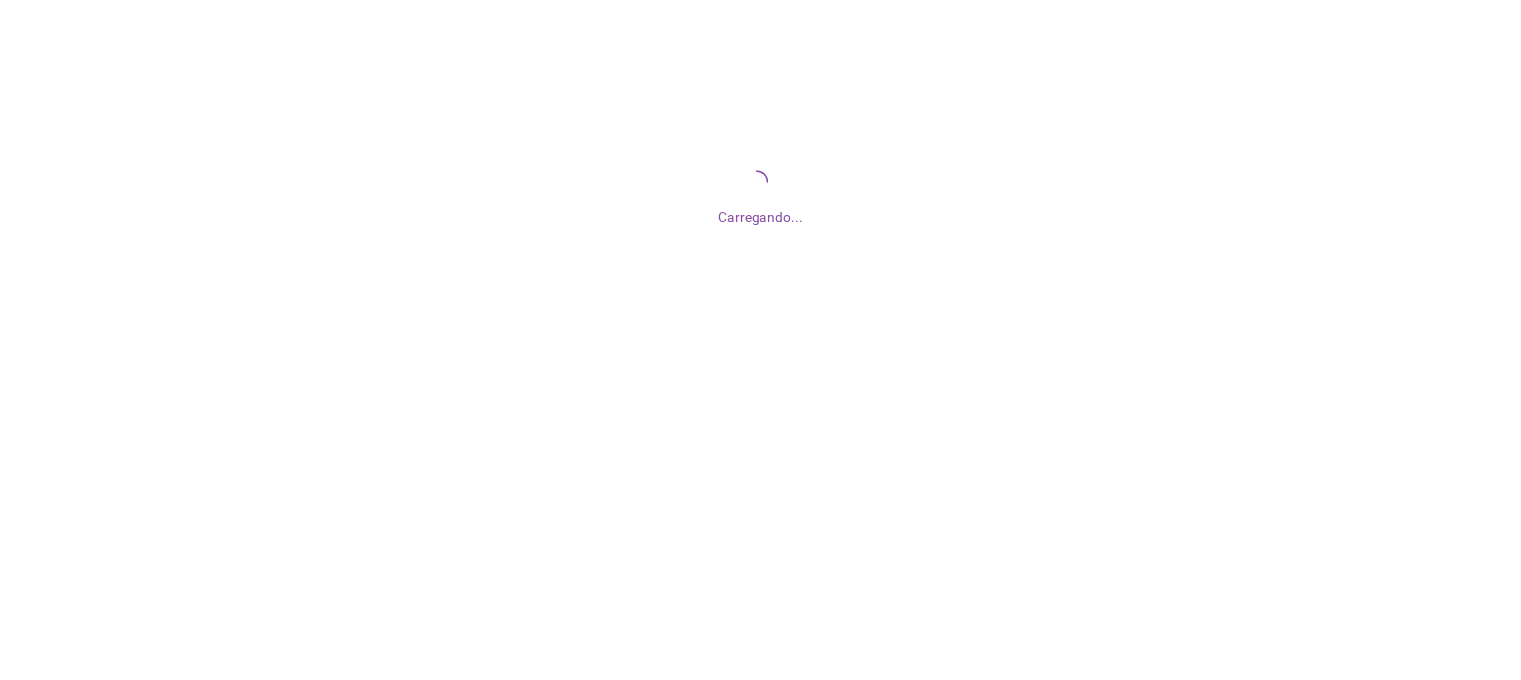 scroll, scrollTop: 0, scrollLeft: 0, axis: both 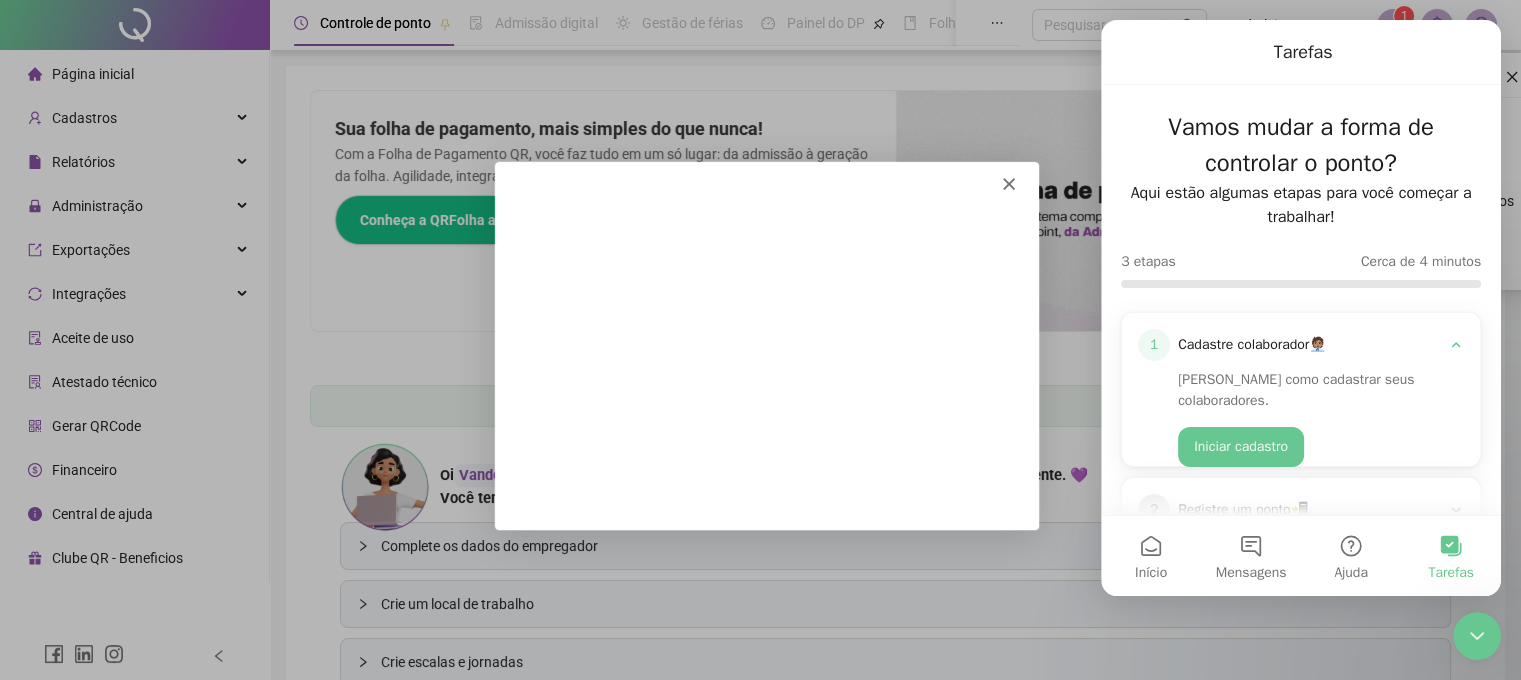 click 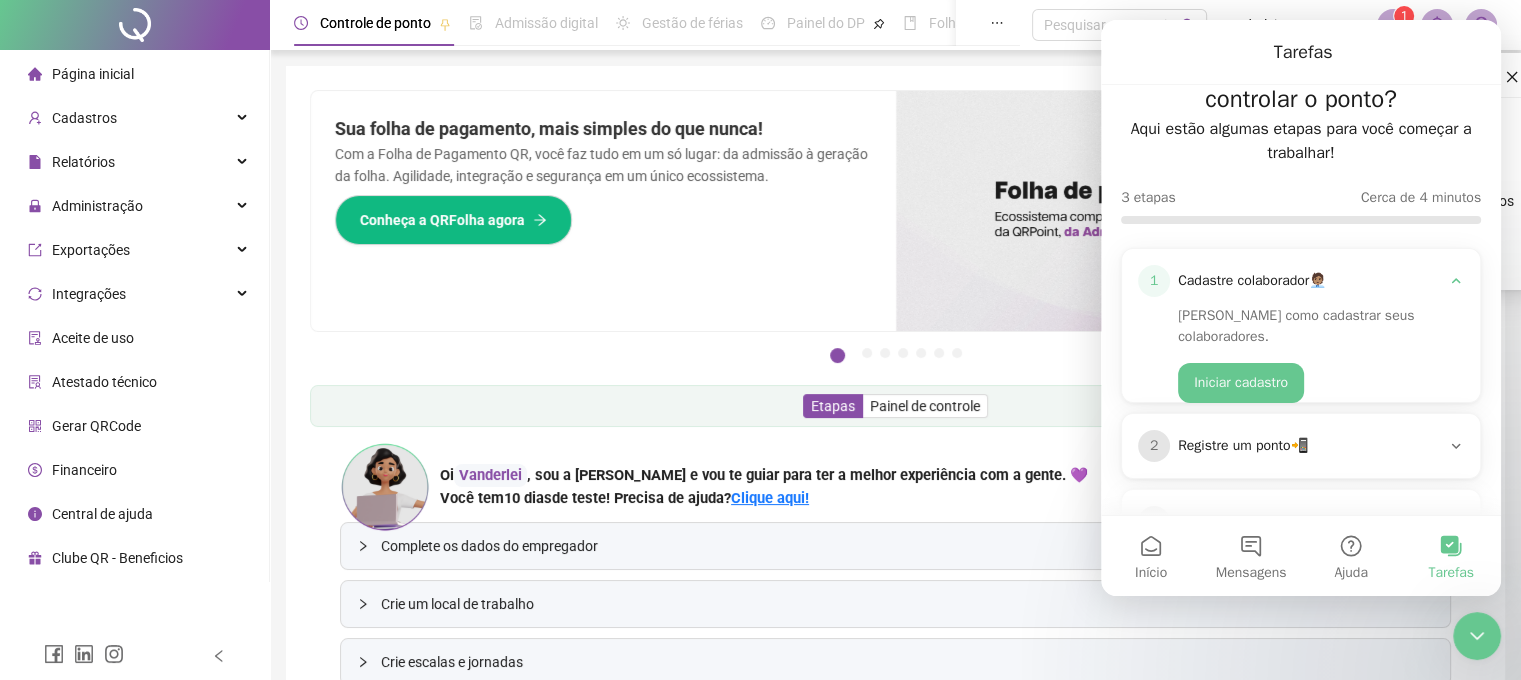 scroll, scrollTop: 100, scrollLeft: 0, axis: vertical 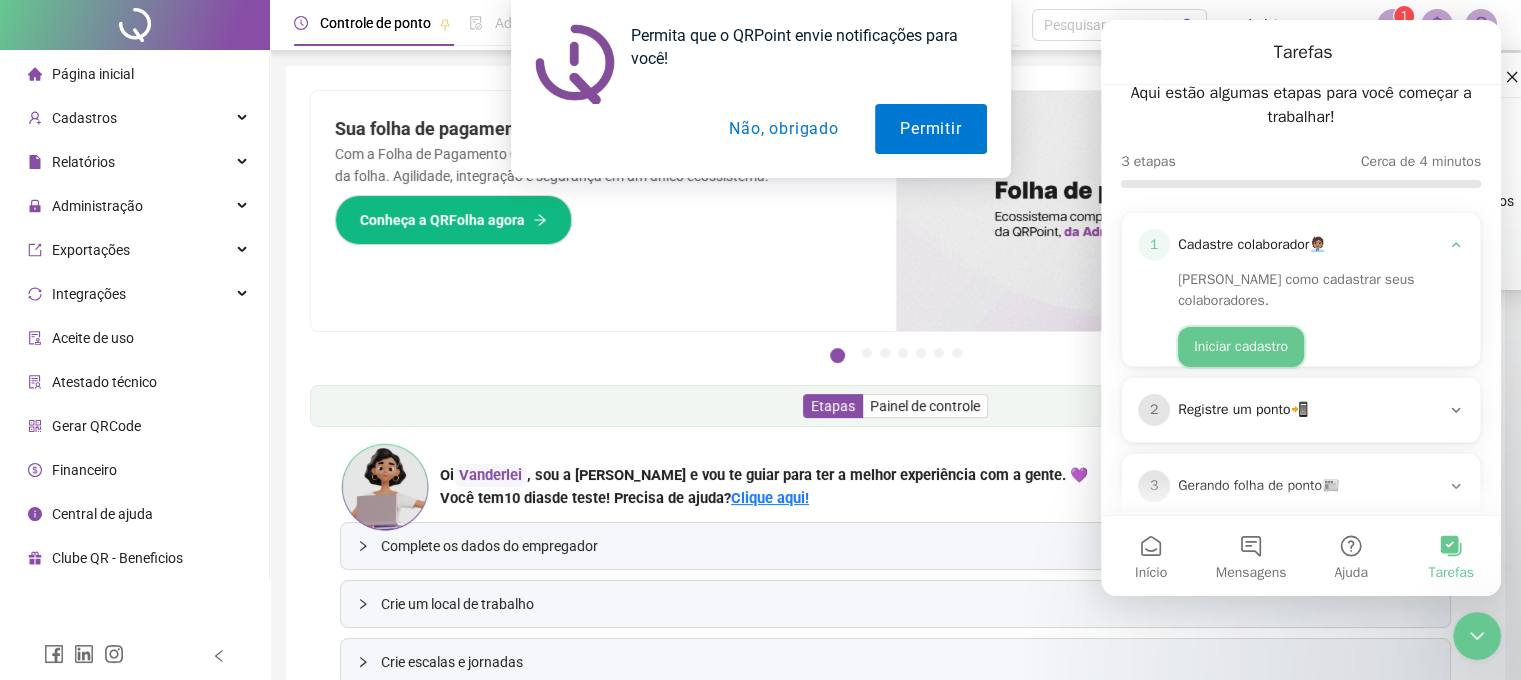 click on "Iniciar cadastro" at bounding box center (1241, 347) 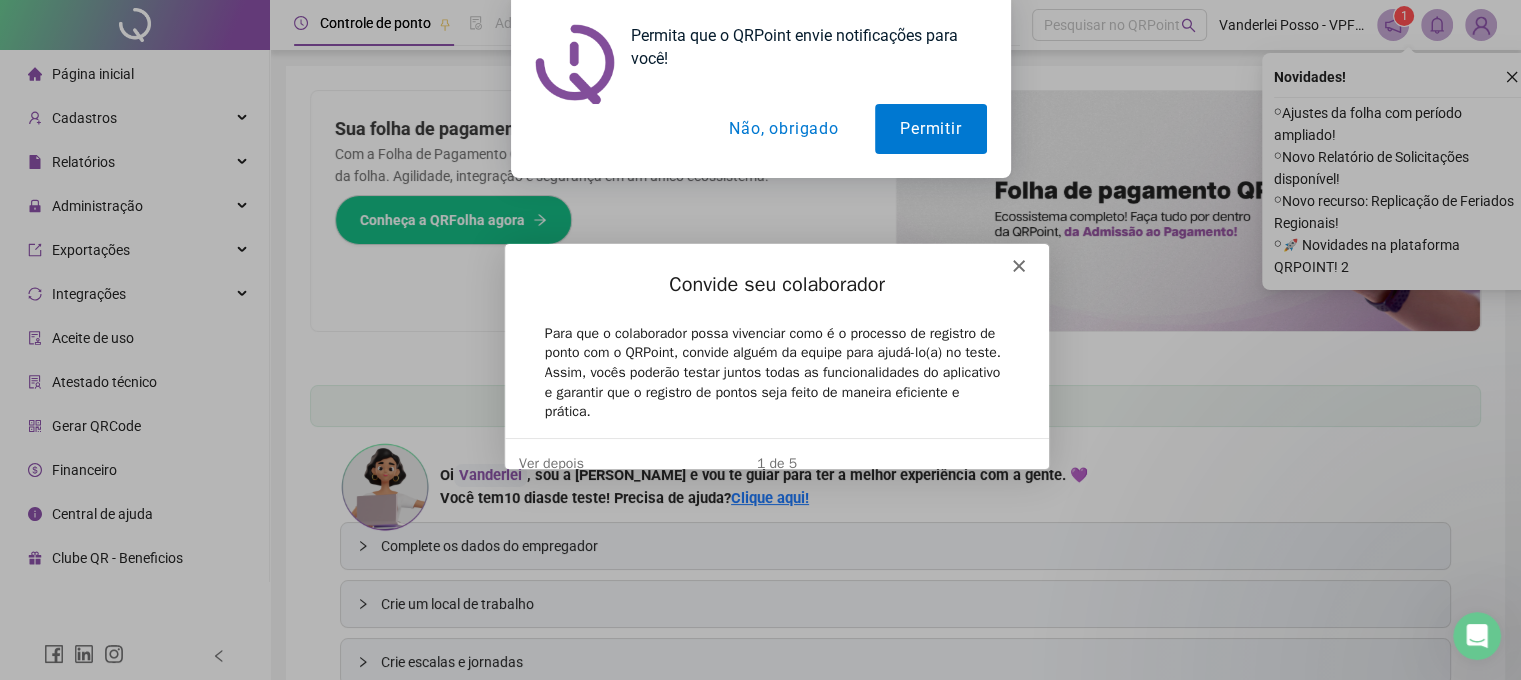 scroll, scrollTop: 0, scrollLeft: 0, axis: both 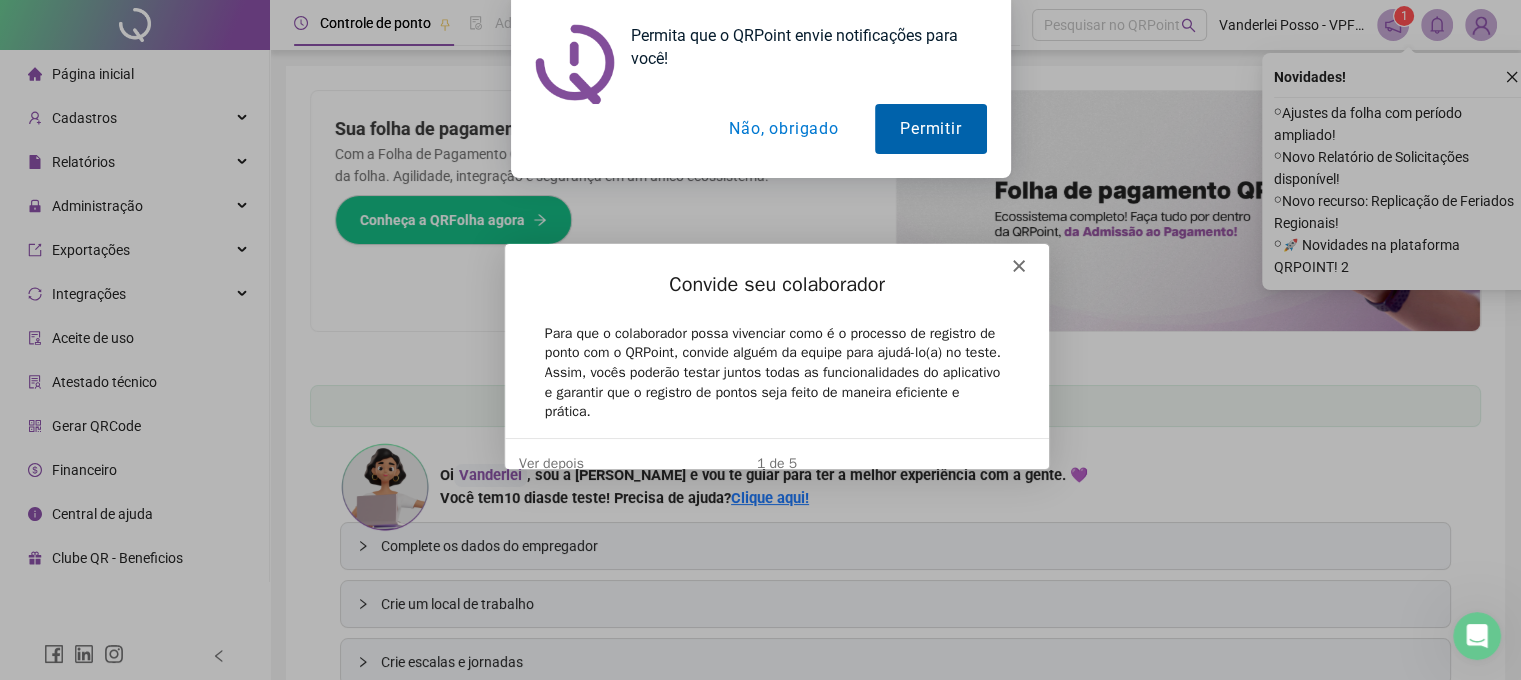 click on "Permitir" at bounding box center (930, 129) 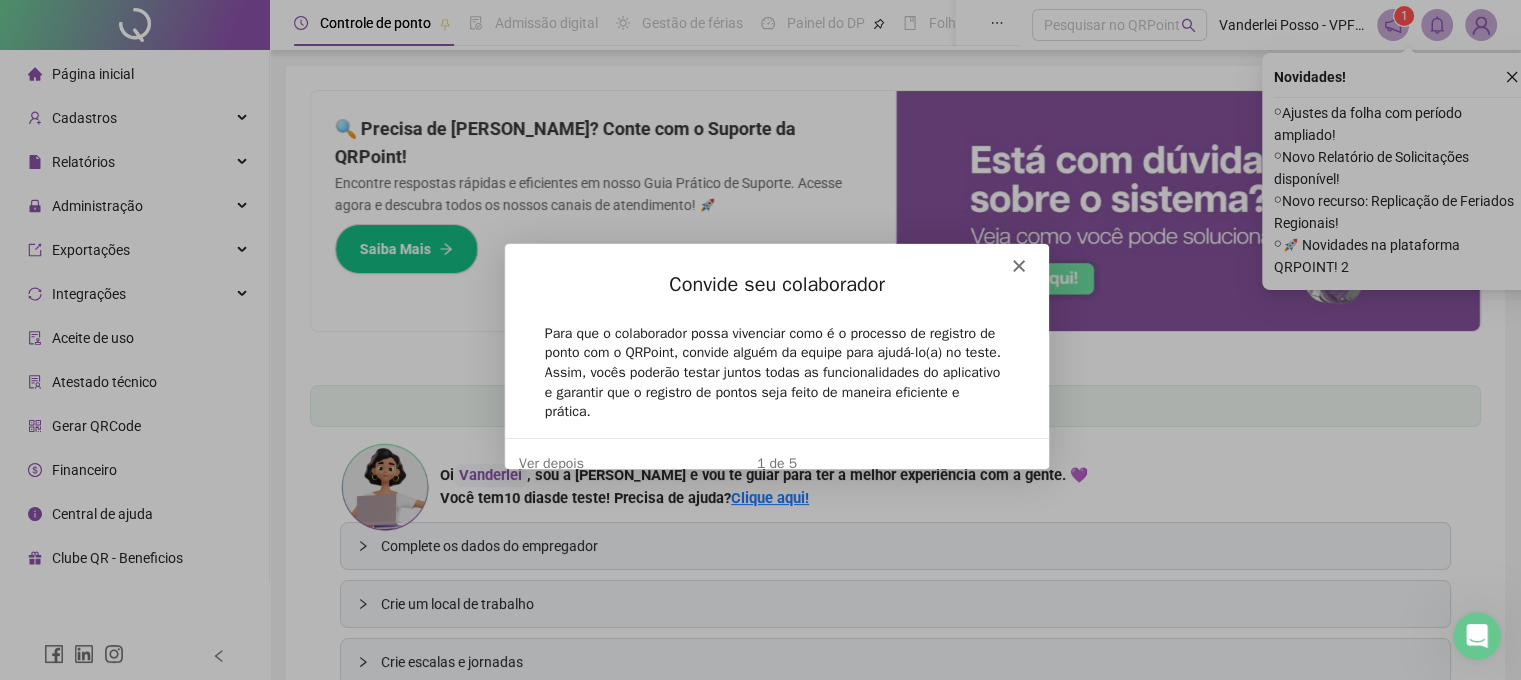click on "1 de 5" at bounding box center [775, 461] 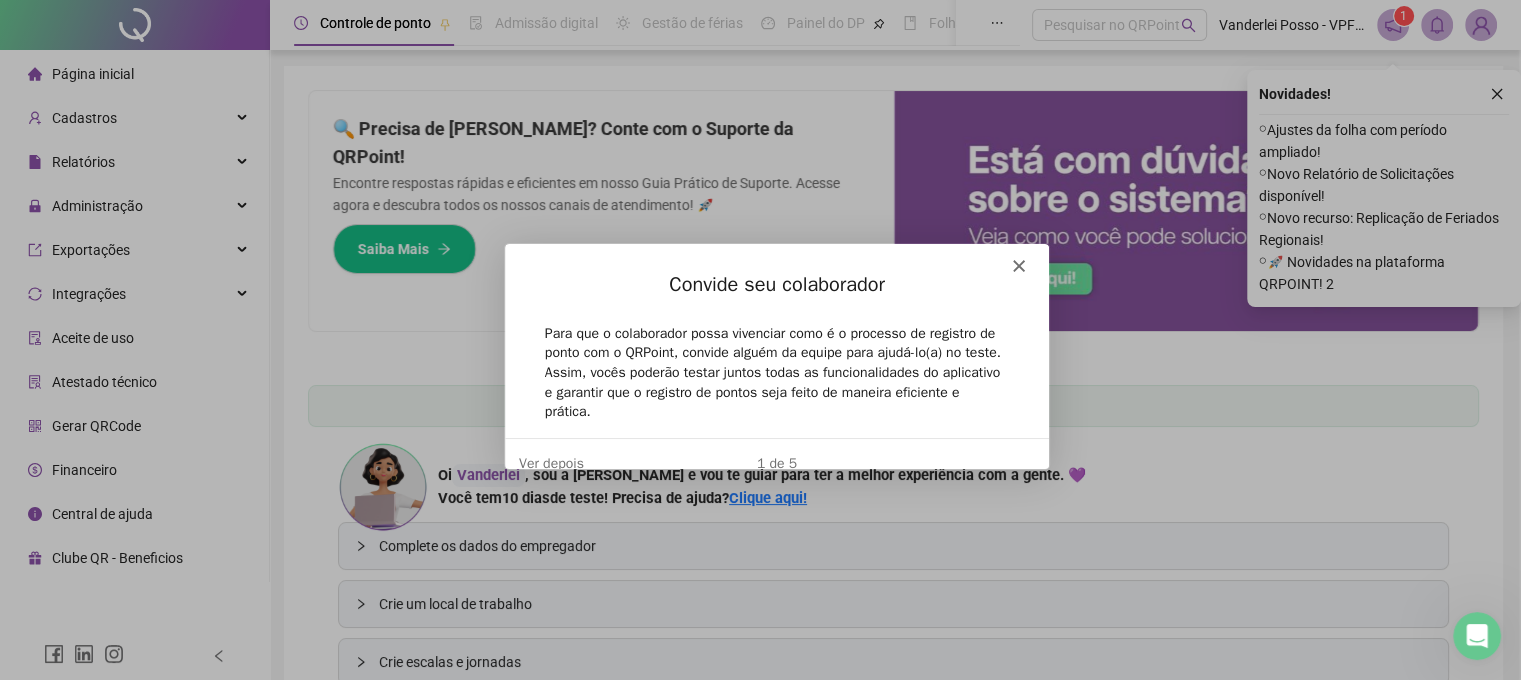 scroll, scrollTop: 40, scrollLeft: 2, axis: both 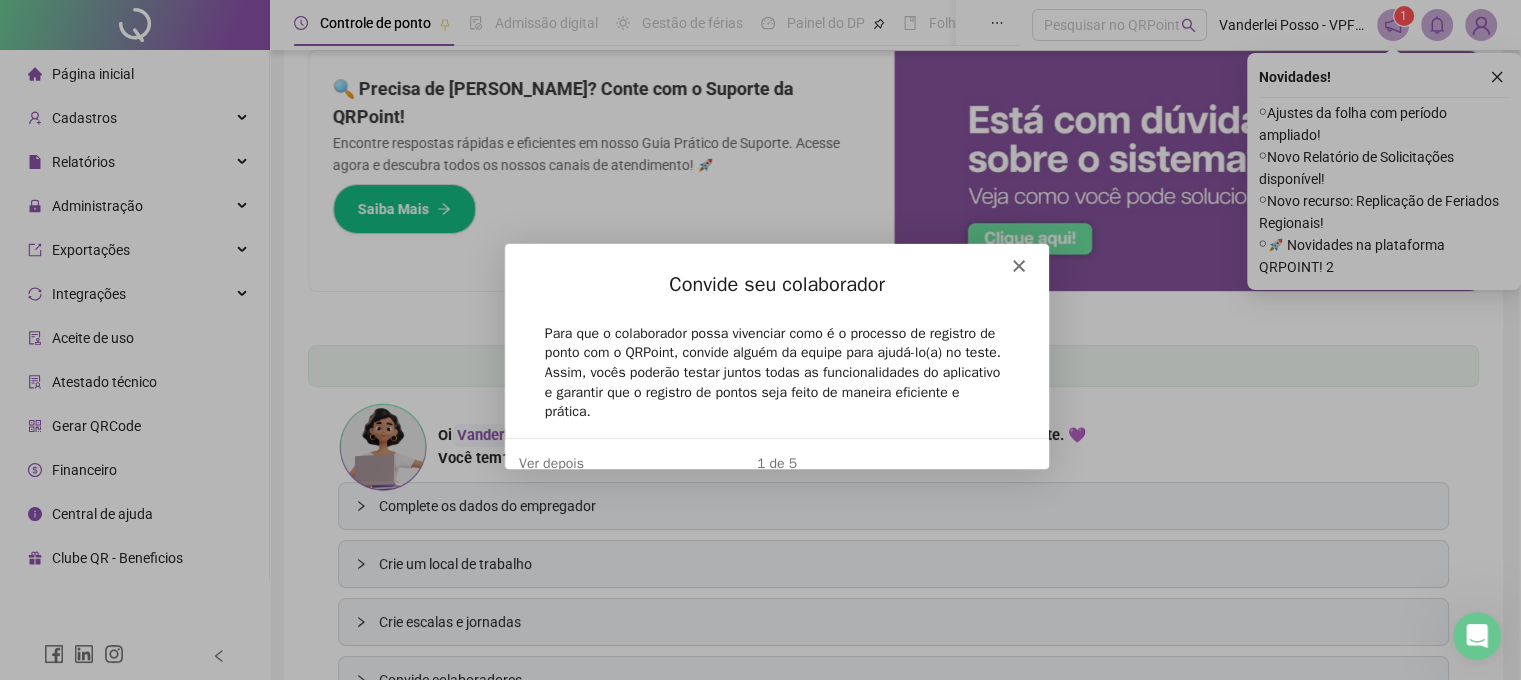 click on "1 de 5" at bounding box center [775, 461] 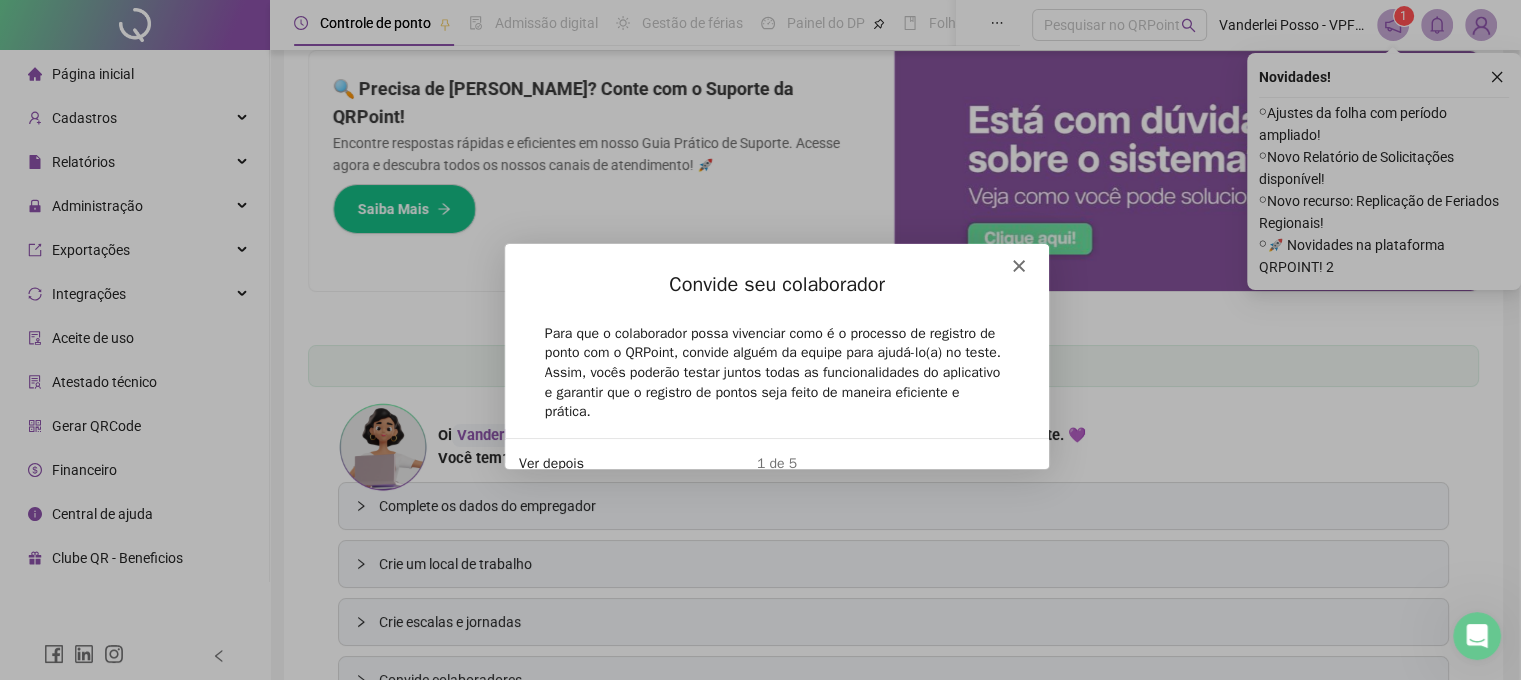 click on "Ver depois" at bounding box center (549, 461) 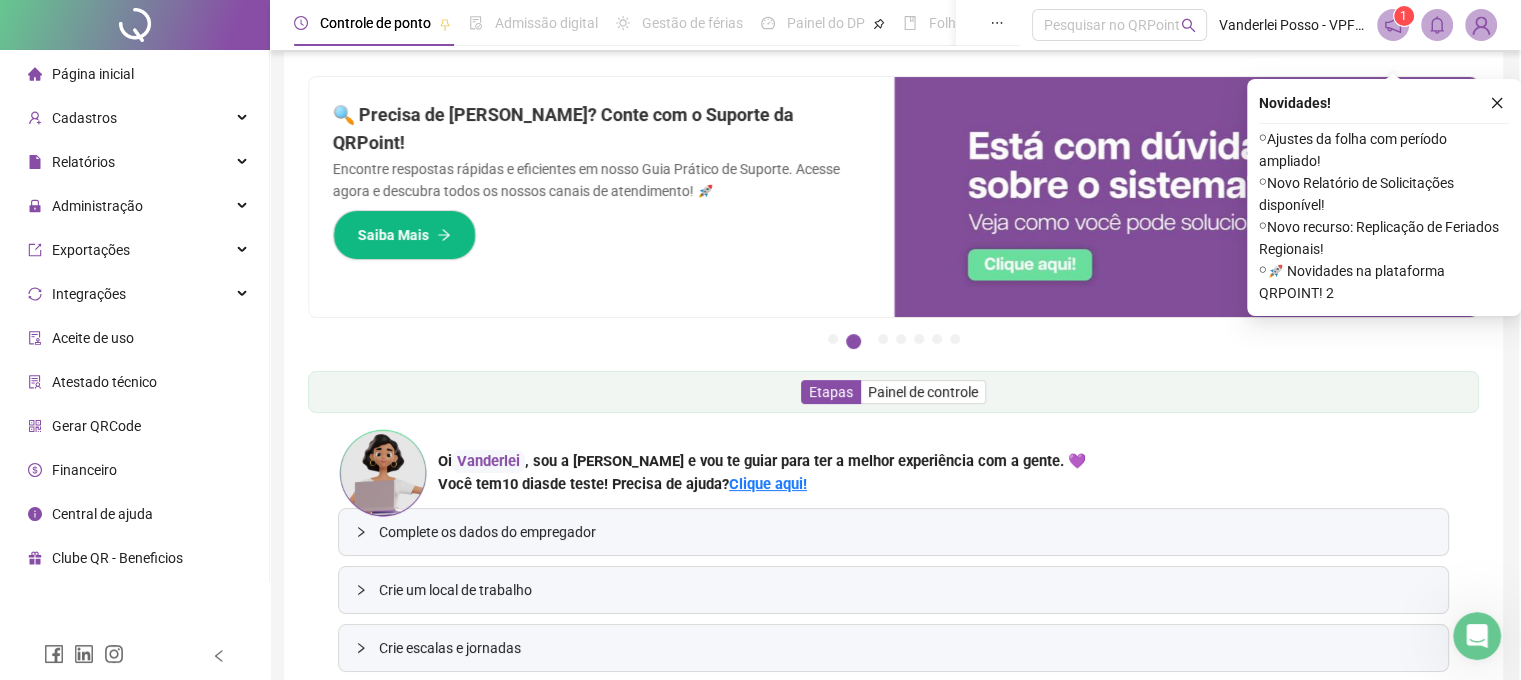 scroll, scrollTop: 0, scrollLeft: 2, axis: horizontal 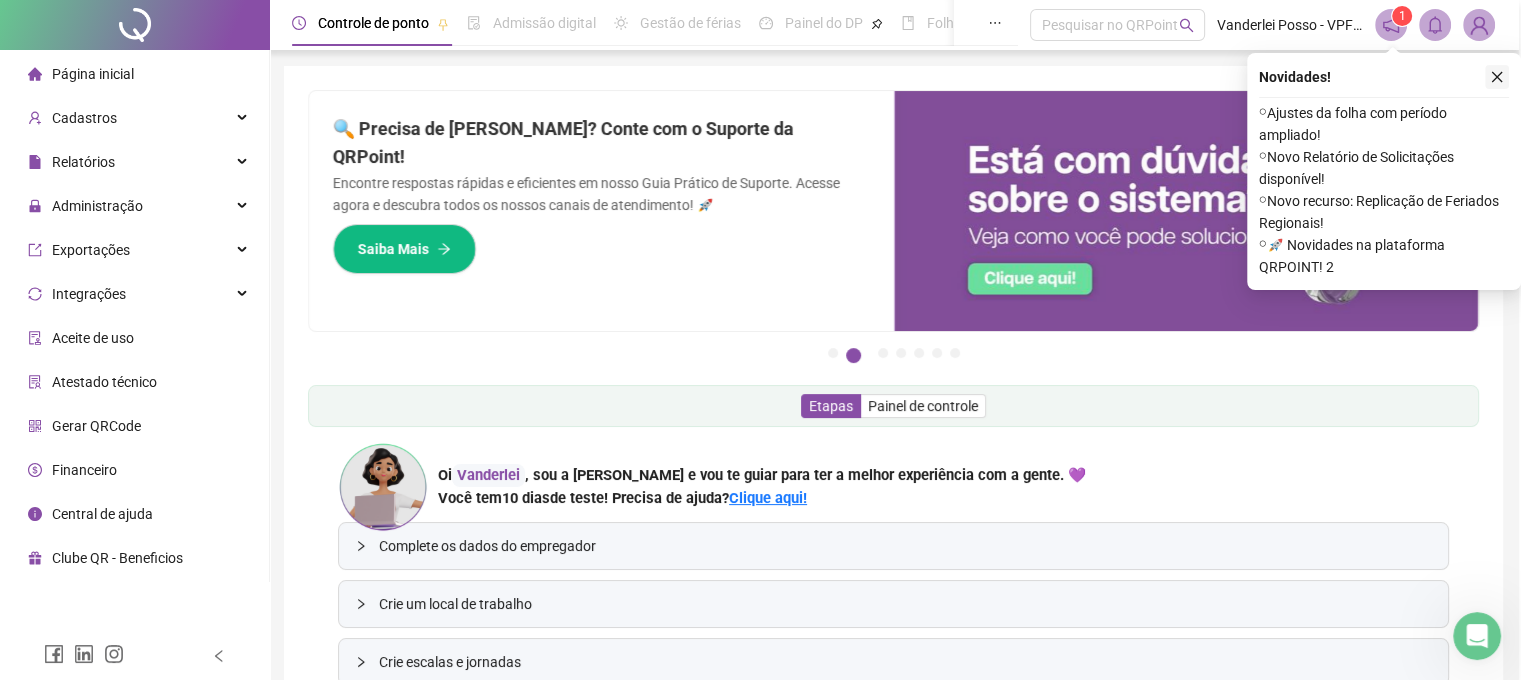 click 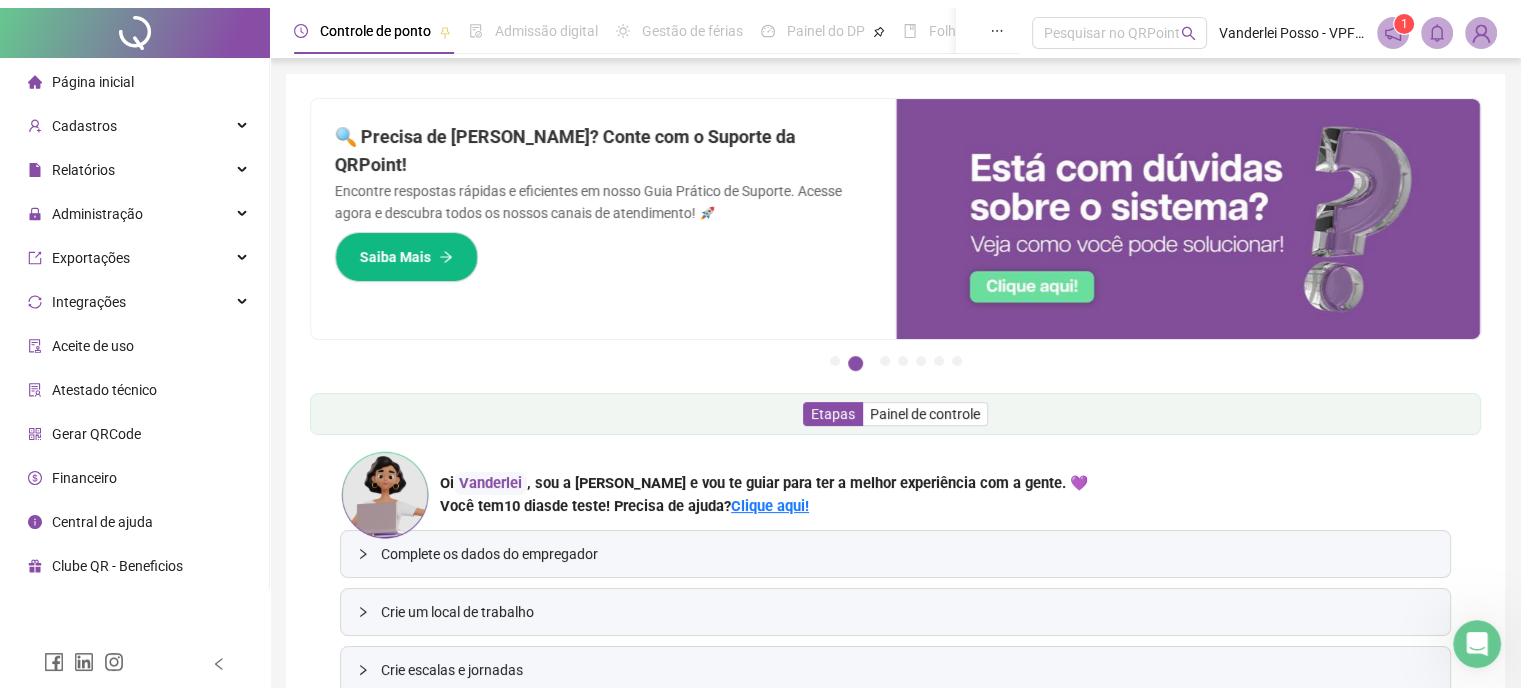 scroll, scrollTop: 0, scrollLeft: 0, axis: both 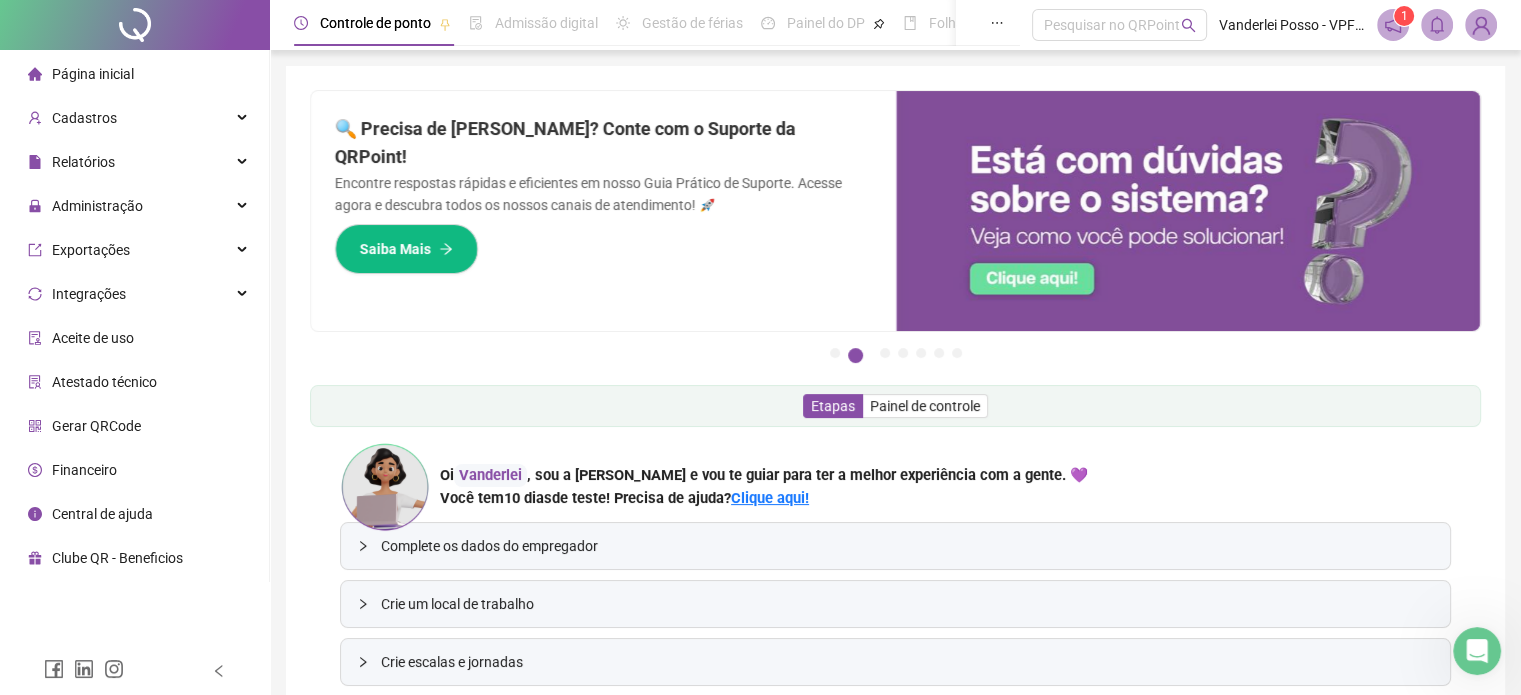 click on "1 2 3 4 5 6 7" at bounding box center [895, 353] 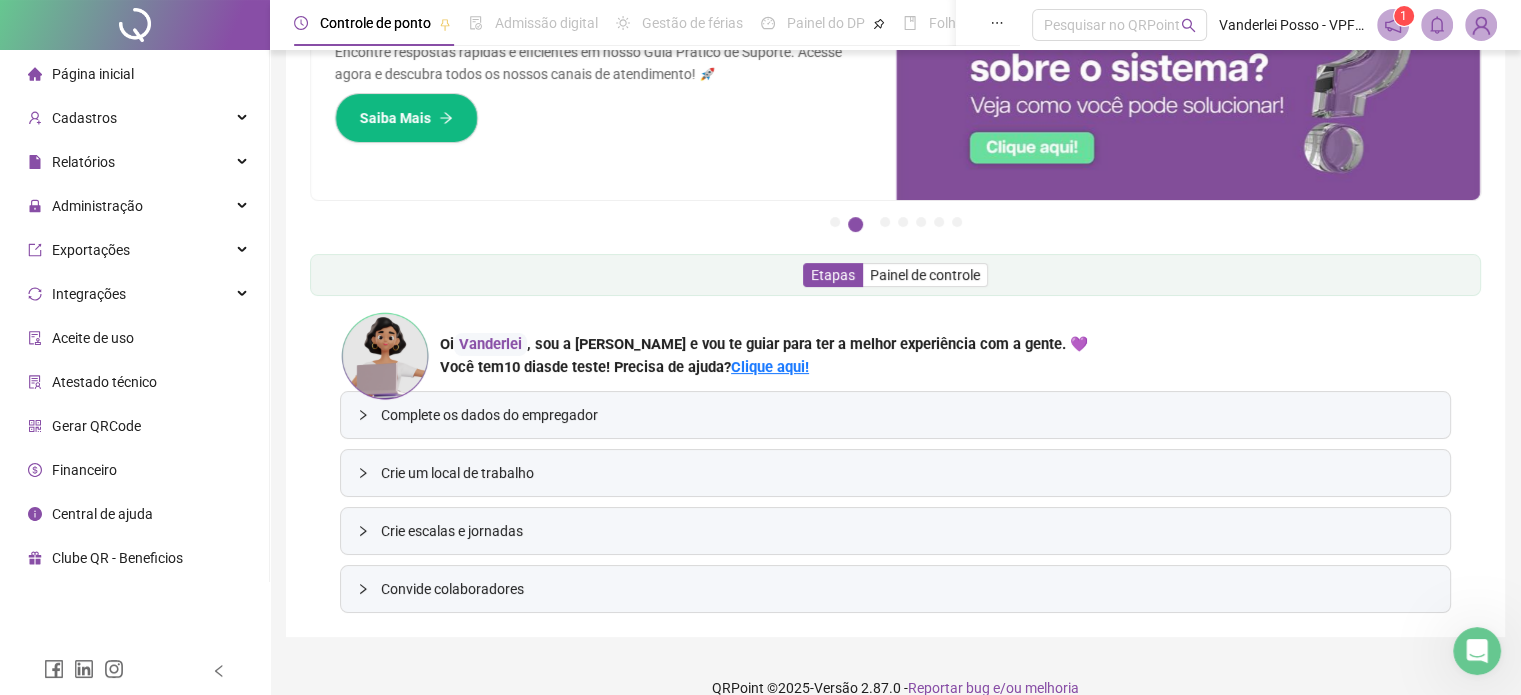 scroll, scrollTop: 156, scrollLeft: 0, axis: vertical 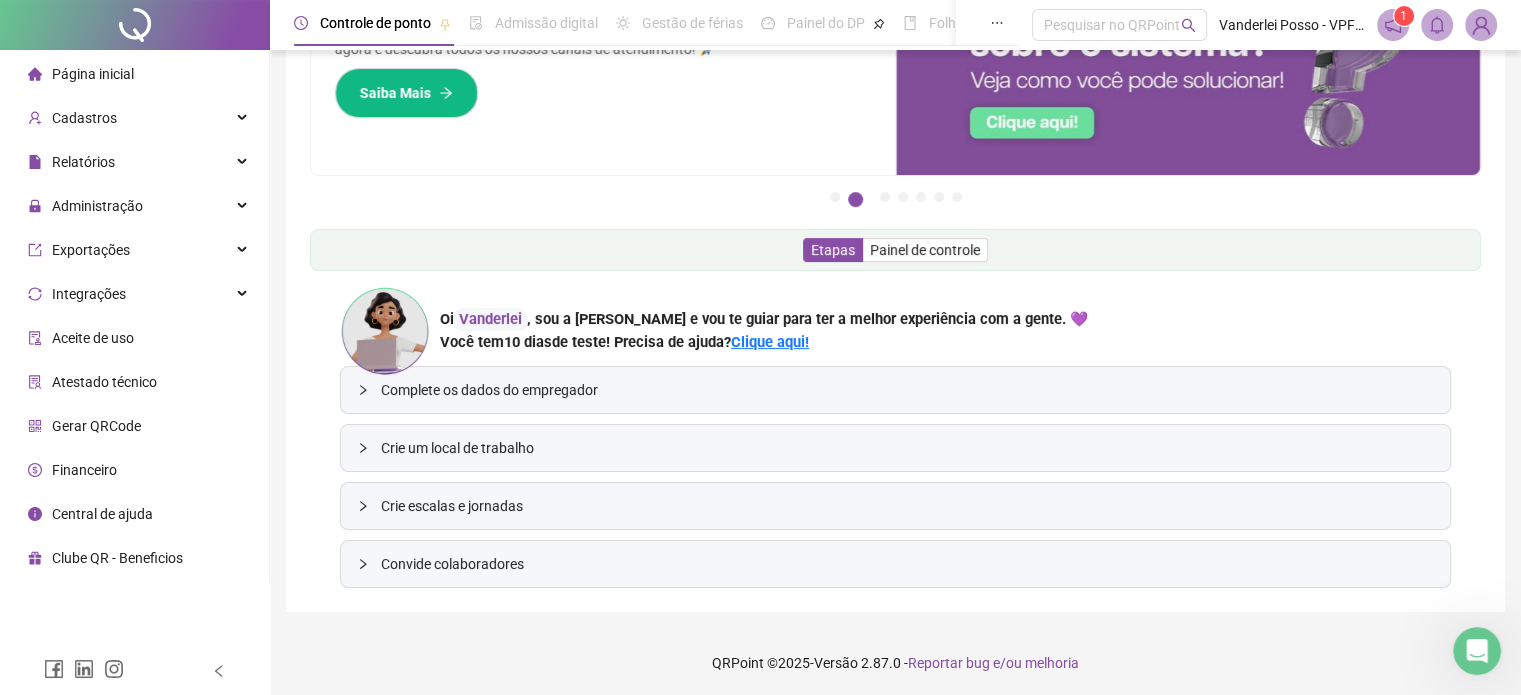 click on "Complete os dados do empregador" at bounding box center [907, 390] 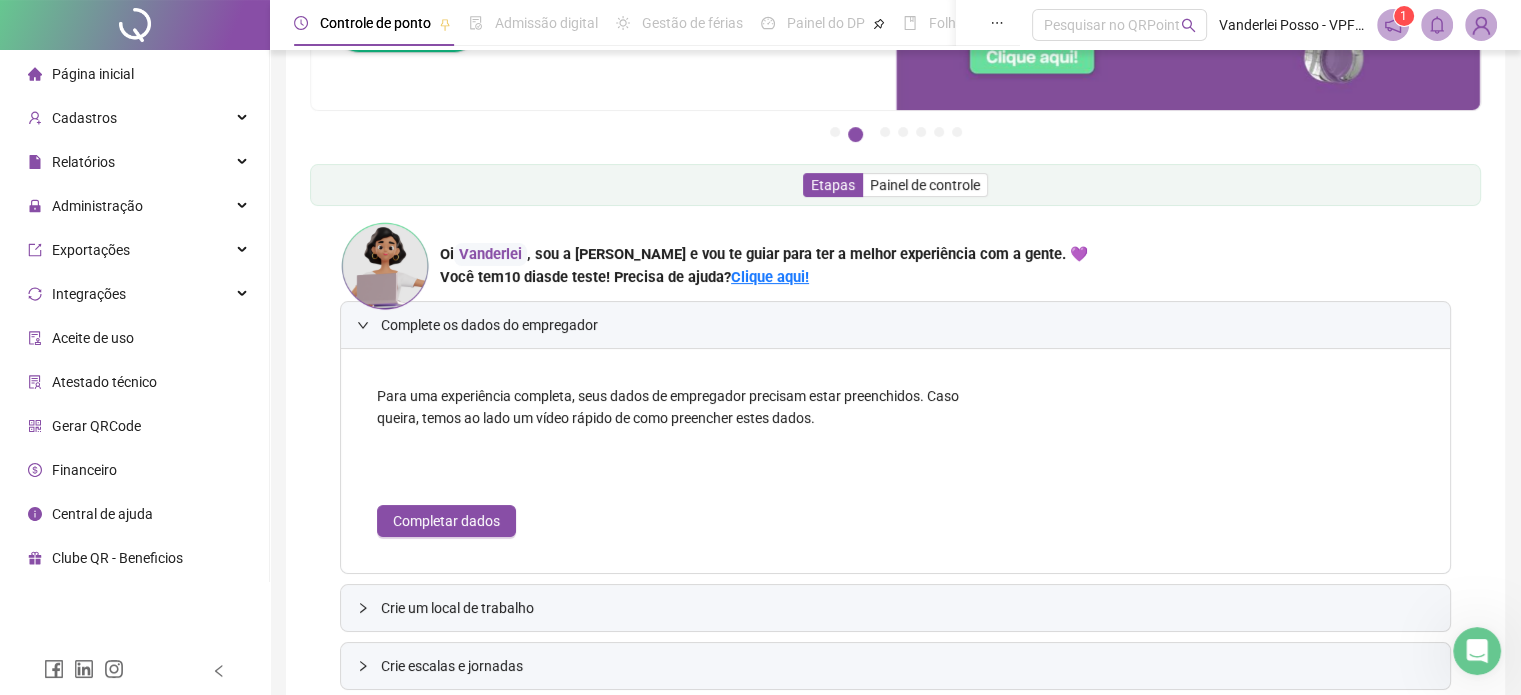scroll, scrollTop: 256, scrollLeft: 0, axis: vertical 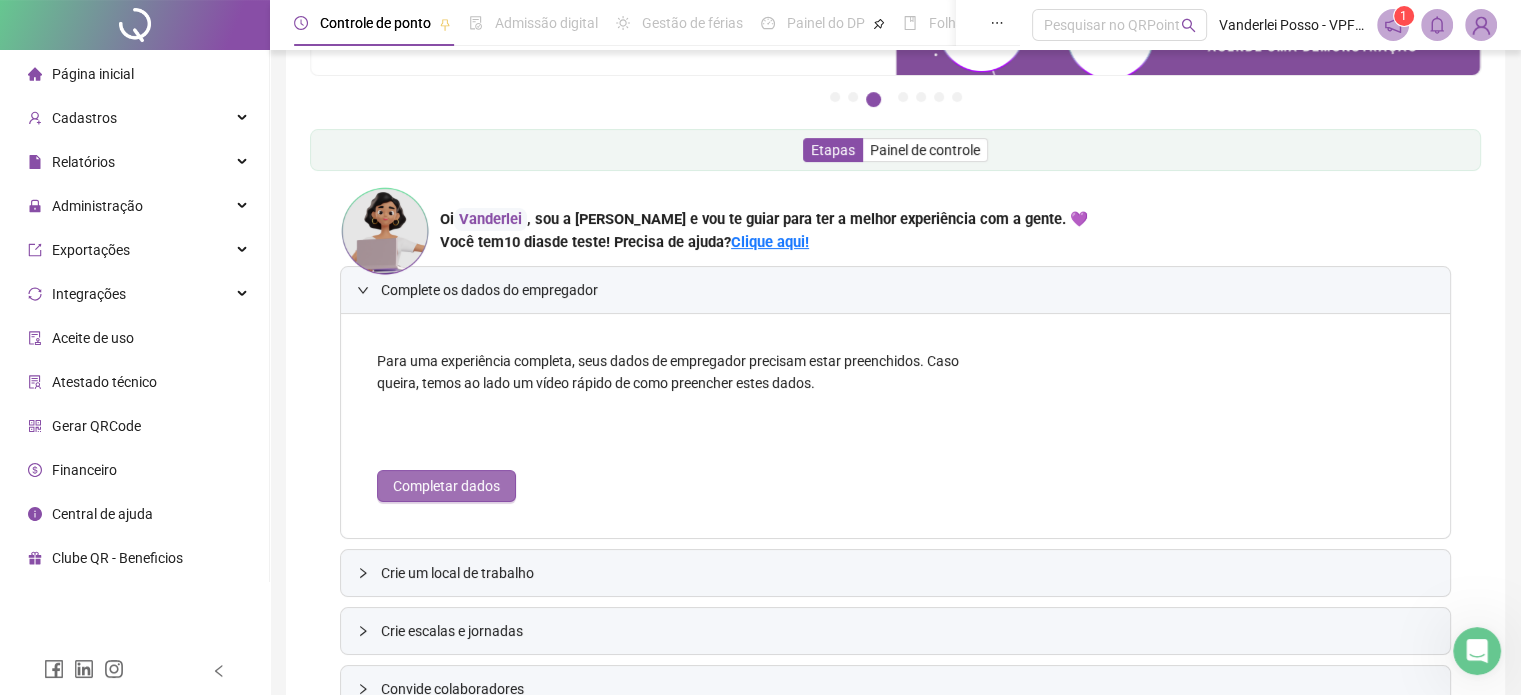 click on "Completar dados" at bounding box center [446, 486] 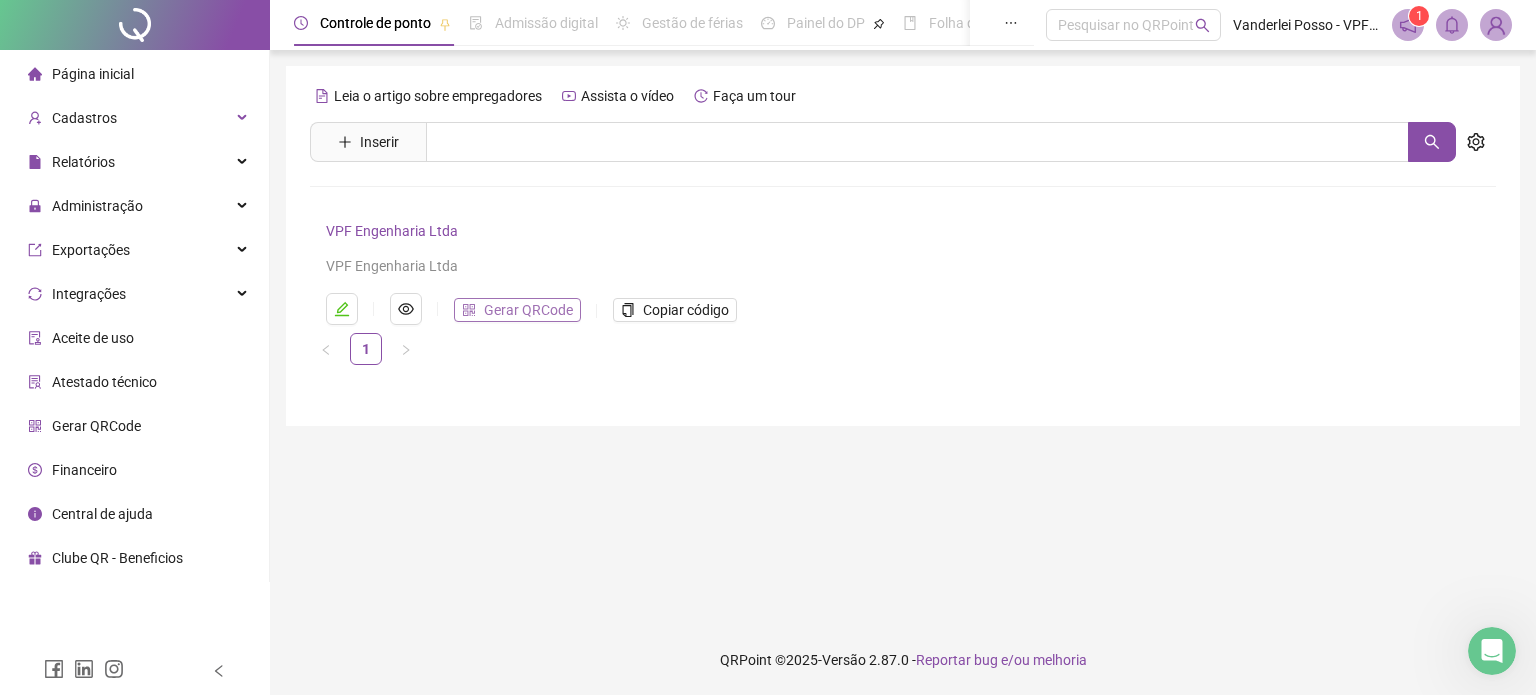 click on "Gerar QRCode" at bounding box center (528, 310) 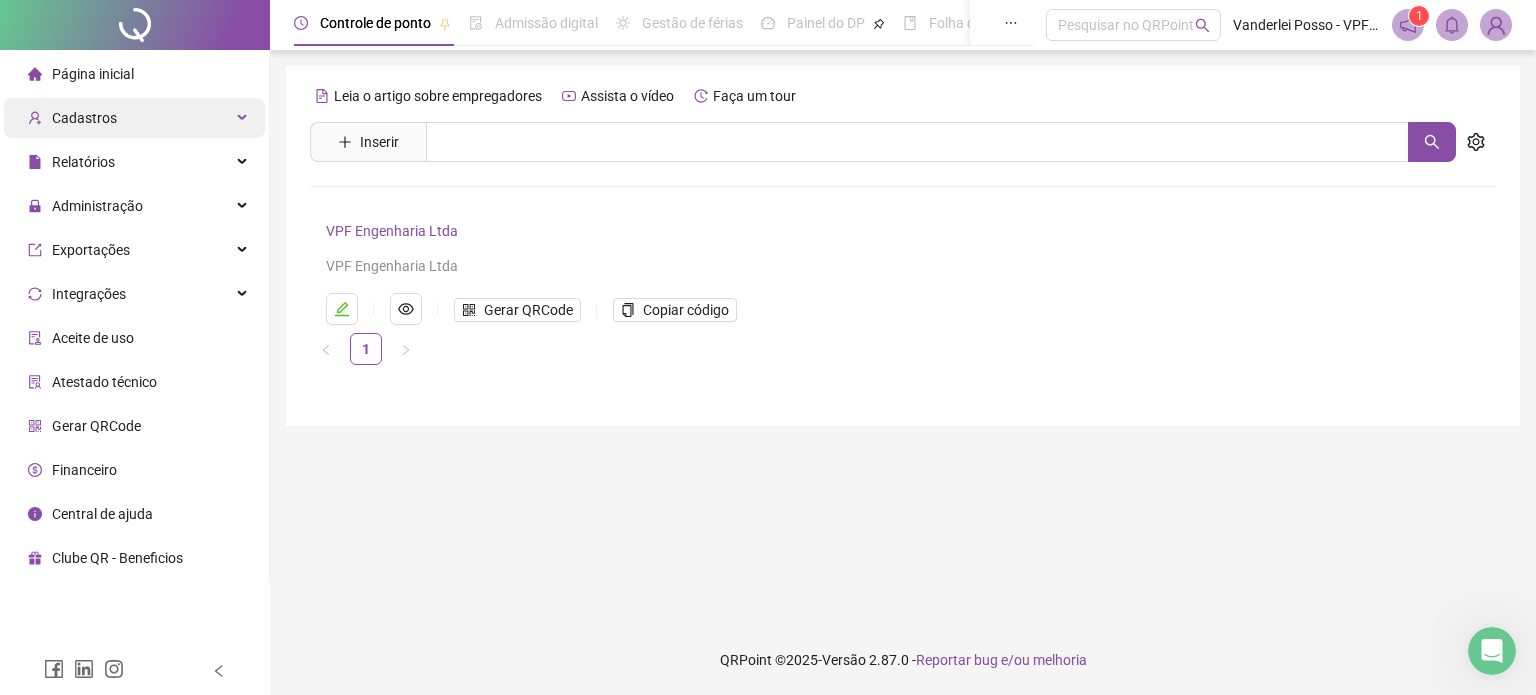 drag, startPoint x: 149, startPoint y: 131, endPoint x: 148, endPoint y: 119, distance: 12.0415945 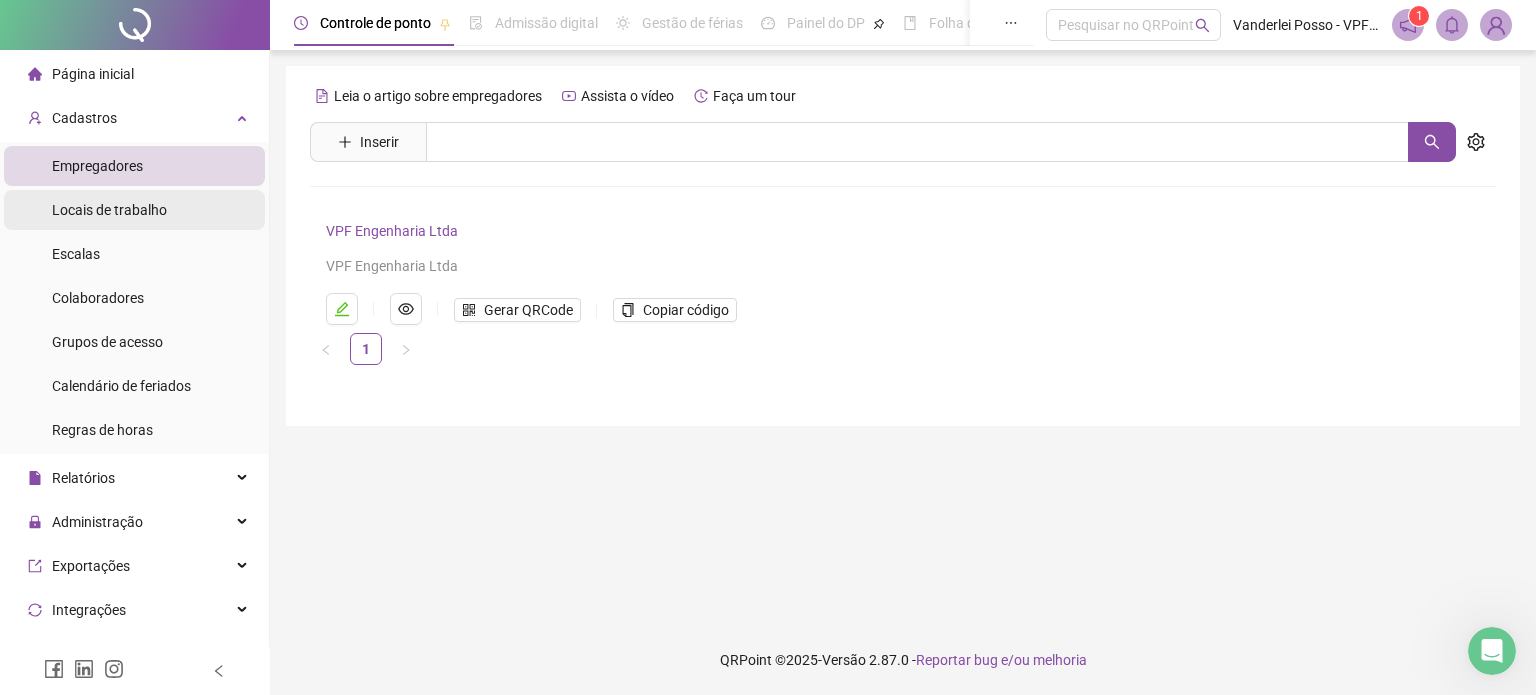 click on "Locais de trabalho" at bounding box center (109, 210) 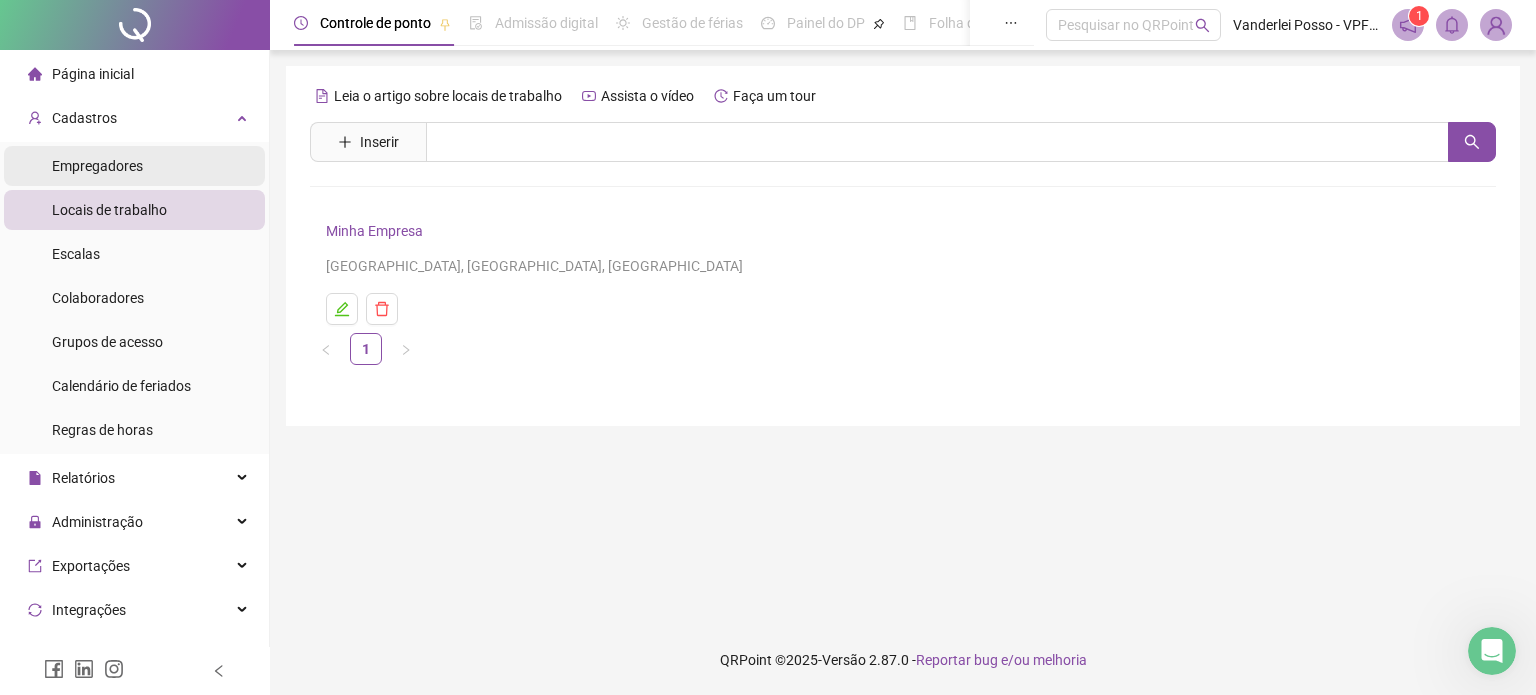 click on "Empregadores" at bounding box center (97, 166) 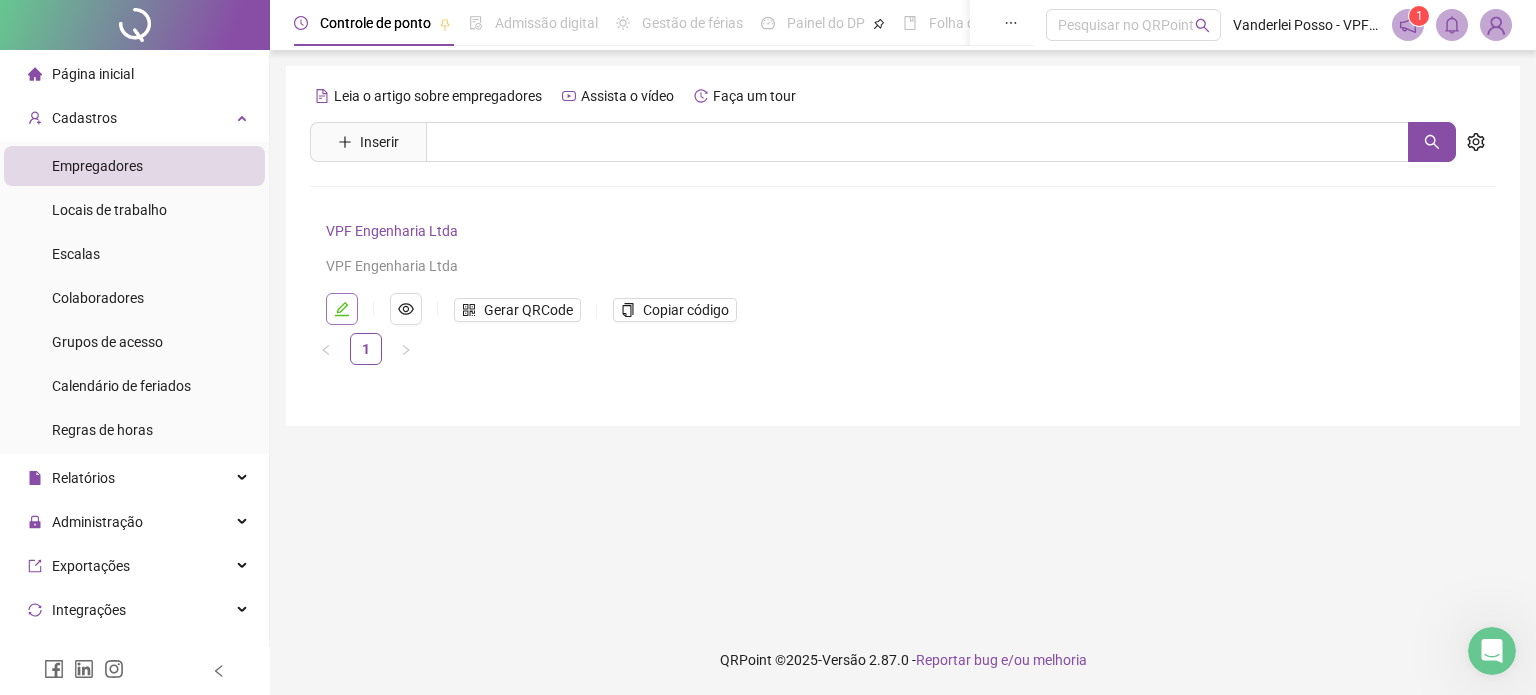 click 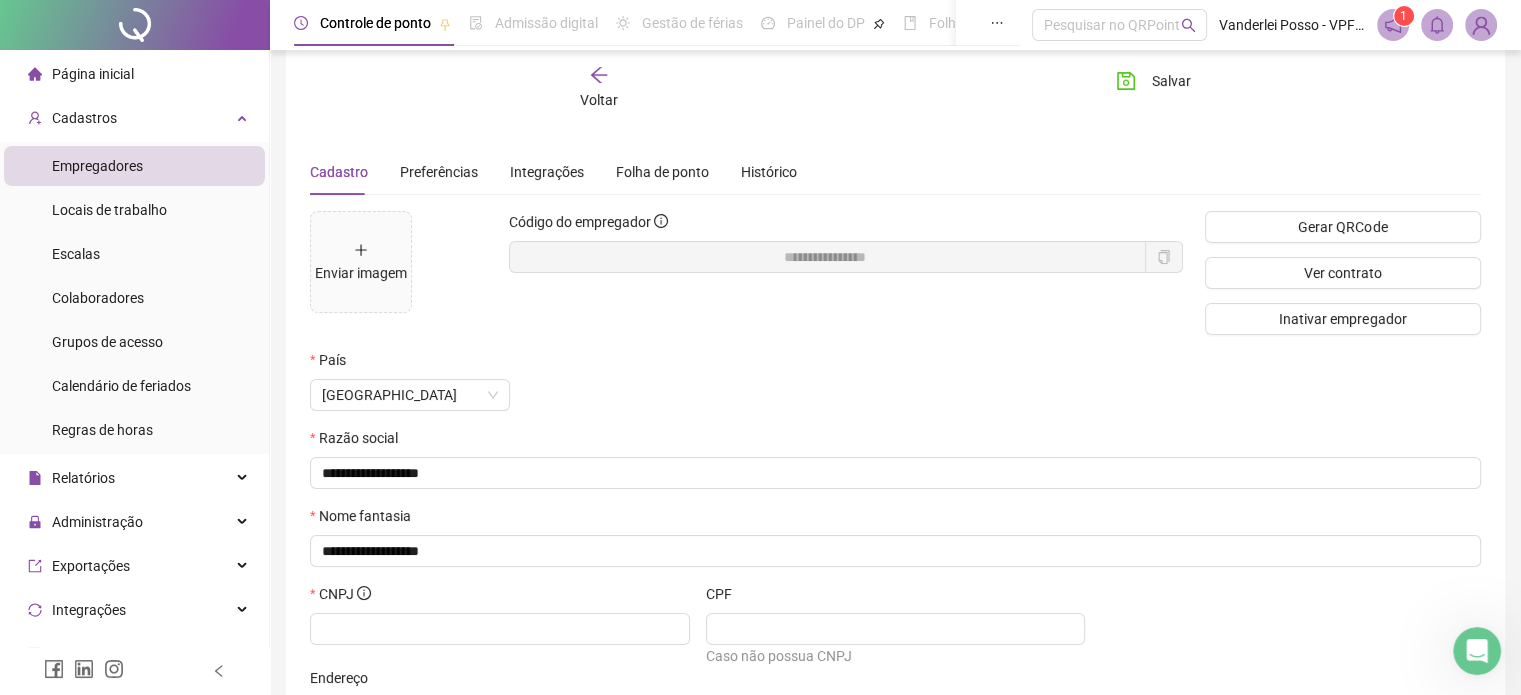 scroll, scrollTop: 0, scrollLeft: 0, axis: both 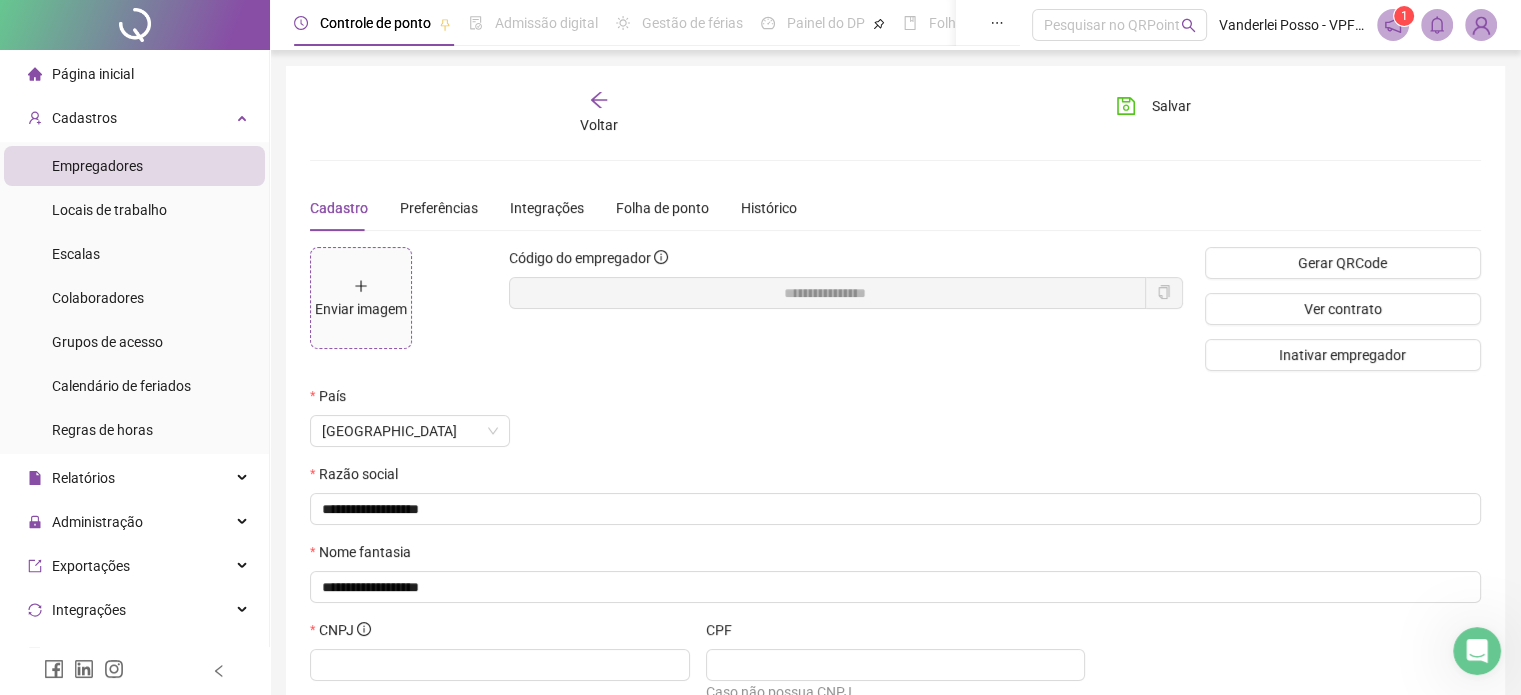 click 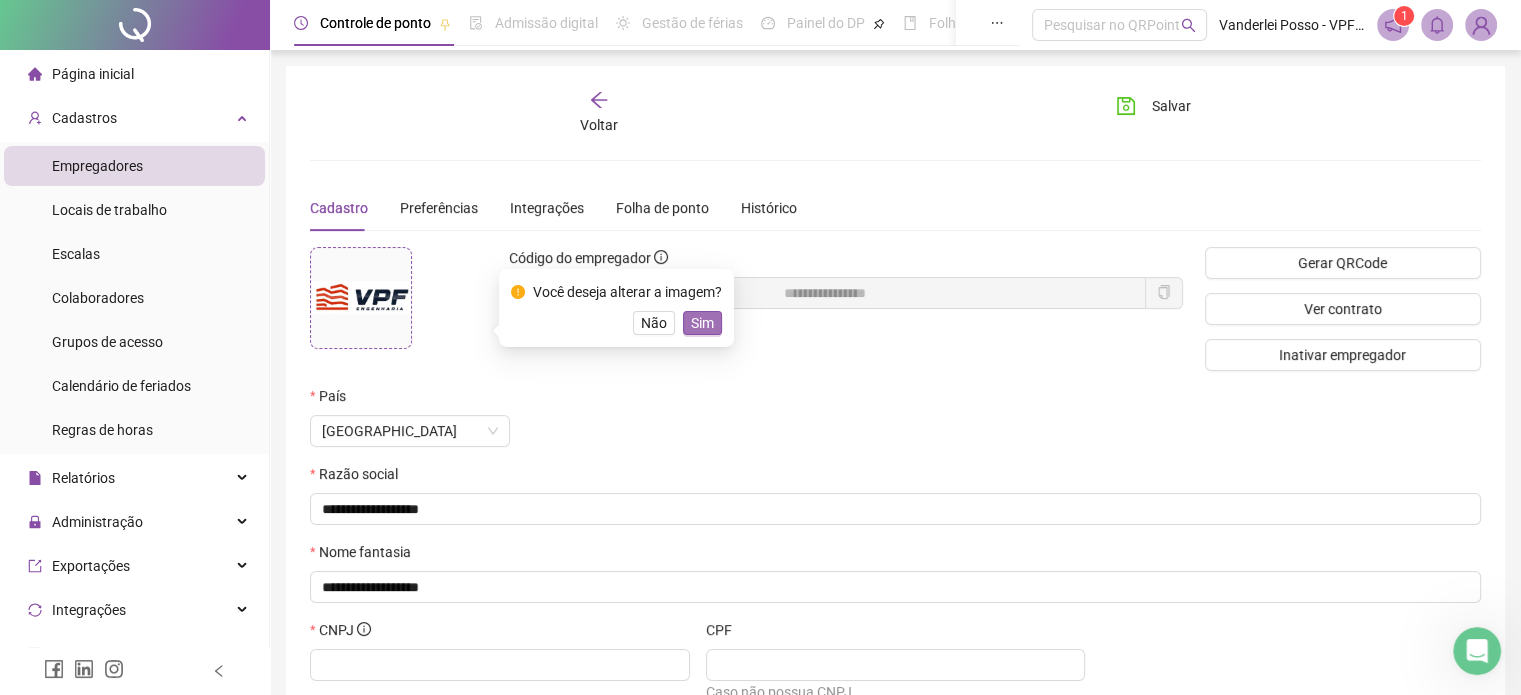 click on "Sim" at bounding box center (702, 323) 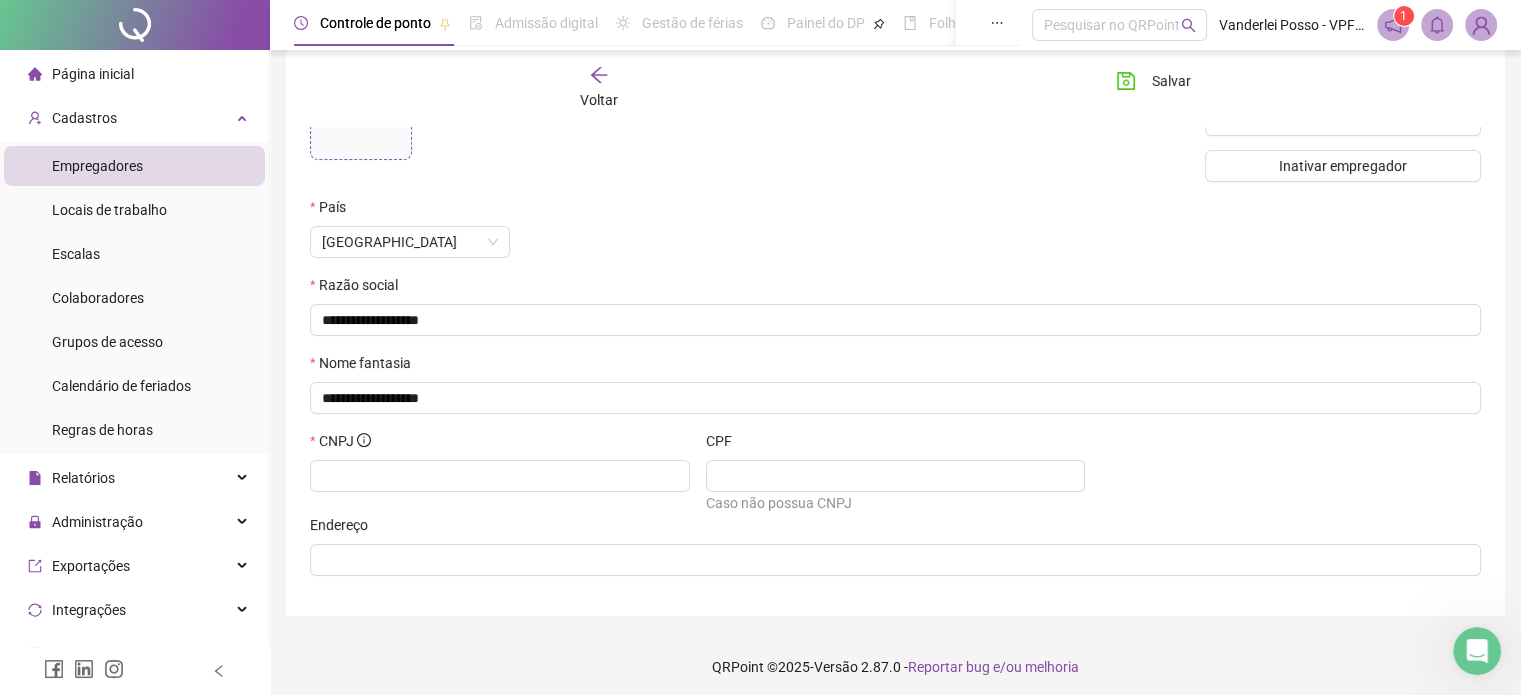 scroll, scrollTop: 196, scrollLeft: 0, axis: vertical 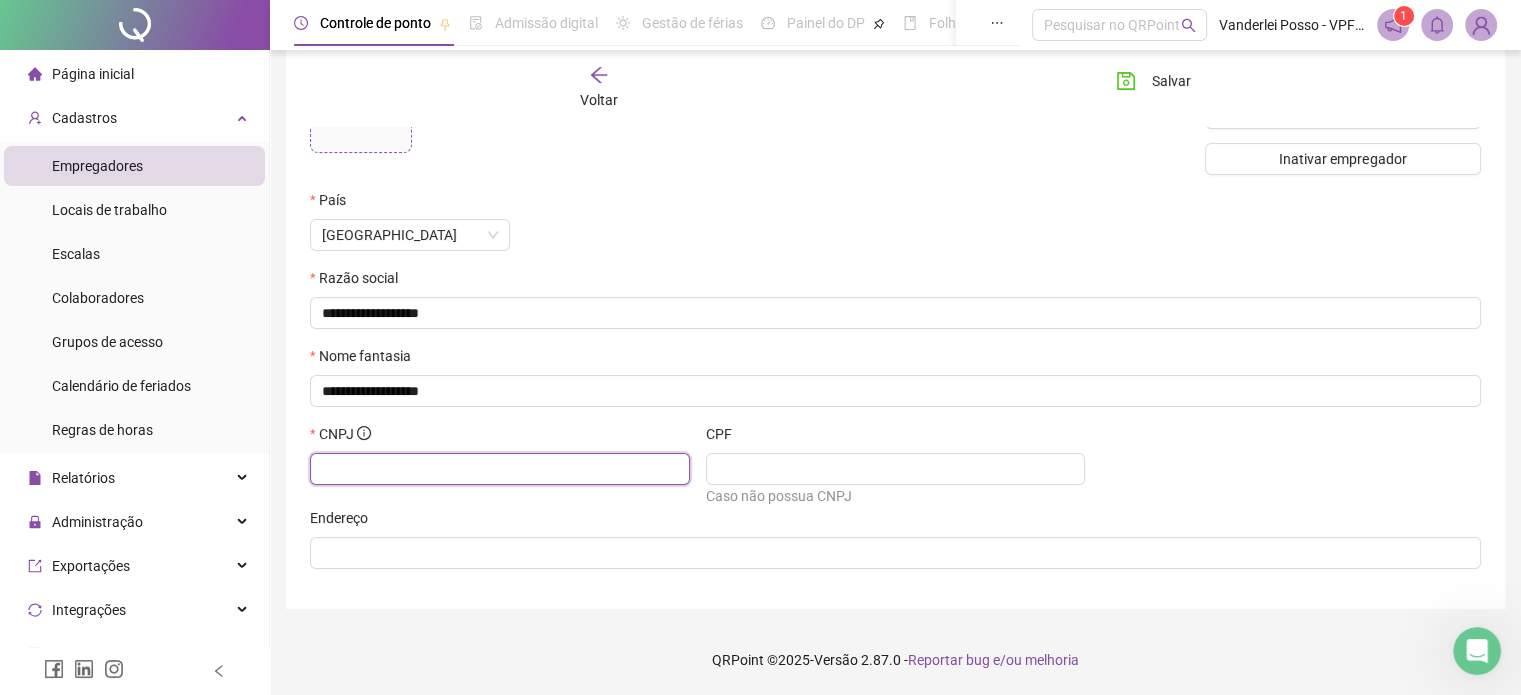 click at bounding box center [498, 469] 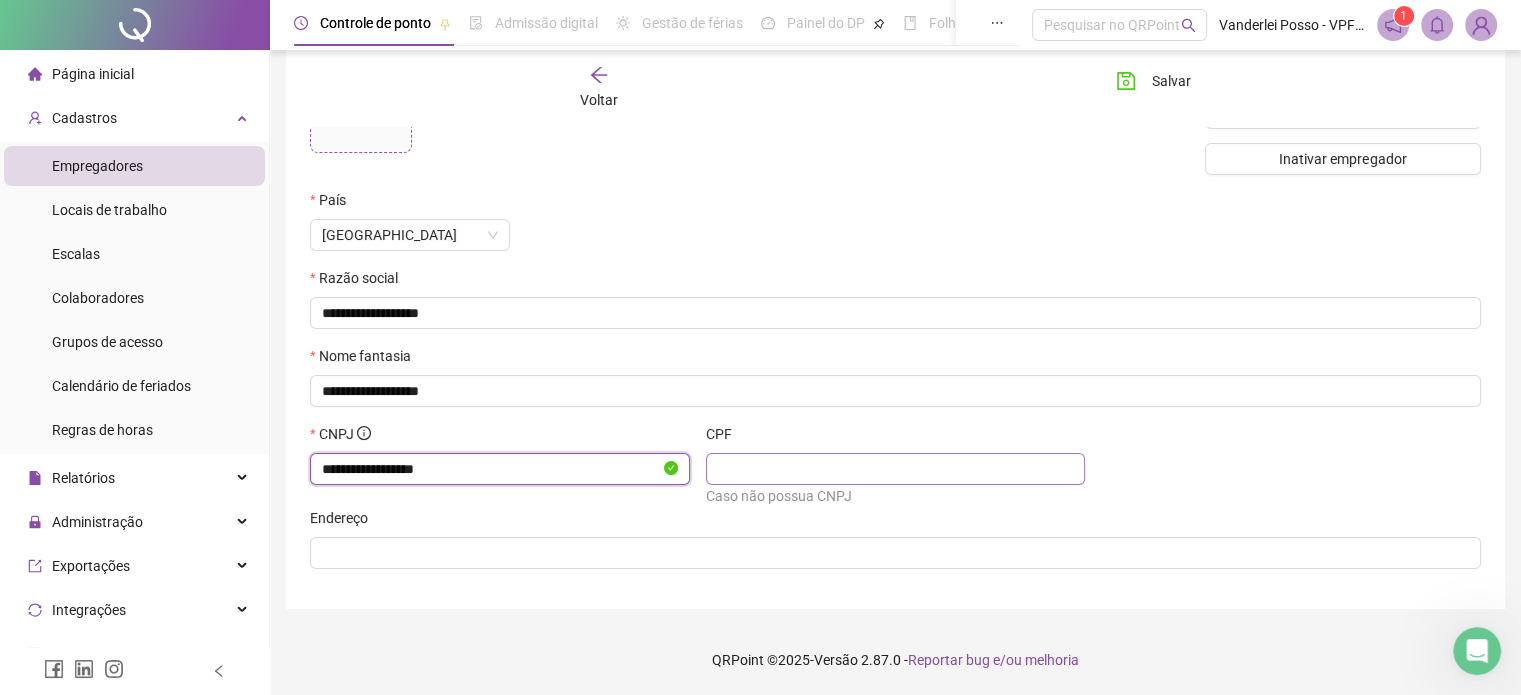 type on "**********" 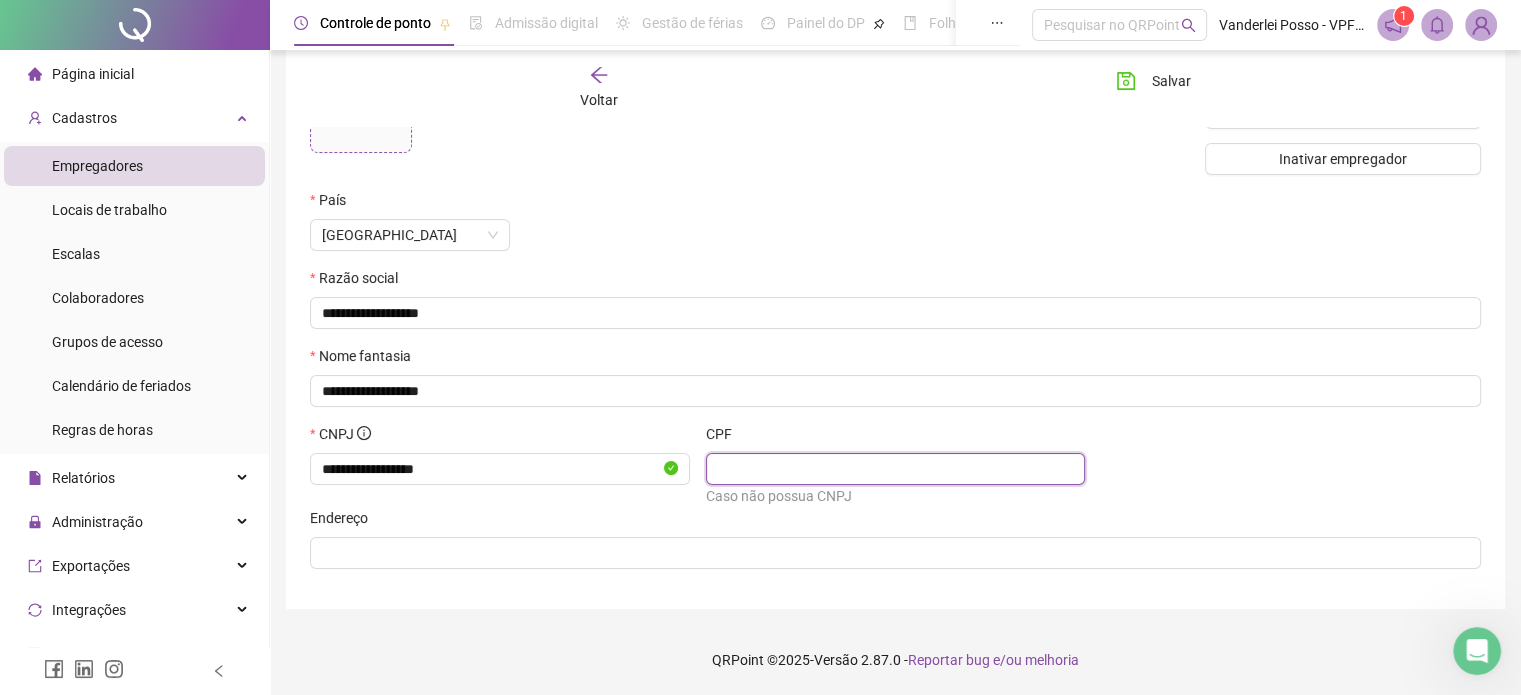 click at bounding box center [894, 469] 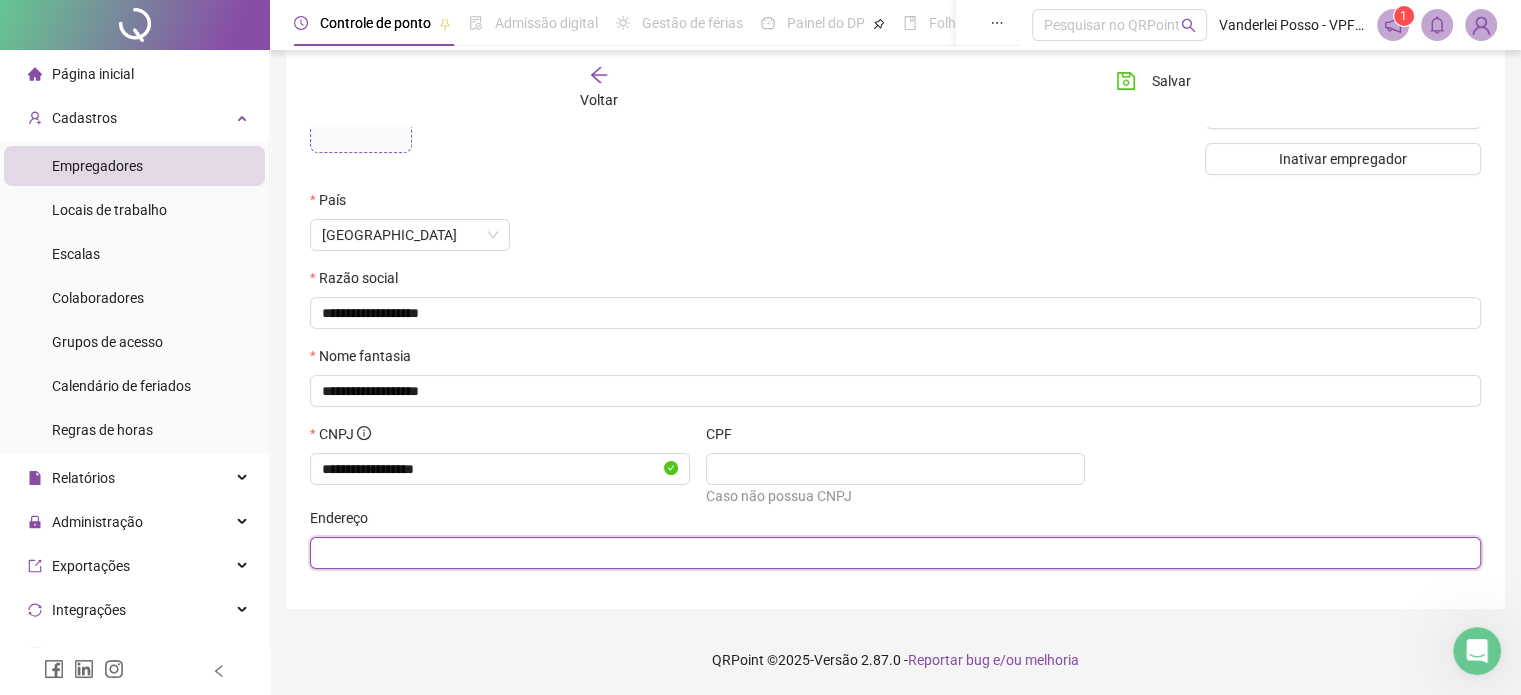 click at bounding box center (893, 553) 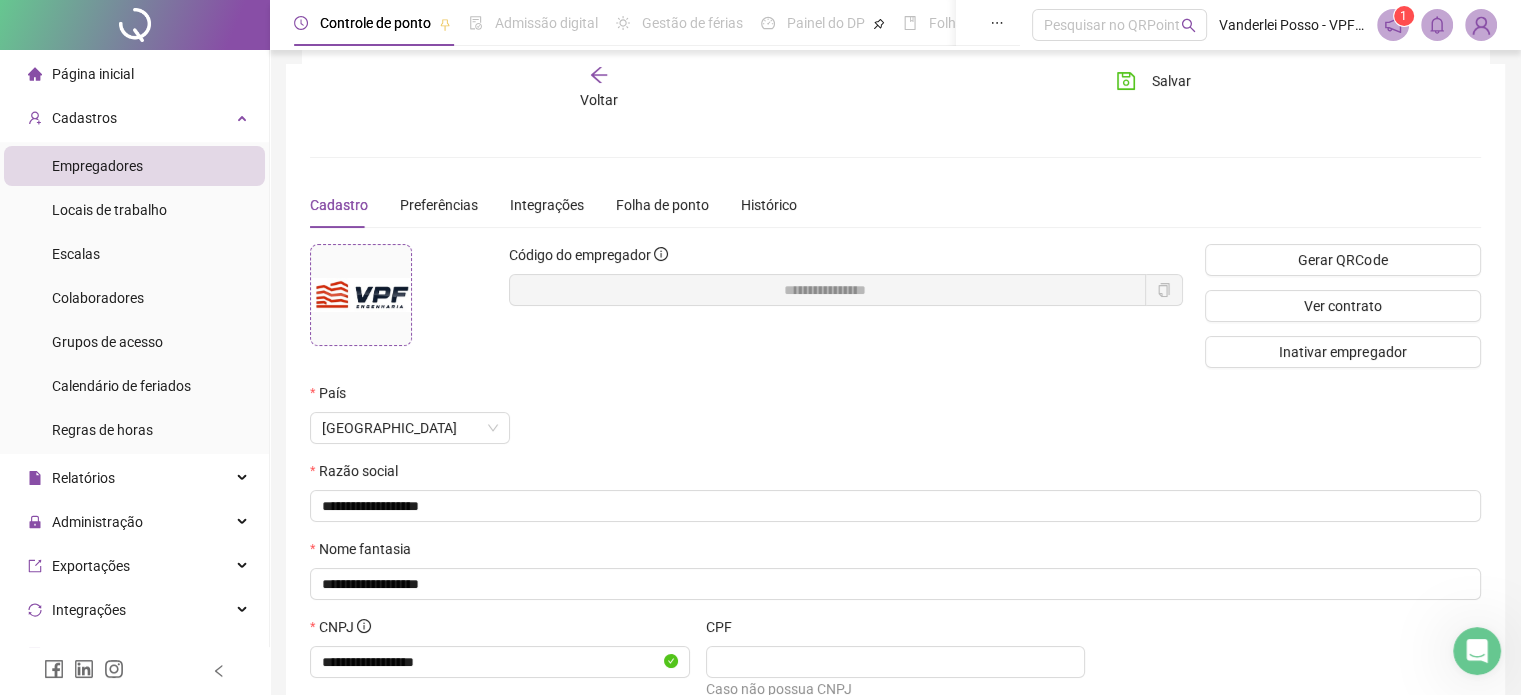 scroll, scrollTop: 0, scrollLeft: 0, axis: both 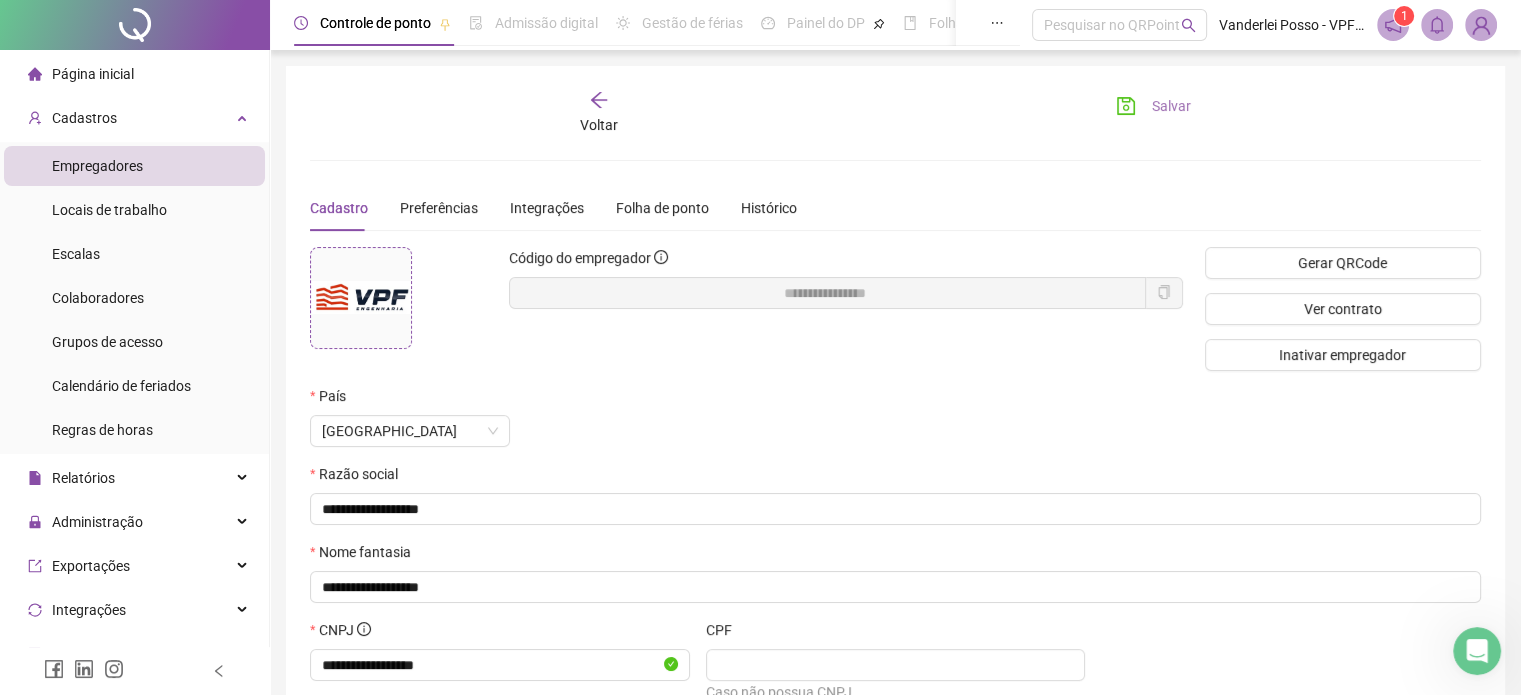type on "**********" 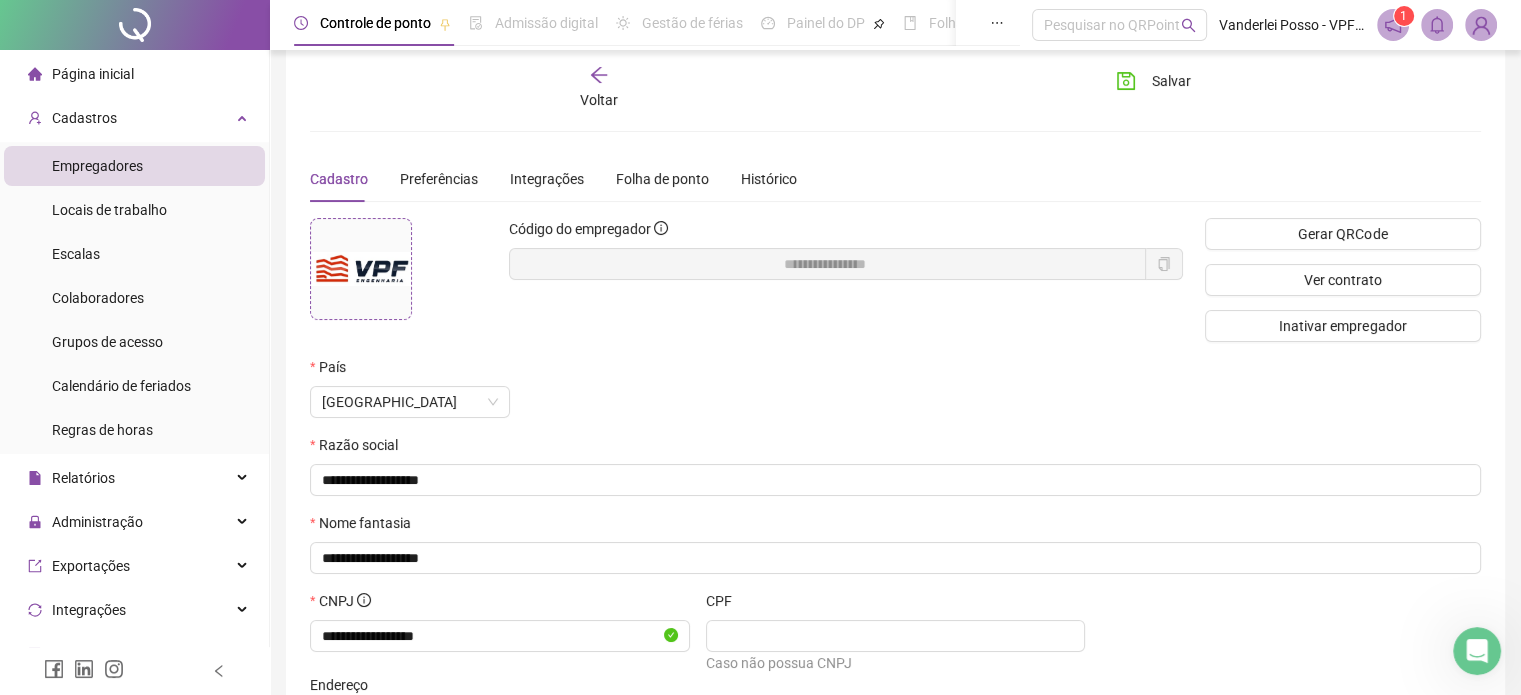 scroll, scrollTop: 0, scrollLeft: 0, axis: both 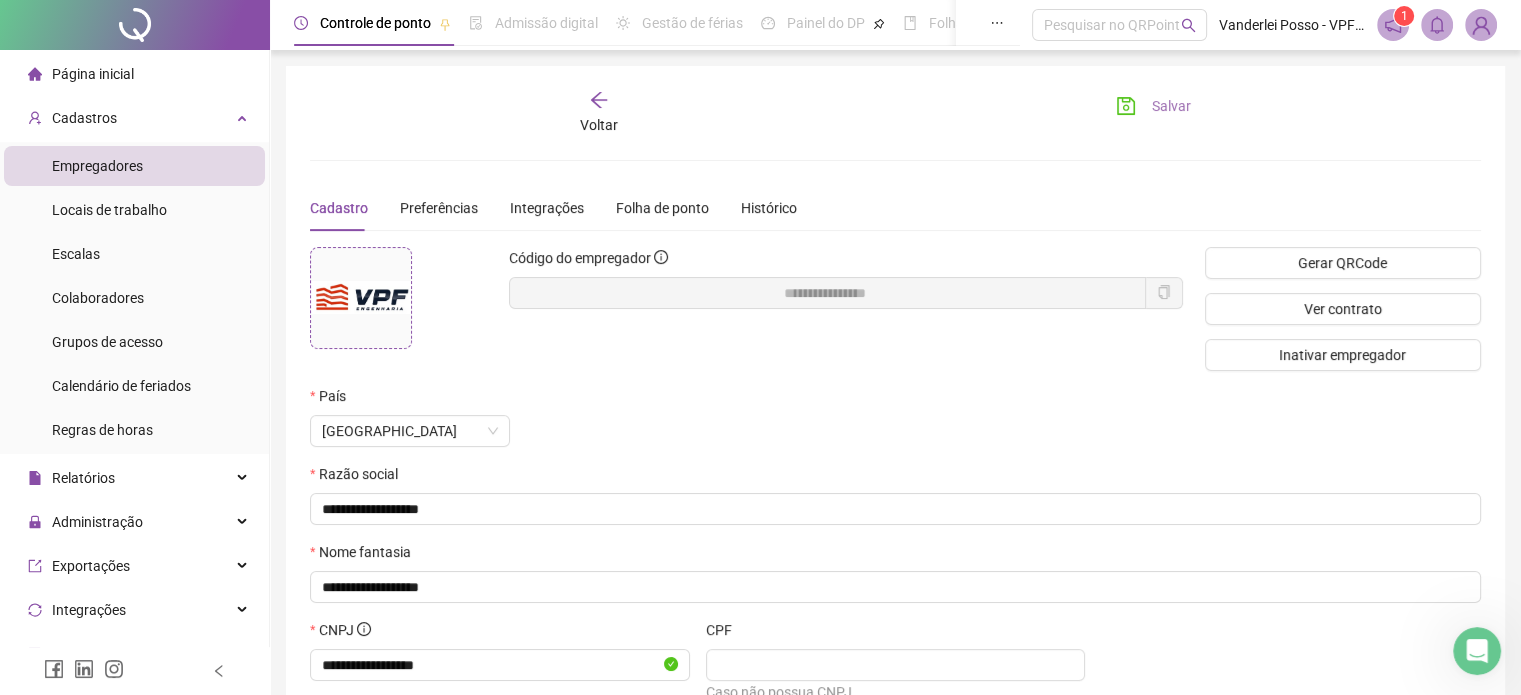 click on "Salvar" at bounding box center (1171, 106) 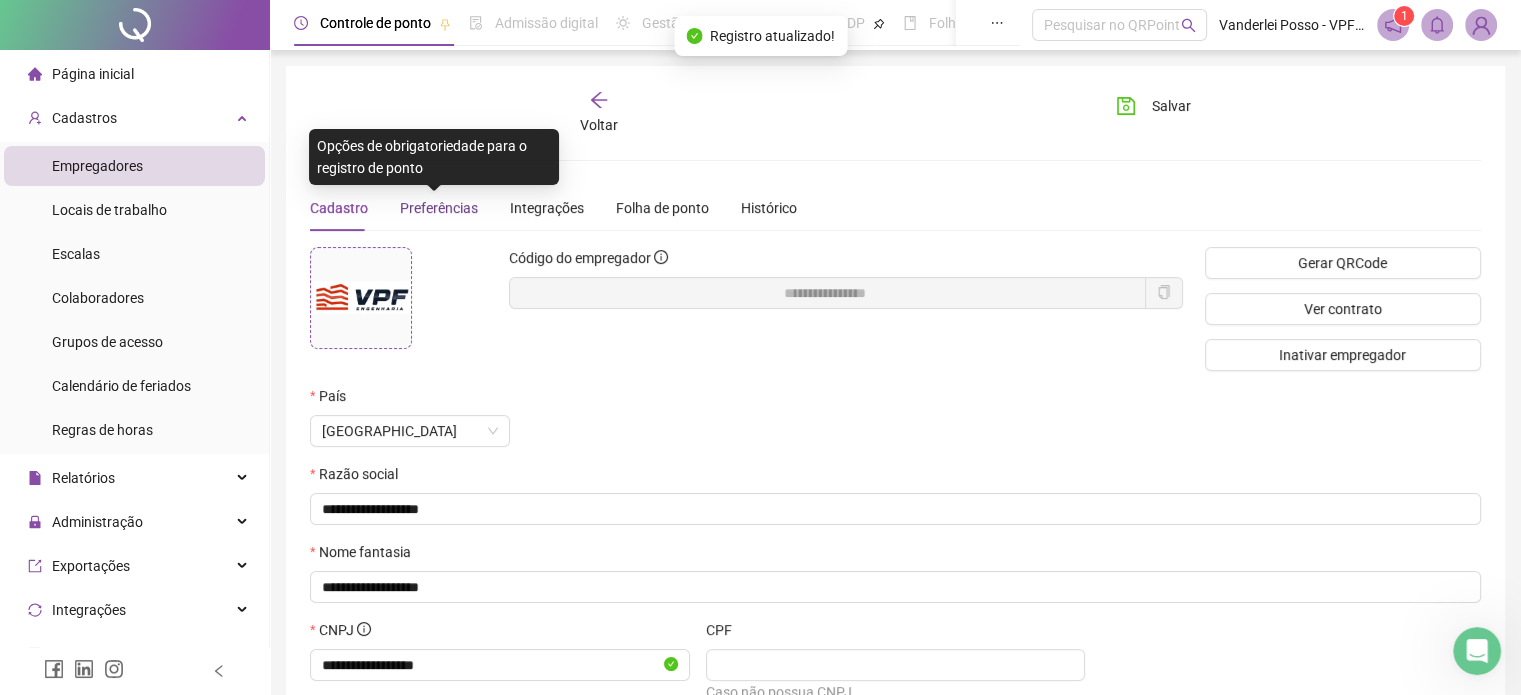 click on "Preferências" at bounding box center [439, 208] 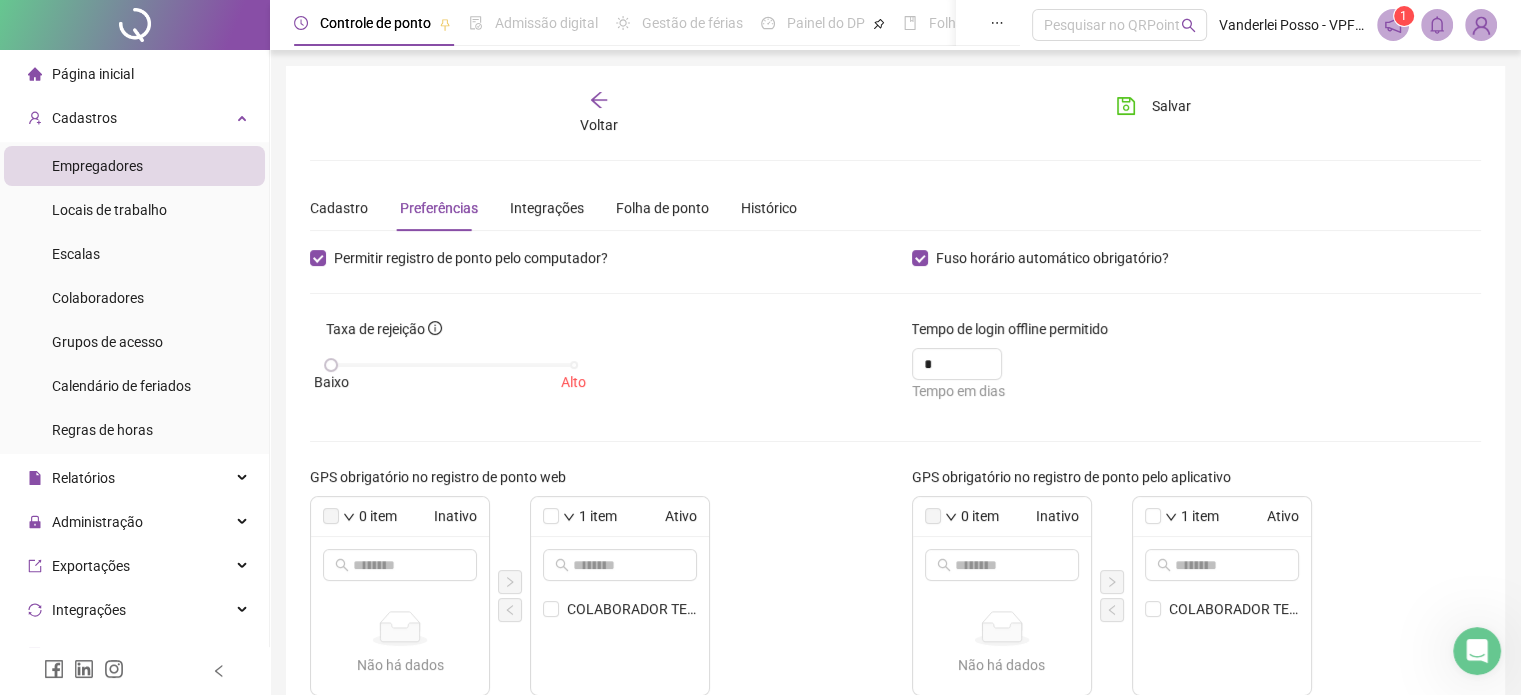 scroll, scrollTop: 100, scrollLeft: 0, axis: vertical 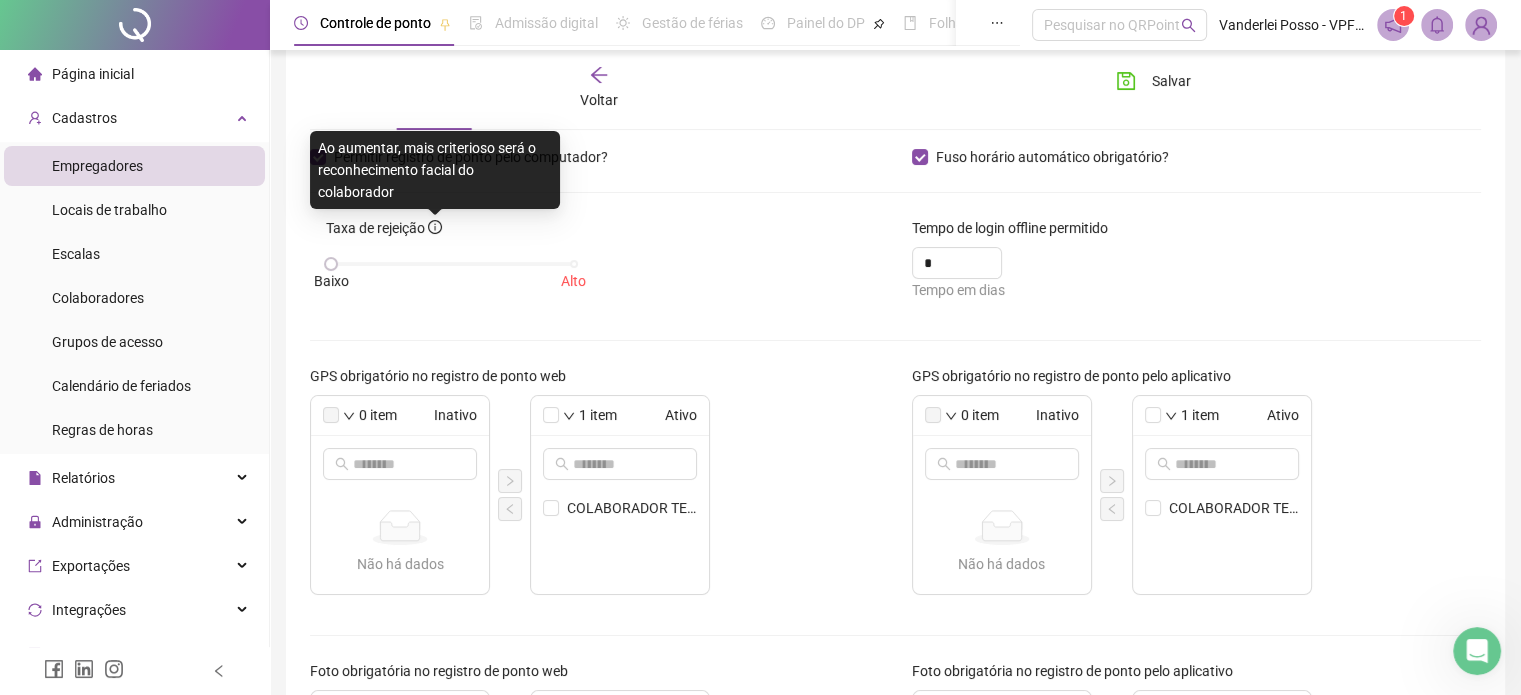 click 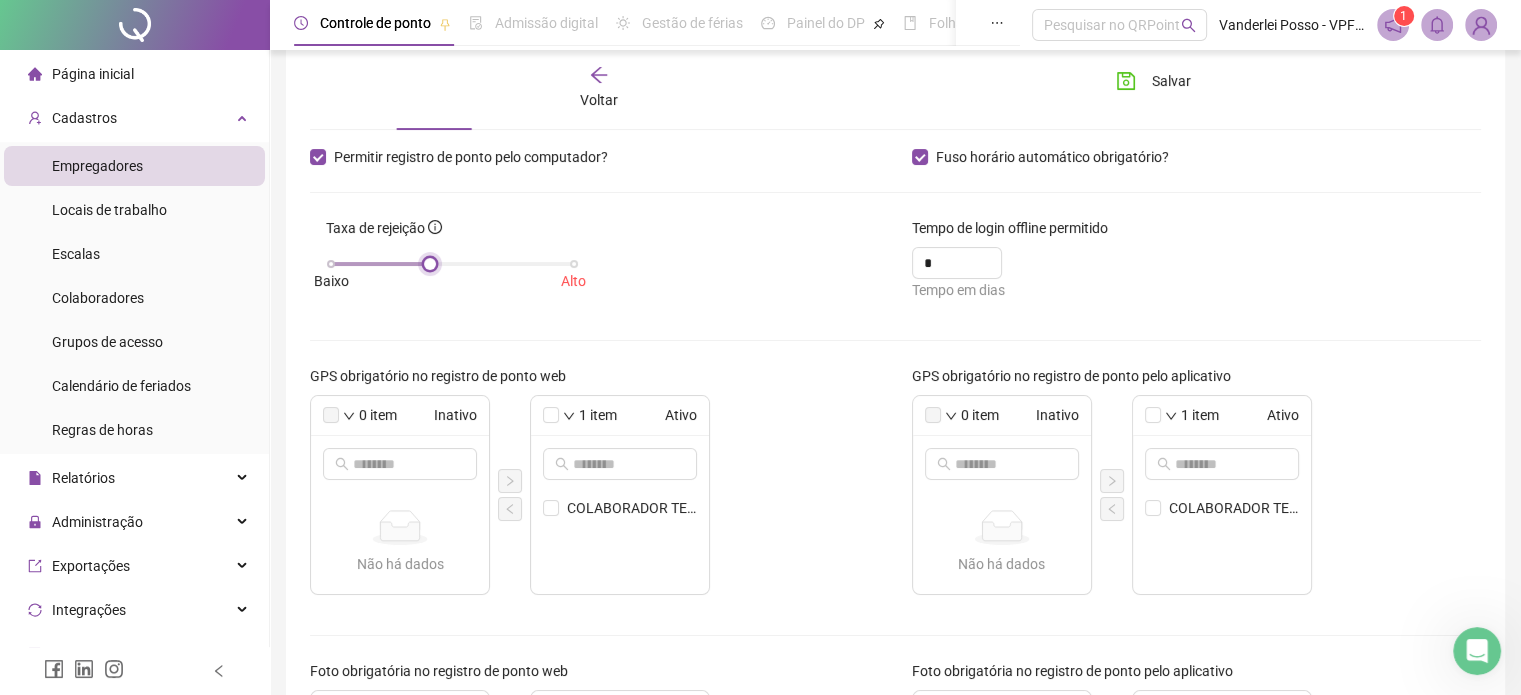 drag, startPoint x: 331, startPoint y: 263, endPoint x: 431, endPoint y: 267, distance: 100.07997 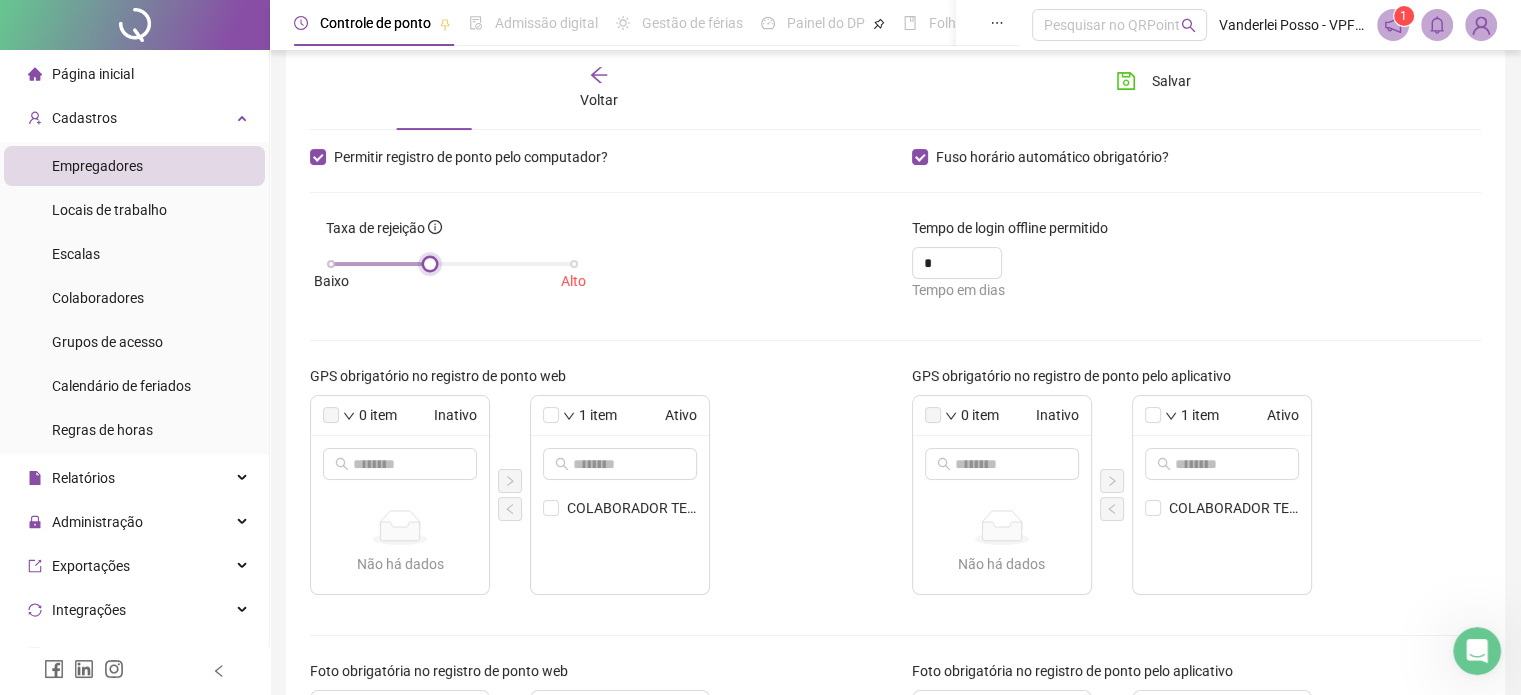 click at bounding box center (430, 264) 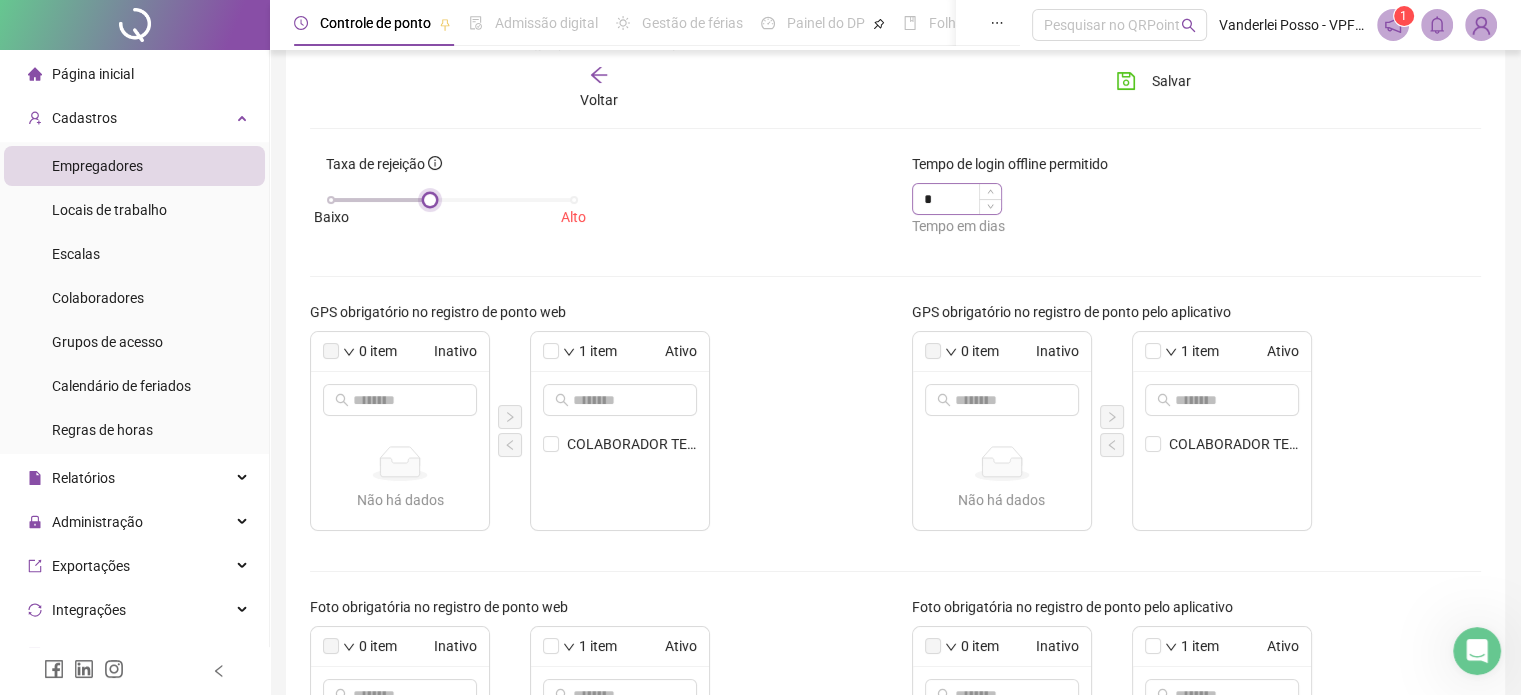 scroll, scrollTop: 200, scrollLeft: 0, axis: vertical 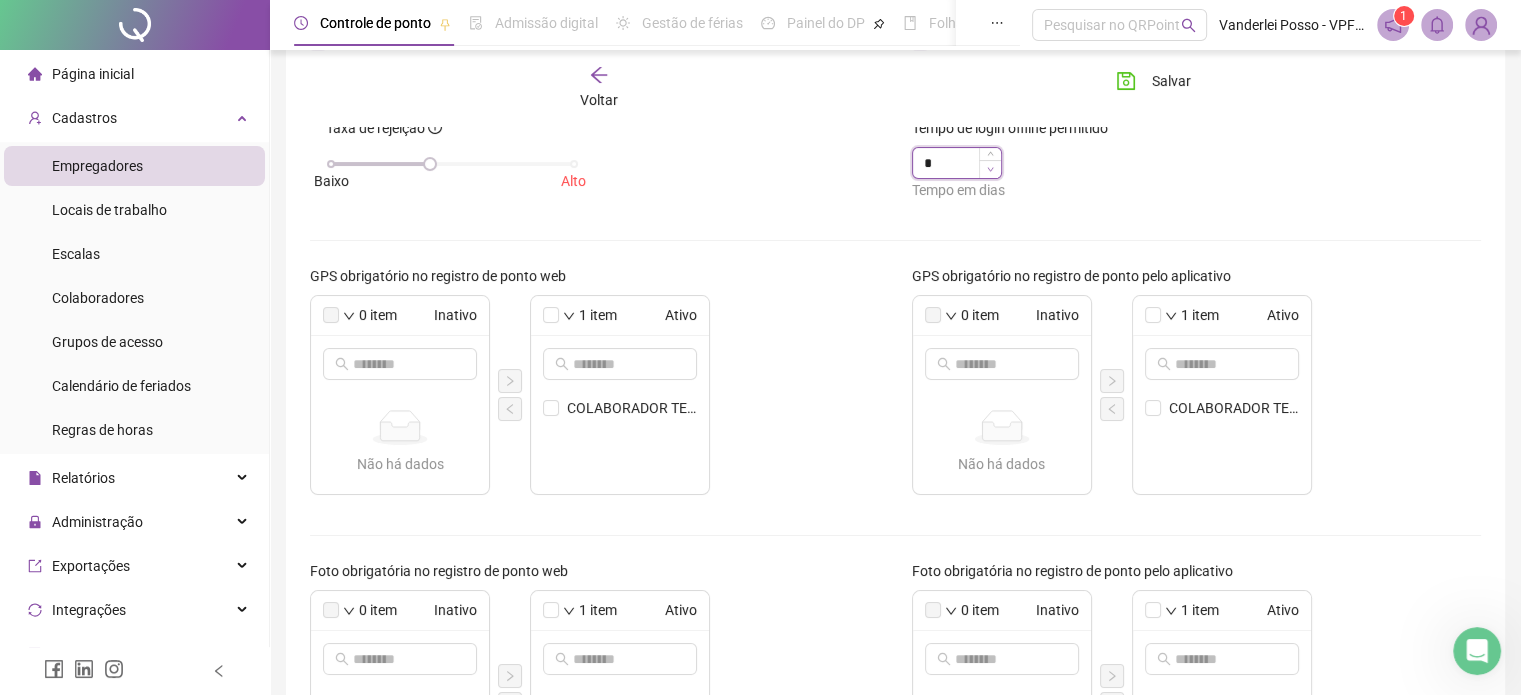 click 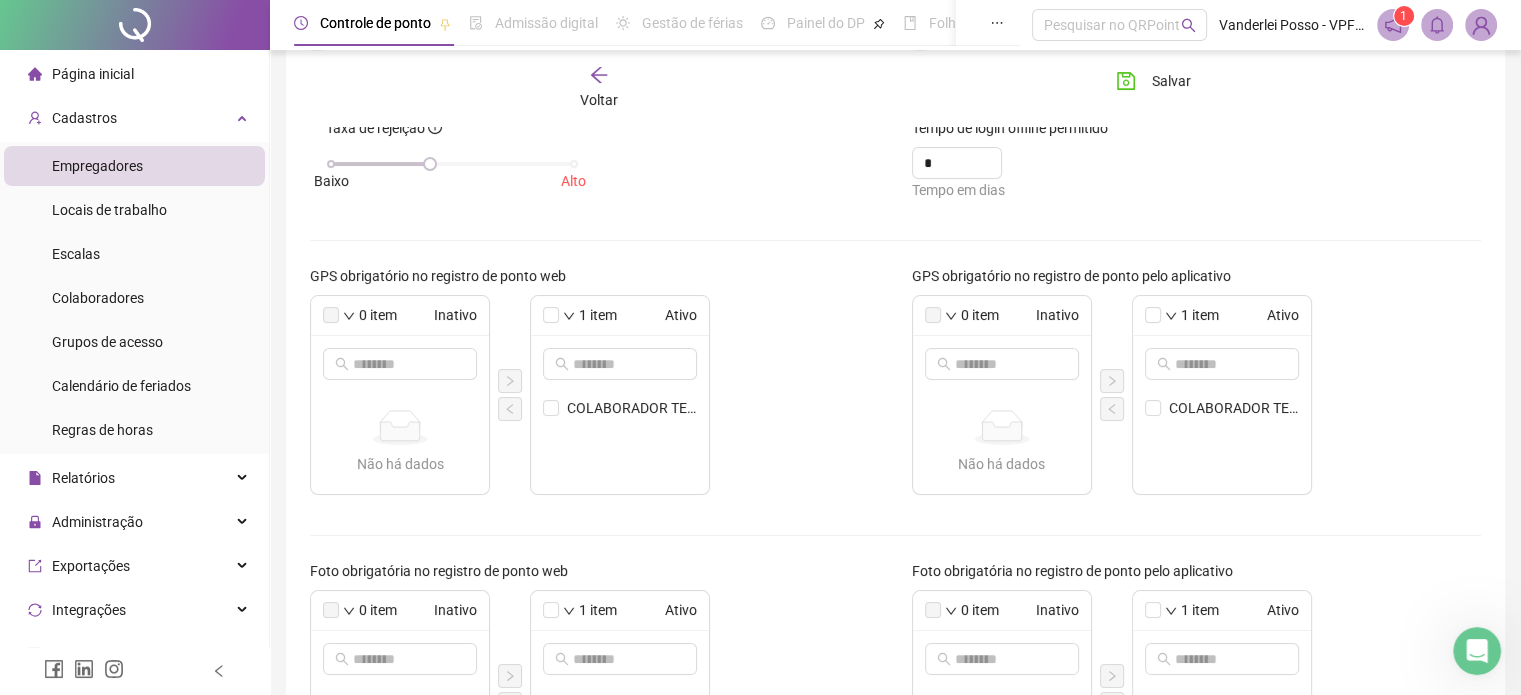 click on "Permitir registro de ponto pelo computador? Fuso horário automático obrigatório? Taxa de rejeição   Baixo Alto Tempo de login offline permitido * Tempo em dias GPS obrigatório no registro de ponto web 0   item Inativo Não há dados Não há dados 1   item Ativo COLABORADOR TESTE GPS obrigatório no registro de ponto pelo aplicativo 0   item Inativo Não há dados Não há dados 1   item Ativo COLABORADOR TESTE Foto obrigatória no registro de ponto web 0   item Inativo Não há dados Não há dados 1   item Ativo COLABORADOR TESTE Foto obrigatória no registro de ponto pelo aplicativo 0   item Inativo Não há dados Não há dados 1   item Ativo COLABORADOR TESTE QRCode obrigatório no registro de ponto via app 1   item Inativo COLABORADOR TESTE 0   item Ativo Não há dados Não há dados Reconhecimento facial obrigatório no registro de ponto 0   item Inativo Não há dados Não há dados 1   item Ativo COLABORADOR TESTE" at bounding box center [895, 573] 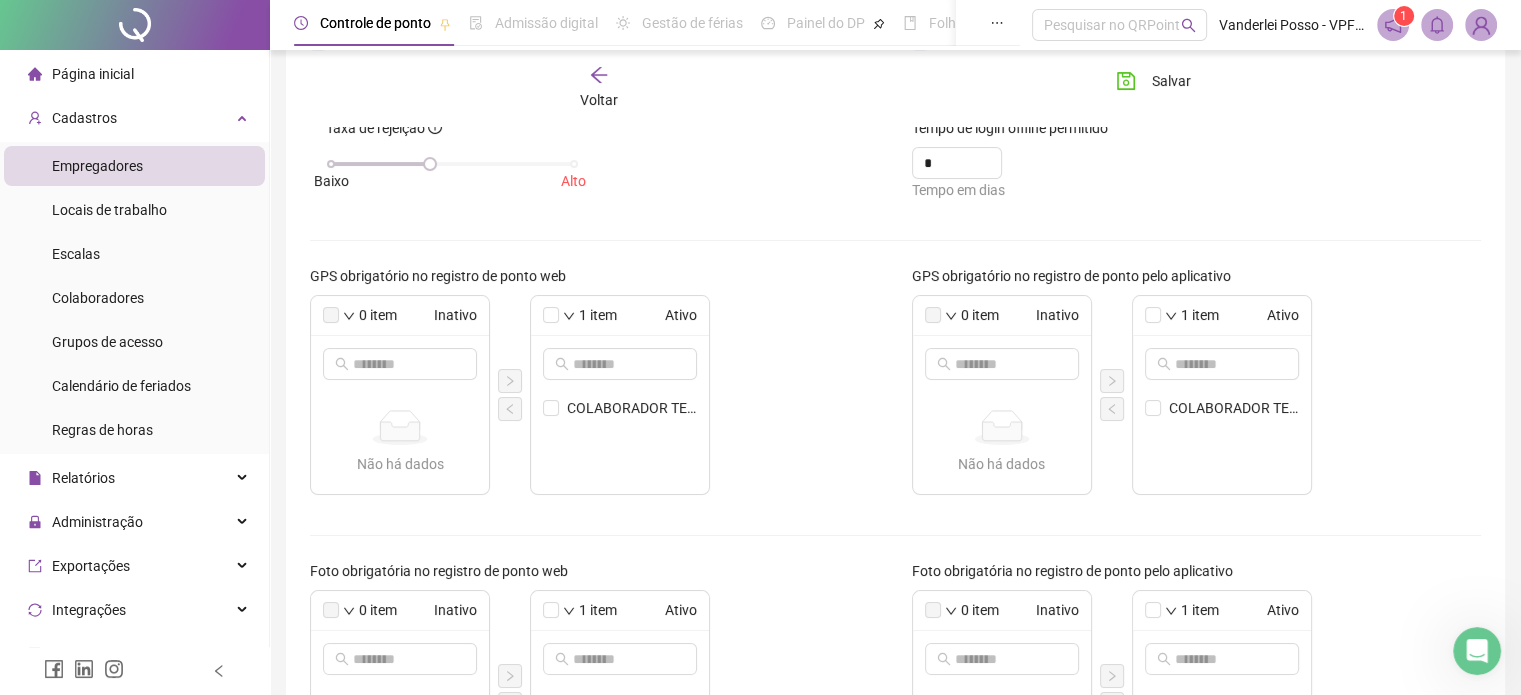 click at bounding box center (331, 315) 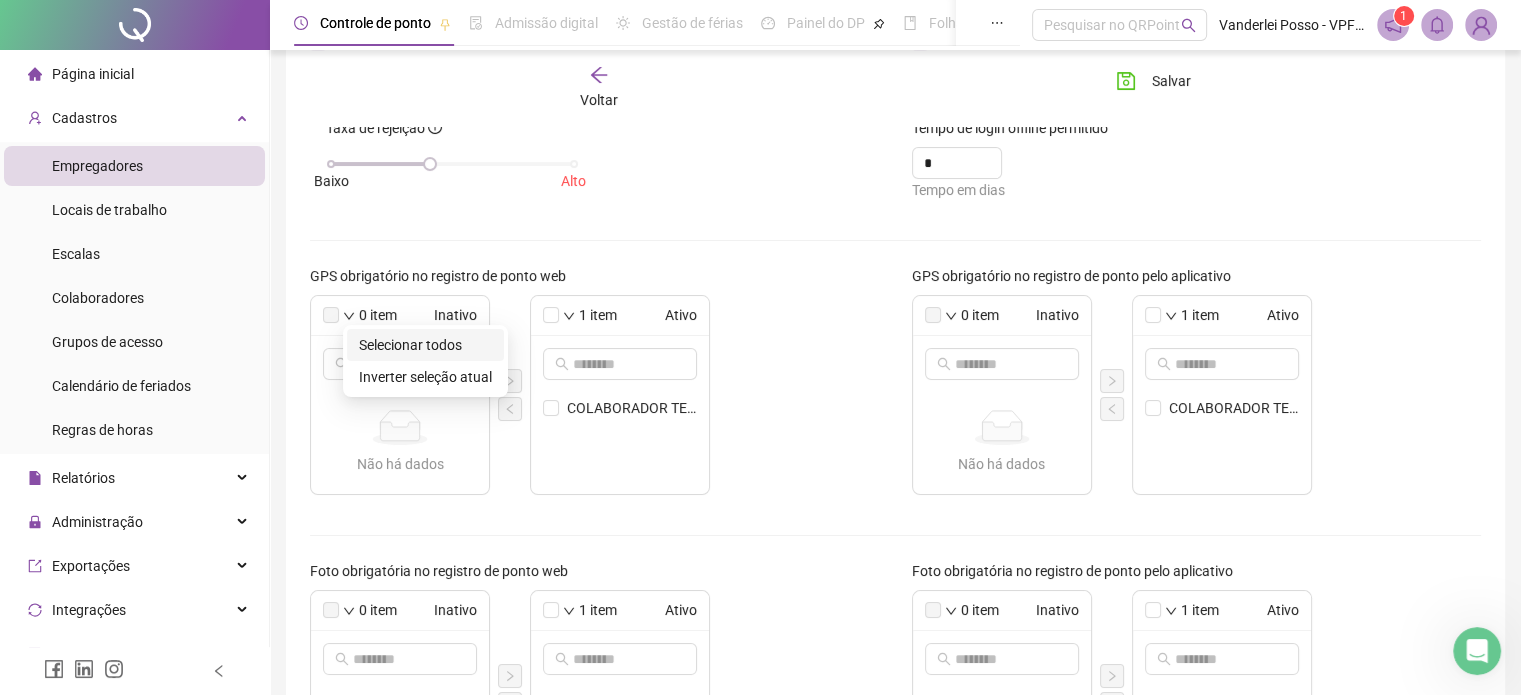 click on "Selecionar todos" at bounding box center [425, 345] 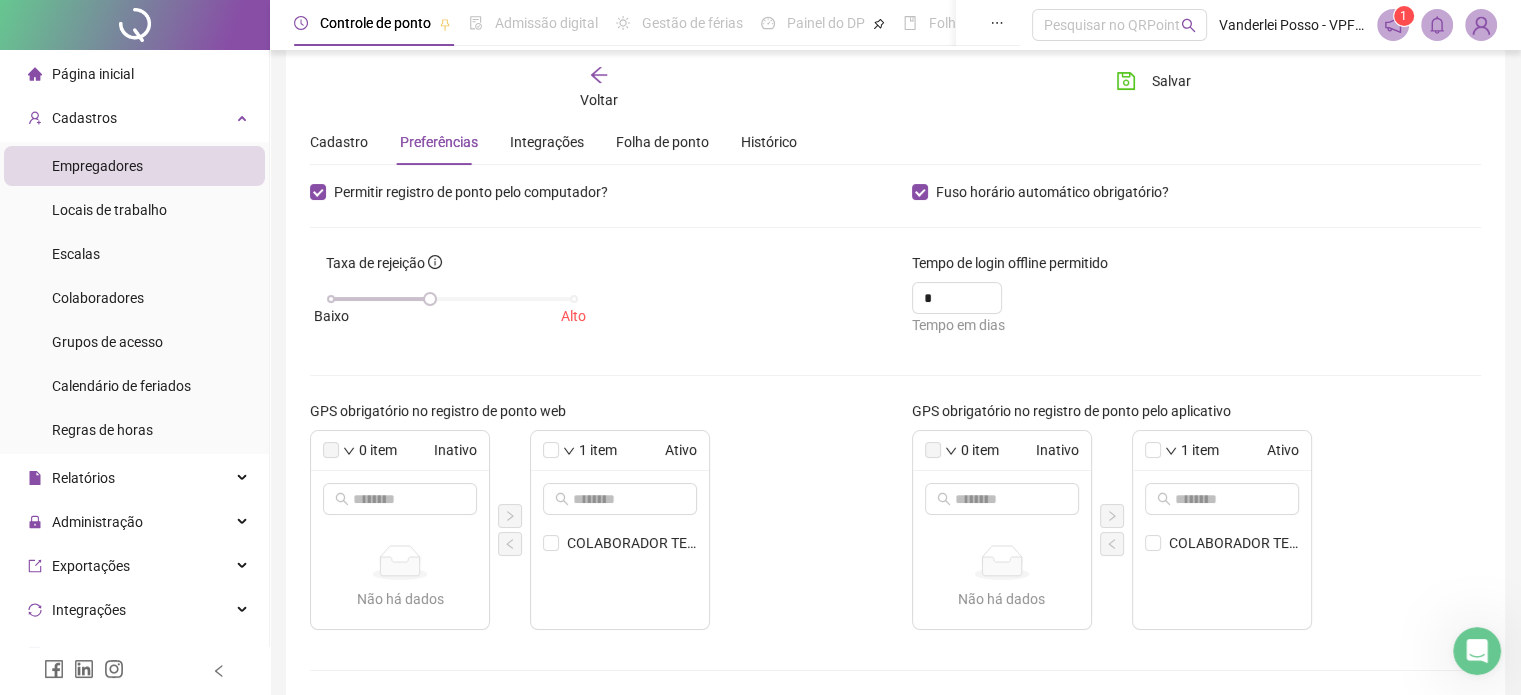 scroll, scrollTop: 14, scrollLeft: 0, axis: vertical 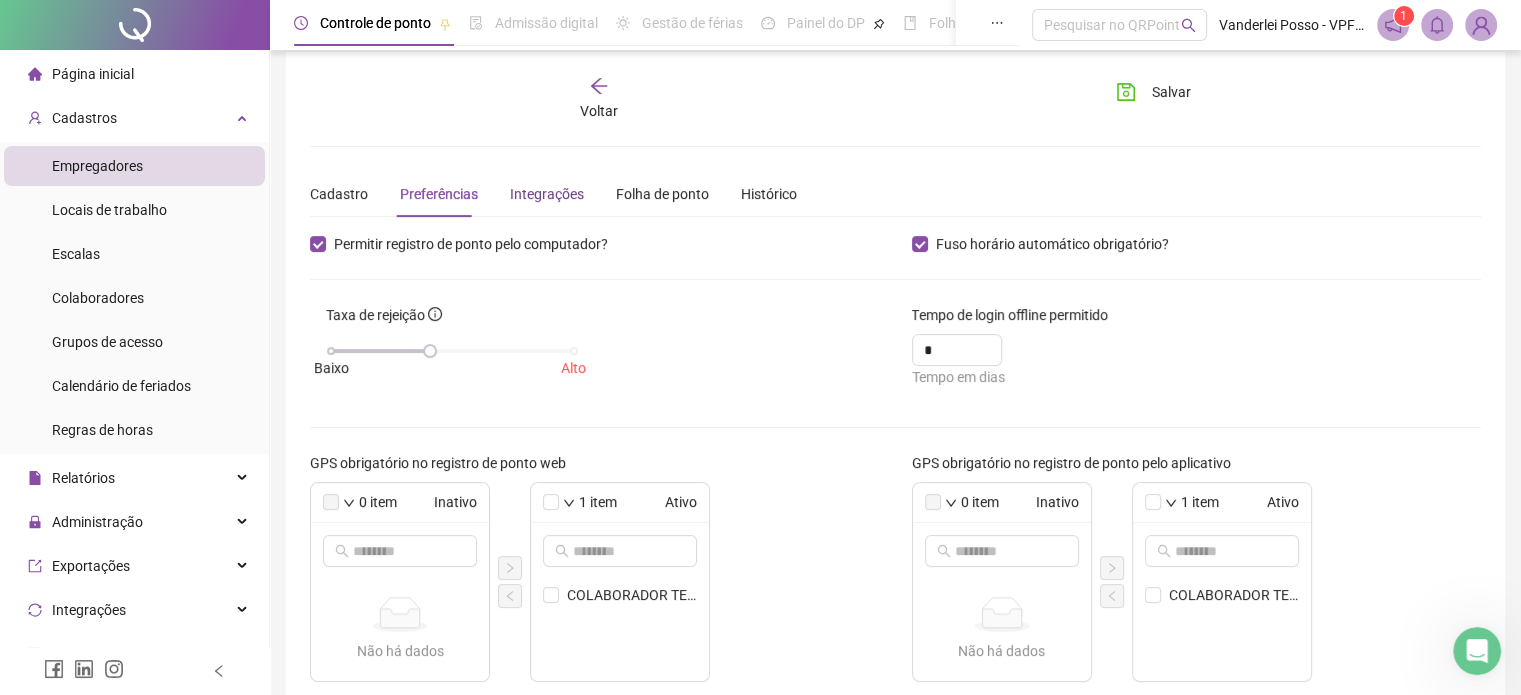 click on "Integrações" at bounding box center (547, 194) 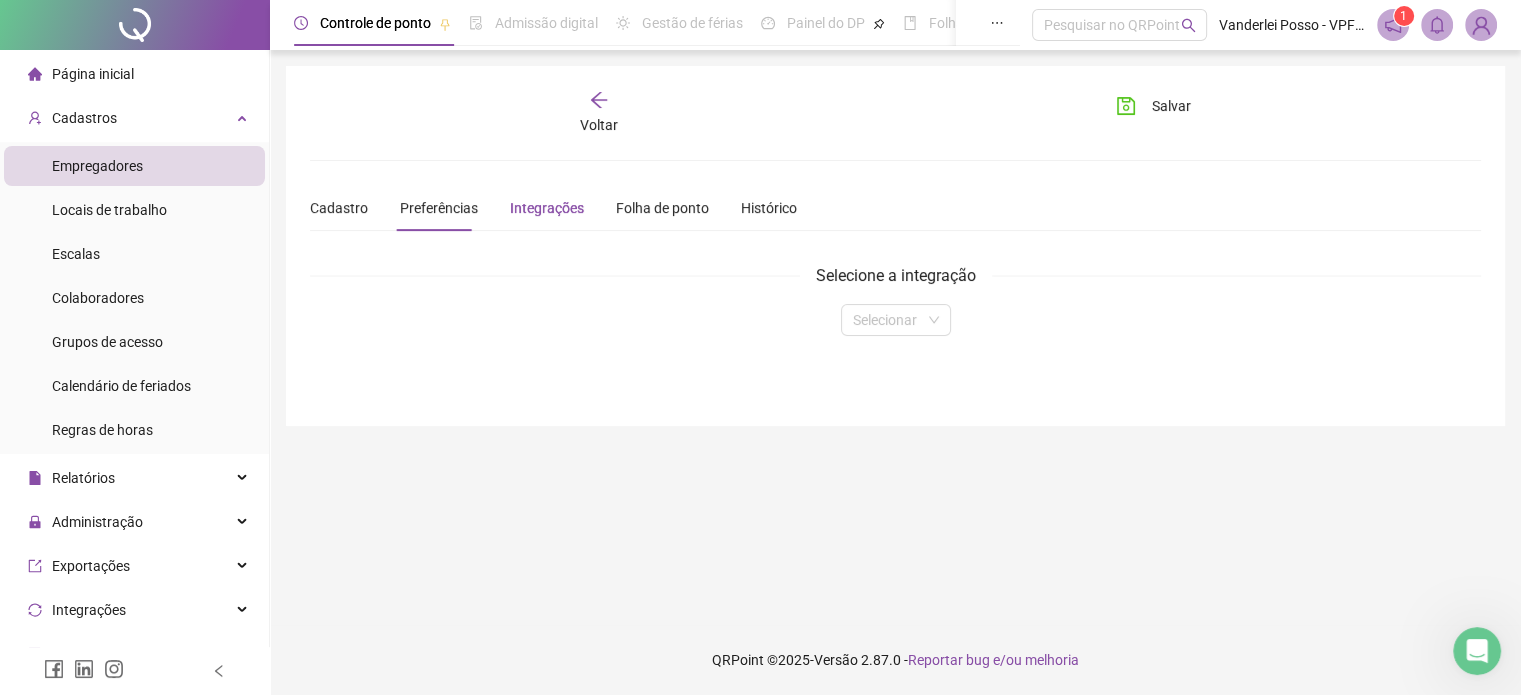 scroll, scrollTop: 0, scrollLeft: 0, axis: both 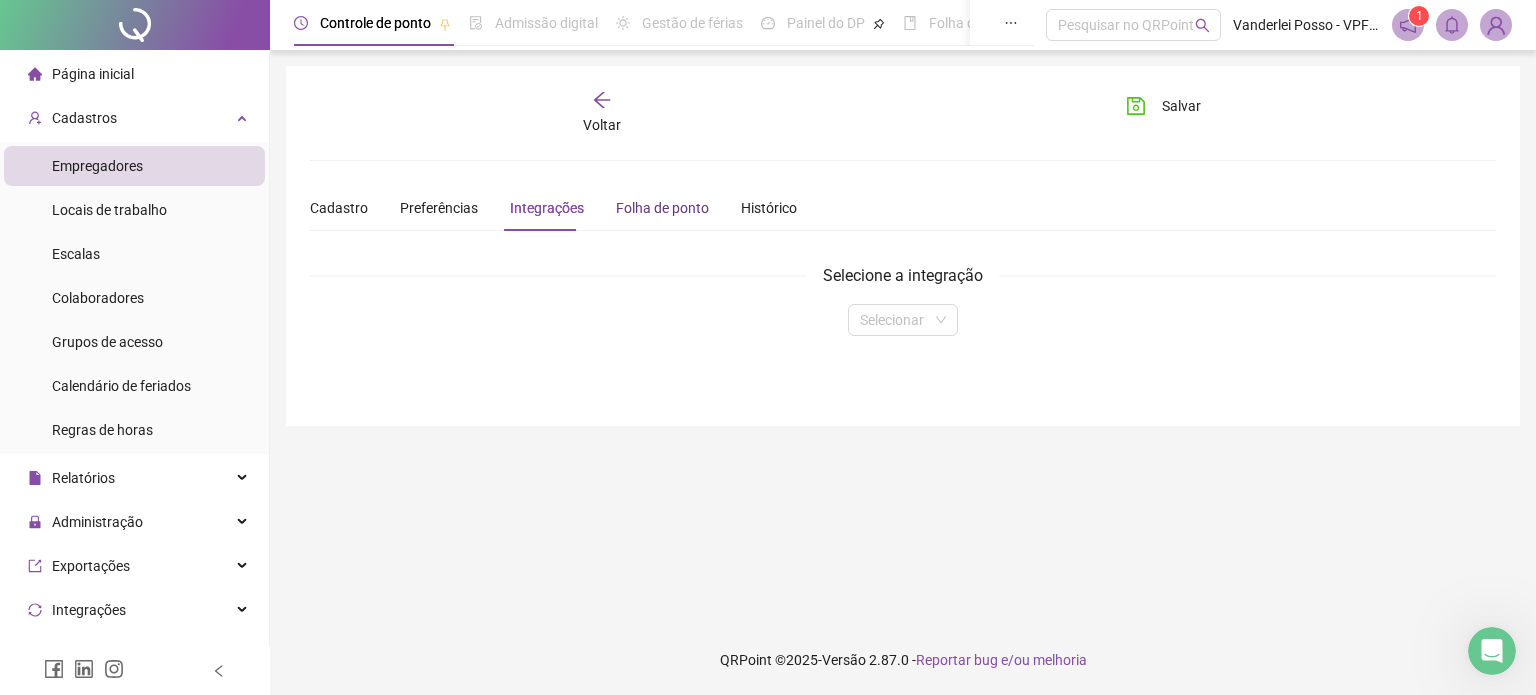 click on "Folha de ponto" at bounding box center (662, 208) 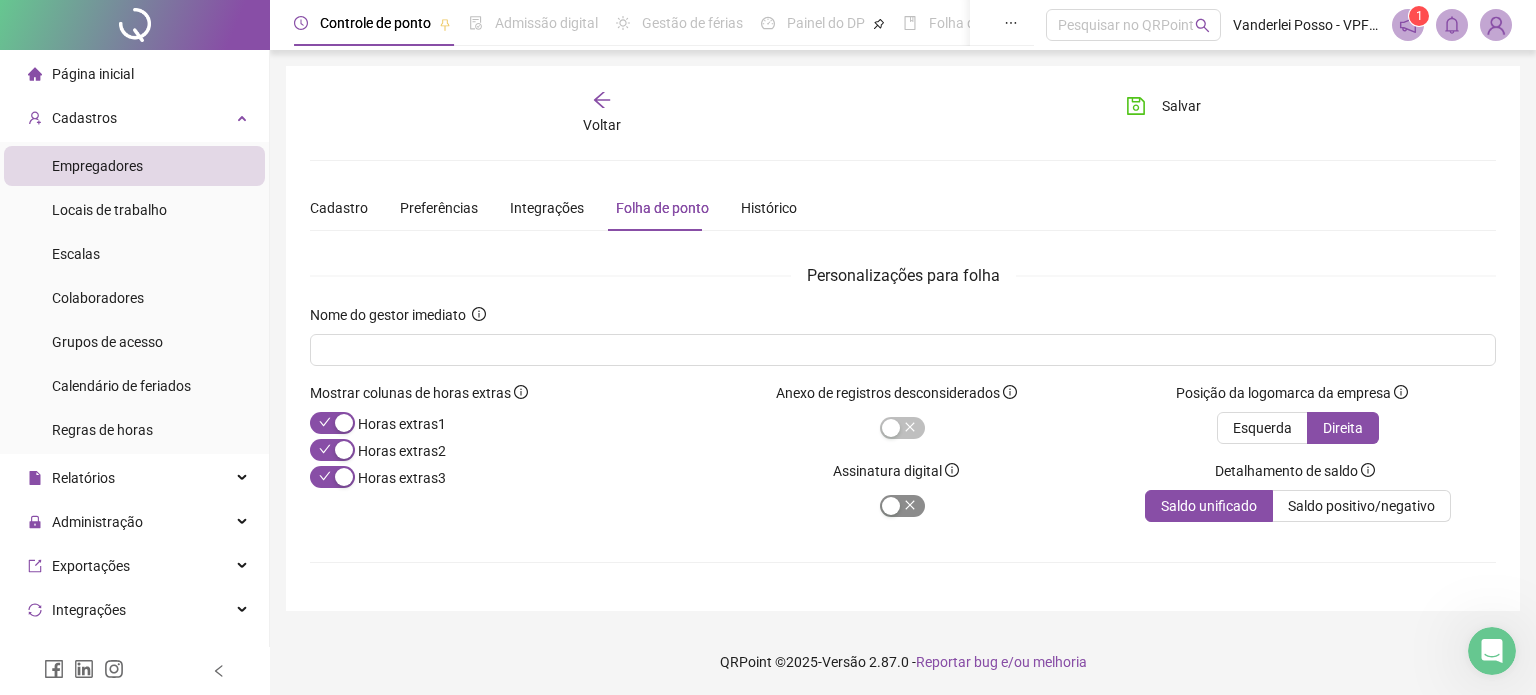 click at bounding box center (902, 506) 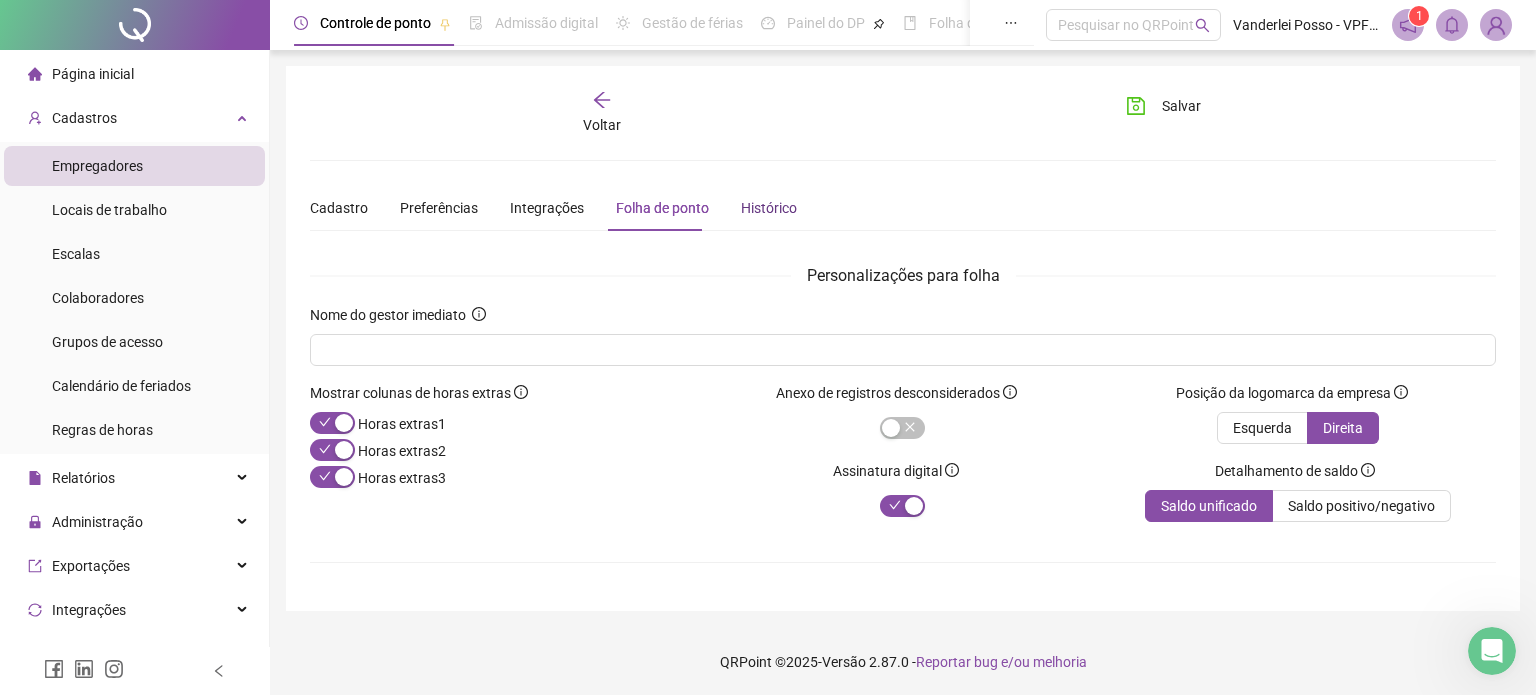 click on "Histórico" at bounding box center (769, 208) 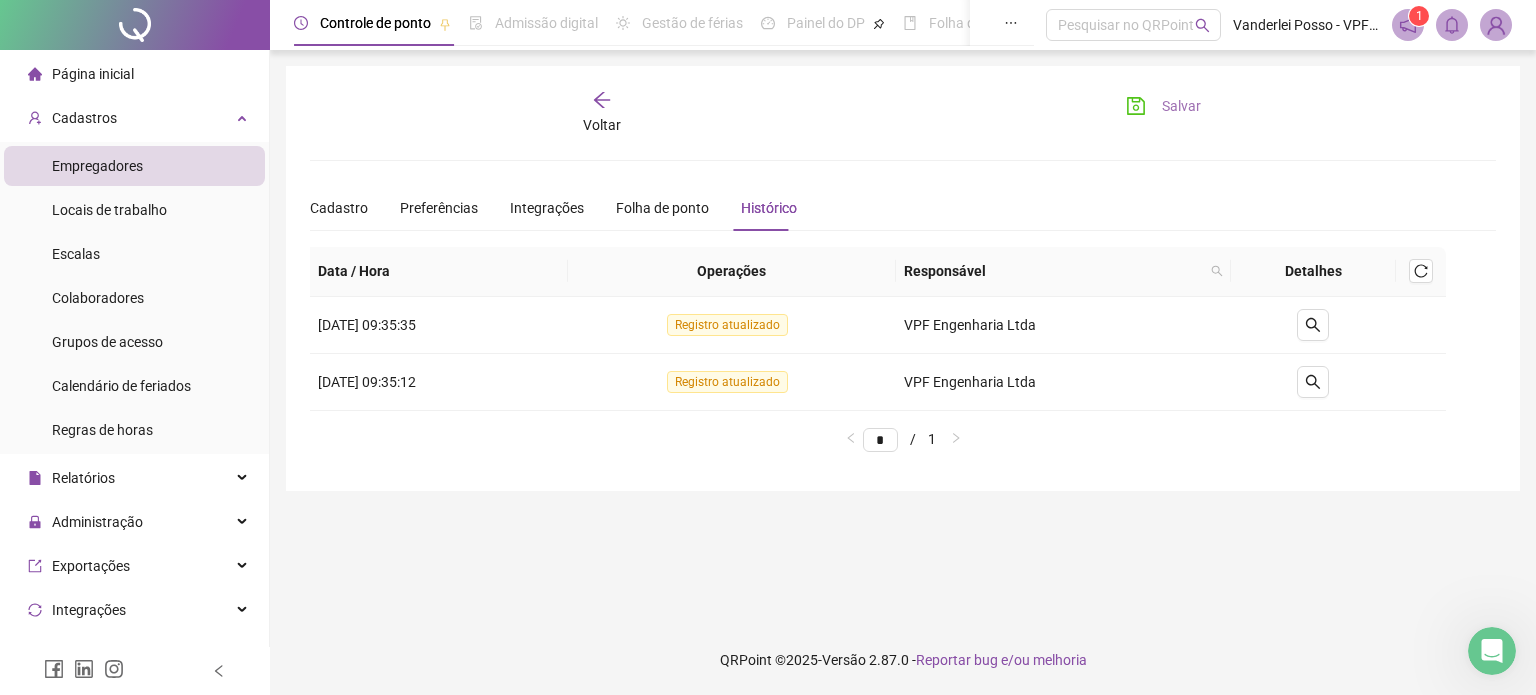 click on "Salvar" at bounding box center [1181, 106] 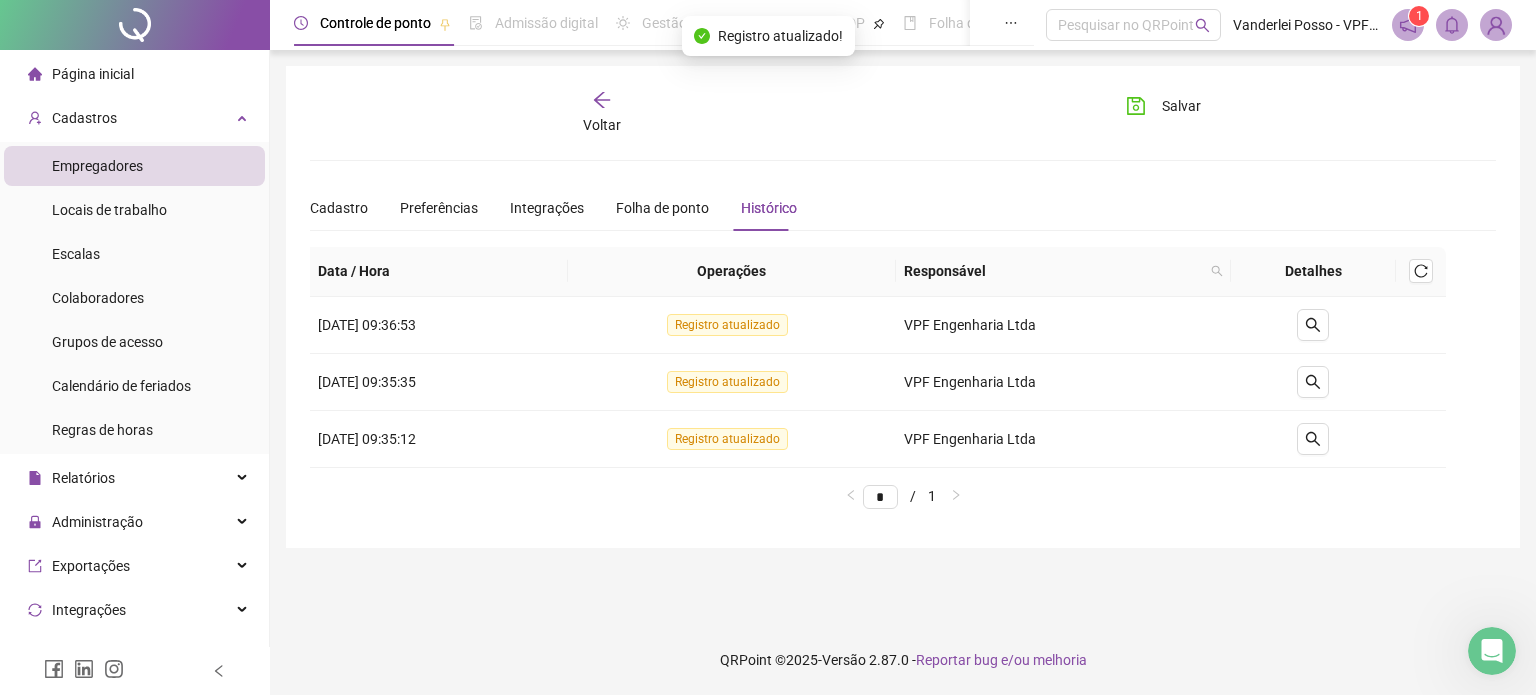 click on "Voltar" at bounding box center (602, 113) 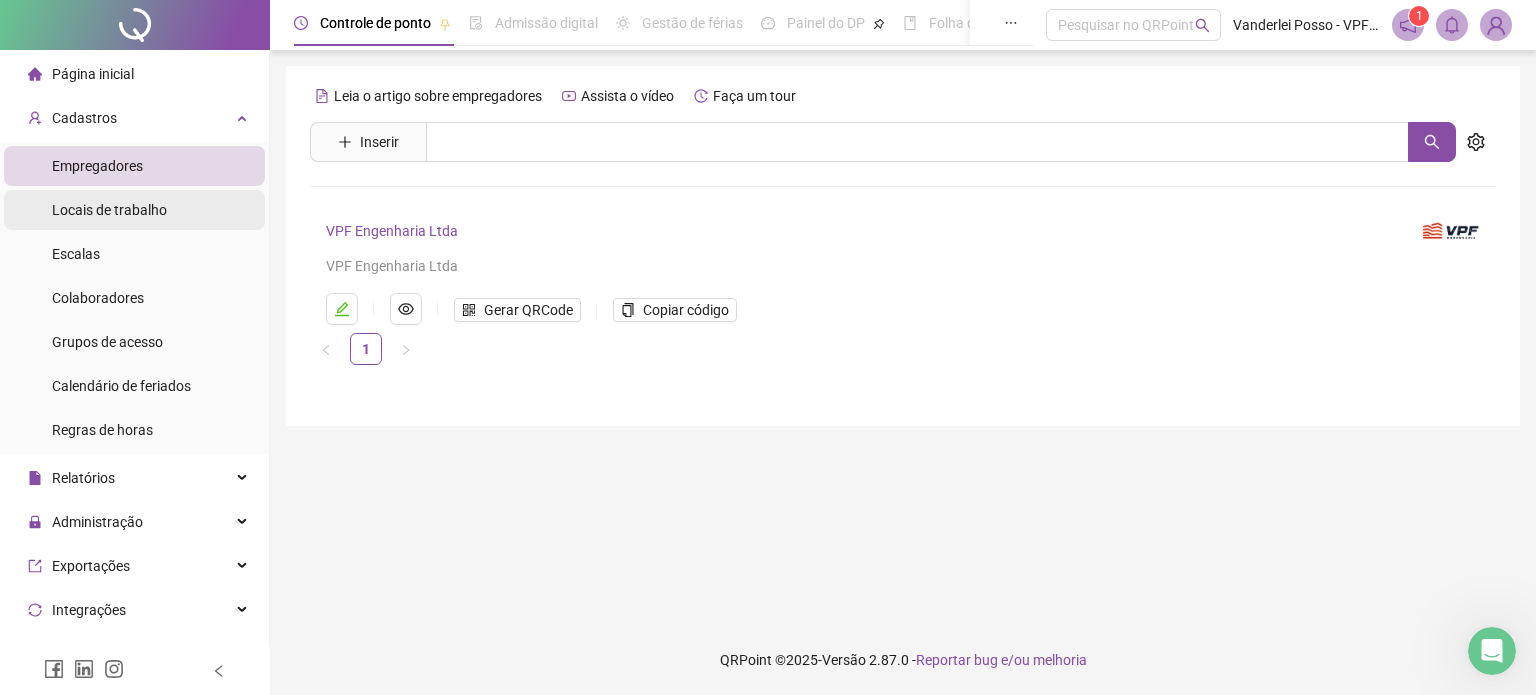 click on "Locais de trabalho" at bounding box center [109, 210] 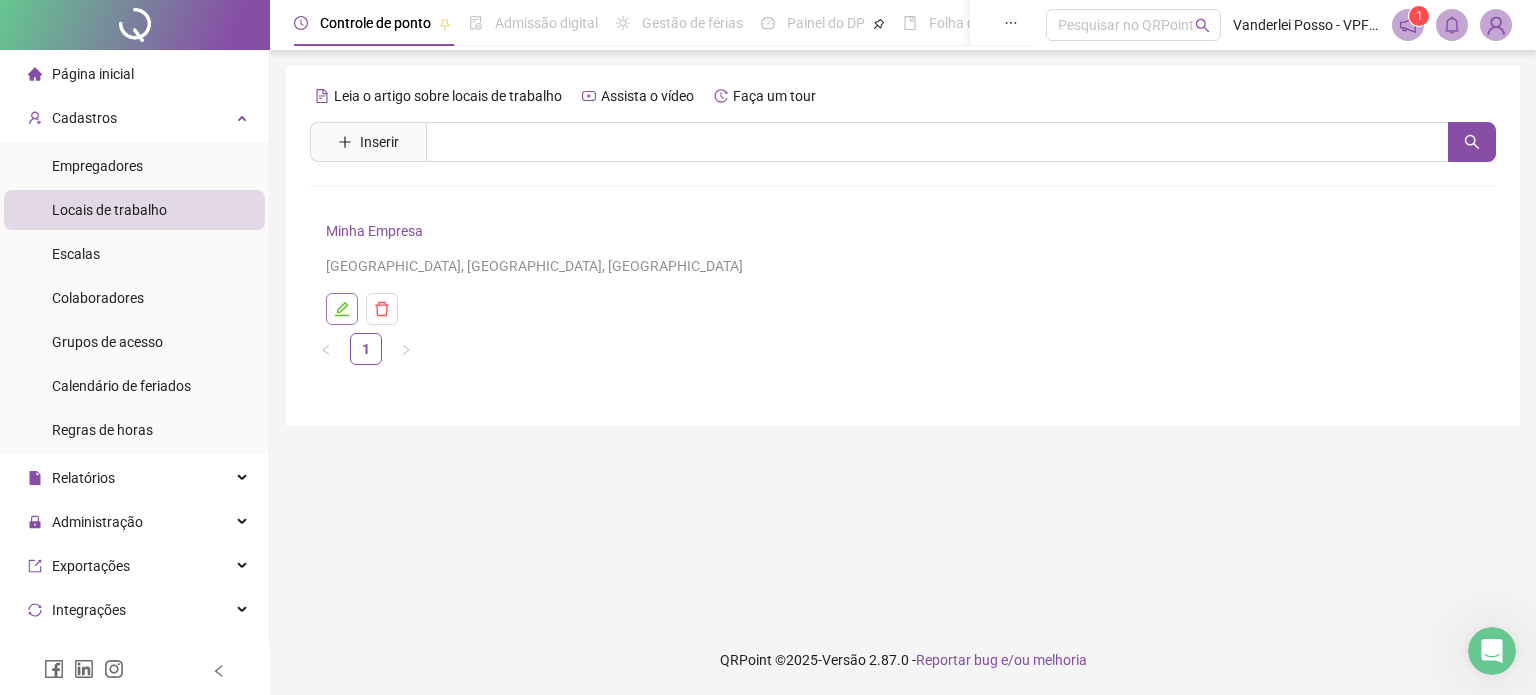 click at bounding box center [342, 309] 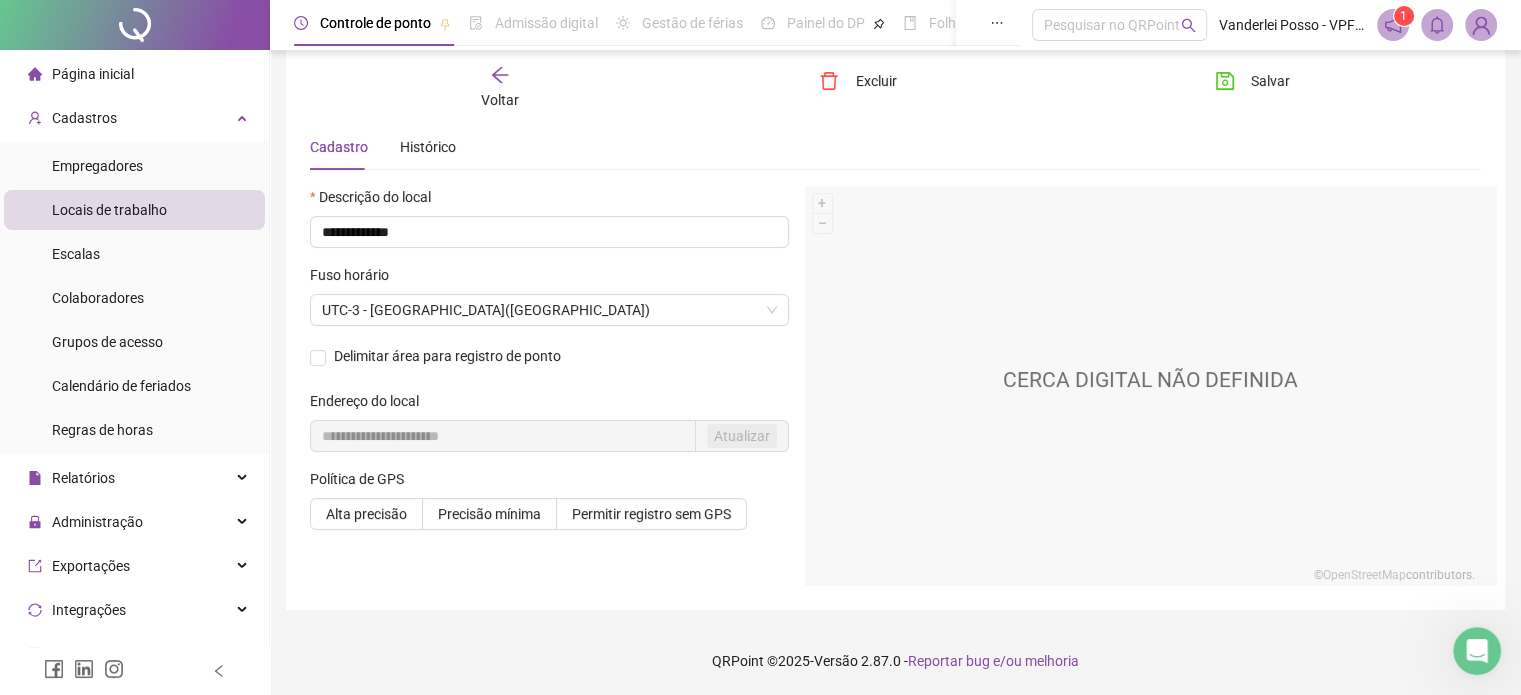 scroll, scrollTop: 0, scrollLeft: 0, axis: both 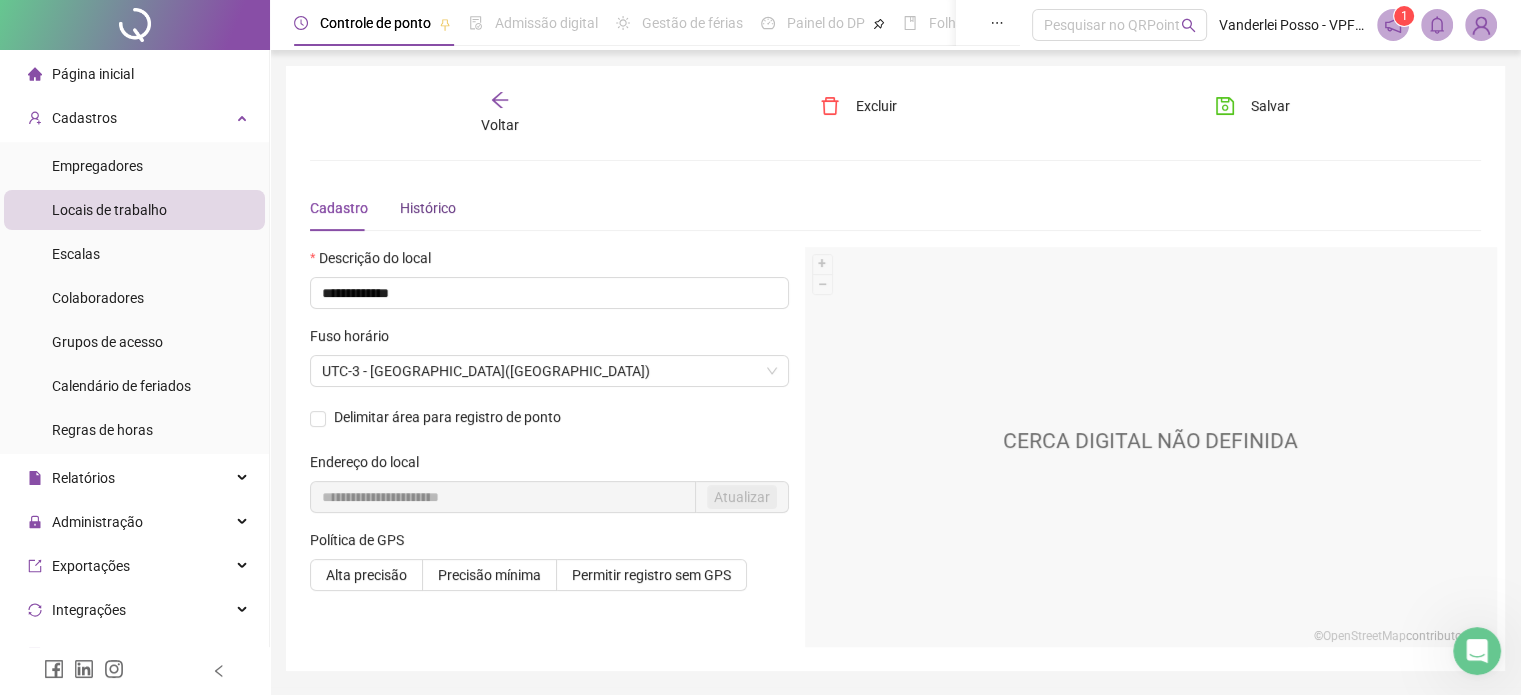 click on "Histórico" at bounding box center (428, 208) 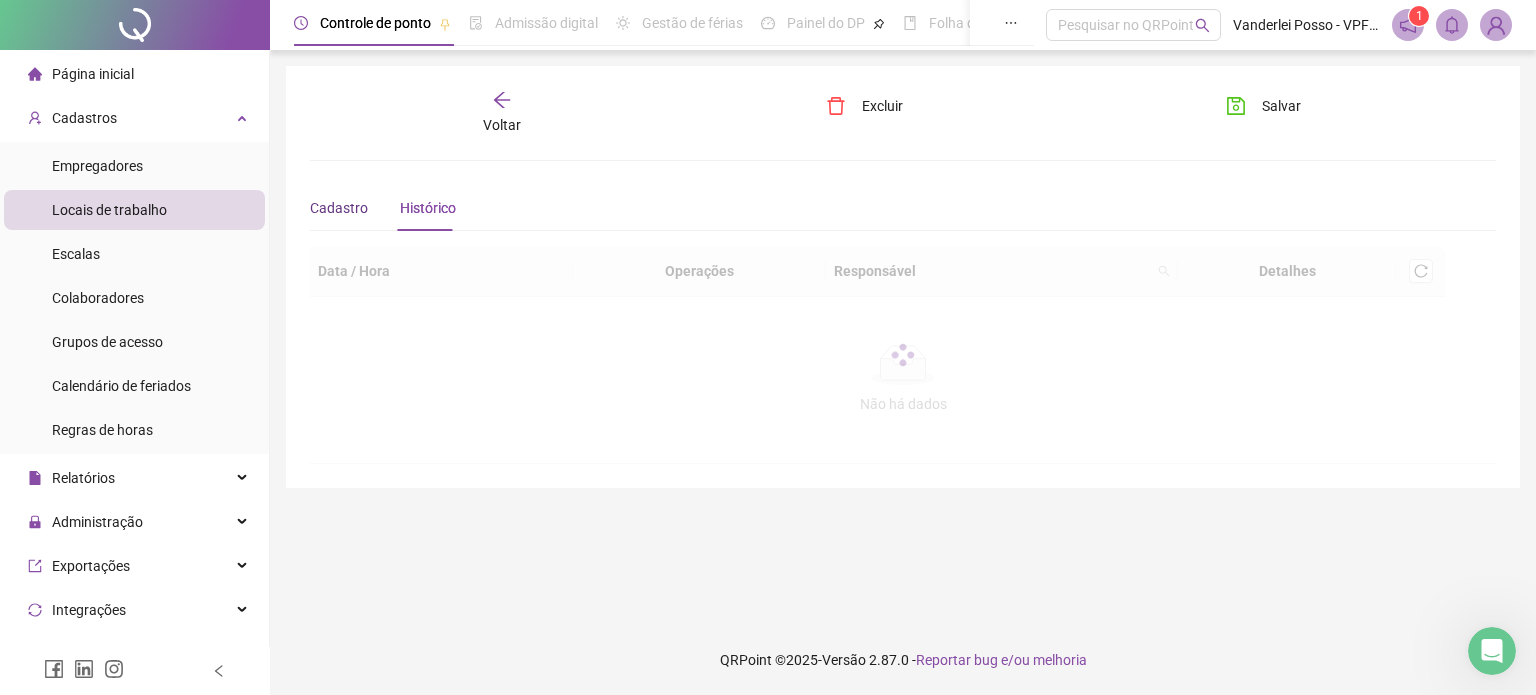 click on "Cadastro" at bounding box center [339, 208] 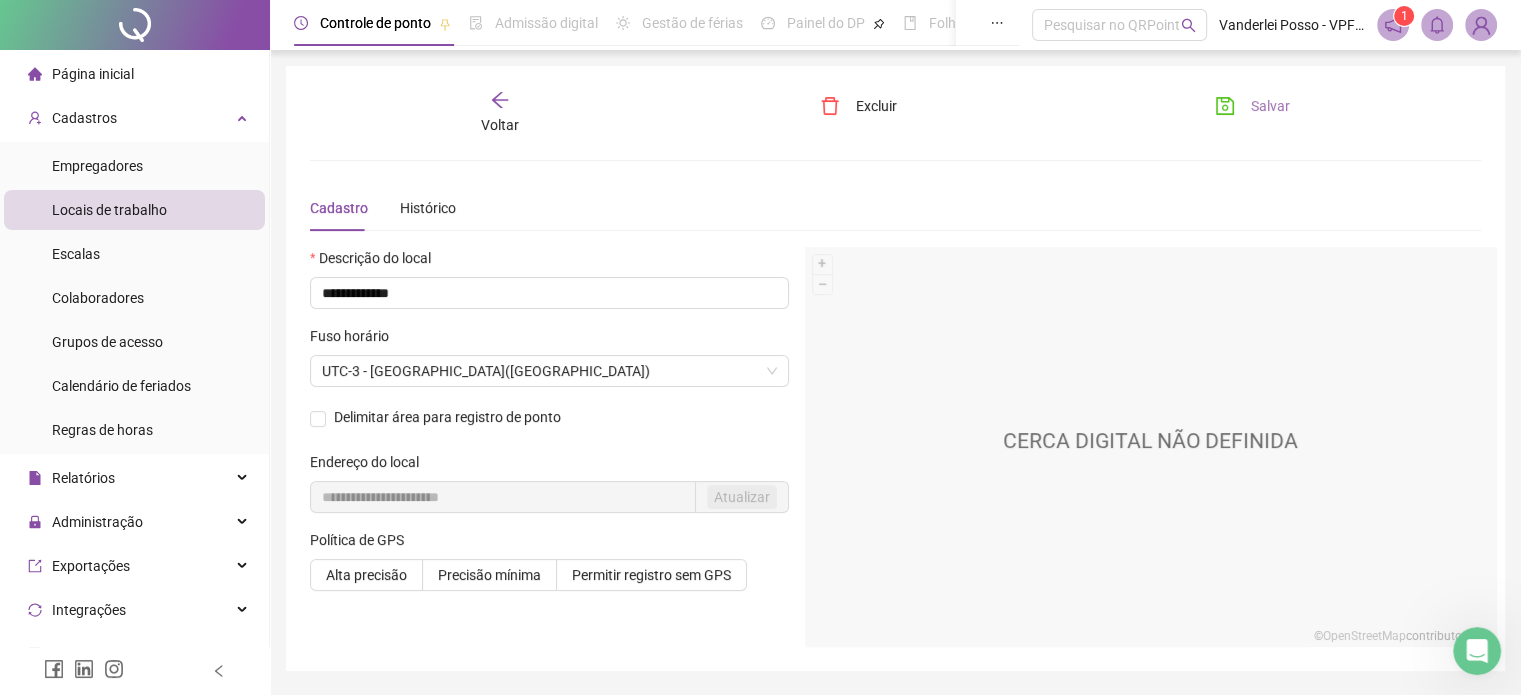 click 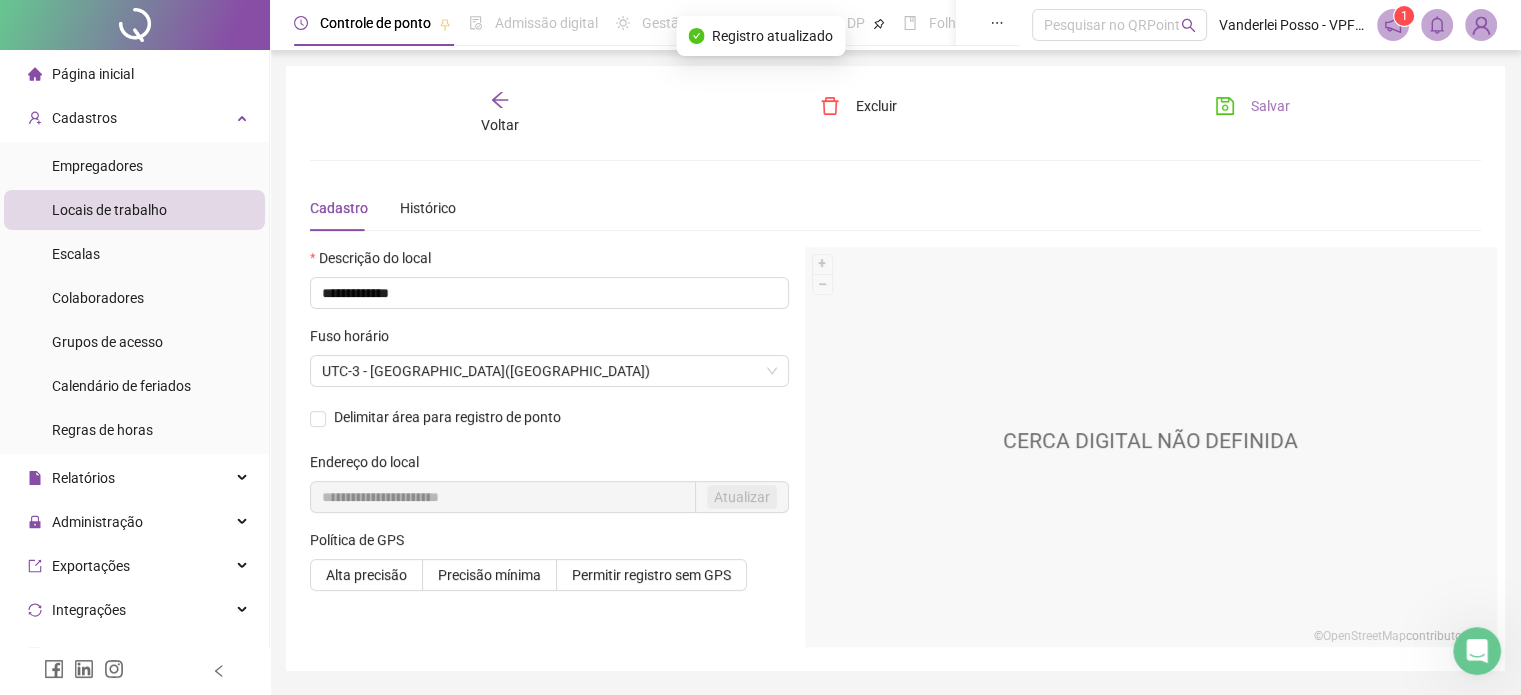 click 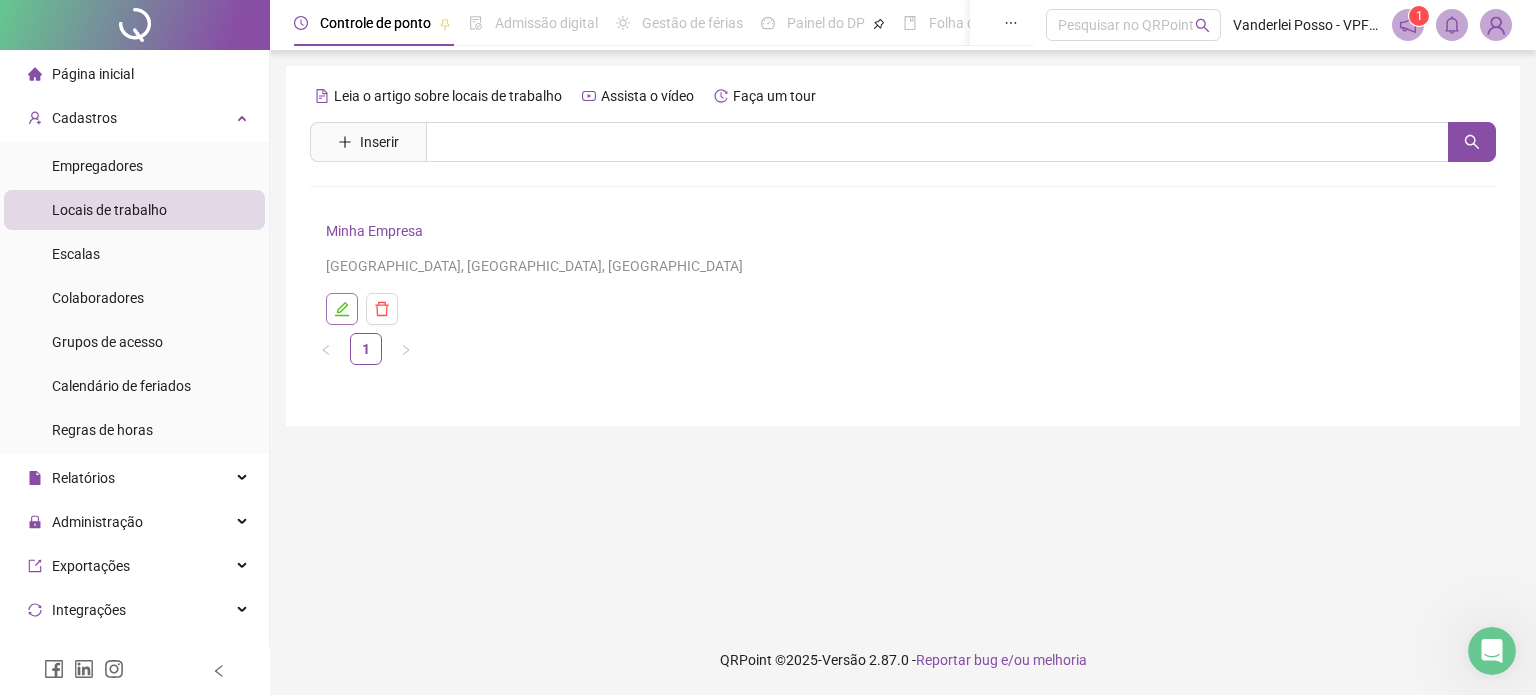 click at bounding box center (342, 309) 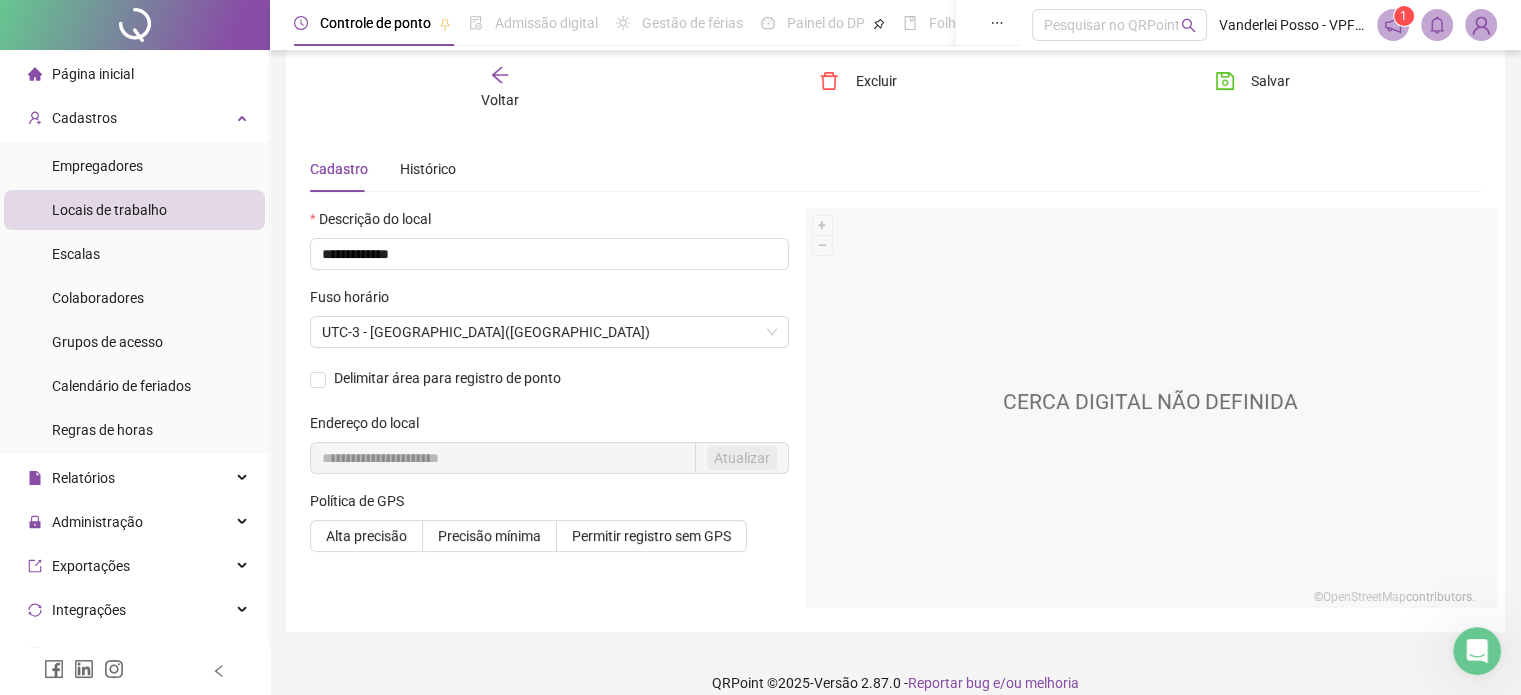 scroll, scrollTop: 60, scrollLeft: 0, axis: vertical 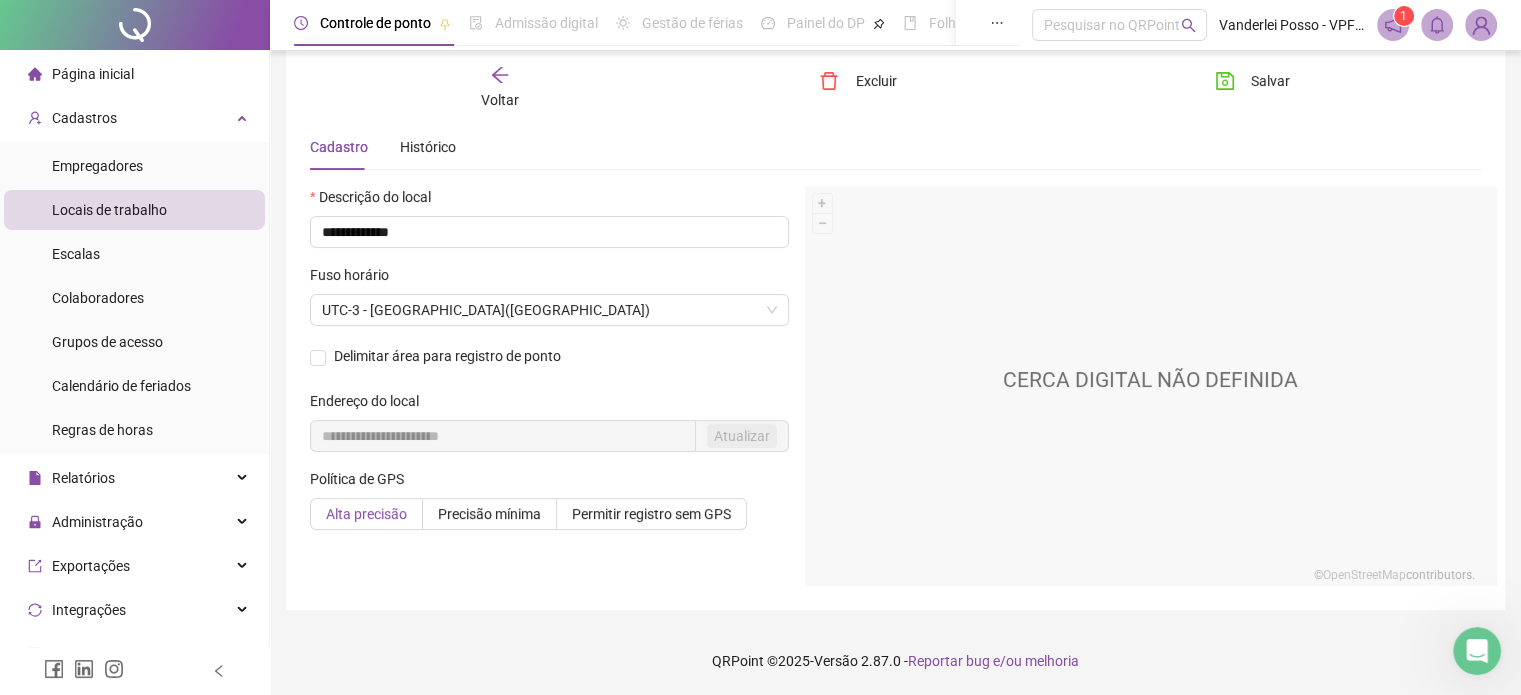 click on "Alta precisão" at bounding box center (366, 514) 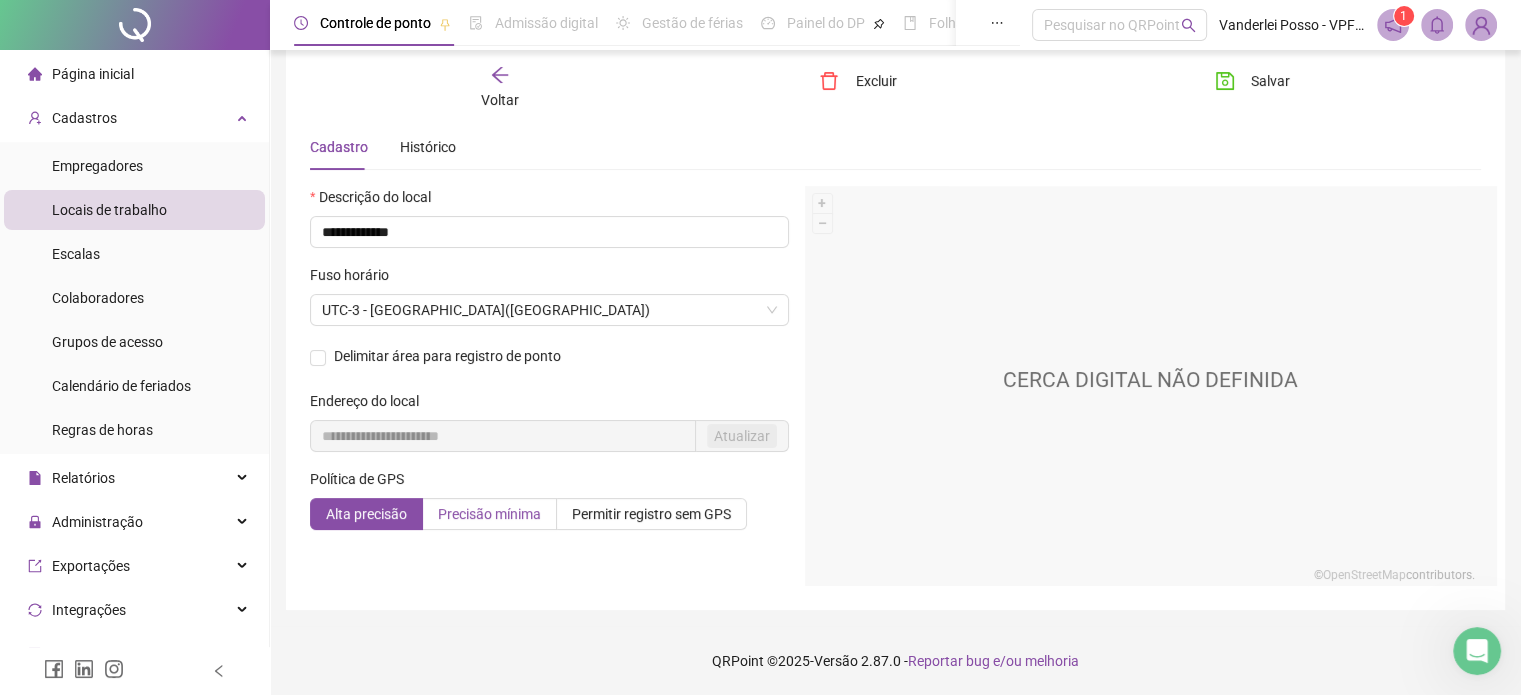 click on "Precisão mínima" at bounding box center [489, 514] 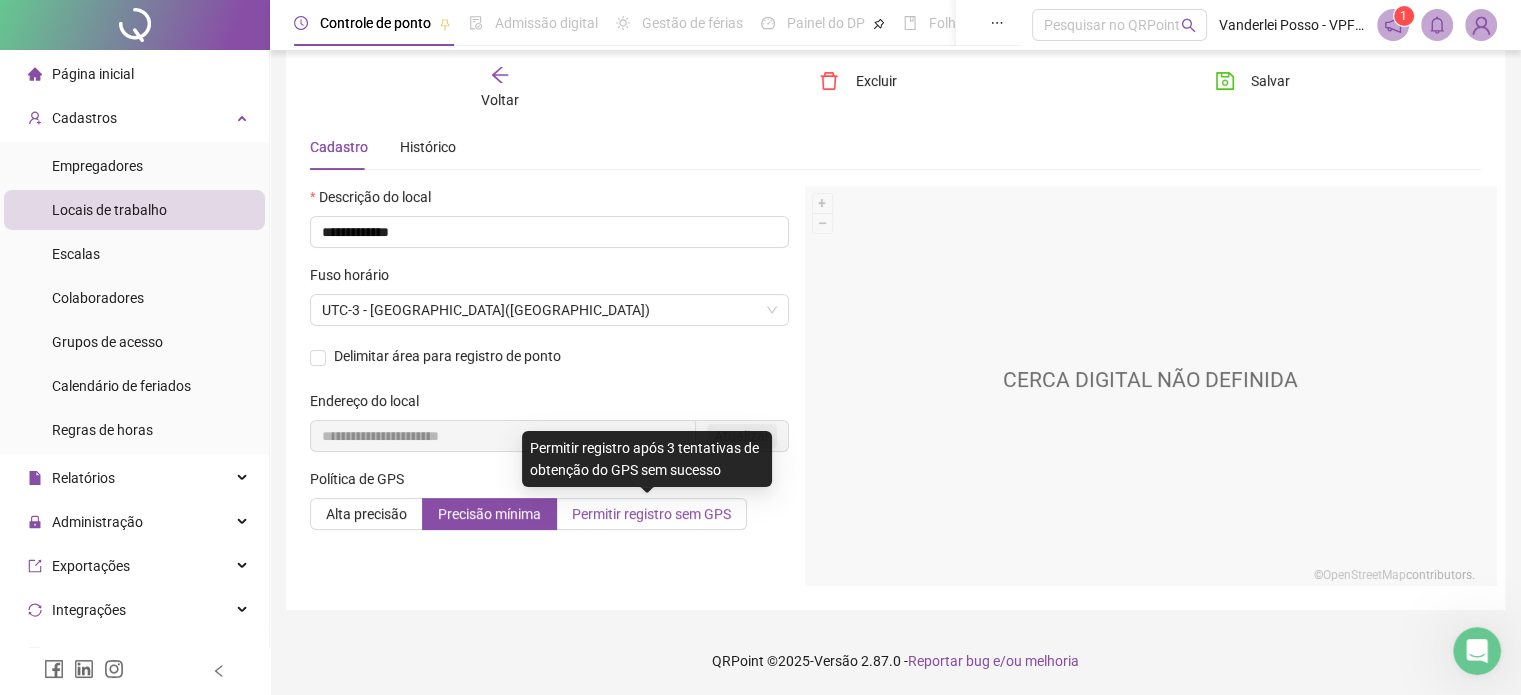click on "Permitir registro sem GPS" at bounding box center (651, 514) 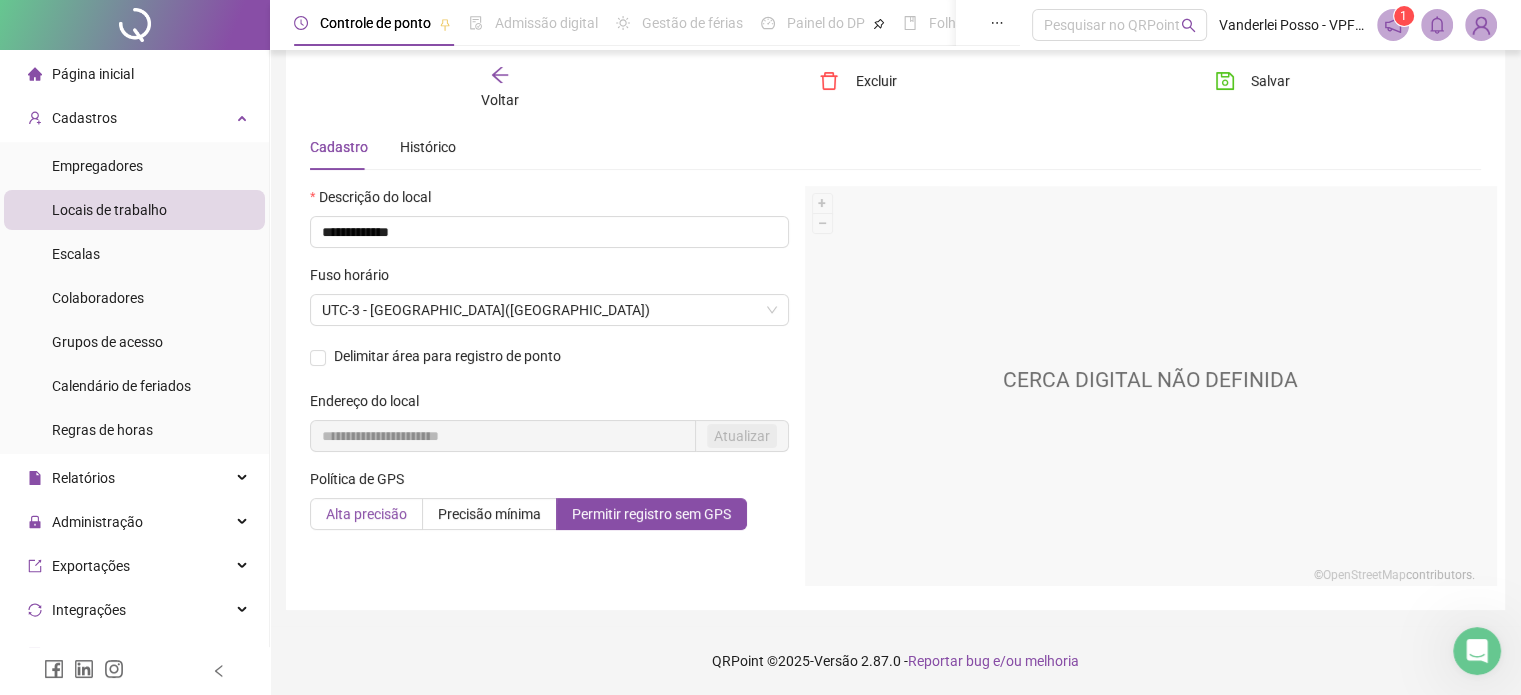 click on "Alta precisão" at bounding box center [366, 514] 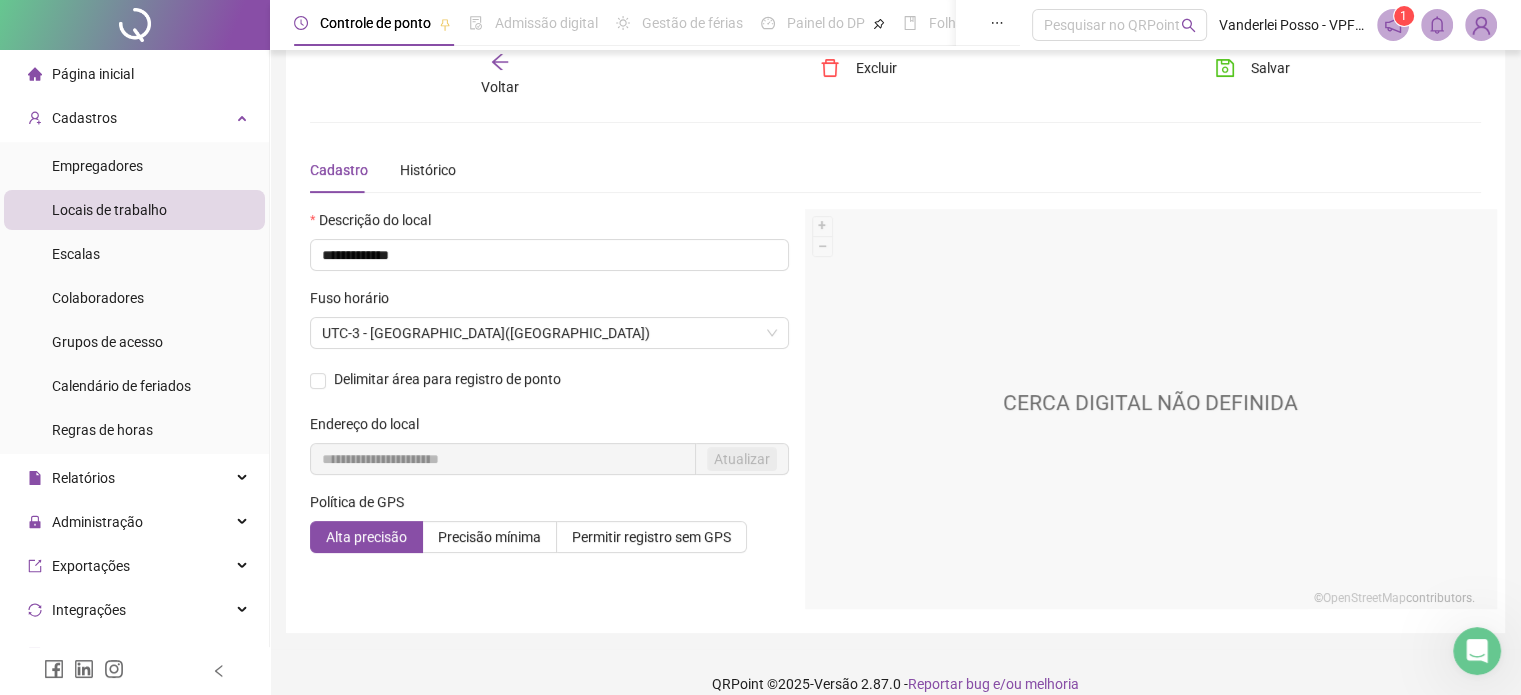 scroll, scrollTop: 60, scrollLeft: 0, axis: vertical 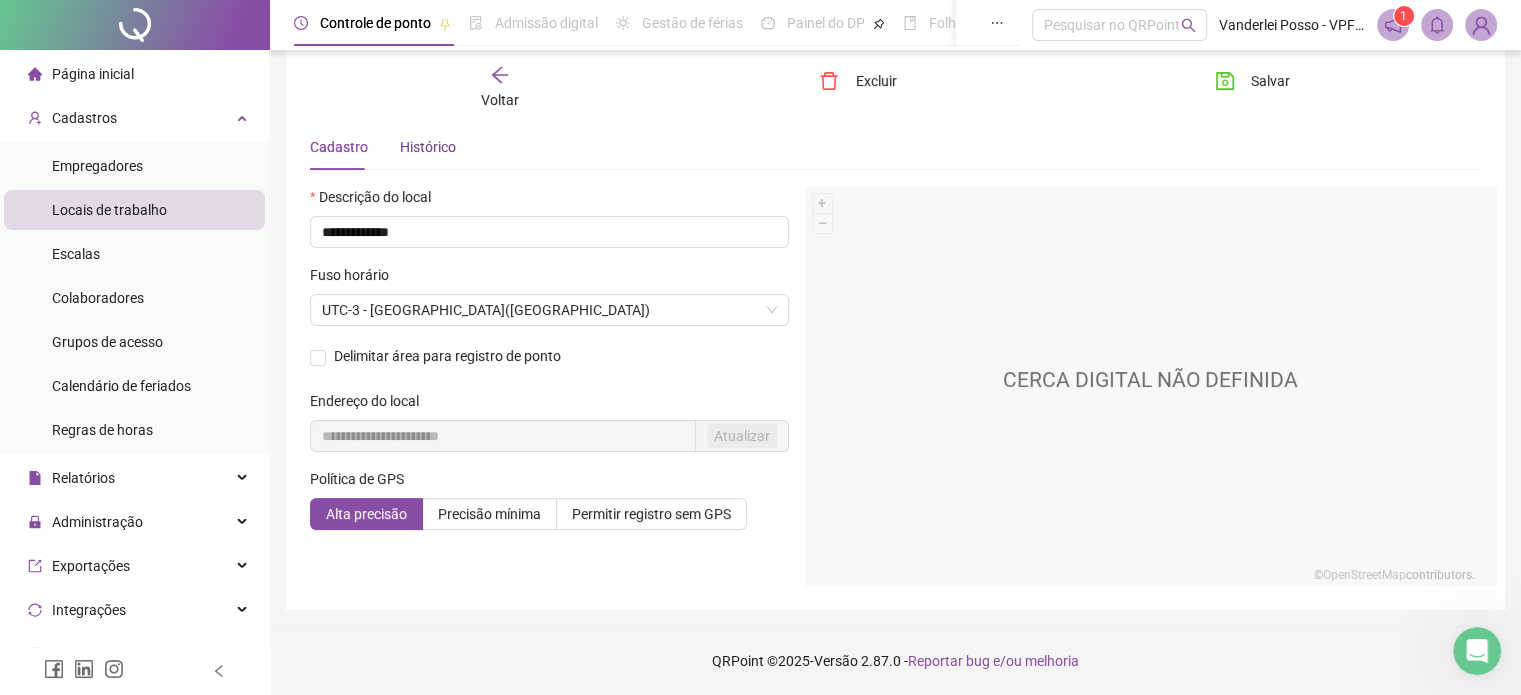 click on "Histórico" at bounding box center (428, 147) 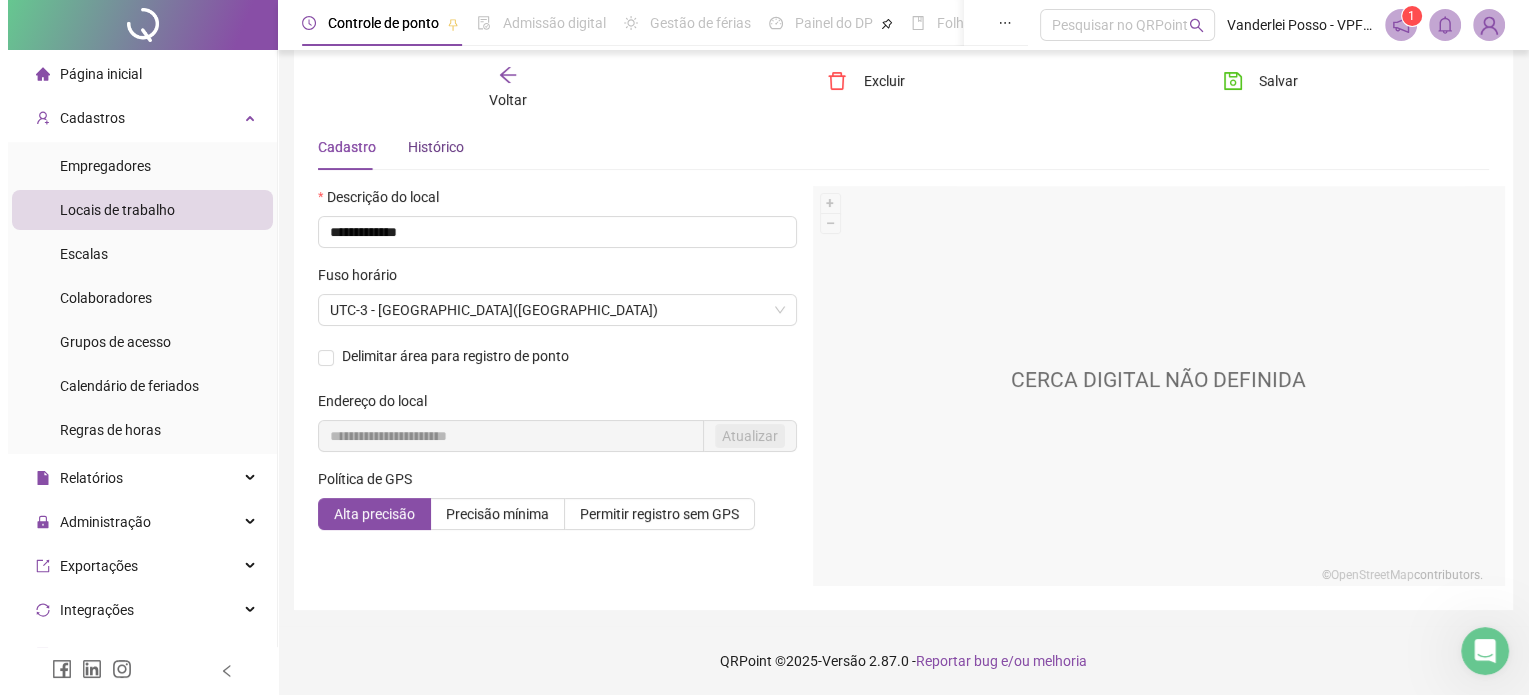 scroll, scrollTop: 0, scrollLeft: 0, axis: both 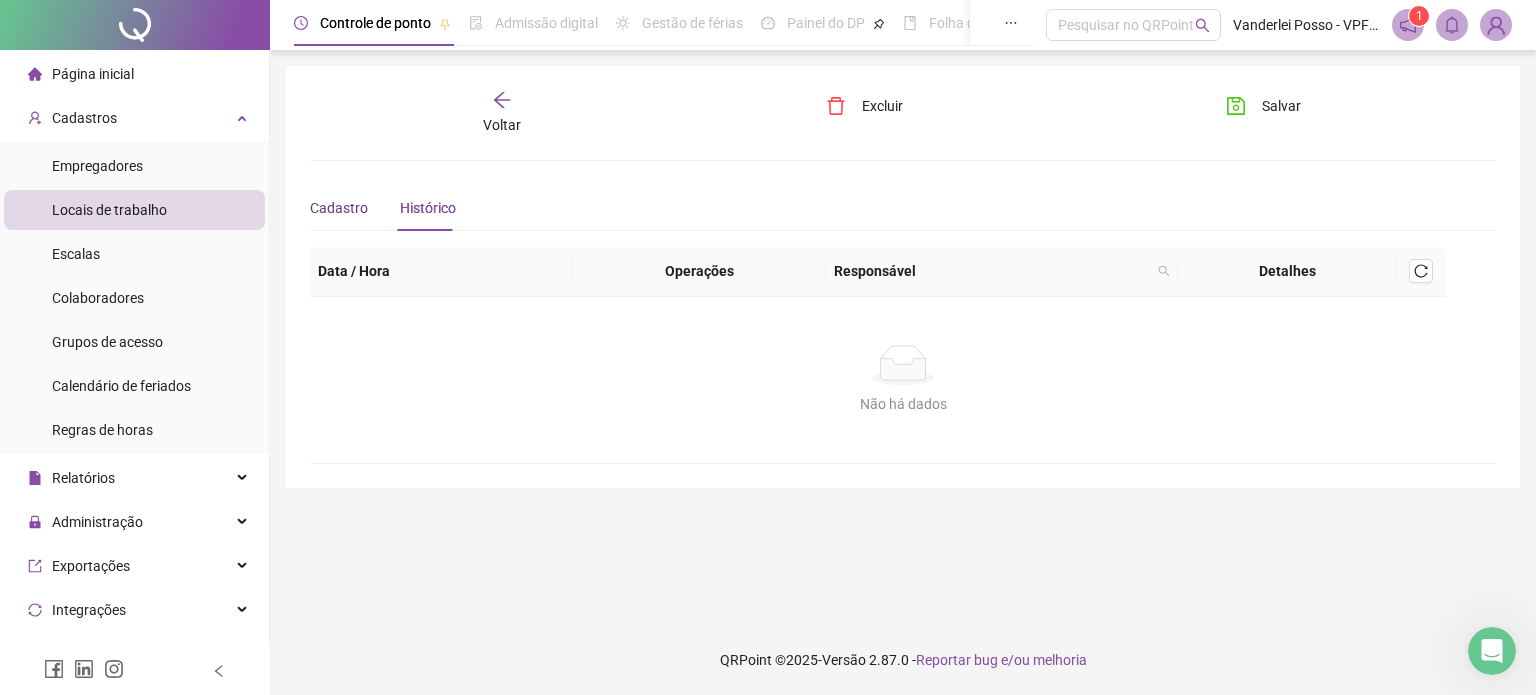 click on "Cadastro" at bounding box center (339, 208) 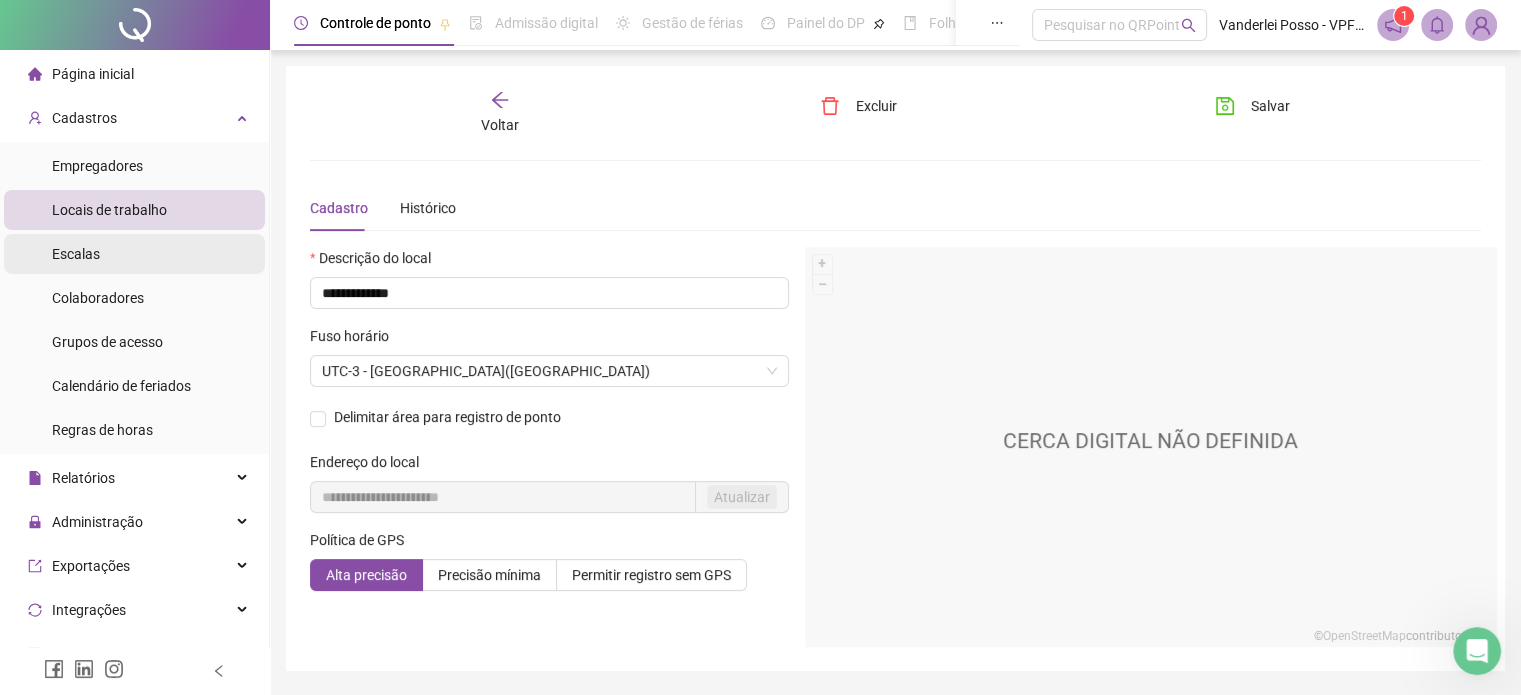 click on "Escalas" at bounding box center (76, 254) 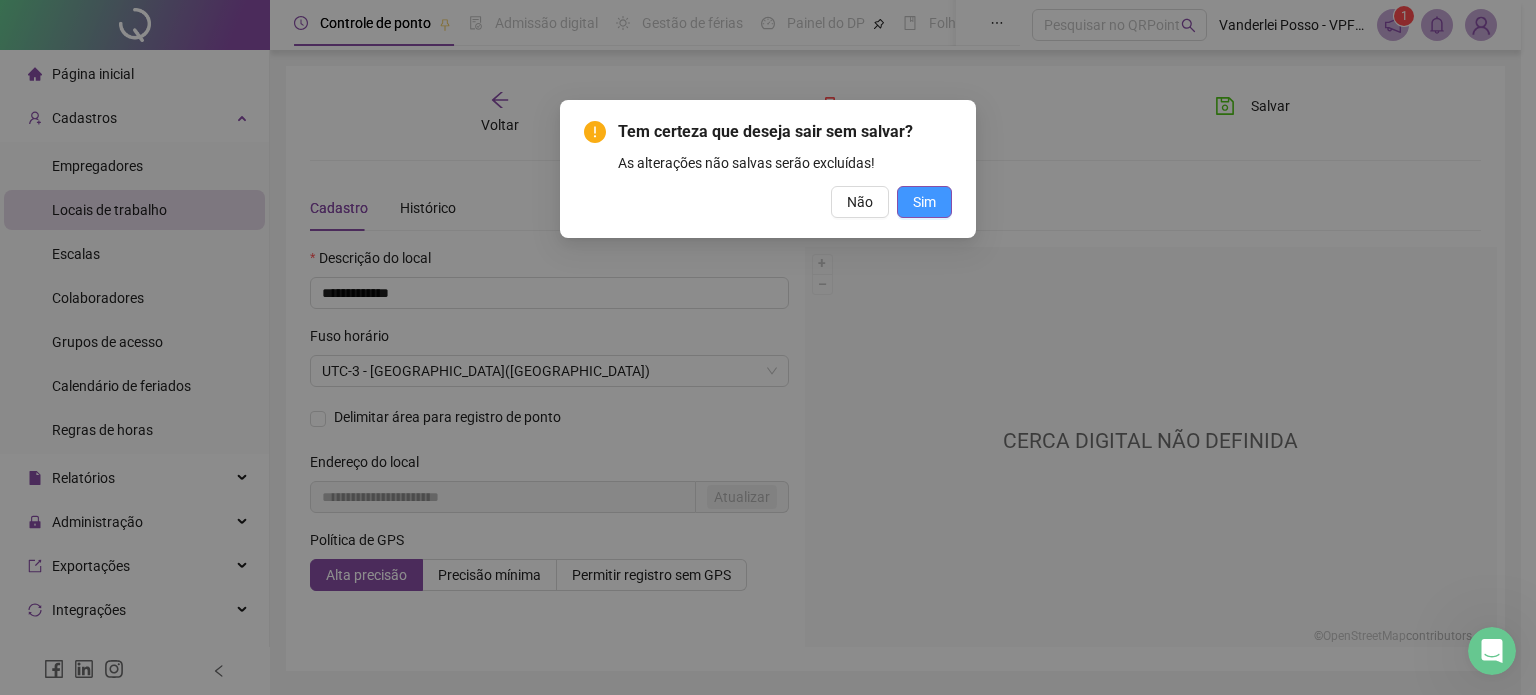 click on "Sim" at bounding box center [924, 202] 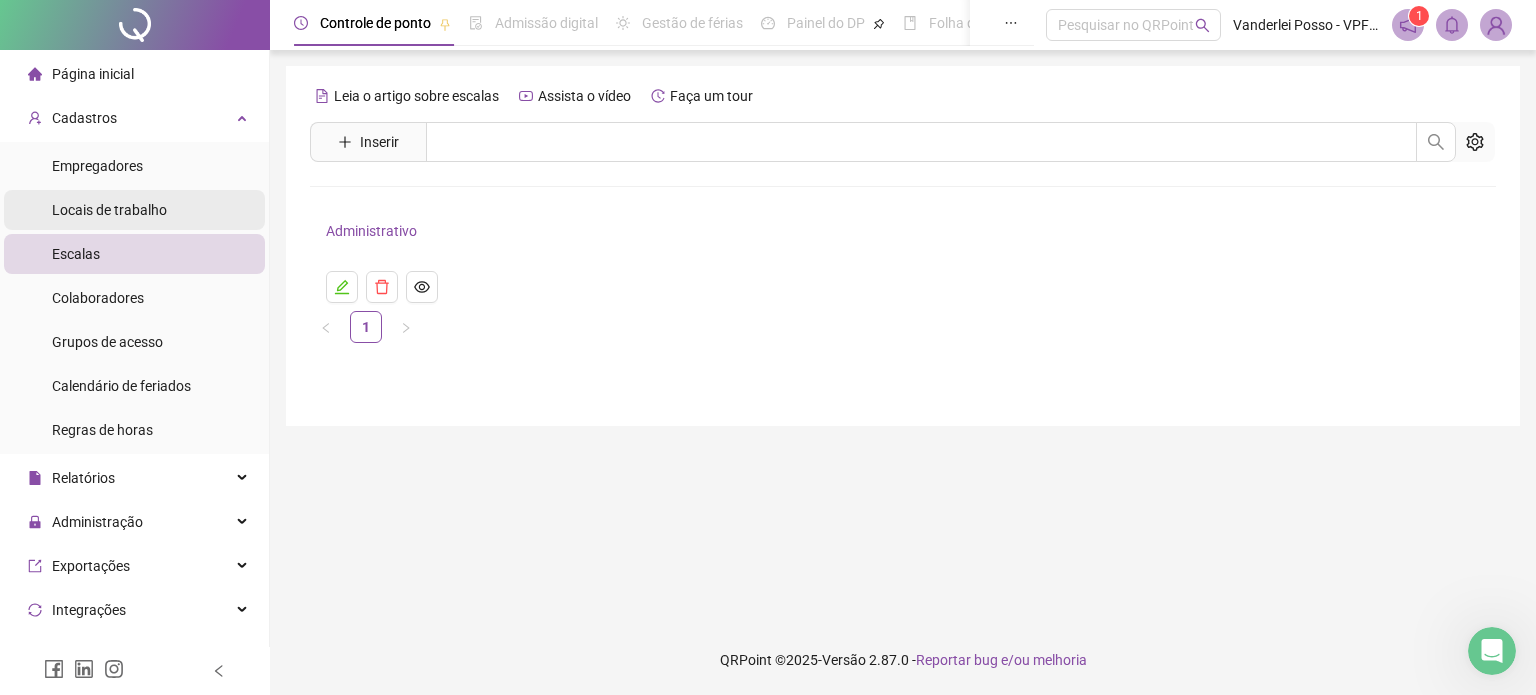 click on "Locais de trabalho" at bounding box center (109, 210) 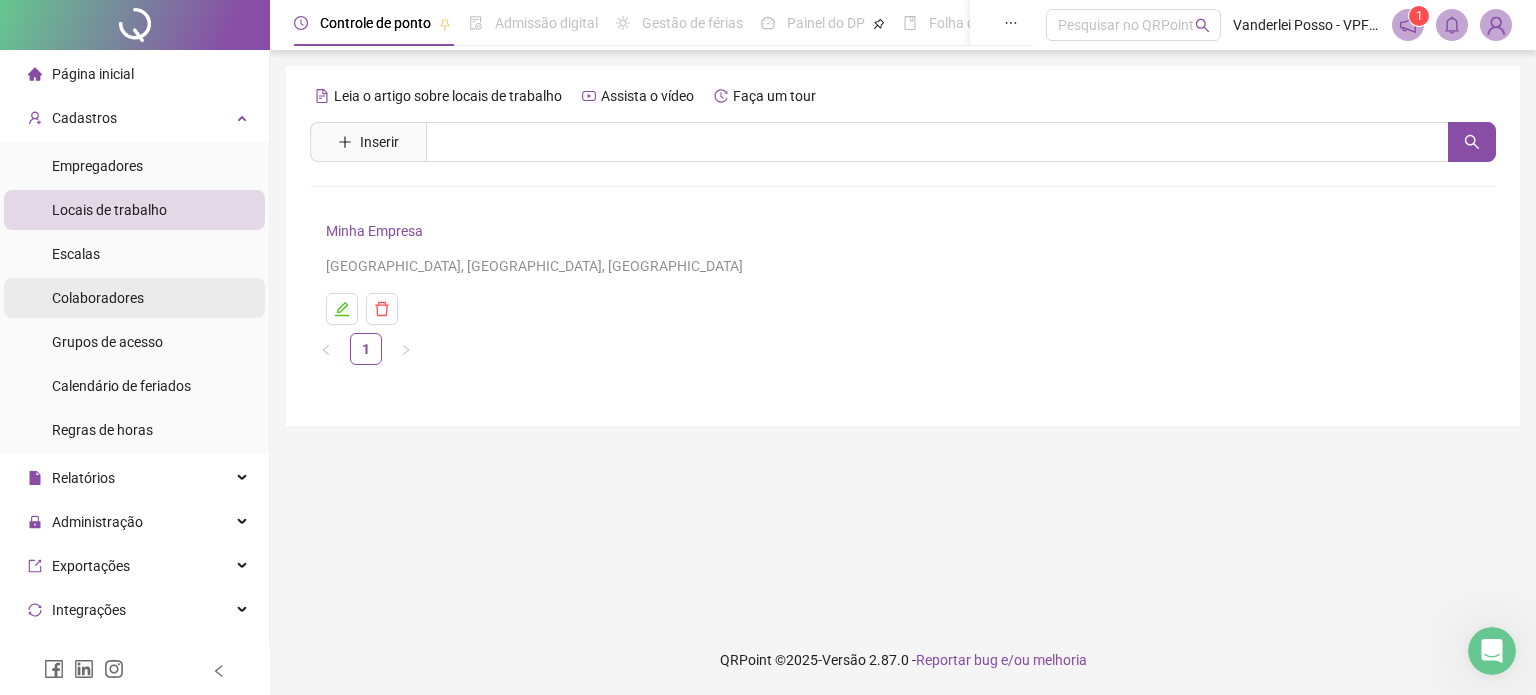 click on "Colaboradores" at bounding box center (98, 298) 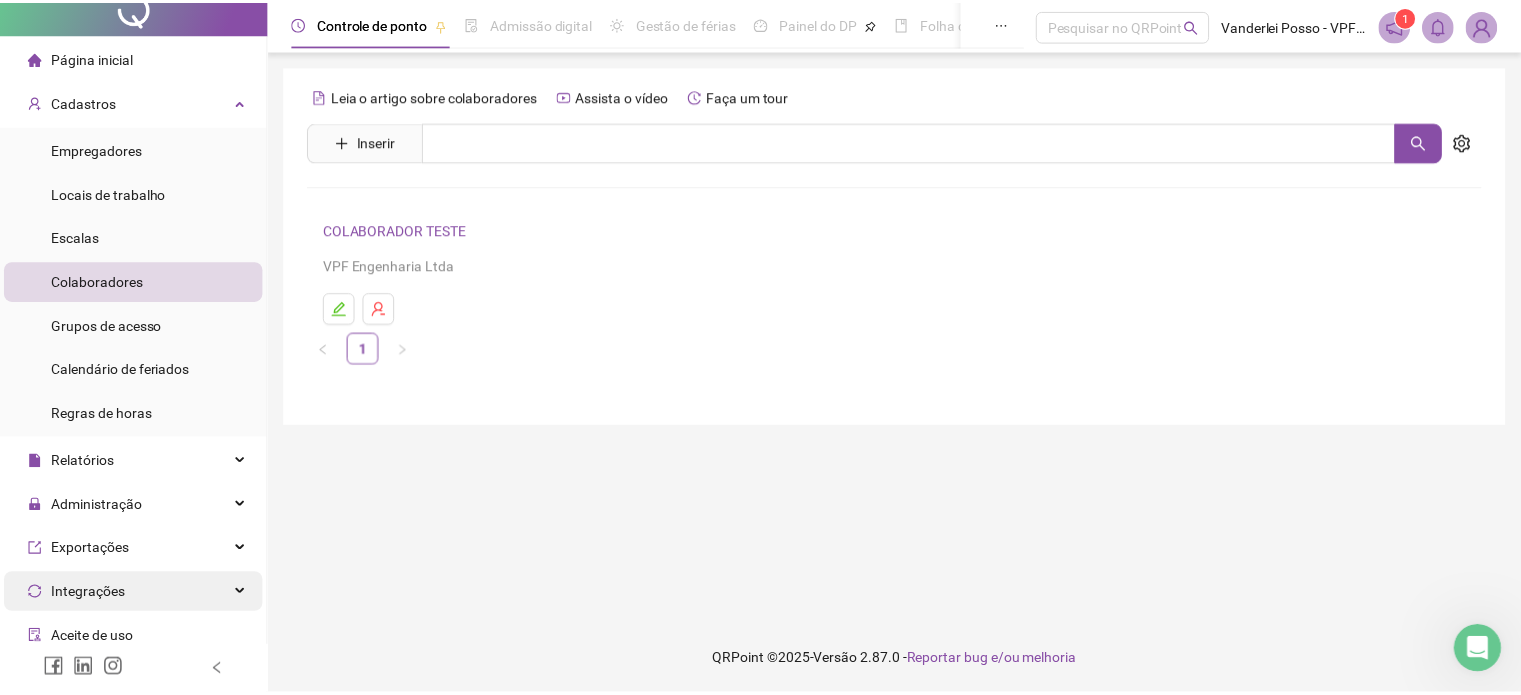 scroll, scrollTop: 0, scrollLeft: 0, axis: both 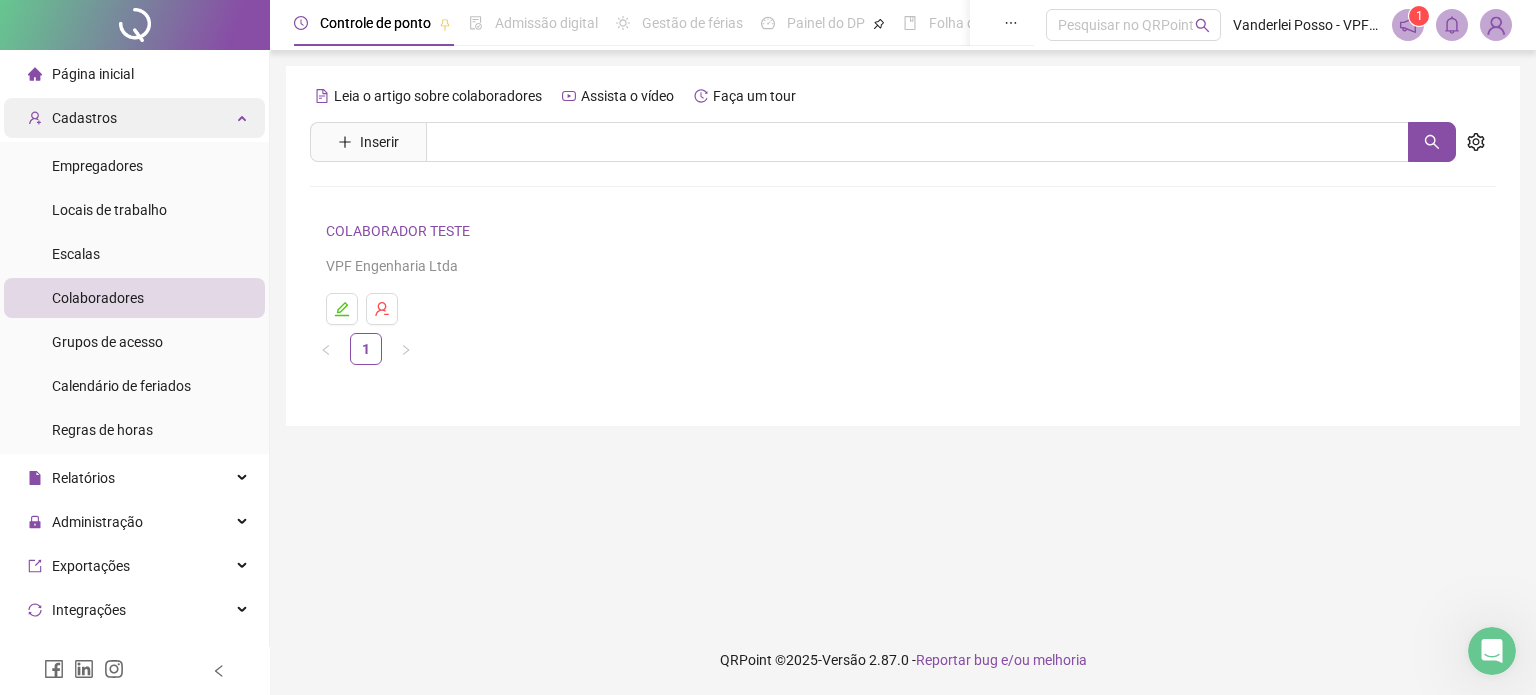click on "Cadastros" at bounding box center [134, 118] 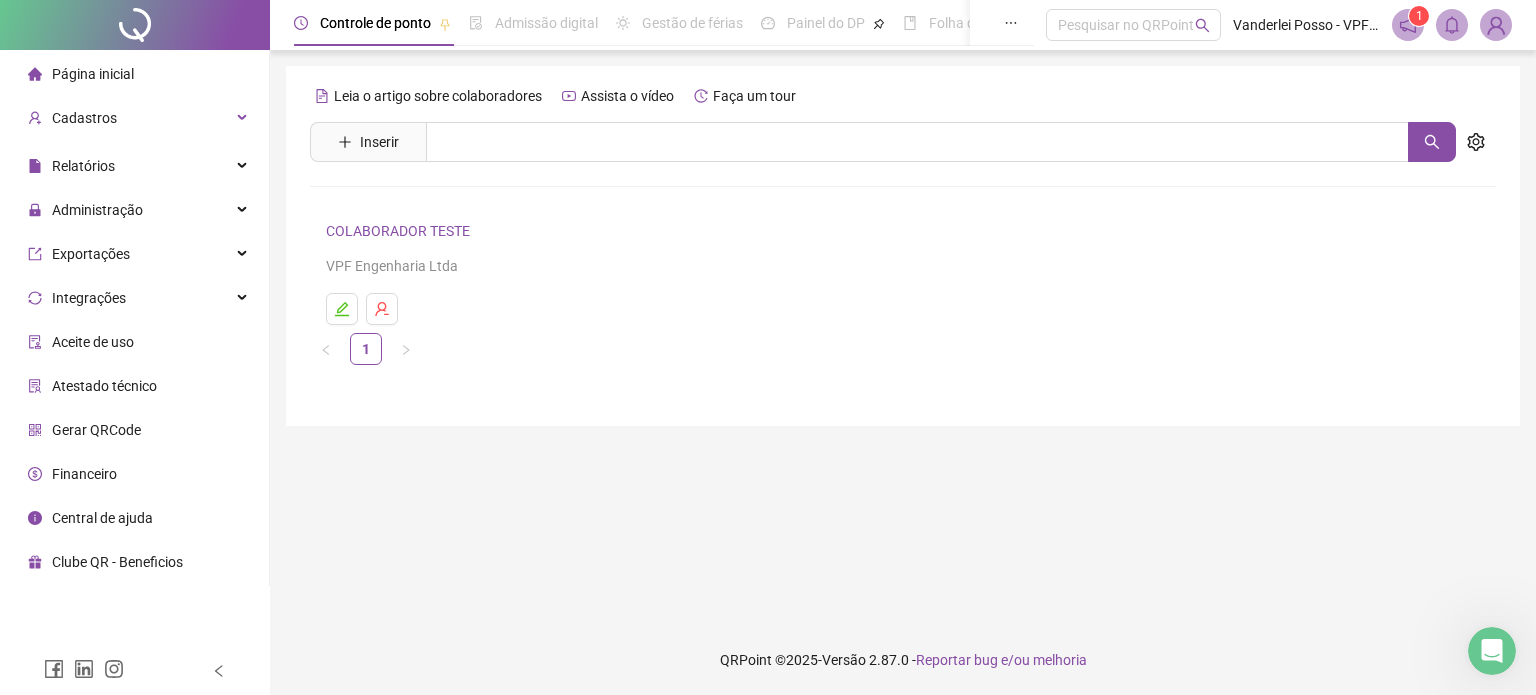 click on "Página inicial" at bounding box center (93, 74) 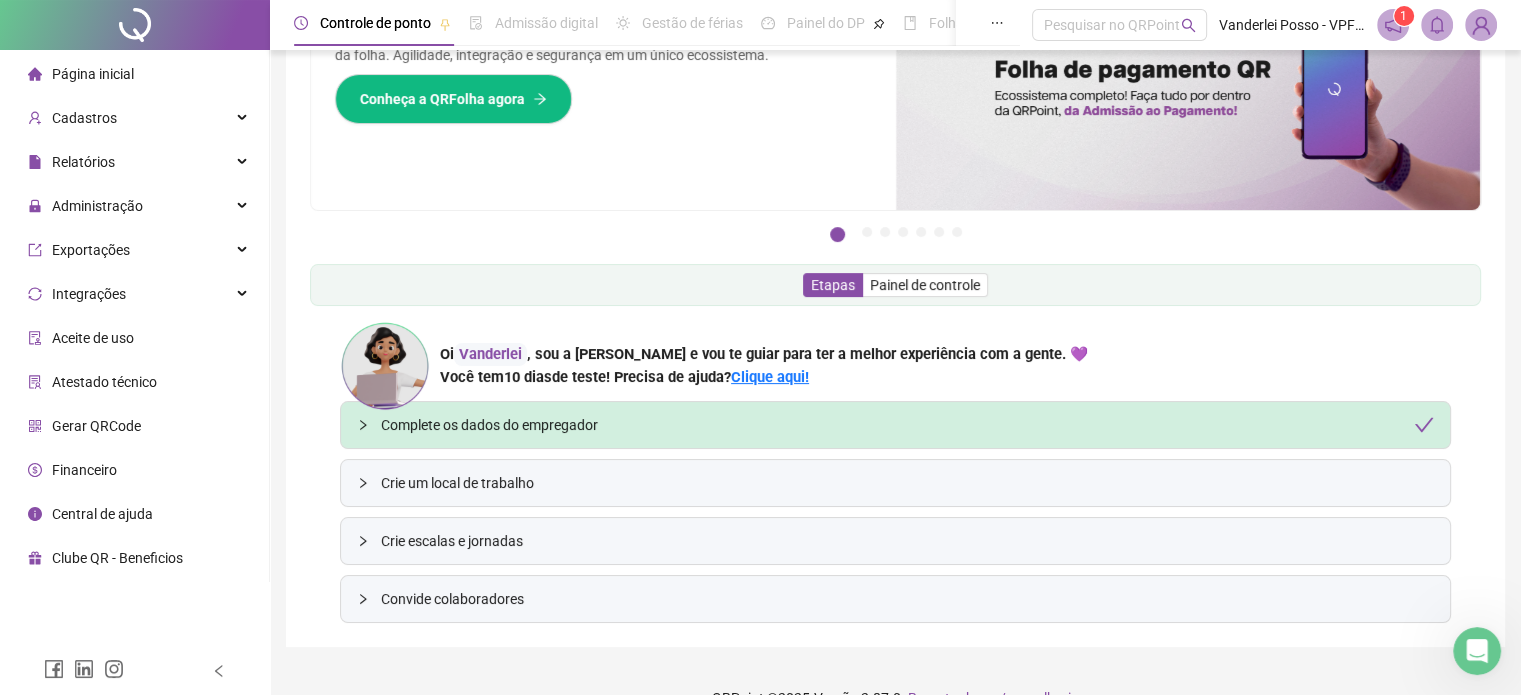 scroll, scrollTop: 156, scrollLeft: 0, axis: vertical 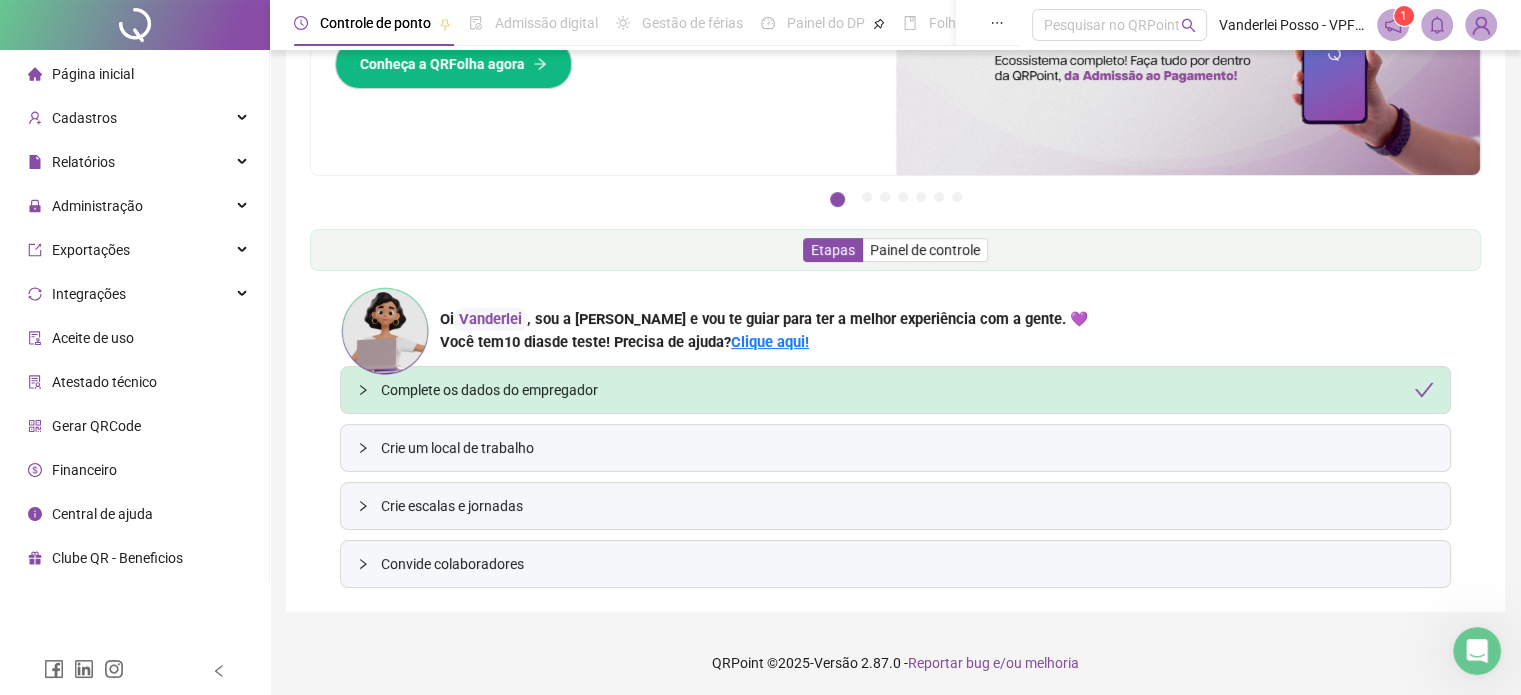 click 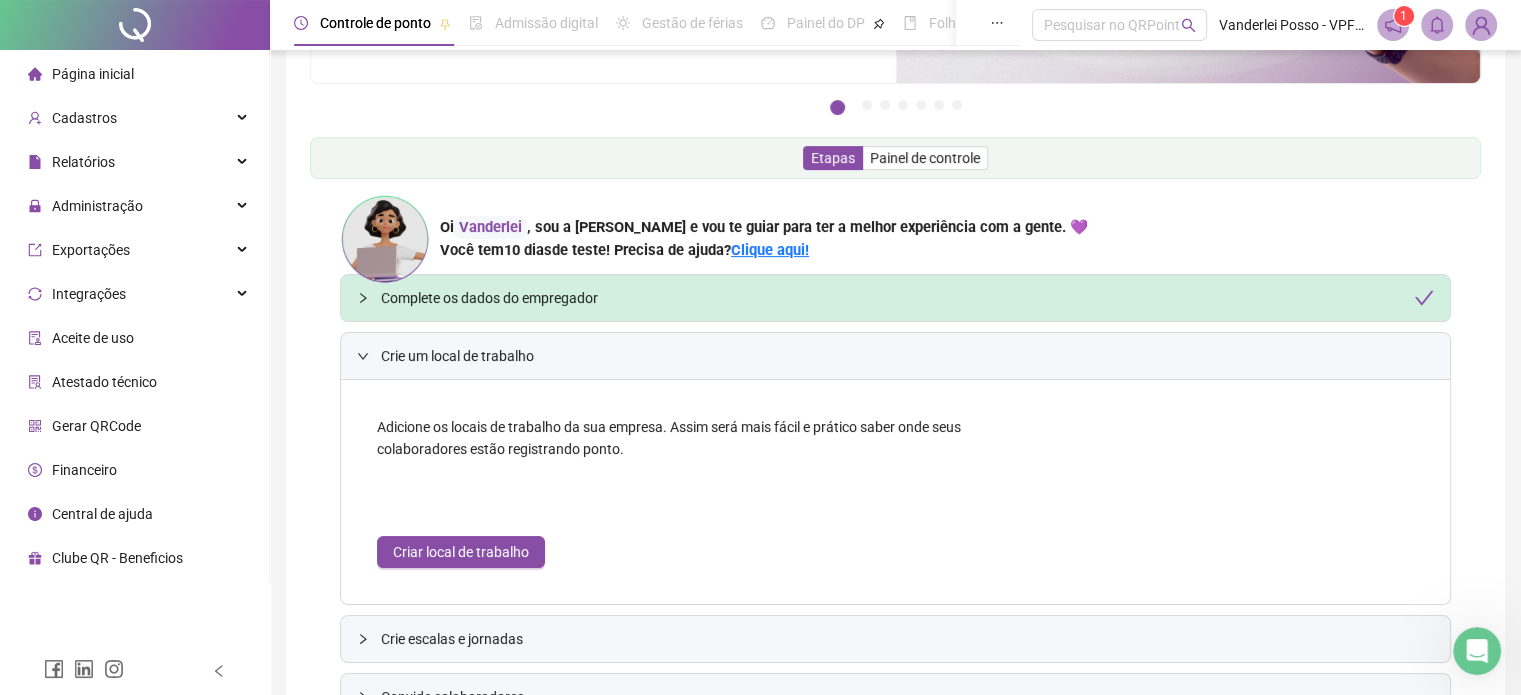 scroll, scrollTop: 356, scrollLeft: 0, axis: vertical 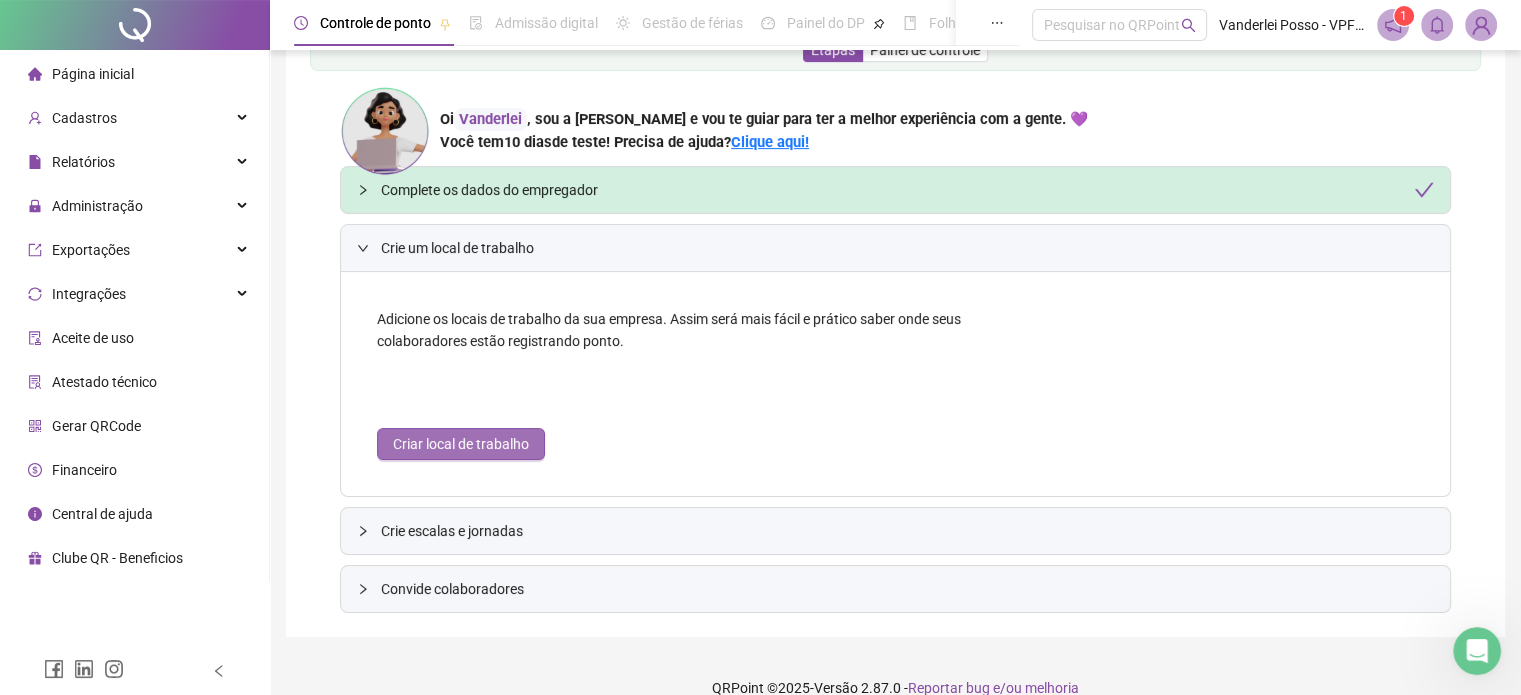 click on "Criar local de trabalho" at bounding box center (461, 444) 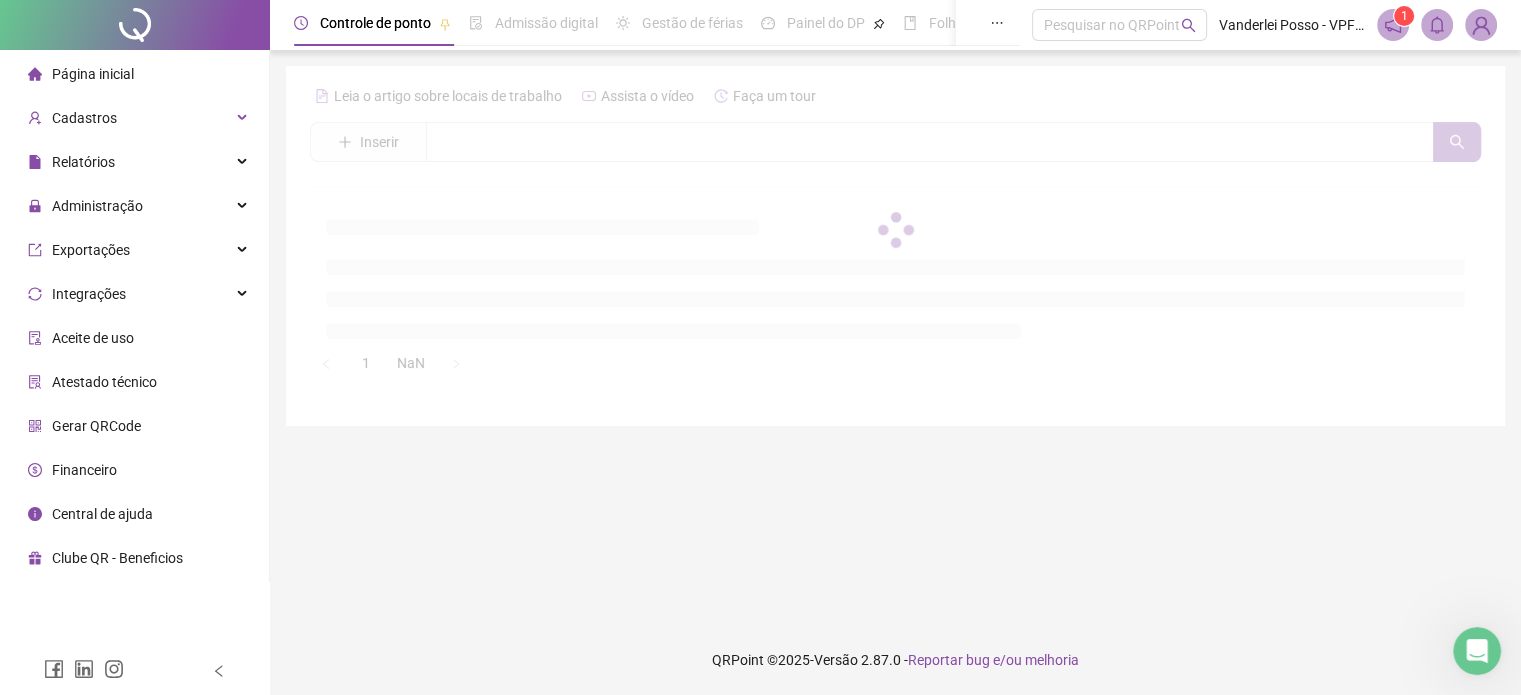 scroll, scrollTop: 0, scrollLeft: 0, axis: both 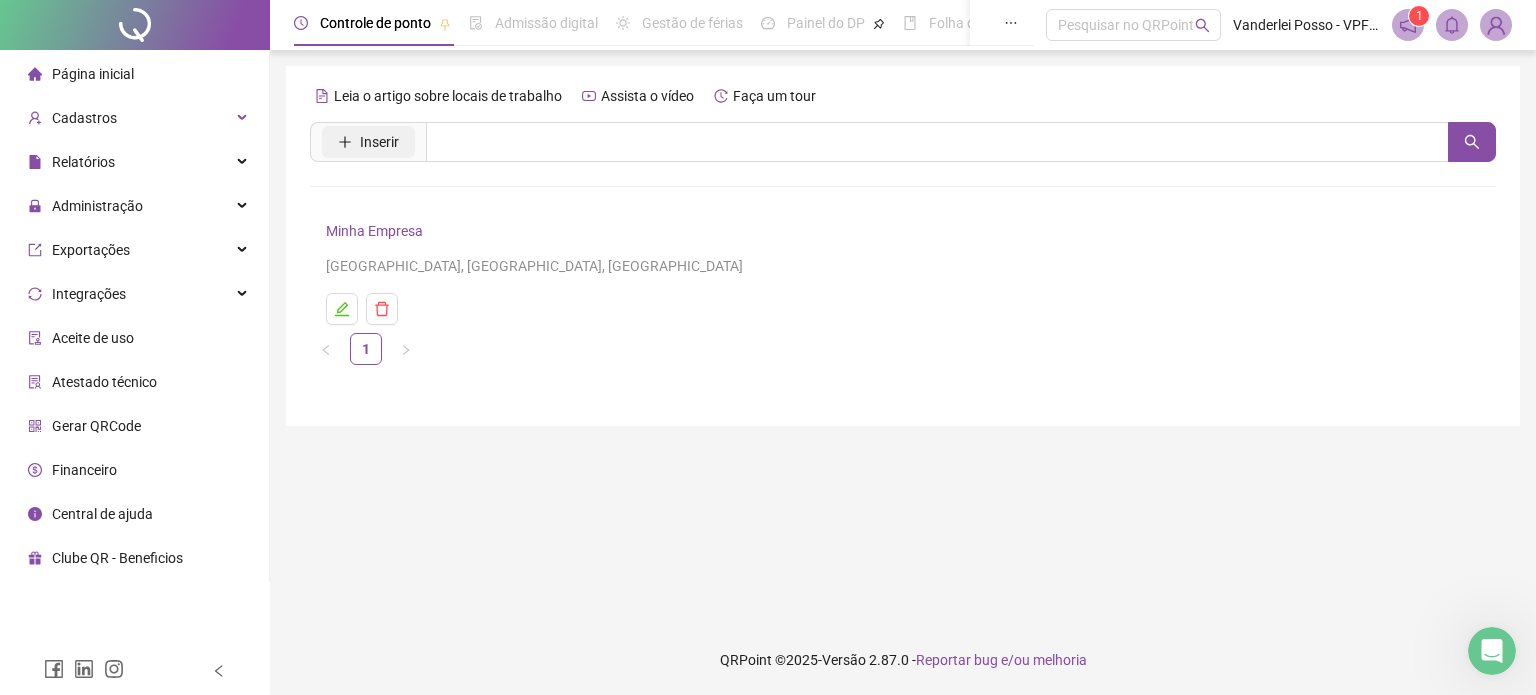 click on "Inserir" at bounding box center [379, 142] 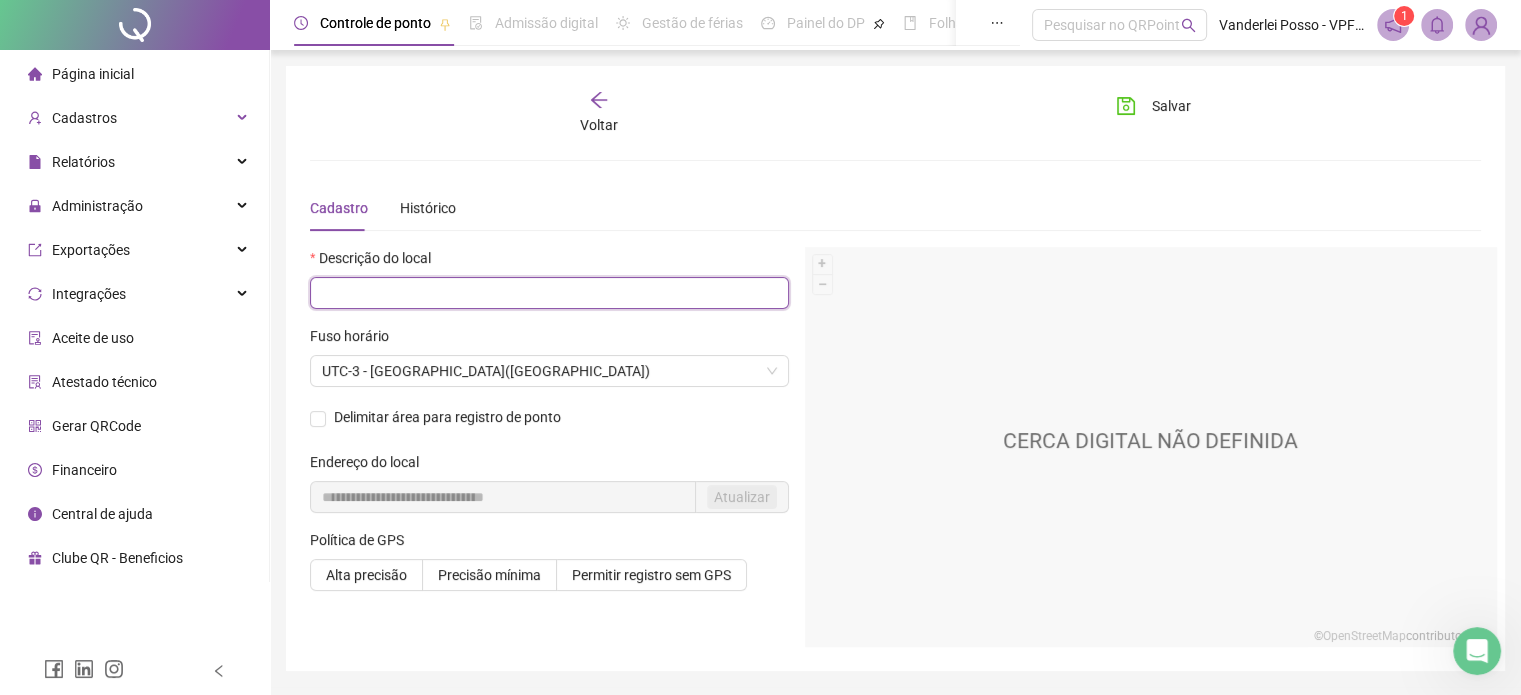 click at bounding box center [549, 293] 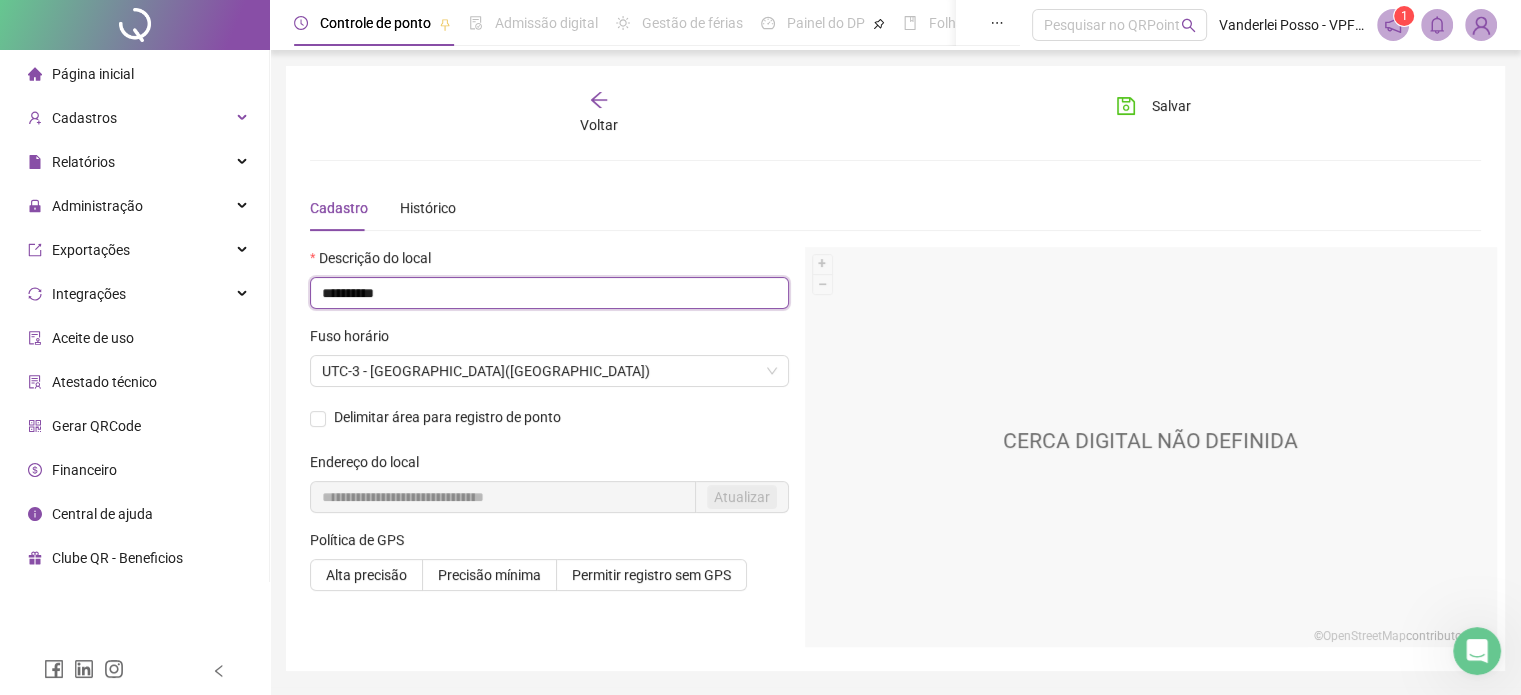 type on "**********" 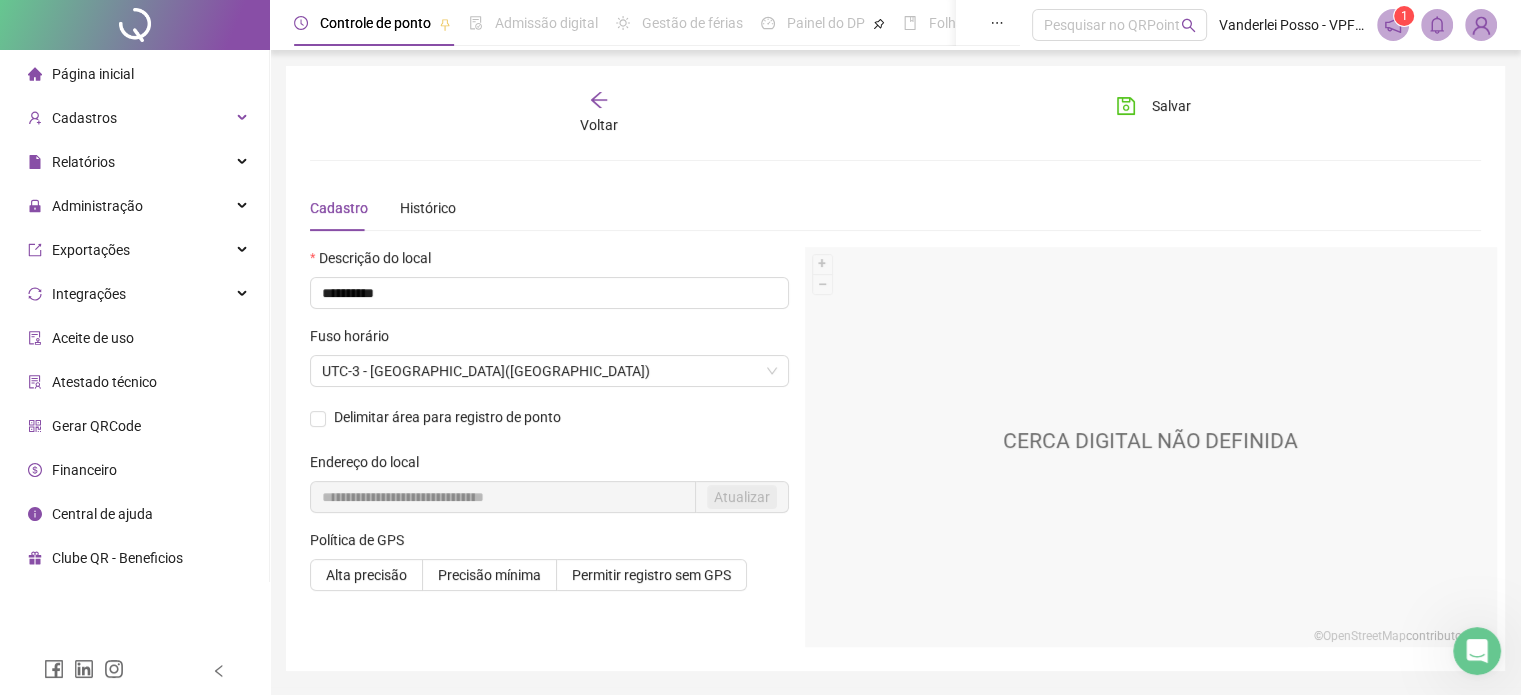 click on "Delimitar área para registro de ponto" at bounding box center (549, 427) 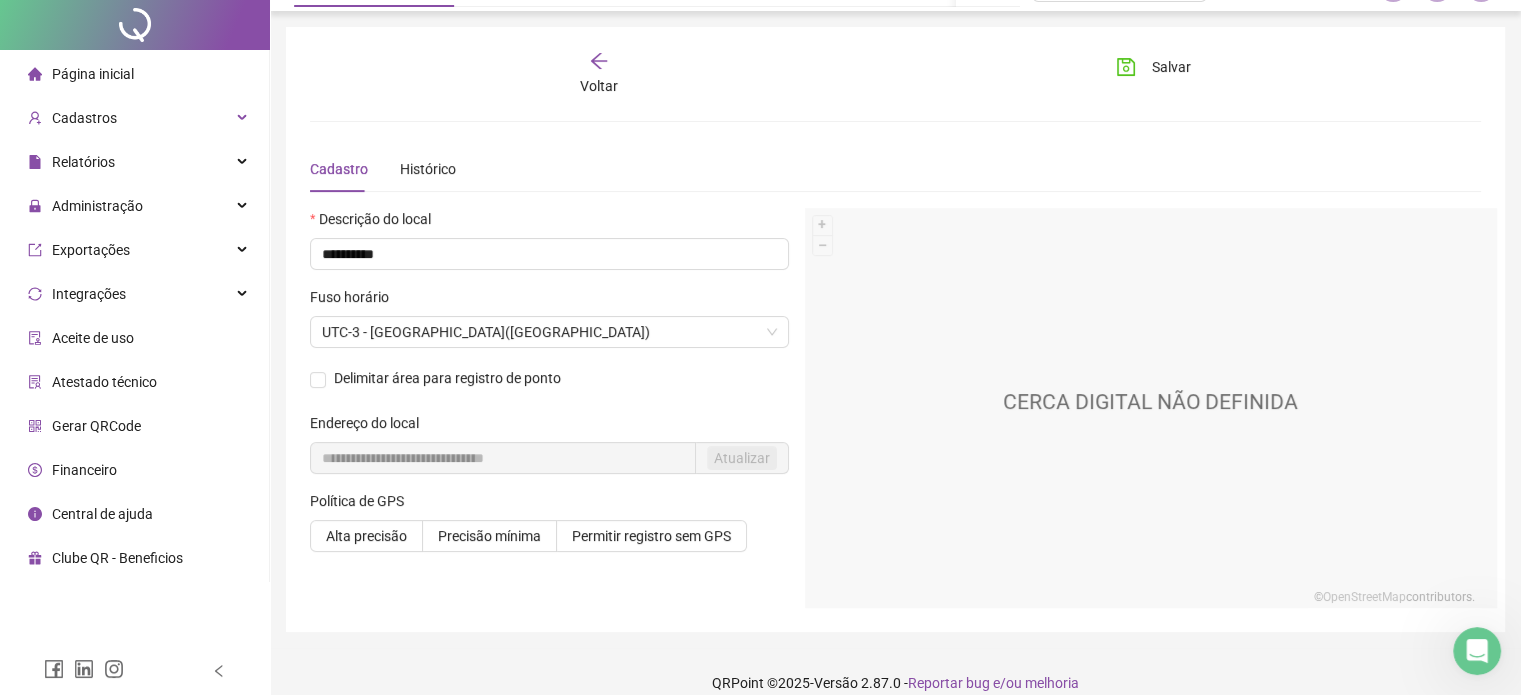 scroll, scrollTop: 60, scrollLeft: 0, axis: vertical 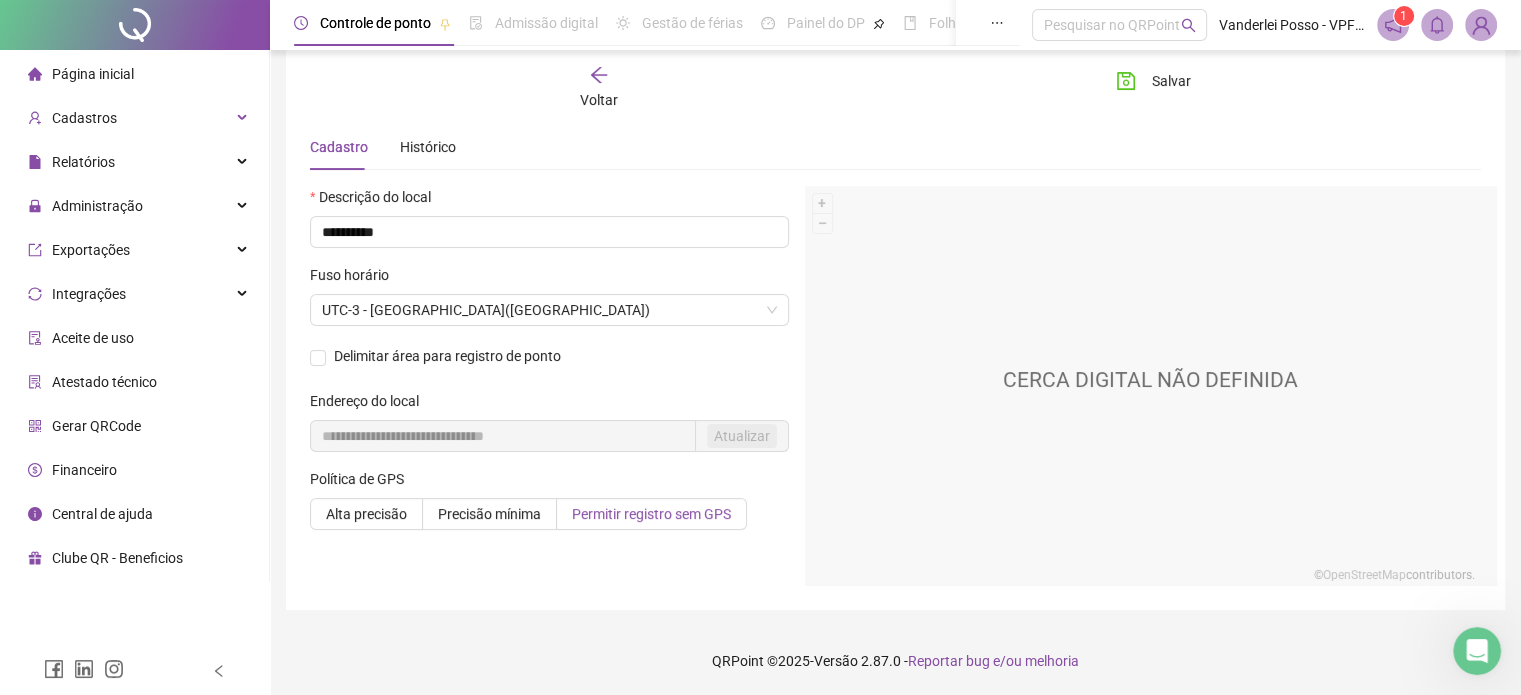 click on "Permitir registro sem GPS" at bounding box center (651, 514) 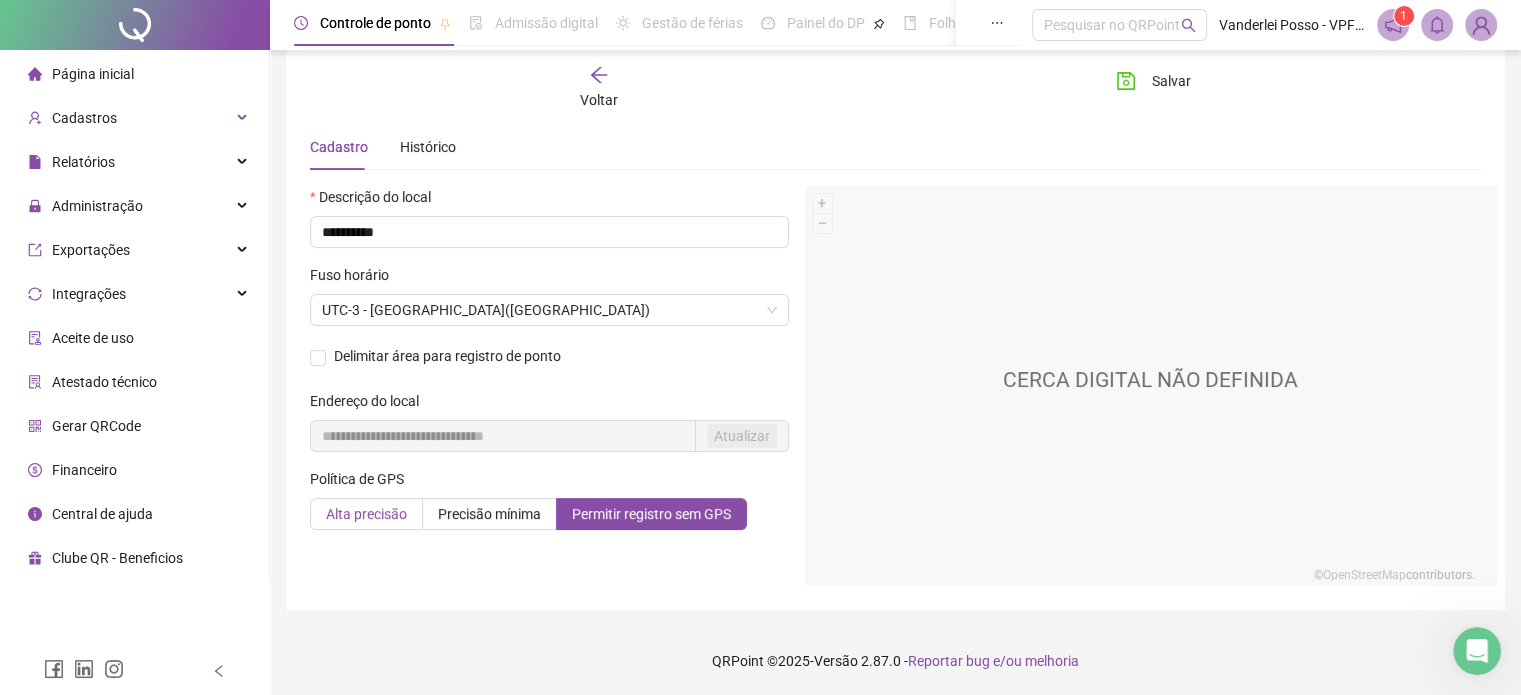 click on "Alta precisão" at bounding box center (366, 514) 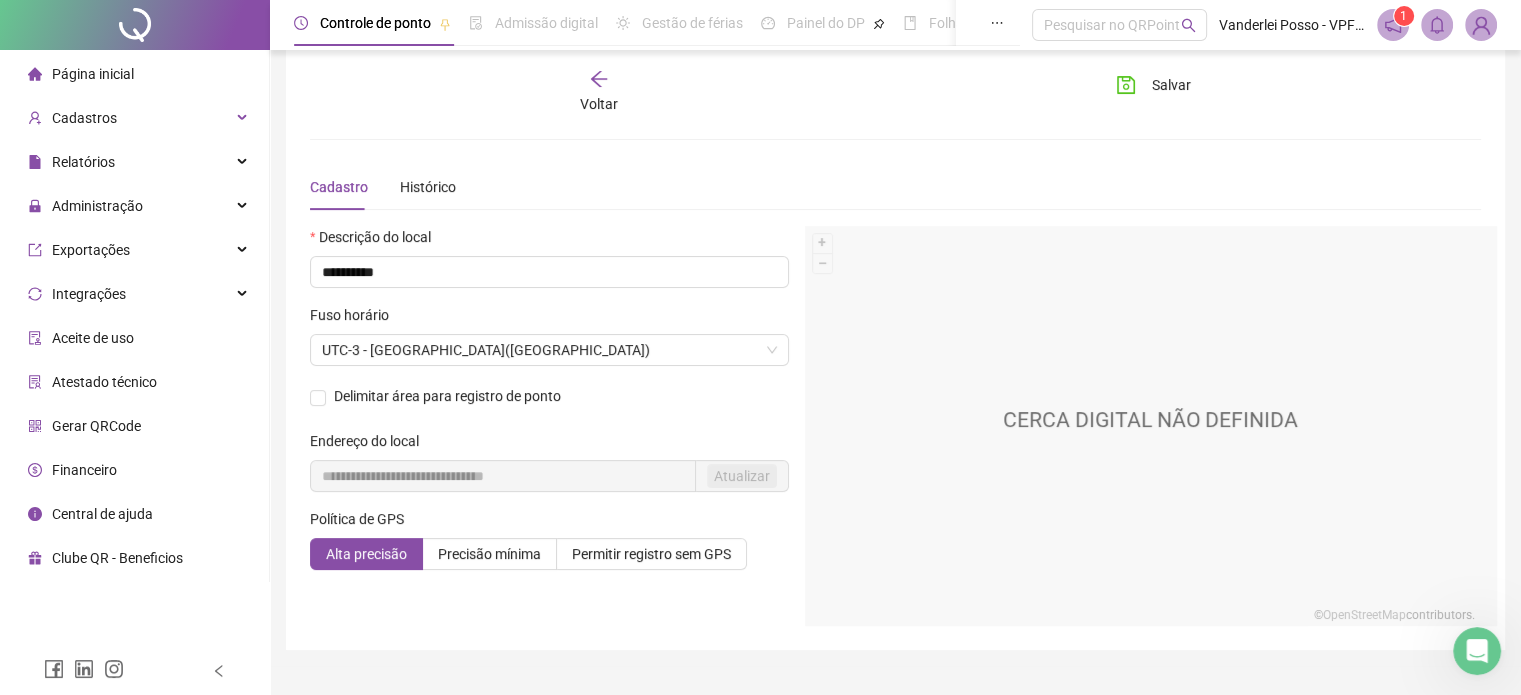 scroll, scrollTop: 0, scrollLeft: 0, axis: both 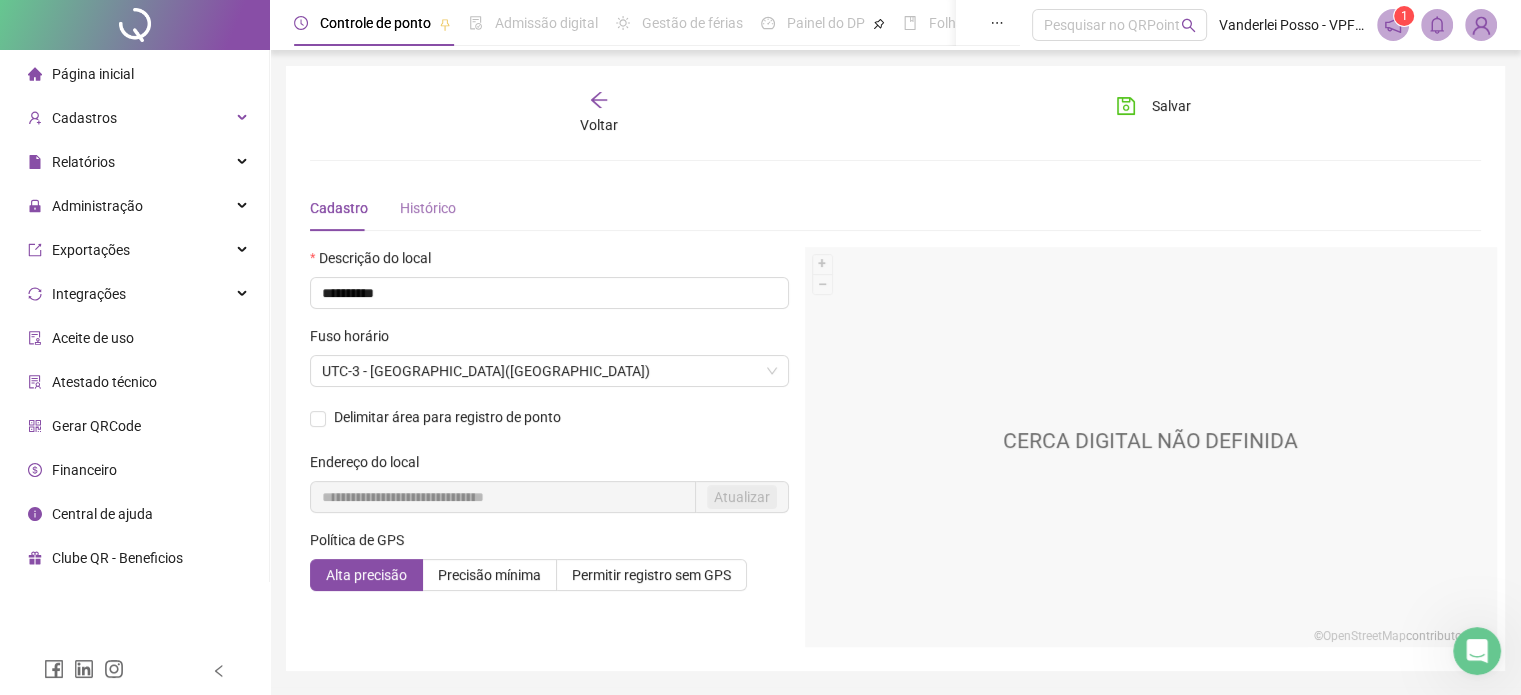 click on "Histórico" at bounding box center (428, 208) 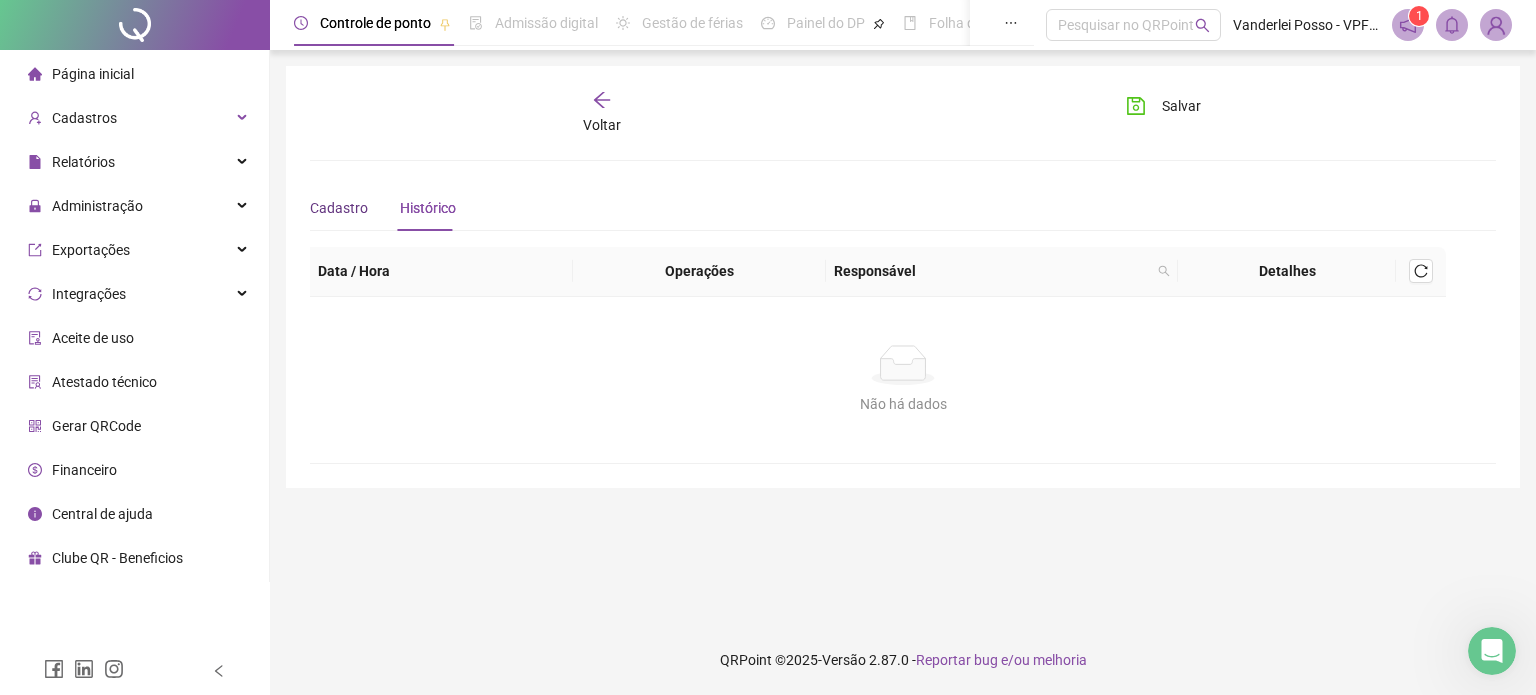 click on "Cadastro" at bounding box center (339, 208) 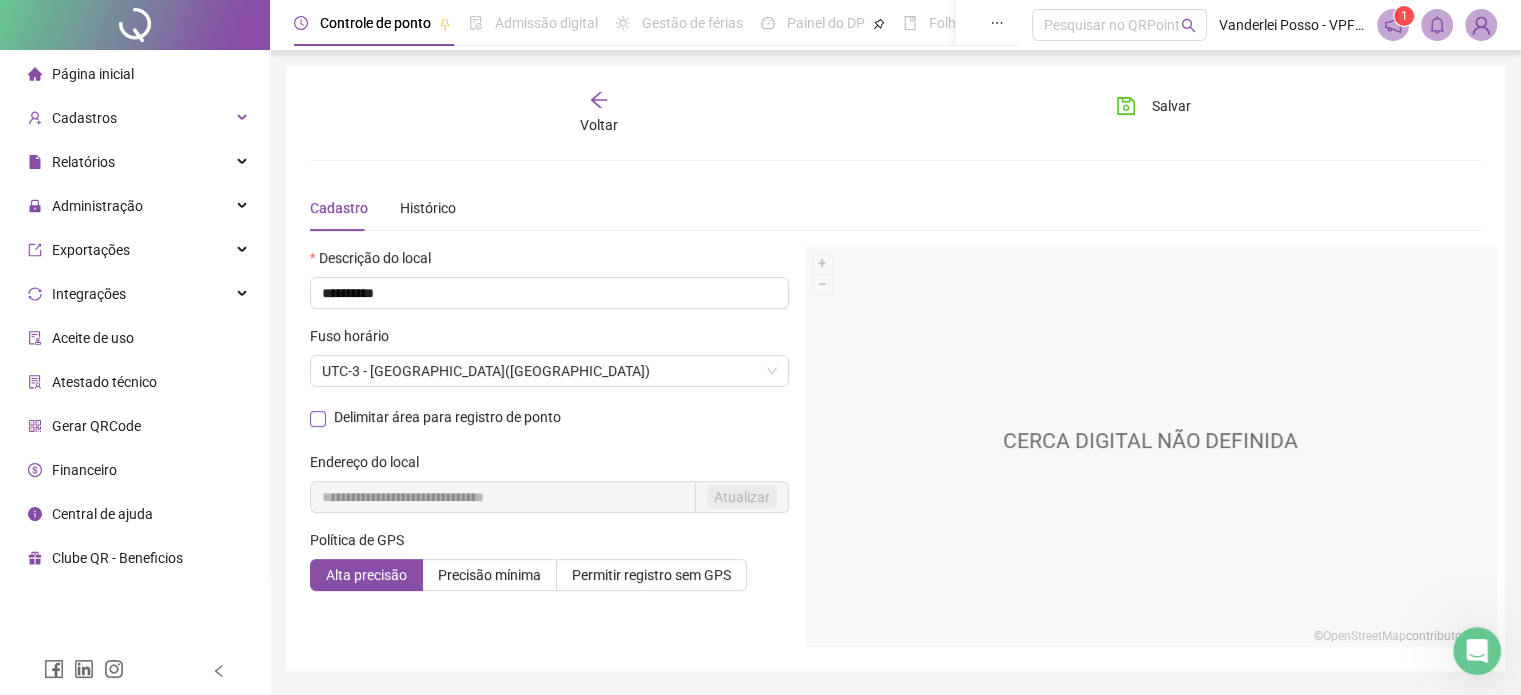 click at bounding box center (318, 419) 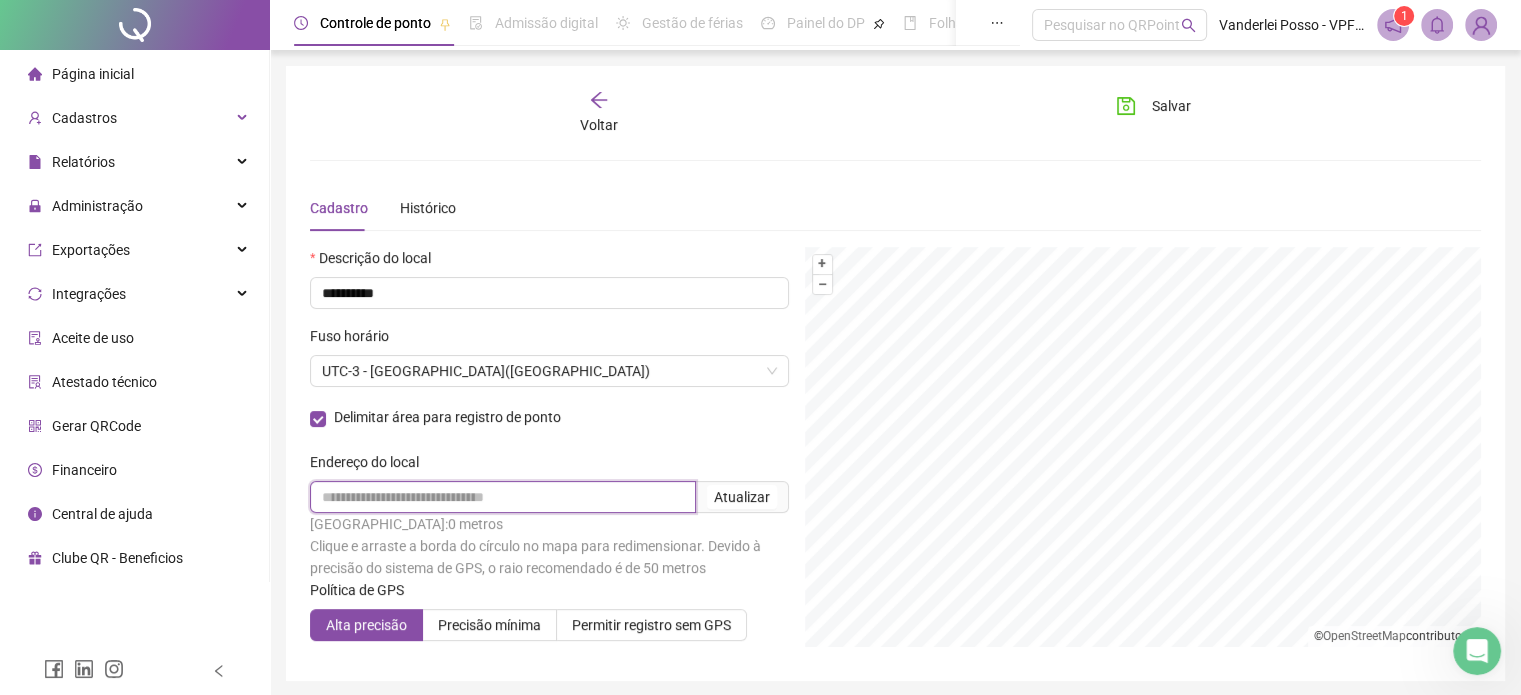 click at bounding box center (503, 497) 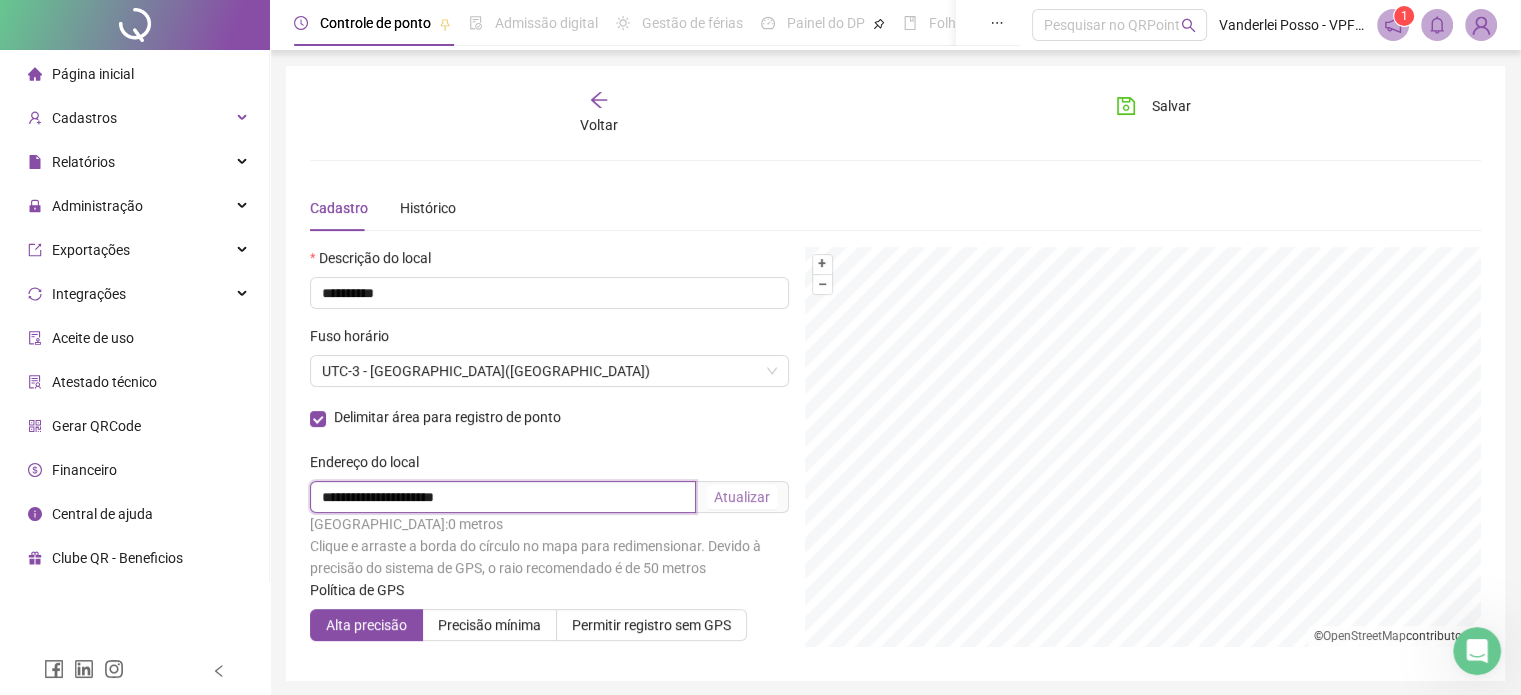 type on "**********" 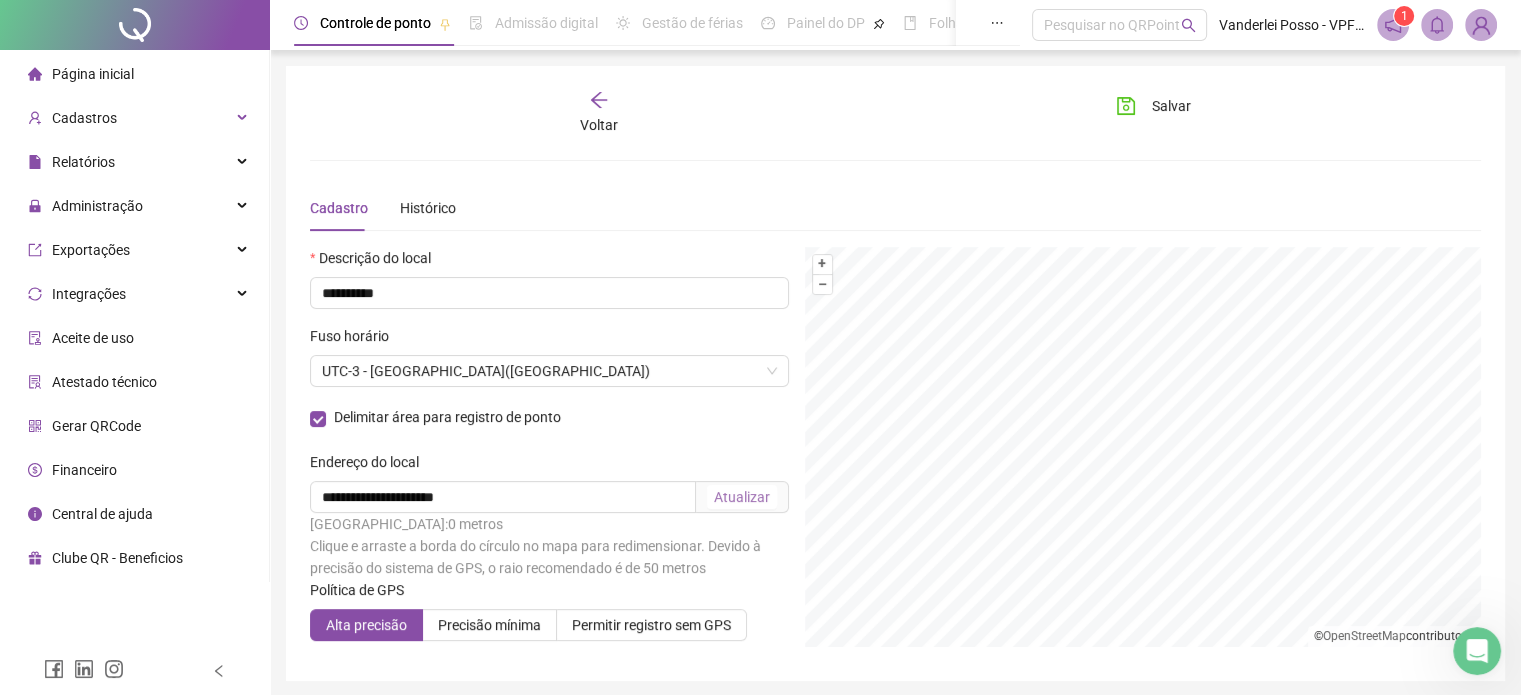click on "Atualizar" at bounding box center (742, 497) 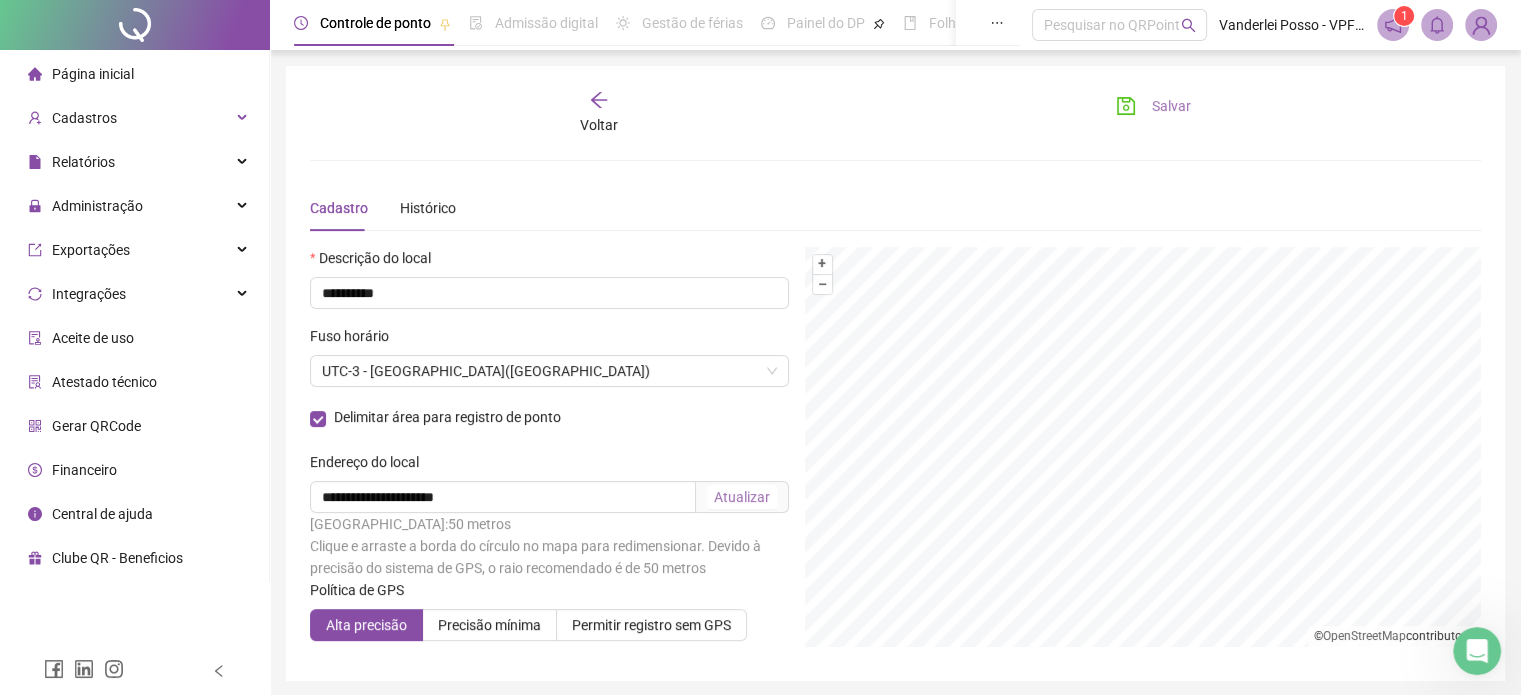 click on "Salvar" at bounding box center [1153, 106] 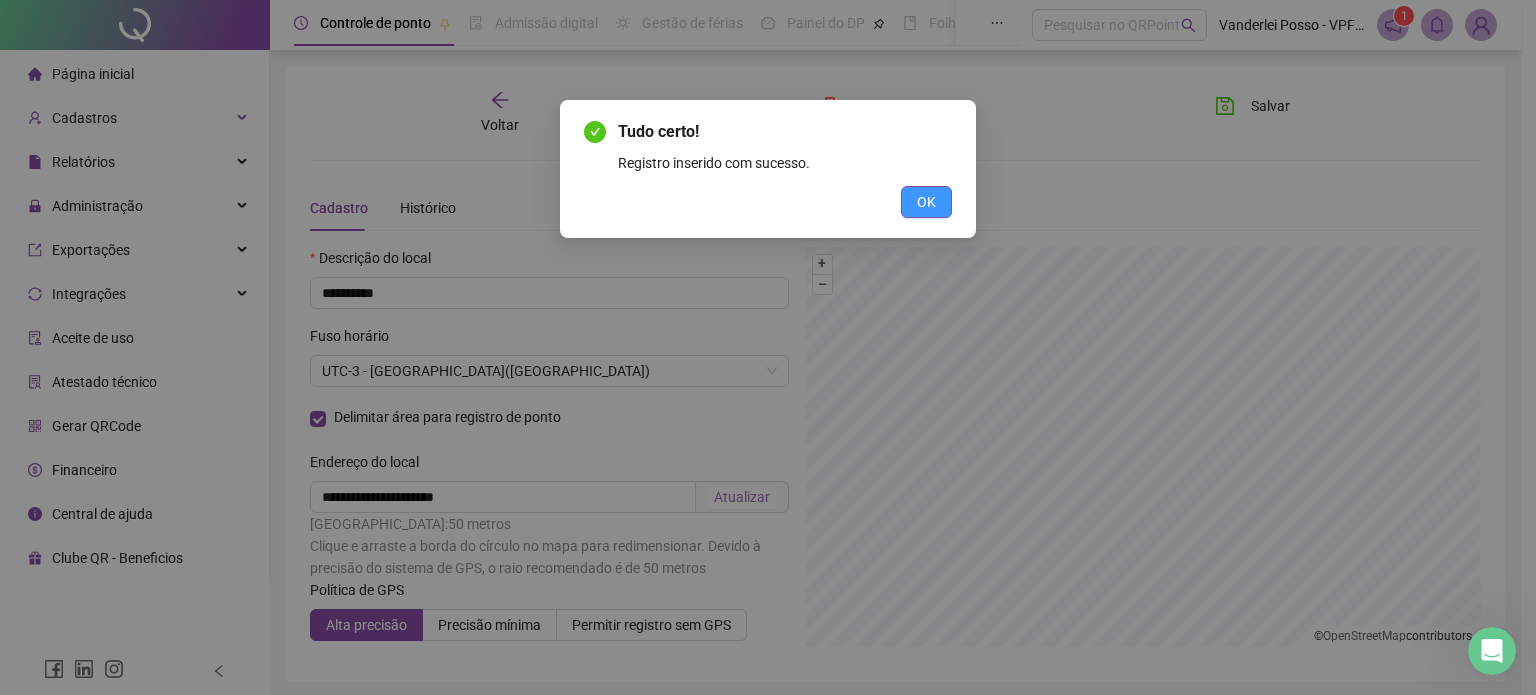 click on "OK" at bounding box center (926, 202) 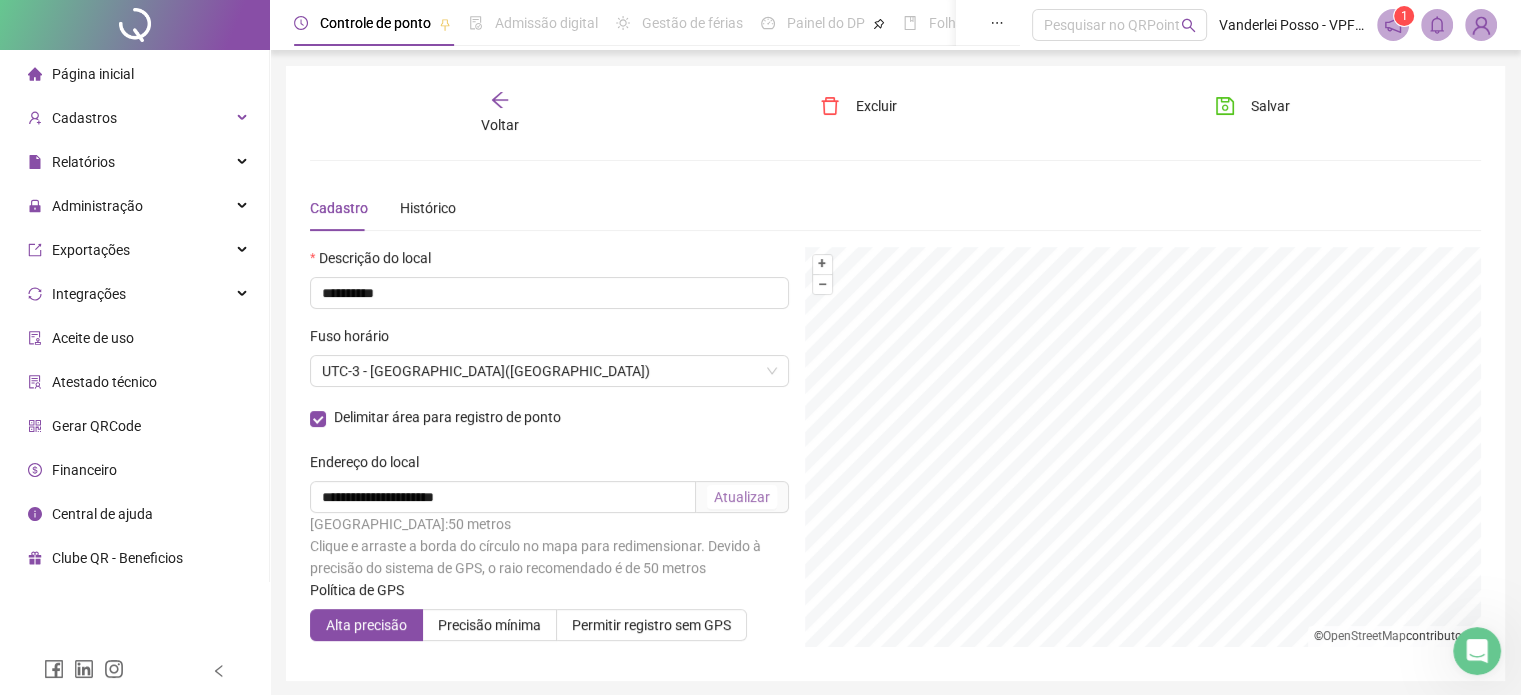 click 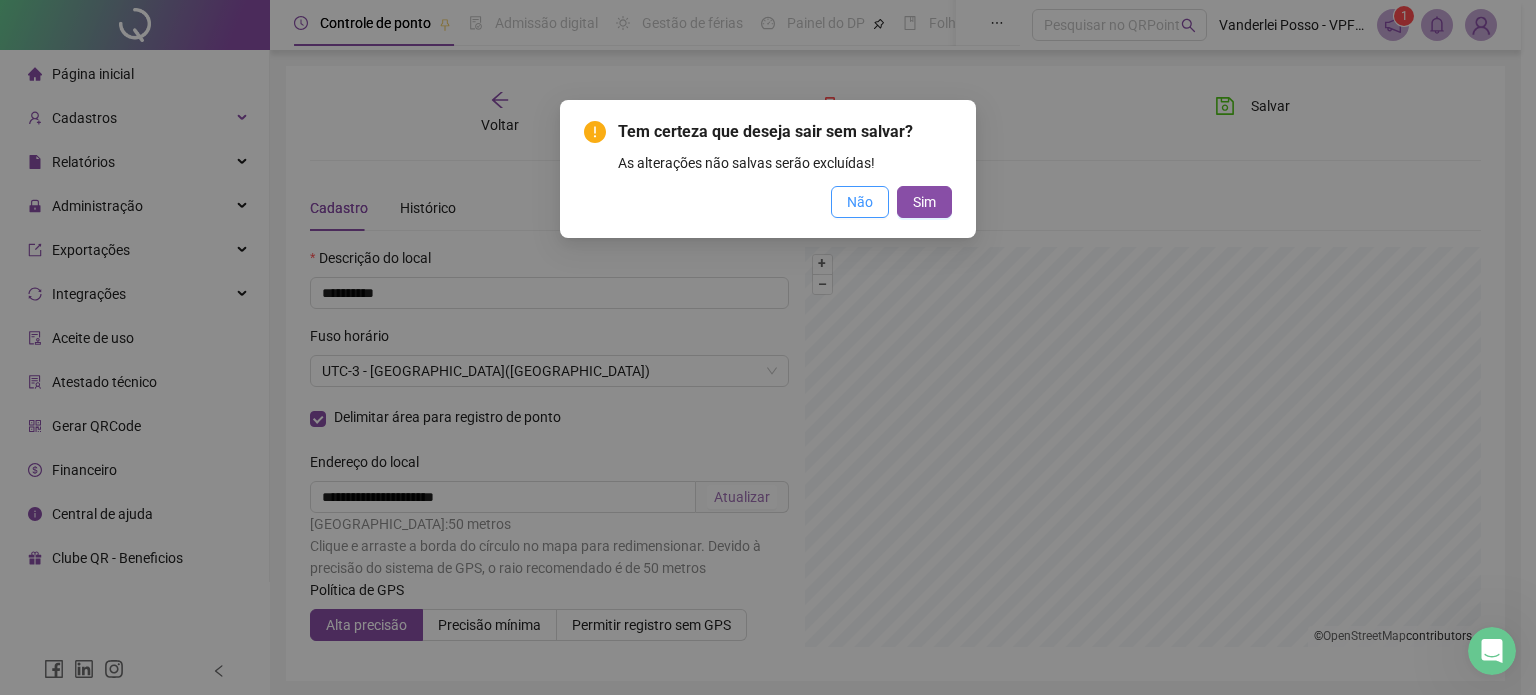 click on "Não" at bounding box center [860, 202] 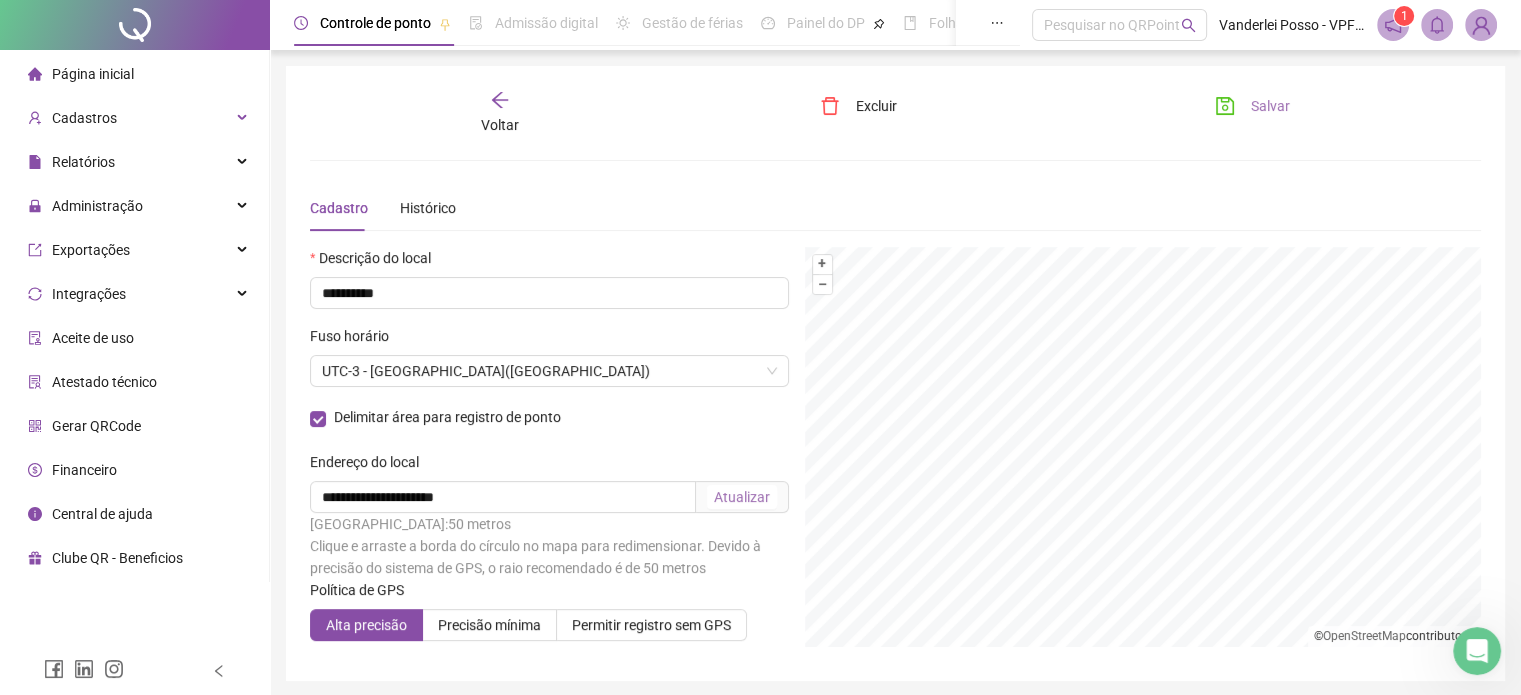 click on "Salvar" at bounding box center [1270, 106] 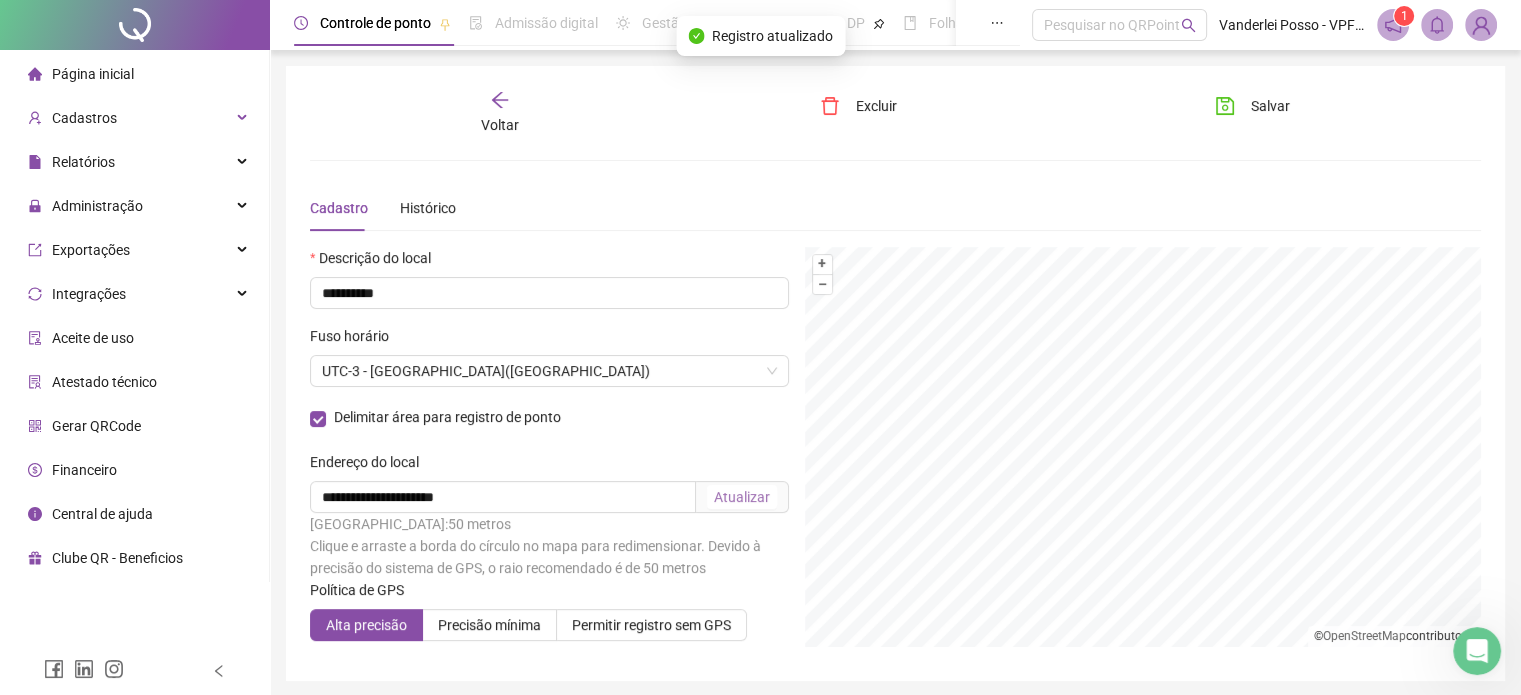 click on "Voltar" at bounding box center [500, 113] 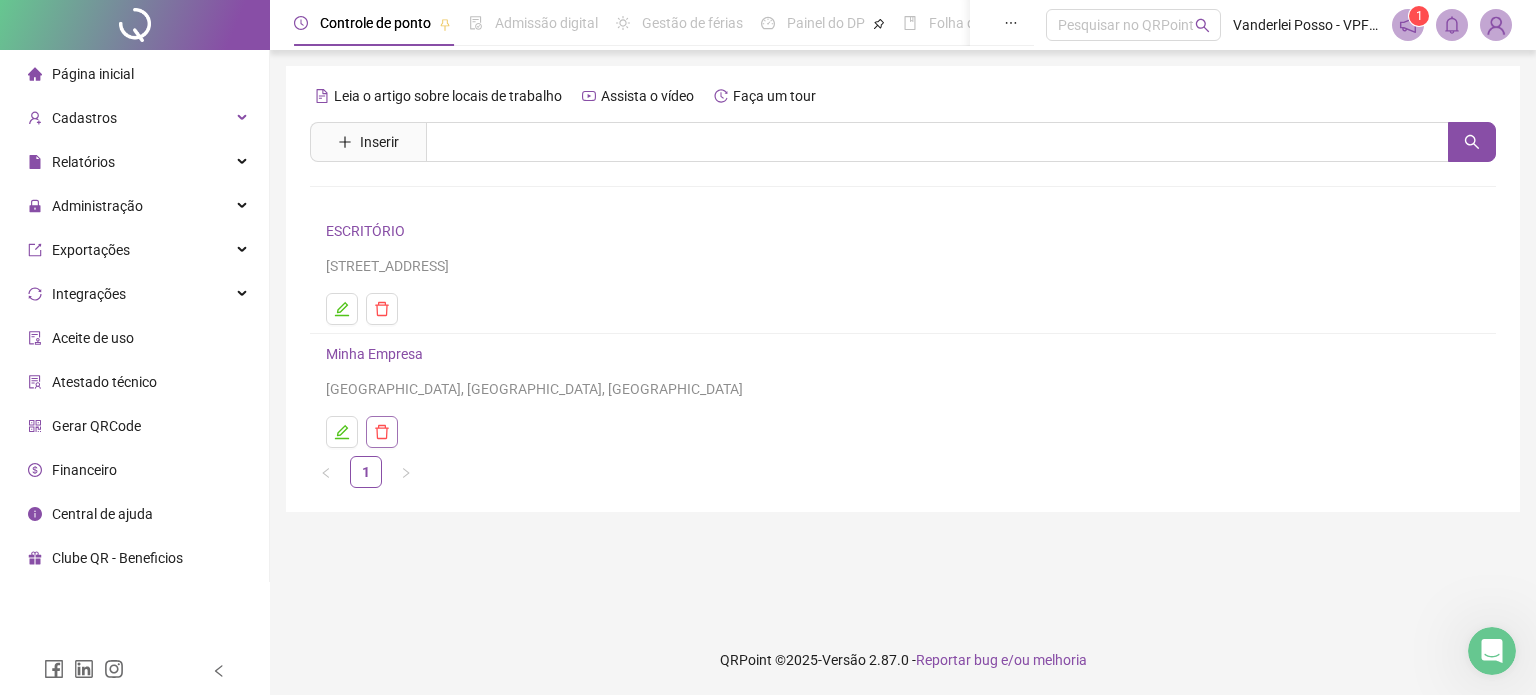 click 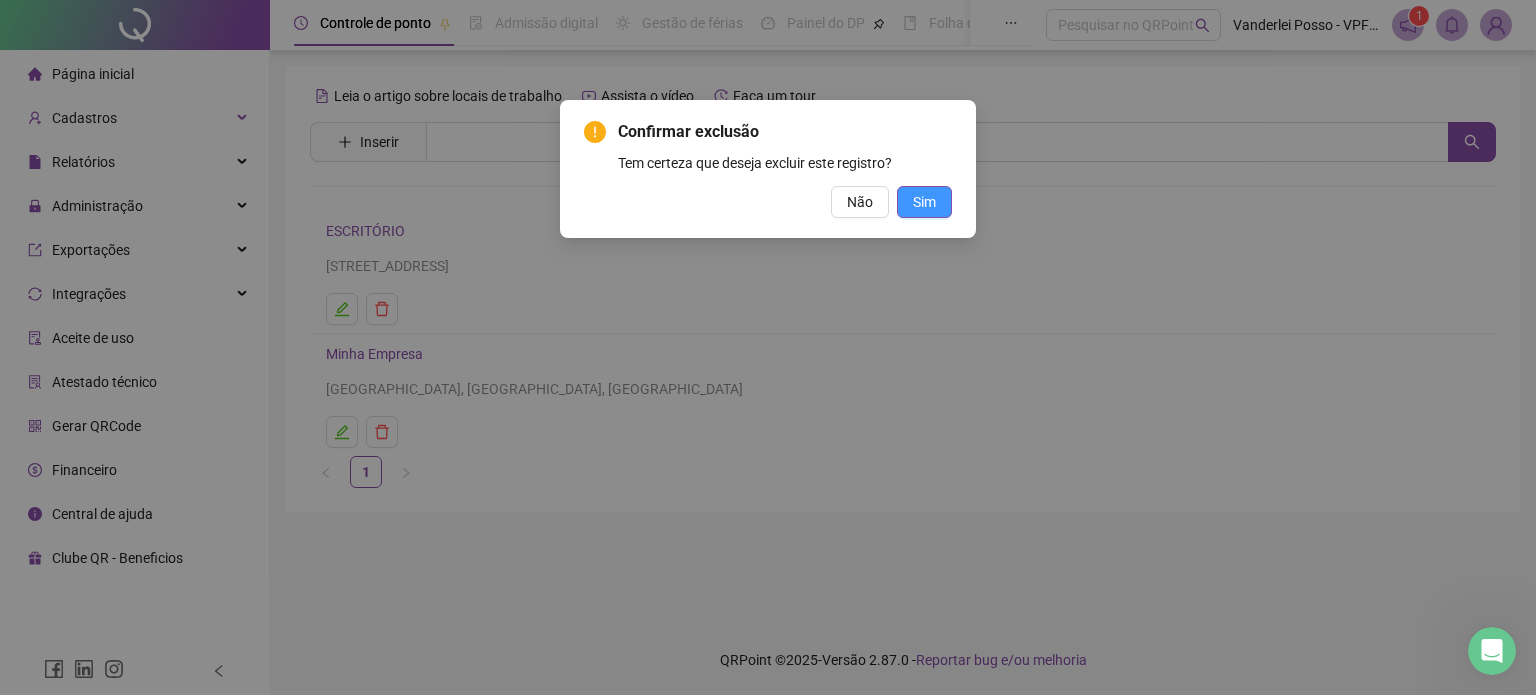 click on "Sim" at bounding box center (924, 202) 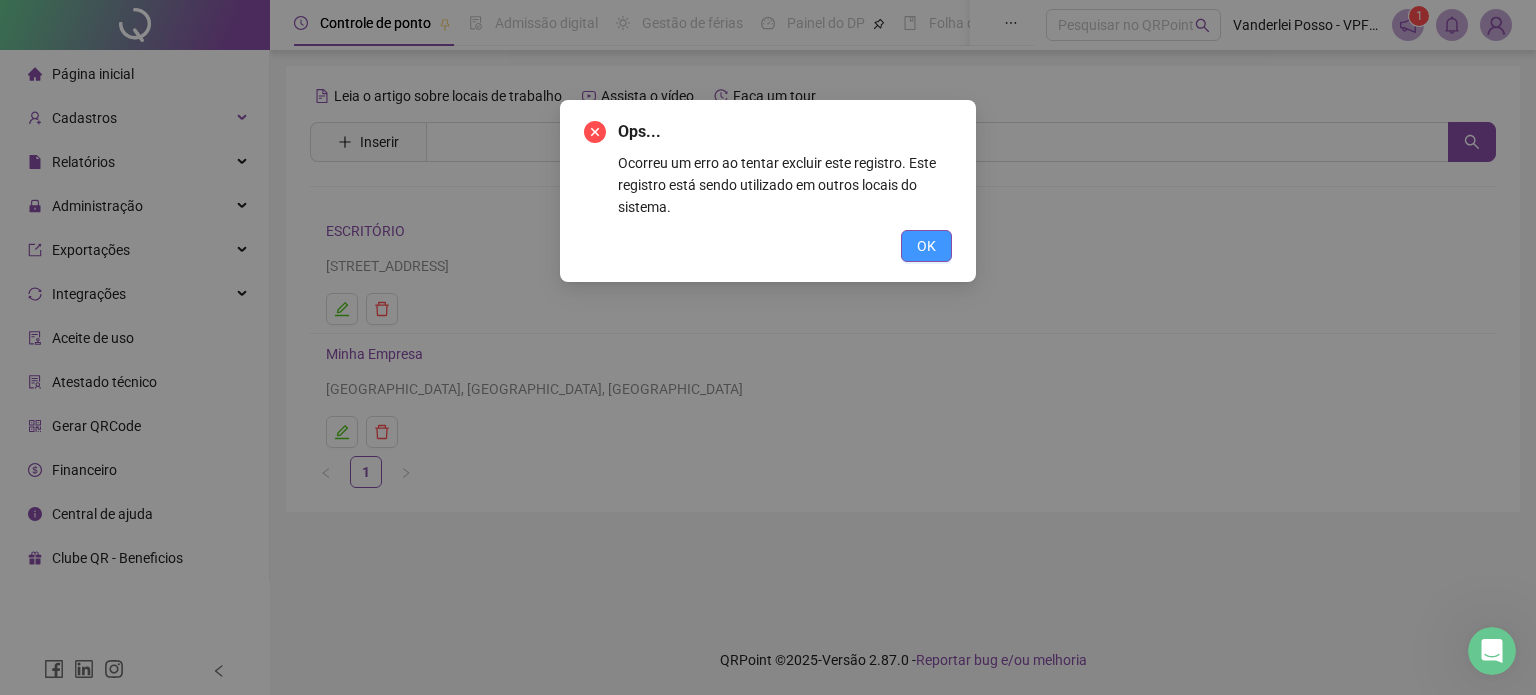 click on "OK" at bounding box center (926, 246) 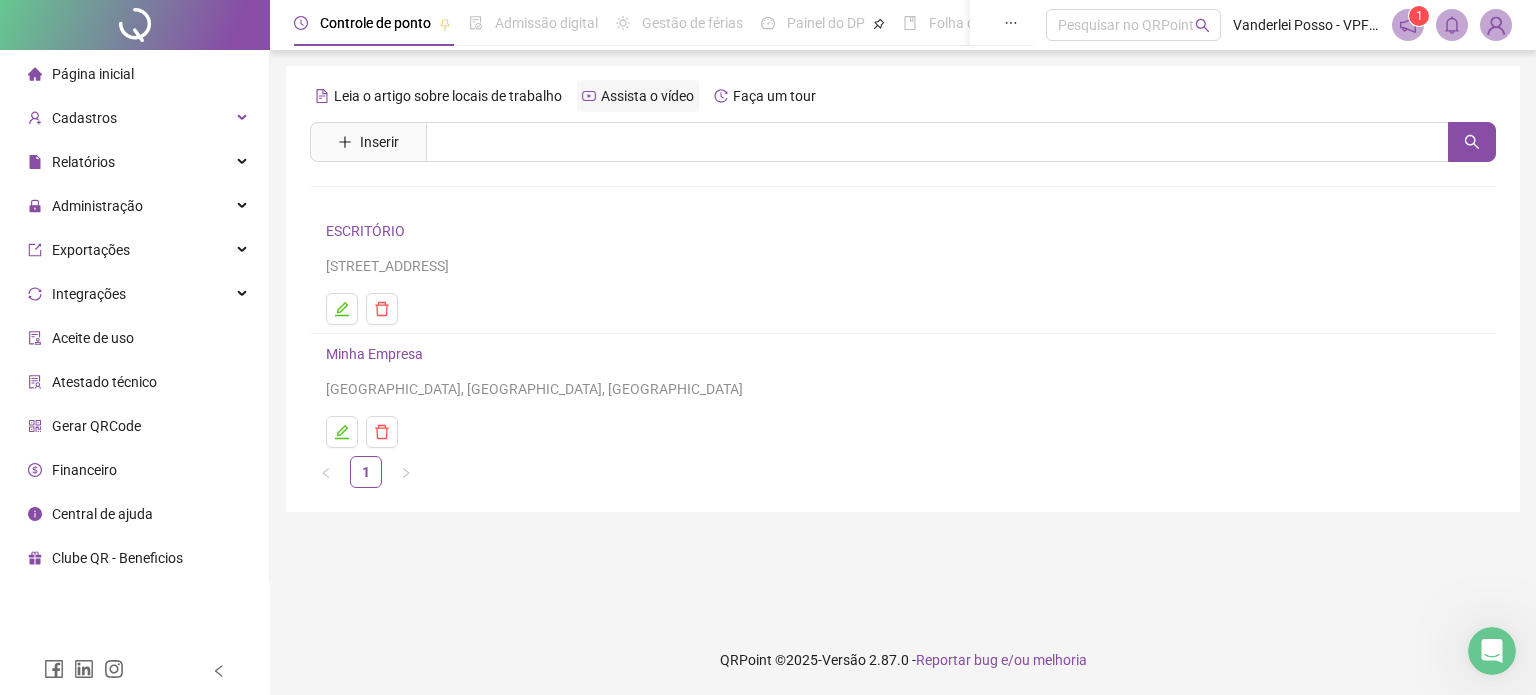 click on "Assista o vídeo" at bounding box center [647, 96] 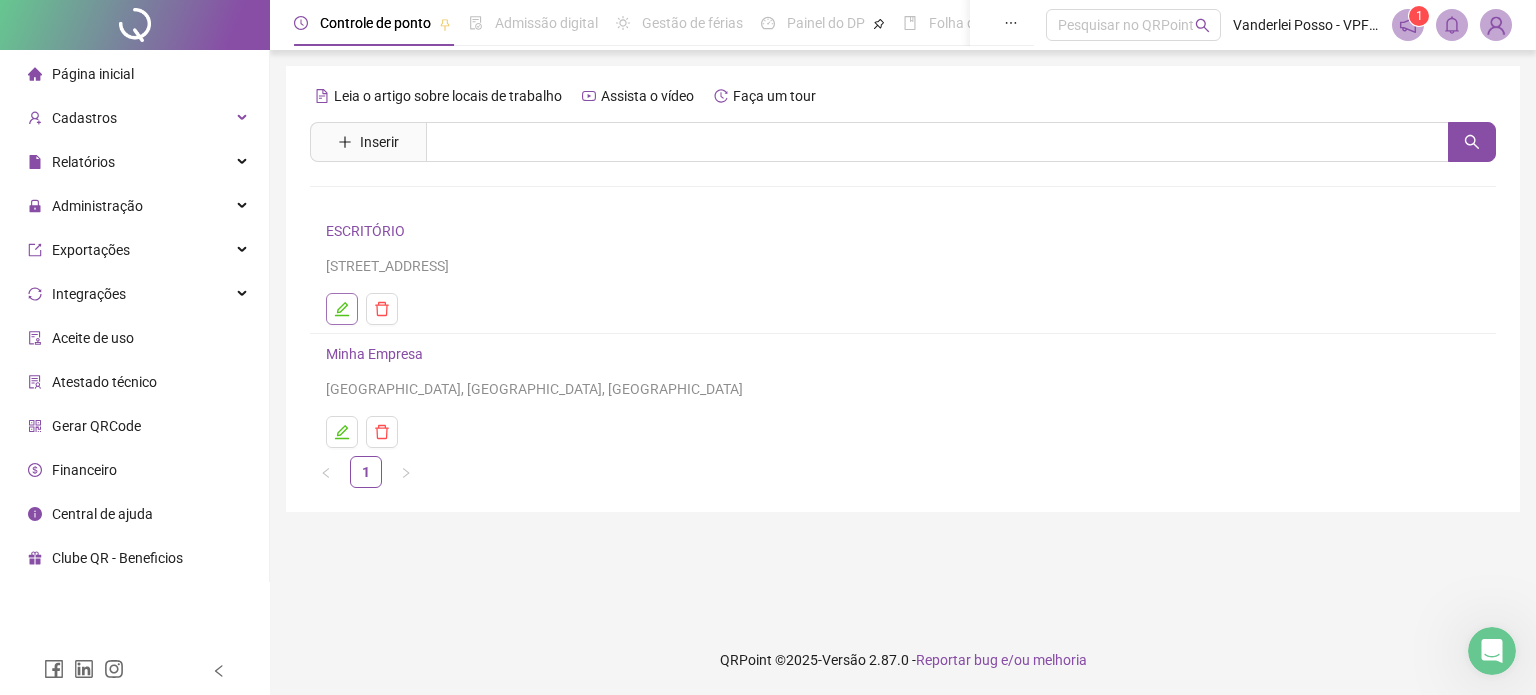 click 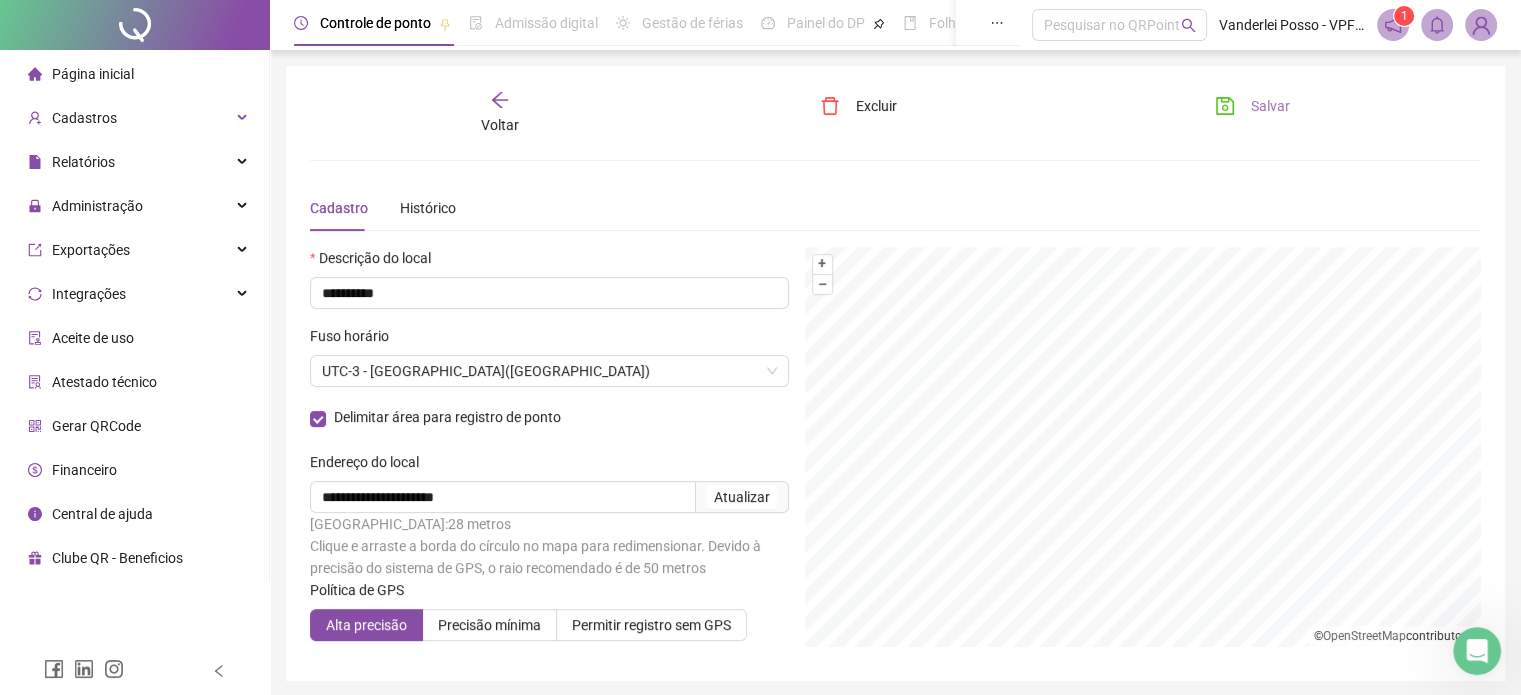 click on "Salvar" at bounding box center [1252, 106] 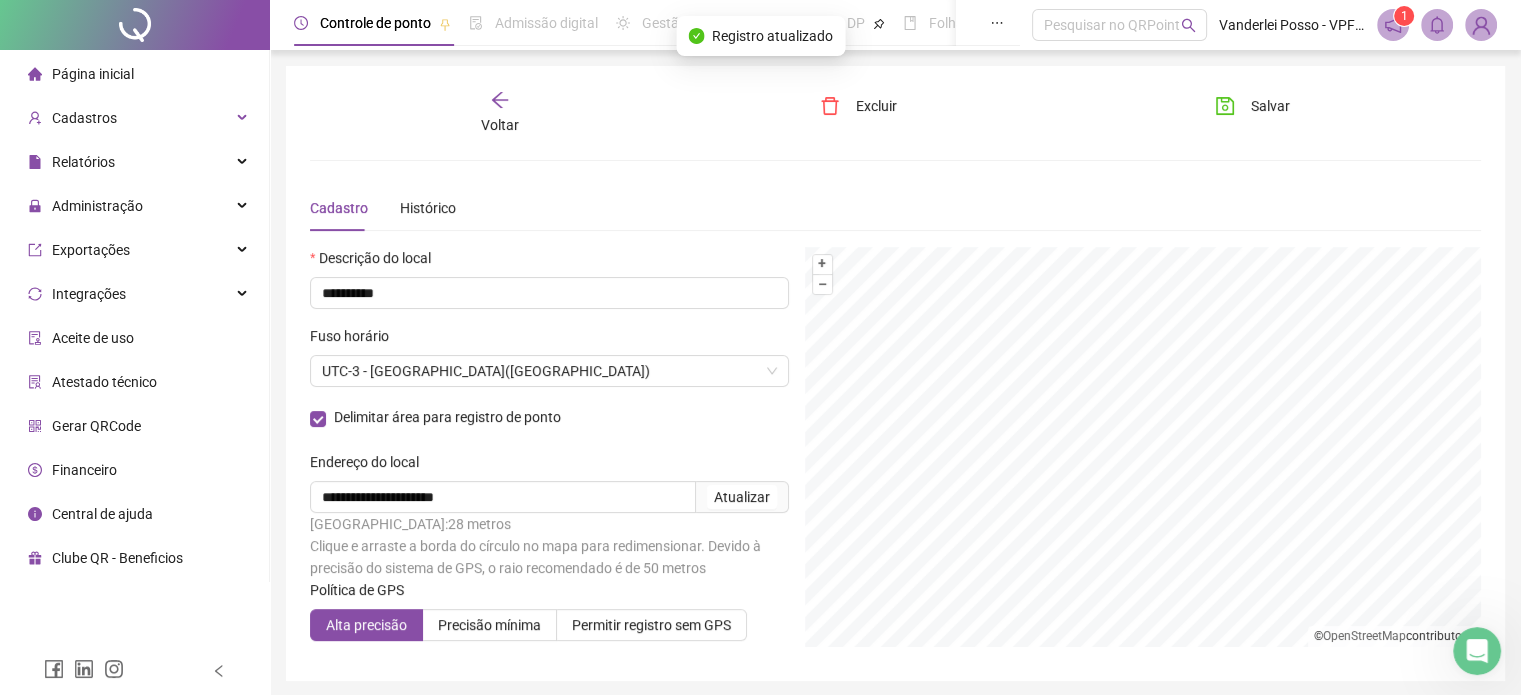 click on "Voltar" at bounding box center (500, 113) 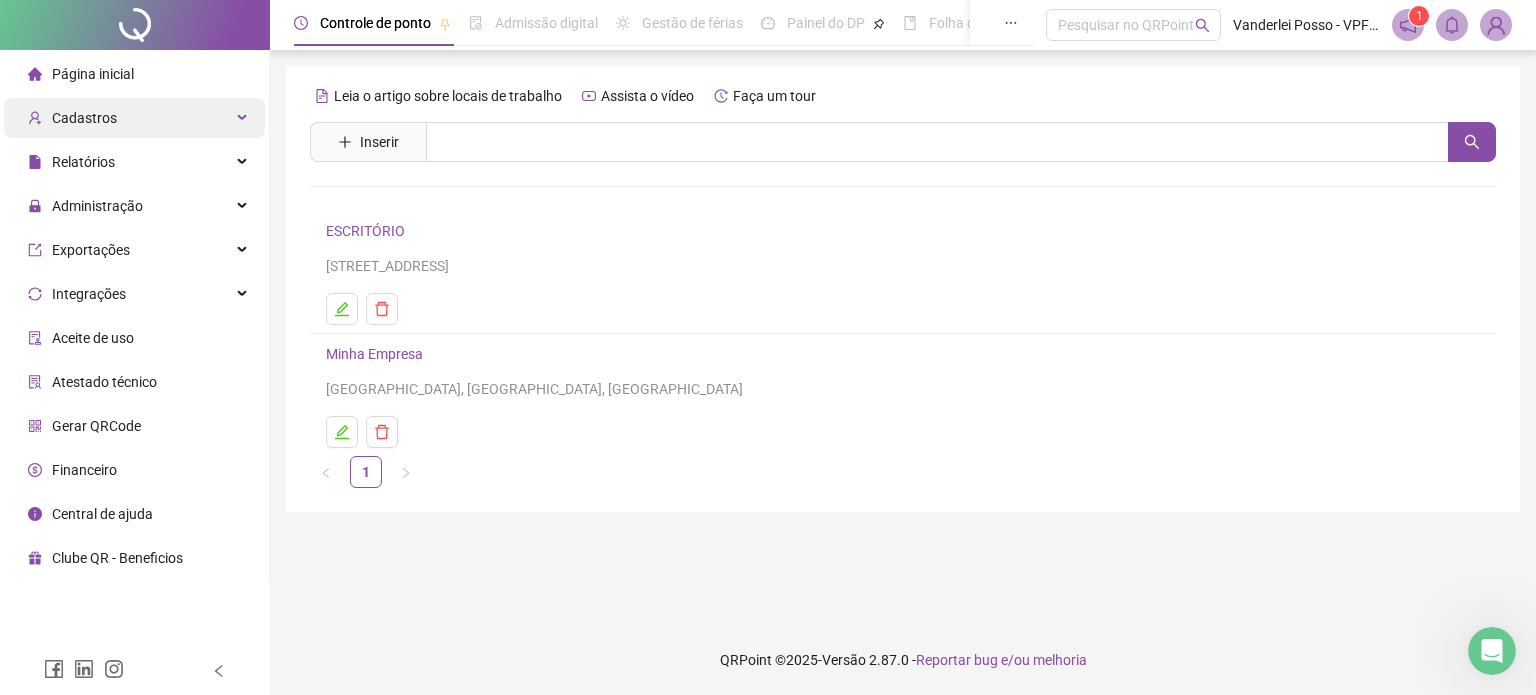click on "Cadastros" at bounding box center (84, 118) 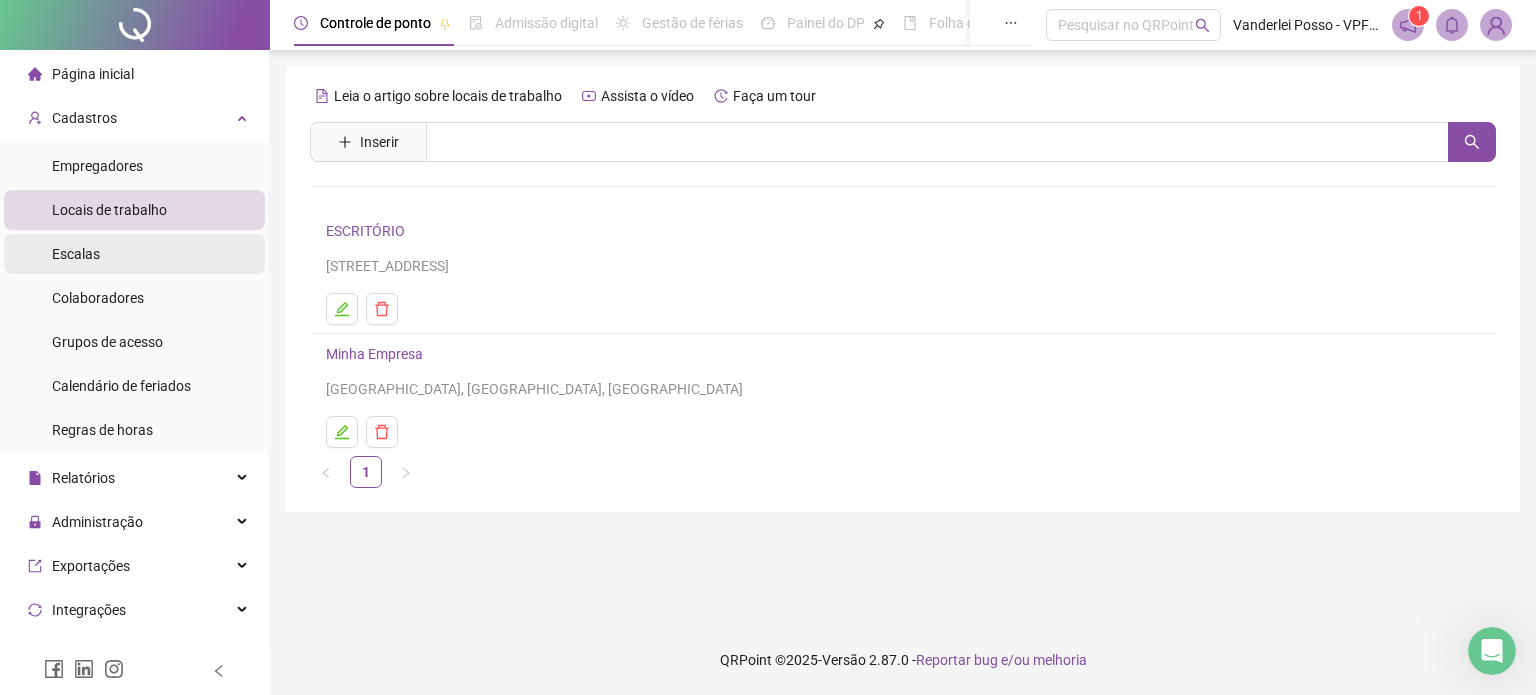 click on "Escalas" at bounding box center [134, 254] 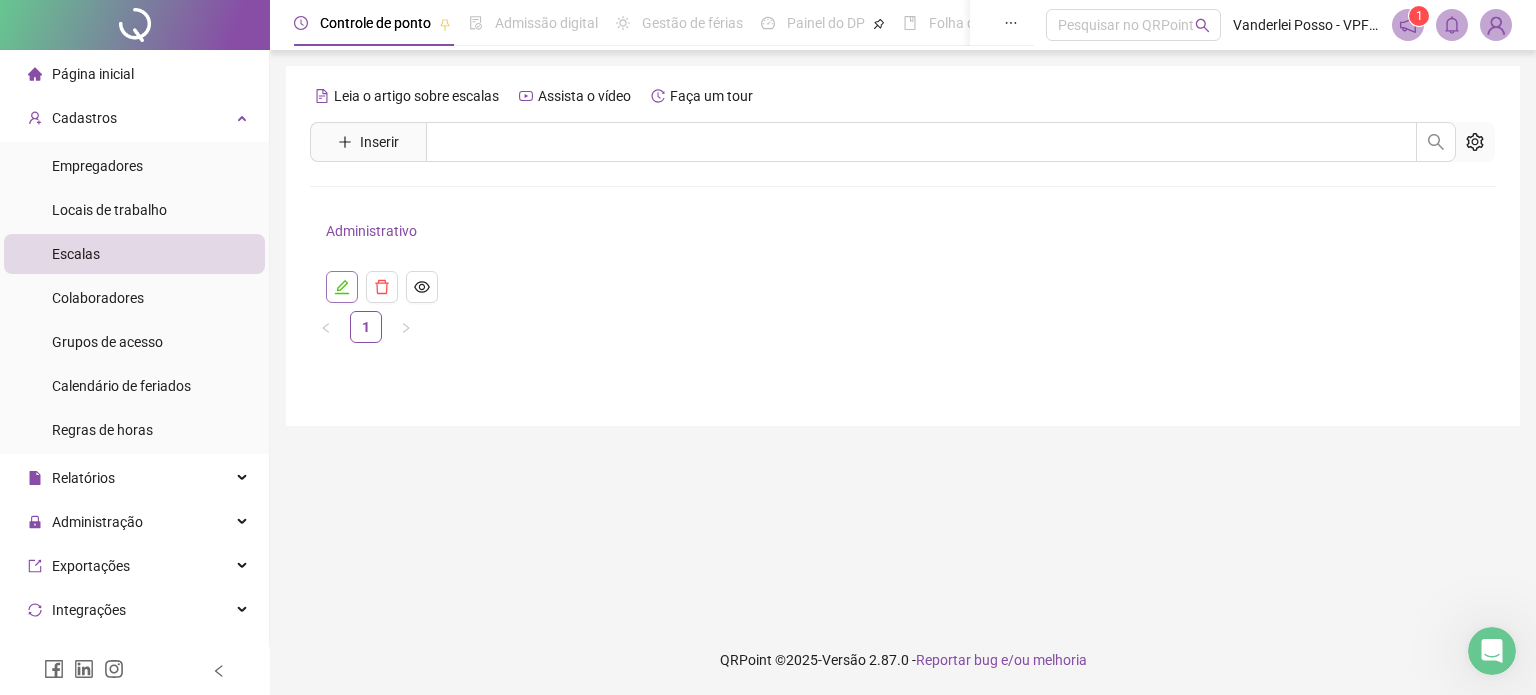 click 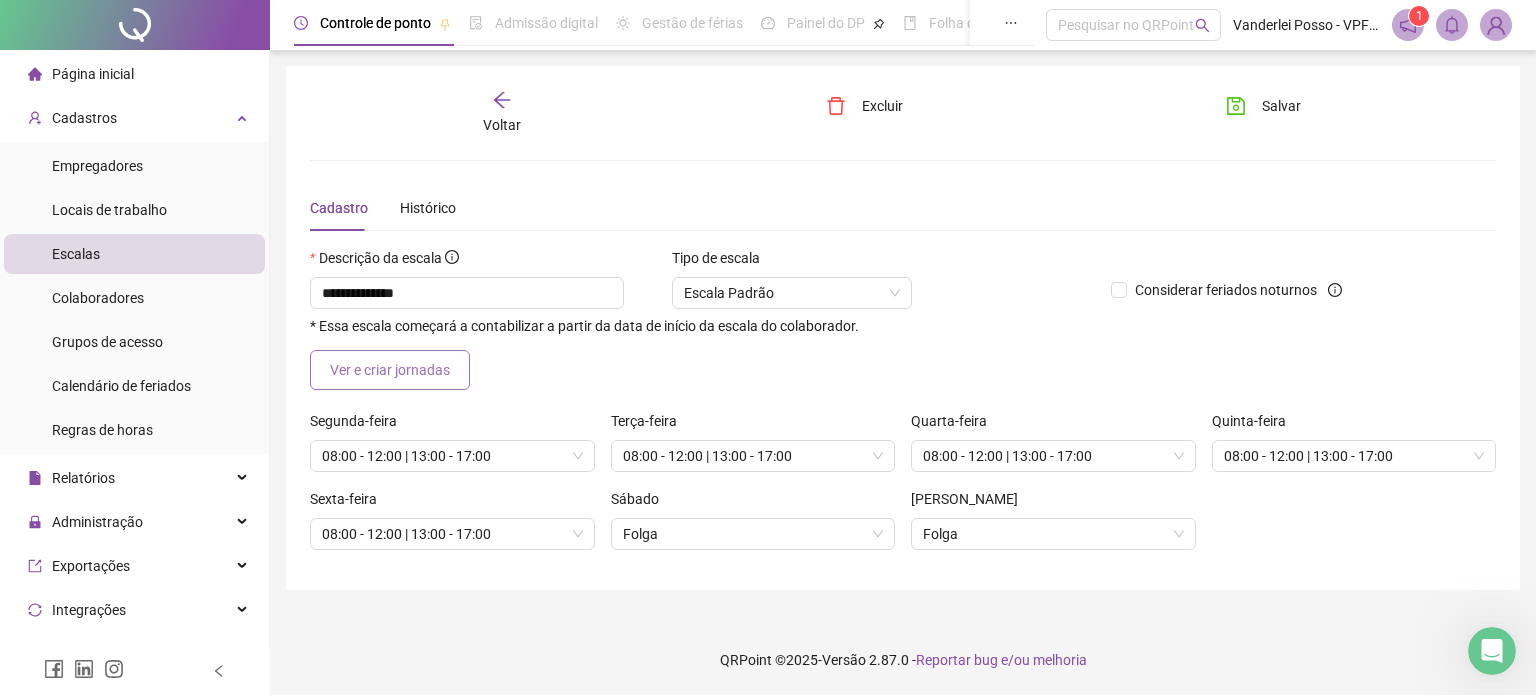 click on "Ver e criar jornadas" at bounding box center (390, 370) 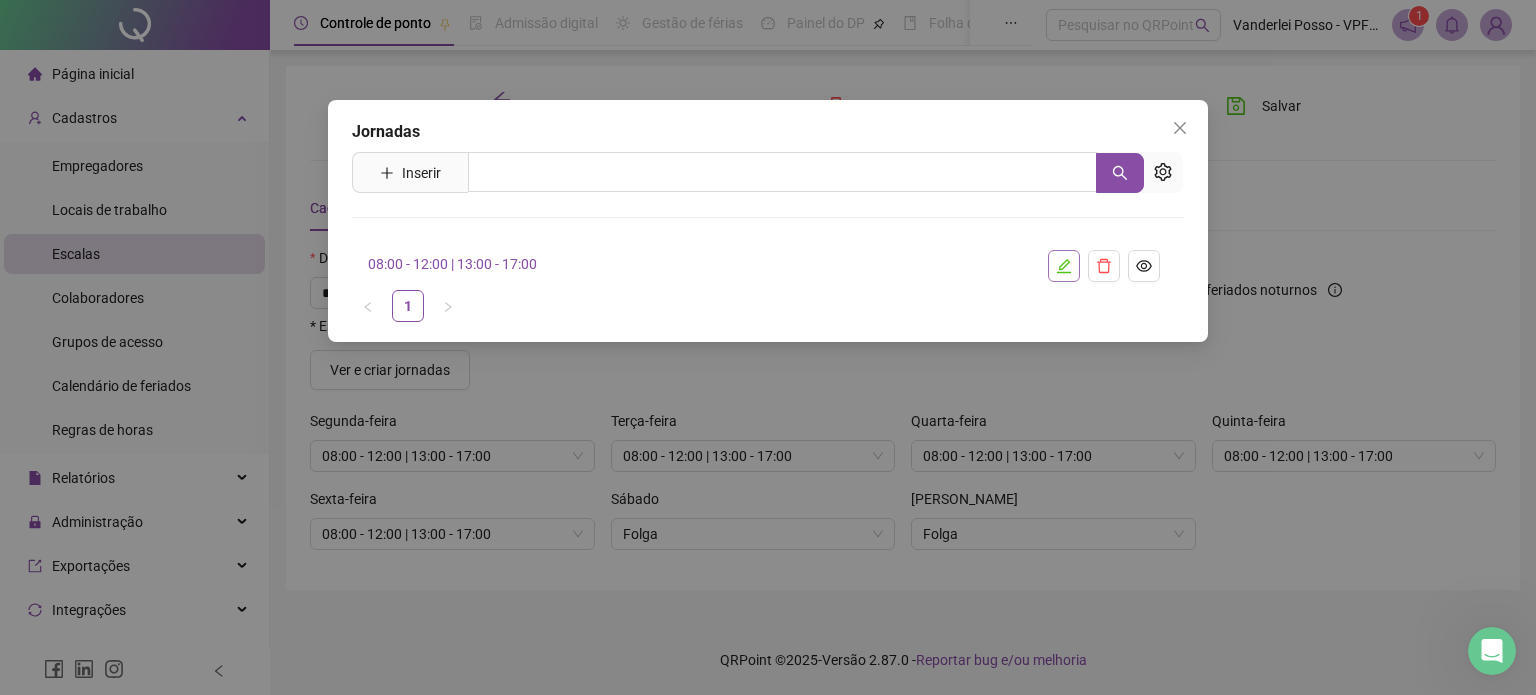 click 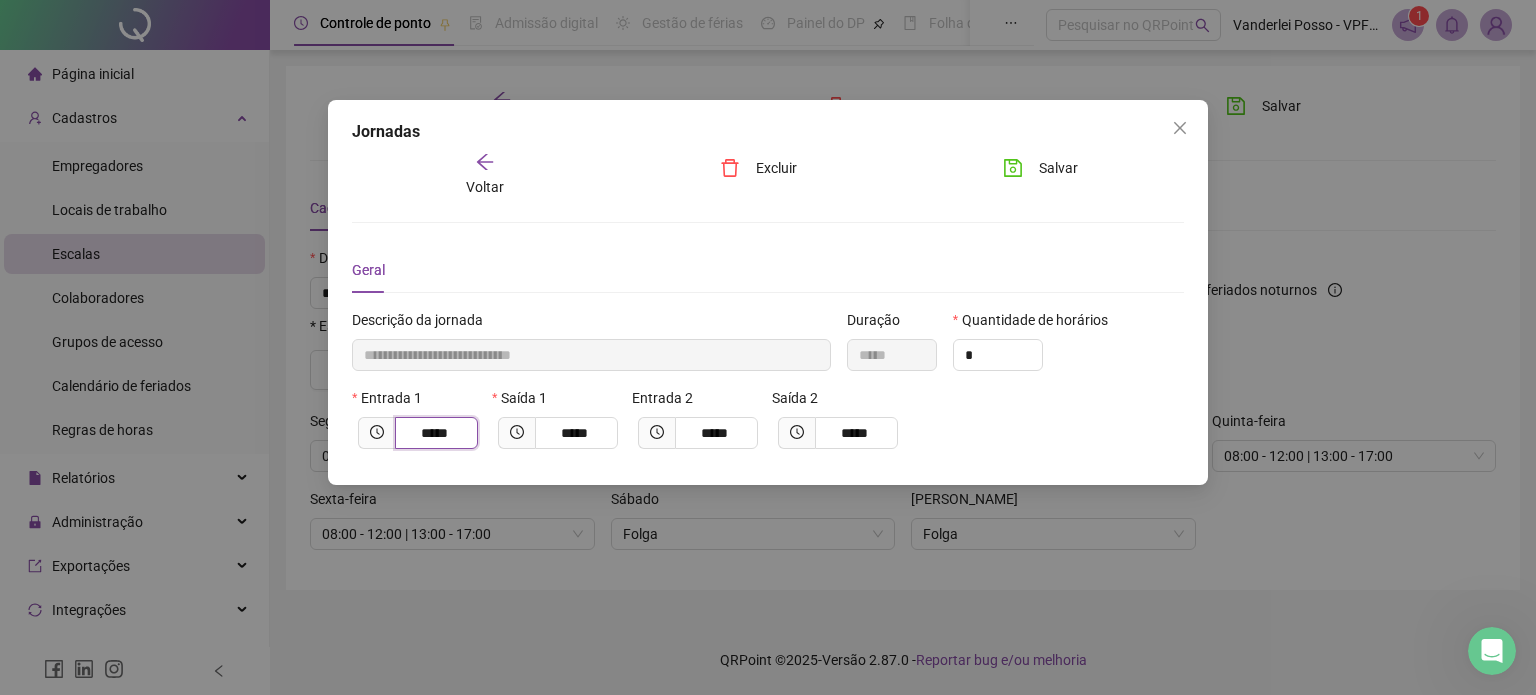 click on "*****" at bounding box center (434, 433) 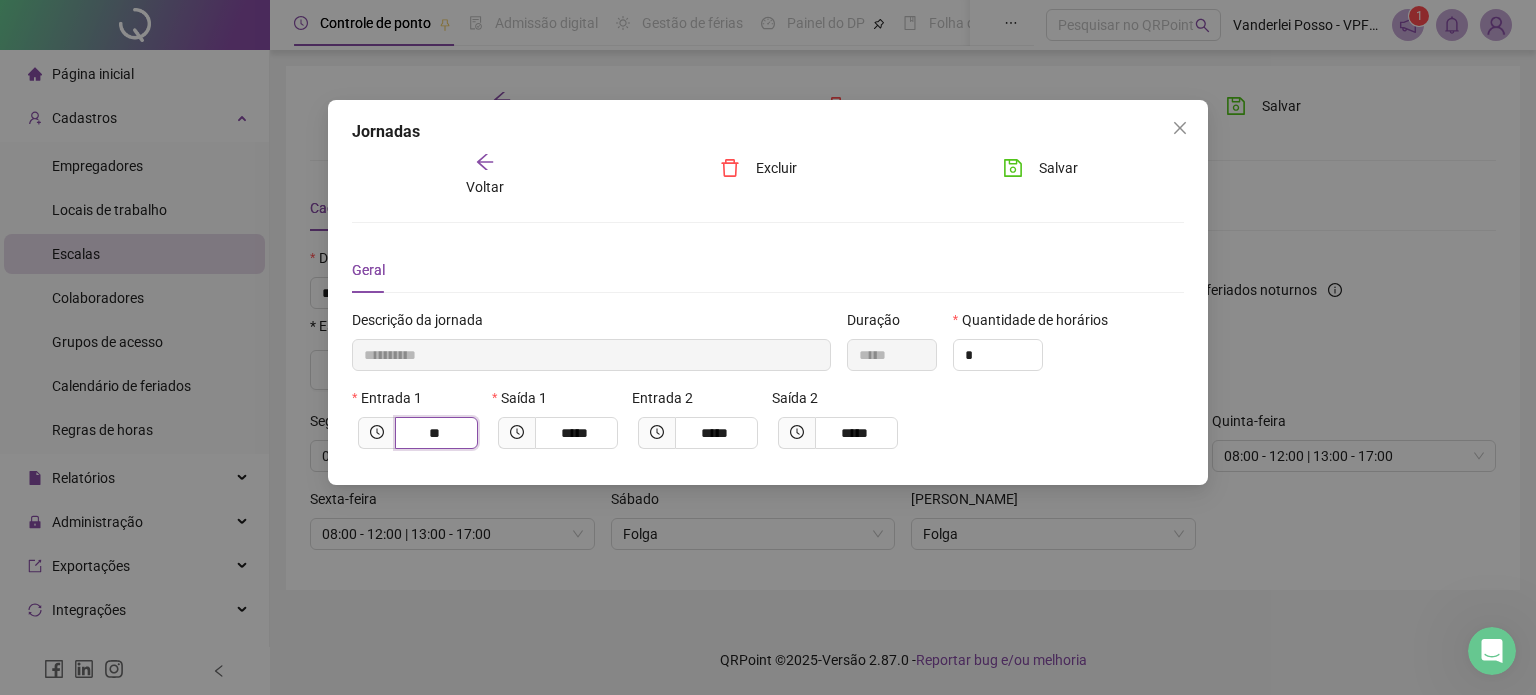 type on "*********" 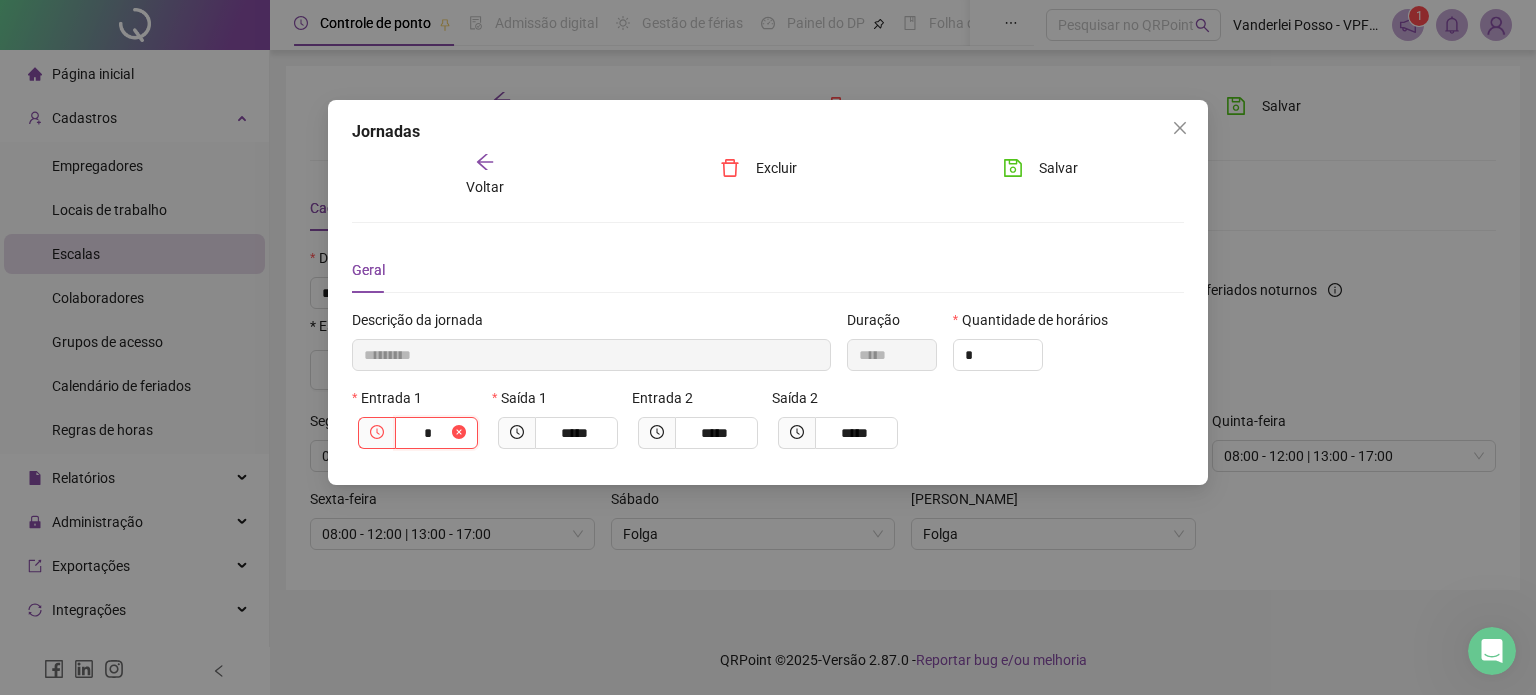 type on "*********" 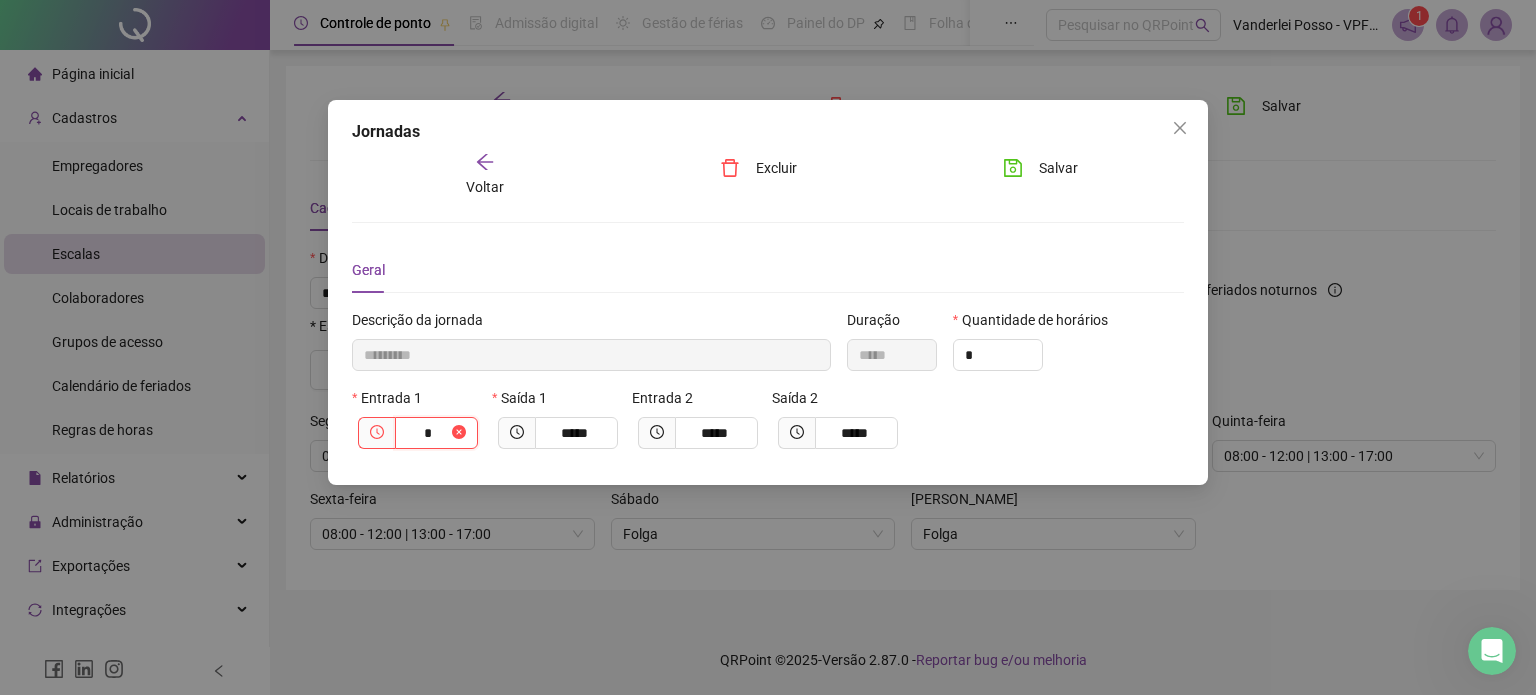 type 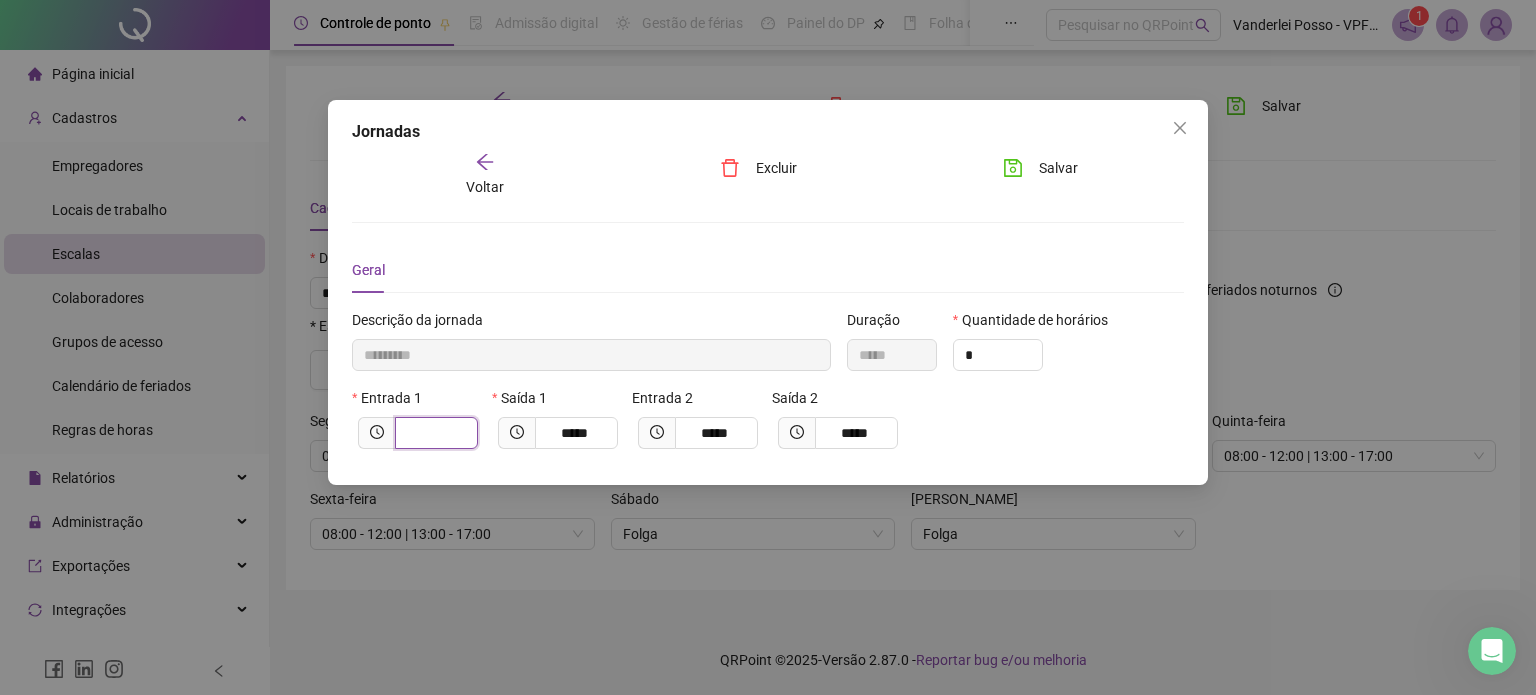 type on "*********" 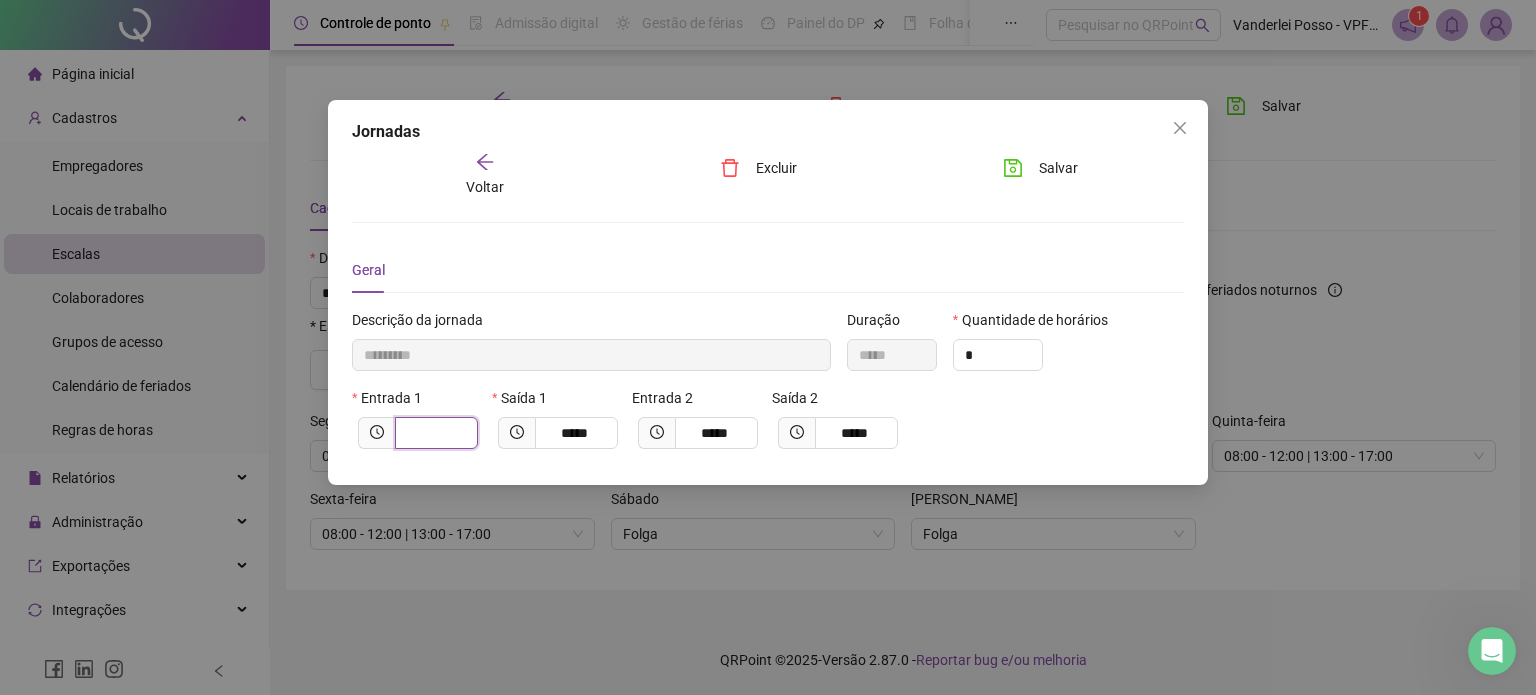 type on "*" 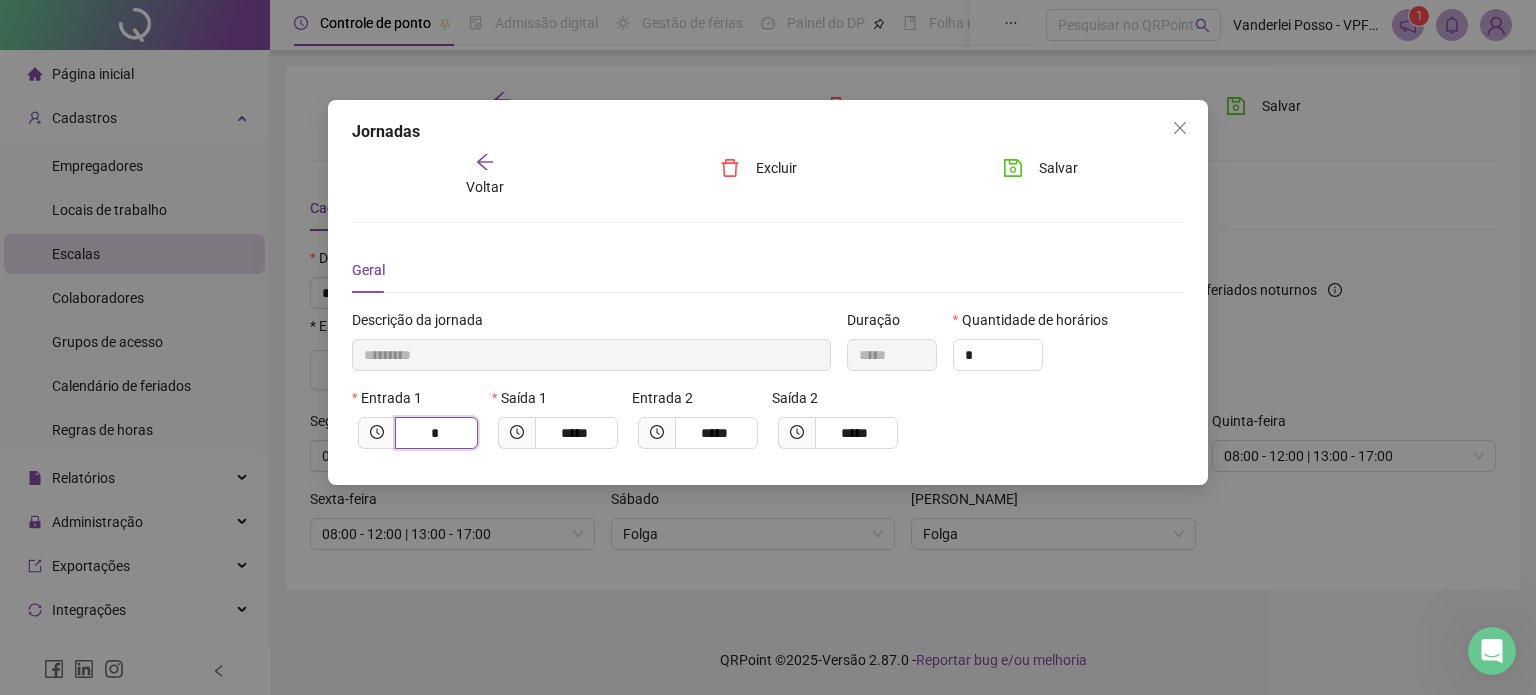 type on "**********" 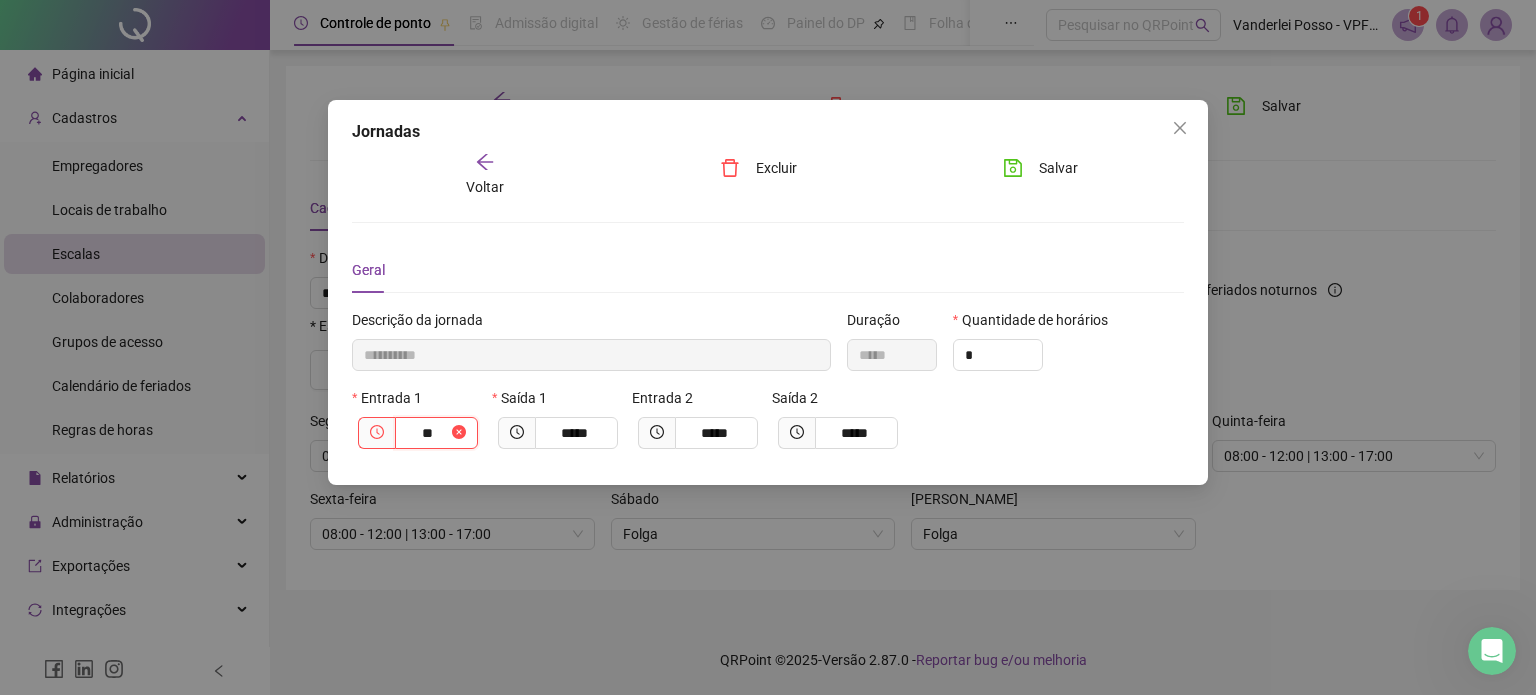type on "*********" 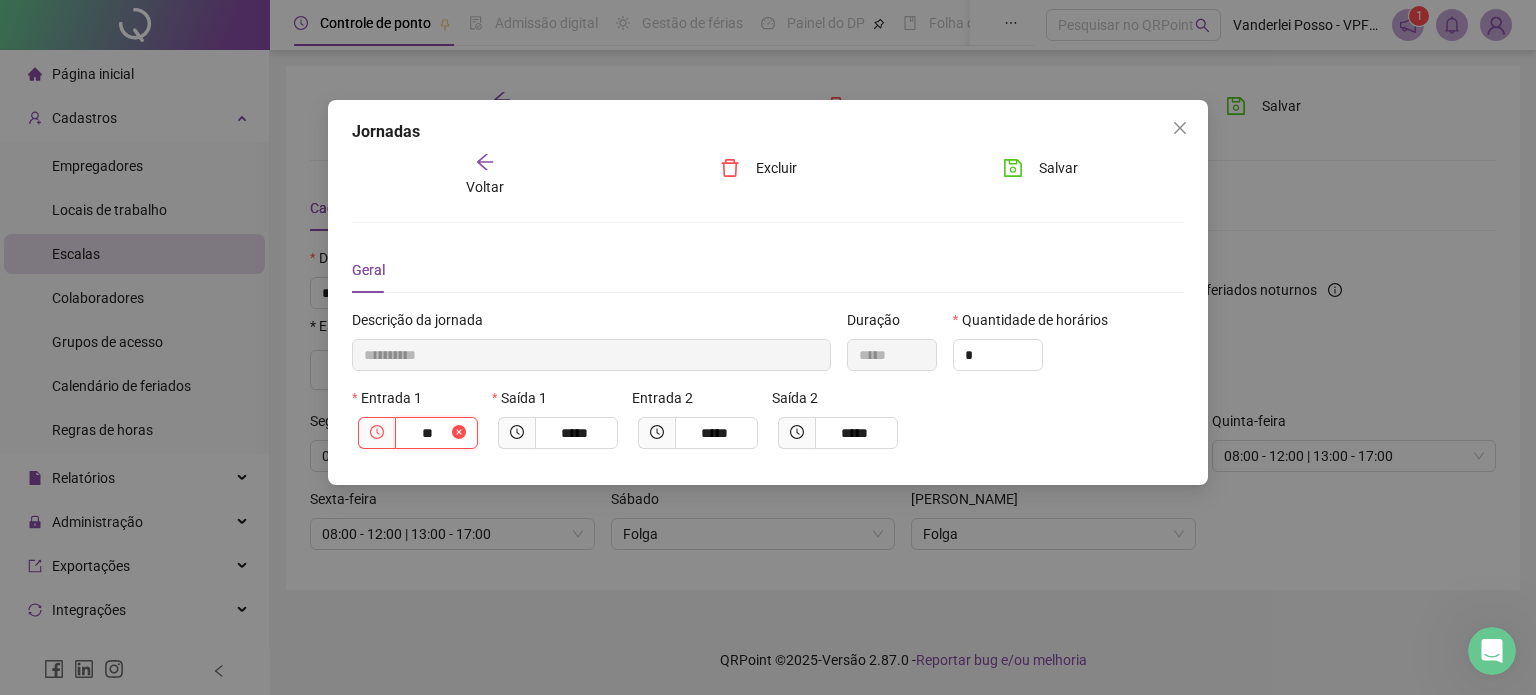 type on "*" 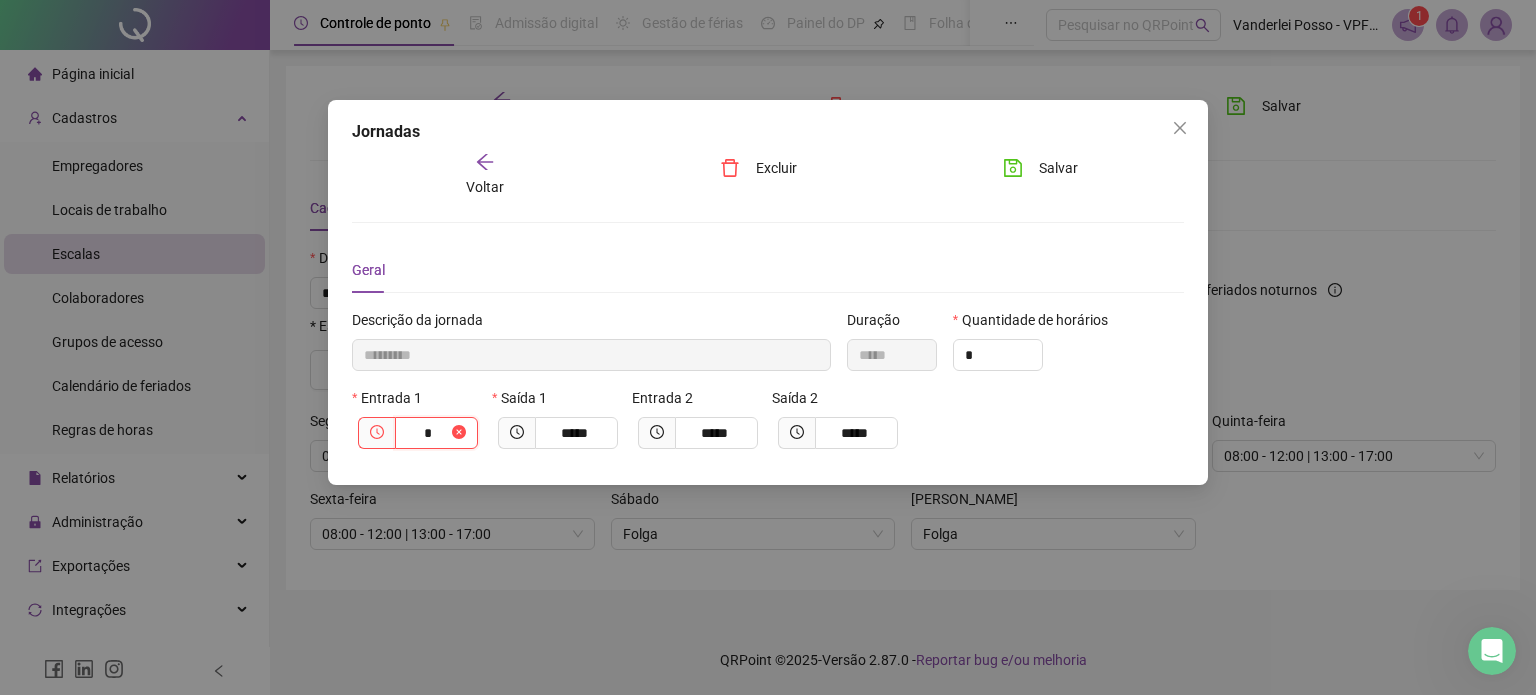 type on "**********" 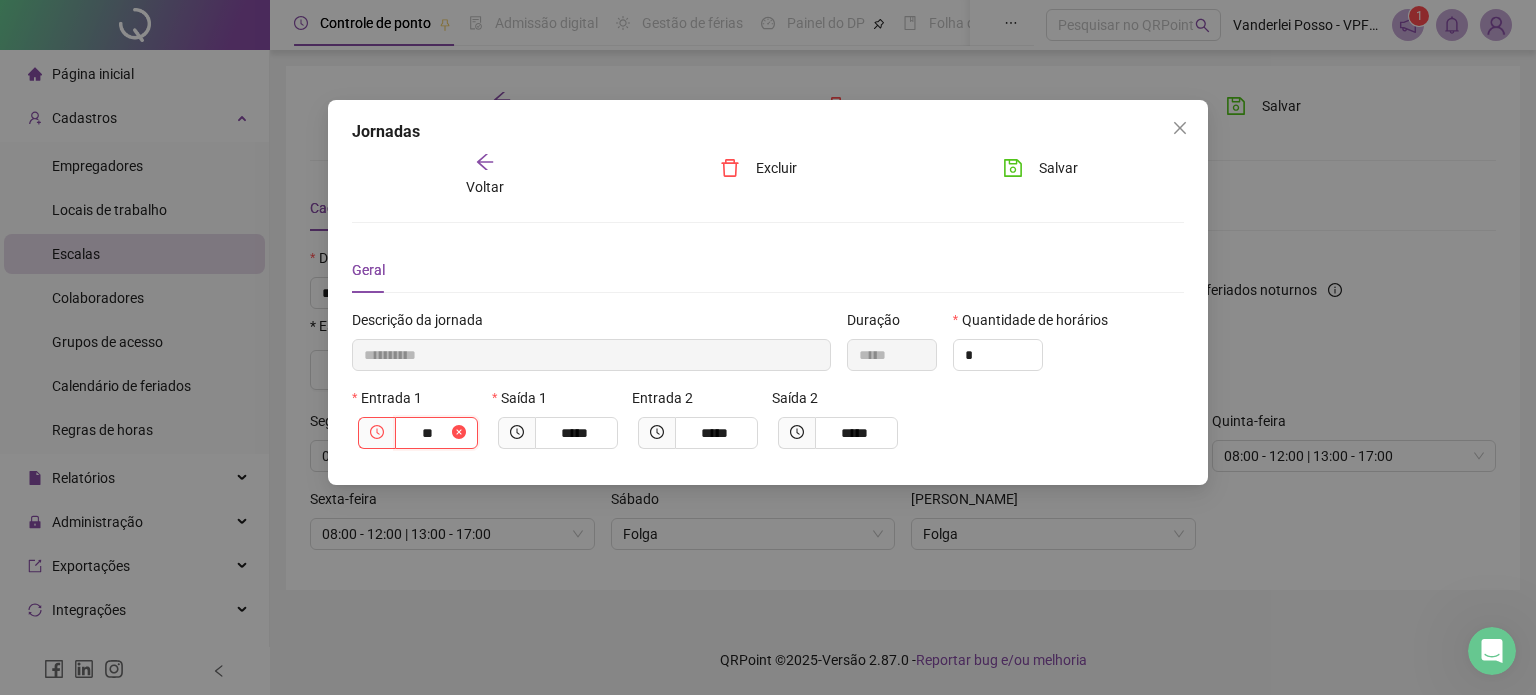 type on "**********" 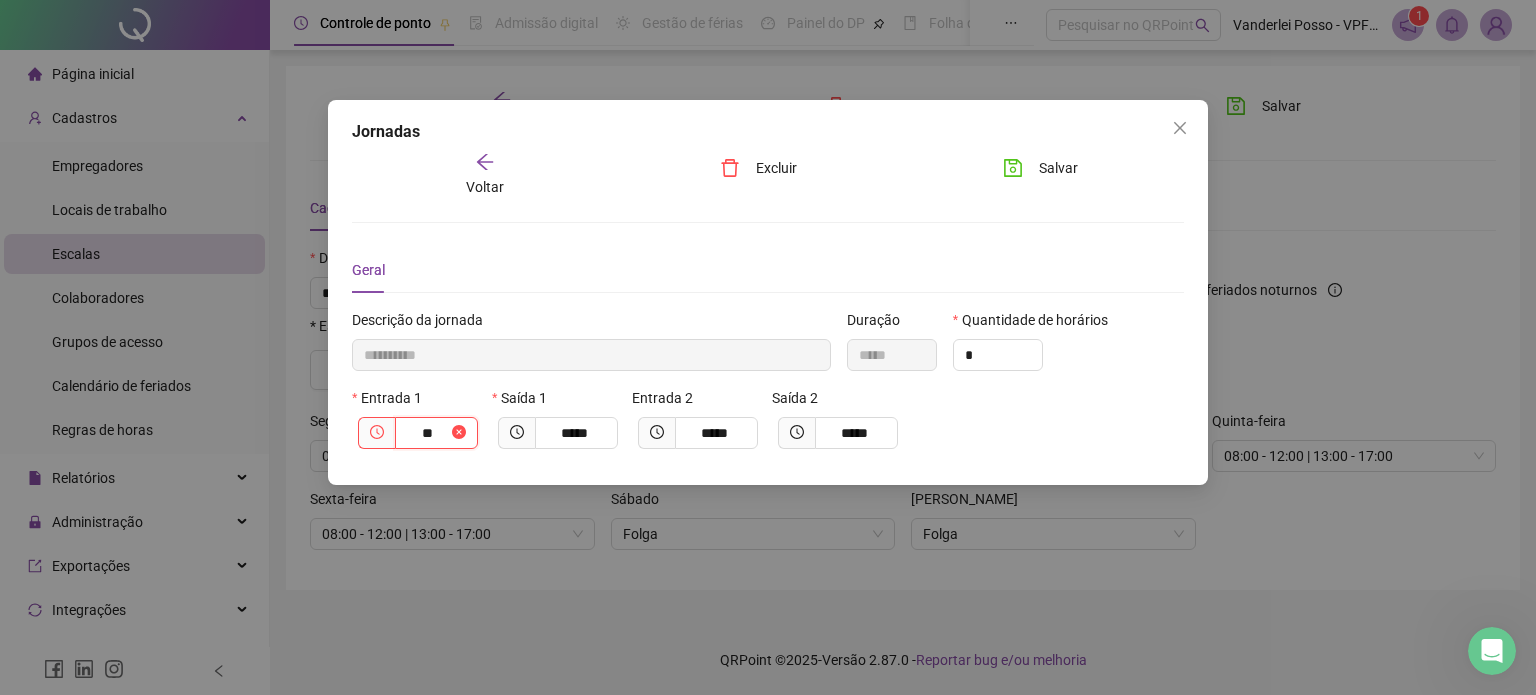 type on "*****" 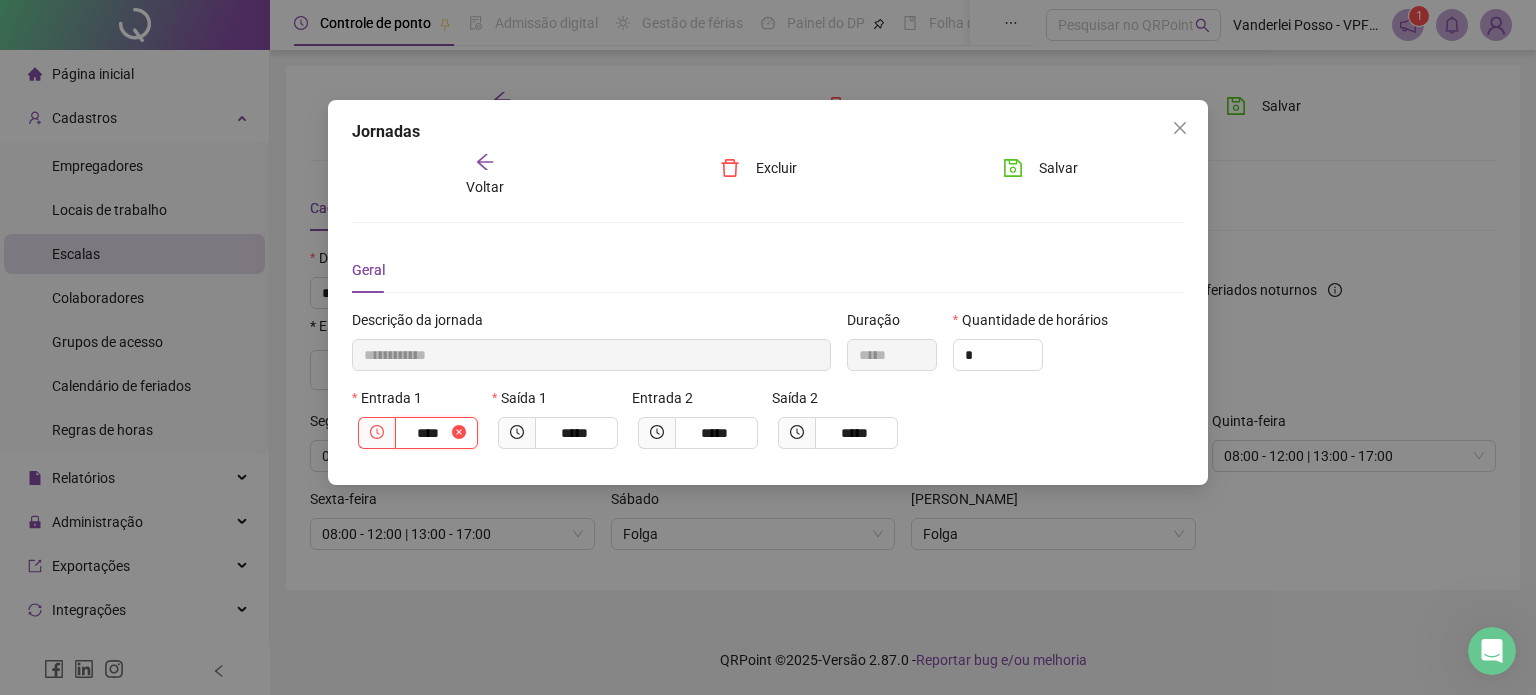 type on "**********" 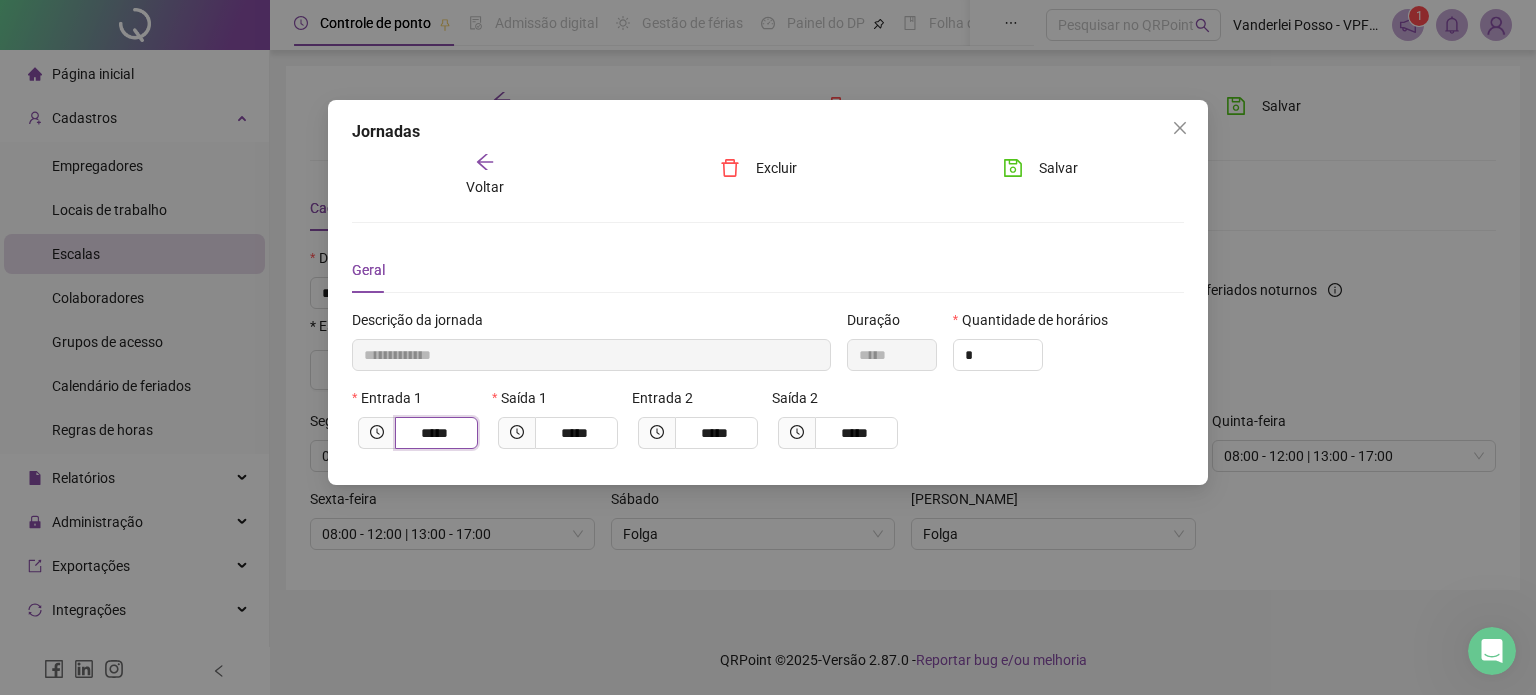 type on "*****" 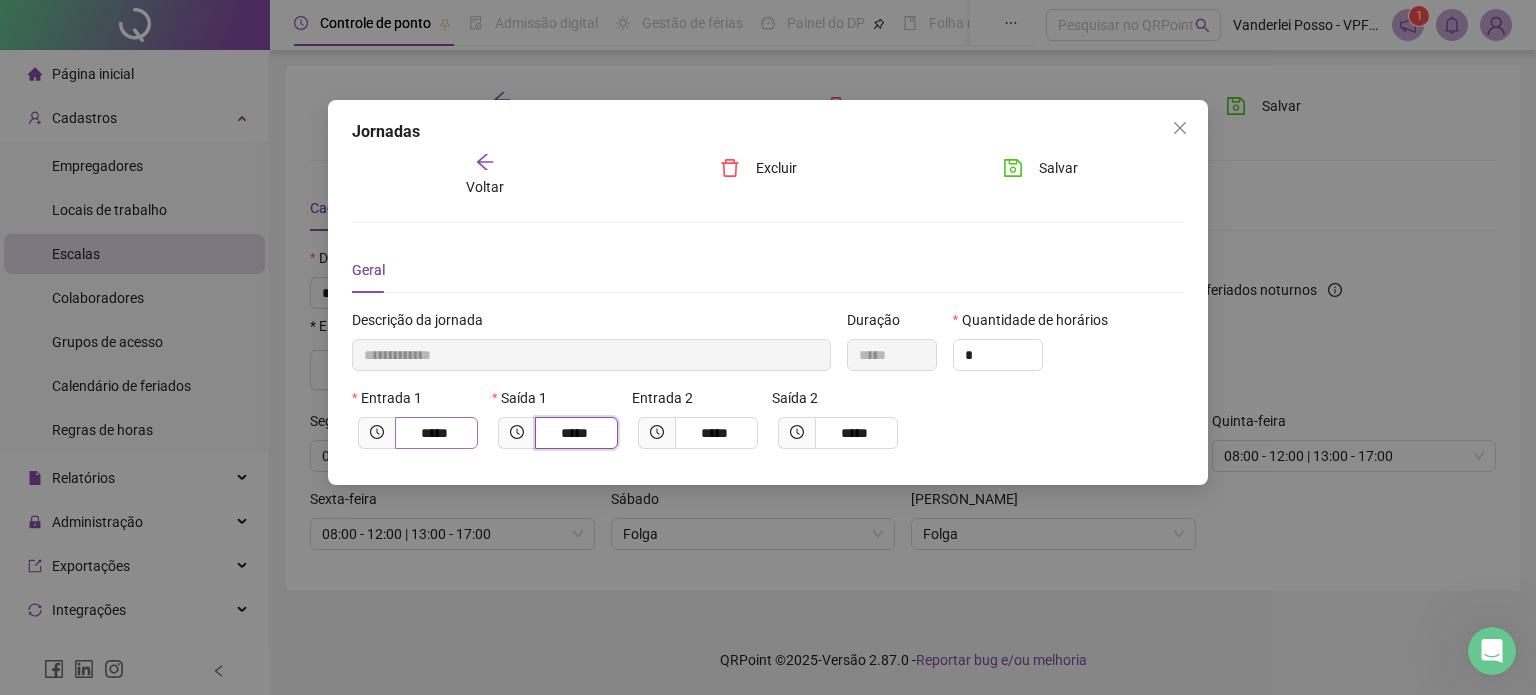 type on "*********" 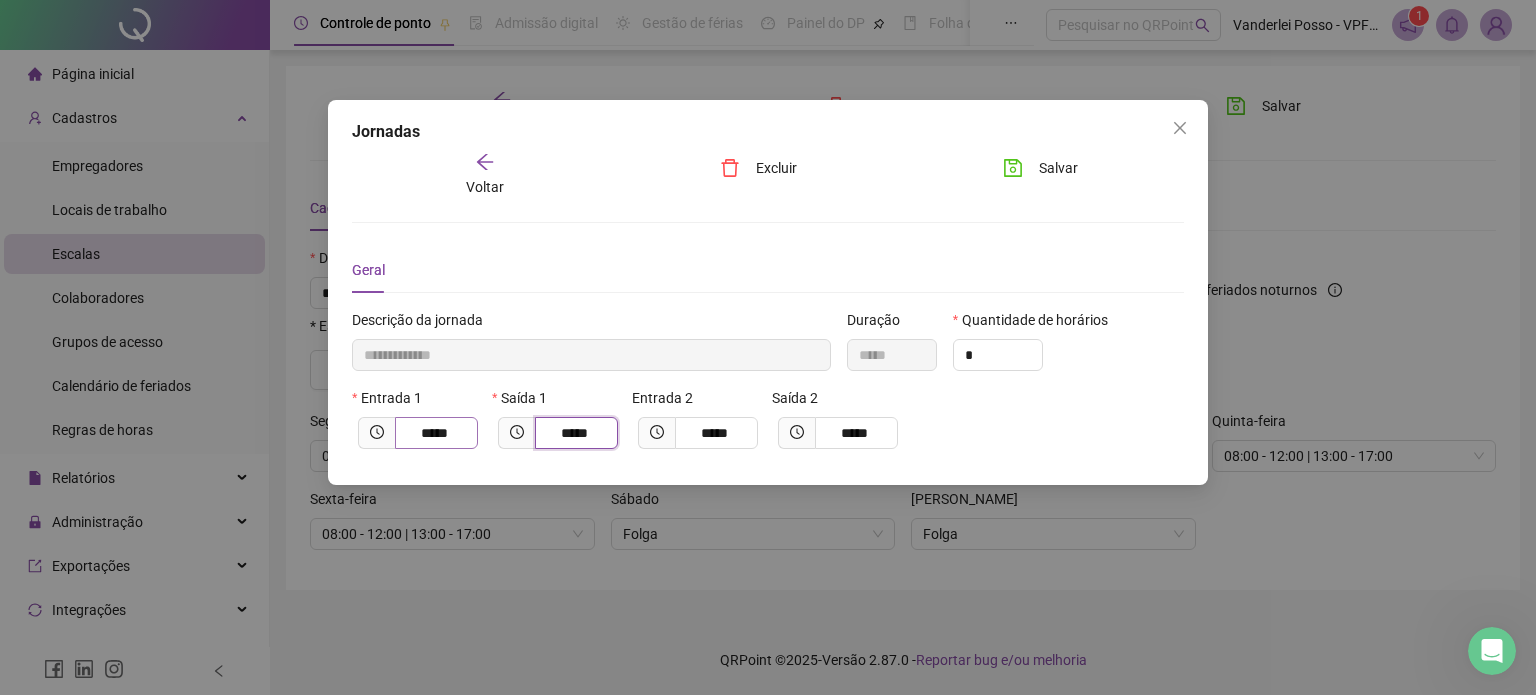 type on "*****" 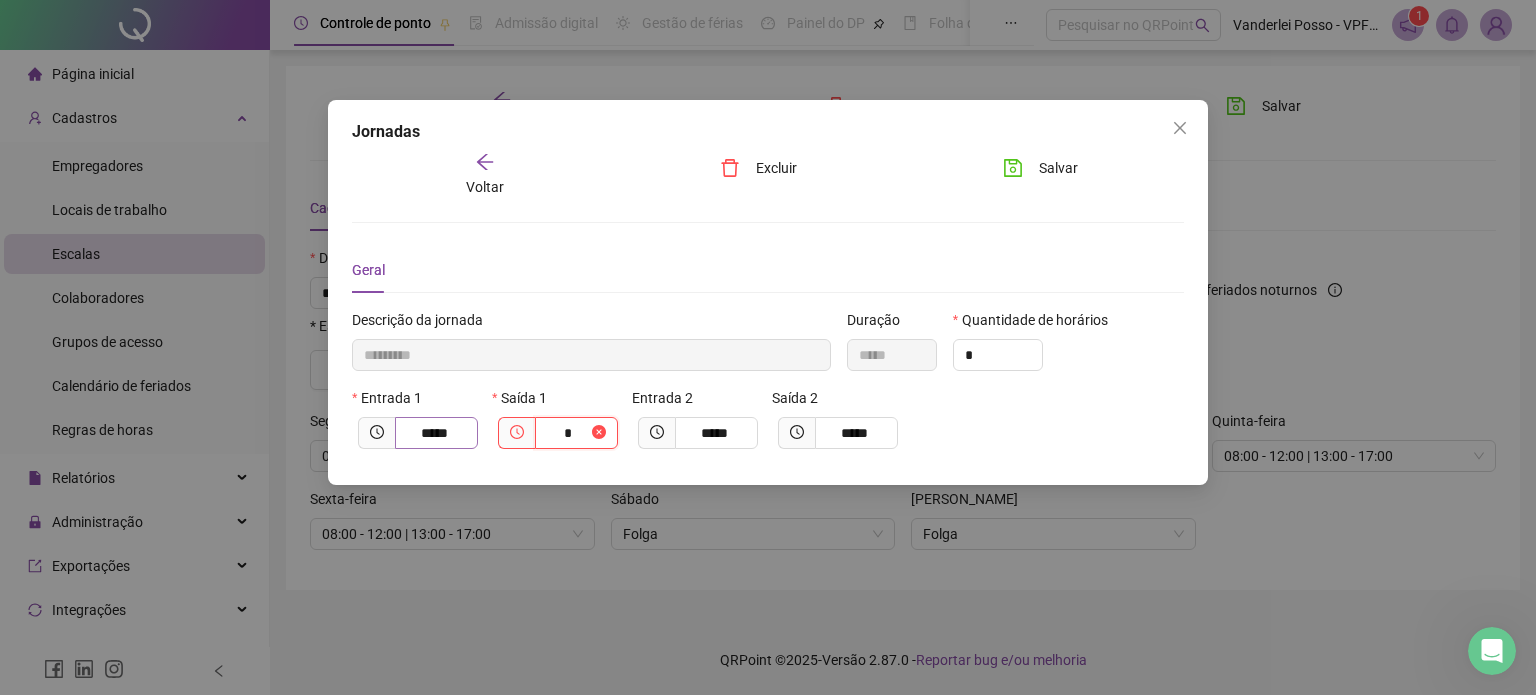 type on "**********" 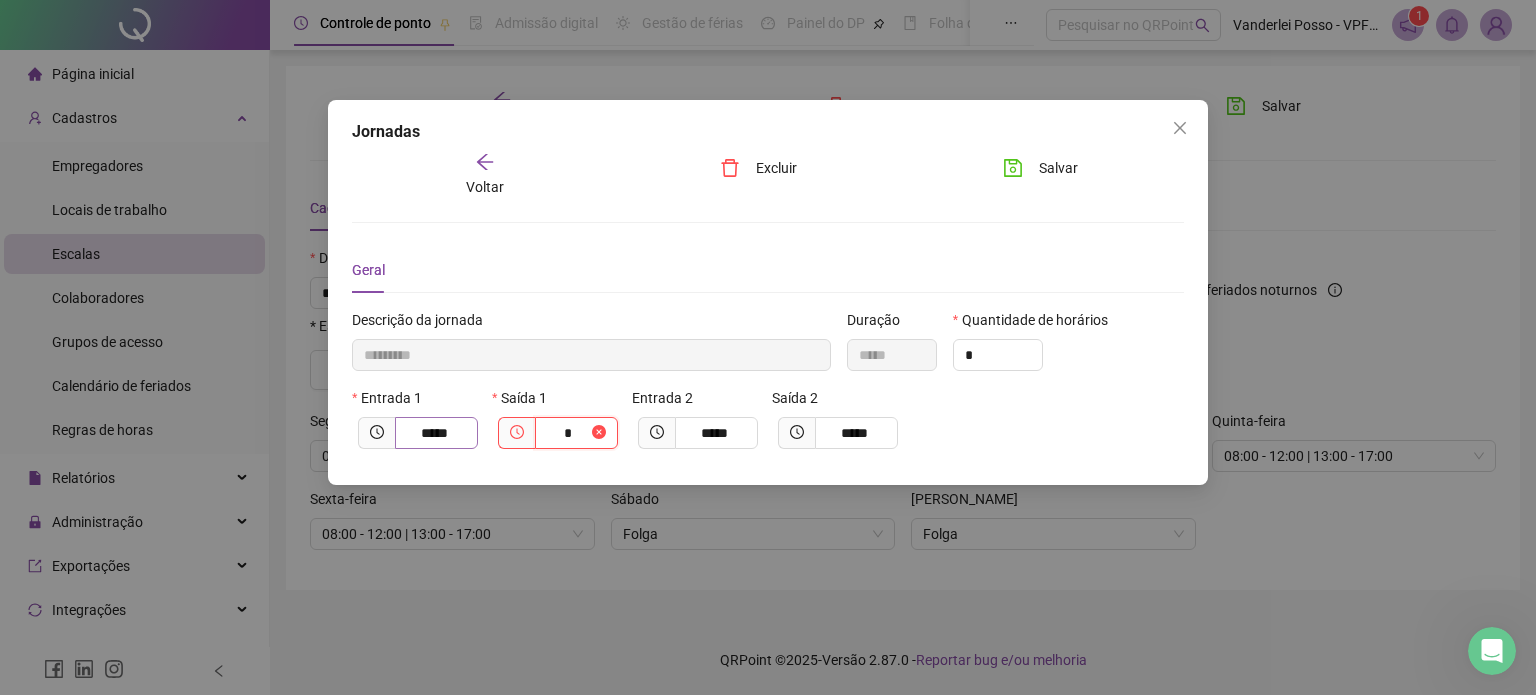 type on "**" 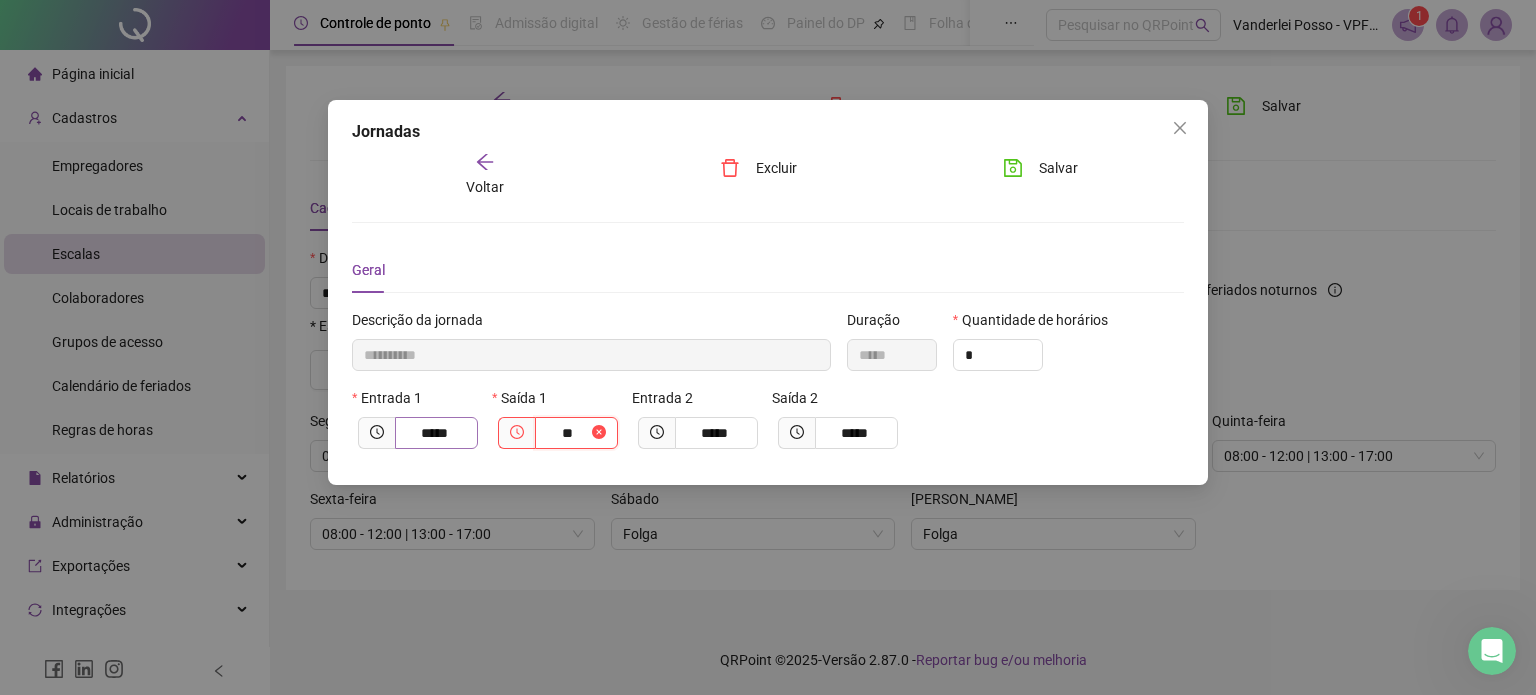 type on "**********" 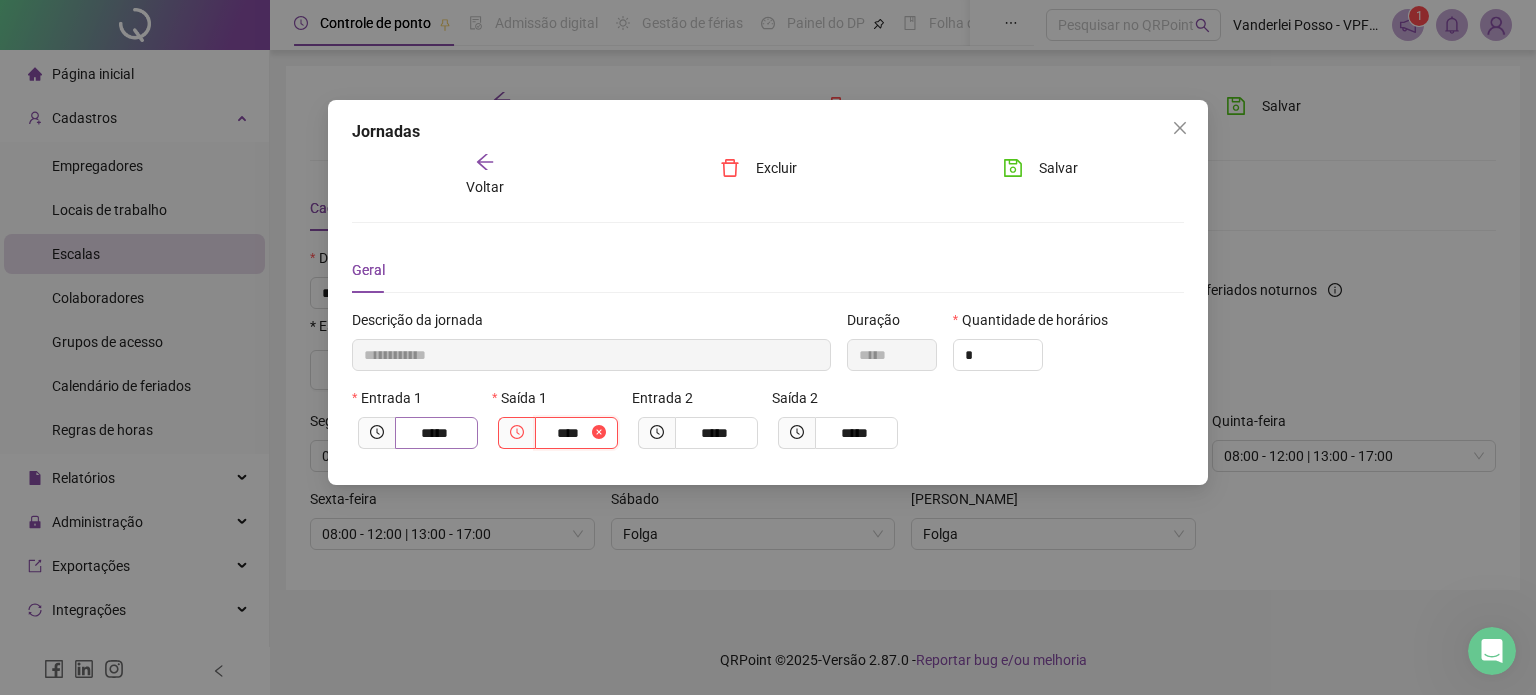 type on "**********" 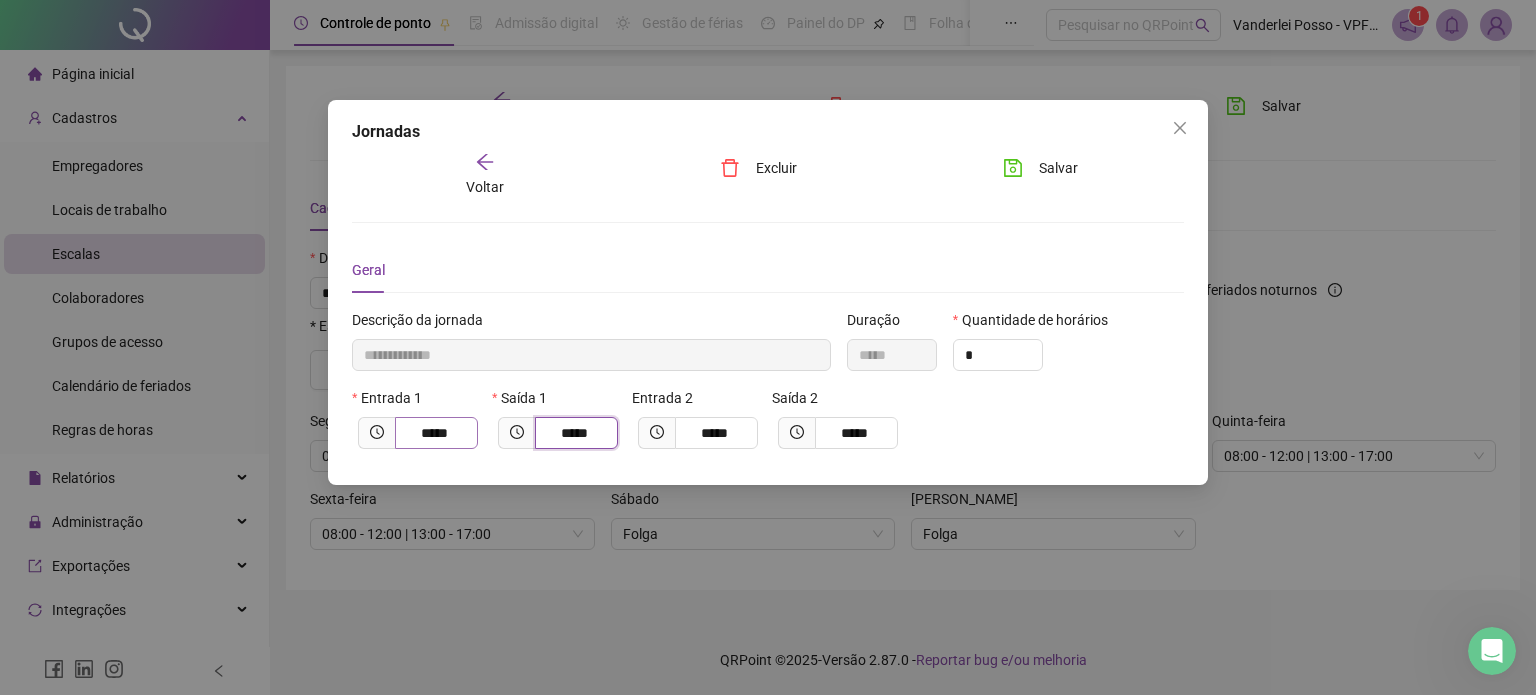 type on "*****" 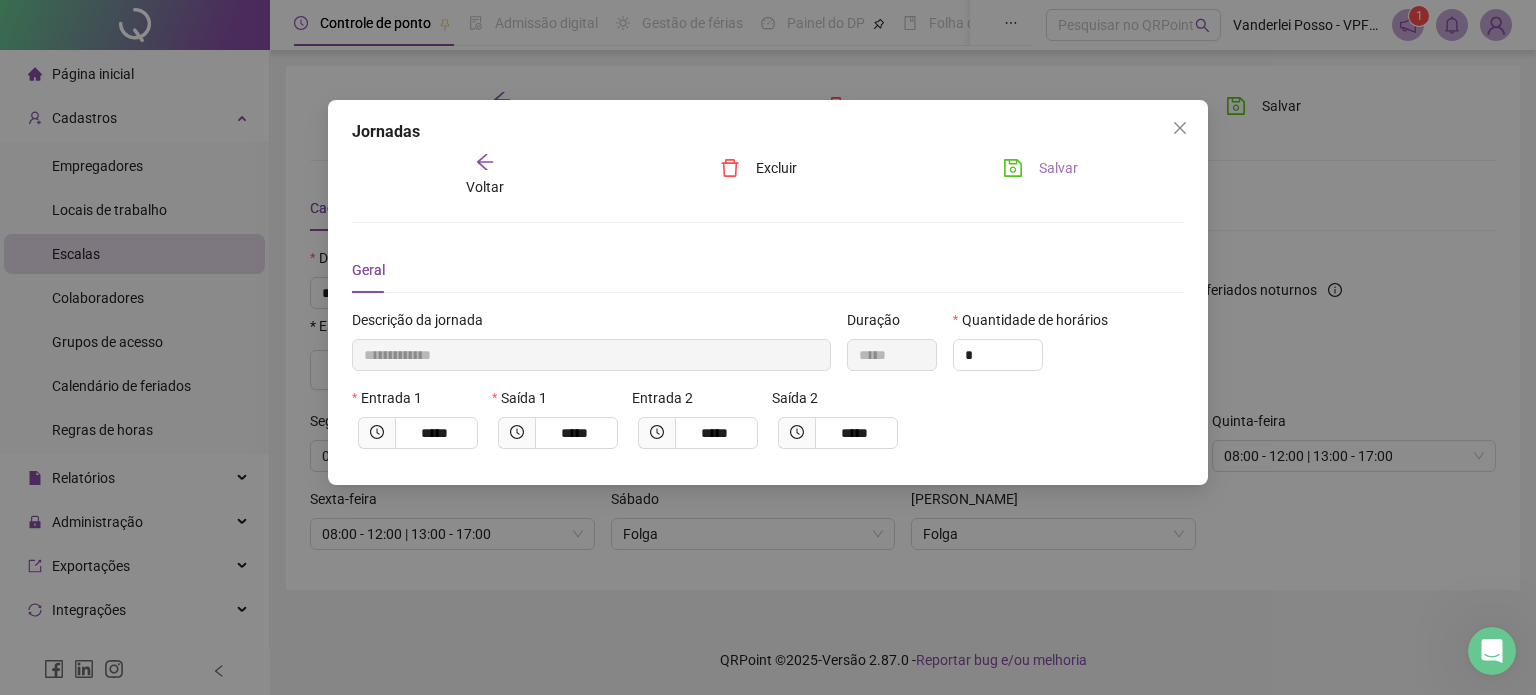 click 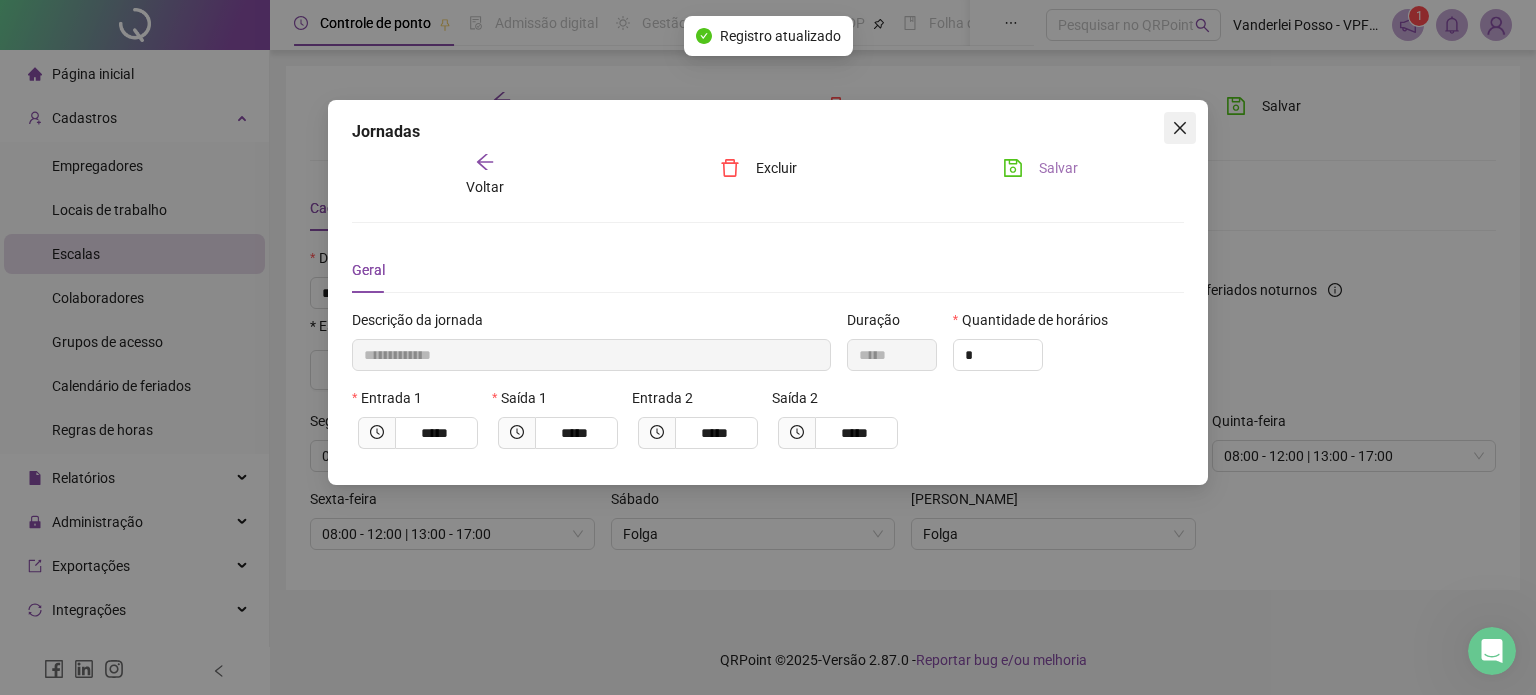 click 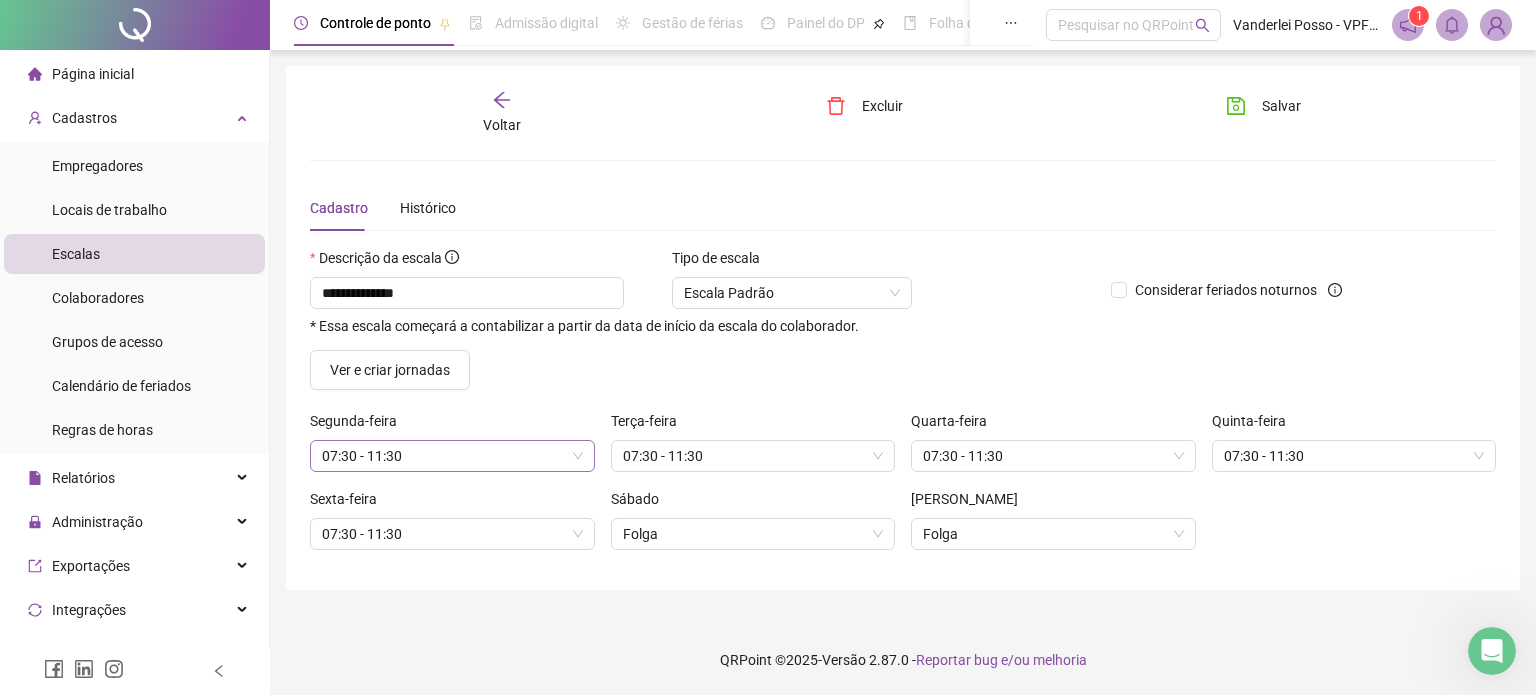 click on "07:30 - 11:30" at bounding box center [452, 456] 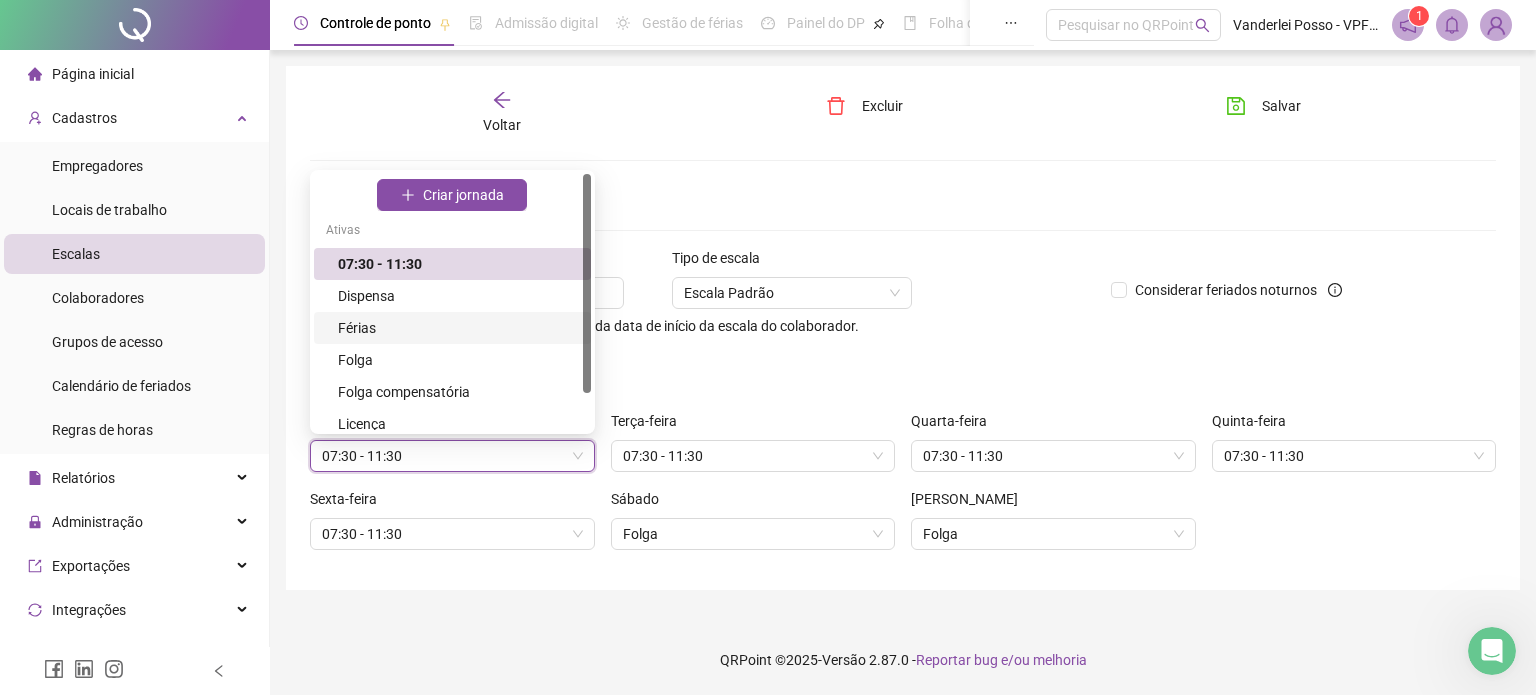 click on "Cadastro Histórico" at bounding box center [903, 208] 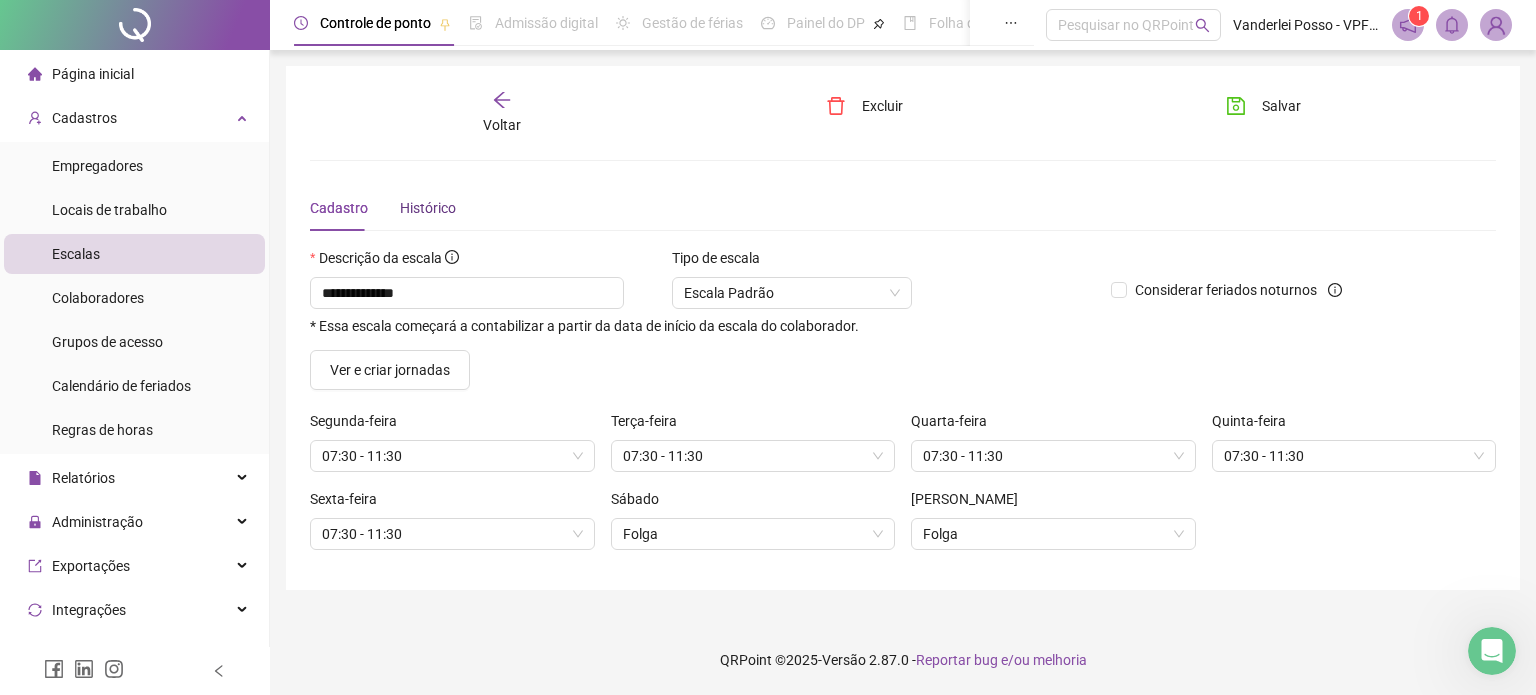 click on "Histórico" at bounding box center [428, 208] 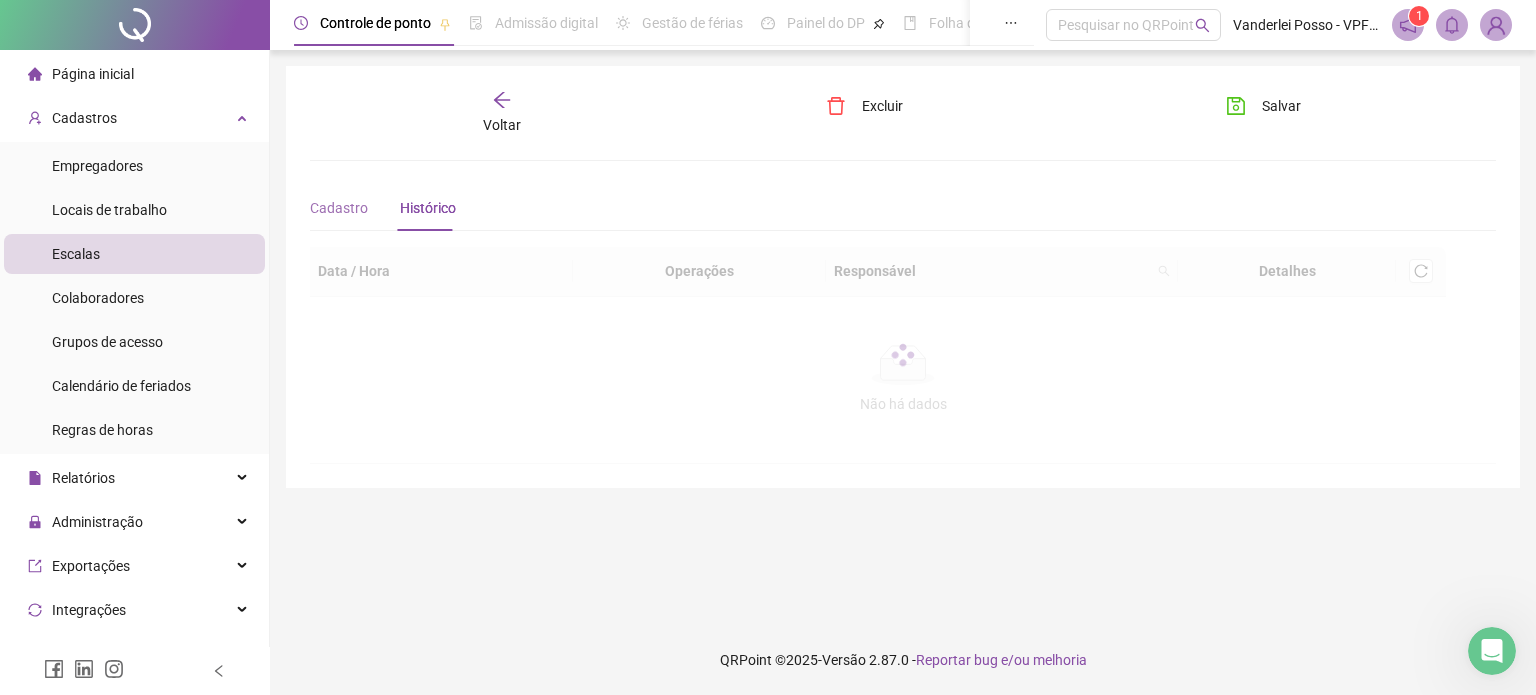 click on "Cadastro" at bounding box center [339, 208] 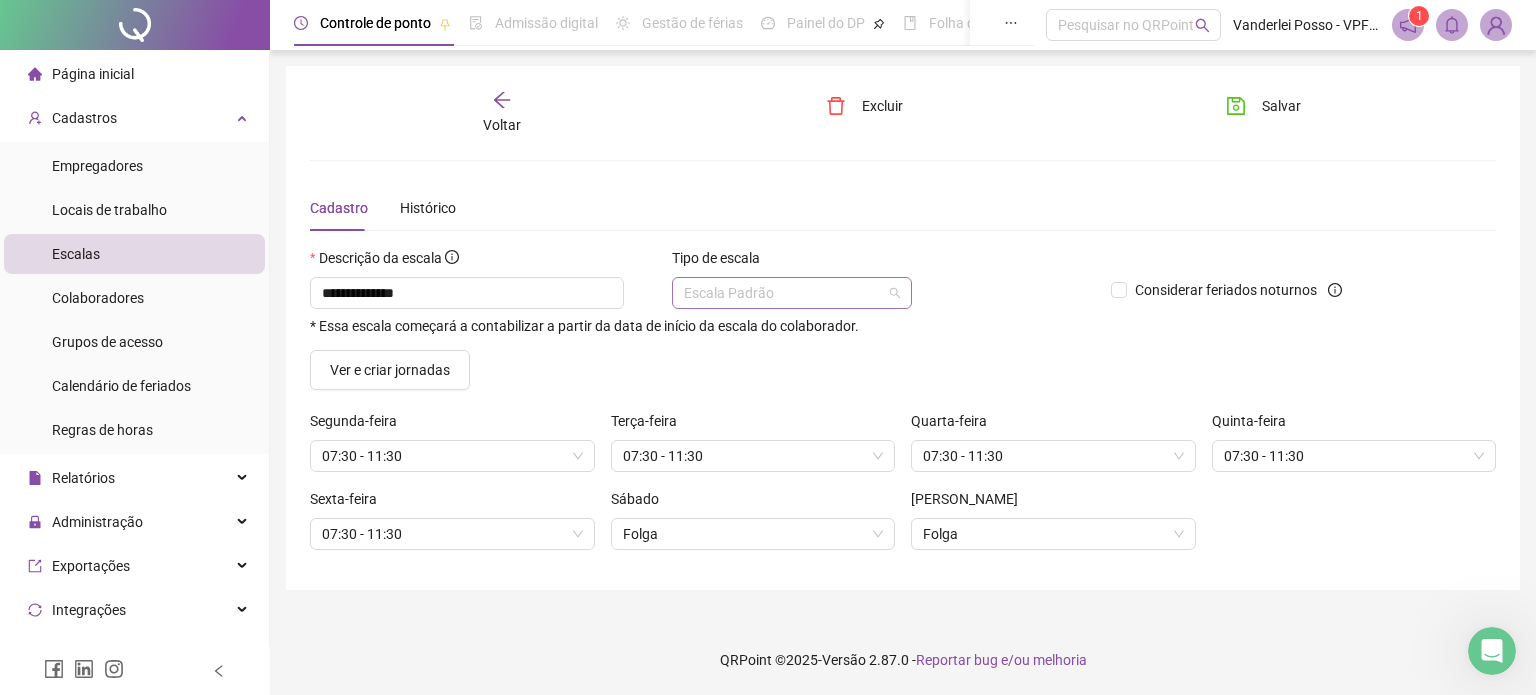 click on "Escala Padrão" at bounding box center [792, 293] 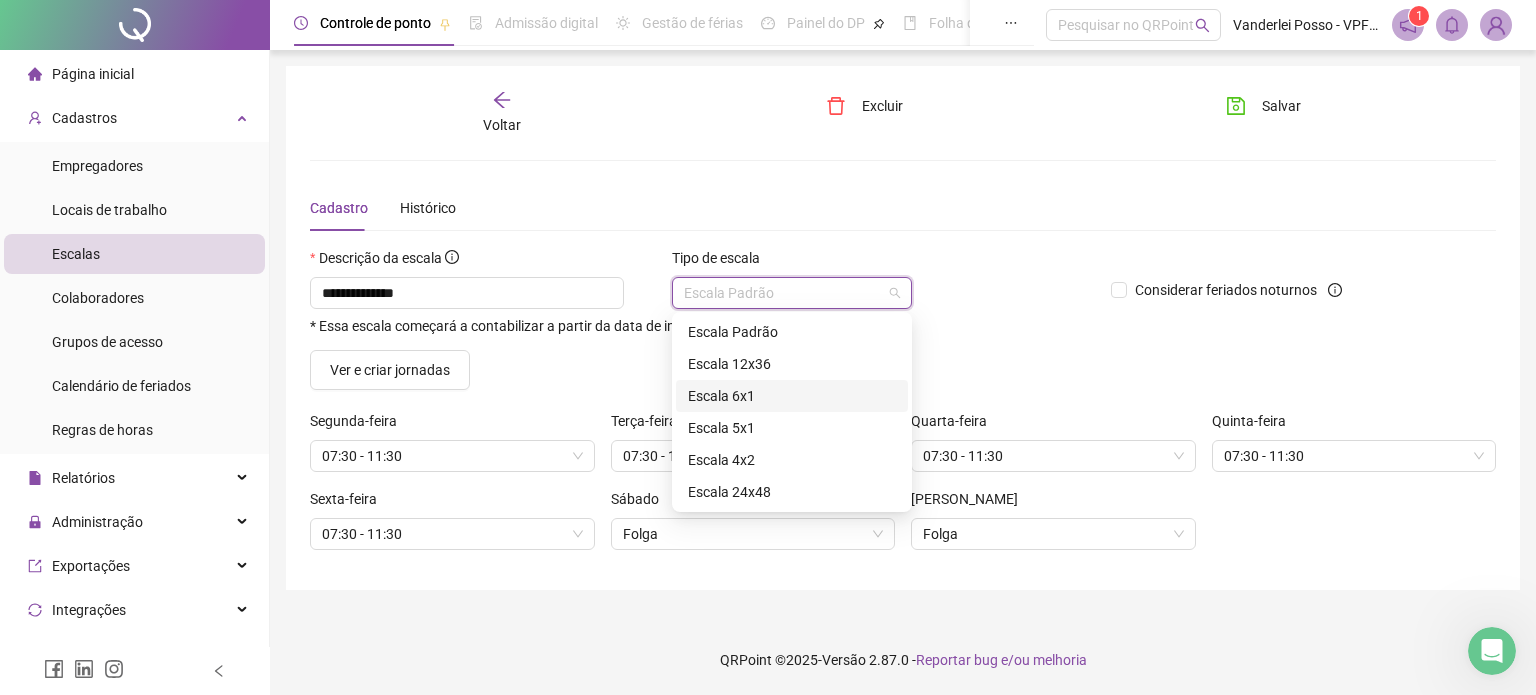 click on "Escala 6x1" at bounding box center (792, 396) 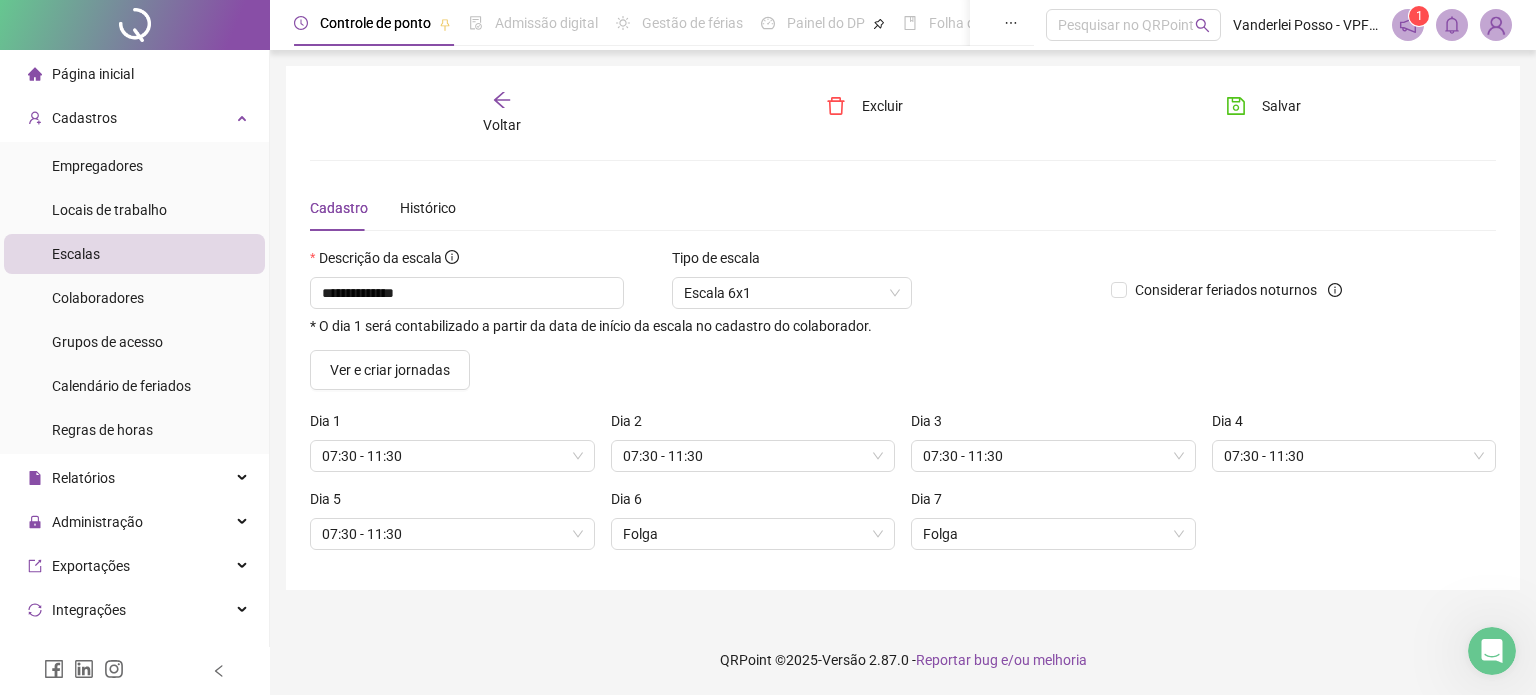 click on "Tipo de escala" at bounding box center [792, 262] 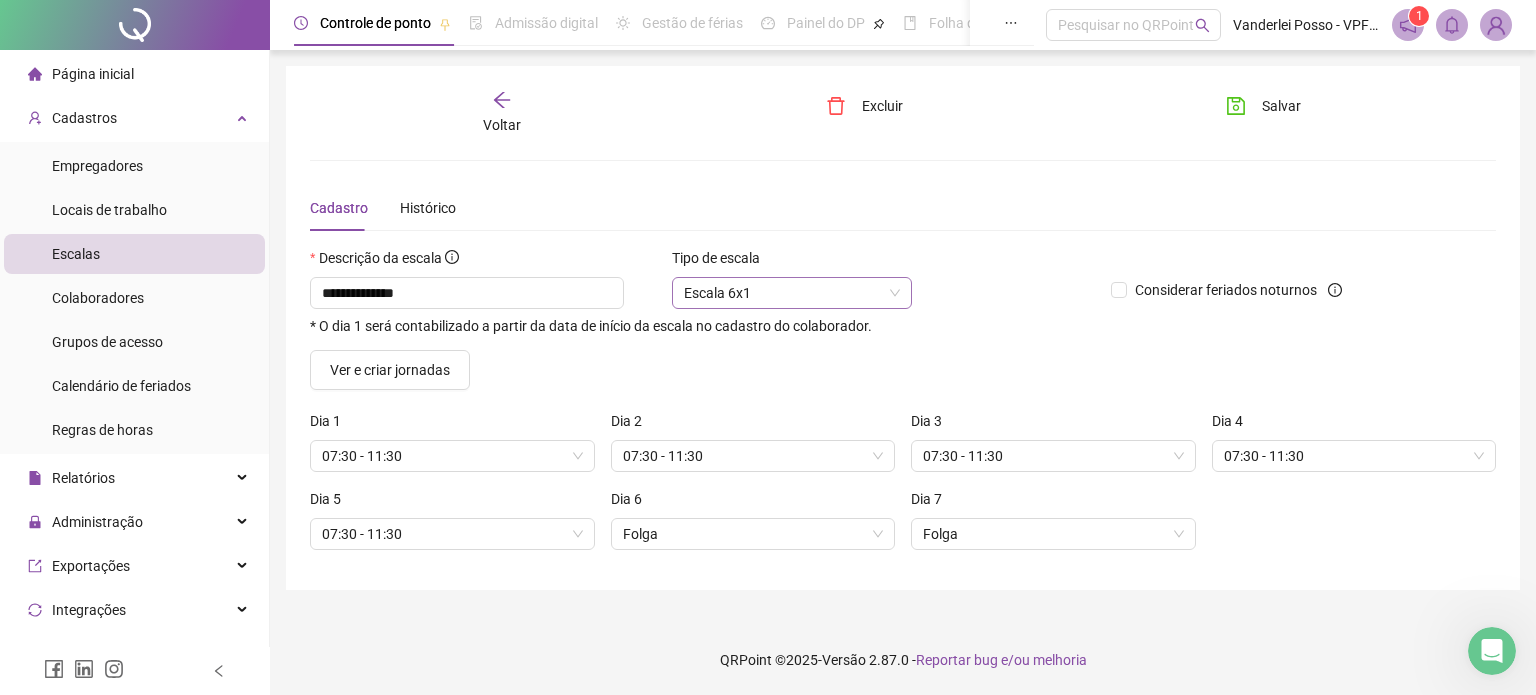 click on "Escala 6x1" at bounding box center (792, 293) 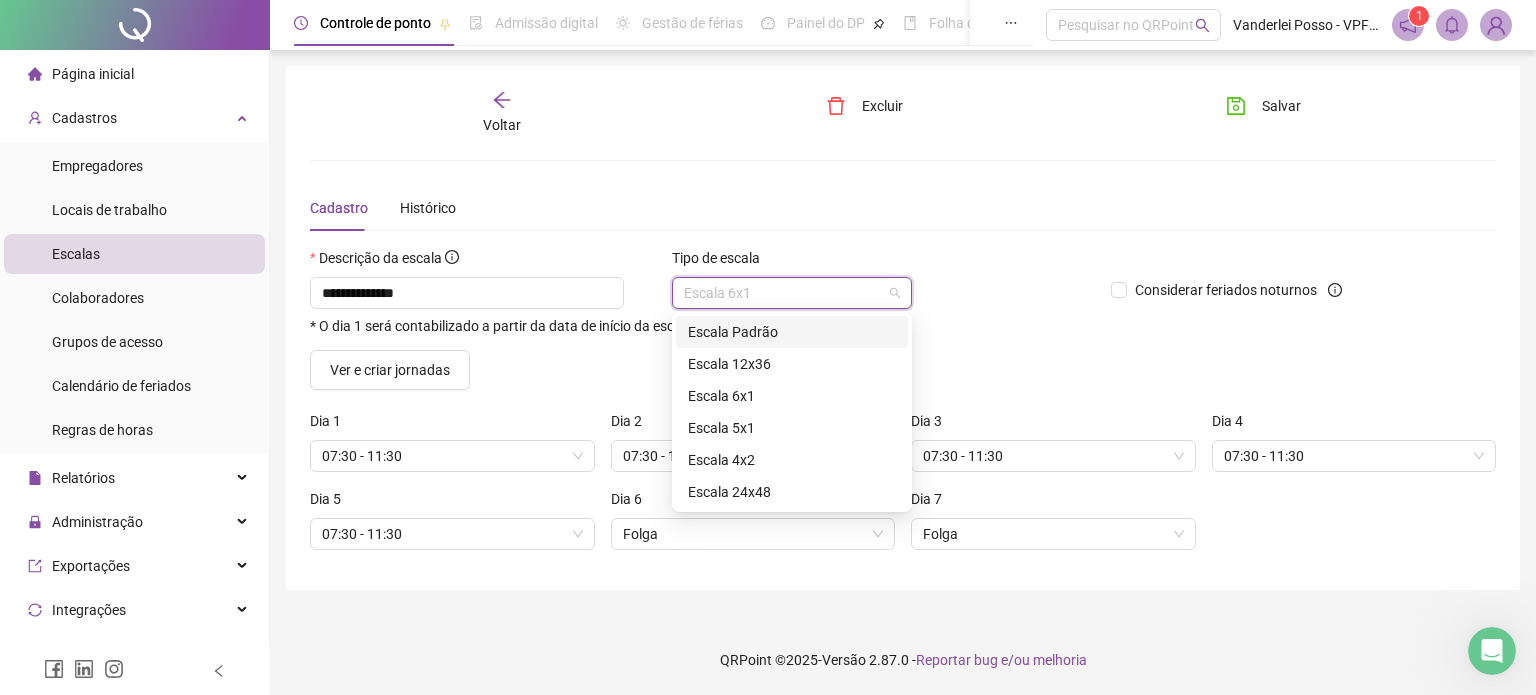 click on "Escala Padrão" at bounding box center [792, 332] 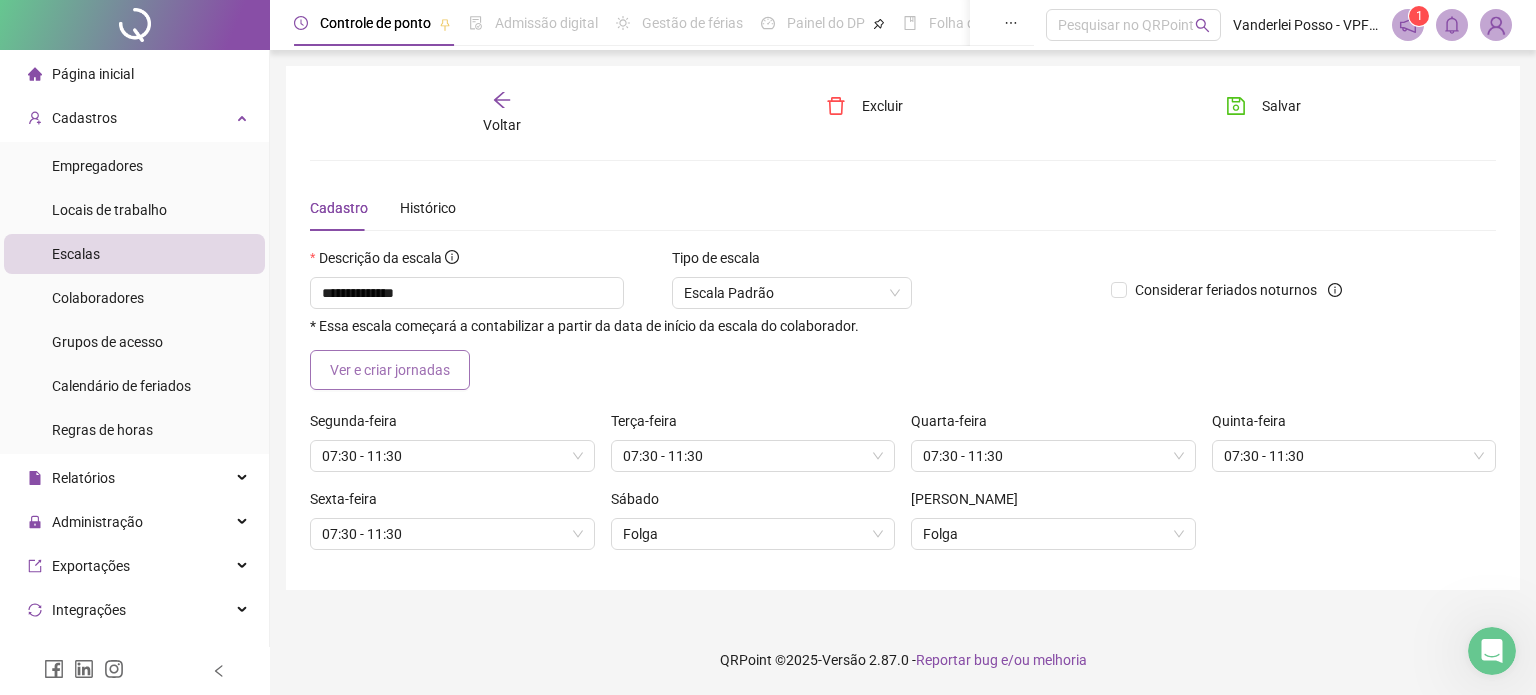 click on "Ver e criar jornadas" at bounding box center (390, 370) 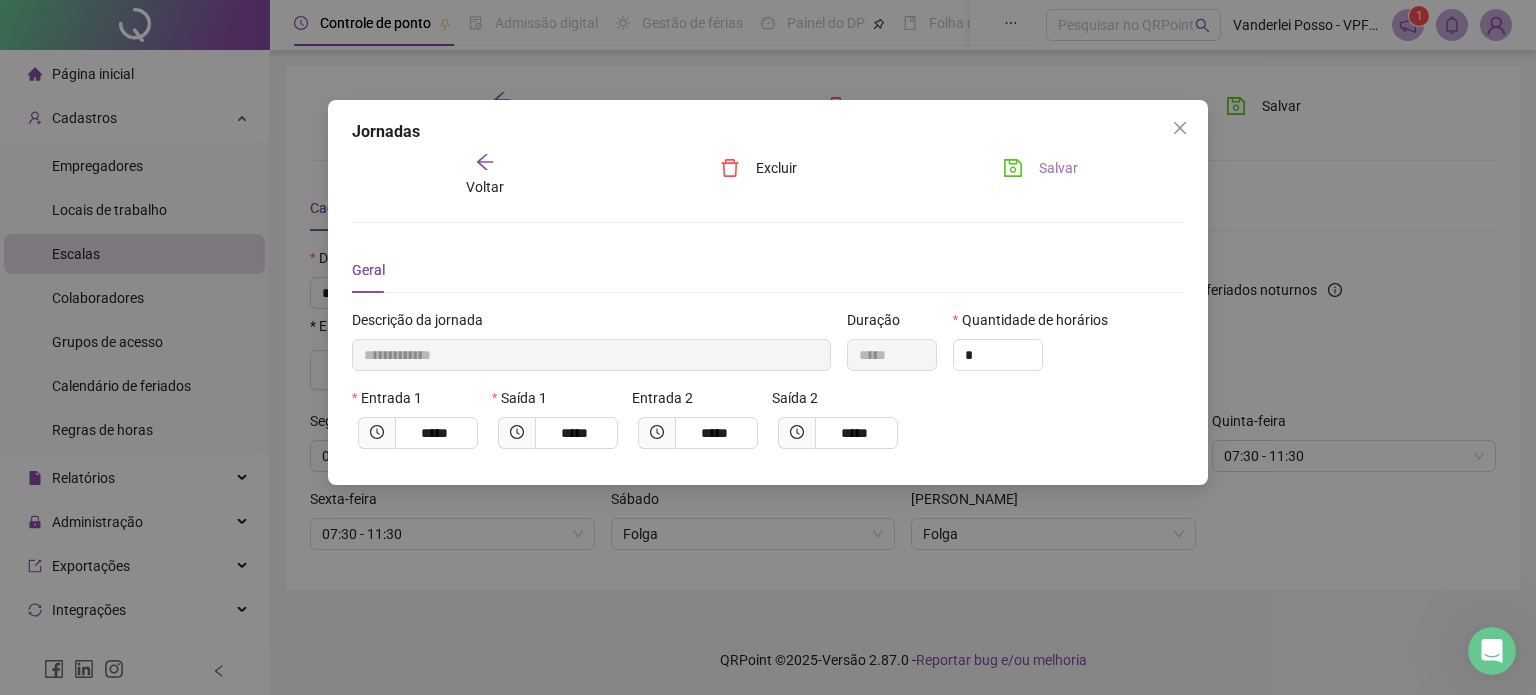 click 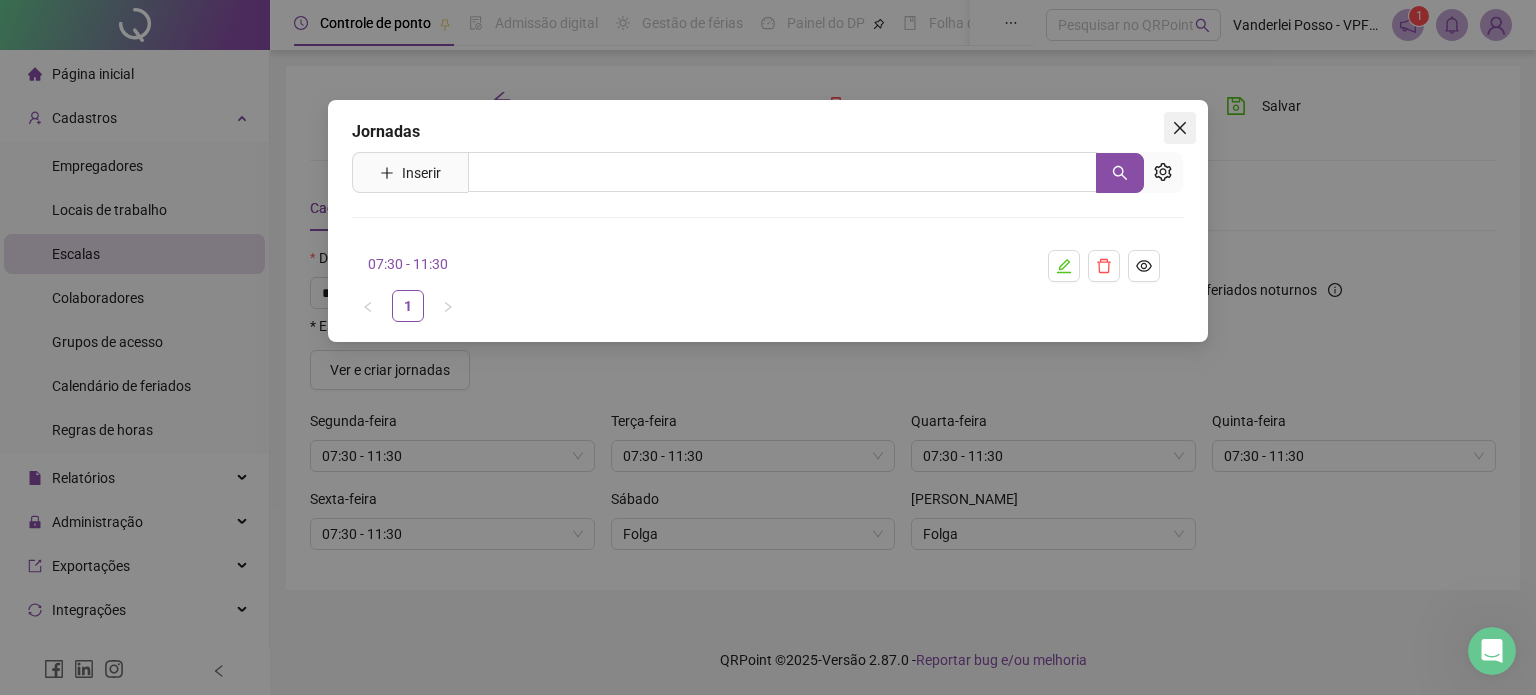 click 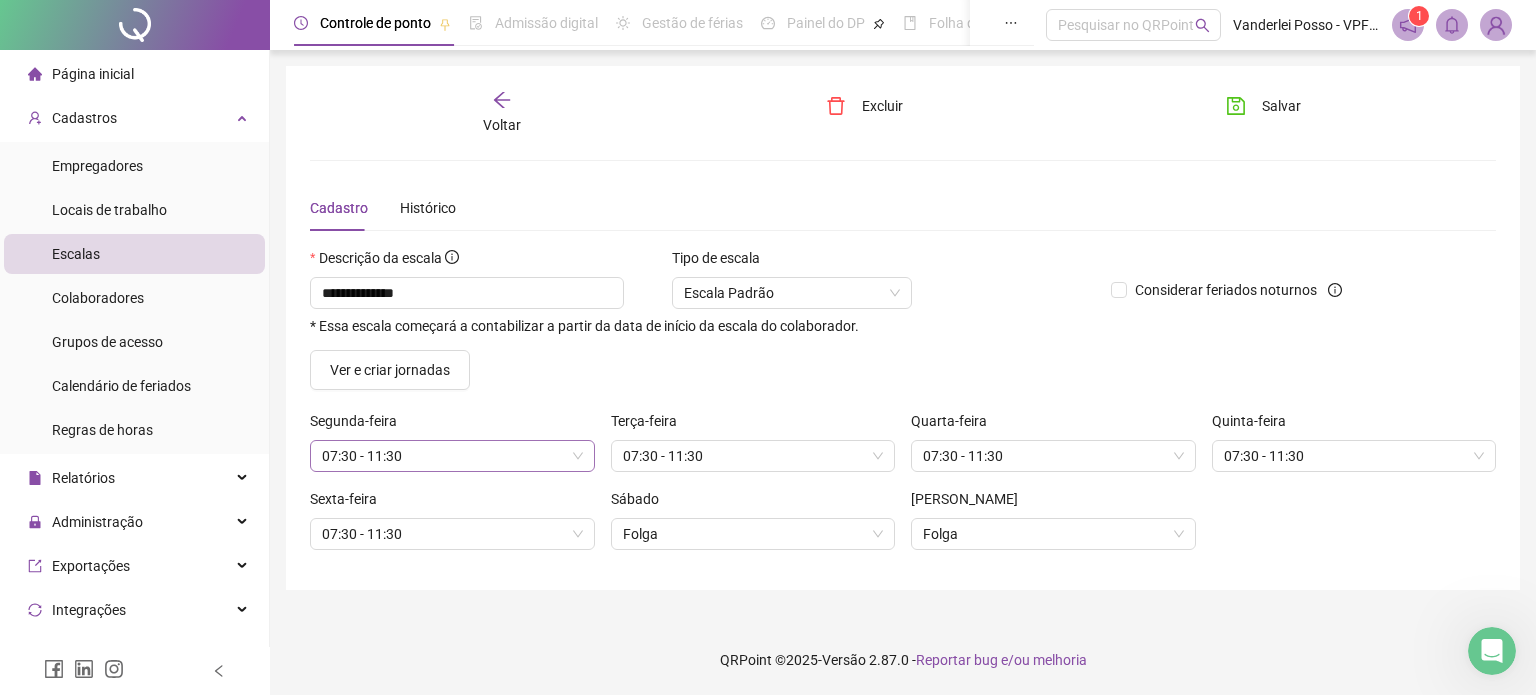 click on "07:30 - 11:30" at bounding box center (452, 456) 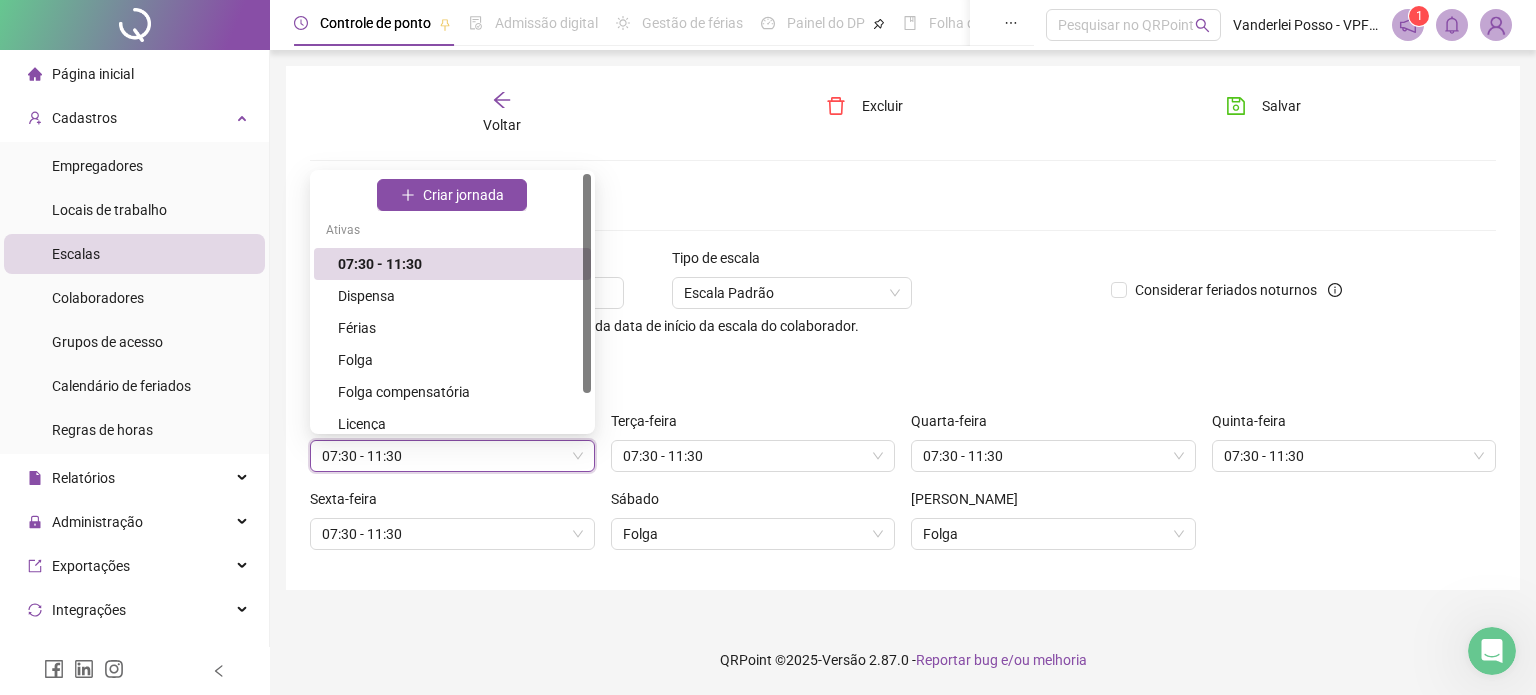 click on "07:30 - 11:30" at bounding box center [452, 456] 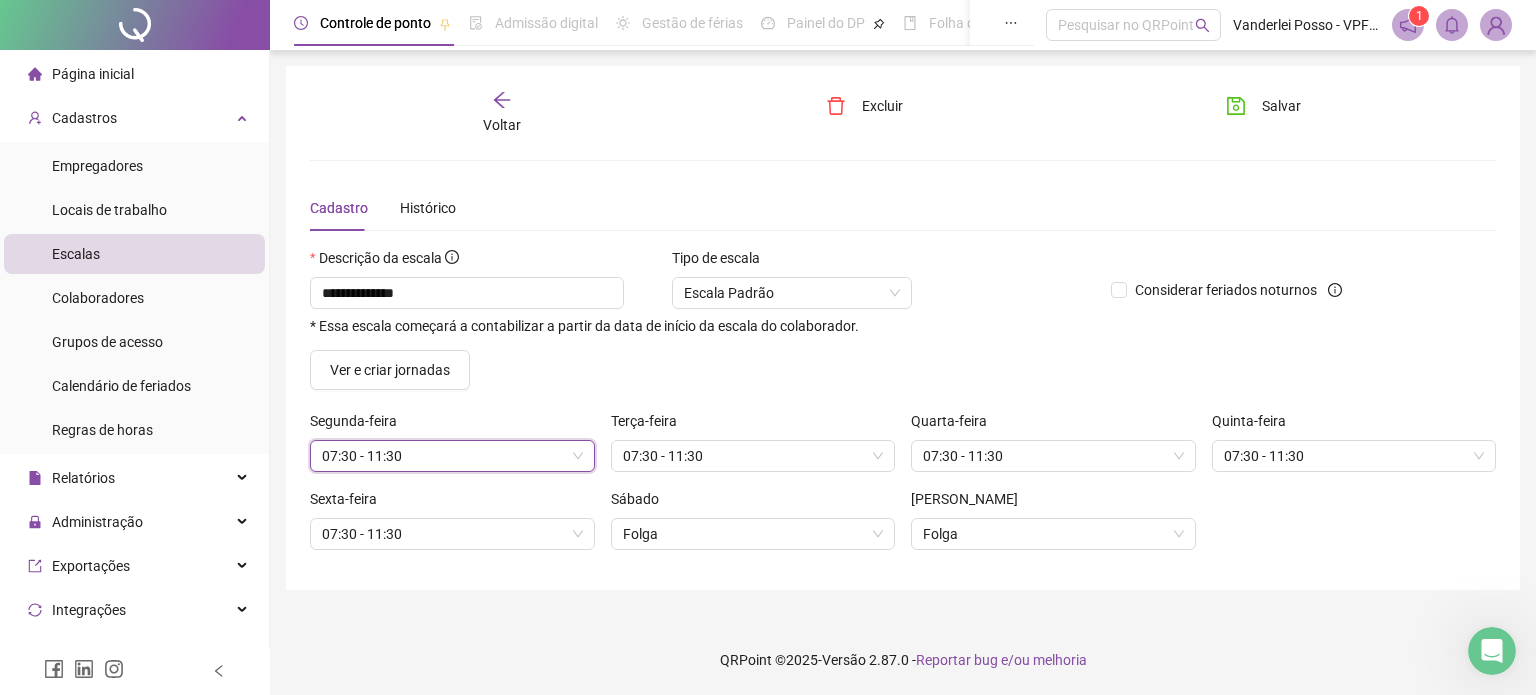 click on "07:30 - 11:30" at bounding box center (452, 456) 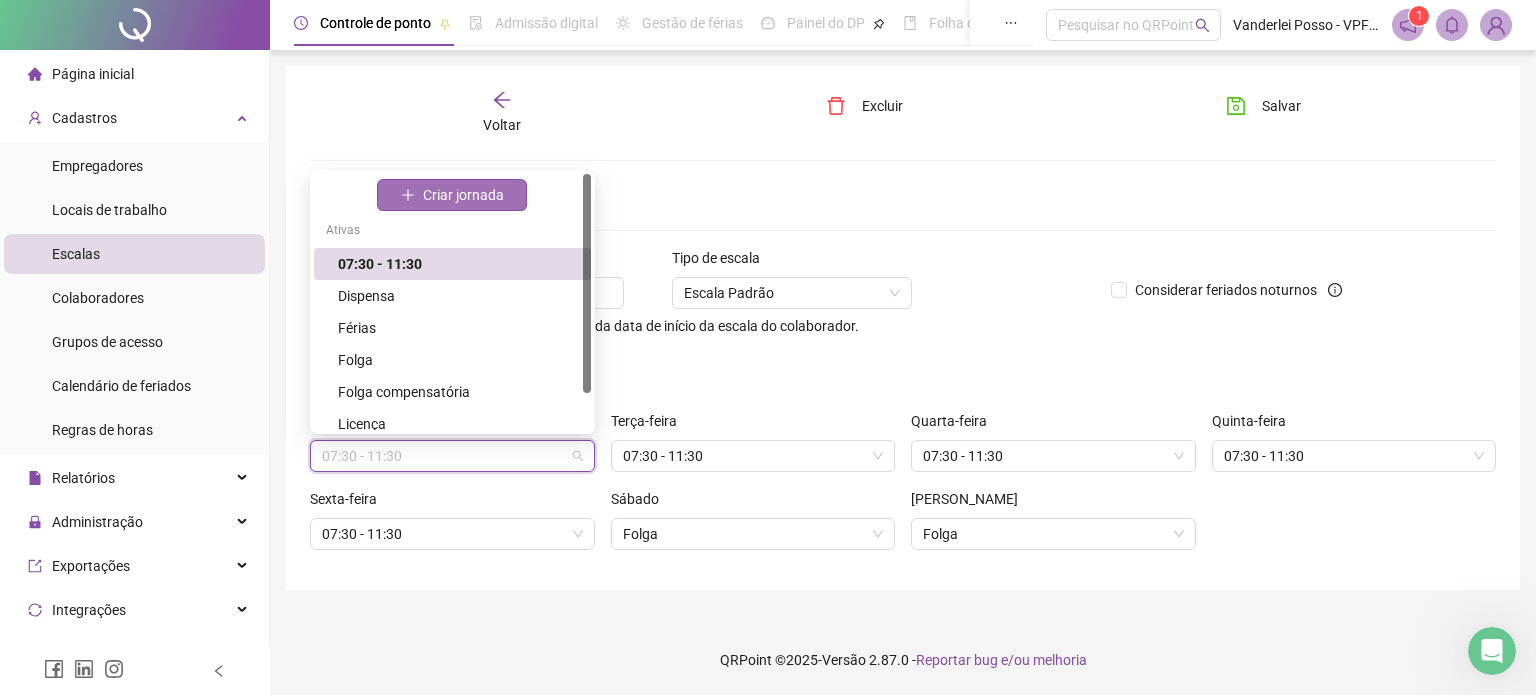 click on "Criar jornada" at bounding box center (463, 195) 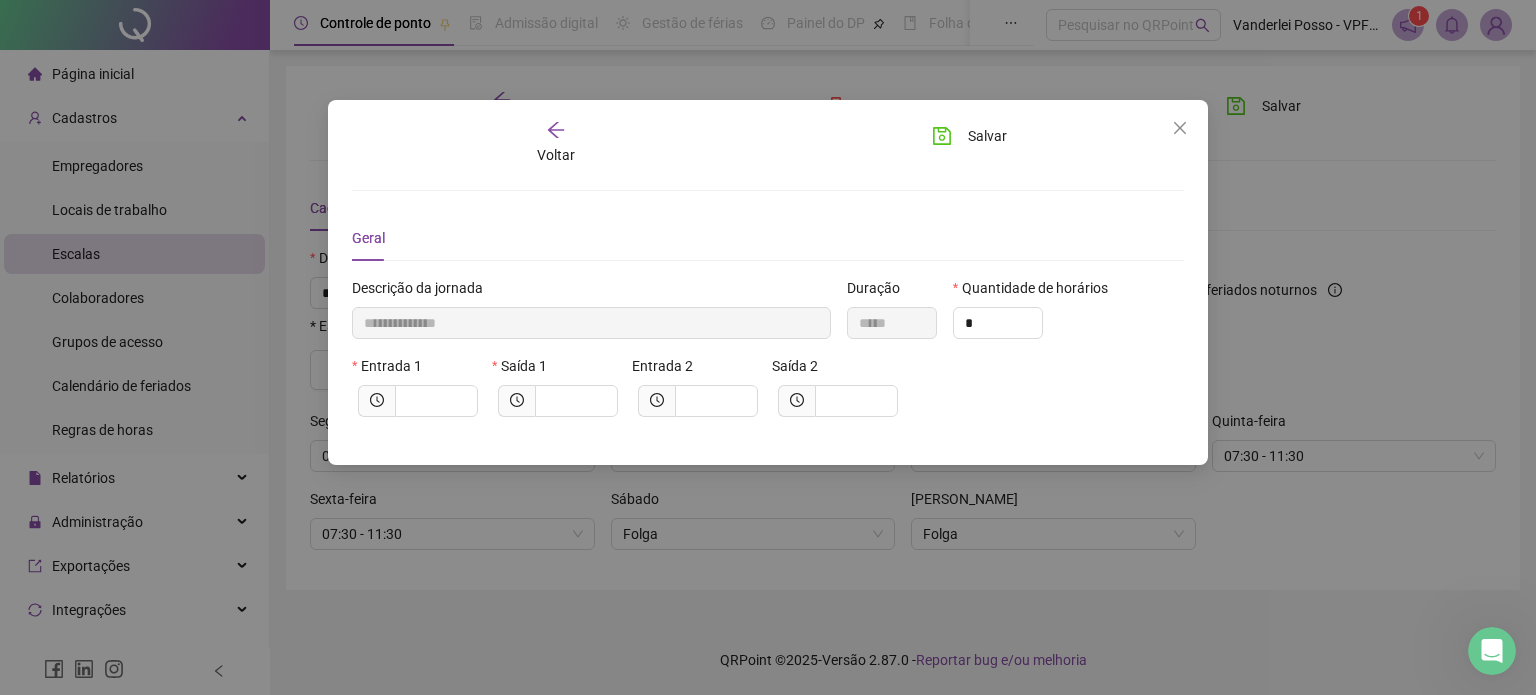 type 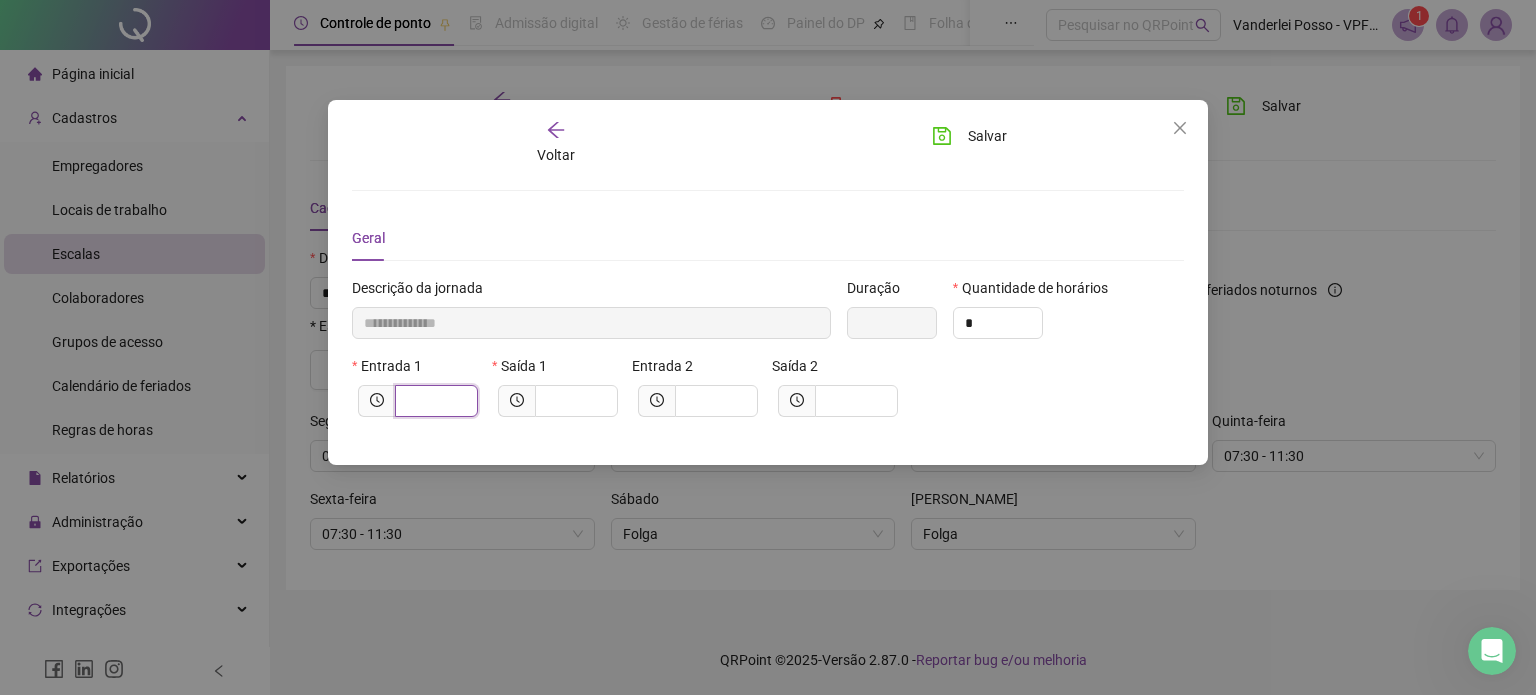 click at bounding box center [434, 401] 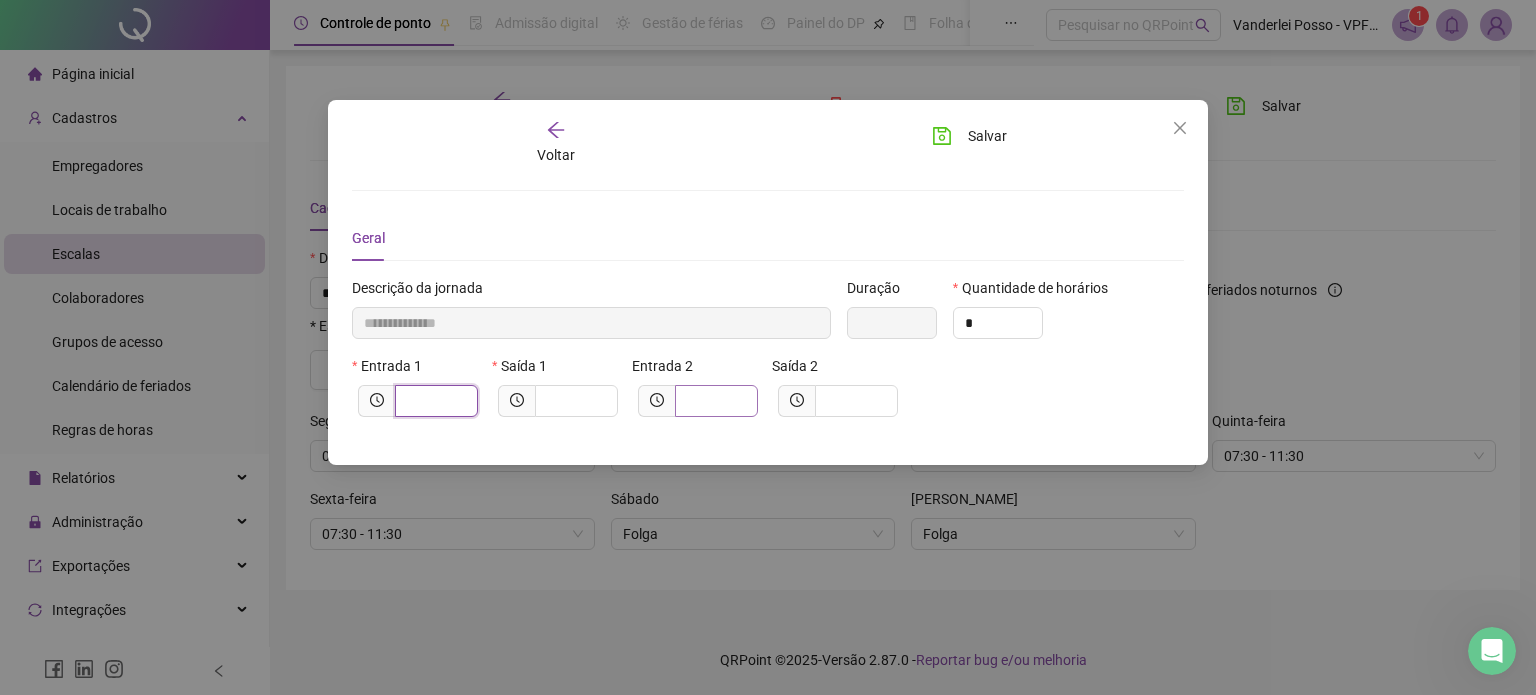 type on "*****" 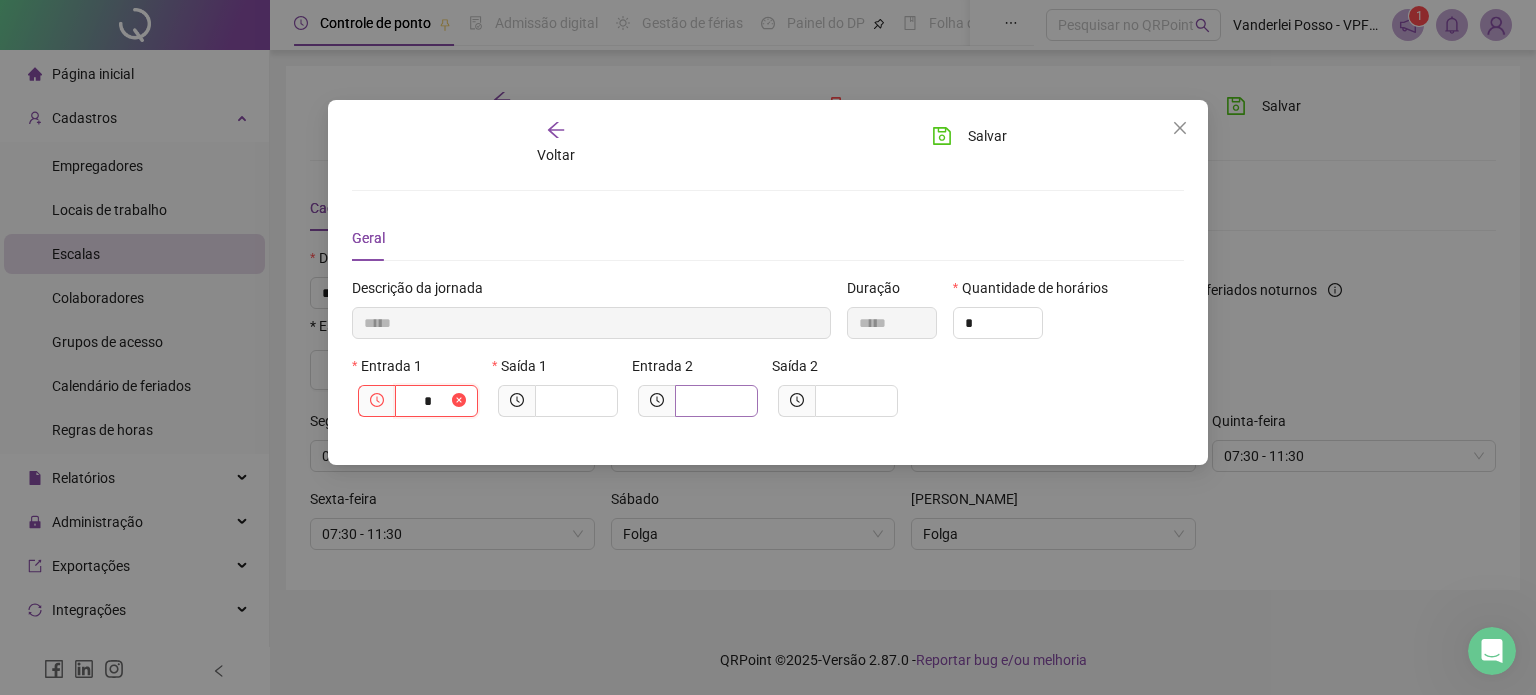 type on "******" 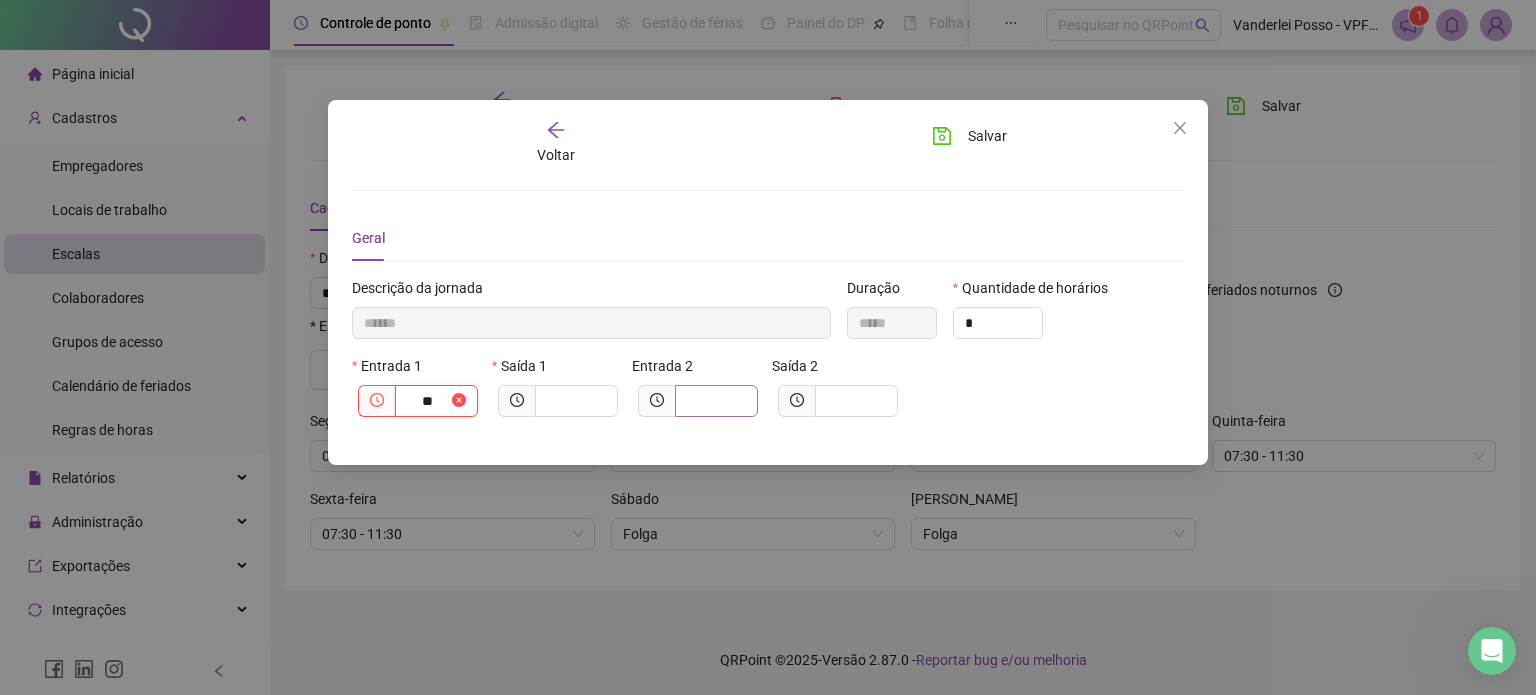 type on "********" 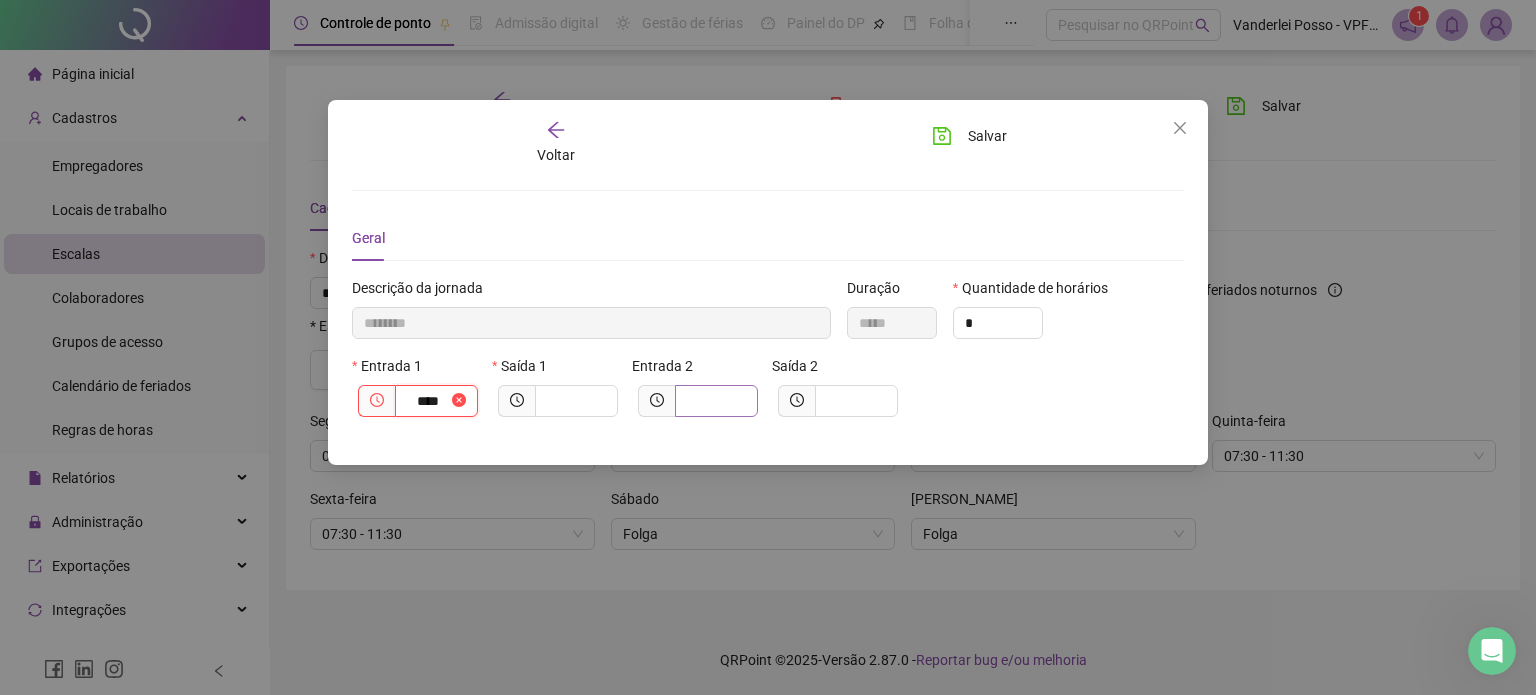 type on "*********" 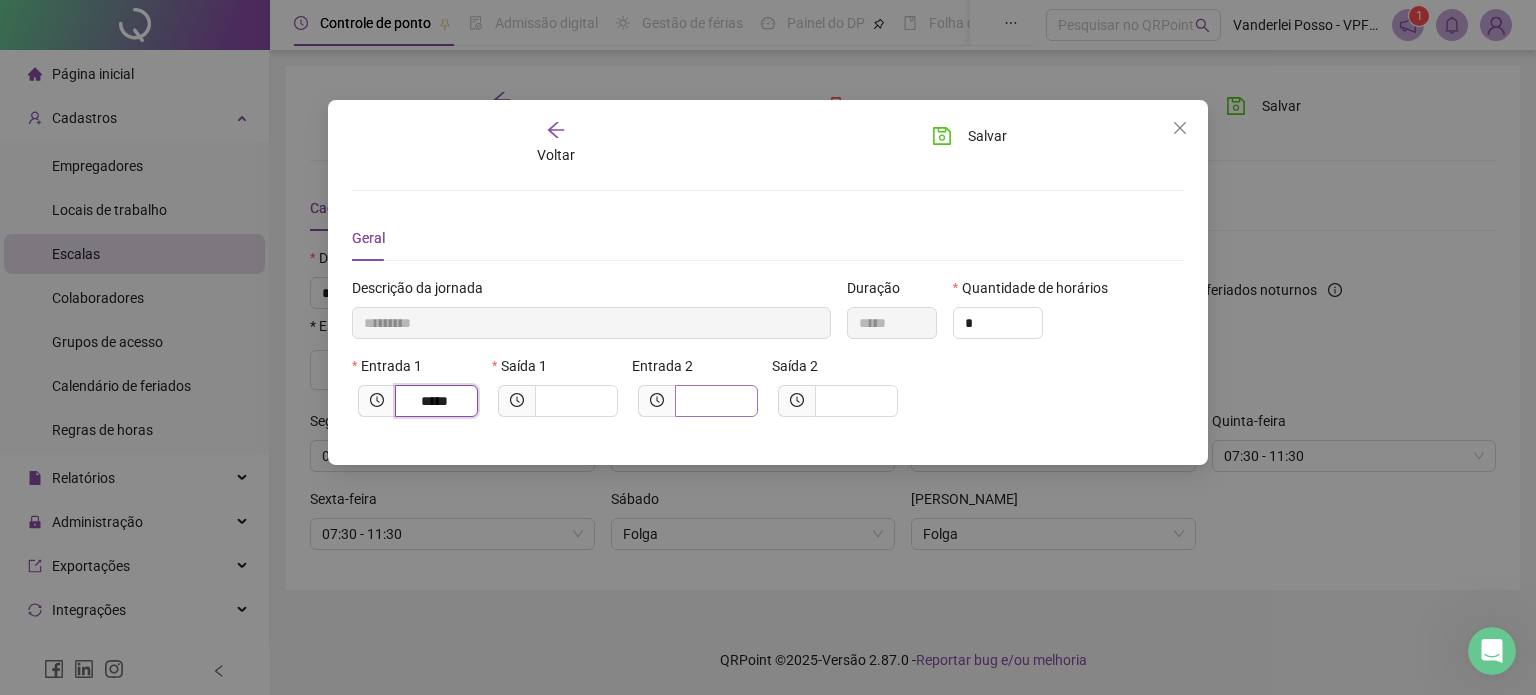 type on "*****" 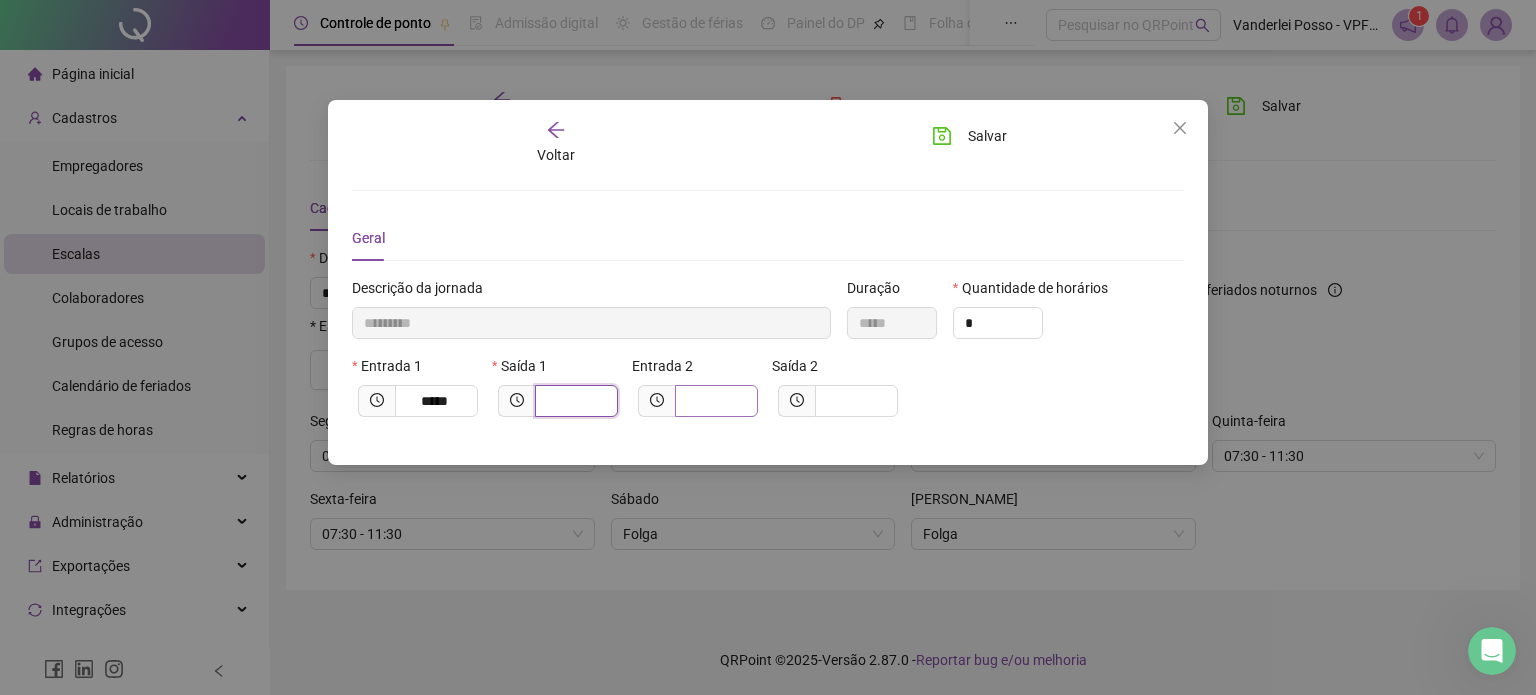 type on "*********" 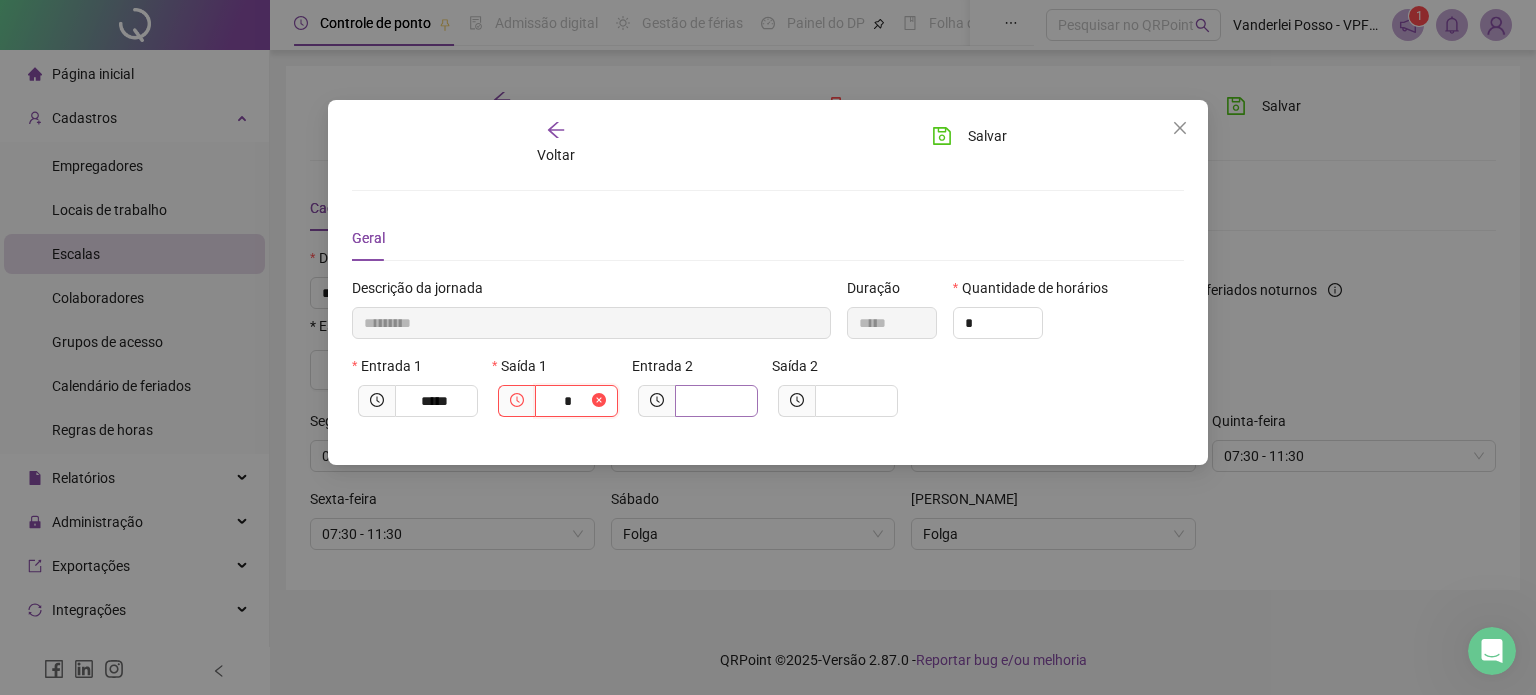 type on "**********" 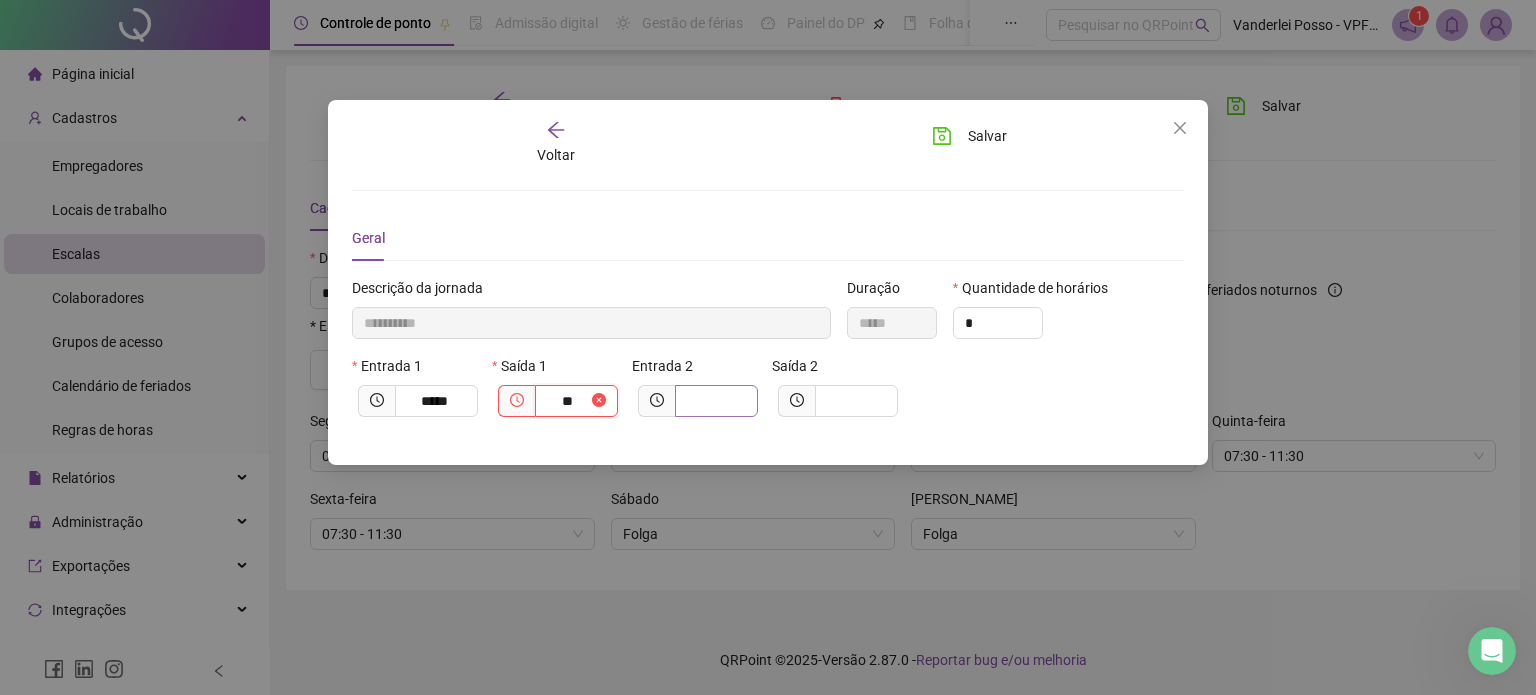 type on "**********" 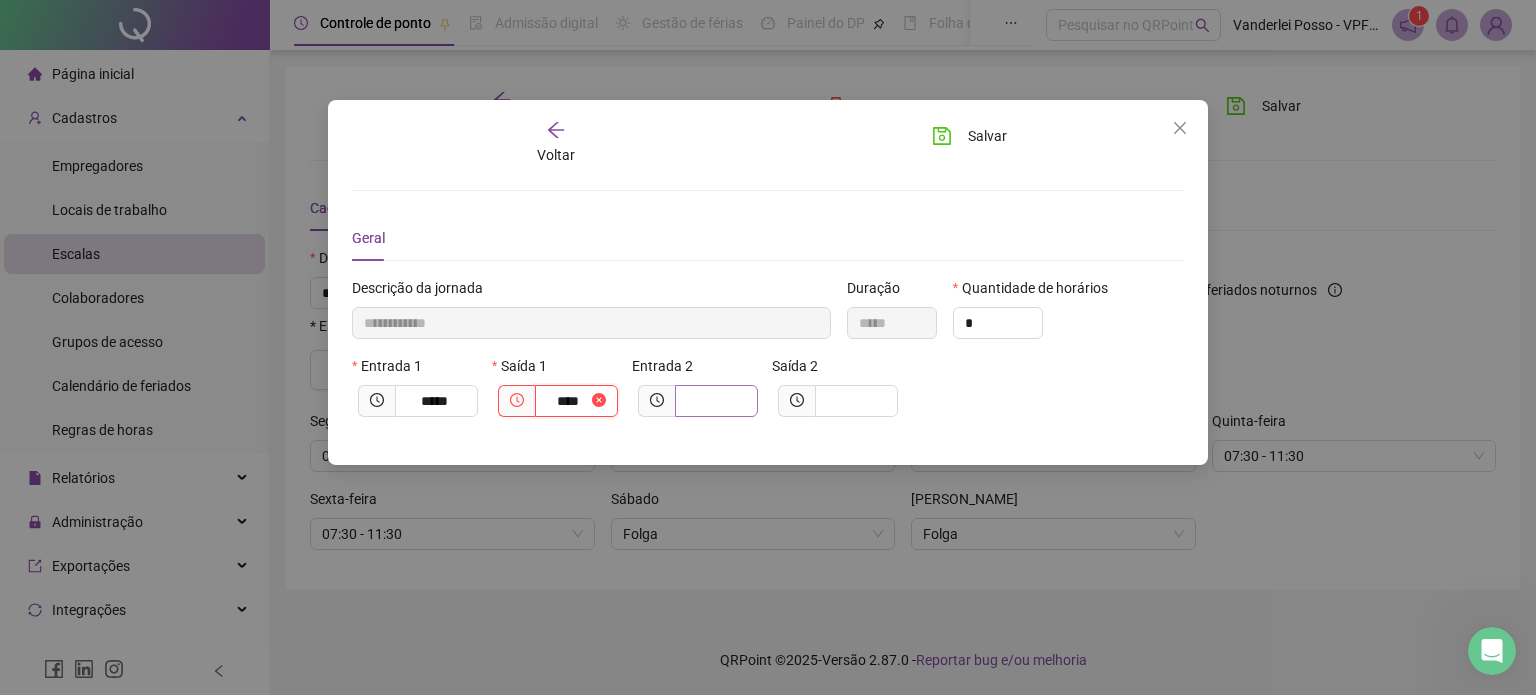 type on "*****" 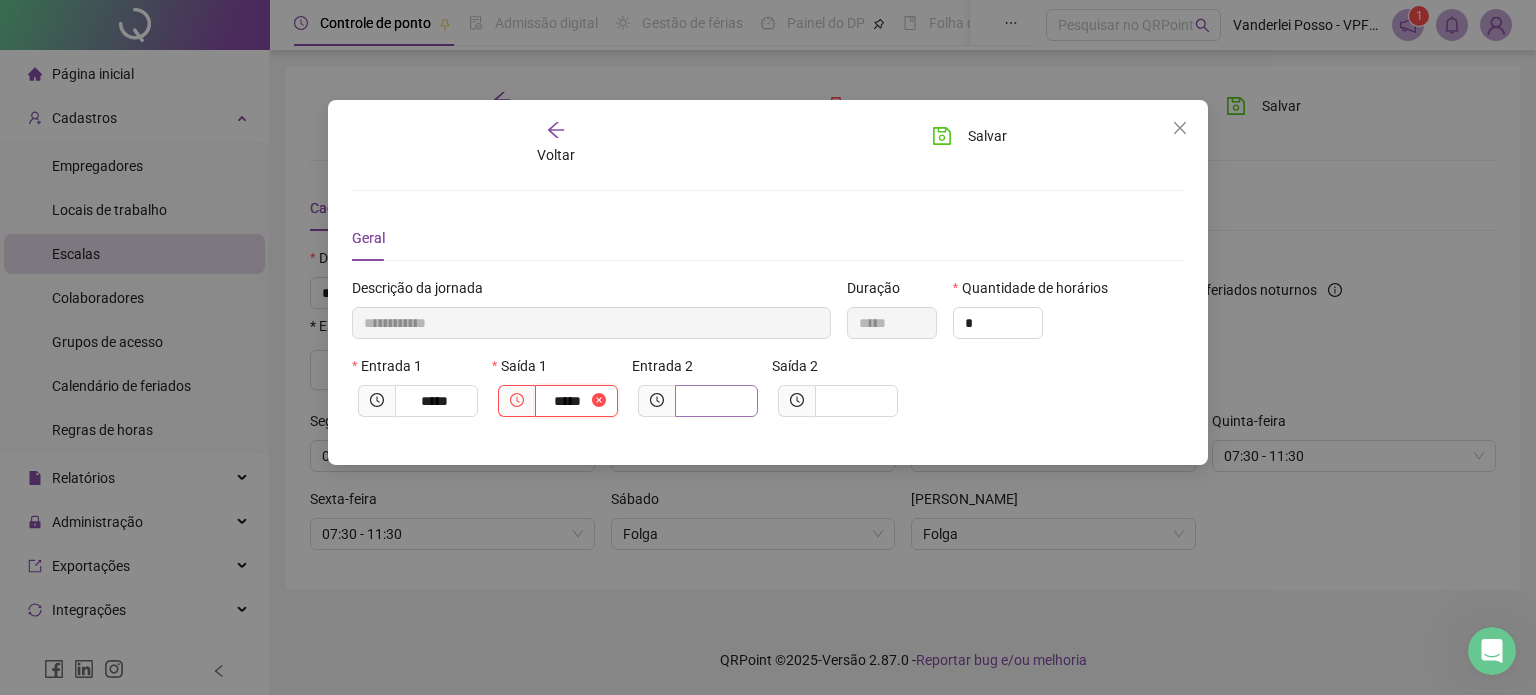 type on "**********" 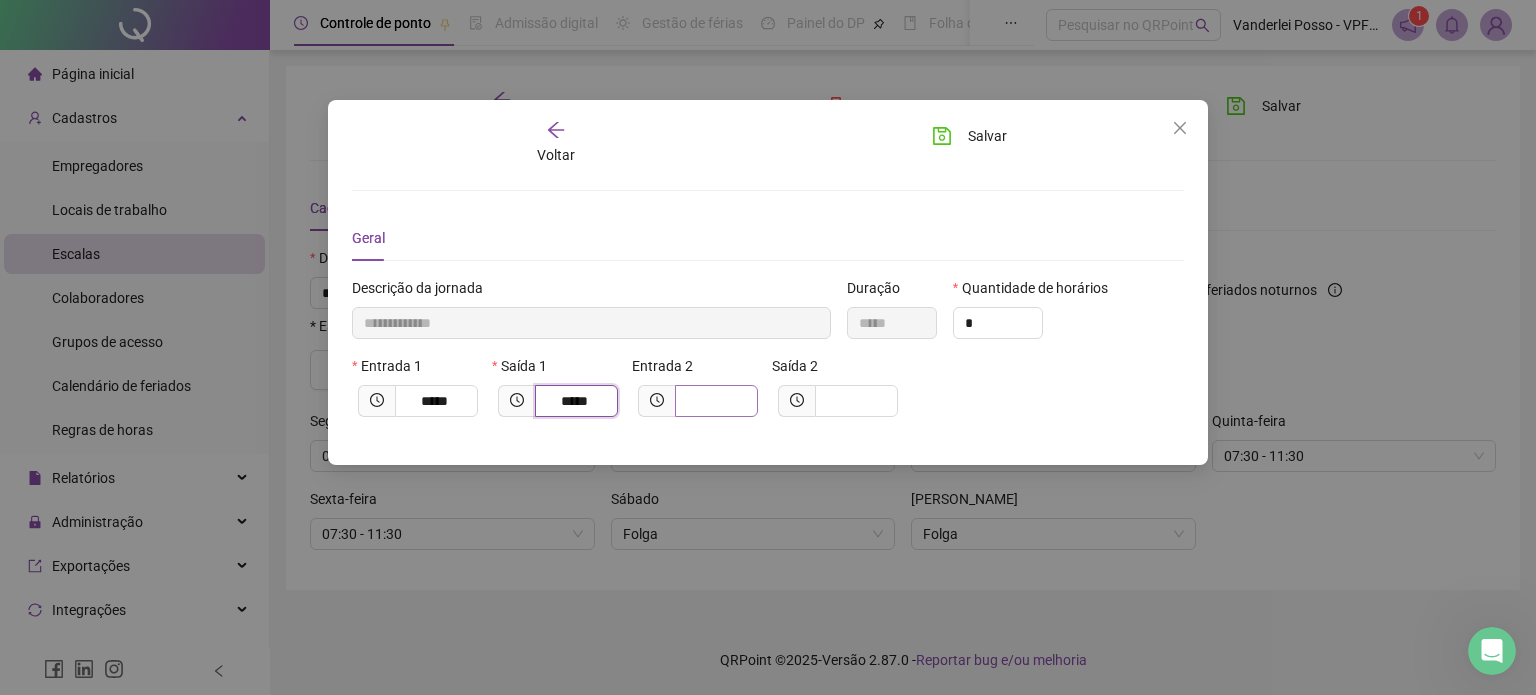 type on "*****" 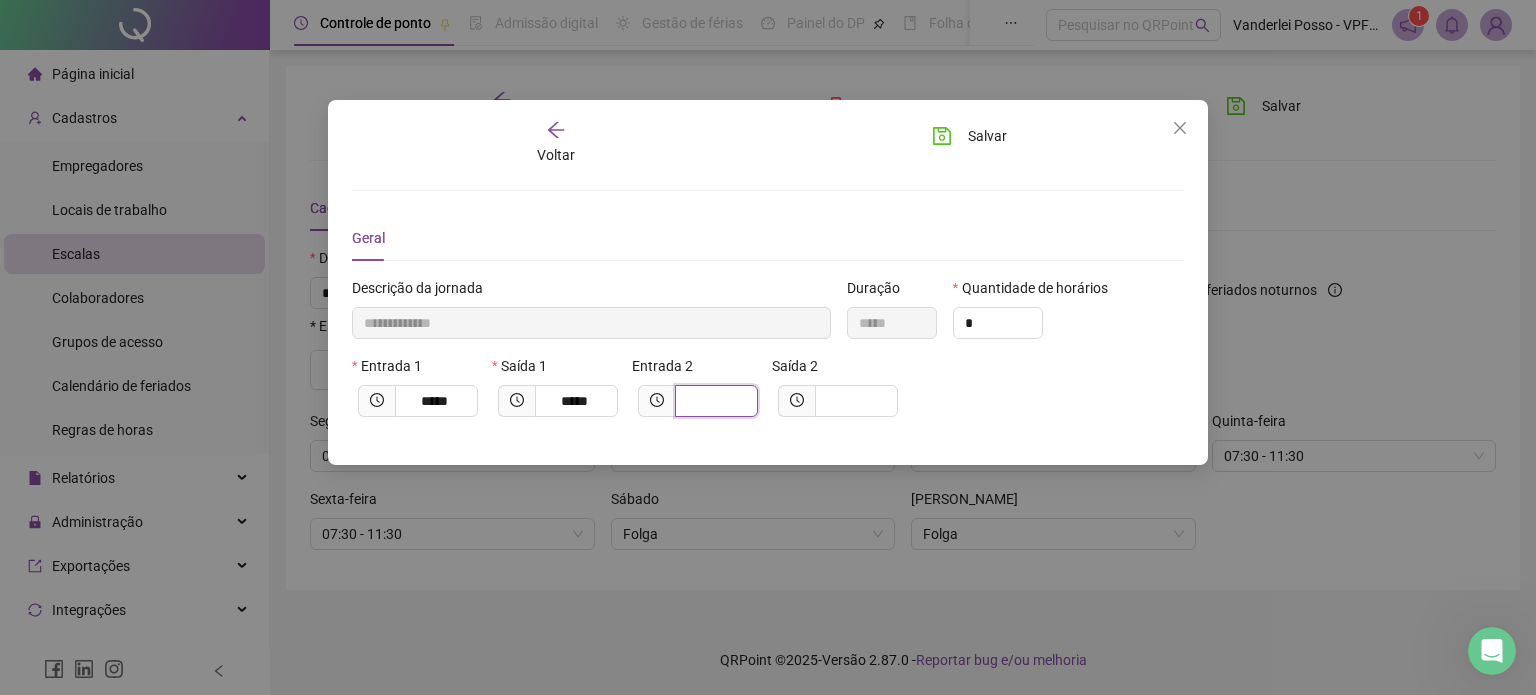type on "**********" 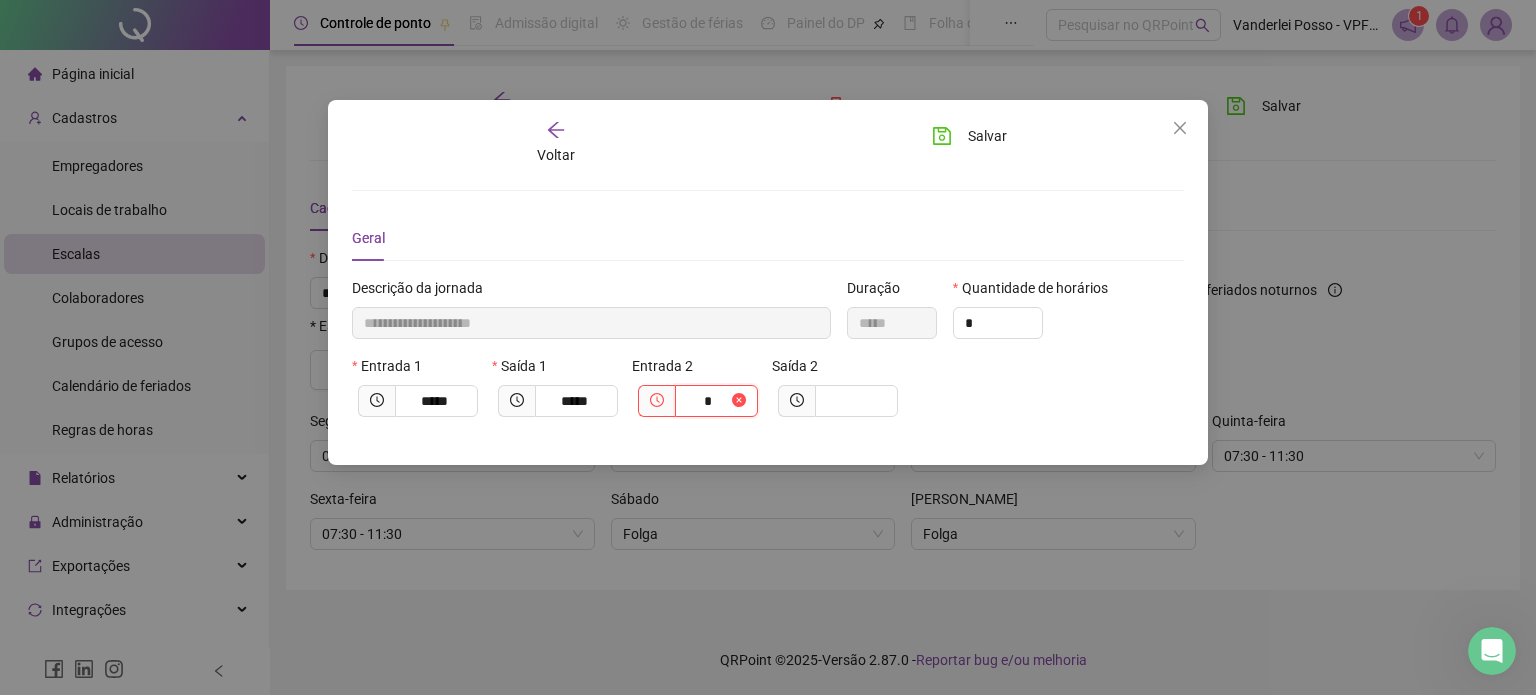 type on "**********" 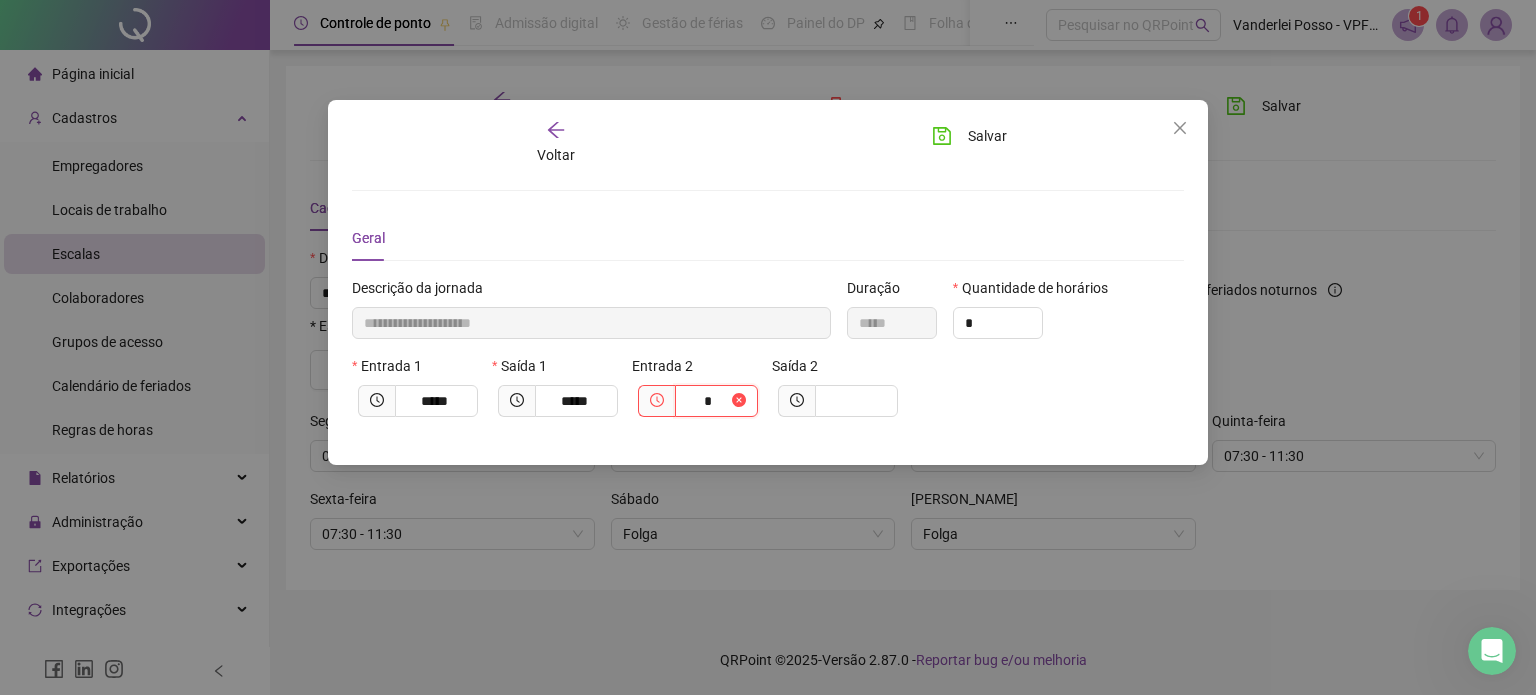 type on "**" 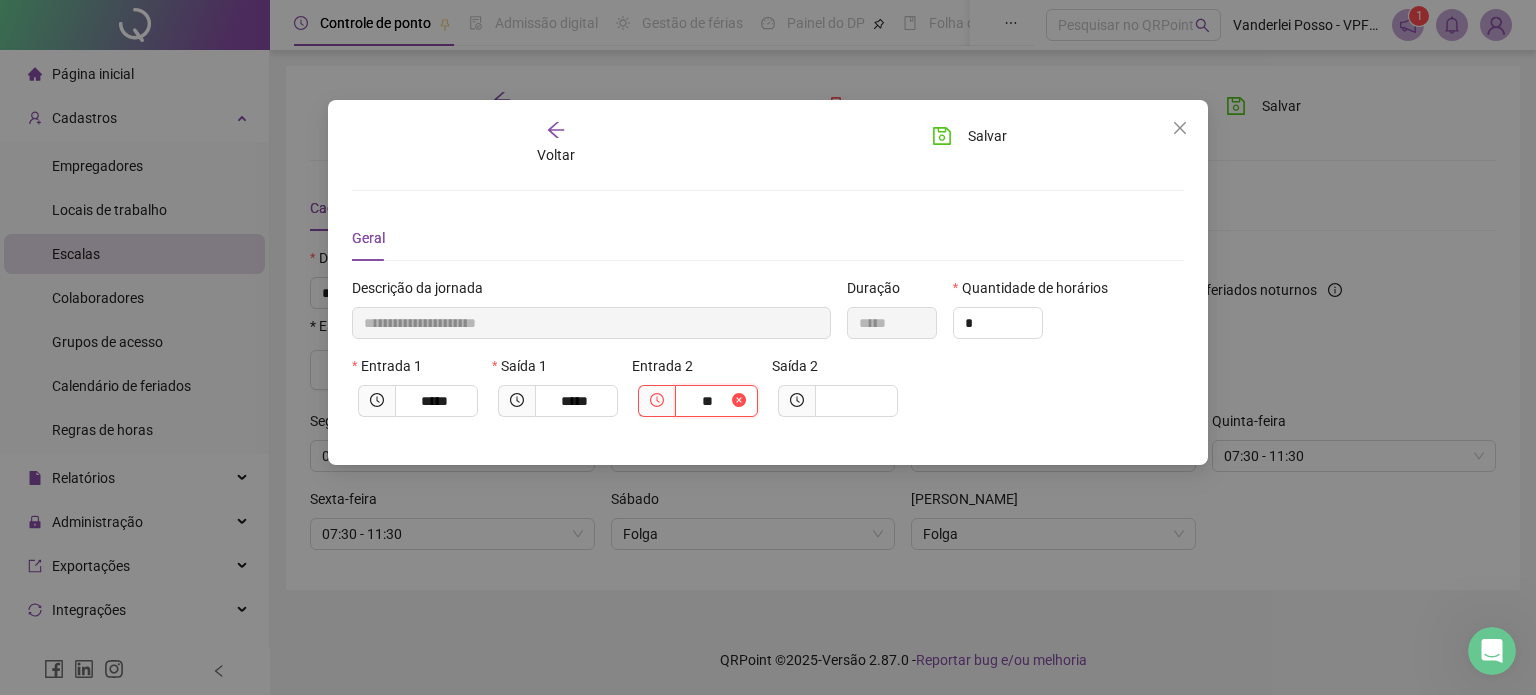 type on "**********" 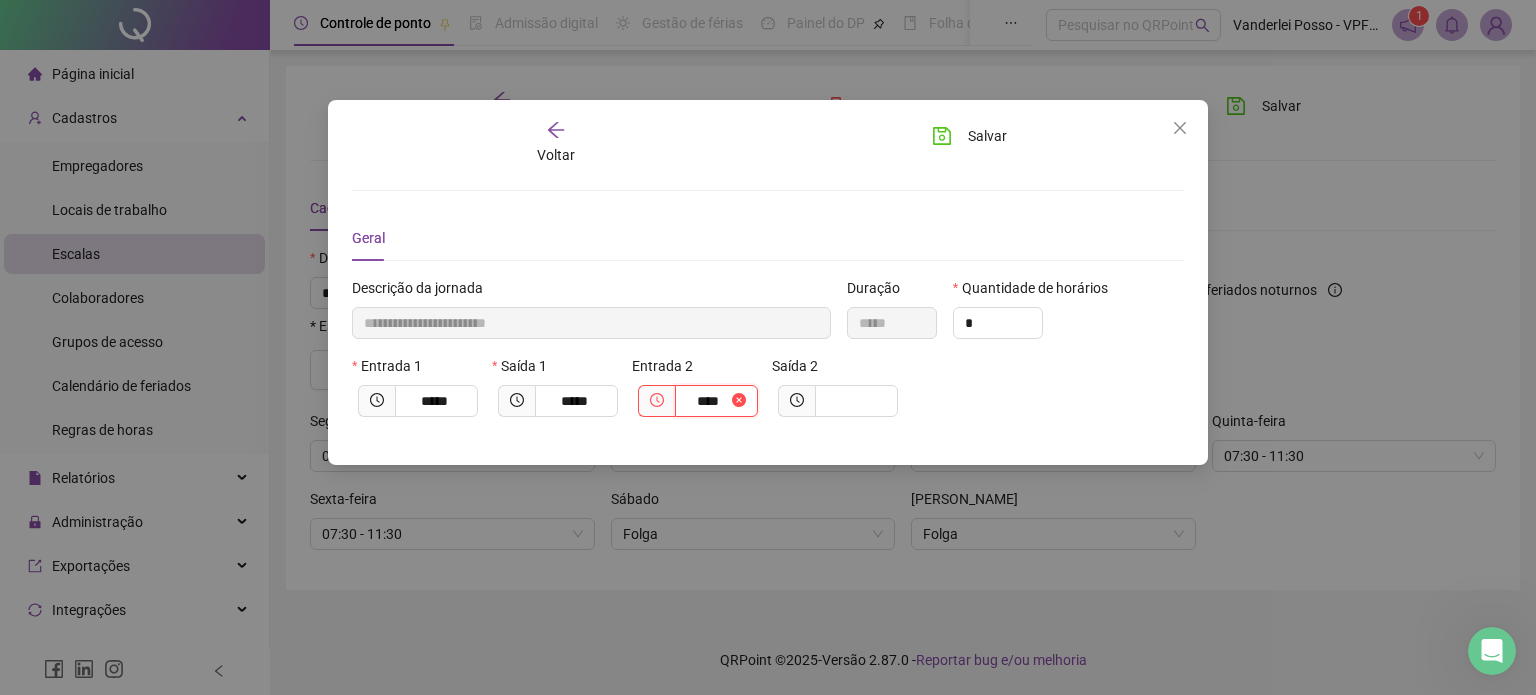 type on "**********" 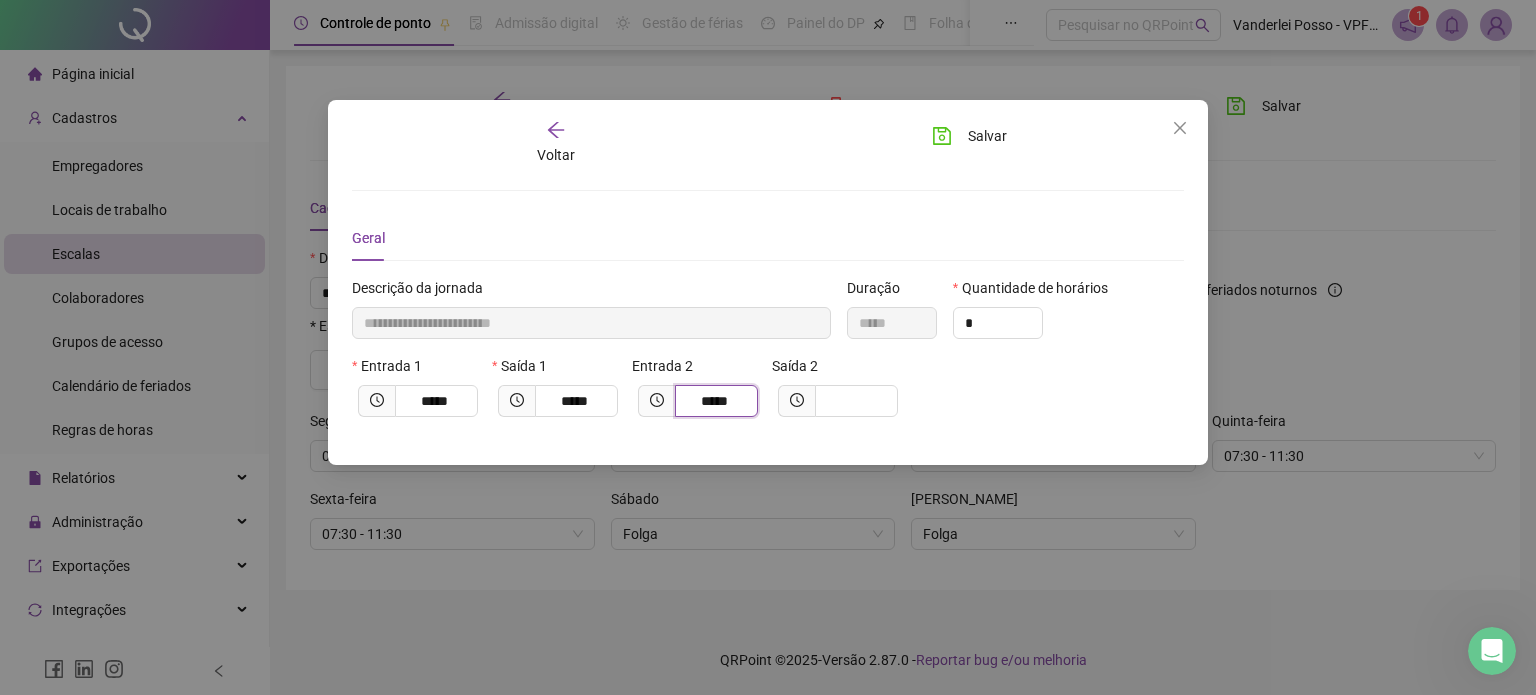 type on "*****" 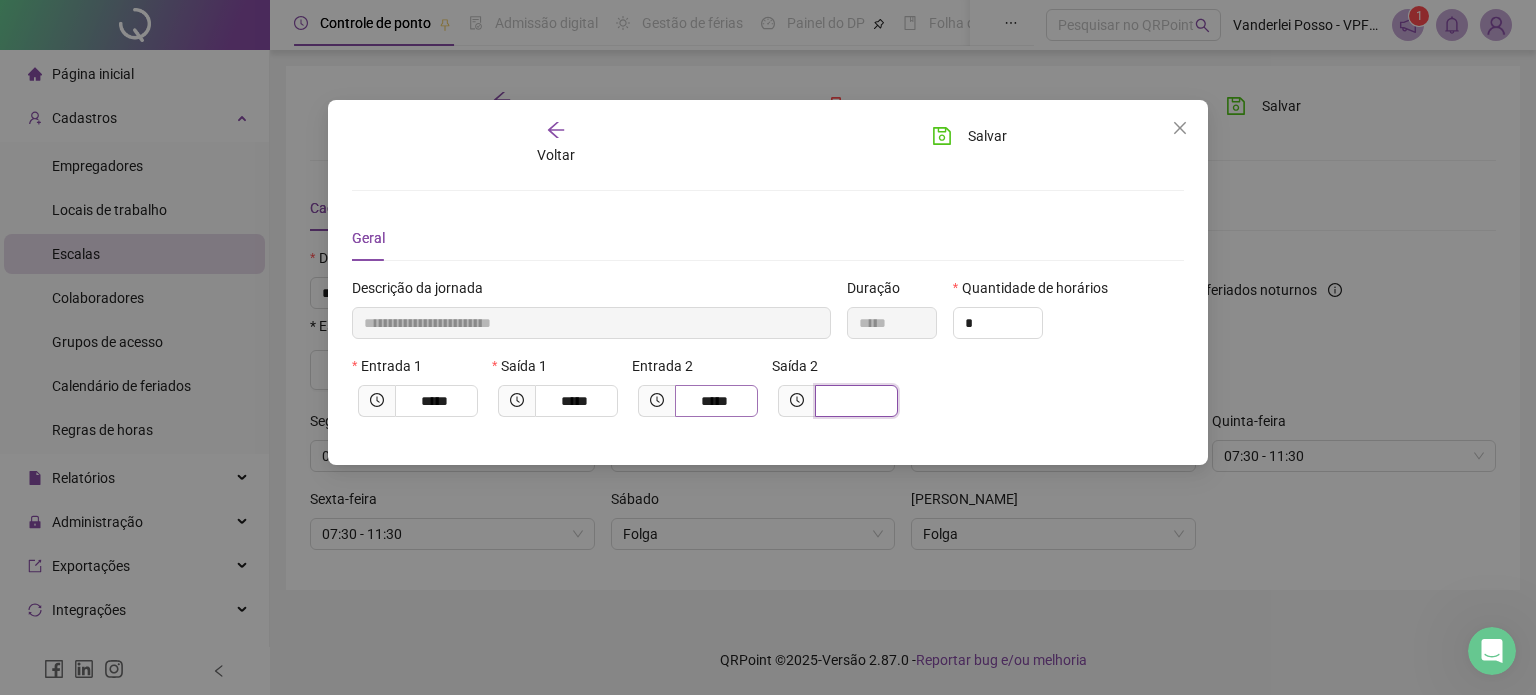 type on "**********" 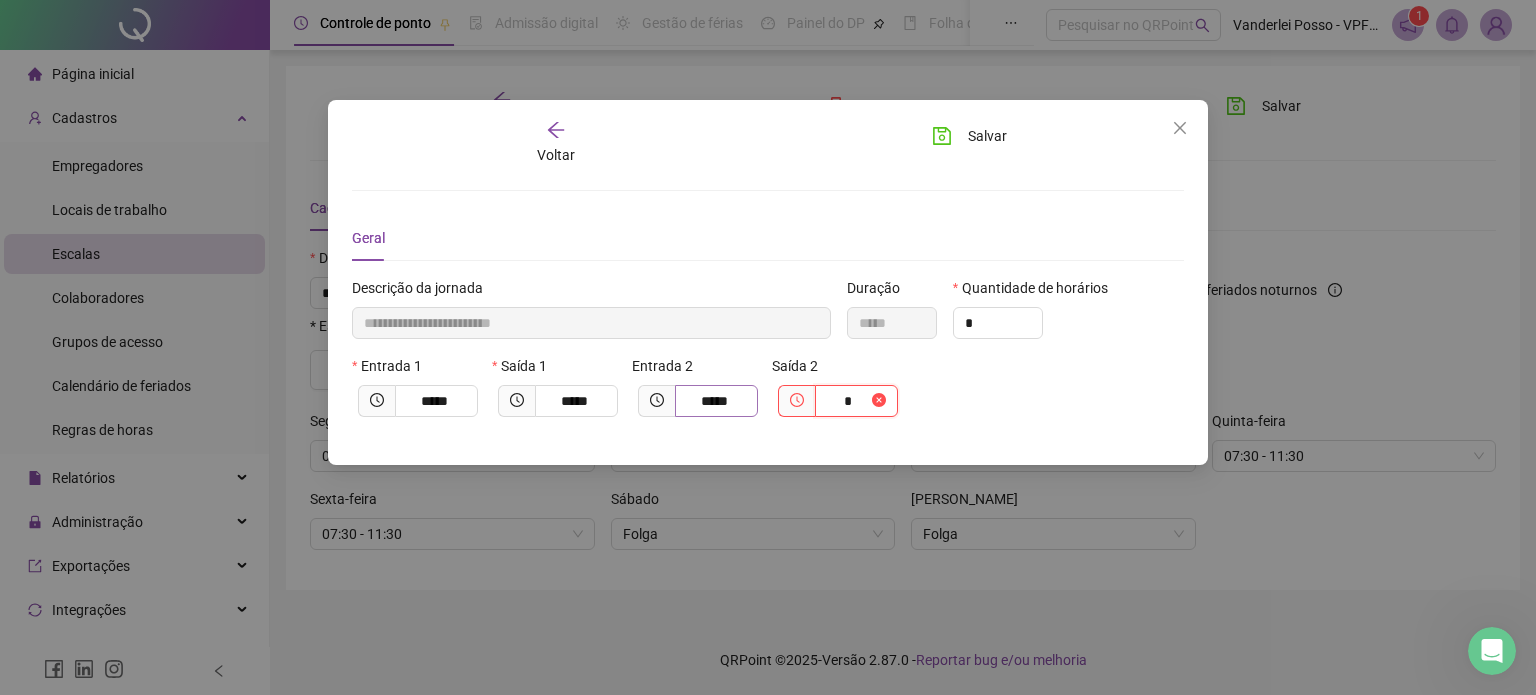 type on "**********" 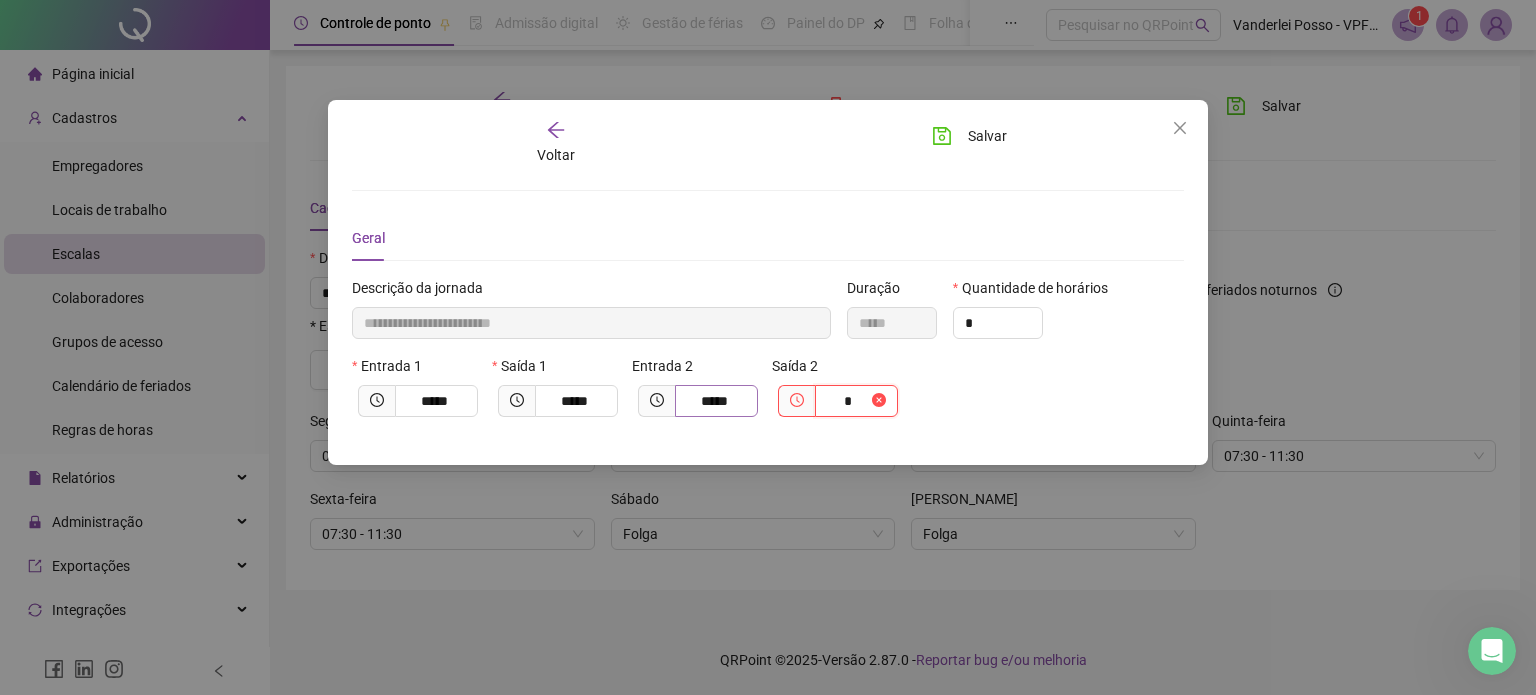 type on "**" 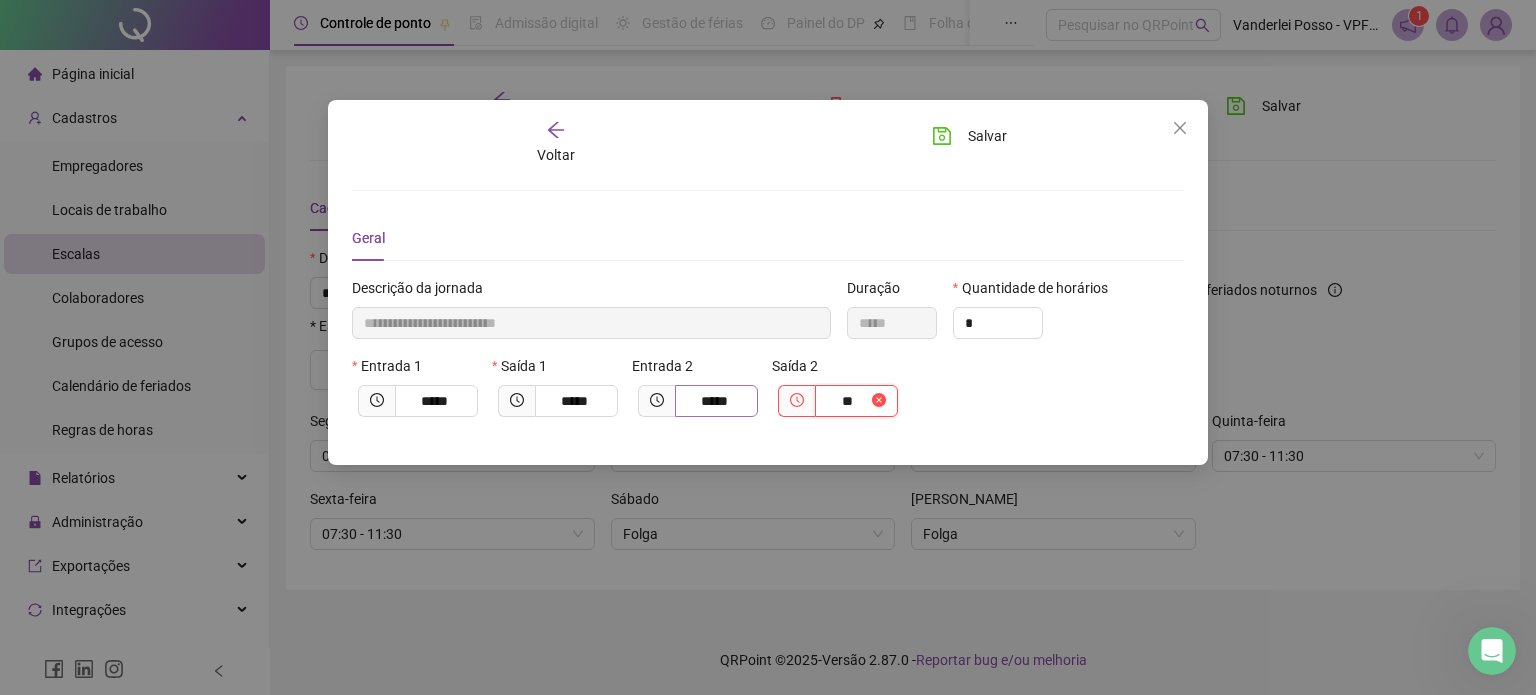 type on "**********" 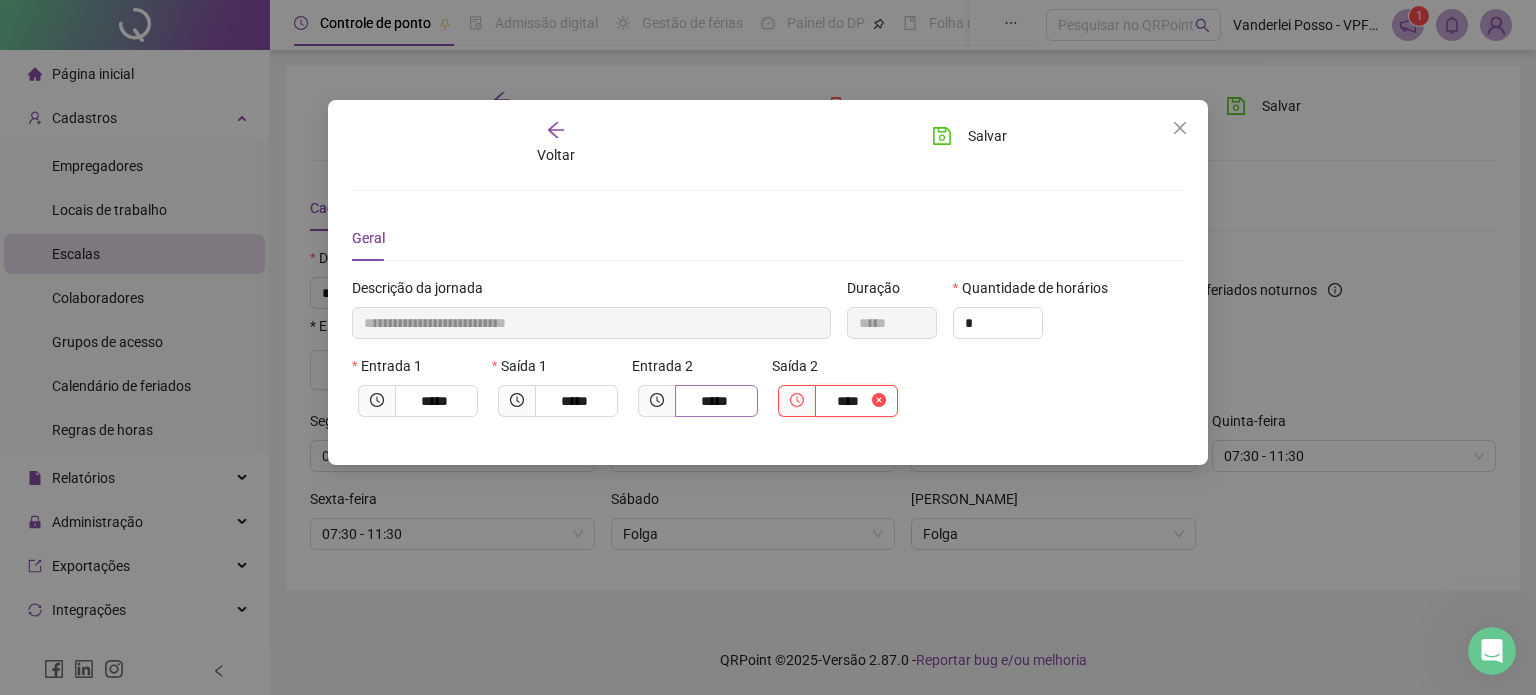 type on "**********" 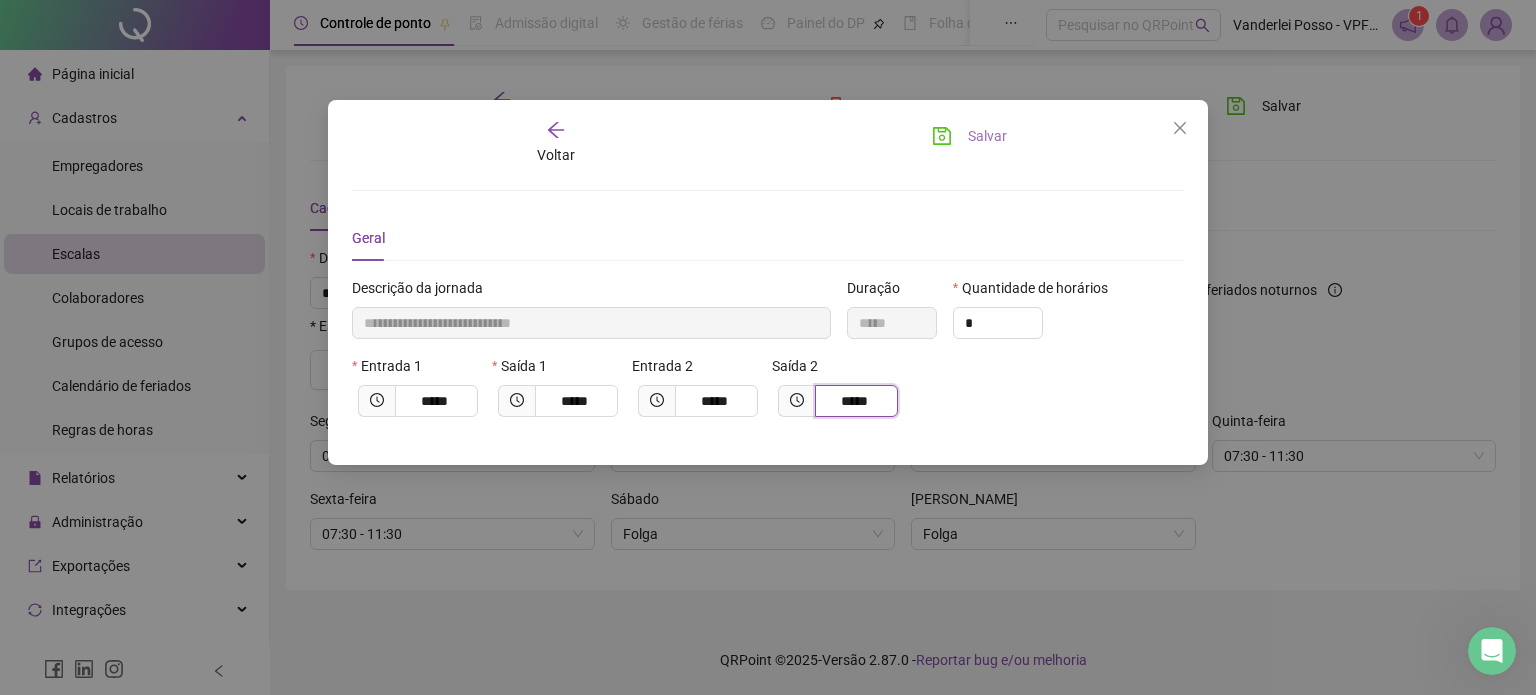 type on "*****" 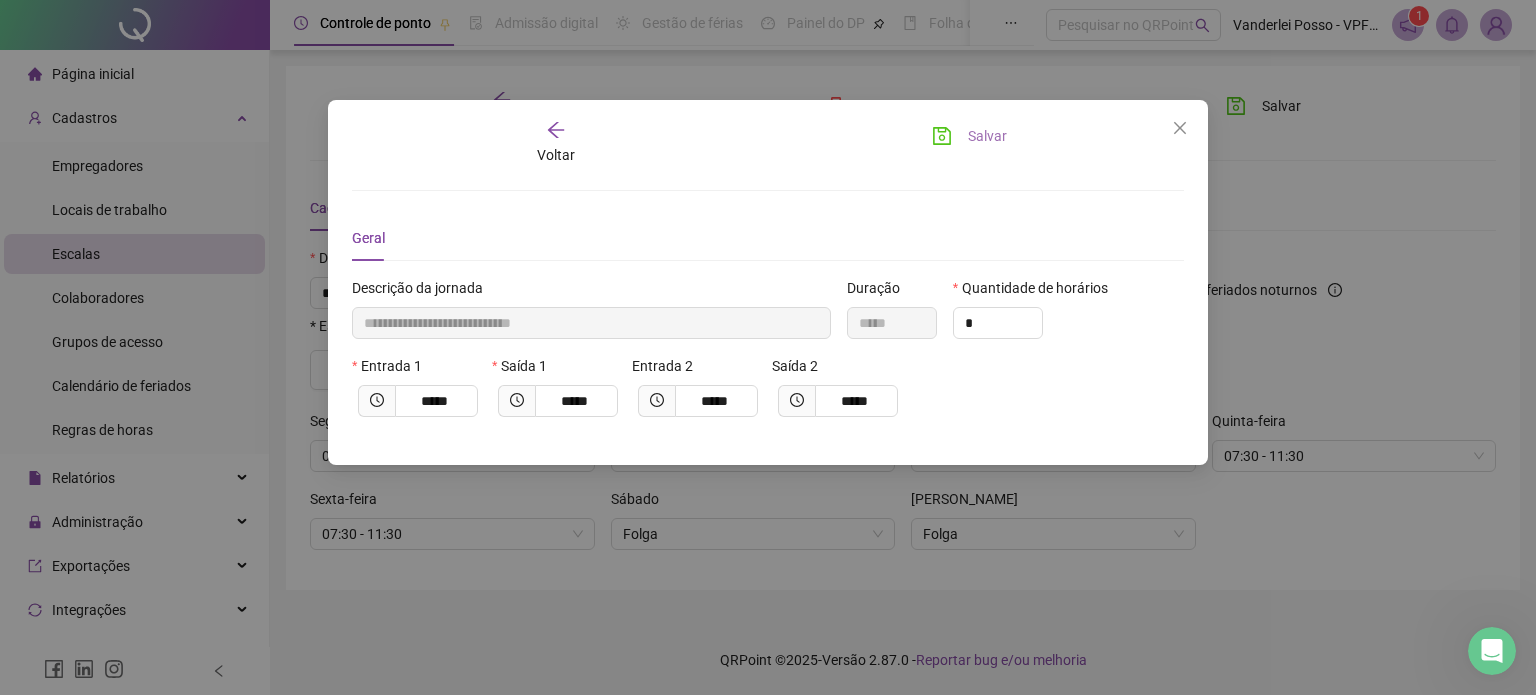 click on "Salvar" at bounding box center [987, 136] 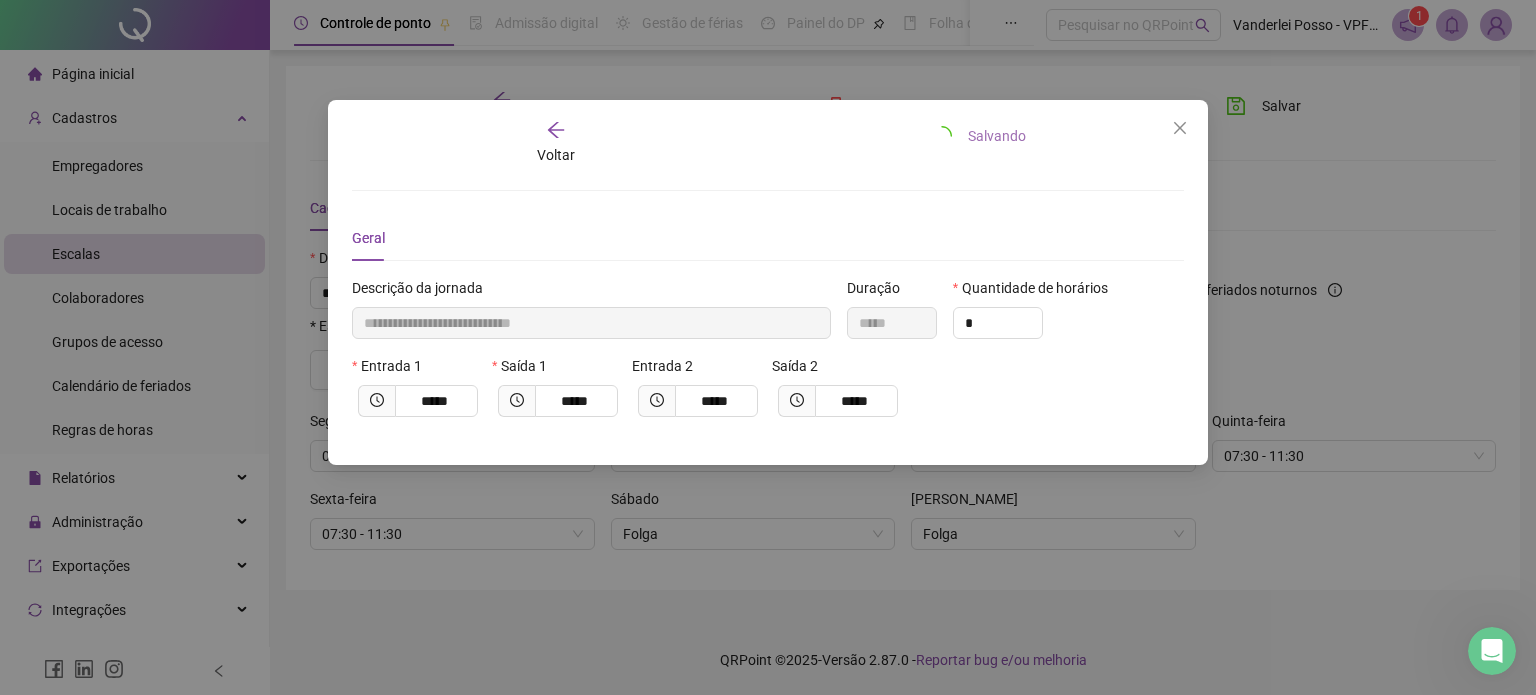 type 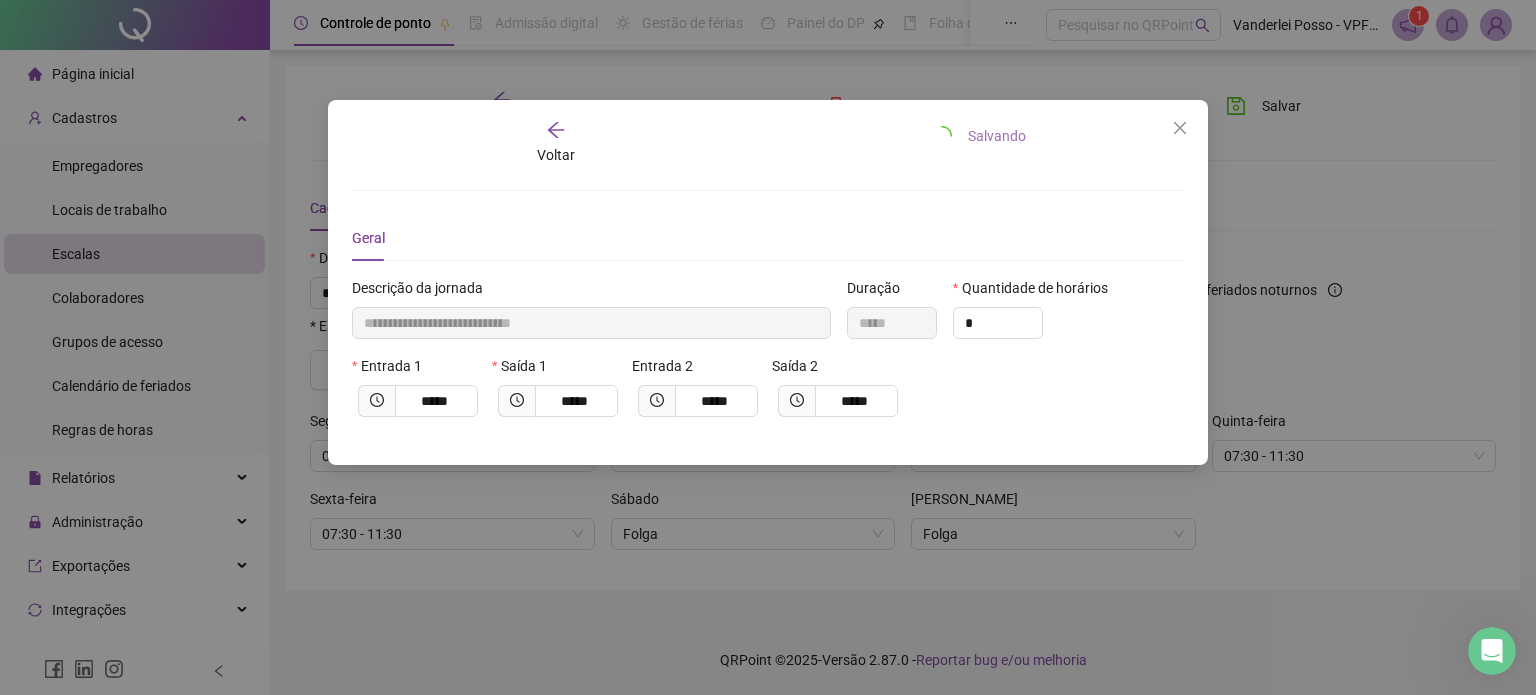 type 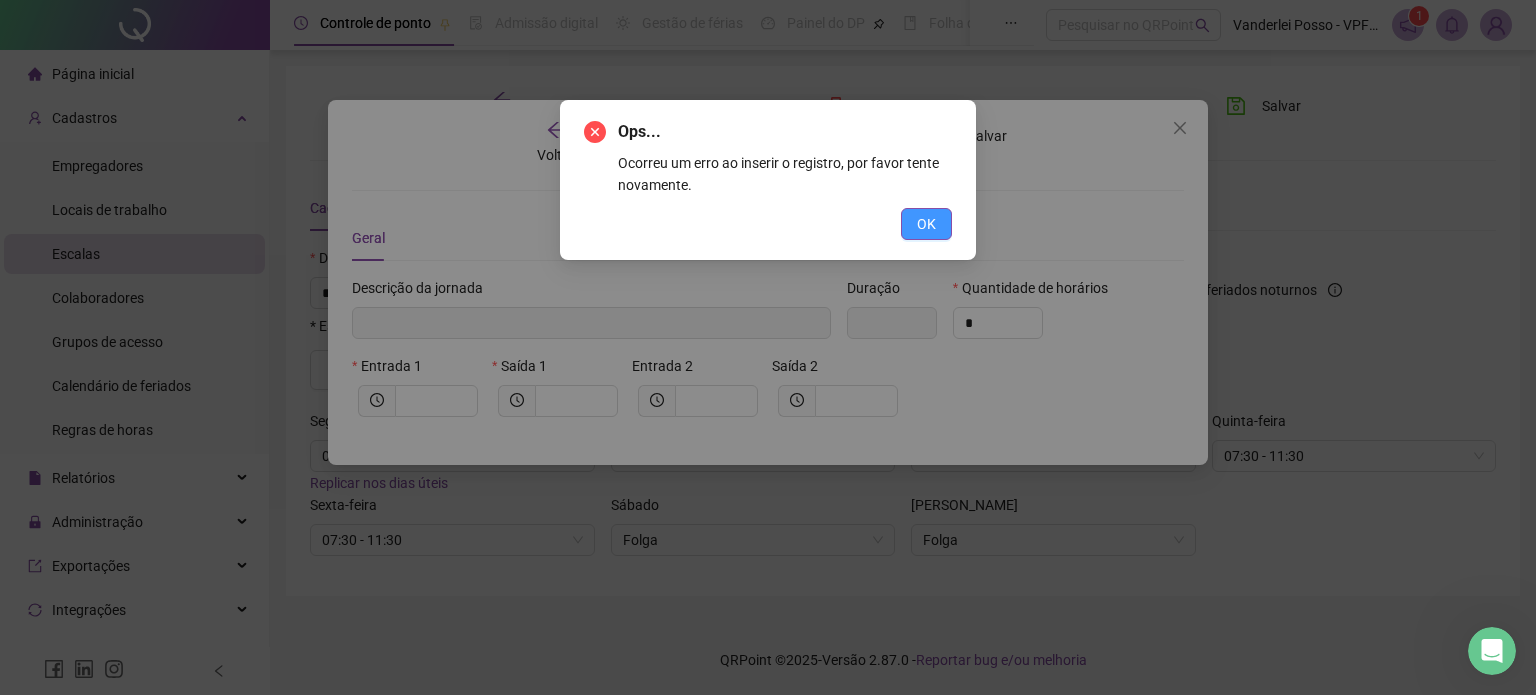 click on "OK" at bounding box center [926, 224] 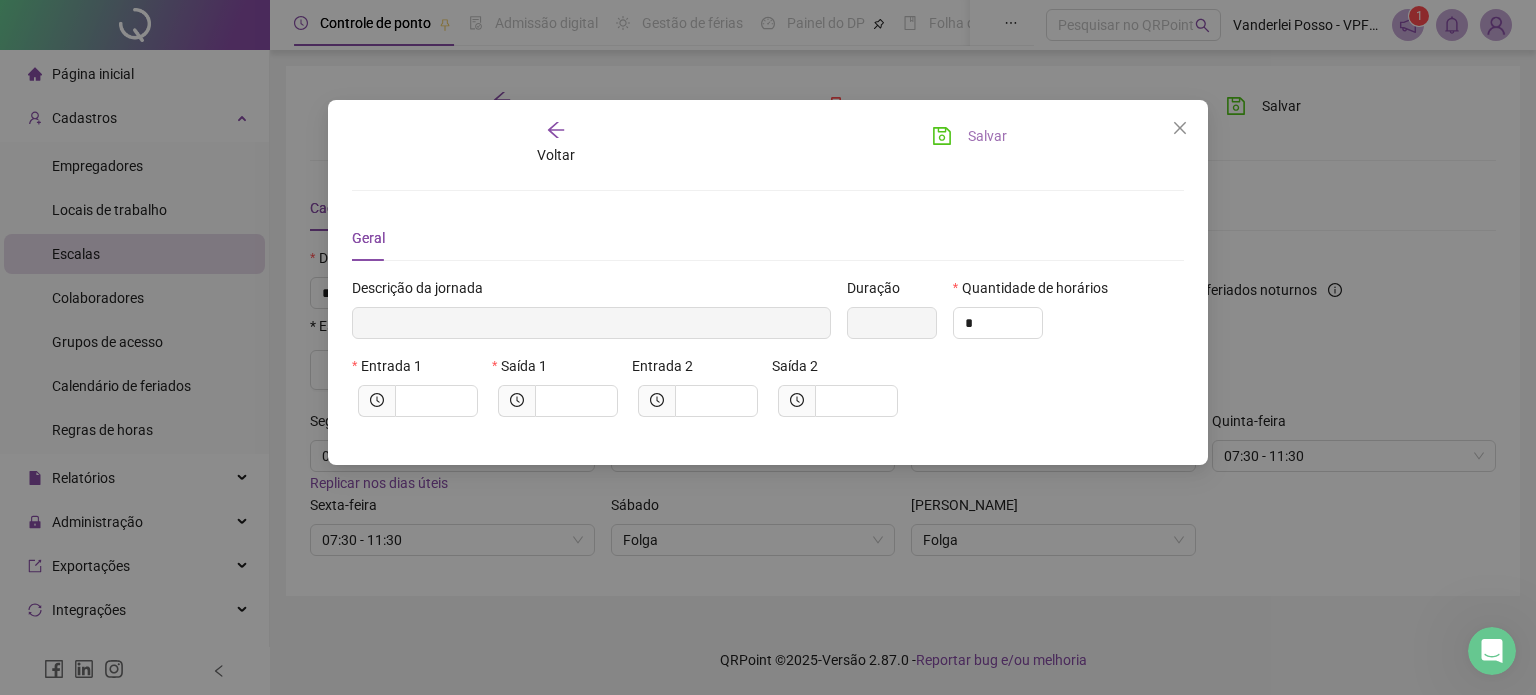 click on "Salvar" at bounding box center [969, 136] 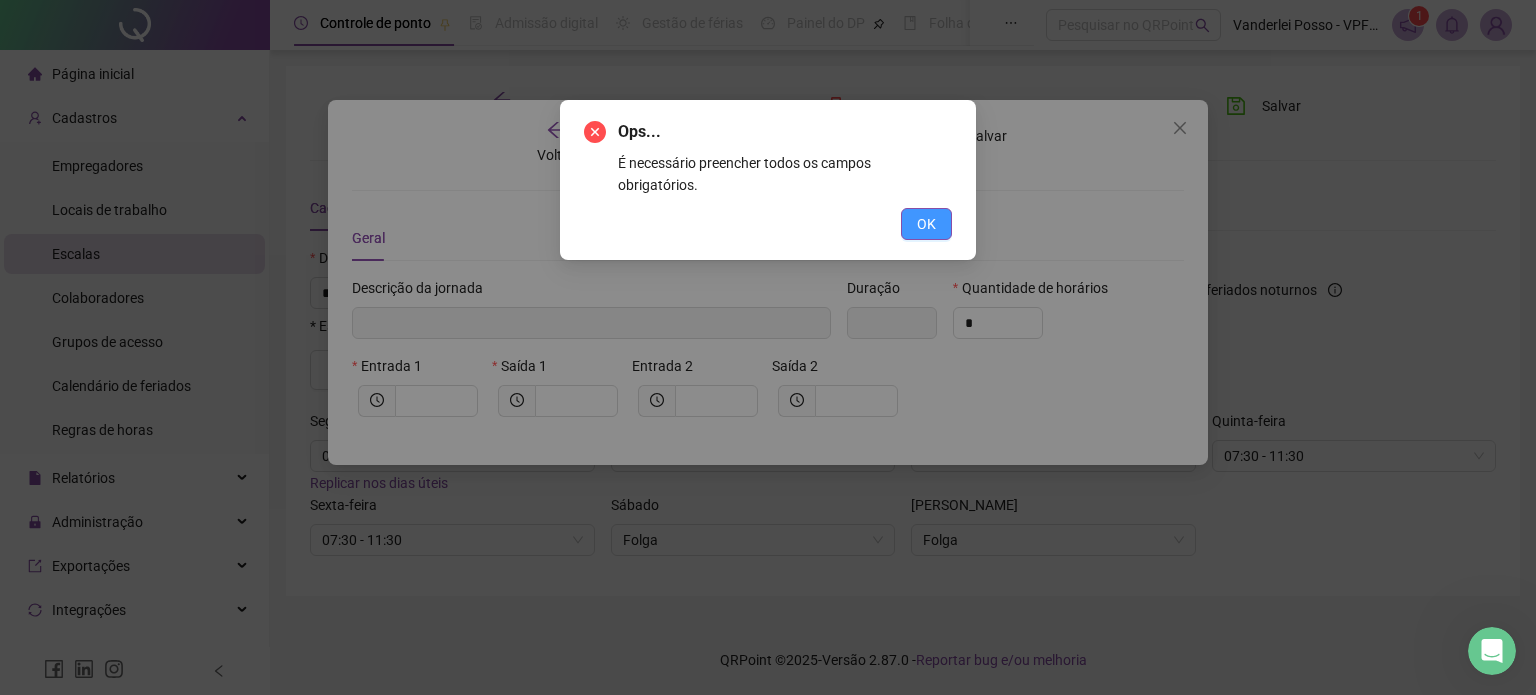 click on "OK" at bounding box center (926, 224) 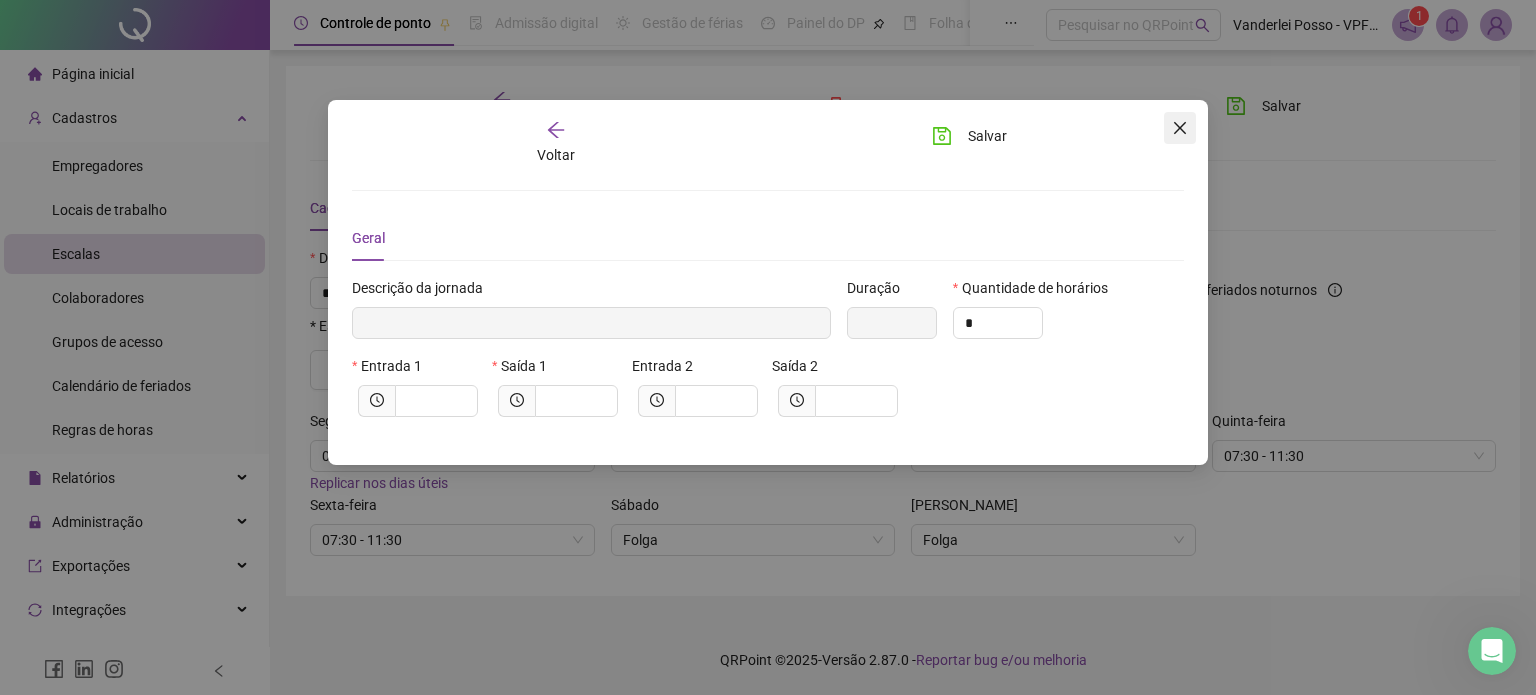 click at bounding box center [1180, 128] 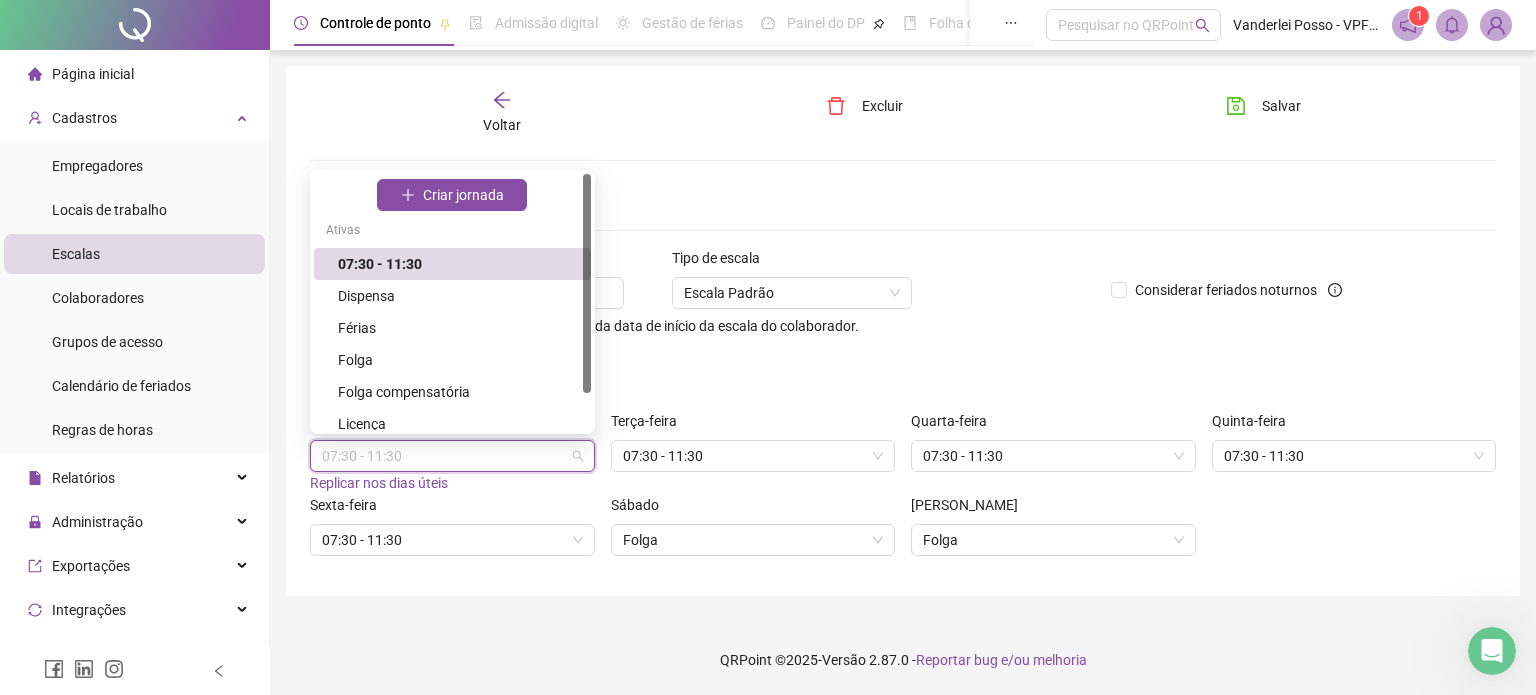 click on "07:30 - 11:30" at bounding box center (452, 456) 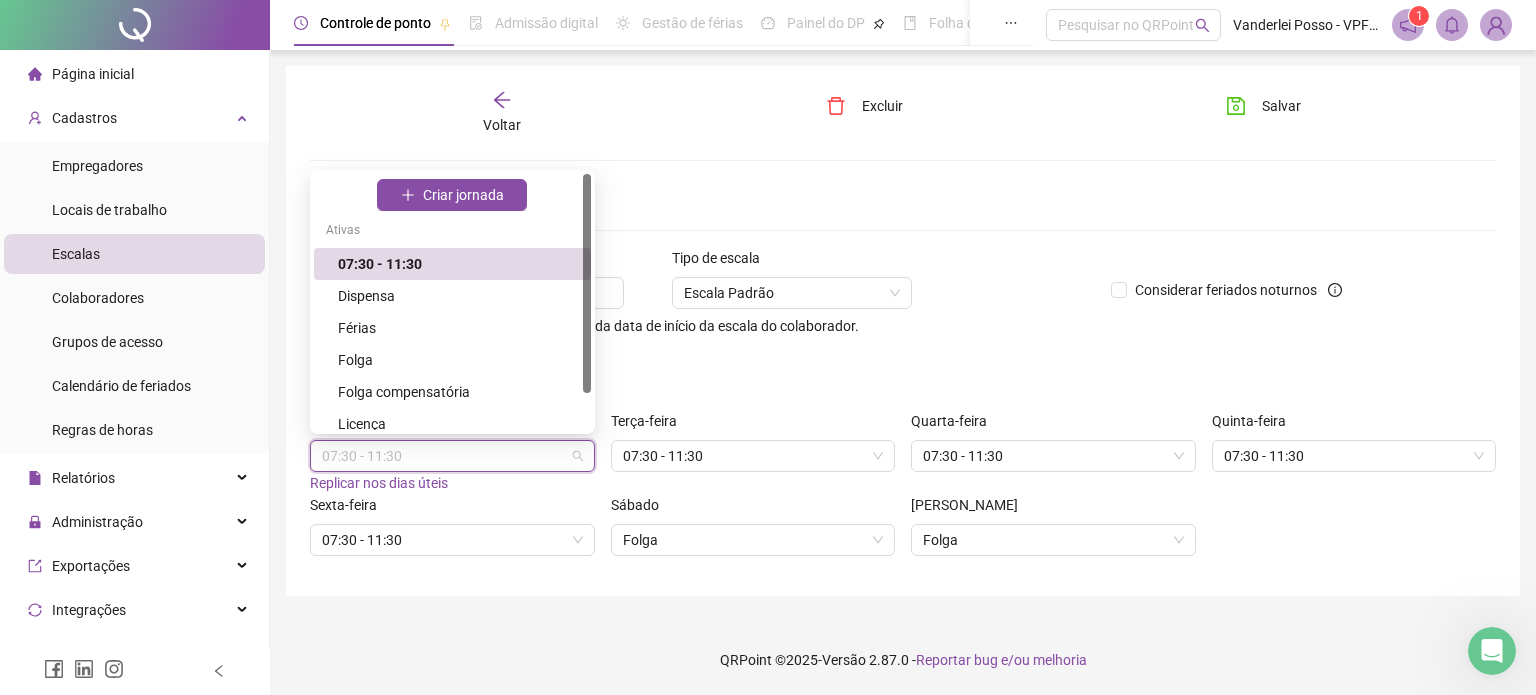click on "07:30 - 11:30" at bounding box center [458, 264] 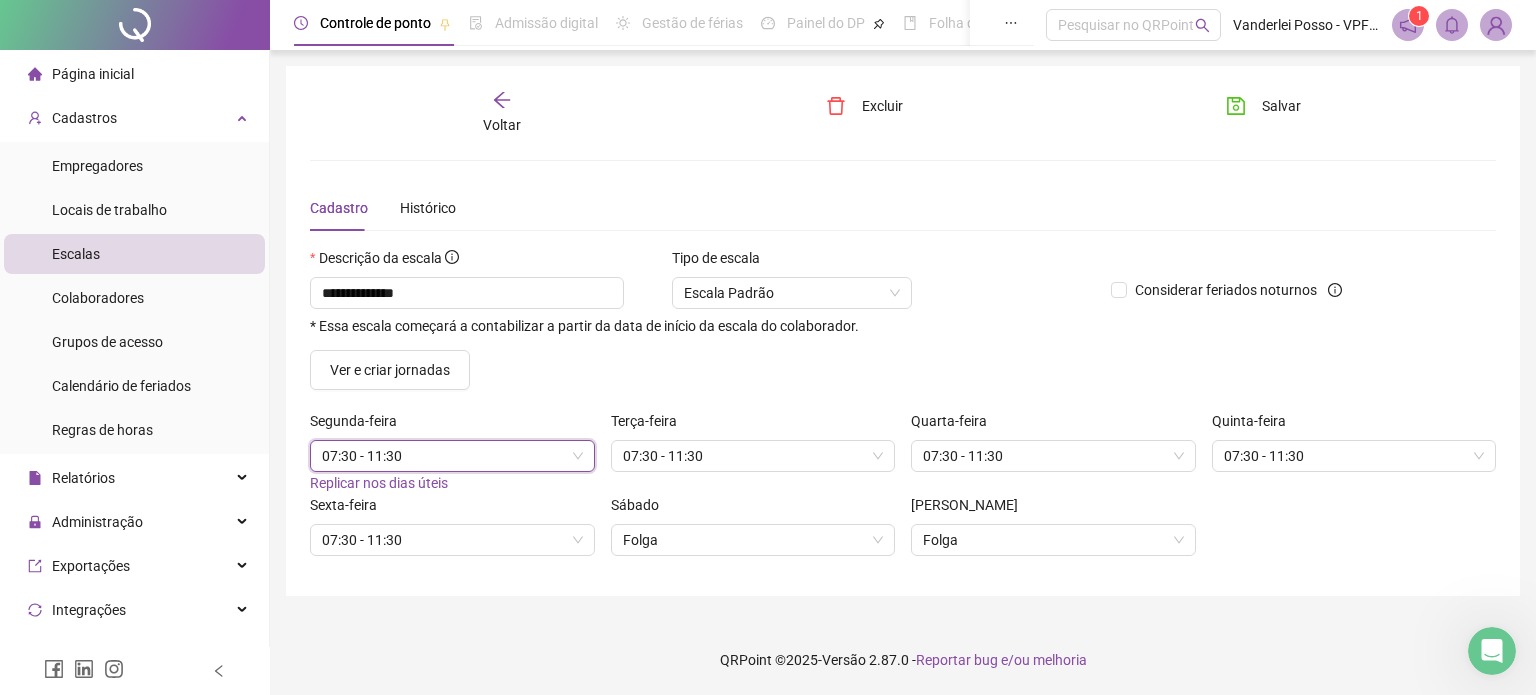 click on "**********" at bounding box center (903, 409) 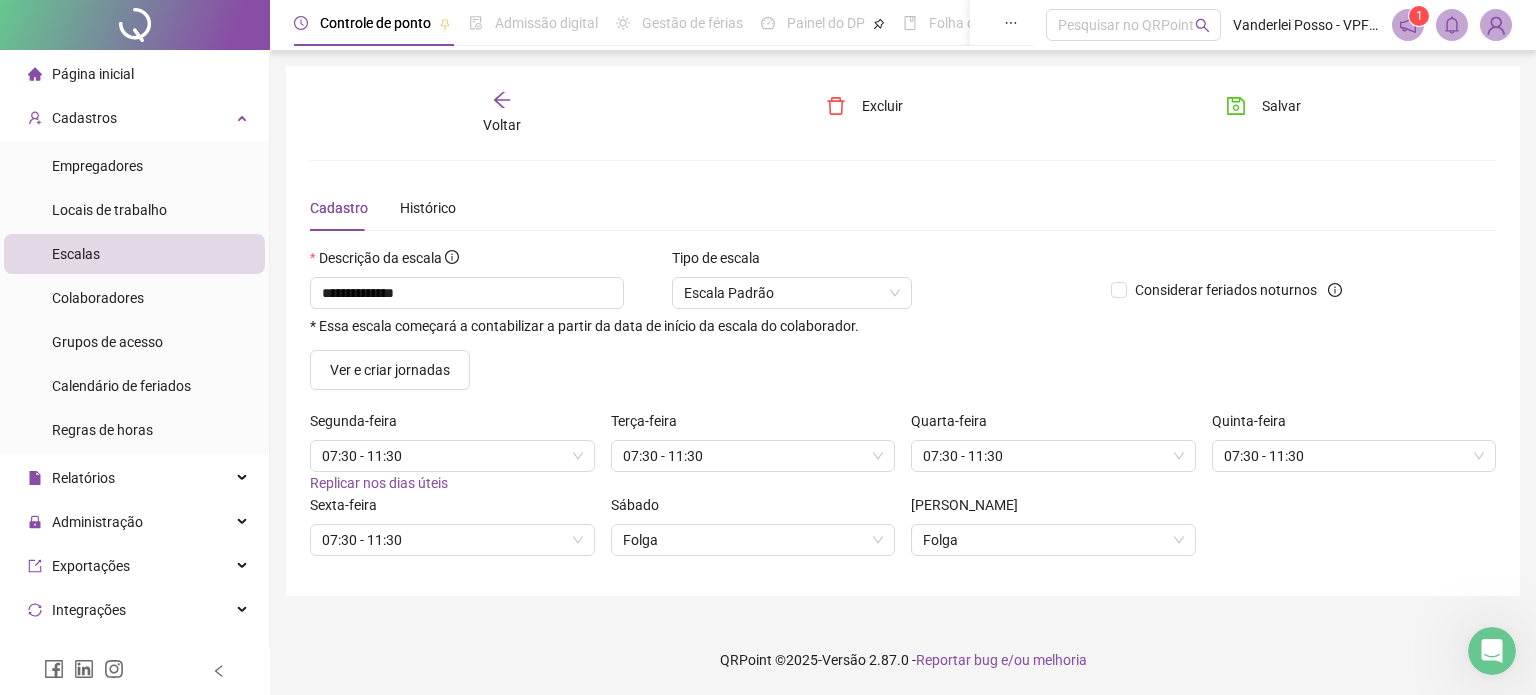 click on "Tipo de escala" at bounding box center [792, 262] 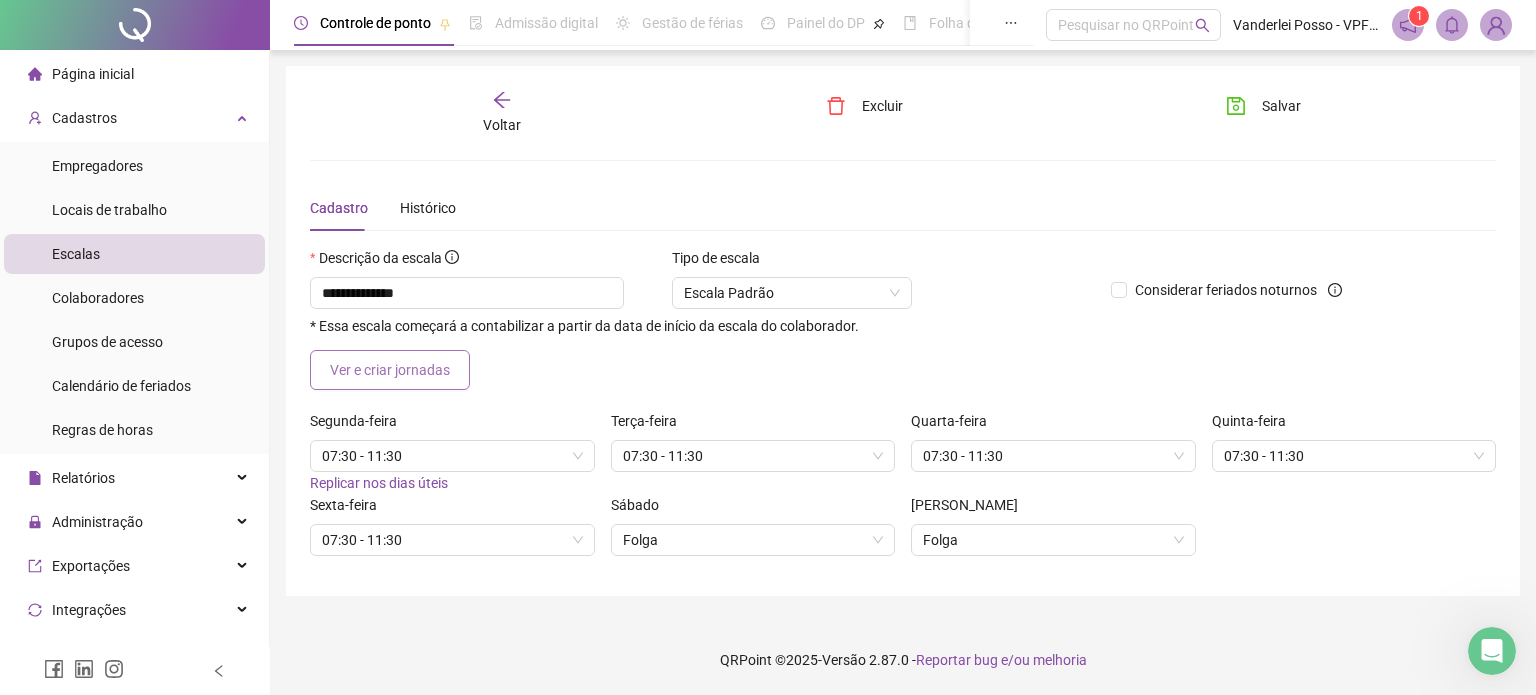 click on "Ver e criar jornadas" at bounding box center [390, 370] 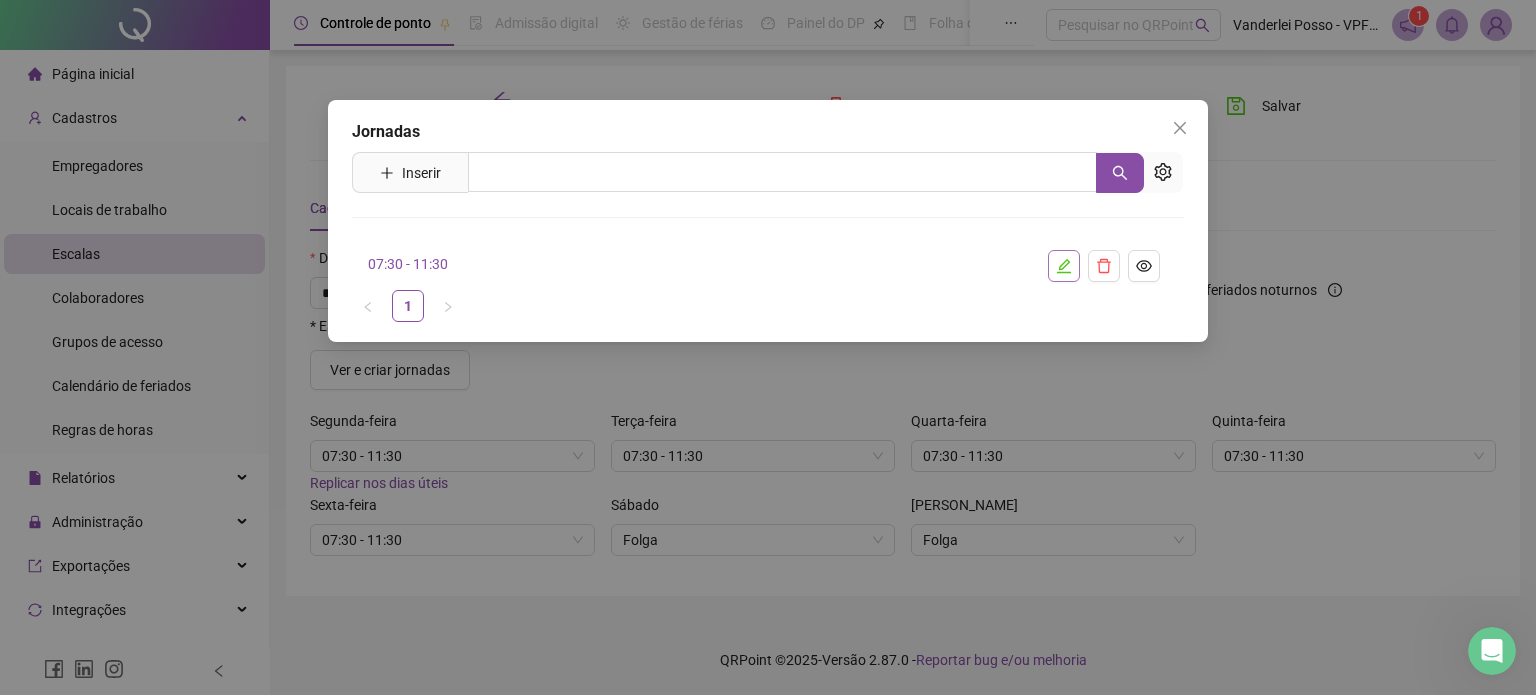click at bounding box center [1064, 266] 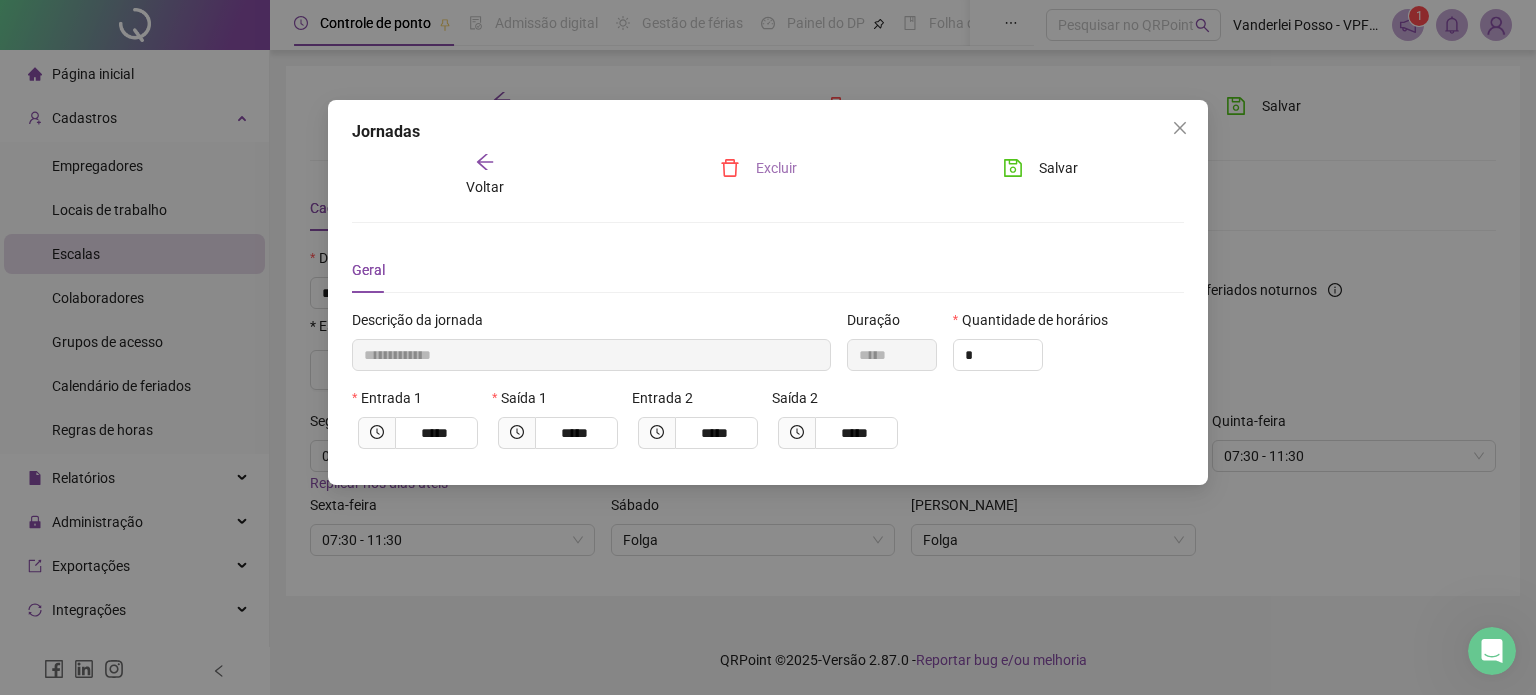 click on "Excluir" at bounding box center (776, 168) 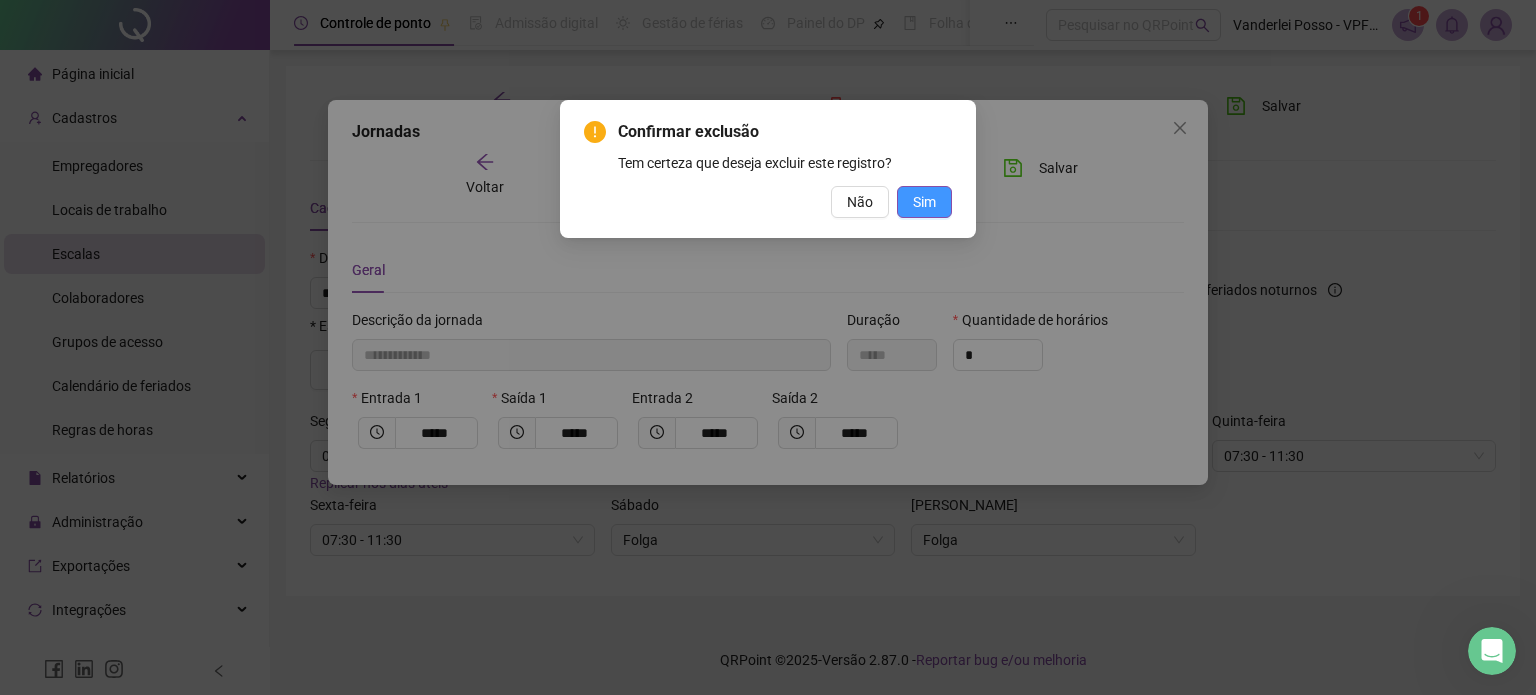 click on "Sim" at bounding box center [924, 202] 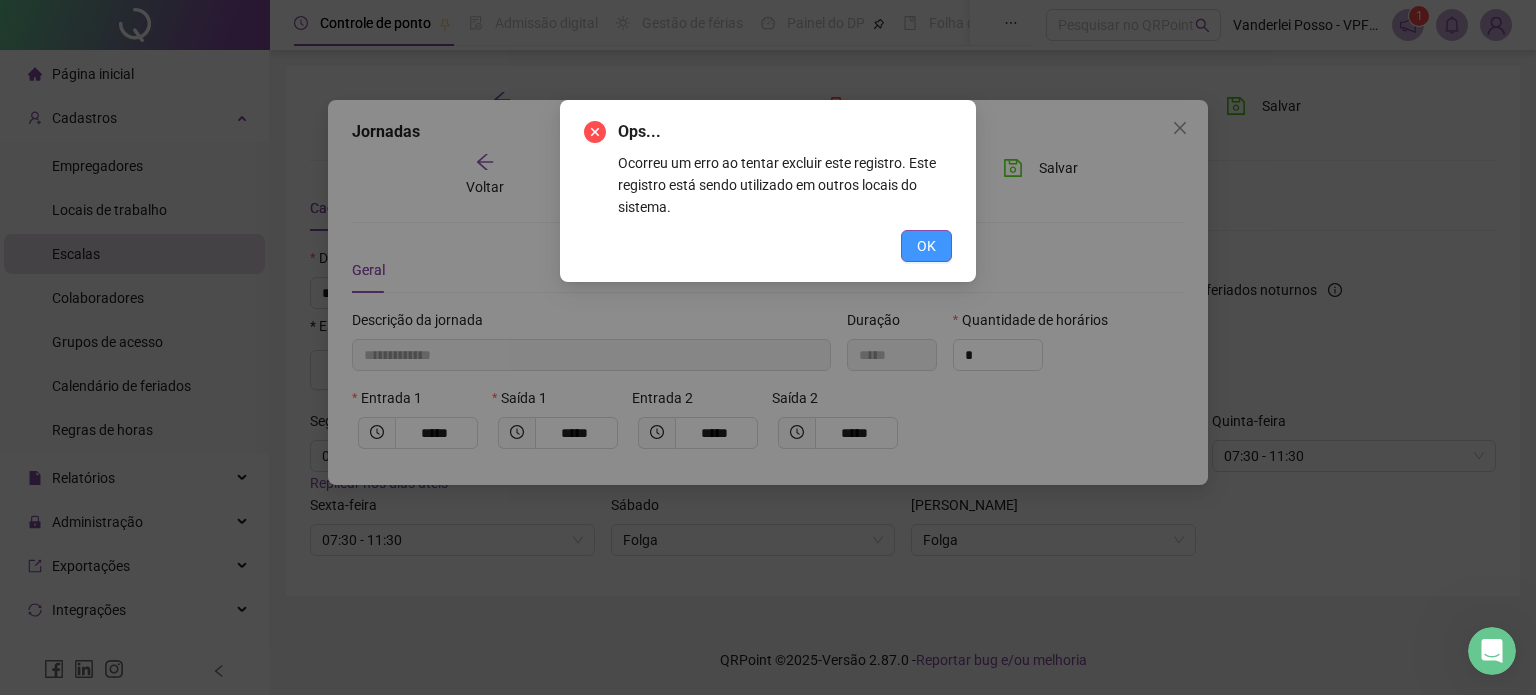 click on "OK" at bounding box center [926, 246] 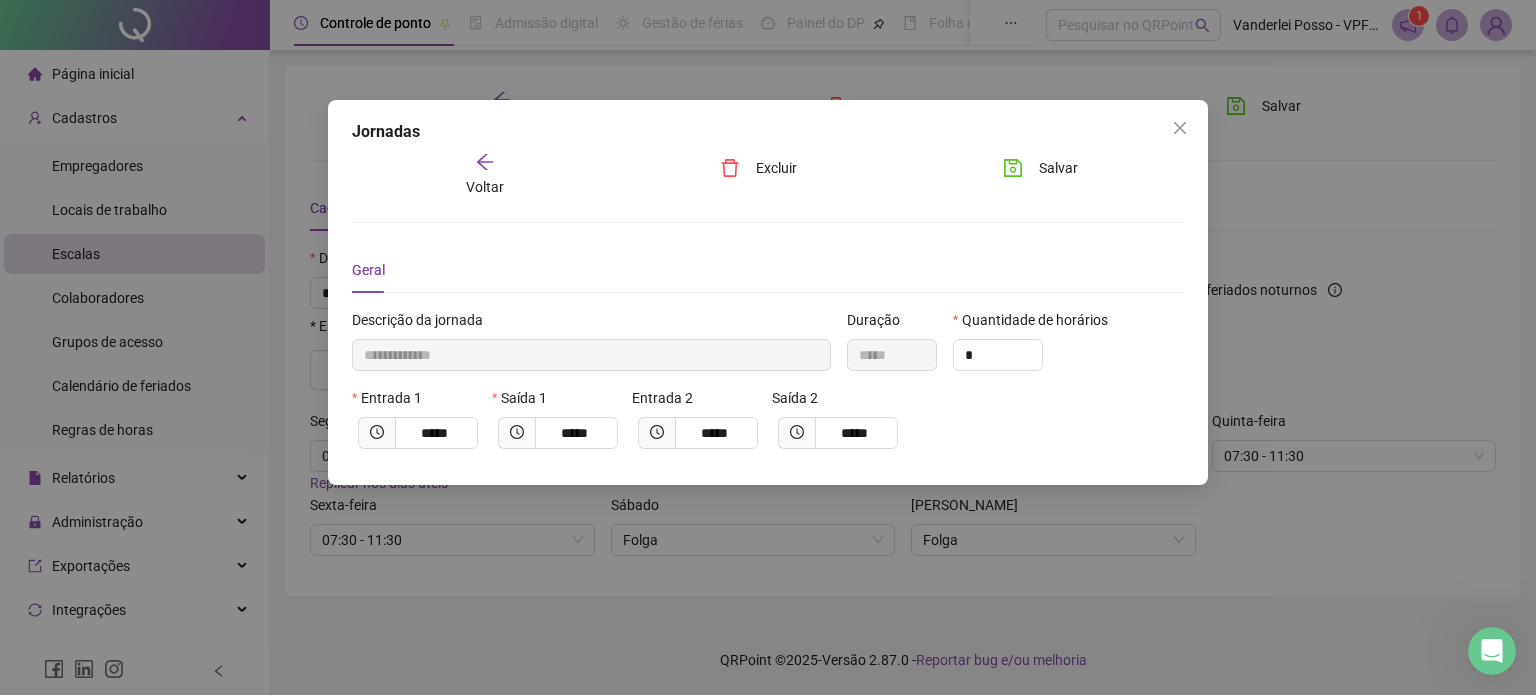 click at bounding box center (1180, 128) 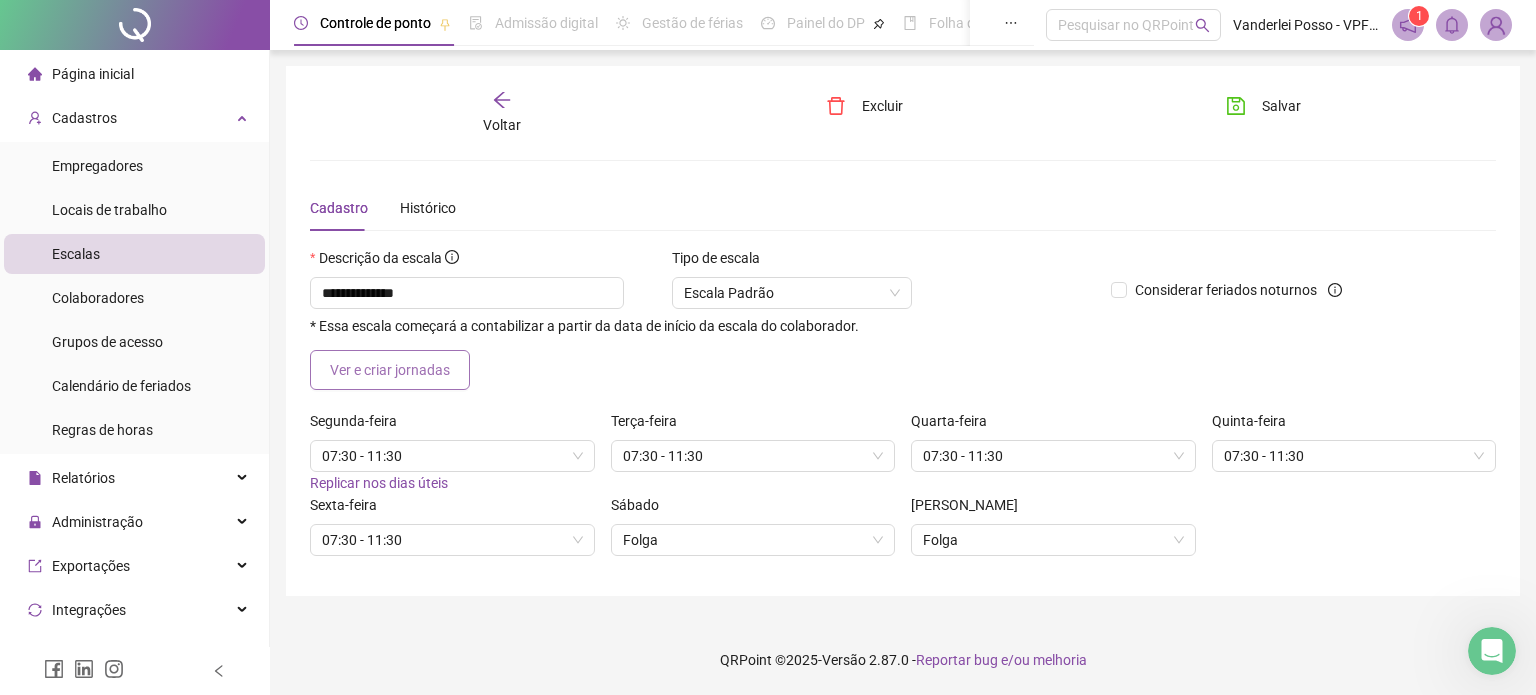 click on "Ver e criar jornadas" at bounding box center [390, 370] 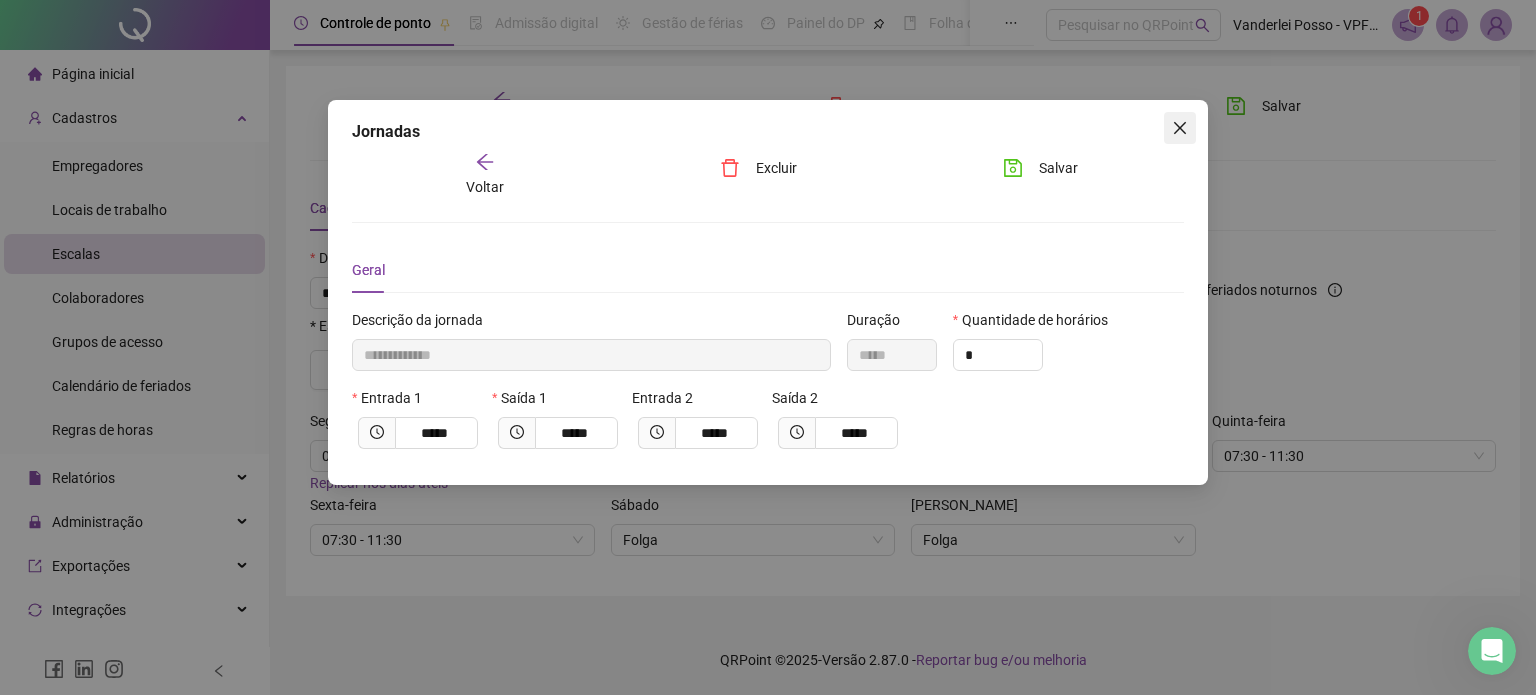 click 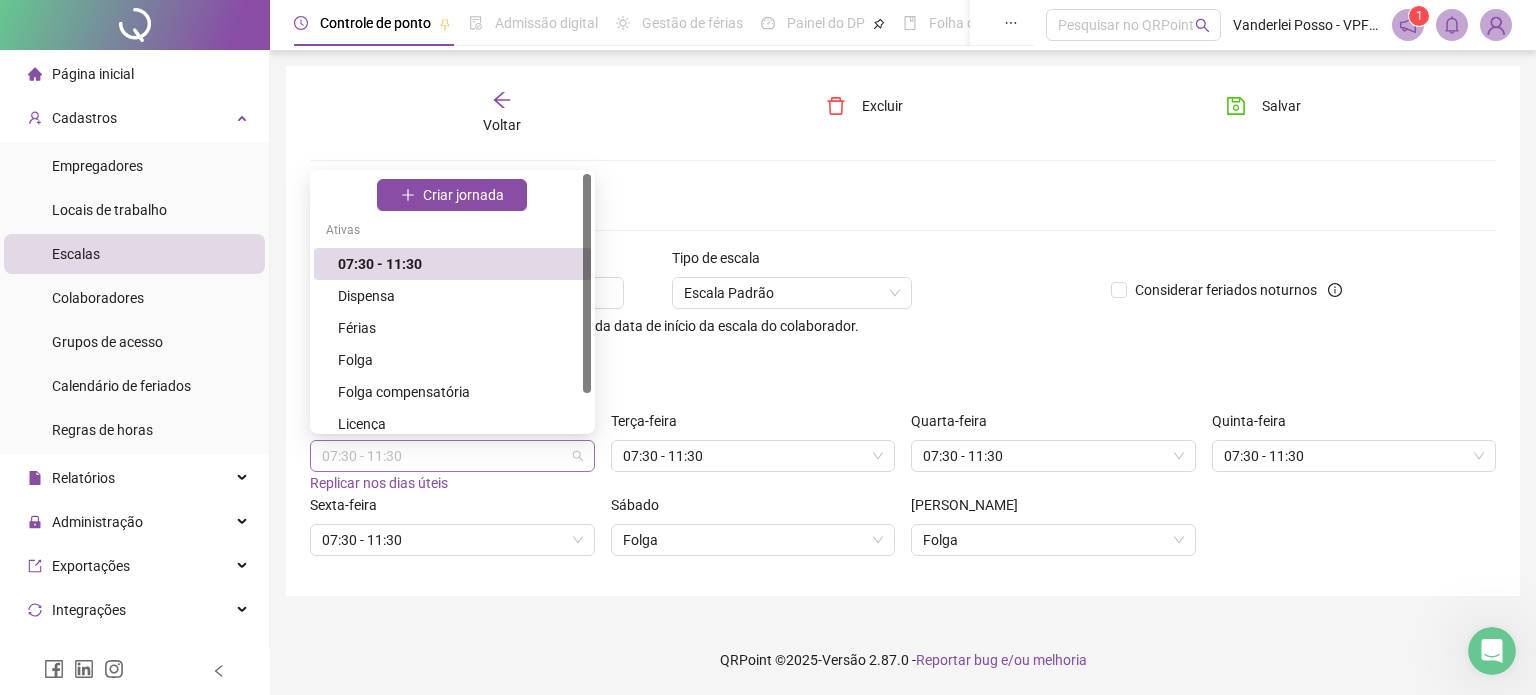 click on "07:30 - 11:30" at bounding box center [452, 456] 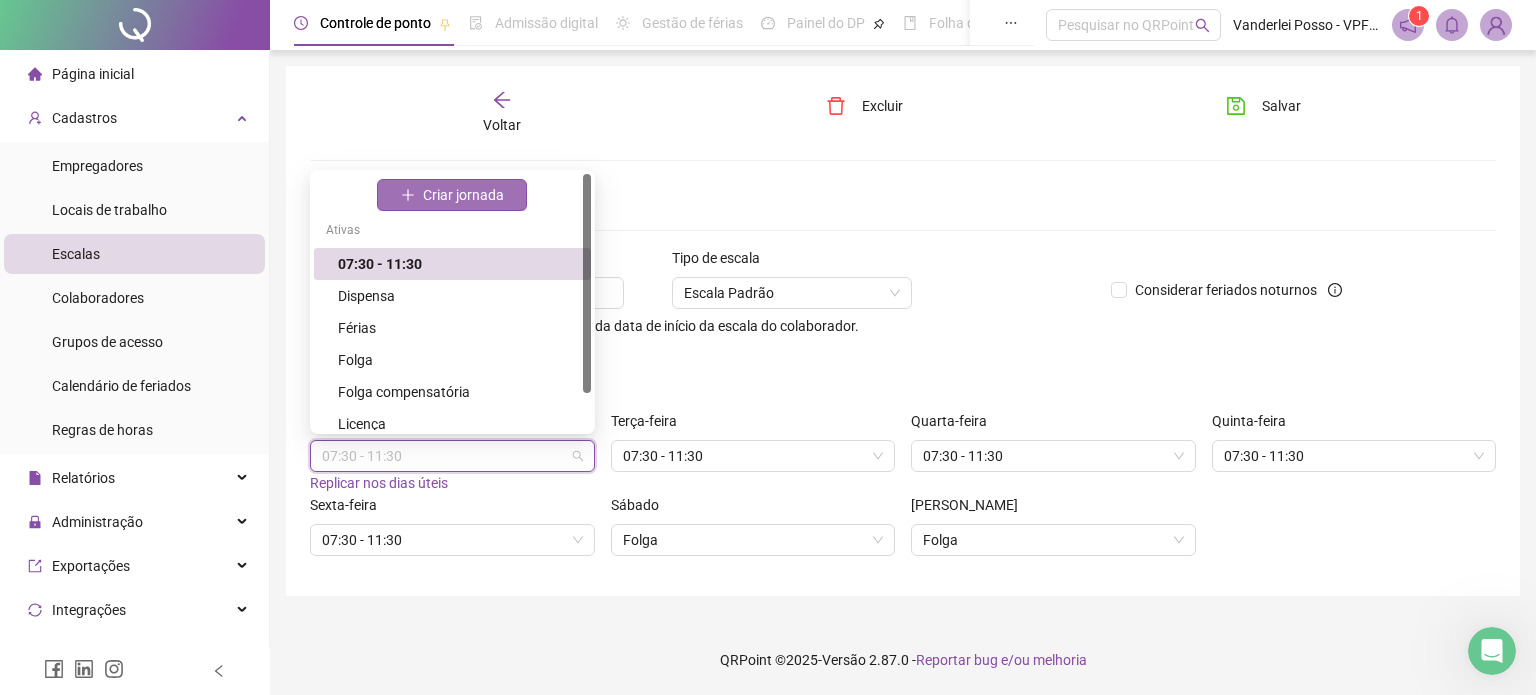click on "Criar jornada" at bounding box center (463, 195) 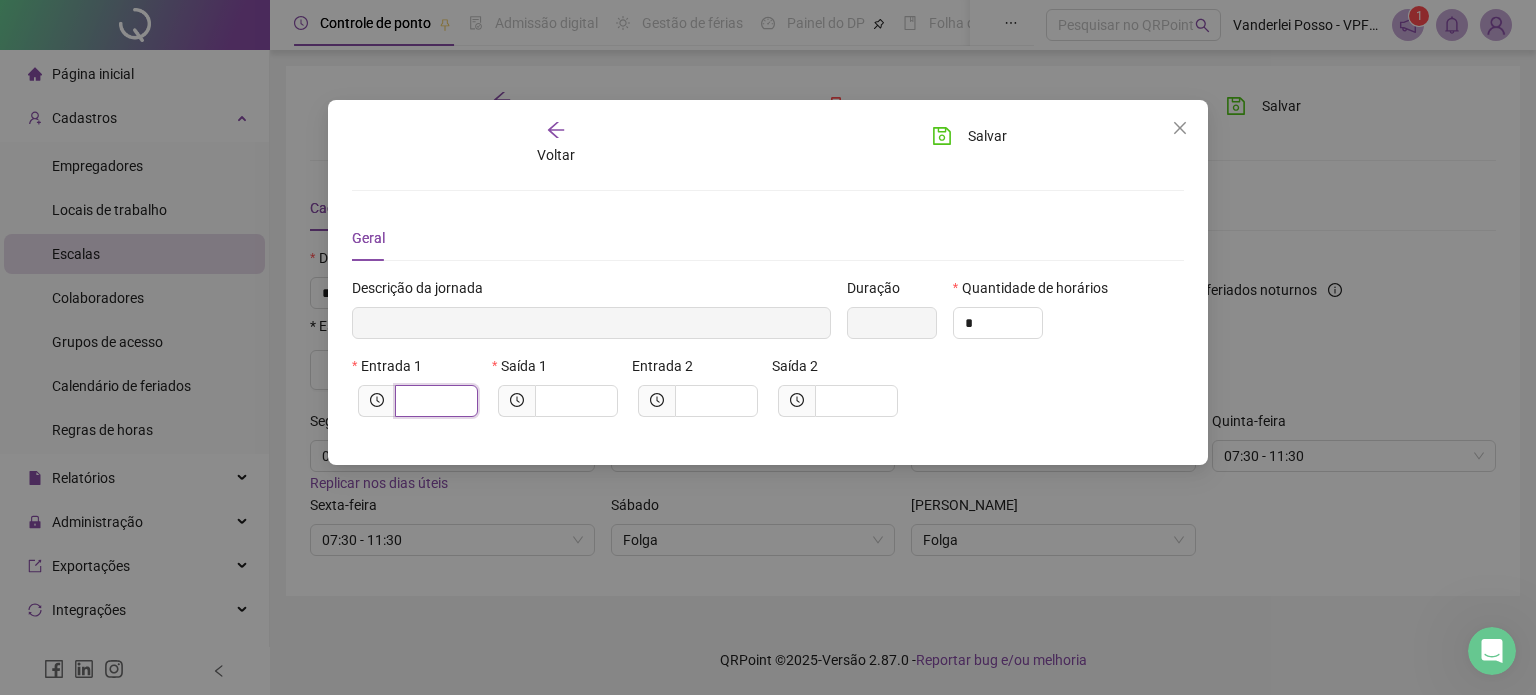 click at bounding box center [434, 401] 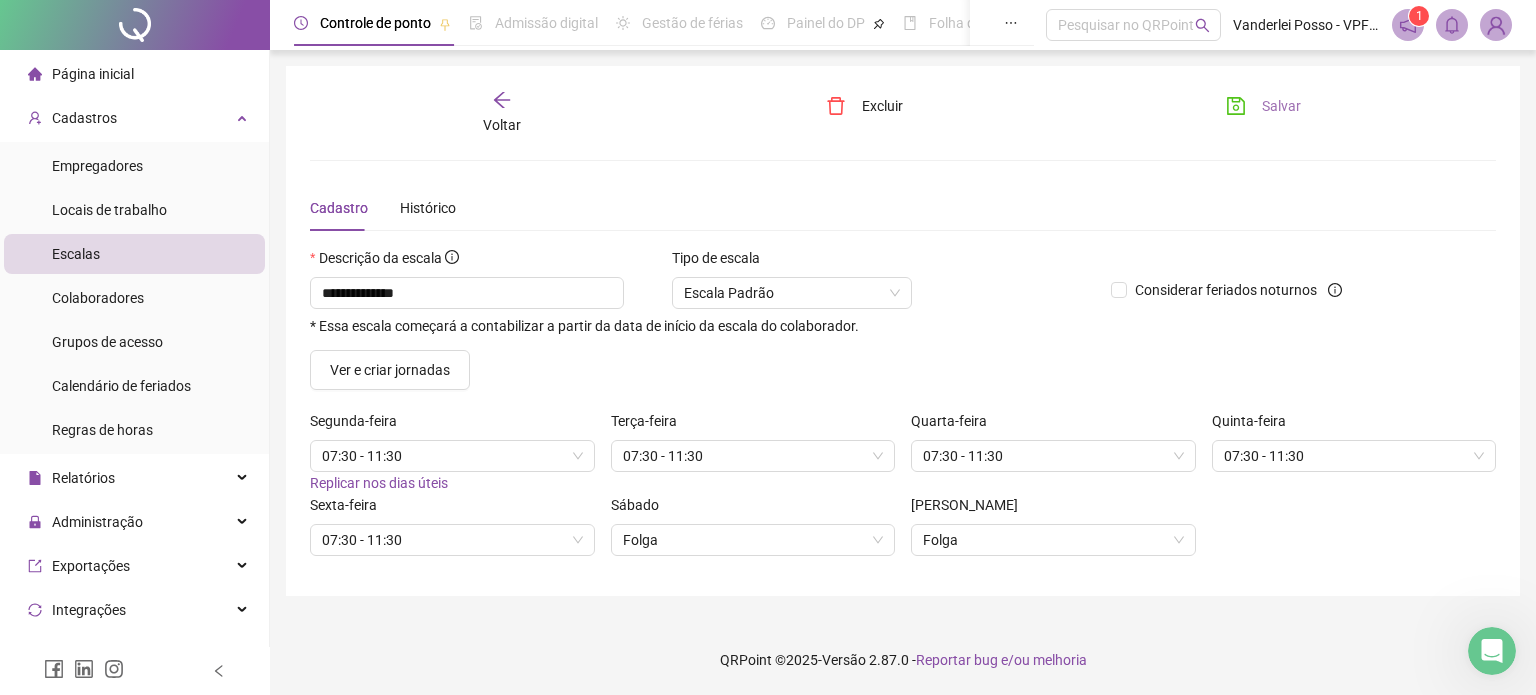 click on "Salvar" at bounding box center [1263, 106] 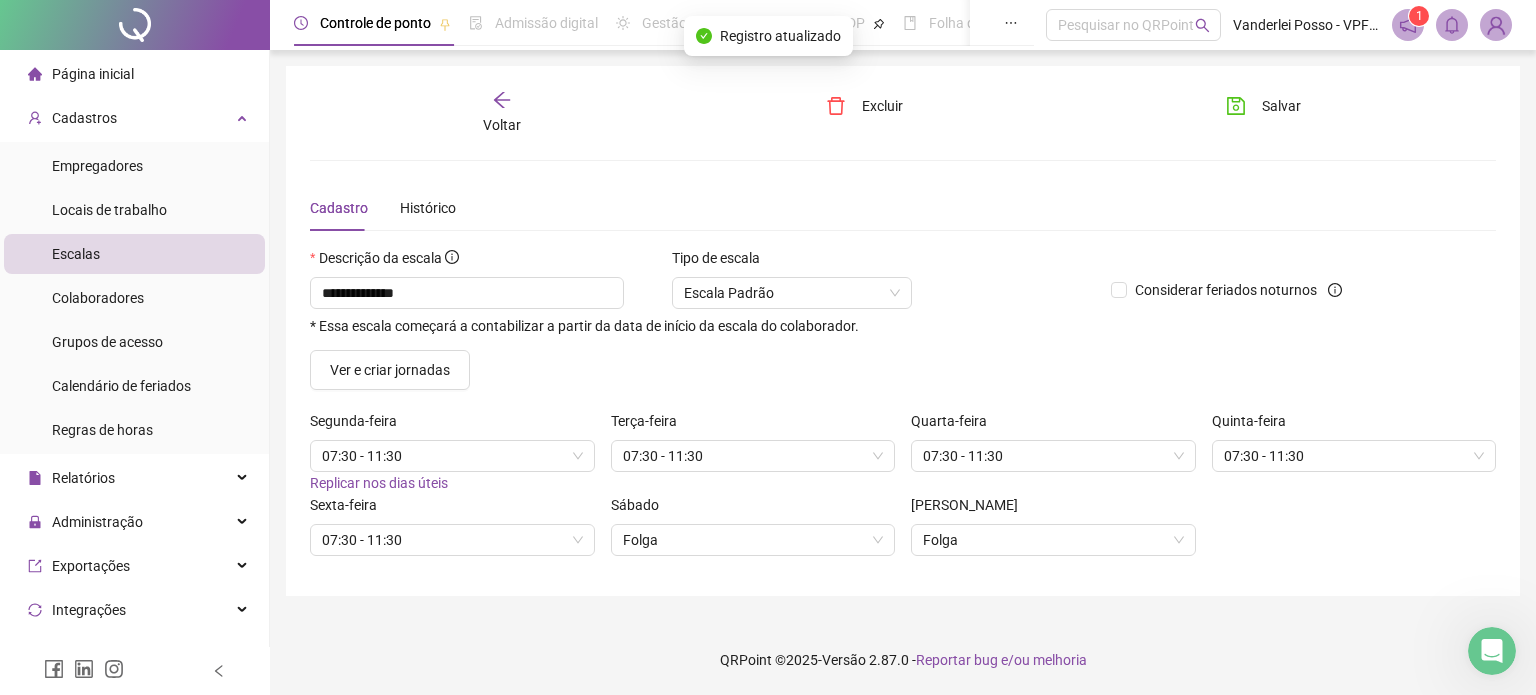 click on "Voltar" at bounding box center [502, 113] 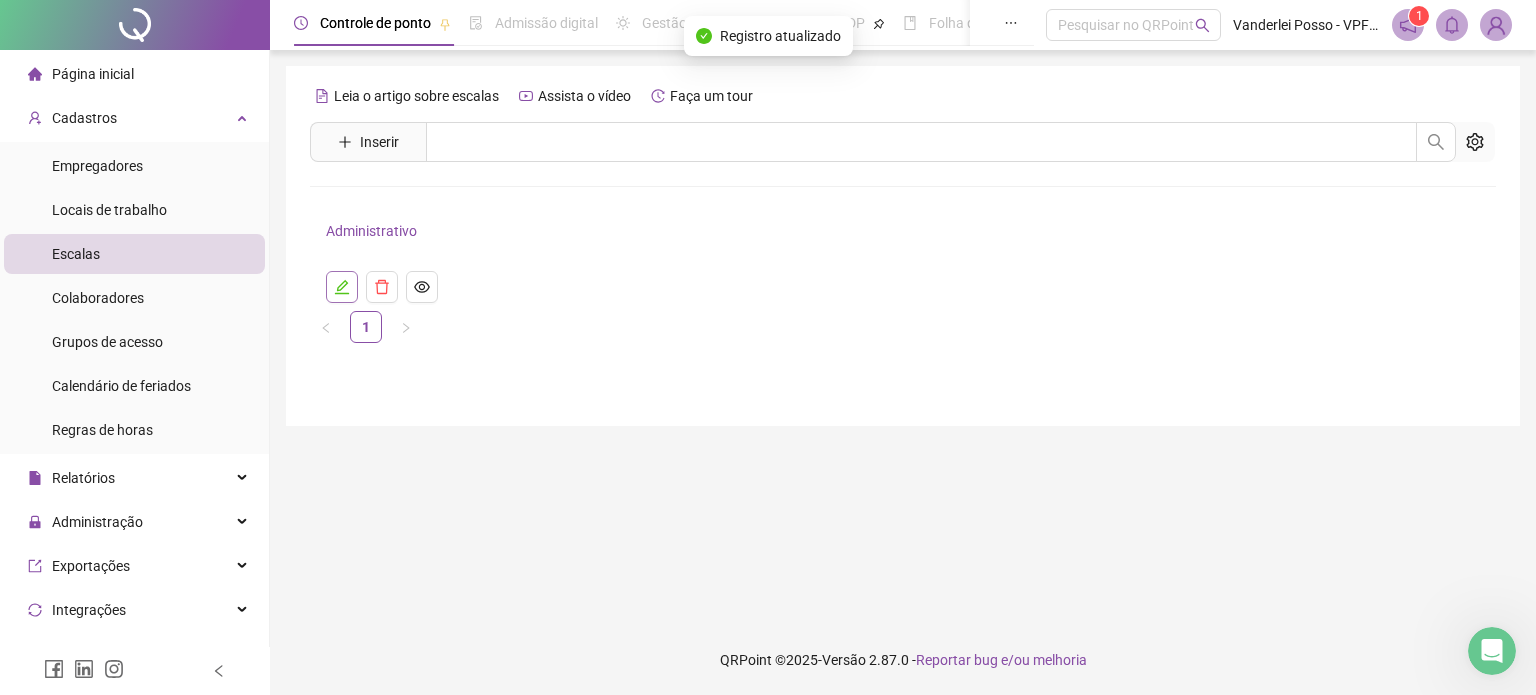click 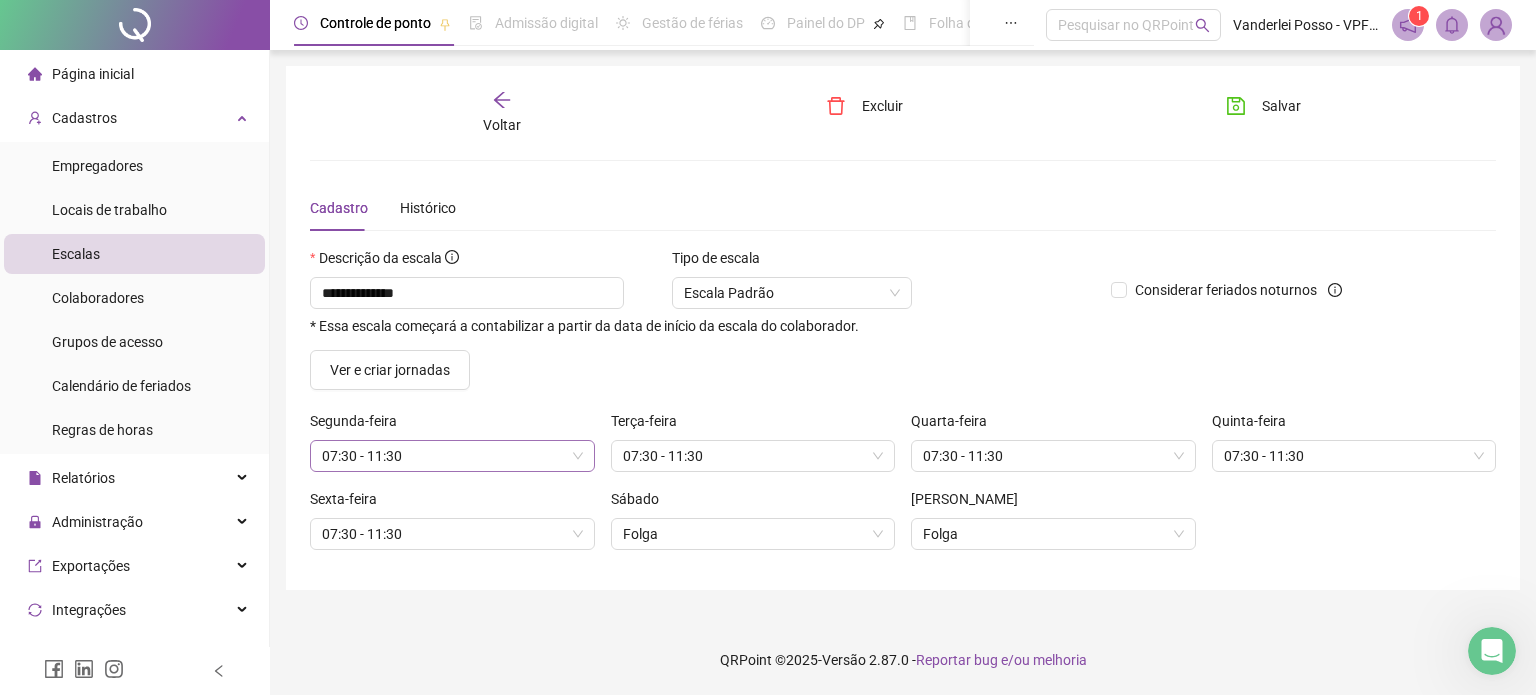 click on "07:30 - 11:30" at bounding box center (452, 456) 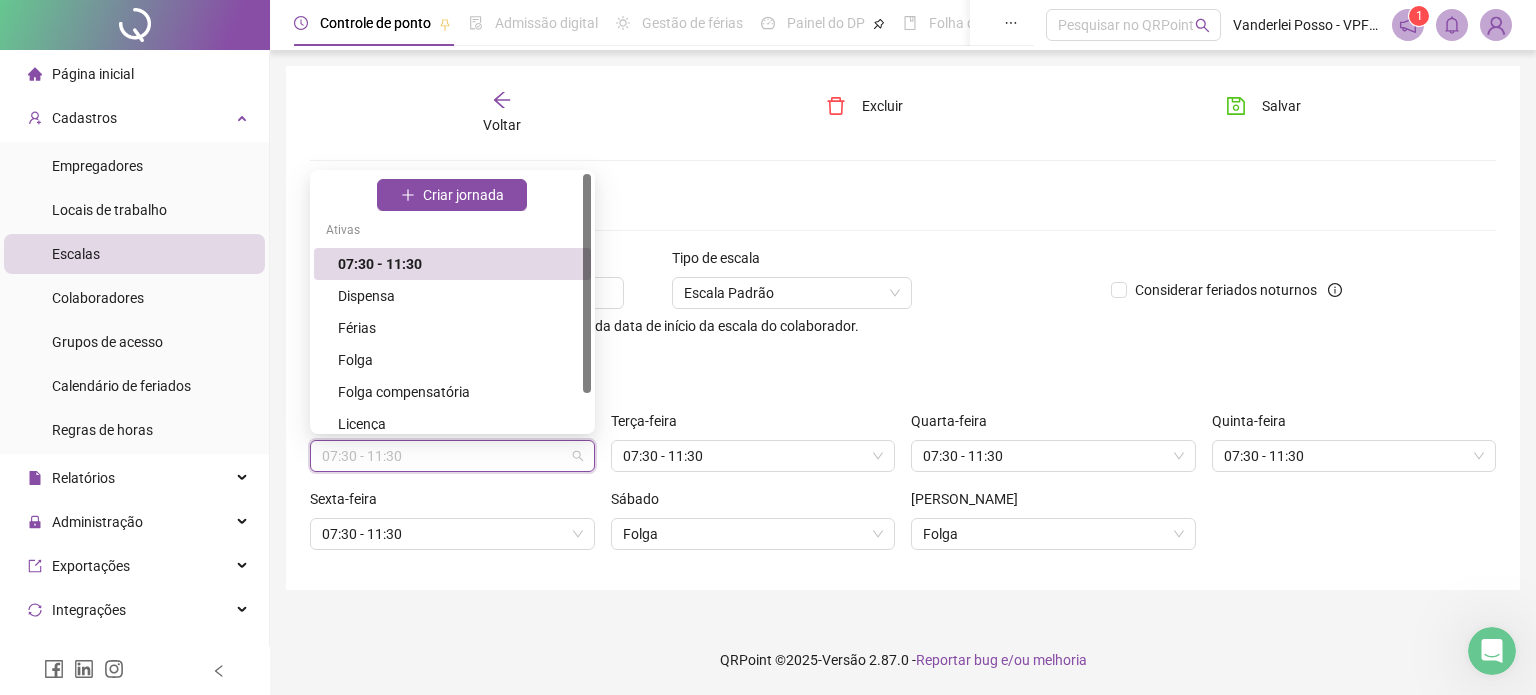 click on "07:30 - 11:30" at bounding box center (458, 264) 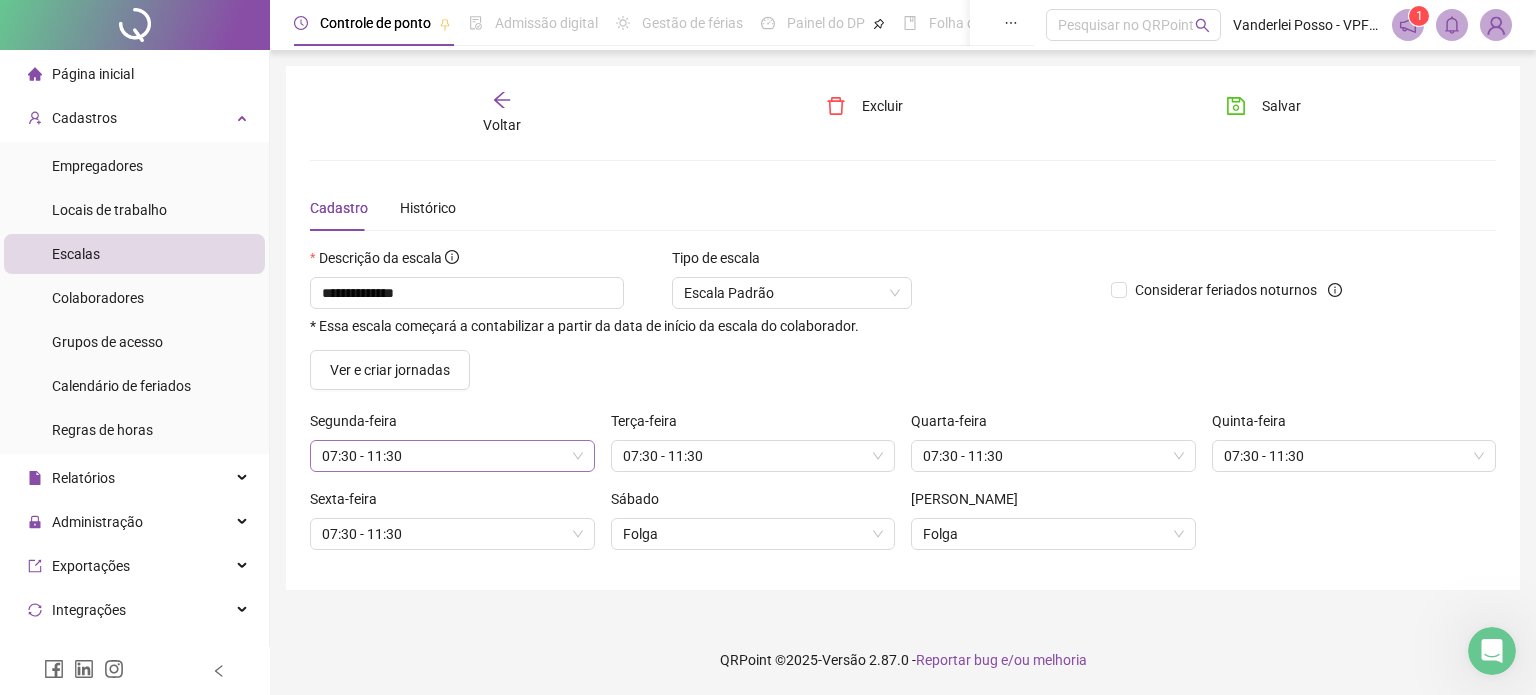drag, startPoint x: 394, startPoint y: 264, endPoint x: 370, endPoint y: 450, distance: 187.54199 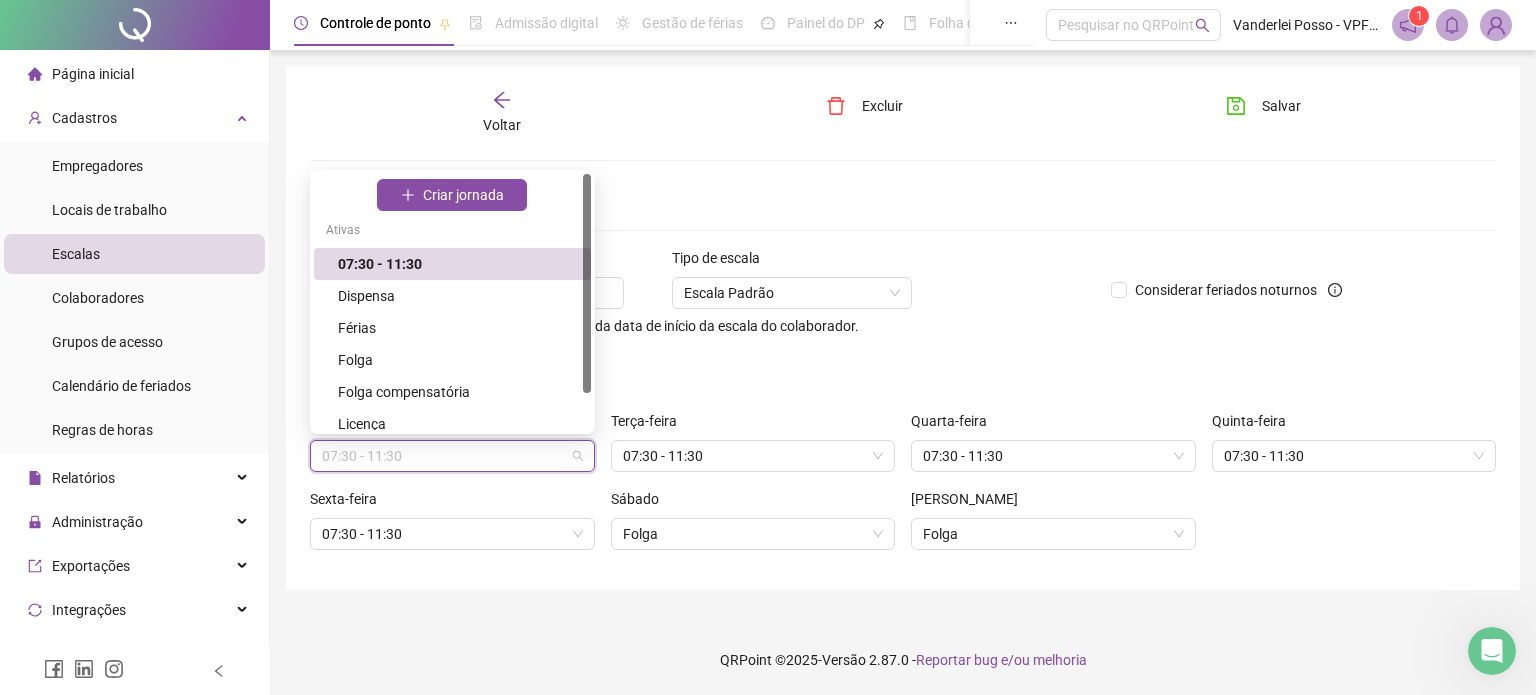 drag, startPoint x: 366, startPoint y: 301, endPoint x: 349, endPoint y: 268, distance: 37.12142 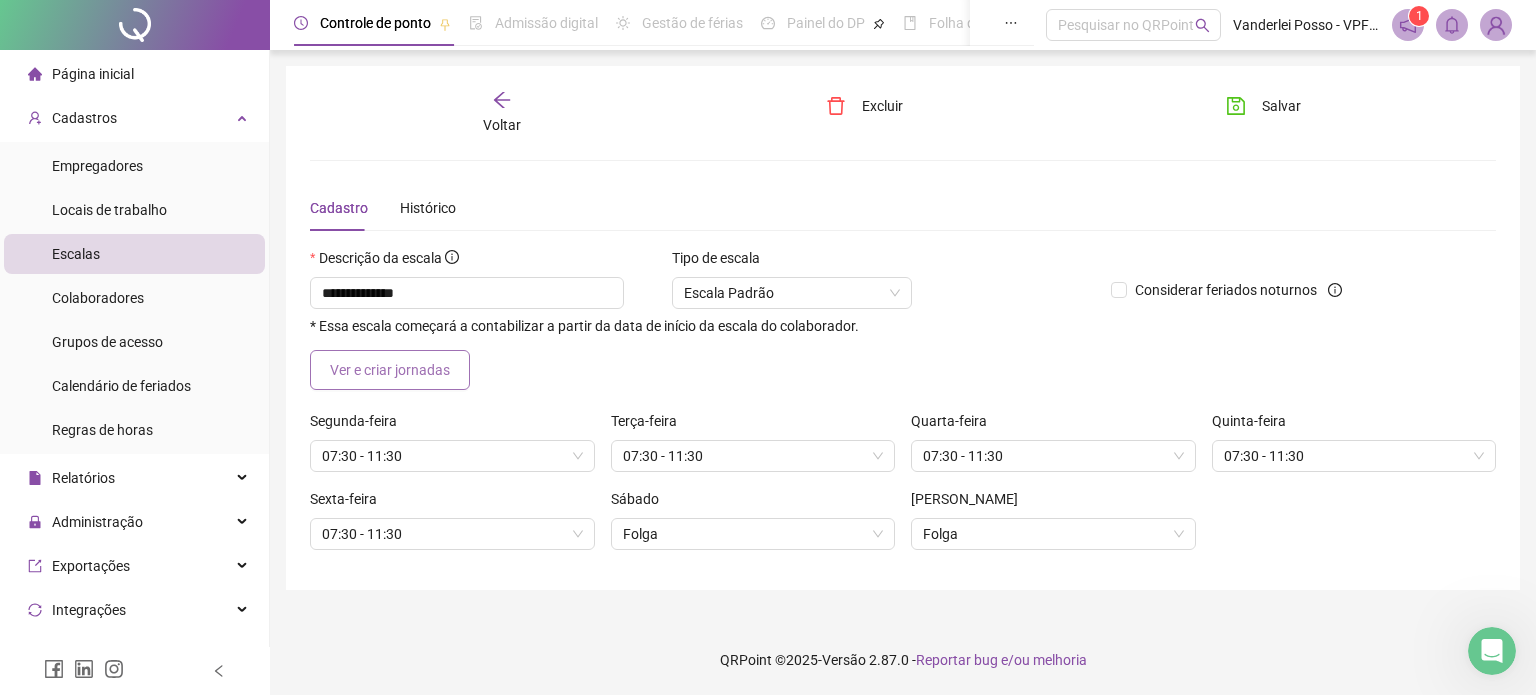 click on "Ver e criar jornadas" at bounding box center [390, 370] 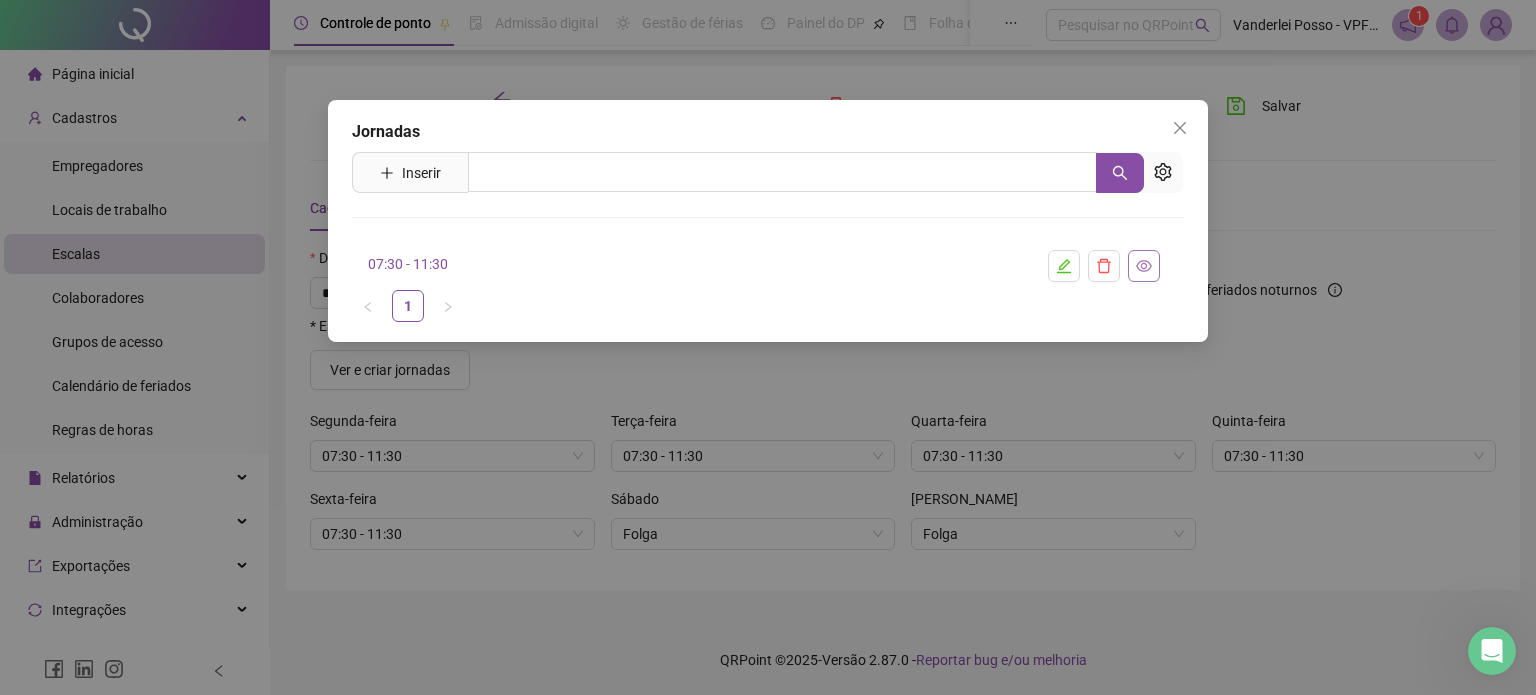 click 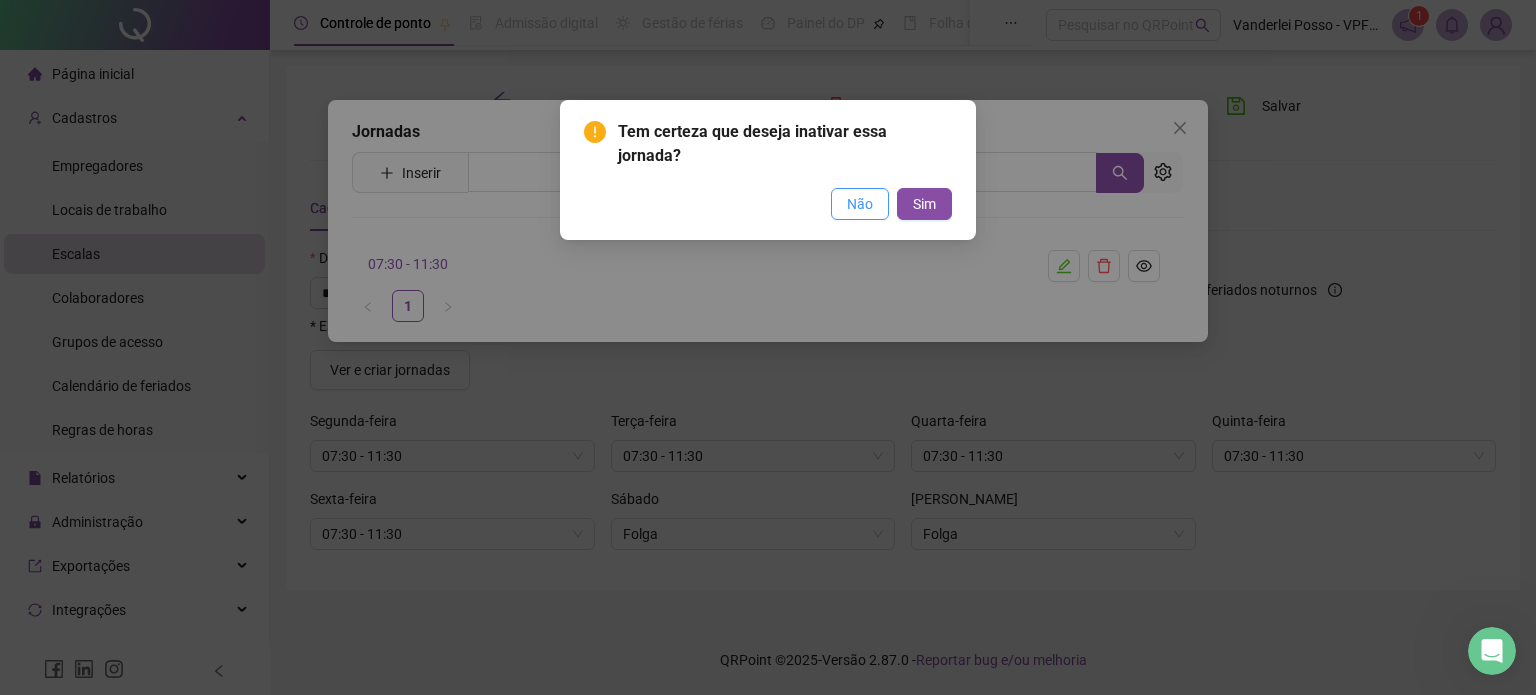 click on "Não" at bounding box center (860, 204) 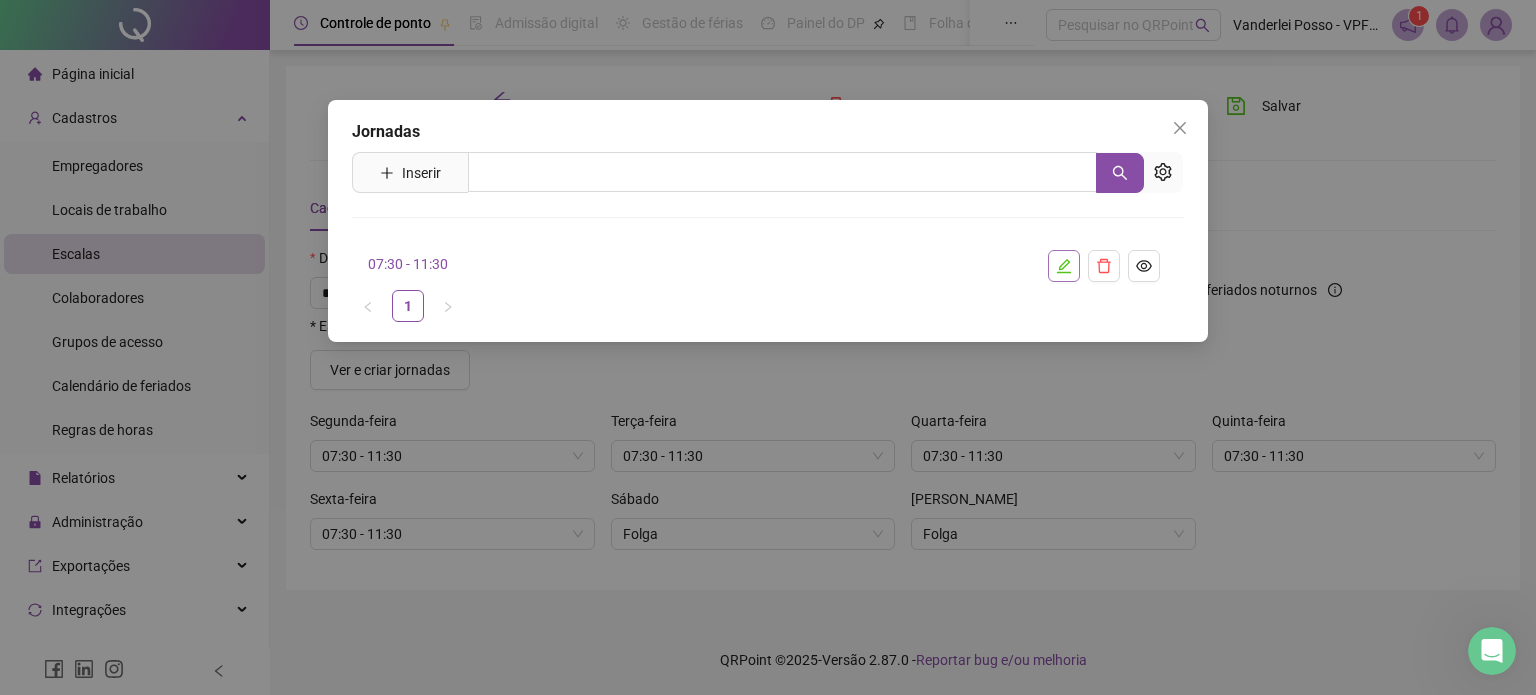click 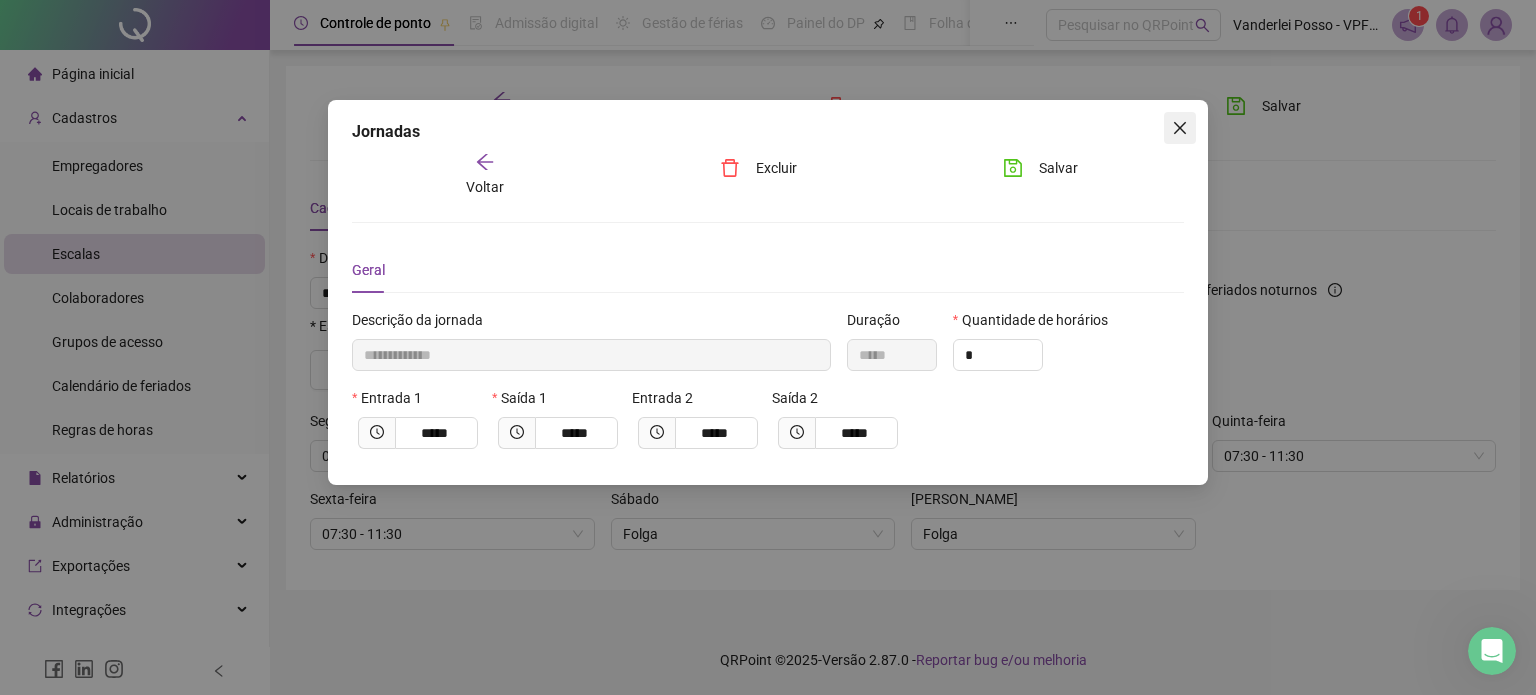 click at bounding box center (1180, 128) 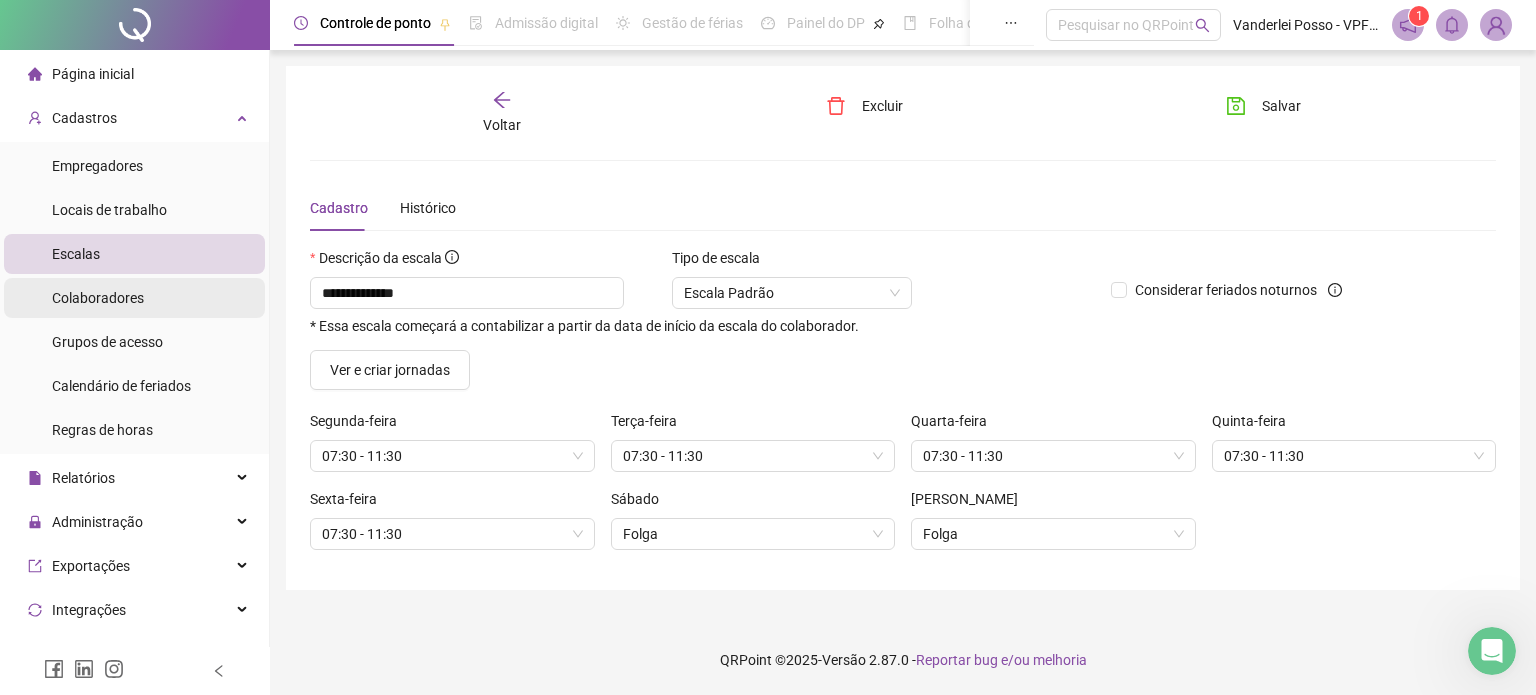 click on "Colaboradores" at bounding box center [98, 298] 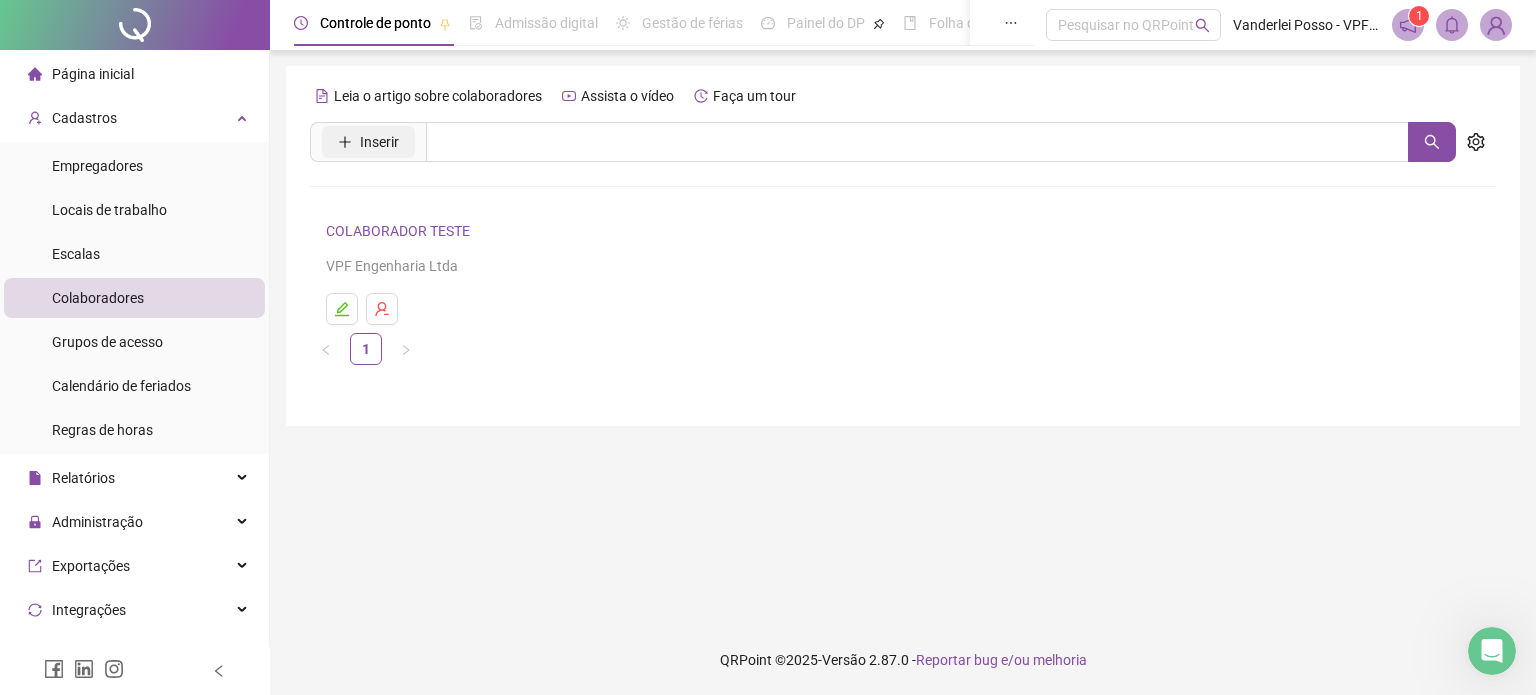click on "Inserir" at bounding box center [379, 142] 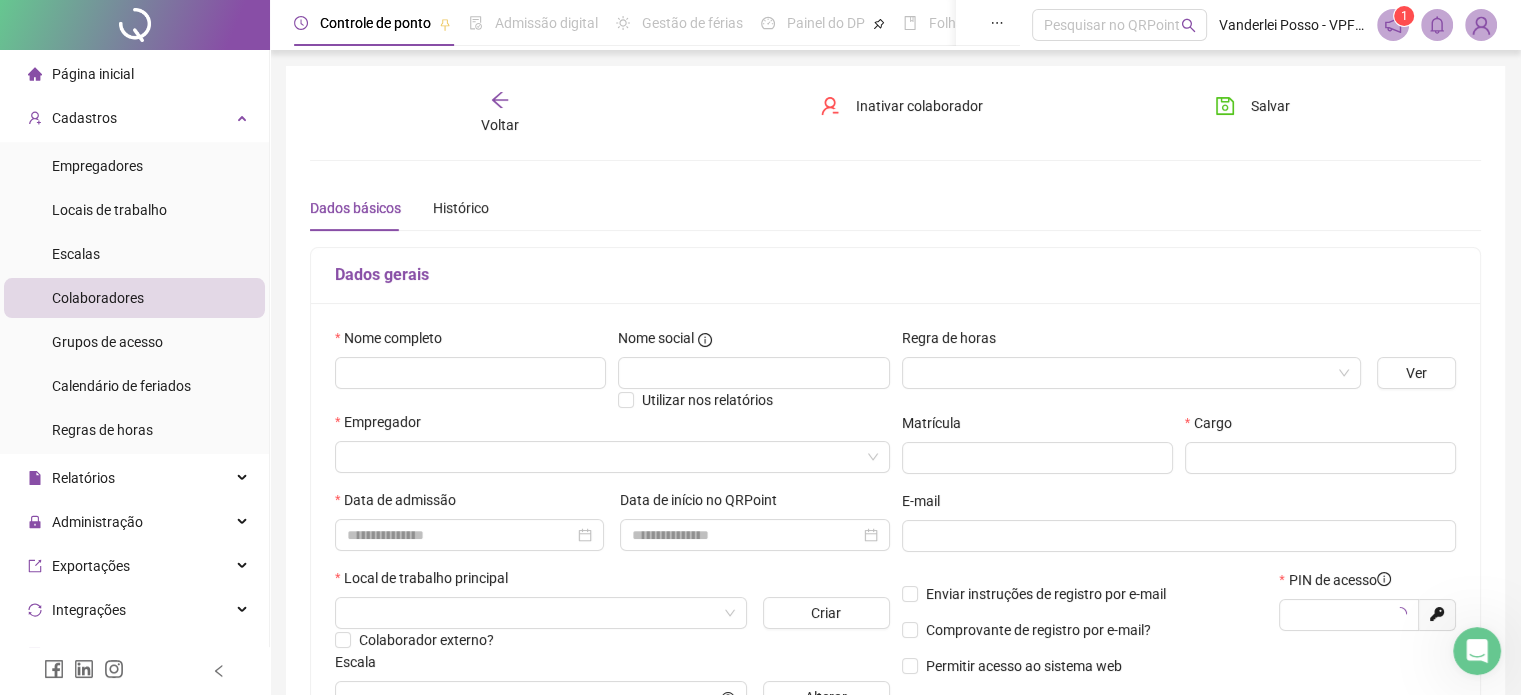 type on "*****" 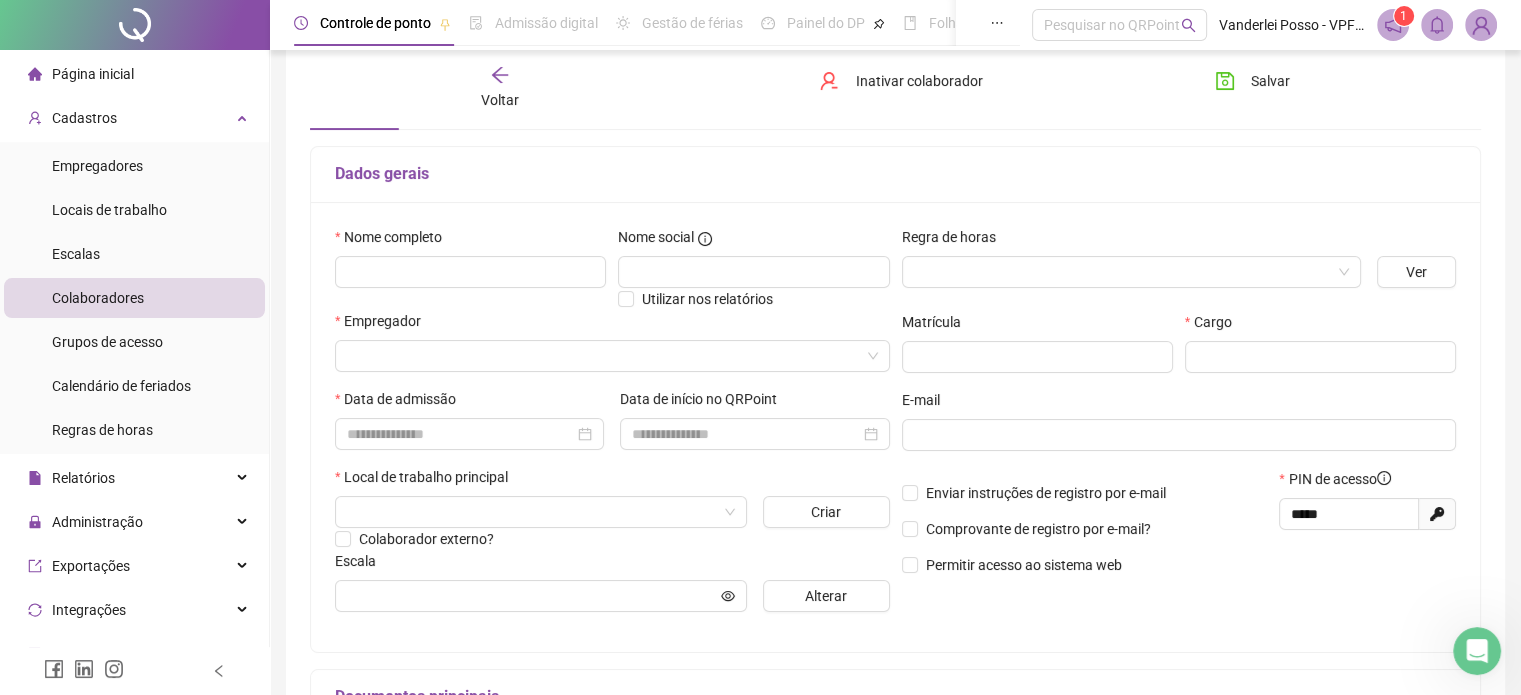scroll, scrollTop: 200, scrollLeft: 0, axis: vertical 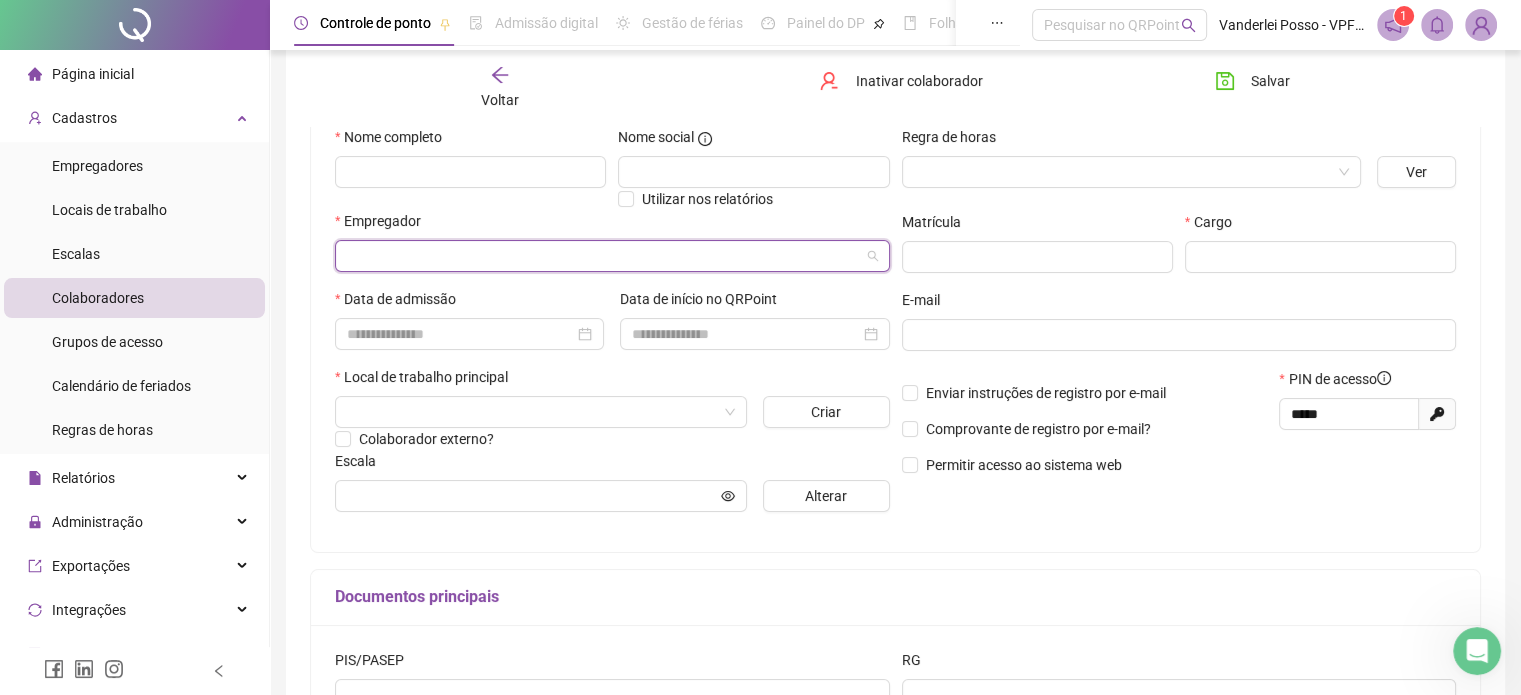 click at bounding box center (606, 256) 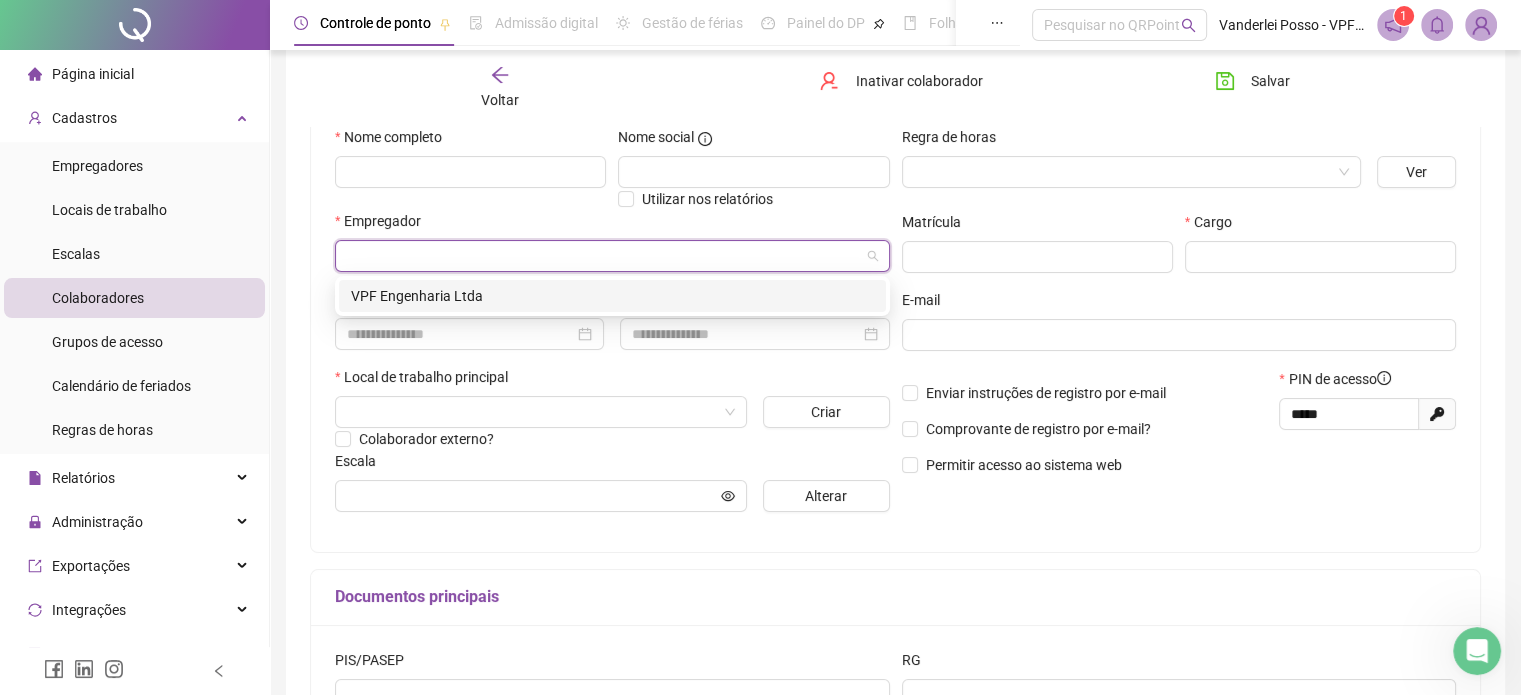 click at bounding box center (606, 256) 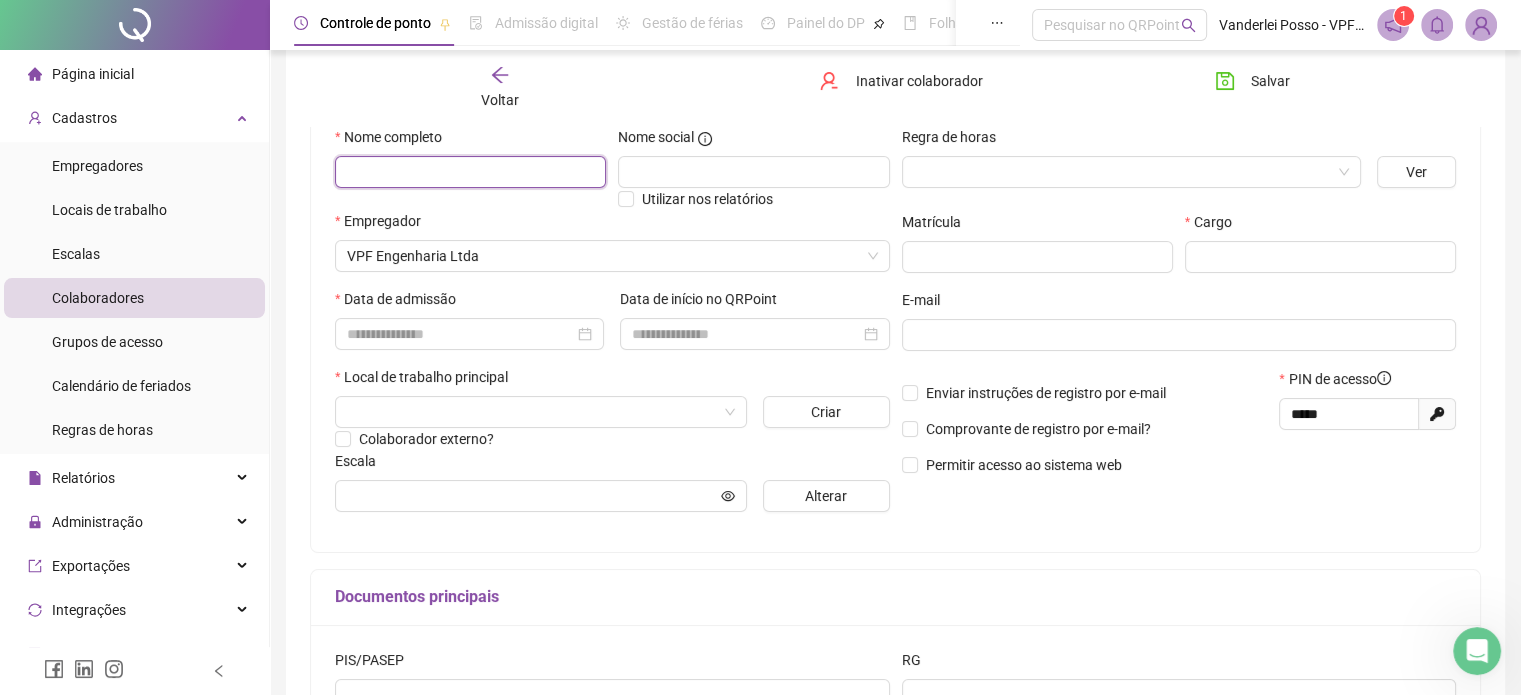 click at bounding box center [470, 172] 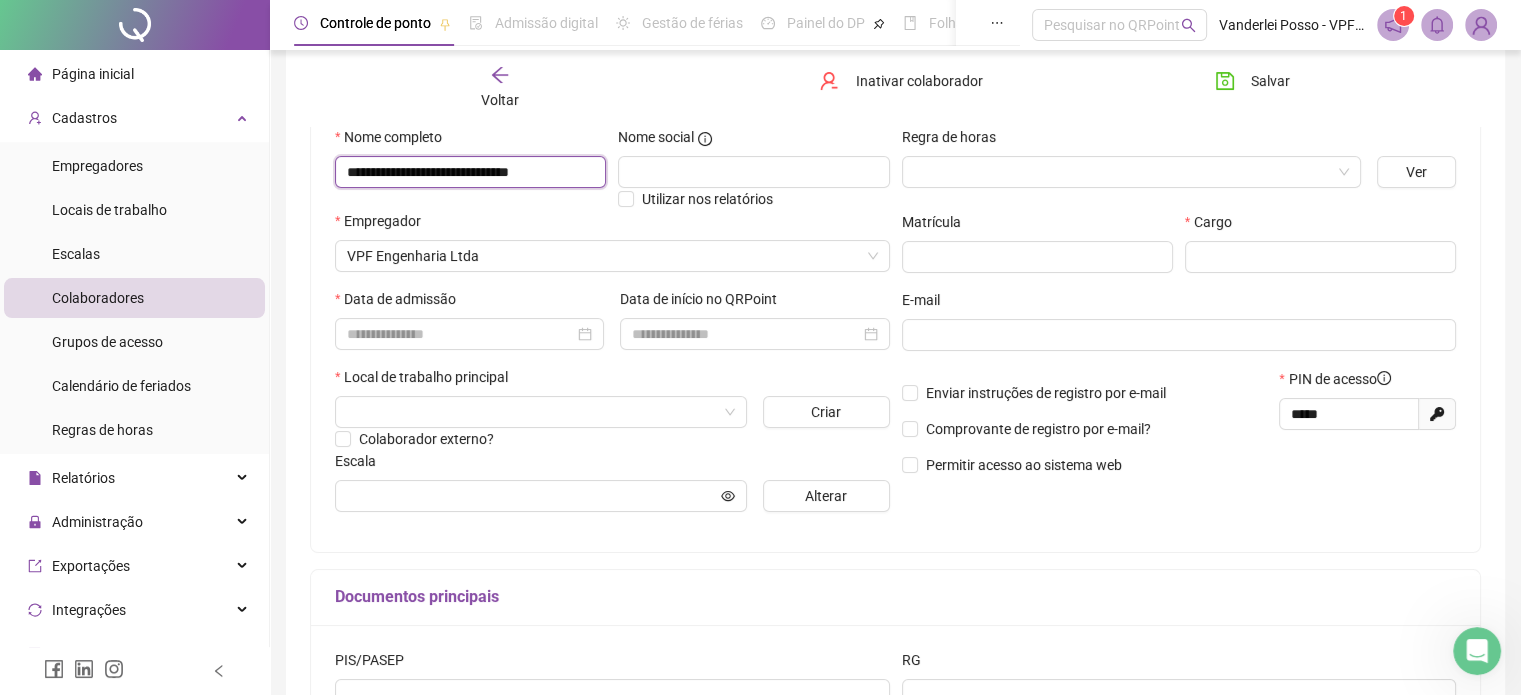scroll, scrollTop: 0, scrollLeft: 1, axis: horizontal 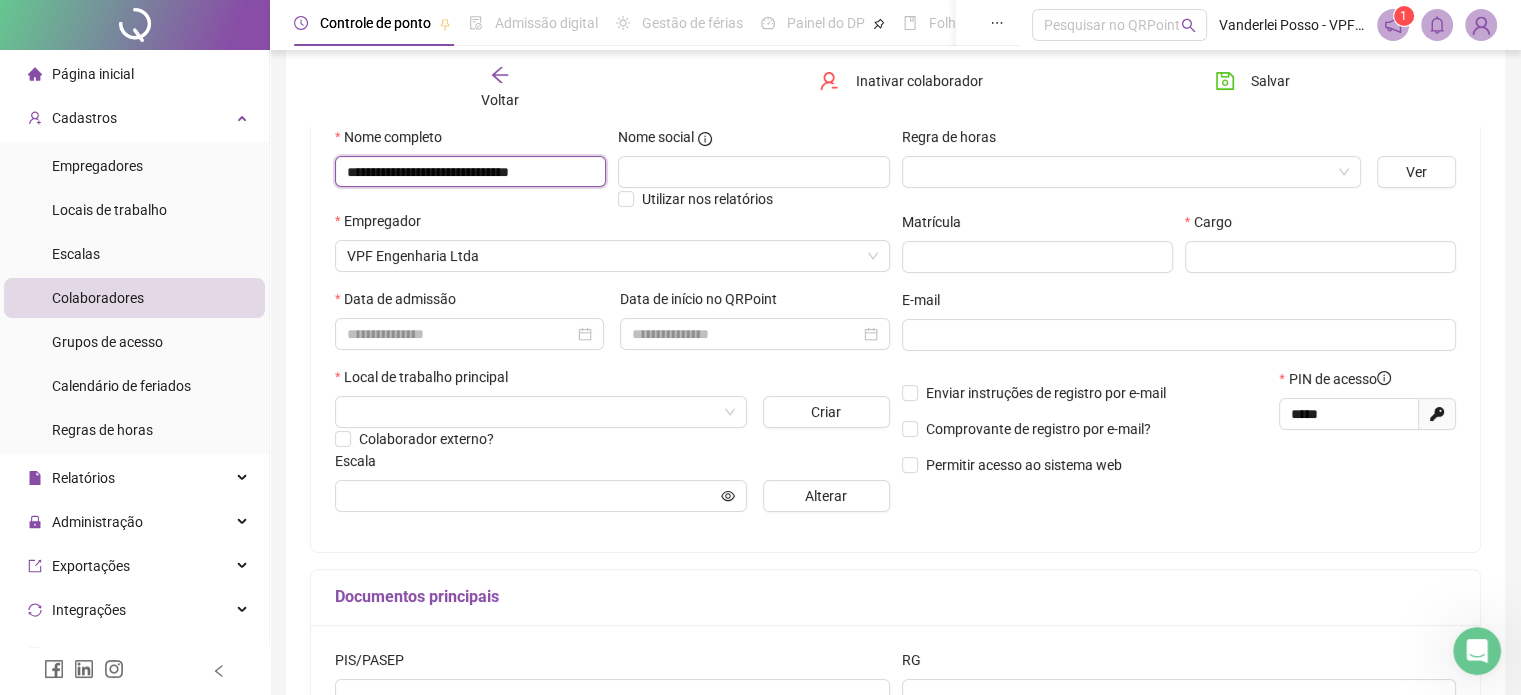 type on "**********" 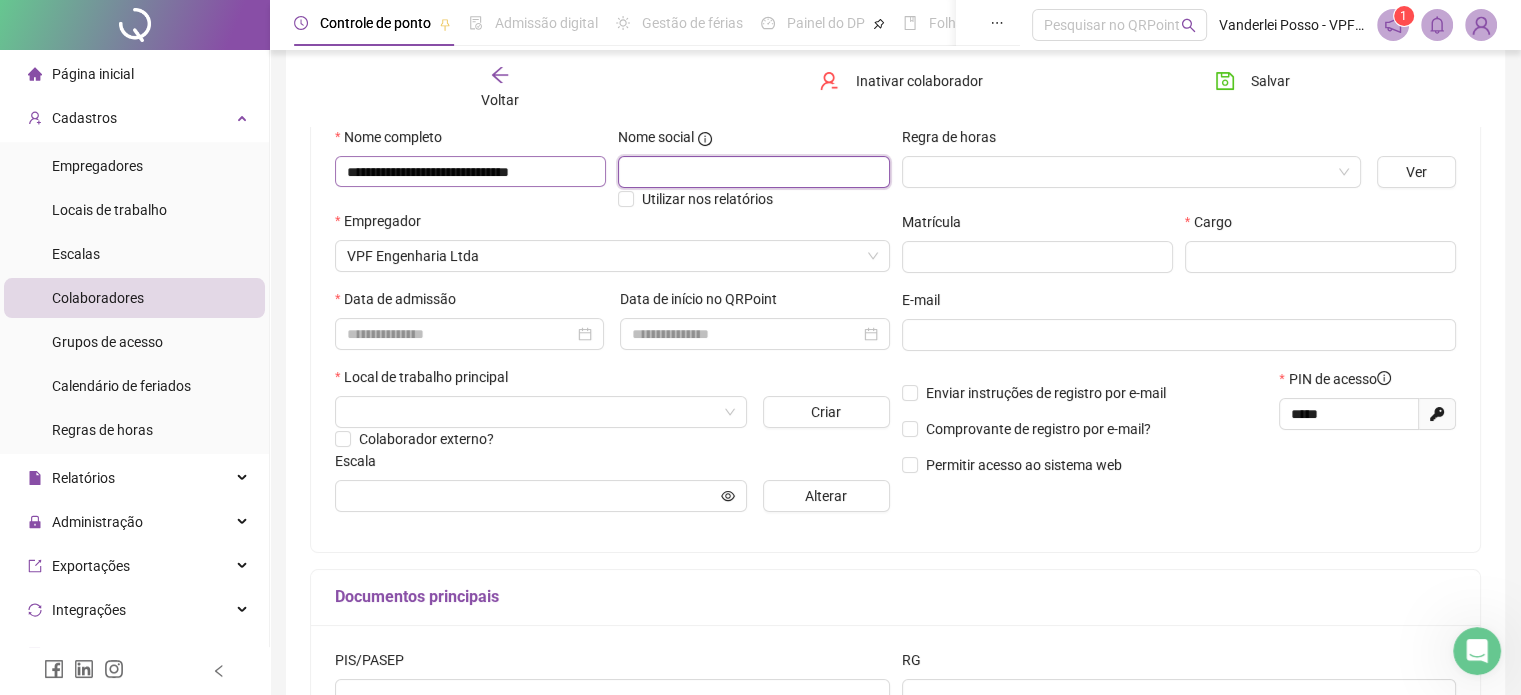 scroll, scrollTop: 0, scrollLeft: 0, axis: both 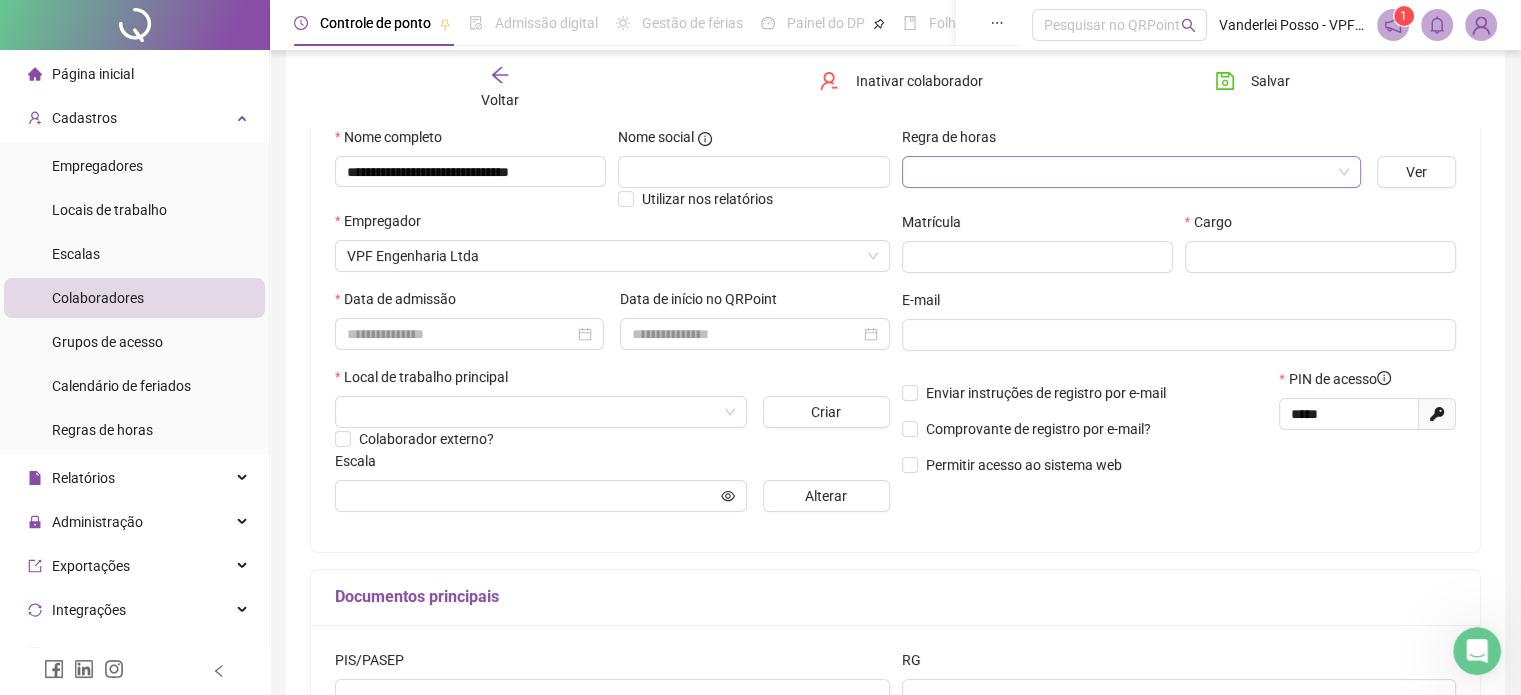 click at bounding box center [1125, 172] 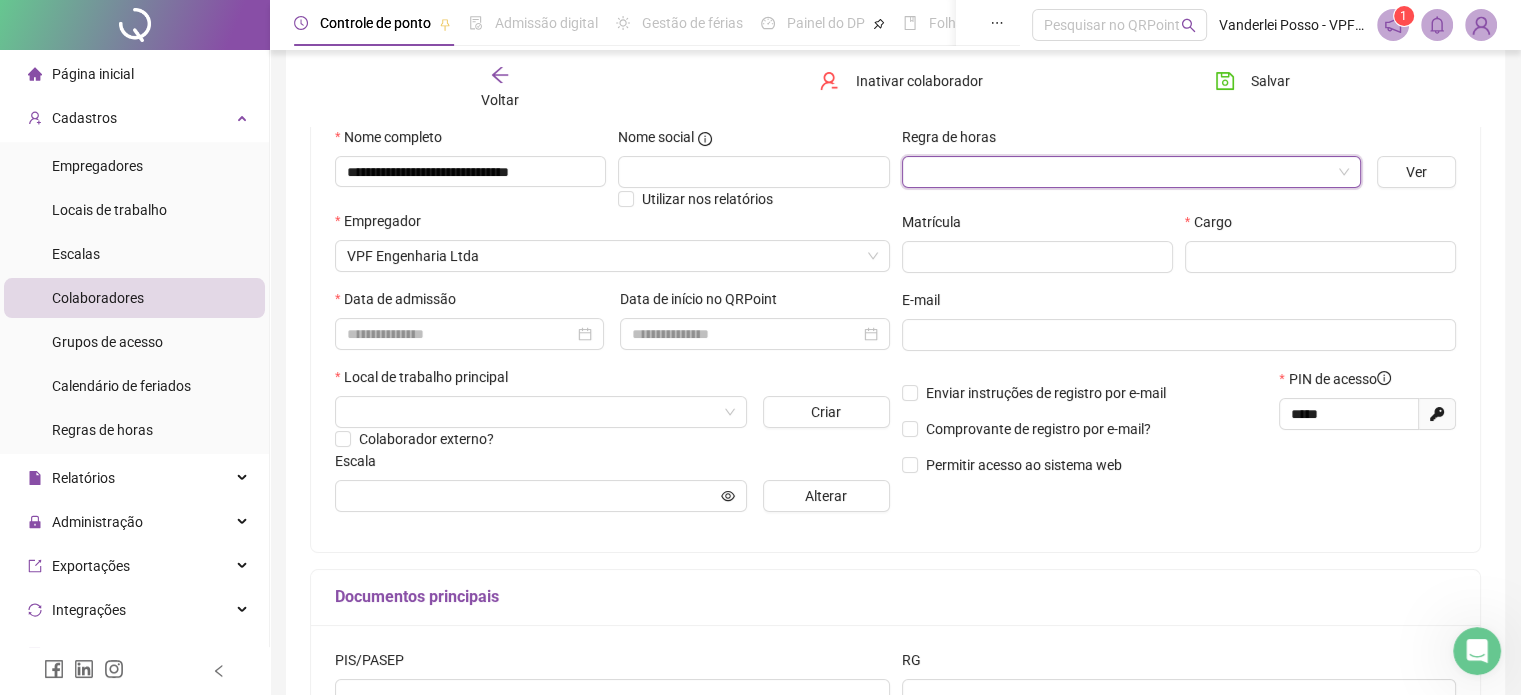 drag, startPoint x: 1189, startPoint y: 157, endPoint x: 1320, endPoint y: 152, distance: 131.09538 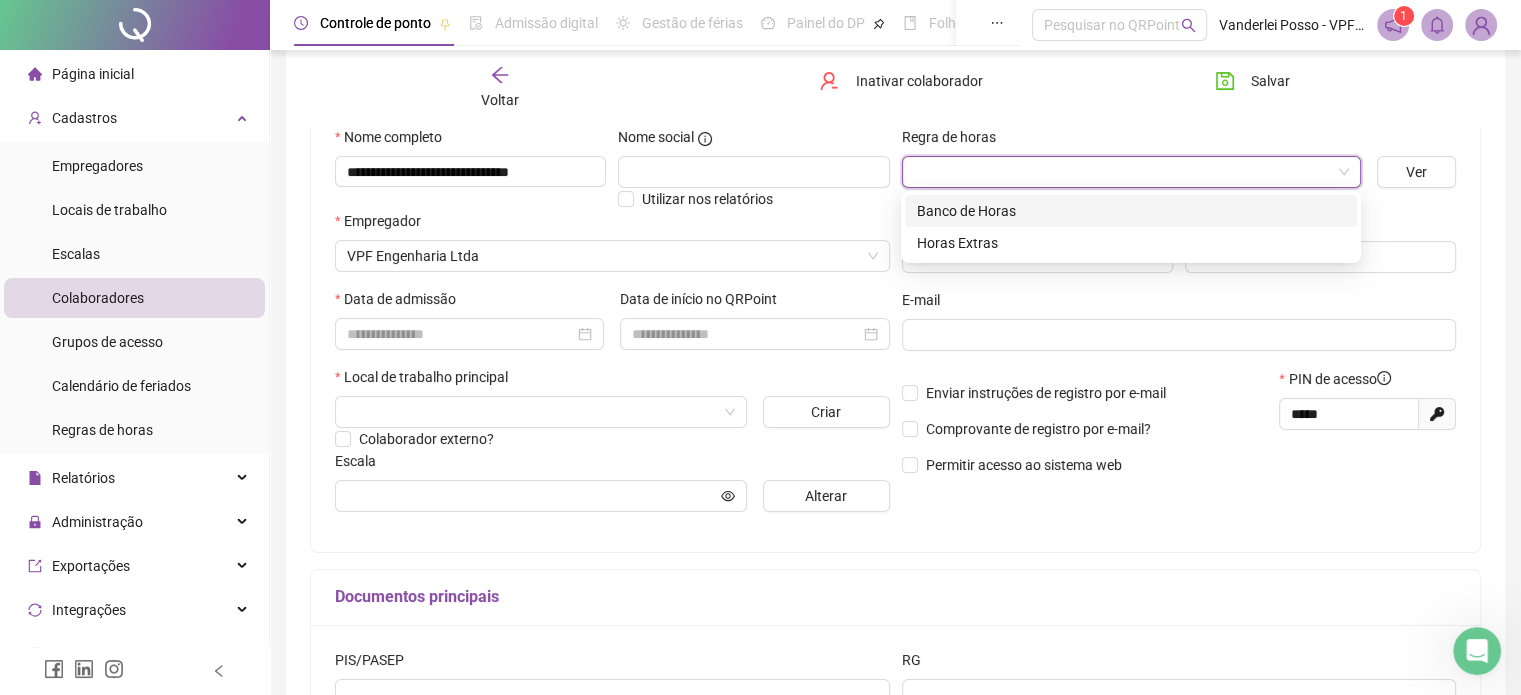 click on "Banco de Horas" at bounding box center (1131, 211) 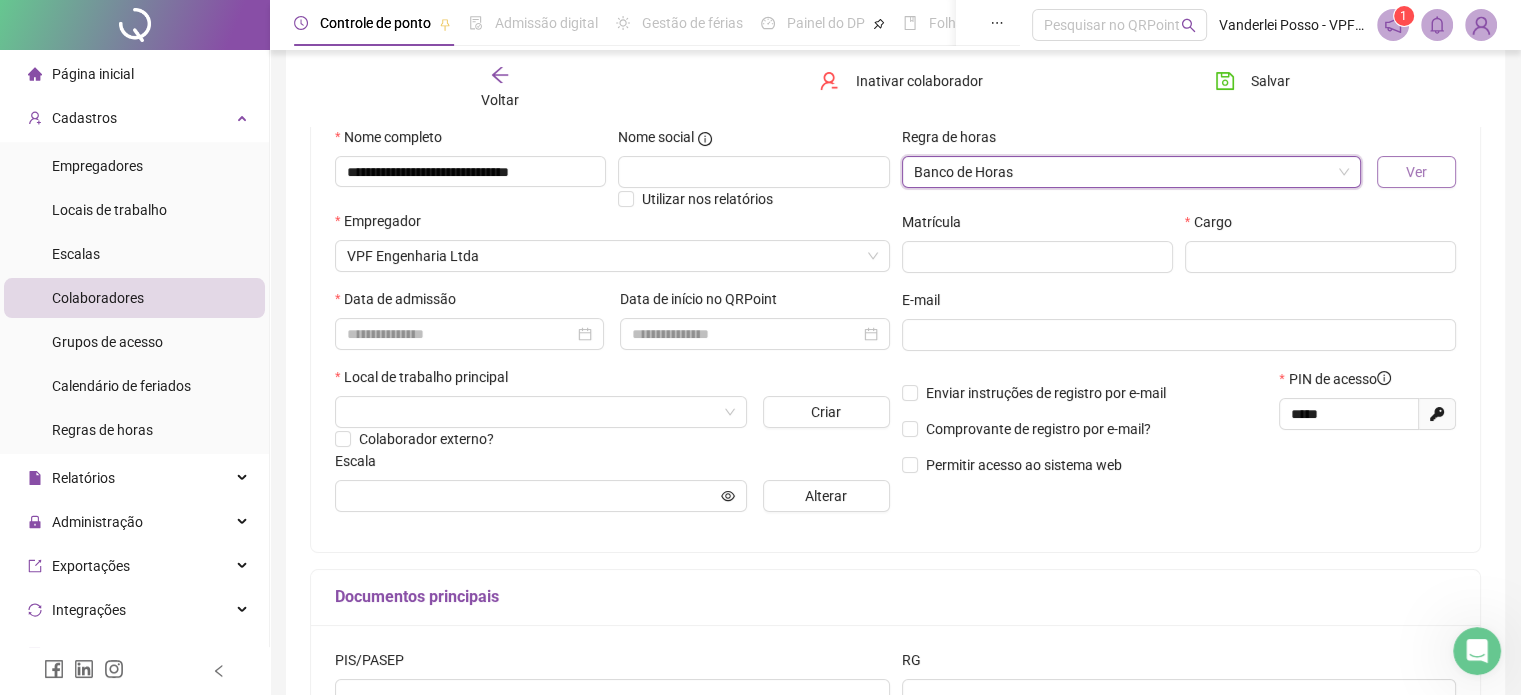 click on "Ver" at bounding box center (1416, 172) 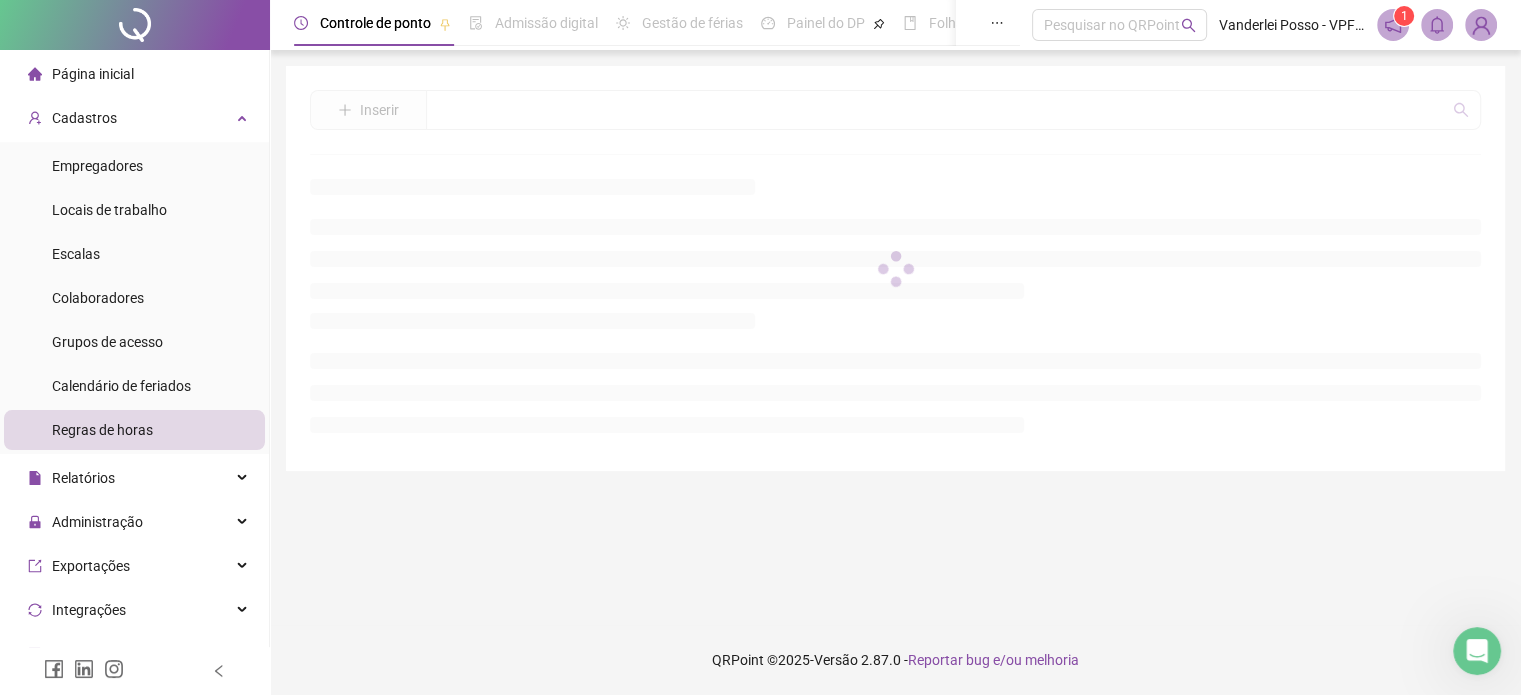 scroll, scrollTop: 0, scrollLeft: 0, axis: both 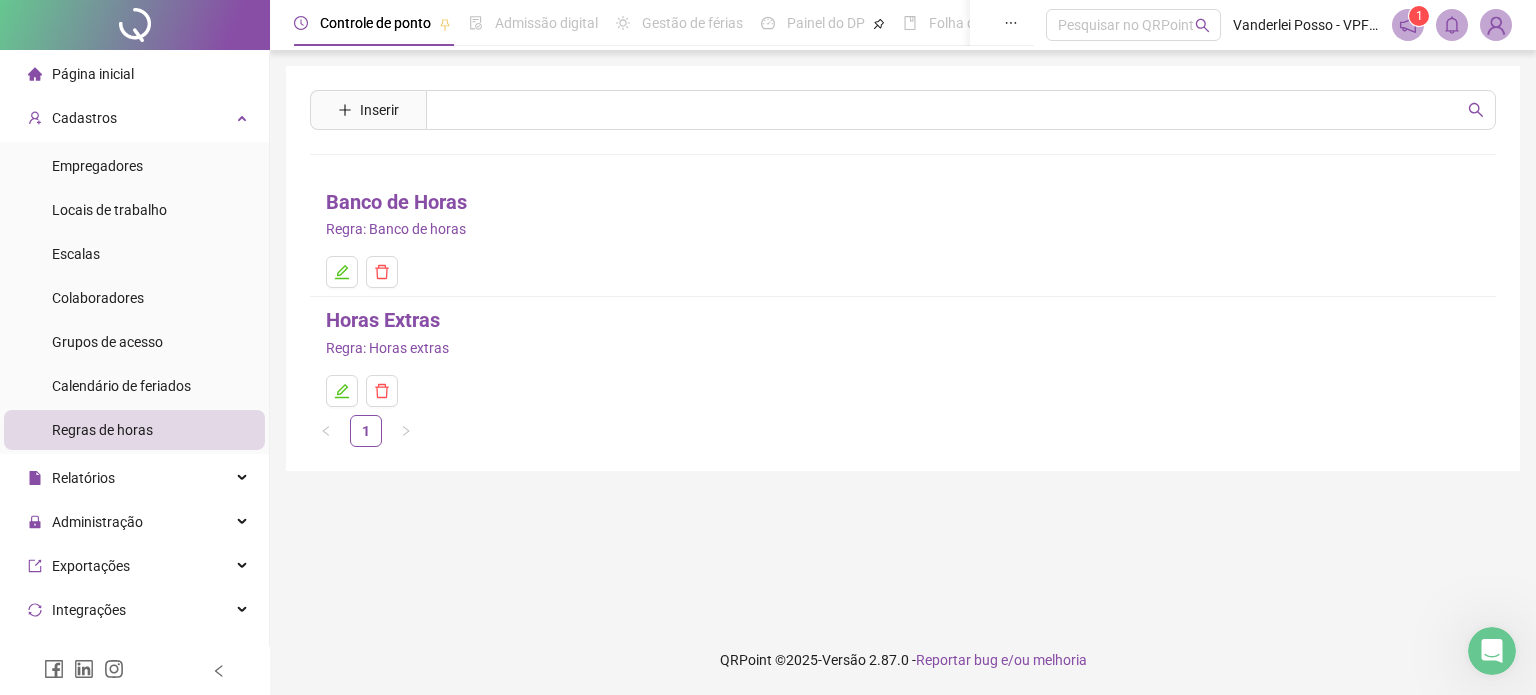 click on "Banco de Horas" at bounding box center [396, 202] 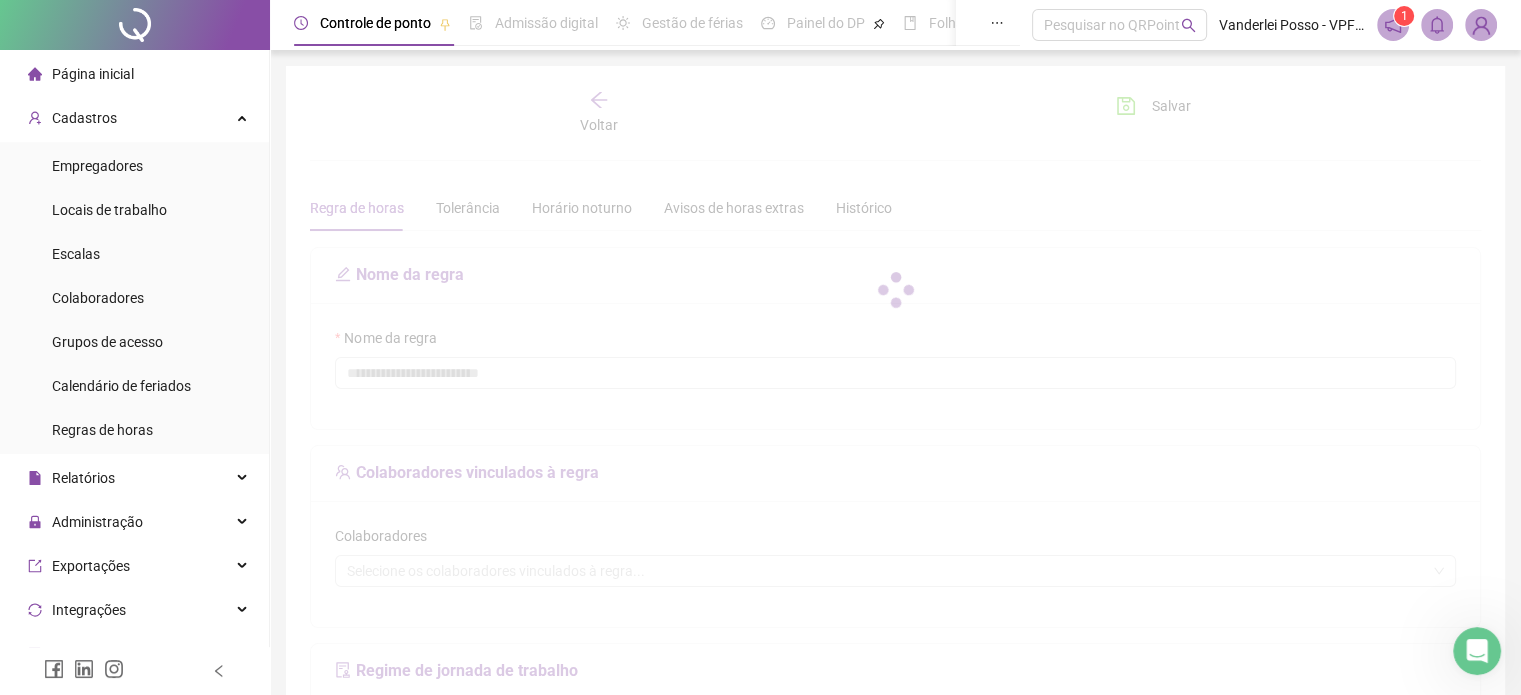 type on "**********" 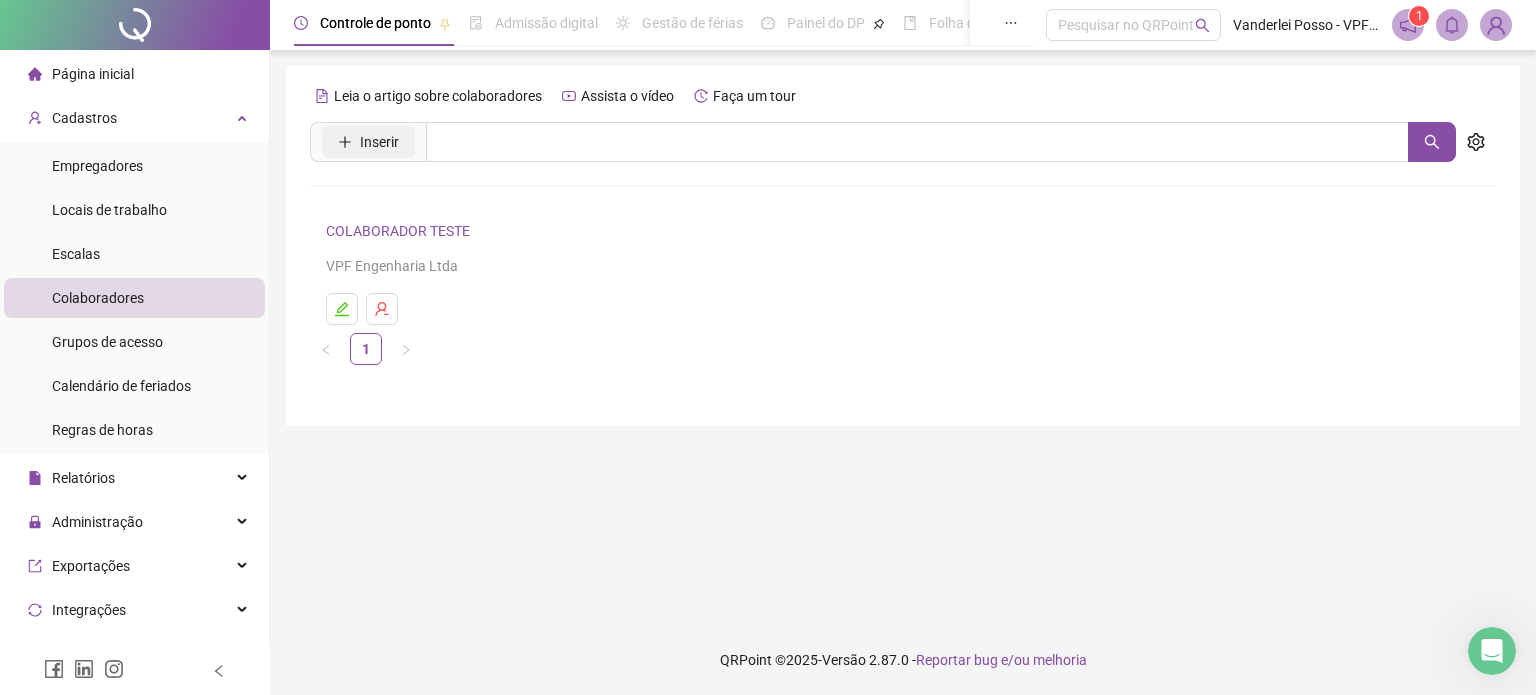 click on "Inserir" at bounding box center [379, 142] 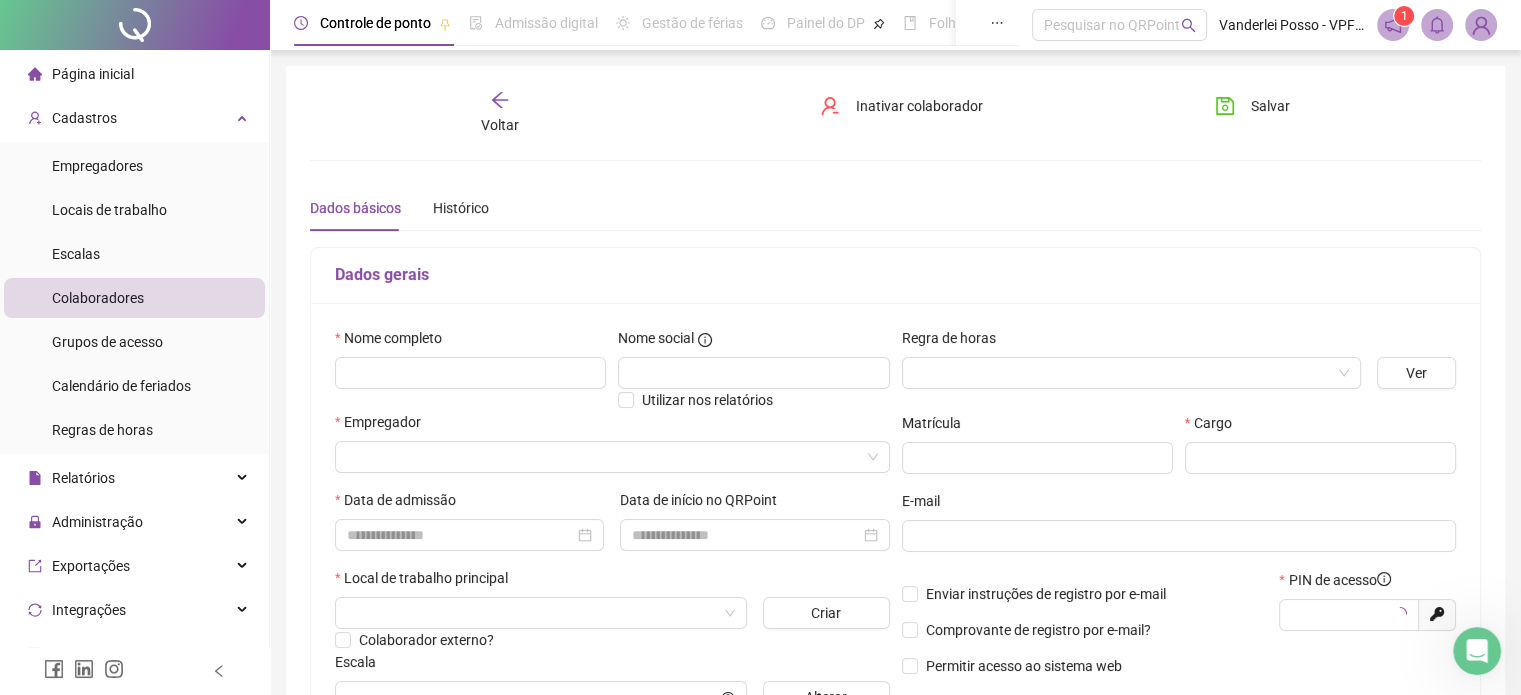type on "*****" 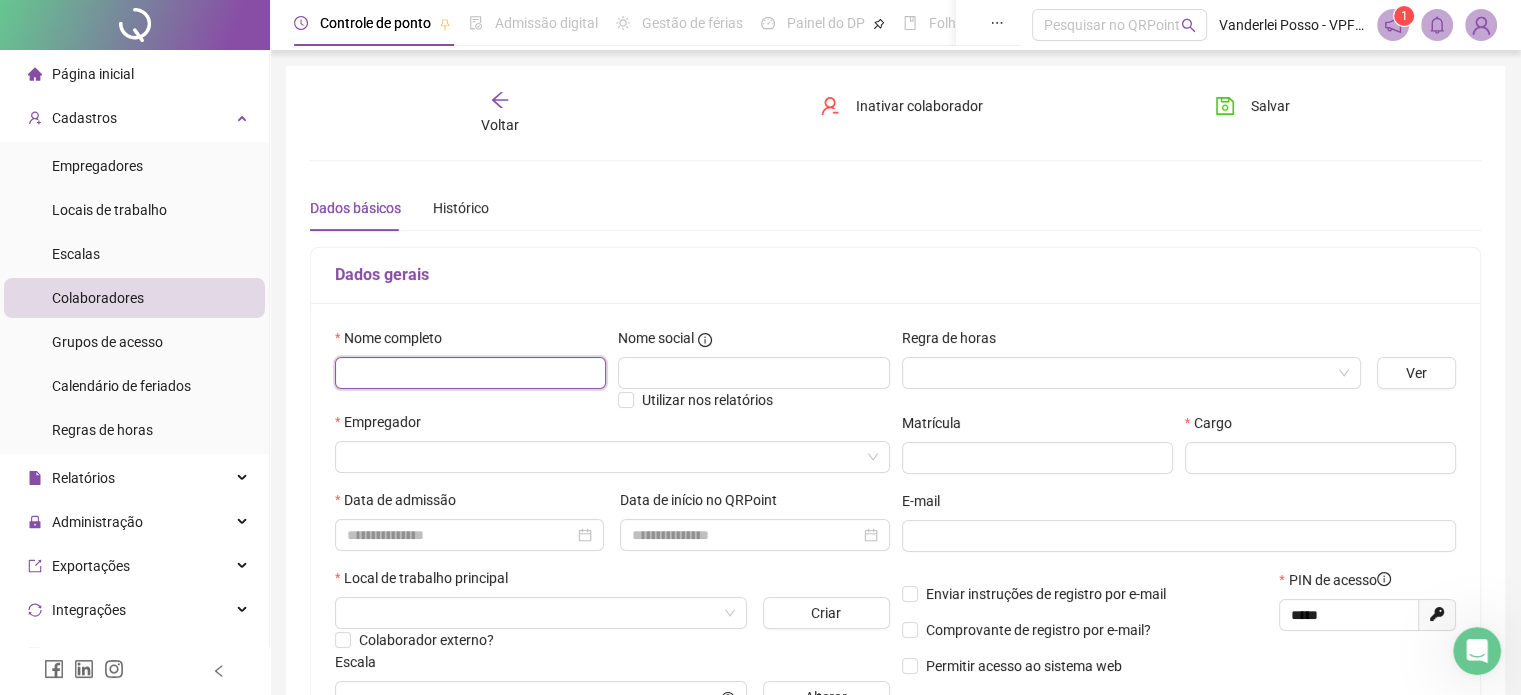 click at bounding box center (470, 373) 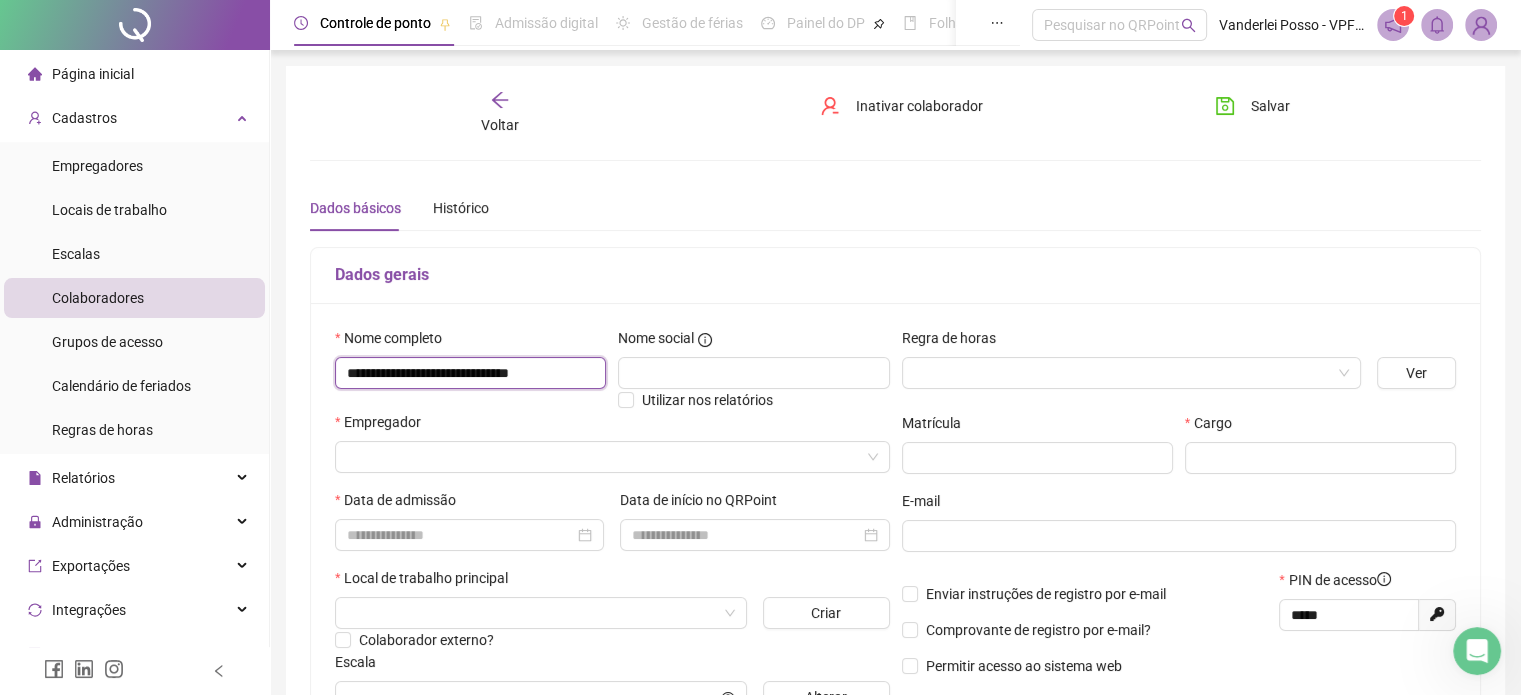 scroll, scrollTop: 0, scrollLeft: 1, axis: horizontal 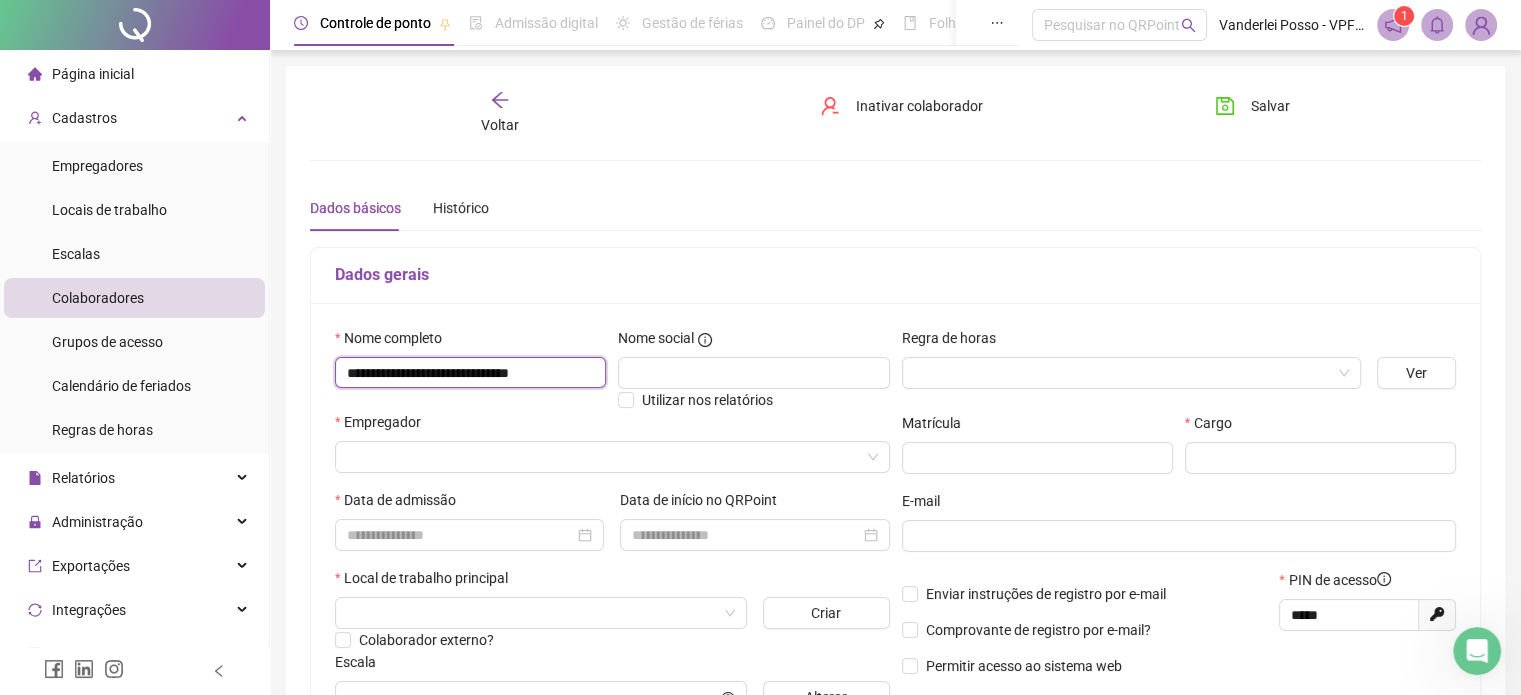 type on "**********" 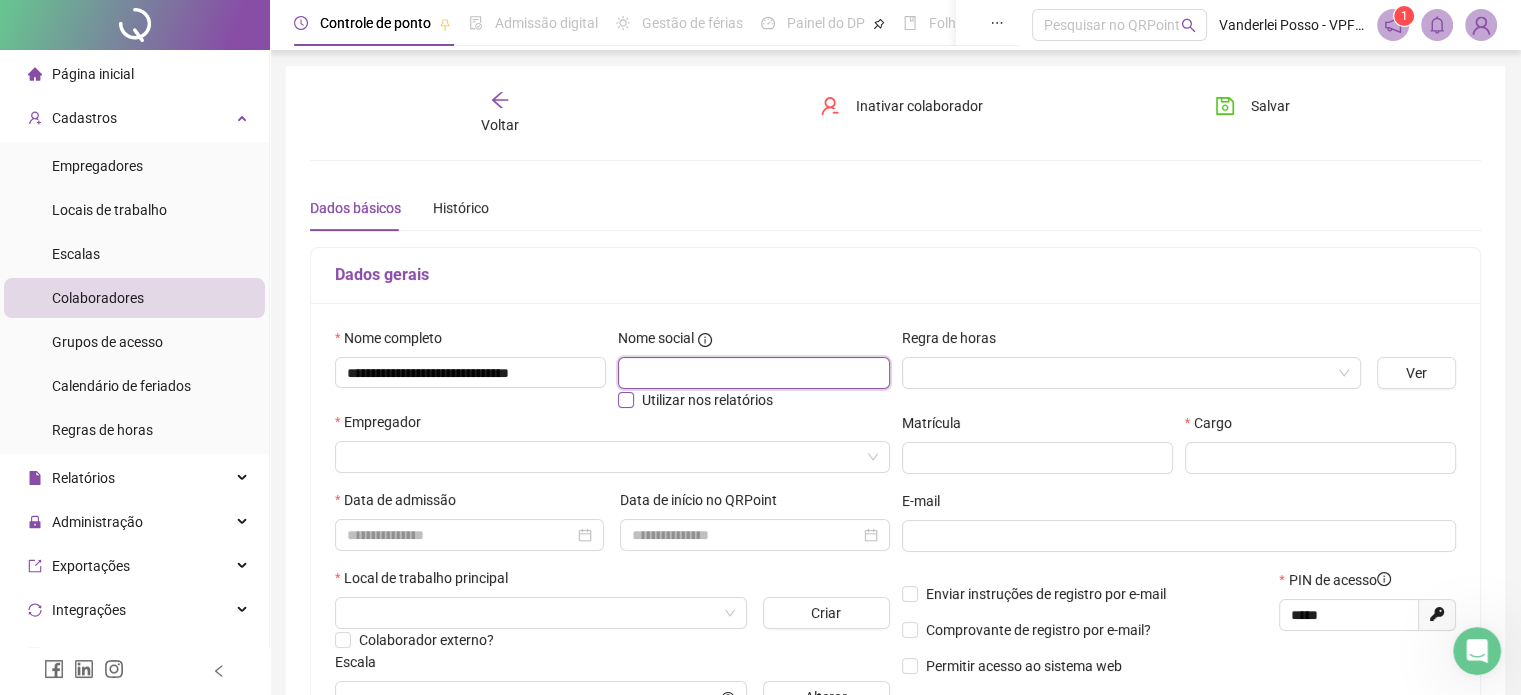 scroll, scrollTop: 0, scrollLeft: 0, axis: both 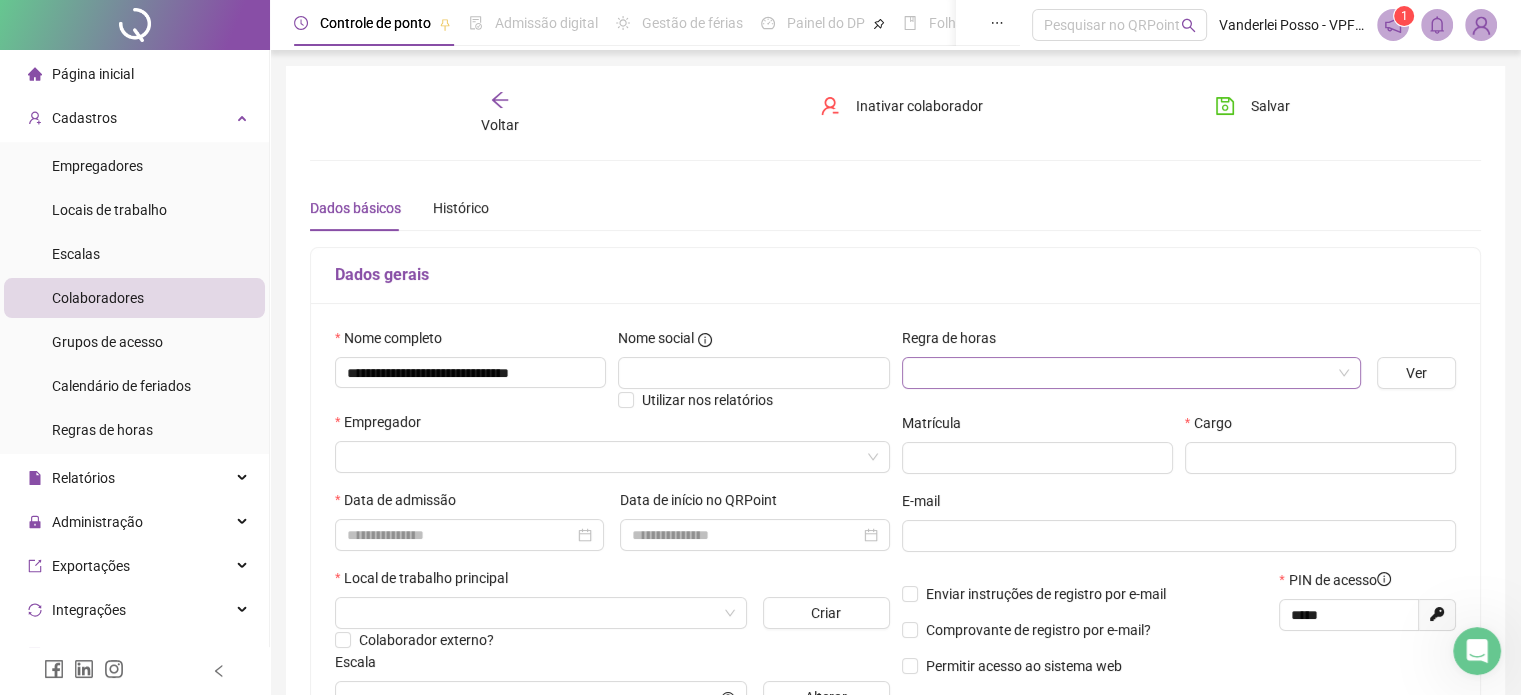 click at bounding box center (1125, 373) 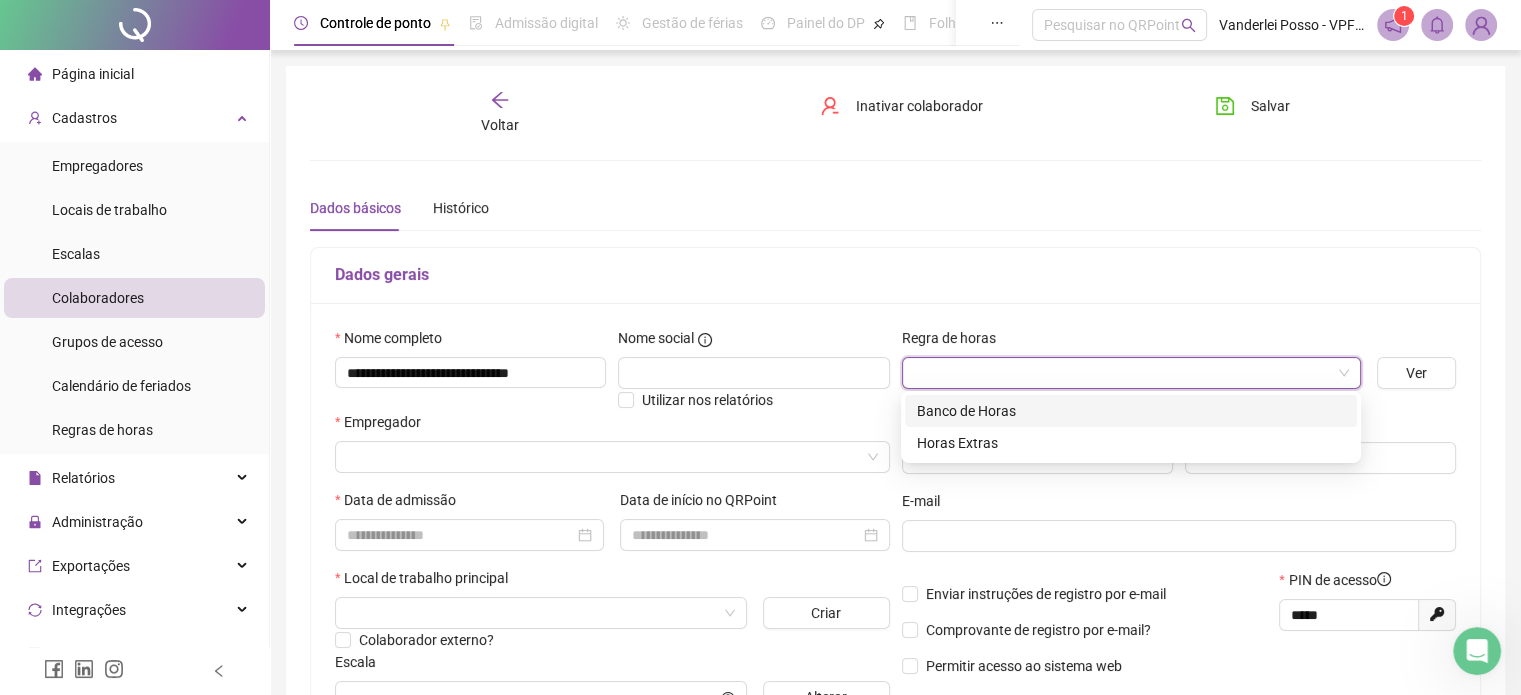 click on "Banco de Horas" at bounding box center (1131, 411) 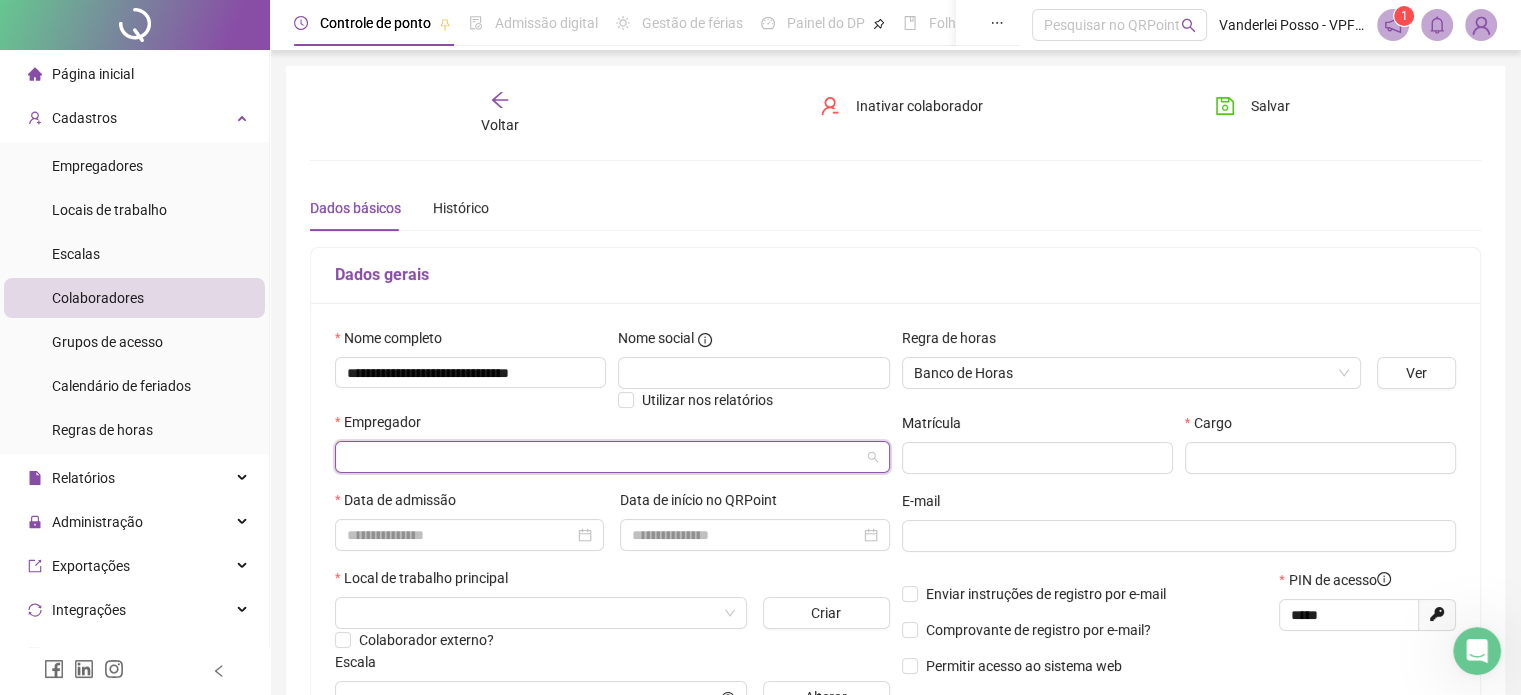 click at bounding box center [606, 457] 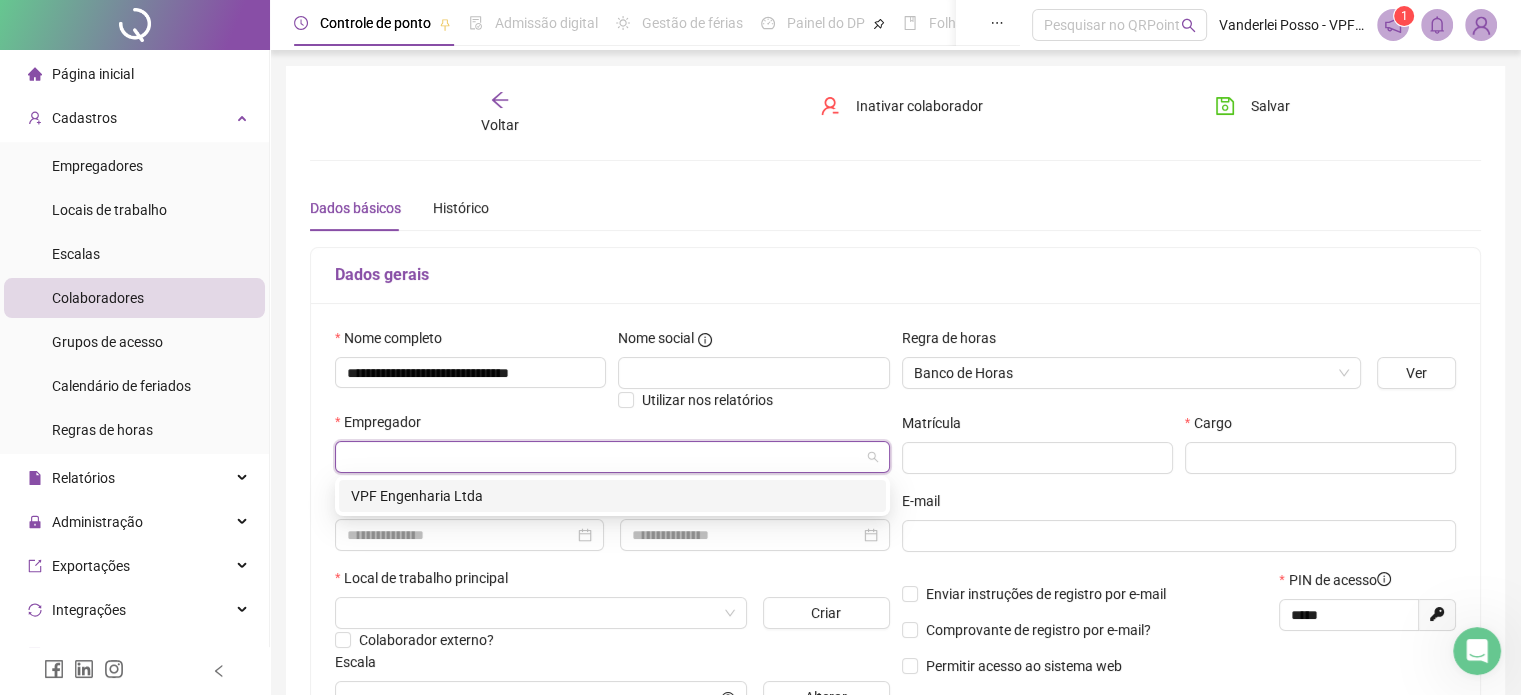 click on "VPF Engenharia Ltda" at bounding box center [612, 496] 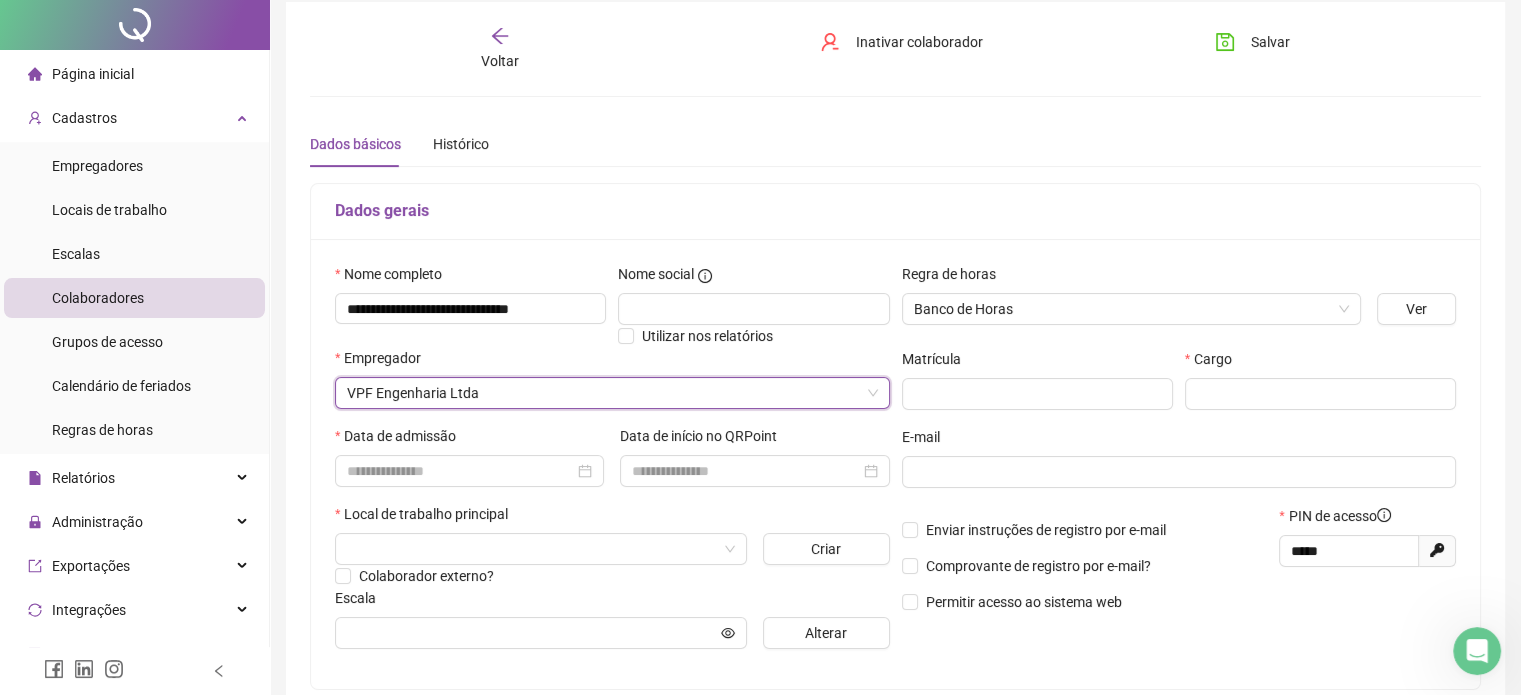 scroll, scrollTop: 100, scrollLeft: 0, axis: vertical 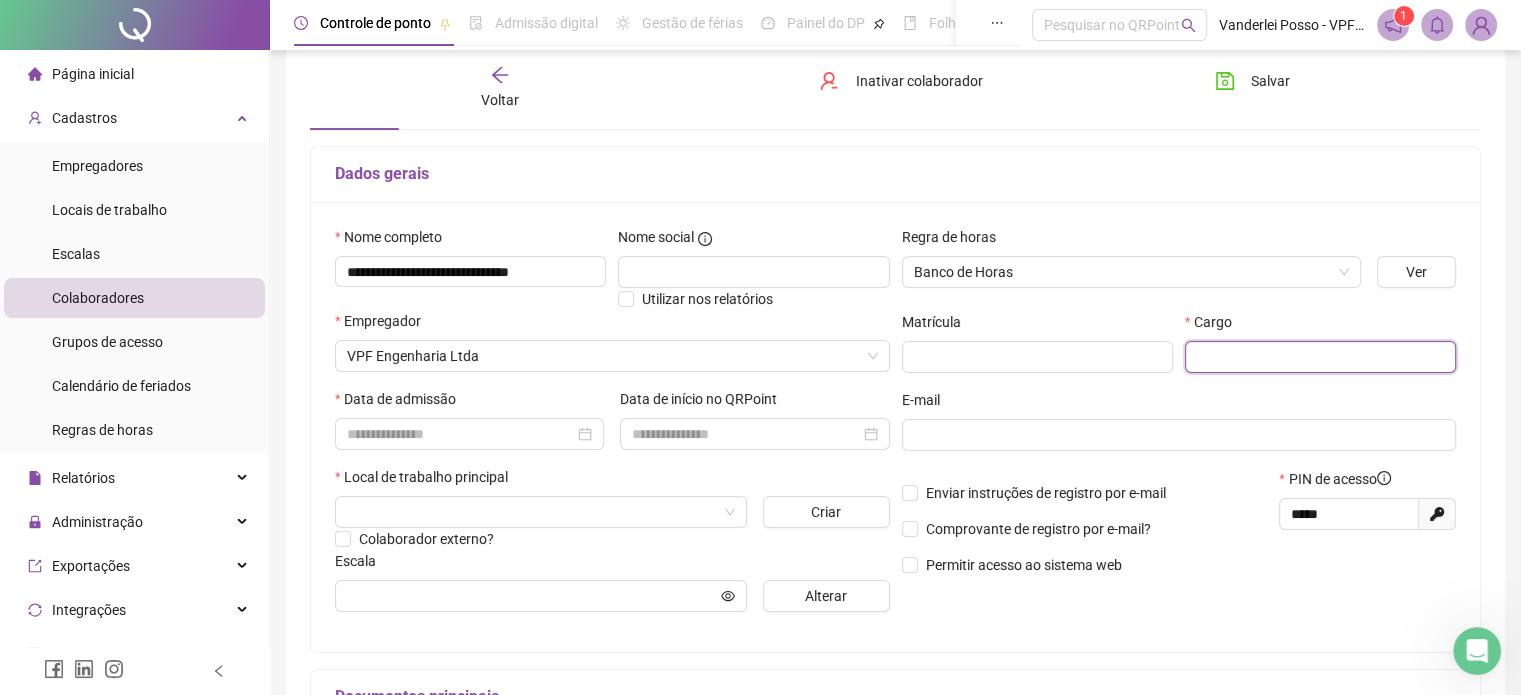 click at bounding box center (1320, 357) 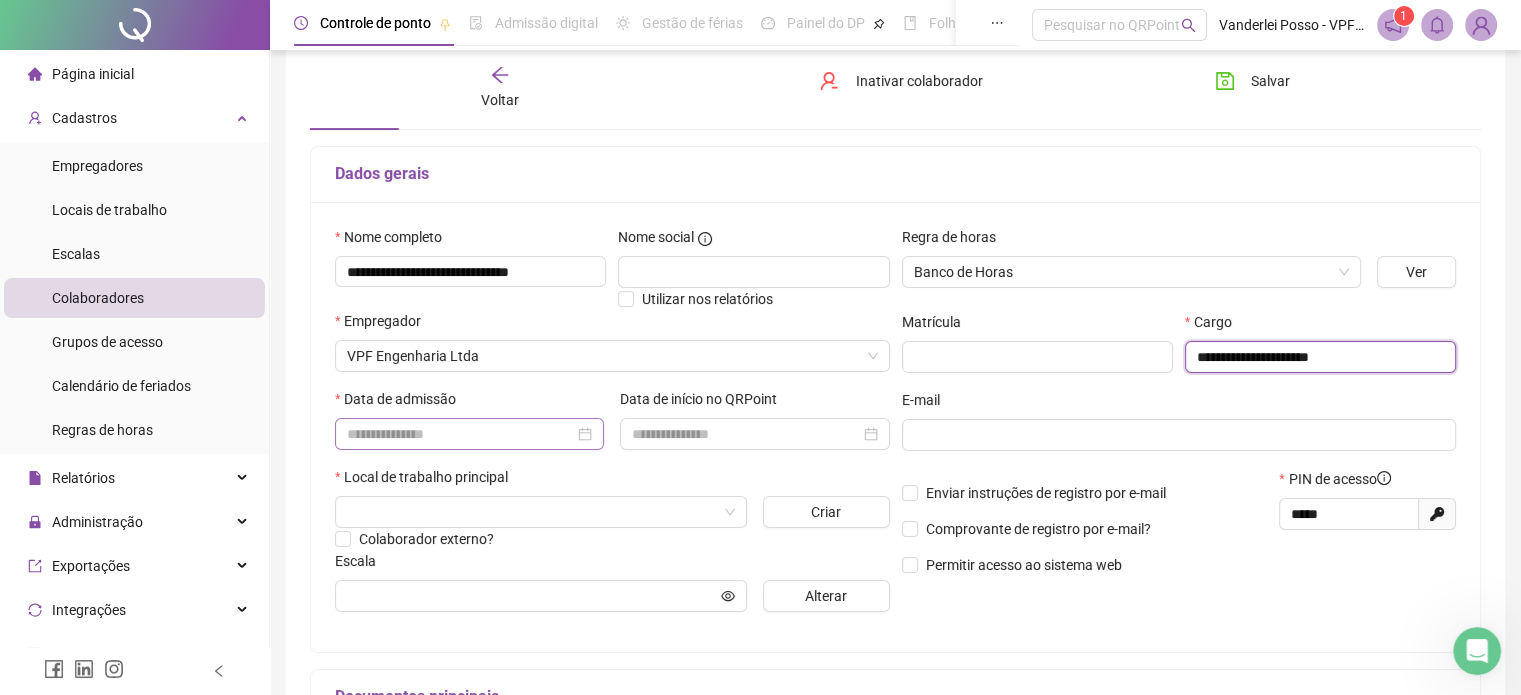 type on "**********" 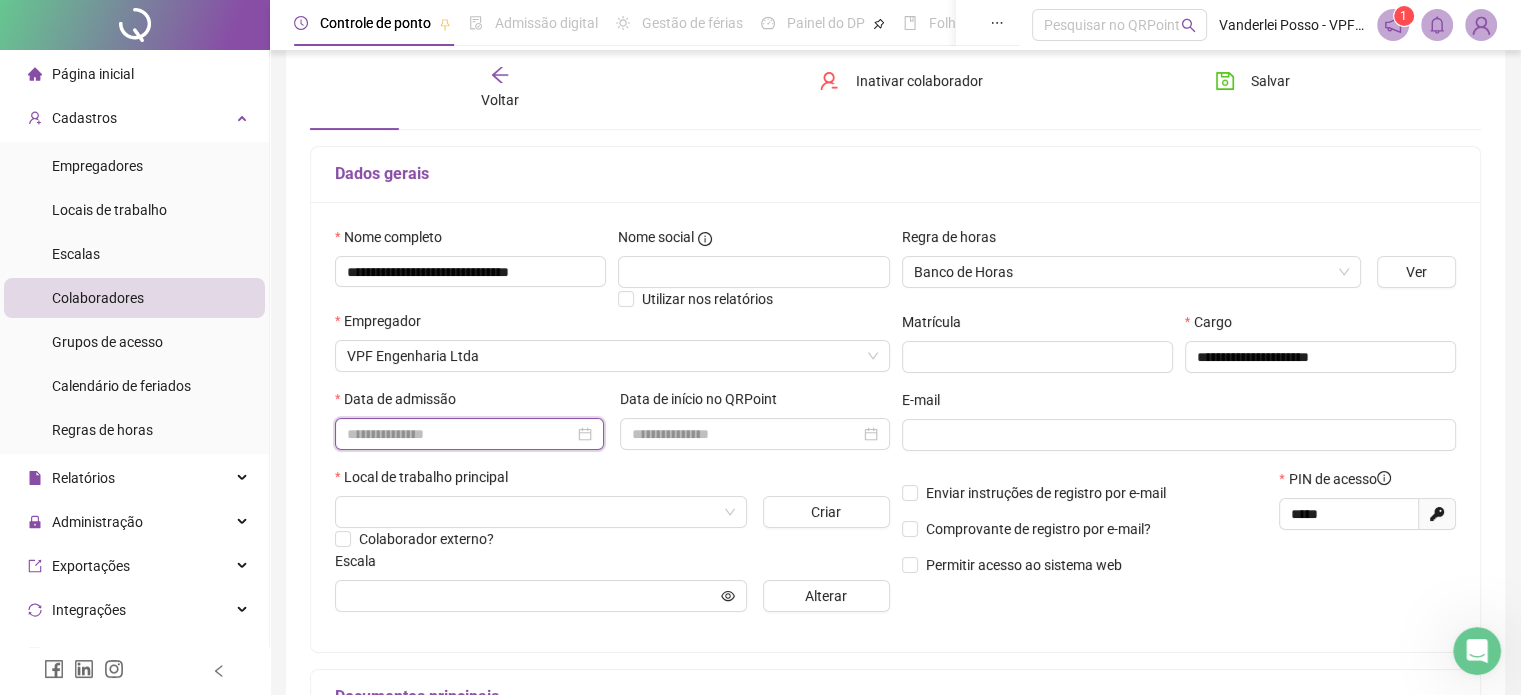 click at bounding box center [460, 434] 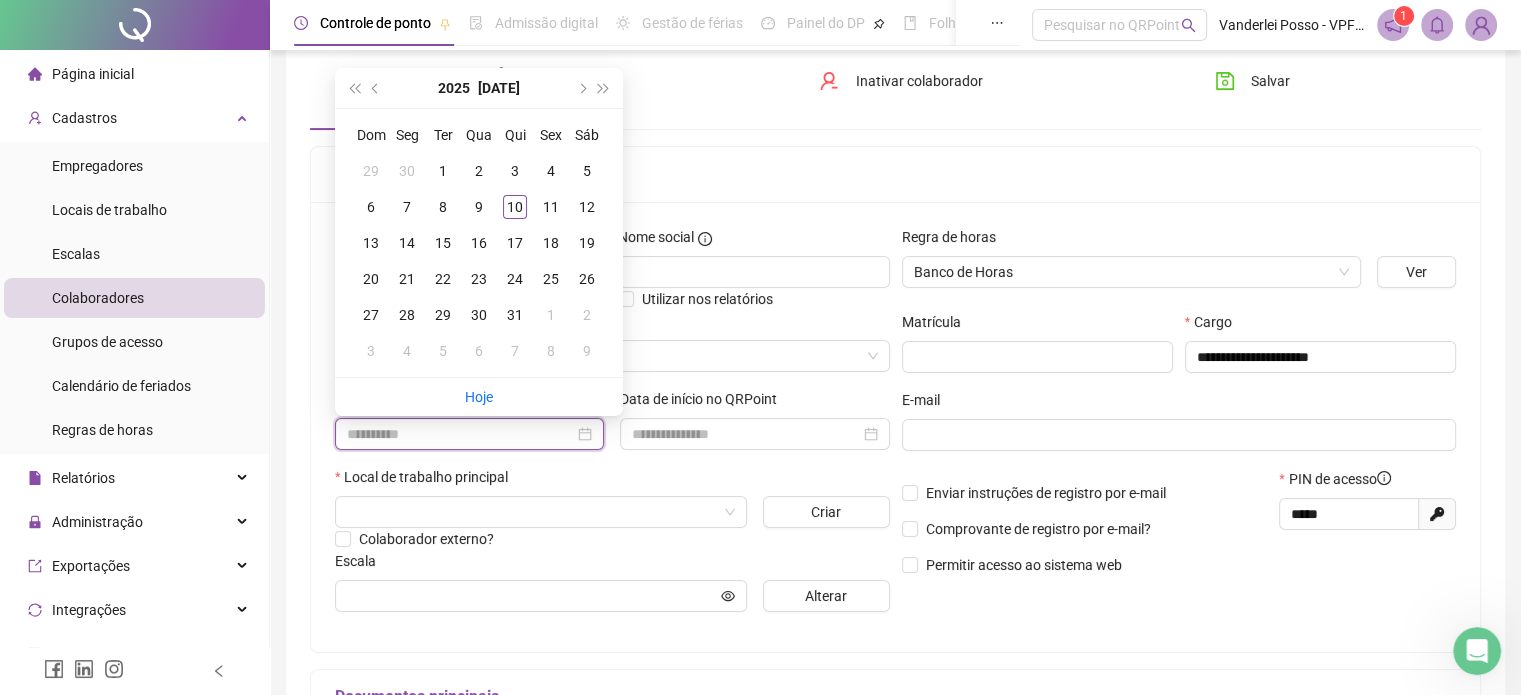 type on "**********" 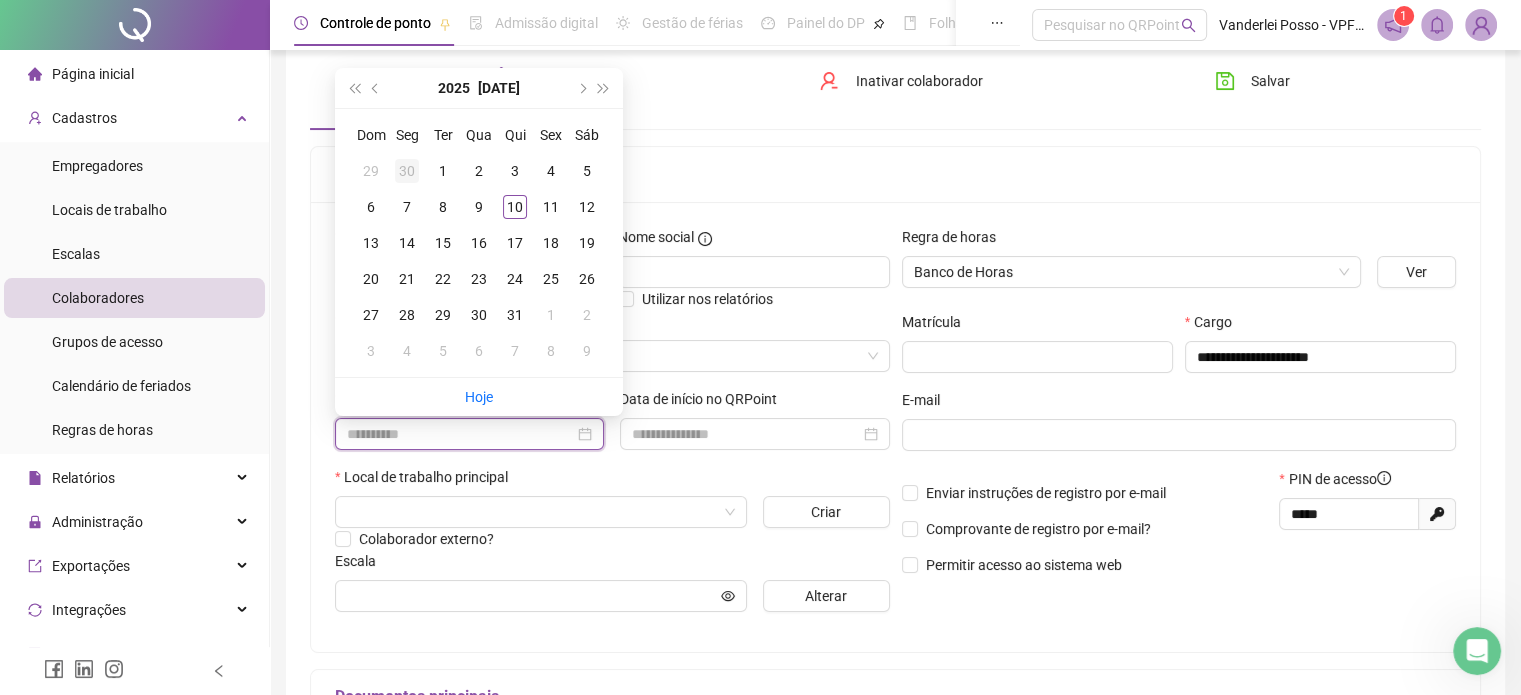type on "**********" 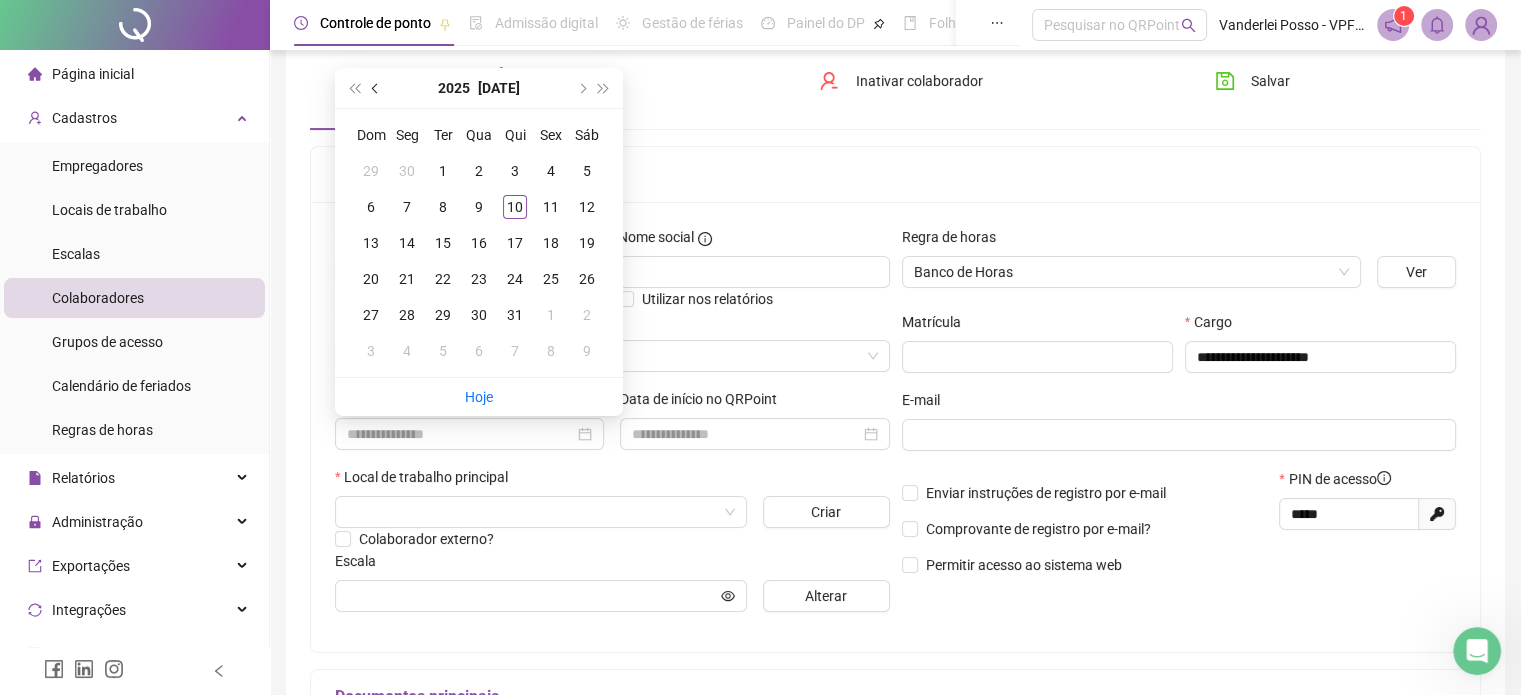 click at bounding box center [376, 88] 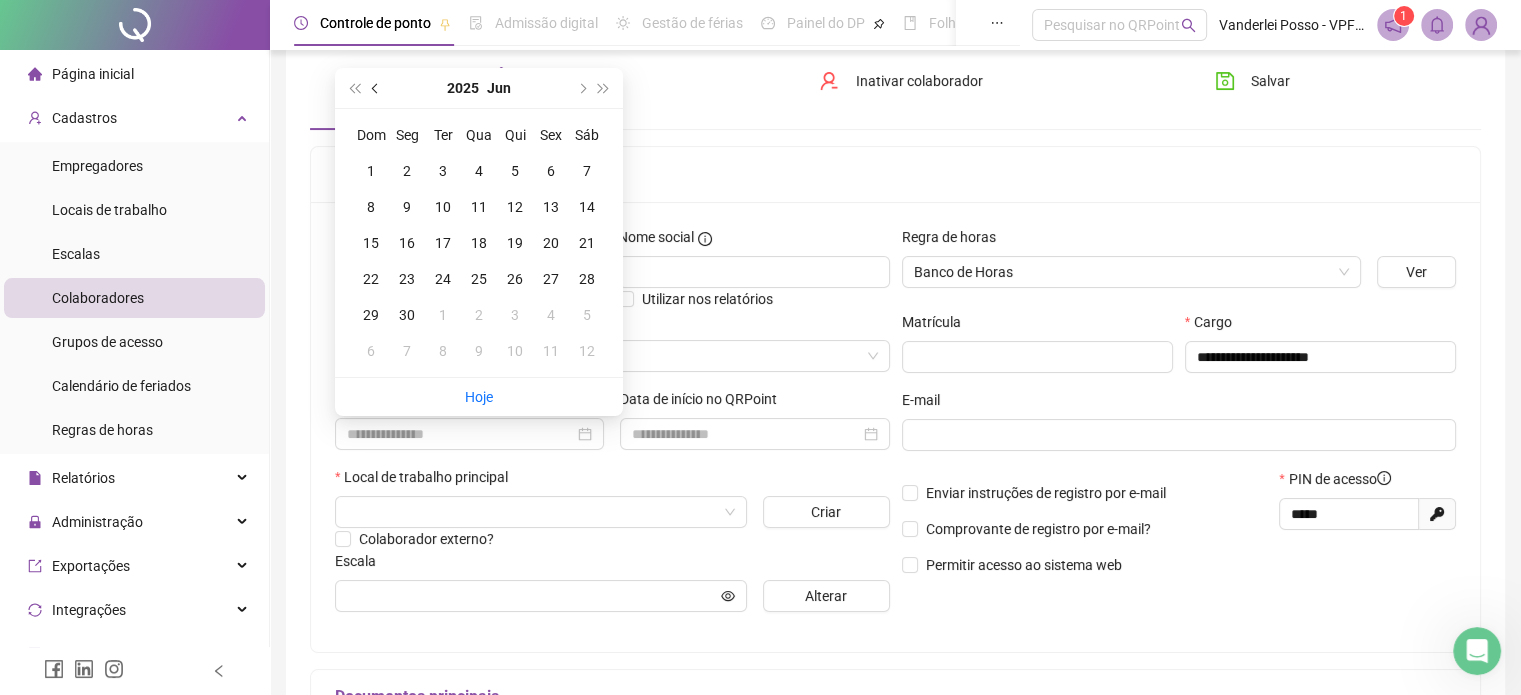 click at bounding box center [376, 88] 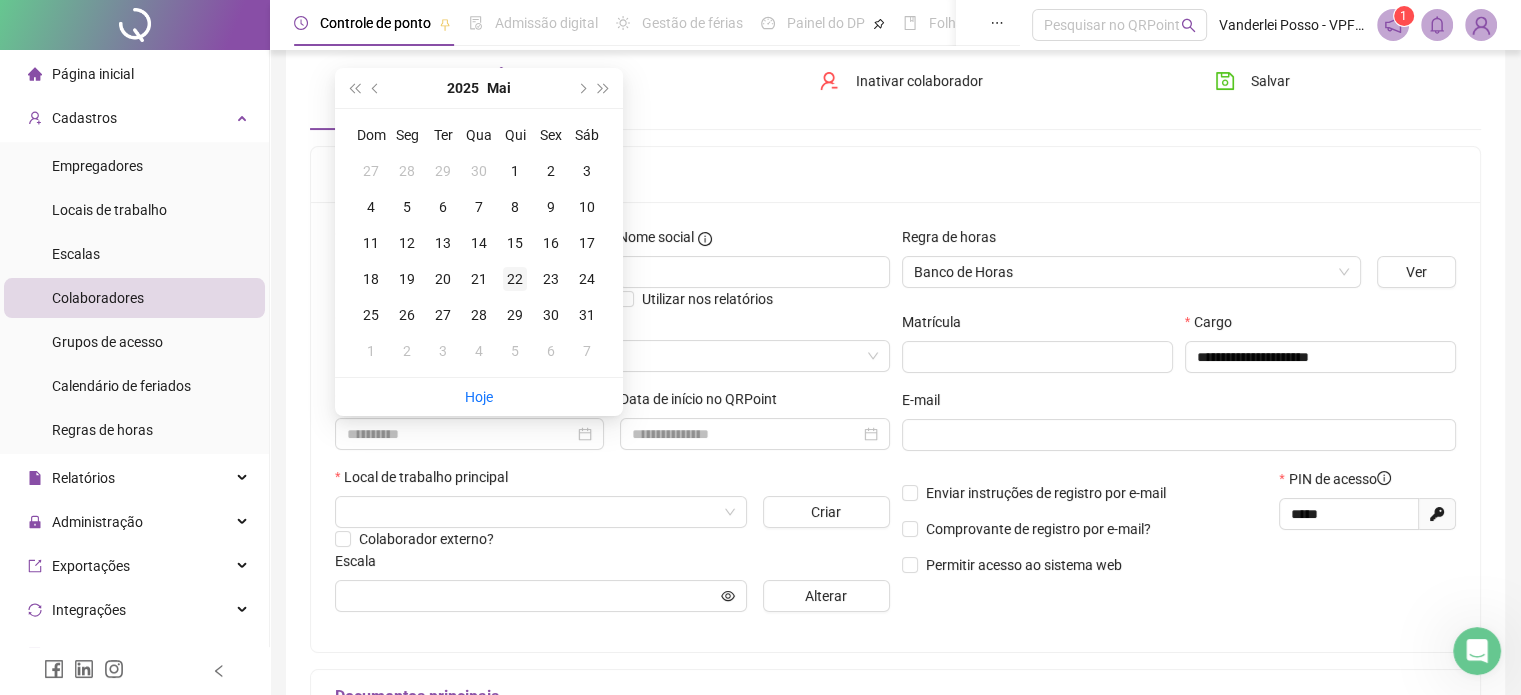 type on "**********" 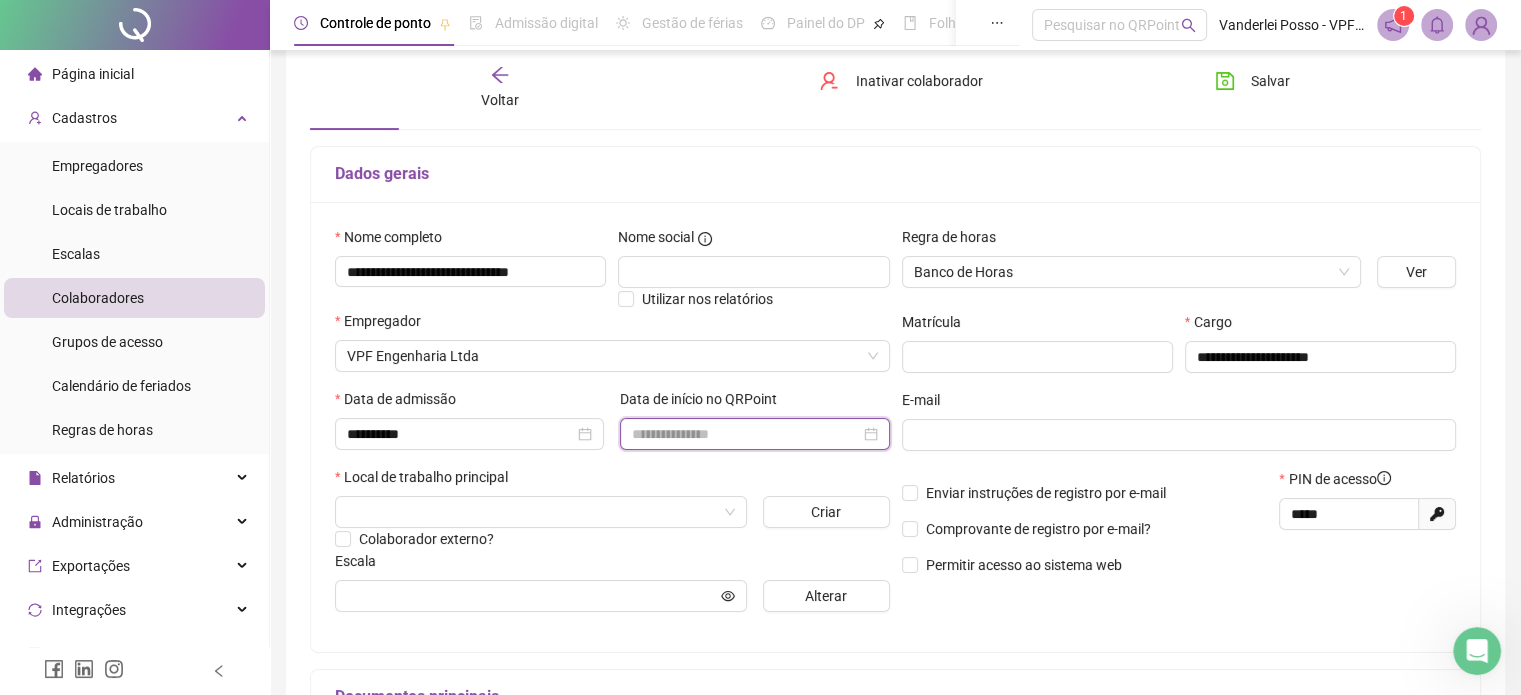 click at bounding box center (745, 434) 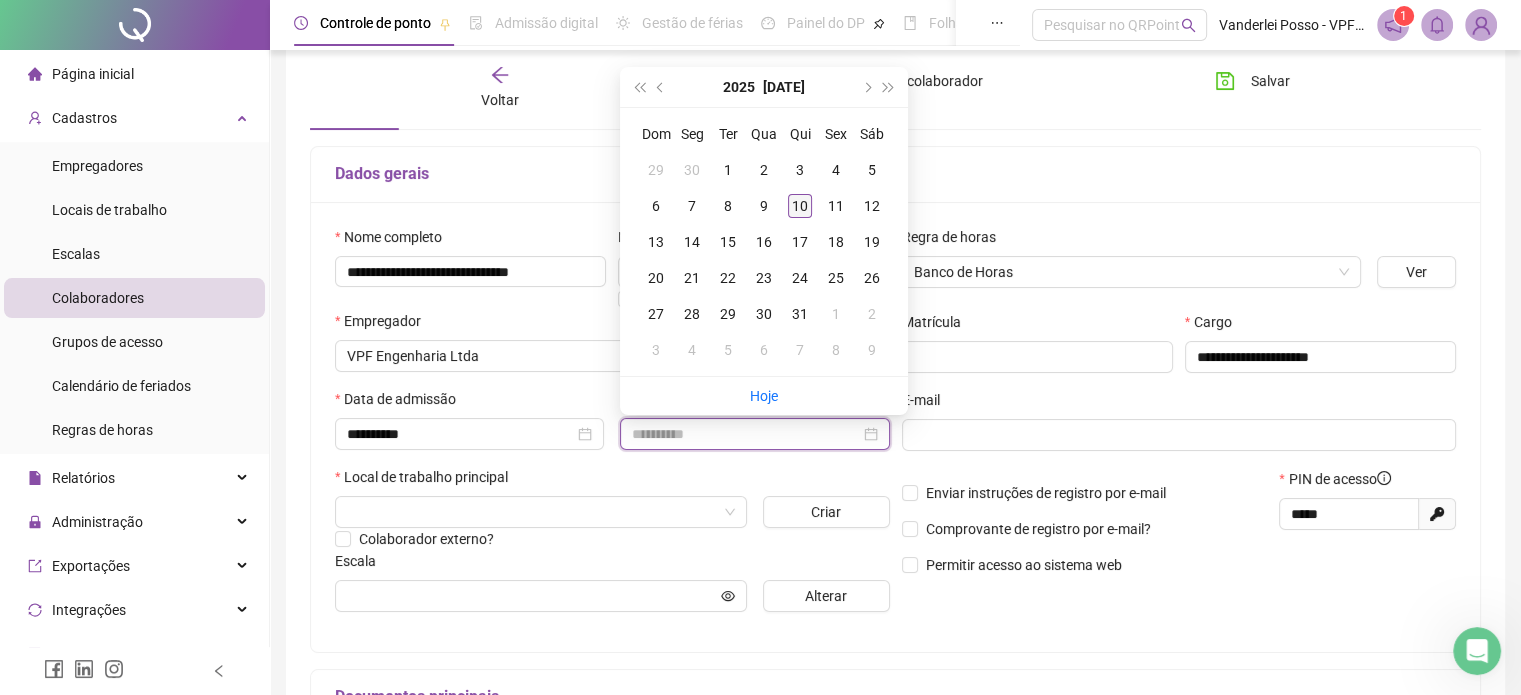 type on "**********" 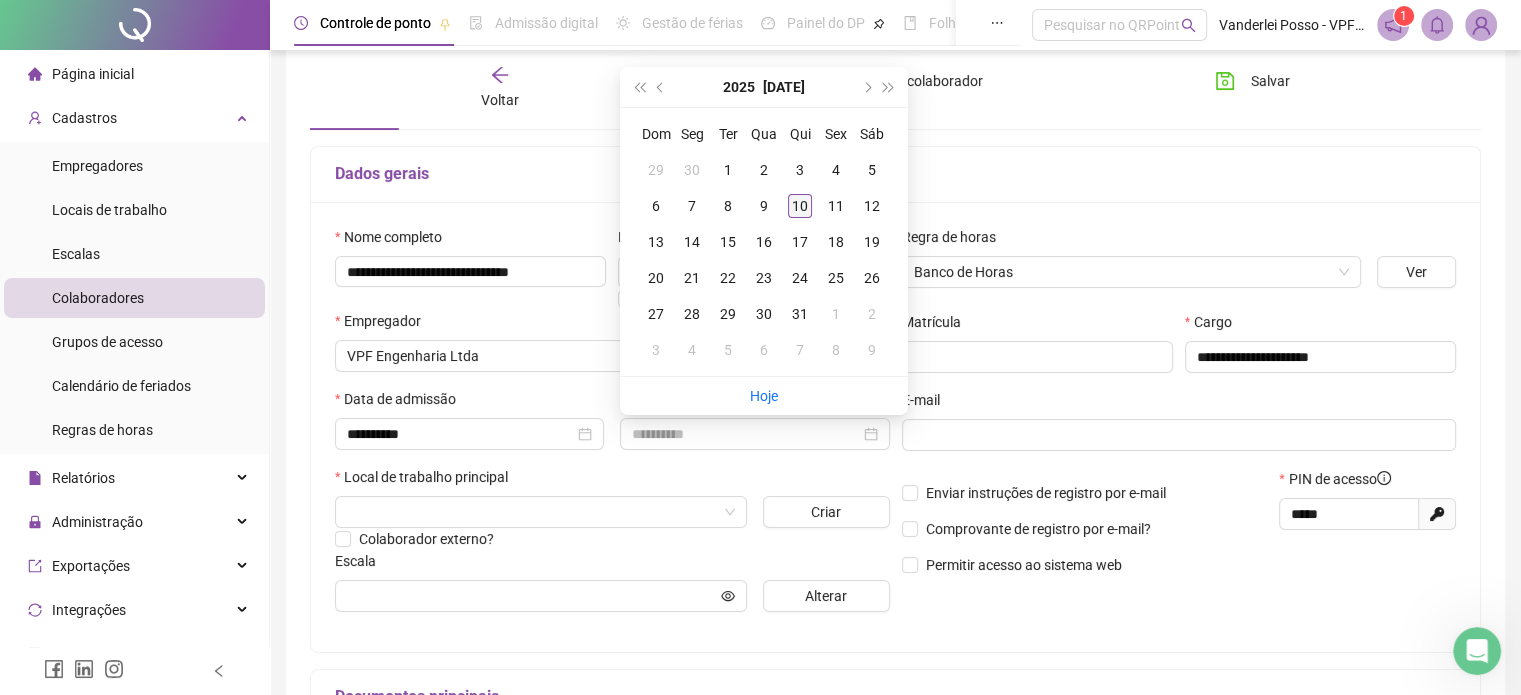 click on "10" at bounding box center (800, 206) 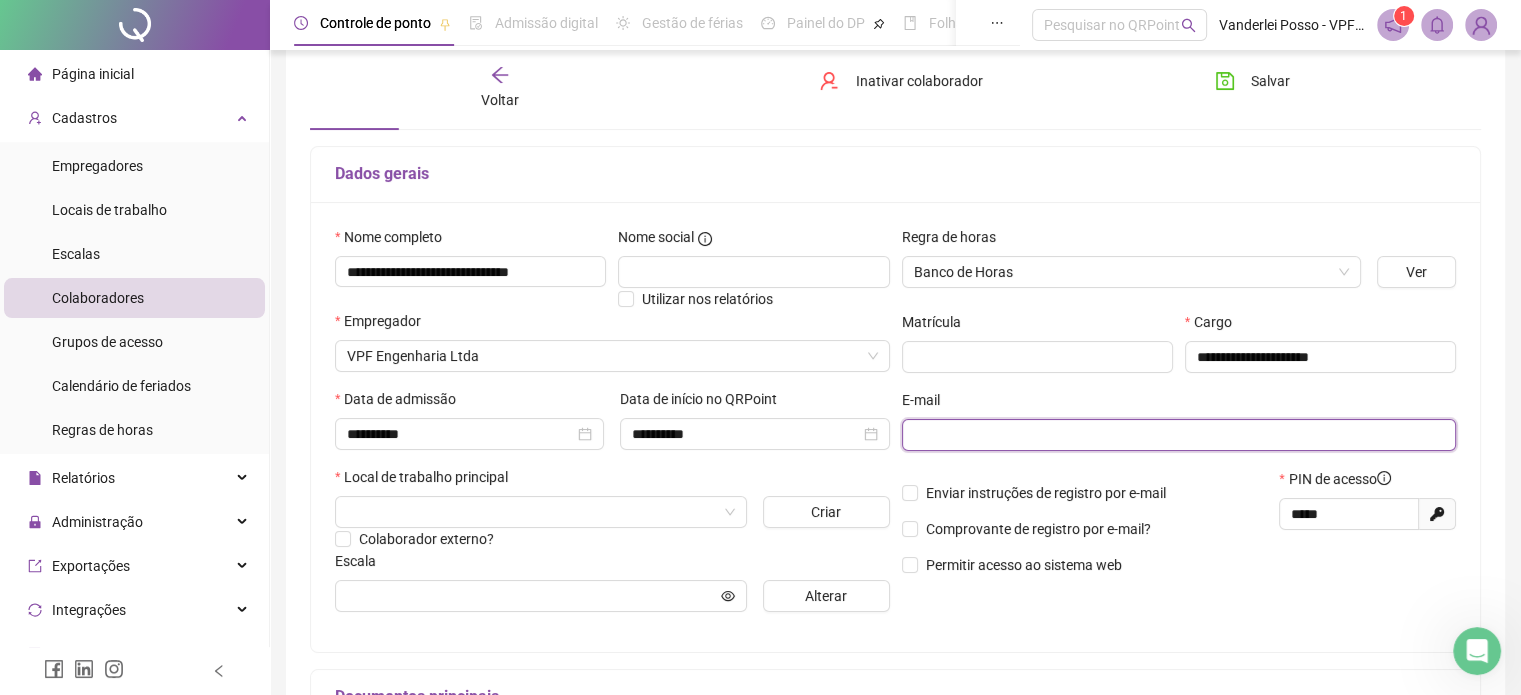 click at bounding box center (1177, 435) 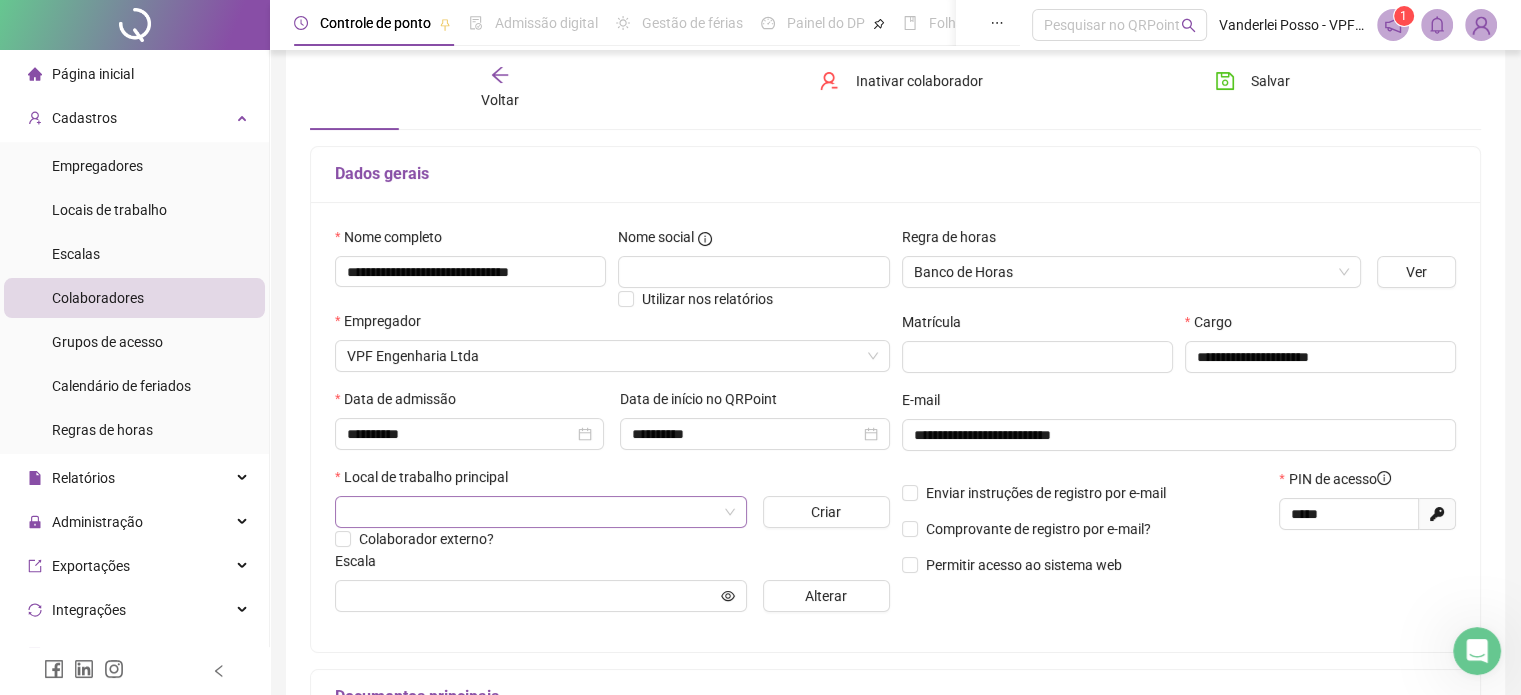 click at bounding box center [535, 512] 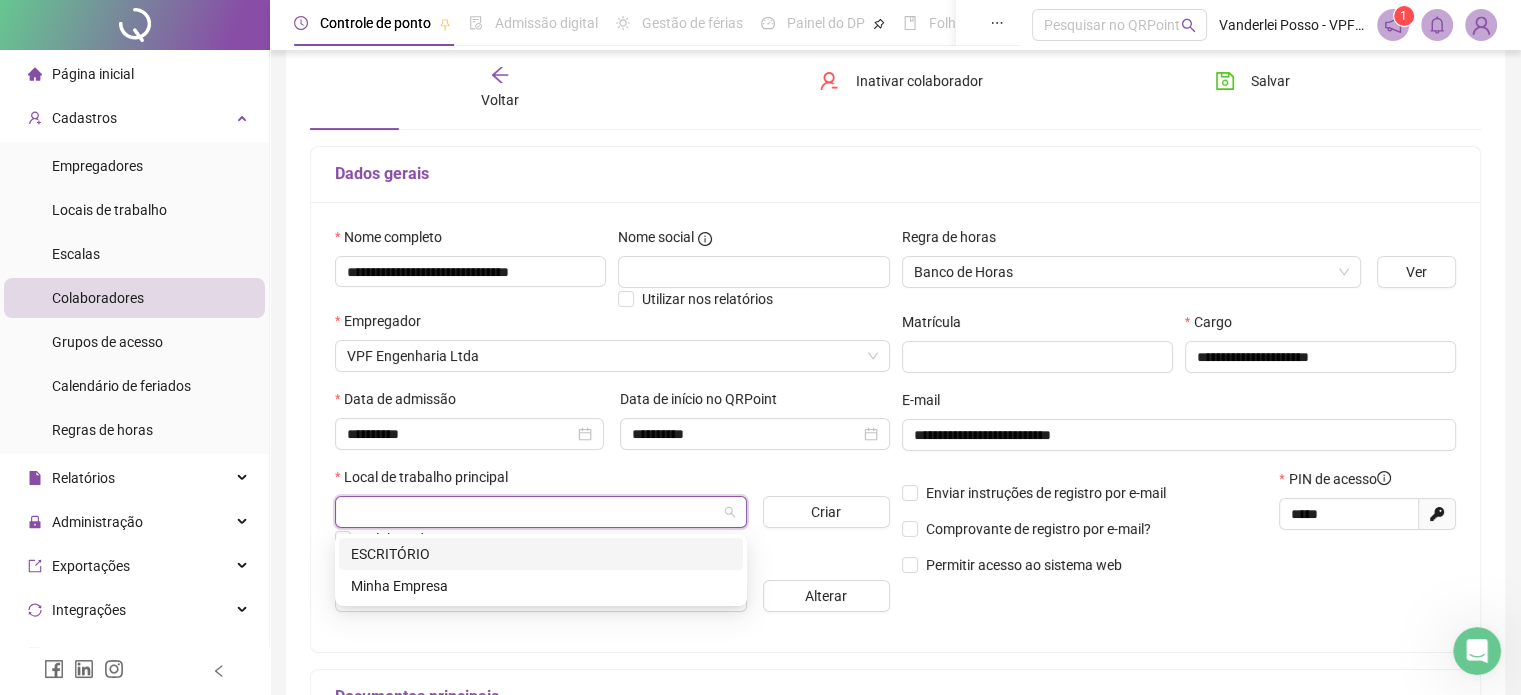 click on "ESCRITÓRIO" at bounding box center [541, 554] 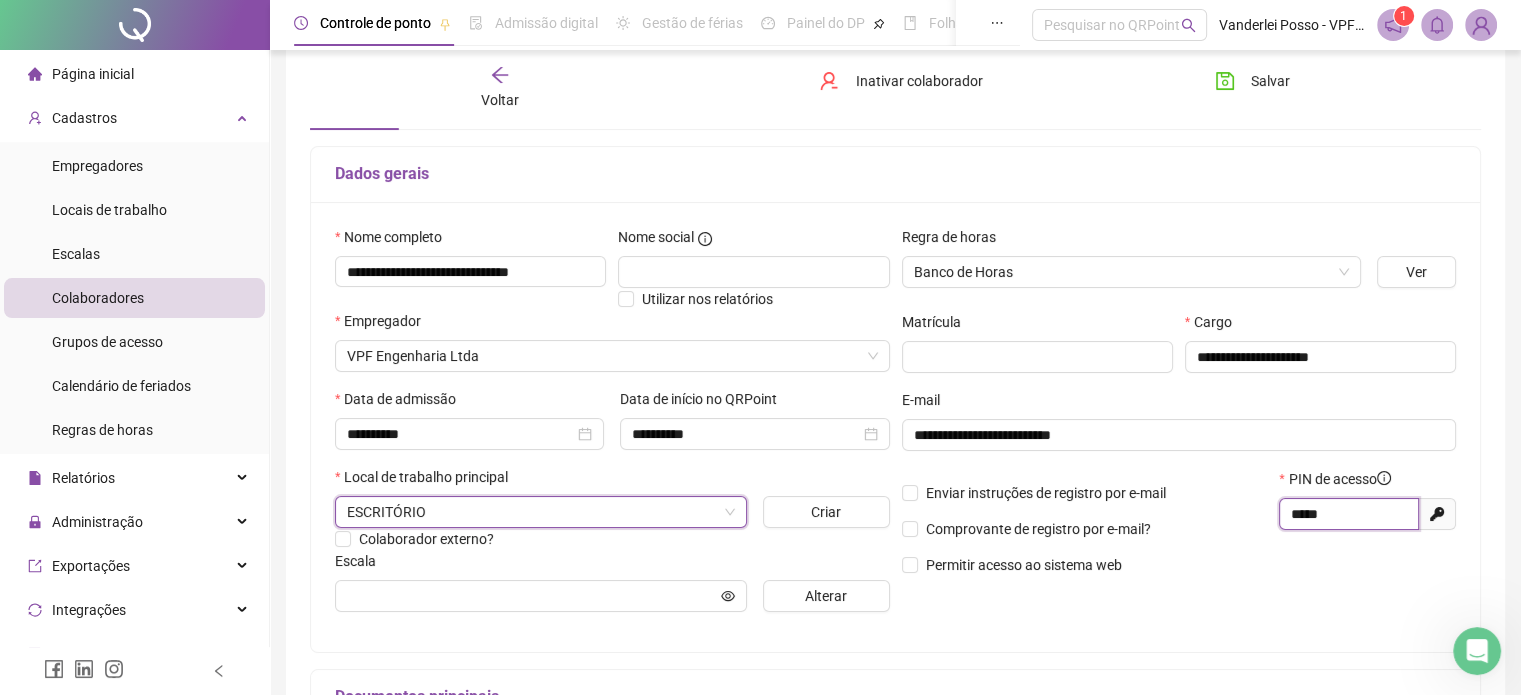 click on "*****" at bounding box center (1347, 514) 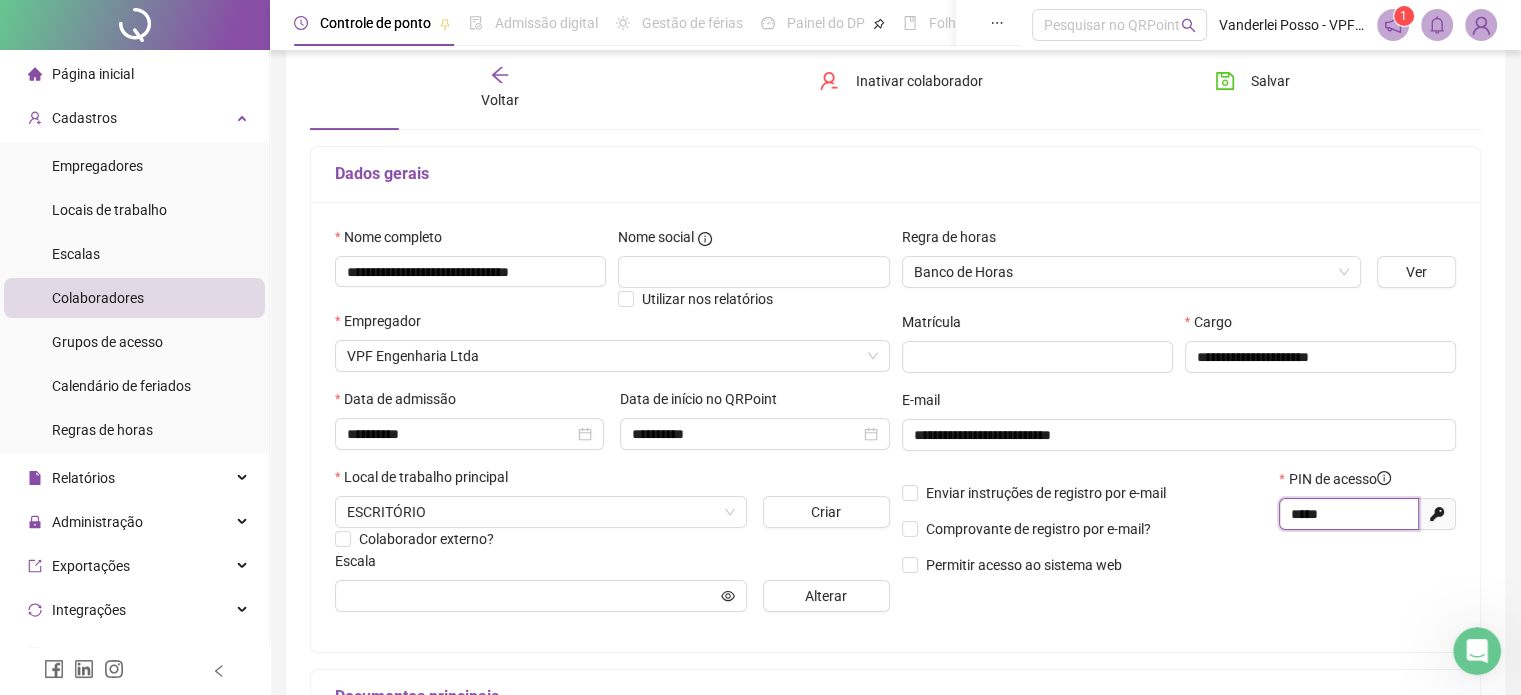 click on "*****" at bounding box center [1347, 514] 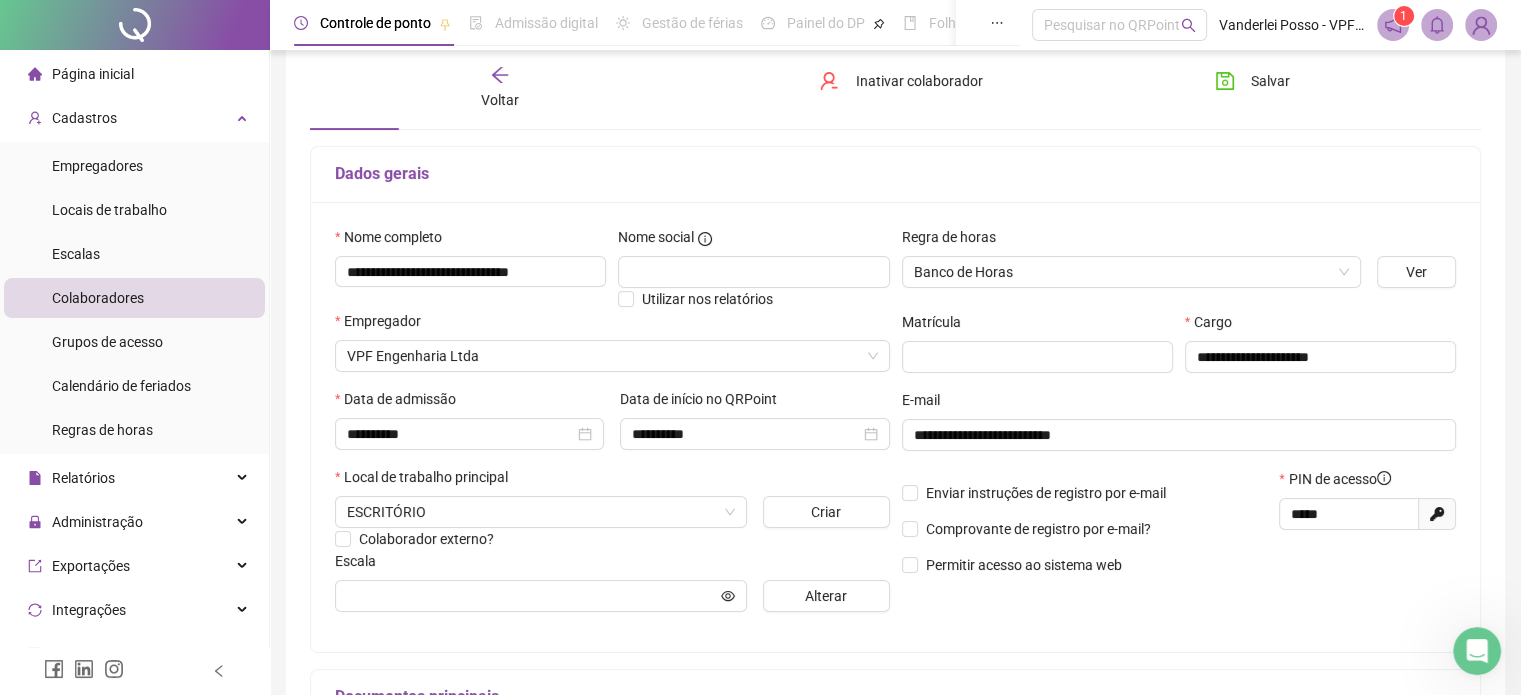 click 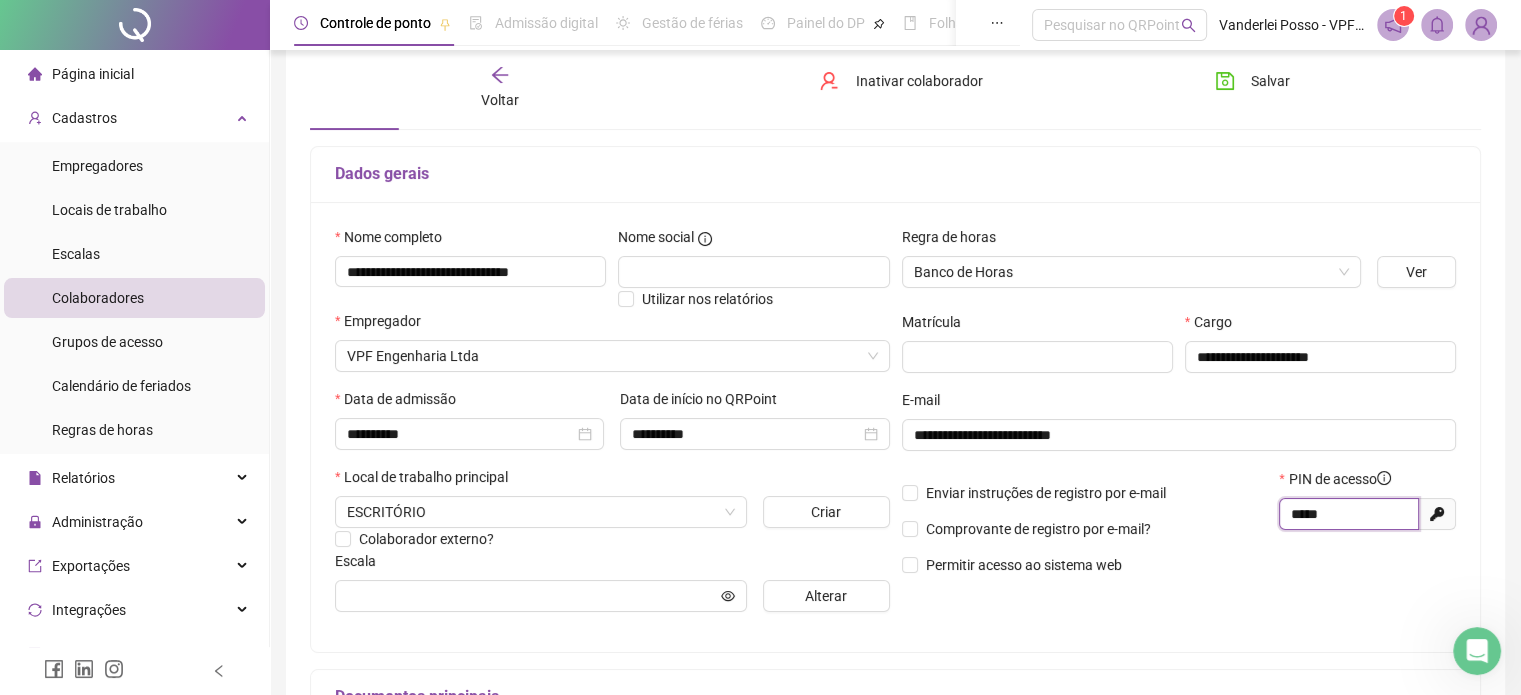 click on "*****" at bounding box center (1347, 514) 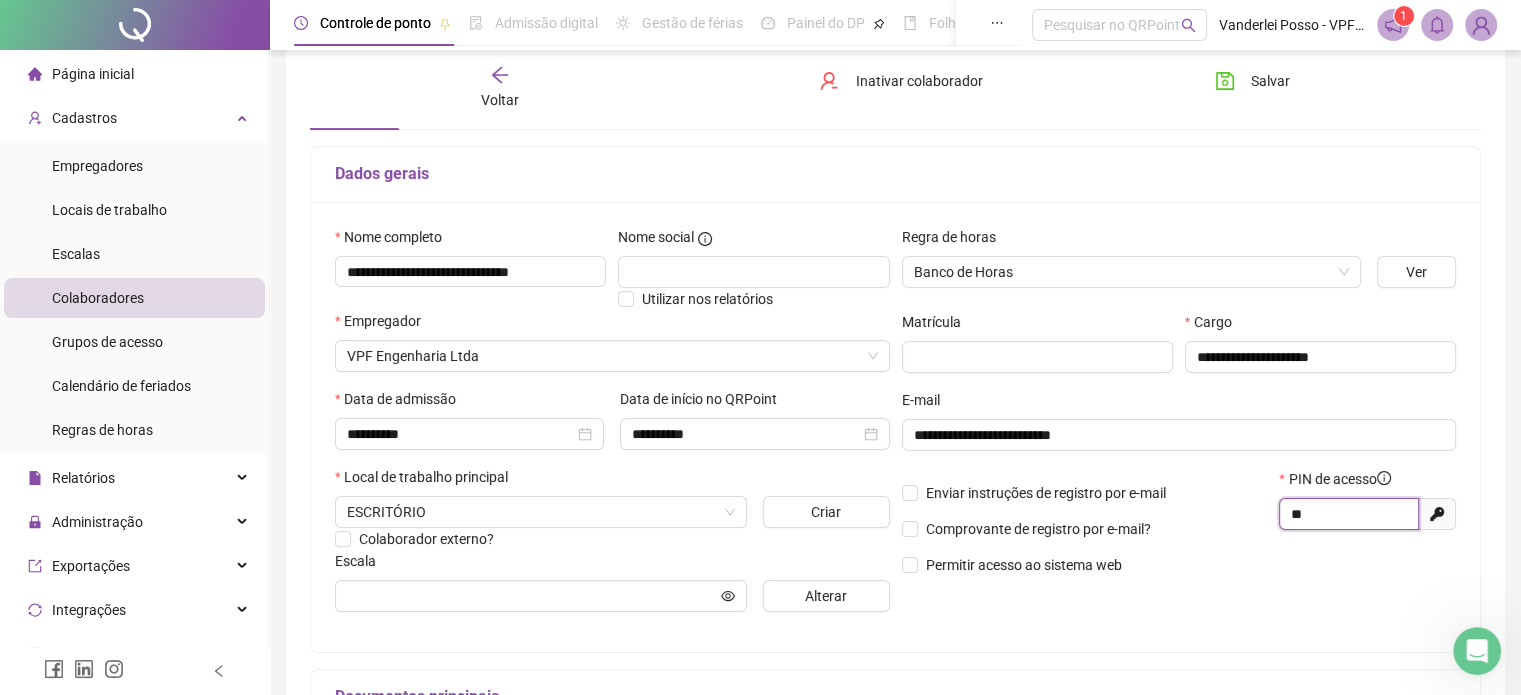 type on "*" 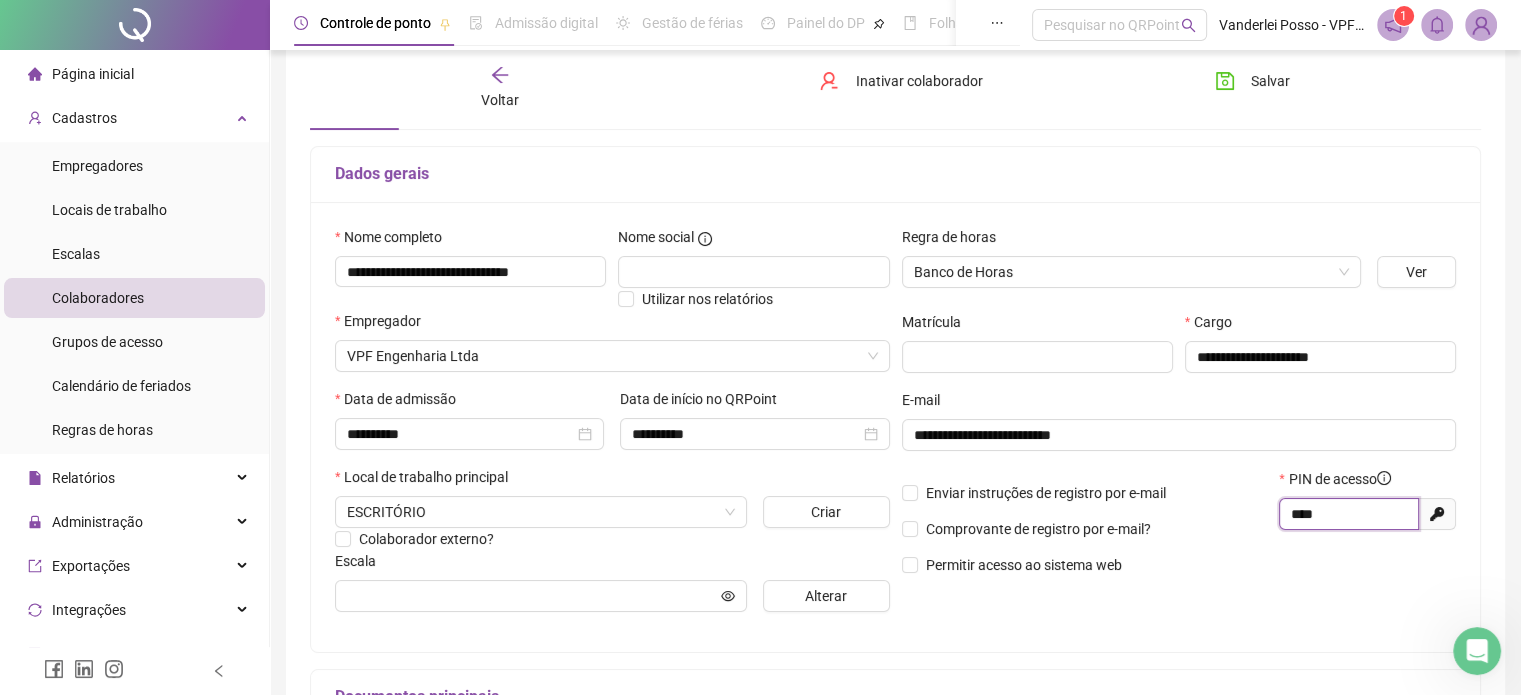 click on "****" at bounding box center (1347, 514) 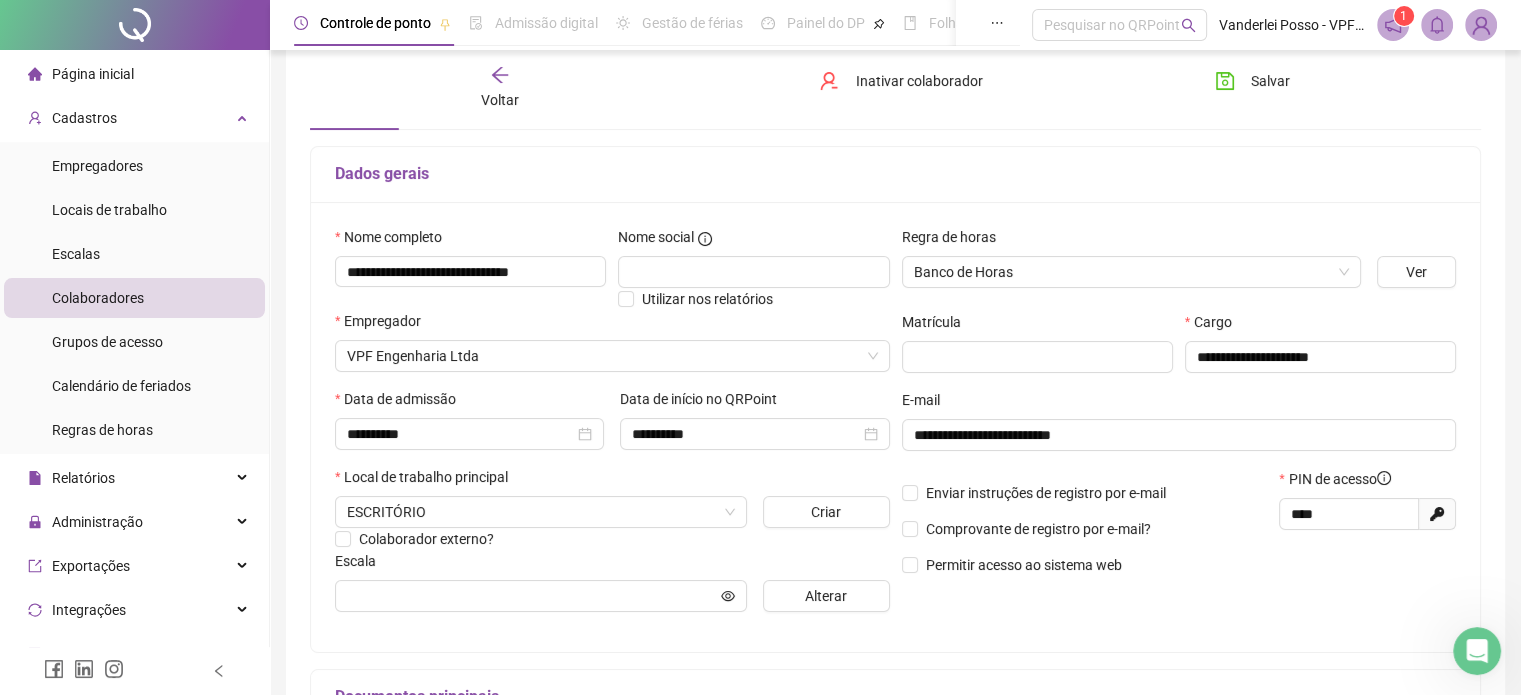 click on "PIN de acesso  **** Gerar novo pin" at bounding box center [1367, 529] 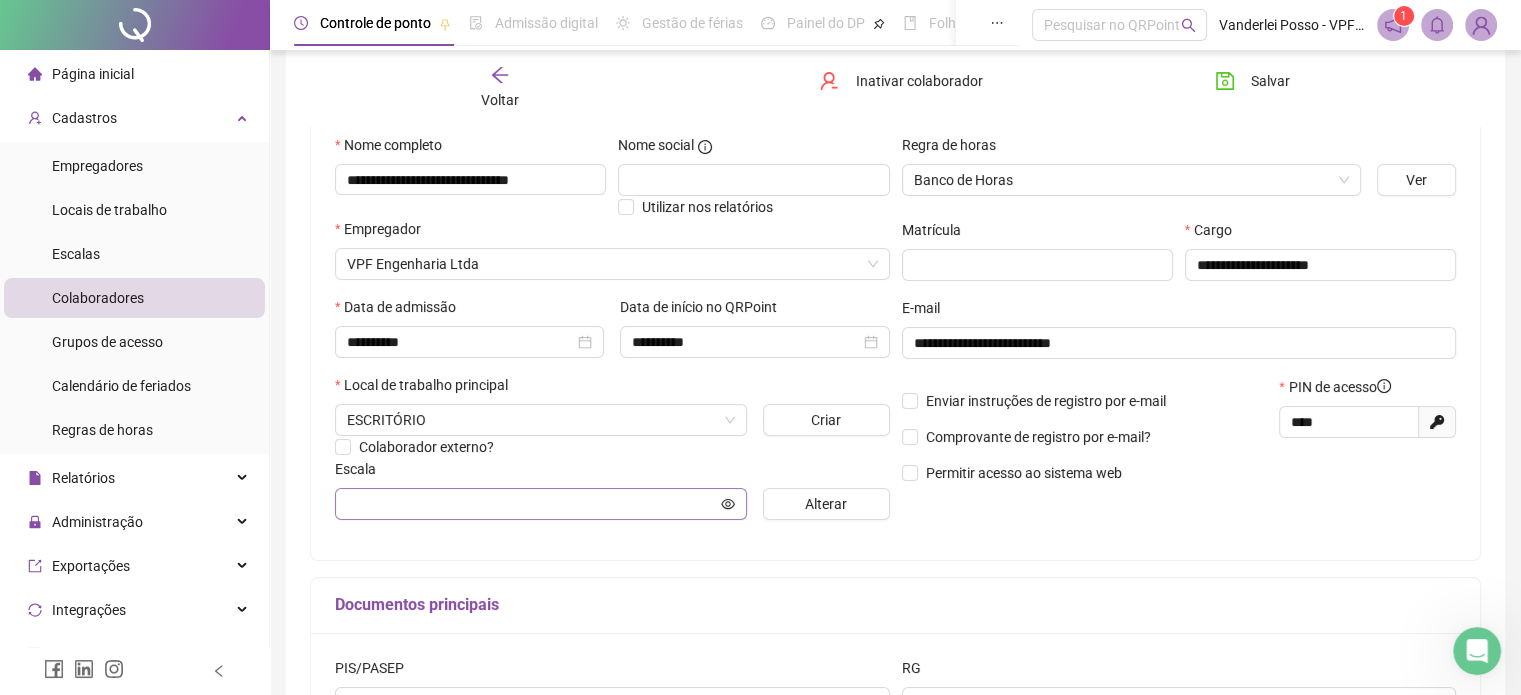 scroll, scrollTop: 300, scrollLeft: 0, axis: vertical 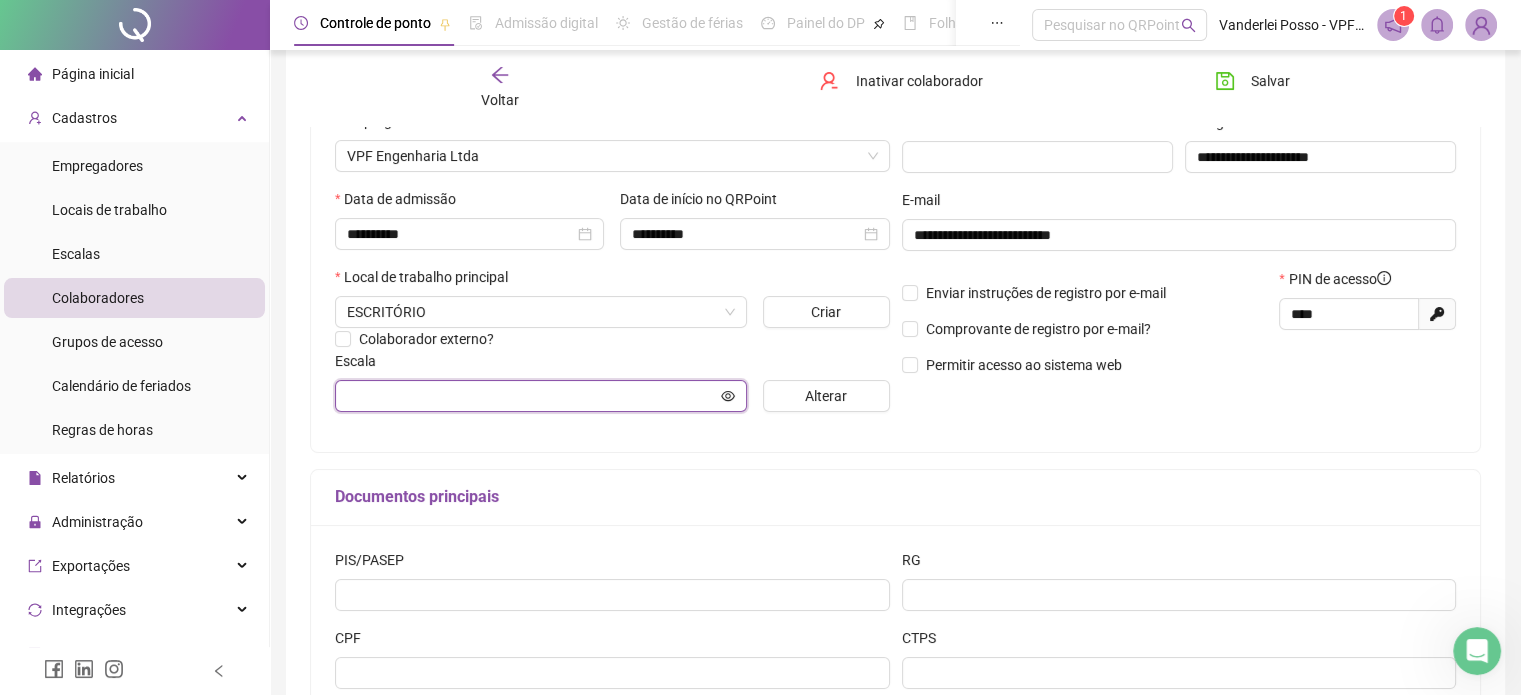 click at bounding box center [532, 396] 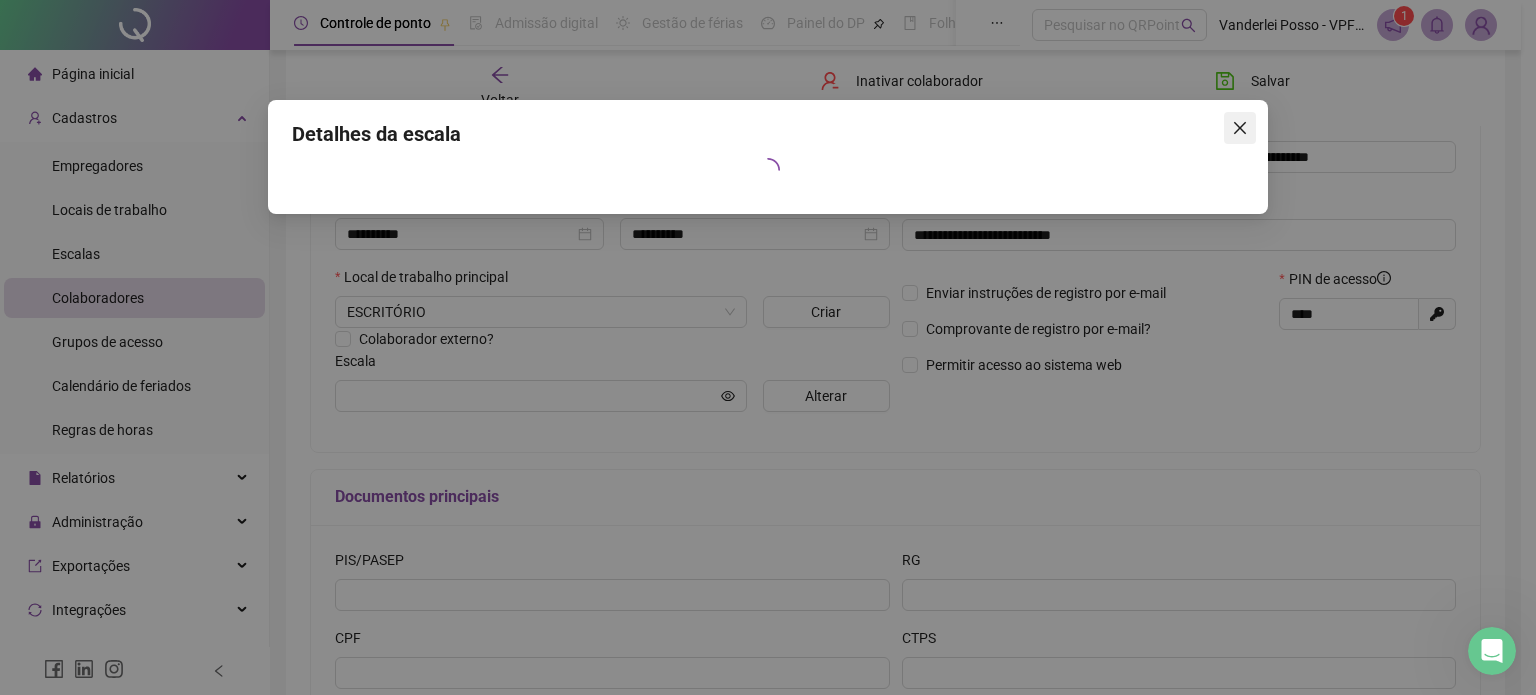 click 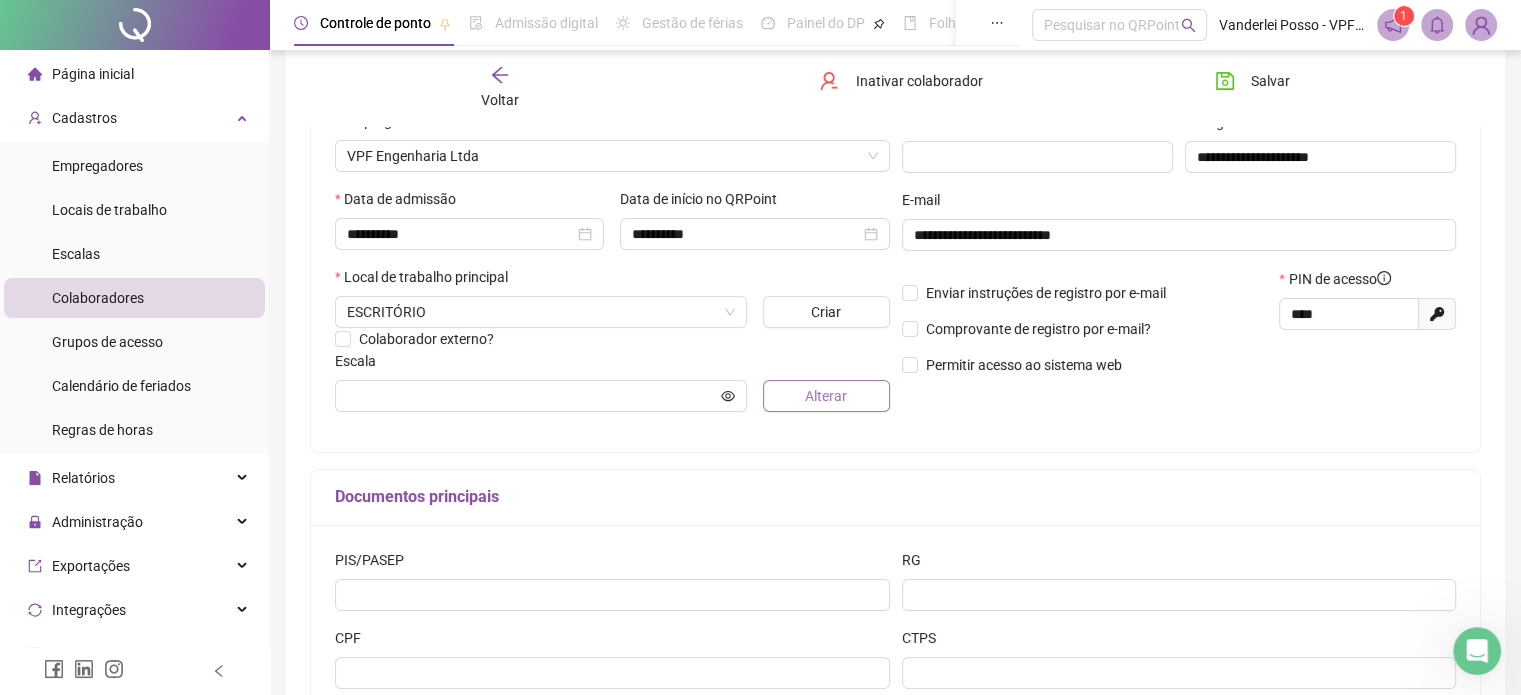 click on "Alterar" at bounding box center (826, 396) 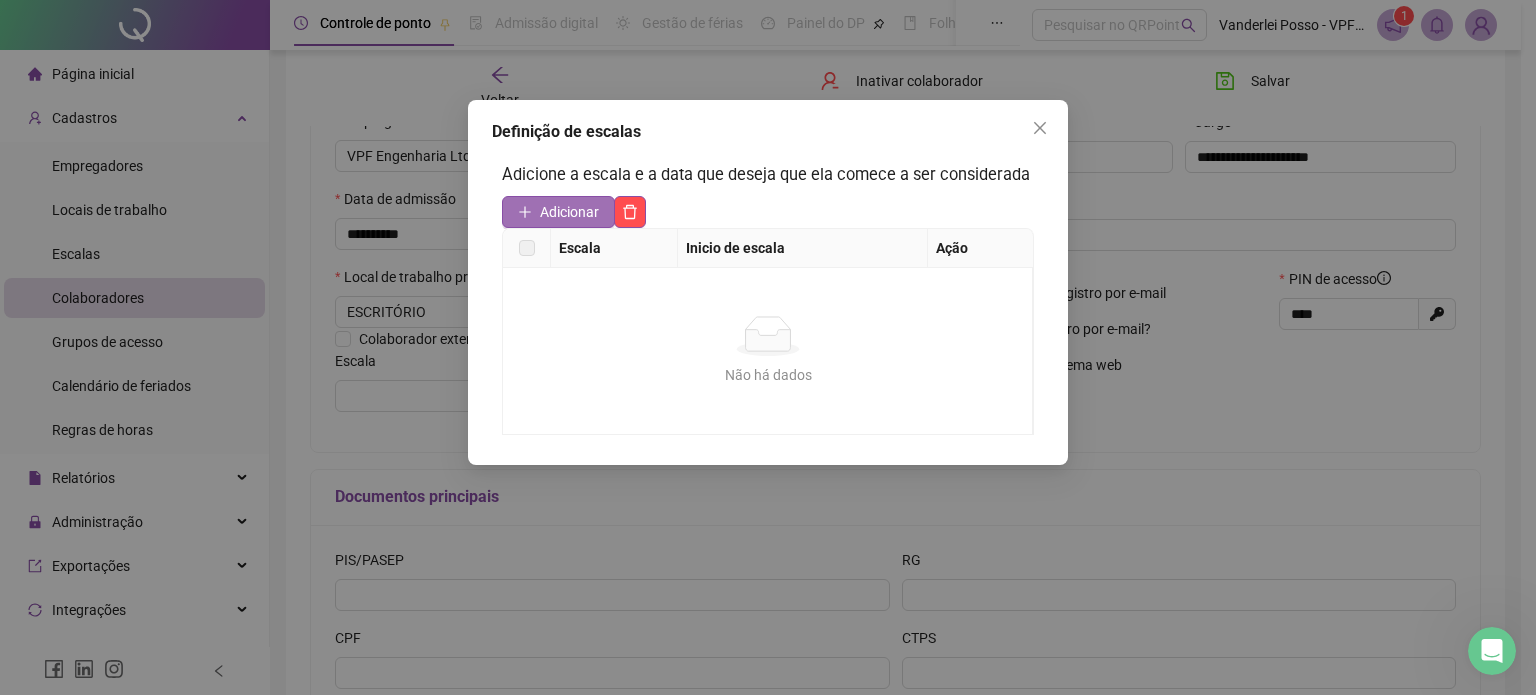 click on "Adicionar" at bounding box center (569, 212) 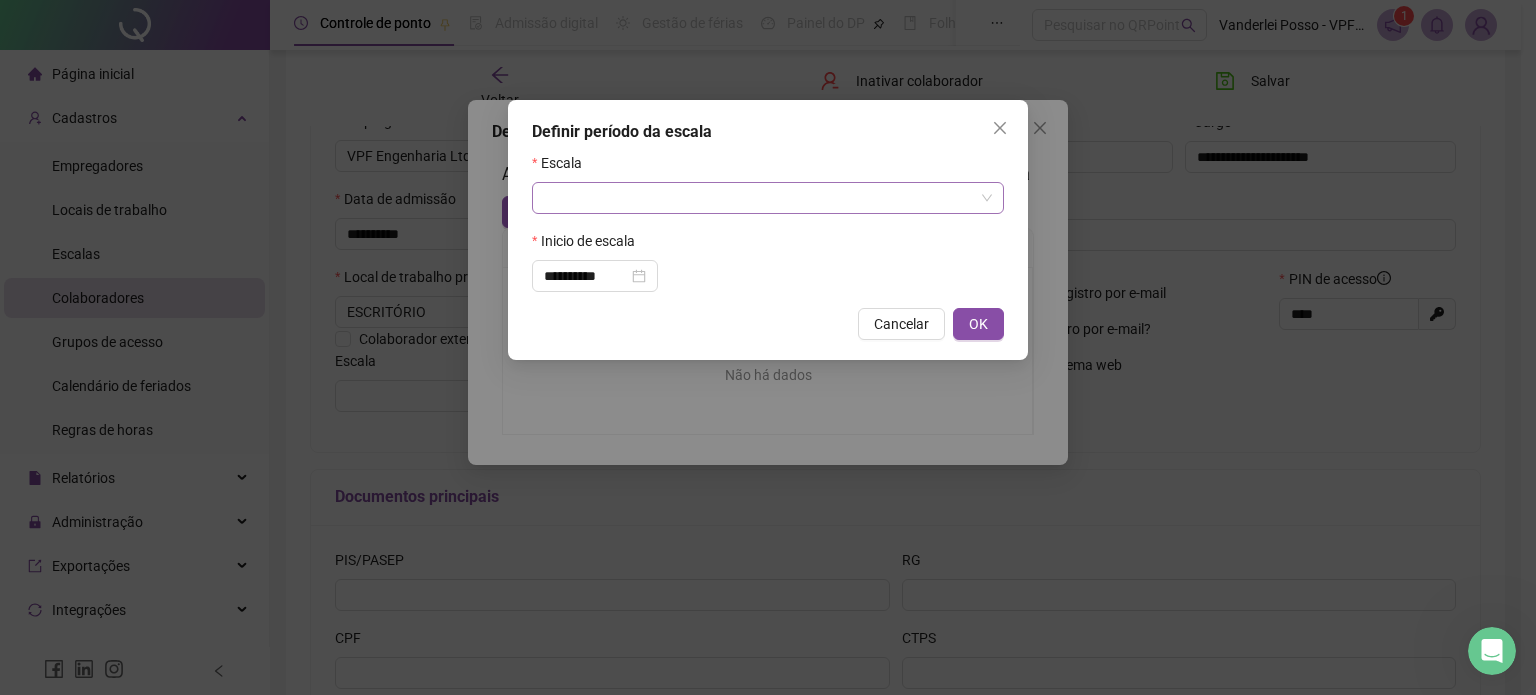 click at bounding box center (762, 198) 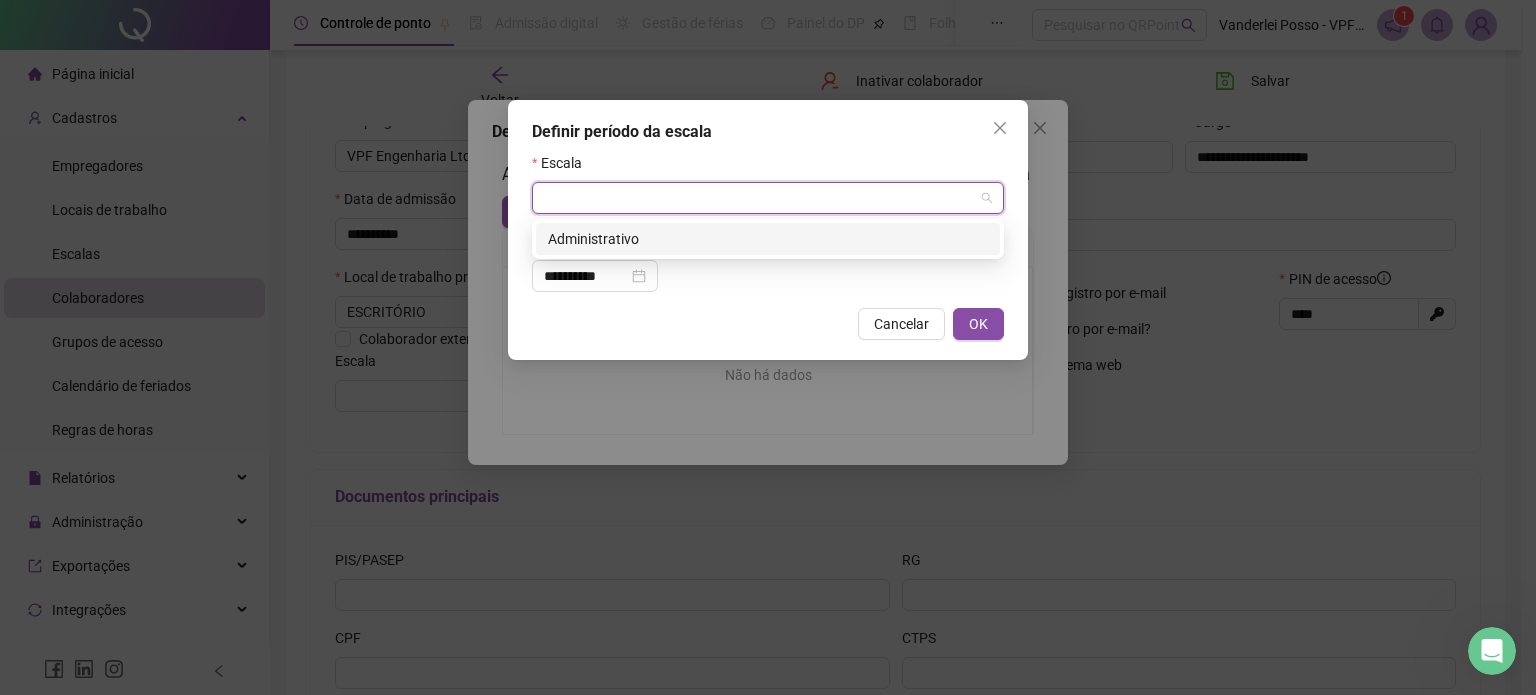 click on "Administrativo" at bounding box center [768, 239] 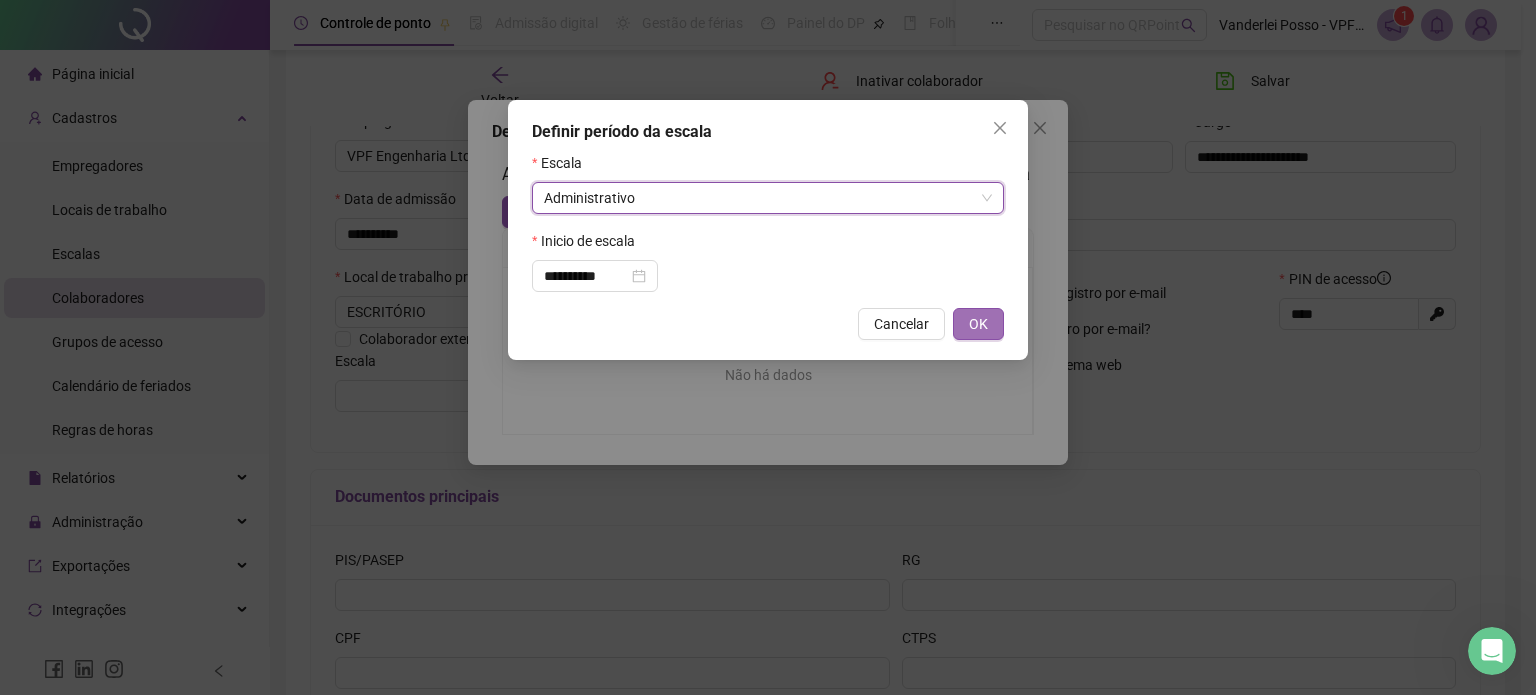 click on "OK" at bounding box center (978, 324) 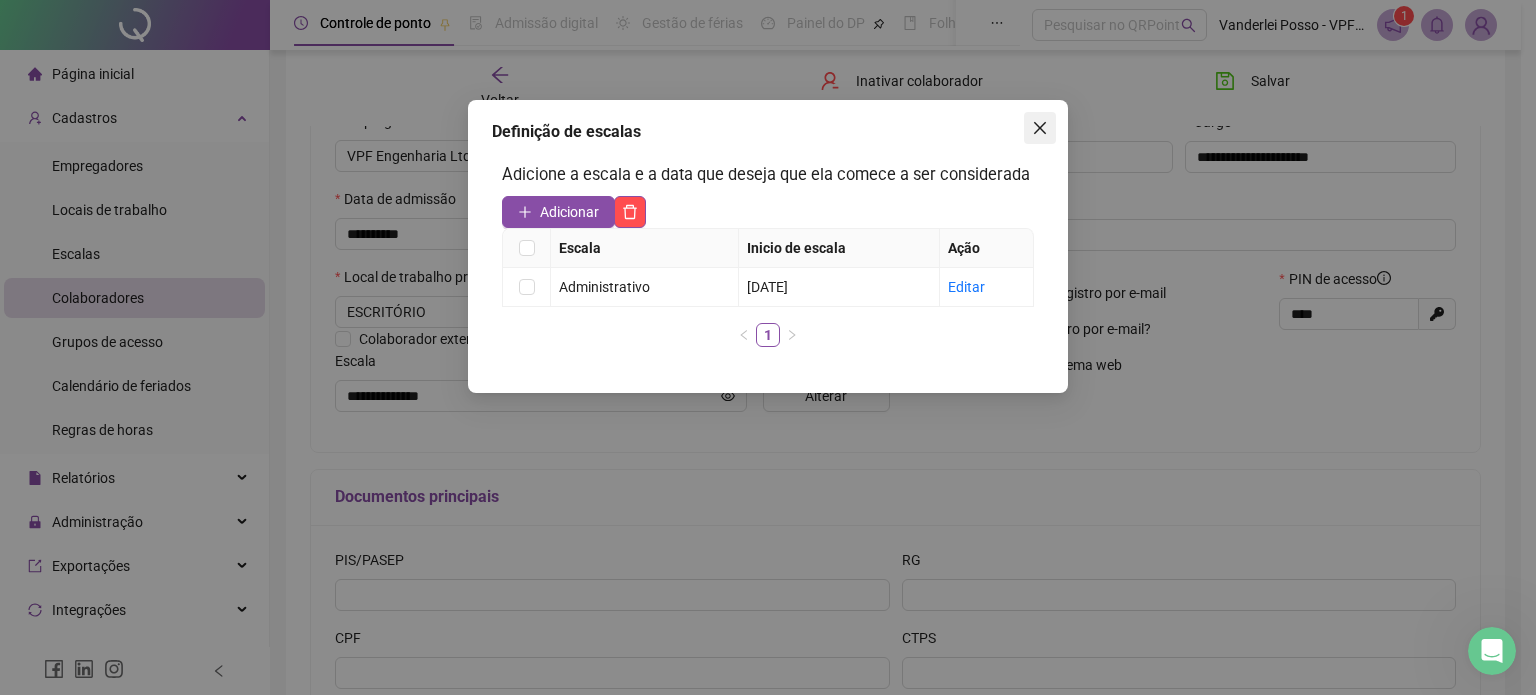 click 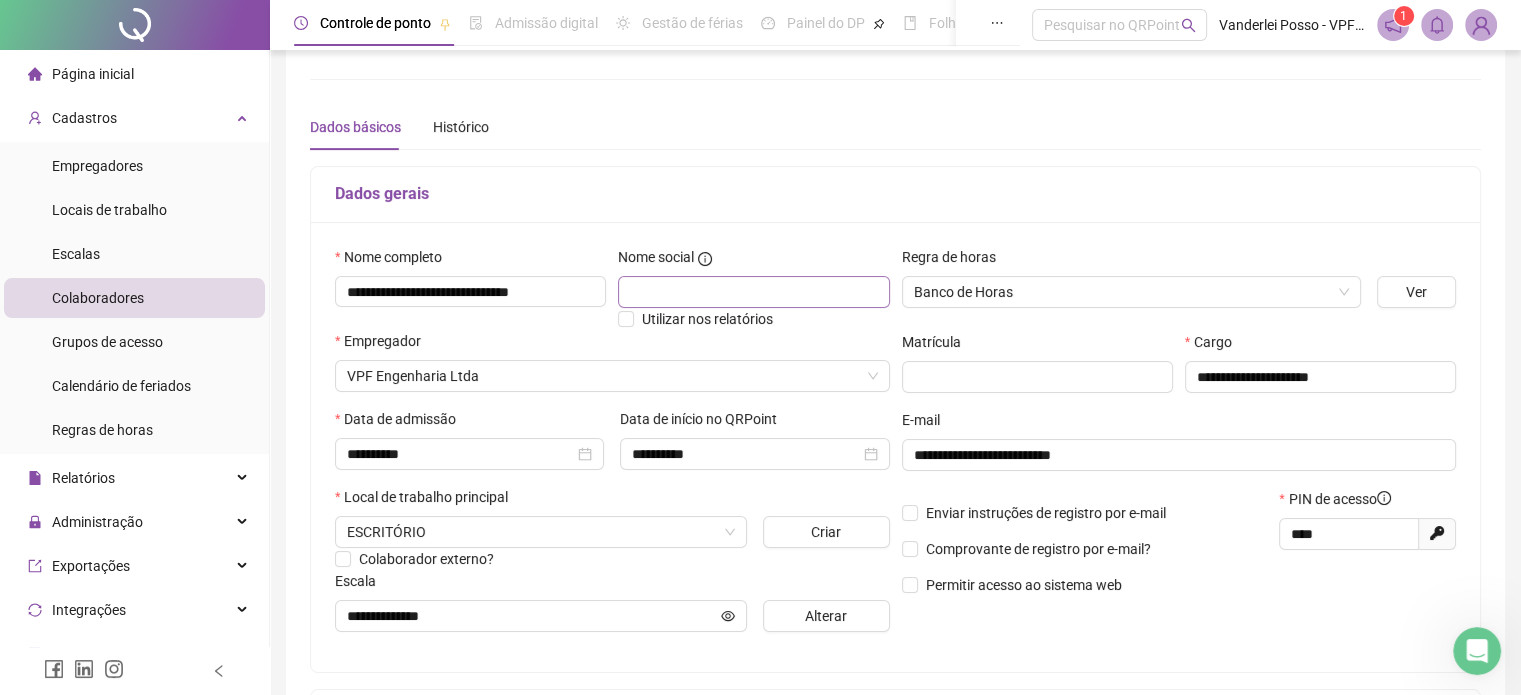scroll, scrollTop: 0, scrollLeft: 0, axis: both 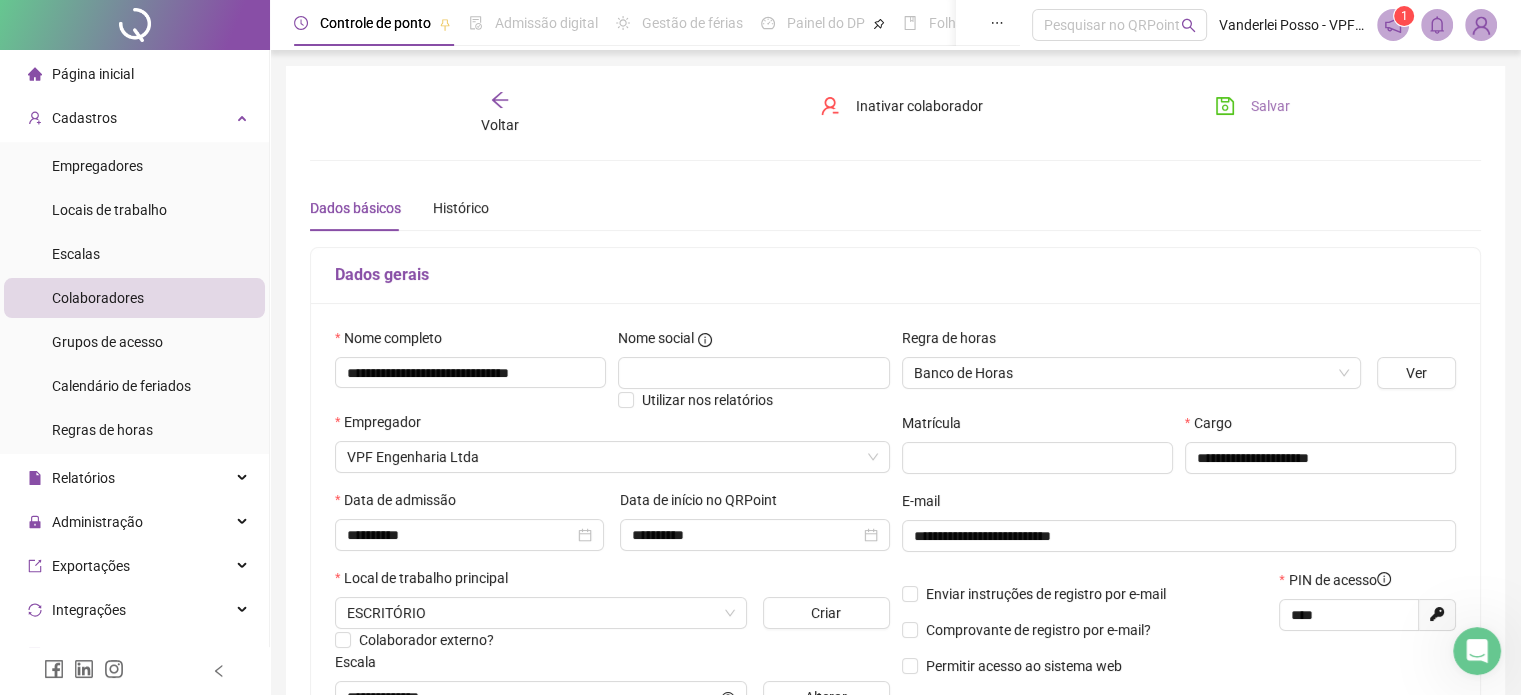 click on "Salvar" at bounding box center (1252, 106) 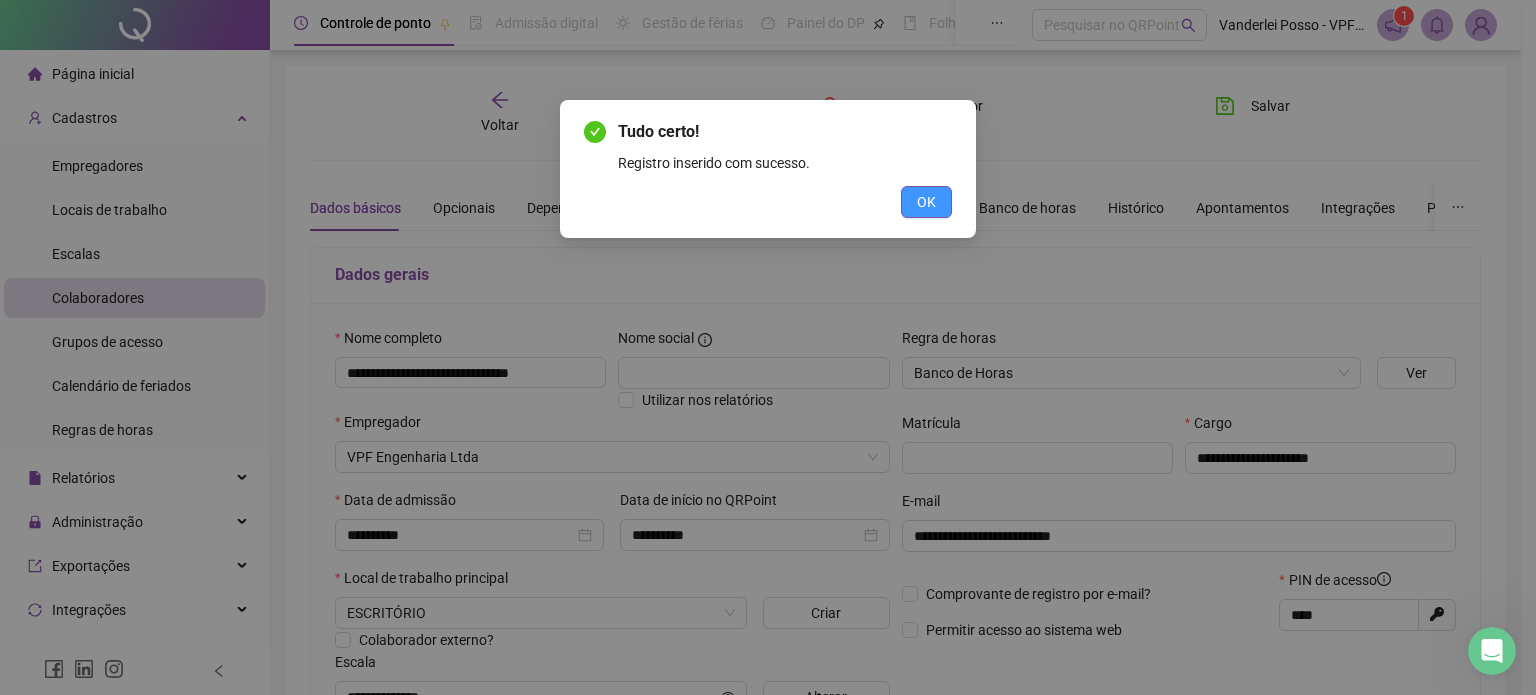 click on "OK" at bounding box center (926, 202) 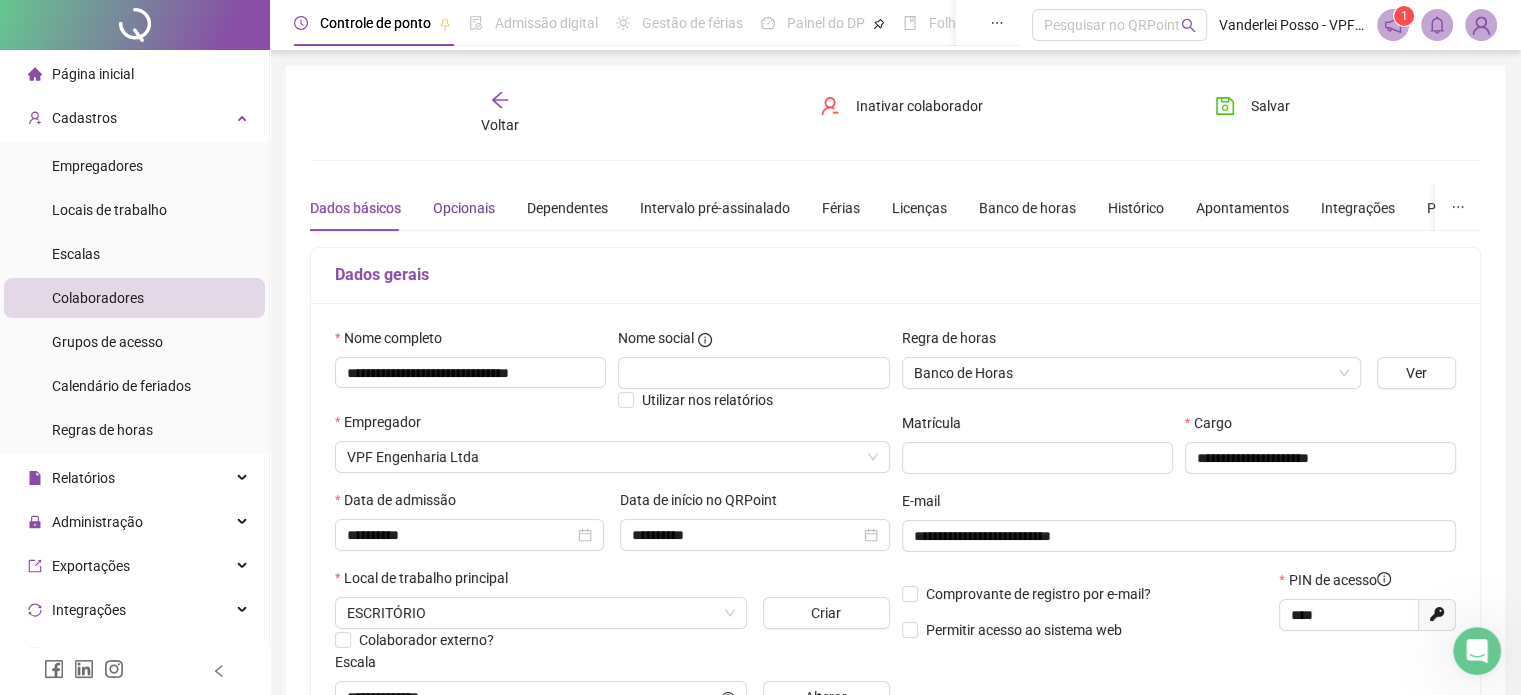 click on "Opcionais" at bounding box center [464, 208] 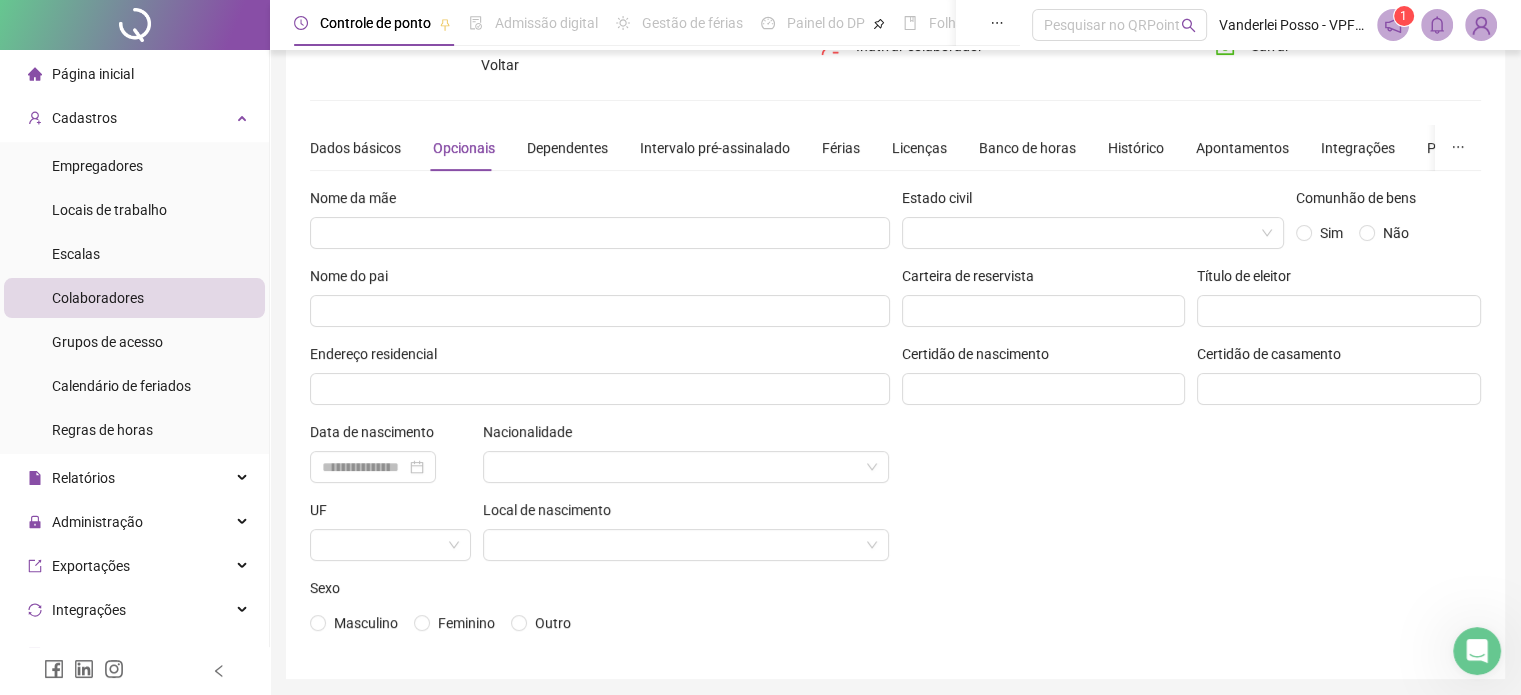scroll, scrollTop: 0, scrollLeft: 0, axis: both 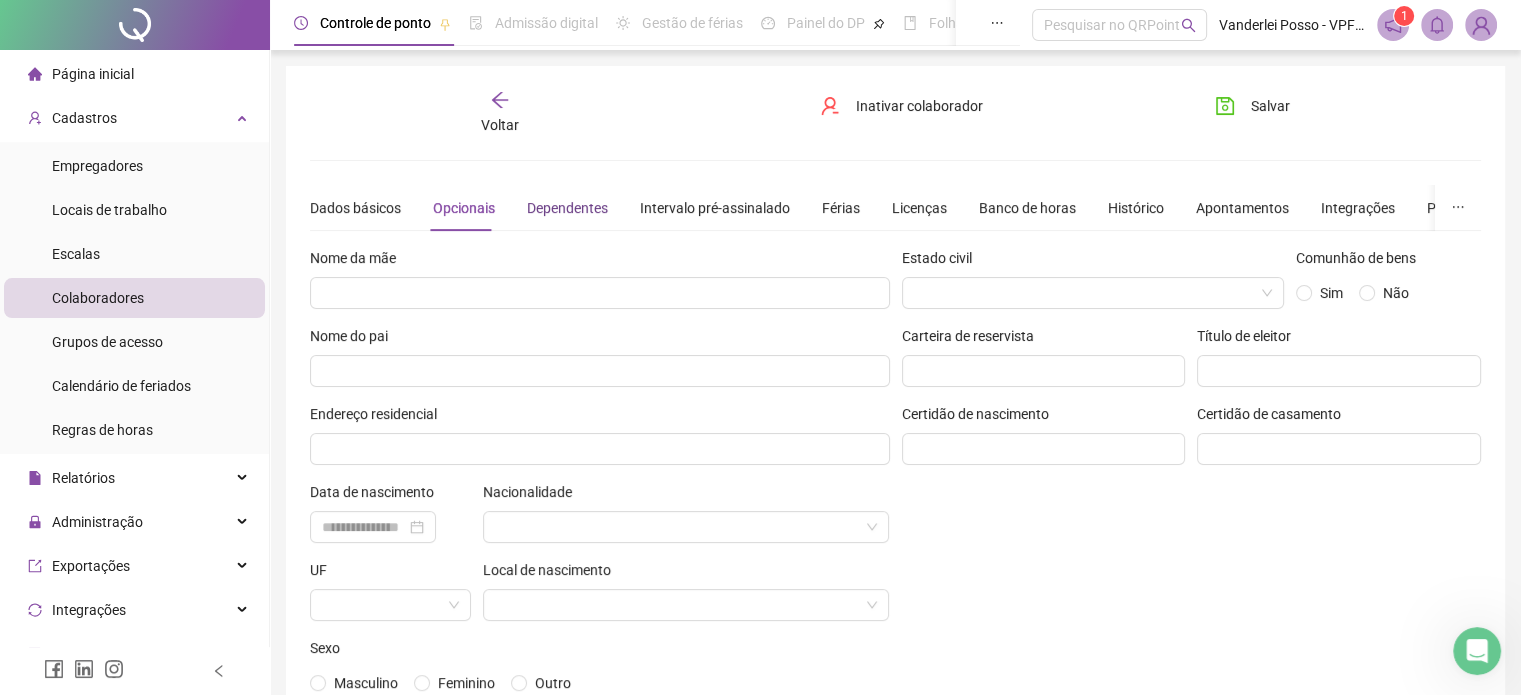 click on "Dependentes" at bounding box center (567, 208) 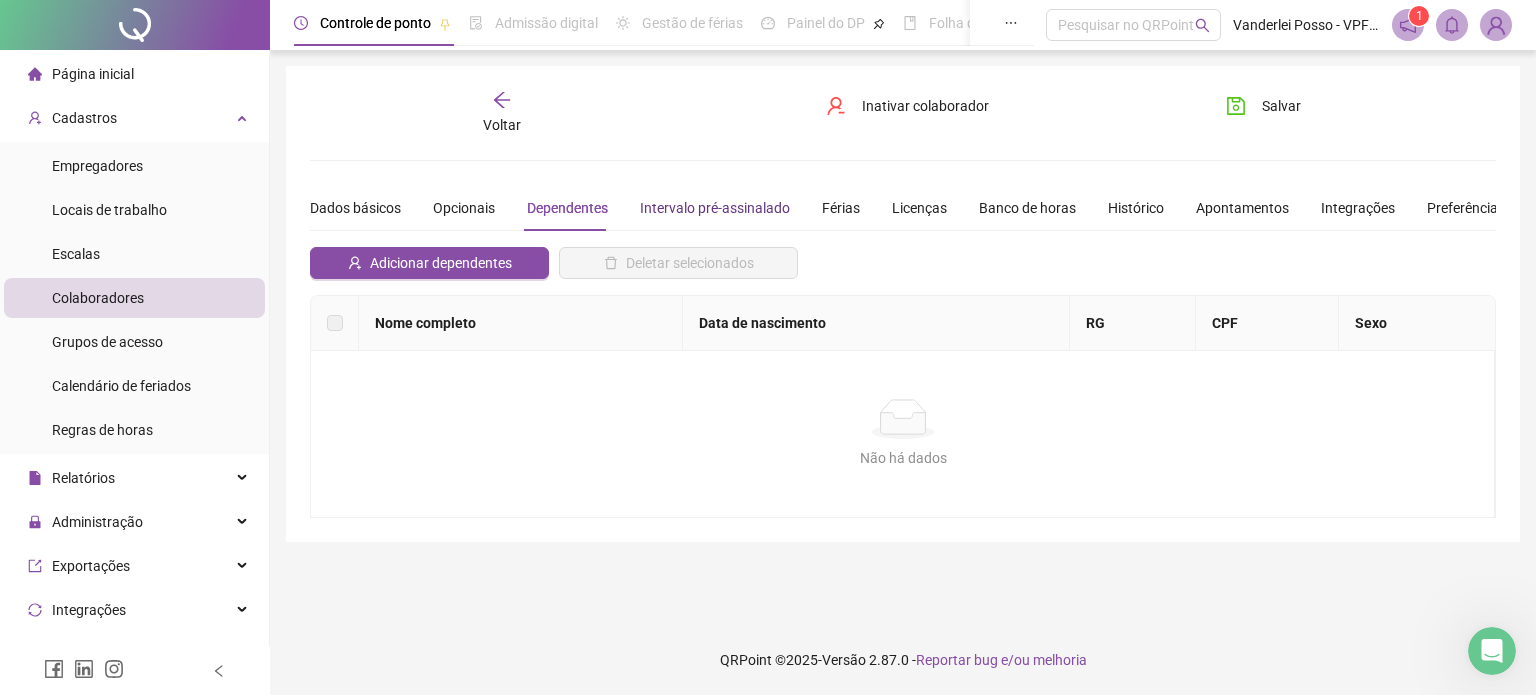 click on "Intervalo pré-assinalado" at bounding box center (715, 208) 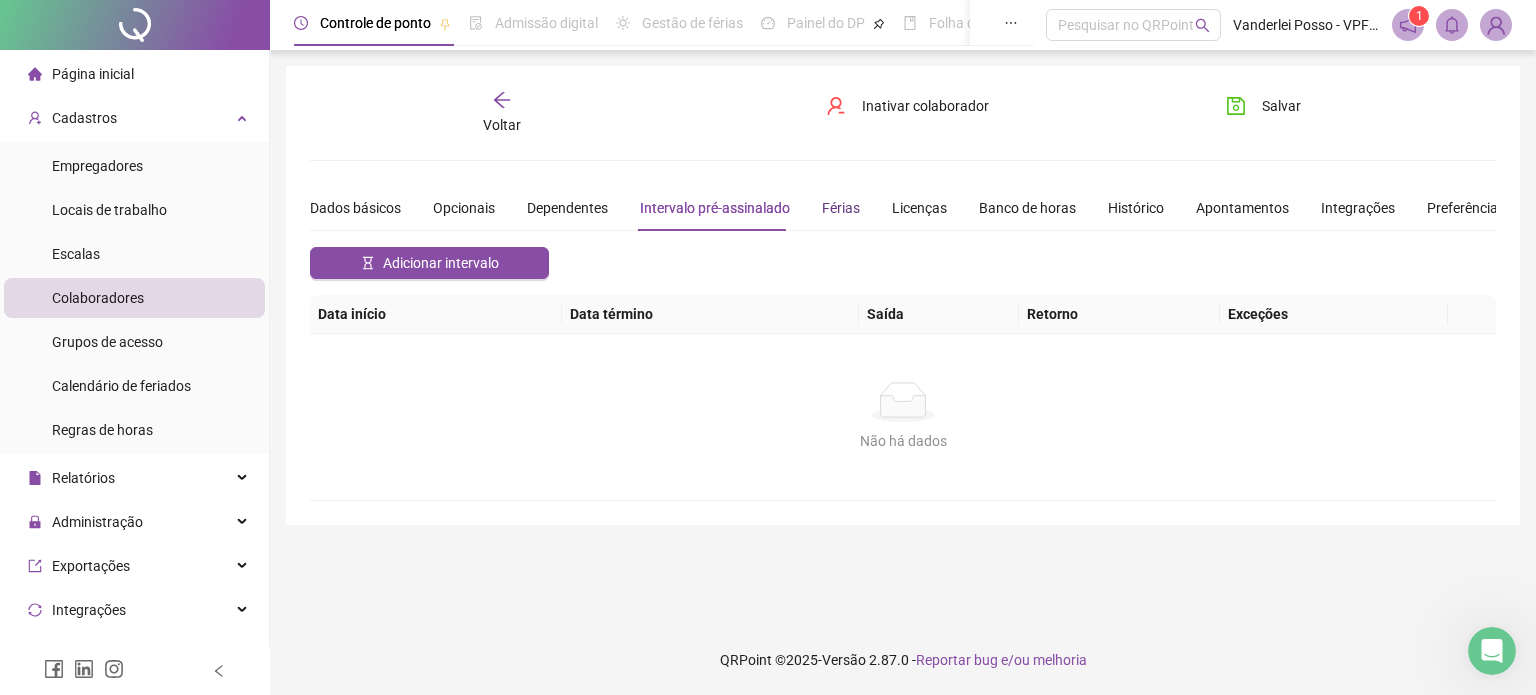 click on "Férias" at bounding box center (841, 208) 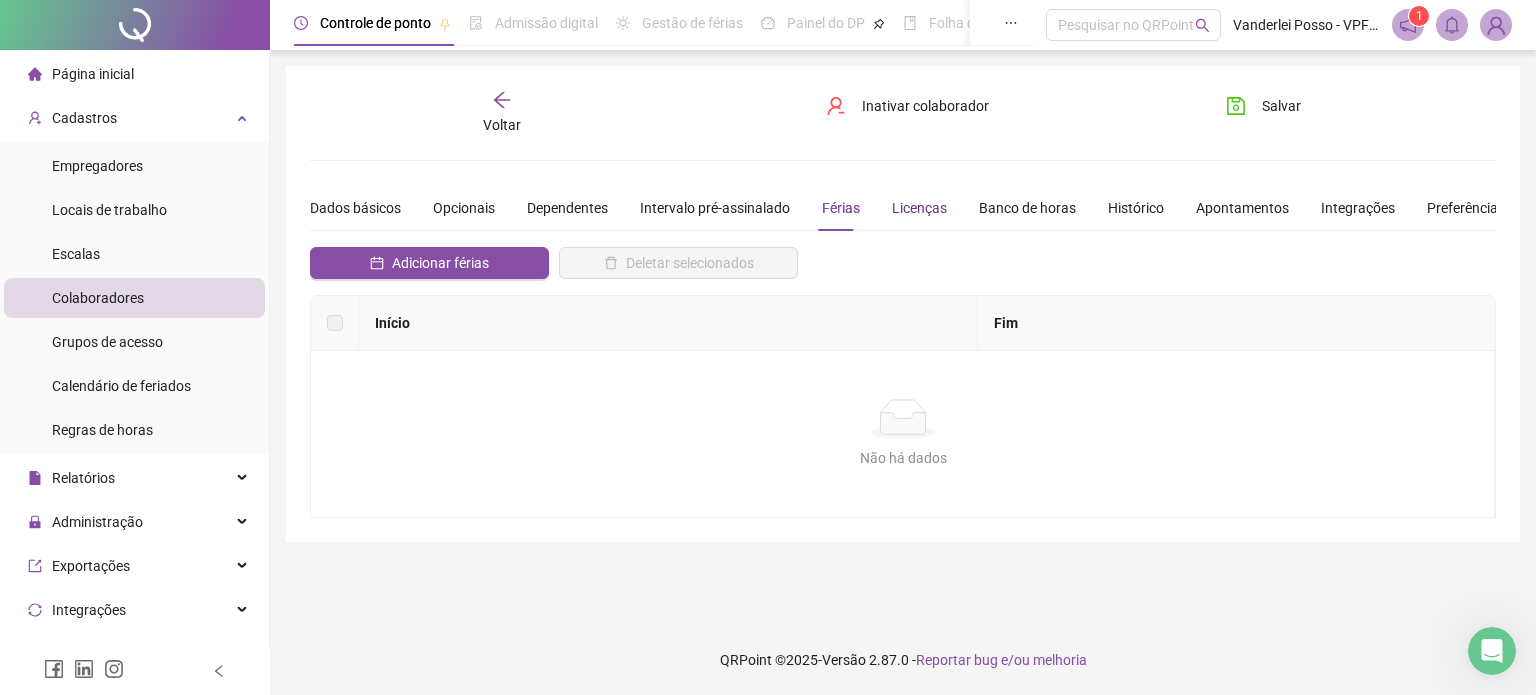 click on "Licenças" at bounding box center [919, 208] 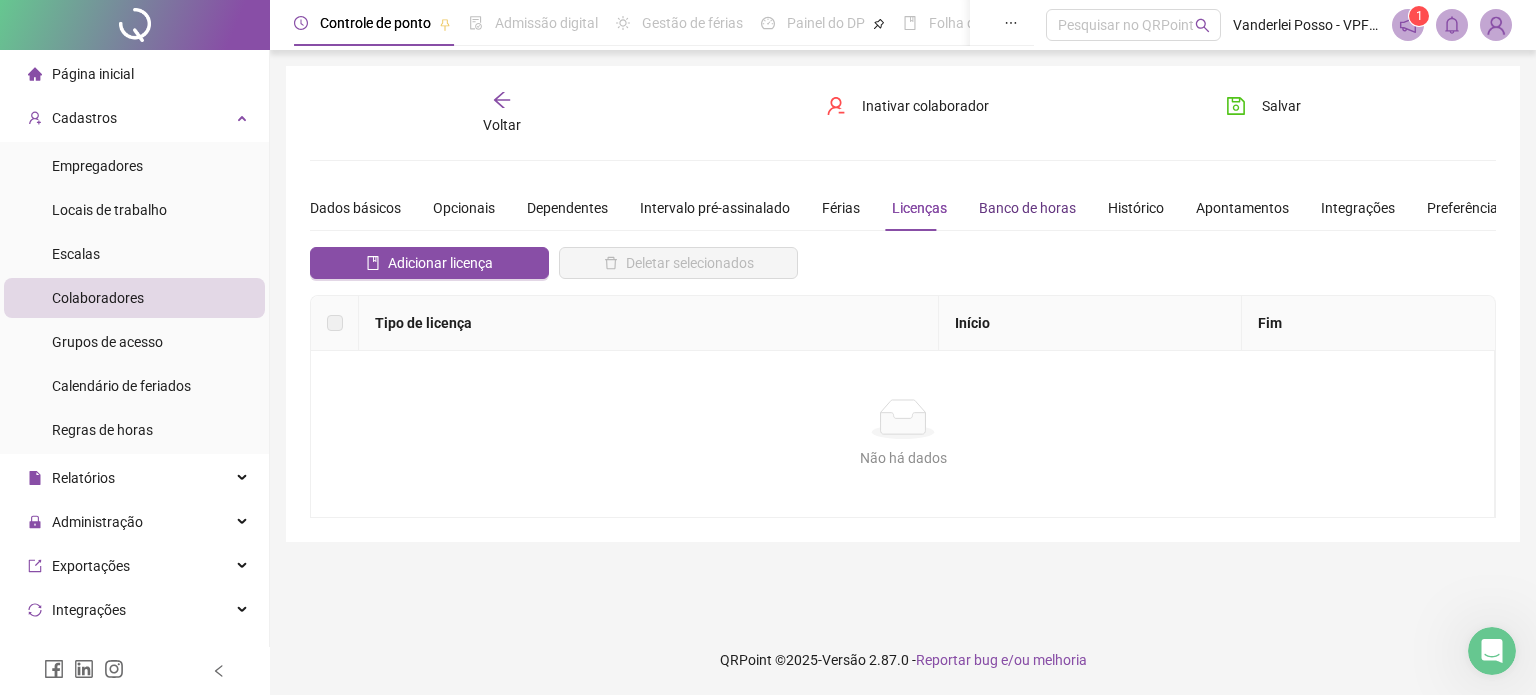 drag, startPoint x: 979, startPoint y: 201, endPoint x: 1044, endPoint y: 201, distance: 65 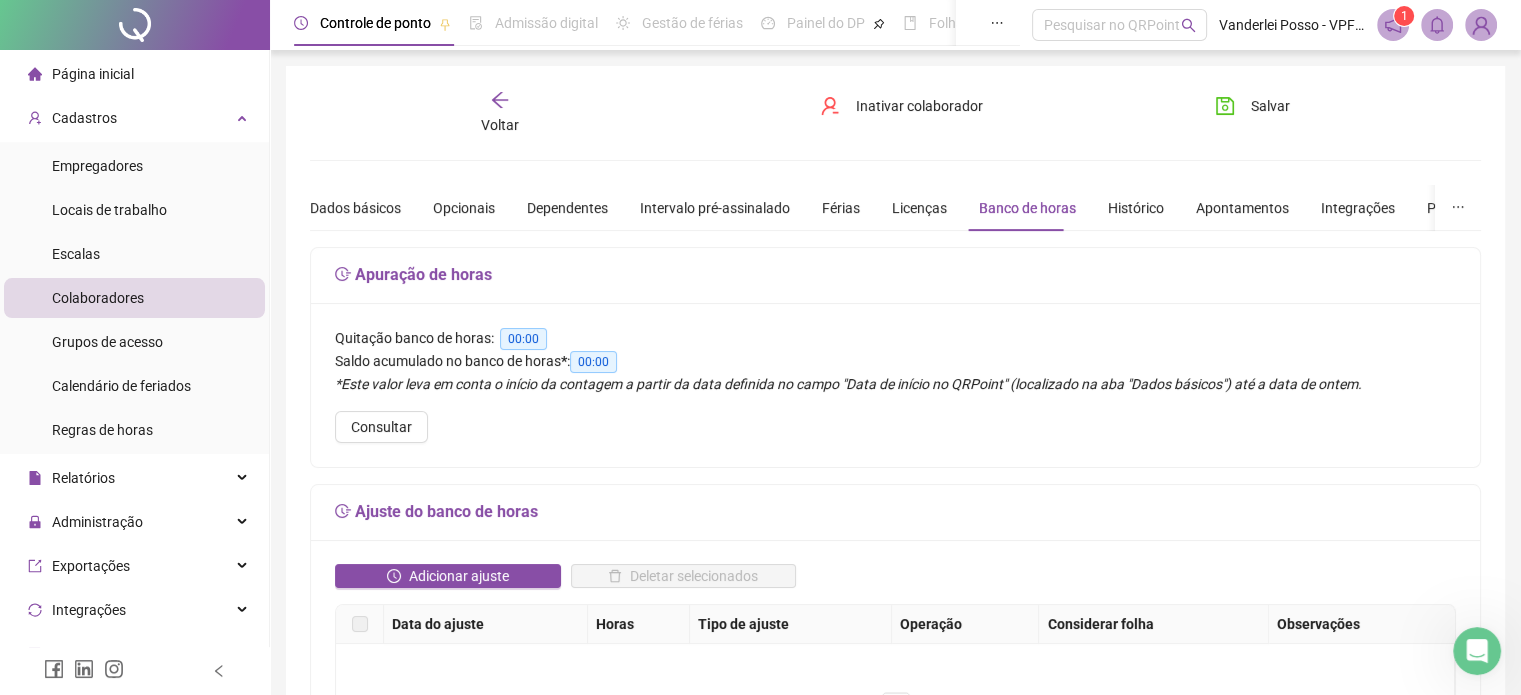 click on "Apuração de horas" at bounding box center [895, 276] 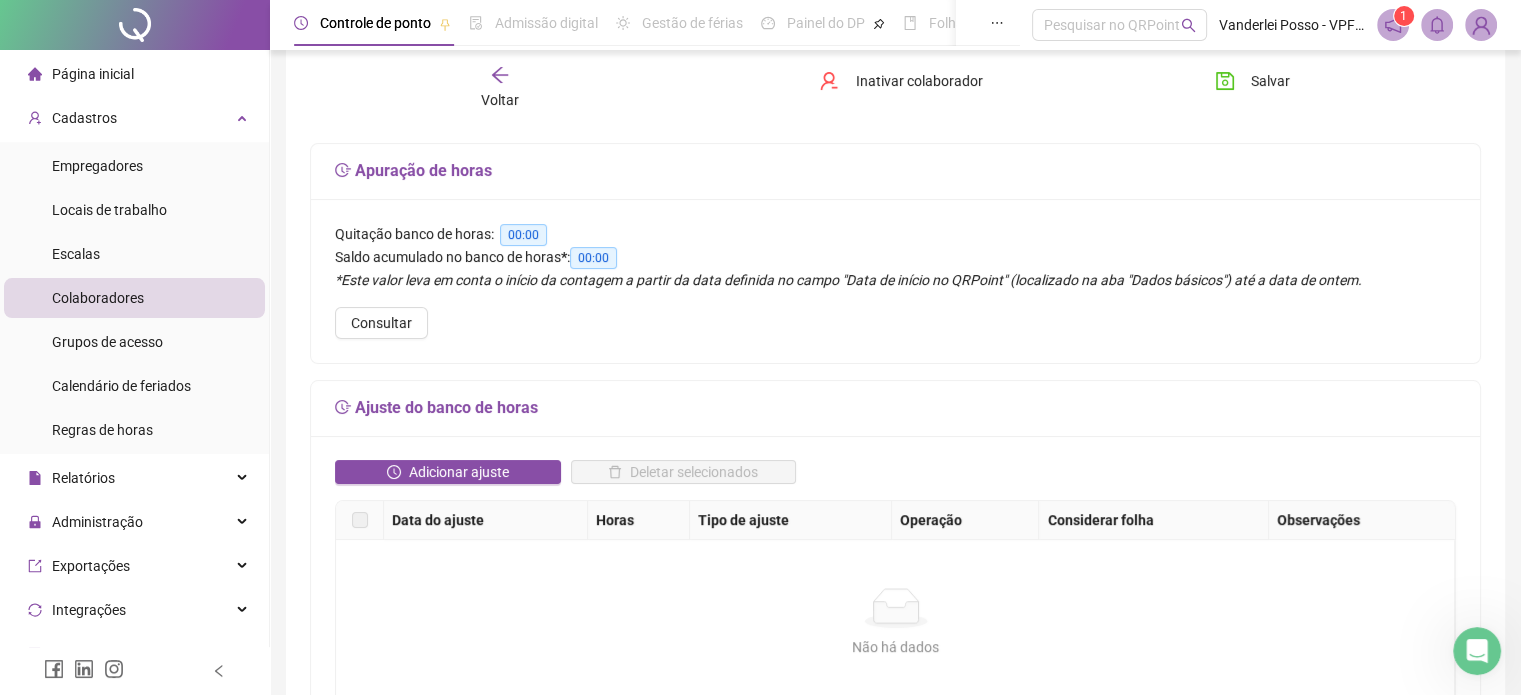 scroll, scrollTop: 0, scrollLeft: 0, axis: both 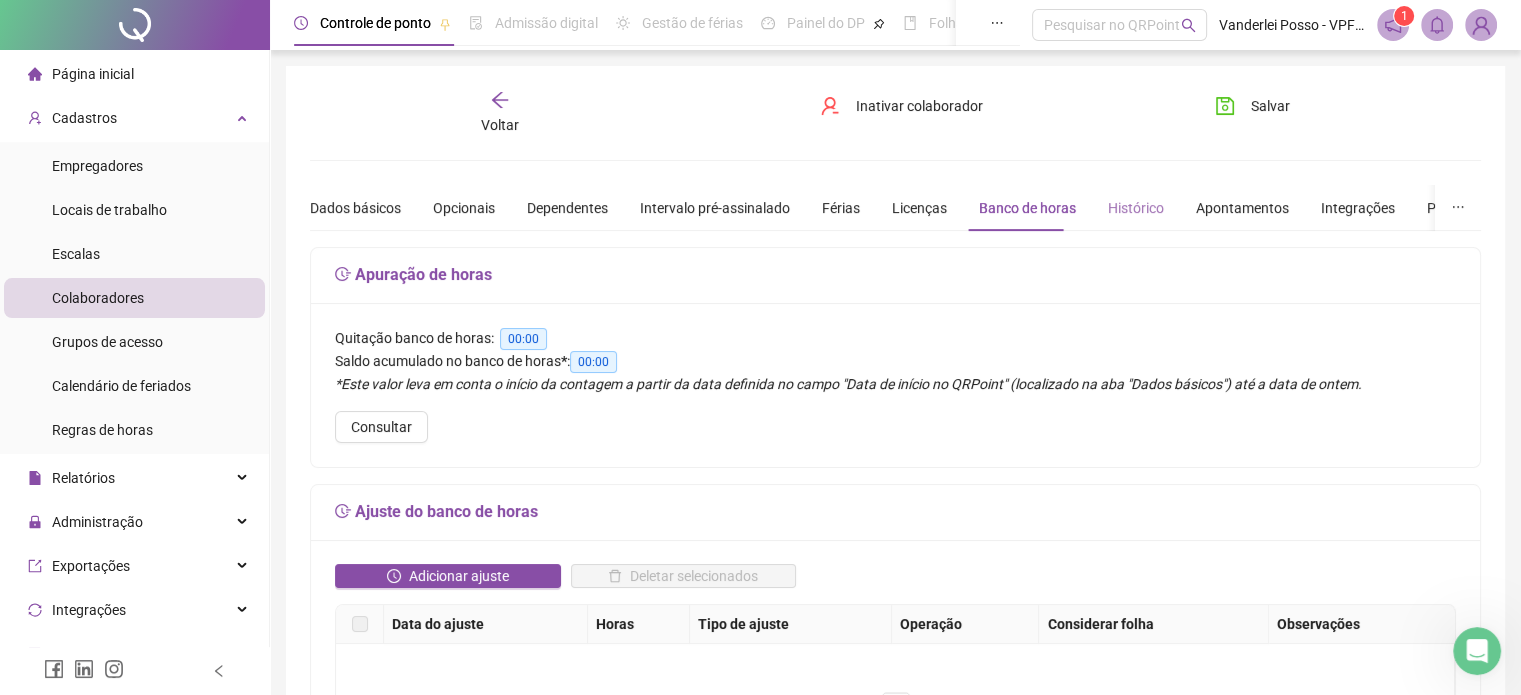 click on "Histórico" at bounding box center [1136, 208] 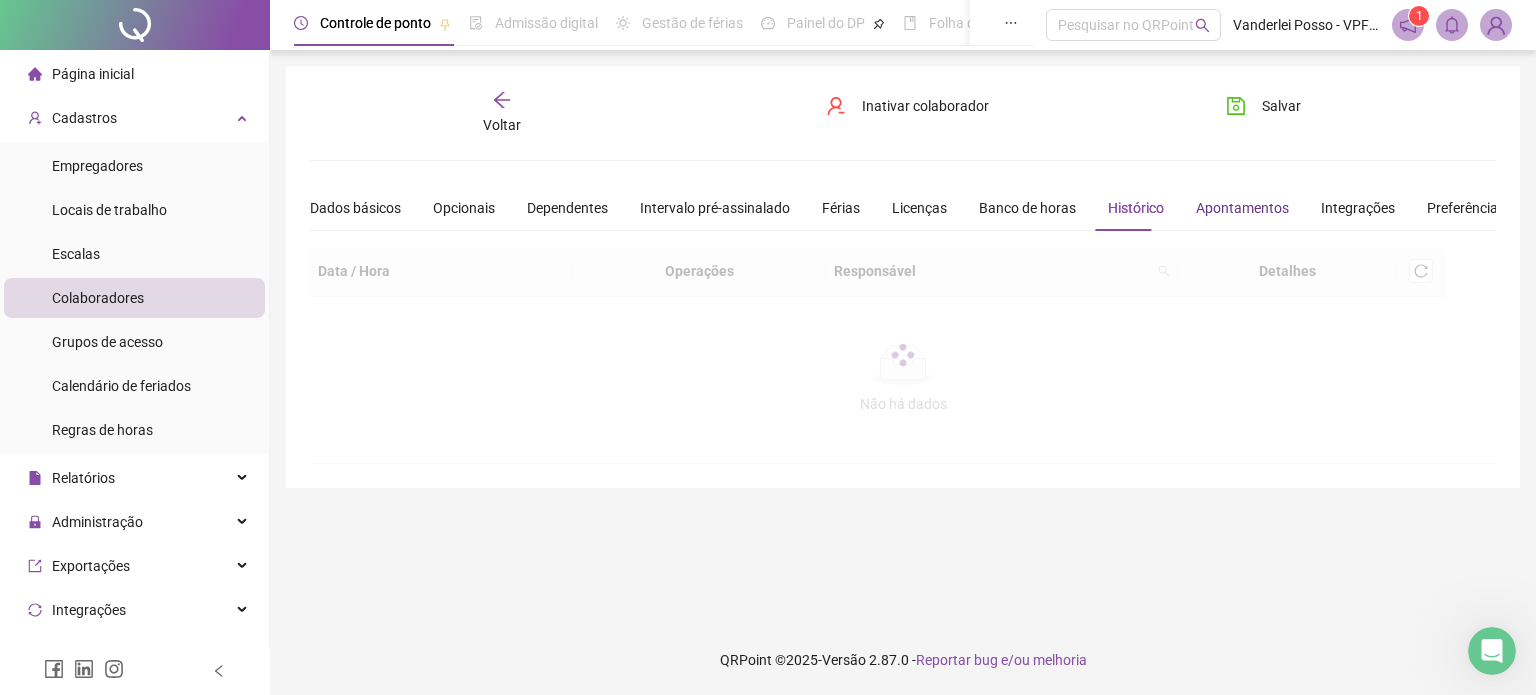 click on "Apontamentos" at bounding box center (1242, 208) 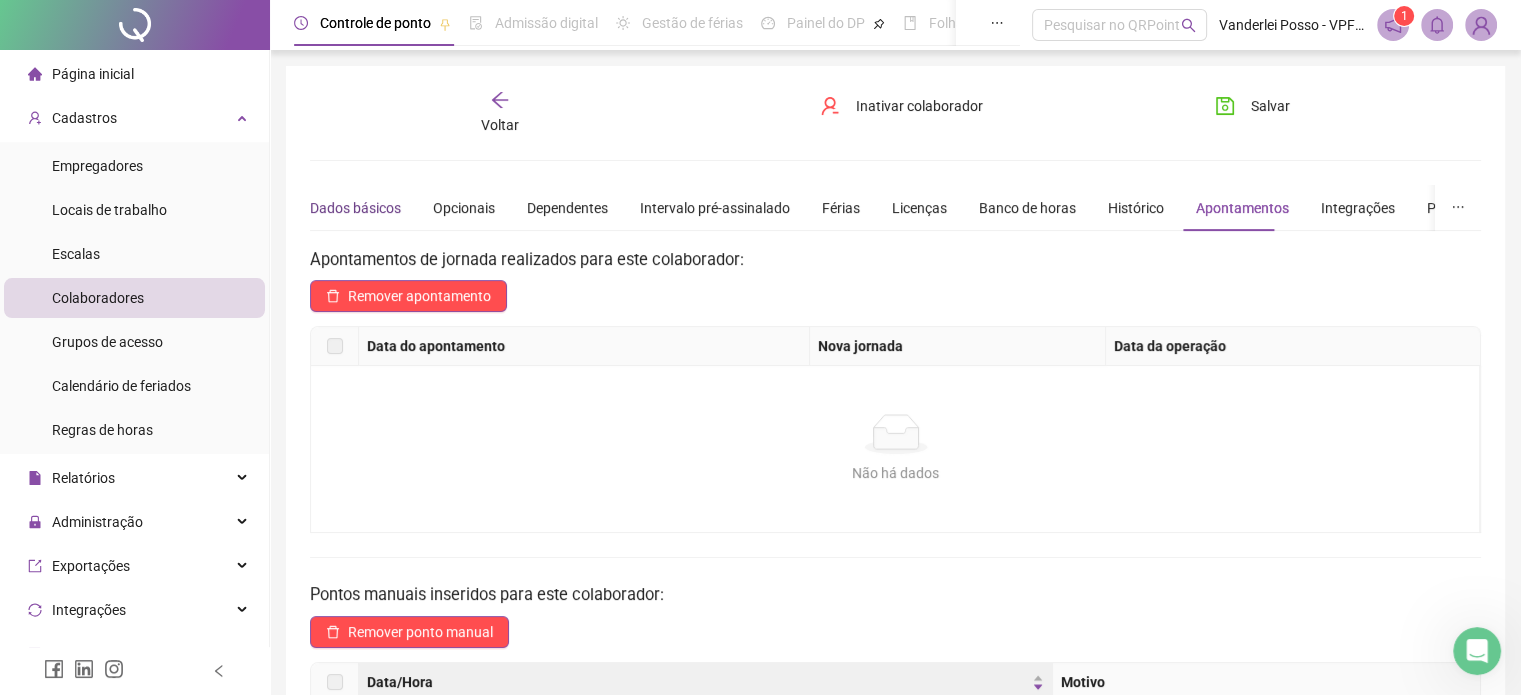 click on "Dados básicos" at bounding box center [355, 208] 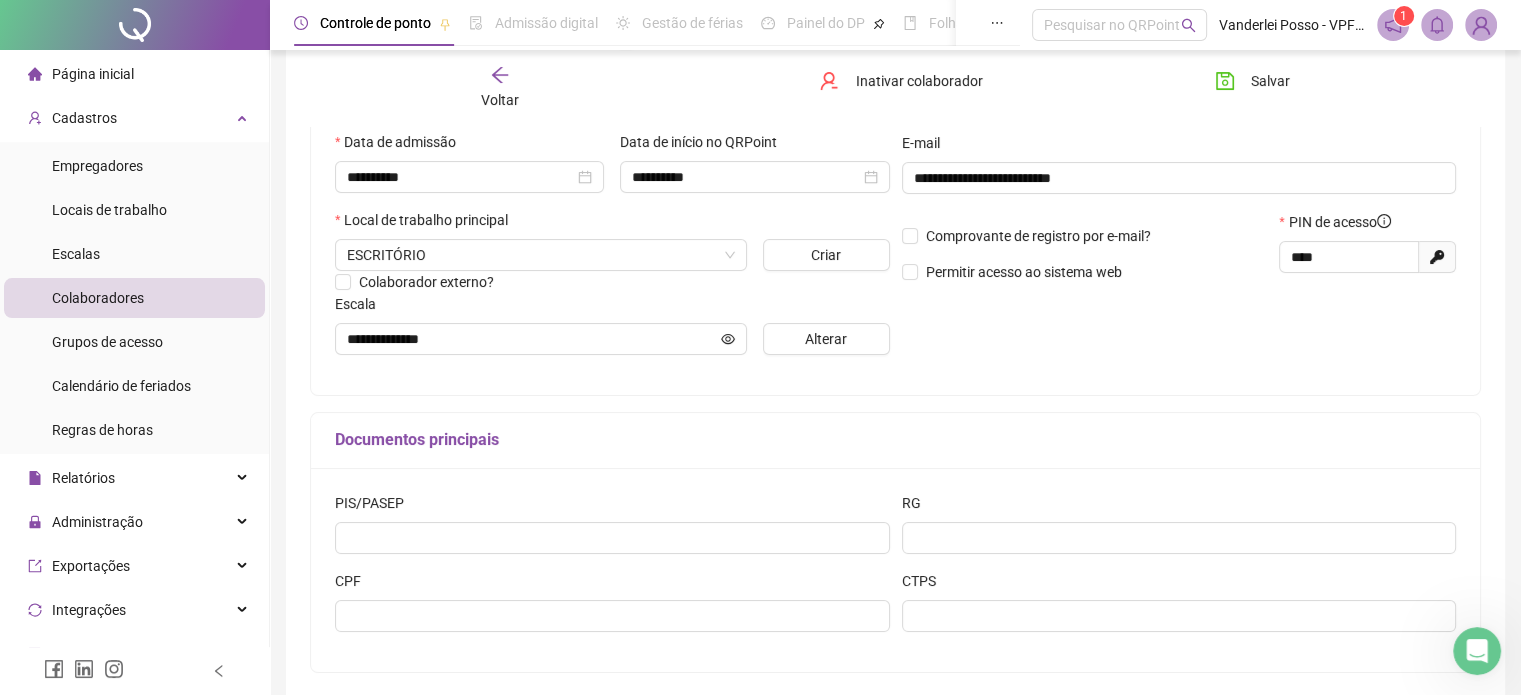 scroll, scrollTop: 0, scrollLeft: 0, axis: both 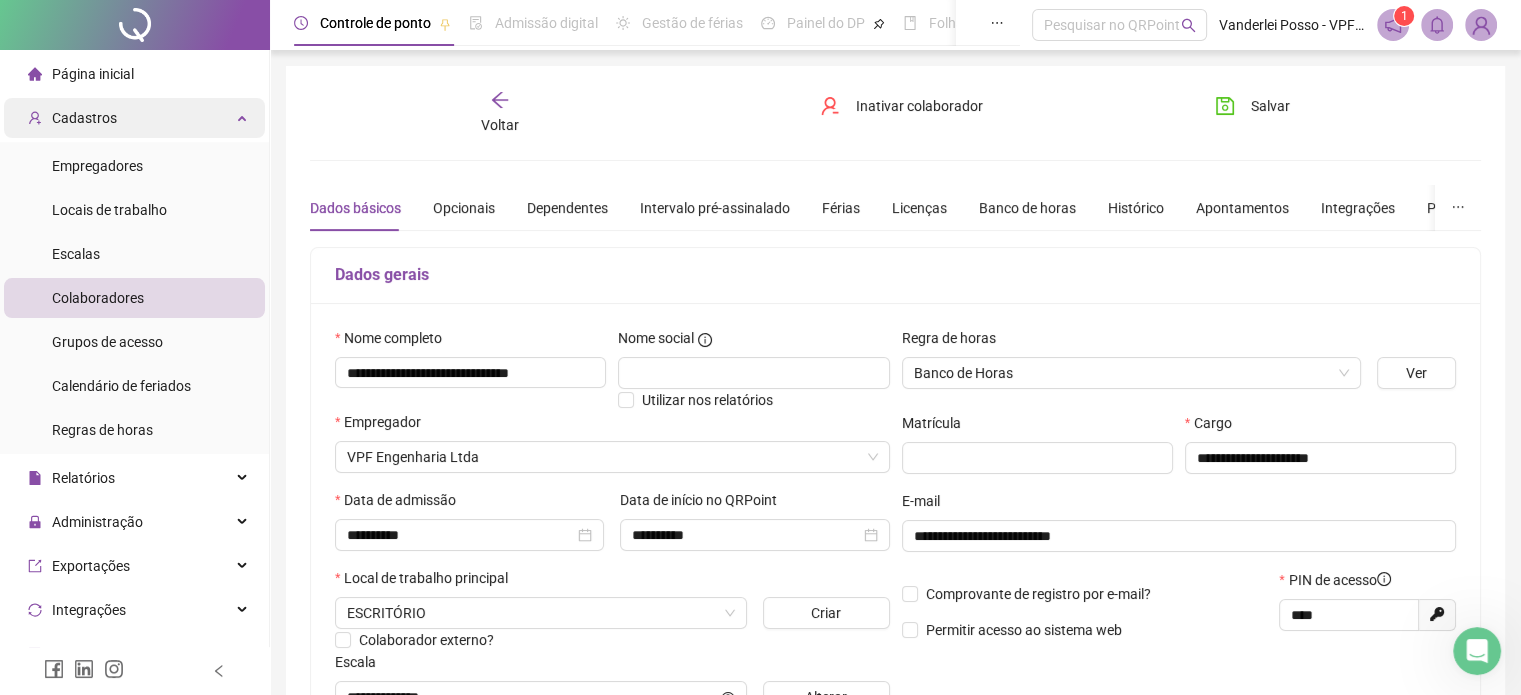 click on "Cadastros" at bounding box center (84, 118) 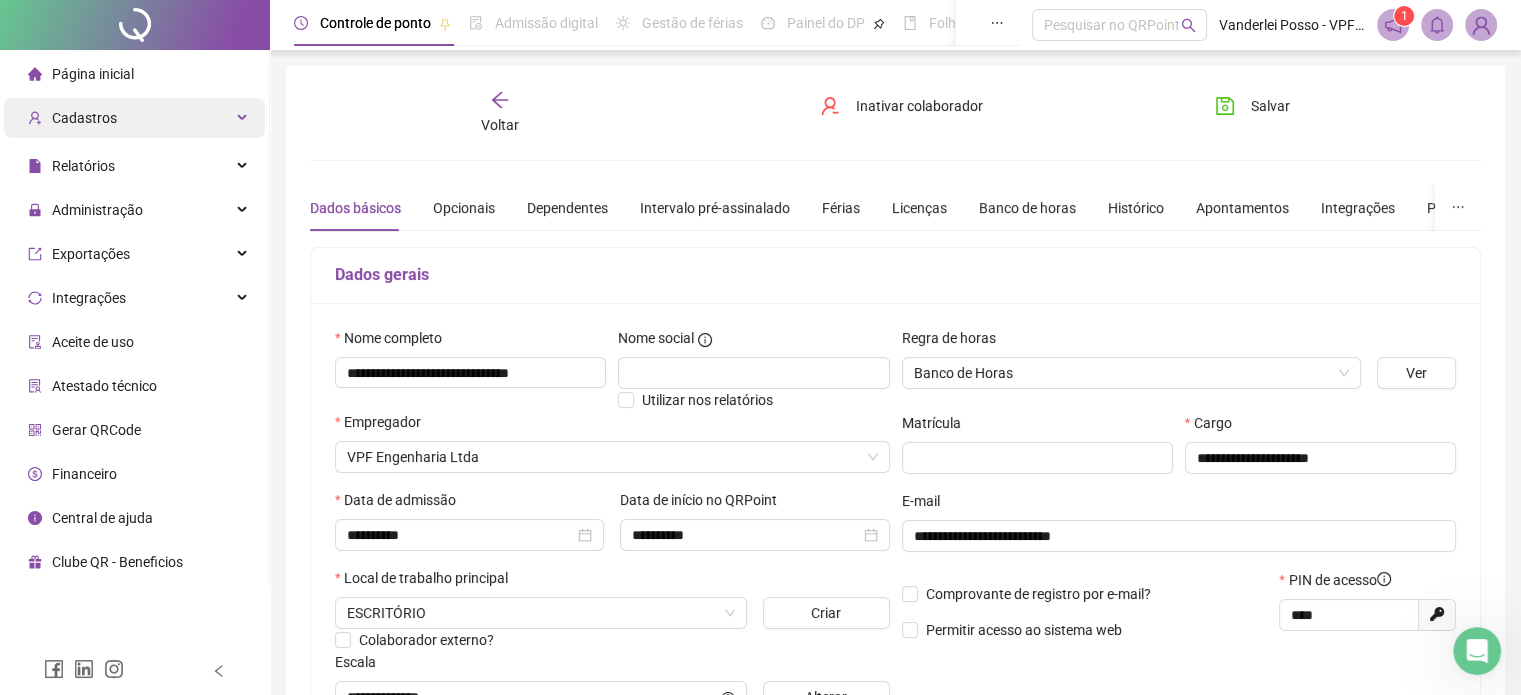 click on "Cadastros" at bounding box center [84, 118] 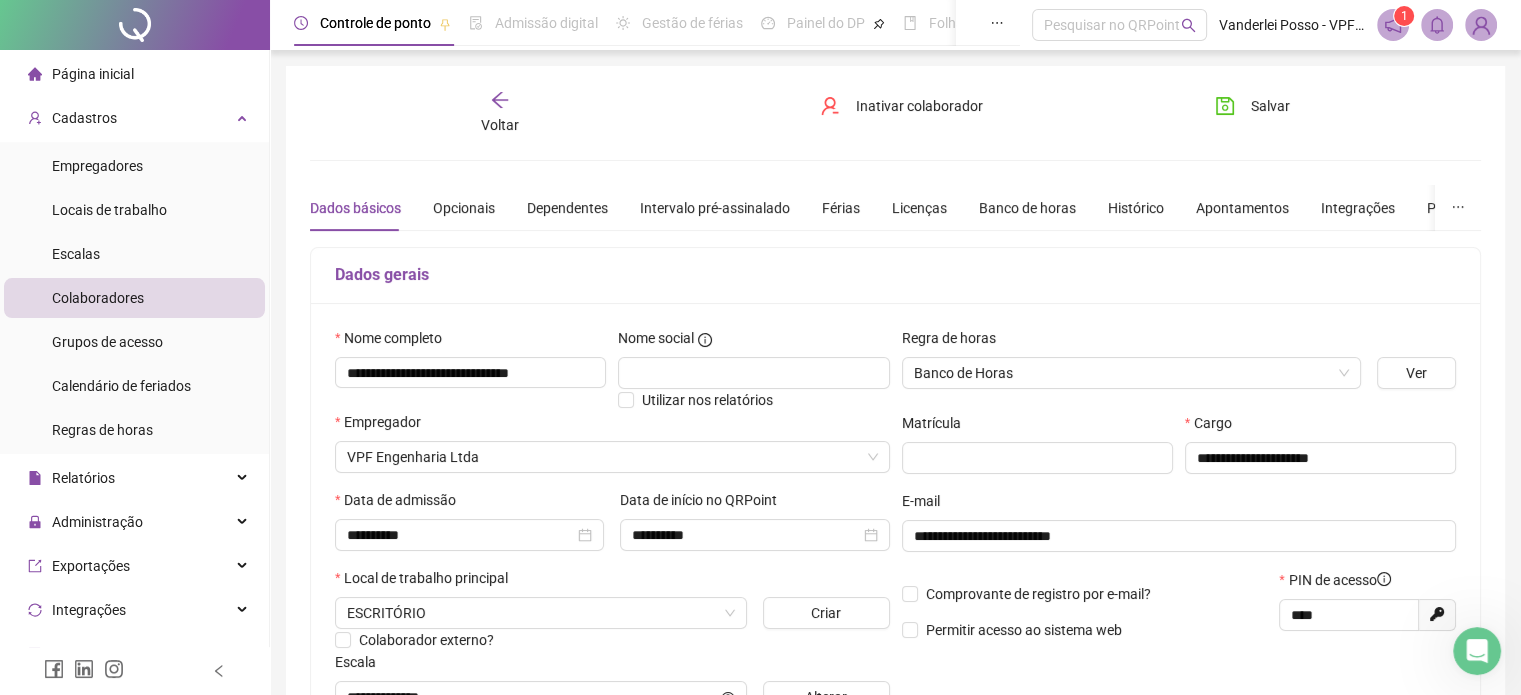 click on "Página inicial" at bounding box center (93, 74) 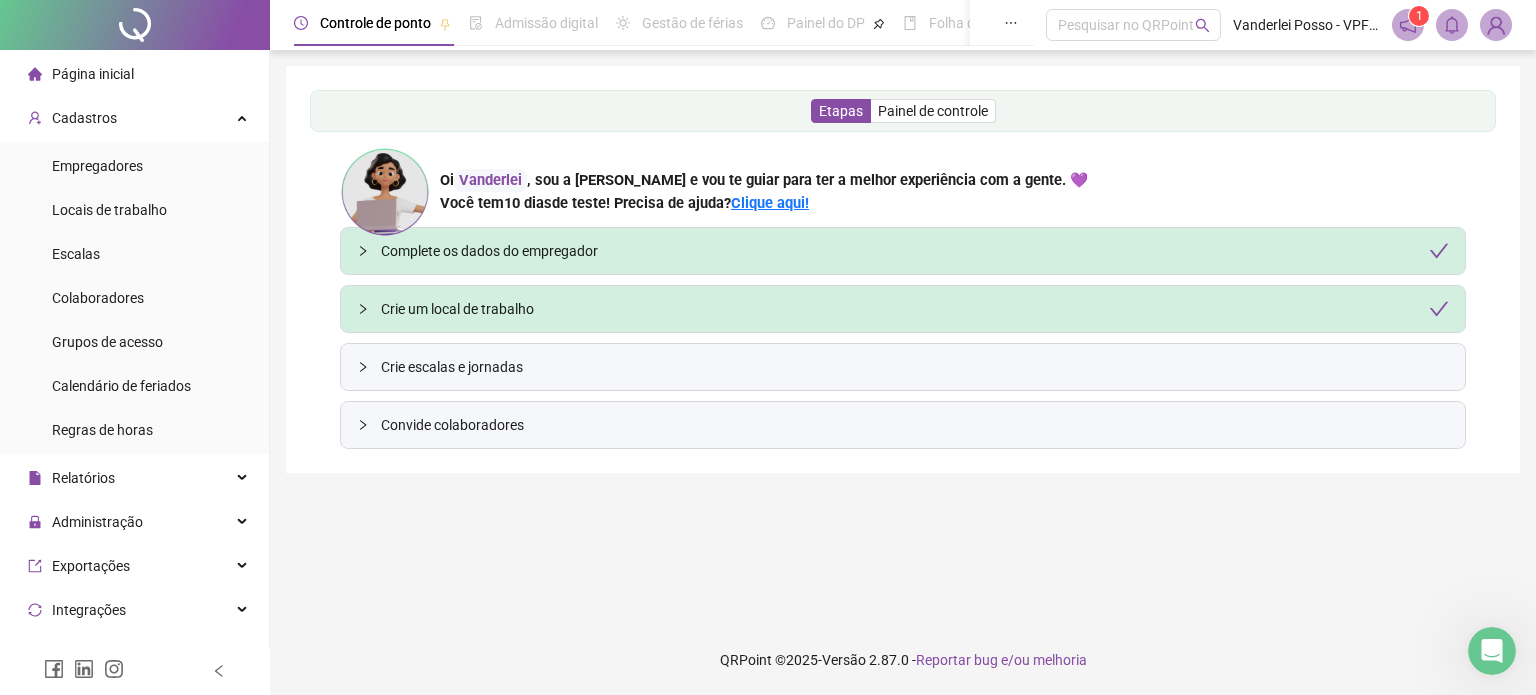 click on "Crie escalas e jornadas" at bounding box center (915, 367) 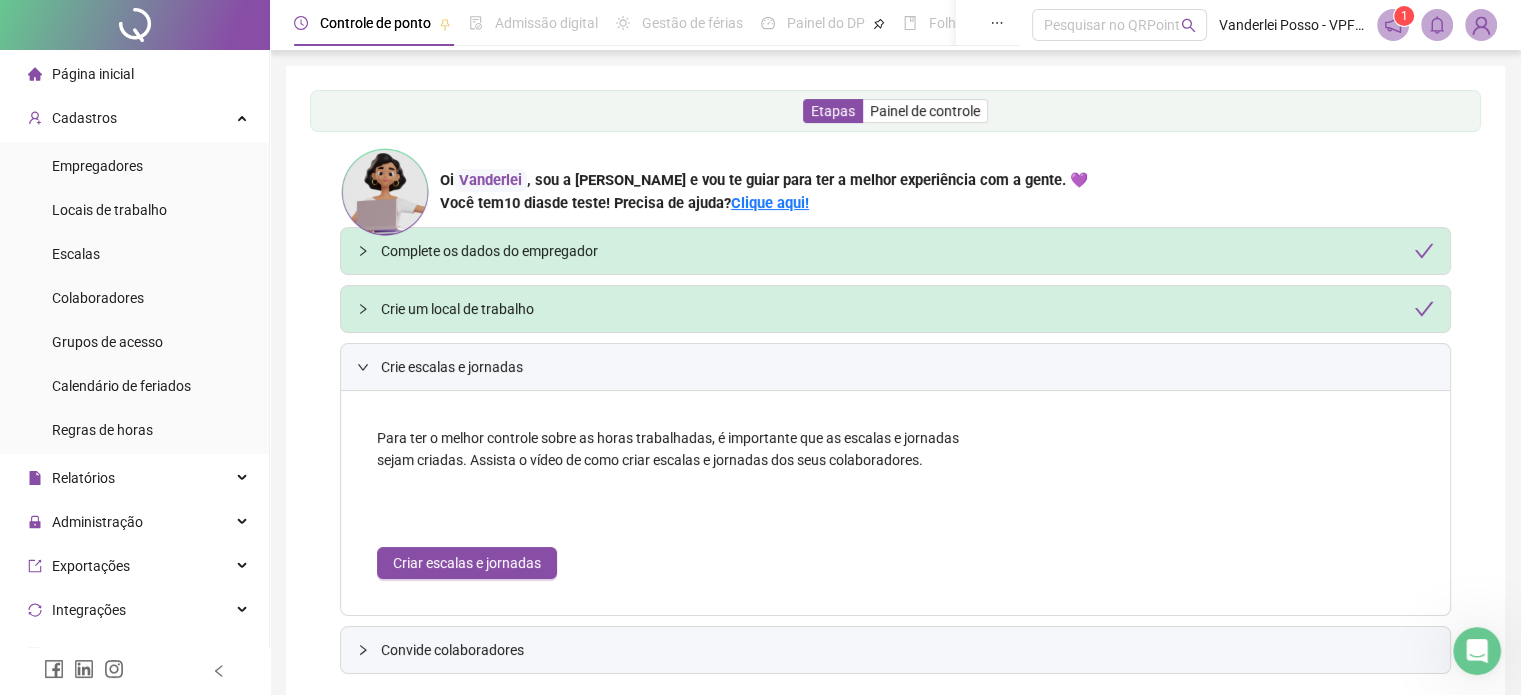 click on "Complete os dados do empregador" at bounding box center (907, 251) 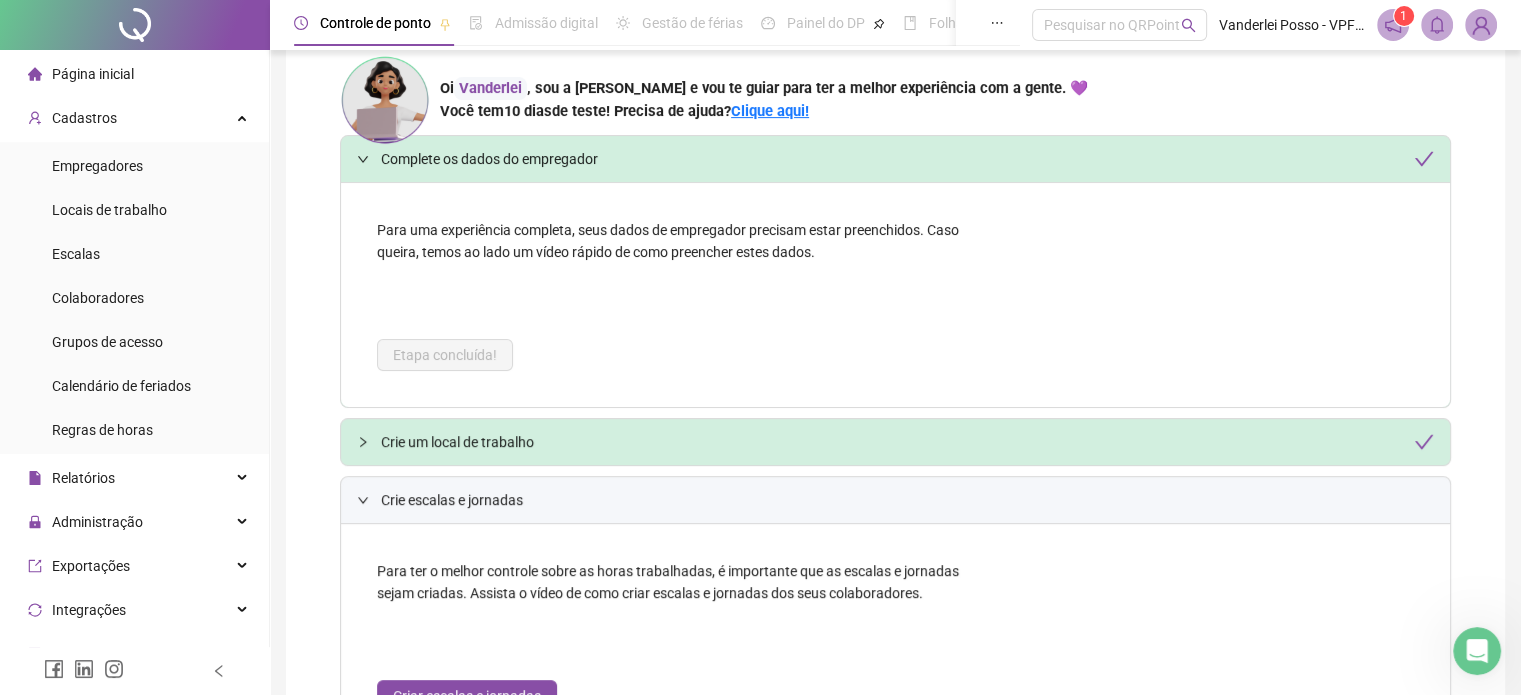 scroll, scrollTop: 400, scrollLeft: 0, axis: vertical 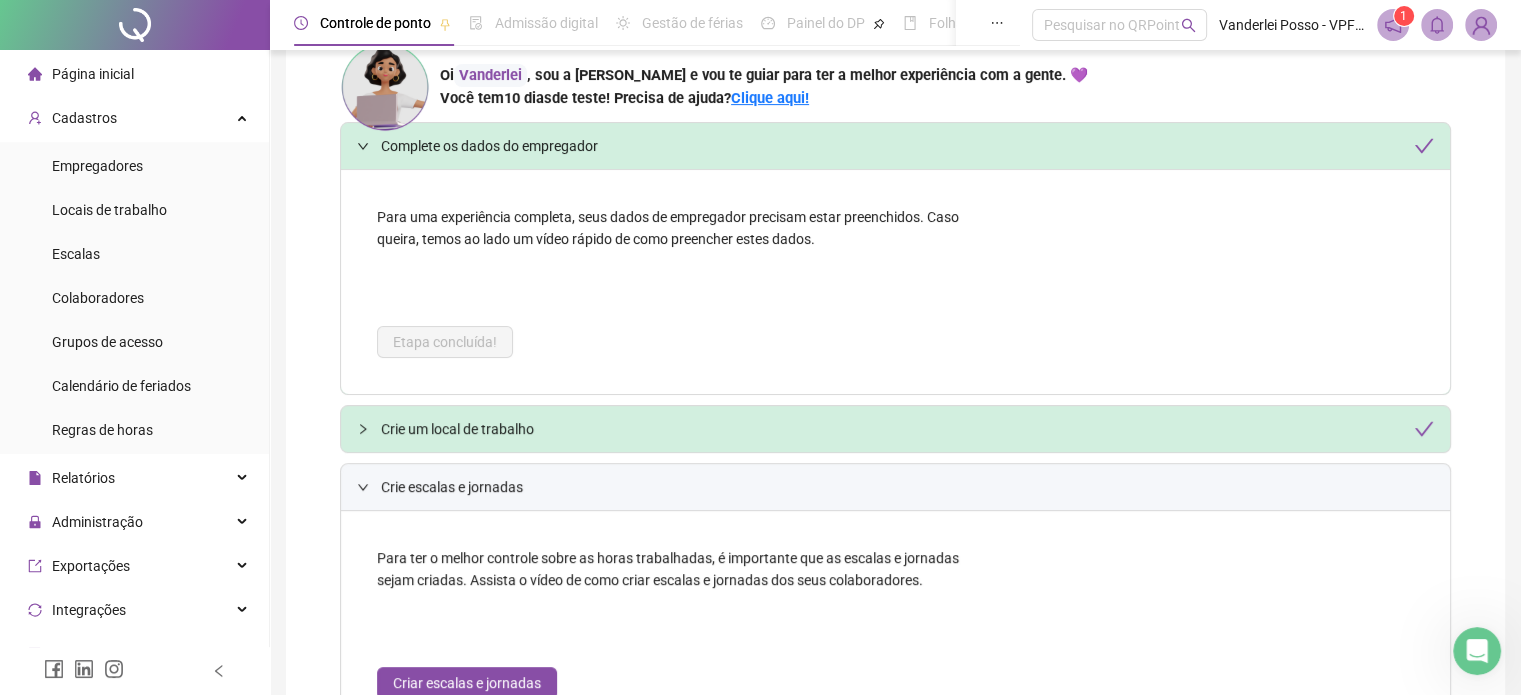 click on "Complete os dados do empregador" at bounding box center (907, 146) 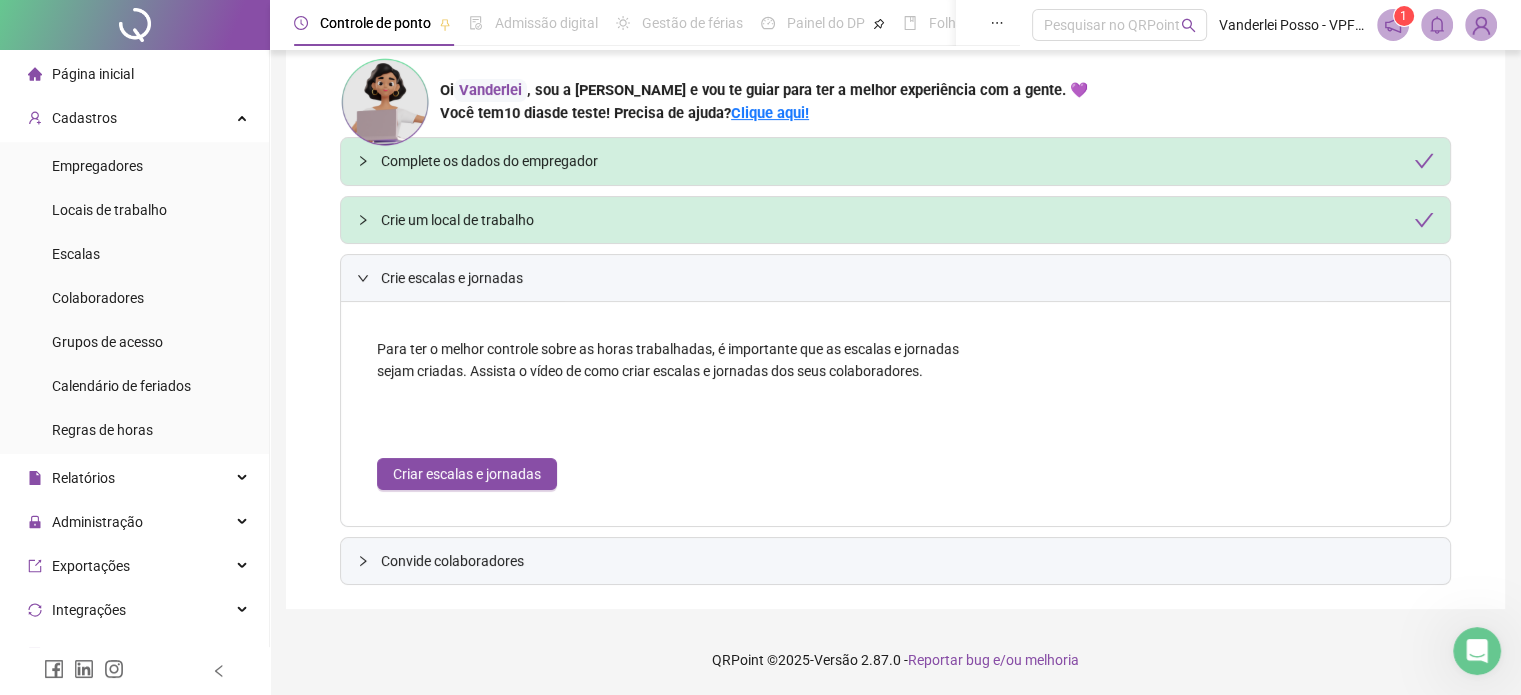 scroll, scrollTop: 380, scrollLeft: 0, axis: vertical 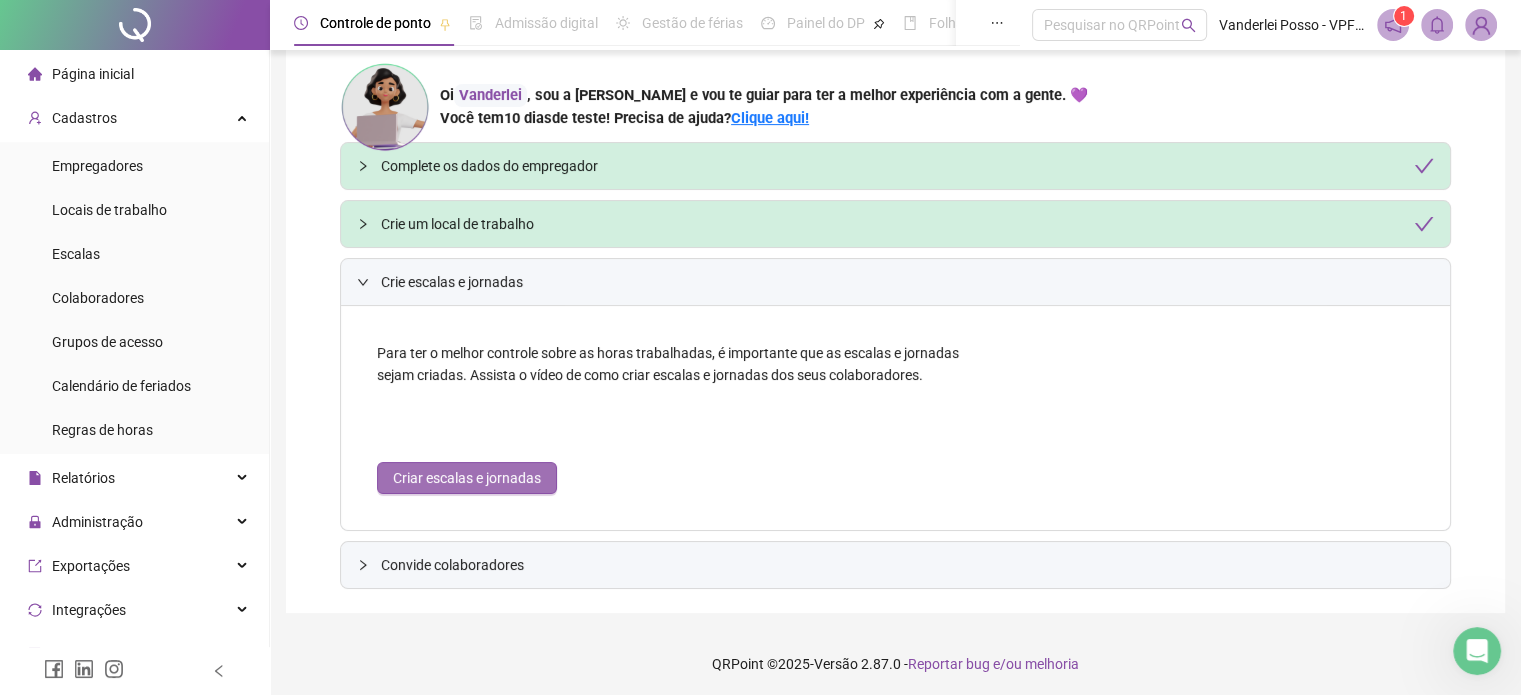 click on "Criar escalas e jornadas" at bounding box center (467, 478) 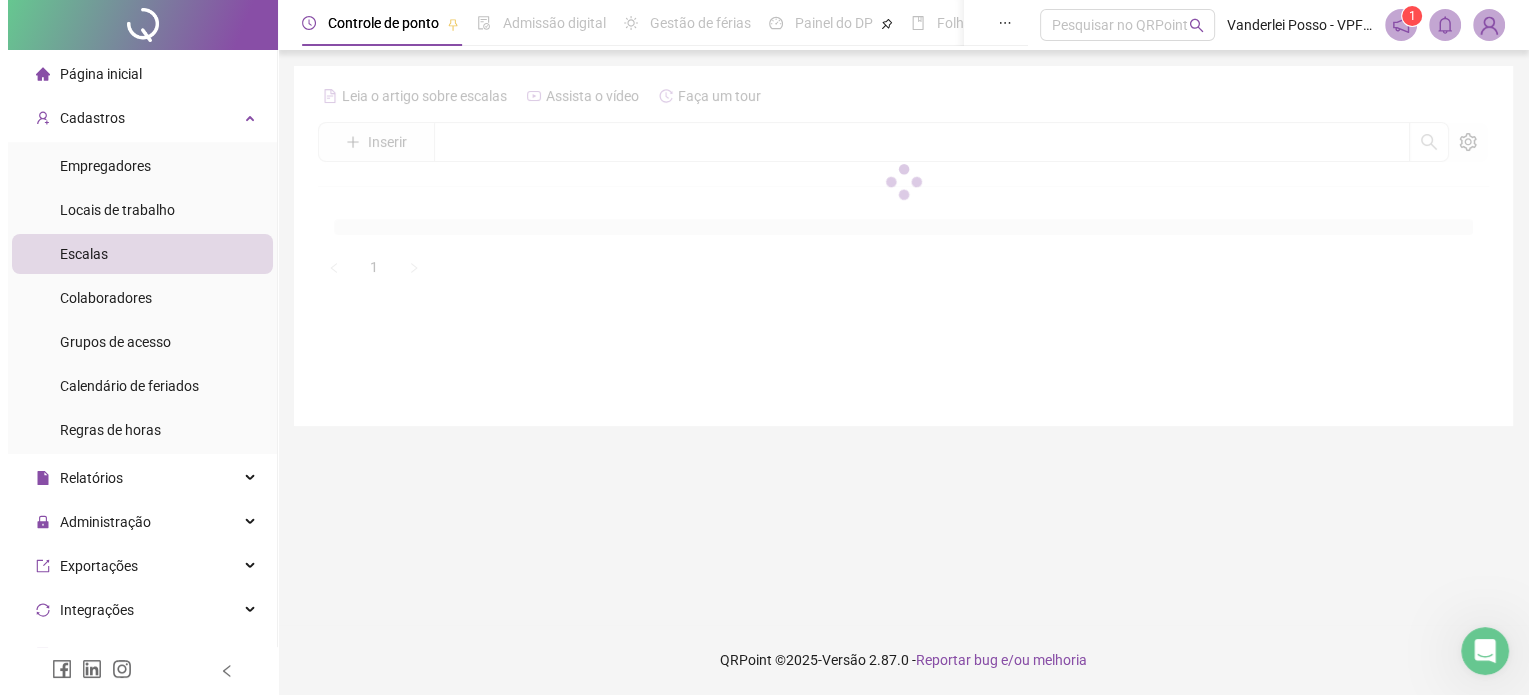 scroll, scrollTop: 0, scrollLeft: 0, axis: both 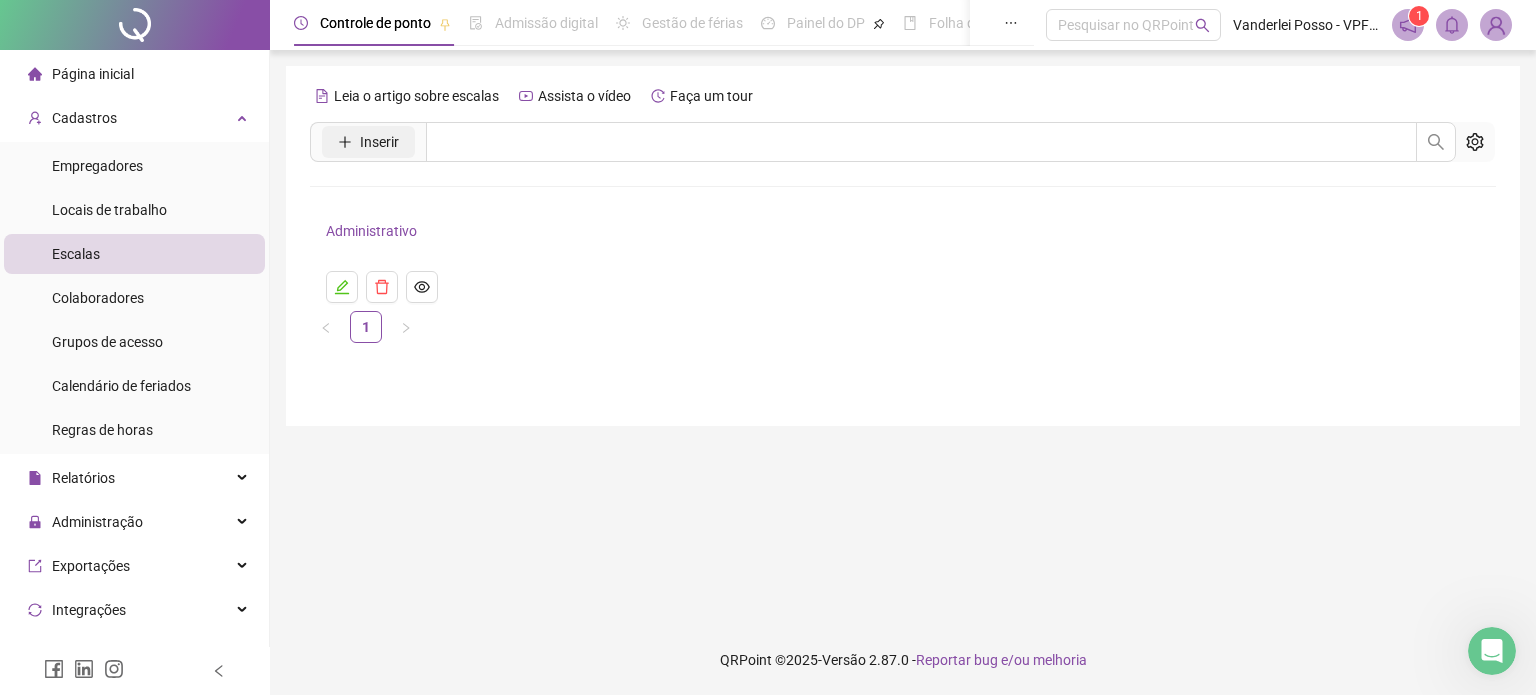 click on "Inserir" at bounding box center [379, 142] 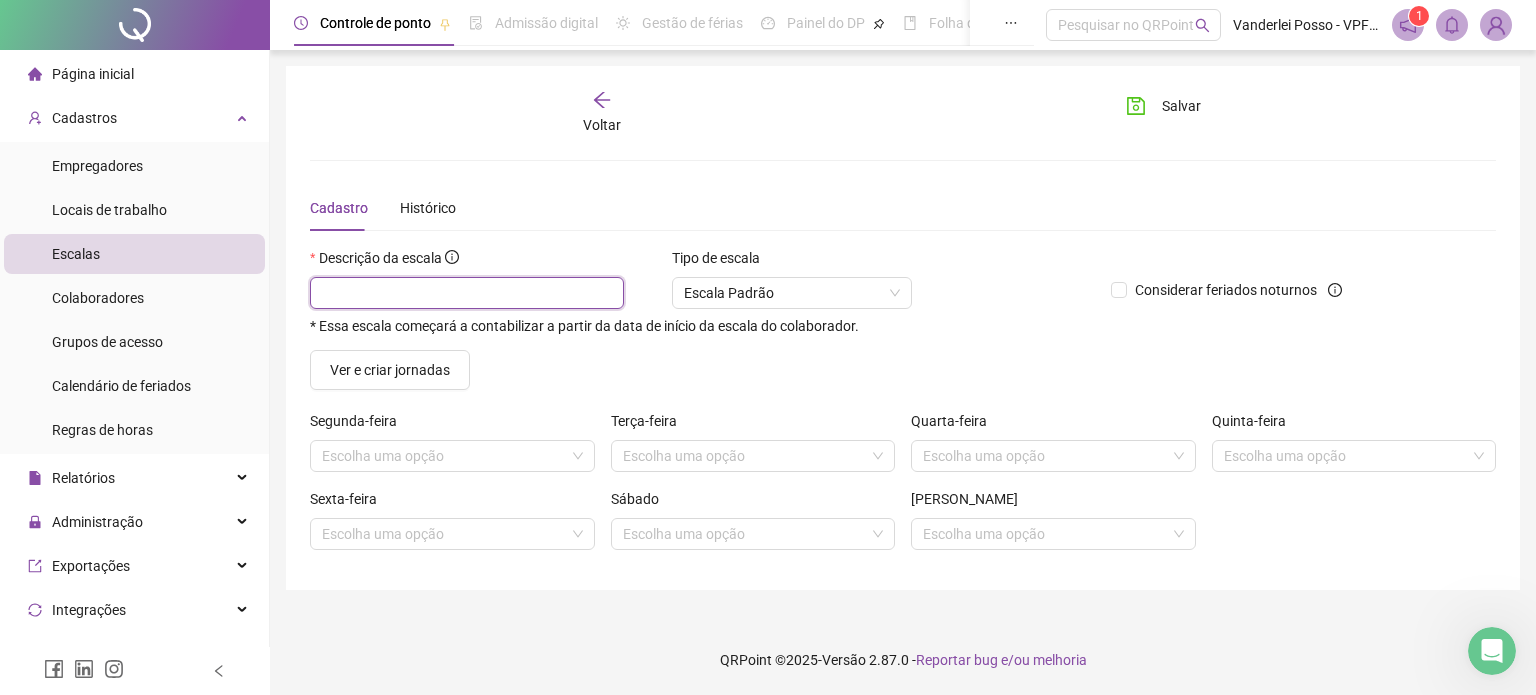 click at bounding box center (467, 293) 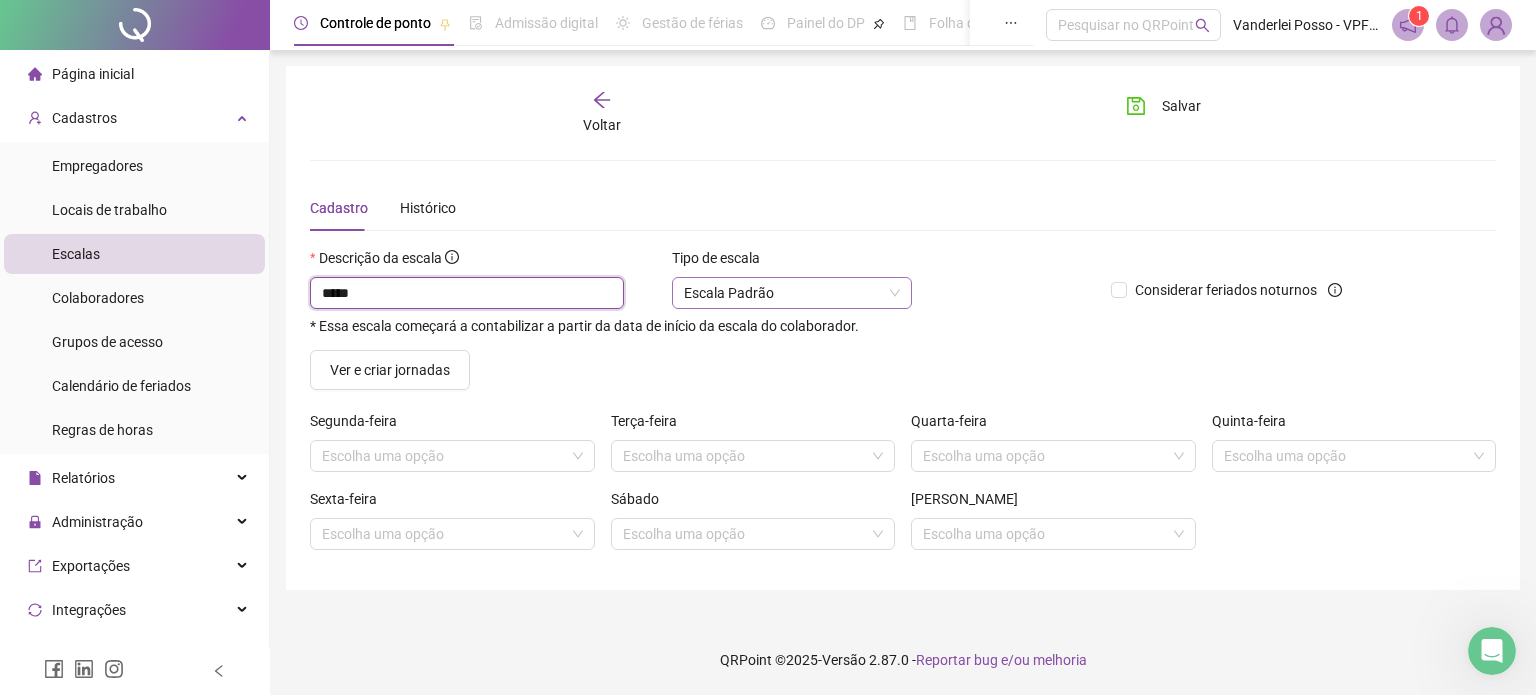 click on "Escala Padrão" at bounding box center [792, 293] 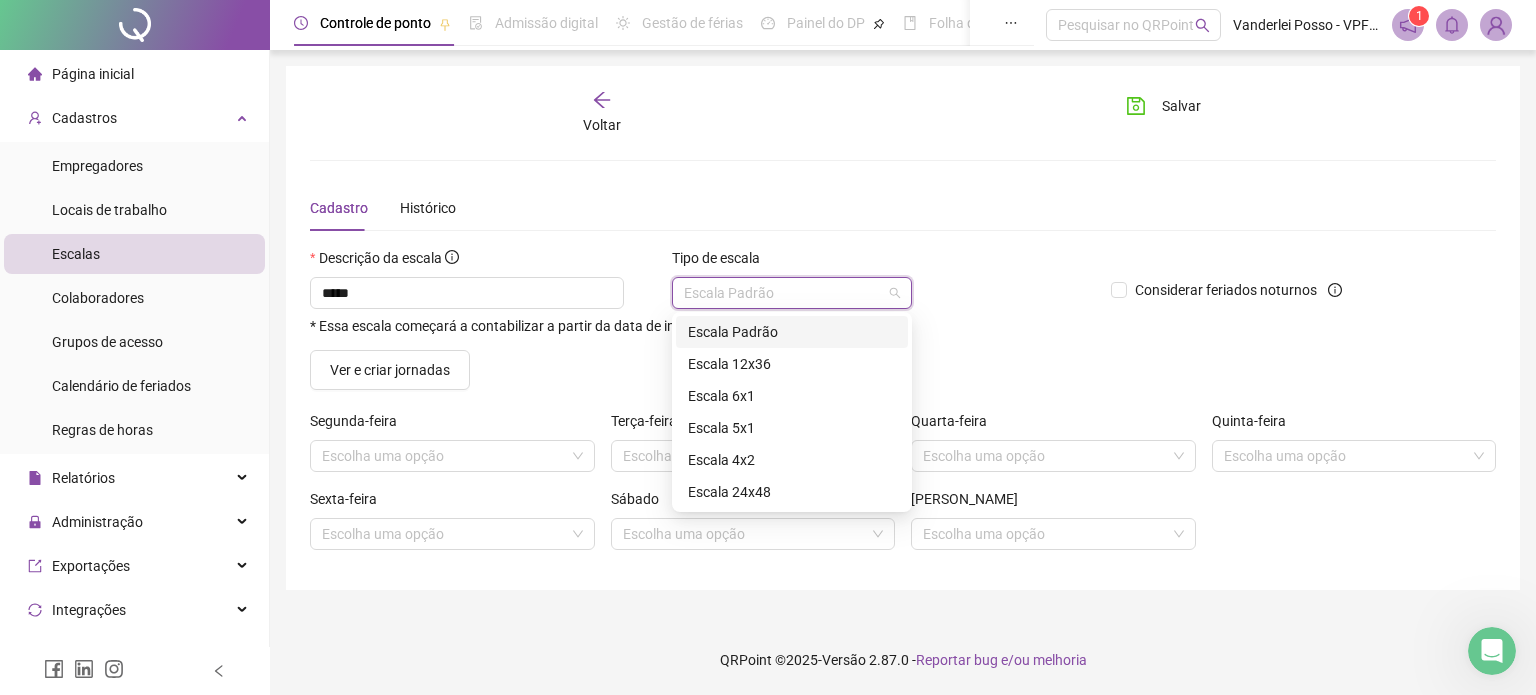 click on "Escala Padrão" at bounding box center [792, 293] 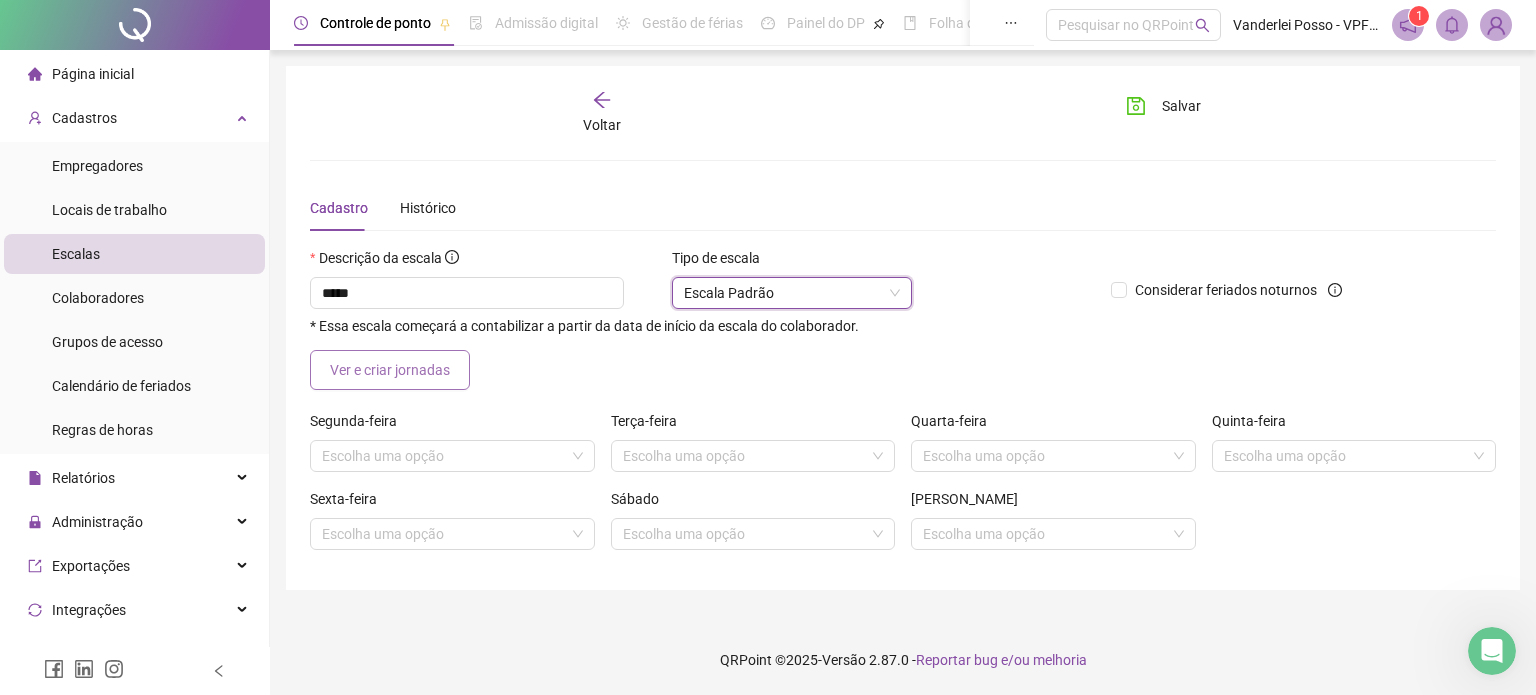 click on "Ver e criar jornadas" at bounding box center [390, 370] 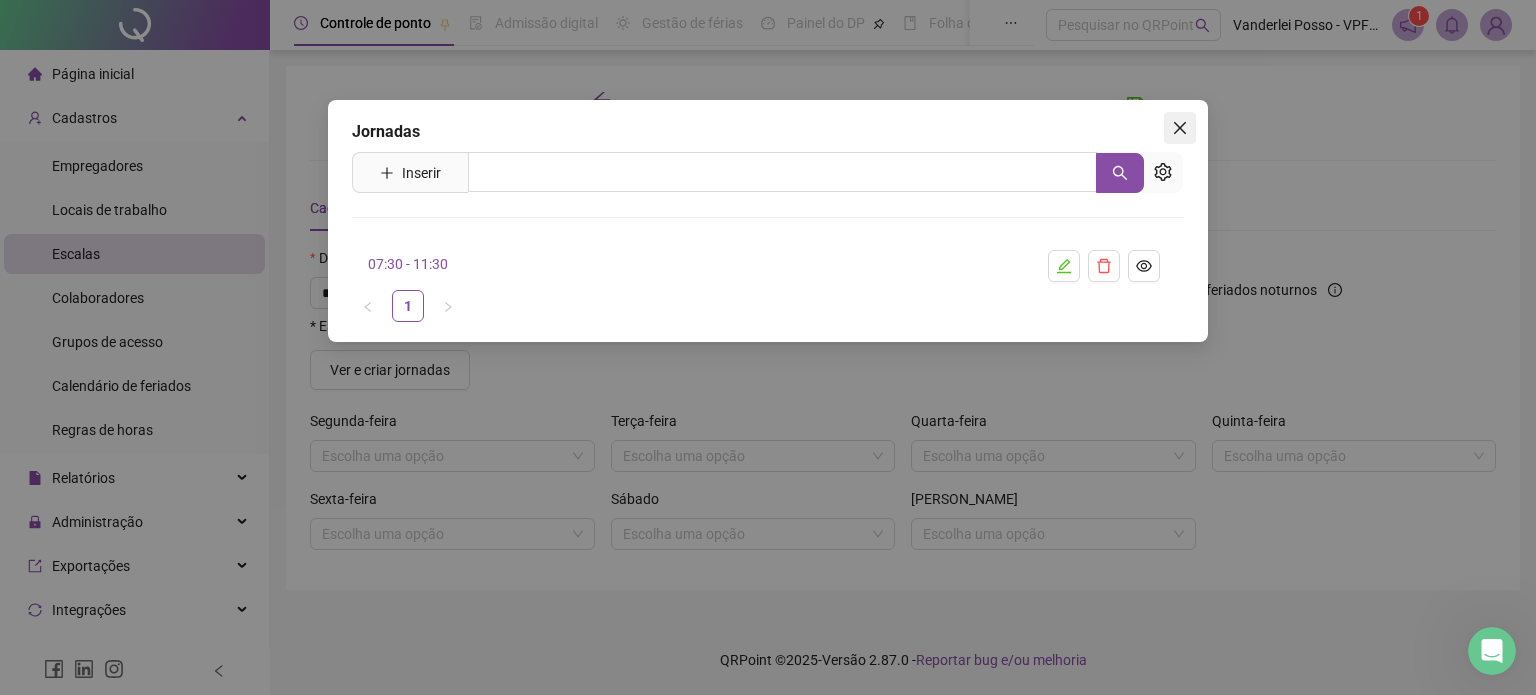 click 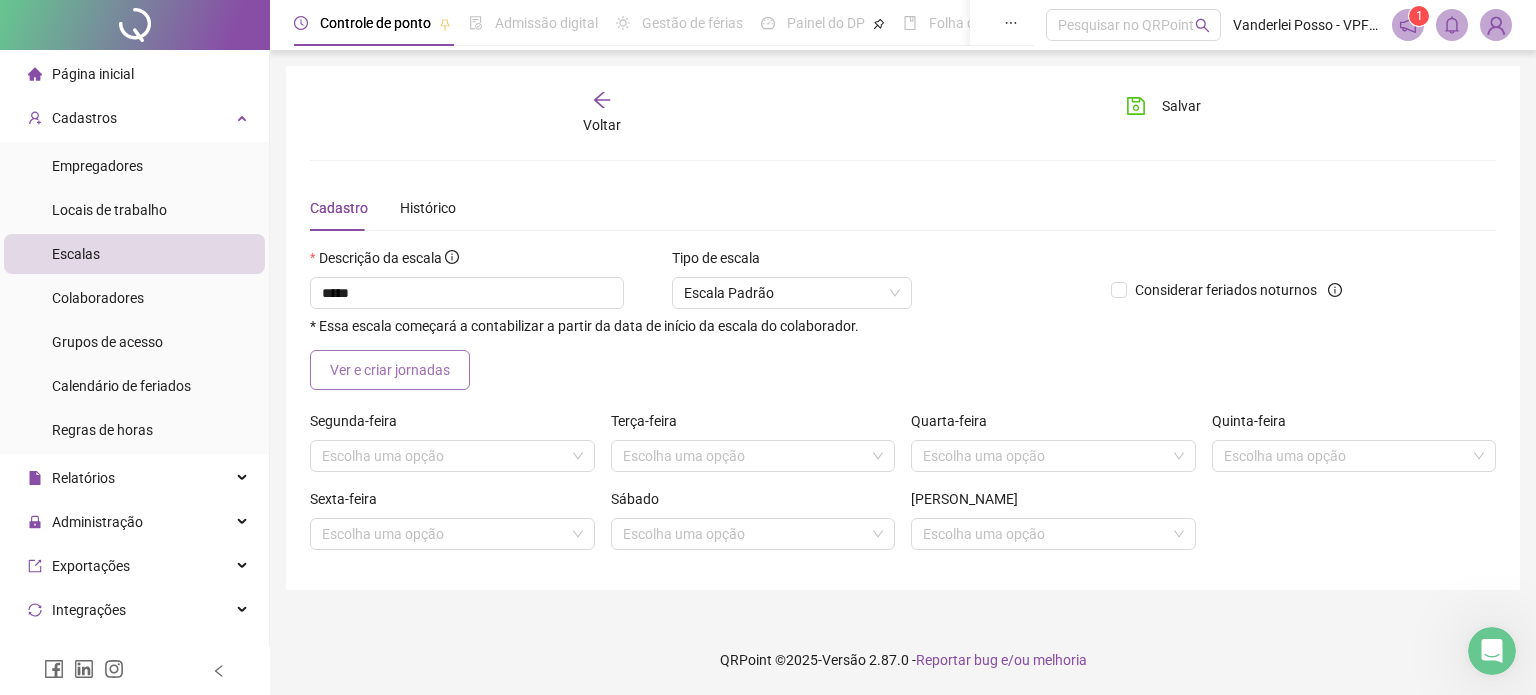 click on "Ver e criar jornadas" at bounding box center [390, 370] 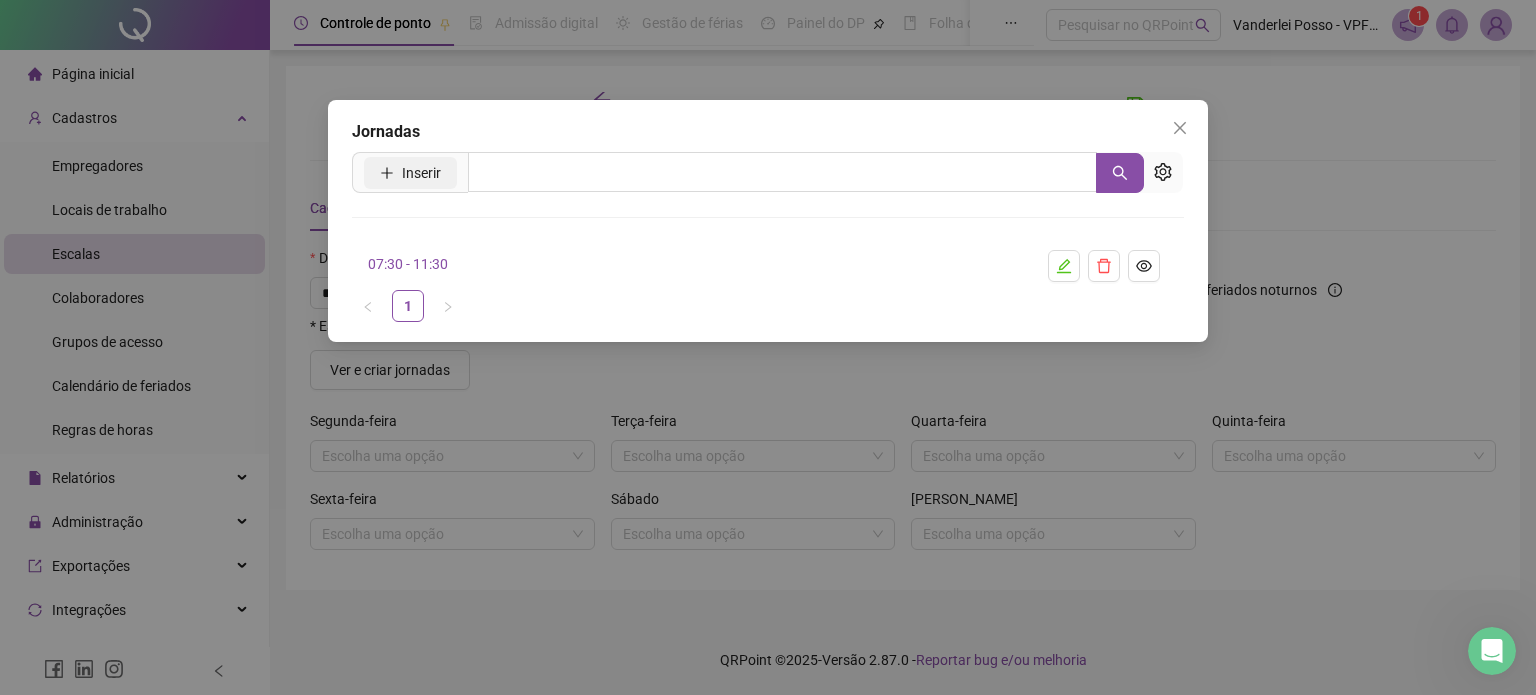 click on "Inserir" at bounding box center (410, 173) 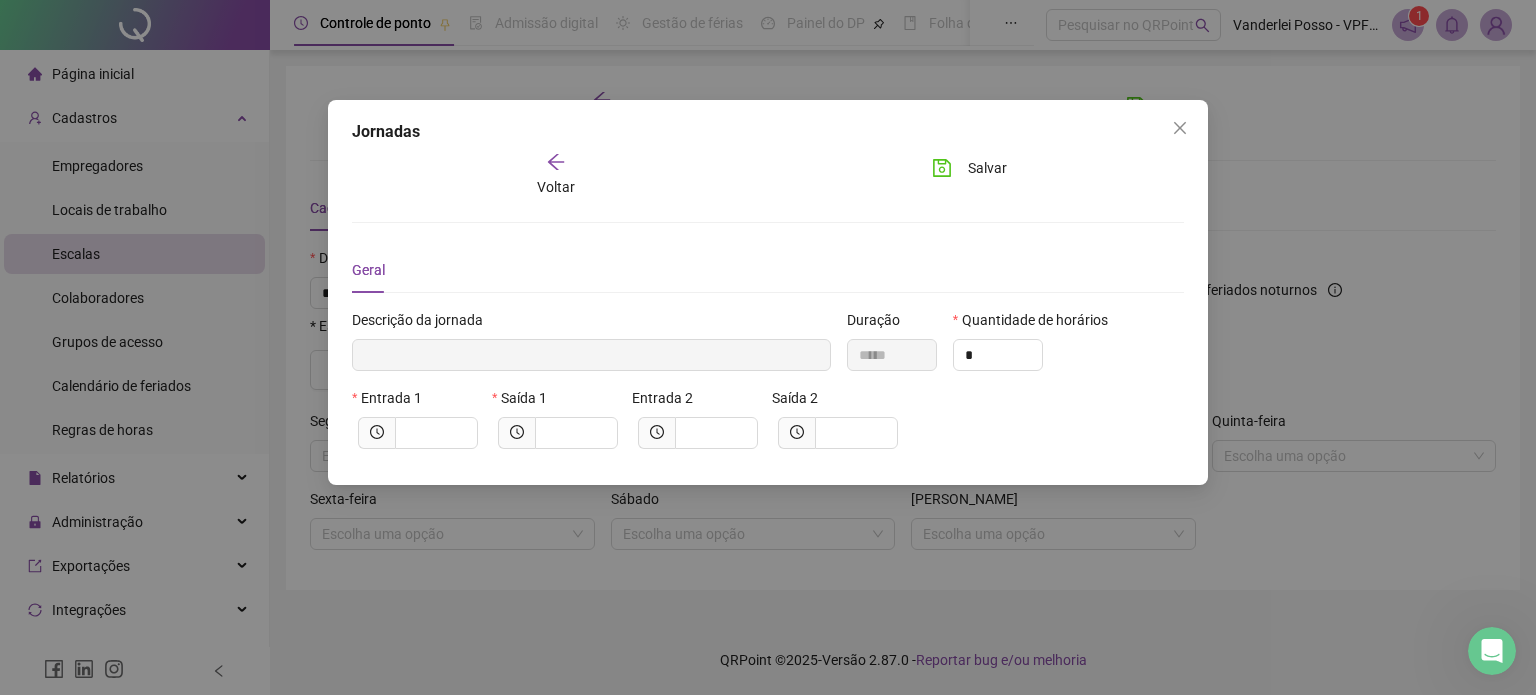type 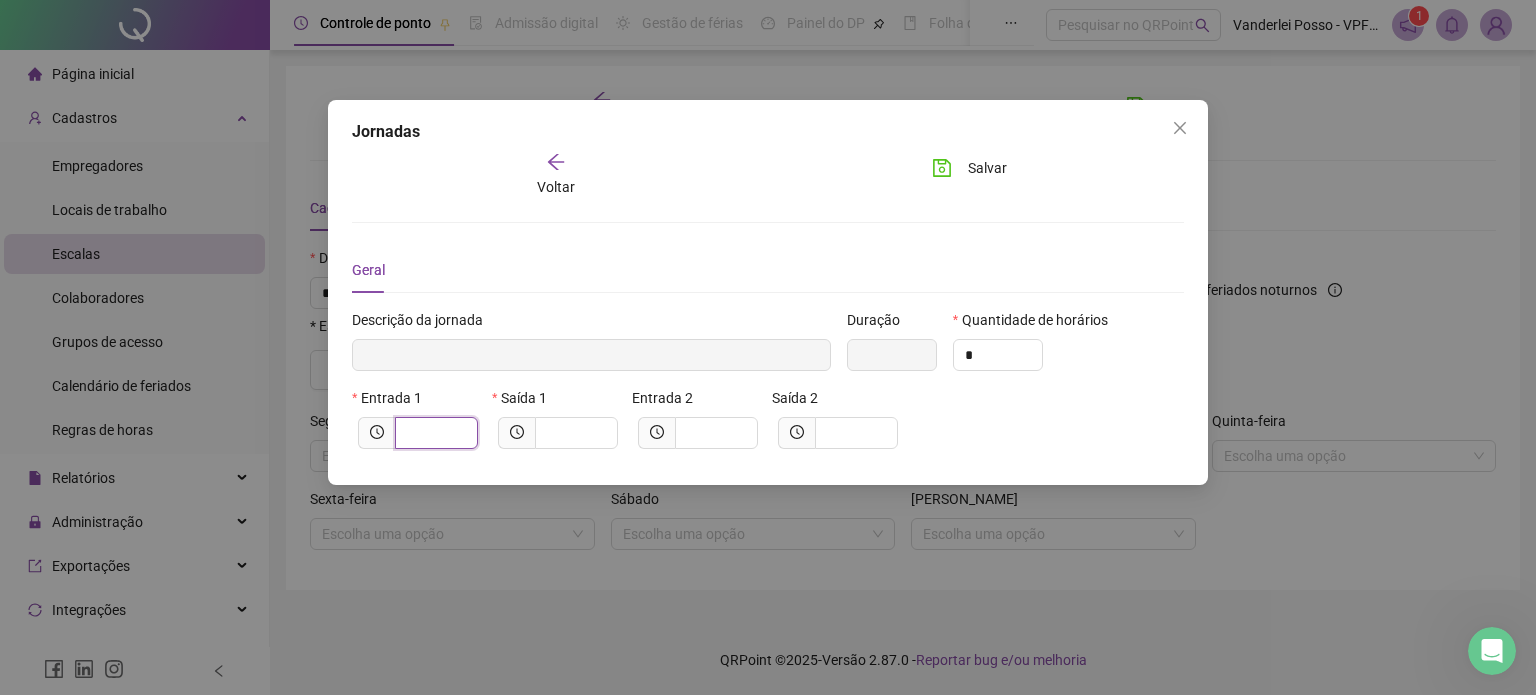 click at bounding box center (434, 433) 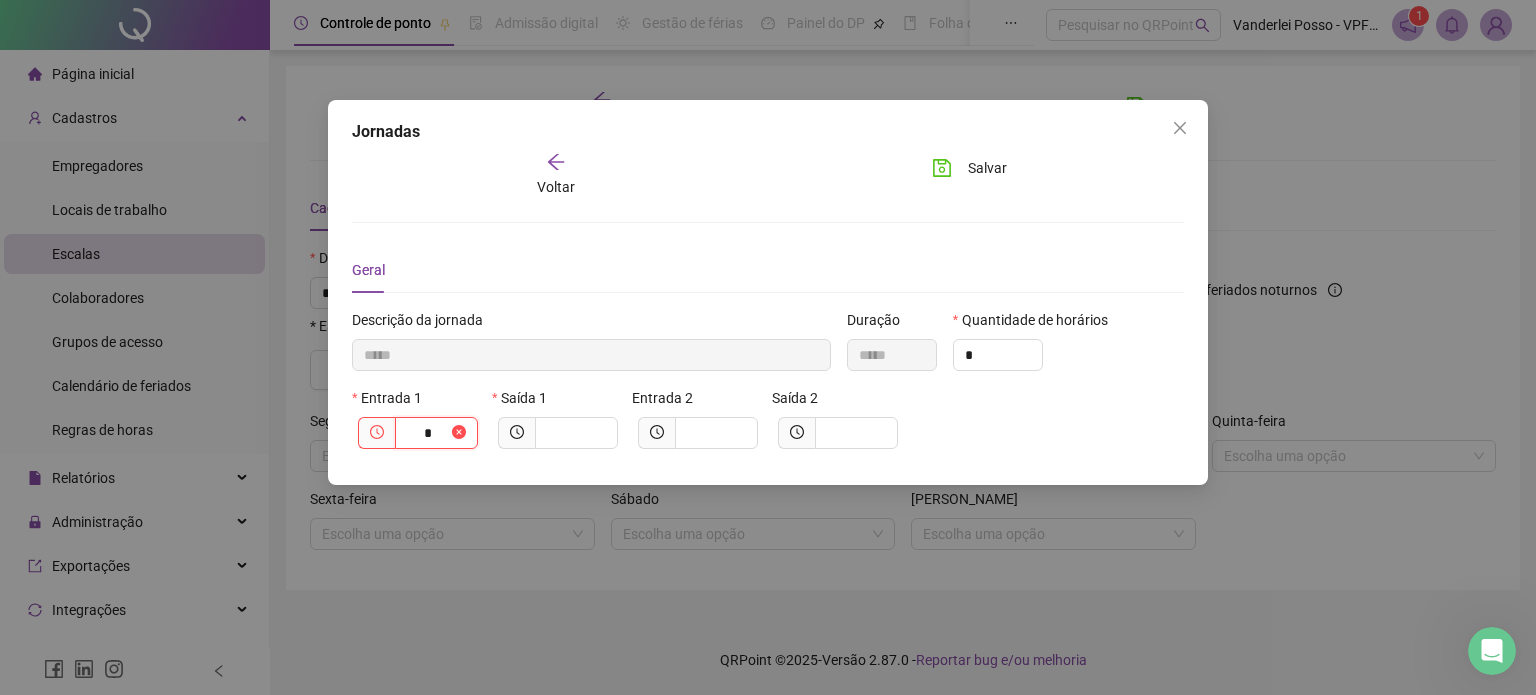 type on "******" 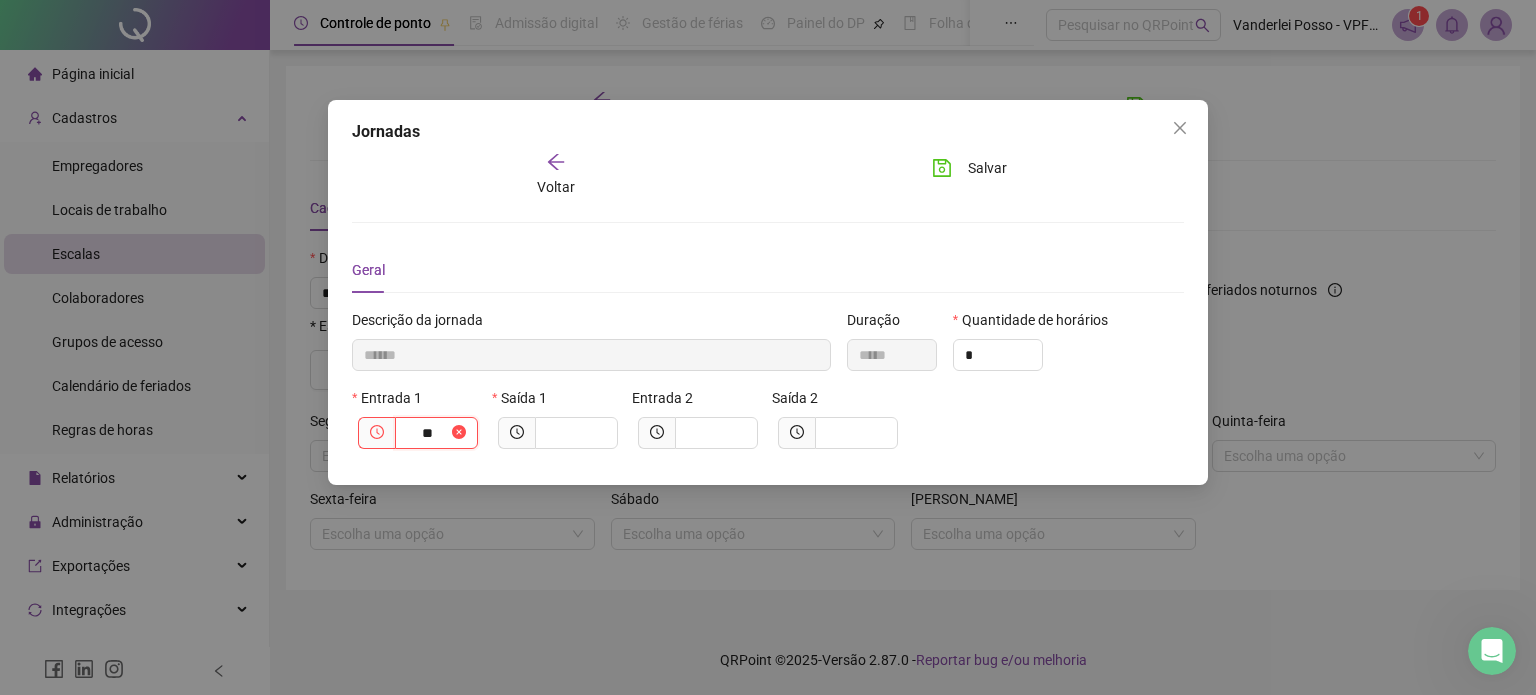 type on "********" 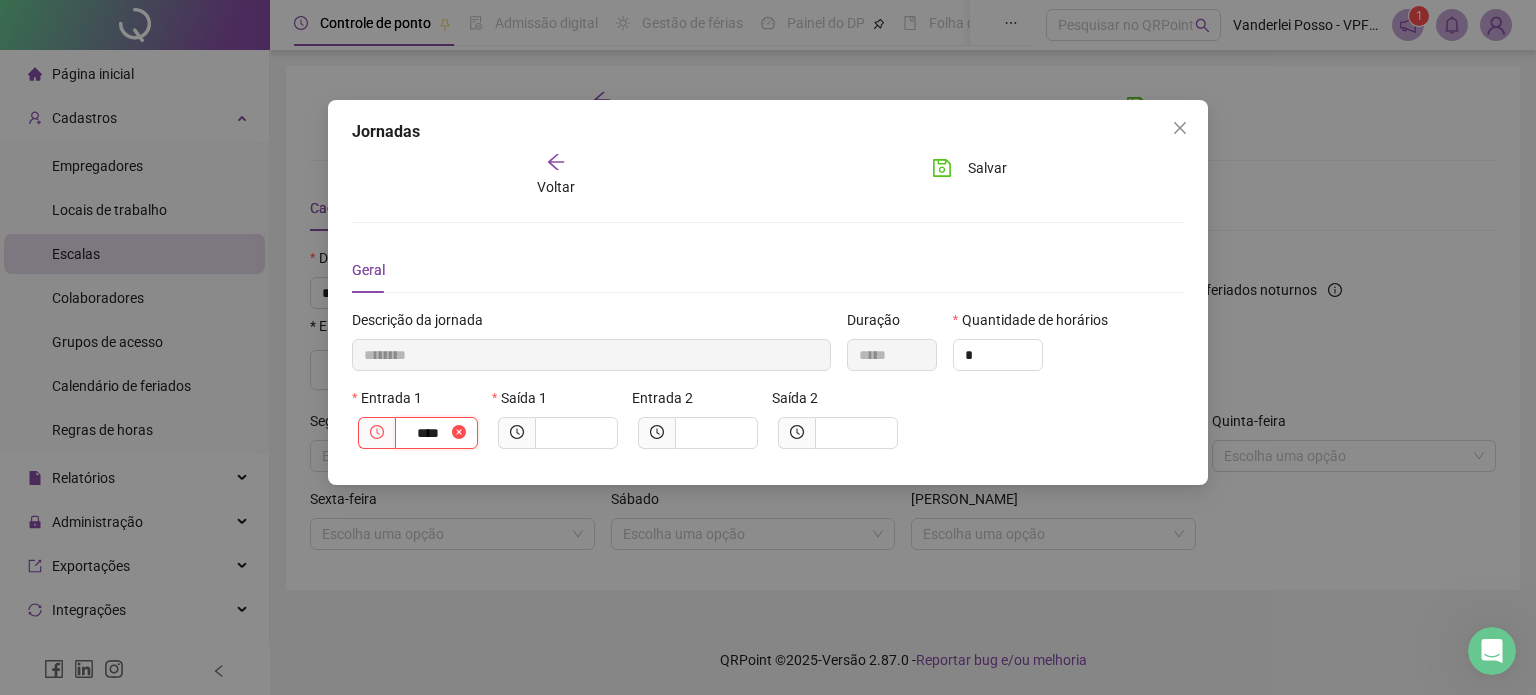 type on "*********" 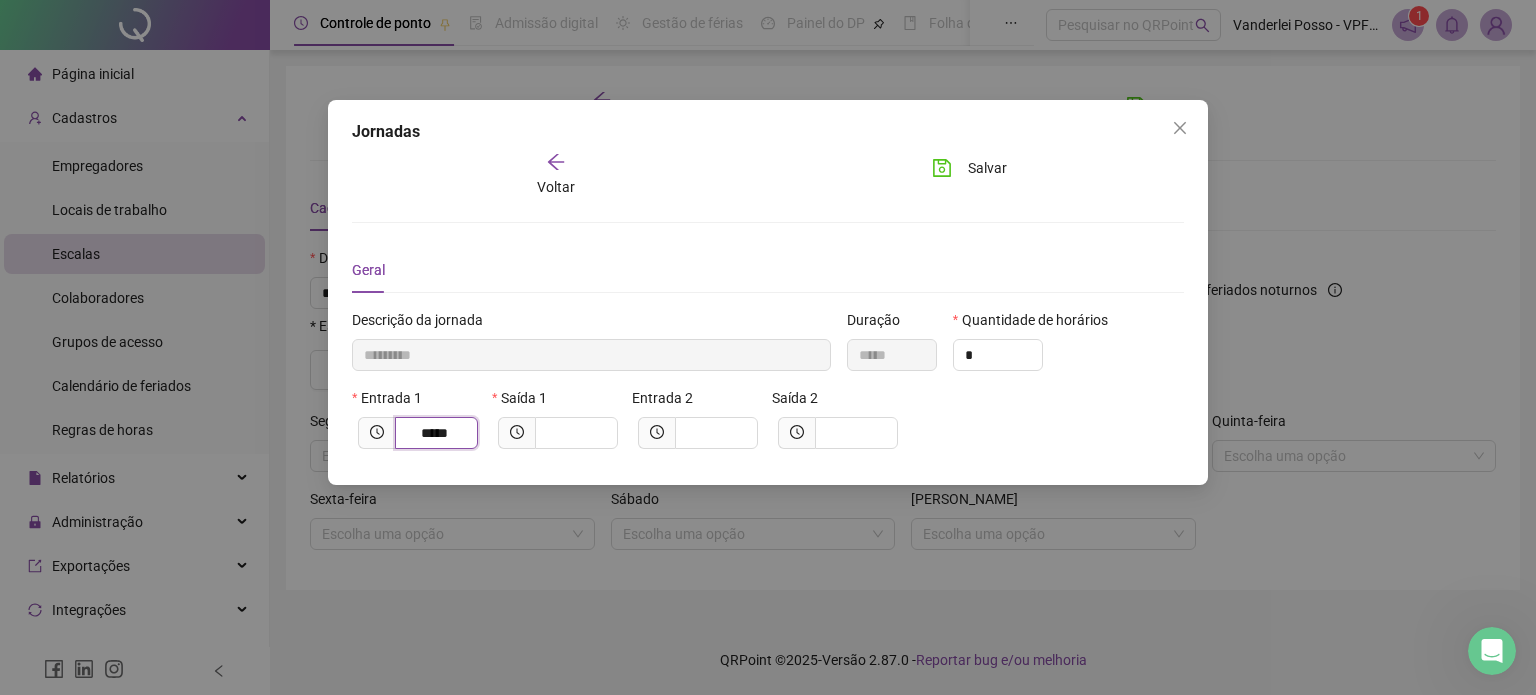 type on "*****" 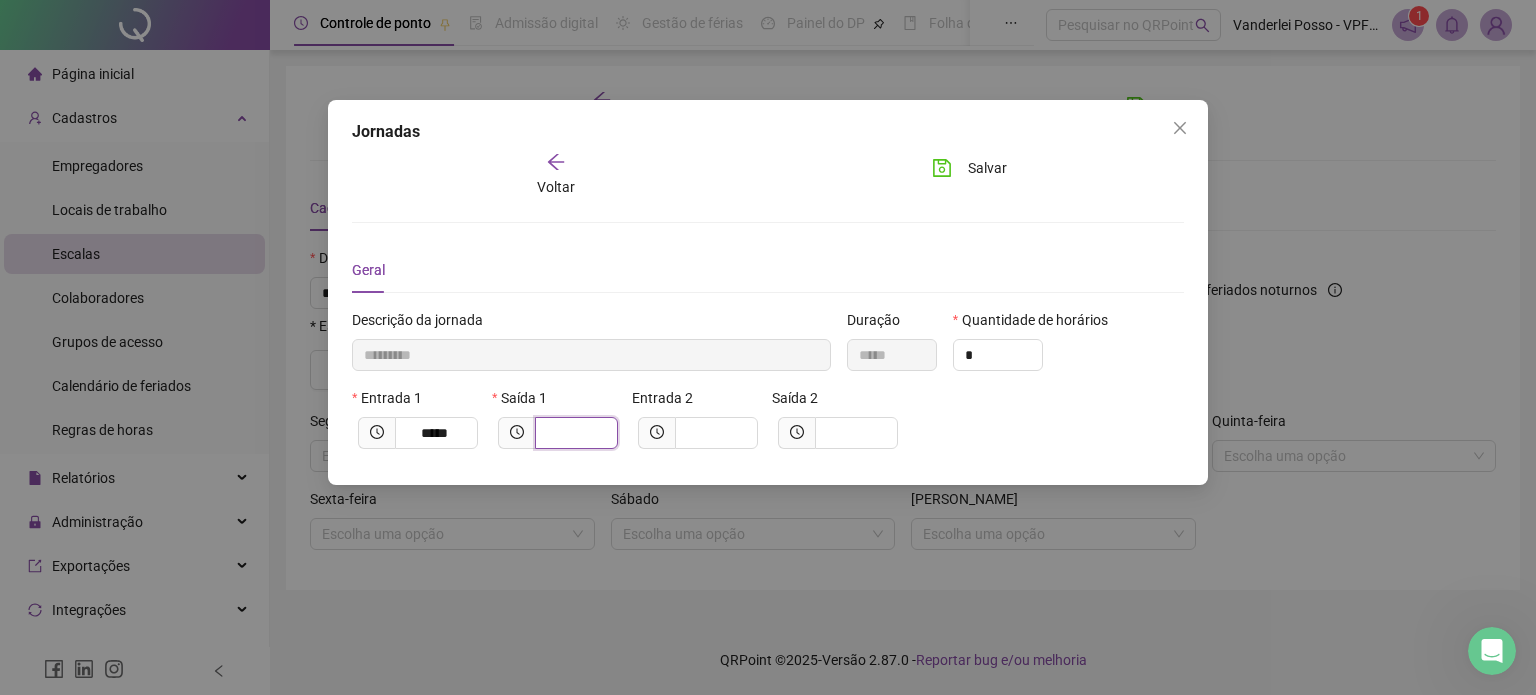 type on "*********" 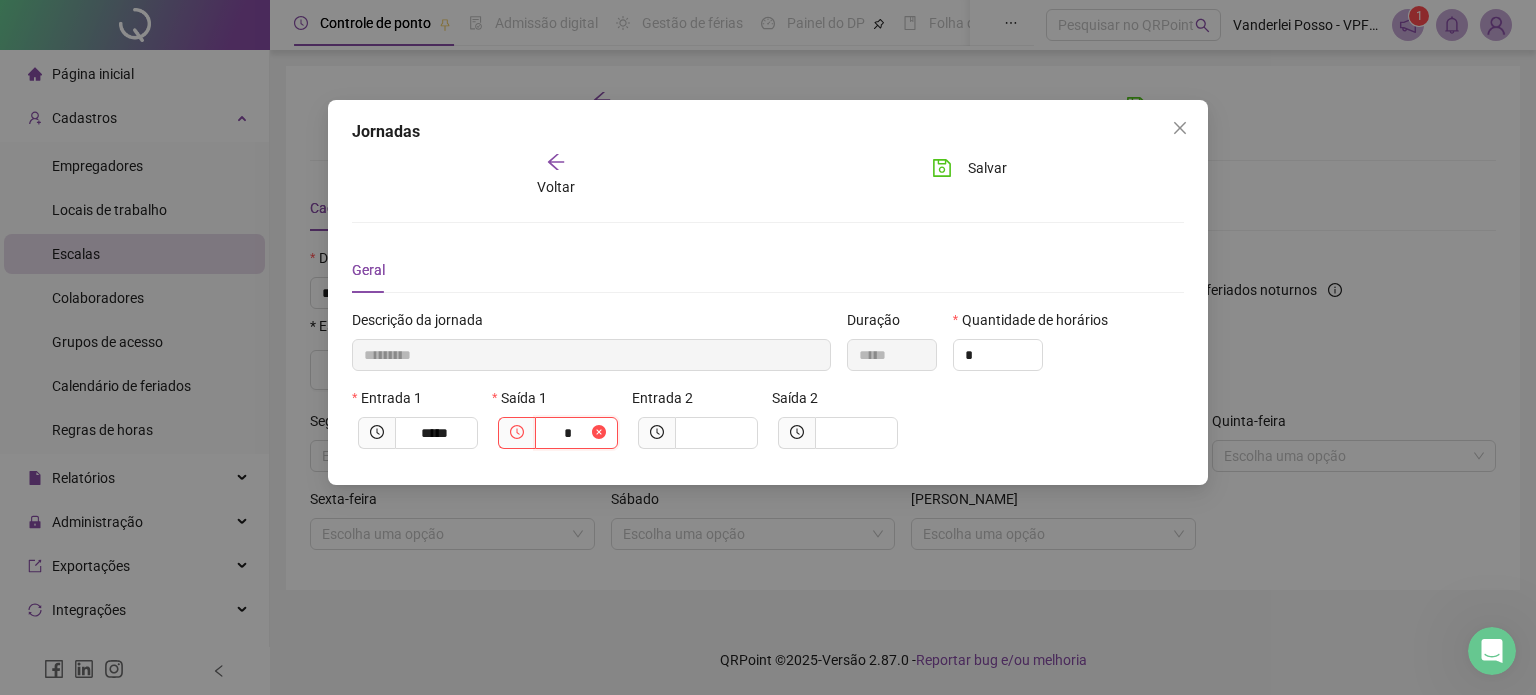 type on "**********" 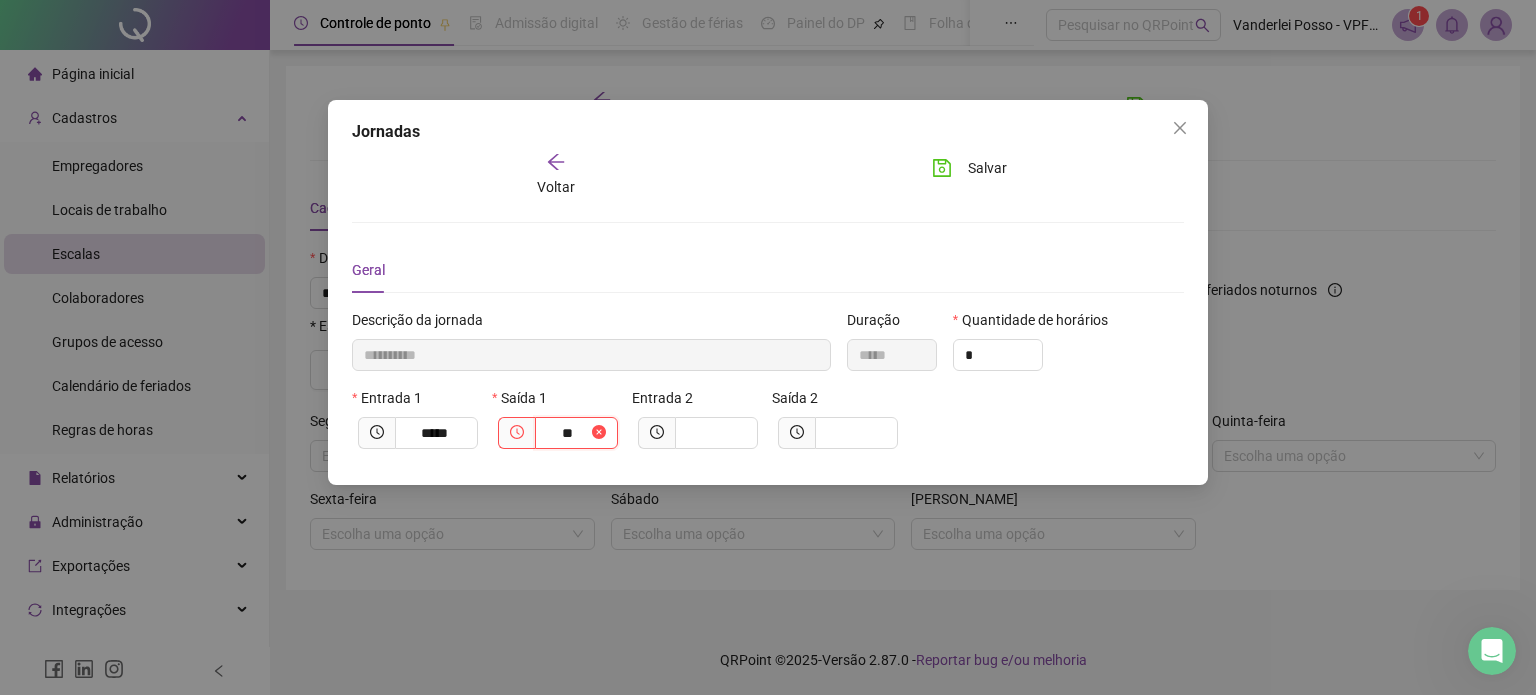 type on "**********" 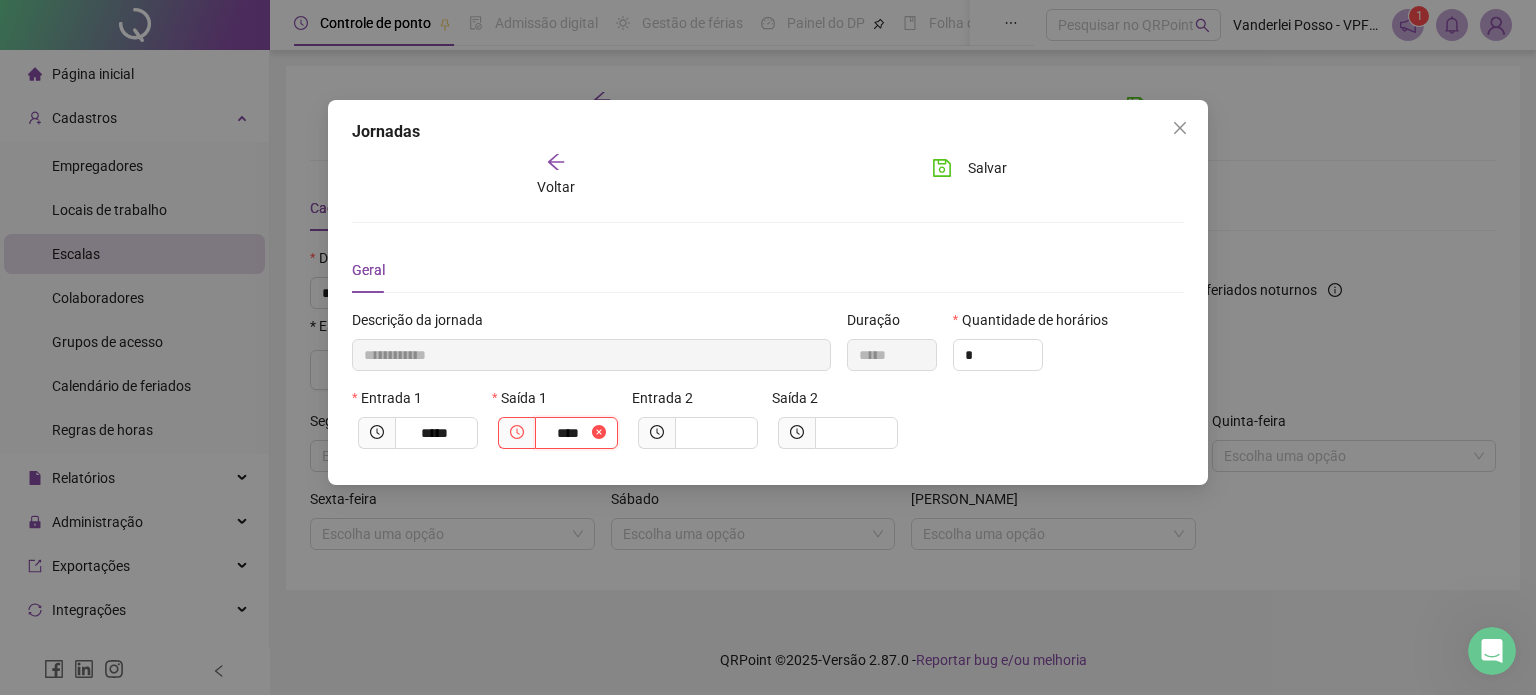 type on "**********" 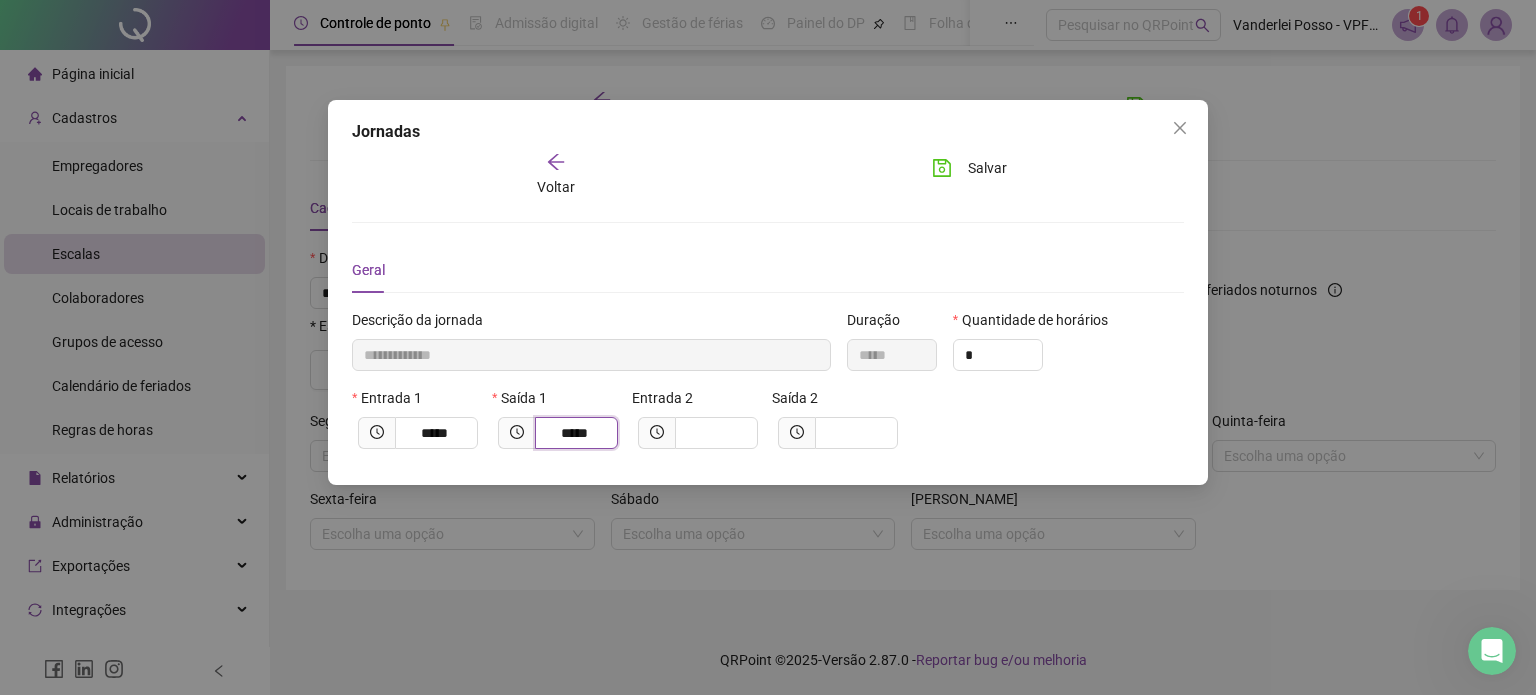 type on "*****" 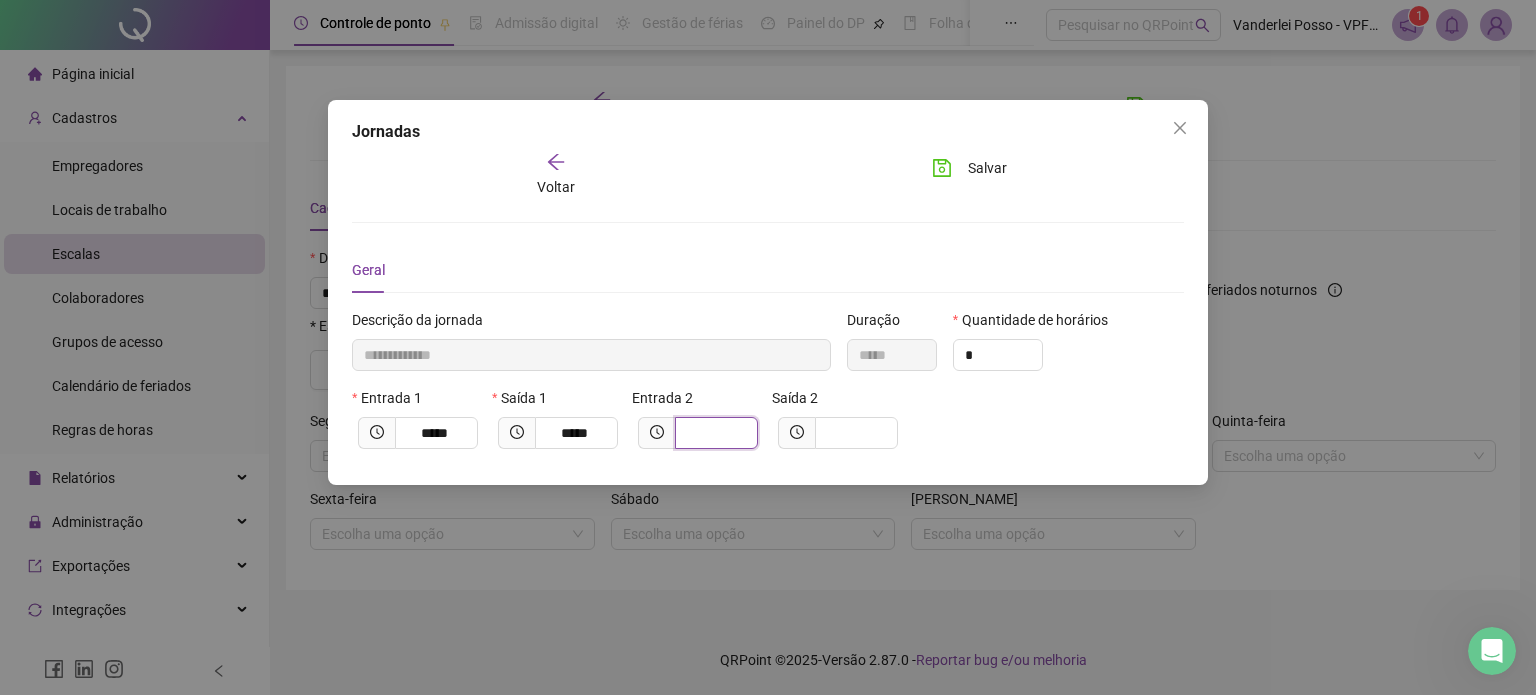 type on "**********" 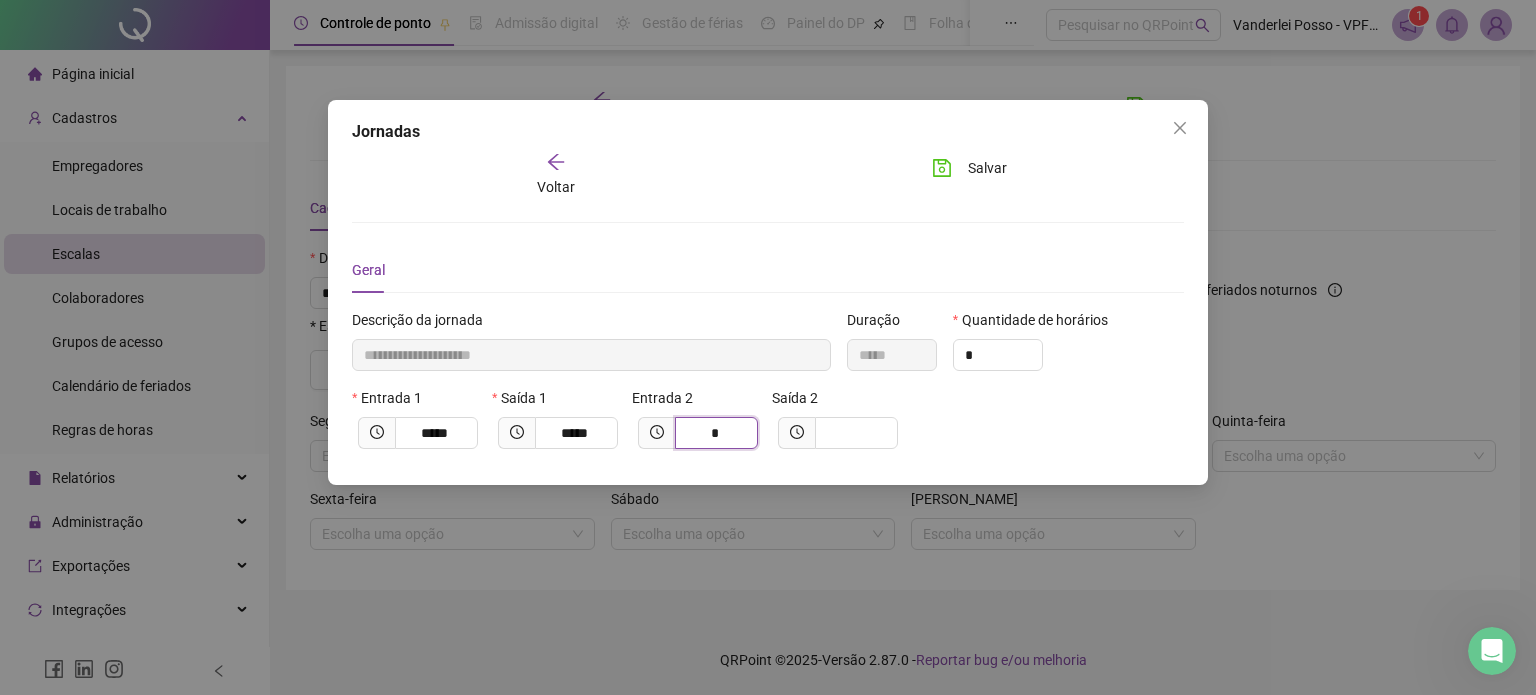 type on "**********" 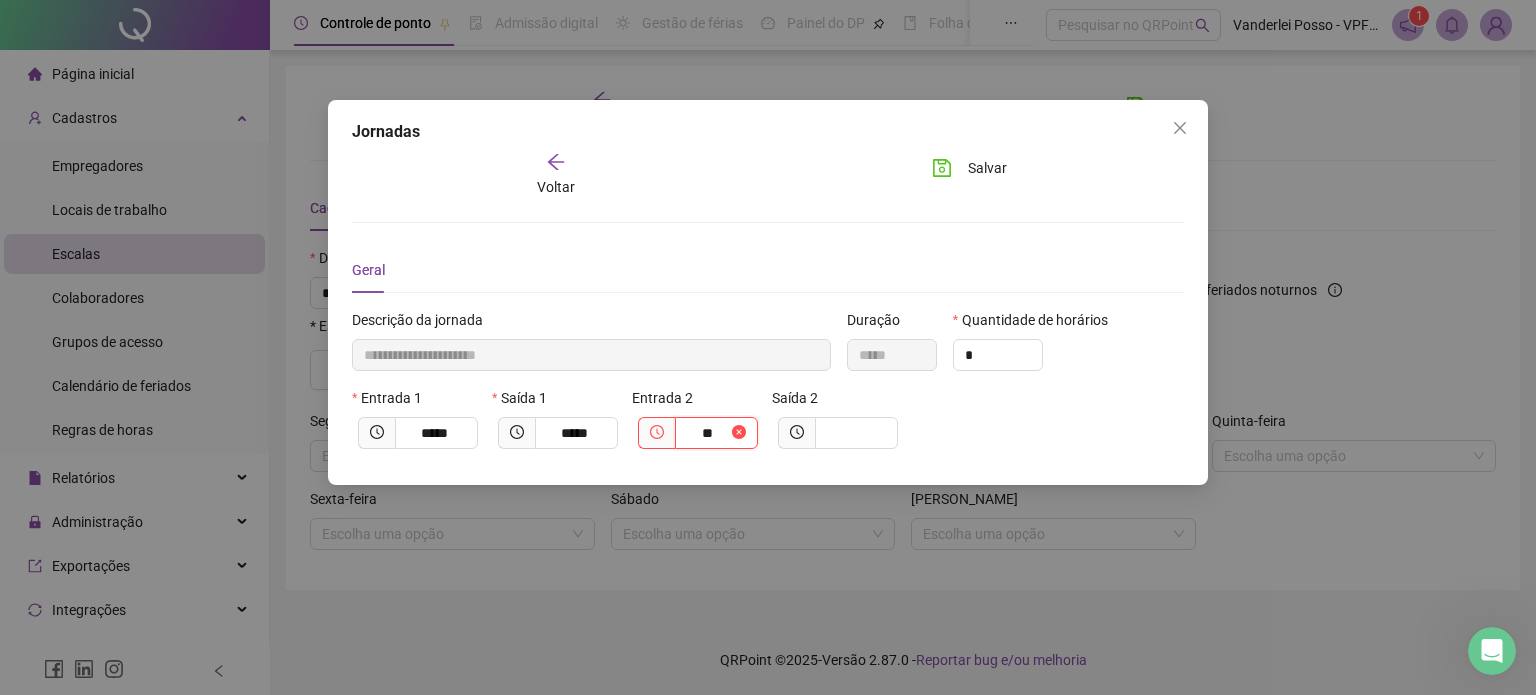 type on "**********" 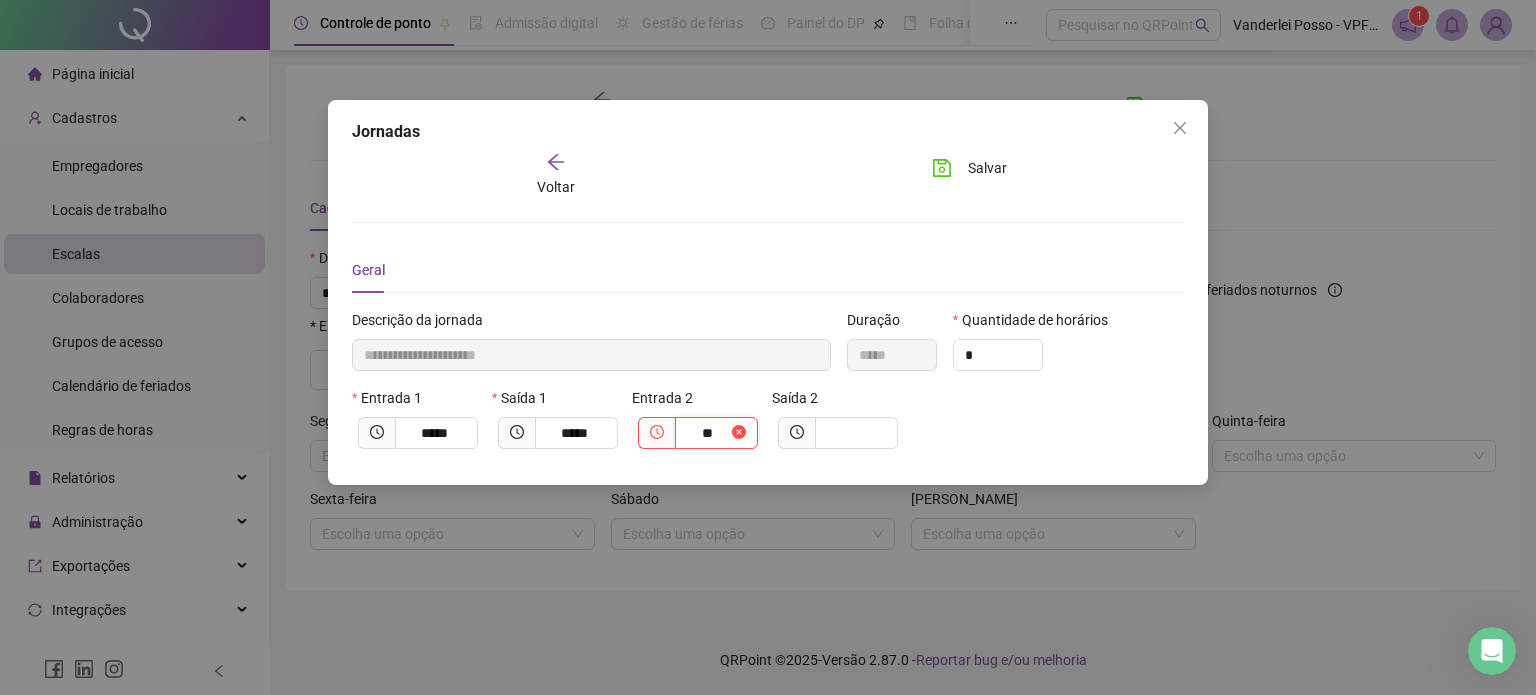 type on "****" 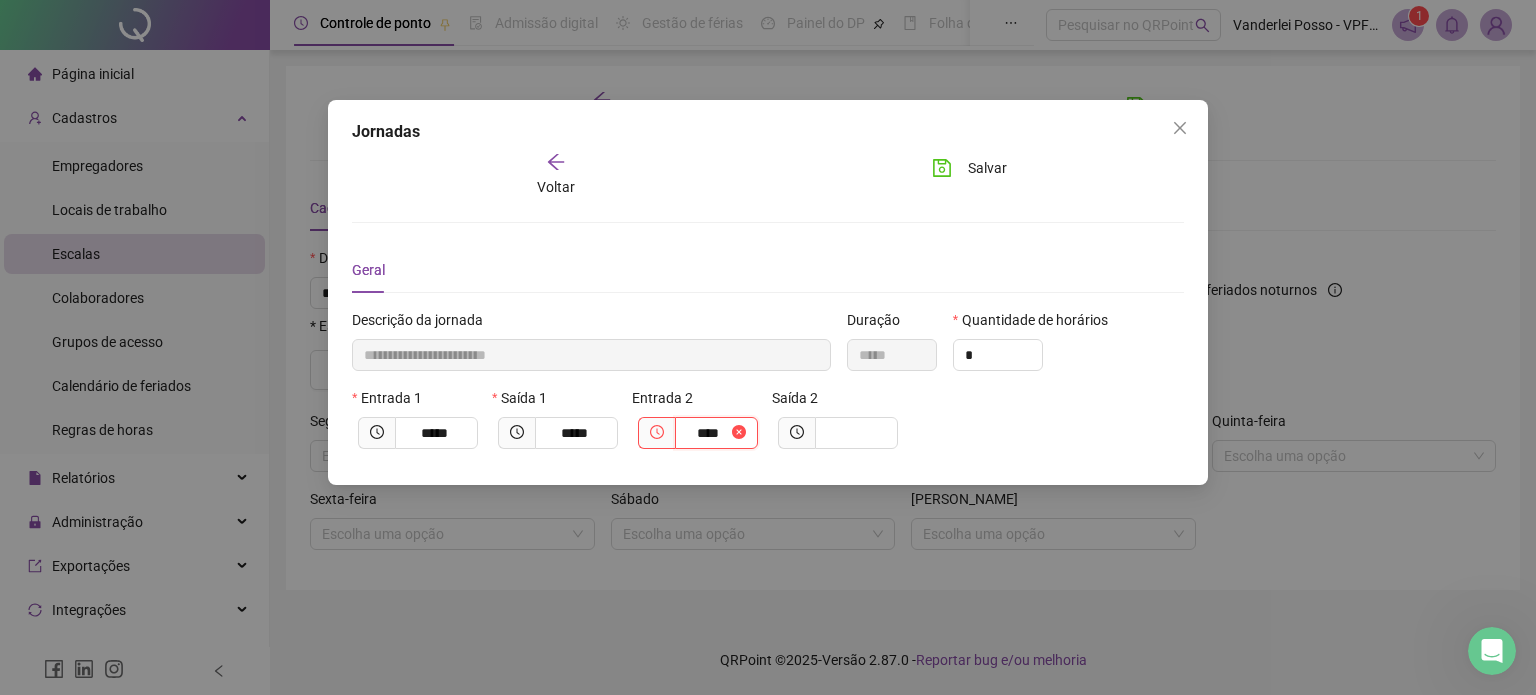 type on "**********" 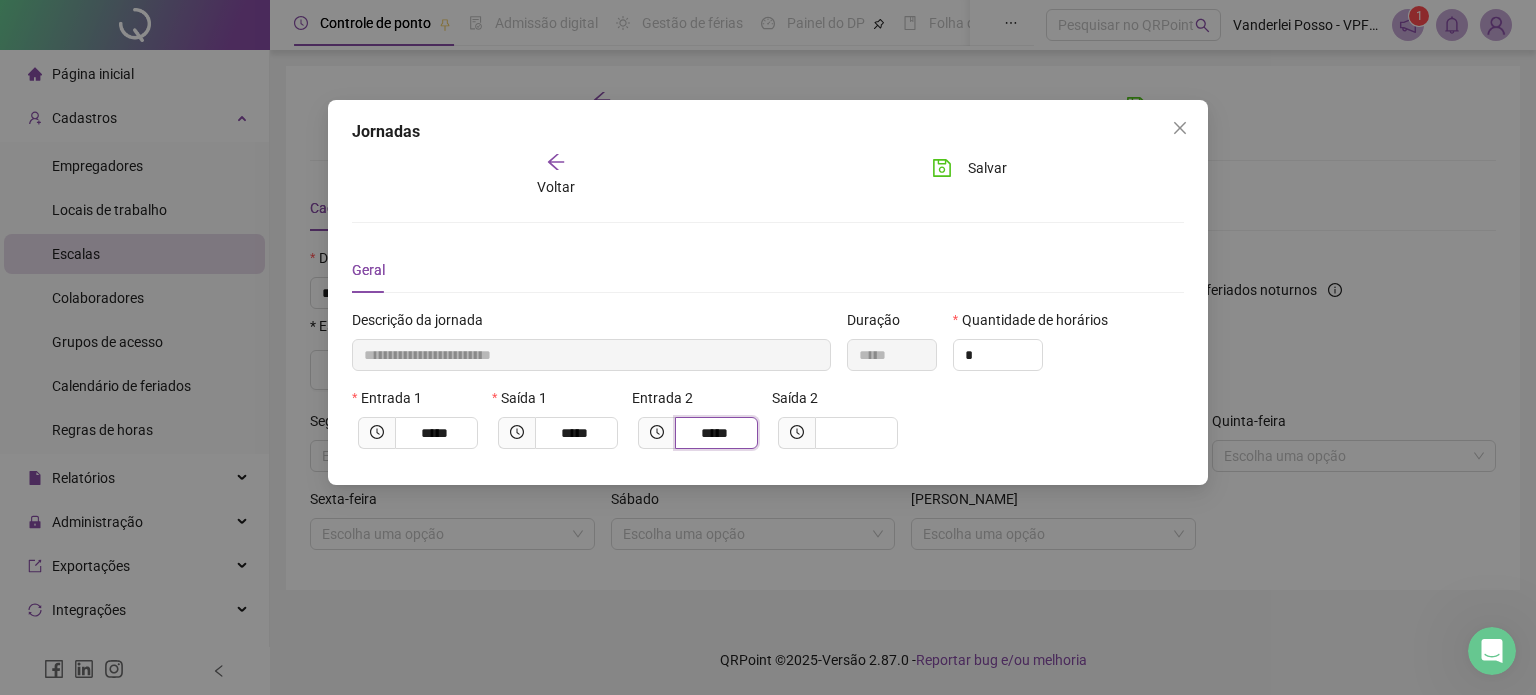 type on "*****" 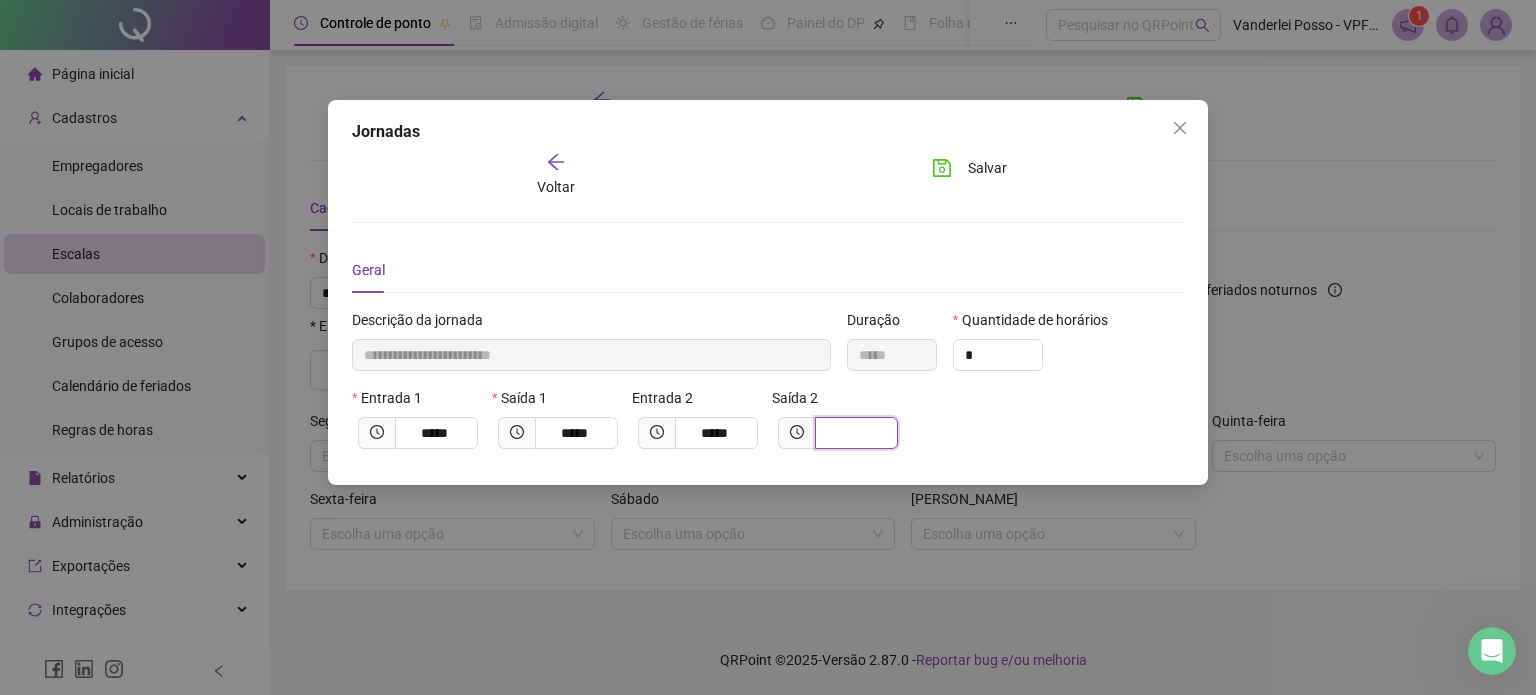 type on "**********" 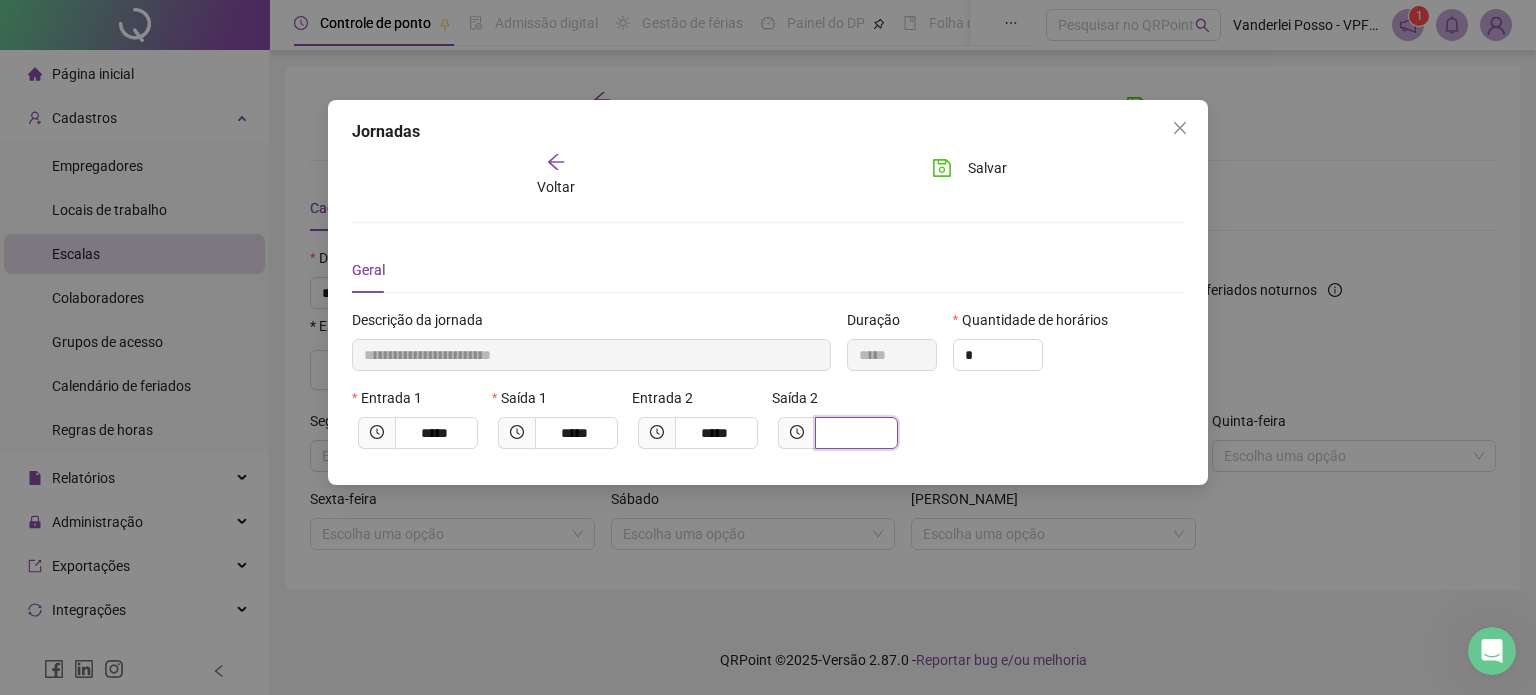 type on "*" 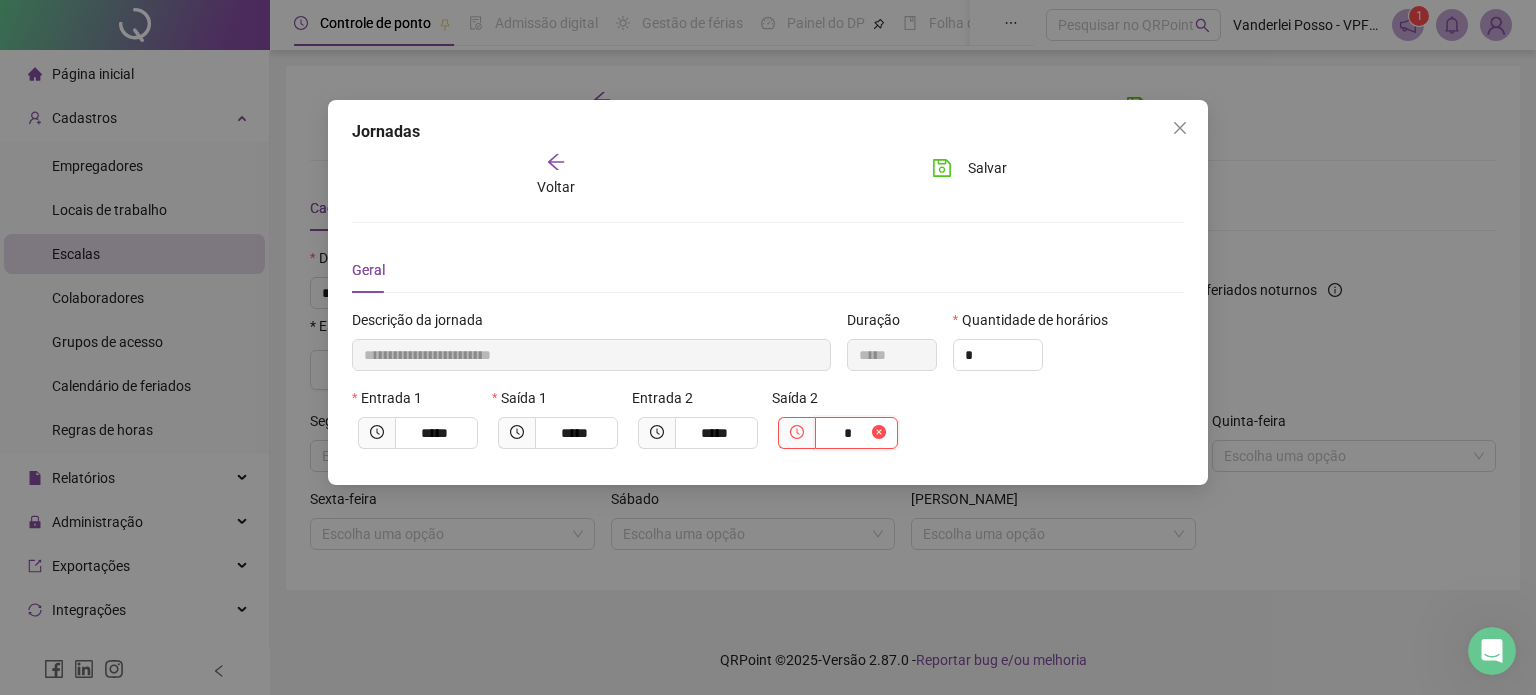 type on "**********" 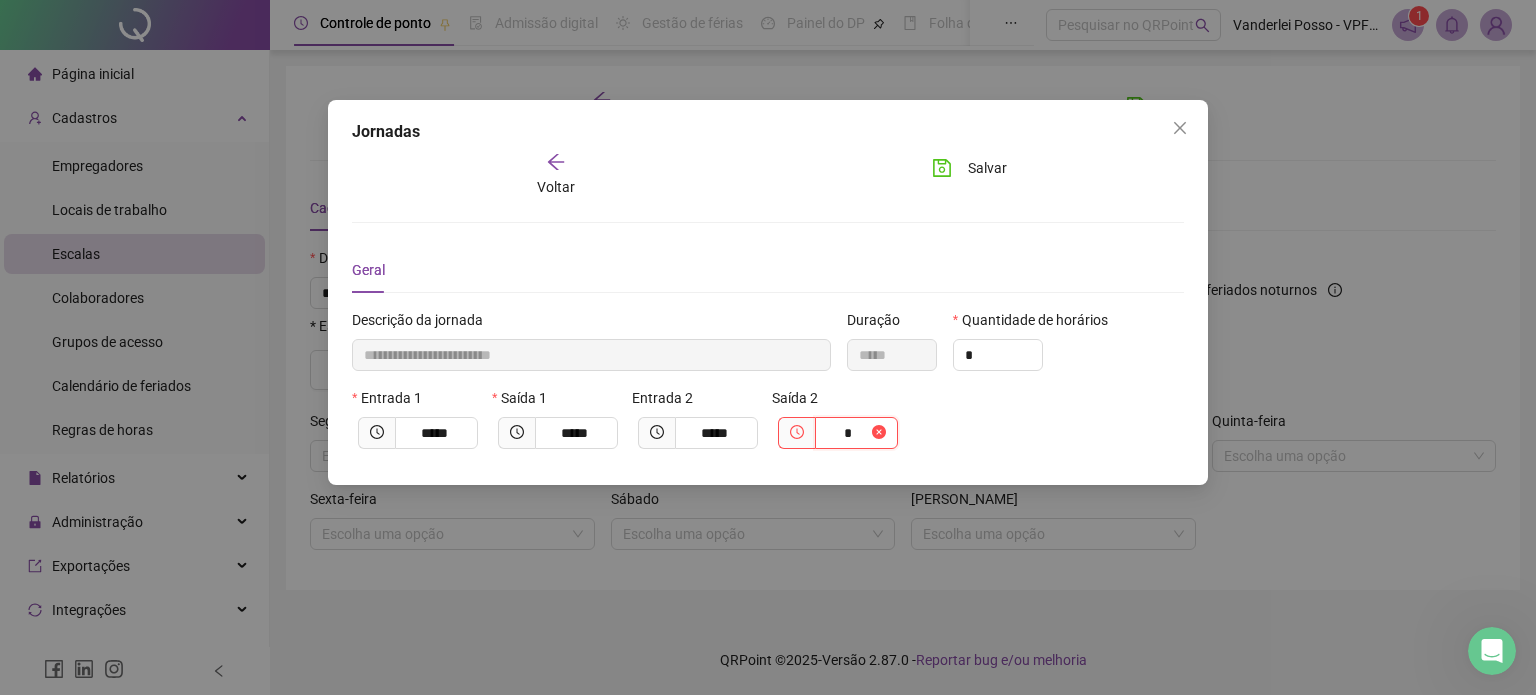type on "**" 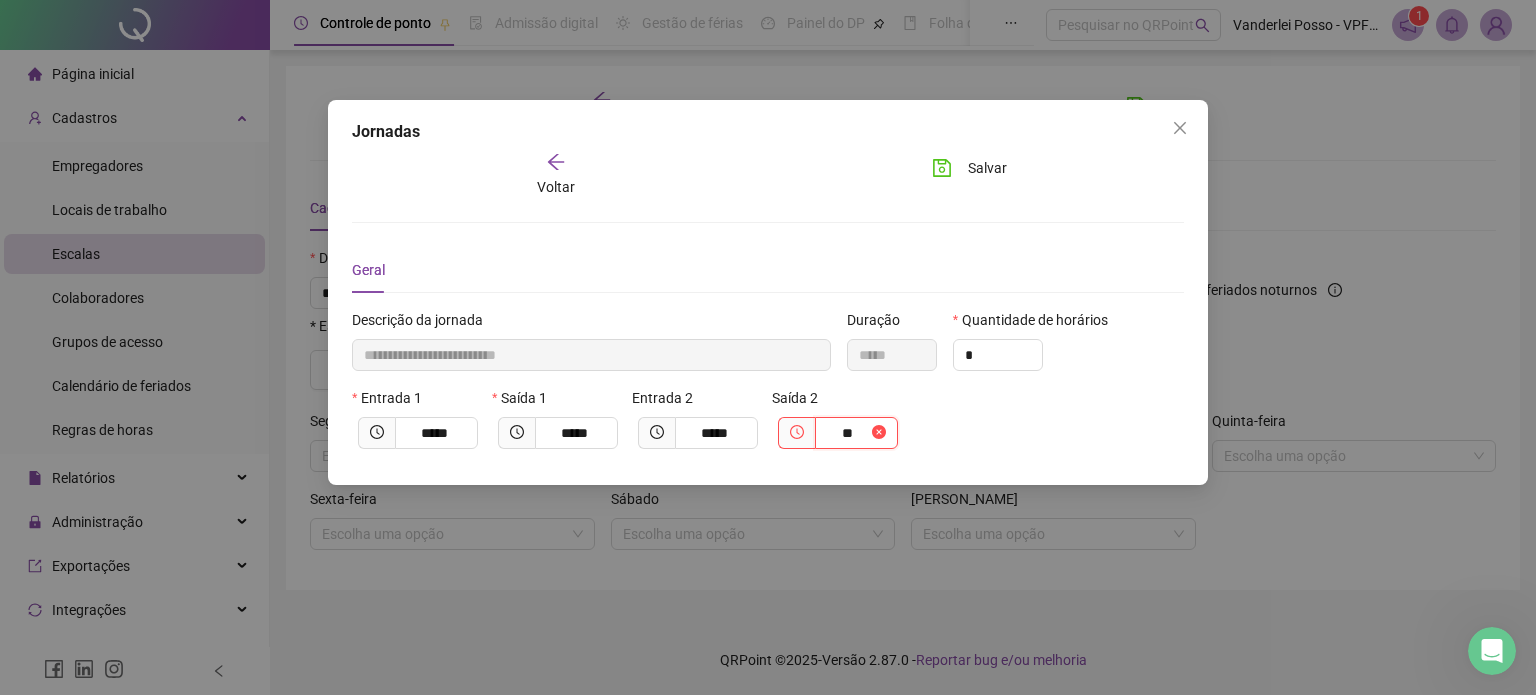 type on "**********" 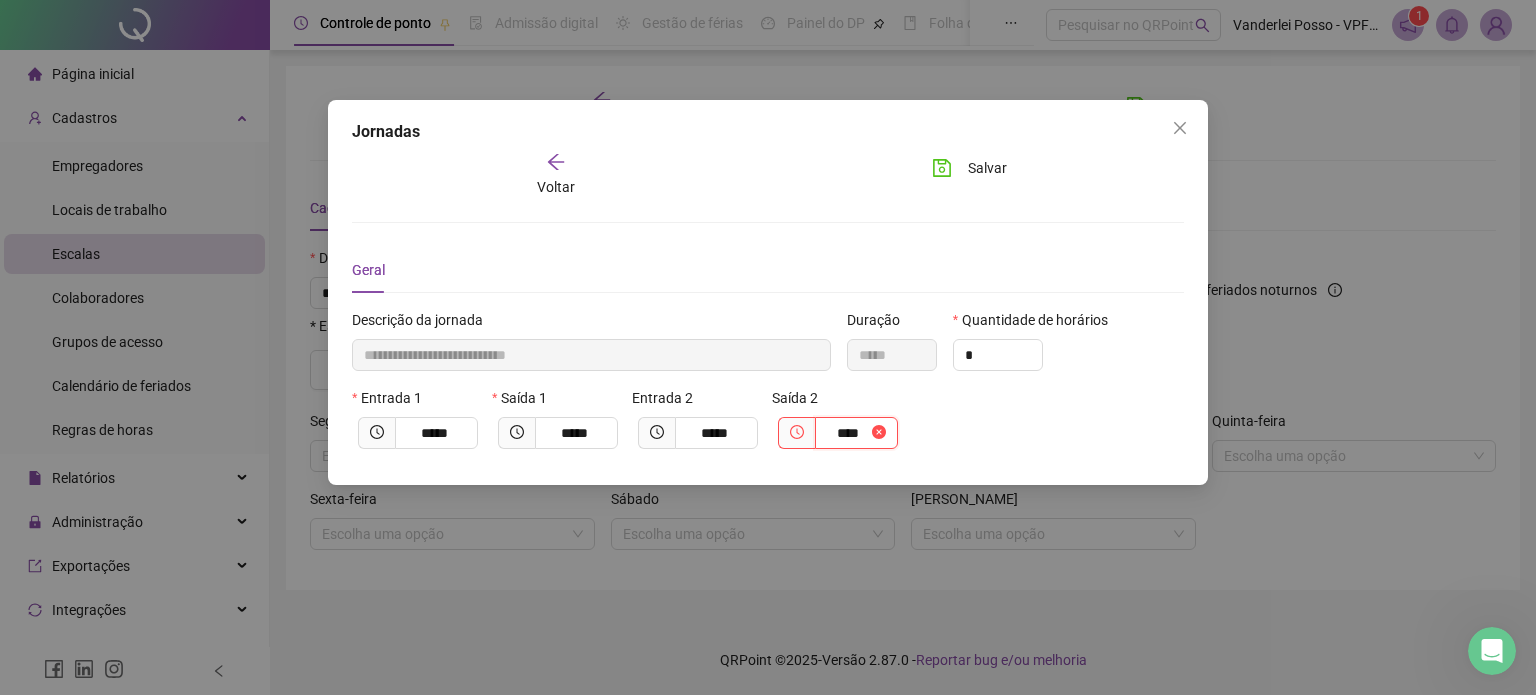 type on "**********" 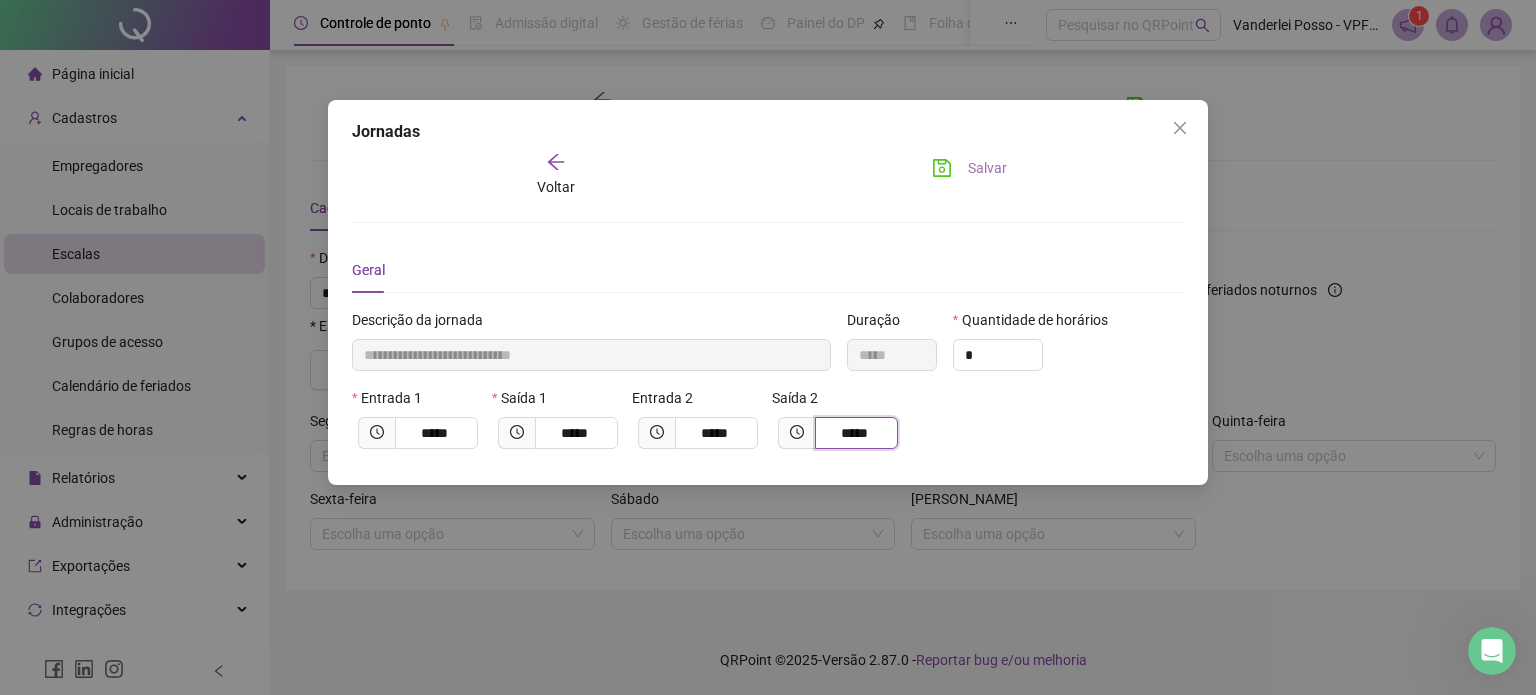 type on "*****" 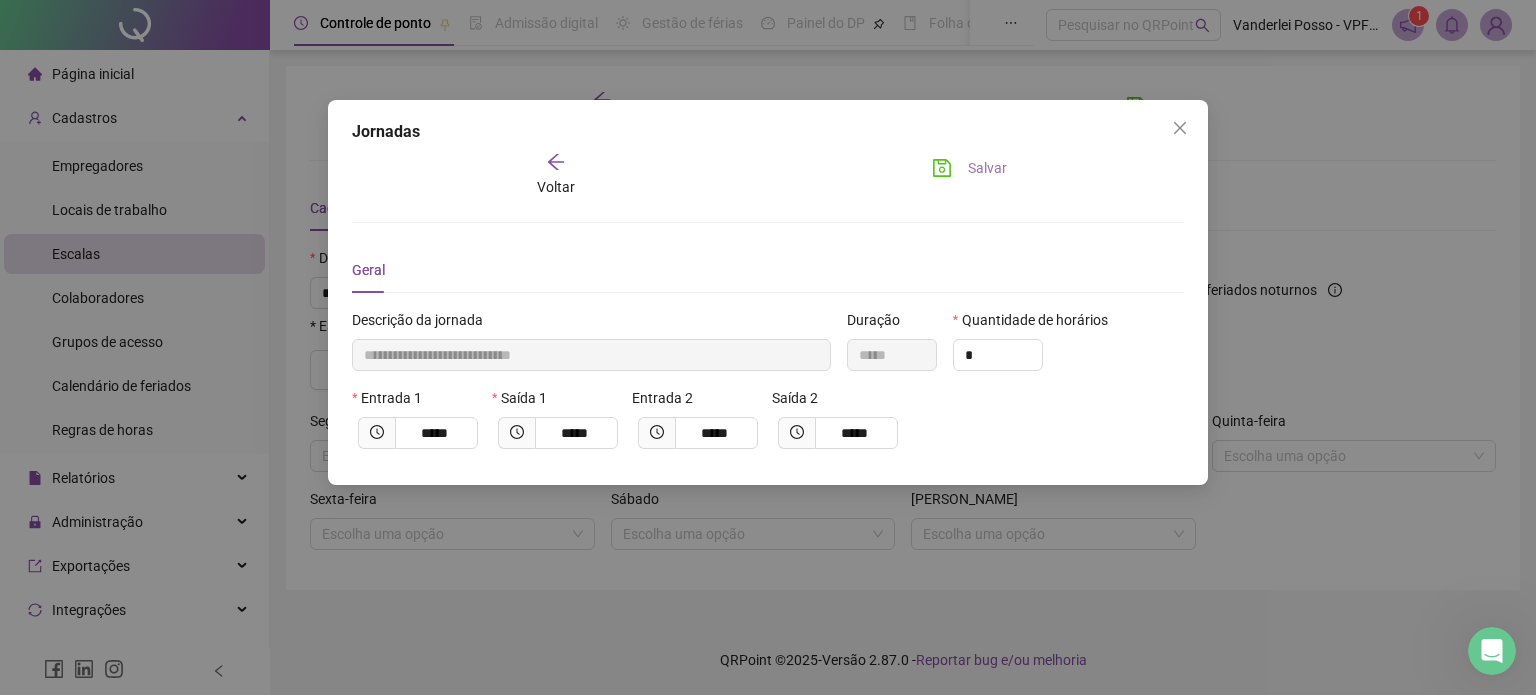 click on "Salvar" at bounding box center [969, 168] 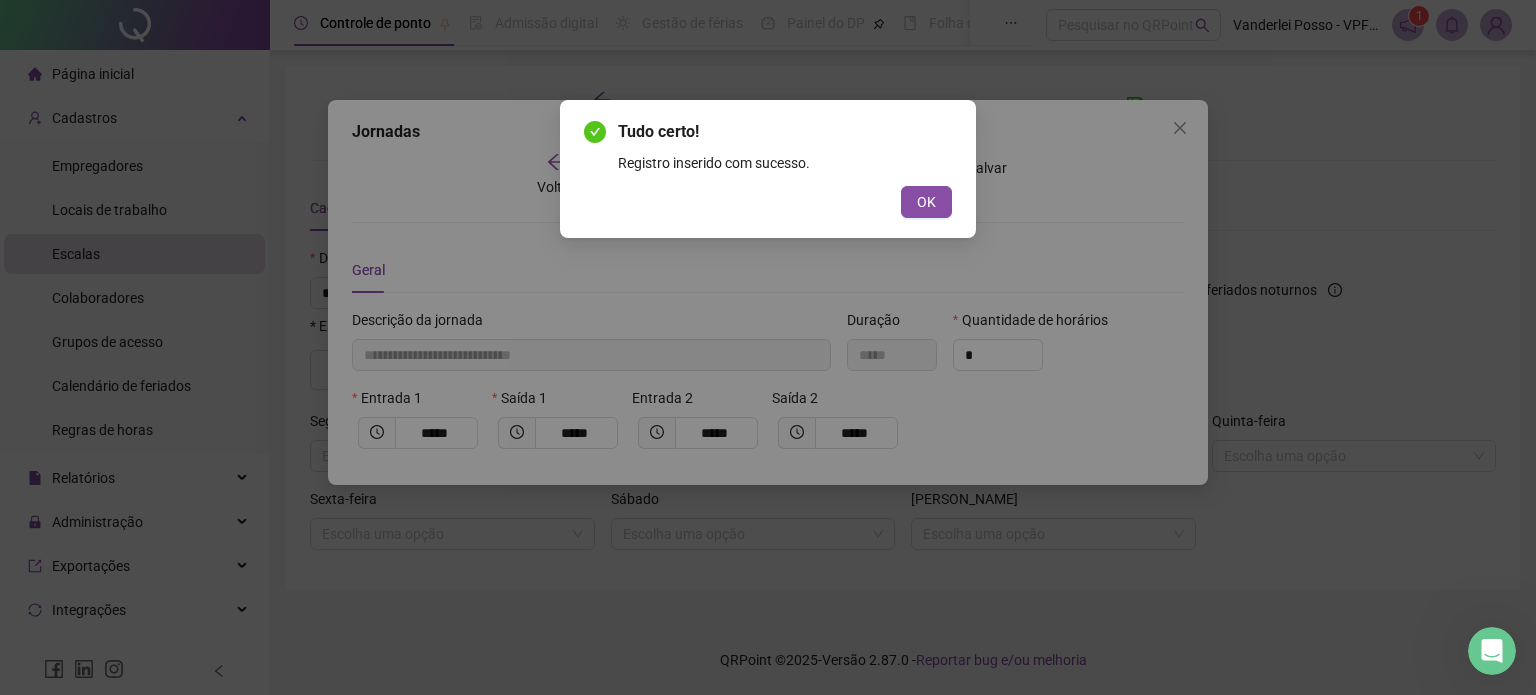 click on "Tudo certo! Registro inserido com sucesso. OK" at bounding box center (768, 169) 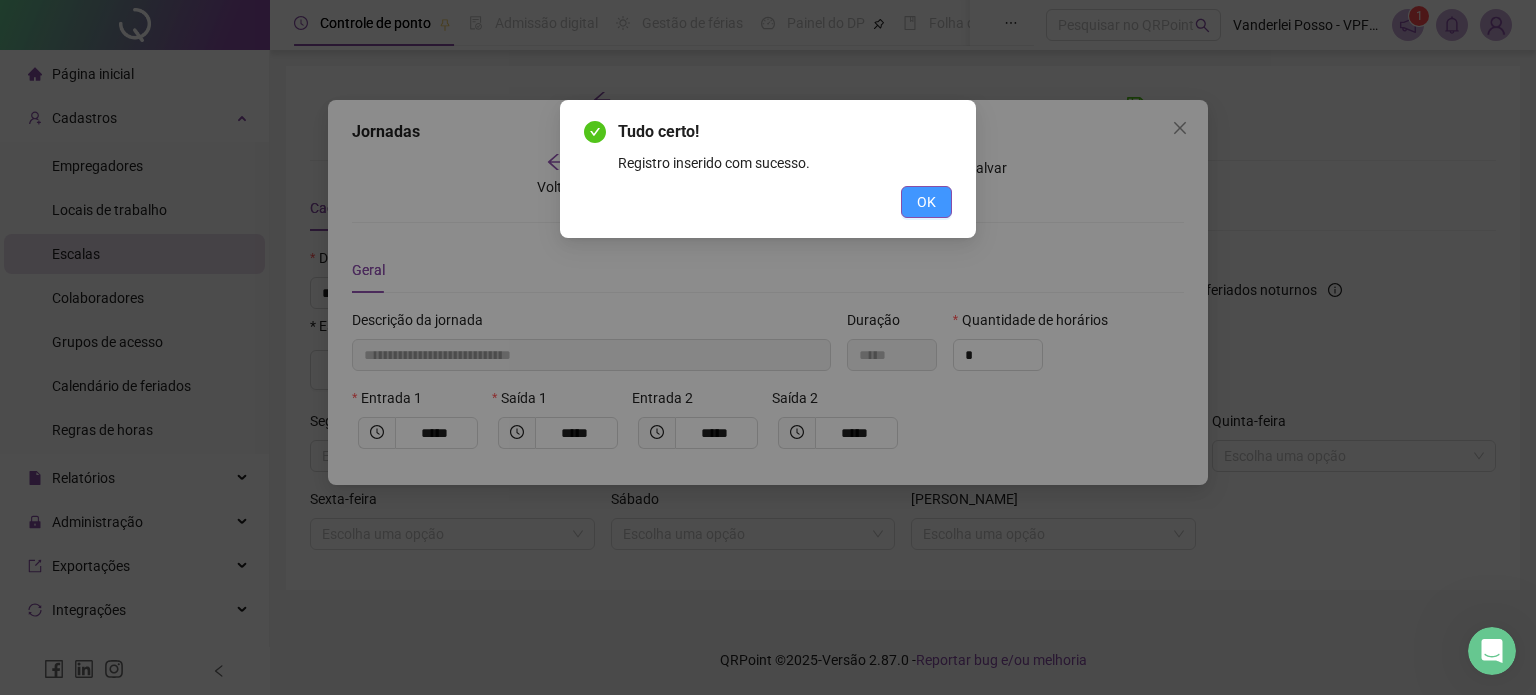 click on "OK" at bounding box center (926, 202) 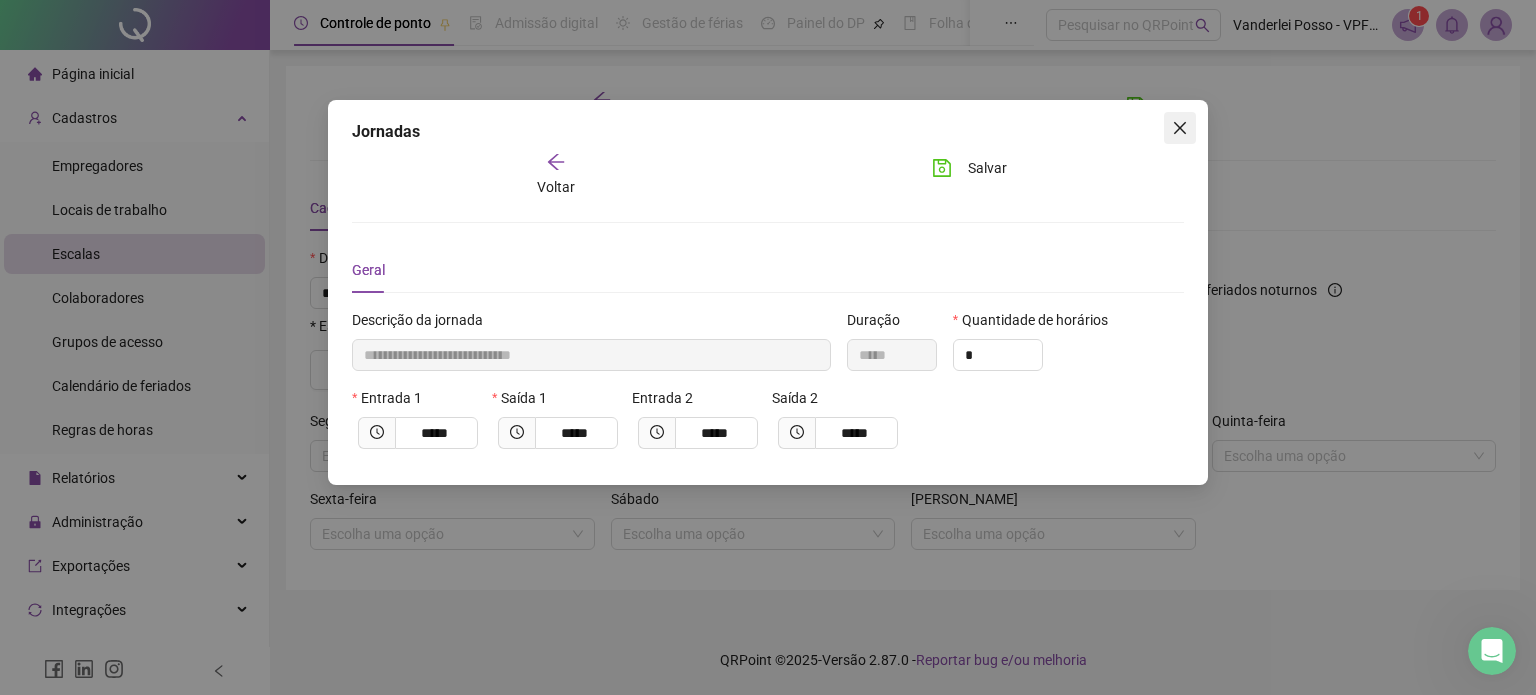 click 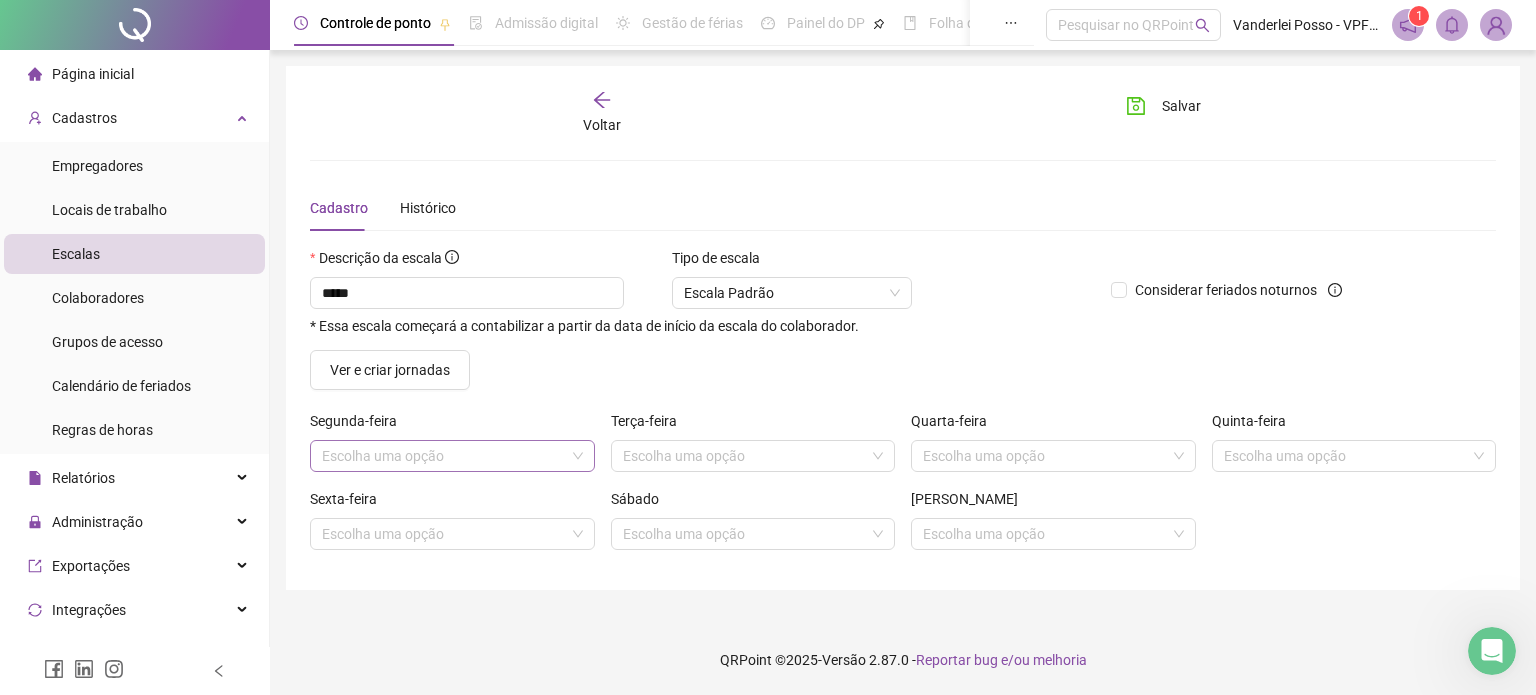 click at bounding box center [446, 456] 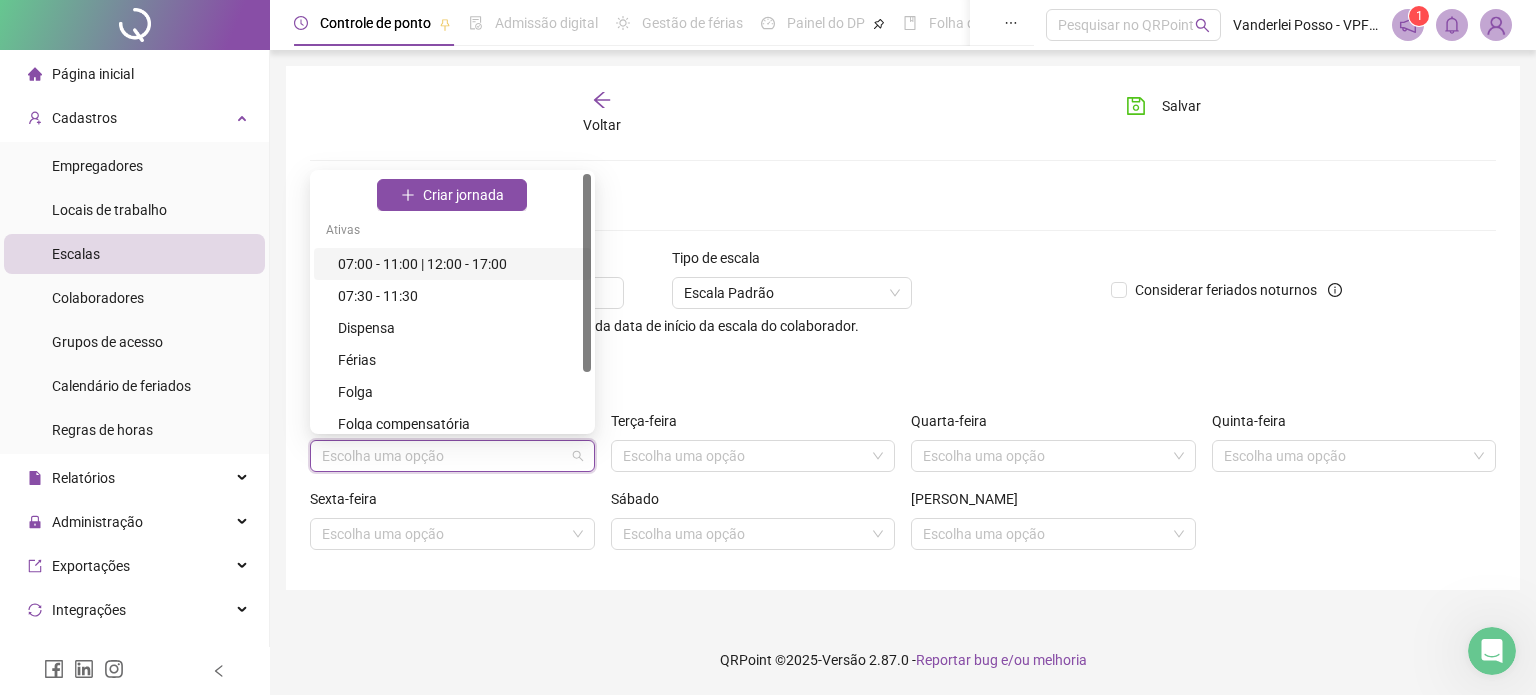 click on "07:00 - 11:00 | 12:00 - 17:00" at bounding box center (458, 264) 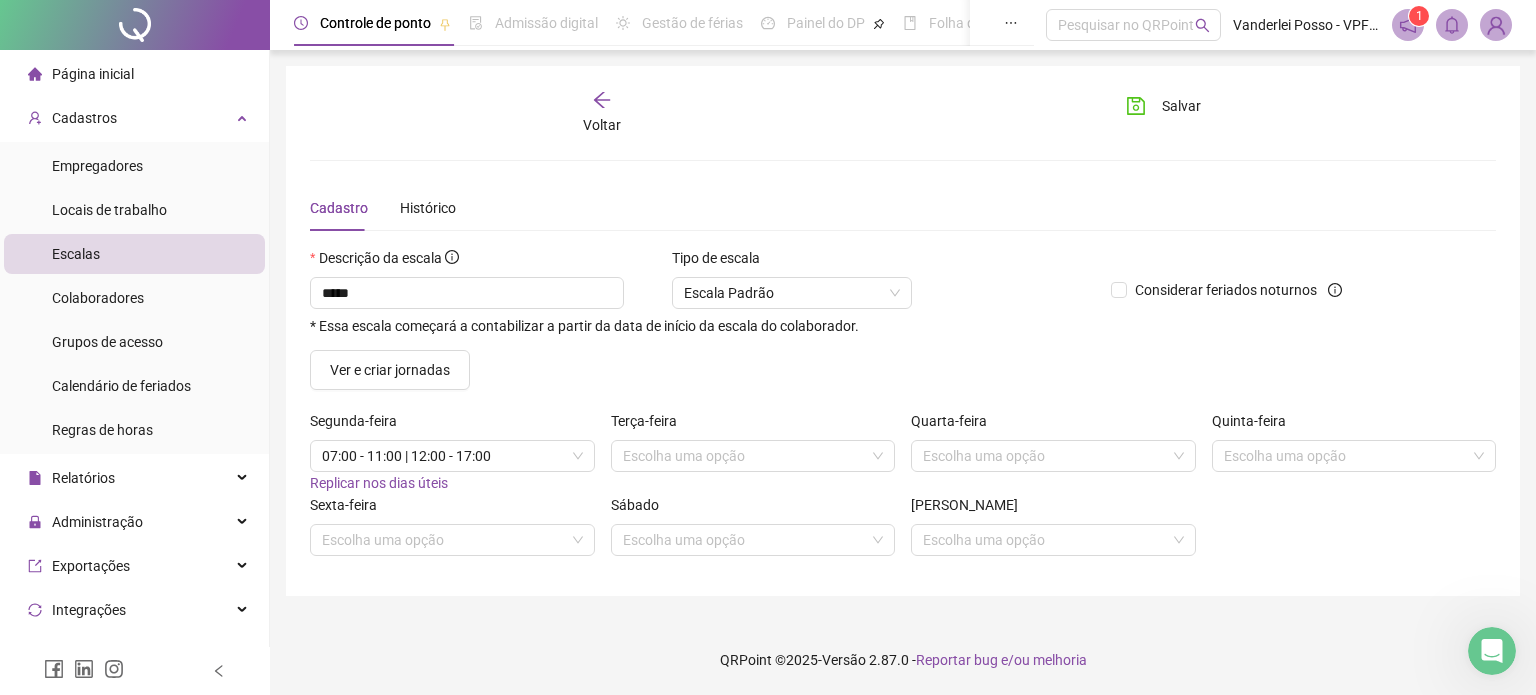 click on "Replicar nos dias úteis" at bounding box center [379, 483] 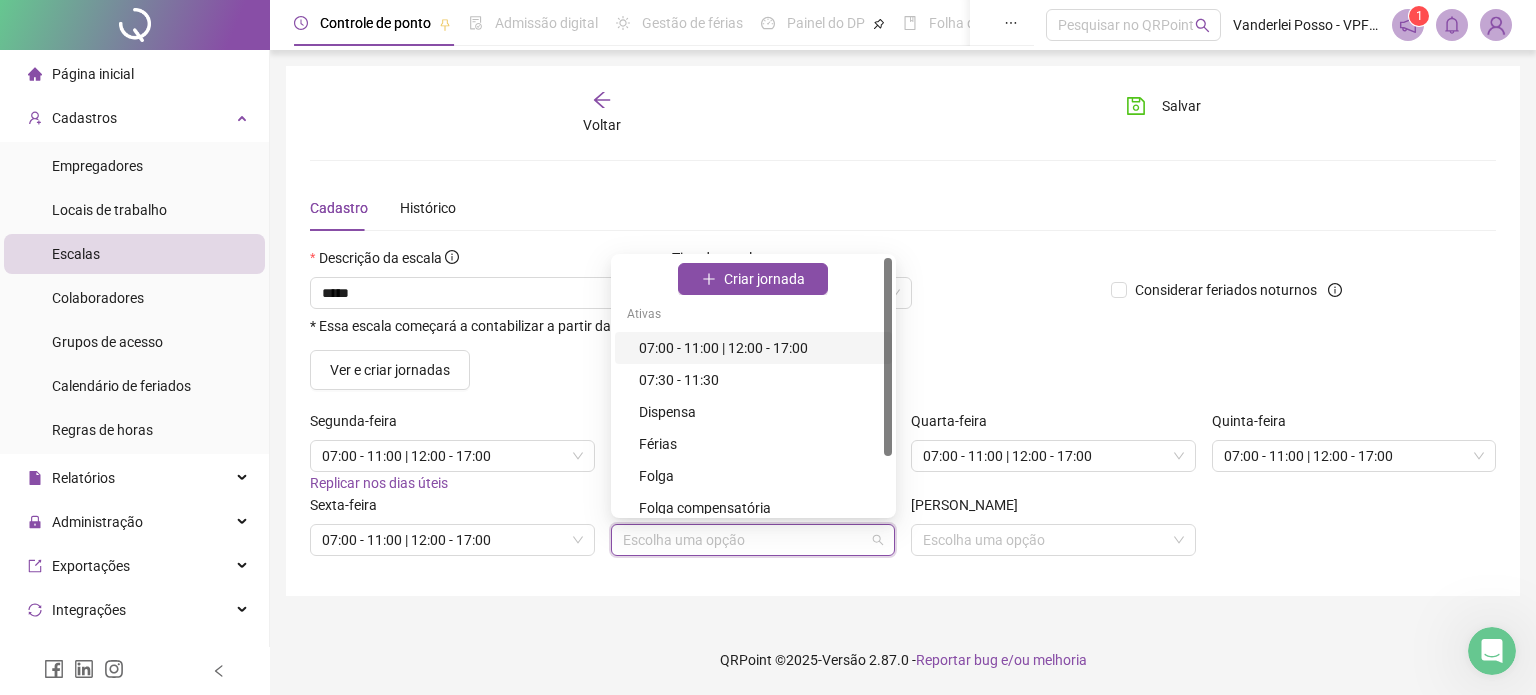 click at bounding box center [747, 540] 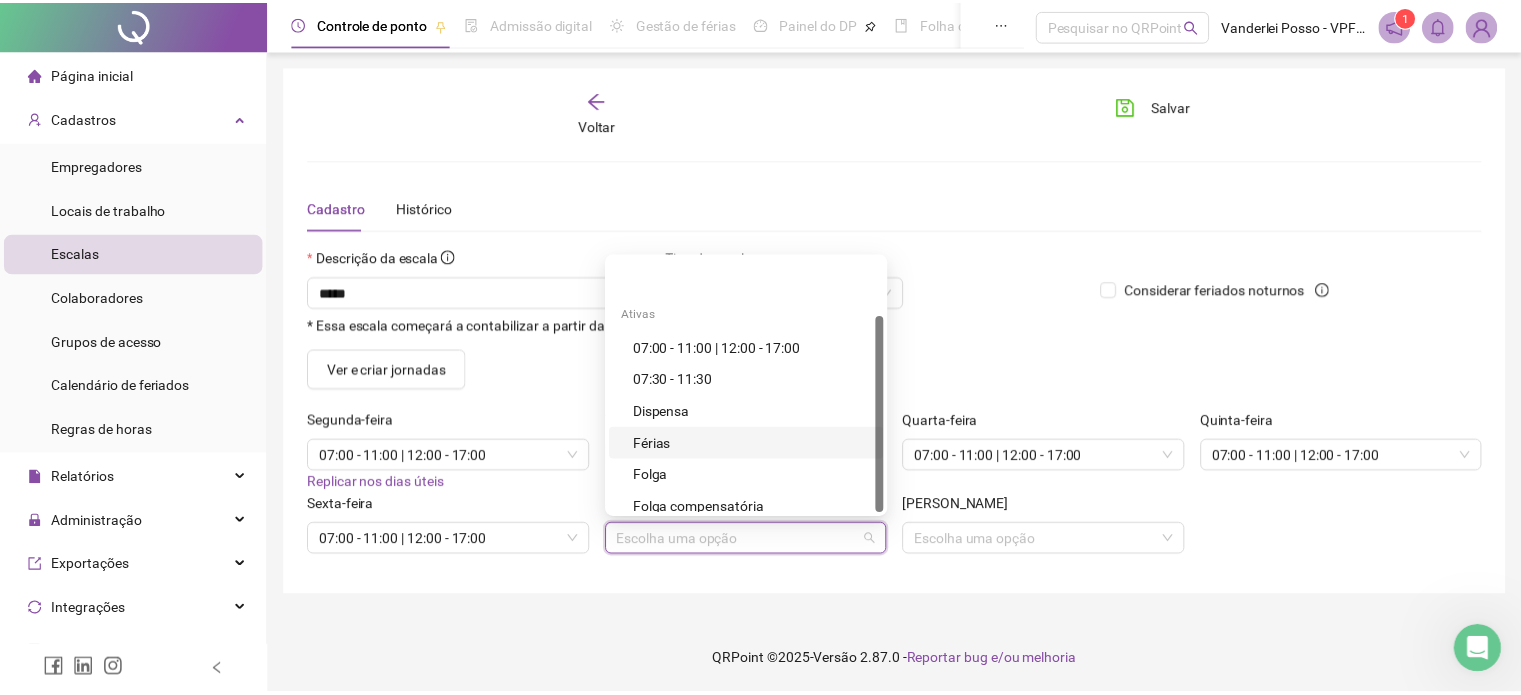 scroll, scrollTop: 74, scrollLeft: 0, axis: vertical 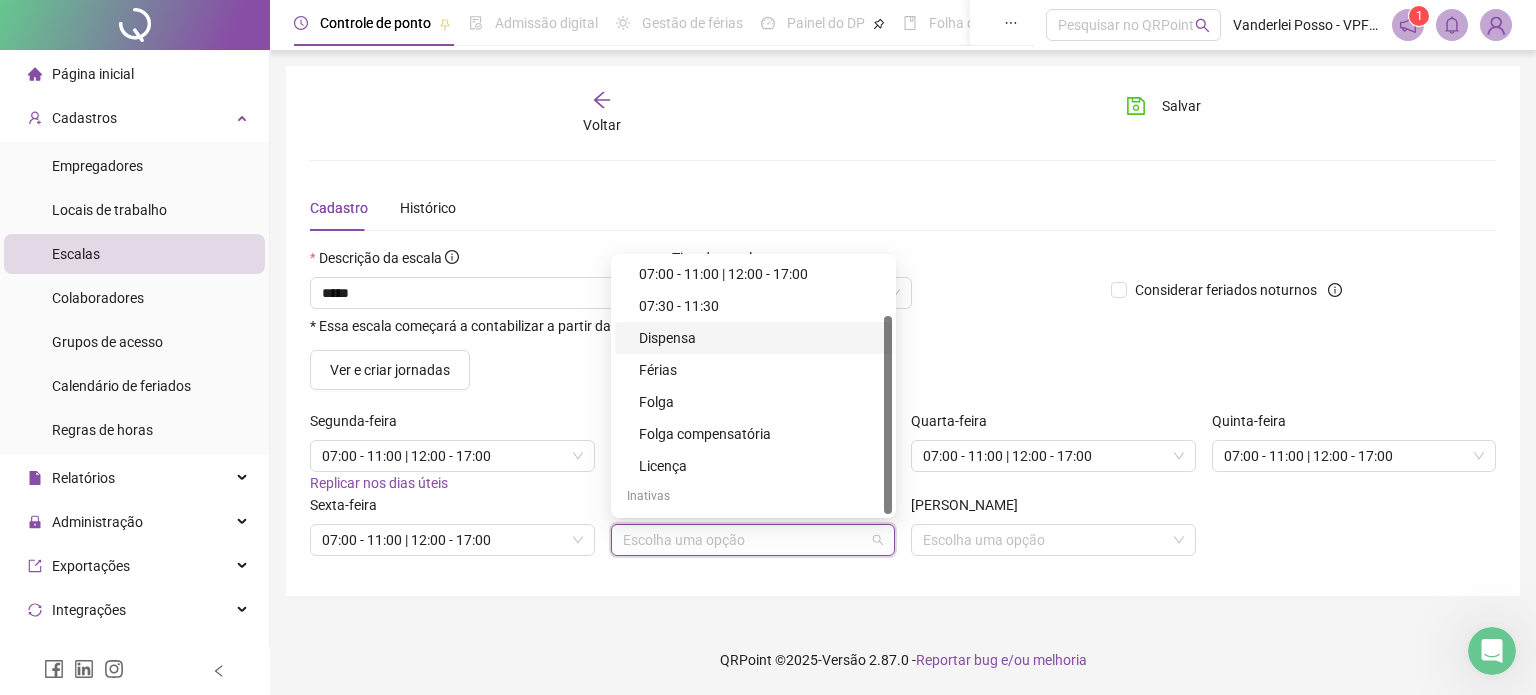 click on "Ver e criar jornadas" at bounding box center (903, 370) 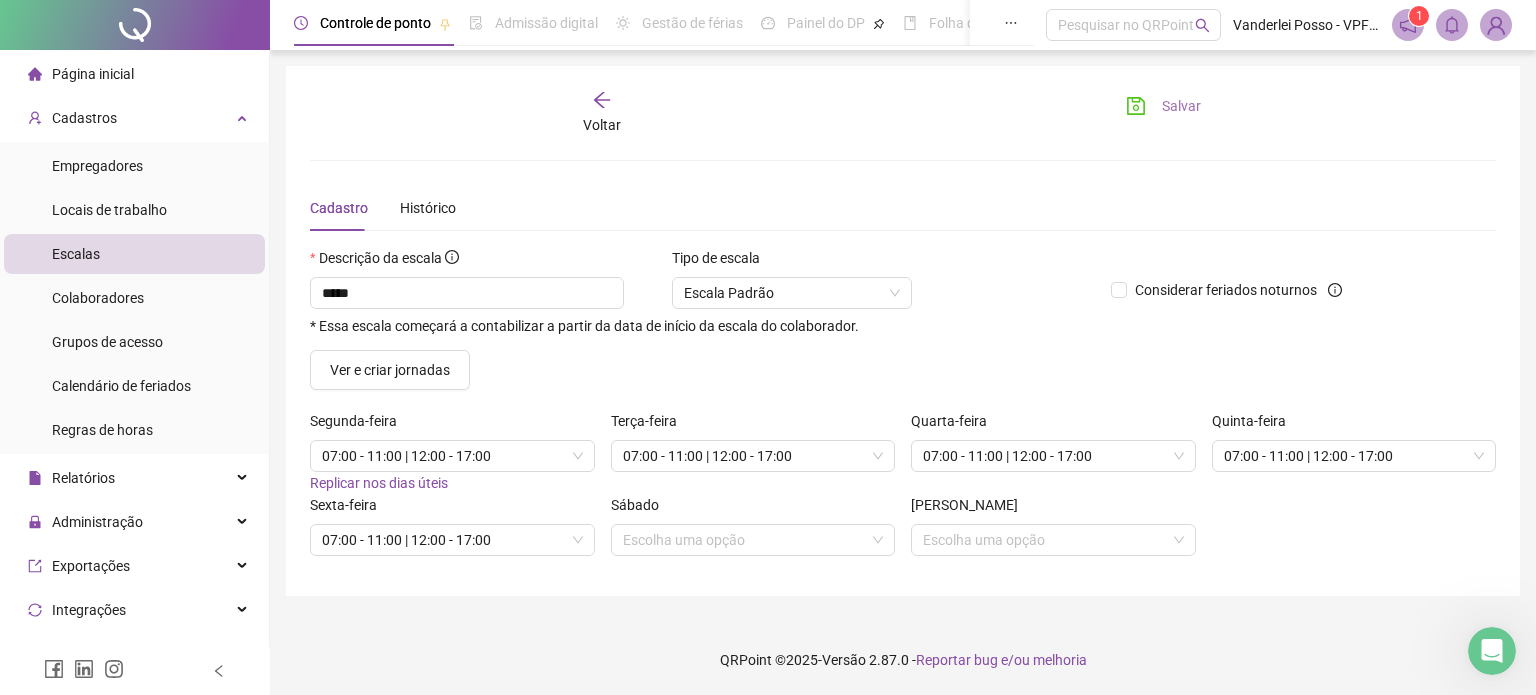 click on "Salvar" at bounding box center [1163, 106] 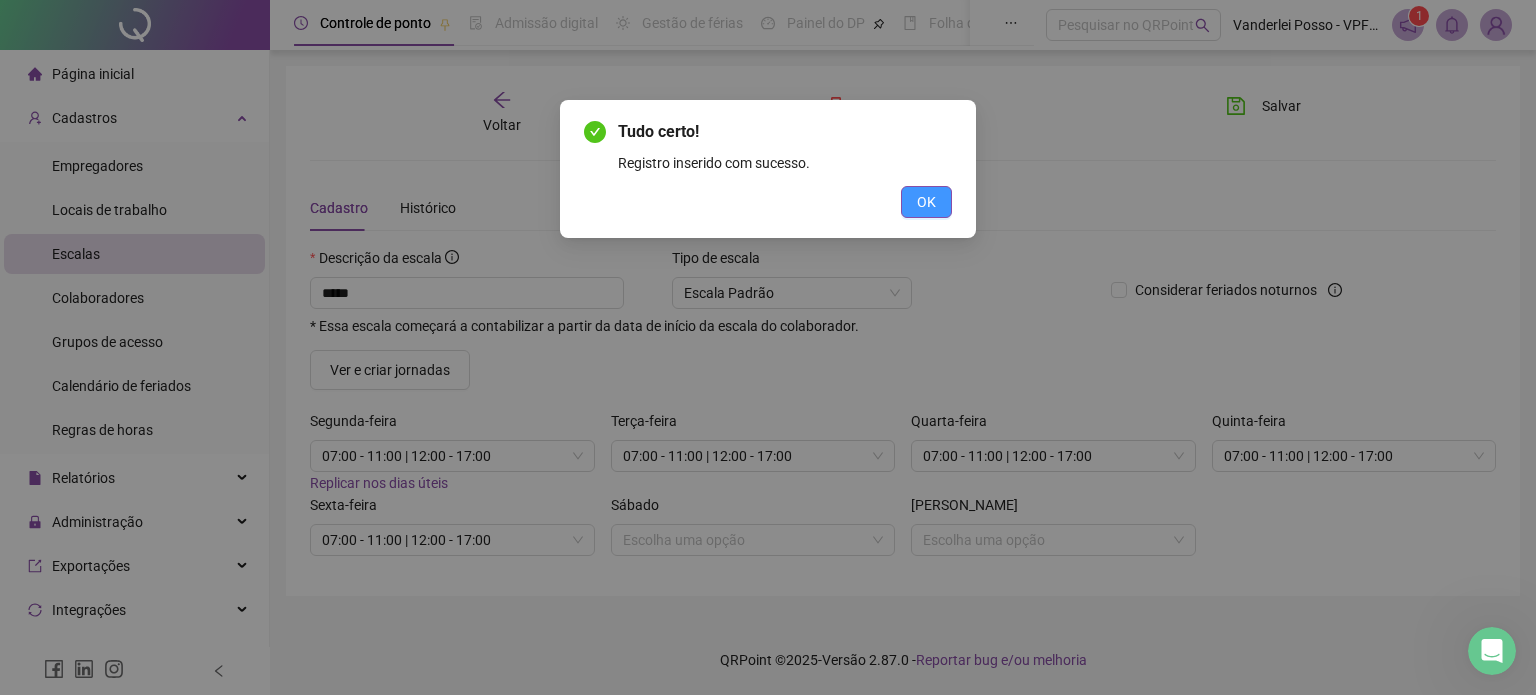 click on "OK" at bounding box center [926, 202] 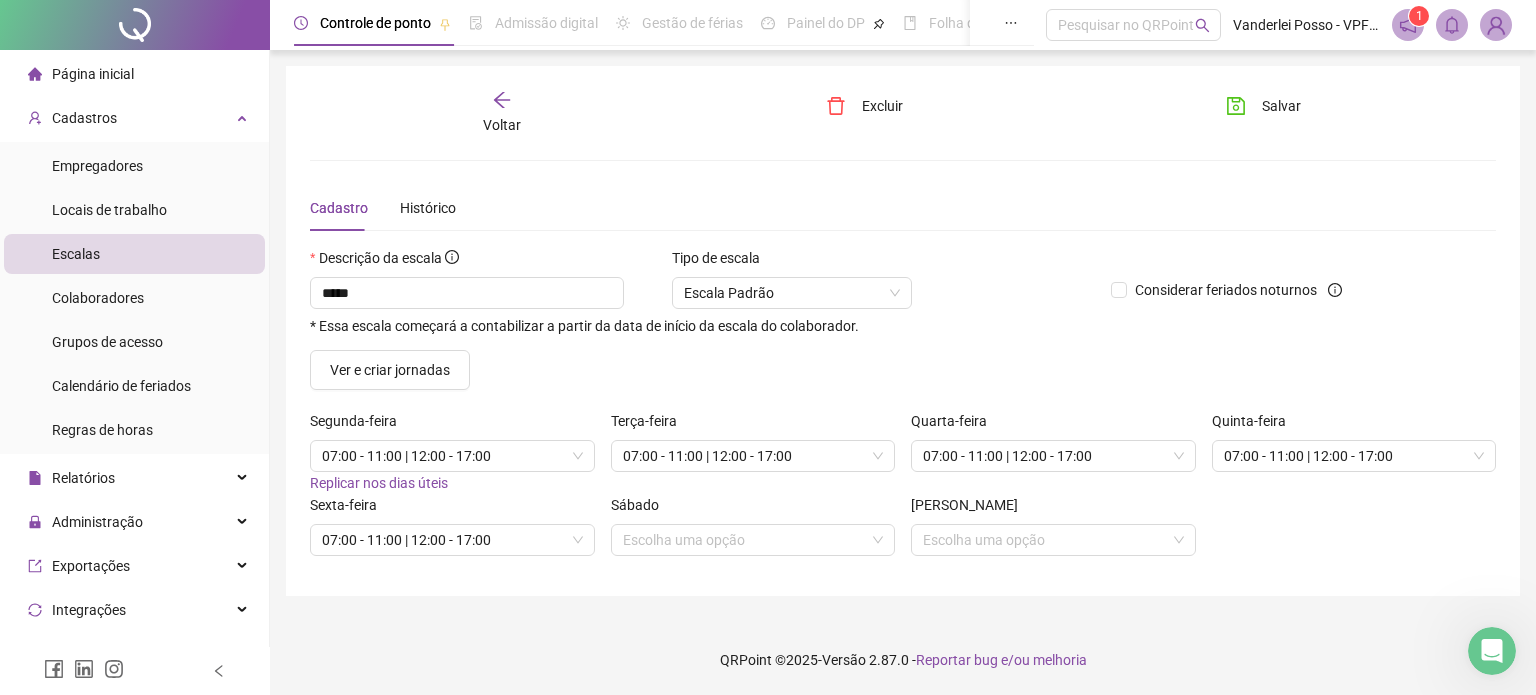 click on "Voltar" at bounding box center [502, 125] 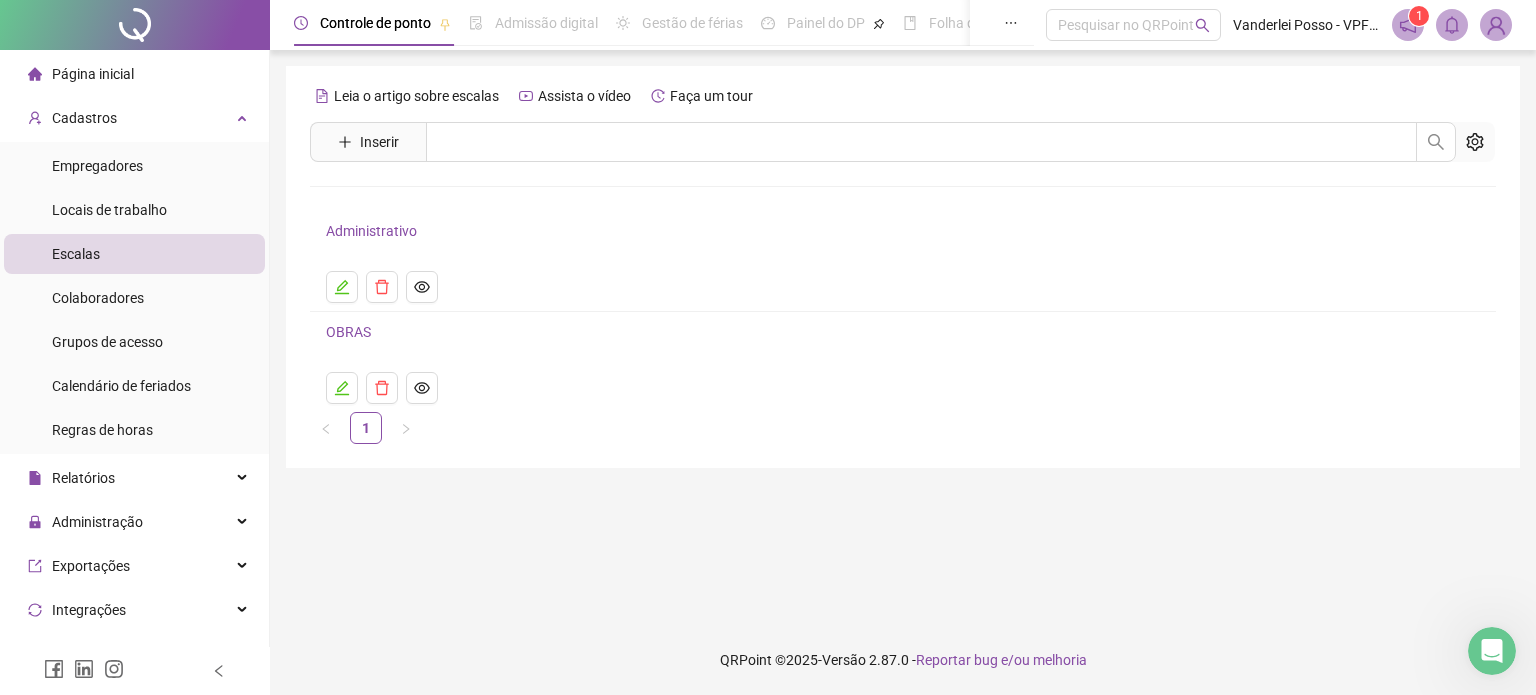 click on "Página inicial" at bounding box center (134, 74) 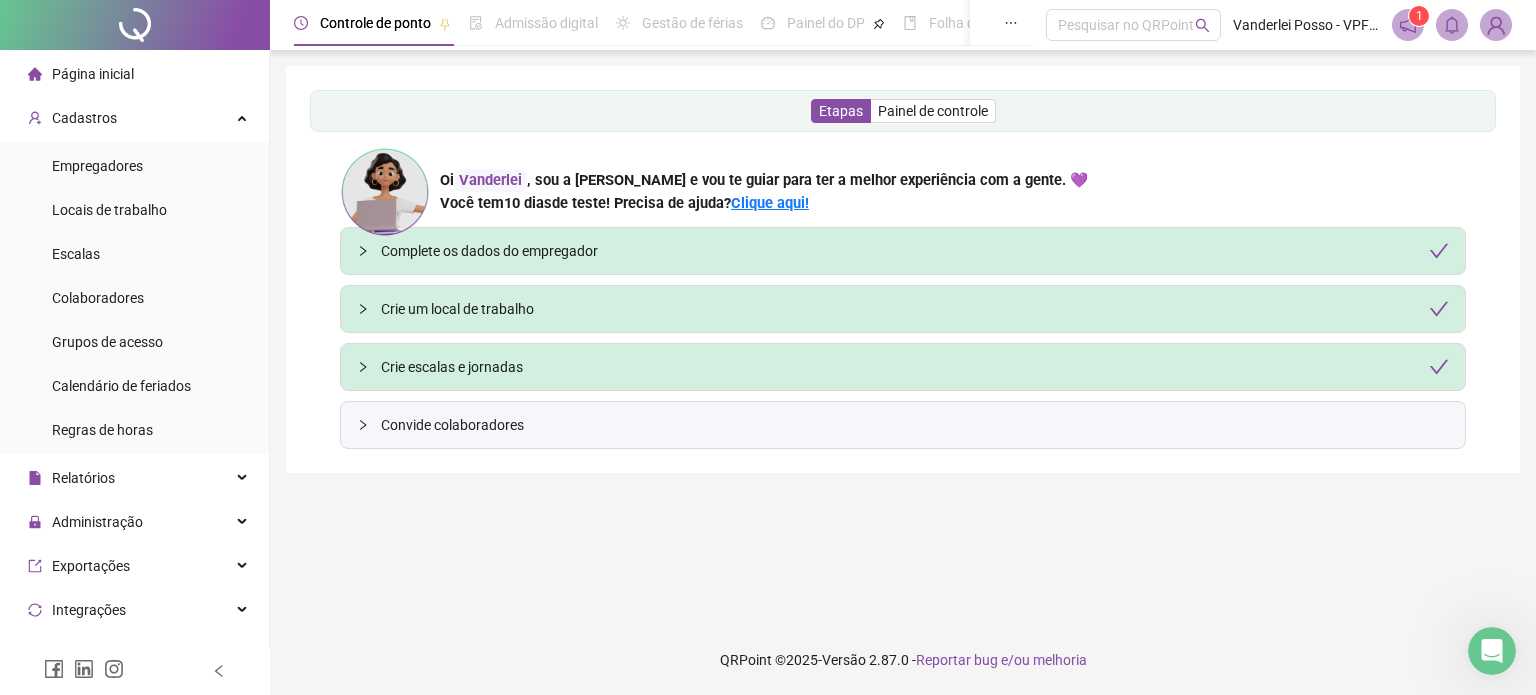 click on "Convide colaboradores" at bounding box center [915, 425] 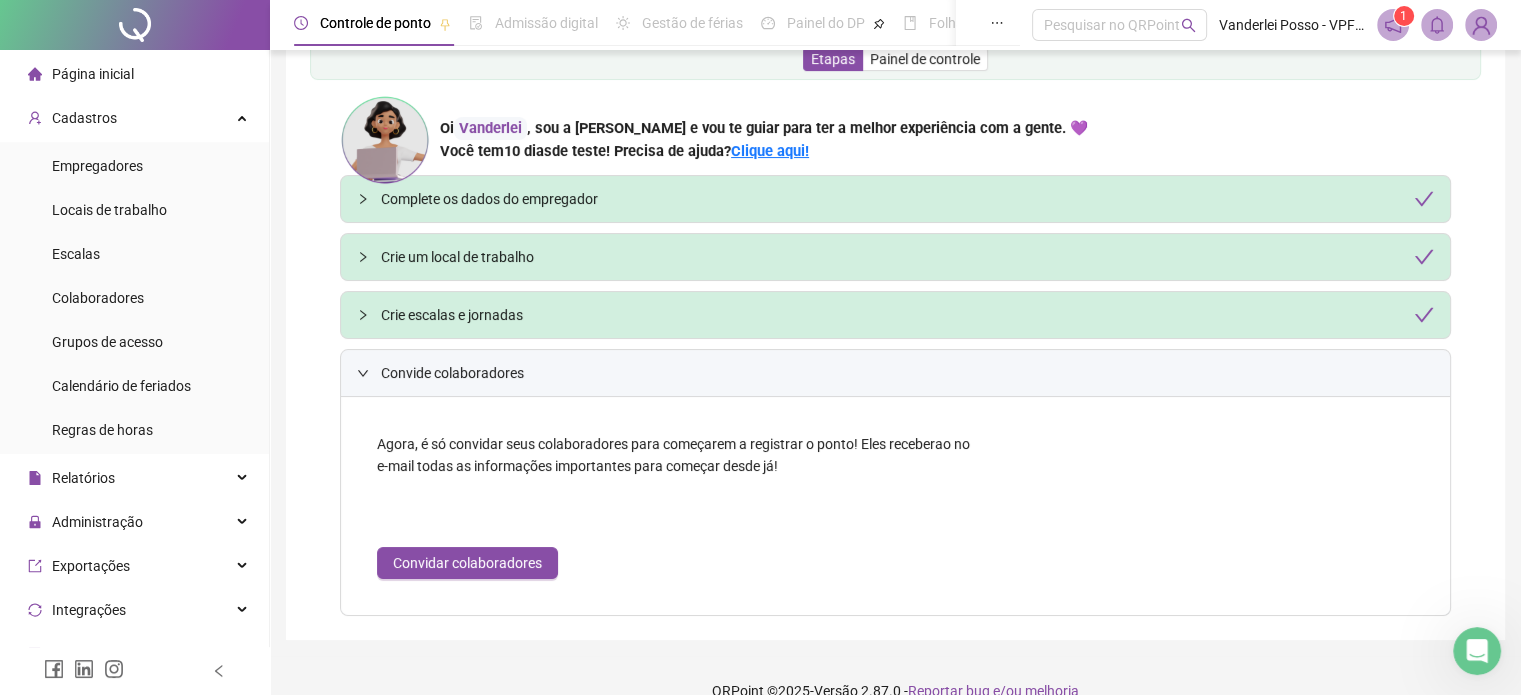 scroll, scrollTop: 80, scrollLeft: 0, axis: vertical 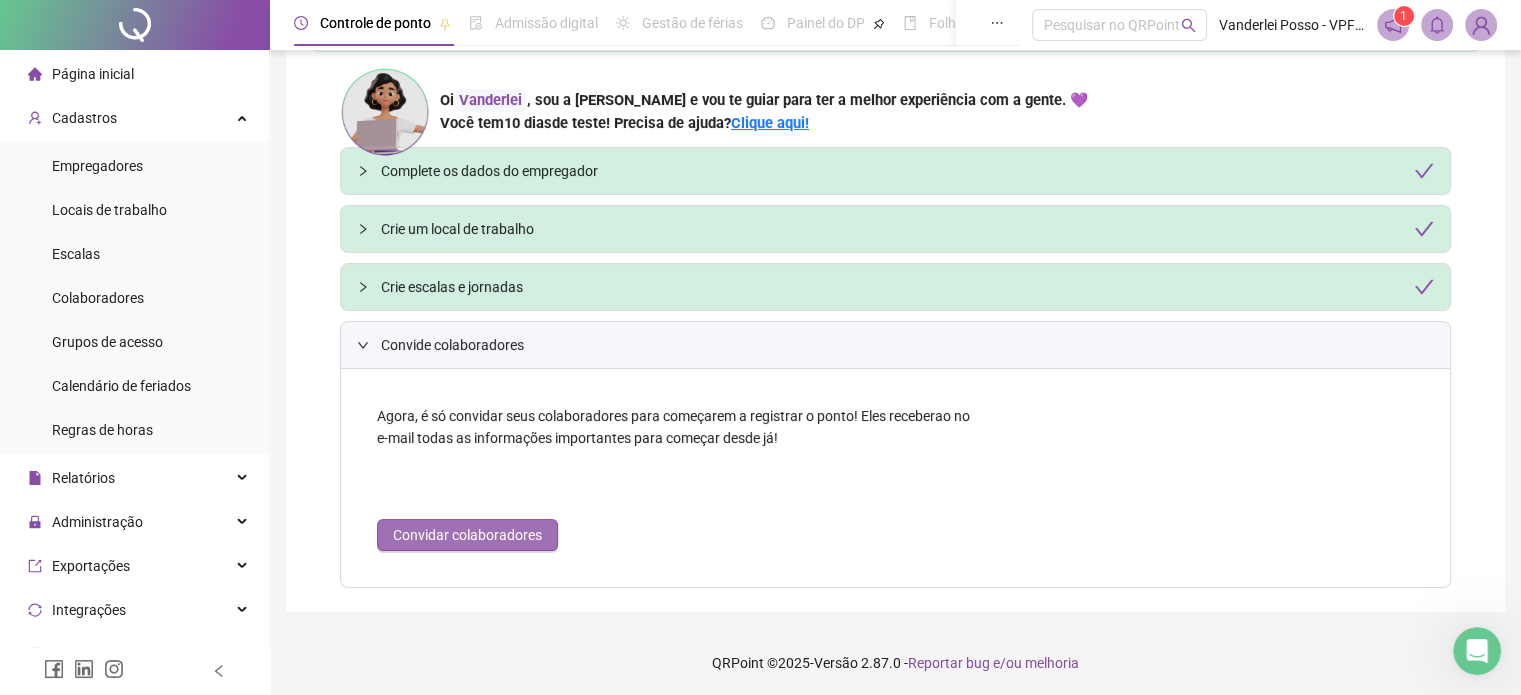 click on "Convidar colaboradores" at bounding box center [467, 535] 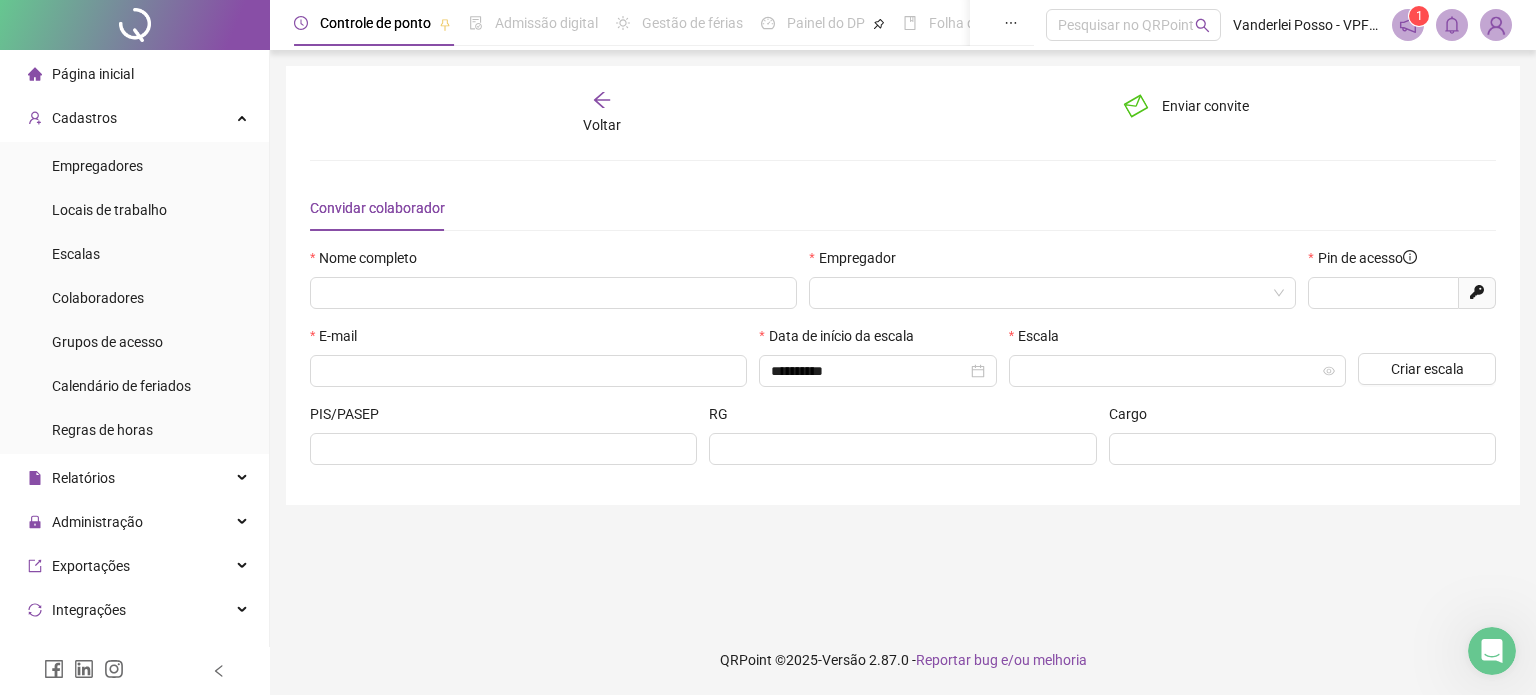 type on "*****" 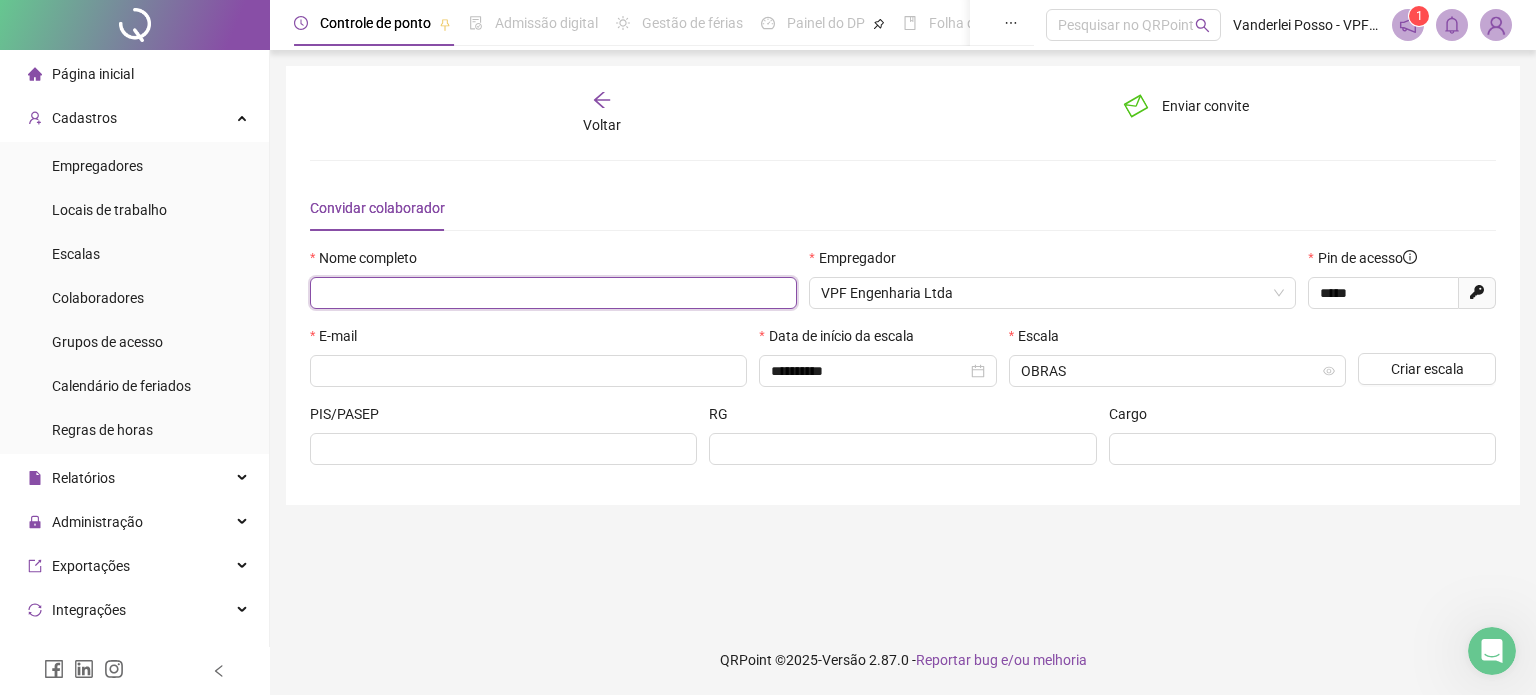 click at bounding box center (553, 293) 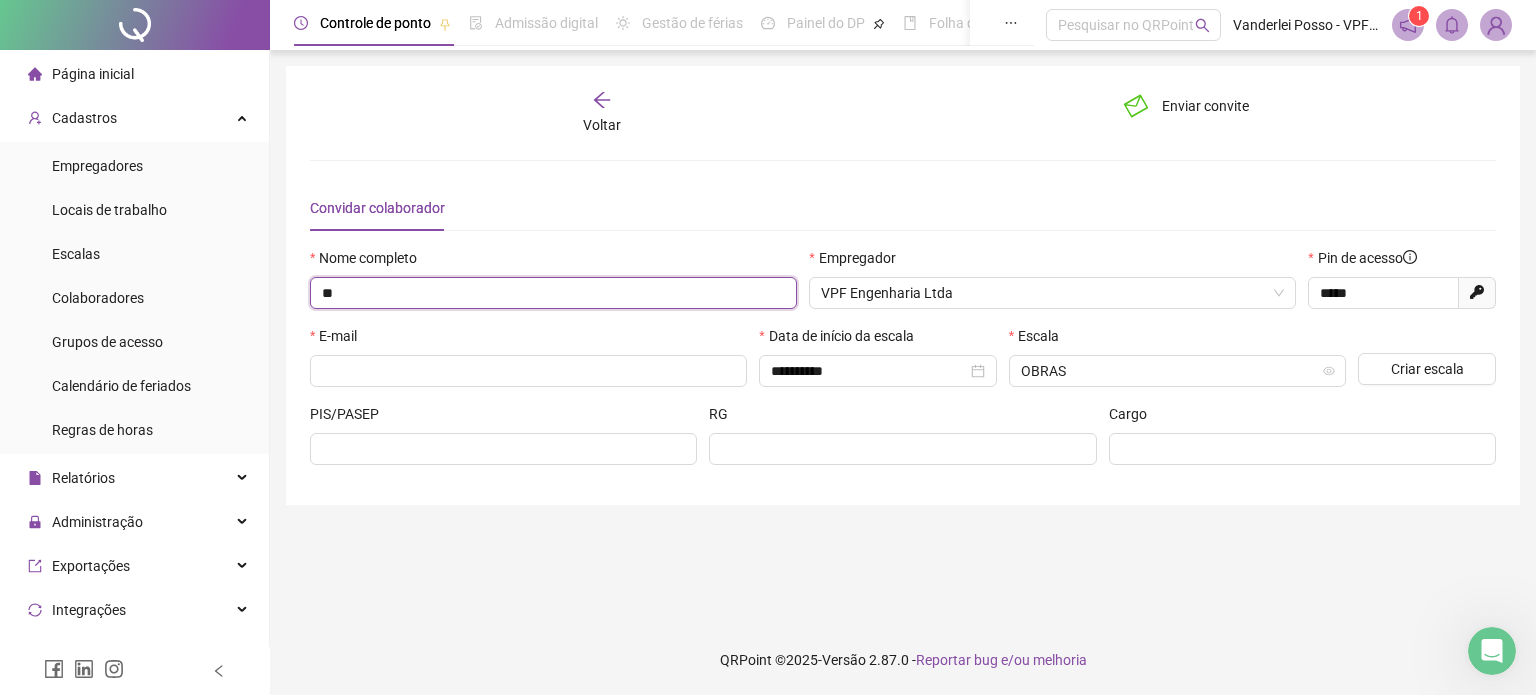 type on "*" 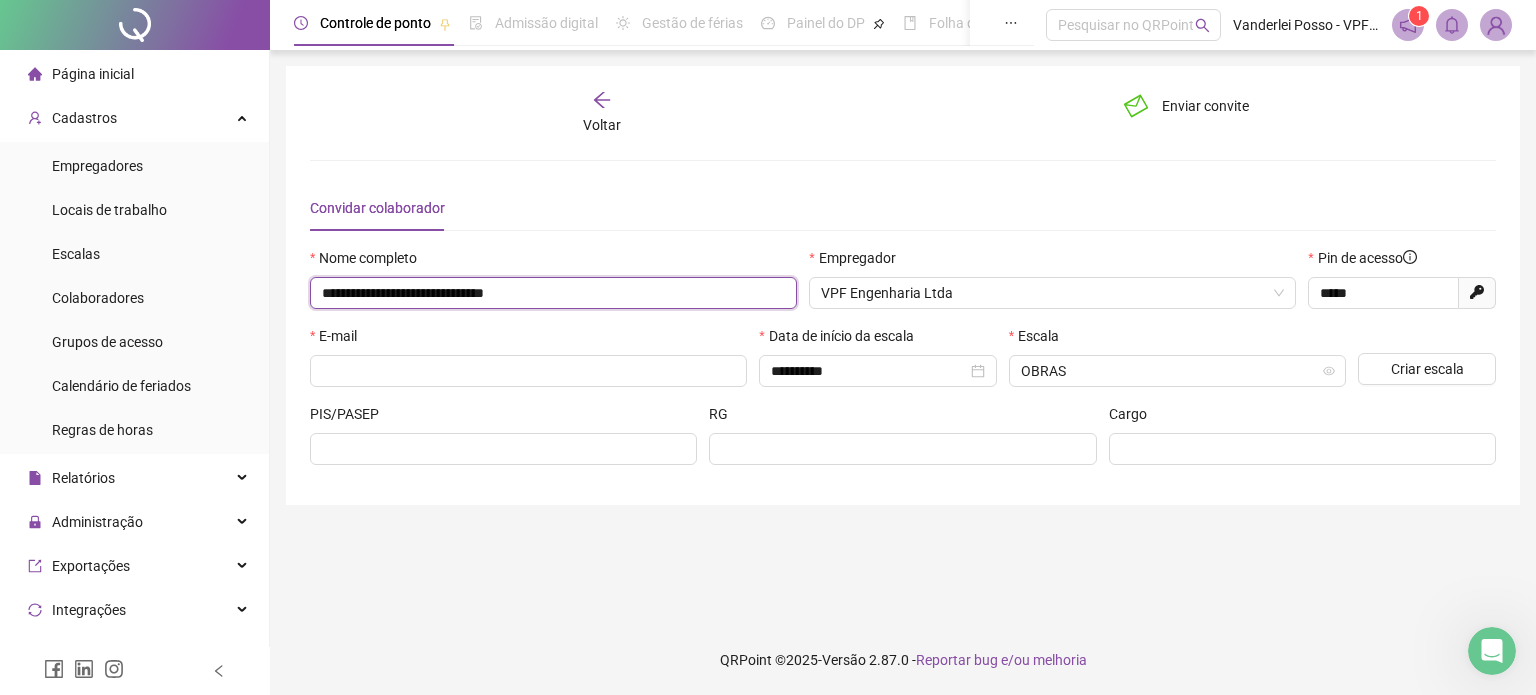 type on "**********" 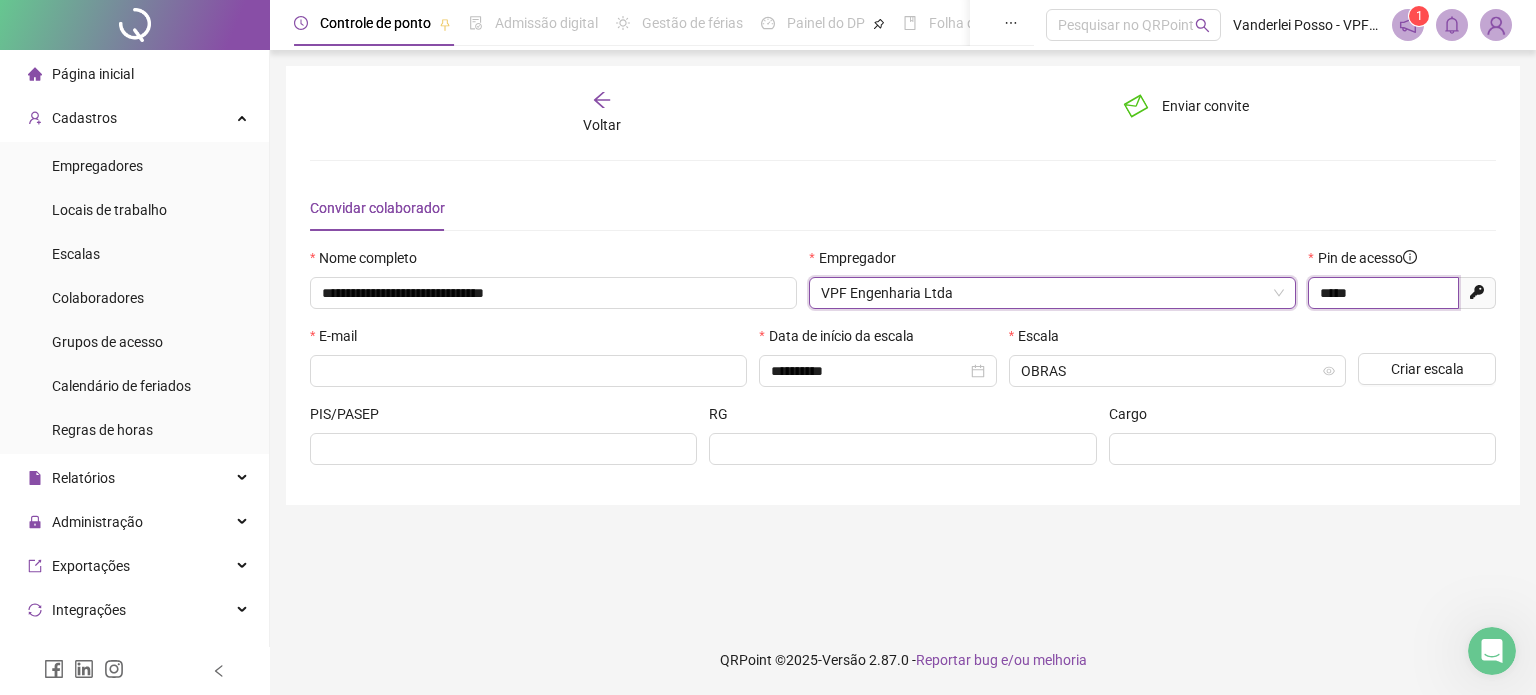 click on "*****" at bounding box center (1381, 293) 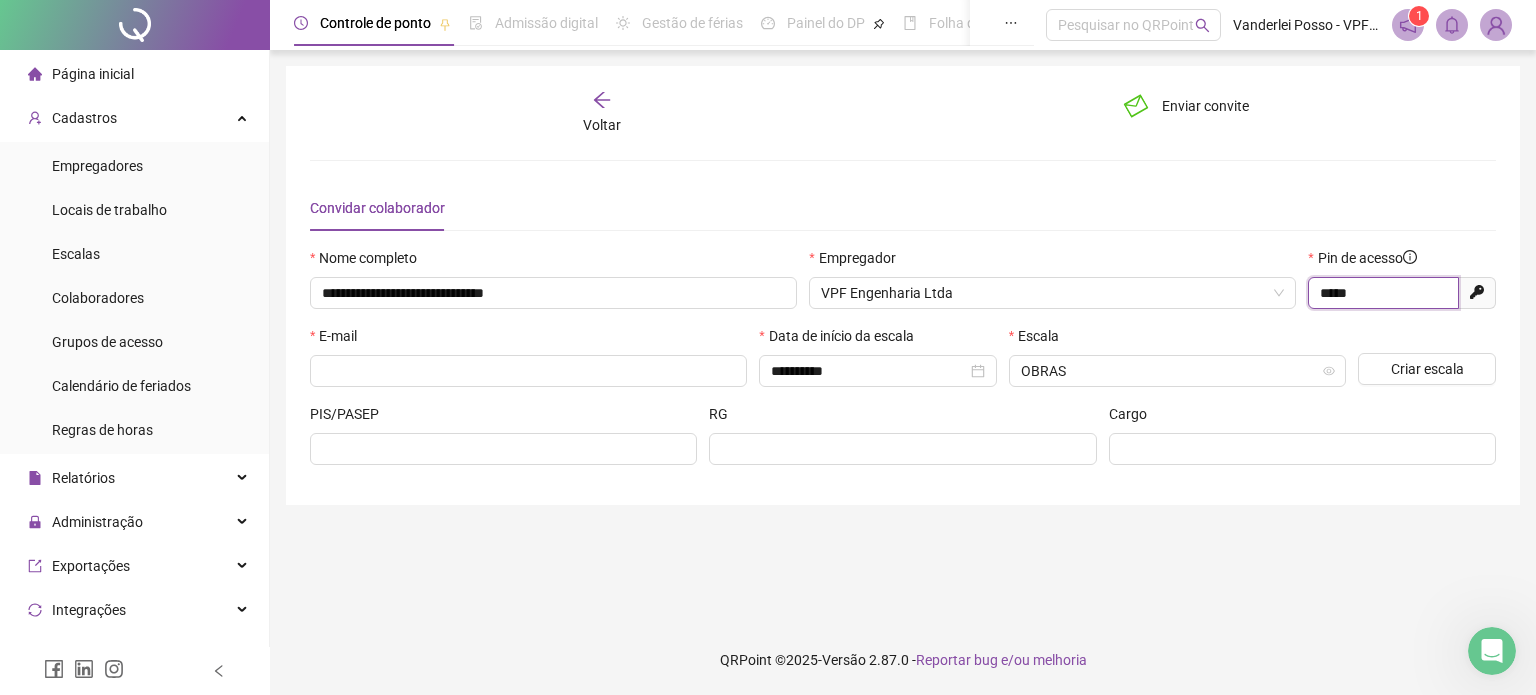click on "*****" at bounding box center [1381, 293] 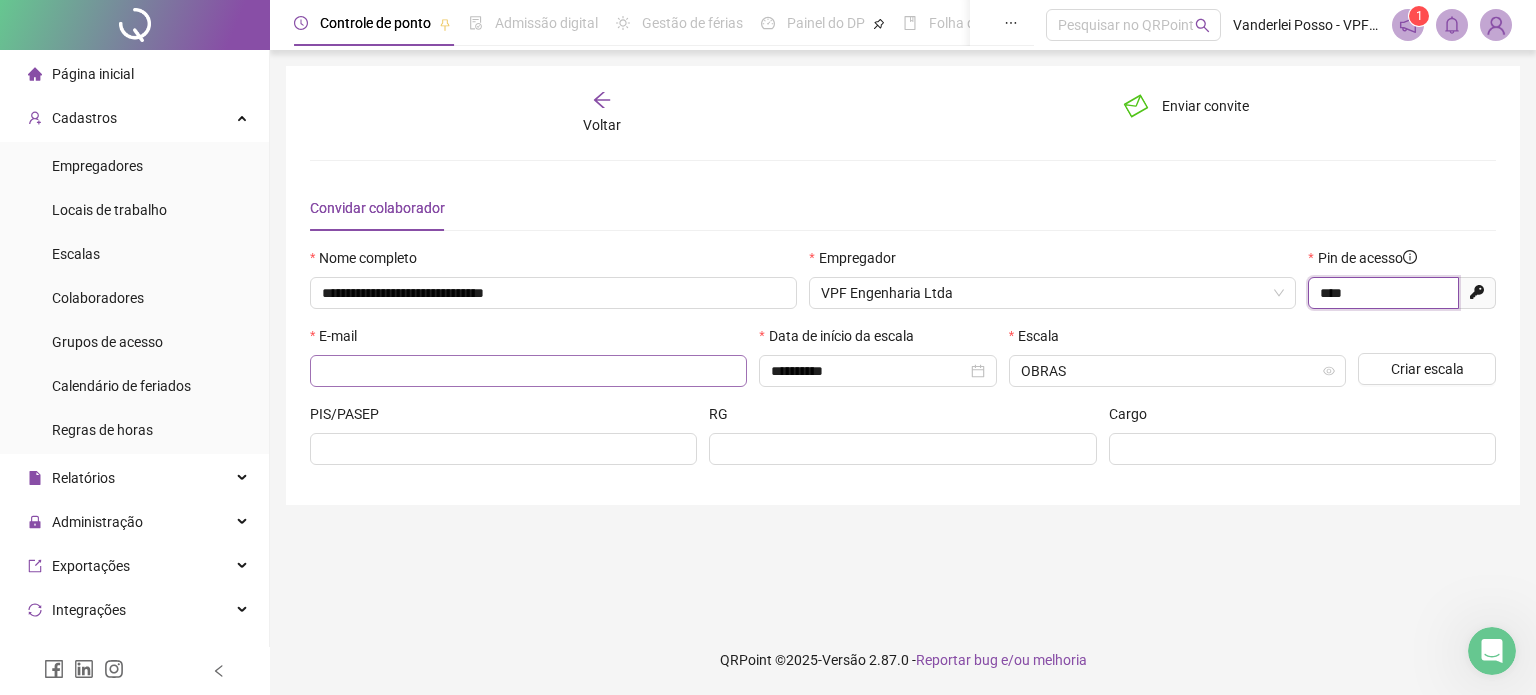 type on "****" 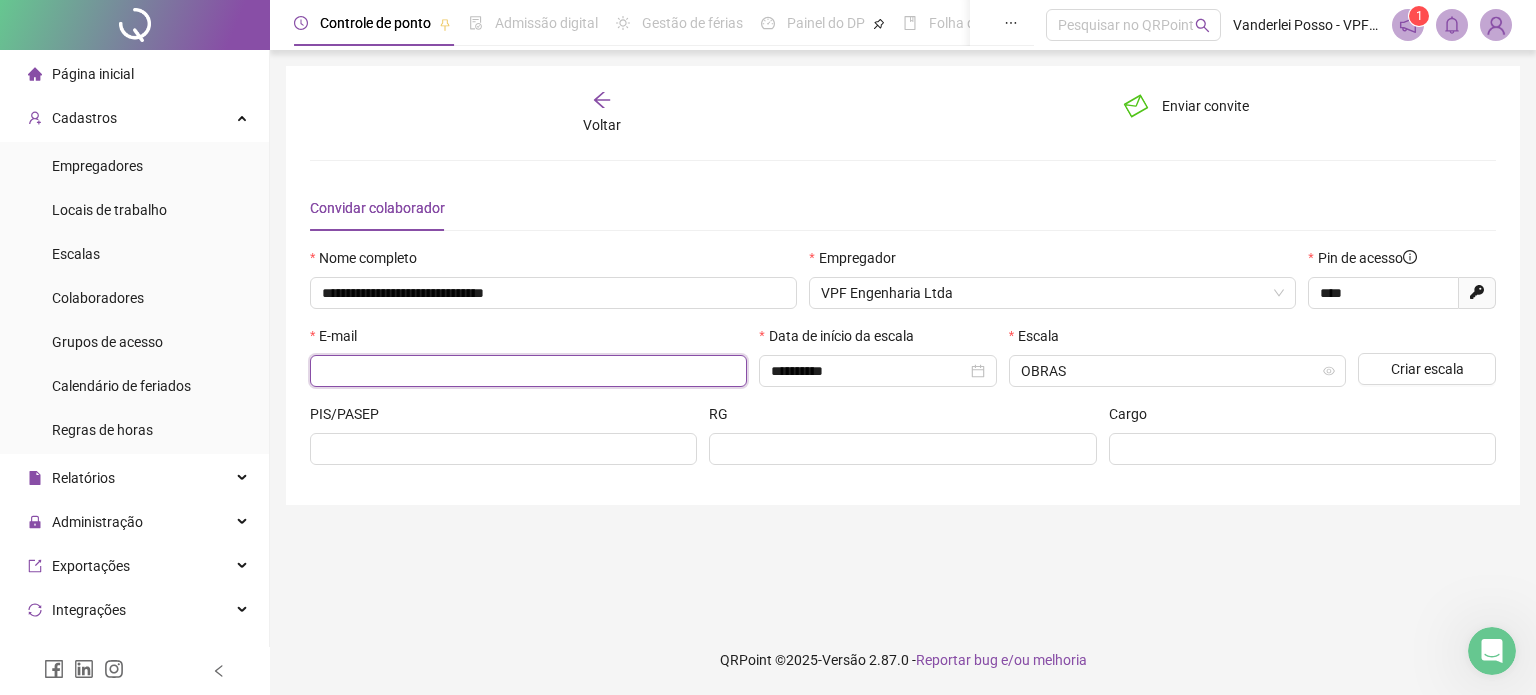 click at bounding box center (526, 371) 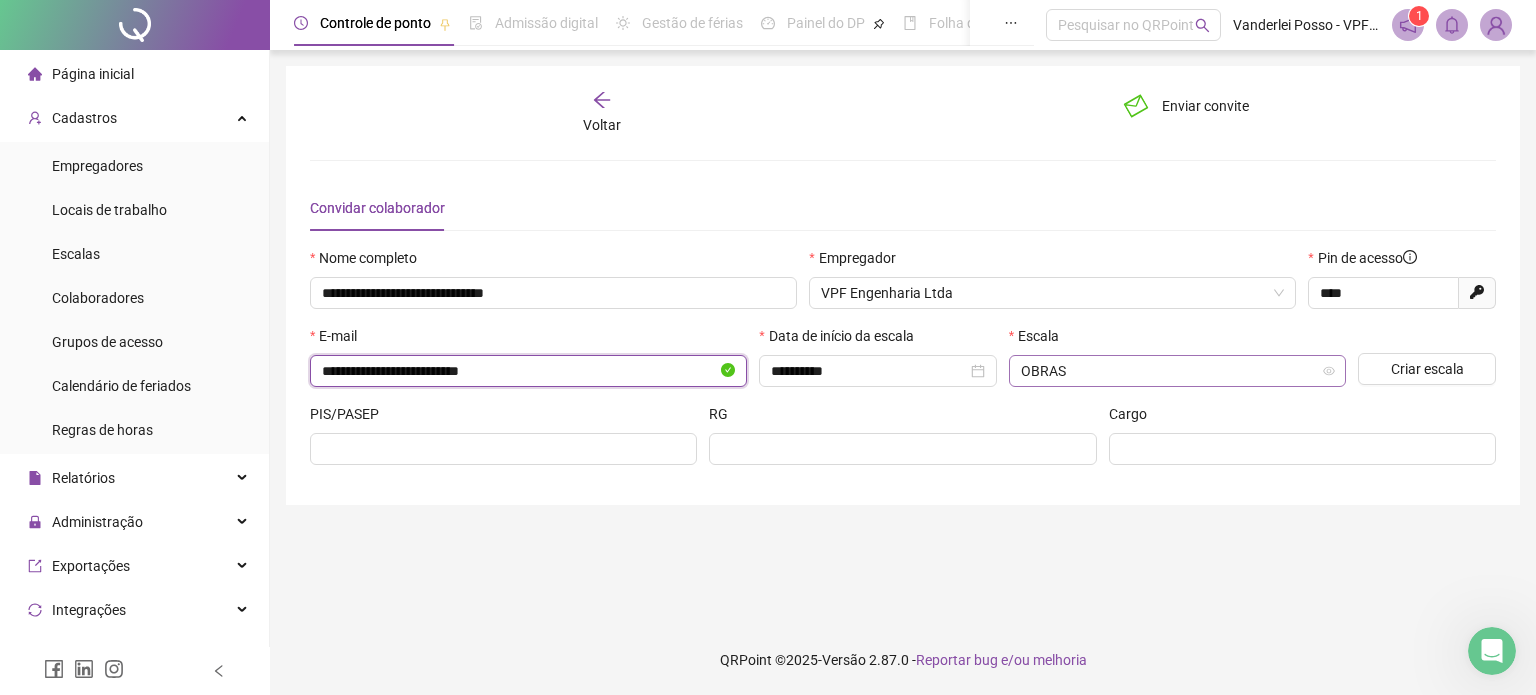 click on "OBRAS" at bounding box center [1177, 371] 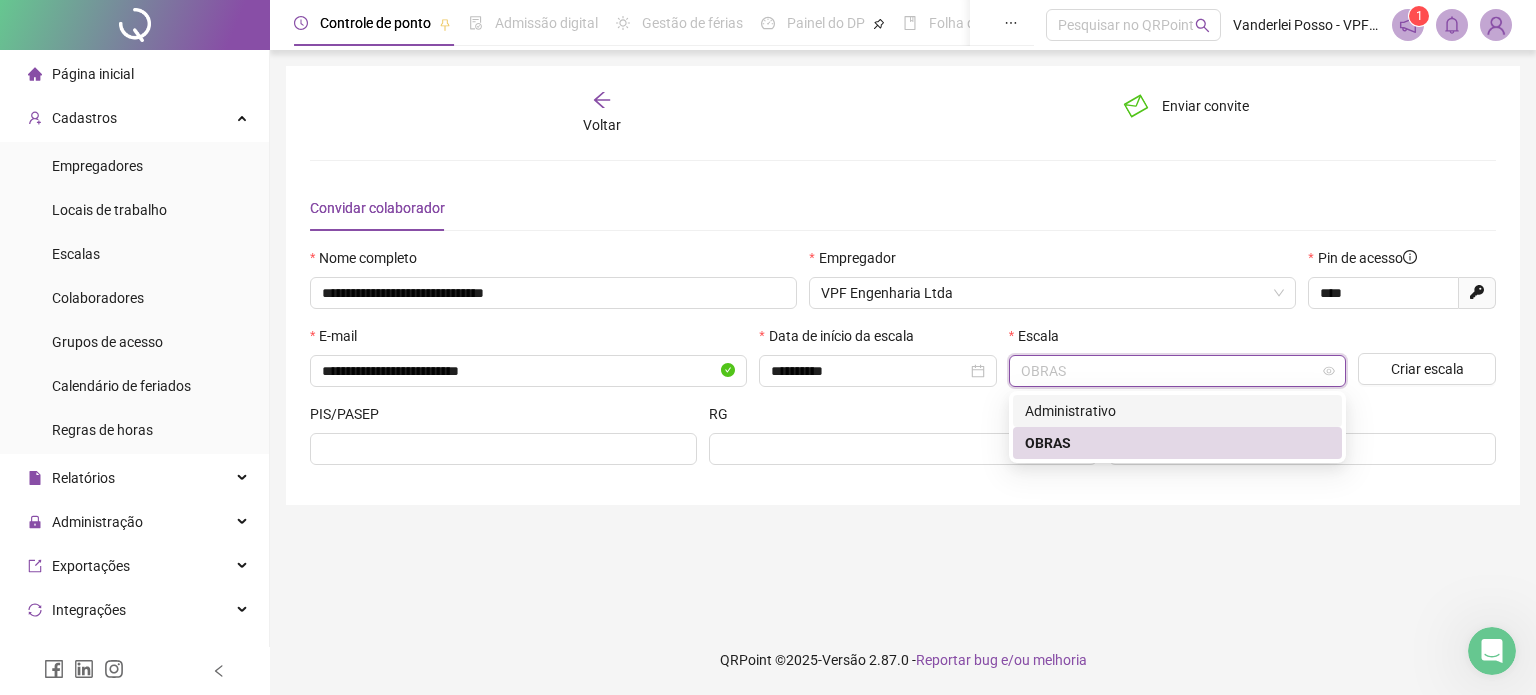 click on "Administrativo" at bounding box center (1177, 411) 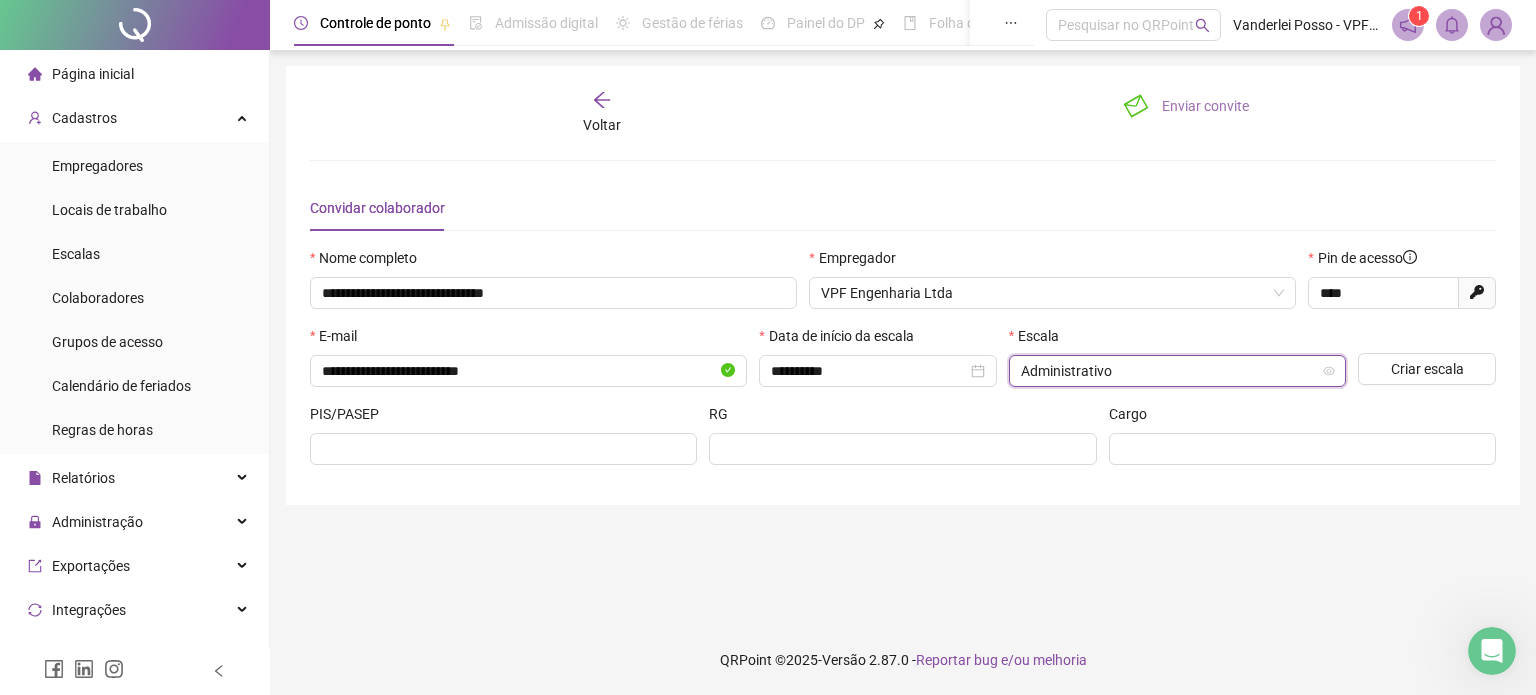 click on "Enviar convite" at bounding box center (1205, 106) 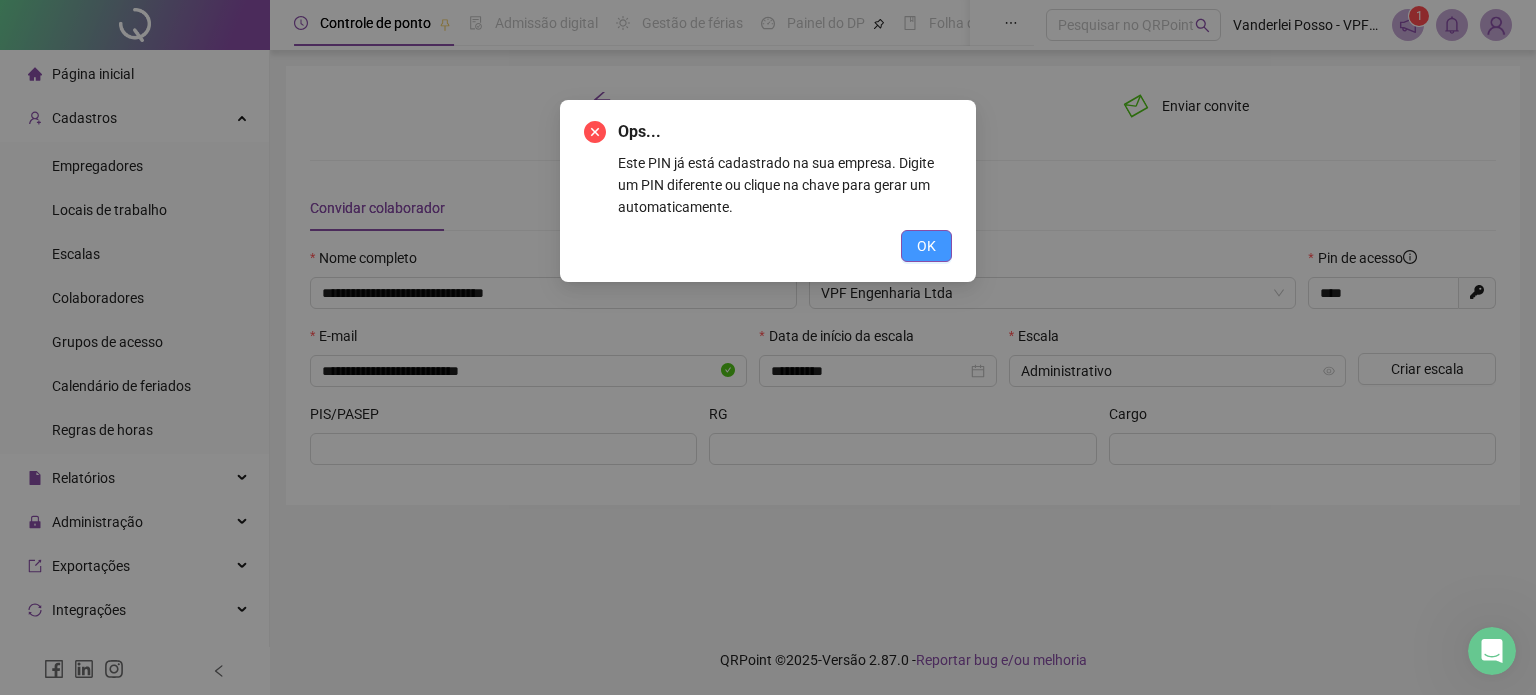 click on "OK" at bounding box center (926, 246) 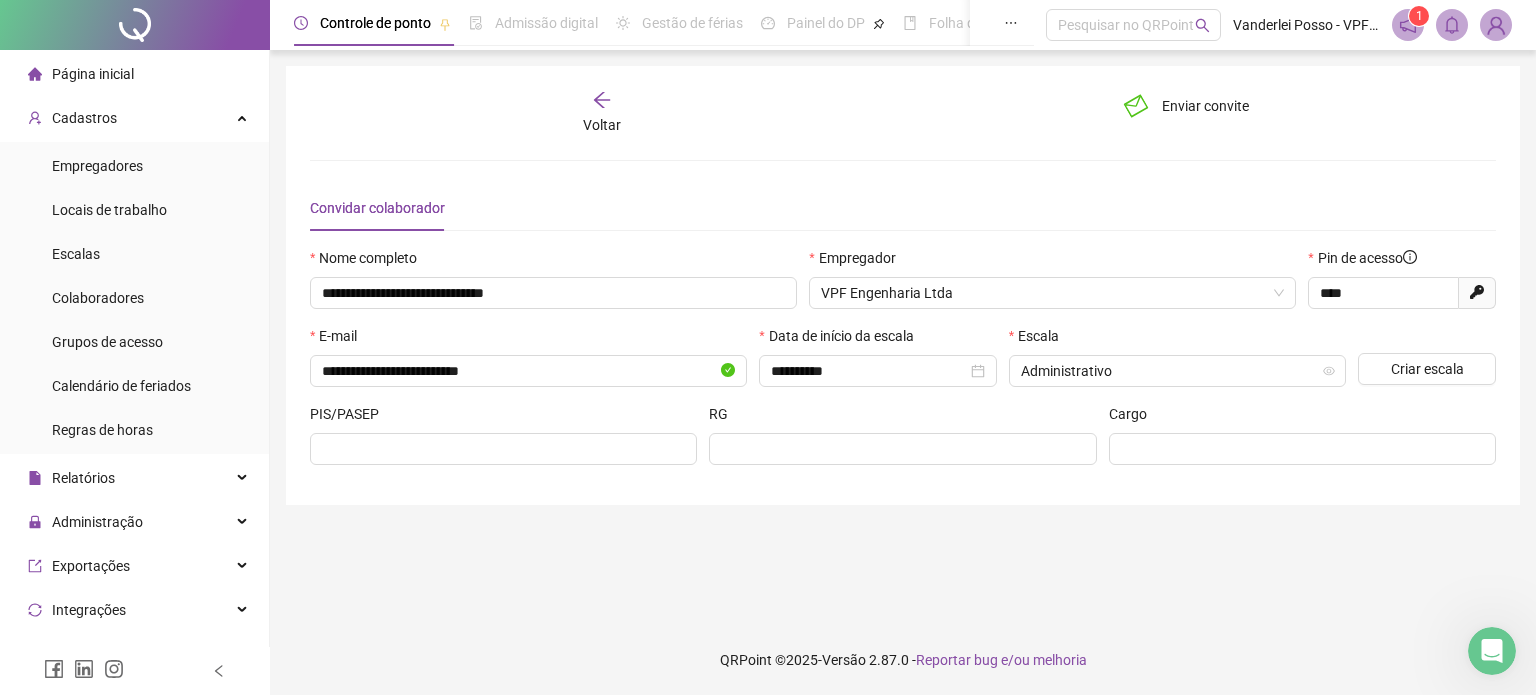 click on "Gerar novo pin" 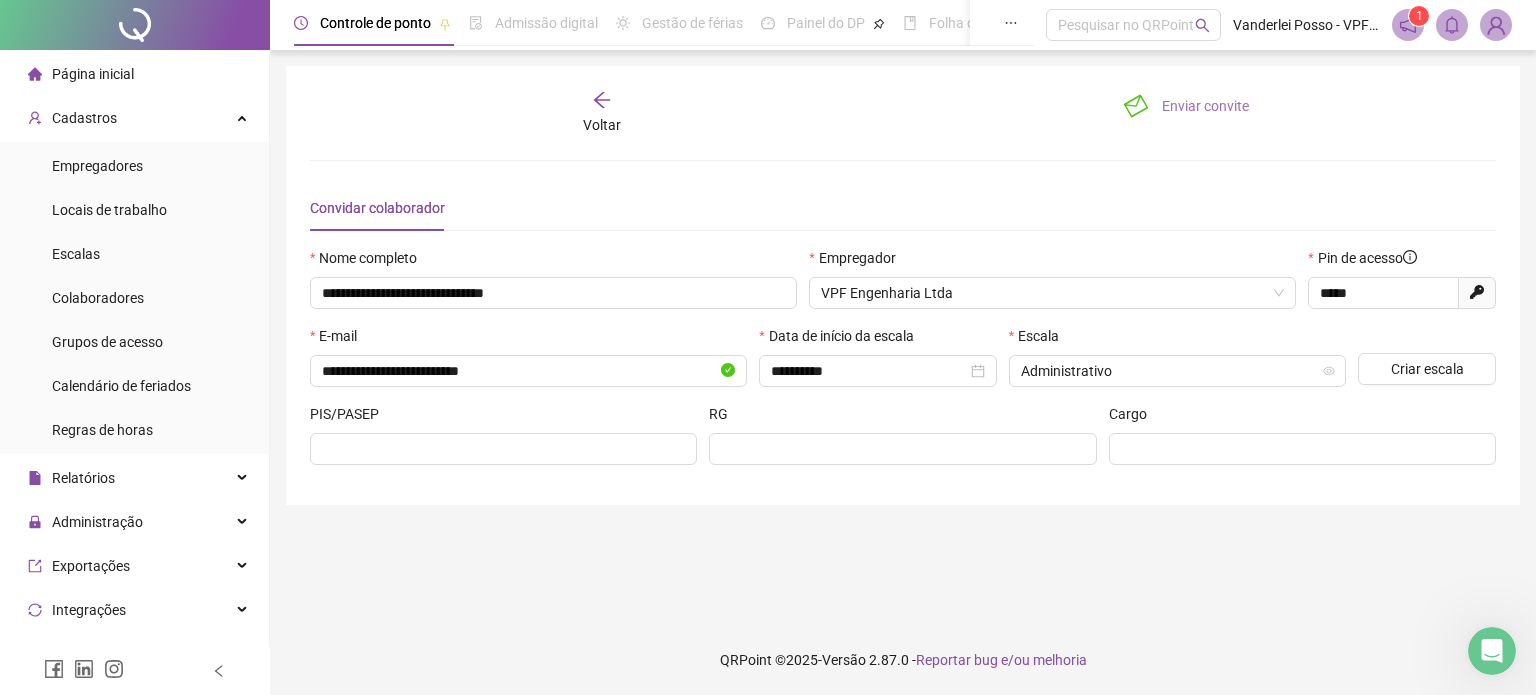 click on "Enviar convite" at bounding box center (1205, 106) 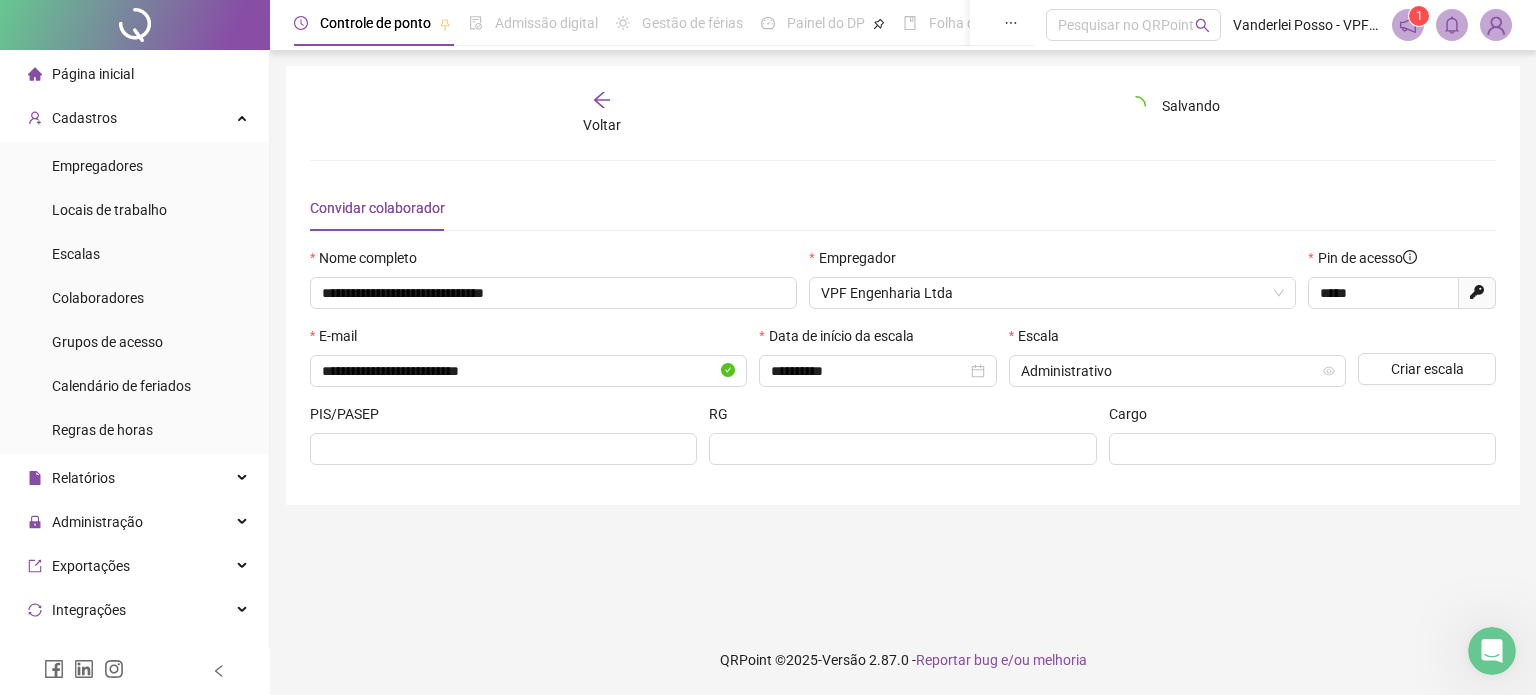 type 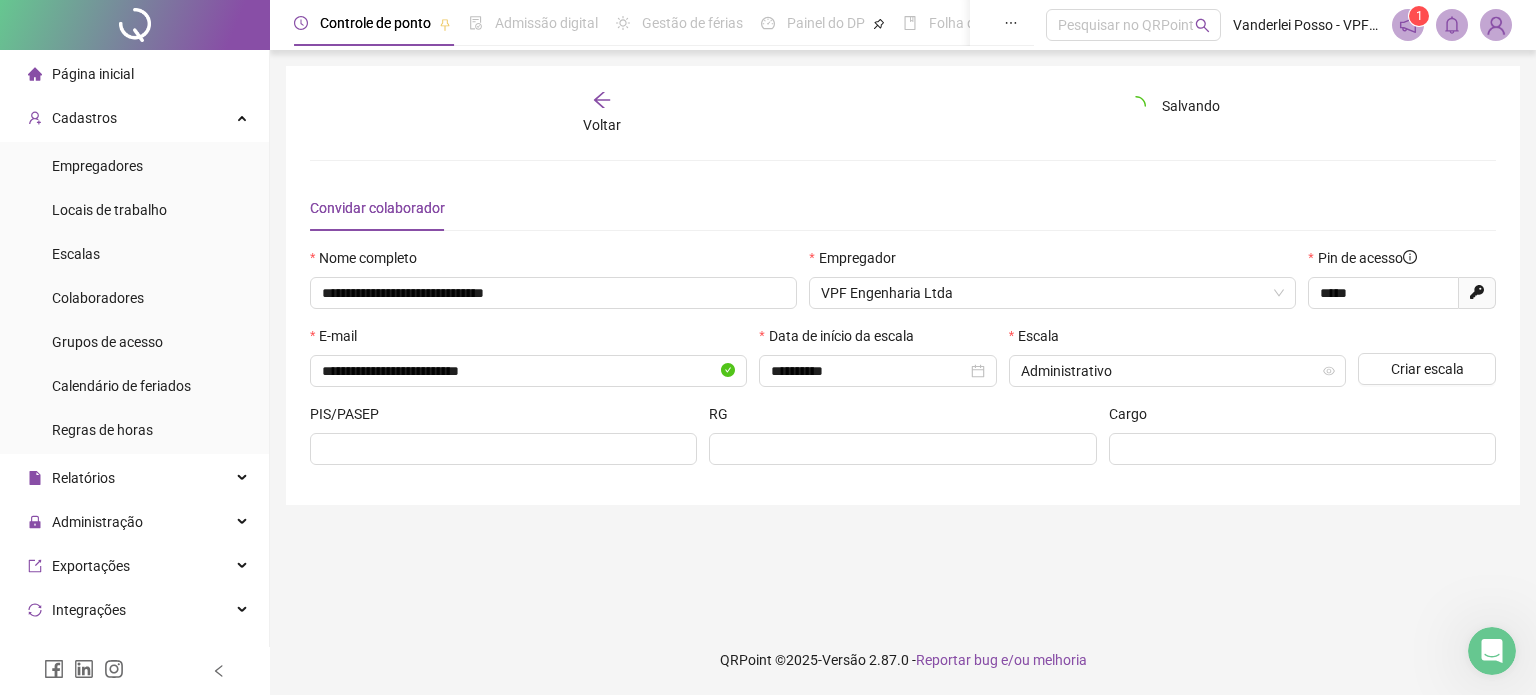 type 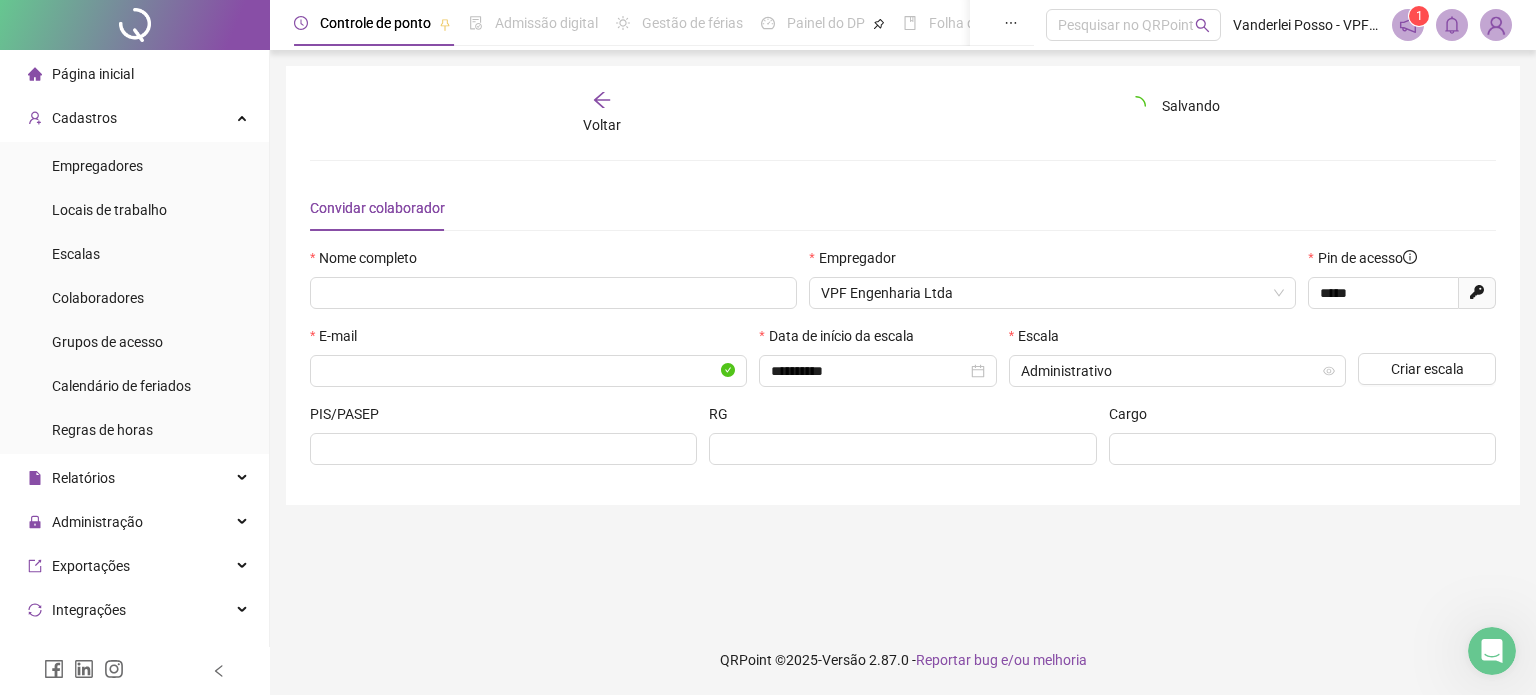 type on "*****" 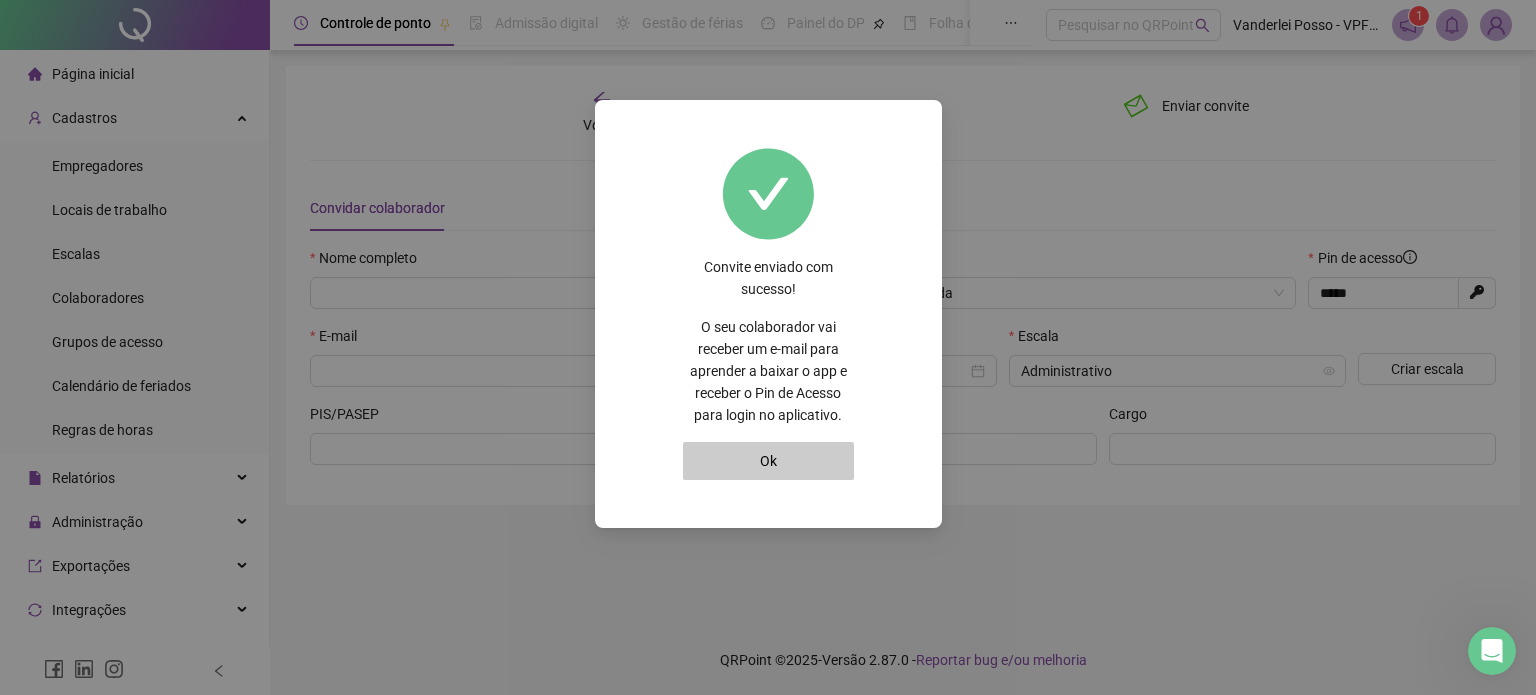click on "Ok" at bounding box center [768, 461] 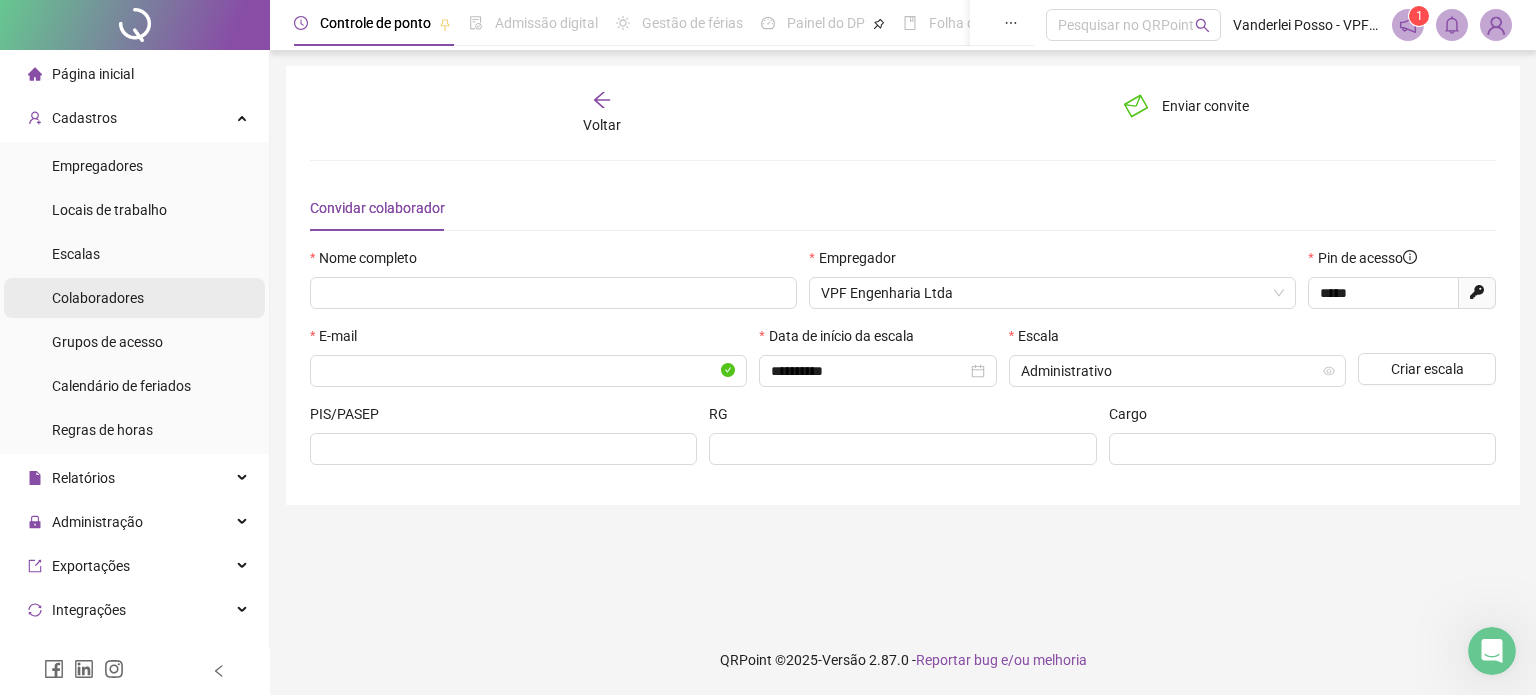 click on "Colaboradores" at bounding box center [98, 298] 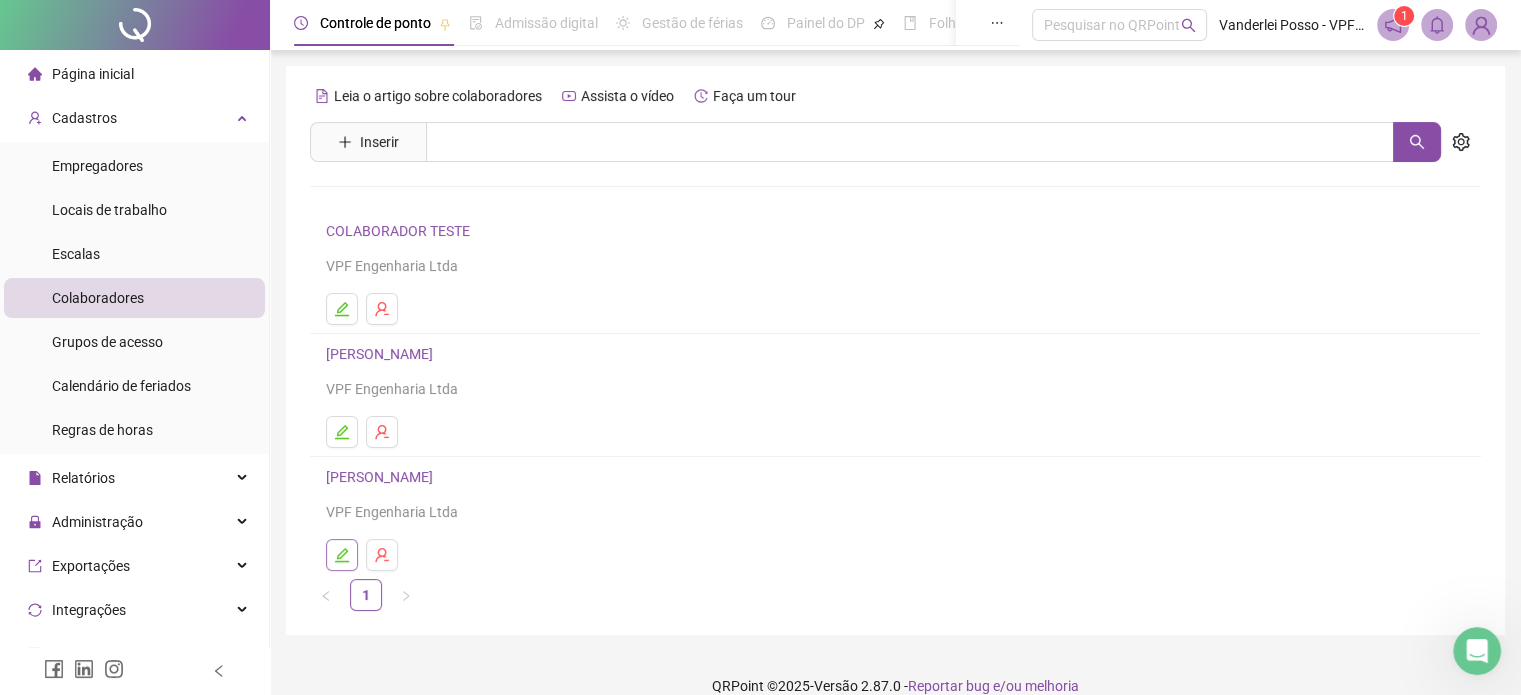 click at bounding box center (342, 555) 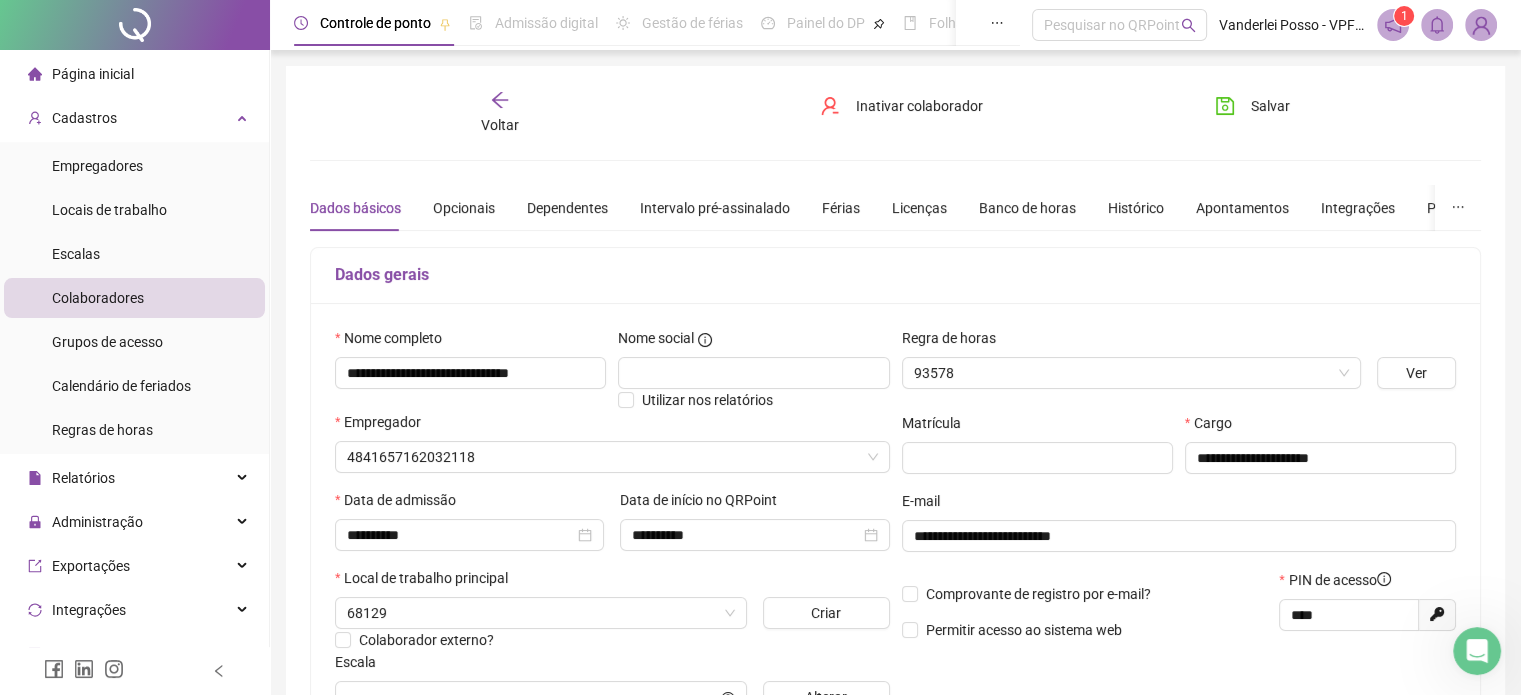 type on "**********" 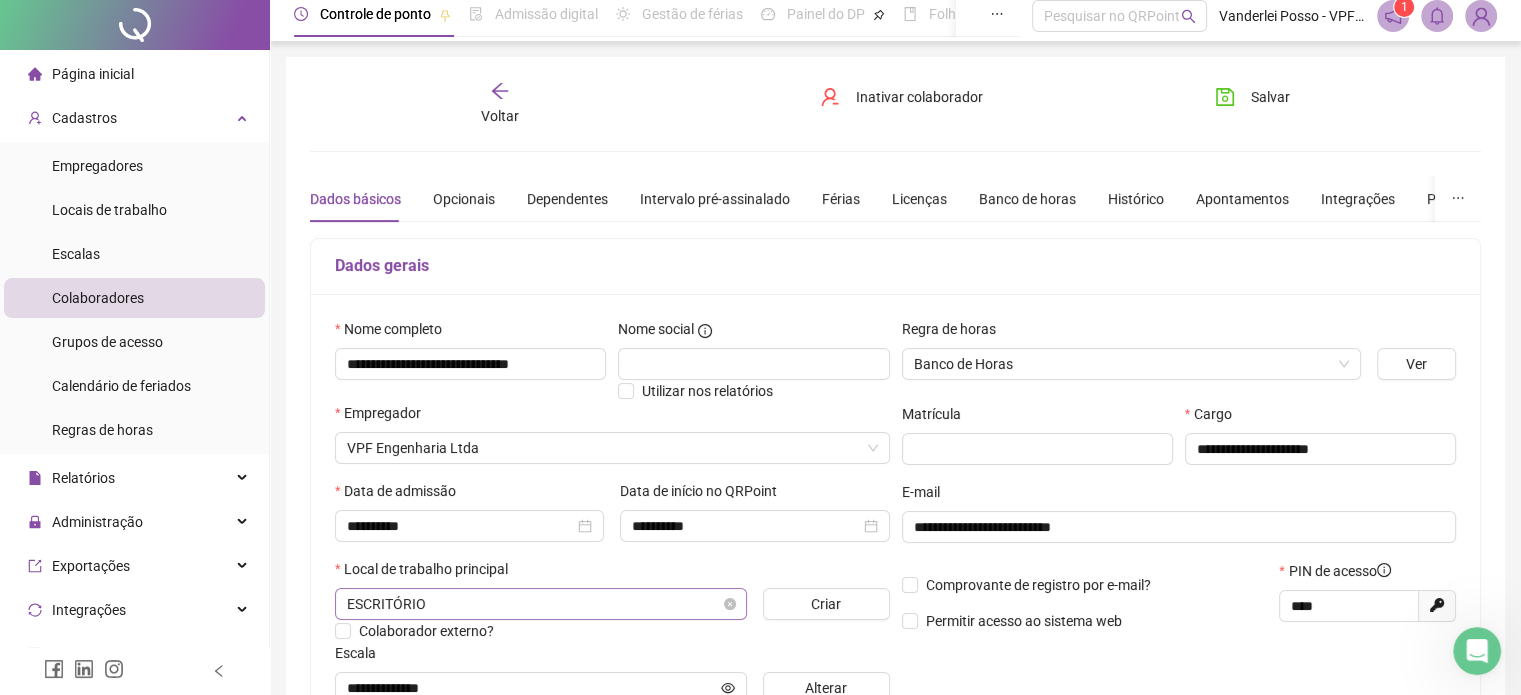 scroll, scrollTop: 0, scrollLeft: 0, axis: both 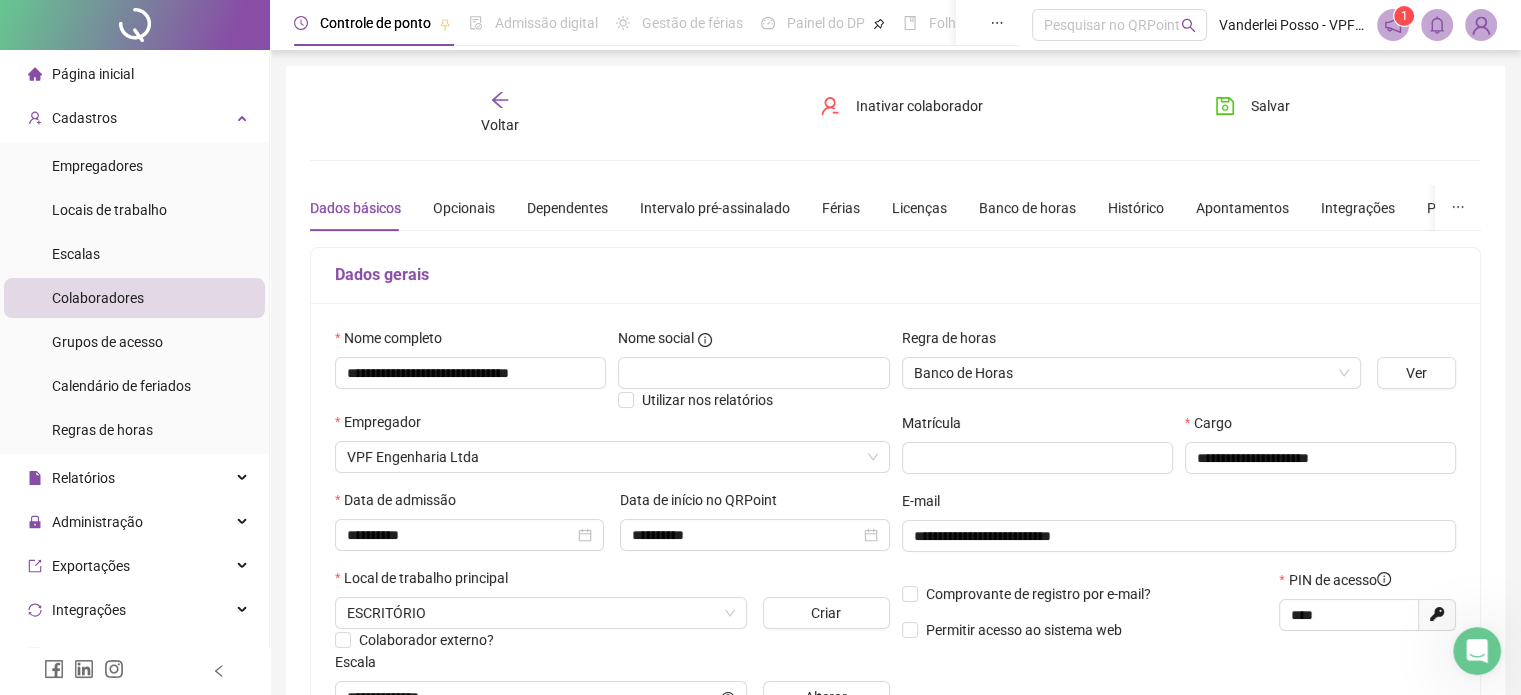 click 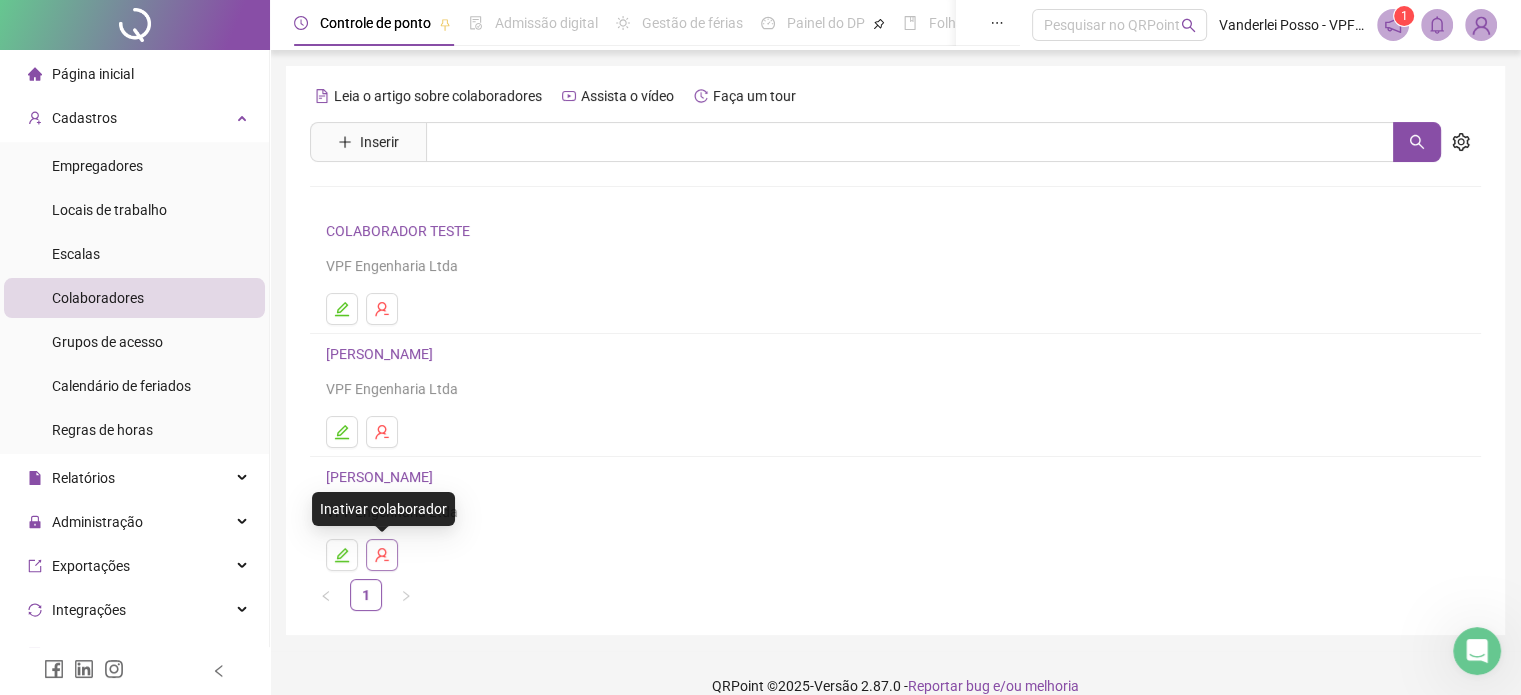 click 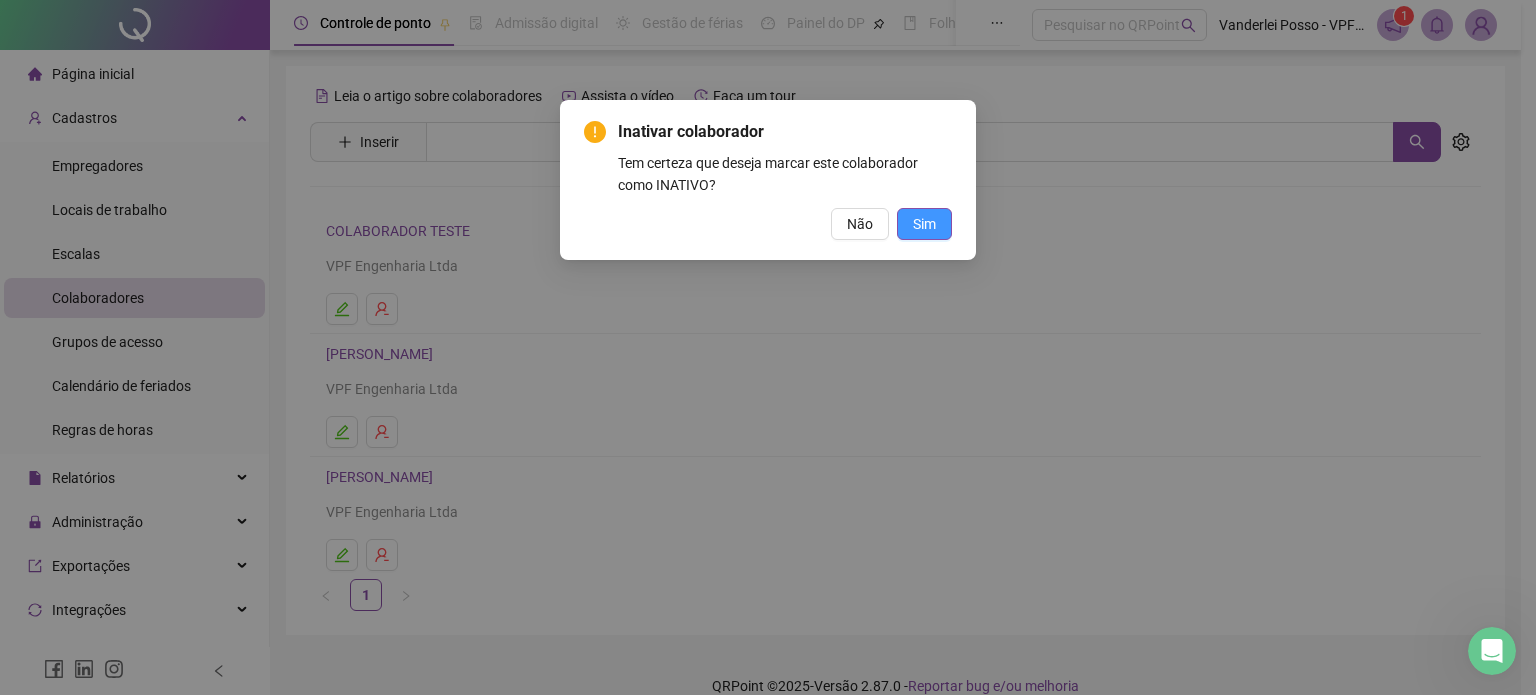 click on "Sim" at bounding box center (924, 224) 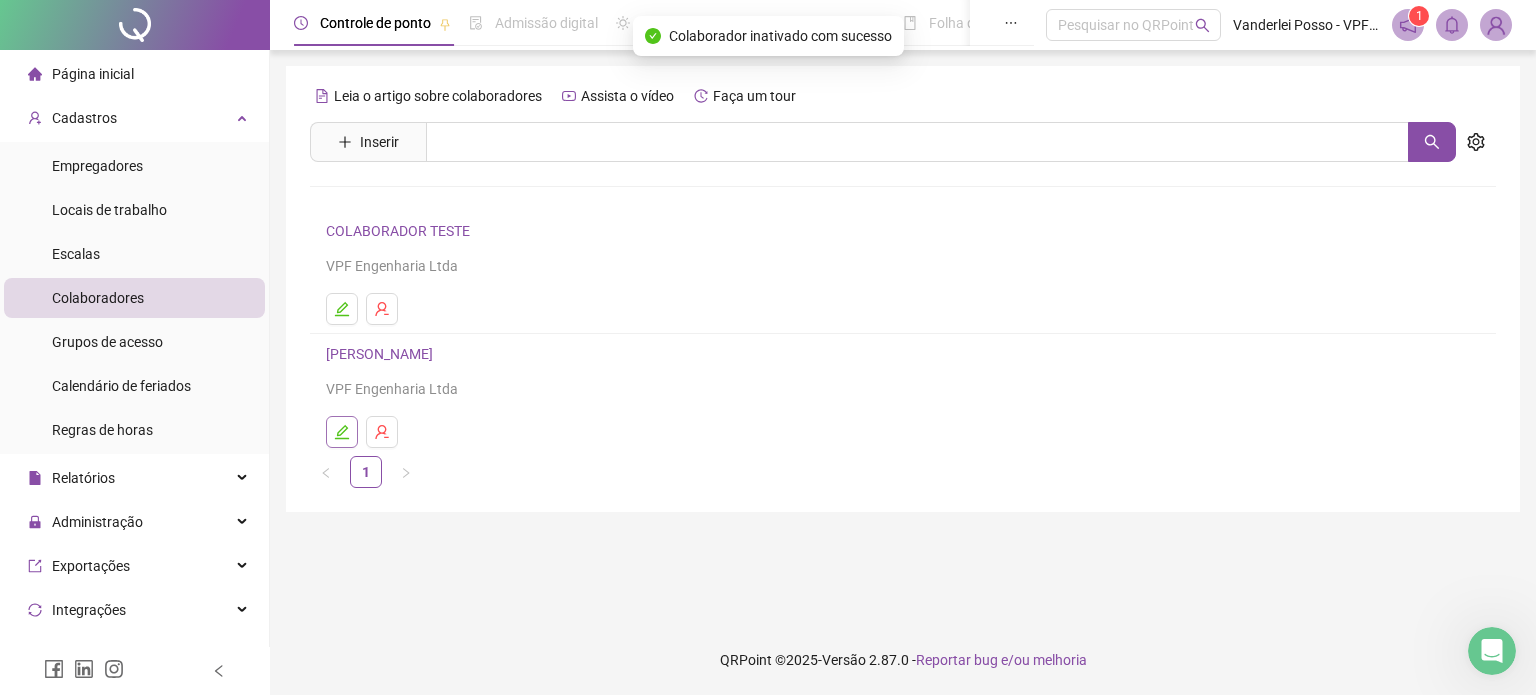click 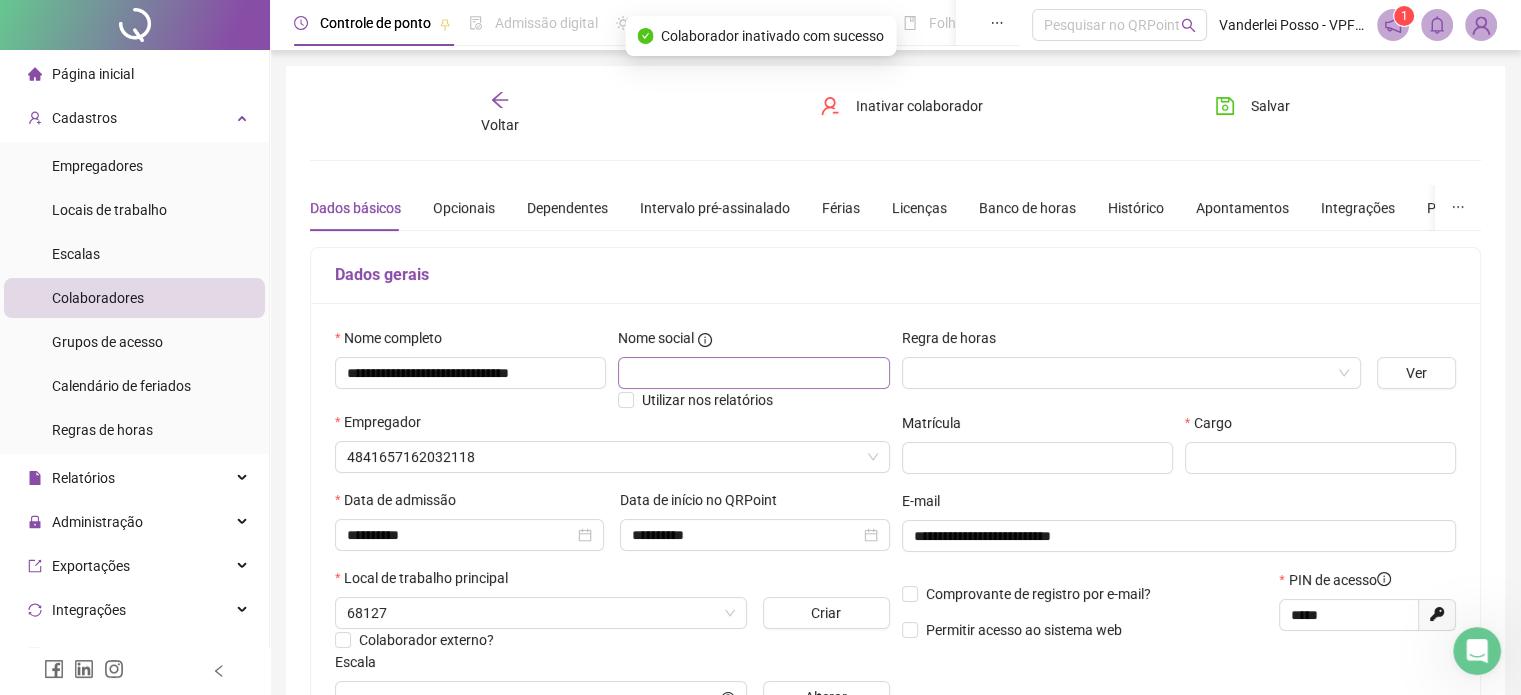 type on "**********" 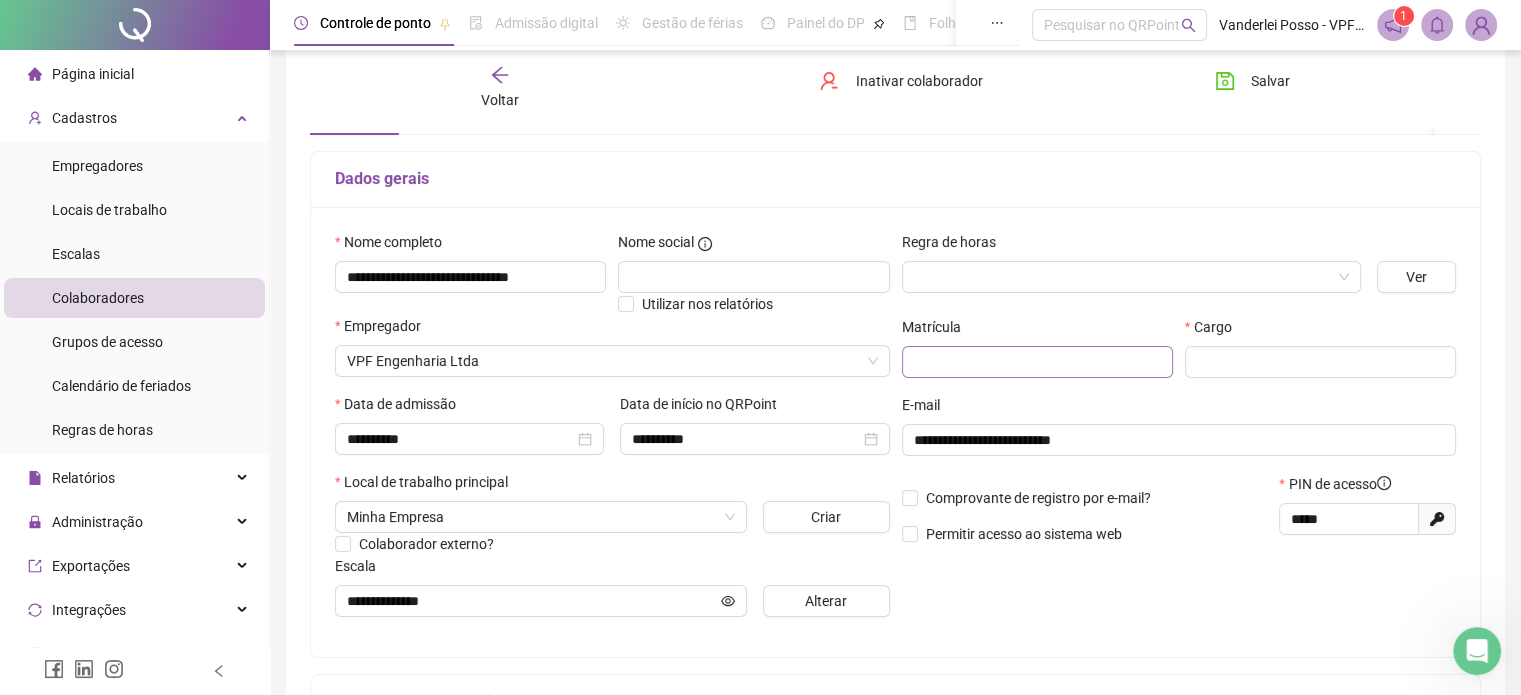 scroll, scrollTop: 100, scrollLeft: 0, axis: vertical 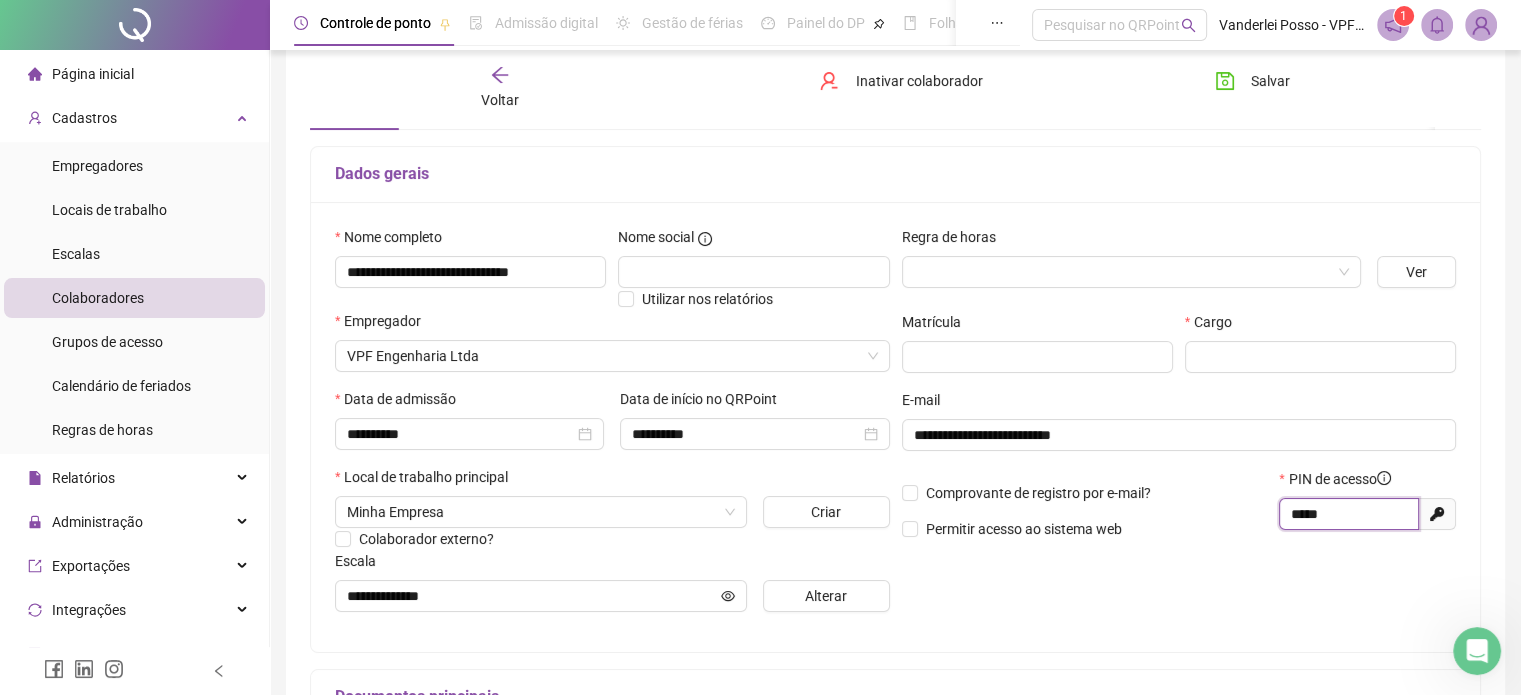 click on "*****" at bounding box center (1347, 514) 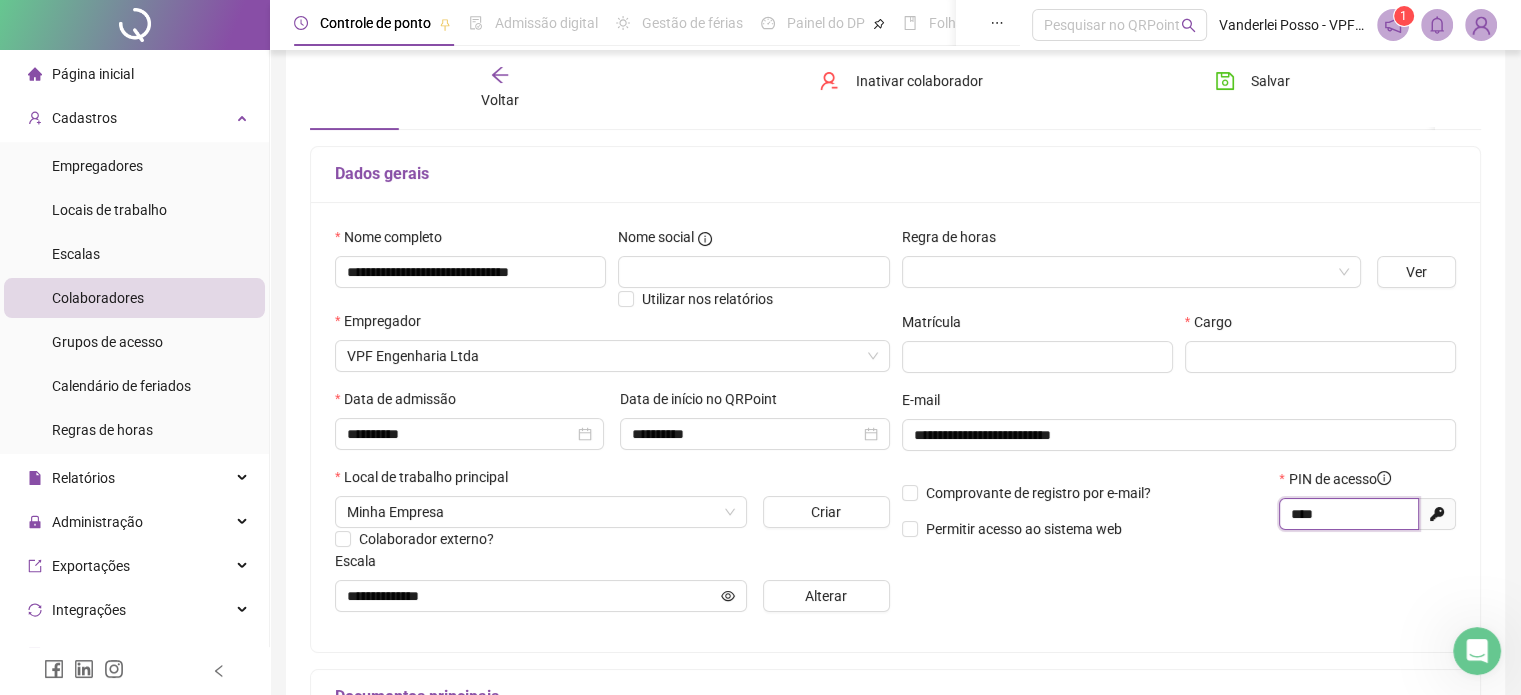 type on "****" 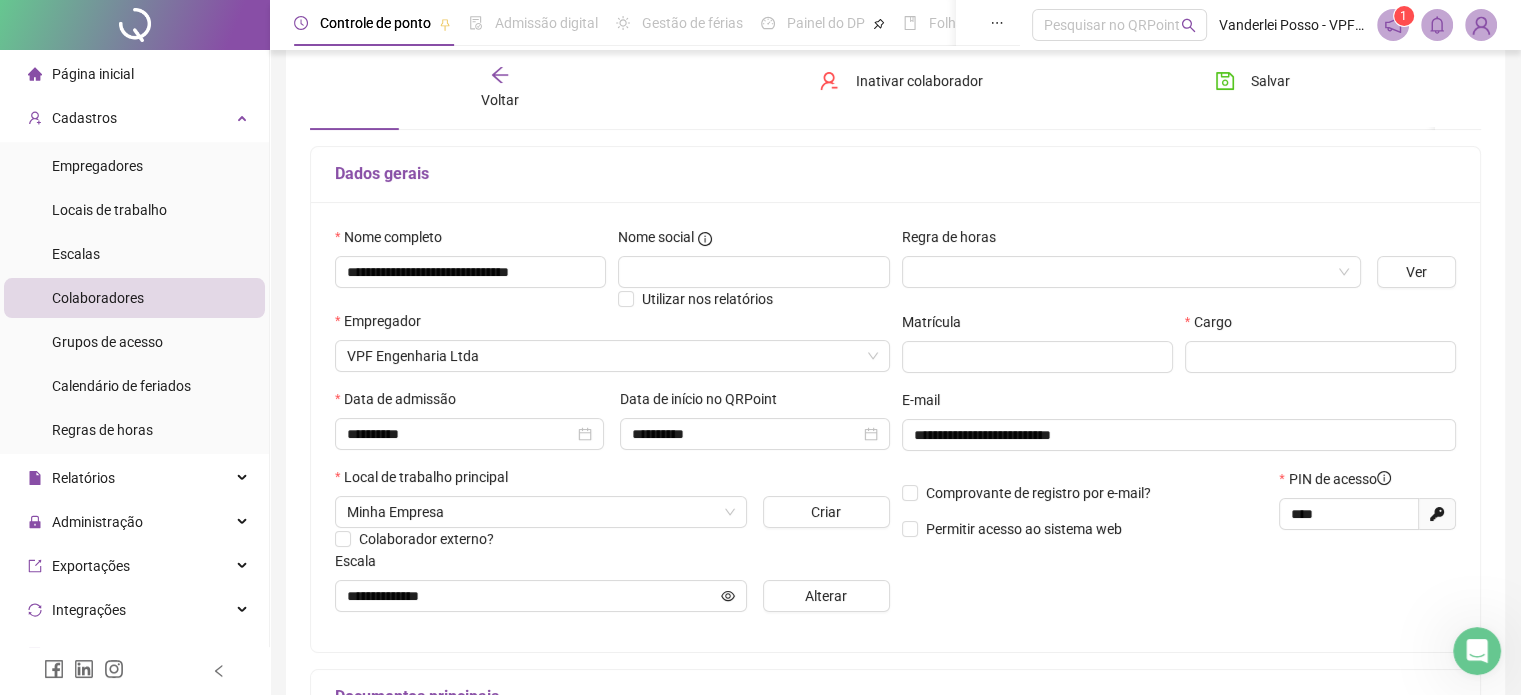 click on "**********" at bounding box center (1179, 427) 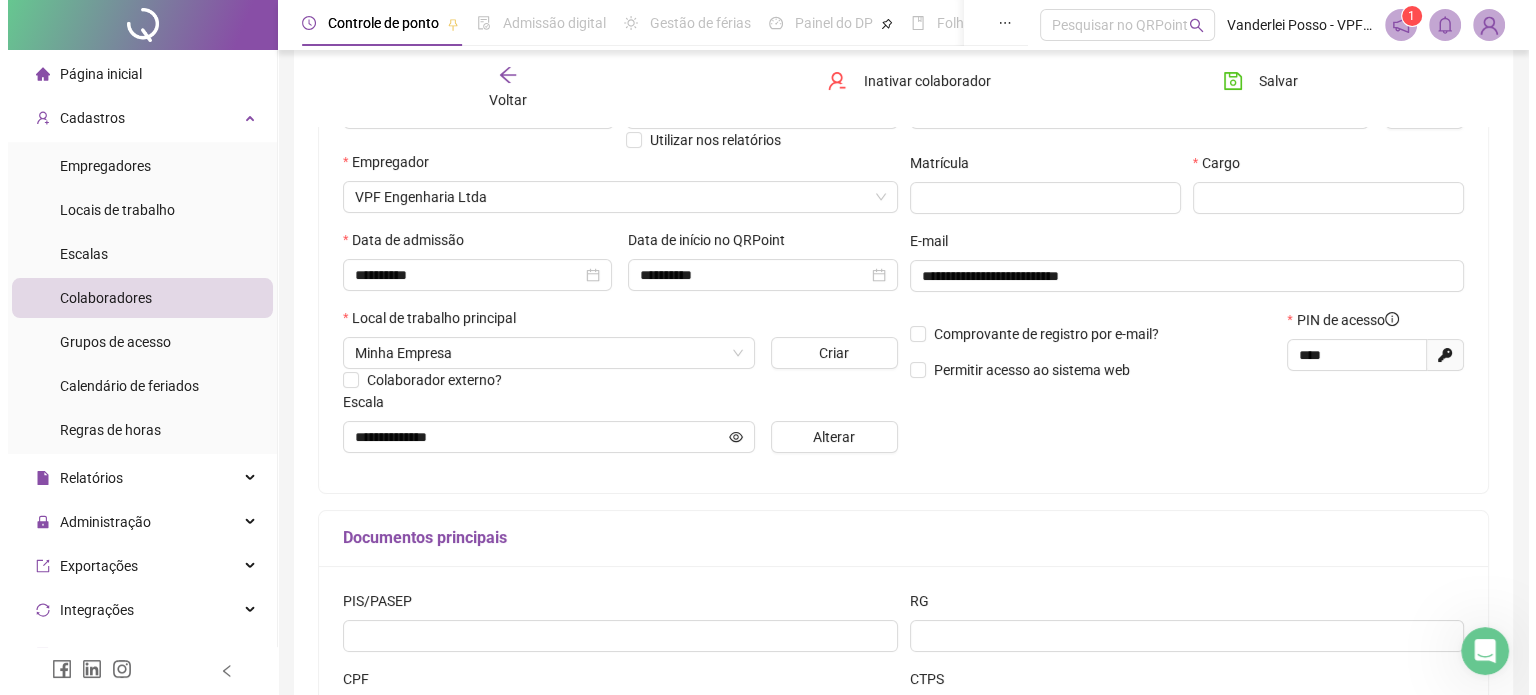 scroll, scrollTop: 300, scrollLeft: 0, axis: vertical 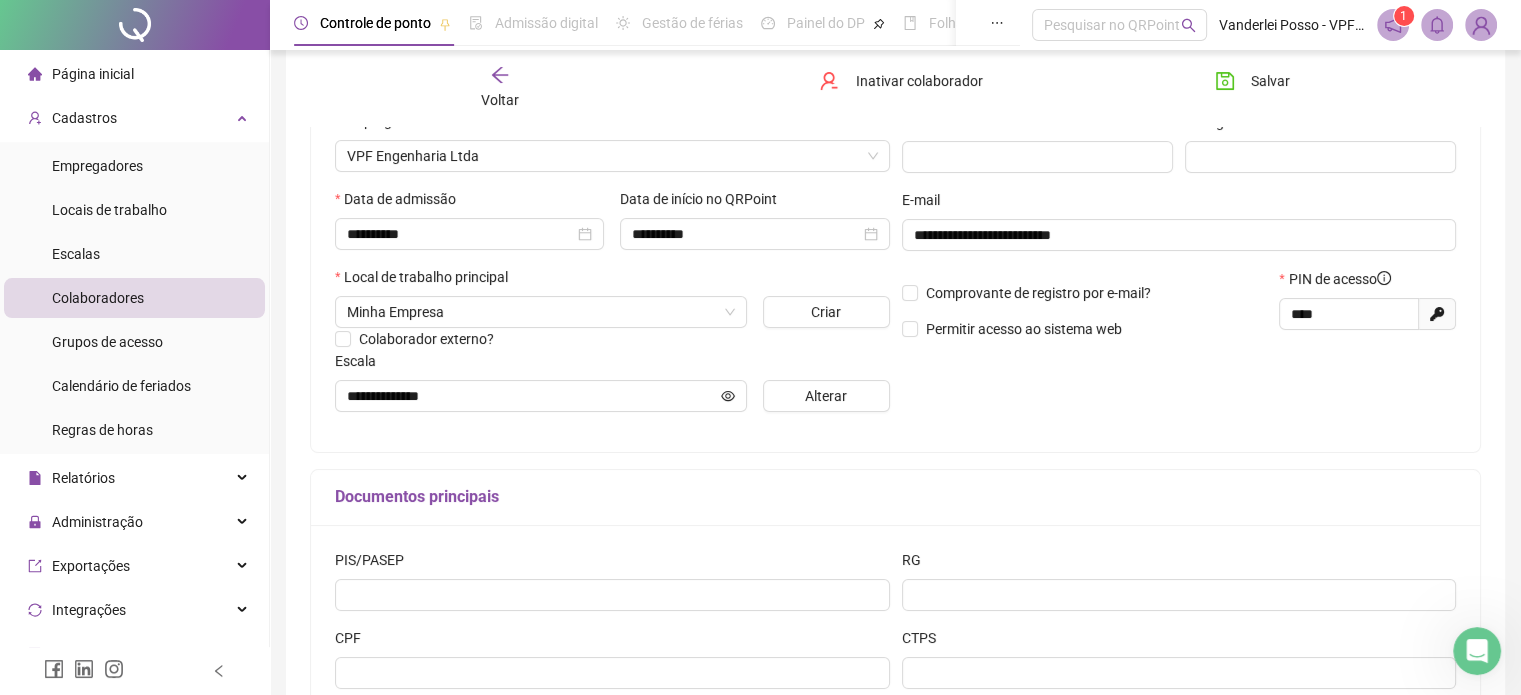 click on "Colaboradores" at bounding box center [98, 298] 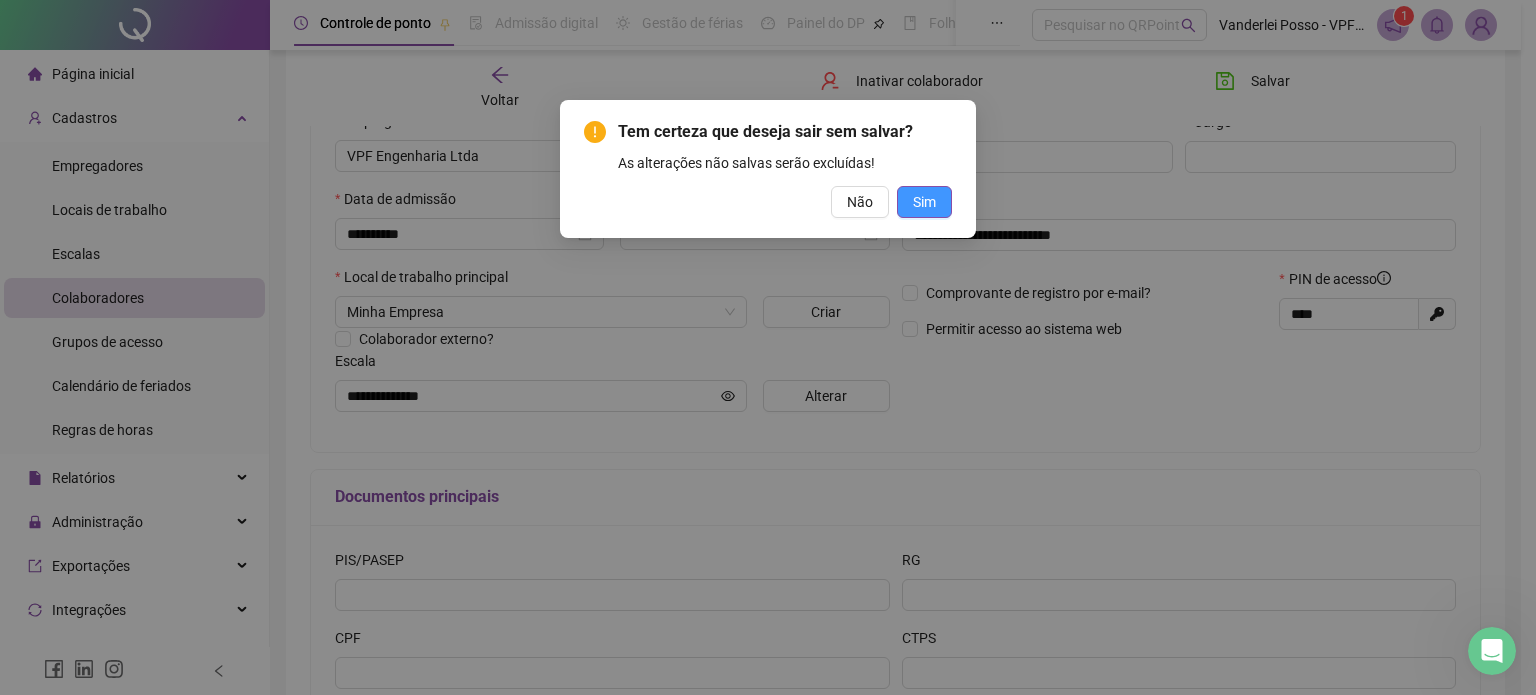 click on "Sim" at bounding box center (924, 202) 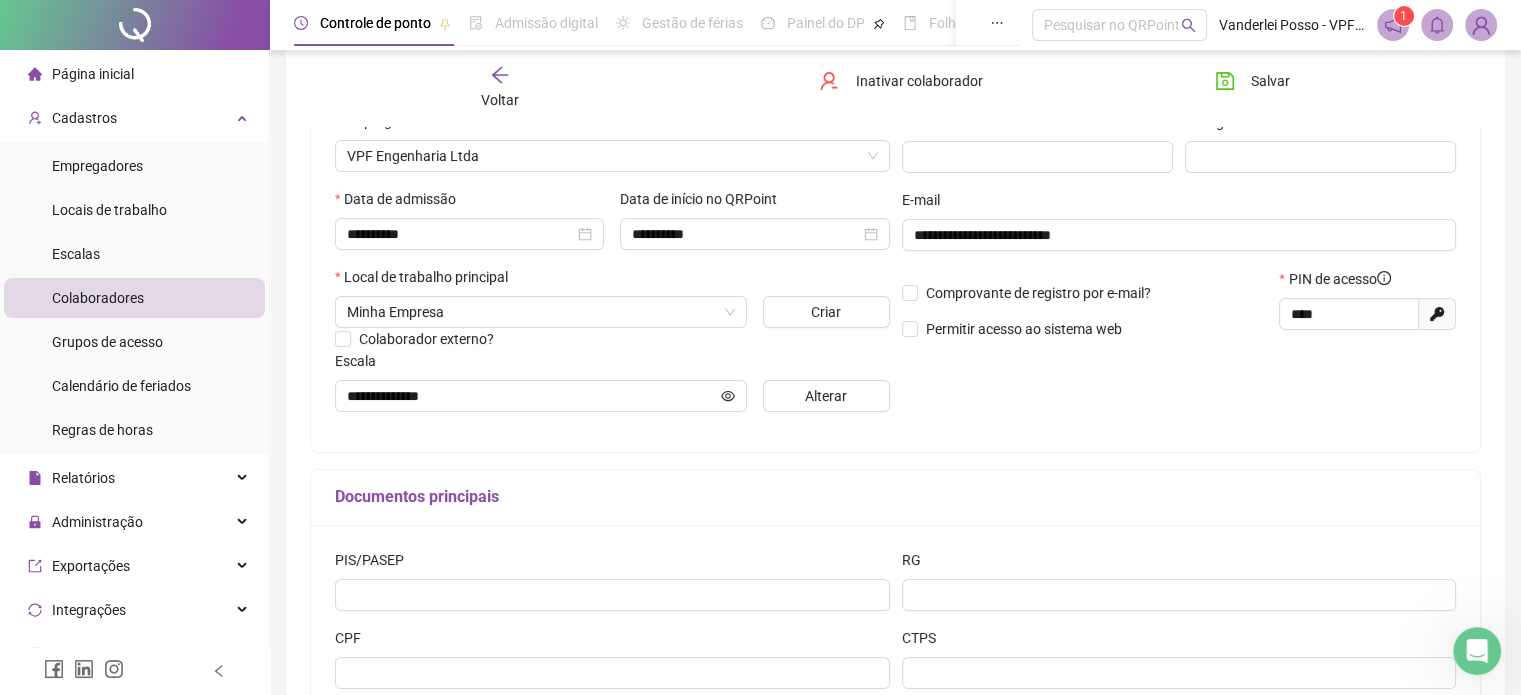 click on "Colaboradores" at bounding box center [98, 298] 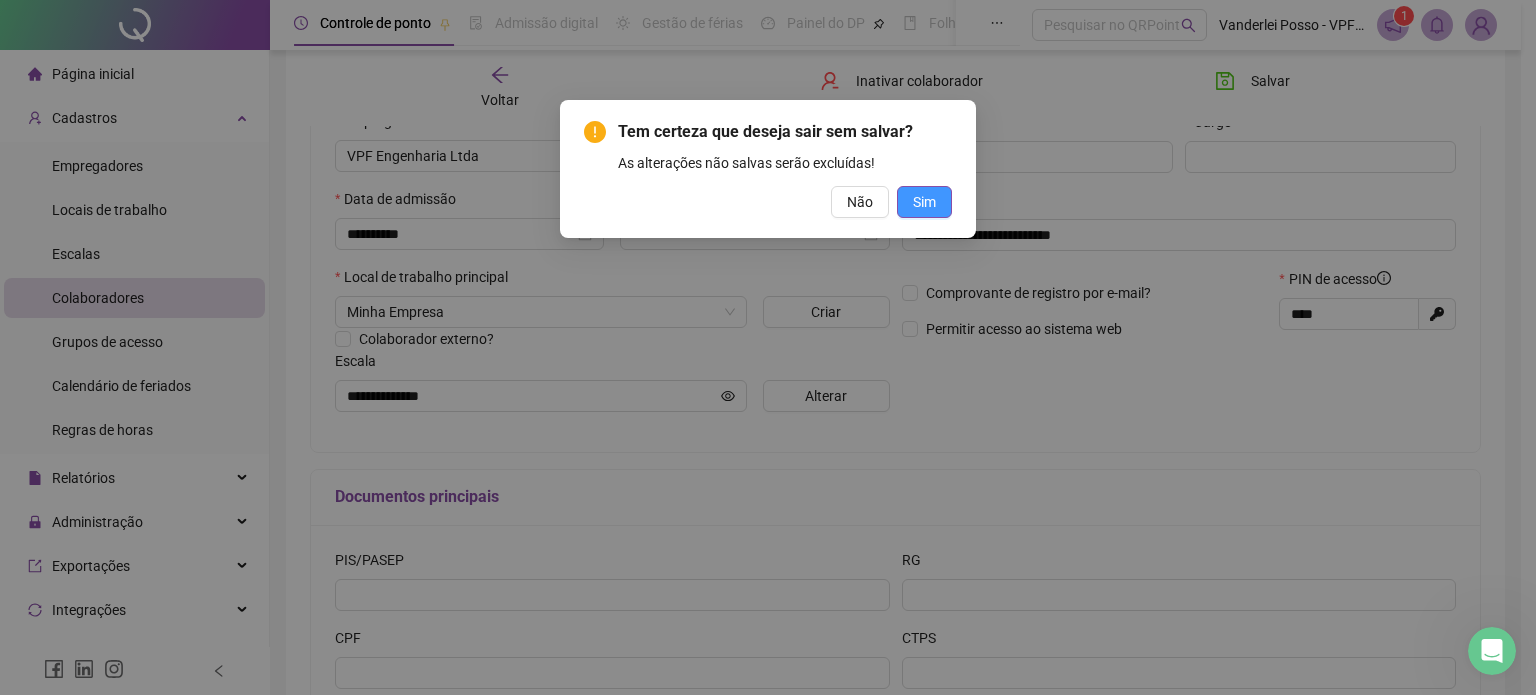 click on "Sim" at bounding box center (924, 202) 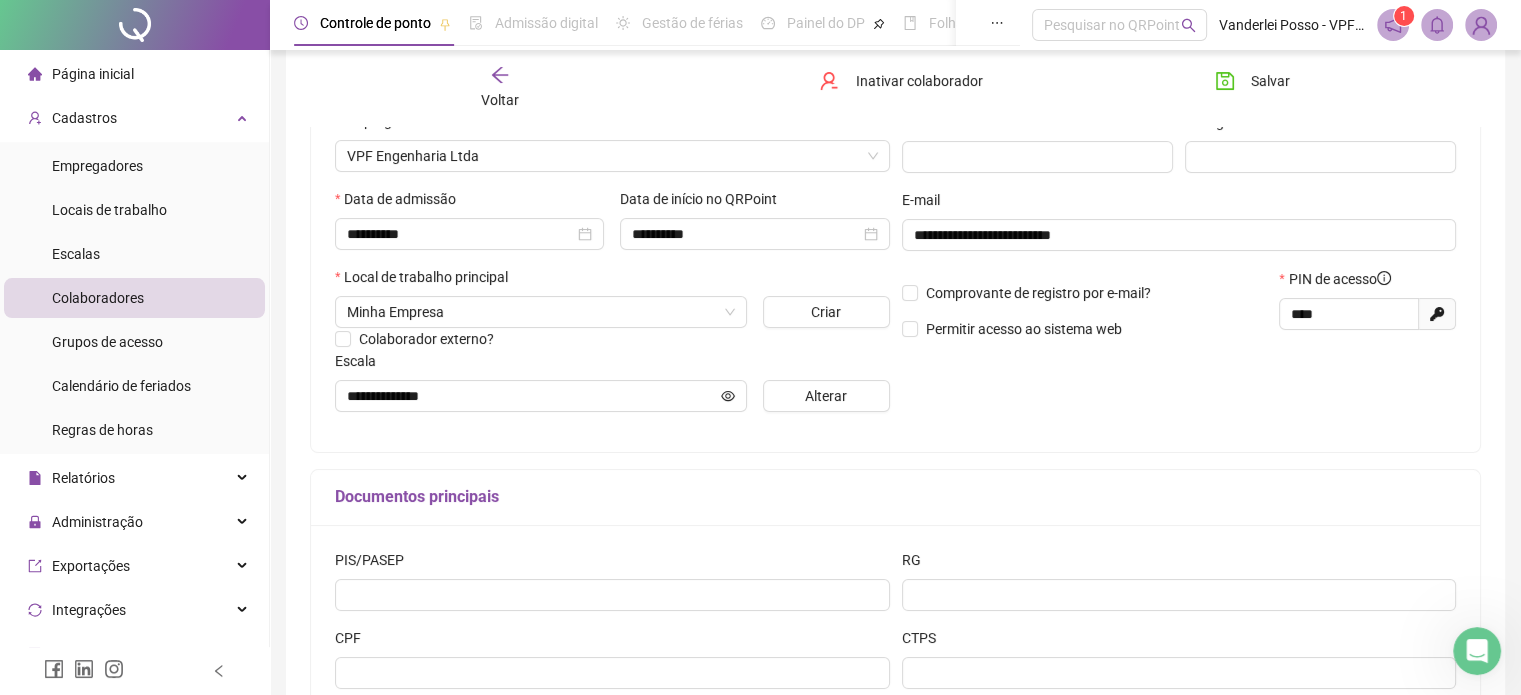 click 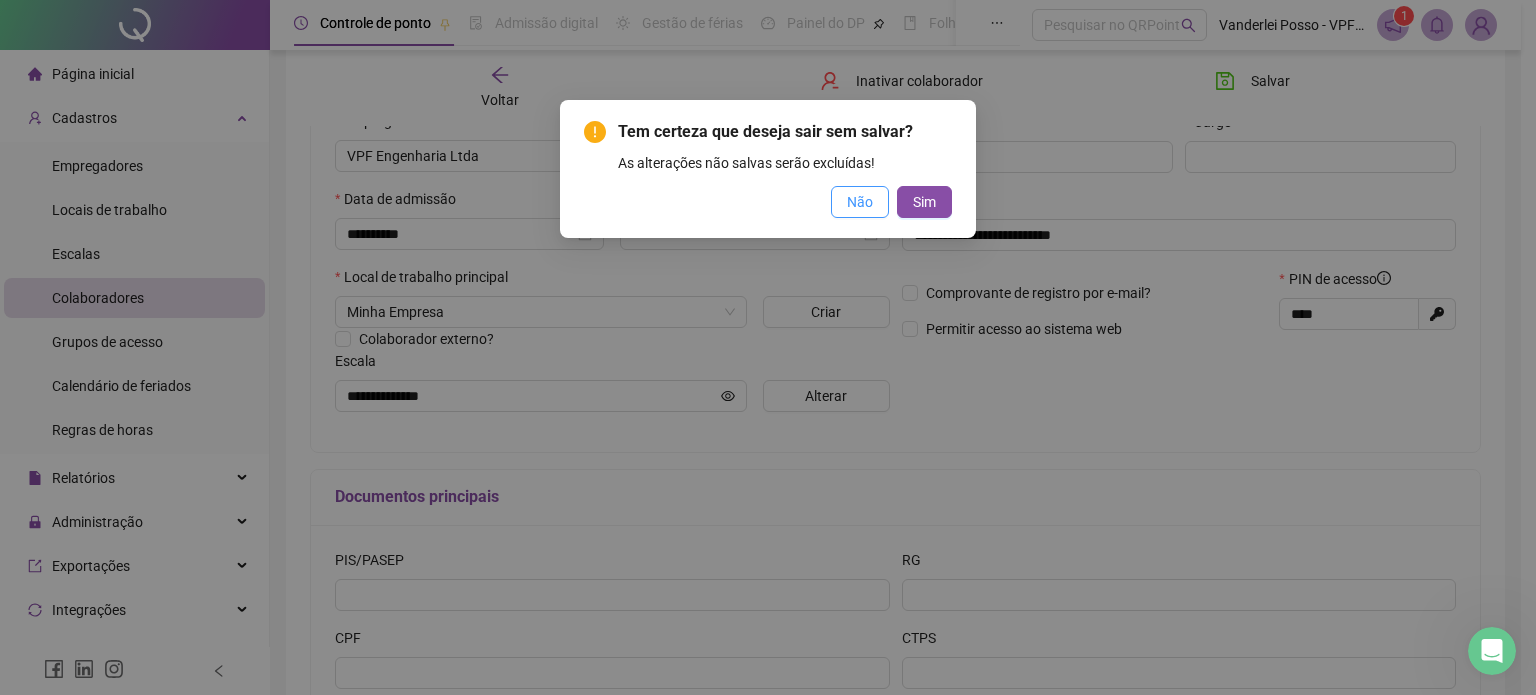 click on "Não" at bounding box center (860, 202) 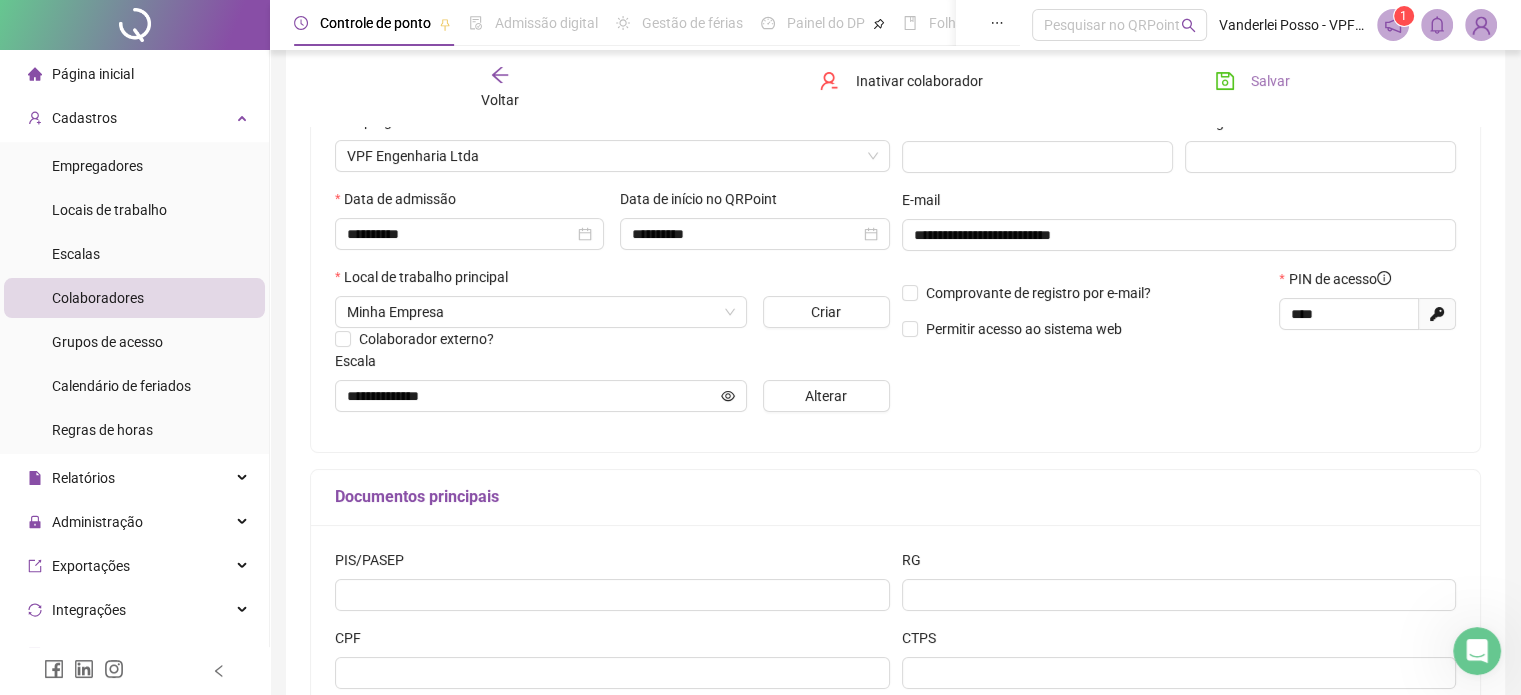 click on "Salvar" at bounding box center (1270, 81) 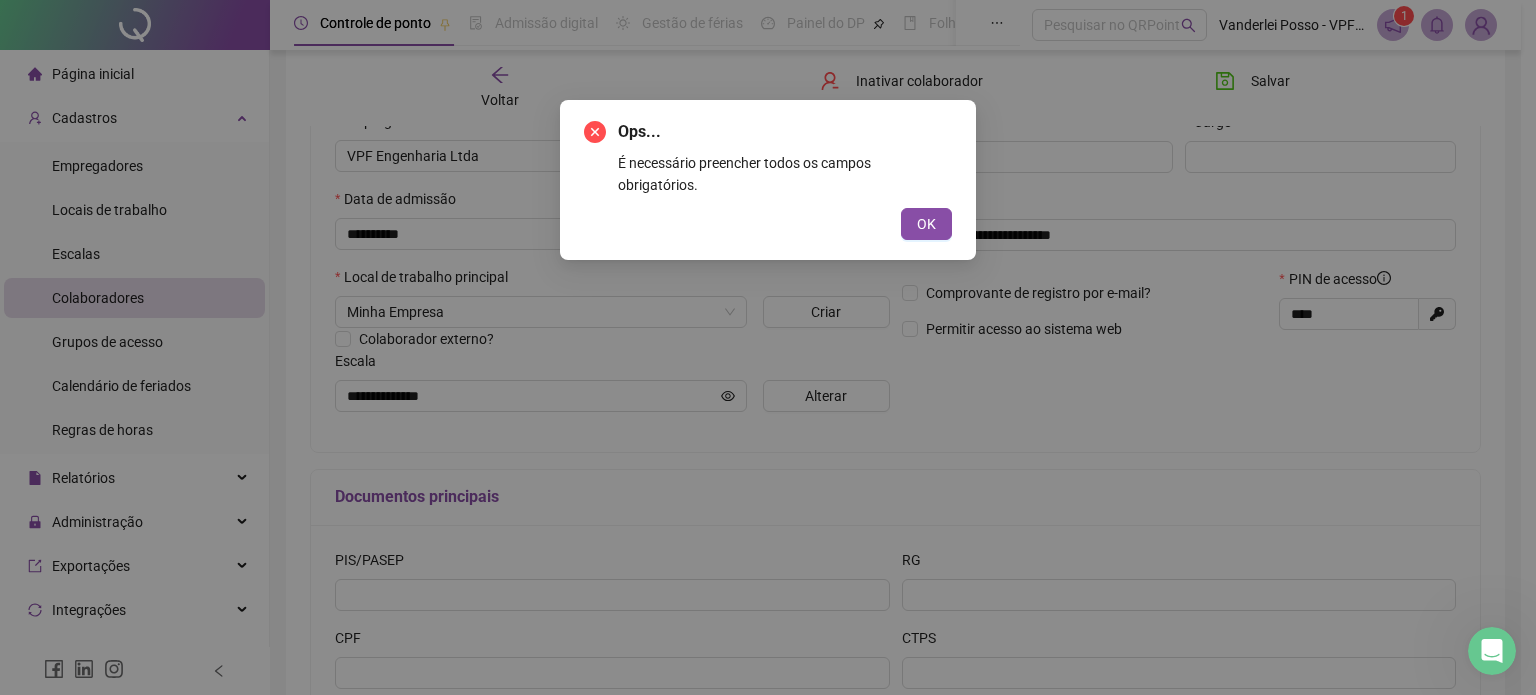 click on "Ops... É necessário preencher todos os campos obrigatórios. OK" at bounding box center [768, 180] 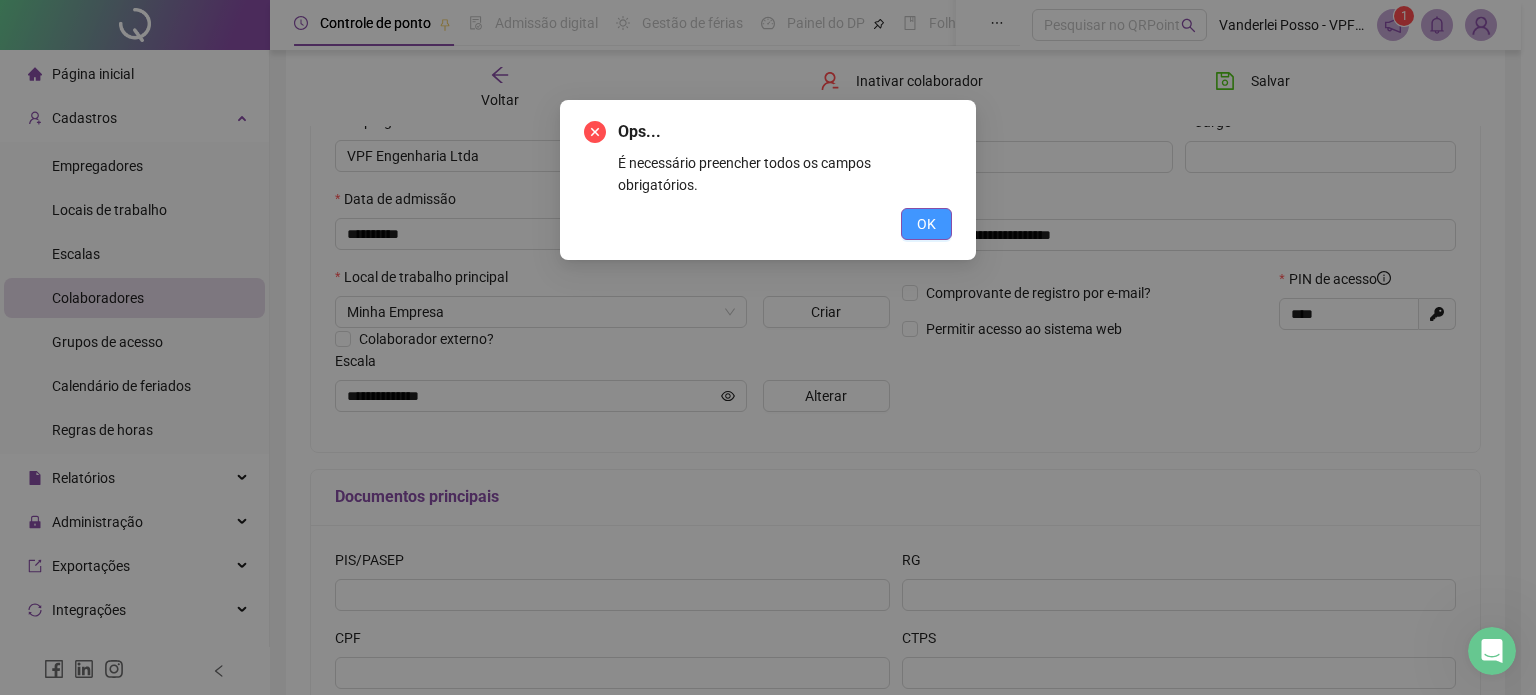 click on "OK" at bounding box center (926, 224) 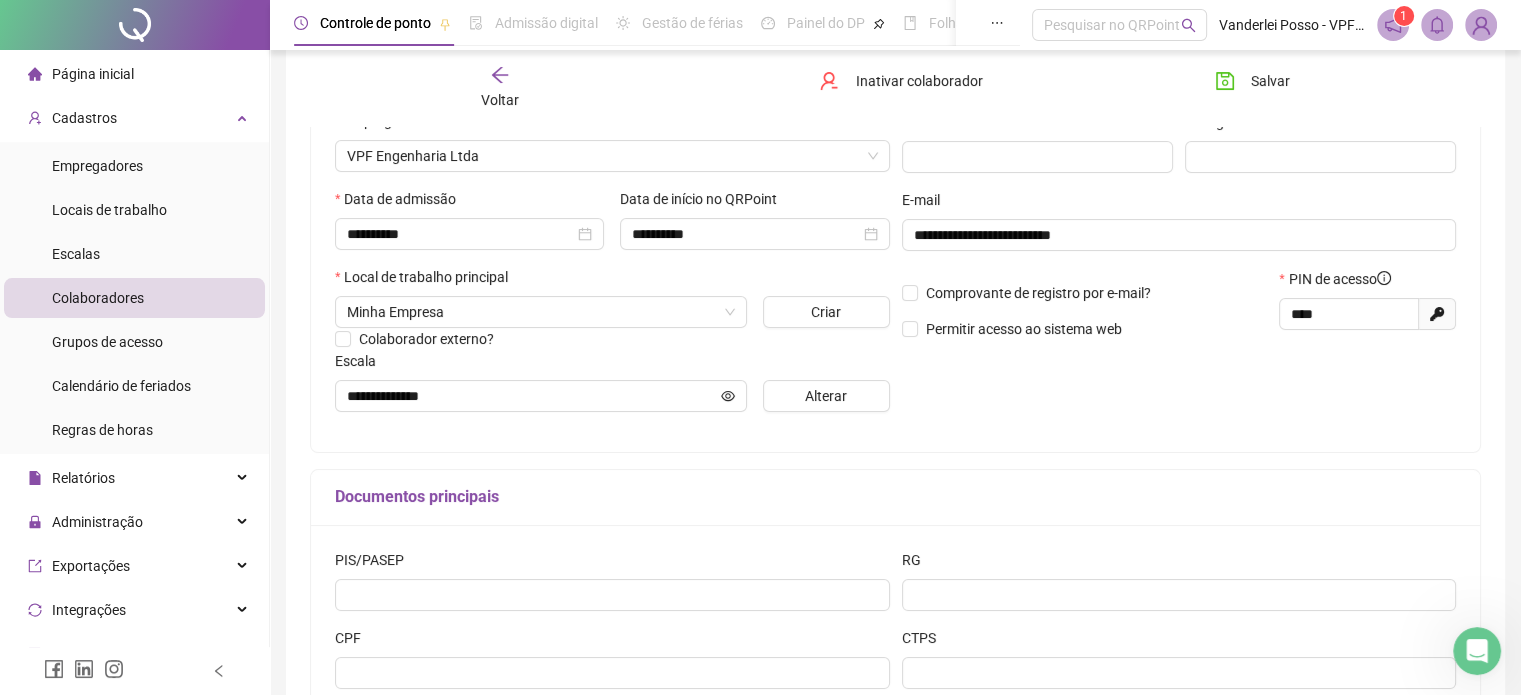 click 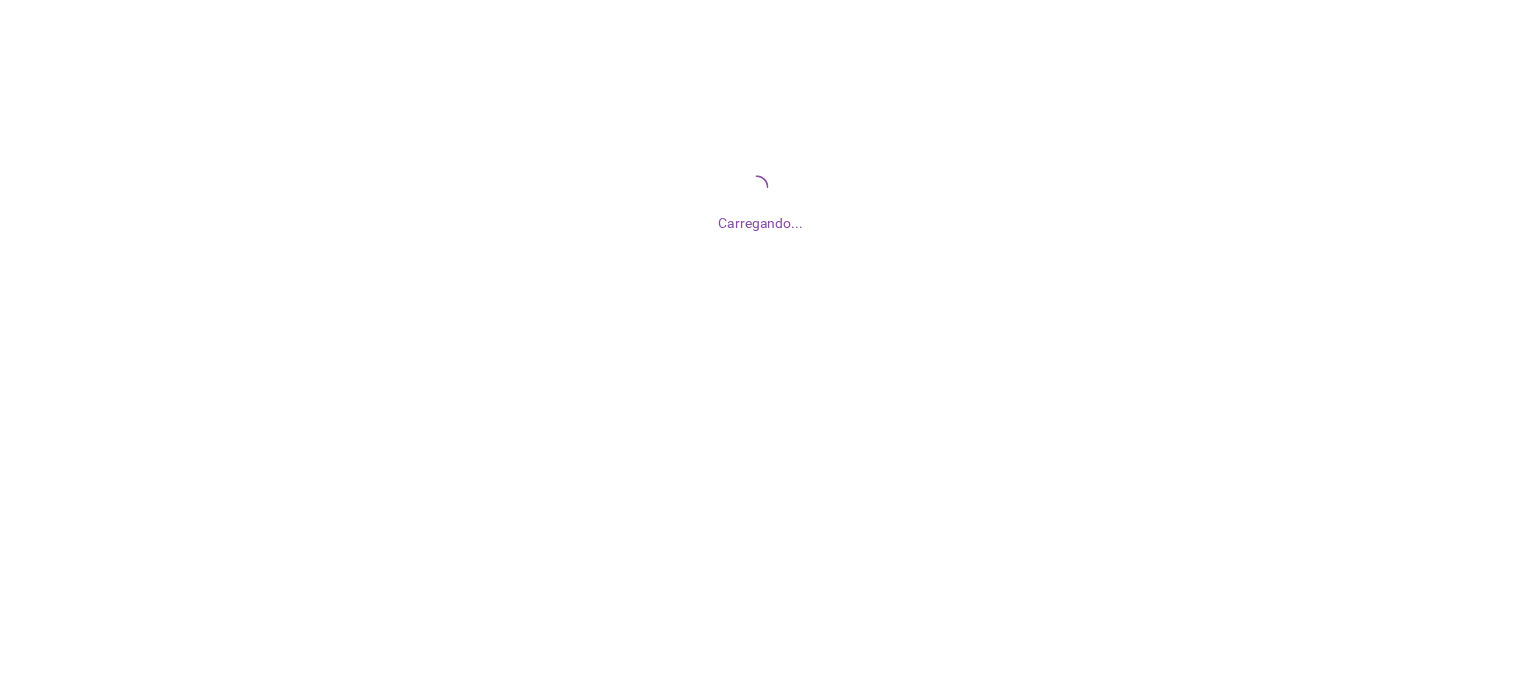 scroll, scrollTop: 0, scrollLeft: 0, axis: both 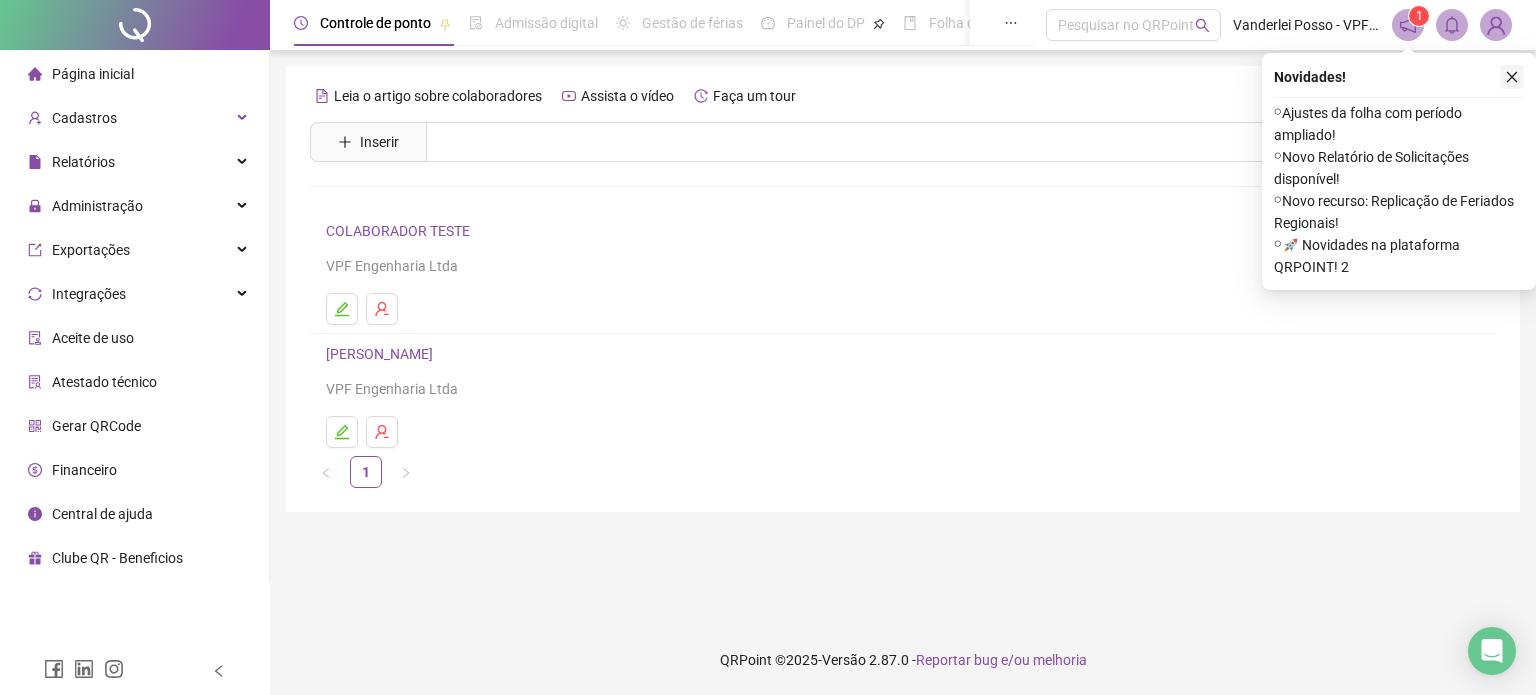 click at bounding box center [1512, 77] 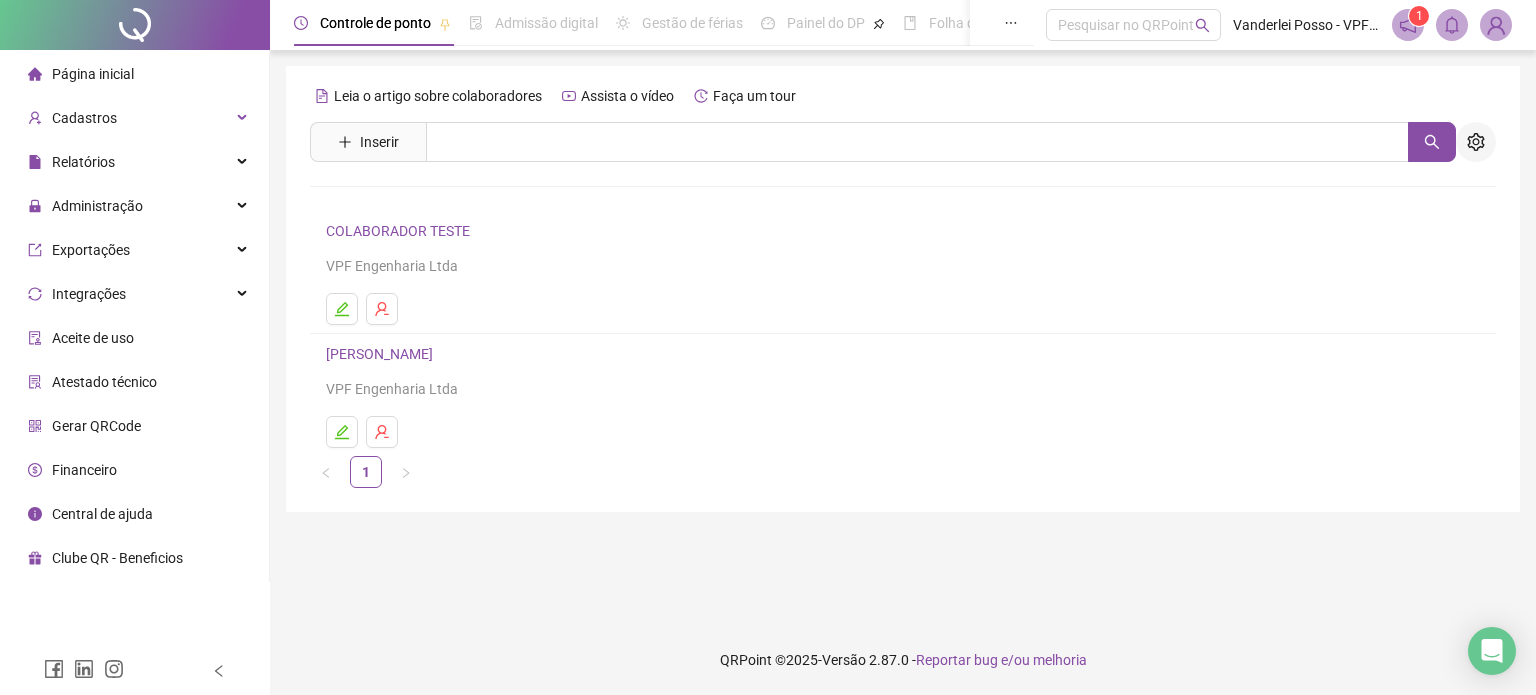 click 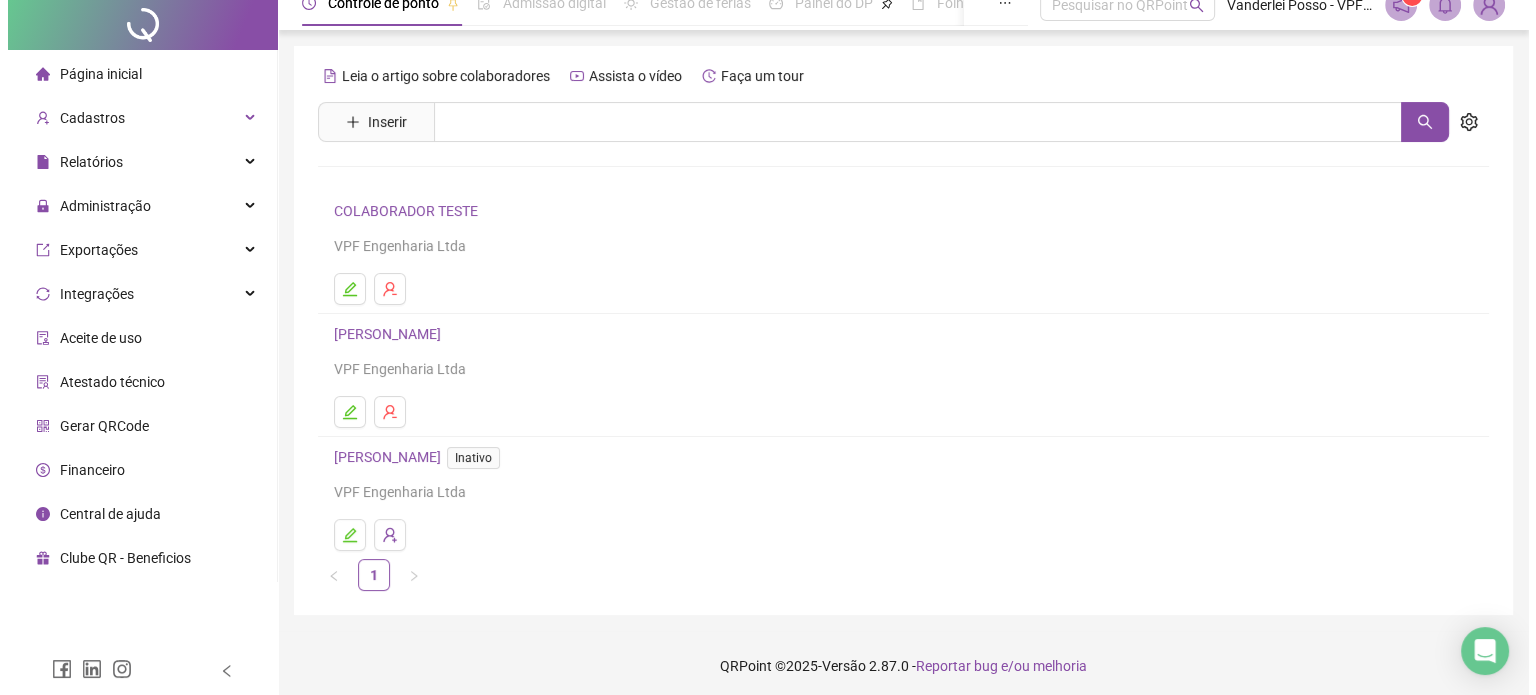 scroll, scrollTop: 26, scrollLeft: 0, axis: vertical 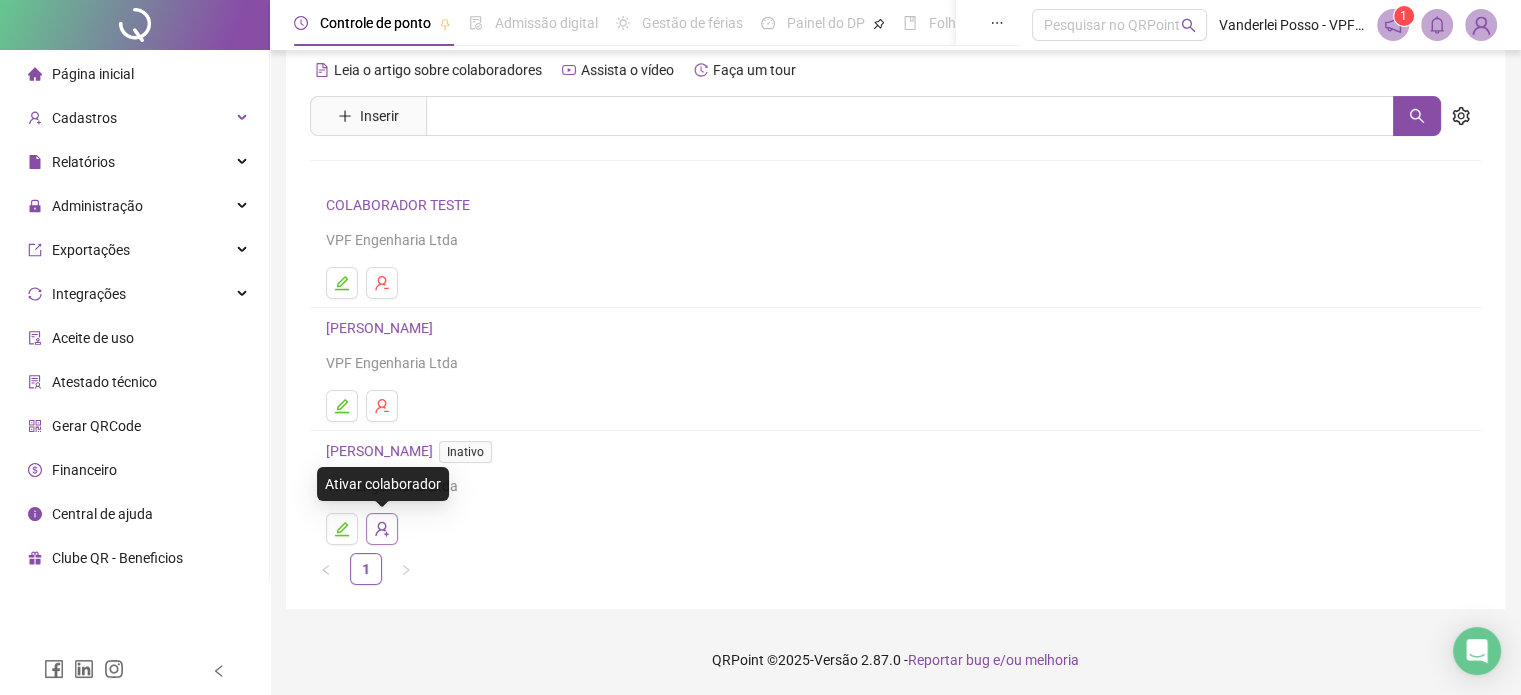 click 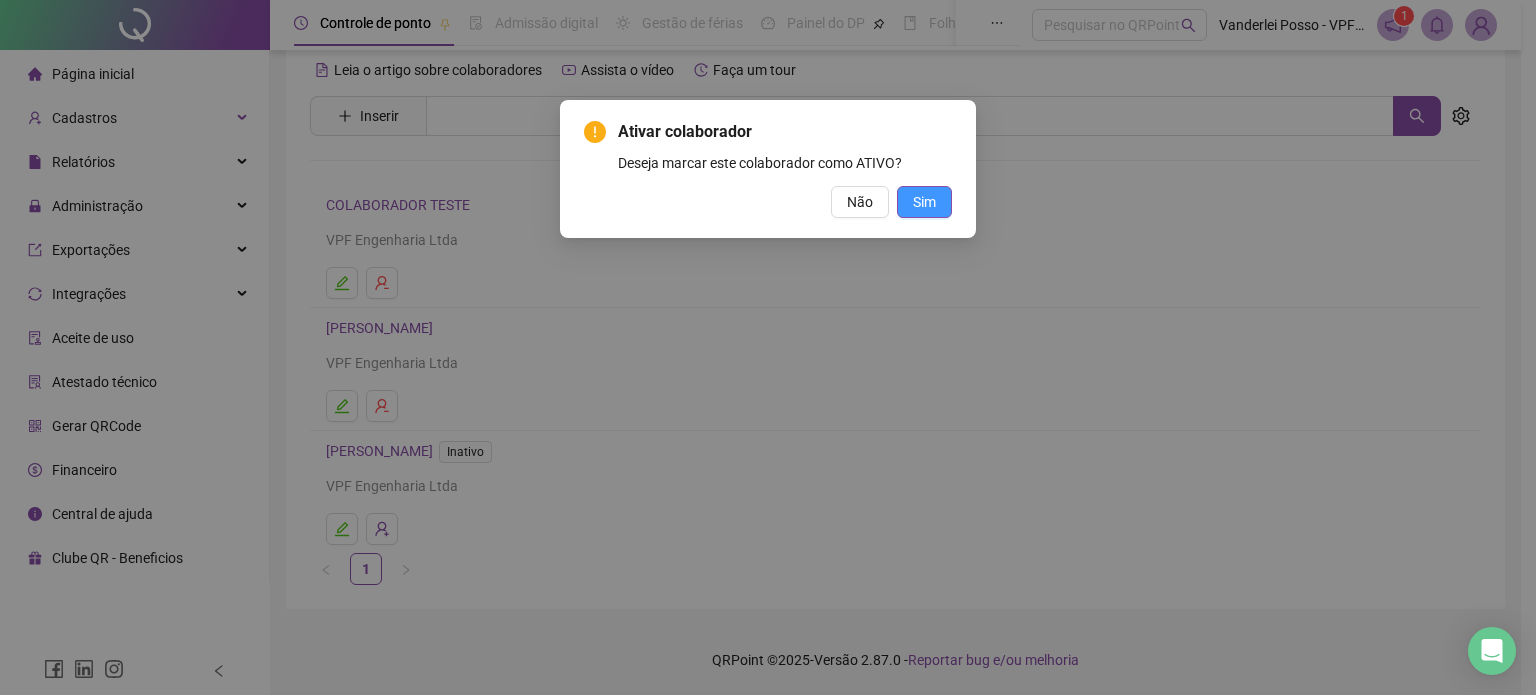 click on "Sim" at bounding box center (924, 202) 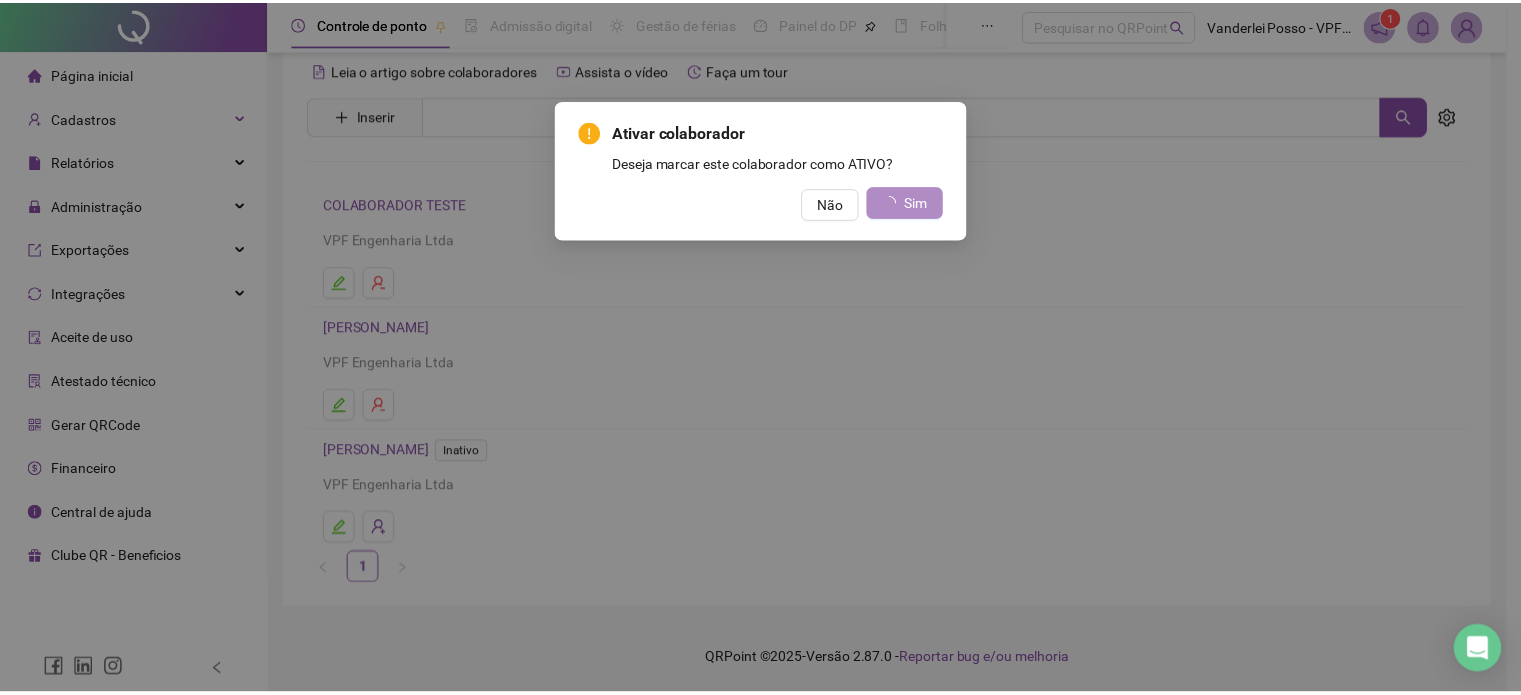 scroll, scrollTop: 0, scrollLeft: 0, axis: both 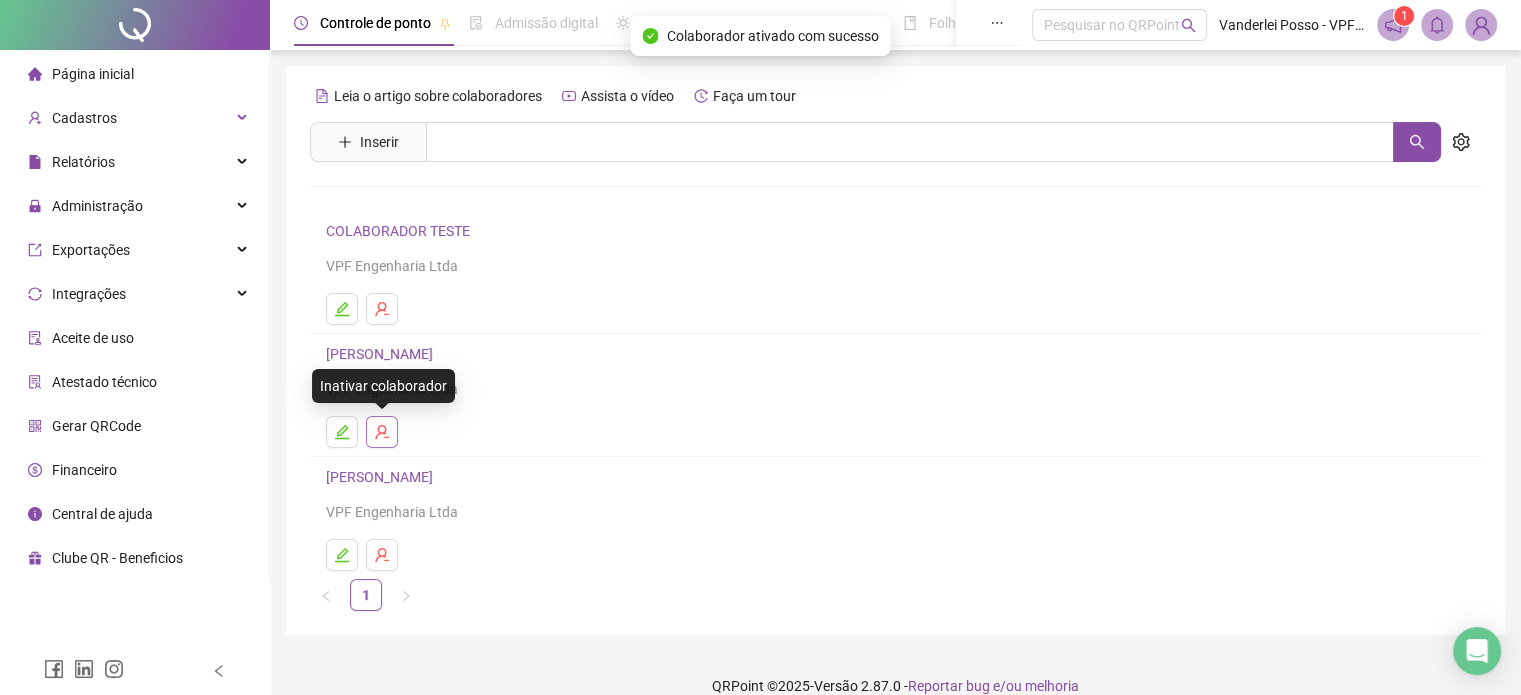 click 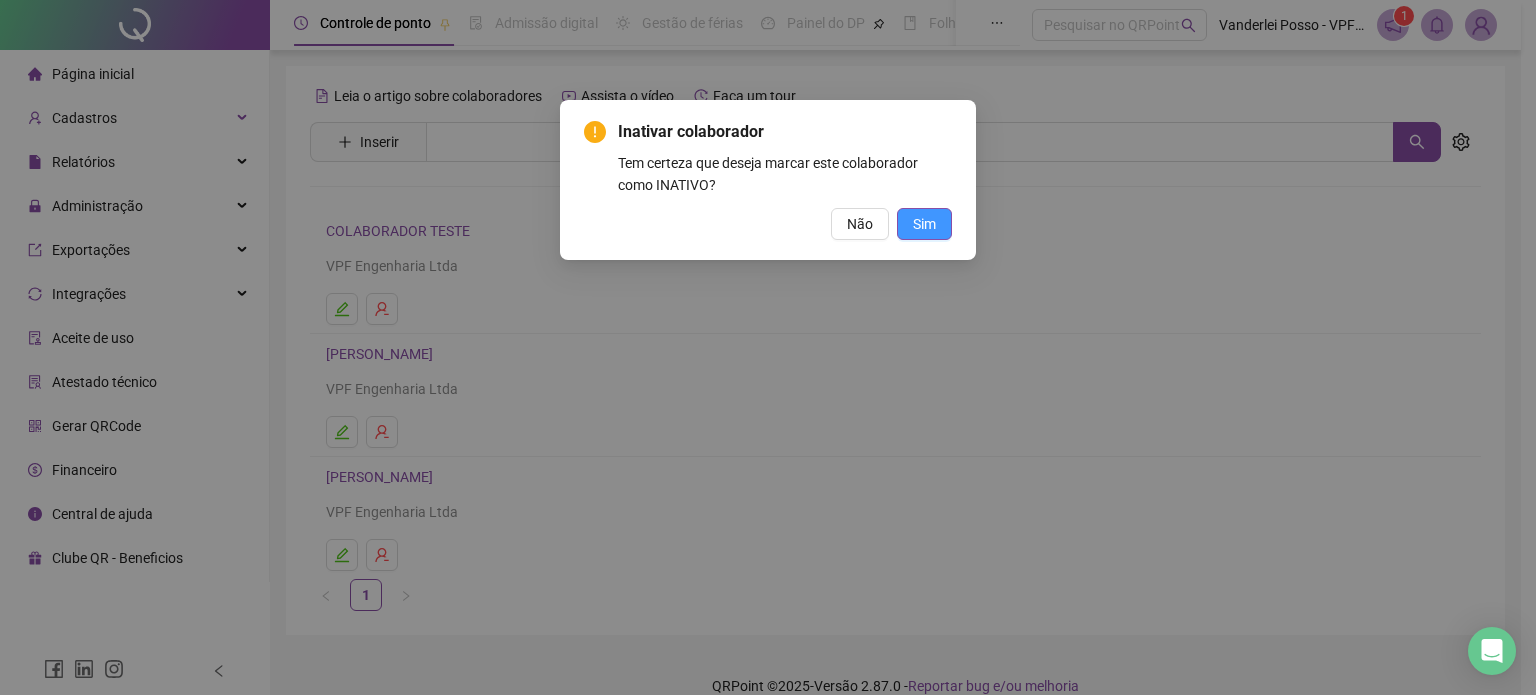 click on "Sim" at bounding box center [924, 224] 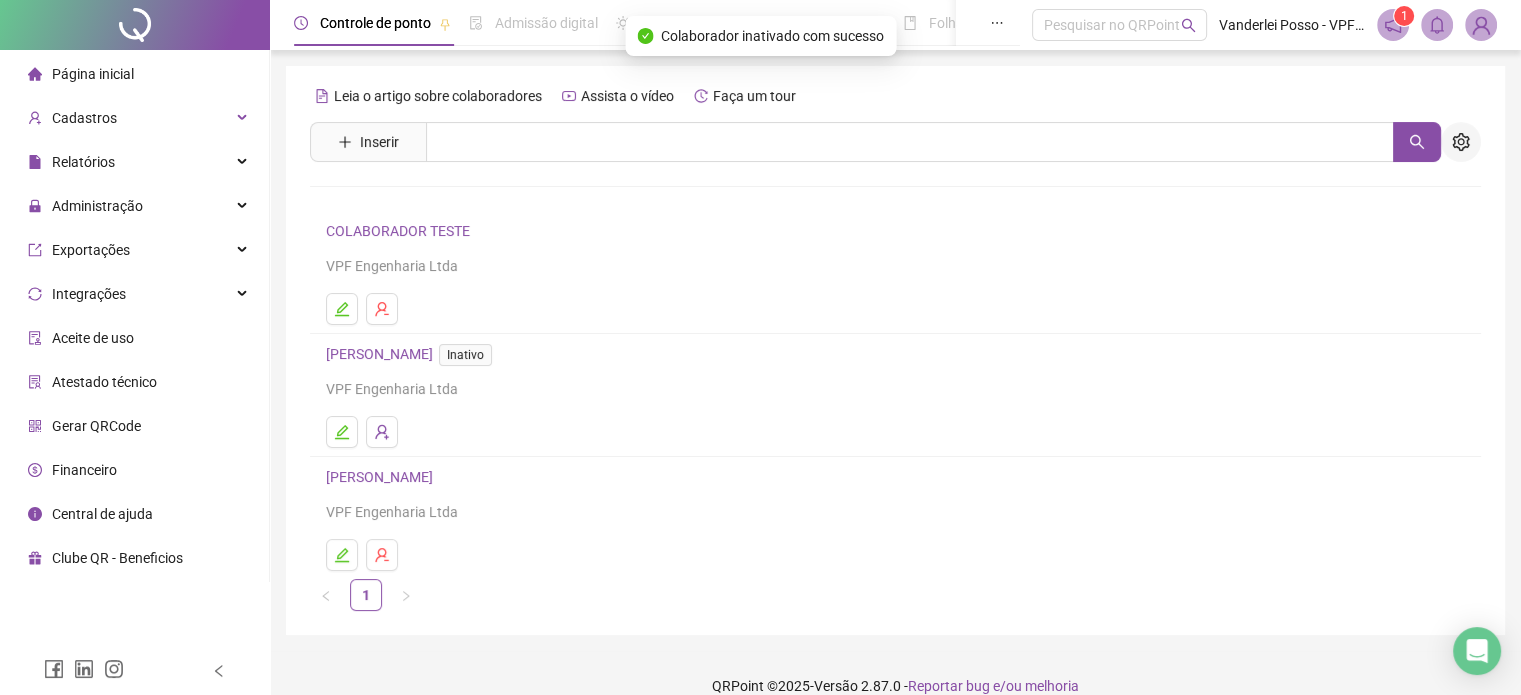 click 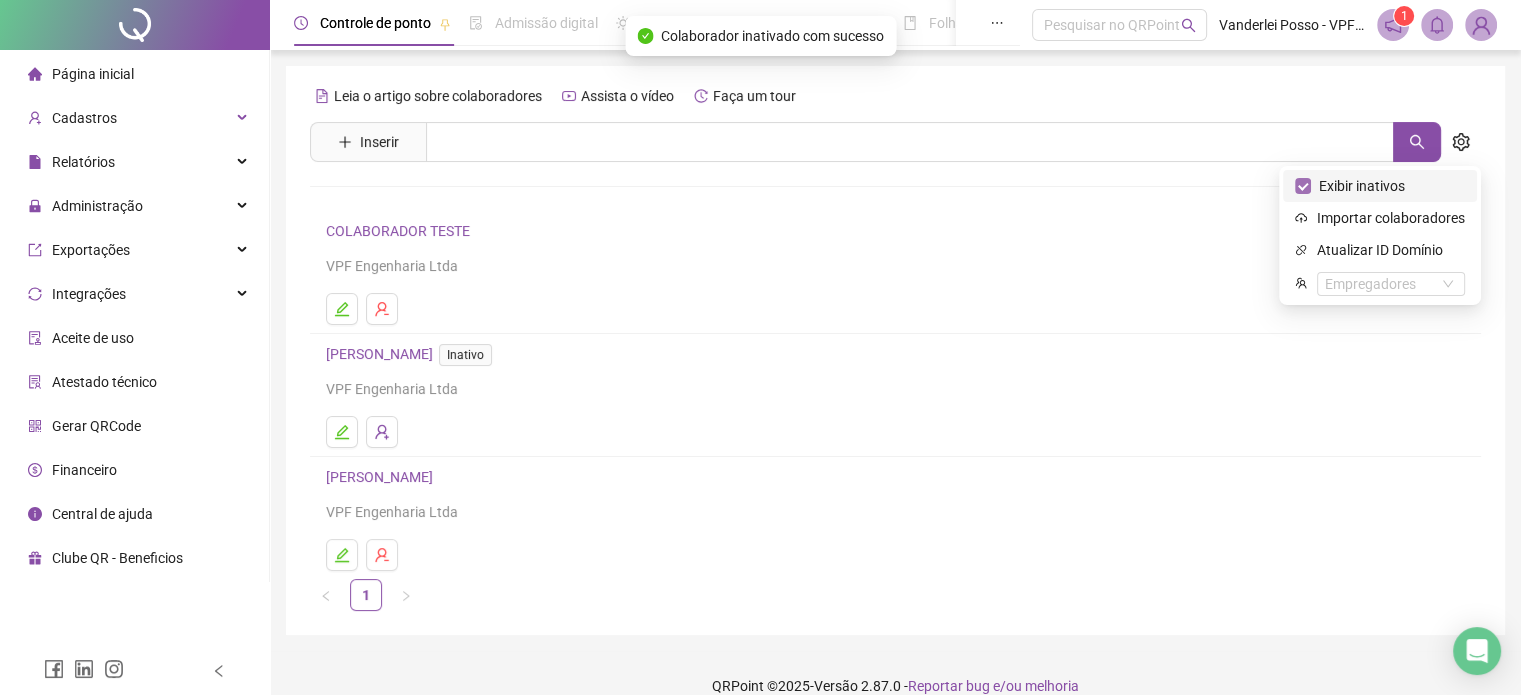click on "Exibir inativos" at bounding box center [1362, 186] 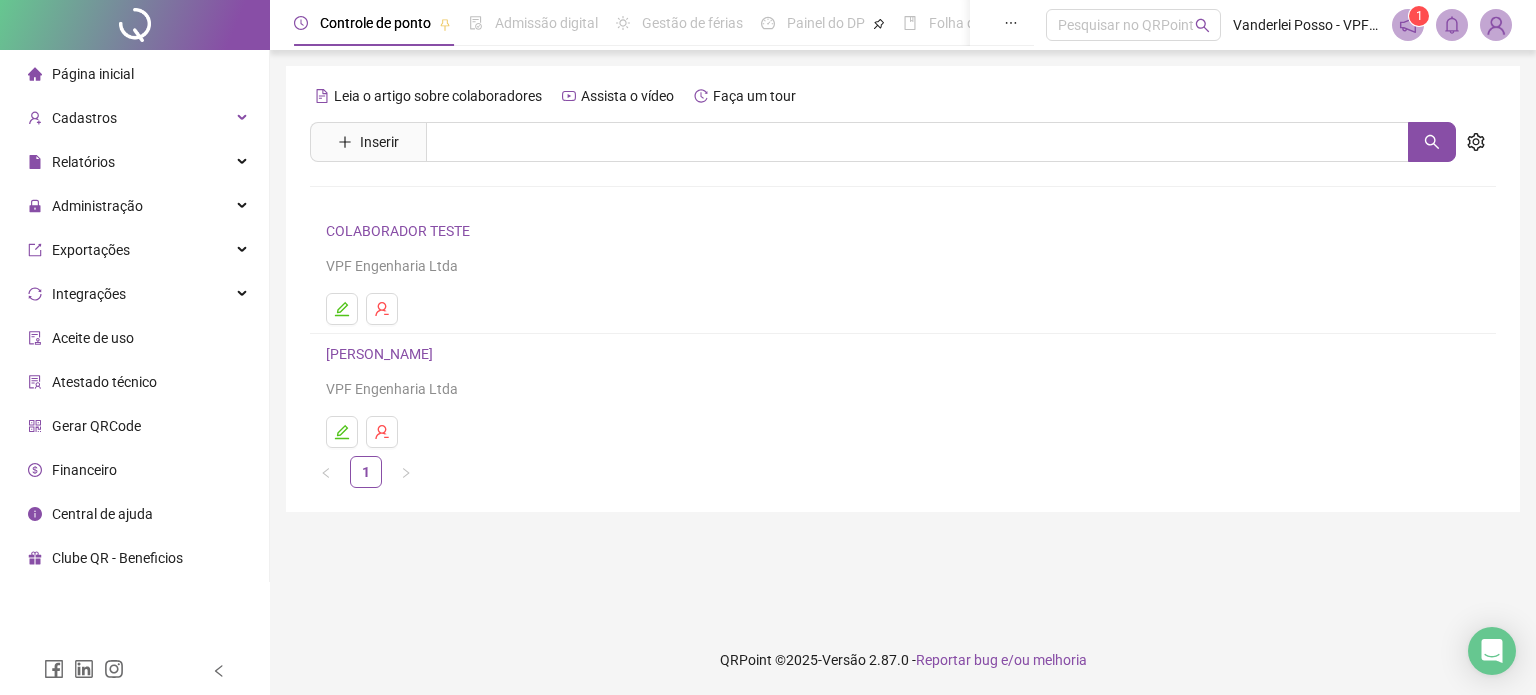click on "Página inicial" at bounding box center (93, 74) 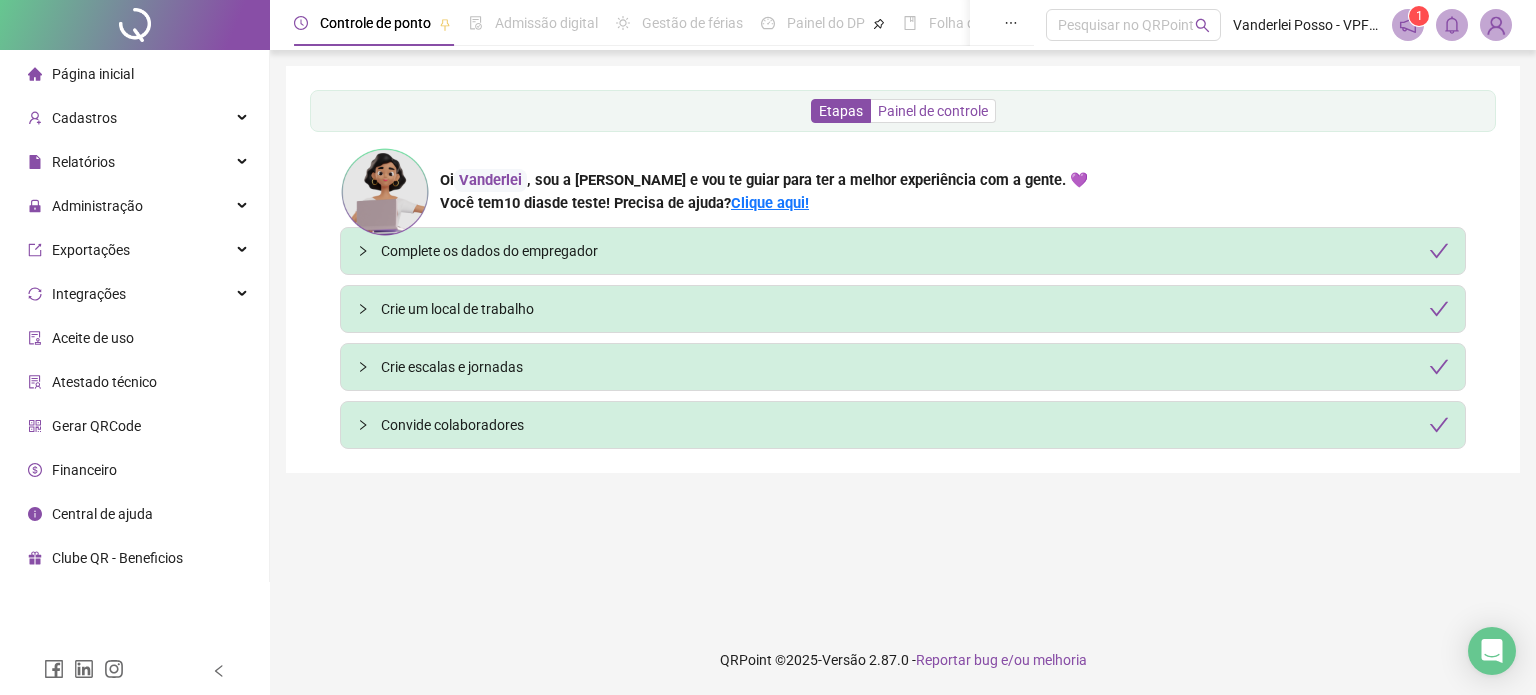 click on "Painel de controle" at bounding box center [933, 111] 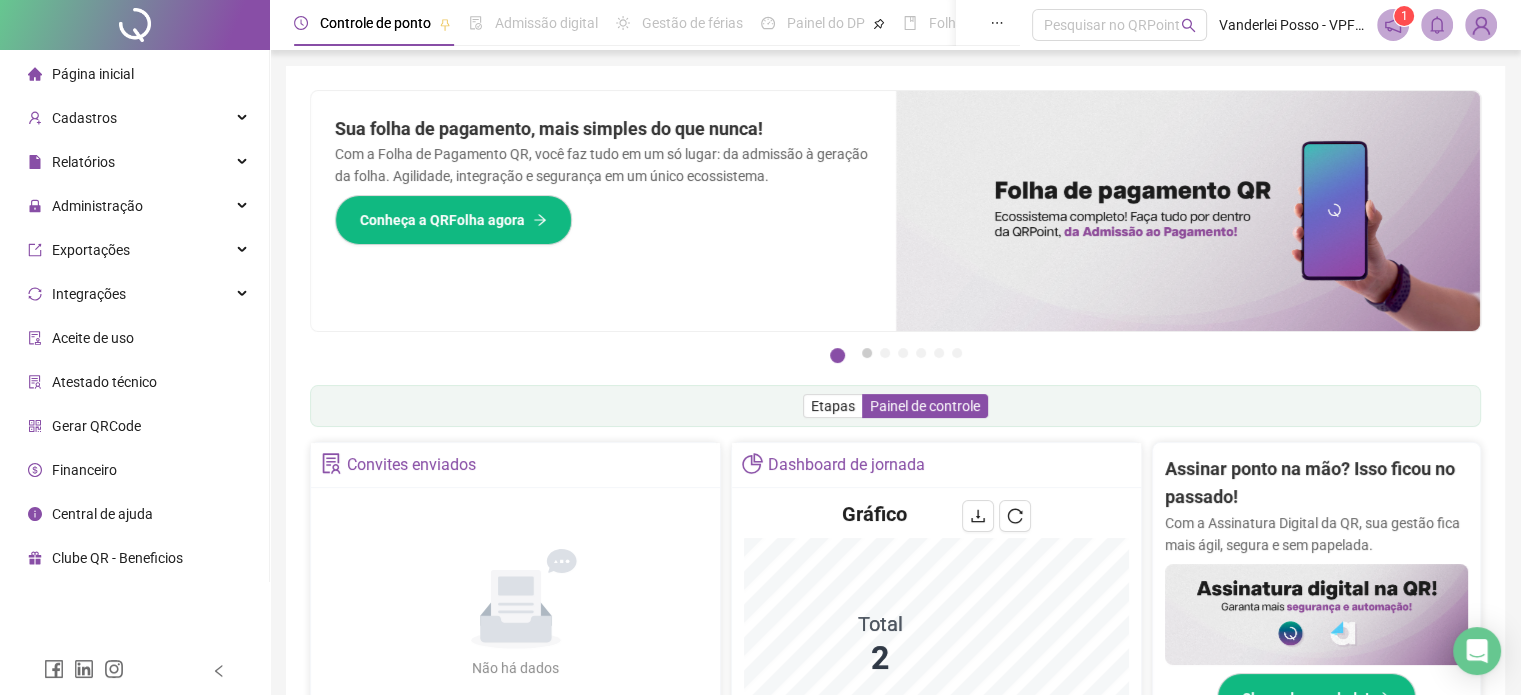 click on "2" at bounding box center (867, 353) 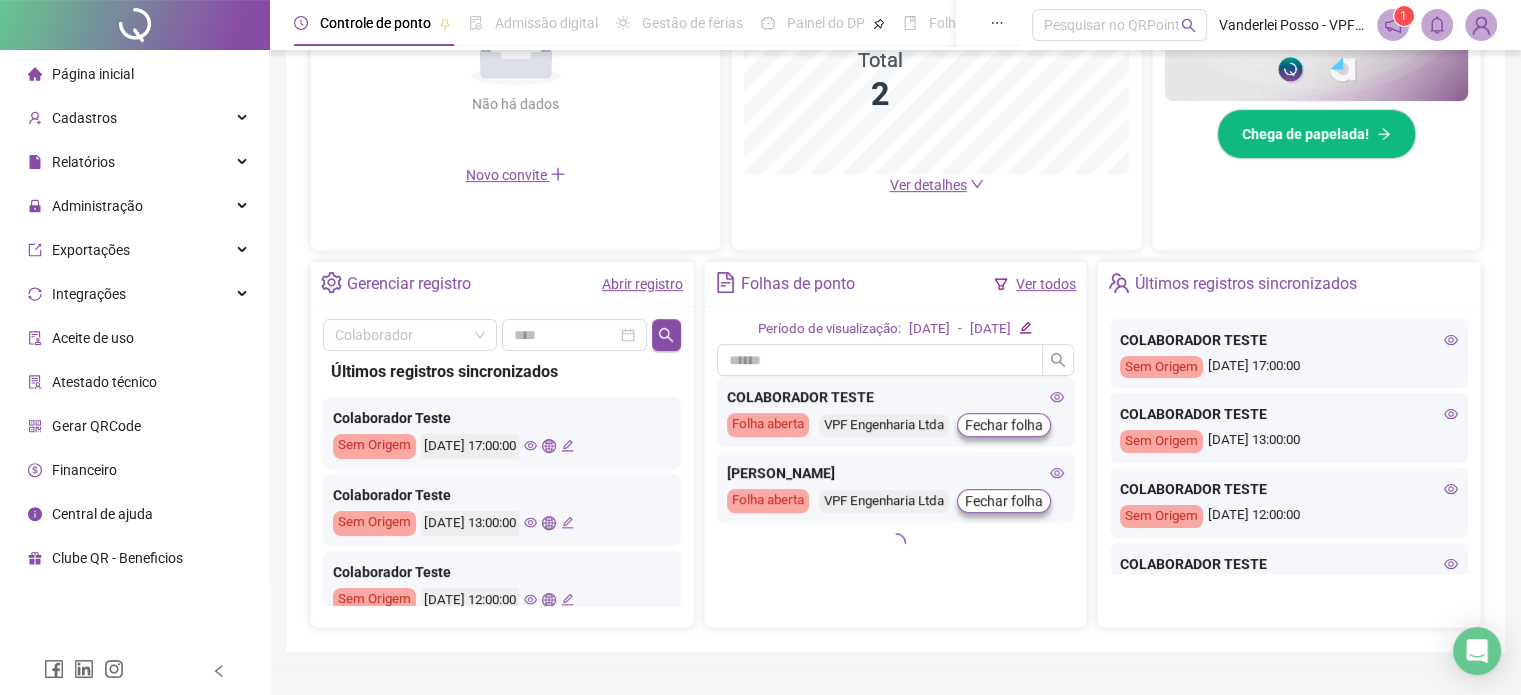 scroll, scrollTop: 600, scrollLeft: 0, axis: vertical 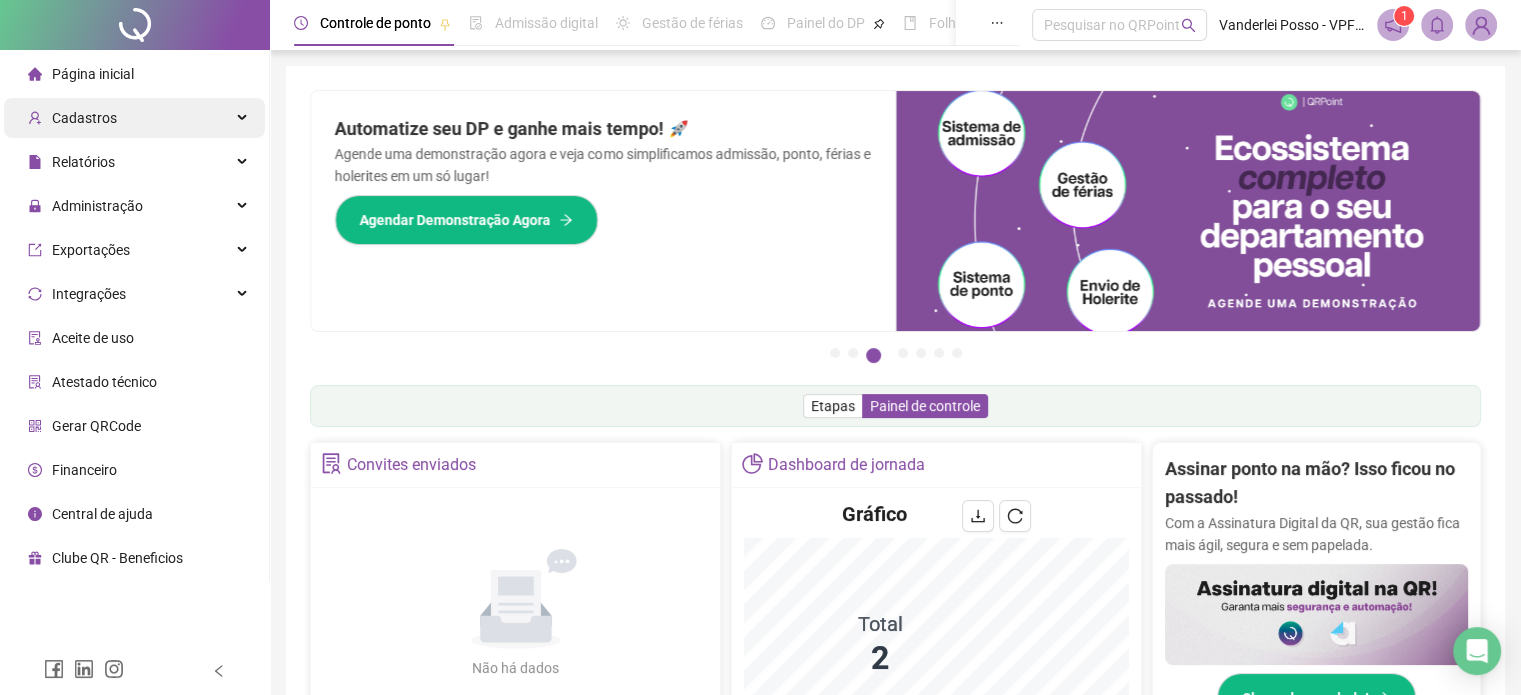 click on "Cadastros" at bounding box center [84, 118] 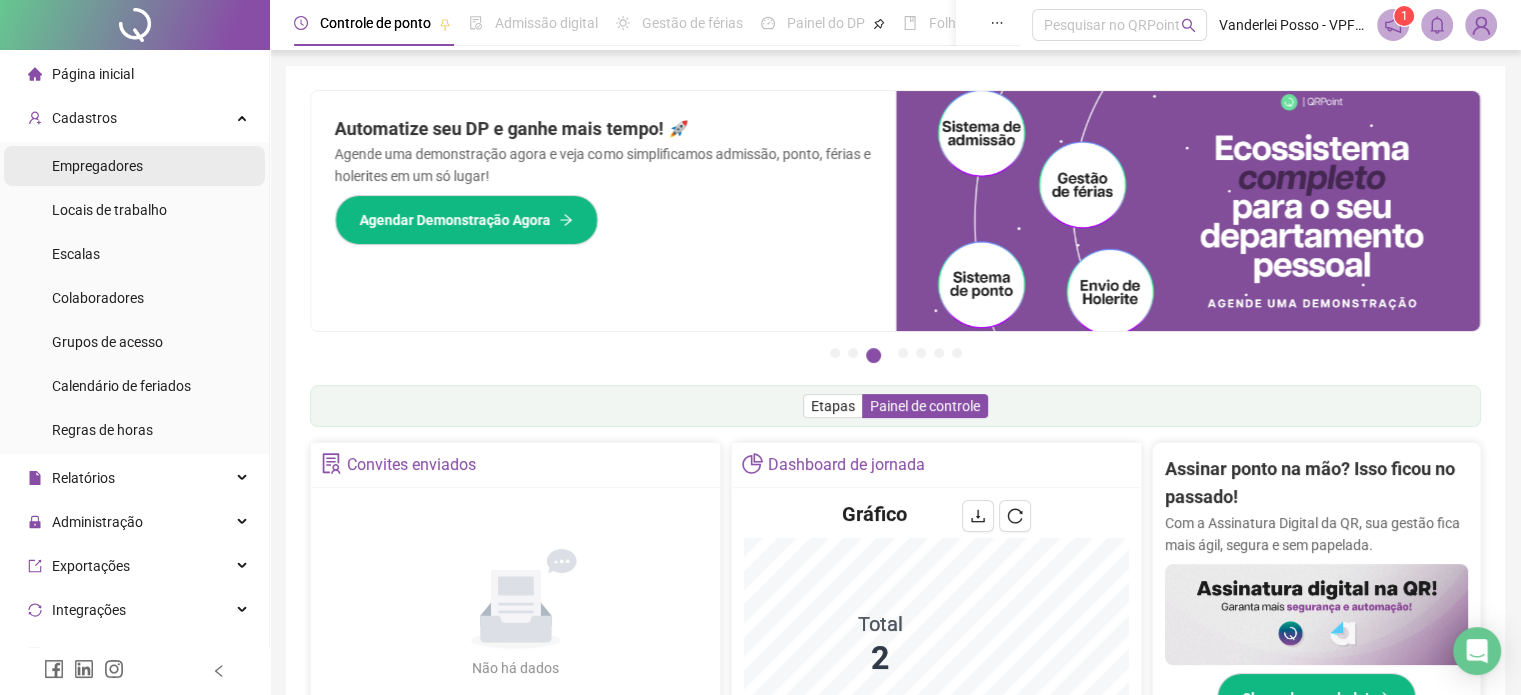 click on "Empregadores" at bounding box center (97, 166) 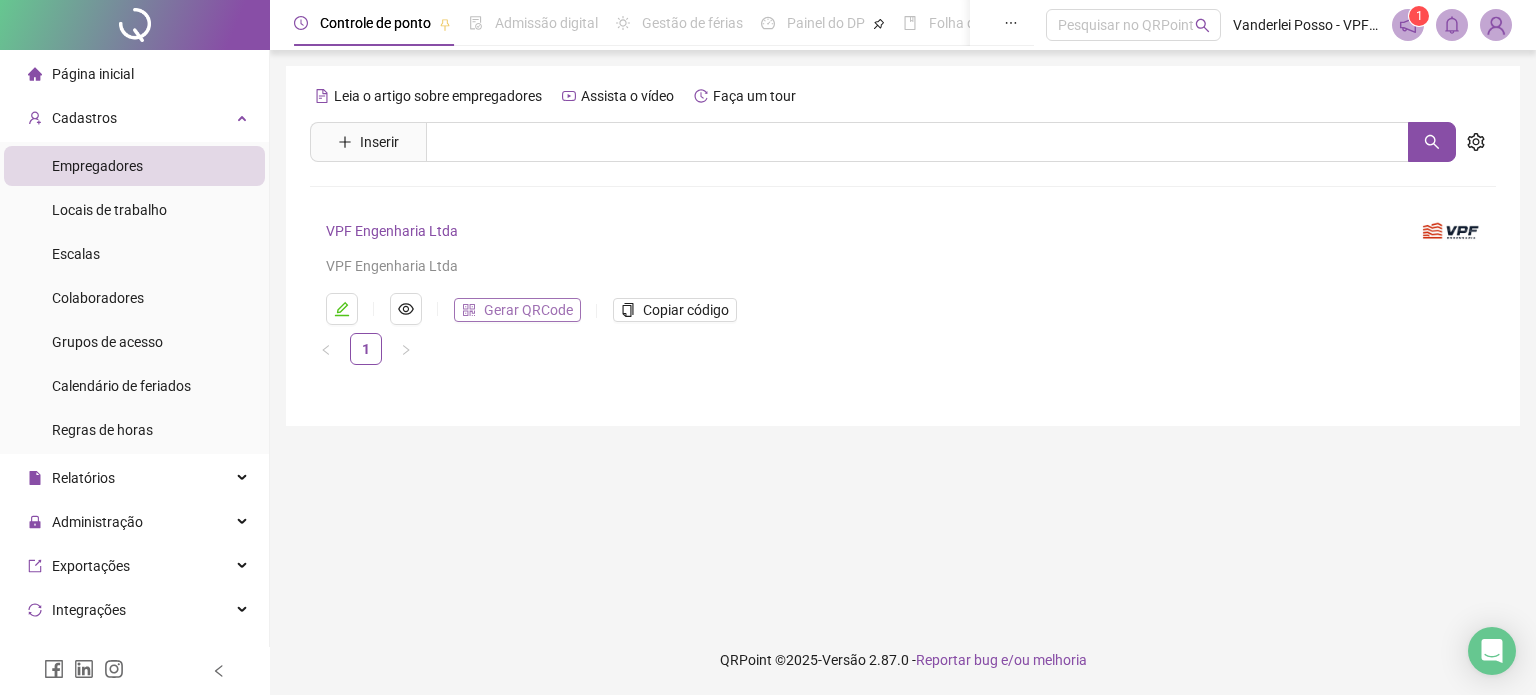 click on "Gerar QRCode" at bounding box center (528, 310) 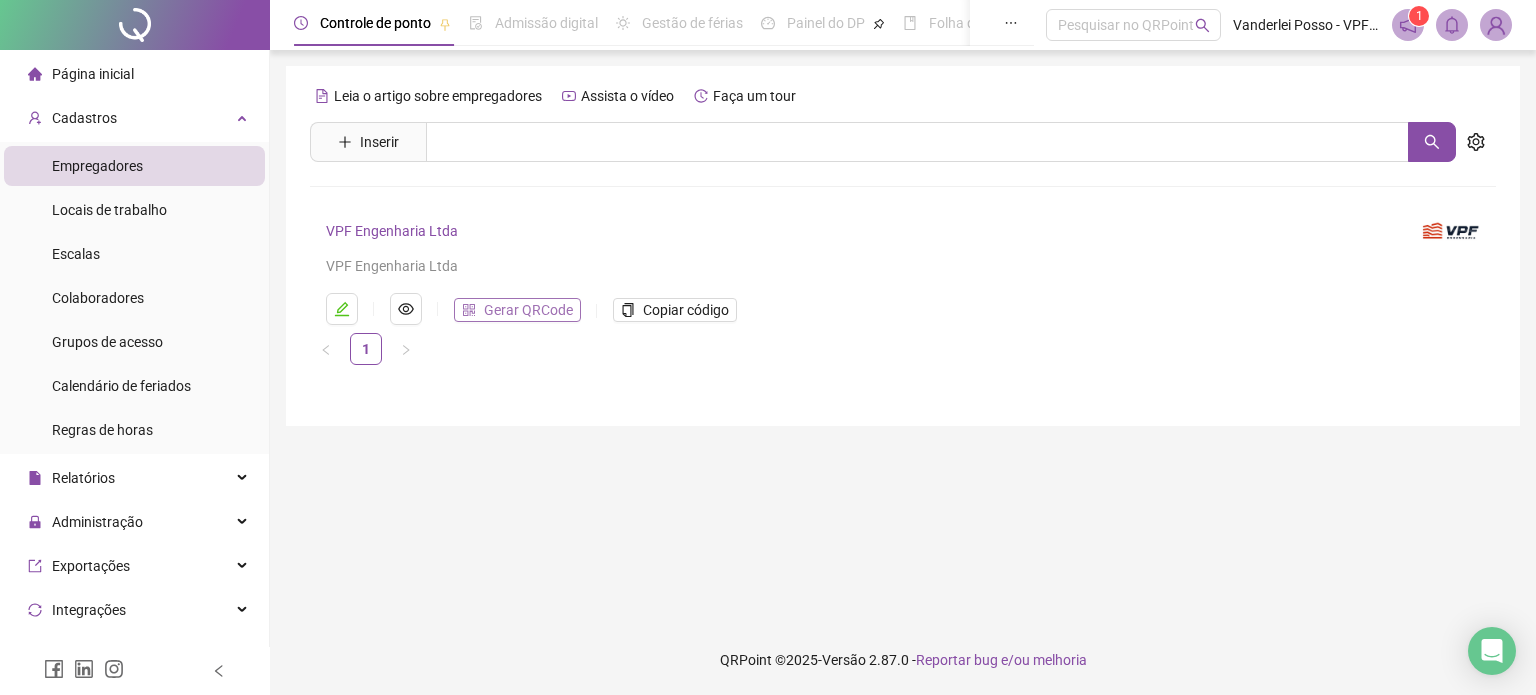 click on "Gerar QRCode" at bounding box center [528, 310] 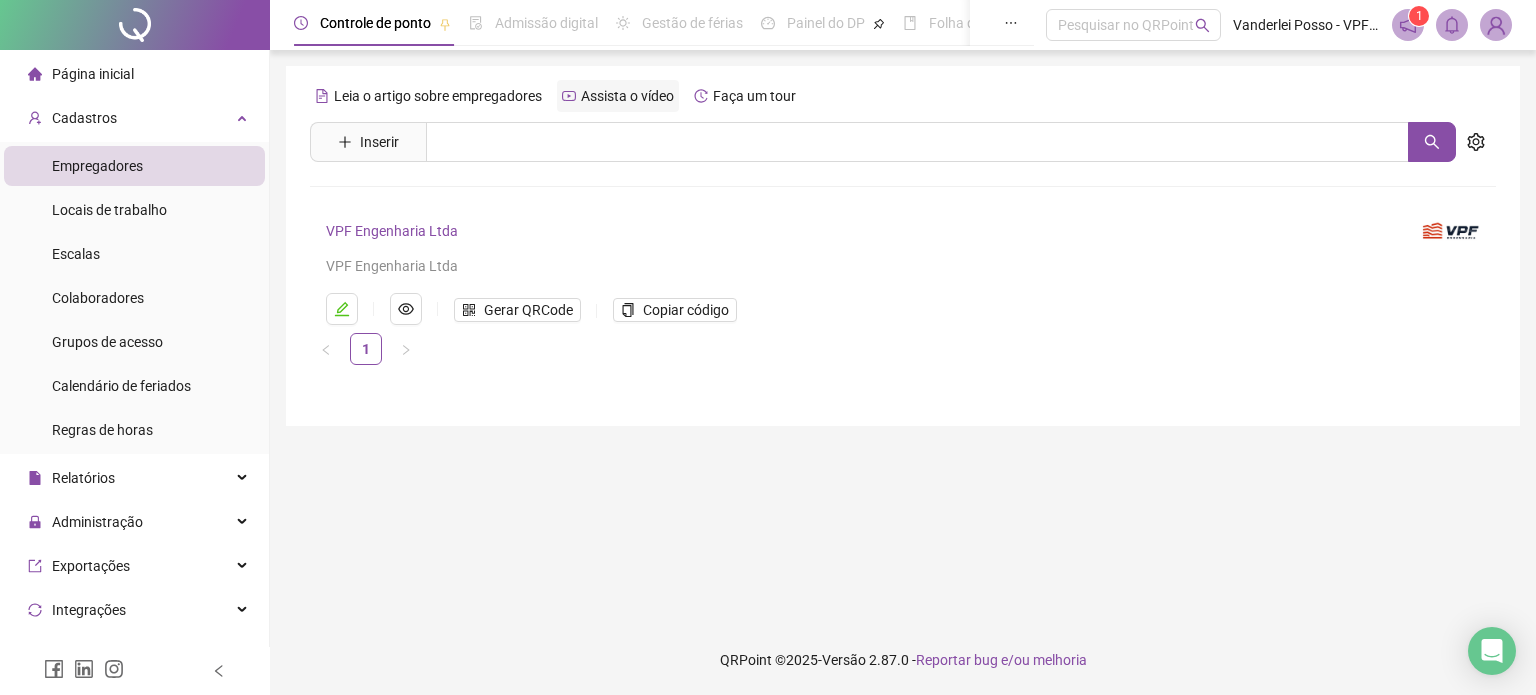 click on "Assista o vídeo" at bounding box center [618, 96] 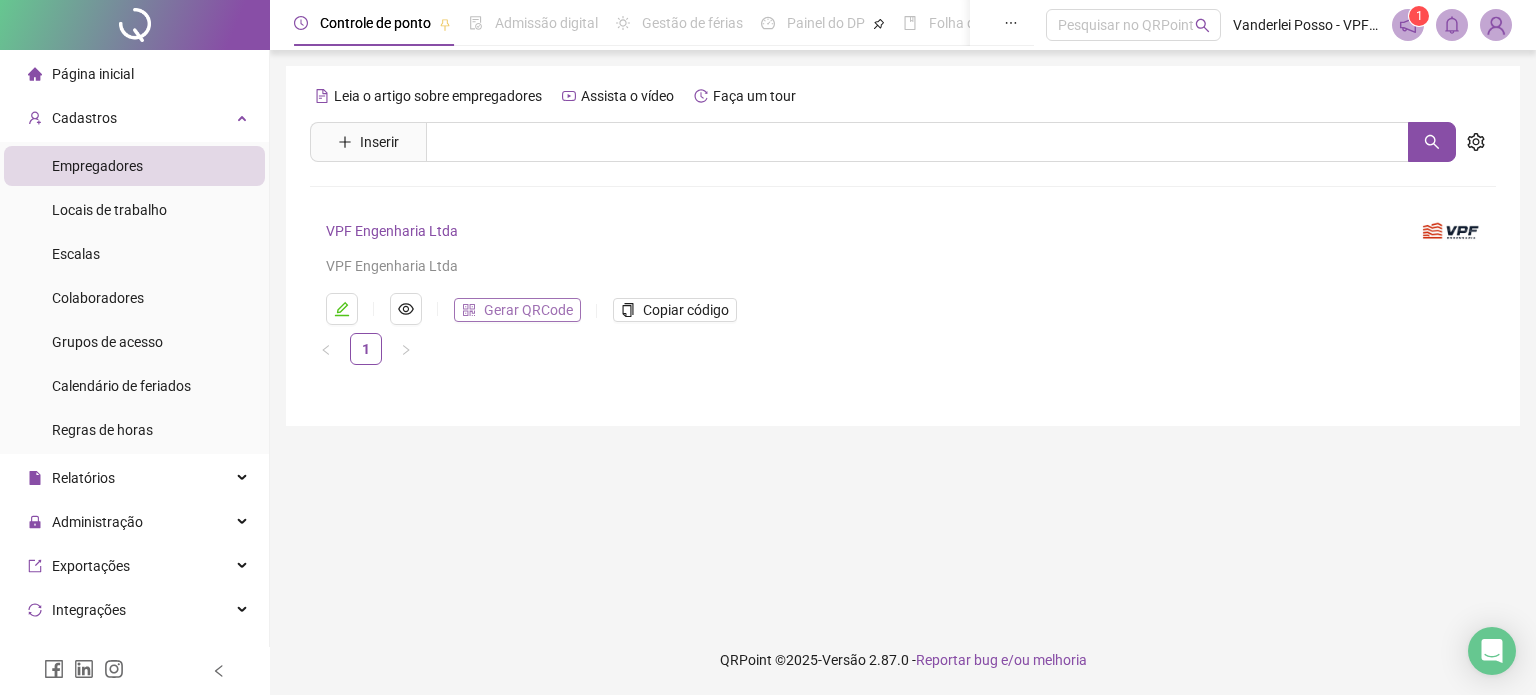 click on "Gerar QRCode" at bounding box center (528, 310) 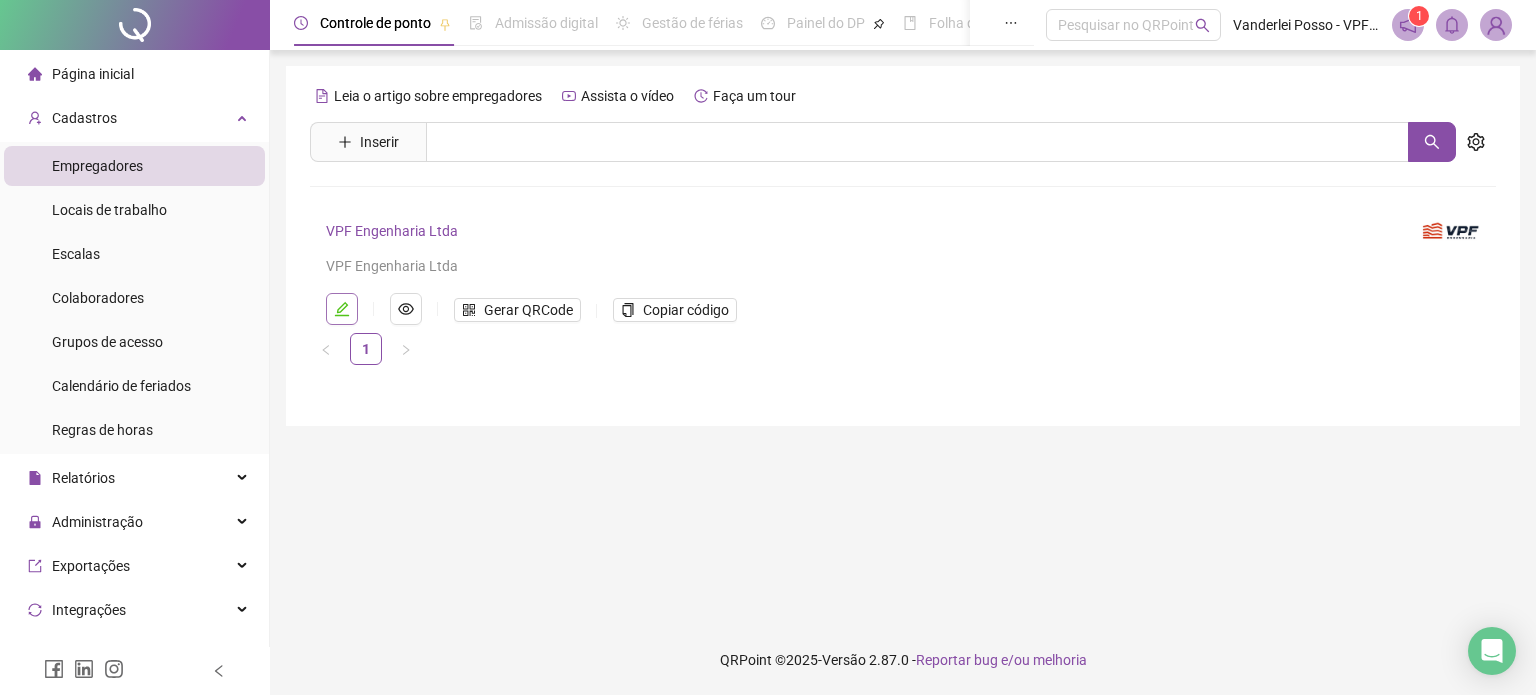 click at bounding box center (342, 309) 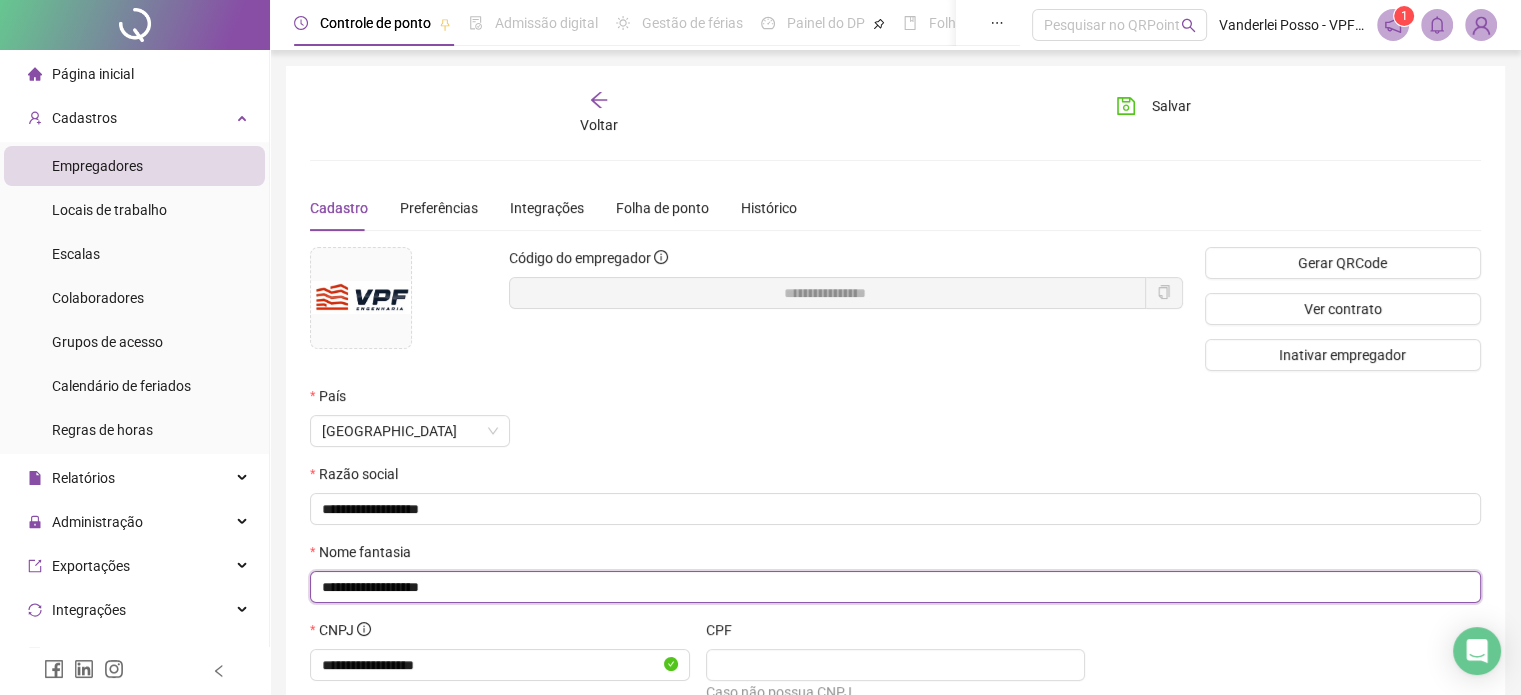 click on "**********" at bounding box center (893, 587) 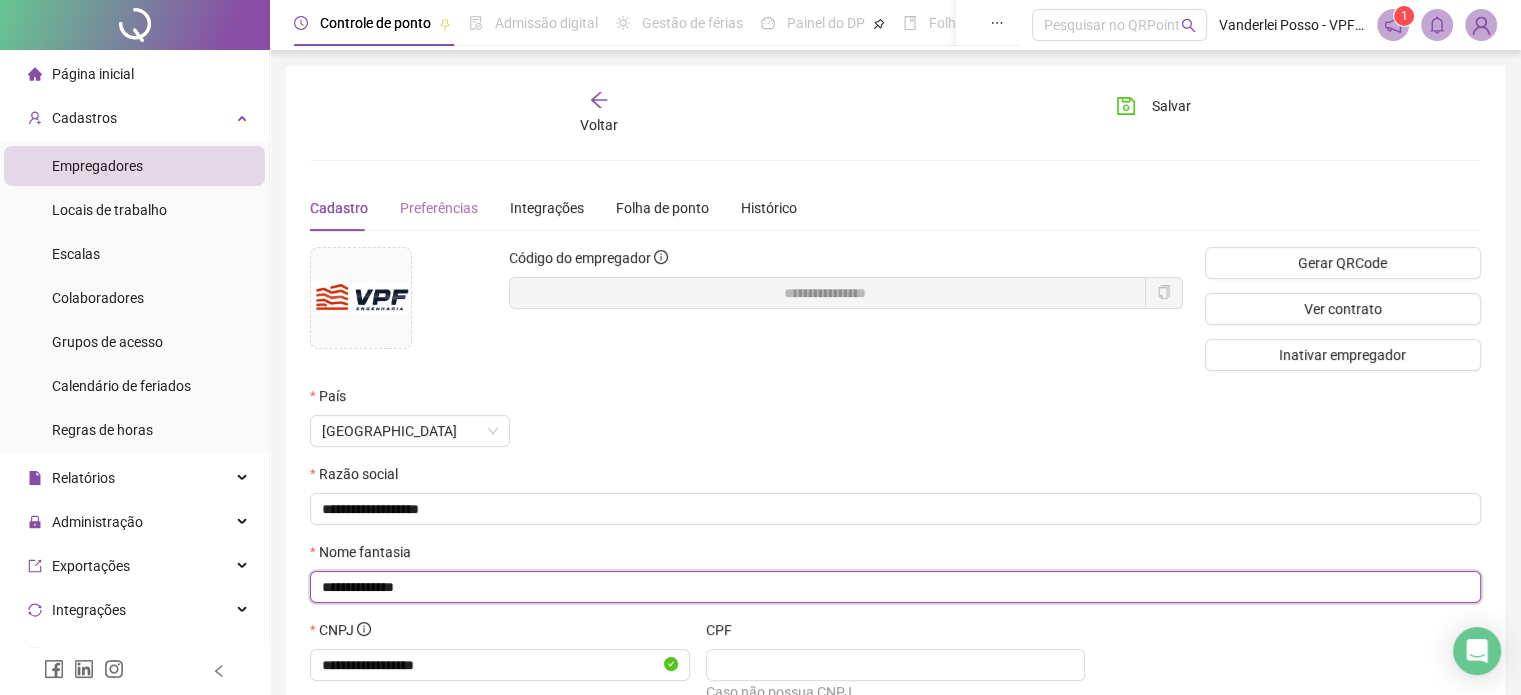 type on "**********" 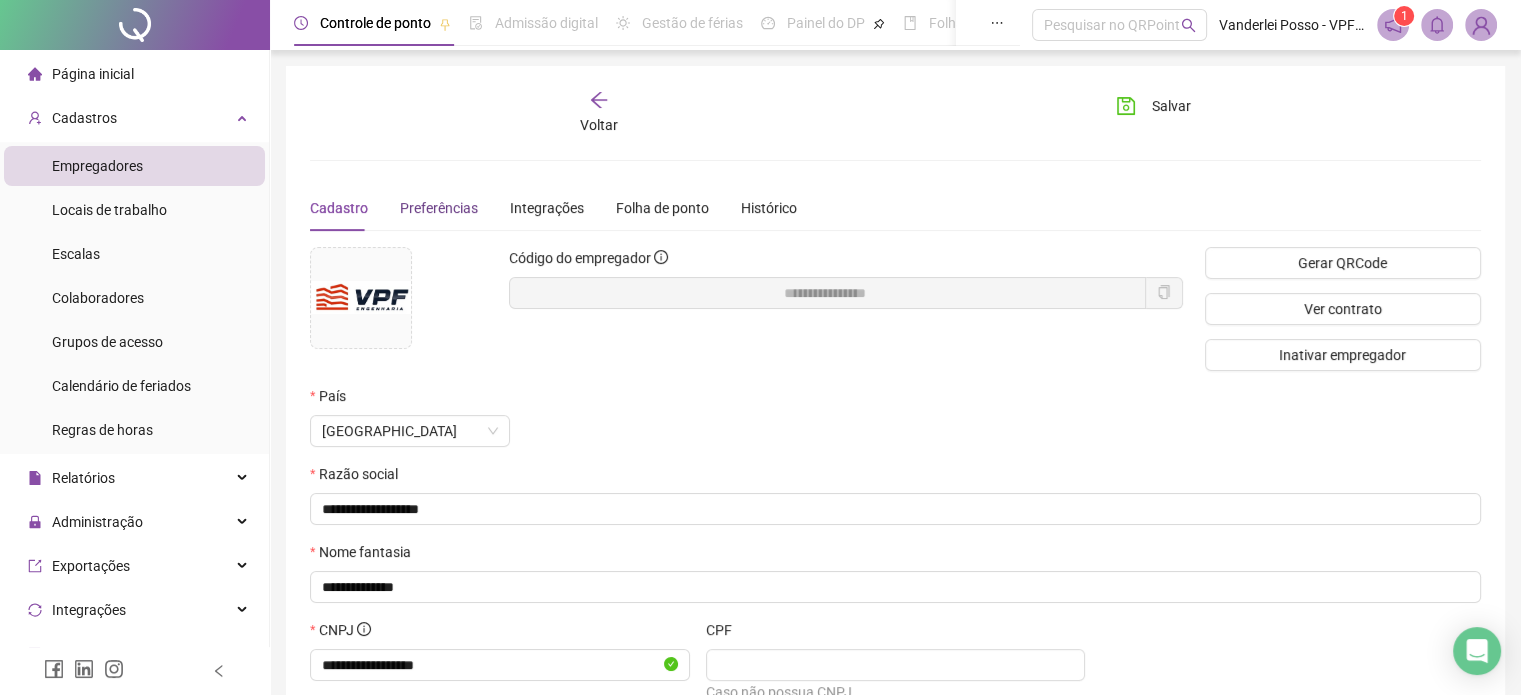 click on "Preferências" at bounding box center (439, 208) 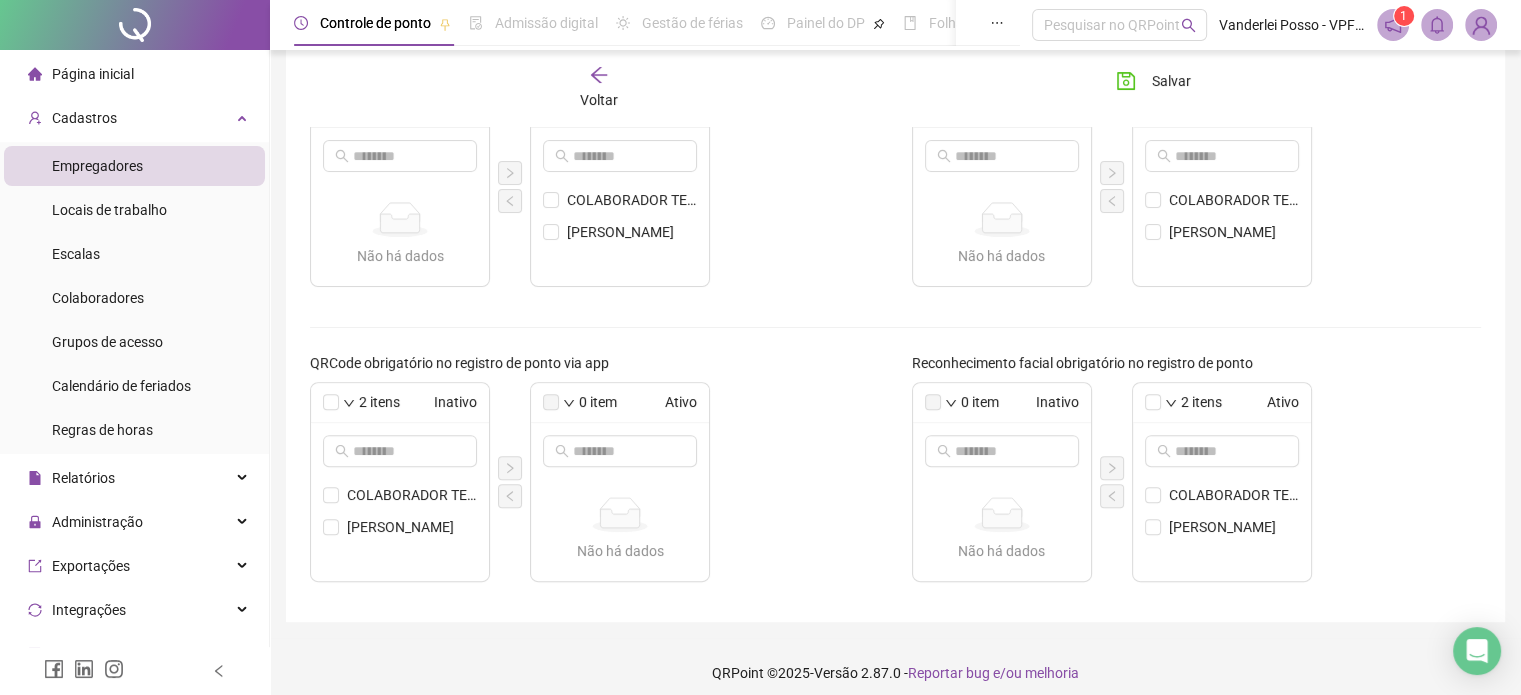 scroll, scrollTop: 714, scrollLeft: 0, axis: vertical 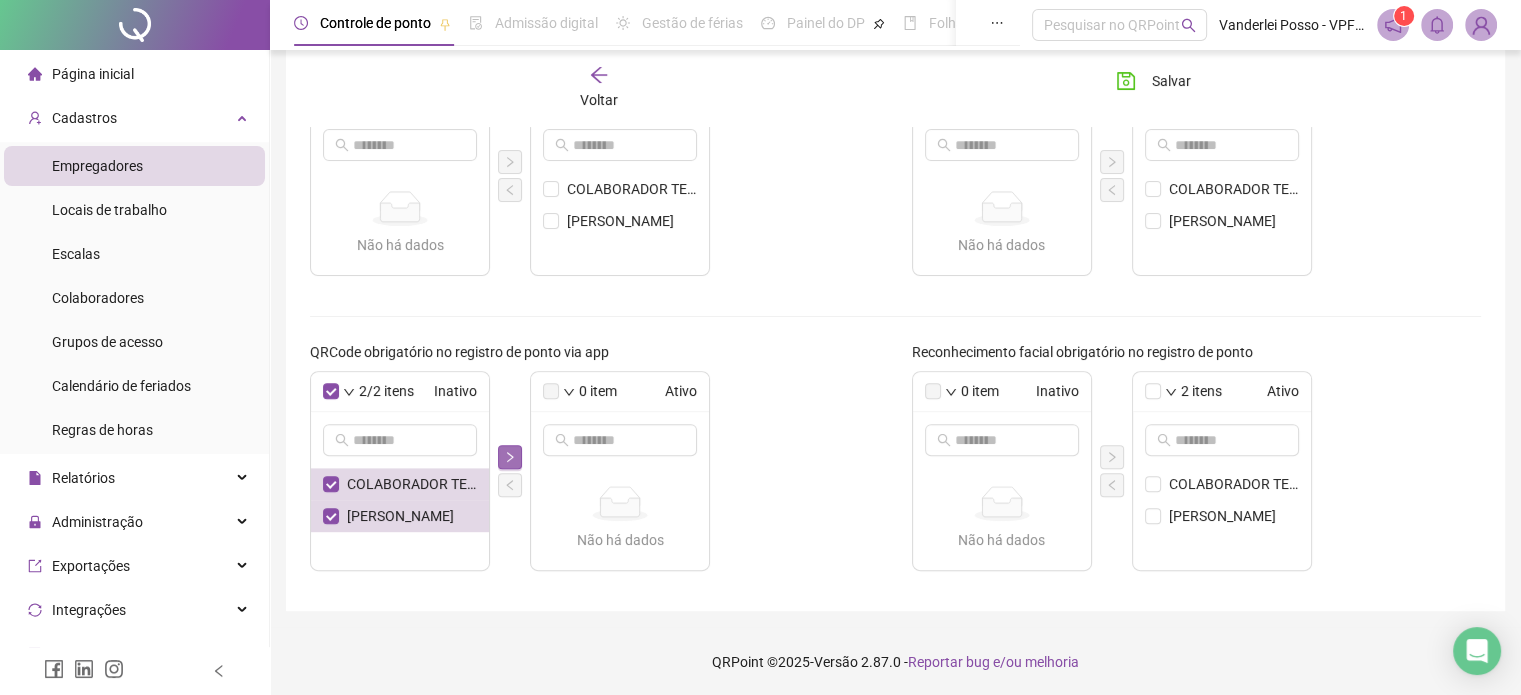 click 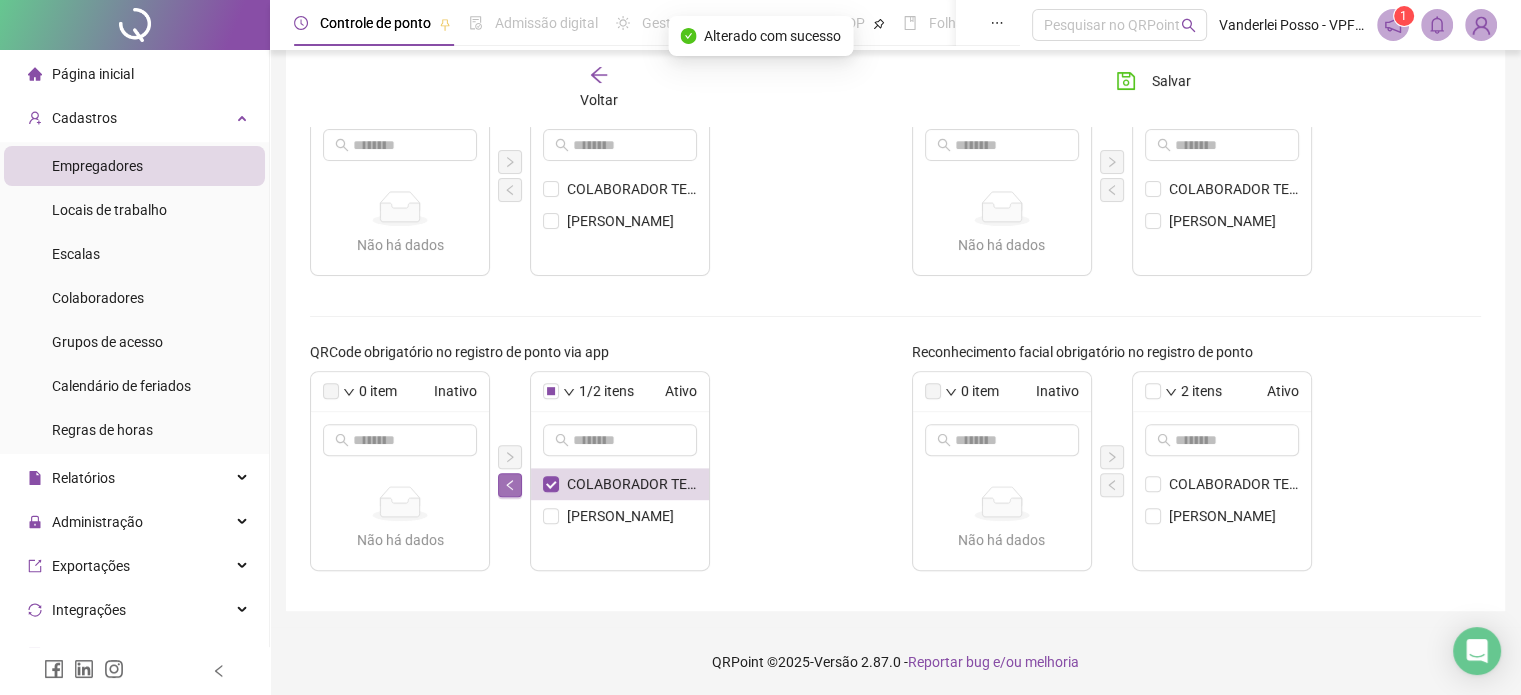 click 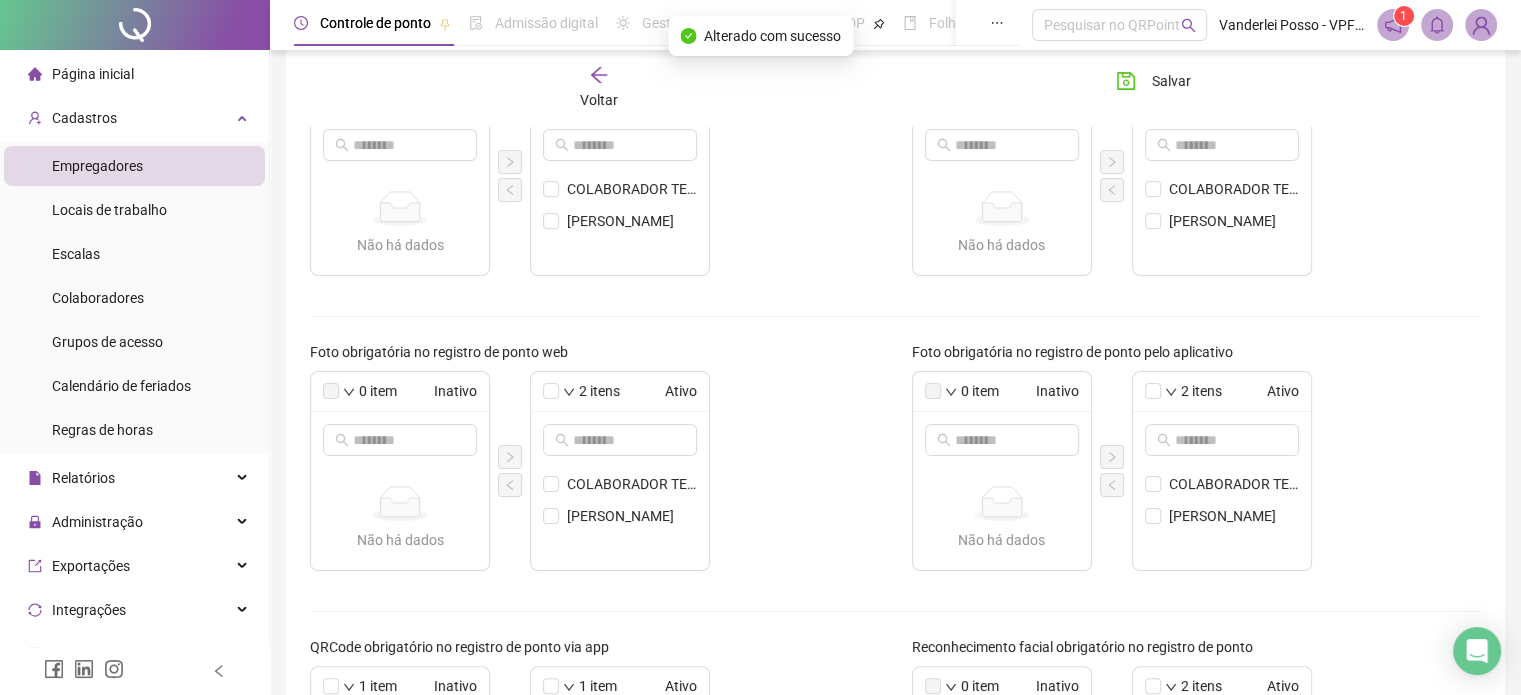 scroll, scrollTop: 414, scrollLeft: 0, axis: vertical 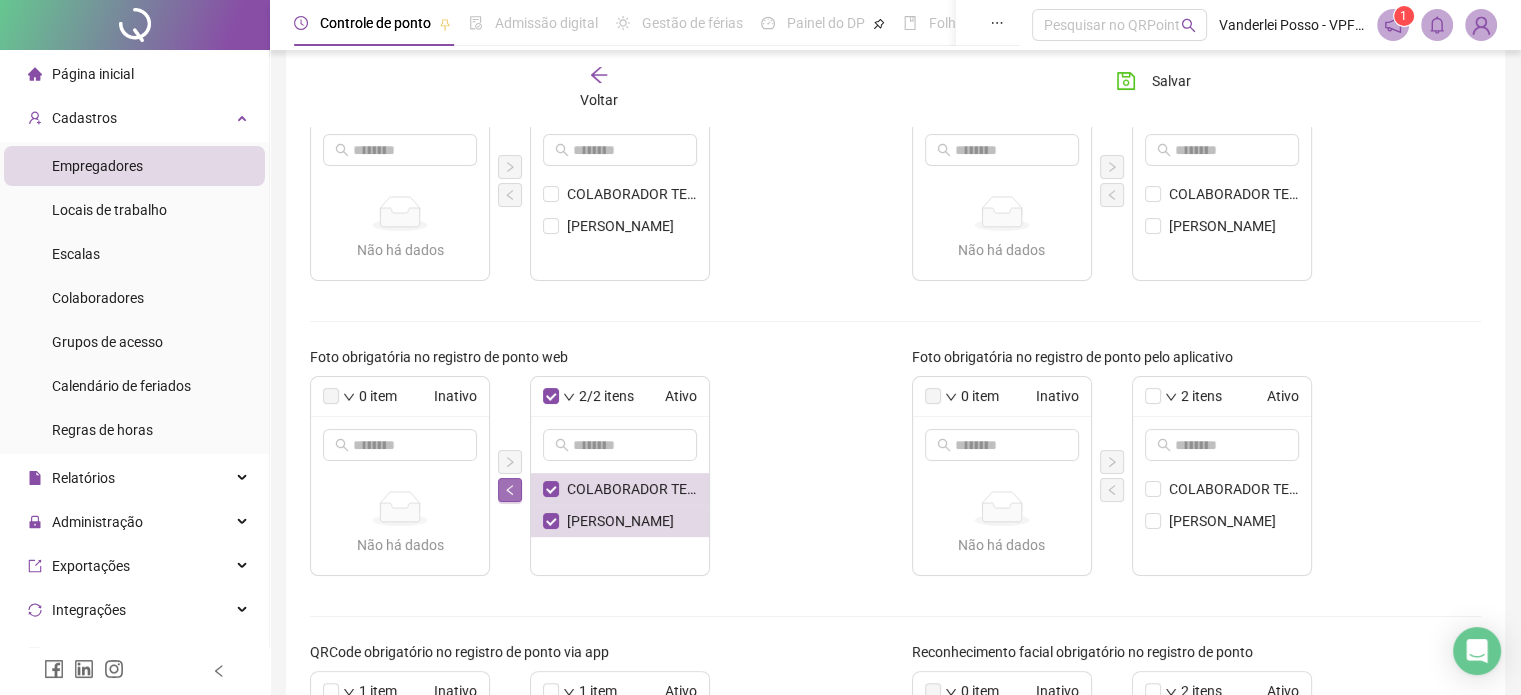 click 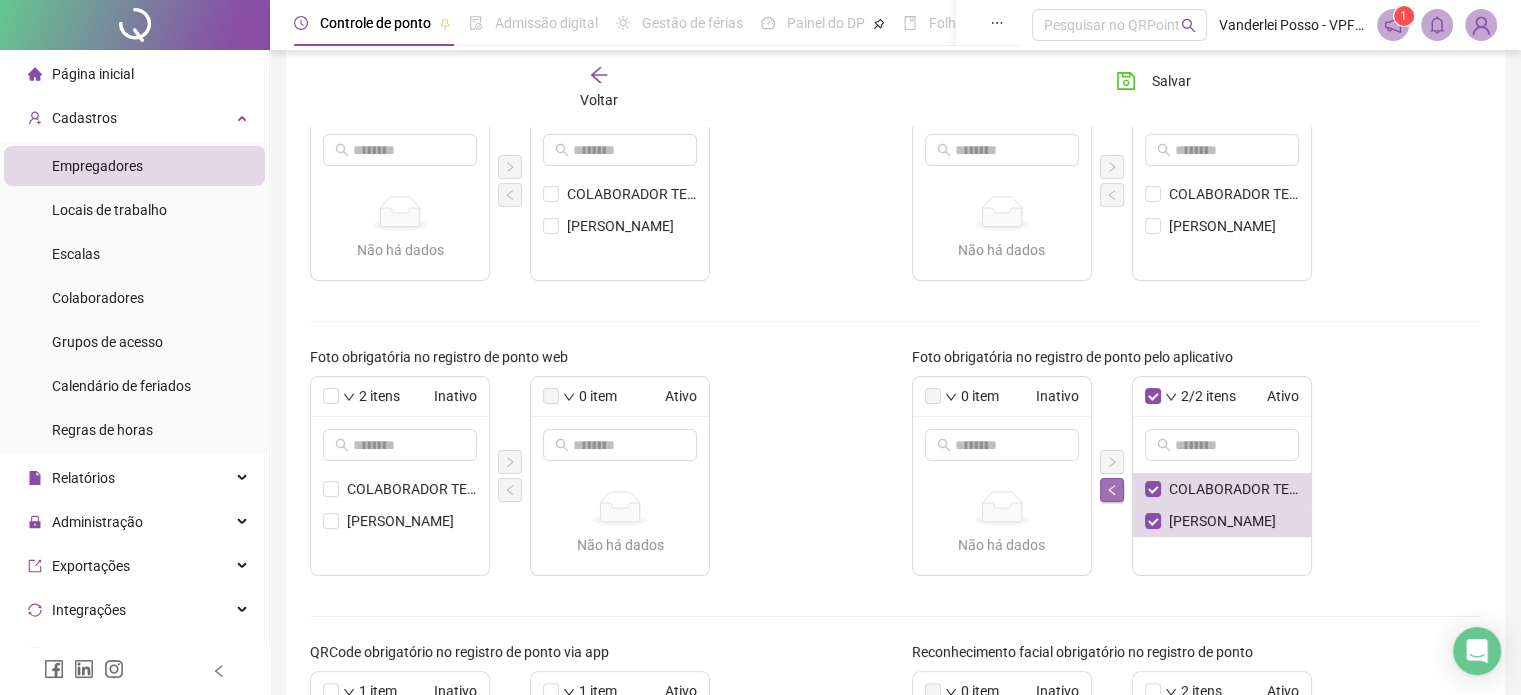 click 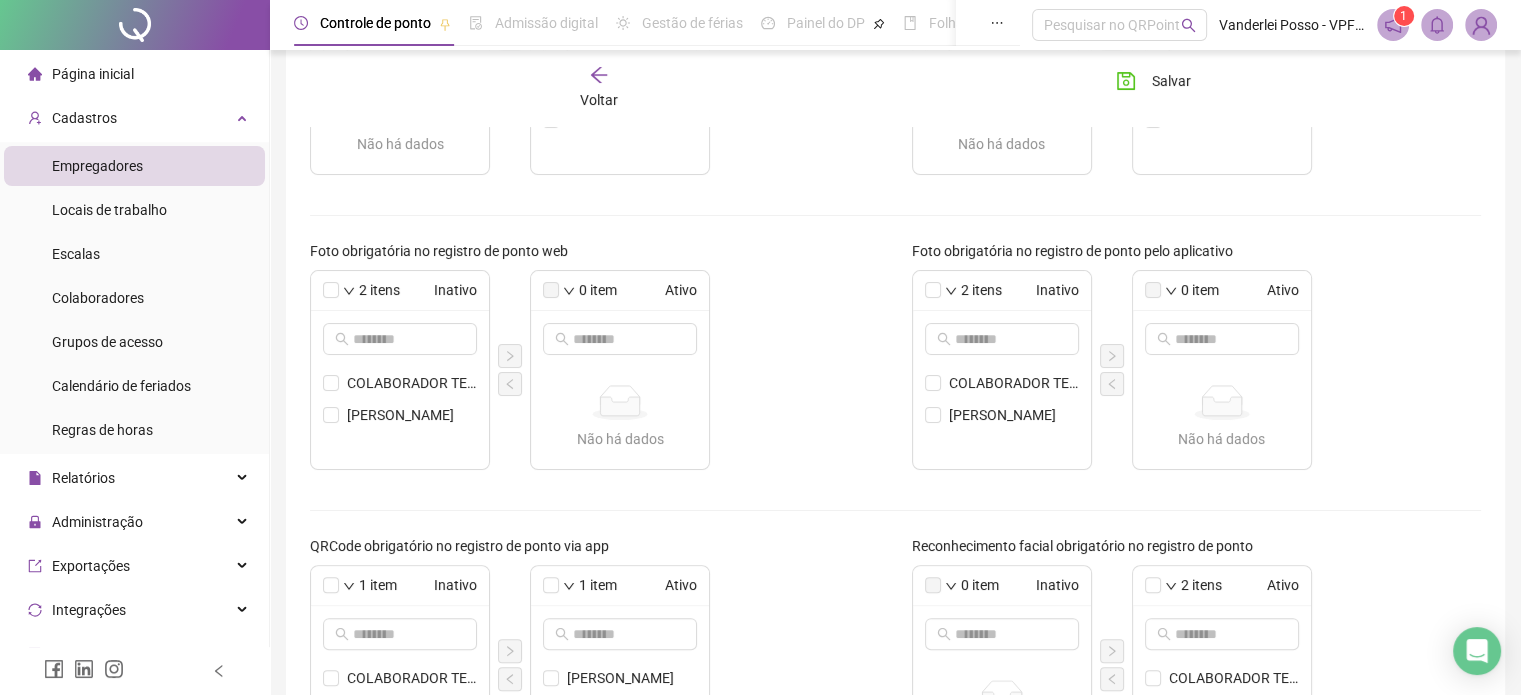 scroll, scrollTop: 514, scrollLeft: 0, axis: vertical 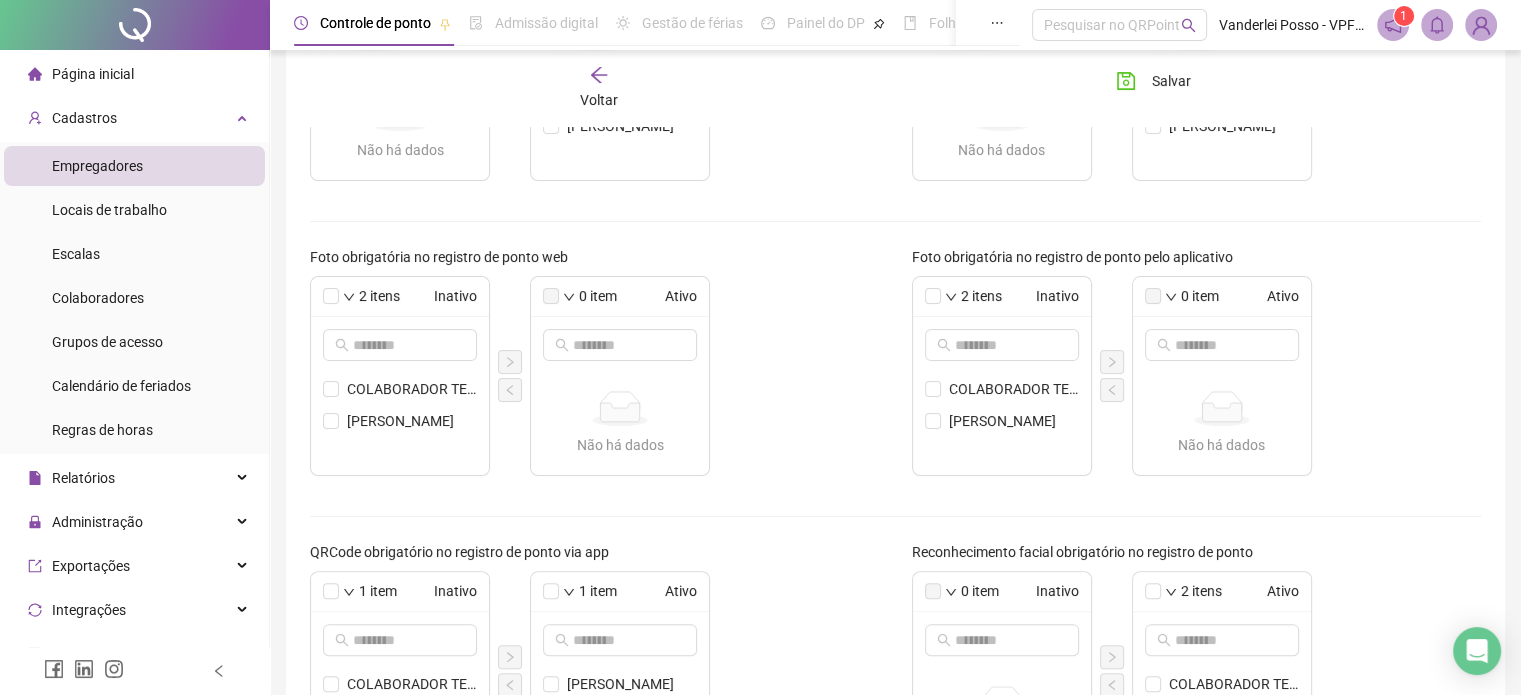 drag, startPoint x: 780, startPoint y: 101, endPoint x: 781, endPoint y: 54, distance: 47.010635 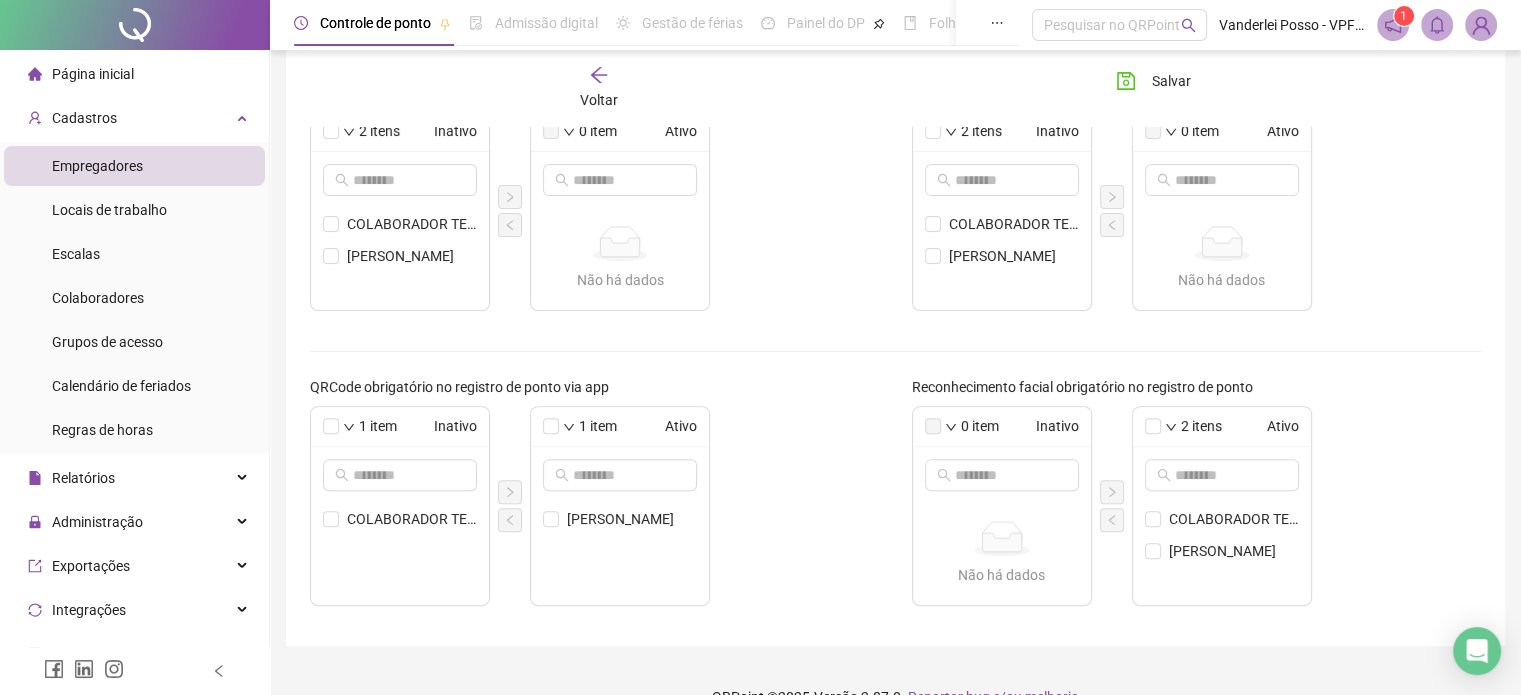 scroll, scrollTop: 714, scrollLeft: 0, axis: vertical 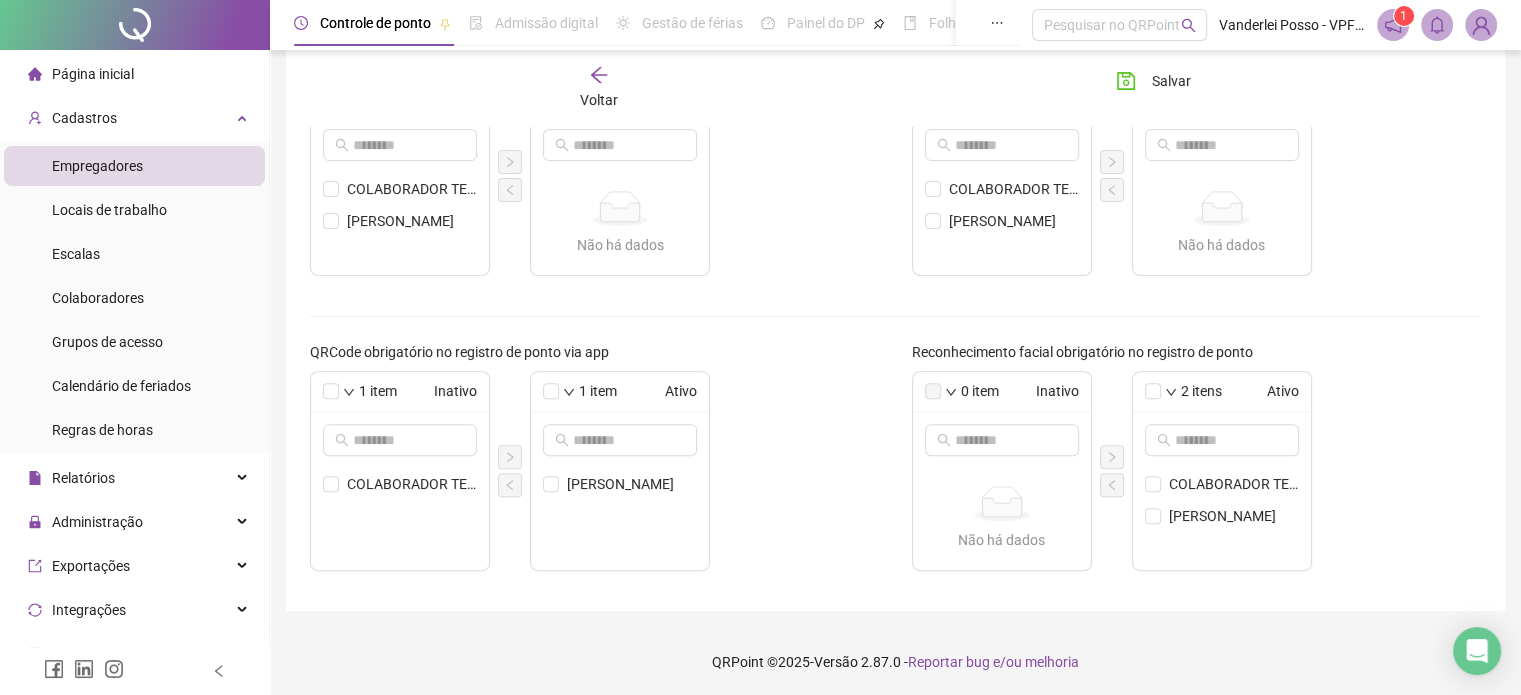 click on "Salvar" at bounding box center [1192, 88] 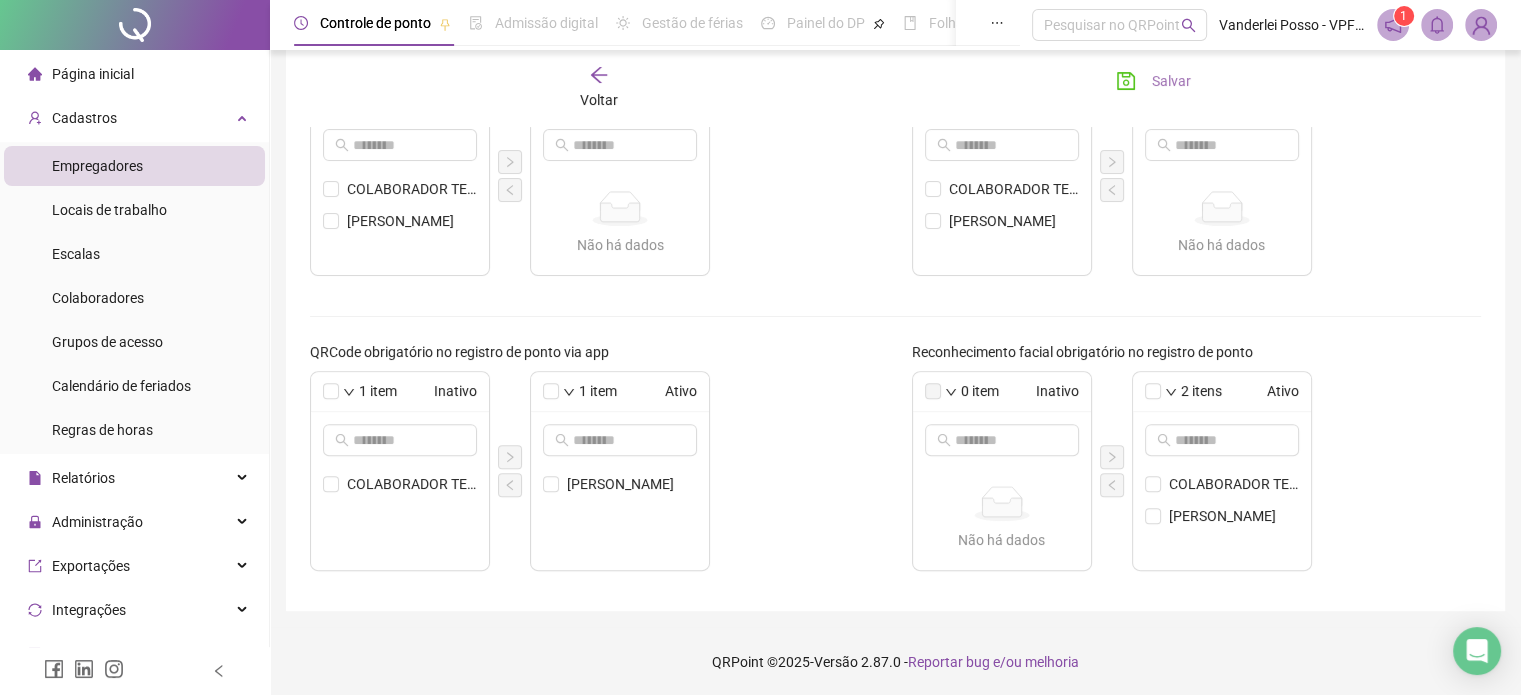 click on "Salvar" at bounding box center (1171, 81) 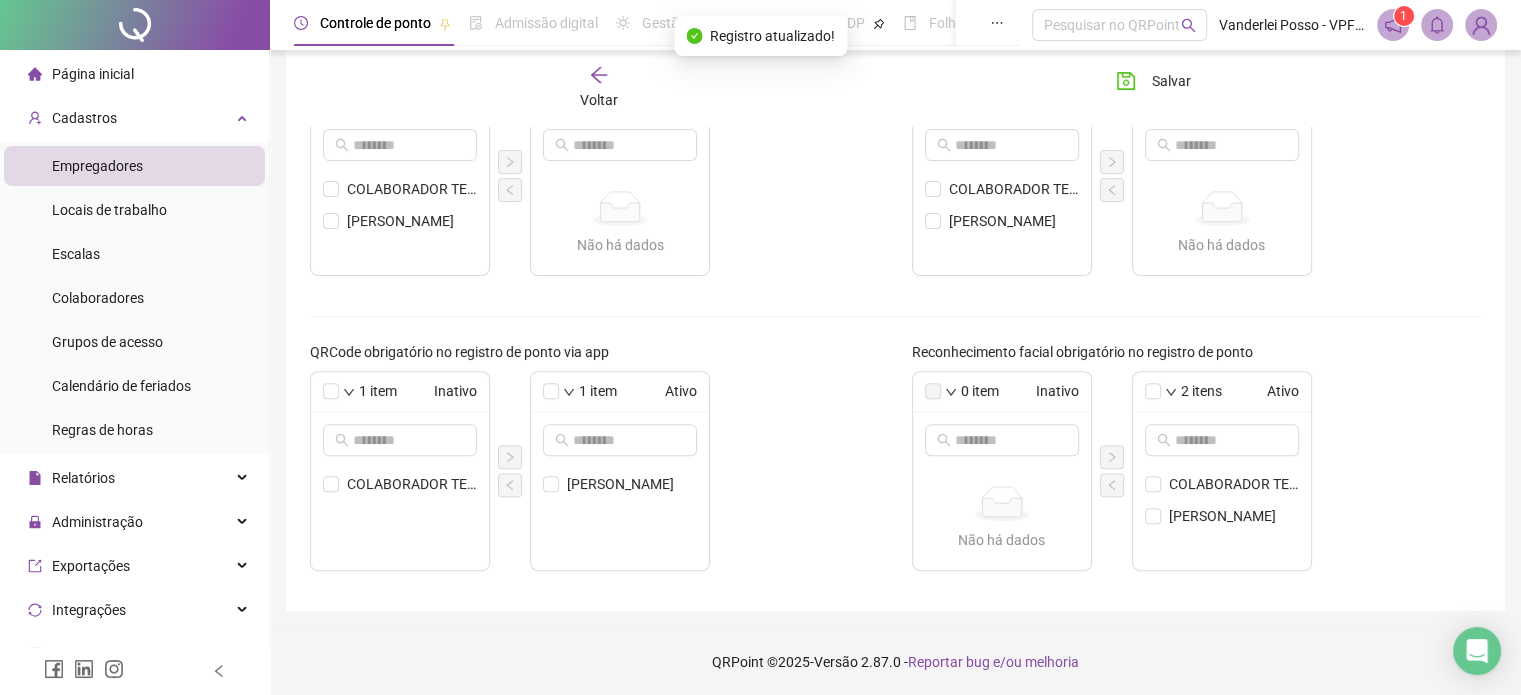 click on "Voltar" at bounding box center [599, 88] 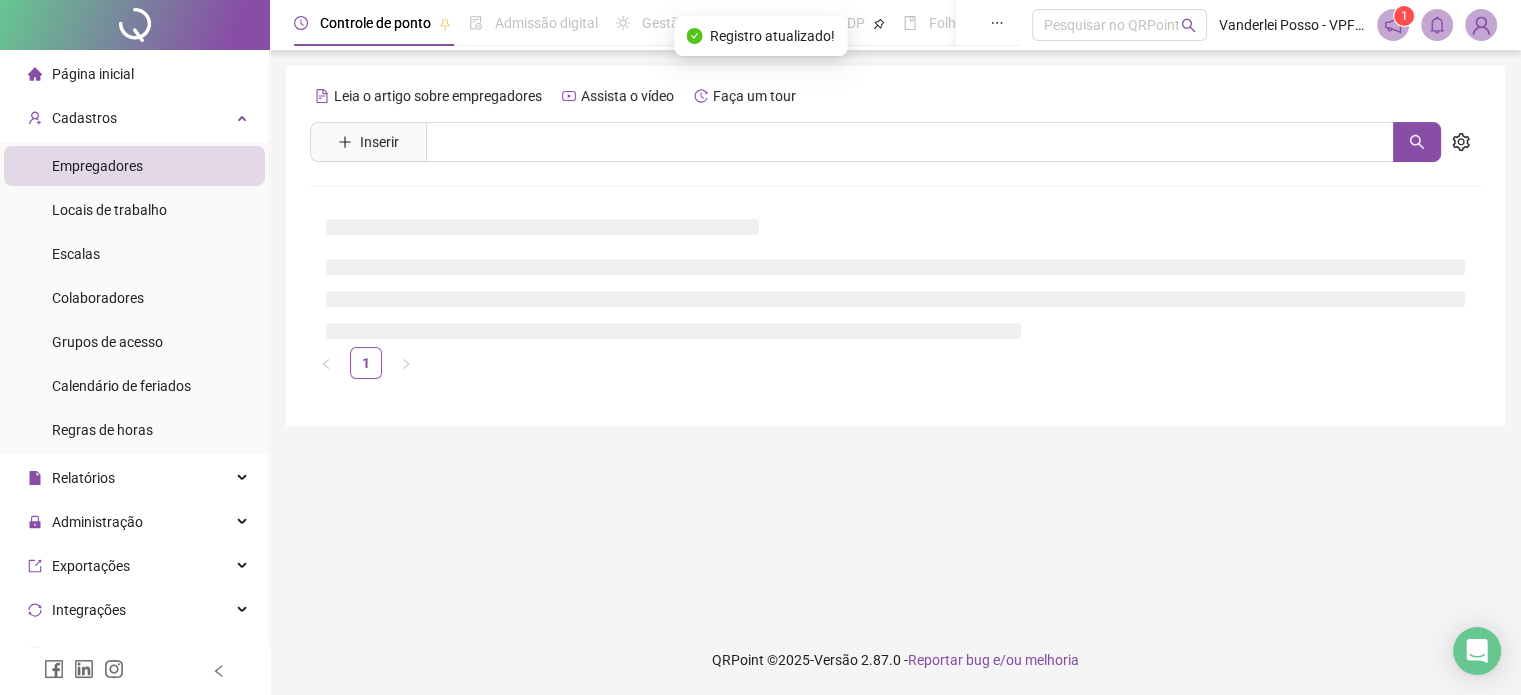 scroll, scrollTop: 0, scrollLeft: 0, axis: both 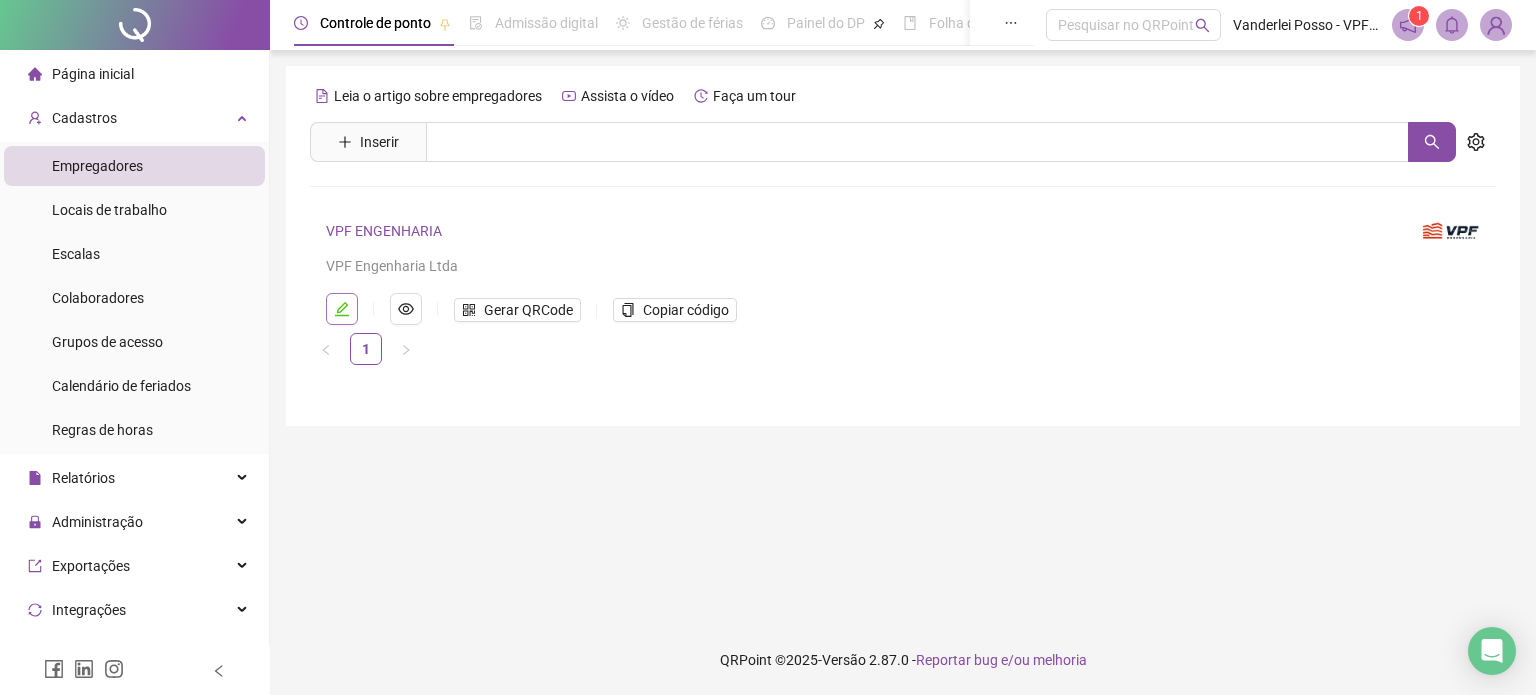 click at bounding box center (342, 309) 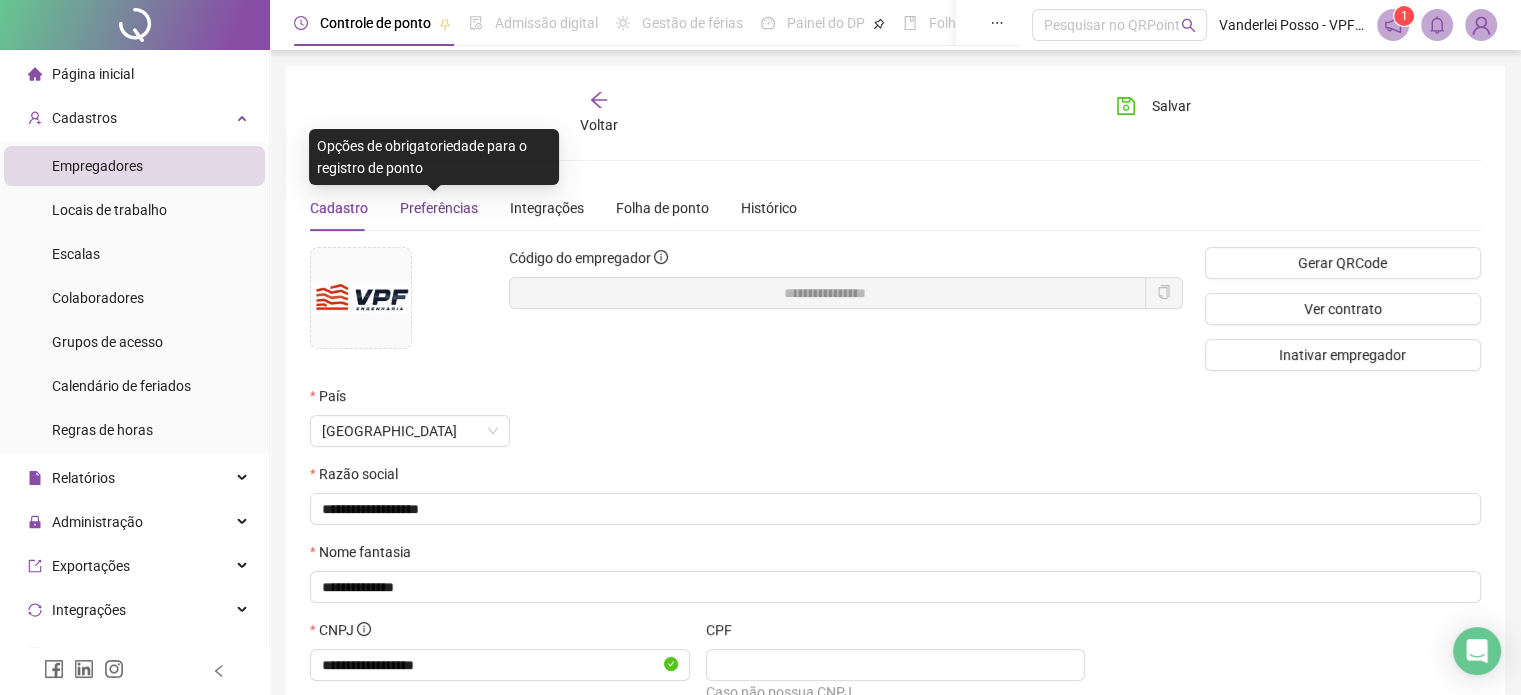 click on "Preferências" at bounding box center (439, 208) 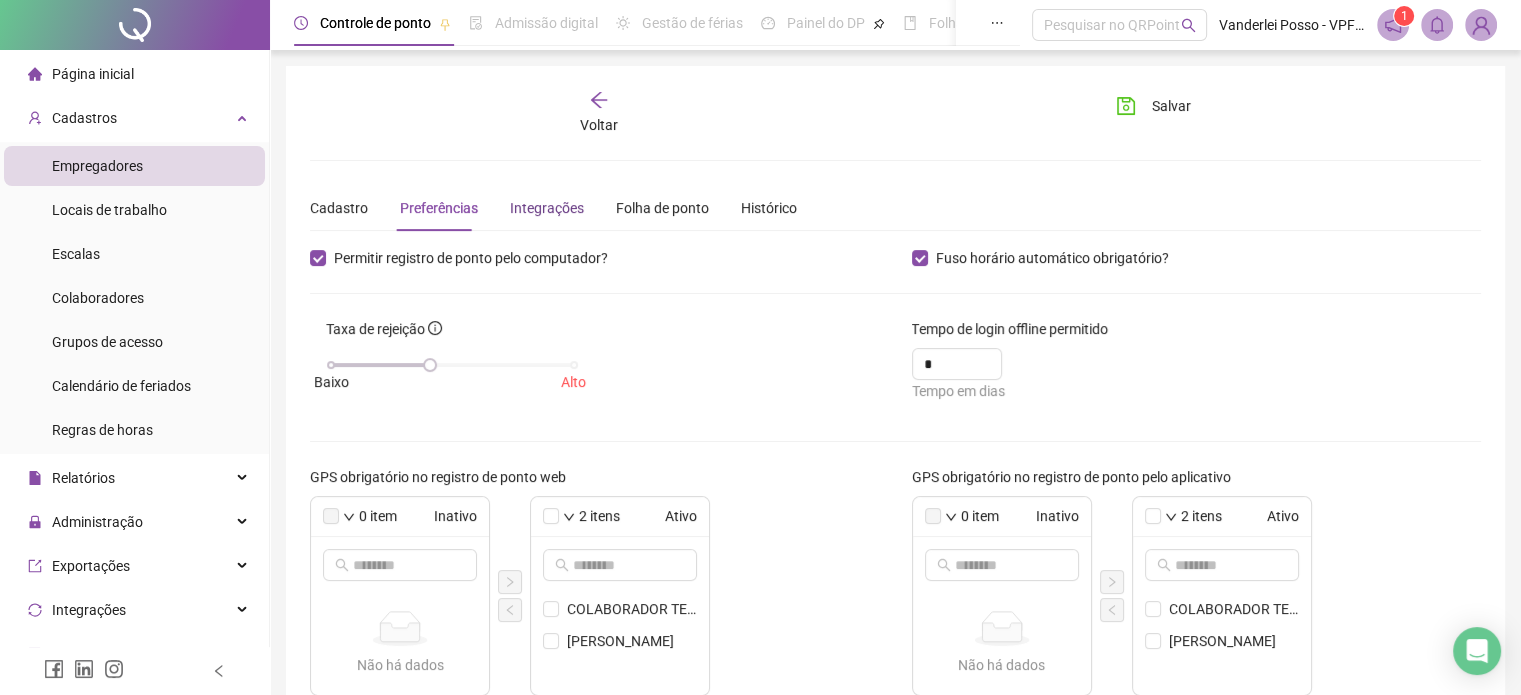 click on "Integrações" at bounding box center (547, 208) 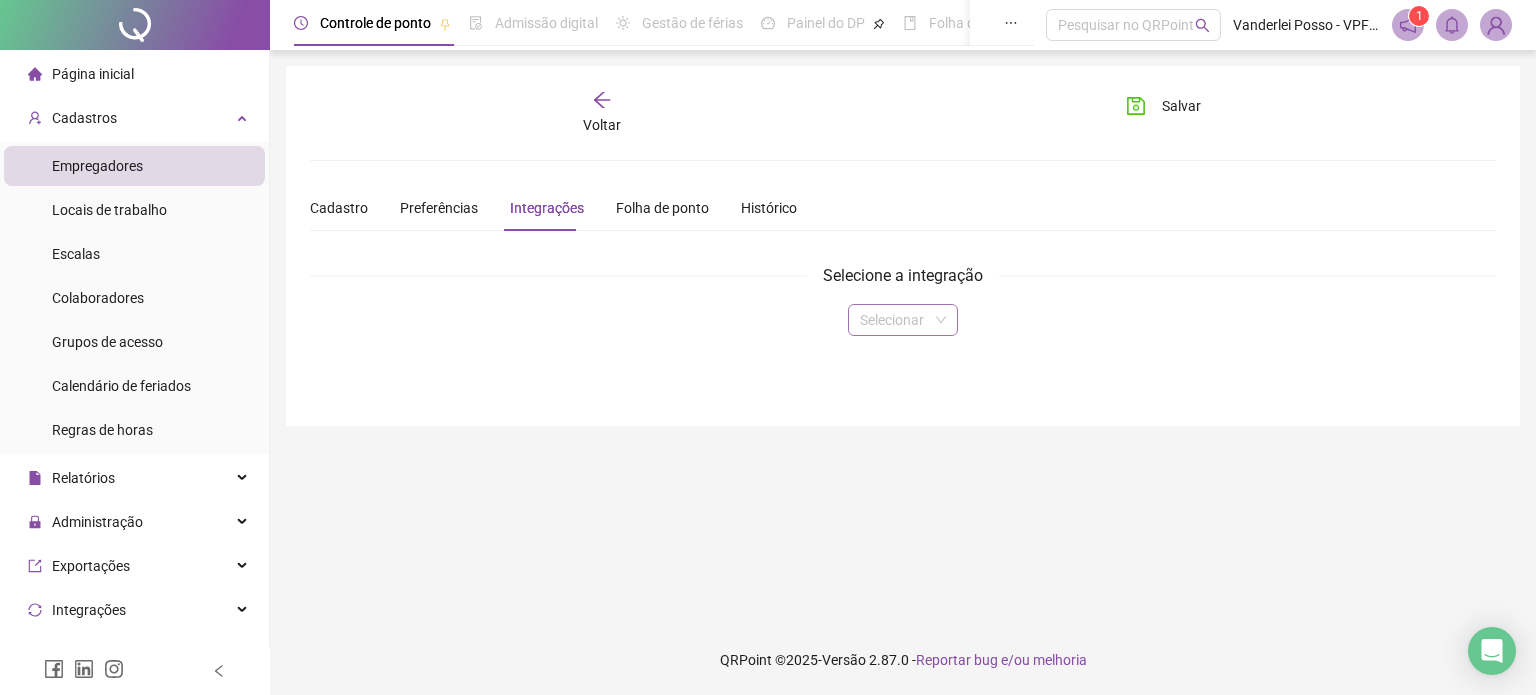 click on "Selecionar" at bounding box center [903, 320] 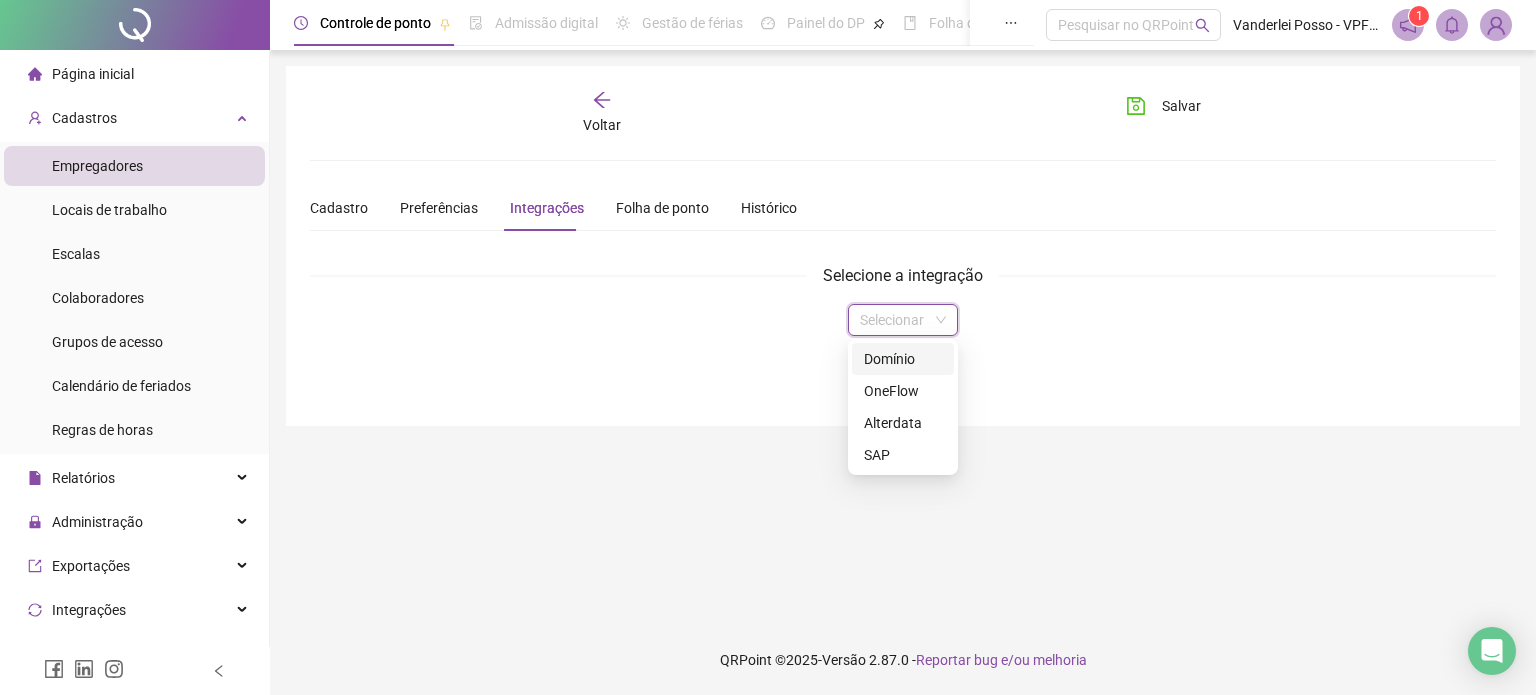click on "Selecionar" at bounding box center (903, 320) 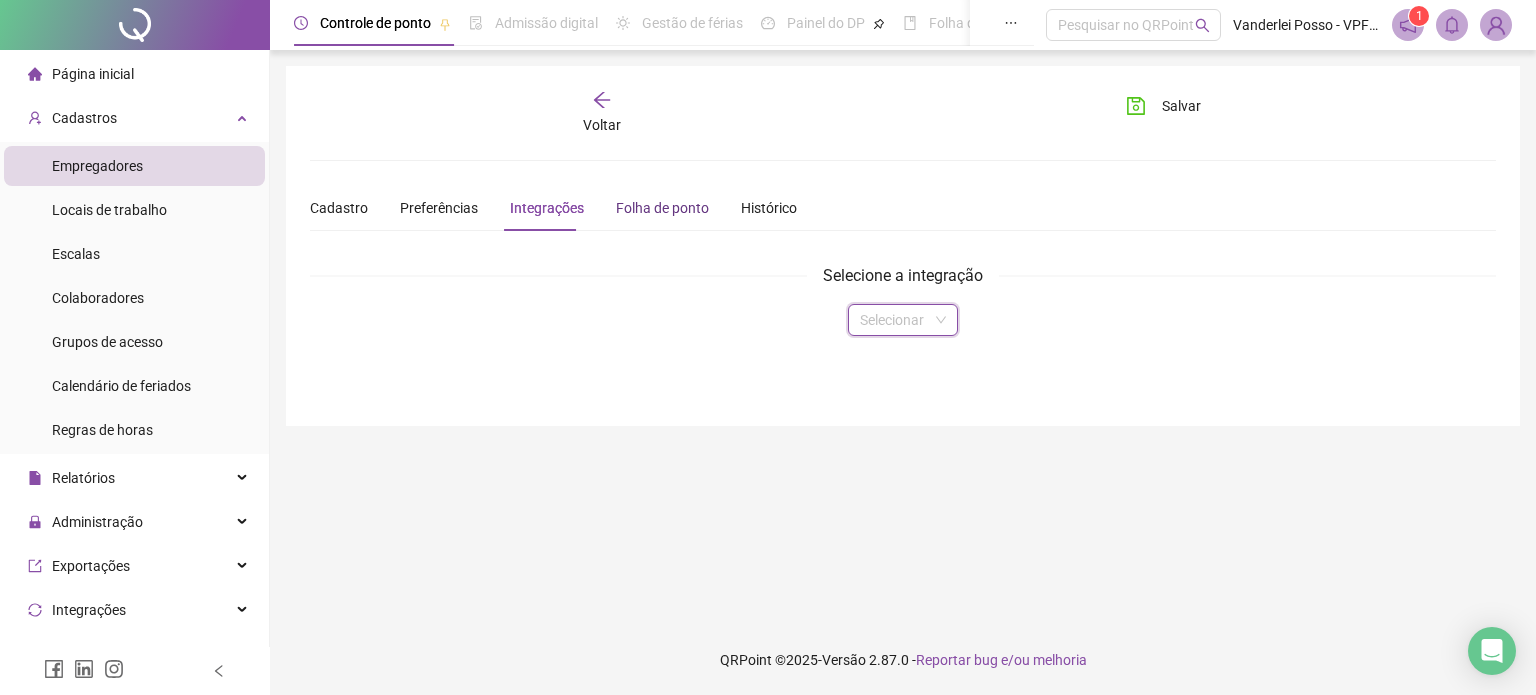 click on "Folha de ponto" at bounding box center [662, 208] 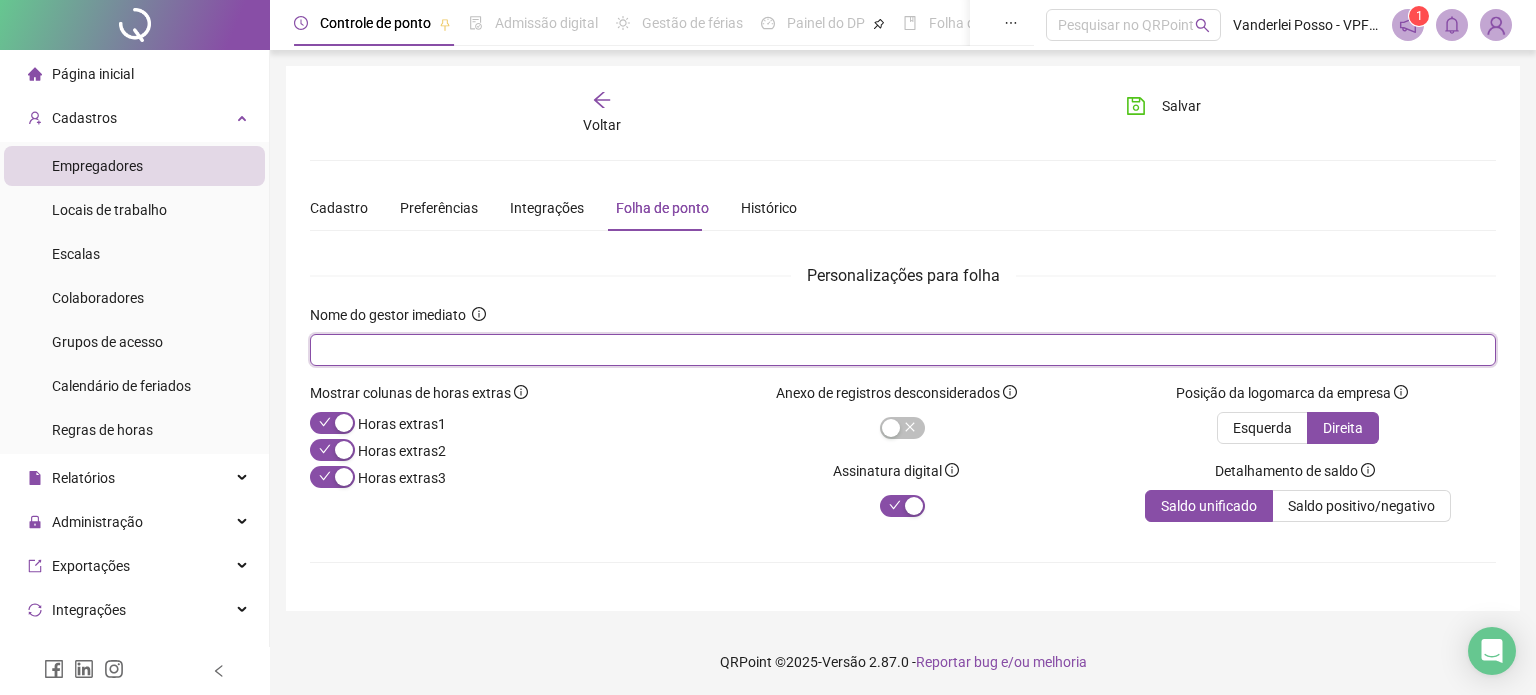 click at bounding box center [901, 350] 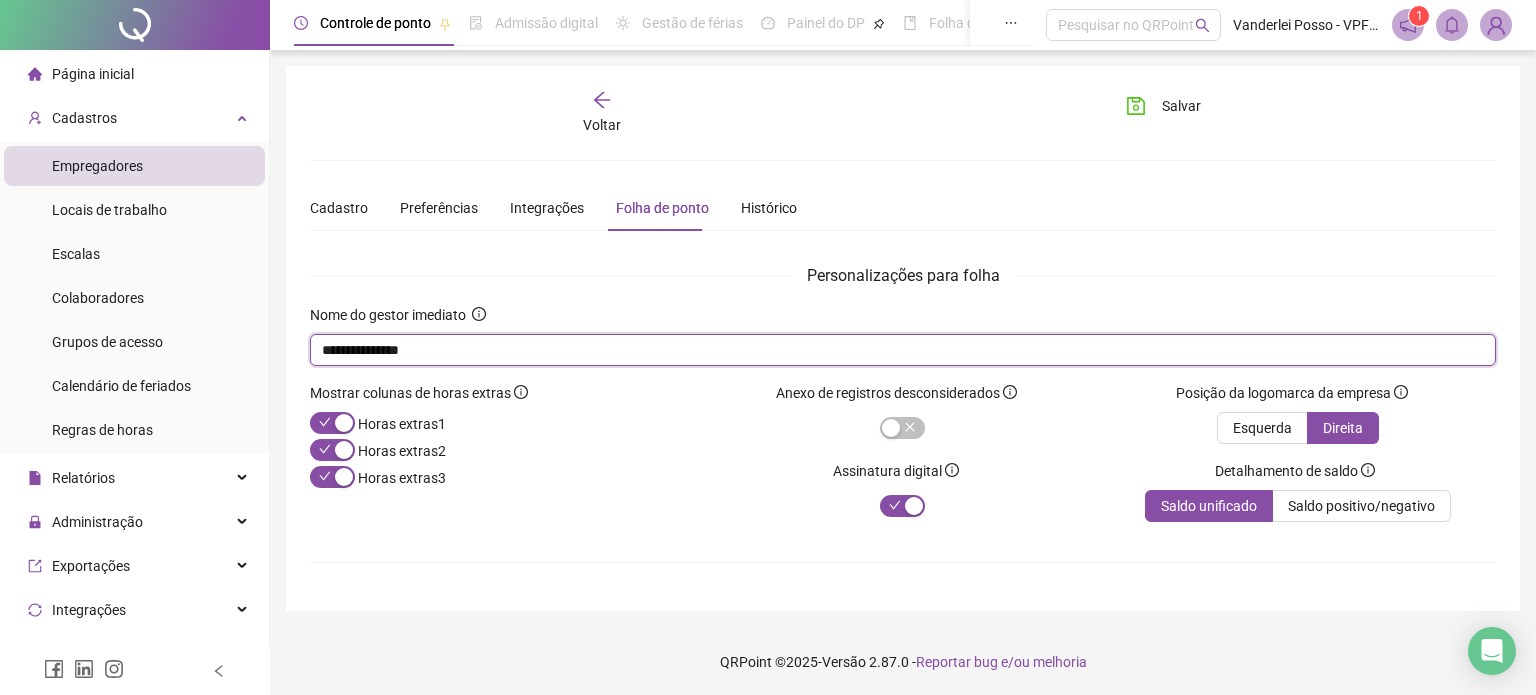 type on "**********" 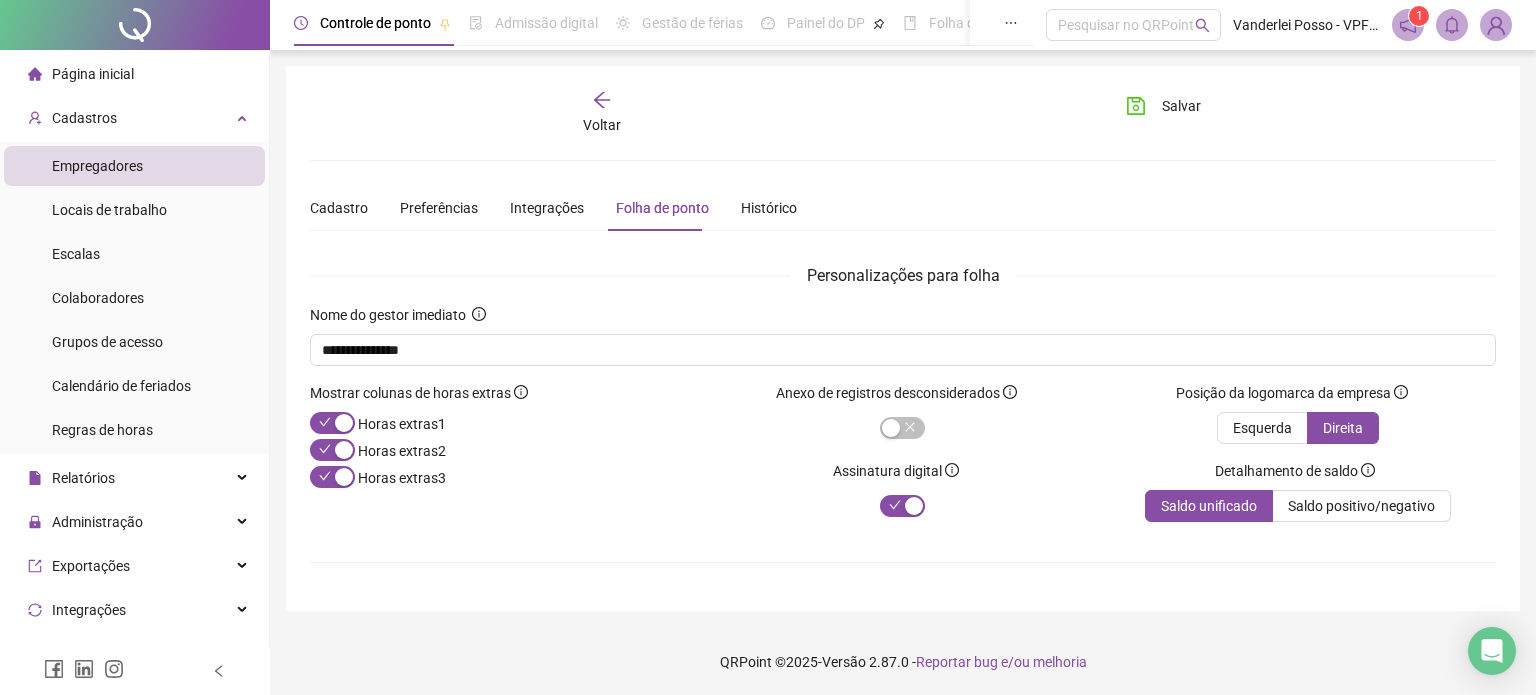 click on "Mostrar colunas de horas extras     Horas extras  1   Horas extras  2   Horas extras  3" at bounding box center [507, 443] 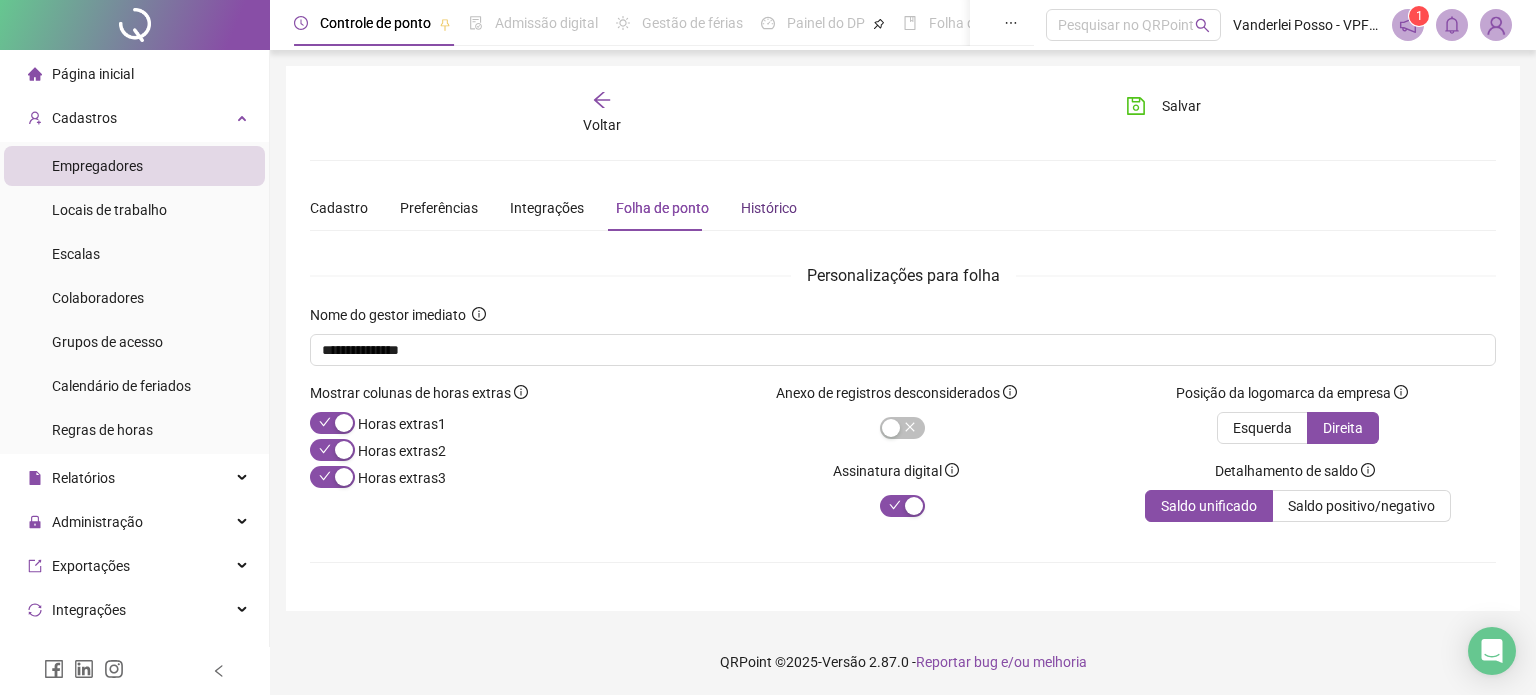 click on "Histórico" at bounding box center (769, 208) 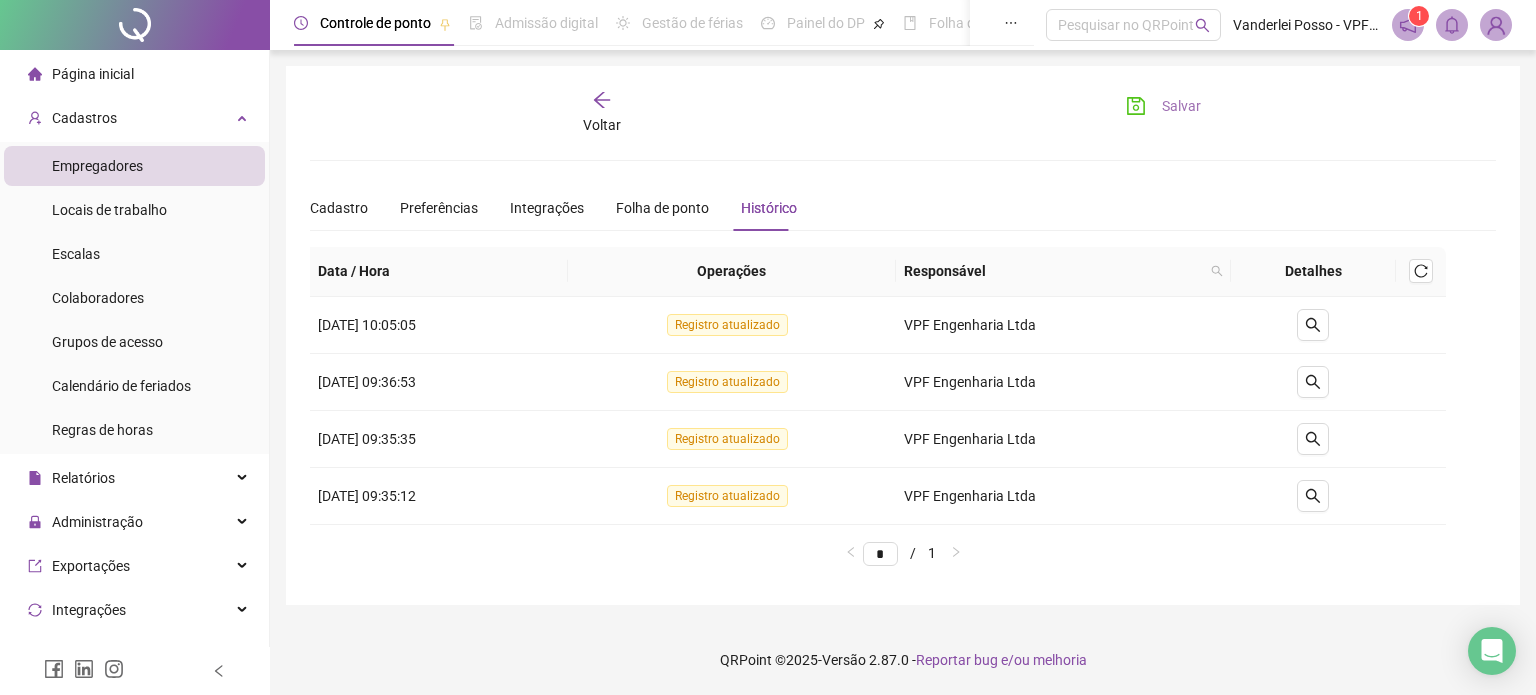 click on "Salvar" at bounding box center (1181, 106) 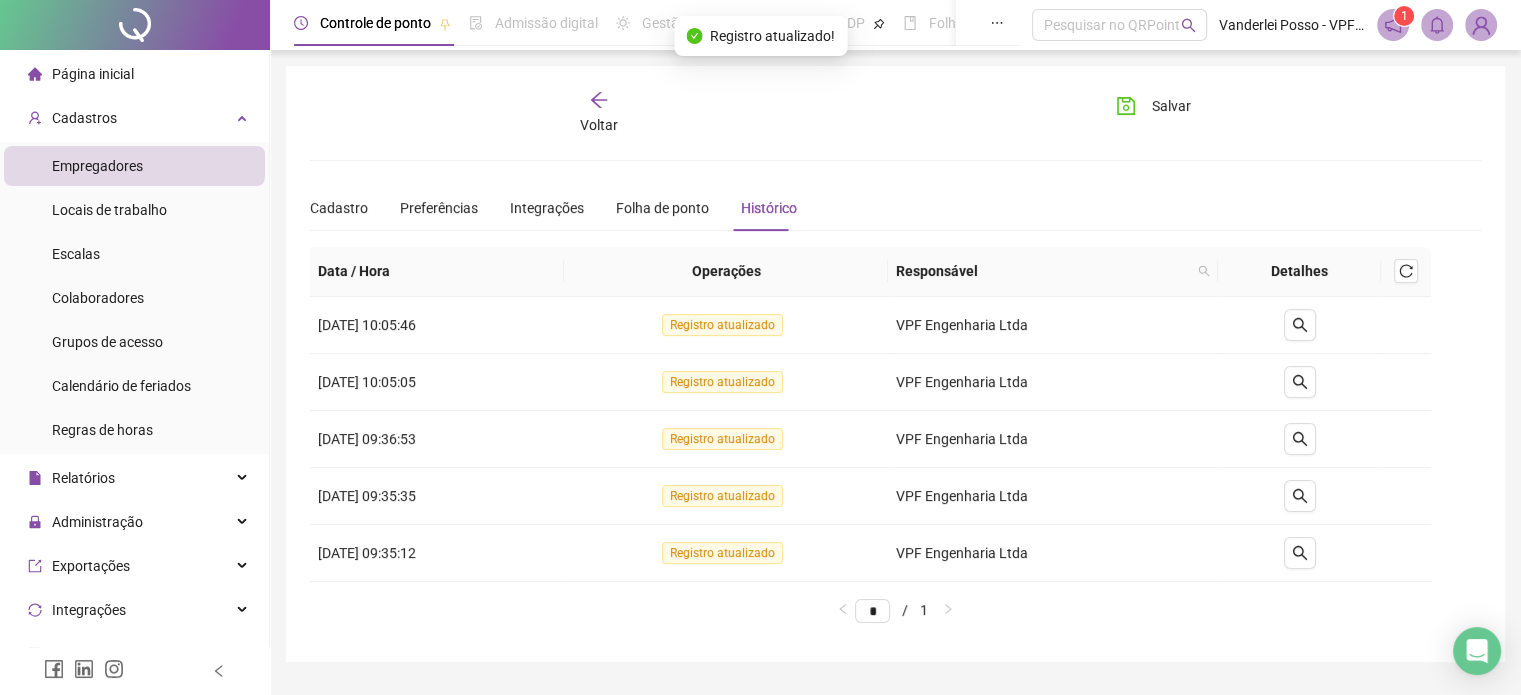 click 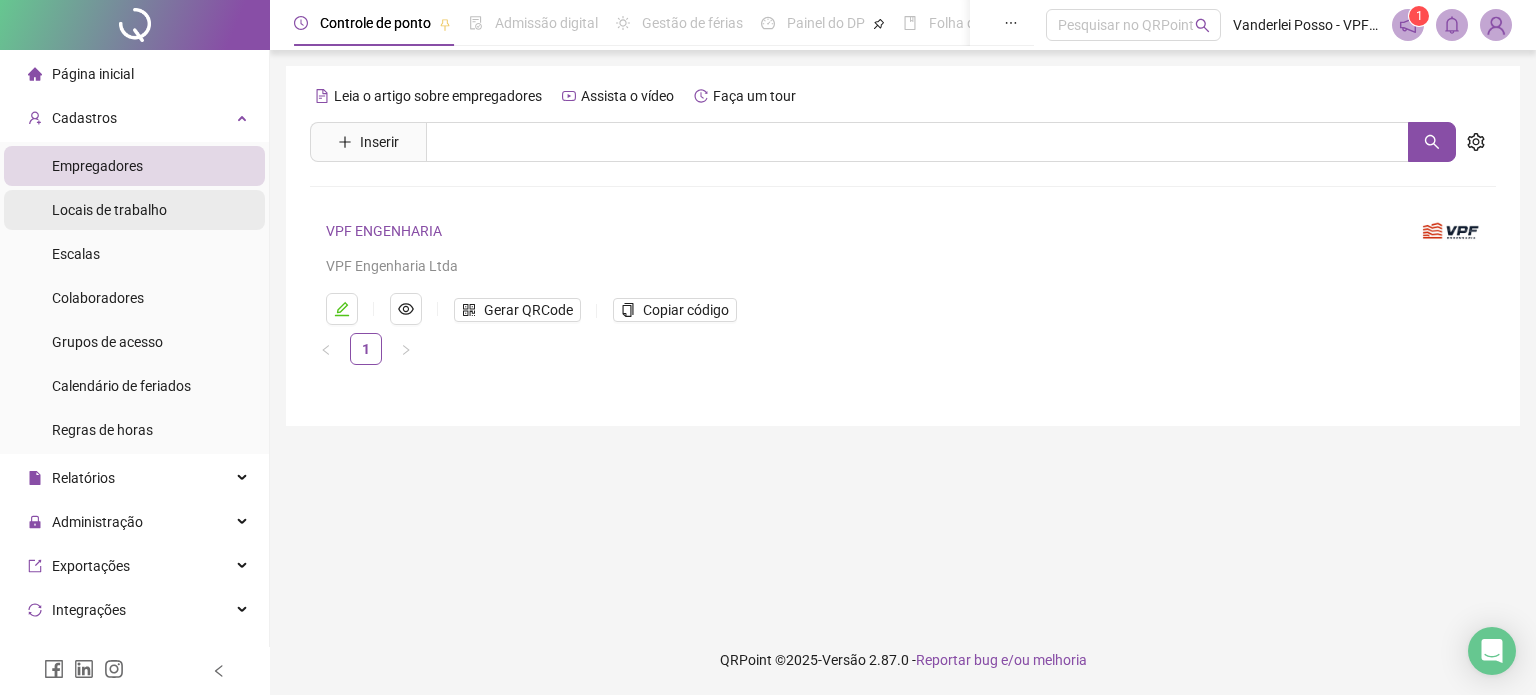 click on "Locais de trabalho" at bounding box center (109, 210) 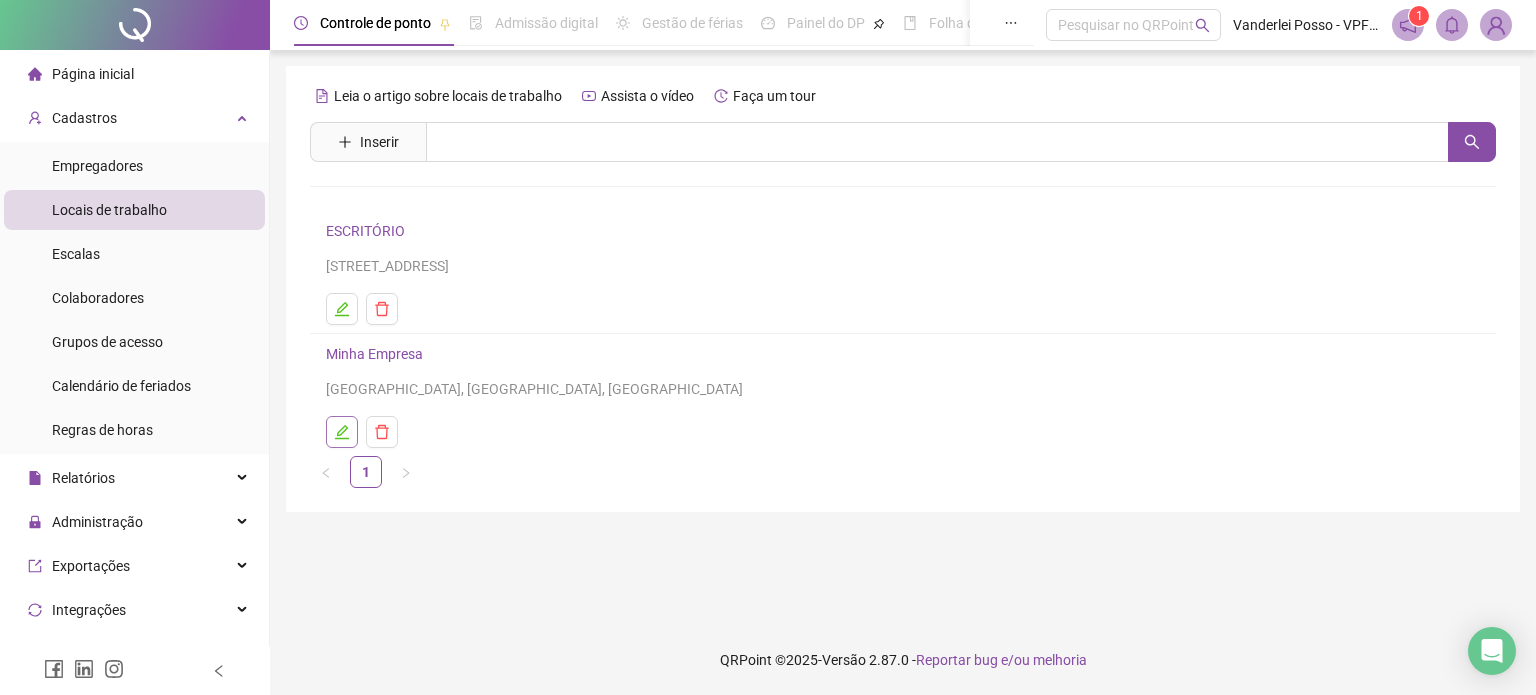 click 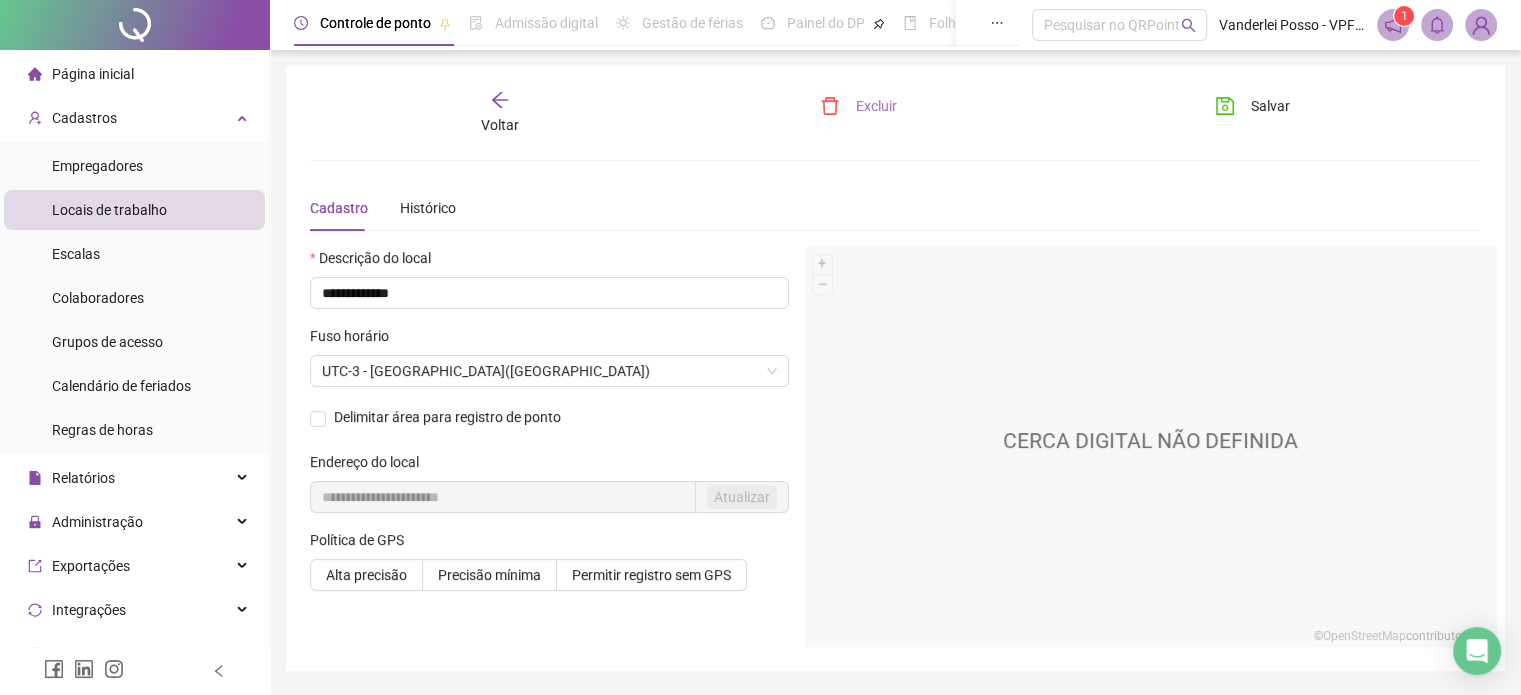click on "Excluir" at bounding box center [876, 106] 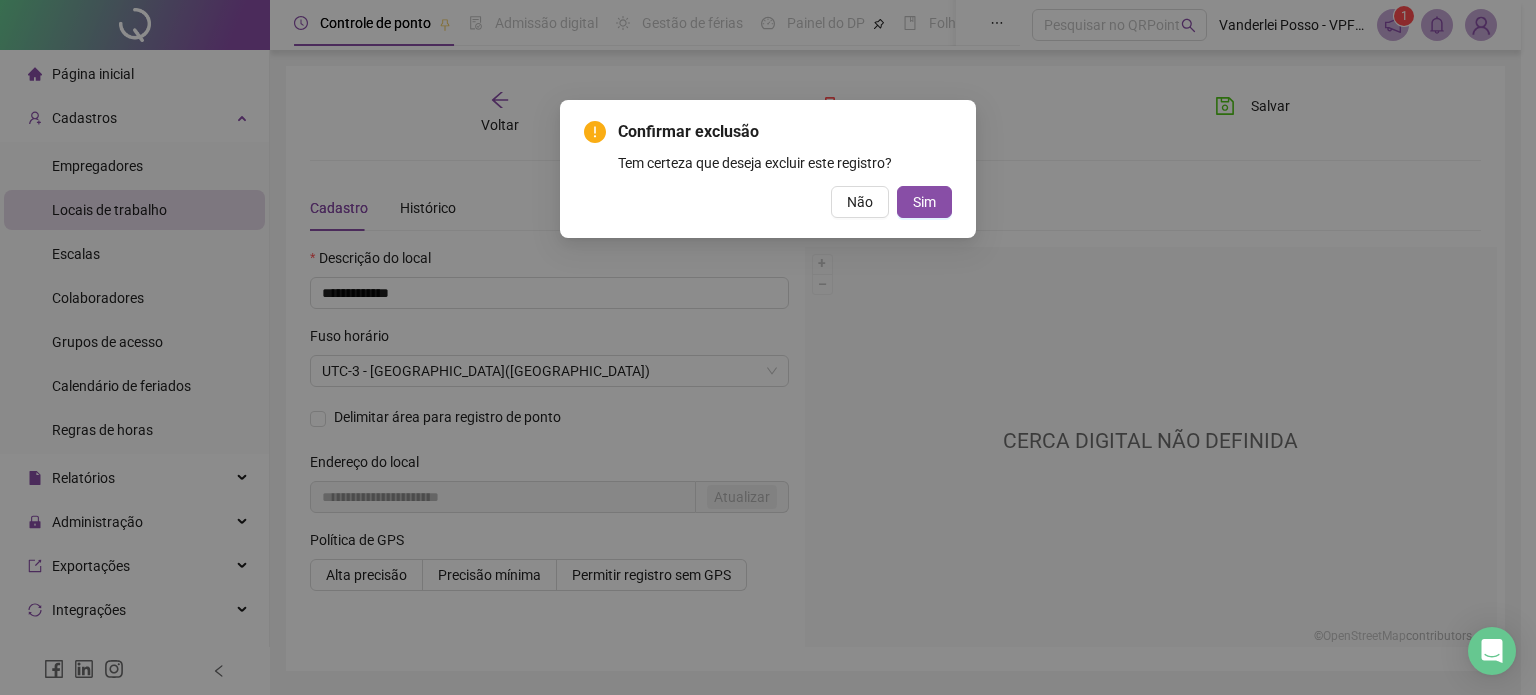 click on "Não Sim" at bounding box center [768, 202] 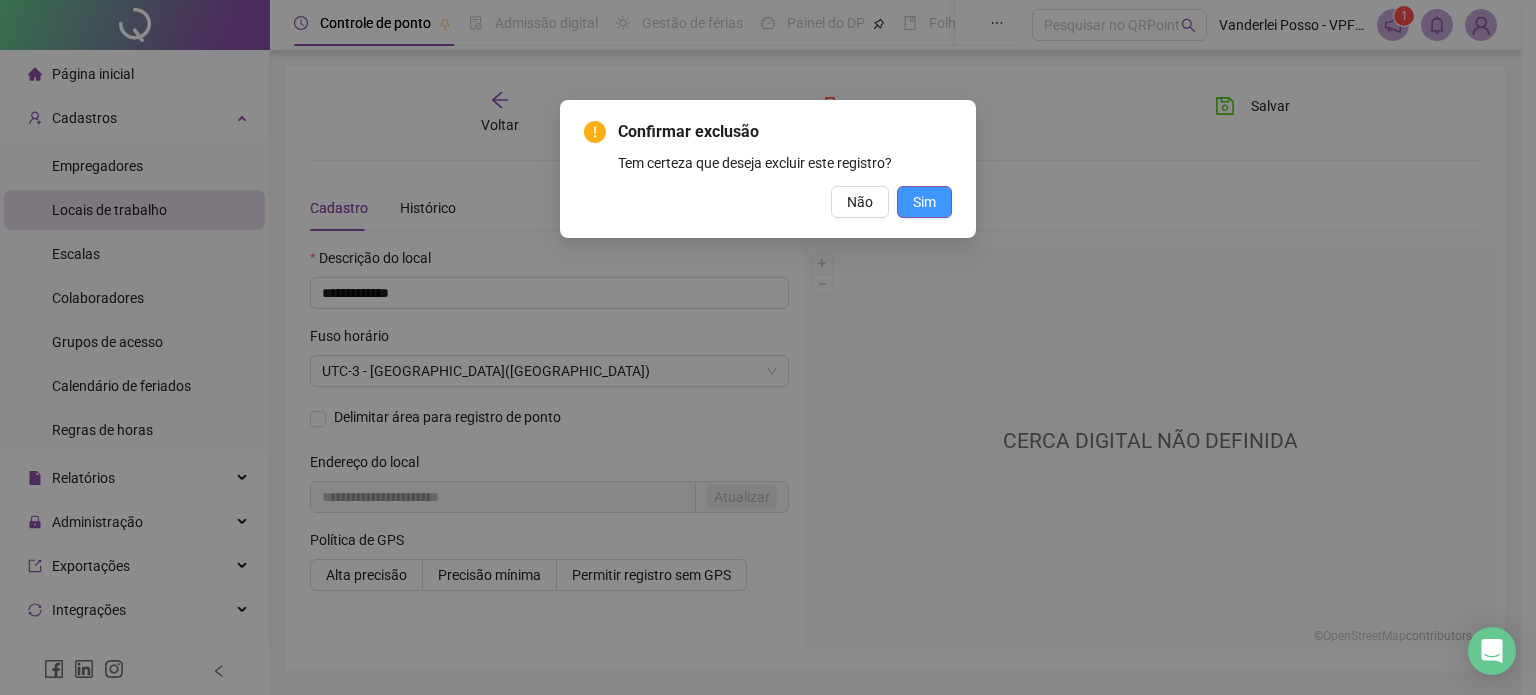 click on "Sim" at bounding box center [924, 202] 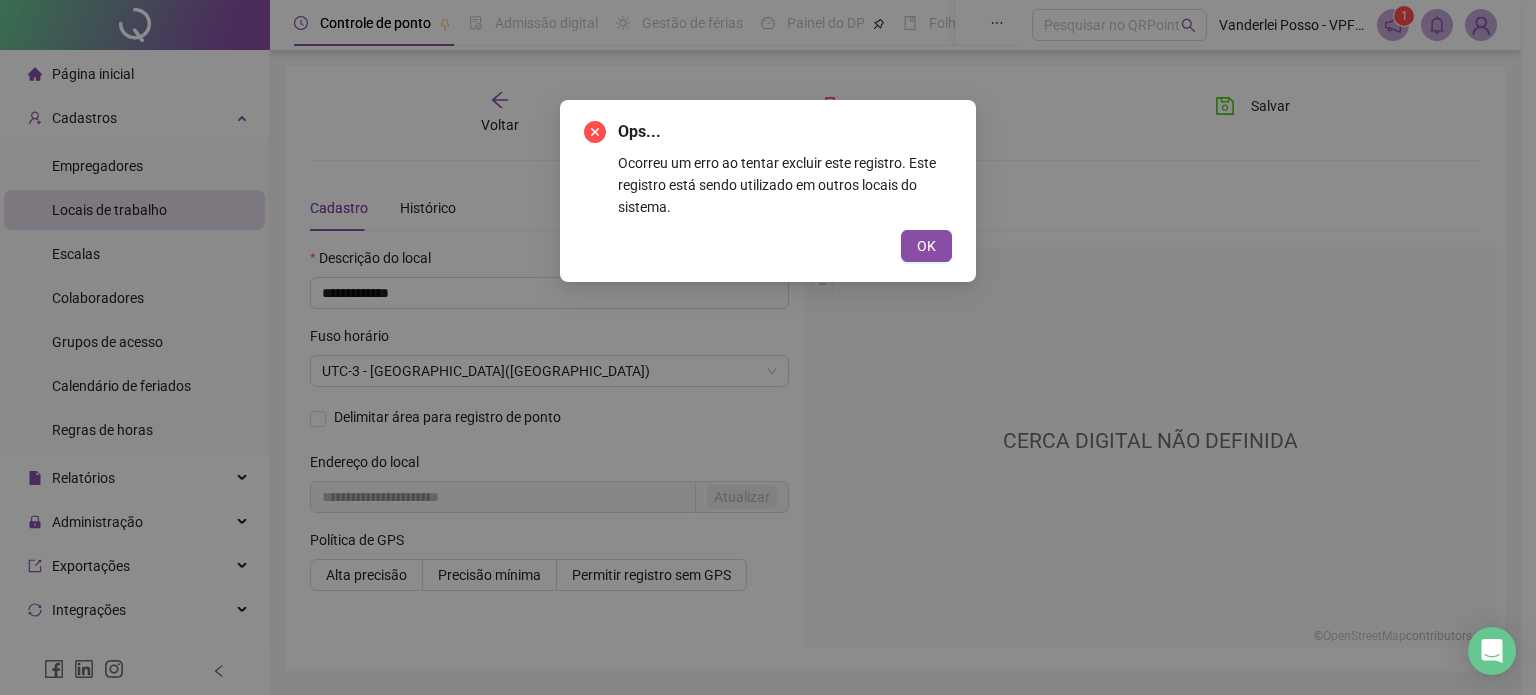 click on "Ops... Ocorreu um erro ao tentar excluir este registro.
Este registro está sendo utilizado em outros locais do sistema. OK" at bounding box center [768, 191] 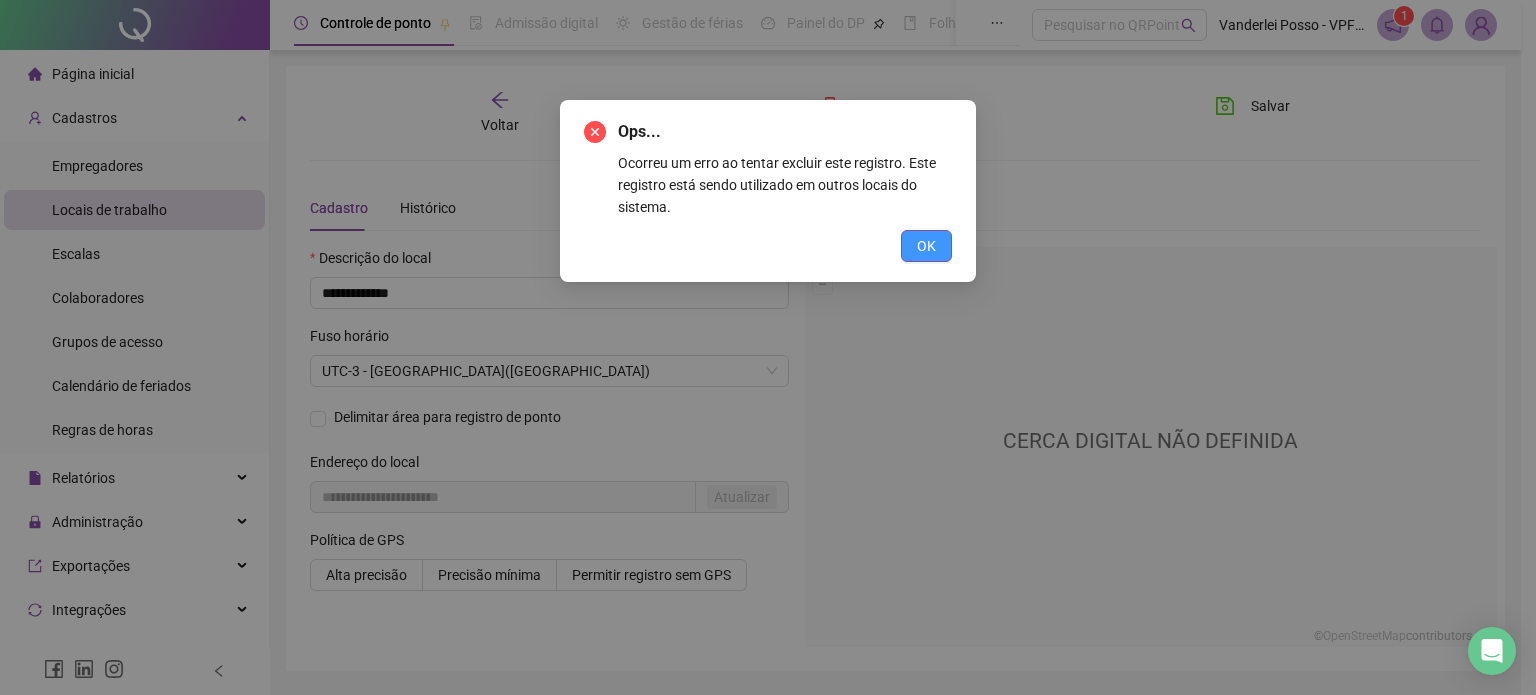 click on "OK" at bounding box center (926, 246) 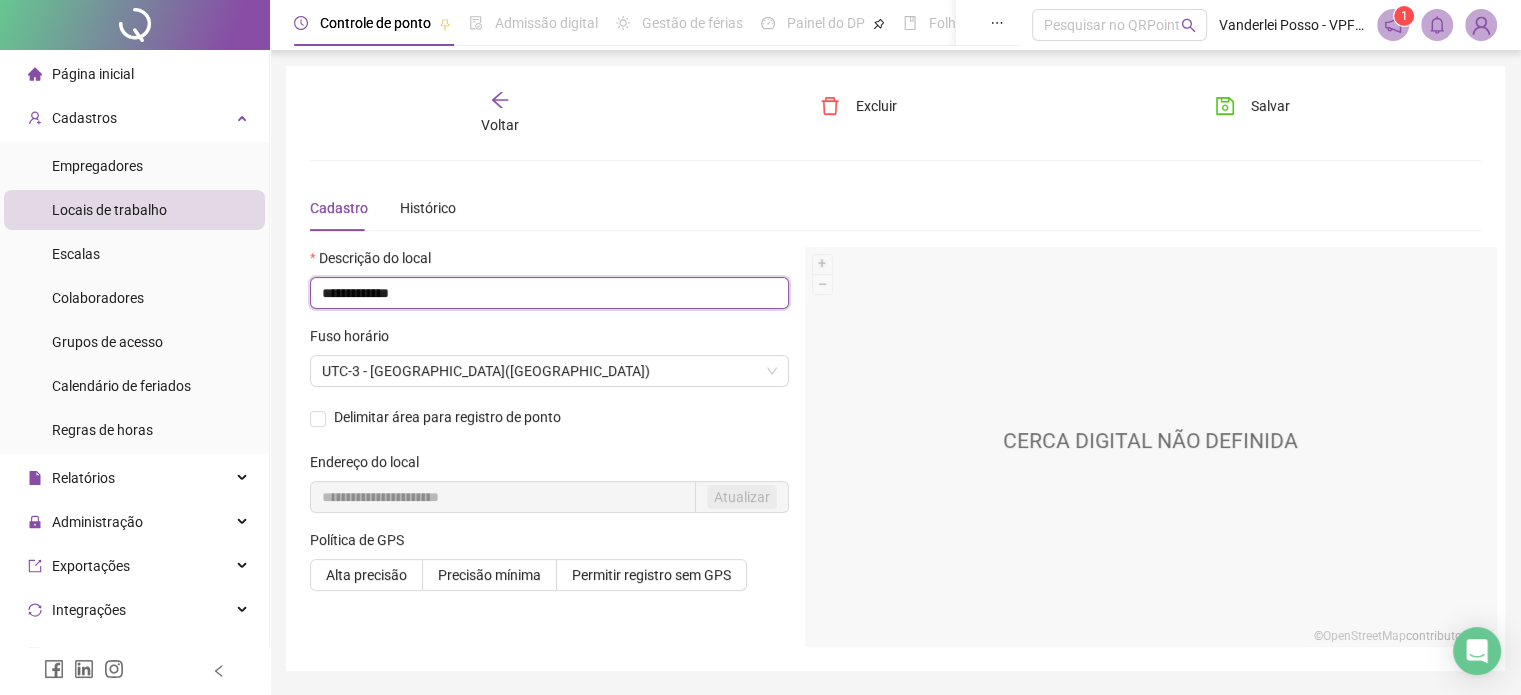 click on "**********" at bounding box center (549, 293) 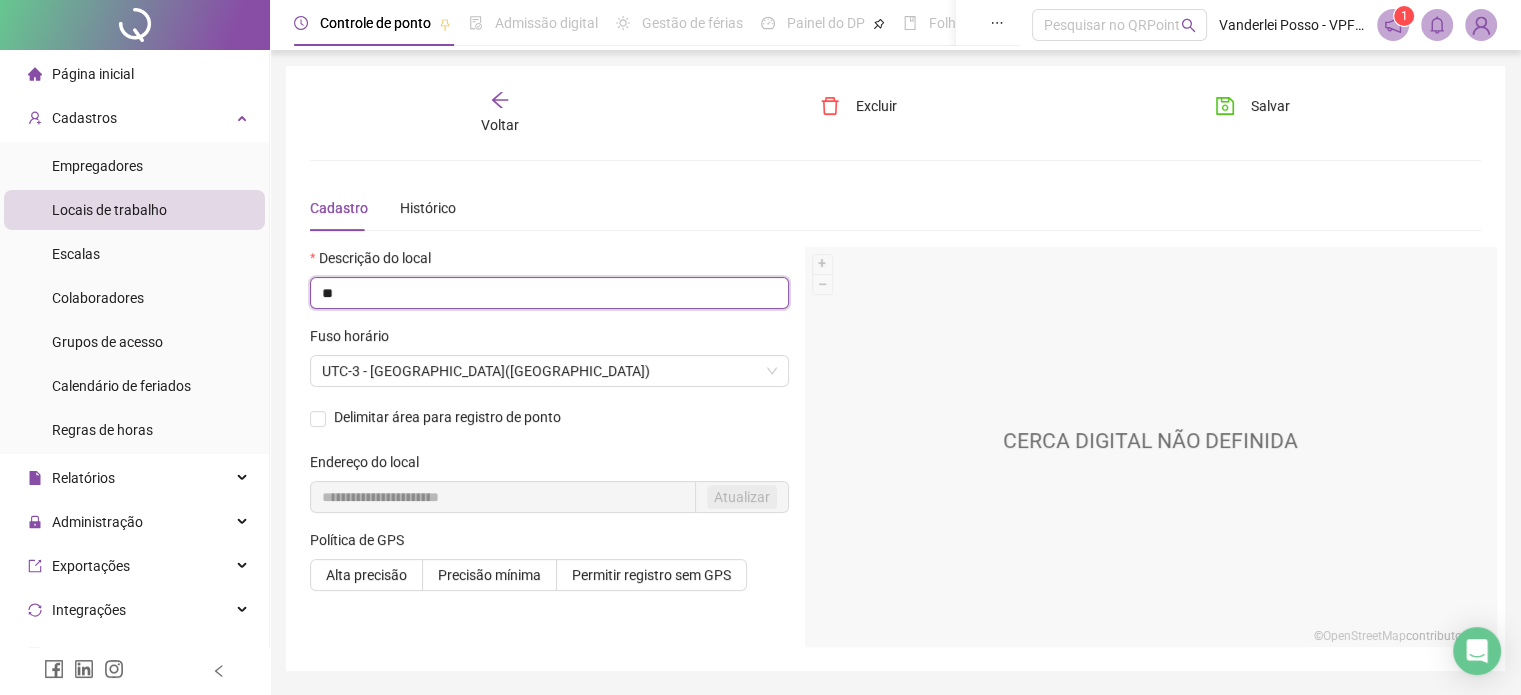 type on "*" 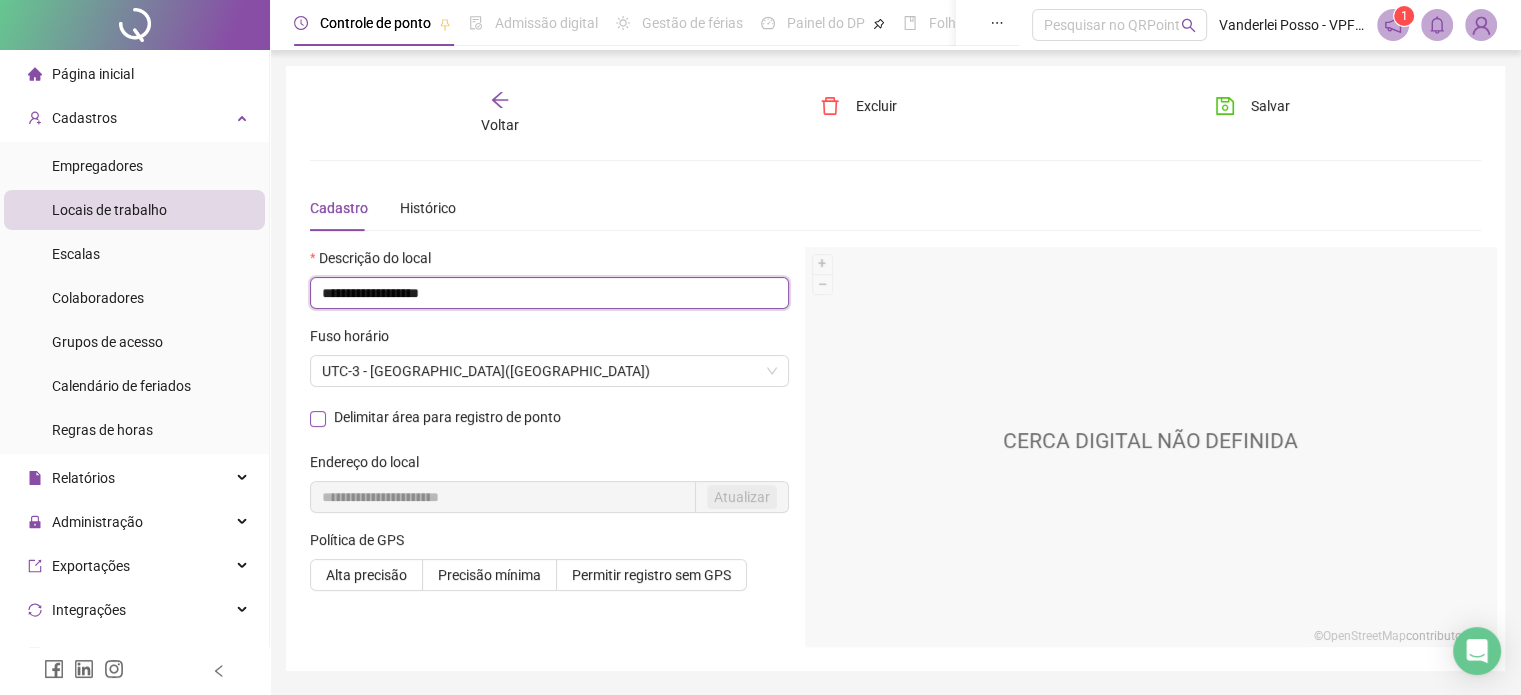 type on "**********" 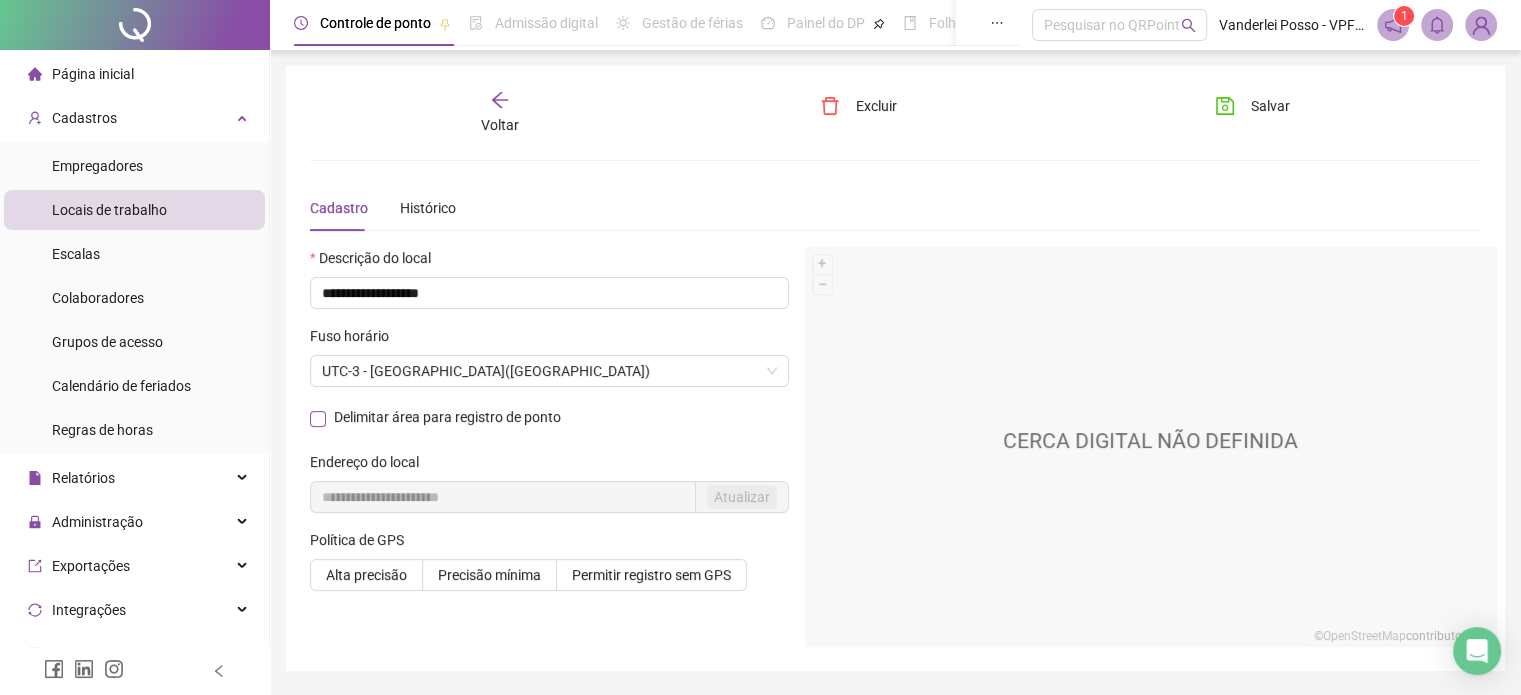 click on "Delimitar área para registro de ponto" at bounding box center (447, 417) 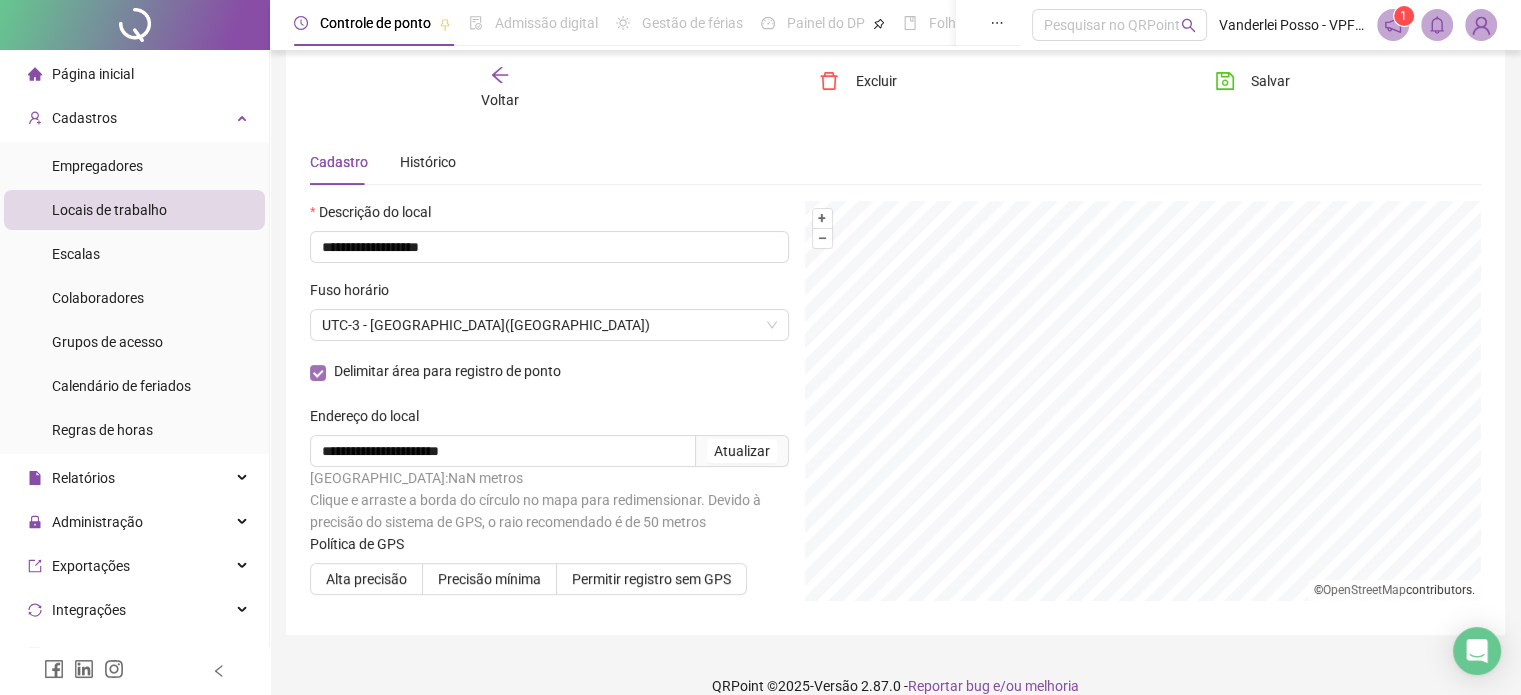 scroll, scrollTop: 71, scrollLeft: 0, axis: vertical 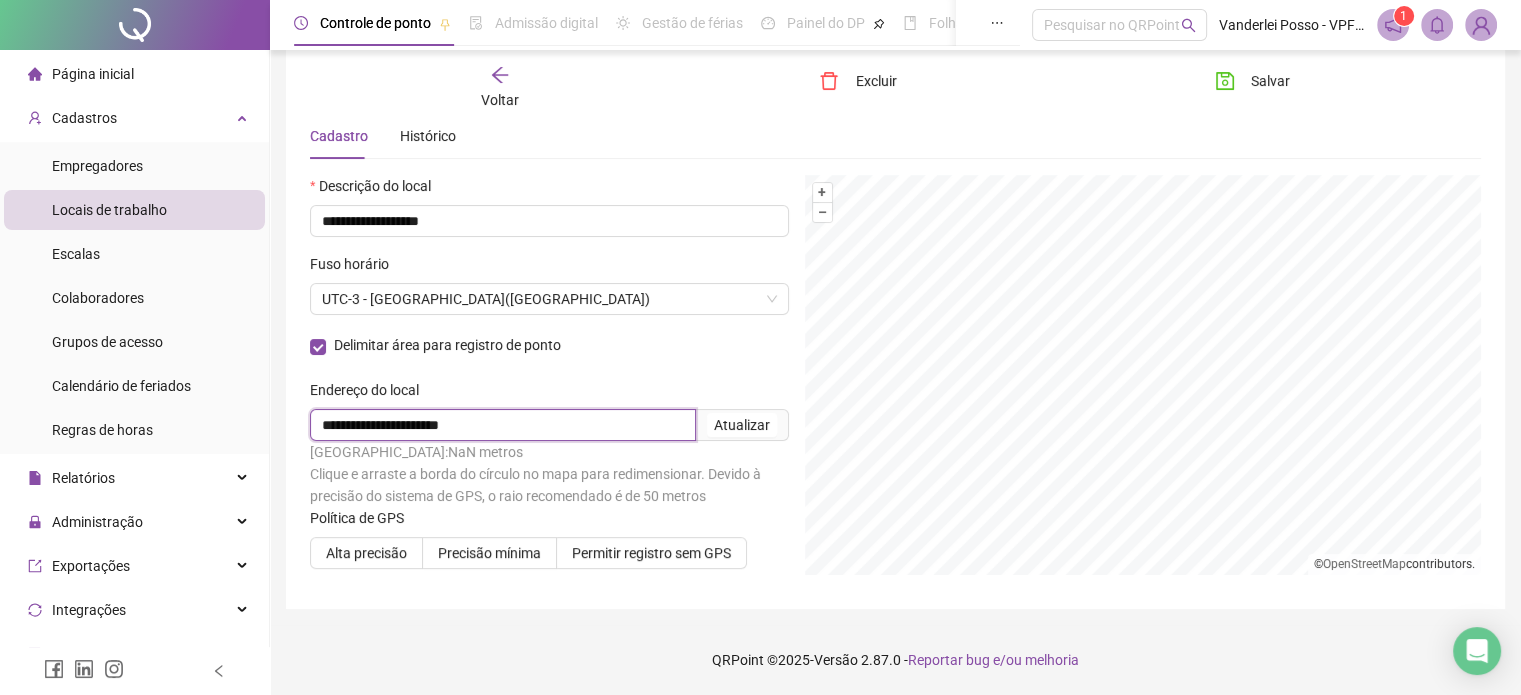 click on "**********" at bounding box center [503, 425] 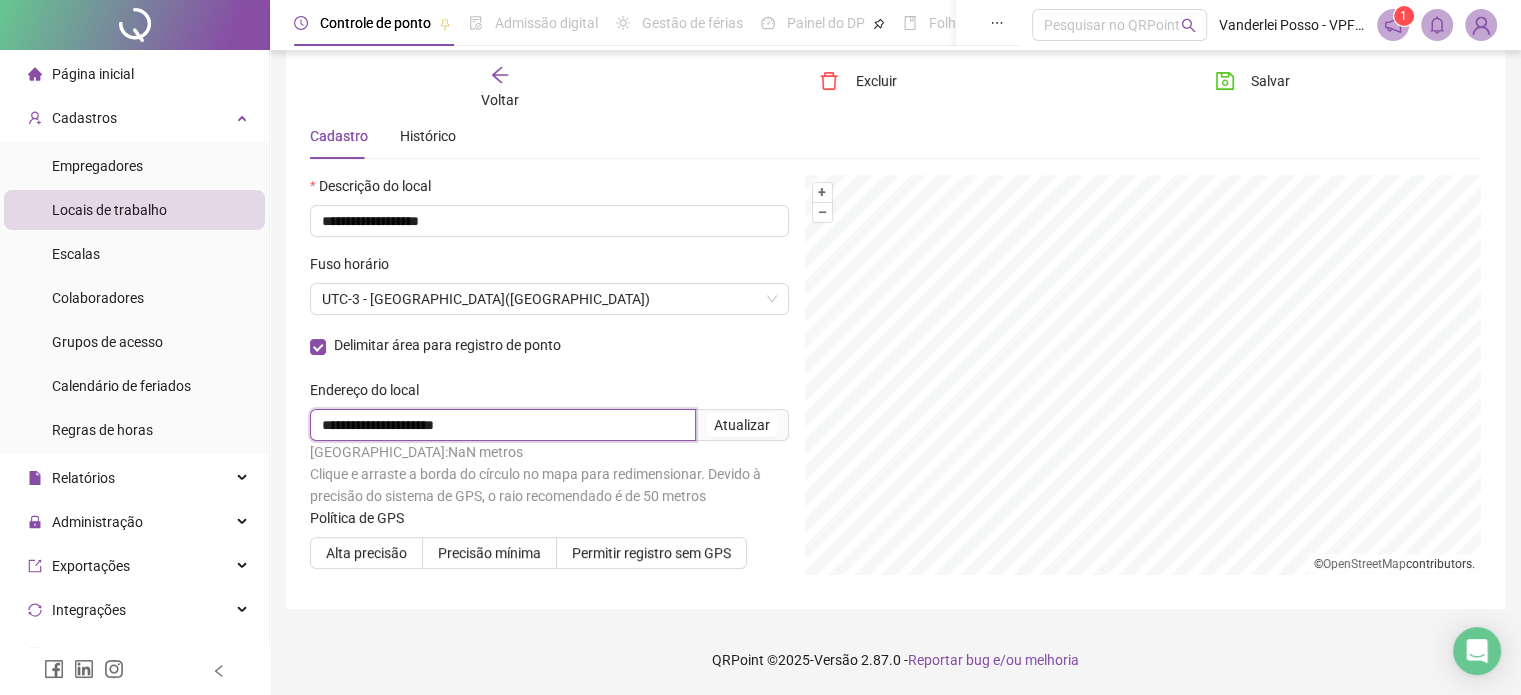 type on "**********" 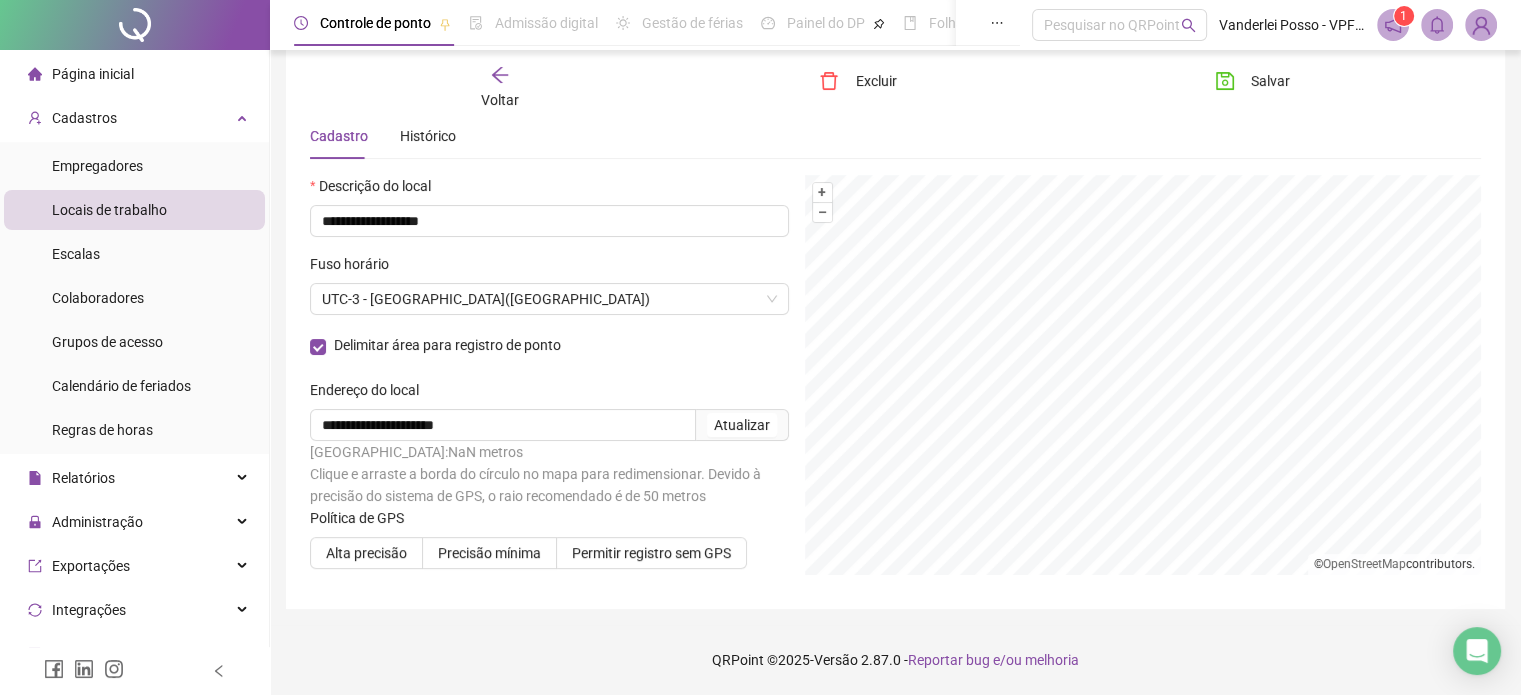 click on "Atualizar" at bounding box center [742, 425] 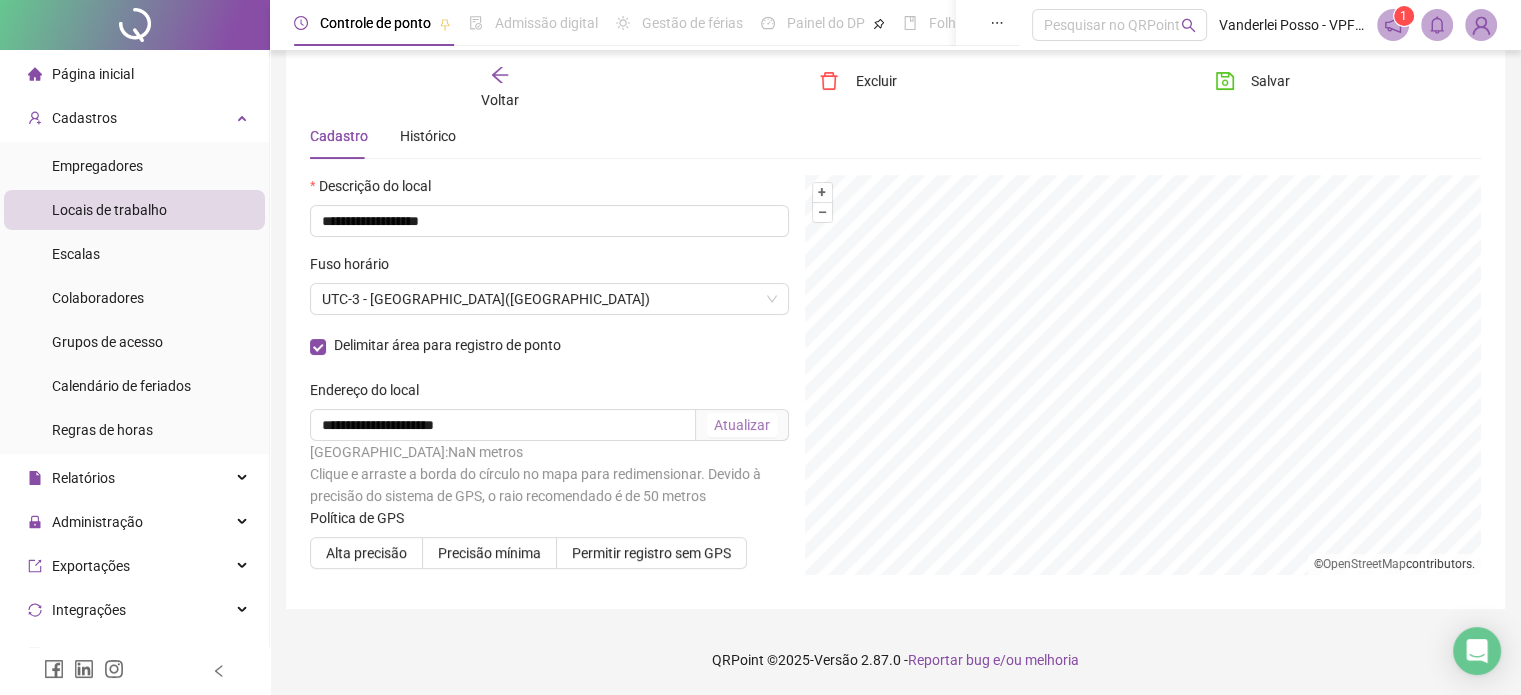 click on "Atualizar" at bounding box center [742, 425] 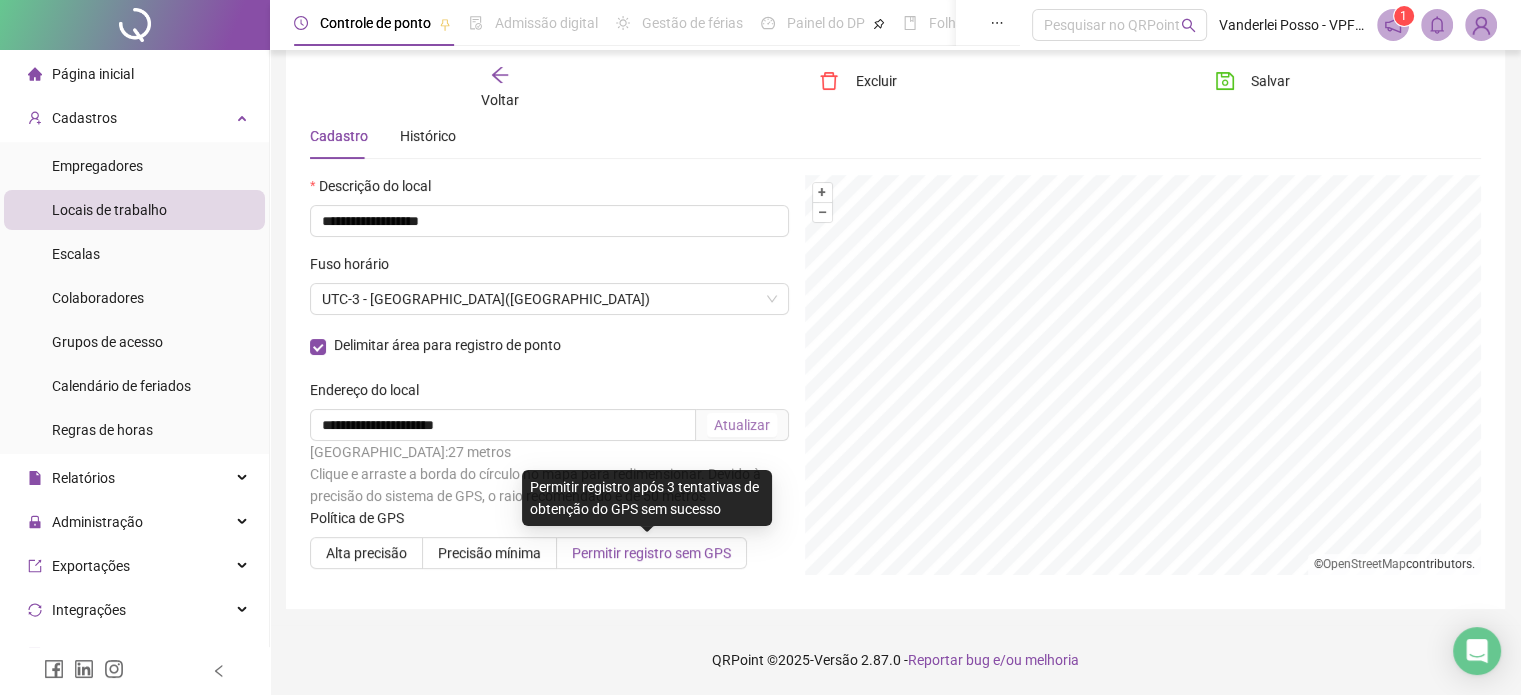 click on "Permitir registro sem GPS" at bounding box center (652, 553) 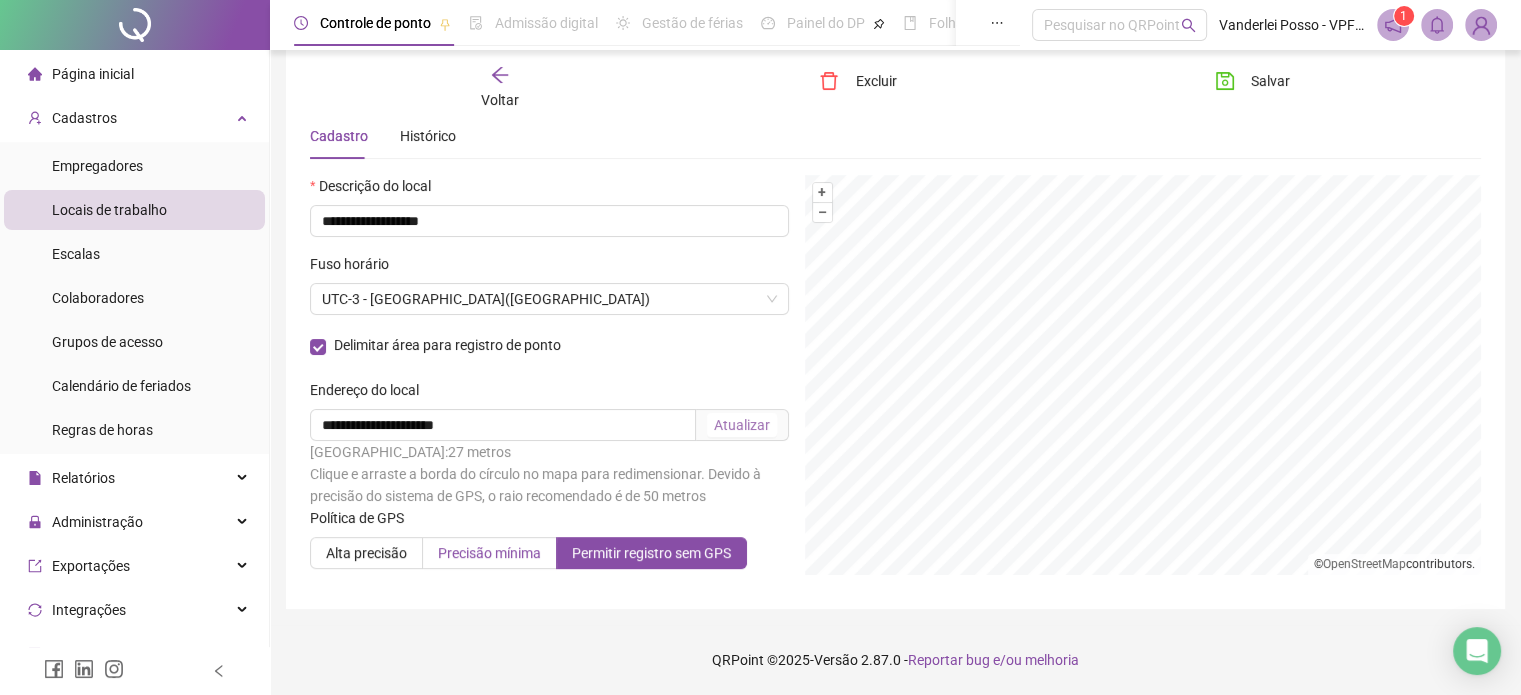 click on "Precisão mínima" at bounding box center [489, 553] 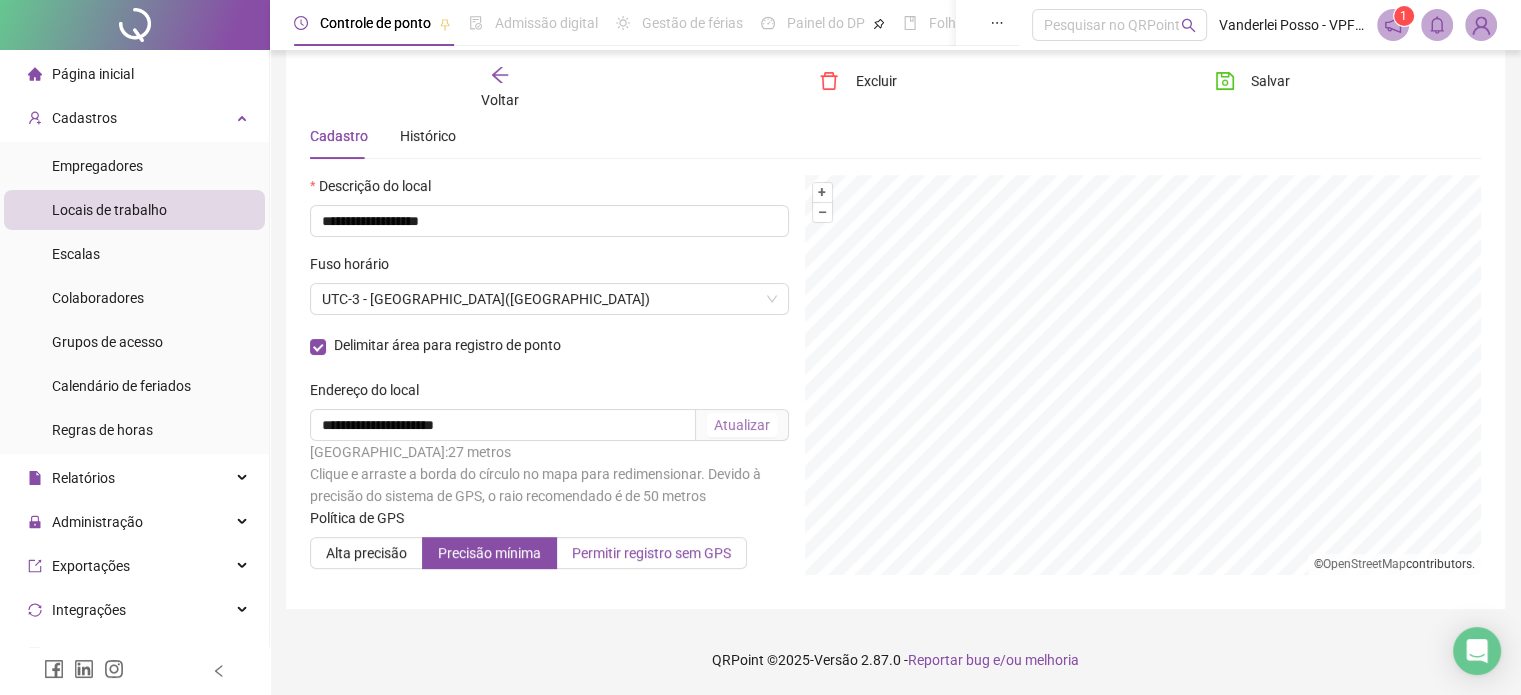 click on "Permitir registro sem GPS" at bounding box center (652, 553) 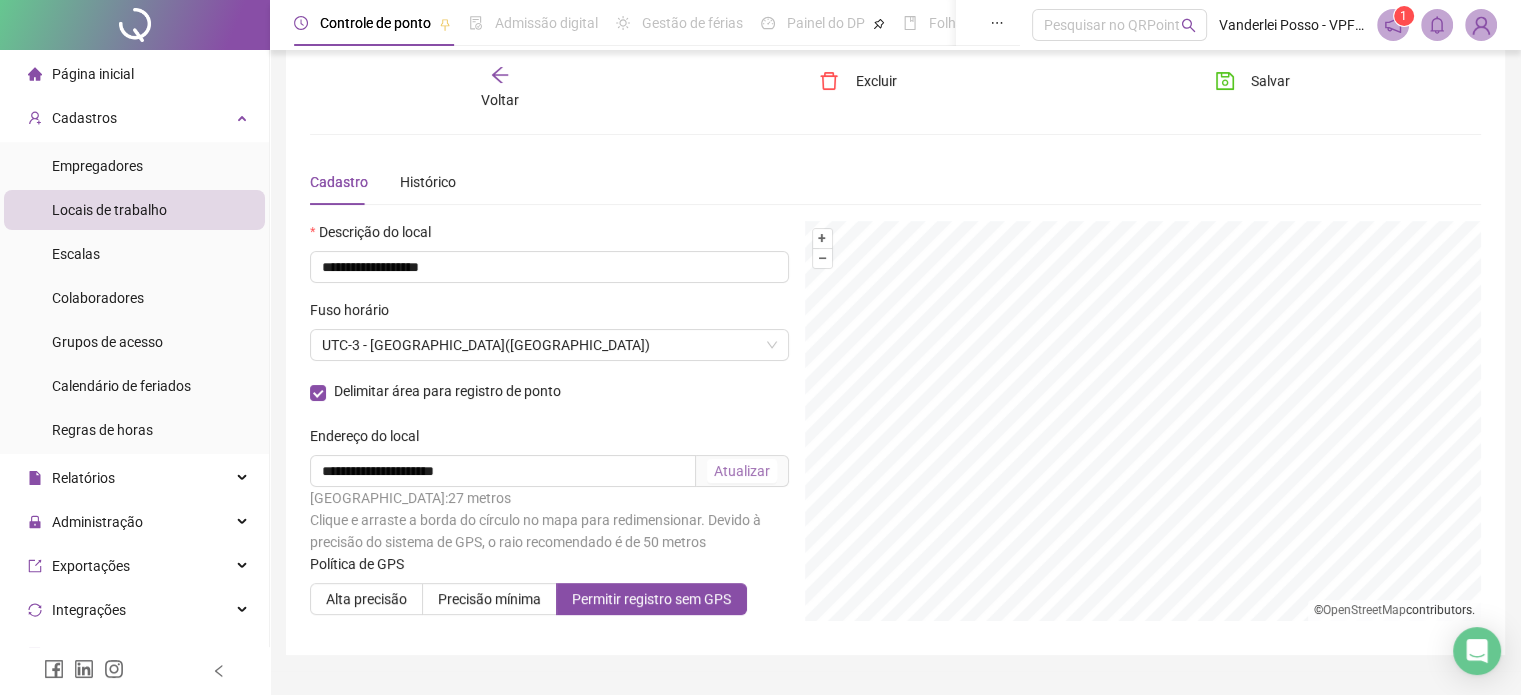 scroll, scrollTop: 0, scrollLeft: 0, axis: both 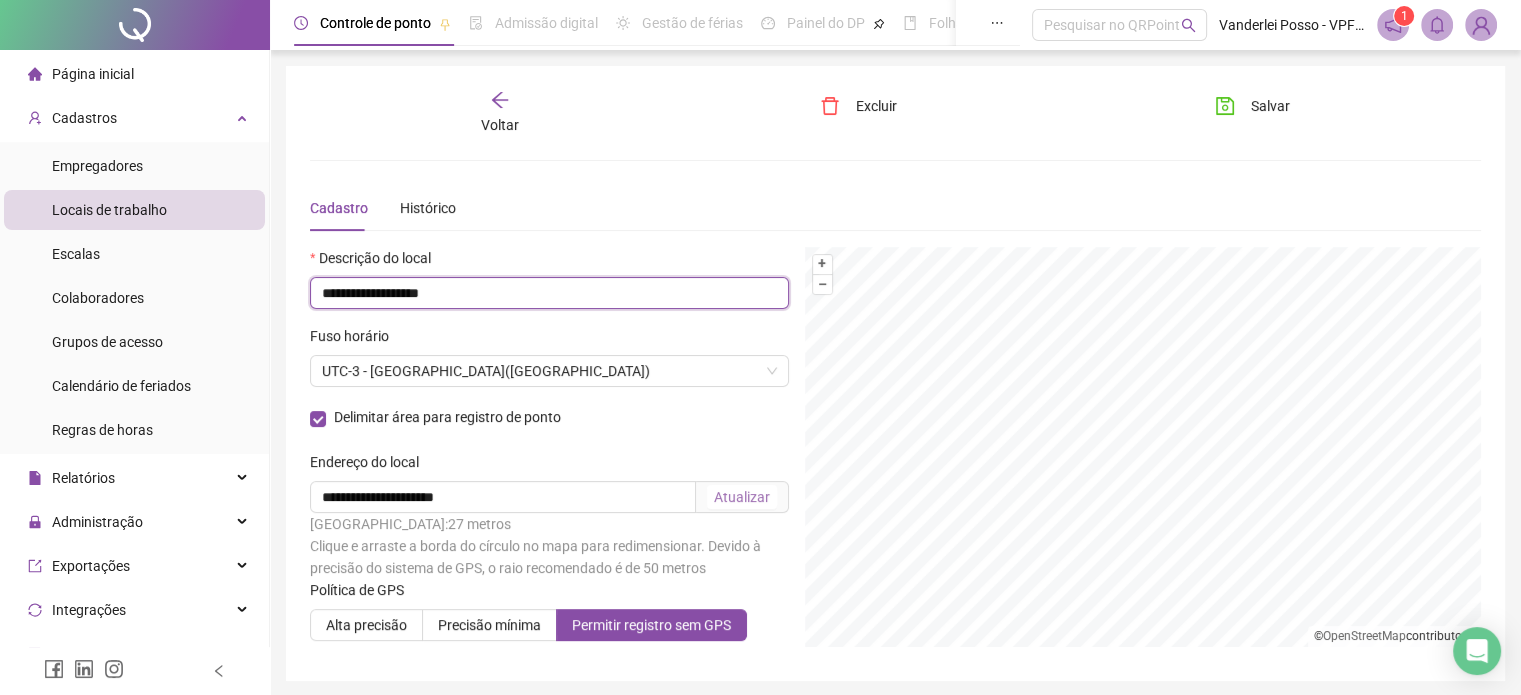 click on "**********" at bounding box center [549, 293] 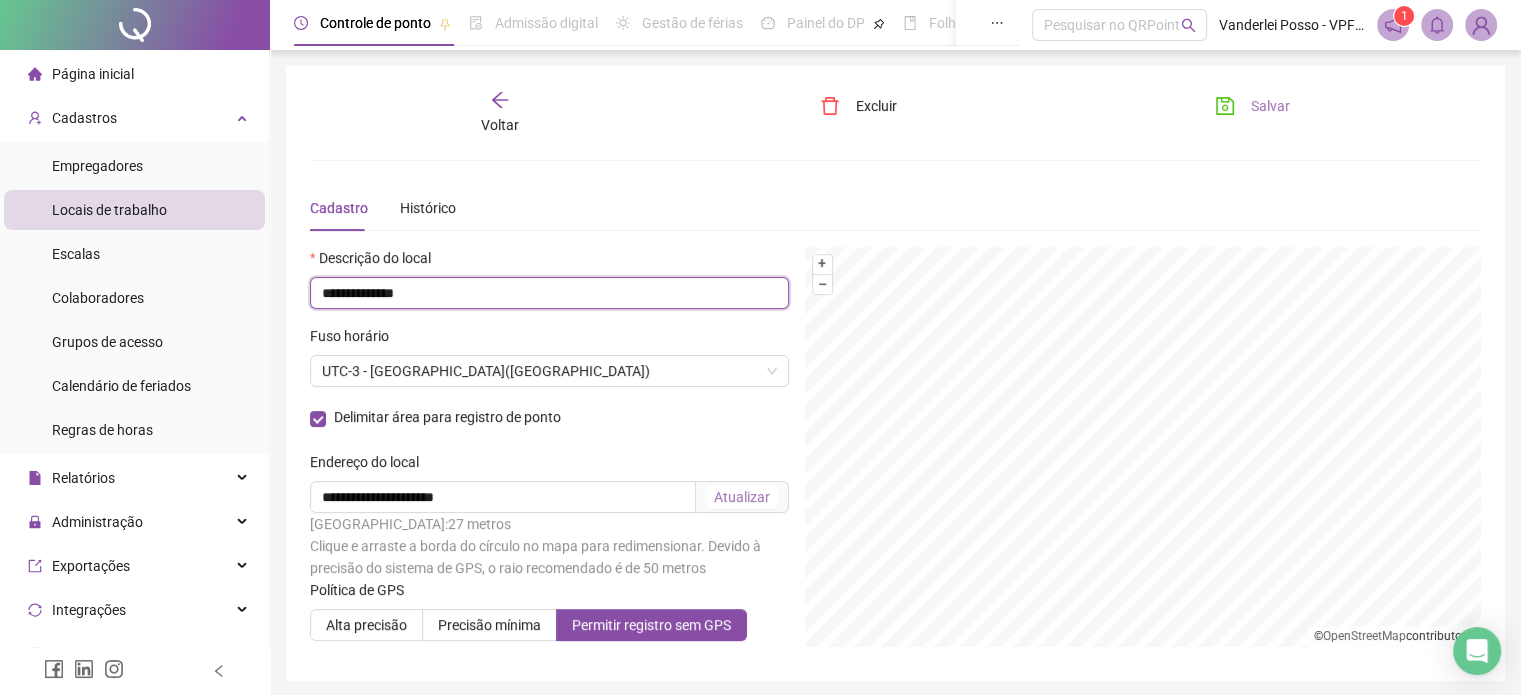 type on "**********" 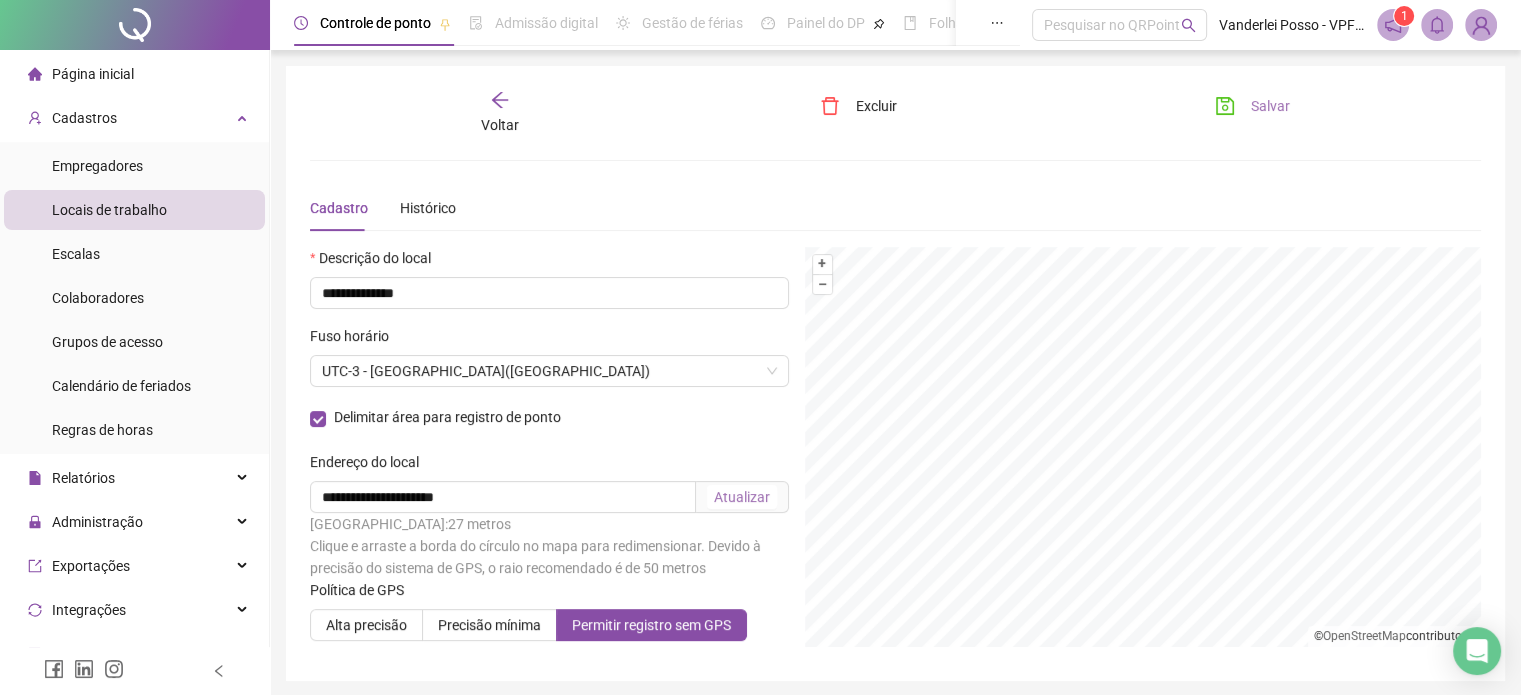 click 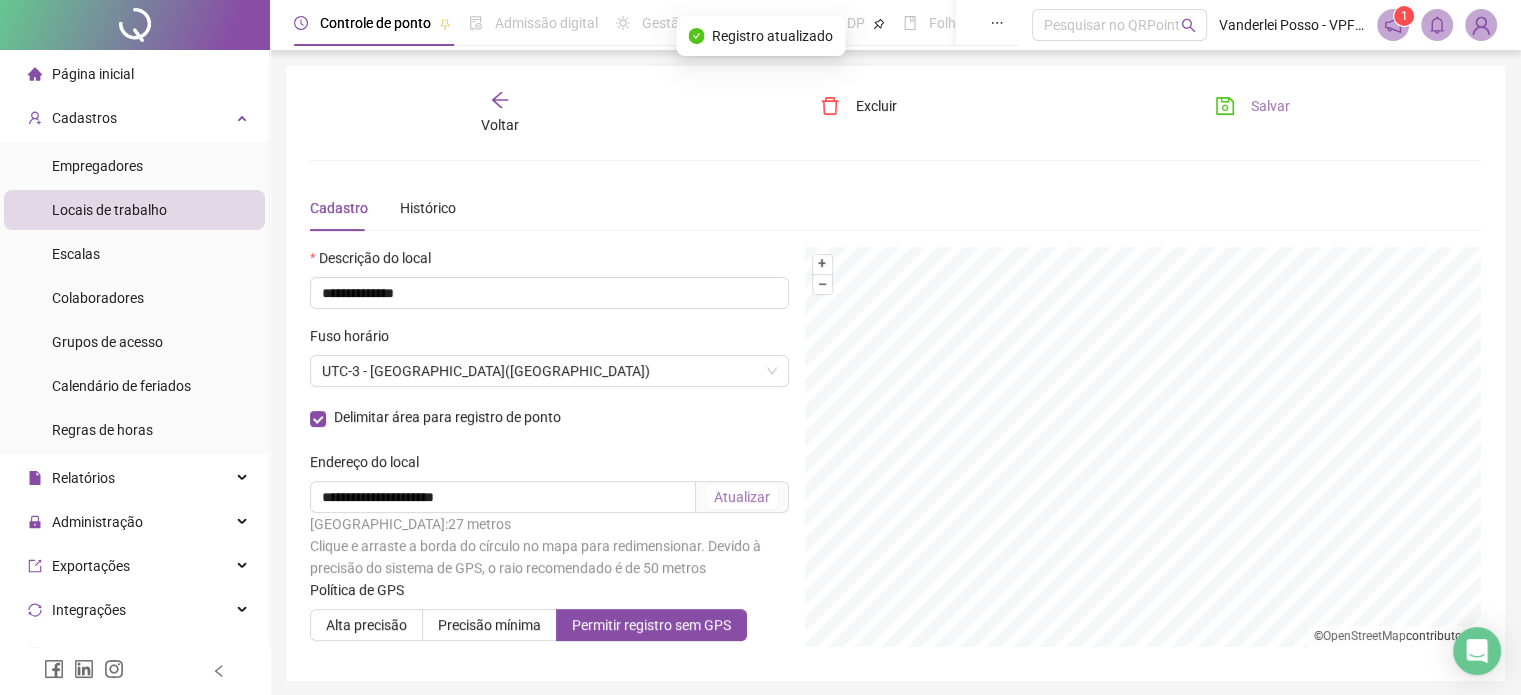 click 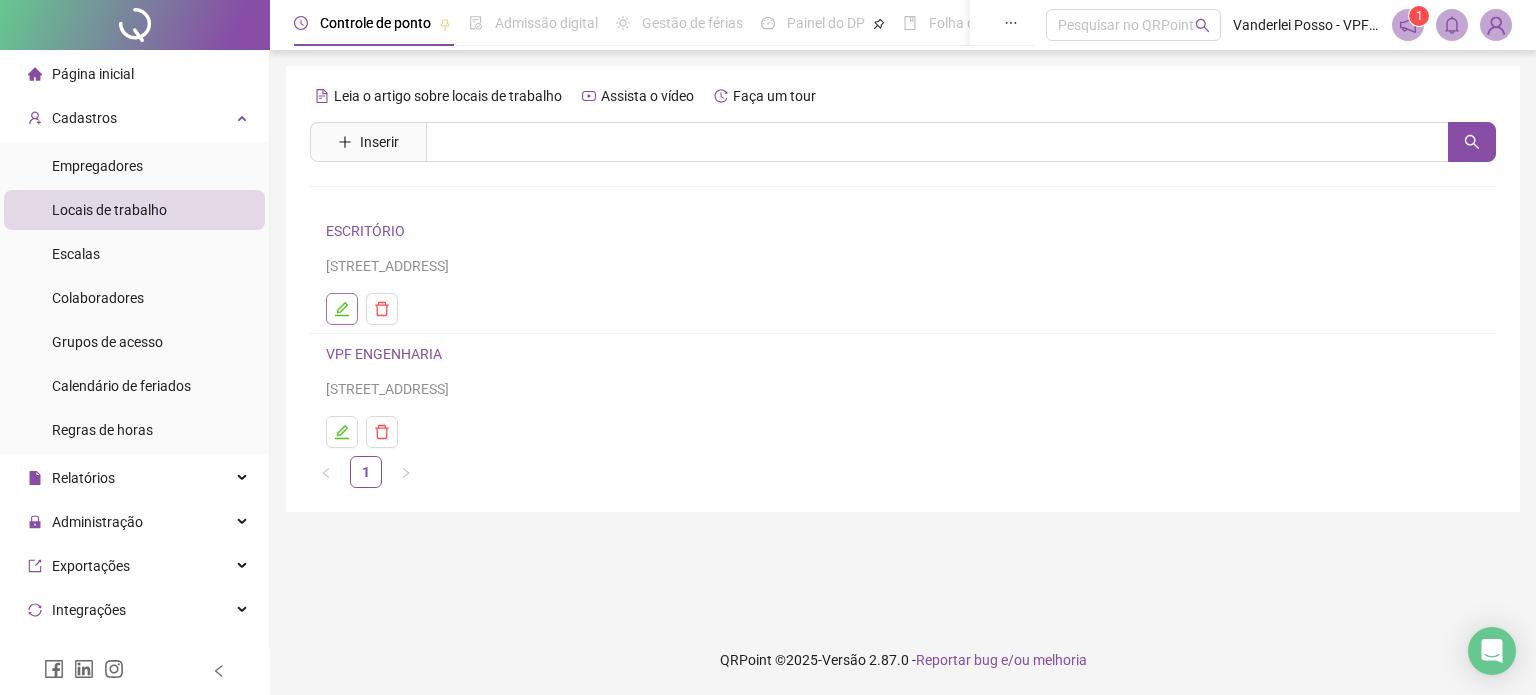 click 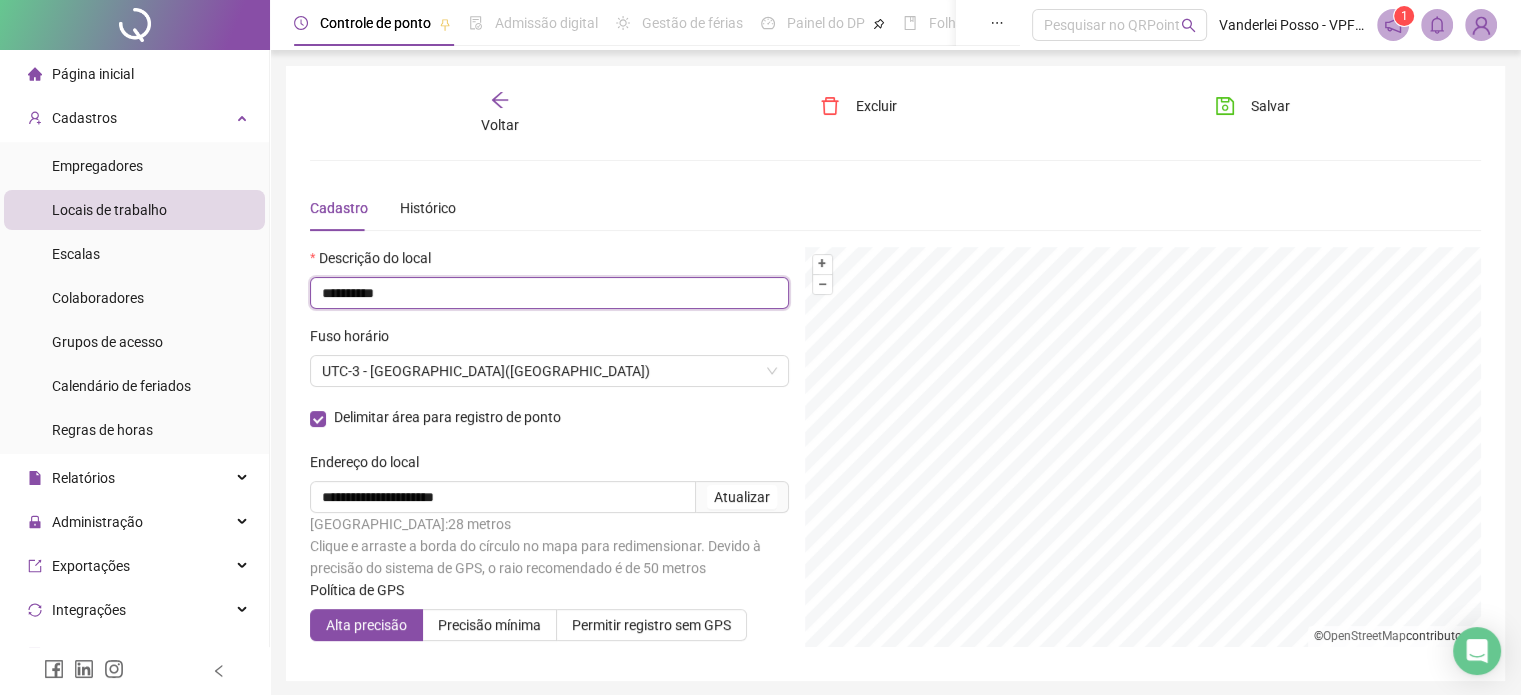click on "**********" at bounding box center (549, 293) 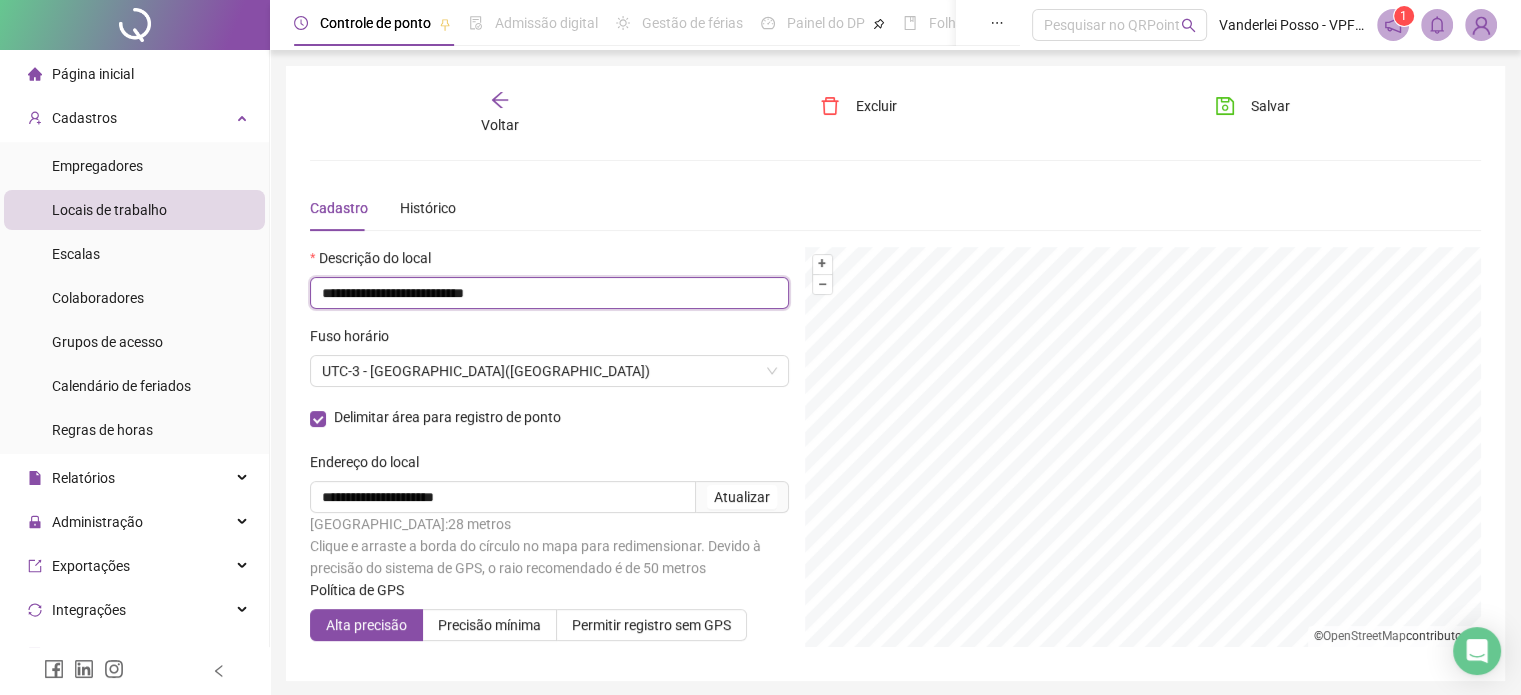 scroll, scrollTop: 71, scrollLeft: 0, axis: vertical 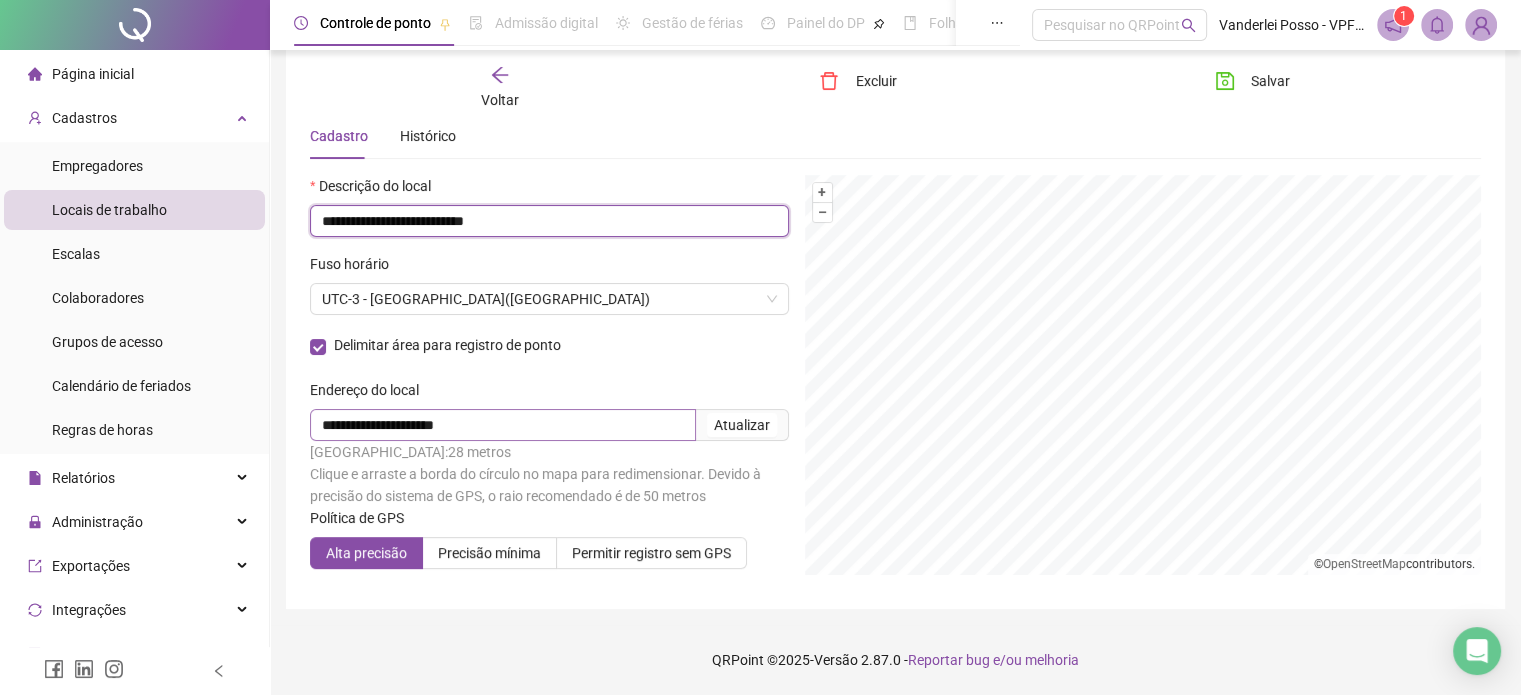 type on "**********" 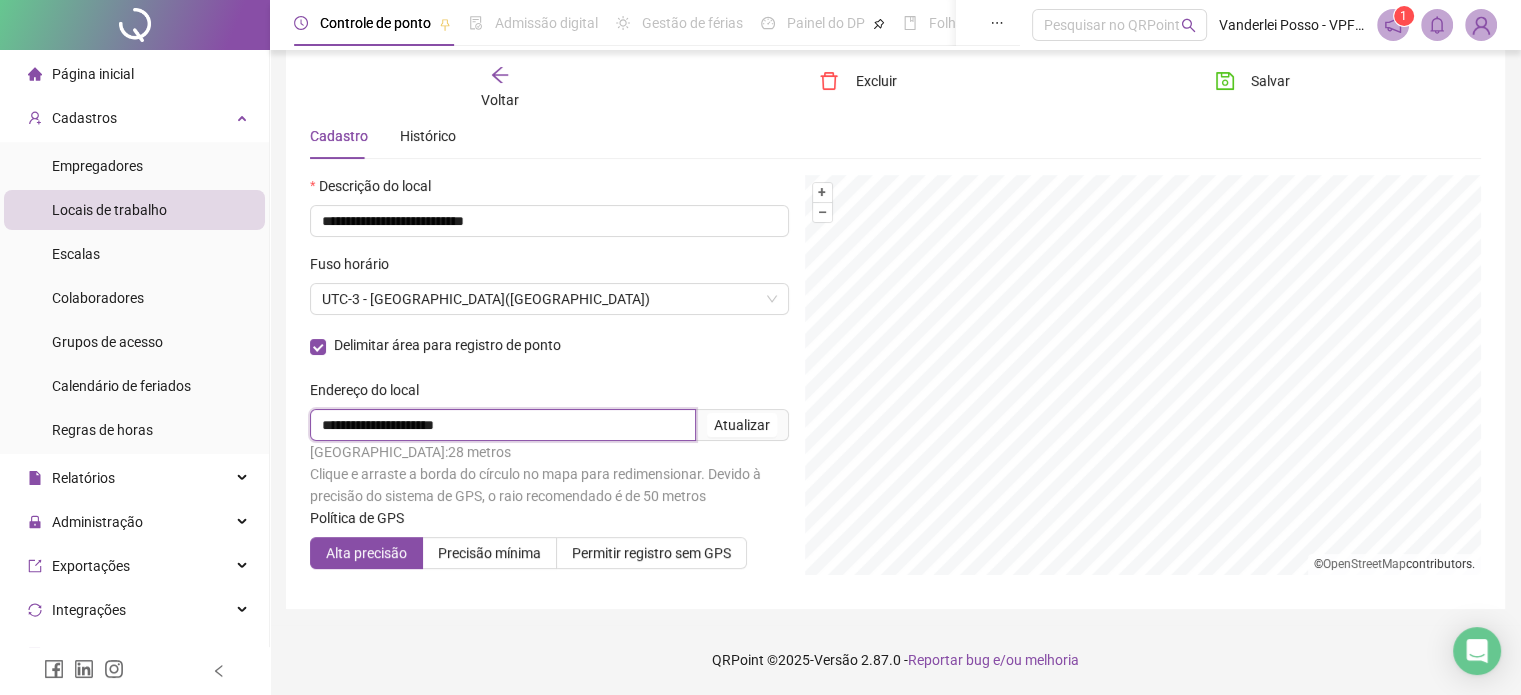 click on "**********" at bounding box center [503, 425] 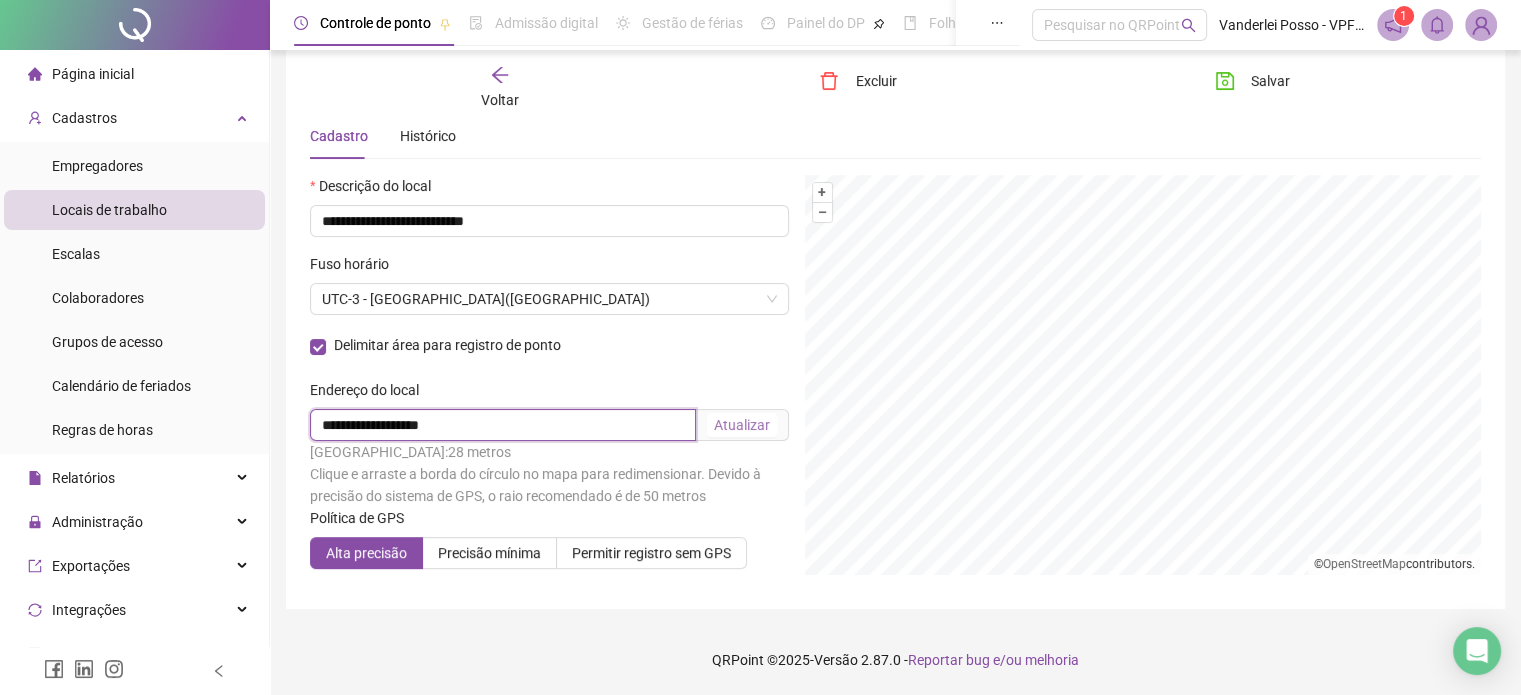 type on "**********" 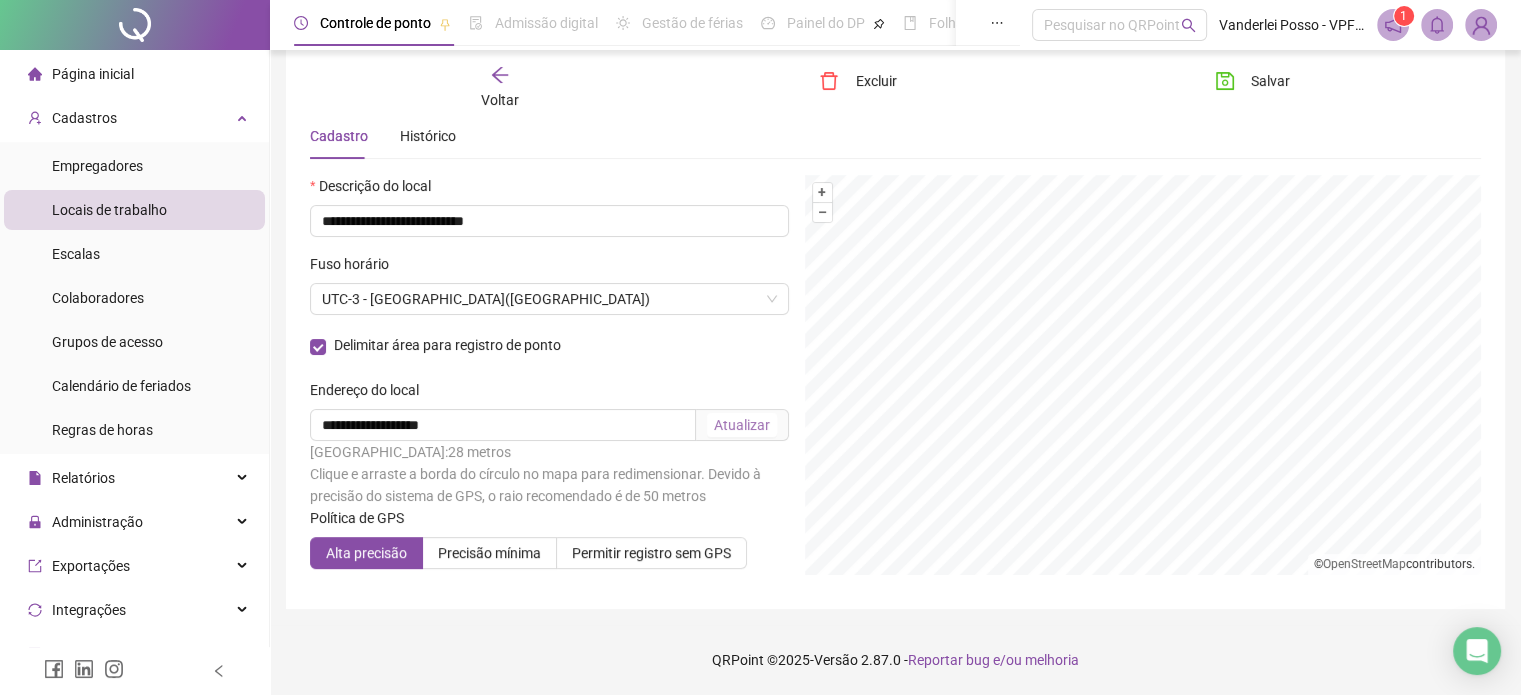 click on "Atualizar" at bounding box center (742, 425) 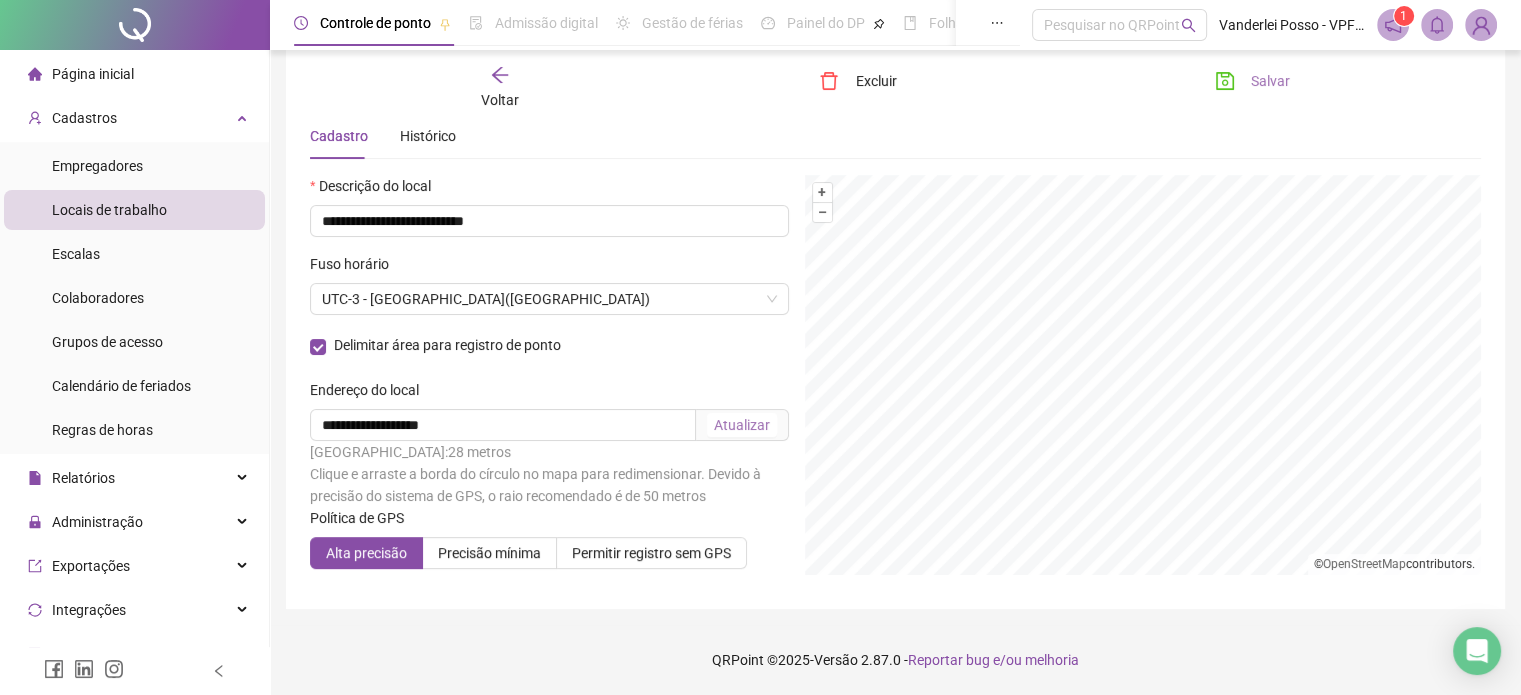 click 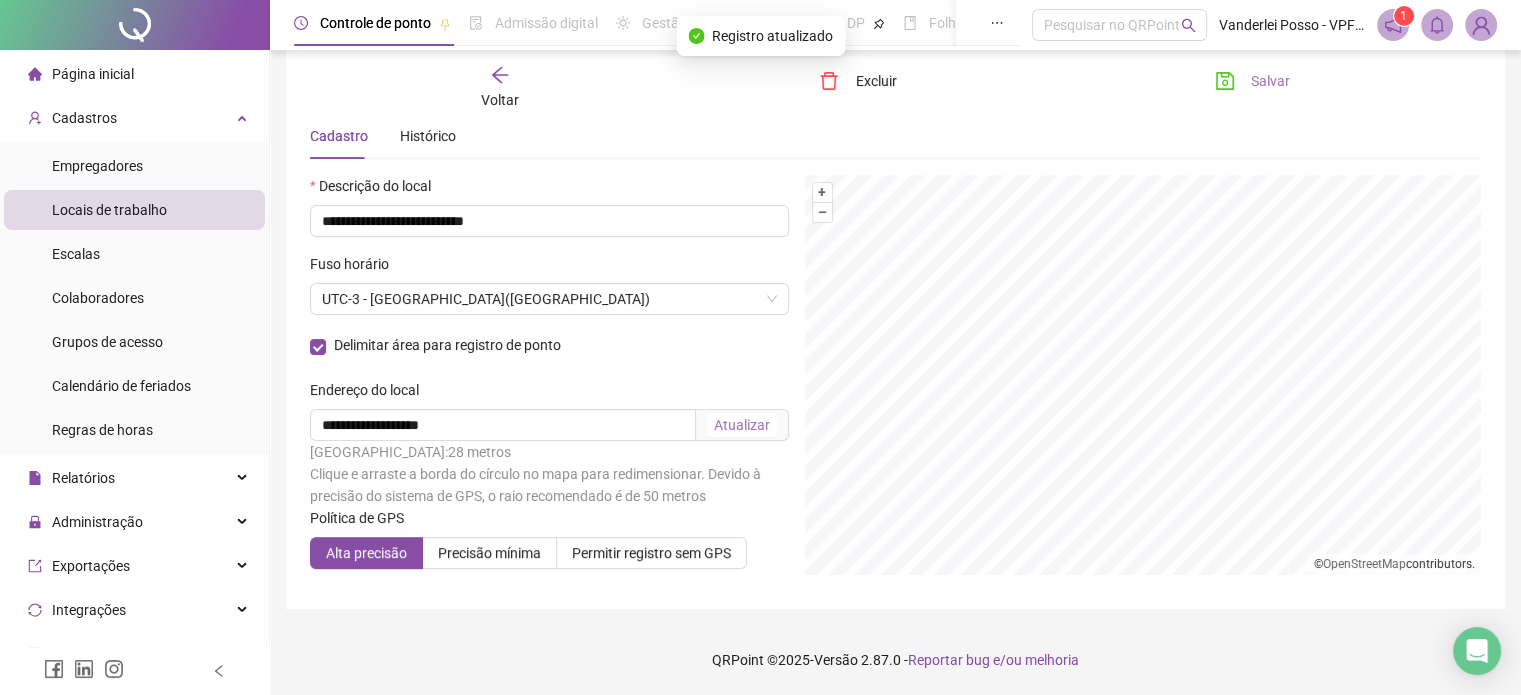 click on "Voltar" at bounding box center (500, 88) 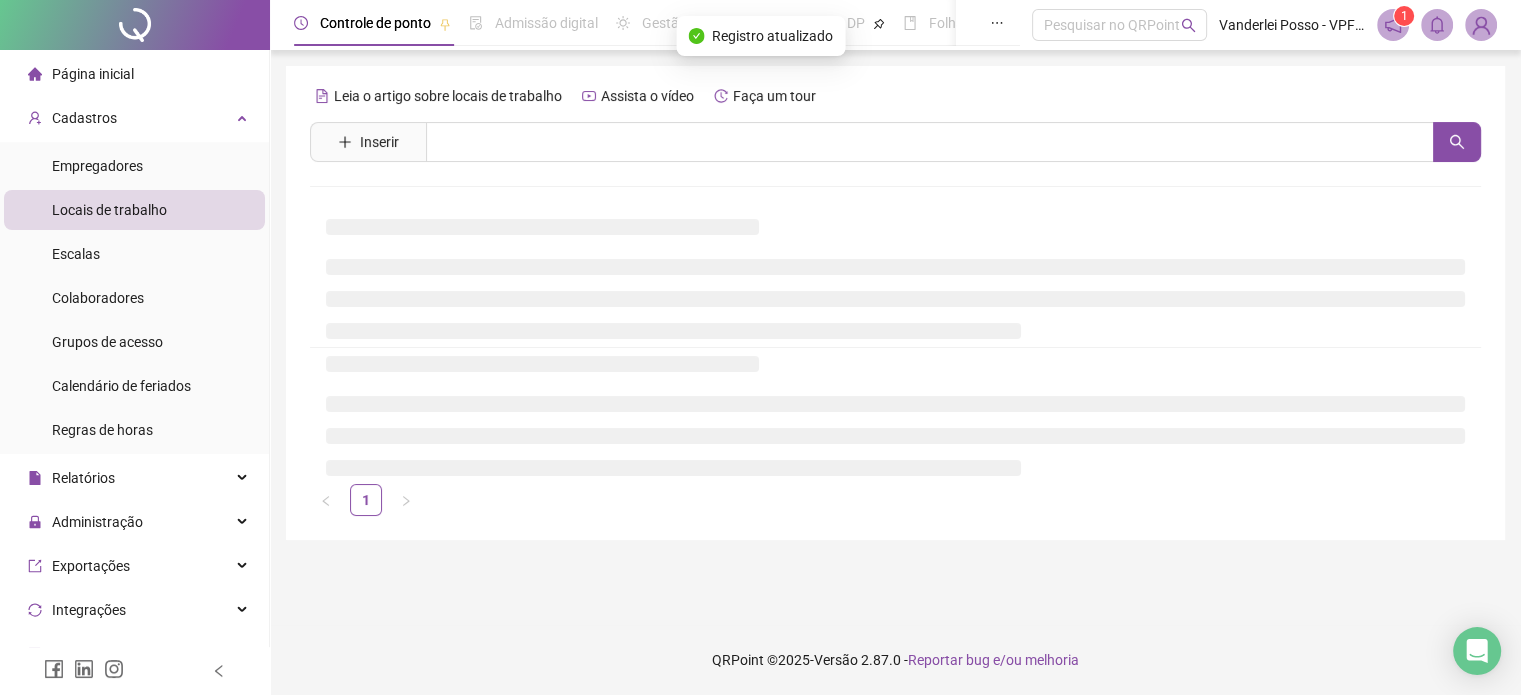 scroll, scrollTop: 0, scrollLeft: 0, axis: both 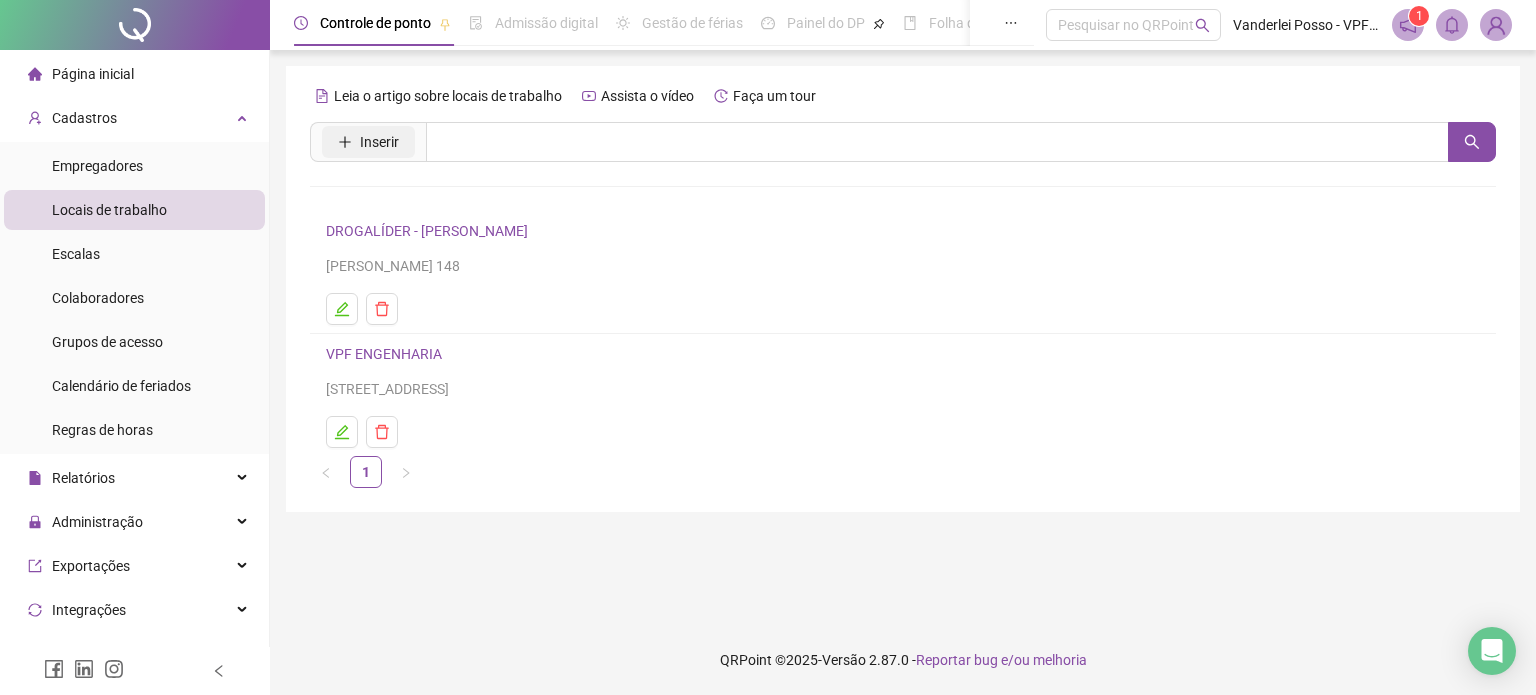 click on "Inserir" at bounding box center [379, 142] 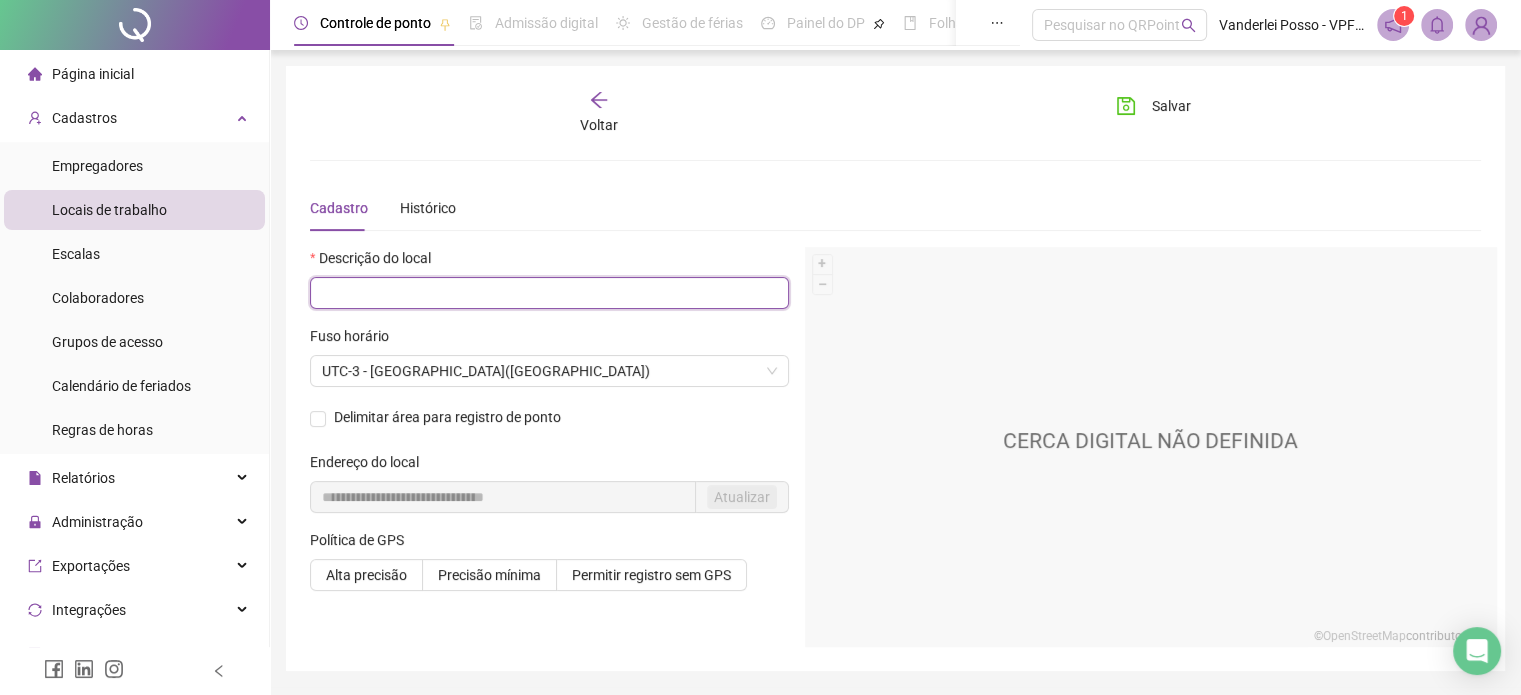 click at bounding box center [549, 293] 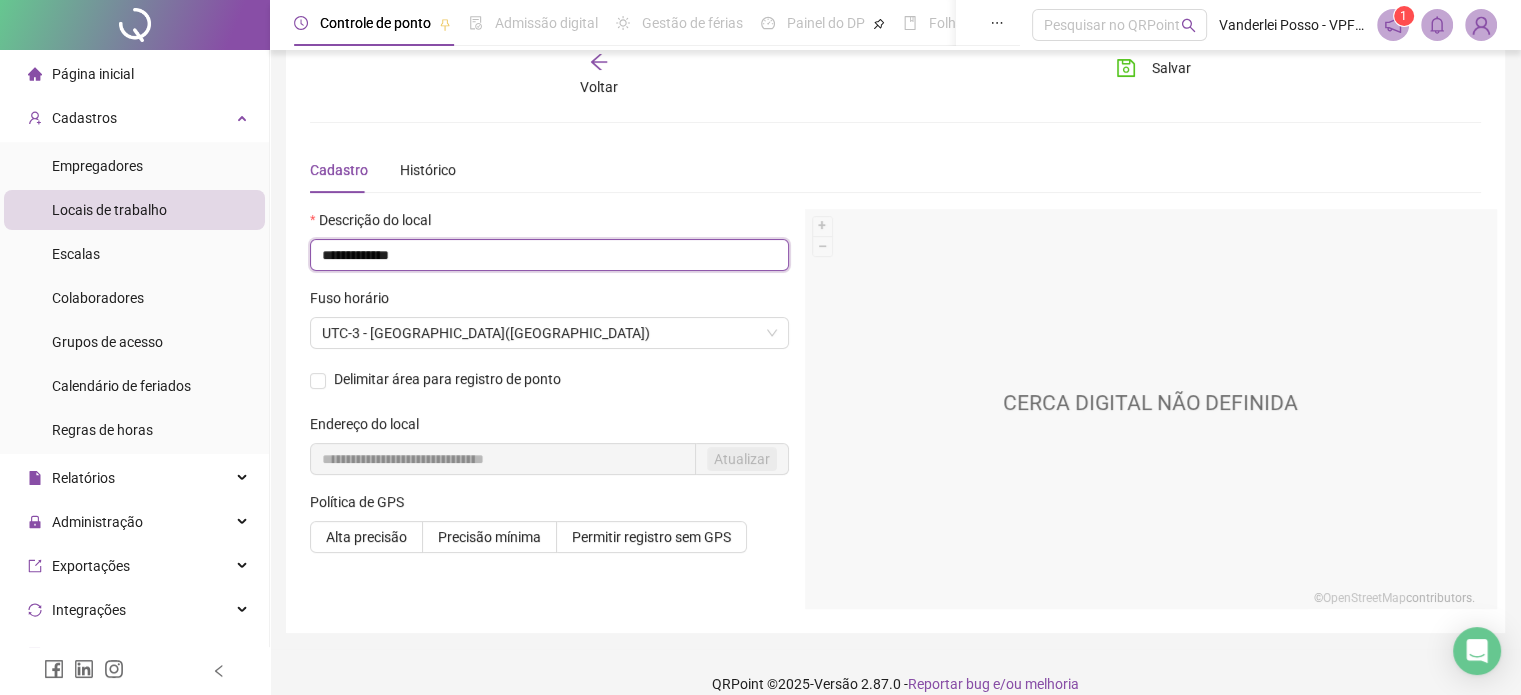 scroll, scrollTop: 60, scrollLeft: 0, axis: vertical 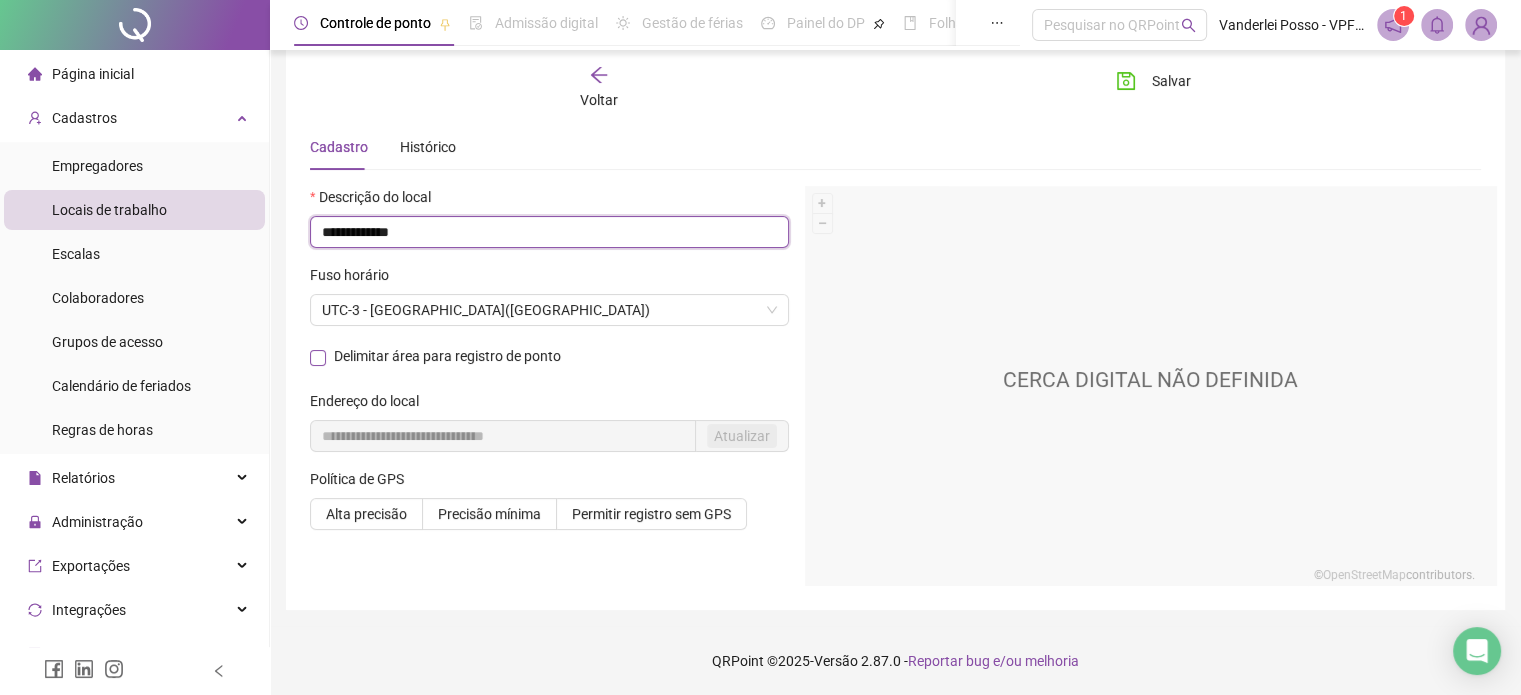 type on "**********" 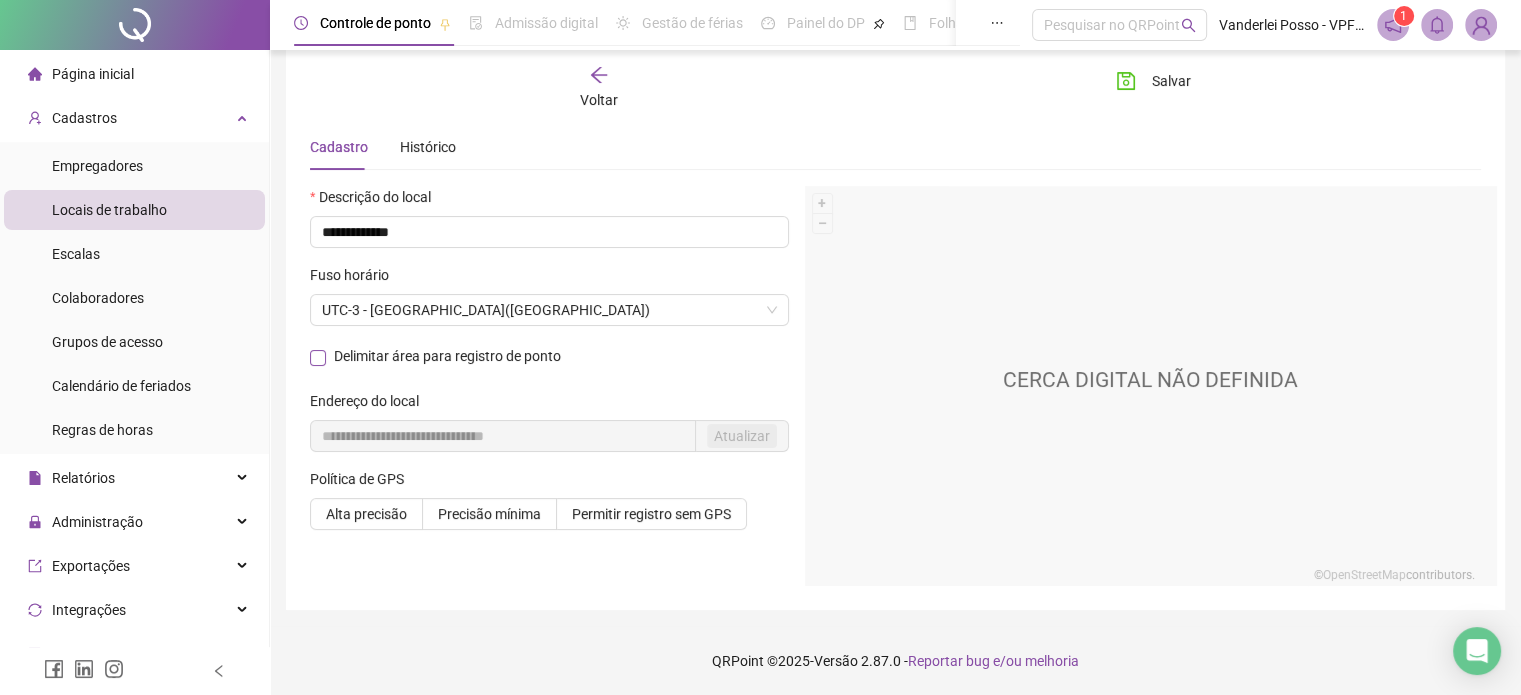 click at bounding box center (318, 358) 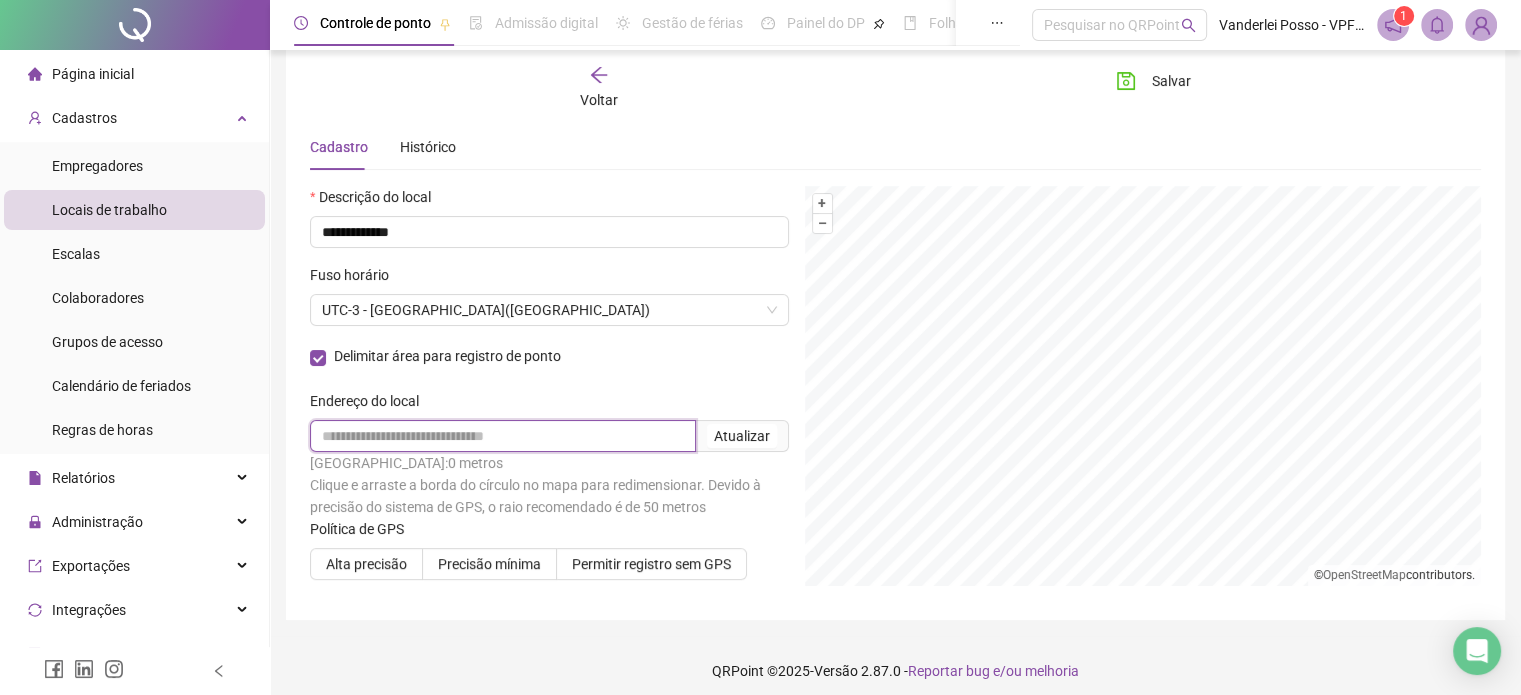 click at bounding box center (503, 436) 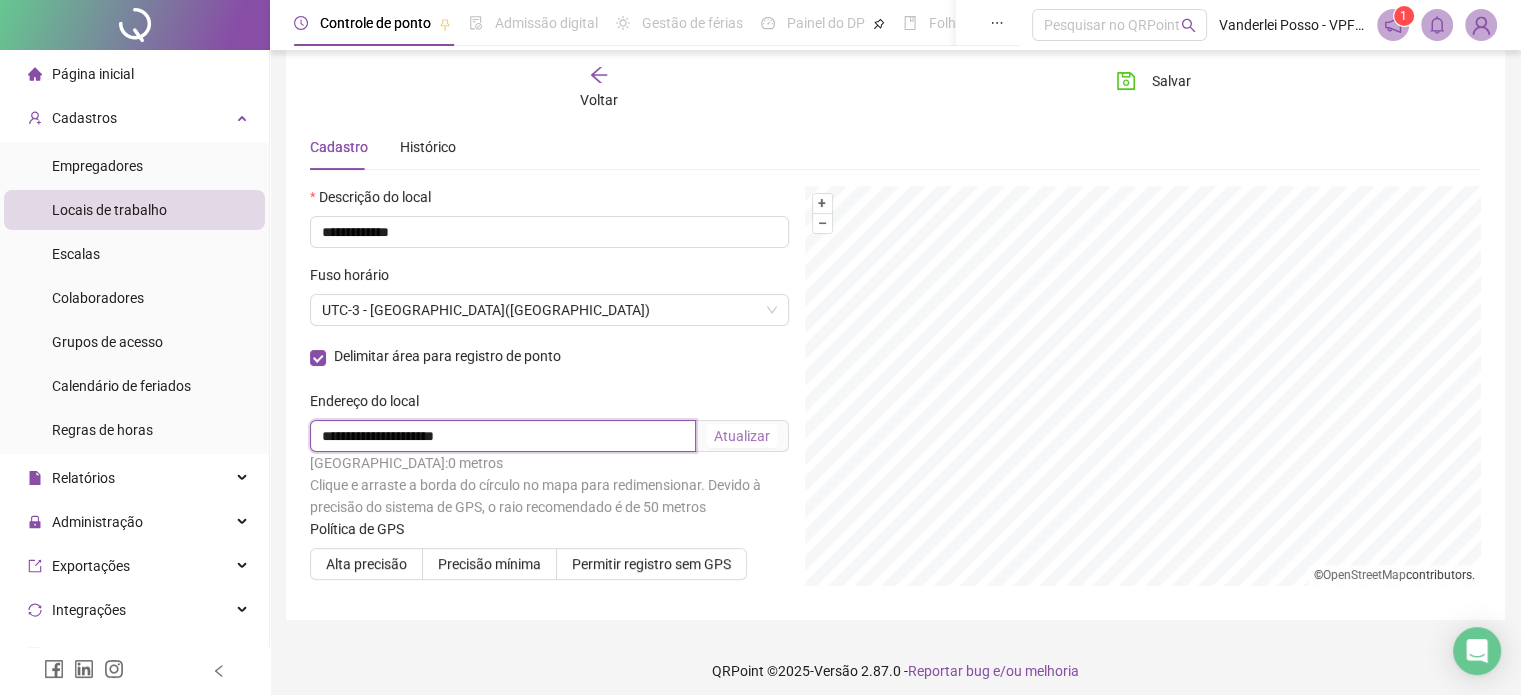 type on "**********" 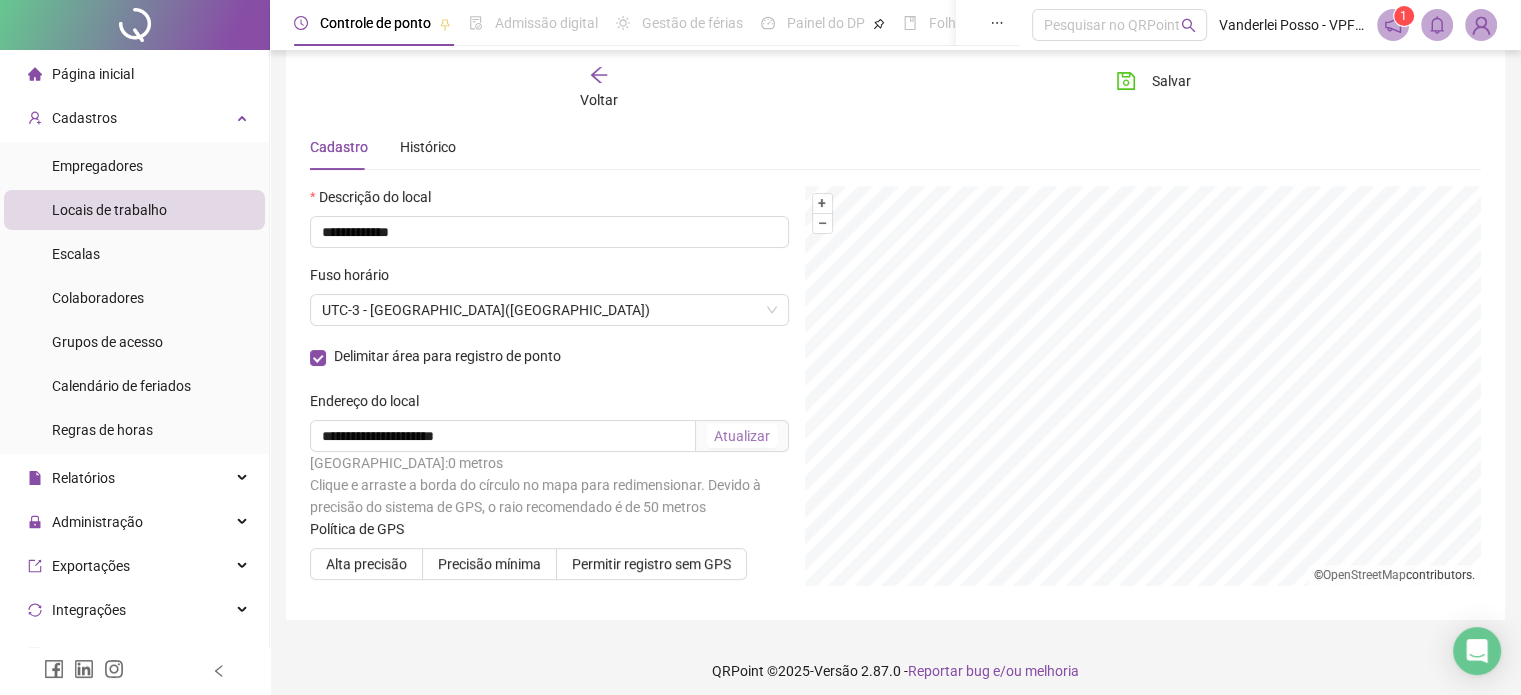 click on "Atualizar" at bounding box center [742, 436] 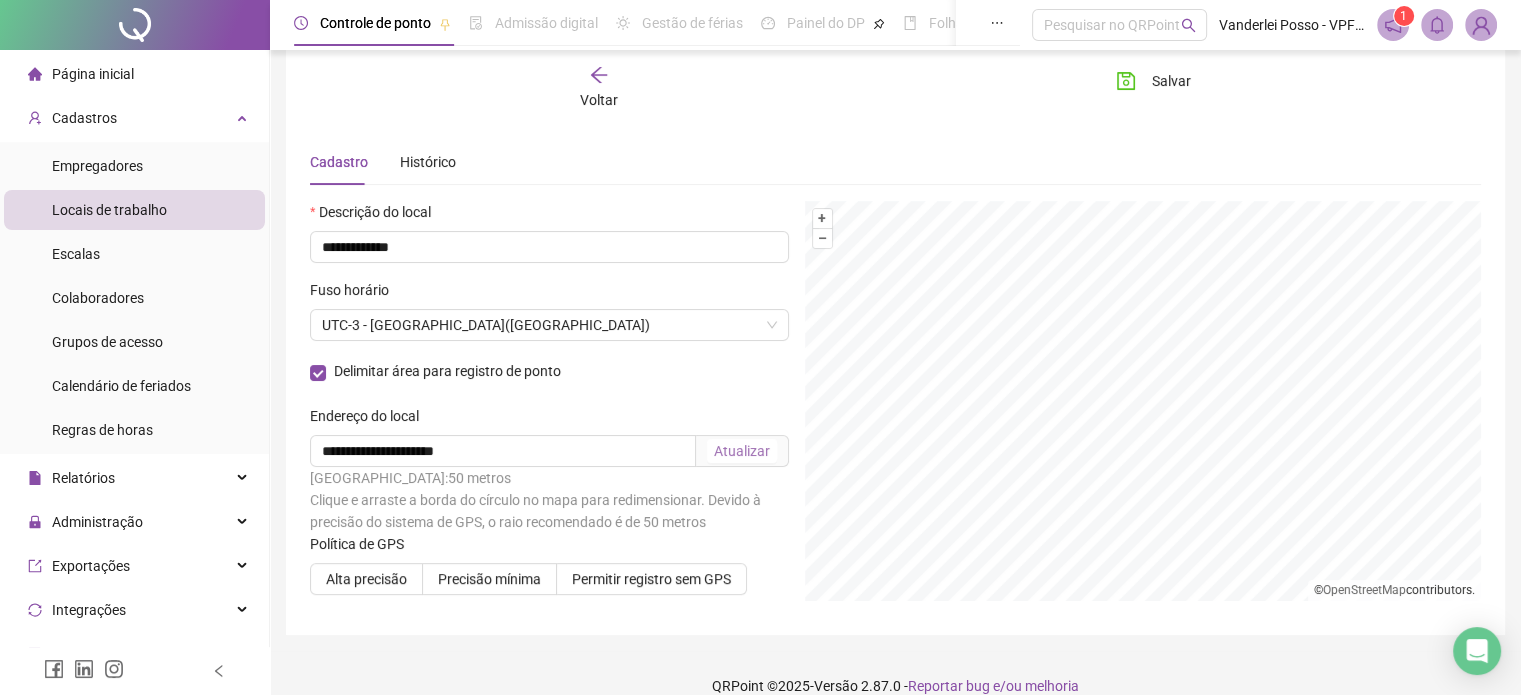 scroll, scrollTop: 0, scrollLeft: 0, axis: both 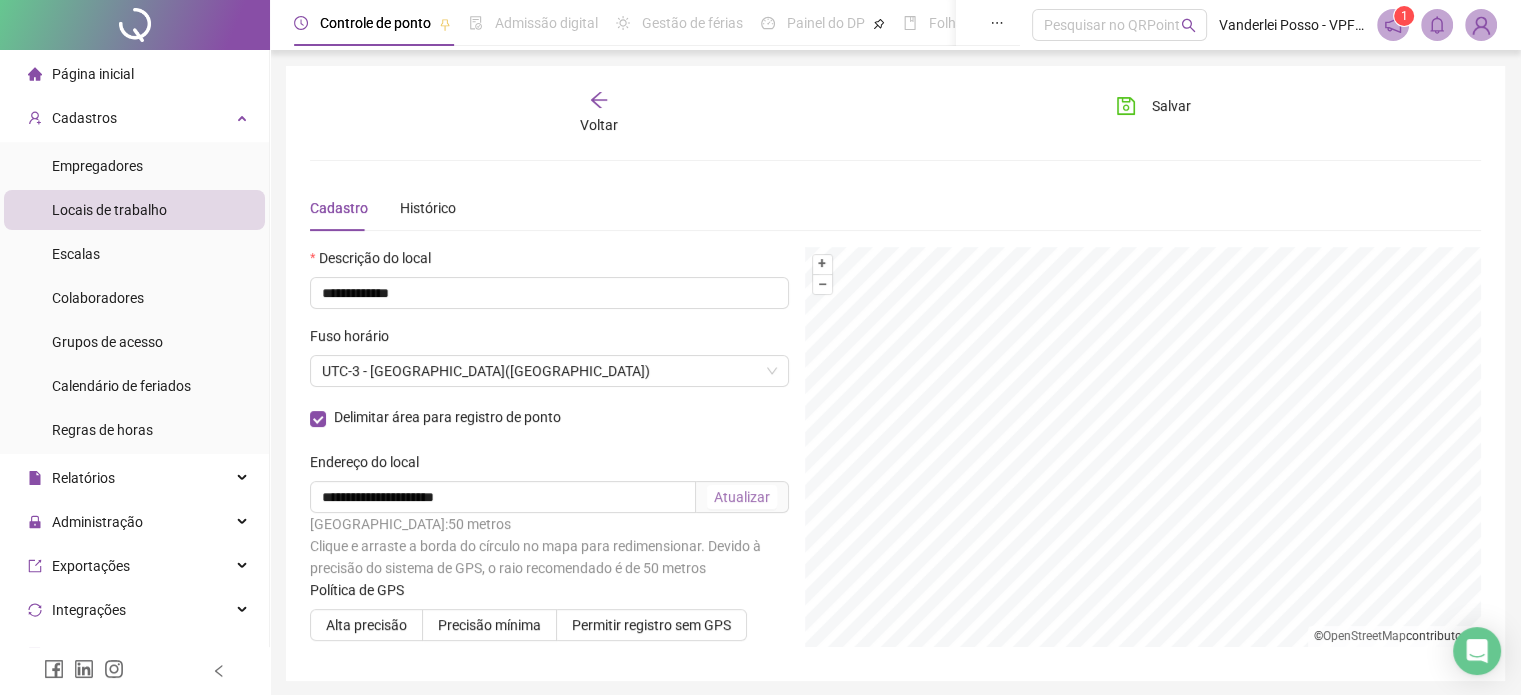 click on "Atualizar" at bounding box center (742, 497) 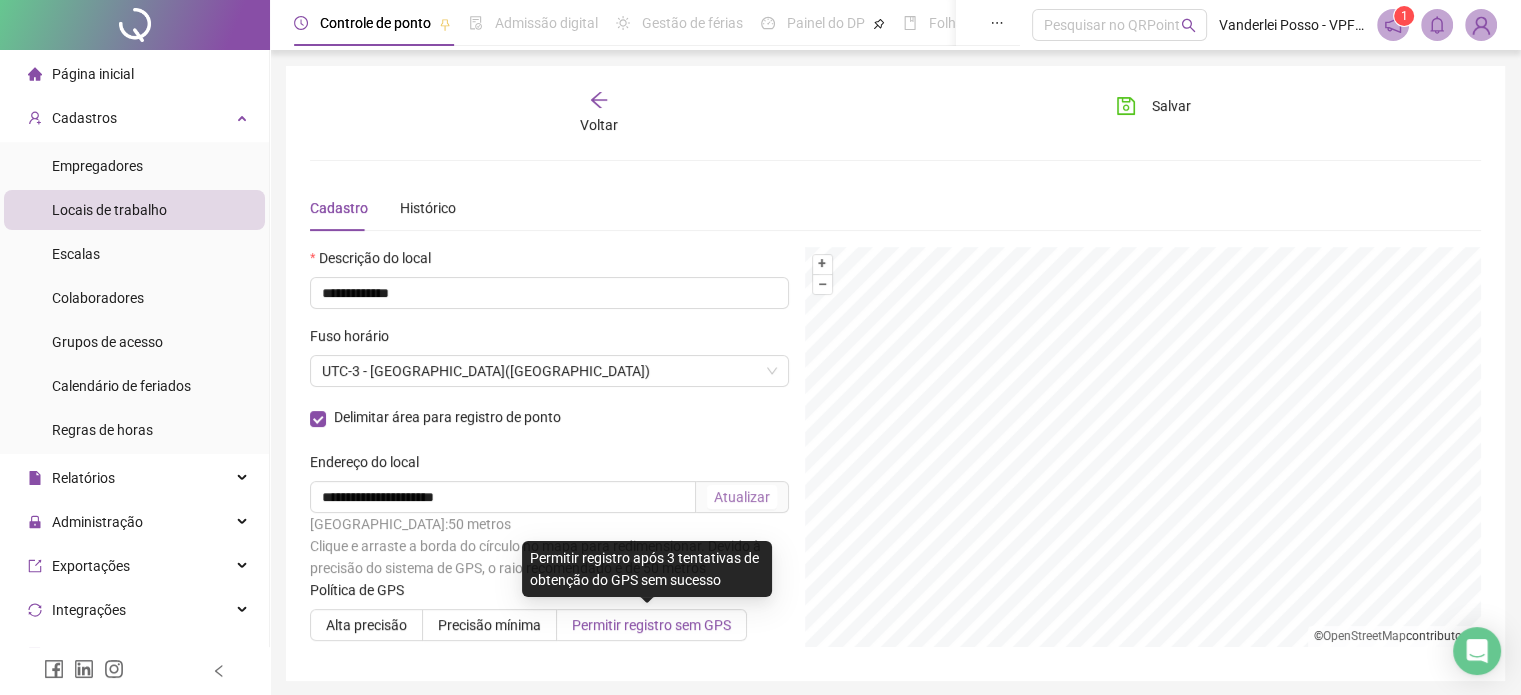 click on "Permitir registro sem GPS" at bounding box center [652, 625] 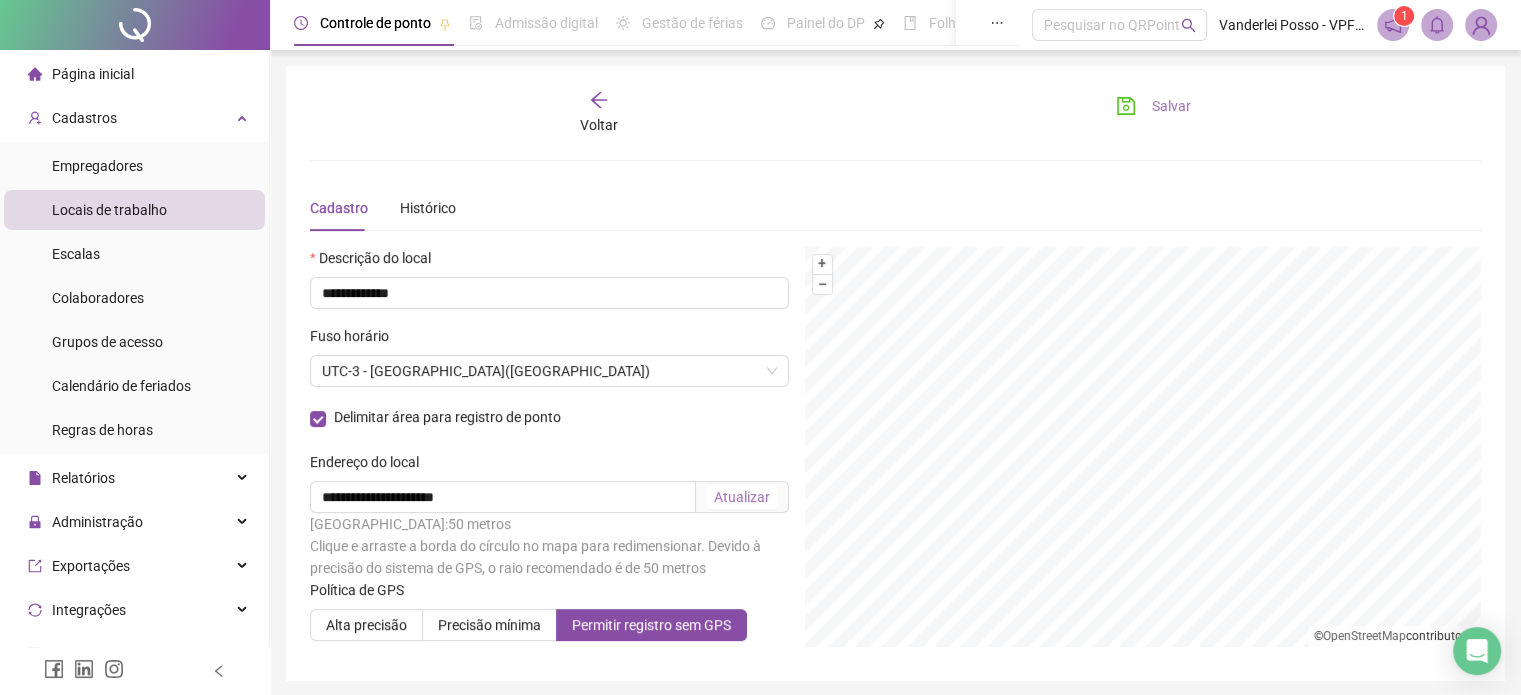 click on "Salvar" at bounding box center (1153, 106) 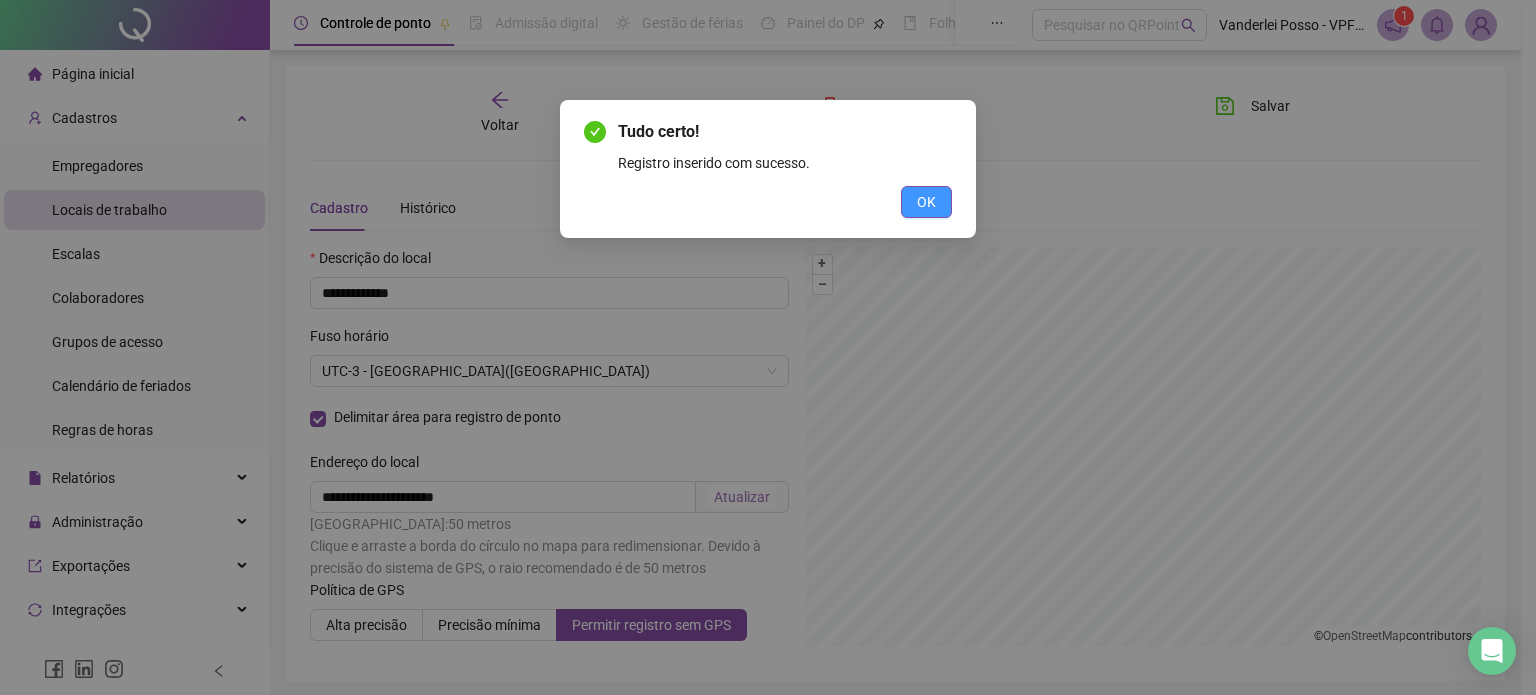 click on "OK" at bounding box center (926, 202) 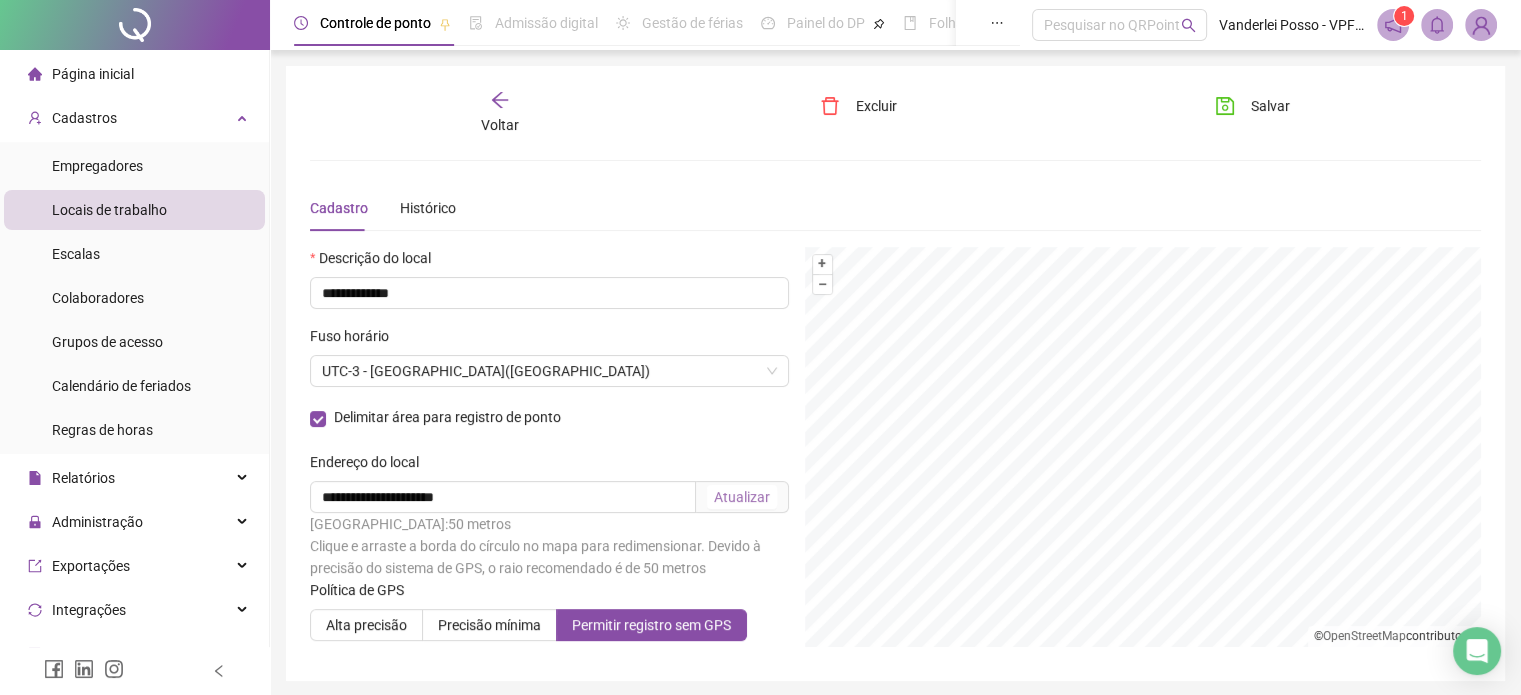 click on "Voltar" at bounding box center [500, 125] 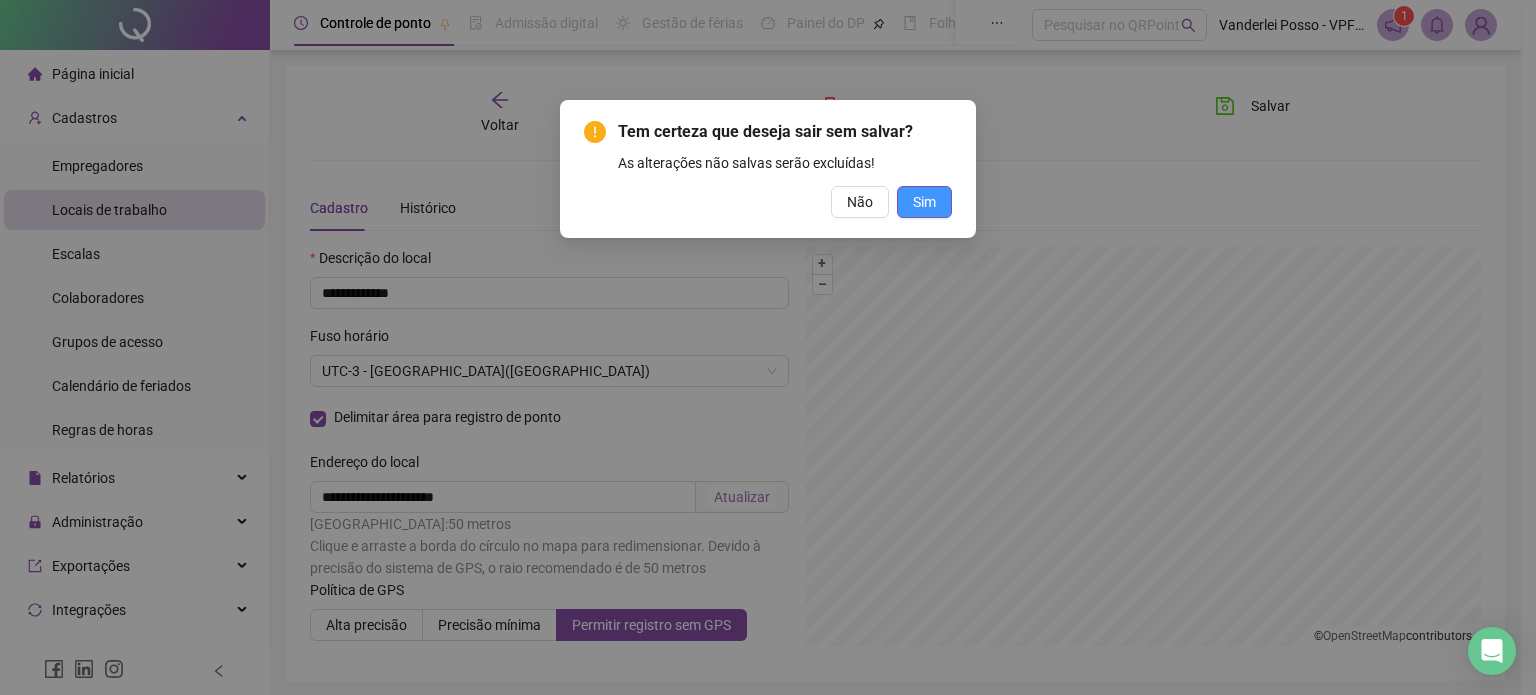 click on "Sim" at bounding box center (924, 202) 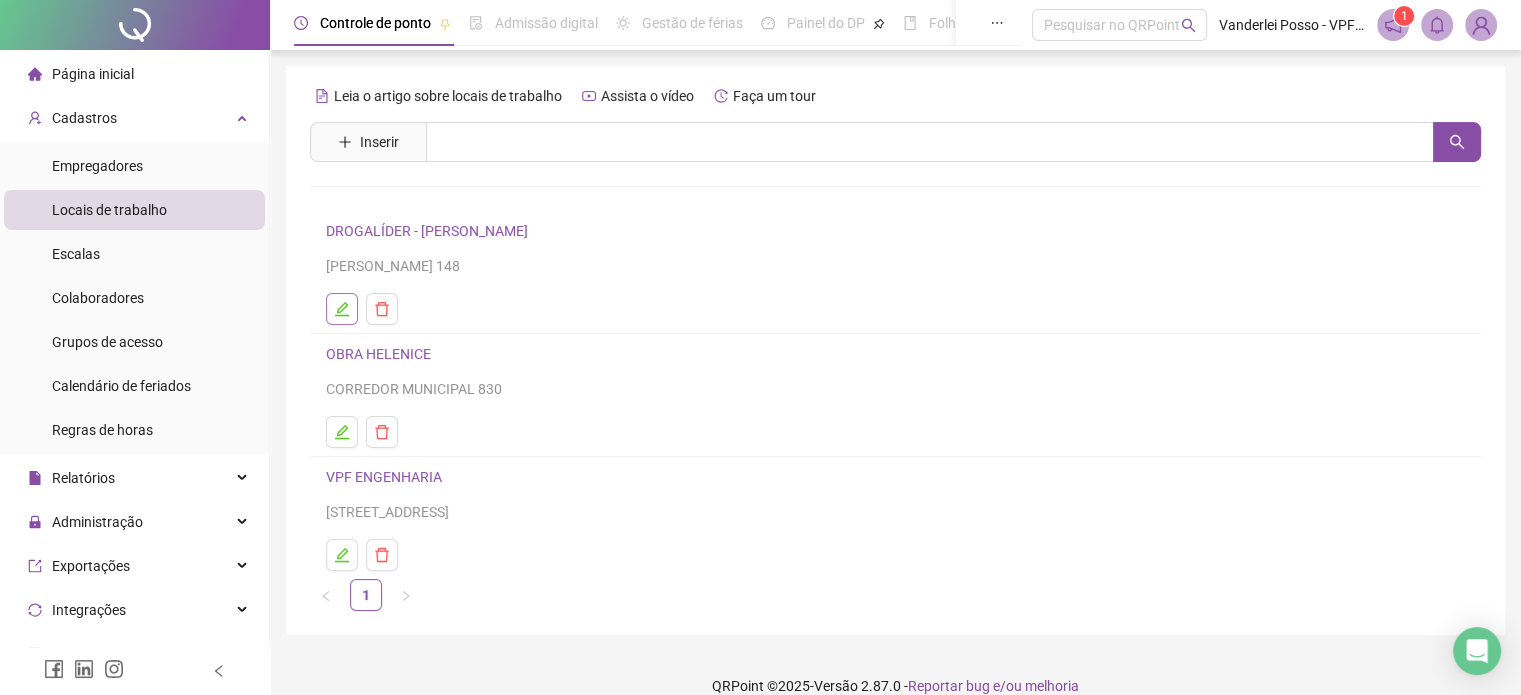 click 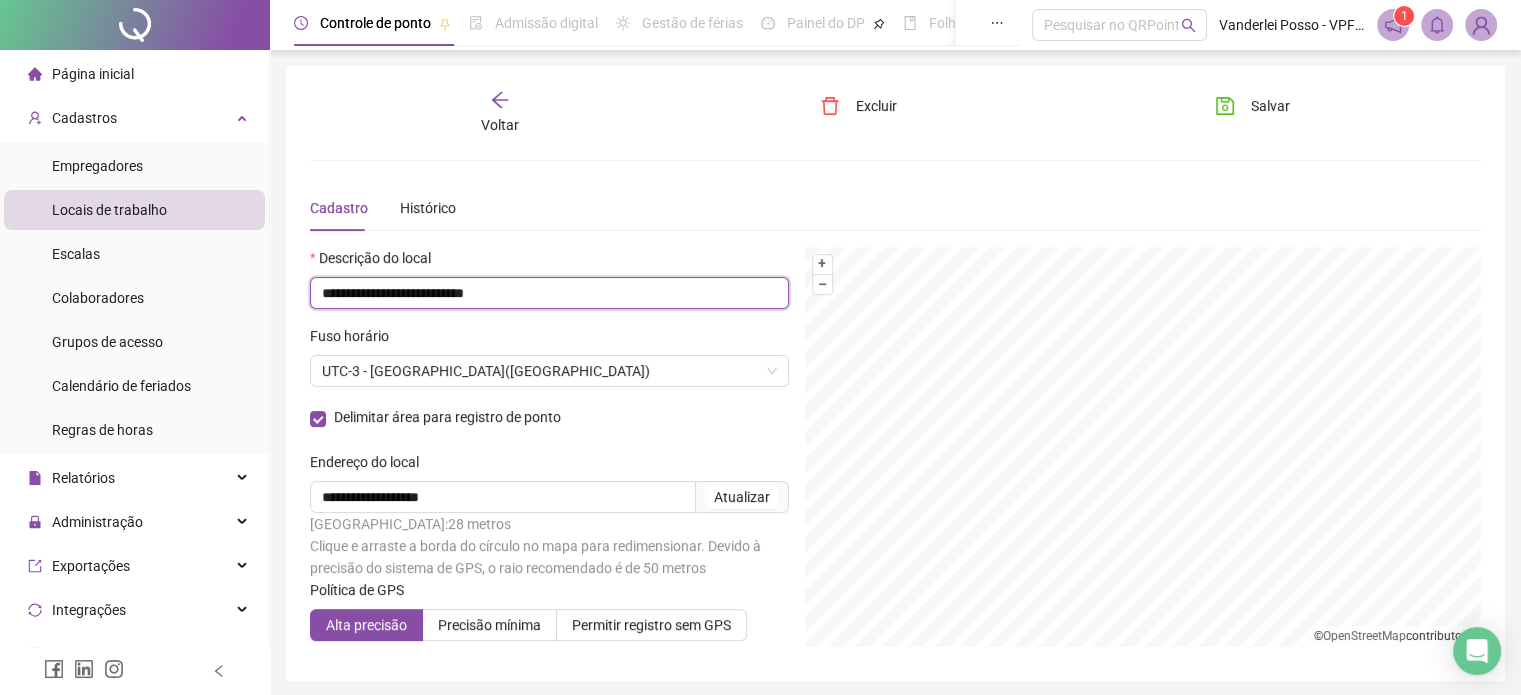 click on "**********" at bounding box center [549, 293] 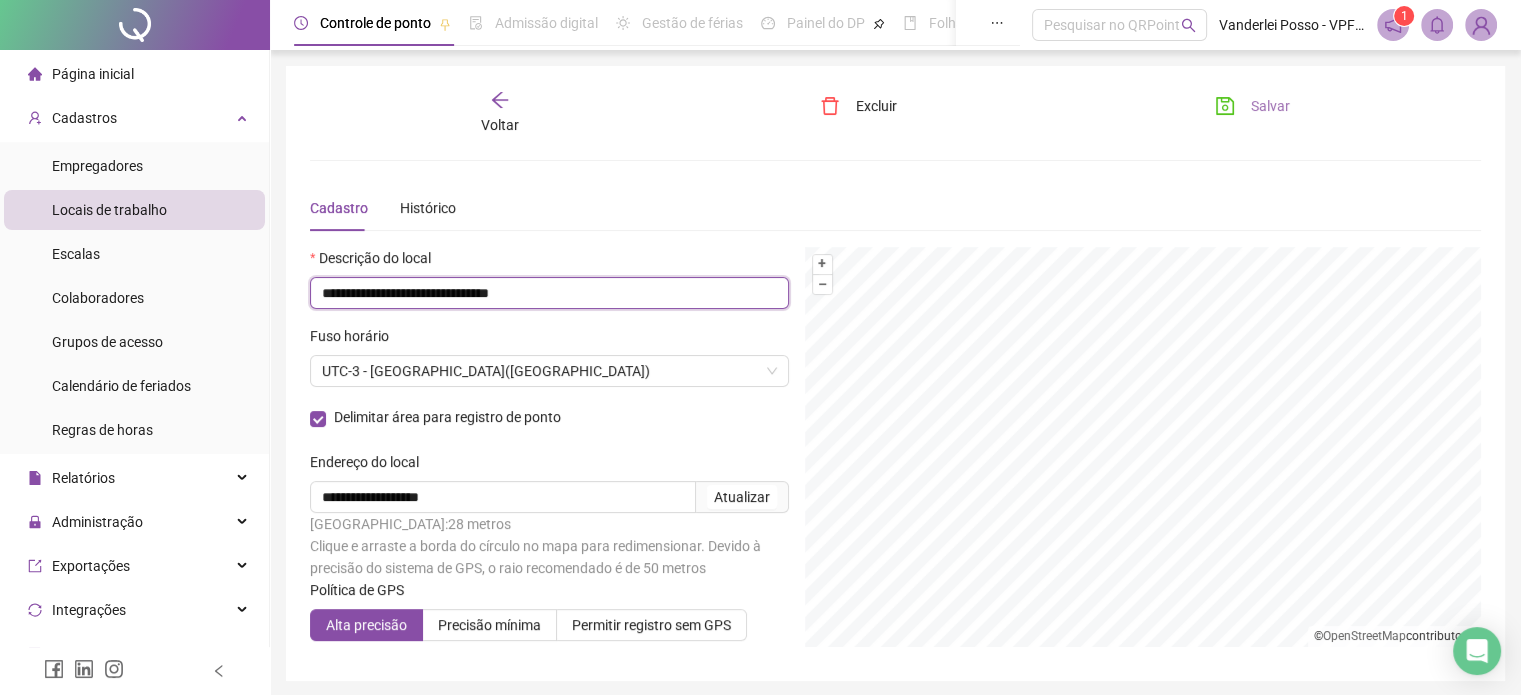 type on "**********" 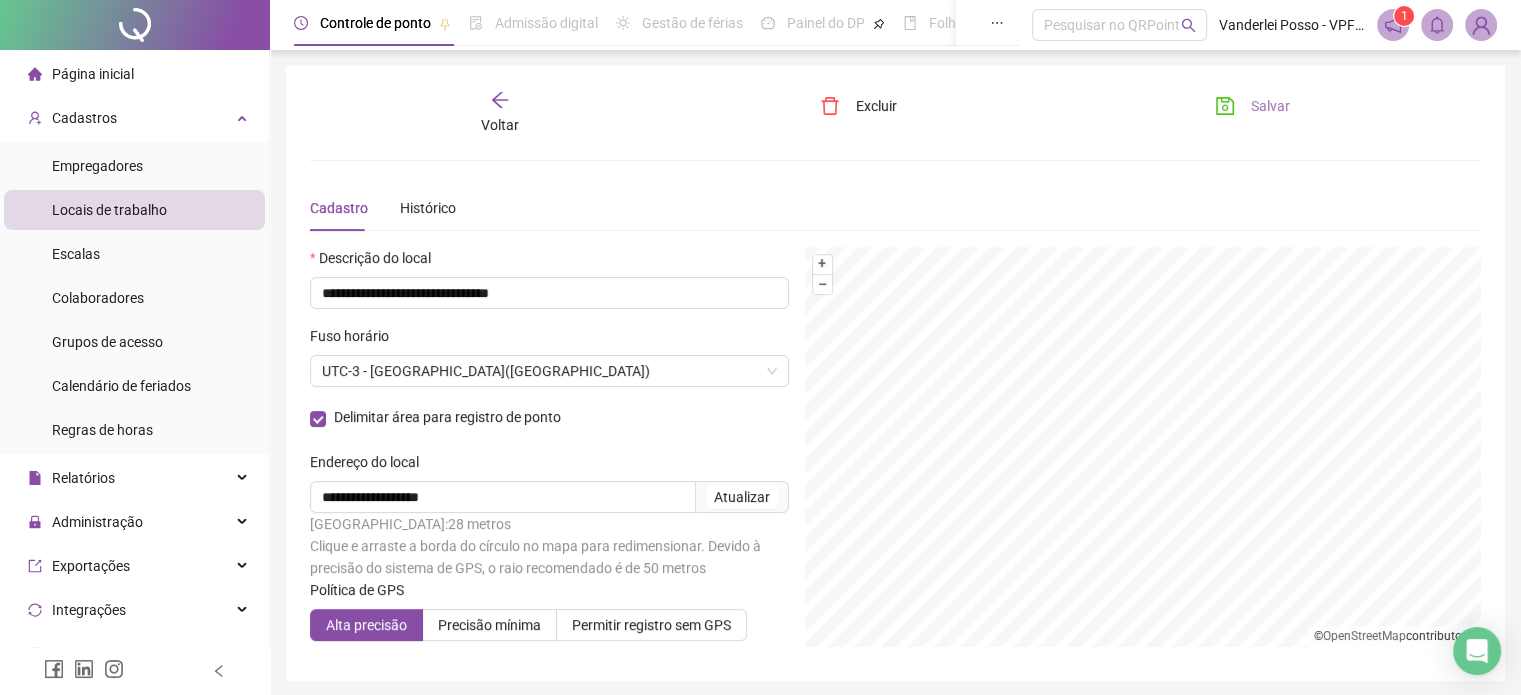 click on "Salvar" at bounding box center (1252, 106) 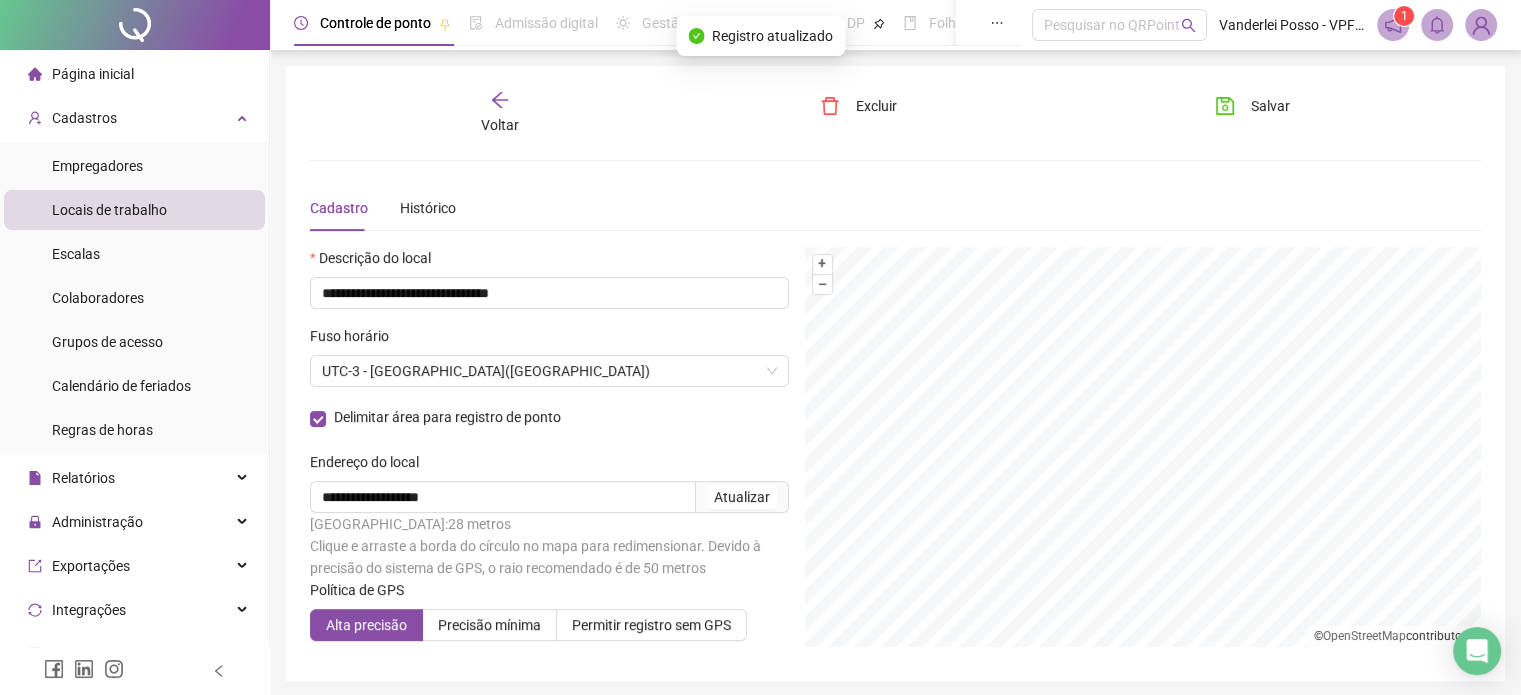 click 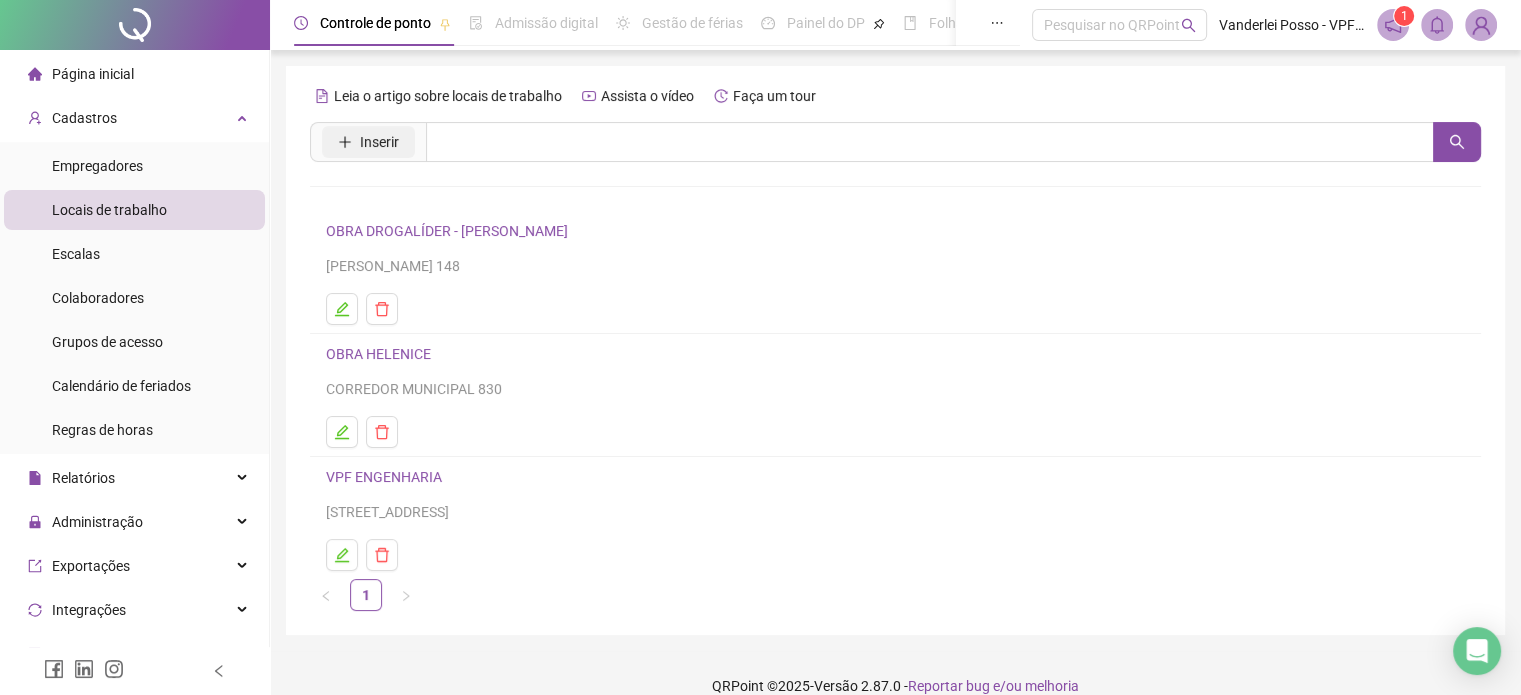click on "Inserir" at bounding box center [379, 142] 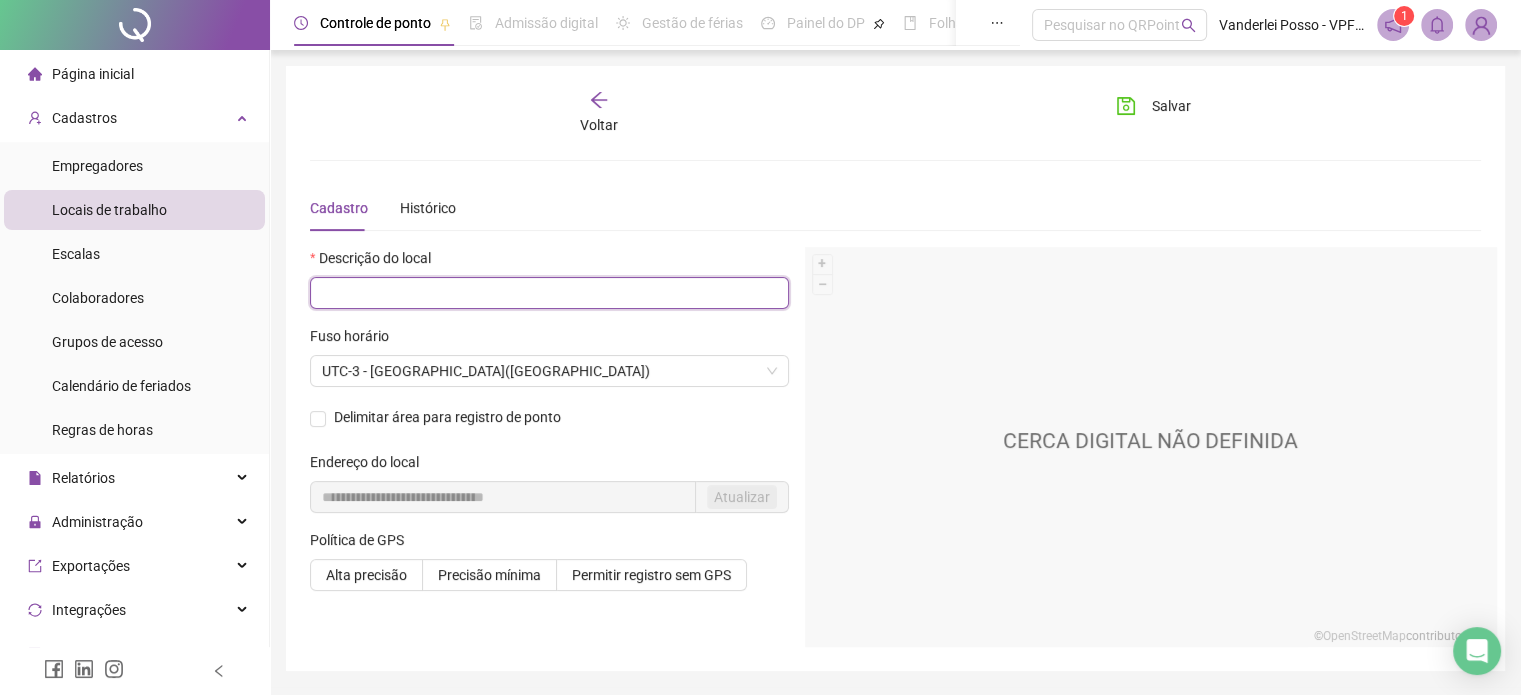 click at bounding box center (549, 293) 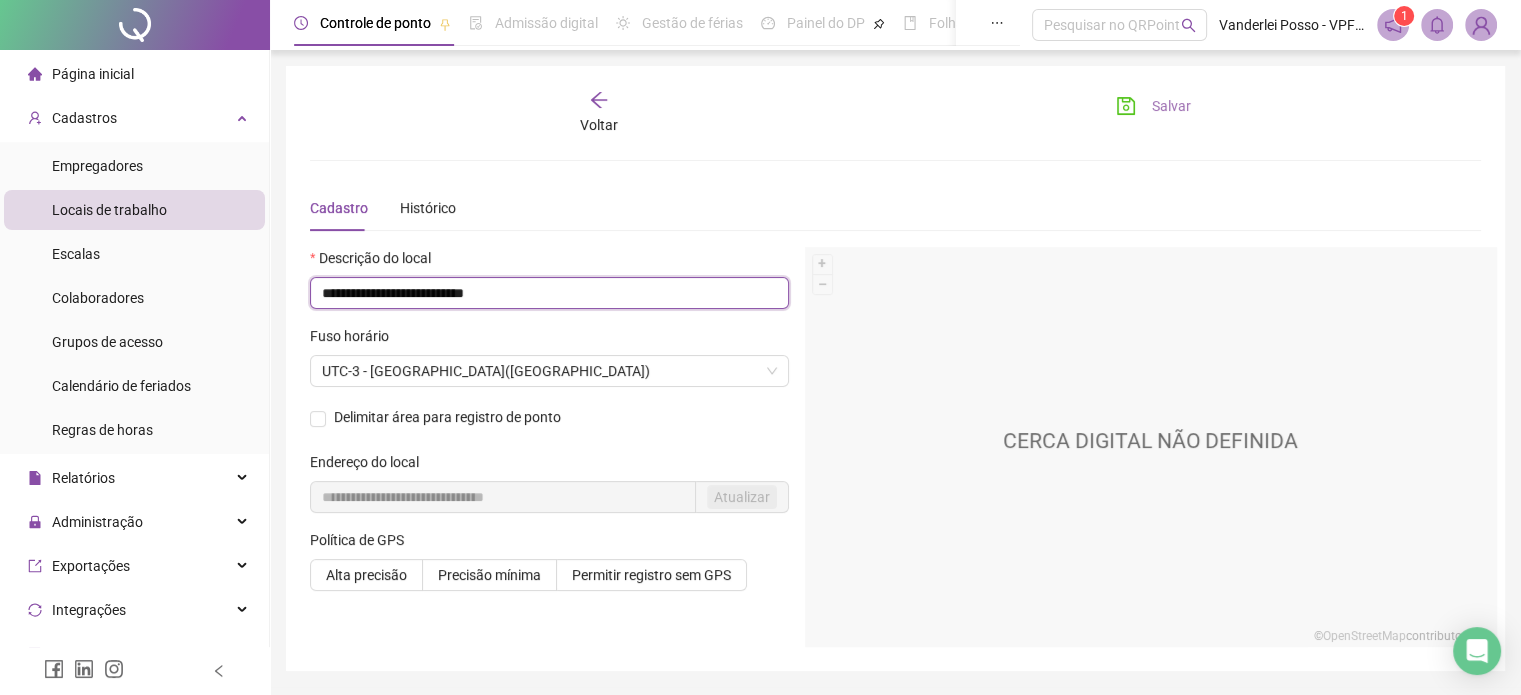 type on "**********" 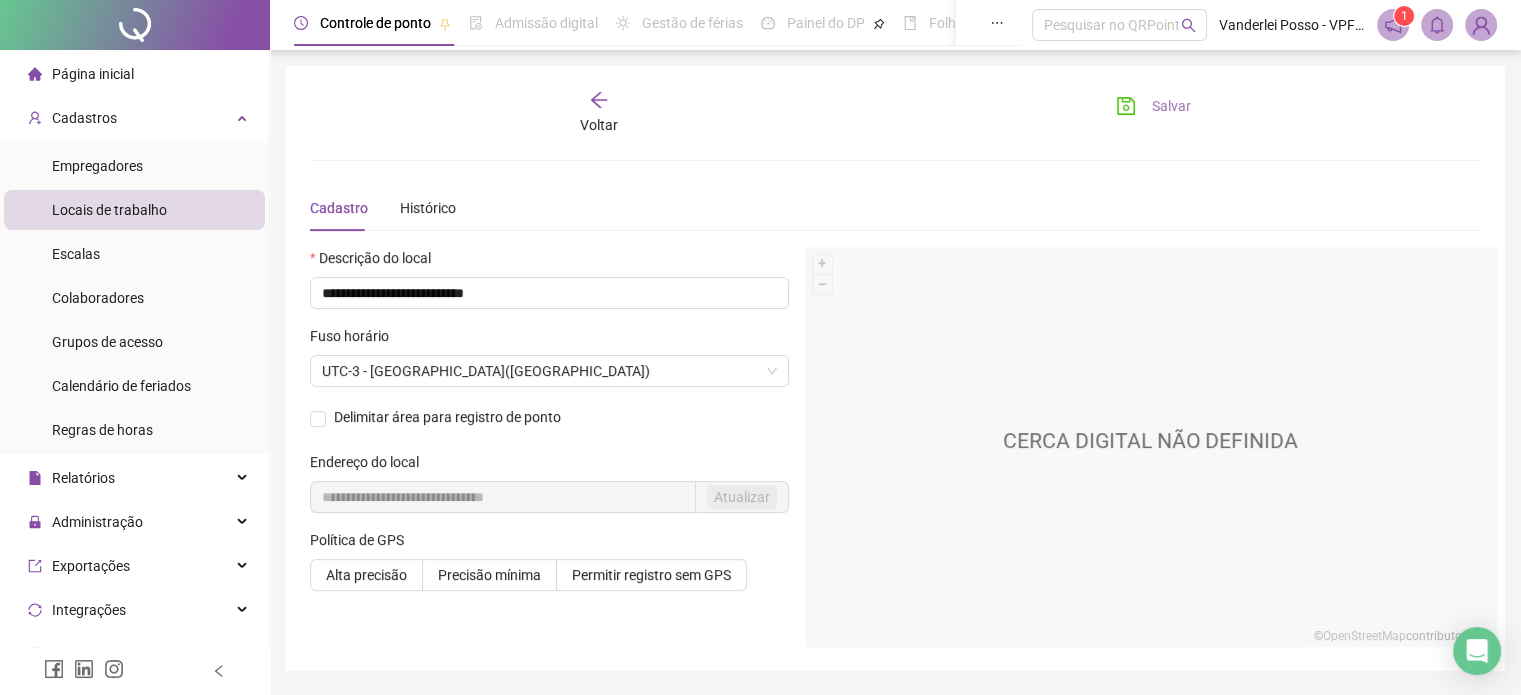 click on "Salvar" at bounding box center [1171, 106] 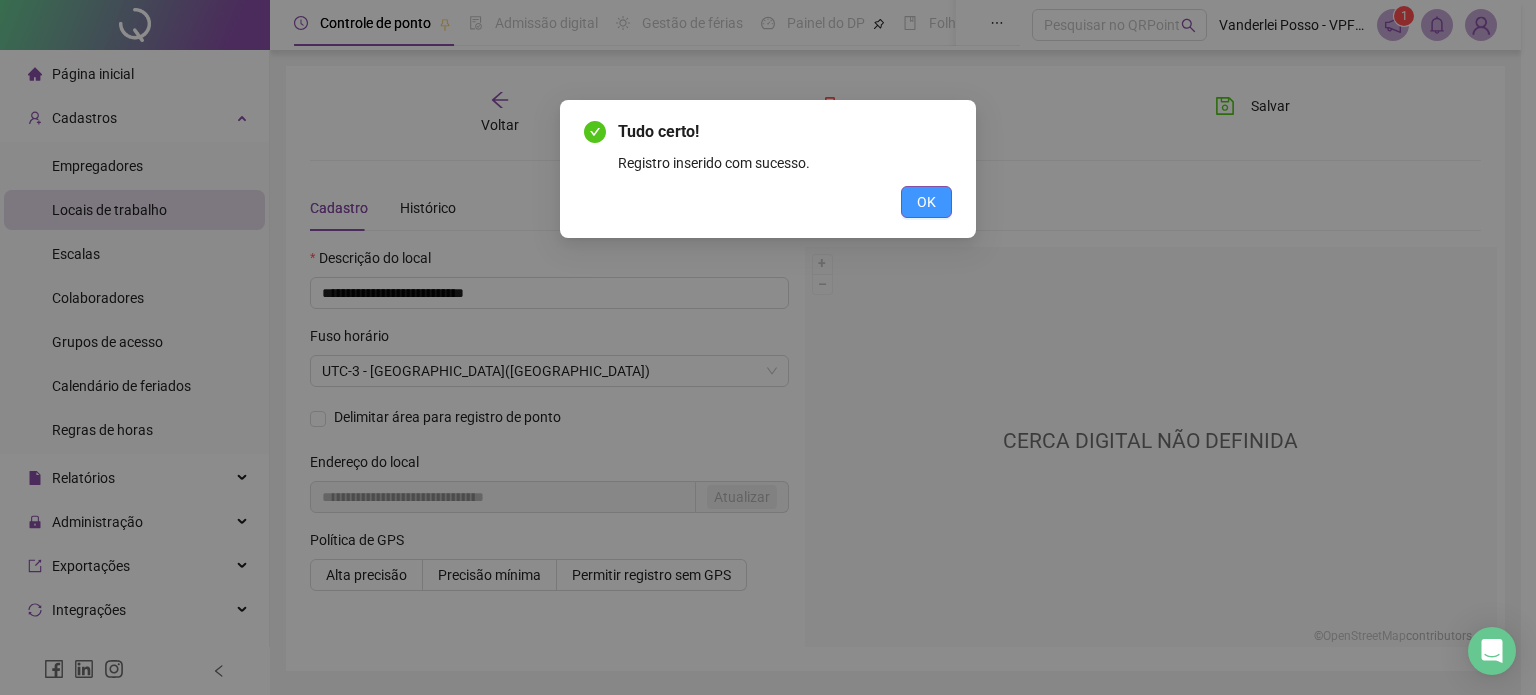 click on "OK" at bounding box center (926, 202) 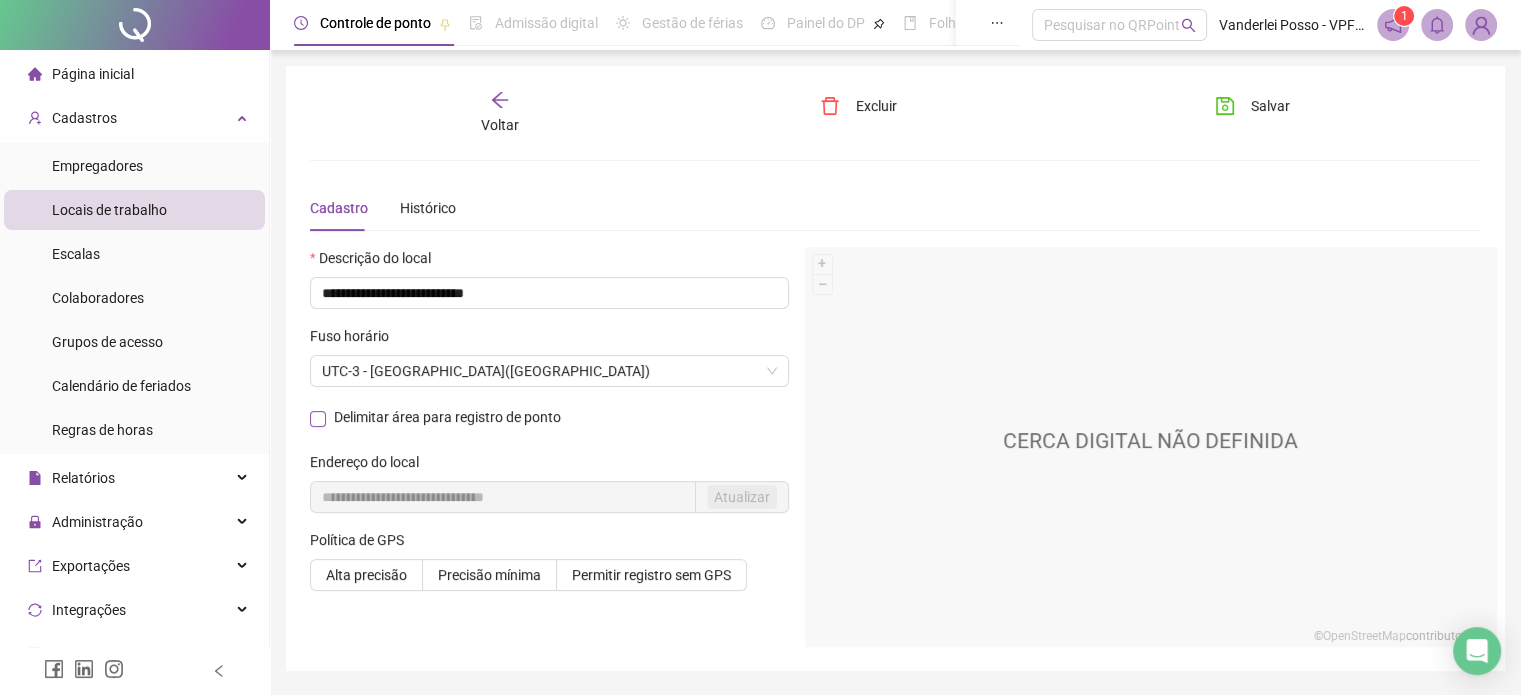 click at bounding box center [318, 419] 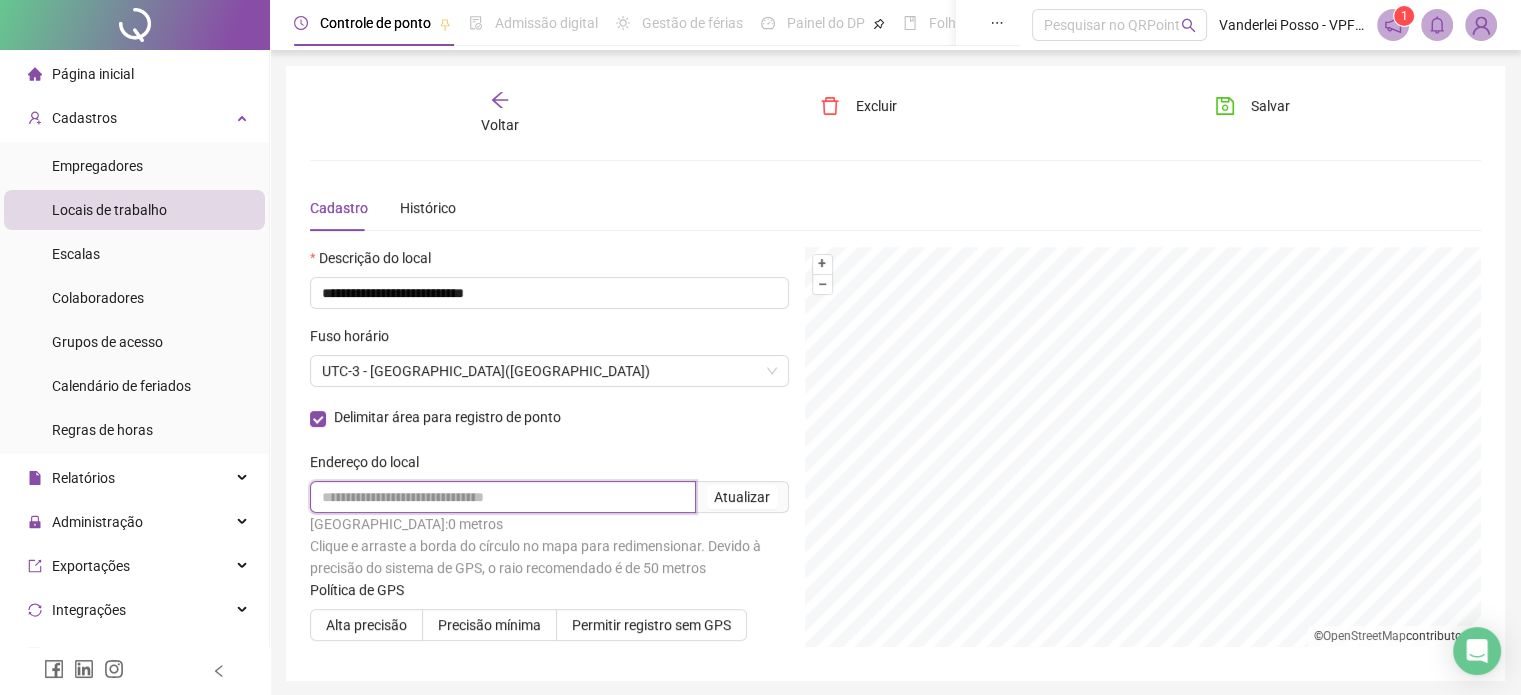 click at bounding box center [503, 497] 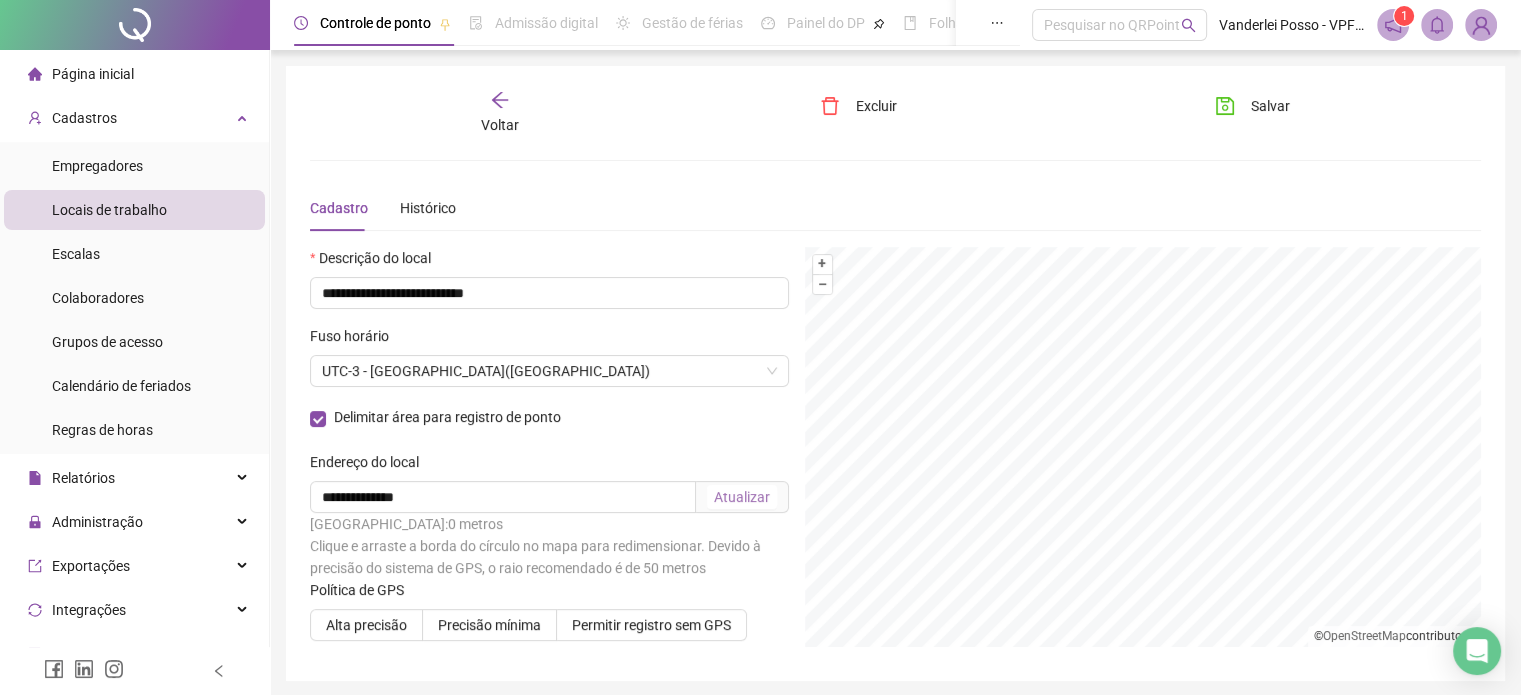 click on "Atualizar" at bounding box center [742, 497] 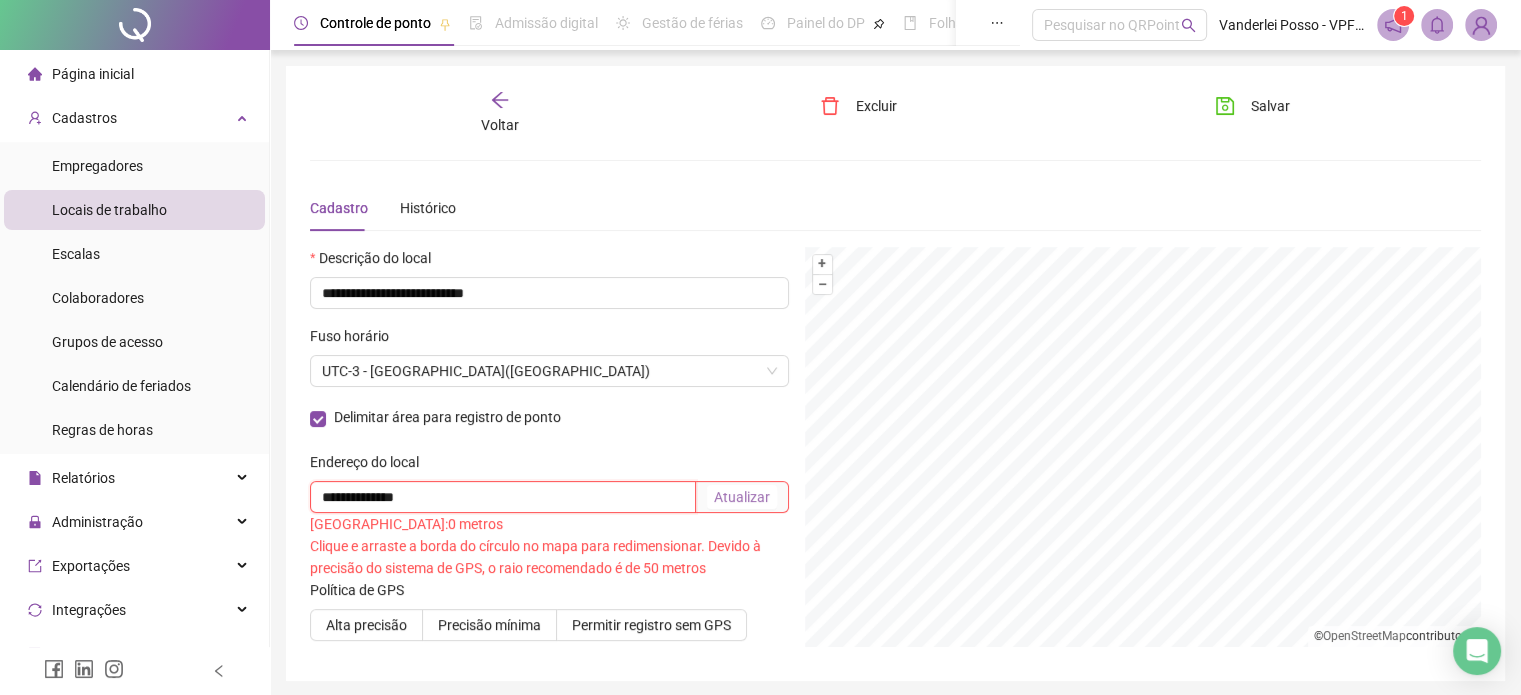 click on "**********" at bounding box center (503, 497) 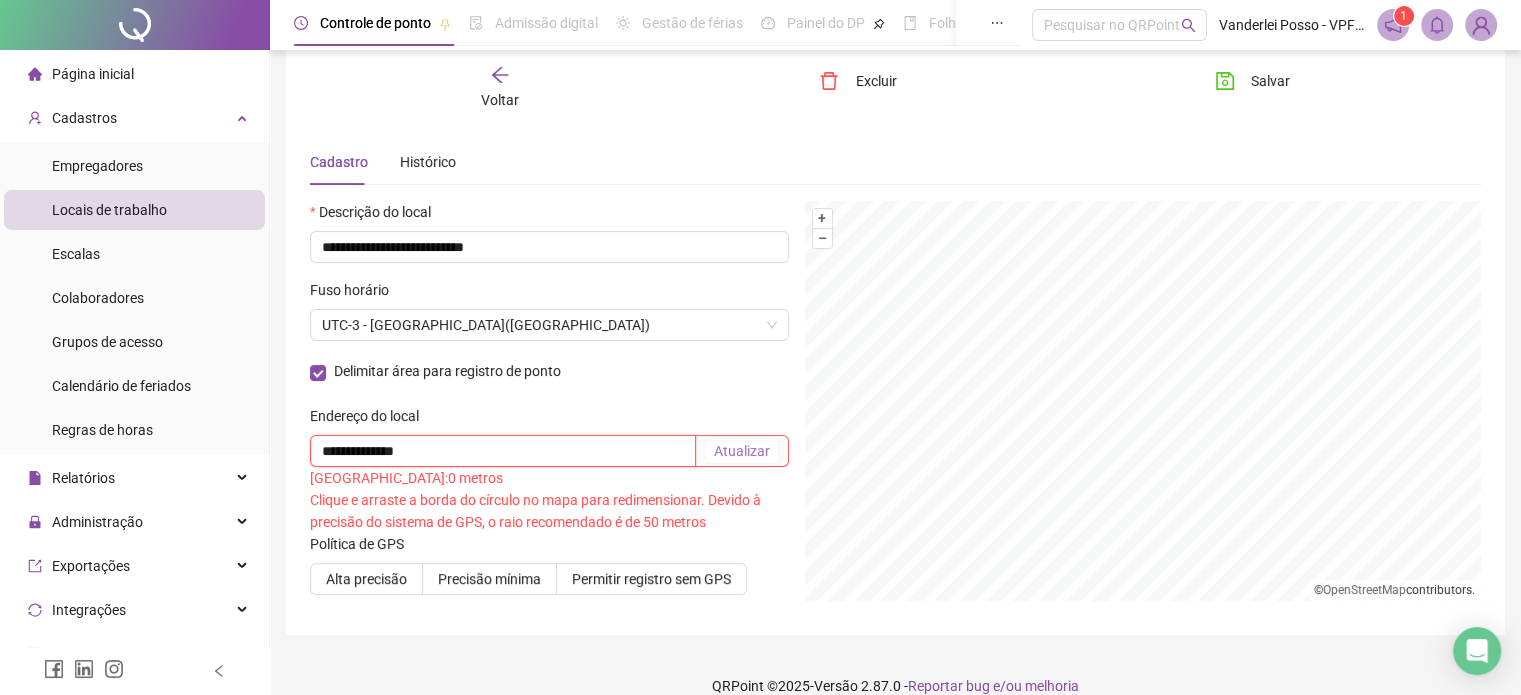 scroll, scrollTop: 71, scrollLeft: 0, axis: vertical 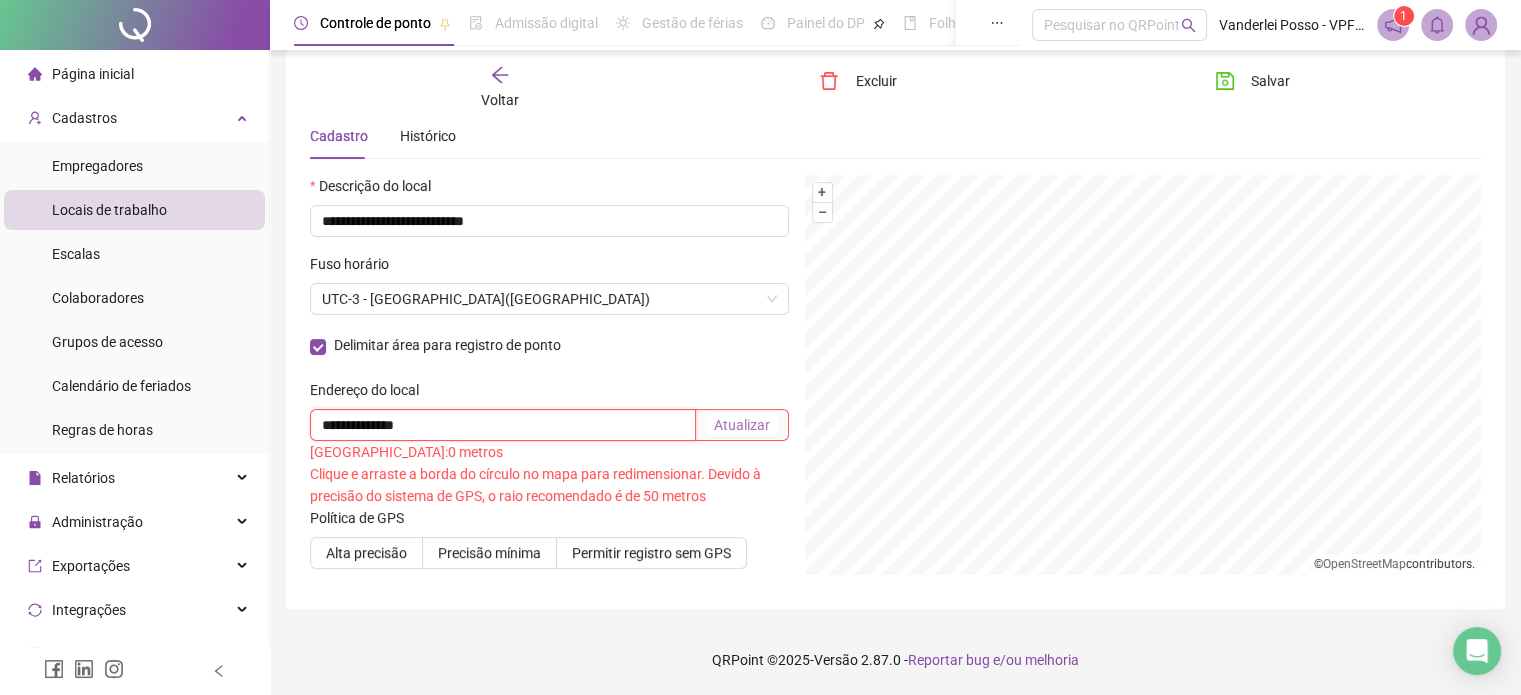 drag, startPoint x: 471, startPoint y: 430, endPoint x: 310, endPoint y: 426, distance: 161.04968 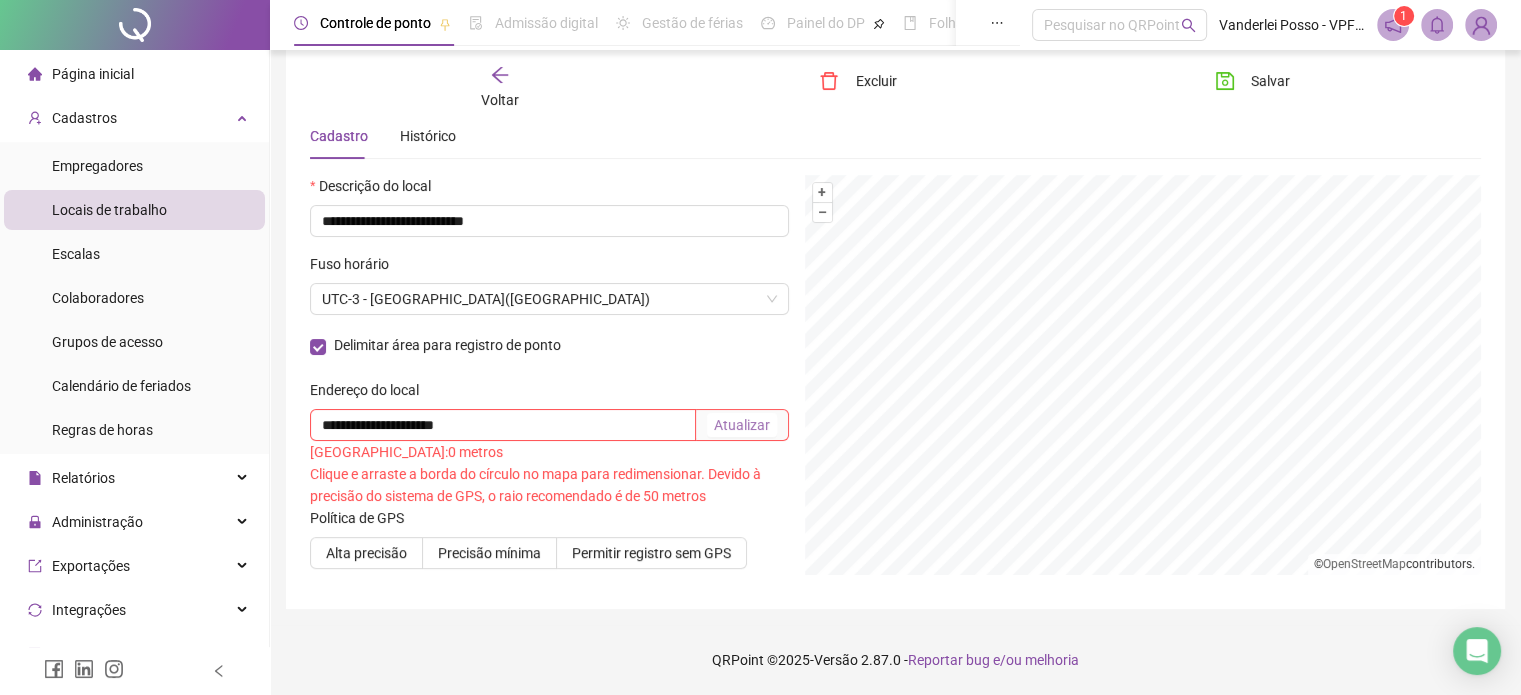click on "Atualizar" at bounding box center (742, 425) 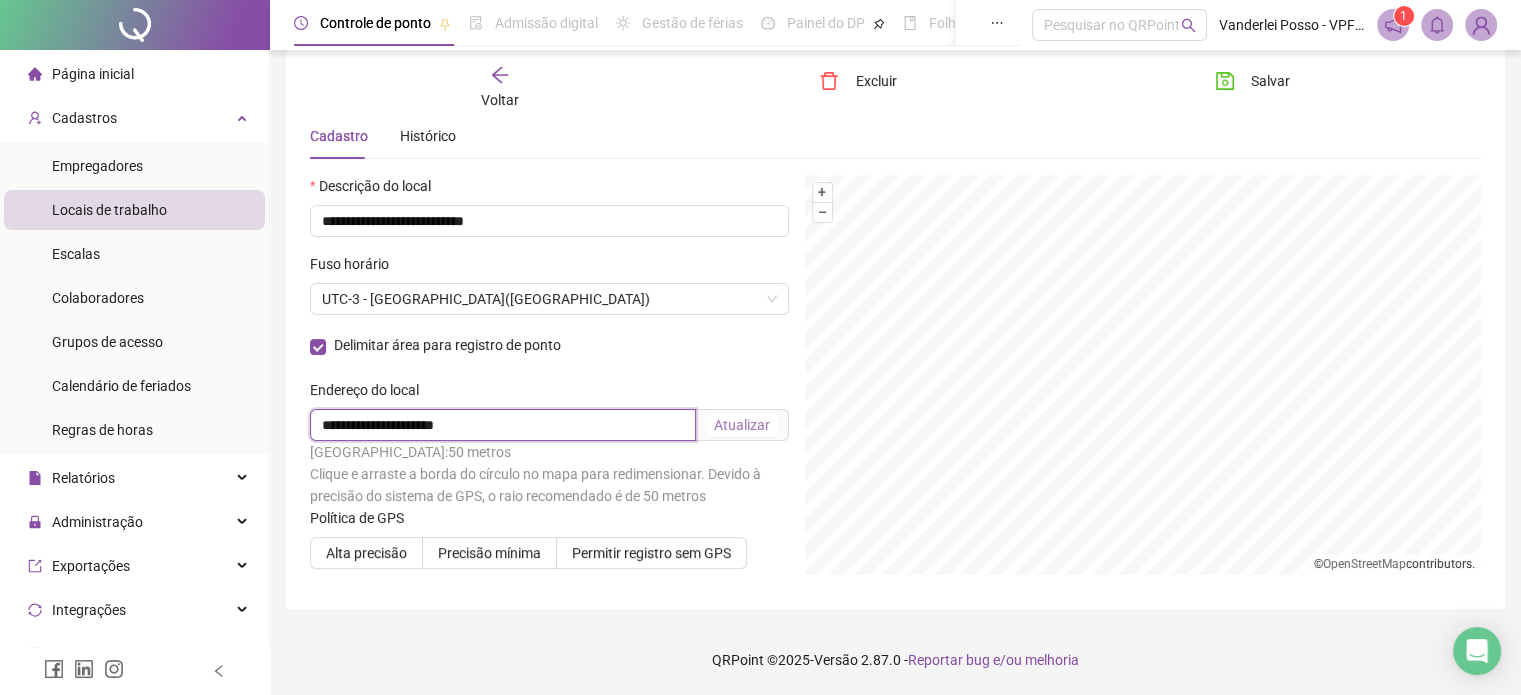 click on "**********" at bounding box center (503, 425) 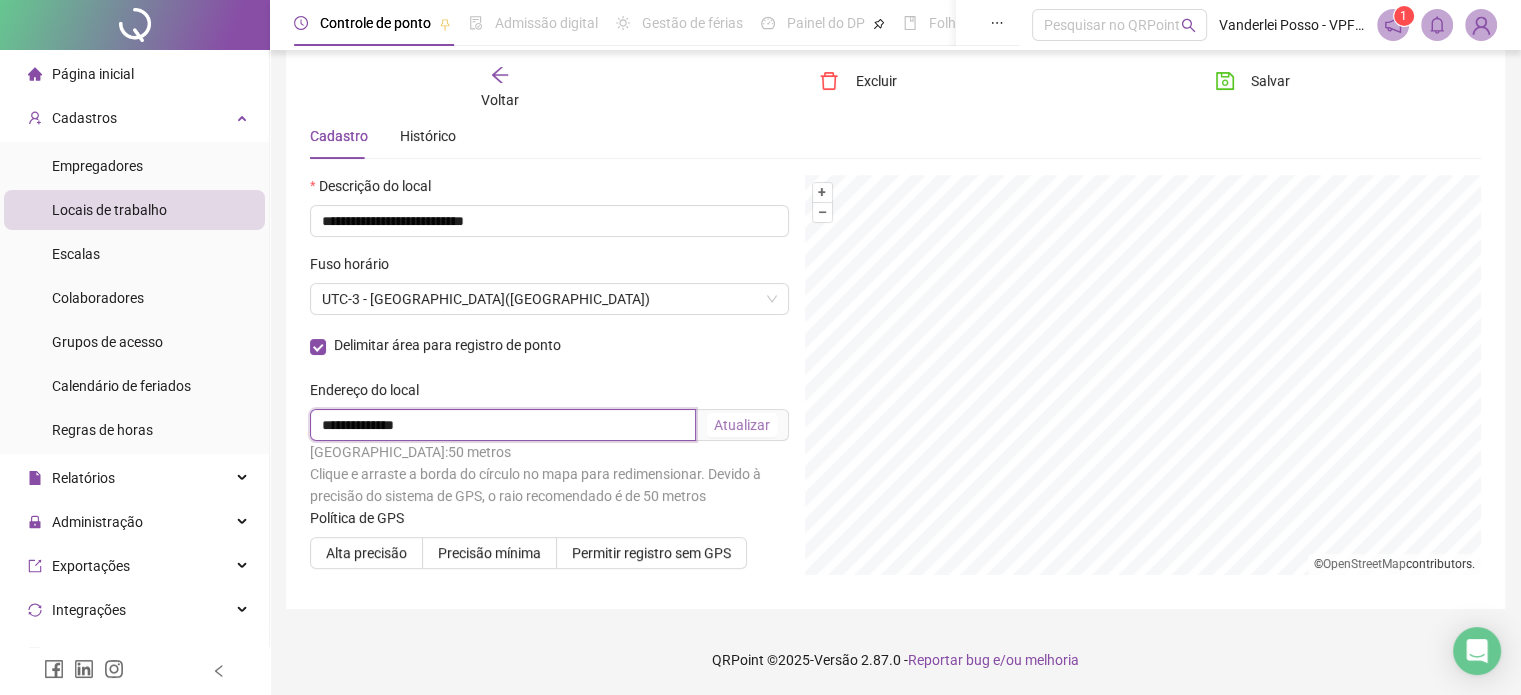 type on "**********" 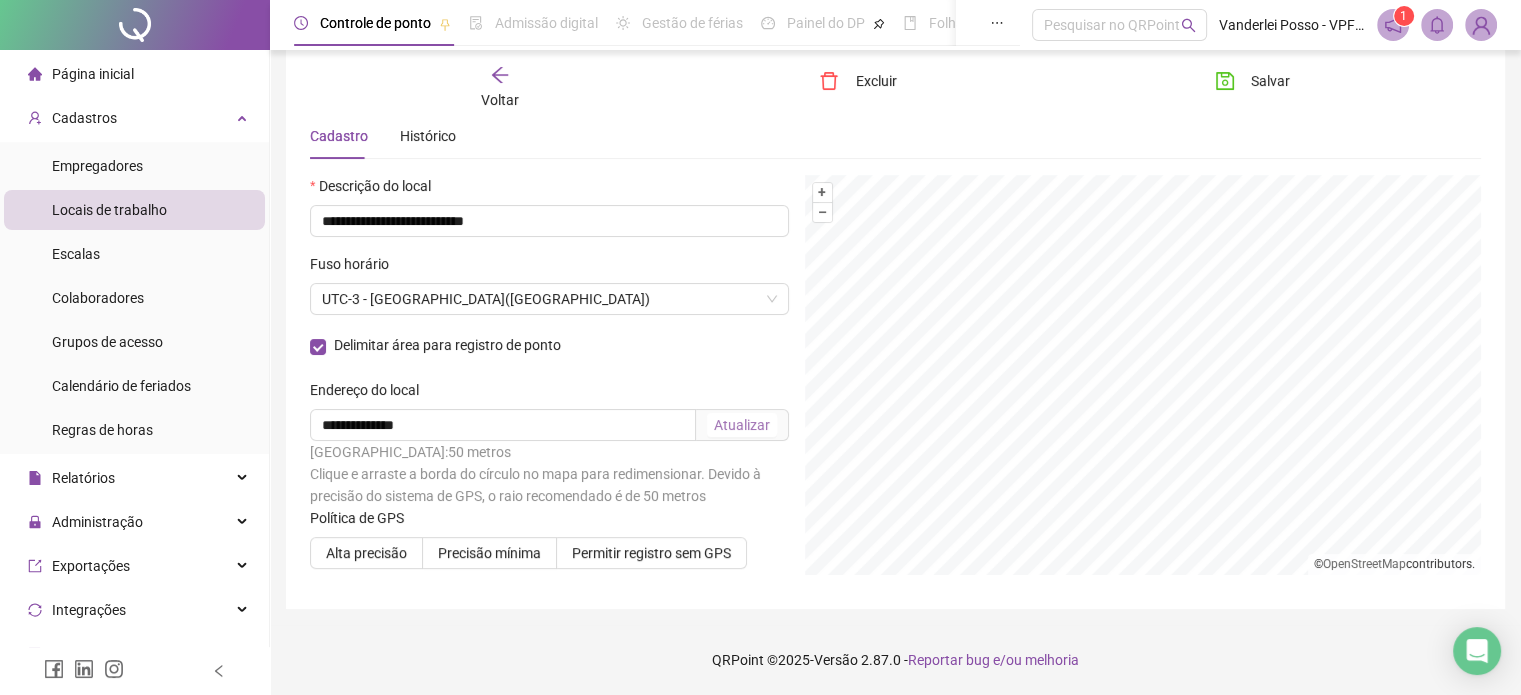 click on "Atualizar" at bounding box center (742, 425) 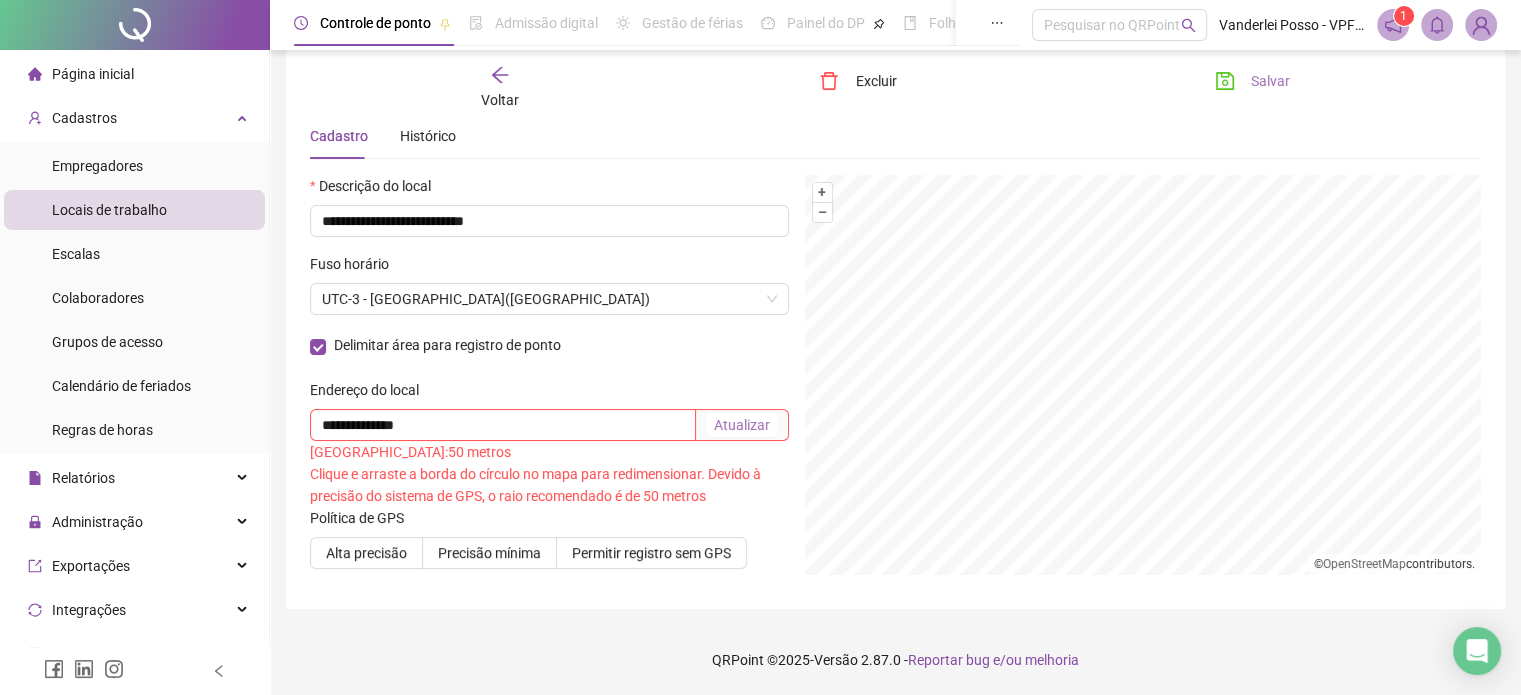 click 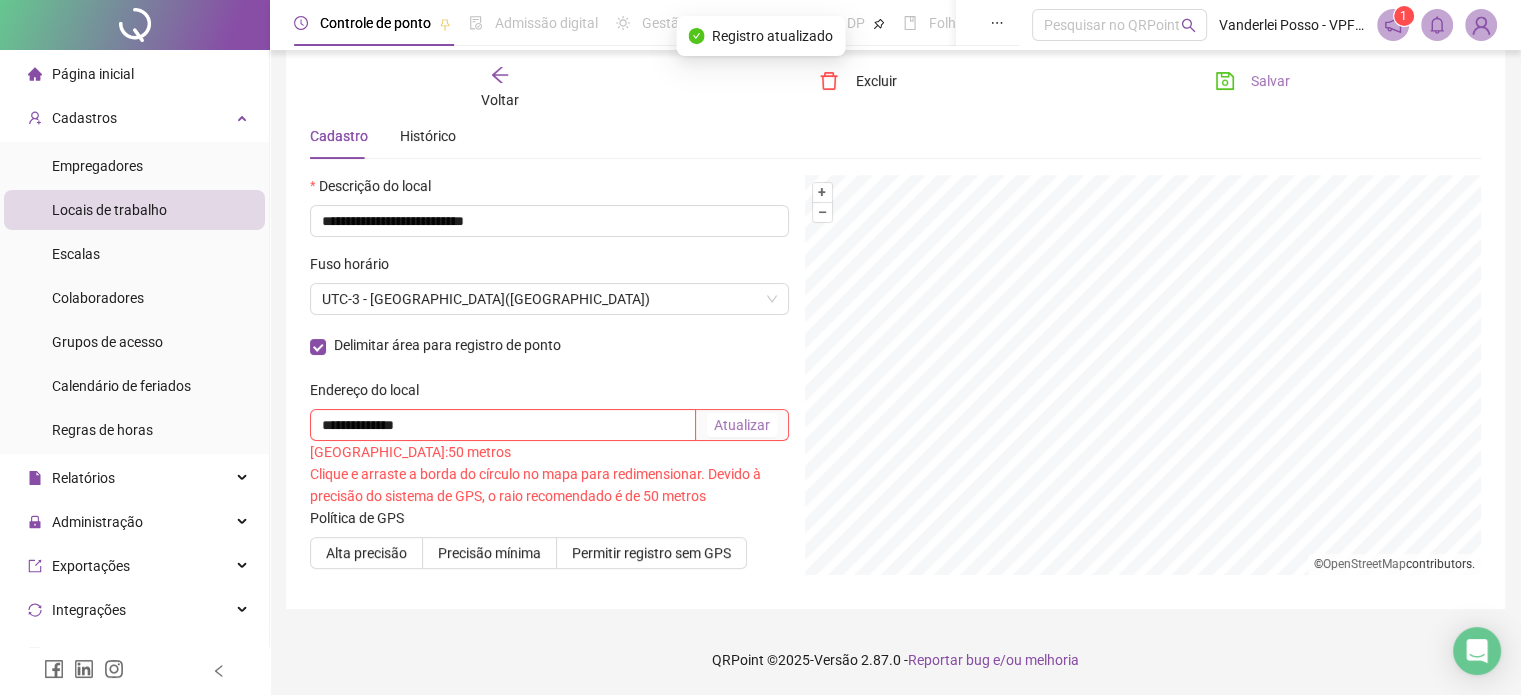 type 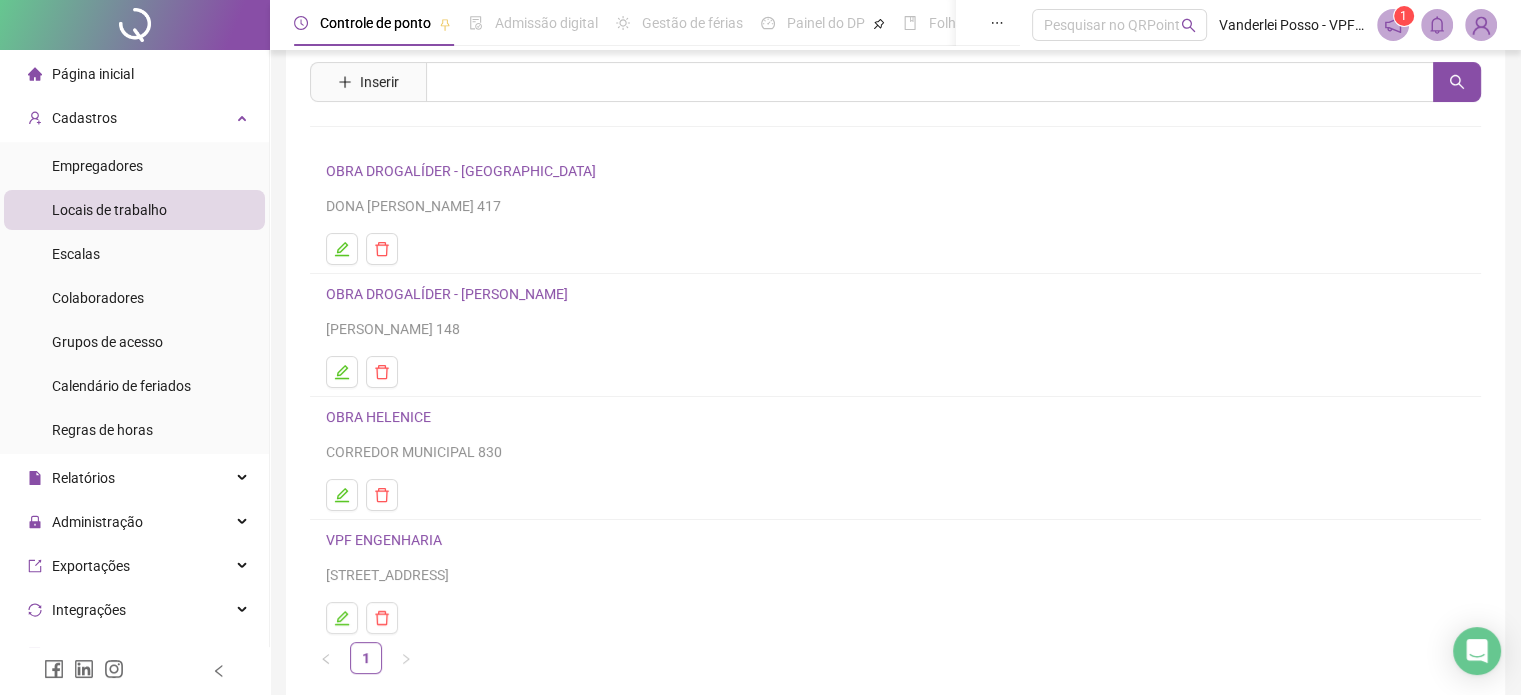 click on "OBRA DROGALÍDER - [GEOGRAPHIC_DATA]" at bounding box center [461, 171] 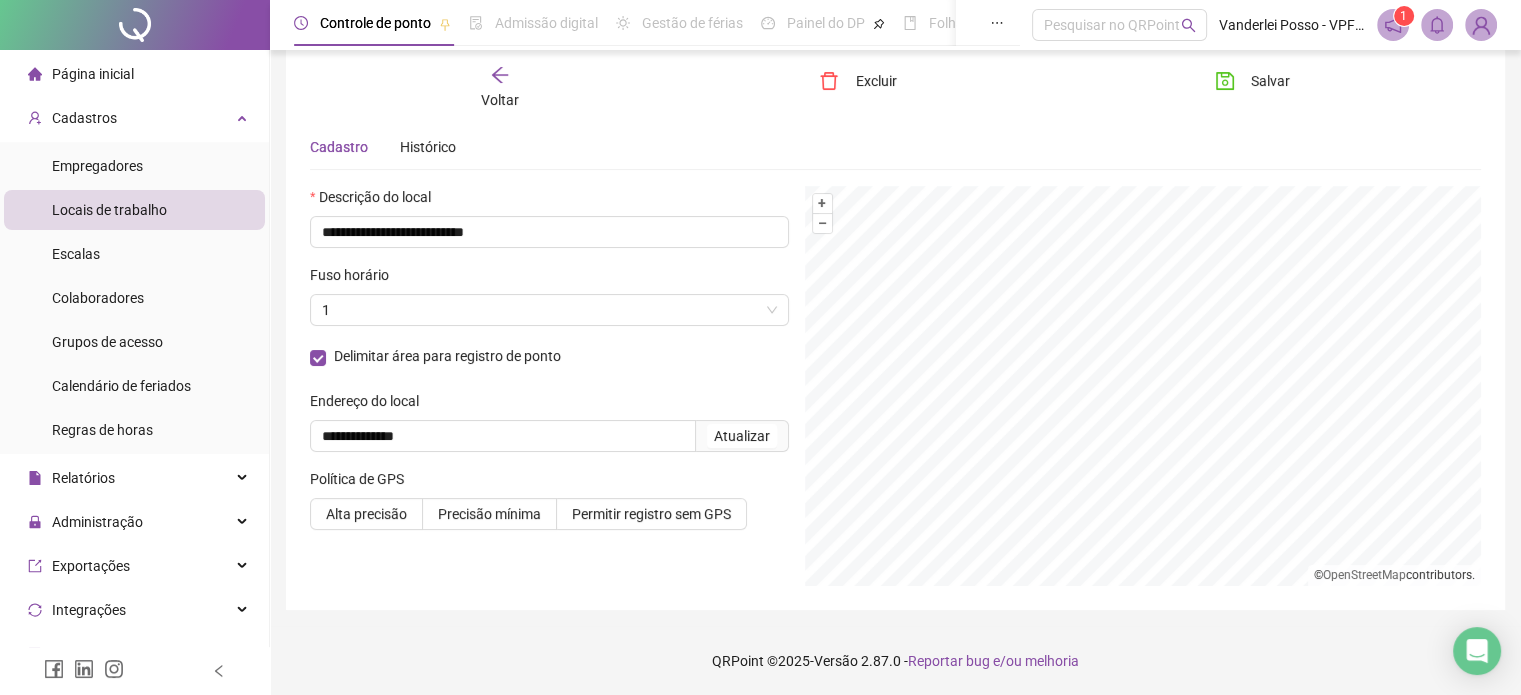 scroll, scrollTop: 60, scrollLeft: 0, axis: vertical 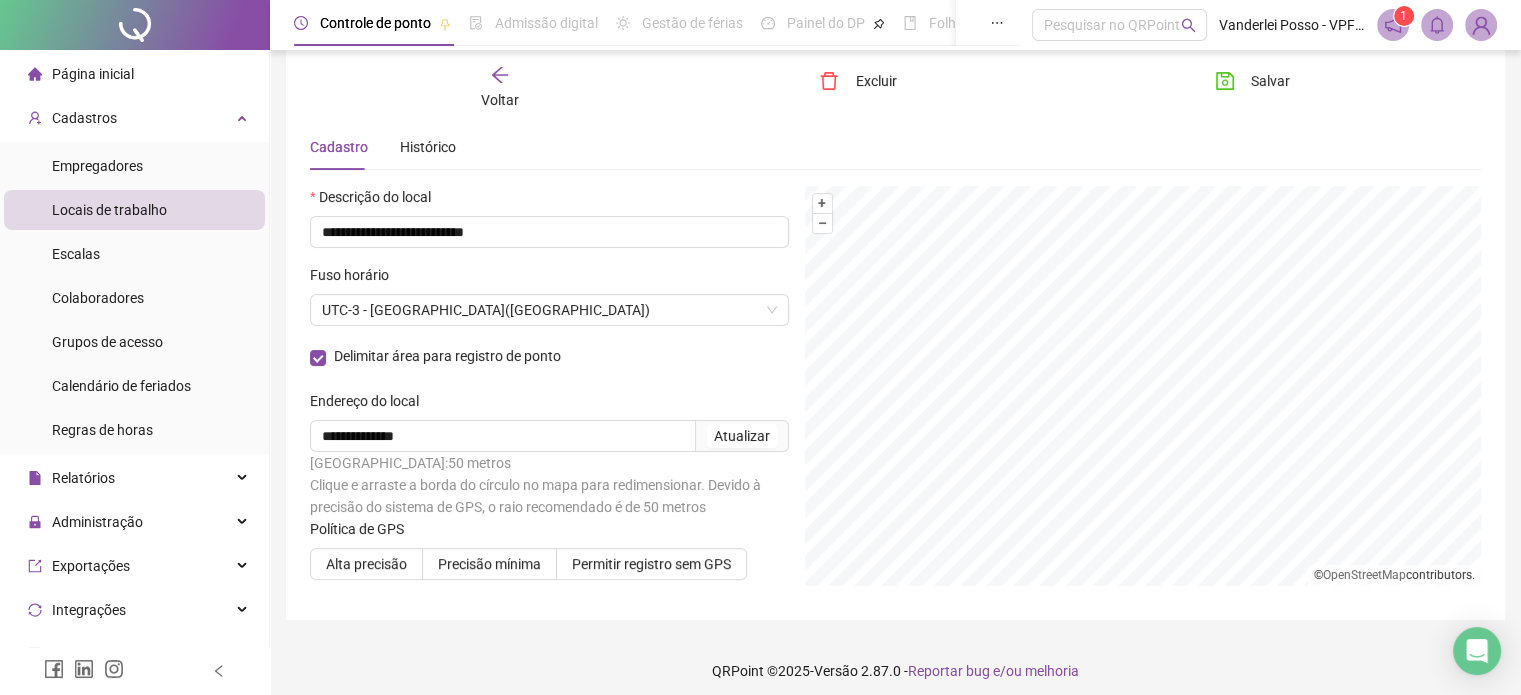 click 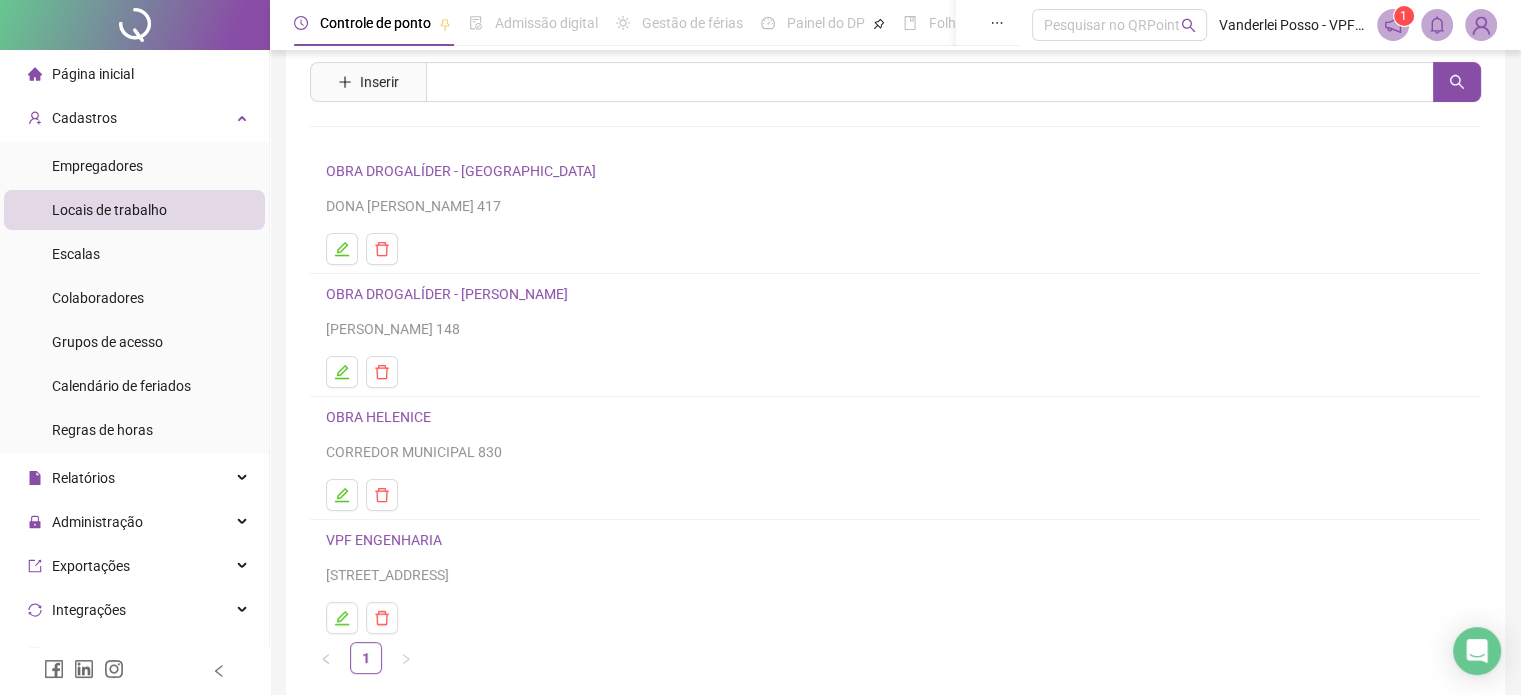 click on "OBRA HELENICE" at bounding box center (378, 417) 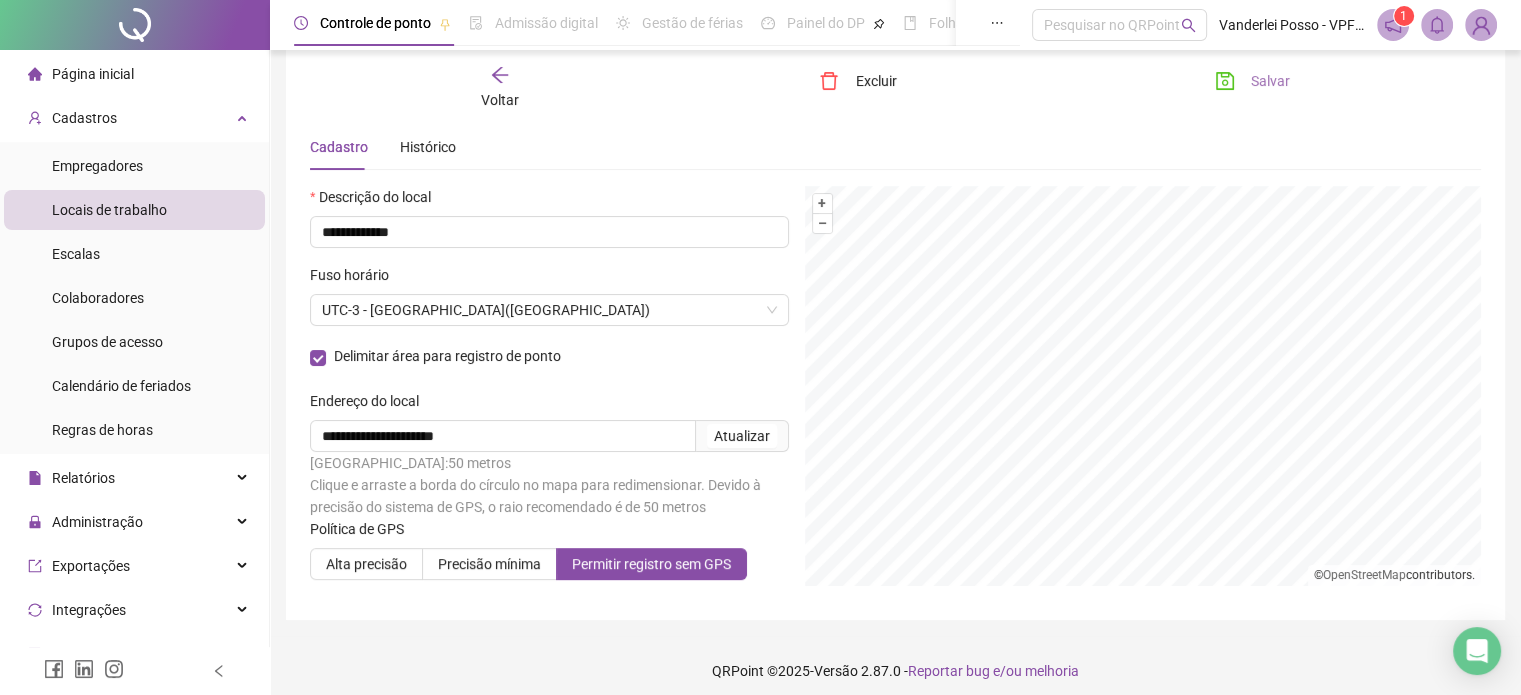 click on "Salvar" at bounding box center [1252, 81] 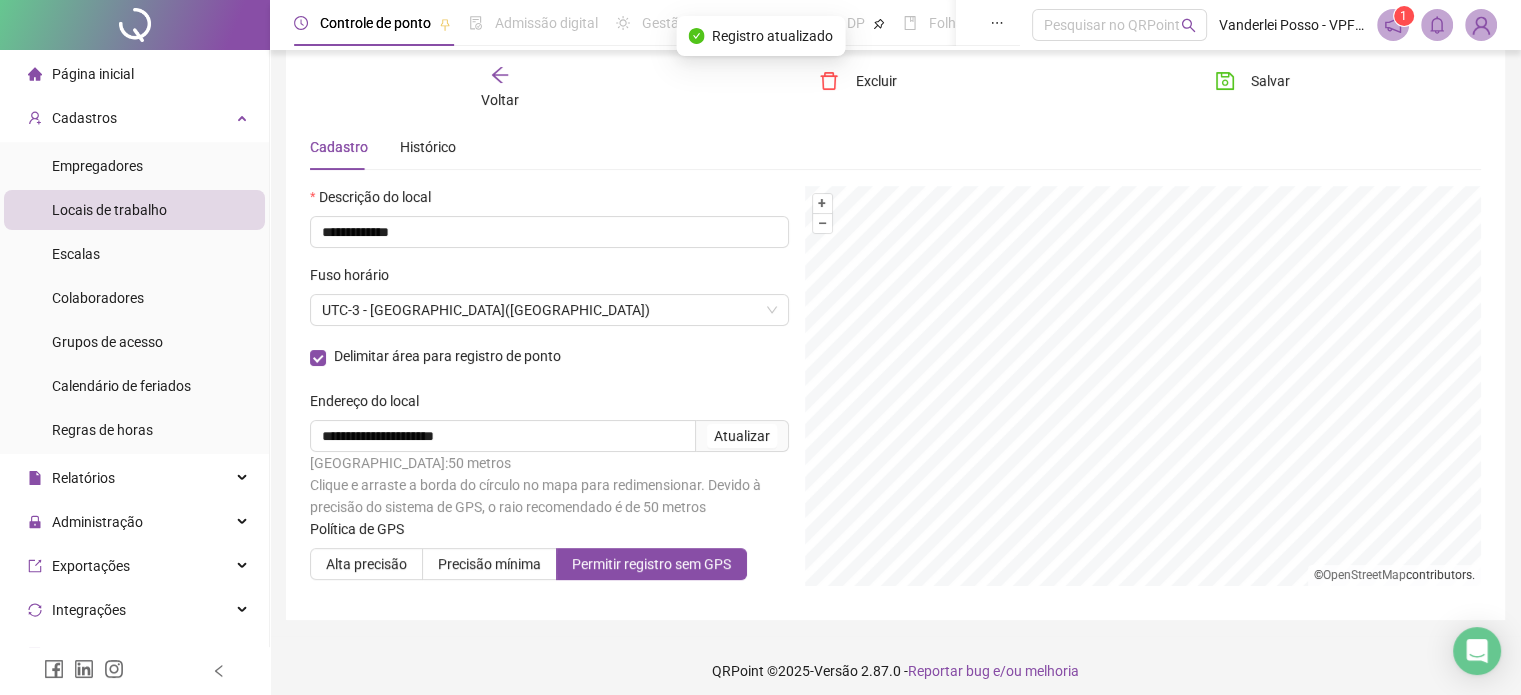 click on "Voltar" at bounding box center [500, 100] 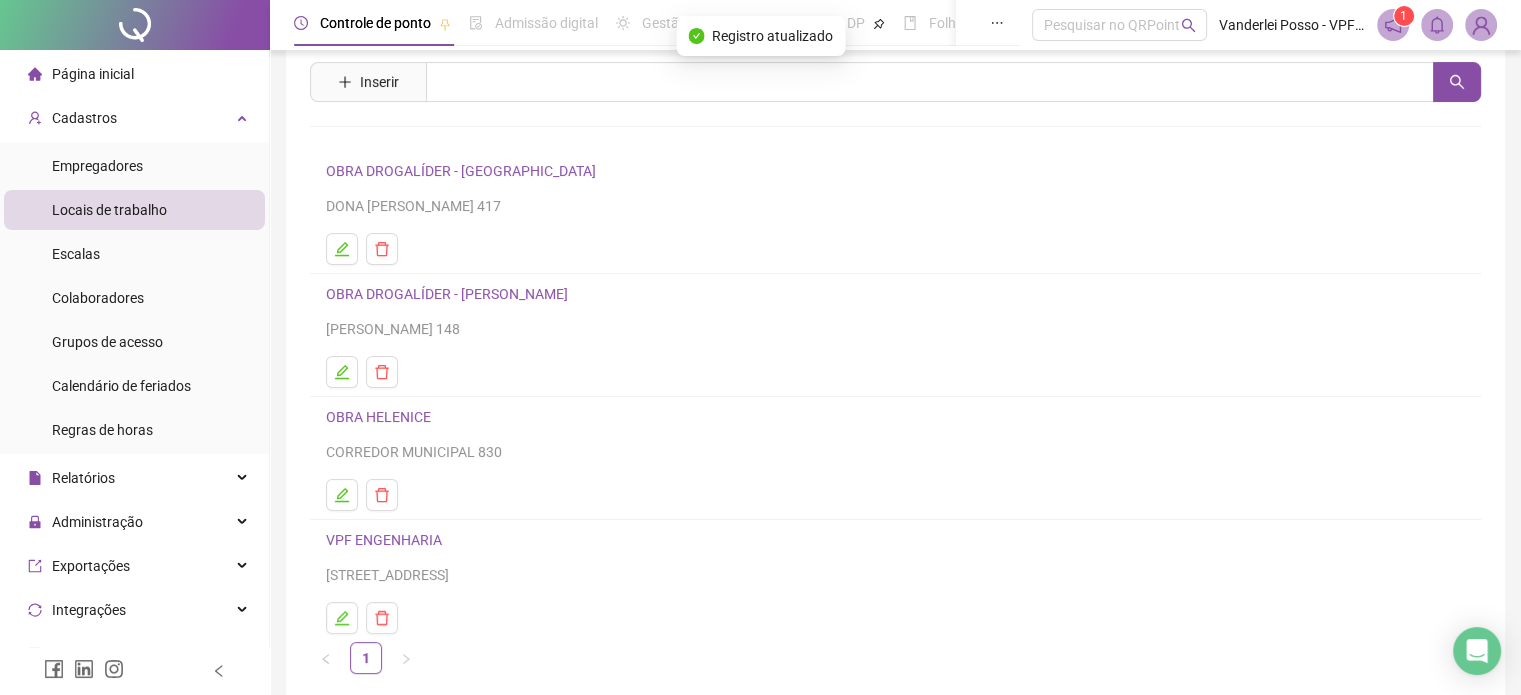 click on "OBRA HELENICE" at bounding box center [378, 417] 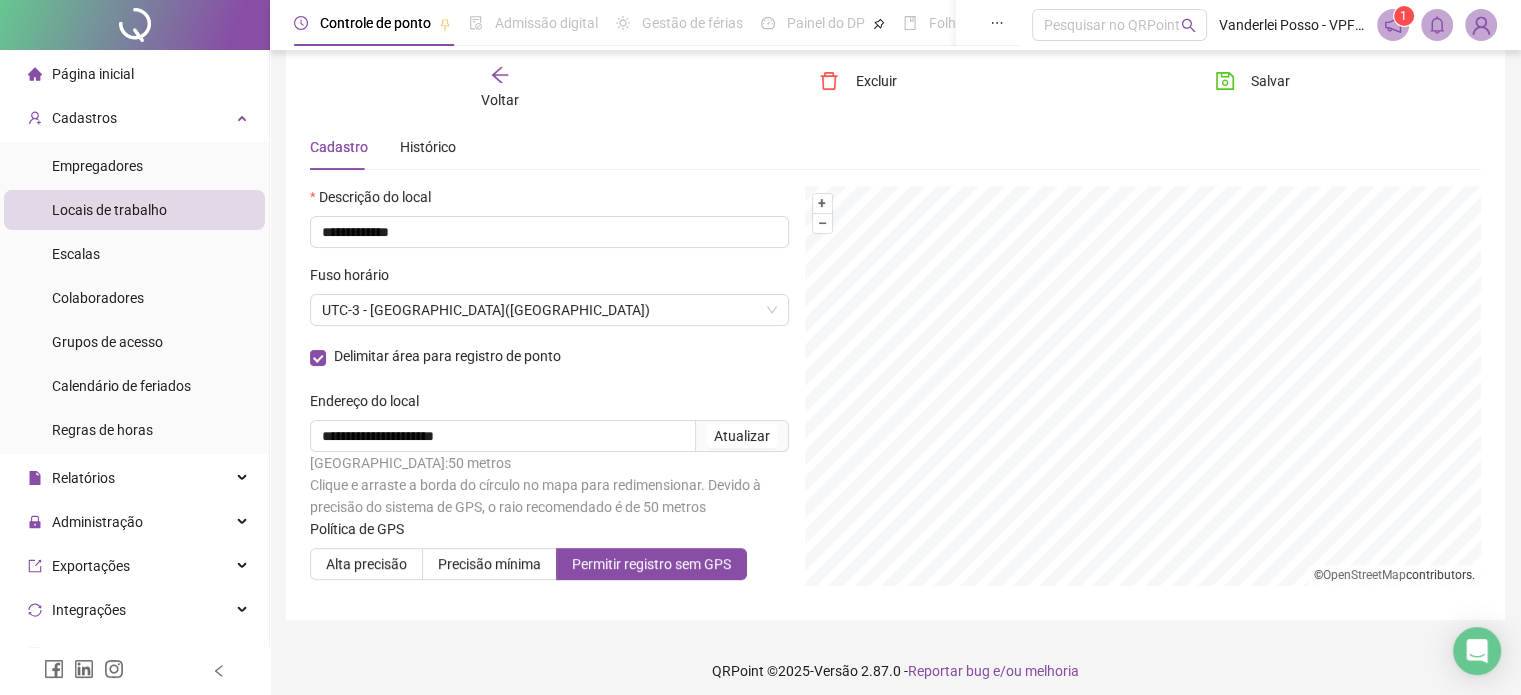 click 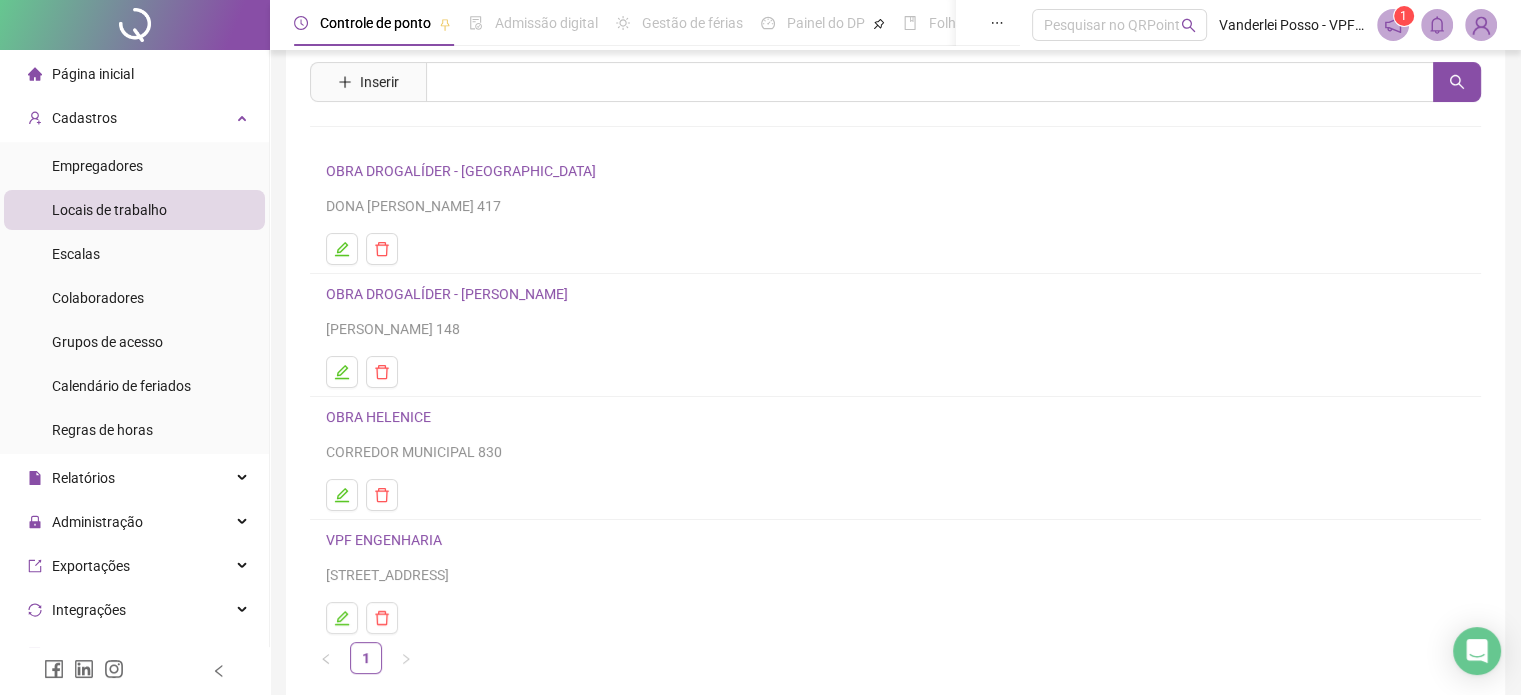 scroll, scrollTop: 0, scrollLeft: 0, axis: both 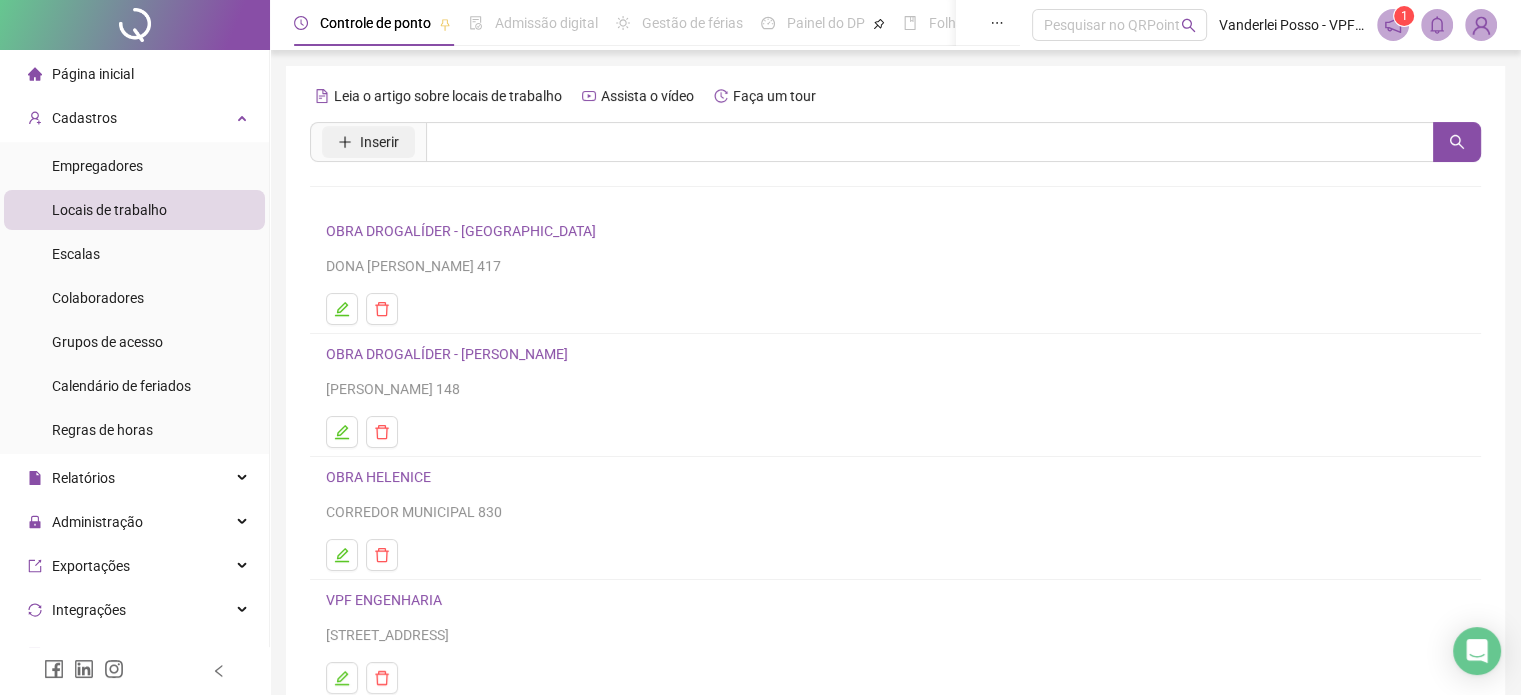 click on "Inserir" at bounding box center (379, 142) 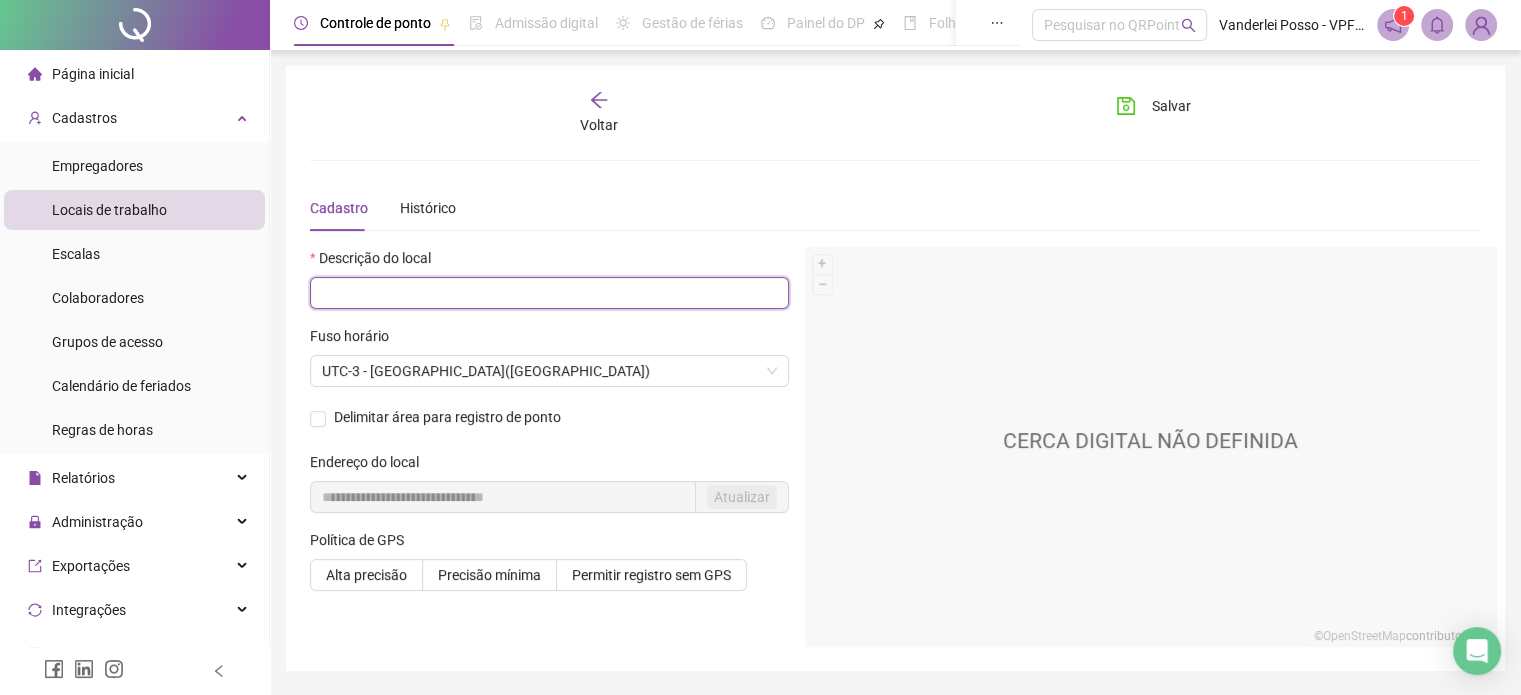 click at bounding box center [549, 293] 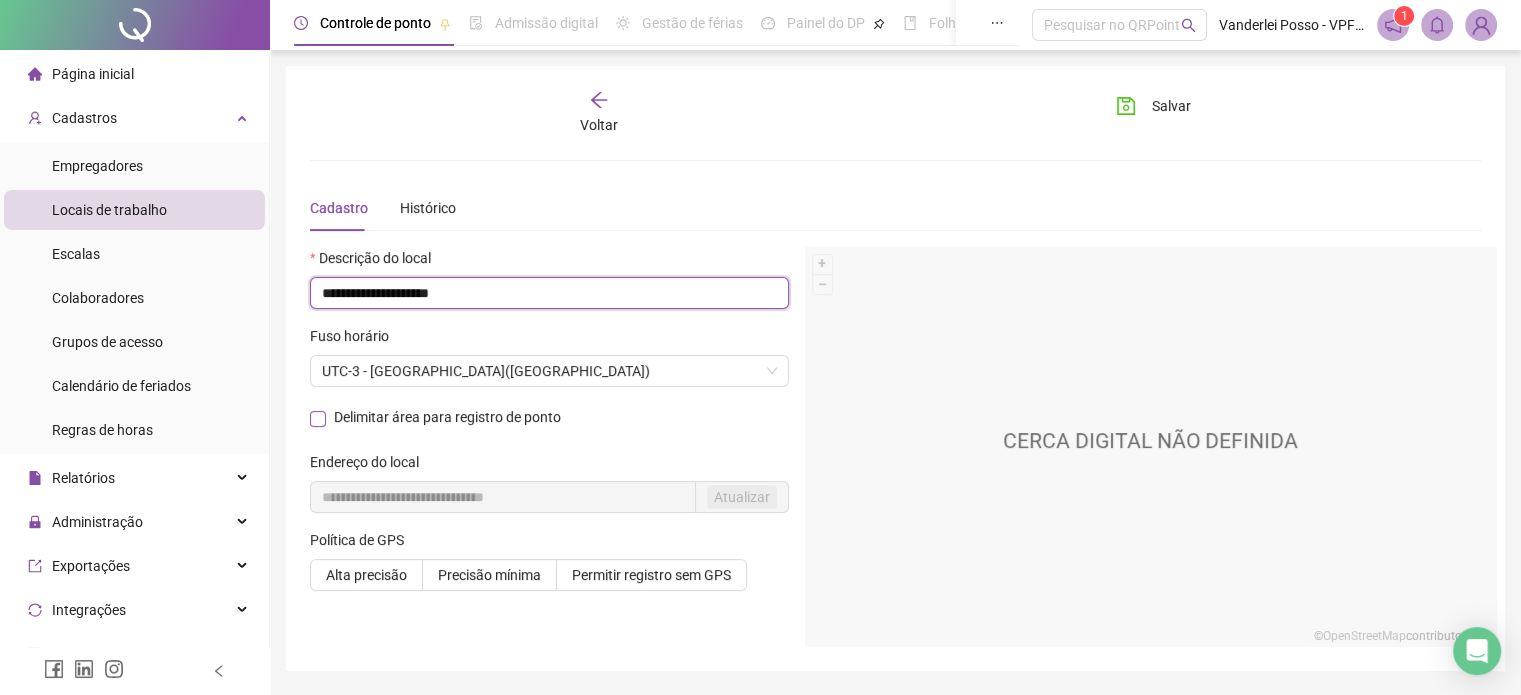 type on "**********" 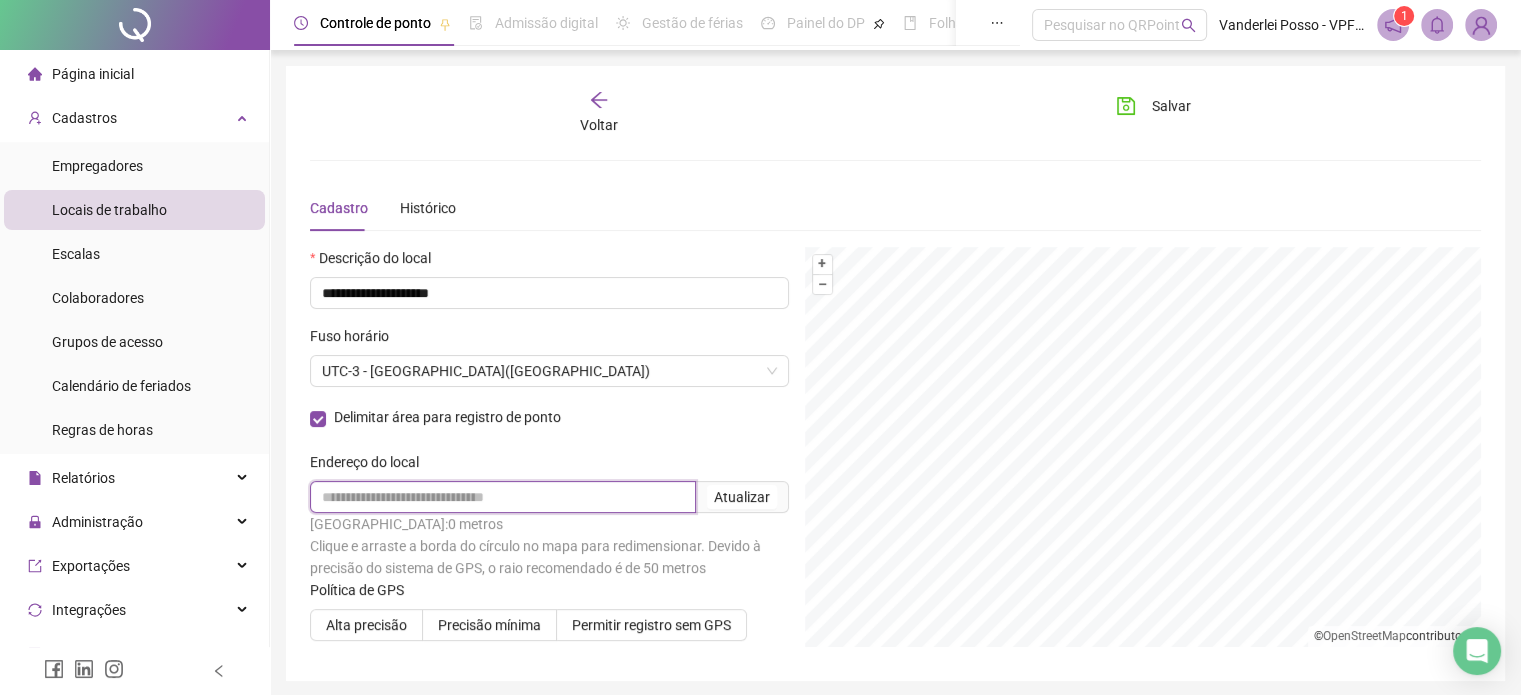 click at bounding box center [503, 497] 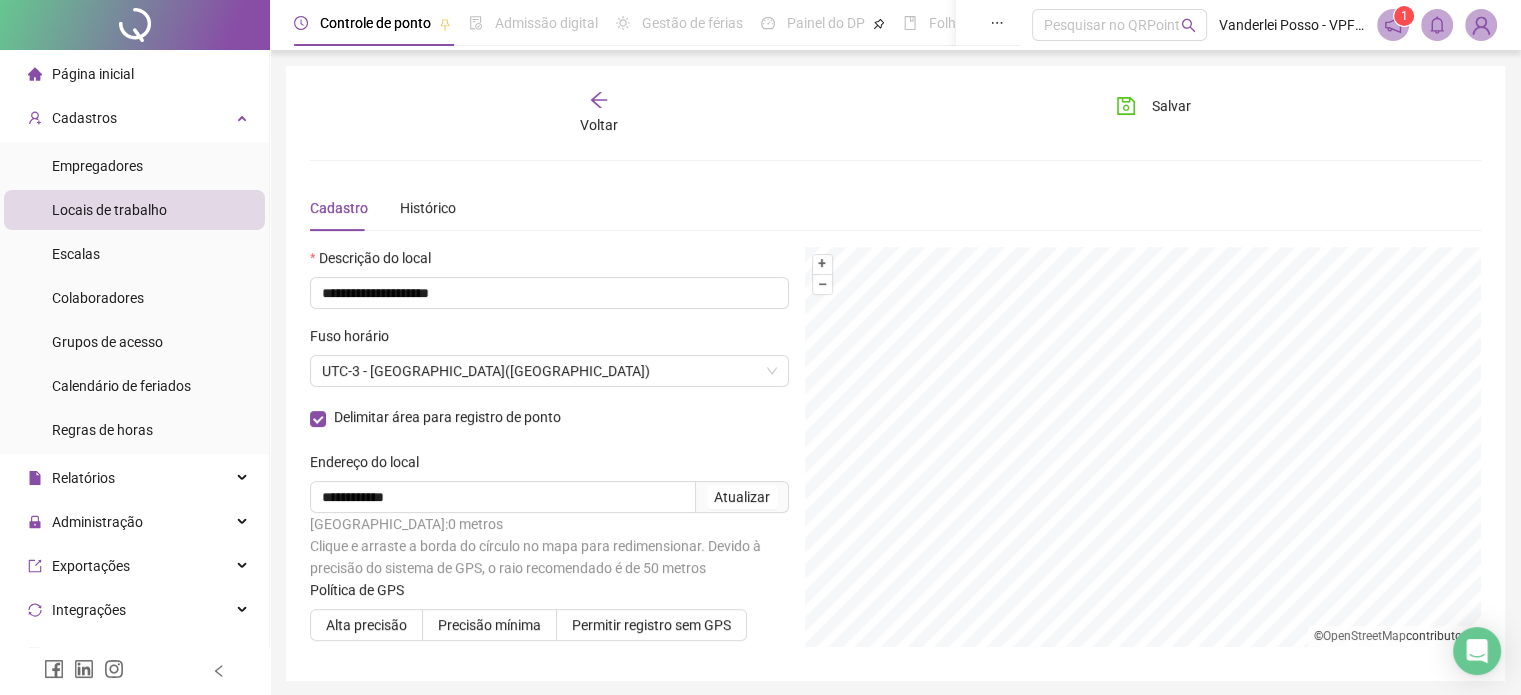 click on "Atualizar" at bounding box center (742, 497) 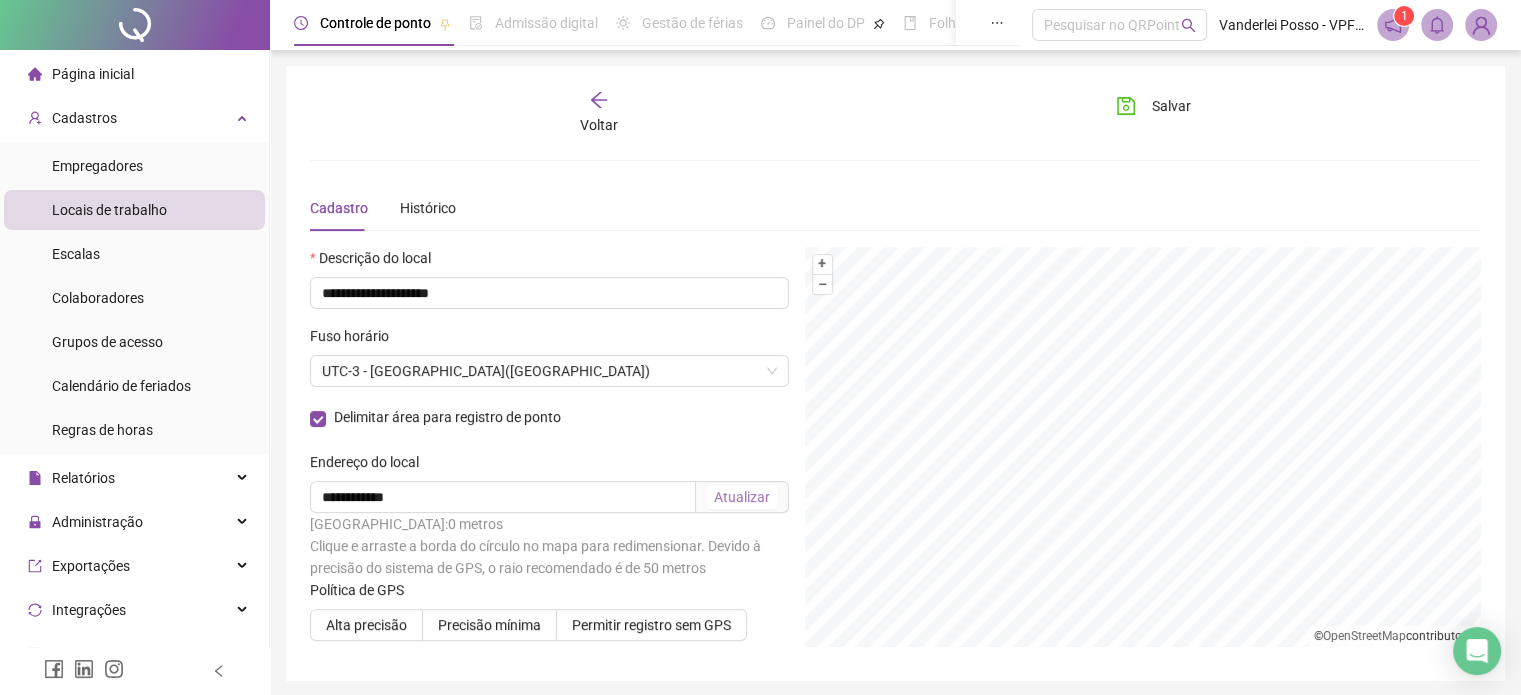 click on "Atualizar" at bounding box center [742, 497] 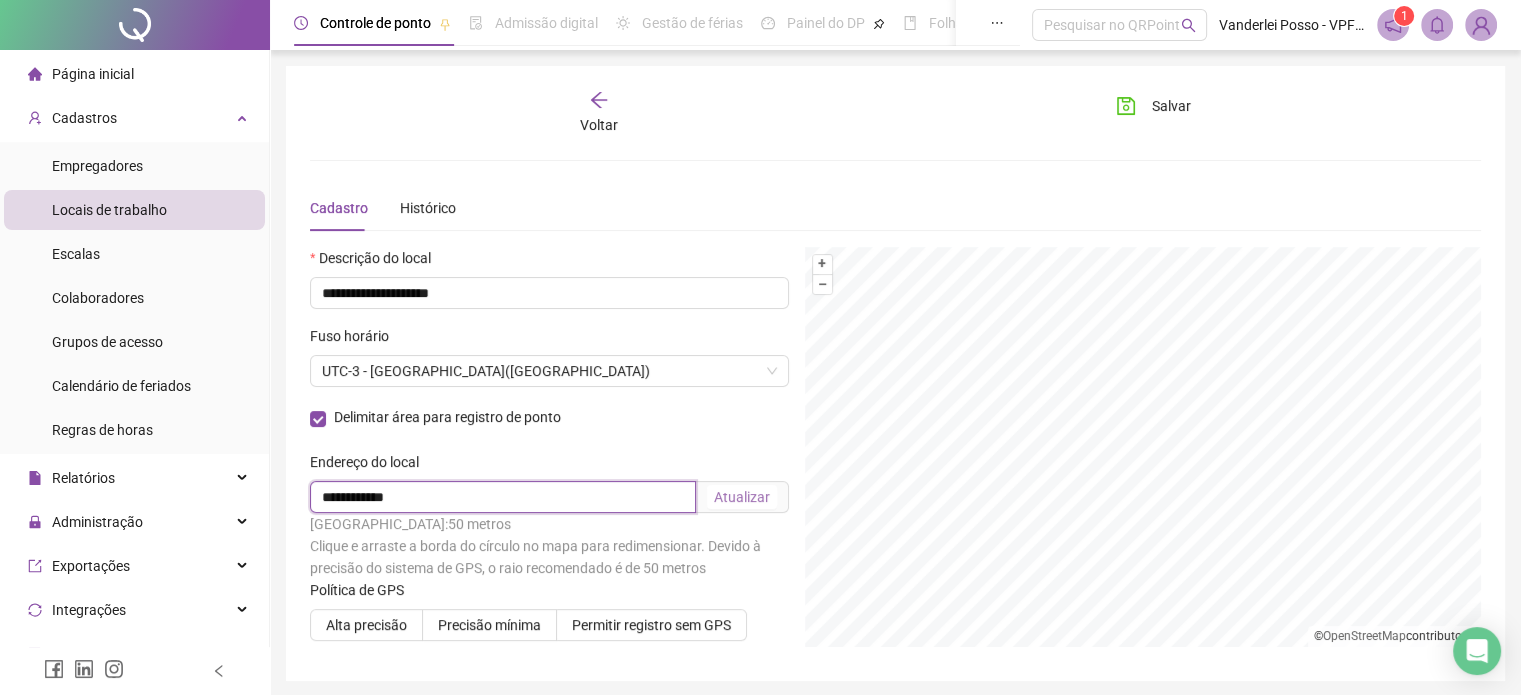 click on "**********" at bounding box center [503, 497] 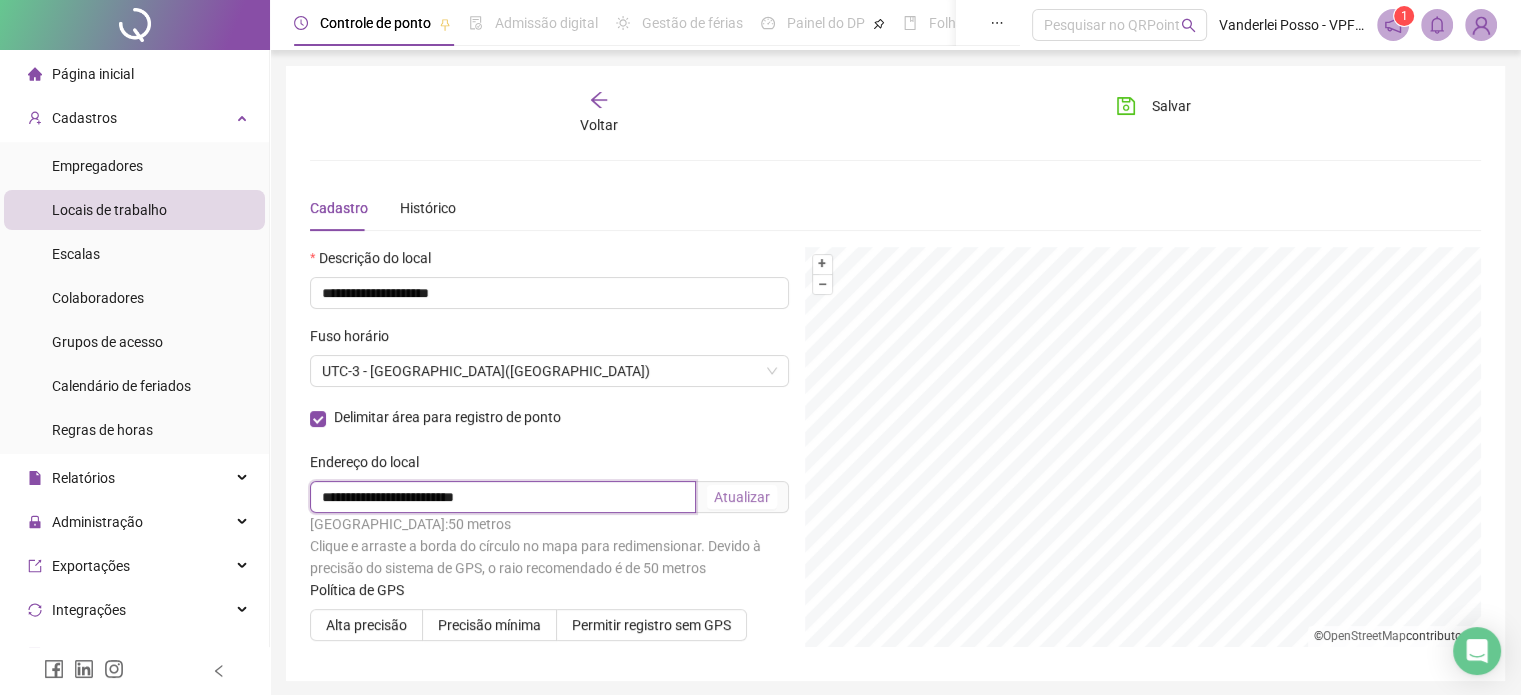 type on "**********" 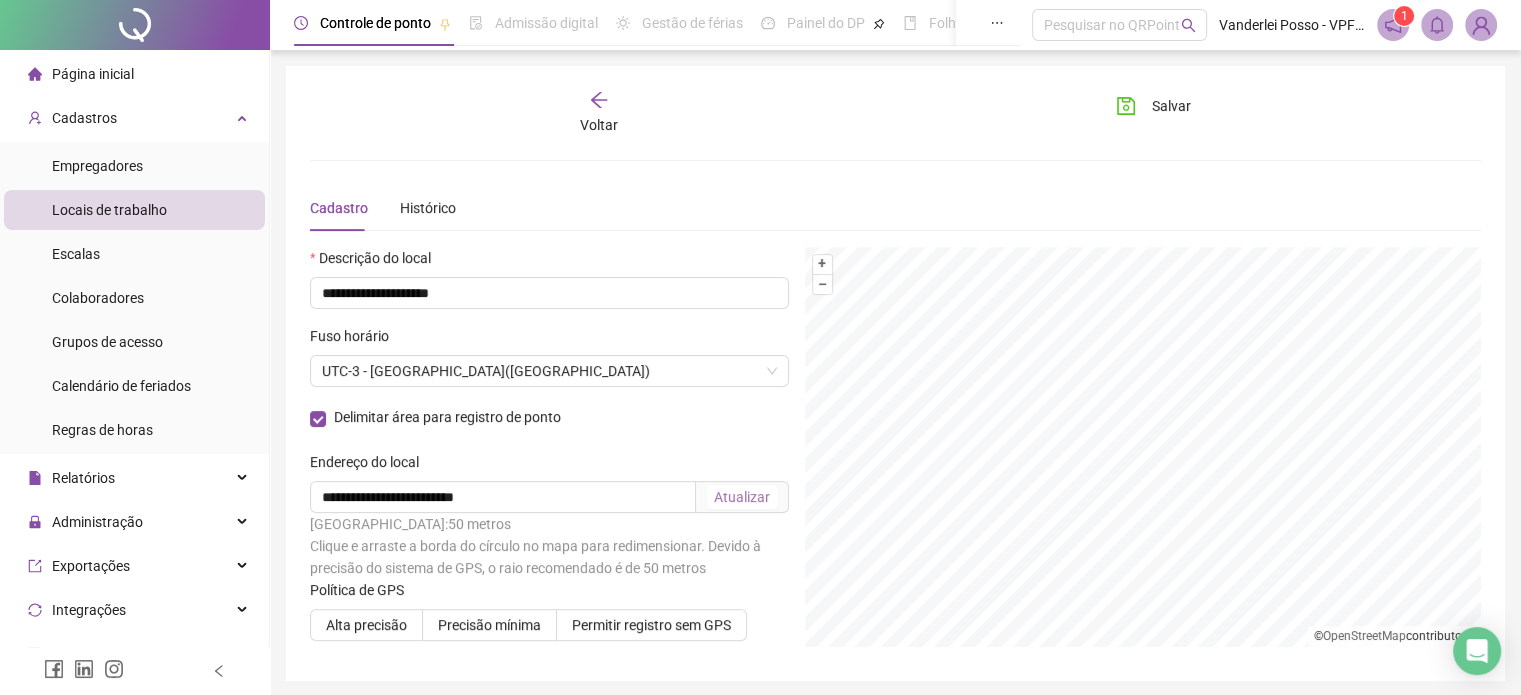 click on "Atualizar" at bounding box center (742, 497) 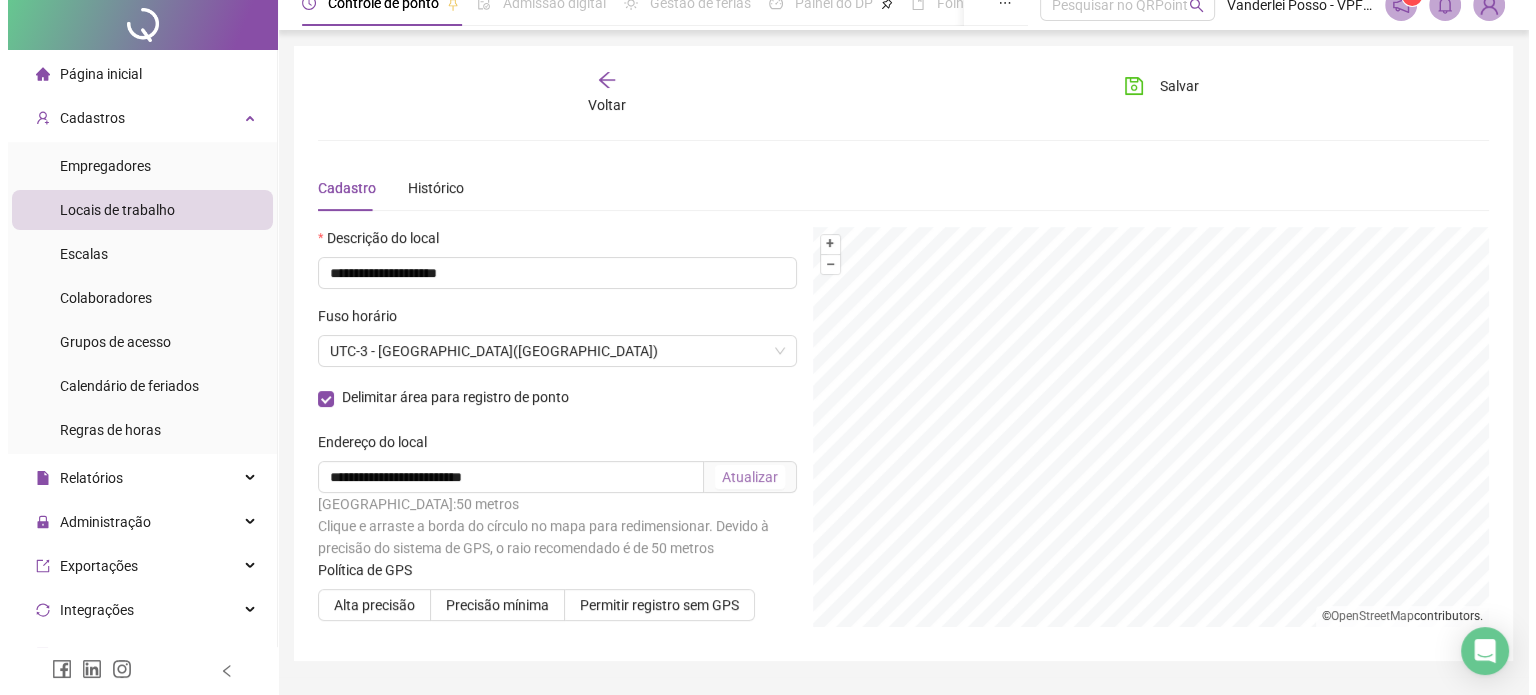 scroll, scrollTop: 71, scrollLeft: 0, axis: vertical 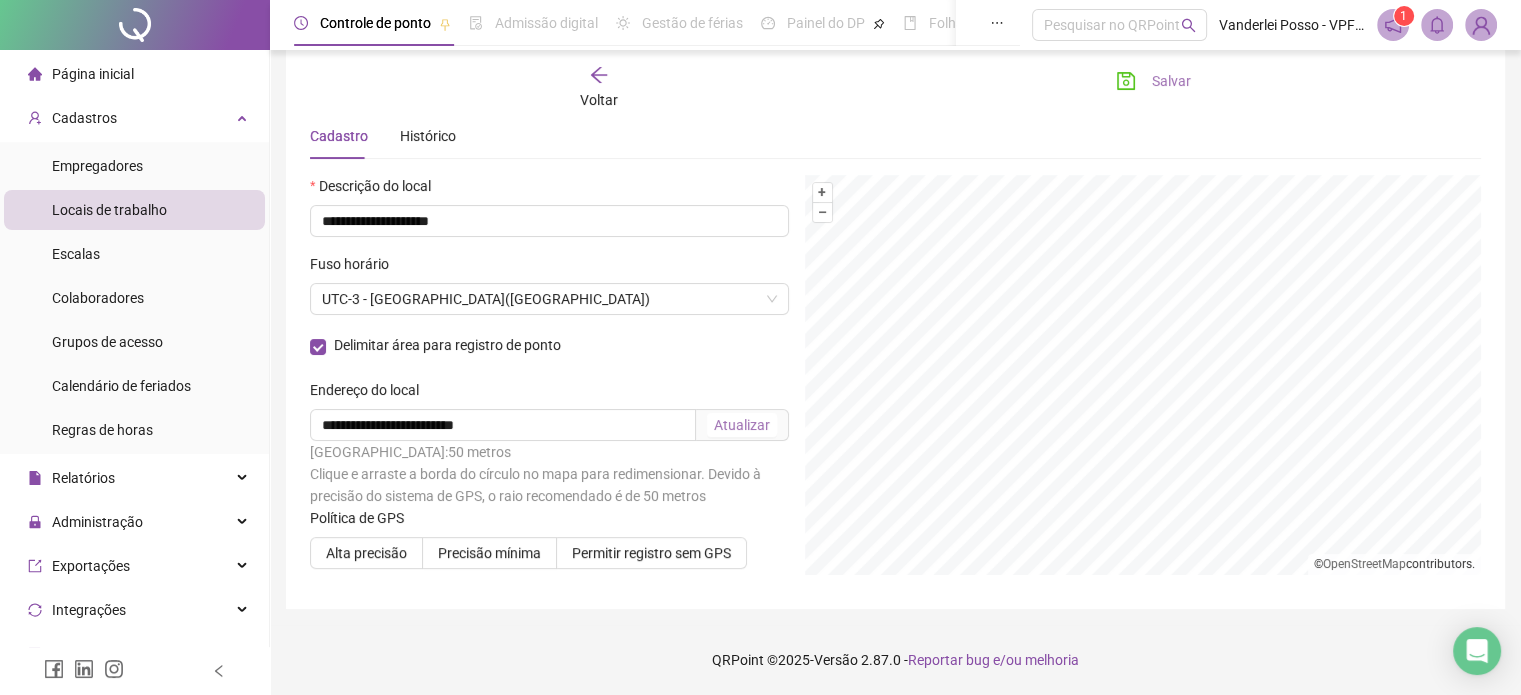 click on "Salvar" at bounding box center [1171, 81] 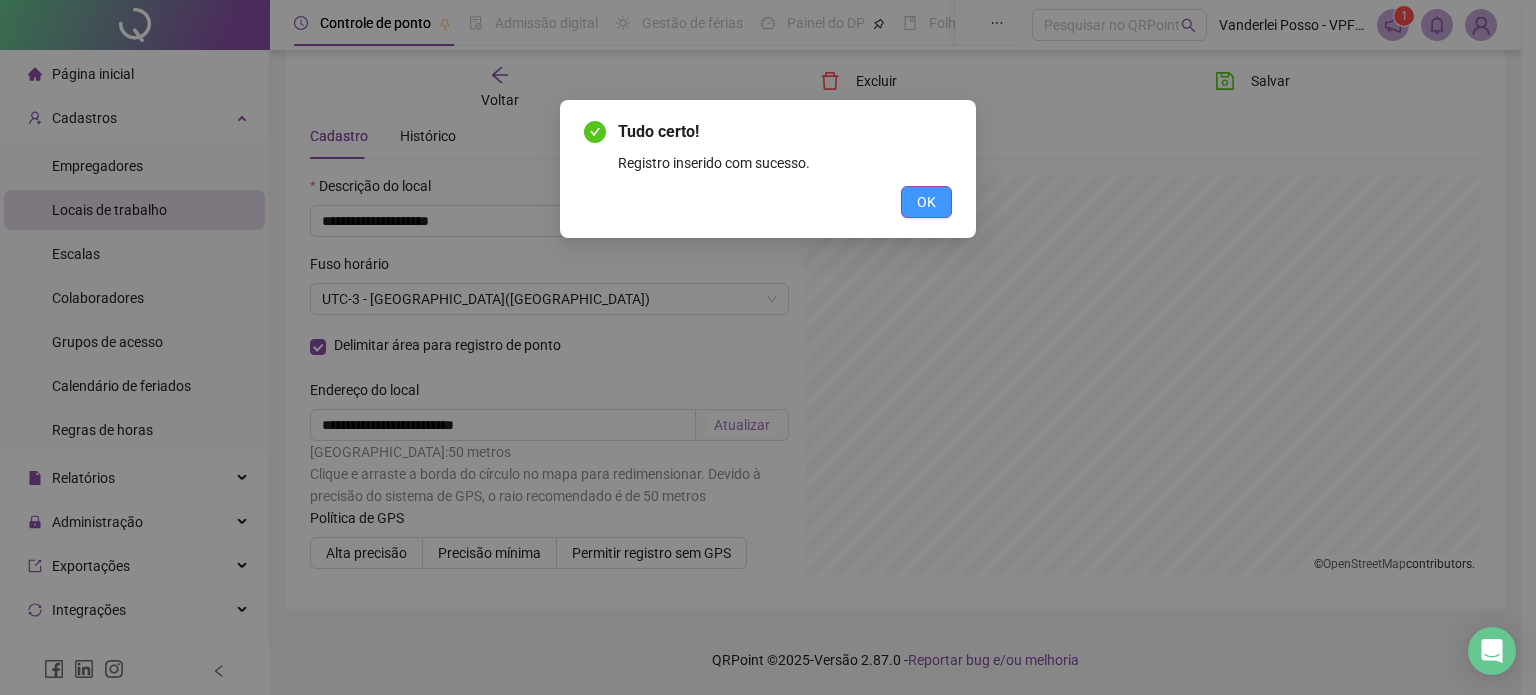 click on "OK" at bounding box center (926, 202) 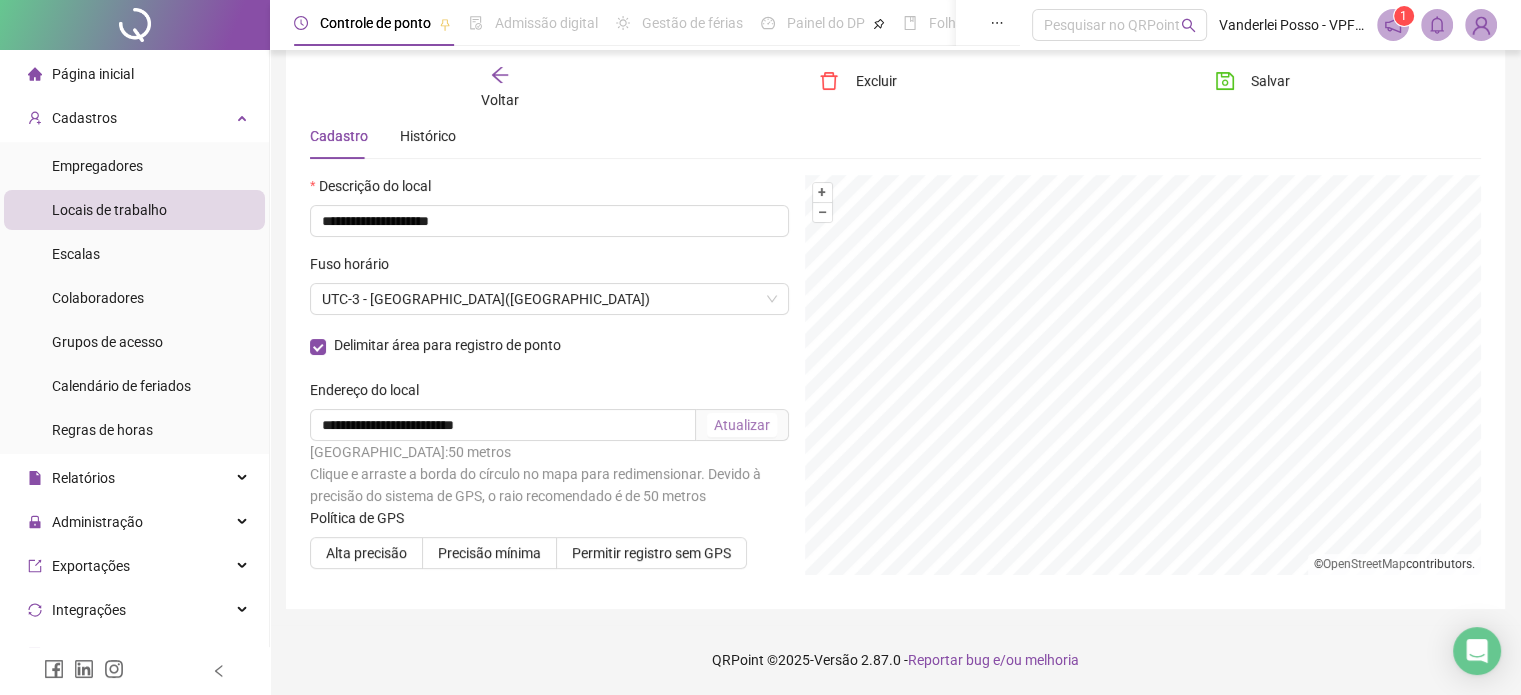 click on "Voltar" at bounding box center [500, 100] 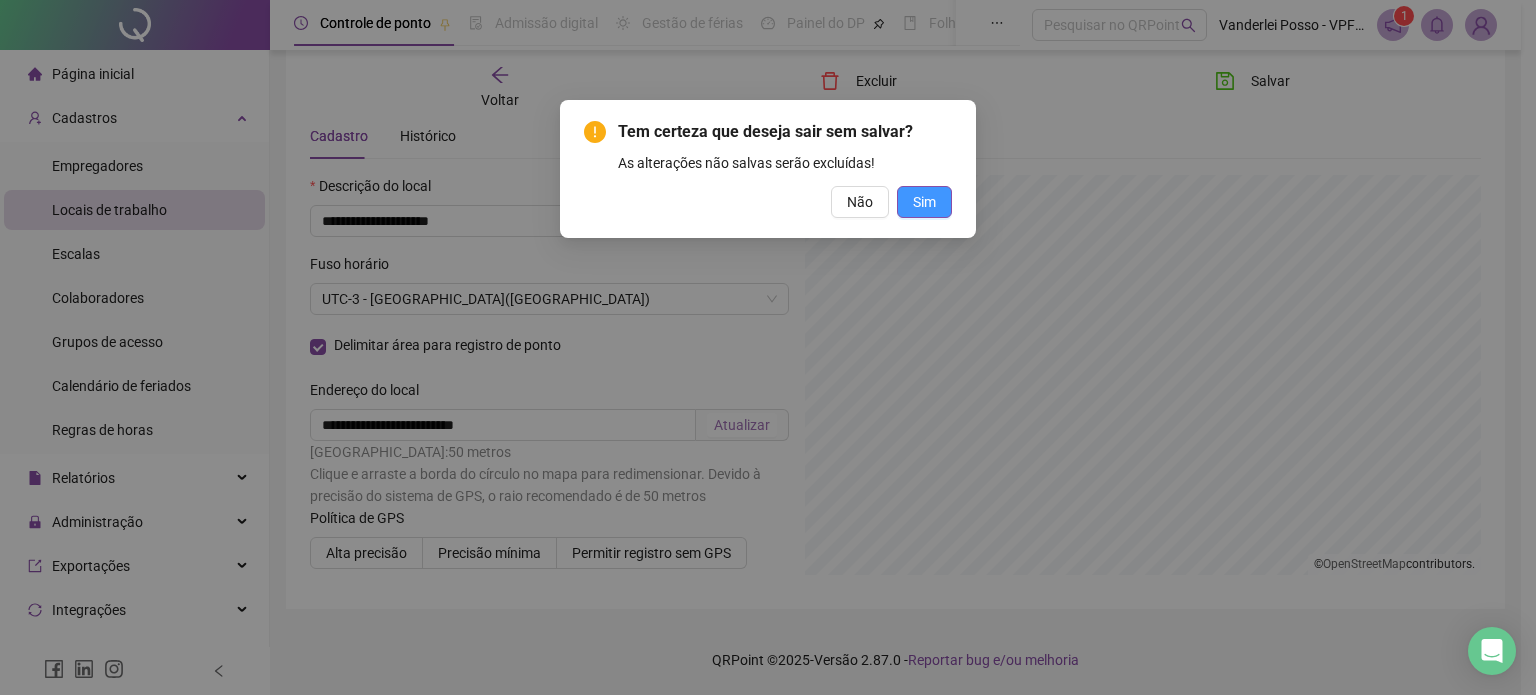 click on "Sim" at bounding box center [924, 202] 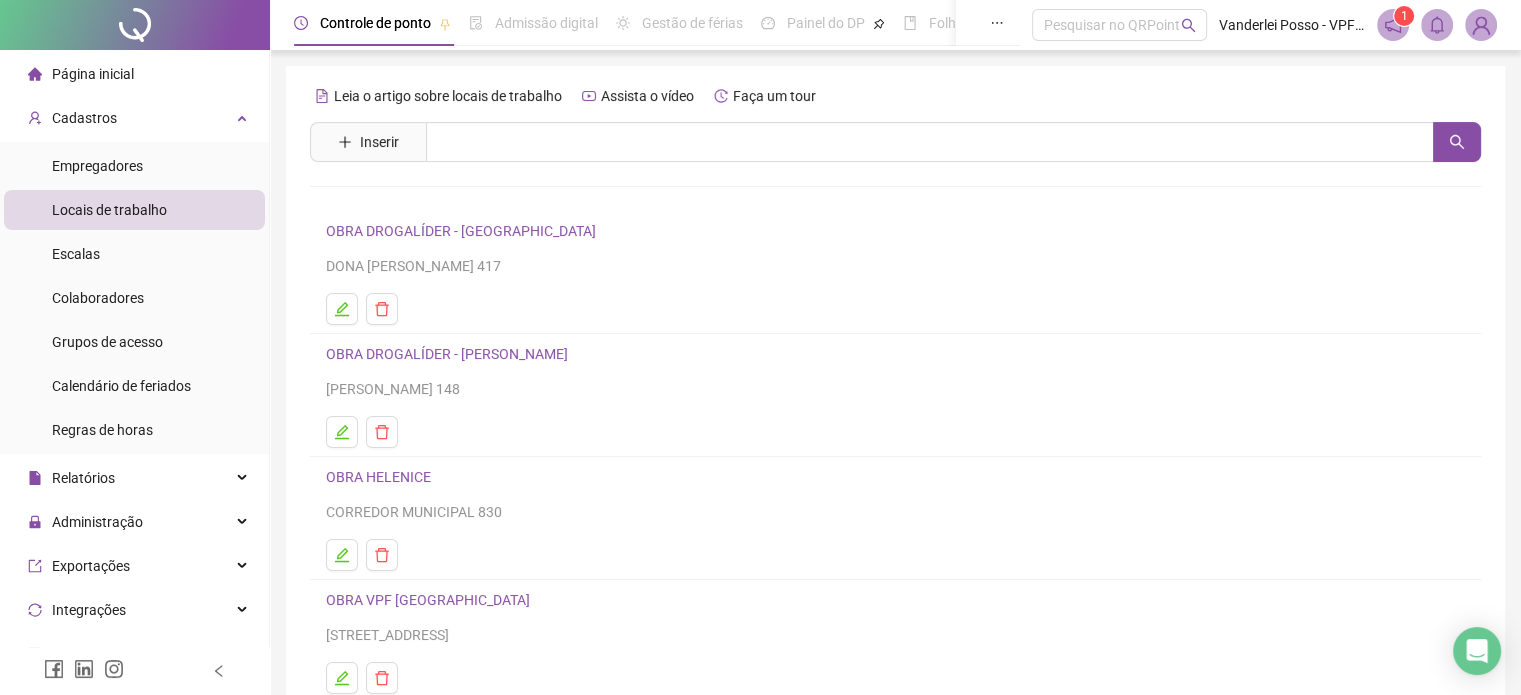 scroll, scrollTop: 0, scrollLeft: 0, axis: both 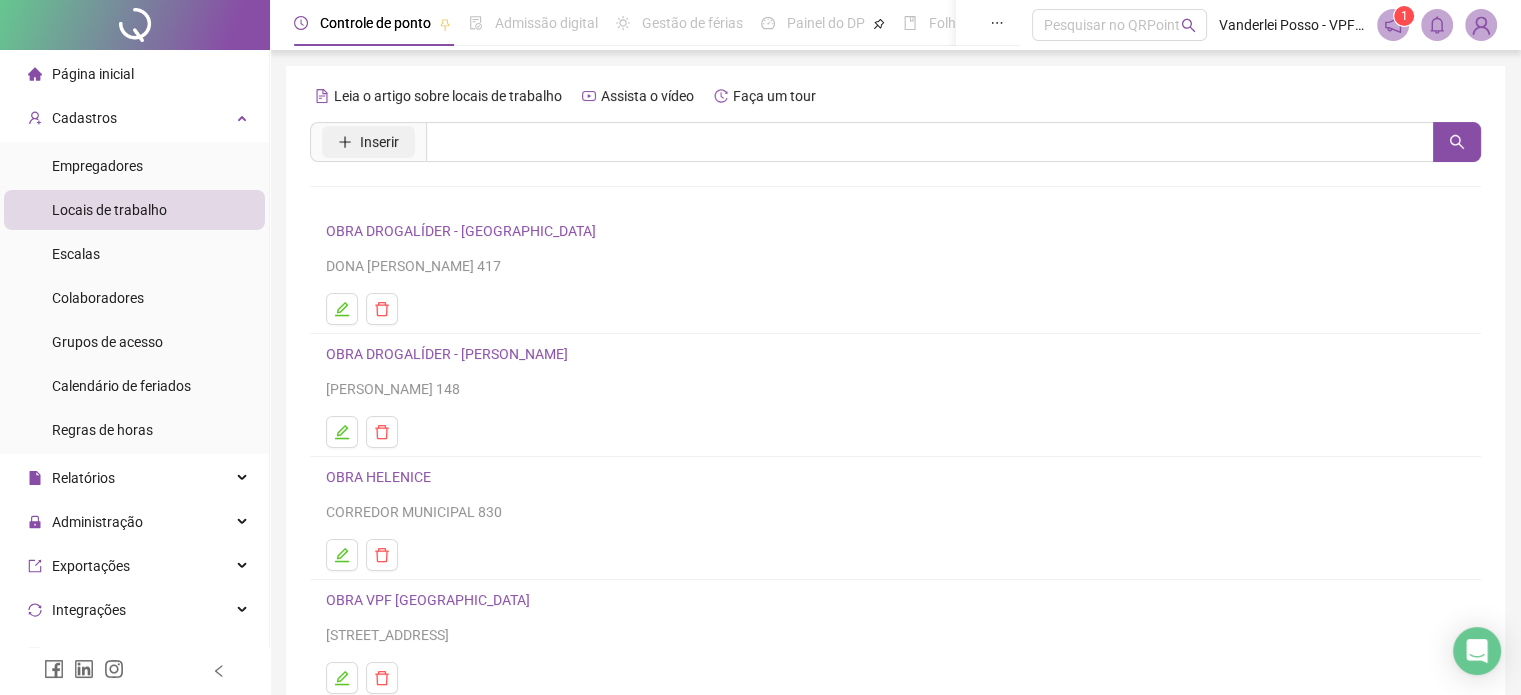 click on "Inserir" at bounding box center [379, 142] 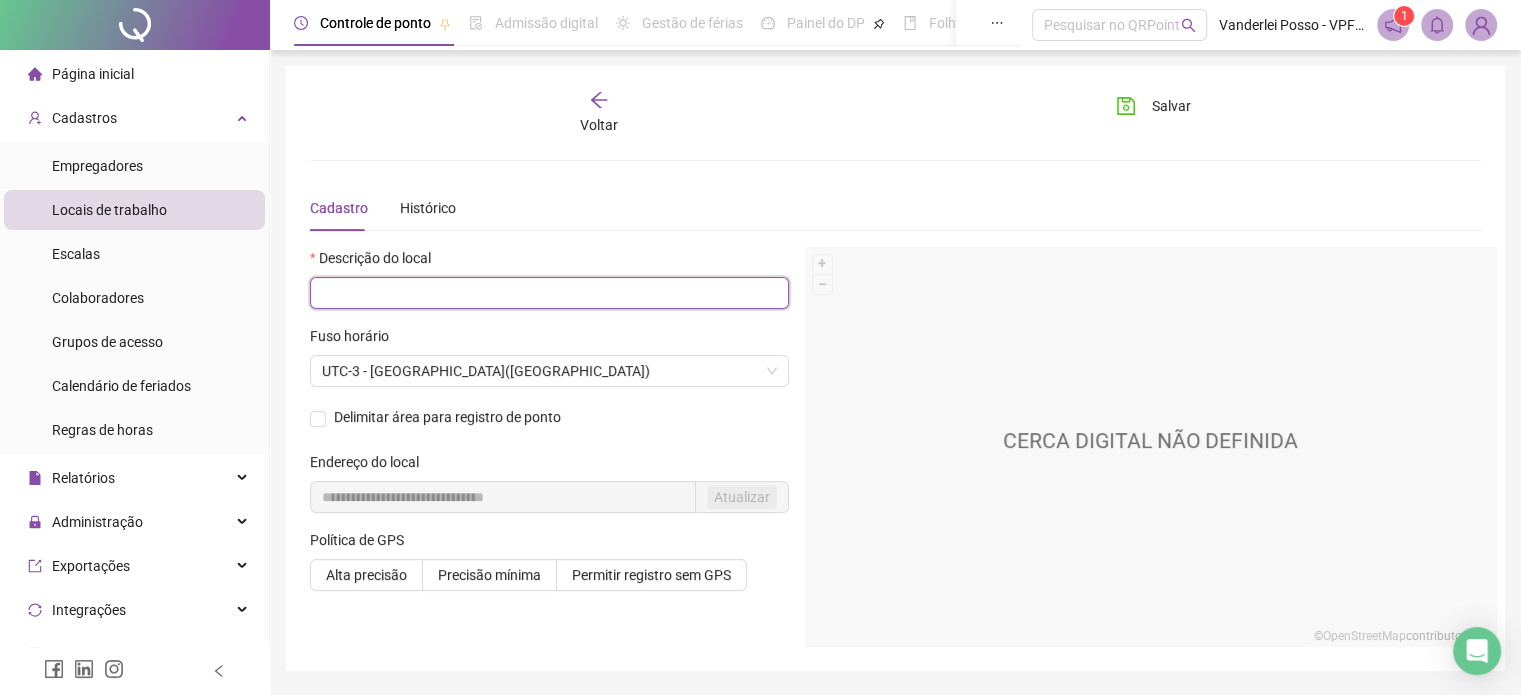 click at bounding box center [549, 293] 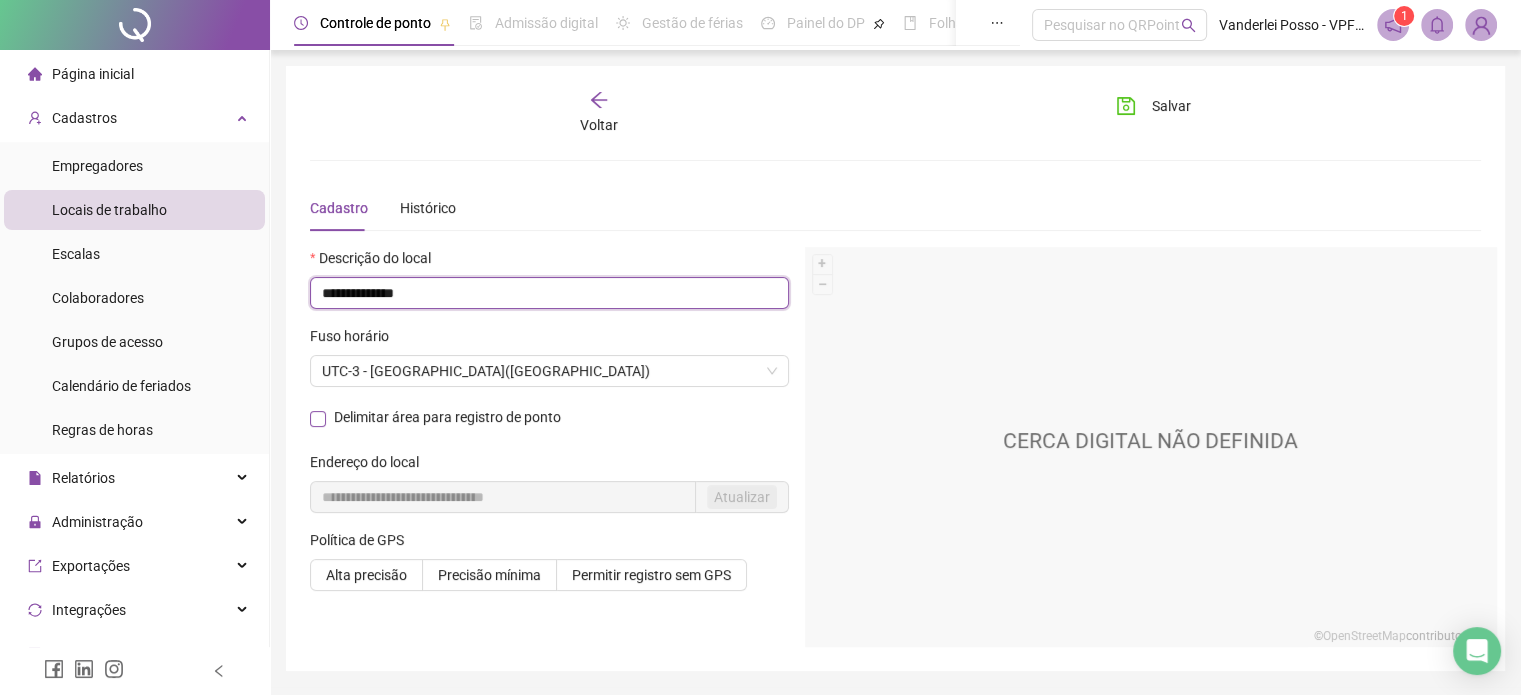 type on "**********" 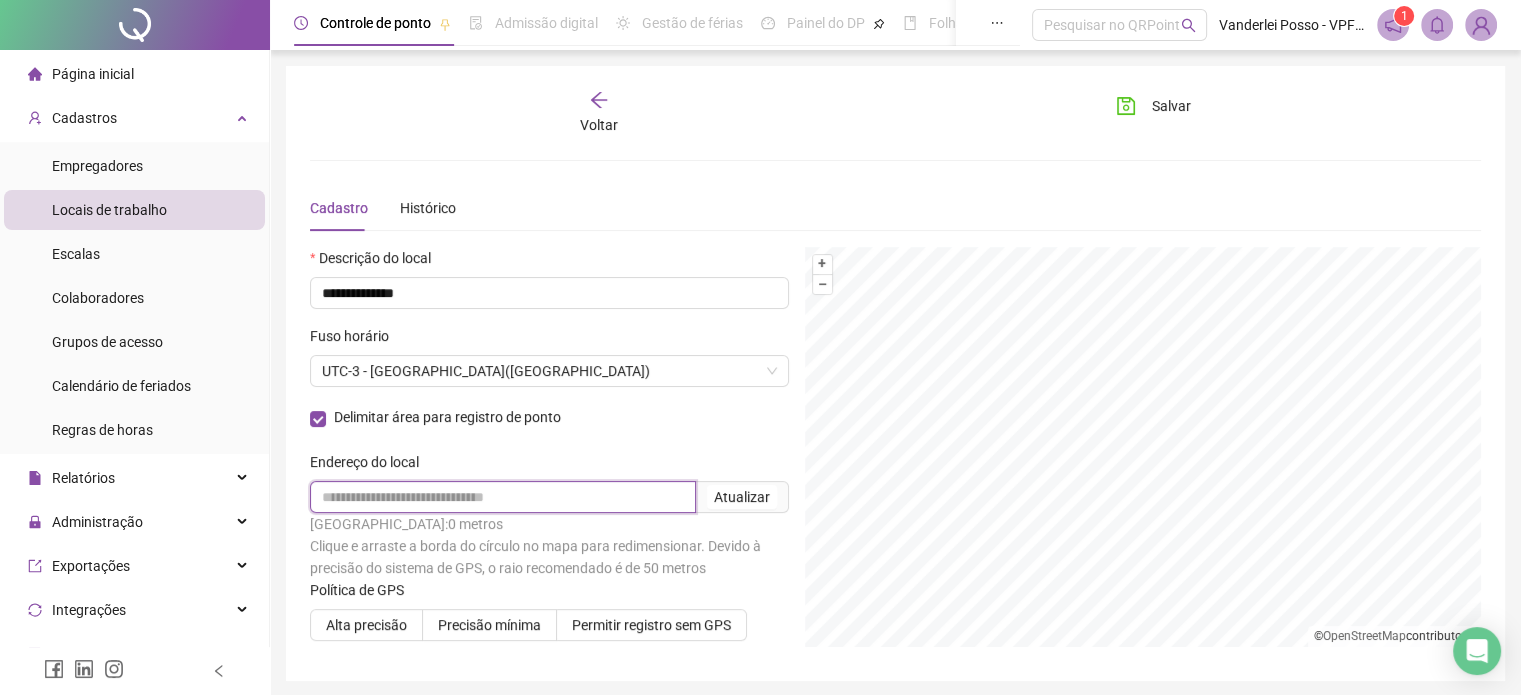 click at bounding box center (503, 497) 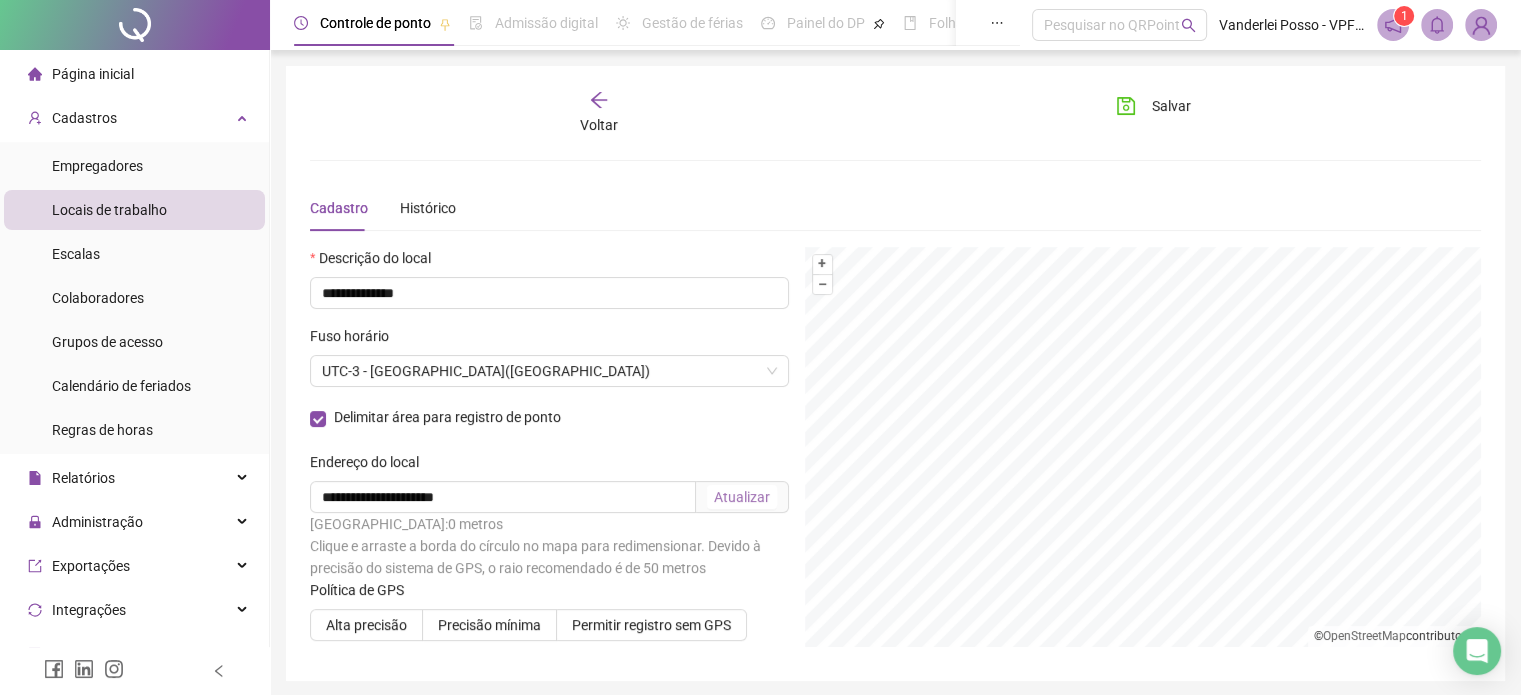 click on "Atualizar" at bounding box center [742, 497] 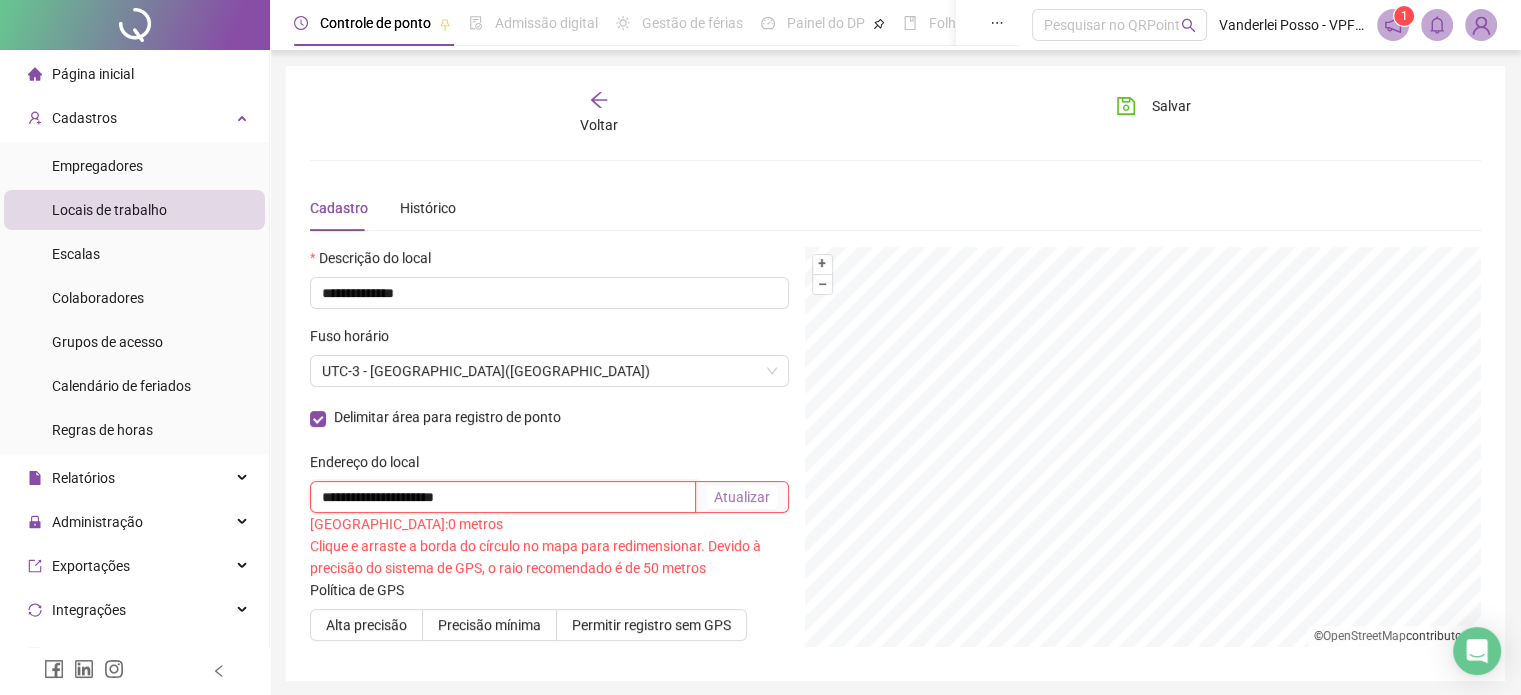 click on "**********" at bounding box center (503, 497) 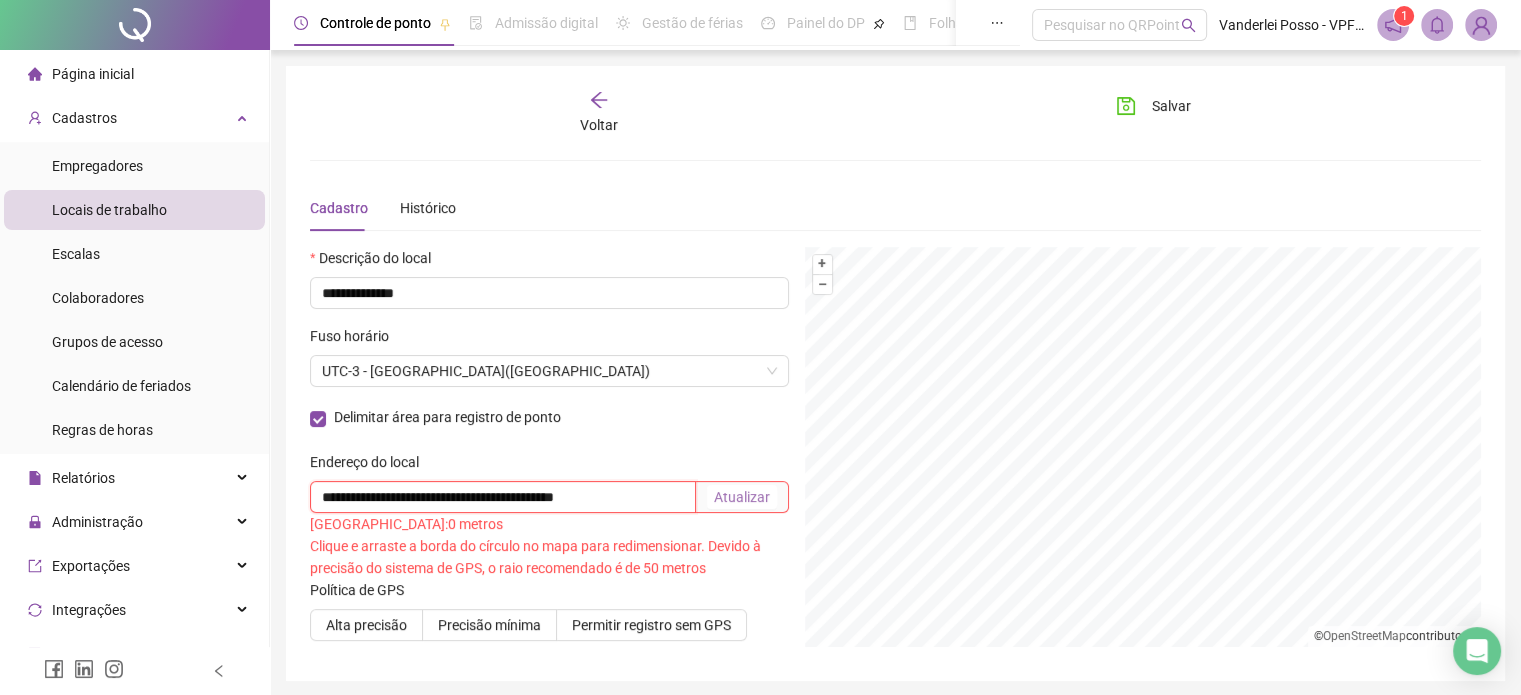 type on "**********" 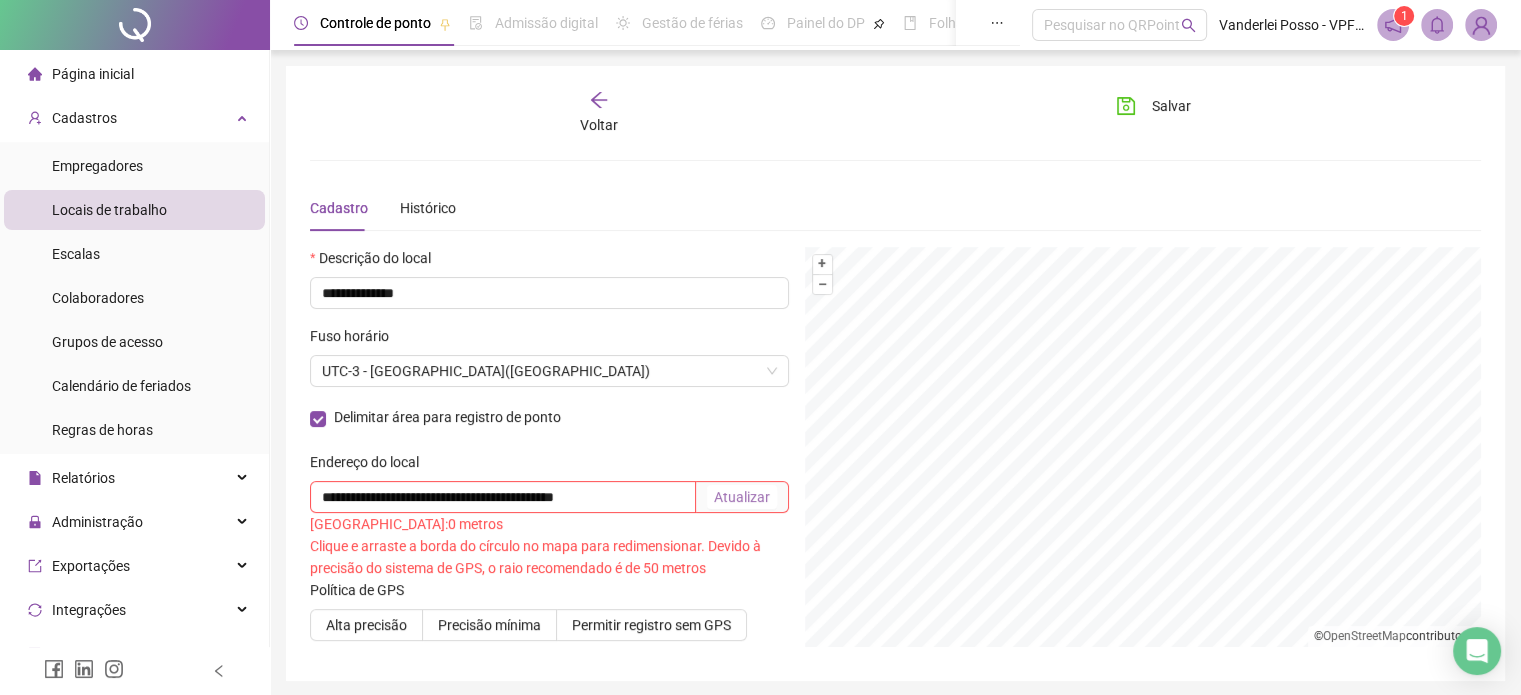 click on "Atualizar" at bounding box center (742, 497) 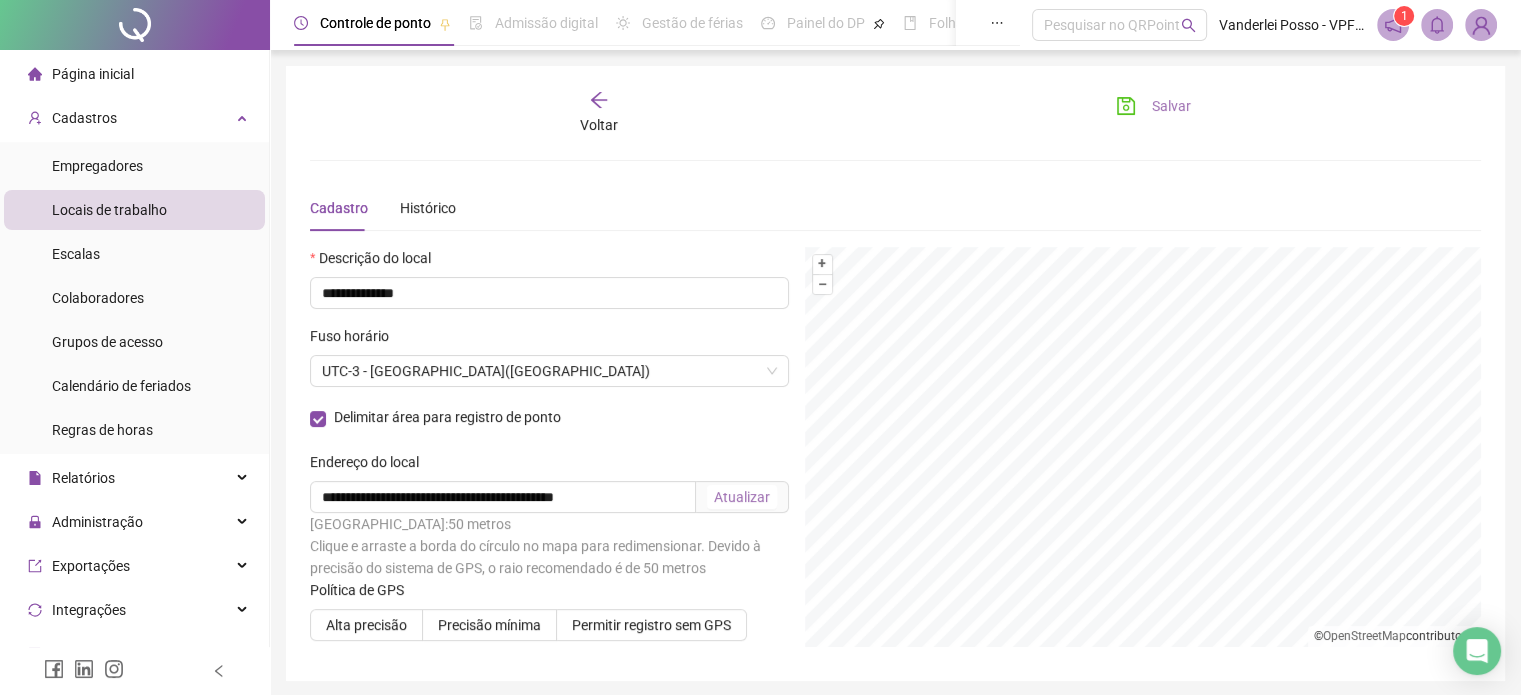click on "Salvar" at bounding box center [1171, 106] 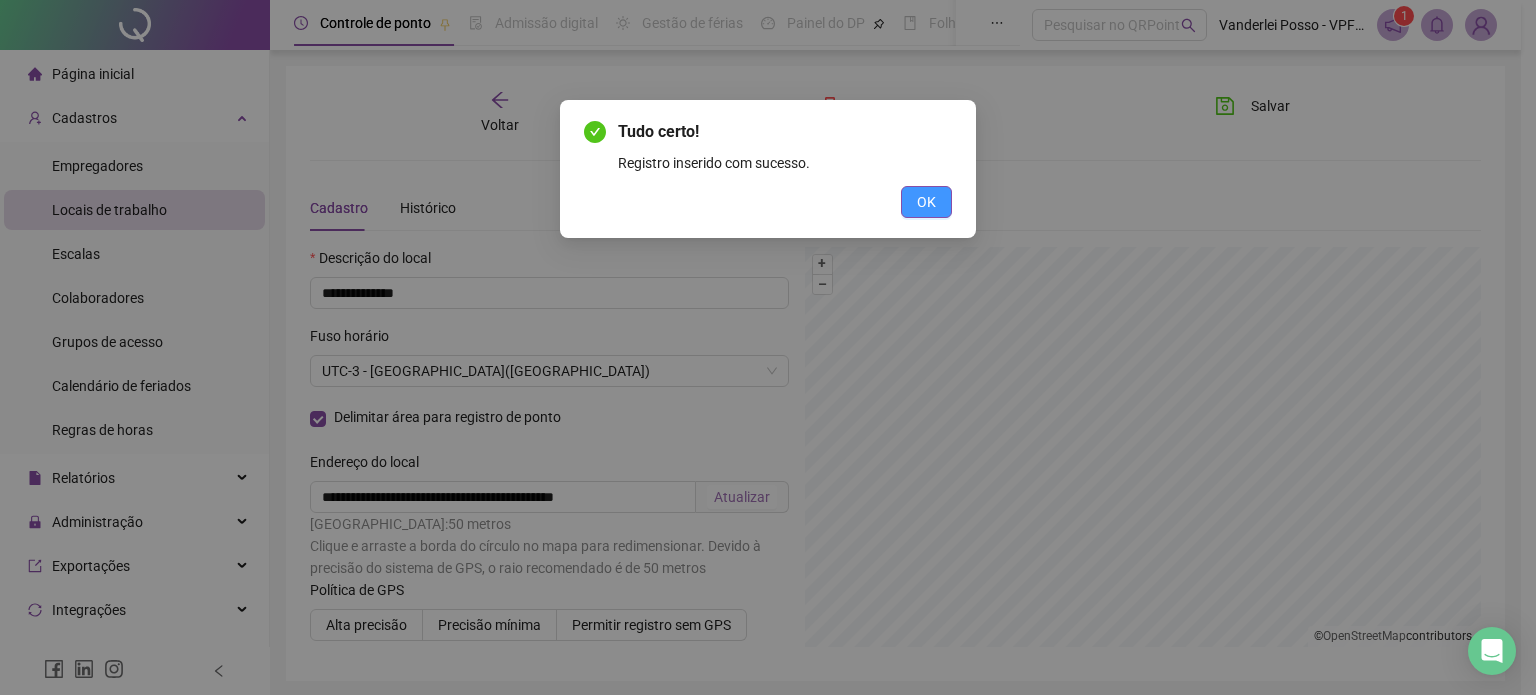 click on "OK" at bounding box center (926, 202) 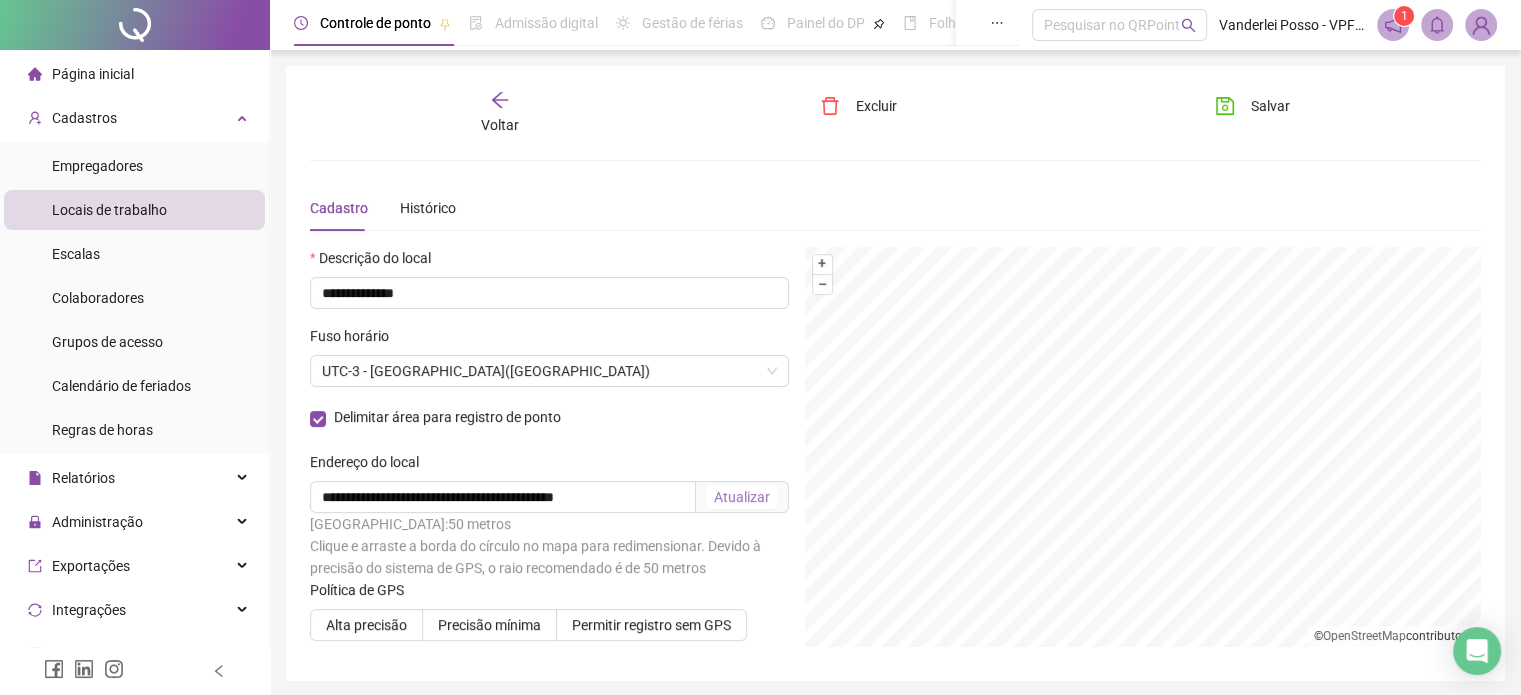 click 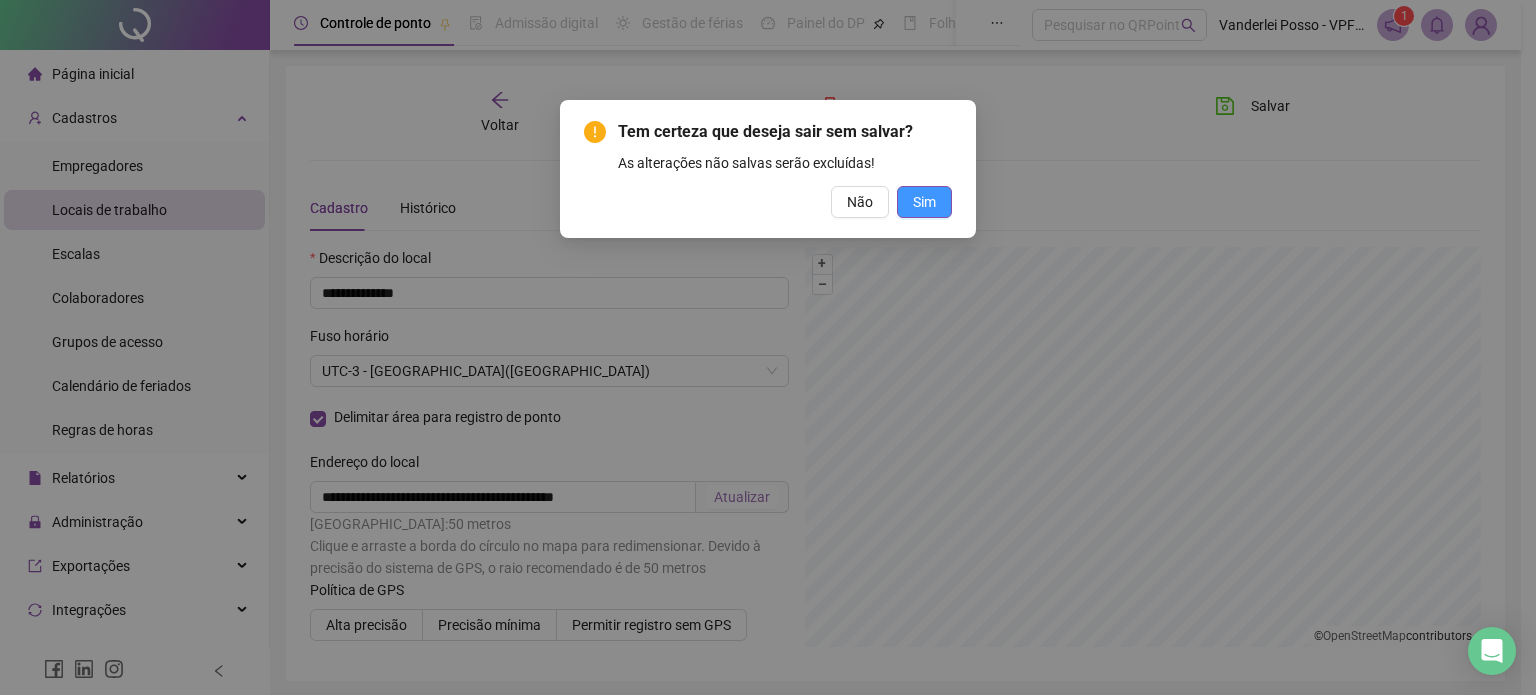 click on "Sim" at bounding box center [924, 202] 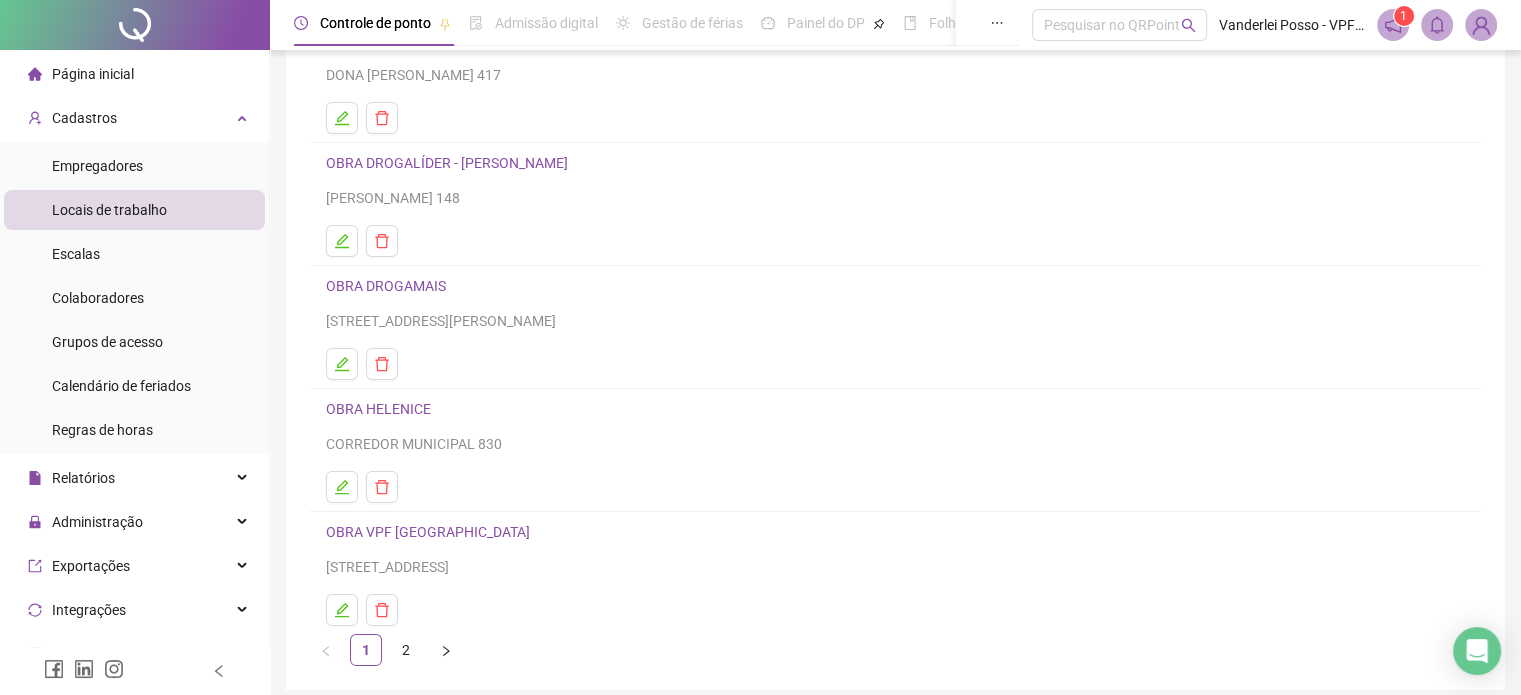 scroll, scrollTop: 200, scrollLeft: 0, axis: vertical 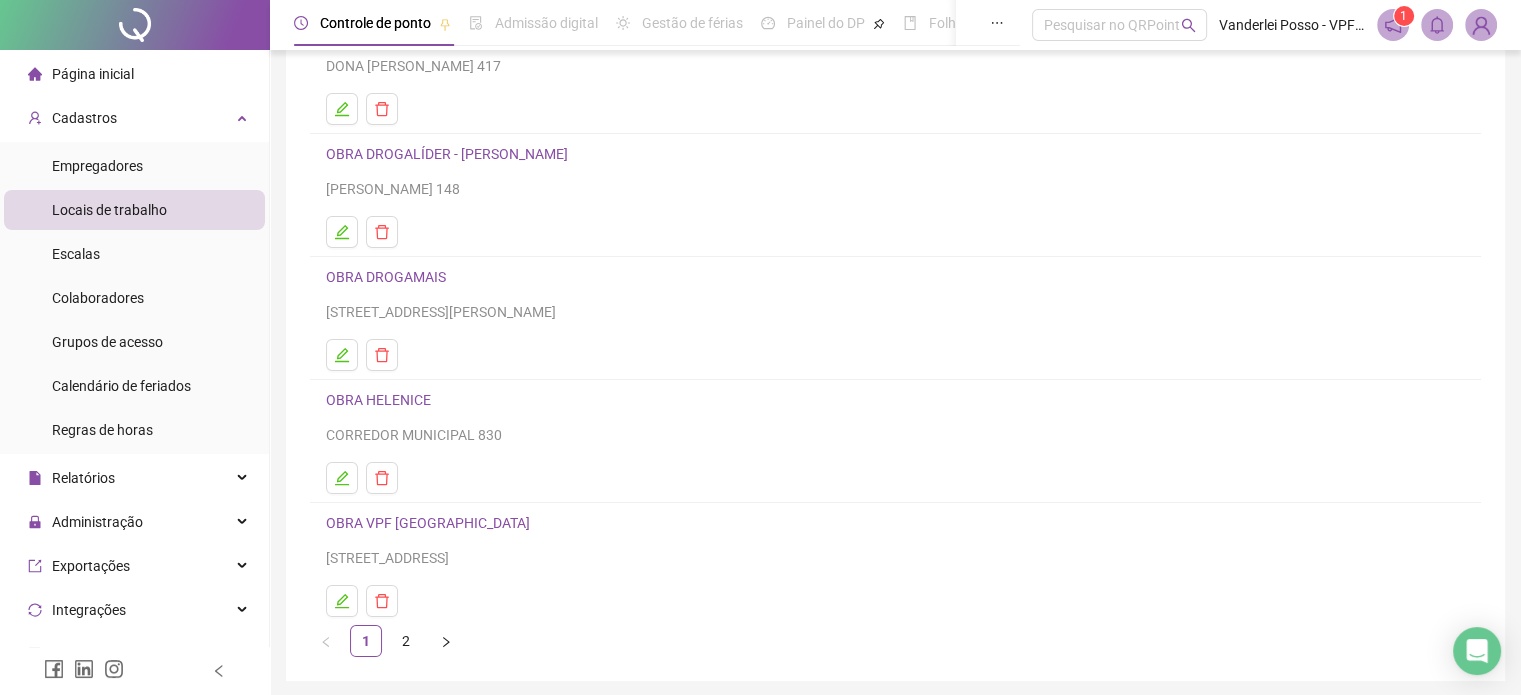 click on "OBRA DROGAMAIS" at bounding box center (386, 277) 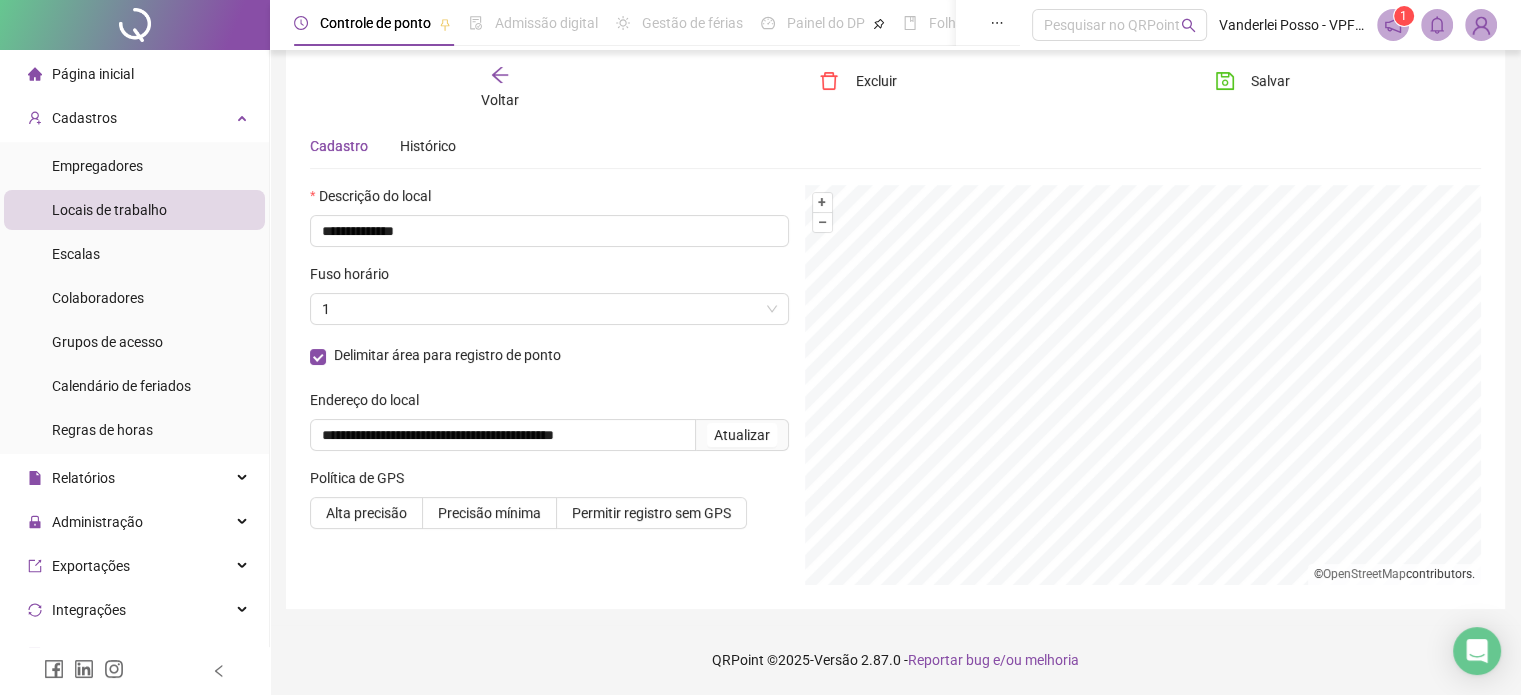 scroll, scrollTop: 60, scrollLeft: 0, axis: vertical 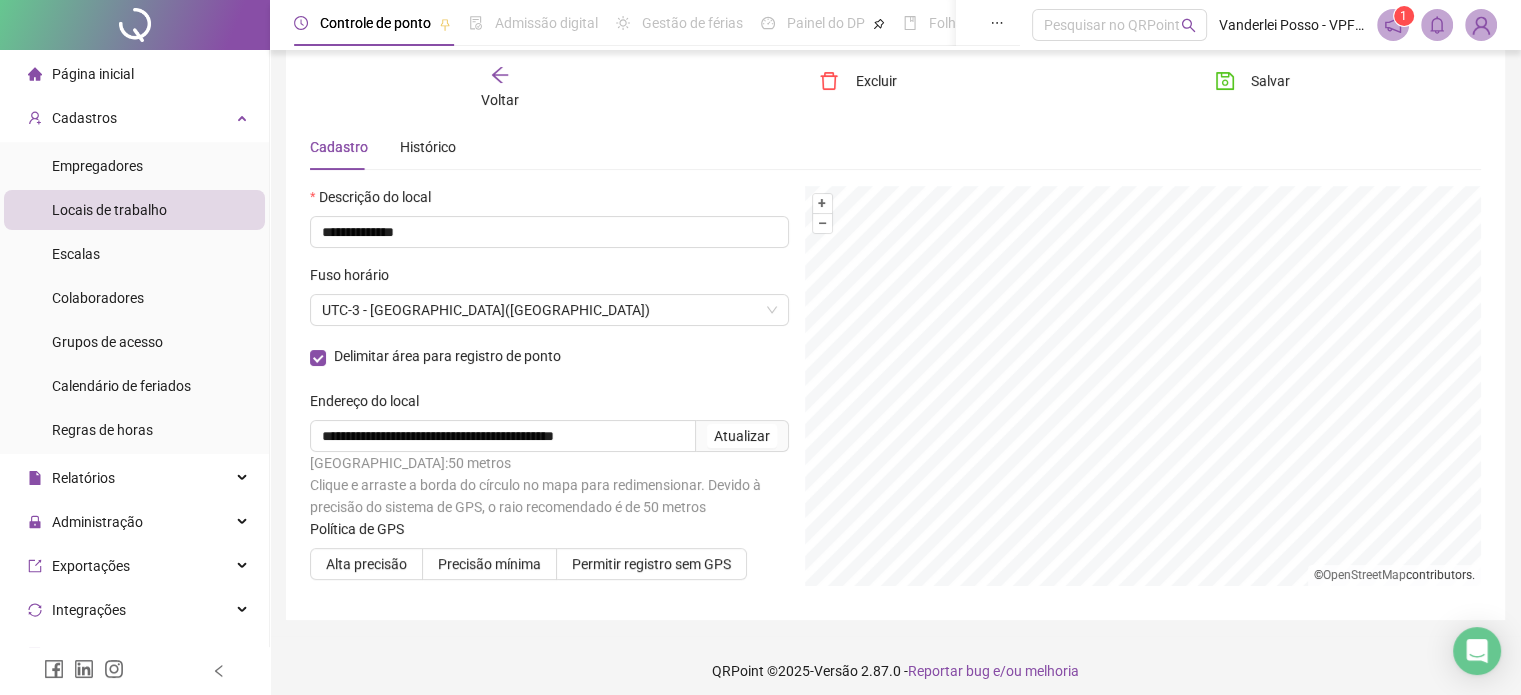 click on "Voltar" at bounding box center [500, 88] 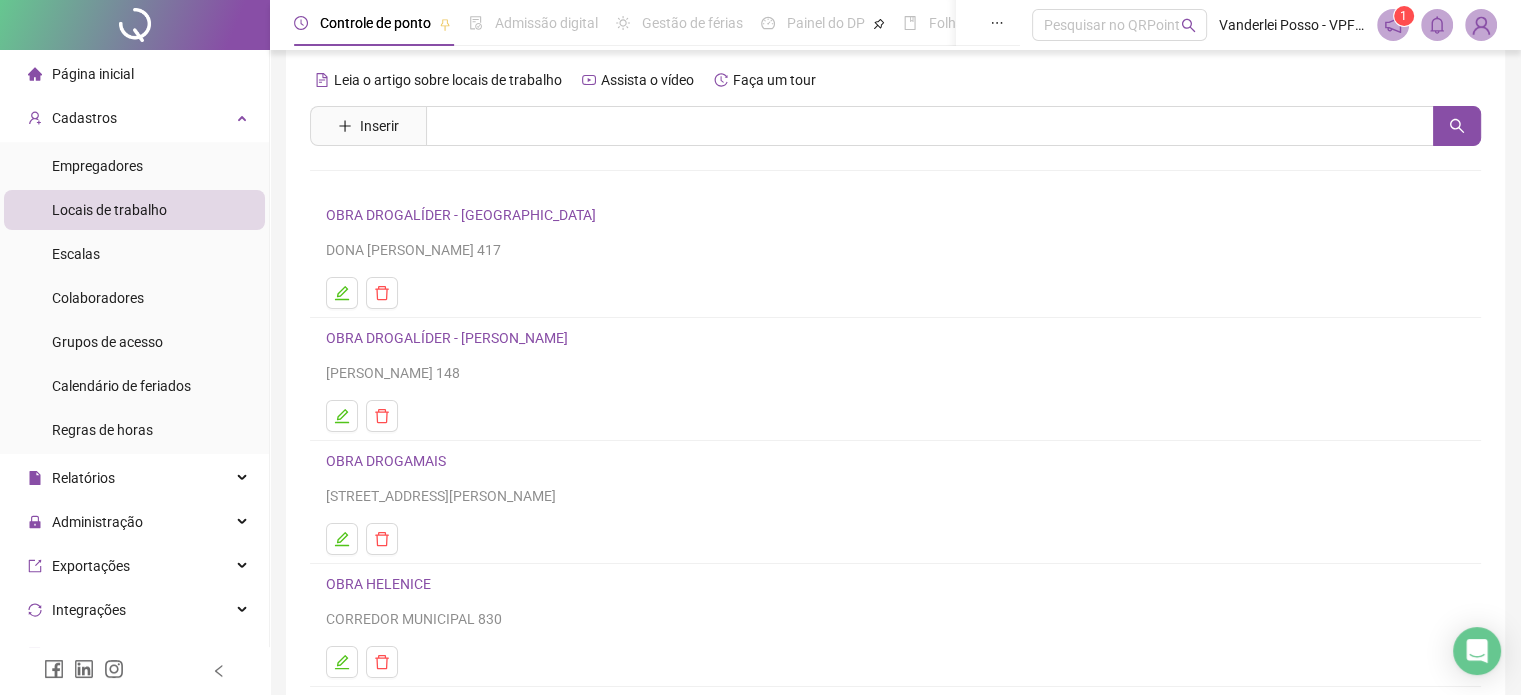 scroll, scrollTop: 0, scrollLeft: 0, axis: both 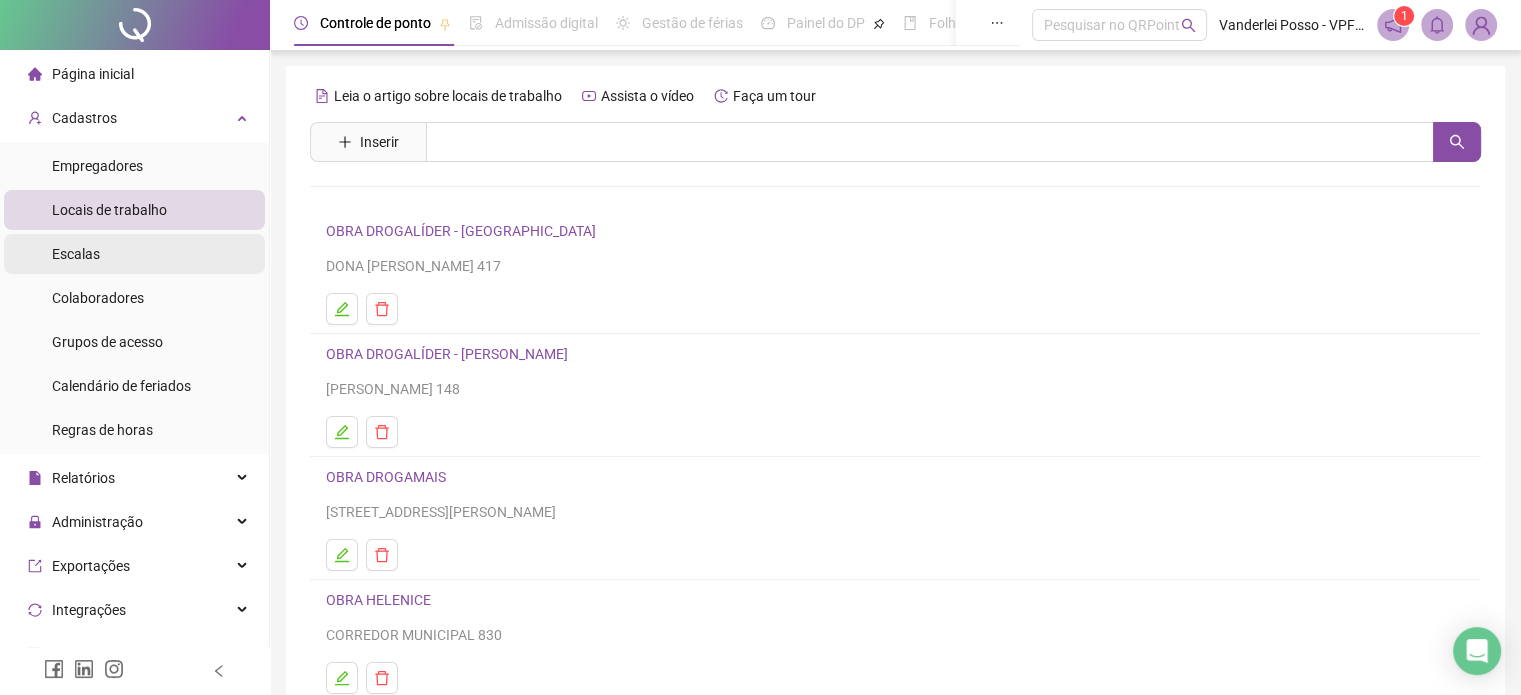 click on "Escalas" at bounding box center (76, 254) 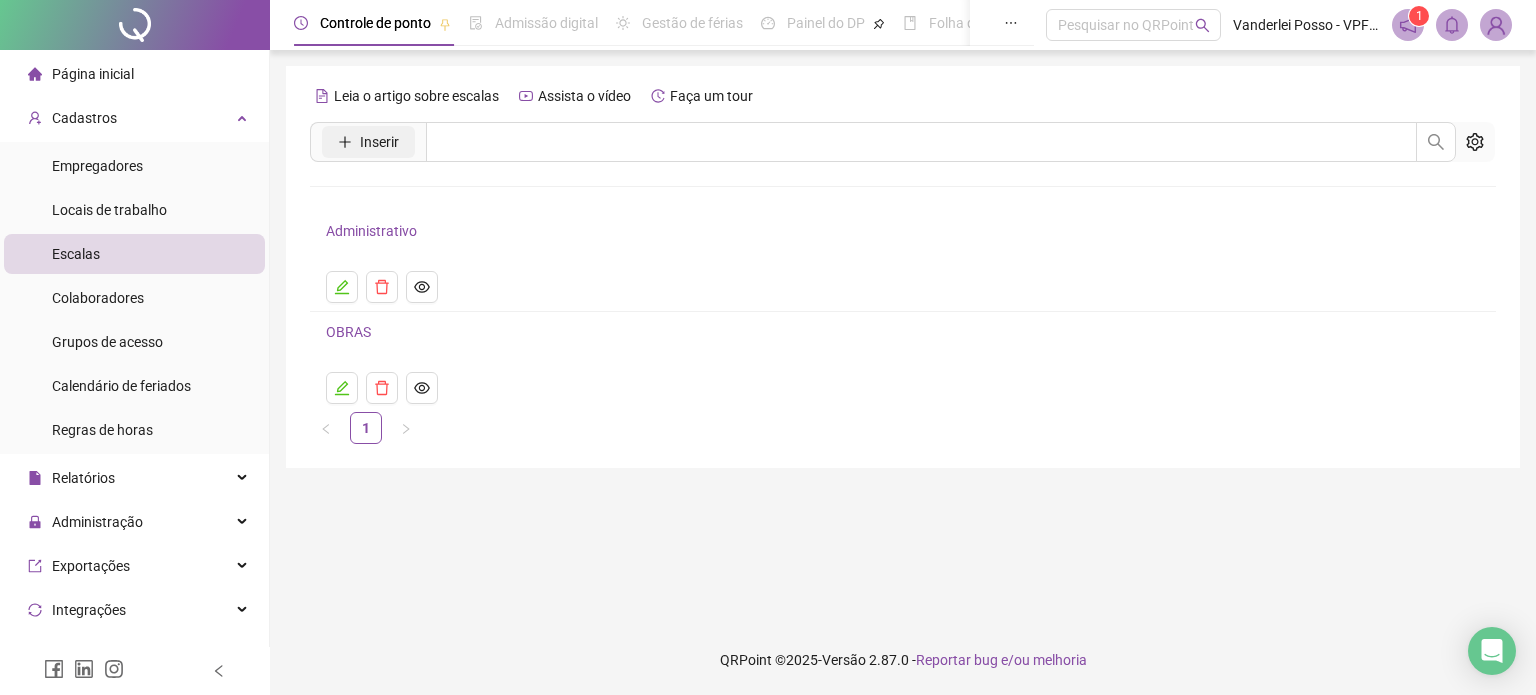 click on "Inserir" at bounding box center [368, 142] 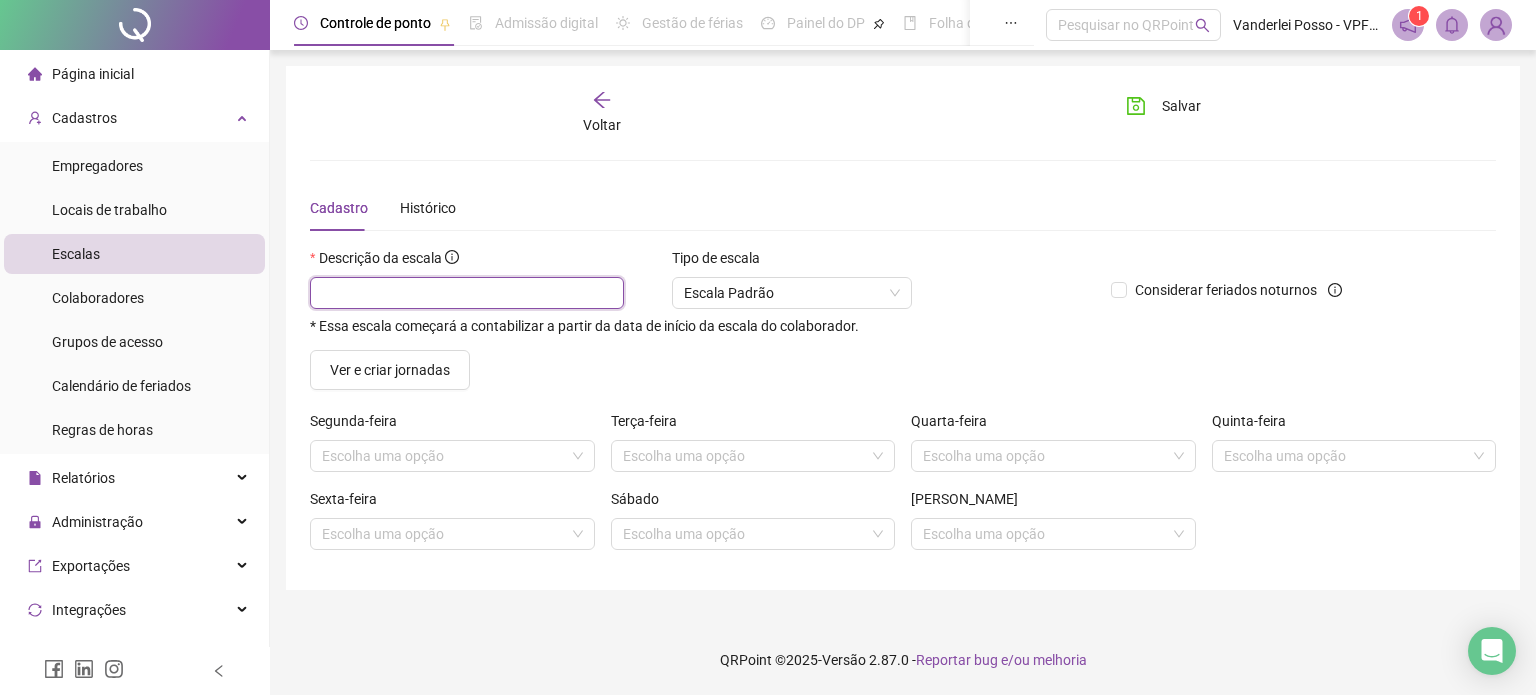click at bounding box center (467, 293) 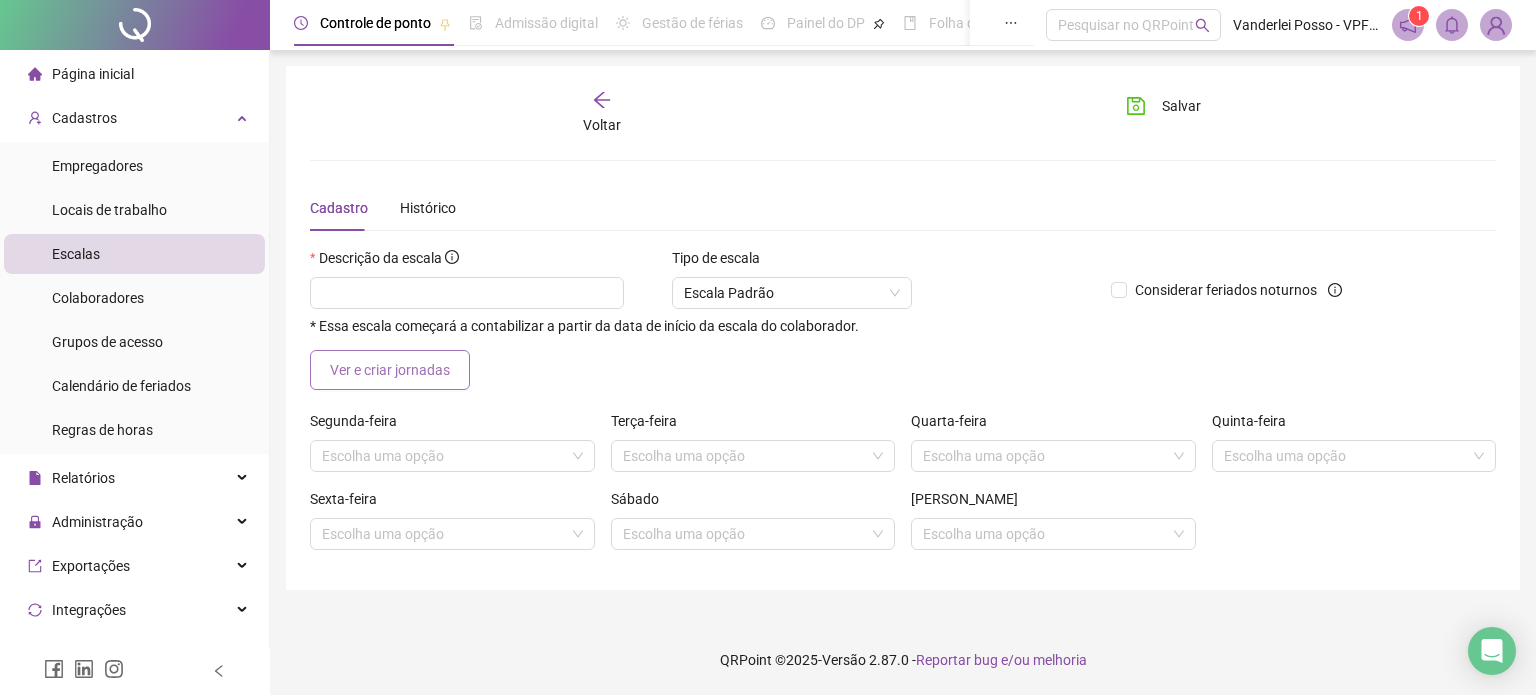 click on "Ver e criar jornadas" at bounding box center [390, 370] 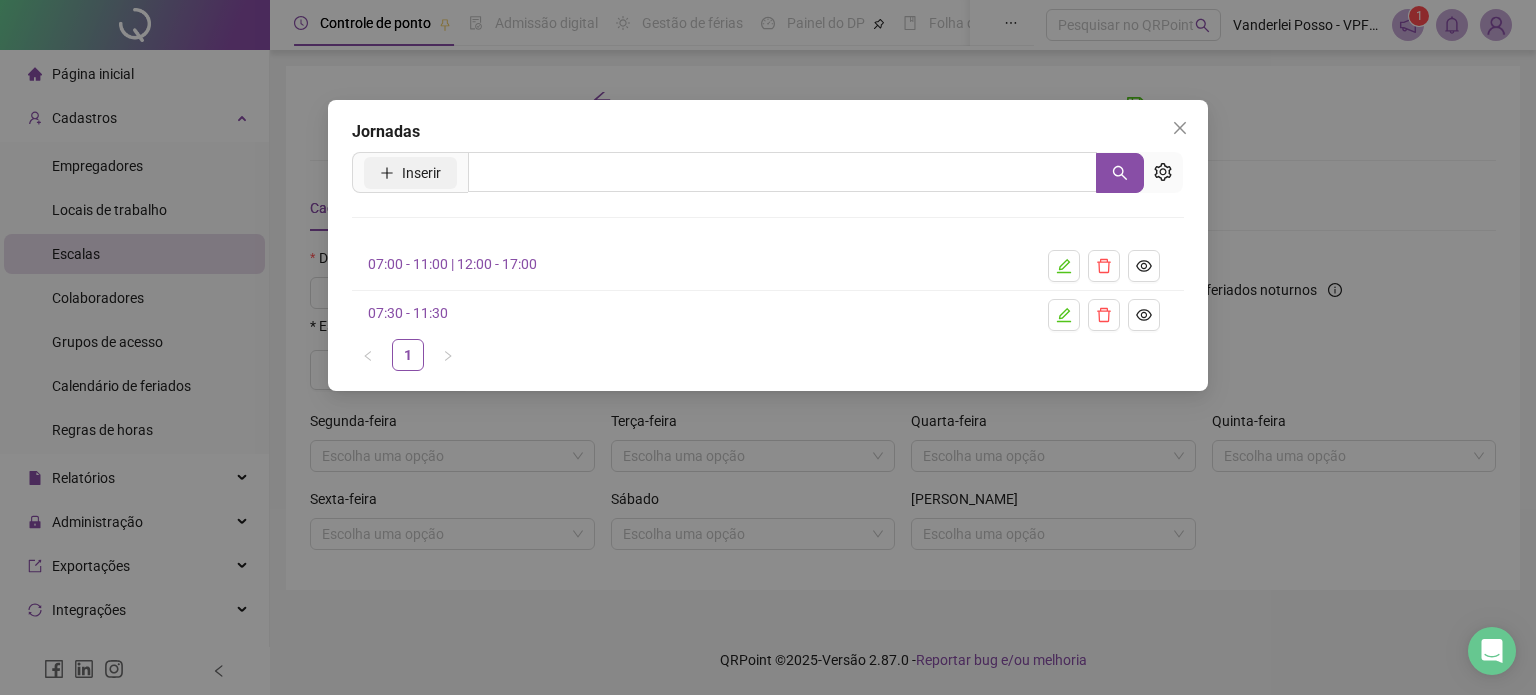 click on "Inserir" at bounding box center (410, 173) 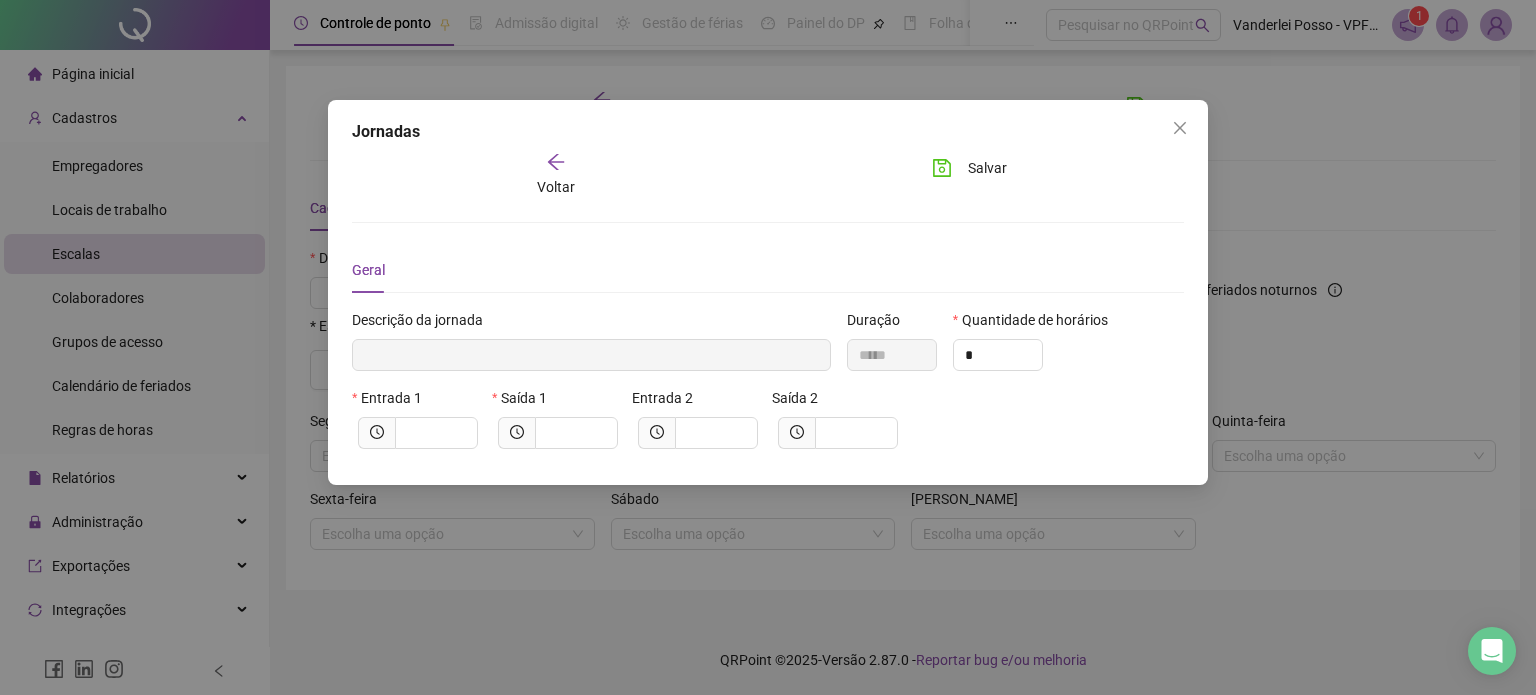 type 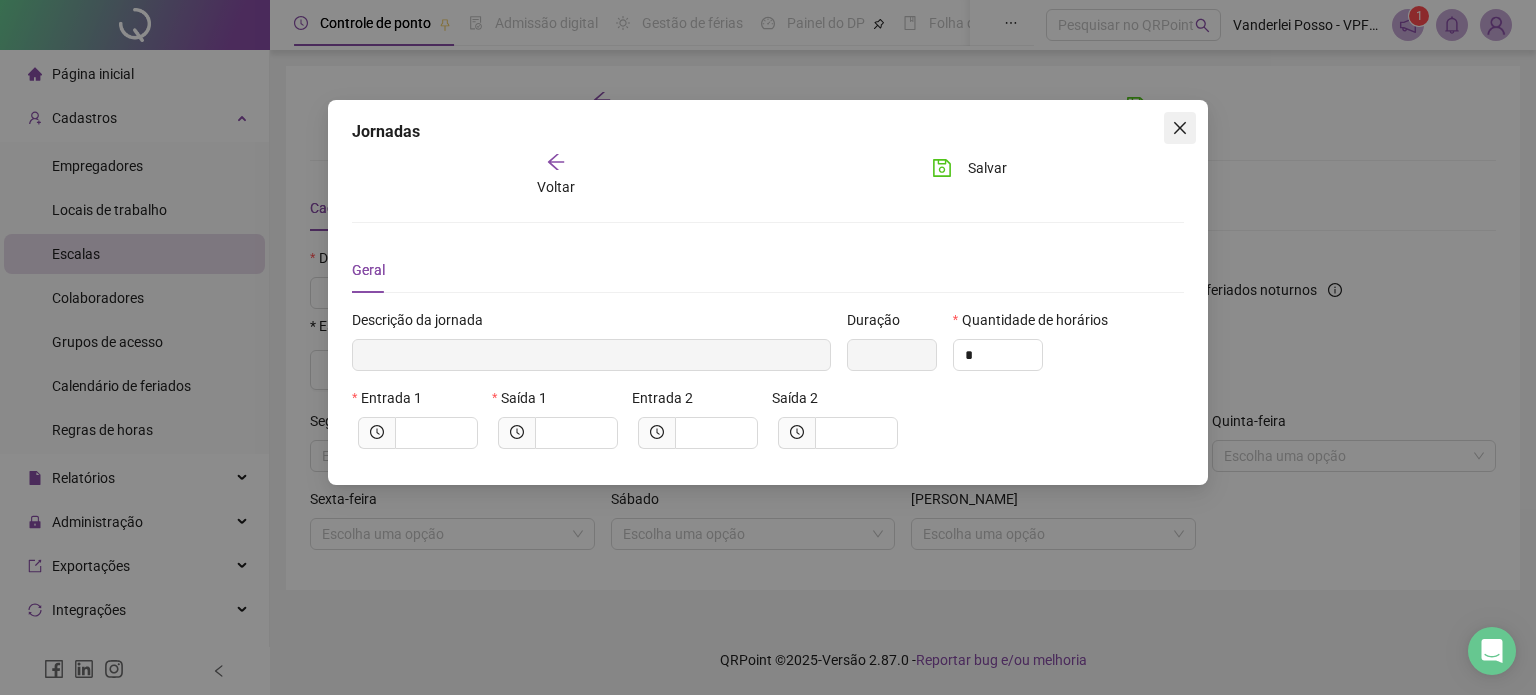 click at bounding box center (1180, 128) 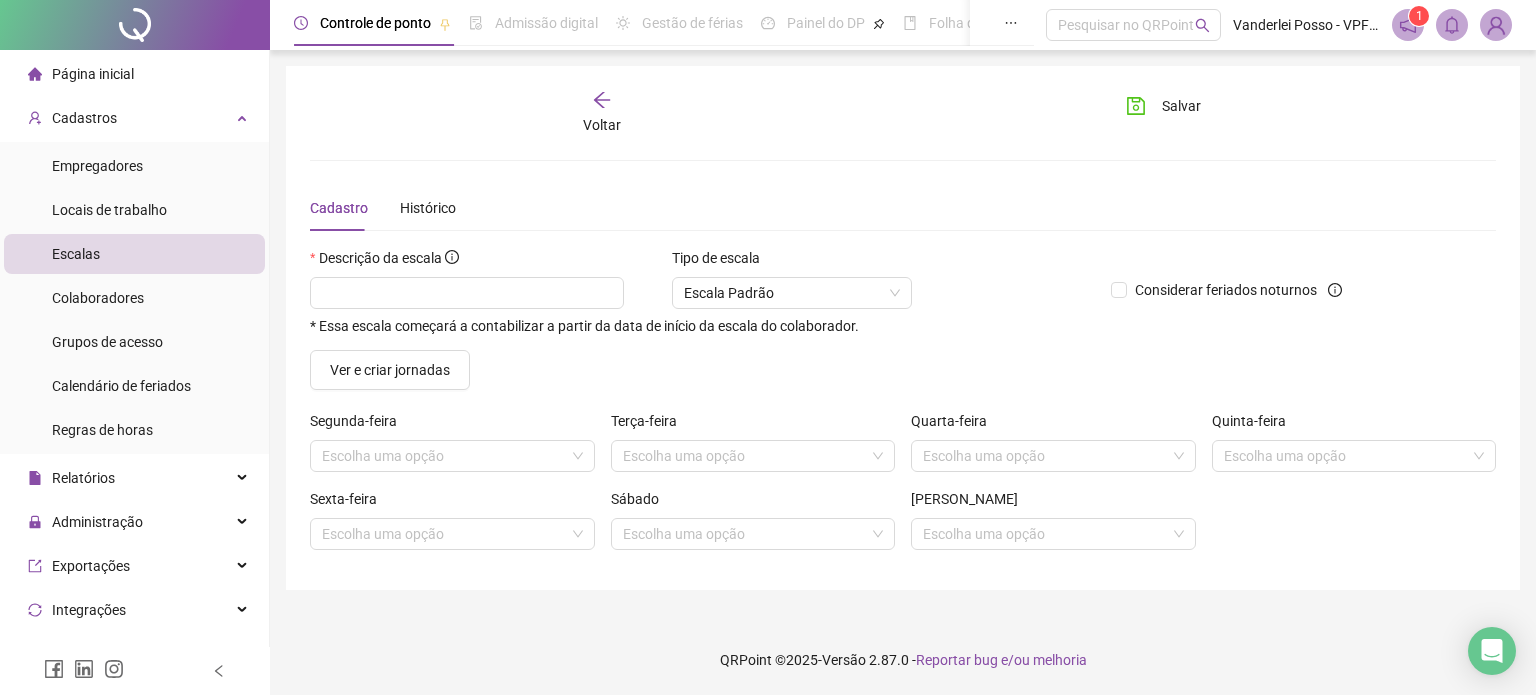 click on "Voltar" at bounding box center (602, 125) 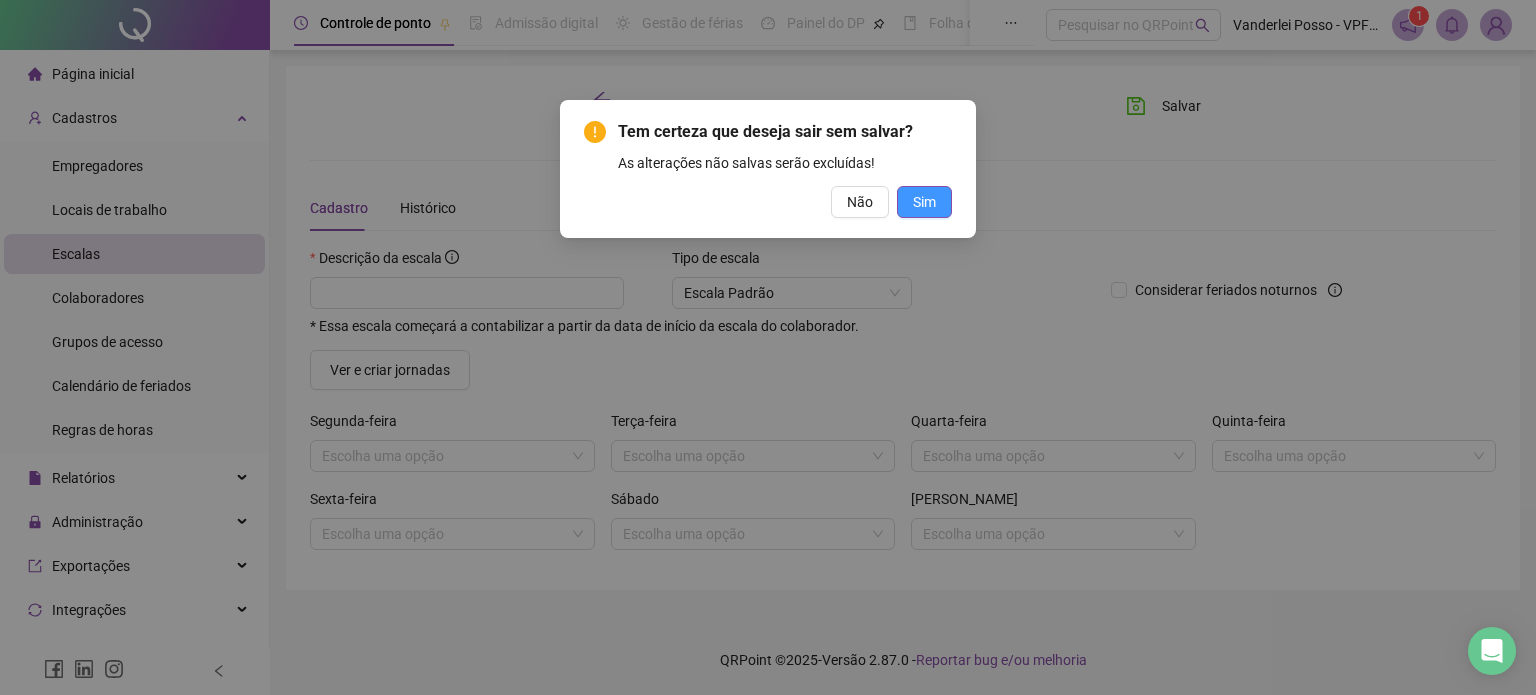 click on "Sim" at bounding box center (924, 202) 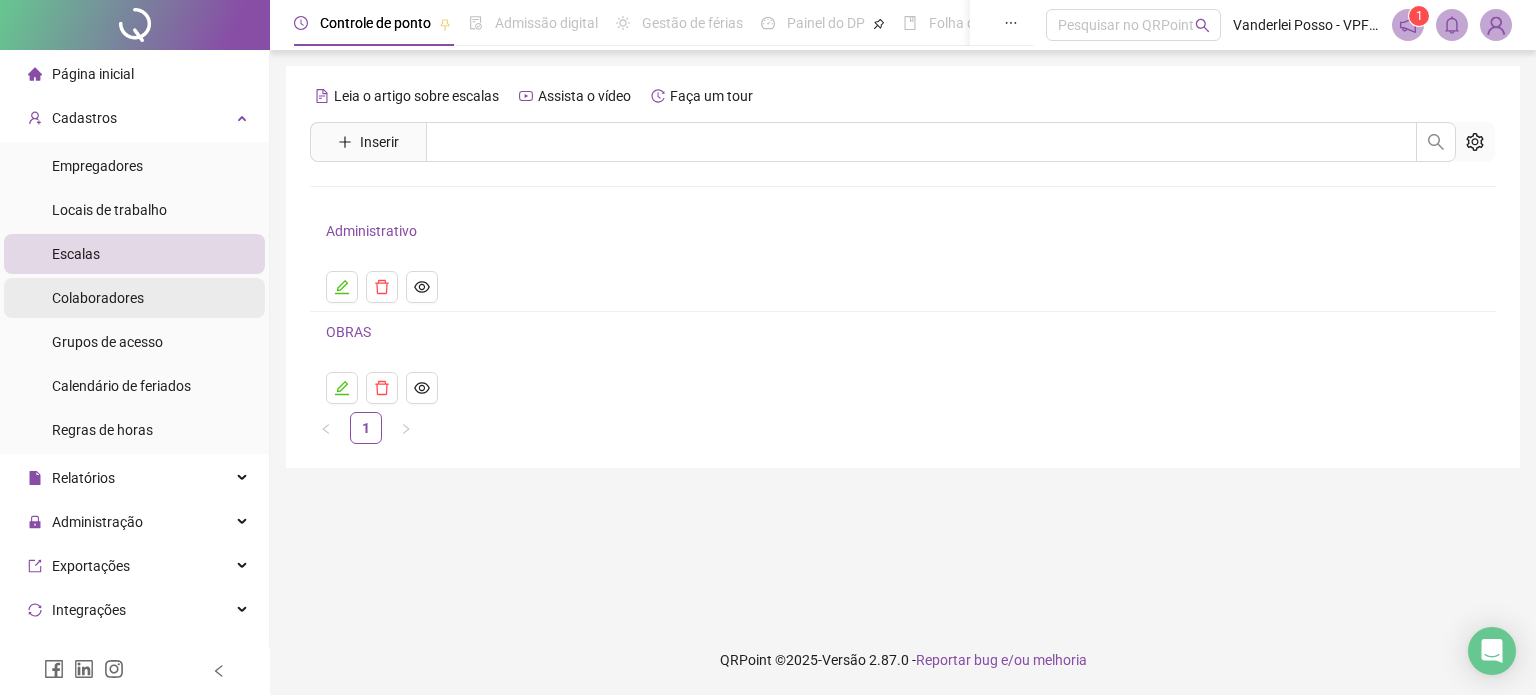 click on "Colaboradores" at bounding box center (134, 298) 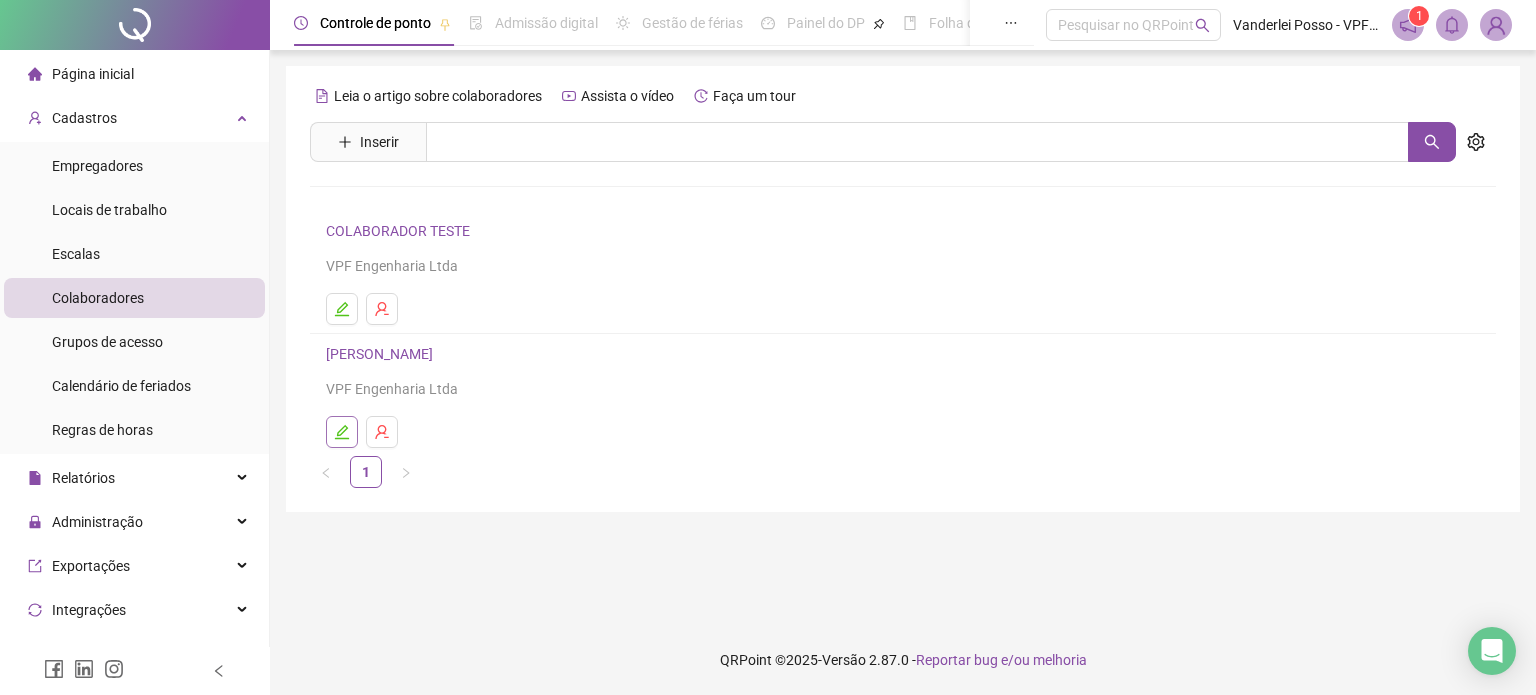 click 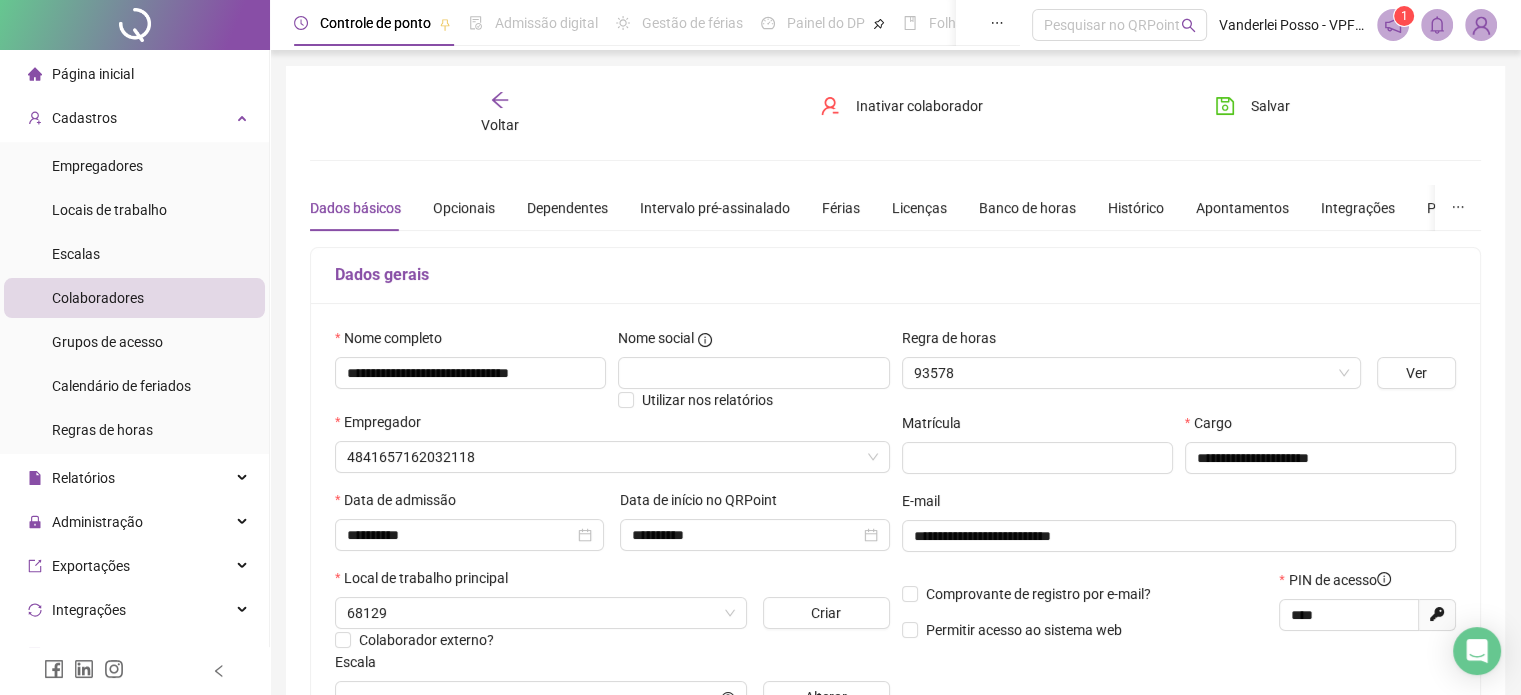 type on "**********" 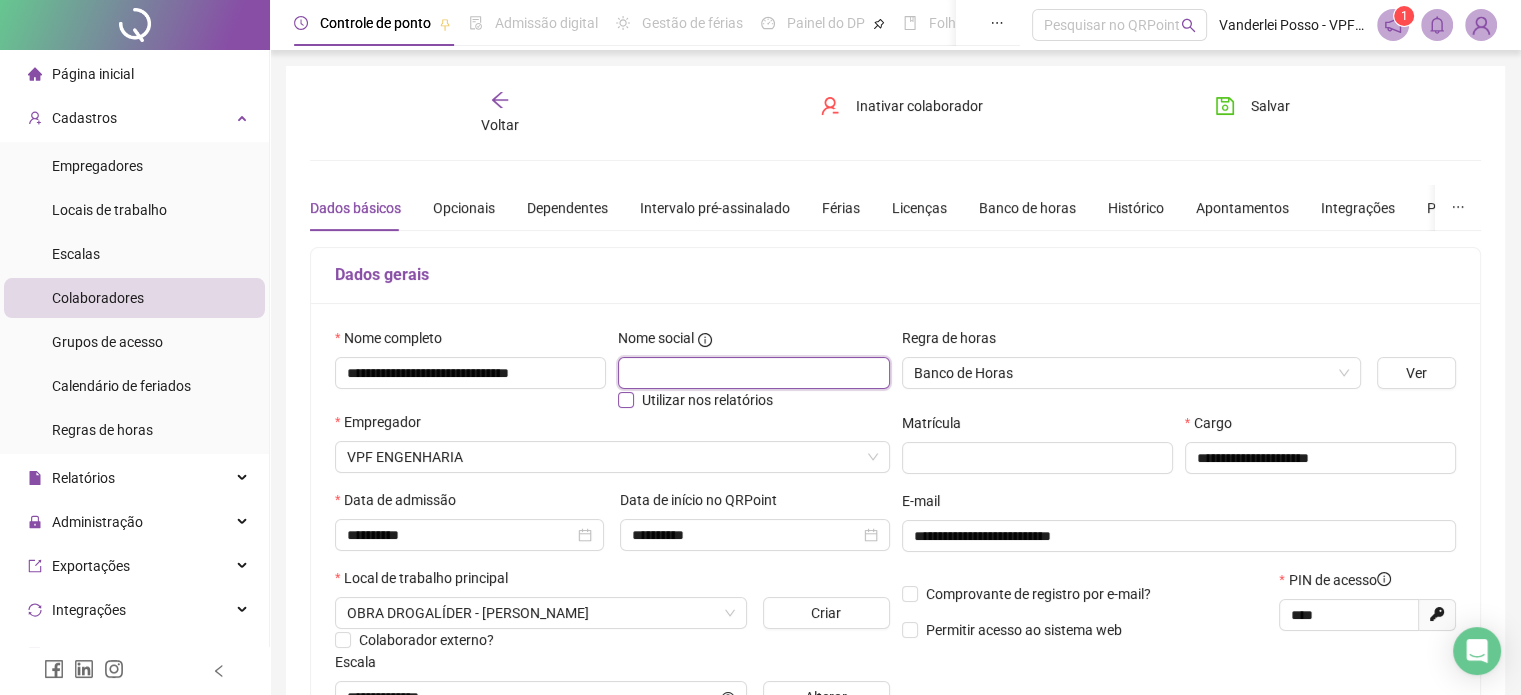 drag, startPoint x: 676, startPoint y: 380, endPoint x: 661, endPoint y: 398, distance: 23.43075 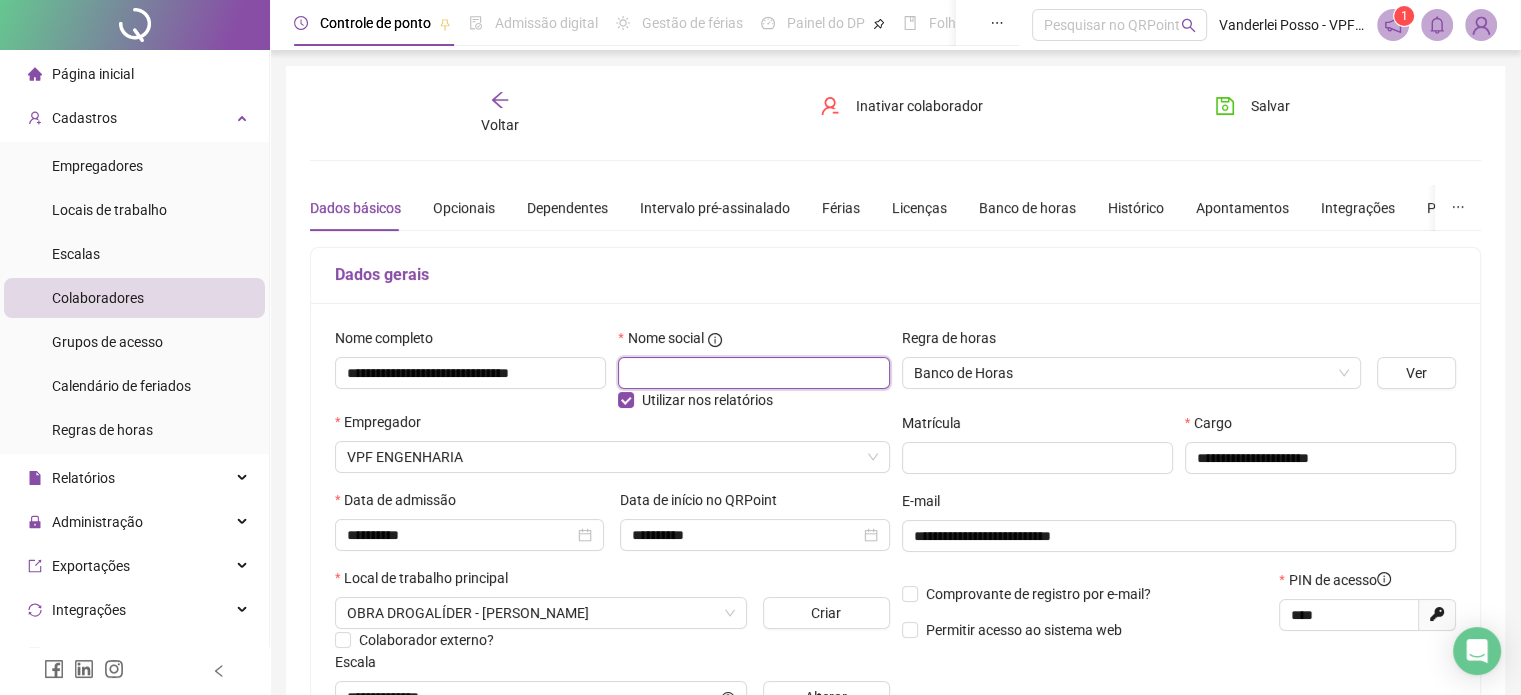 click at bounding box center [753, 373] 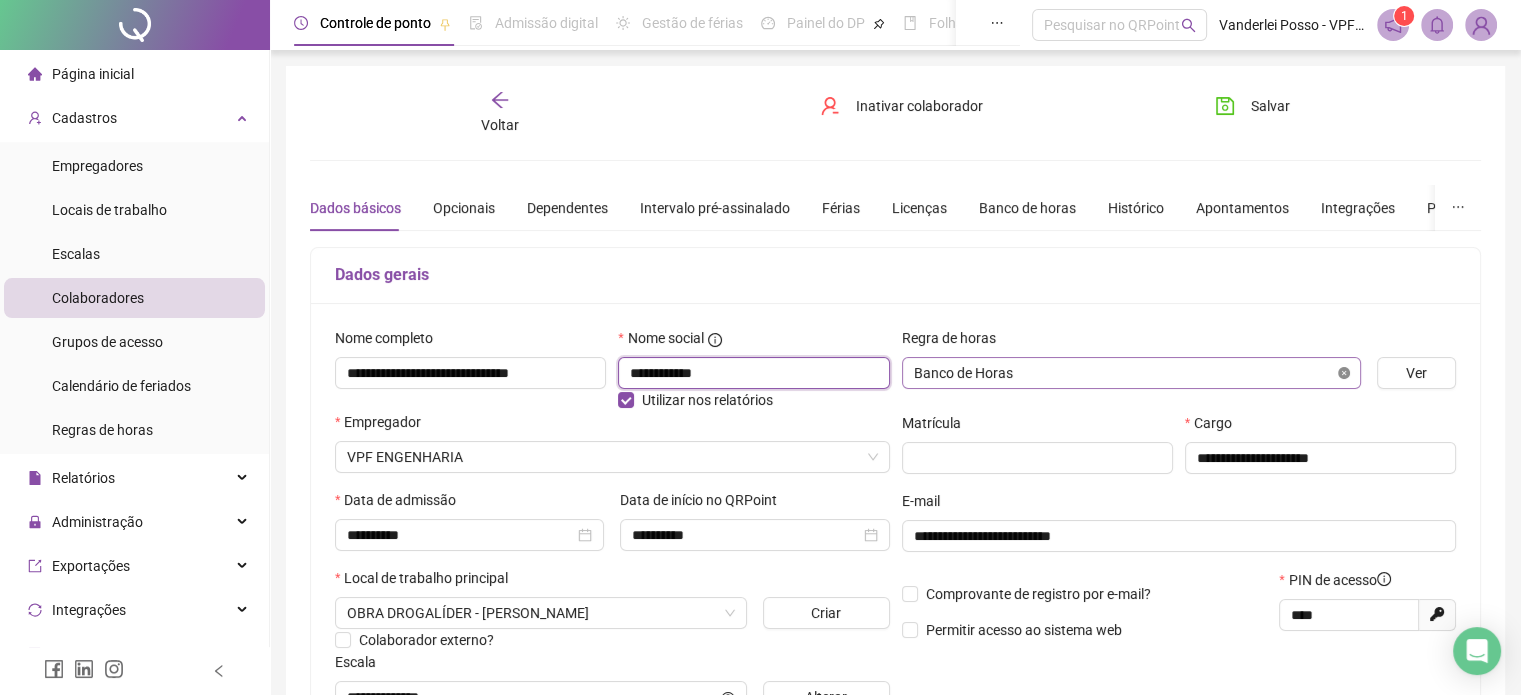 type on "**********" 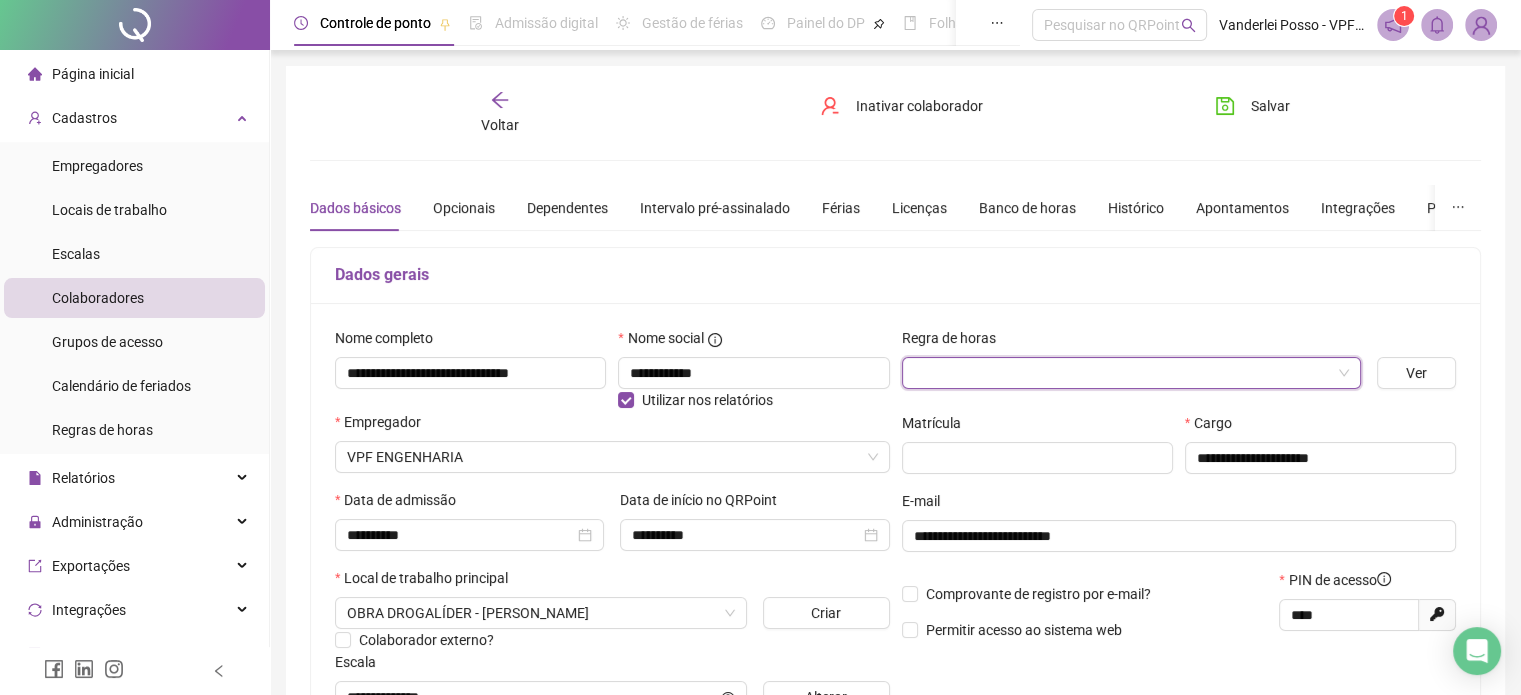 click at bounding box center (1131, 373) 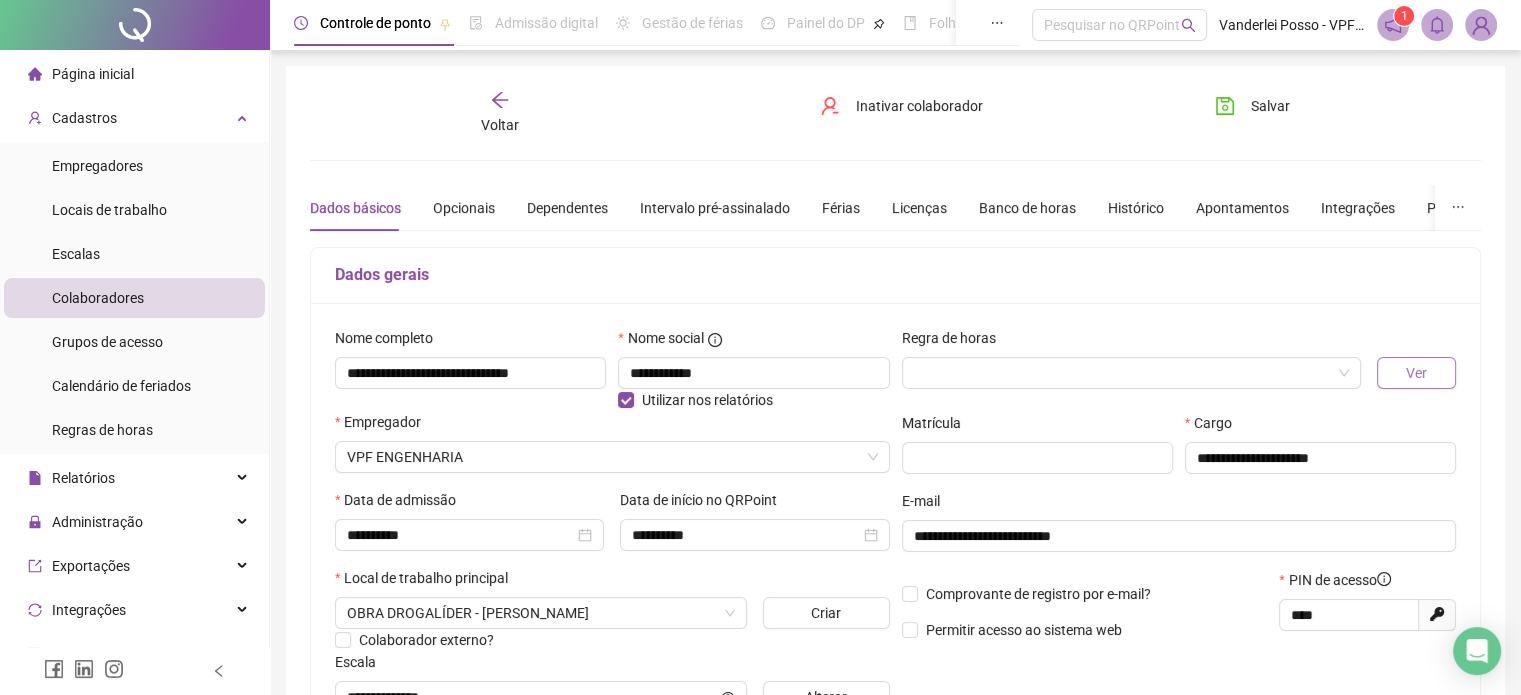 click on "Ver" at bounding box center [1416, 373] 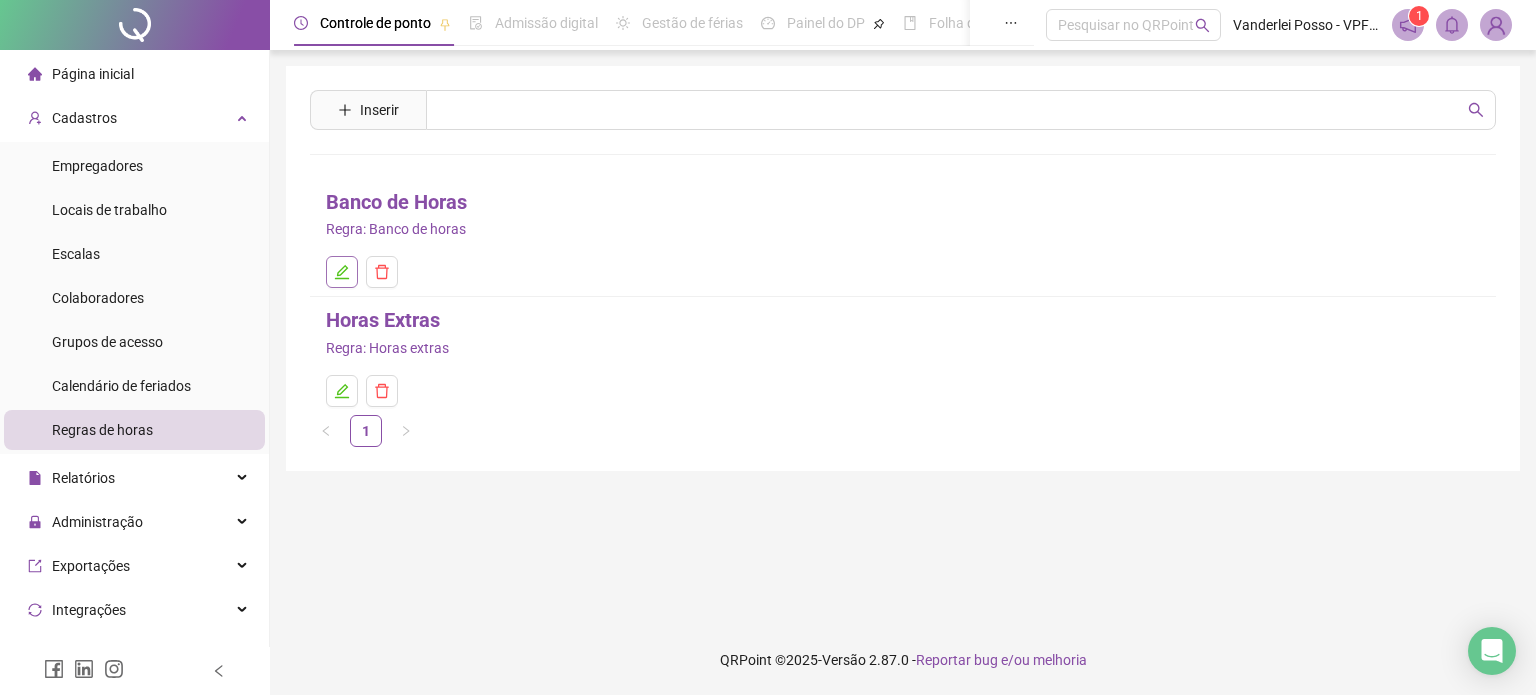 click 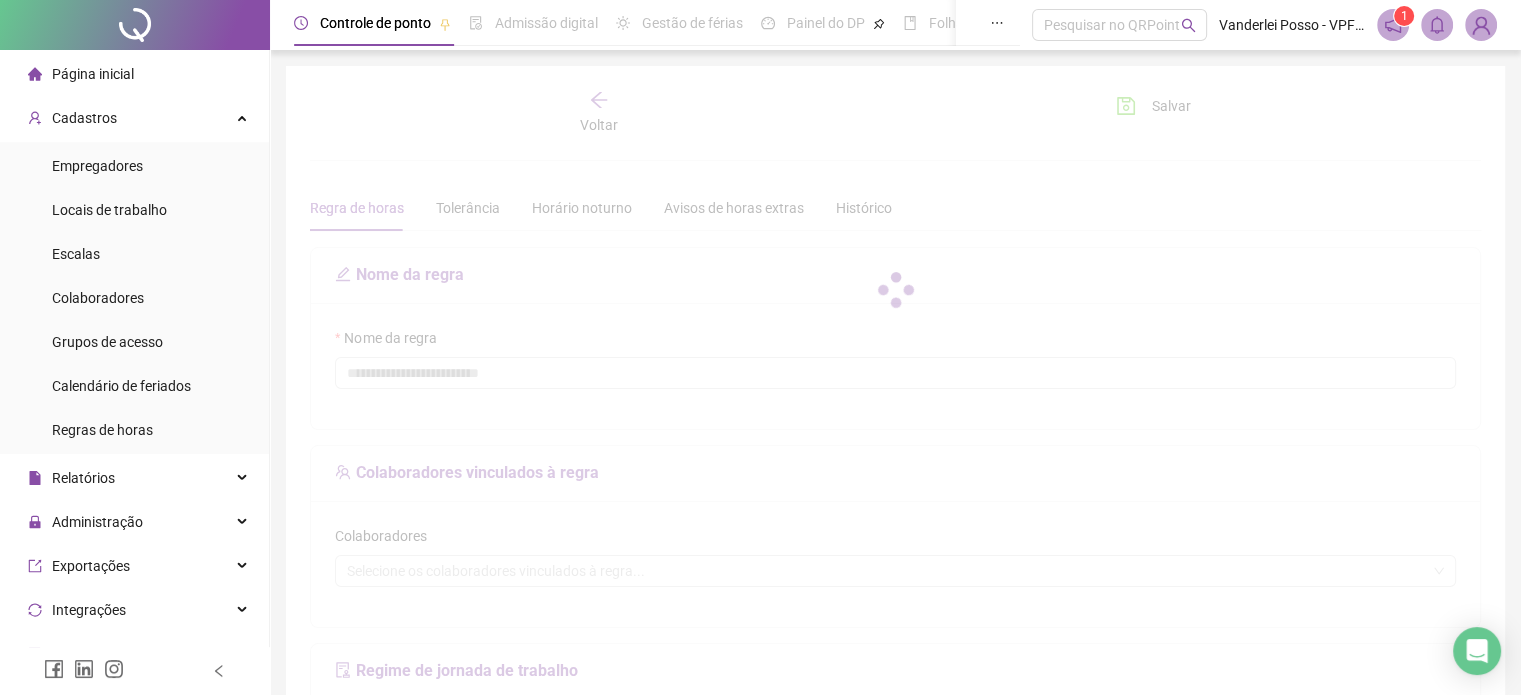 type on "**********" 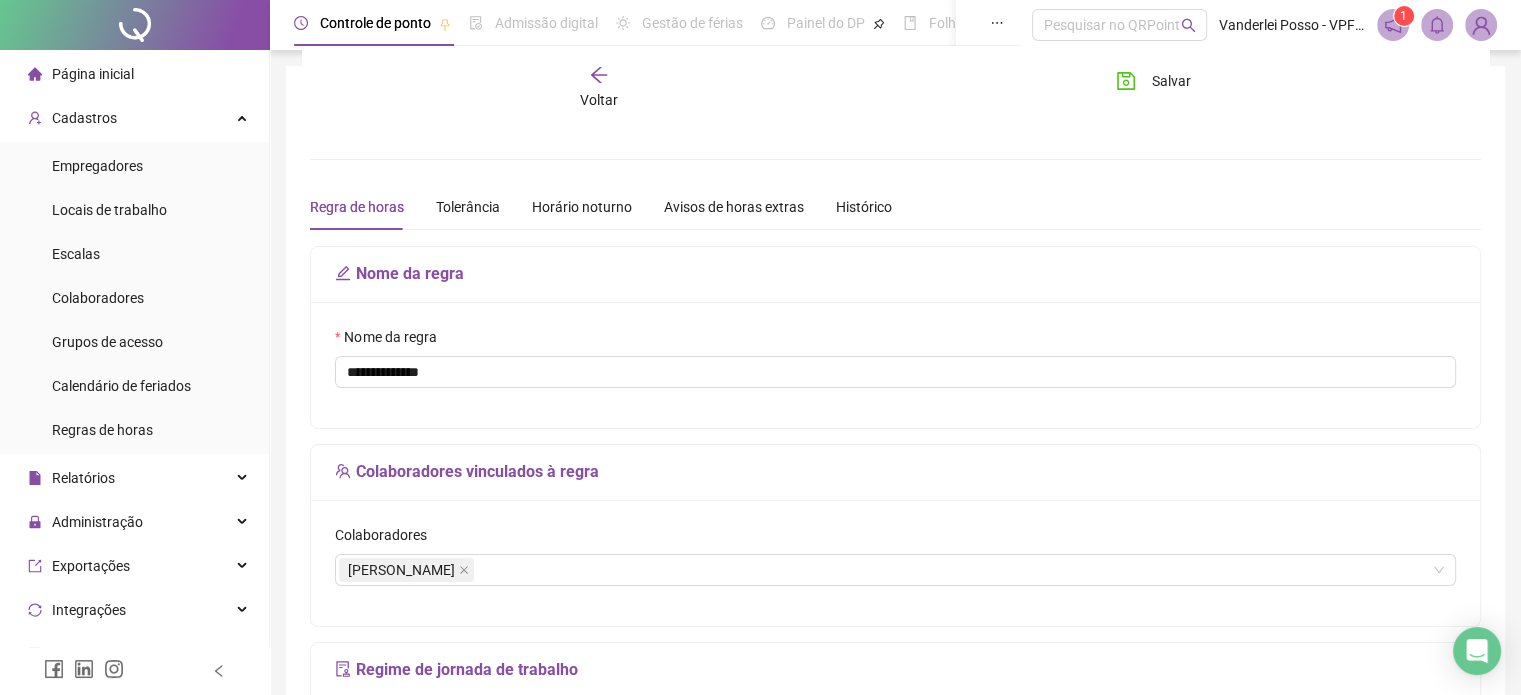 scroll, scrollTop: 0, scrollLeft: 0, axis: both 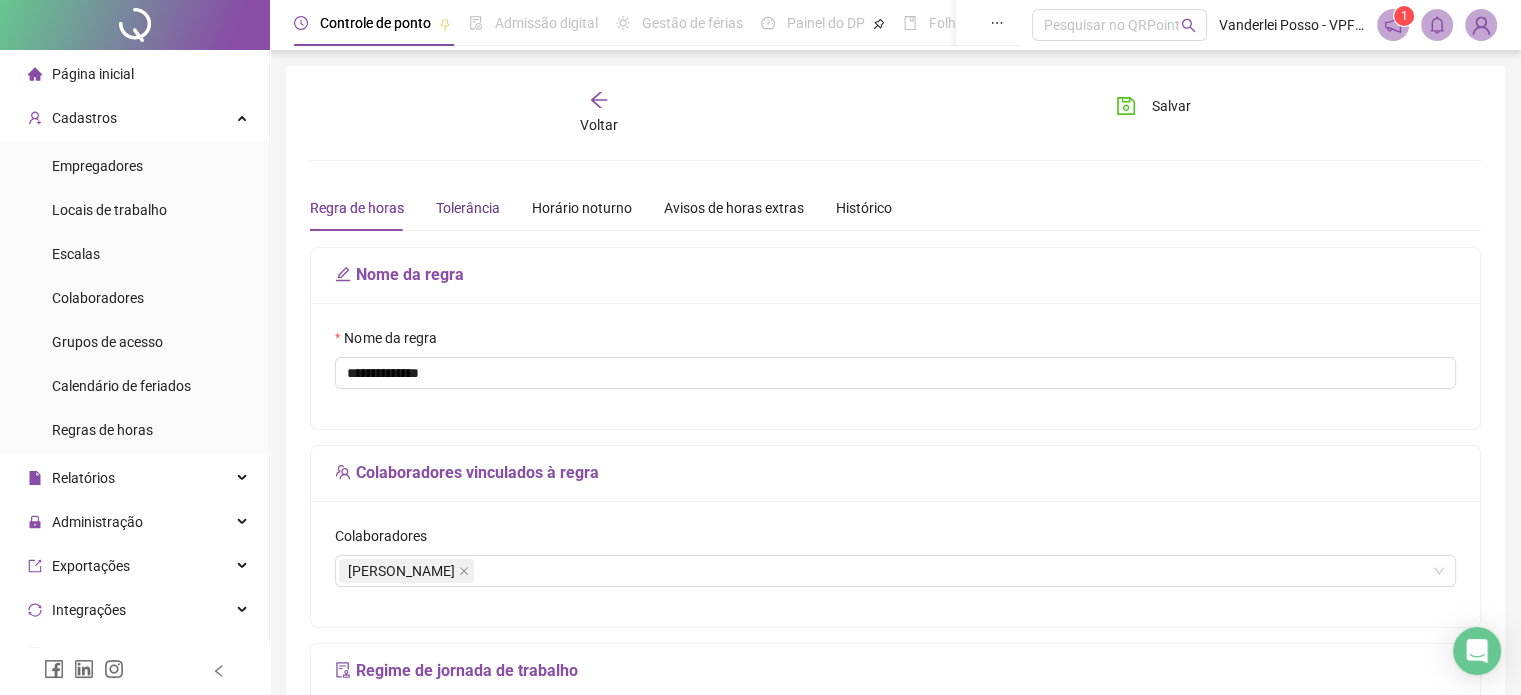 click on "Tolerância" at bounding box center [468, 208] 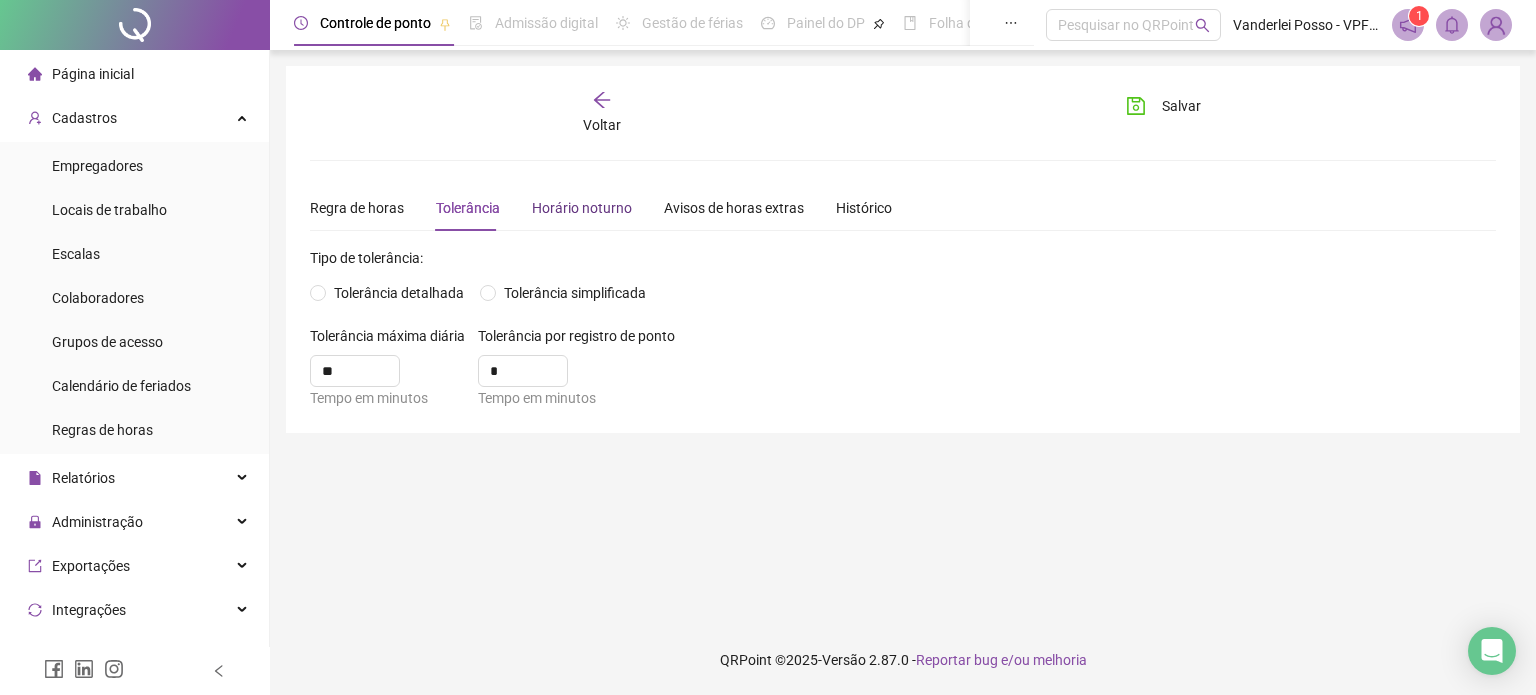 click on "Horário noturno" at bounding box center [582, 208] 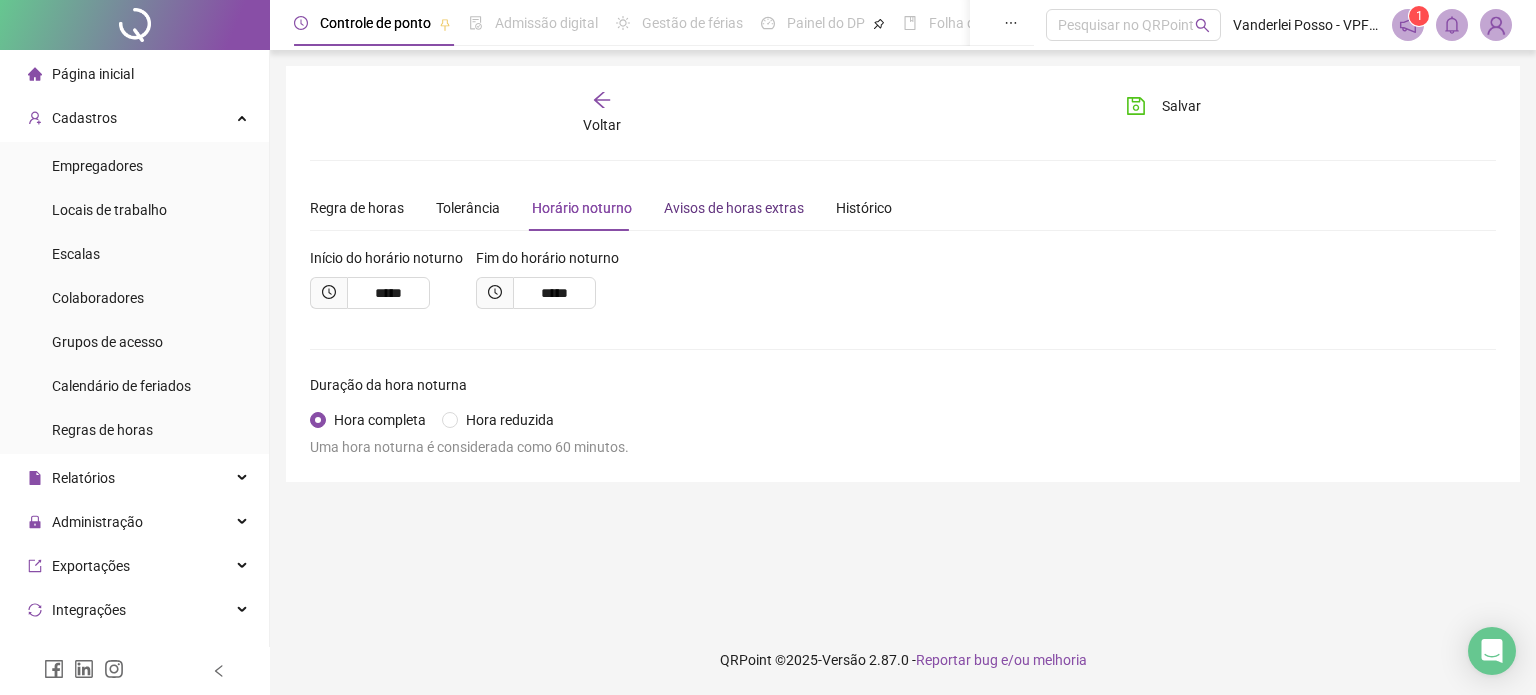 click on "Avisos de horas extras" at bounding box center (734, 208) 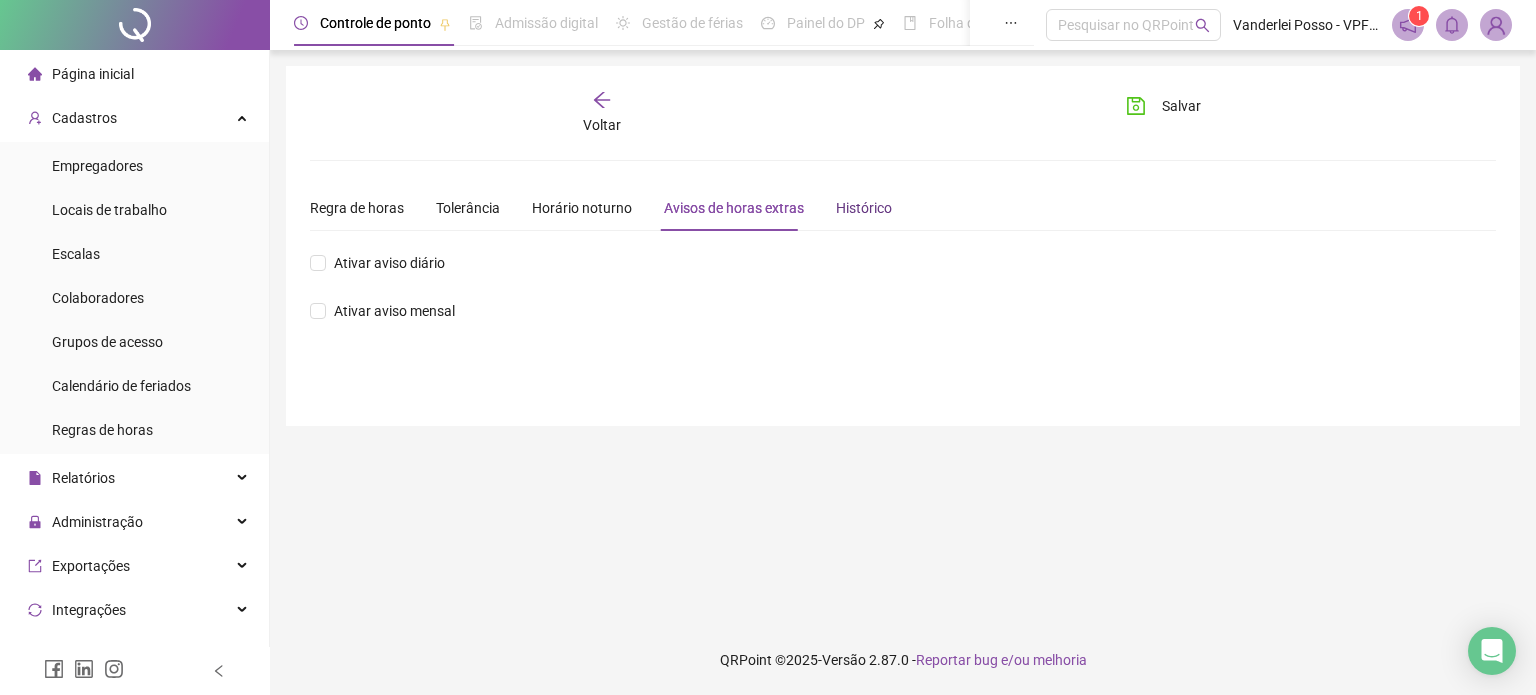 click on "Histórico" at bounding box center (864, 208) 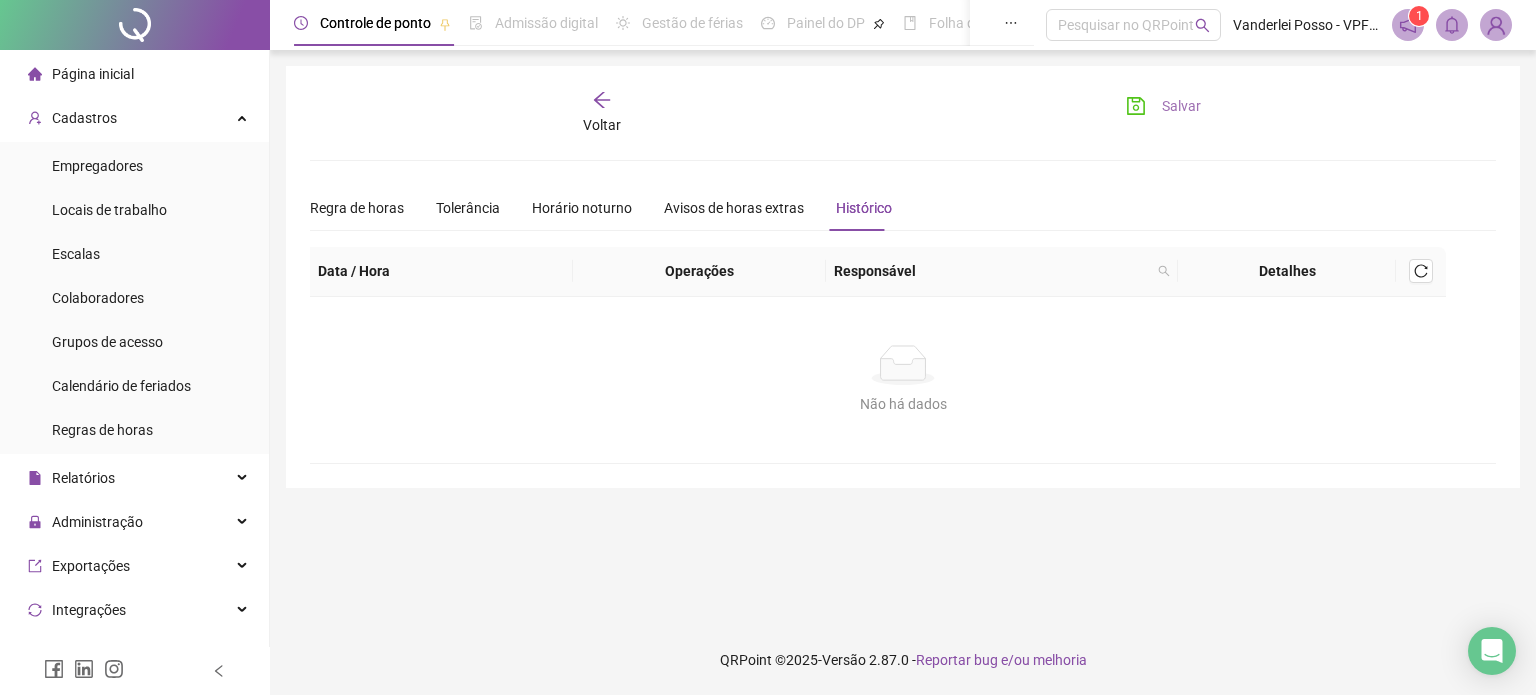 click 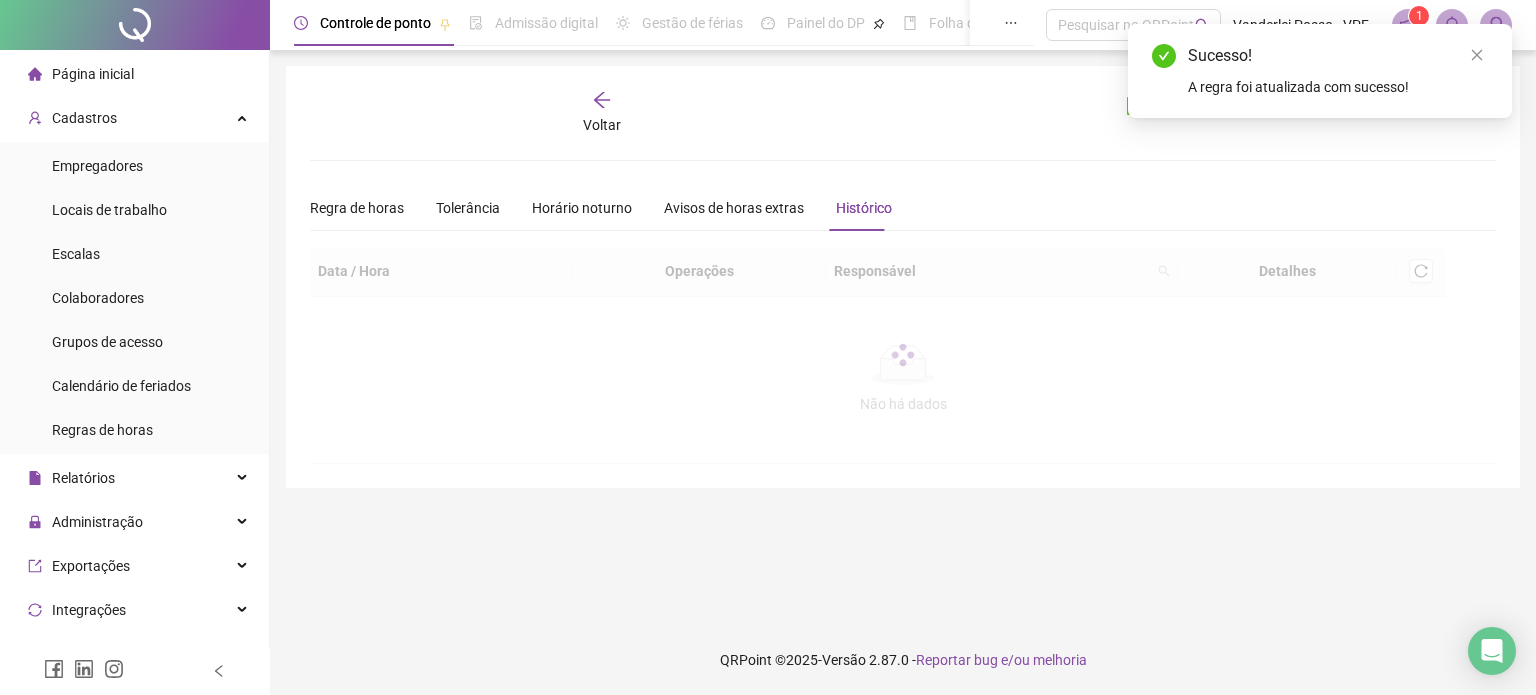 click 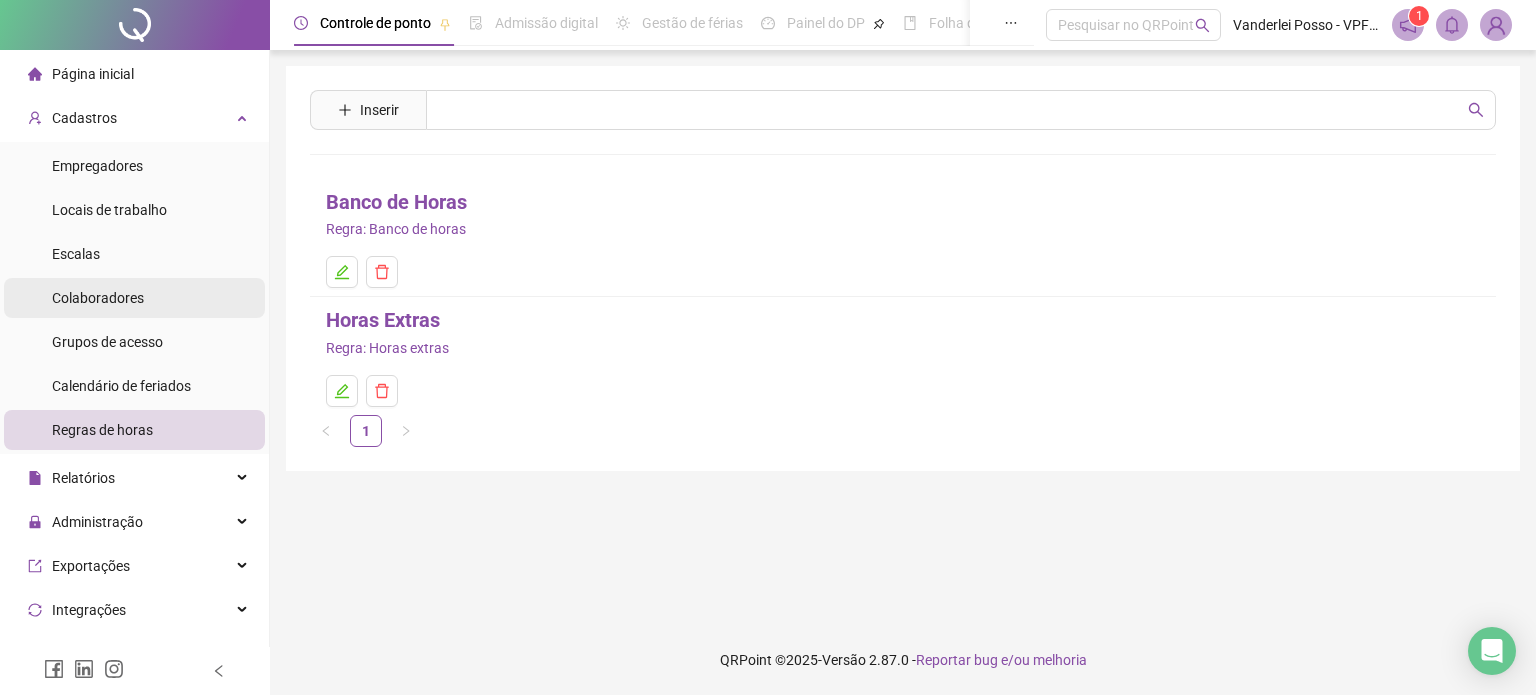 click on "Colaboradores" at bounding box center [98, 298] 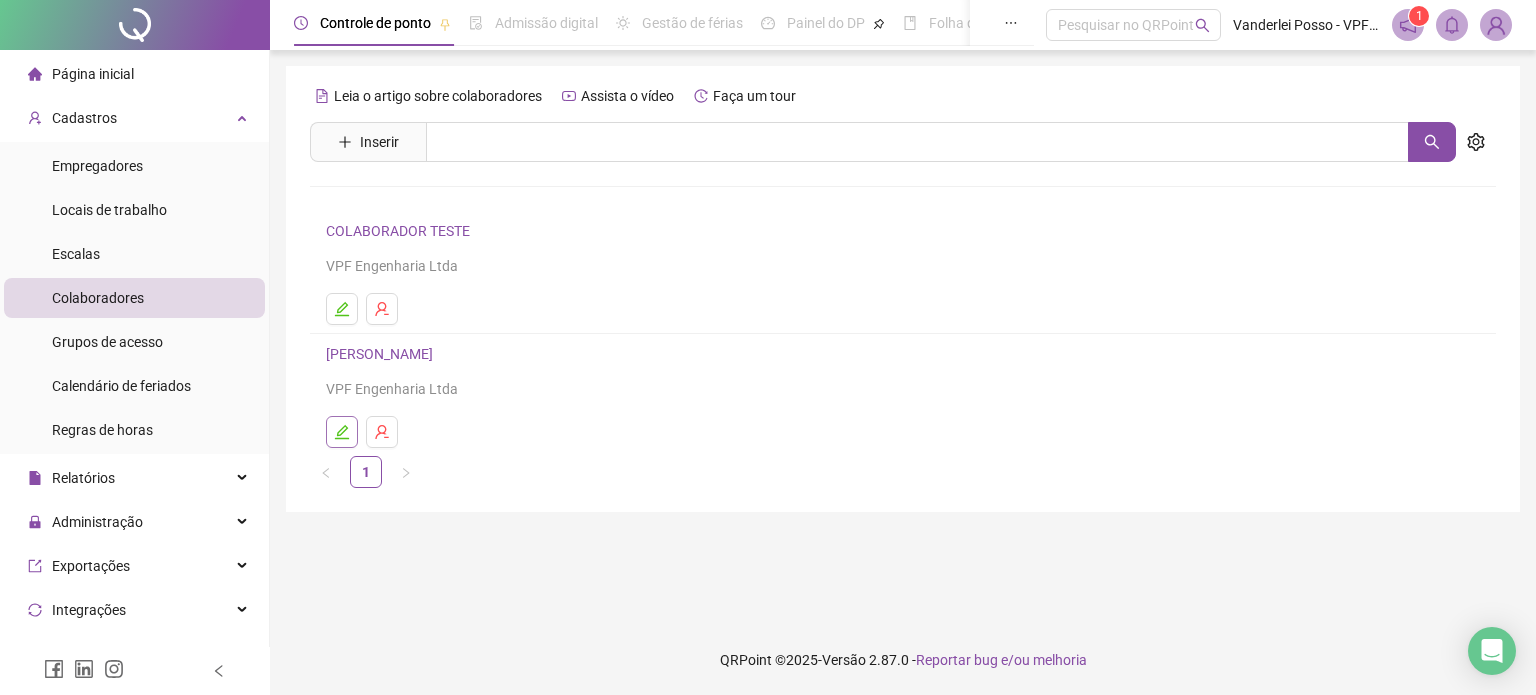 click 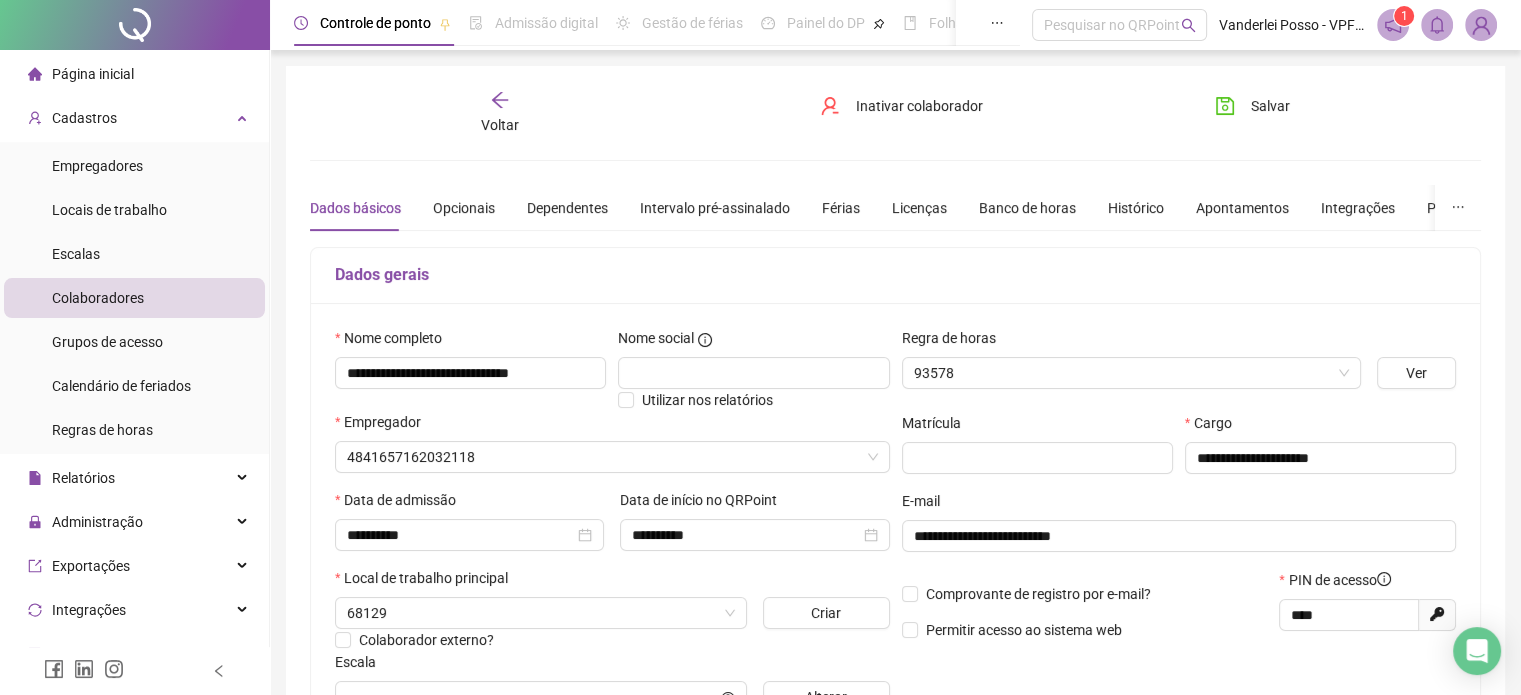type on "**********" 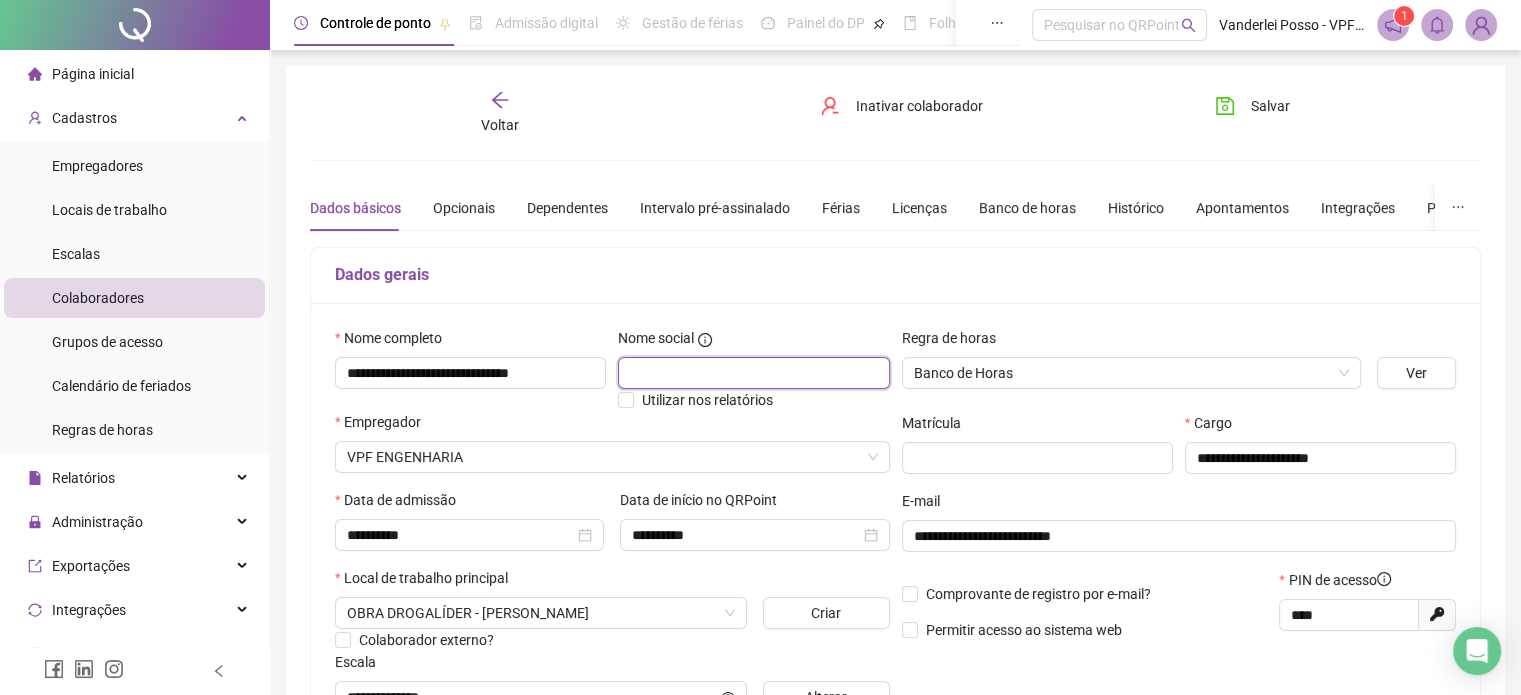click at bounding box center [753, 373] 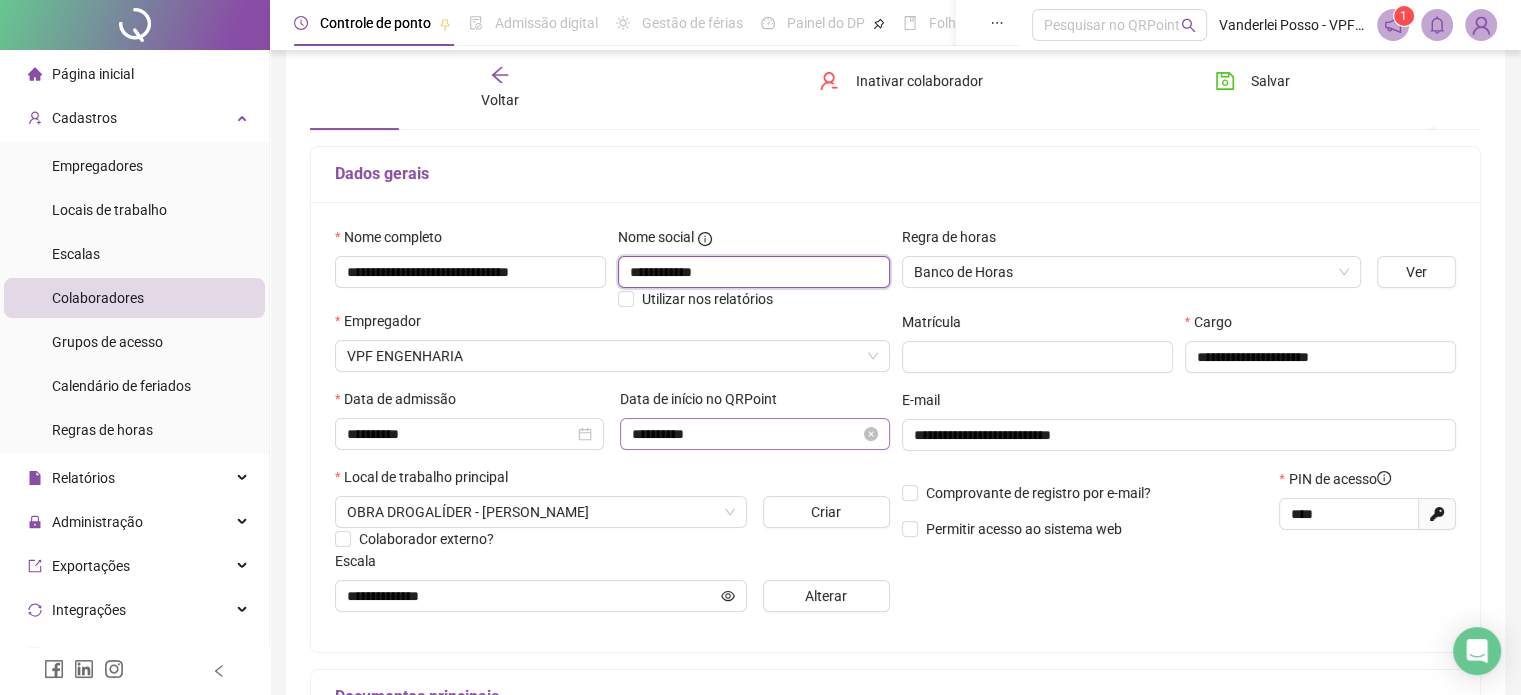 scroll, scrollTop: 200, scrollLeft: 0, axis: vertical 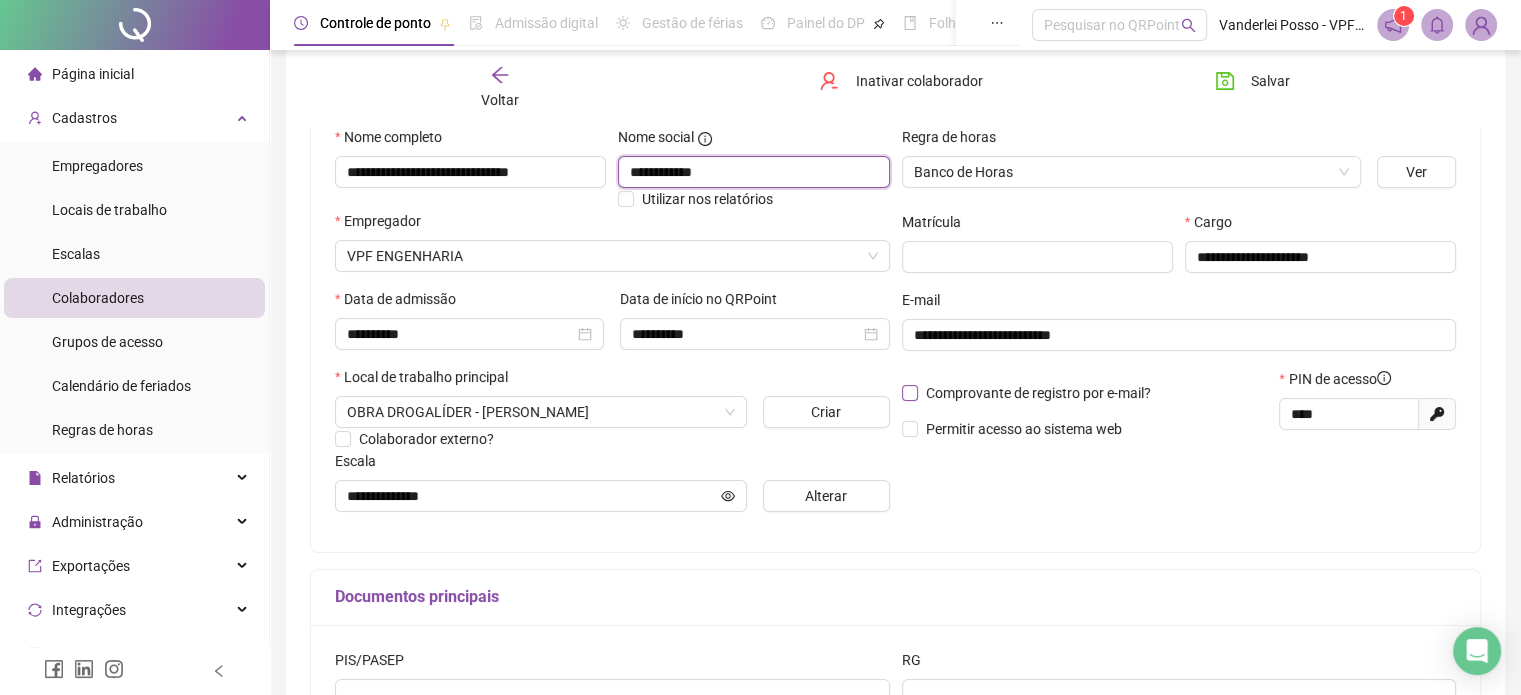 type on "**********" 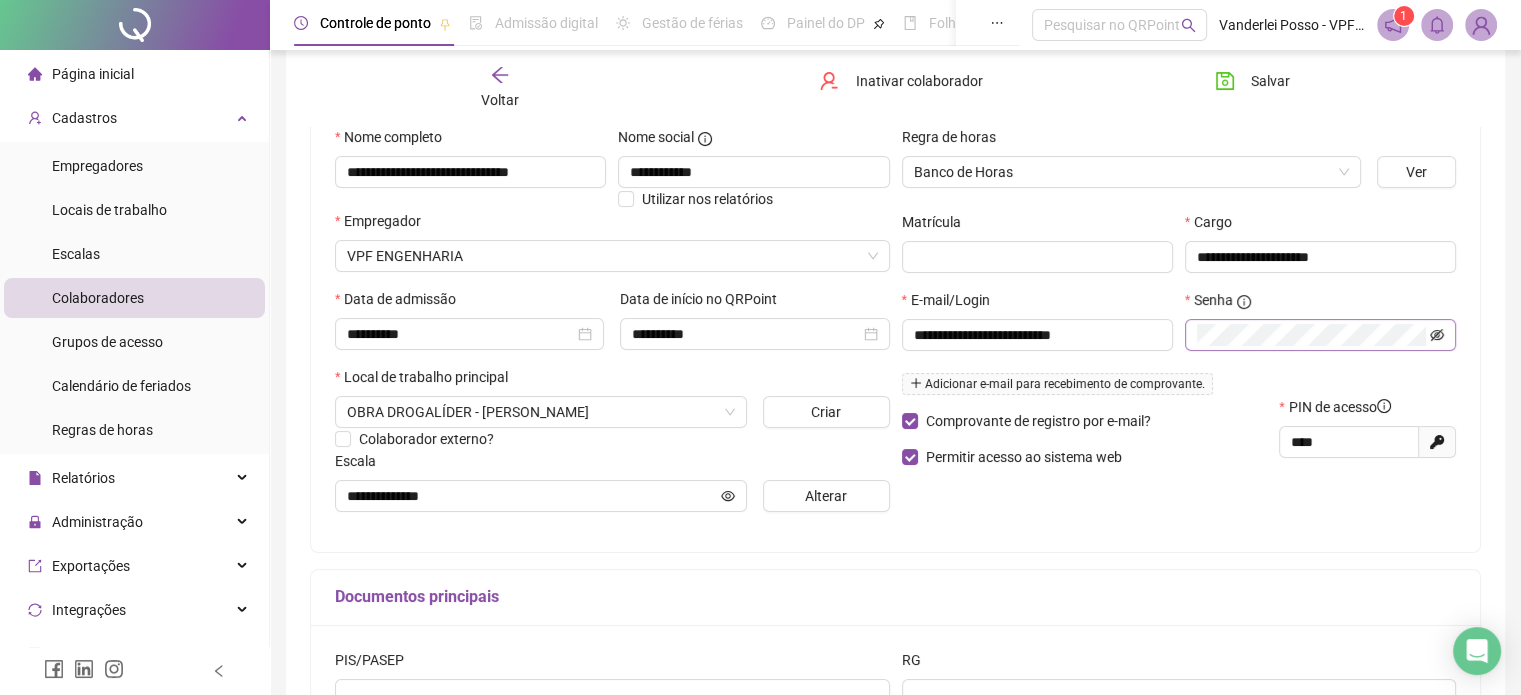 click 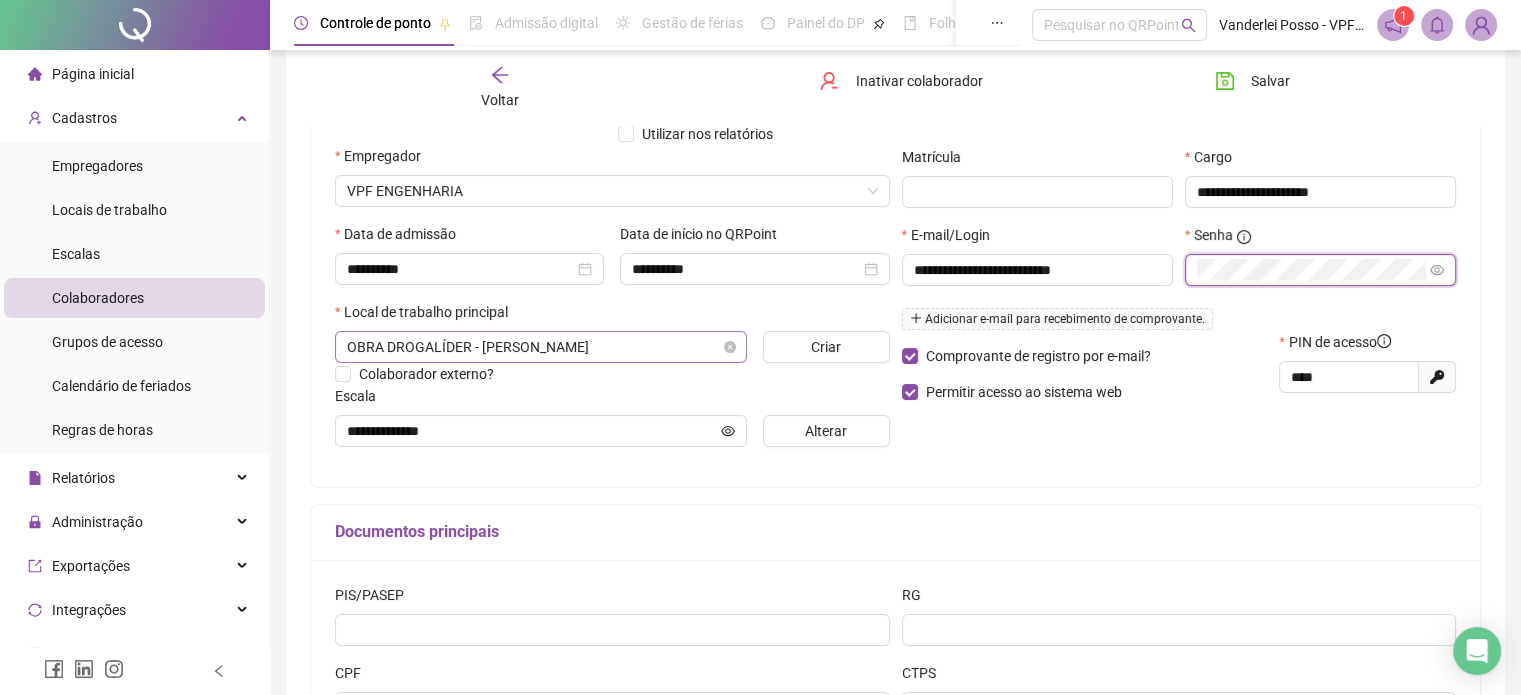 scroll, scrollTop: 300, scrollLeft: 0, axis: vertical 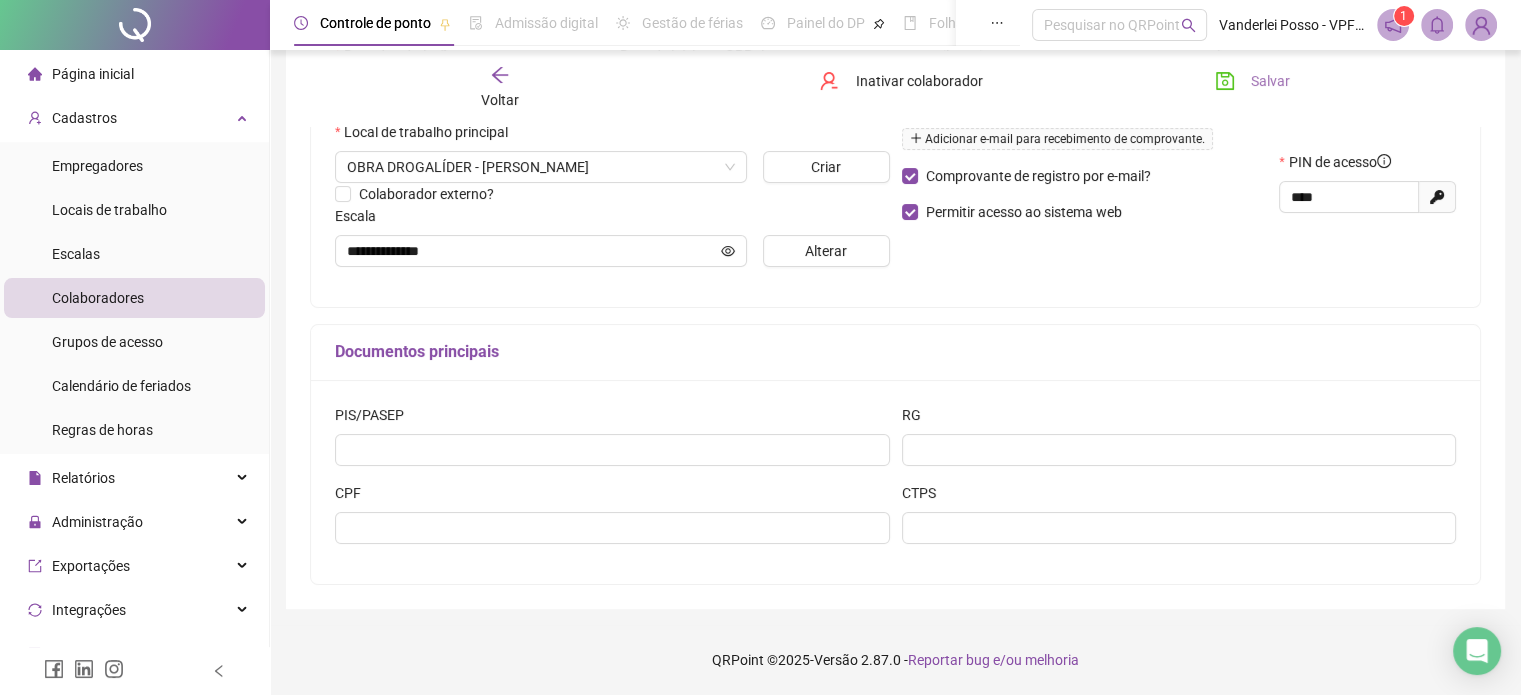 click 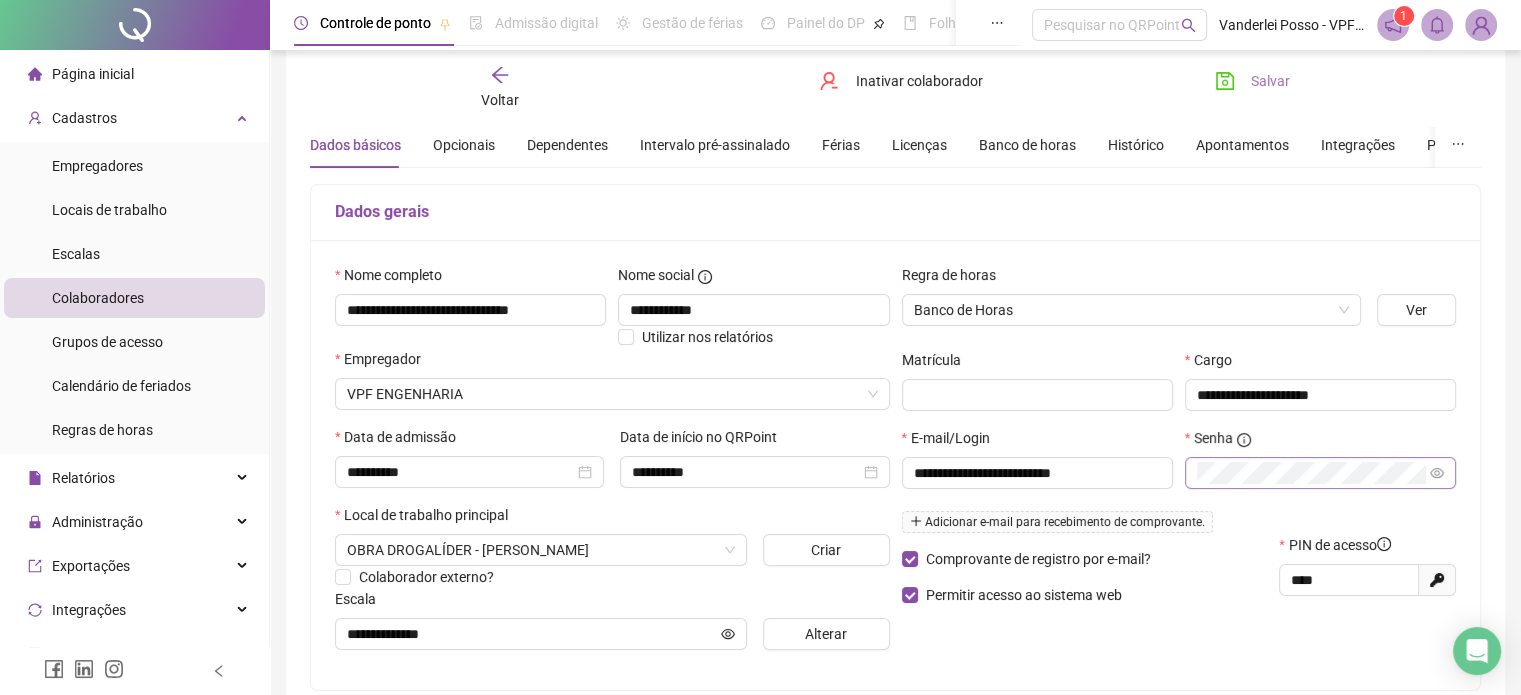 scroll, scrollTop: 45, scrollLeft: 0, axis: vertical 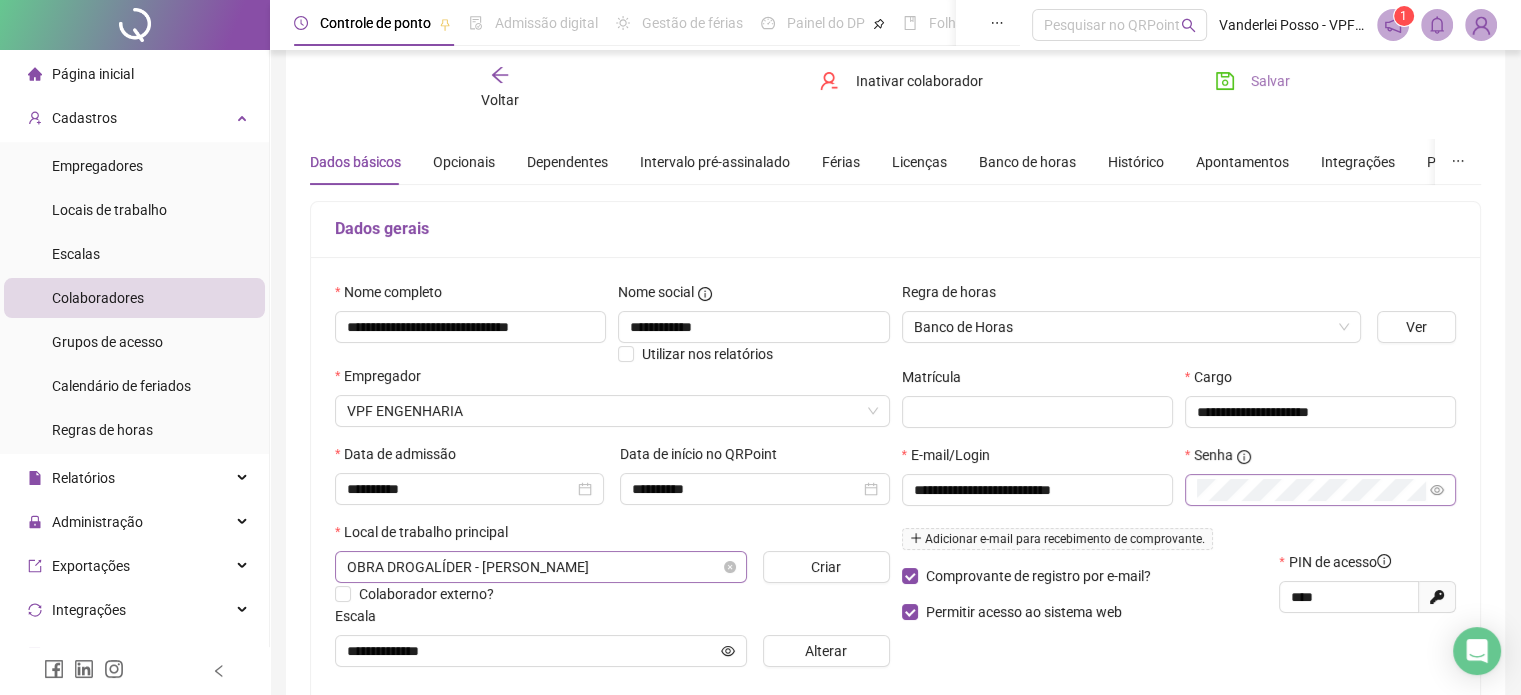 click on "OBRA DROGALÍDER - [PERSON_NAME]" at bounding box center [541, 567] 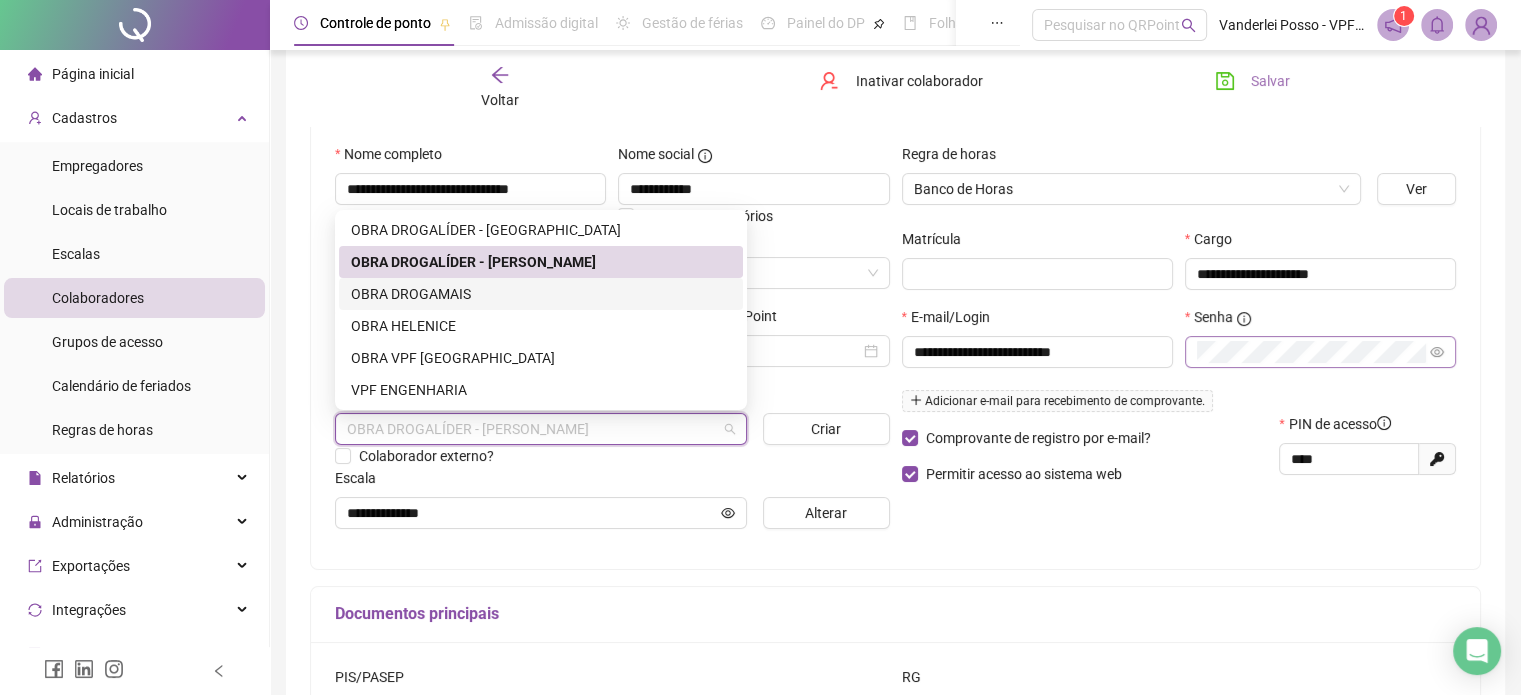 scroll, scrollTop: 200, scrollLeft: 0, axis: vertical 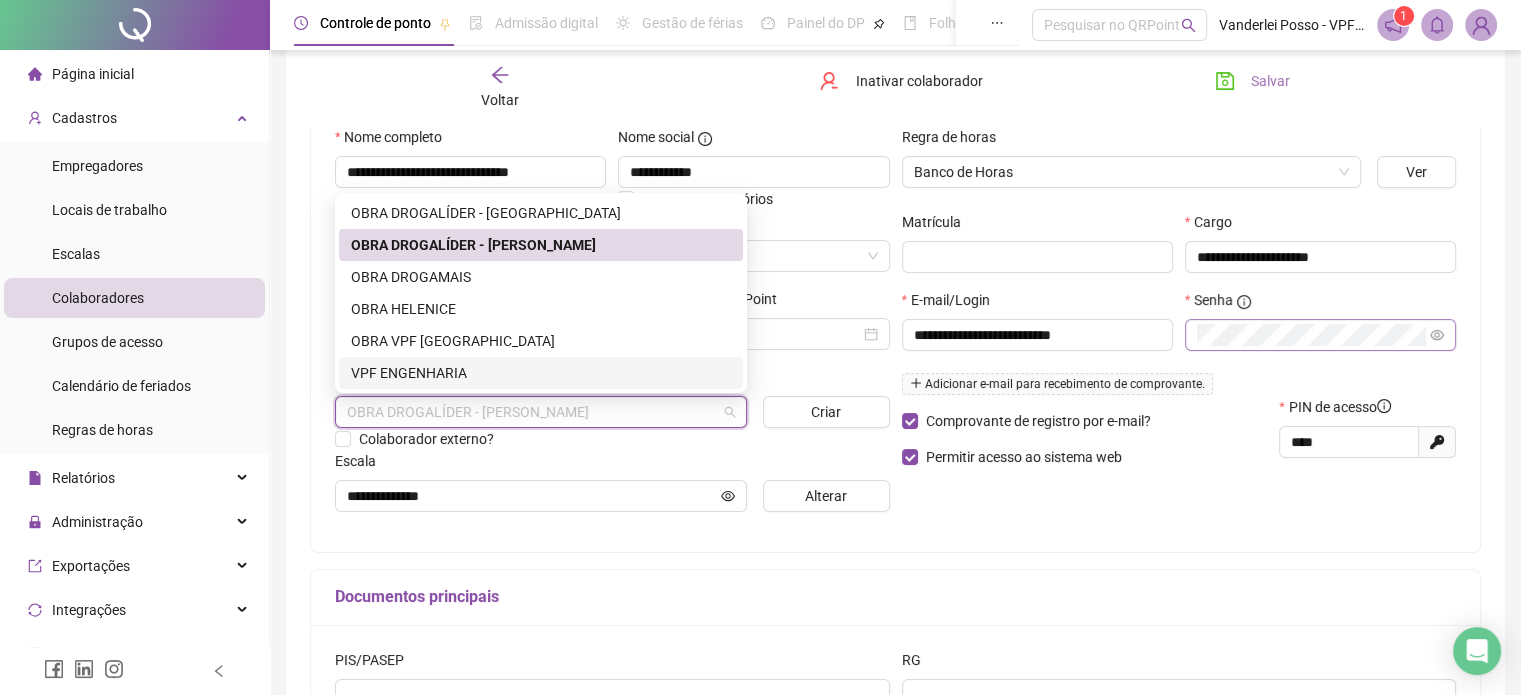 click on "VPF ENGENHARIA" at bounding box center (541, 373) 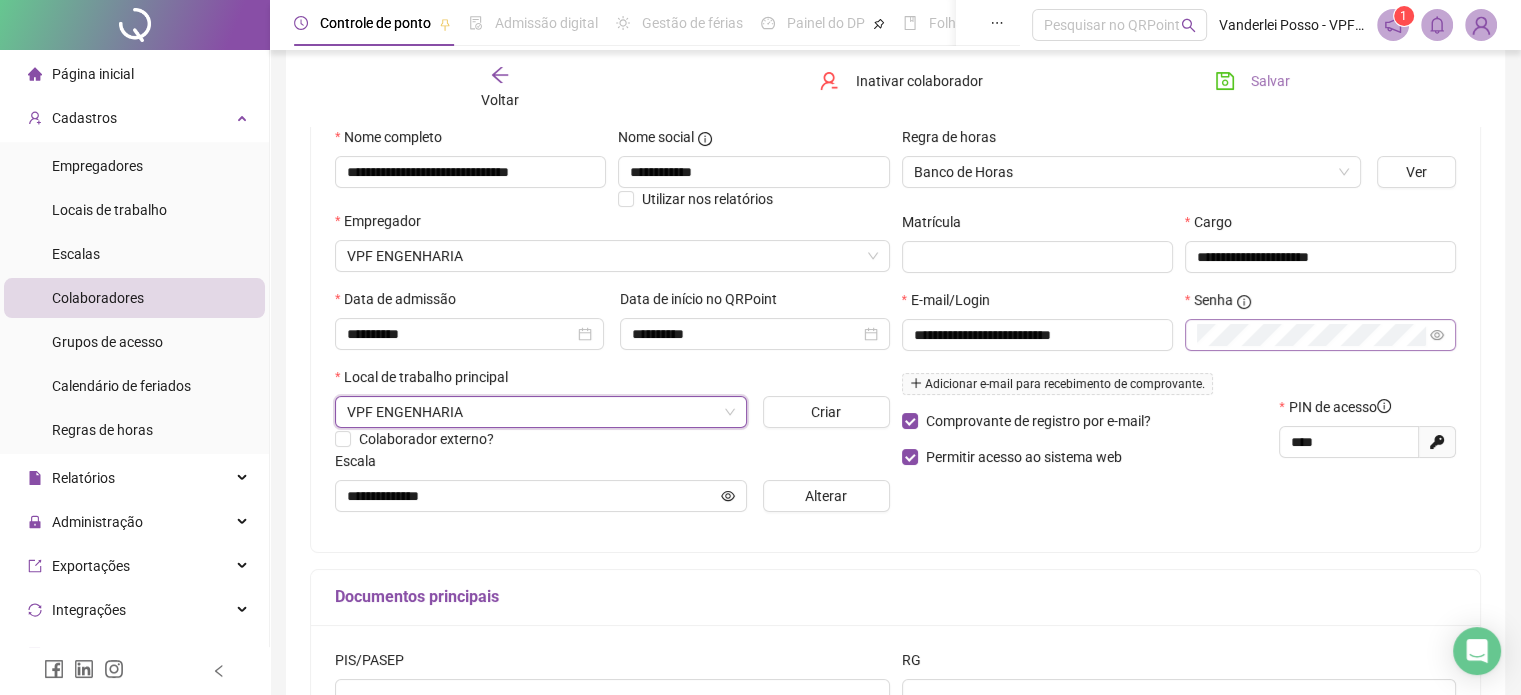 click on "Local de trabalho principal" at bounding box center [612, 381] 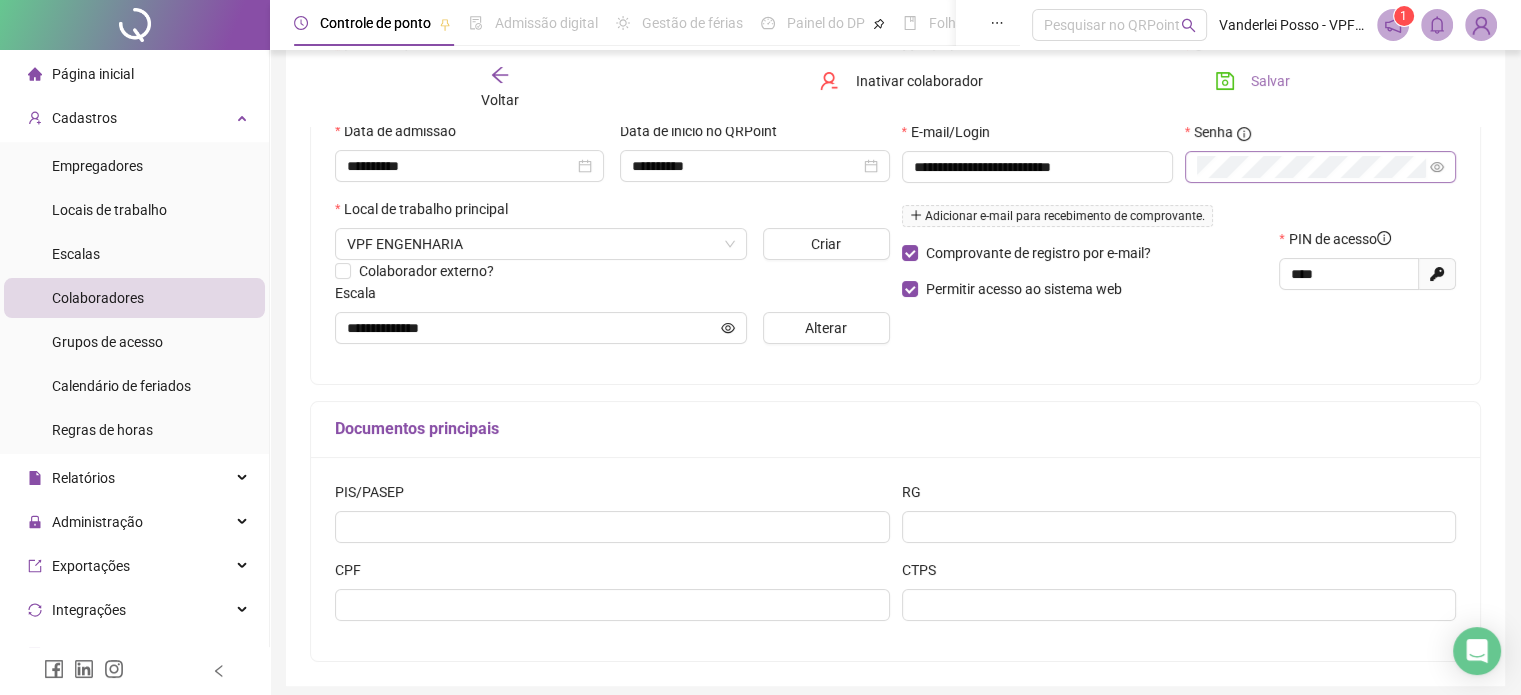 scroll, scrollTop: 400, scrollLeft: 0, axis: vertical 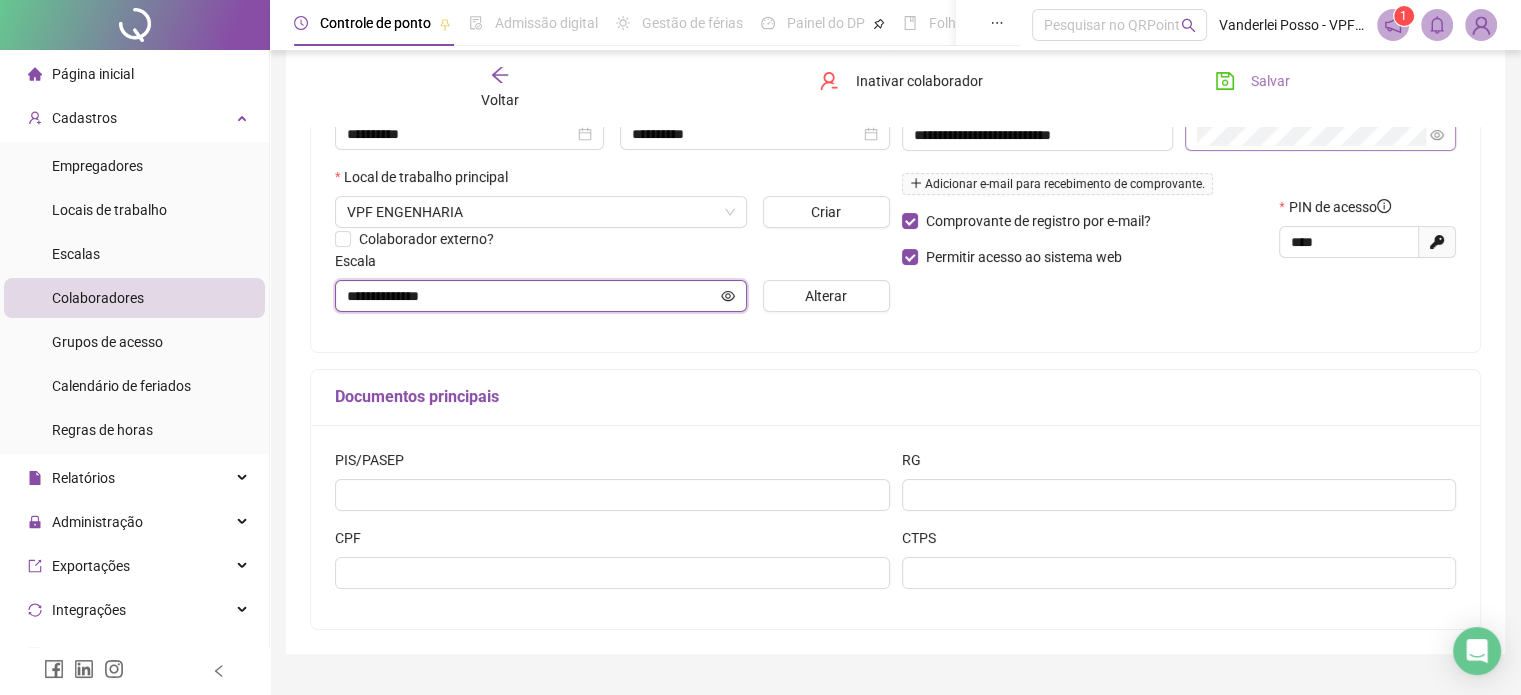 click 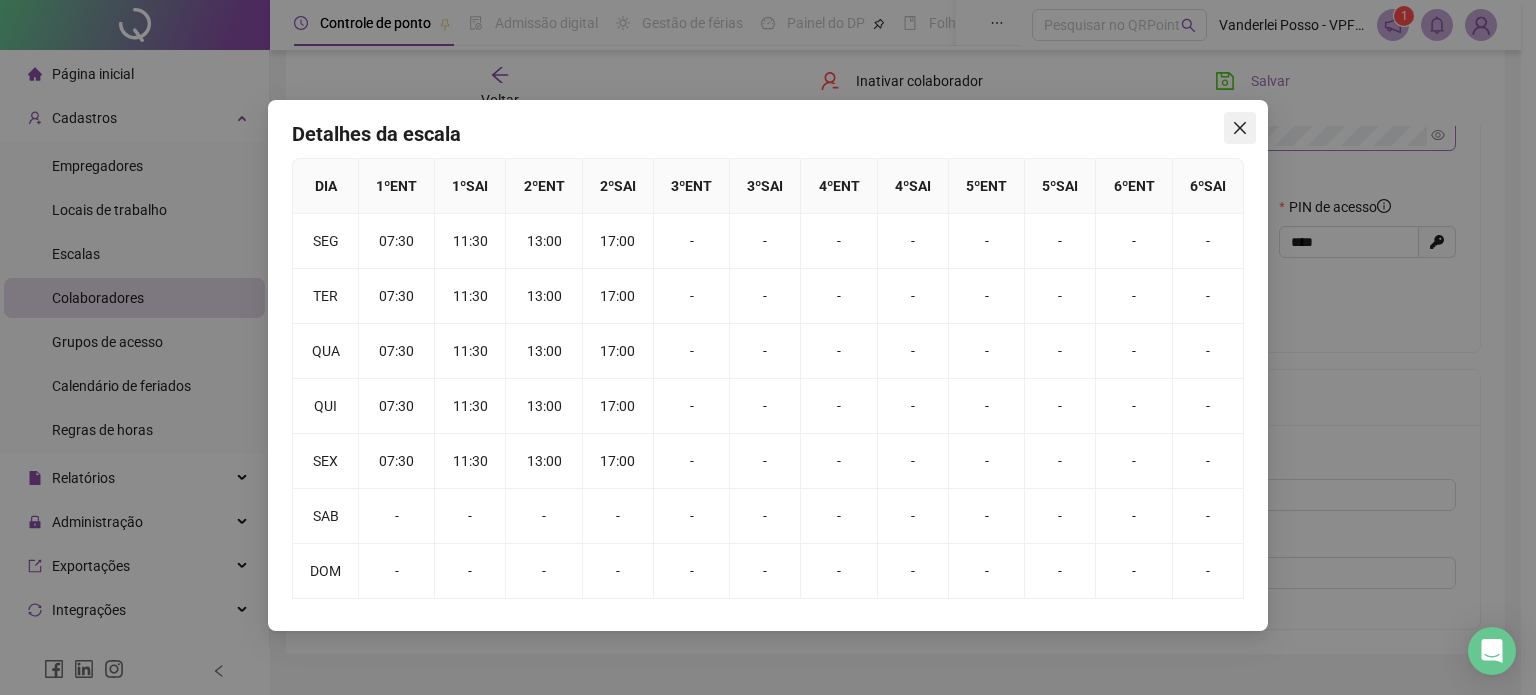 click at bounding box center (1240, 128) 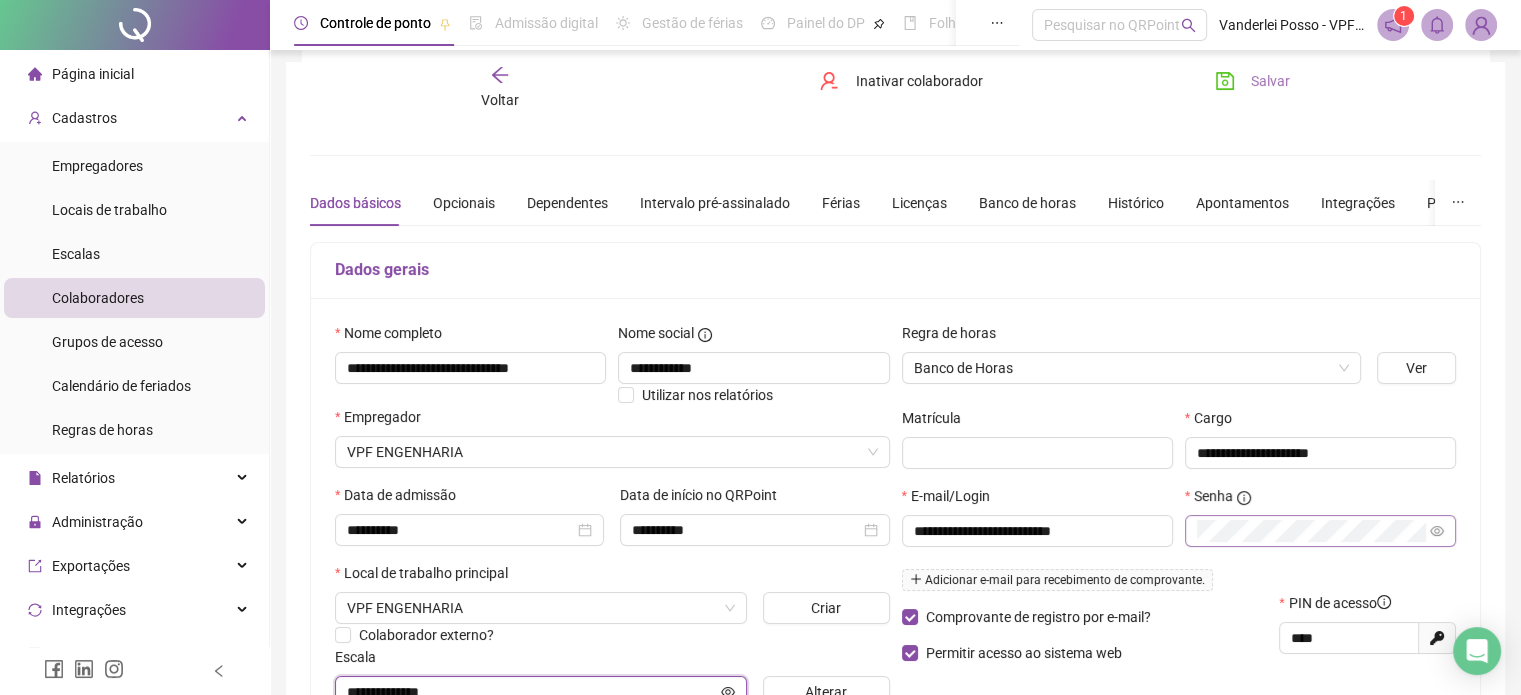 scroll, scrollTop: 0, scrollLeft: 0, axis: both 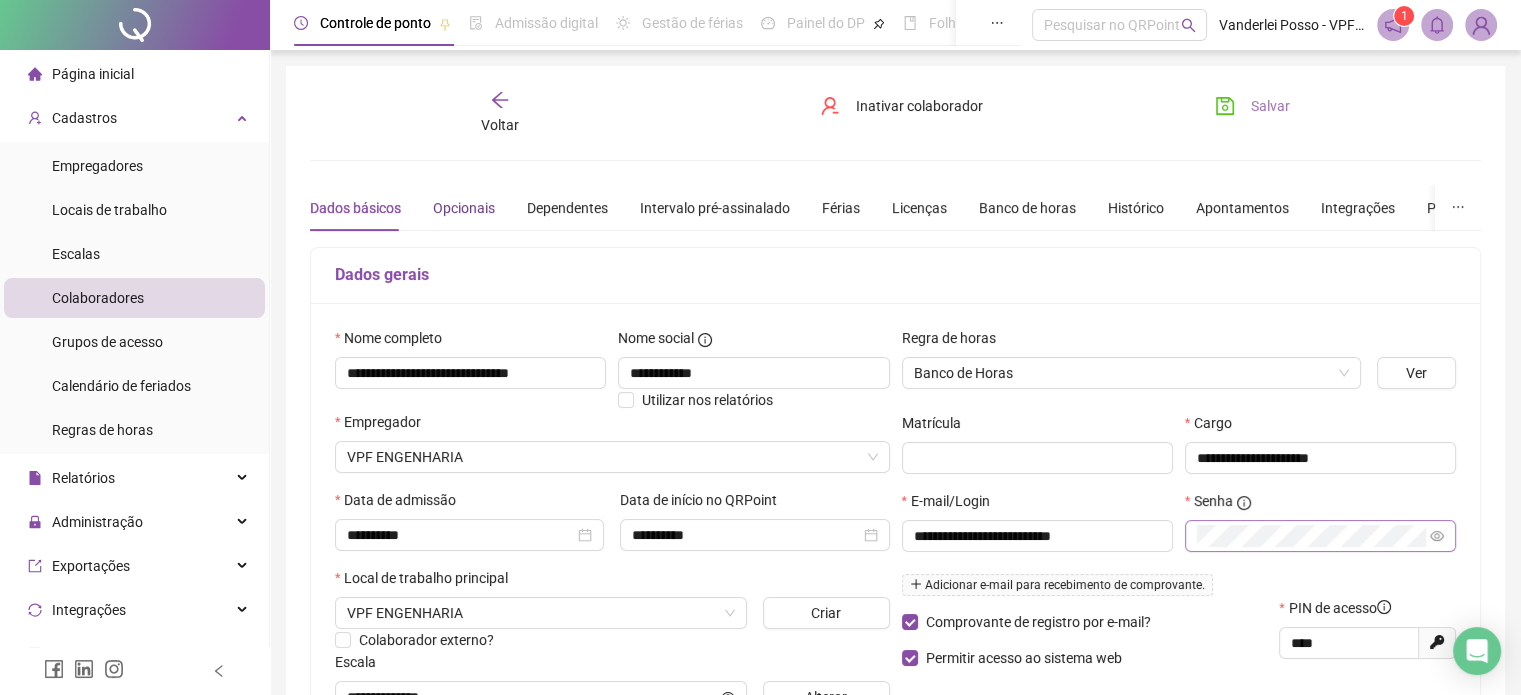 click on "Opcionais" at bounding box center (464, 208) 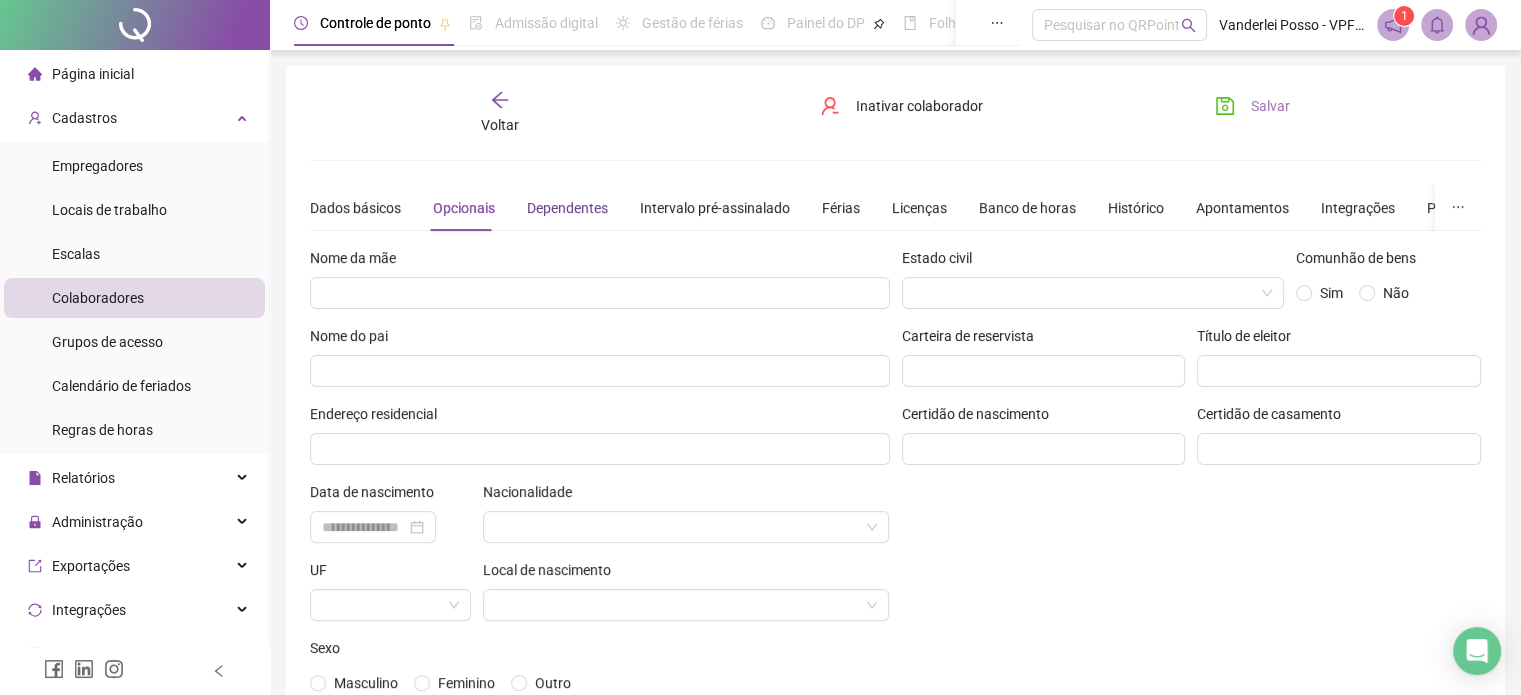 click on "Dependentes" at bounding box center [567, 208] 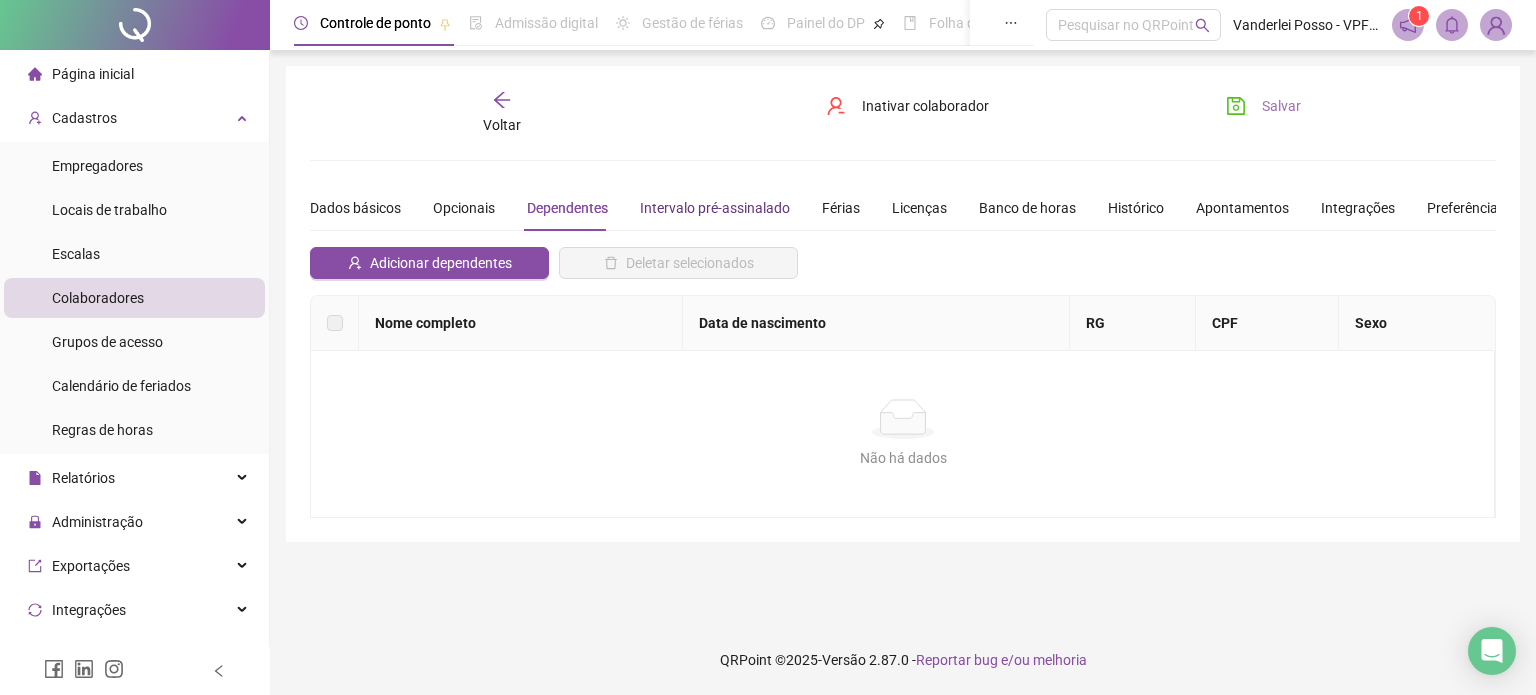 click on "Intervalo pré-assinalado" at bounding box center (715, 208) 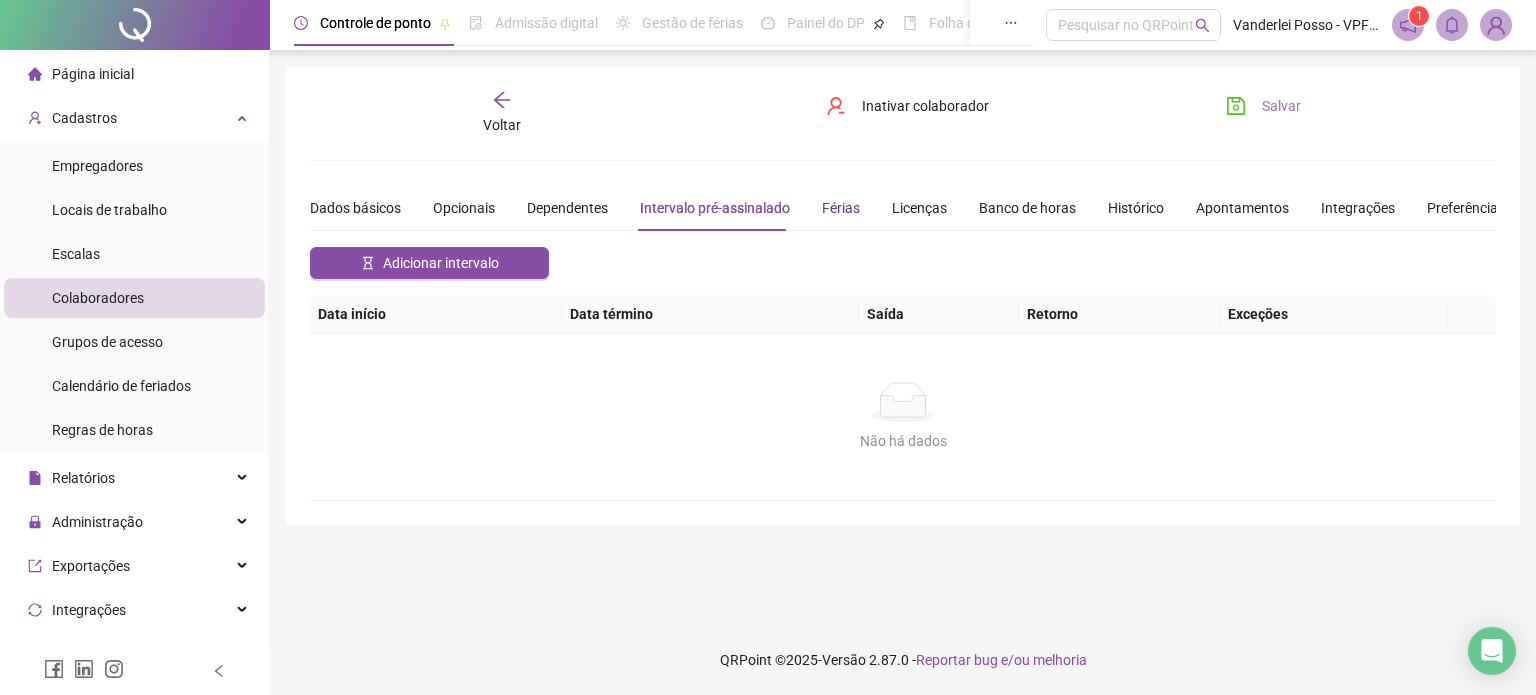 click on "Férias" at bounding box center (841, 208) 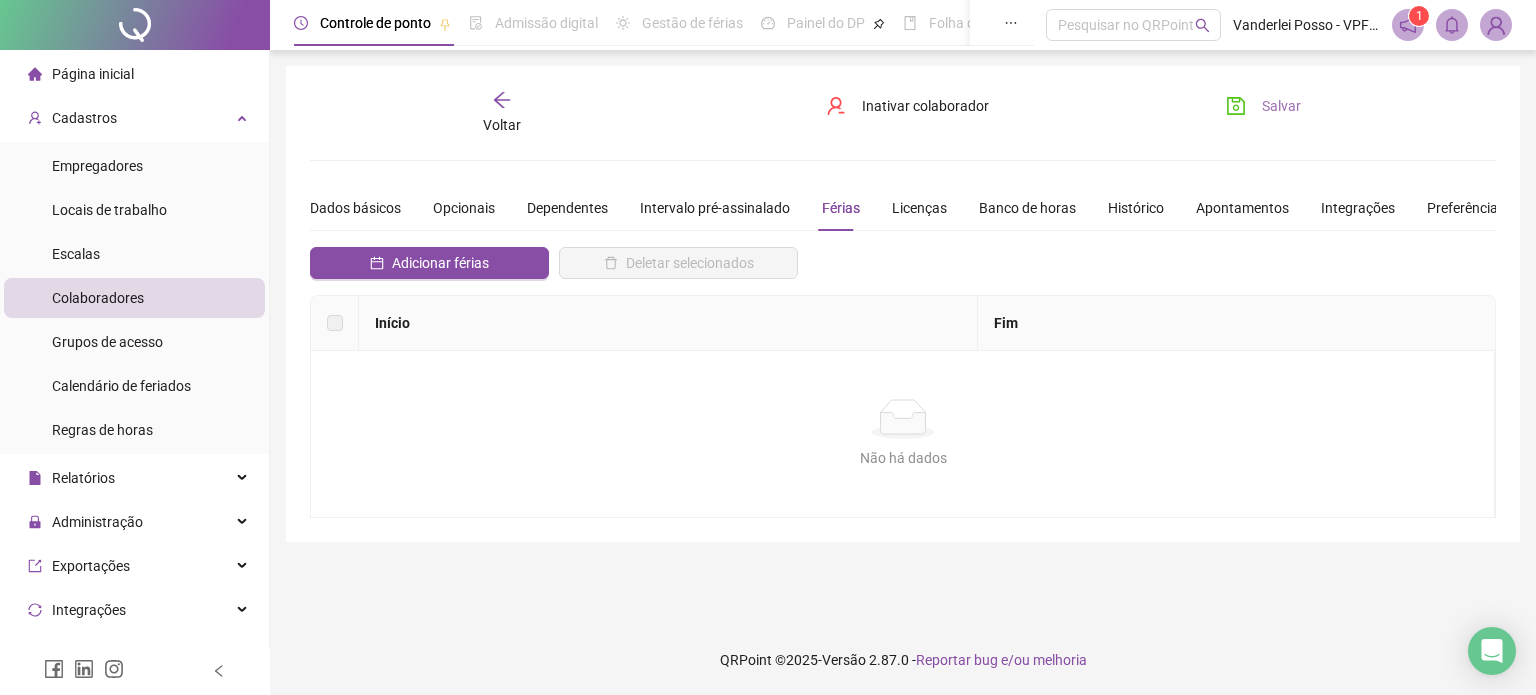 click on "Dados básicos Opcionais Dependentes Intervalo pré-assinalado Férias Licenças Banco de horas Histórico Apontamentos Integrações Preferências" at bounding box center (907, 208) 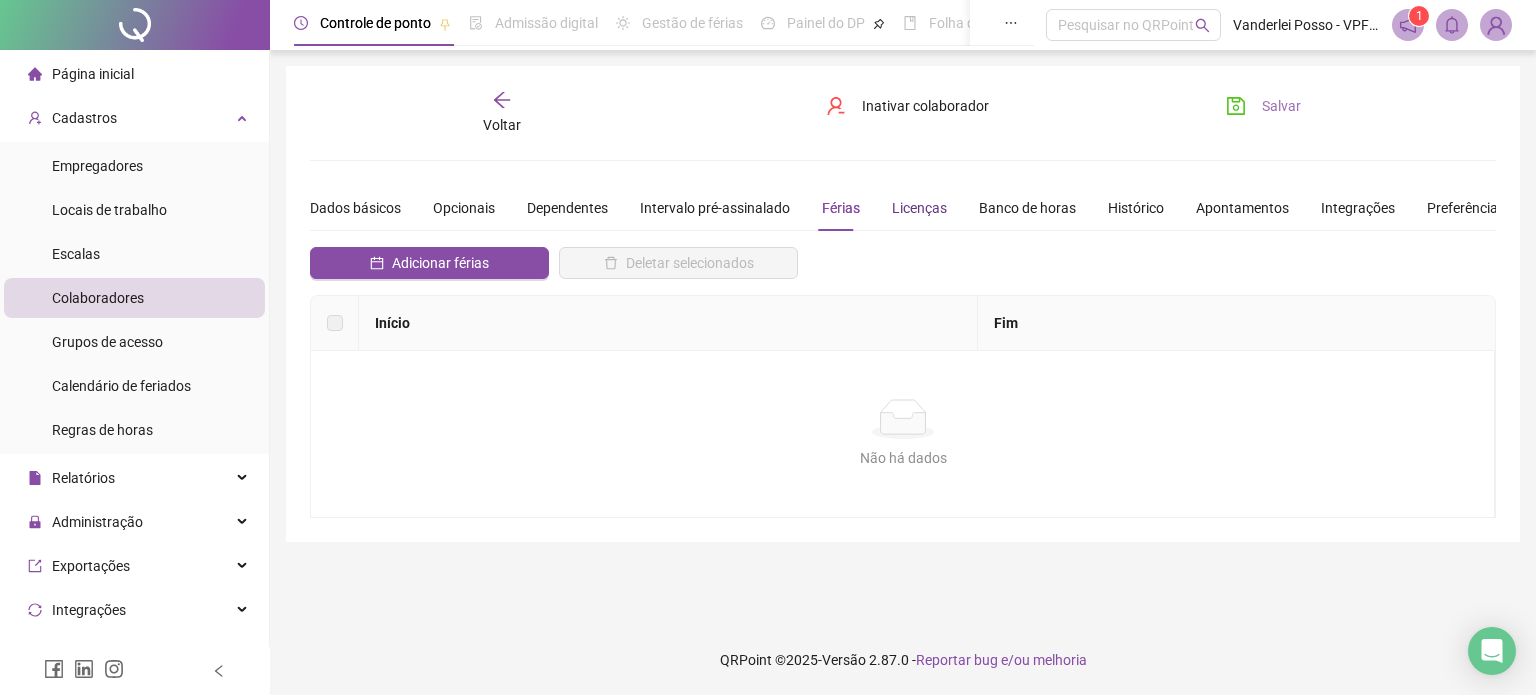 click on "Licenças" at bounding box center [919, 208] 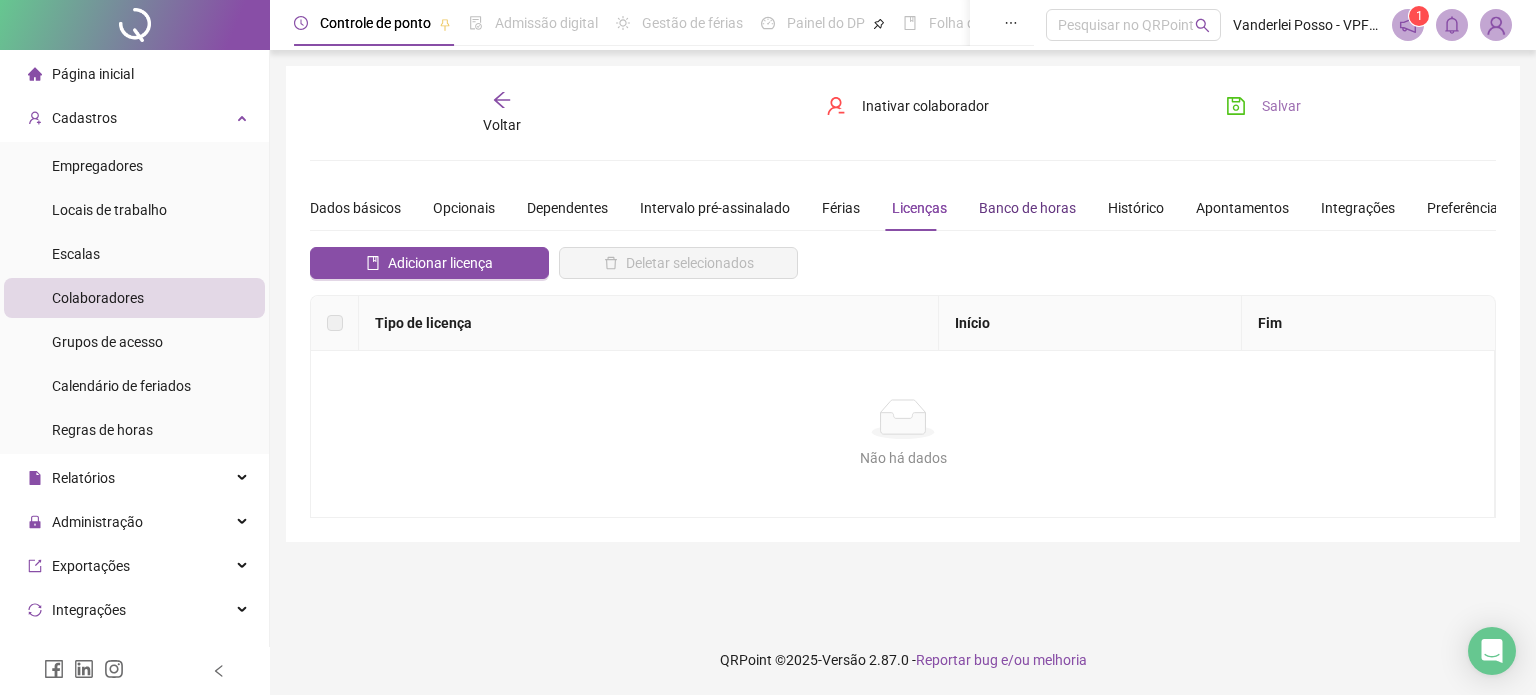 drag, startPoint x: 987, startPoint y: 207, endPoint x: 1047, endPoint y: 207, distance: 60 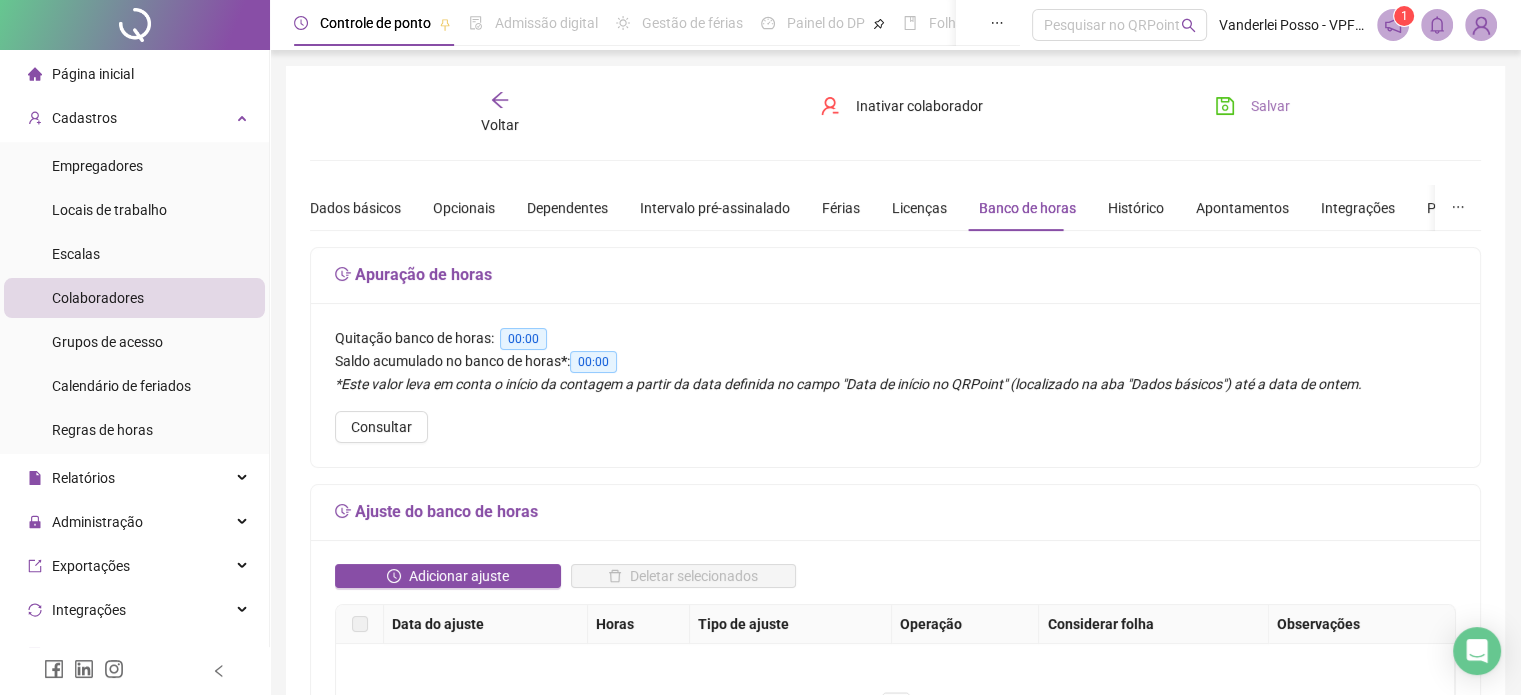 click on "Apuração de horas" at bounding box center [895, 276] 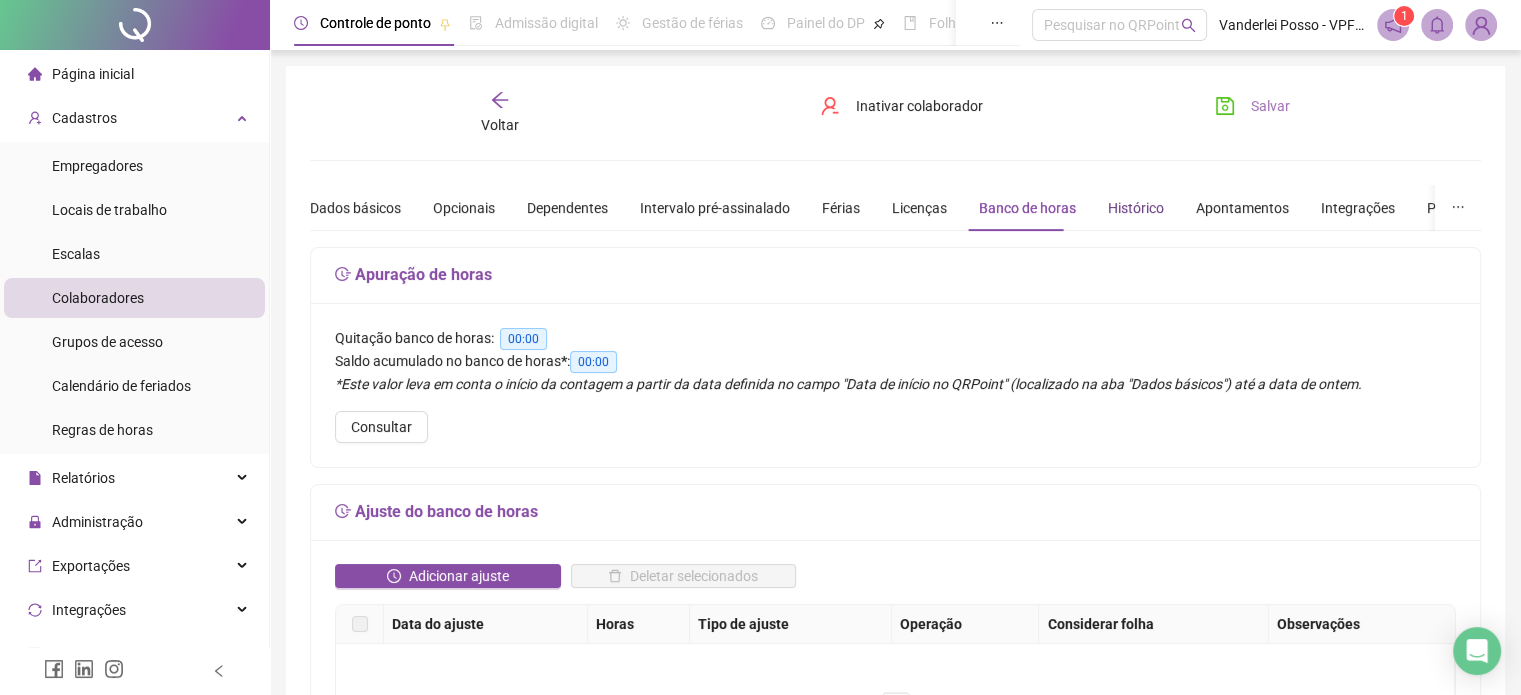 click on "Histórico" at bounding box center (1136, 208) 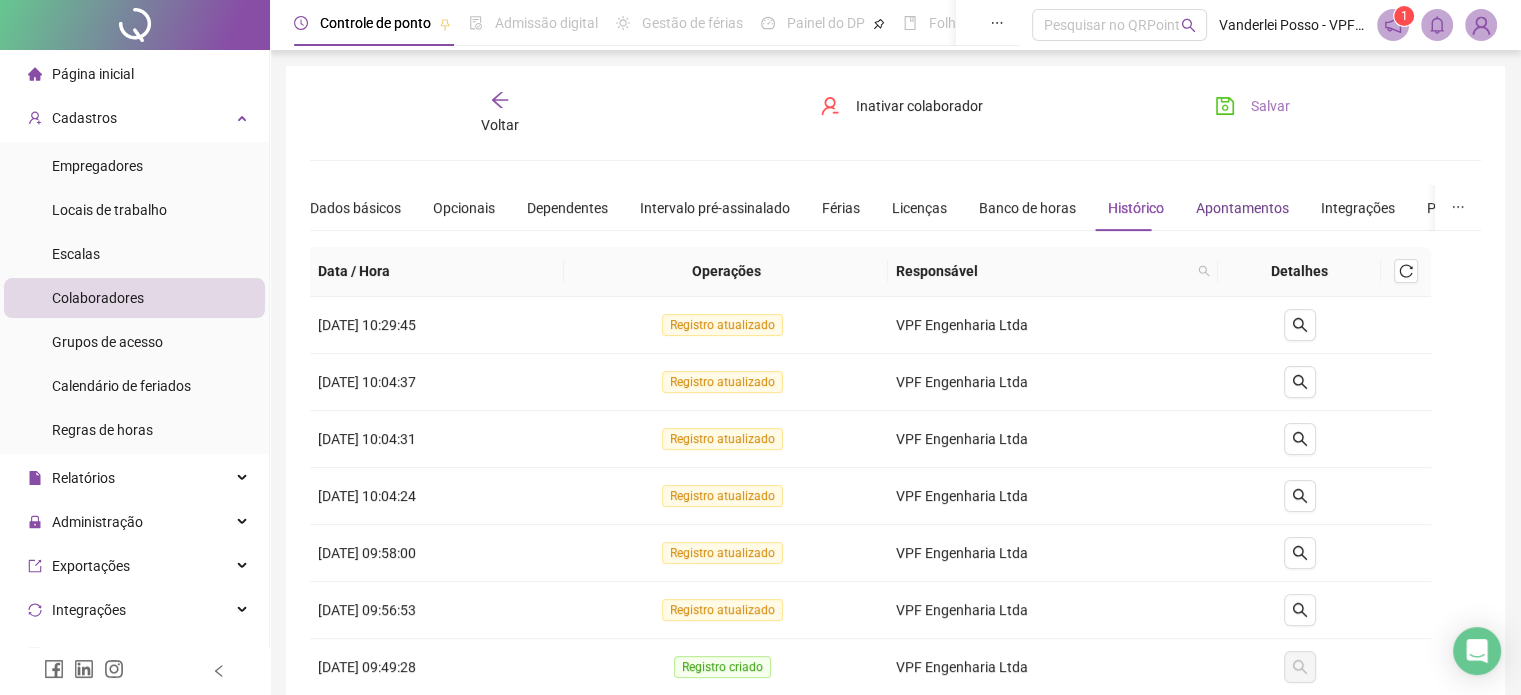 click on "Apontamentos" at bounding box center [1242, 208] 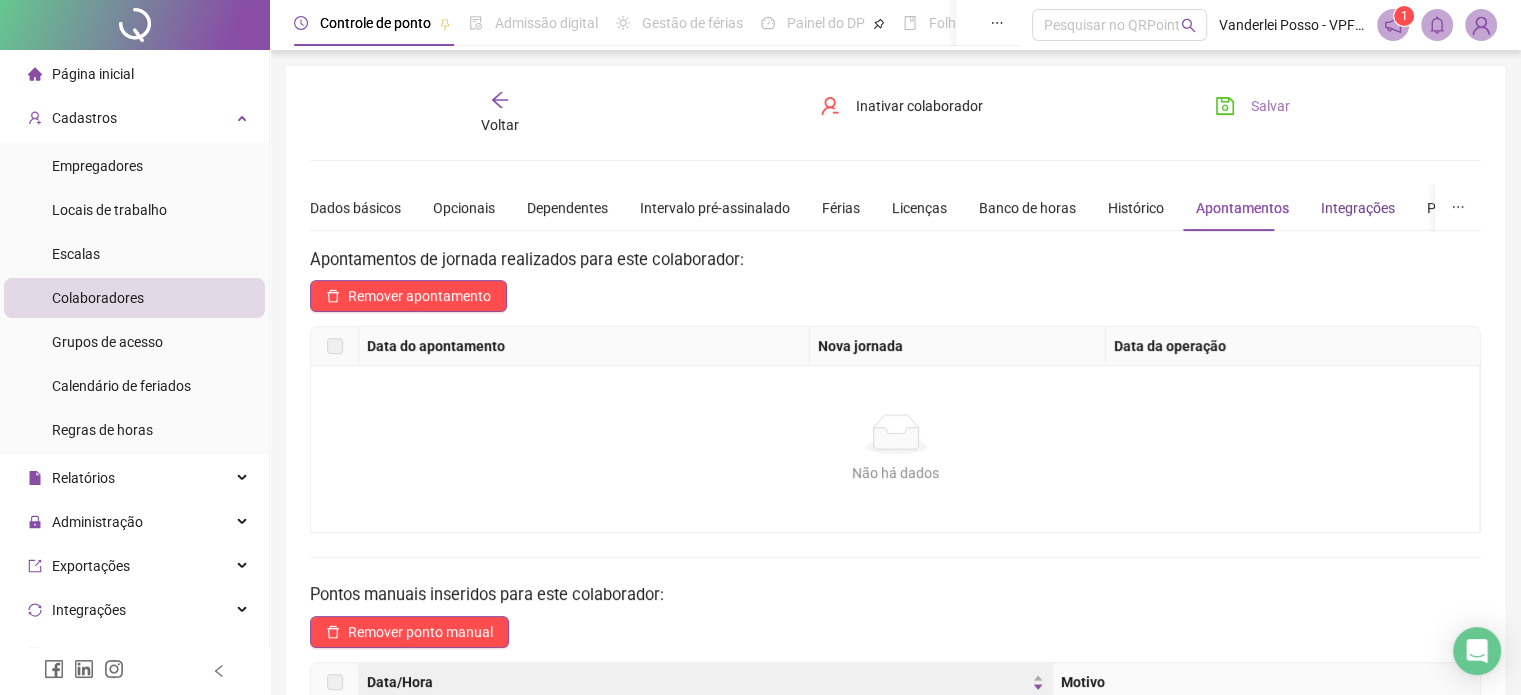 click on "Integrações" at bounding box center (1358, 208) 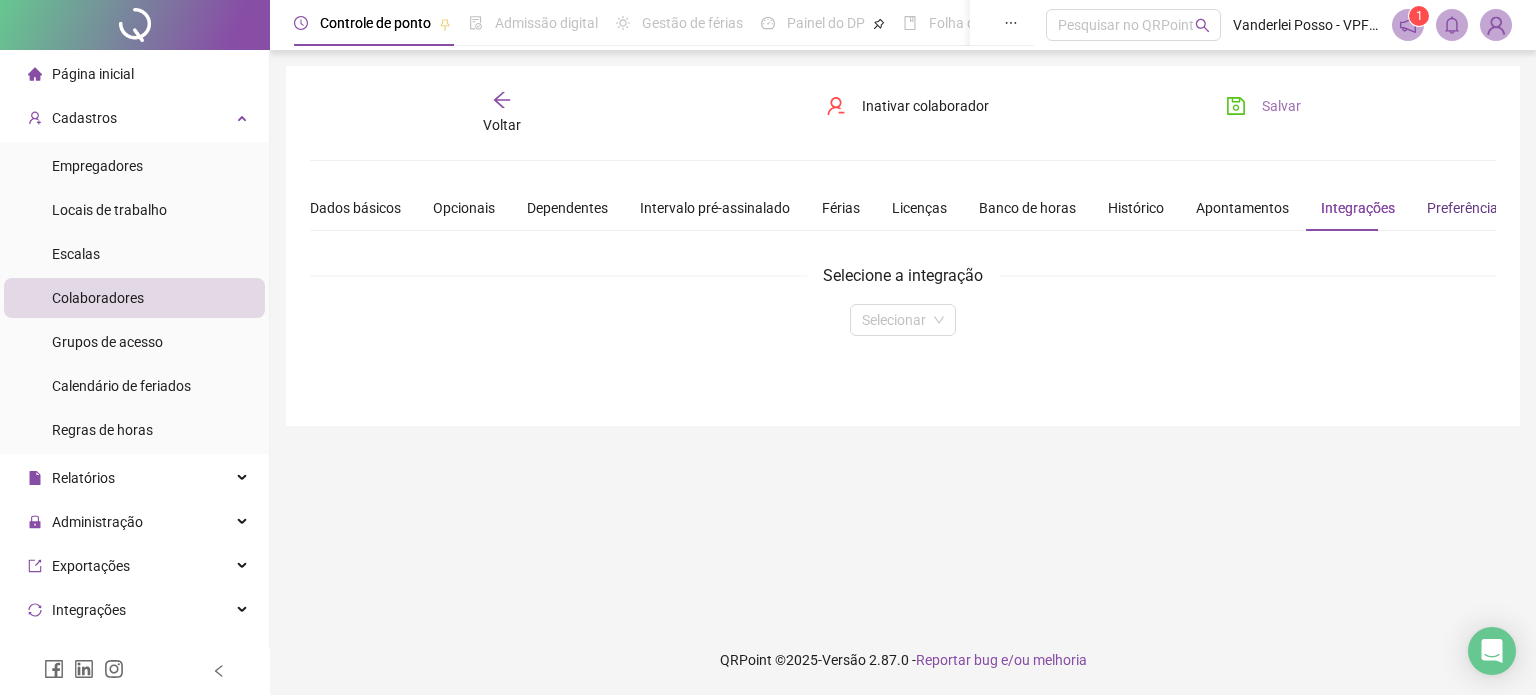 click on "Preferências" at bounding box center (1466, 208) 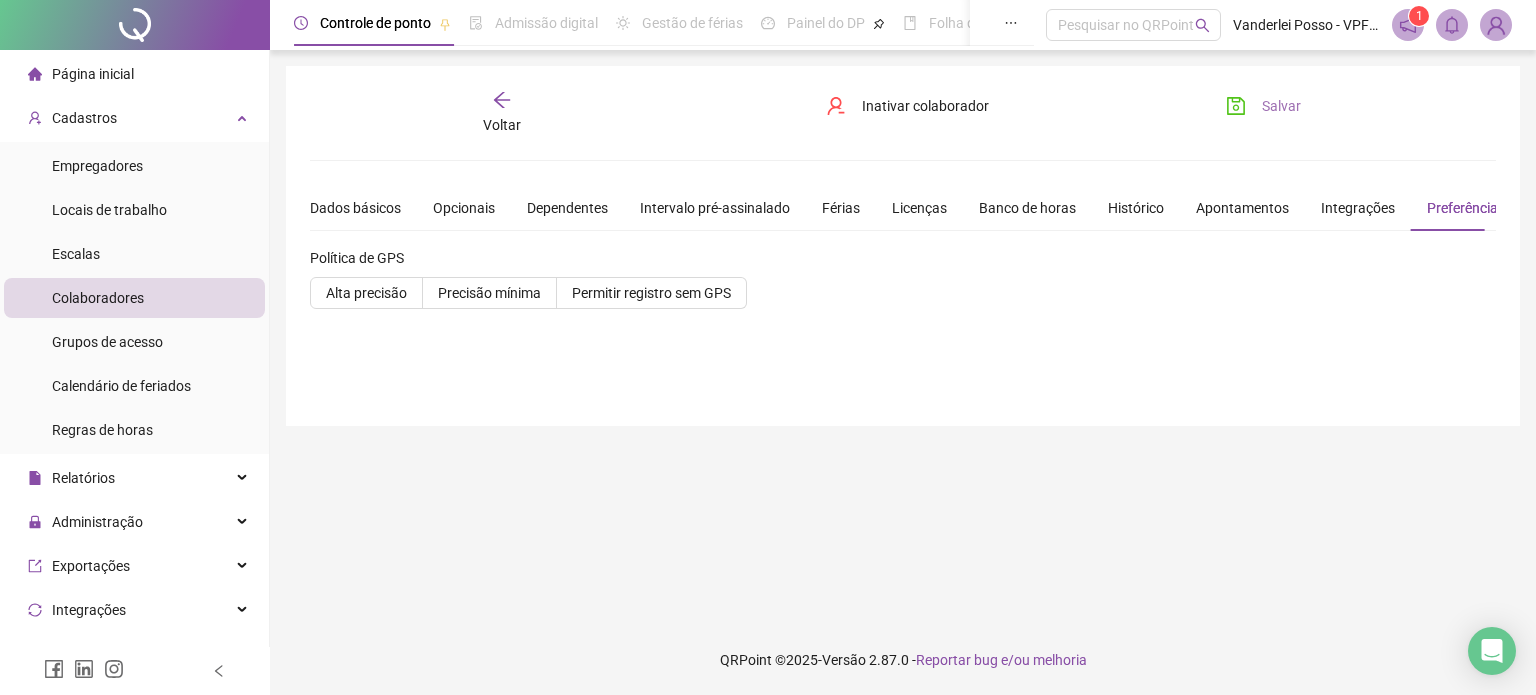 click on "Salvar" at bounding box center (1281, 106) 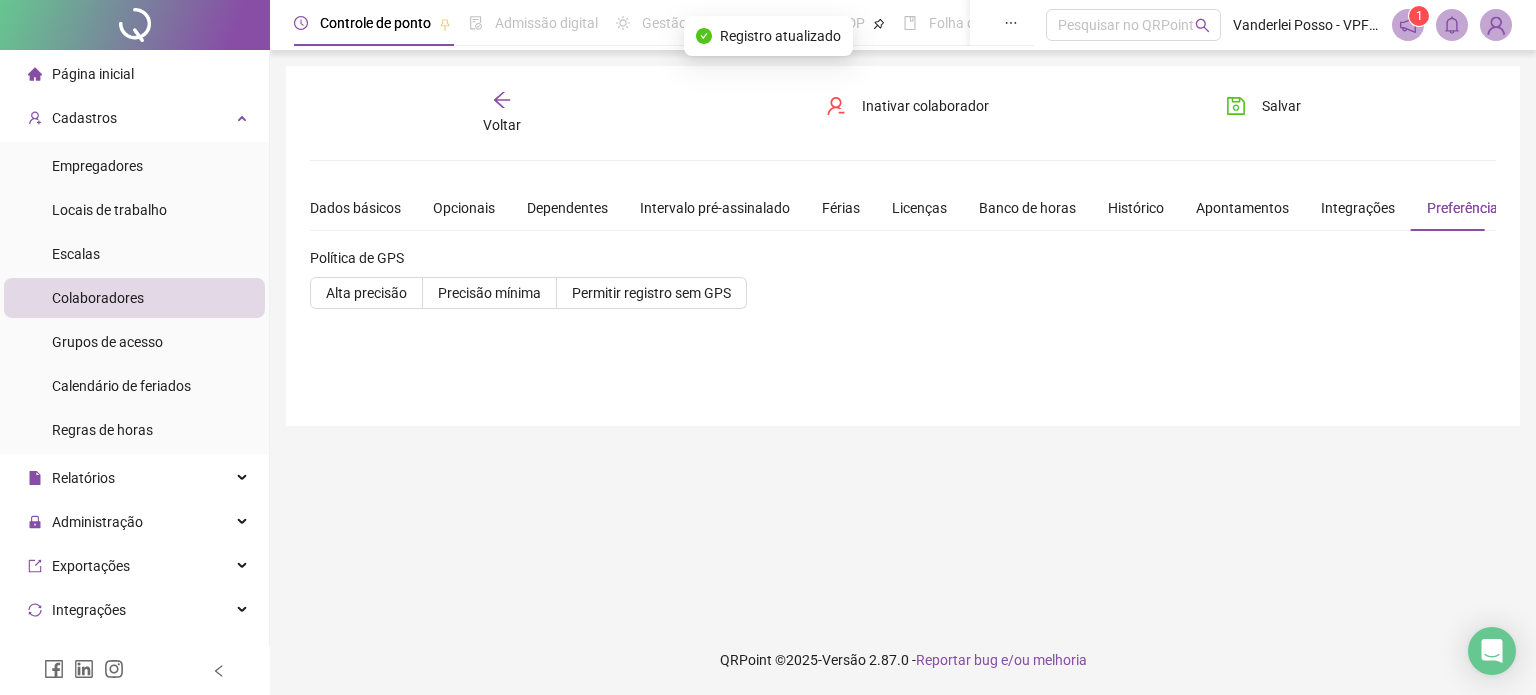 click on "Voltar" at bounding box center (502, 113) 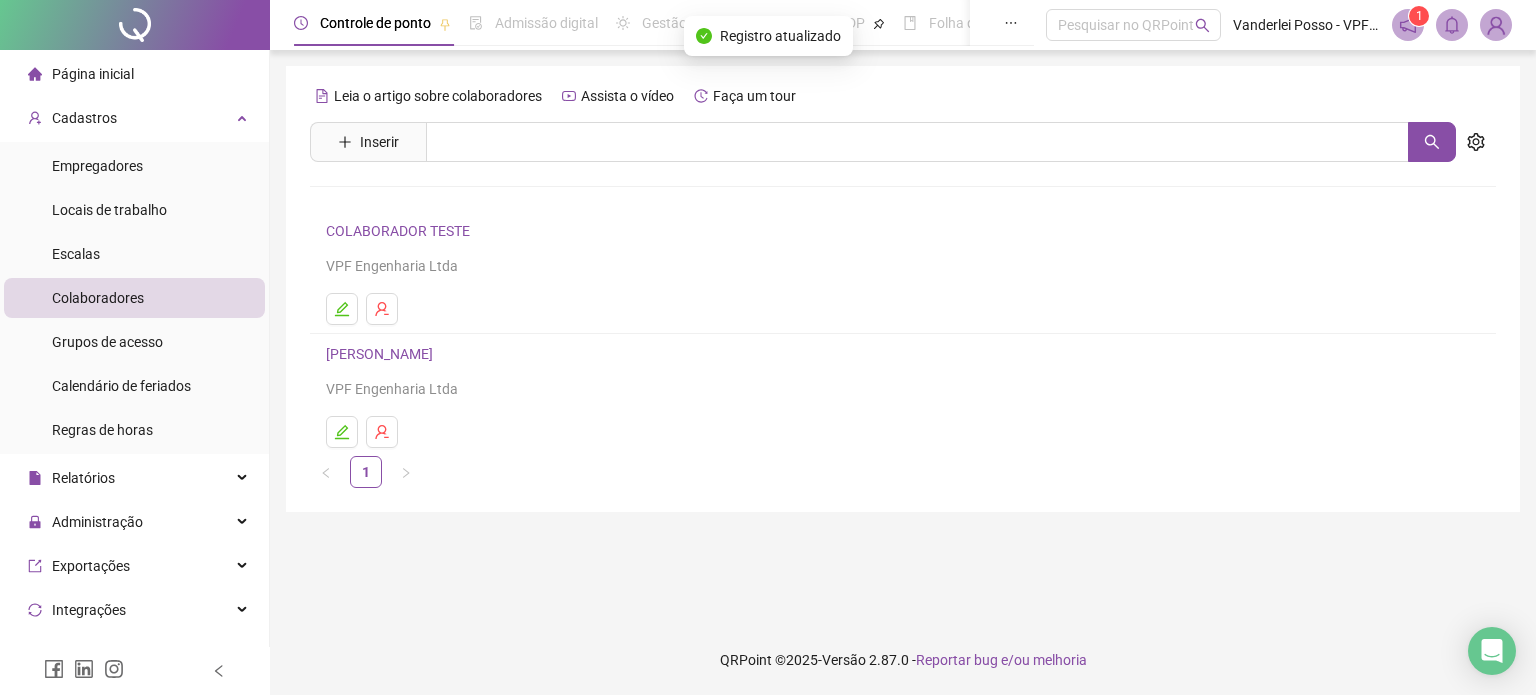 click on "[PERSON_NAME]" at bounding box center (382, 354) 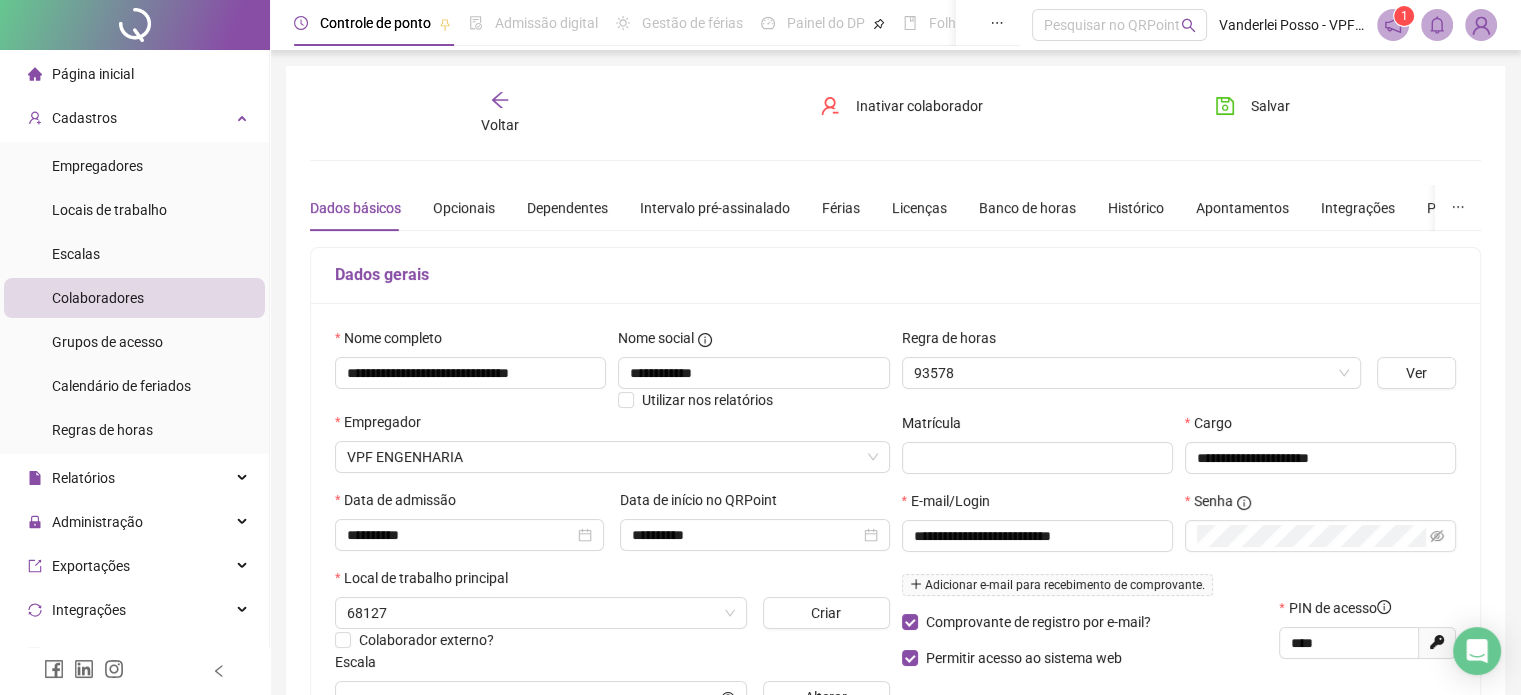 type on "**********" 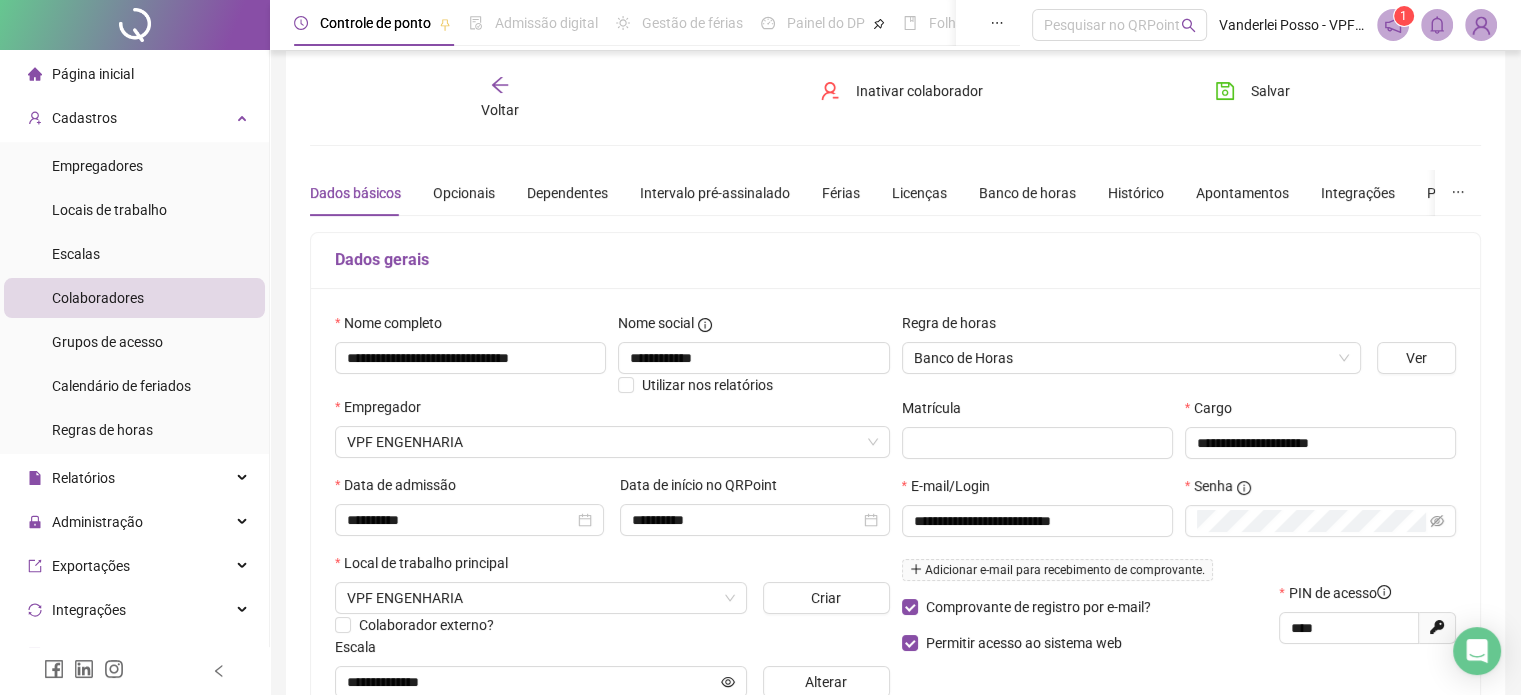 scroll, scrollTop: 0, scrollLeft: 0, axis: both 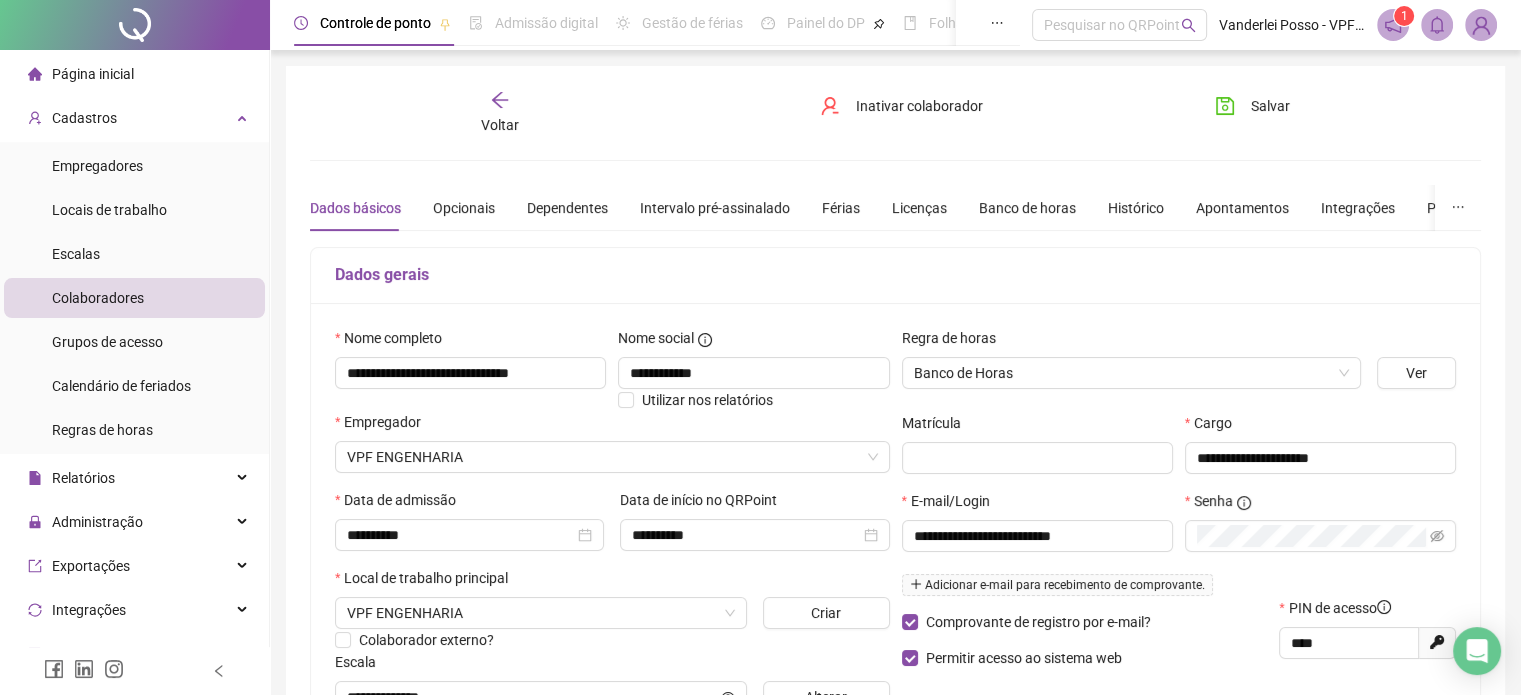 click on "Voltar" at bounding box center (500, 113) 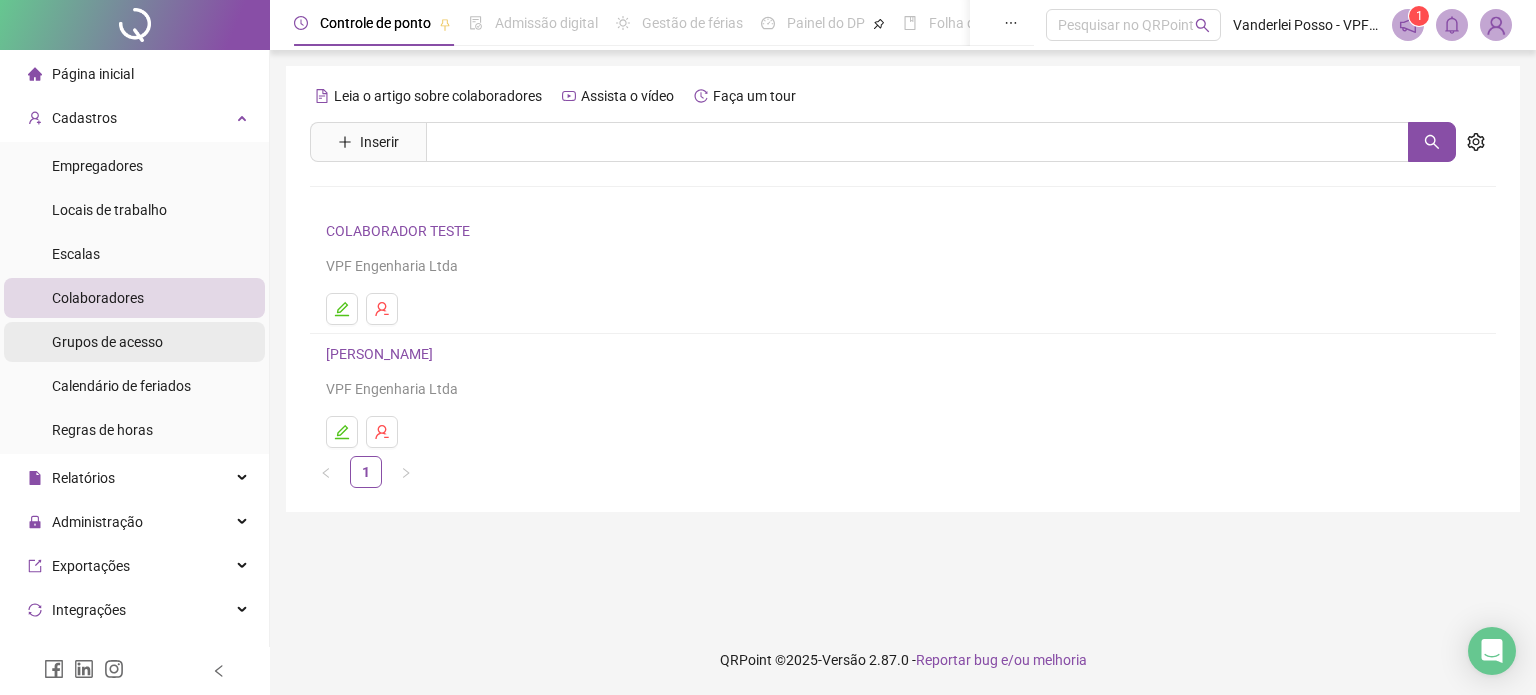 click on "Grupos de acesso" at bounding box center (107, 342) 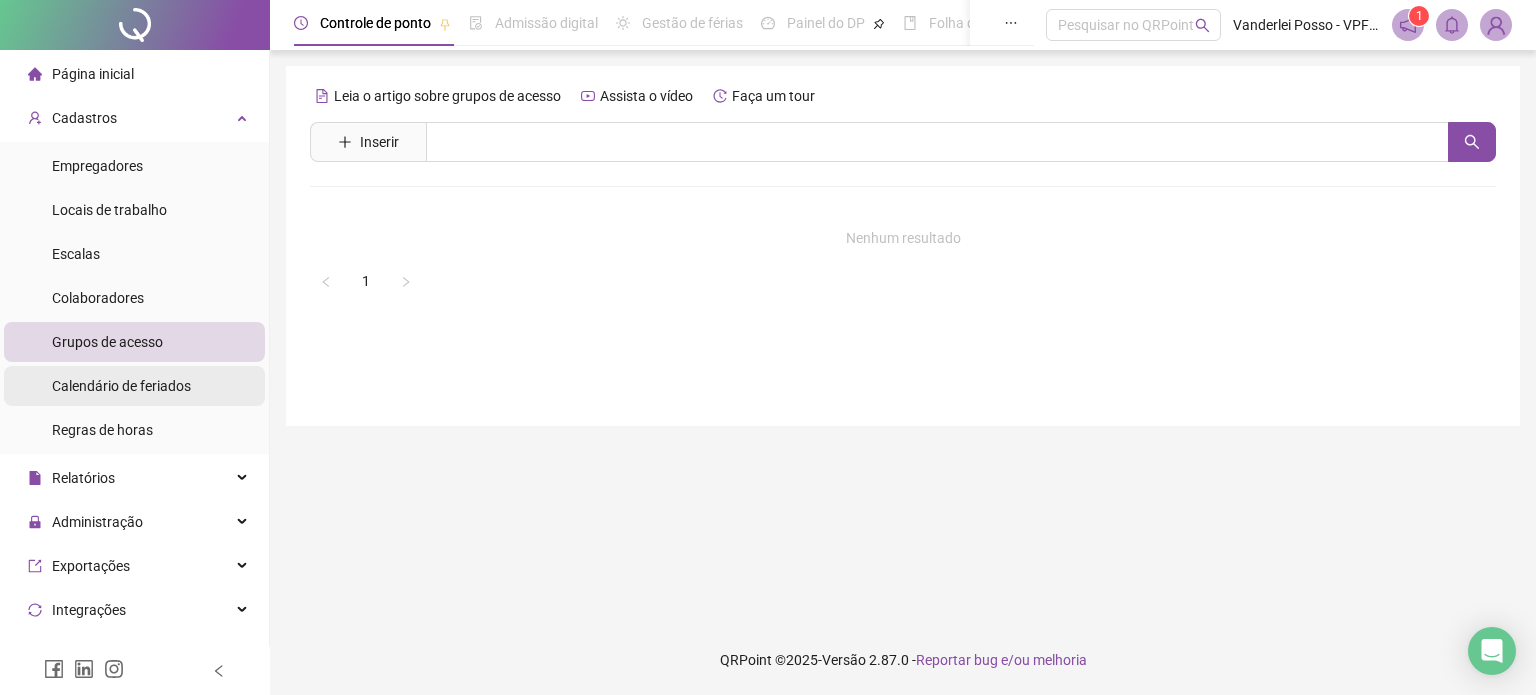 click on "Calendário de feriados" at bounding box center [121, 386] 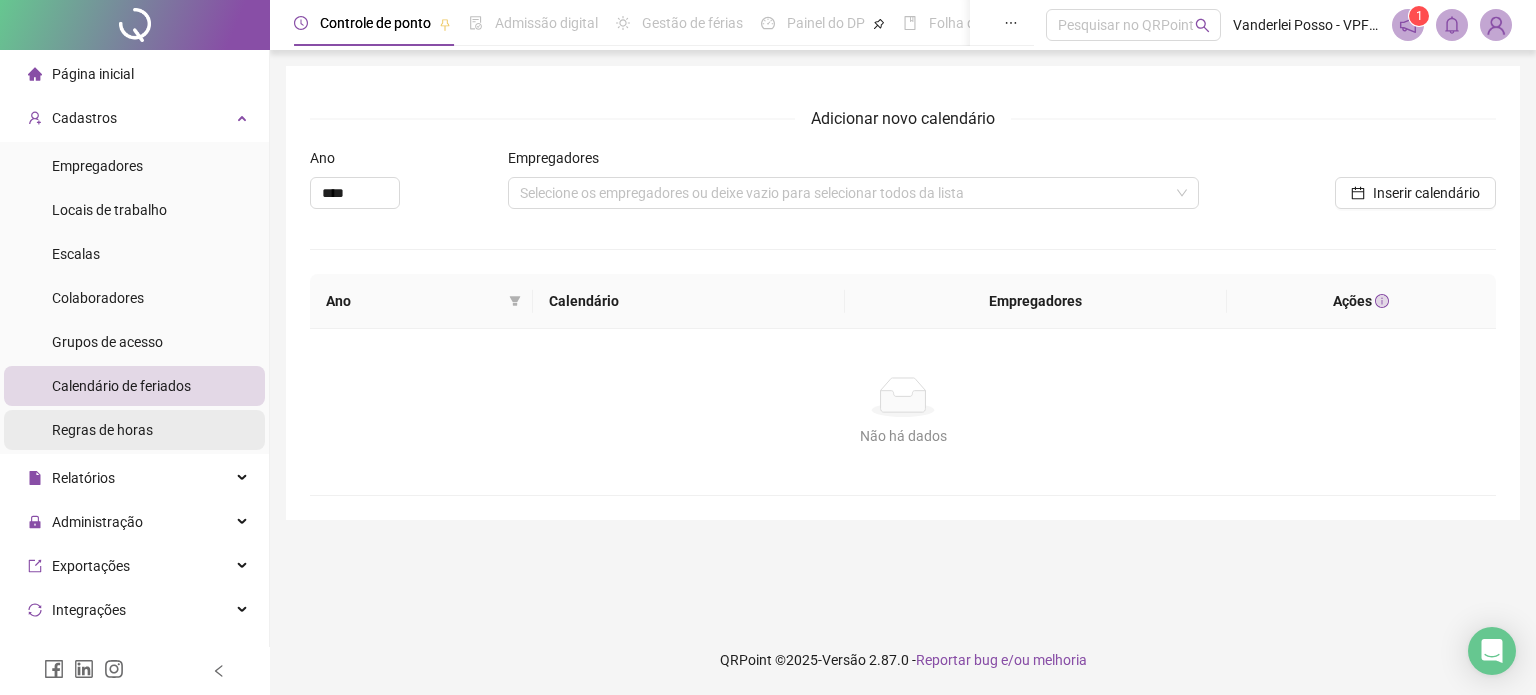 click on "Regras de horas" at bounding box center (102, 430) 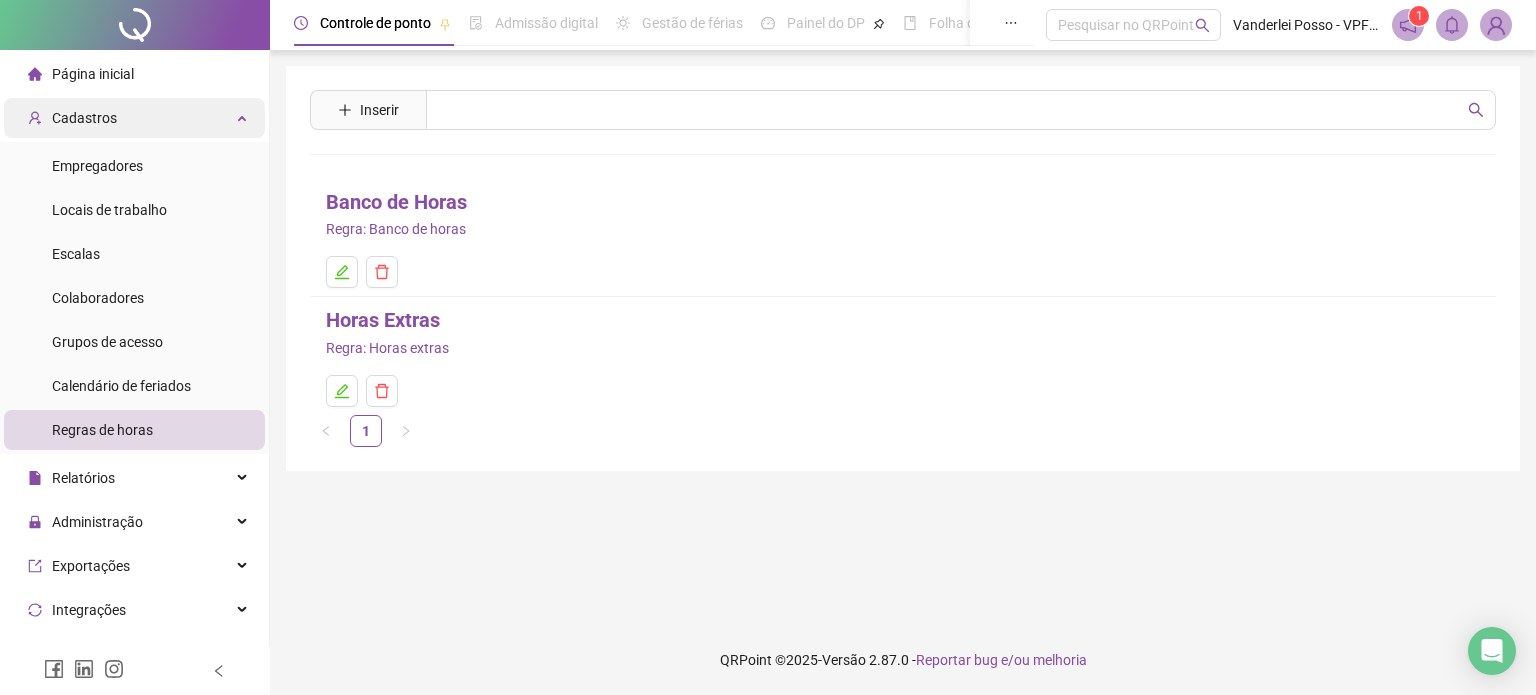 click on "Cadastros" at bounding box center [134, 118] 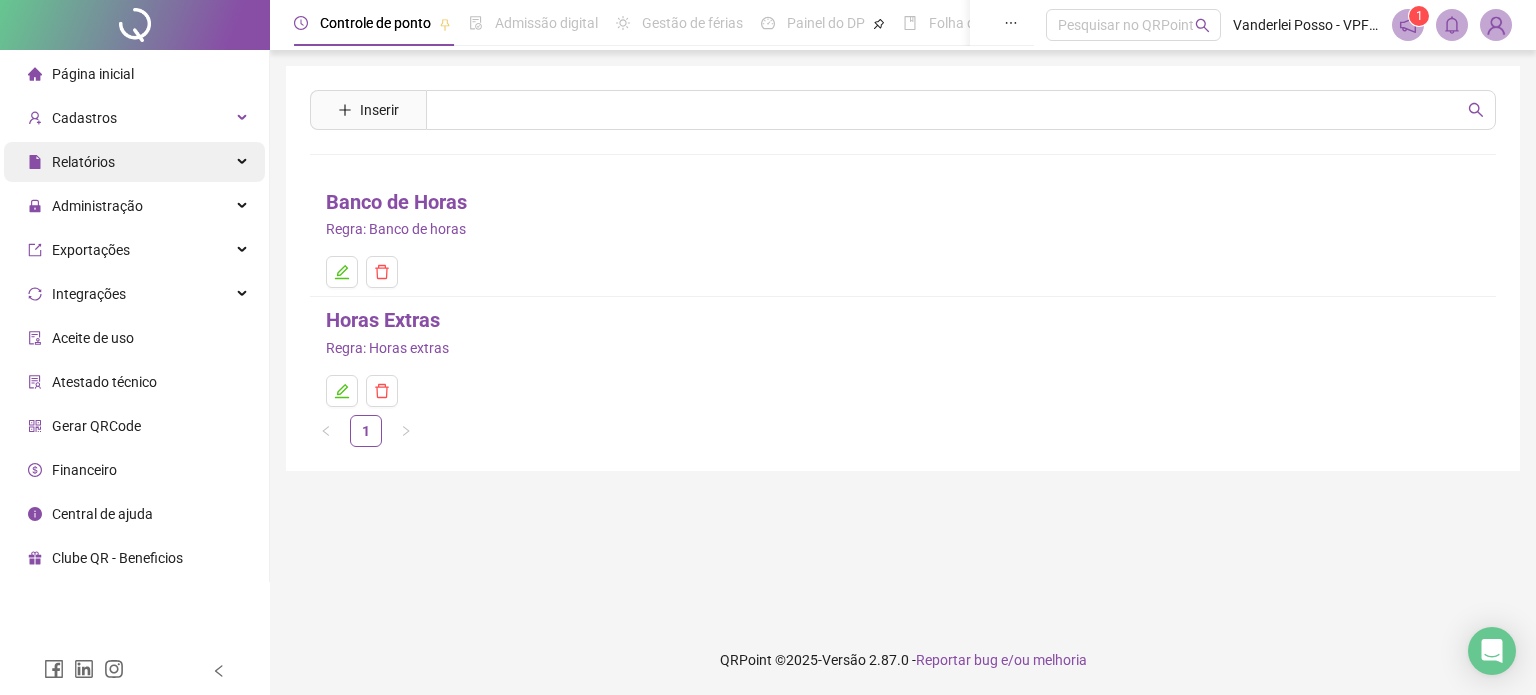 click on "Relatórios" at bounding box center (134, 162) 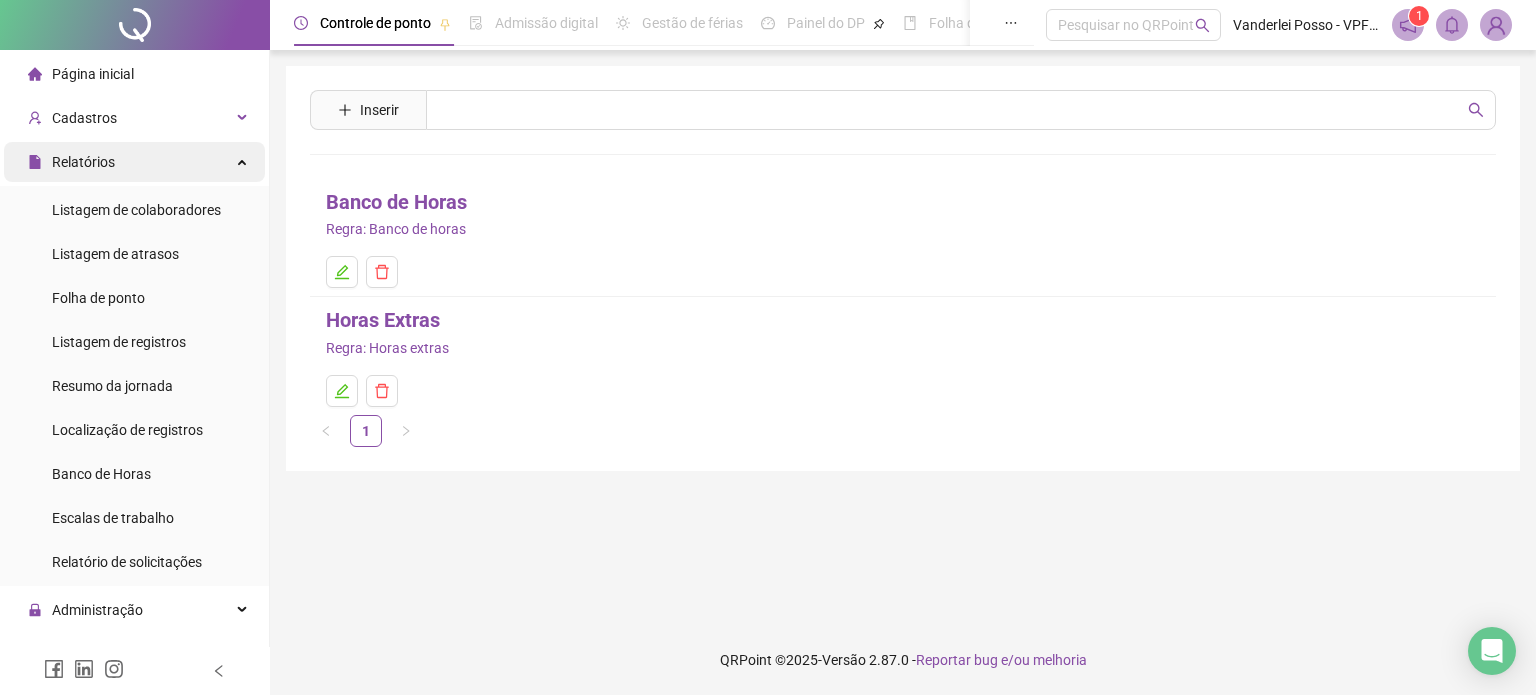 click on "Relatórios" at bounding box center [134, 162] 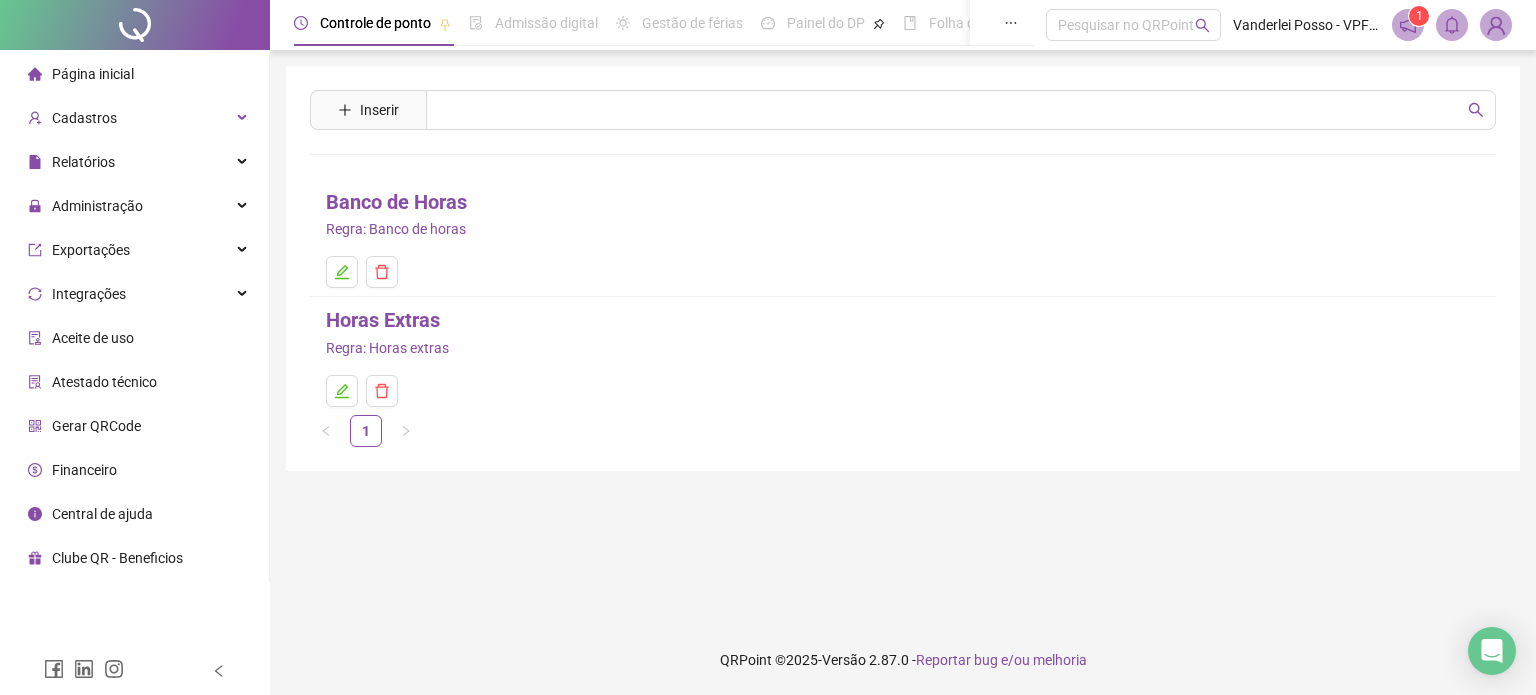 click on "Gerar QRCode" at bounding box center (96, 426) 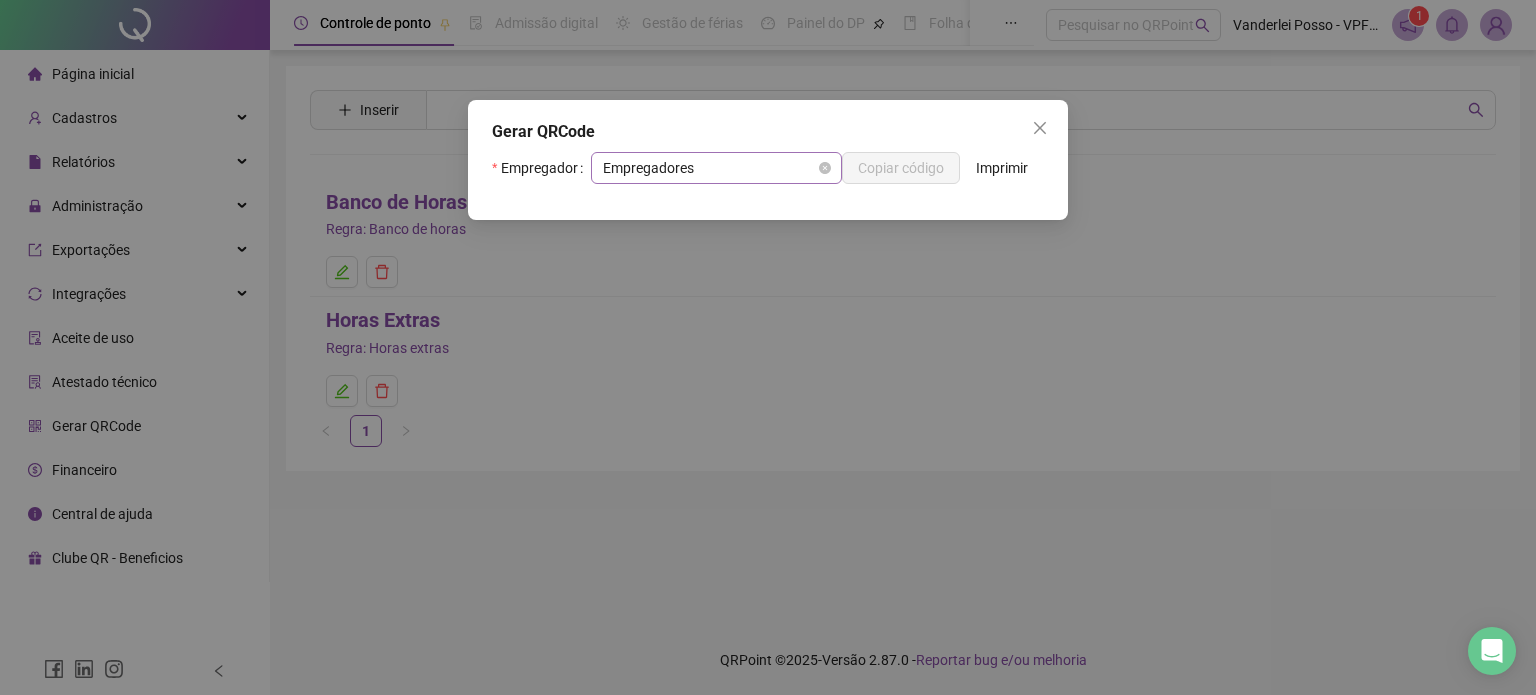 click on "Empregadores" at bounding box center [716, 168] 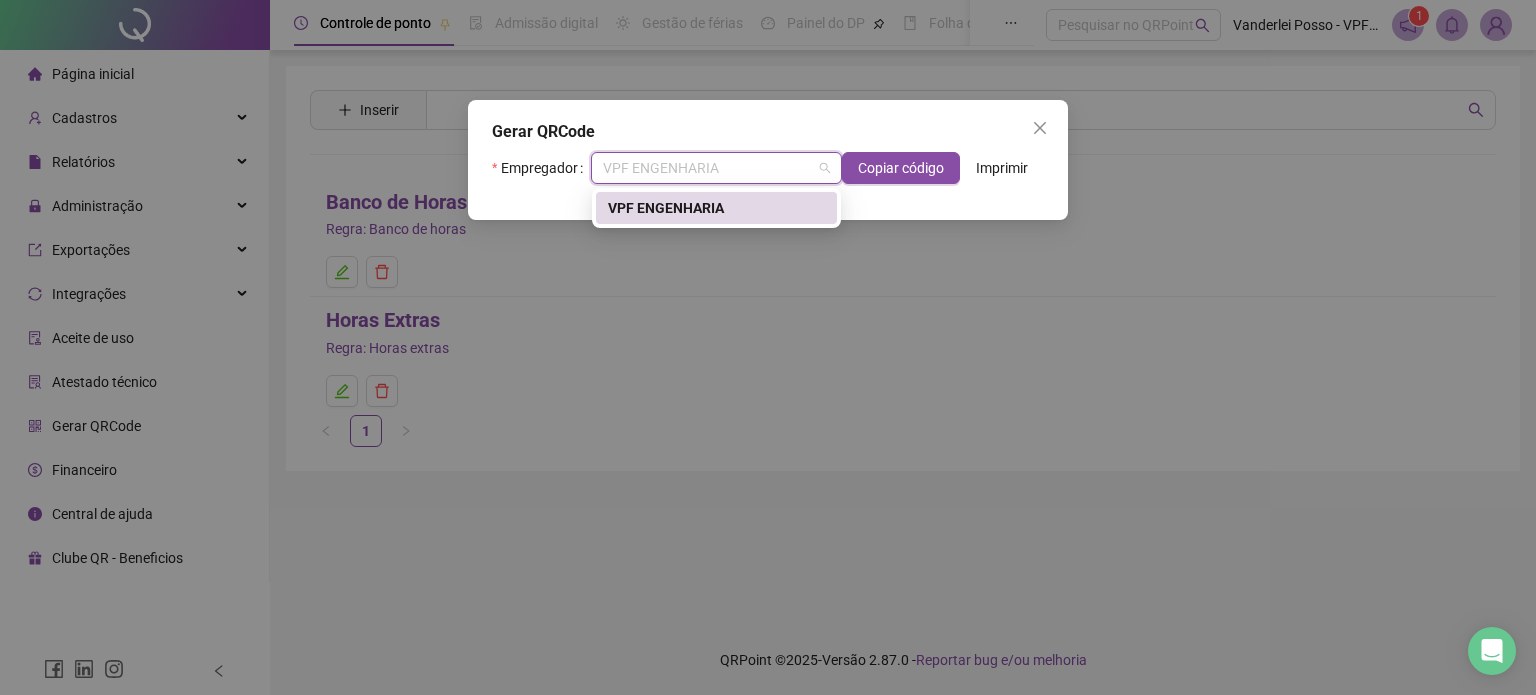 click on "VPF ENGENHARIA" at bounding box center [716, 208] 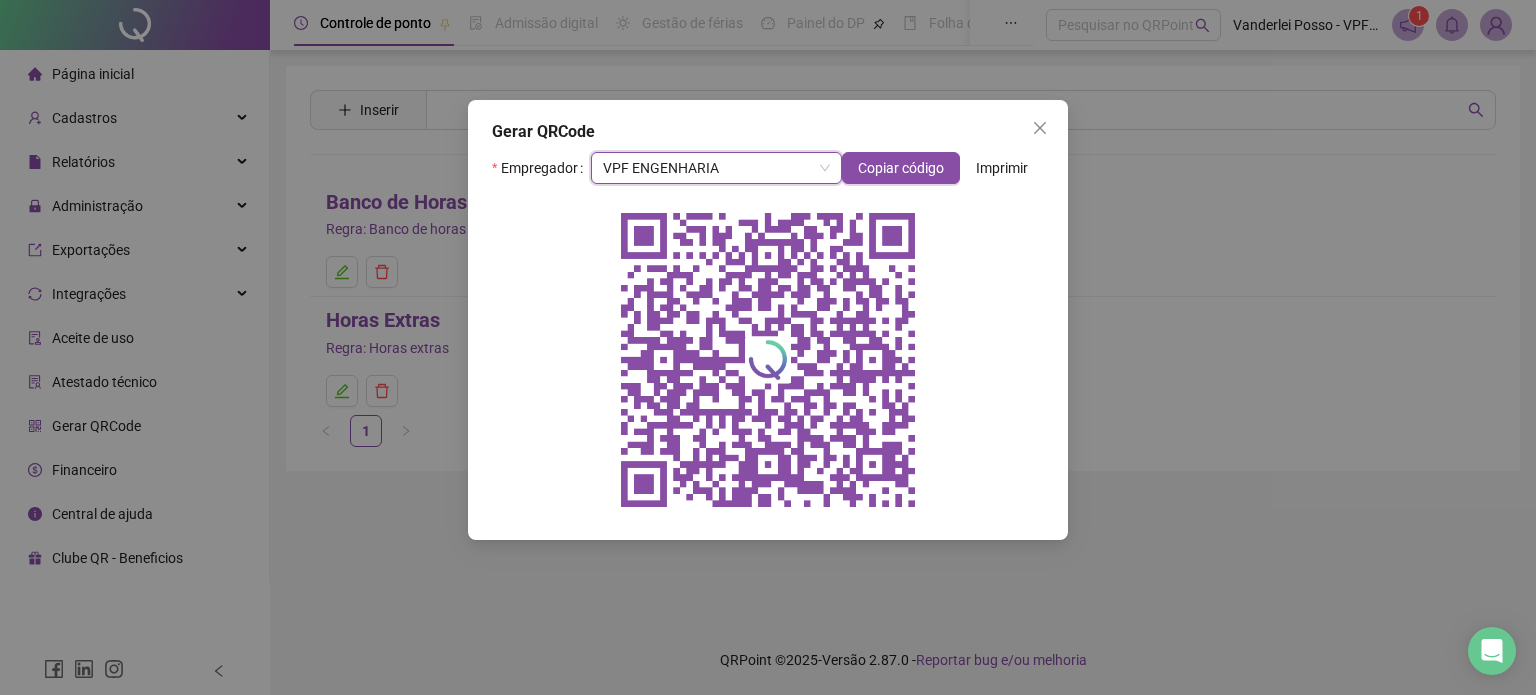 click on "Imprimir" at bounding box center (1002, 168) 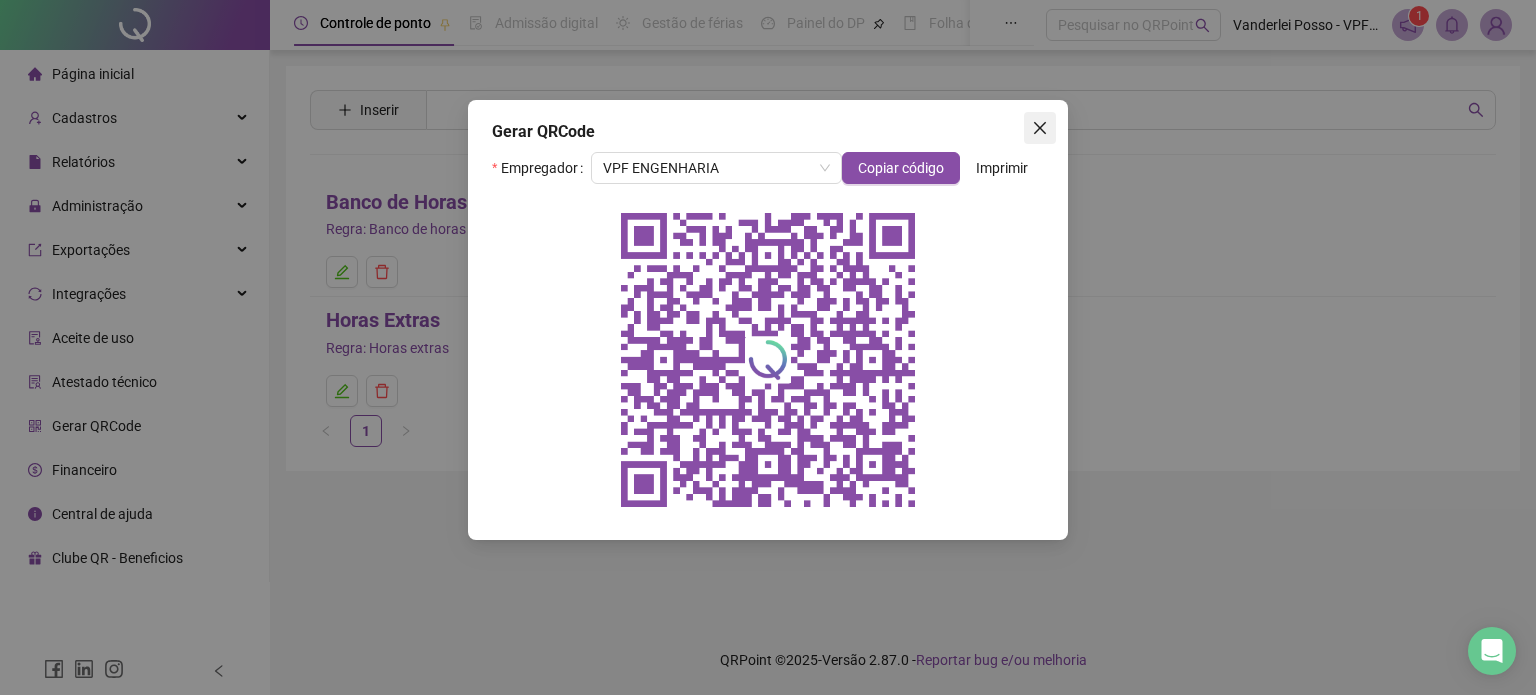 click 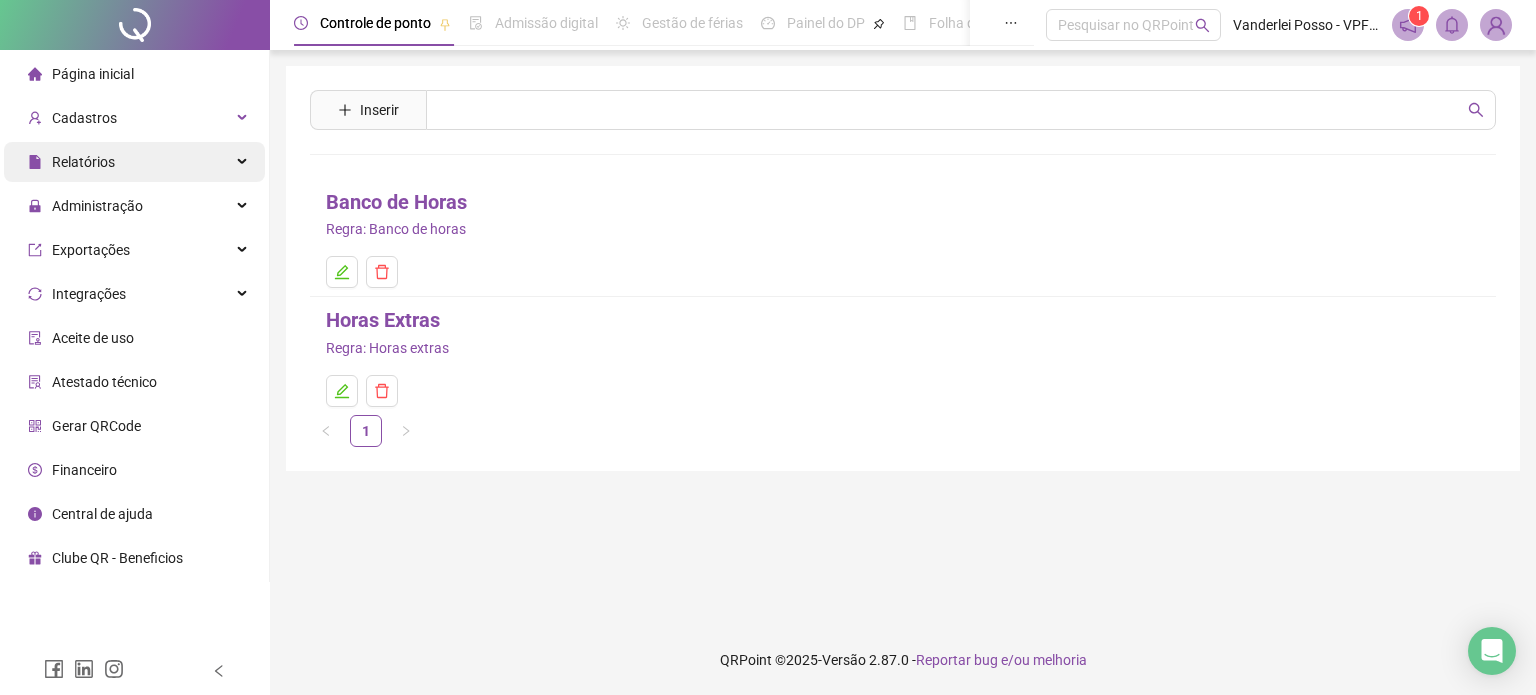 click on "Relatórios" at bounding box center (134, 162) 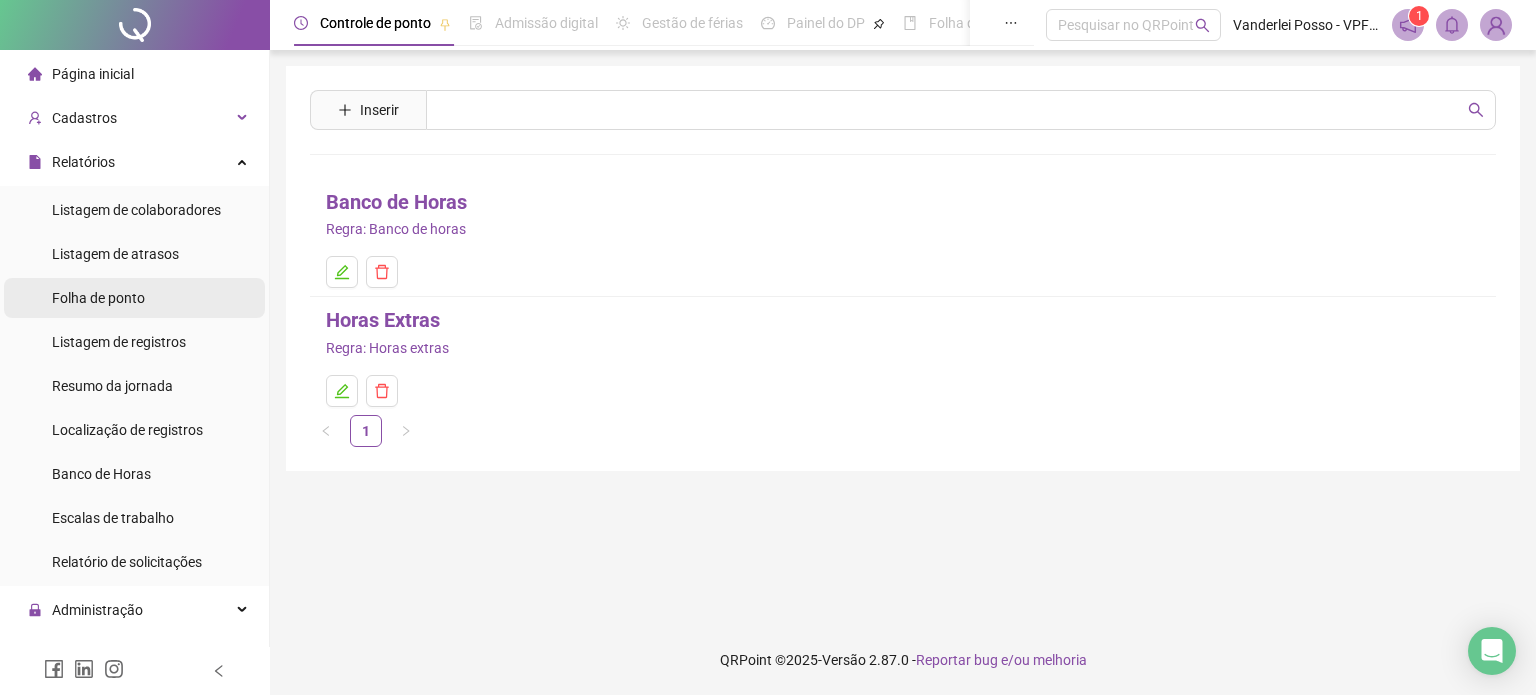 click on "Folha de ponto" at bounding box center (134, 298) 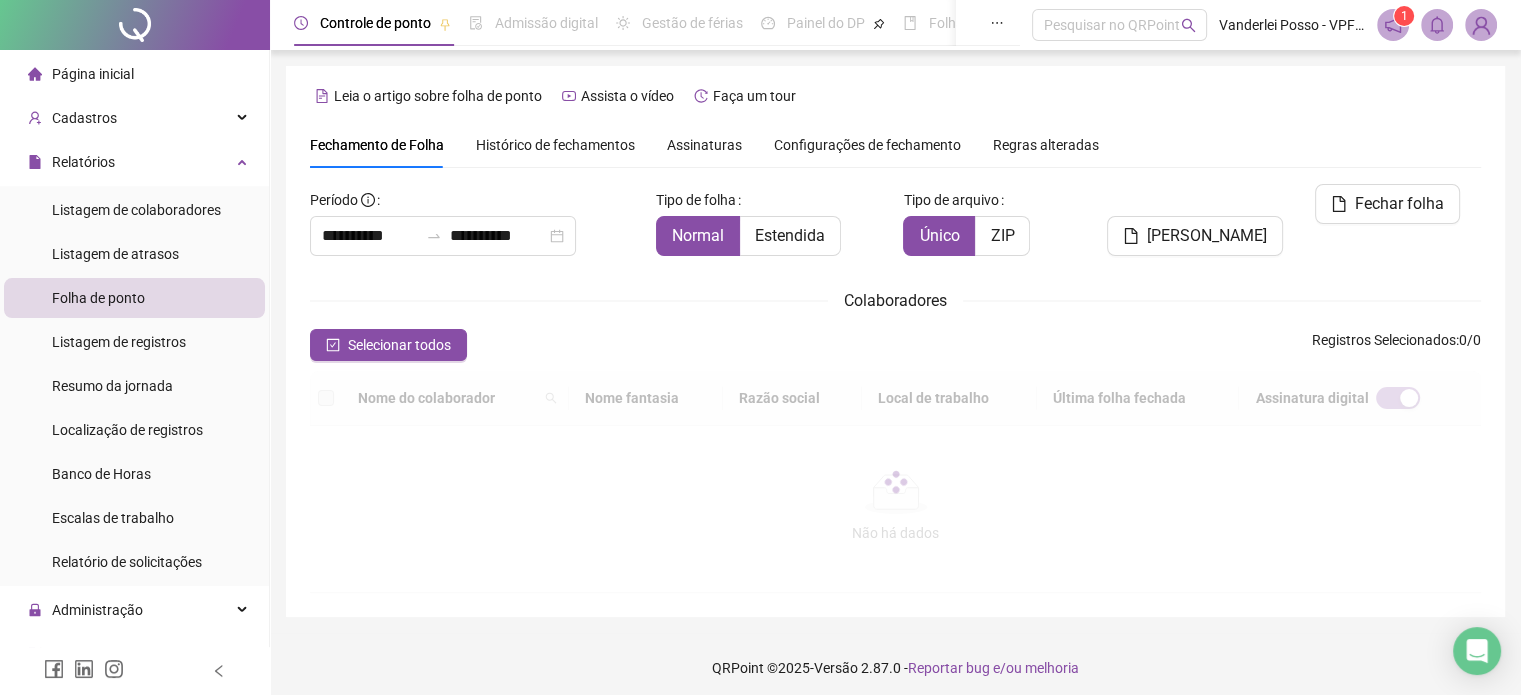 type on "**********" 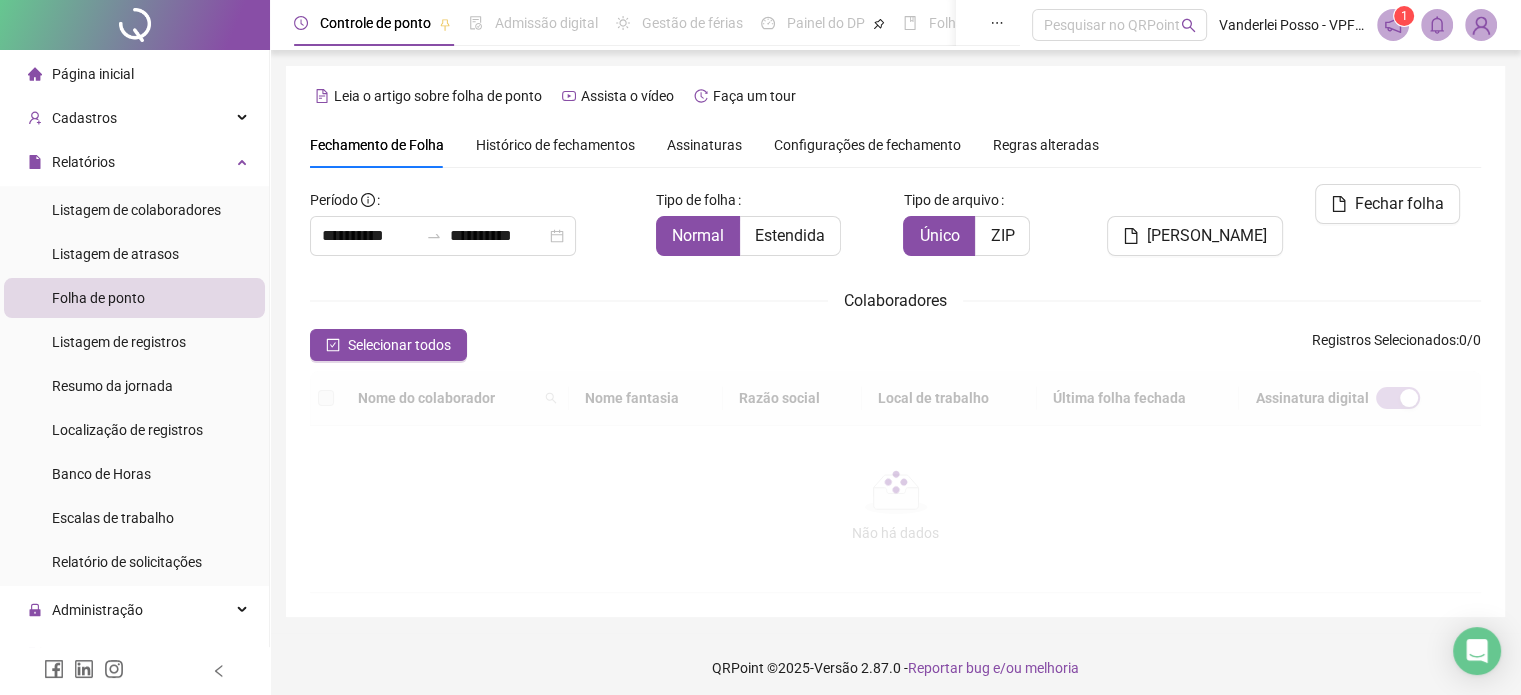 type on "**********" 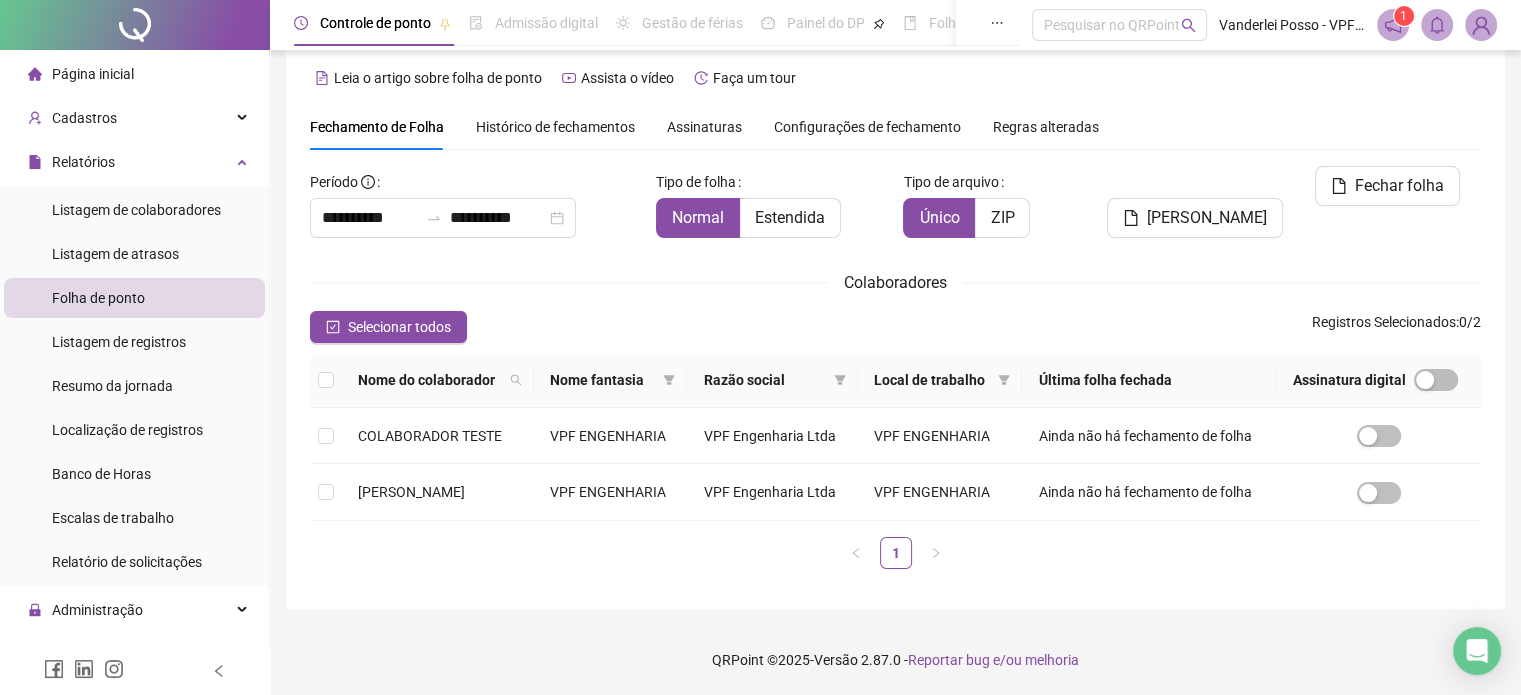 scroll, scrollTop: 61, scrollLeft: 0, axis: vertical 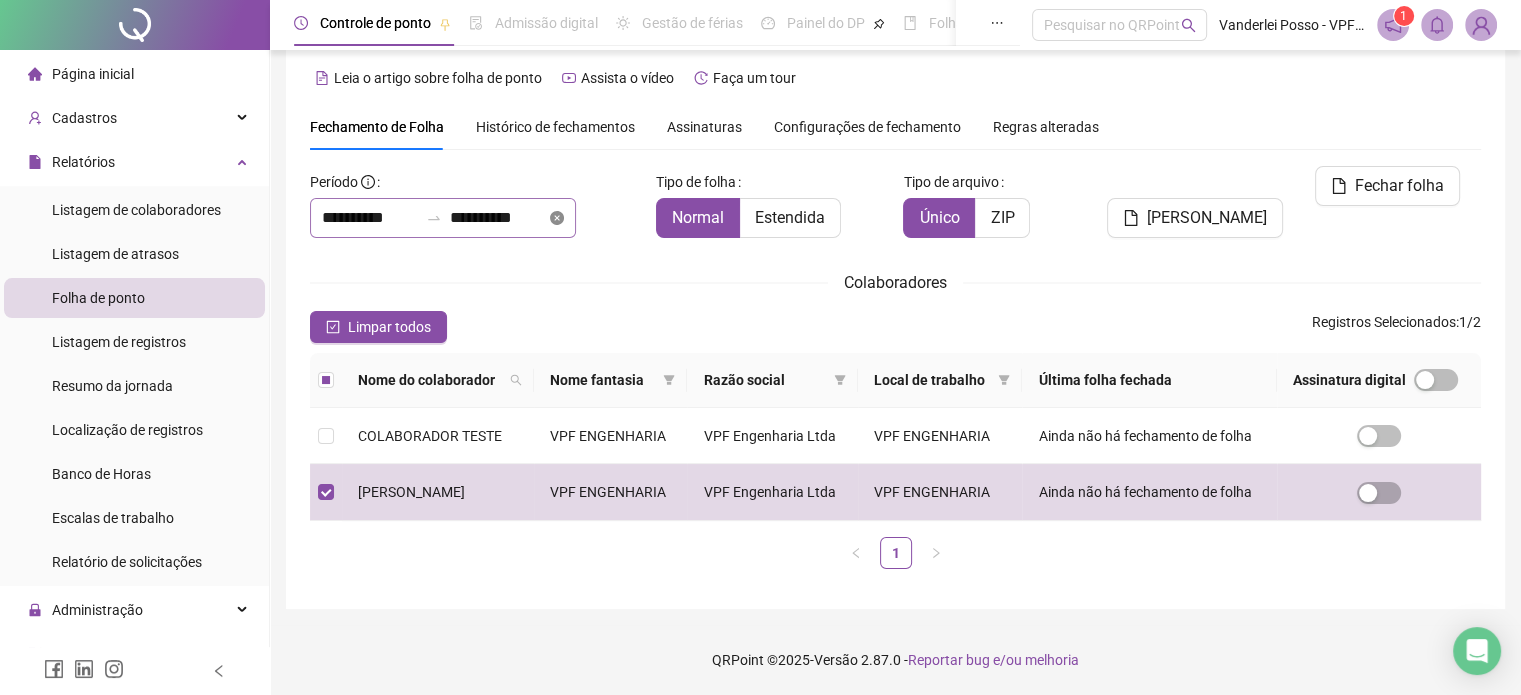 click 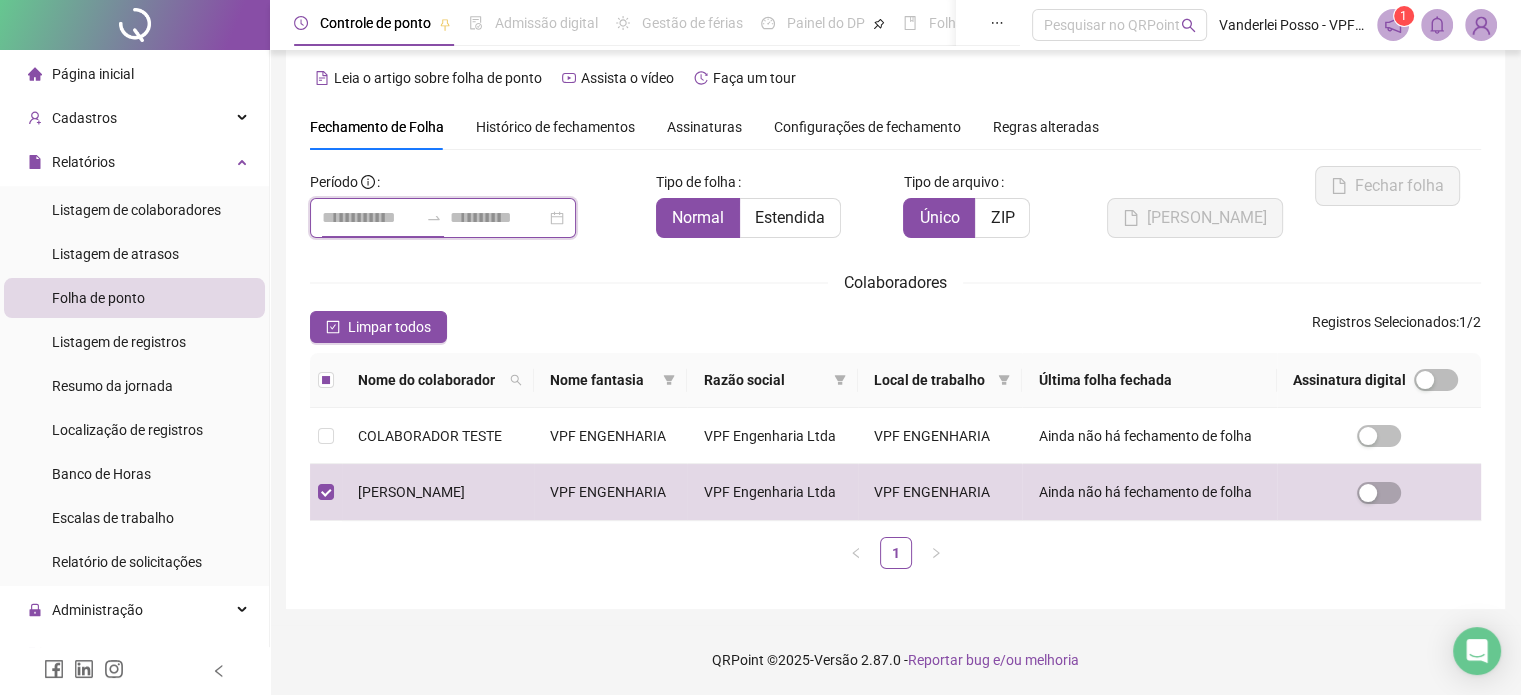 click at bounding box center (370, 218) 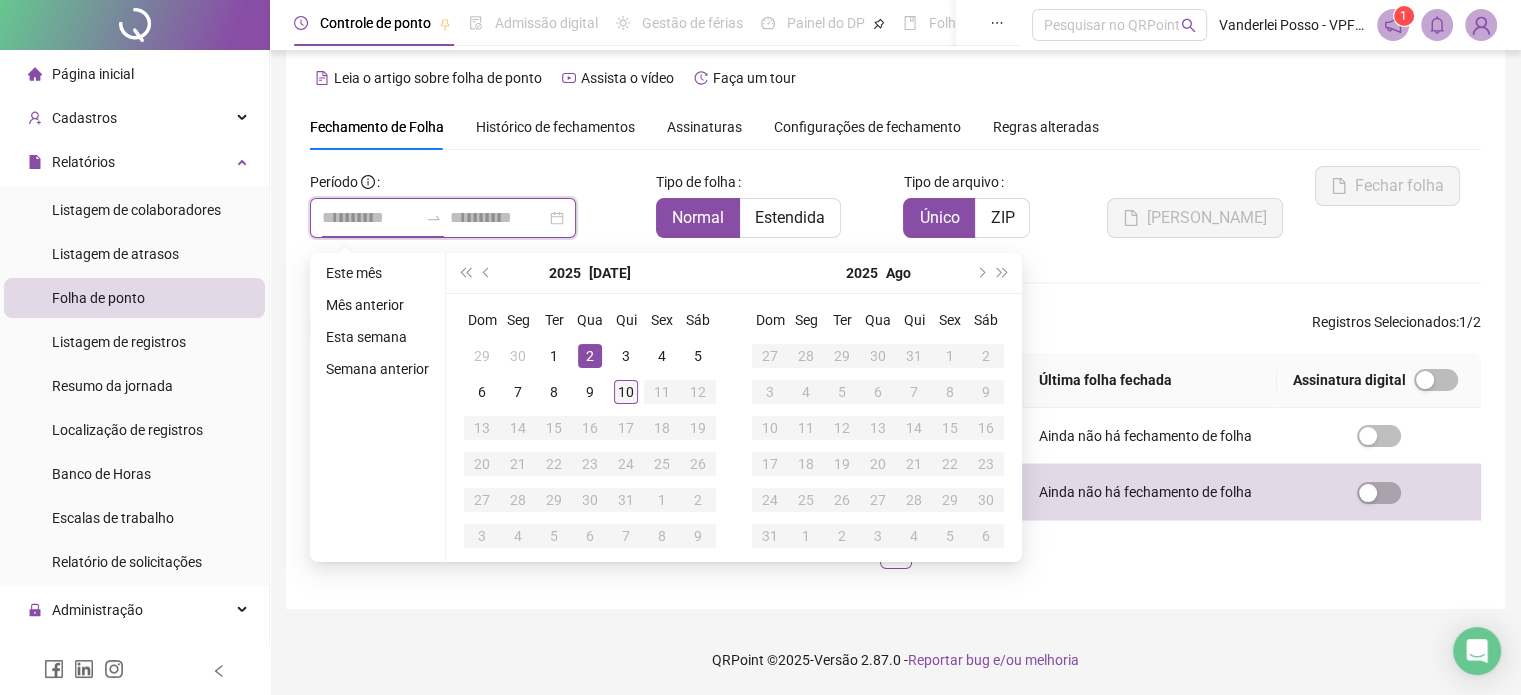 type on "**********" 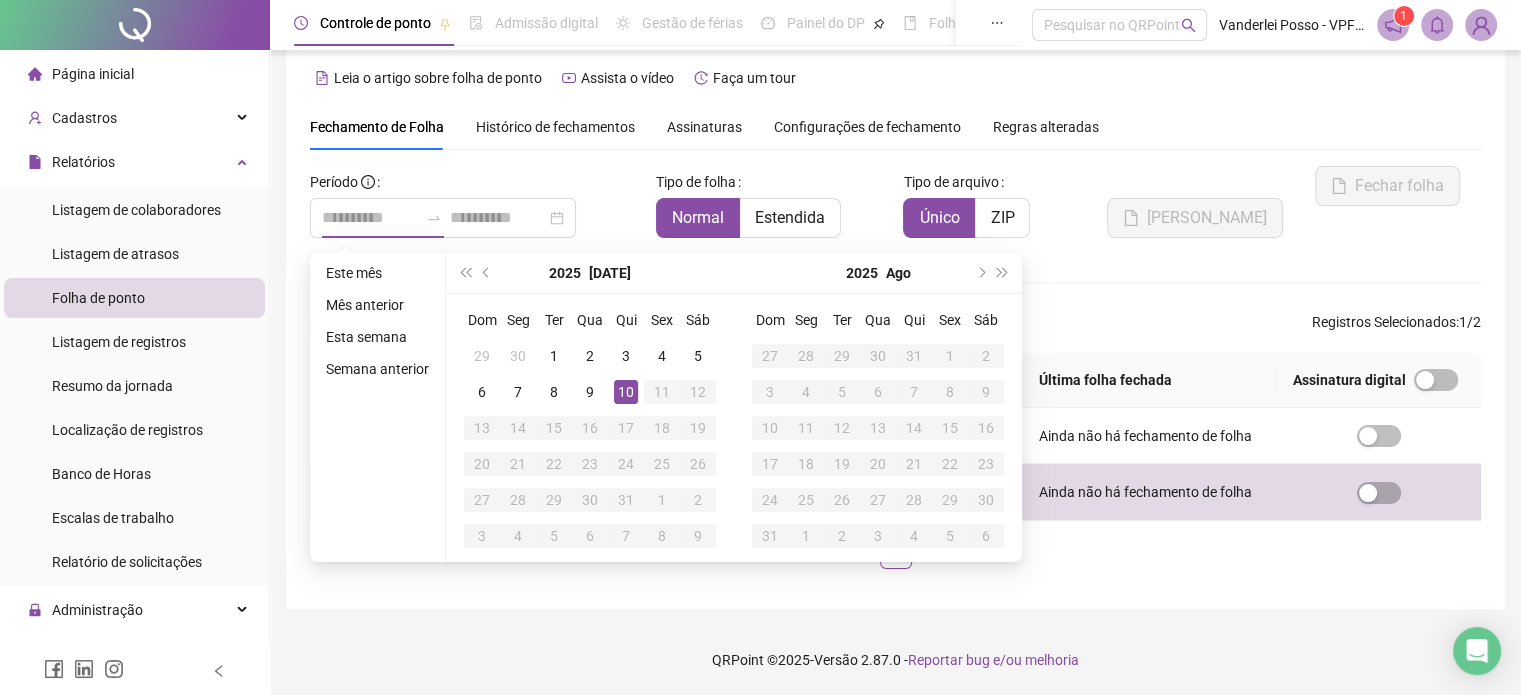 click on "10" at bounding box center [626, 392] 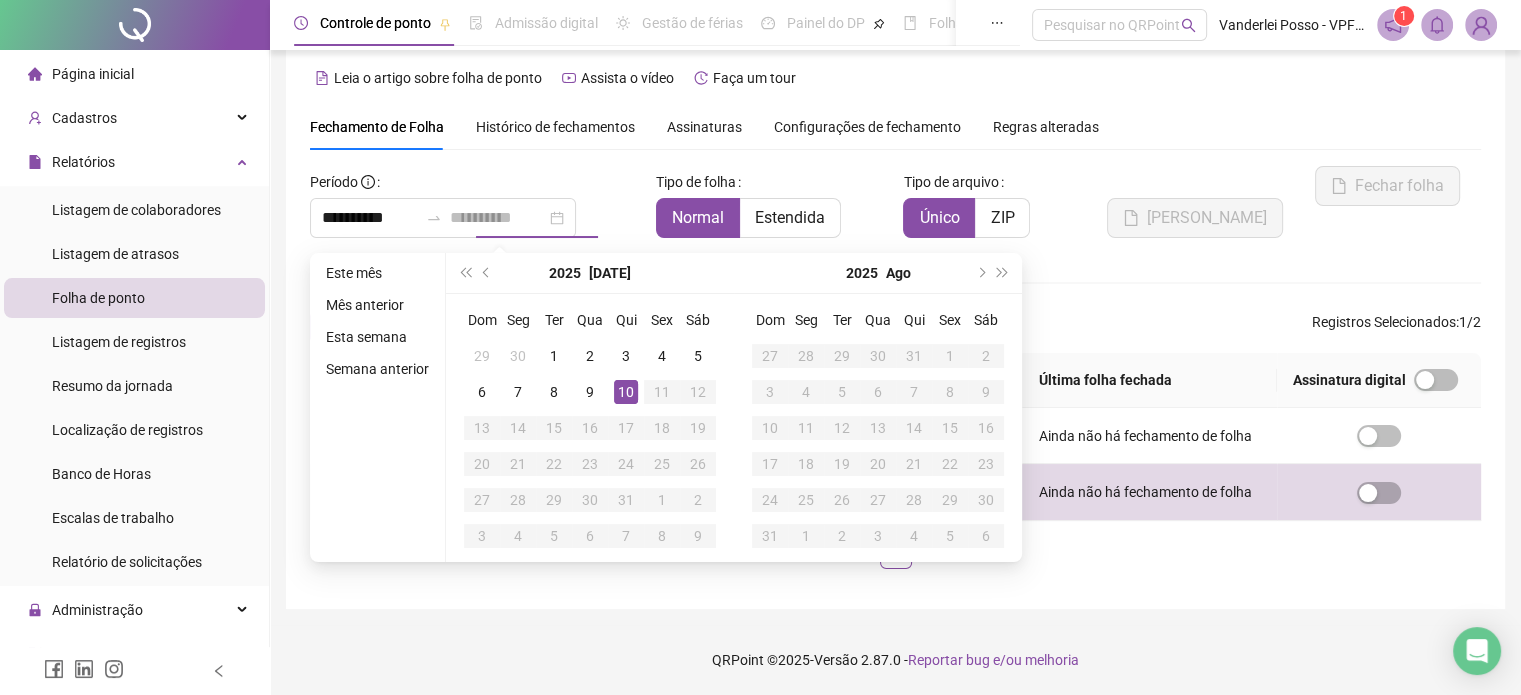 click on "10" at bounding box center [626, 392] 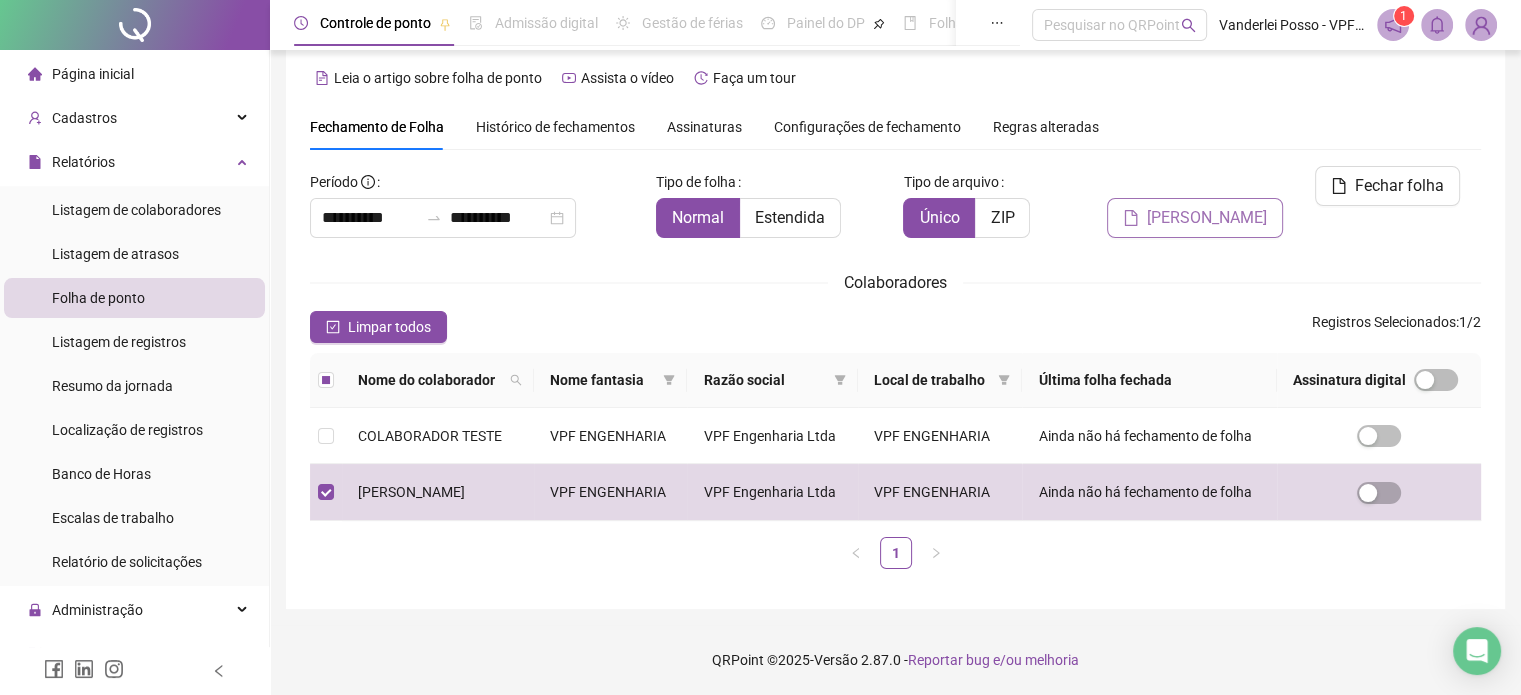 click on "Gerar espelho" at bounding box center [1207, 218] 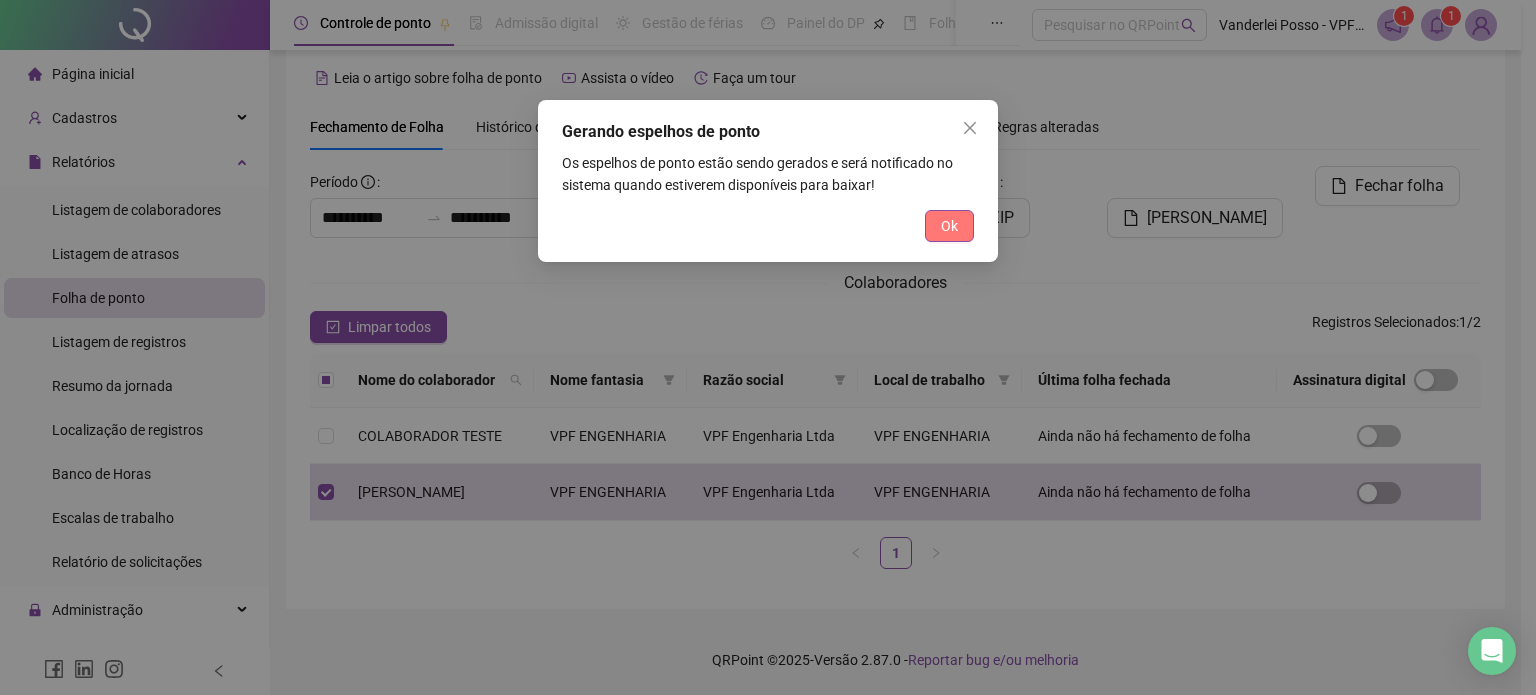 click on "Ok" at bounding box center (949, 226) 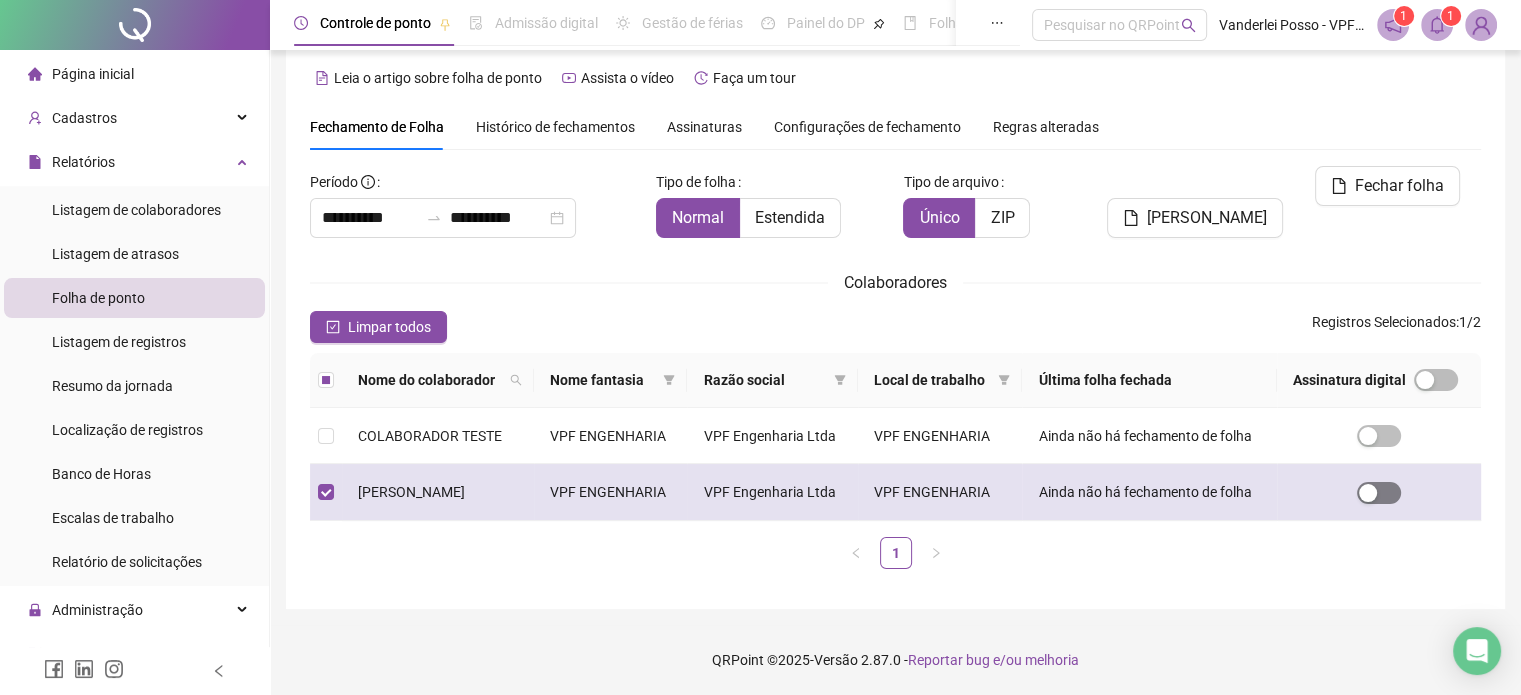 click at bounding box center (1379, 493) 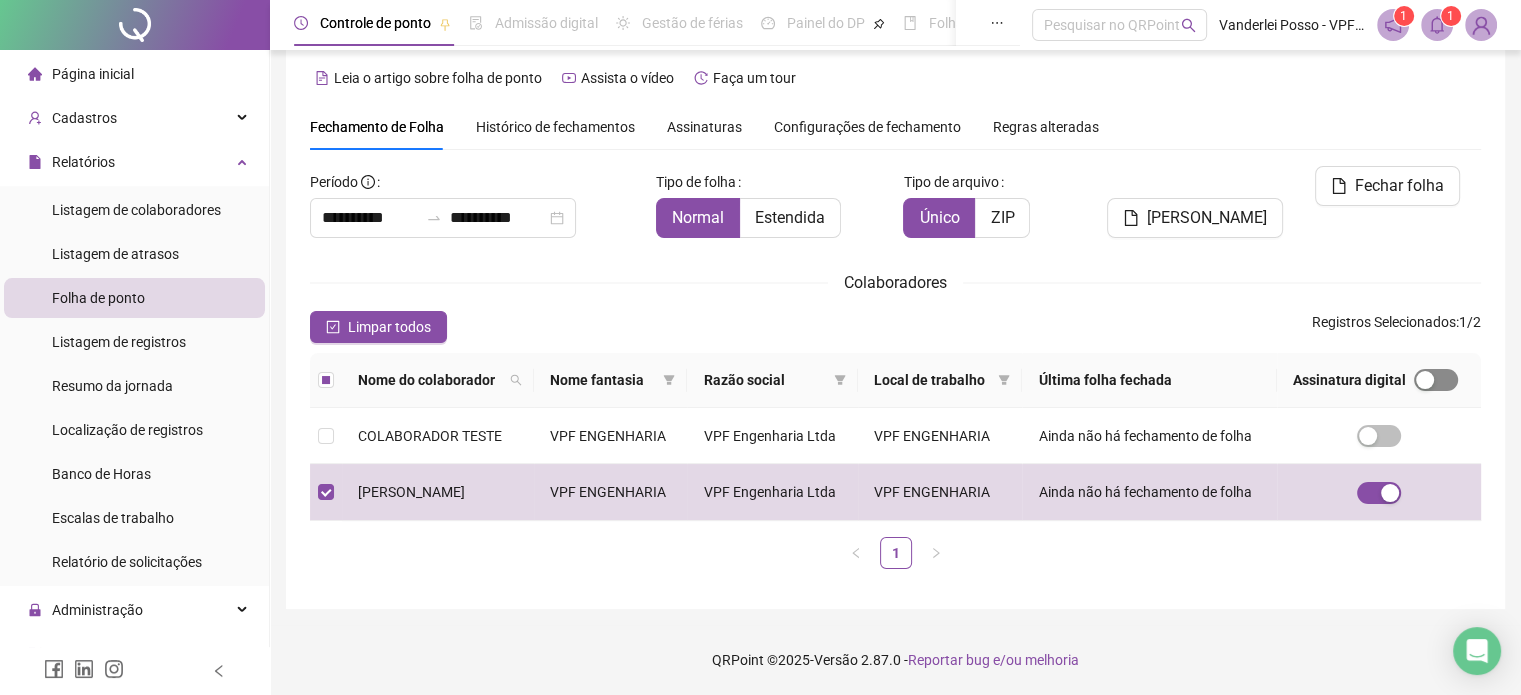 click at bounding box center [1436, 380] 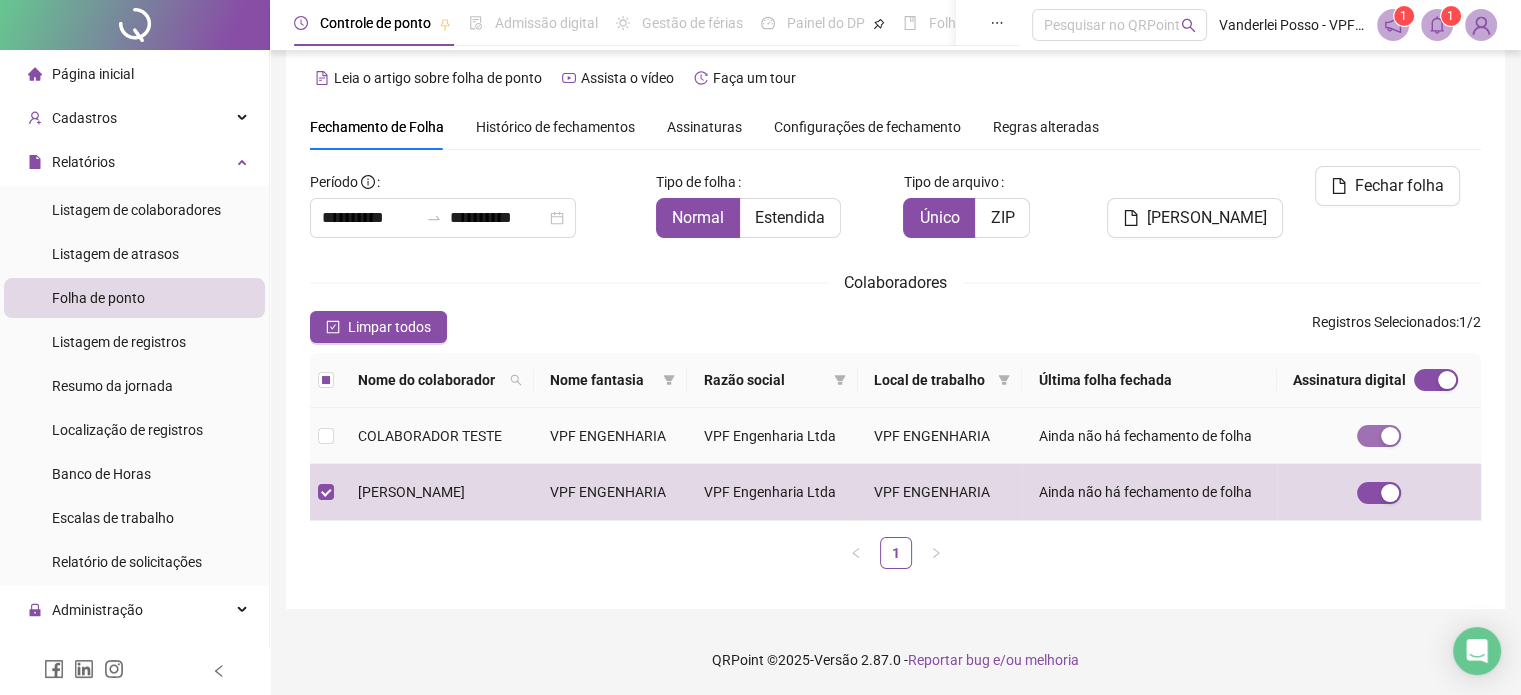 click at bounding box center (1390, 436) 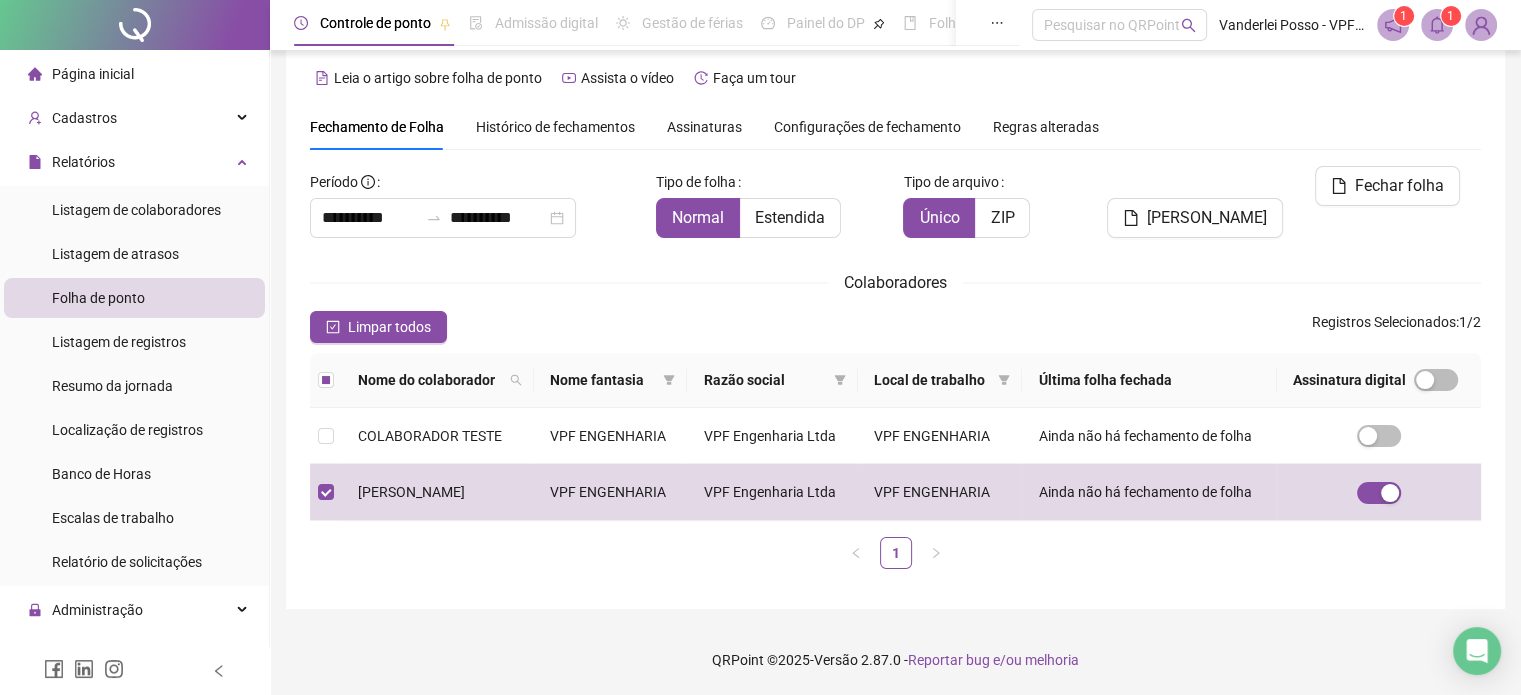 click on "Fechar folha" at bounding box center (1390, 210) 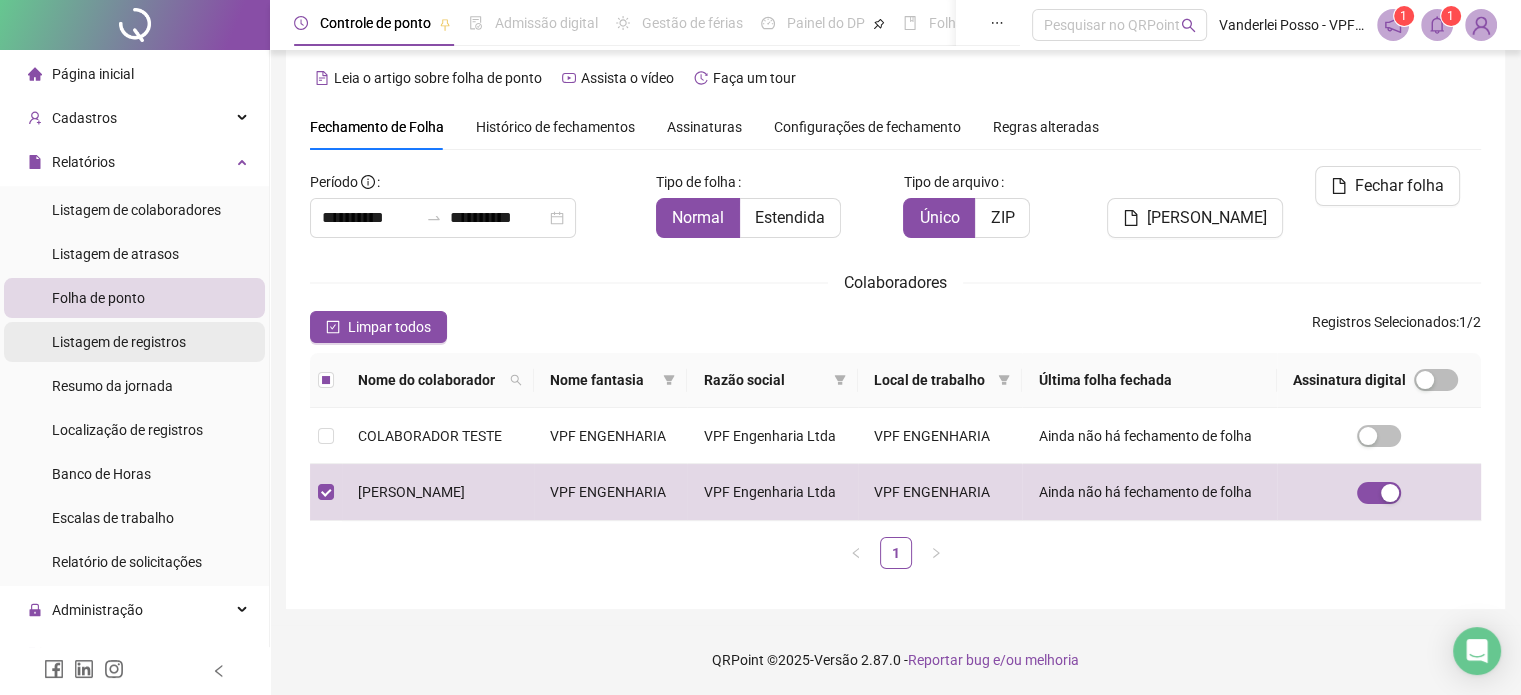 click on "Listagem de registros" at bounding box center [119, 342] 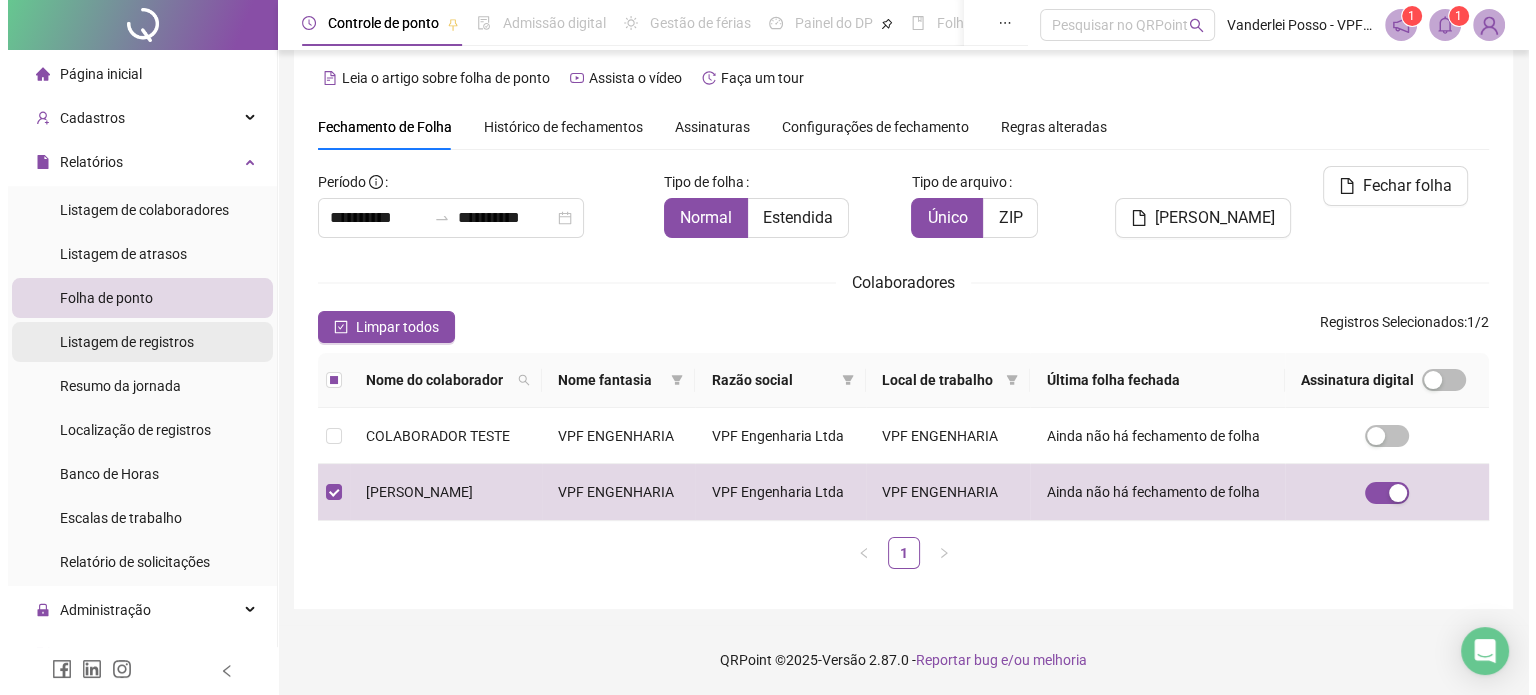 scroll, scrollTop: 0, scrollLeft: 0, axis: both 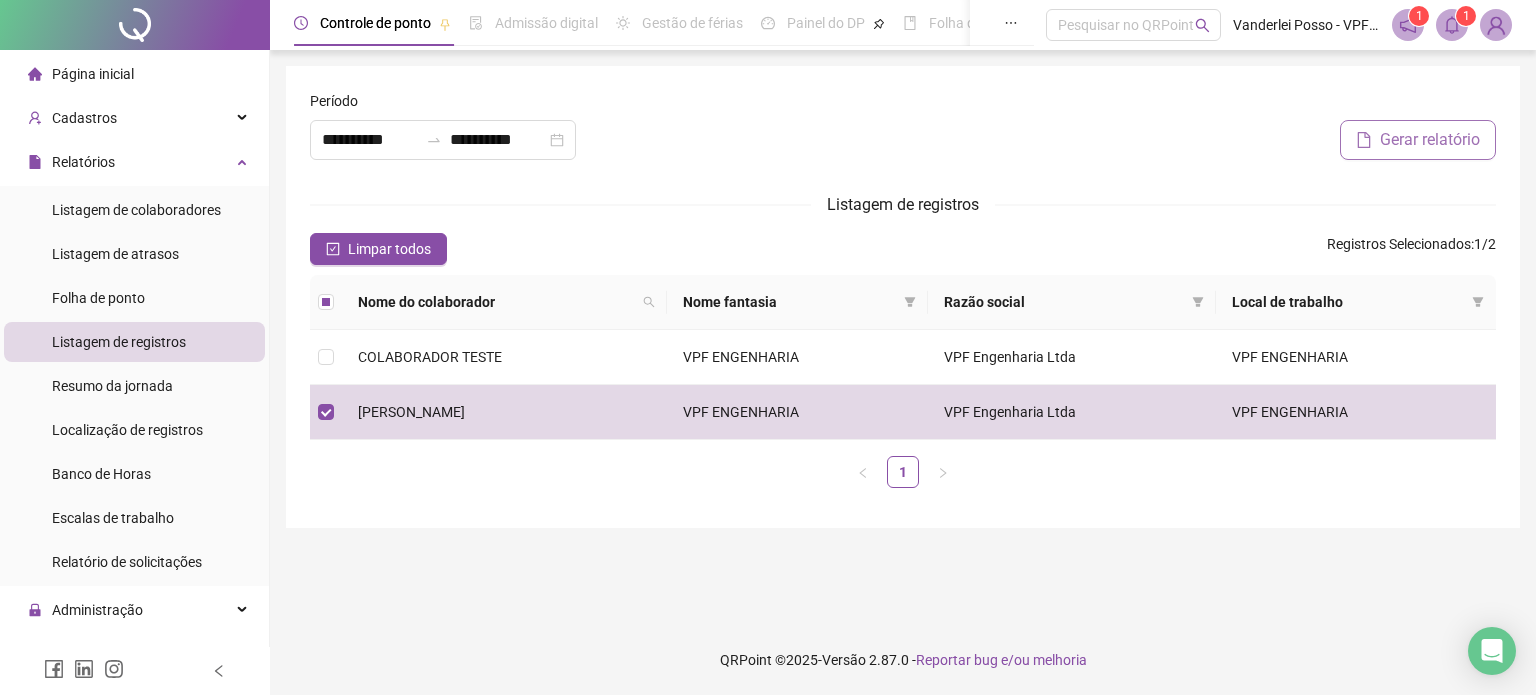 click on "Gerar relatório" at bounding box center (1430, 140) 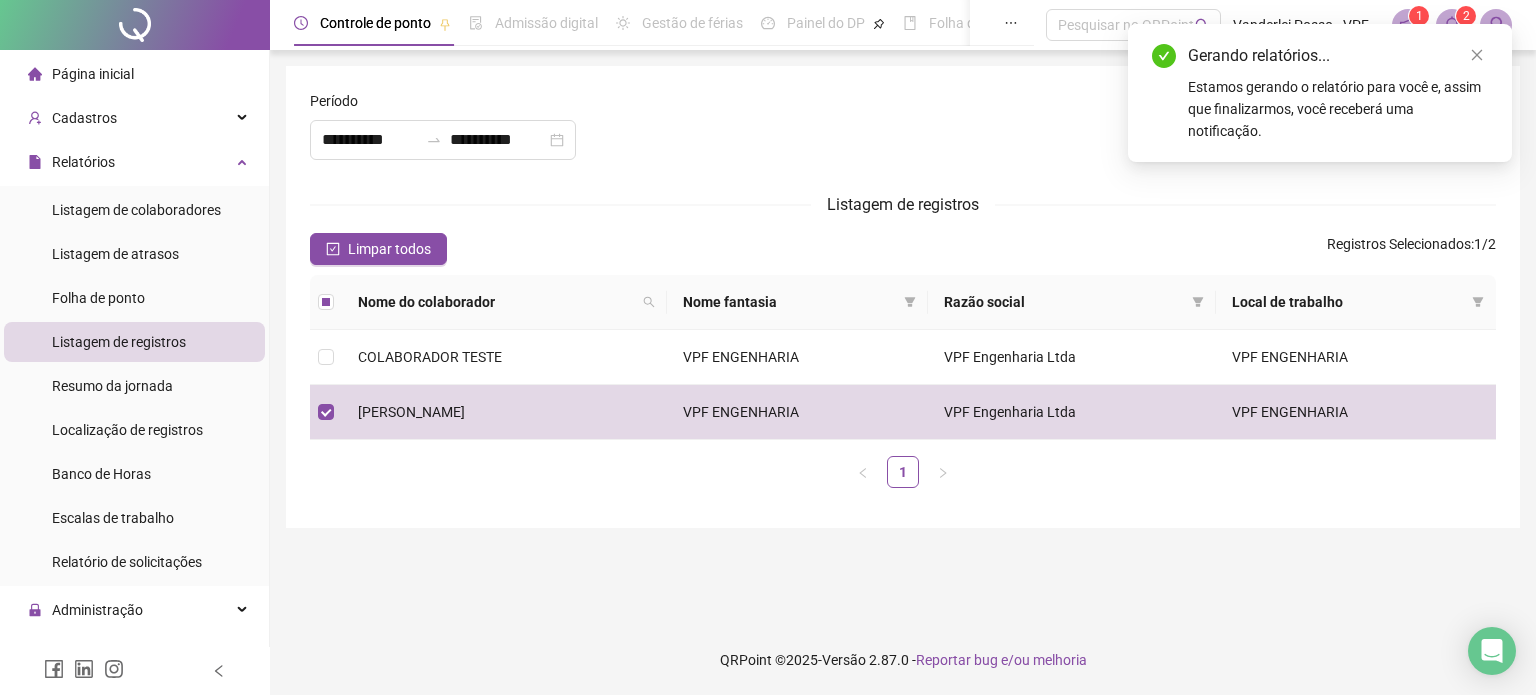 click on "Gerando relatórios... Estamos gerando o relatório para você e, assim que finalizarmos, você receberá uma notificação." at bounding box center (1320, 93) 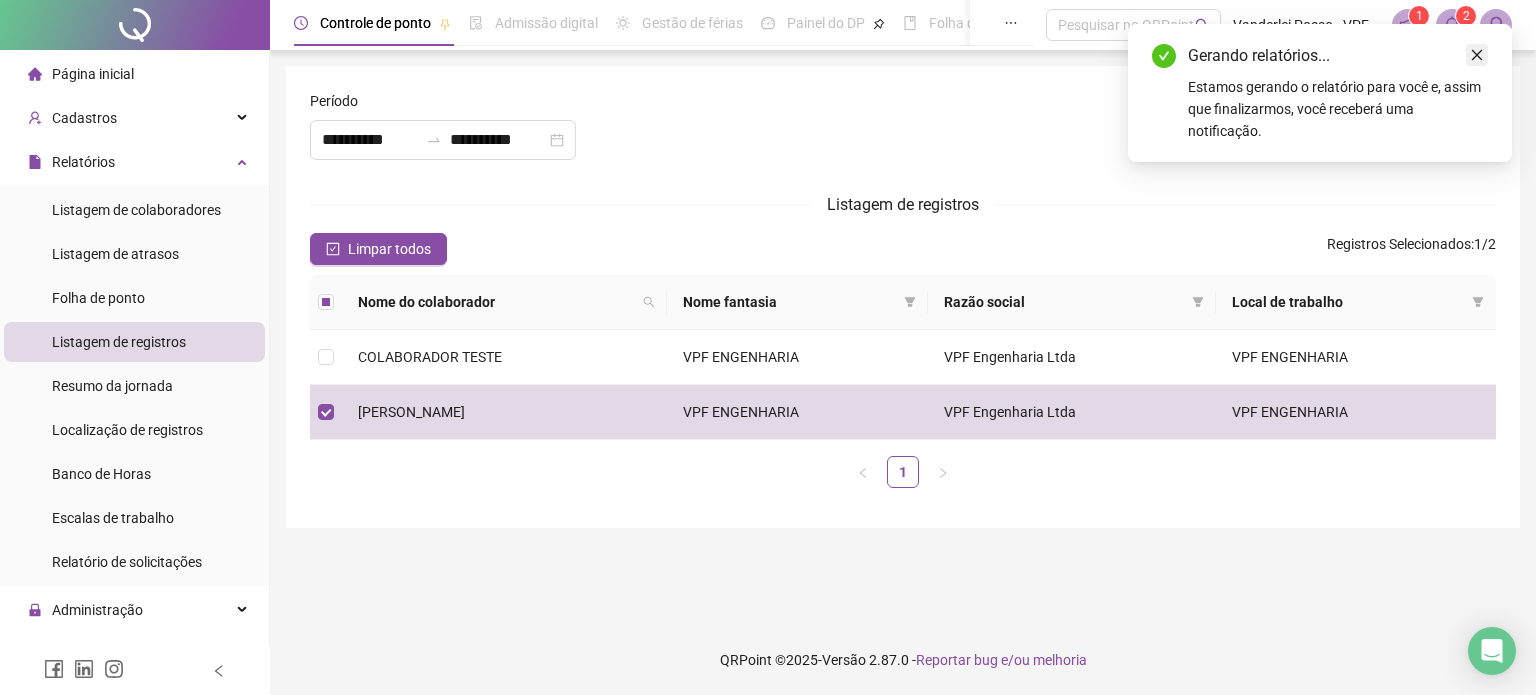 click at bounding box center (1477, 55) 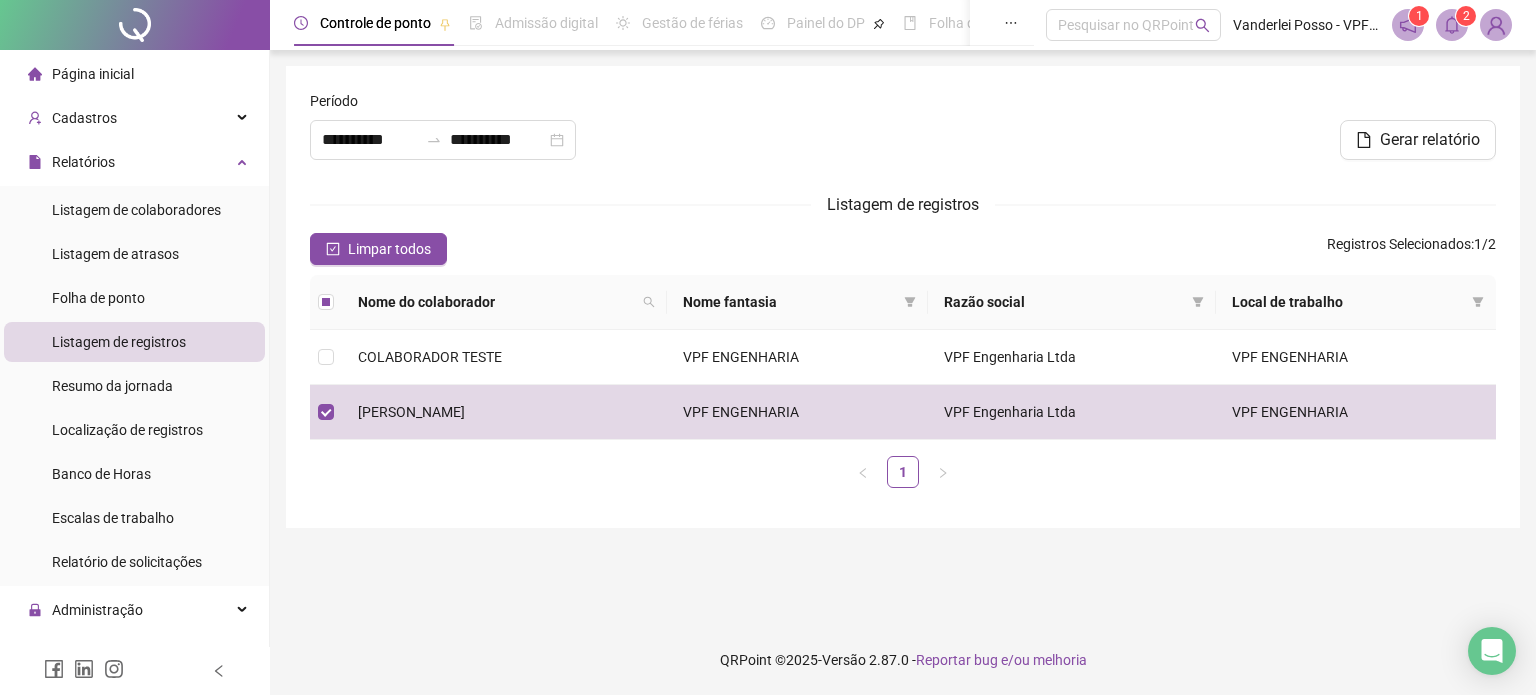 click 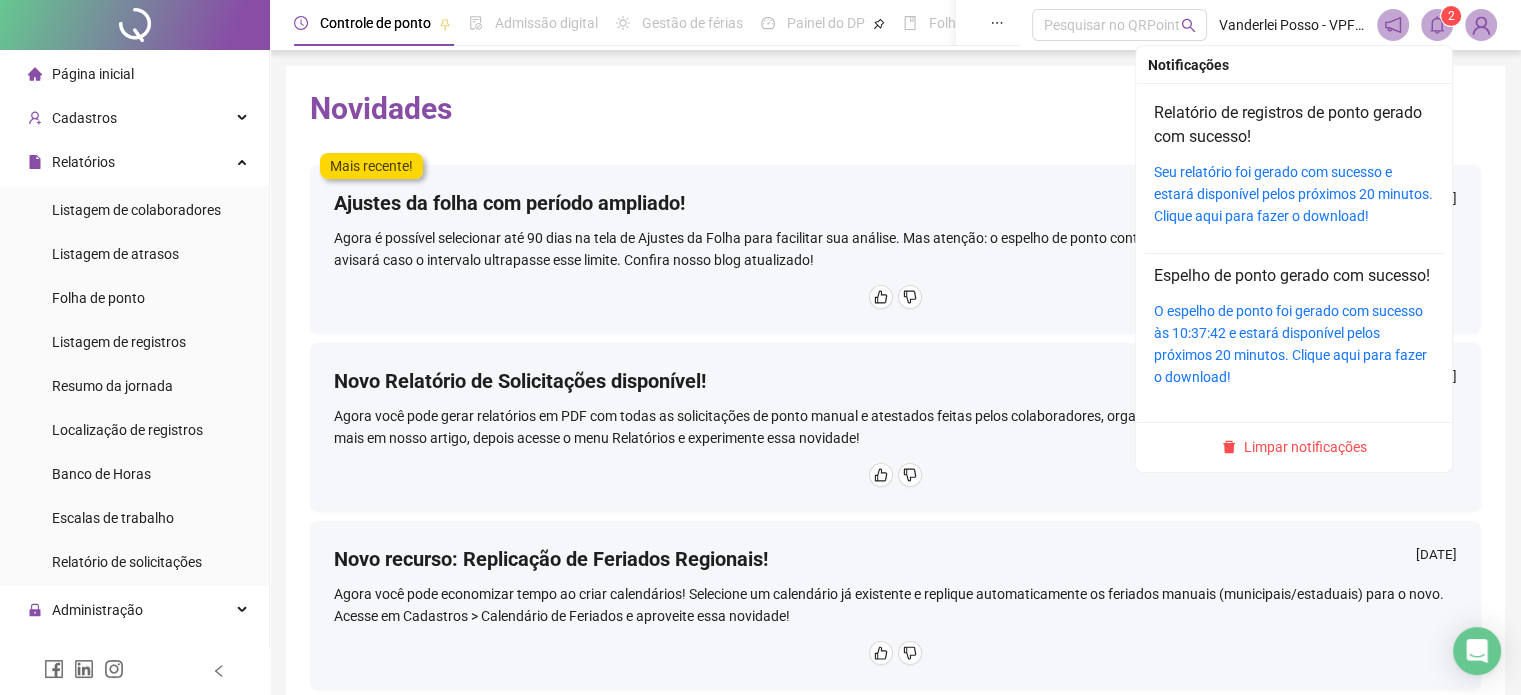 click 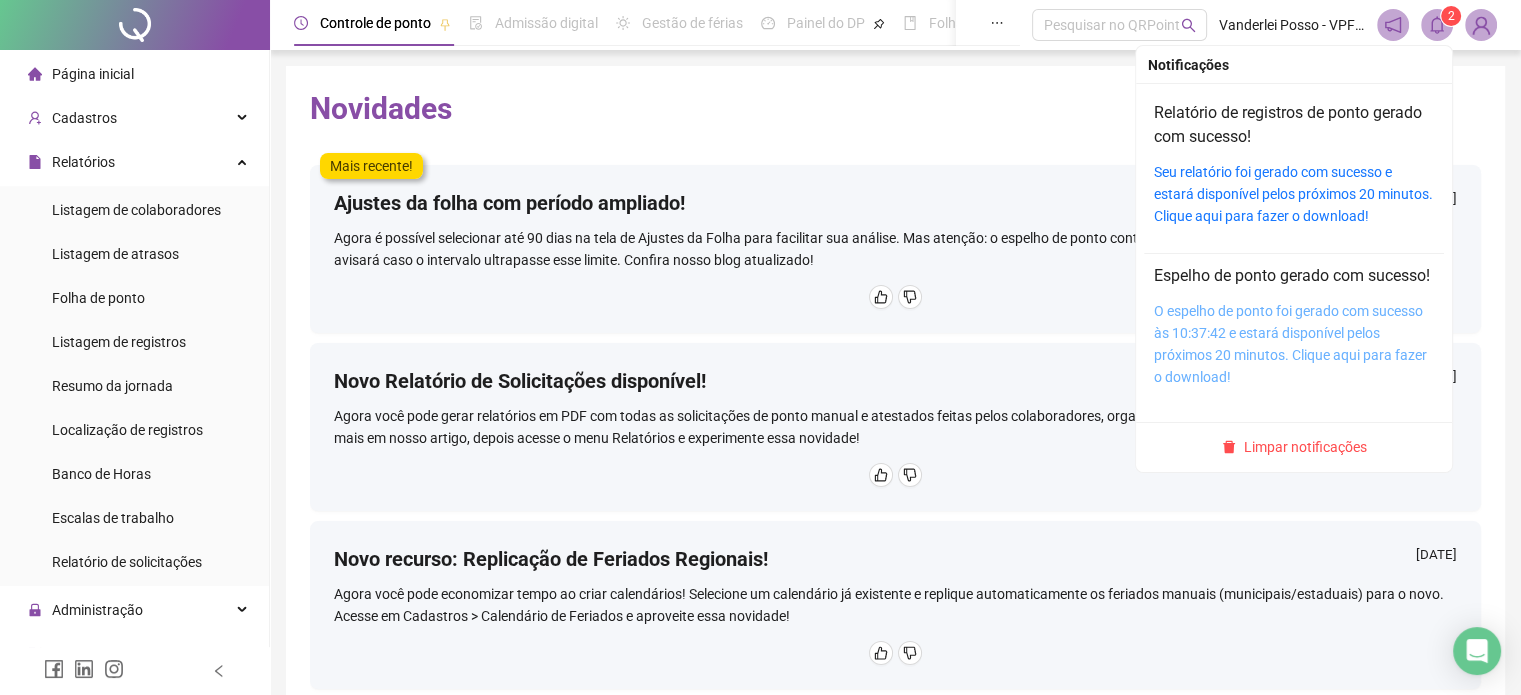 click on "O espelho de ponto foi gerado com sucesso às 10:37:42 e estará disponível pelos próximos 20 minutos.
Clique aqui para fazer o download!" at bounding box center (1290, 344) 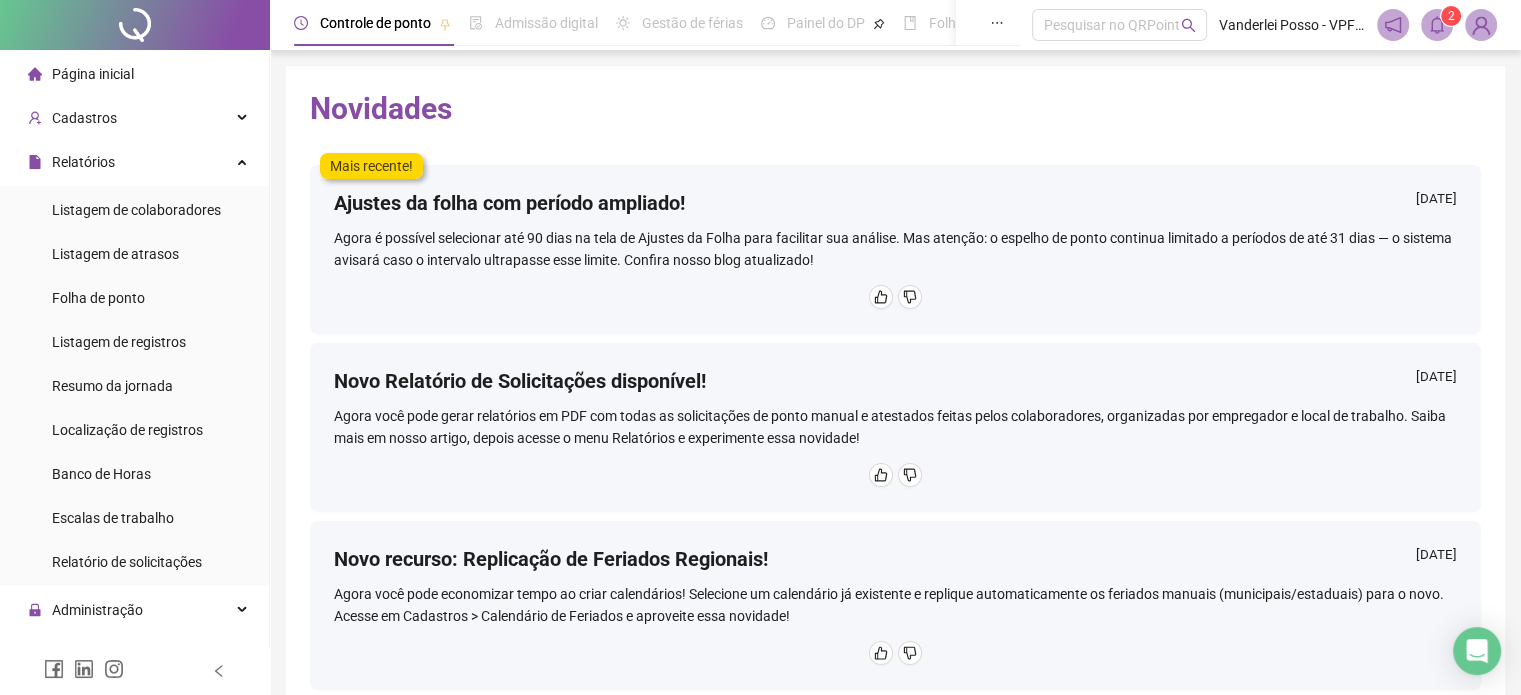 click at bounding box center (1437, 25) 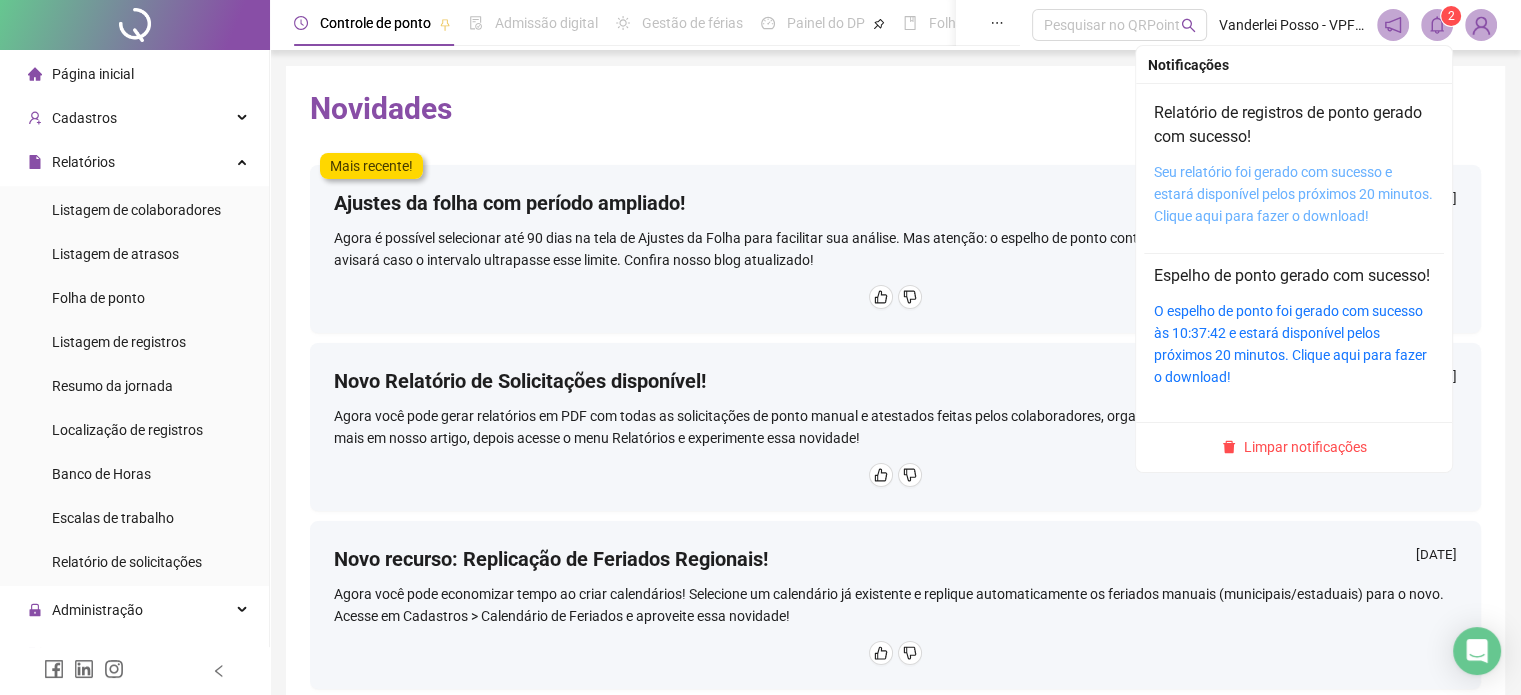 click on "Seu relatório foi gerado com sucesso e estará disponível pelos próximos 20 minutos.
Clique aqui para fazer o download!" at bounding box center [1293, 194] 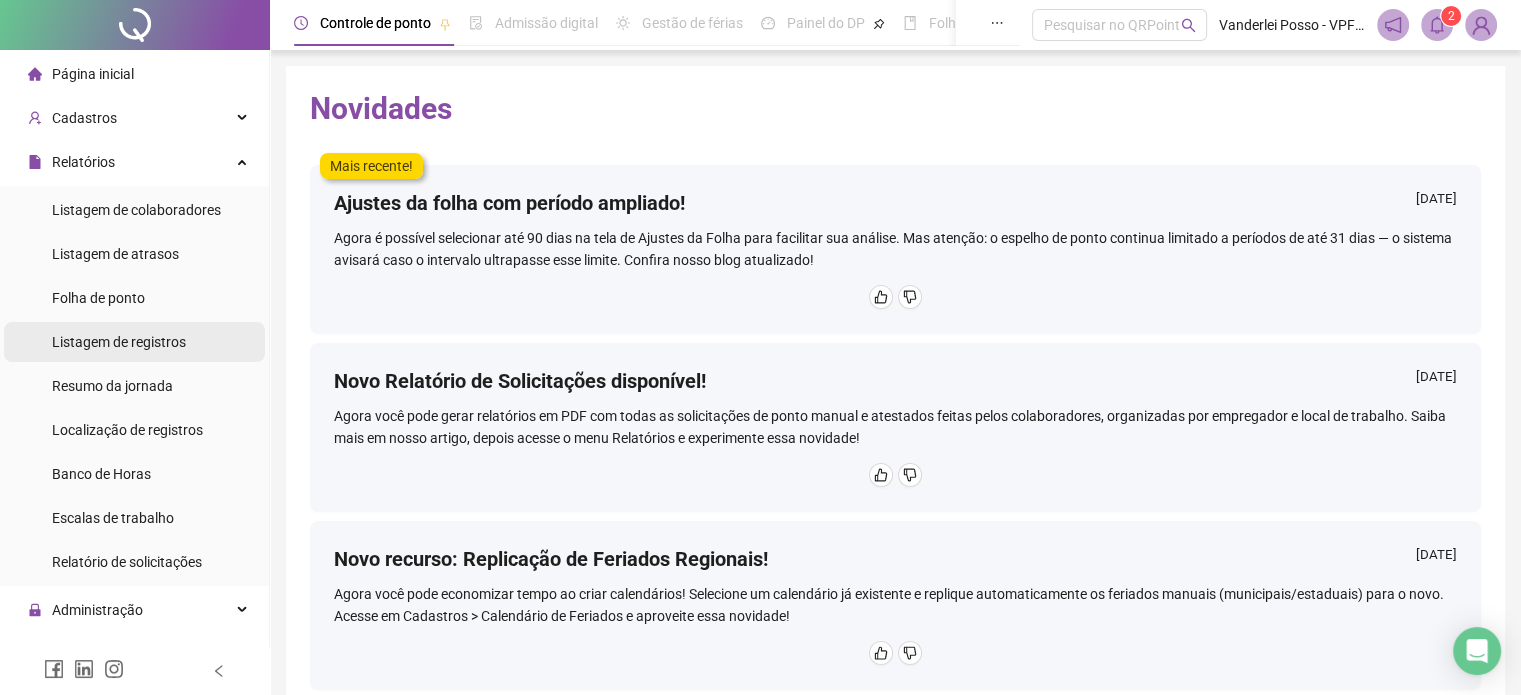 click on "Listagem de registros" at bounding box center [119, 342] 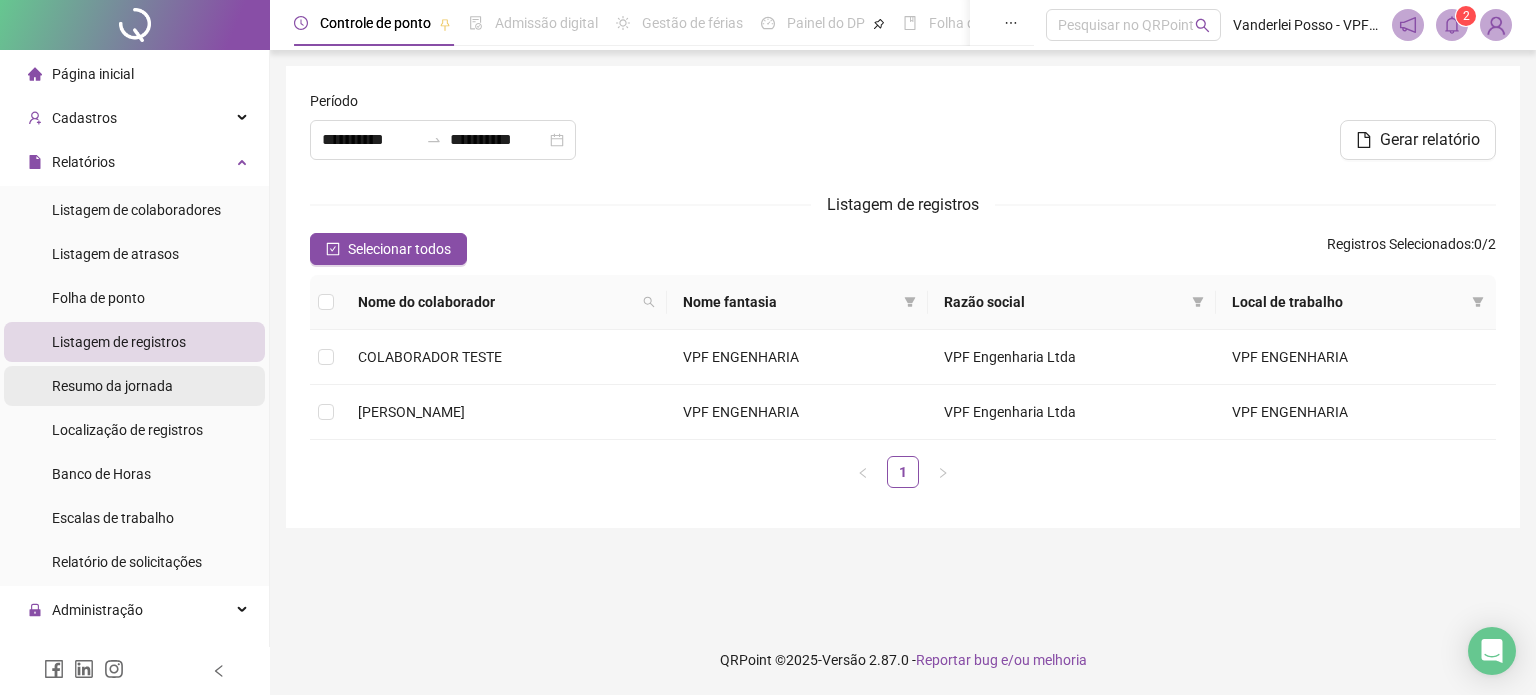 click on "Resumo da jornada" at bounding box center (112, 386) 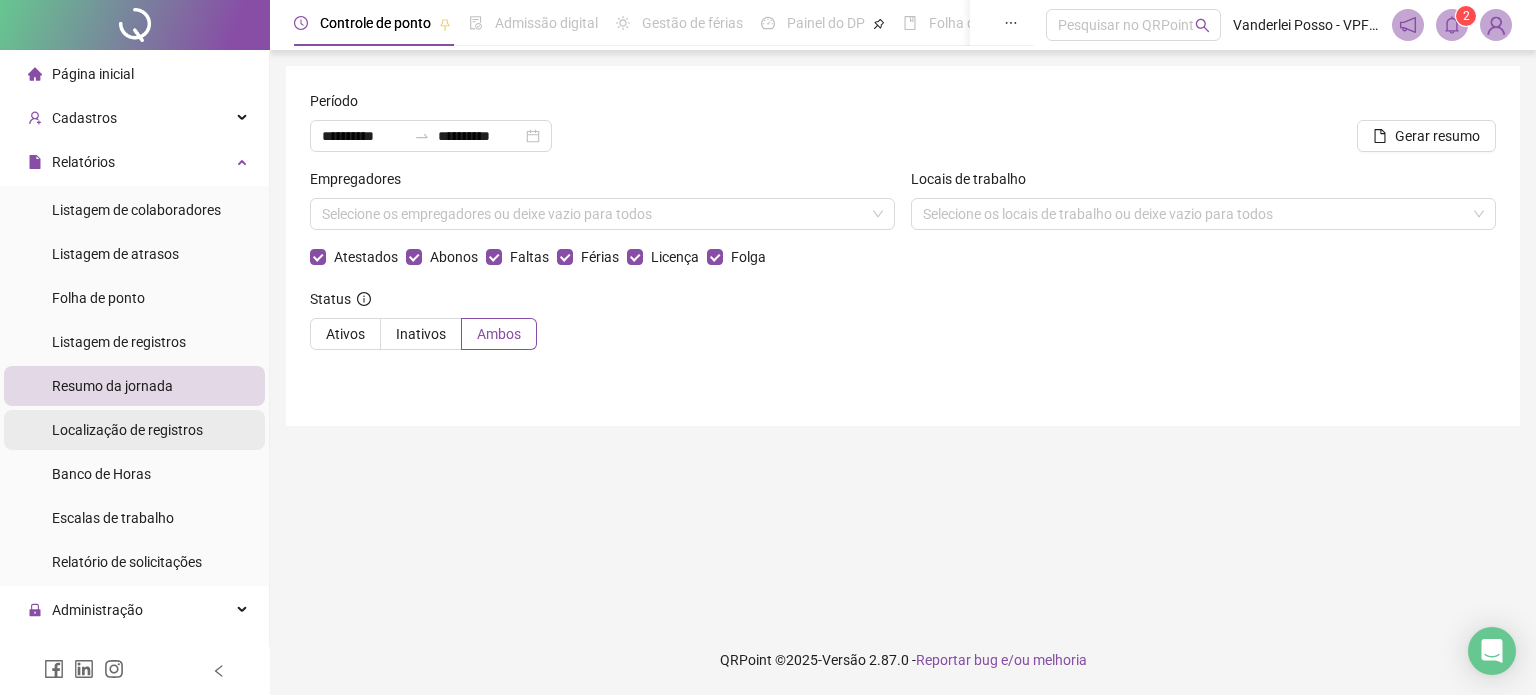 click on "Localização de registros" at bounding box center [127, 430] 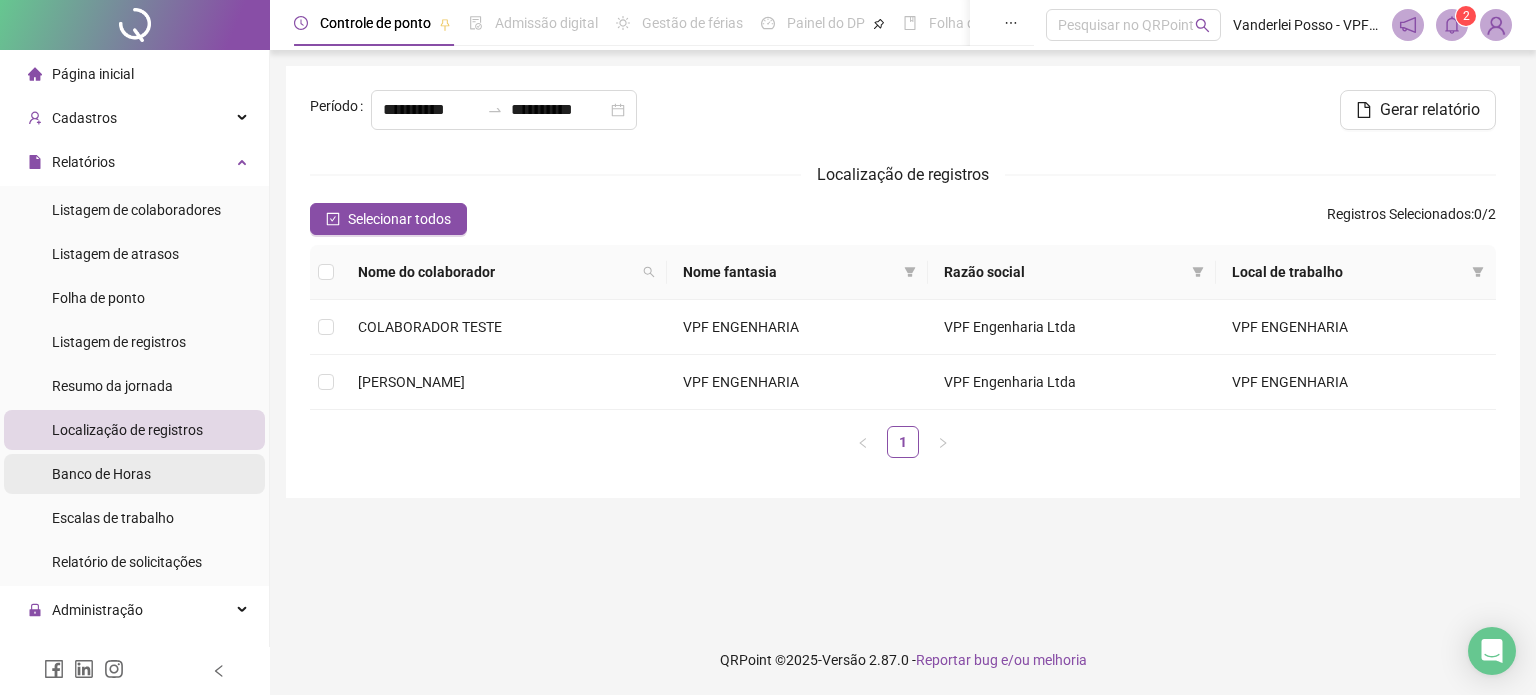 click on "Banco de Horas" at bounding box center (101, 474) 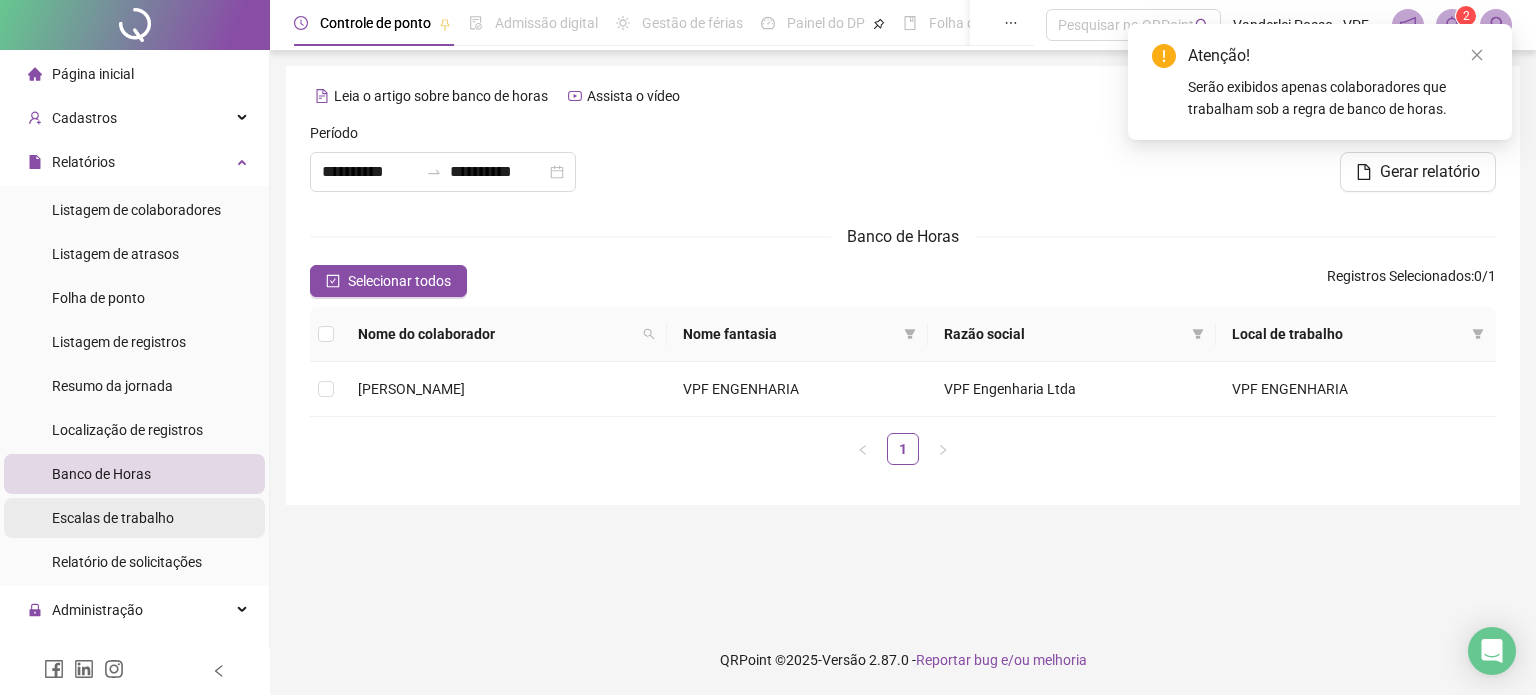 click on "Escalas de trabalho" at bounding box center (113, 518) 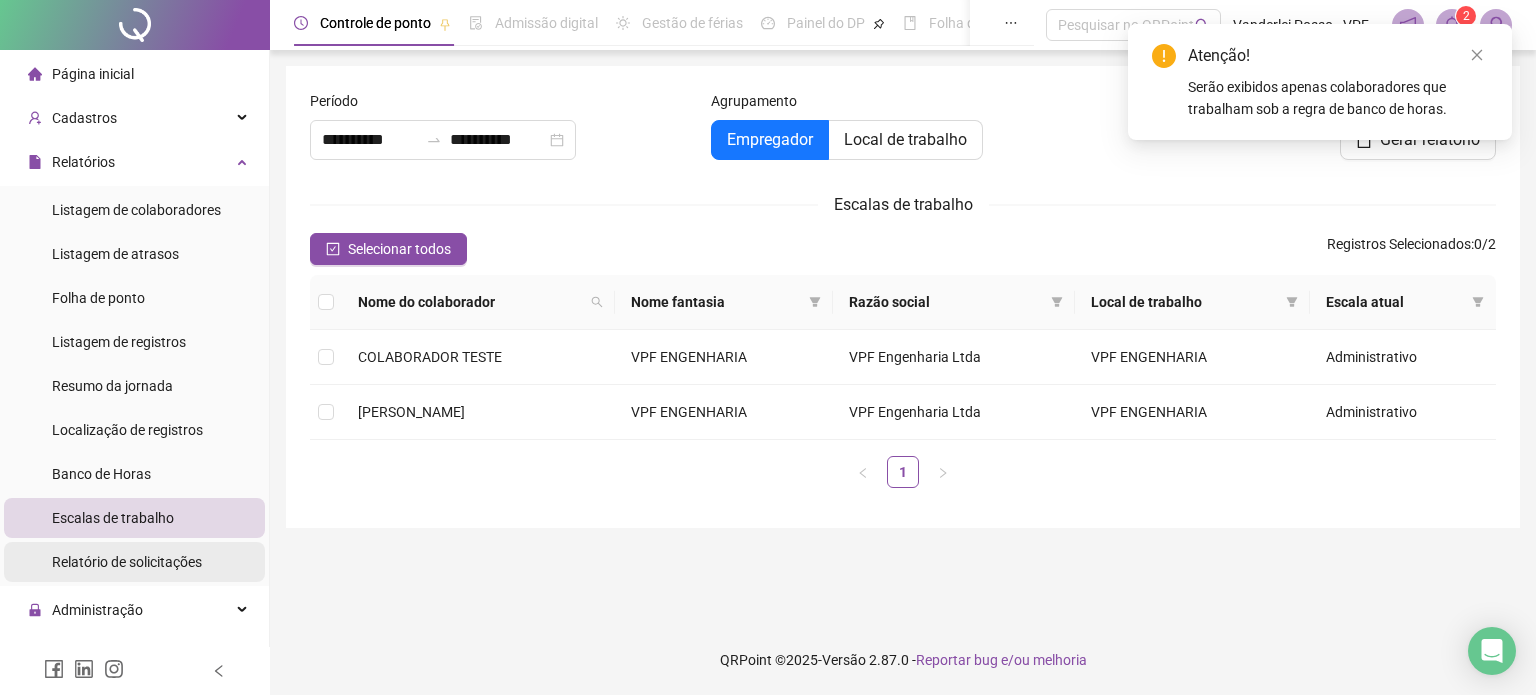 click on "Relatório de solicitações" at bounding box center [127, 562] 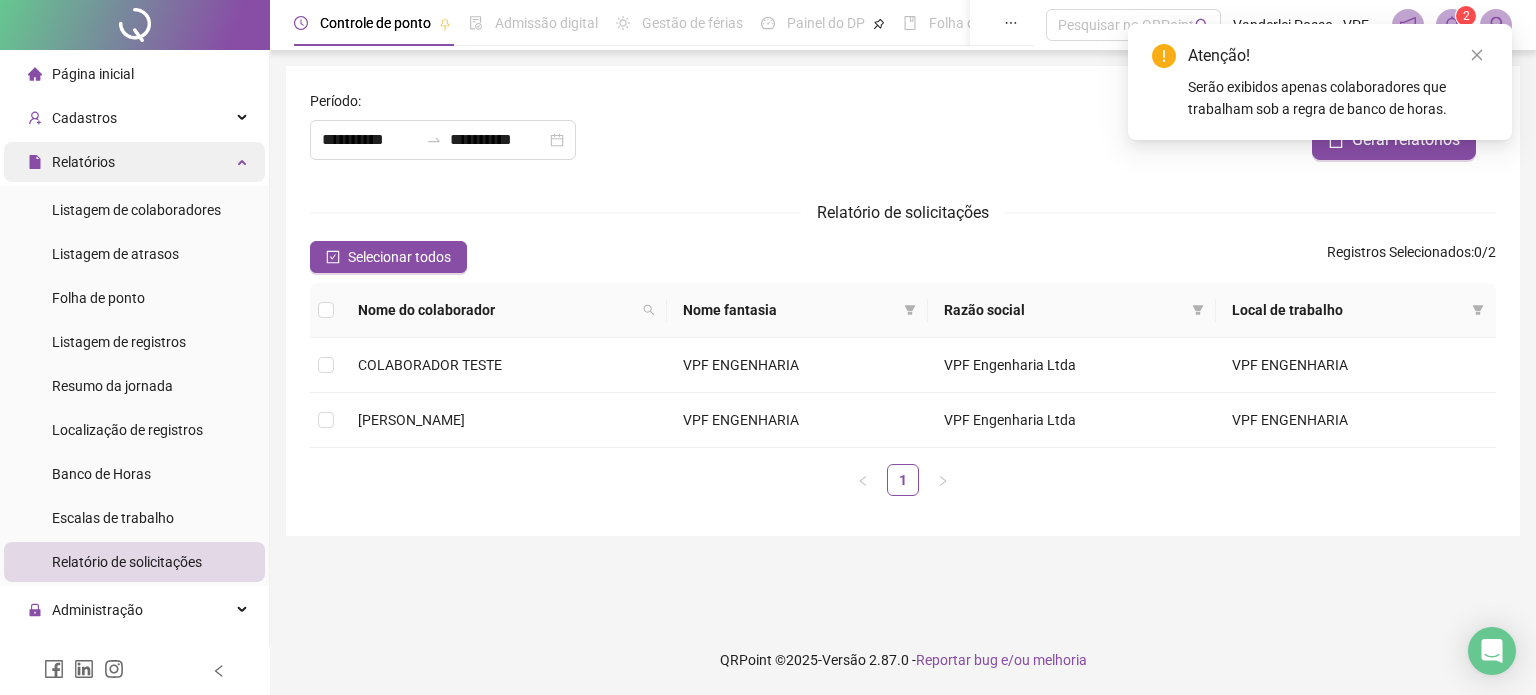 click on "Relatórios" at bounding box center [83, 162] 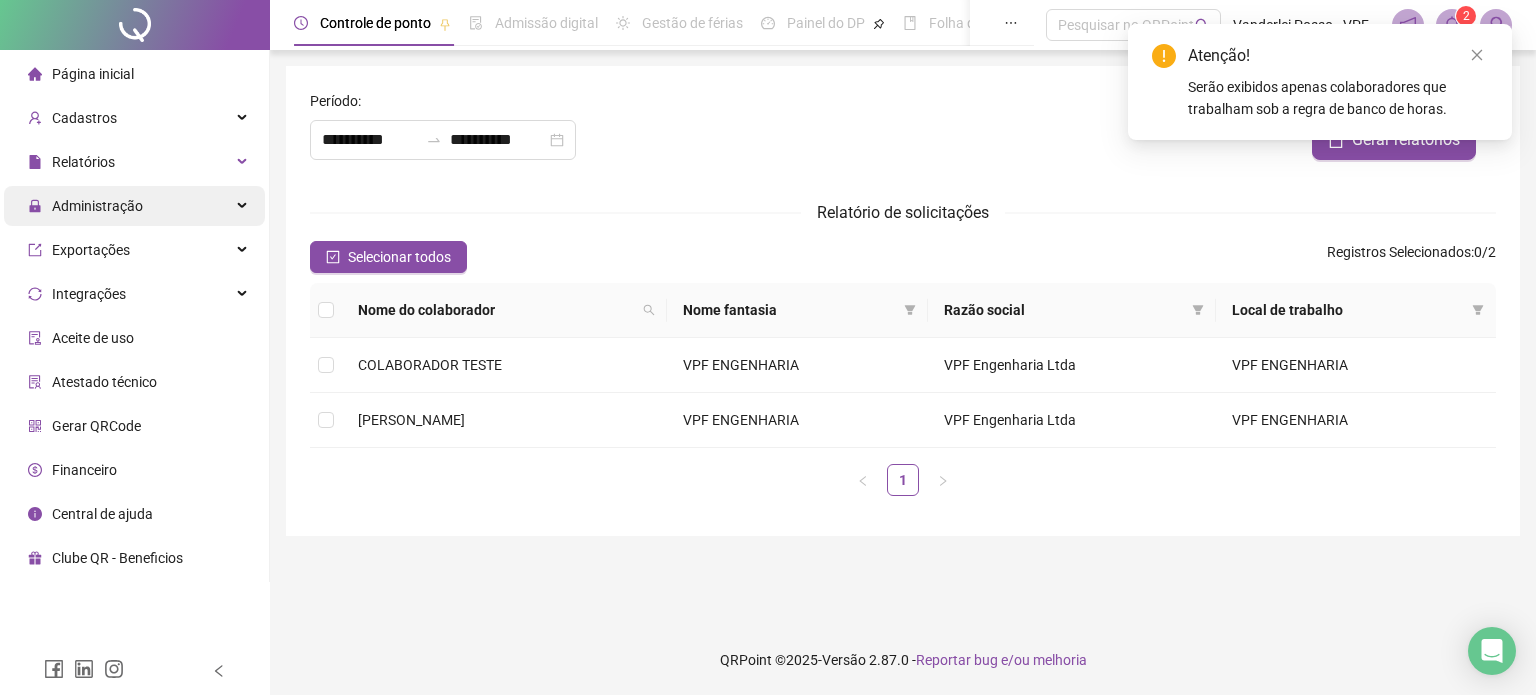click on "Administração" at bounding box center (97, 206) 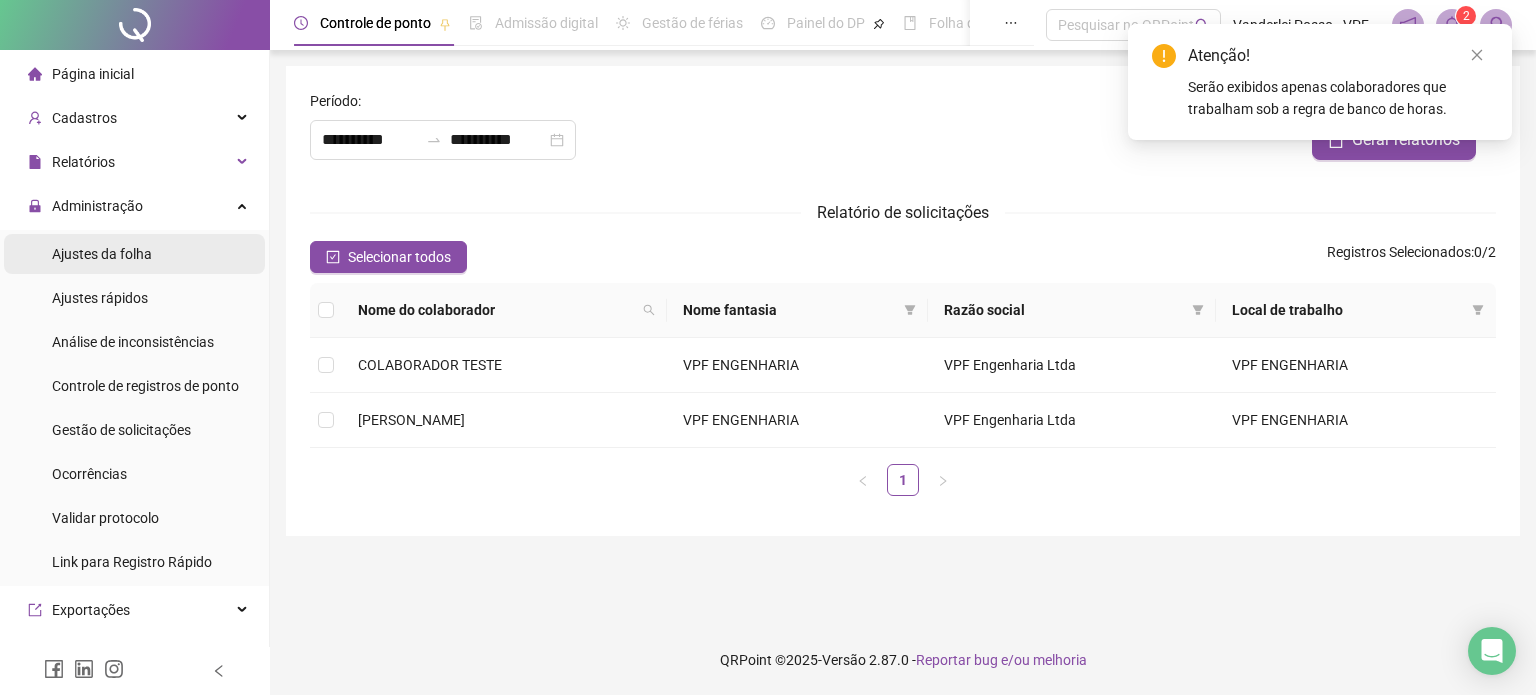 click on "Ajustes da folha" at bounding box center (102, 254) 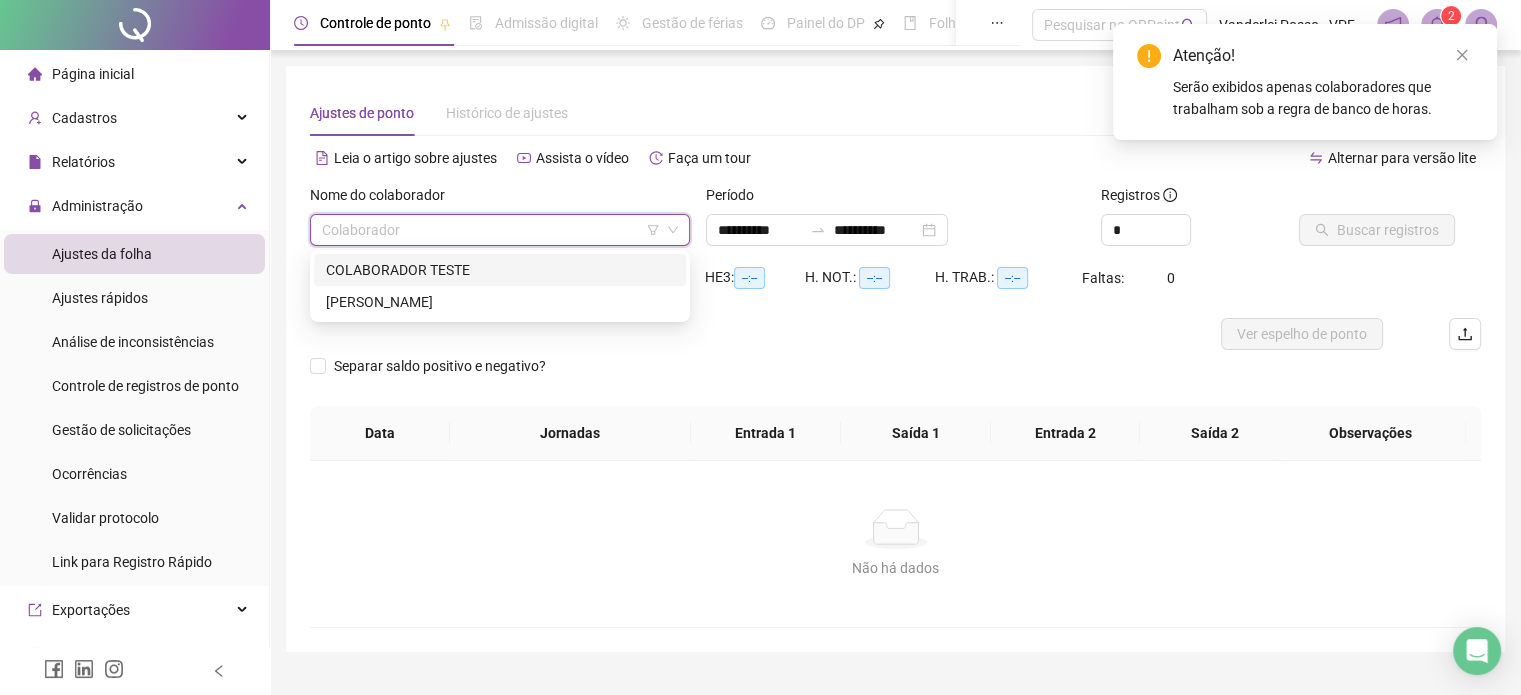 click at bounding box center (494, 230) 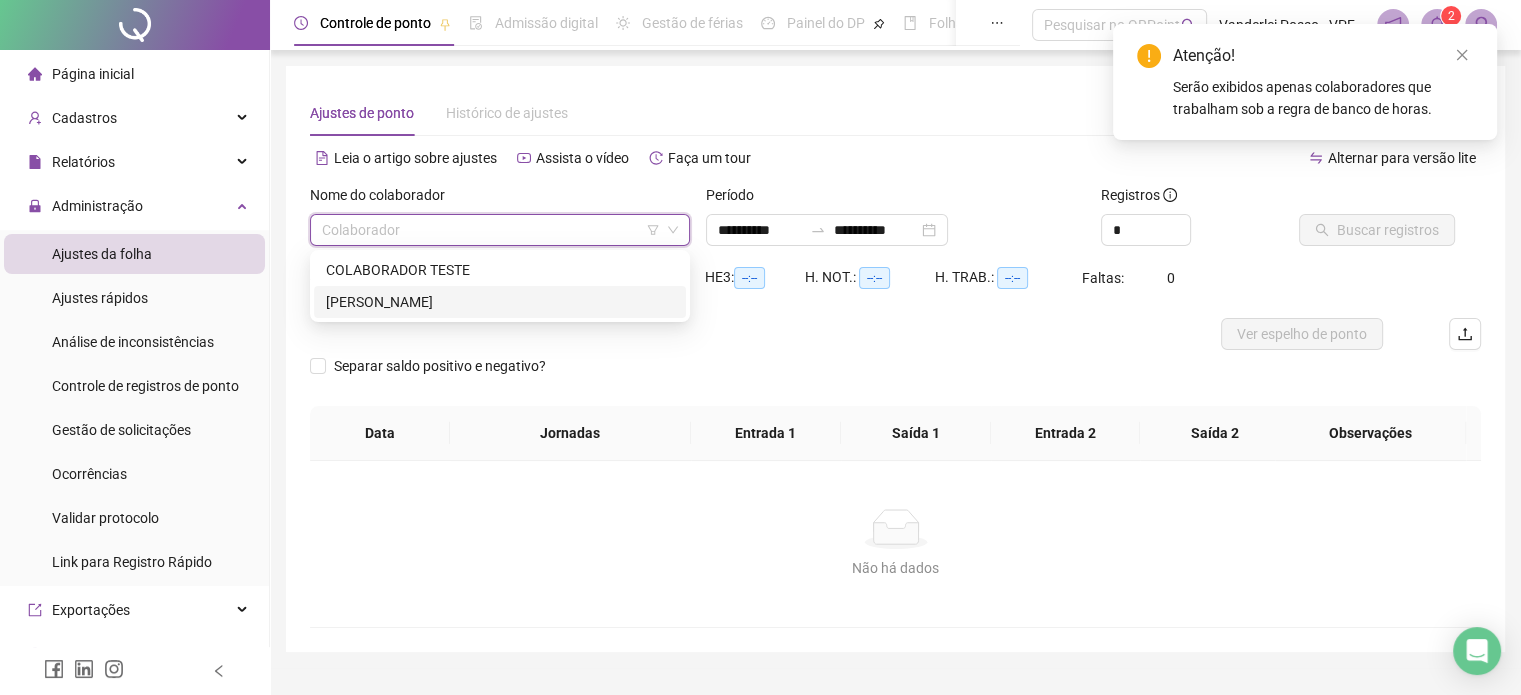 click on "[PERSON_NAME]" at bounding box center [500, 302] 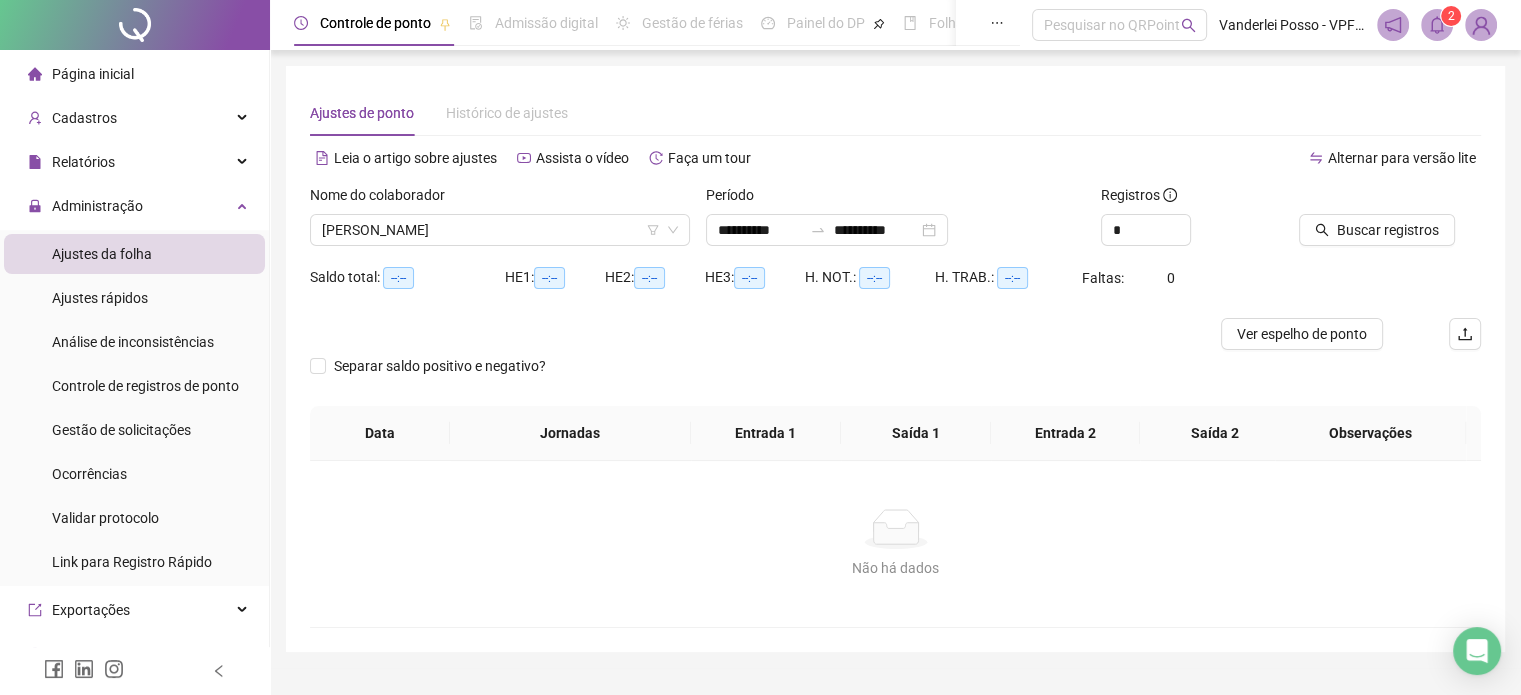 click at bounding box center (749, 334) 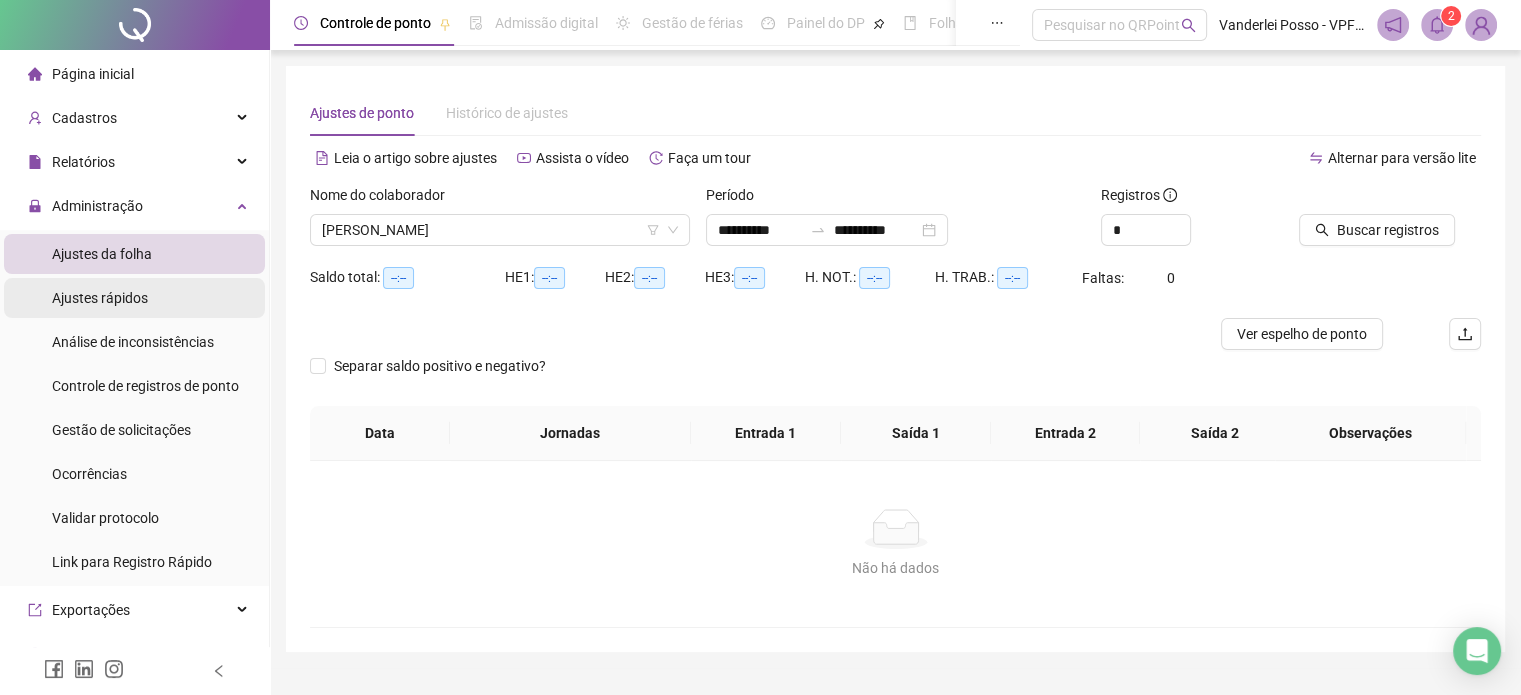 click on "Ajustes rápidos" at bounding box center (100, 298) 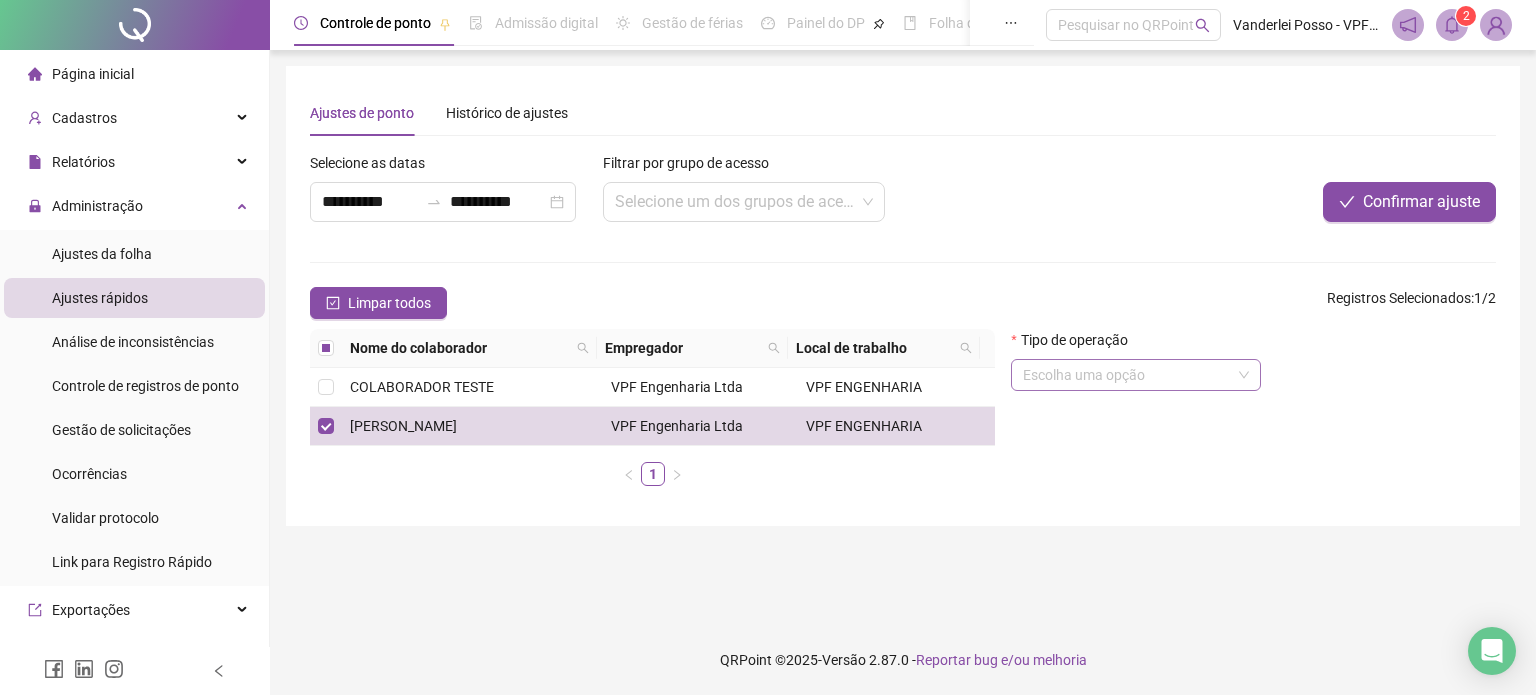 click on "Escolha uma opção" at bounding box center [1136, 375] 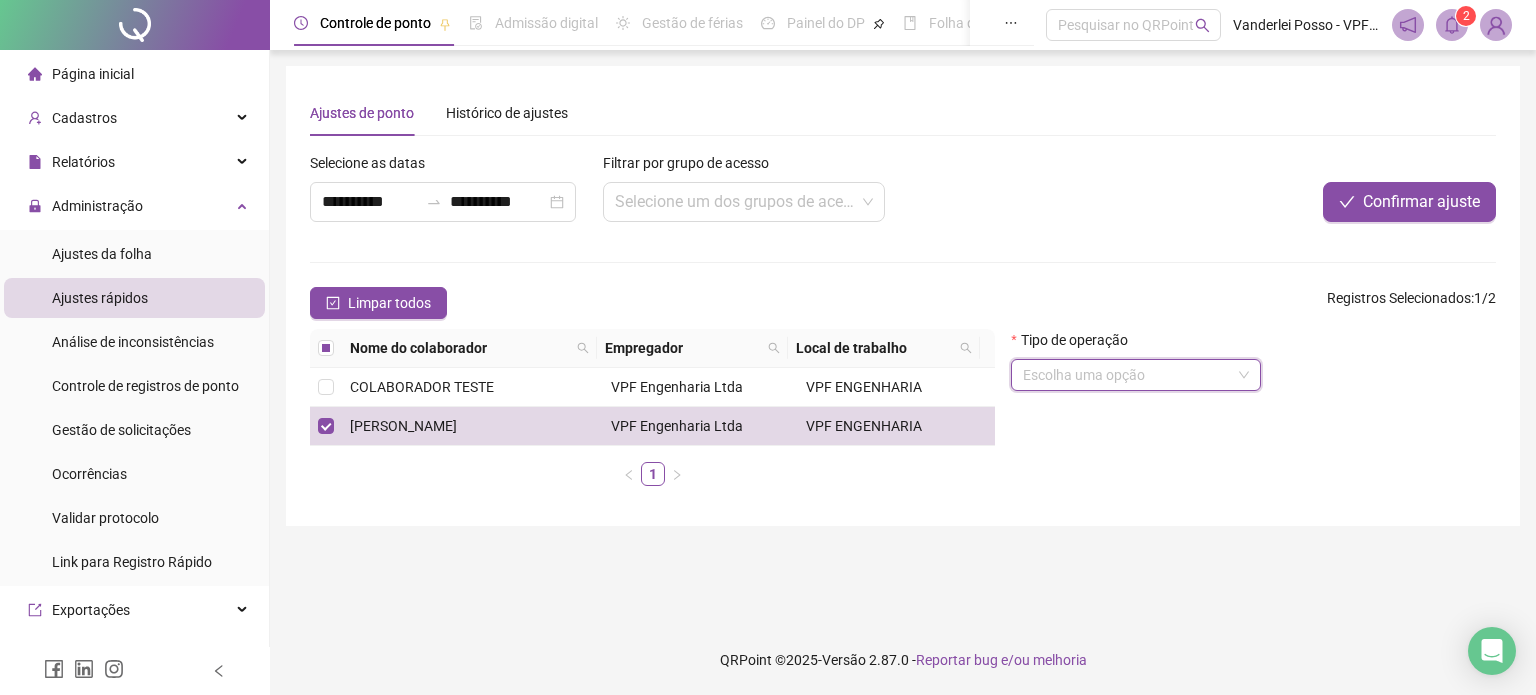 click on "Escolha uma opção" at bounding box center (1136, 375) 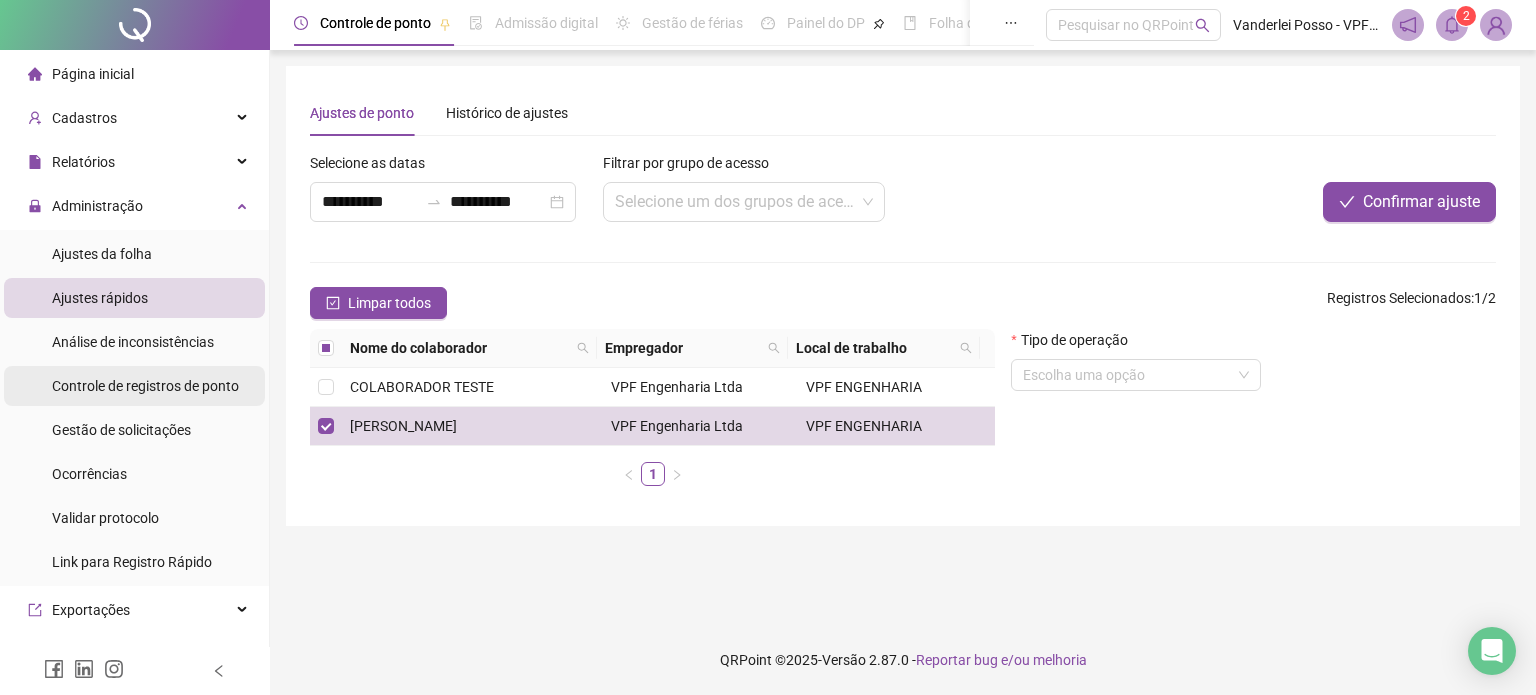 click on "Controle de registros de ponto" at bounding box center (145, 386) 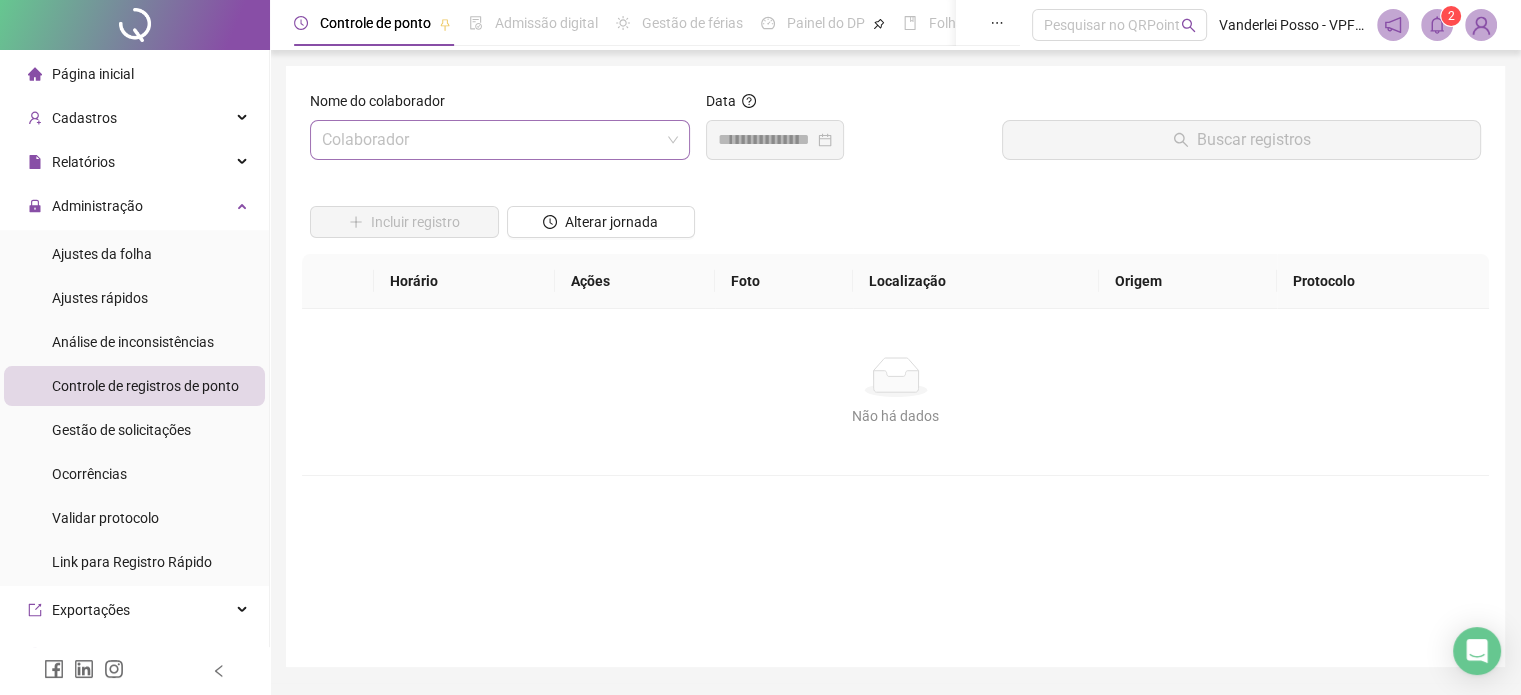 click on "Colaborador" at bounding box center (500, 140) 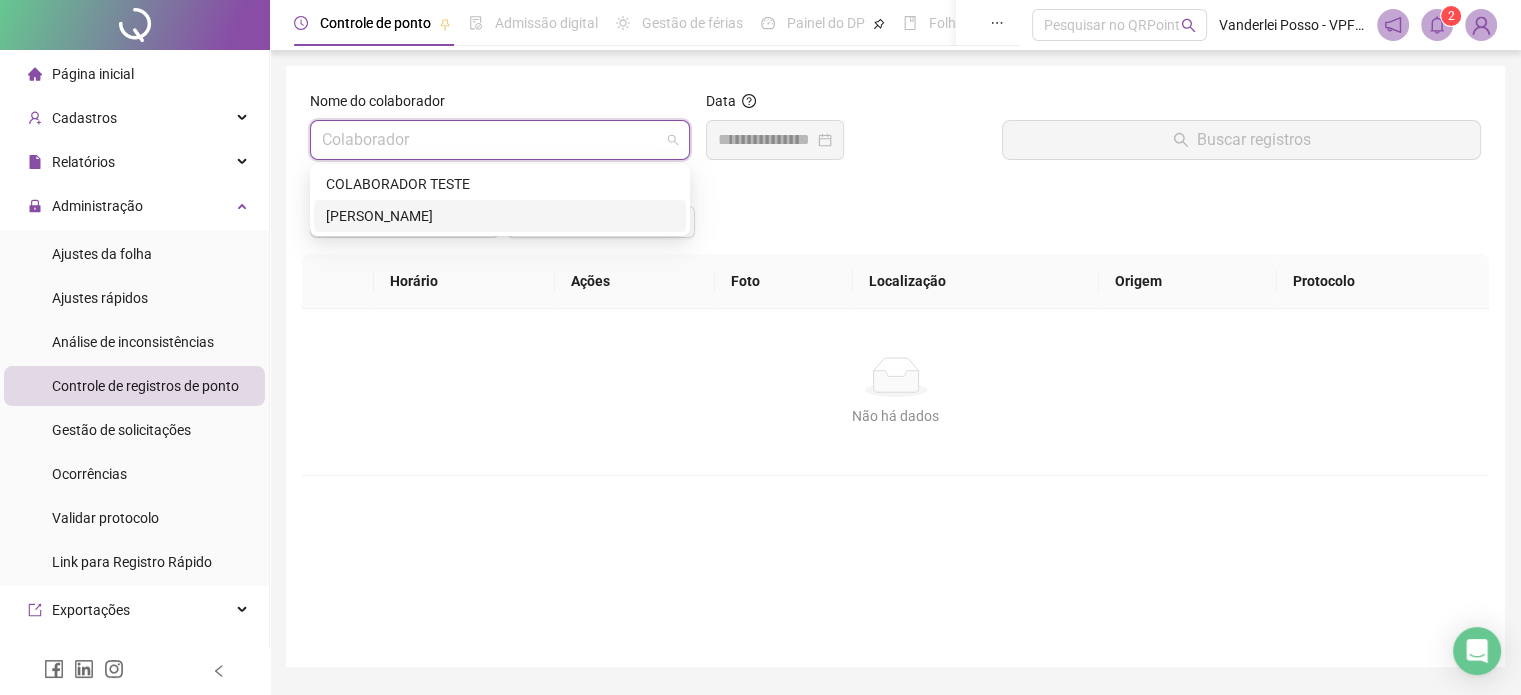 click on "[PERSON_NAME]" at bounding box center [500, 216] 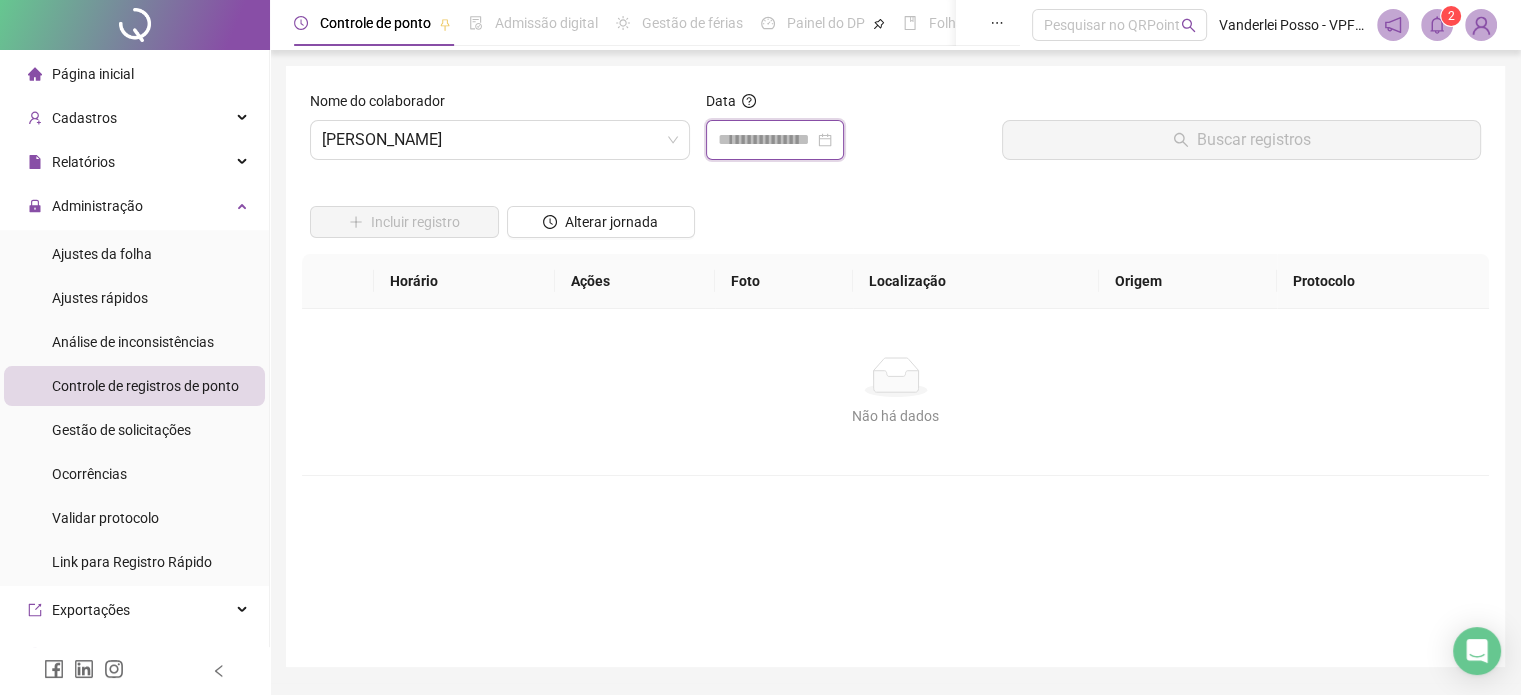 click at bounding box center [766, 140] 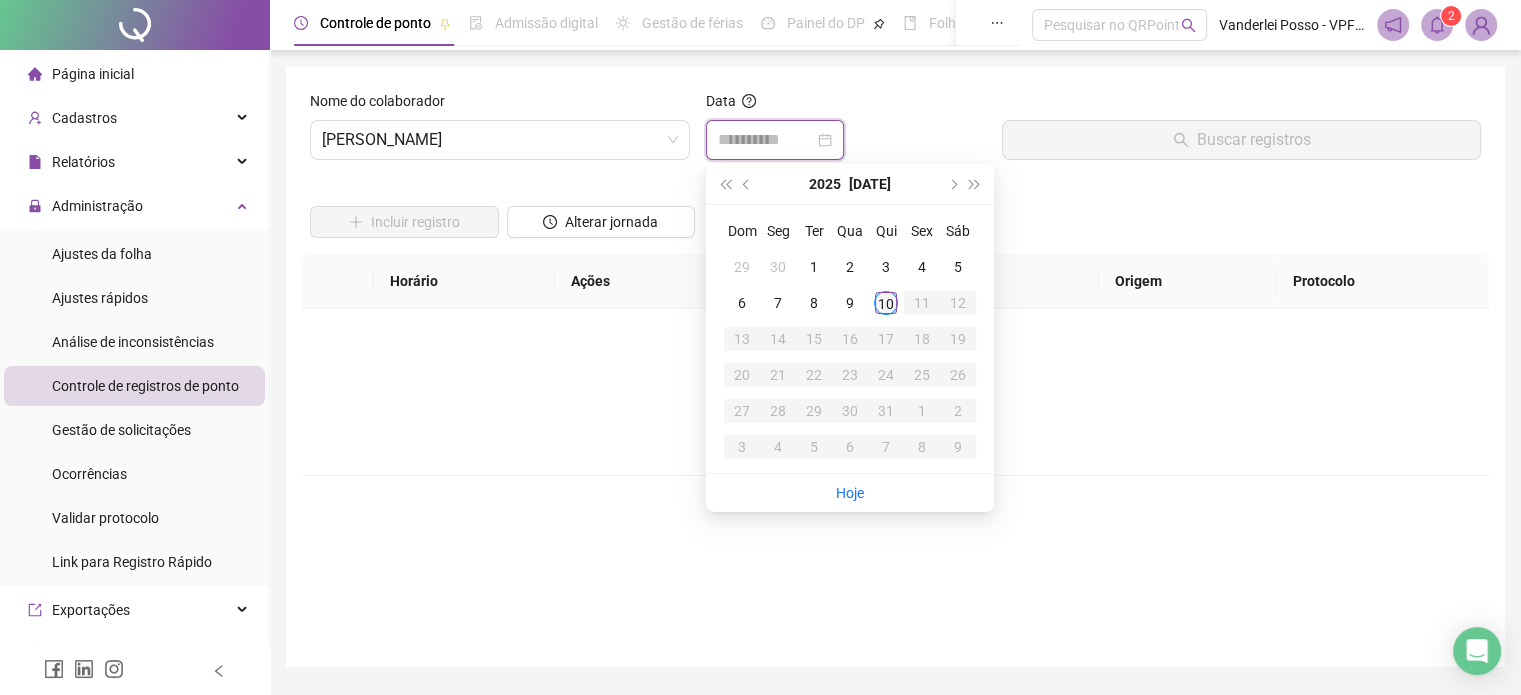 type on "**********" 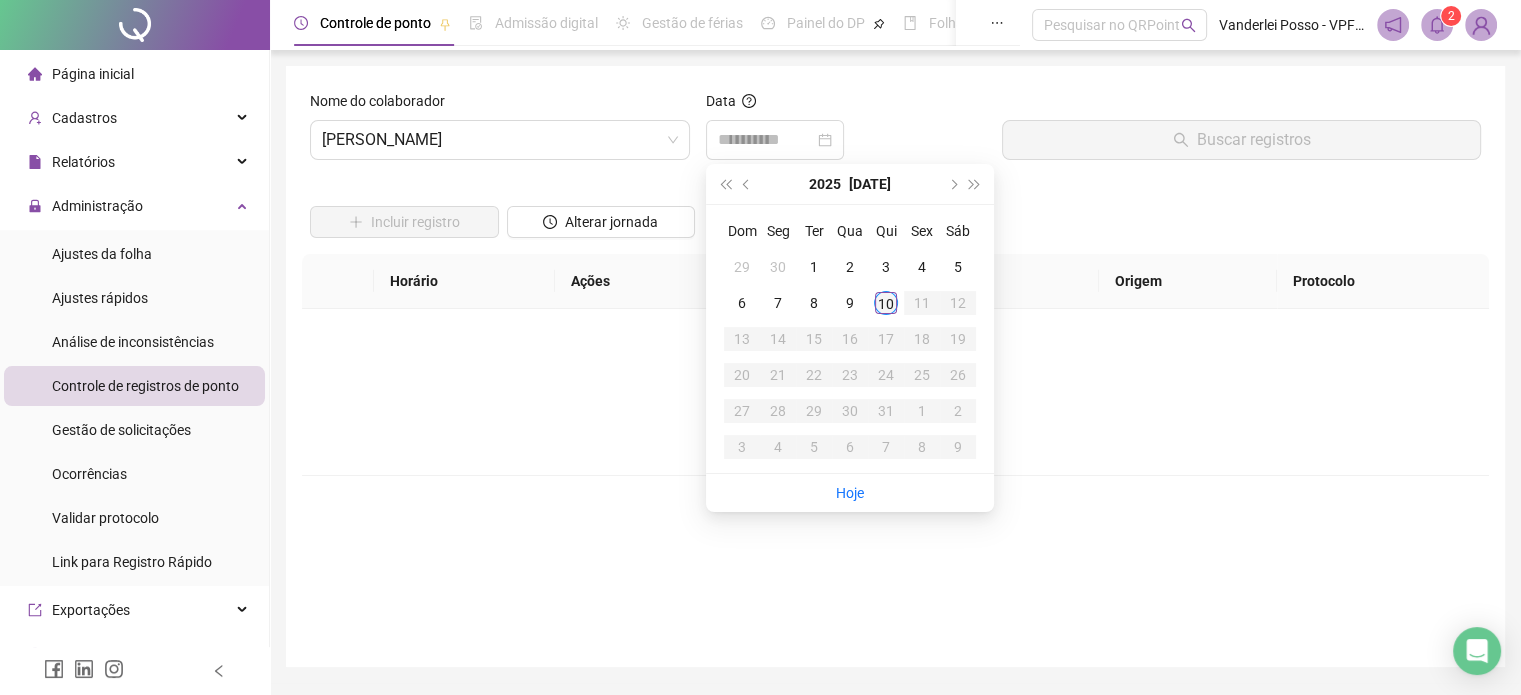 click on "10" at bounding box center (886, 303) 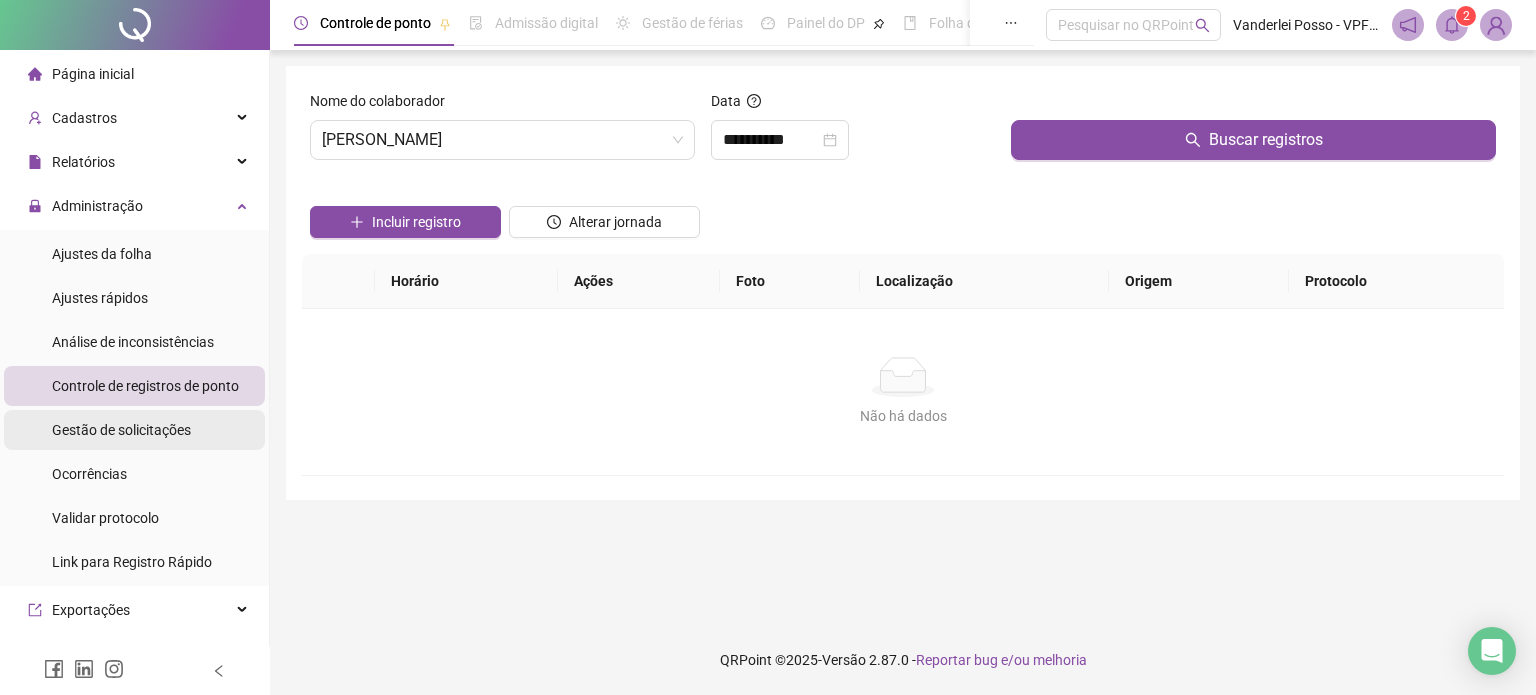click on "Gestão de solicitações" at bounding box center (121, 430) 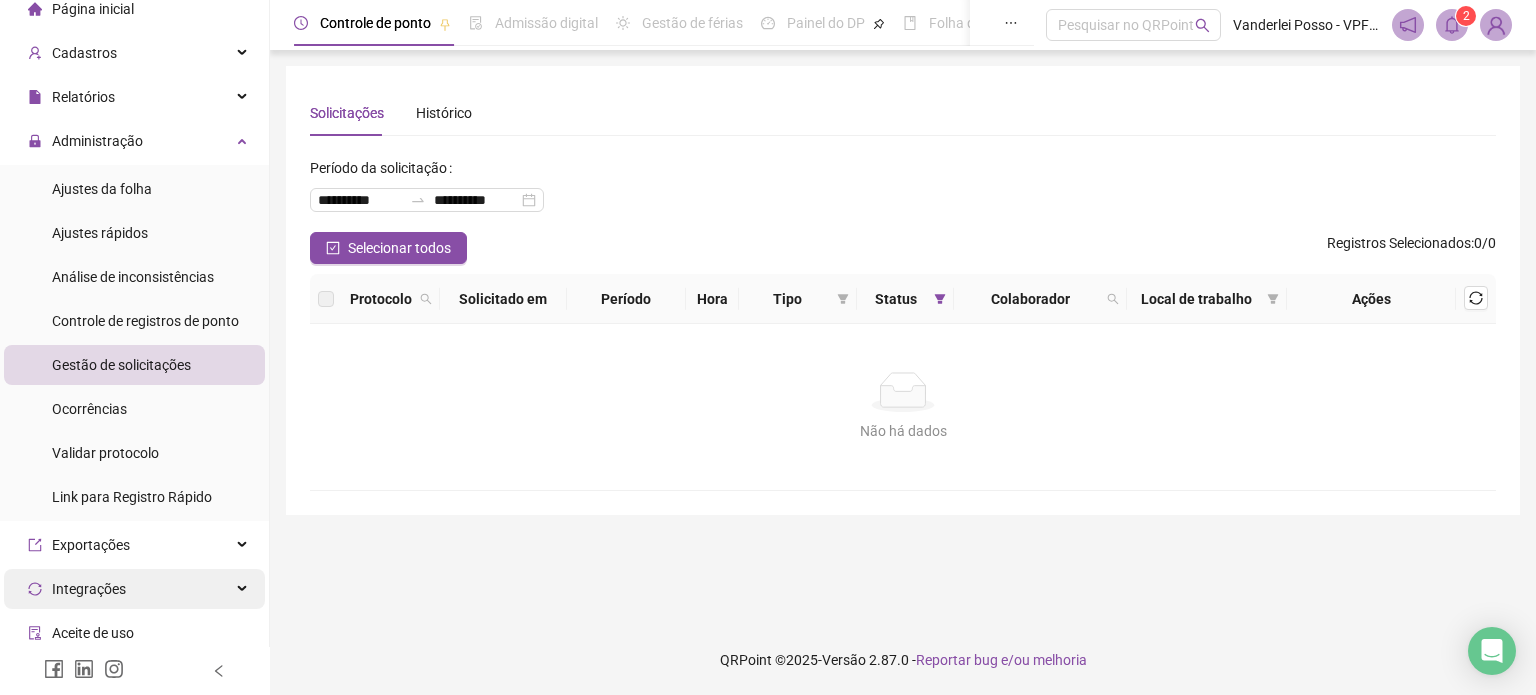 scroll, scrollTop: 100, scrollLeft: 0, axis: vertical 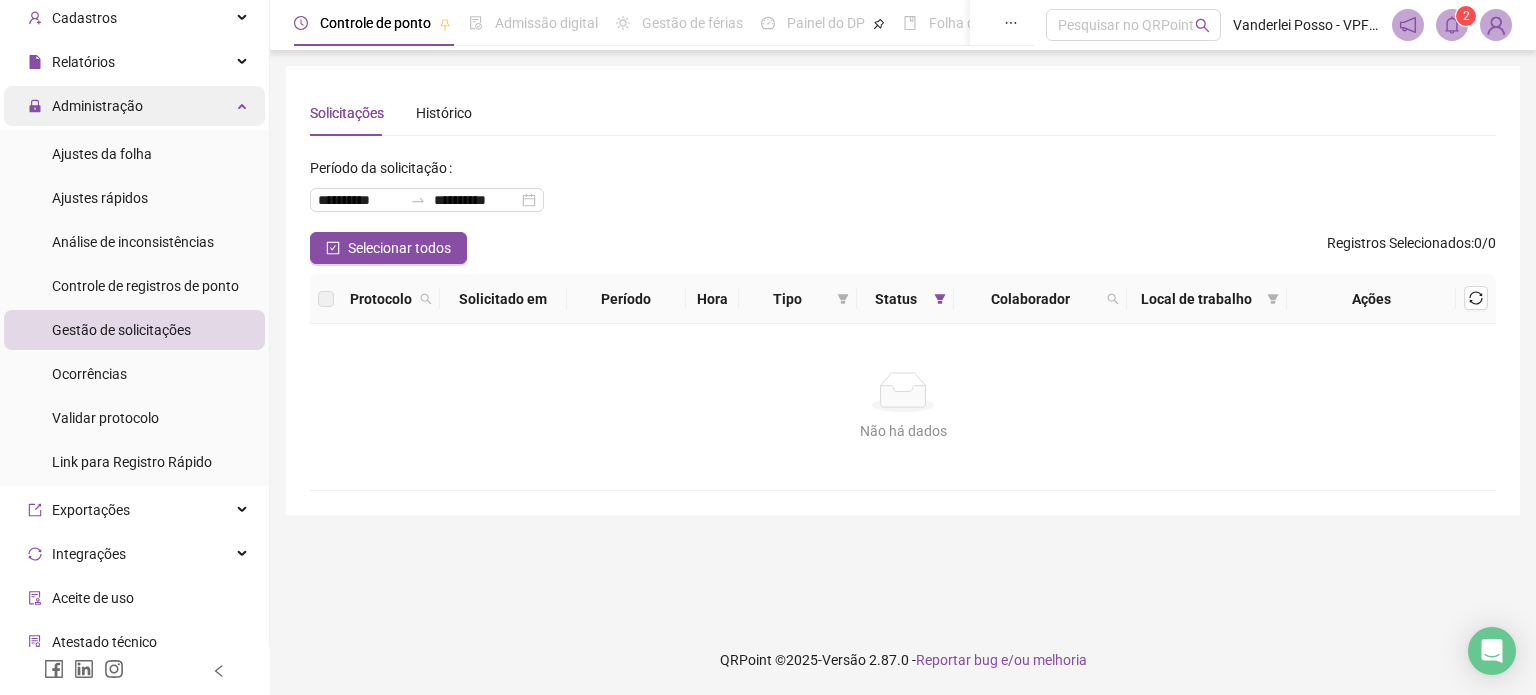 click on "Administração" at bounding box center (134, 106) 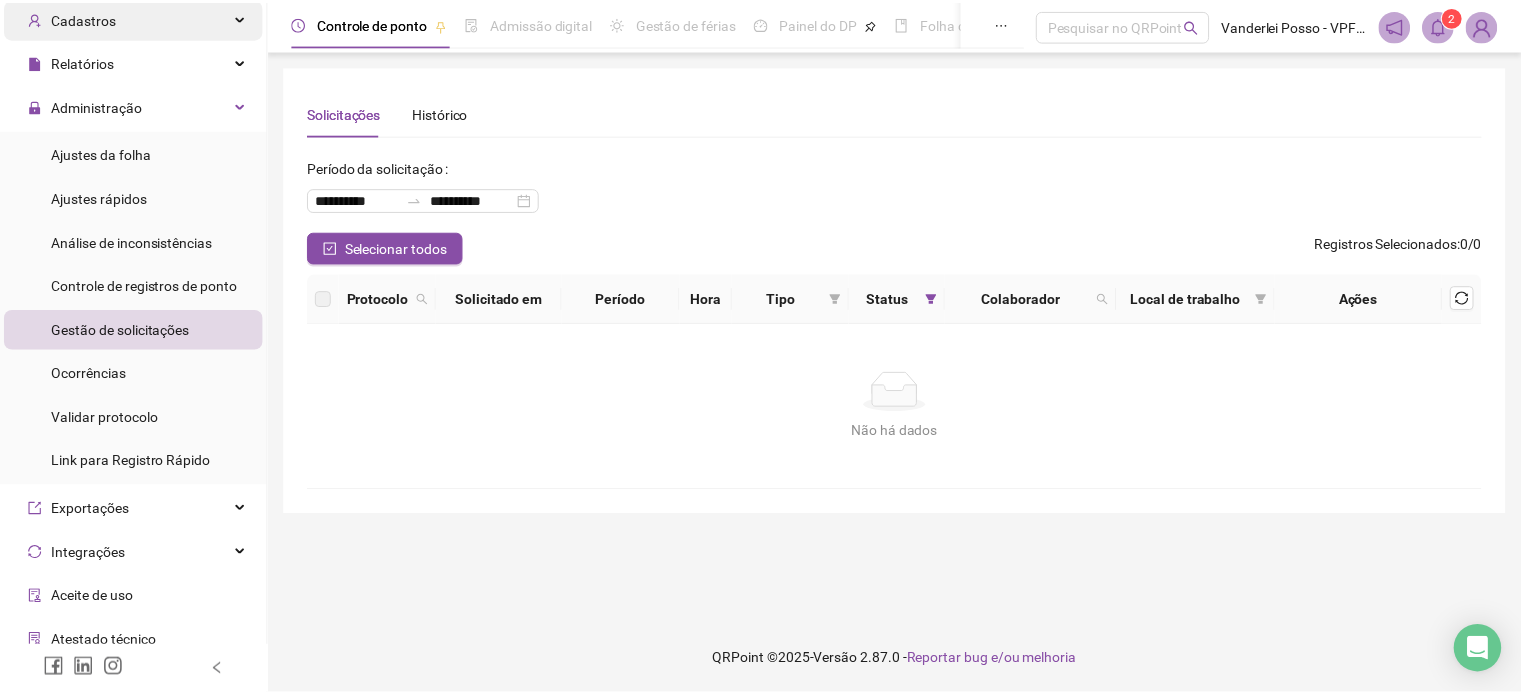 scroll, scrollTop: 0, scrollLeft: 0, axis: both 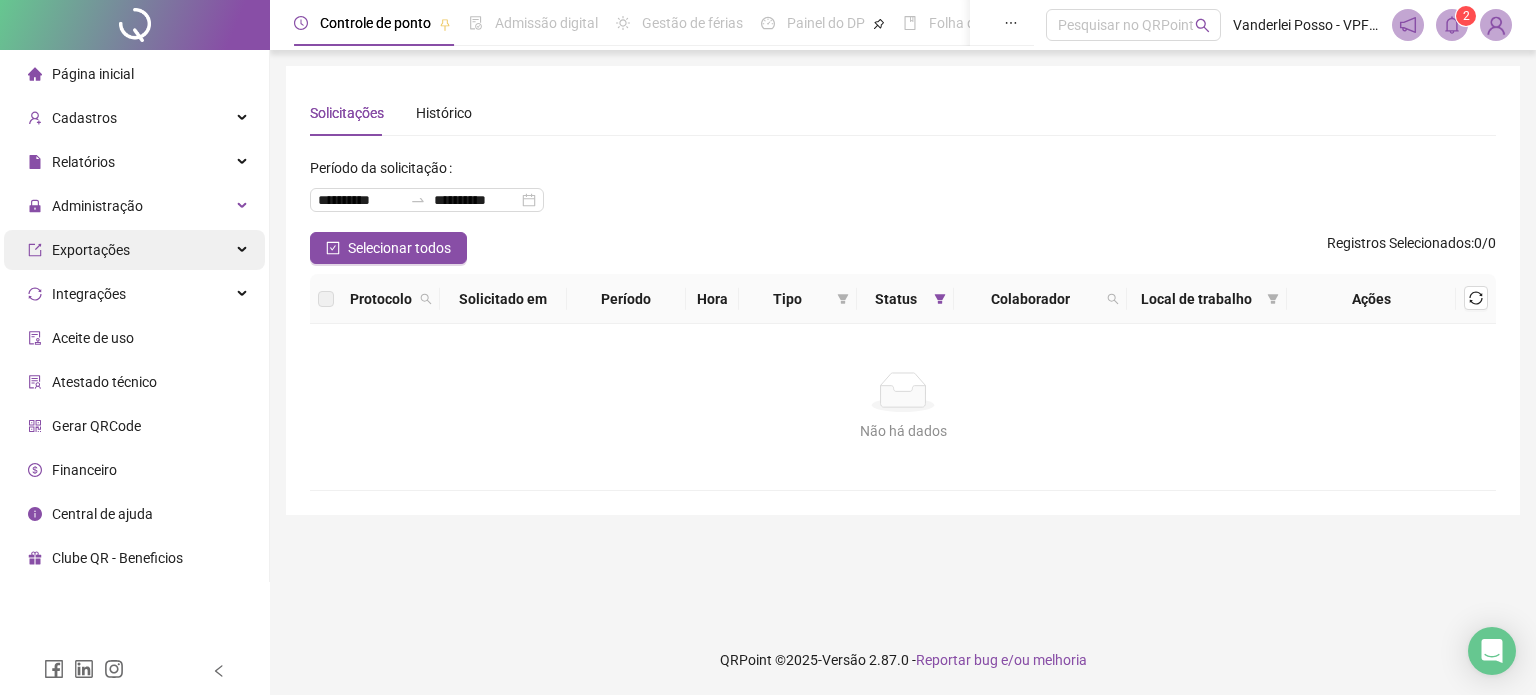 click on "Exportações" at bounding box center [134, 250] 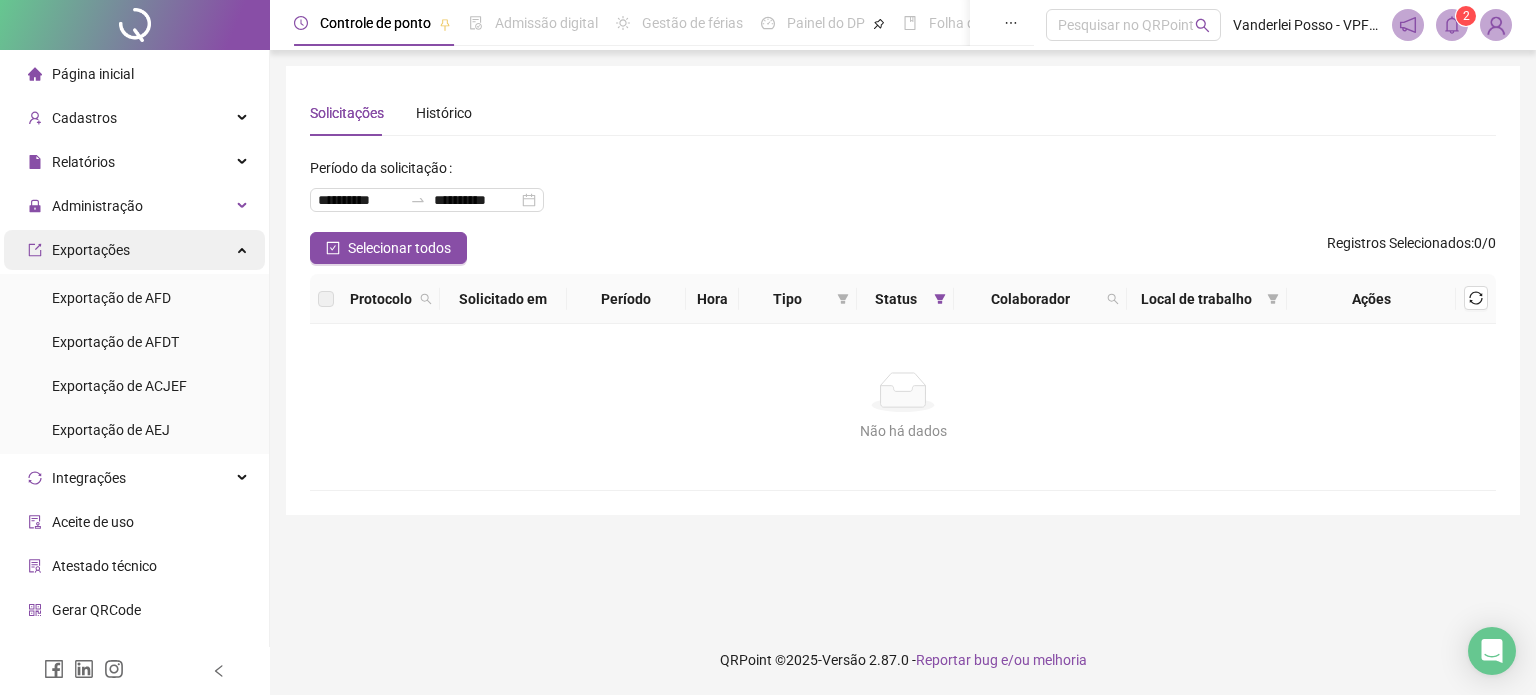 click on "Exportações" at bounding box center (134, 250) 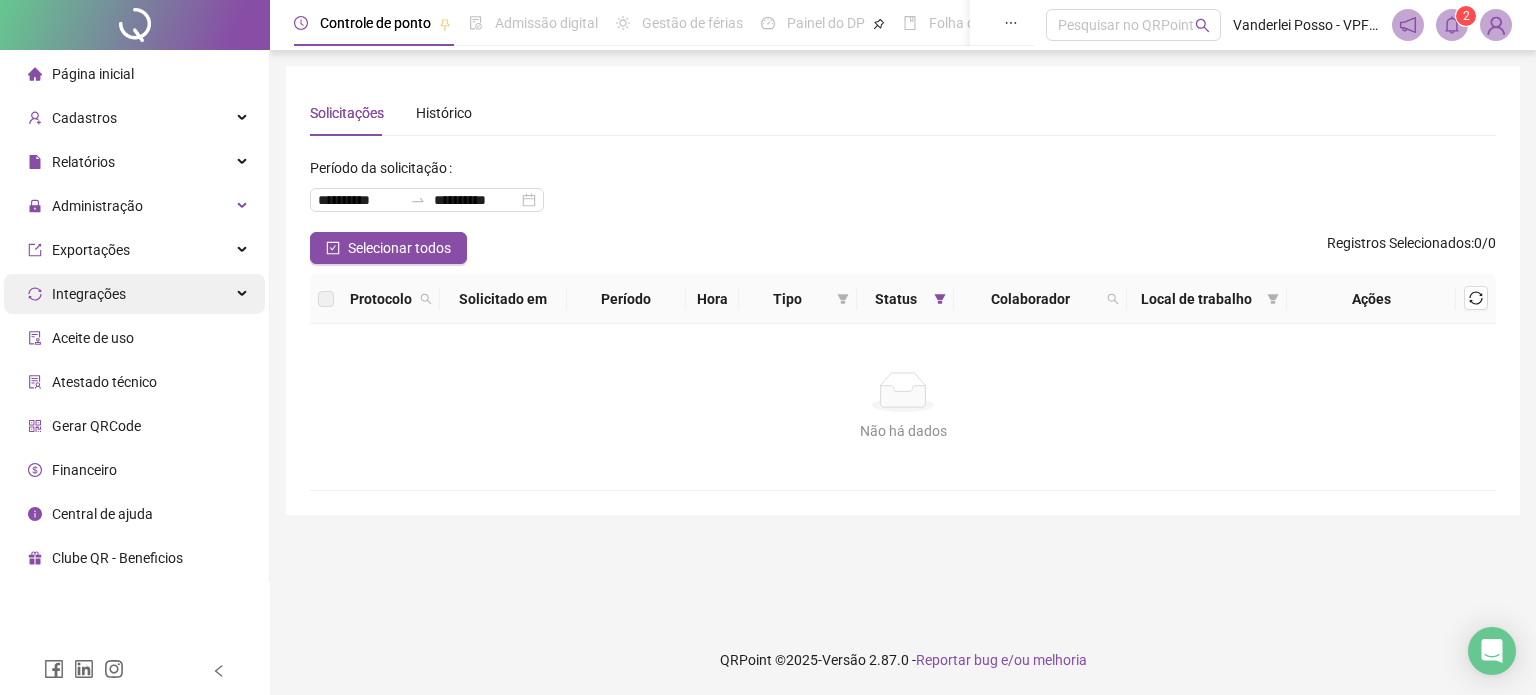 click on "Integrações" at bounding box center (134, 294) 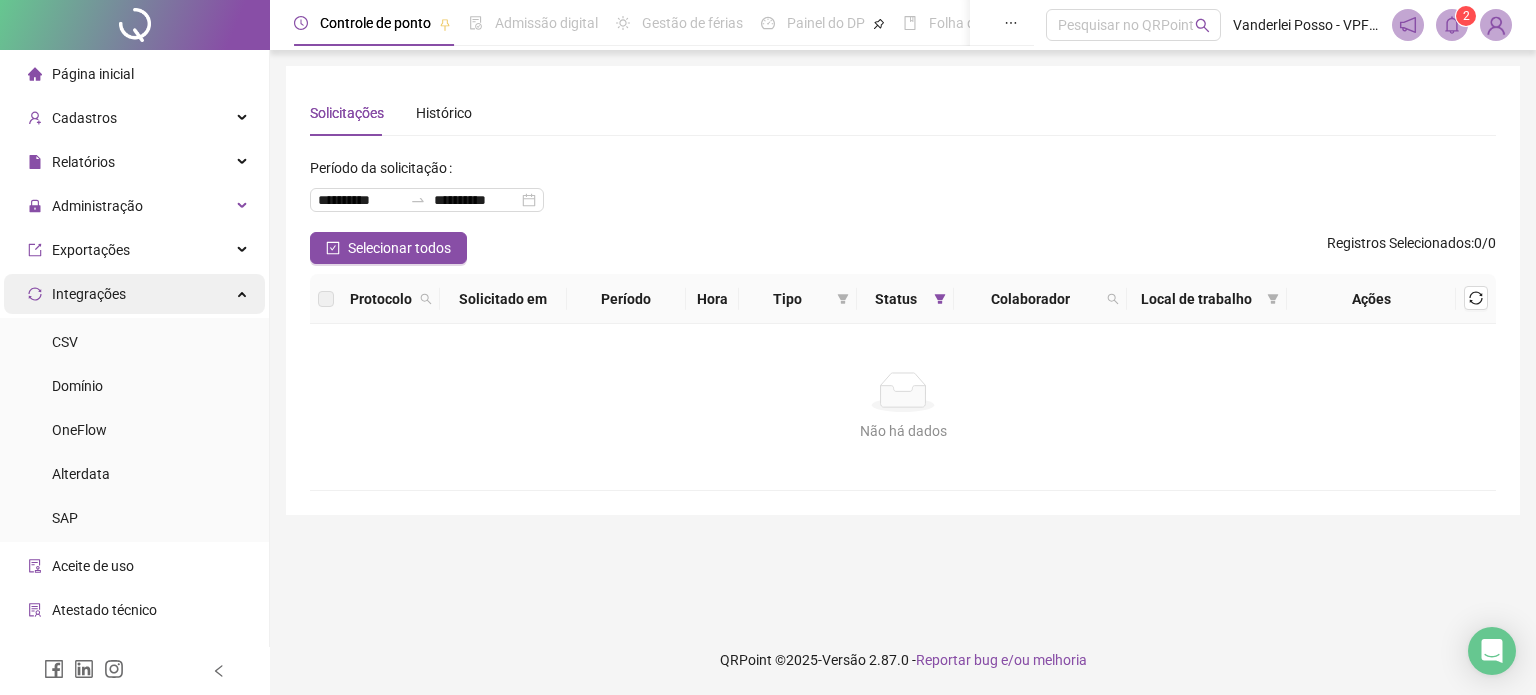 click on "Integrações" at bounding box center (134, 294) 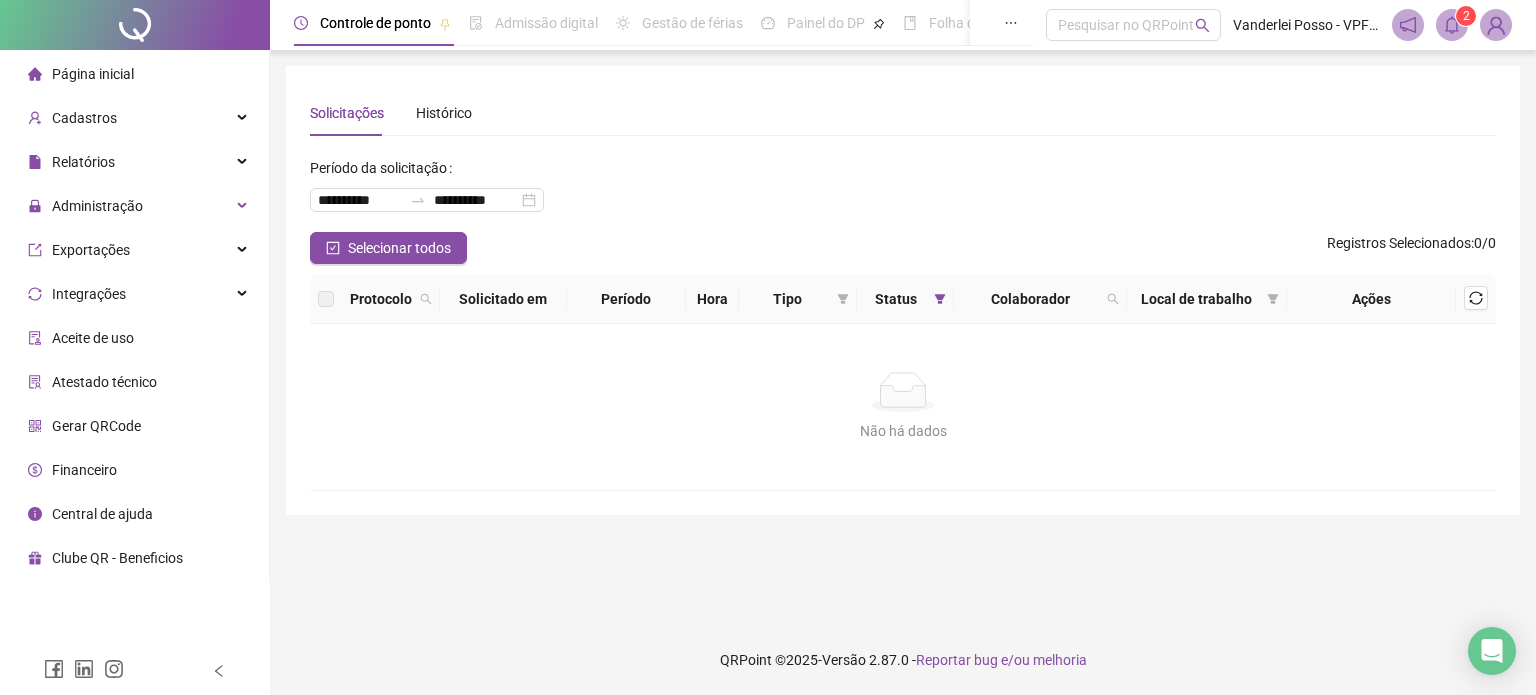 click on "Atestado técnico" at bounding box center [104, 382] 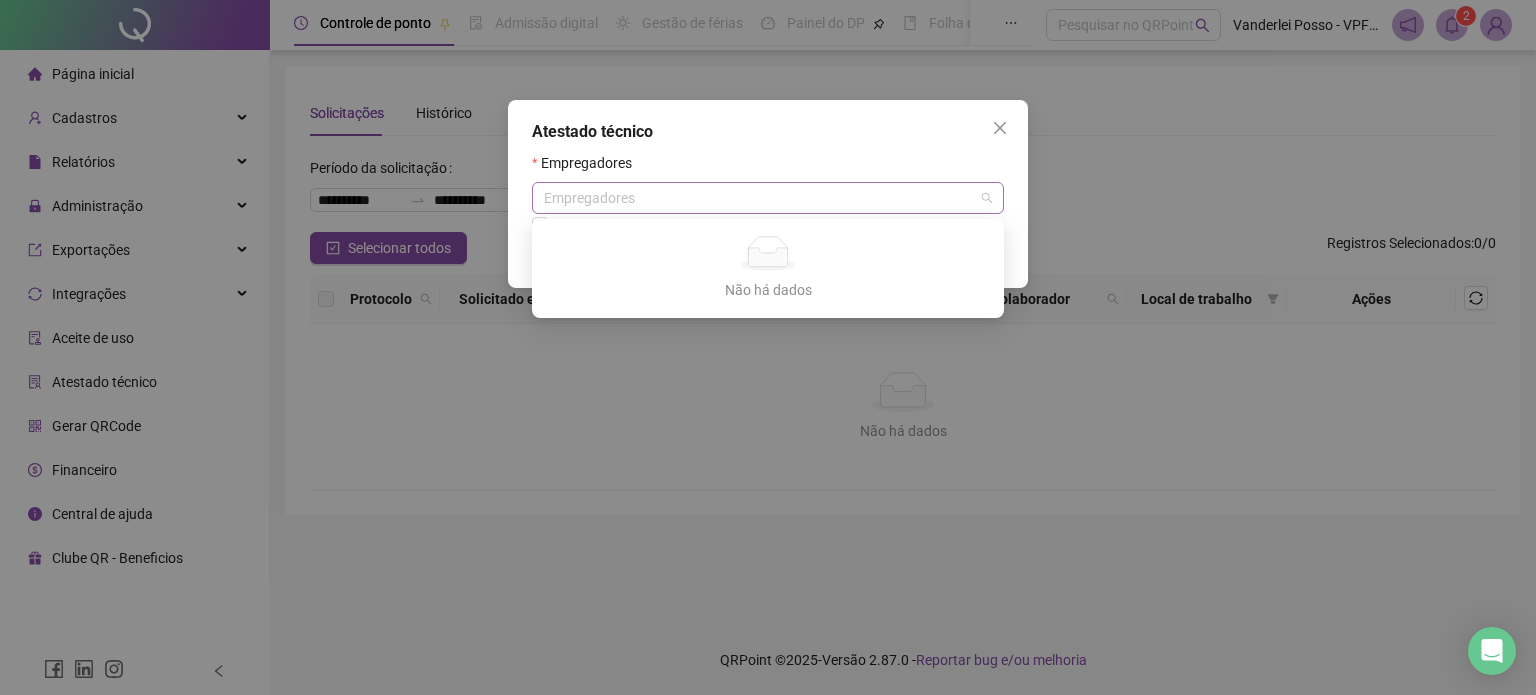 click at bounding box center (757, 198) 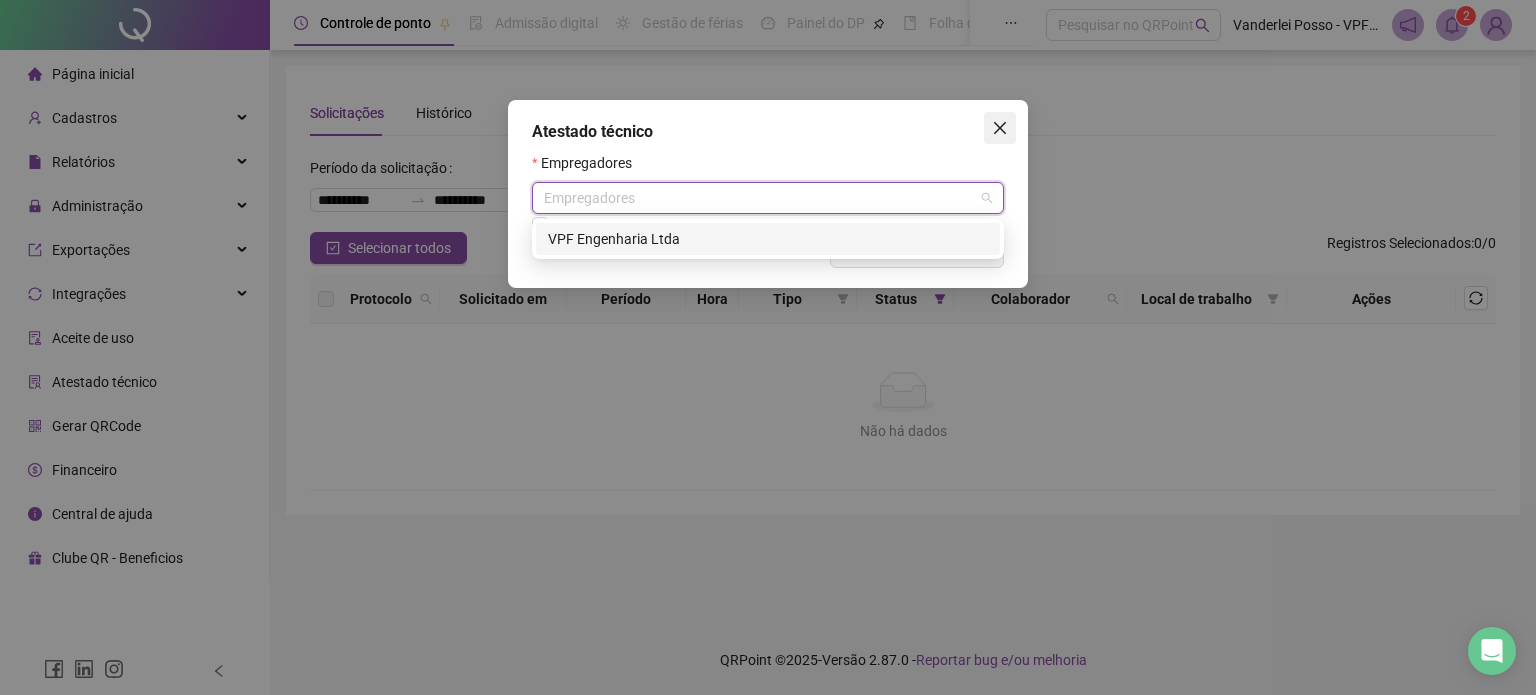 click 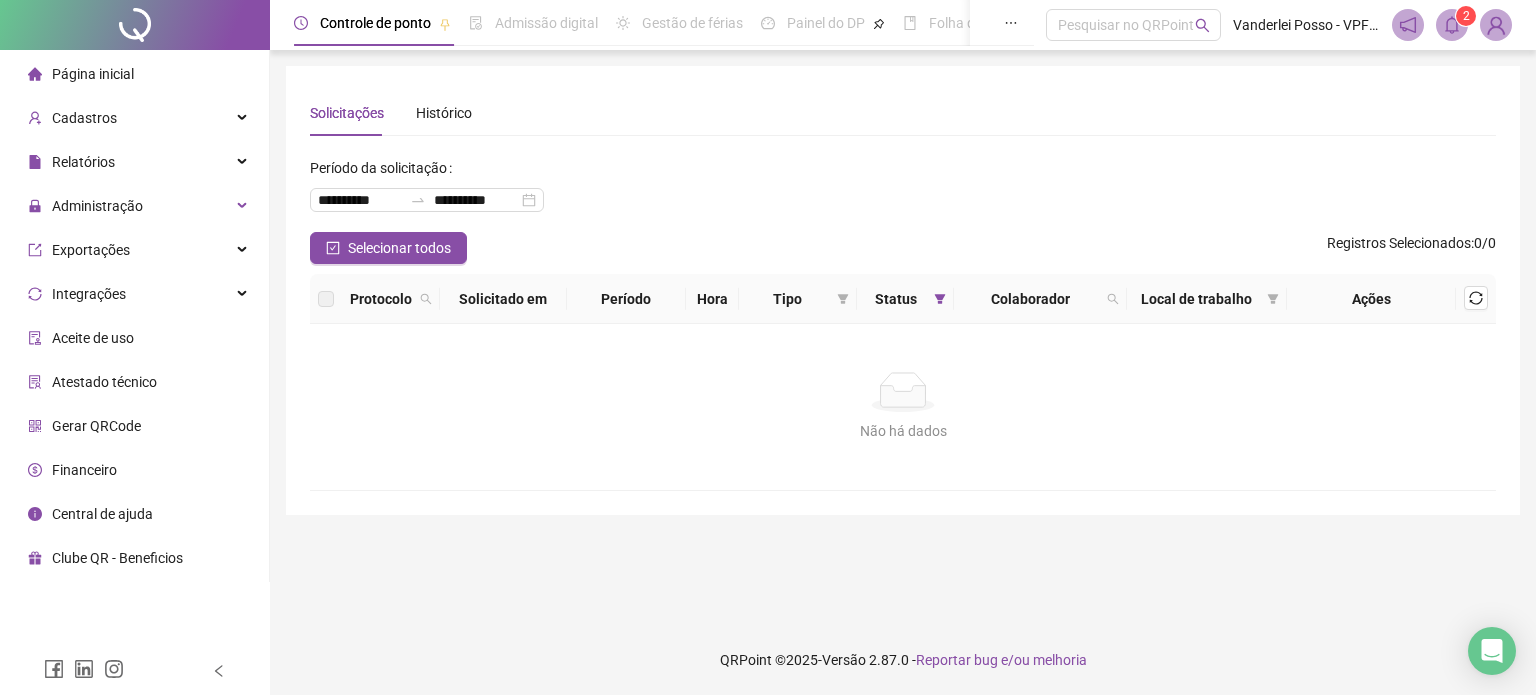 click on "Financeiro" at bounding box center (84, 470) 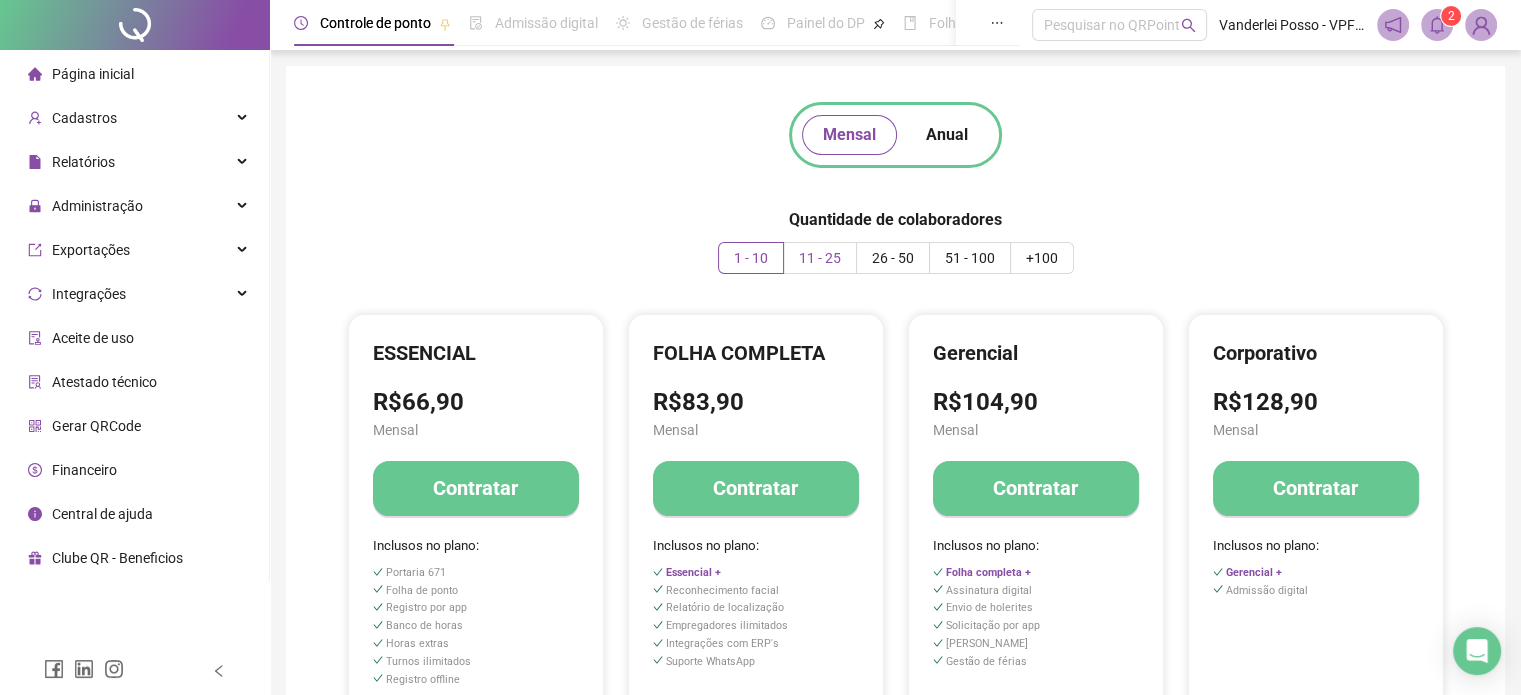 click on "11 - 25" at bounding box center (820, 258) 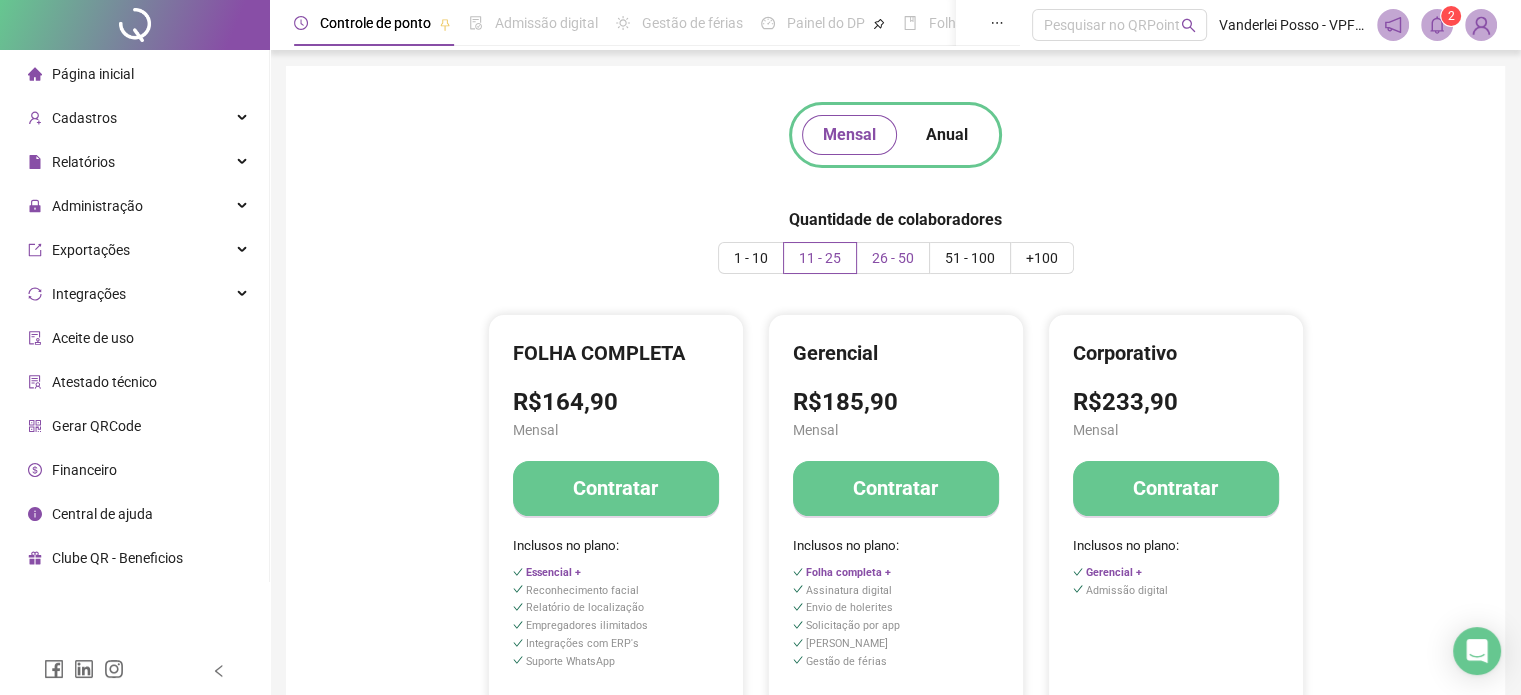 click on "26 - 50" at bounding box center (893, 258) 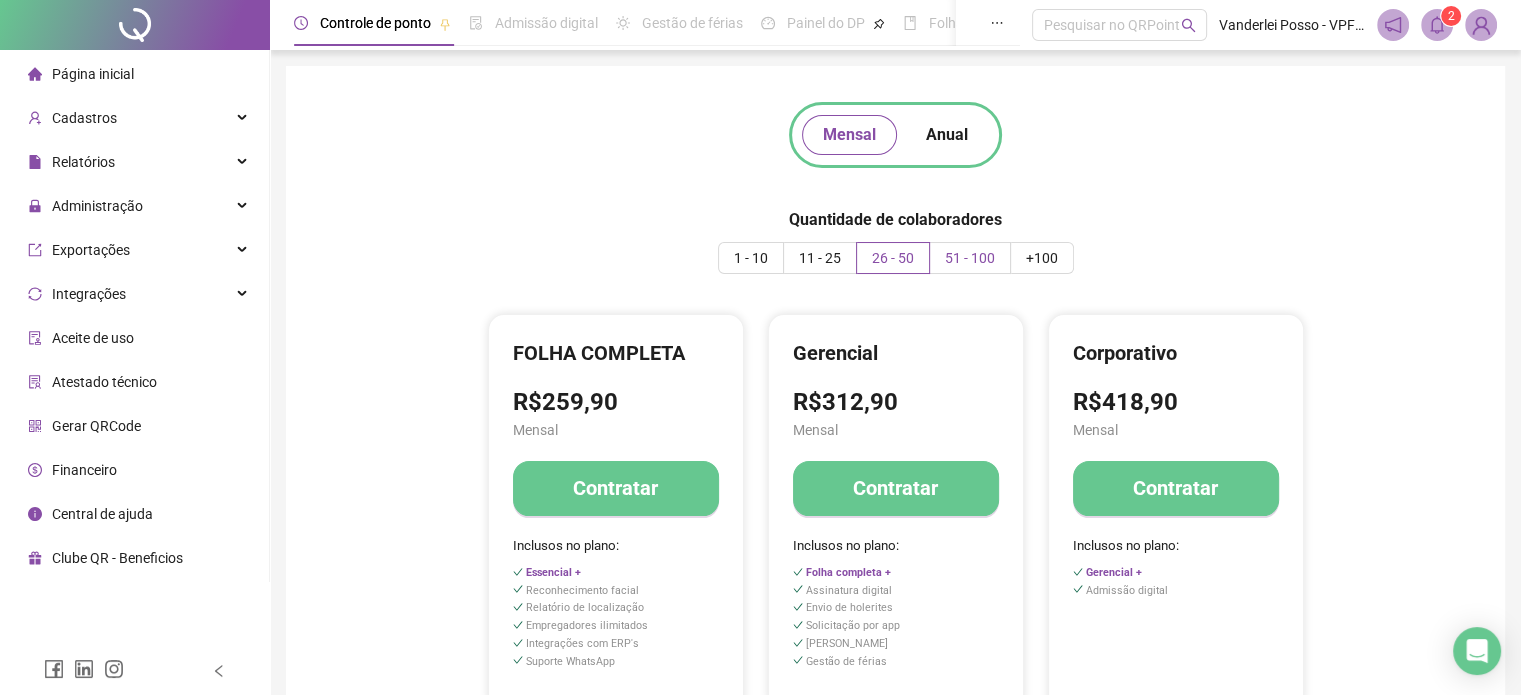 click on "51 - 100" at bounding box center (970, 258) 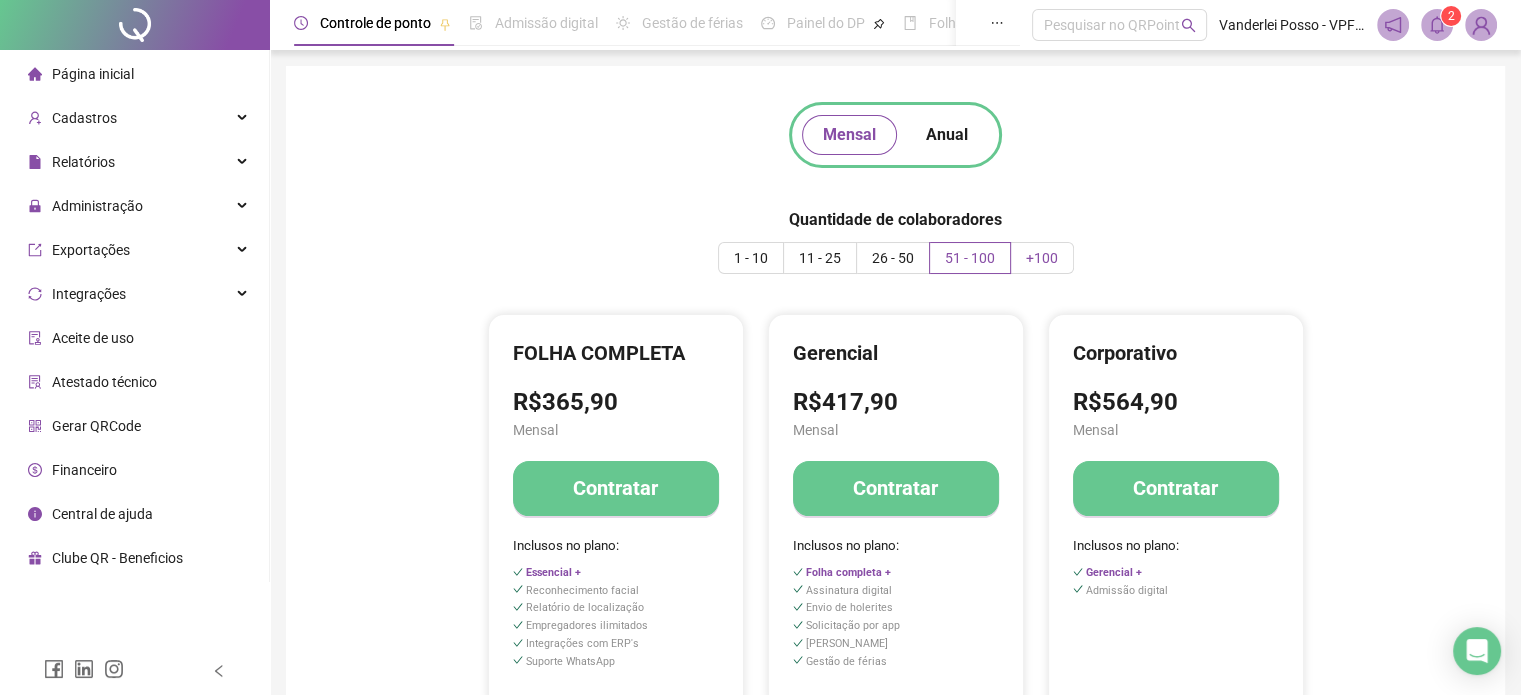 click on "+100" at bounding box center (1042, 258) 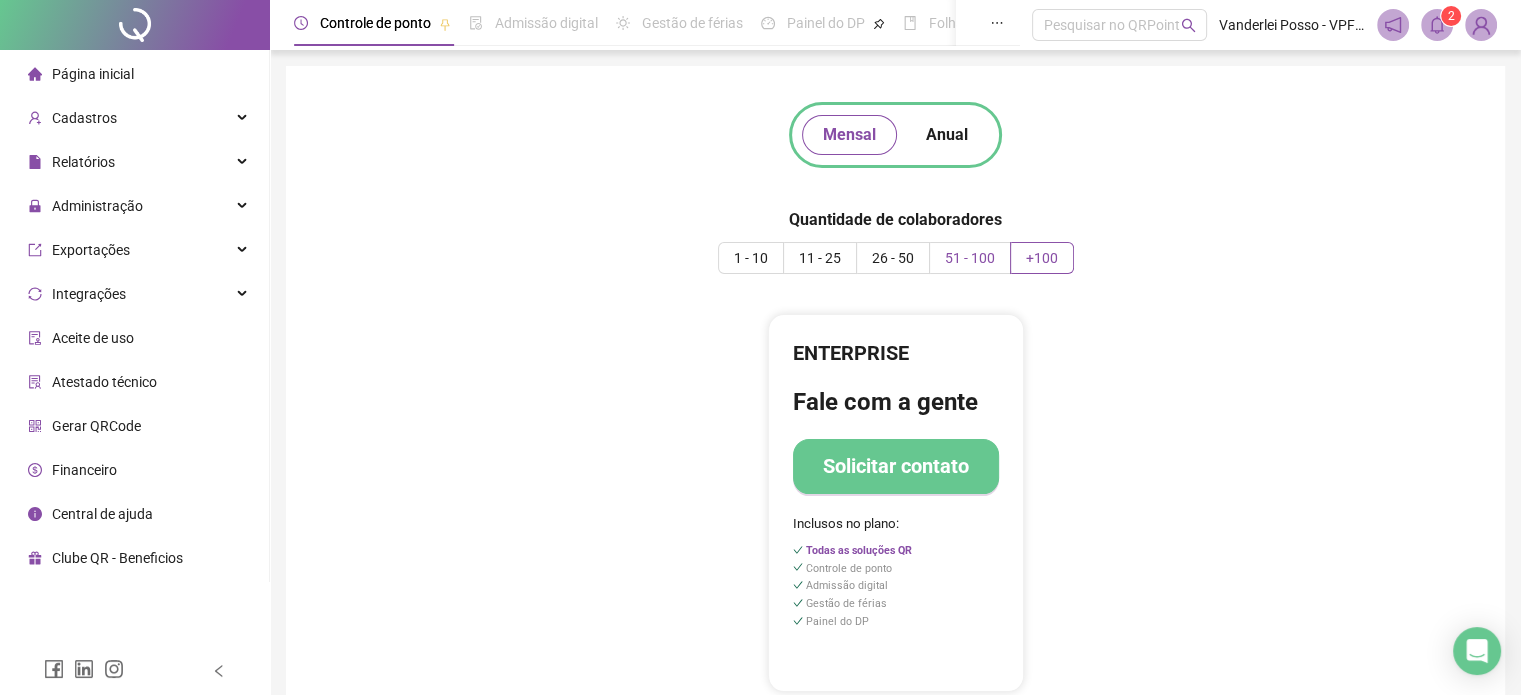 click on "51 - 100" at bounding box center [970, 258] 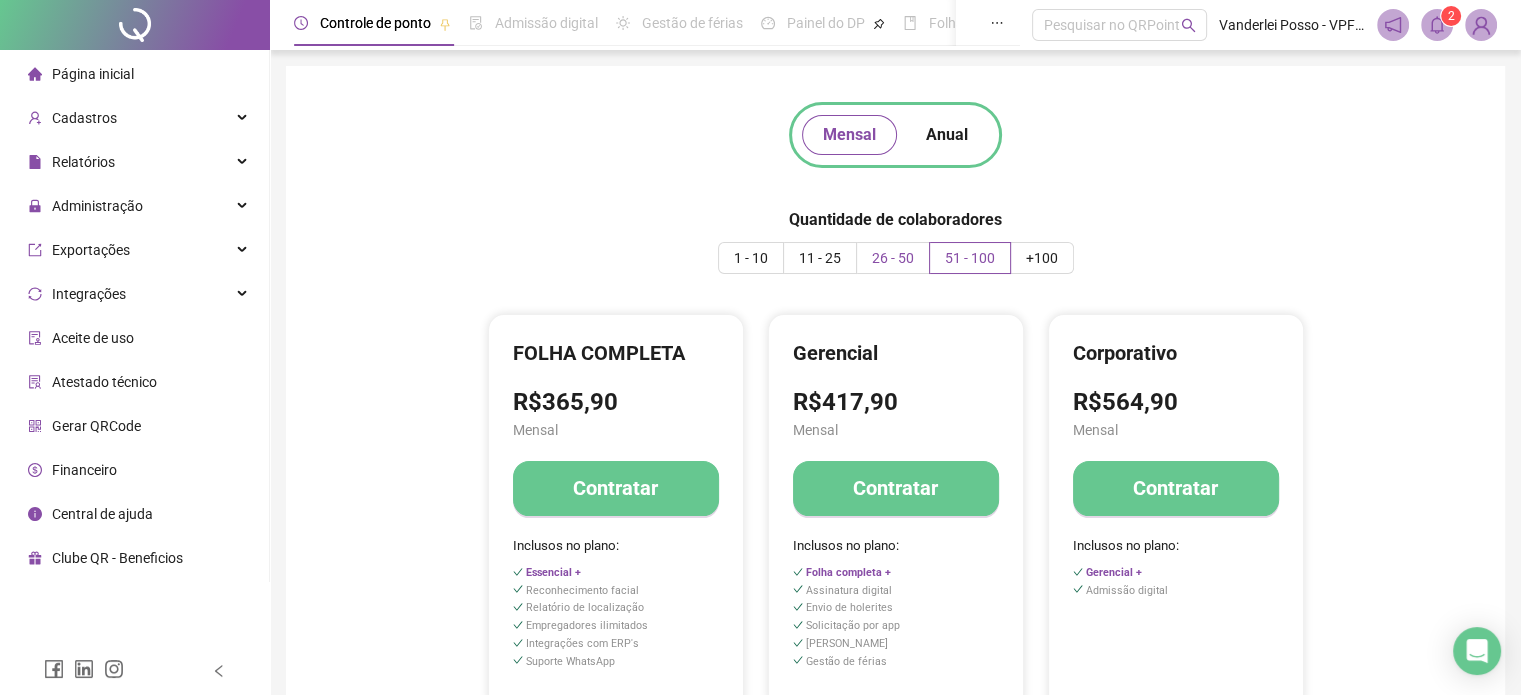 click on "26 - 50" at bounding box center (893, 258) 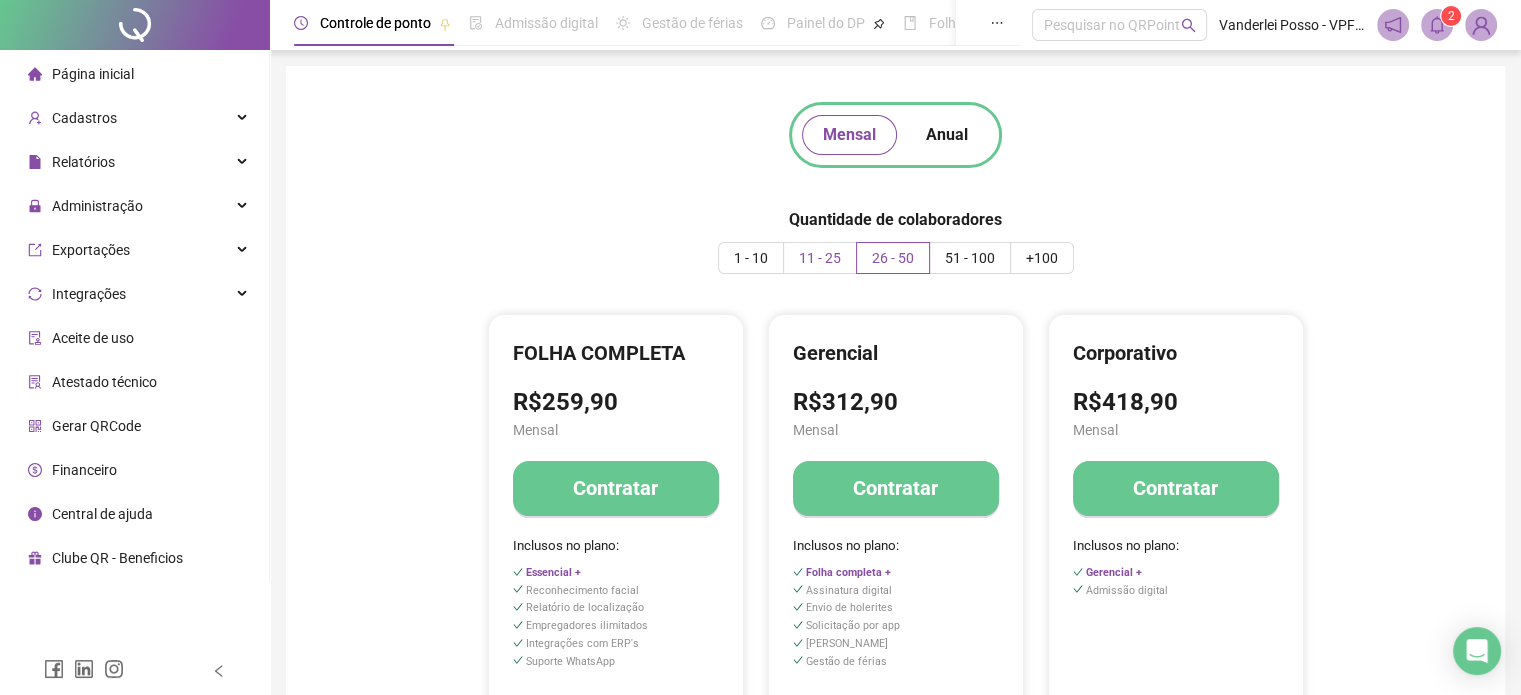 click on "11 - 25" at bounding box center [820, 258] 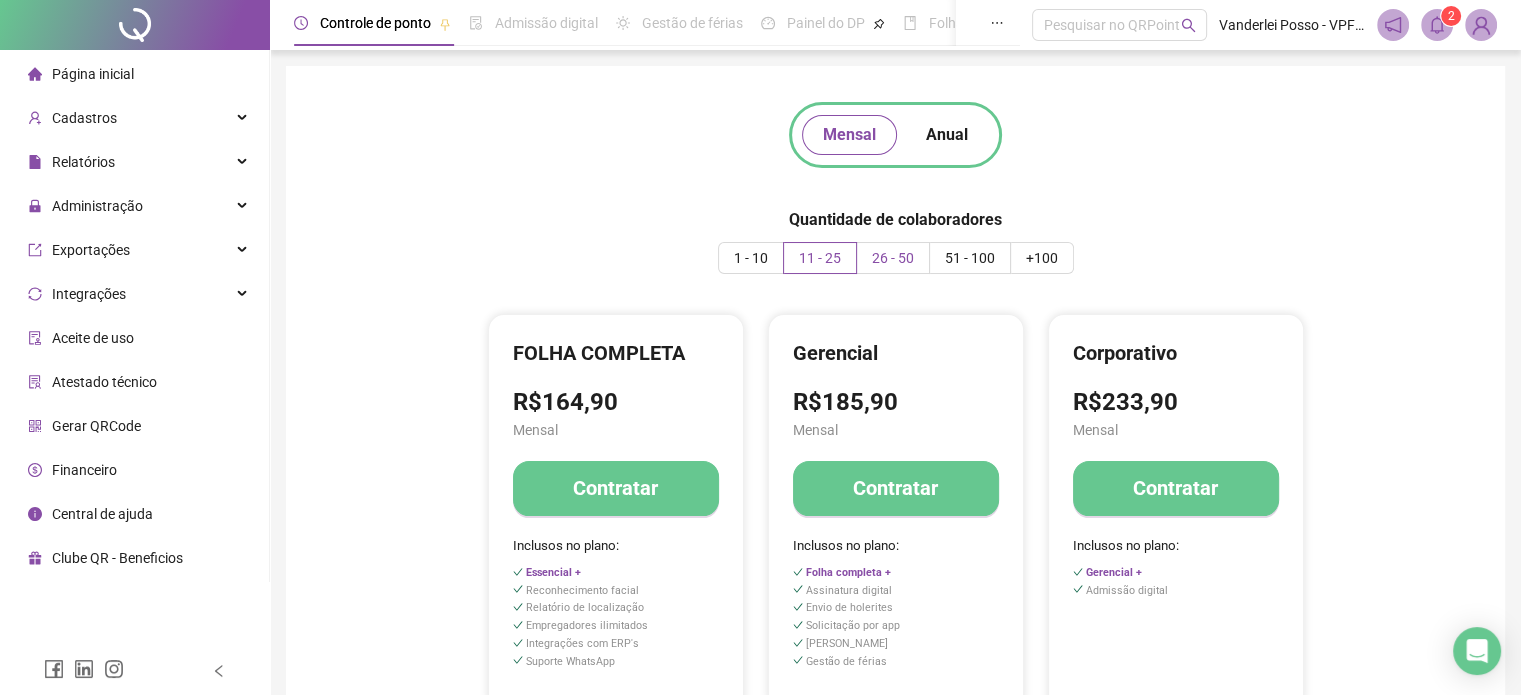click on "26 - 50" at bounding box center [893, 258] 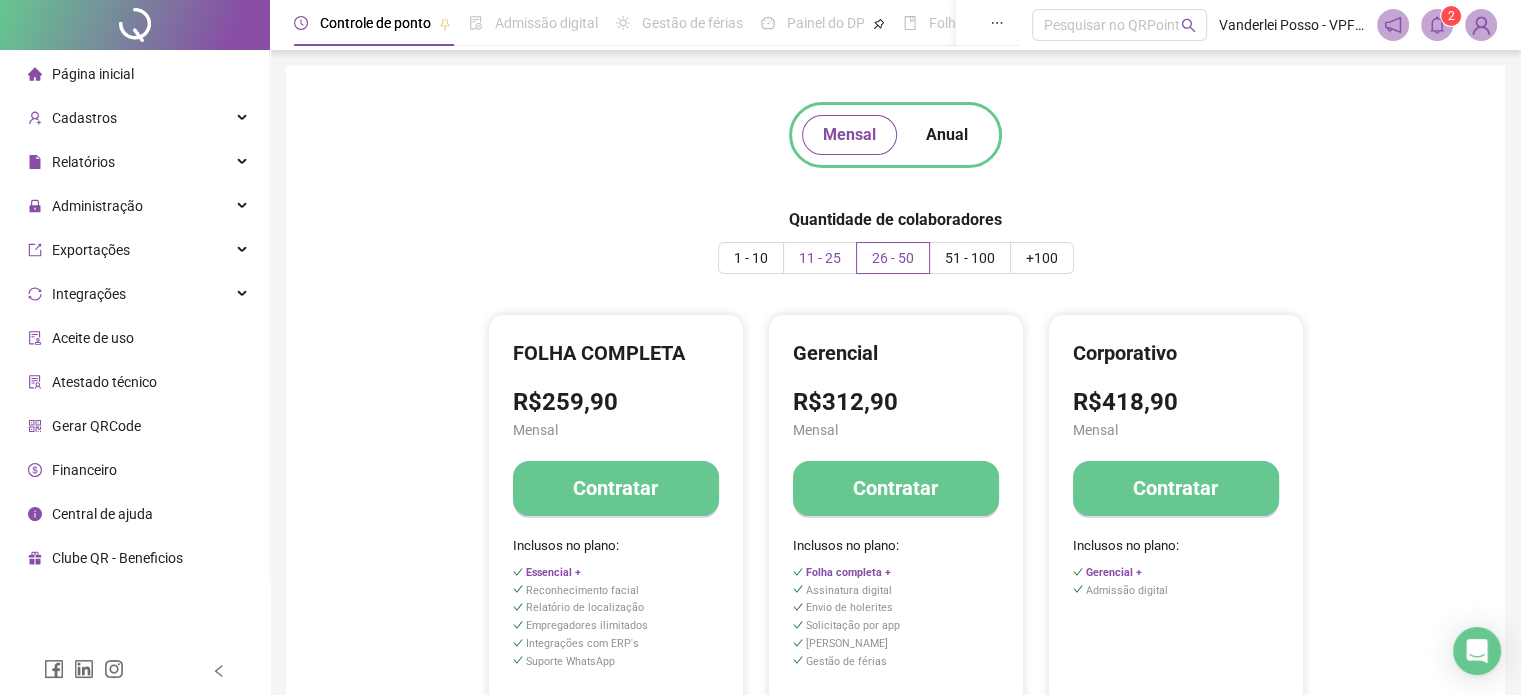 click on "11 - 25" at bounding box center [820, 258] 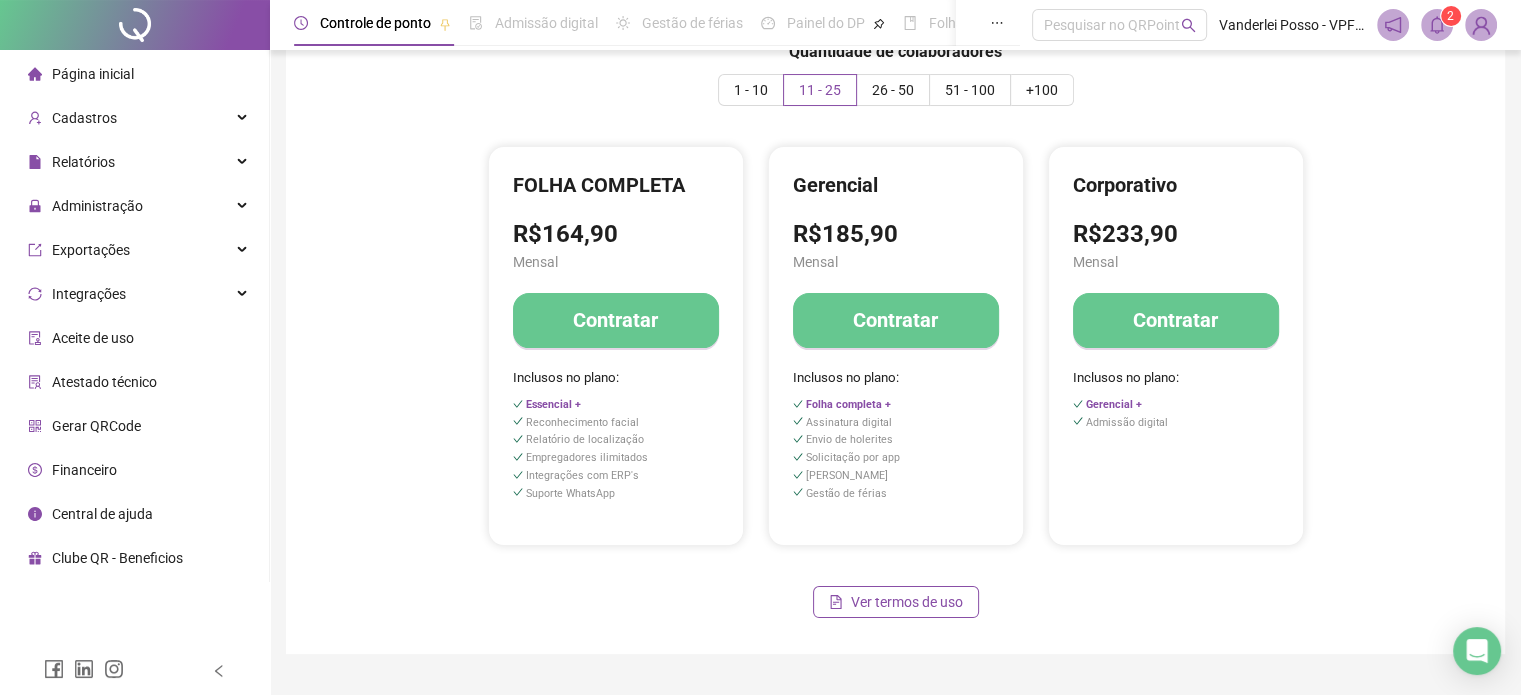 scroll, scrollTop: 0, scrollLeft: 0, axis: both 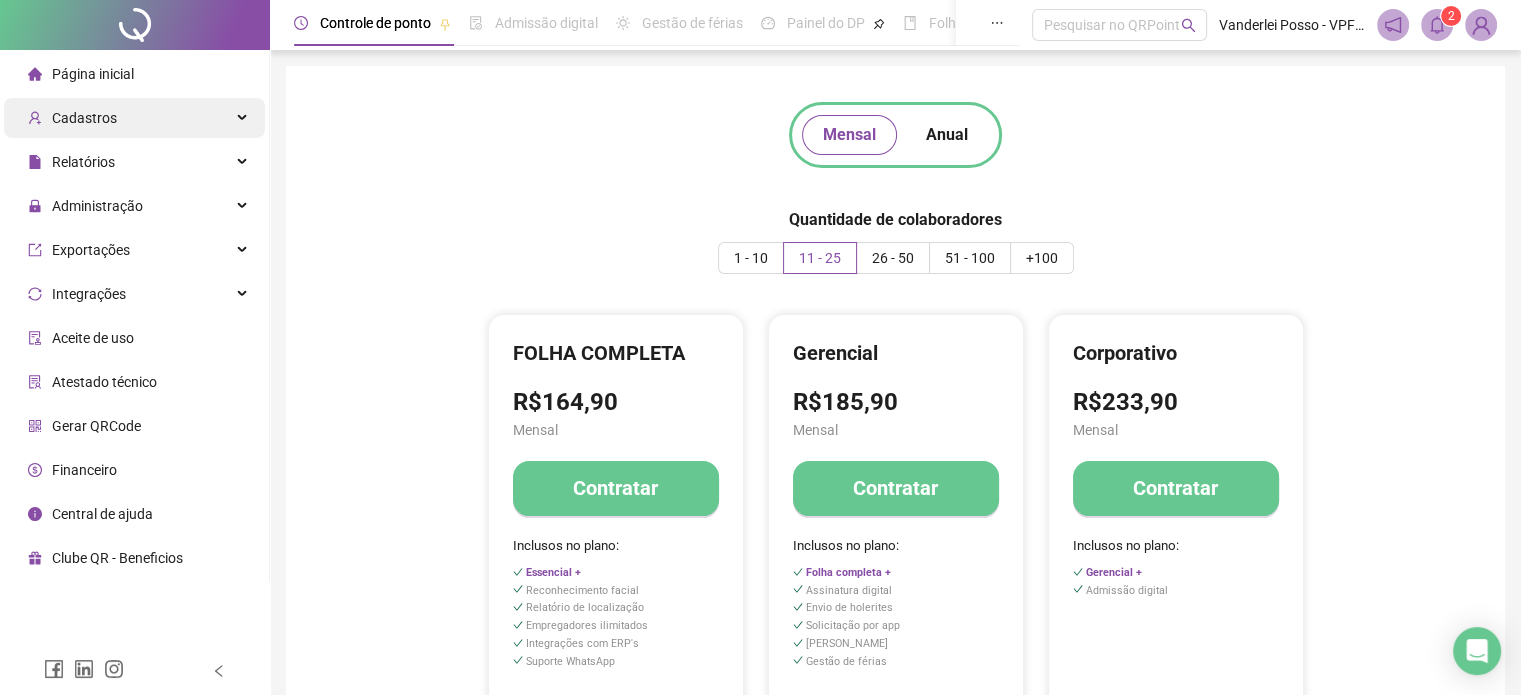 click on "Cadastros" at bounding box center [134, 118] 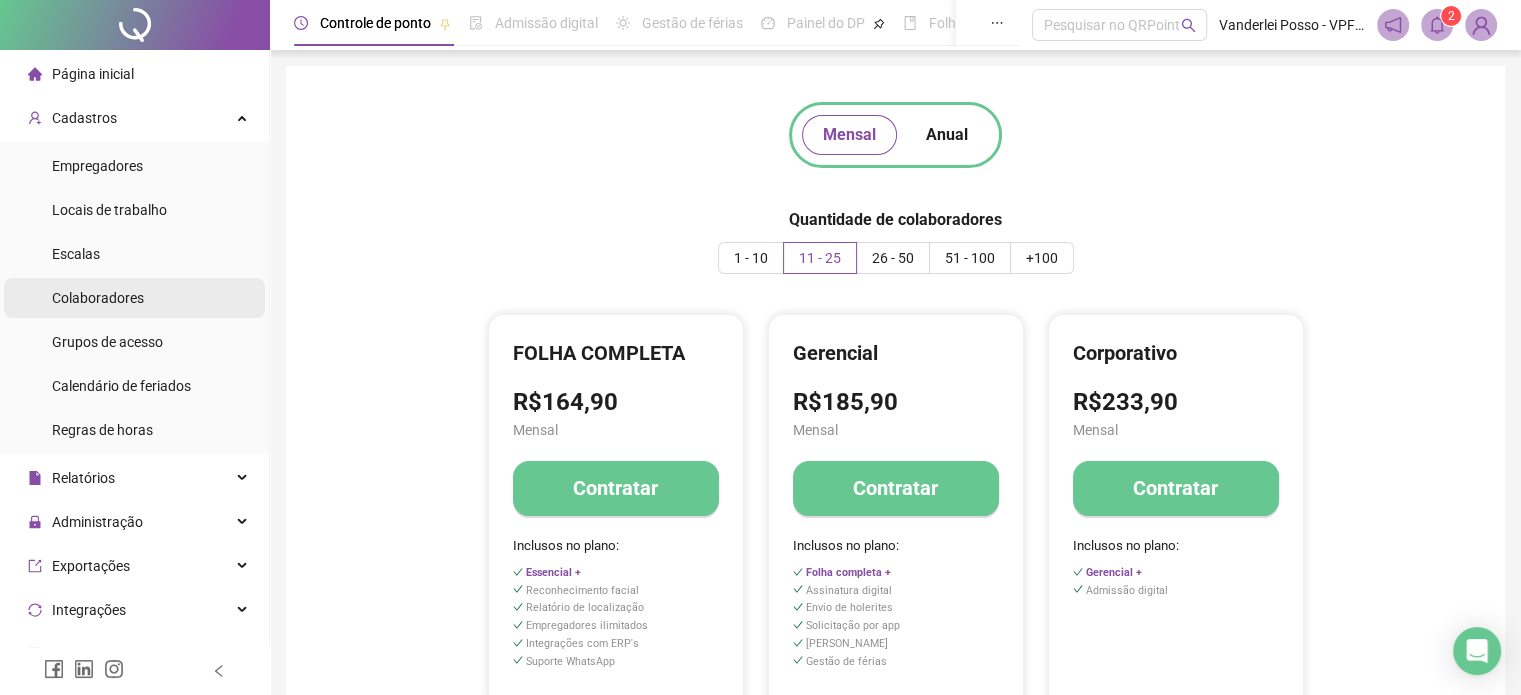 click on "Colaboradores" at bounding box center (98, 298) 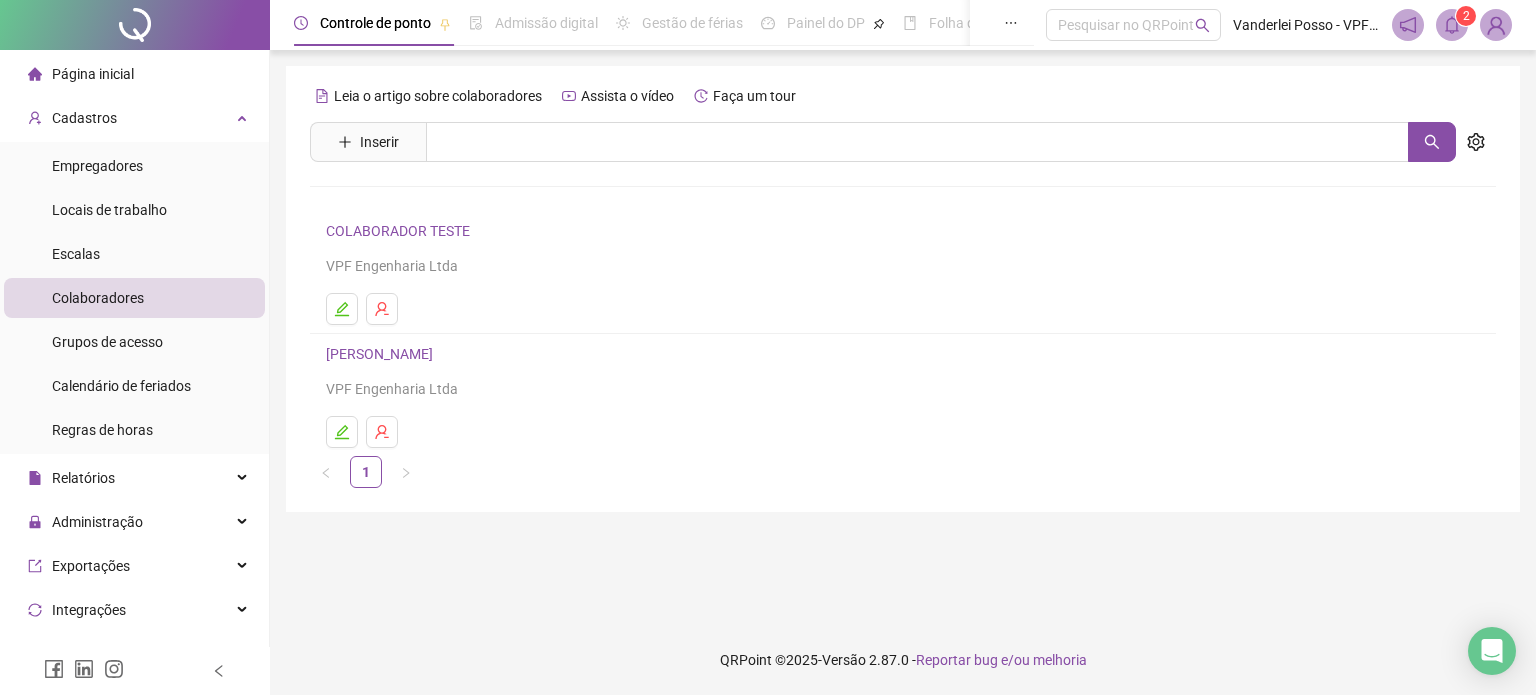click on "Página inicial" at bounding box center (81, 74) 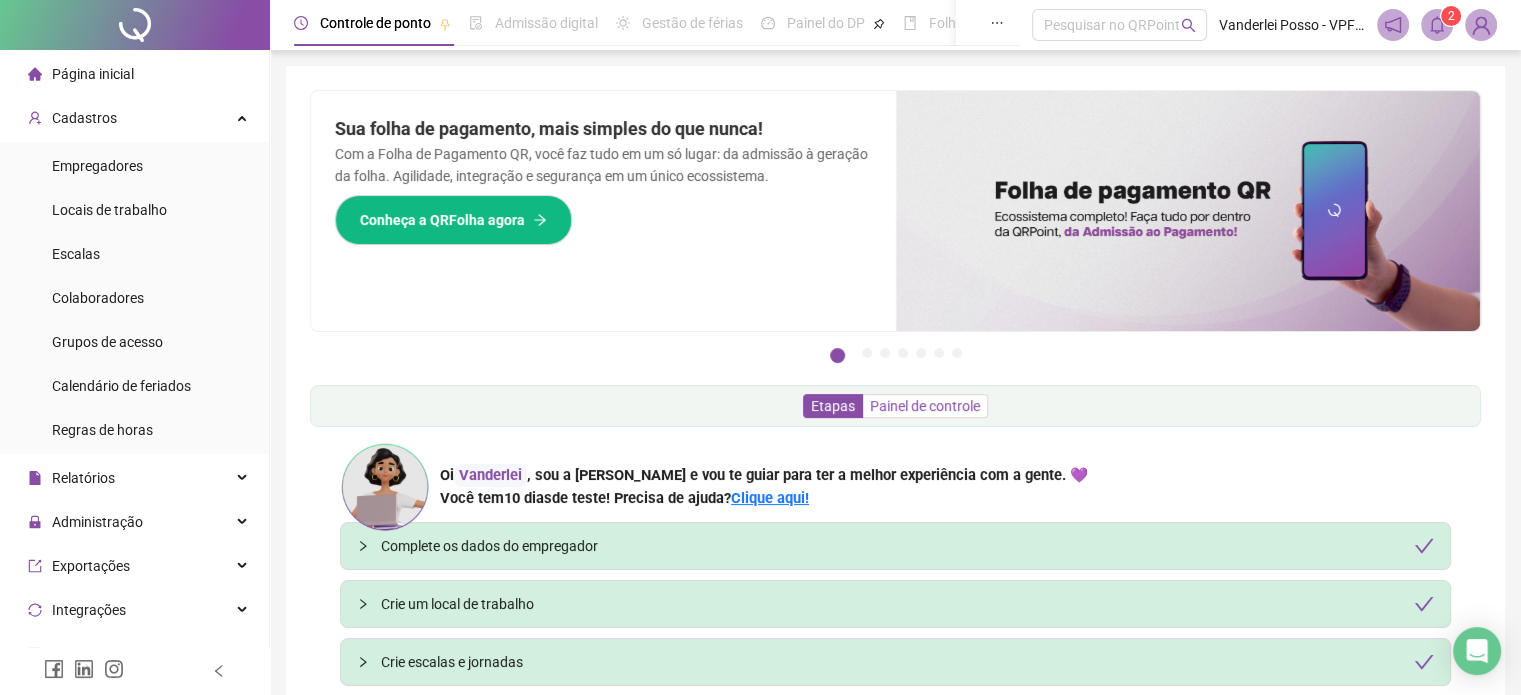 click on "Painel de controle" at bounding box center [925, 406] 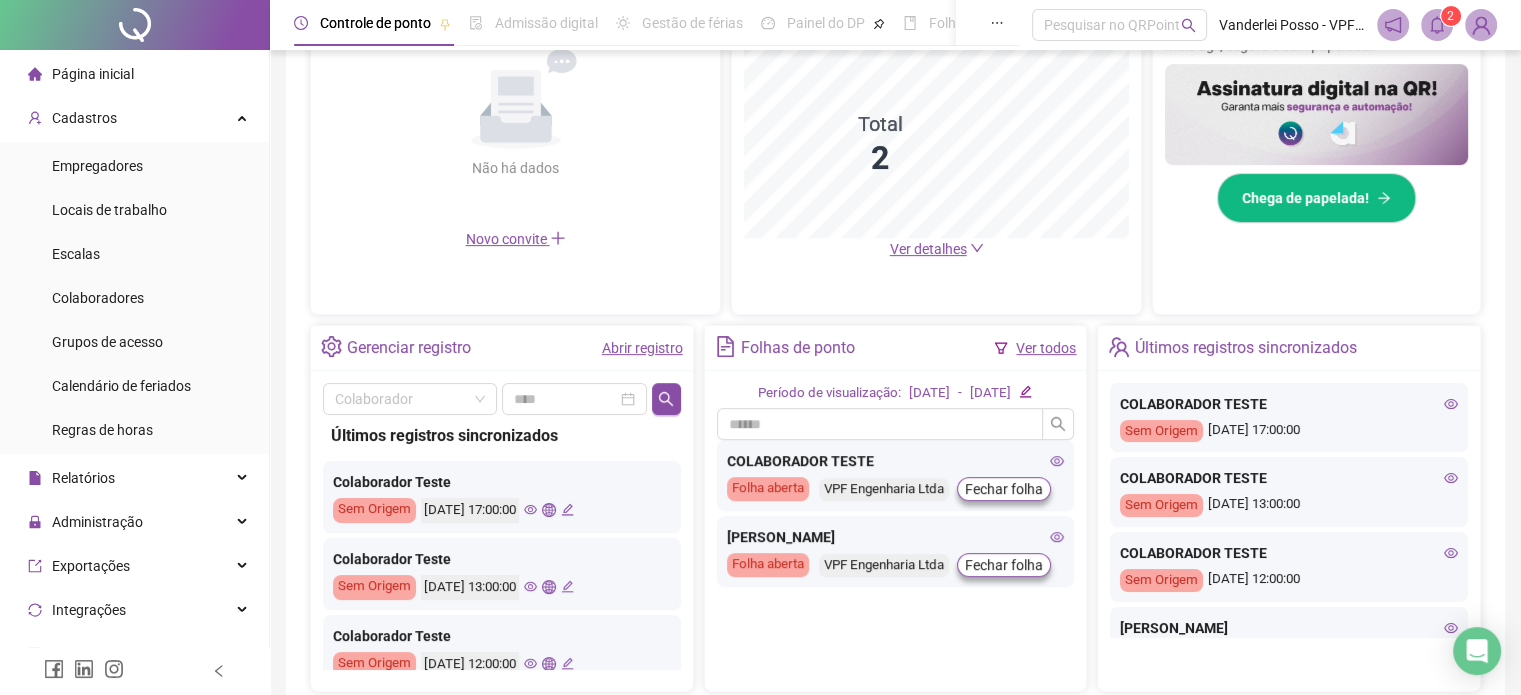 scroll, scrollTop: 600, scrollLeft: 0, axis: vertical 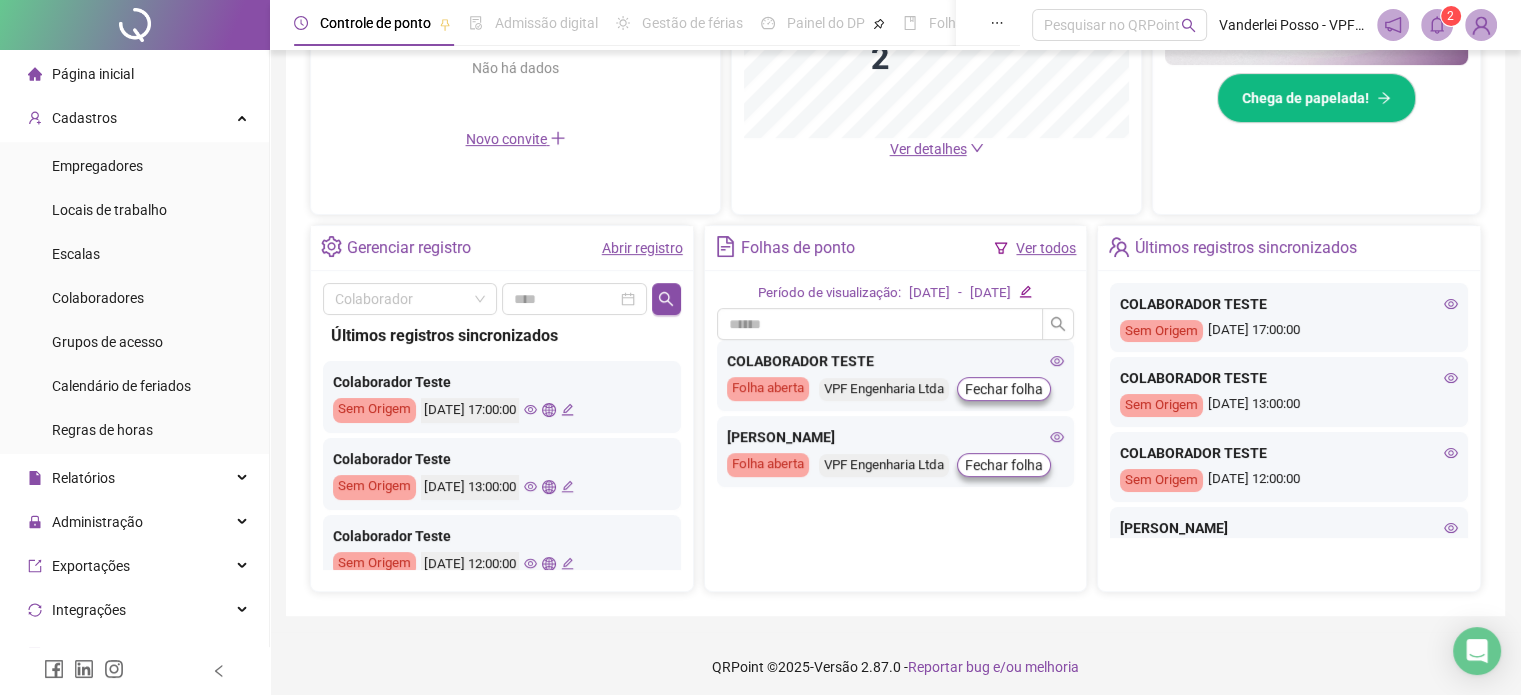 click 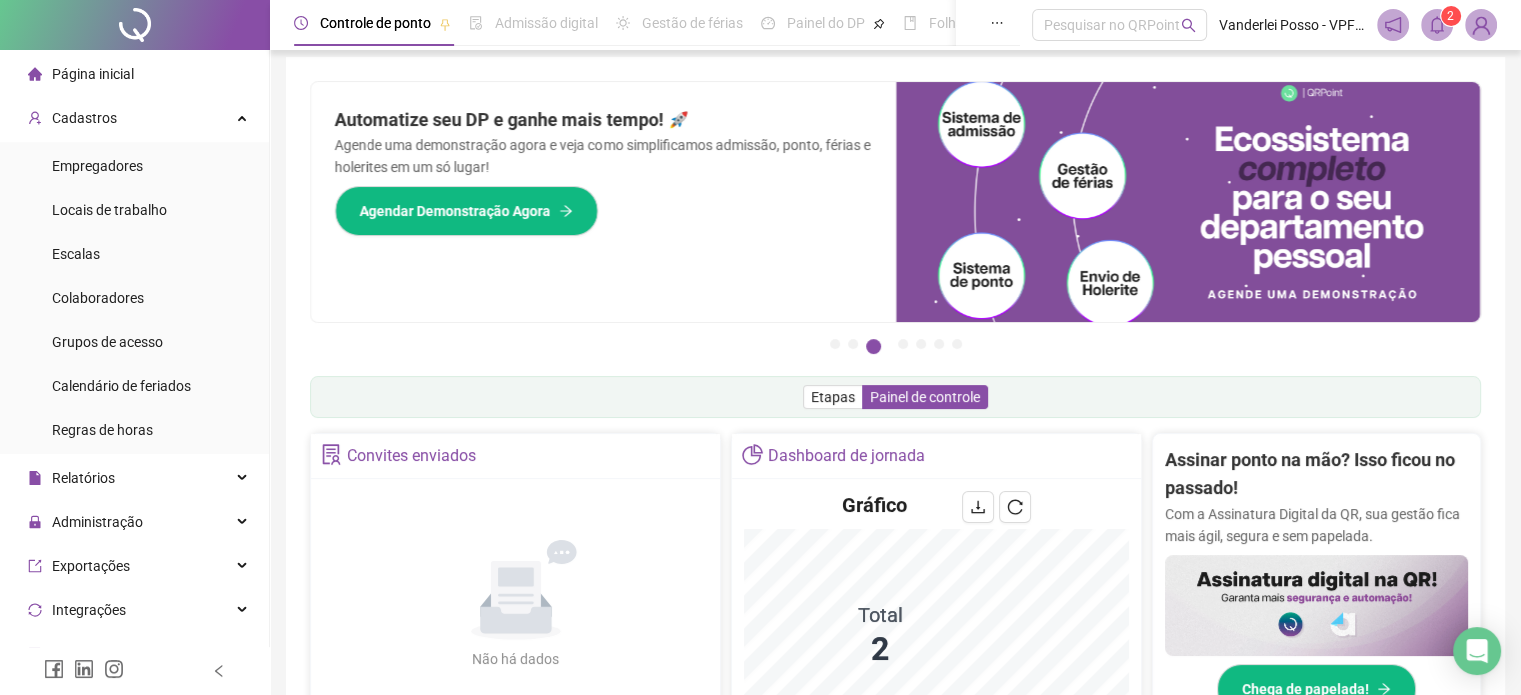 scroll, scrollTop: 0, scrollLeft: 0, axis: both 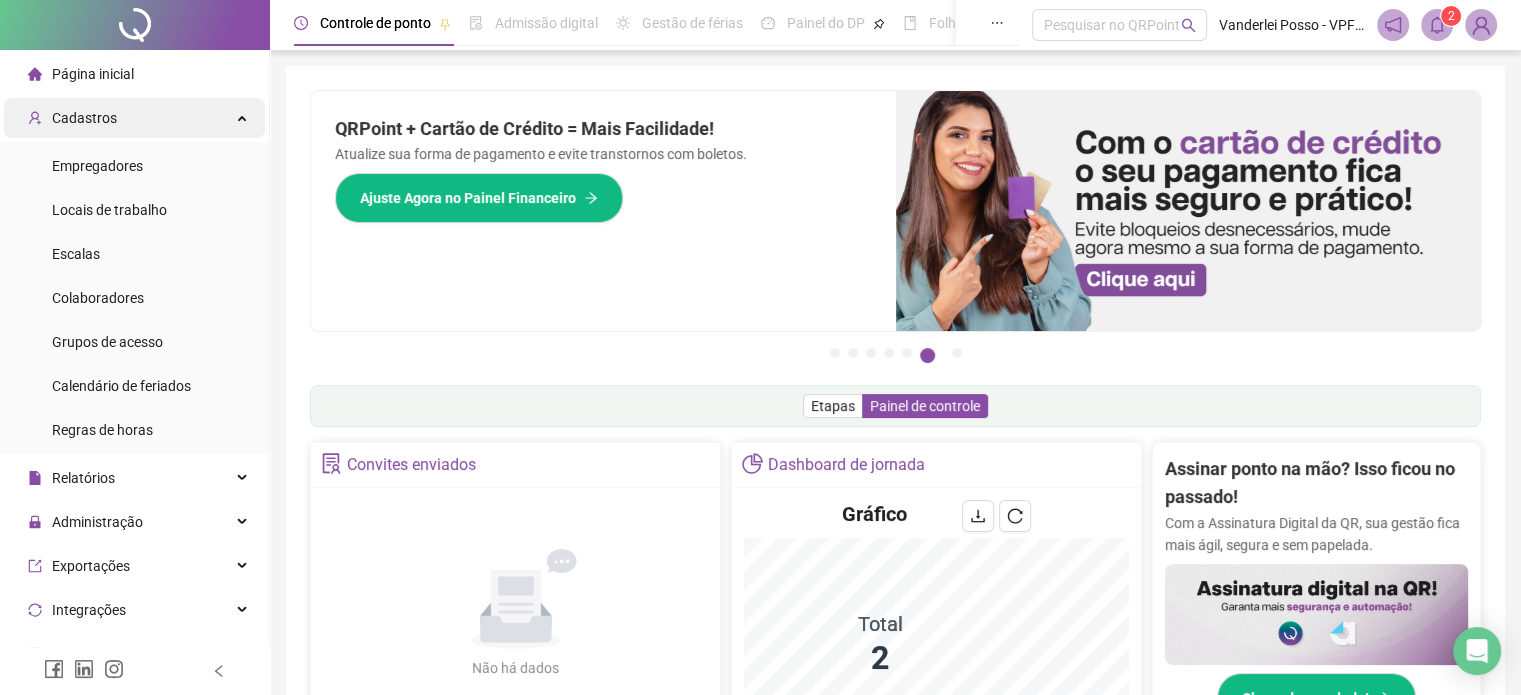 click on "Cadastros" at bounding box center [134, 118] 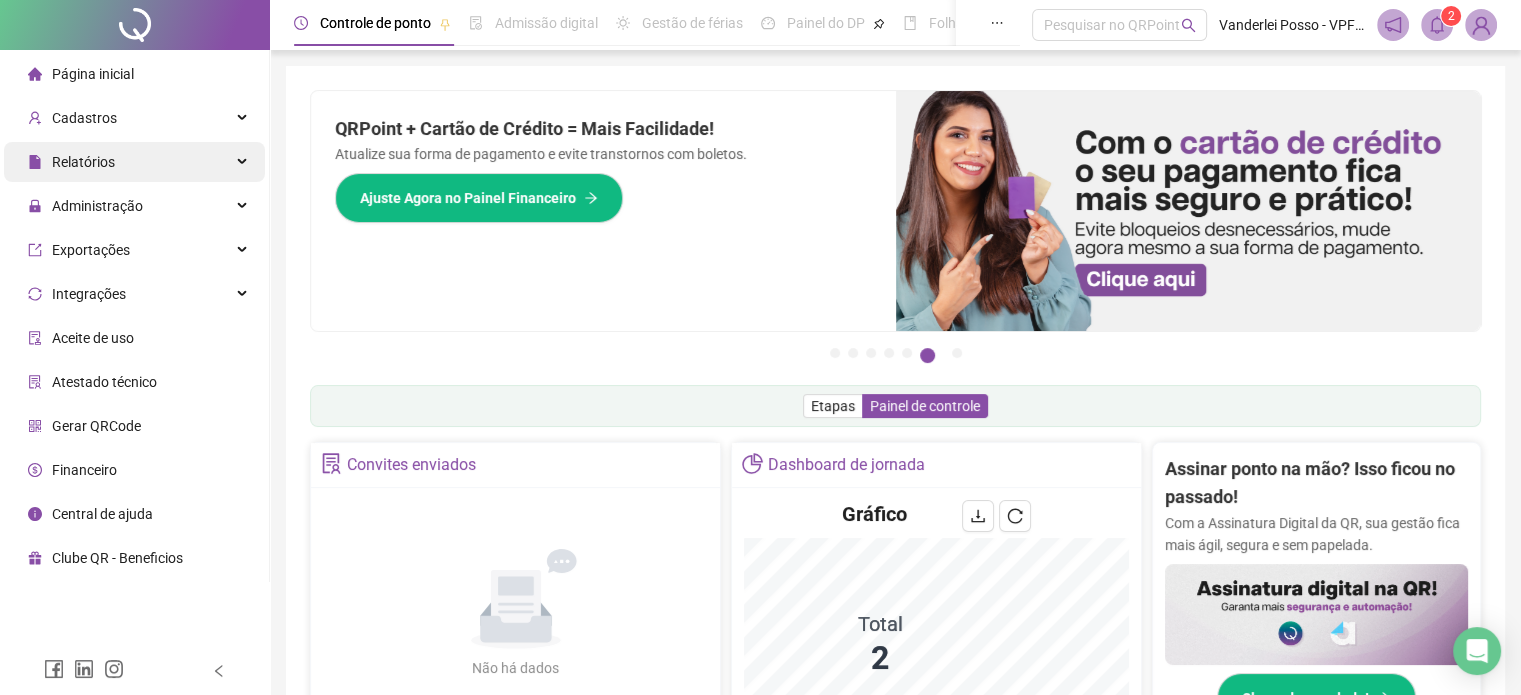 click on "Relatórios" at bounding box center (134, 162) 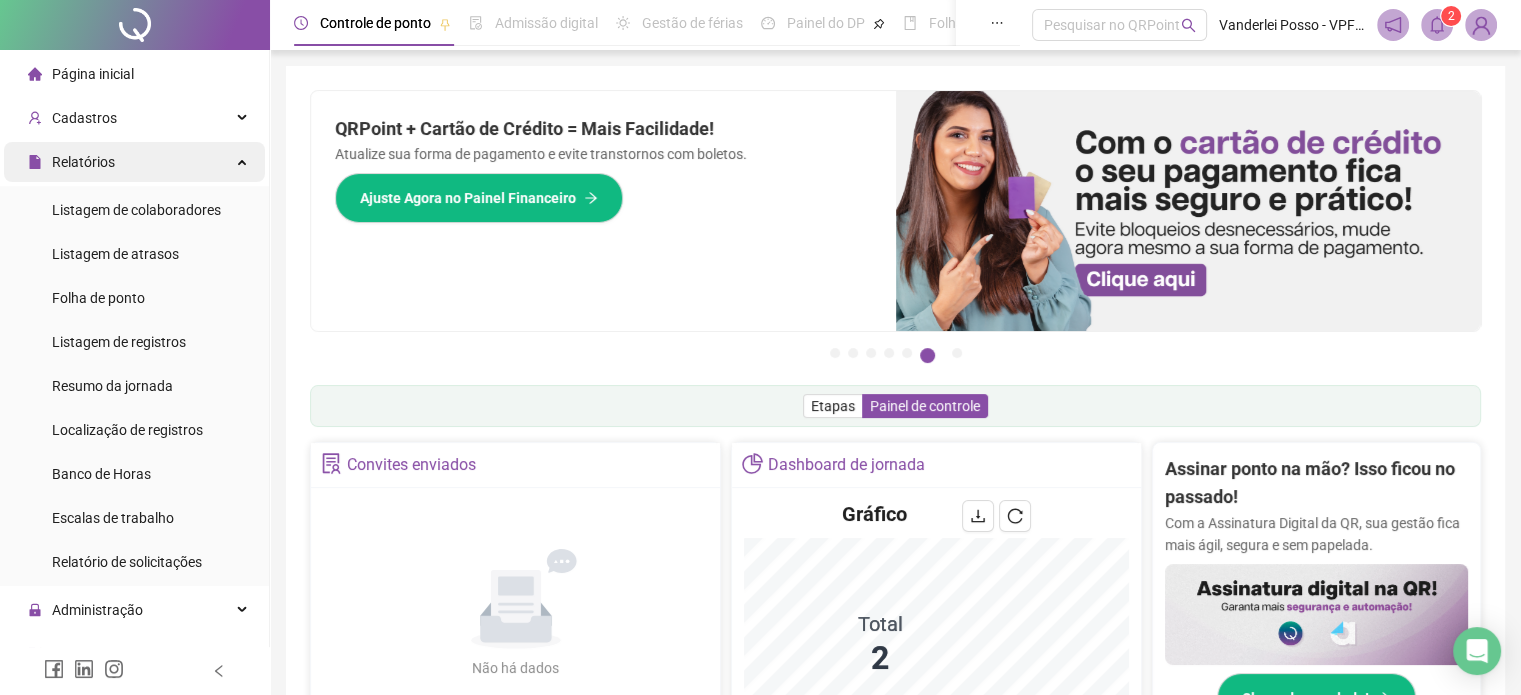 click on "Relatórios" at bounding box center [134, 162] 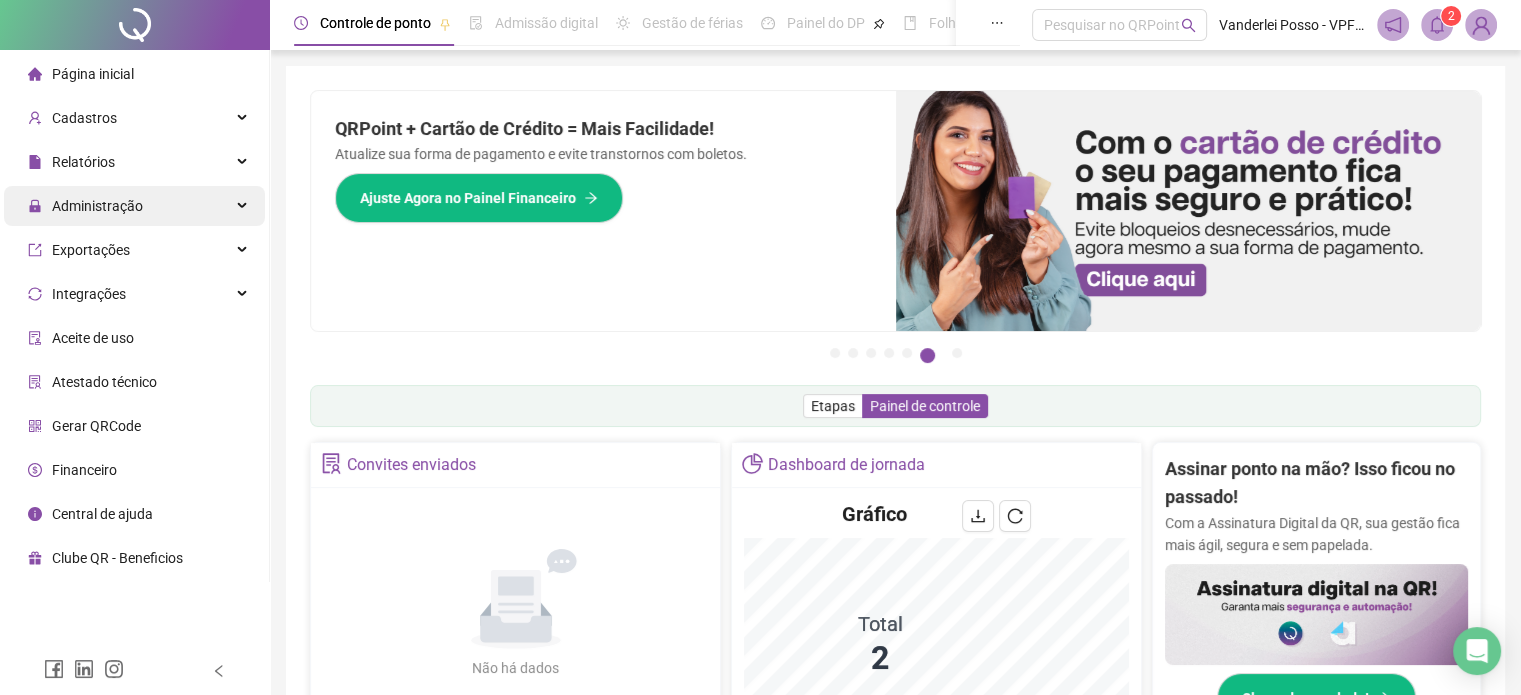 click on "Administração" at bounding box center (134, 206) 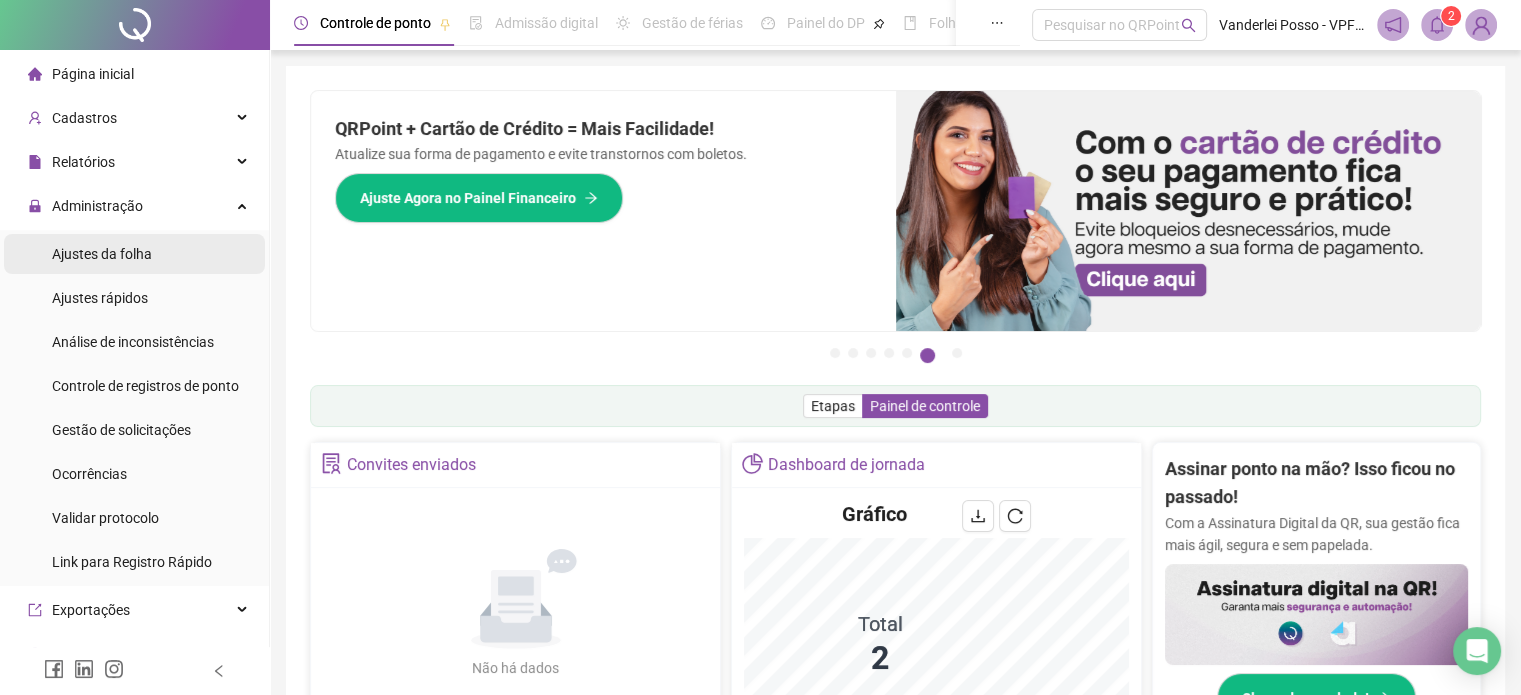 click on "Ajustes da folha" at bounding box center (102, 254) 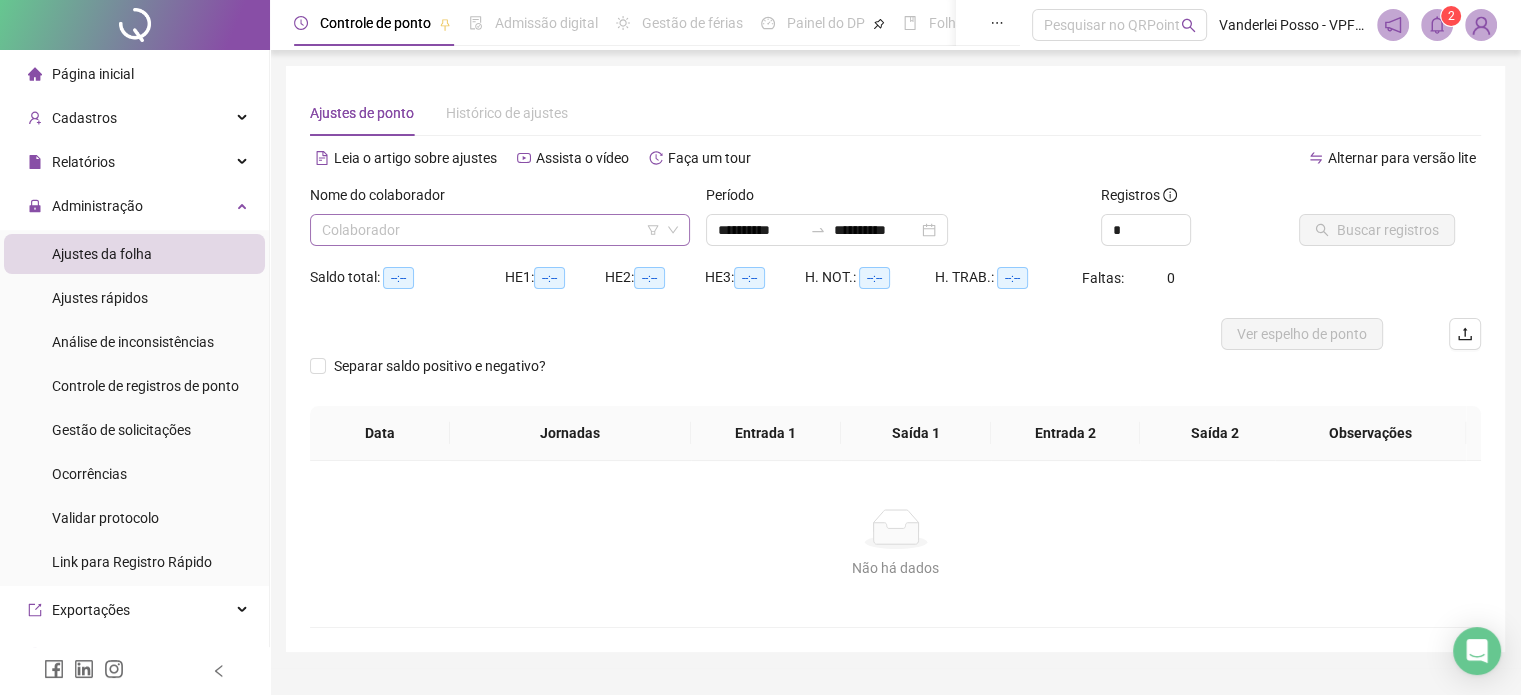 click at bounding box center (494, 230) 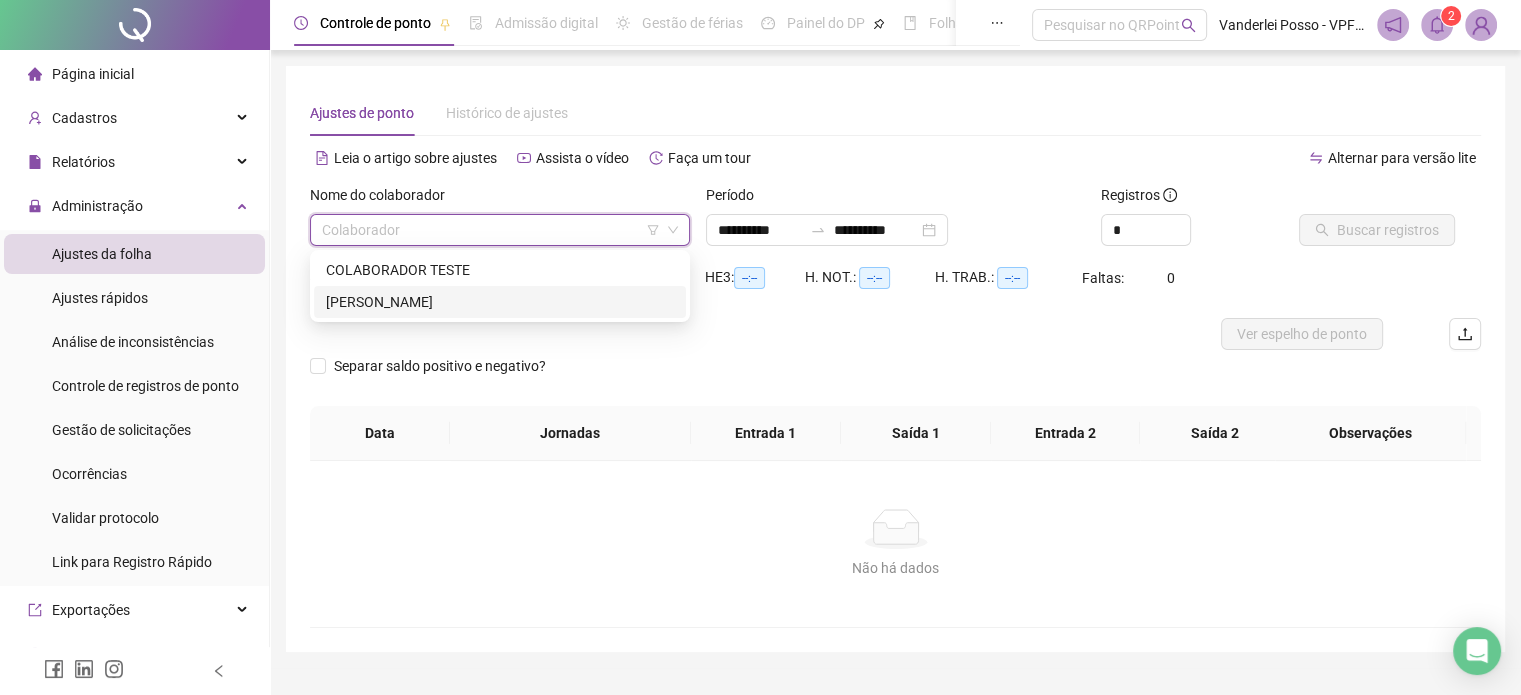 click on "[PERSON_NAME]" at bounding box center (500, 302) 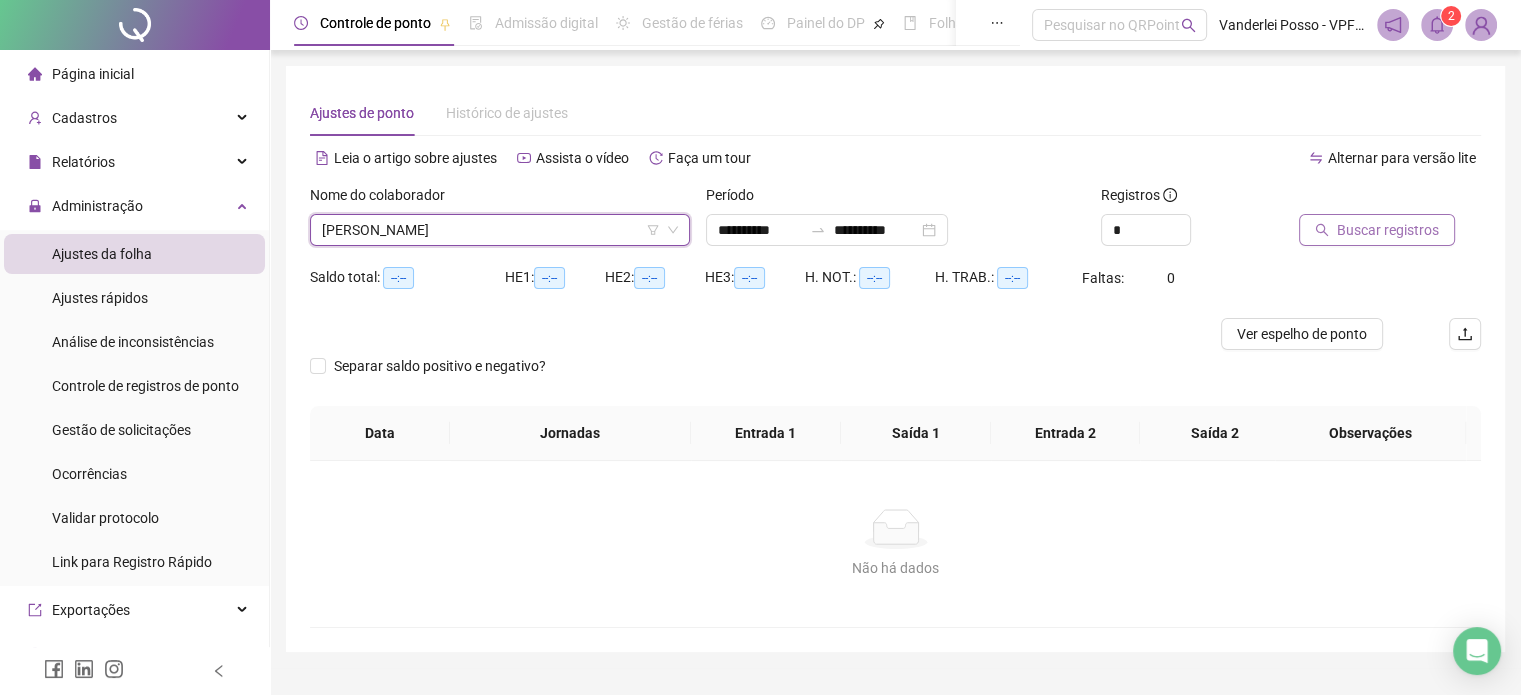 click on "Buscar registros" at bounding box center (1377, 230) 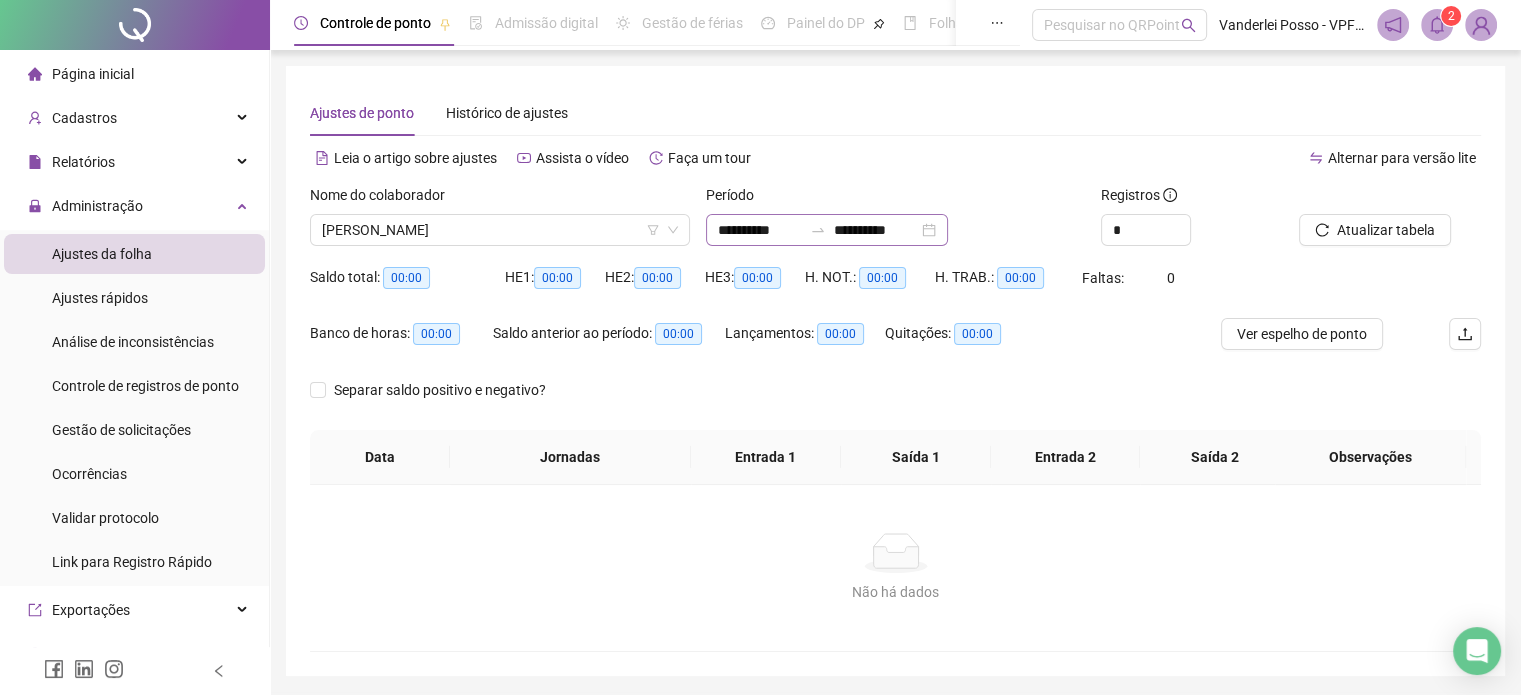 click on "**********" at bounding box center [827, 230] 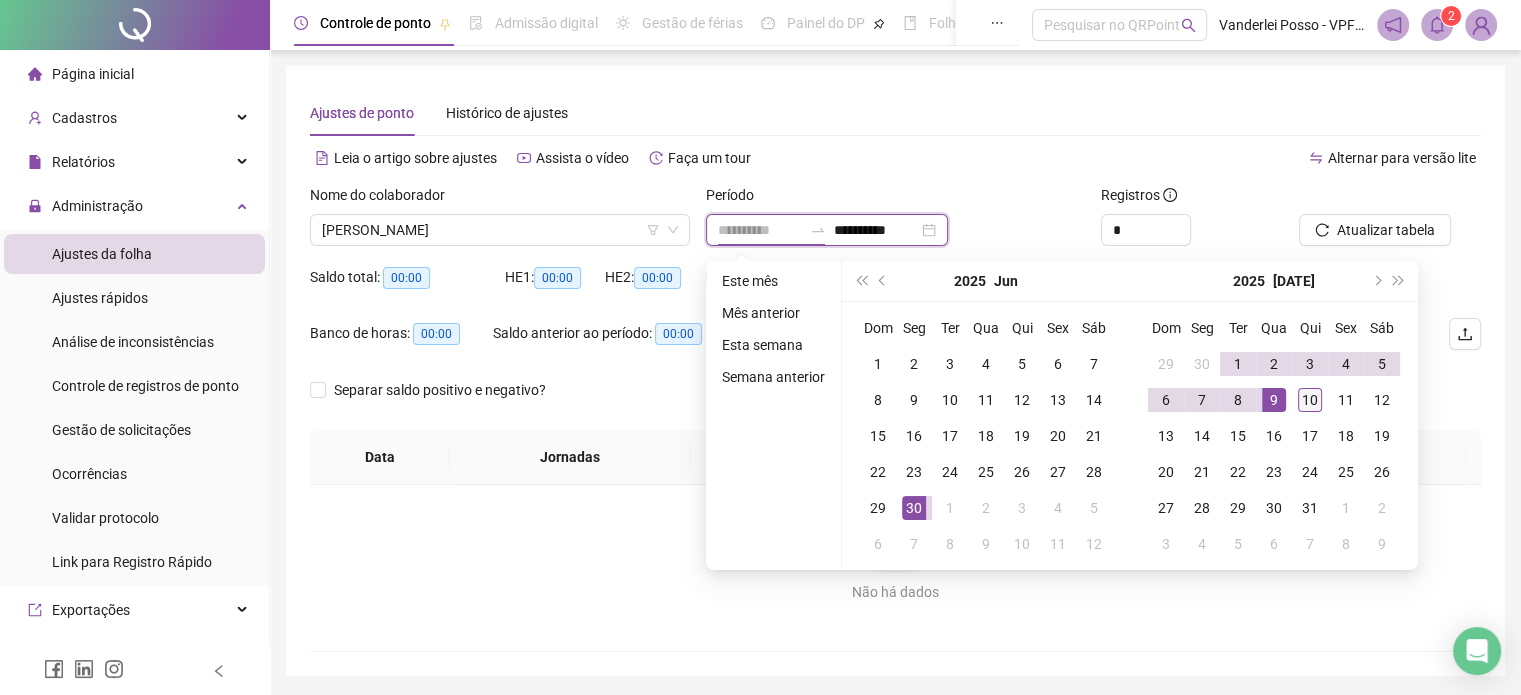 type on "**********" 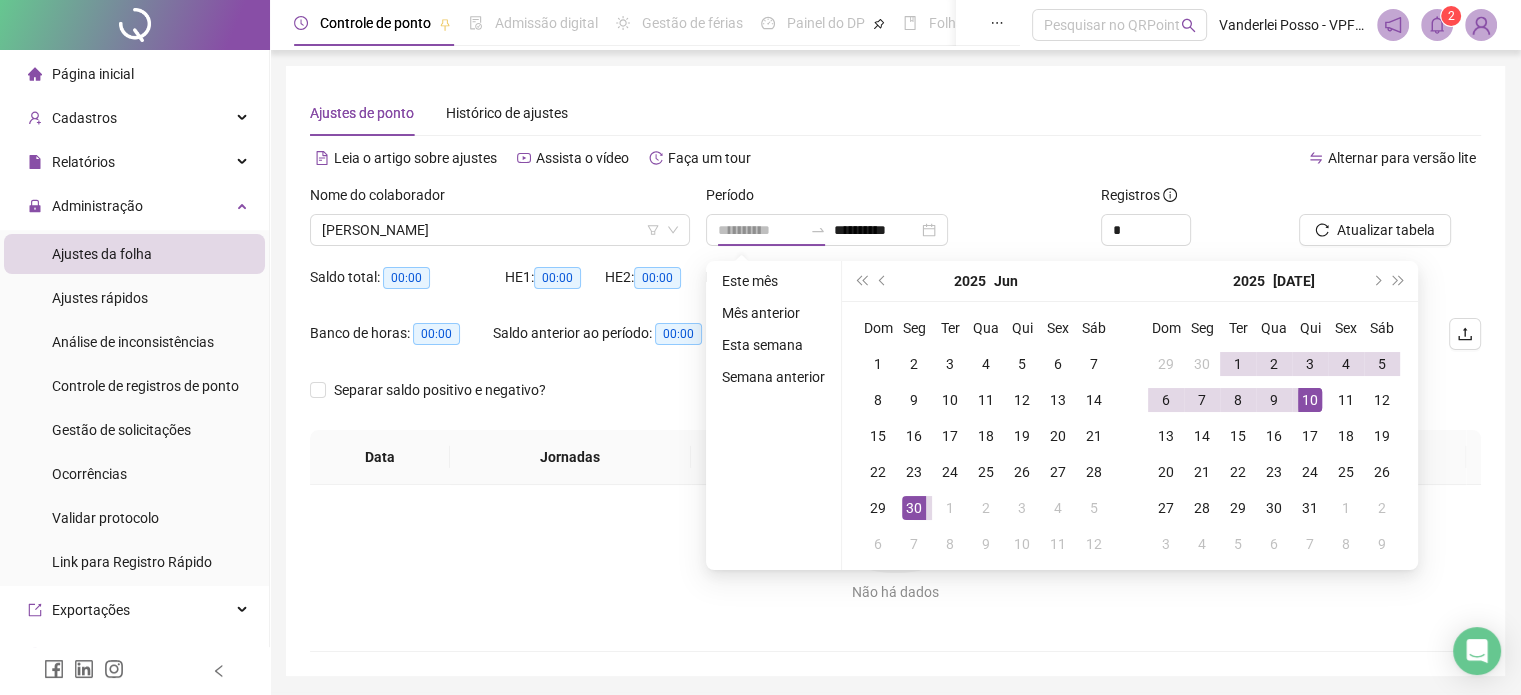 click on "10" at bounding box center (1310, 400) 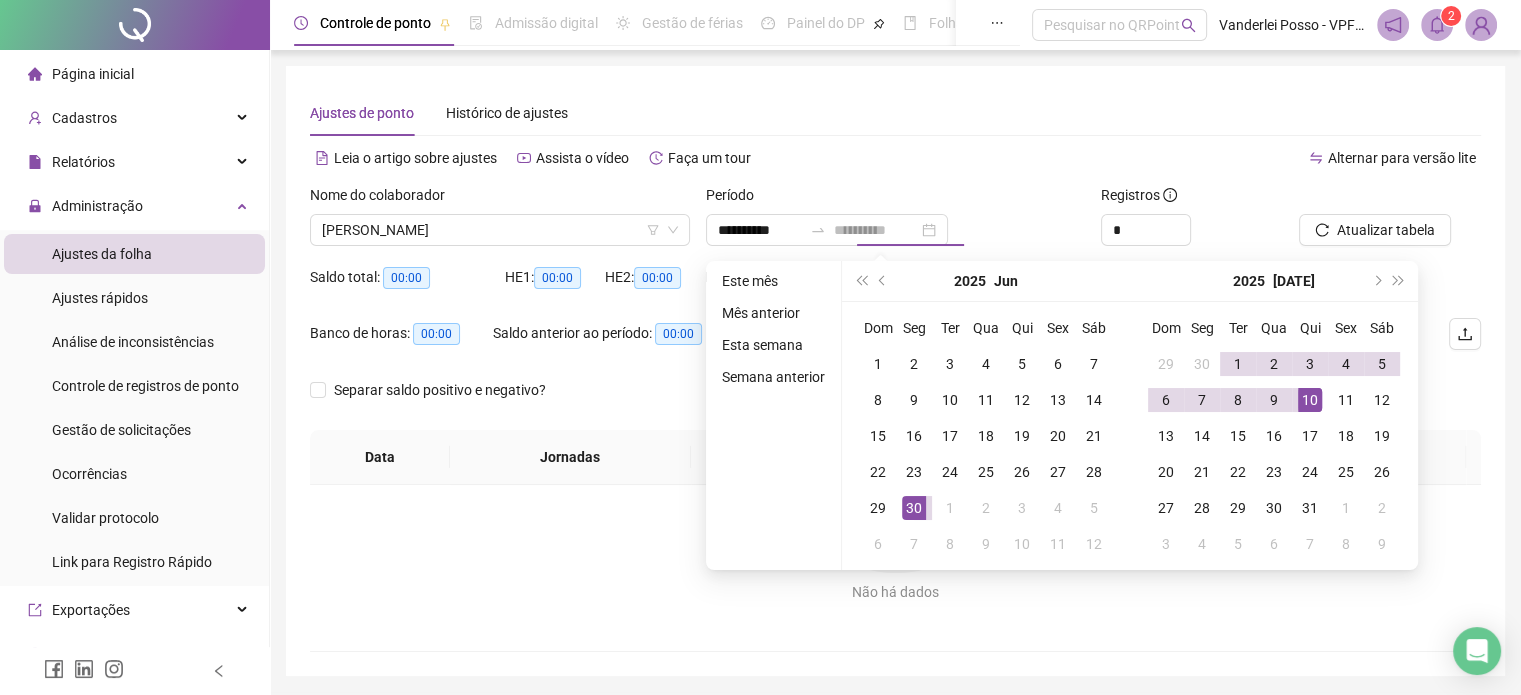 click on "10" at bounding box center (1310, 400) 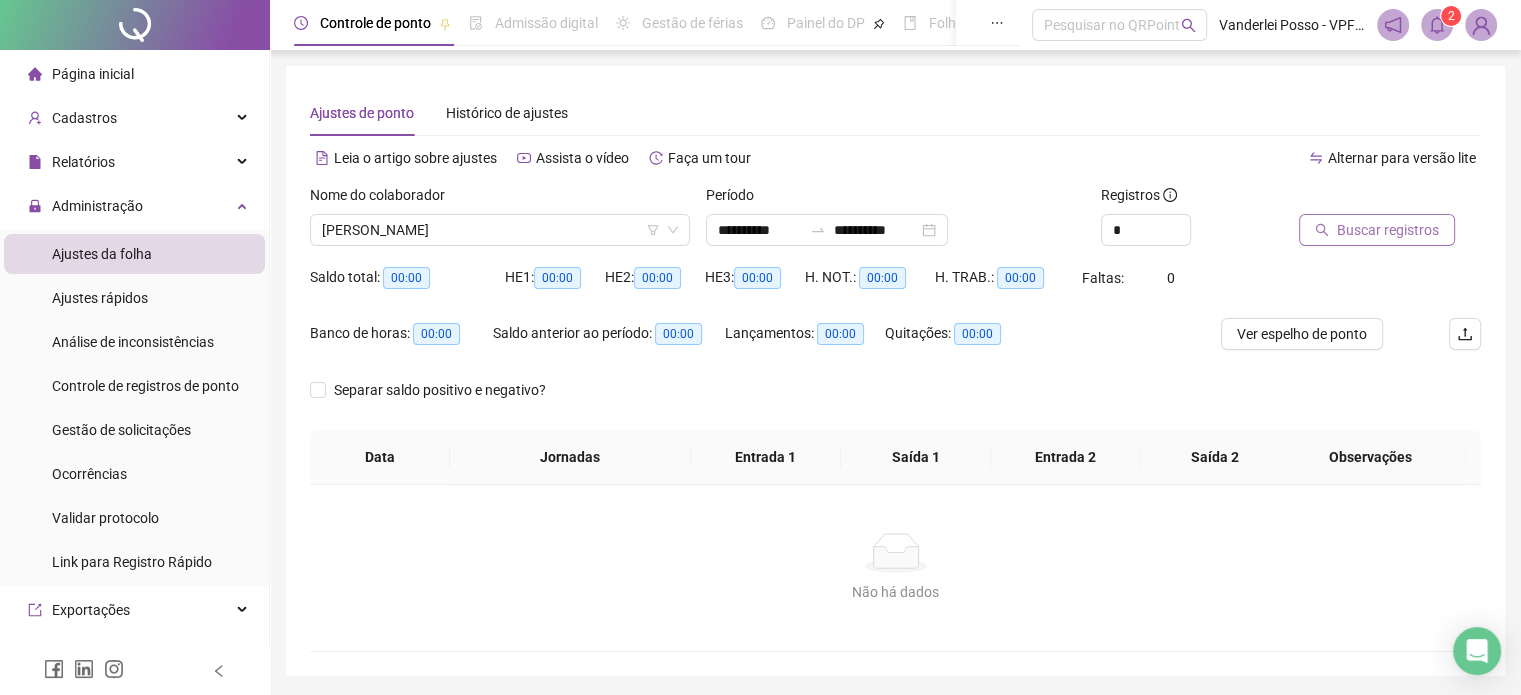 click on "Buscar registros" at bounding box center (1388, 230) 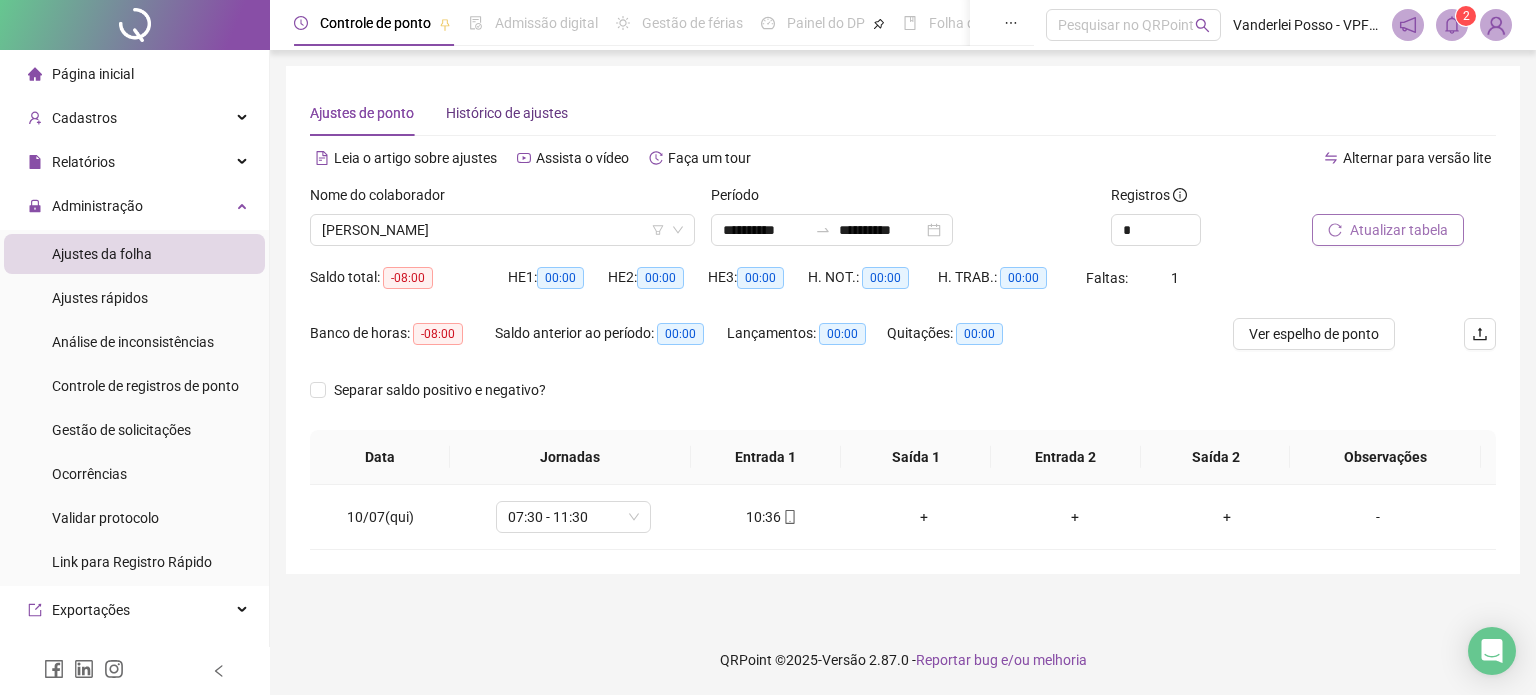 click on "Histórico de ajustes" at bounding box center (507, 113) 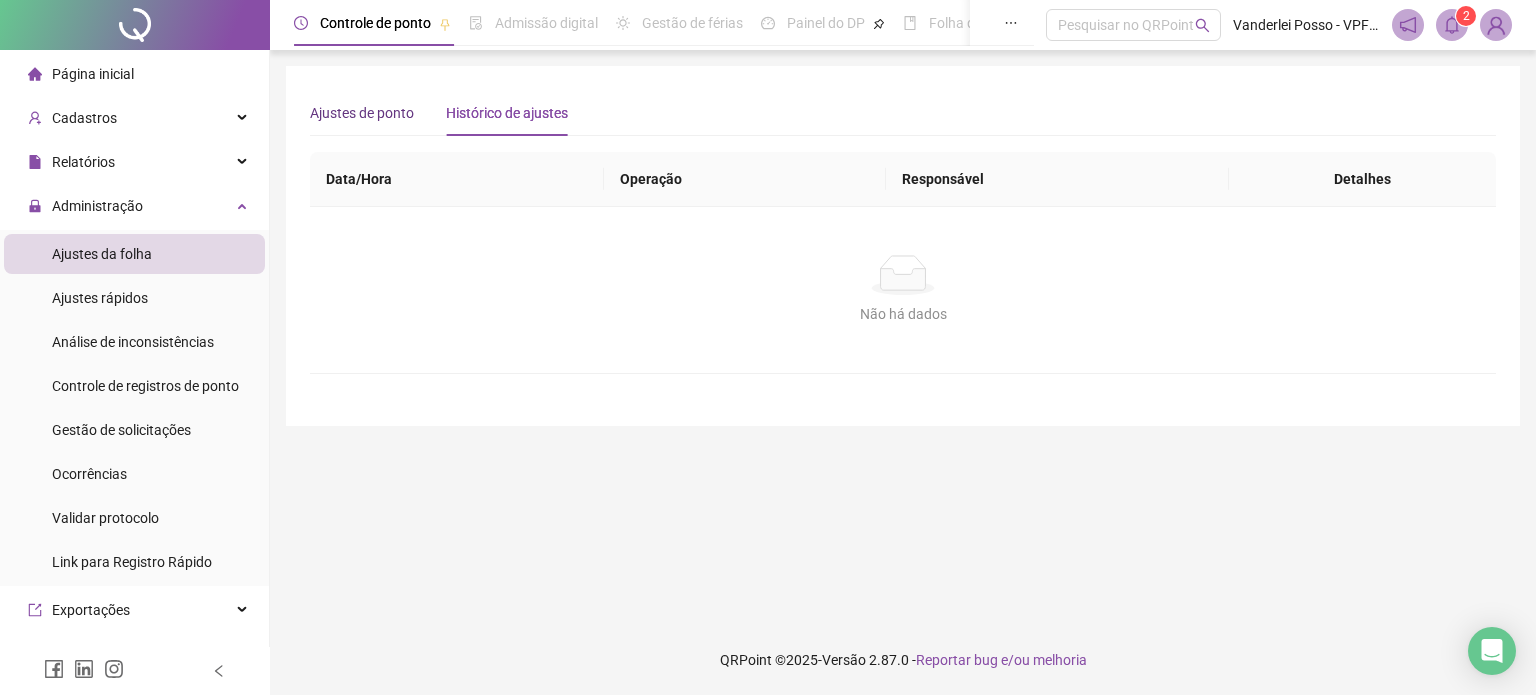 click on "Ajustes de ponto" at bounding box center [362, 113] 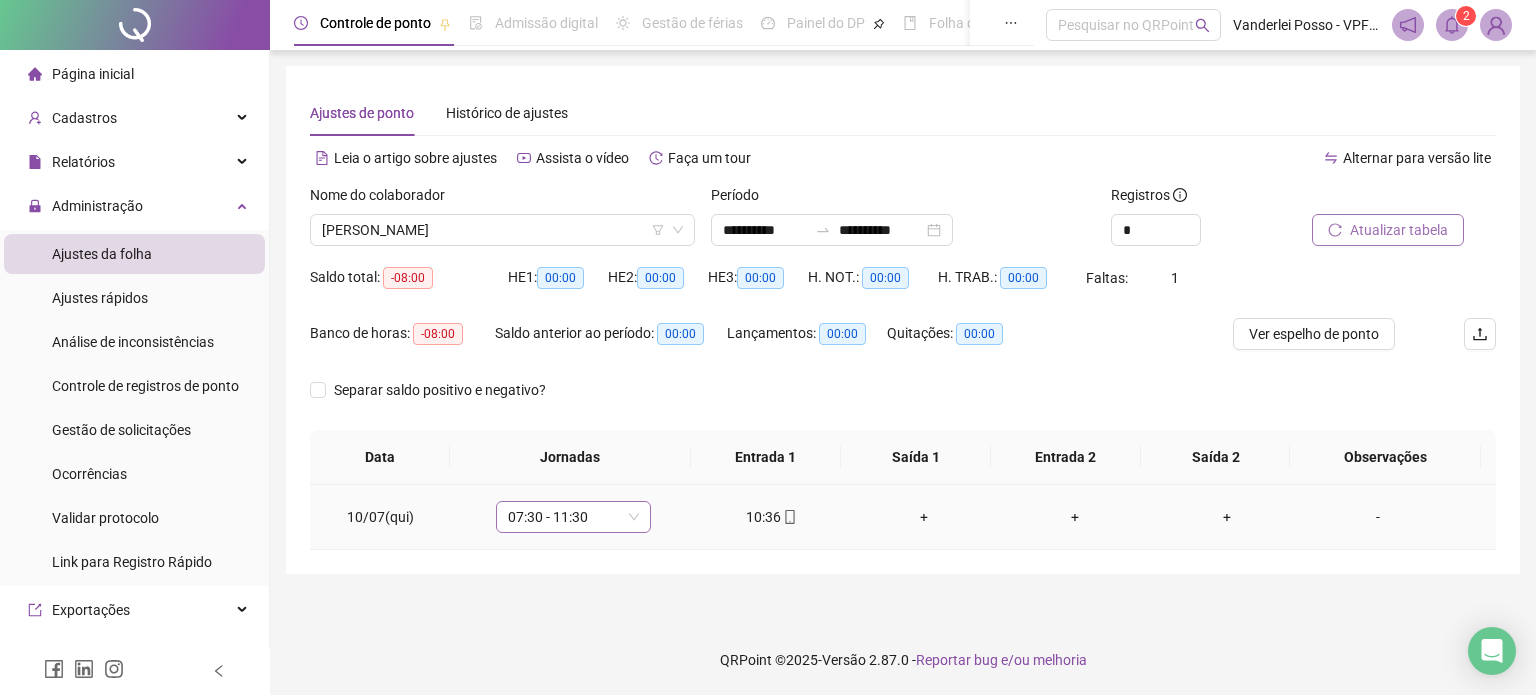 click on "07:30 - 11:30" at bounding box center [573, 517] 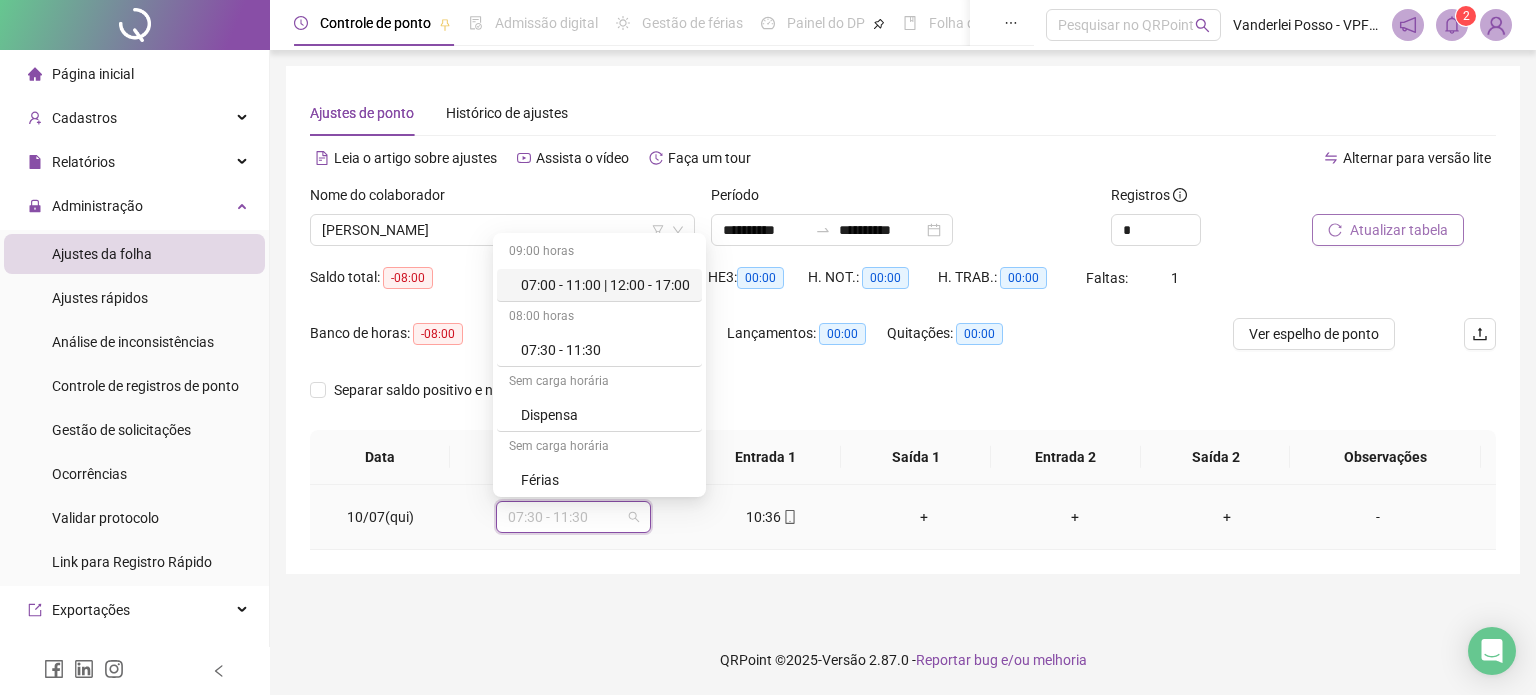 click on "**********" at bounding box center [903, 320] 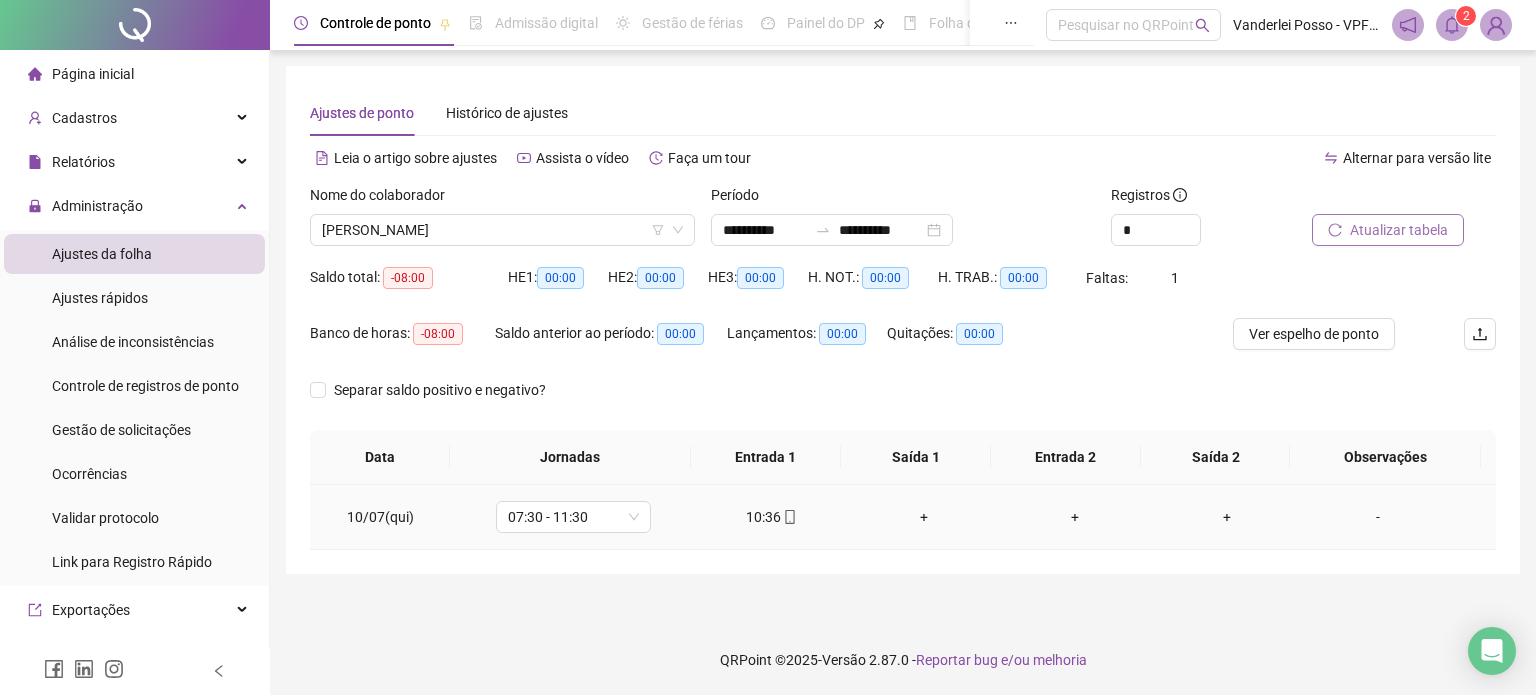 click 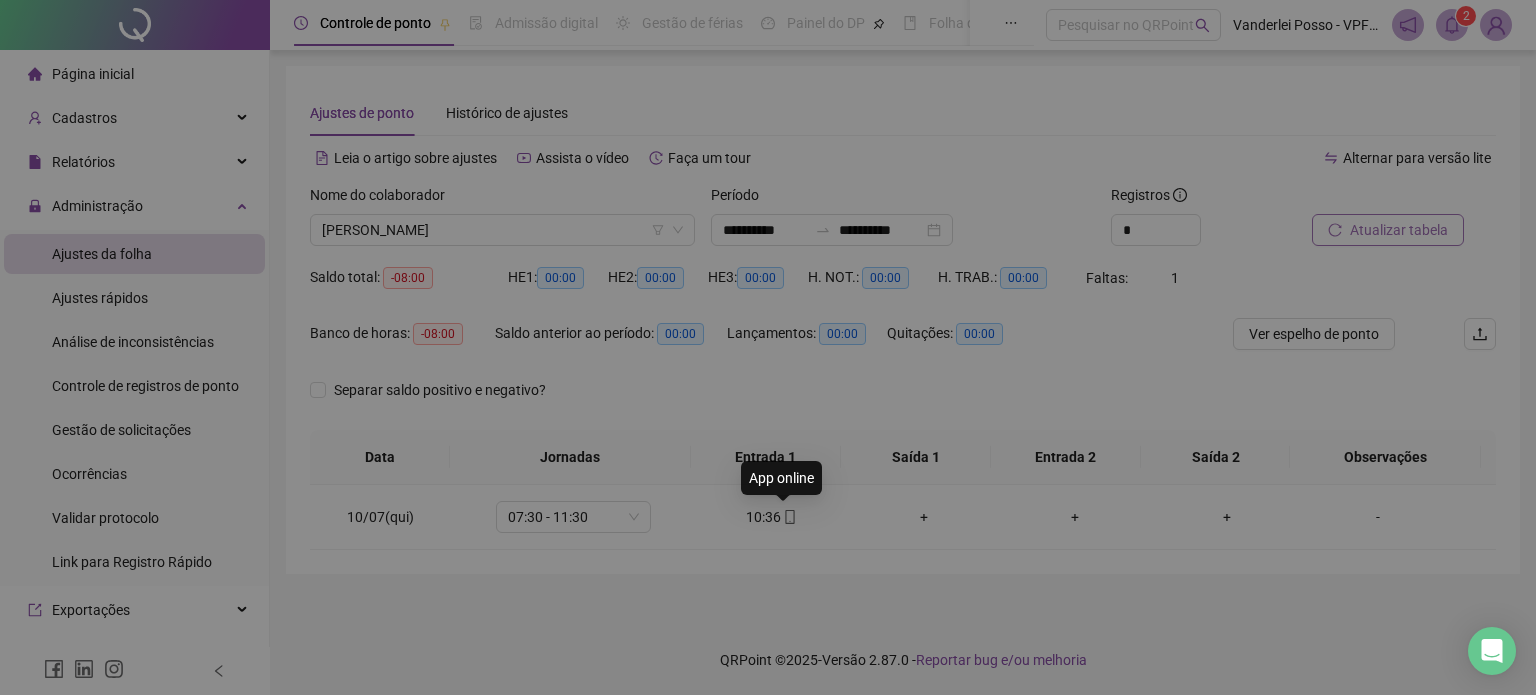 type on "**********" 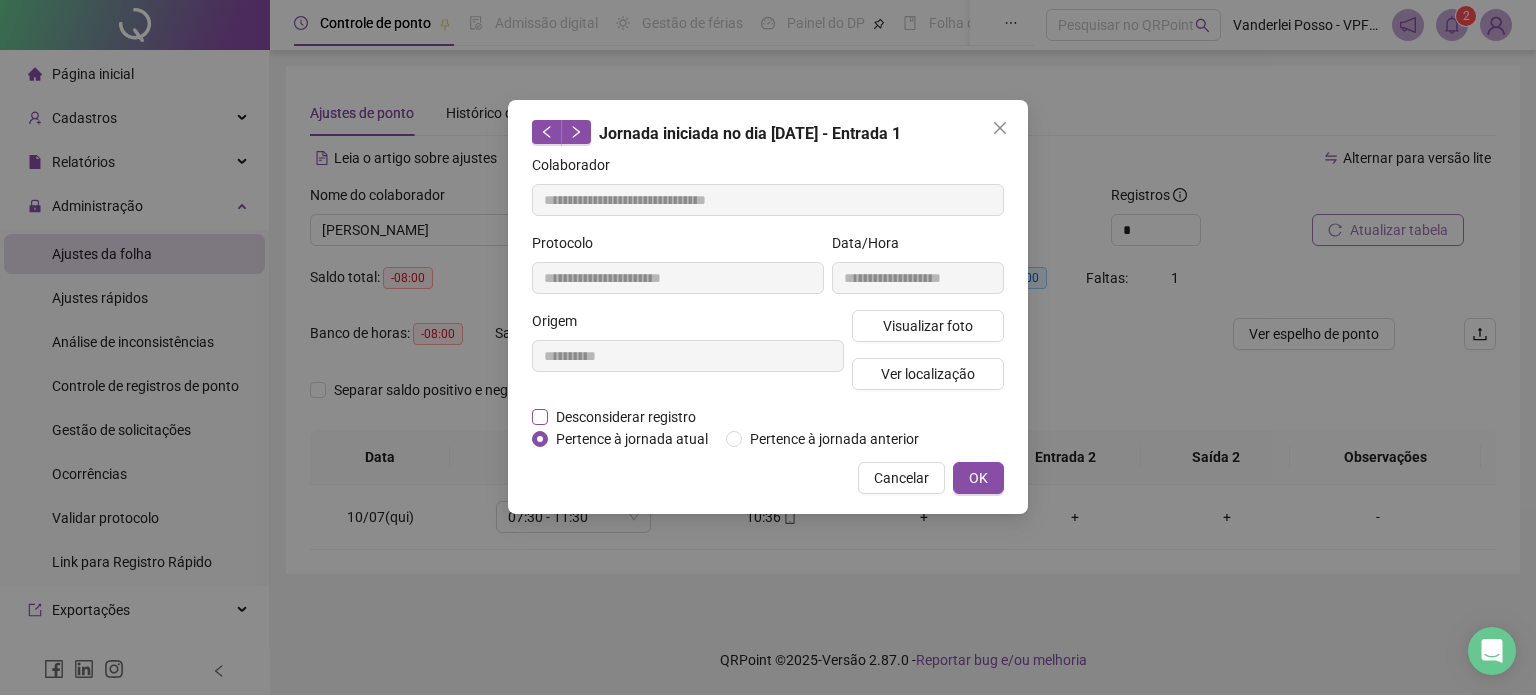 click on "Desconsiderar registro" at bounding box center (626, 417) 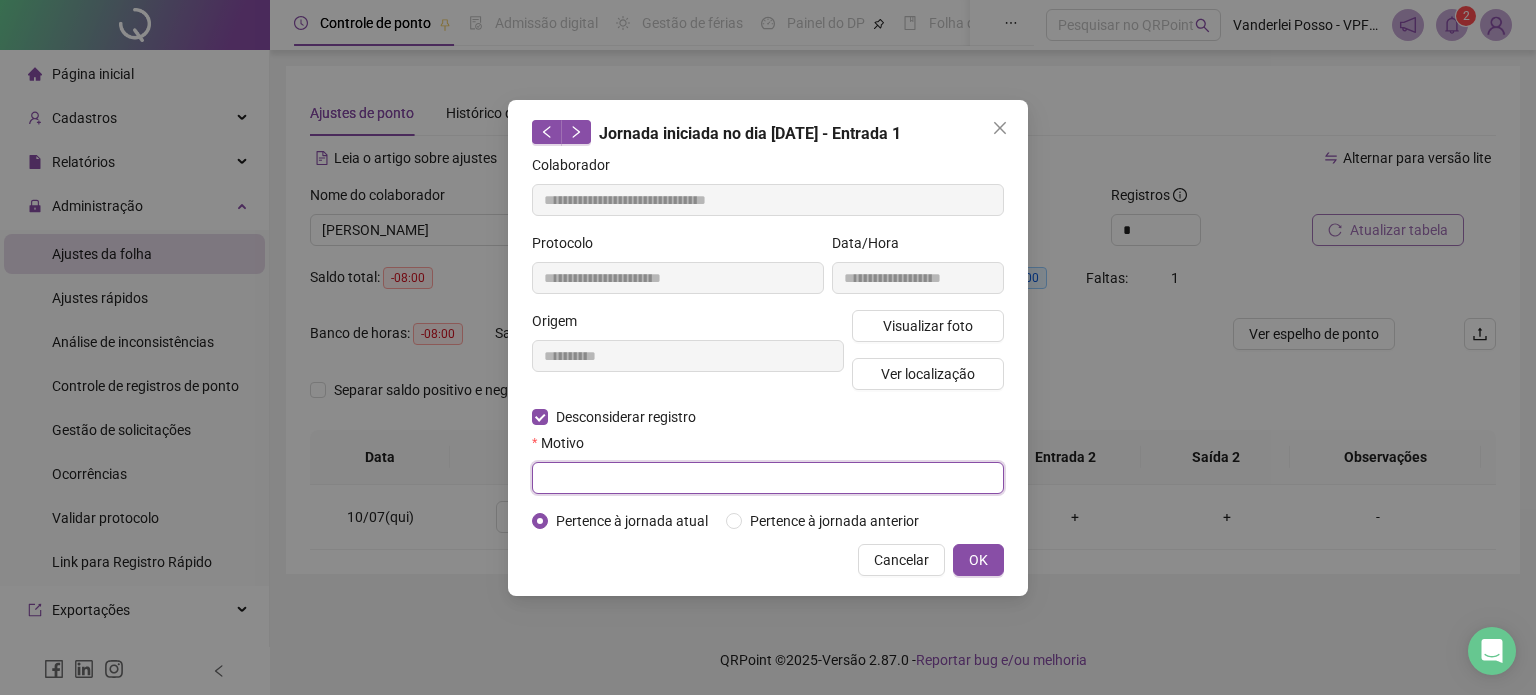 click at bounding box center [768, 478] 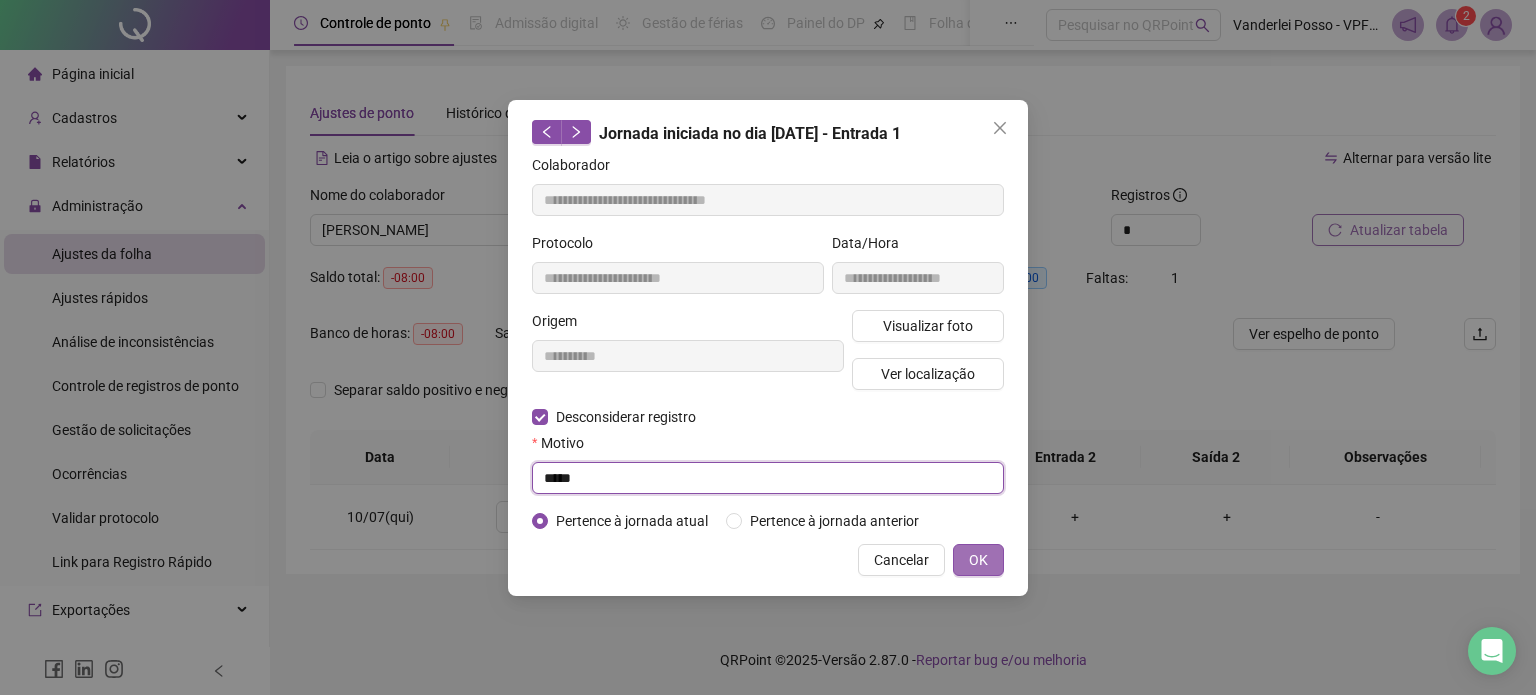 type on "*****" 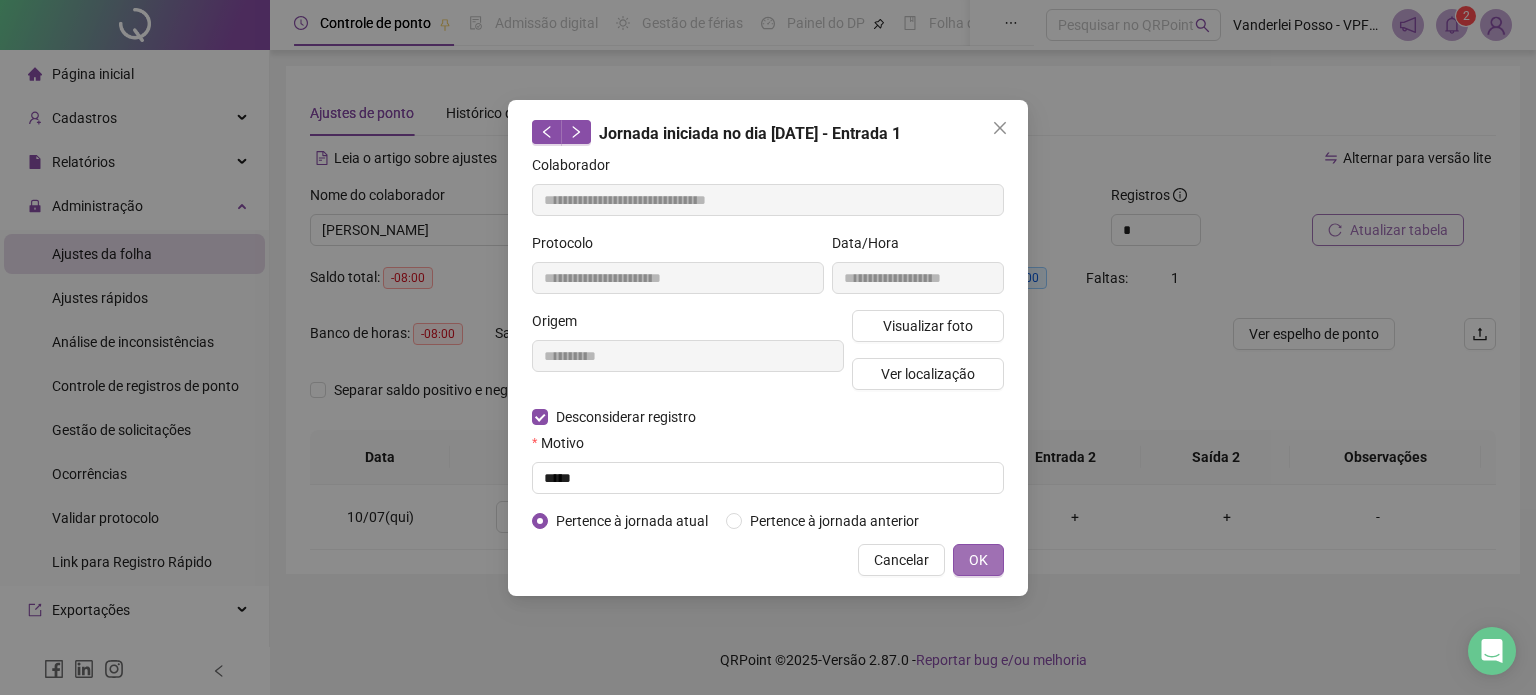 click on "OK" at bounding box center [978, 560] 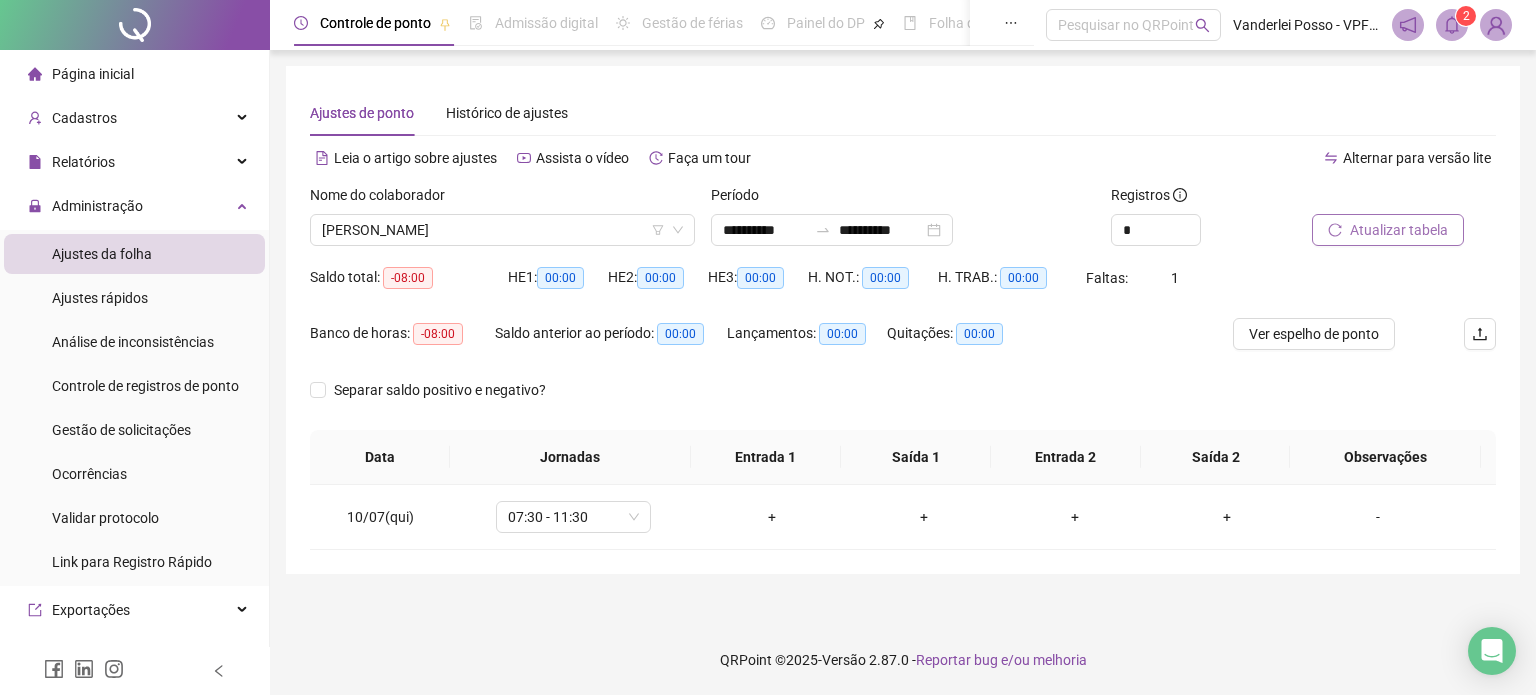 click on "Ajustes da folha" at bounding box center (102, 254) 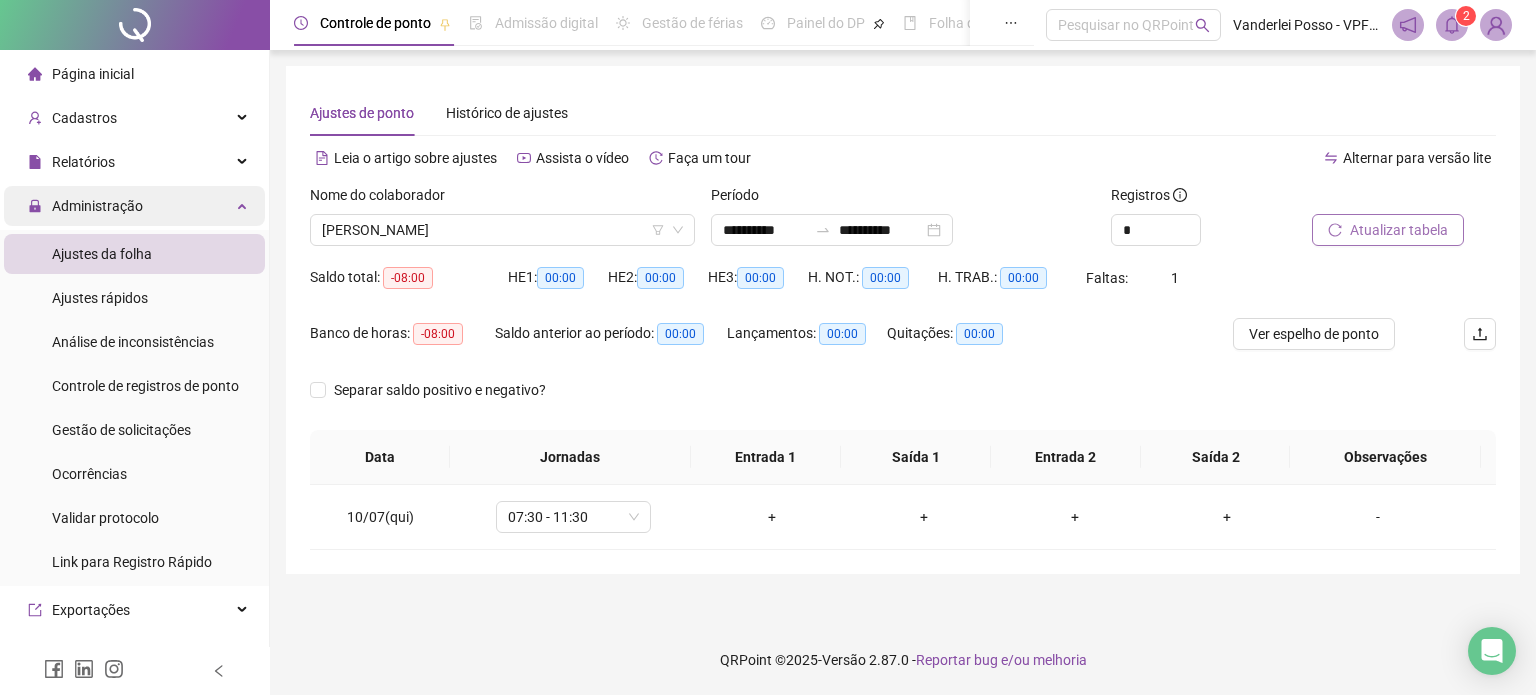 click on "Administração" at bounding box center (134, 206) 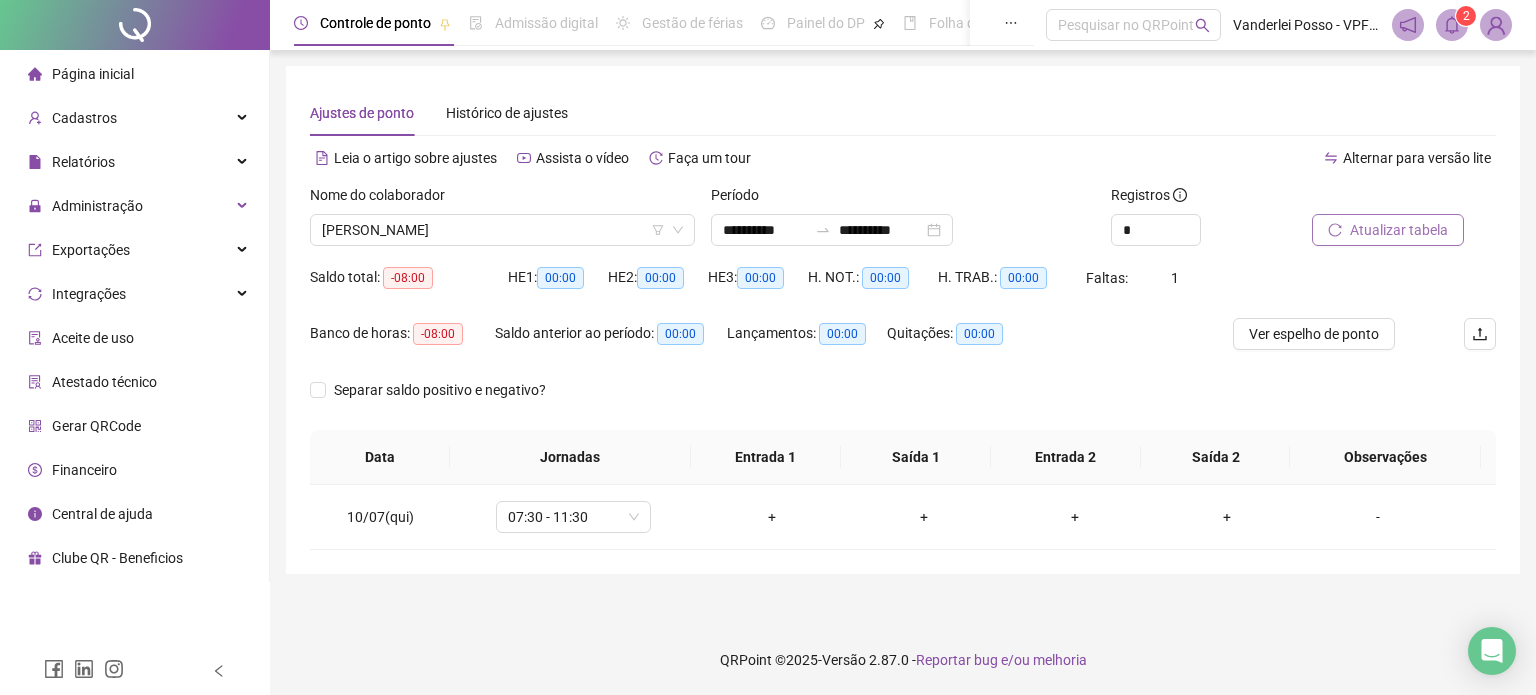 click on "Gerar QRCode" at bounding box center (96, 426) 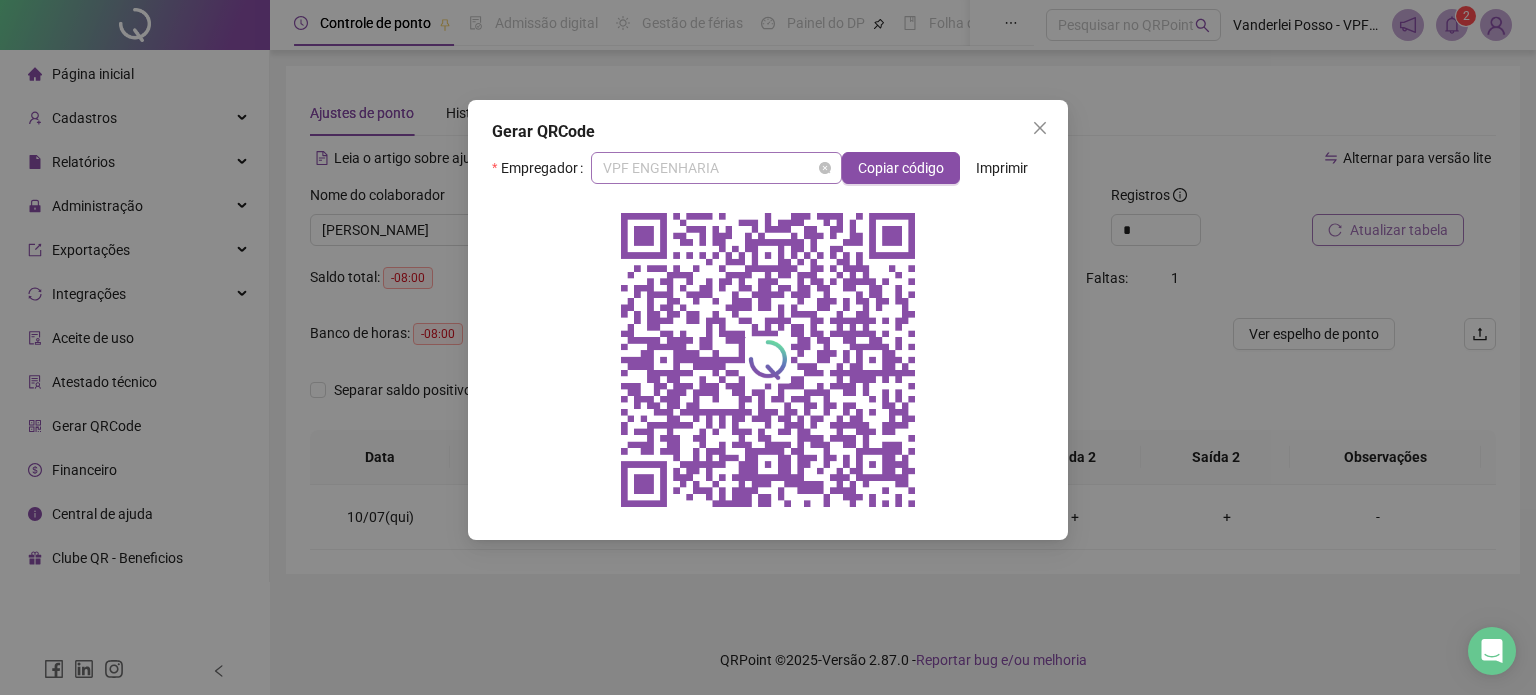 click on "VPF ENGENHARIA" at bounding box center [716, 168] 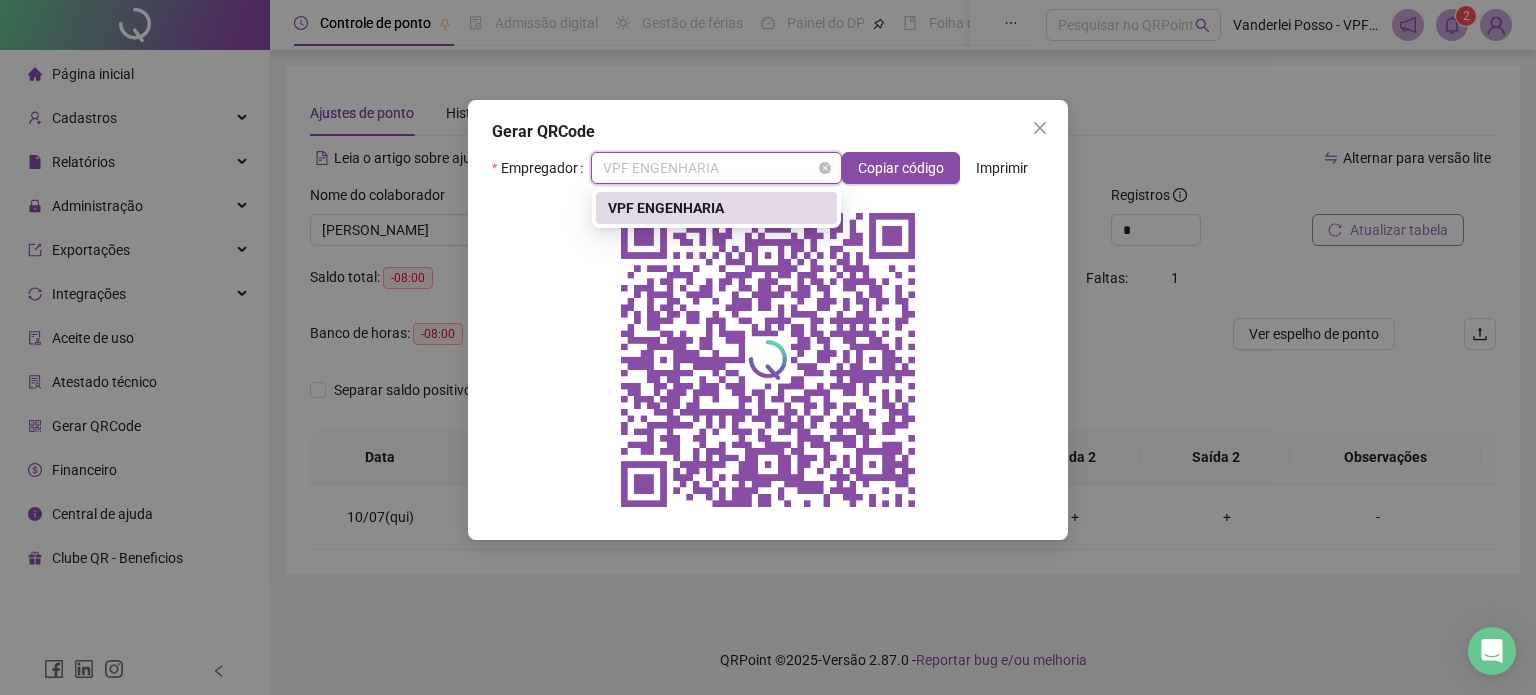 click on "VPF ENGENHARIA" at bounding box center [716, 168] 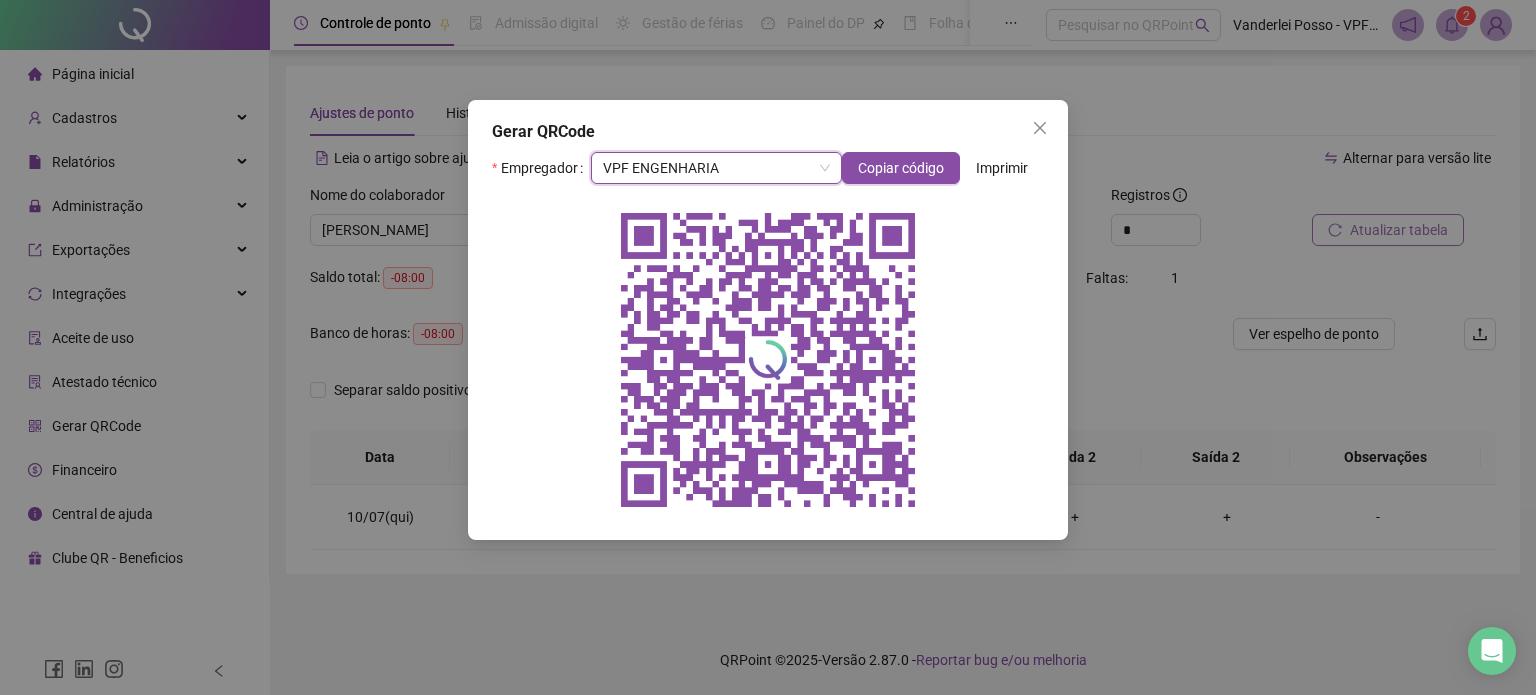 click on "Imprimir" at bounding box center (1002, 168) 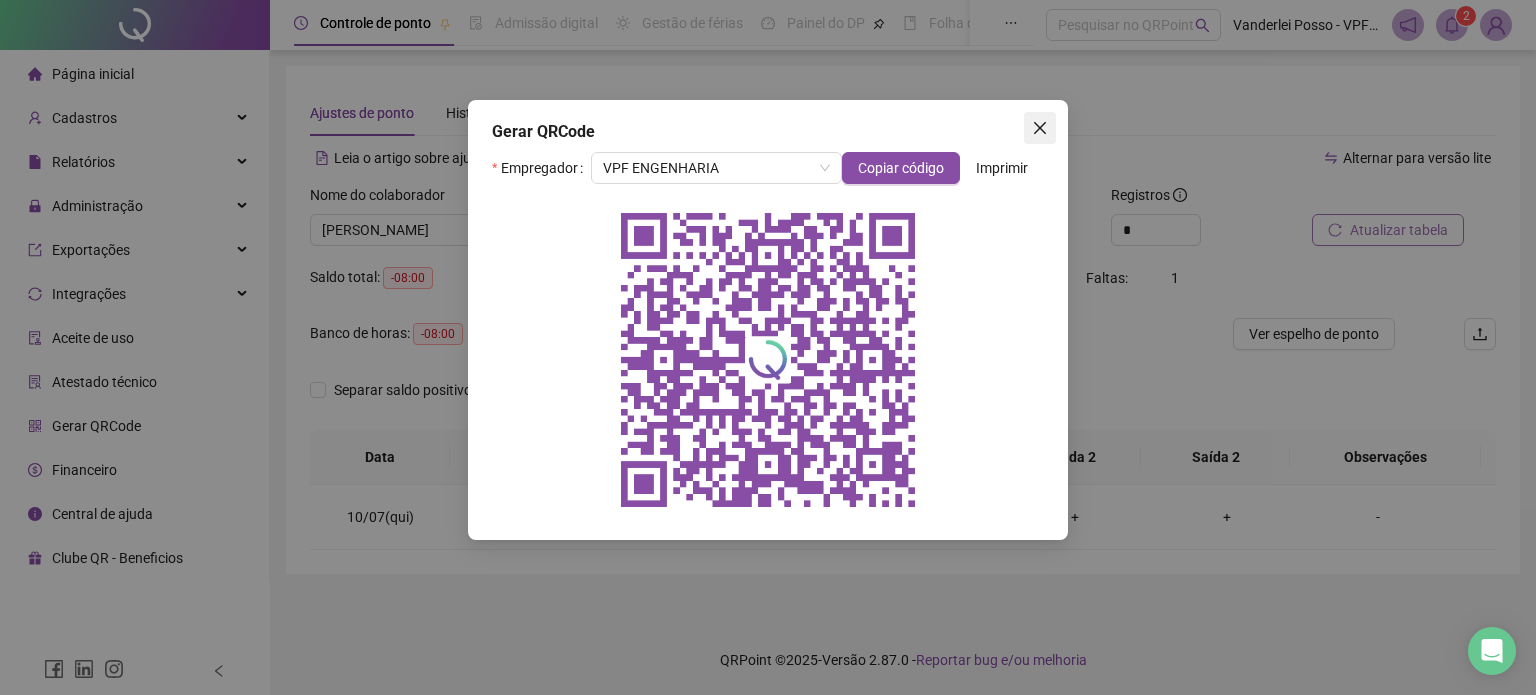 click at bounding box center [1040, 128] 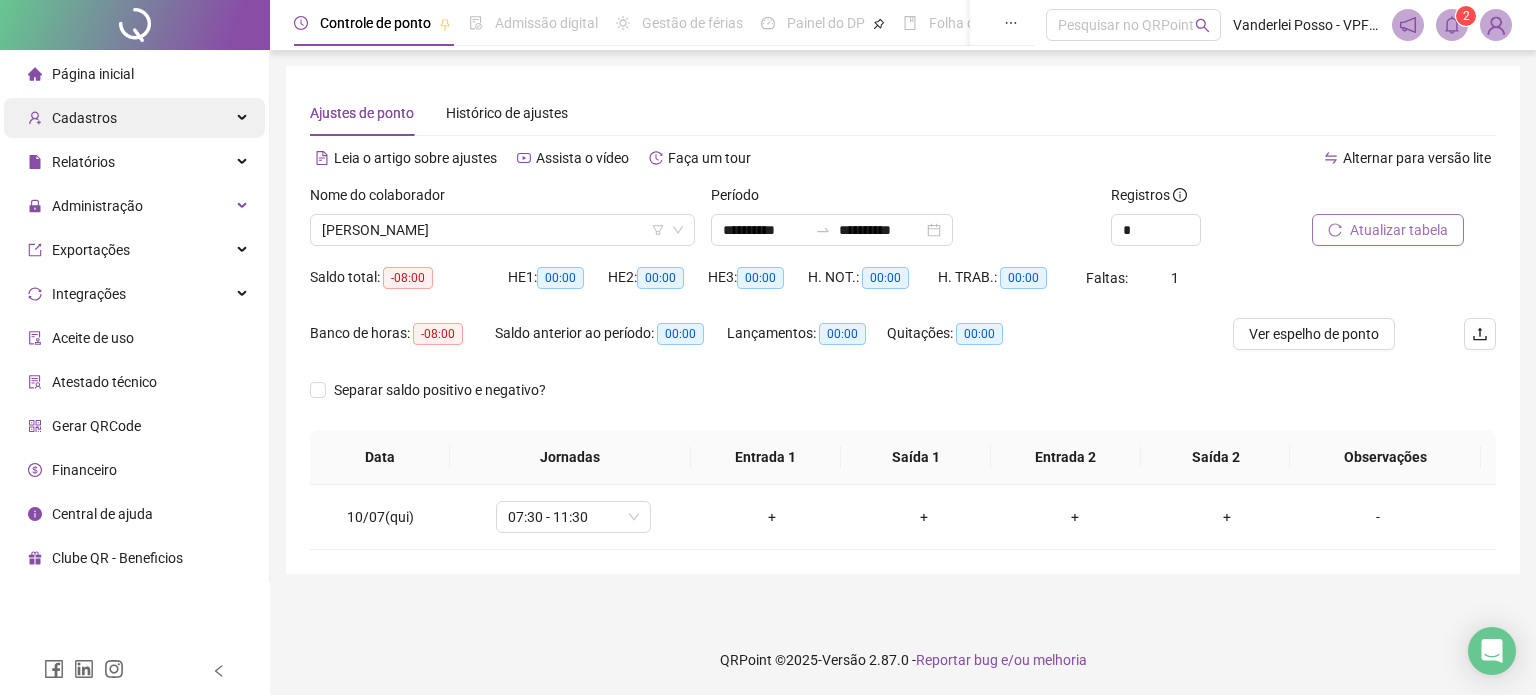 click on "Cadastros" at bounding box center [134, 118] 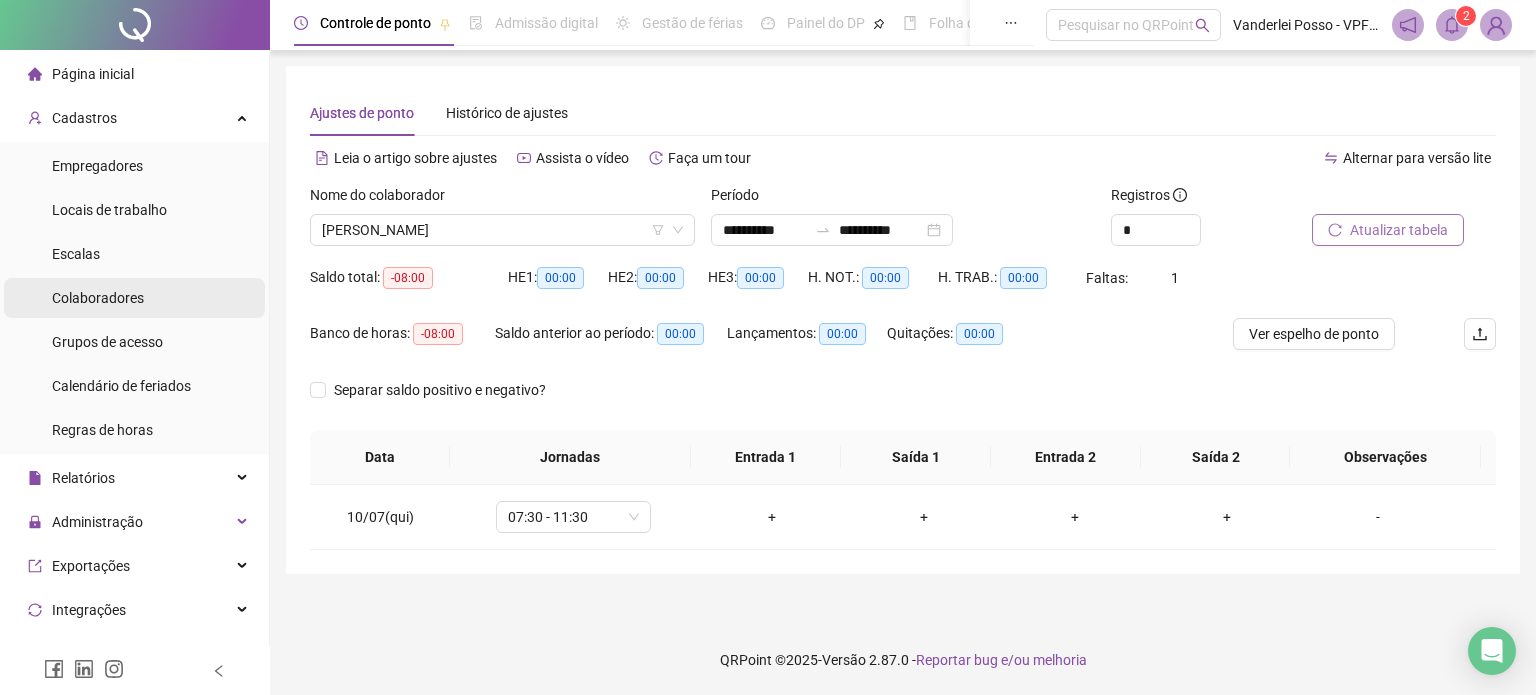 click on "Colaboradores" at bounding box center [98, 298] 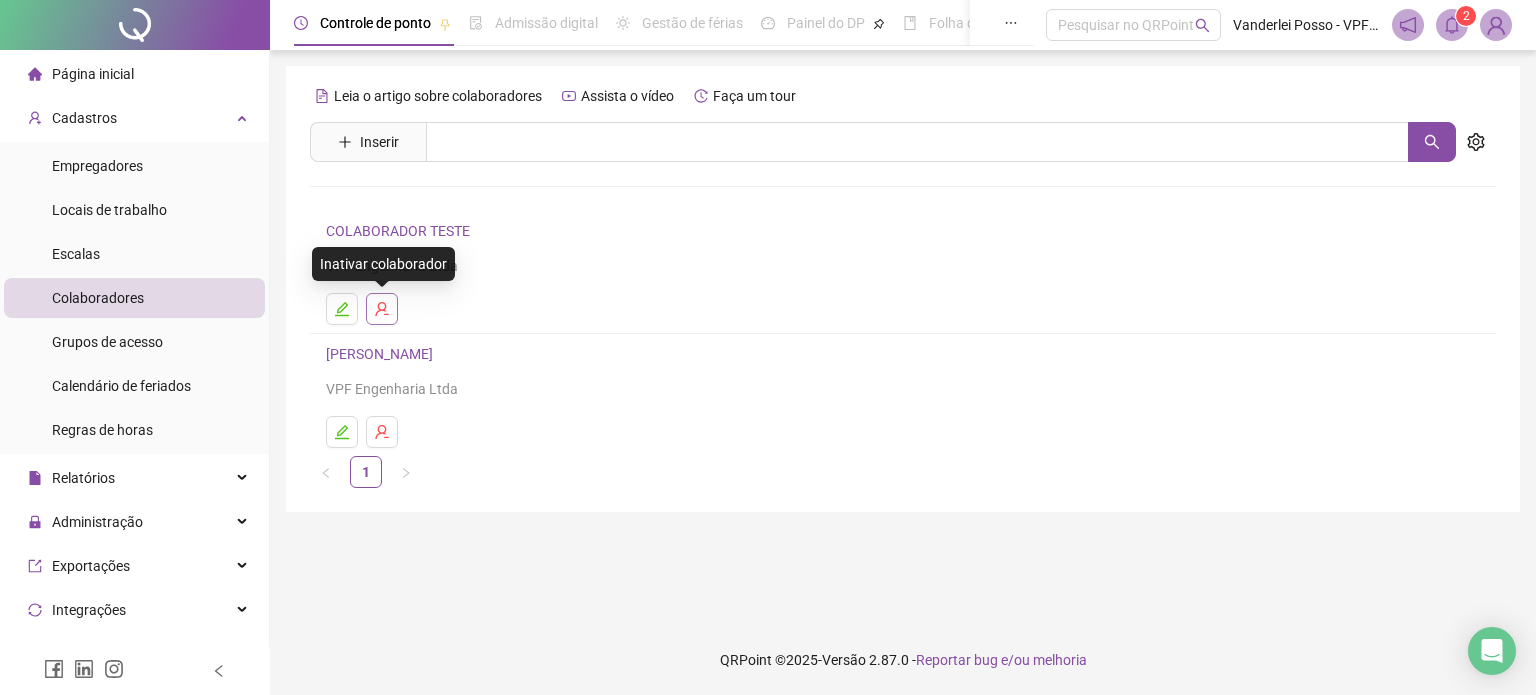 click 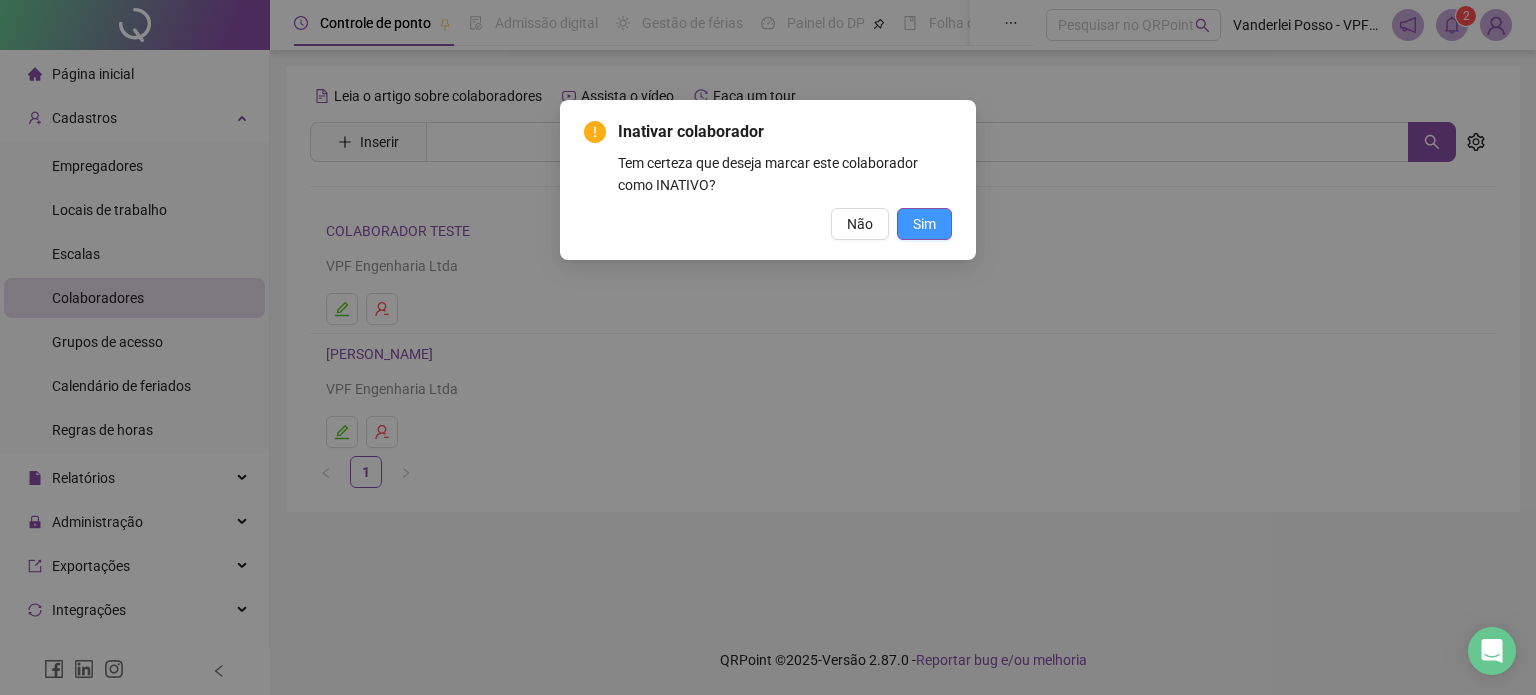 click on "Sim" at bounding box center [924, 224] 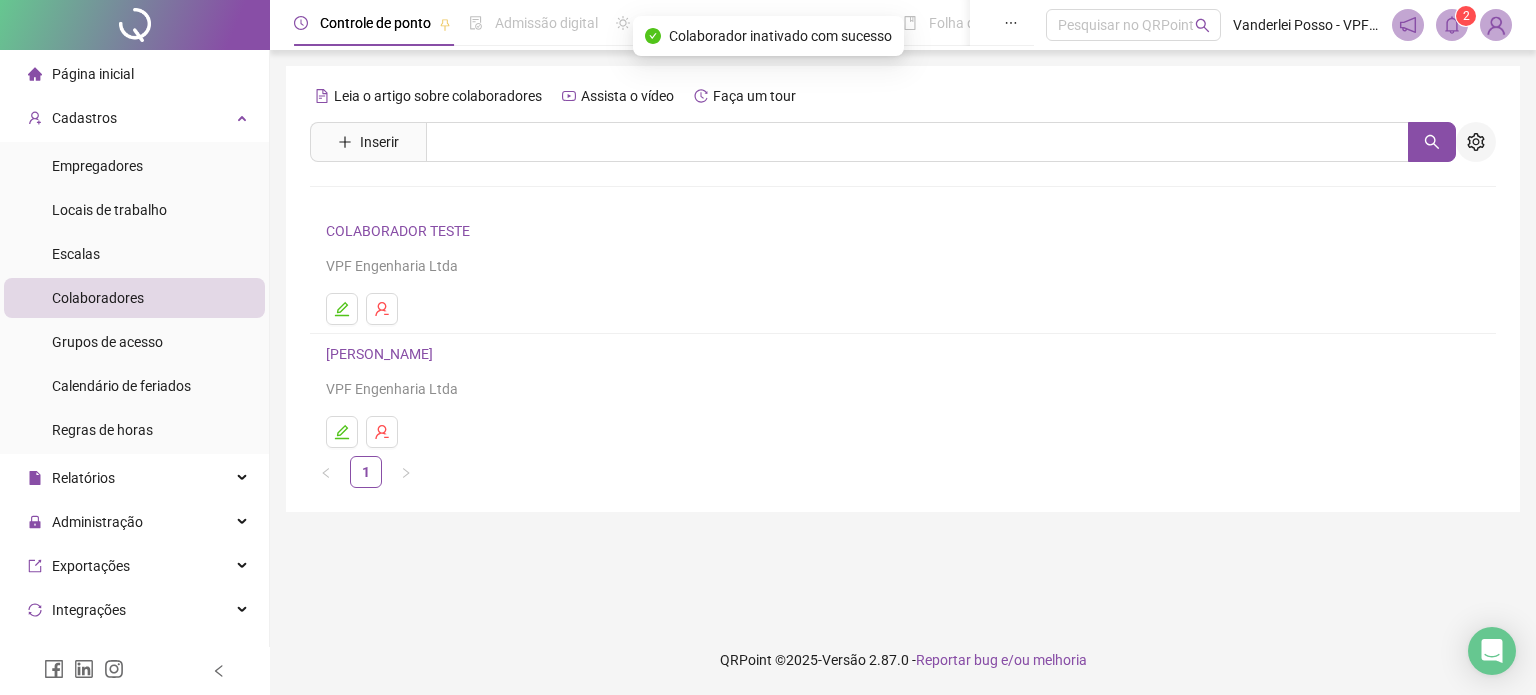 click 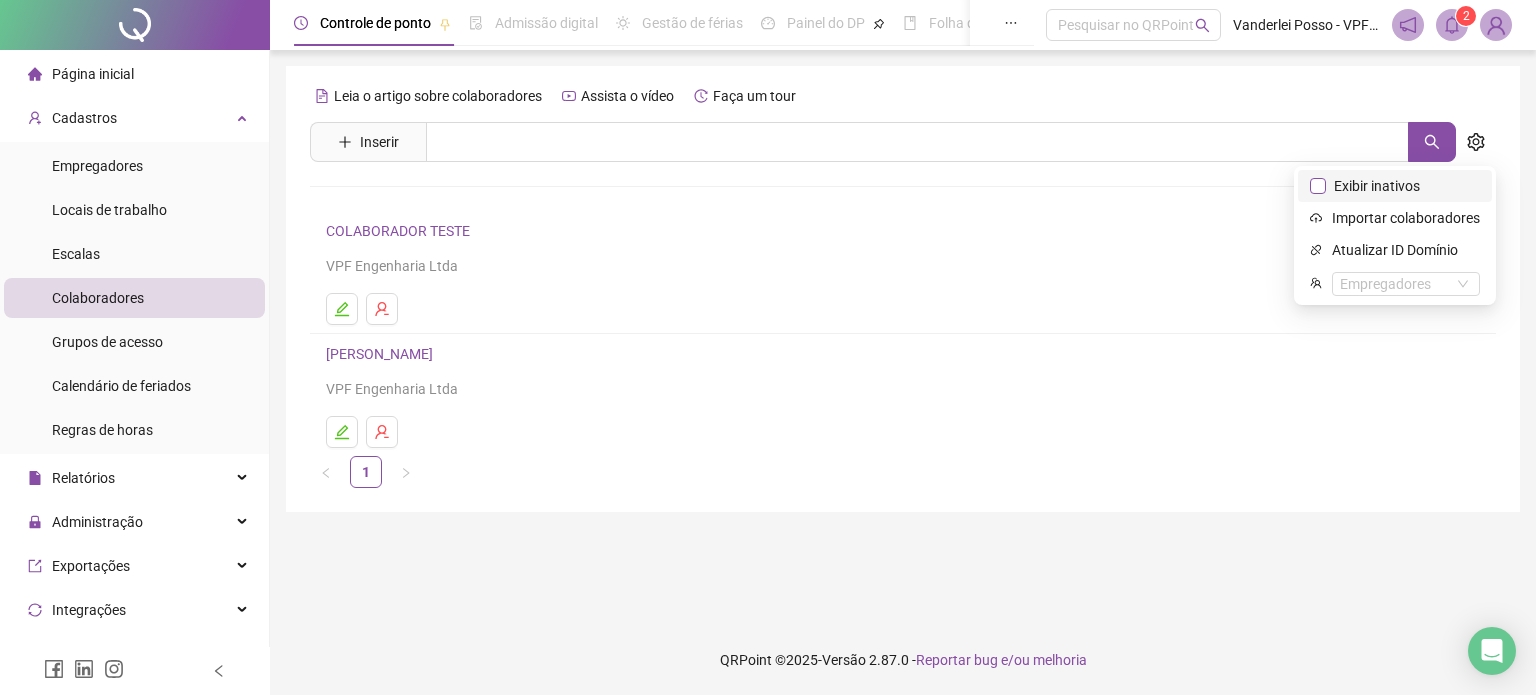 click on "Exibir inativos" at bounding box center (1377, 186) 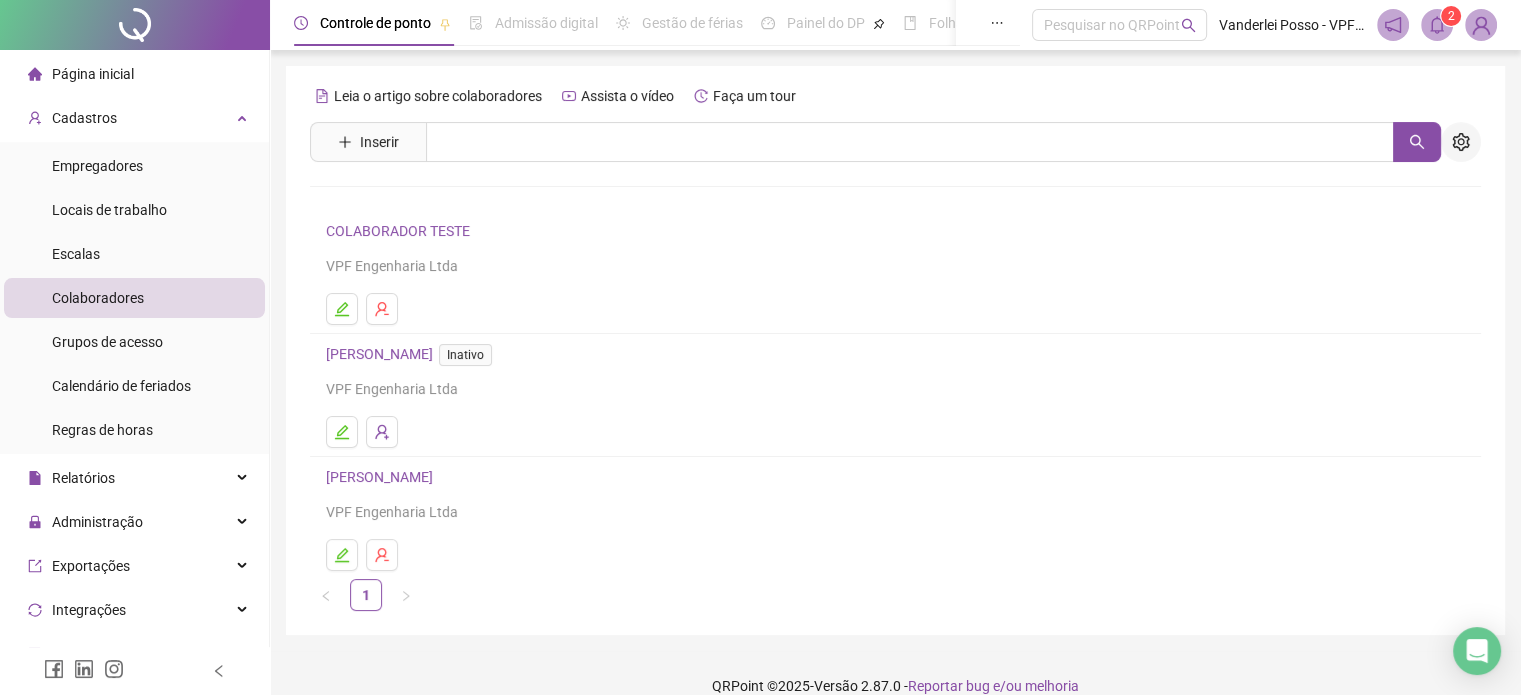 click 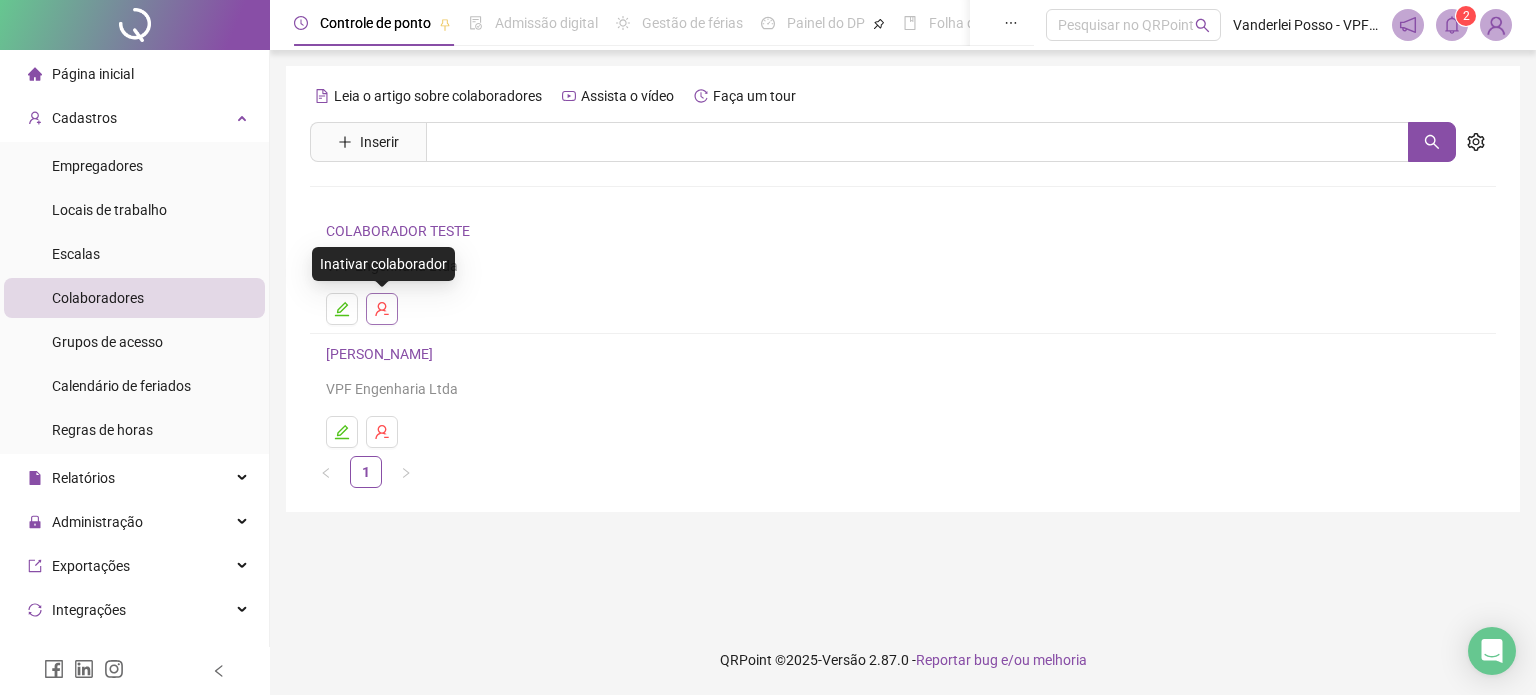 click 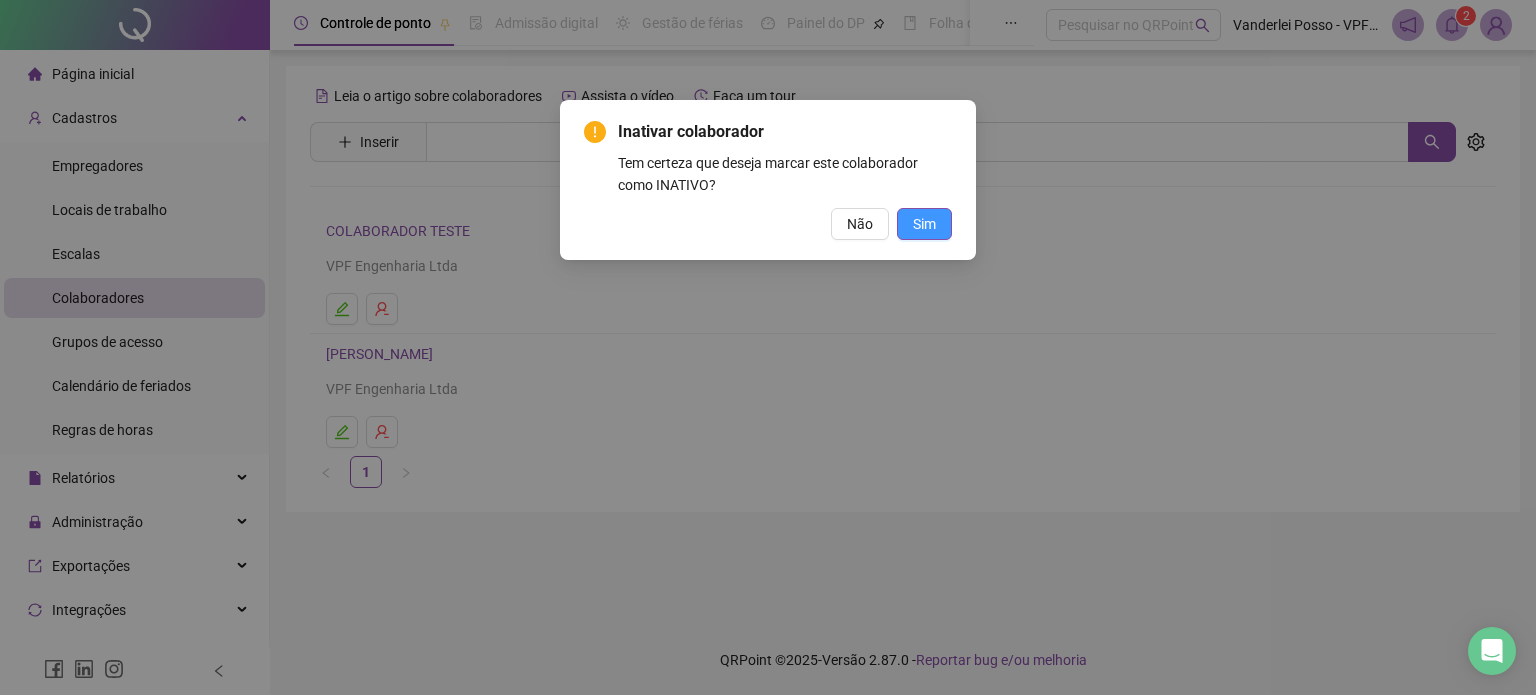 click on "Sim" at bounding box center [924, 224] 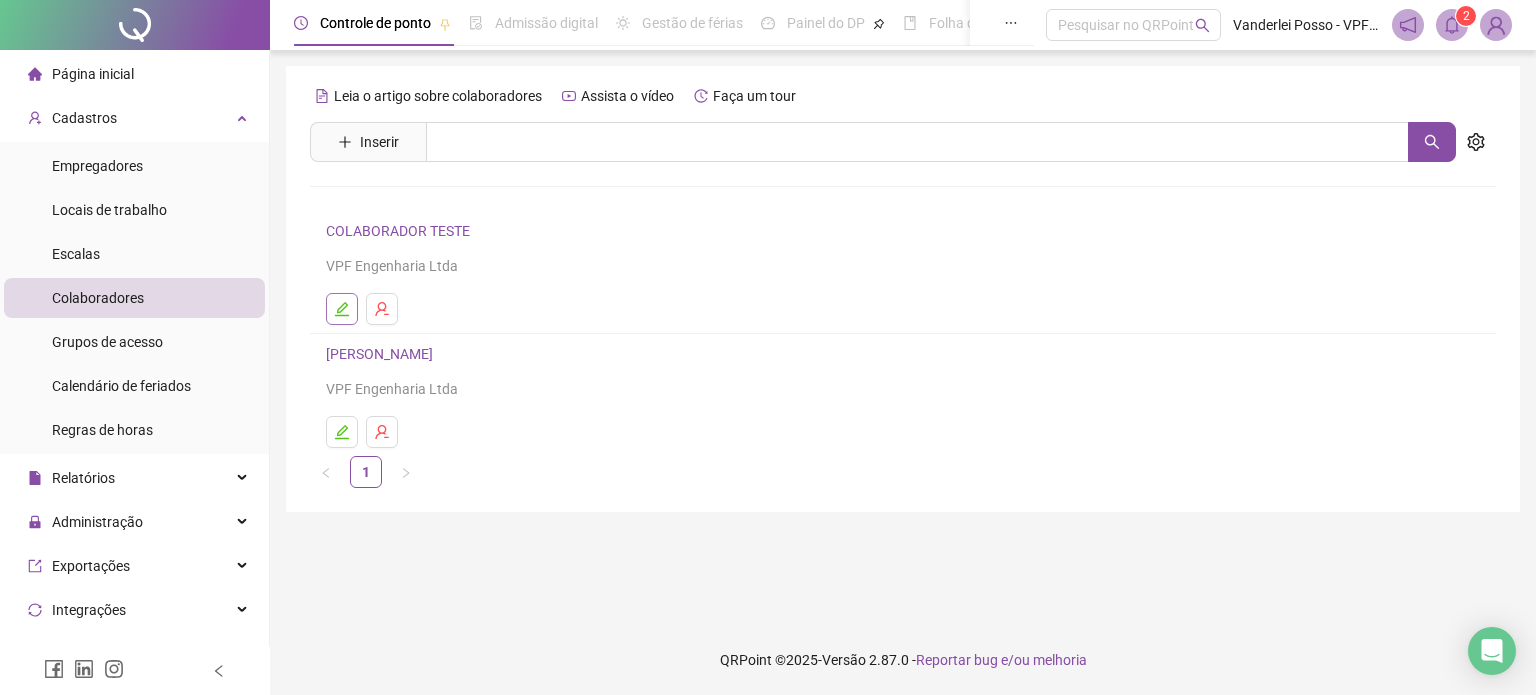 click 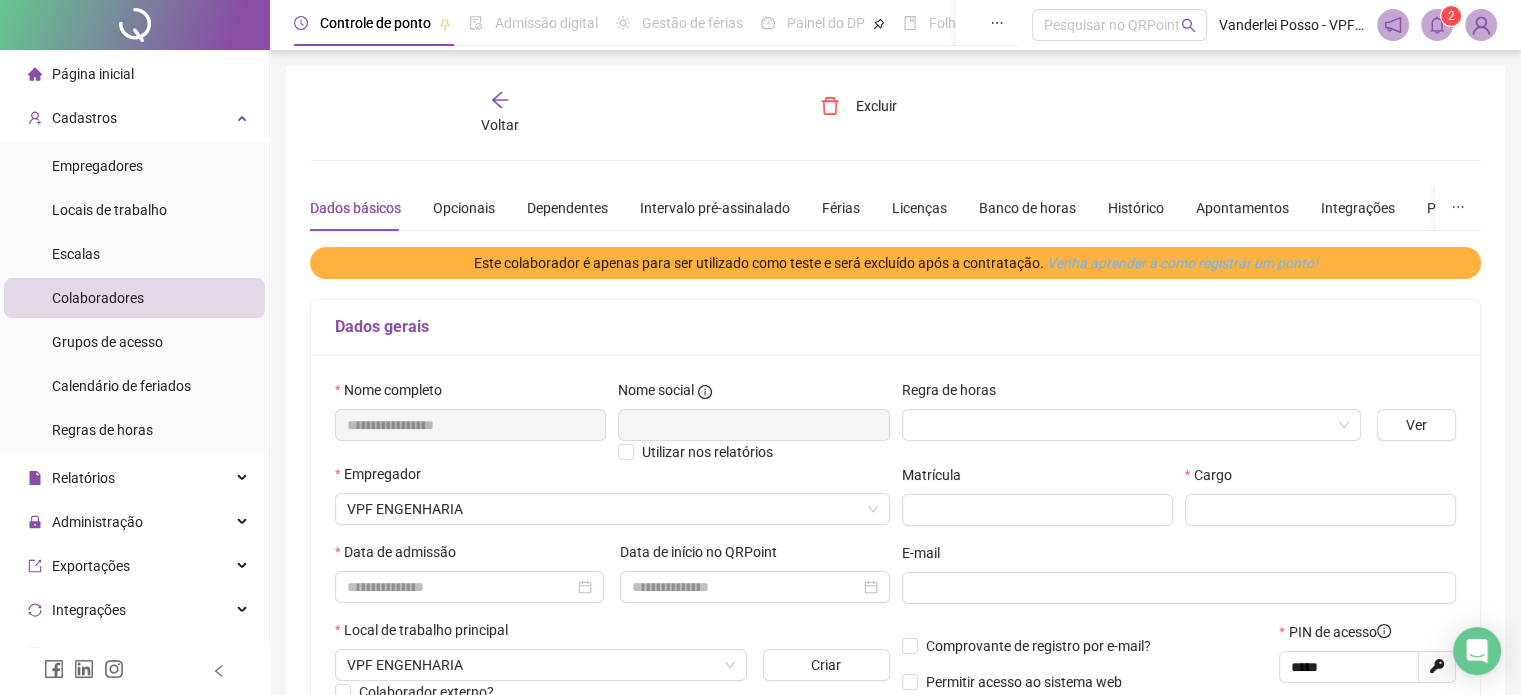 click on "Venha aprender a como registrar um ponto!" at bounding box center (0, 0) 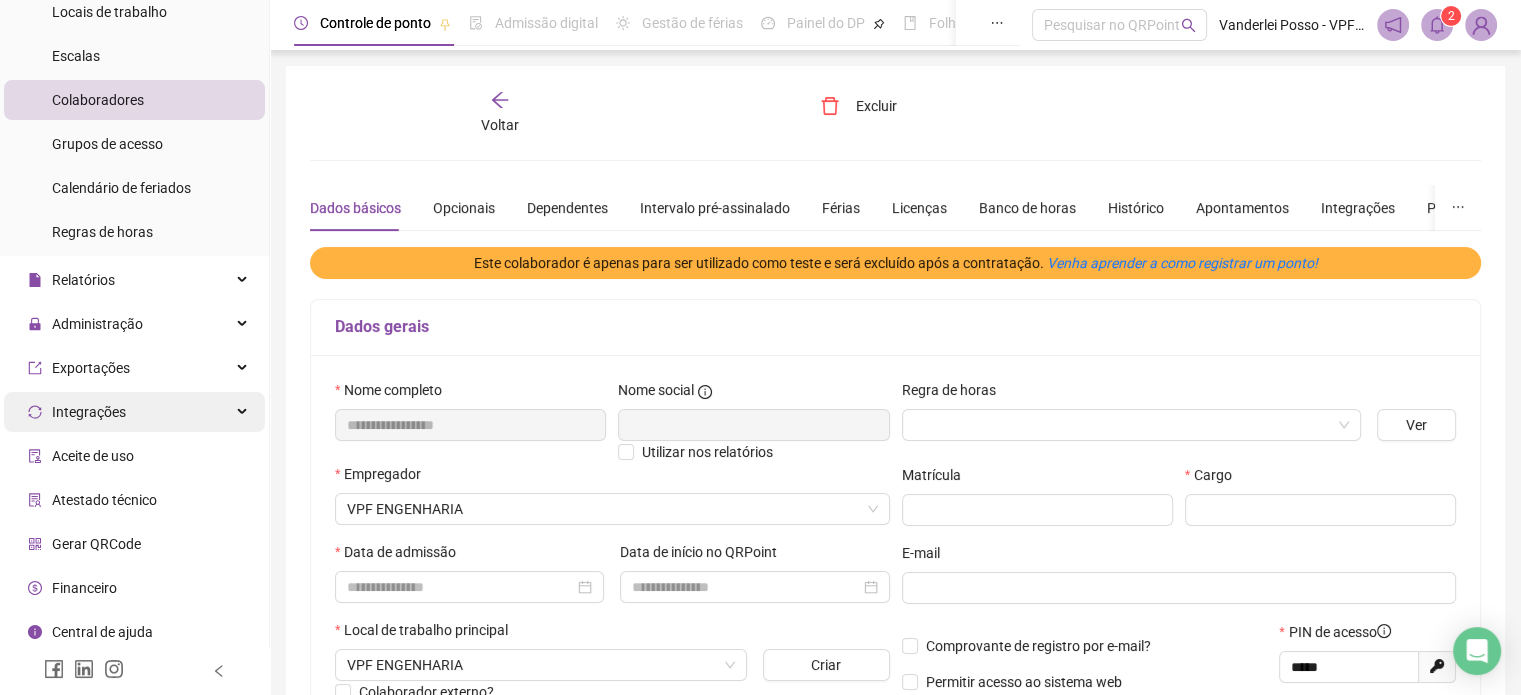 scroll, scrollTop: 203, scrollLeft: 0, axis: vertical 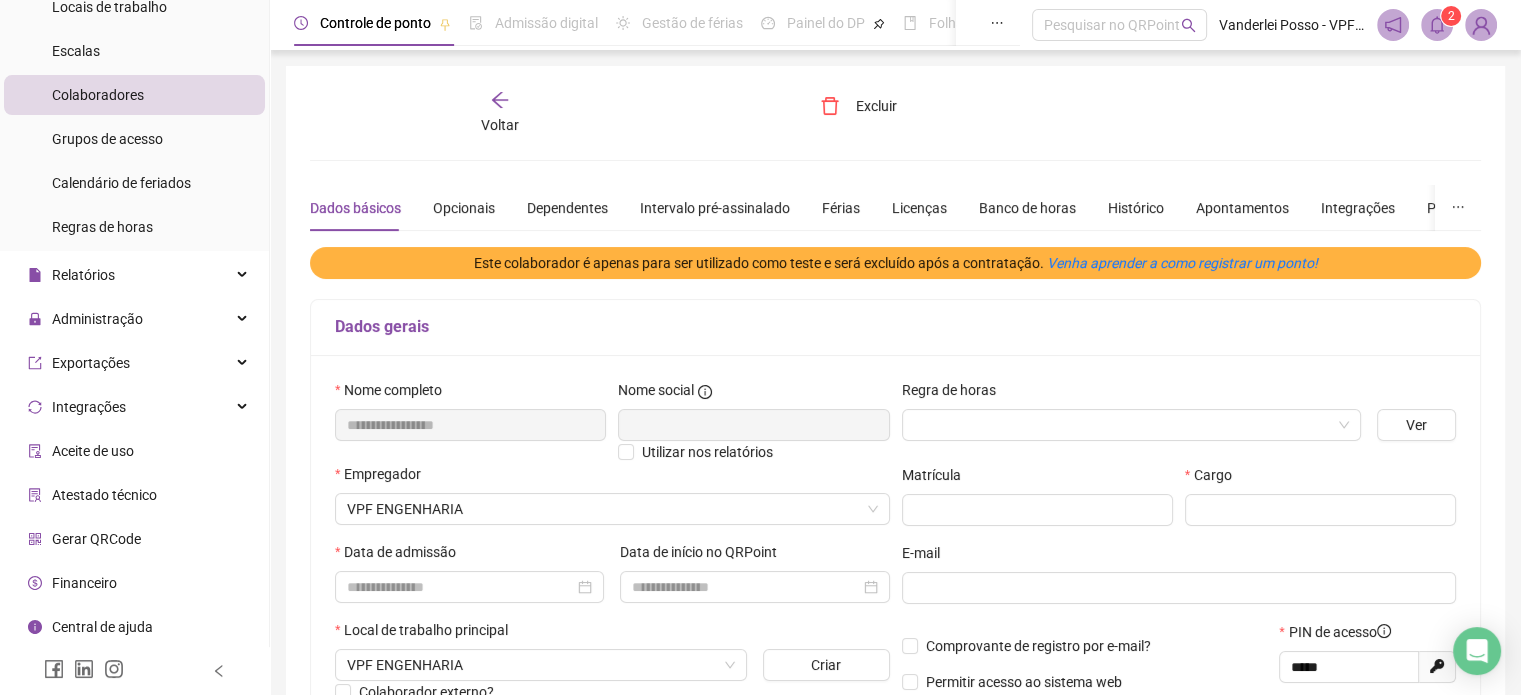 click on "Financeiro" at bounding box center [84, 583] 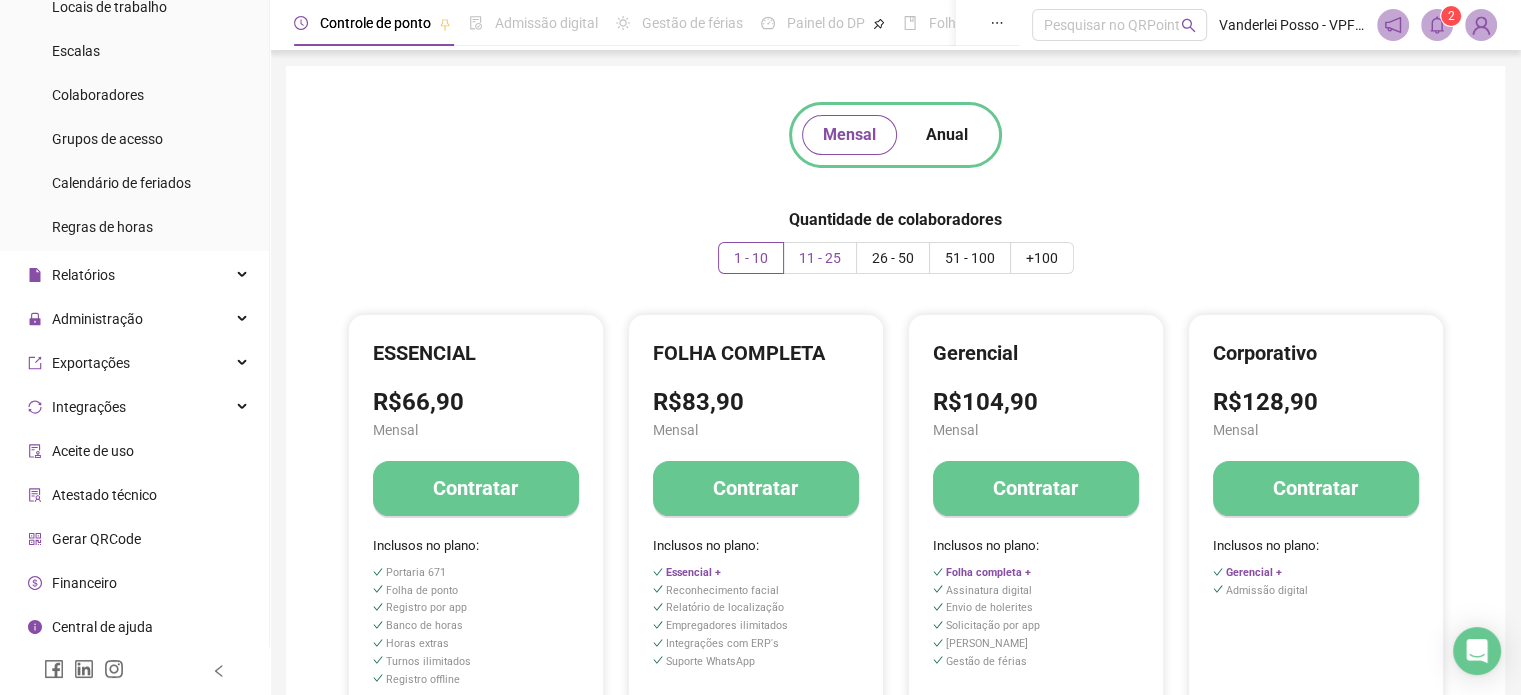 click on "11 - 25" at bounding box center [820, 258] 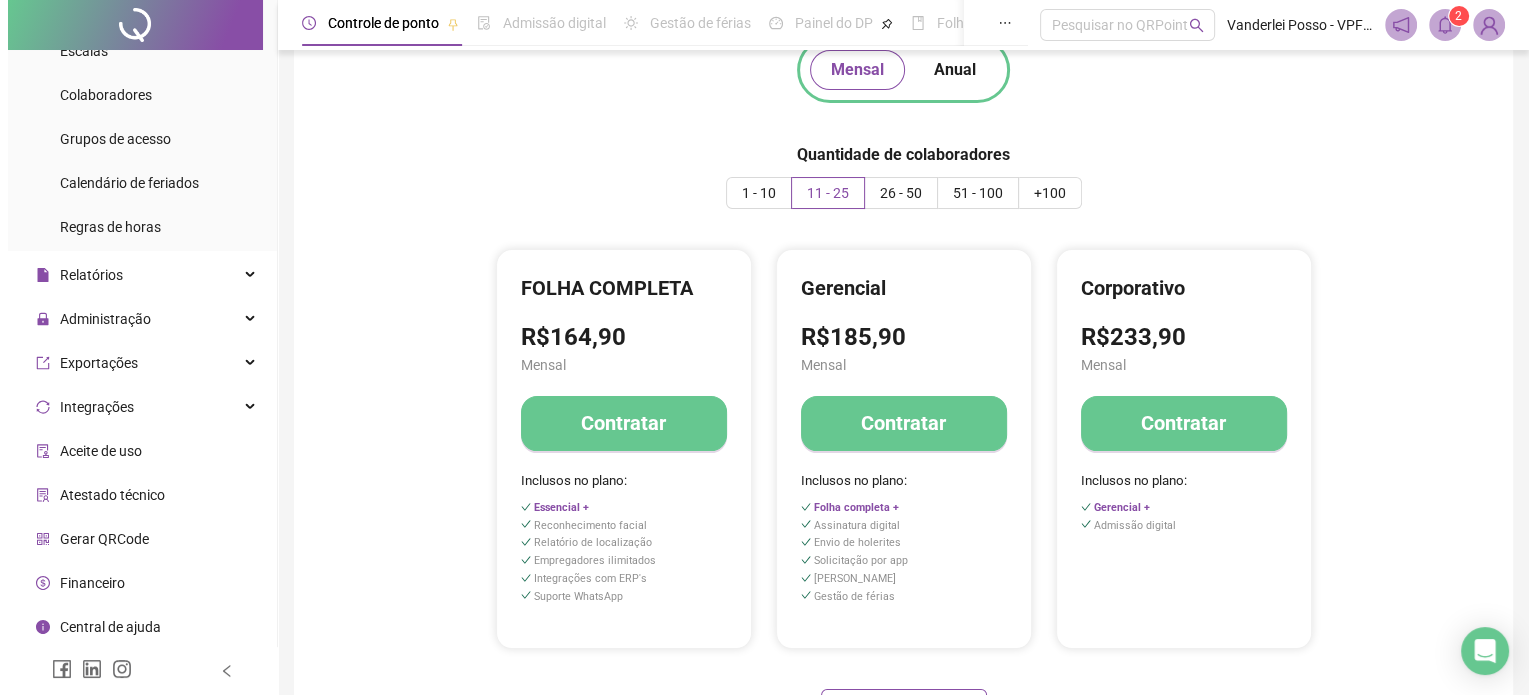 scroll, scrollTop: 100, scrollLeft: 0, axis: vertical 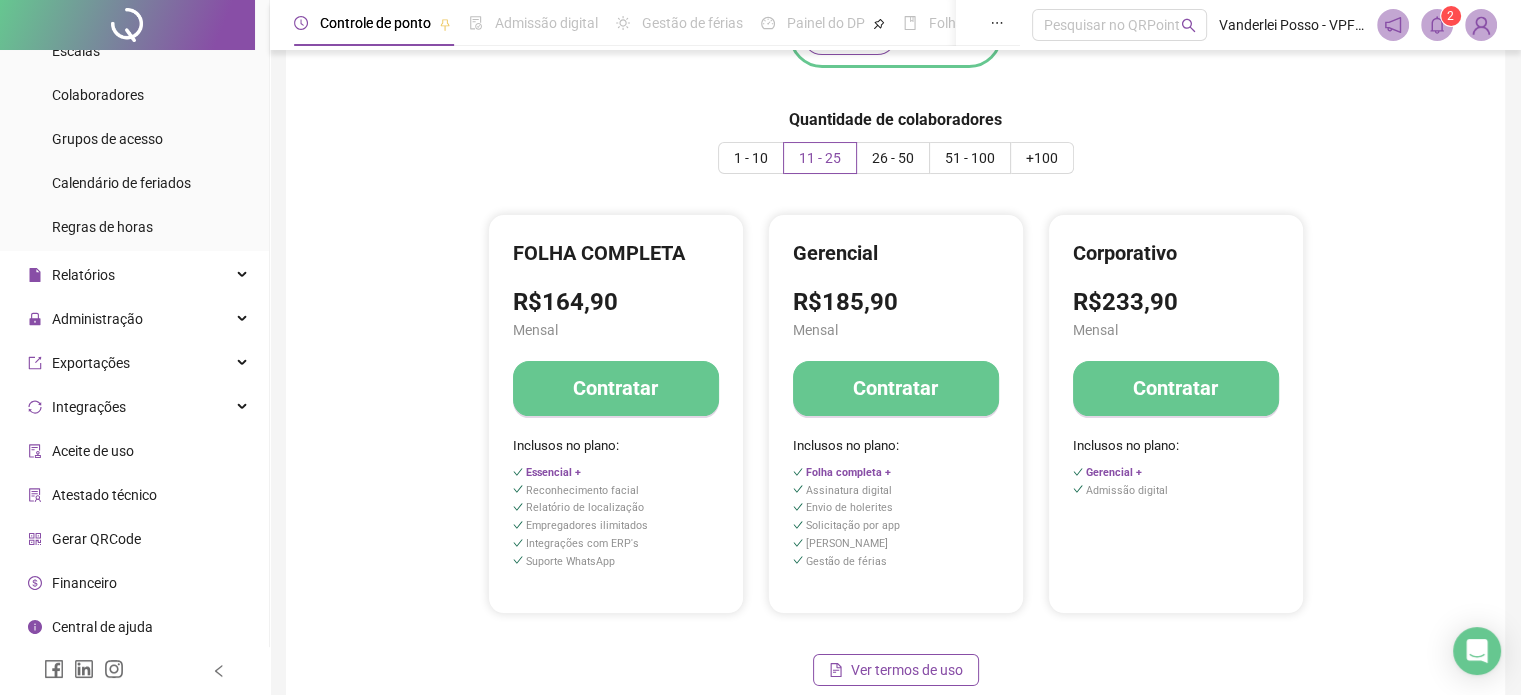 click on "Contratar" at bounding box center [615, 388] 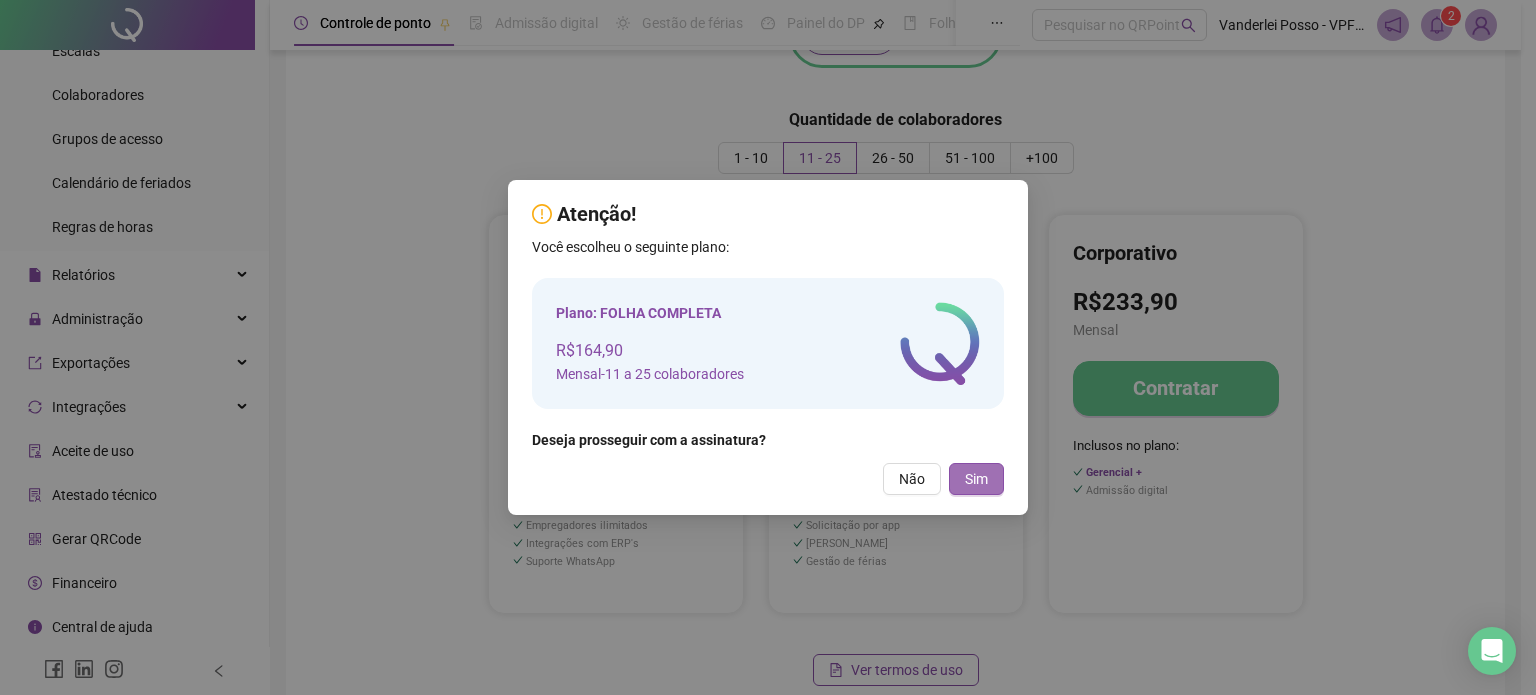 click on "Sim" at bounding box center [976, 479] 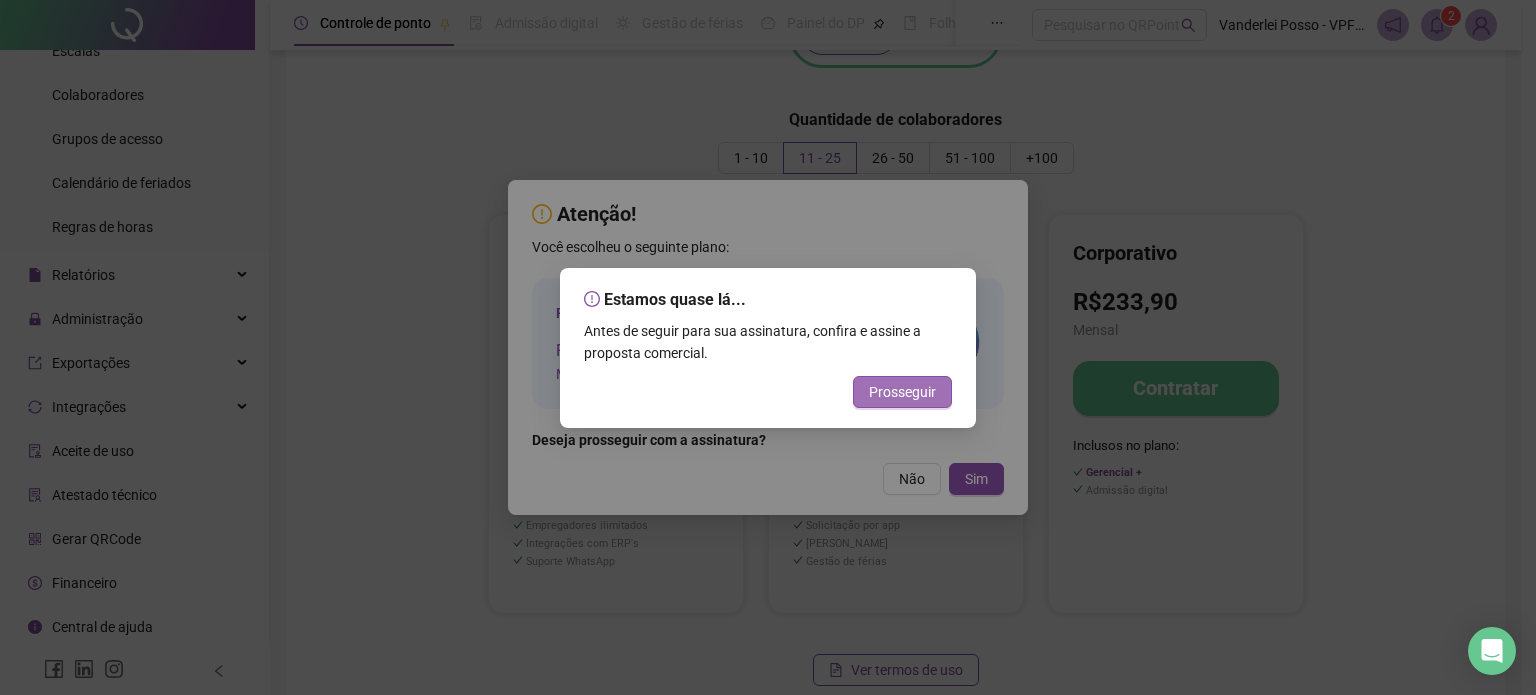 click on "Prosseguir" at bounding box center [902, 392] 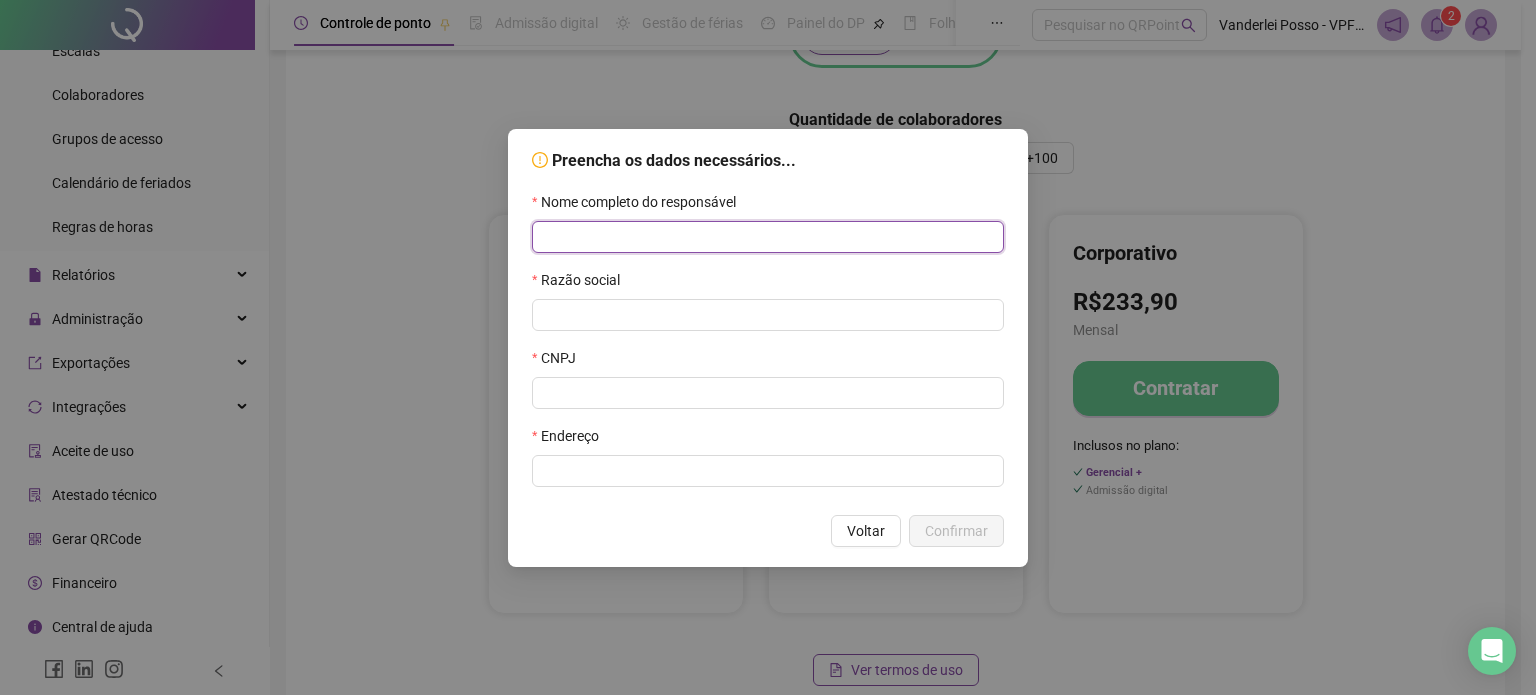 click at bounding box center [768, 237] 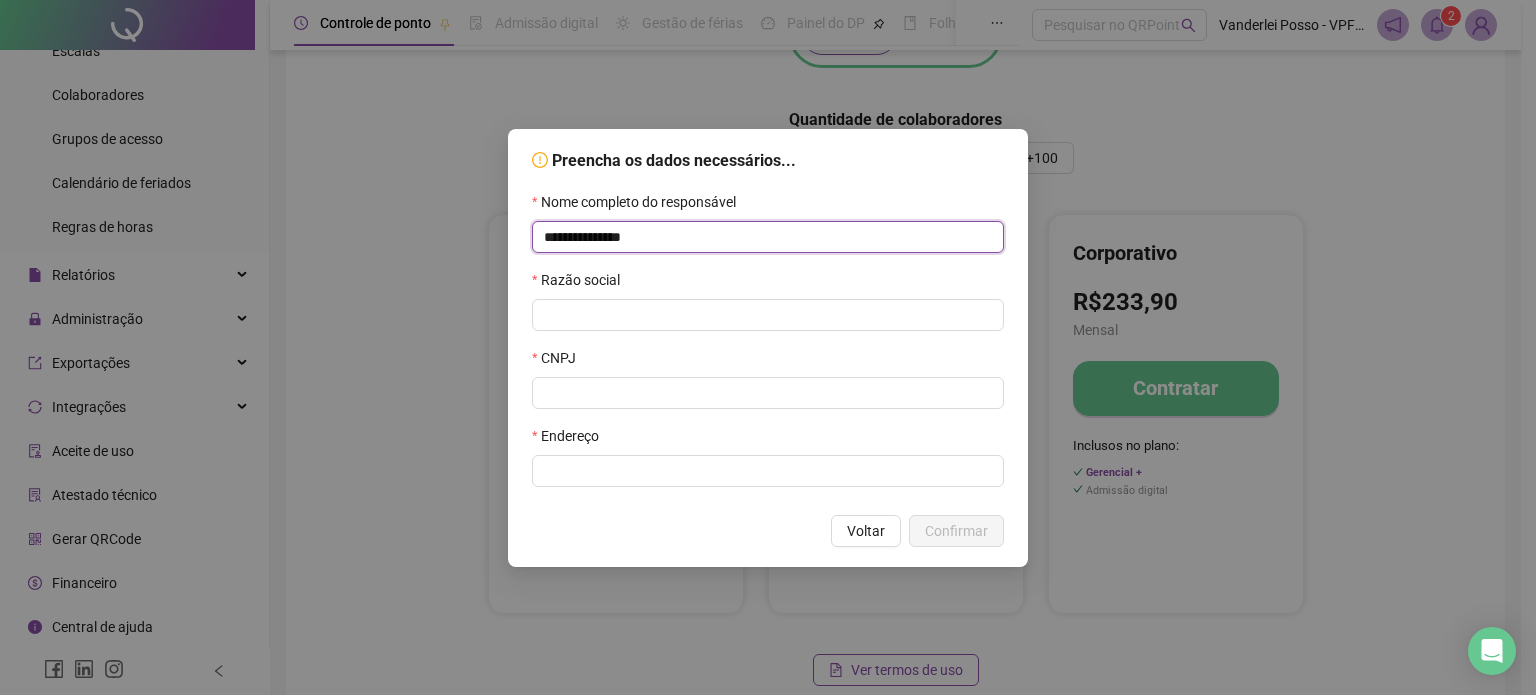 type on "**********" 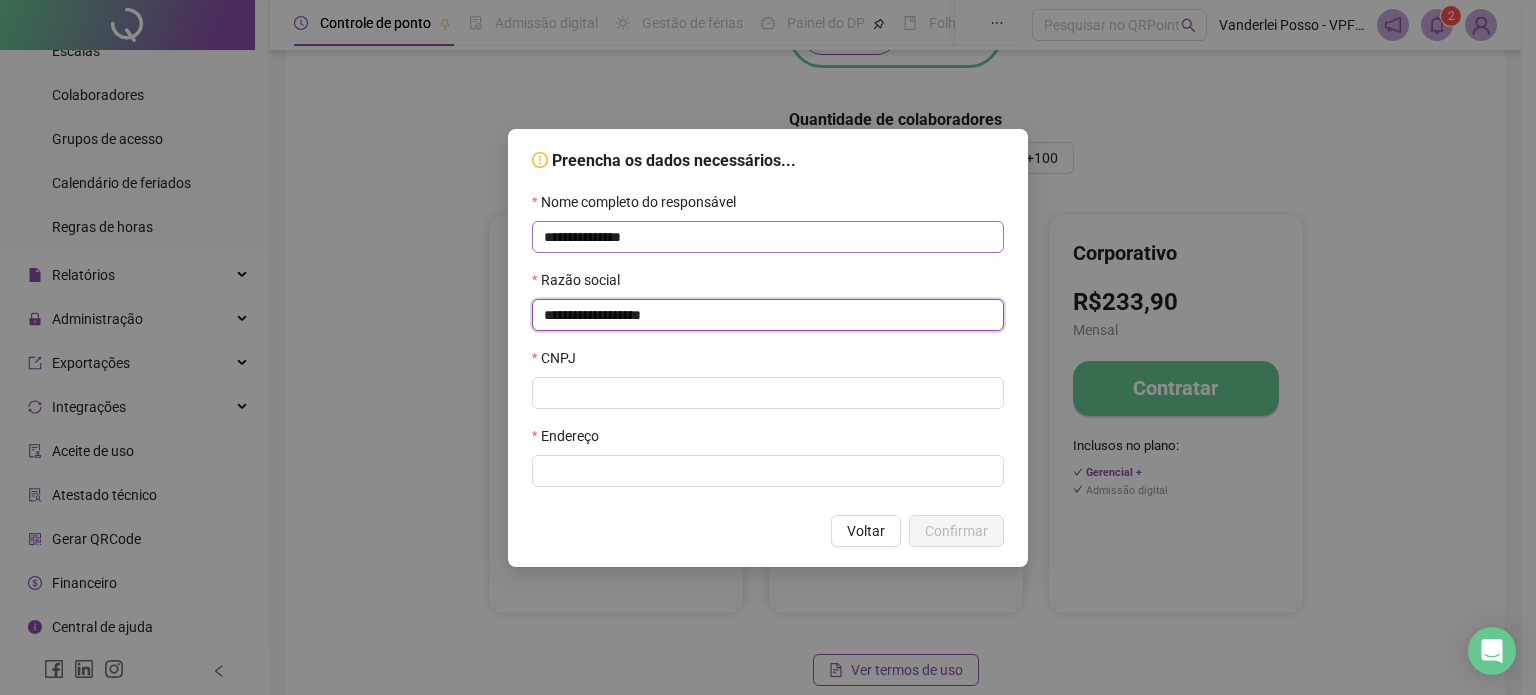 type on "**********" 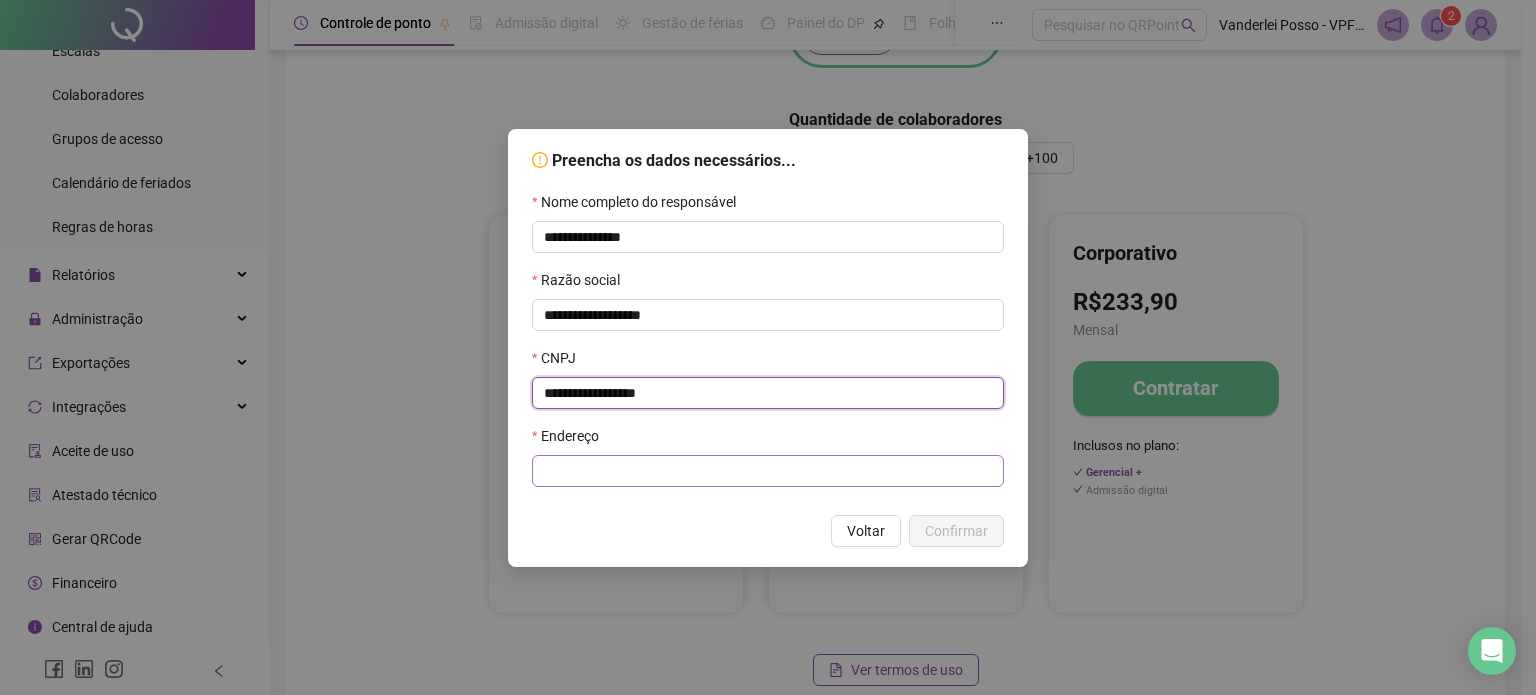 type on "**********" 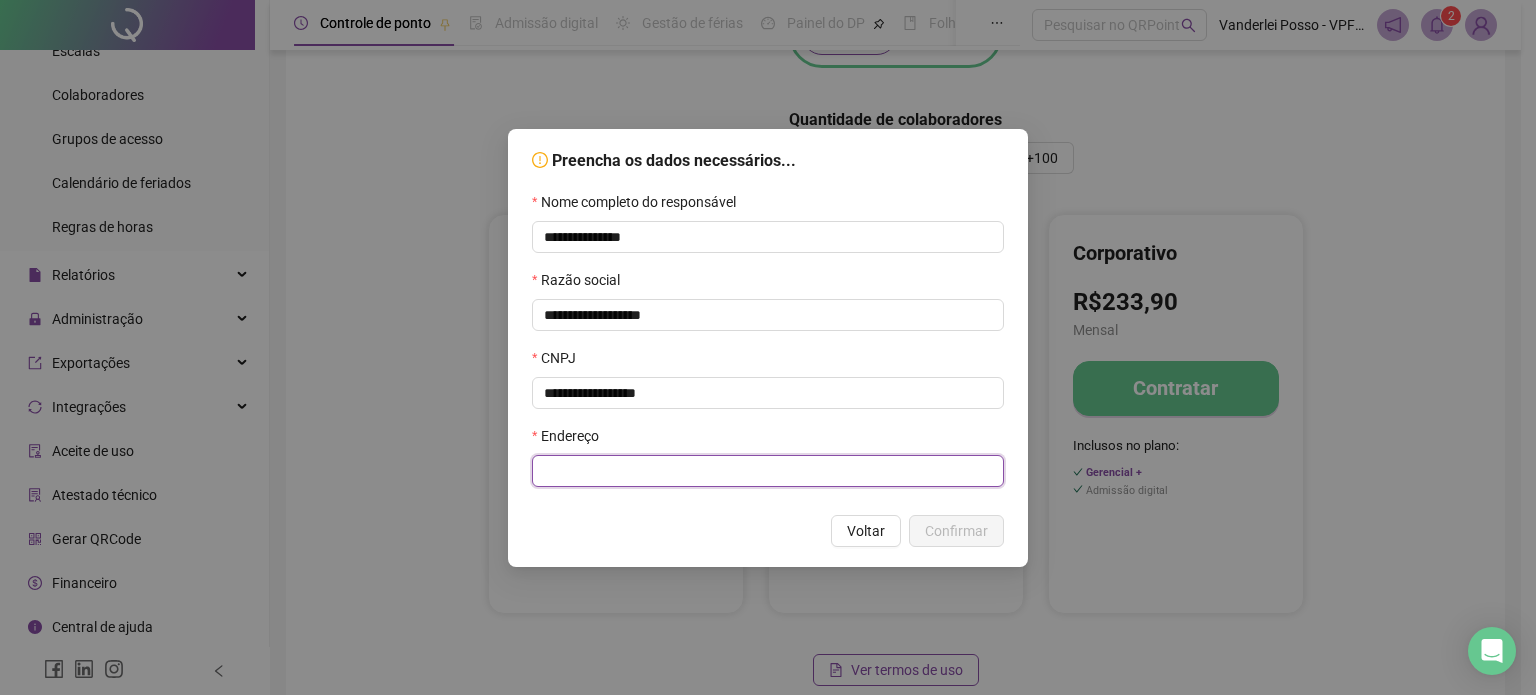 click at bounding box center (768, 471) 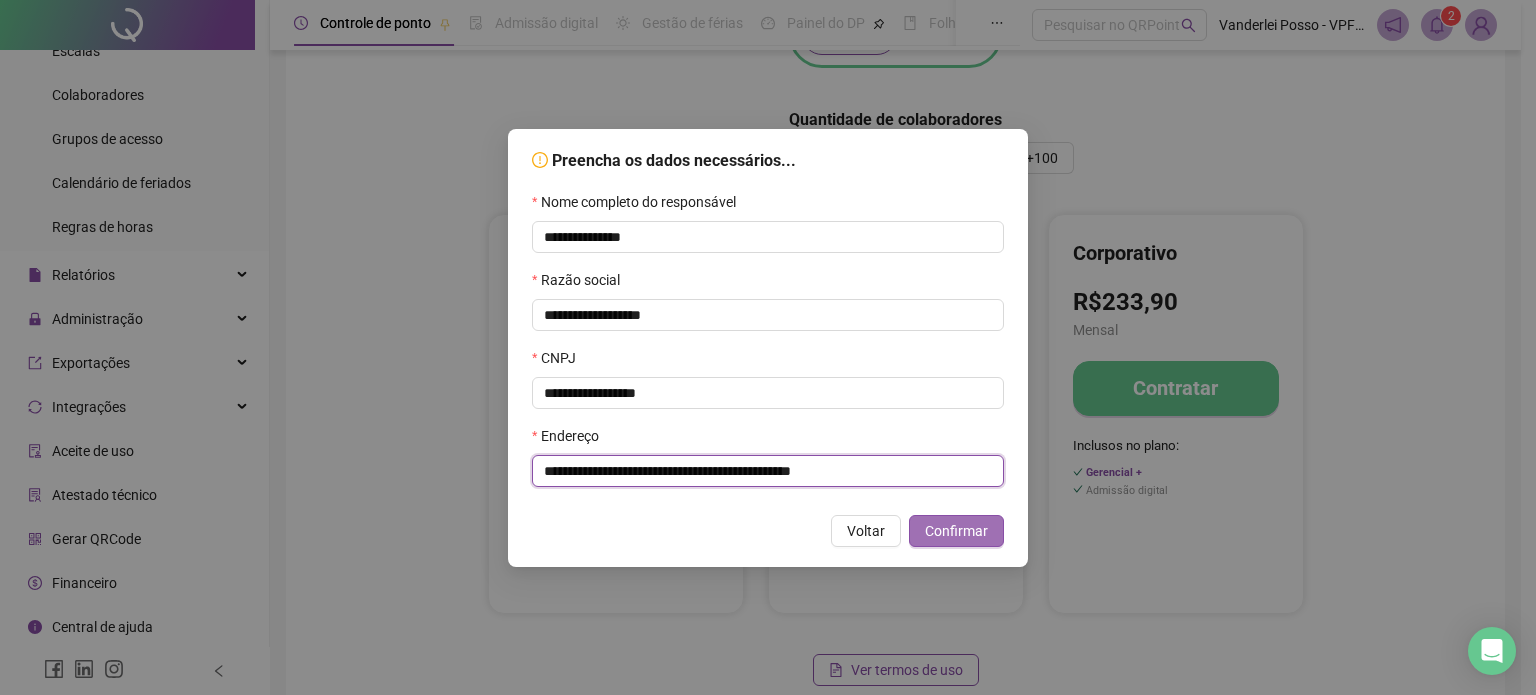 type on "**********" 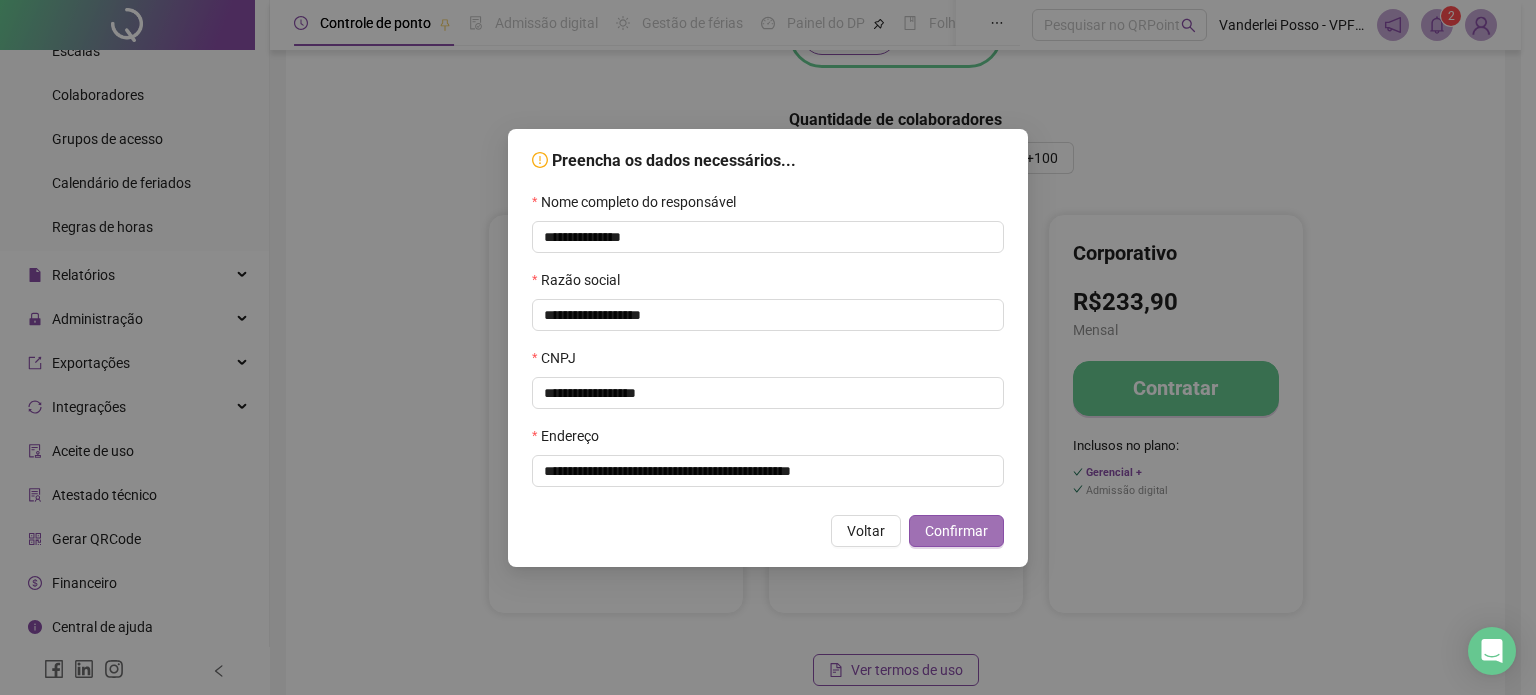 click on "Confirmar" at bounding box center [956, 531] 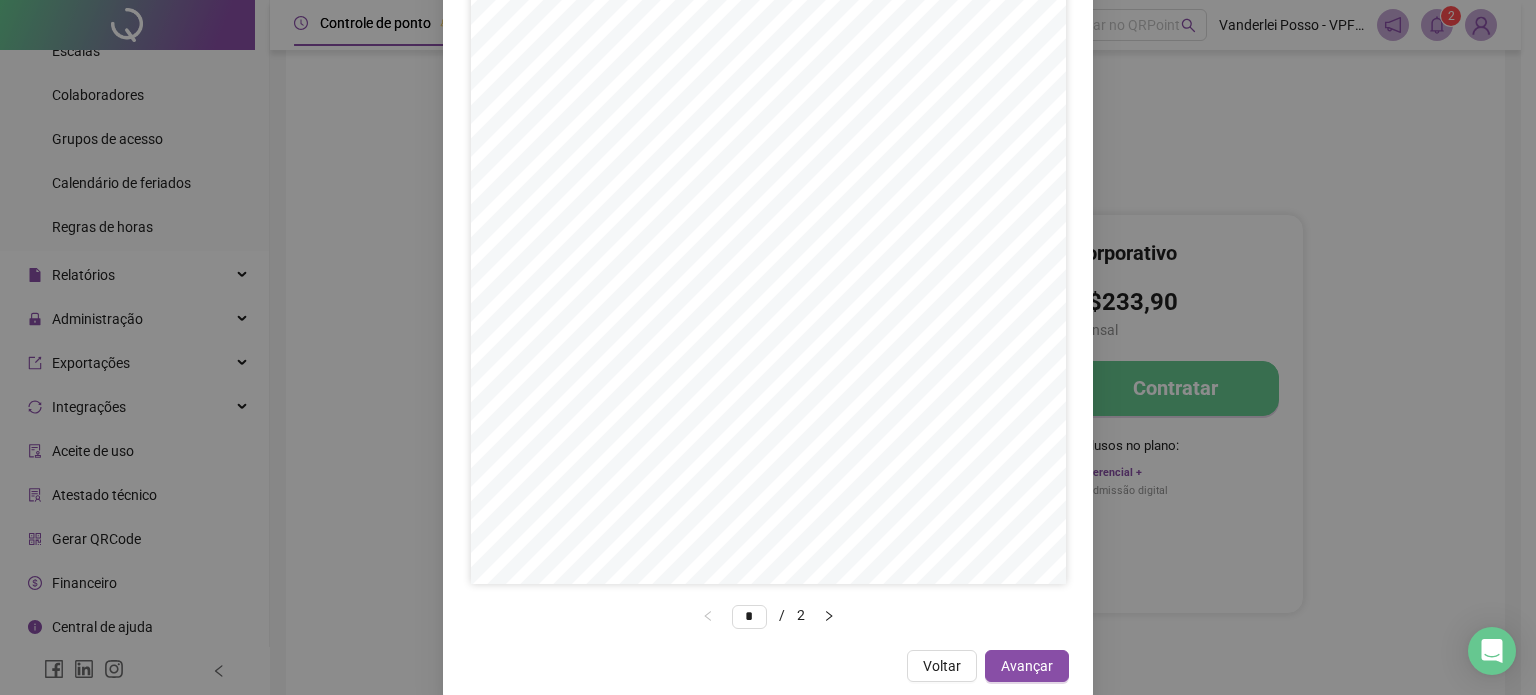 scroll, scrollTop: 327, scrollLeft: 0, axis: vertical 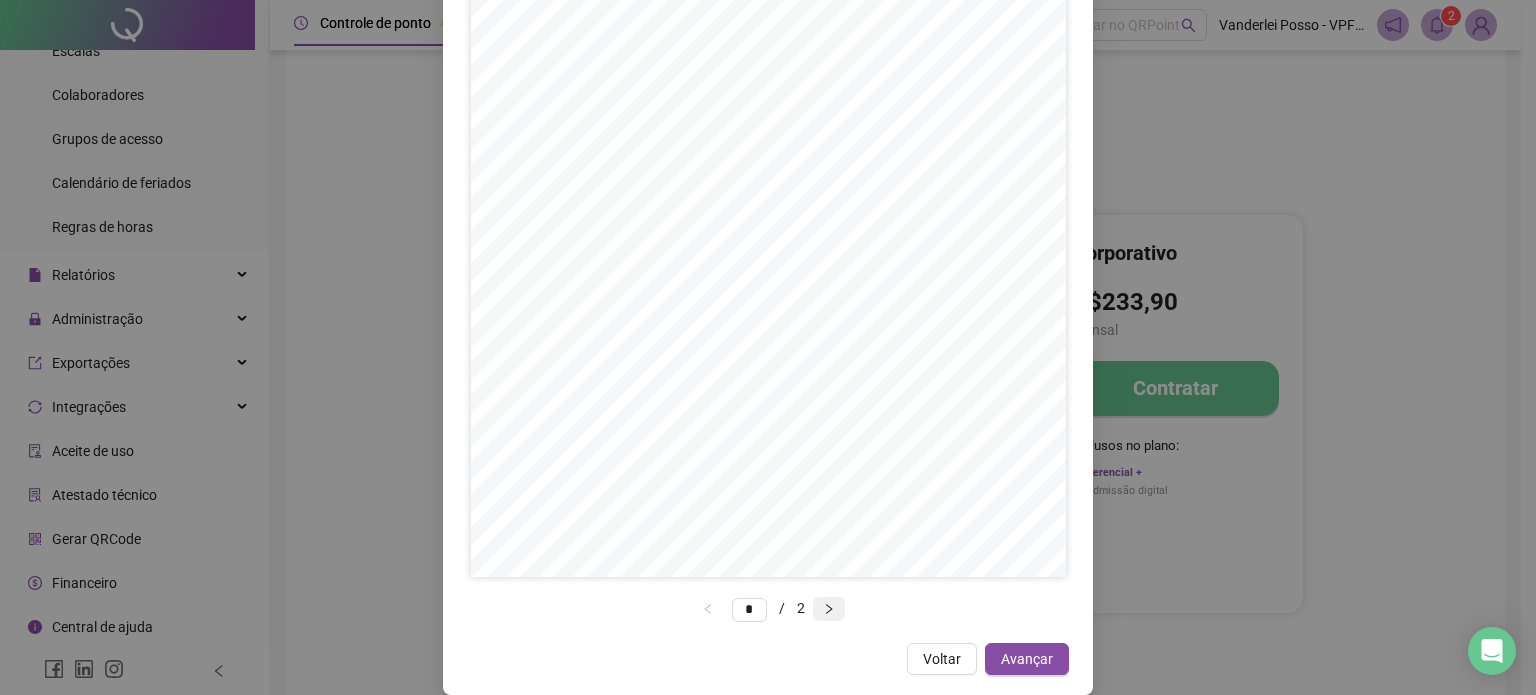 click 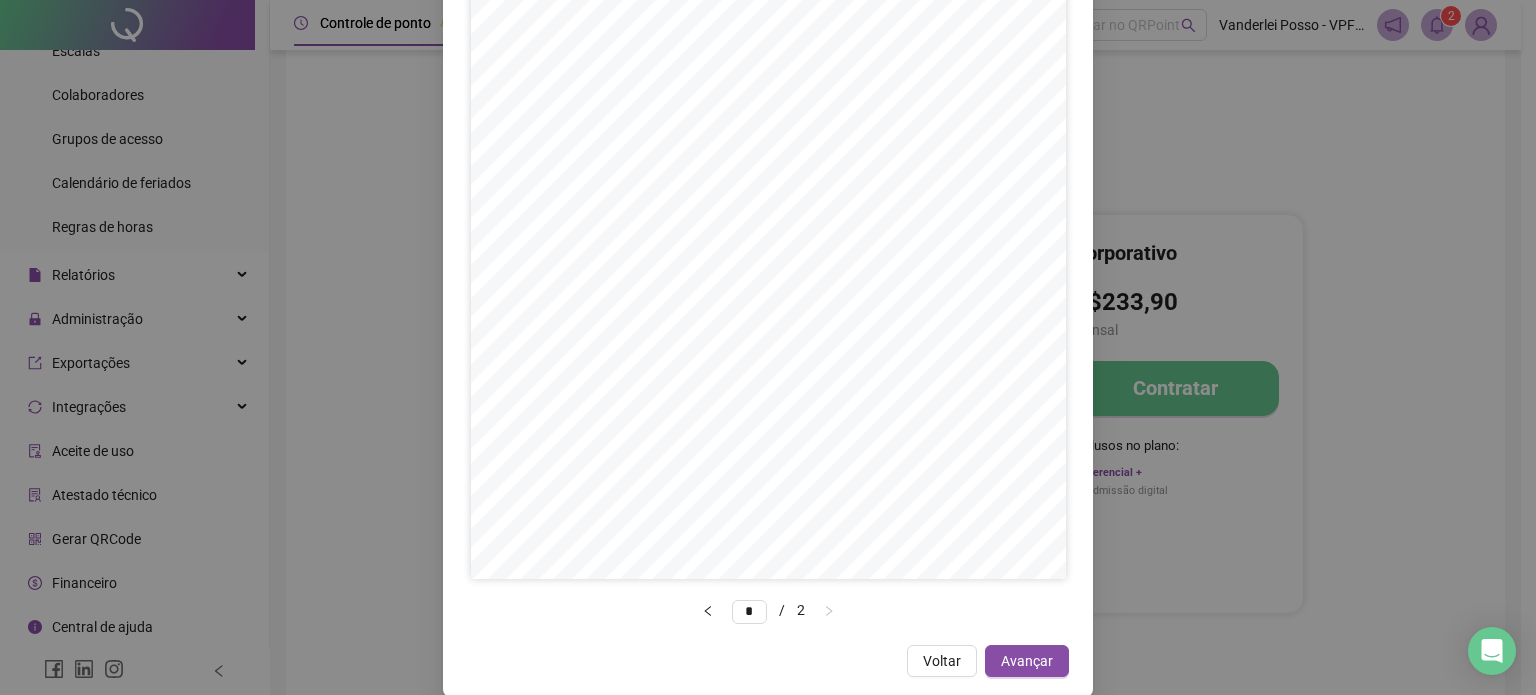 scroll, scrollTop: 327, scrollLeft: 0, axis: vertical 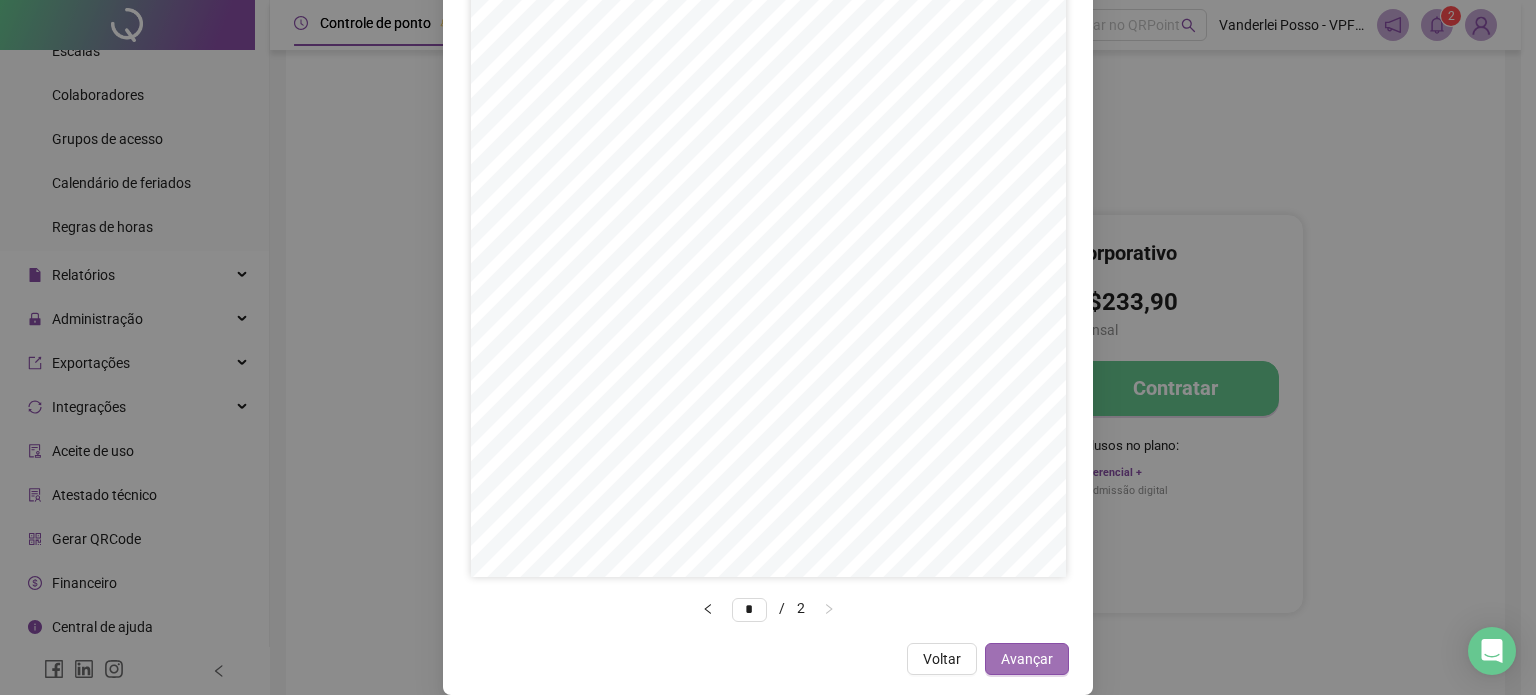 click on "Avançar" at bounding box center (1027, 659) 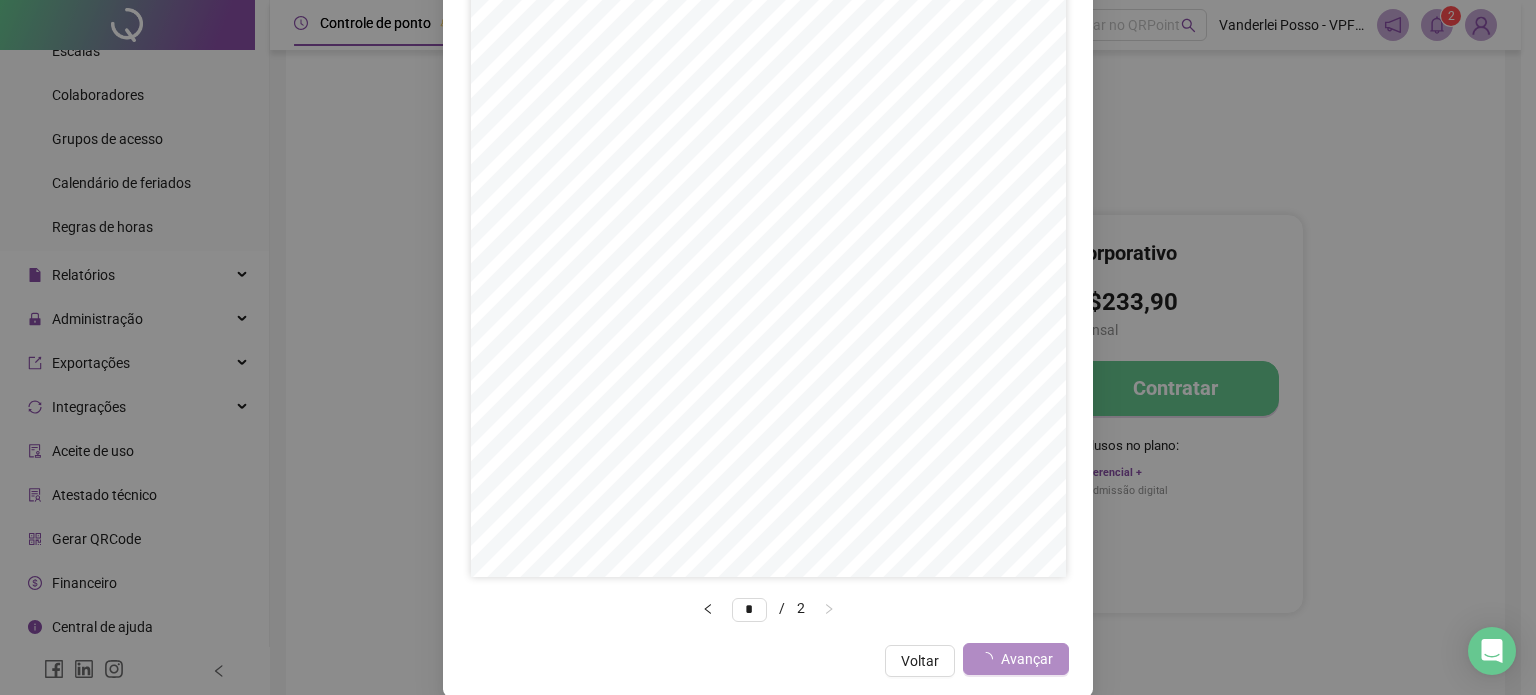 scroll, scrollTop: 0, scrollLeft: 0, axis: both 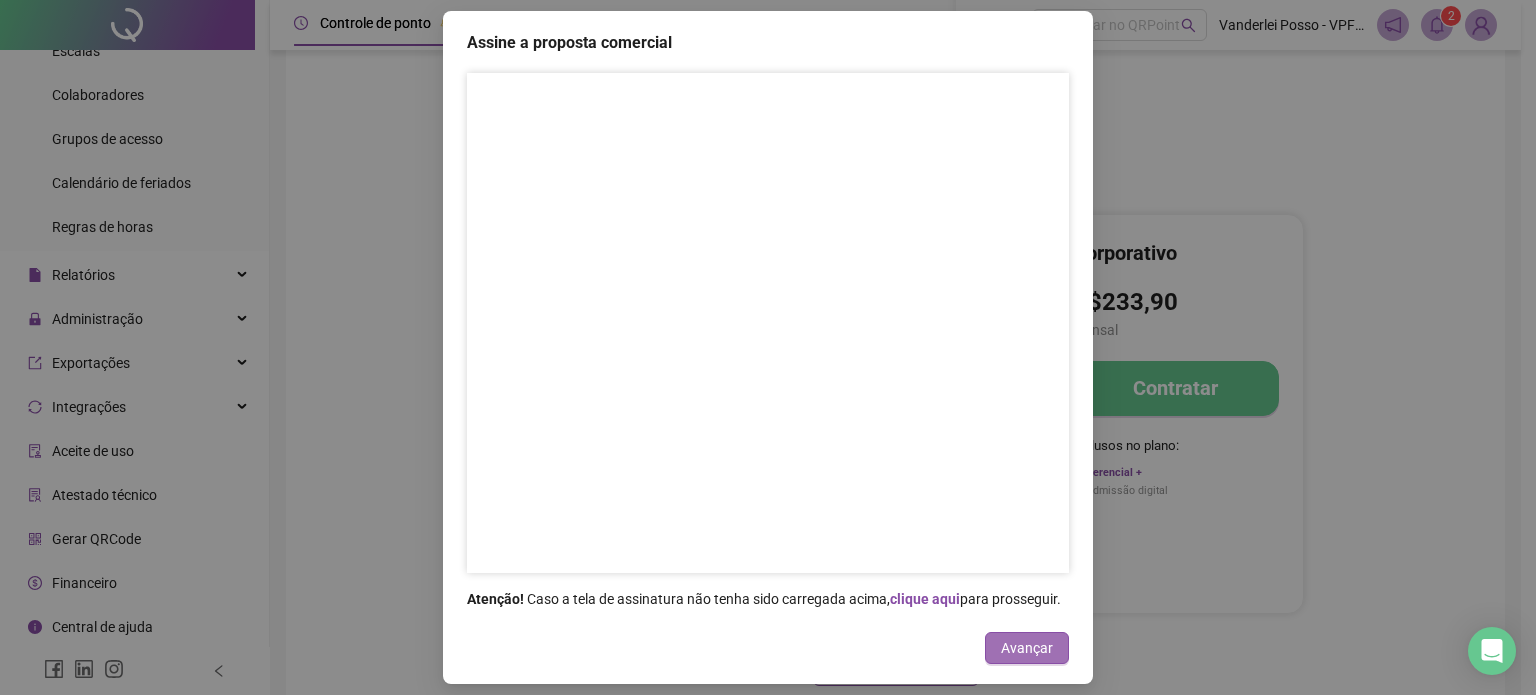 click on "Avançar" at bounding box center (1027, 648) 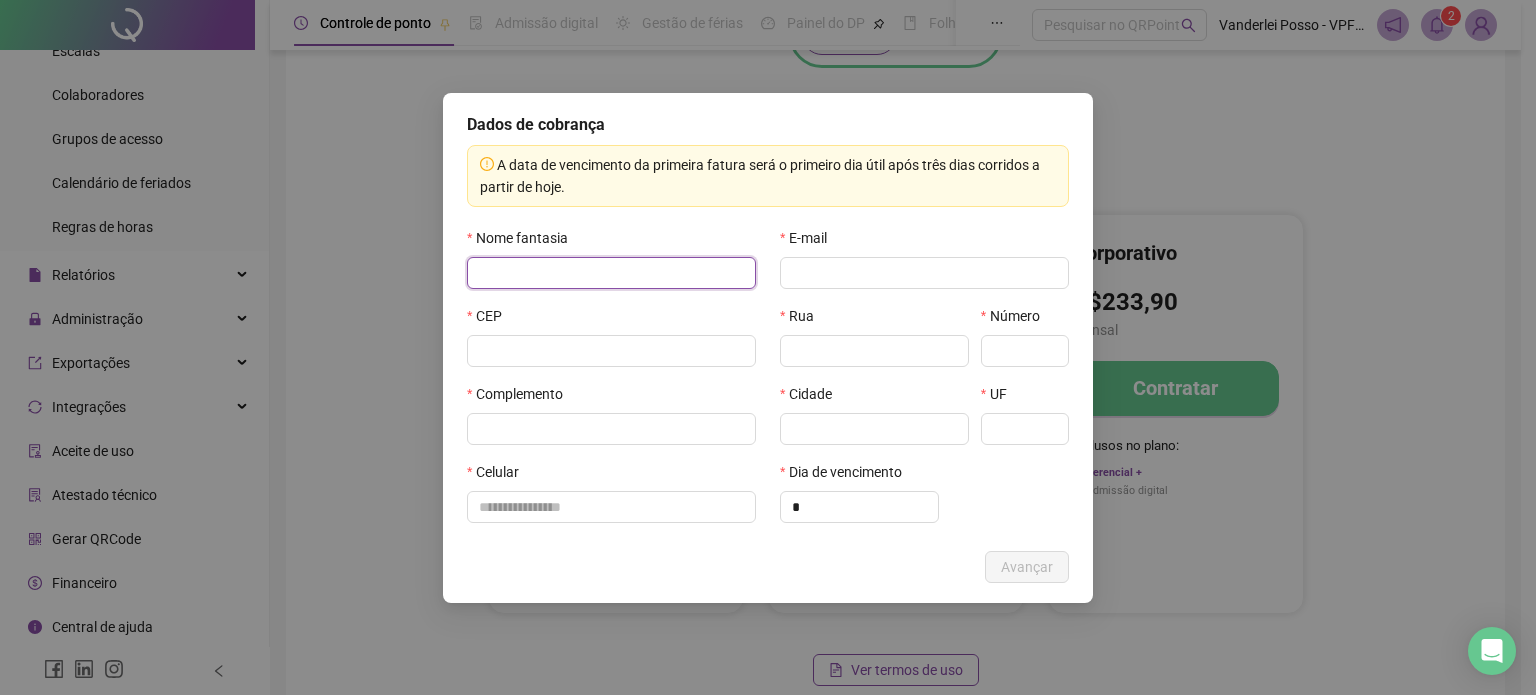 click at bounding box center (611, 273) 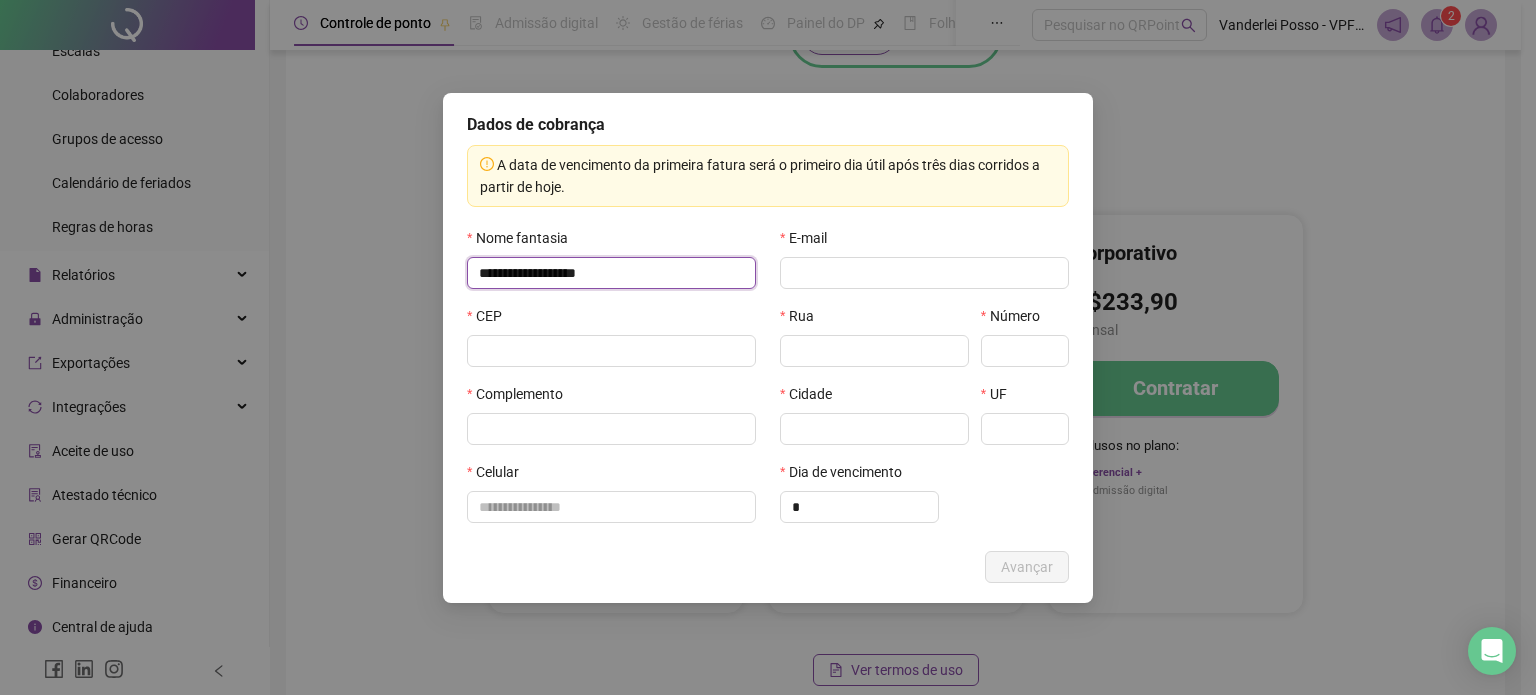 type on "**********" 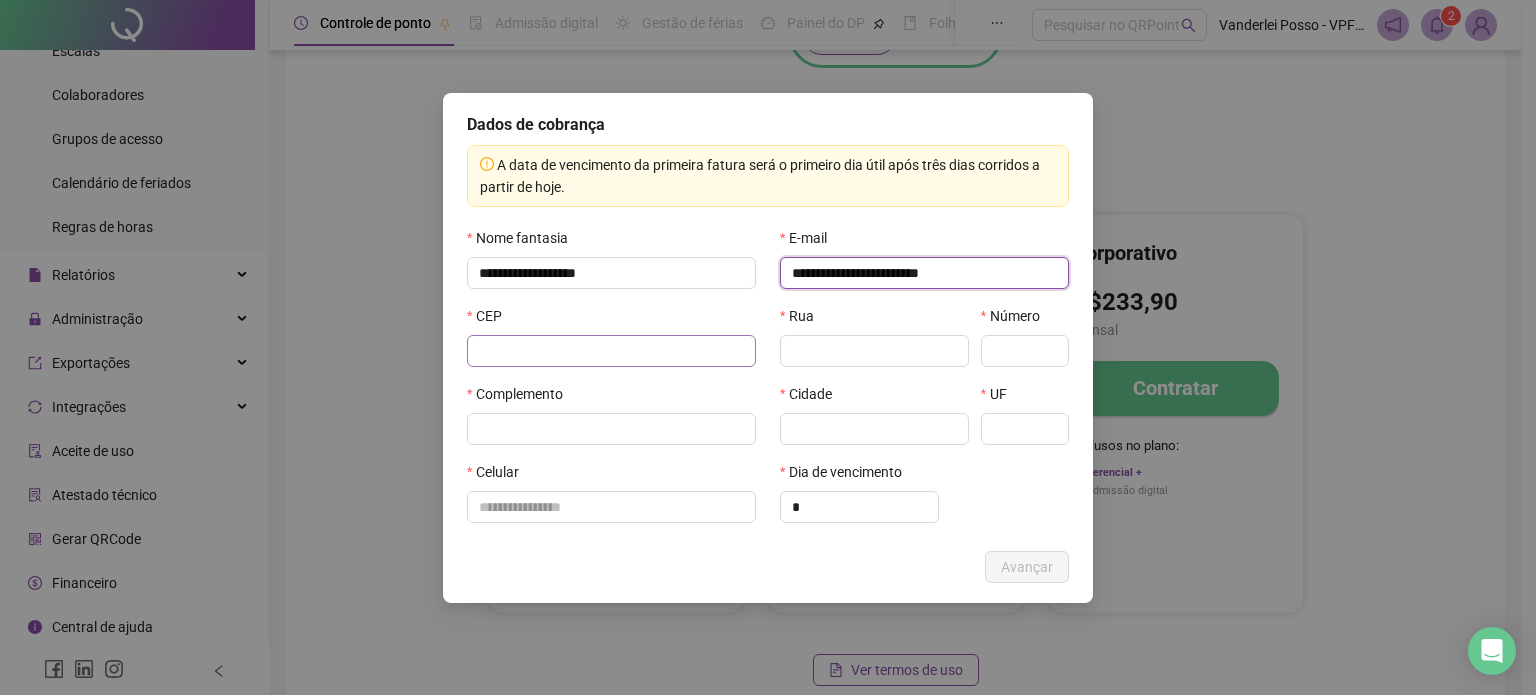 type on "**********" 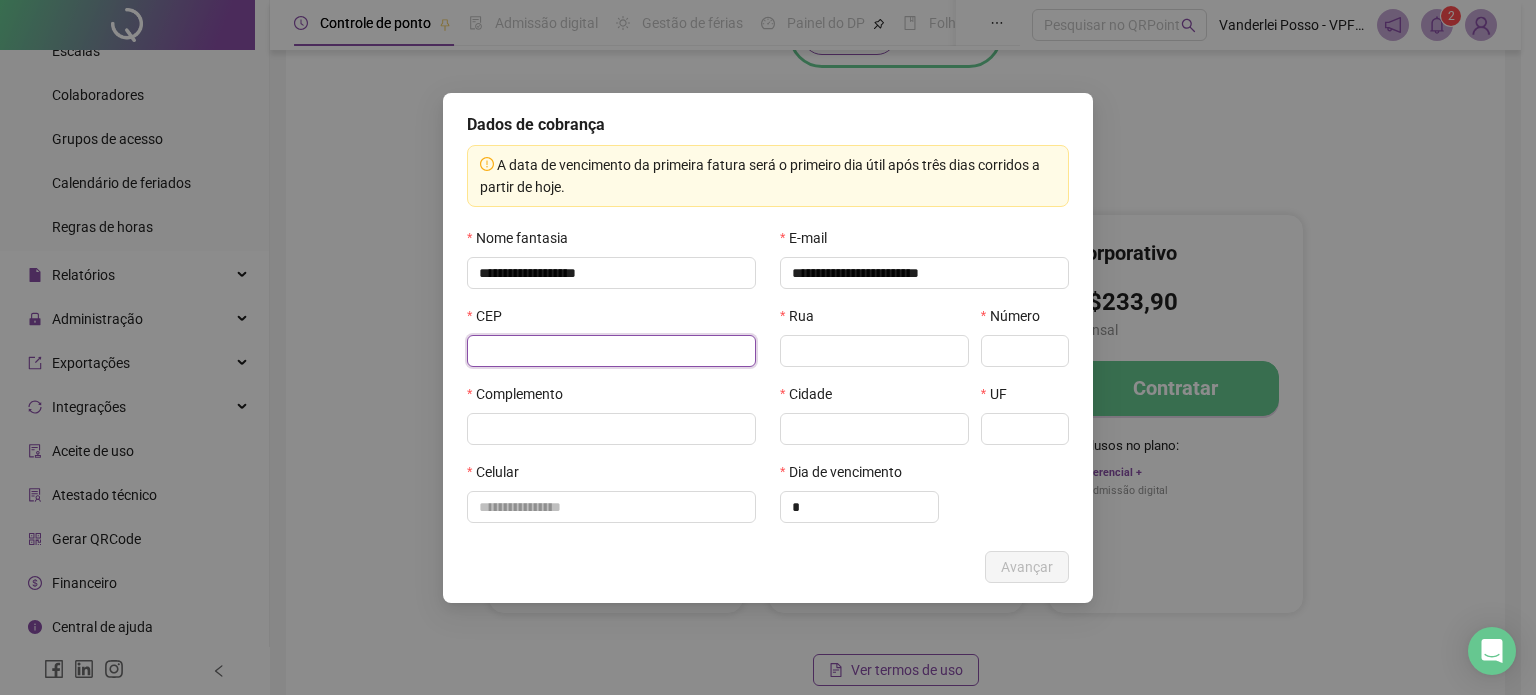 click at bounding box center [611, 351] 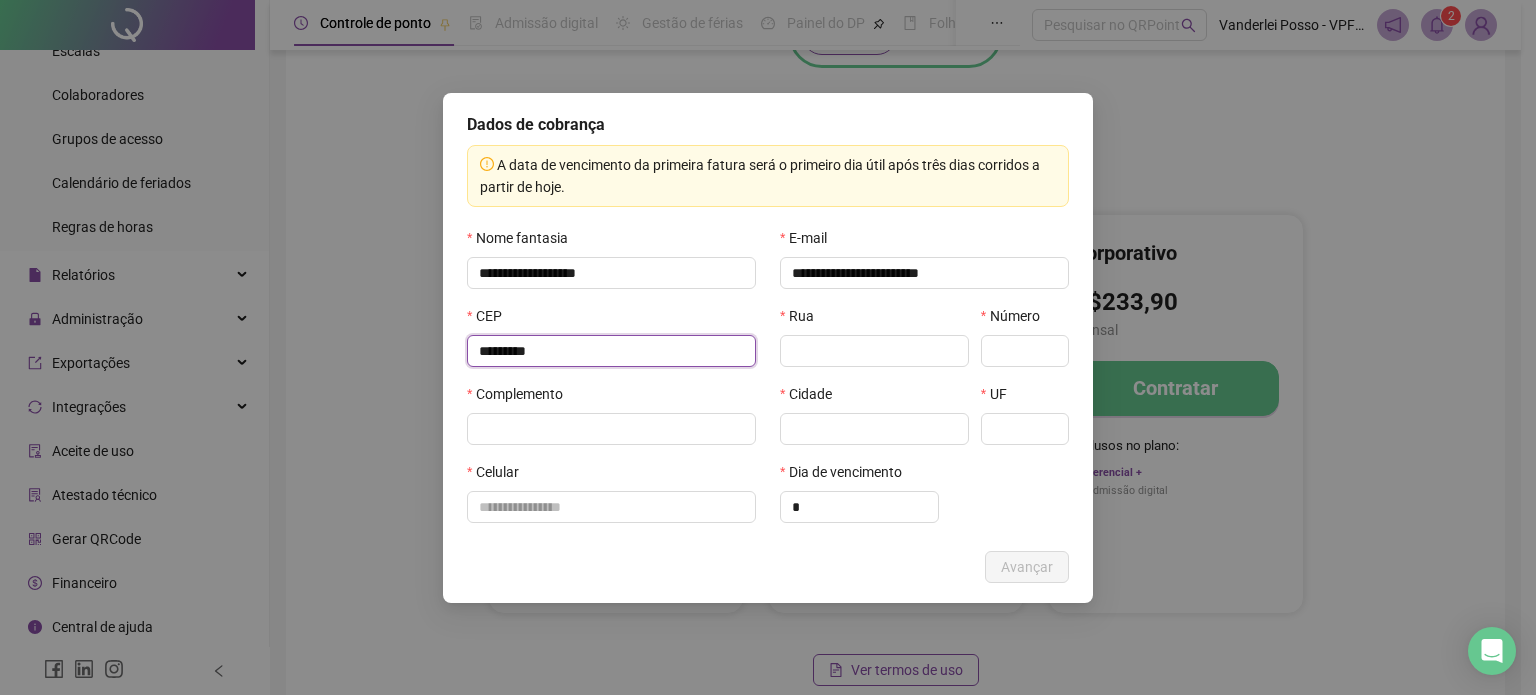 type on "*********" 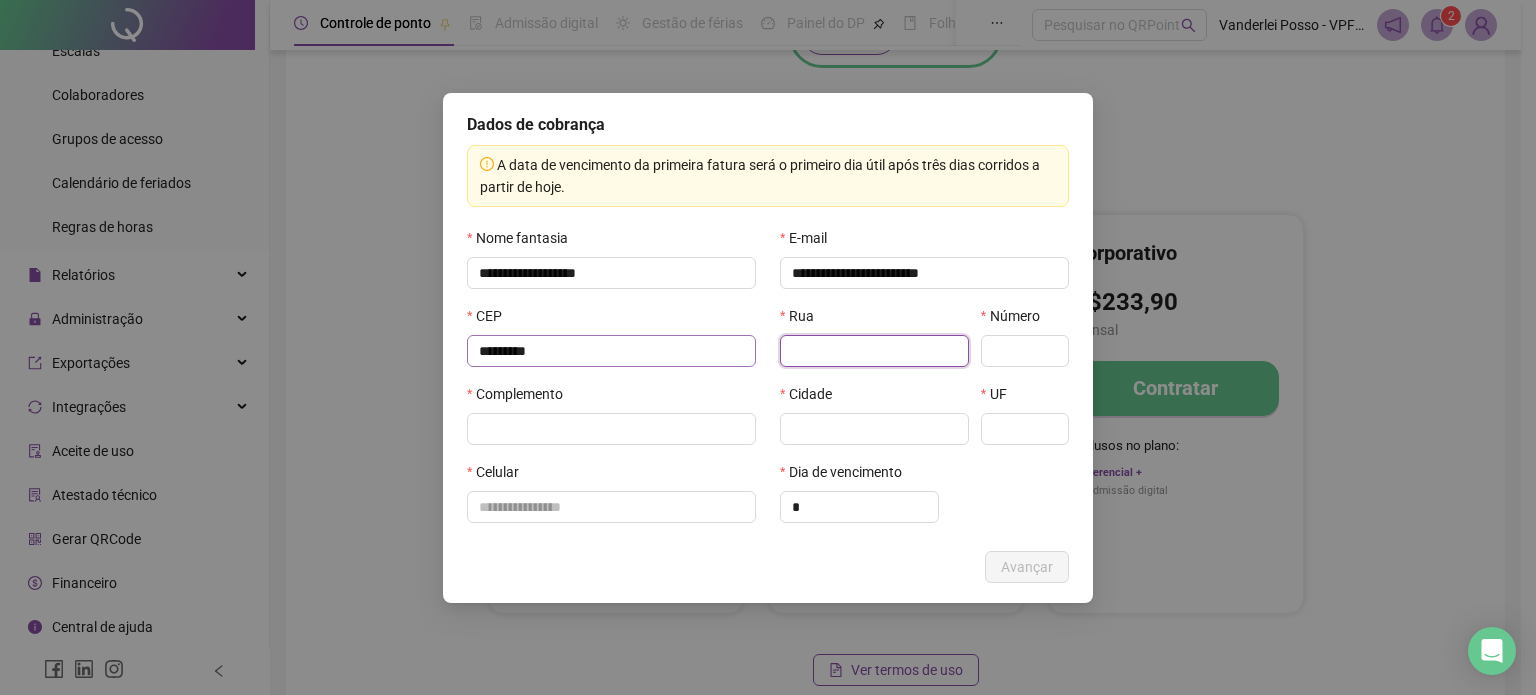 type on "**********" 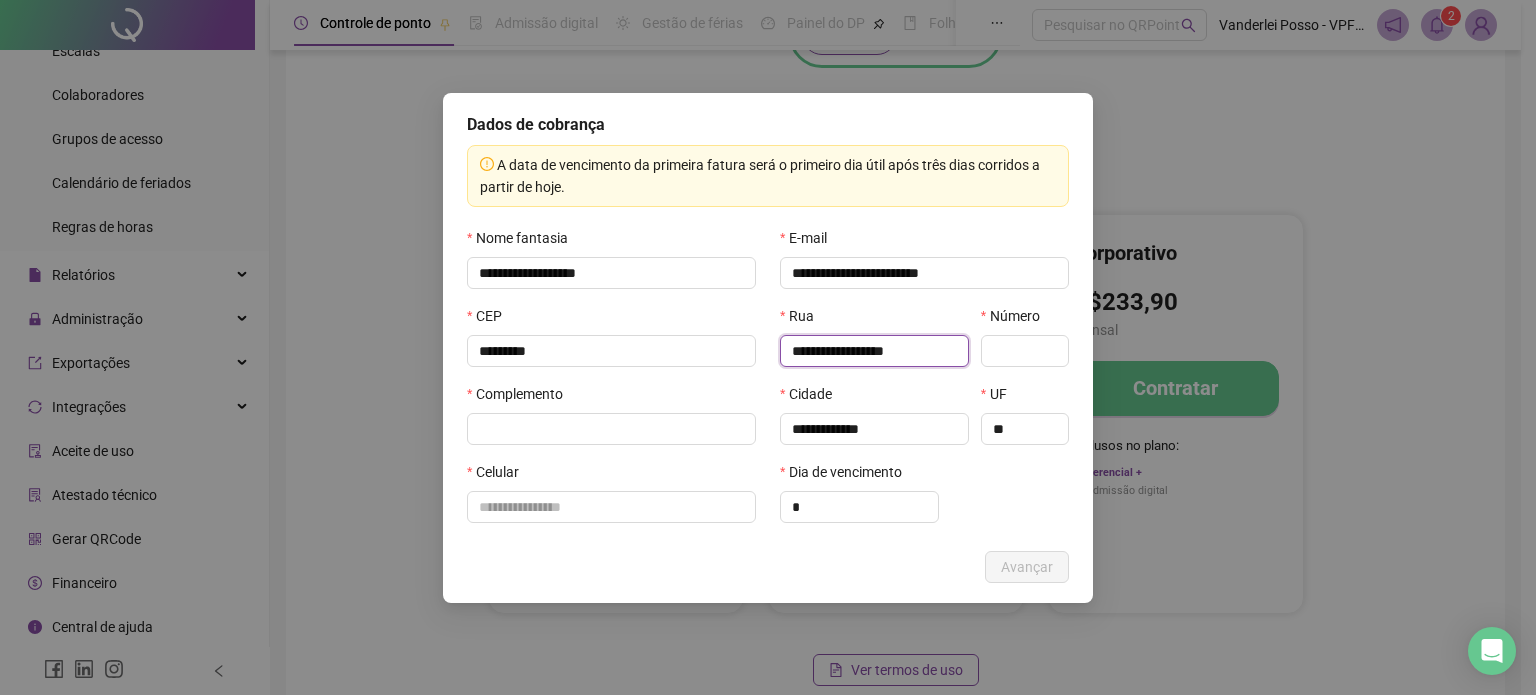 click on "**********" at bounding box center [874, 351] 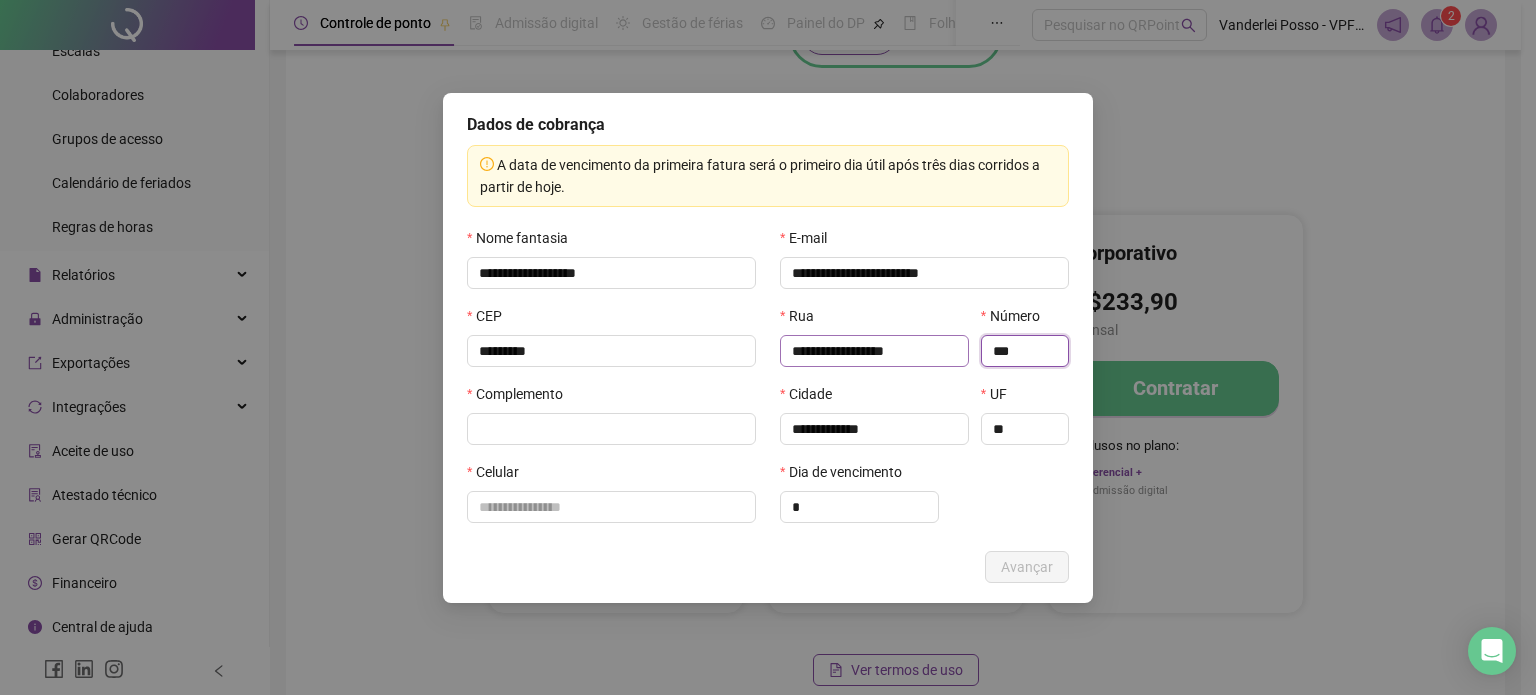 type on "***" 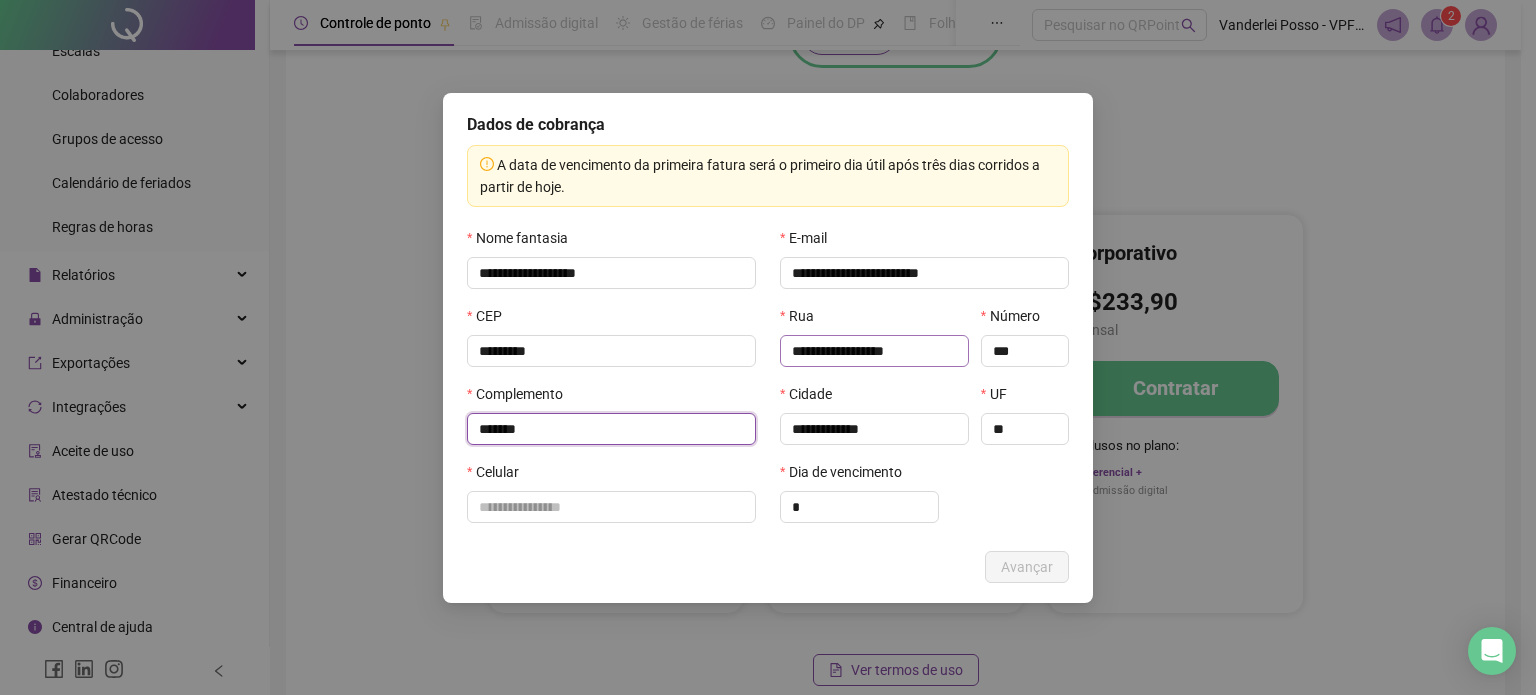 type on "*******" 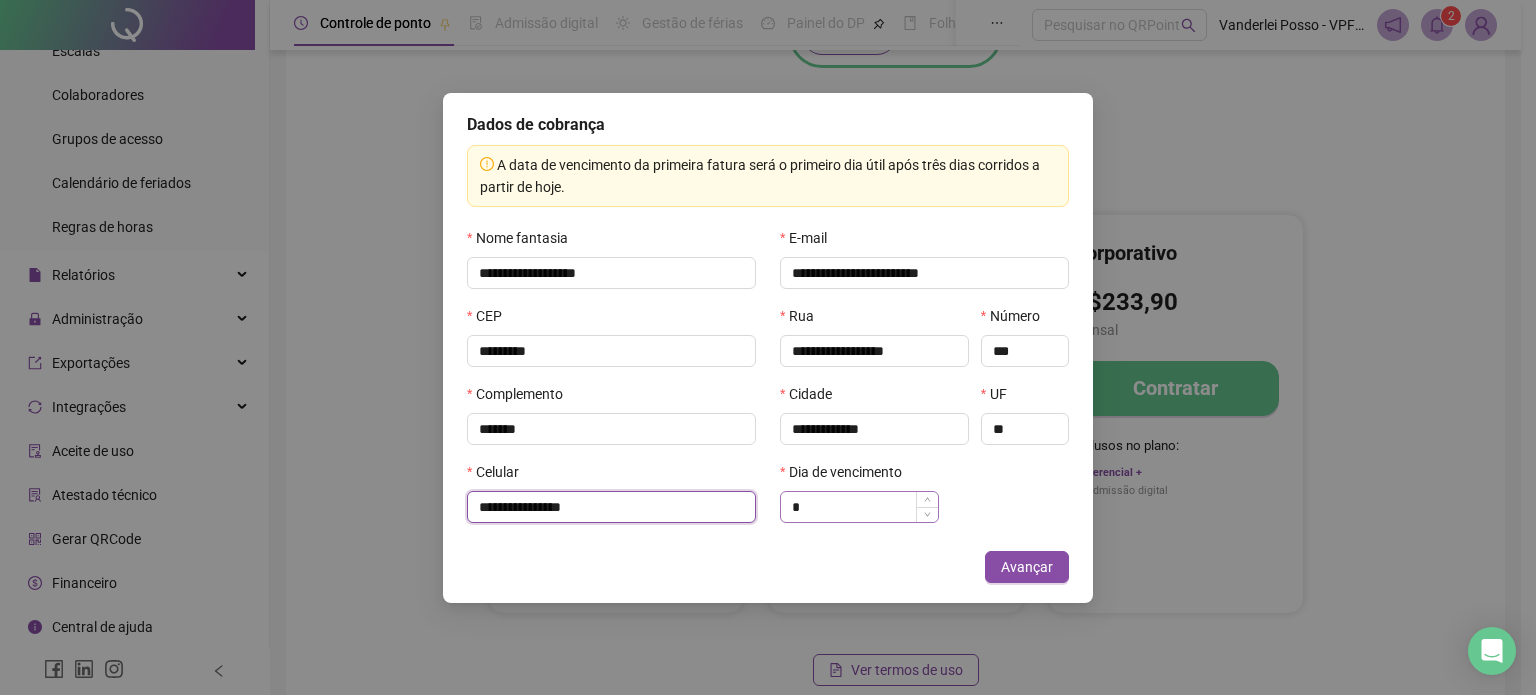 type on "**********" 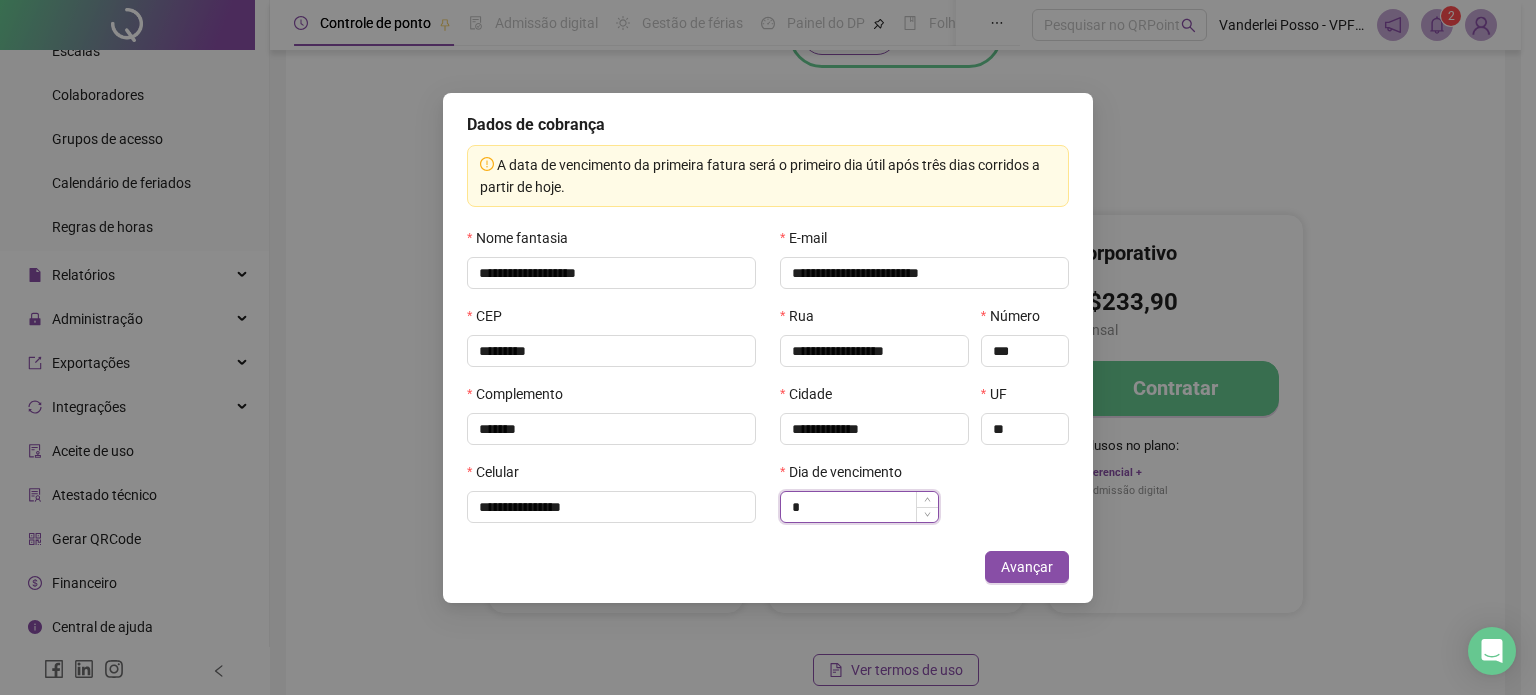 click on "*" at bounding box center (859, 507) 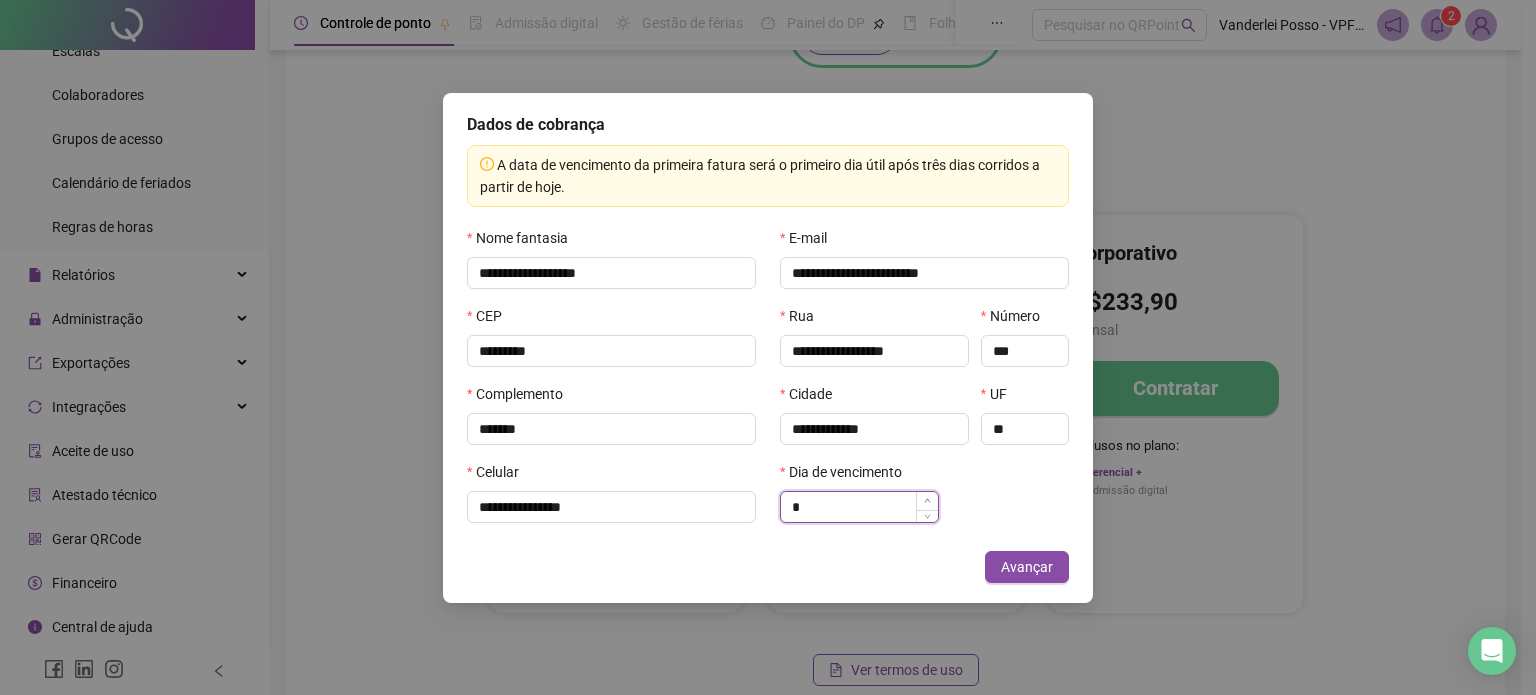 click at bounding box center (927, 501) 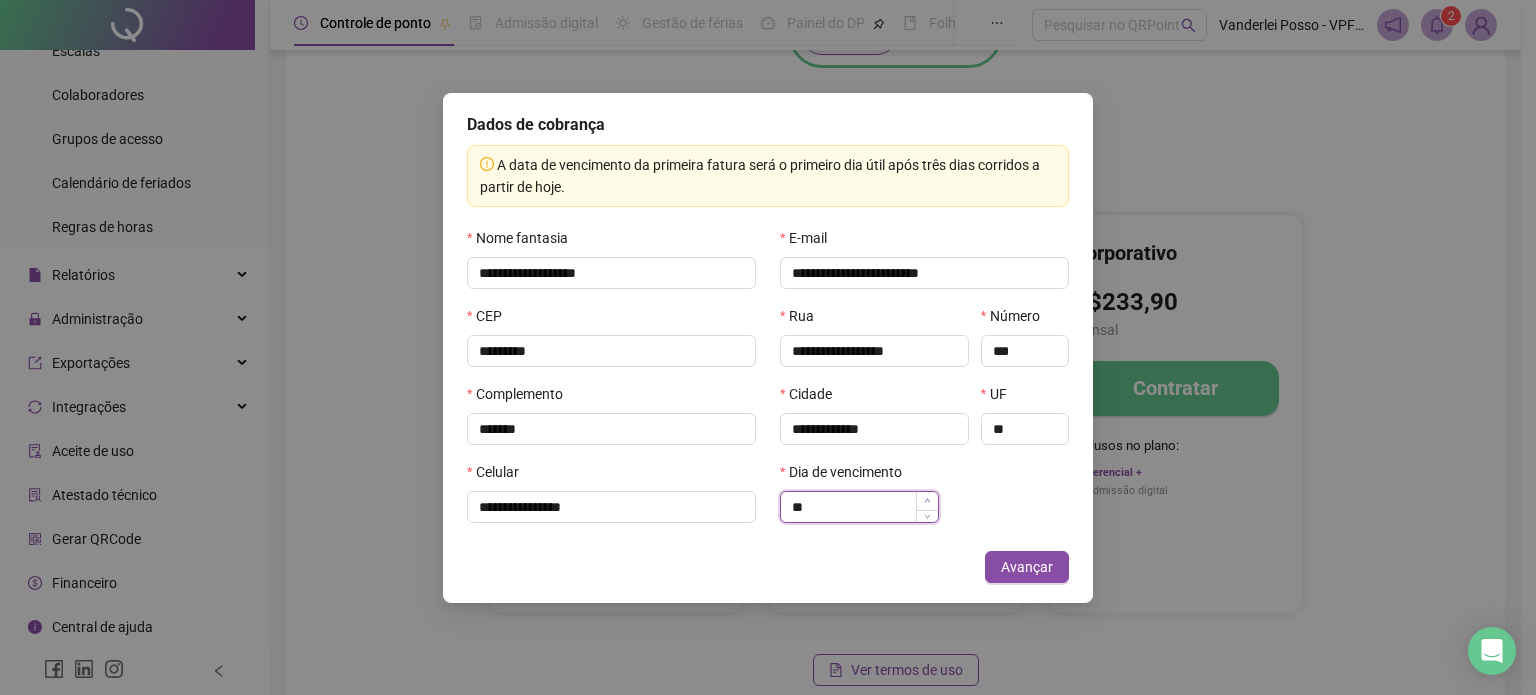 click at bounding box center (927, 501) 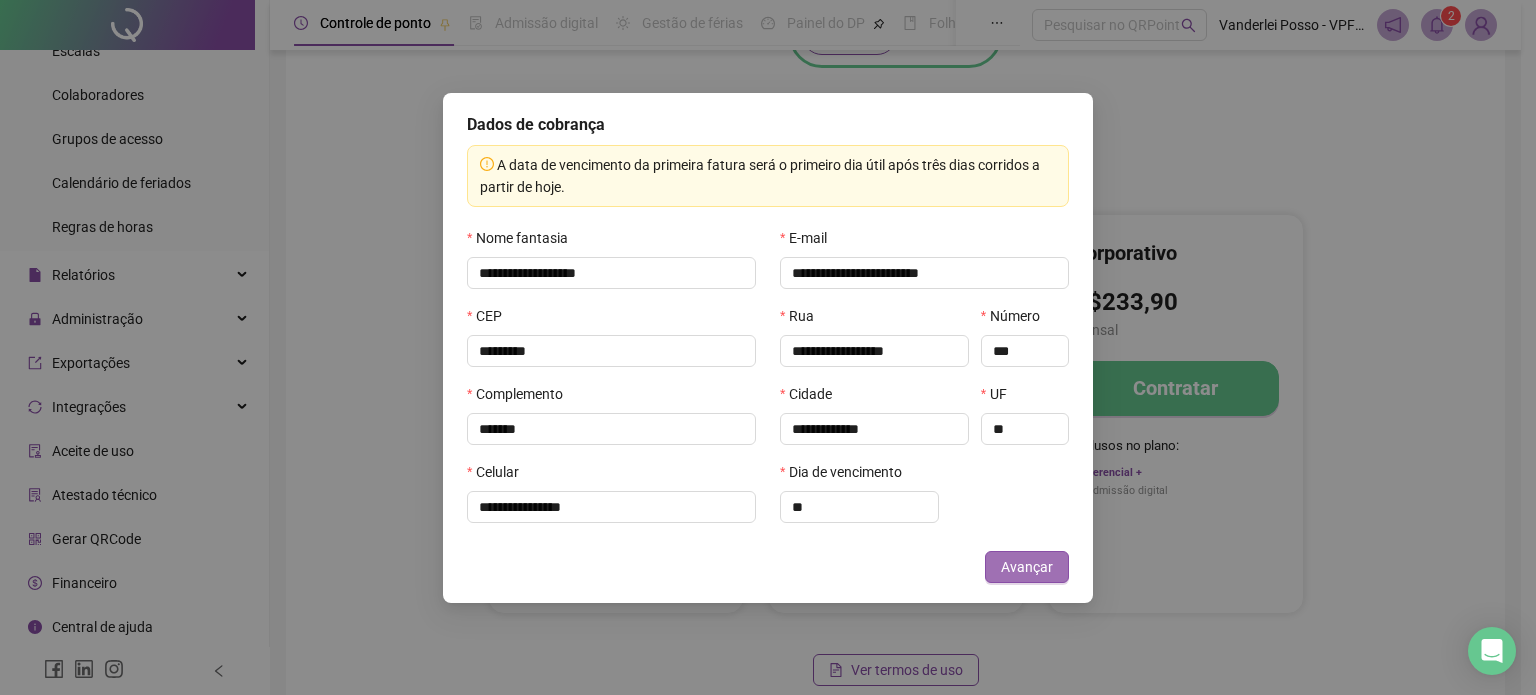 click on "Avançar" at bounding box center [1027, 567] 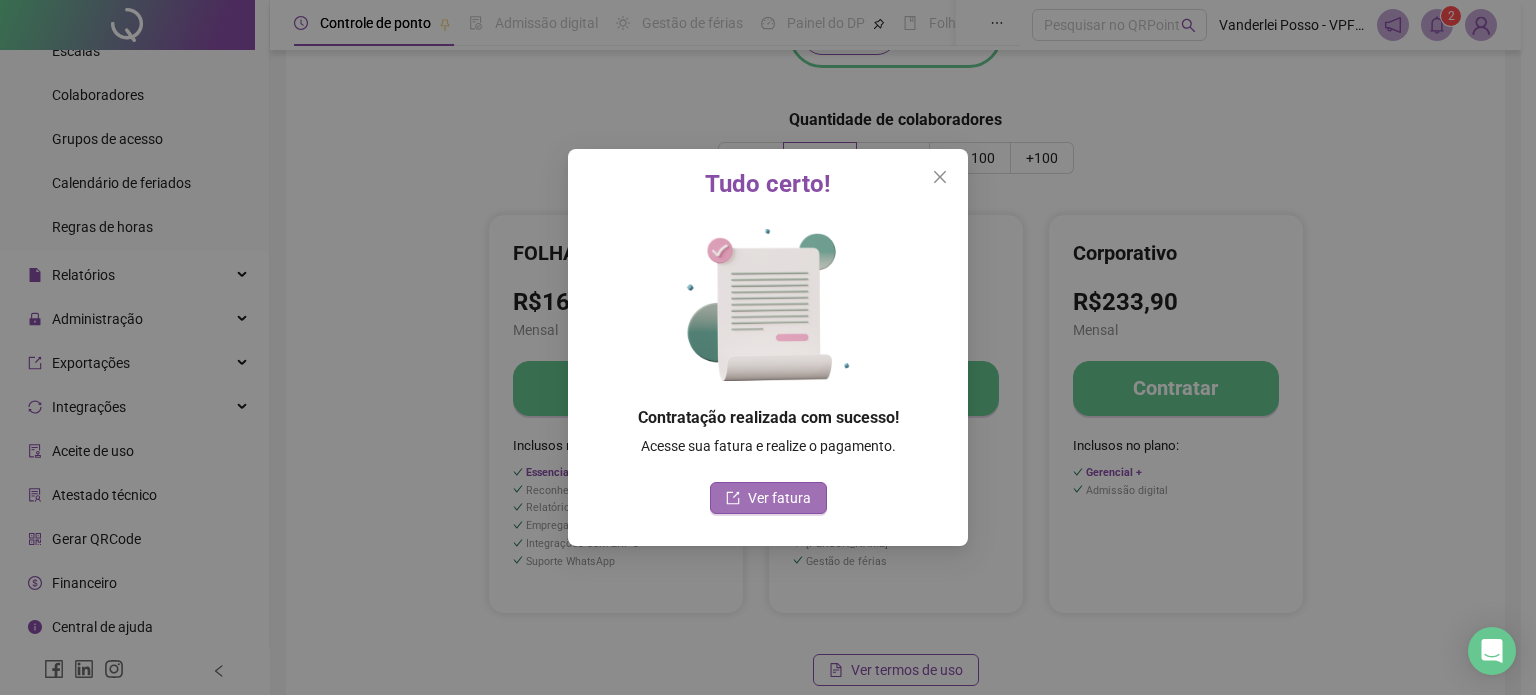 click on "Ver fatura" at bounding box center (779, 498) 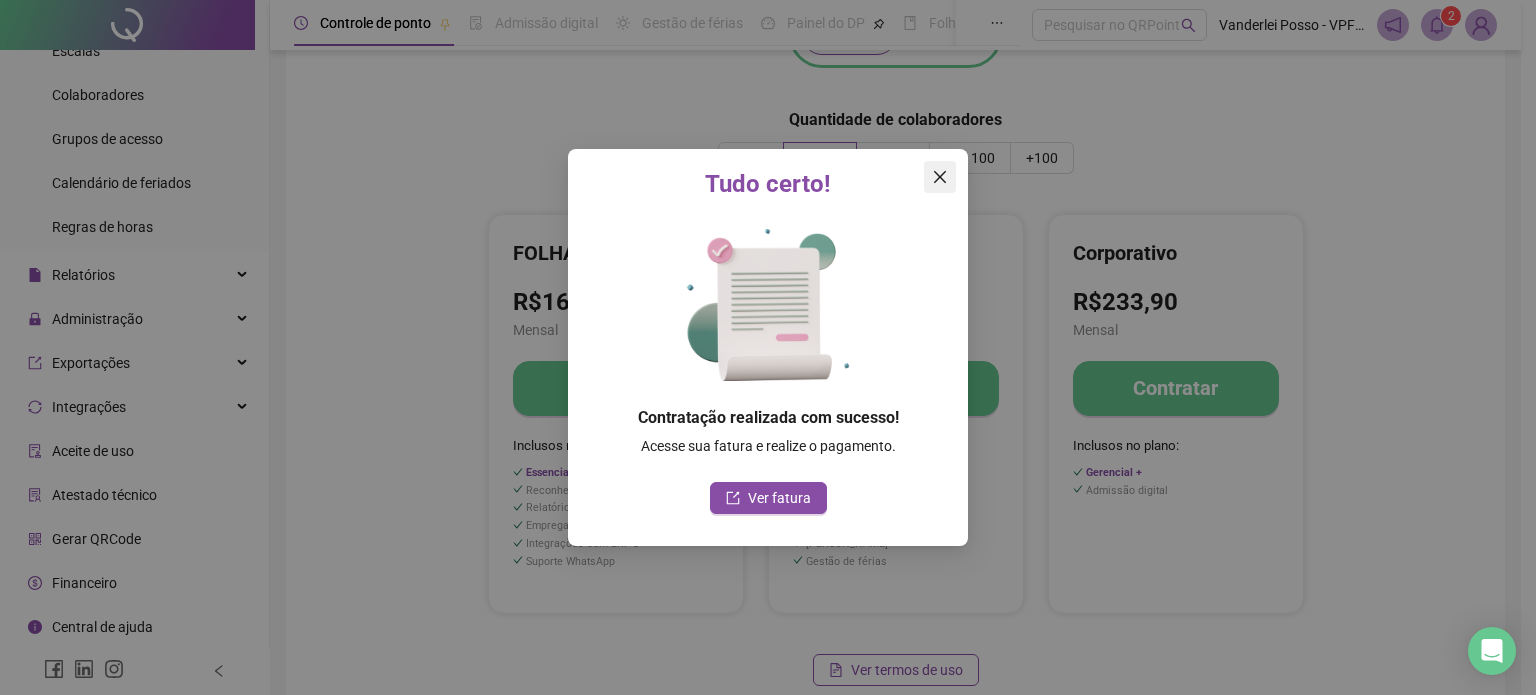 click 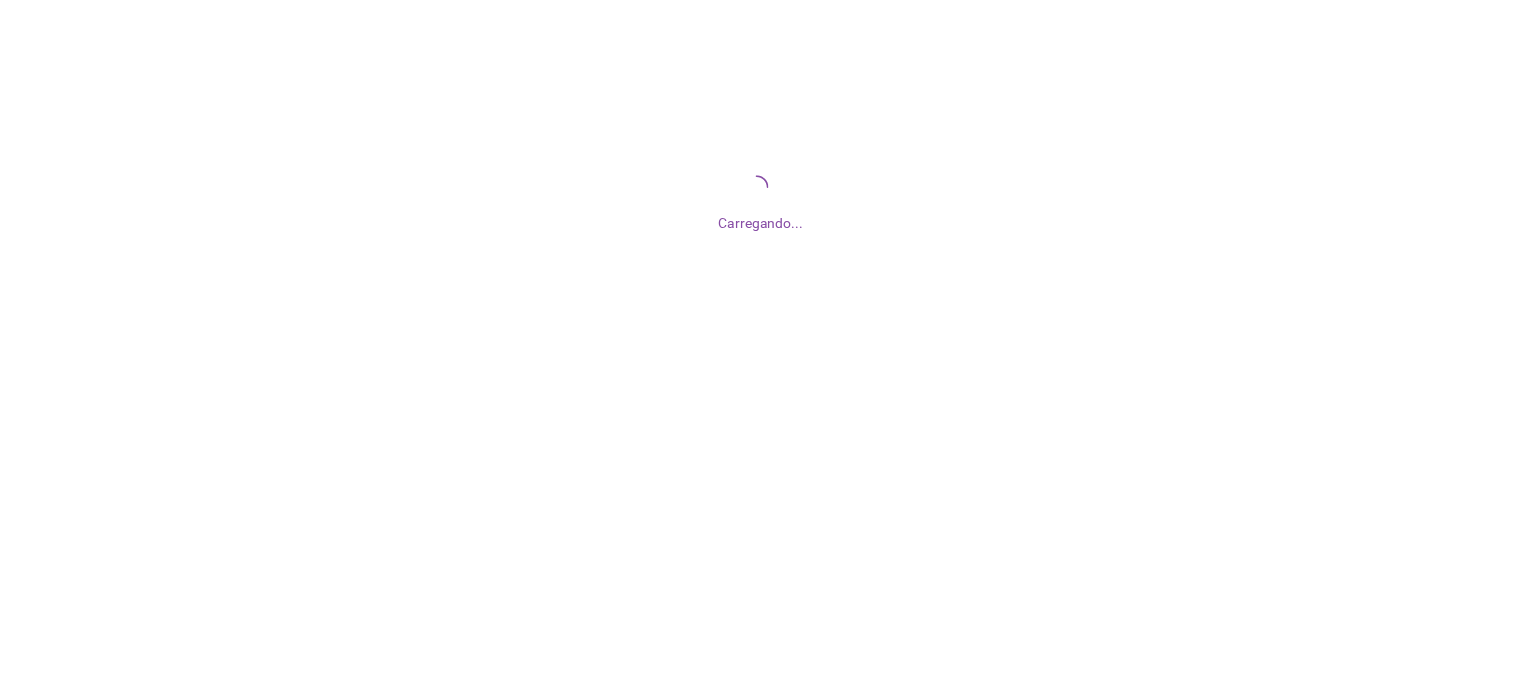 scroll, scrollTop: 0, scrollLeft: 0, axis: both 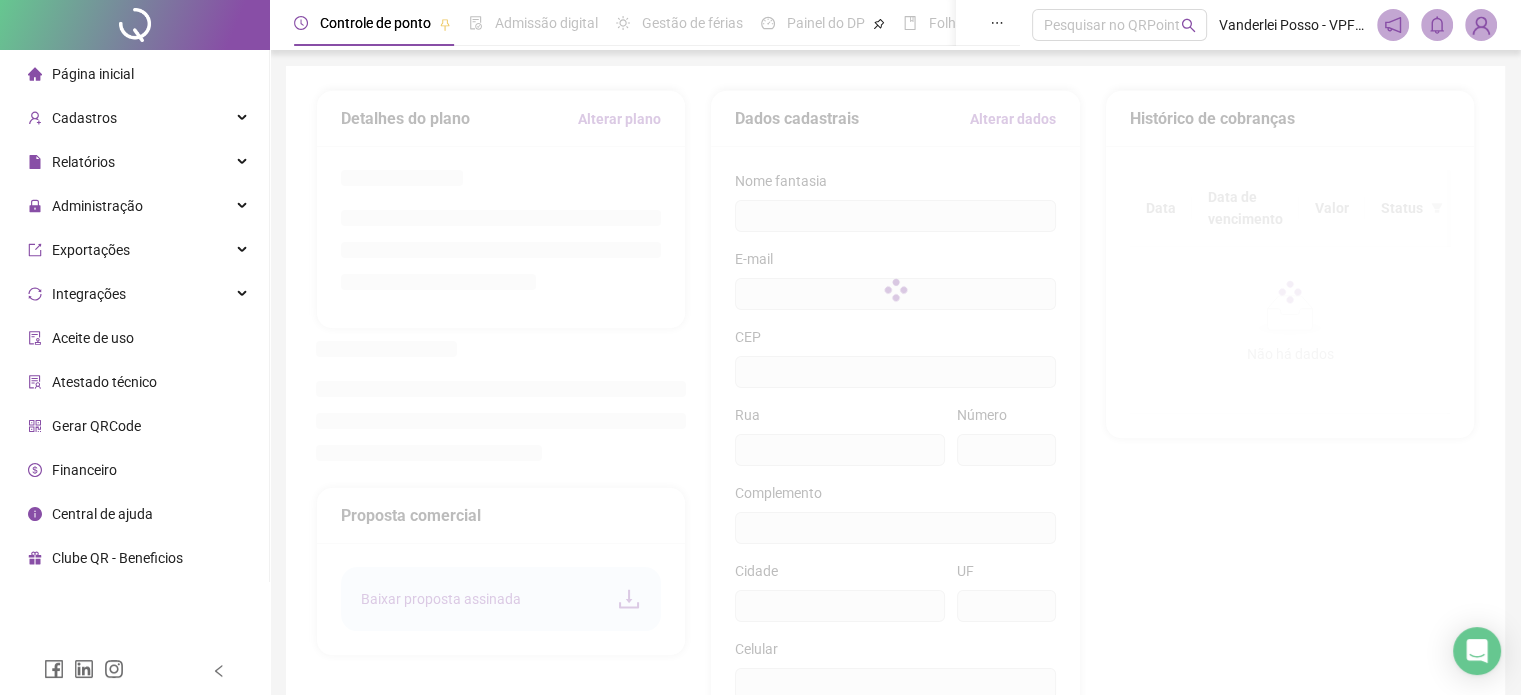 type on "**********" 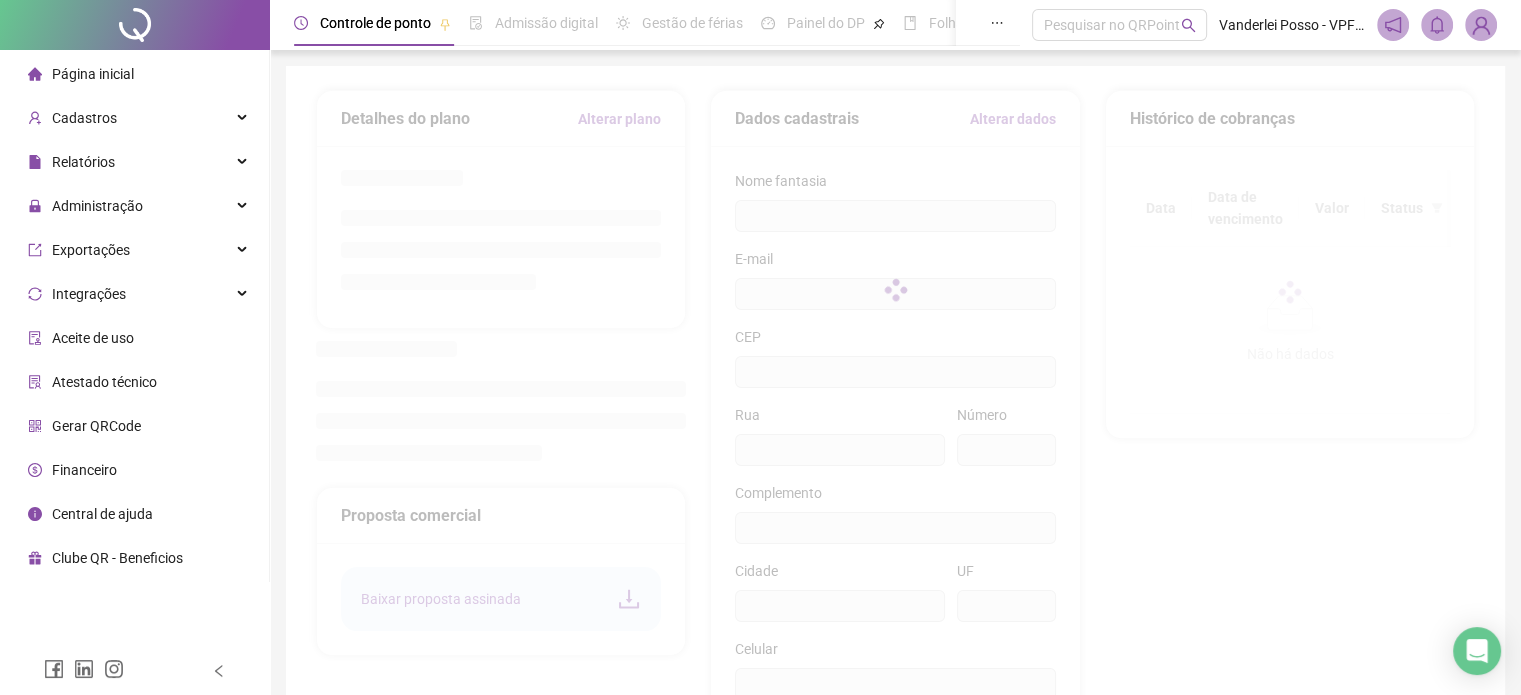 type on "*******" 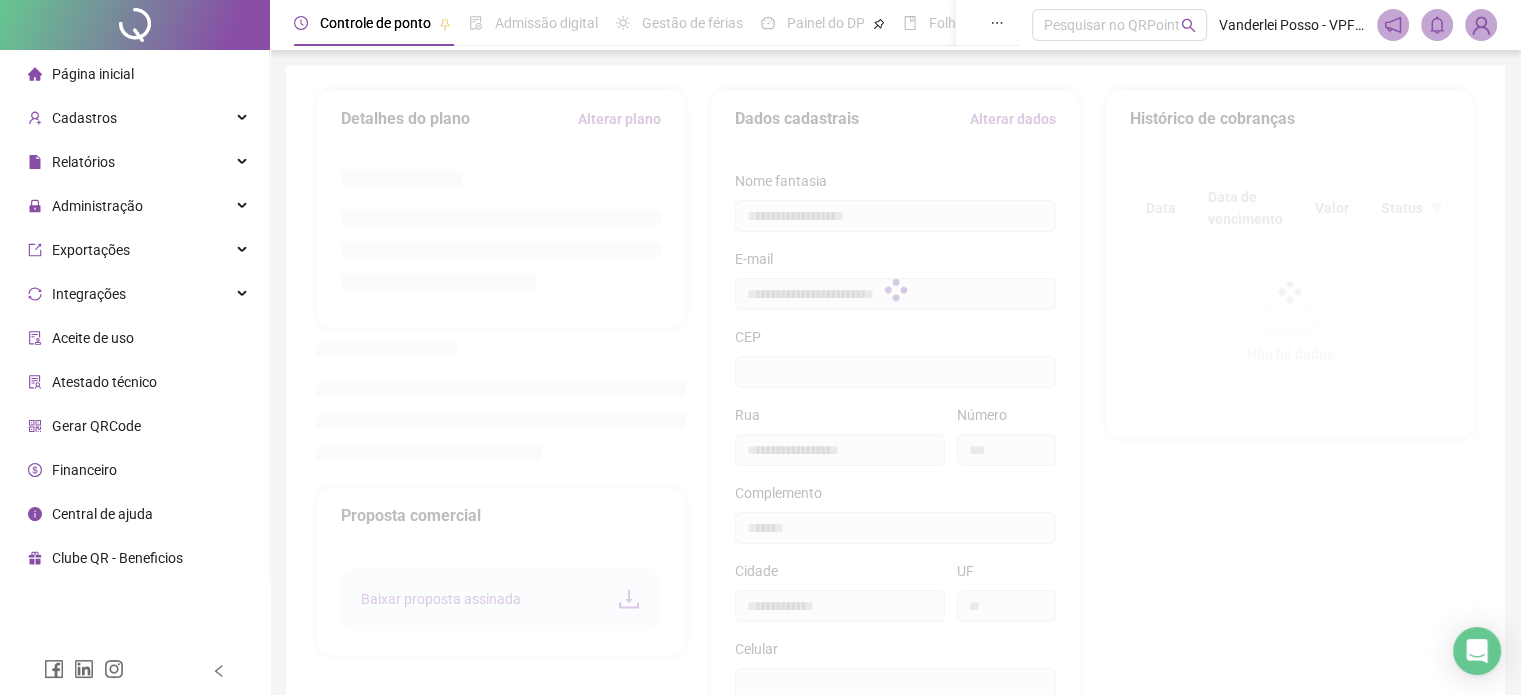 type on "*********" 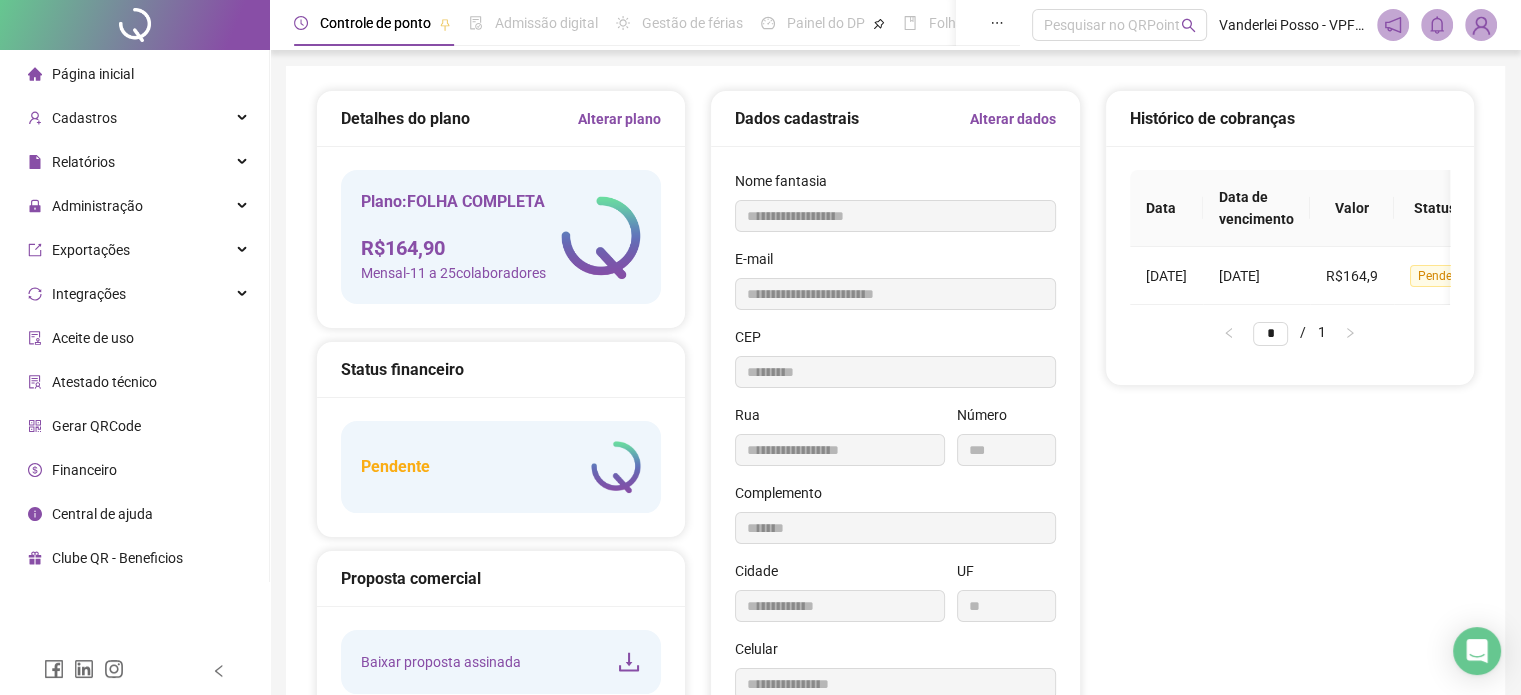 click on "Financeiro" at bounding box center [84, 470] 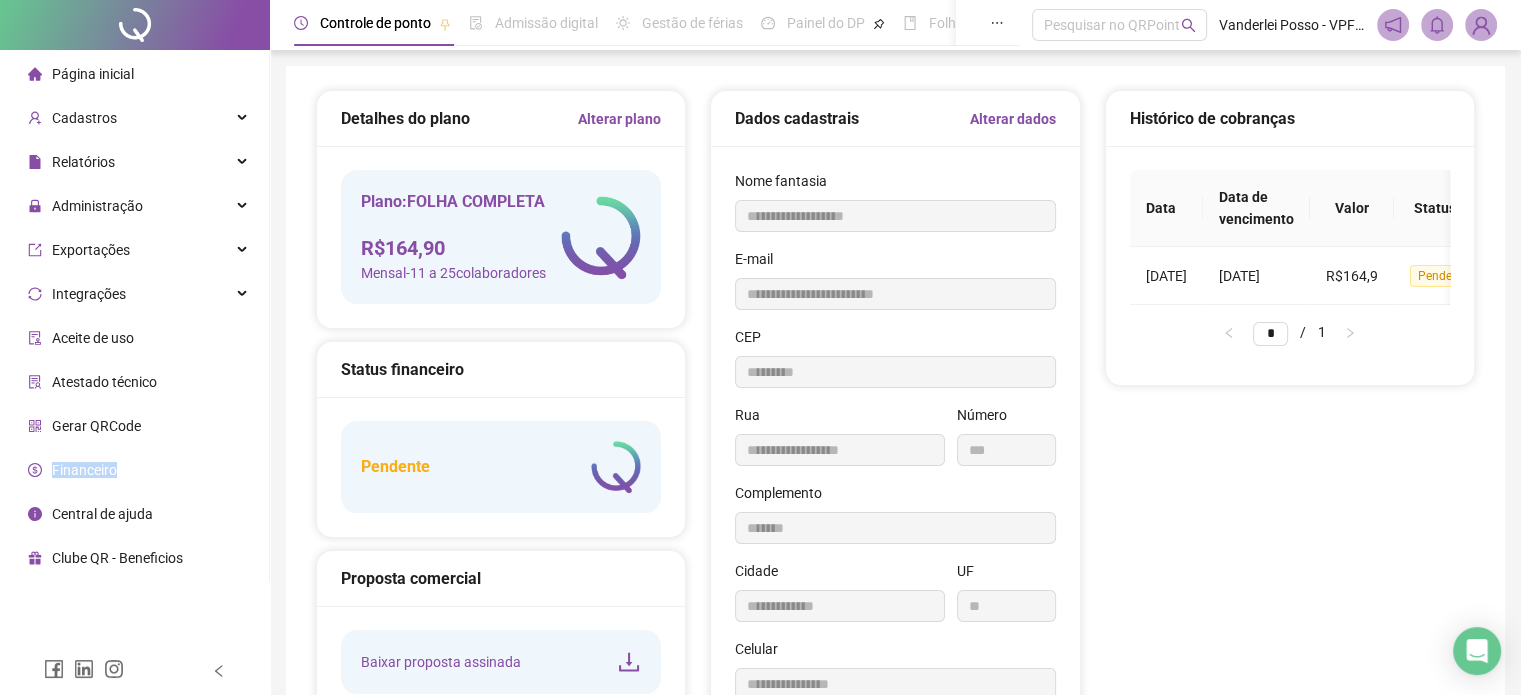 click on "Financeiro" at bounding box center [84, 470] 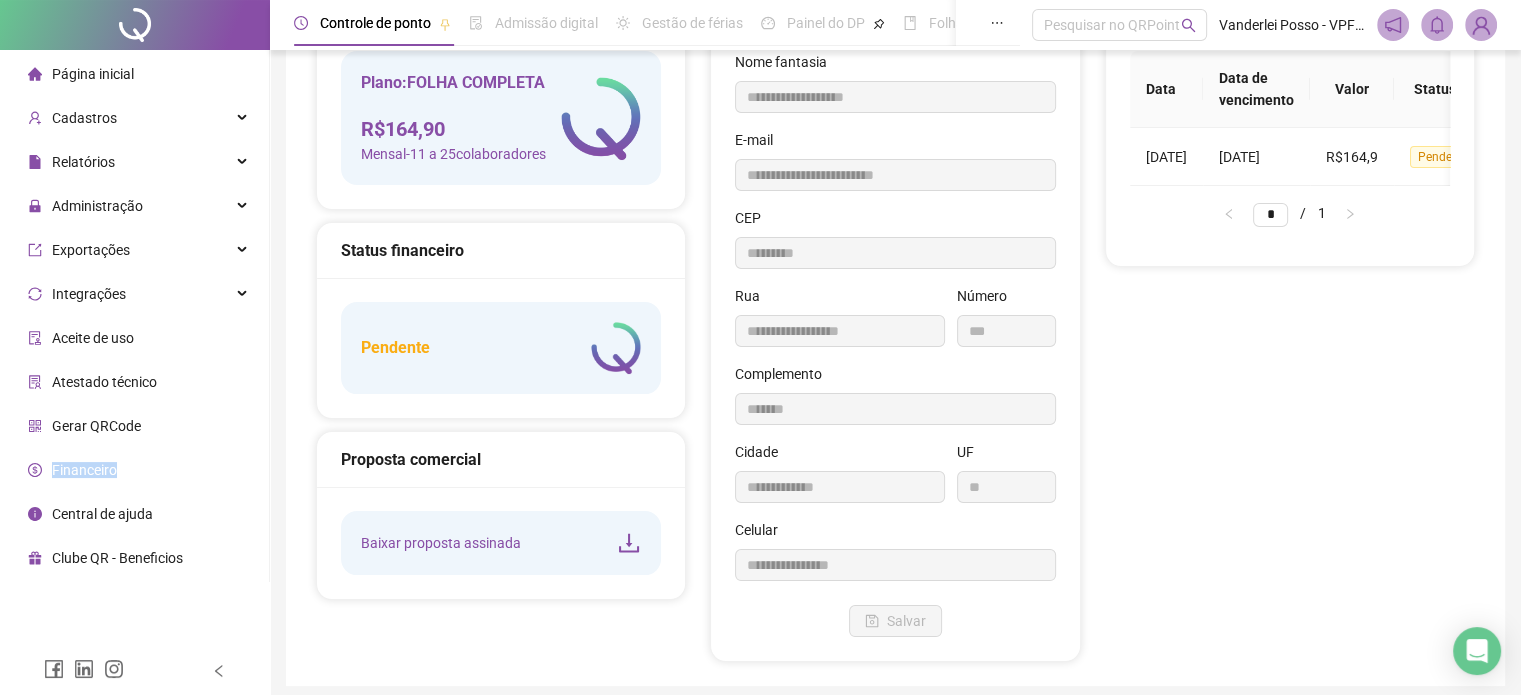 scroll, scrollTop: 0, scrollLeft: 0, axis: both 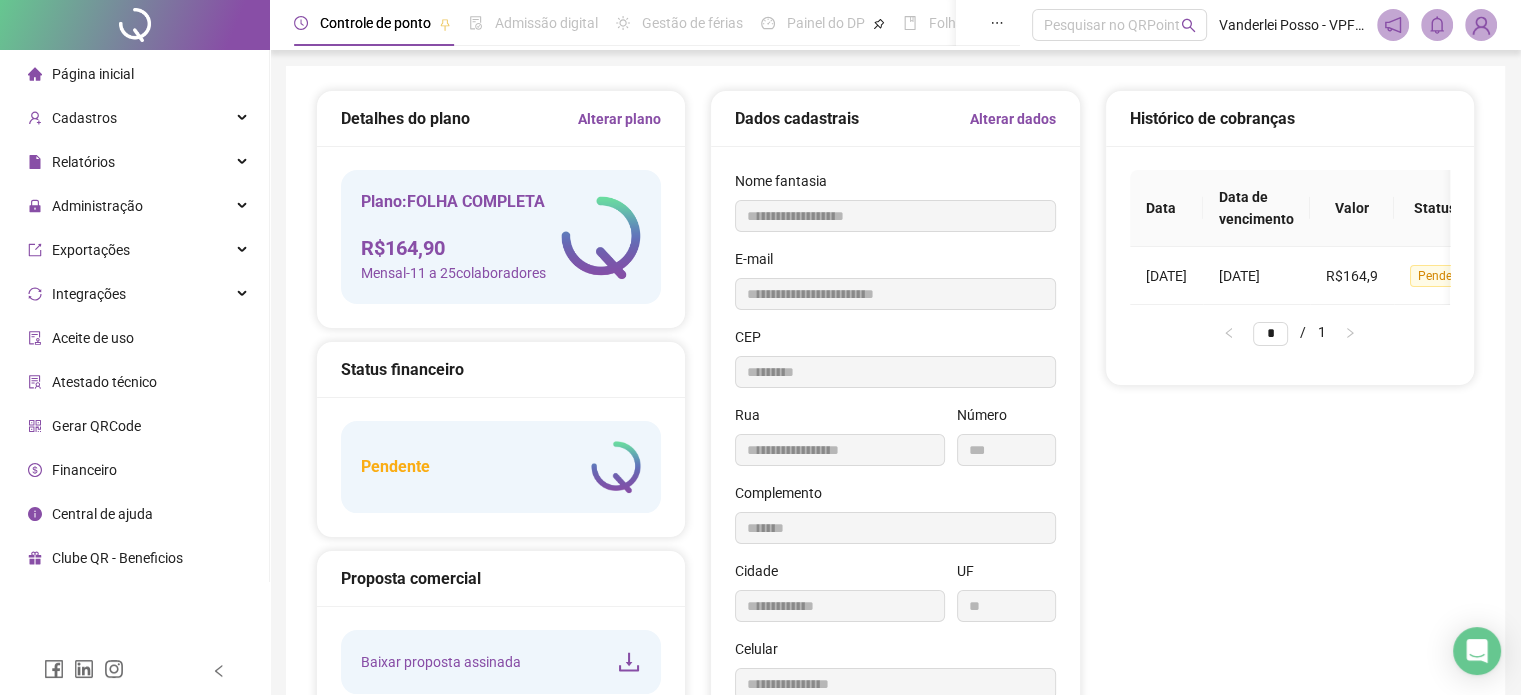 click on "Gerar QRCode" at bounding box center (96, 426) 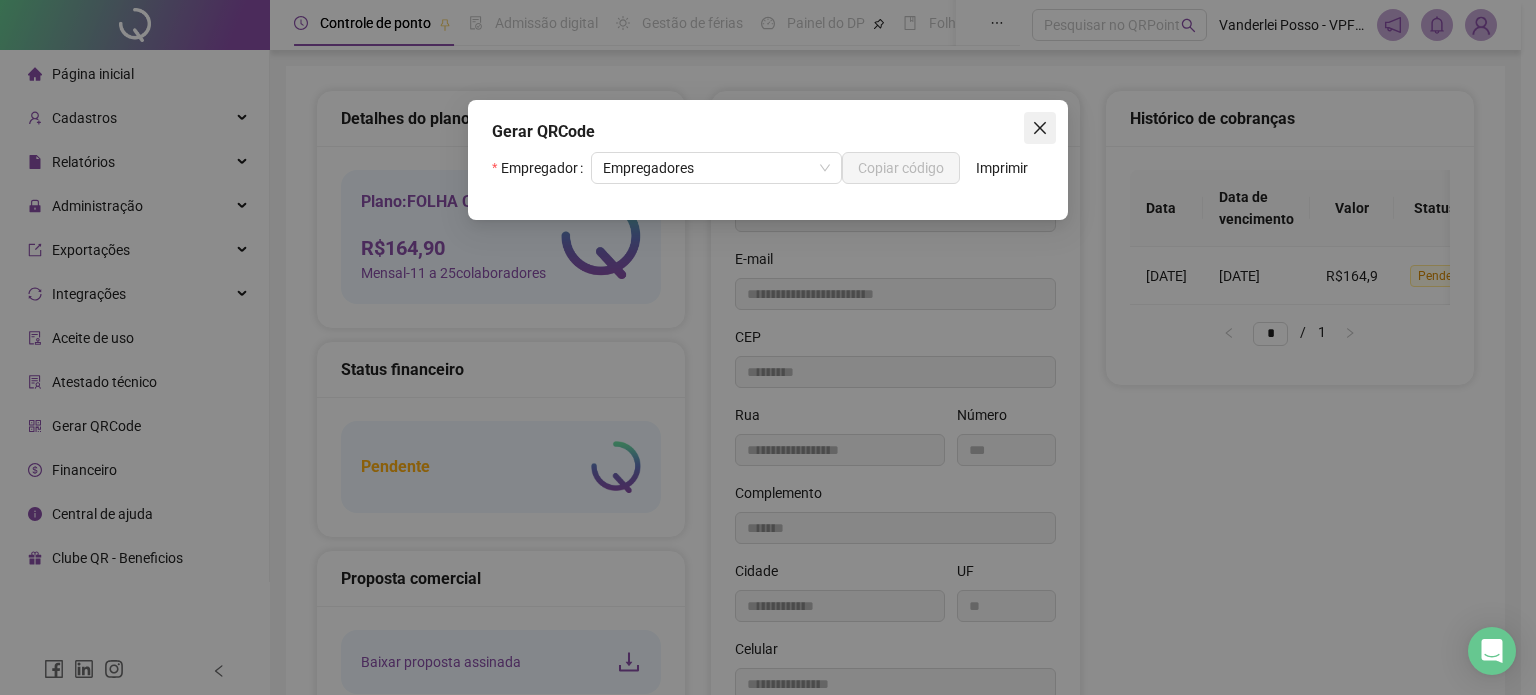 drag, startPoint x: 1040, startPoint y: 124, endPoint x: 980, endPoint y: 125, distance: 60.00833 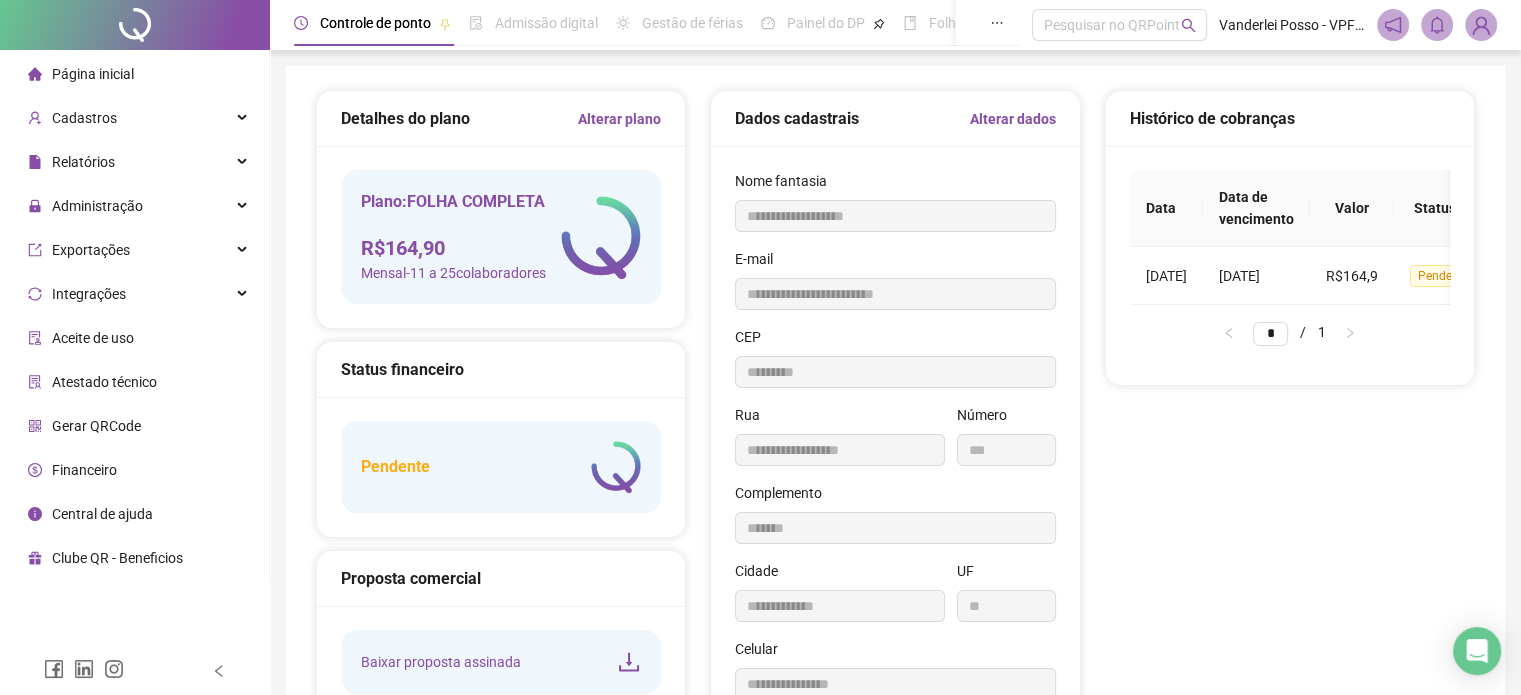 click on "Página inicial" at bounding box center [93, 74] 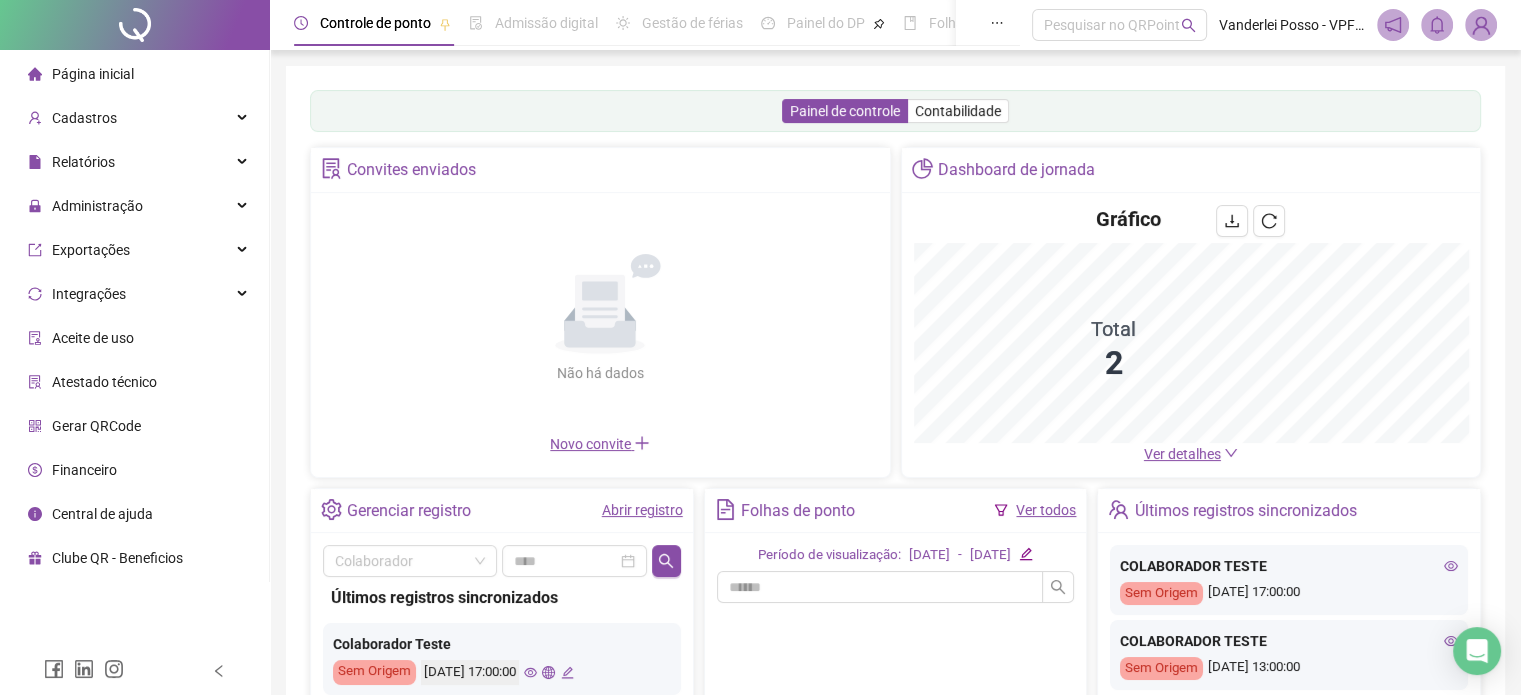 click on "Financeiro" at bounding box center (84, 470) 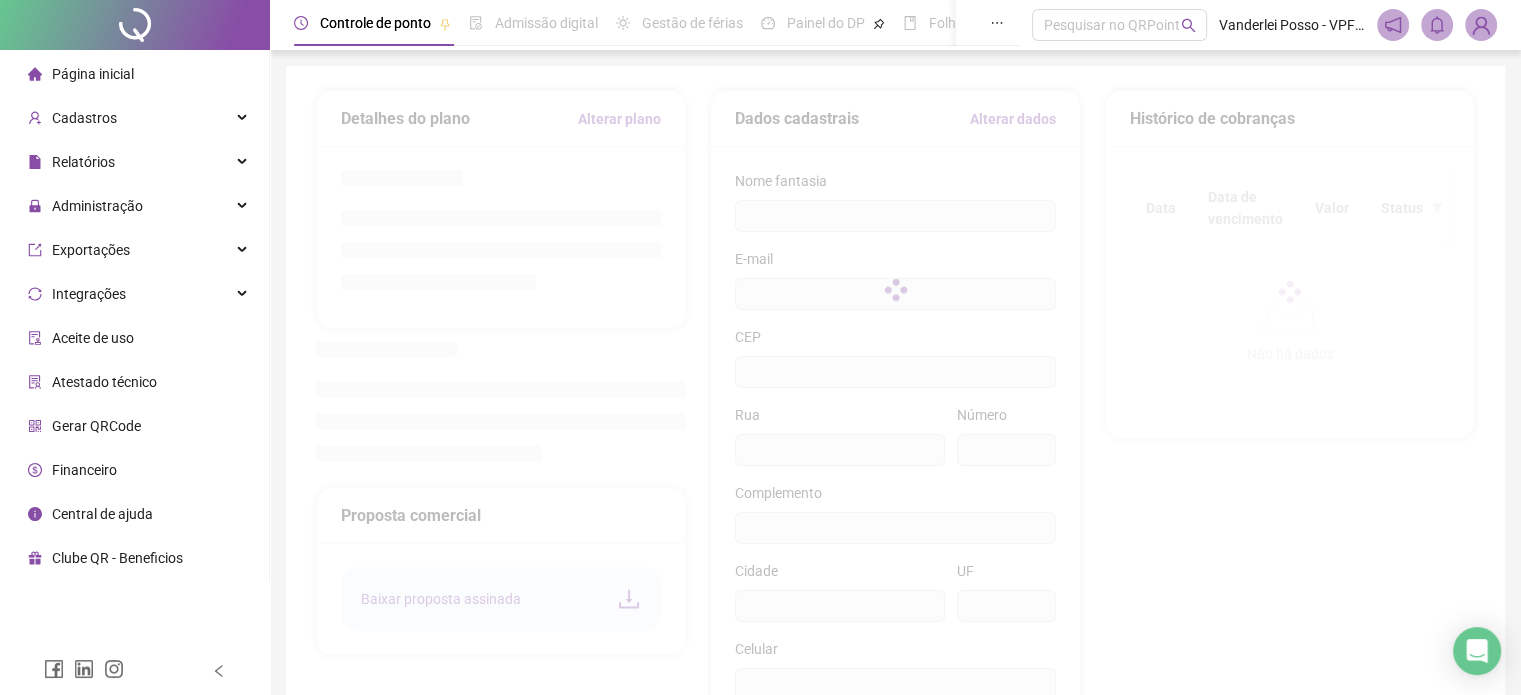 type on "**********" 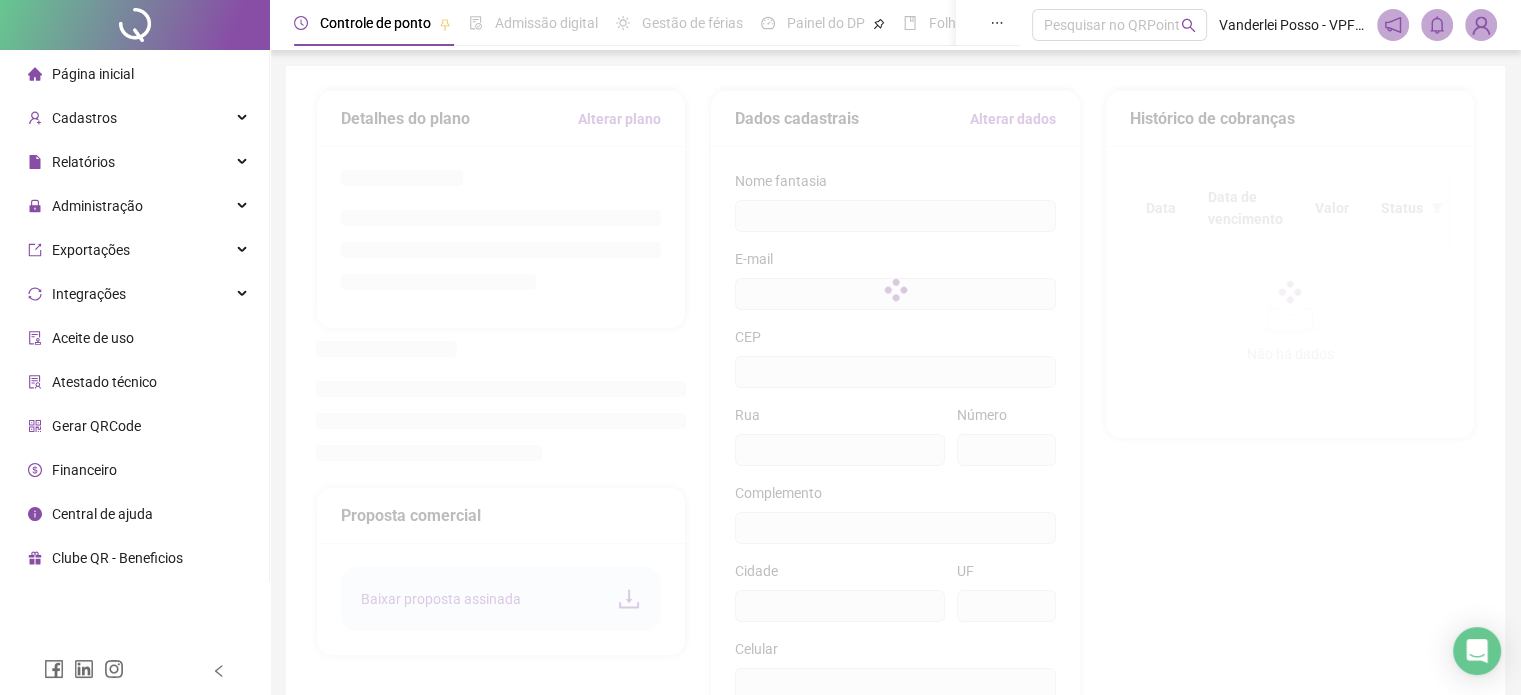 type on "**********" 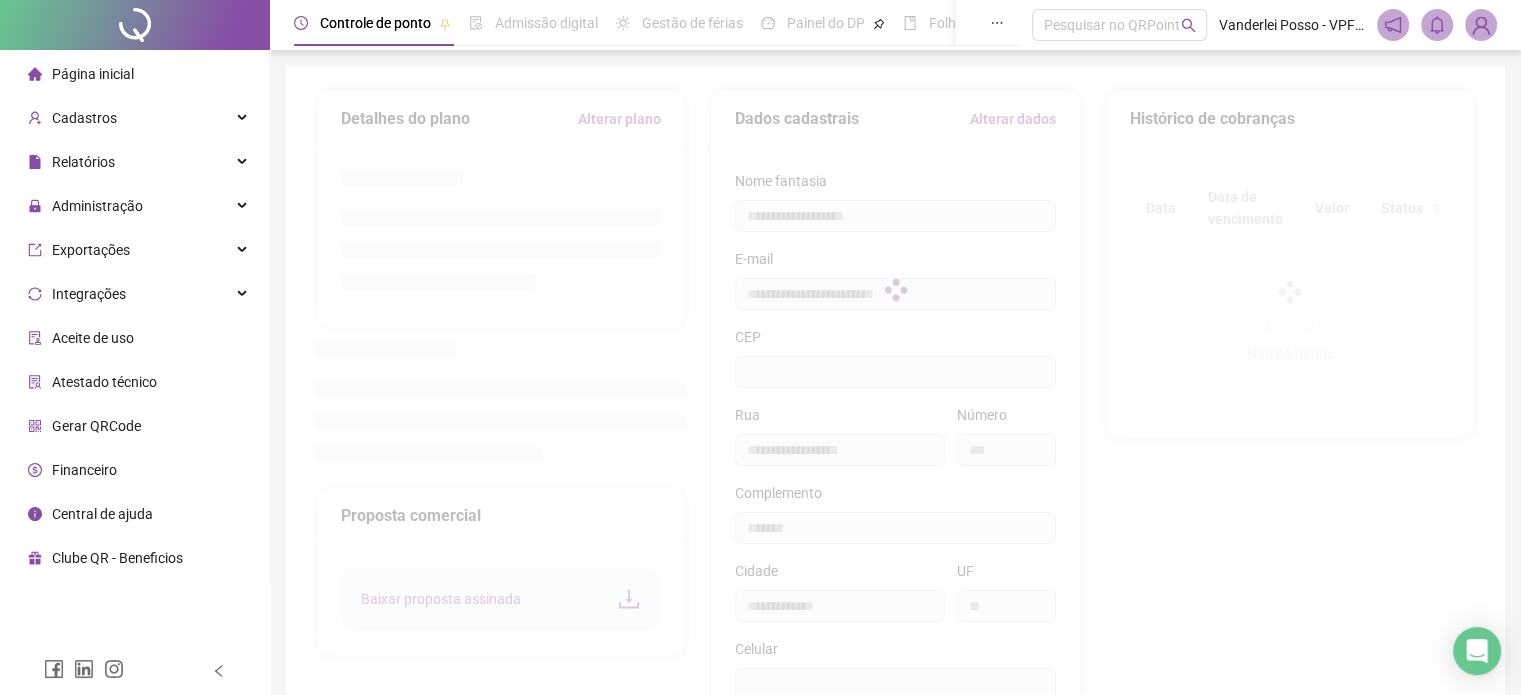 type on "*********" 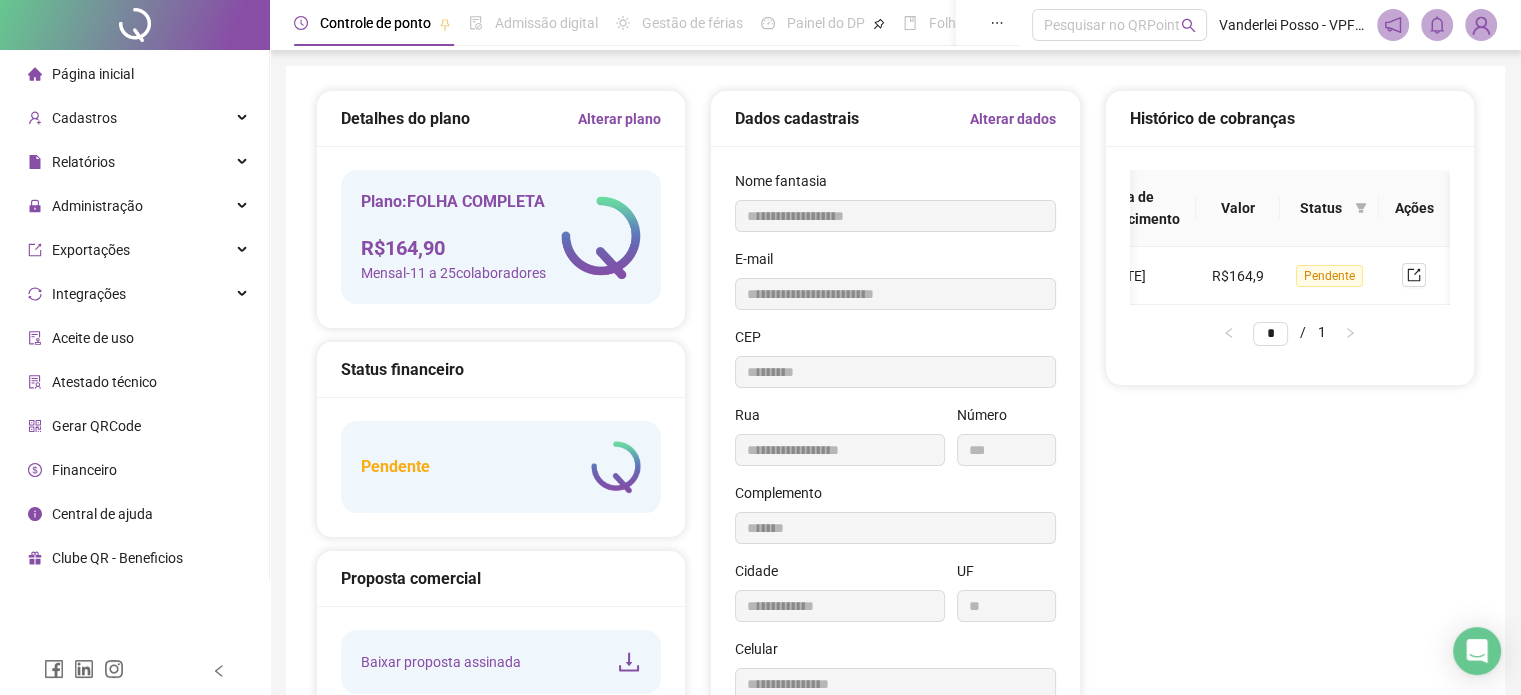 scroll, scrollTop: 0, scrollLeft: 136, axis: horizontal 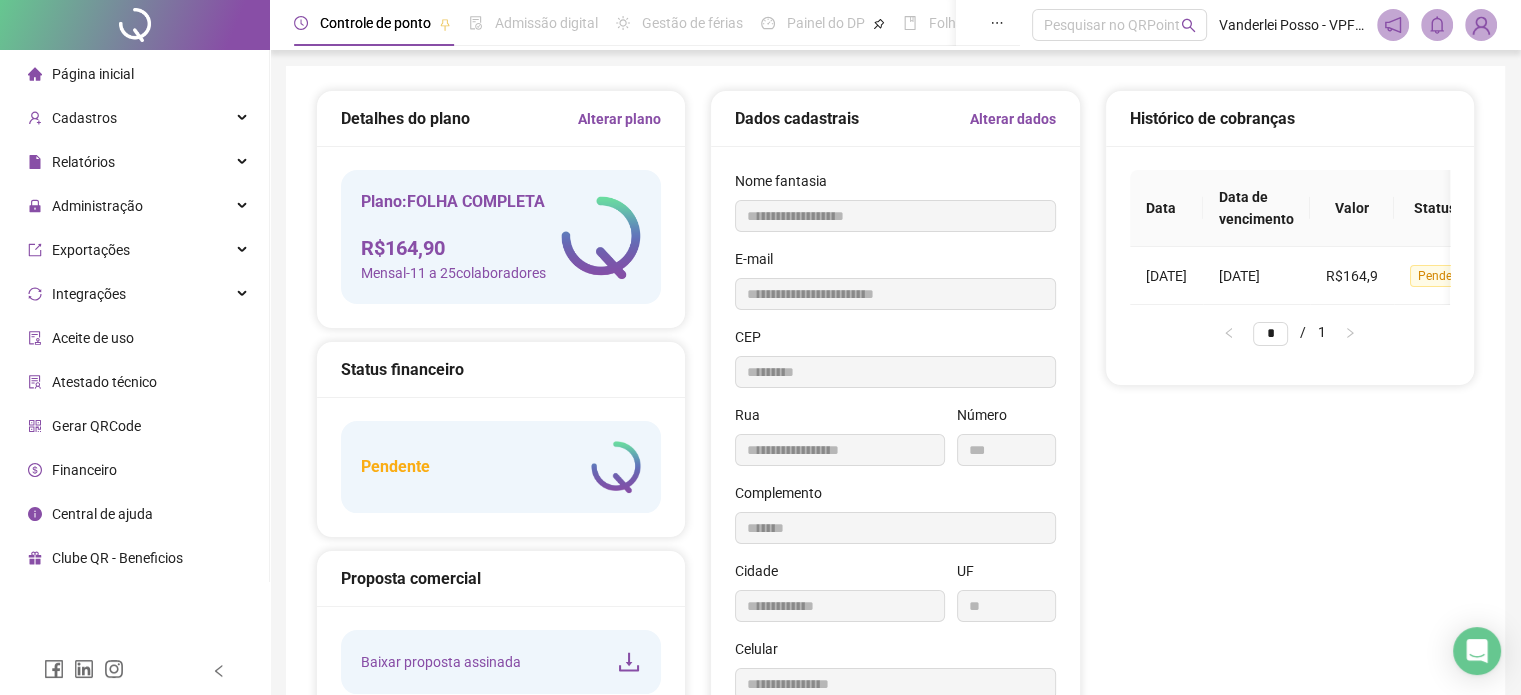 click on "Página inicial" at bounding box center [93, 74] 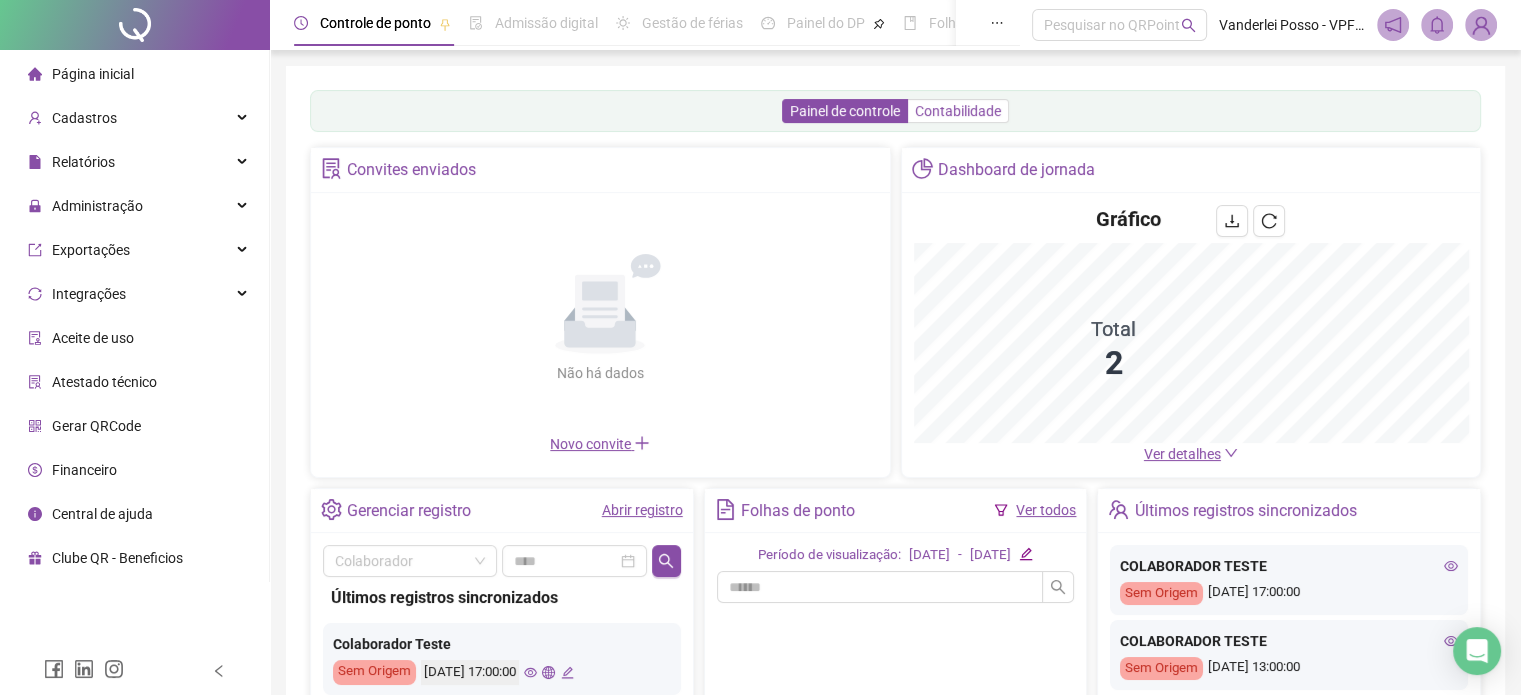 click on "Contabilidade" at bounding box center [958, 111] 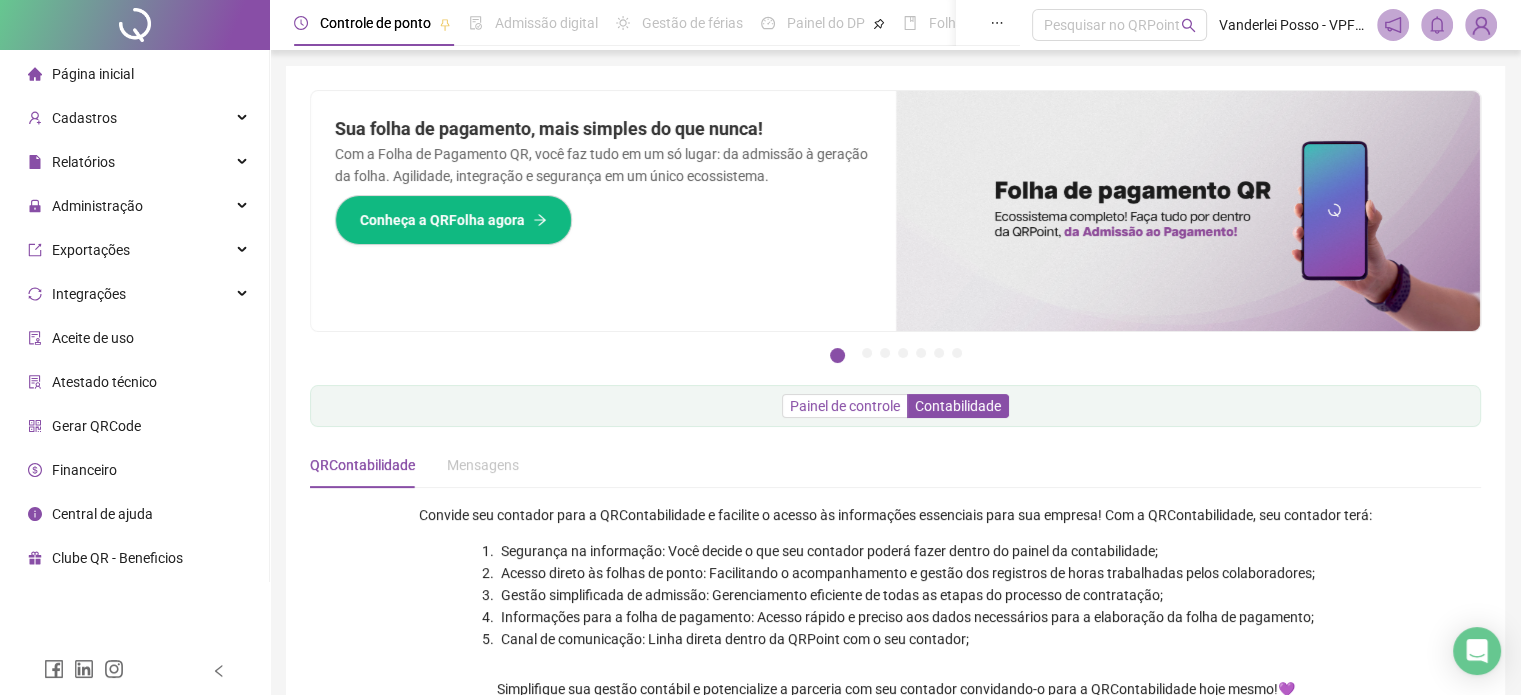 click on "Painel de controle" at bounding box center [845, 406] 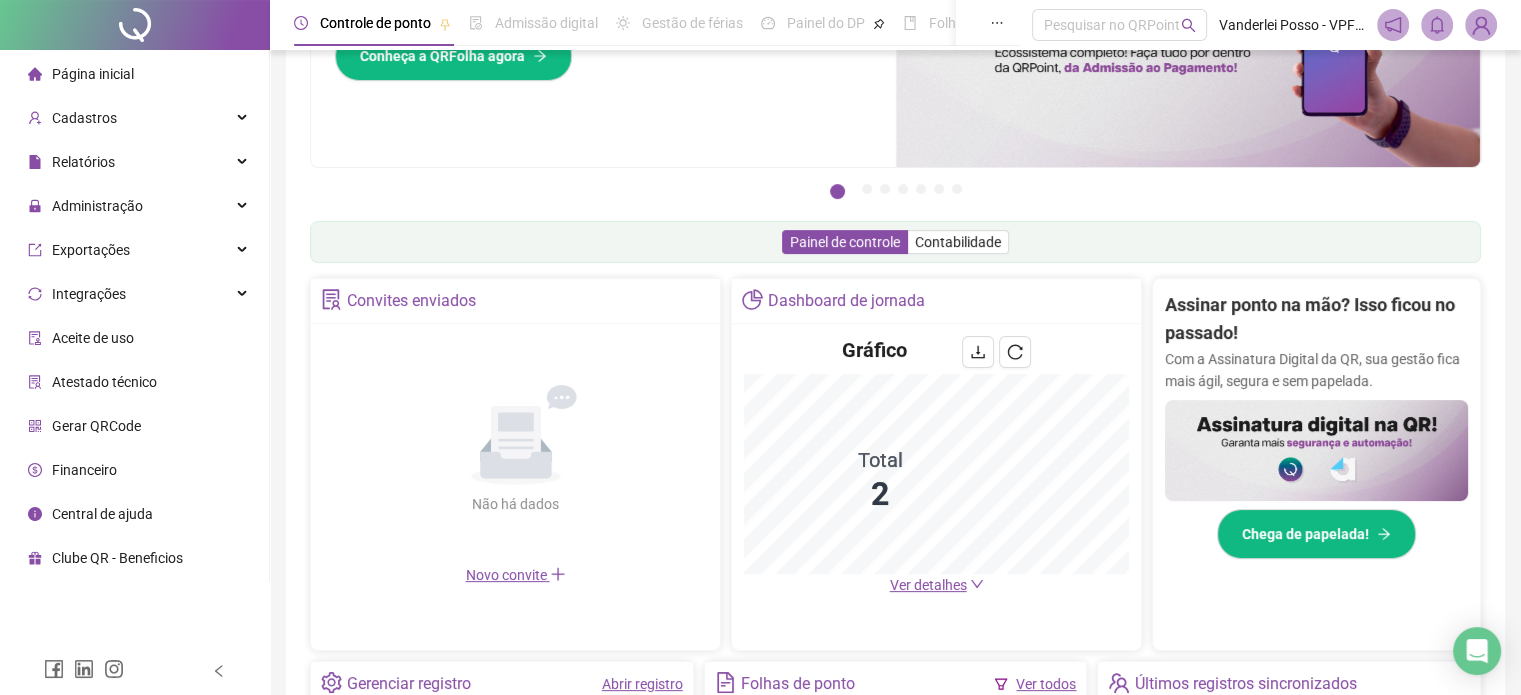 scroll, scrollTop: 400, scrollLeft: 0, axis: vertical 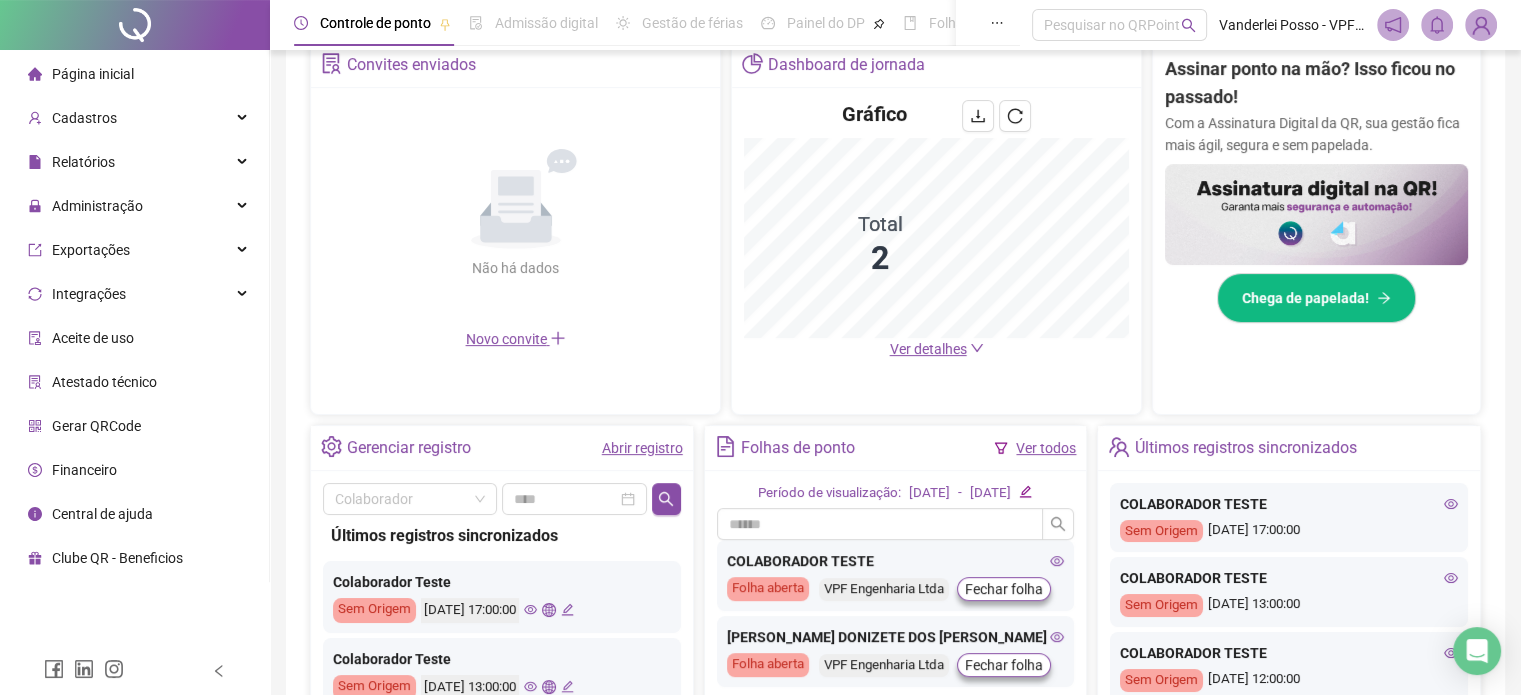 click on "Ver detalhes" at bounding box center [928, 349] 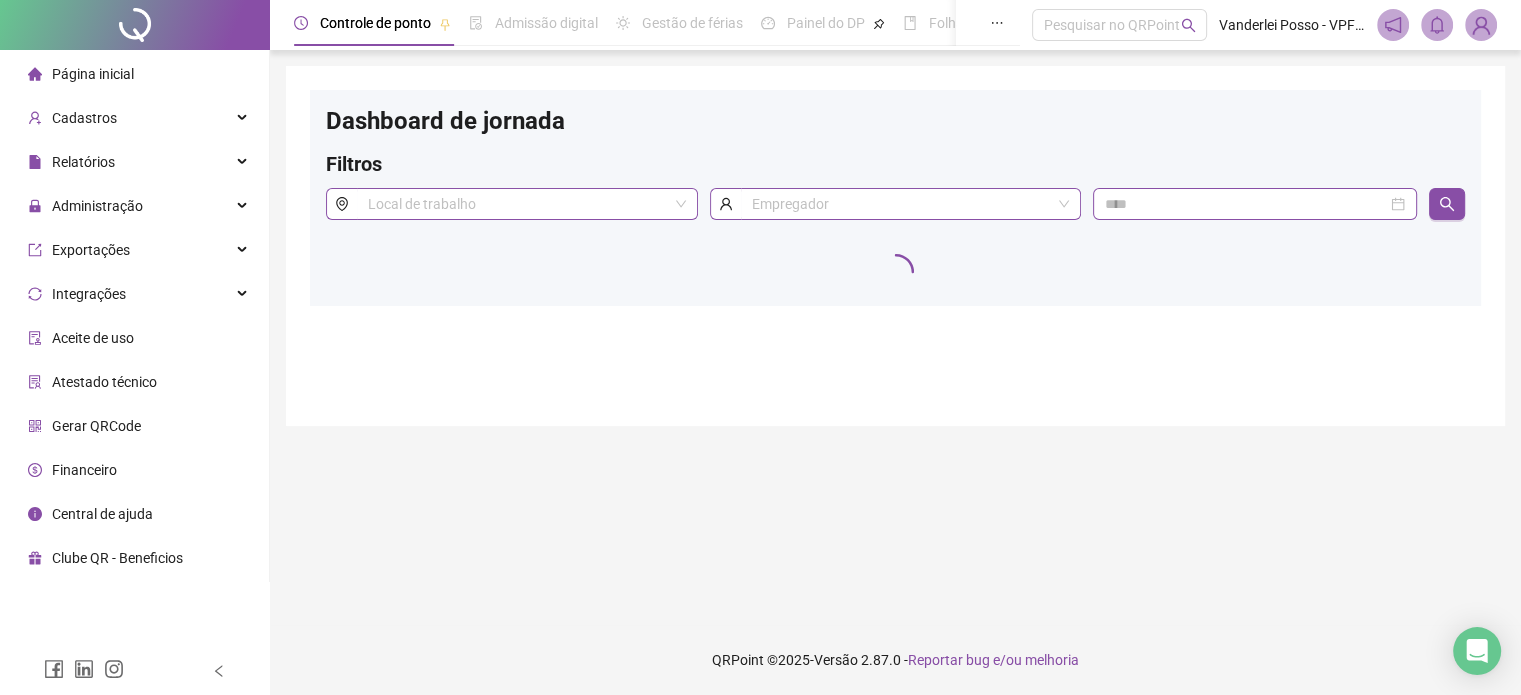 scroll, scrollTop: 0, scrollLeft: 0, axis: both 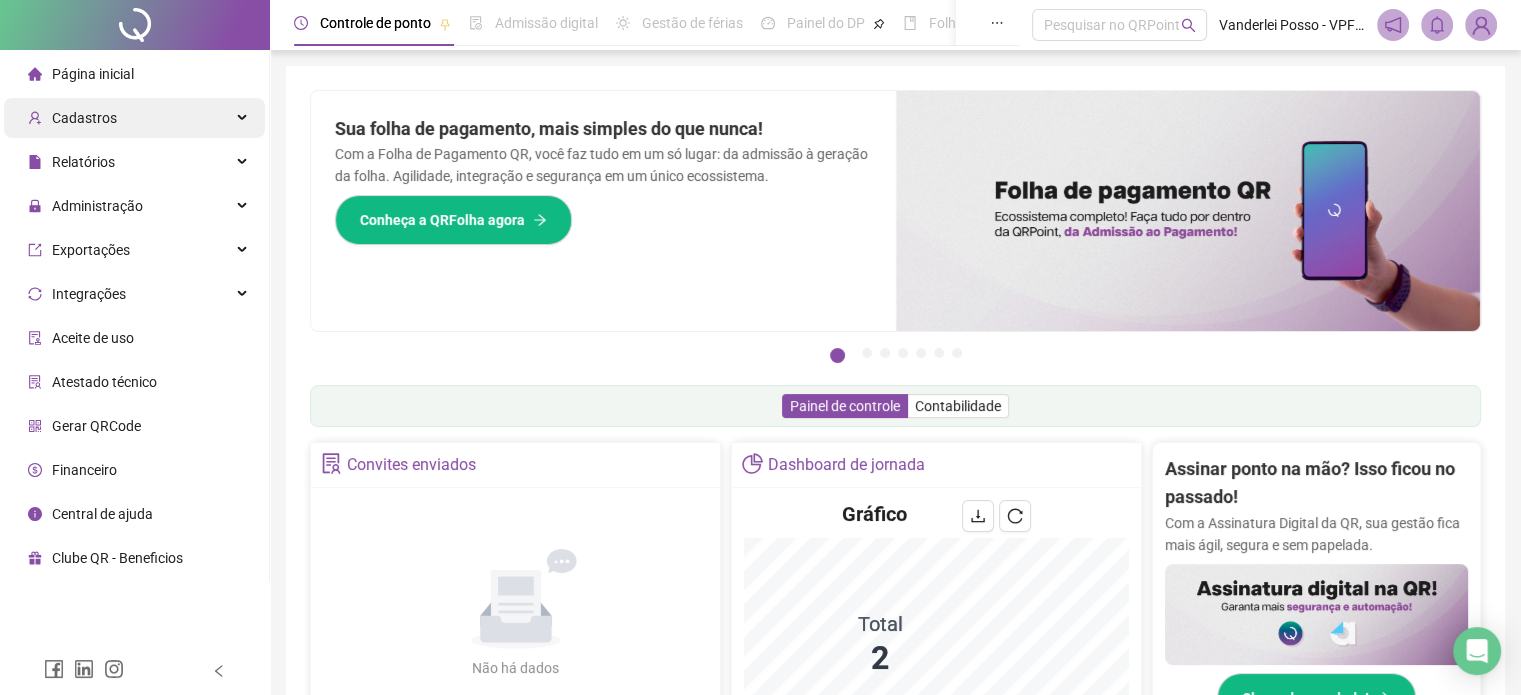 click on "Cadastros" at bounding box center [84, 118] 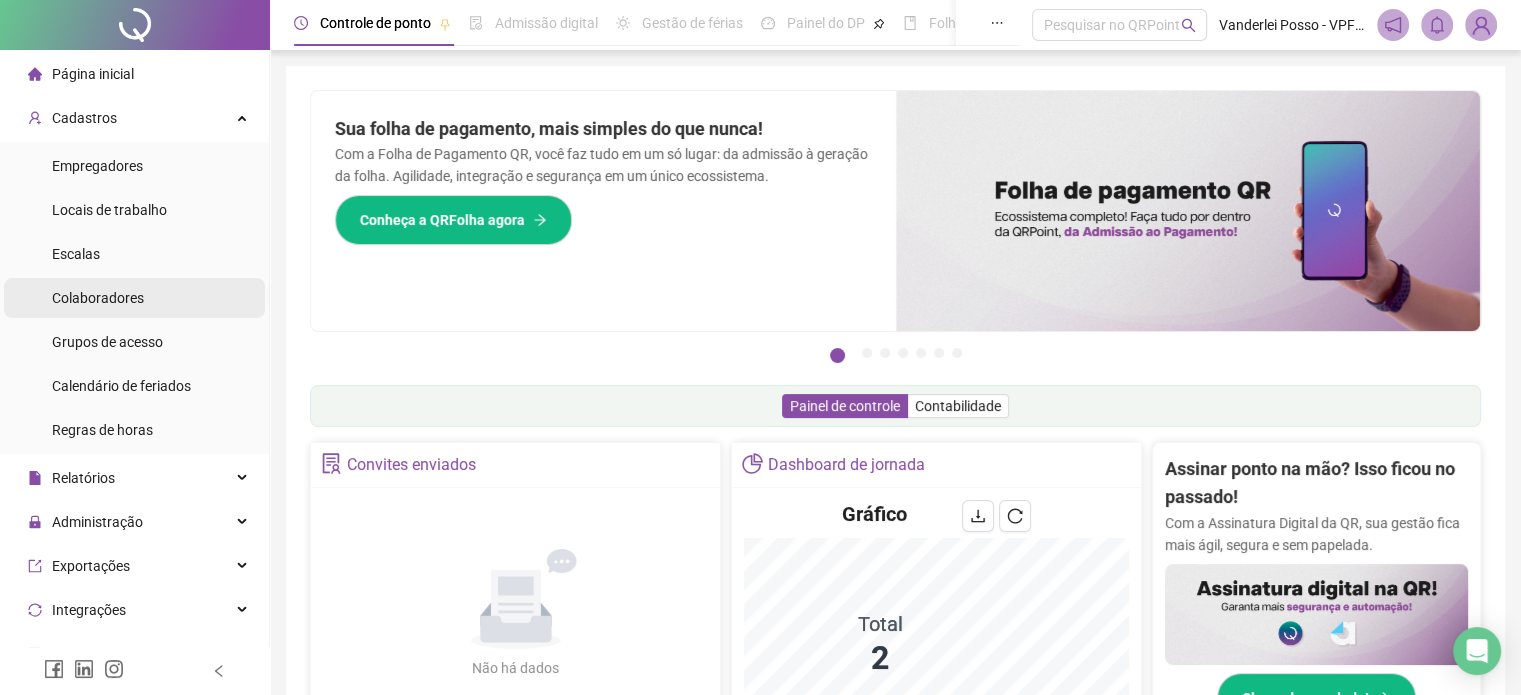 click on "Colaboradores" at bounding box center [98, 298] 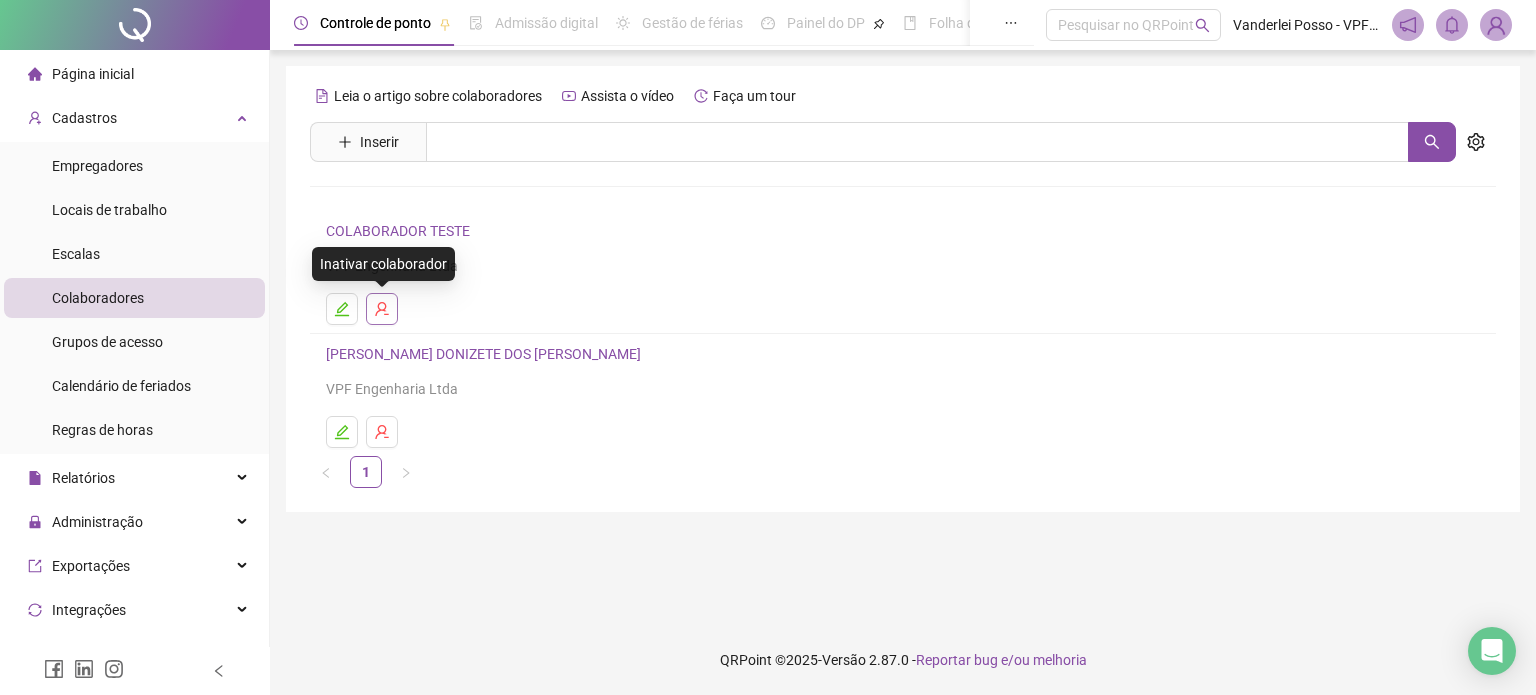 click 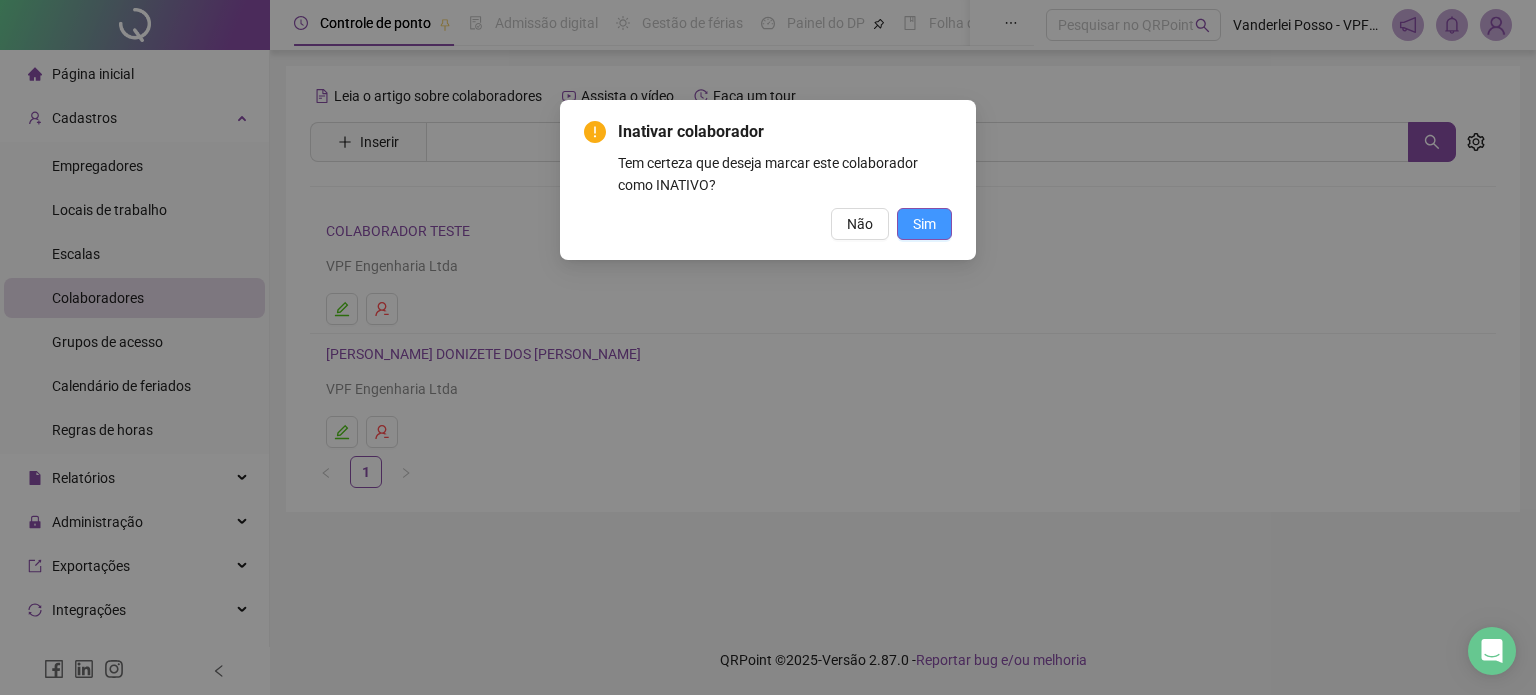 click on "Sim" at bounding box center [924, 224] 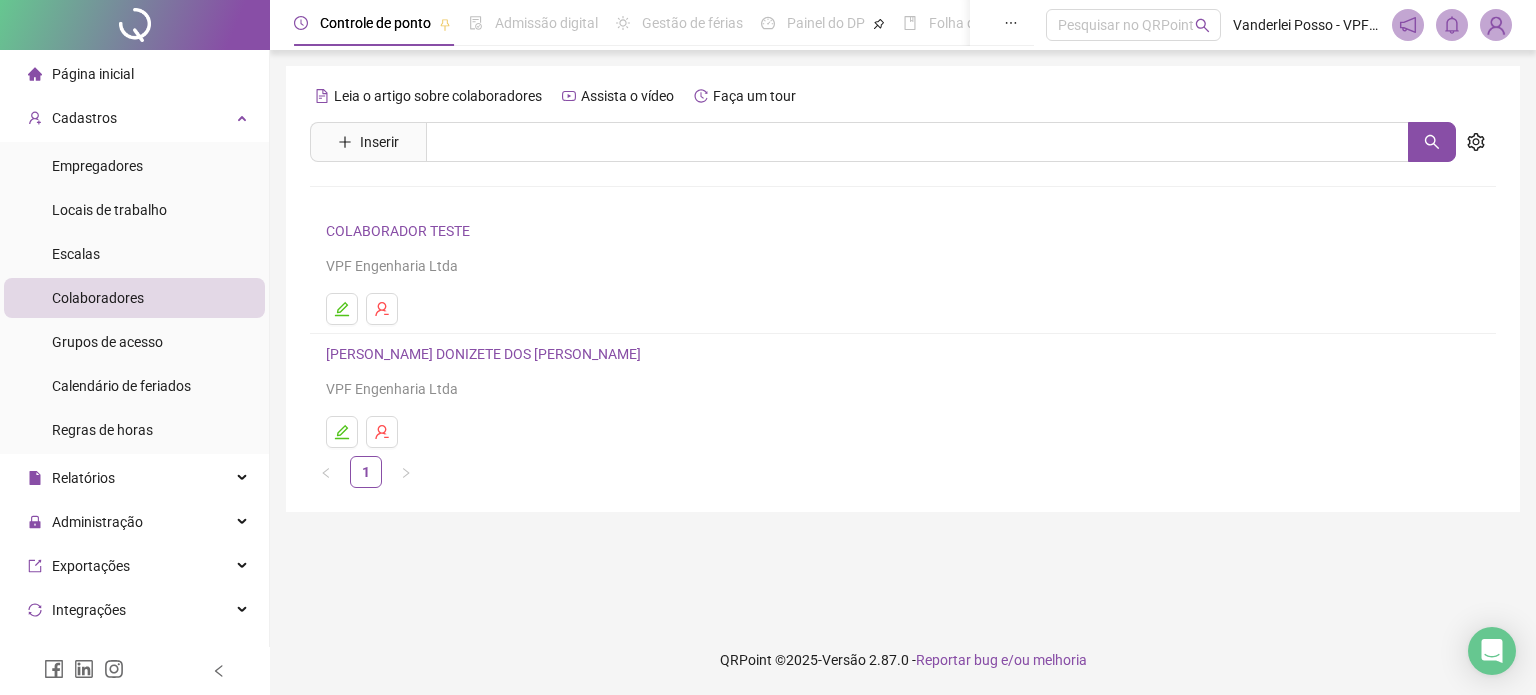 click on "VPF Engenharia Ltda" at bounding box center [903, 266] 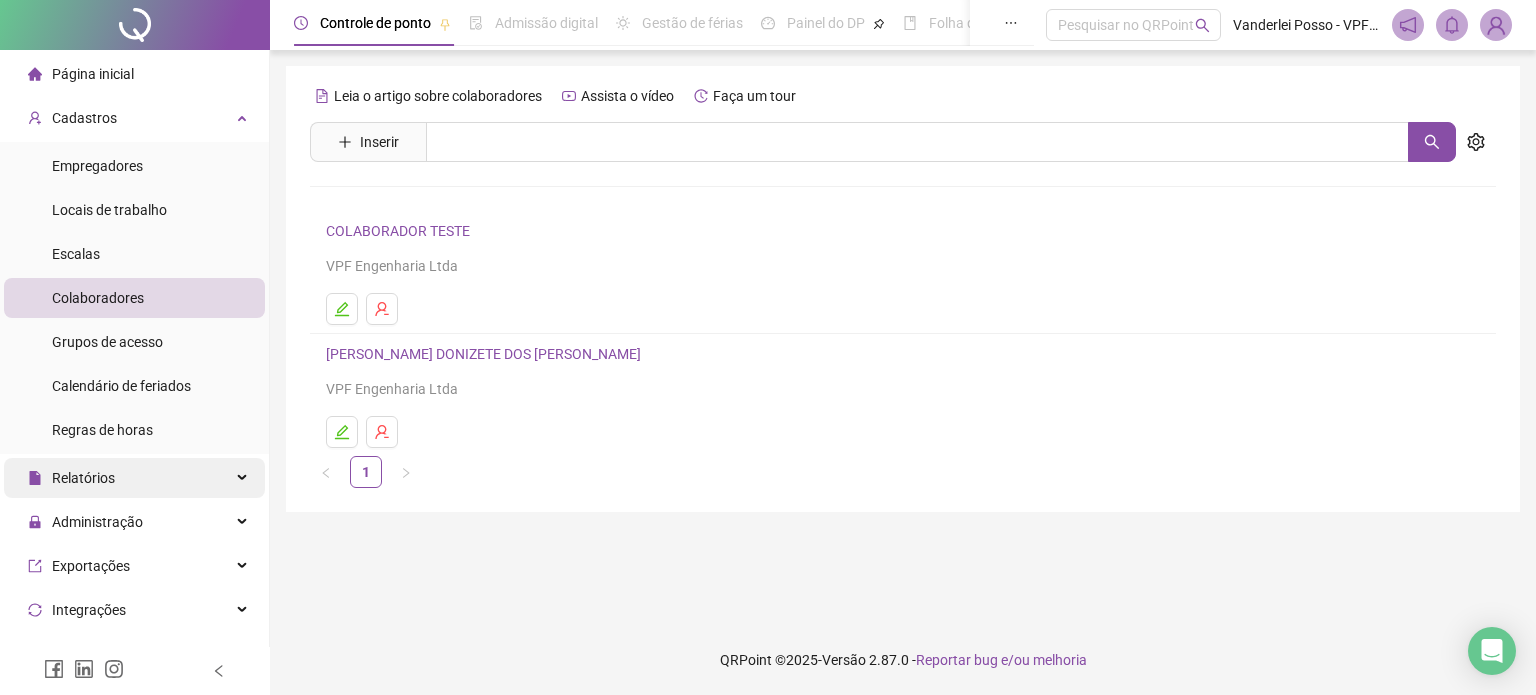 click on "Relatórios" at bounding box center (134, 478) 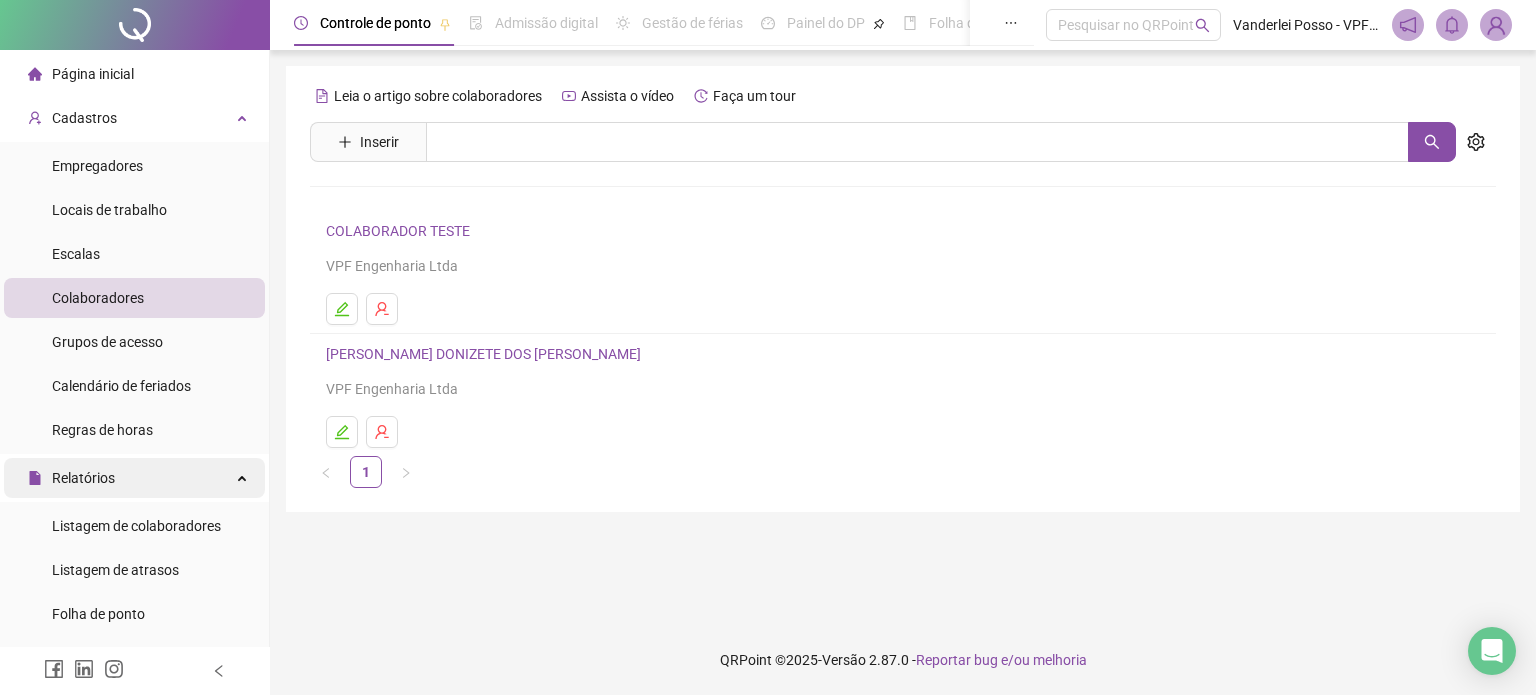 click on "Relatórios" at bounding box center [134, 478] 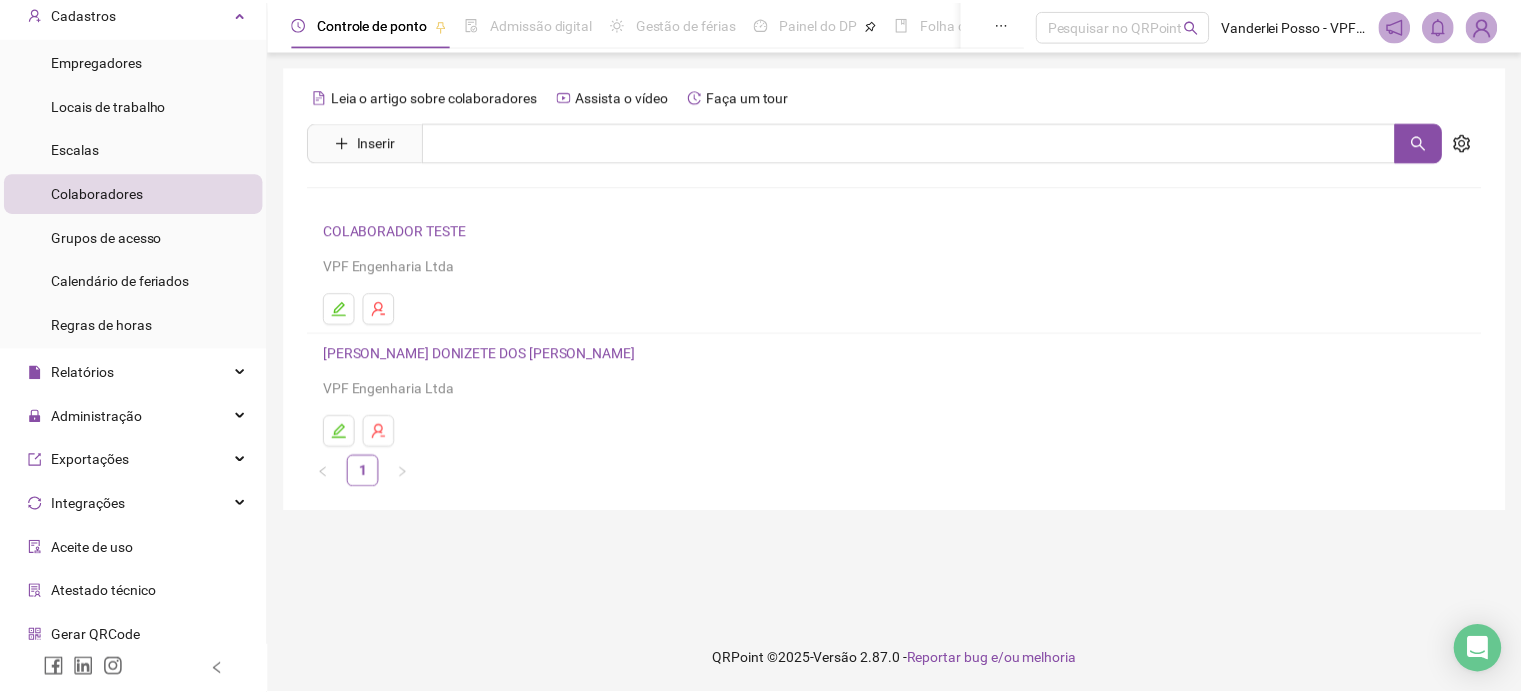 scroll, scrollTop: 0, scrollLeft: 0, axis: both 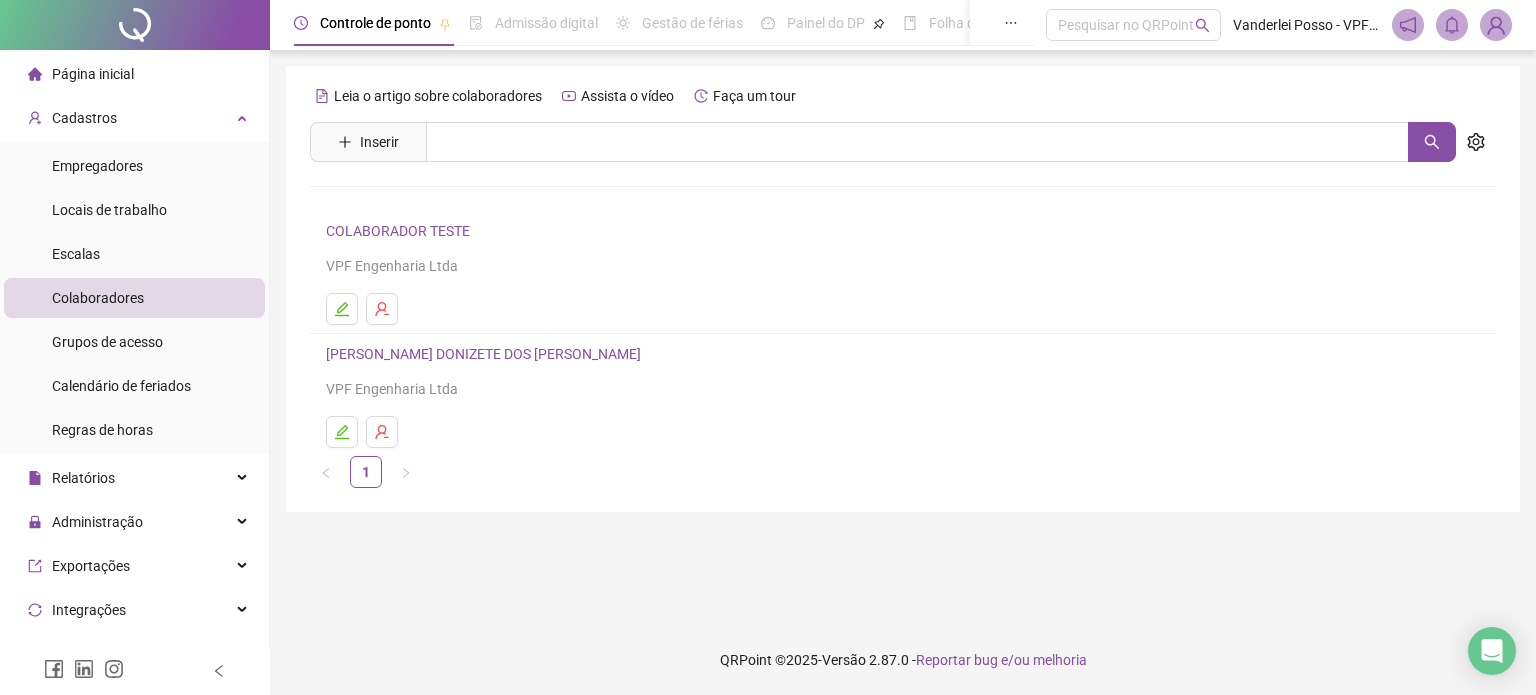click on "Colaboradores" at bounding box center (98, 298) 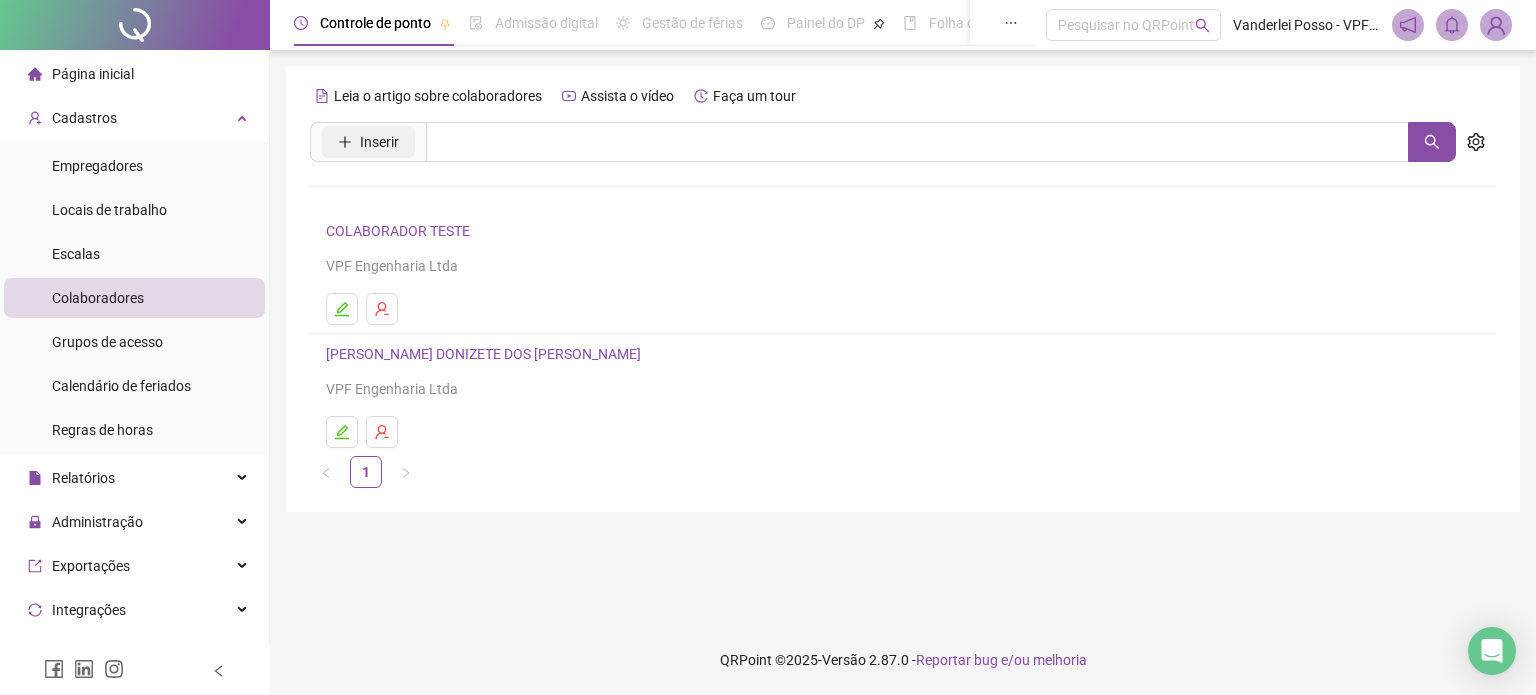 click on "Inserir" at bounding box center [368, 142] 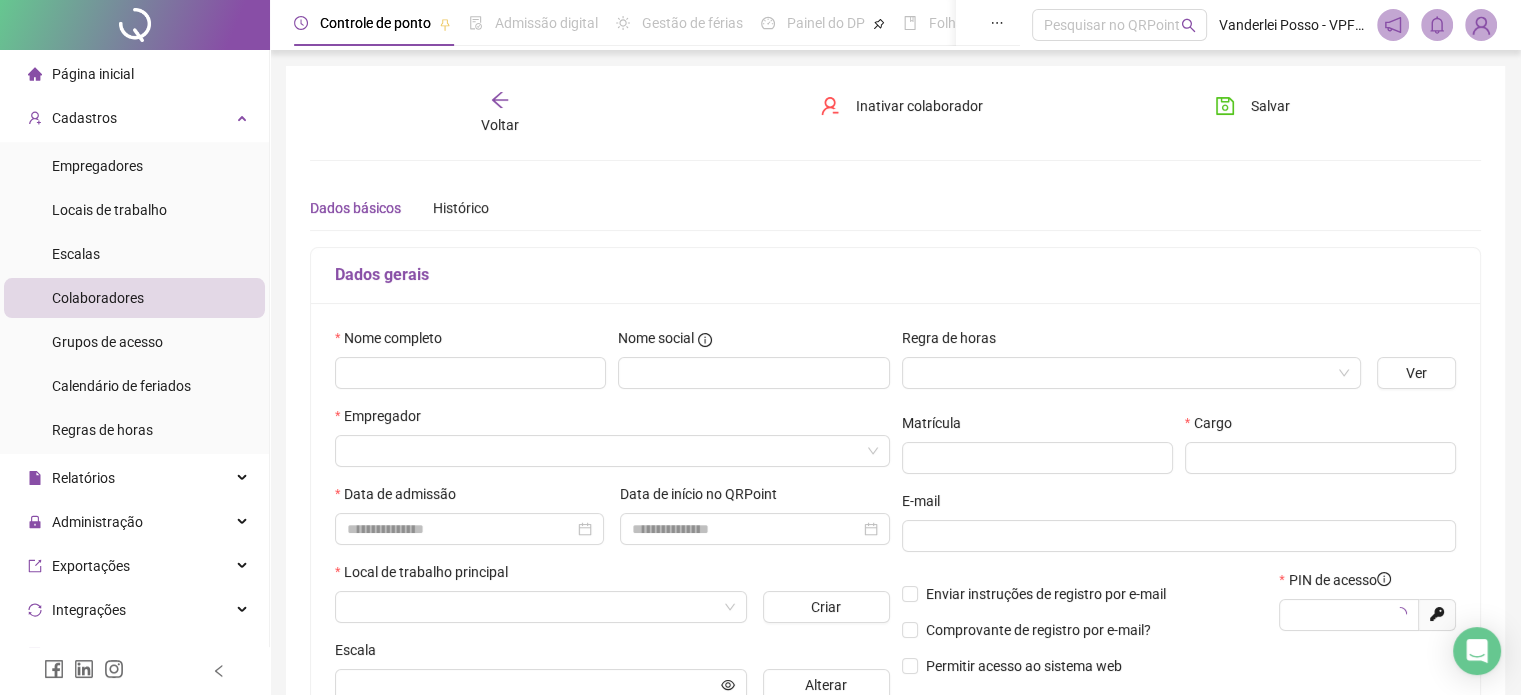 type on "*****" 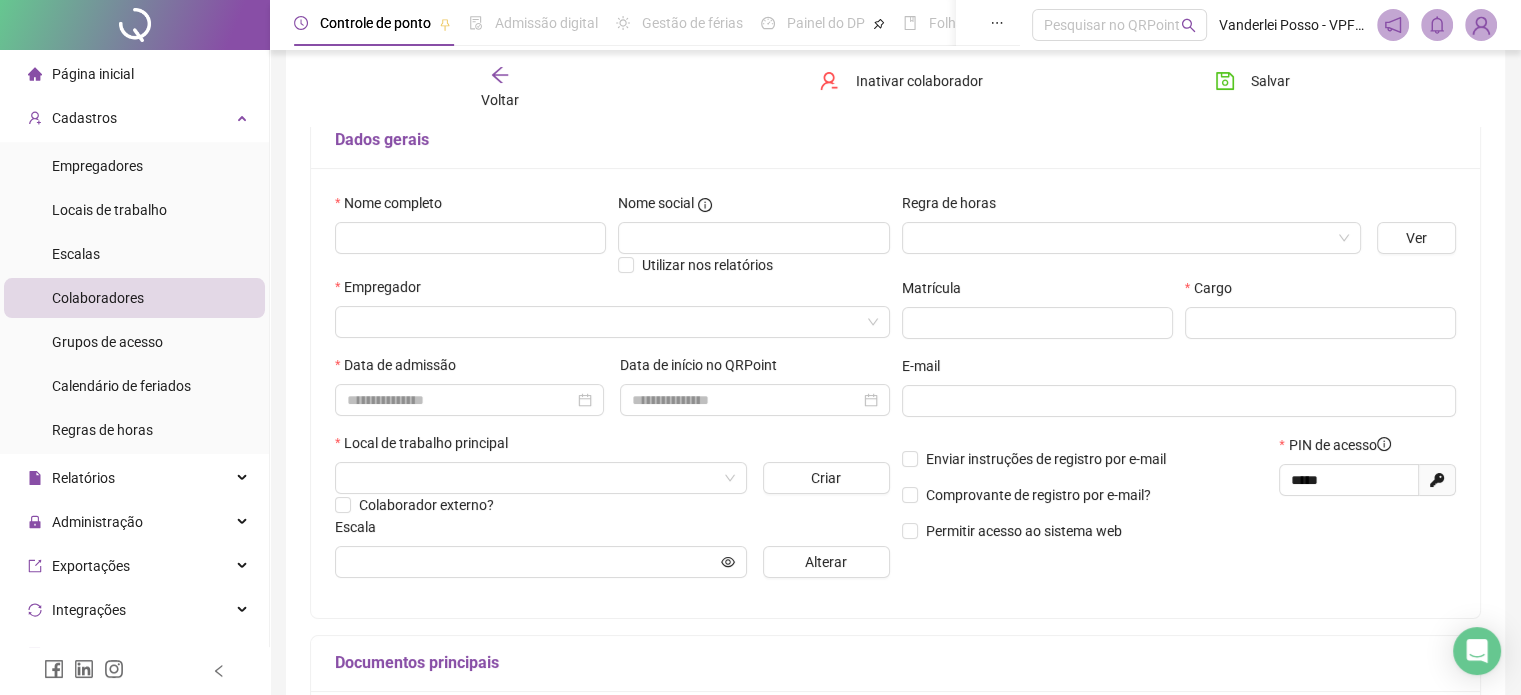 scroll, scrollTop: 100, scrollLeft: 0, axis: vertical 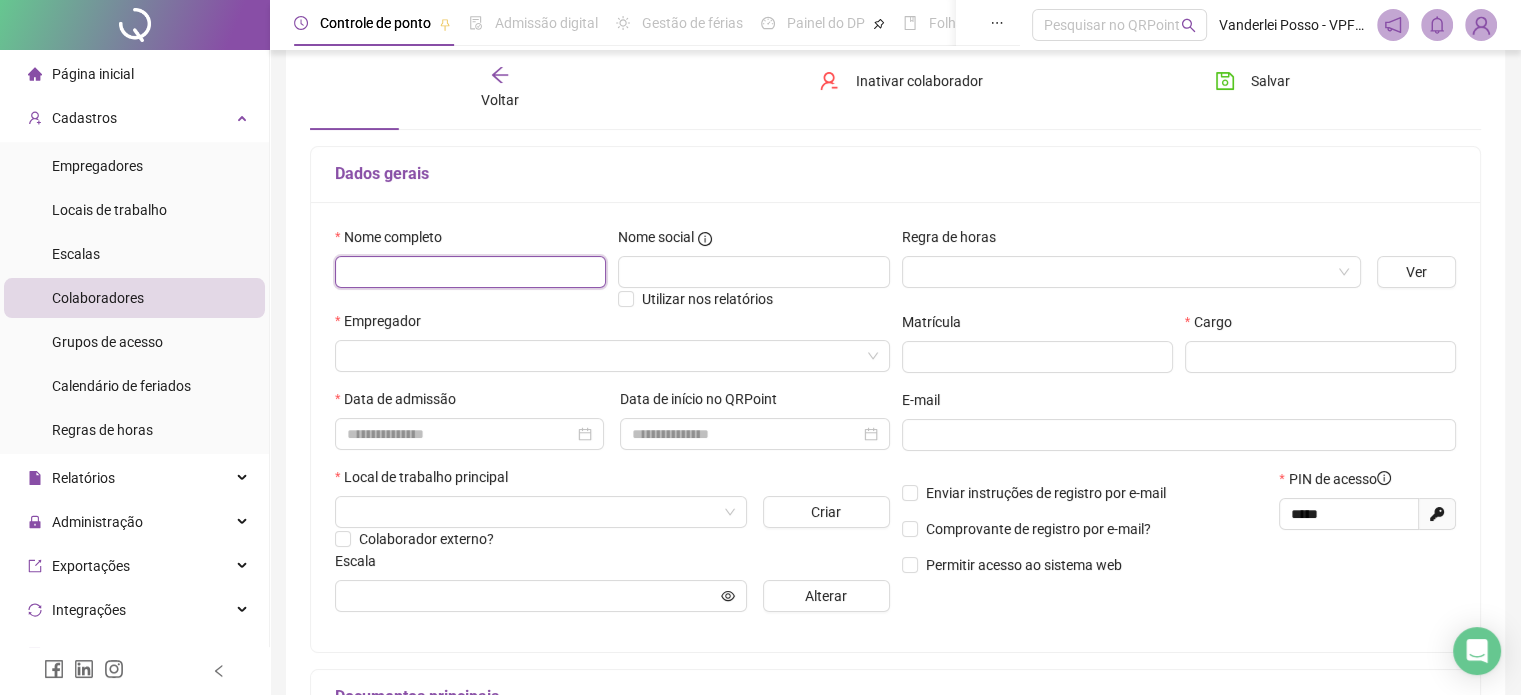 click at bounding box center [470, 272] 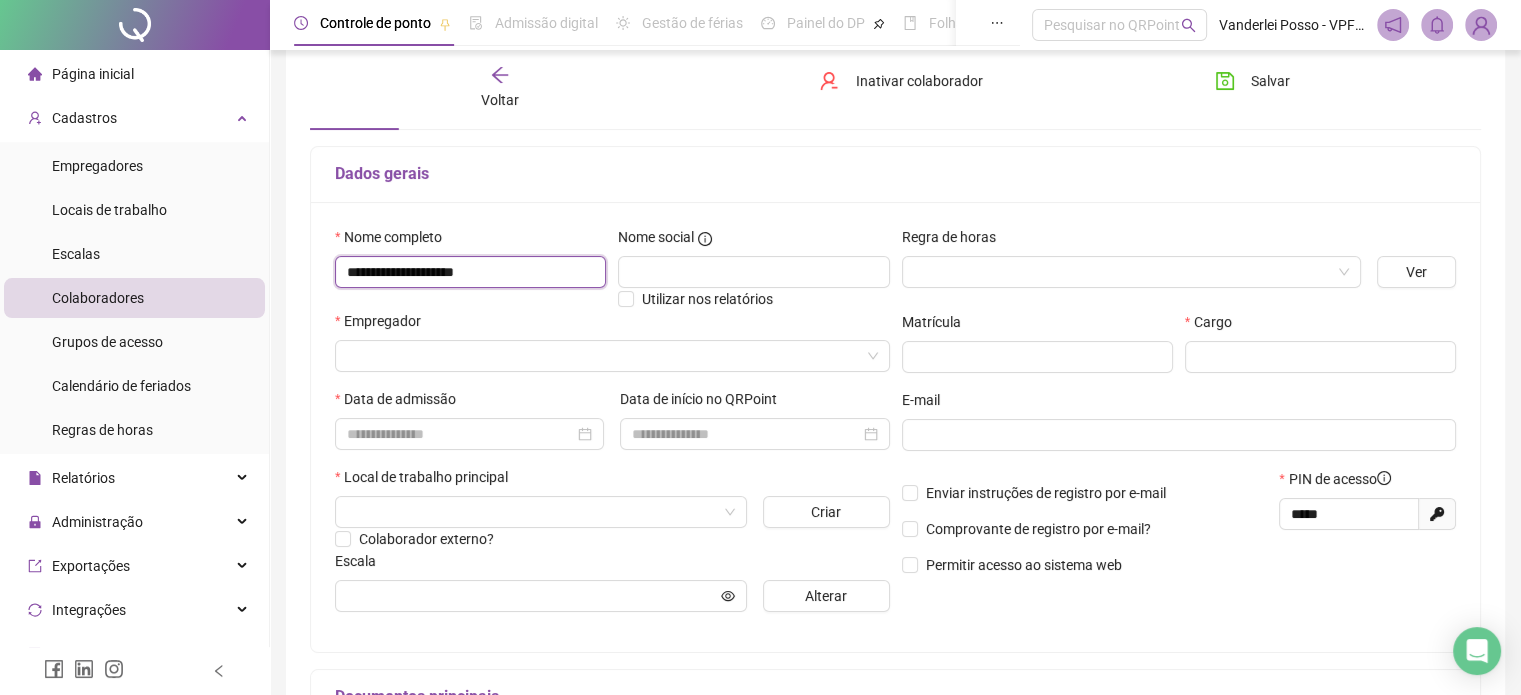type on "**********" 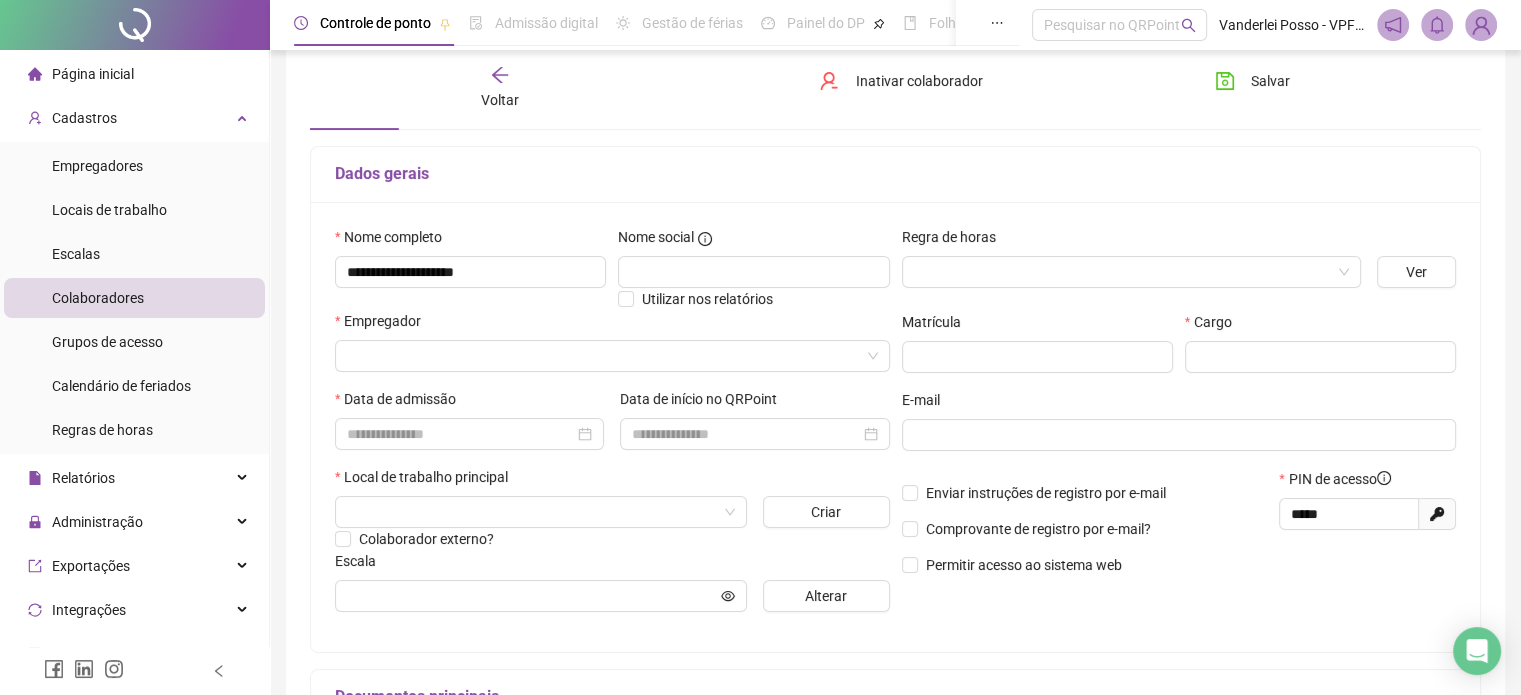 click on "Regra de horas" at bounding box center [1131, 241] 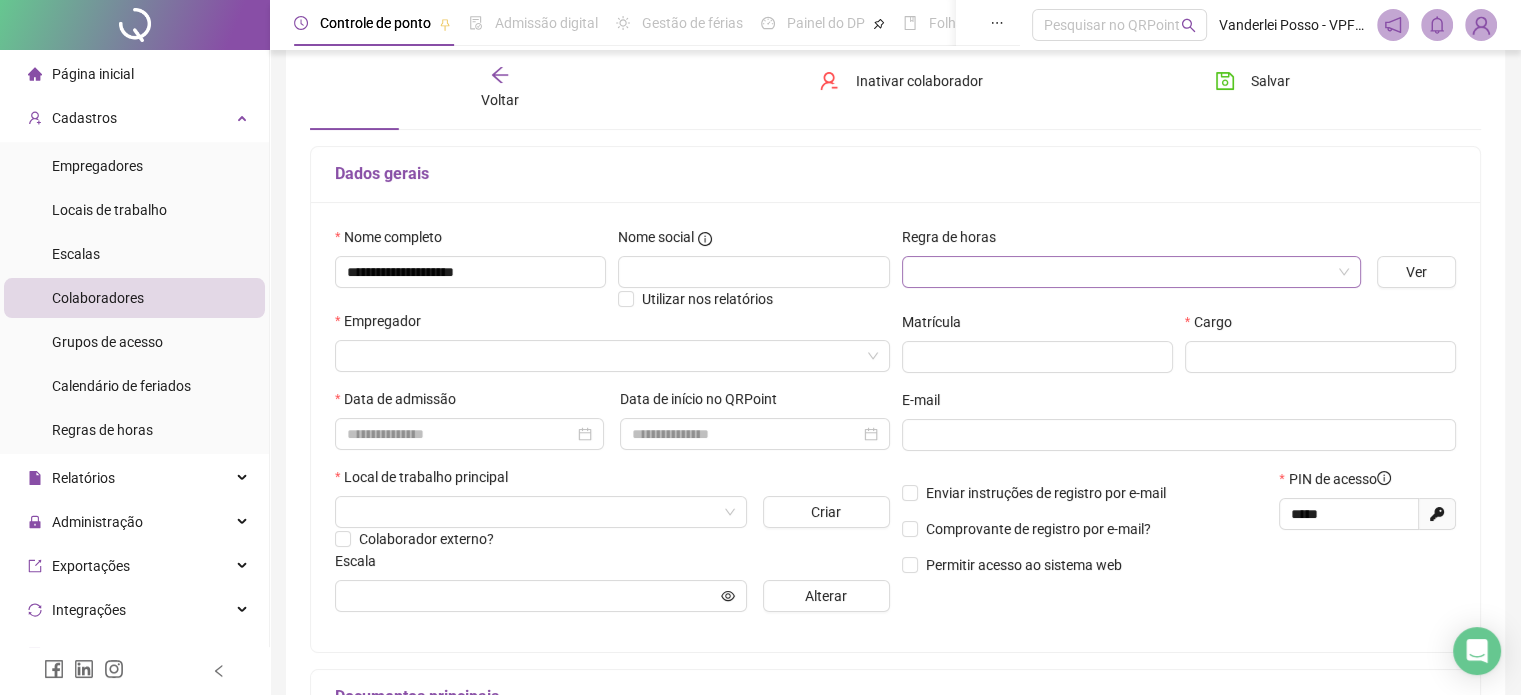 click at bounding box center [1125, 272] 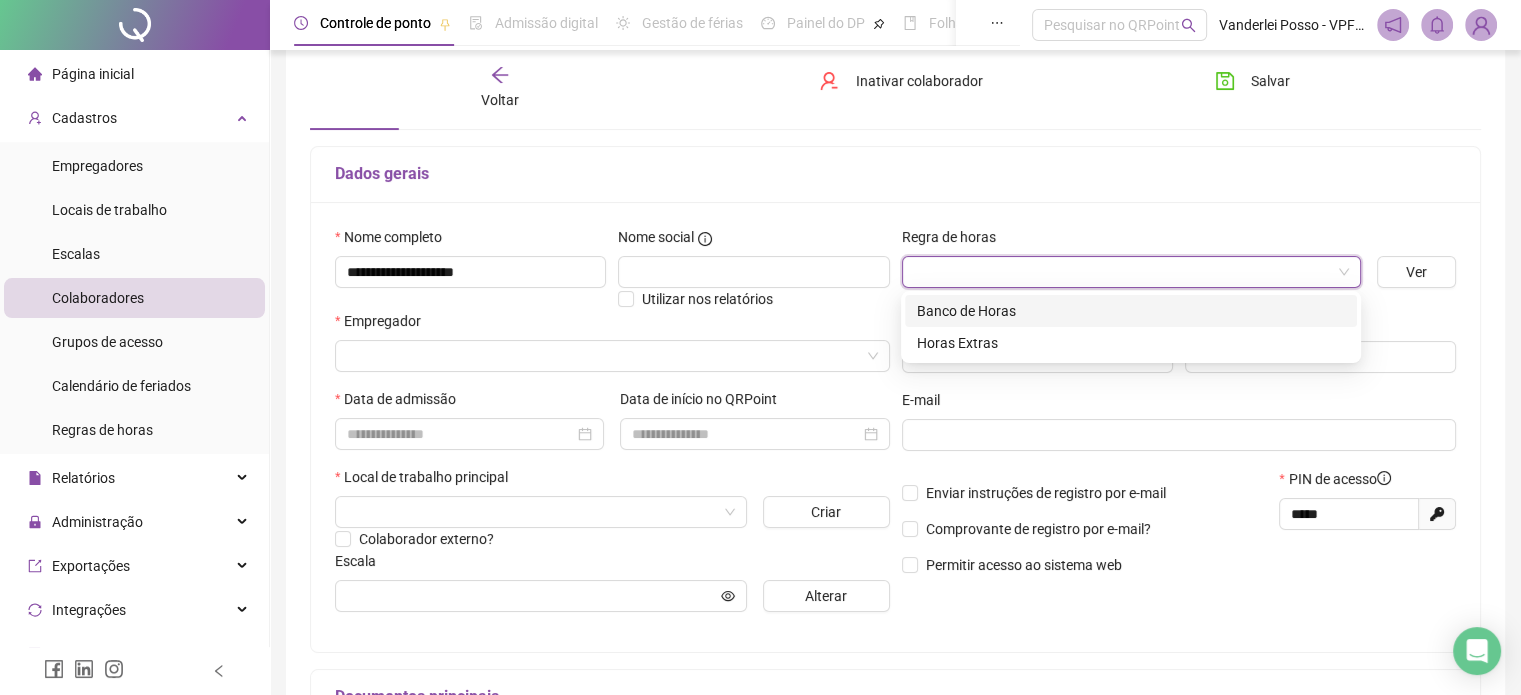 click on "Banco de Horas" at bounding box center [1131, 311] 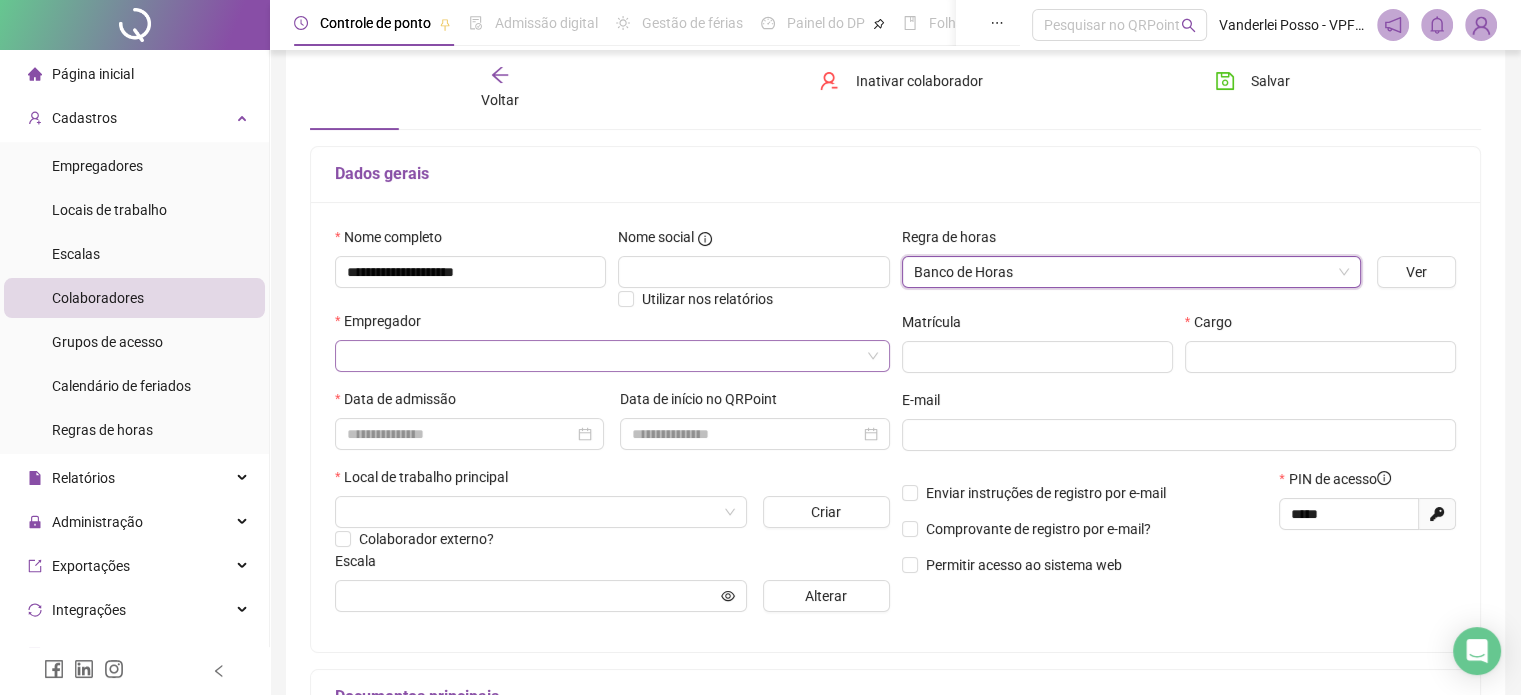 click at bounding box center [606, 356] 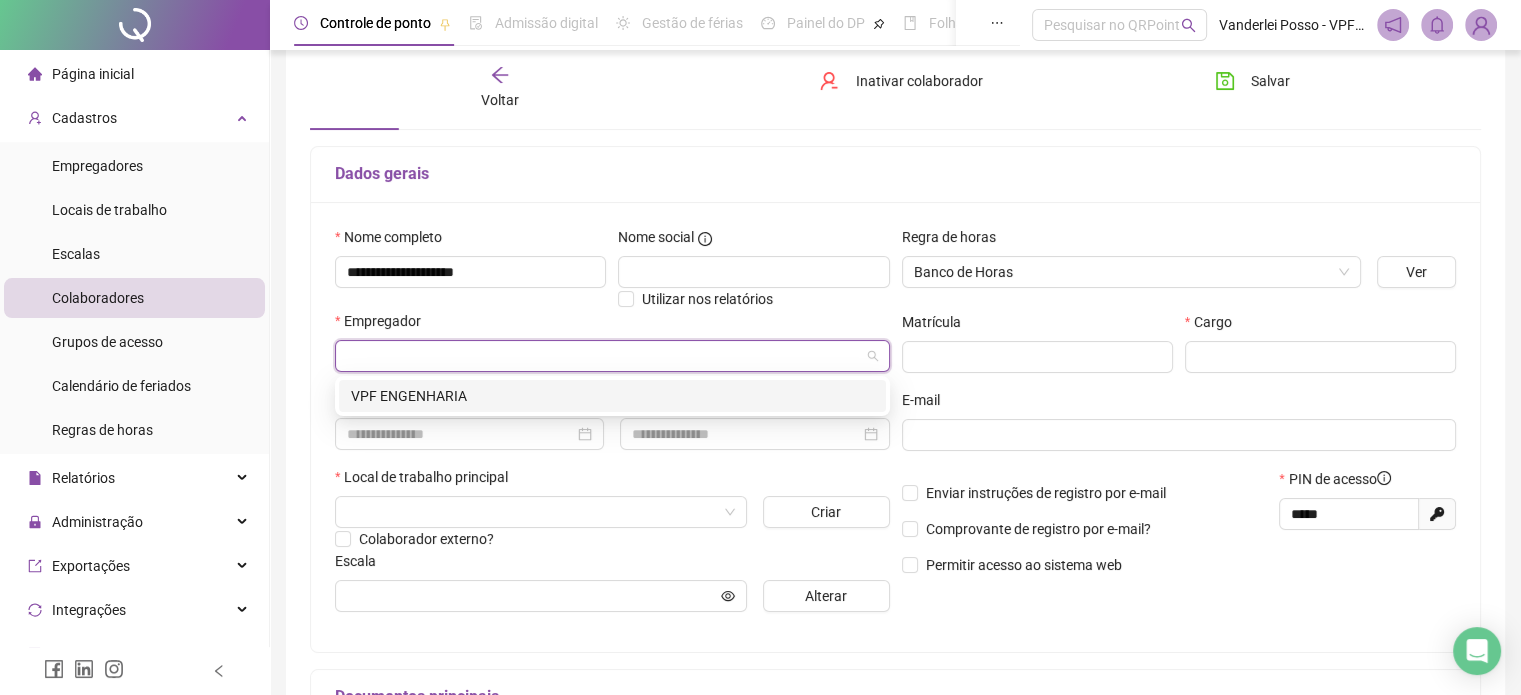click on "VPF ENGENHARIA" at bounding box center (612, 396) 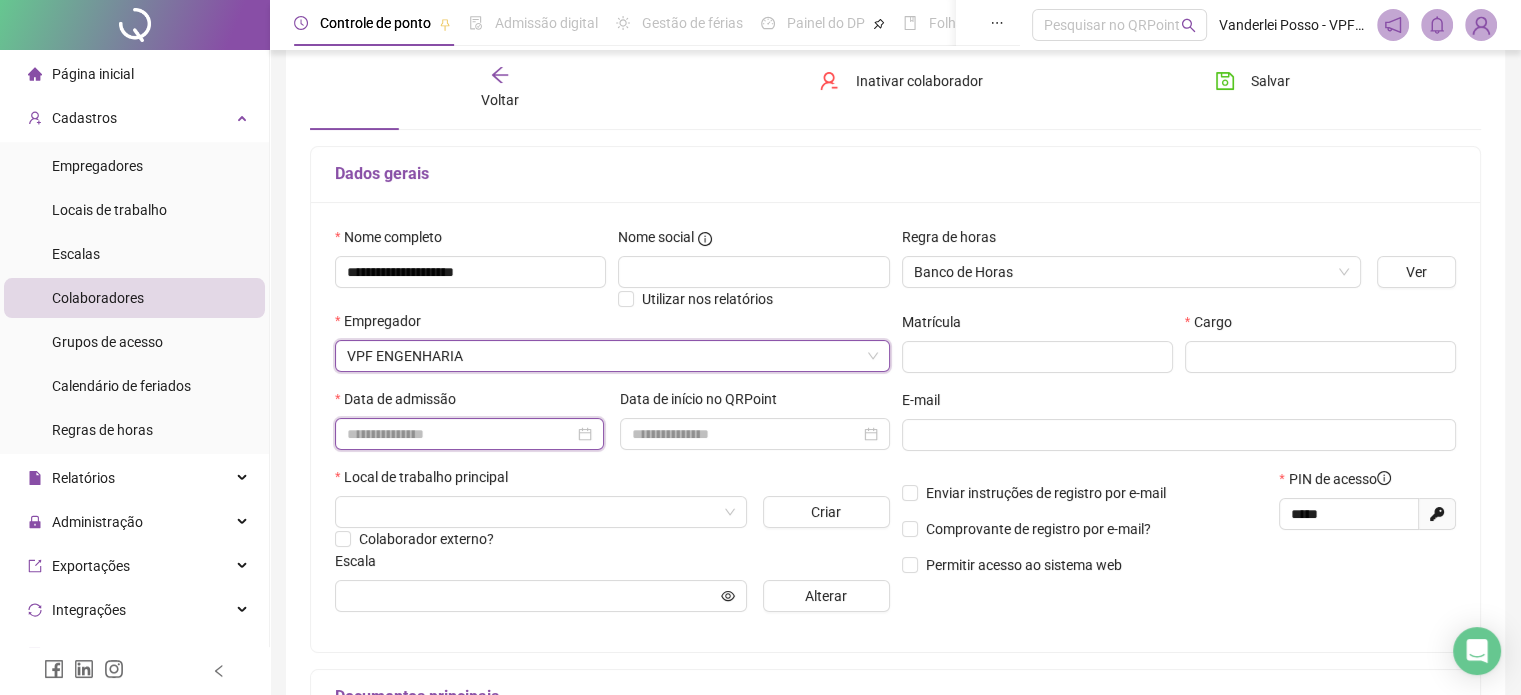 click at bounding box center (460, 434) 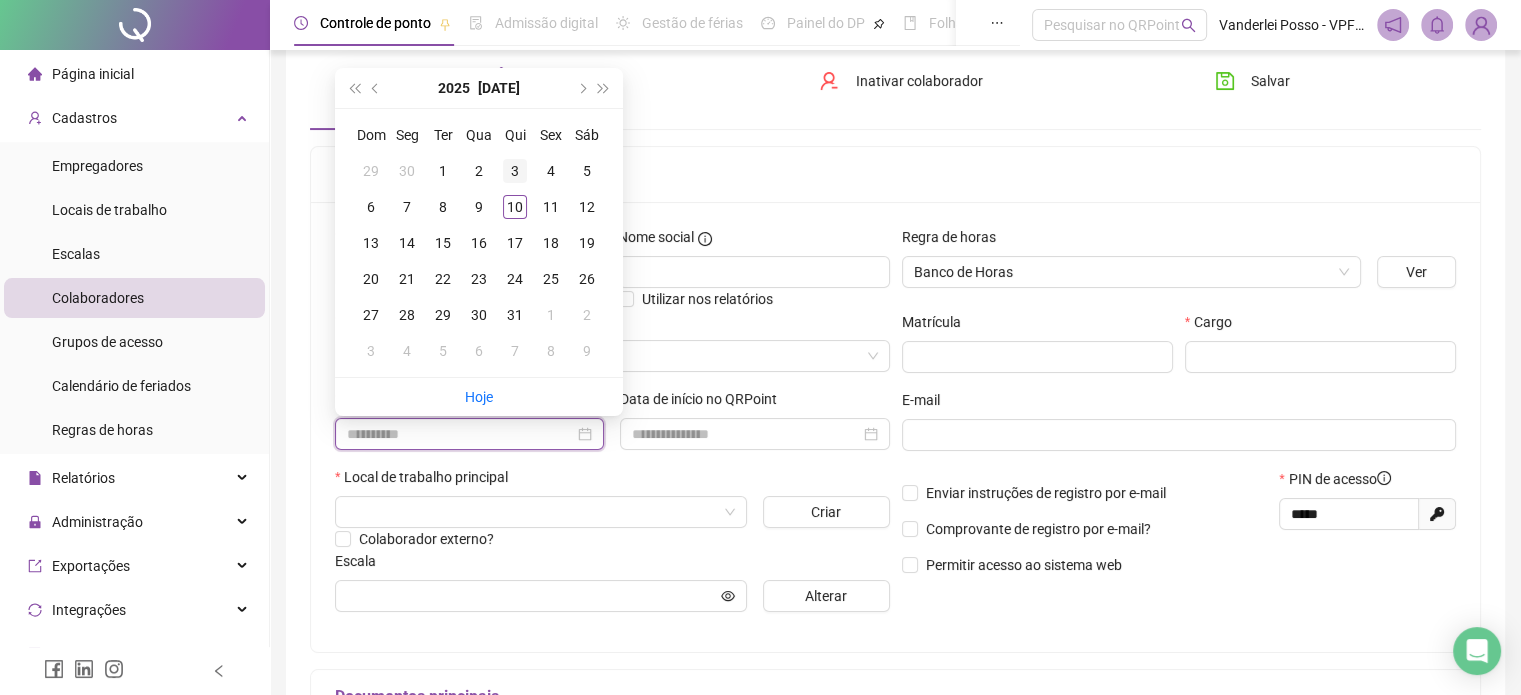 type on "**********" 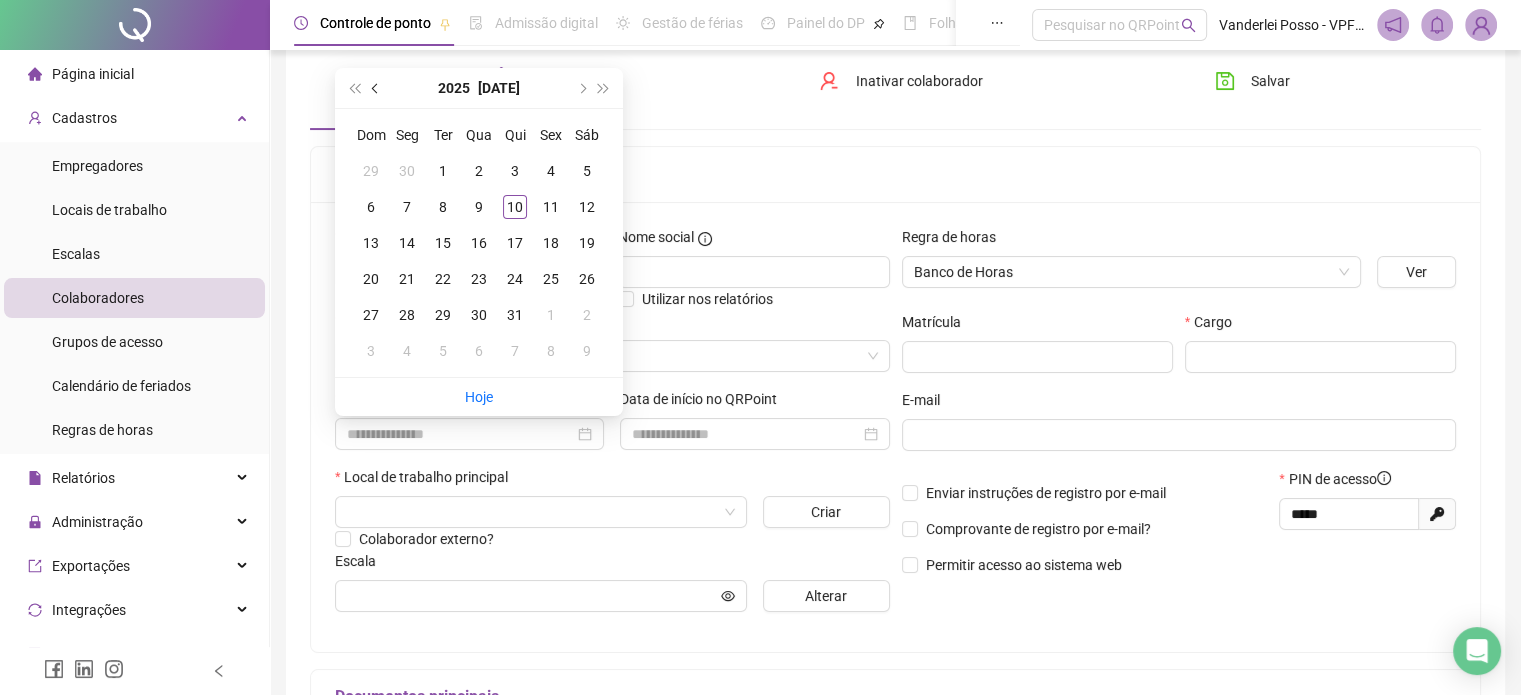 click at bounding box center [376, 88] 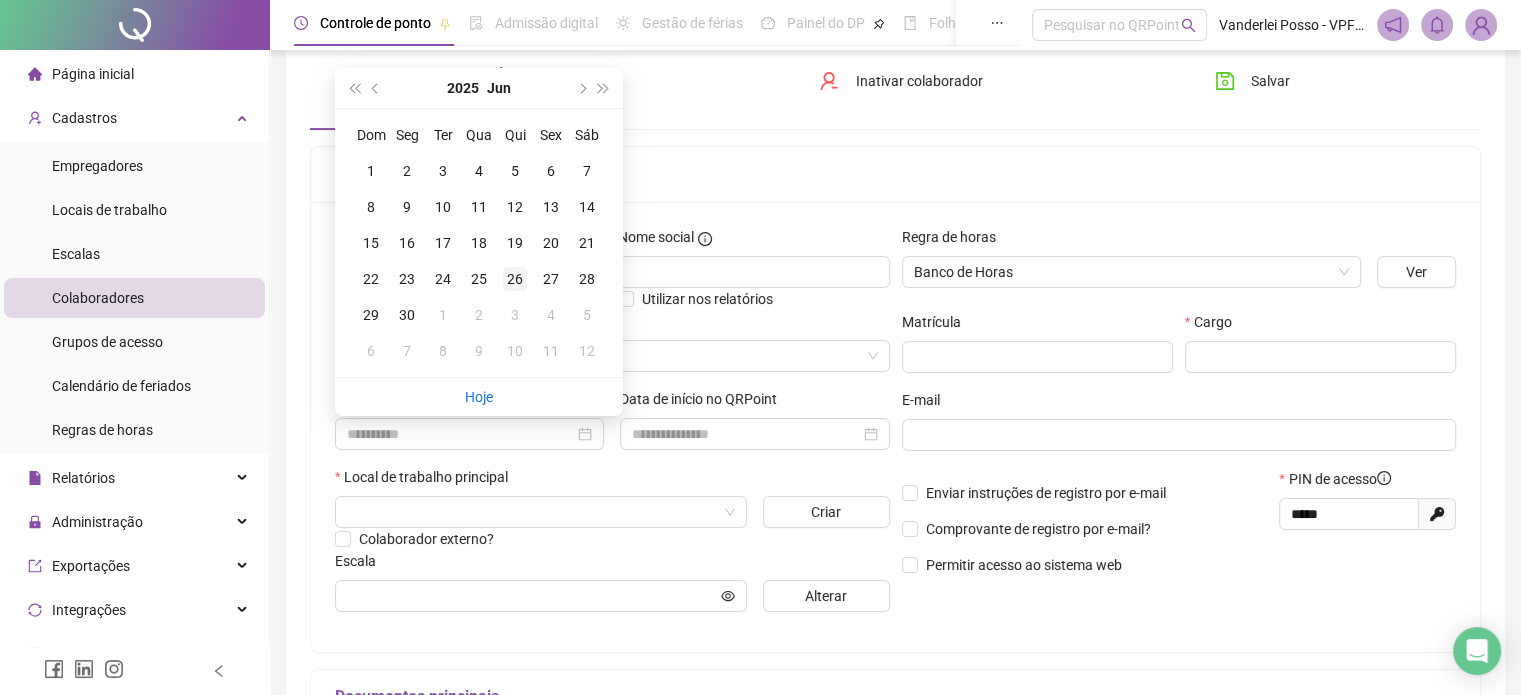 type on "**********" 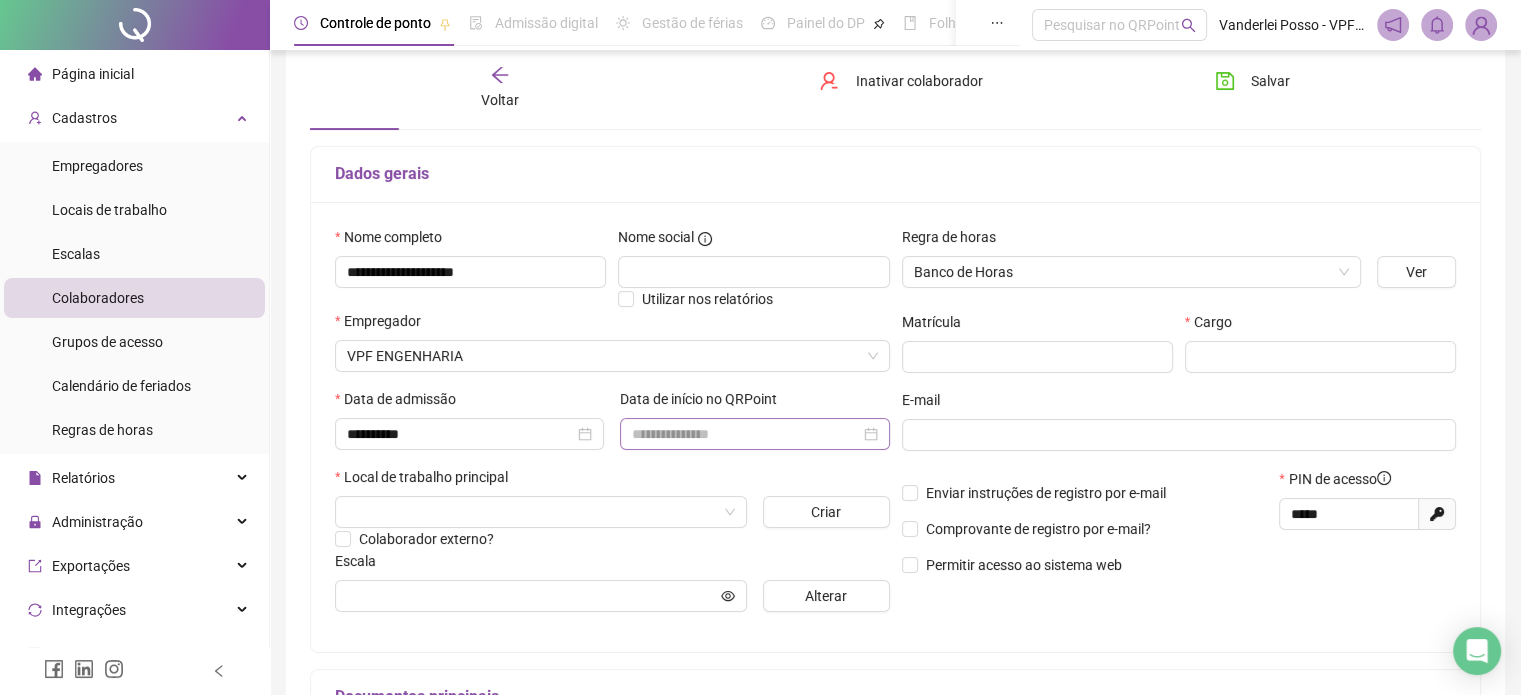 click at bounding box center (754, 434) 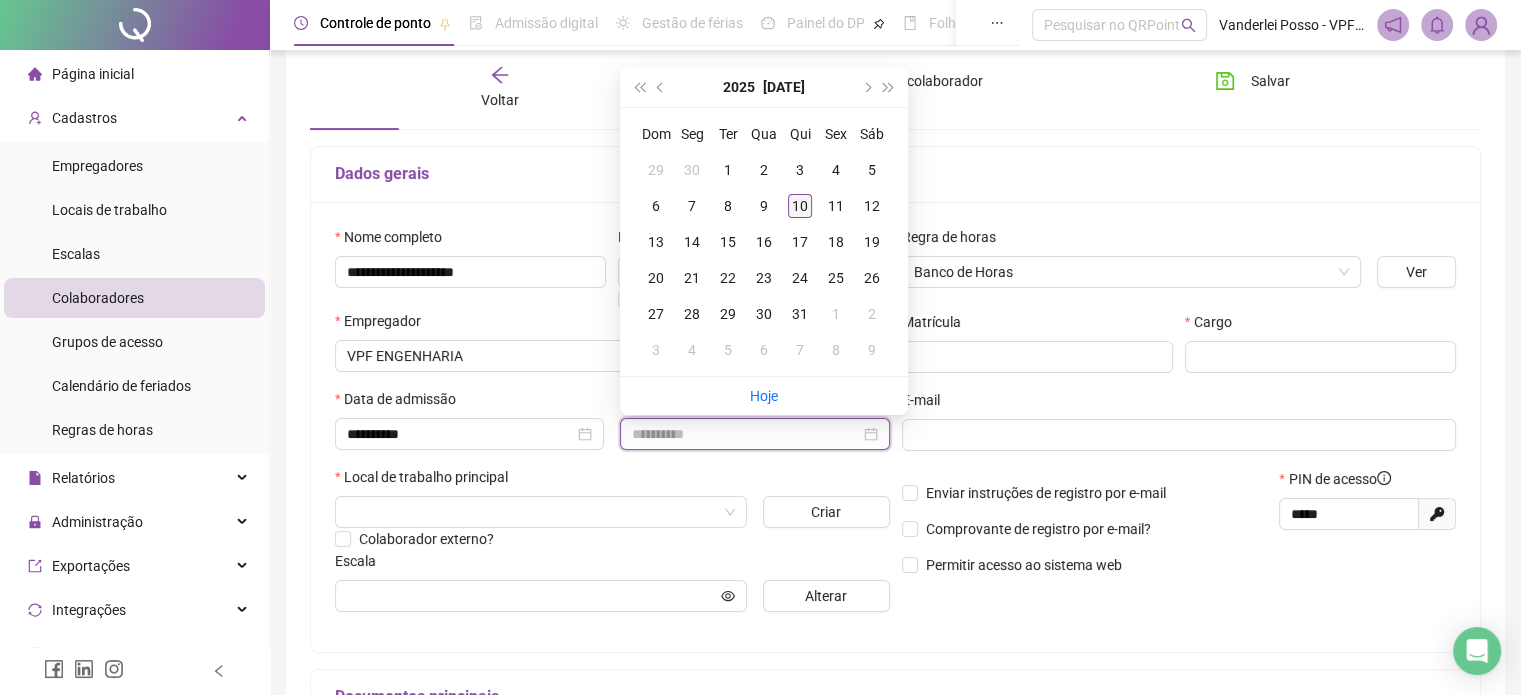 type on "**********" 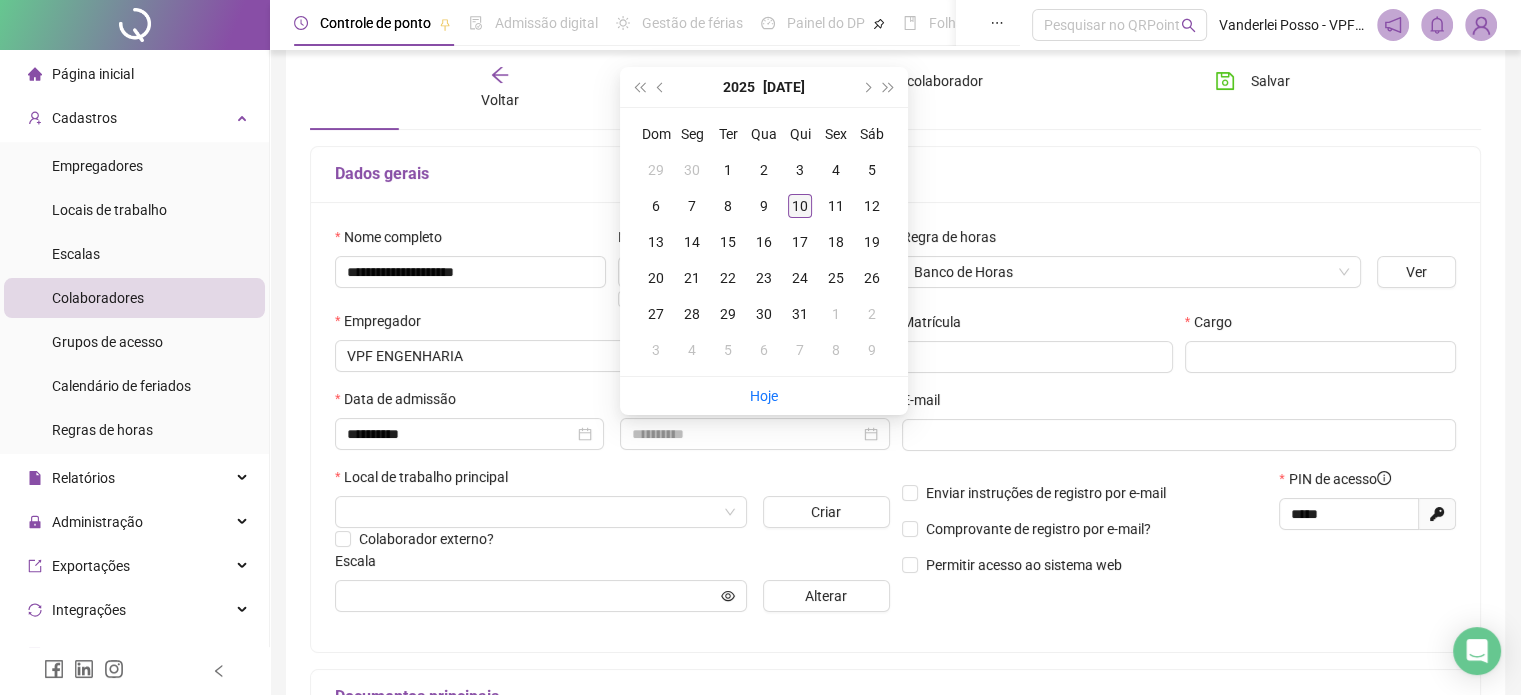 click on "10" at bounding box center [800, 206] 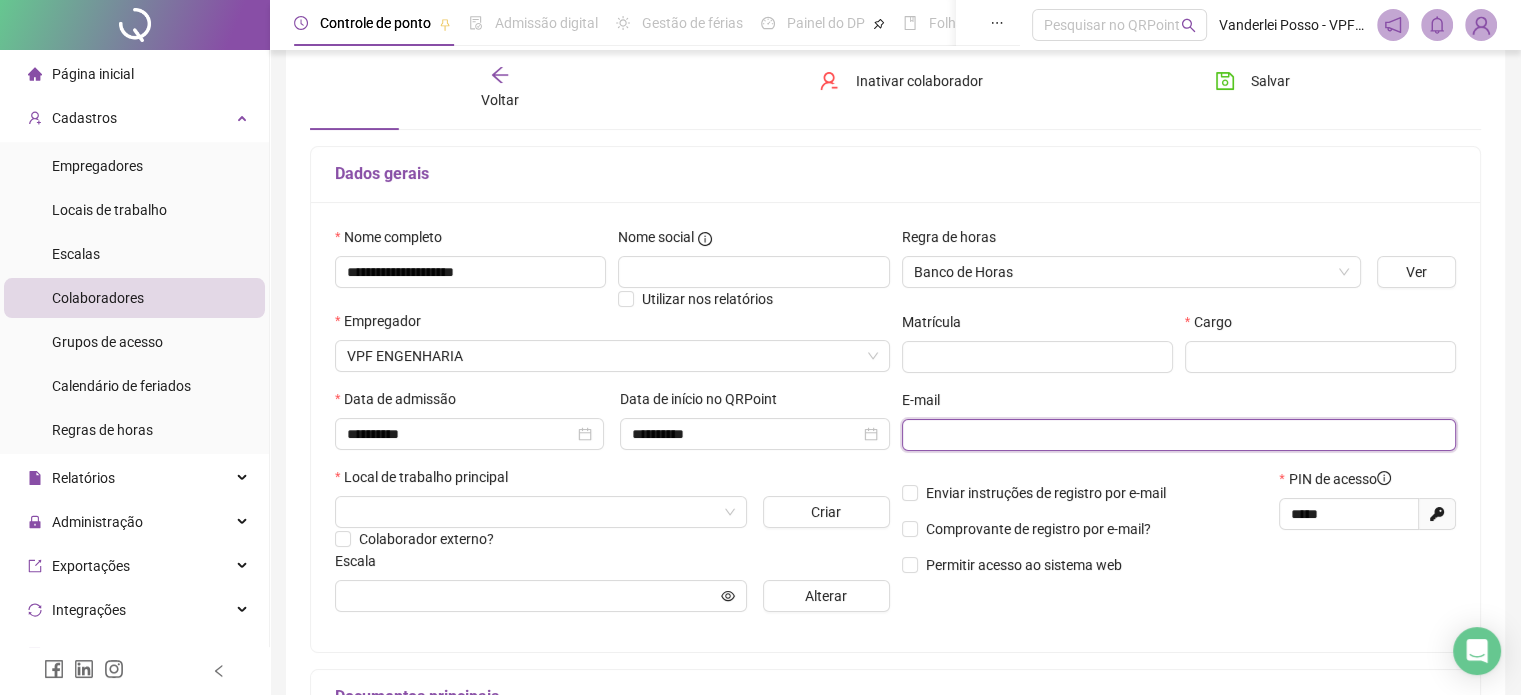 click at bounding box center [1177, 435] 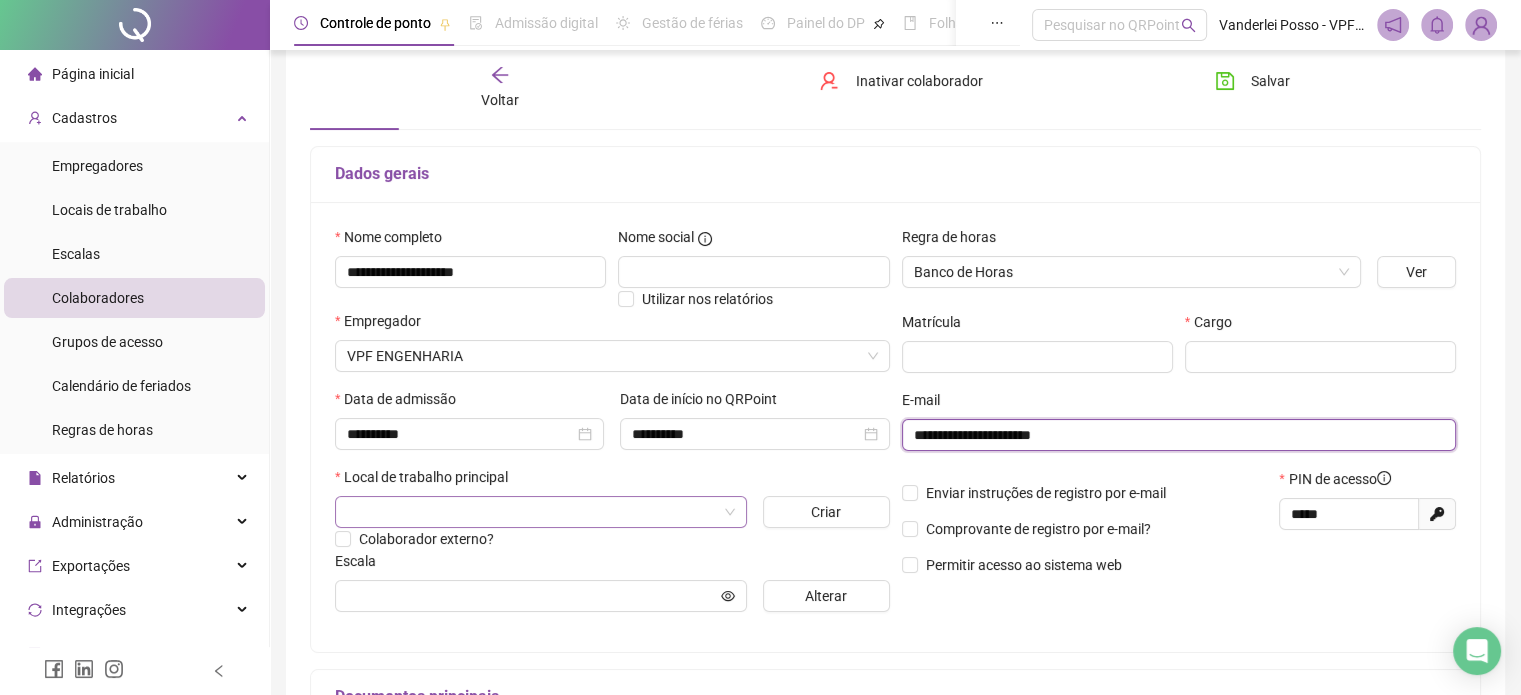 type on "**********" 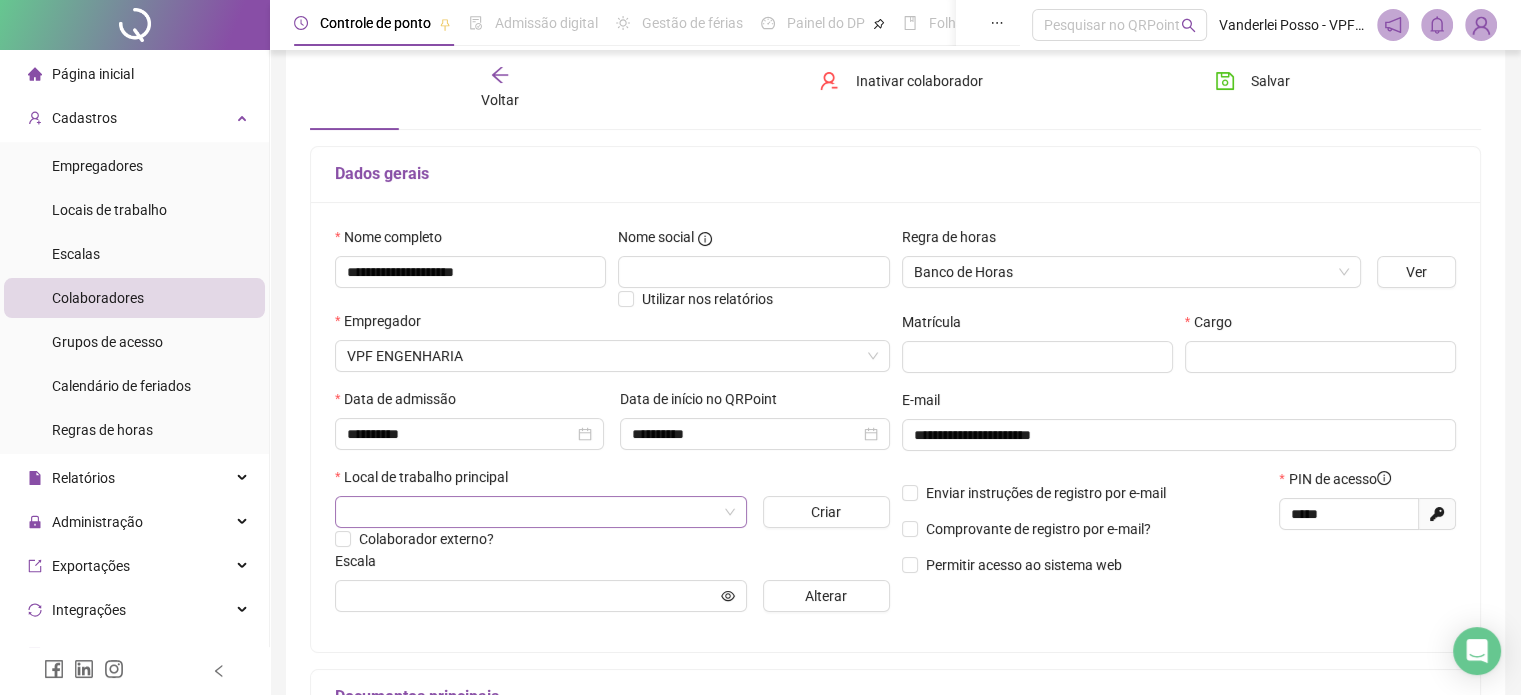 click at bounding box center [535, 512] 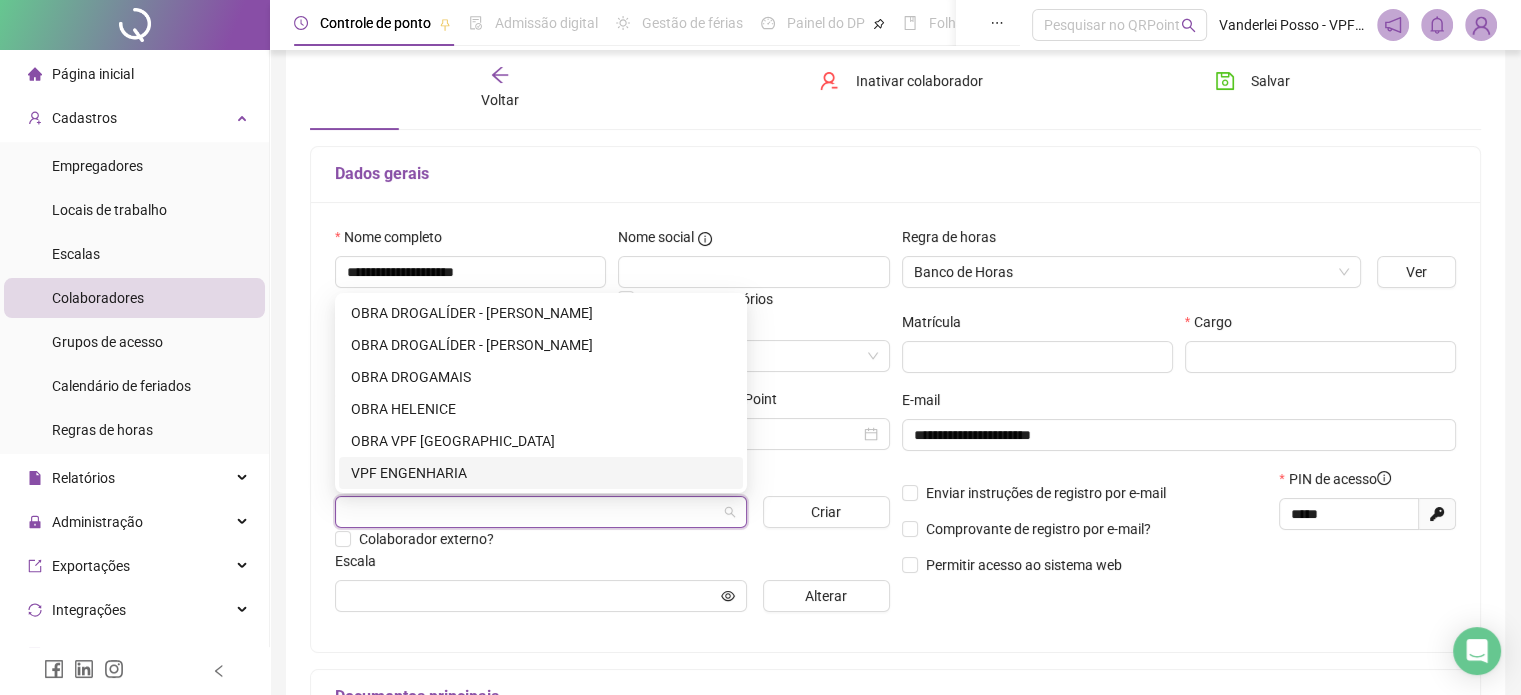 click on "VPF ENGENHARIA" at bounding box center [541, 473] 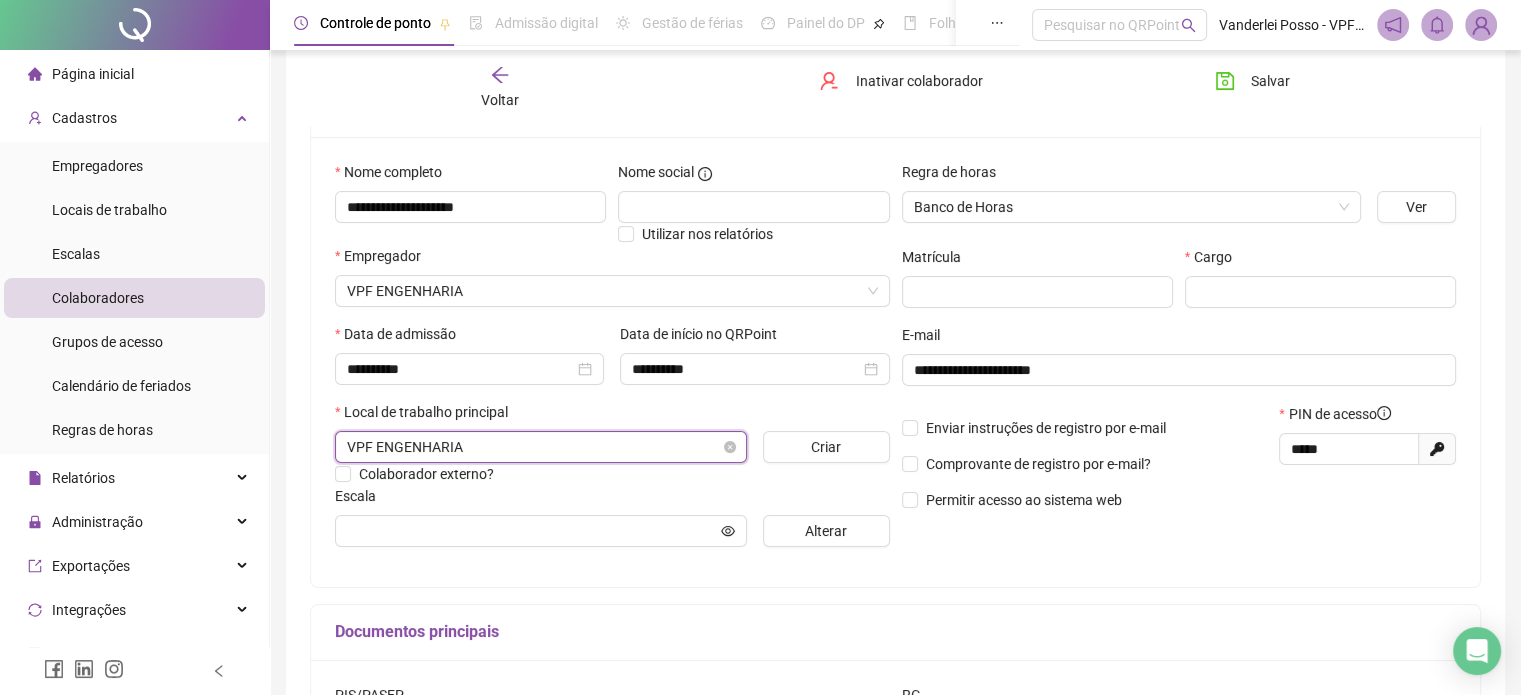 scroll, scrollTop: 200, scrollLeft: 0, axis: vertical 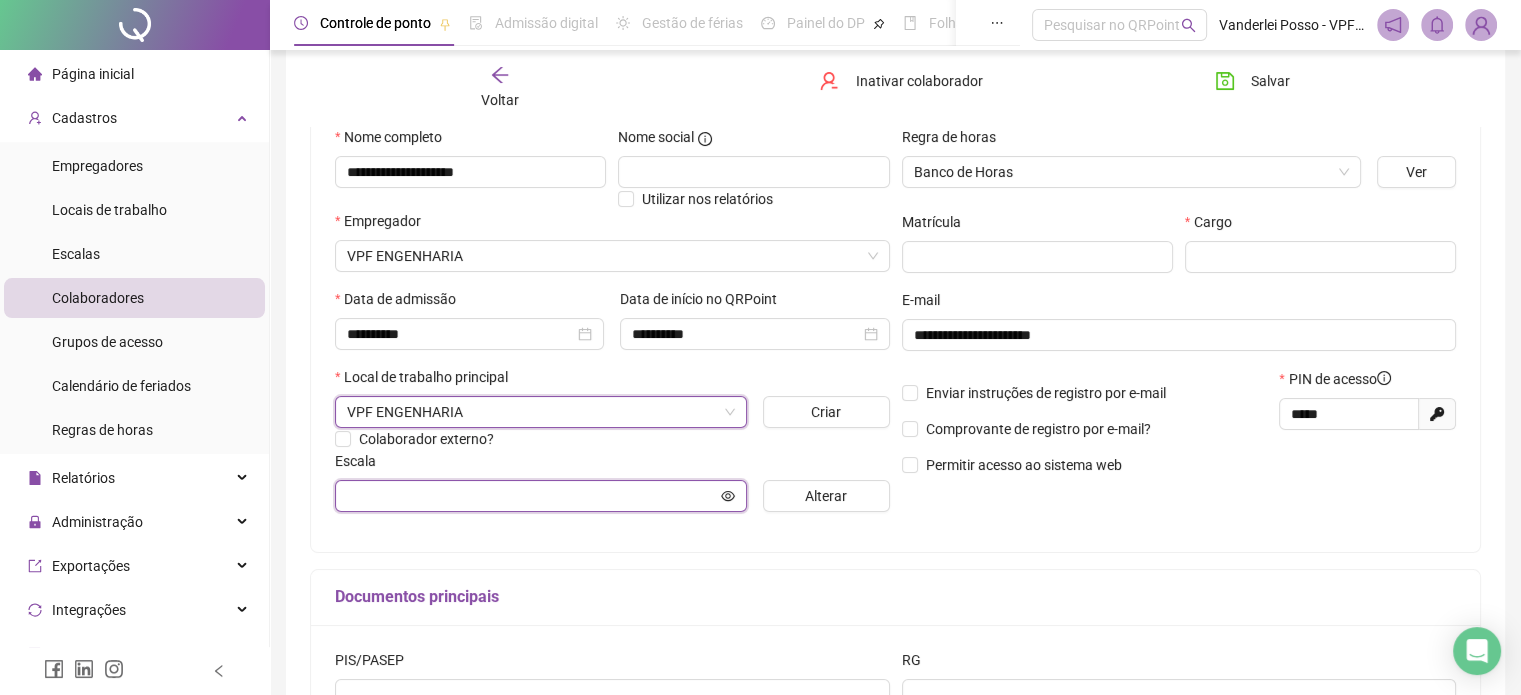 click 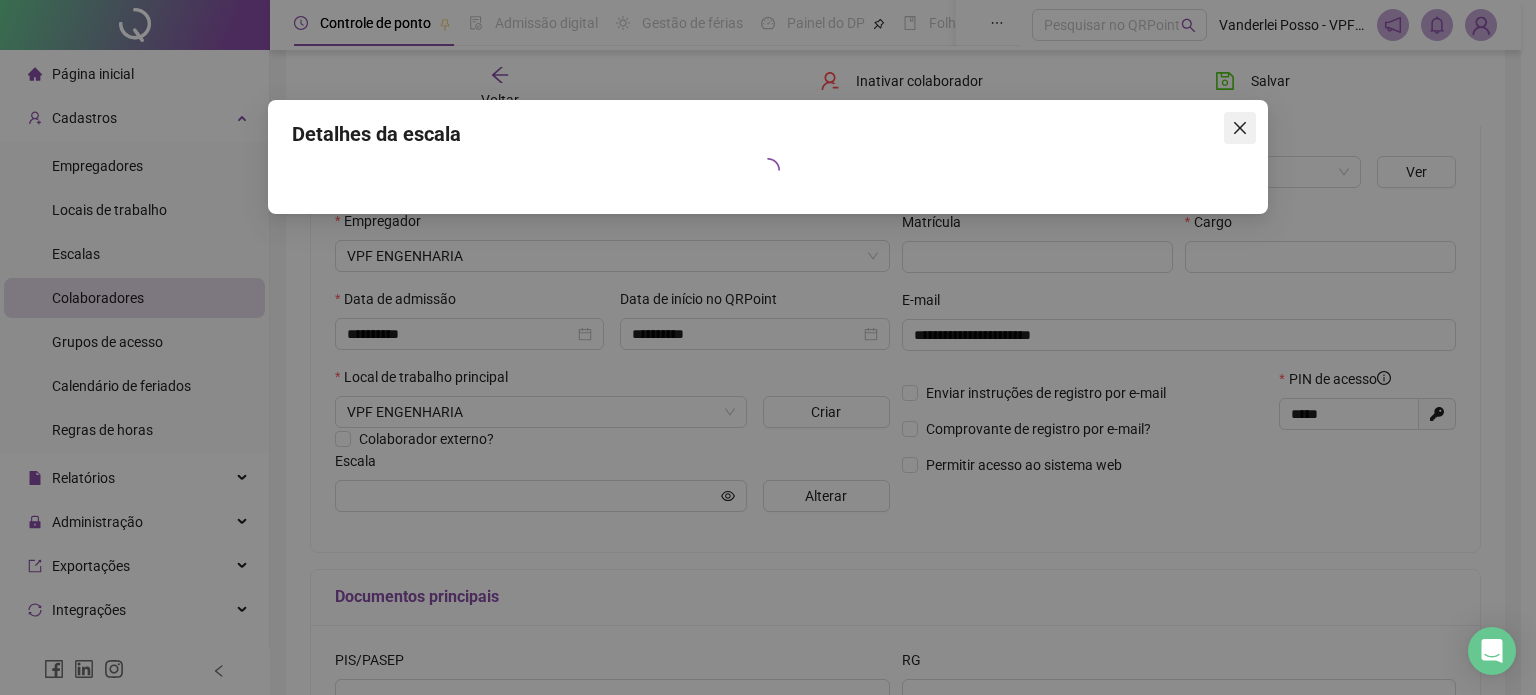 click 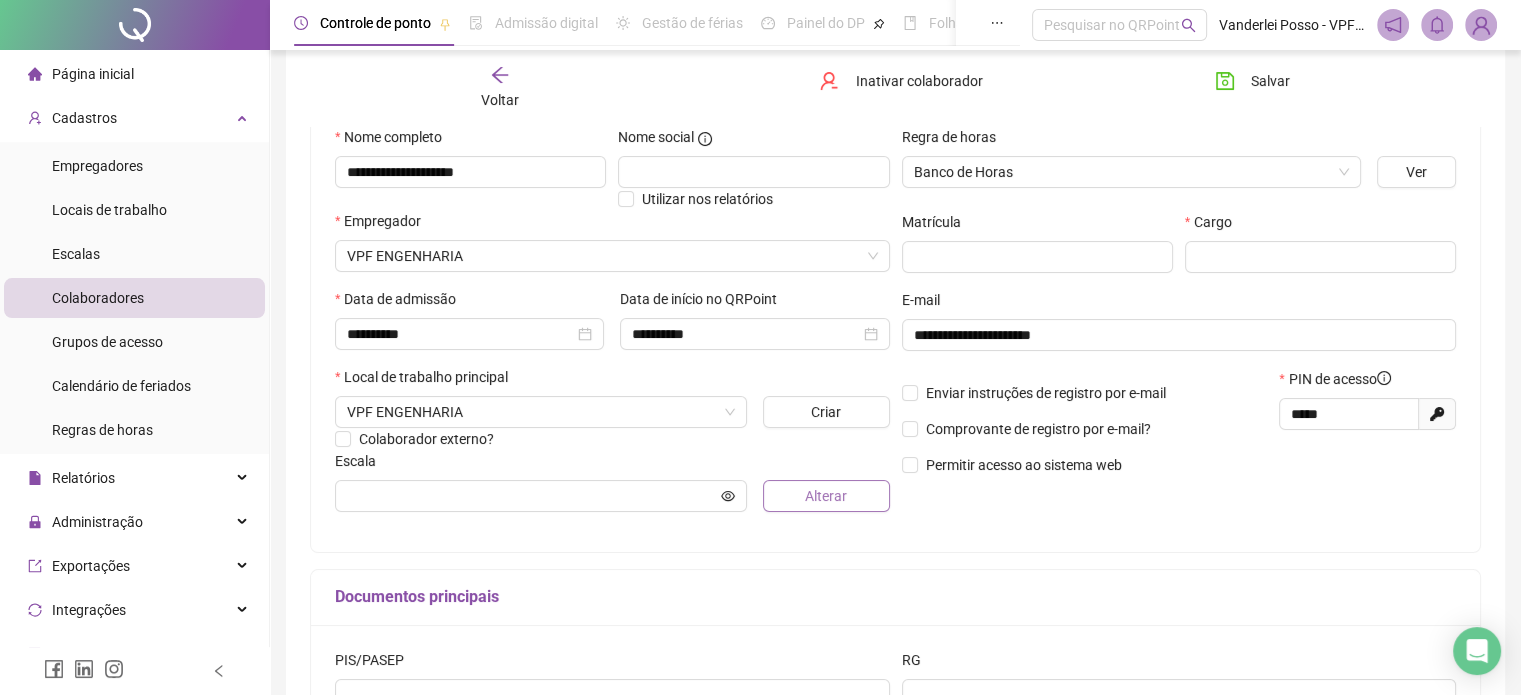click on "Alterar" at bounding box center (826, 496) 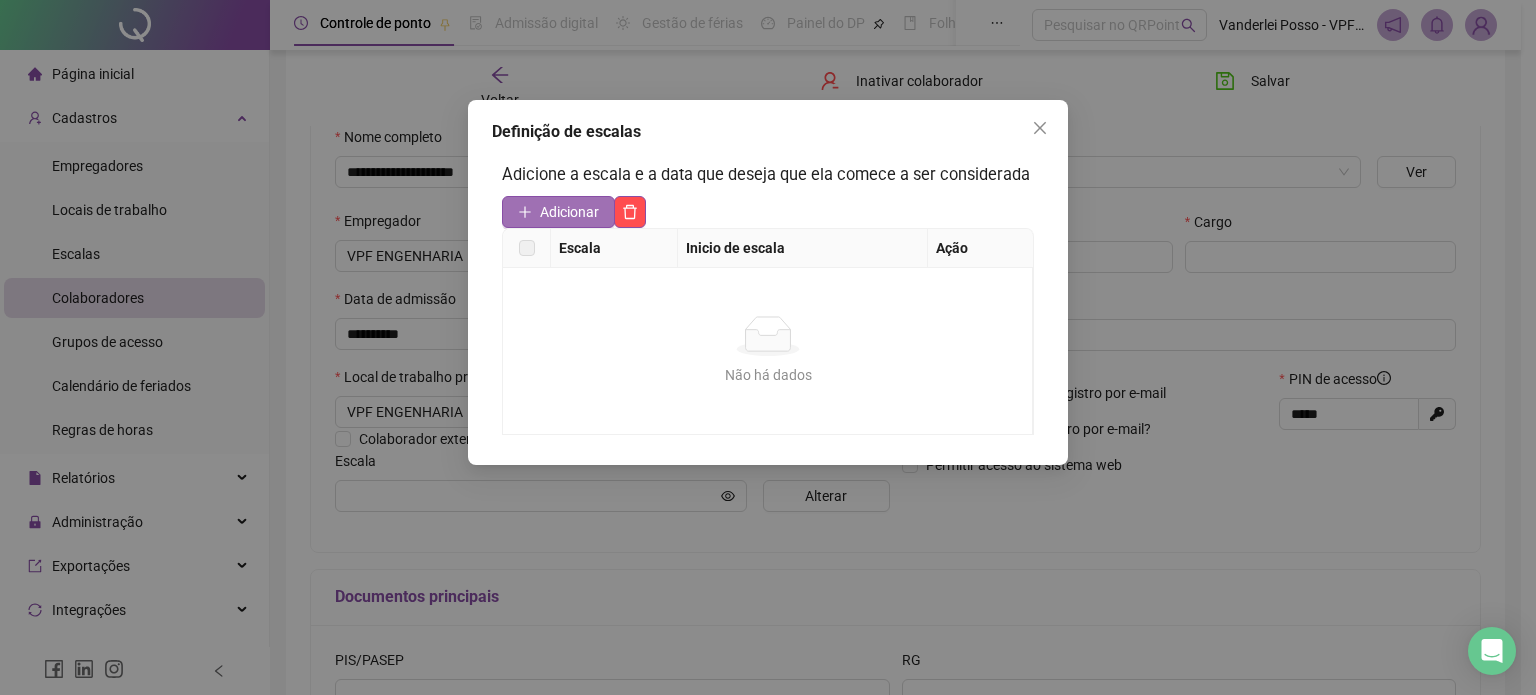 click on "Adicionar" at bounding box center [558, 212] 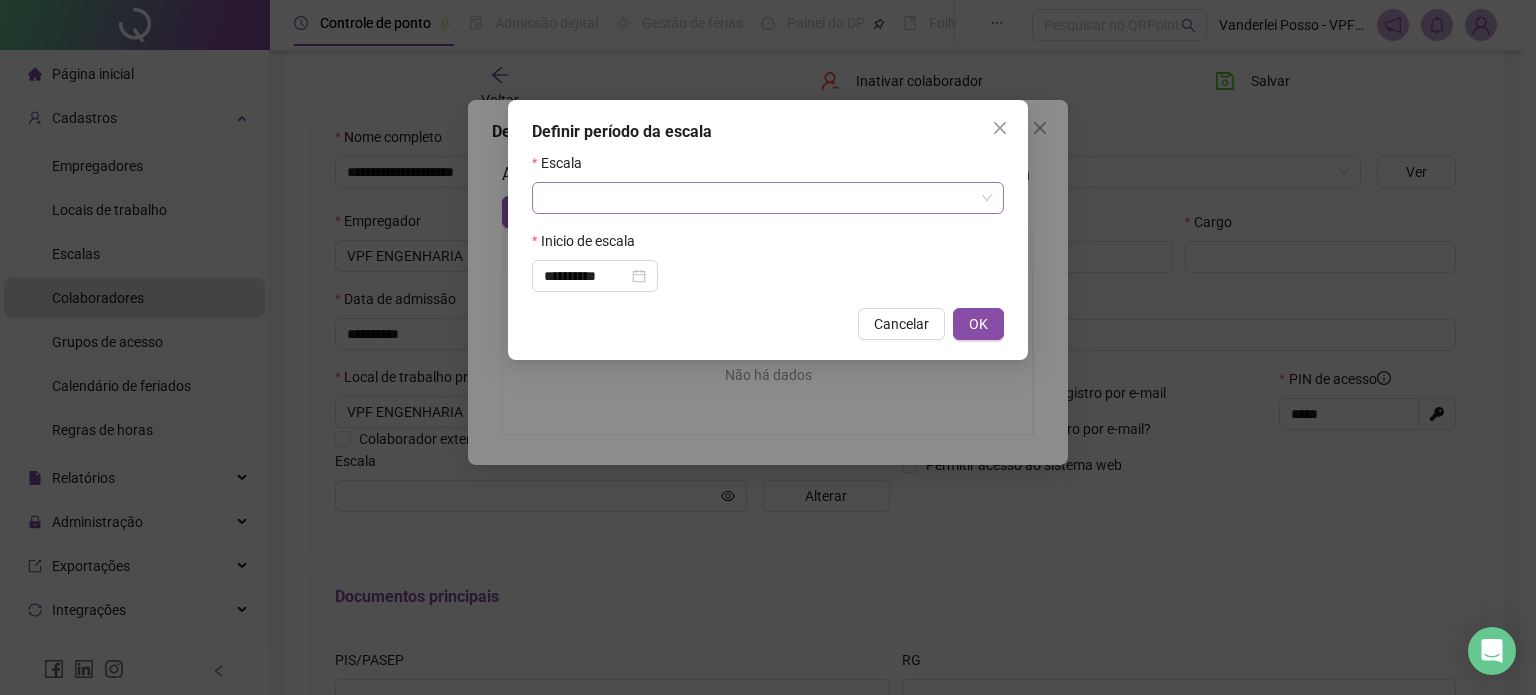 click at bounding box center [762, 198] 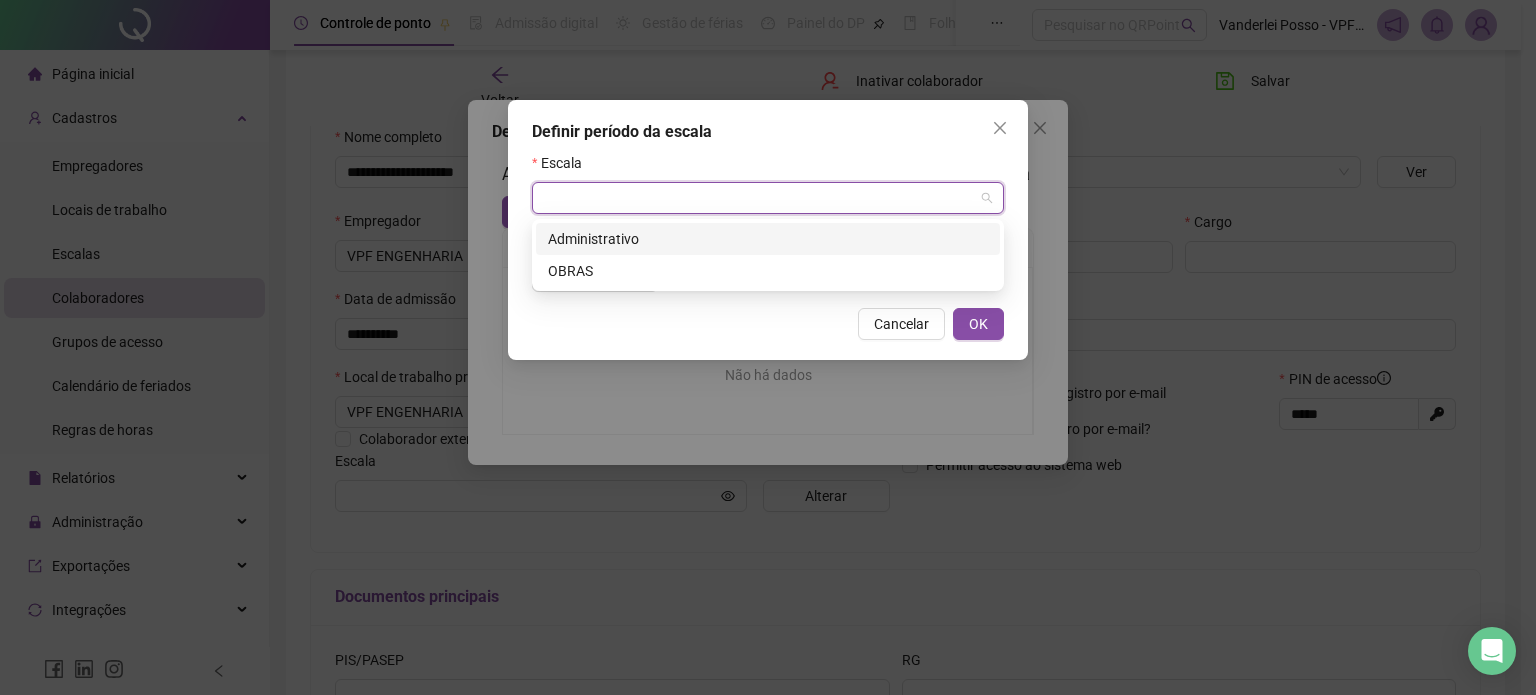 click on "Administrativo" at bounding box center (768, 239) 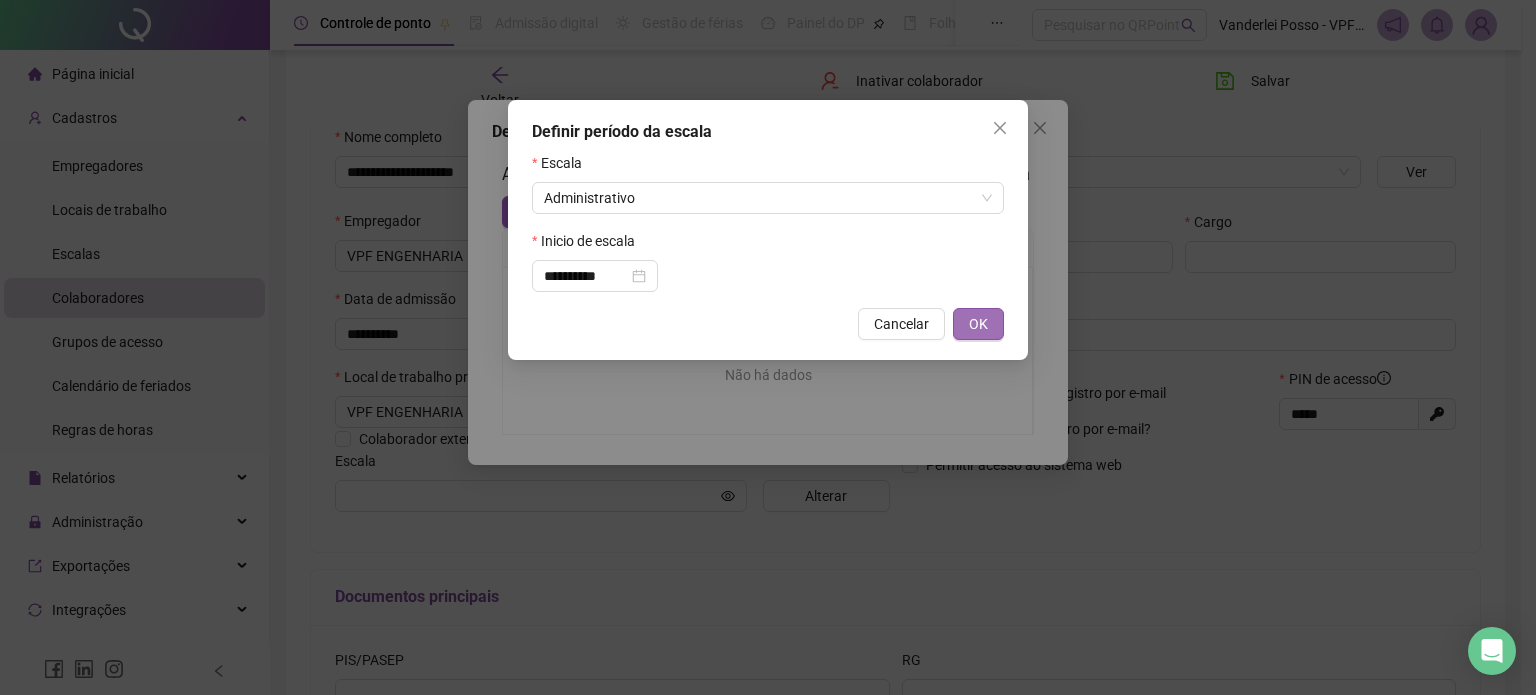 click on "OK" at bounding box center [978, 324] 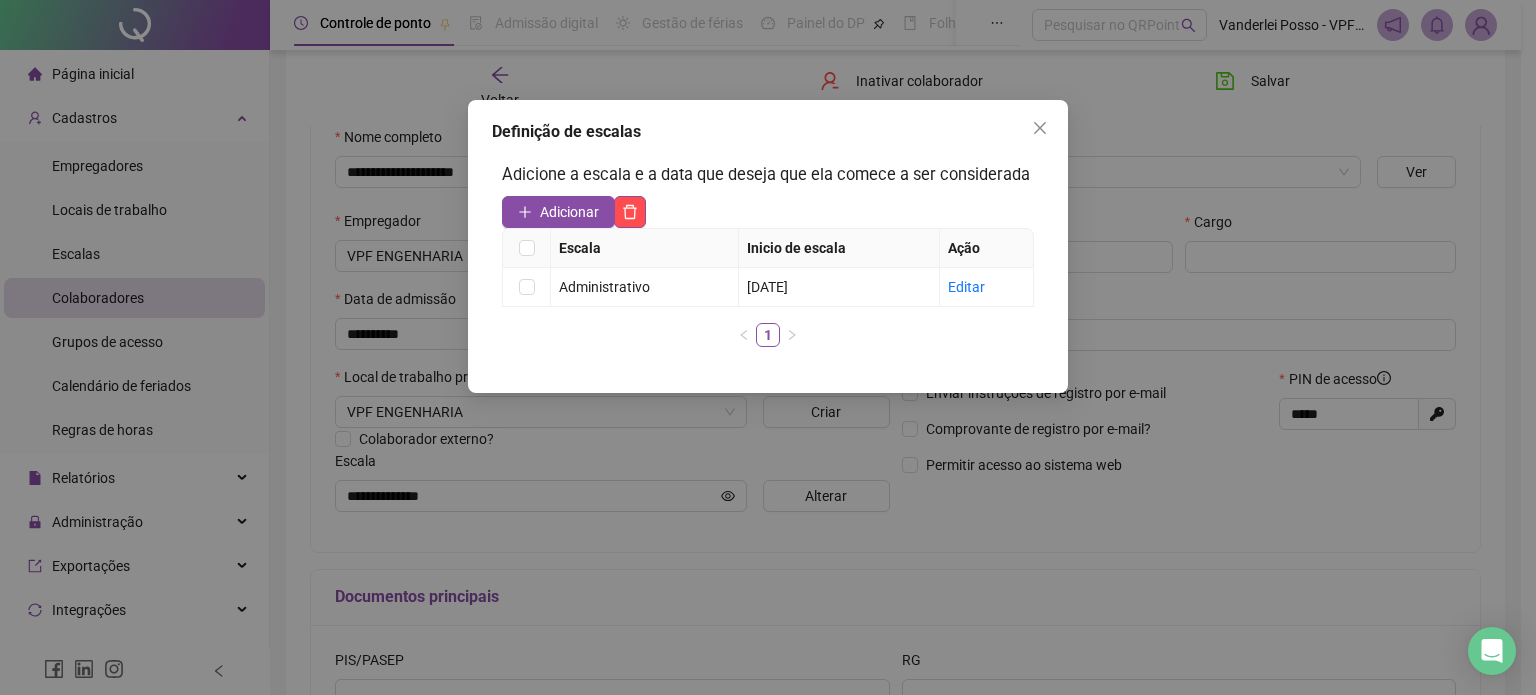click at bounding box center (1040, 128) 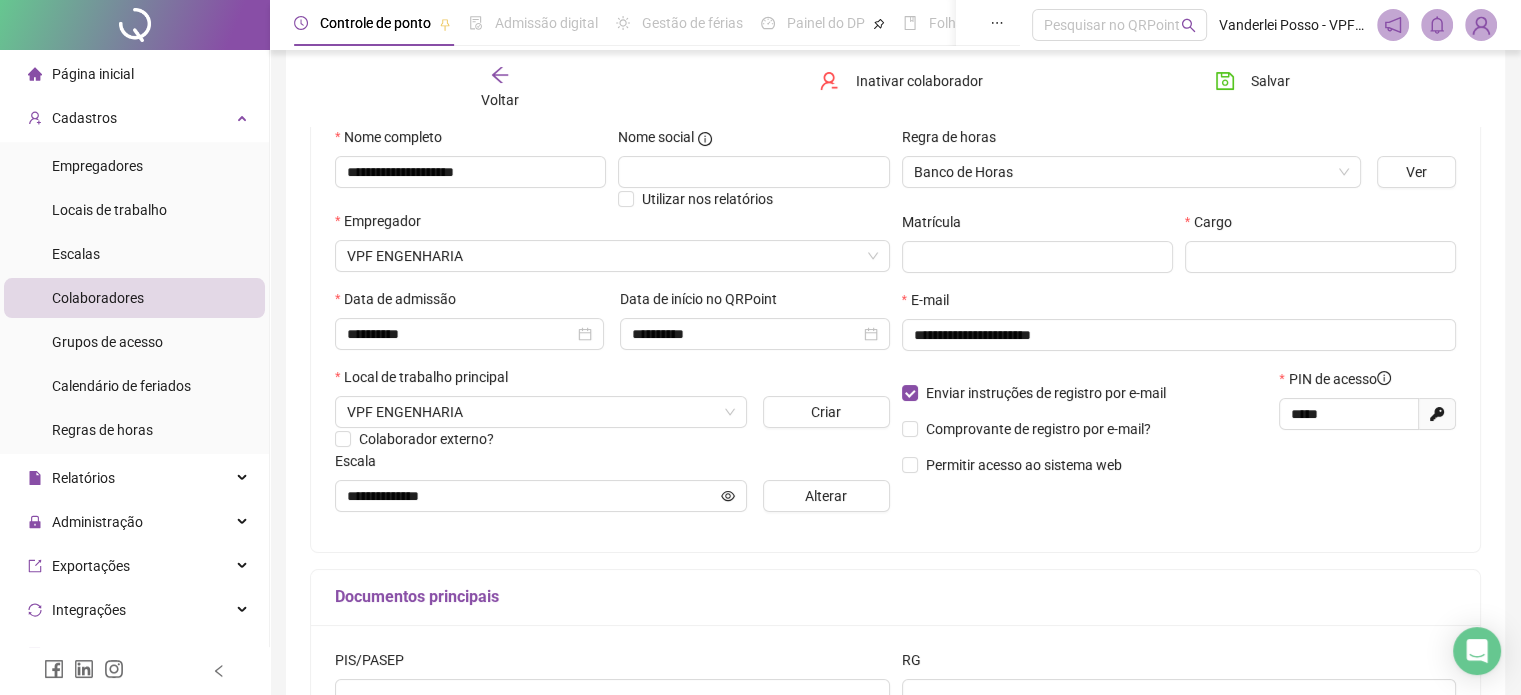 click 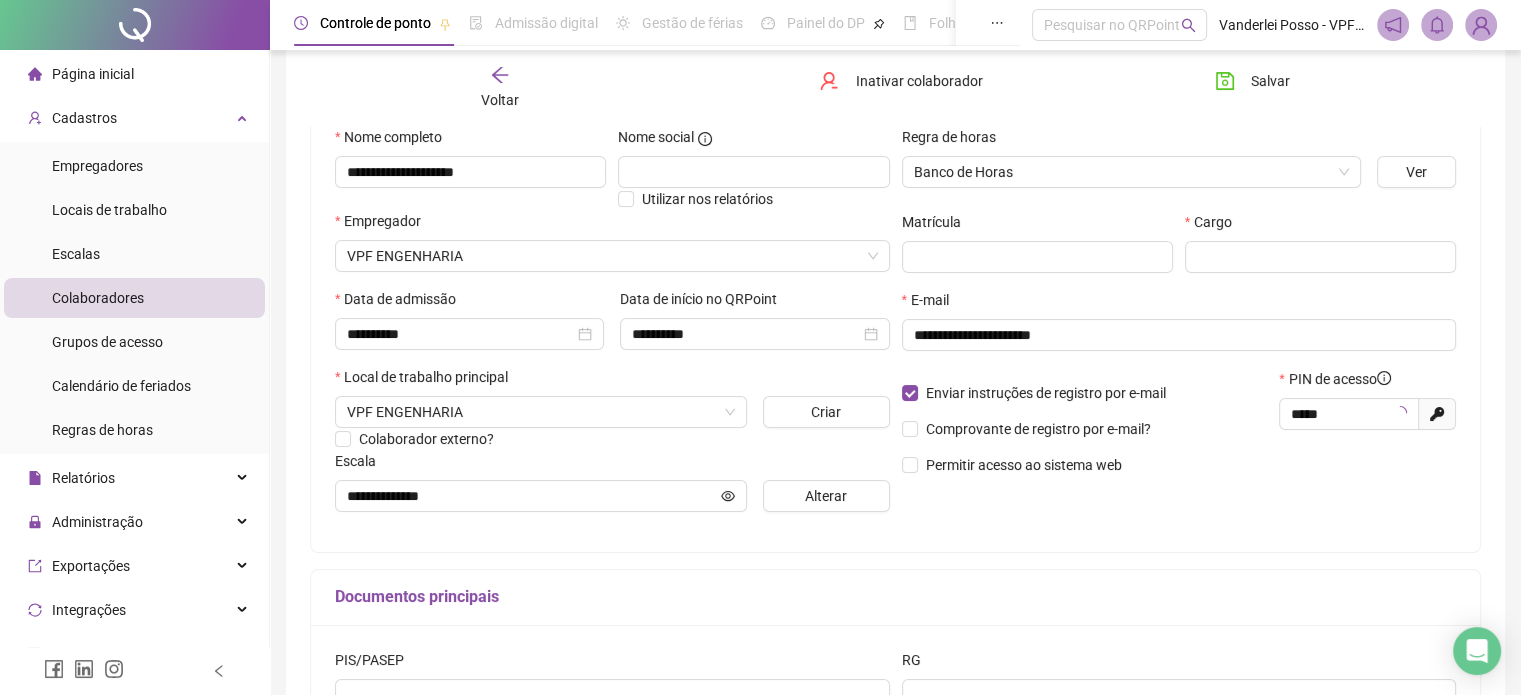 type on "*****" 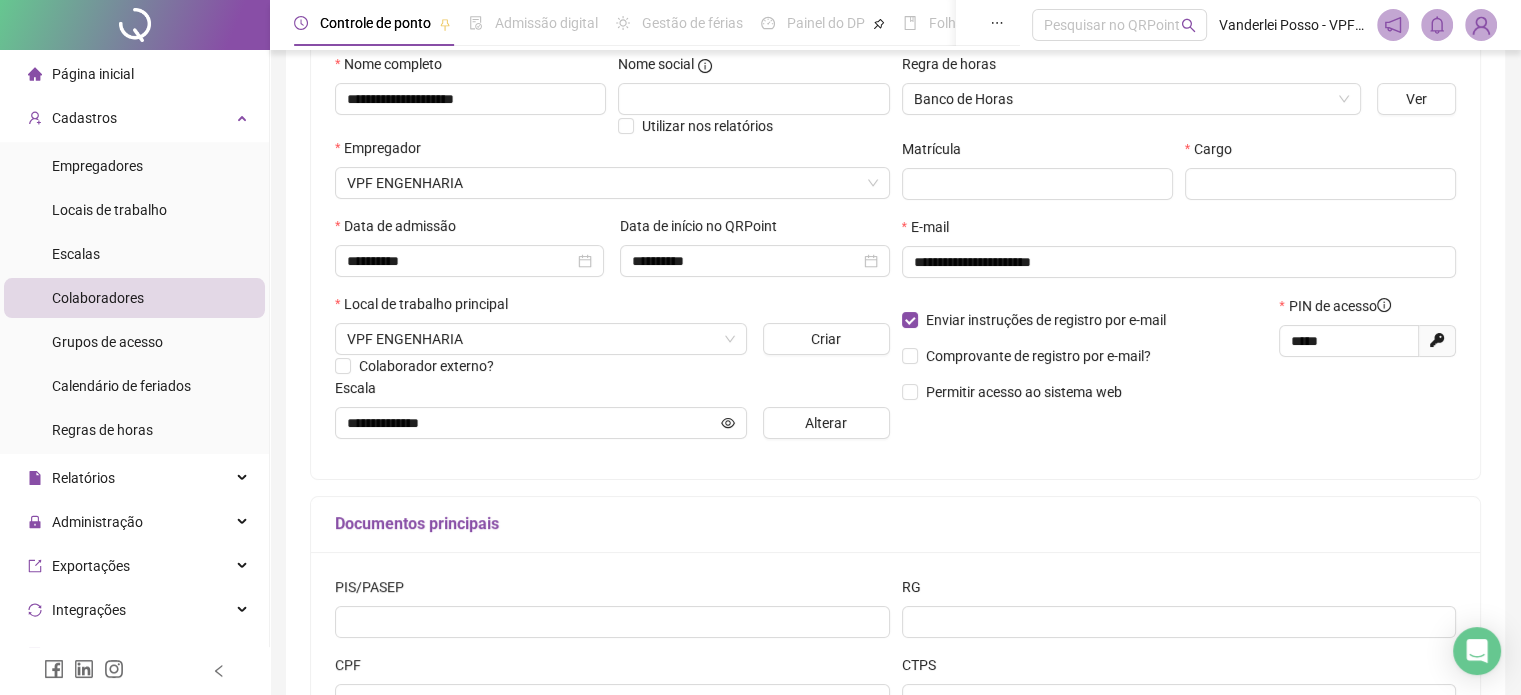 scroll, scrollTop: 0, scrollLeft: 0, axis: both 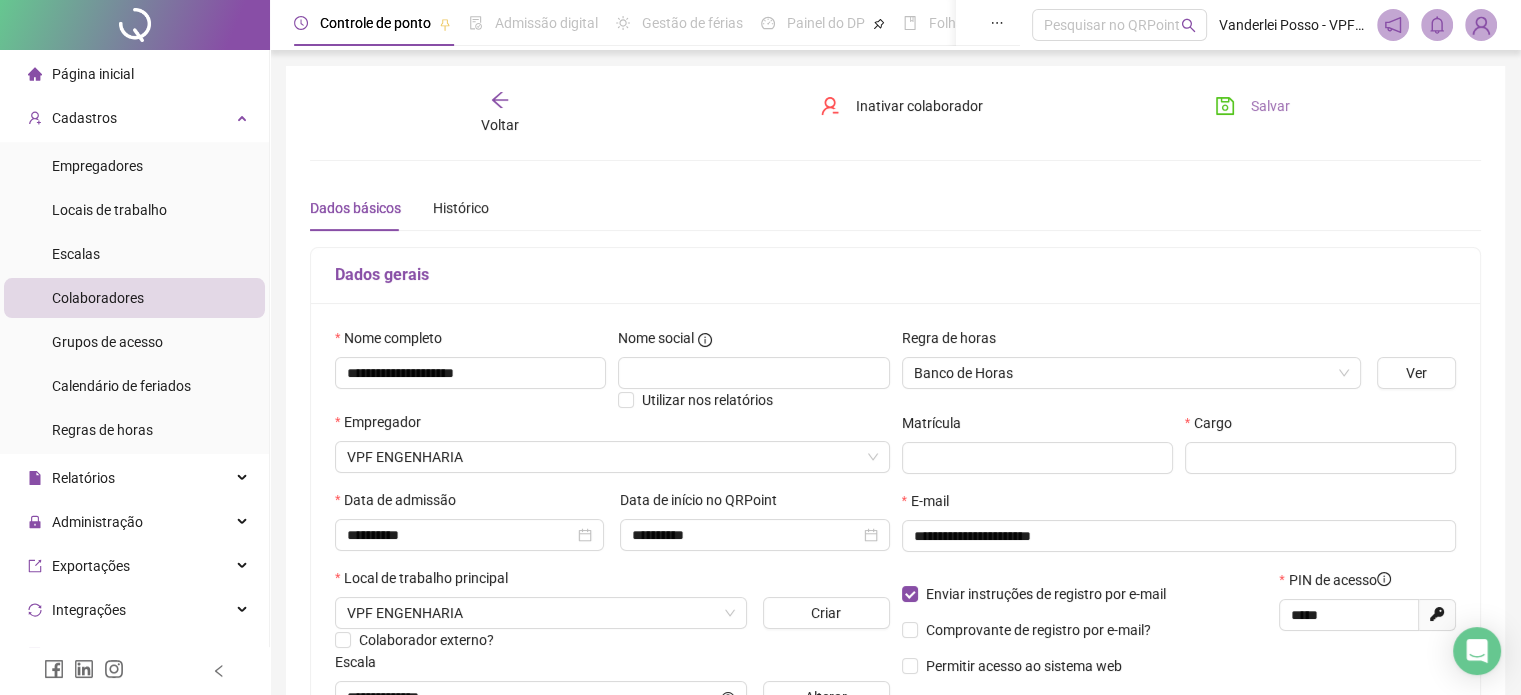 click on "Salvar" at bounding box center (1270, 106) 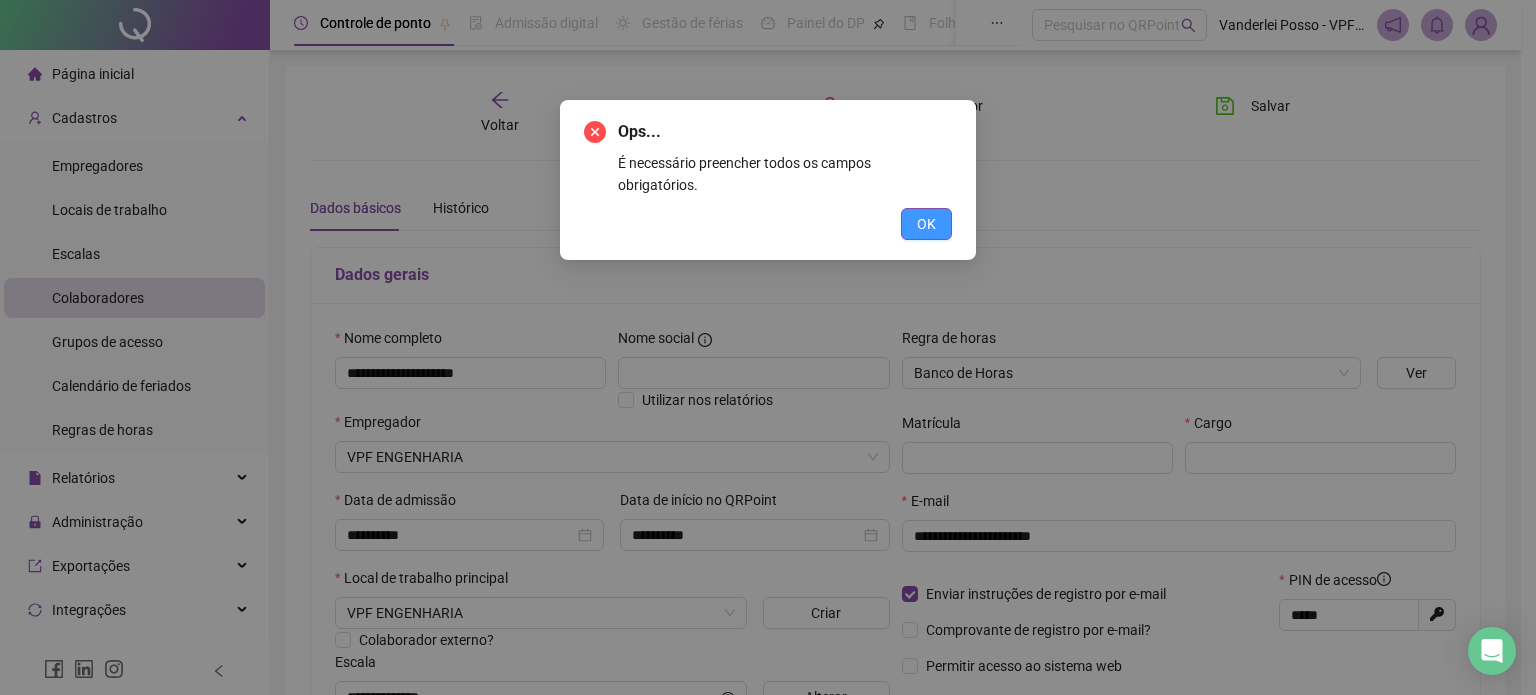 click on "OK" at bounding box center (926, 224) 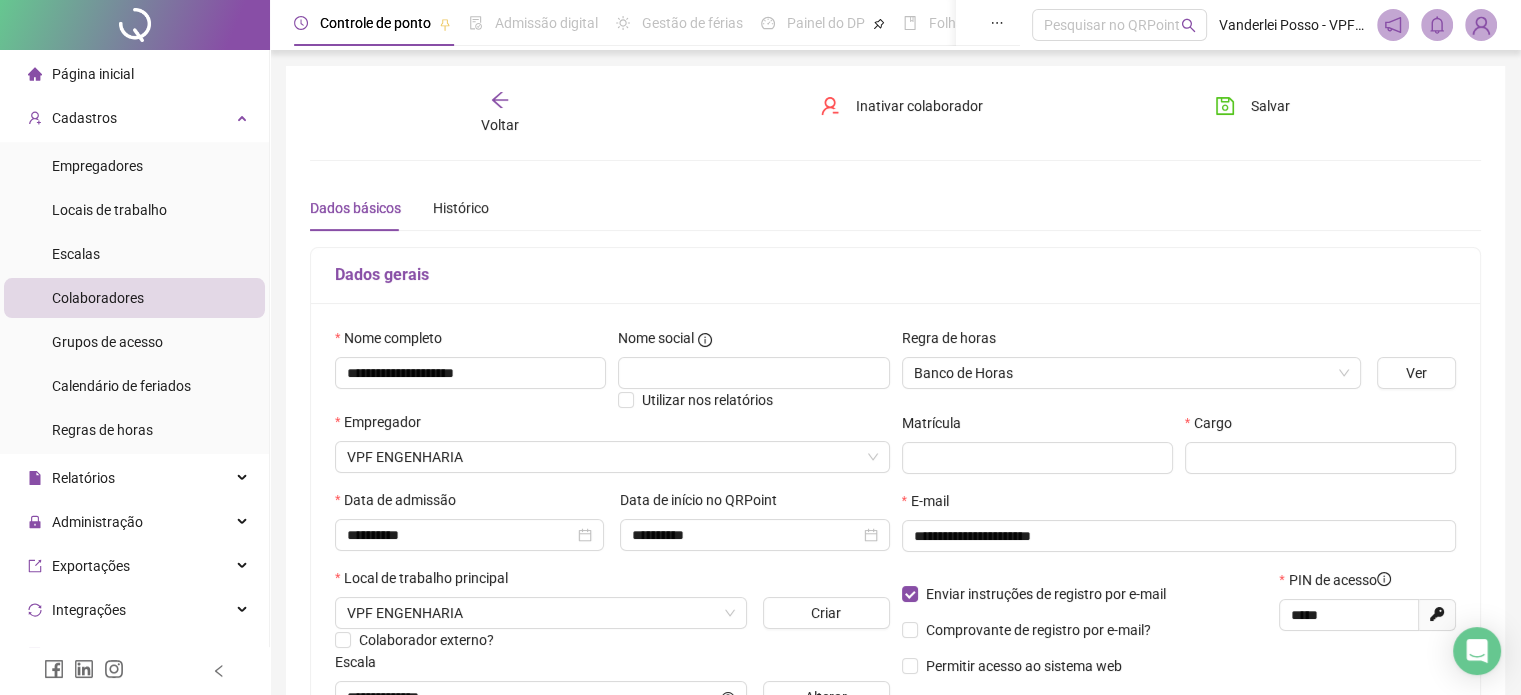scroll, scrollTop: 100, scrollLeft: 0, axis: vertical 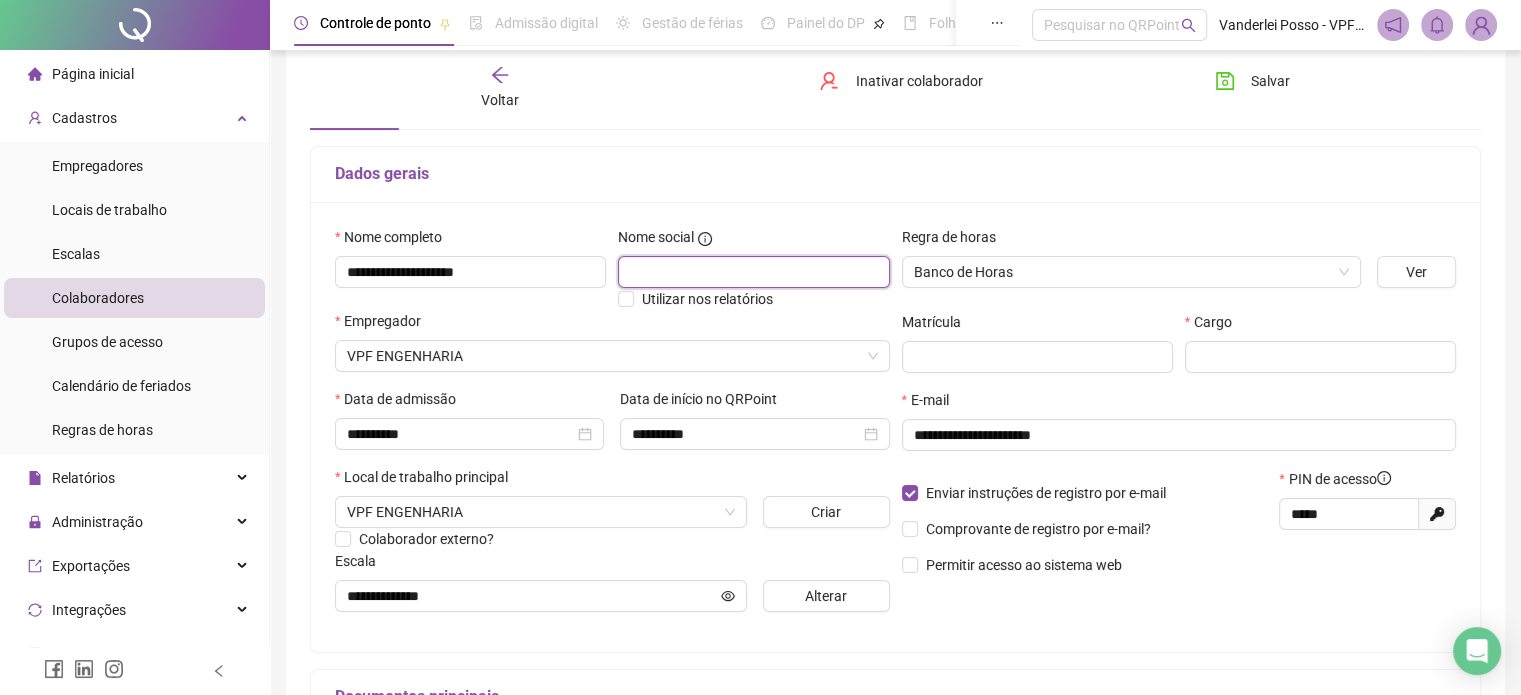click at bounding box center [753, 272] 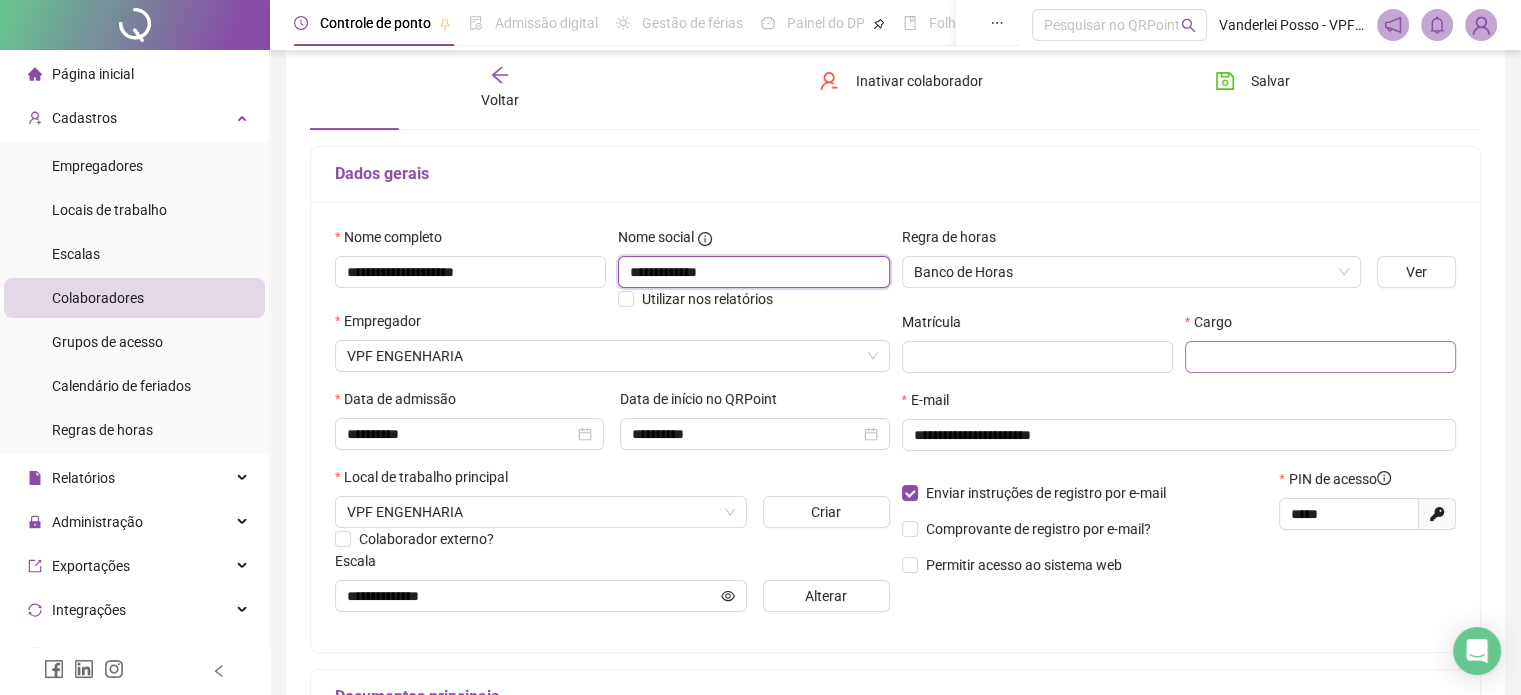 type on "**********" 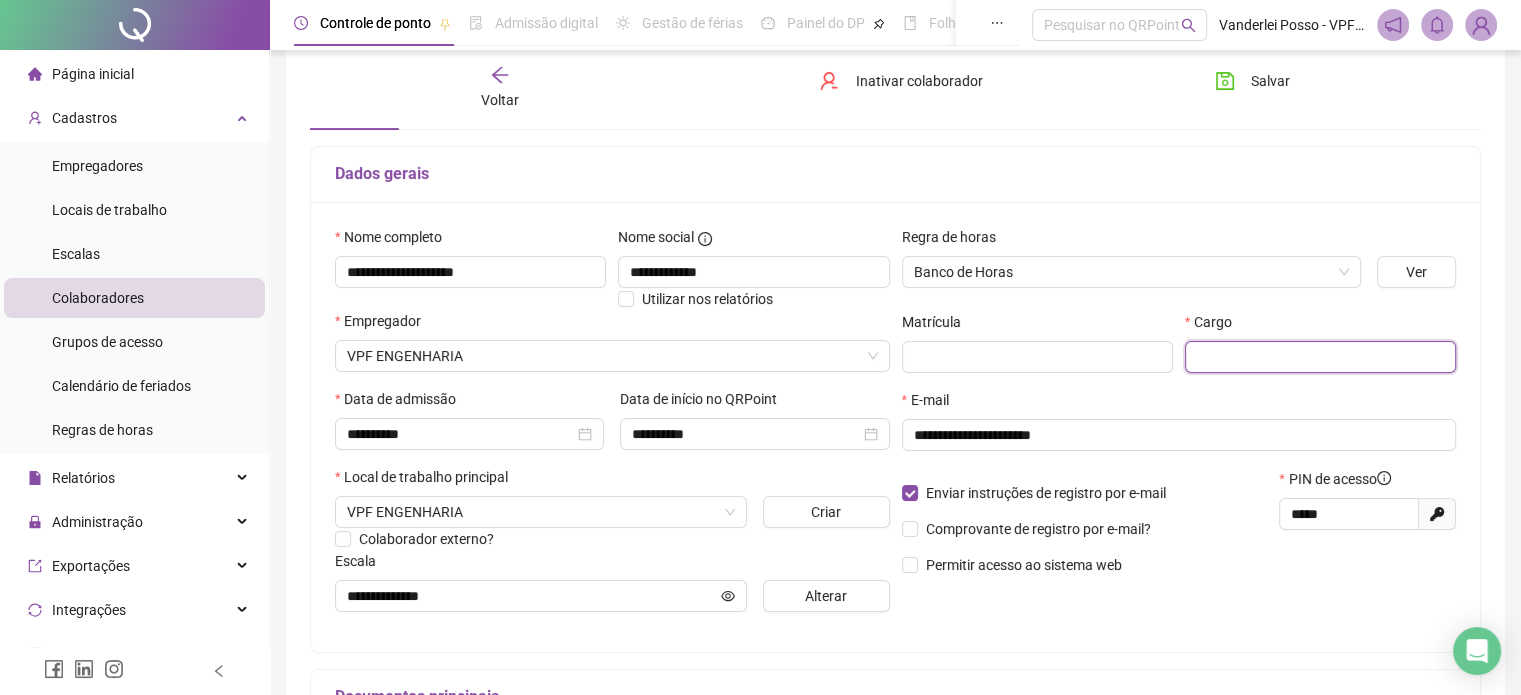 click at bounding box center (1320, 357) 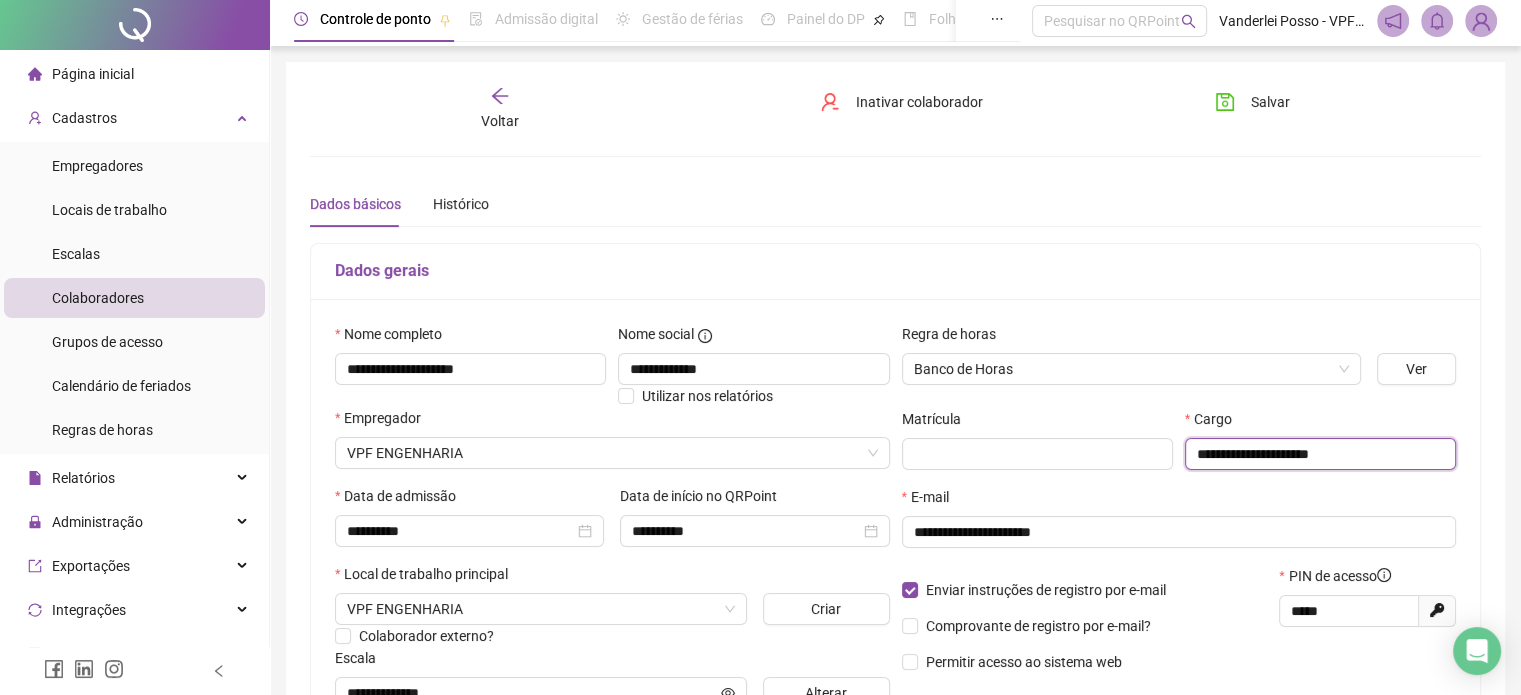 scroll, scrollTop: 0, scrollLeft: 0, axis: both 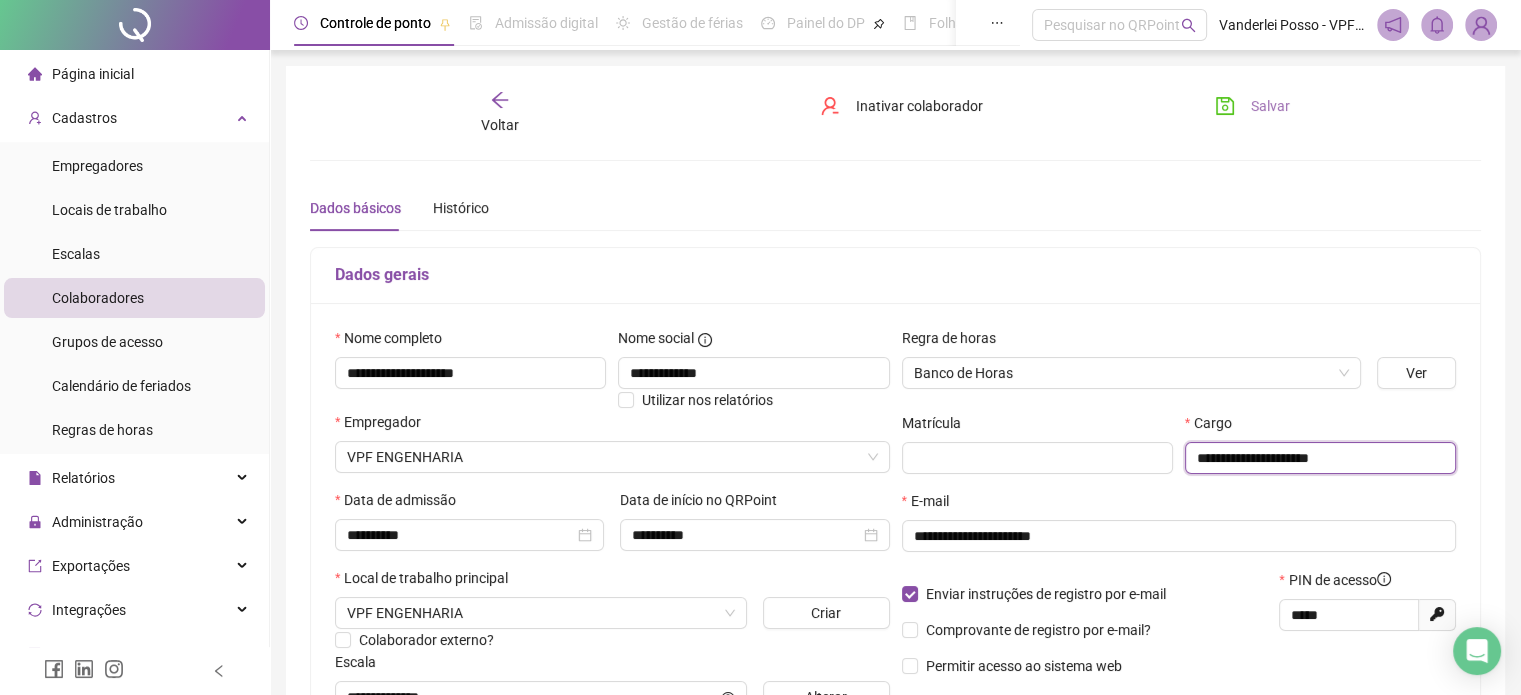 type on "**********" 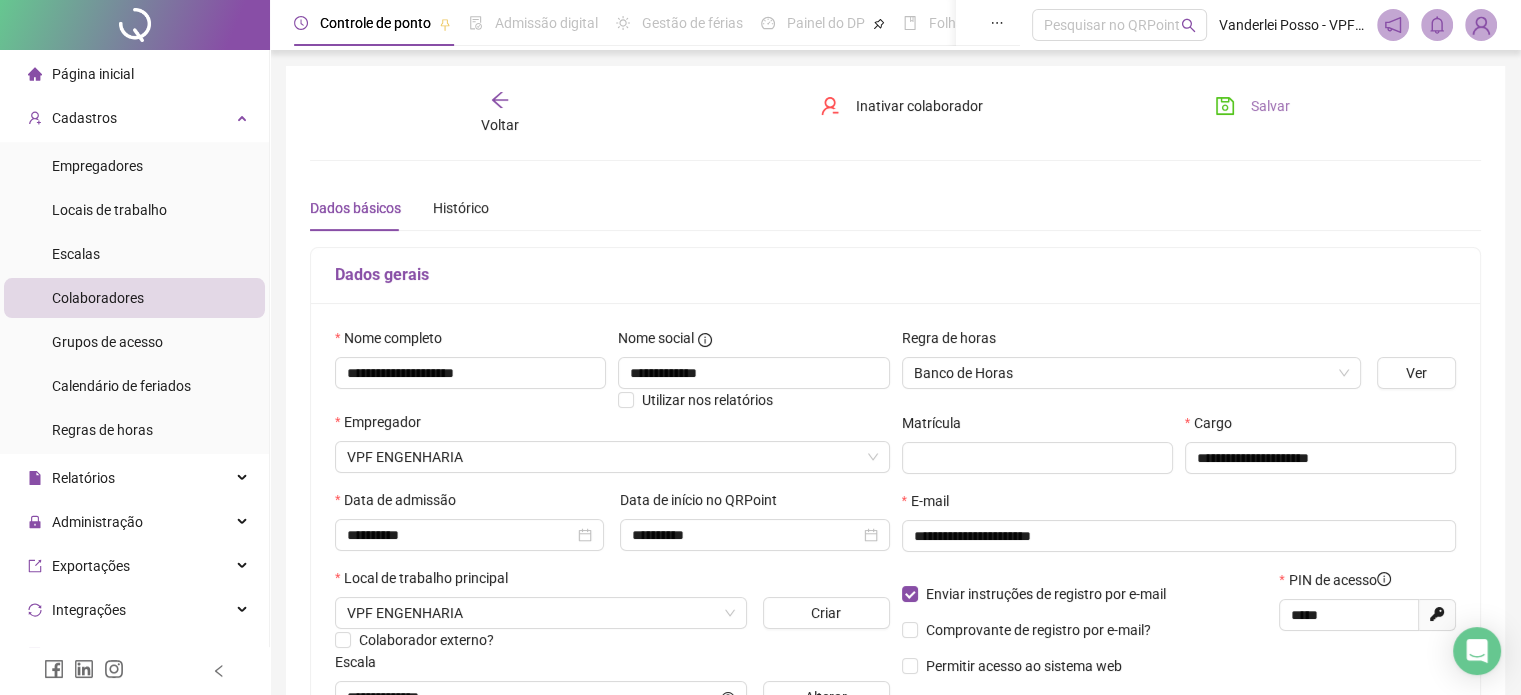 click on "Salvar" at bounding box center [1252, 106] 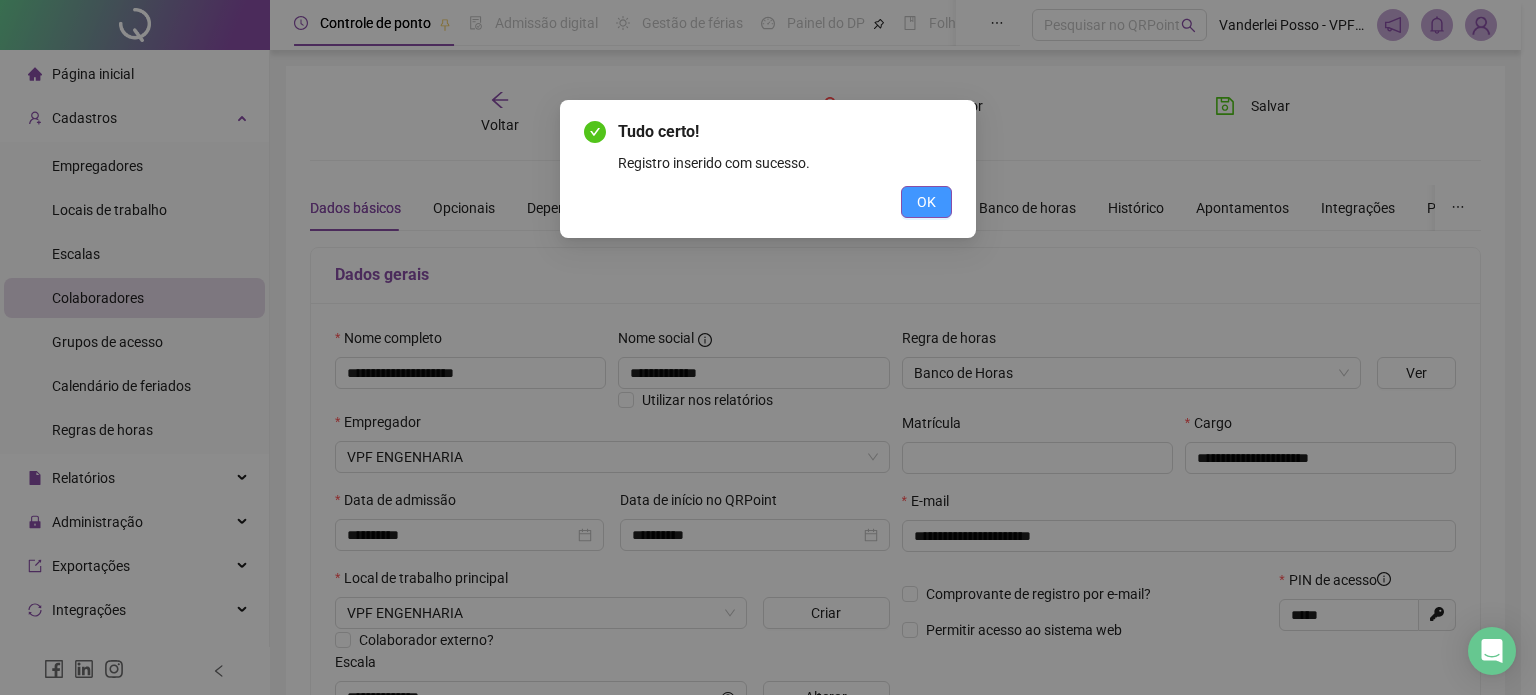 click on "OK" at bounding box center [926, 202] 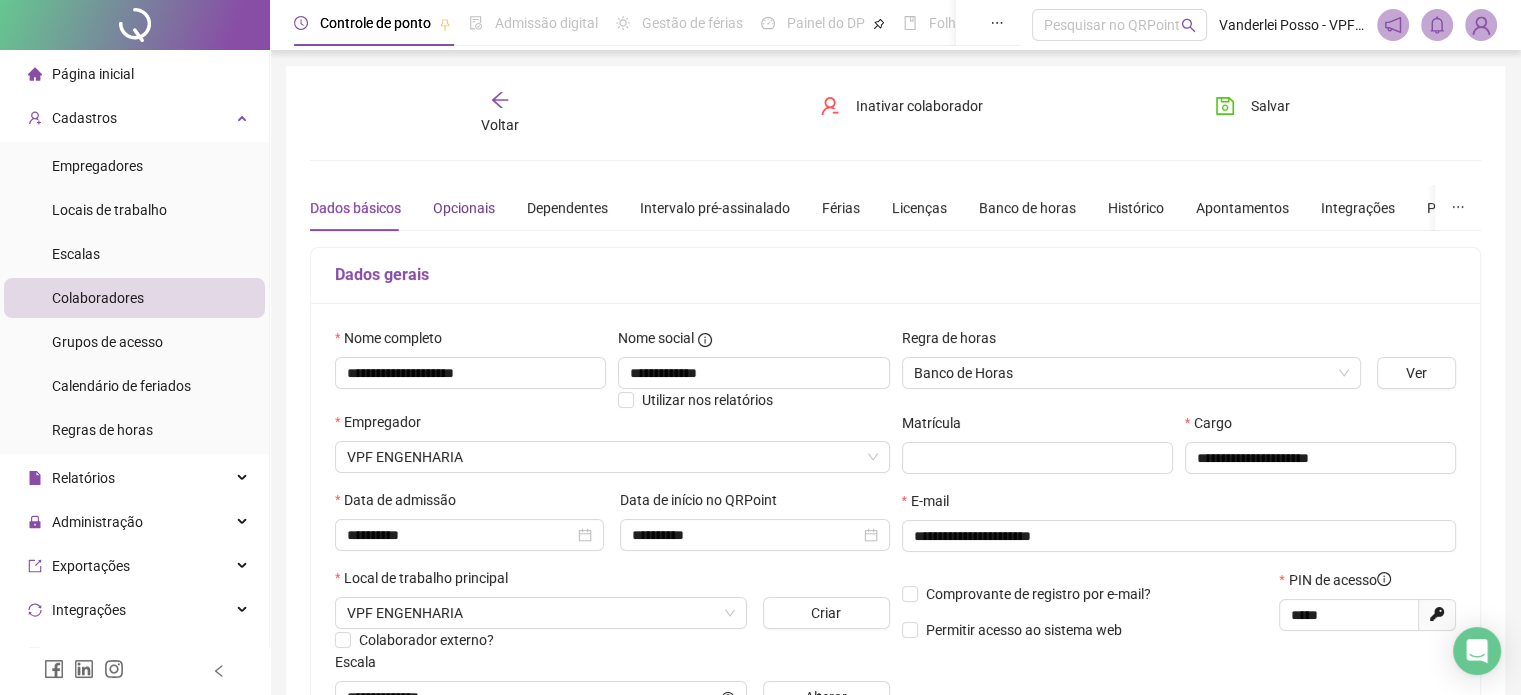 click on "Opcionais" at bounding box center [464, 208] 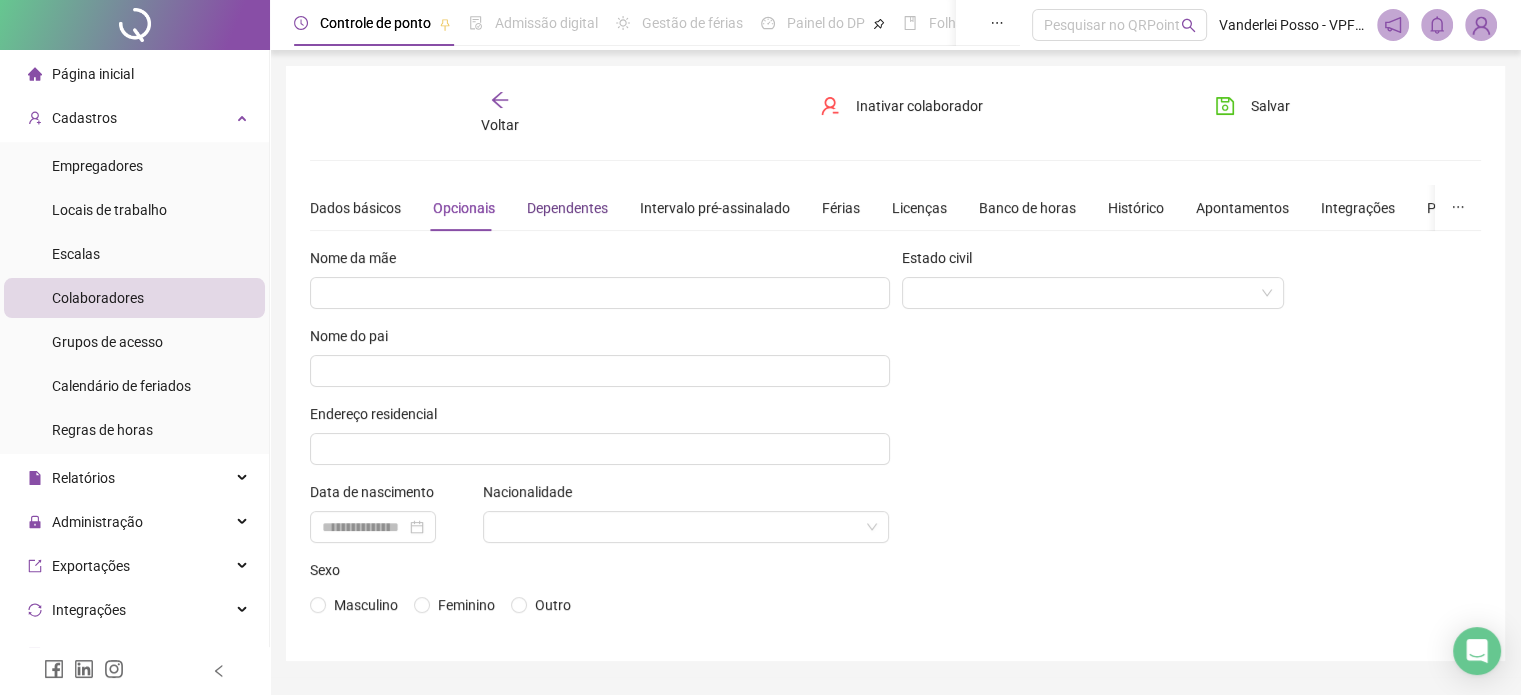 click on "Dependentes" at bounding box center (567, 208) 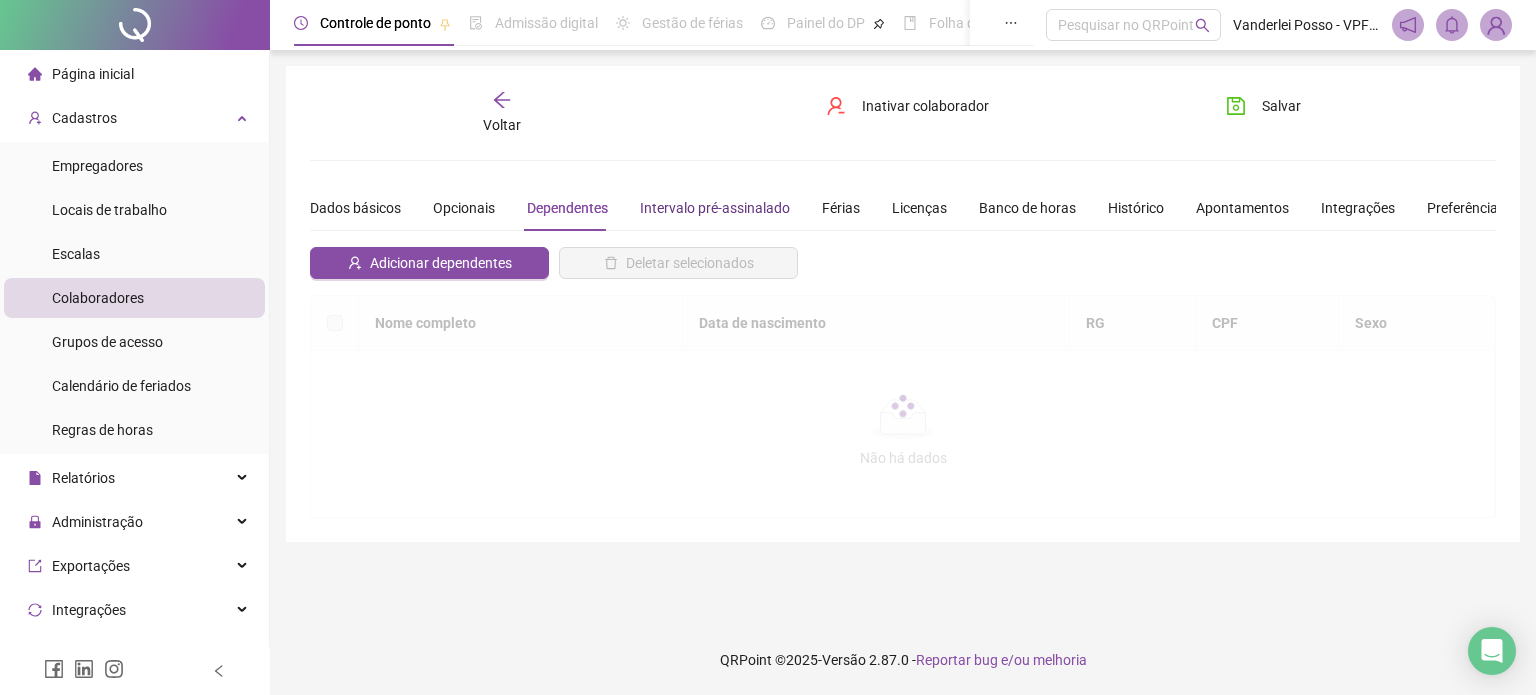 click on "Intervalo pré-assinalado" at bounding box center [715, 208] 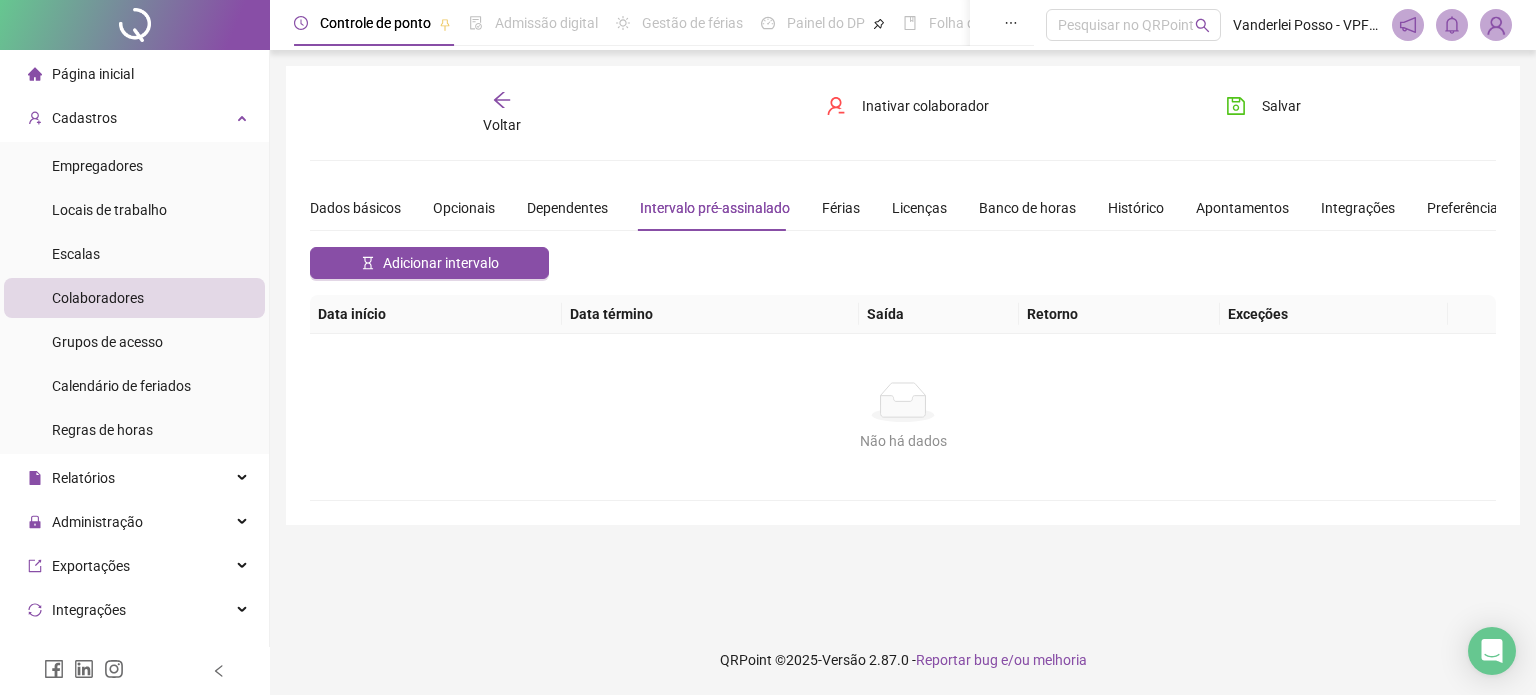 drag, startPoint x: 796, startPoint y: 197, endPoint x: 828, endPoint y: 197, distance: 32 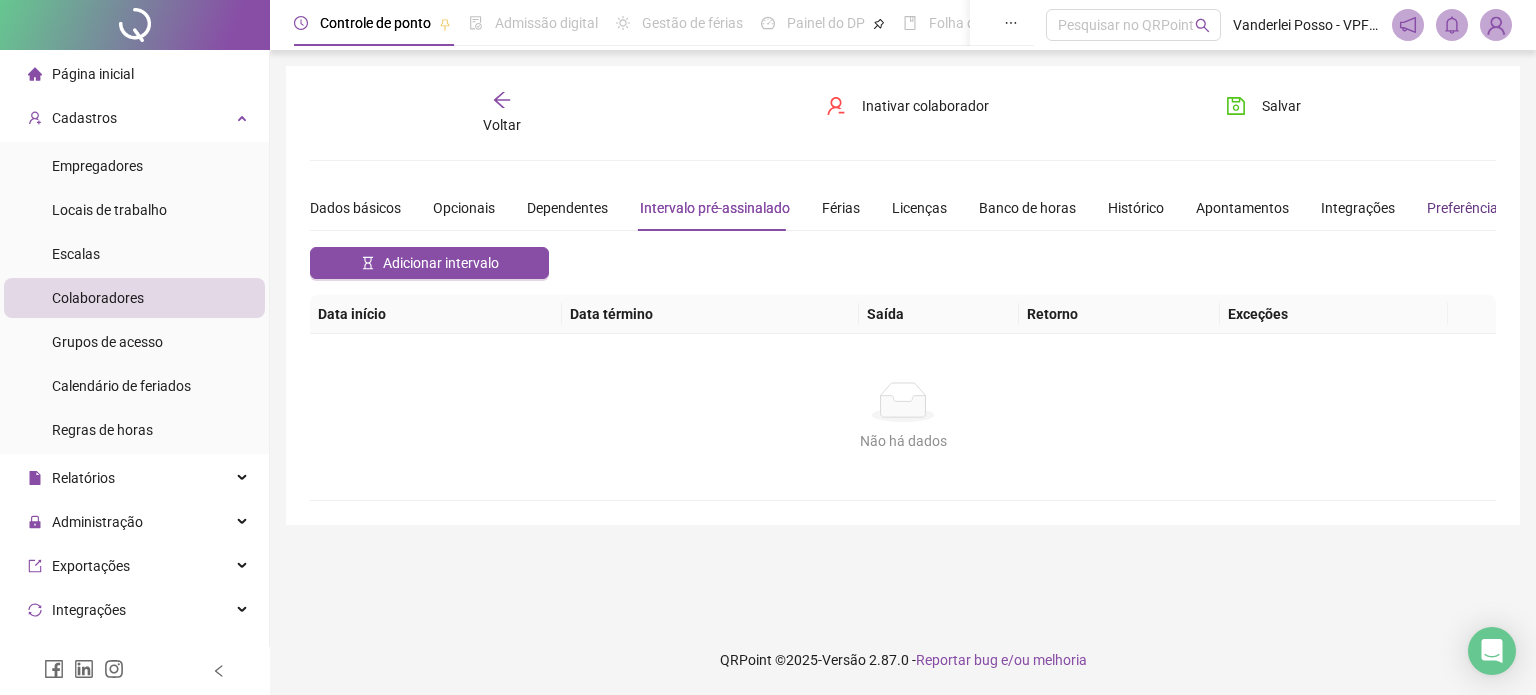 click on "Preferências" at bounding box center [1466, 208] 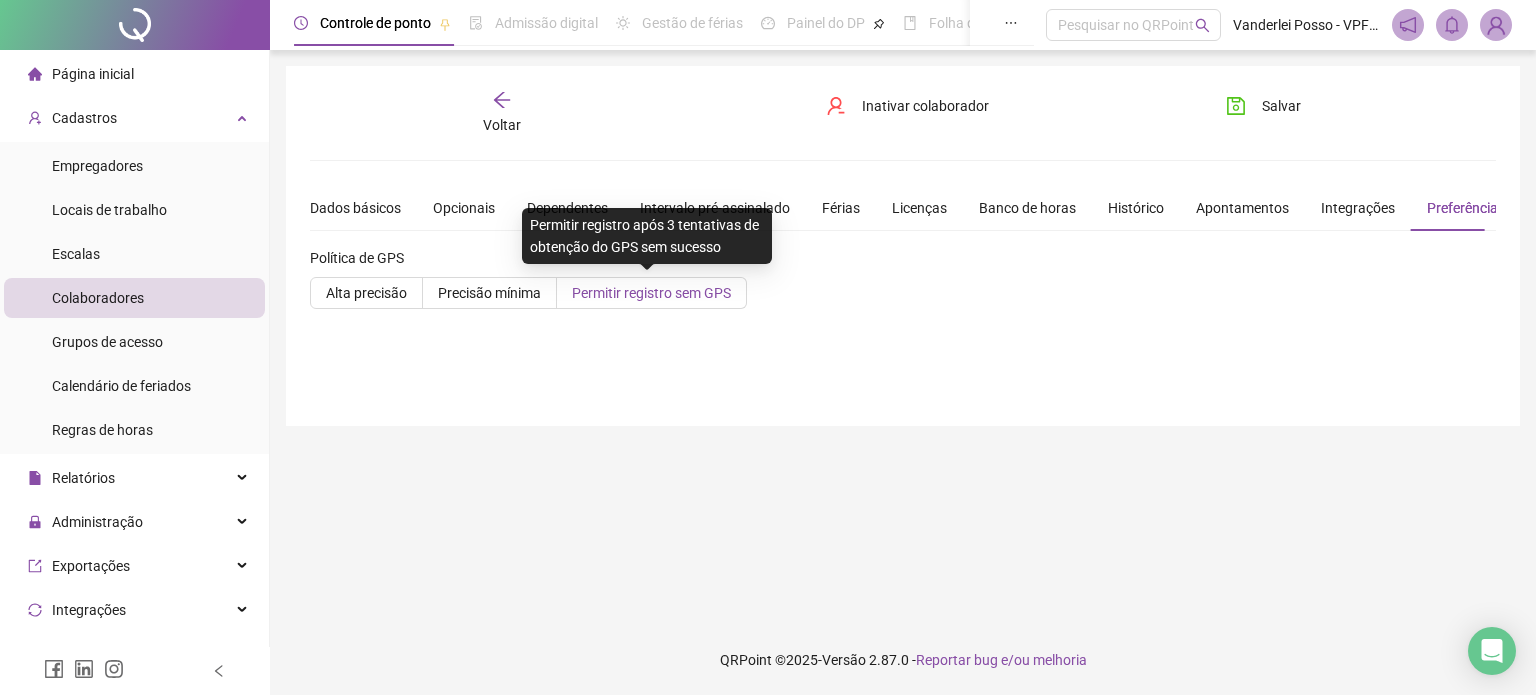 click on "Permitir registro sem GPS" at bounding box center (651, 293) 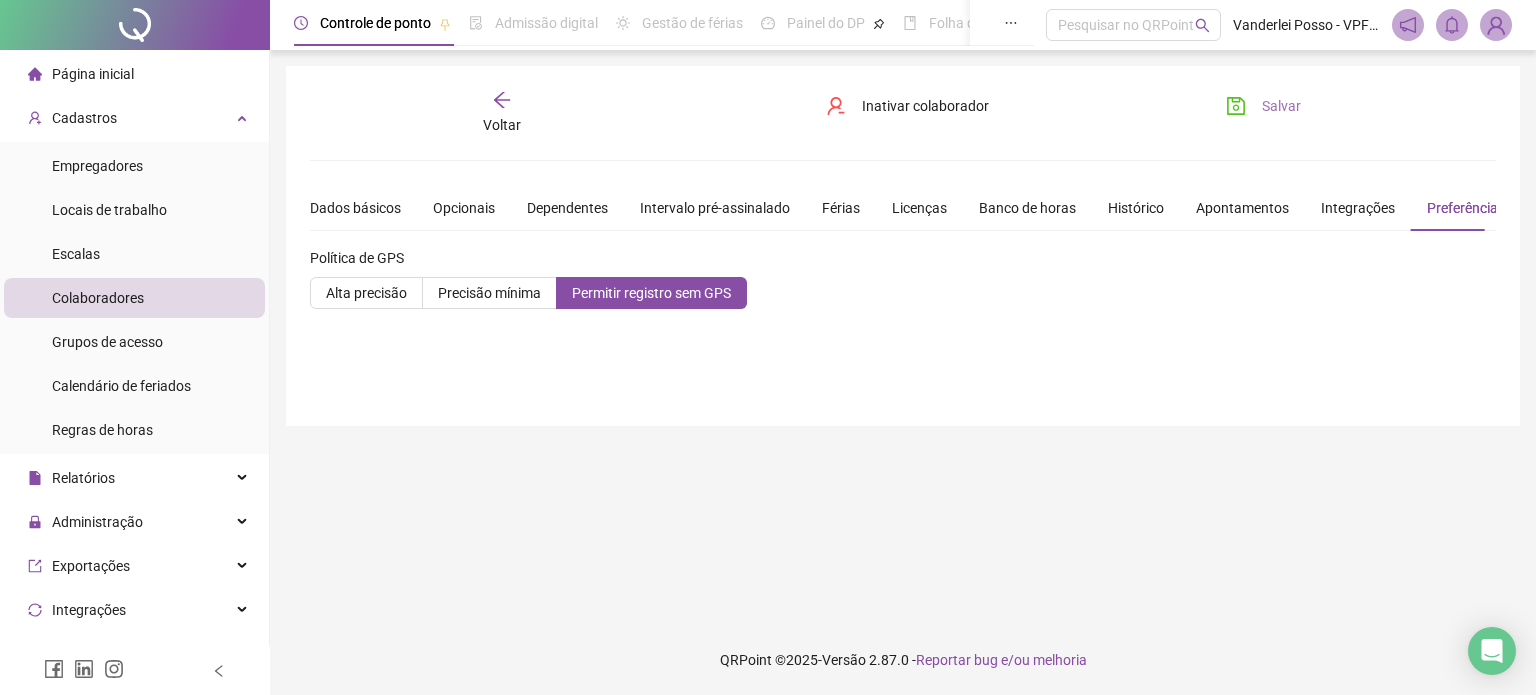 click on "Salvar" at bounding box center (1263, 106) 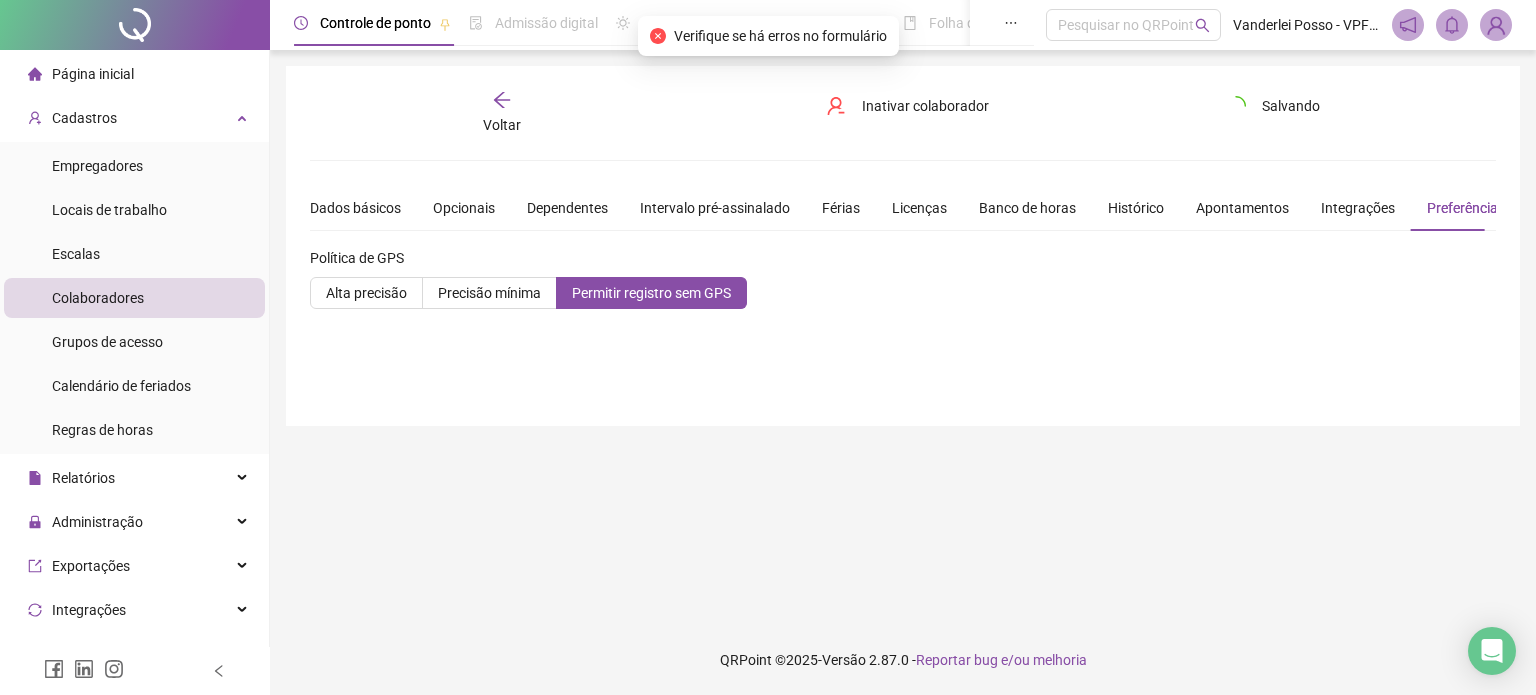 click 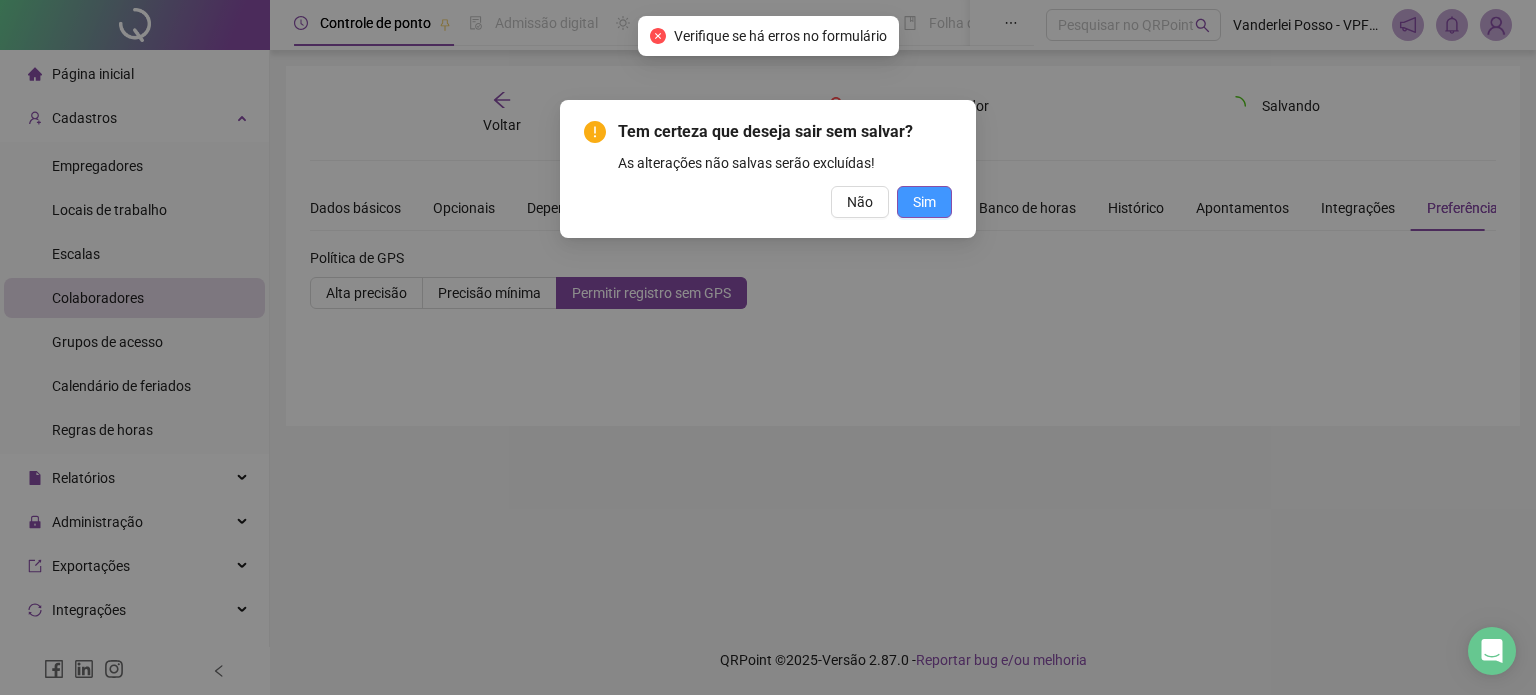 click on "Sim" at bounding box center [924, 202] 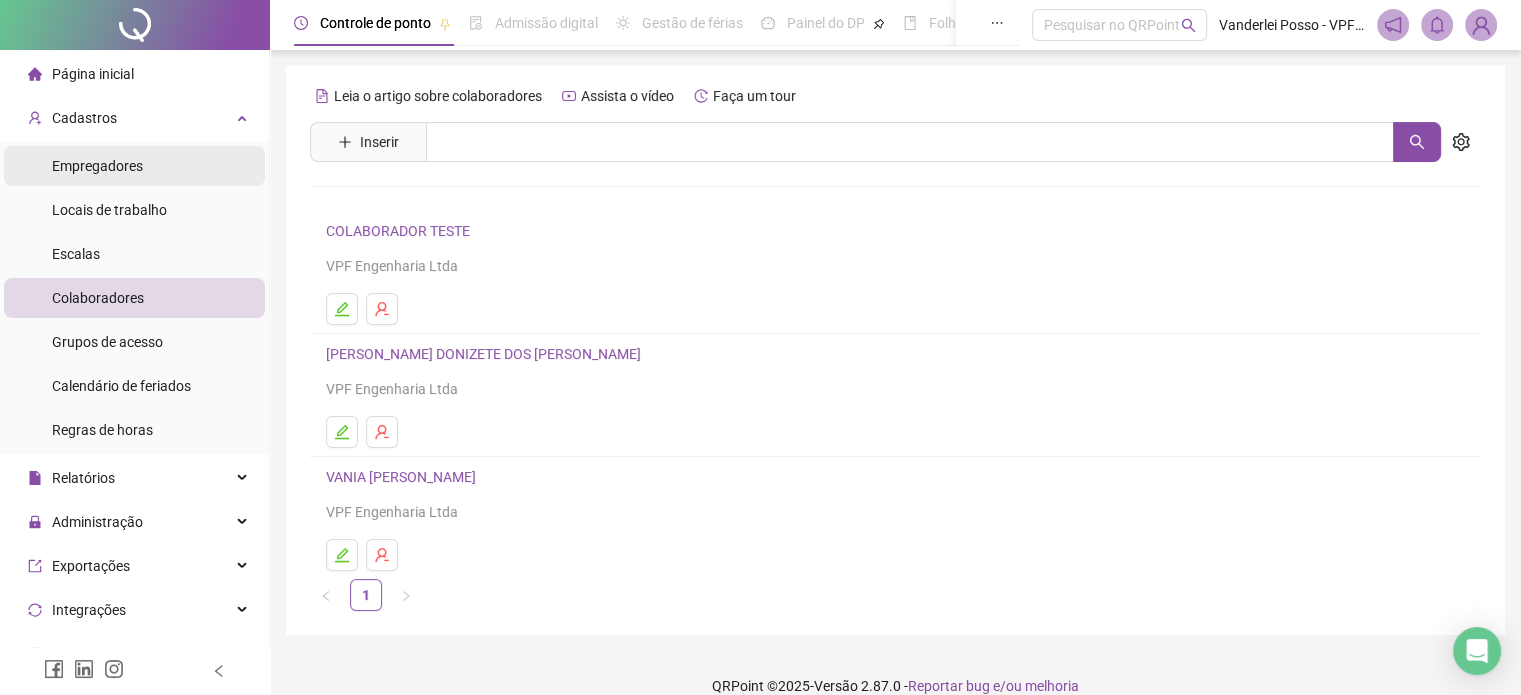click on "Empregadores" at bounding box center (97, 166) 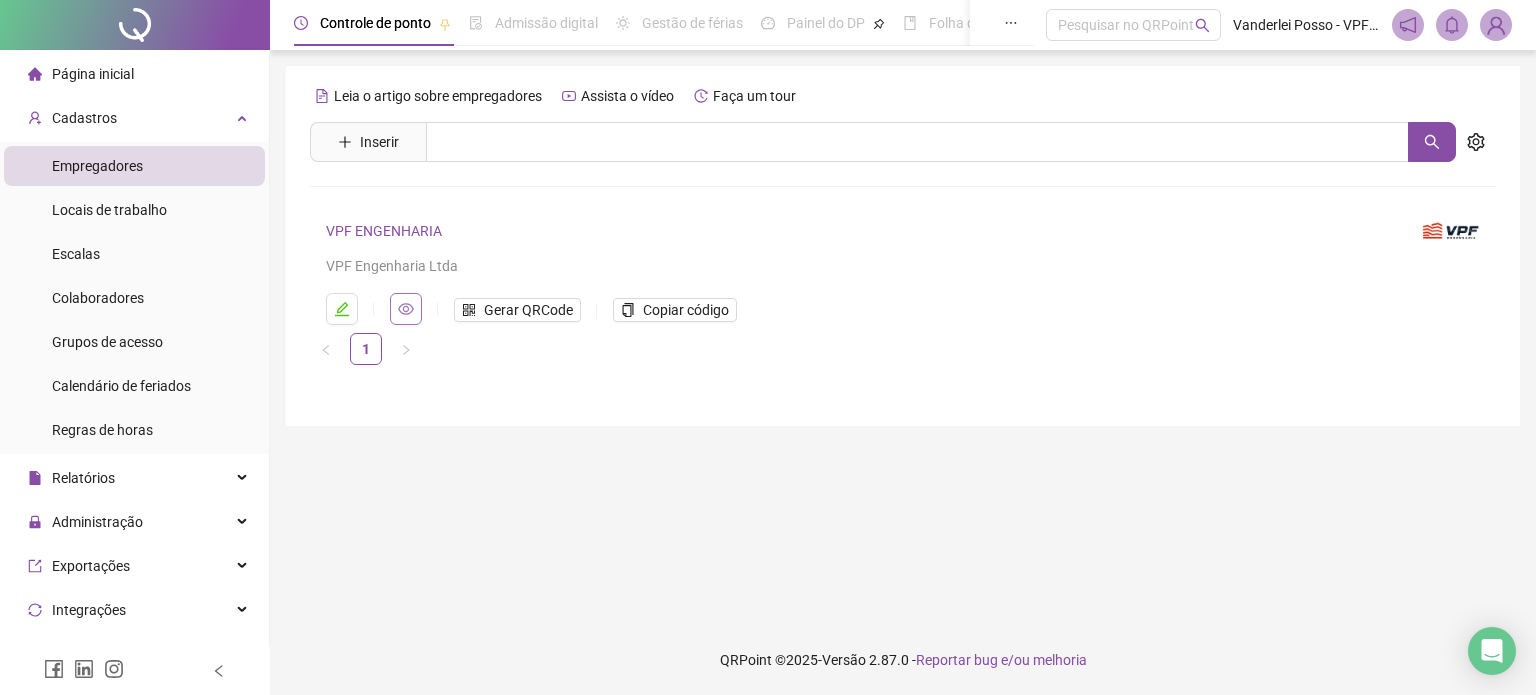 click 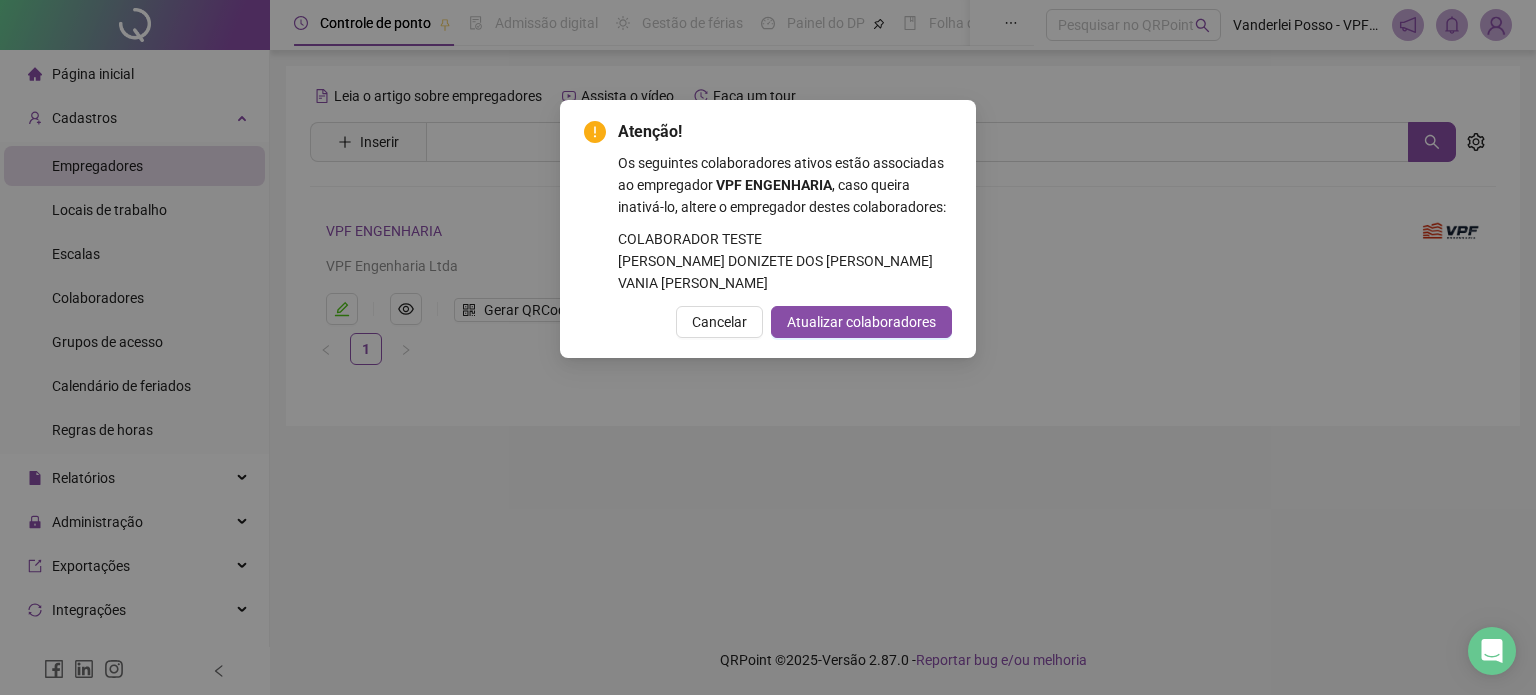 click on "Atenção! Os seguintes colaboradores ativos estão associadas ao empregador   VPF ENGENHARIA , caso queira inativá-lo, altere o empregador destes colaboradores: COLABORADOR TESTE MARCIO DONIZETE DOS SANTOS FILHO VANIA DANIELA MARCATO Cancelar Atualizar colaboradores" at bounding box center [768, 347] 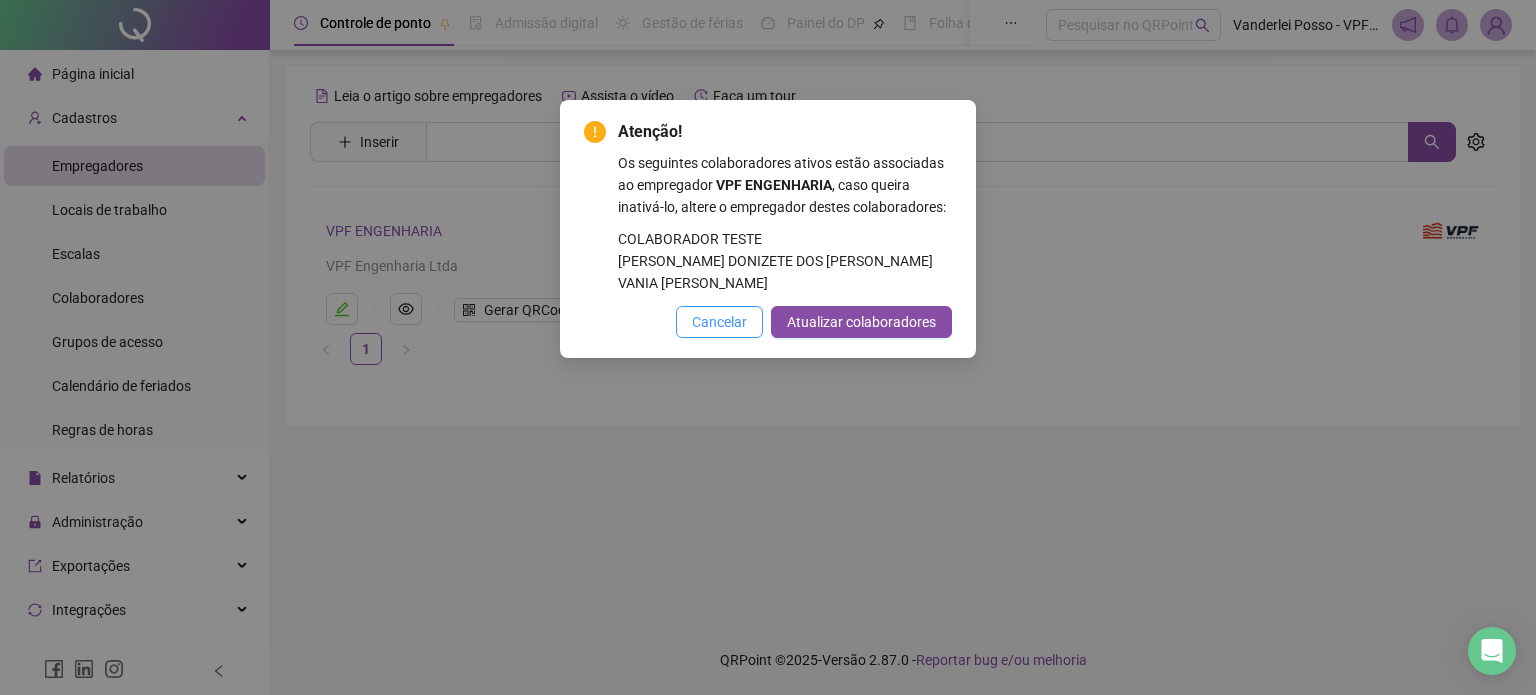 click on "Cancelar" at bounding box center [719, 322] 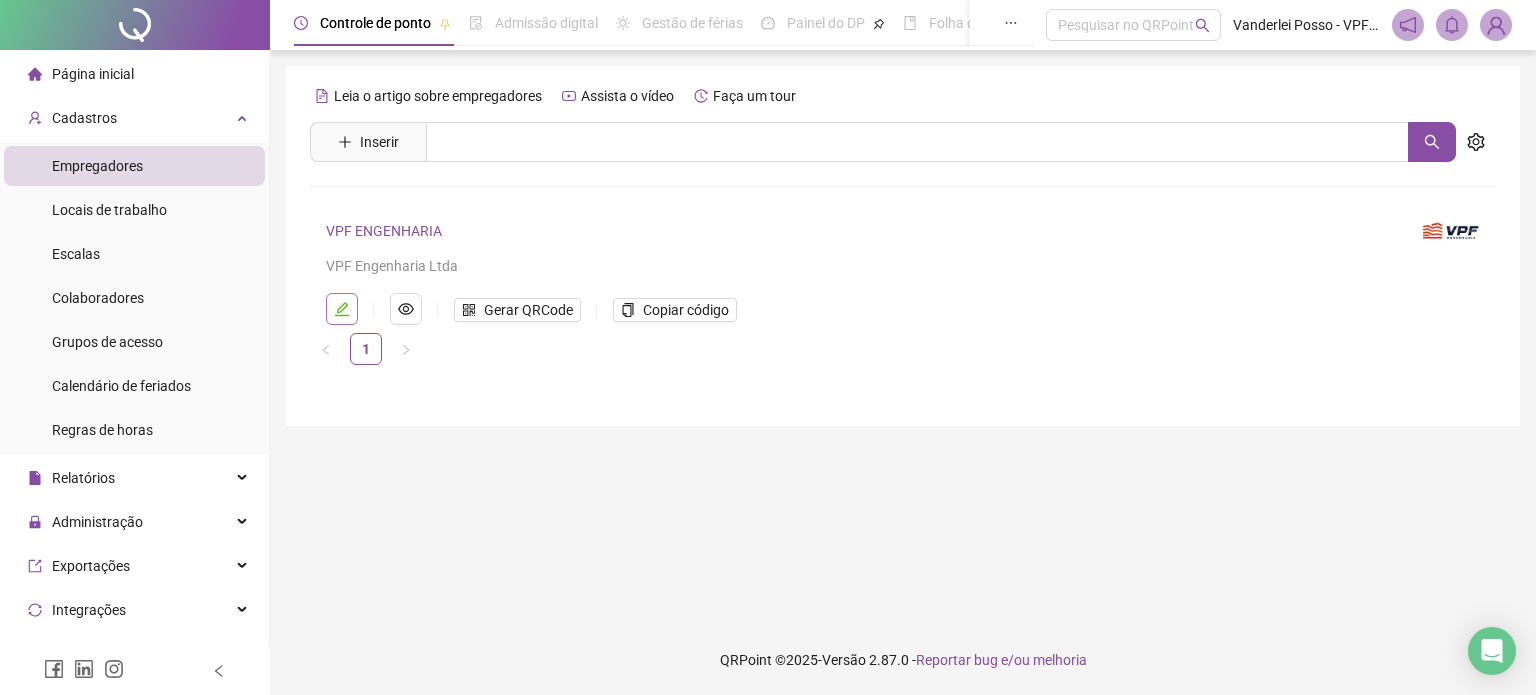 click 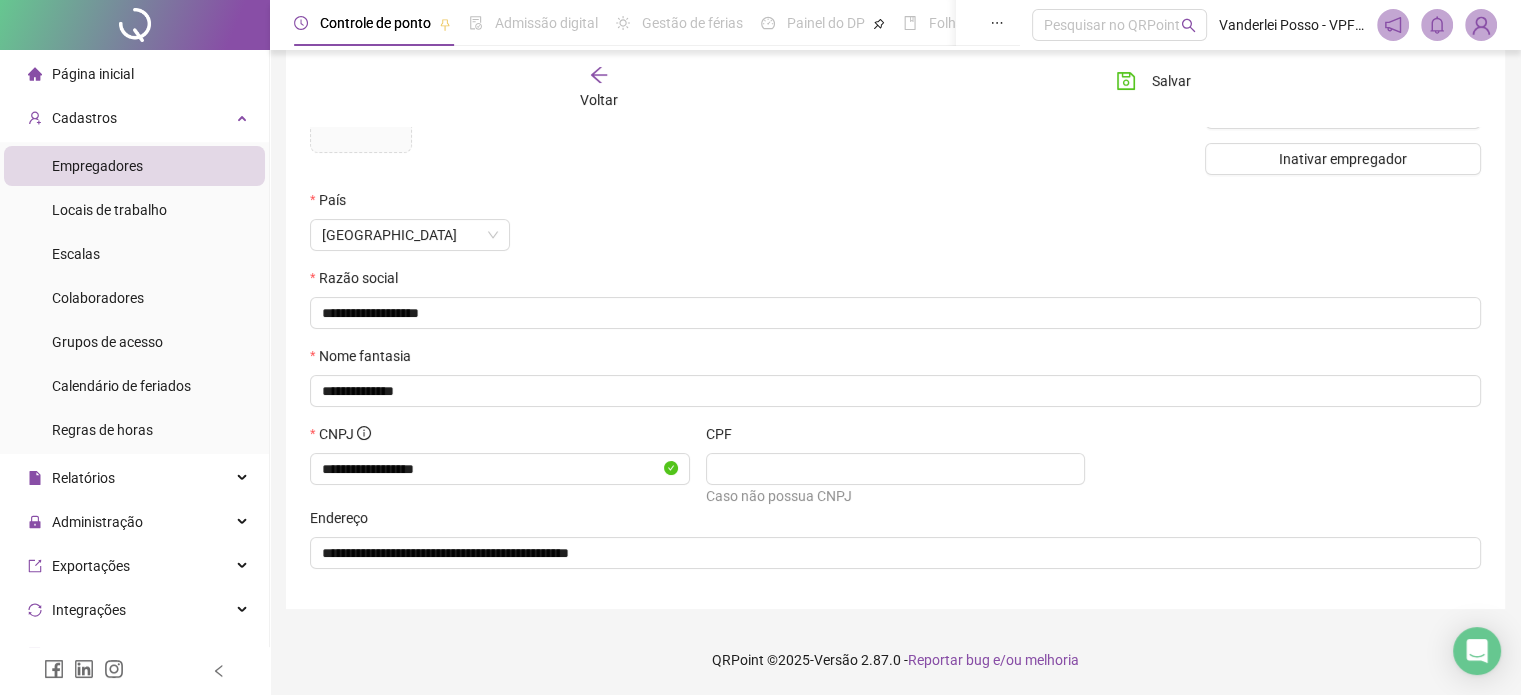 scroll, scrollTop: 0, scrollLeft: 0, axis: both 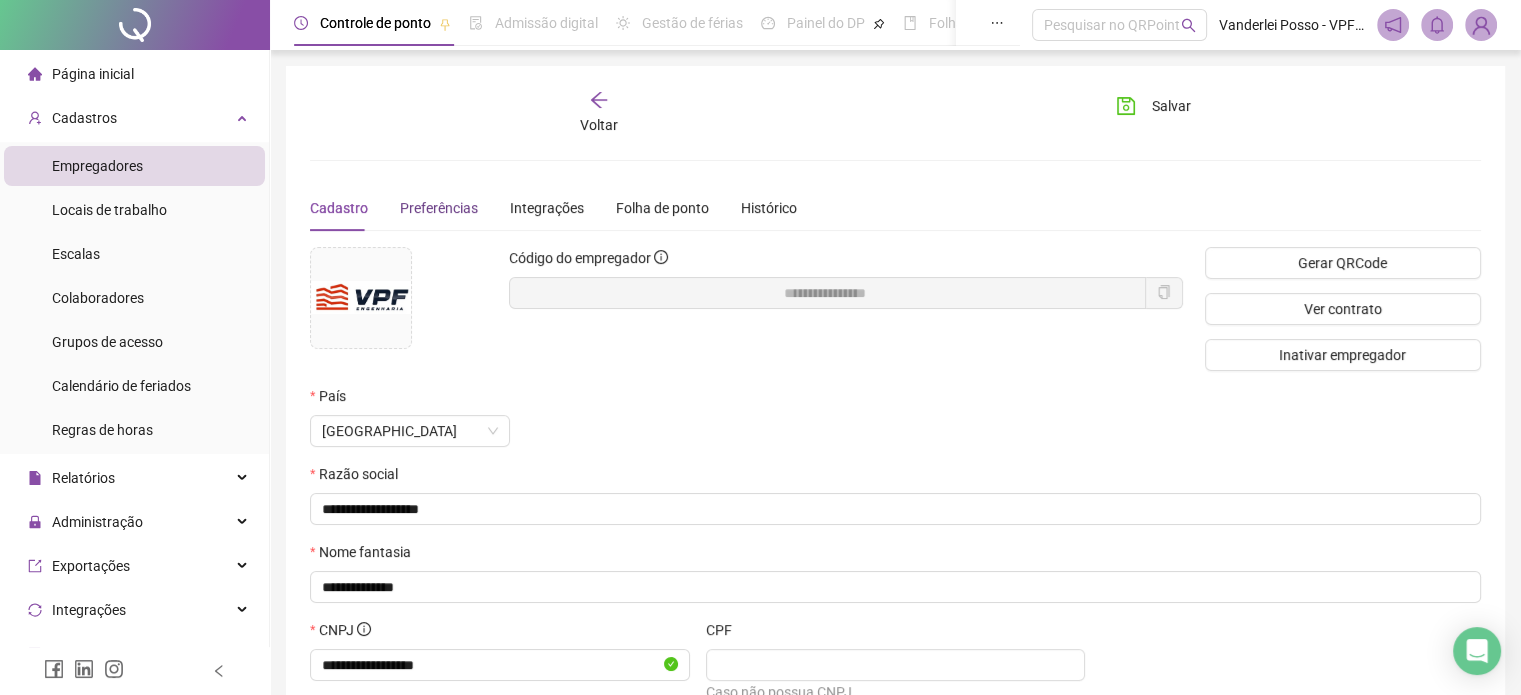 click on "Preferências" at bounding box center [439, 208] 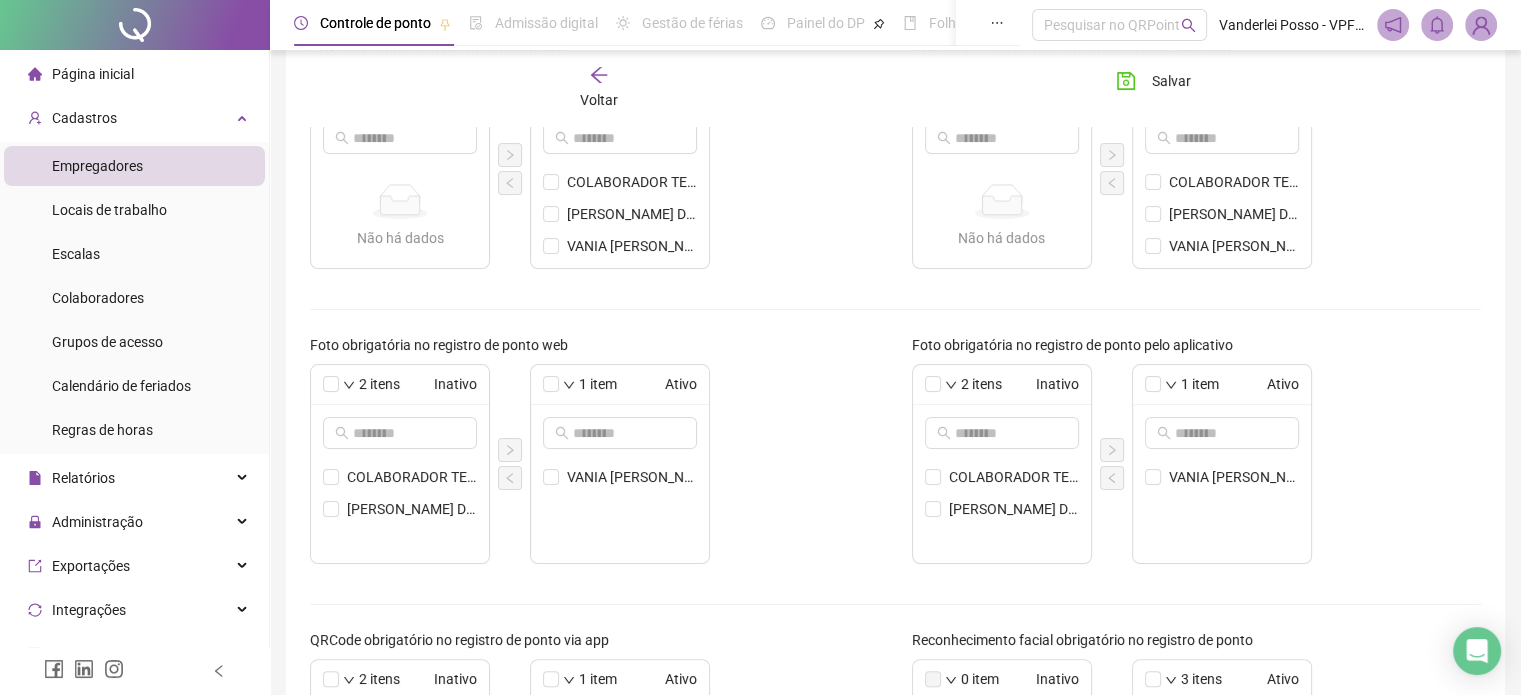scroll, scrollTop: 500, scrollLeft: 0, axis: vertical 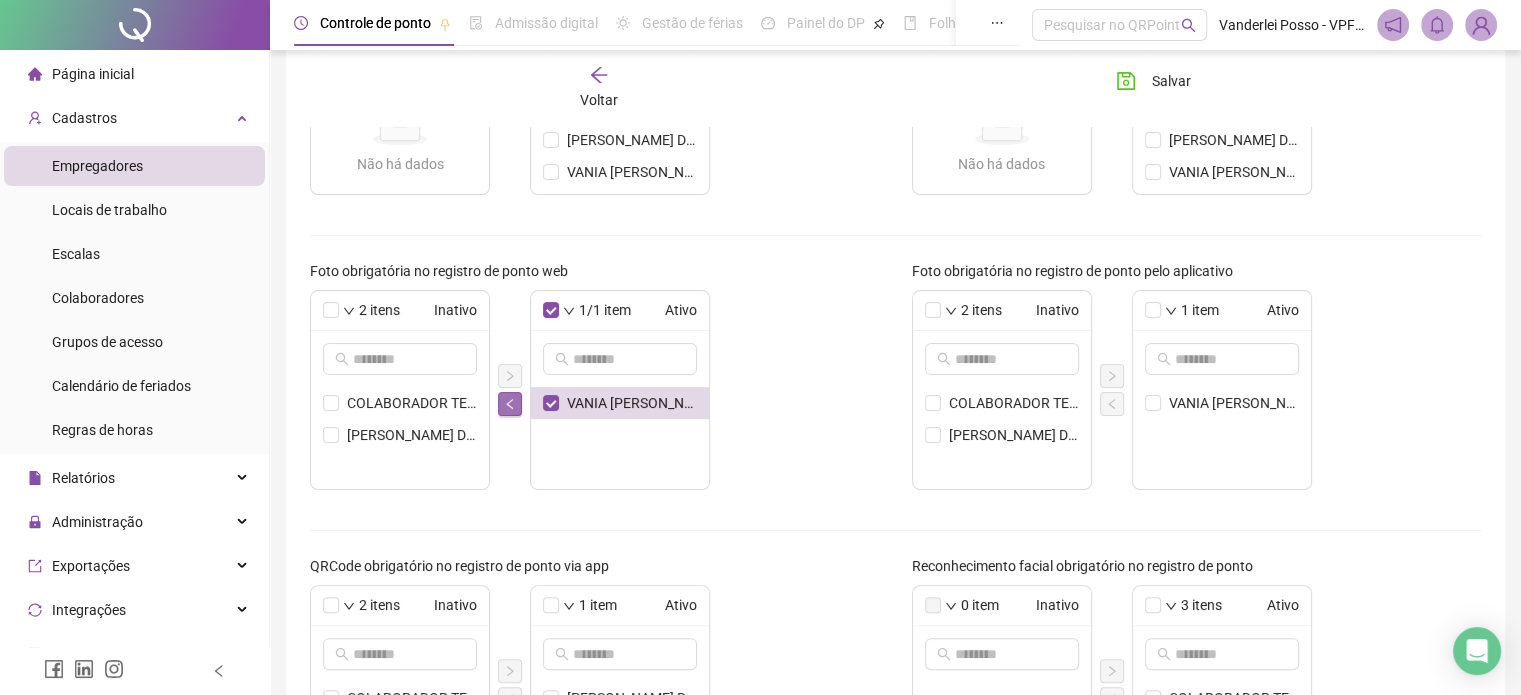 click 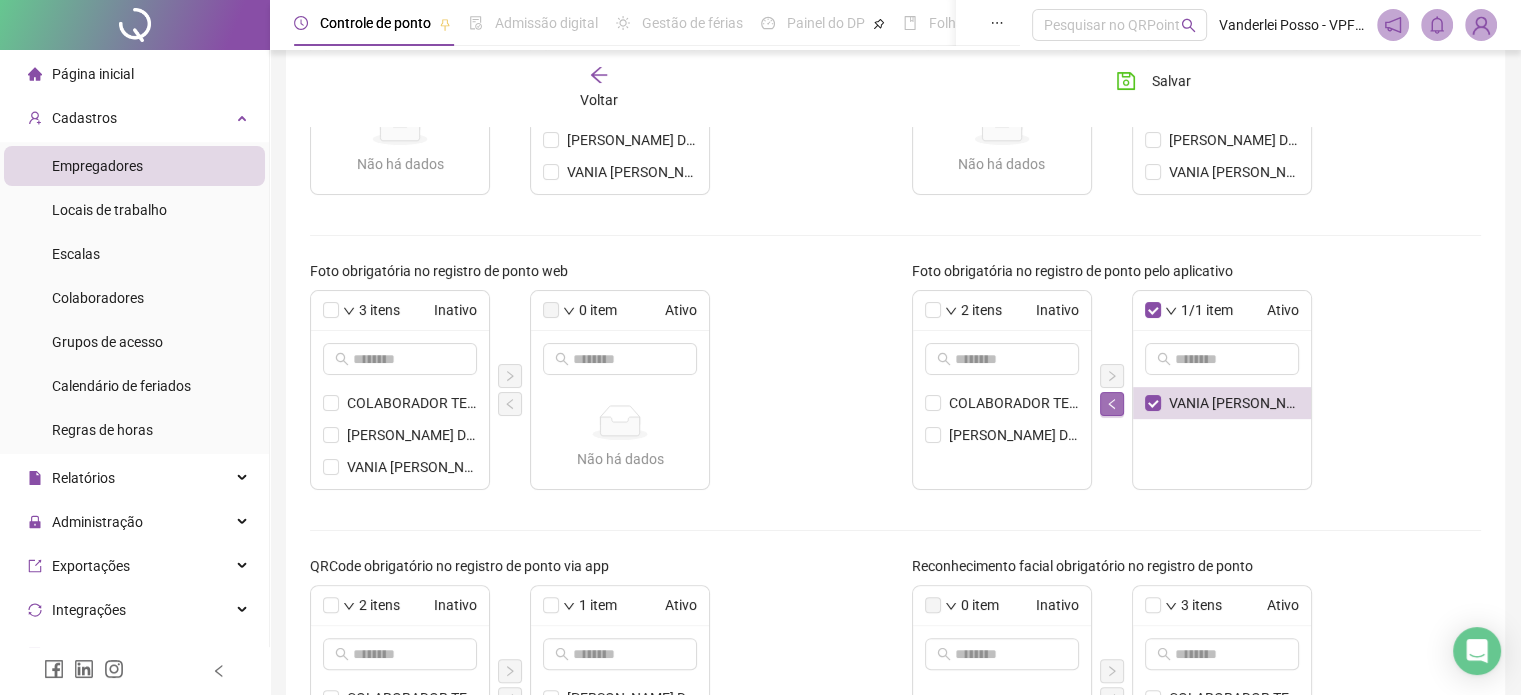 click 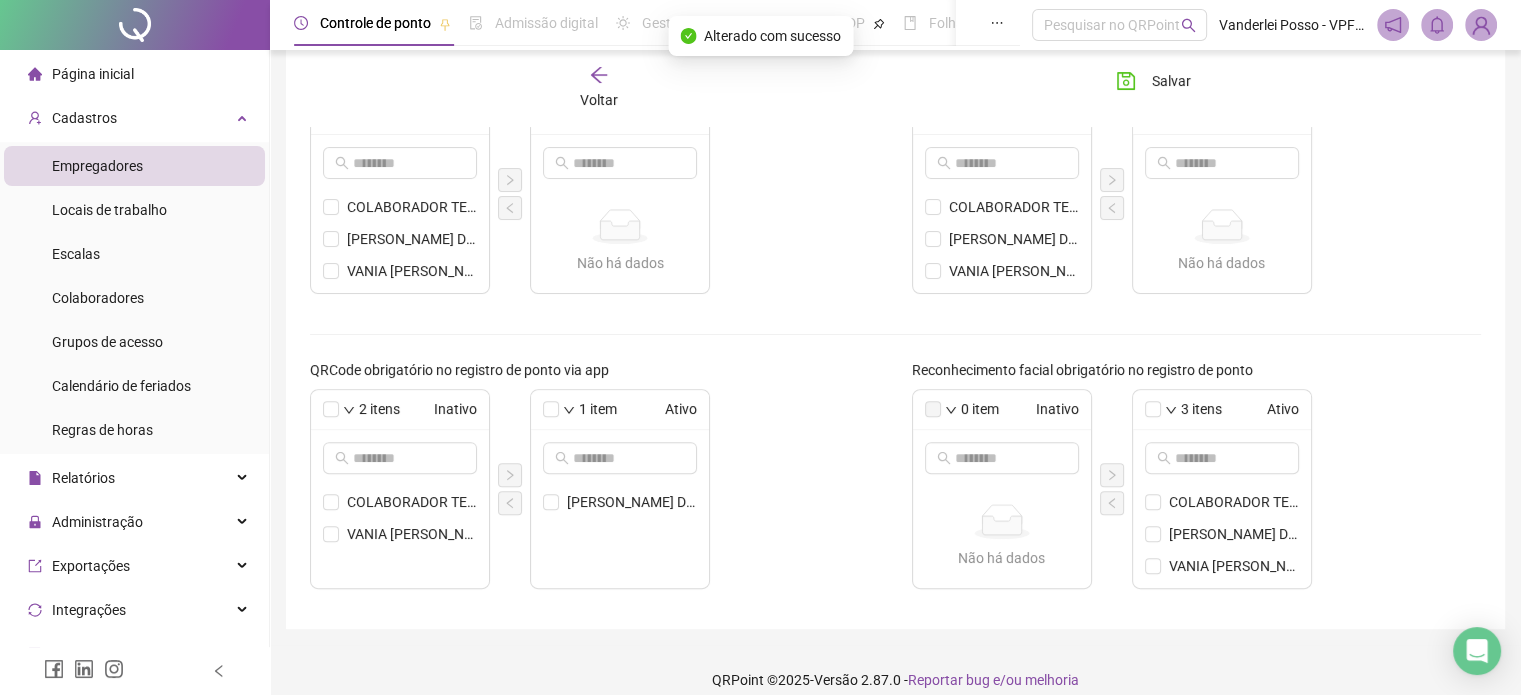 scroll, scrollTop: 700, scrollLeft: 0, axis: vertical 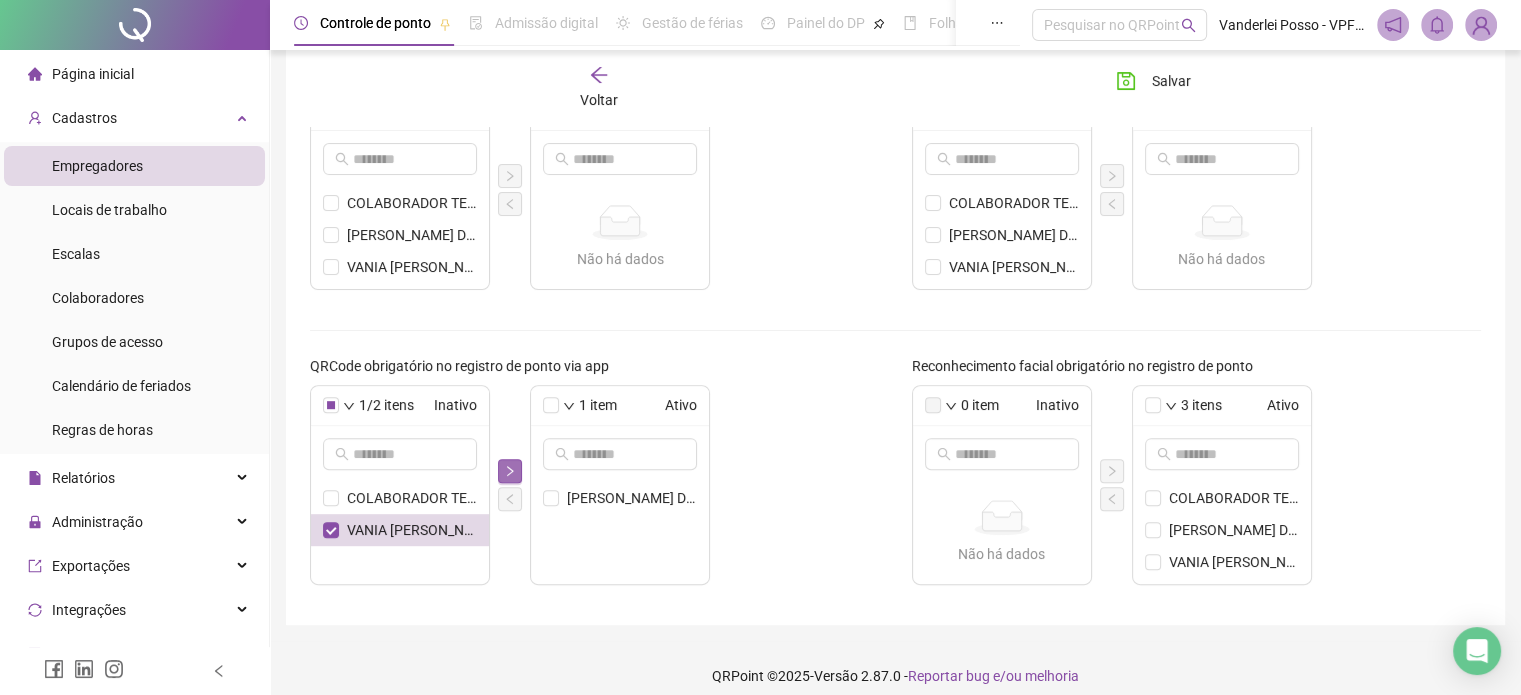 click 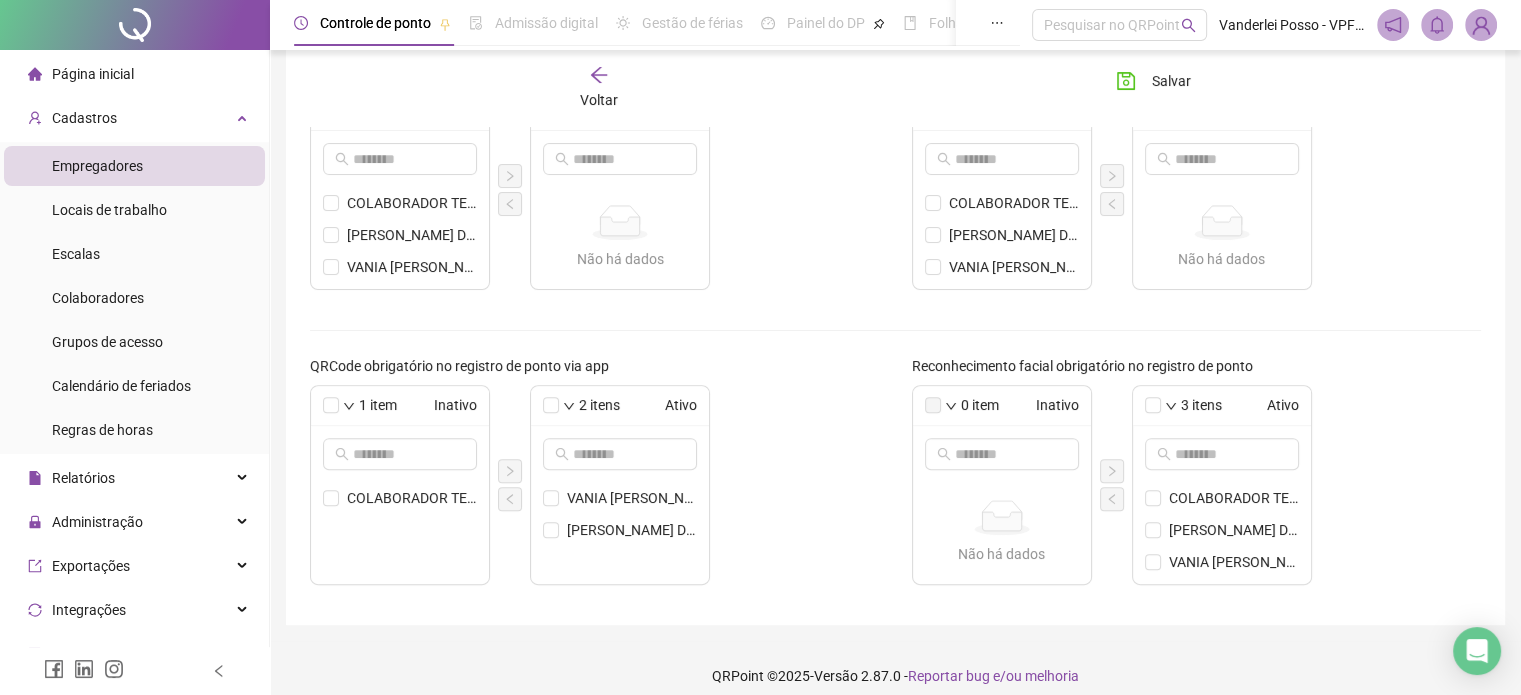 scroll, scrollTop: 714, scrollLeft: 0, axis: vertical 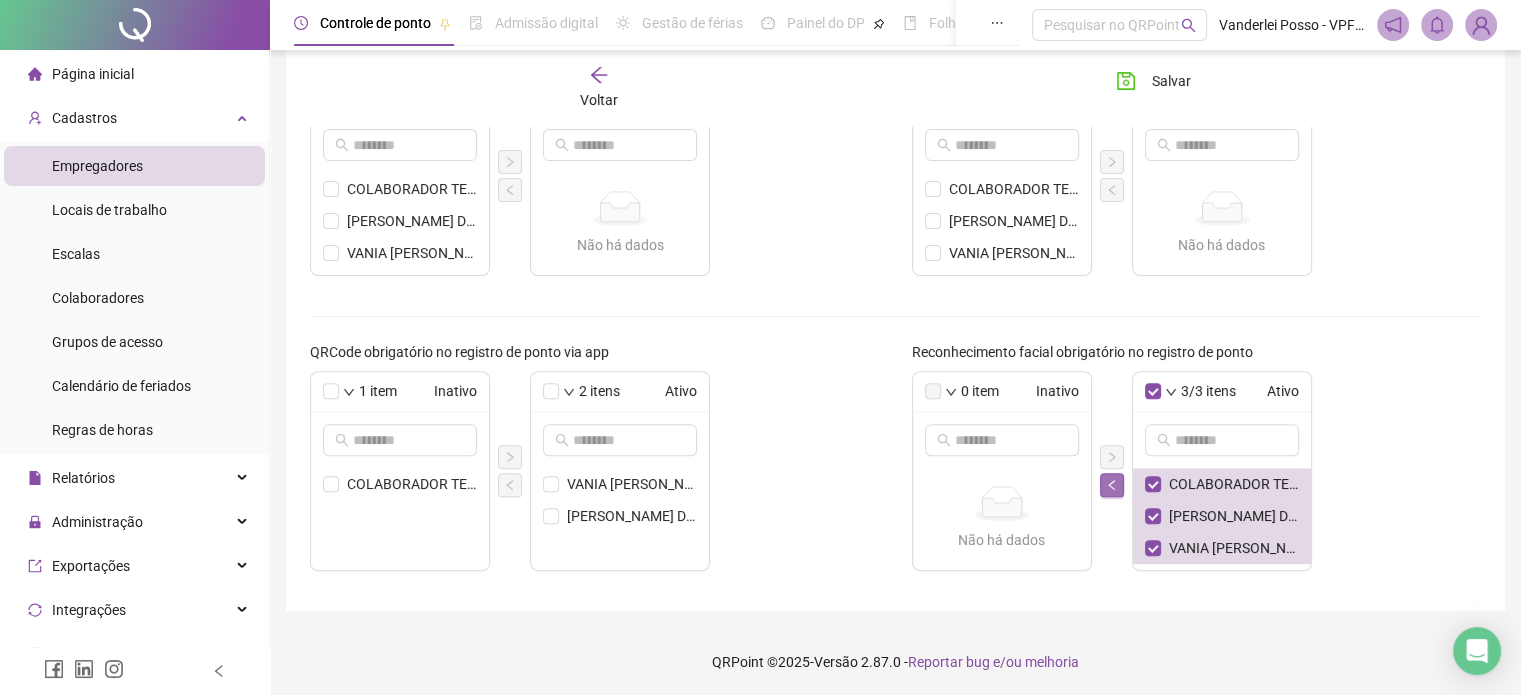 click 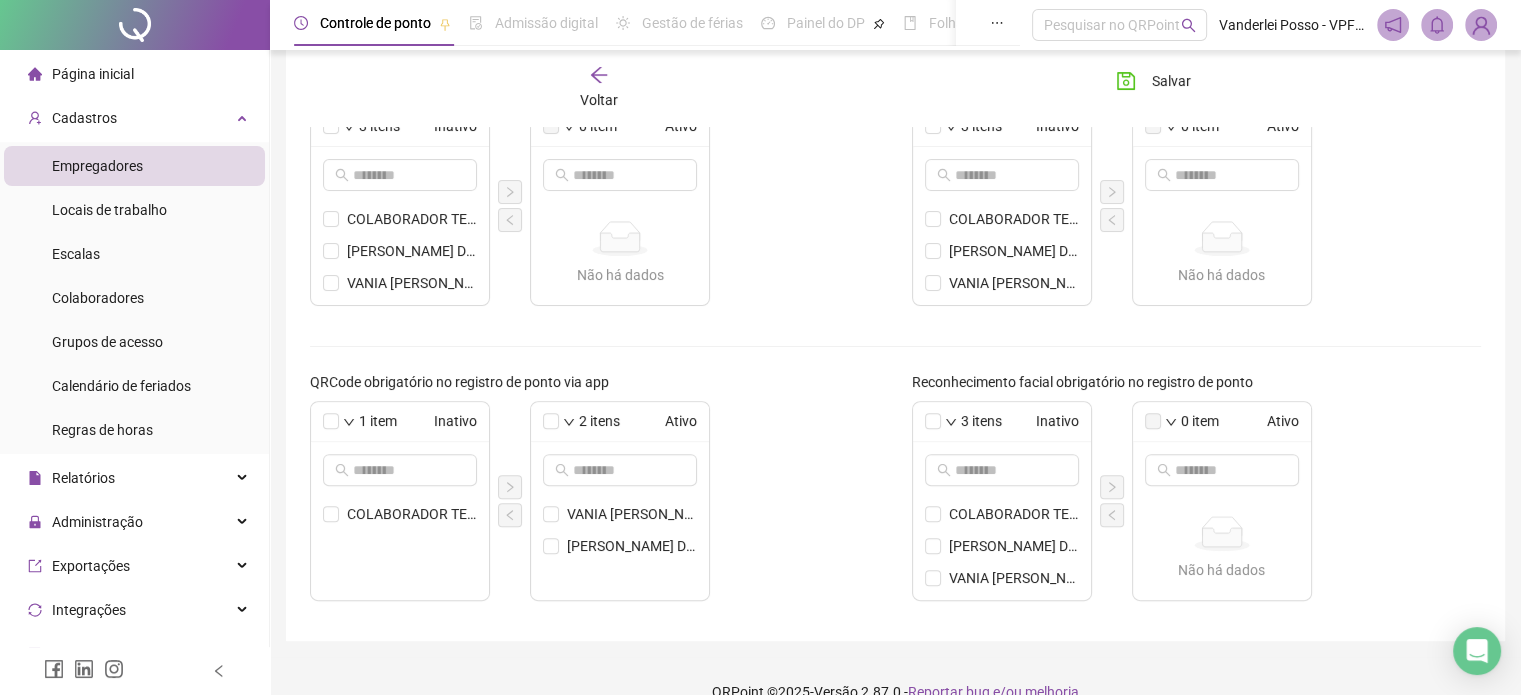 scroll, scrollTop: 714, scrollLeft: 0, axis: vertical 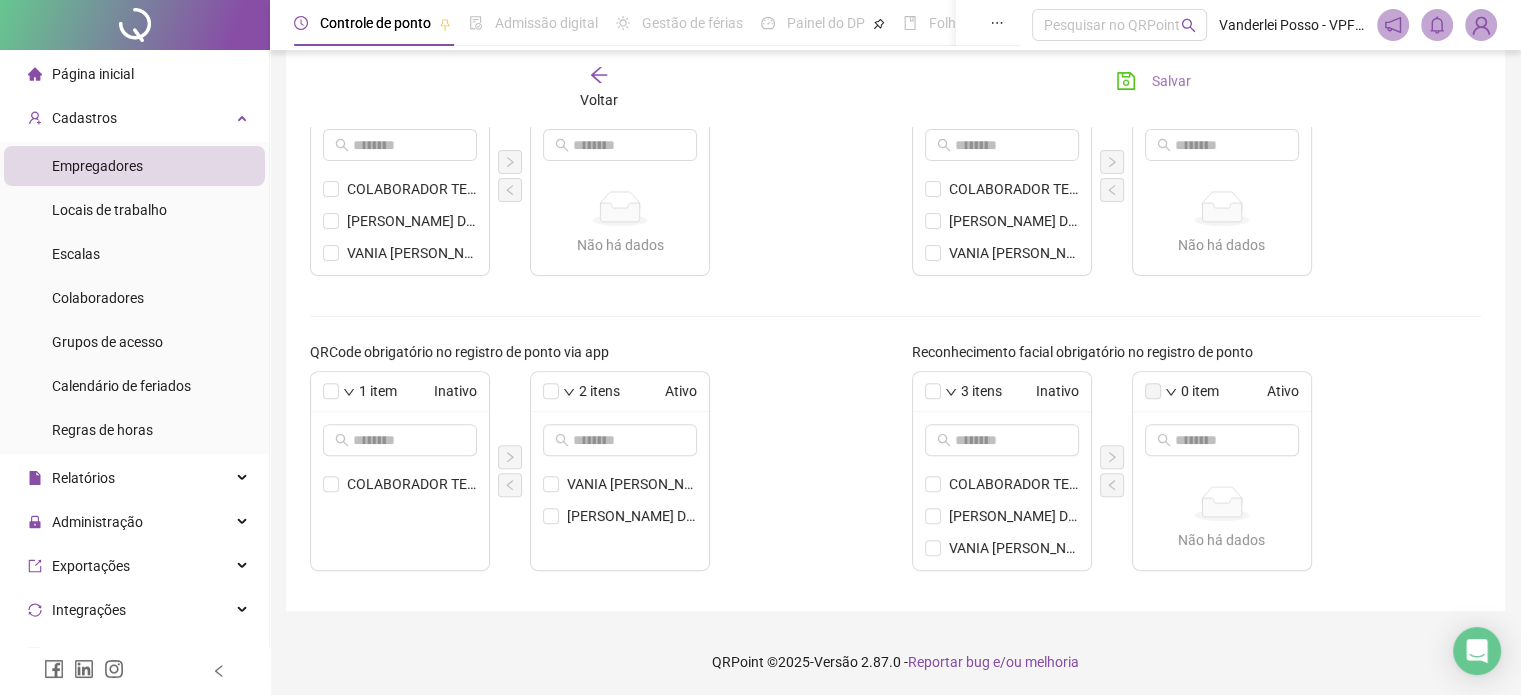 click on "Salvar" at bounding box center (1171, 81) 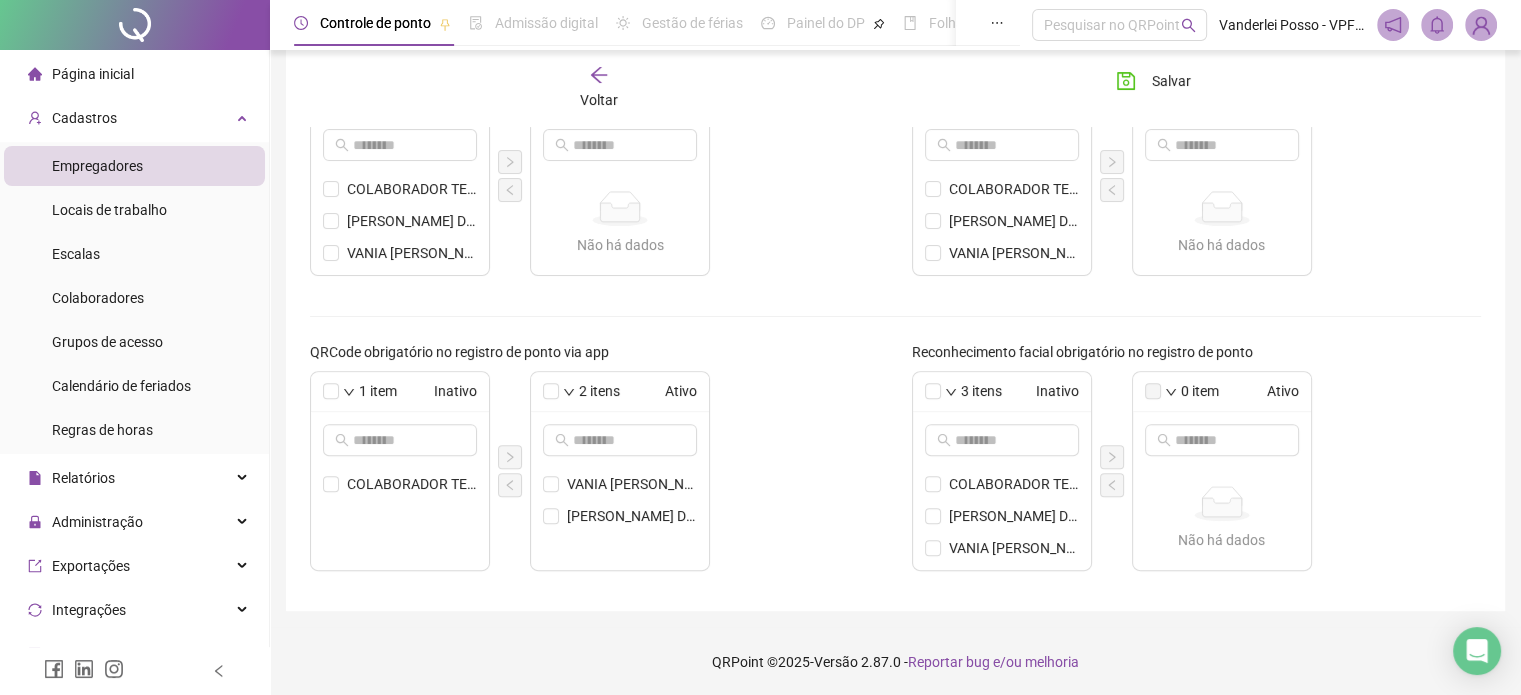 click on "Voltar" at bounding box center (599, 88) 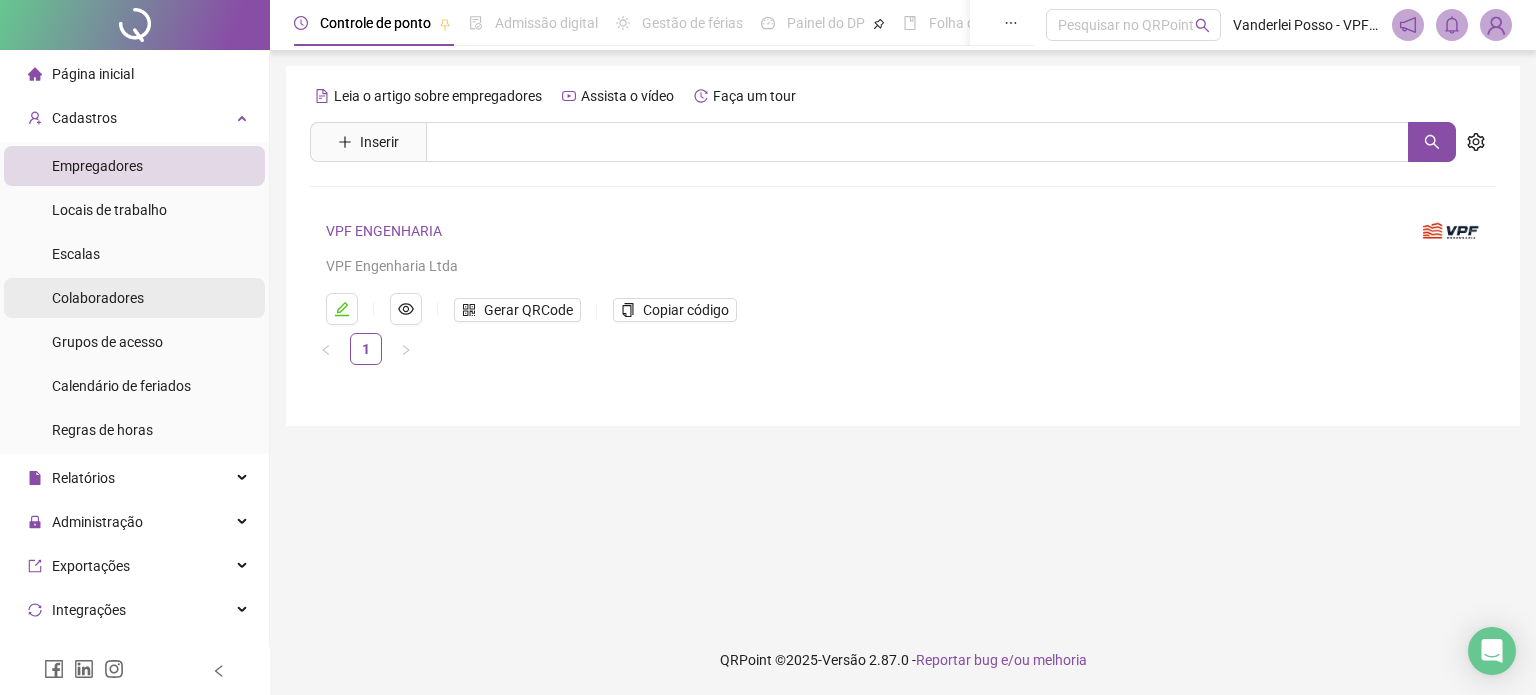 click on "Colaboradores" at bounding box center [98, 298] 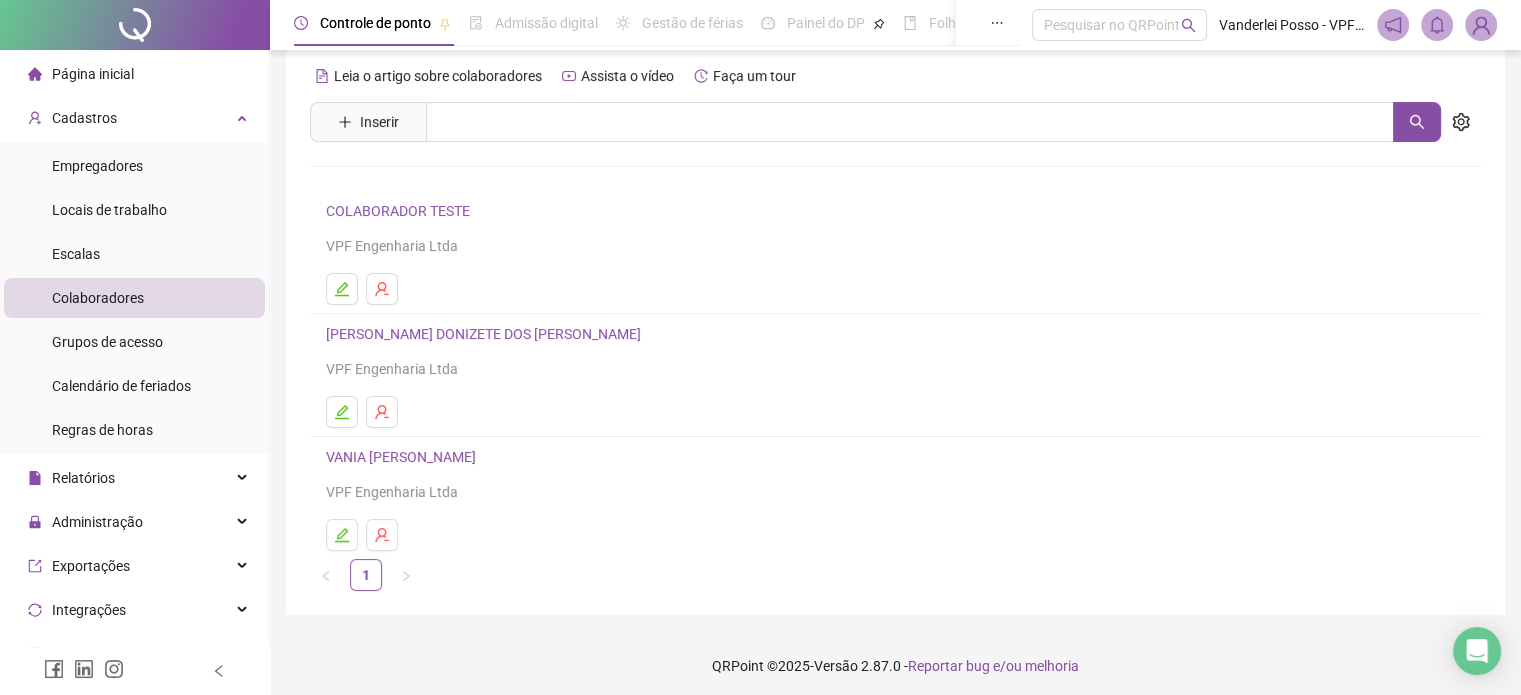 scroll, scrollTop: 25, scrollLeft: 0, axis: vertical 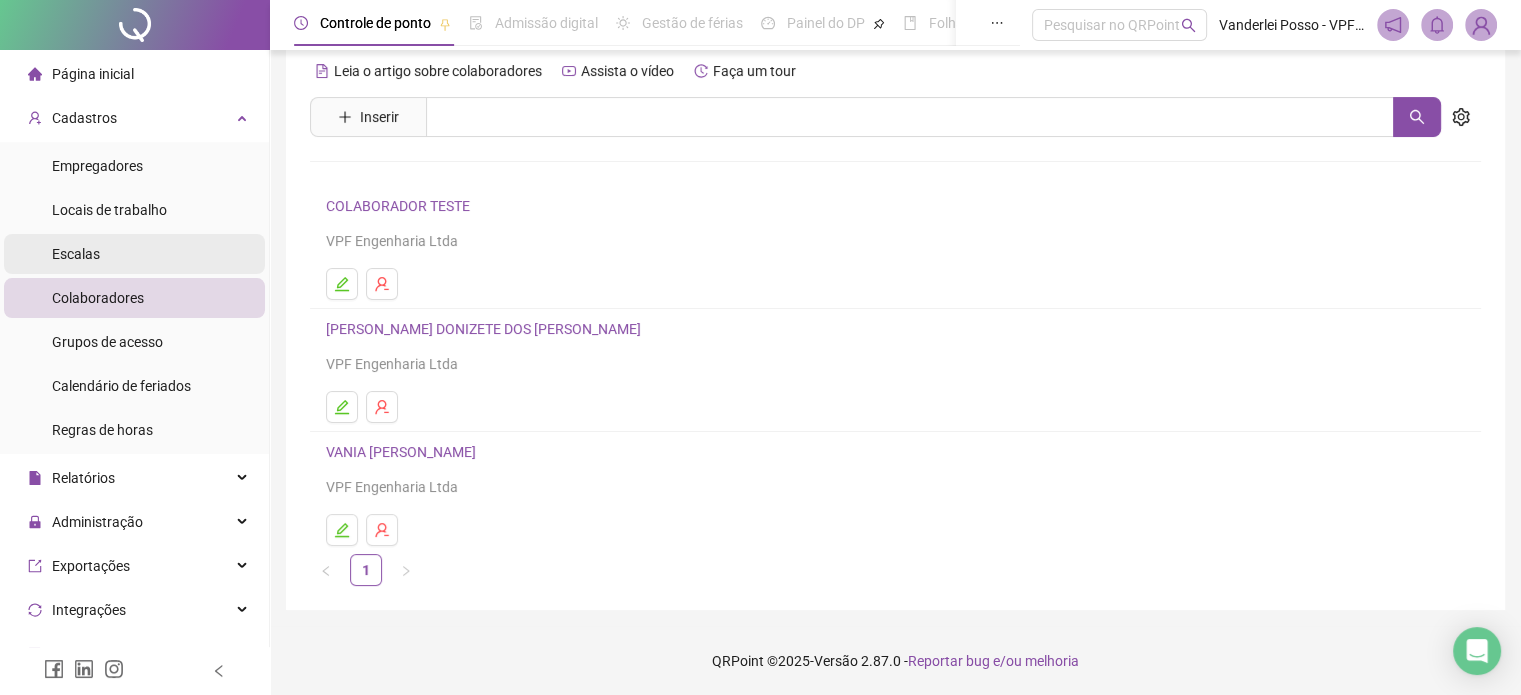 click on "Escalas" at bounding box center (134, 254) 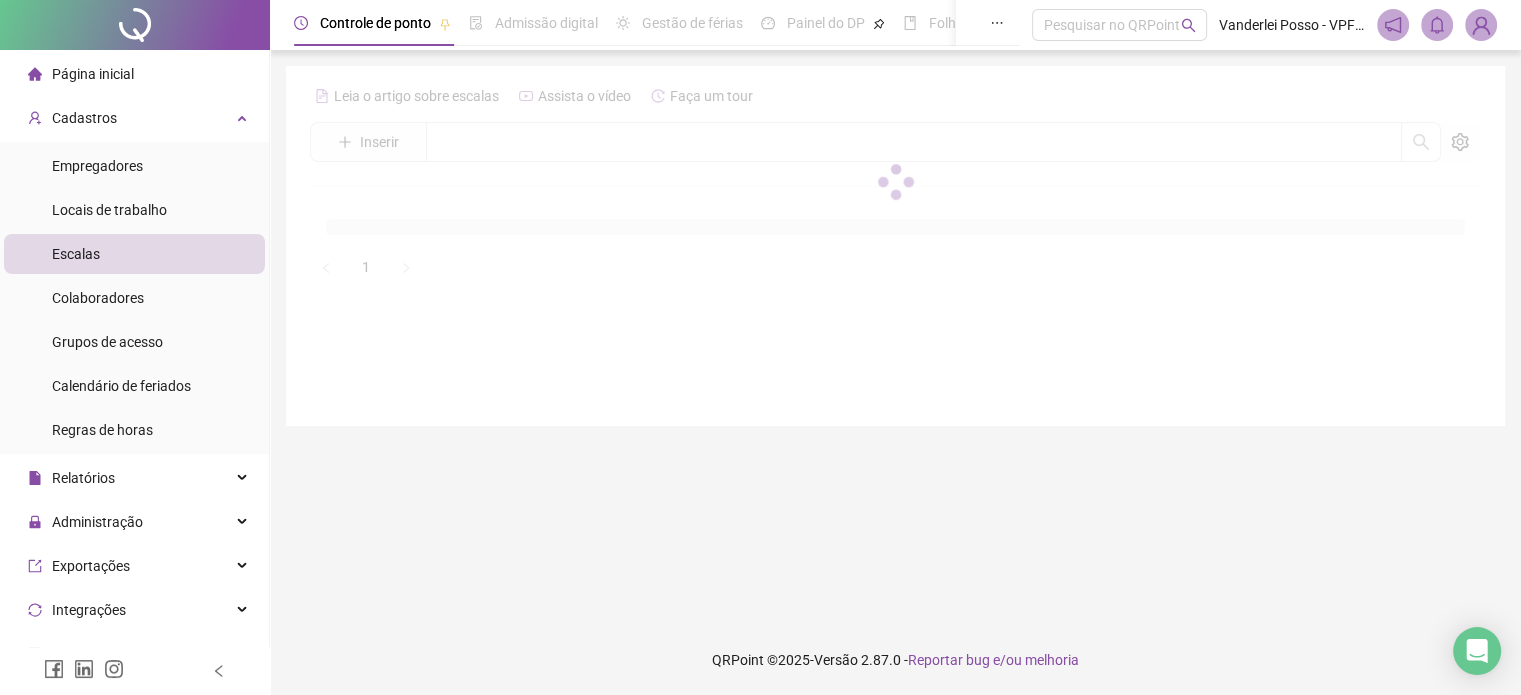 scroll, scrollTop: 0, scrollLeft: 0, axis: both 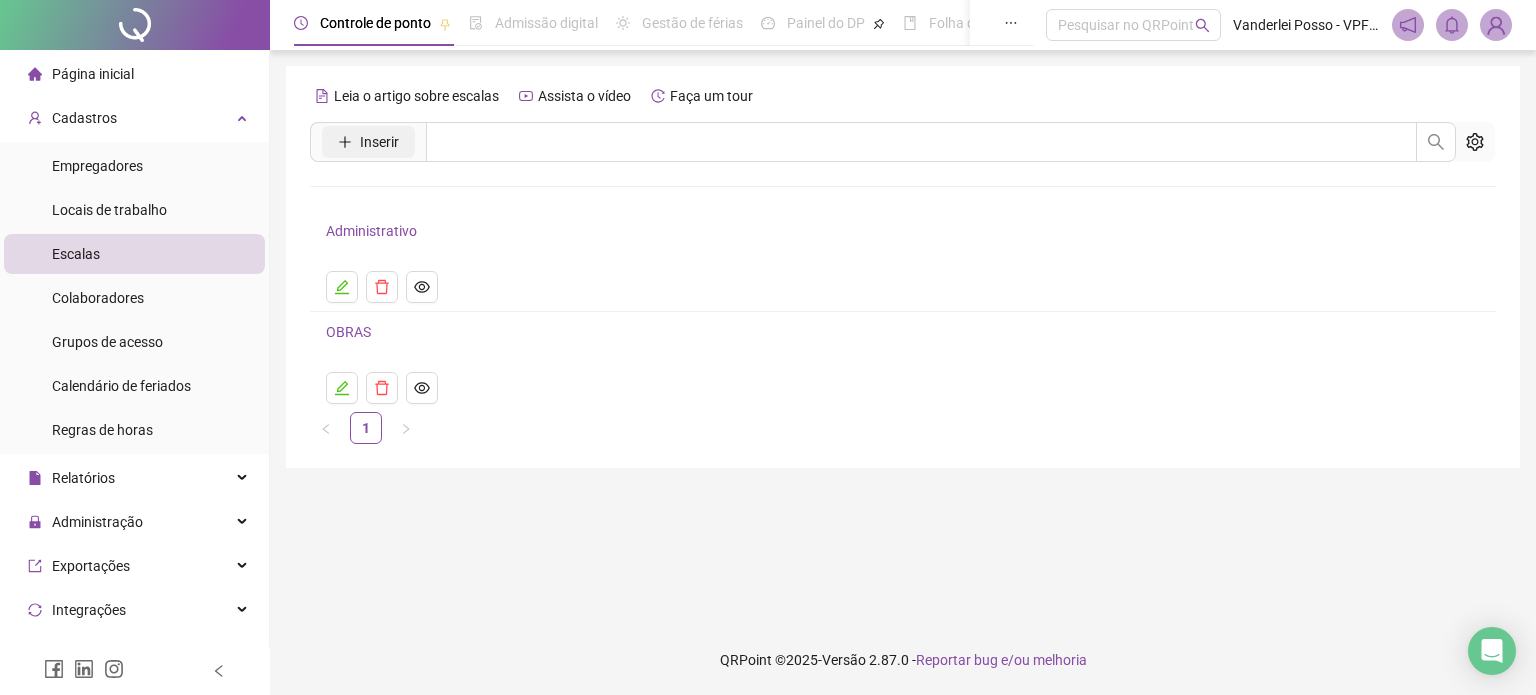 click on "Inserir" at bounding box center [379, 142] 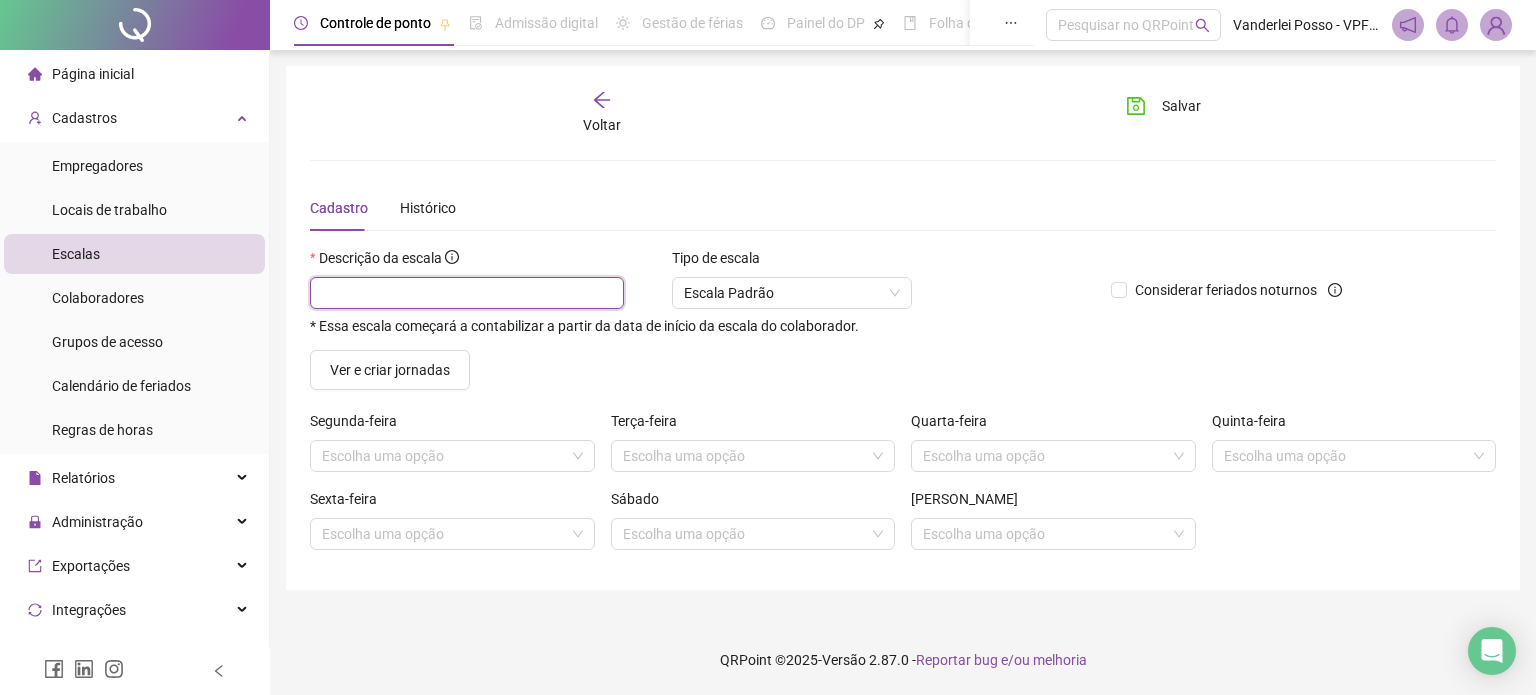 click at bounding box center (467, 293) 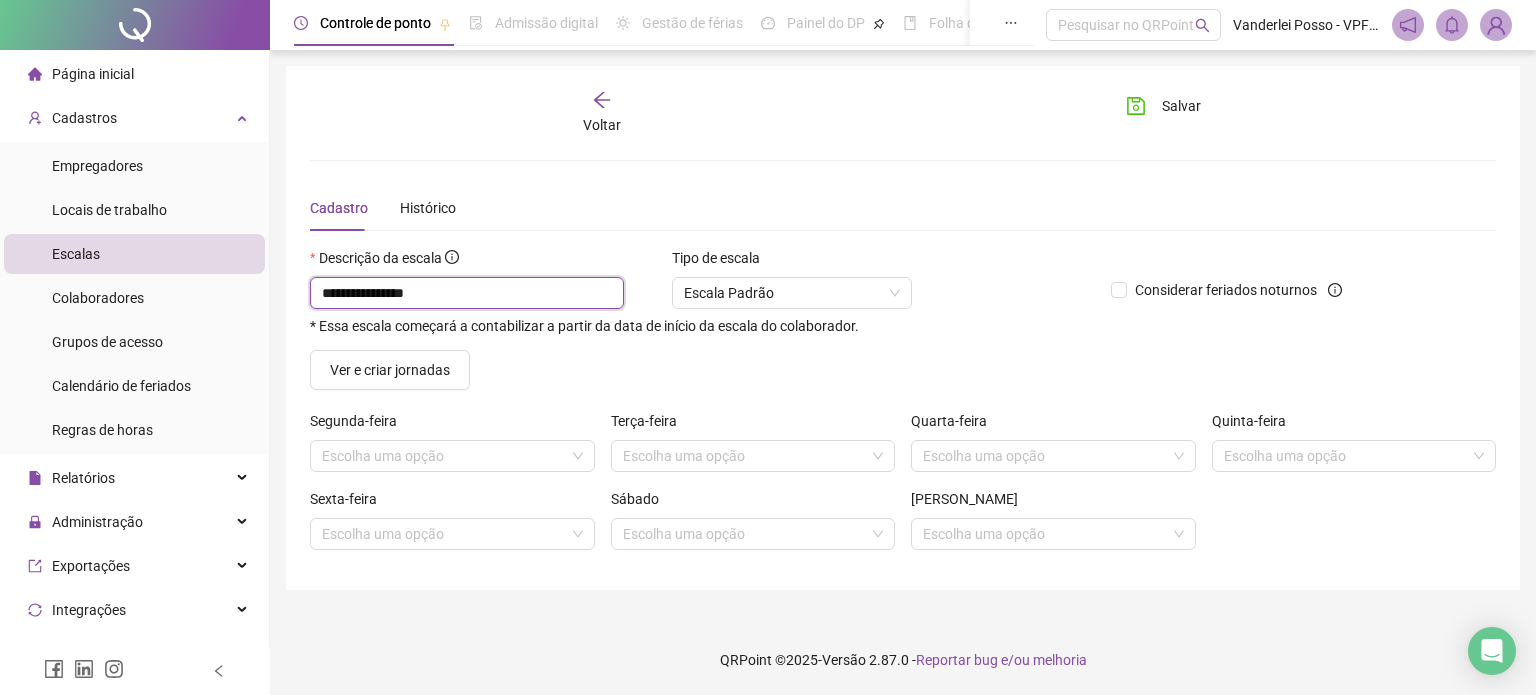 type on "**********" 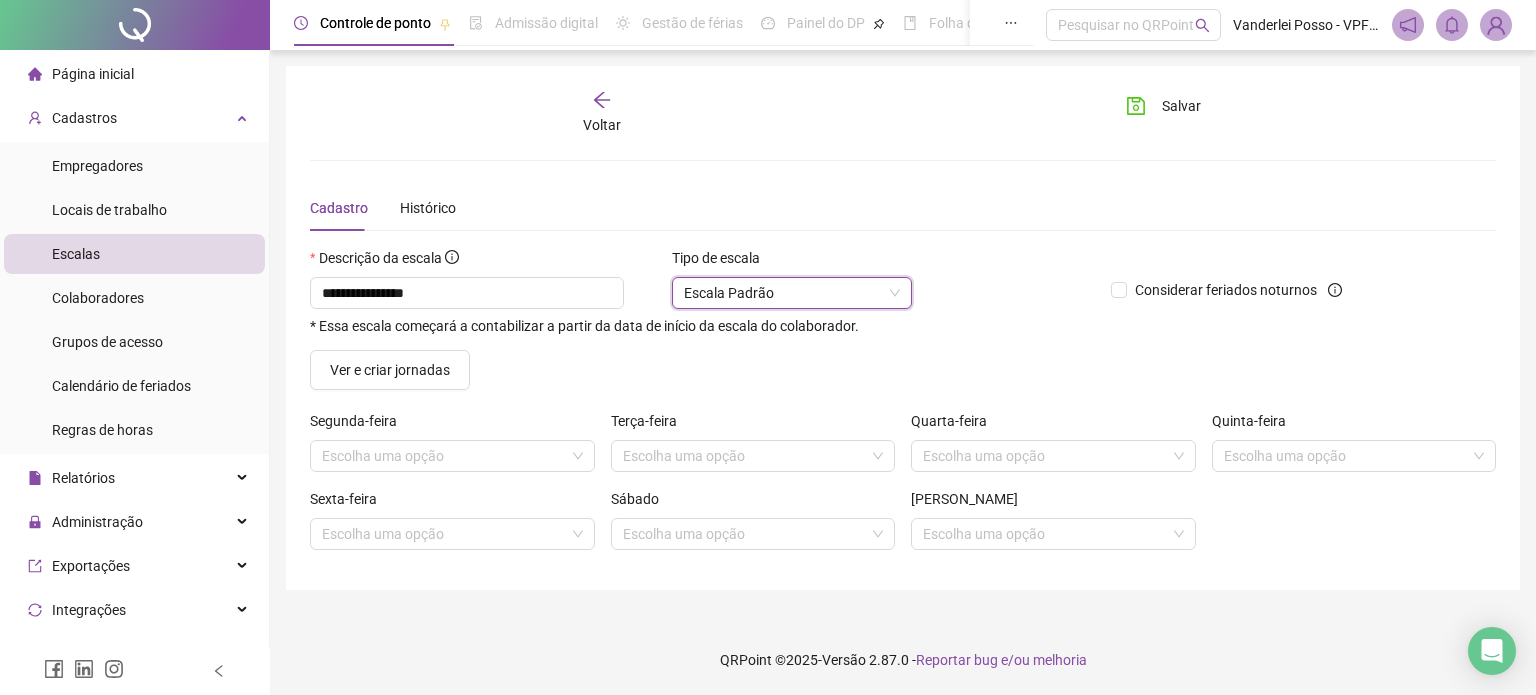 click on "Escala Padrão" at bounding box center (792, 293) 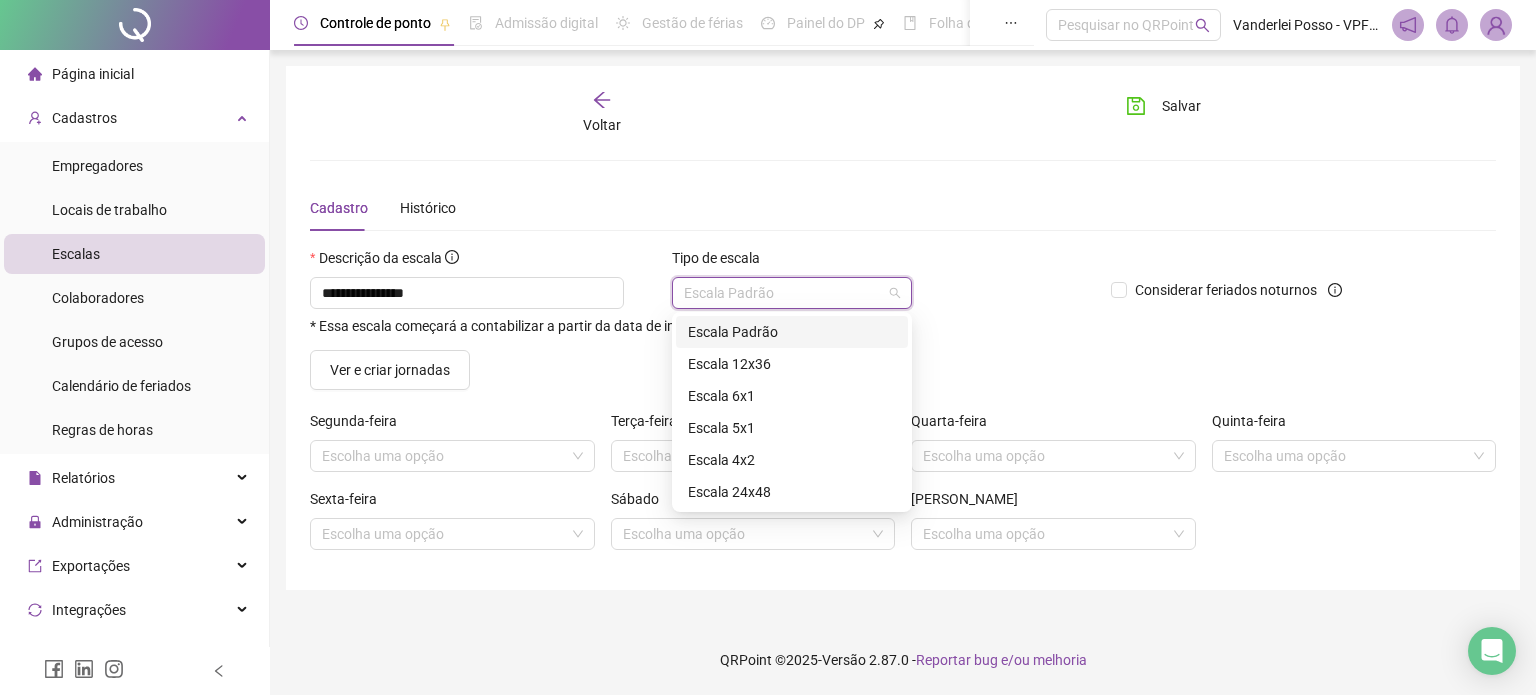 click on "Escala Padrão" at bounding box center (792, 293) 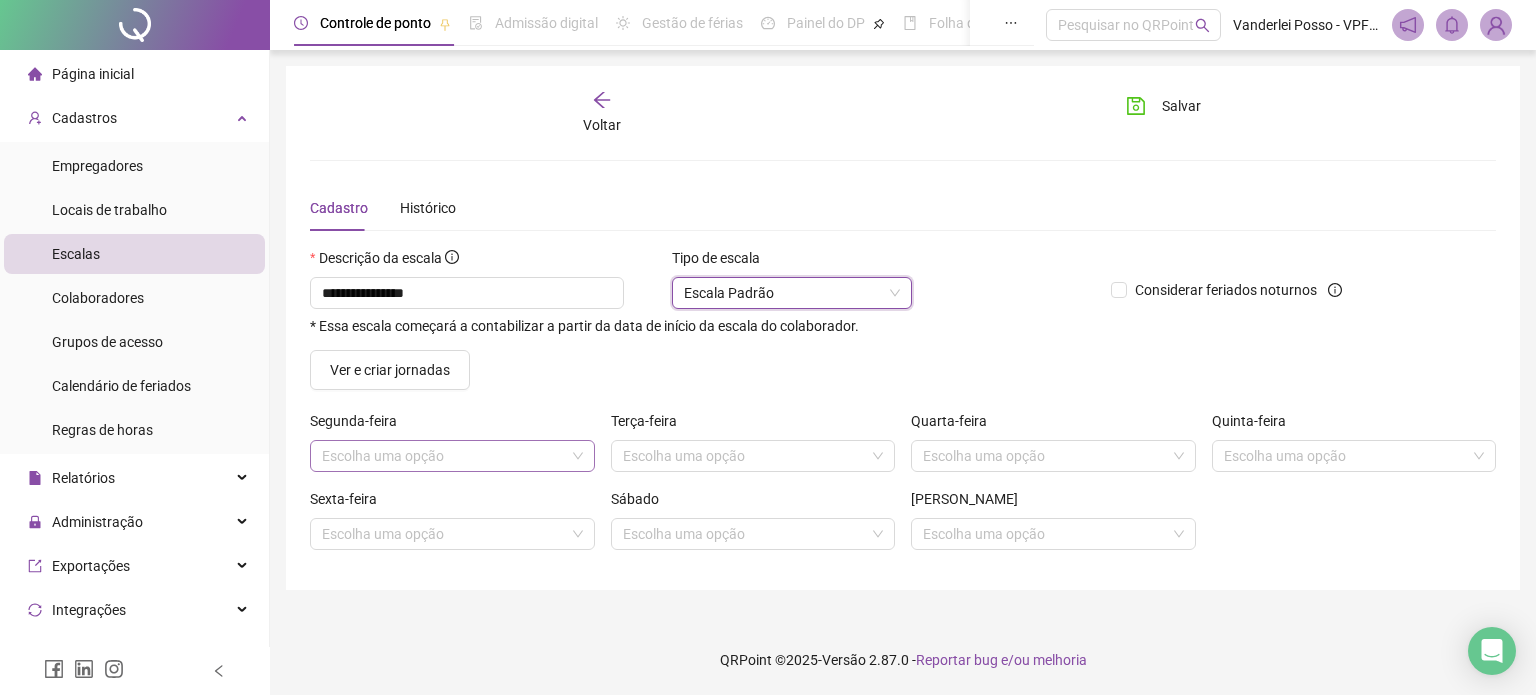 click at bounding box center (446, 456) 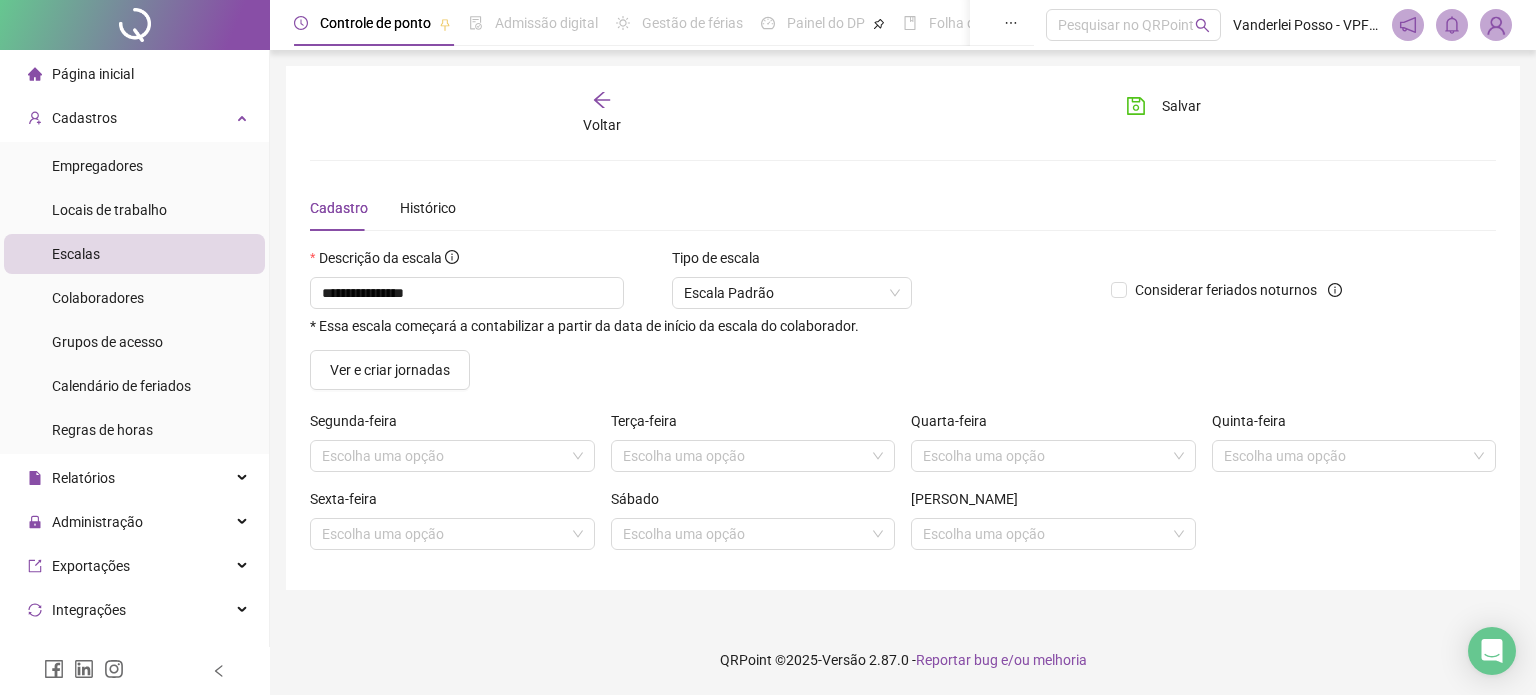 click on "Cadastro Histórico" at bounding box center (903, 208) 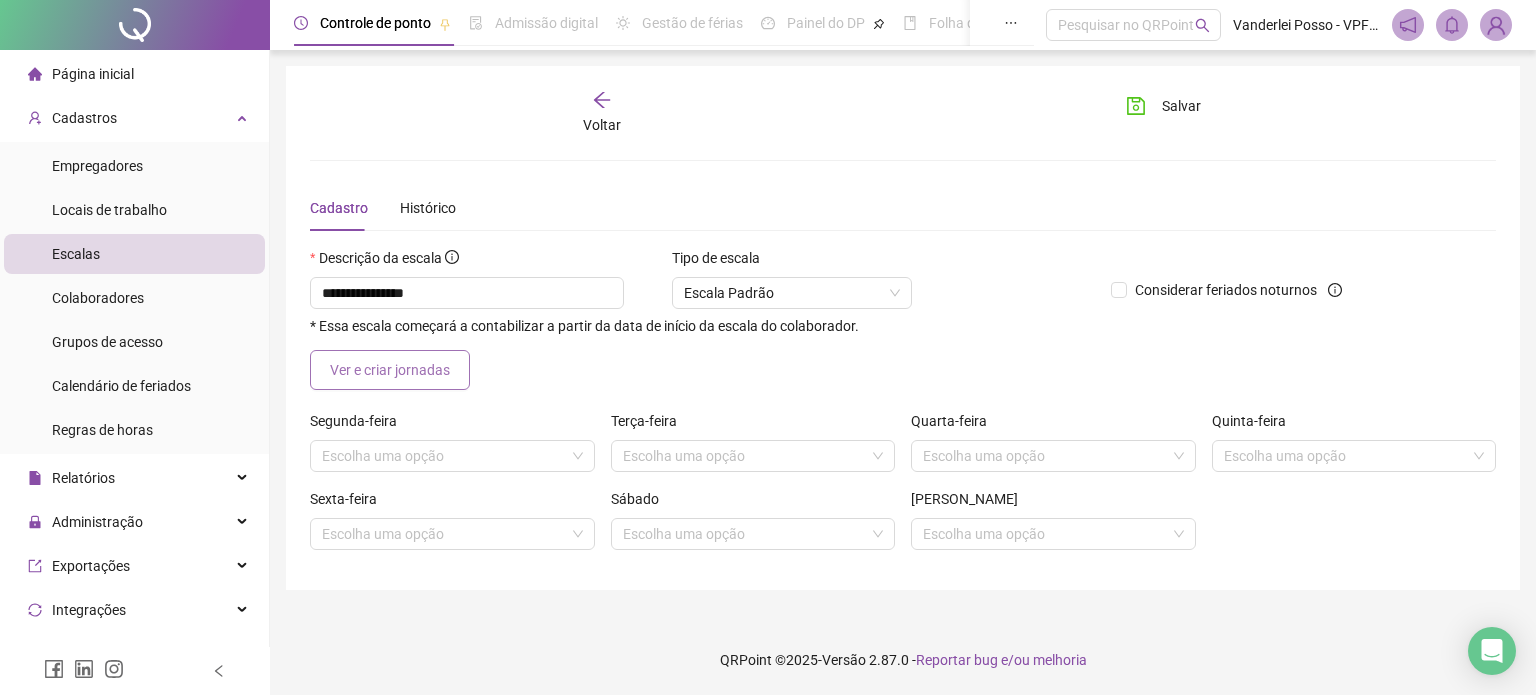 click on "Ver e criar jornadas" at bounding box center [390, 370] 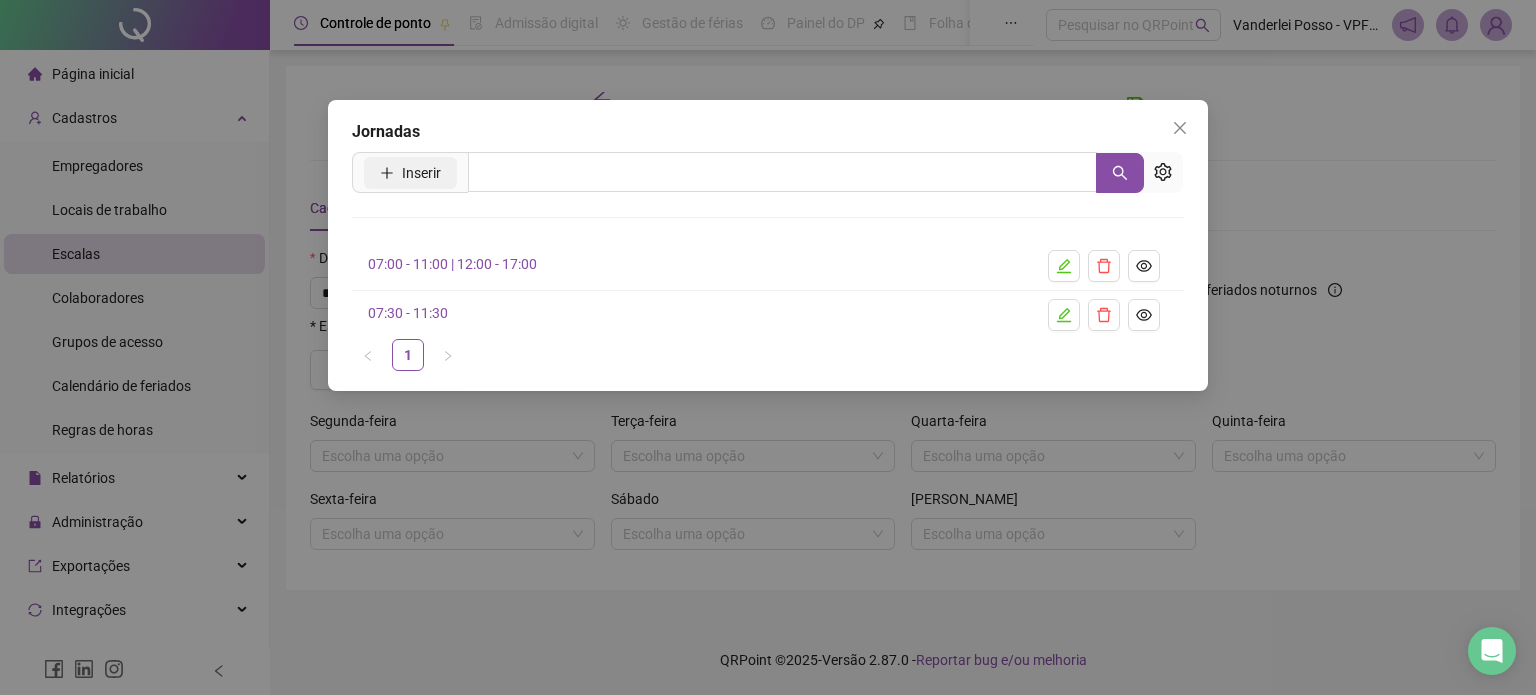 click on "Inserir" at bounding box center [410, 173] 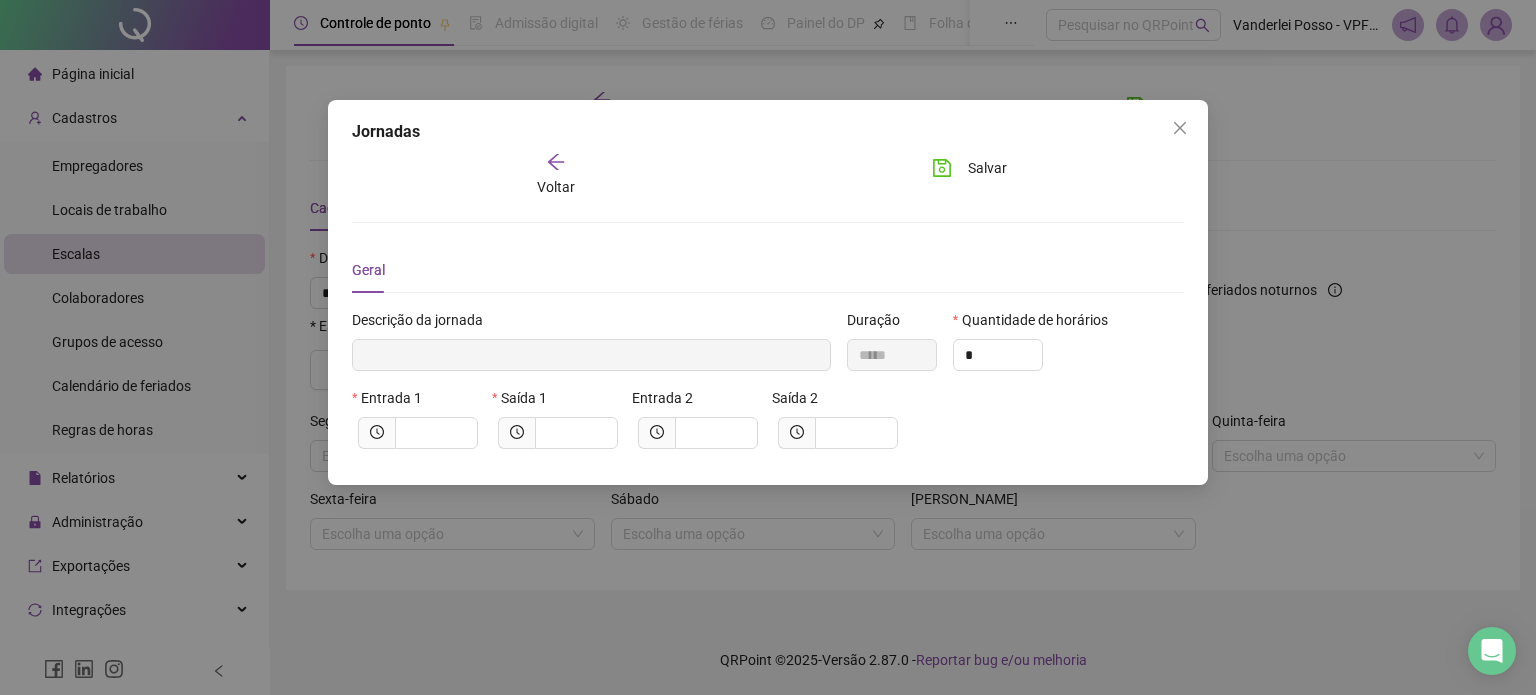 type 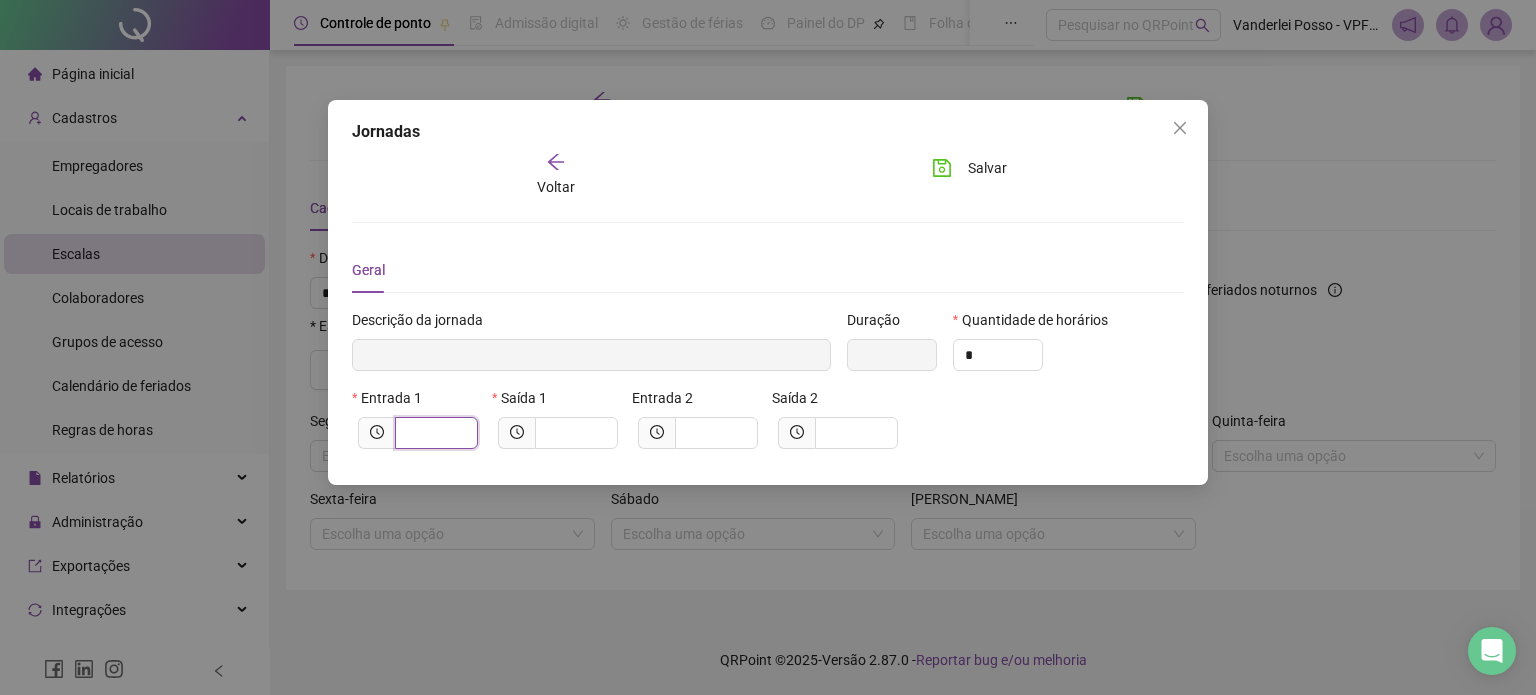click at bounding box center [434, 433] 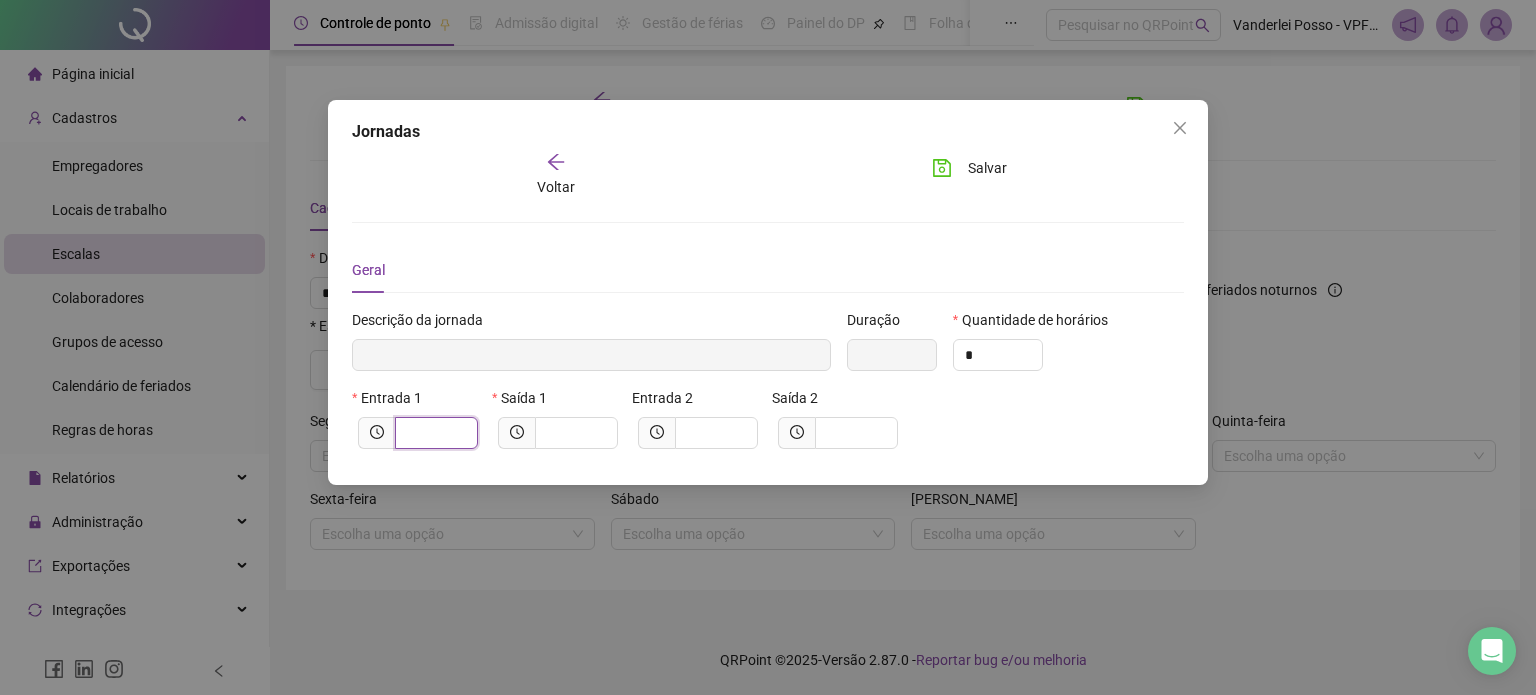 type on "*****" 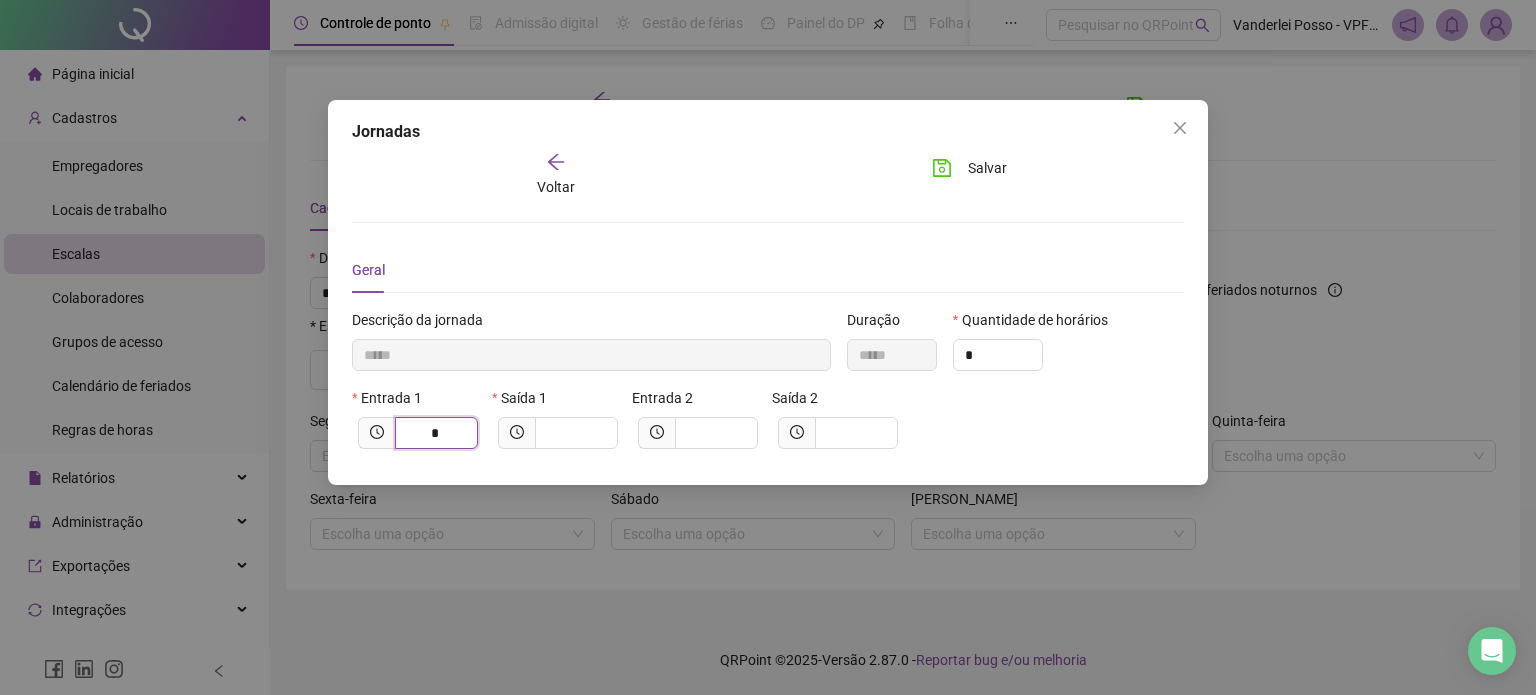 type on "******" 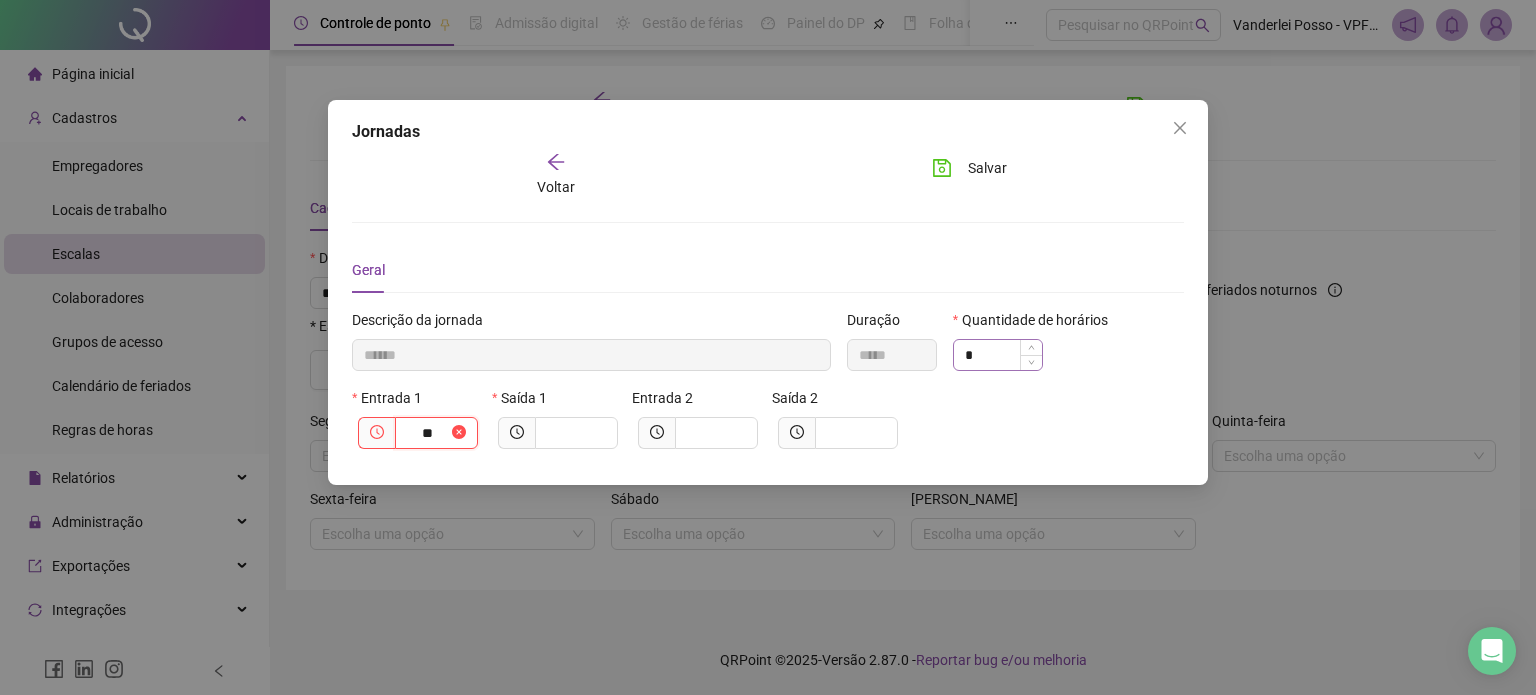 type on "**" 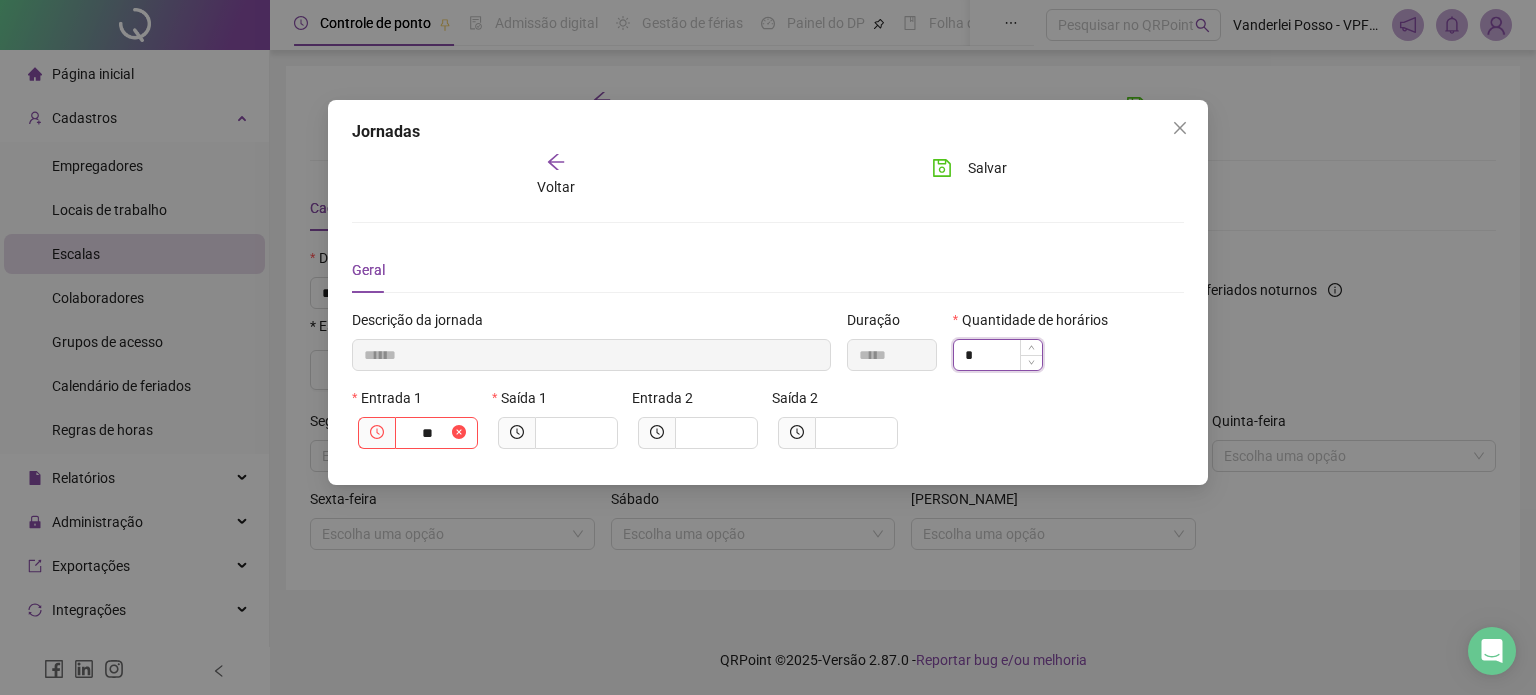 click on "*" at bounding box center (998, 355) 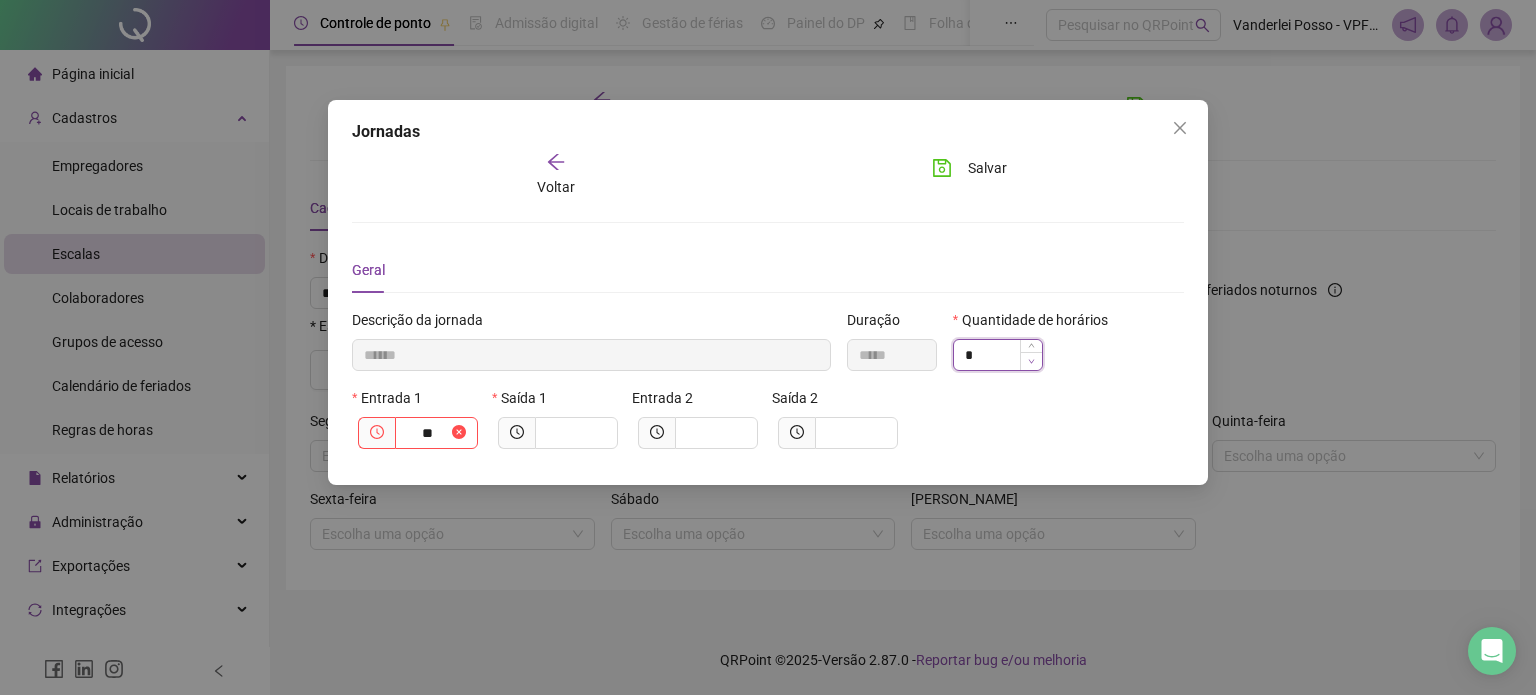 click at bounding box center [1031, 361] 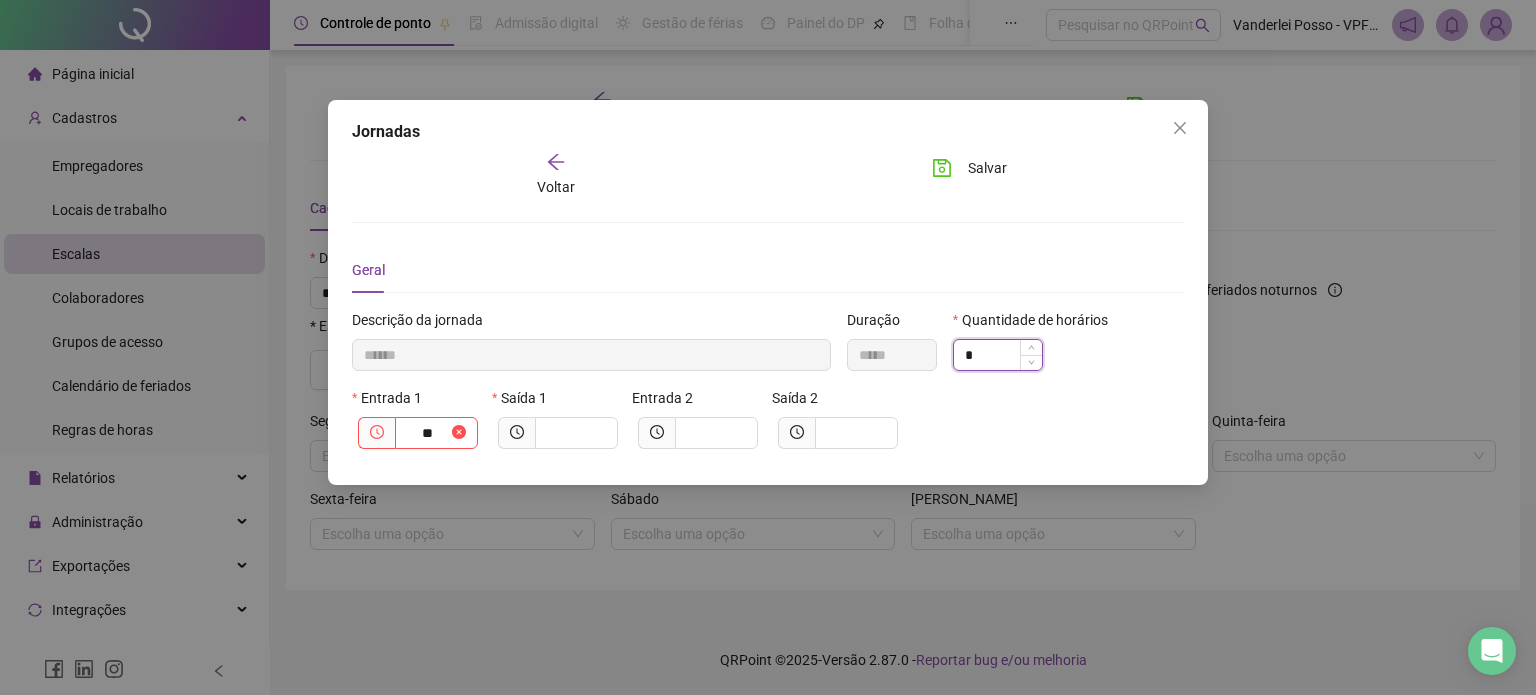 drag, startPoint x: 973, startPoint y: 357, endPoint x: 956, endPoint y: 355, distance: 17.117243 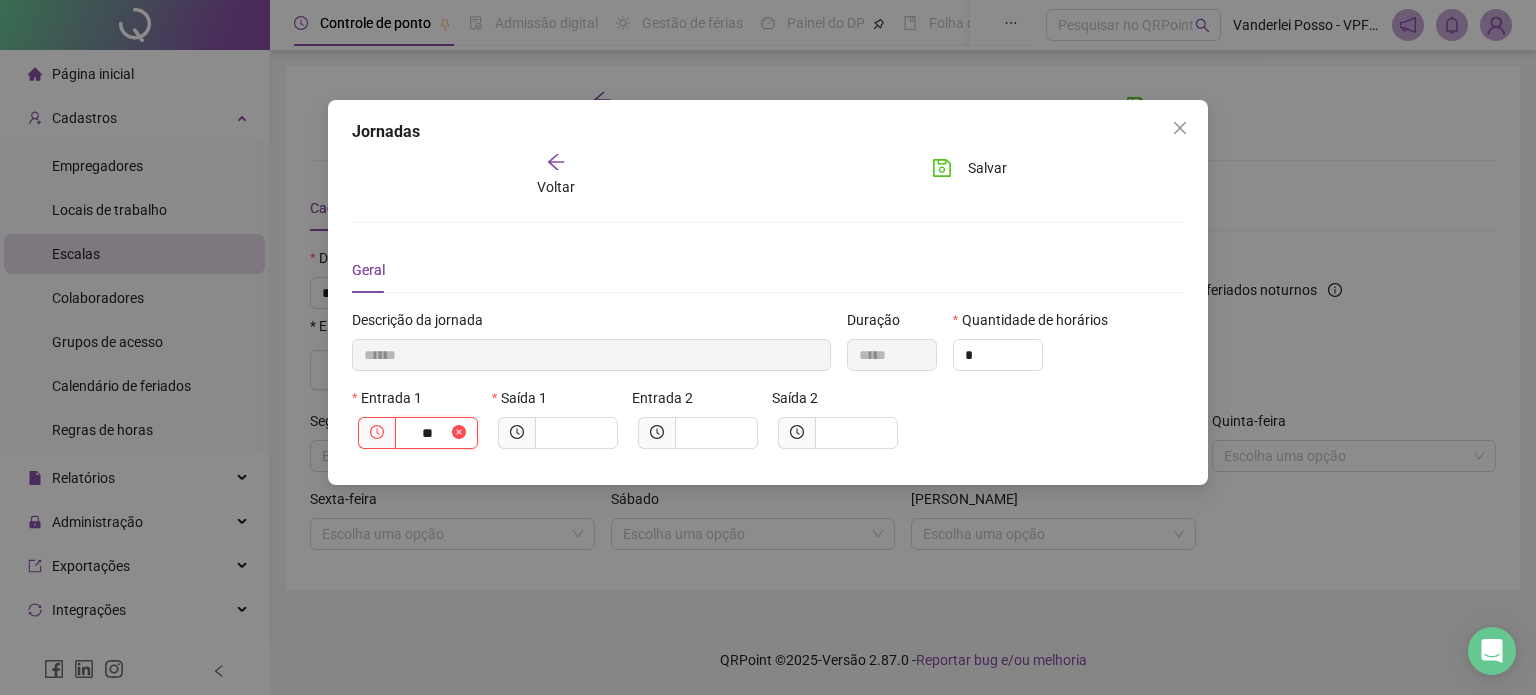 click on "**" at bounding box center [427, 433] 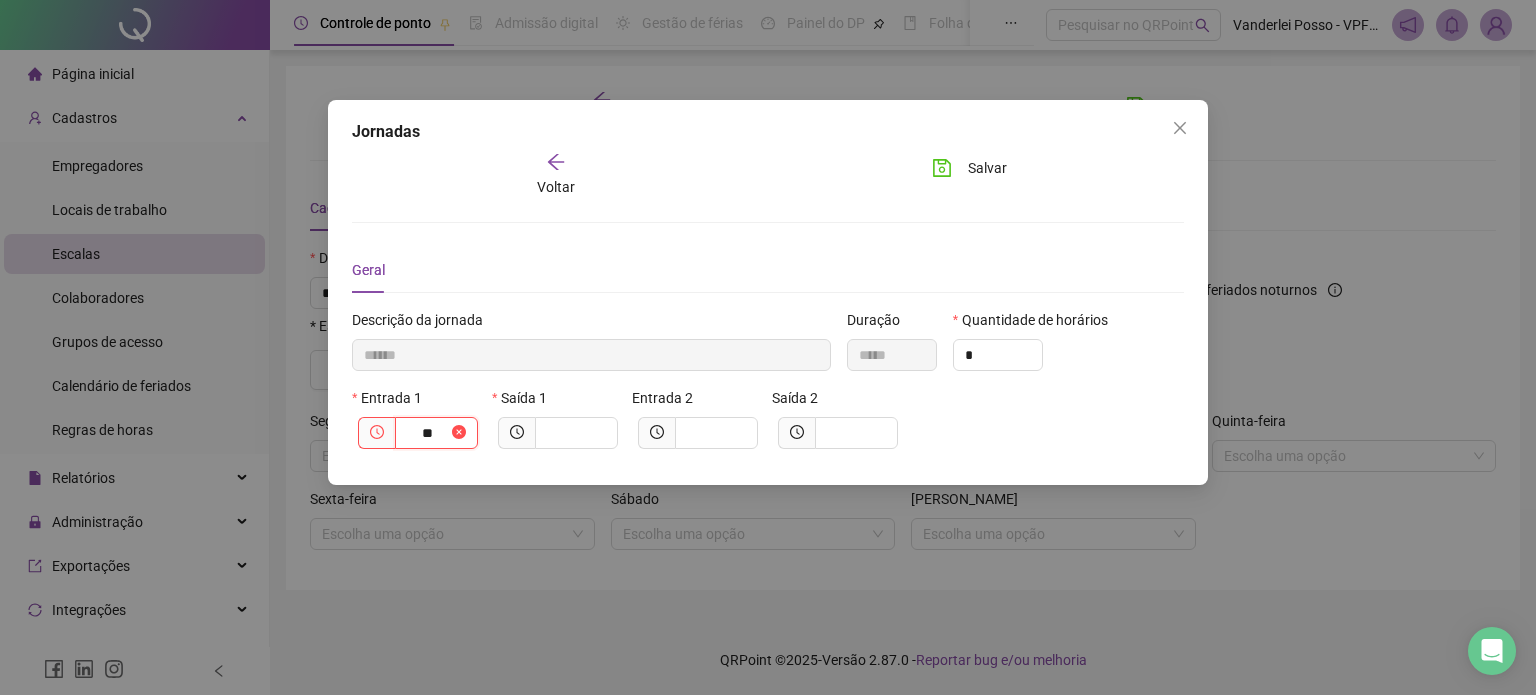 type on "********" 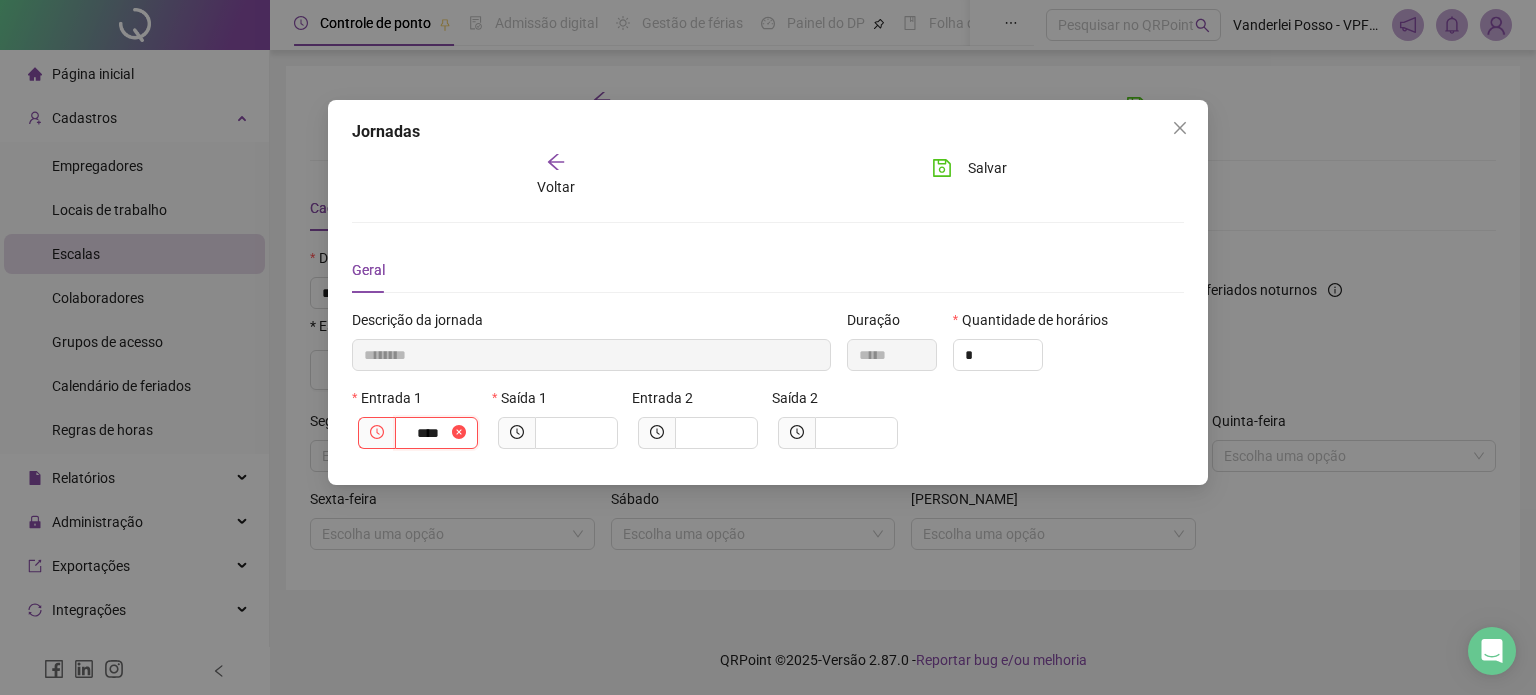 type on "*********" 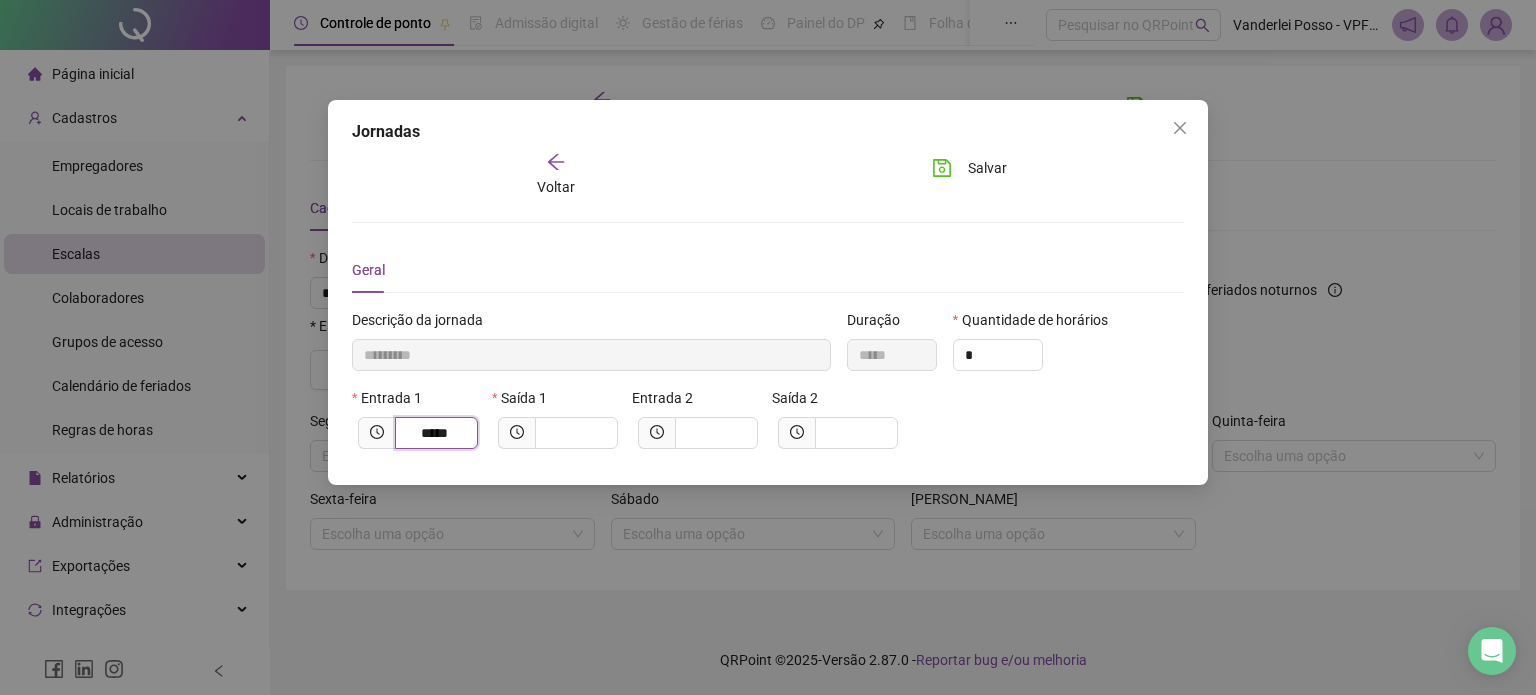 type on "*****" 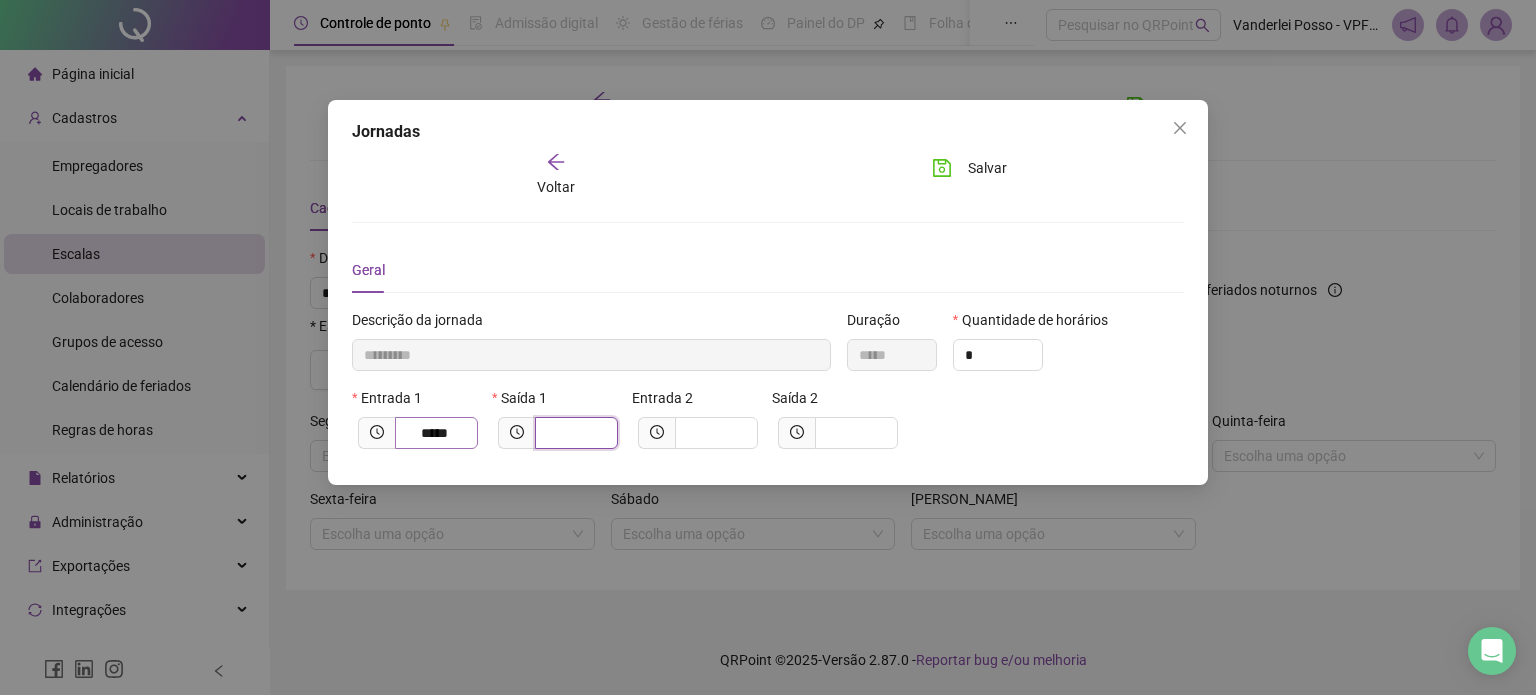 type on "*********" 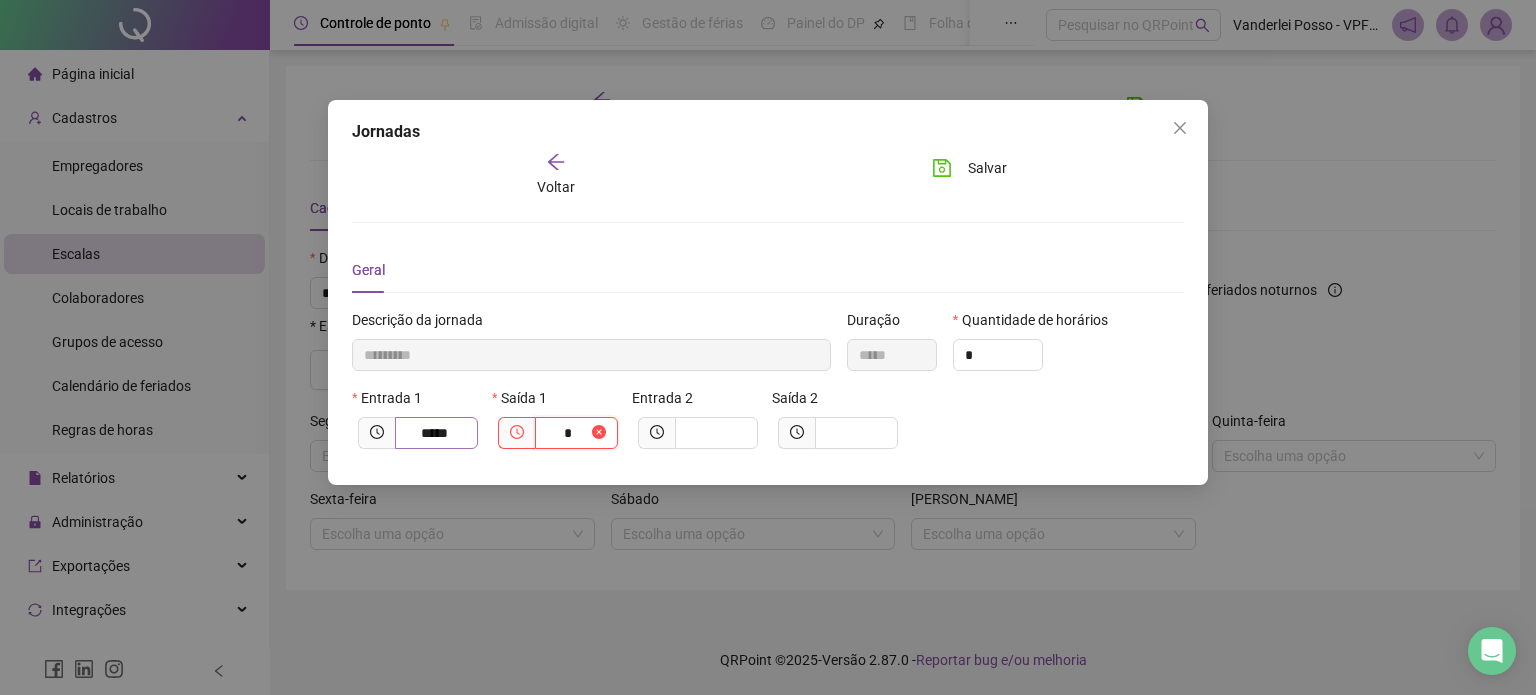 type on "**********" 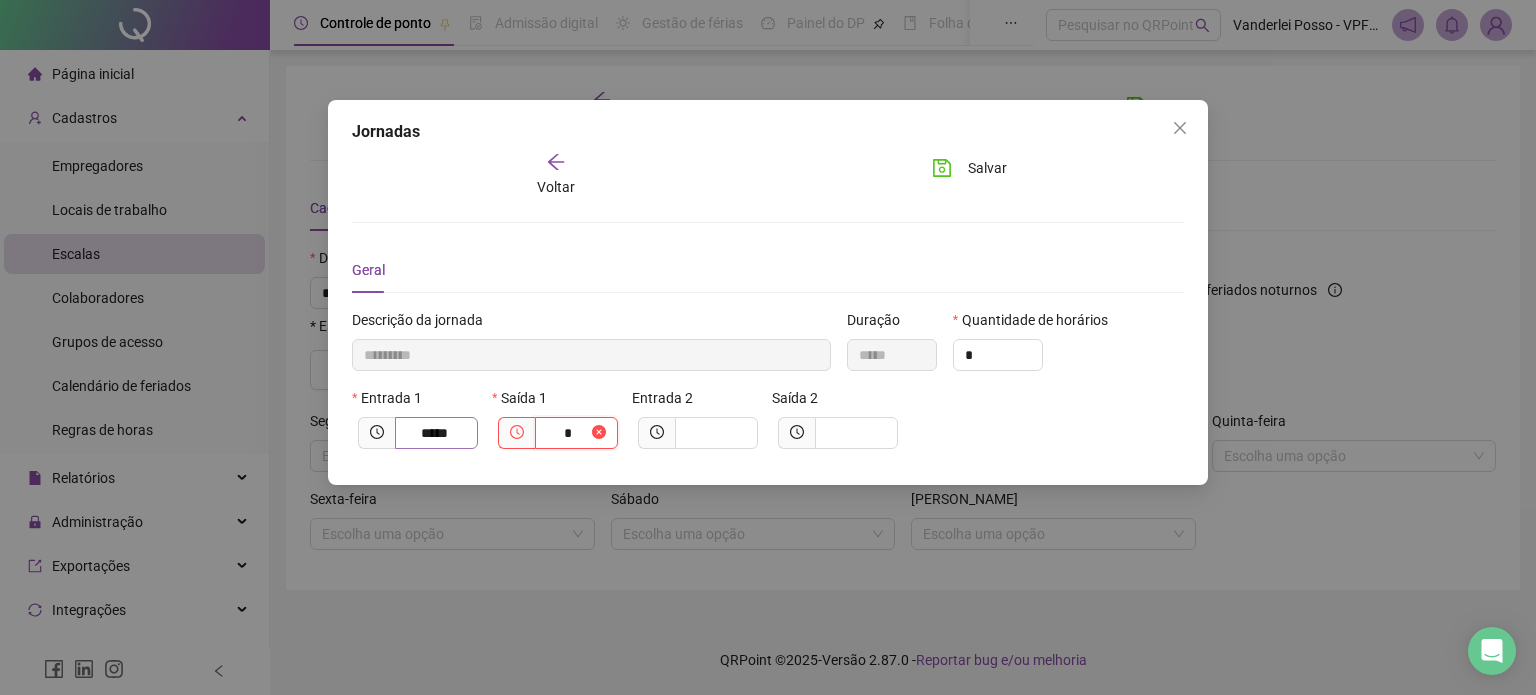 type on "**" 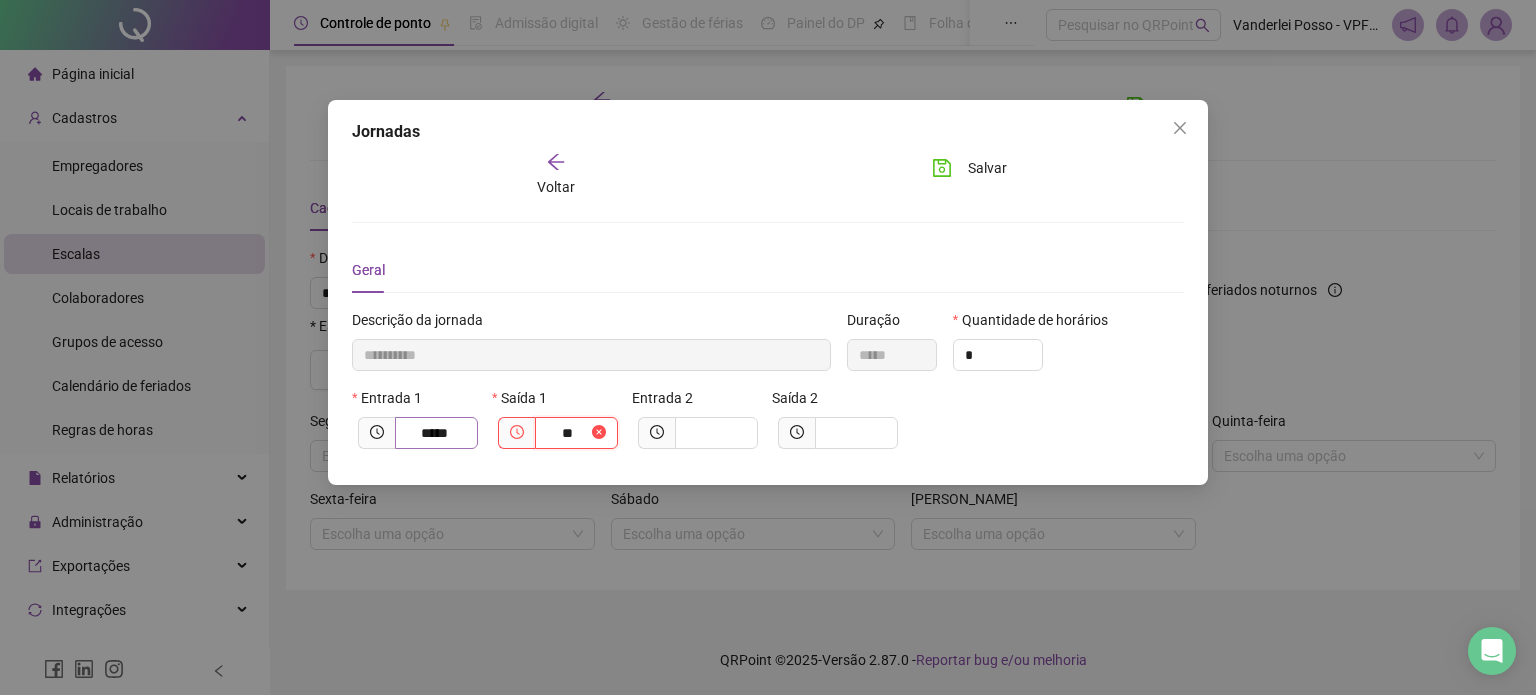 type on "**********" 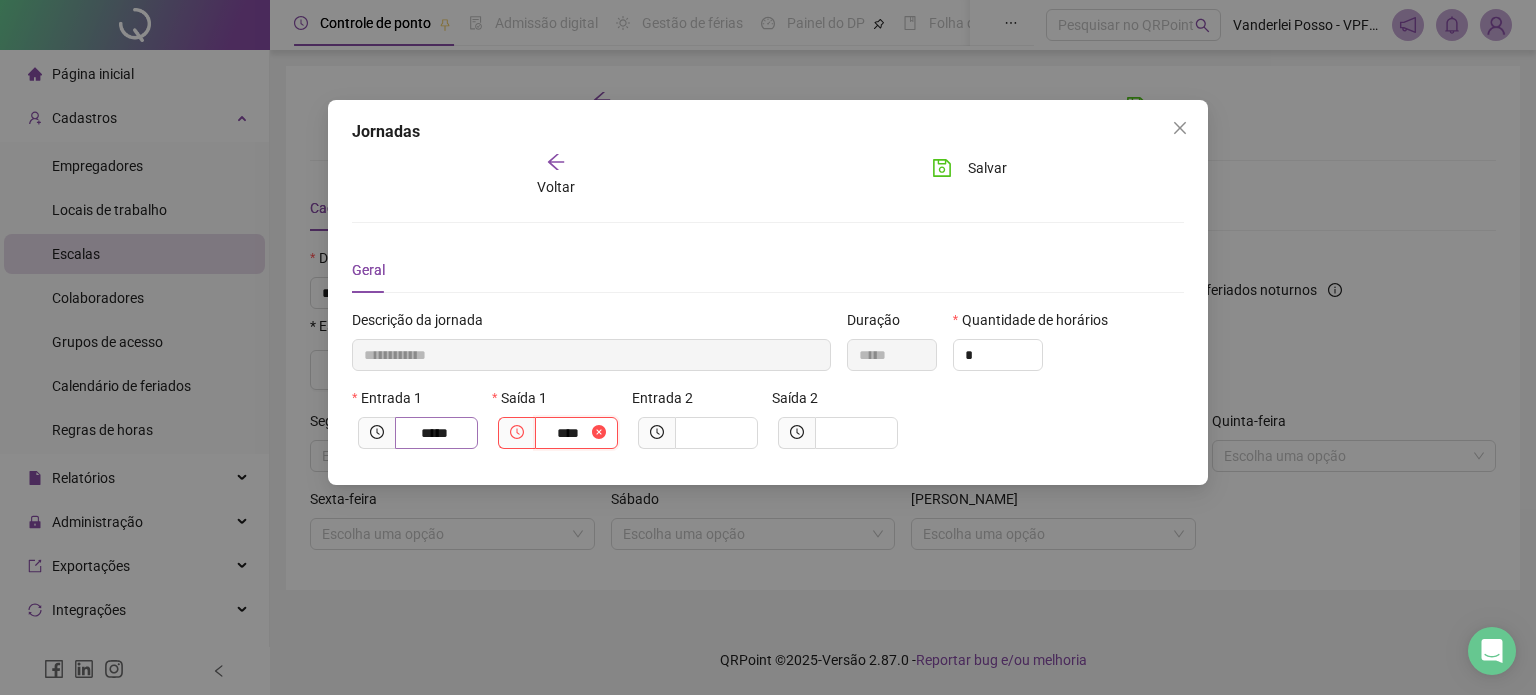 type on "**********" 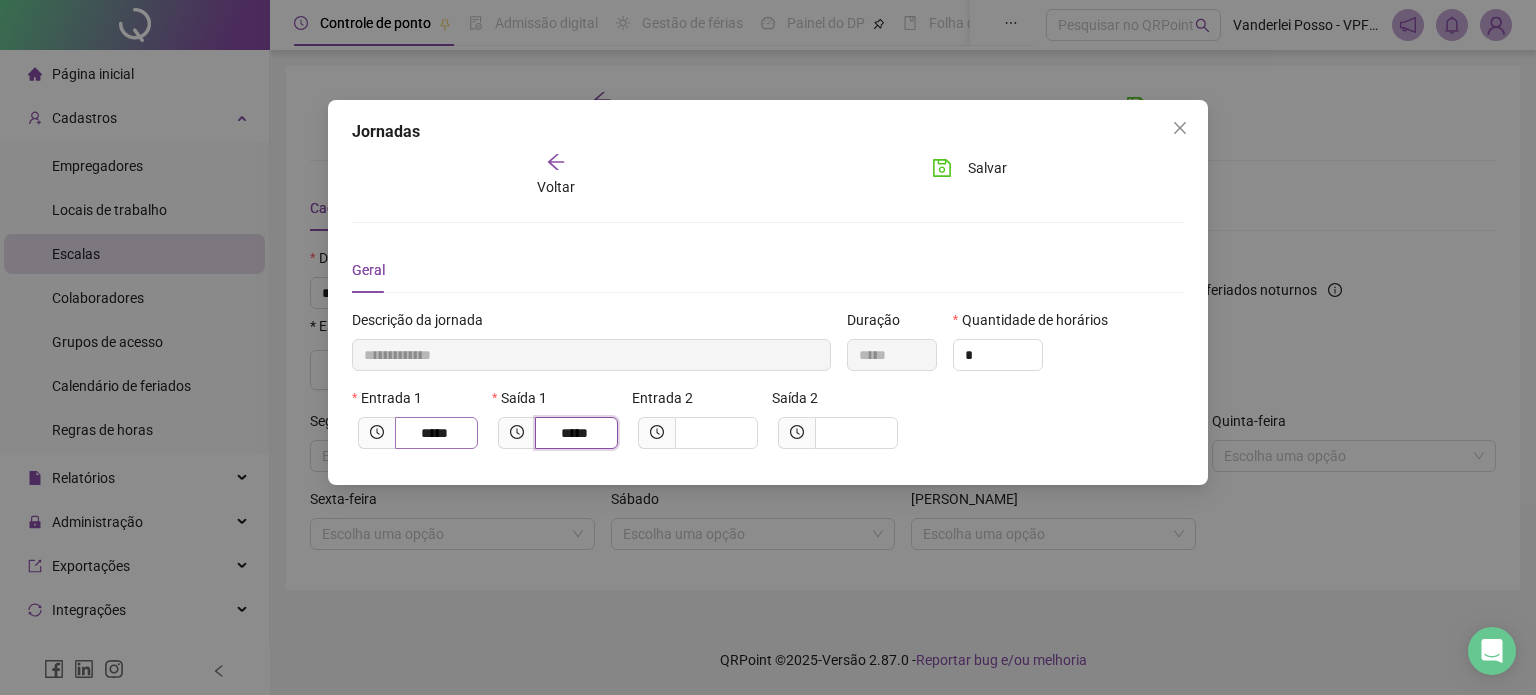 type on "*****" 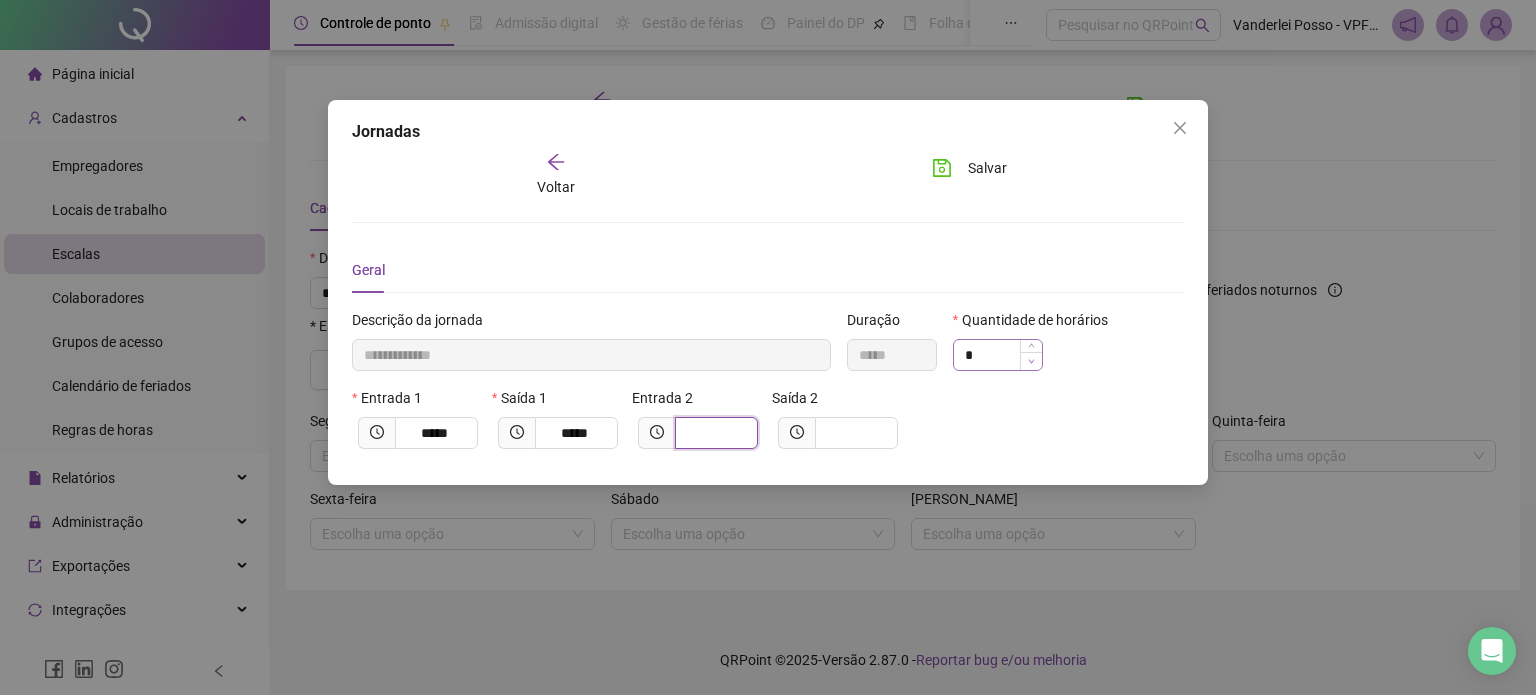 click at bounding box center (1031, 361) 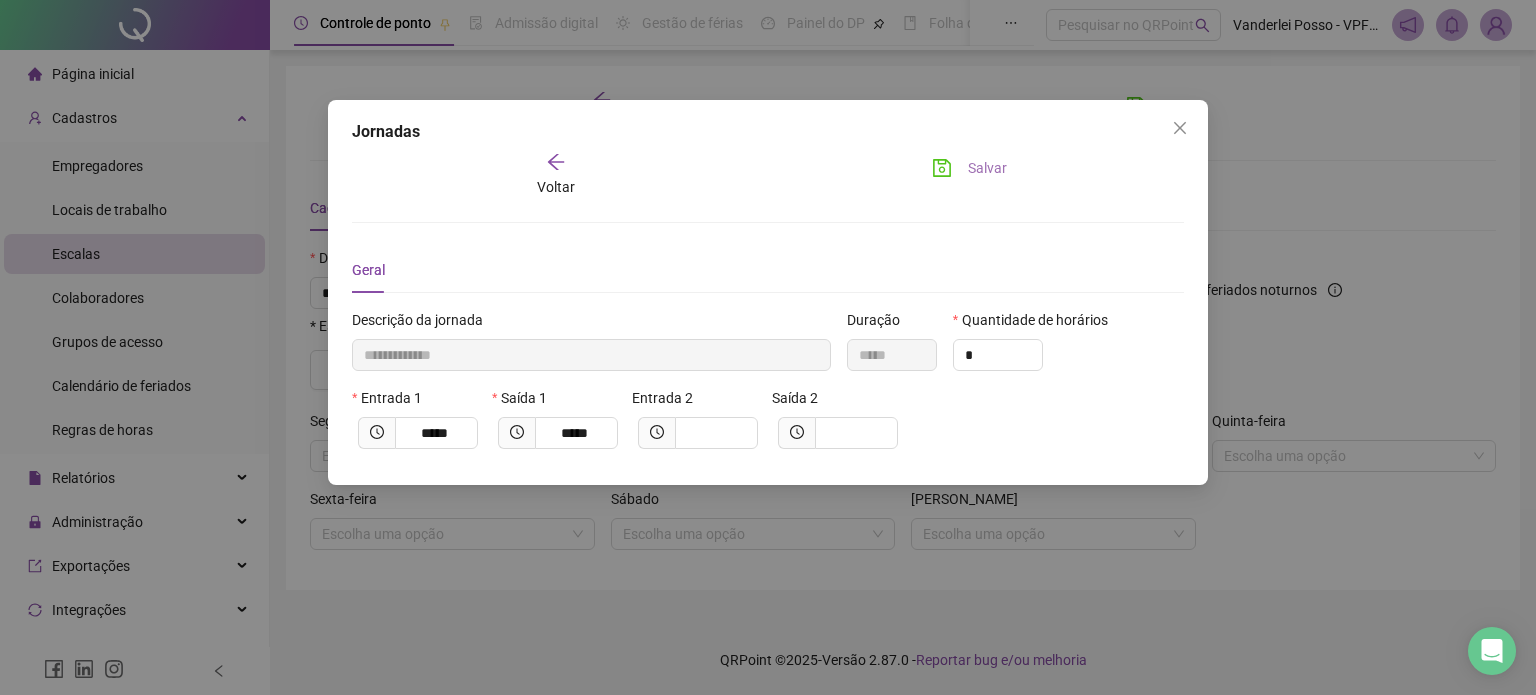 click on "Salvar" at bounding box center [969, 168] 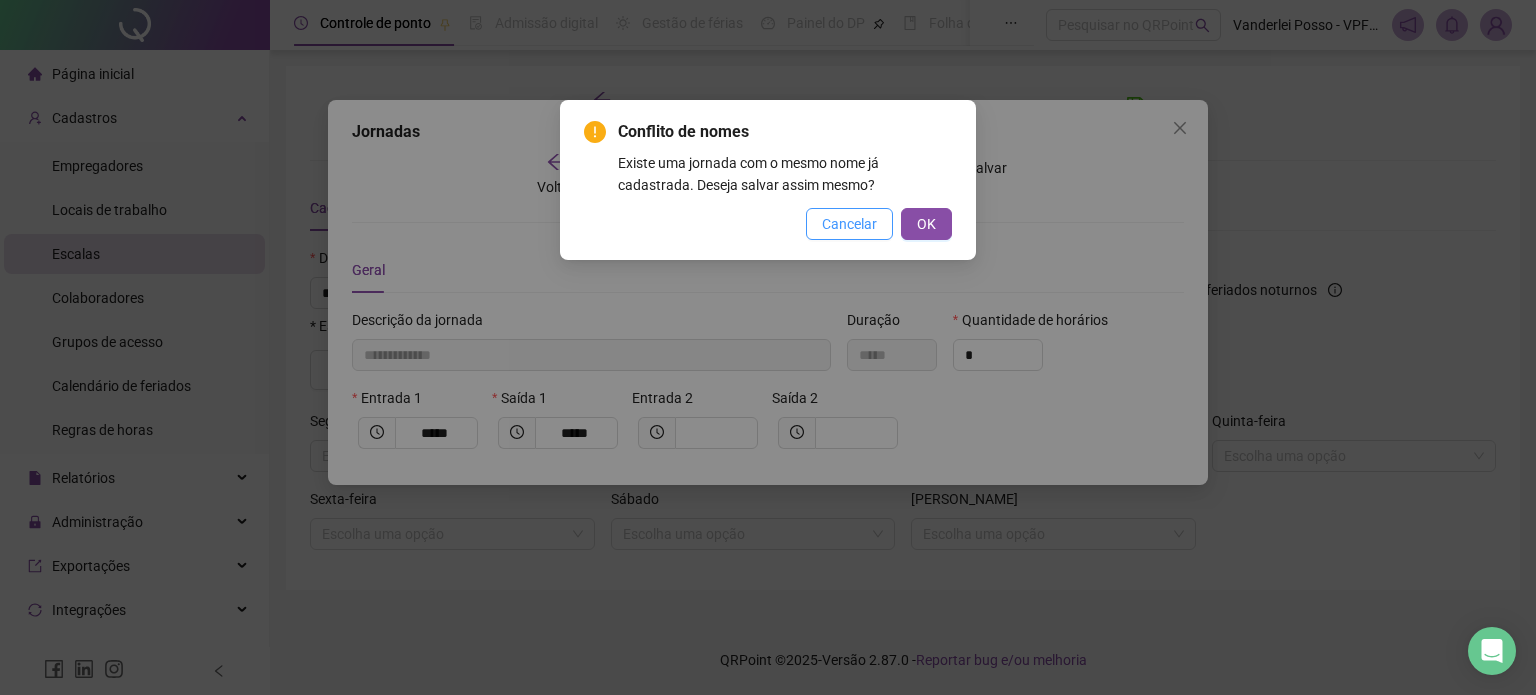 click on "Cancelar" at bounding box center [849, 224] 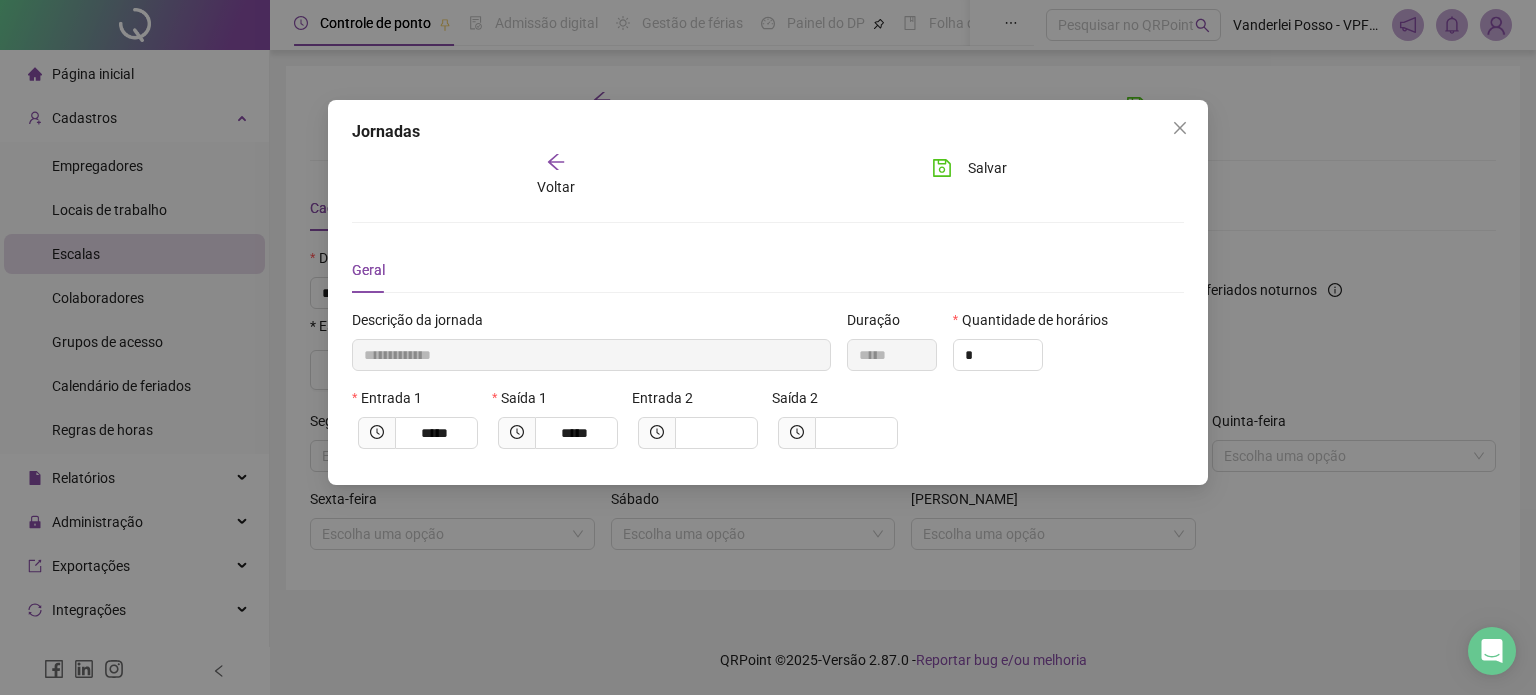 click 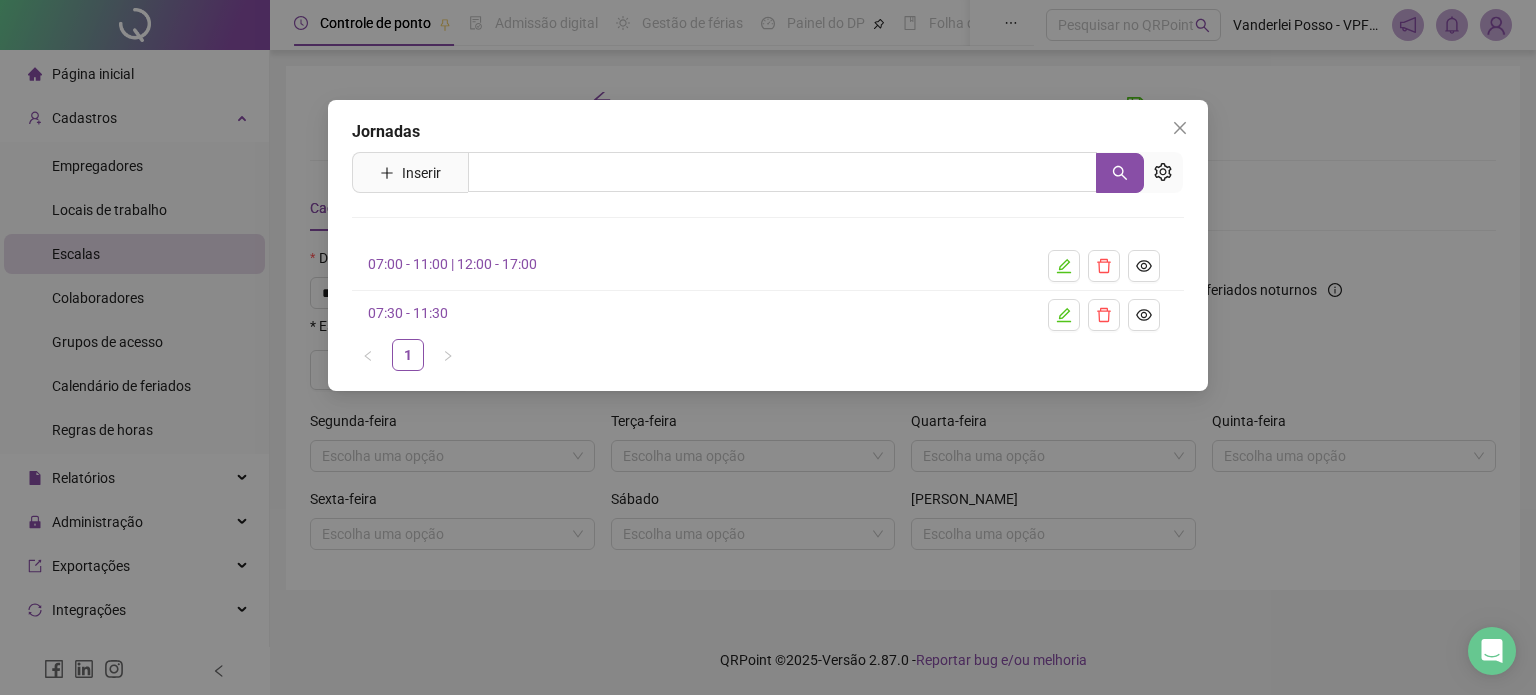click on "07:30 - 11:30" at bounding box center [408, 313] 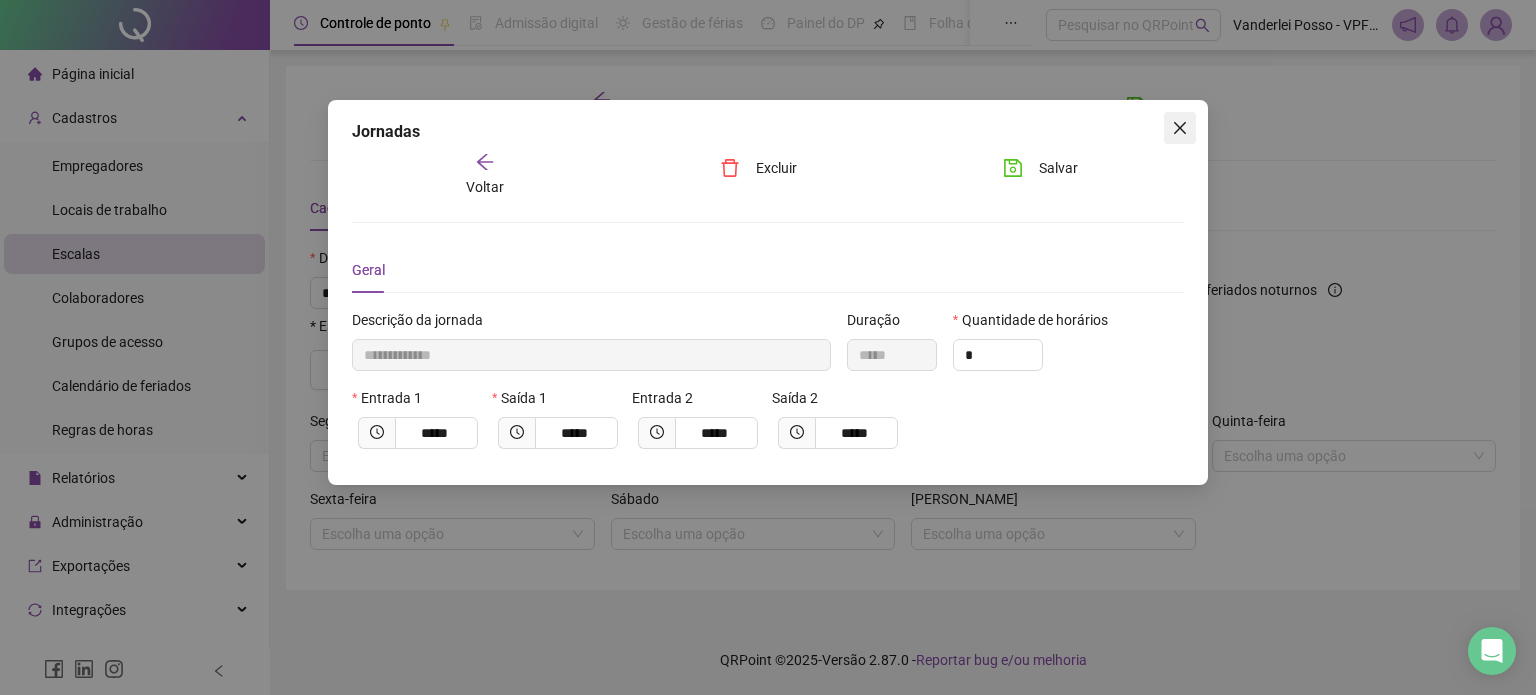 click at bounding box center [1180, 128] 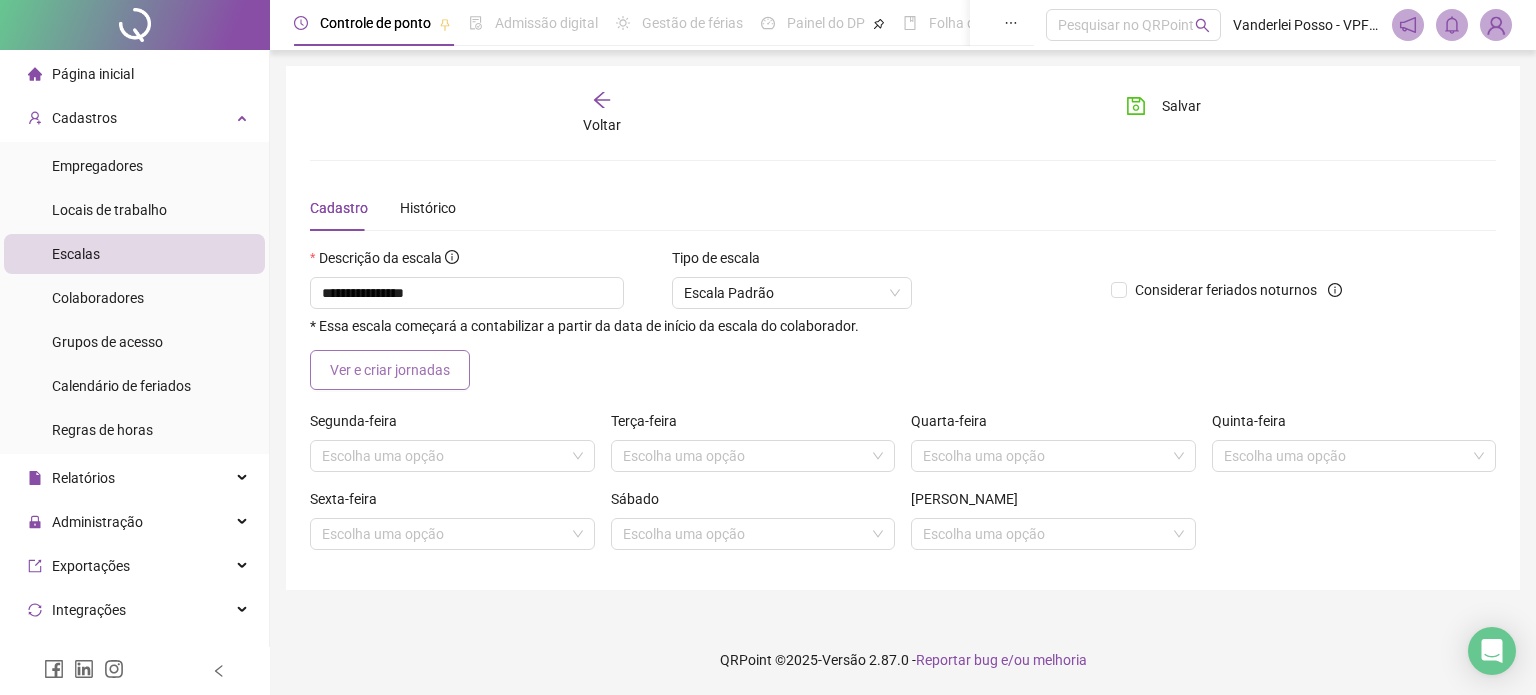 click on "Ver e criar jornadas" at bounding box center (390, 370) 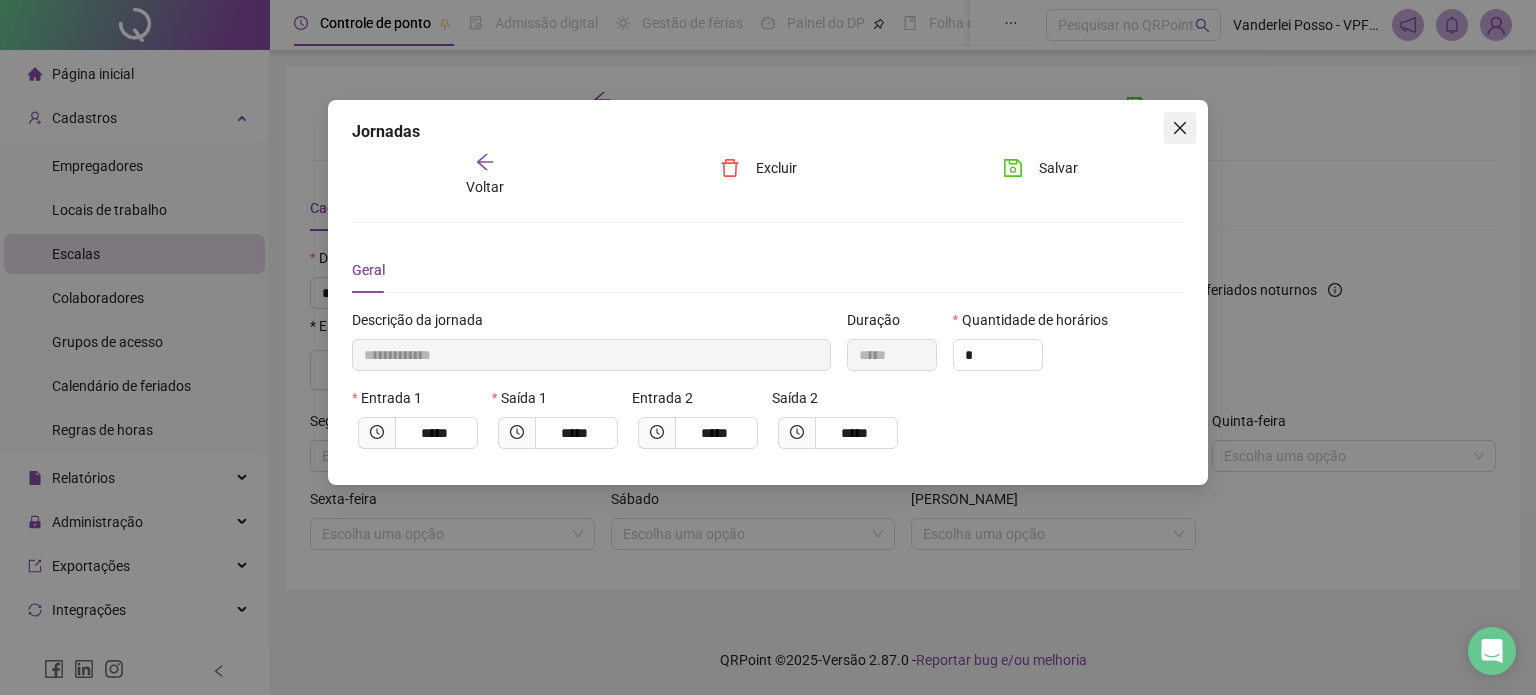 click at bounding box center (1180, 128) 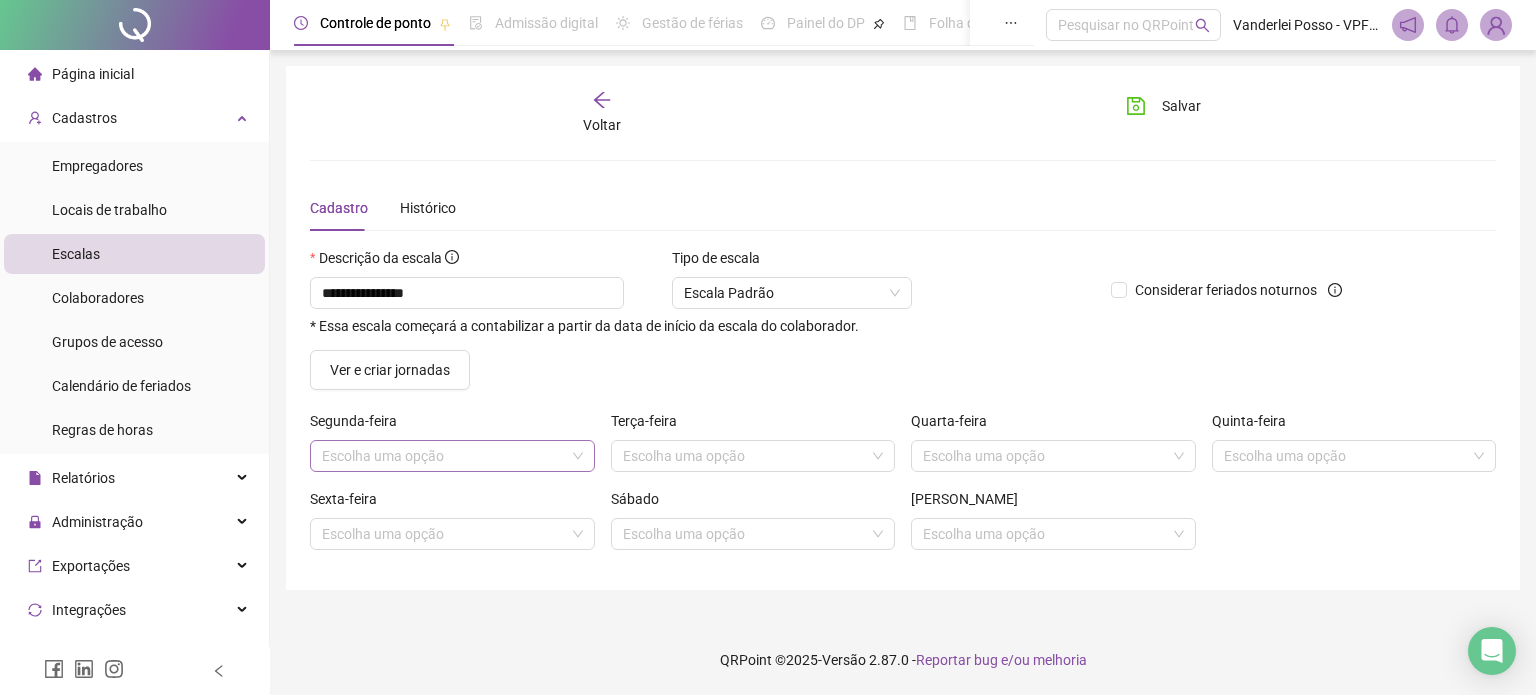 click on "Escolha uma opção" at bounding box center (452, 456) 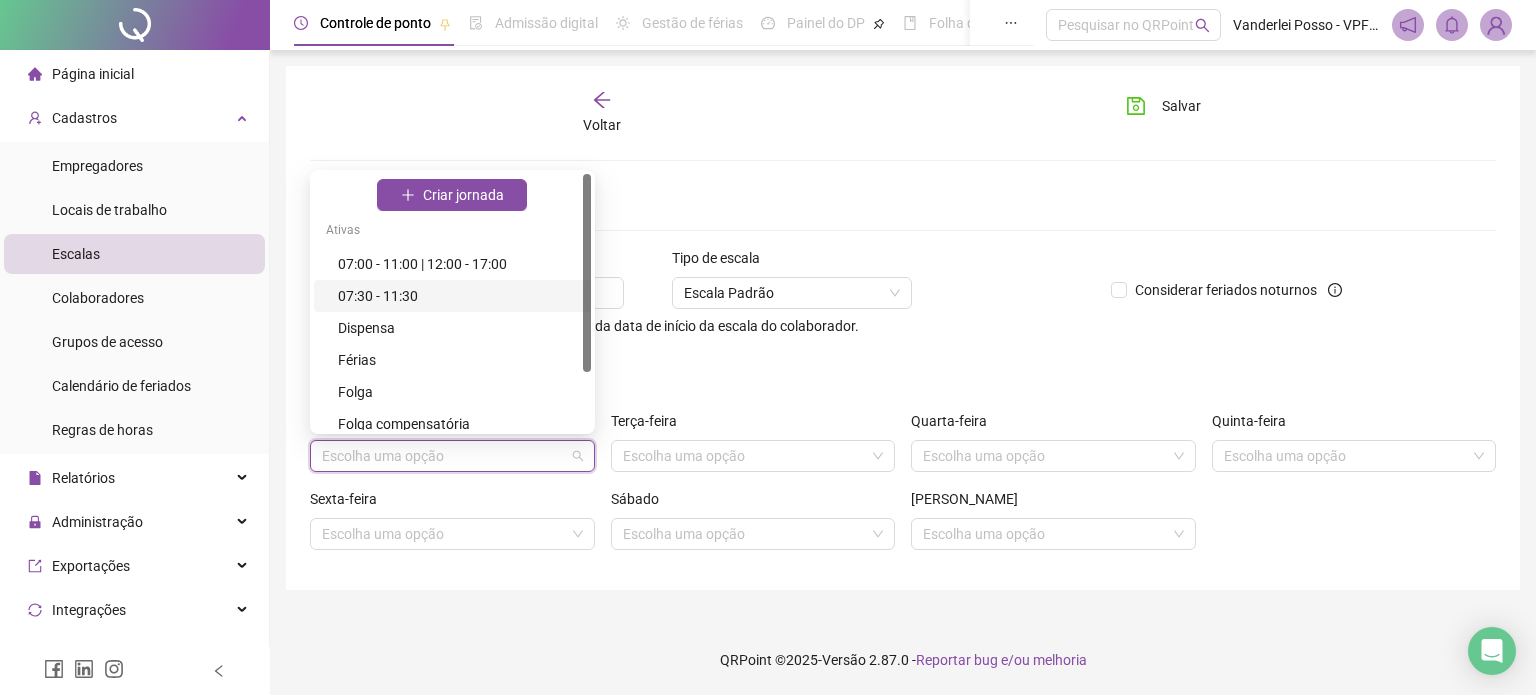 click on "07:30 - 11:30" at bounding box center (458, 296) 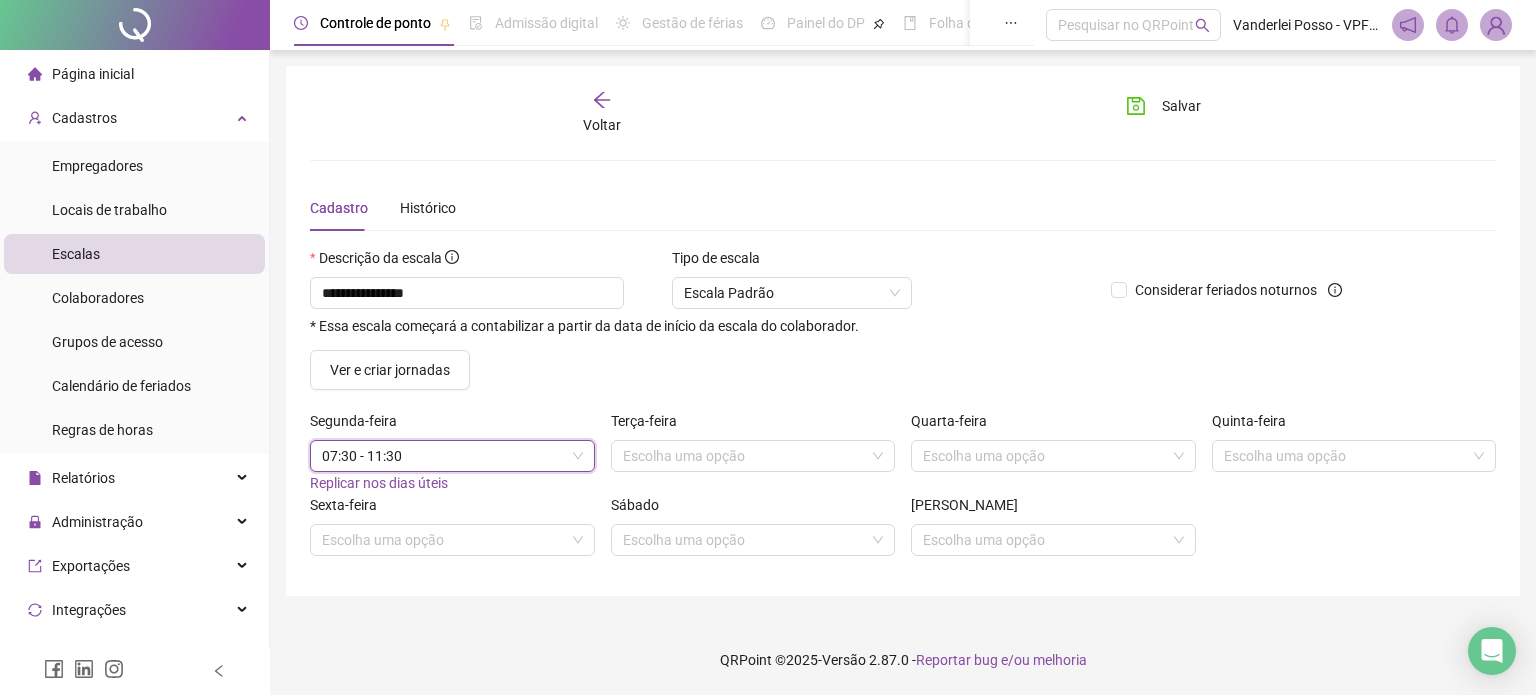 click on "Replicar nos dias úteis" at bounding box center [379, 483] 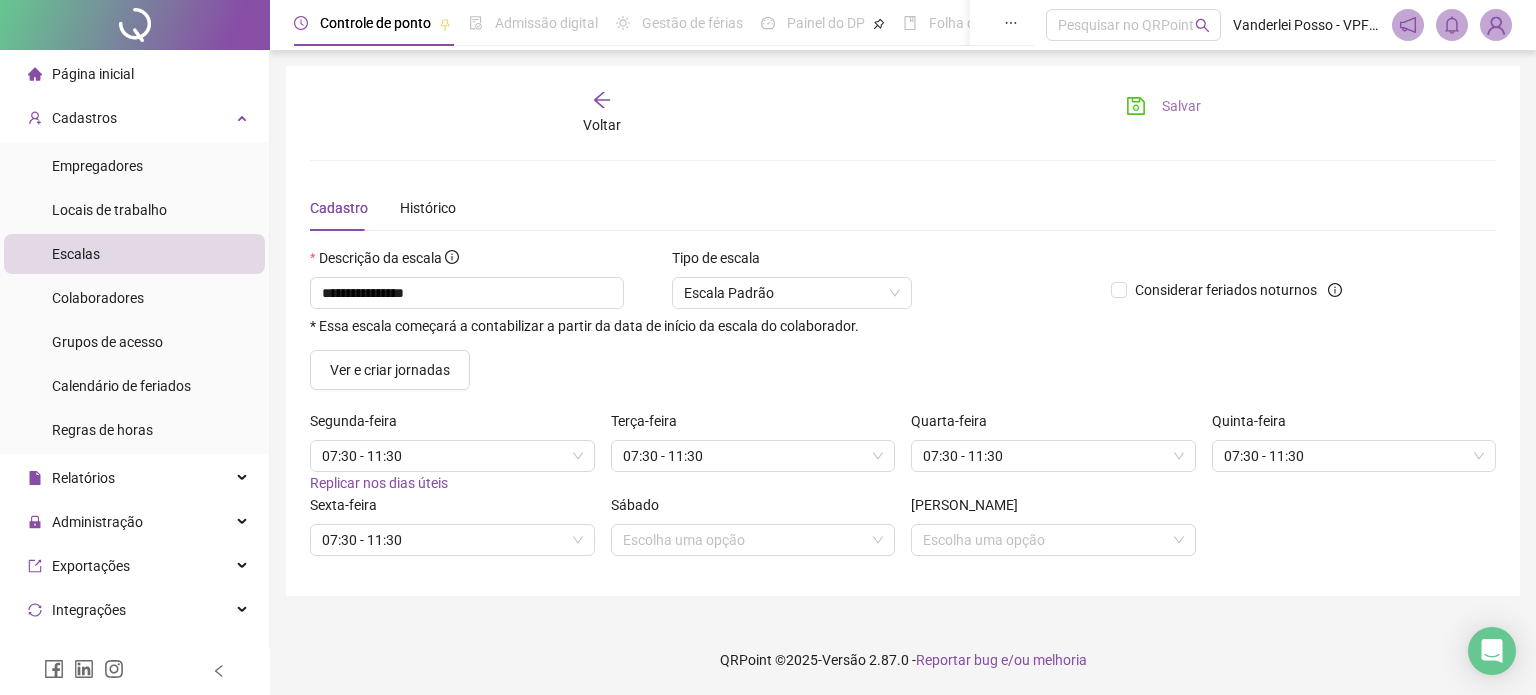 click on "Salvar" at bounding box center (1181, 106) 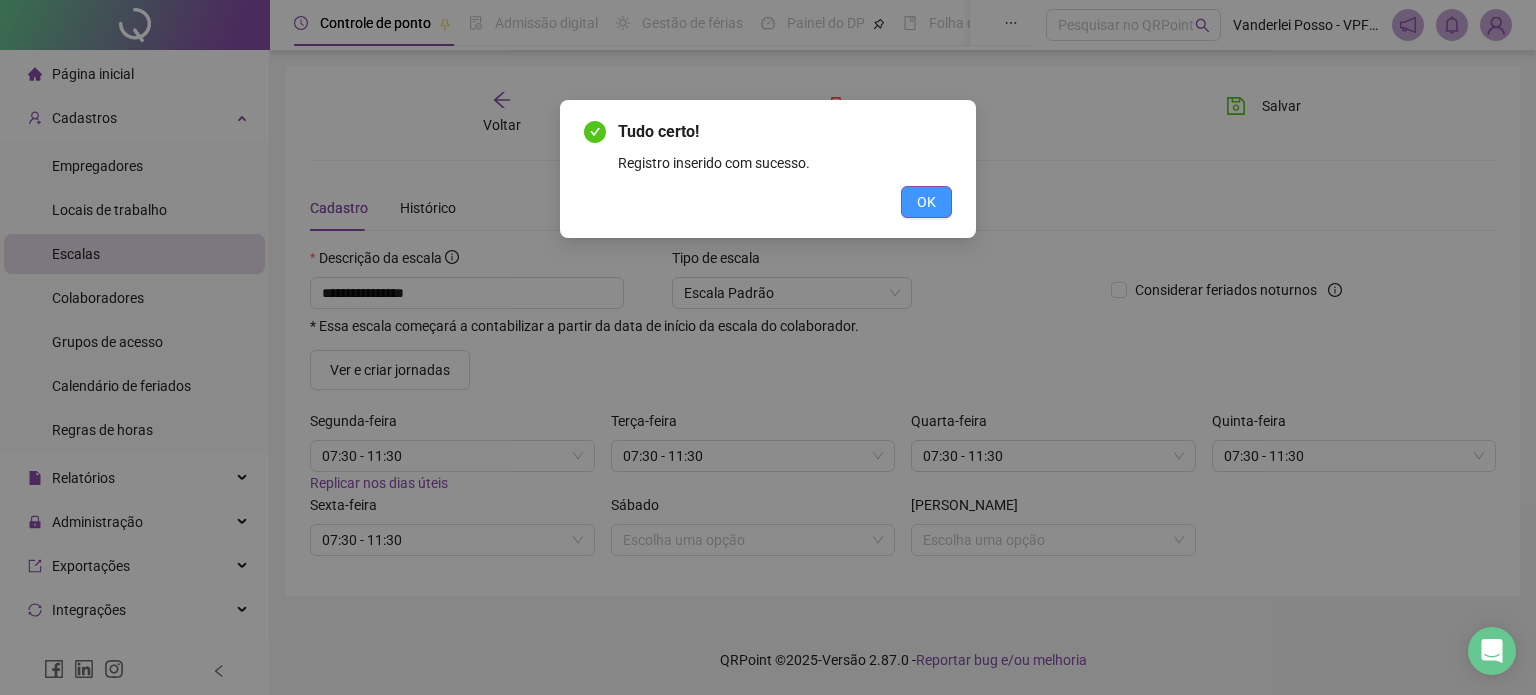 click on "OK" at bounding box center [926, 202] 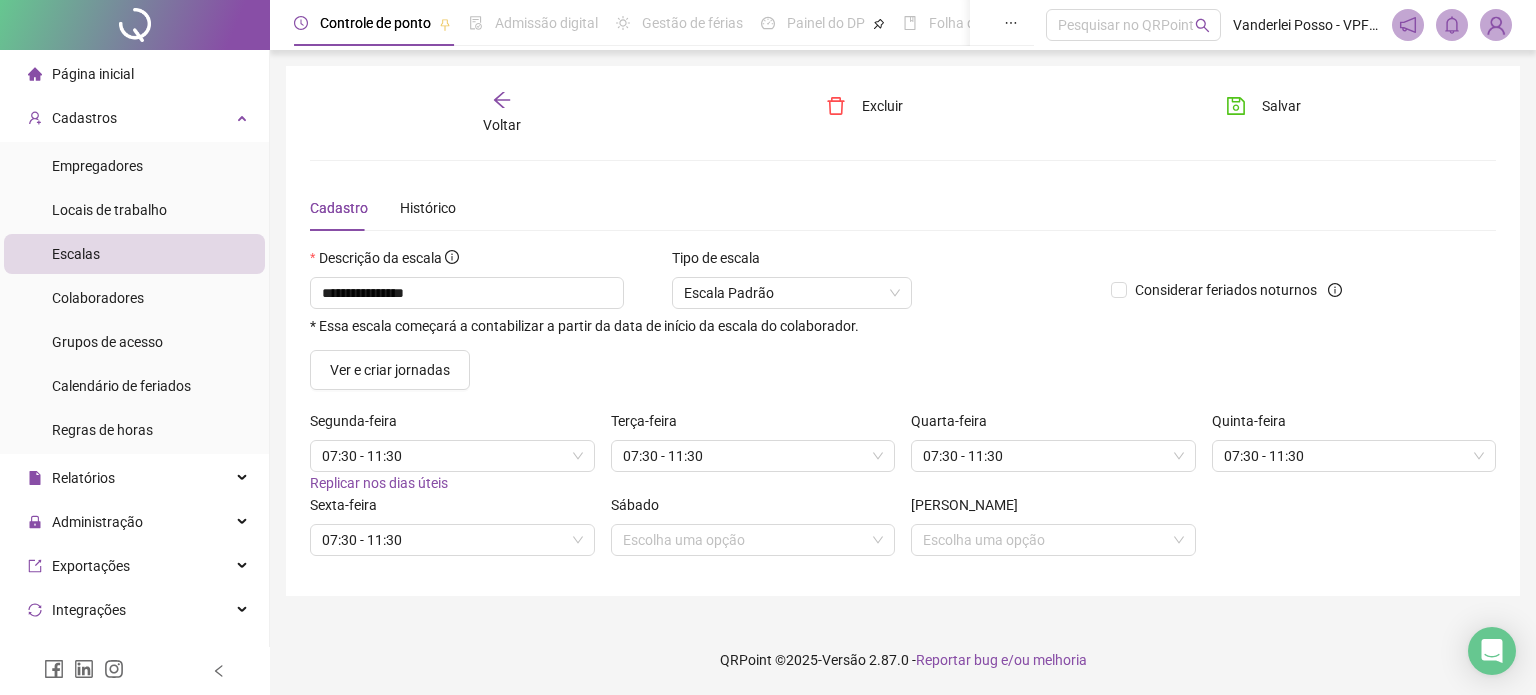 click 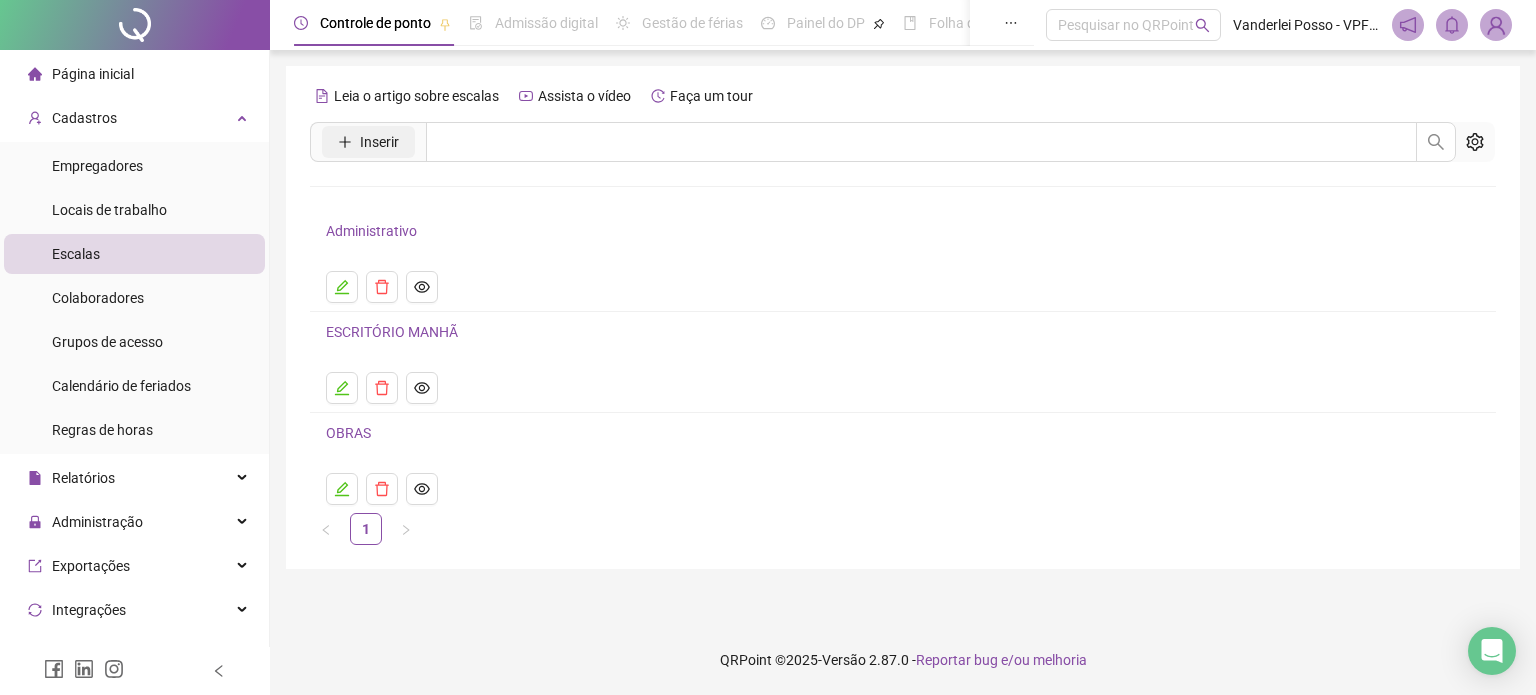 click on "Inserir" at bounding box center [379, 142] 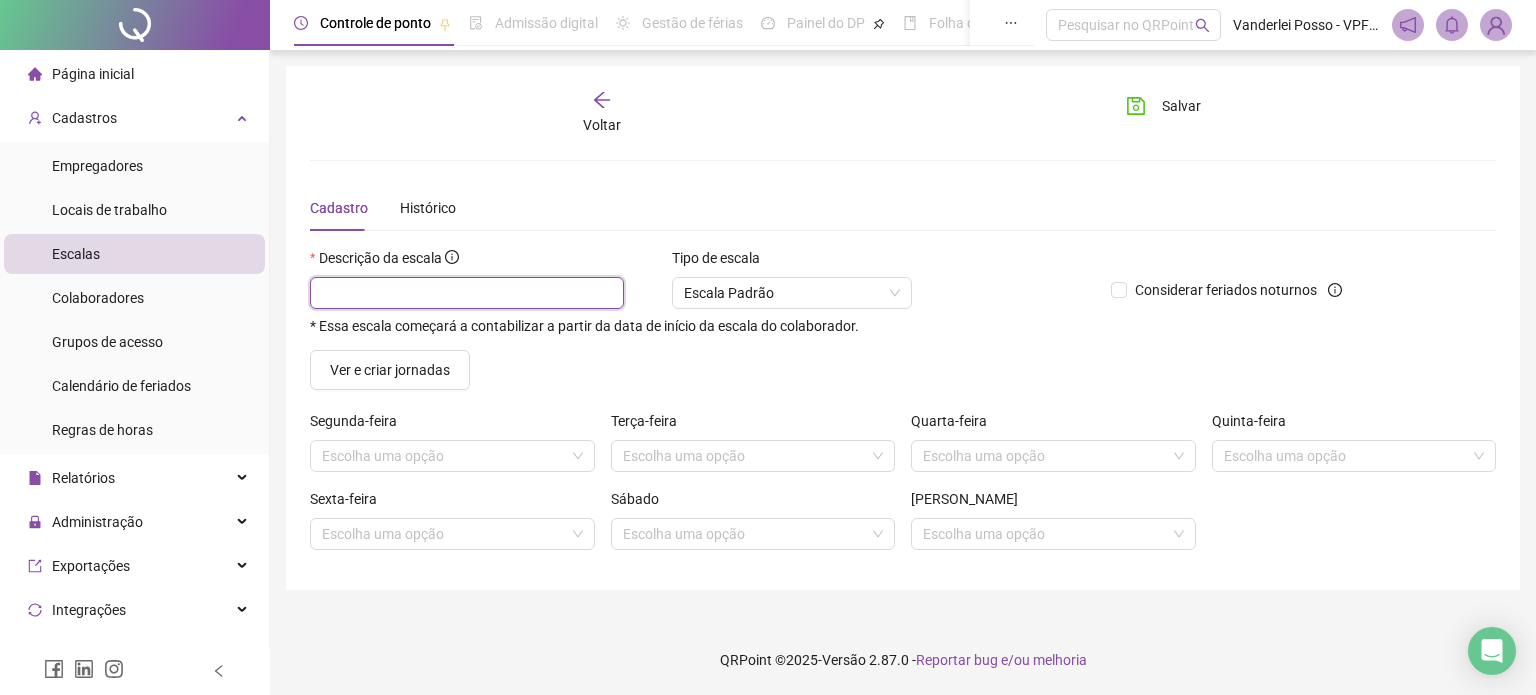 click at bounding box center [467, 293] 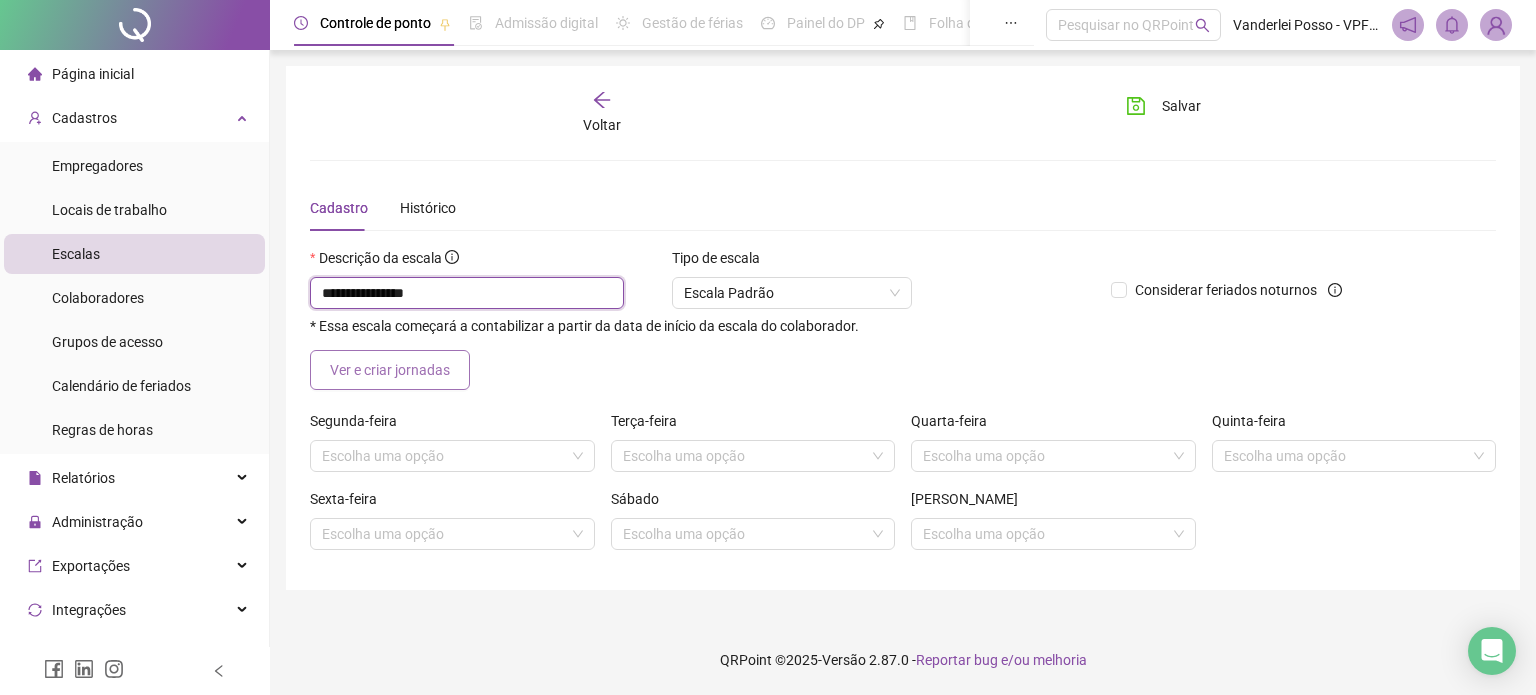 type on "**********" 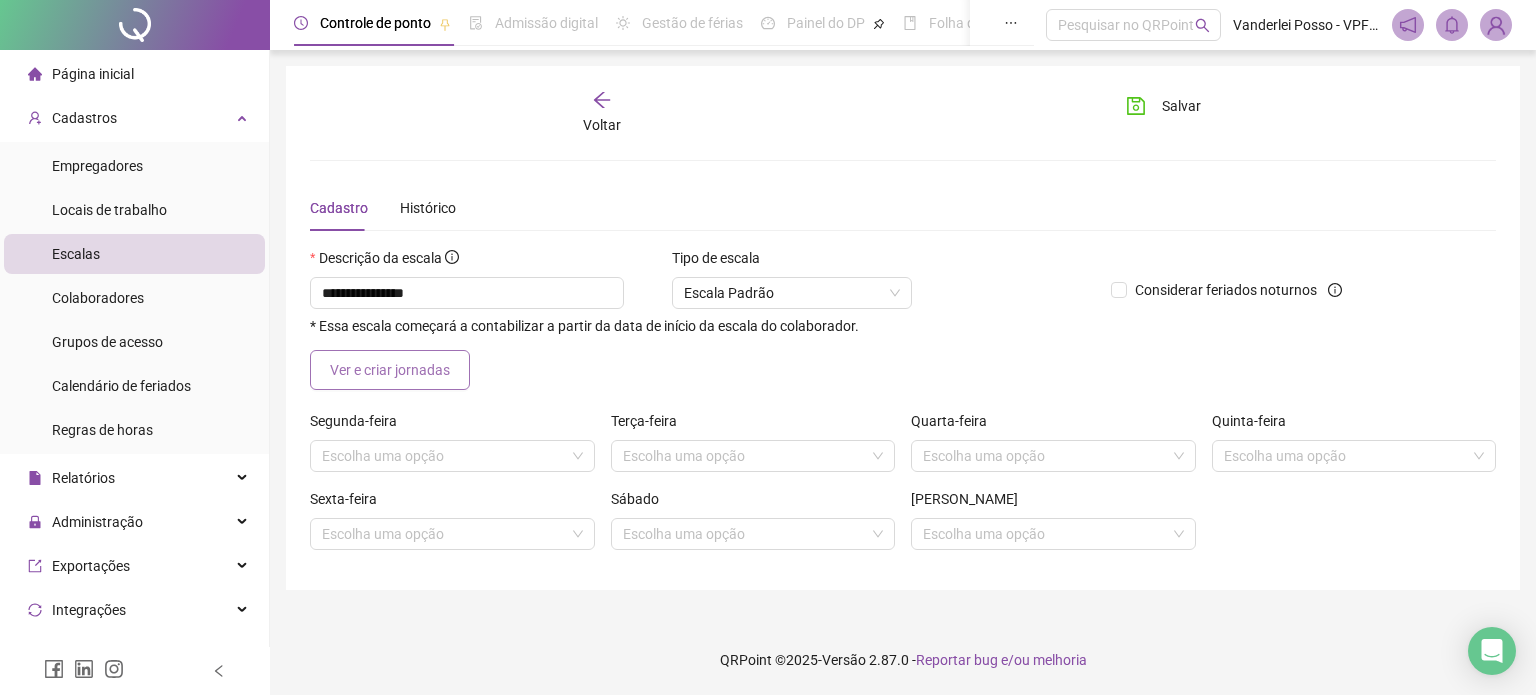 click on "Ver e criar jornadas" at bounding box center (390, 370) 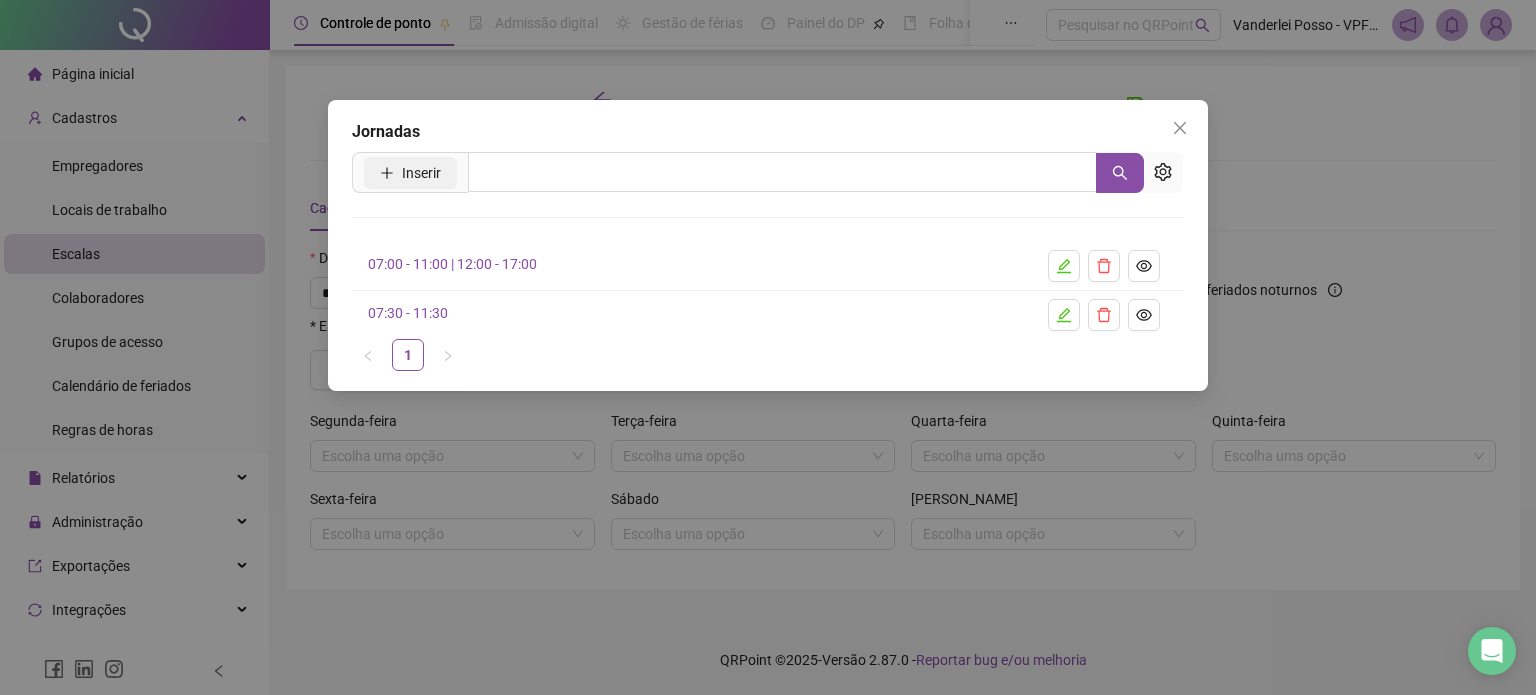 click on "Inserir" at bounding box center (410, 173) 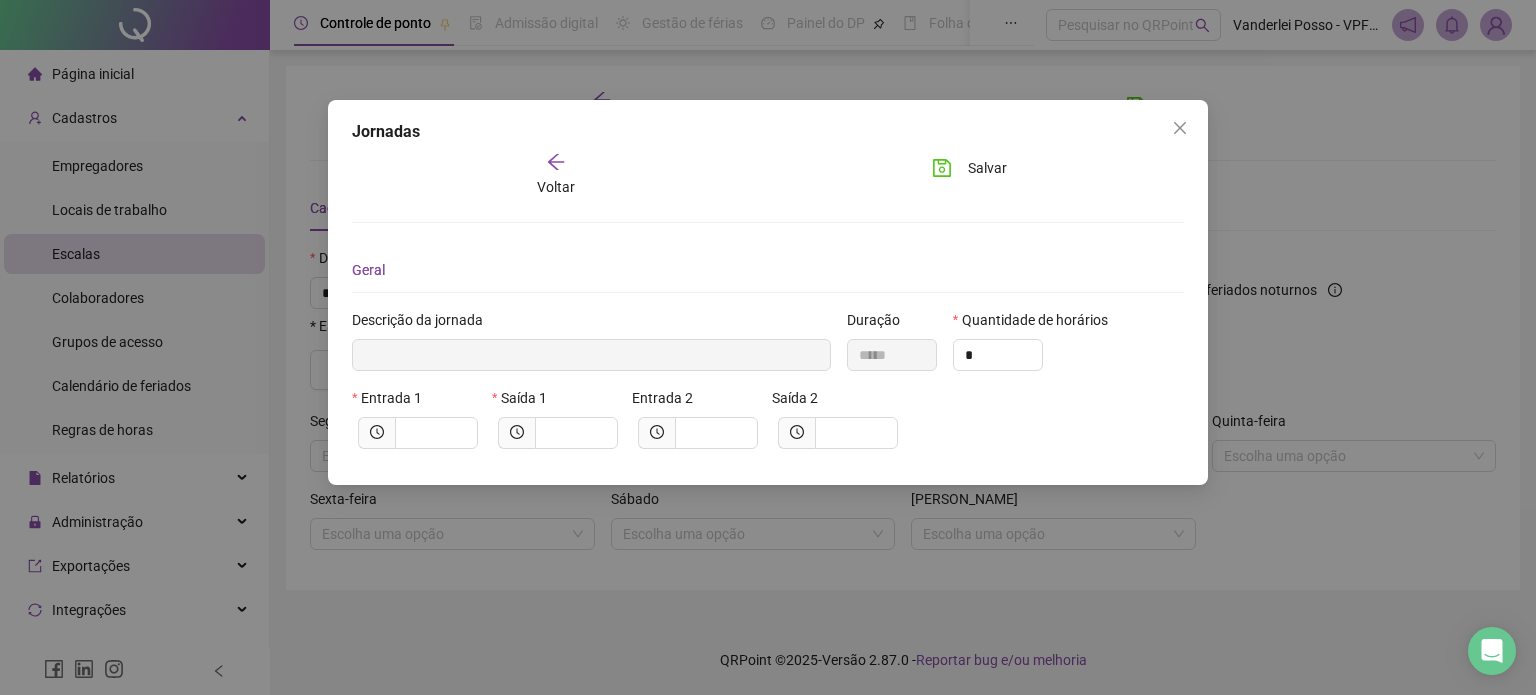 type 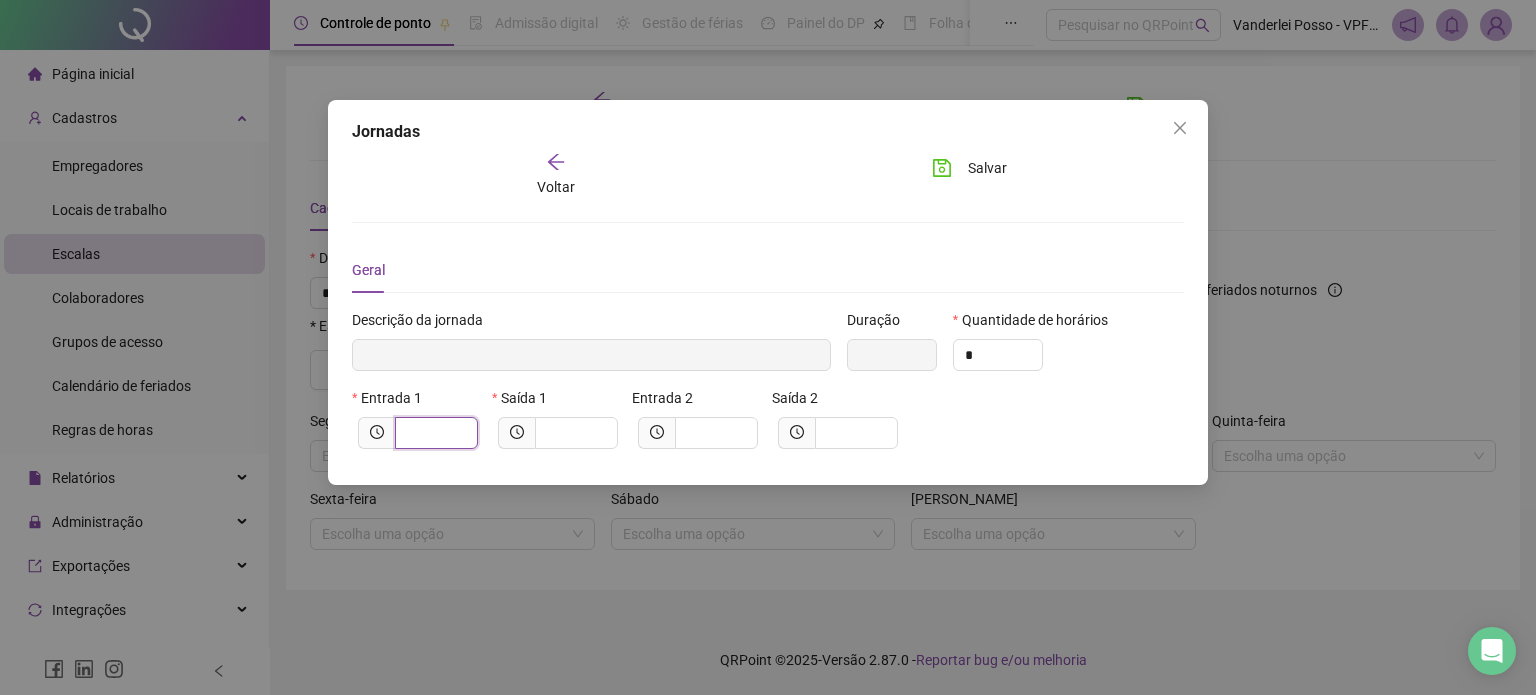 click at bounding box center (434, 433) 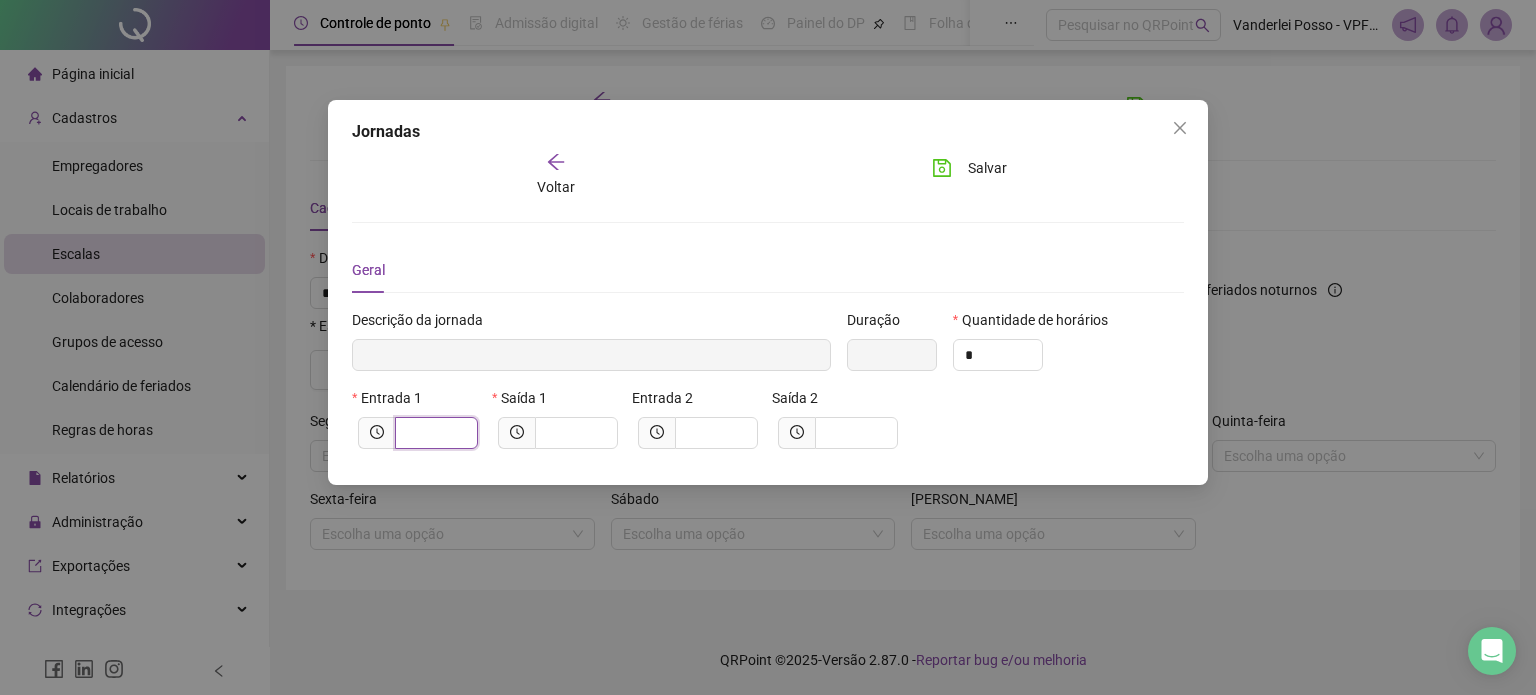 type on "*****" 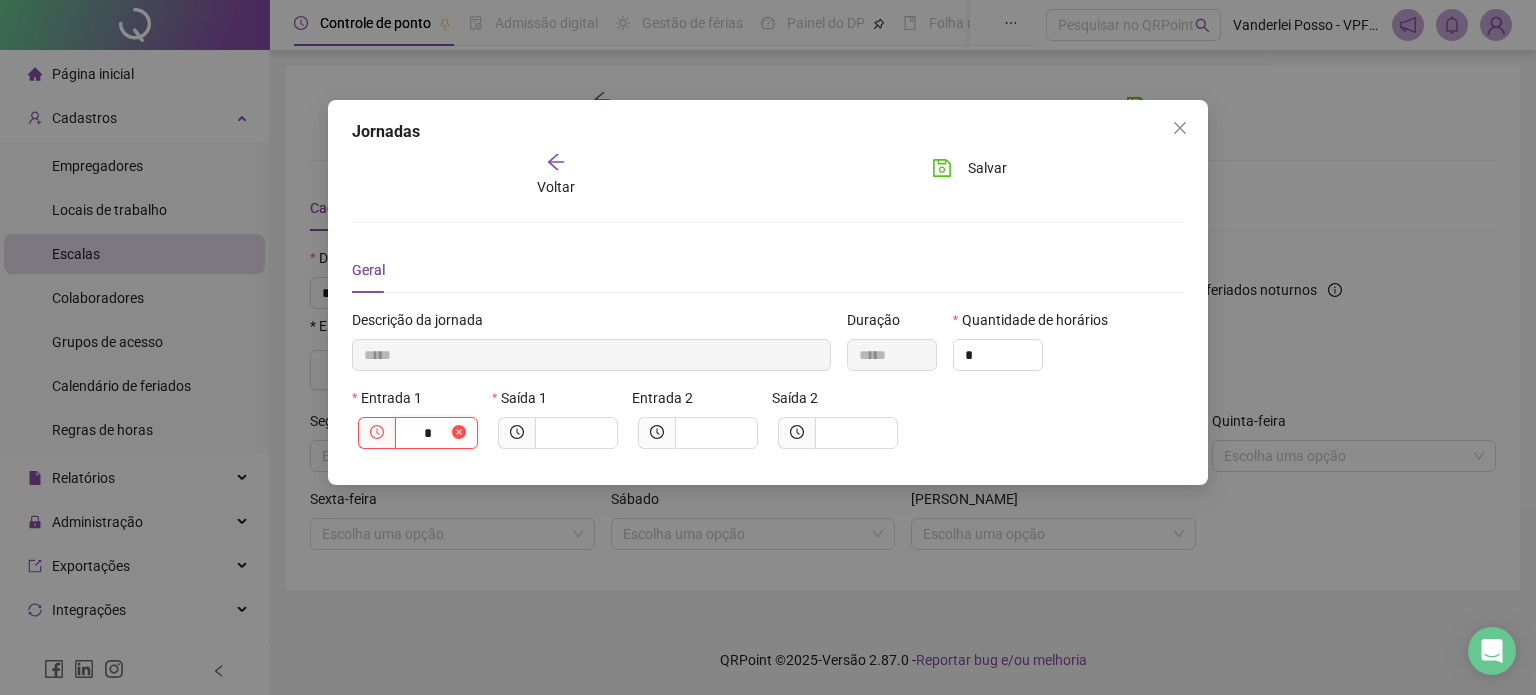 type on "******" 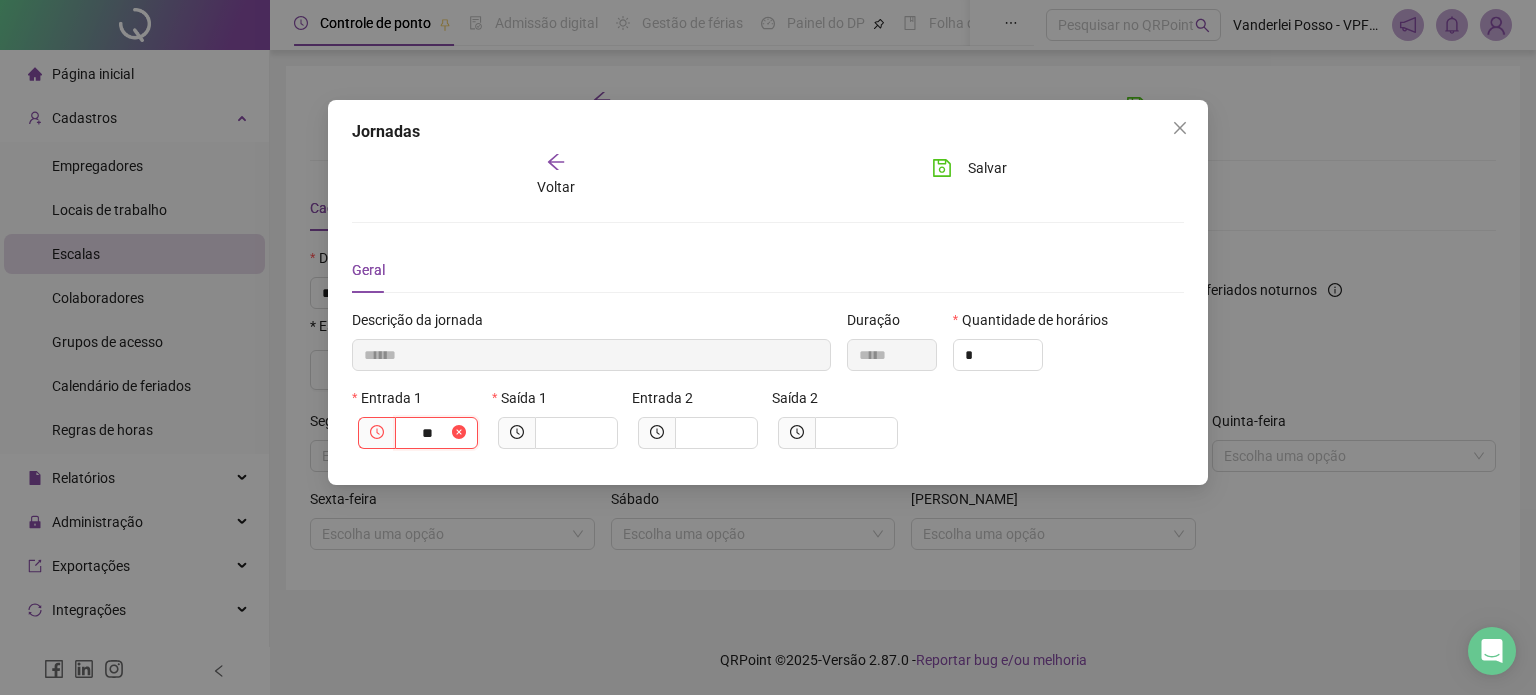 type on "********" 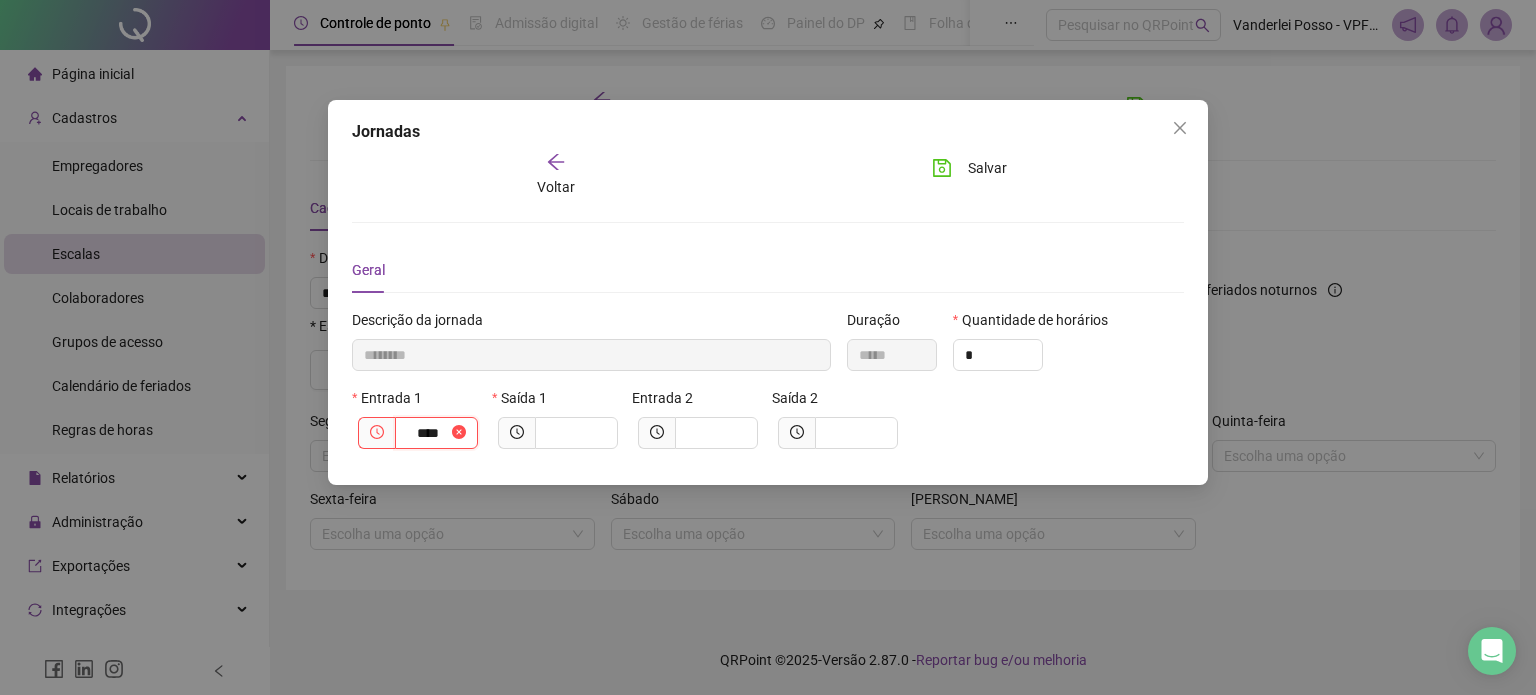type on "*********" 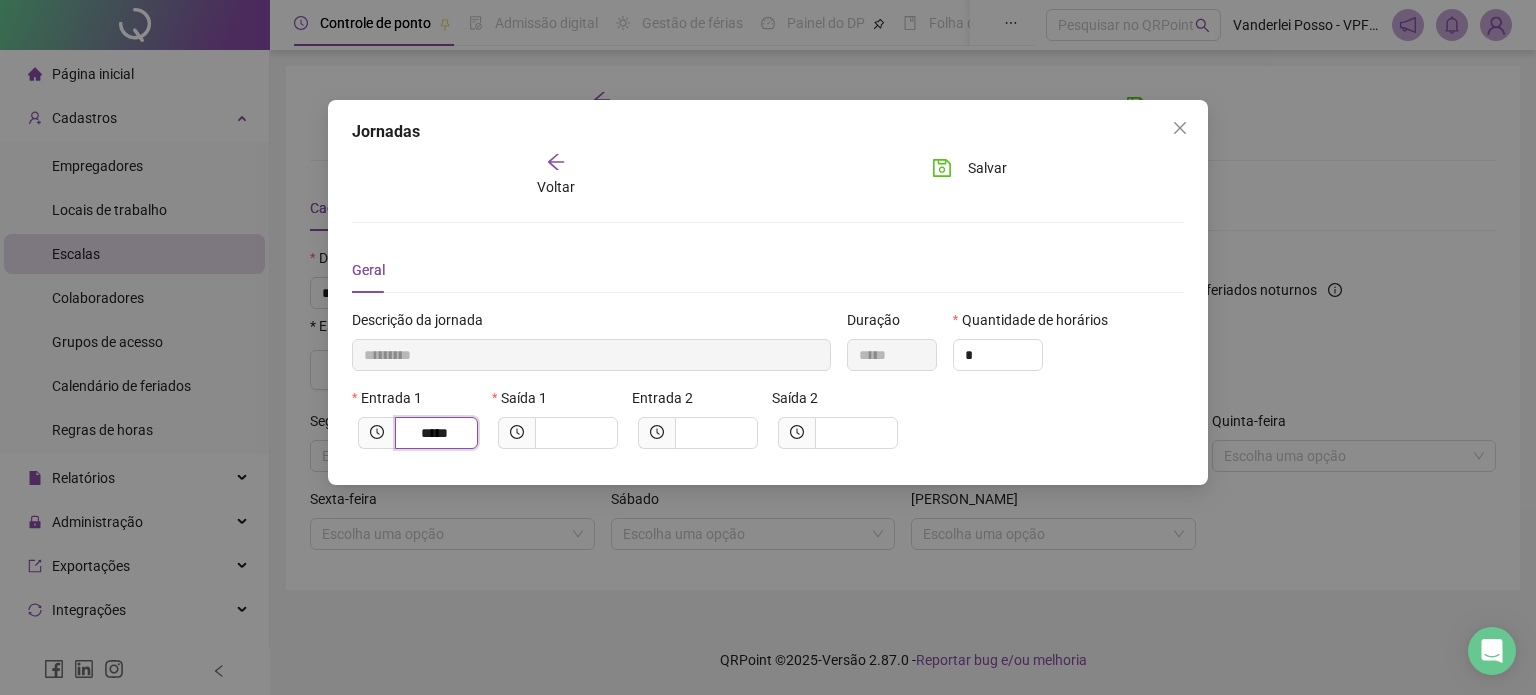 type on "*****" 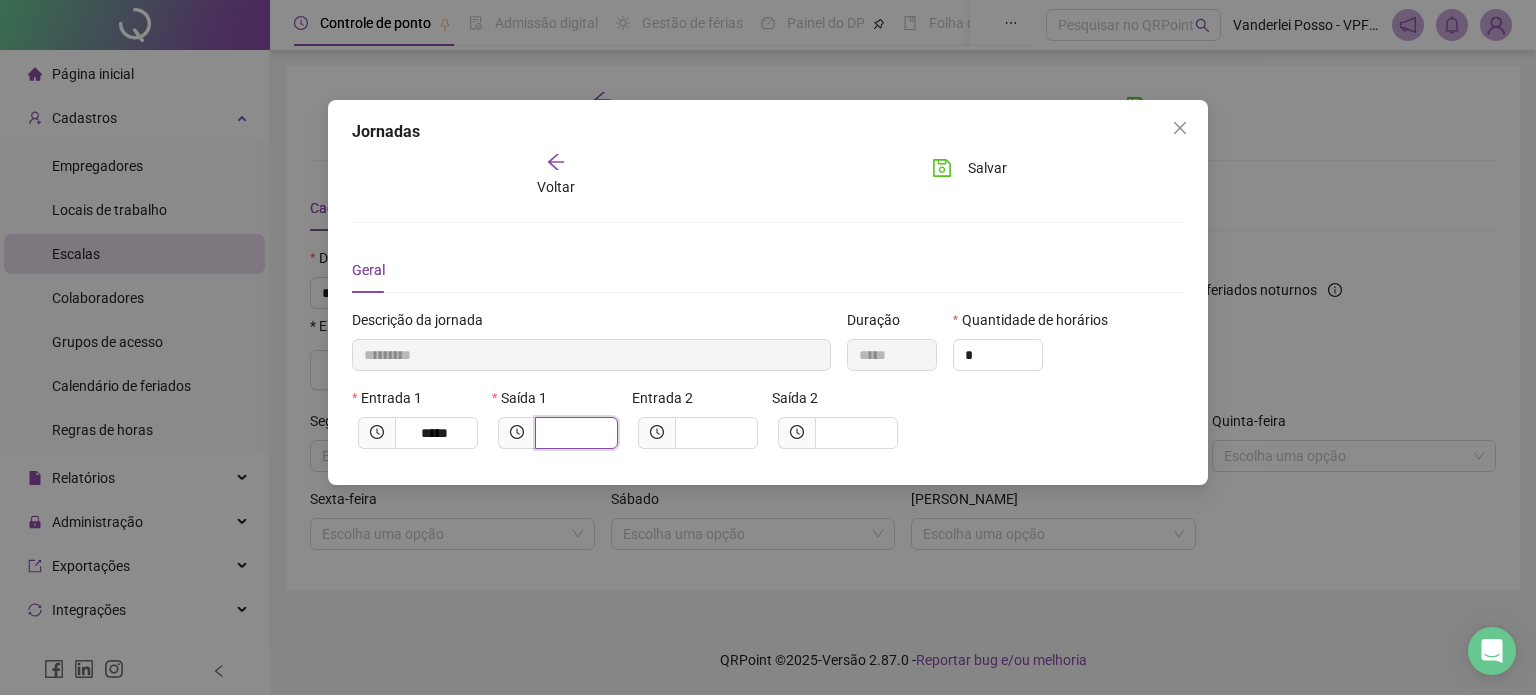 type on "*********" 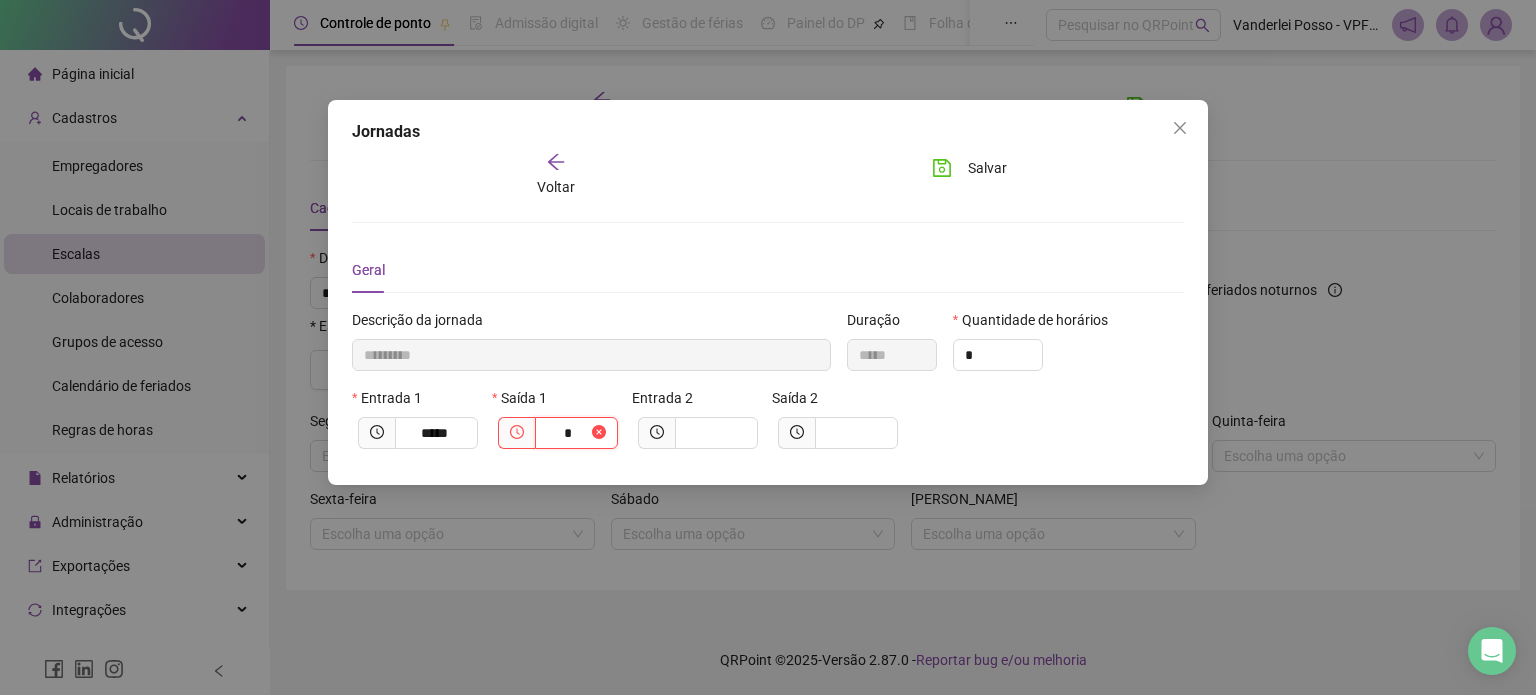 type on "**********" 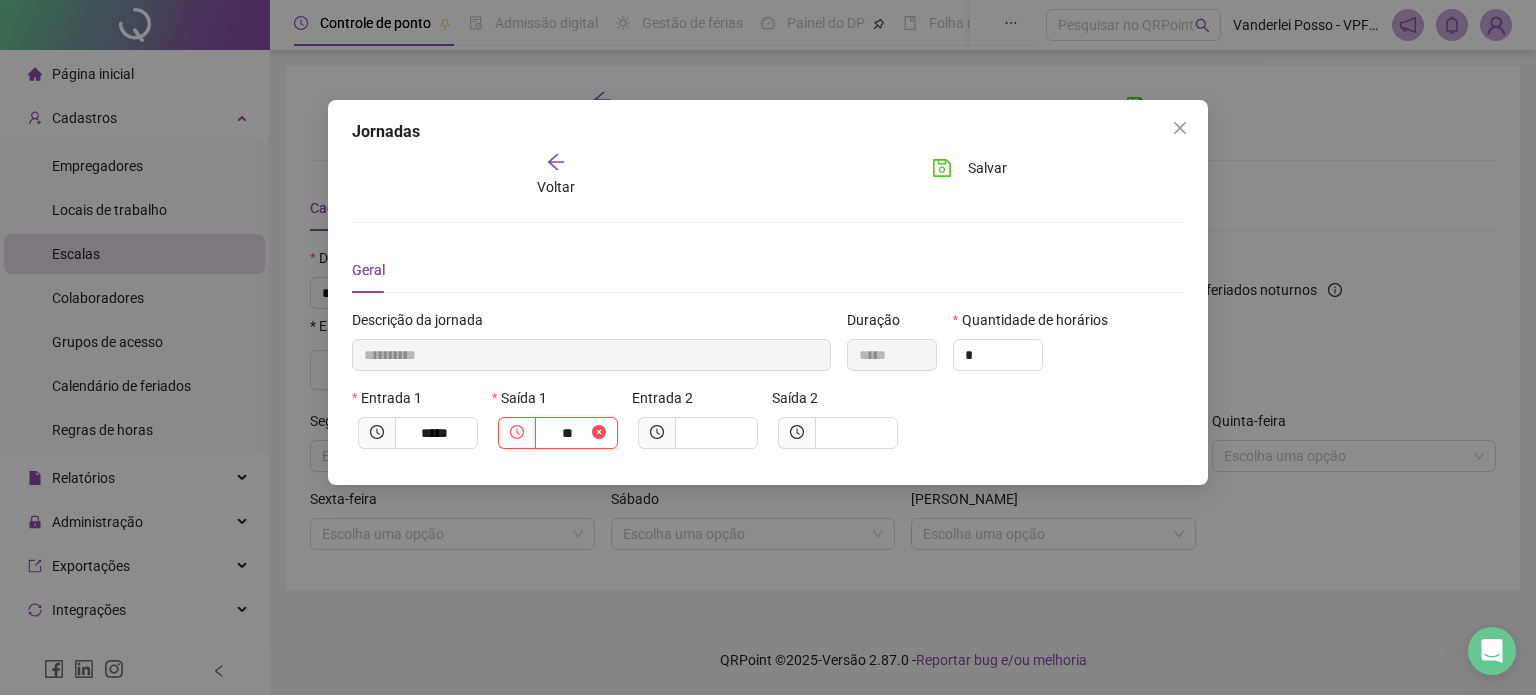 type on "**********" 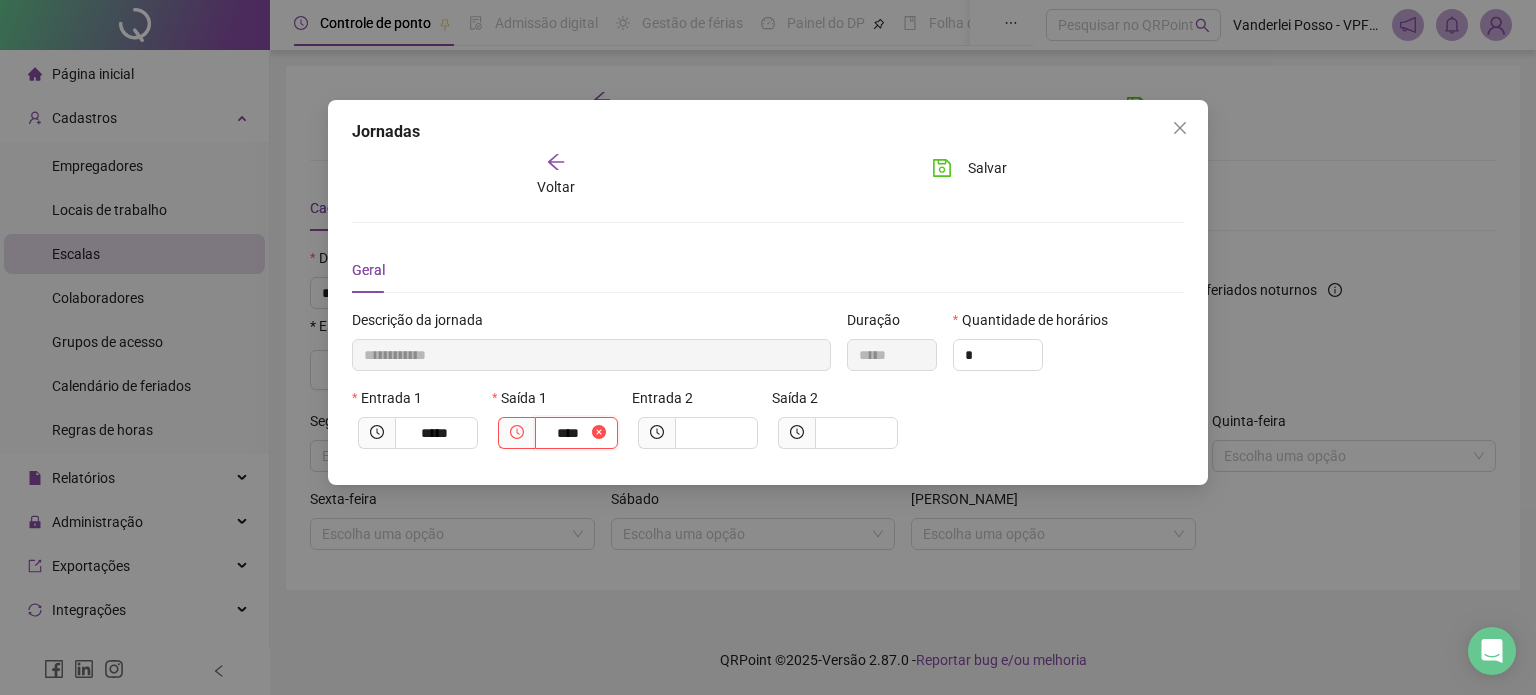 type on "**********" 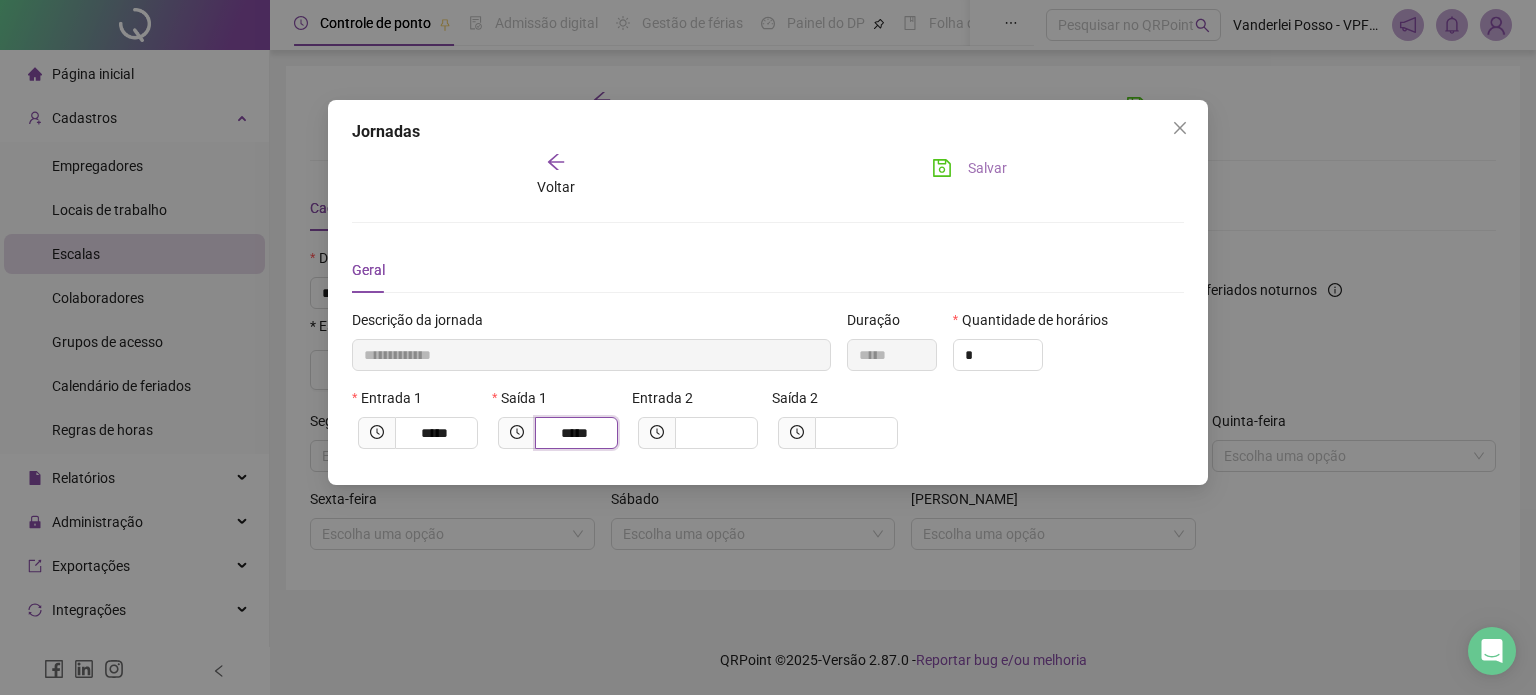 type on "*****" 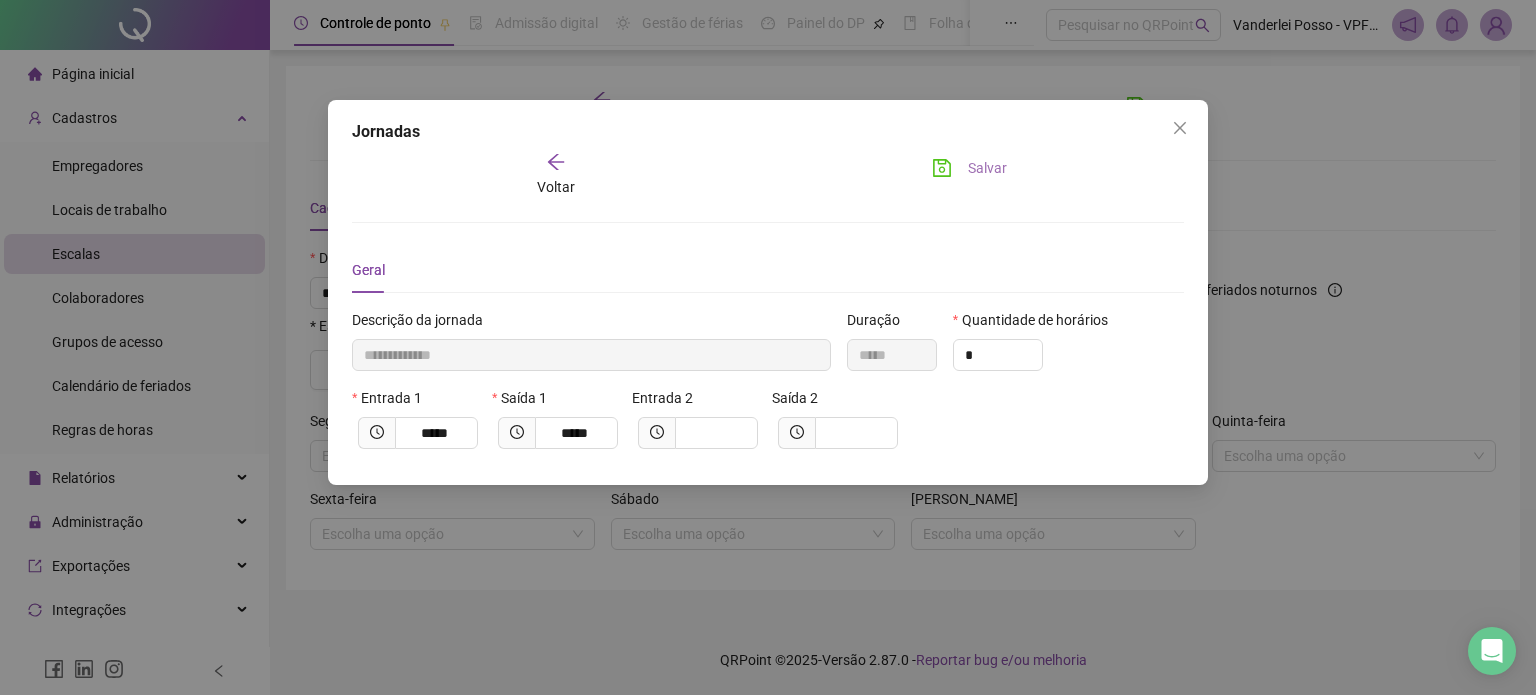 click on "Salvar" at bounding box center (987, 168) 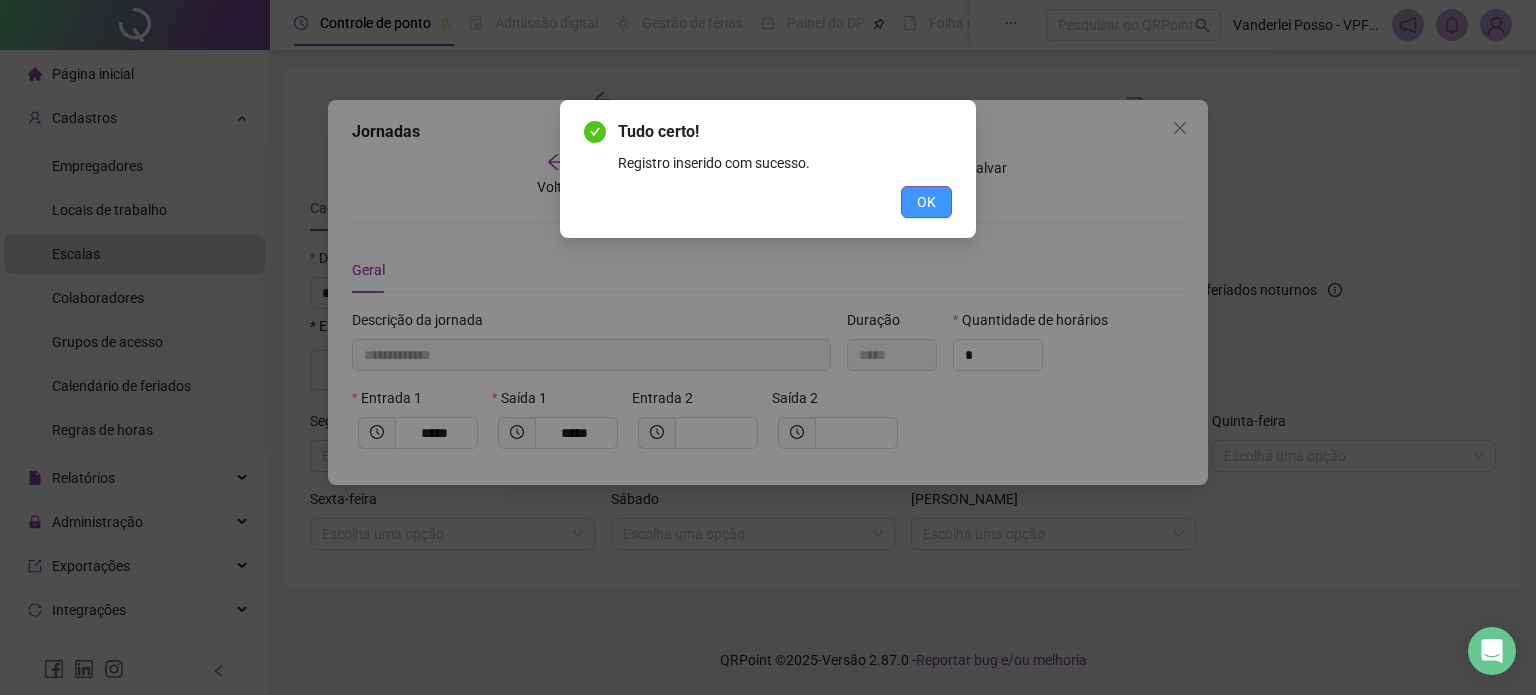 click on "OK" at bounding box center [926, 202] 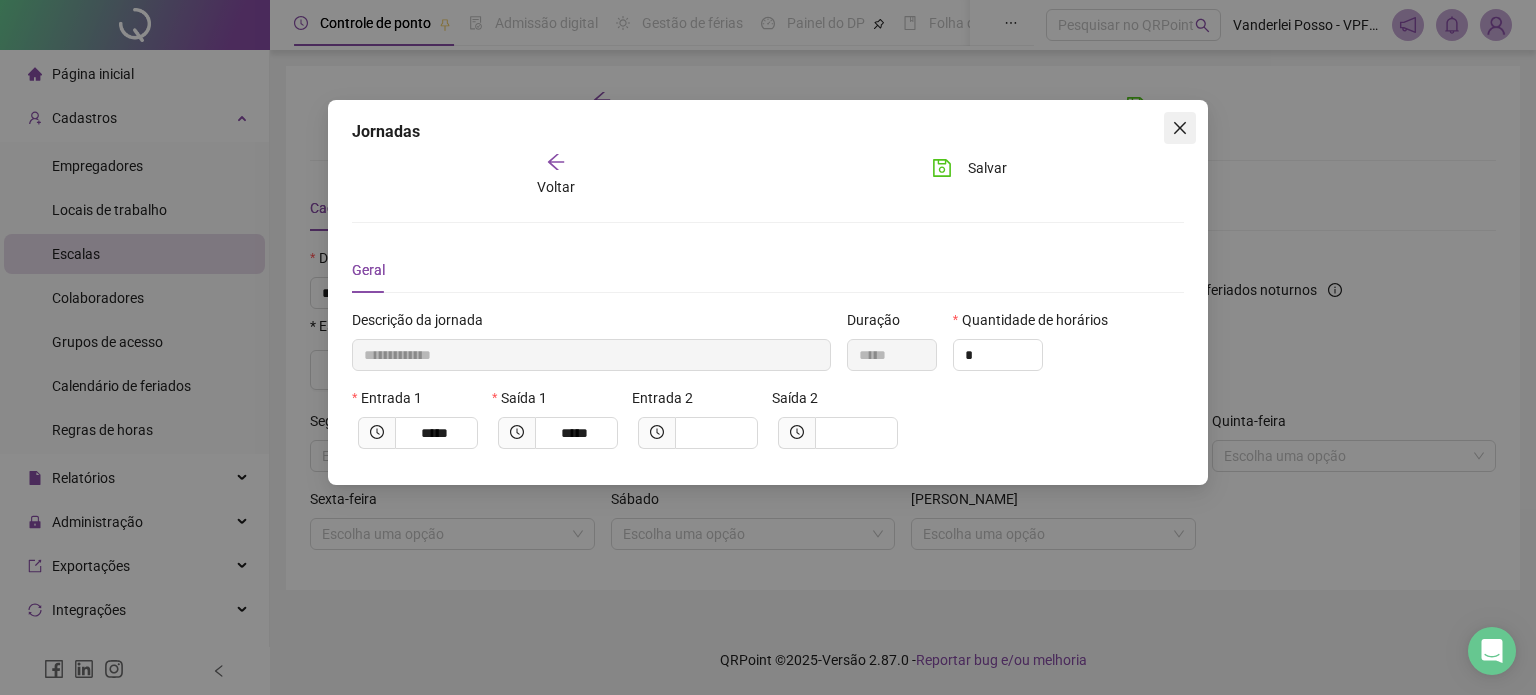 click 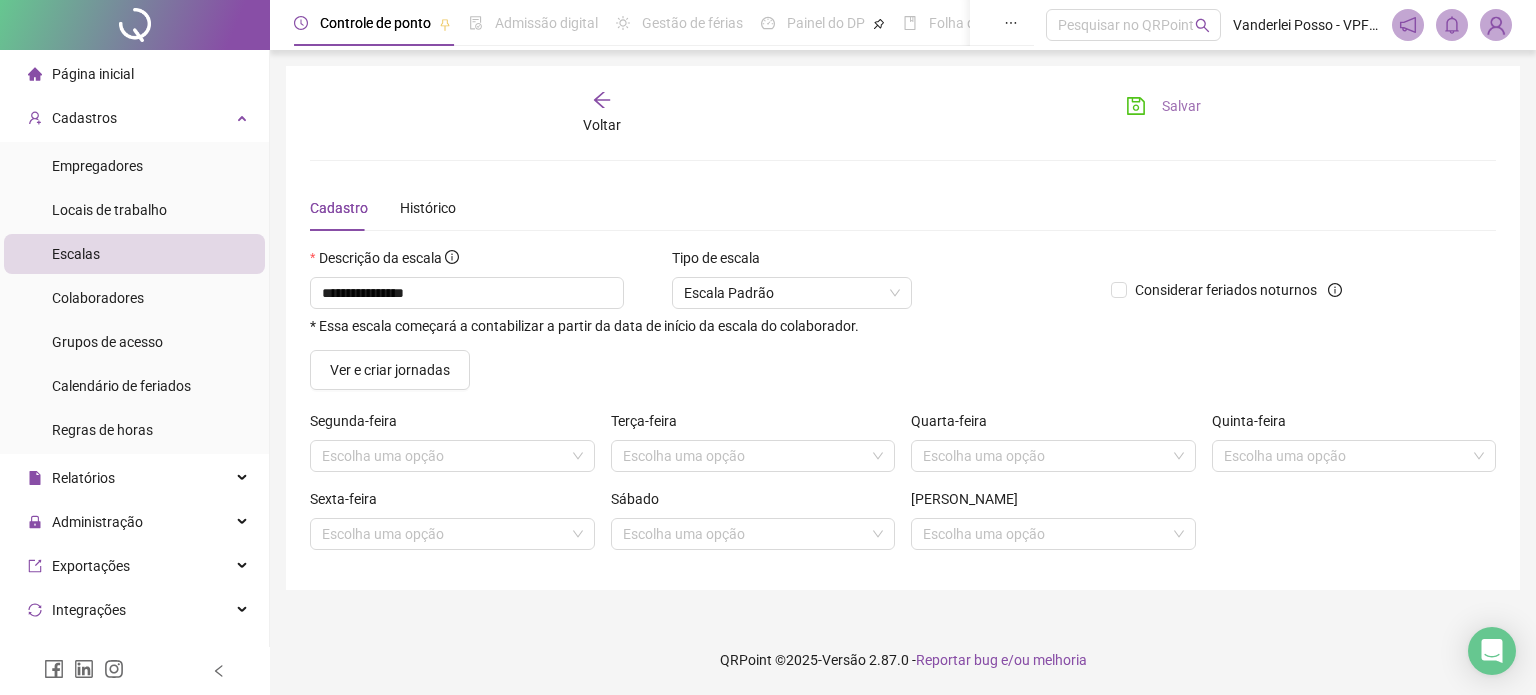 click on "Salvar" at bounding box center (1181, 106) 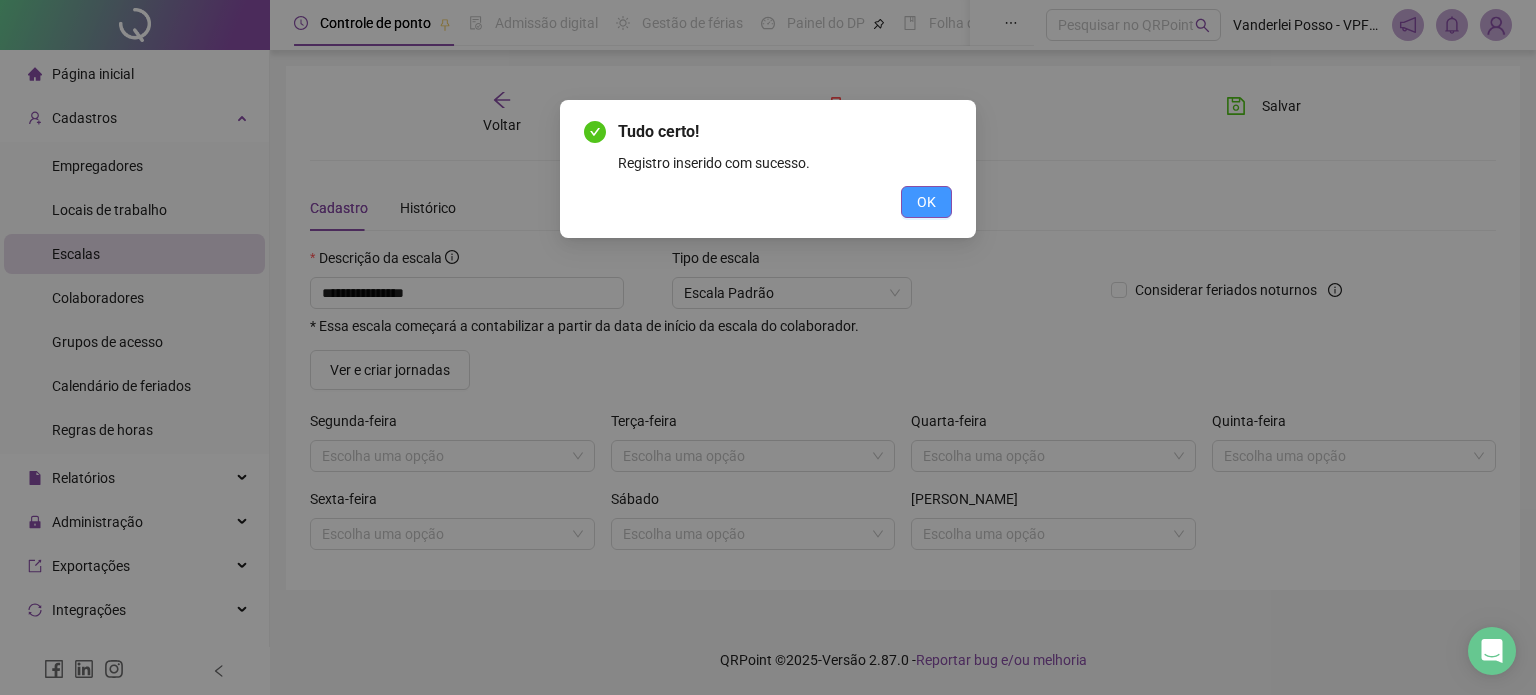 click on "OK" at bounding box center [926, 202] 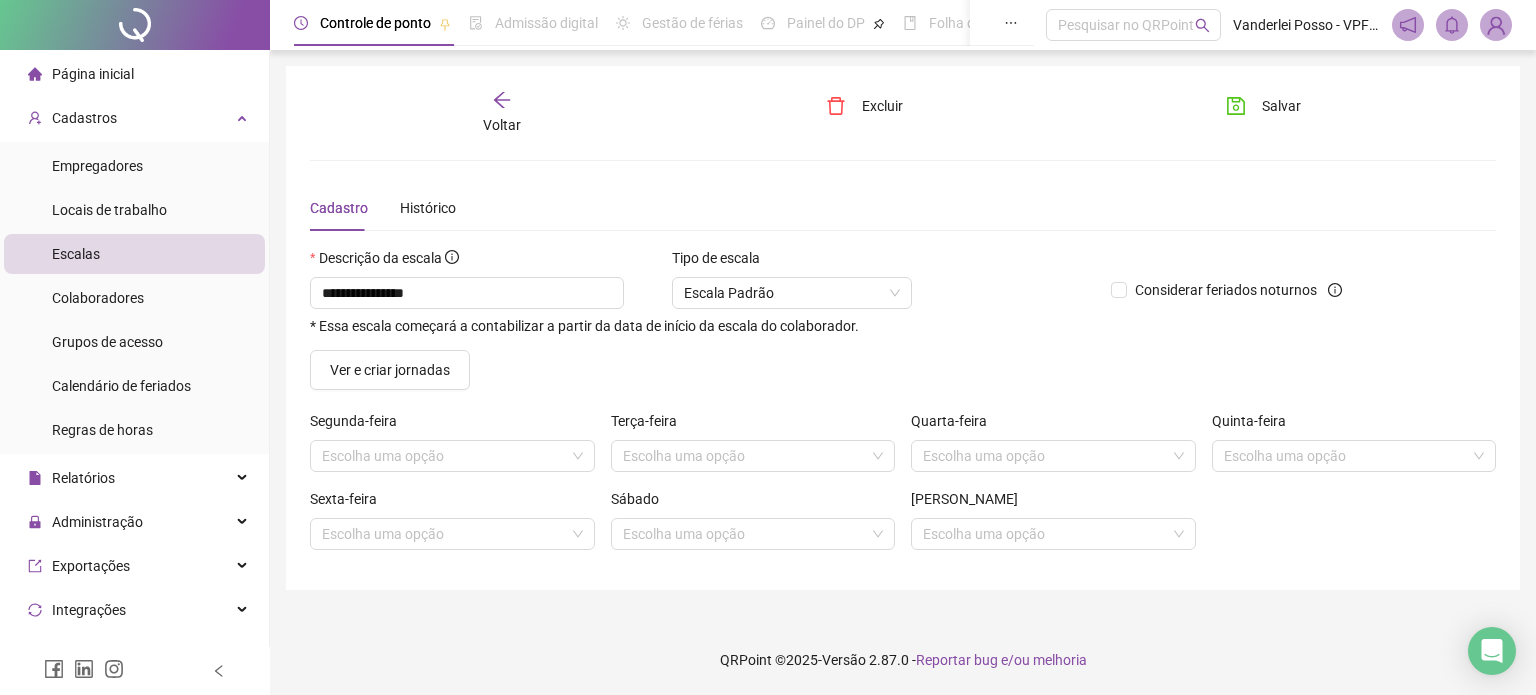 click 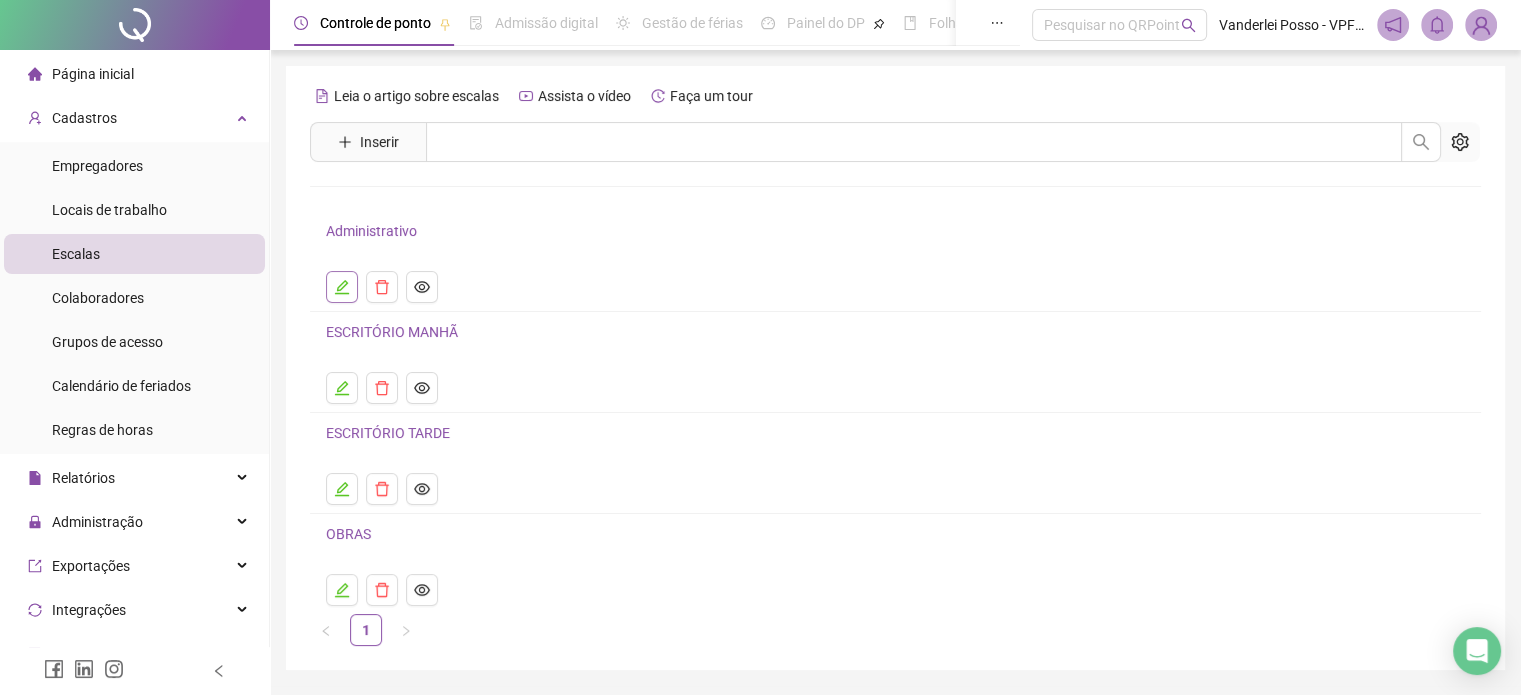 click 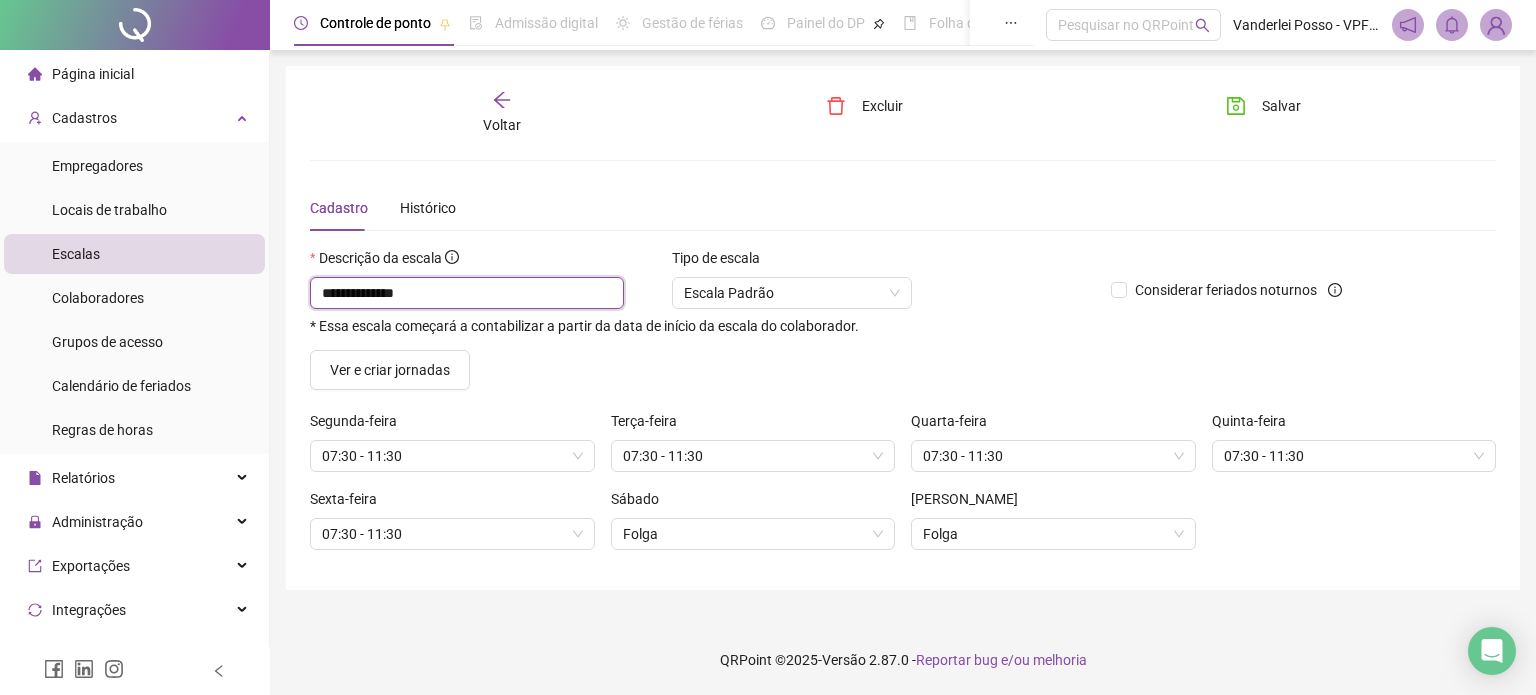 click on "**********" at bounding box center (467, 293) 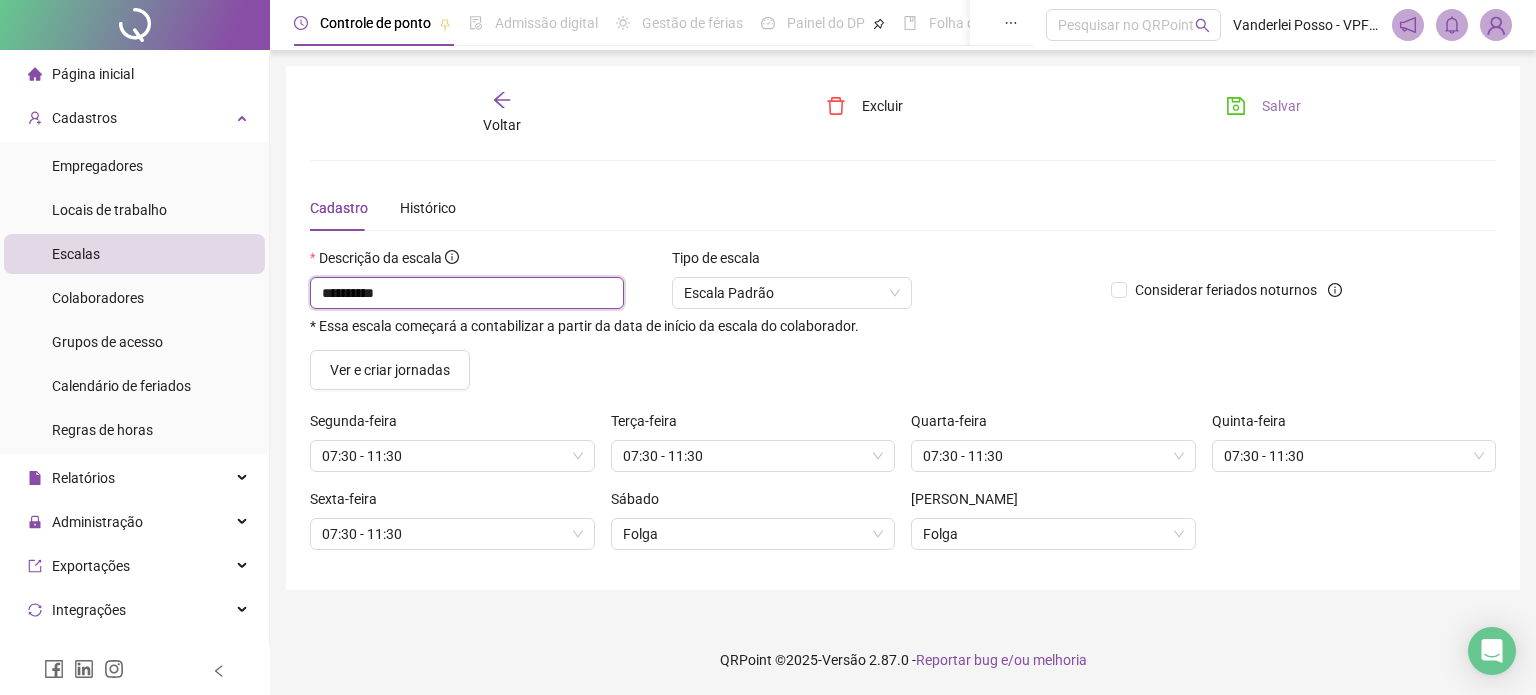 type on "**********" 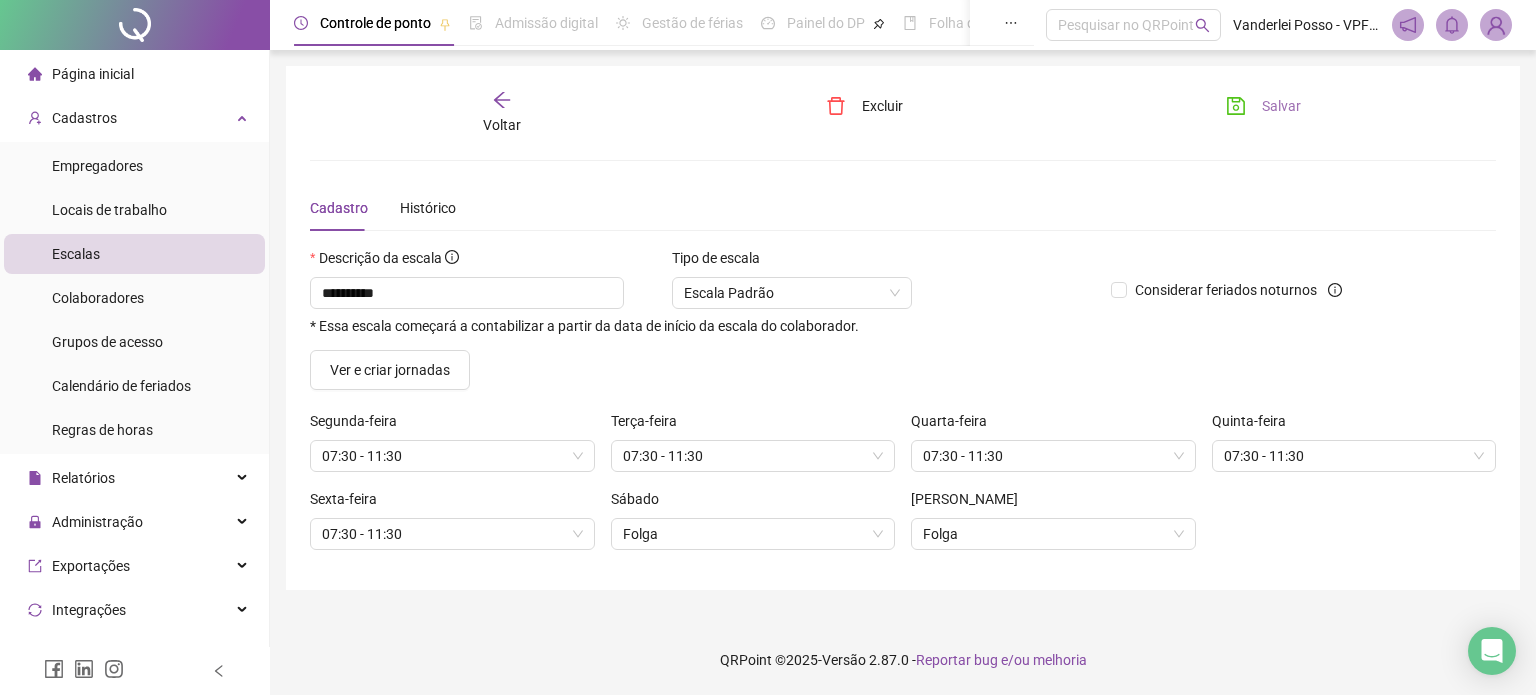 click on "Salvar" at bounding box center (1281, 106) 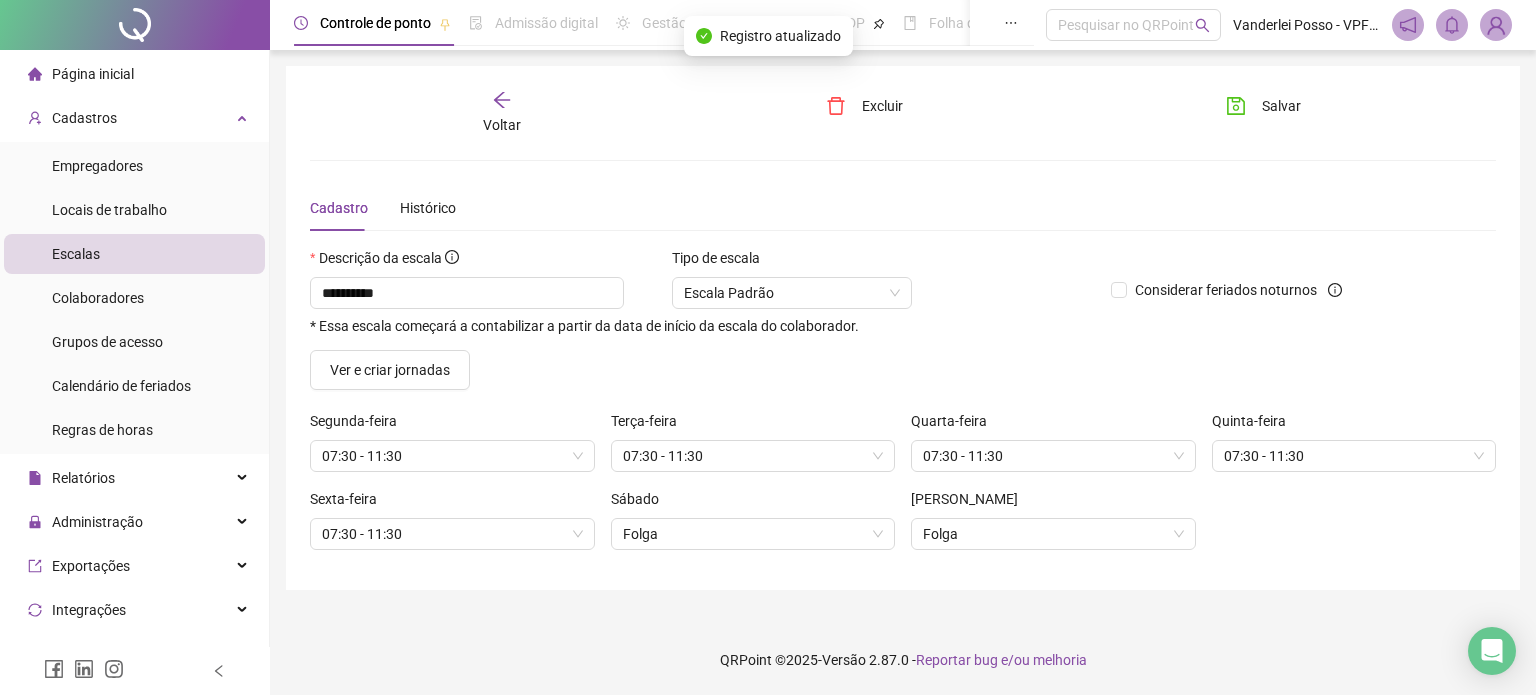 click on "Voltar" at bounding box center [502, 125] 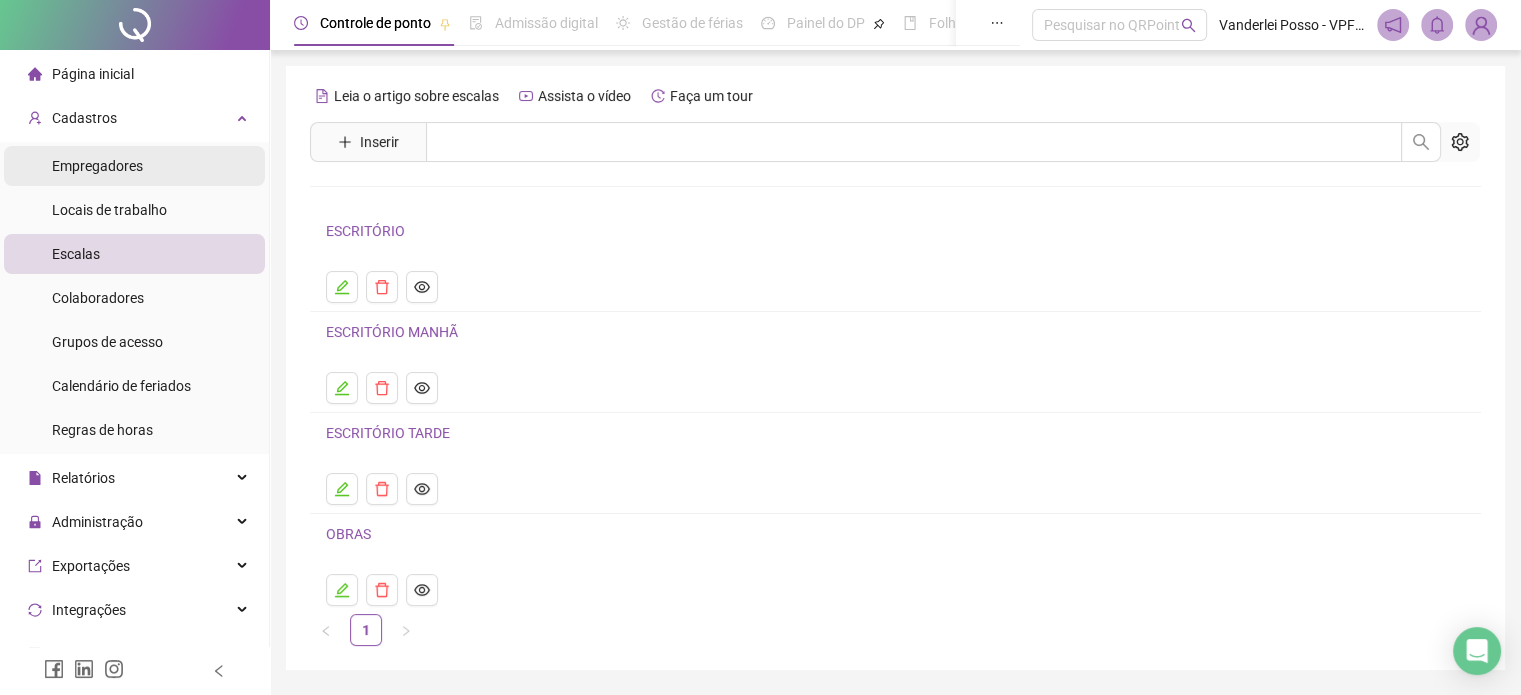 click on "Empregadores" at bounding box center (97, 166) 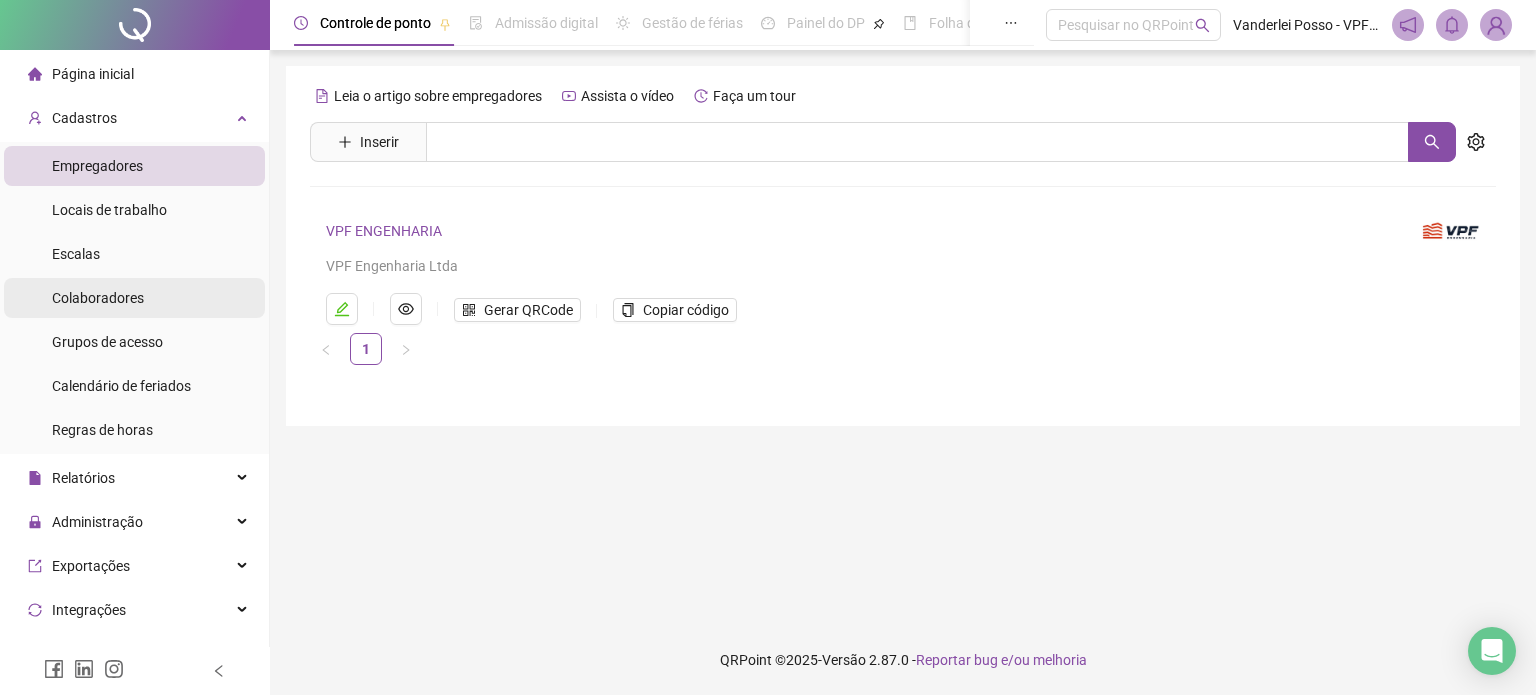 click on "Colaboradores" at bounding box center (98, 298) 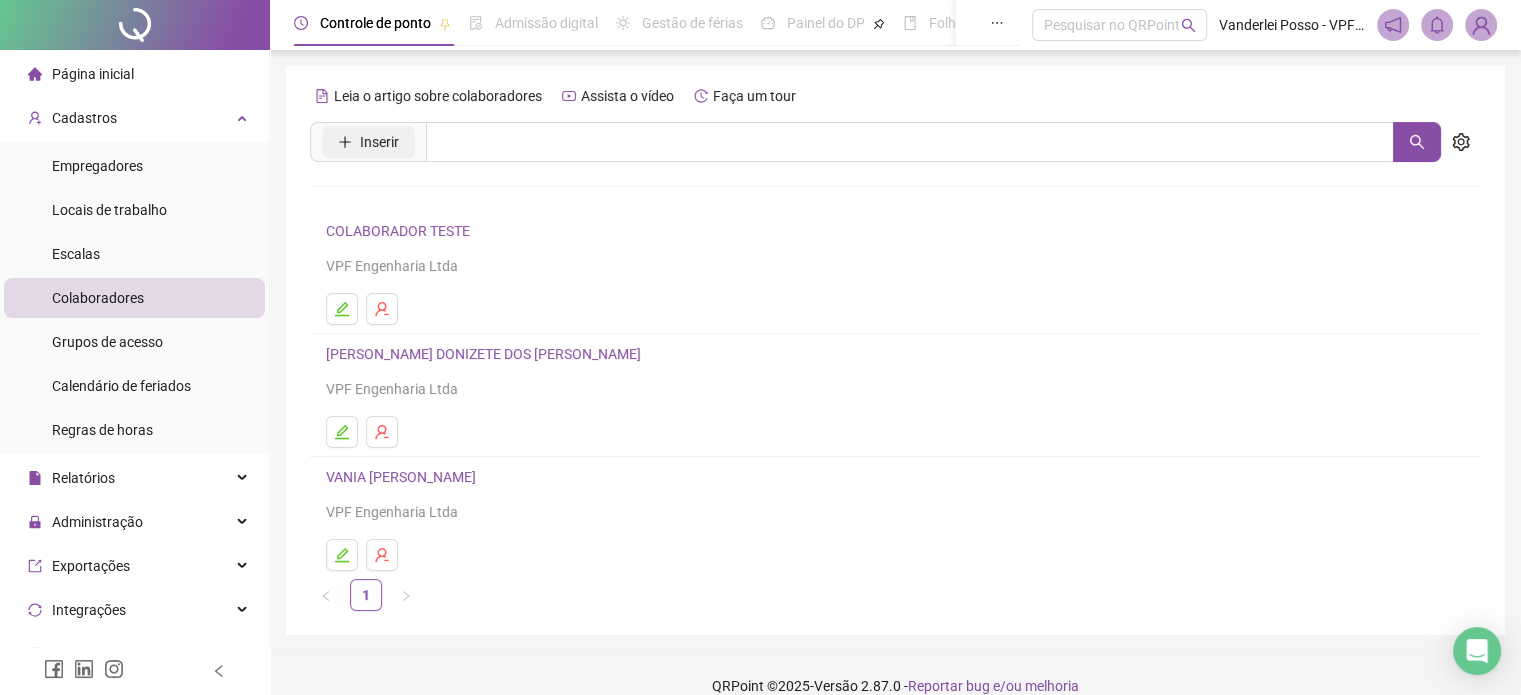 click on "Inserir" at bounding box center (379, 142) 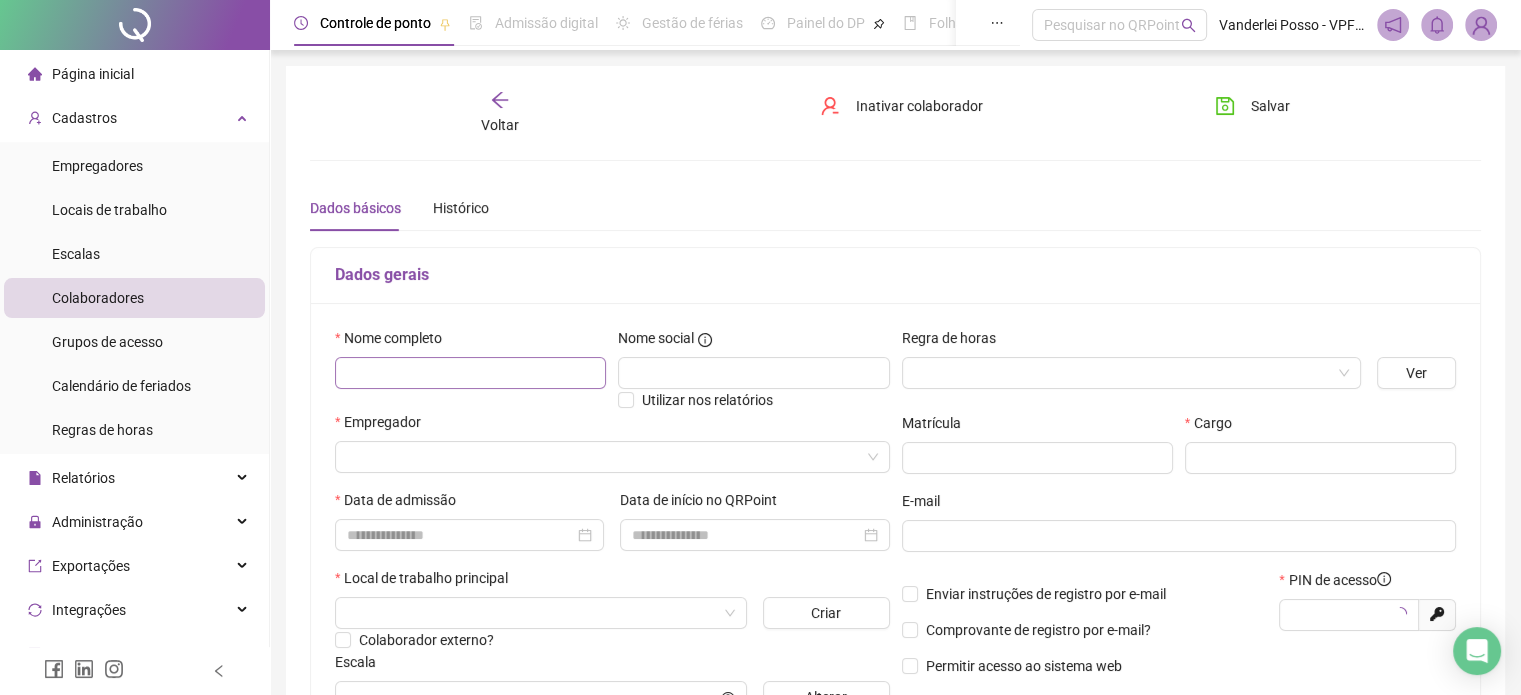 type on "*****" 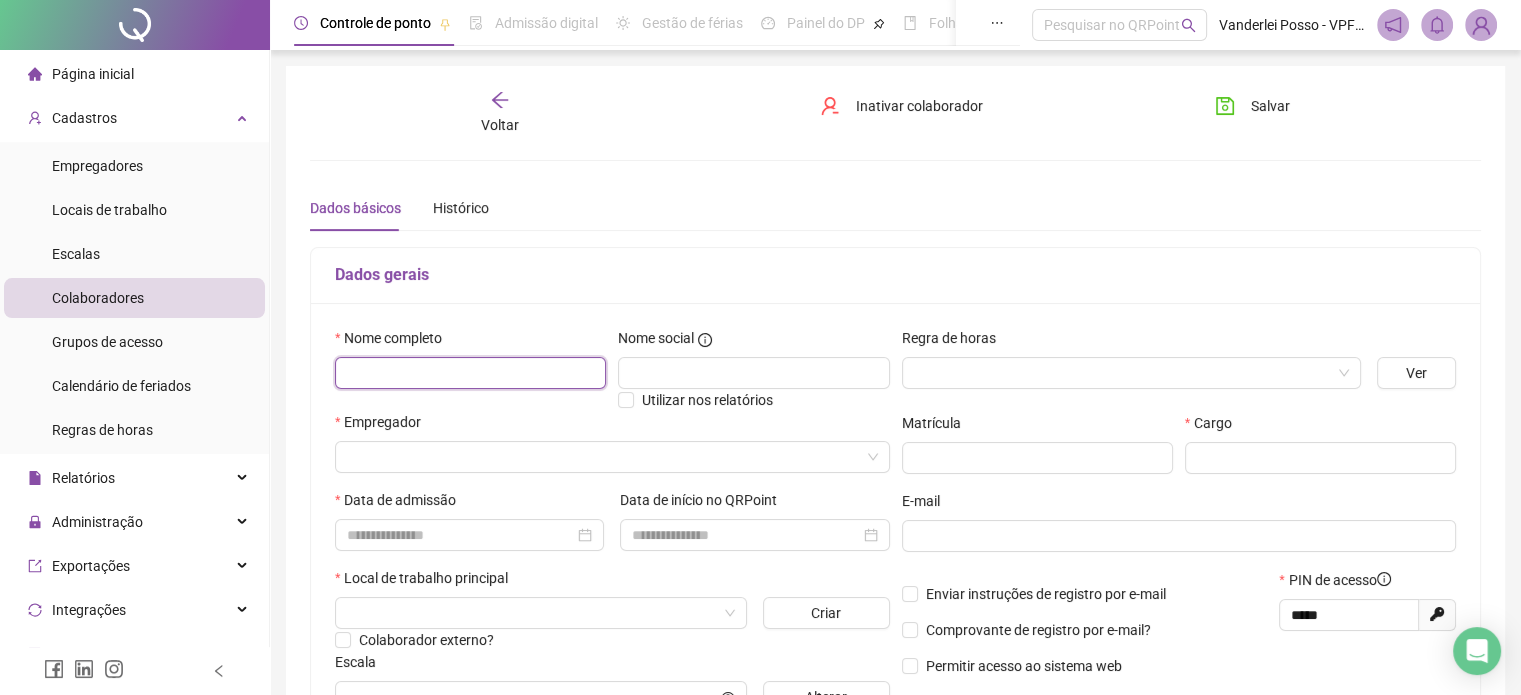 click at bounding box center [470, 373] 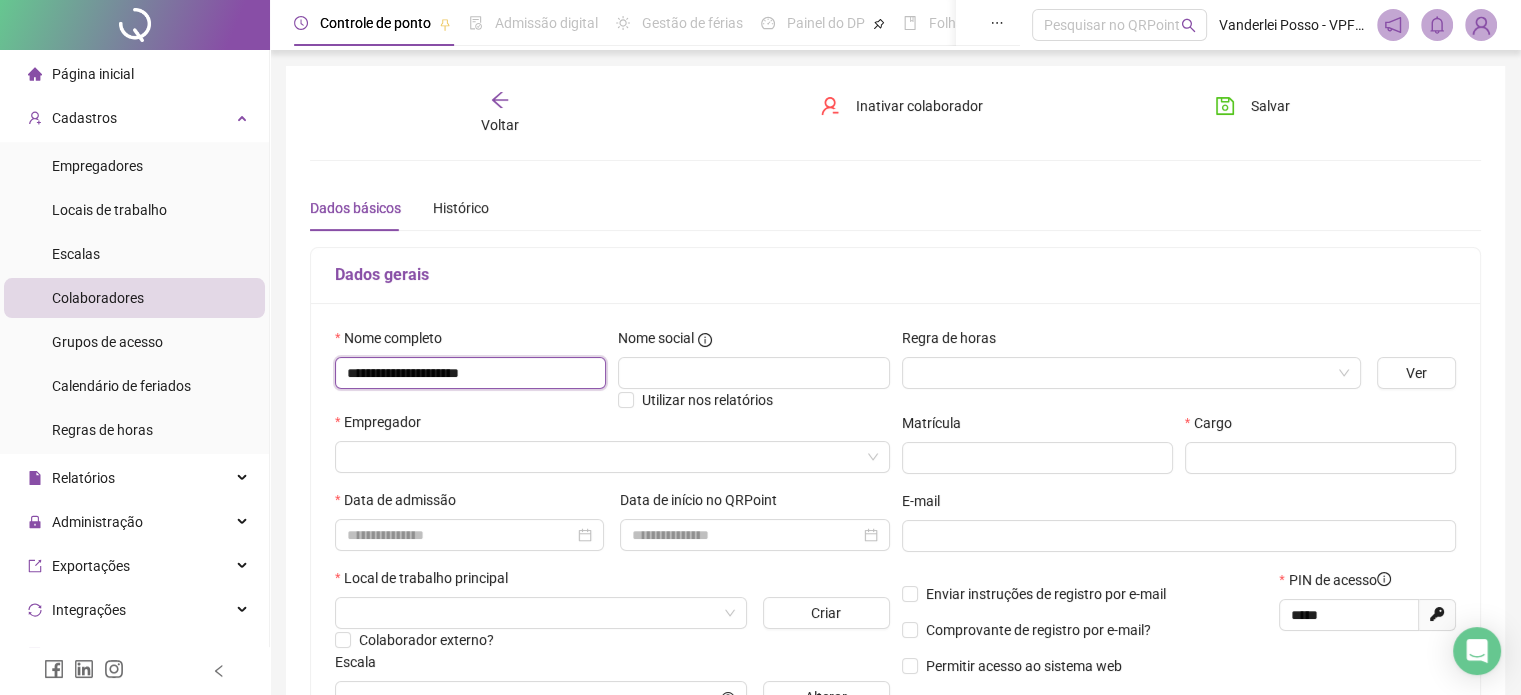 type on "**********" 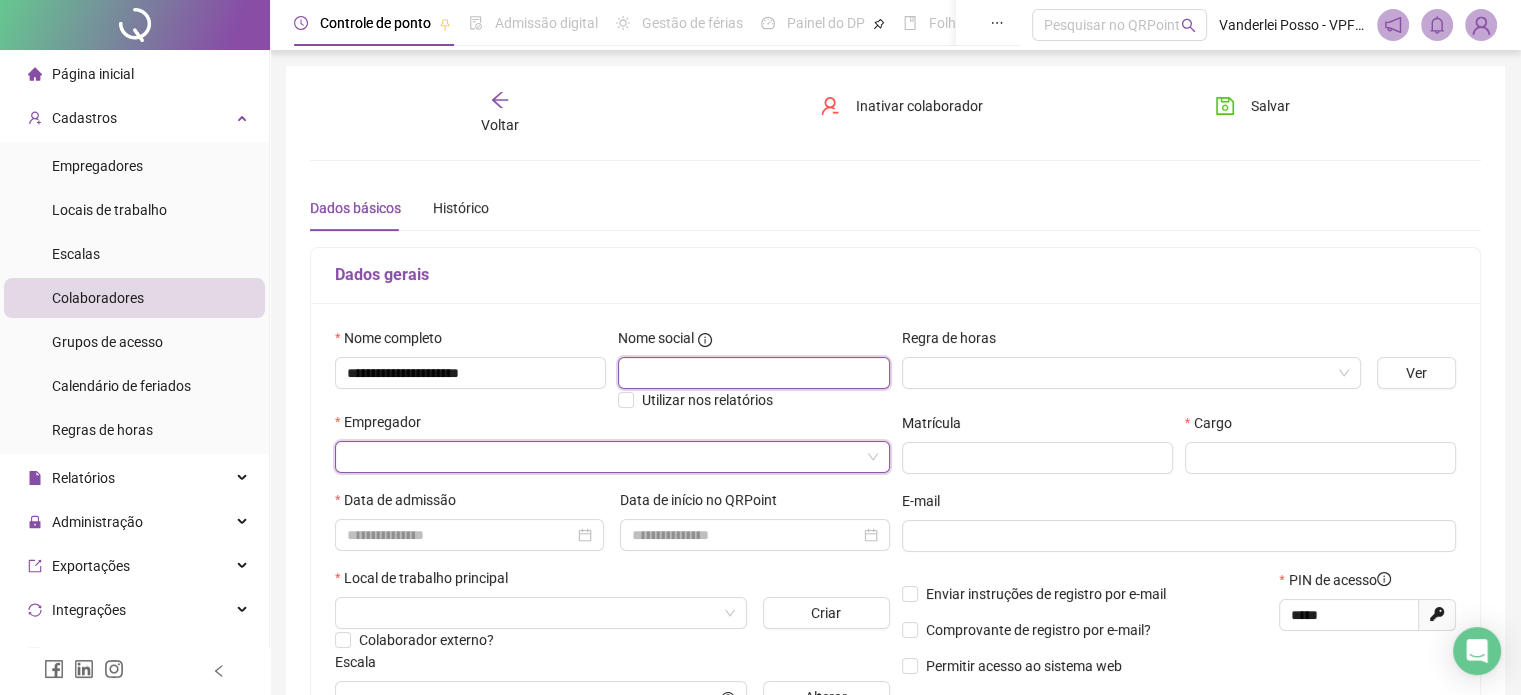 click at bounding box center (753, 373) 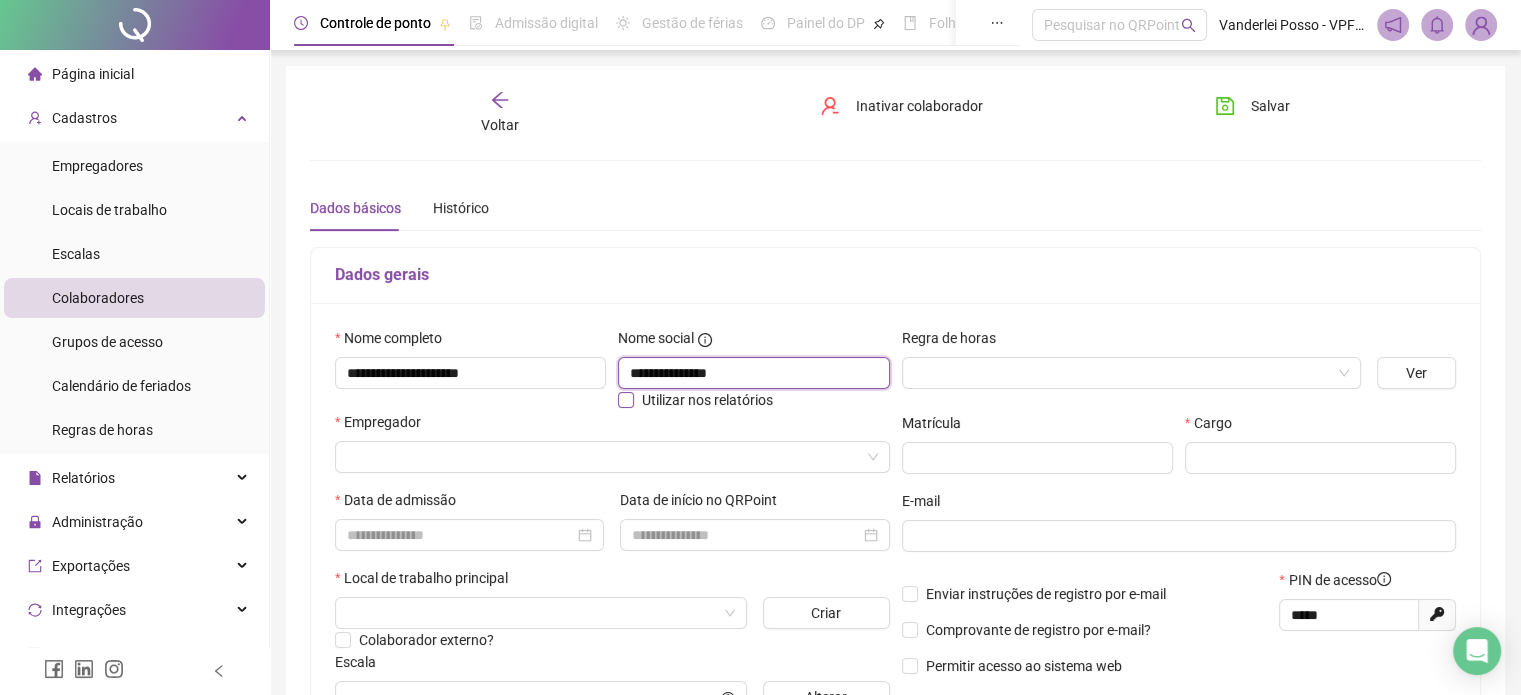 type on "**********" 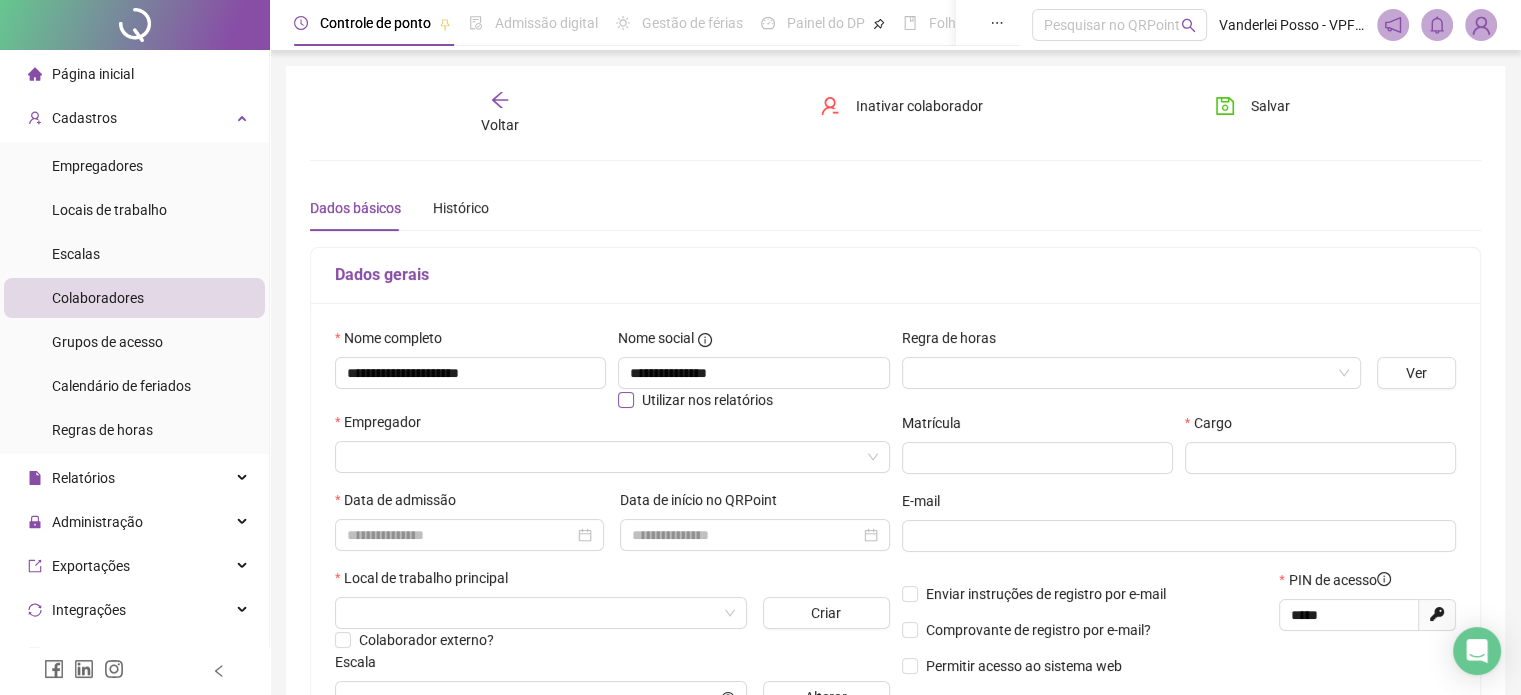 click on "Utilizar nos relatórios" at bounding box center [707, 400] 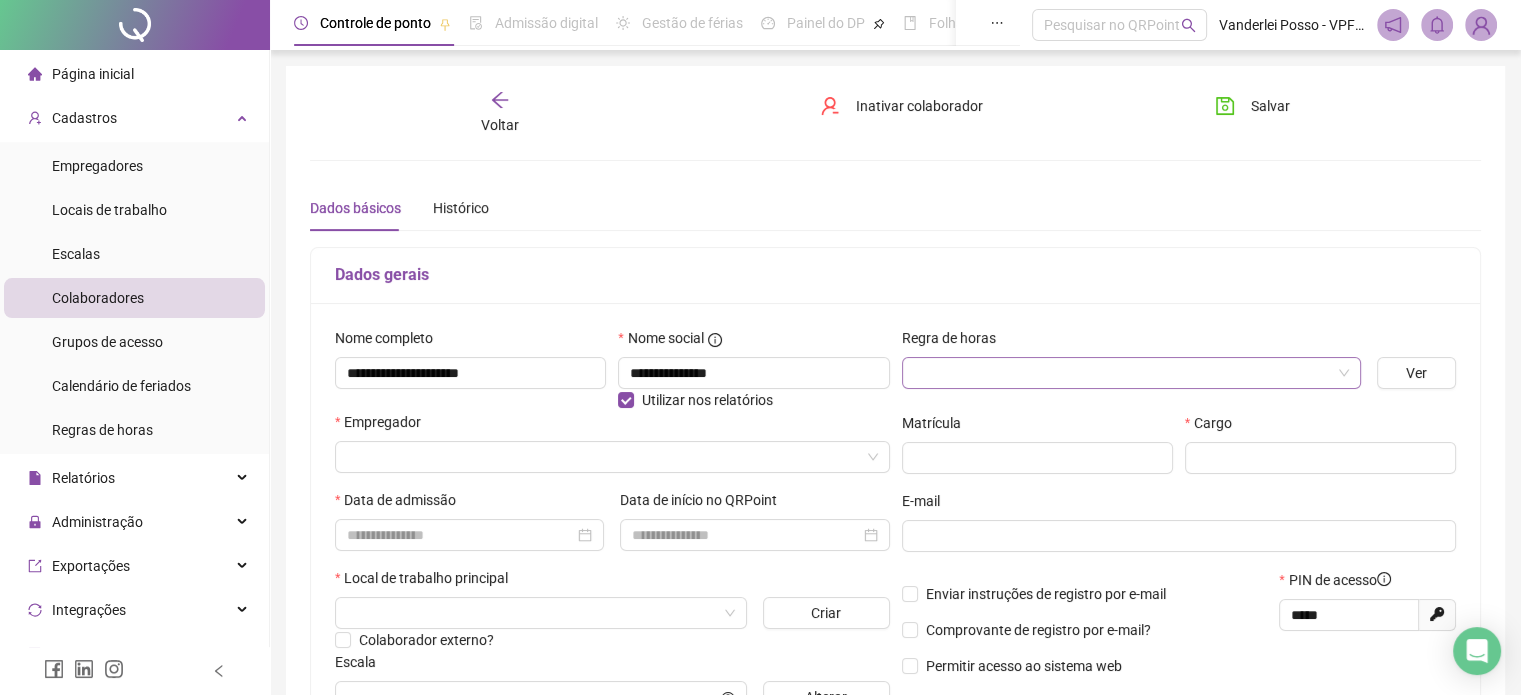 click at bounding box center (1125, 373) 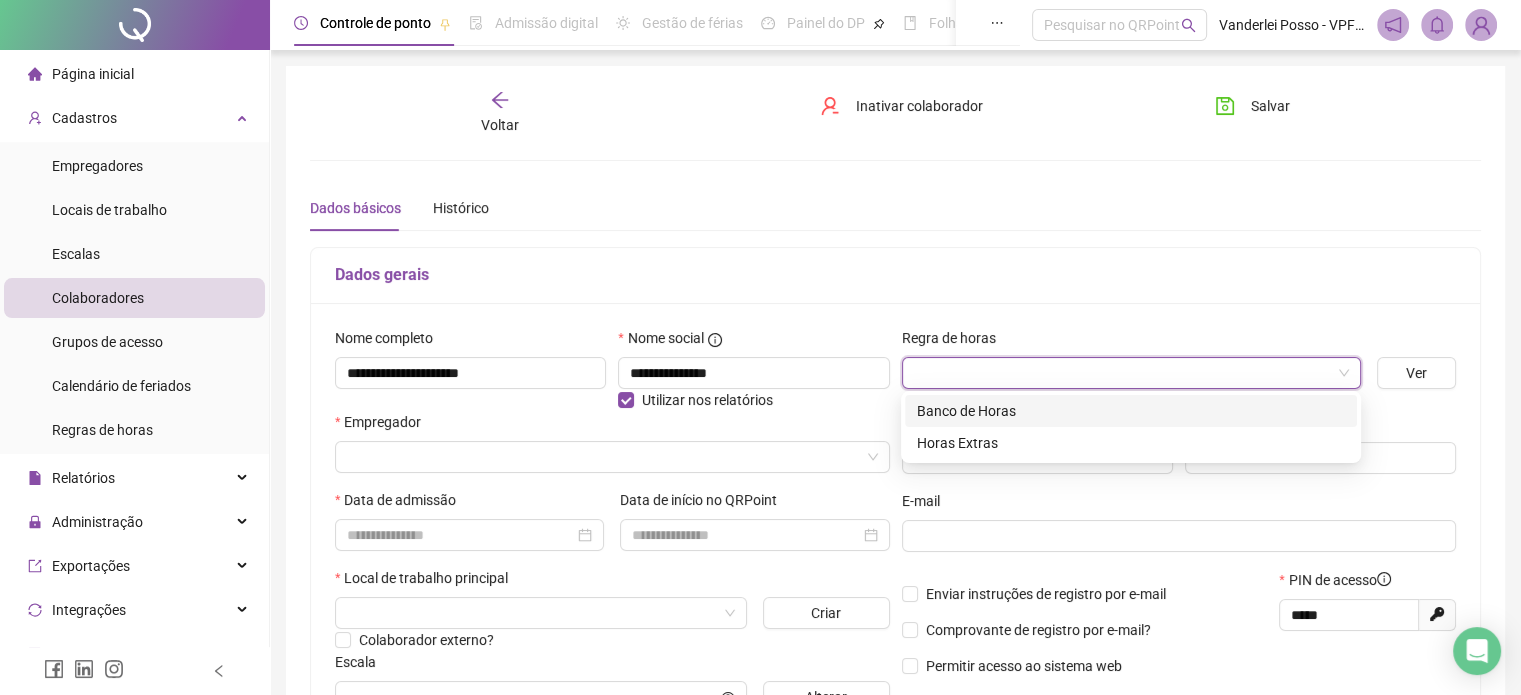 click on "Banco de Horas" at bounding box center (1131, 411) 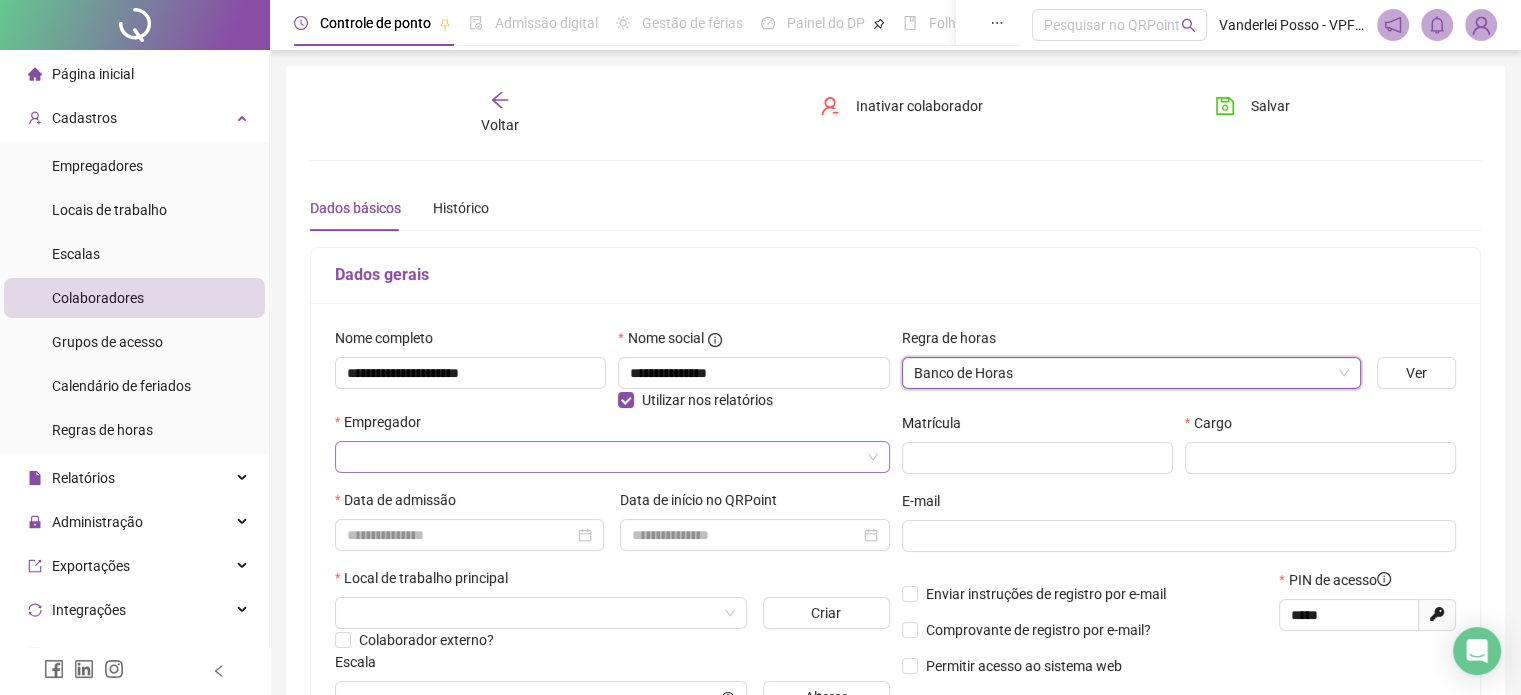 click at bounding box center [606, 457] 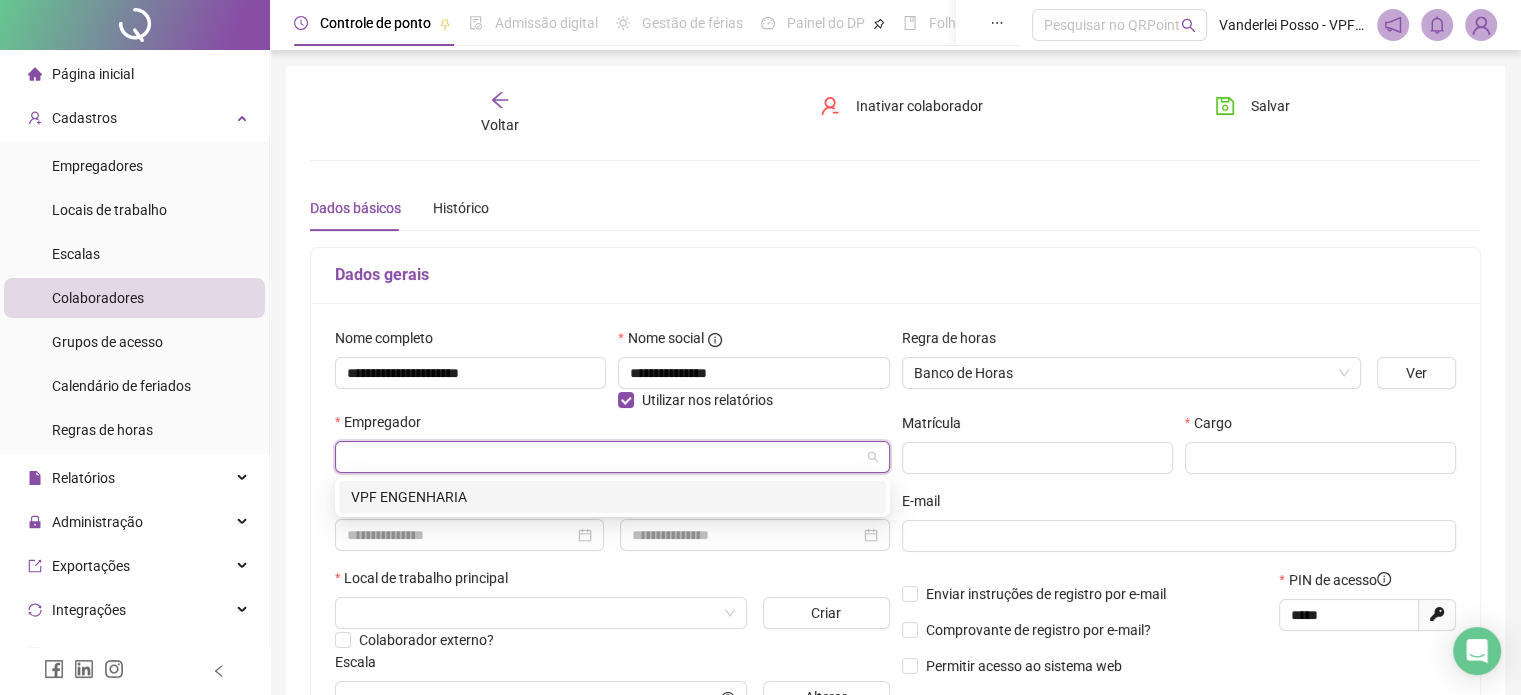 click on "VPF ENGENHARIA" at bounding box center [612, 497] 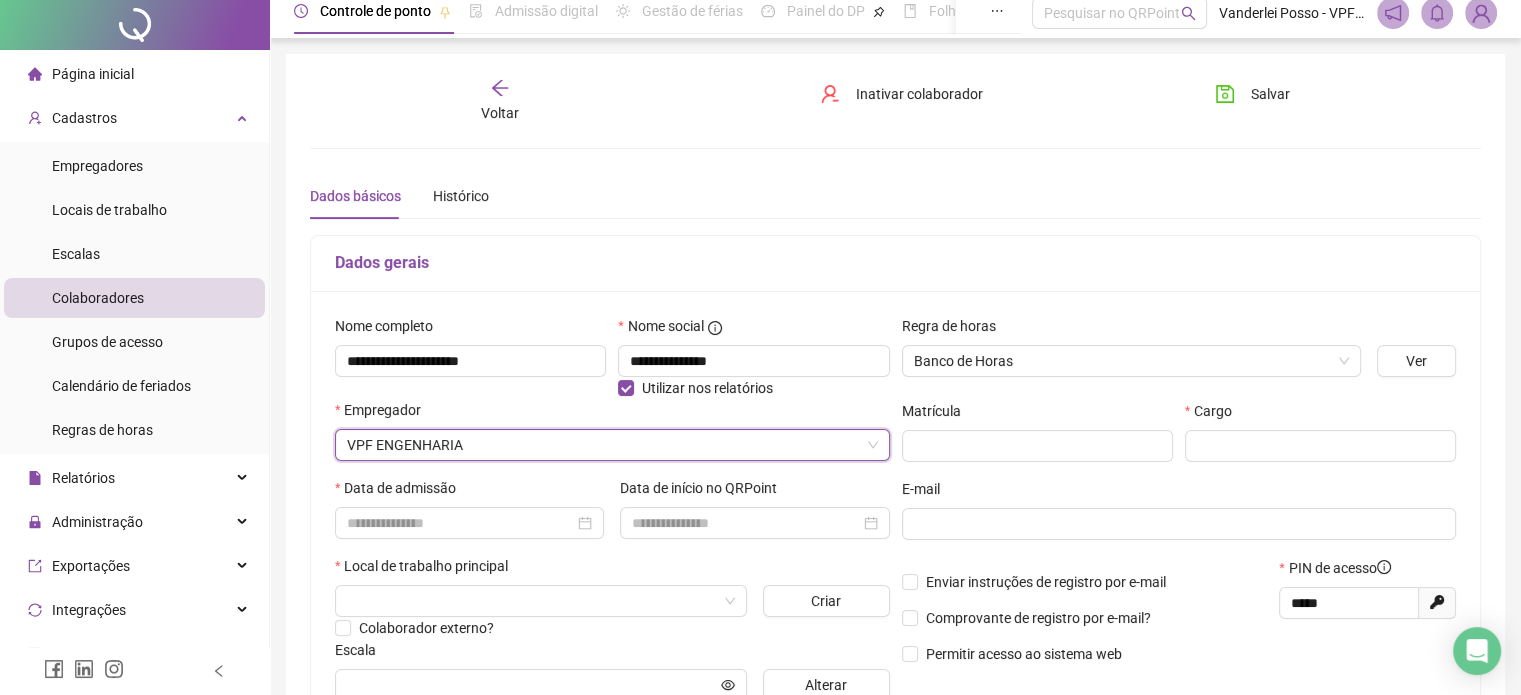 scroll, scrollTop: 200, scrollLeft: 0, axis: vertical 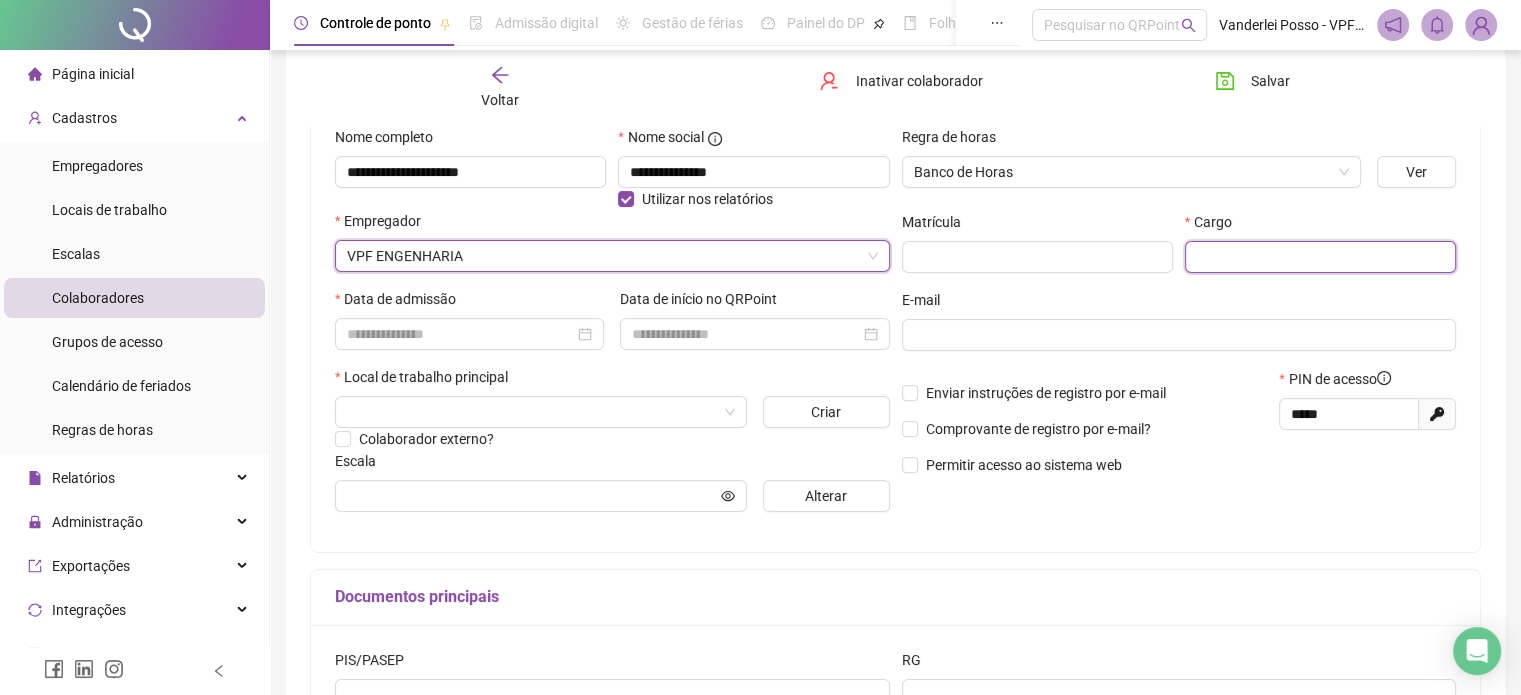 click at bounding box center [1320, 257] 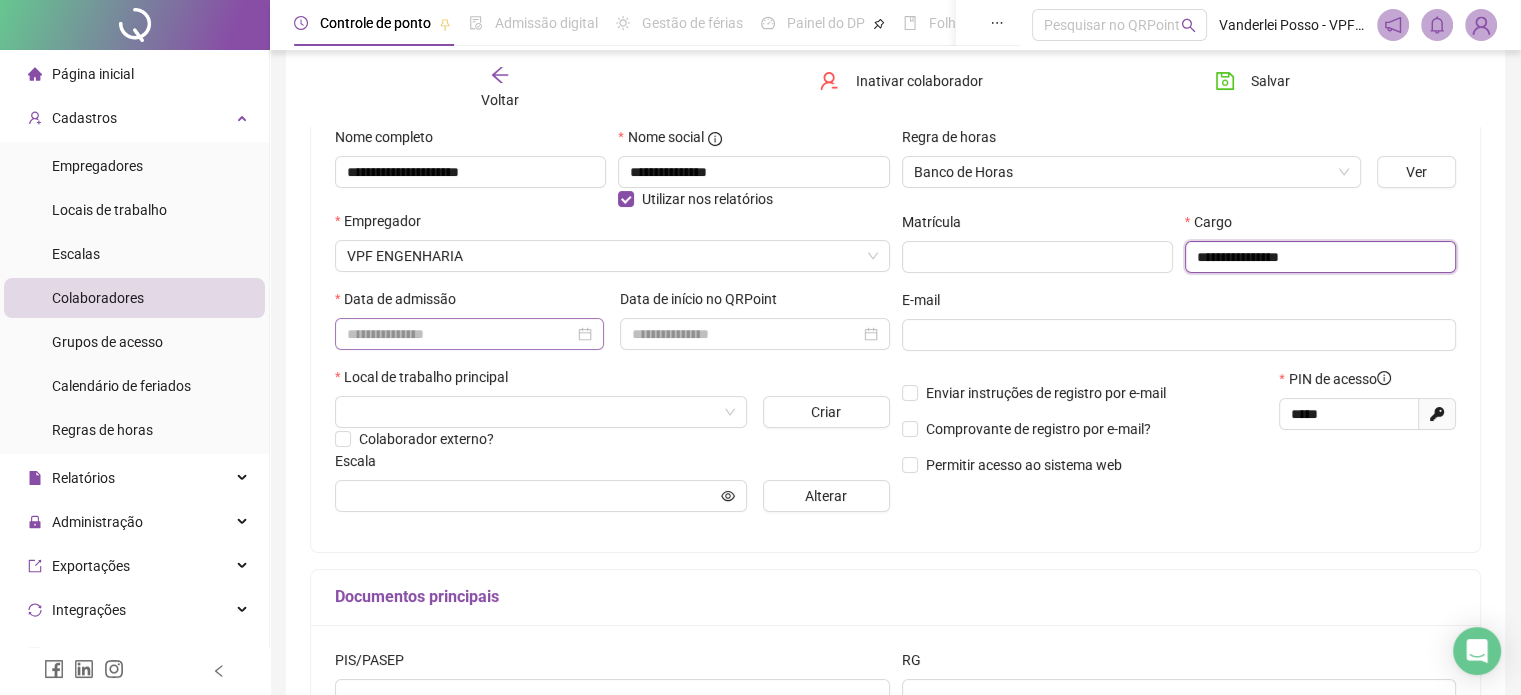 click at bounding box center [469, 334] 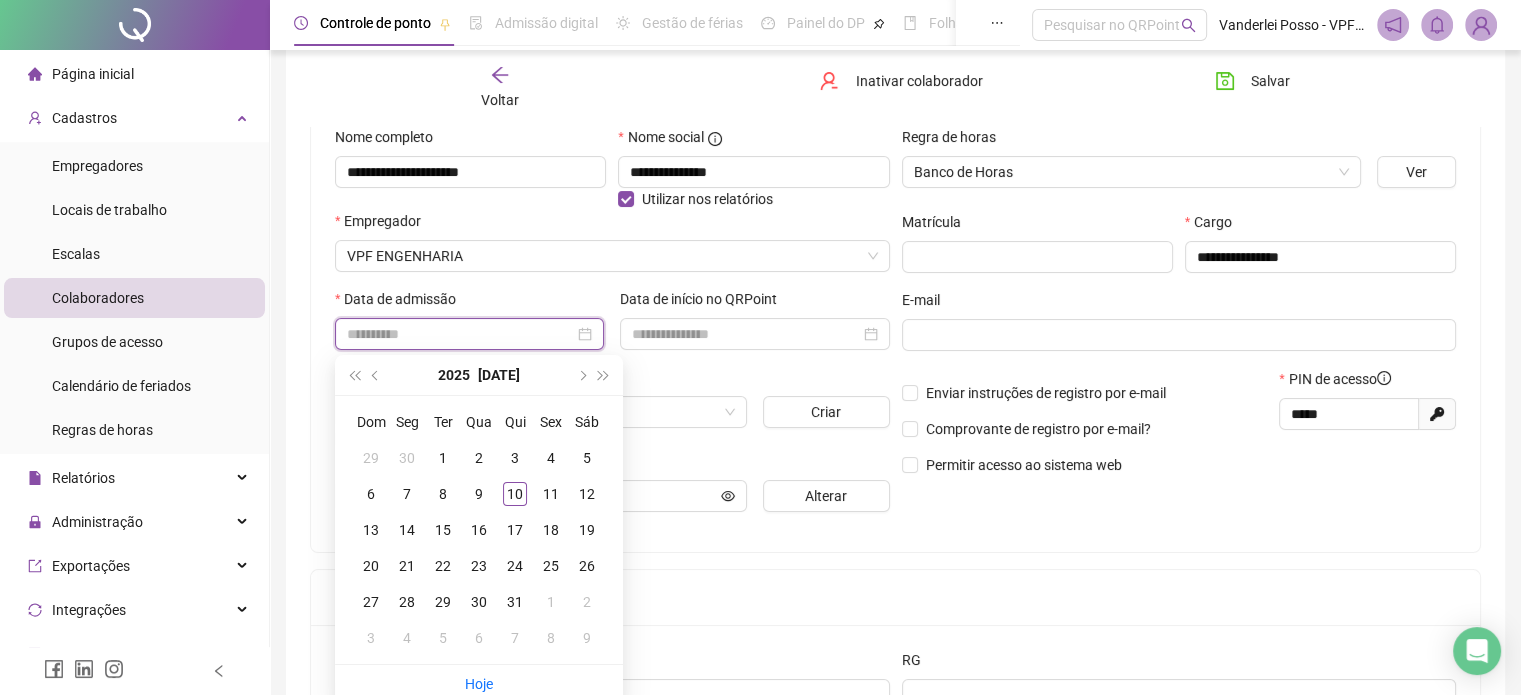 type on "**********" 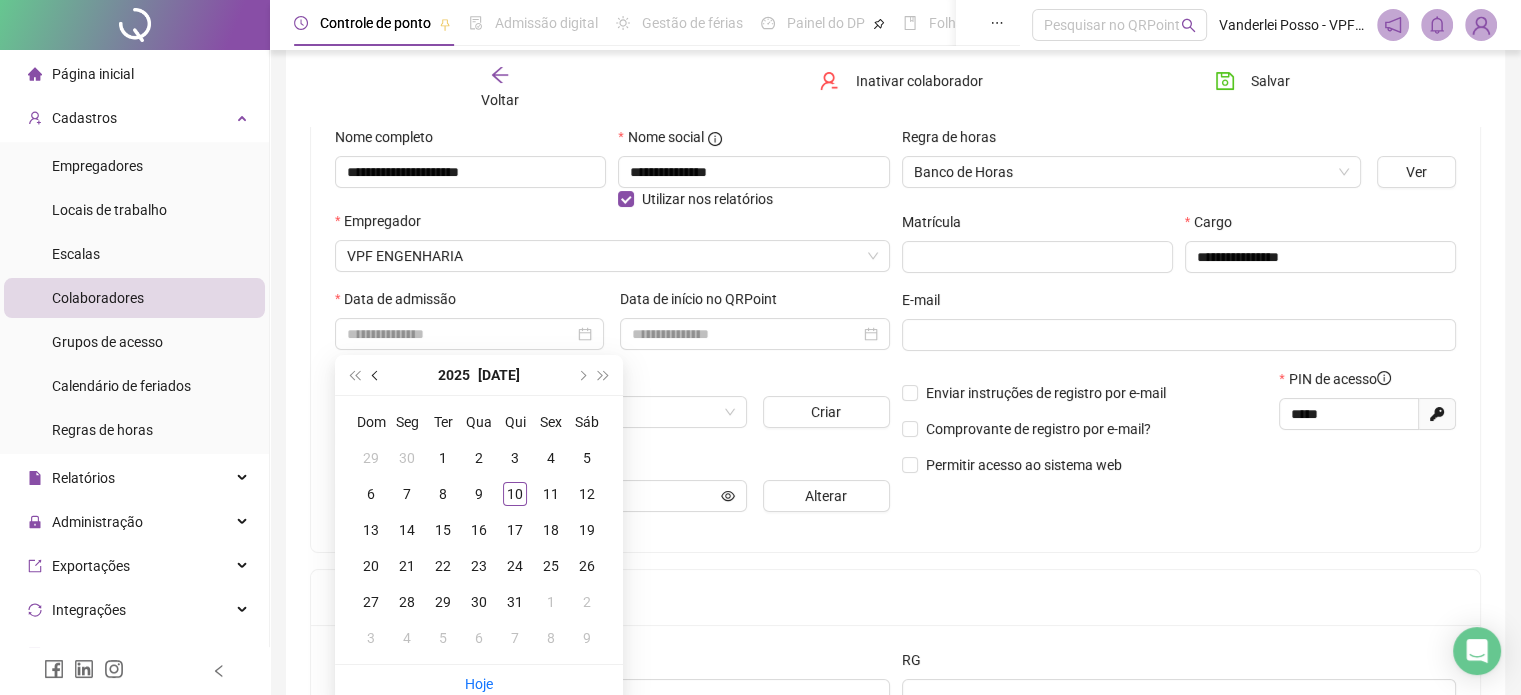 click at bounding box center (376, 375) 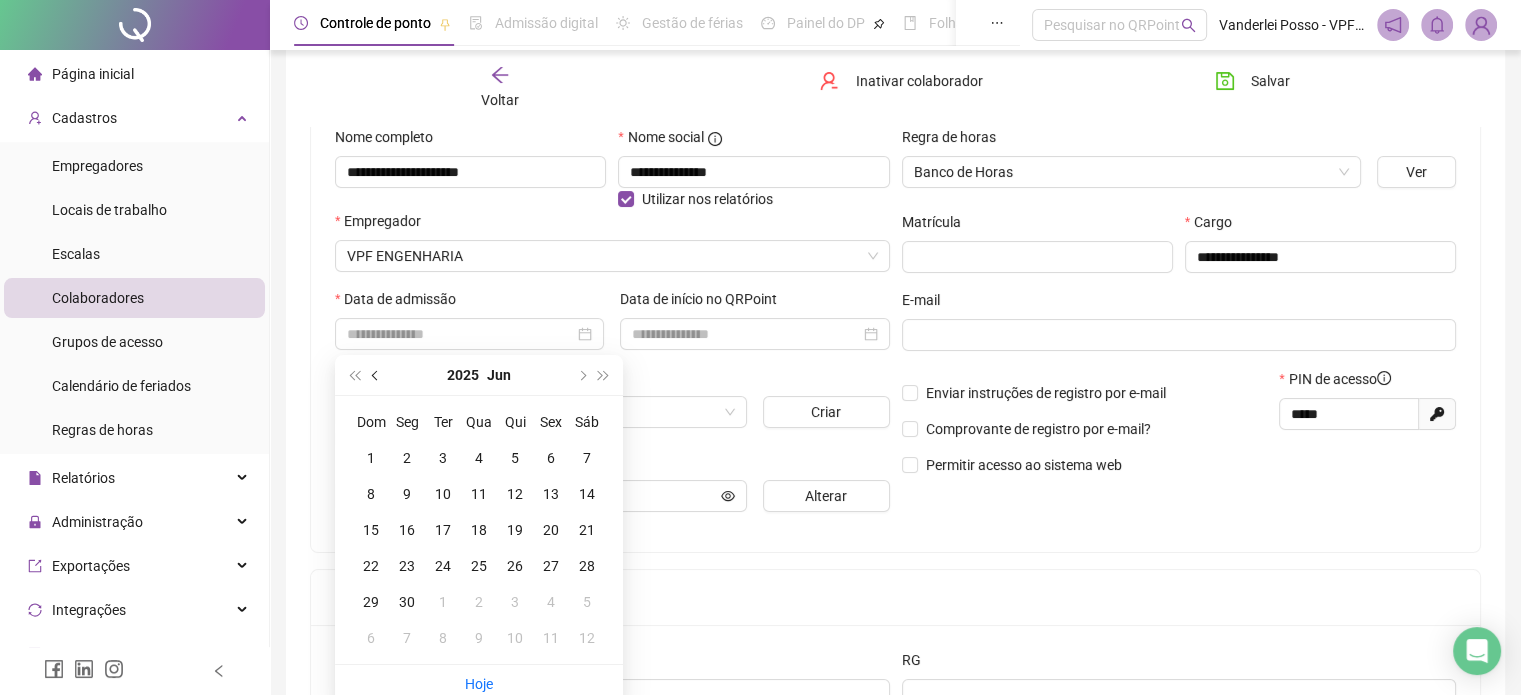 click at bounding box center [376, 375] 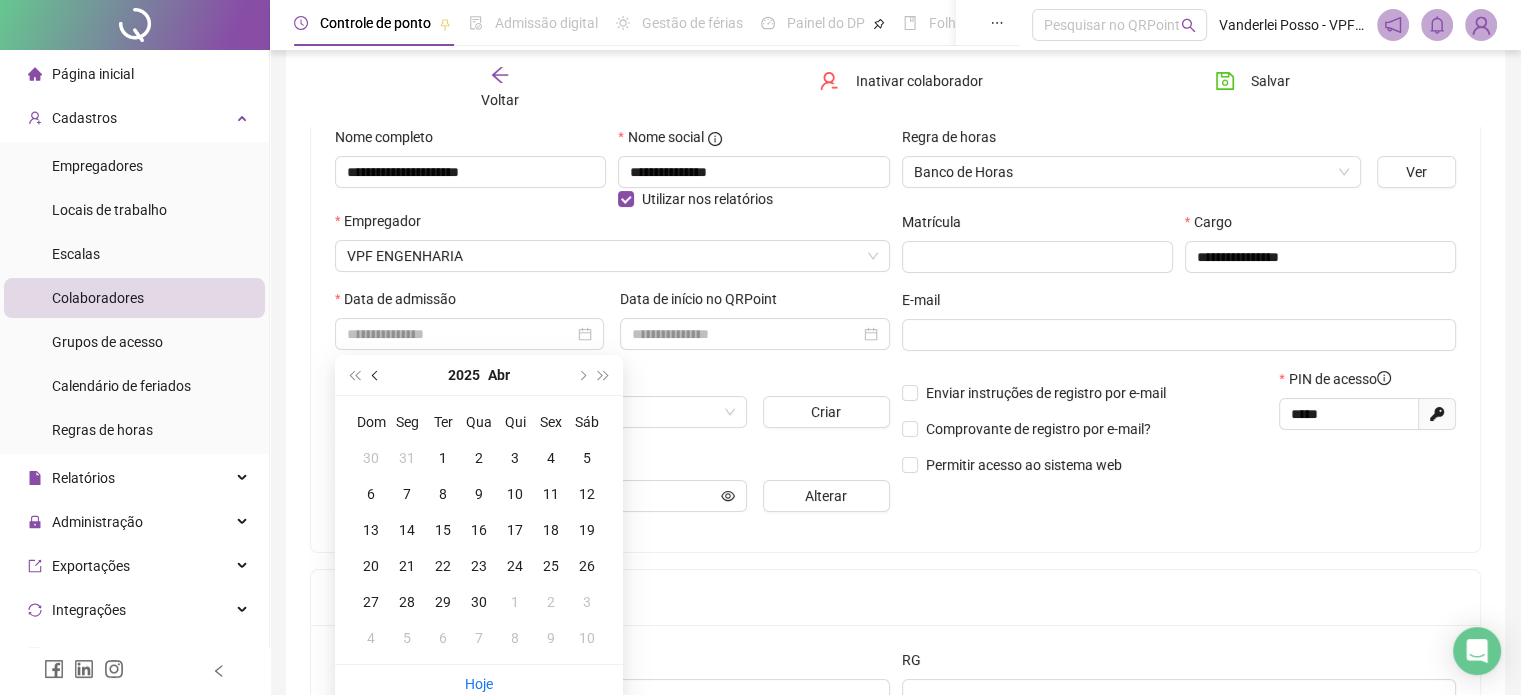 click at bounding box center [376, 375] 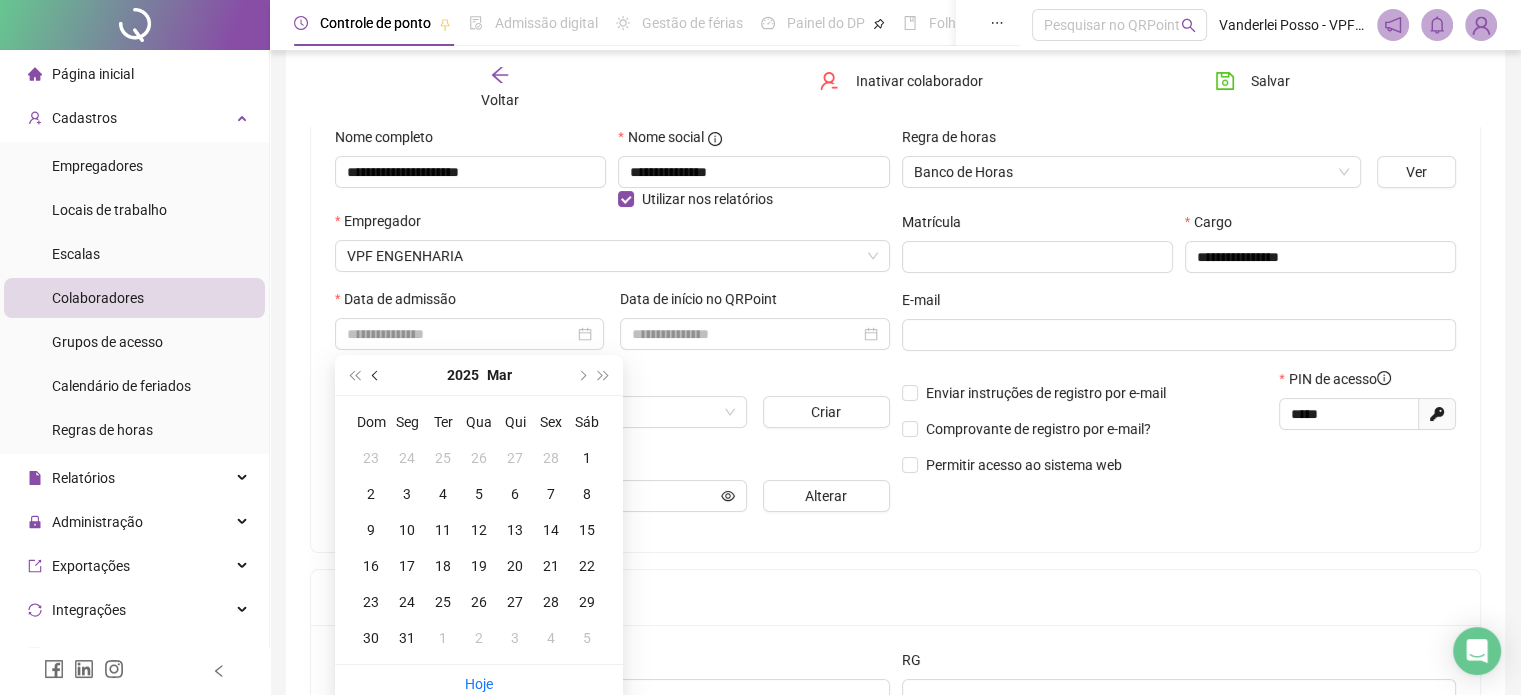 click at bounding box center (376, 375) 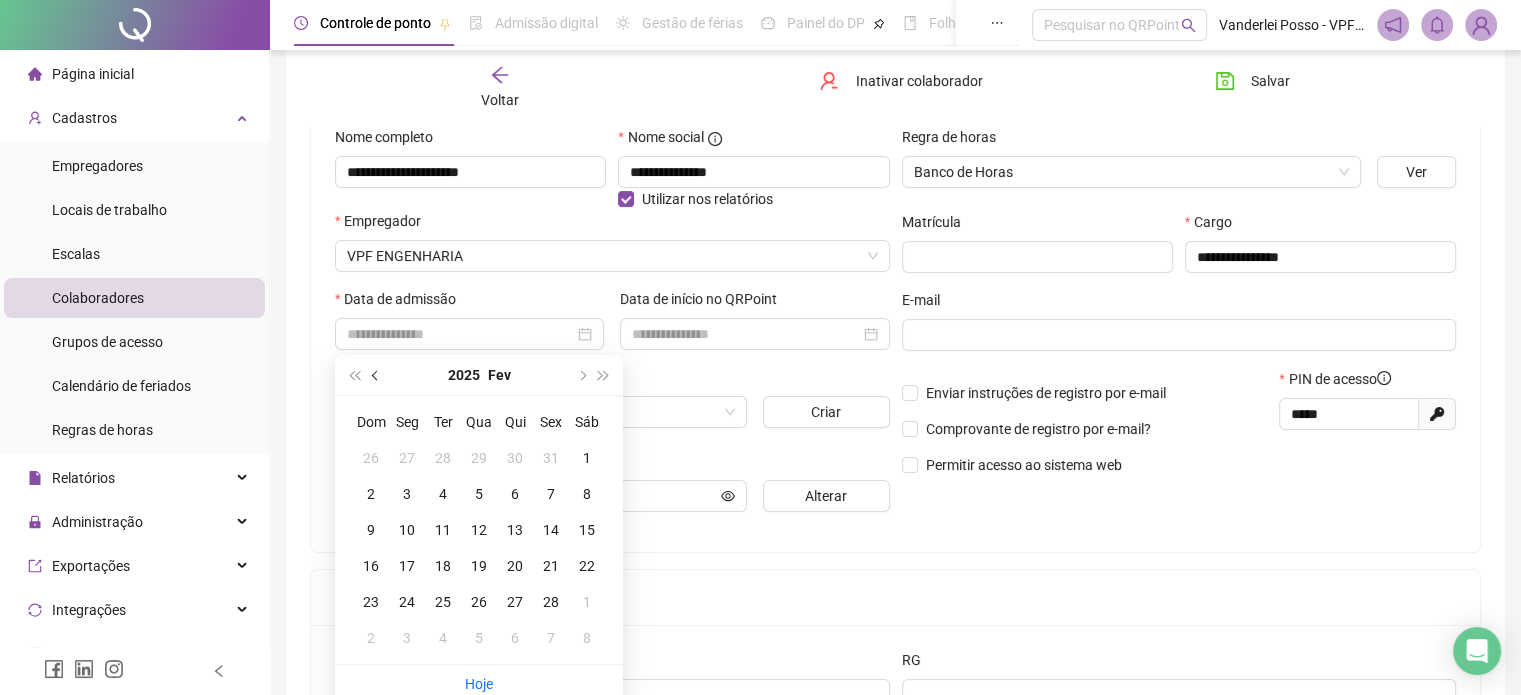 click at bounding box center [376, 375] 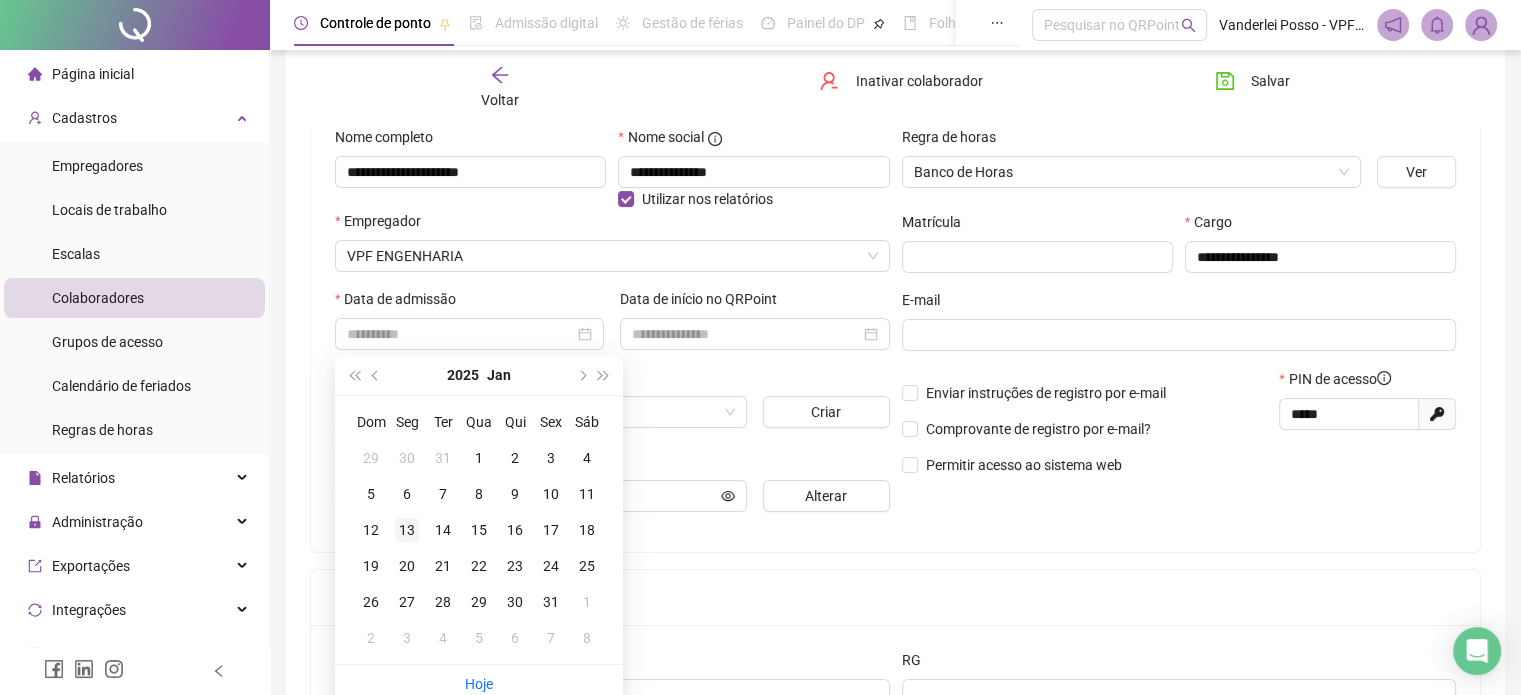 type on "**********" 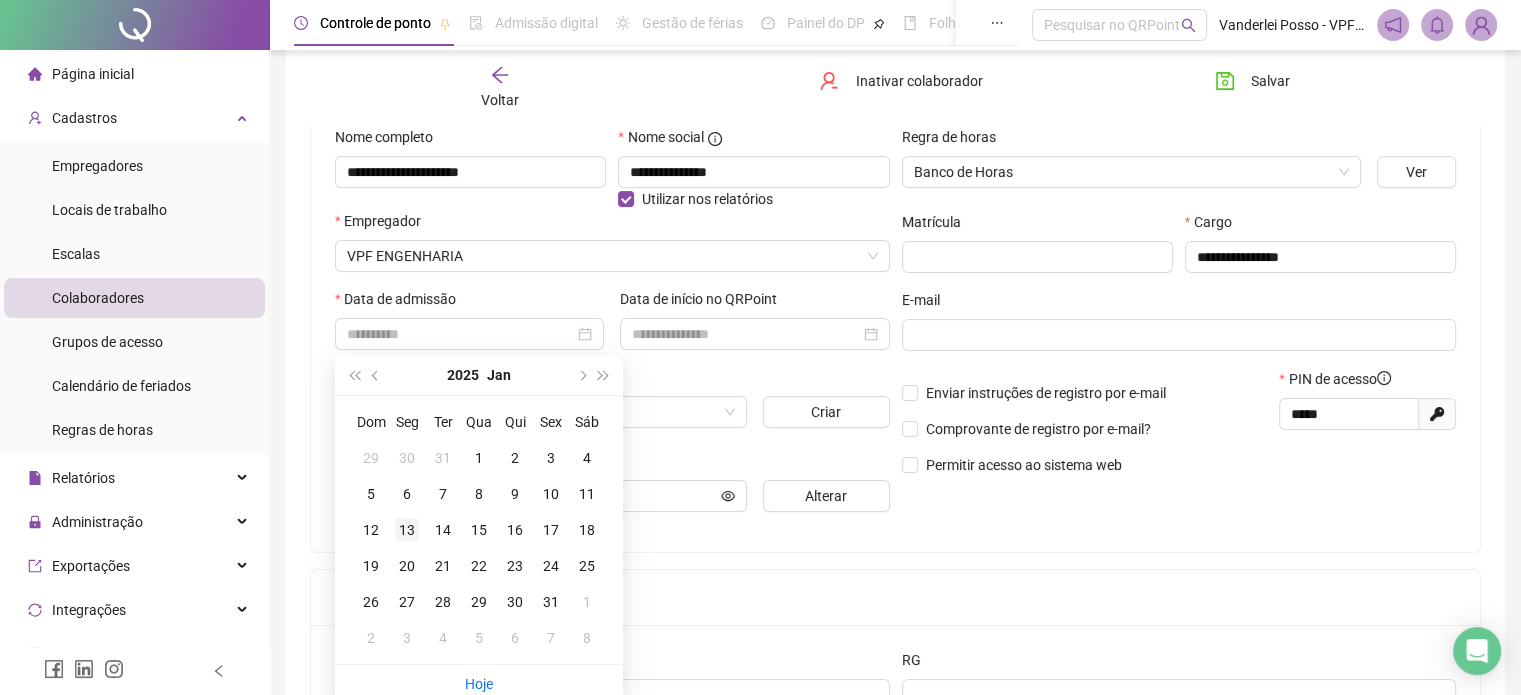 click on "13" at bounding box center [407, 530] 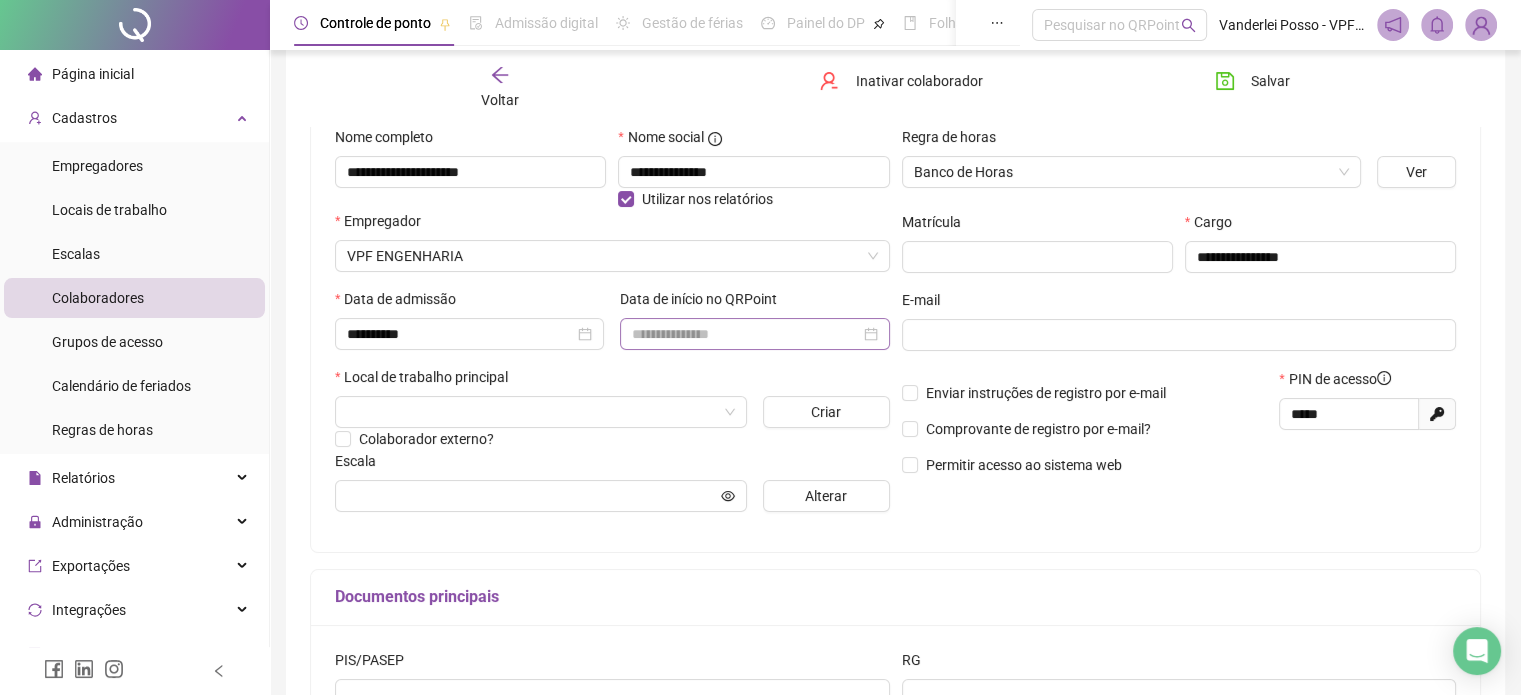 click at bounding box center [754, 334] 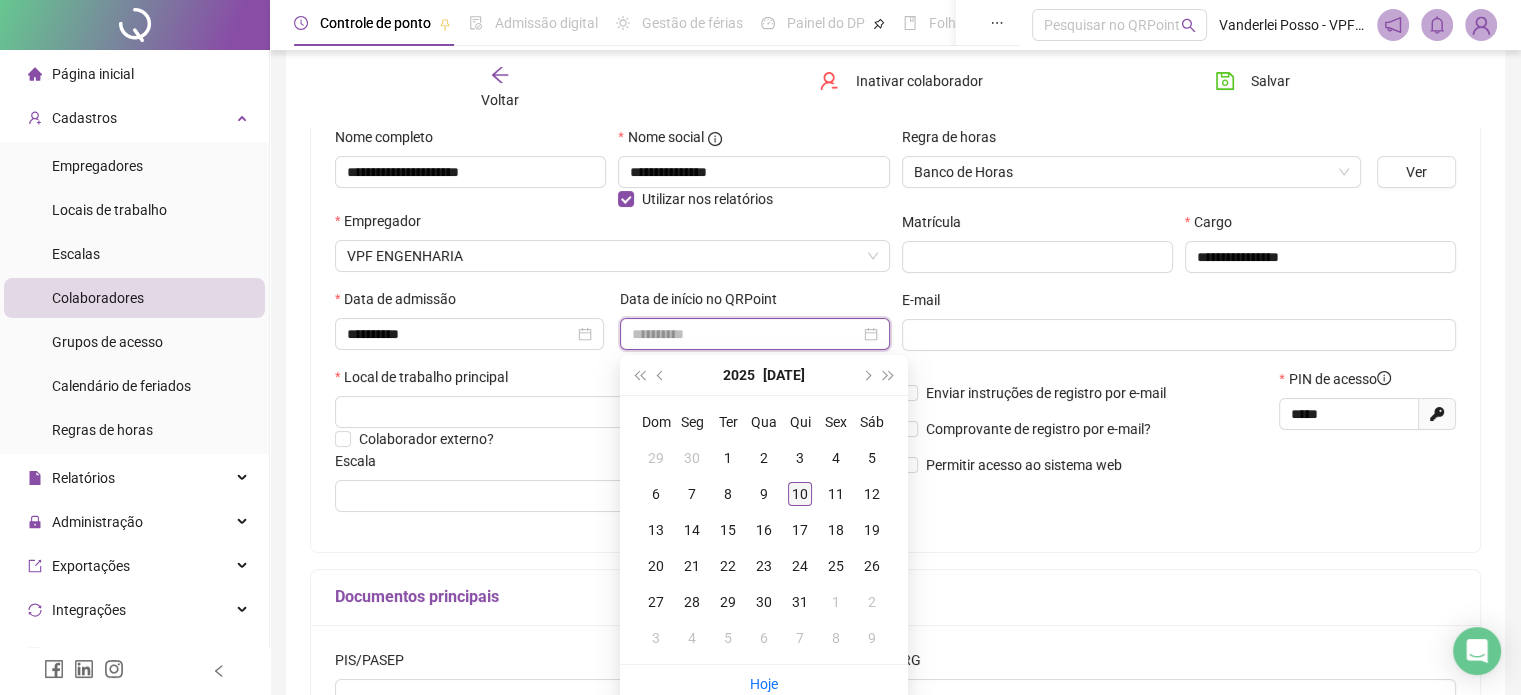 type on "**********" 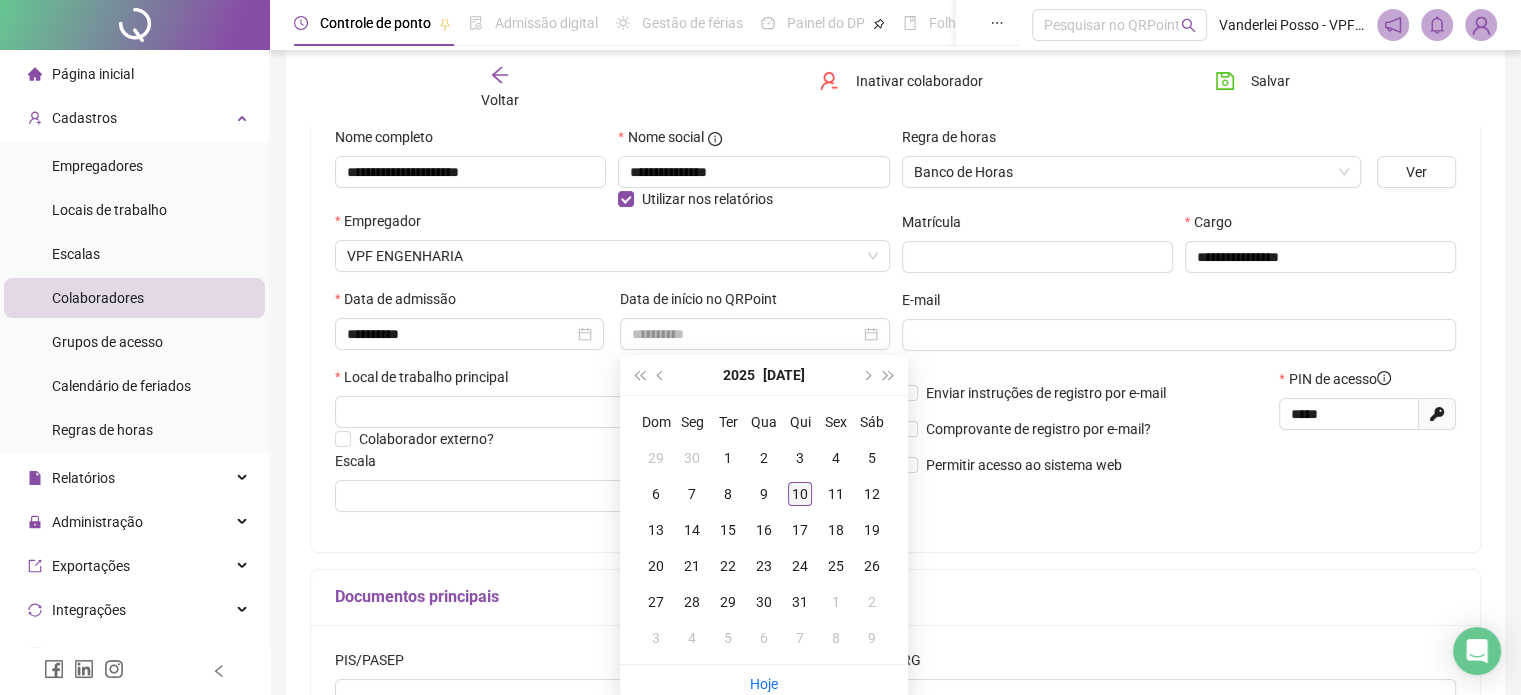 click on "10" at bounding box center (800, 494) 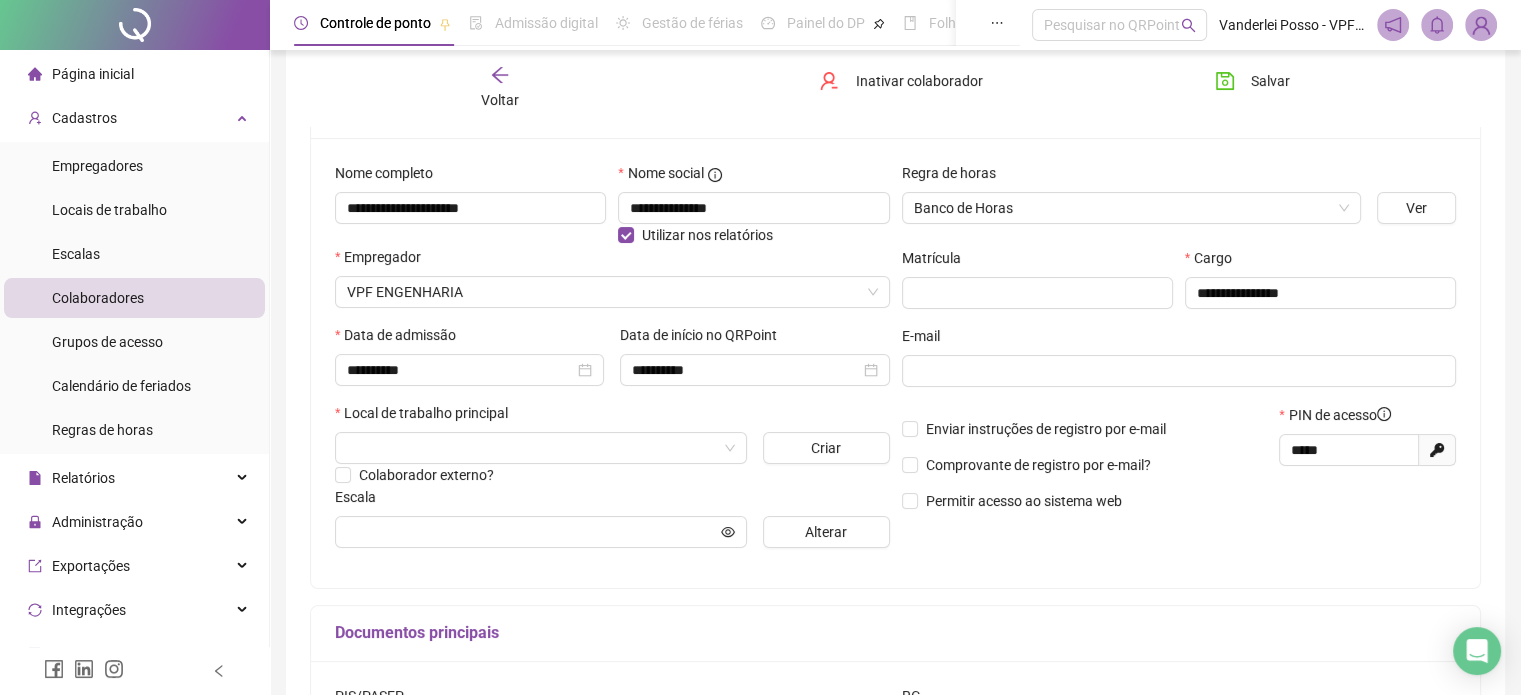 scroll, scrollTop: 200, scrollLeft: 0, axis: vertical 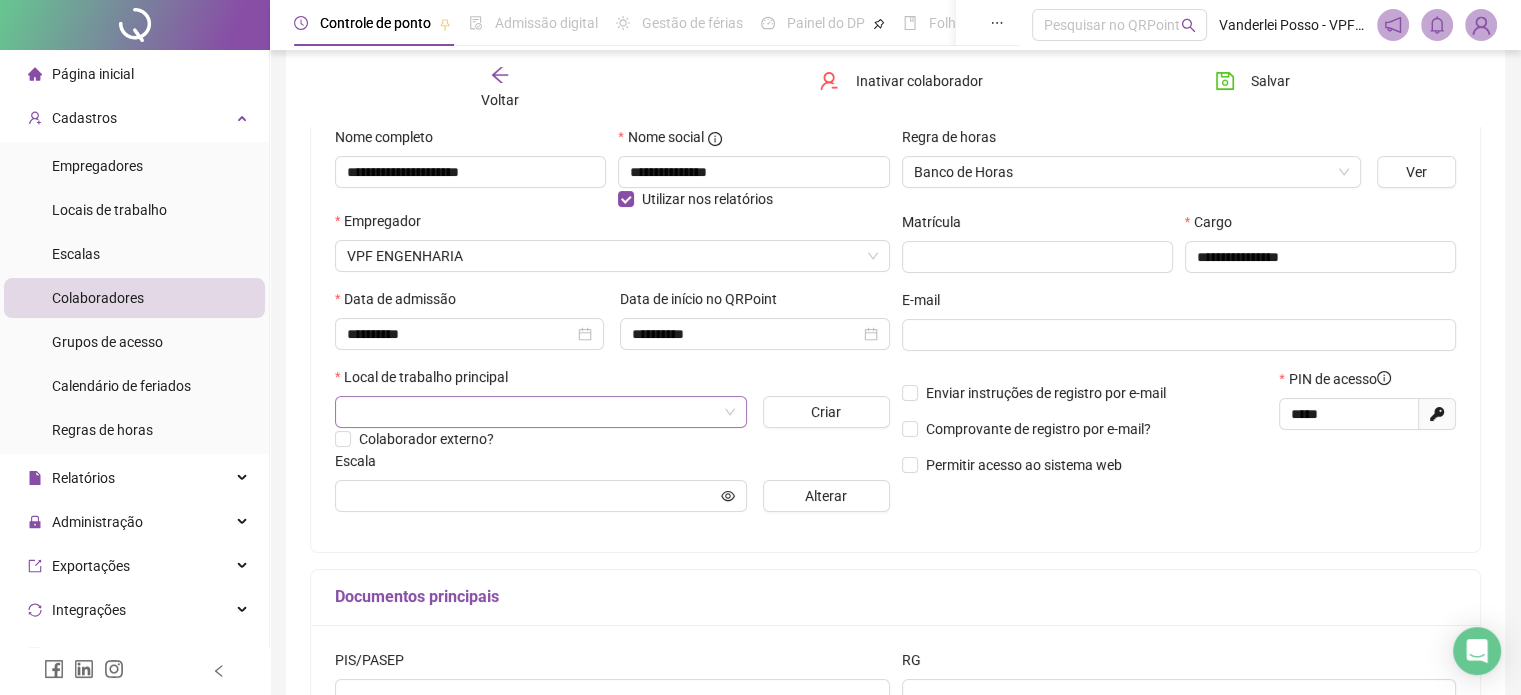 click at bounding box center [541, 412] 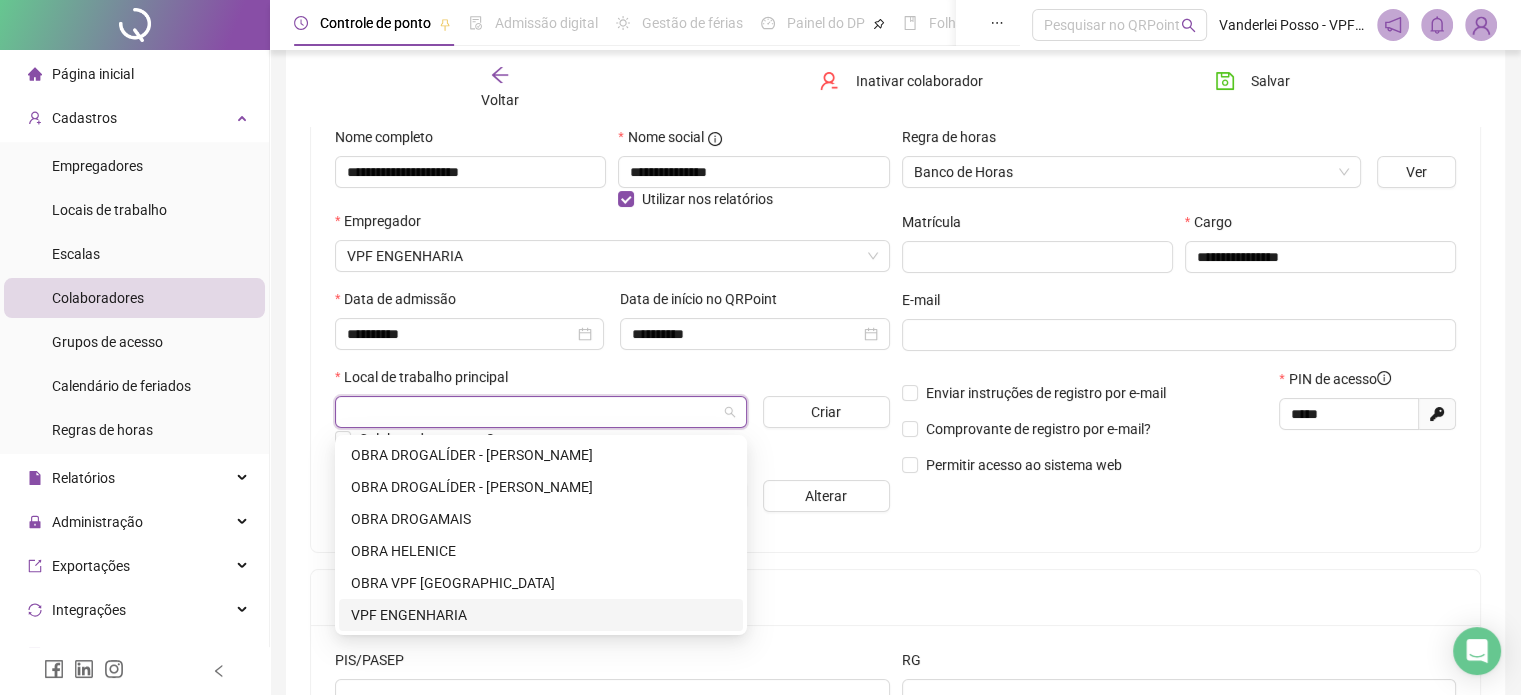 click on "VPF ENGENHARIA" at bounding box center (541, 615) 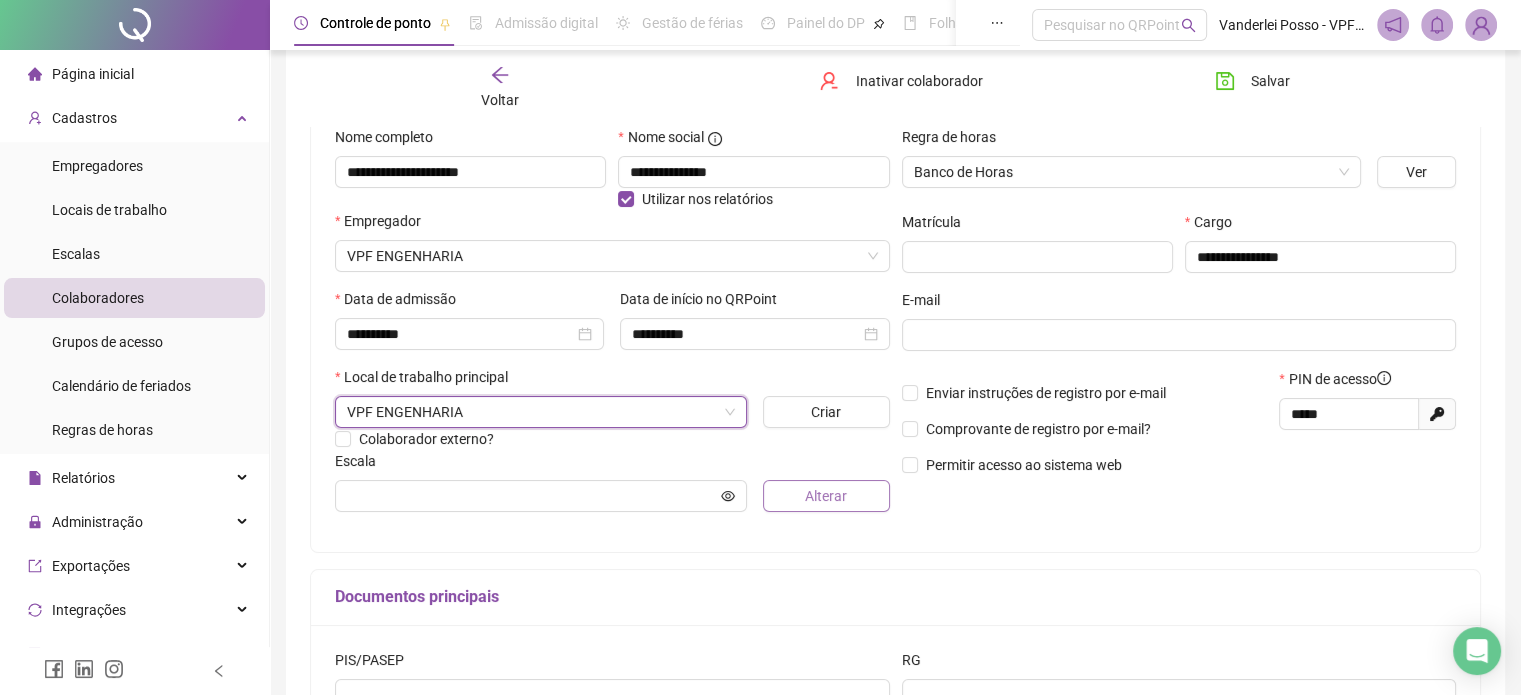 click on "Alterar" at bounding box center (826, 496) 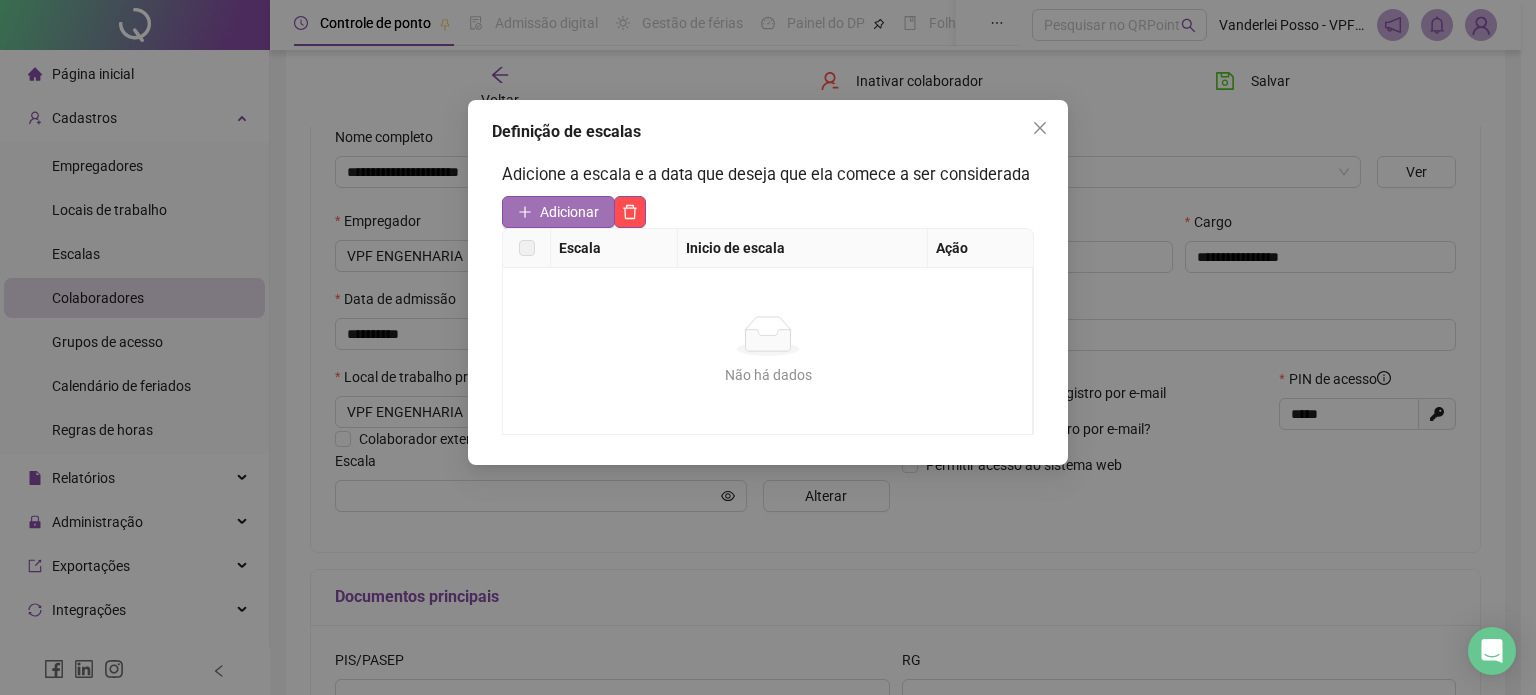 click on "Adicionar" at bounding box center (569, 212) 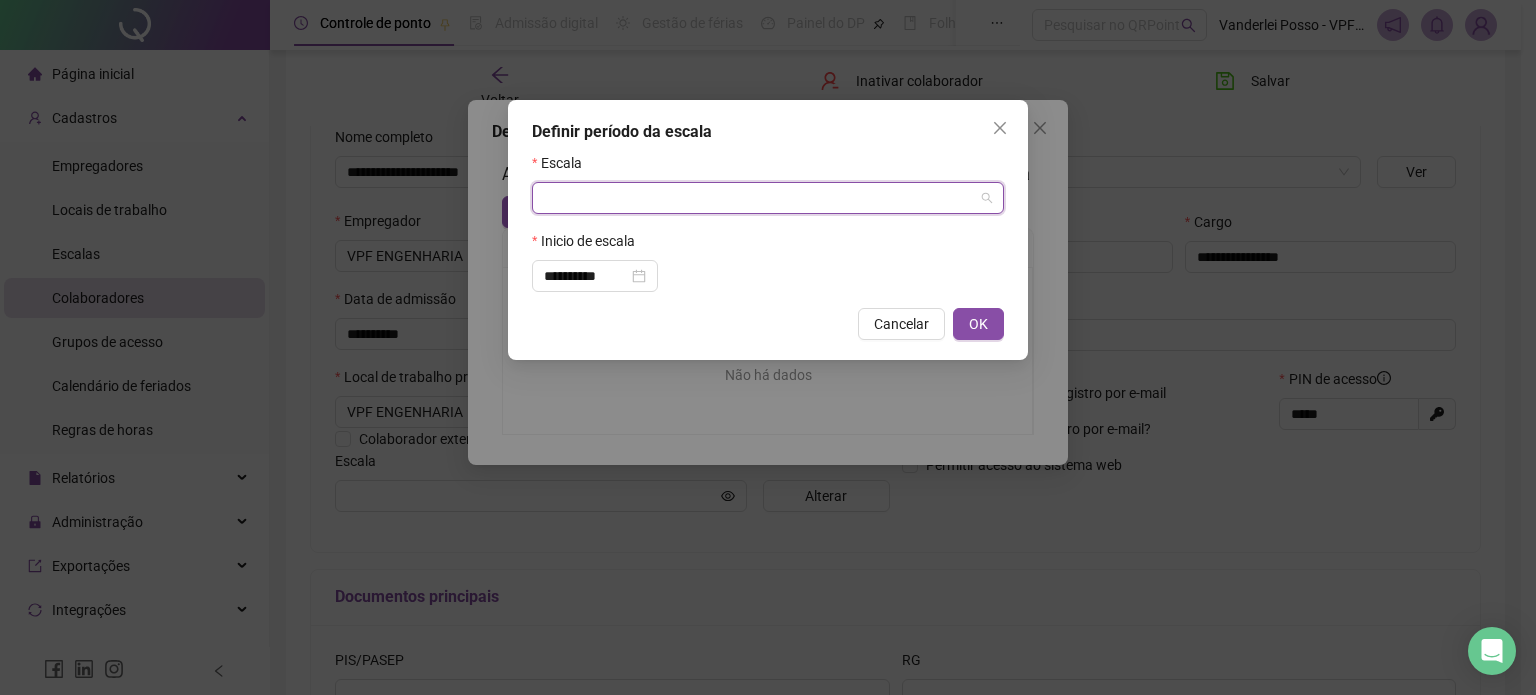 click at bounding box center [762, 198] 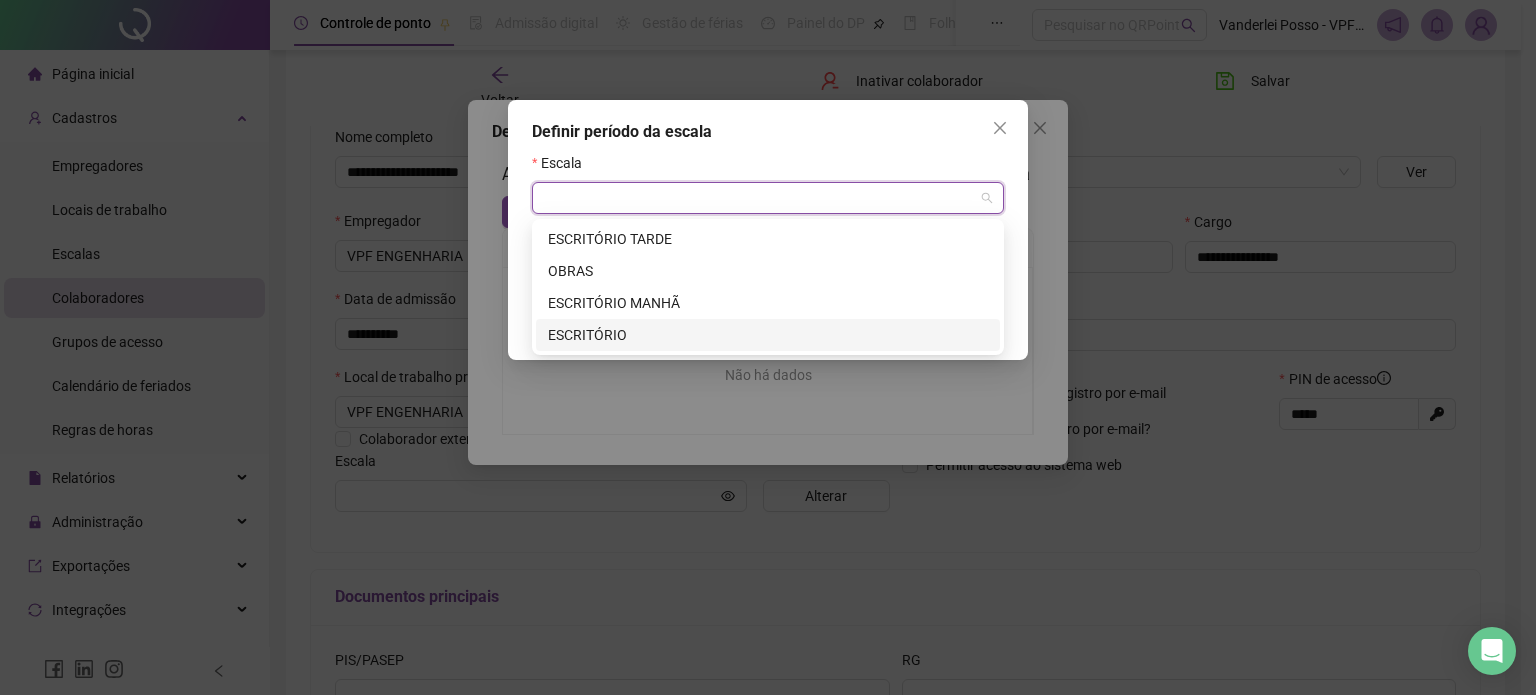 click on "ESCRITÓRIO" at bounding box center [768, 335] 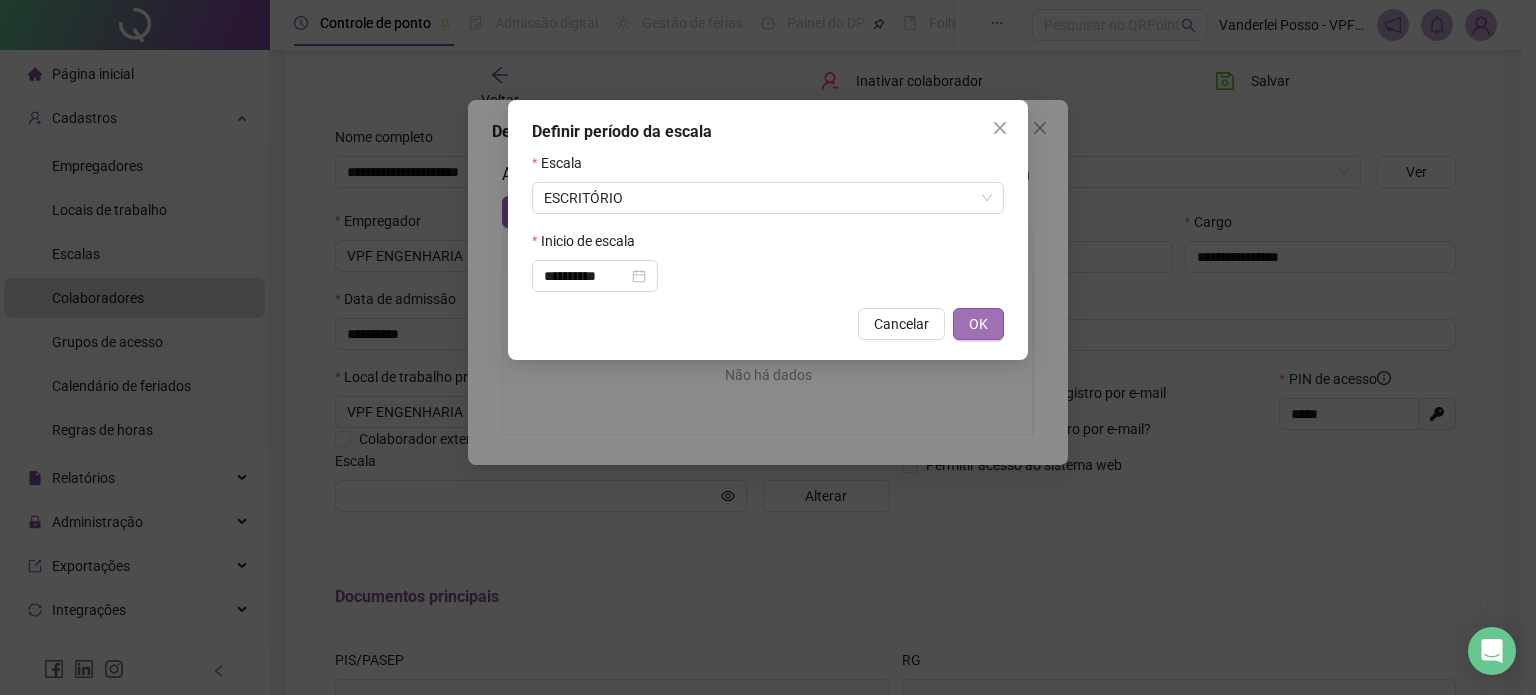 click on "OK" at bounding box center (978, 324) 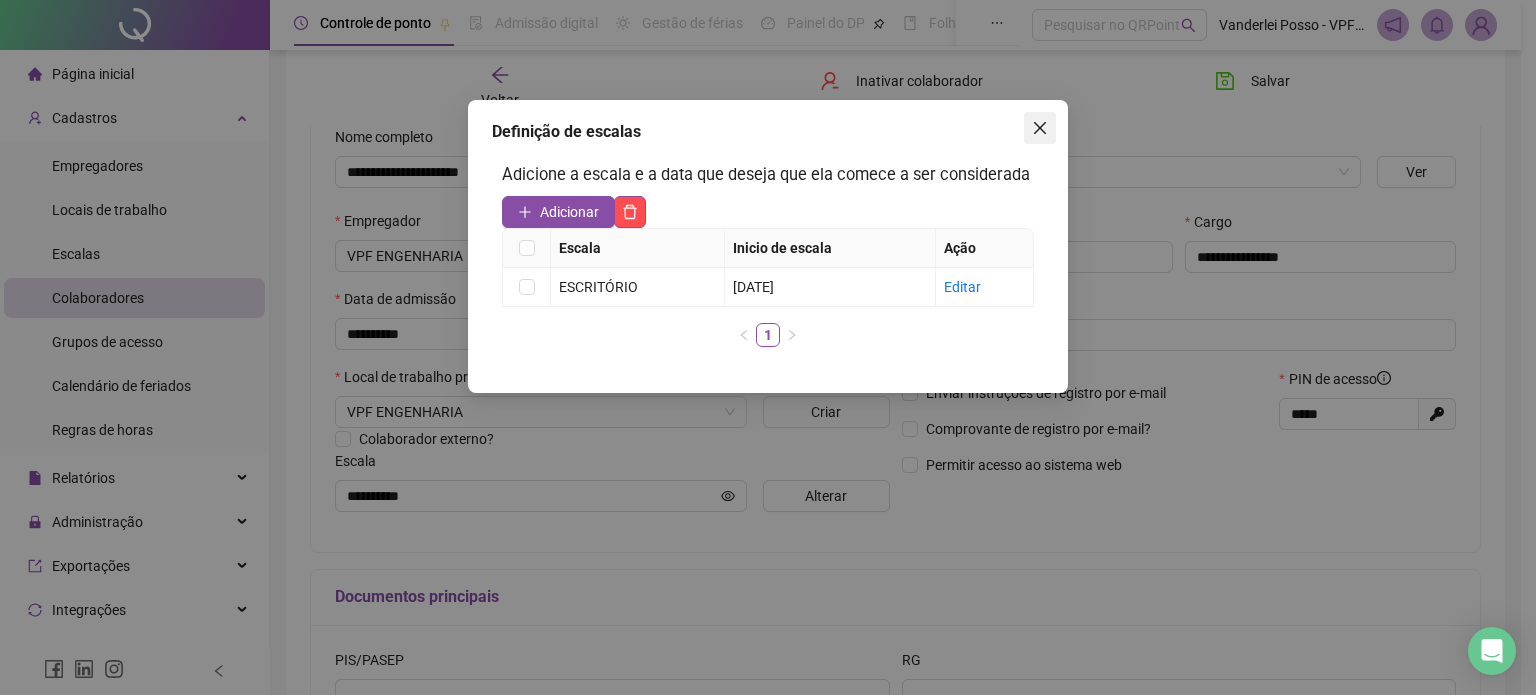 click at bounding box center (1040, 128) 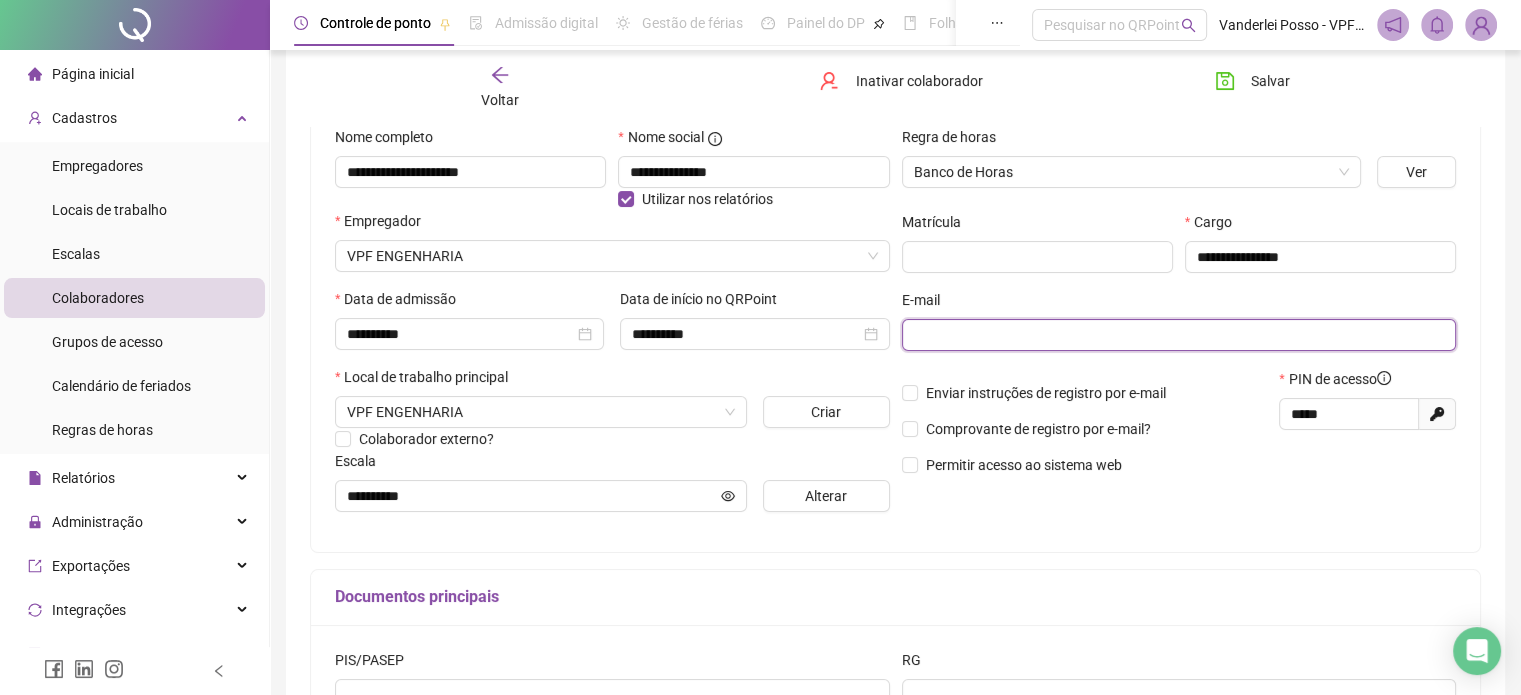 click at bounding box center (1177, 335) 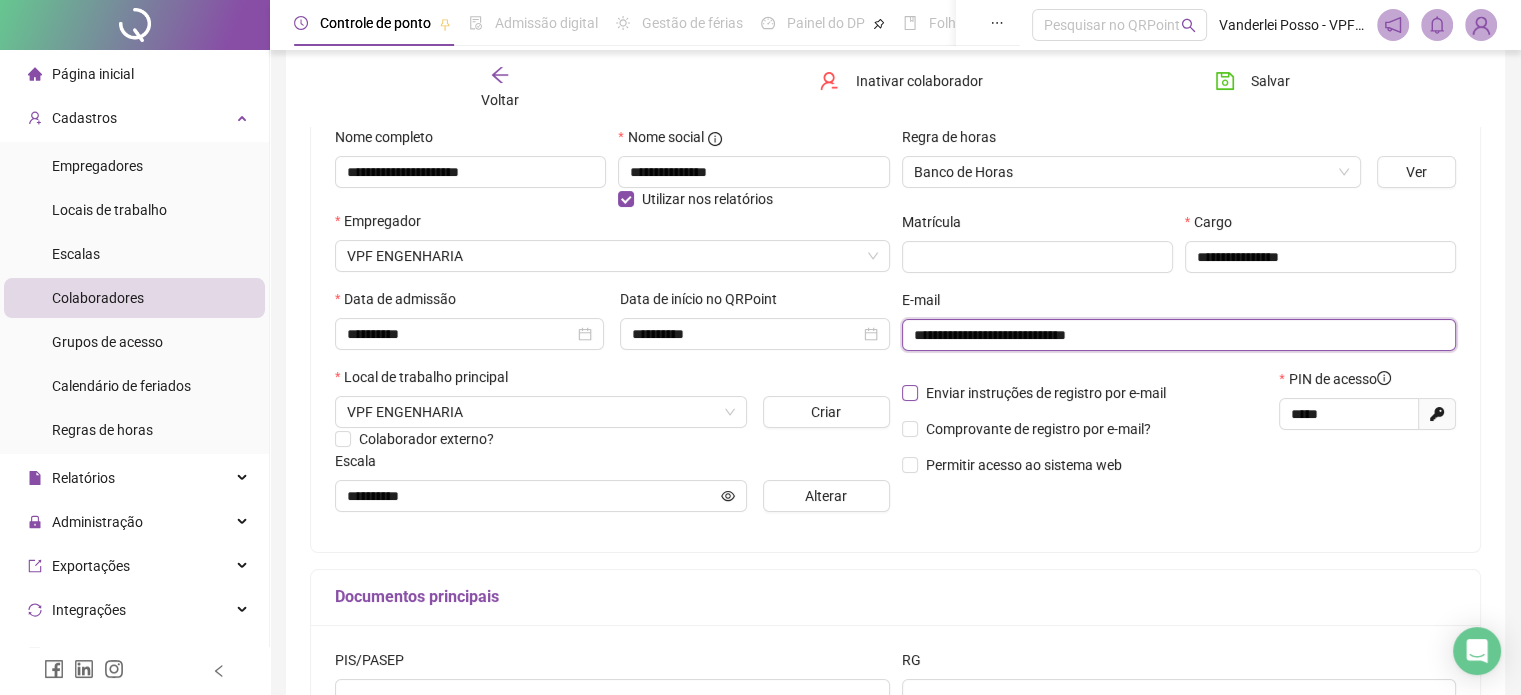 type on "**********" 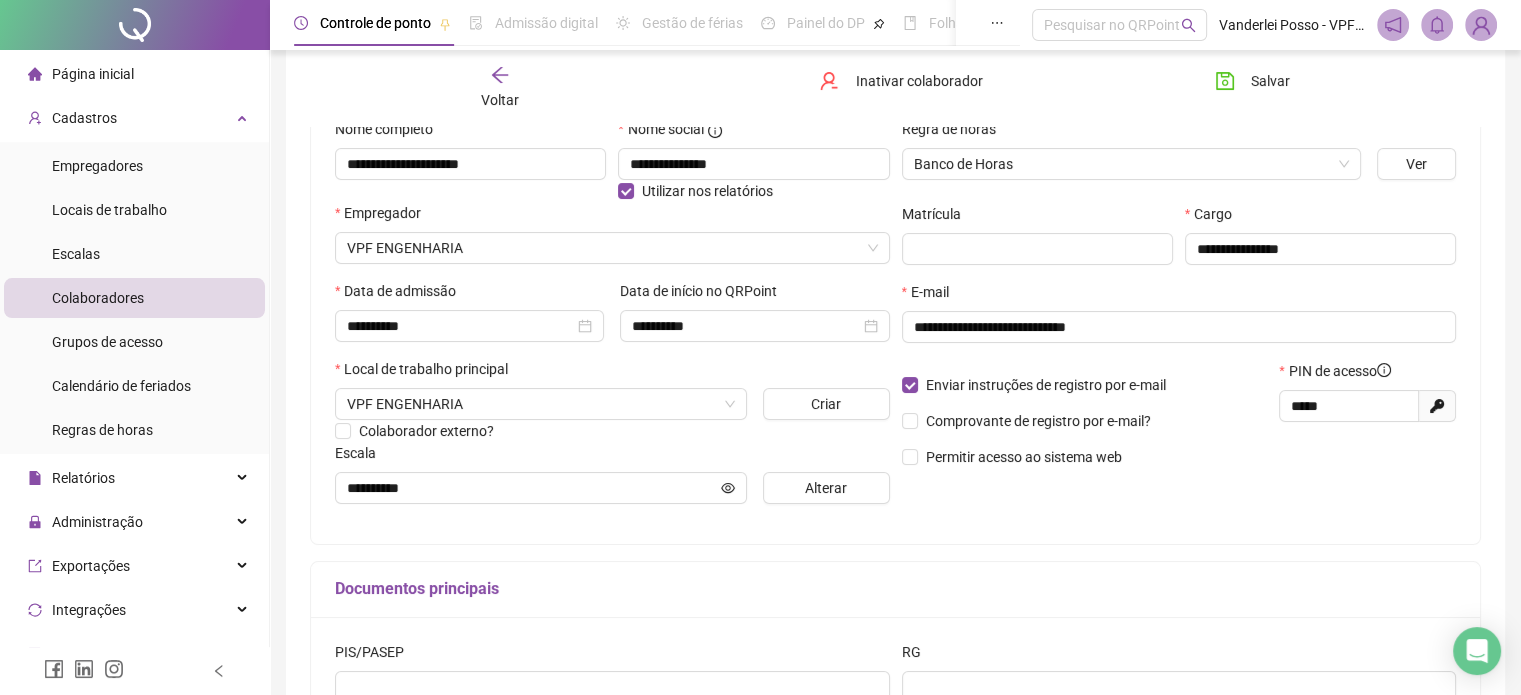 scroll, scrollTop: 0, scrollLeft: 0, axis: both 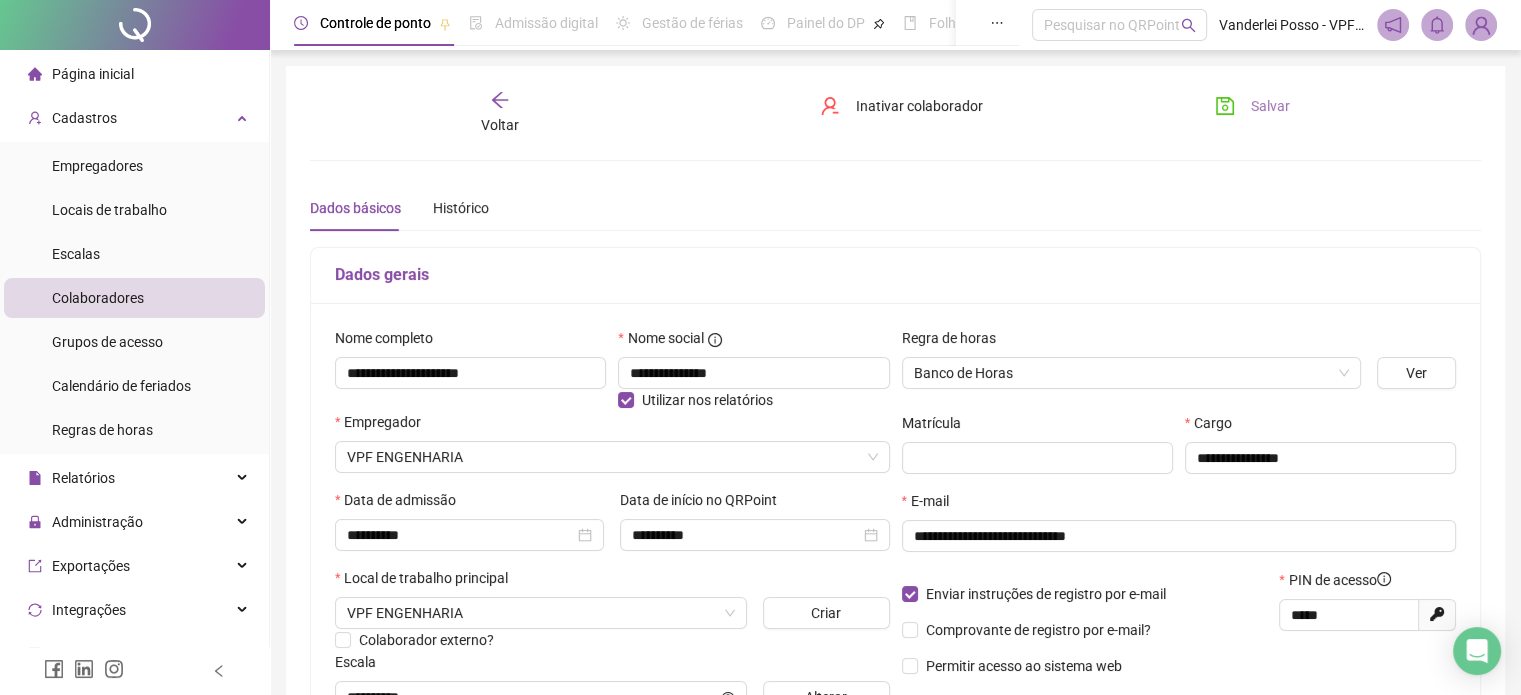 click on "Salvar" at bounding box center [1270, 106] 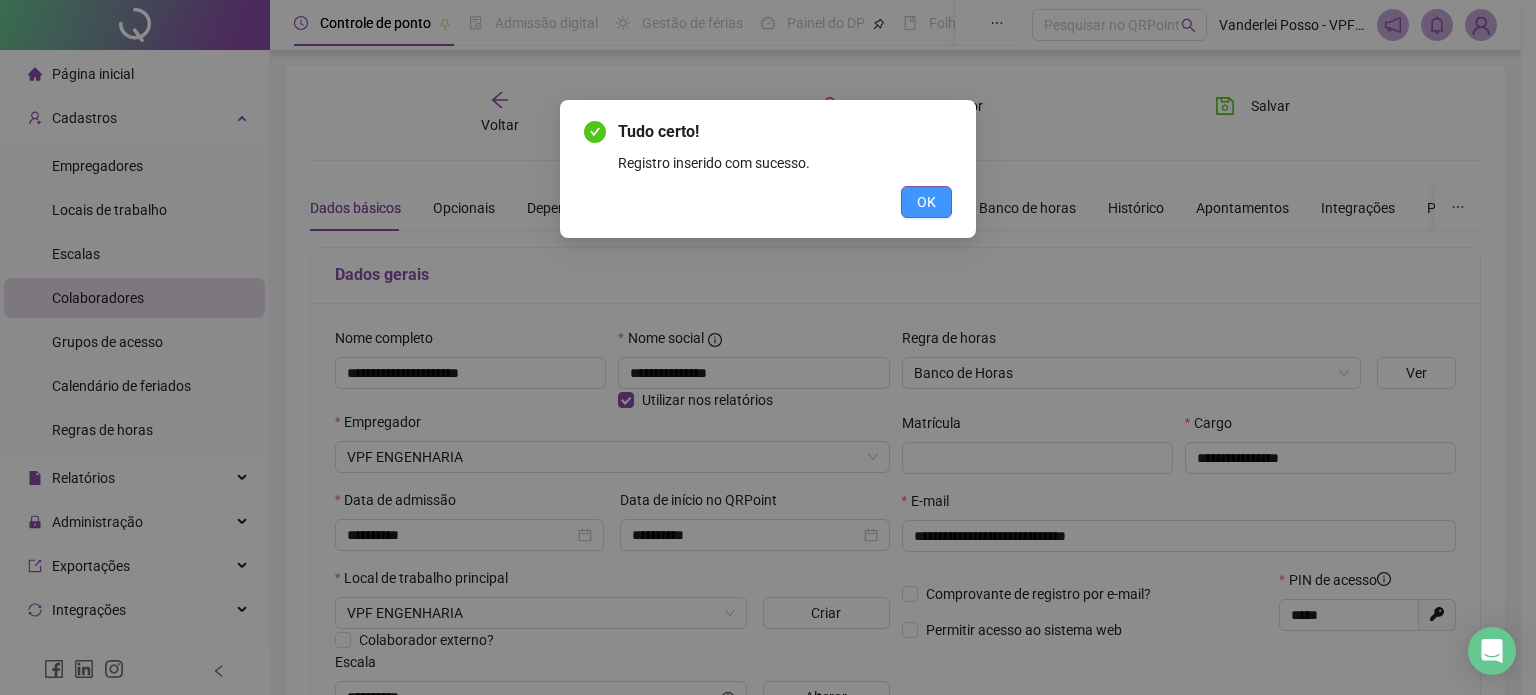 click on "OK" at bounding box center [926, 202] 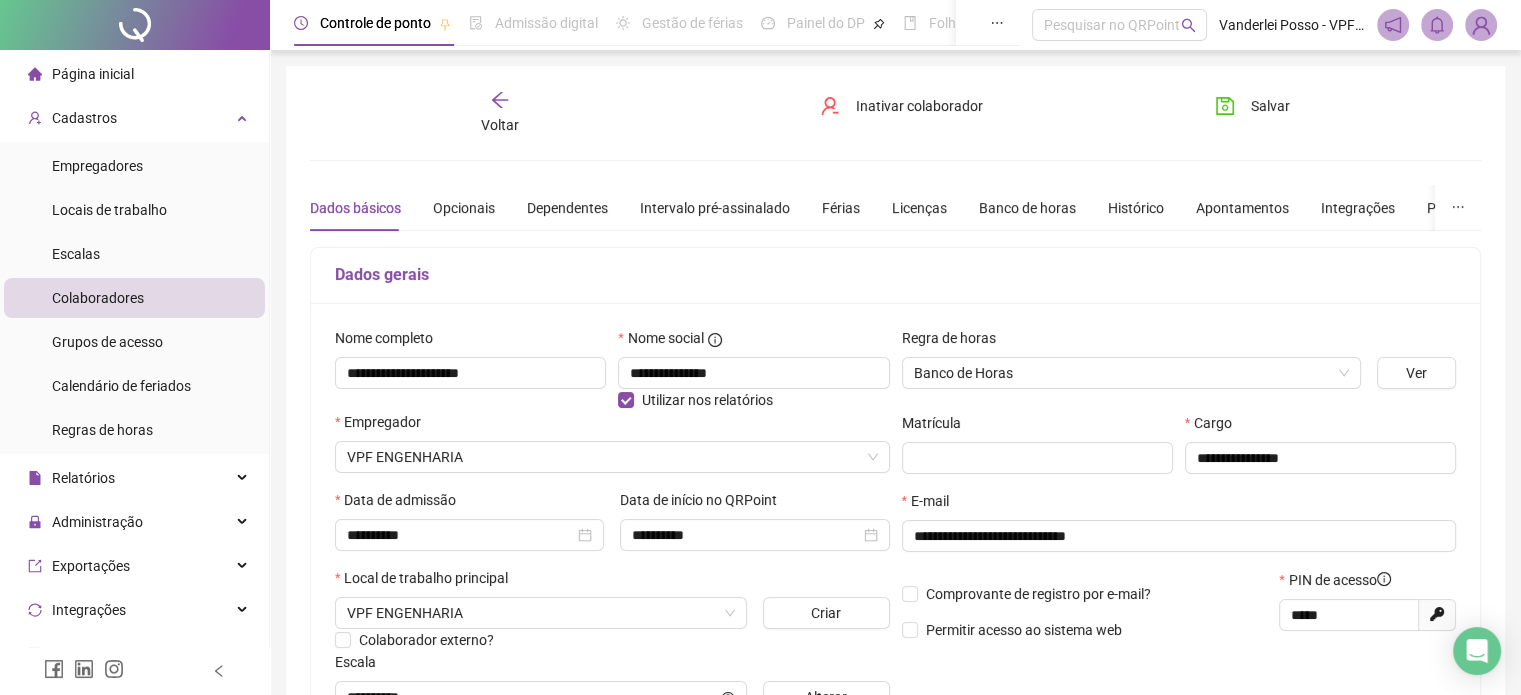 click 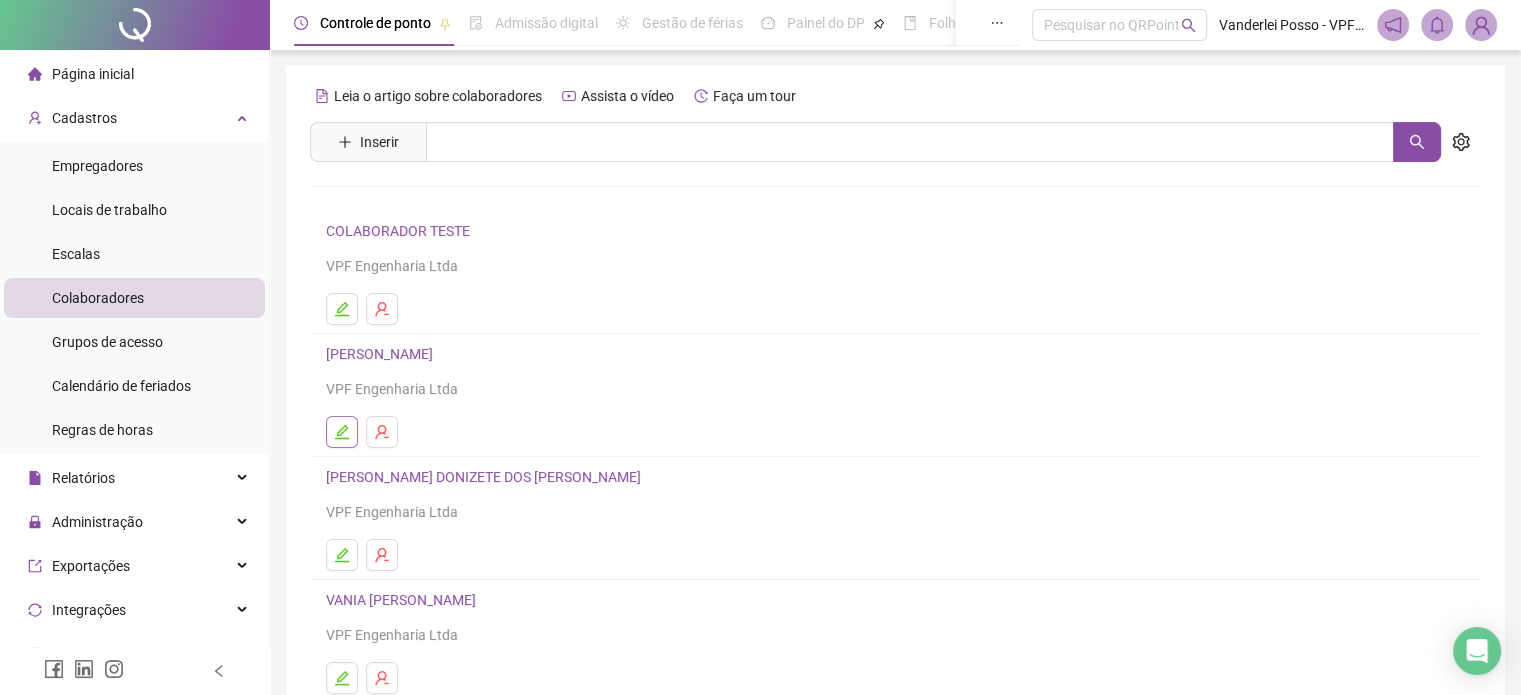 click 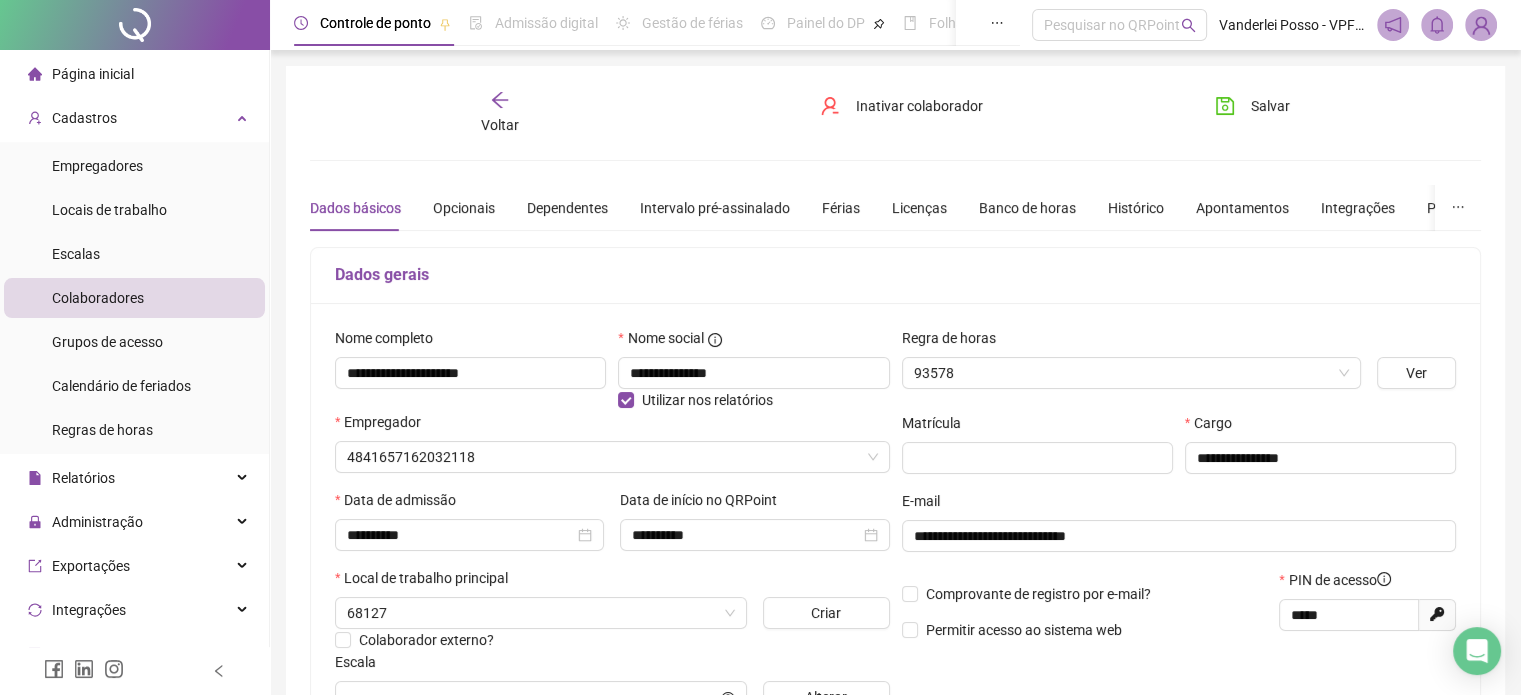 type on "**********" 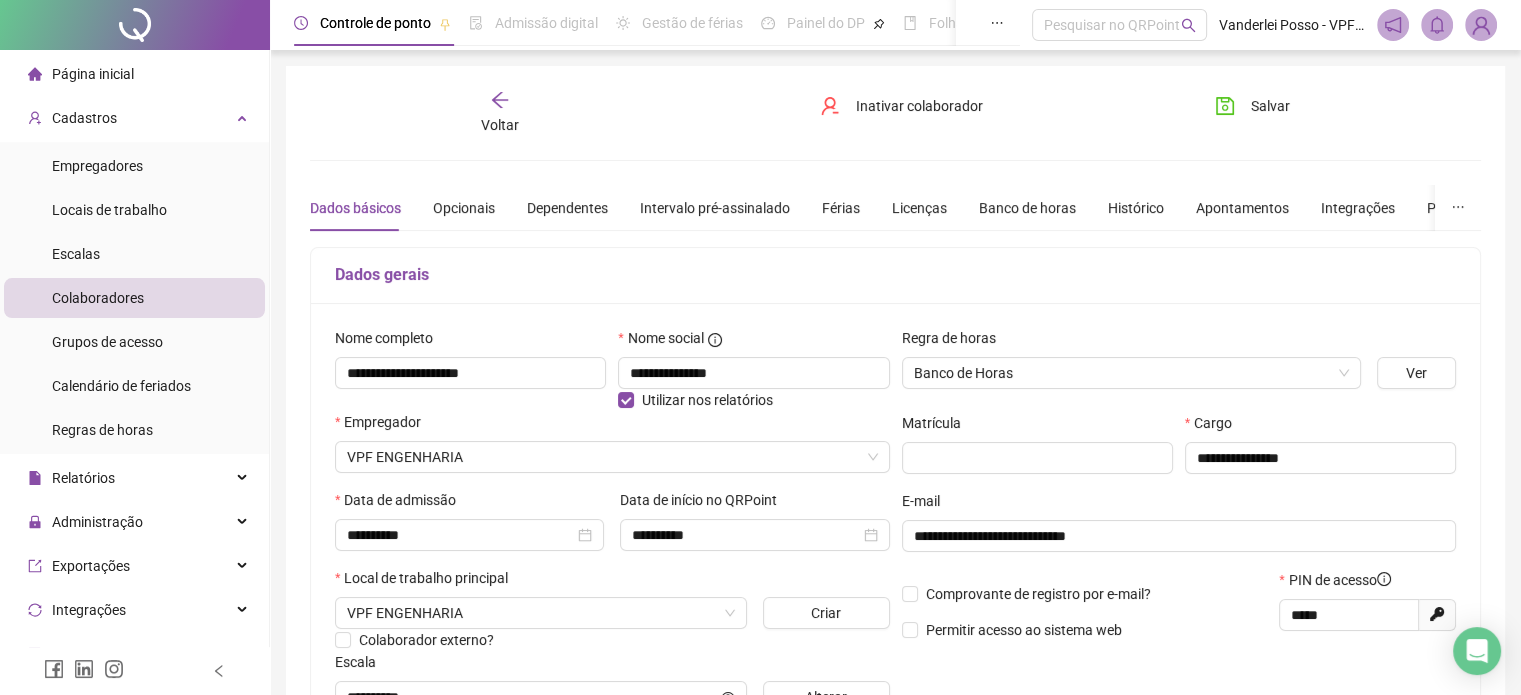 click on "Voltar" at bounding box center [500, 113] 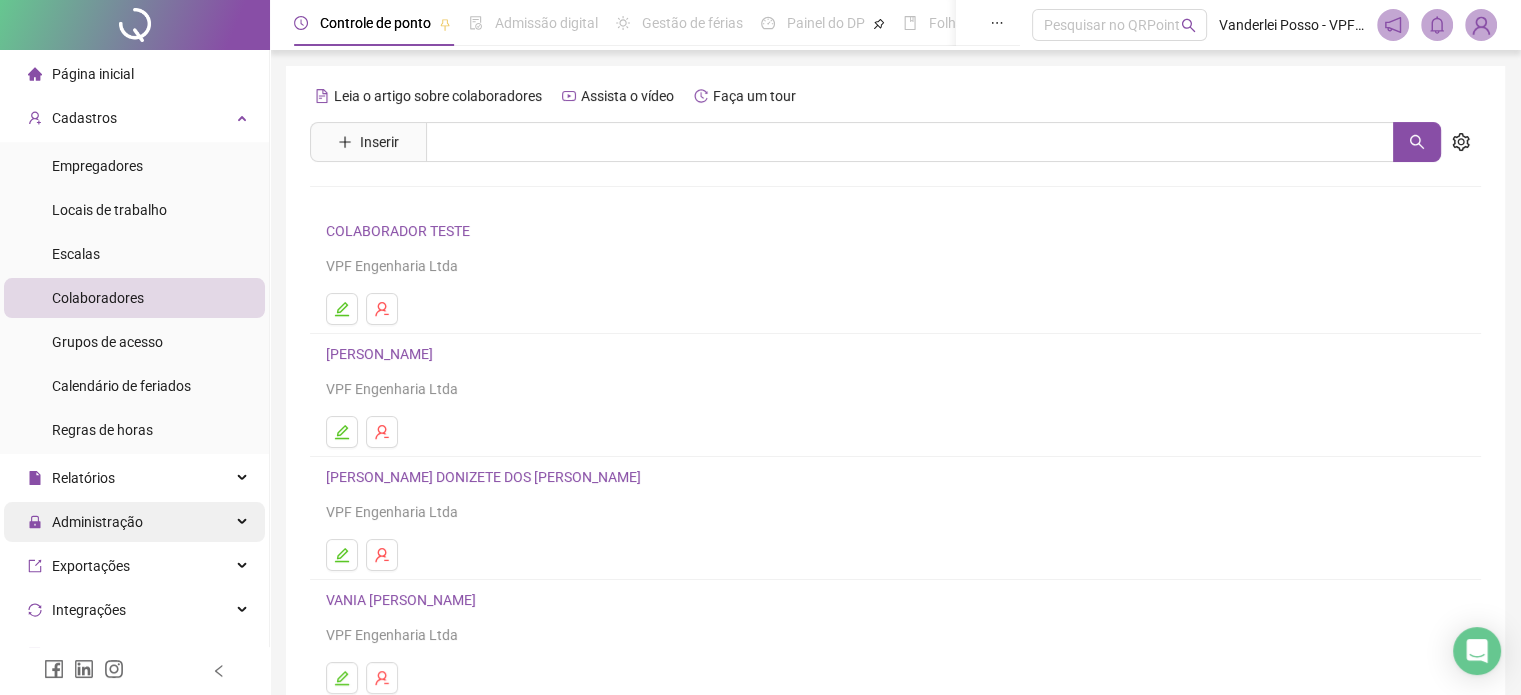 click on "Administração" at bounding box center (134, 522) 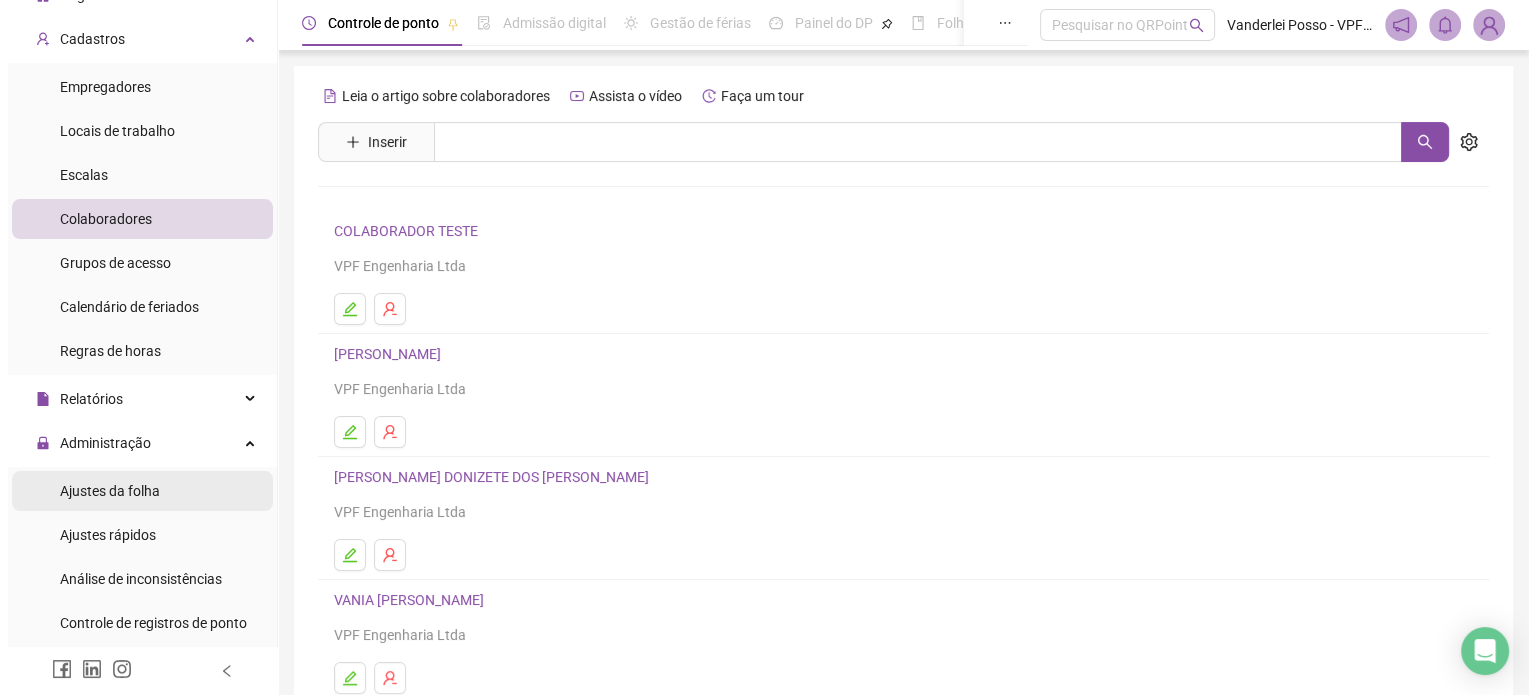 scroll, scrollTop: 200, scrollLeft: 0, axis: vertical 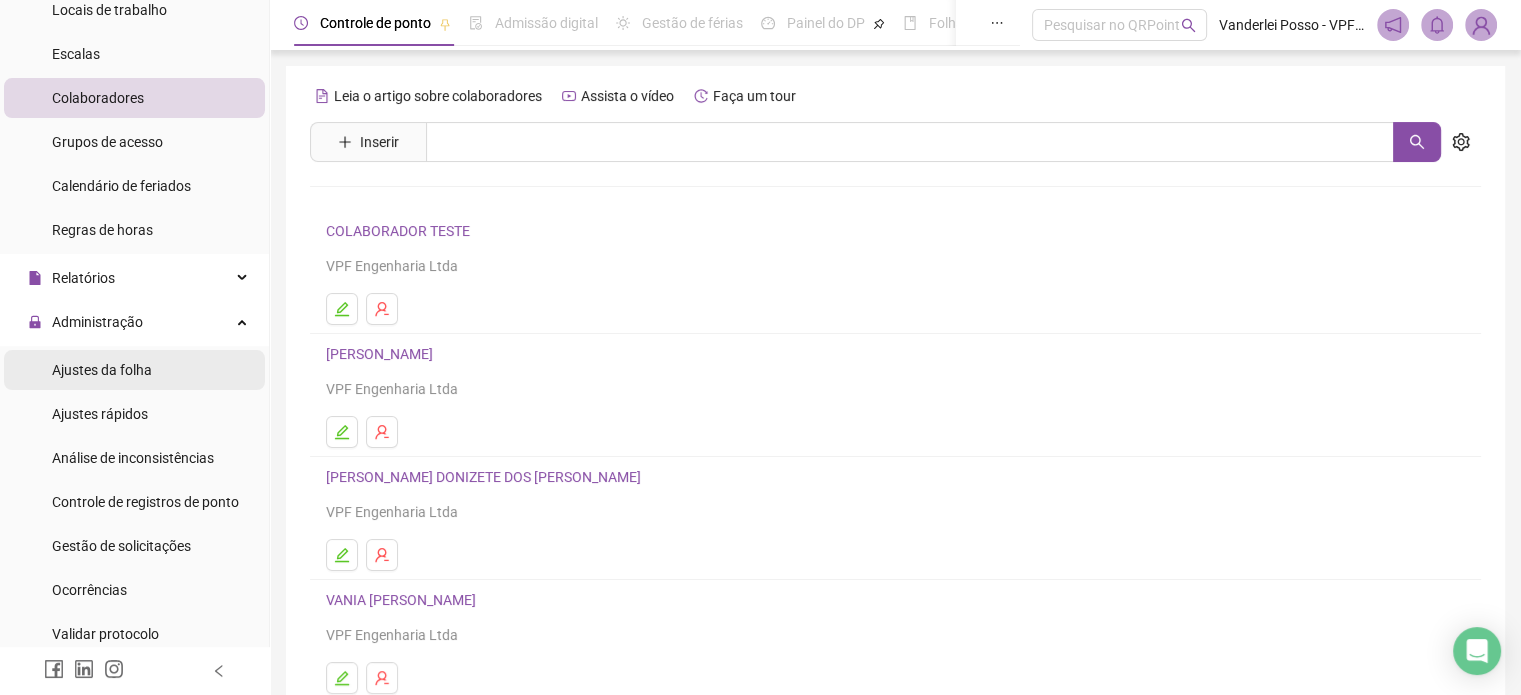 click on "Ajustes da folha" at bounding box center [102, 370] 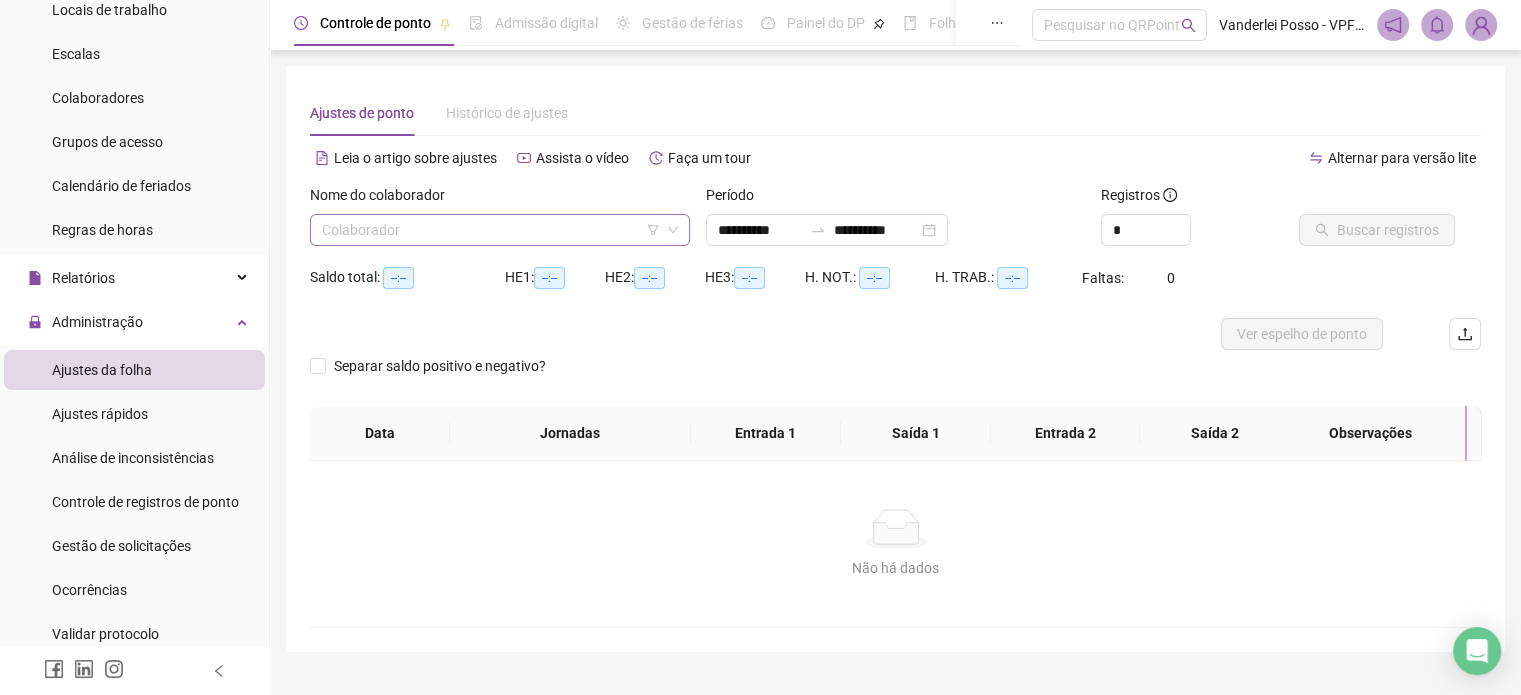 click at bounding box center (494, 230) 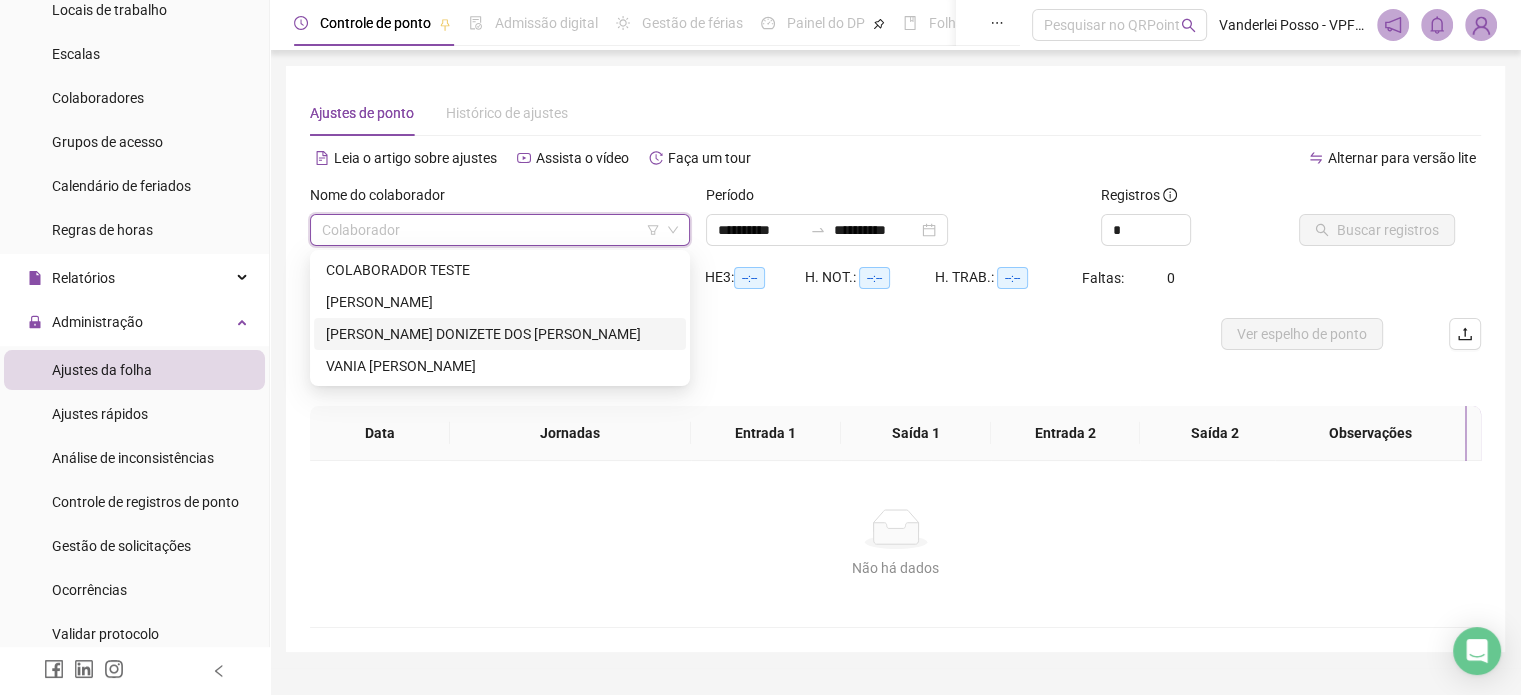 click on "[PERSON_NAME]" at bounding box center (500, 334) 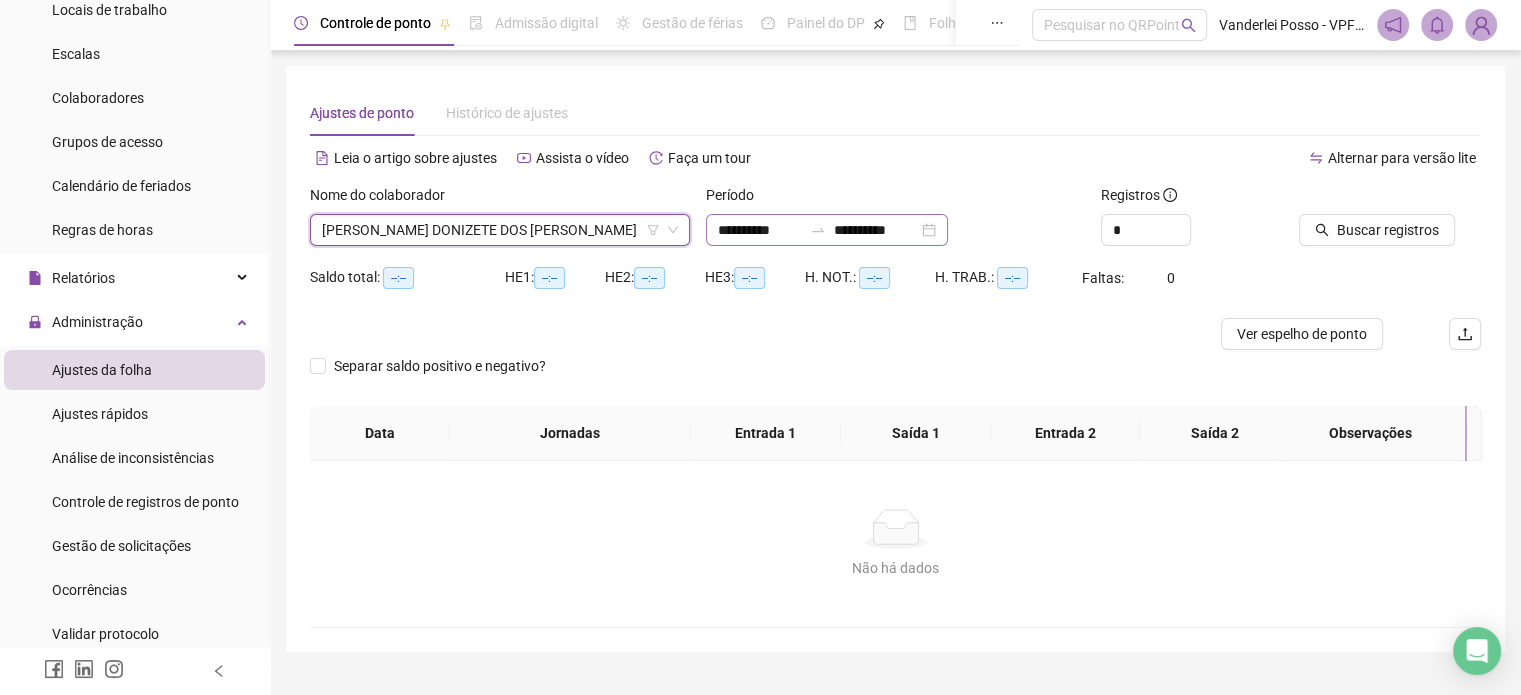 click on "**********" at bounding box center [827, 230] 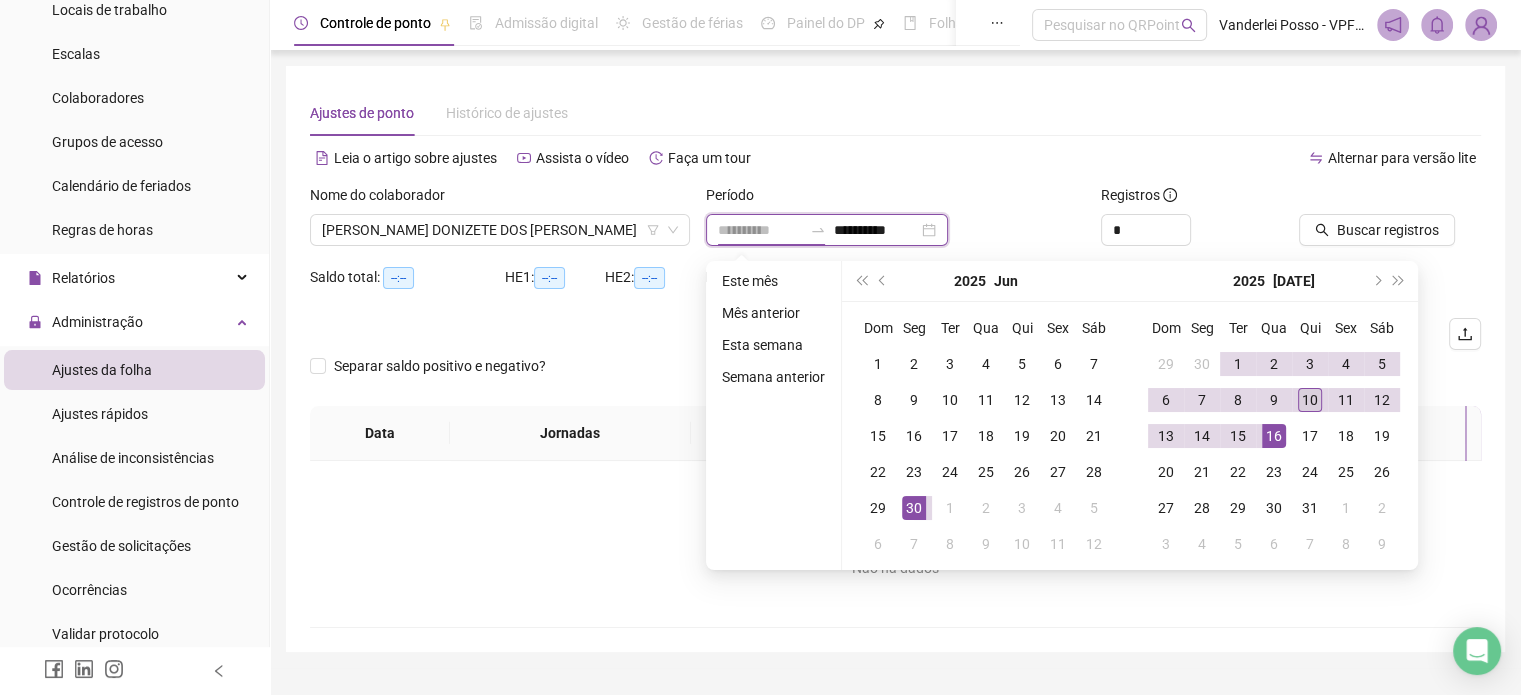 type on "**********" 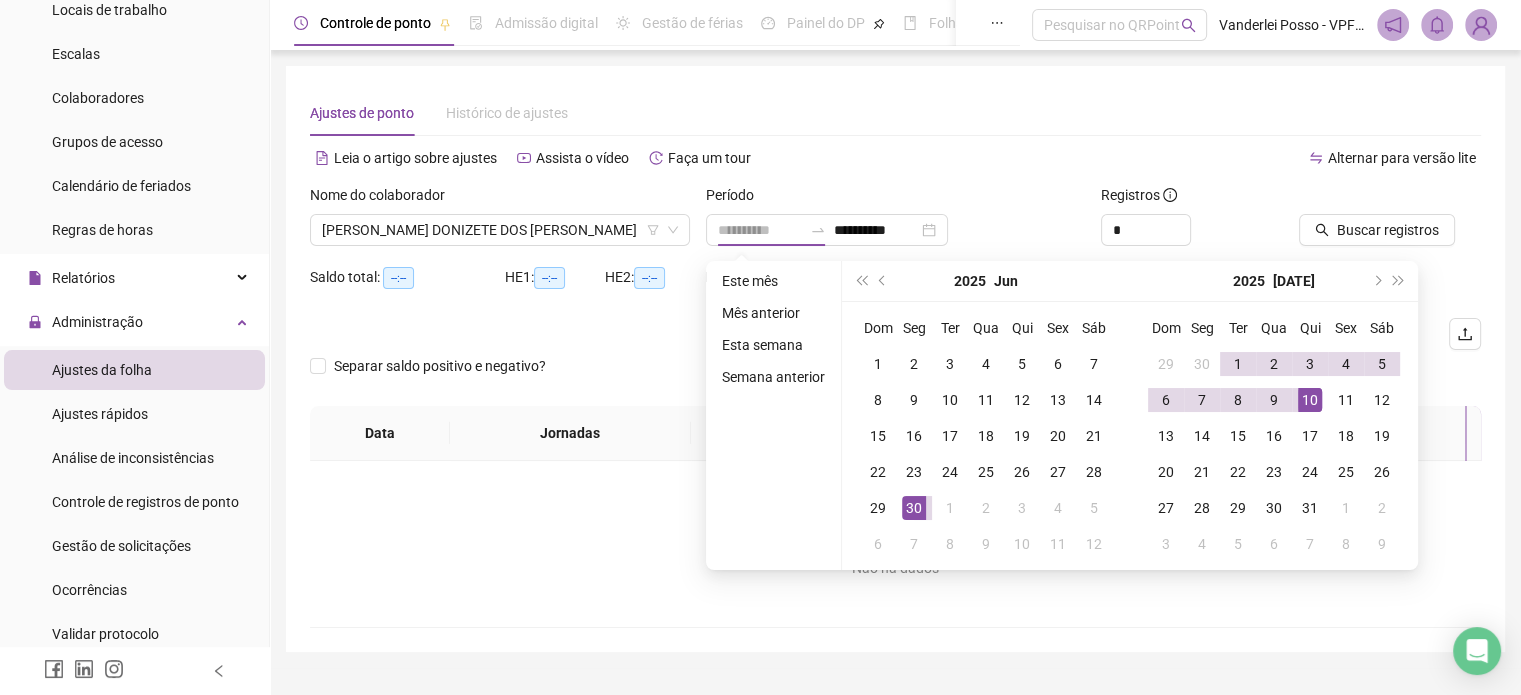 click on "10" at bounding box center [1310, 400] 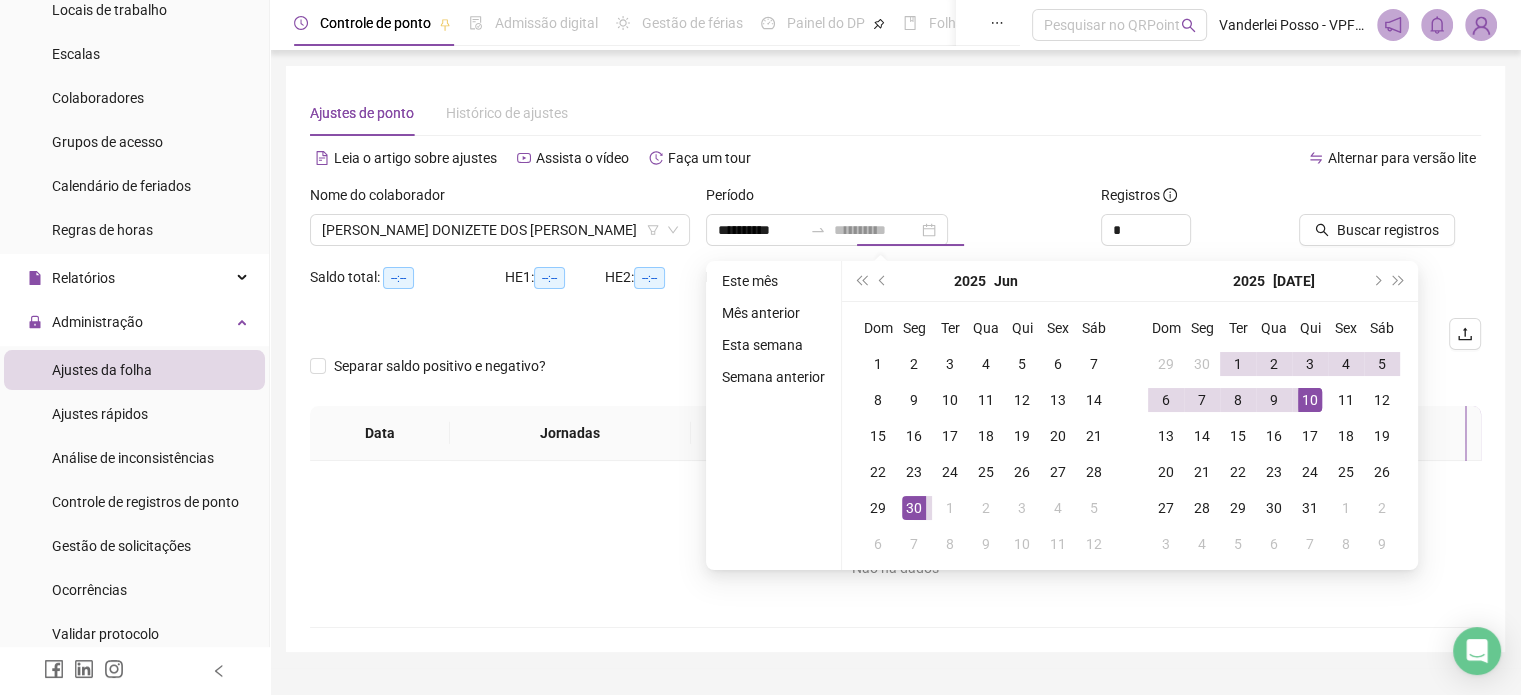 click on "10" at bounding box center (1310, 400) 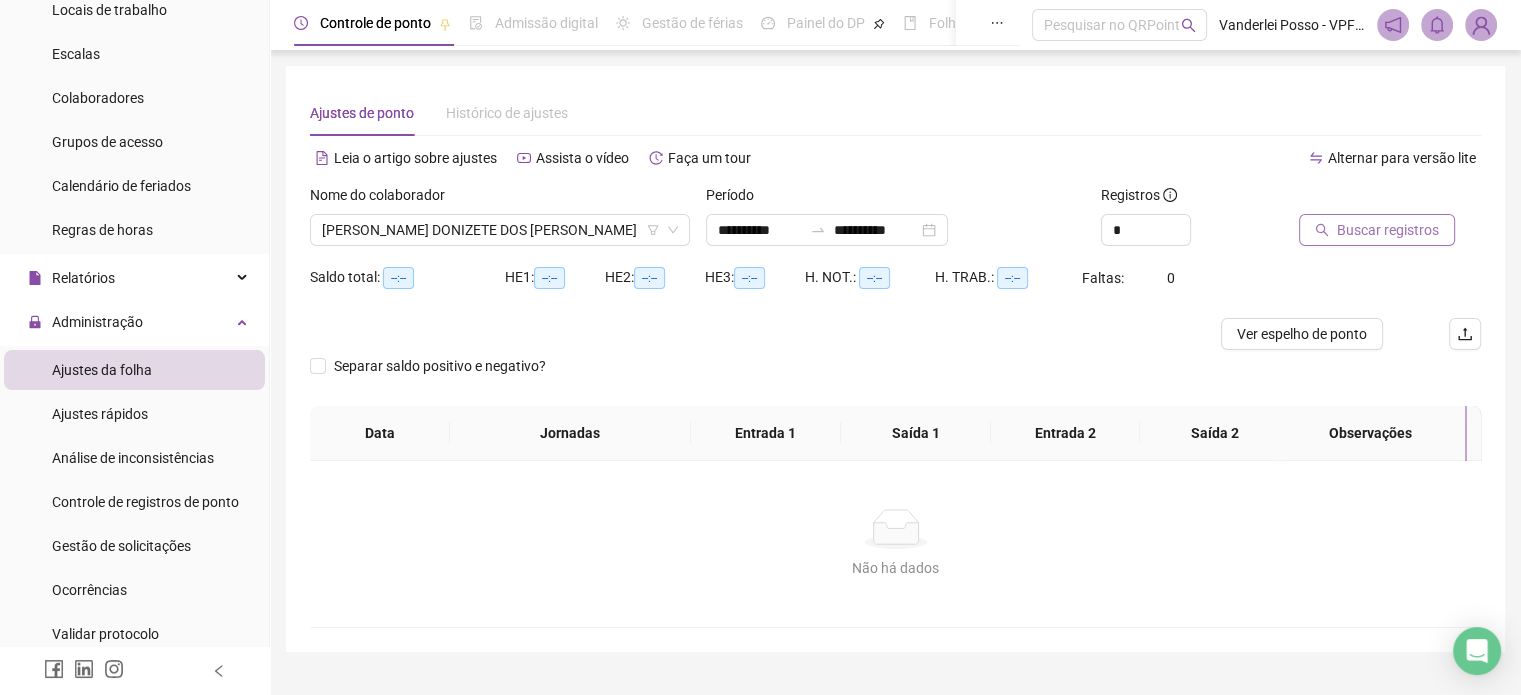 click on "Buscar registros" at bounding box center (1388, 230) 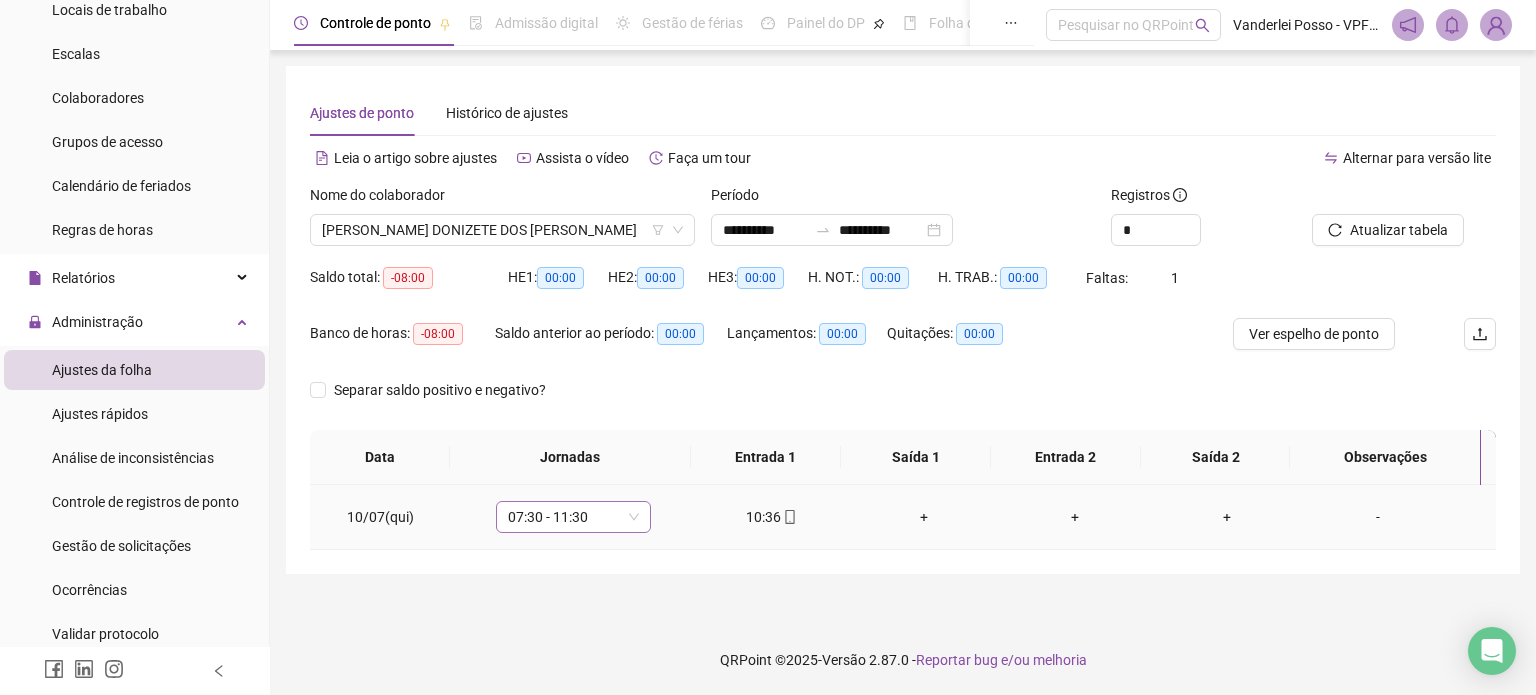 click on "07:30 - 11:30" at bounding box center (573, 517) 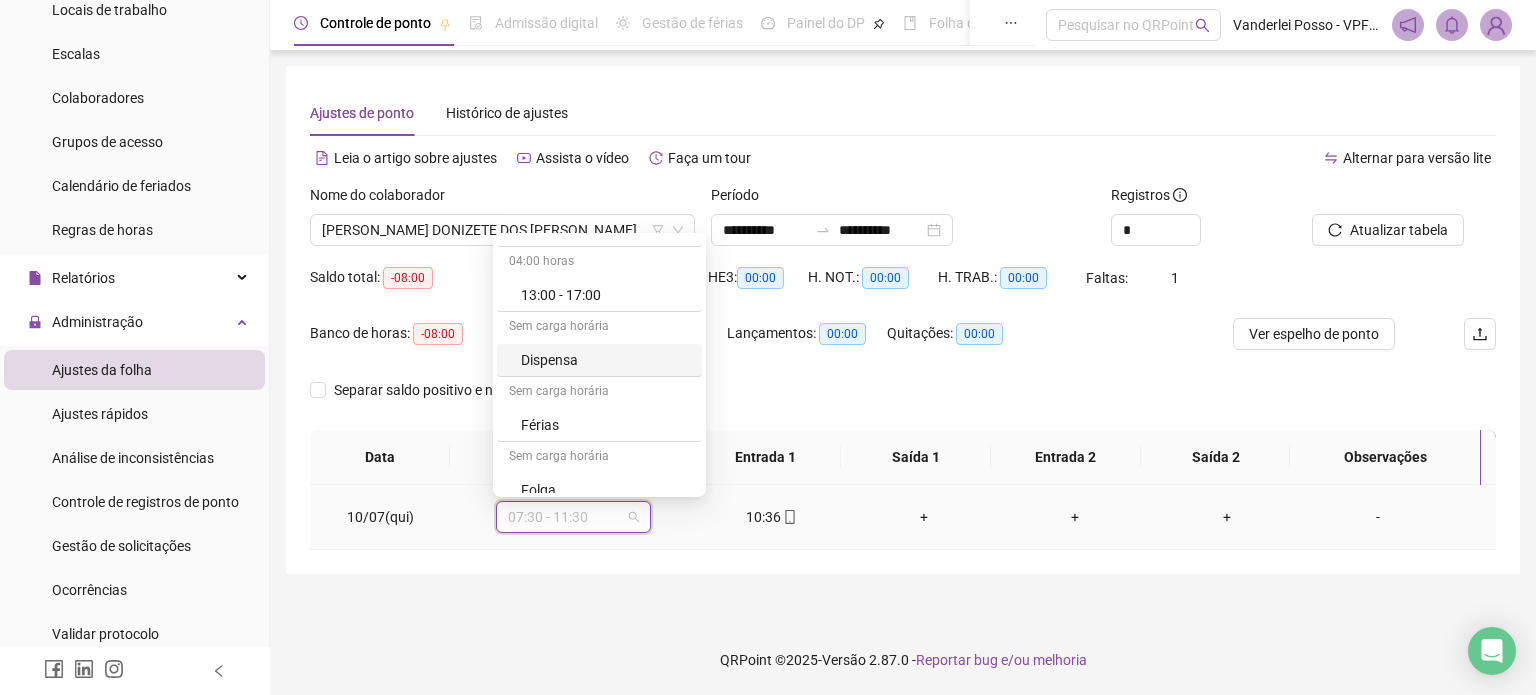scroll, scrollTop: 262, scrollLeft: 0, axis: vertical 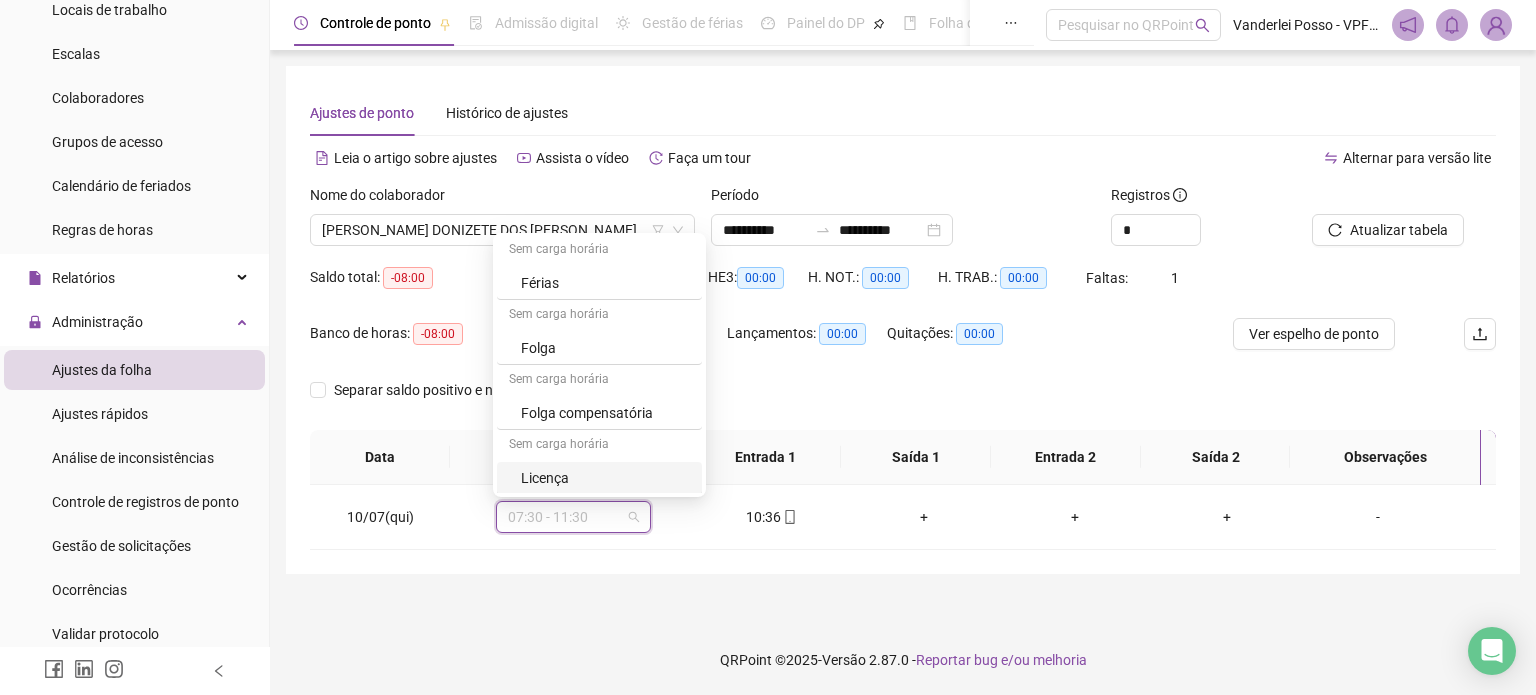 click on "**********" at bounding box center (903, 347) 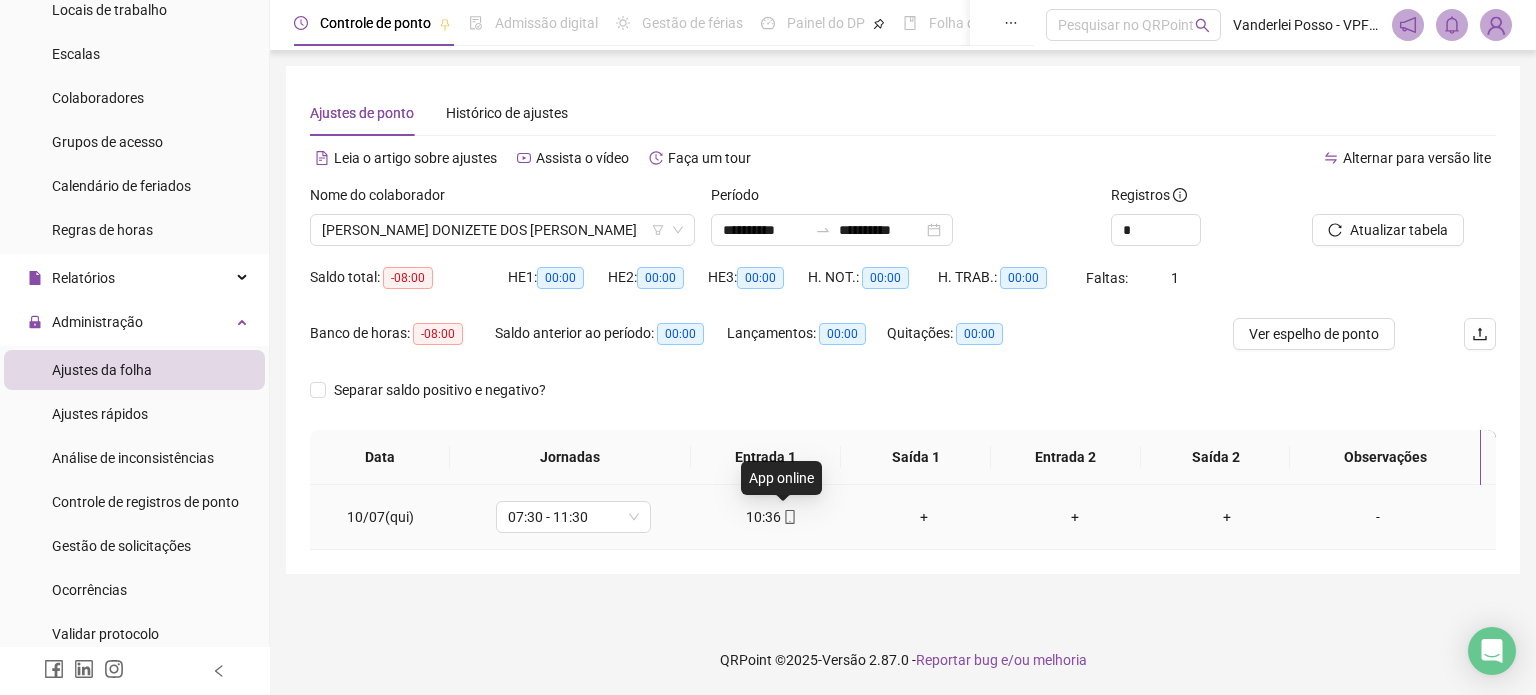 click 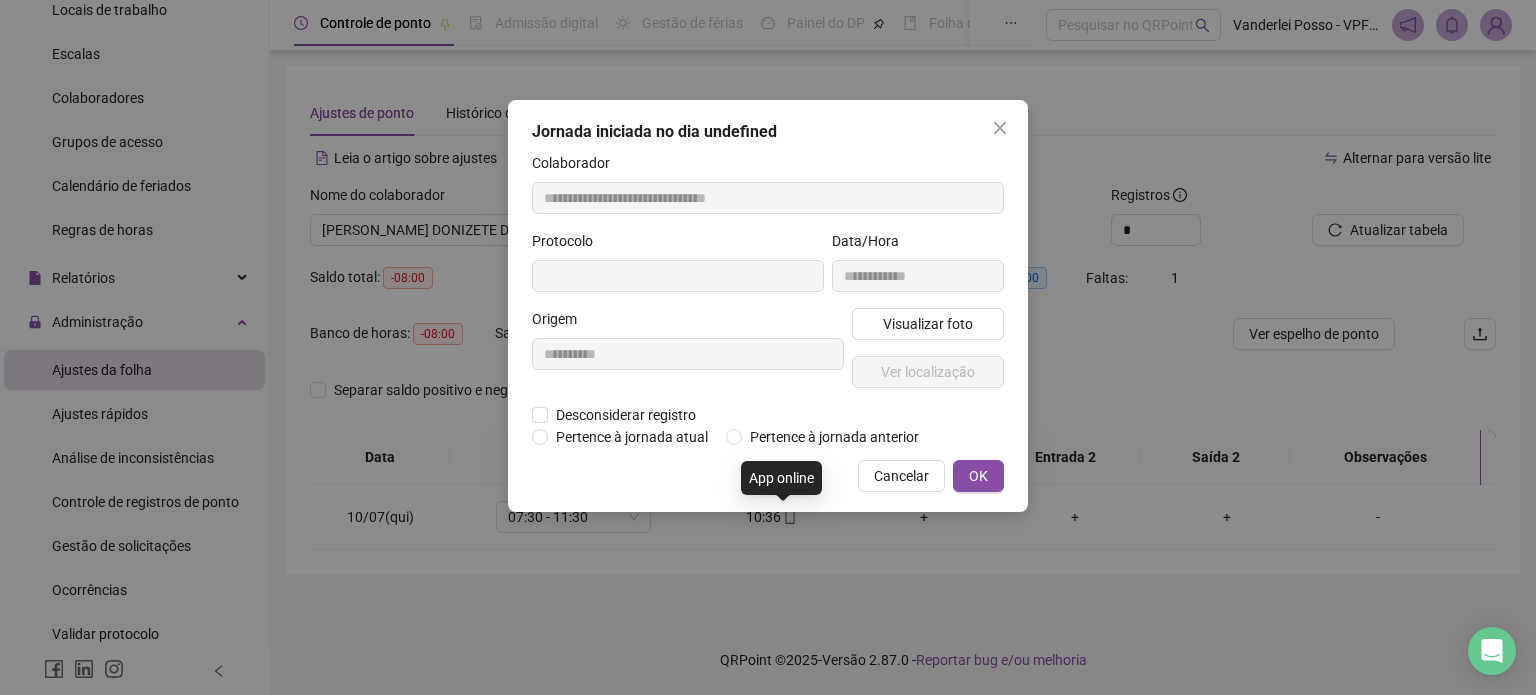 type on "**********" 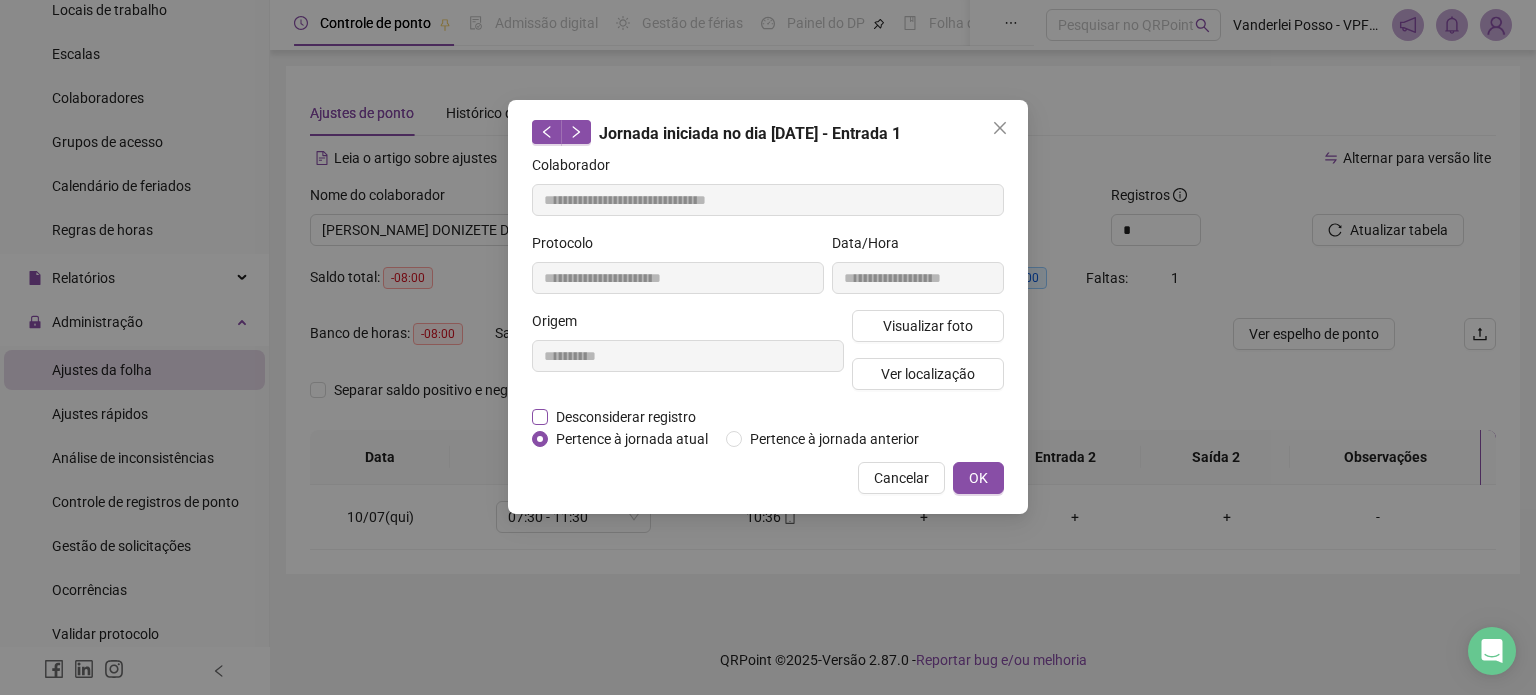 click on "Desconsiderar registro" at bounding box center (626, 417) 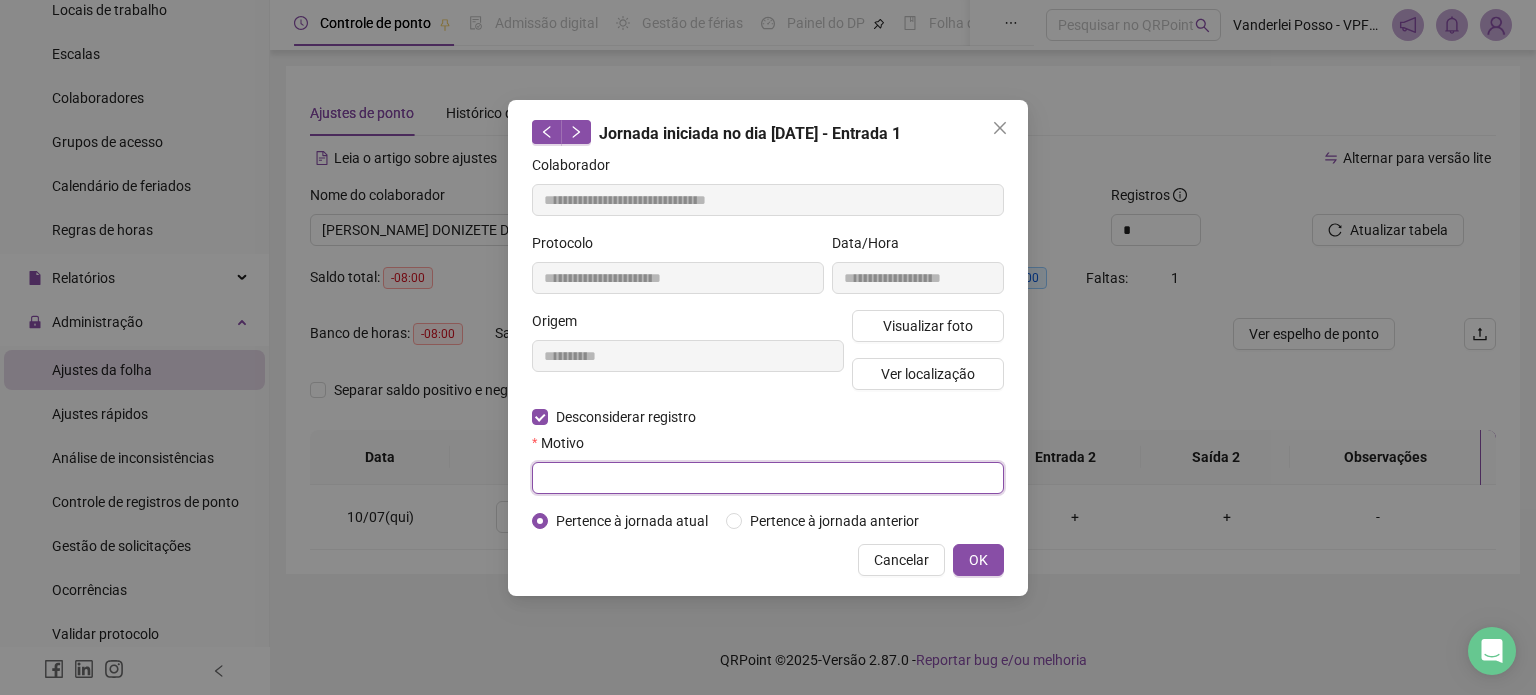 click at bounding box center (768, 478) 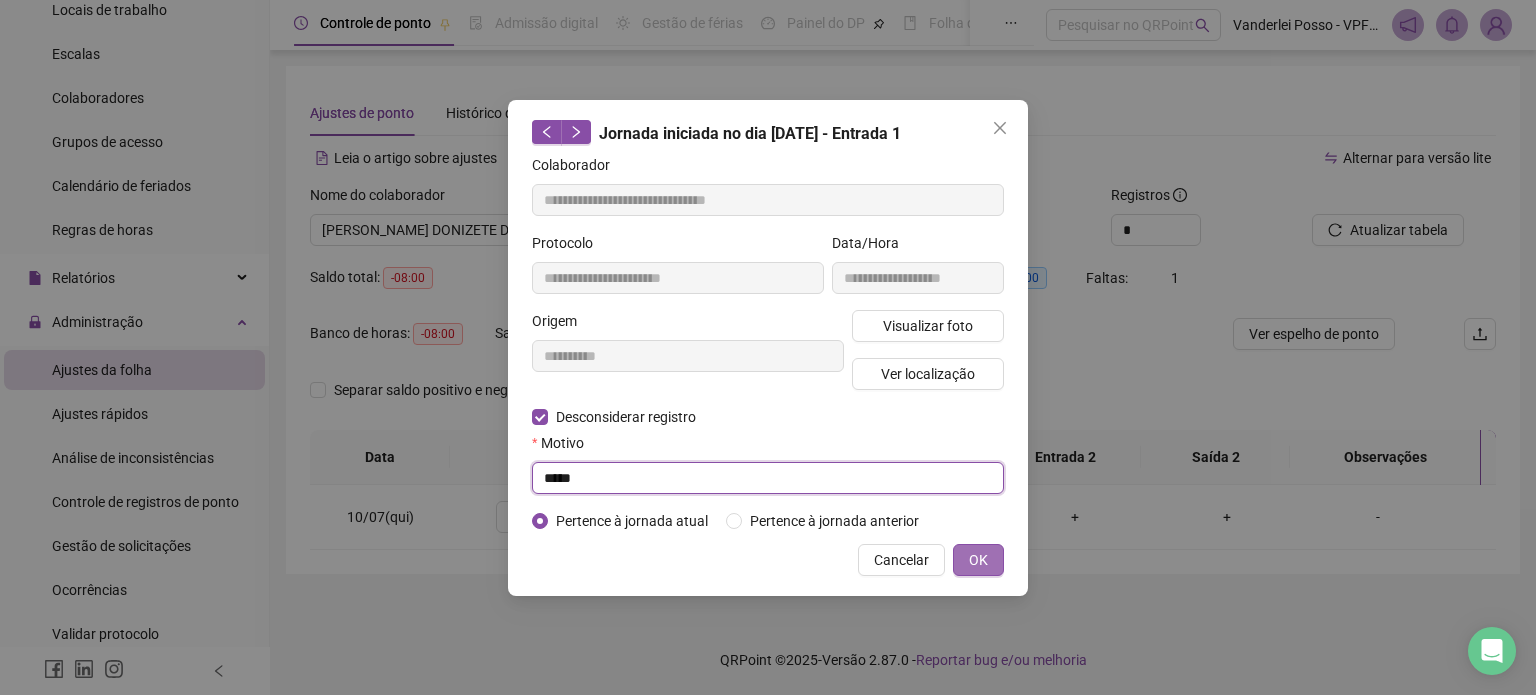 type on "*****" 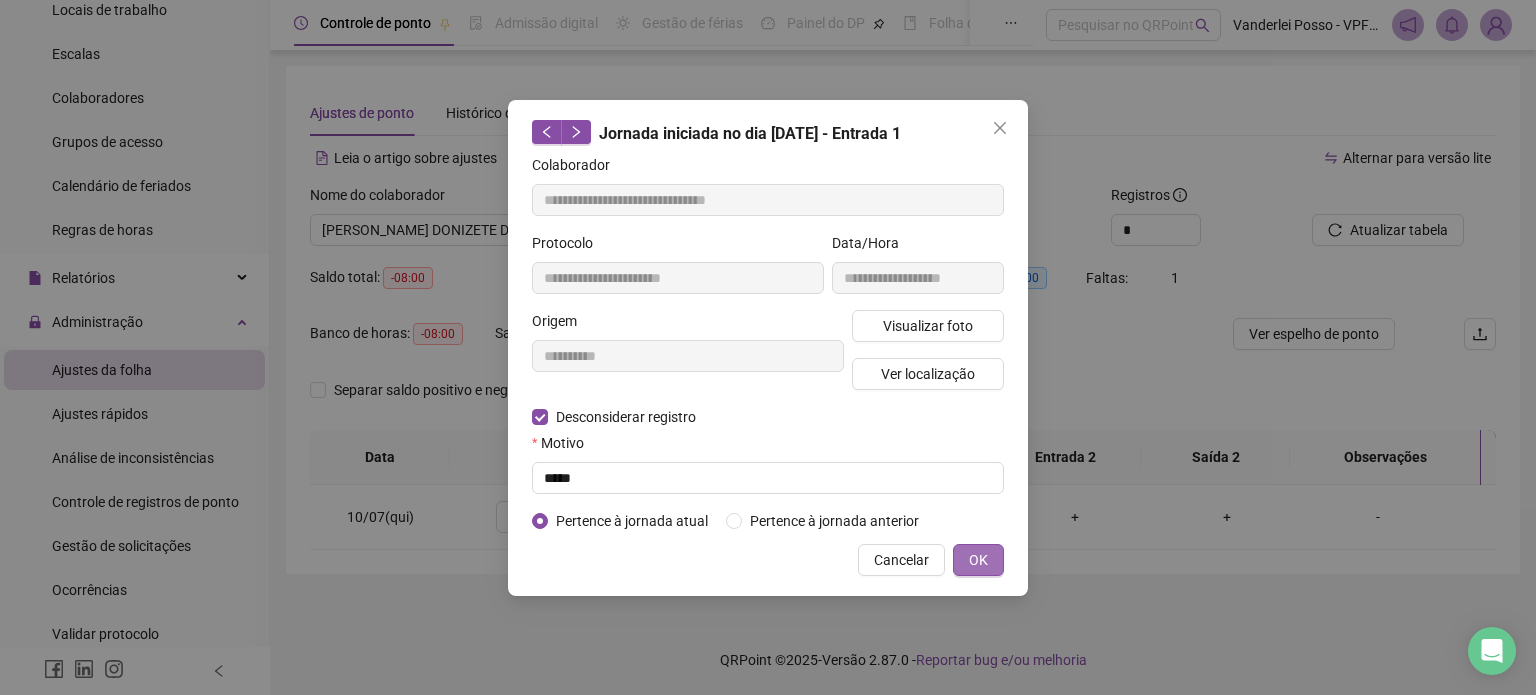 click on "OK" at bounding box center (978, 560) 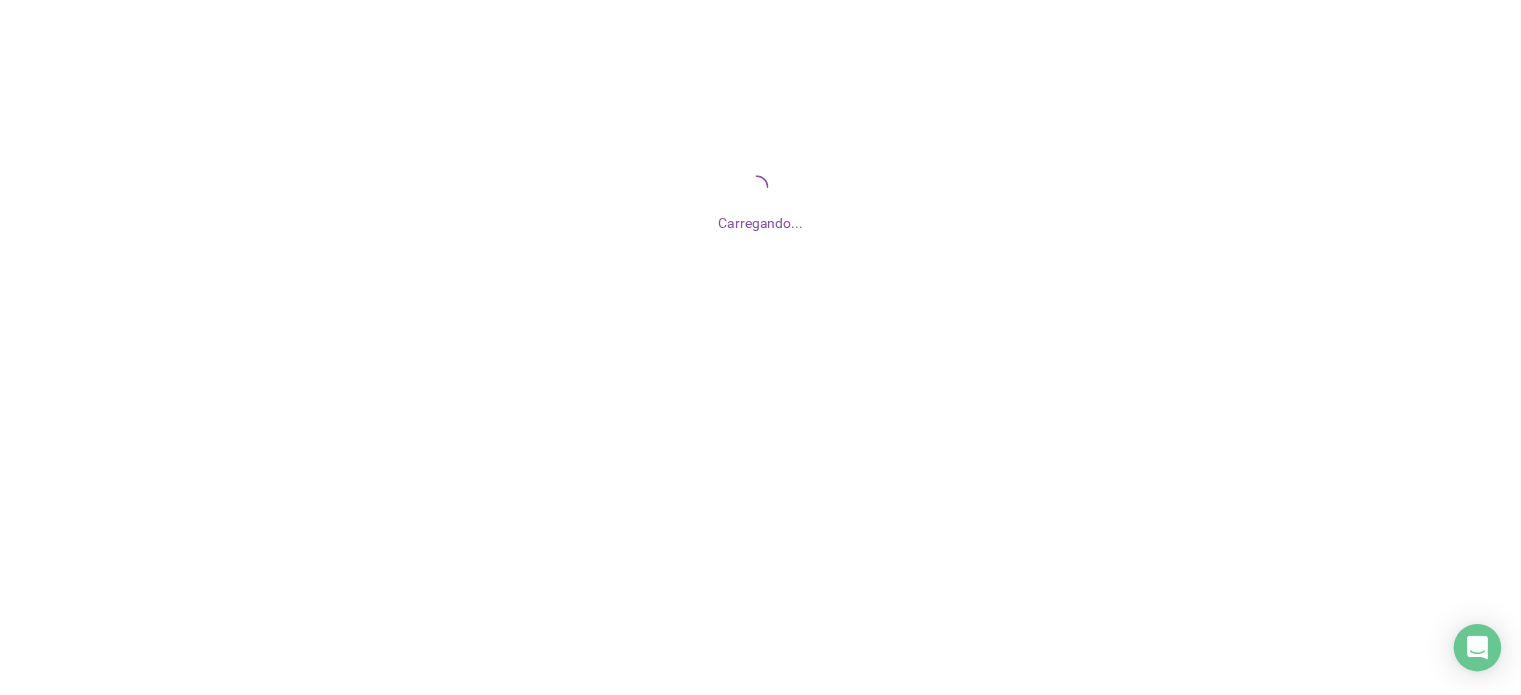 scroll, scrollTop: 0, scrollLeft: 0, axis: both 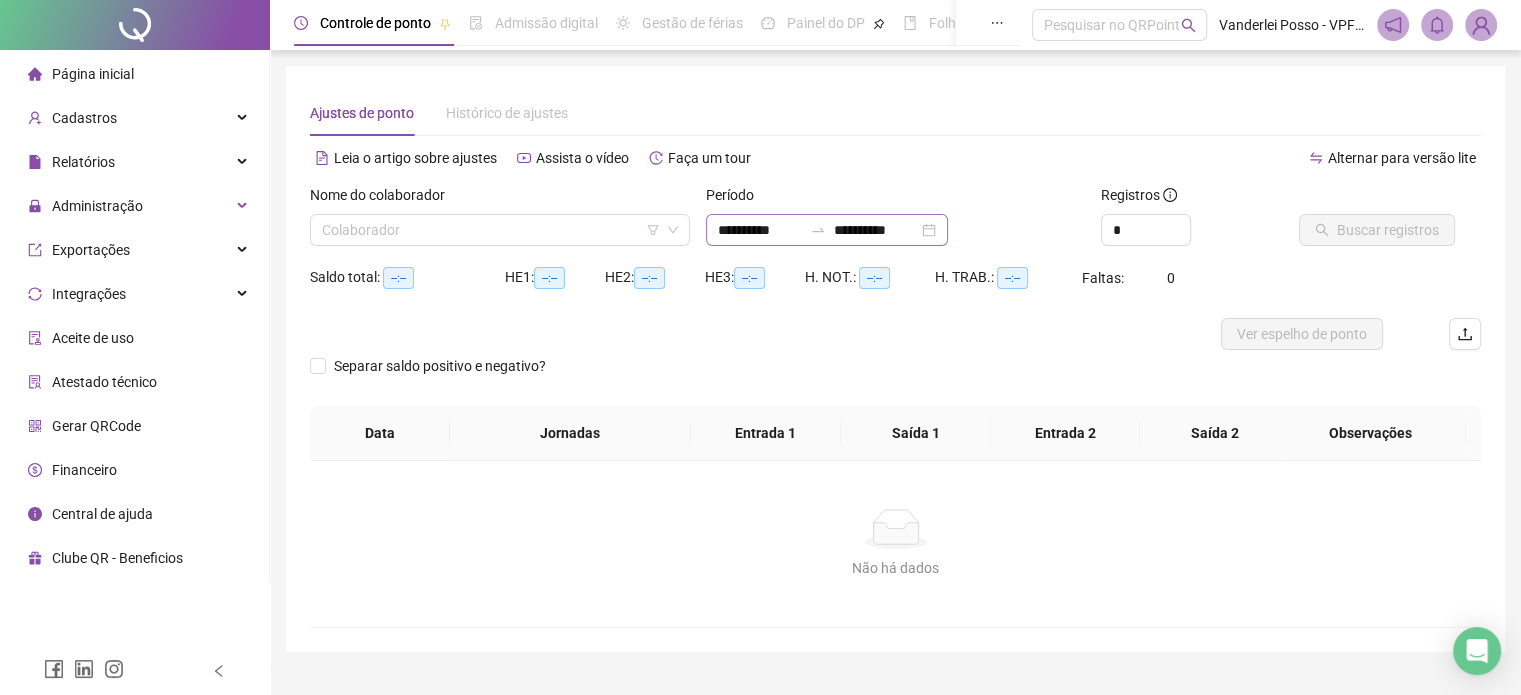 click on "**********" at bounding box center [827, 230] 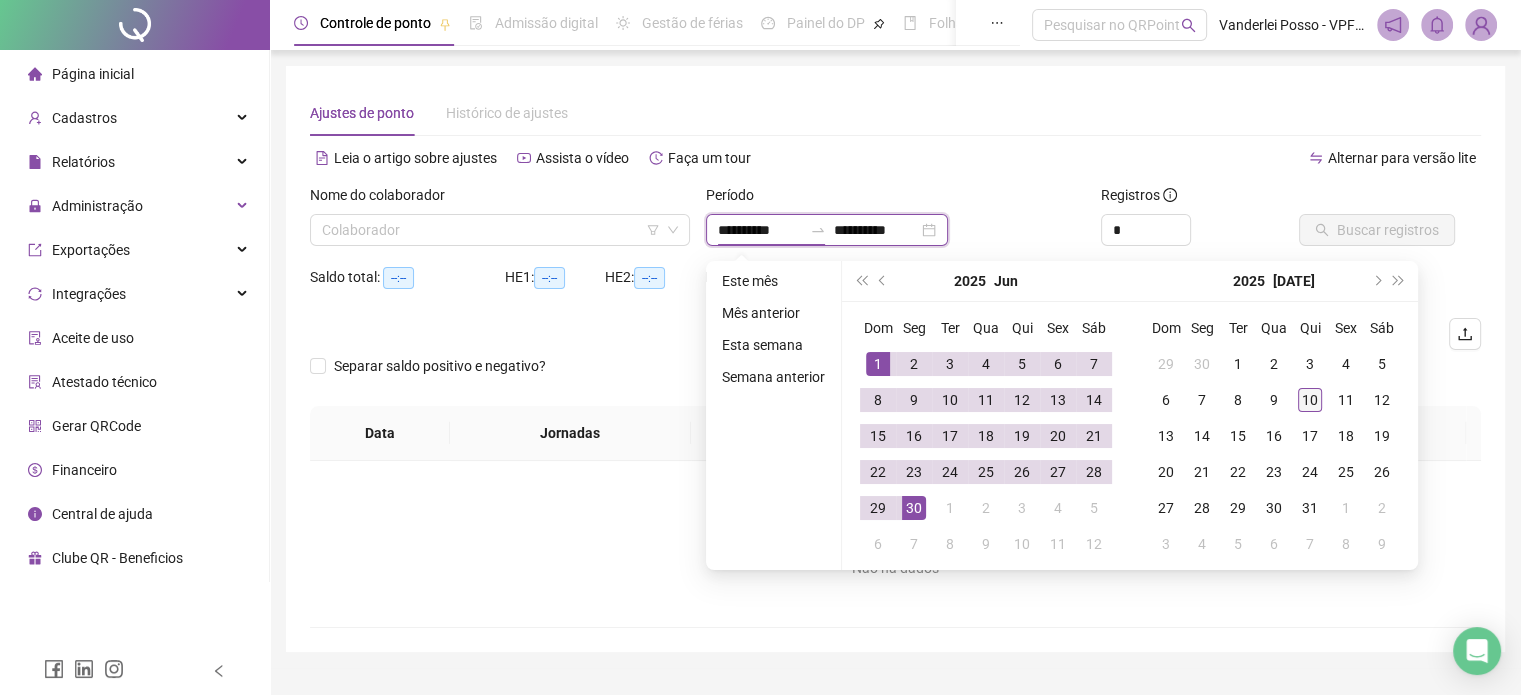 type on "**********" 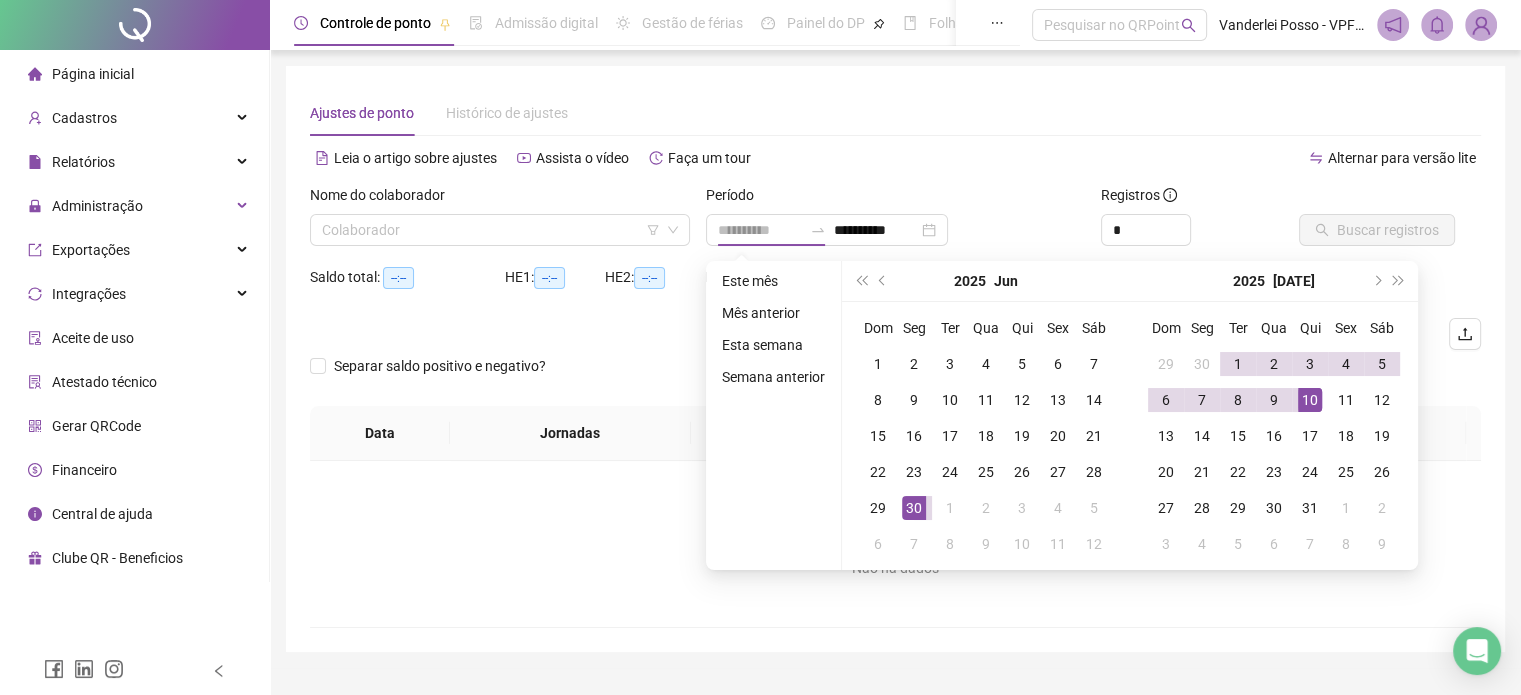 click on "10" at bounding box center [1310, 400] 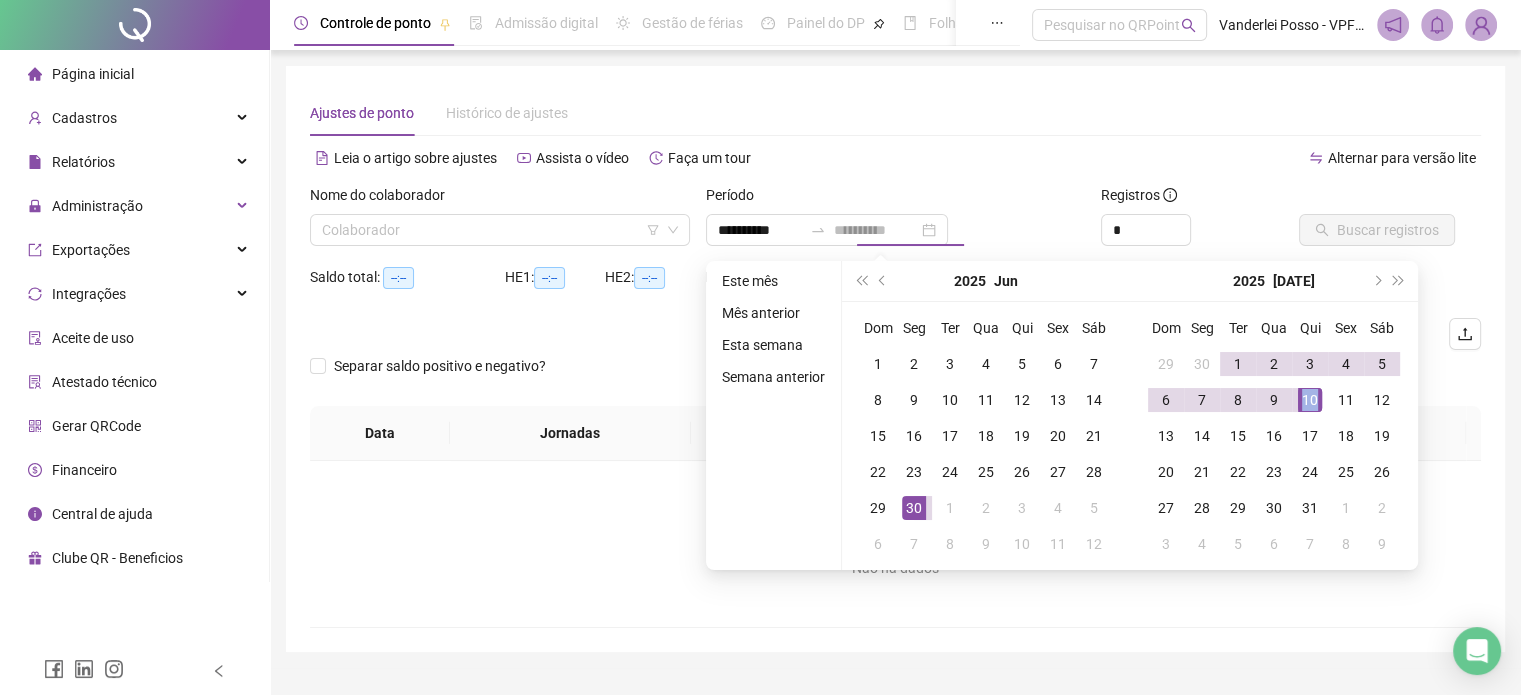 click on "10" at bounding box center [1310, 400] 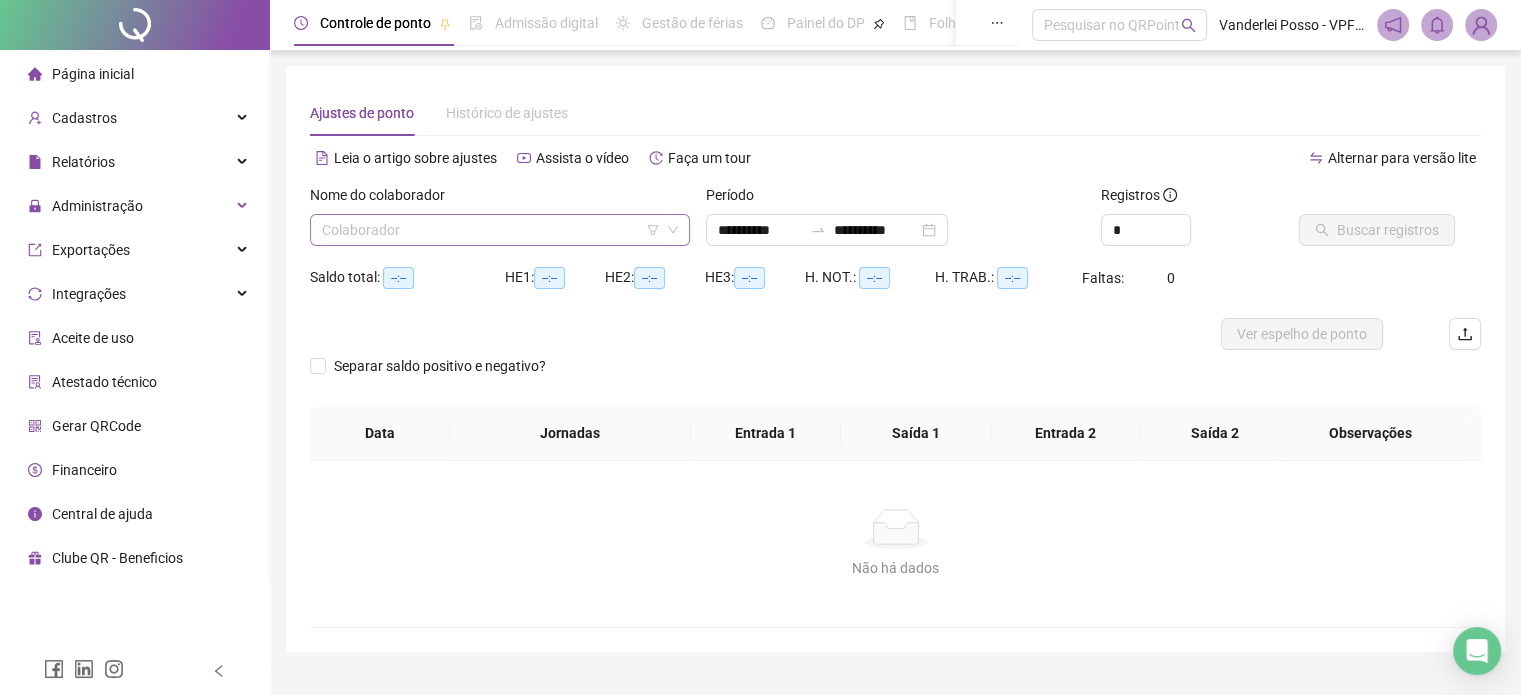 click at bounding box center (494, 230) 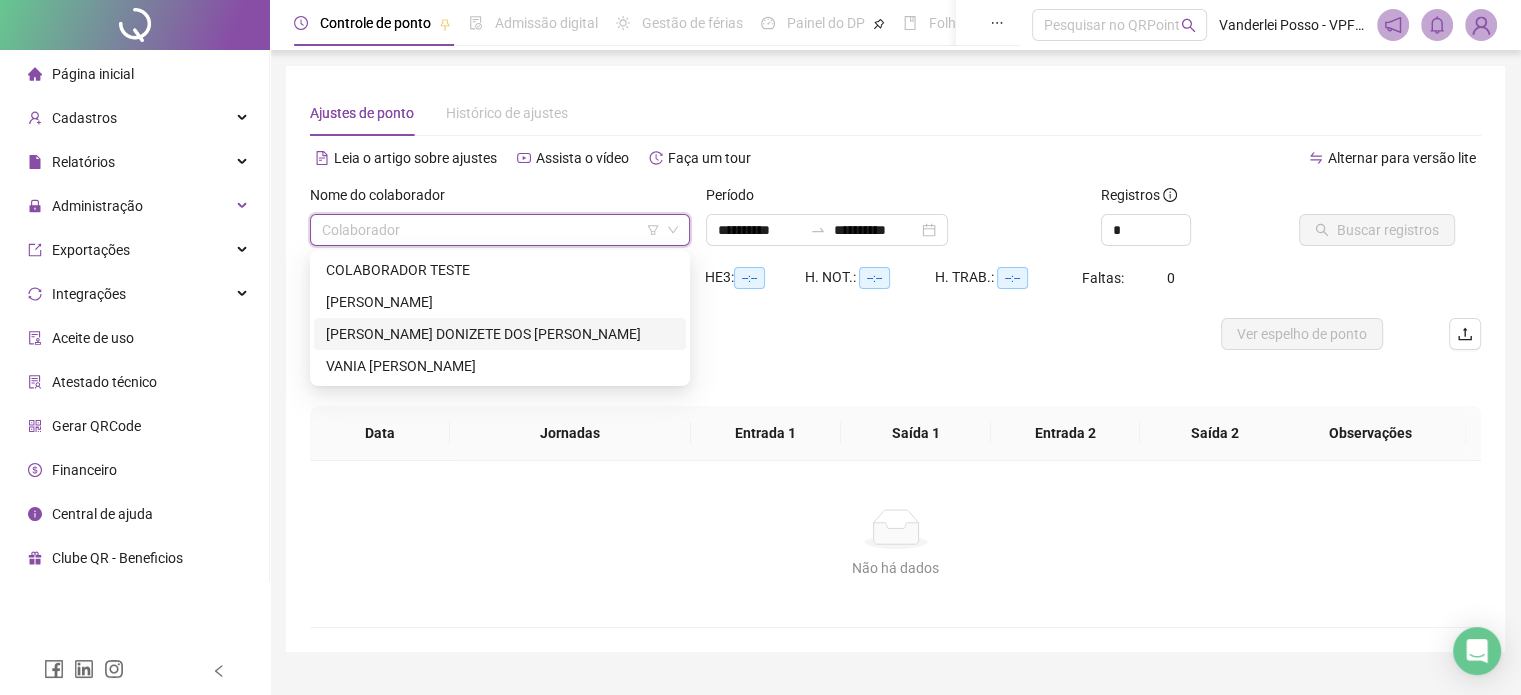 click on "[PERSON_NAME]" at bounding box center (500, 334) 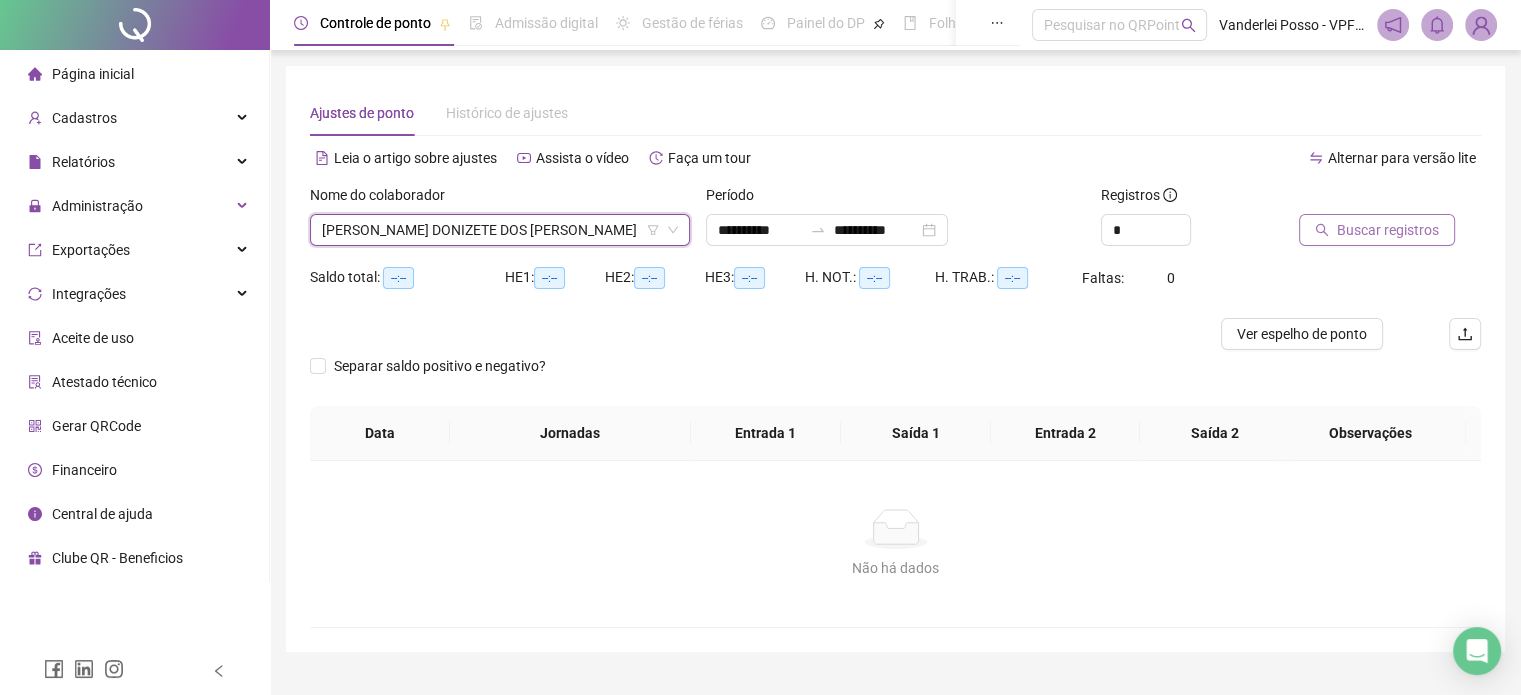 click 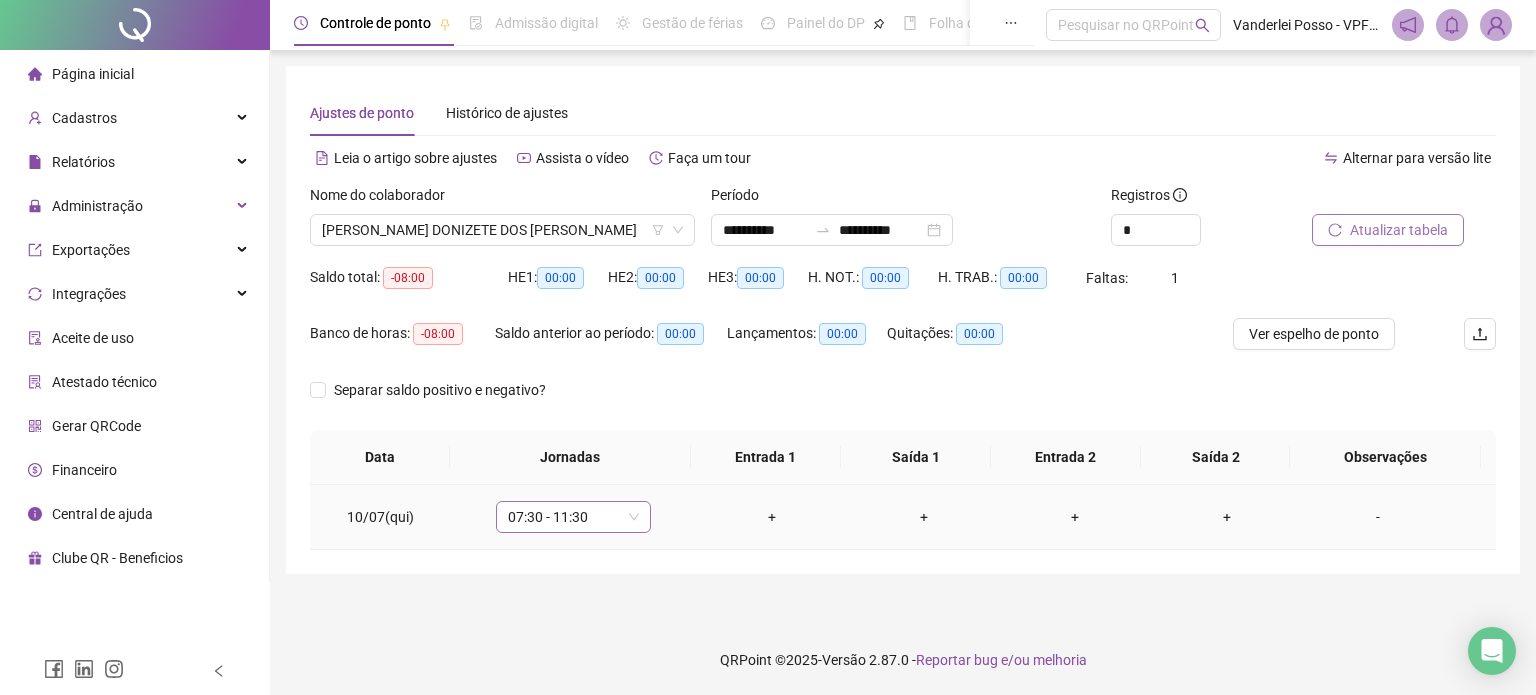 click on "07:30 - 11:30" at bounding box center [573, 517] 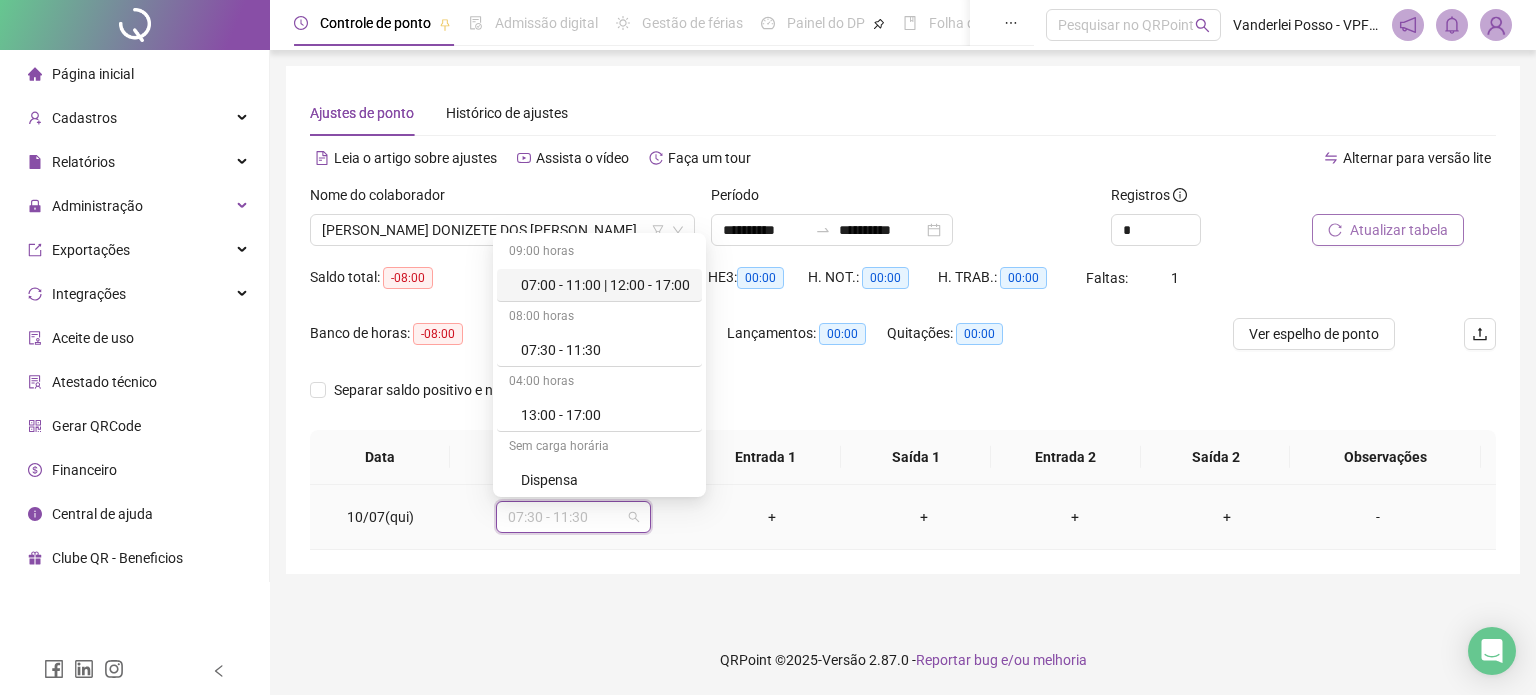 click on "07:30 - 11:30" at bounding box center (573, 517) 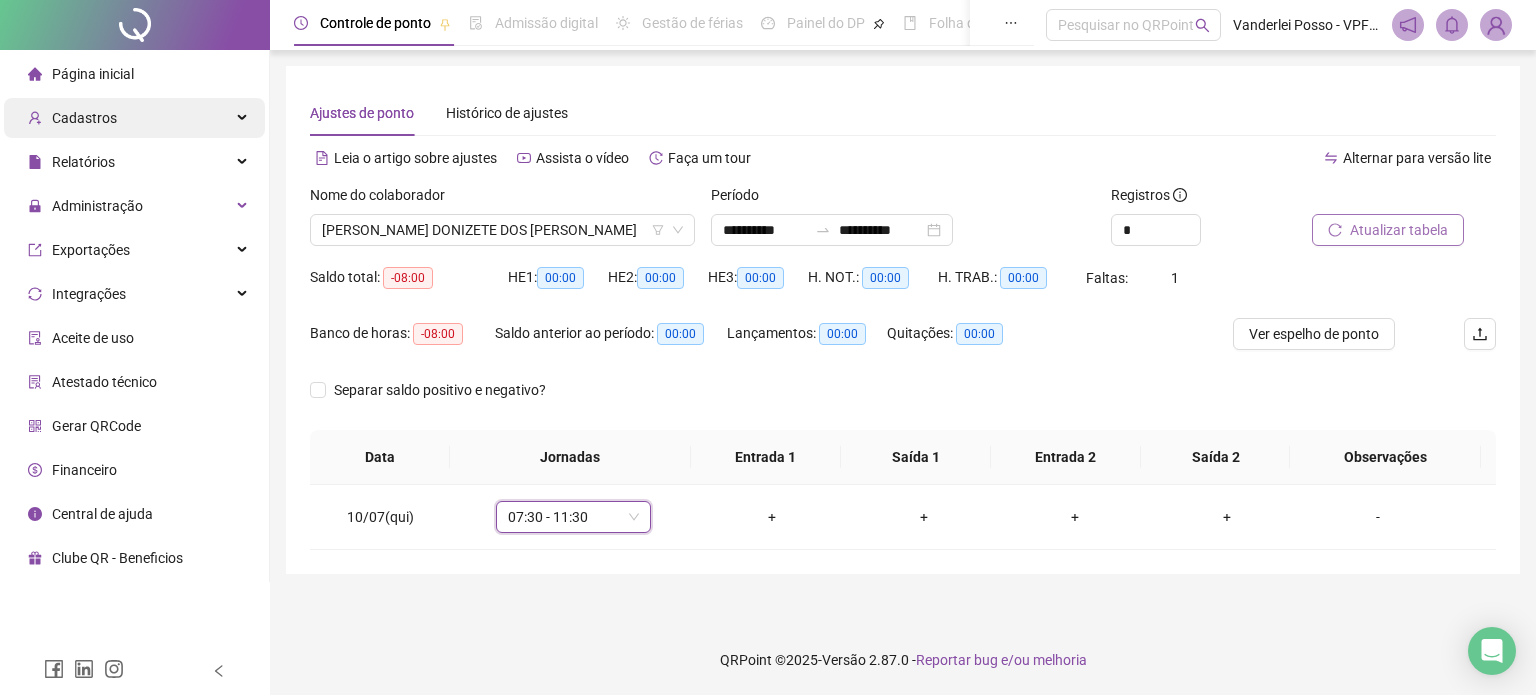 click on "Cadastros" at bounding box center [134, 118] 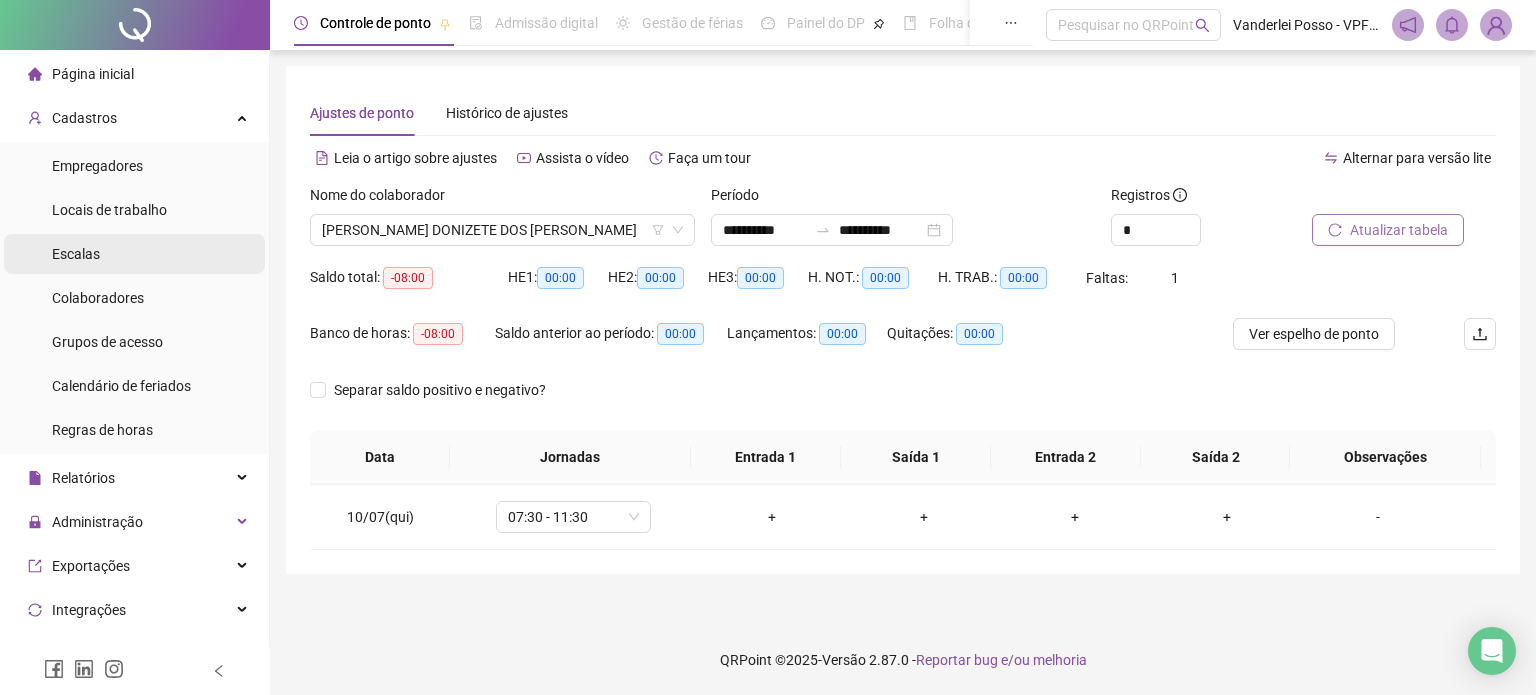 click on "Escalas" at bounding box center (134, 254) 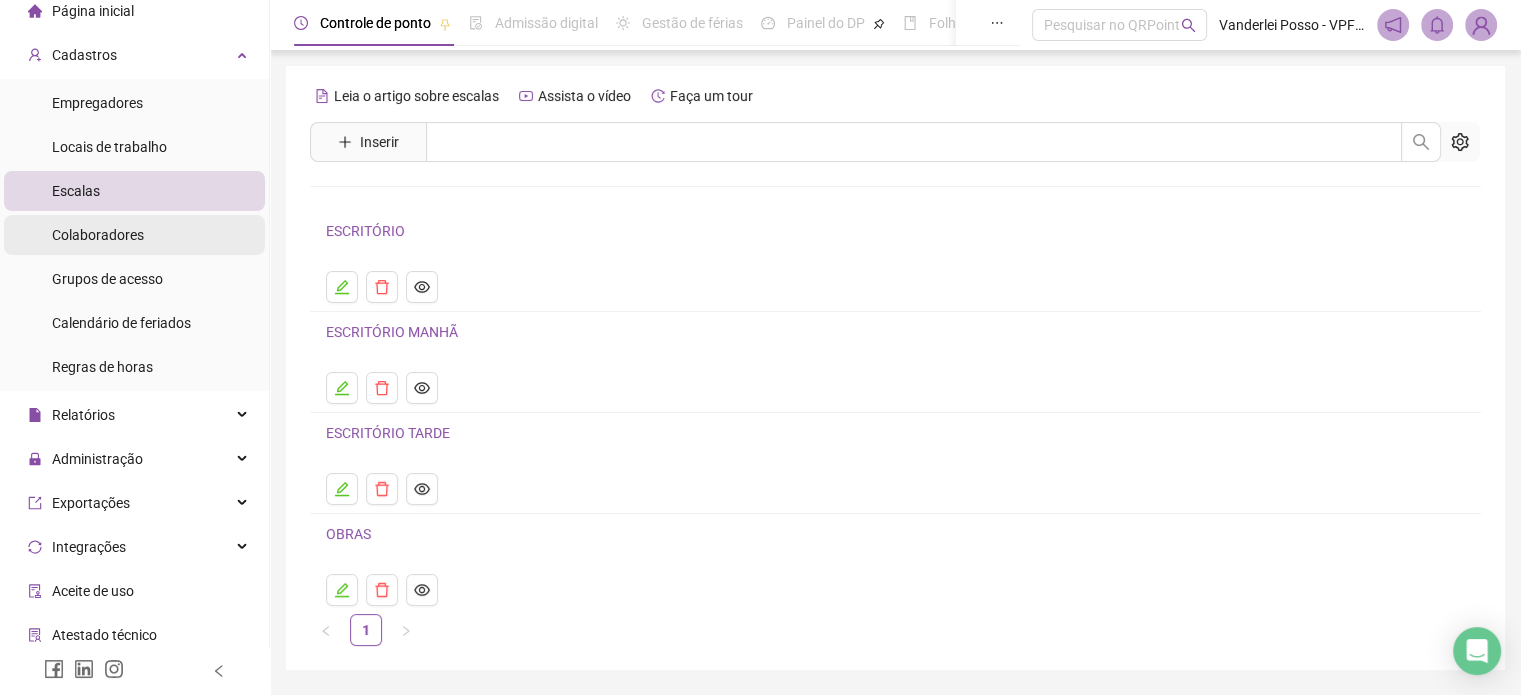 scroll, scrollTop: 0, scrollLeft: 0, axis: both 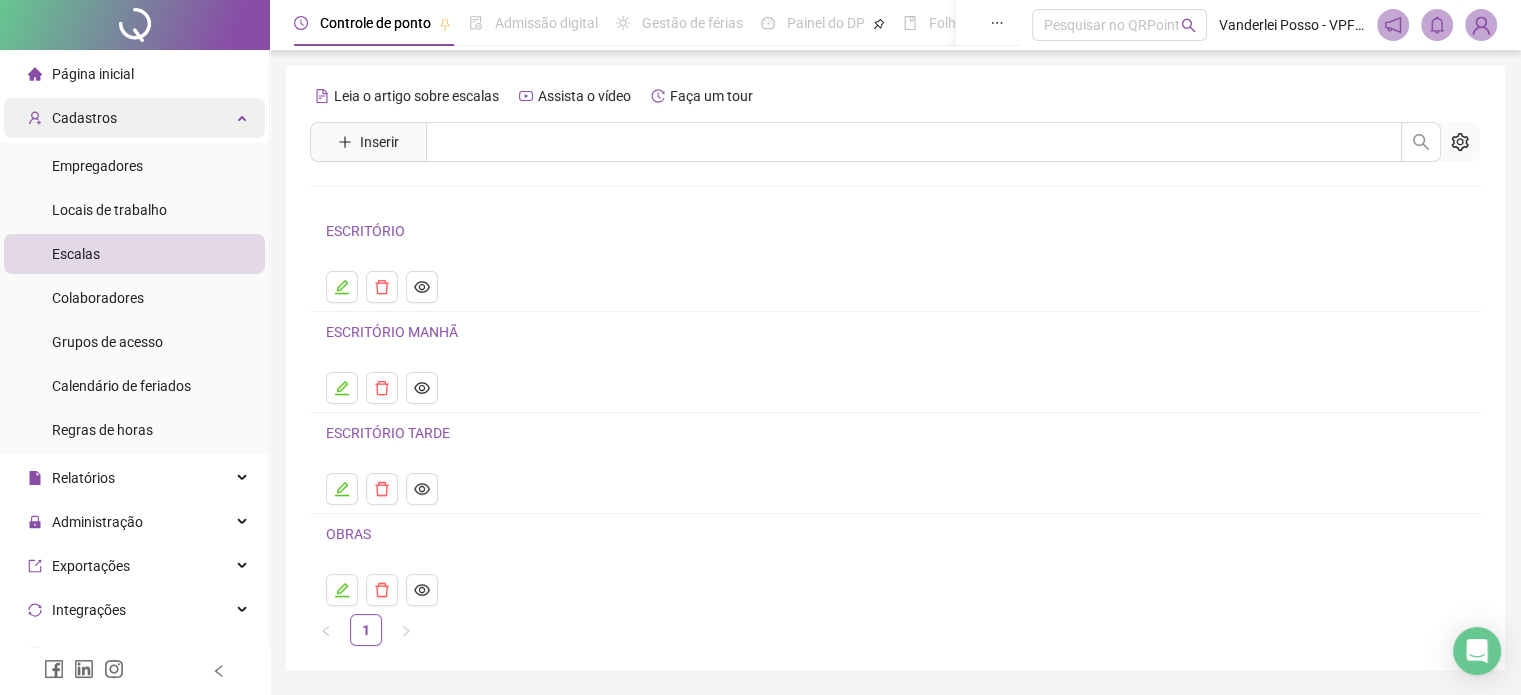 click on "Cadastros" at bounding box center [134, 118] 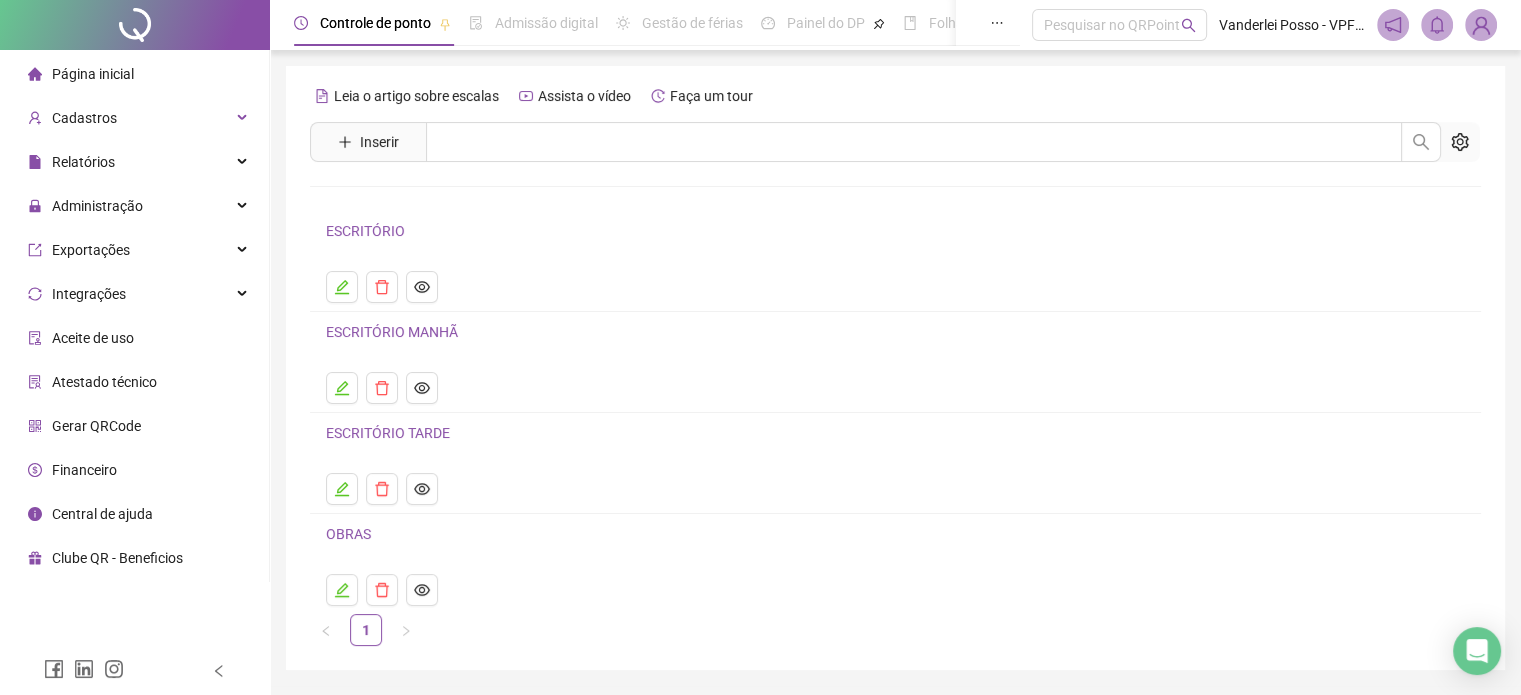 click on "Financeiro" at bounding box center [72, 470] 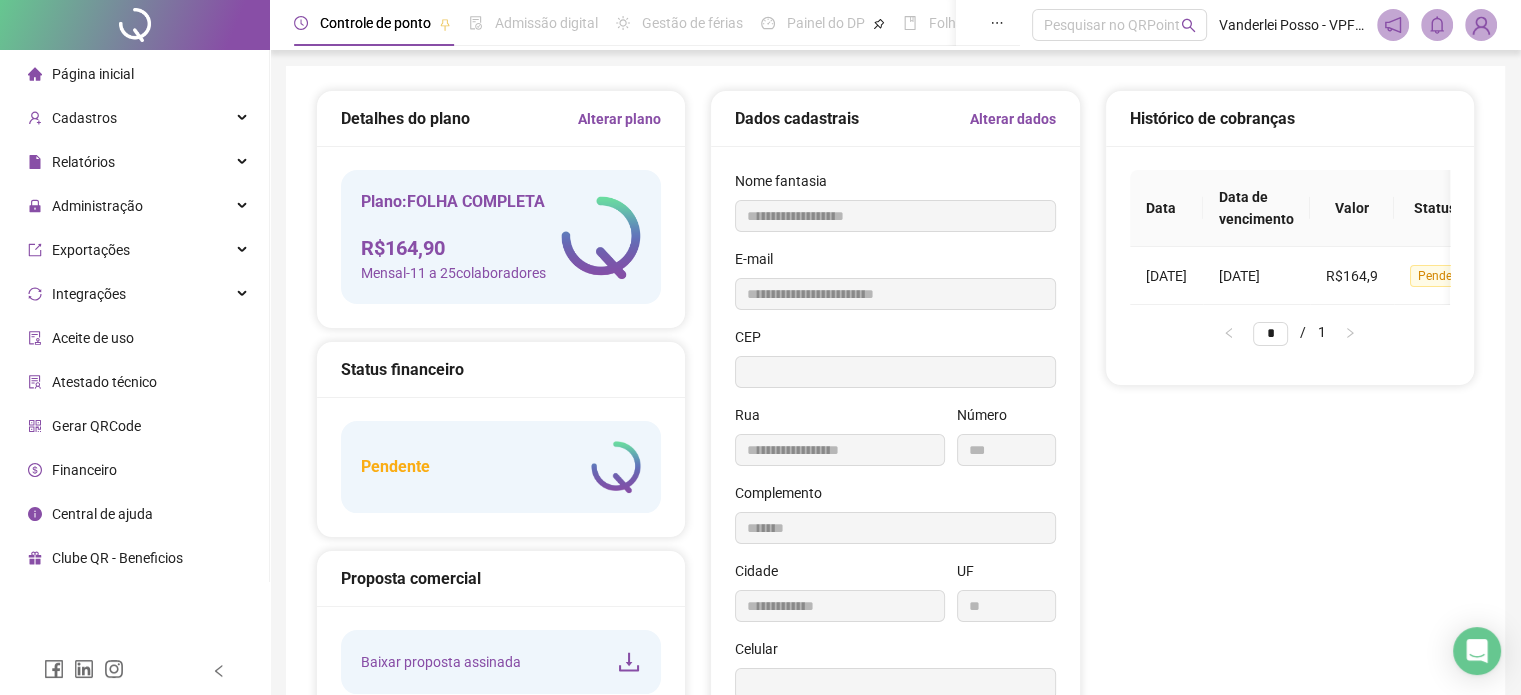type on "**********" 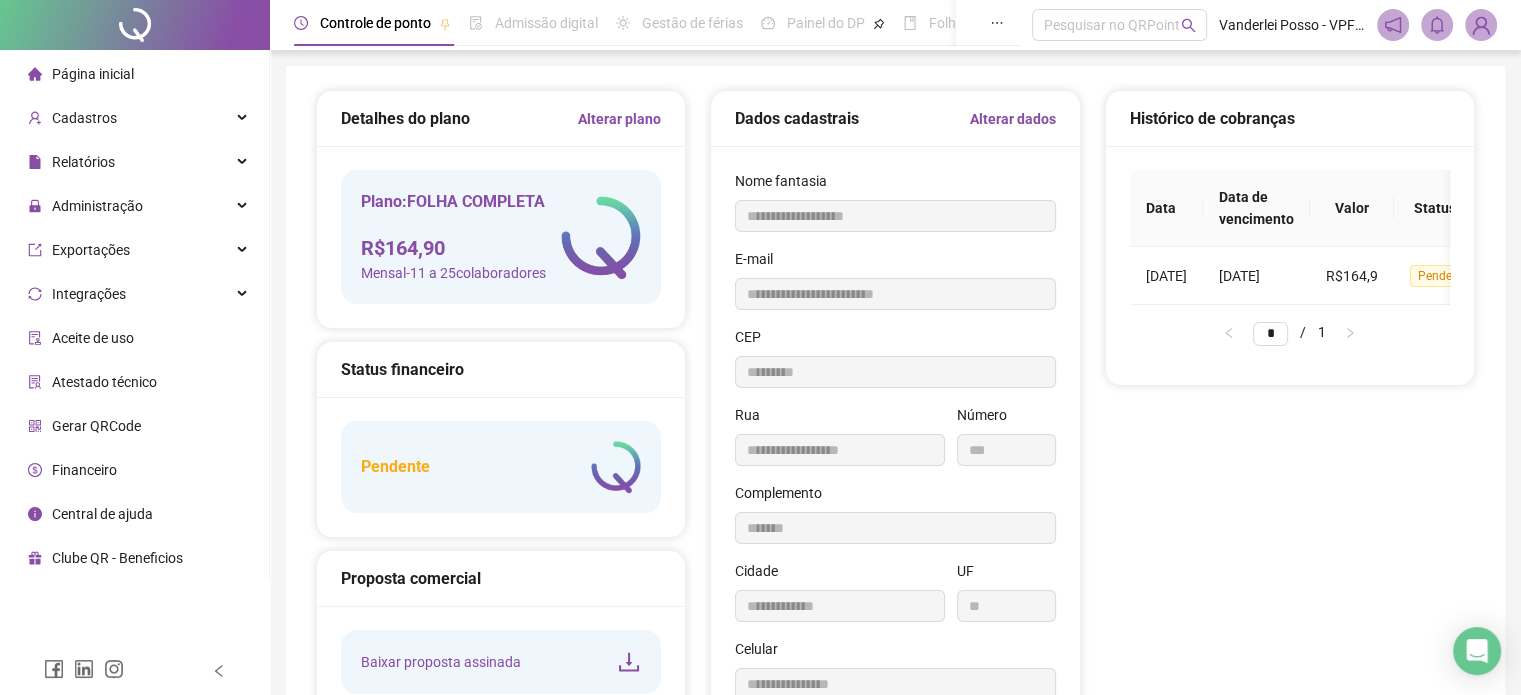 scroll, scrollTop: 0, scrollLeft: 136, axis: horizontal 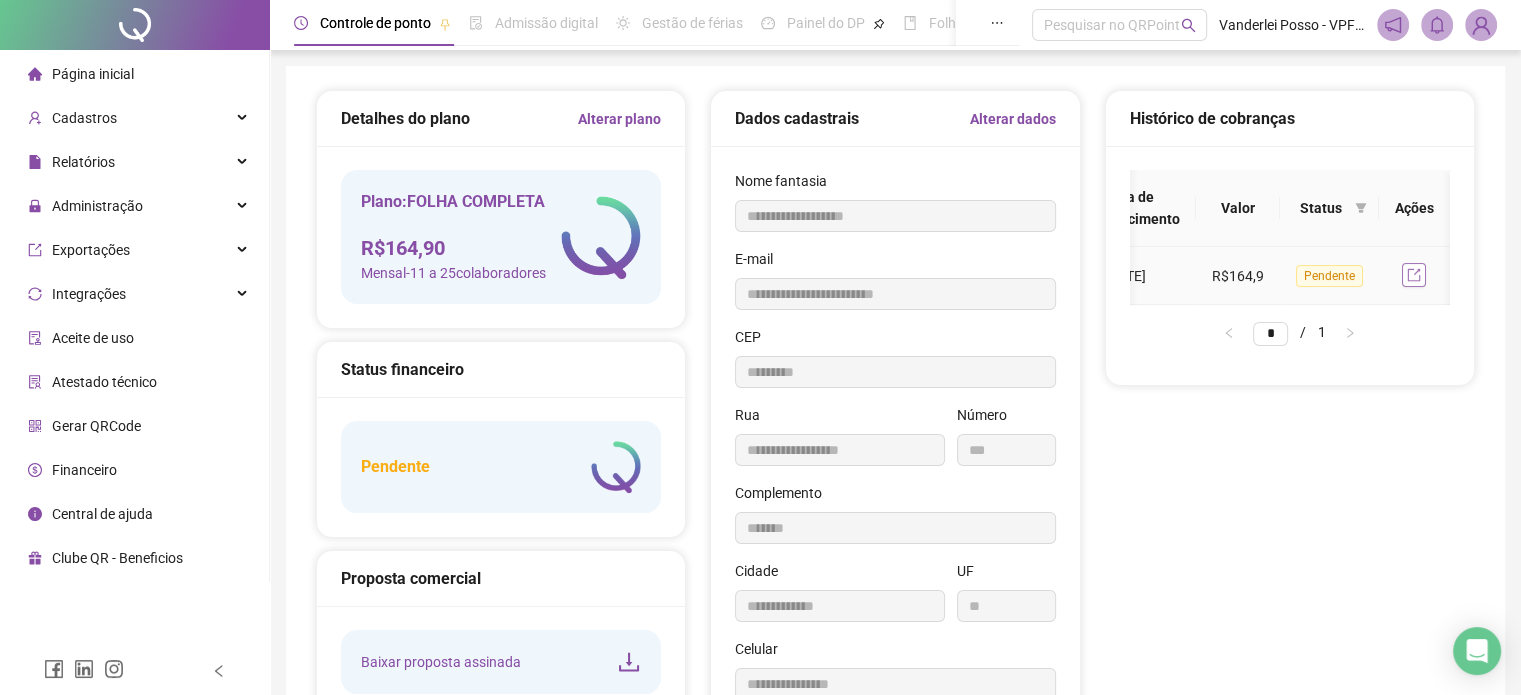 click 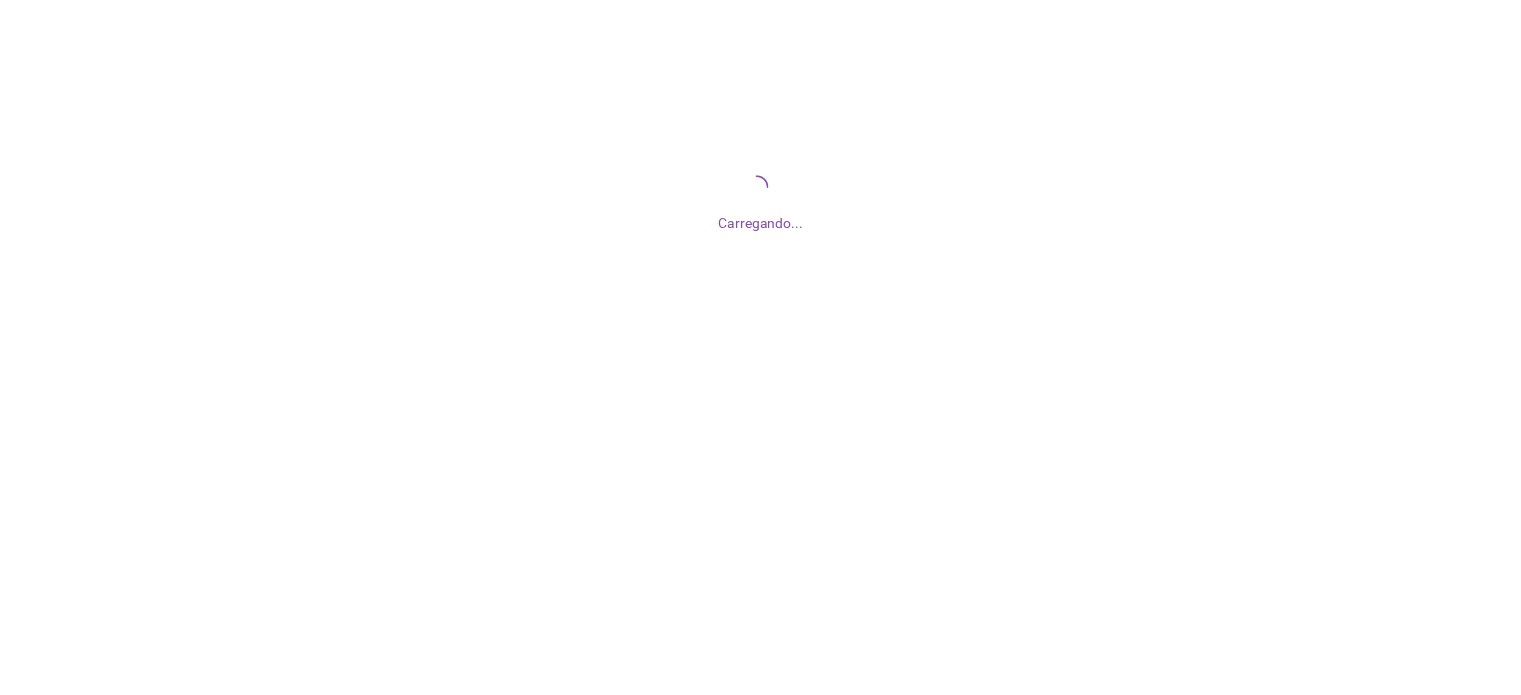scroll, scrollTop: 0, scrollLeft: 0, axis: both 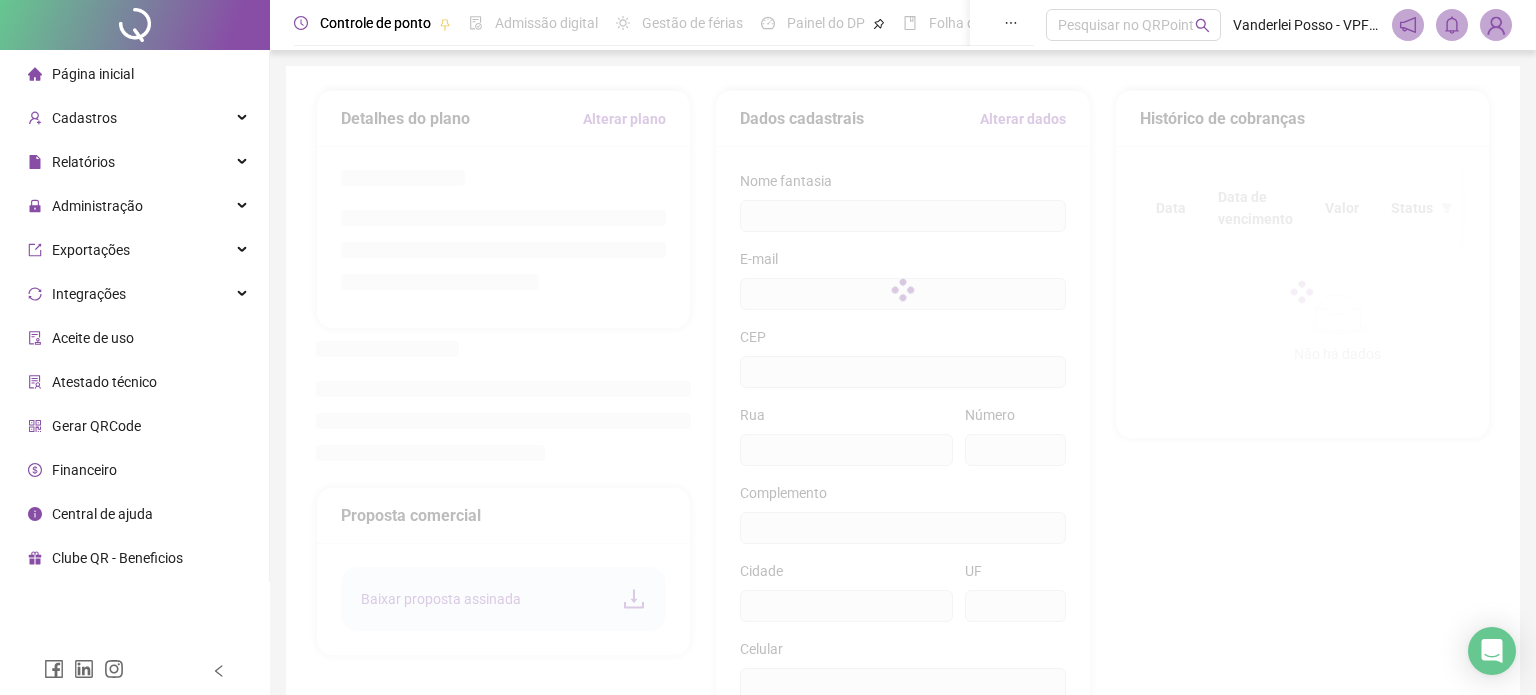 type on "**********" 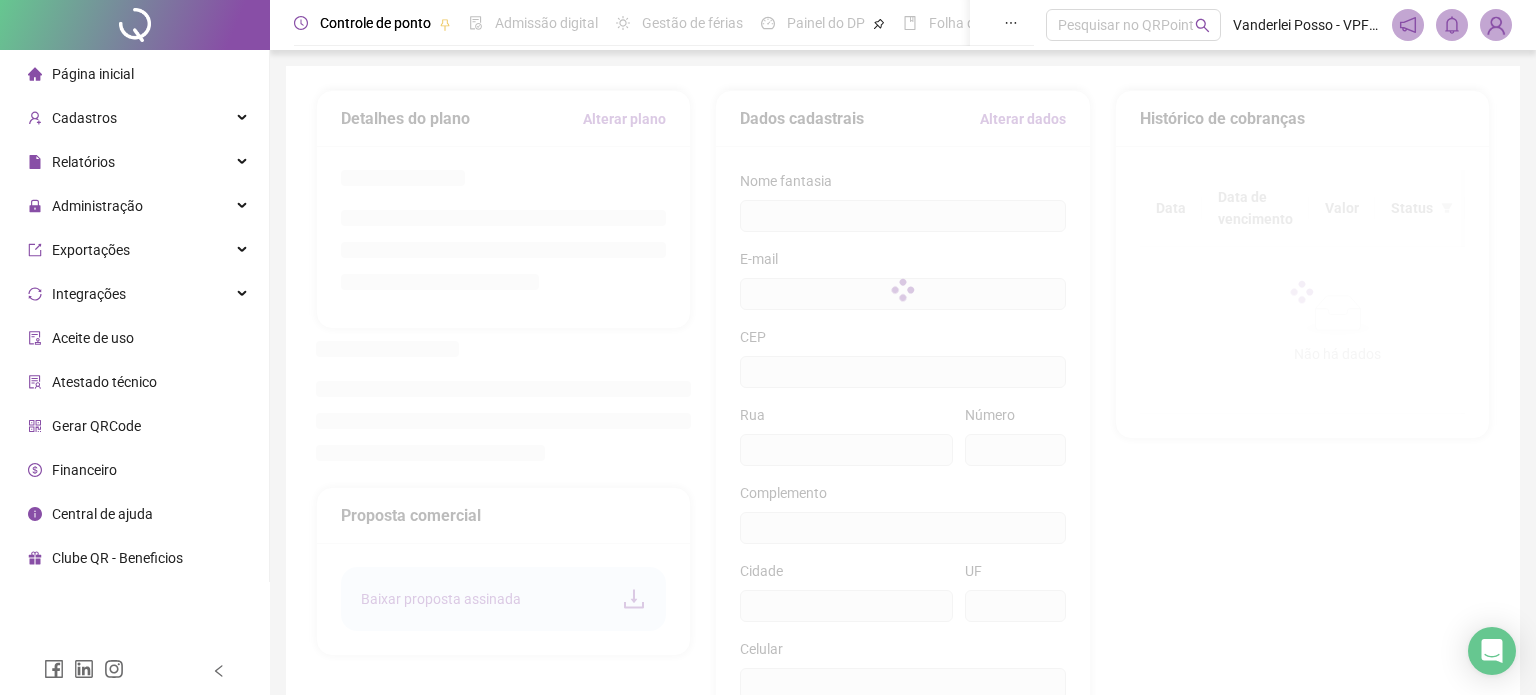 type on "**********" 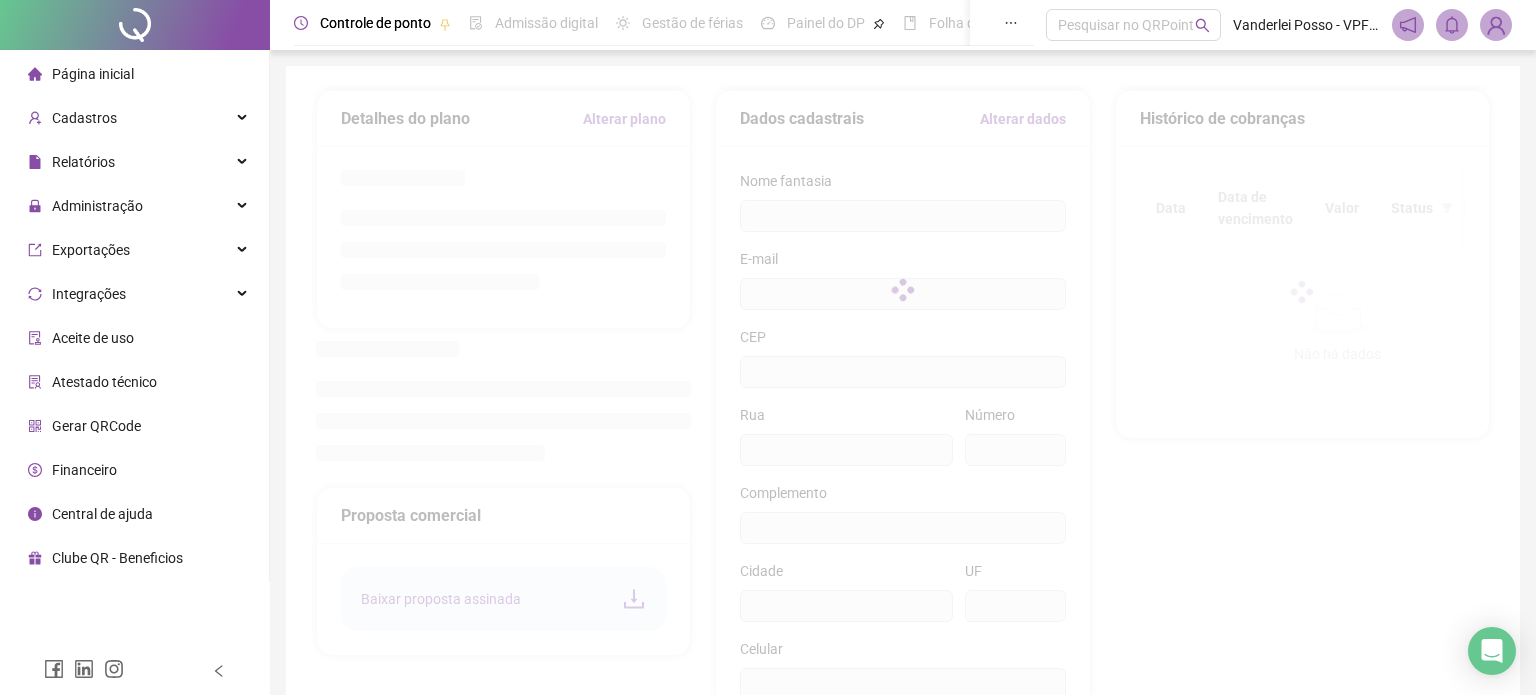 type on "***" 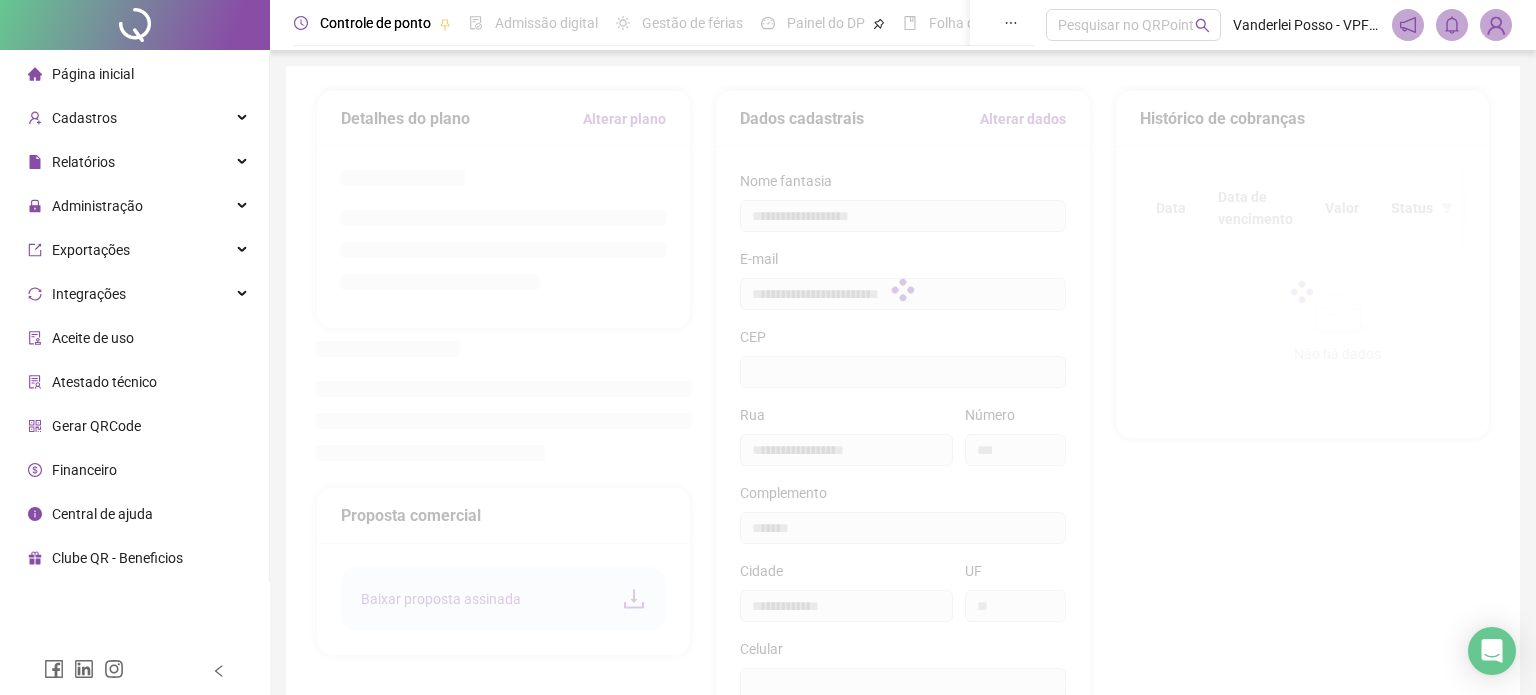 type on "*********" 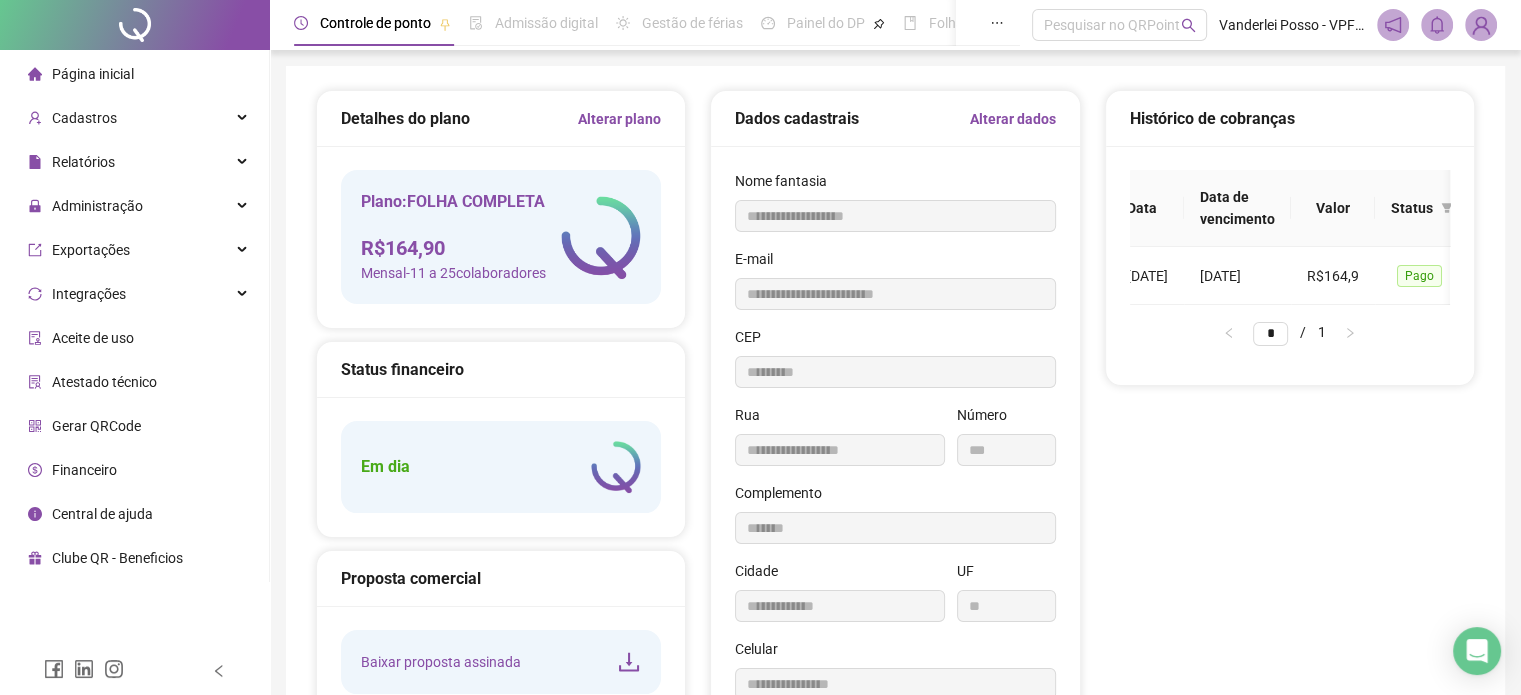 scroll, scrollTop: 0, scrollLeft: 0, axis: both 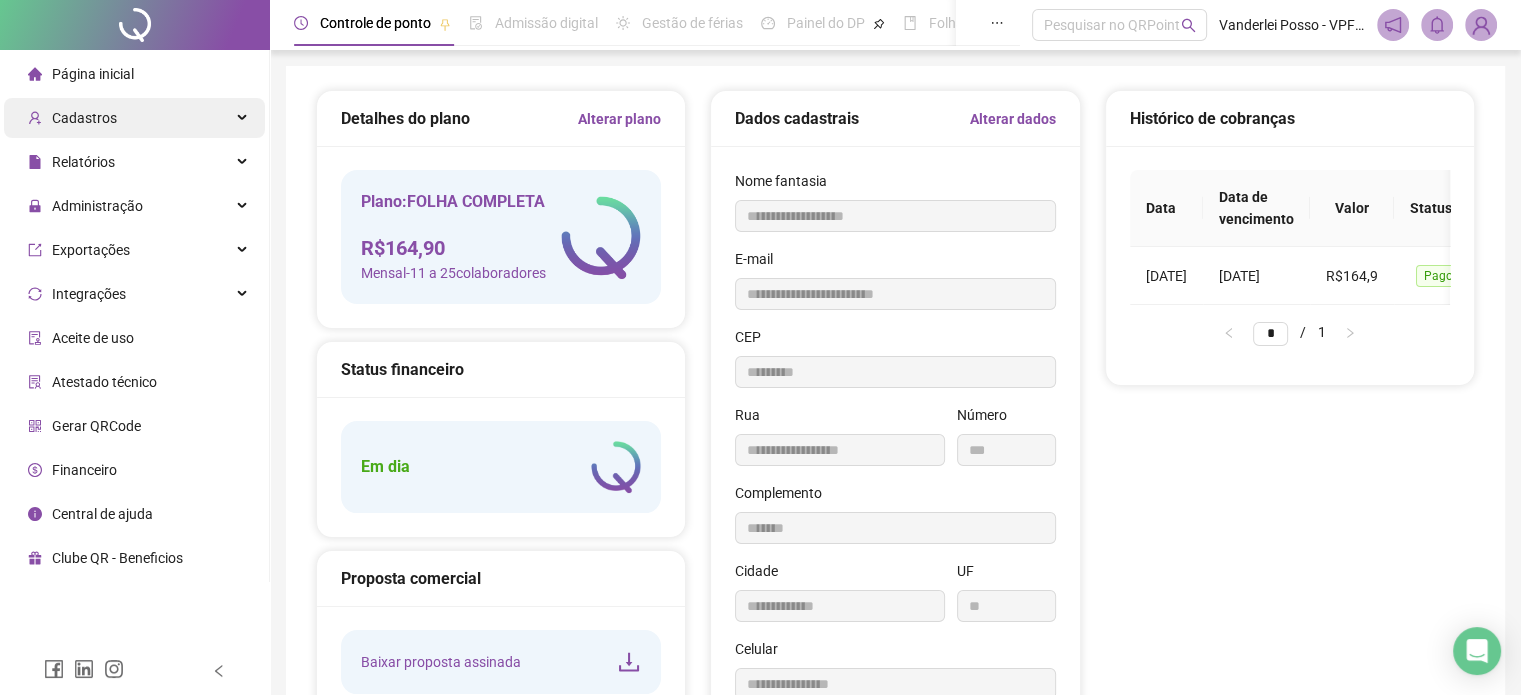 click on "Cadastros" at bounding box center (134, 118) 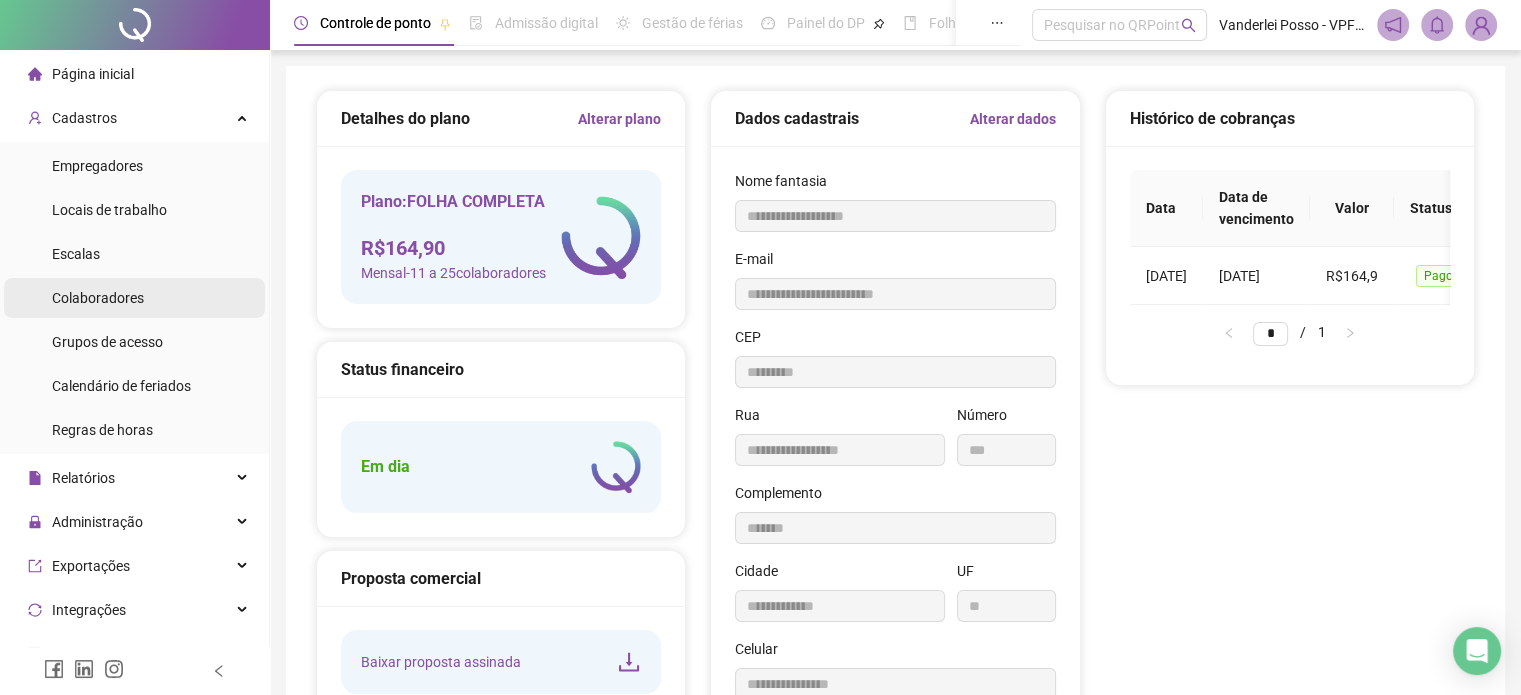 click on "Colaboradores" at bounding box center [98, 298] 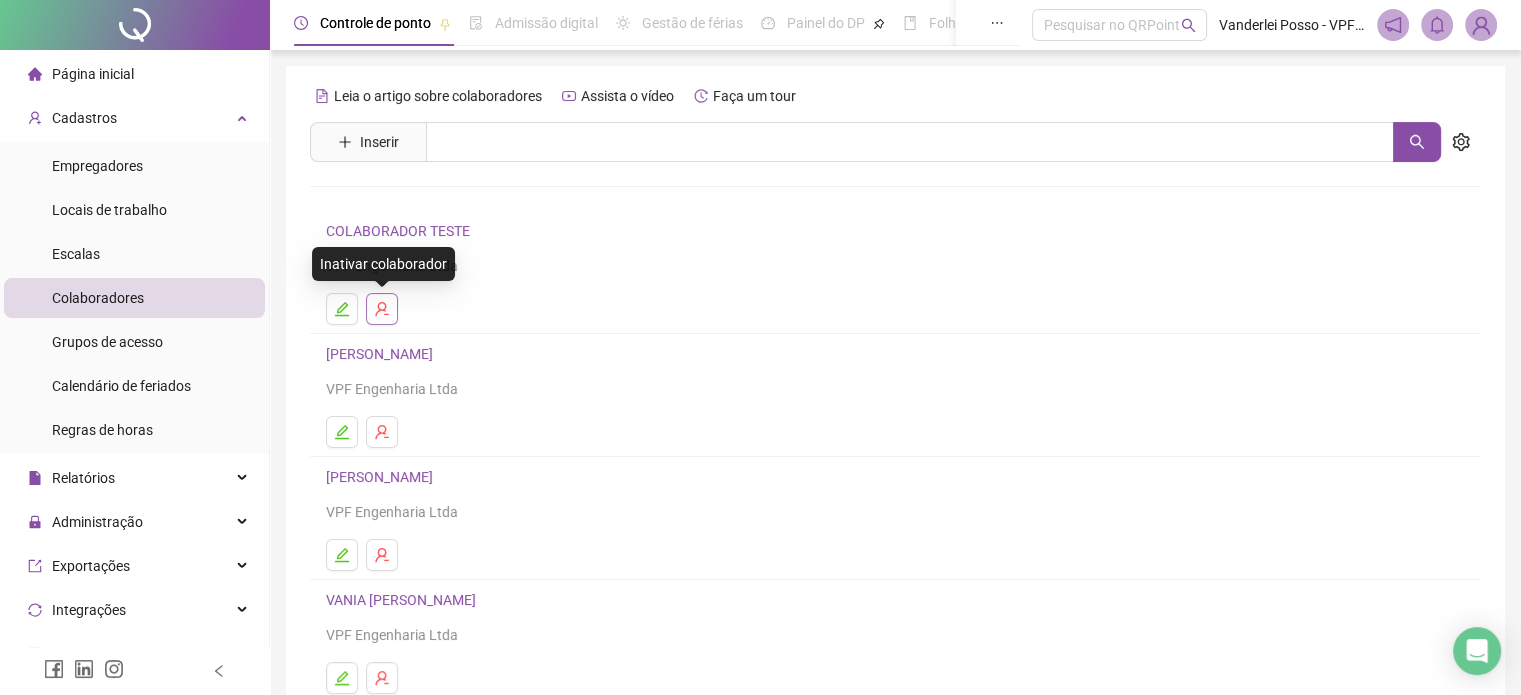 click 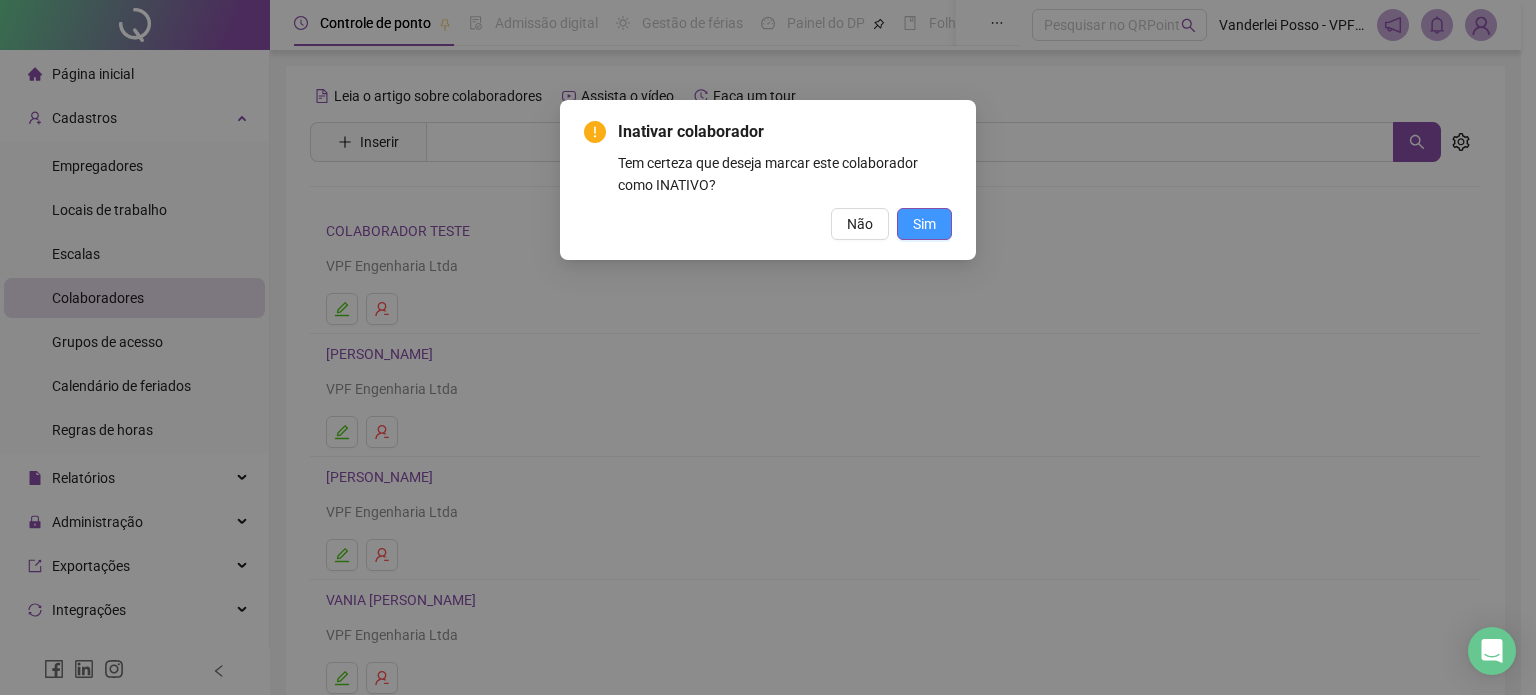 click on "Sim" at bounding box center [924, 224] 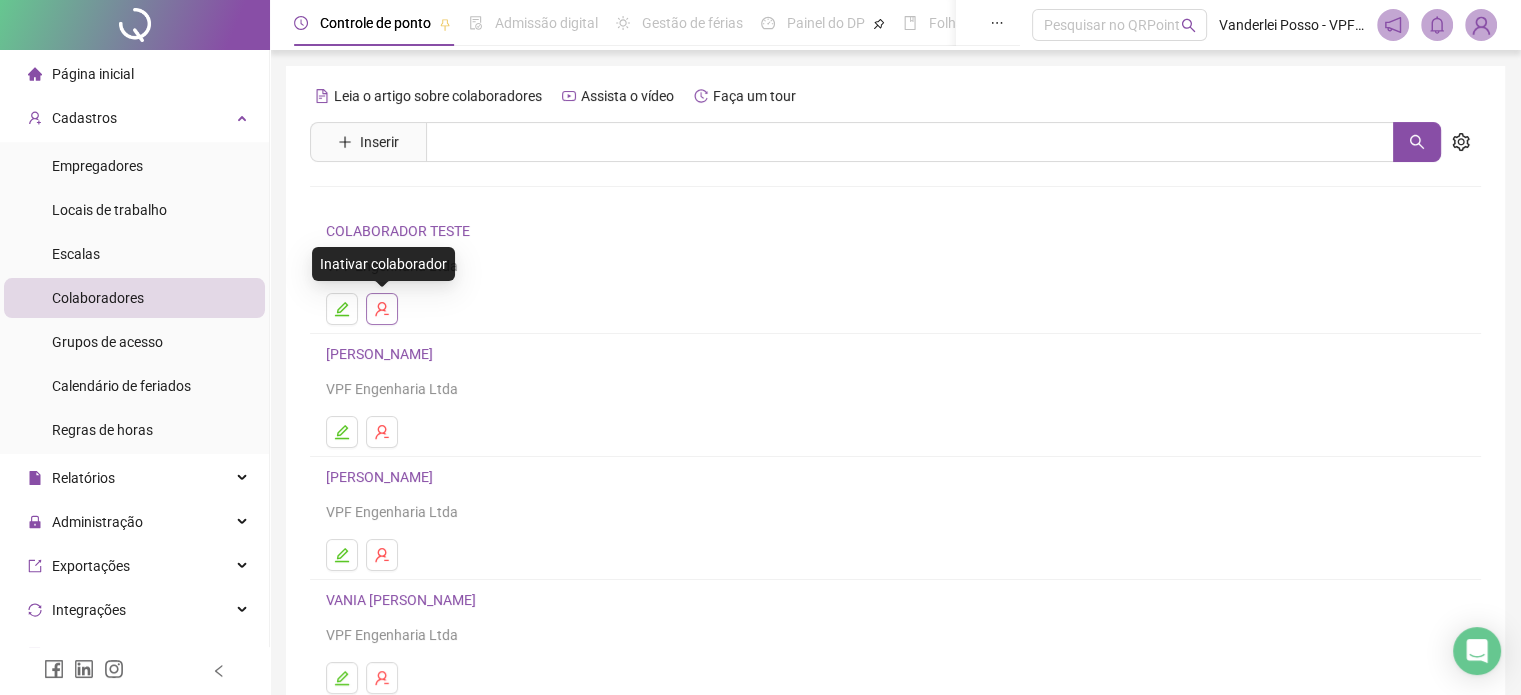 click 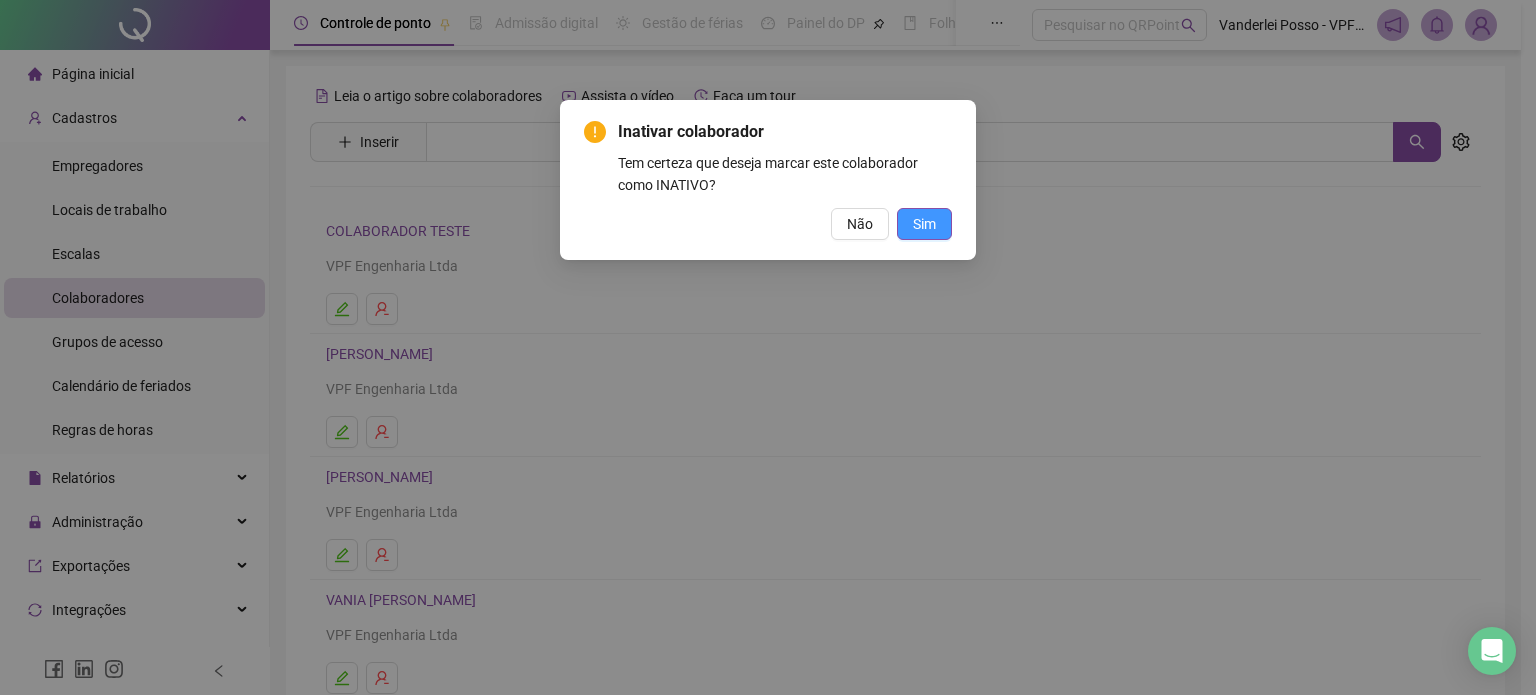 click on "Sim" at bounding box center [924, 224] 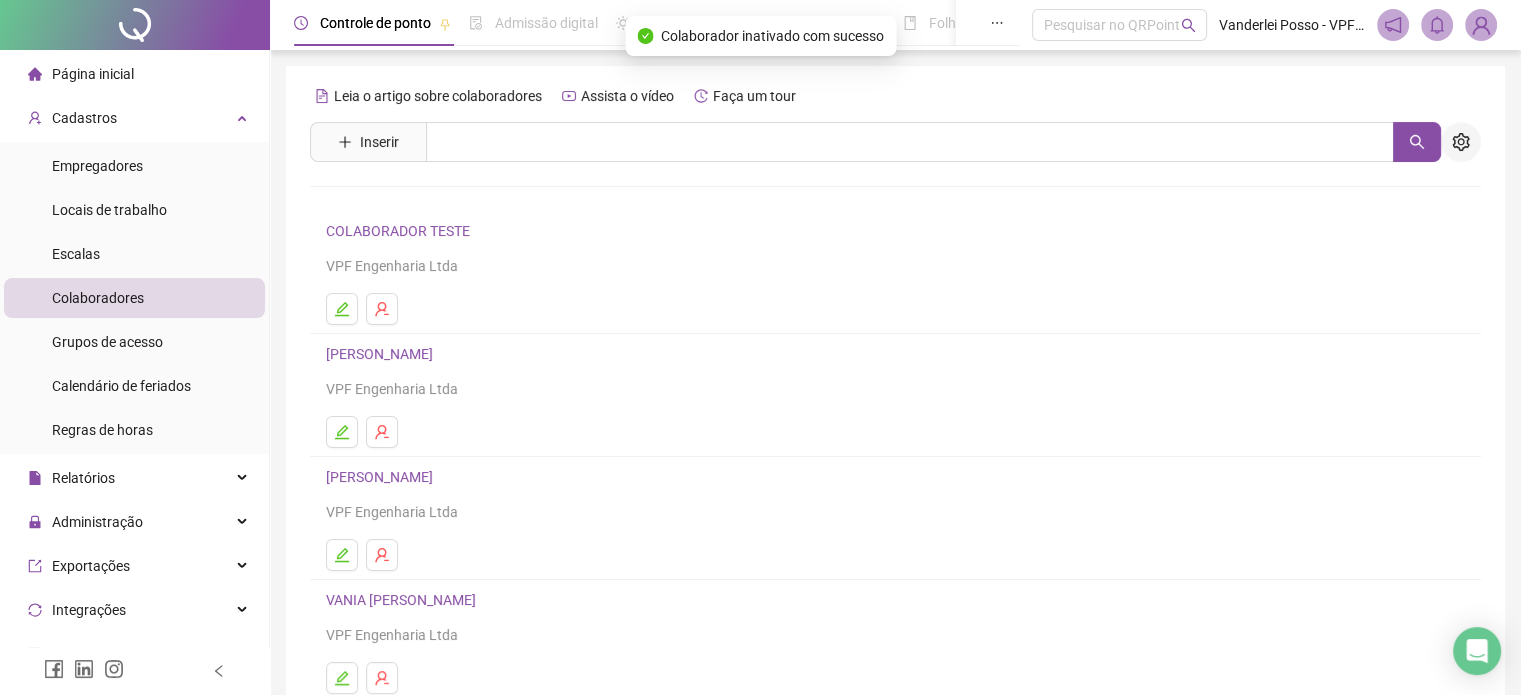 click 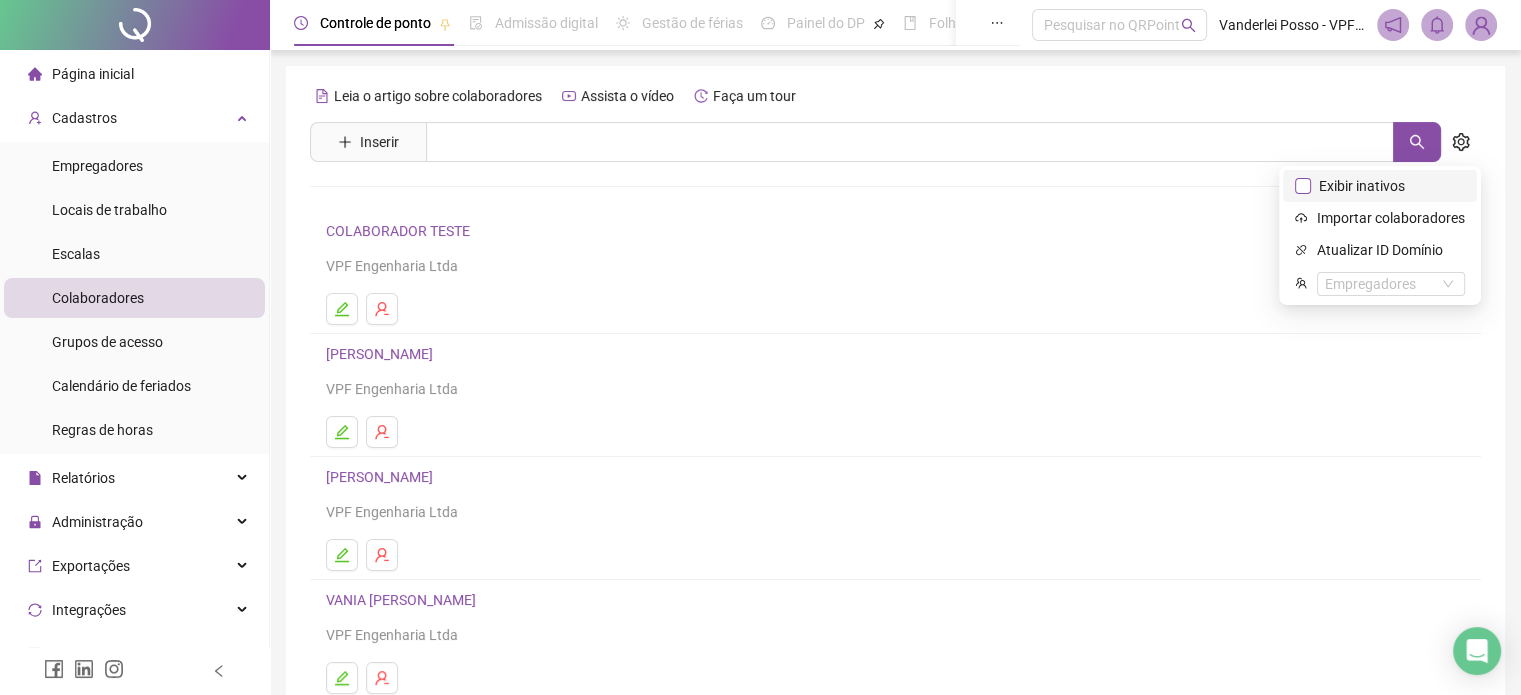 click on "Exibir inativos" at bounding box center (1362, 186) 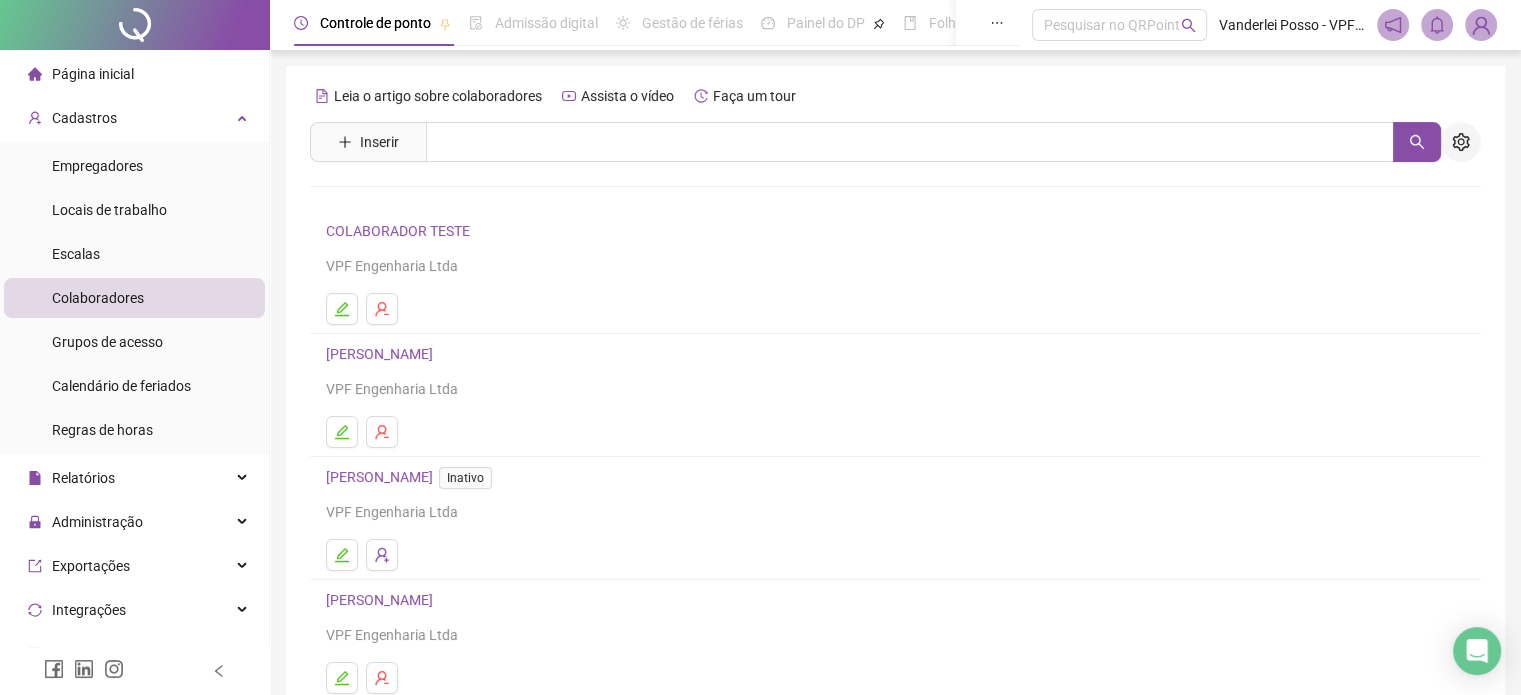 click at bounding box center [1461, 142] 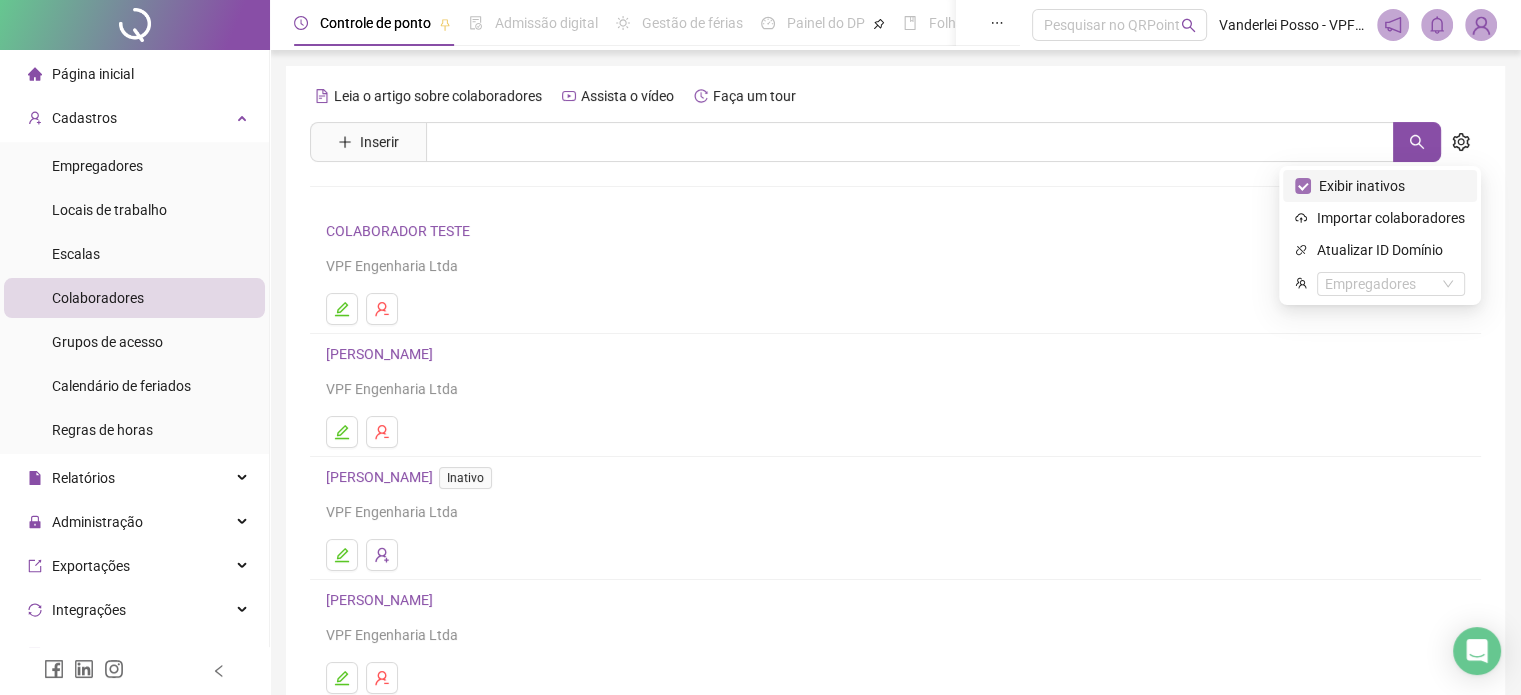 click on "Exibir inativos" at bounding box center (1362, 186) 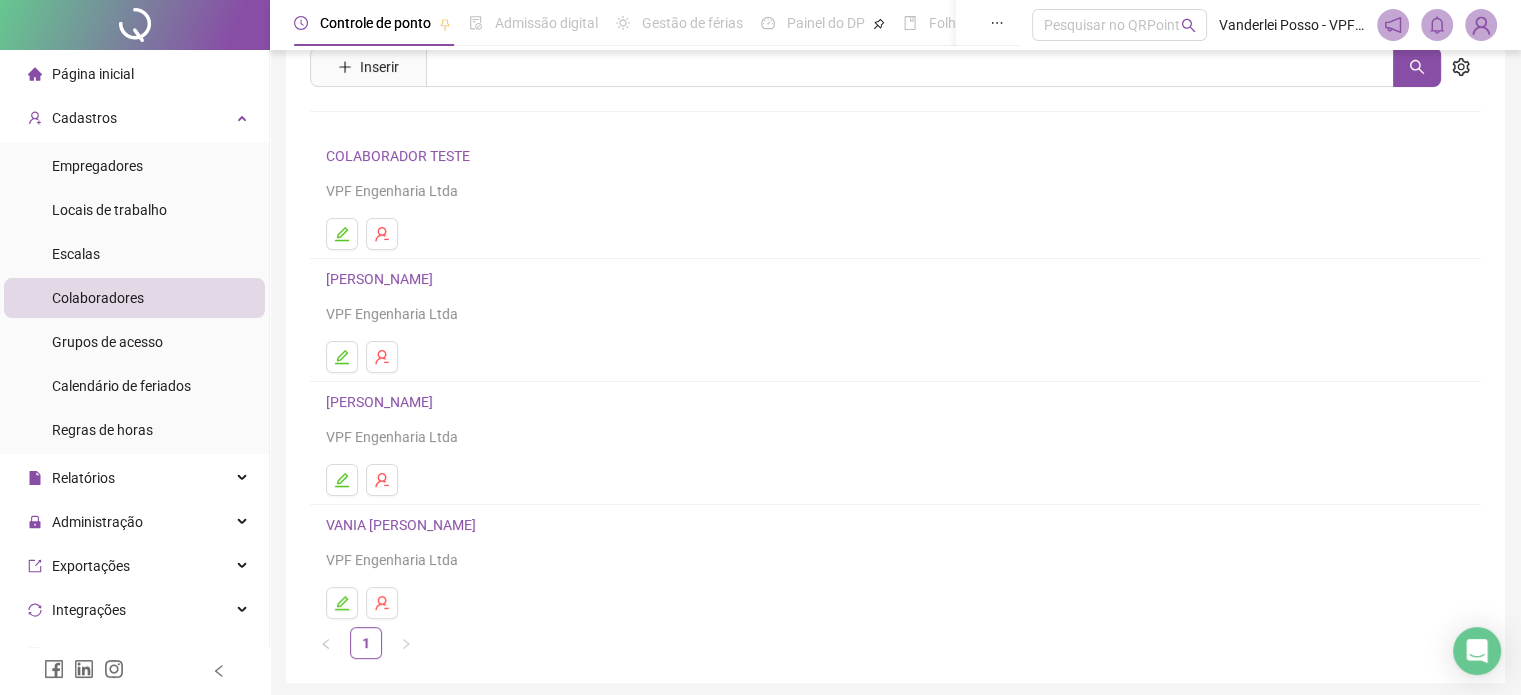 scroll, scrollTop: 0, scrollLeft: 0, axis: both 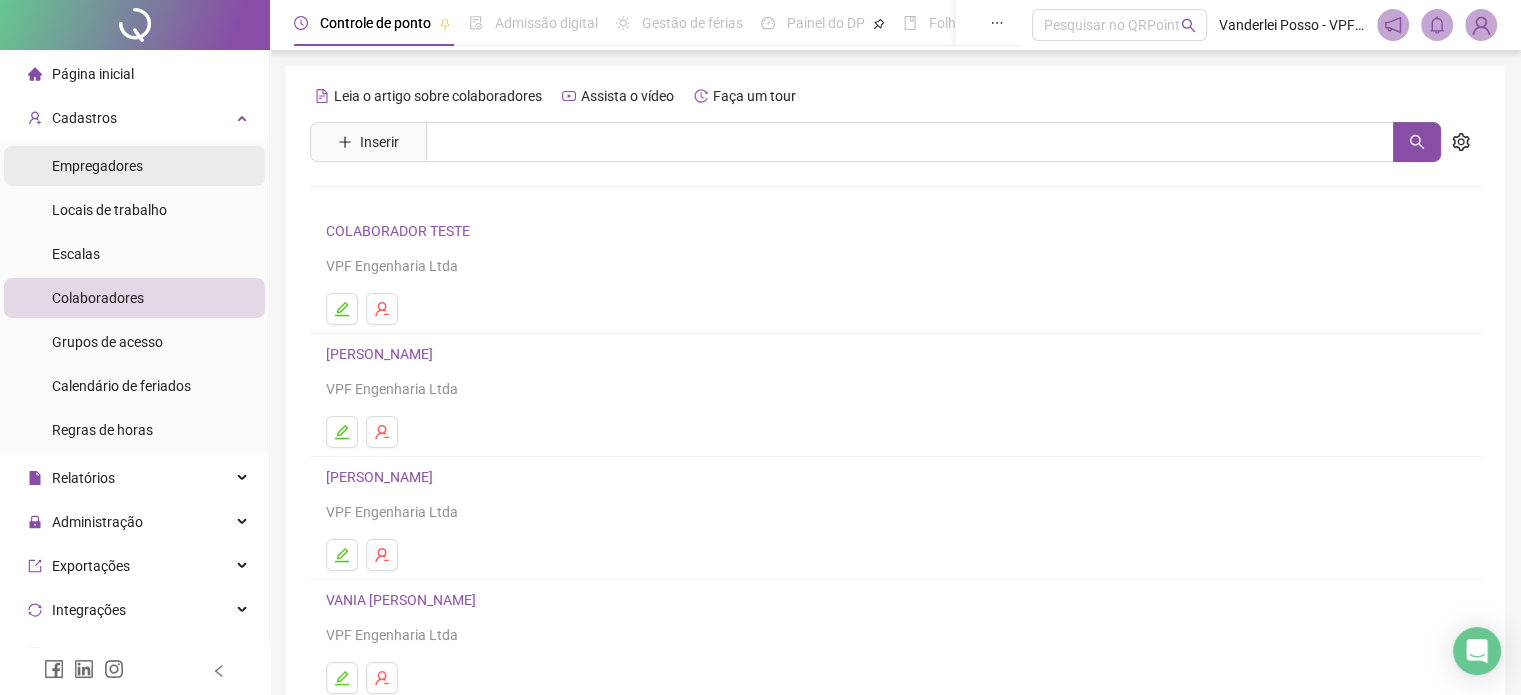 click on "Empregadores" at bounding box center [97, 166] 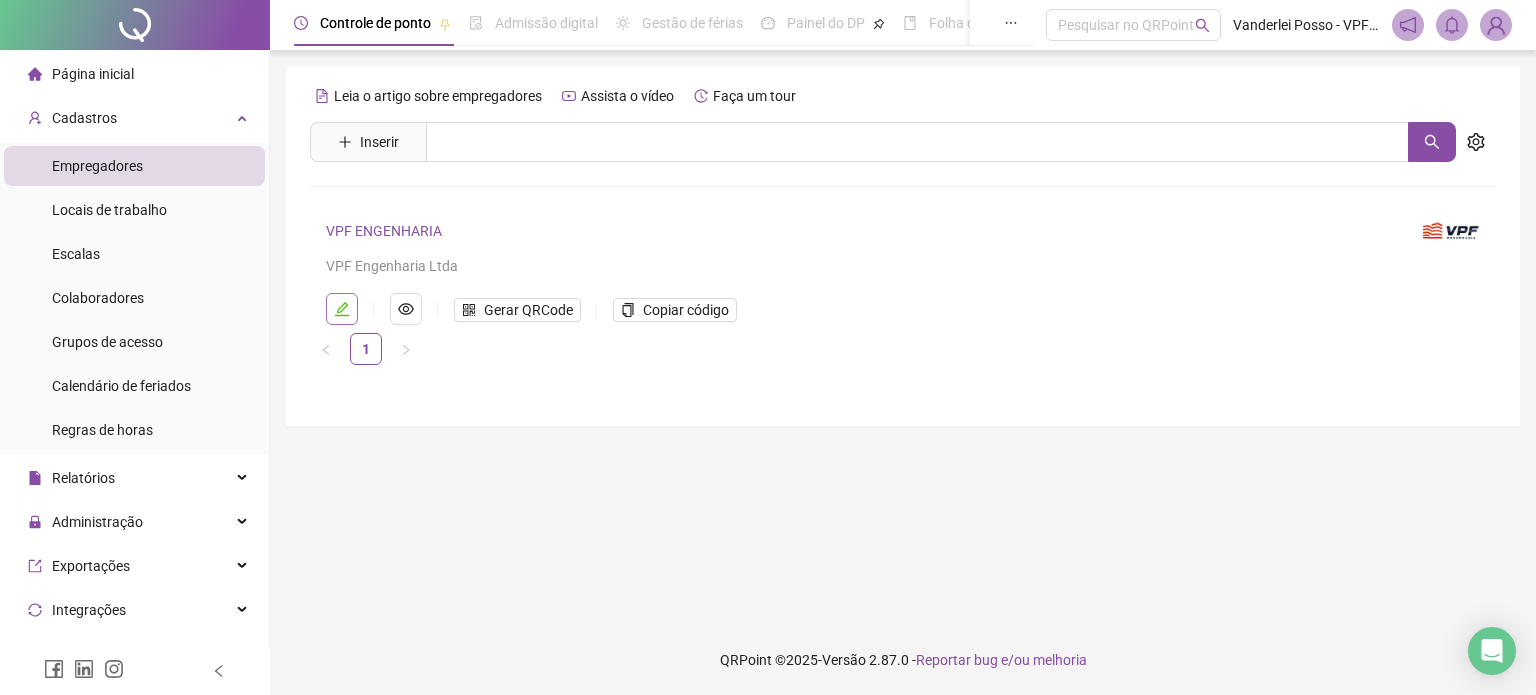 click 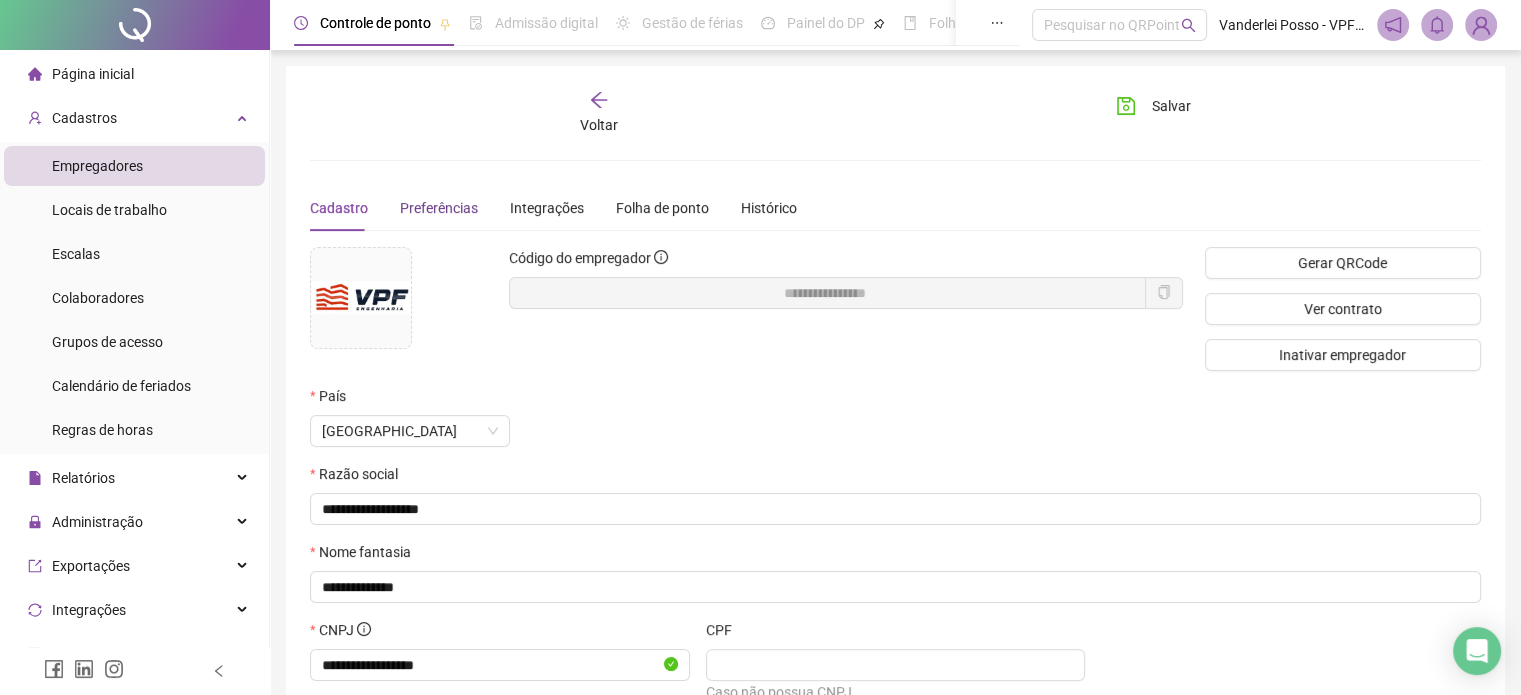 click on "Preferências" at bounding box center [439, 208] 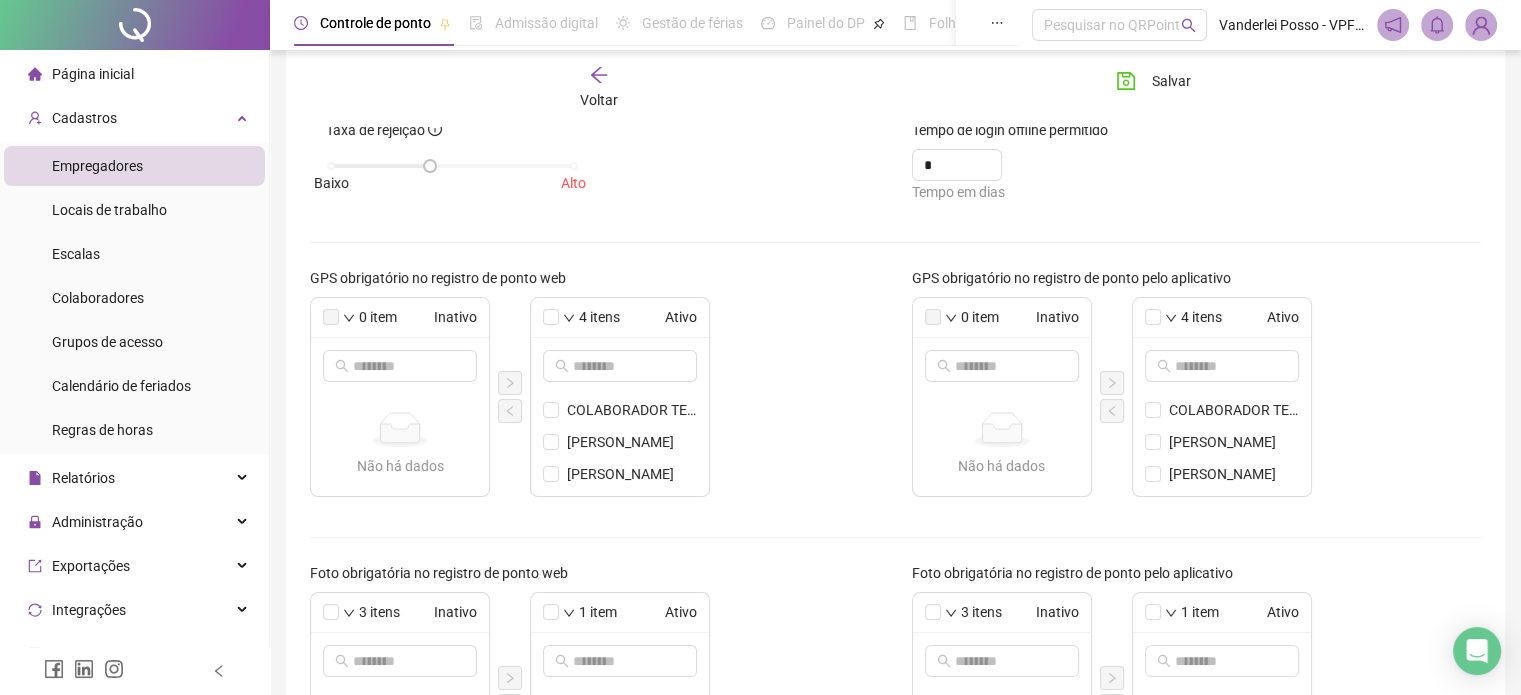 scroll, scrollTop: 300, scrollLeft: 0, axis: vertical 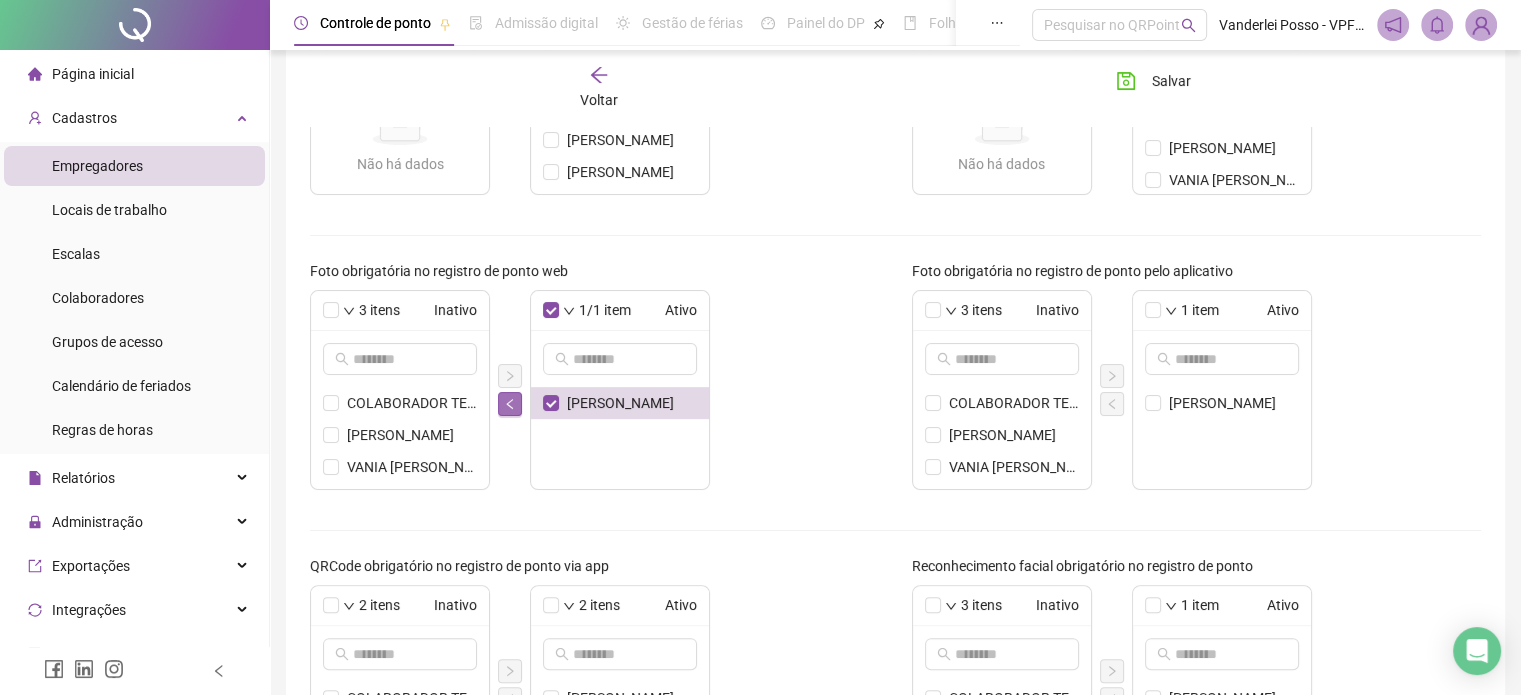 click 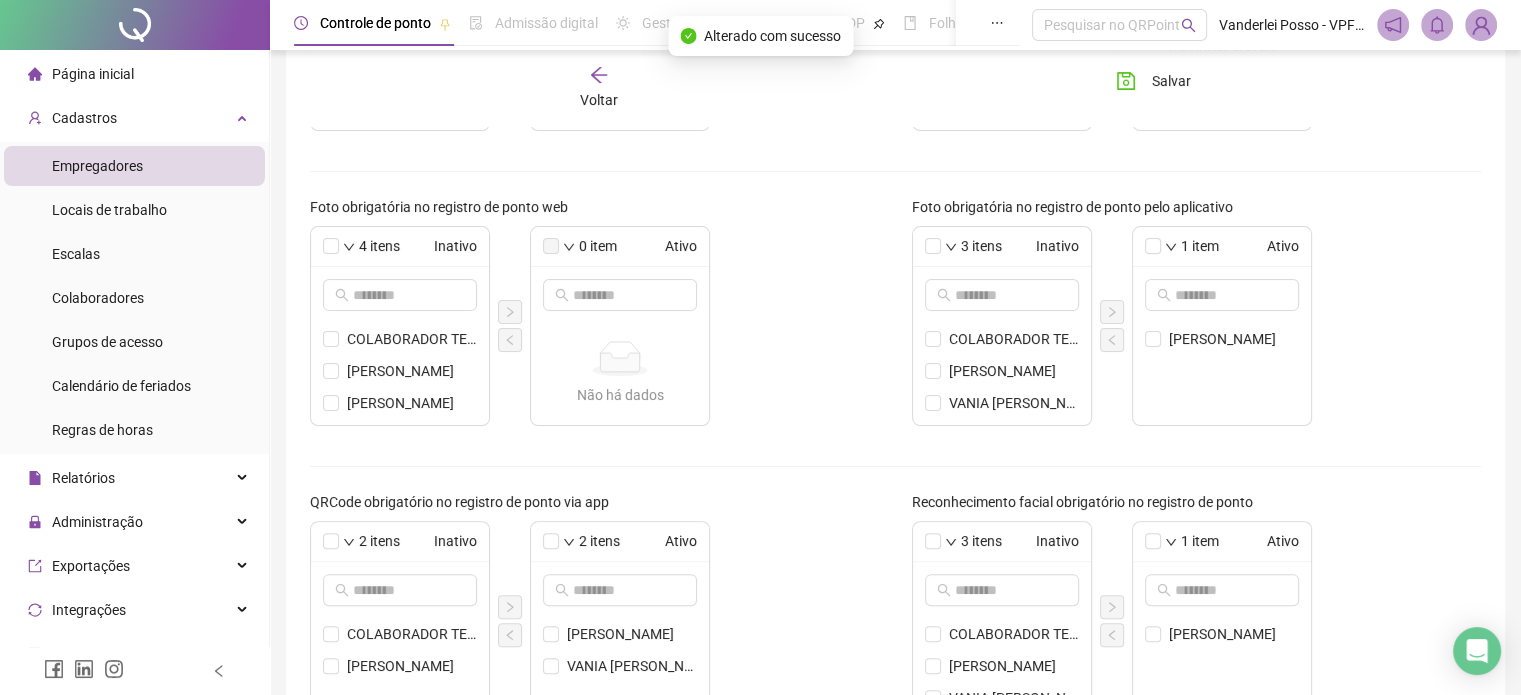 scroll, scrollTop: 600, scrollLeft: 0, axis: vertical 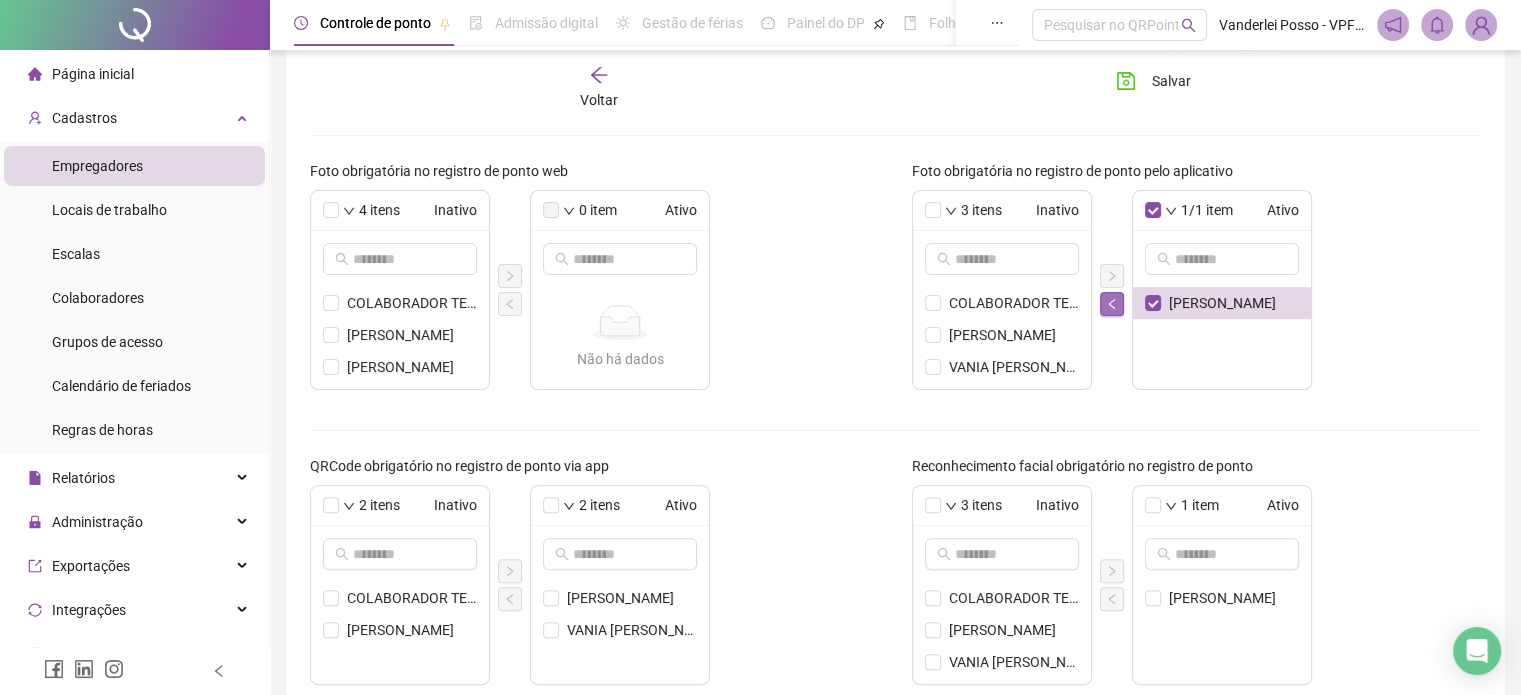 click 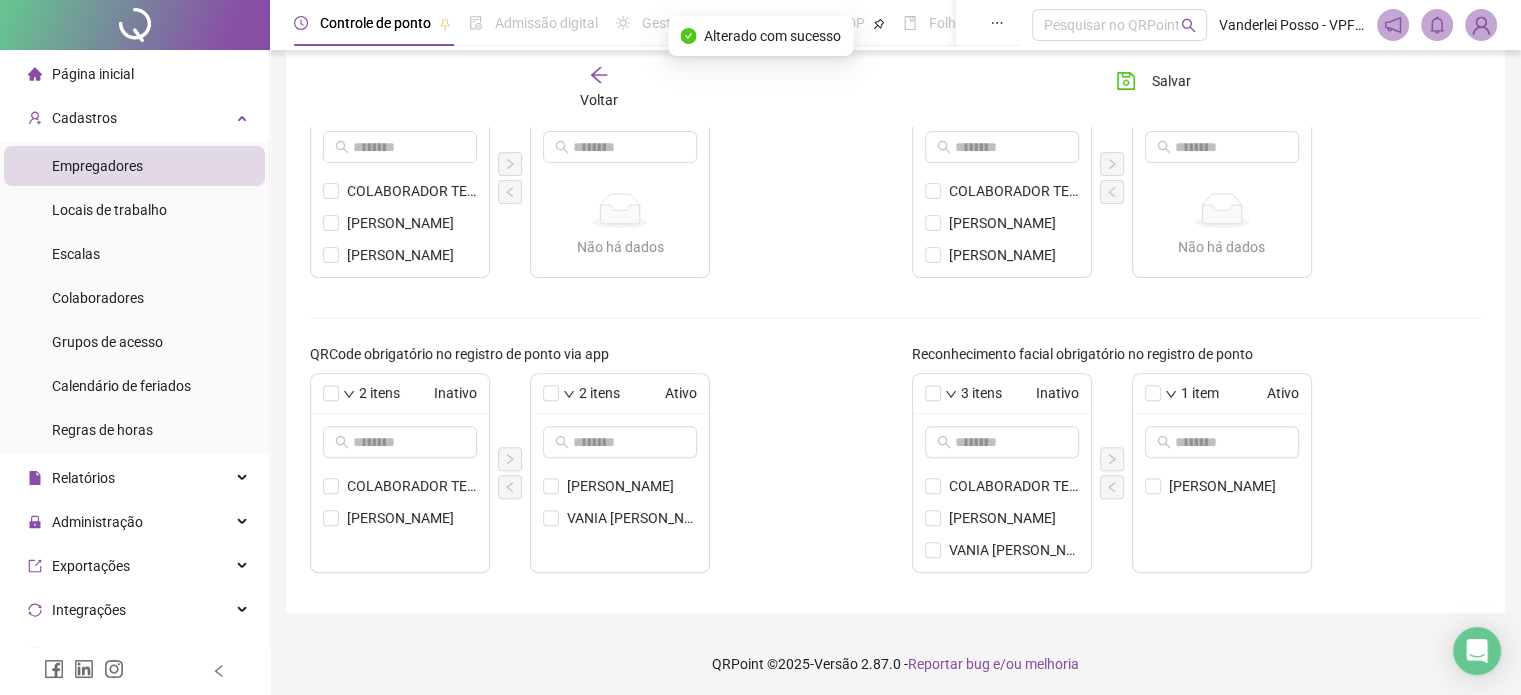 scroll, scrollTop: 714, scrollLeft: 0, axis: vertical 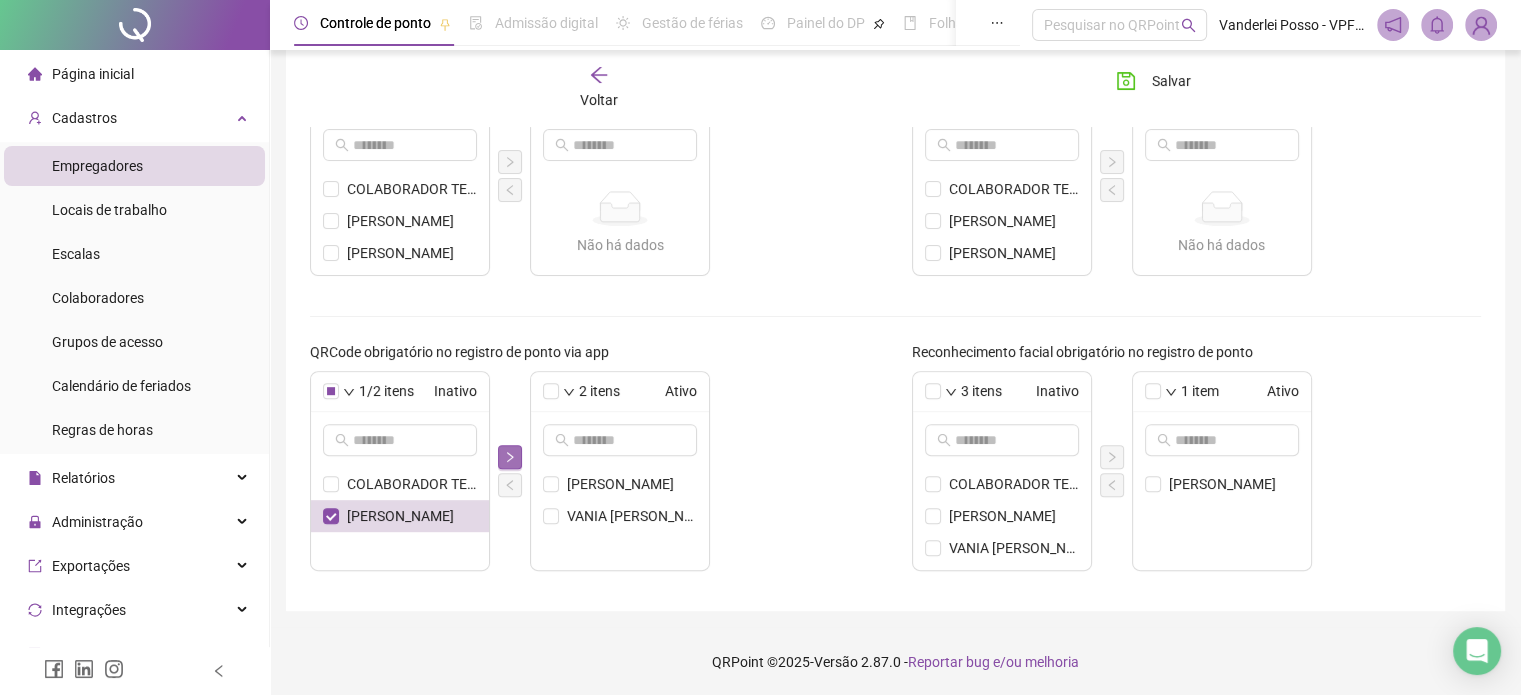 click 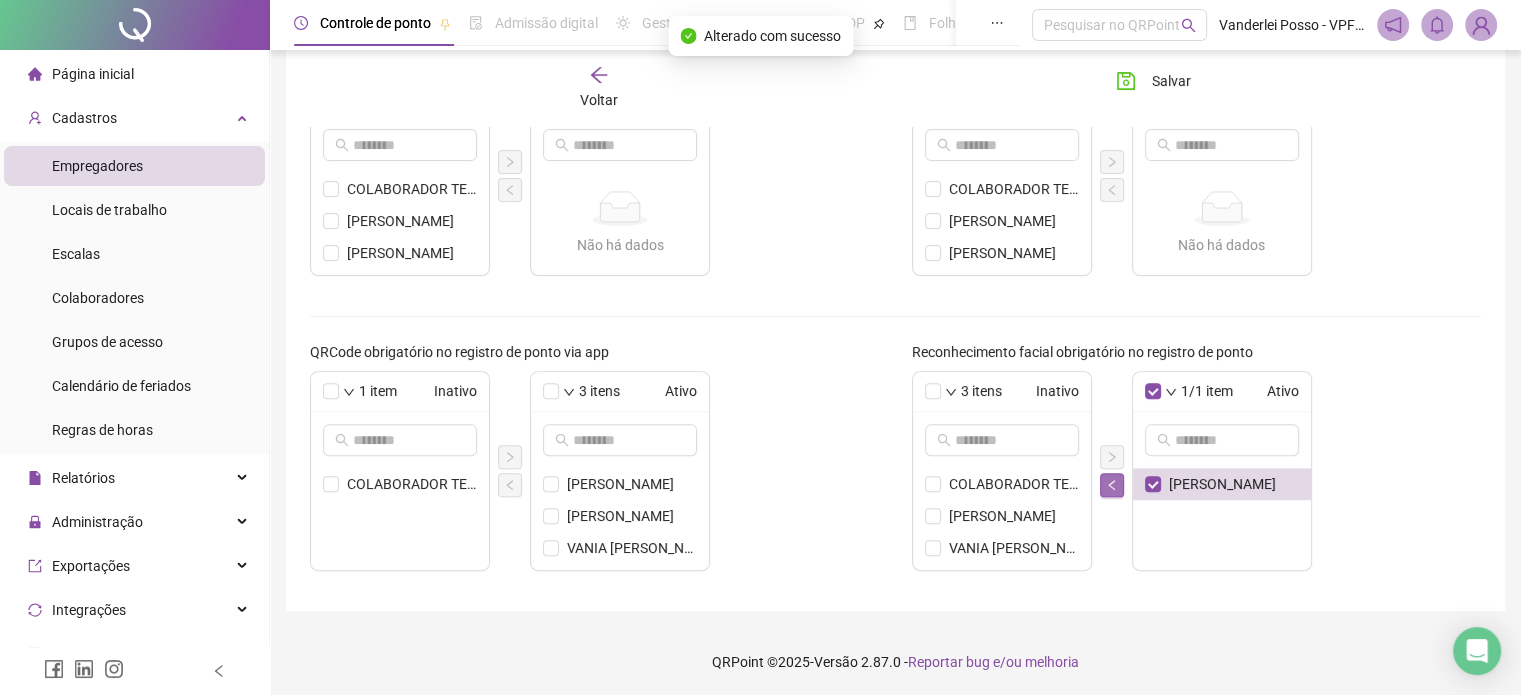 click at bounding box center [1112, 485] 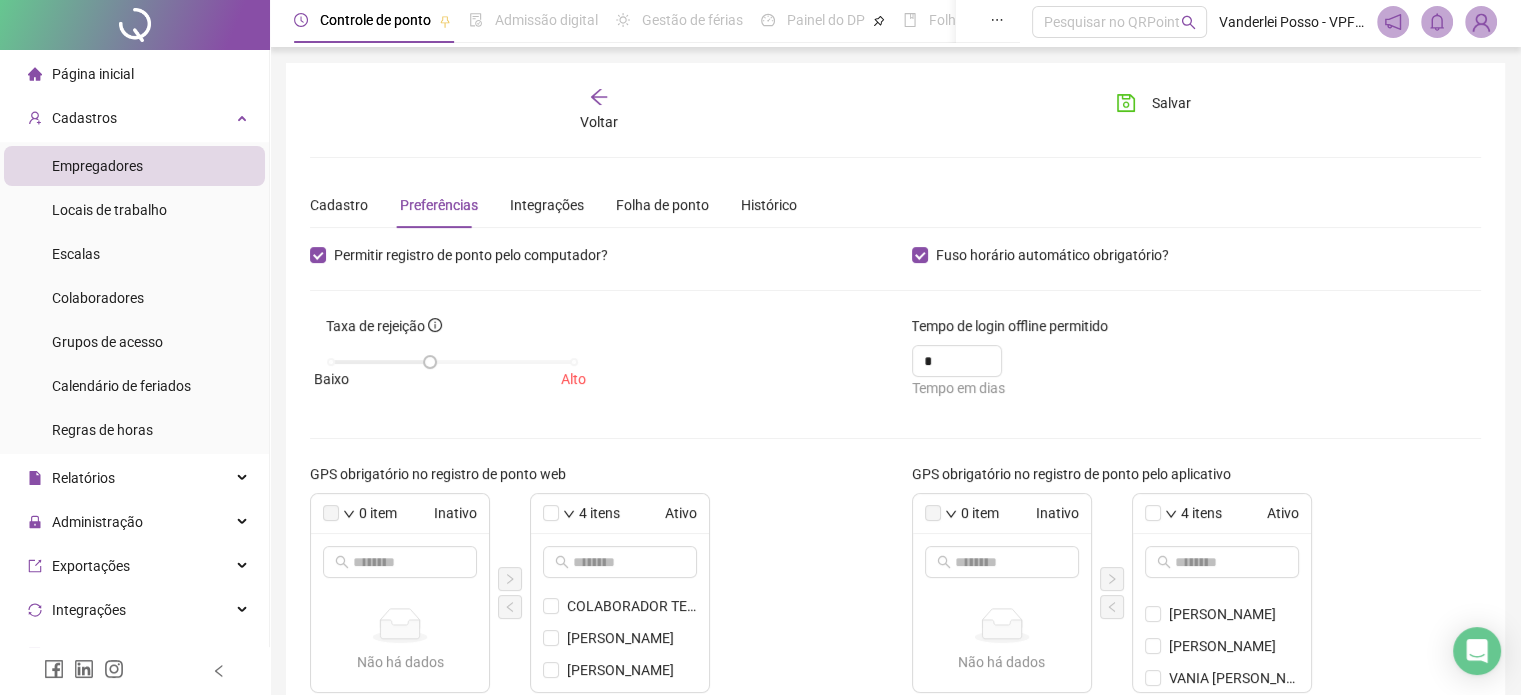 scroll, scrollTop: 0, scrollLeft: 0, axis: both 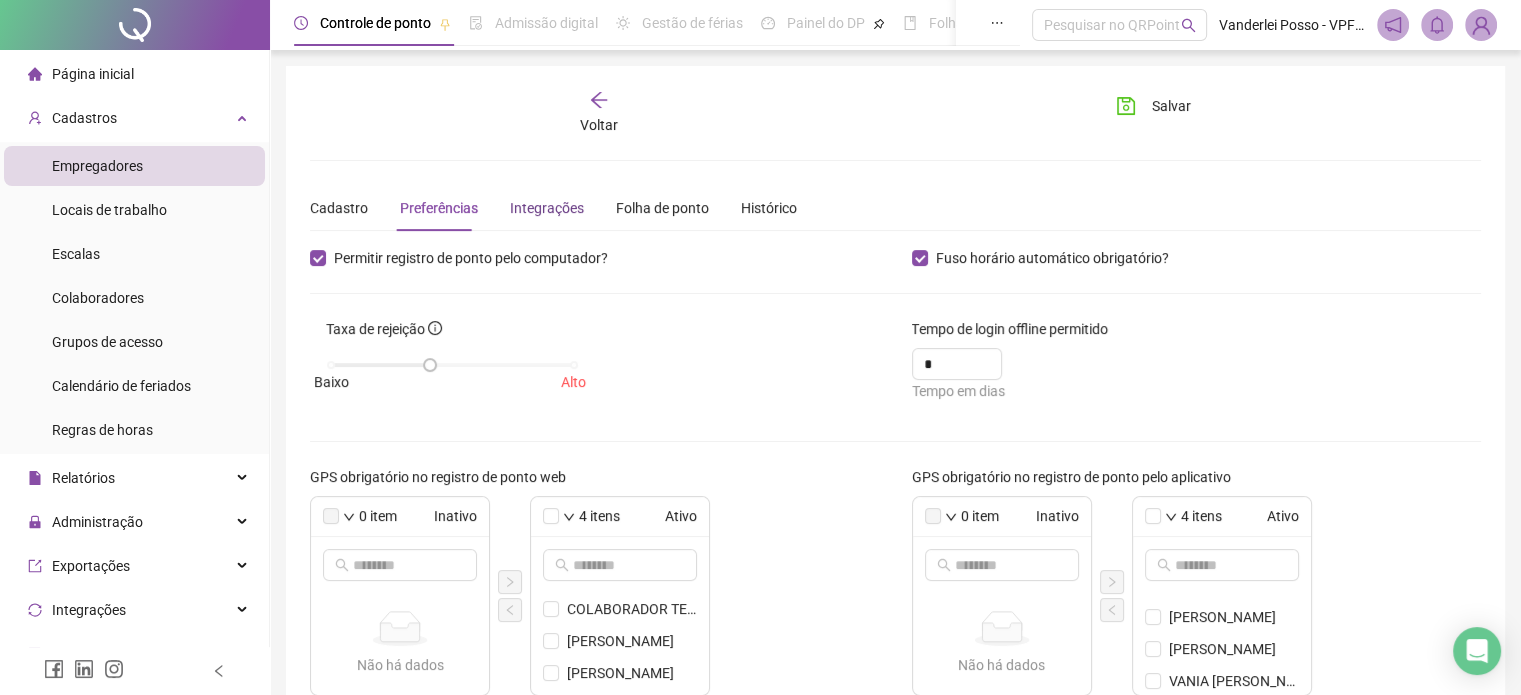 click on "Integrações" at bounding box center [547, 208] 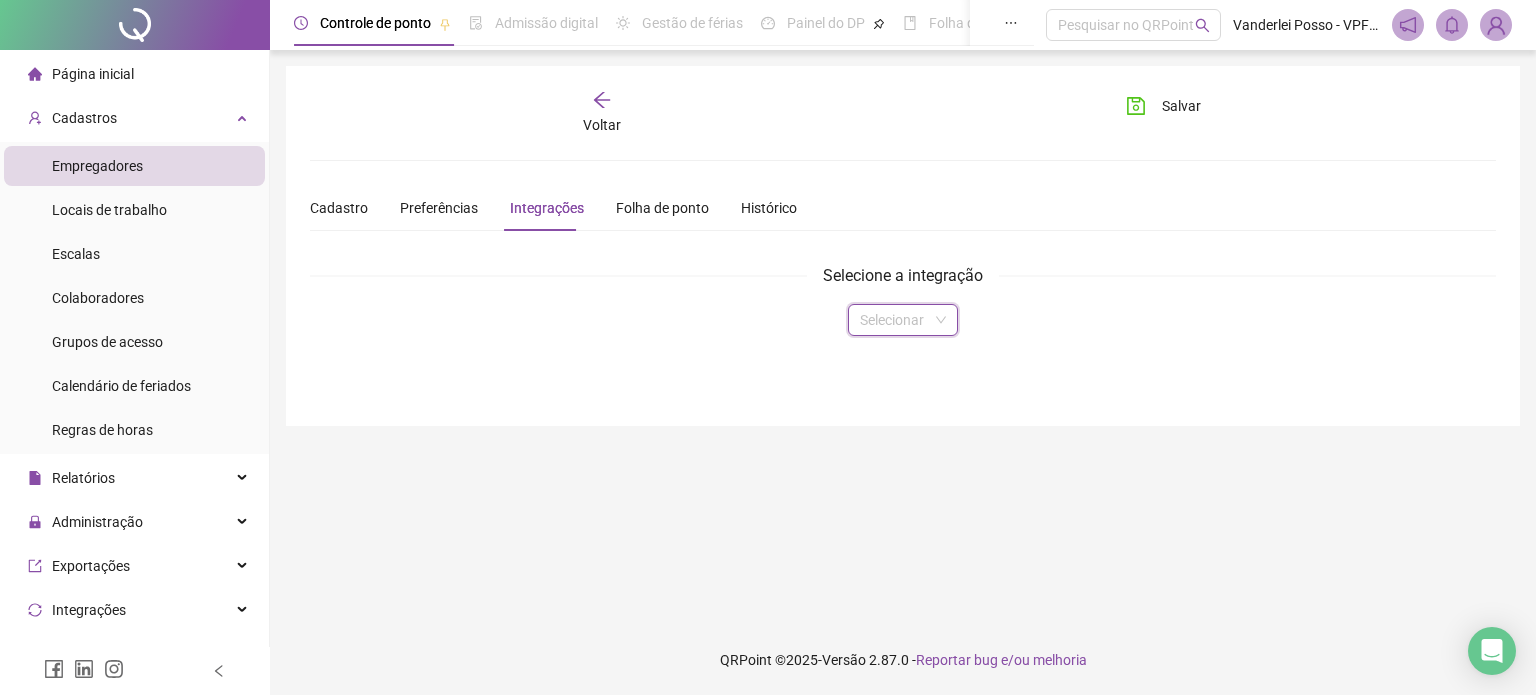 click at bounding box center (897, 320) 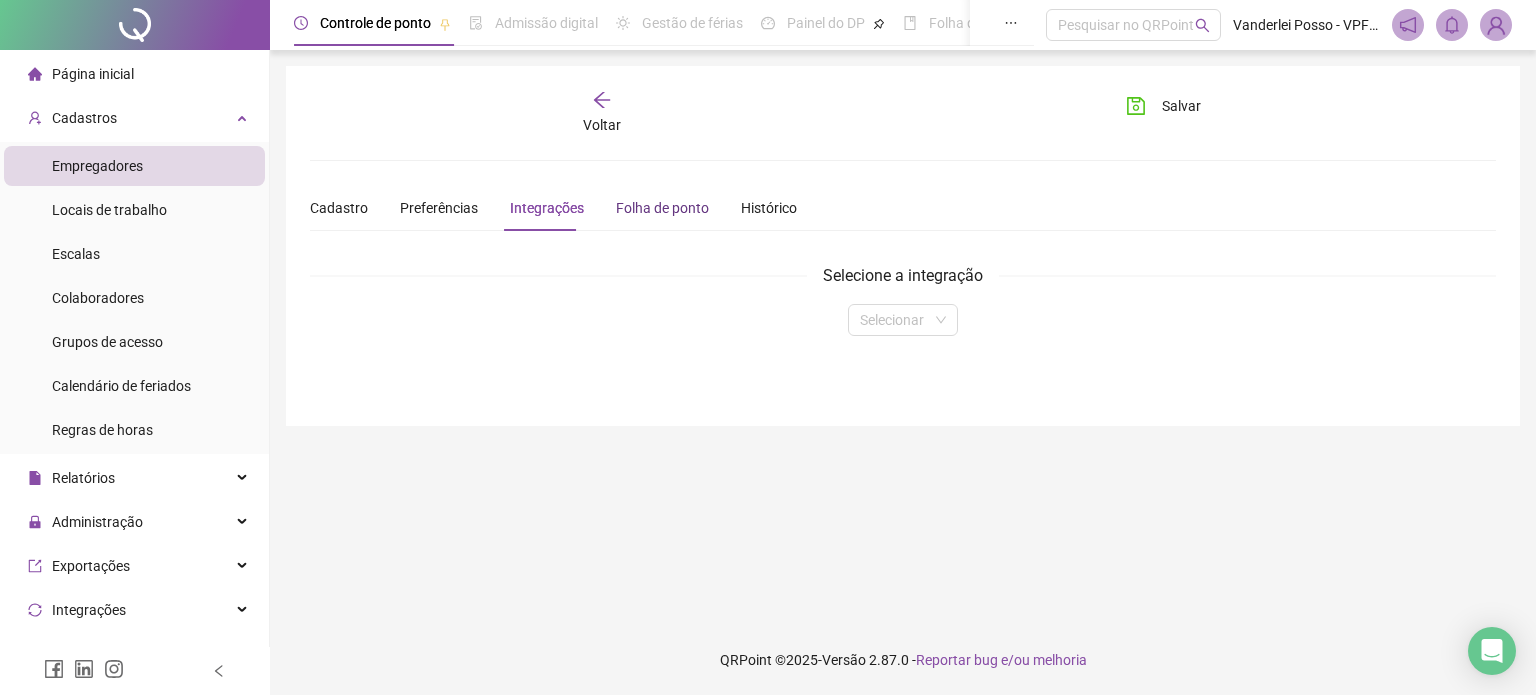 click on "Folha de ponto" at bounding box center [662, 208] 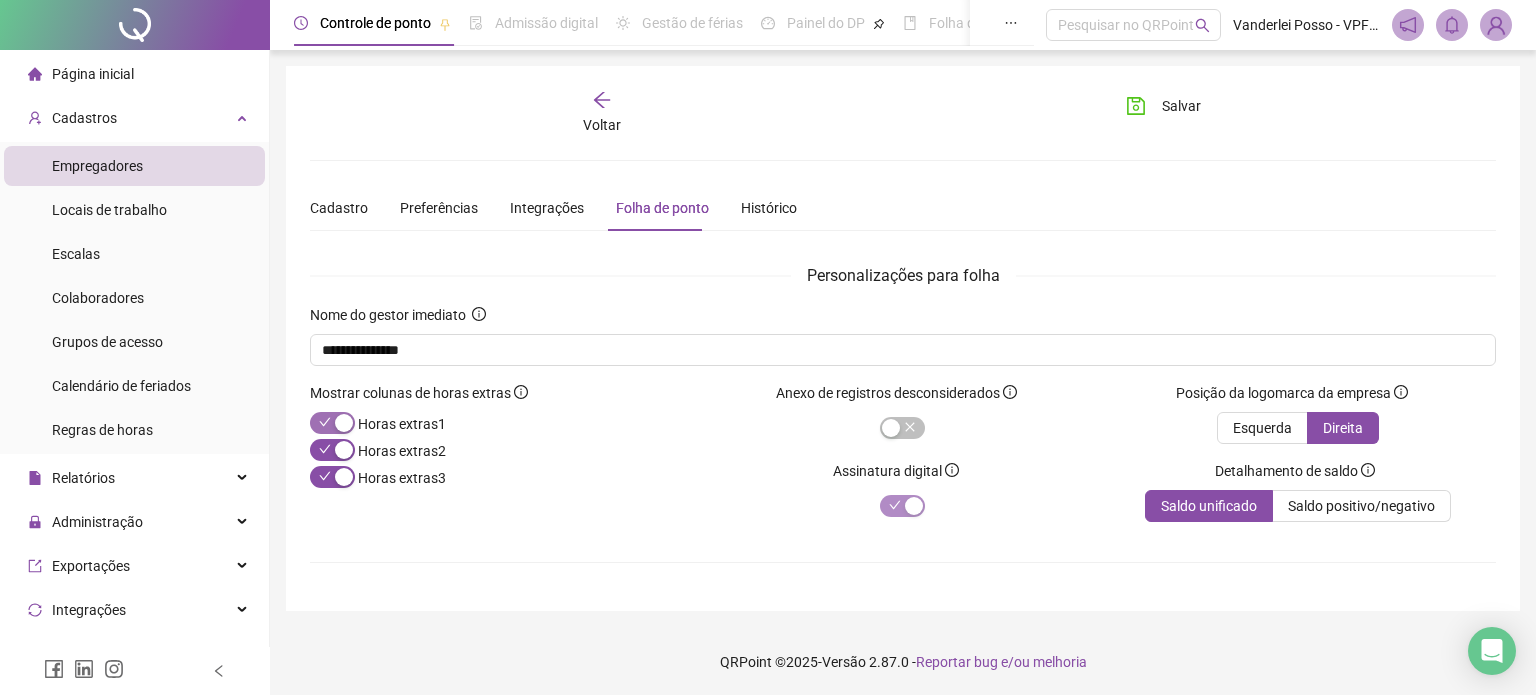 click at bounding box center (344, 423) 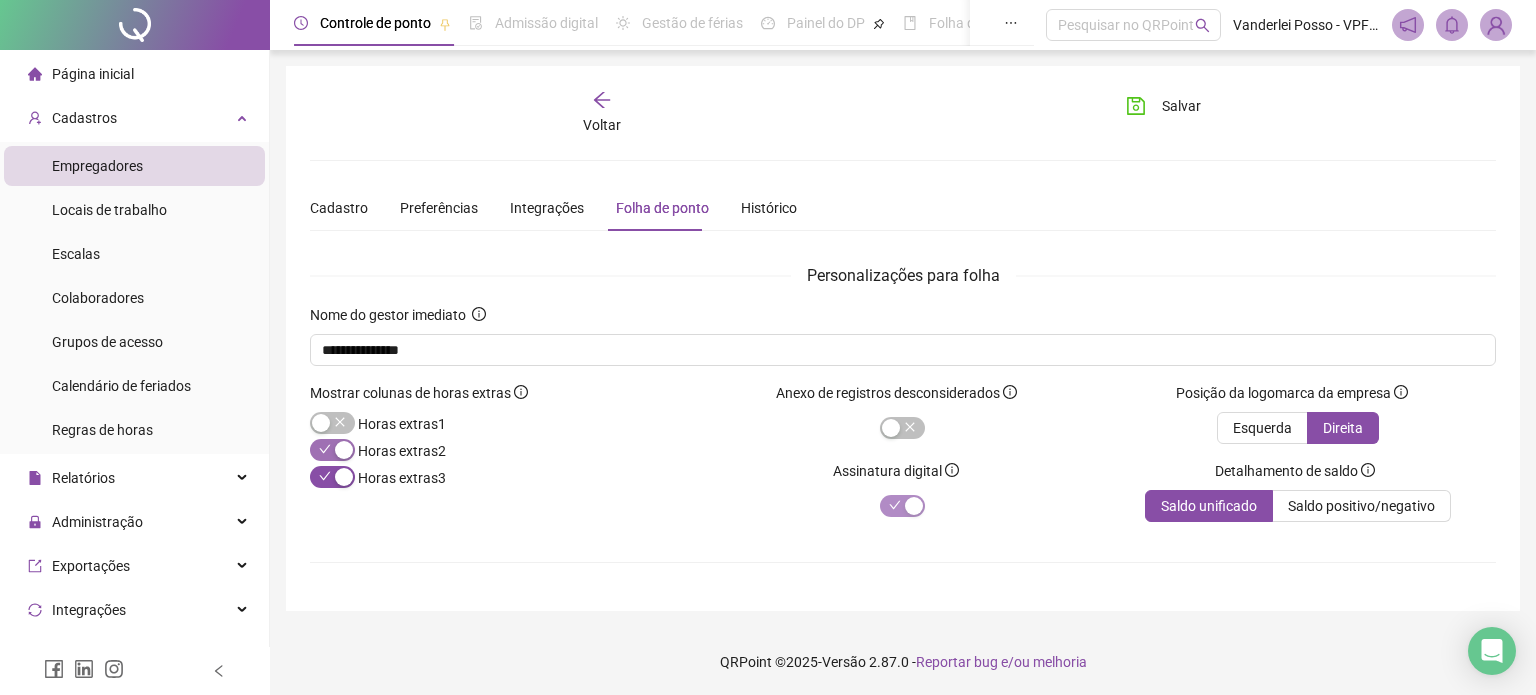 click at bounding box center [344, 450] 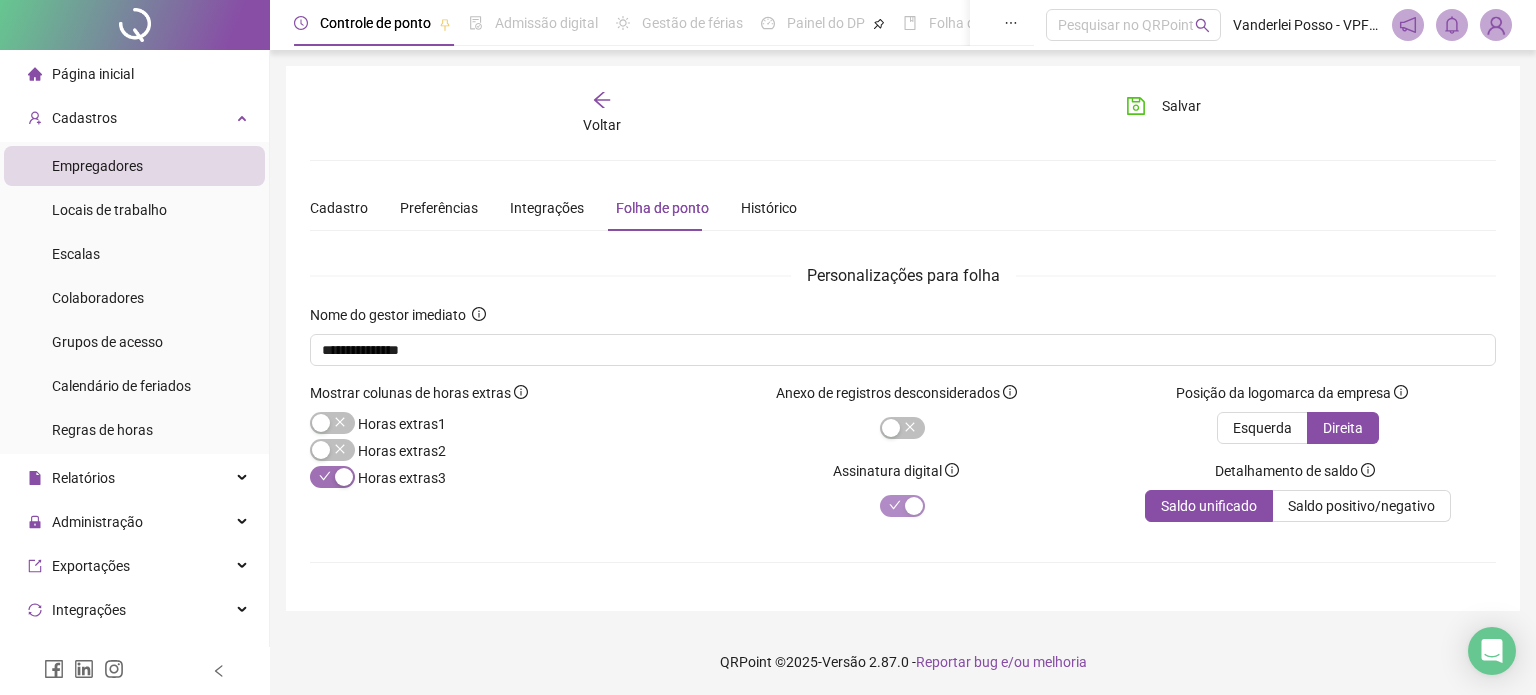 click at bounding box center [344, 477] 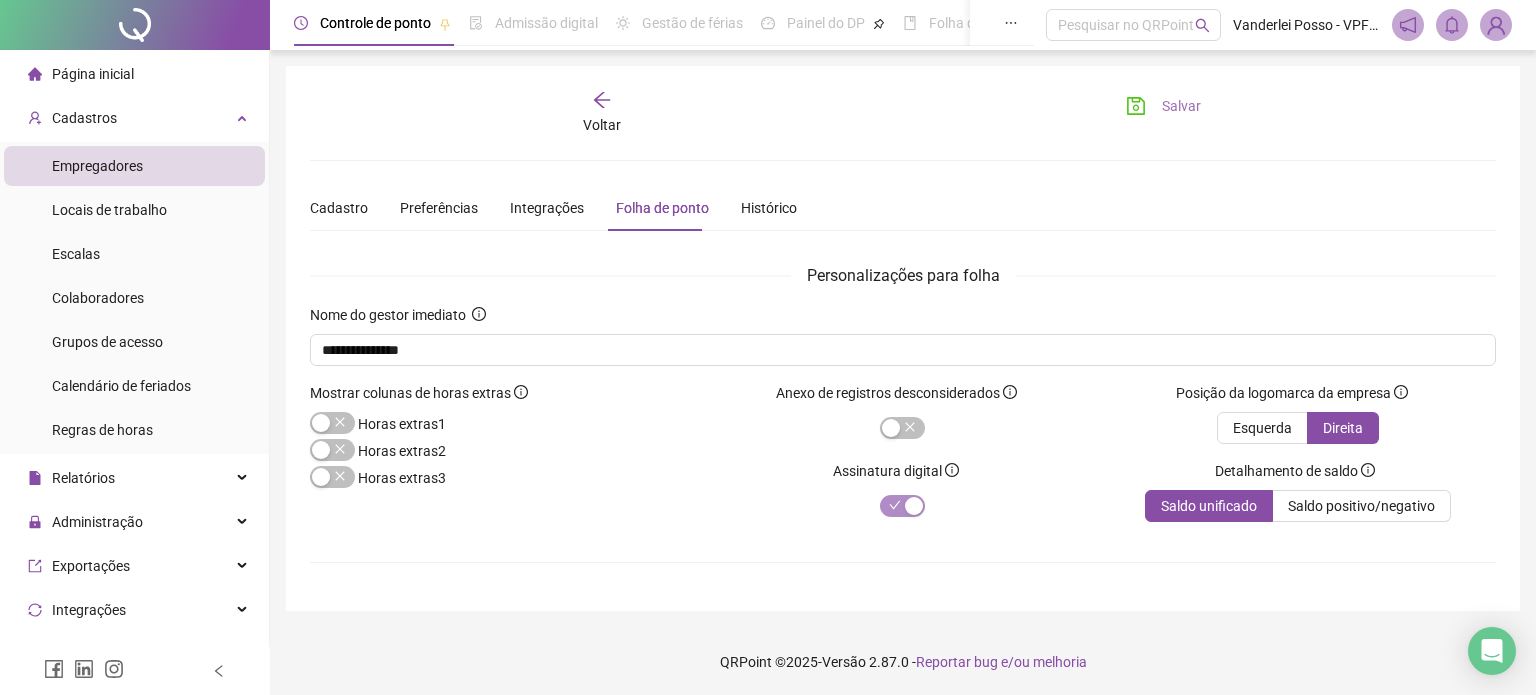click on "Salvar" at bounding box center (1163, 106) 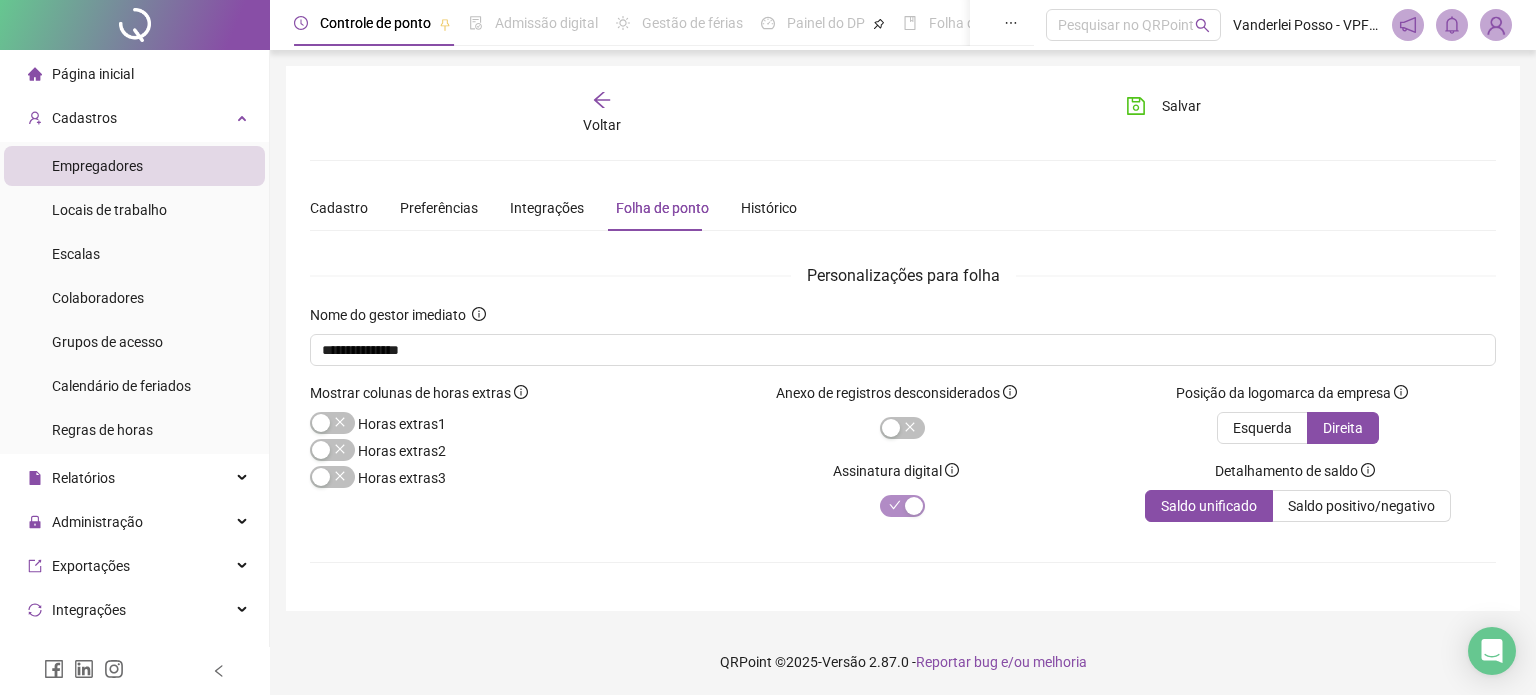 click on "Página inicial Cadastros Empregadores Locais de trabalho Escalas Colaboradores Grupos de acesso Calendário de feriados Regras de horas Relatórios Administração Exportações Integrações Aceite de uso Atestado técnico Gerar QRCode Financeiro Central de ajuda Clube QR - Beneficios" at bounding box center [135, 474] 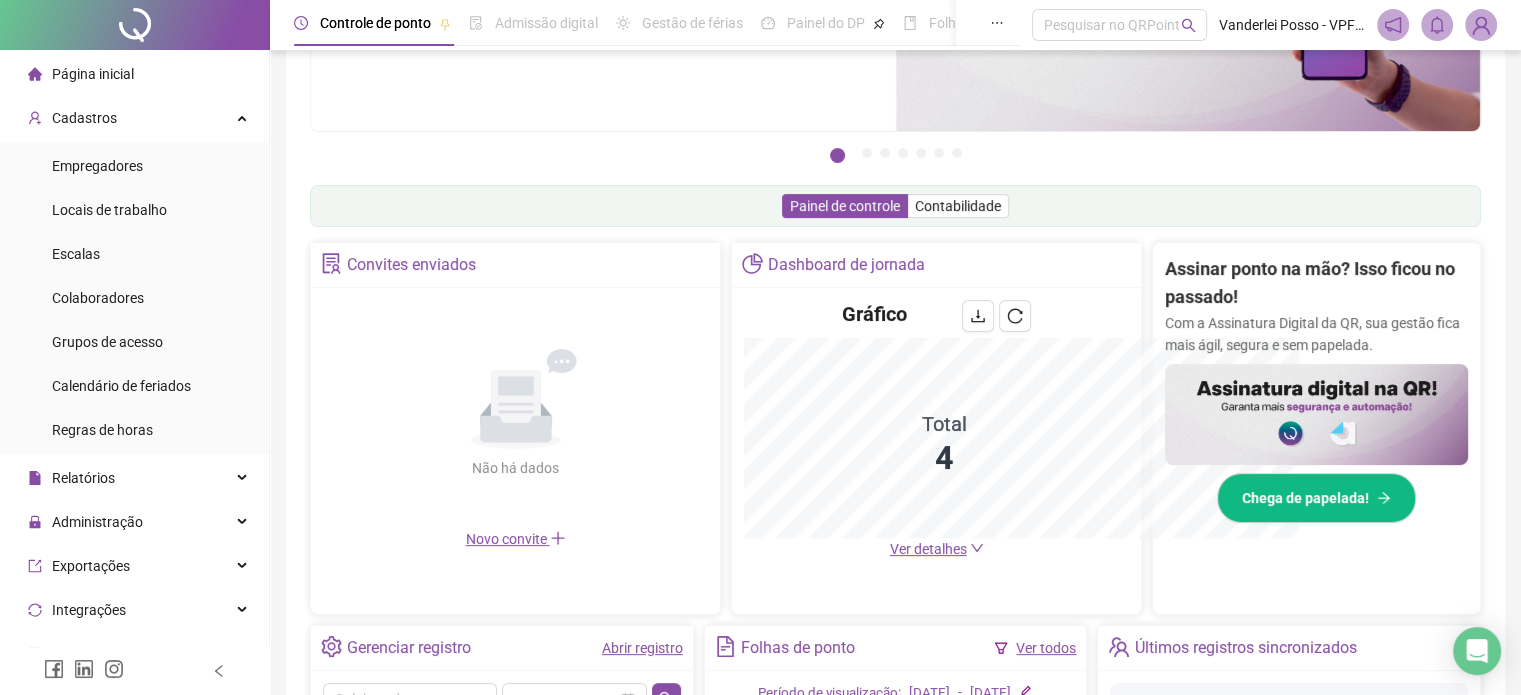 scroll, scrollTop: 494, scrollLeft: 0, axis: vertical 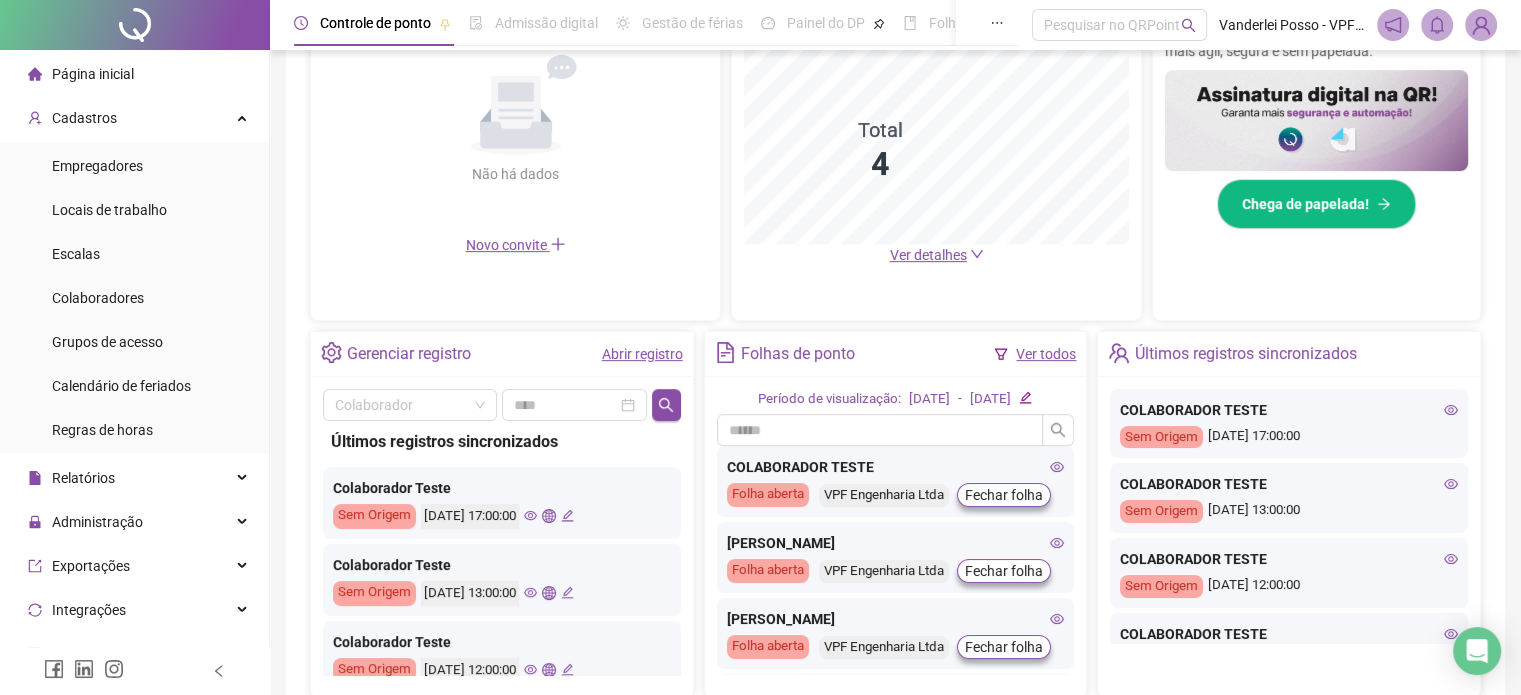 click 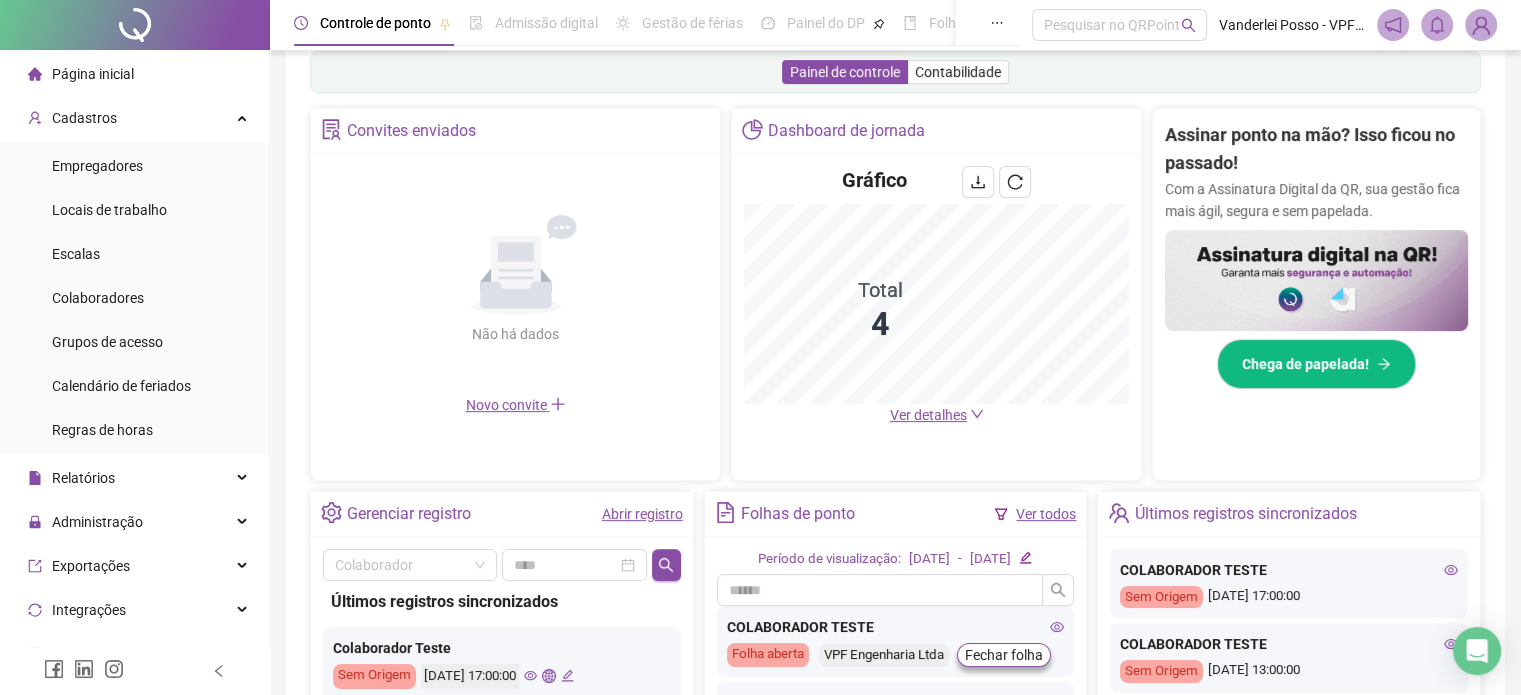 scroll, scrollTop: 0, scrollLeft: 0, axis: both 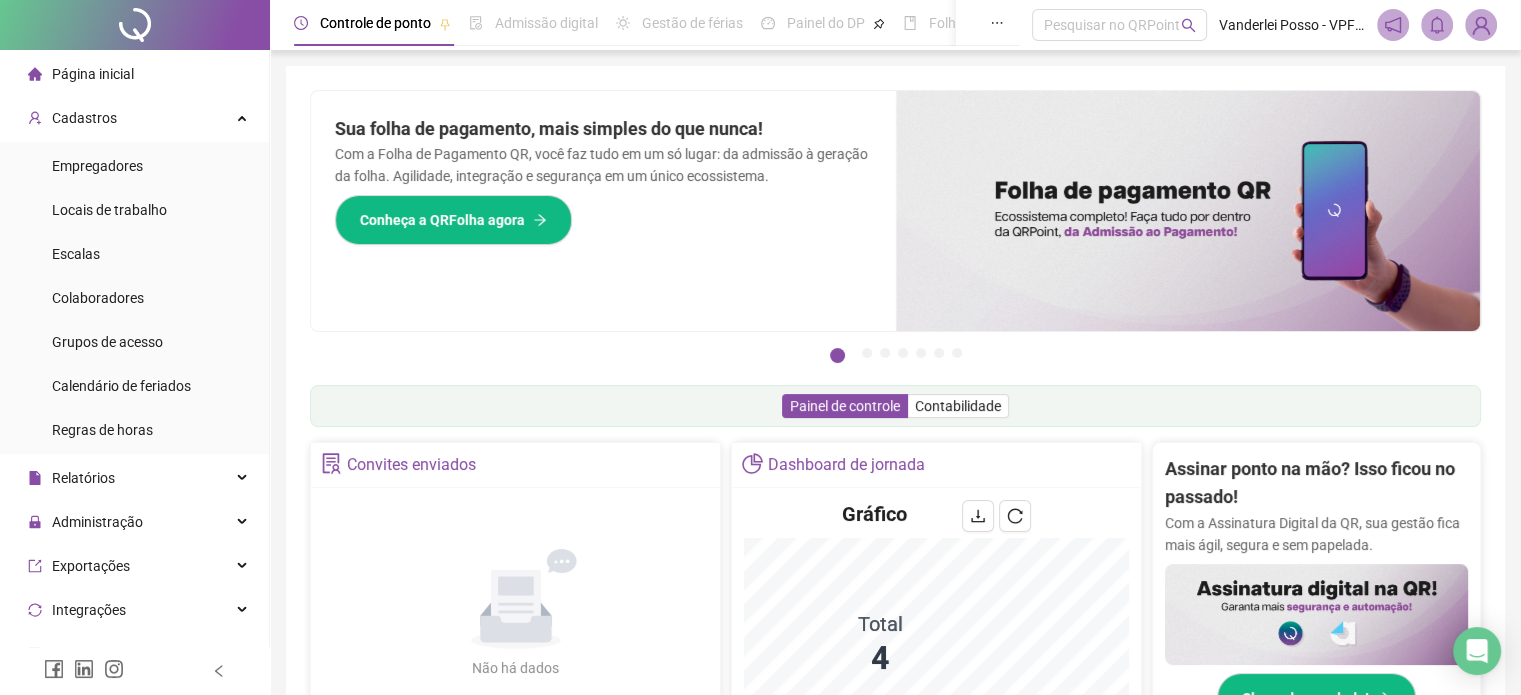click at bounding box center [1481, 25] 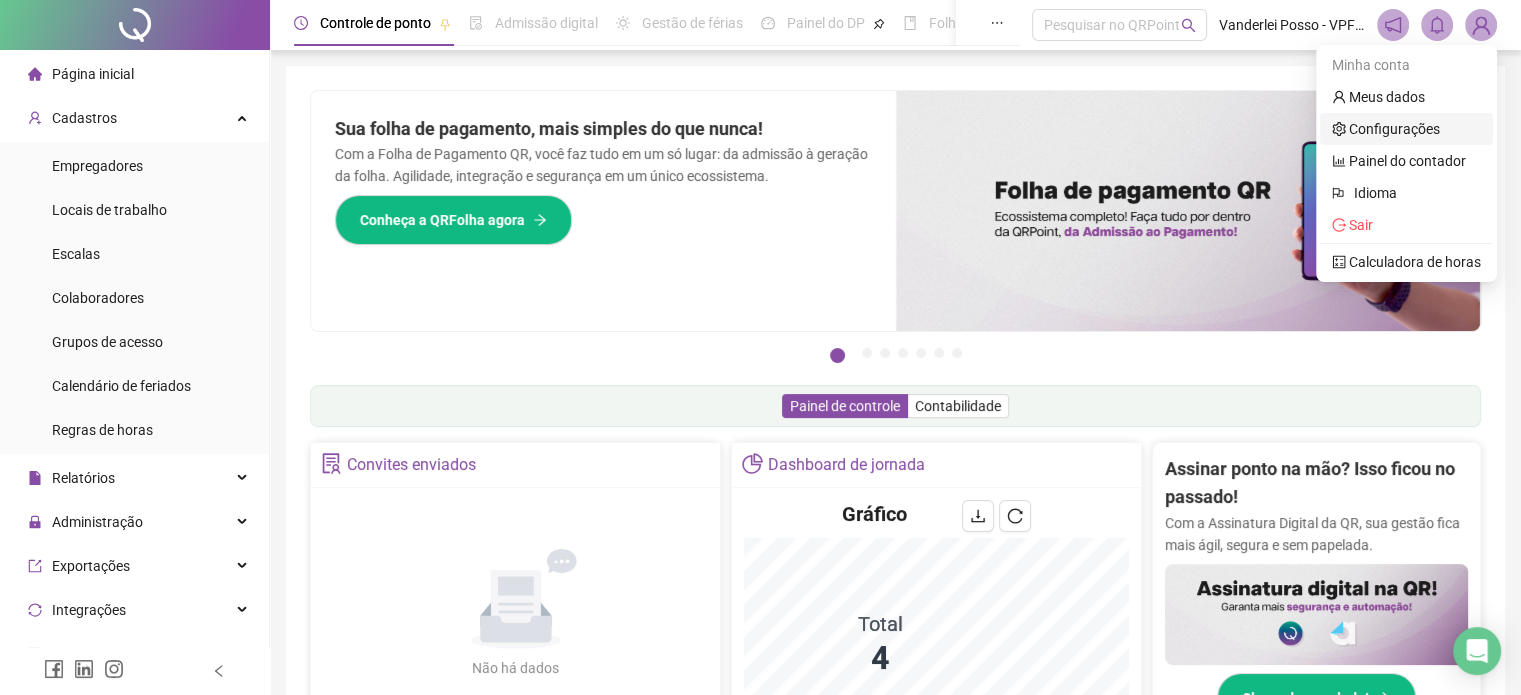 click on "Configurações" at bounding box center (1386, 129) 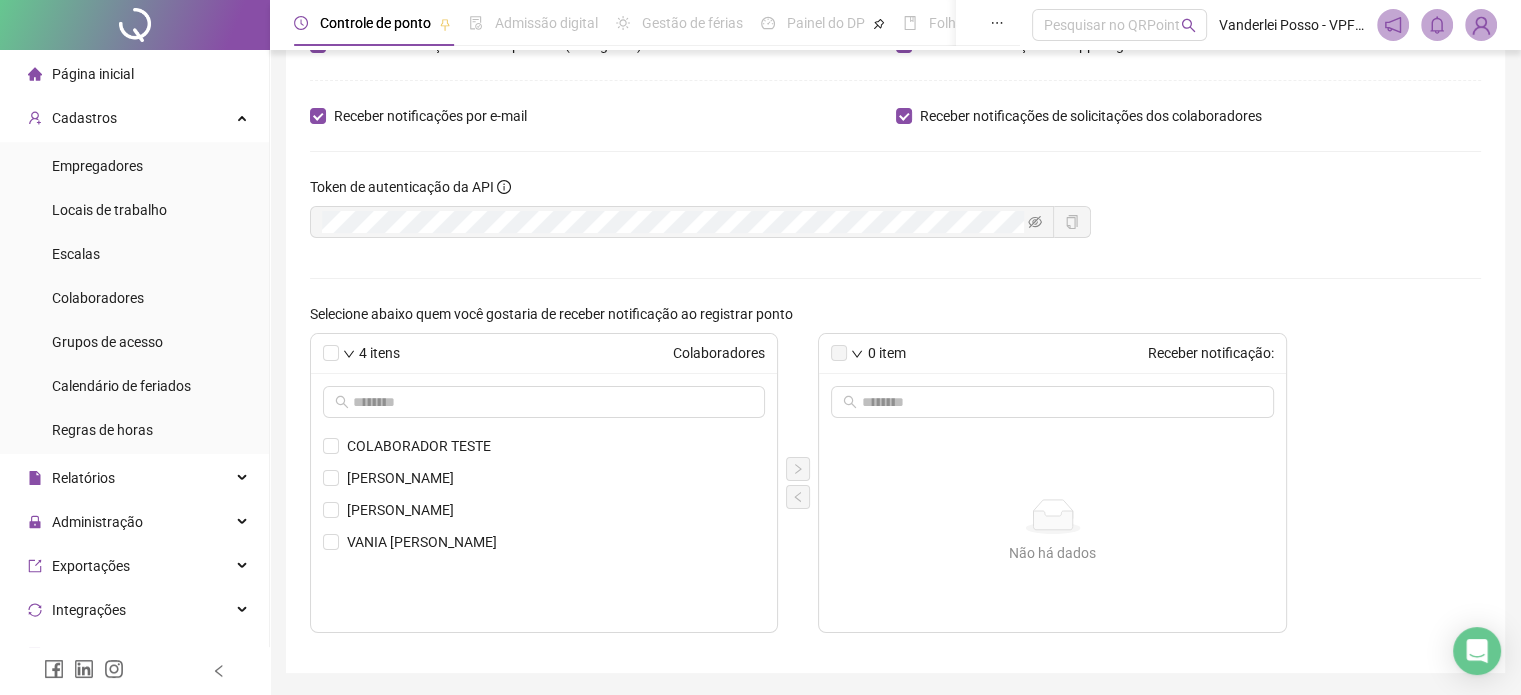 scroll, scrollTop: 0, scrollLeft: 0, axis: both 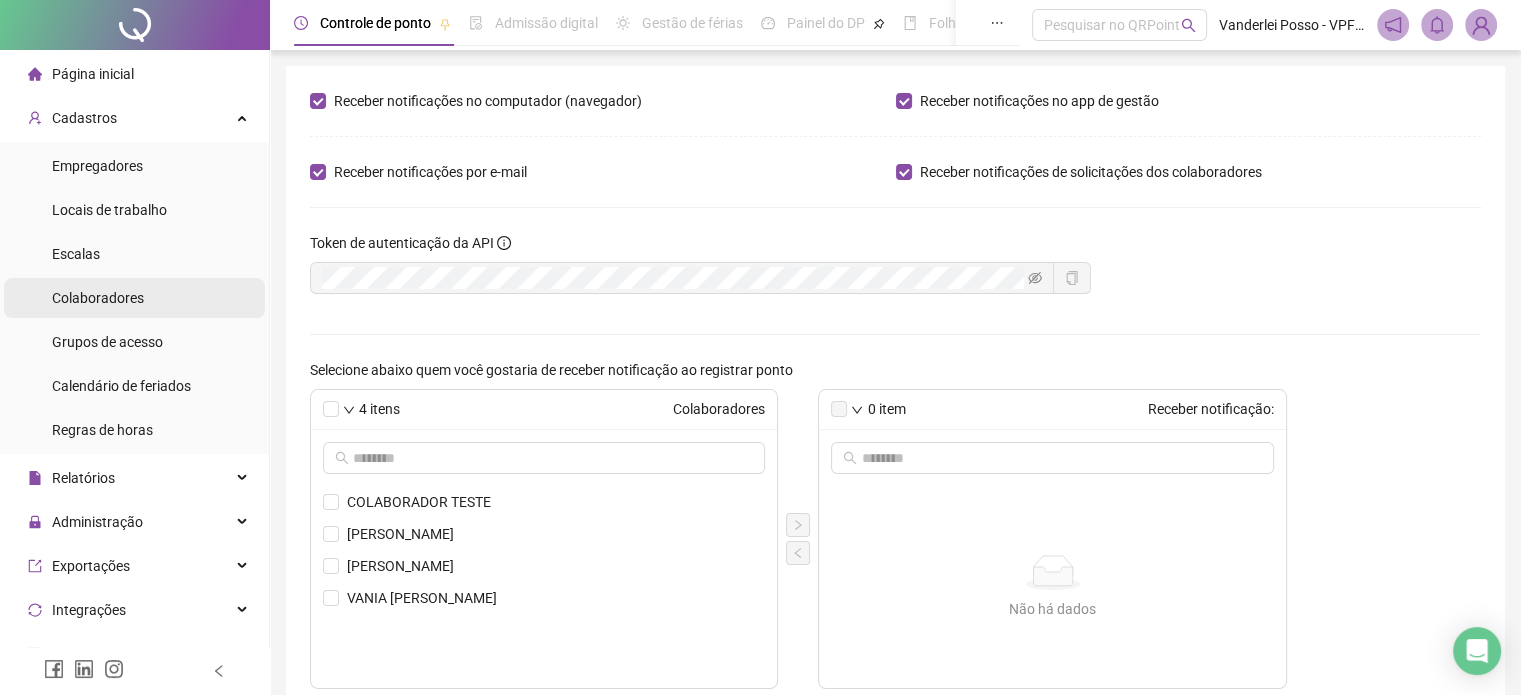 click on "Colaboradores" at bounding box center [98, 298] 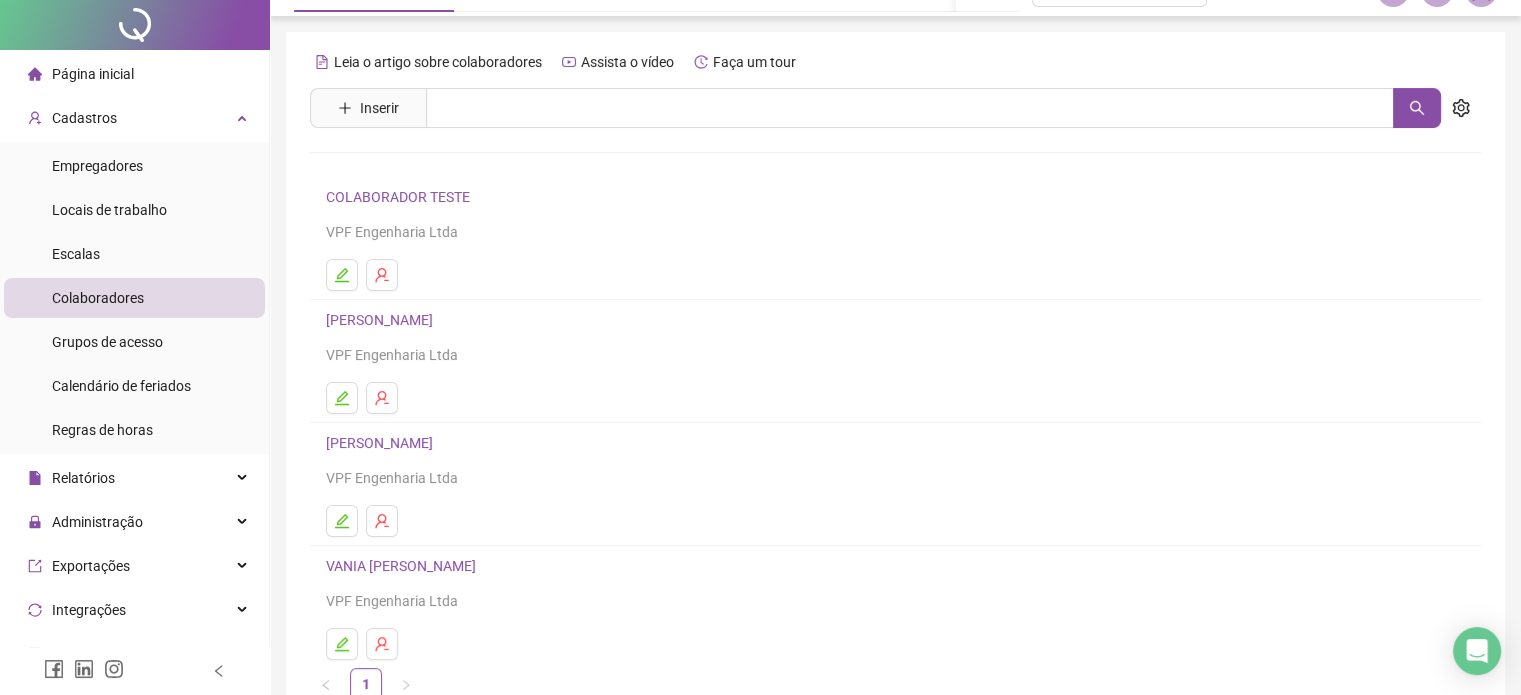 scroll, scrollTop: 0, scrollLeft: 0, axis: both 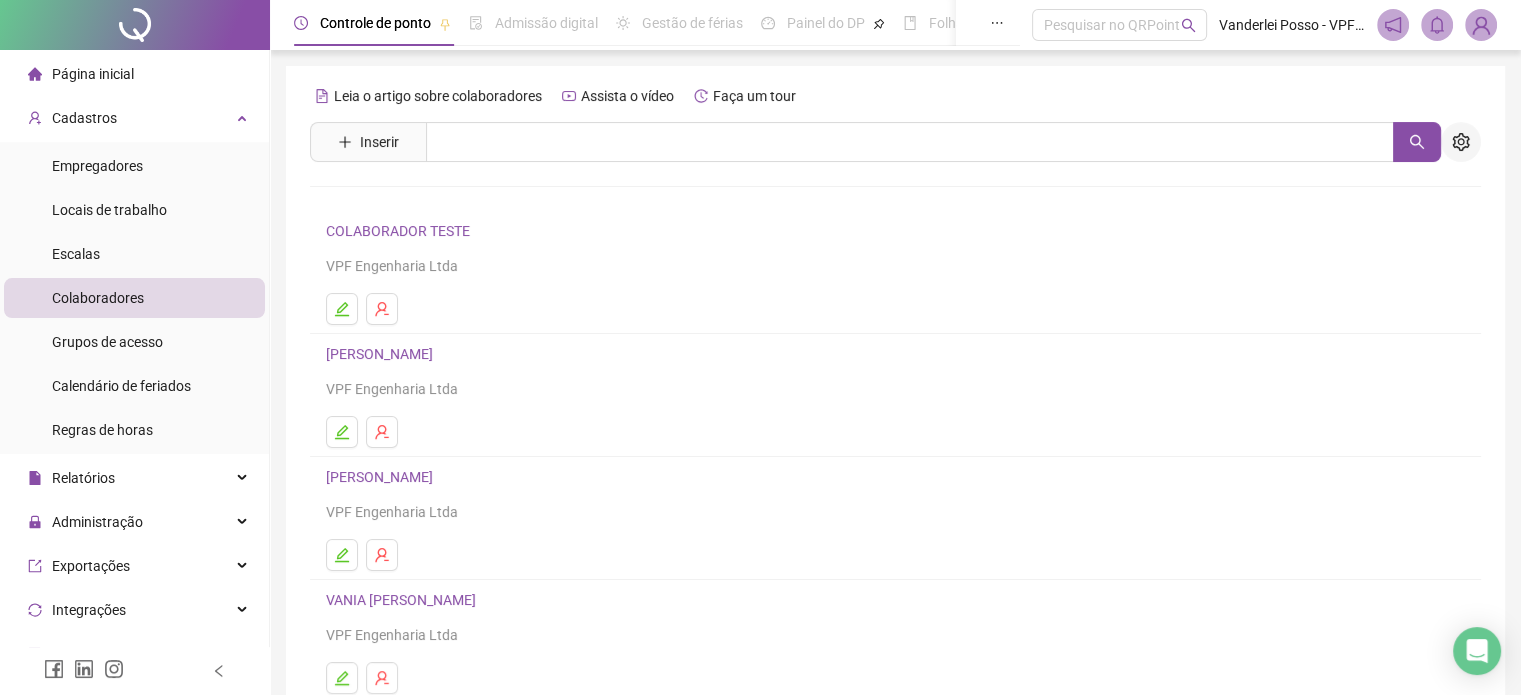 click 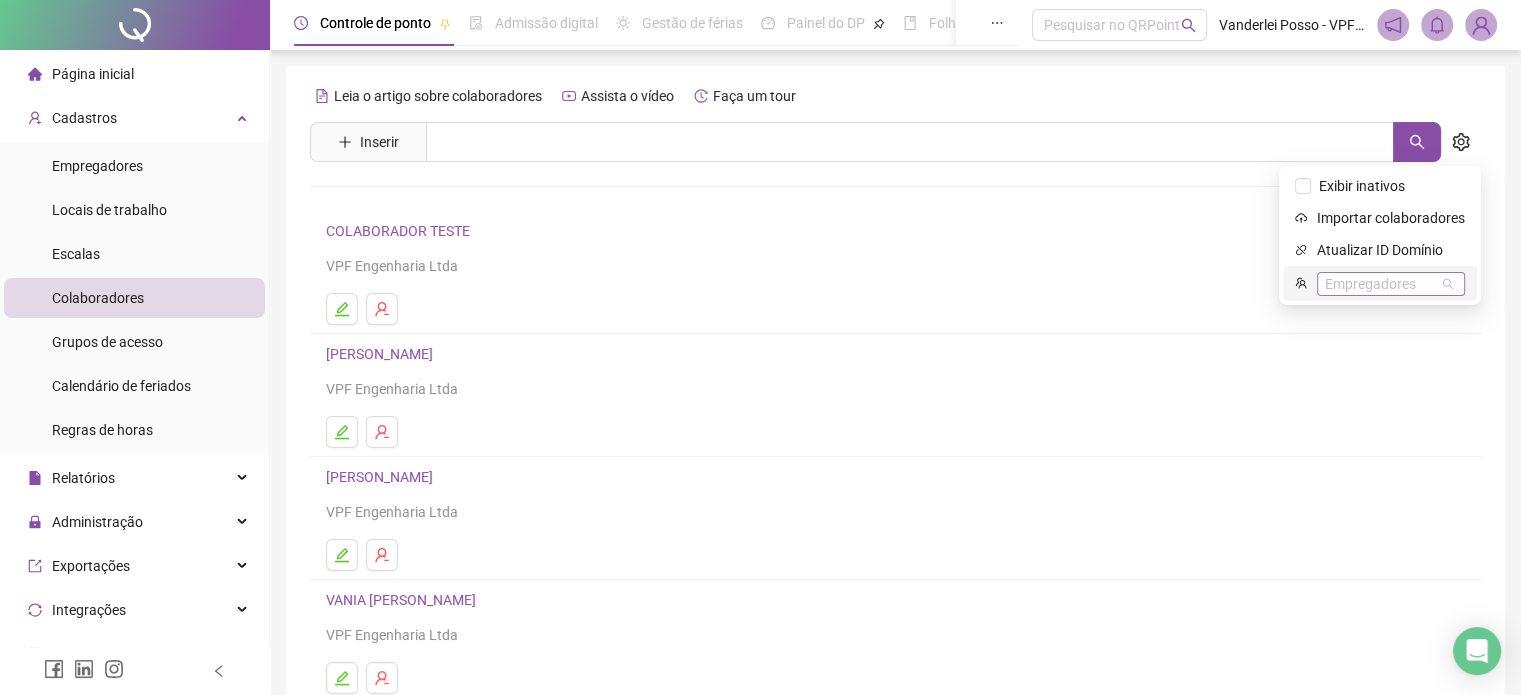 click on "Empregadores" at bounding box center [1391, 284] 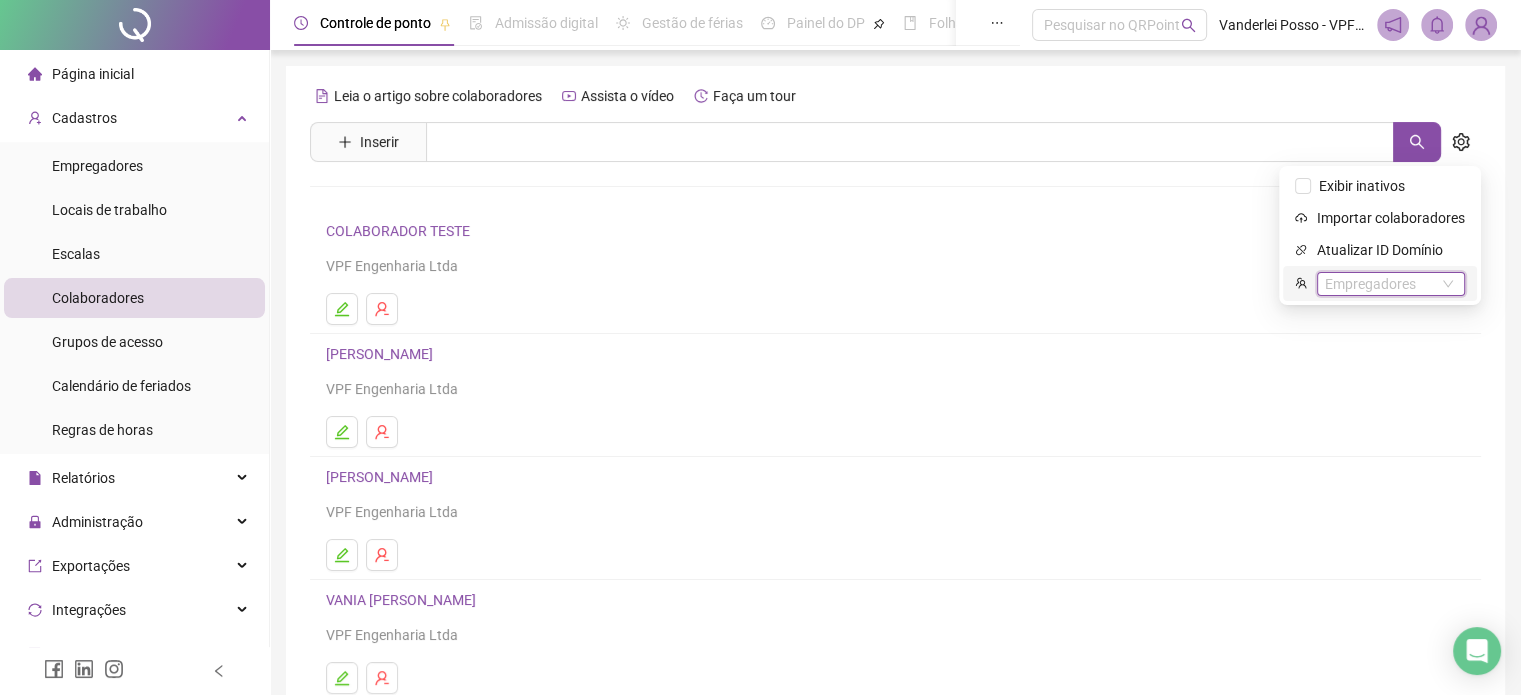 click on "Empregadores" at bounding box center [1391, 284] 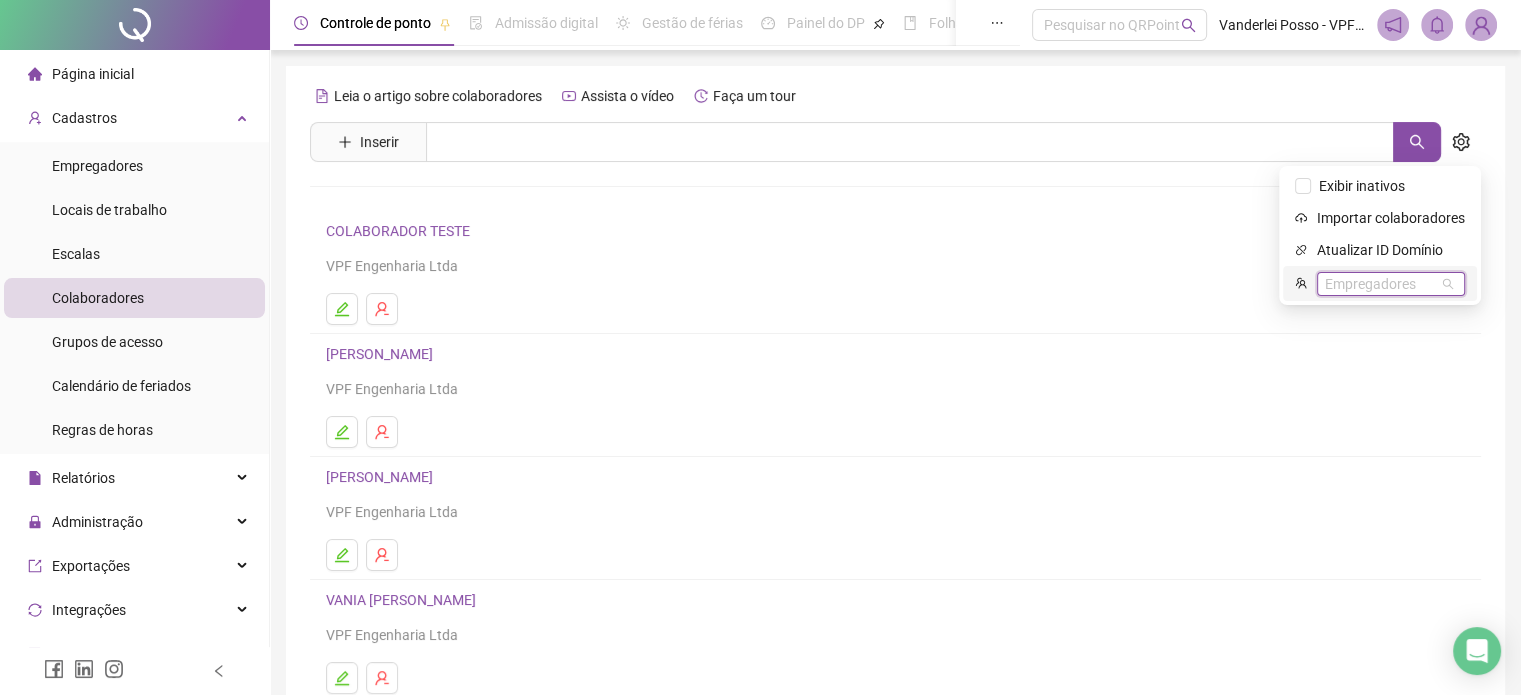 click on "Empregadores" at bounding box center (1391, 284) 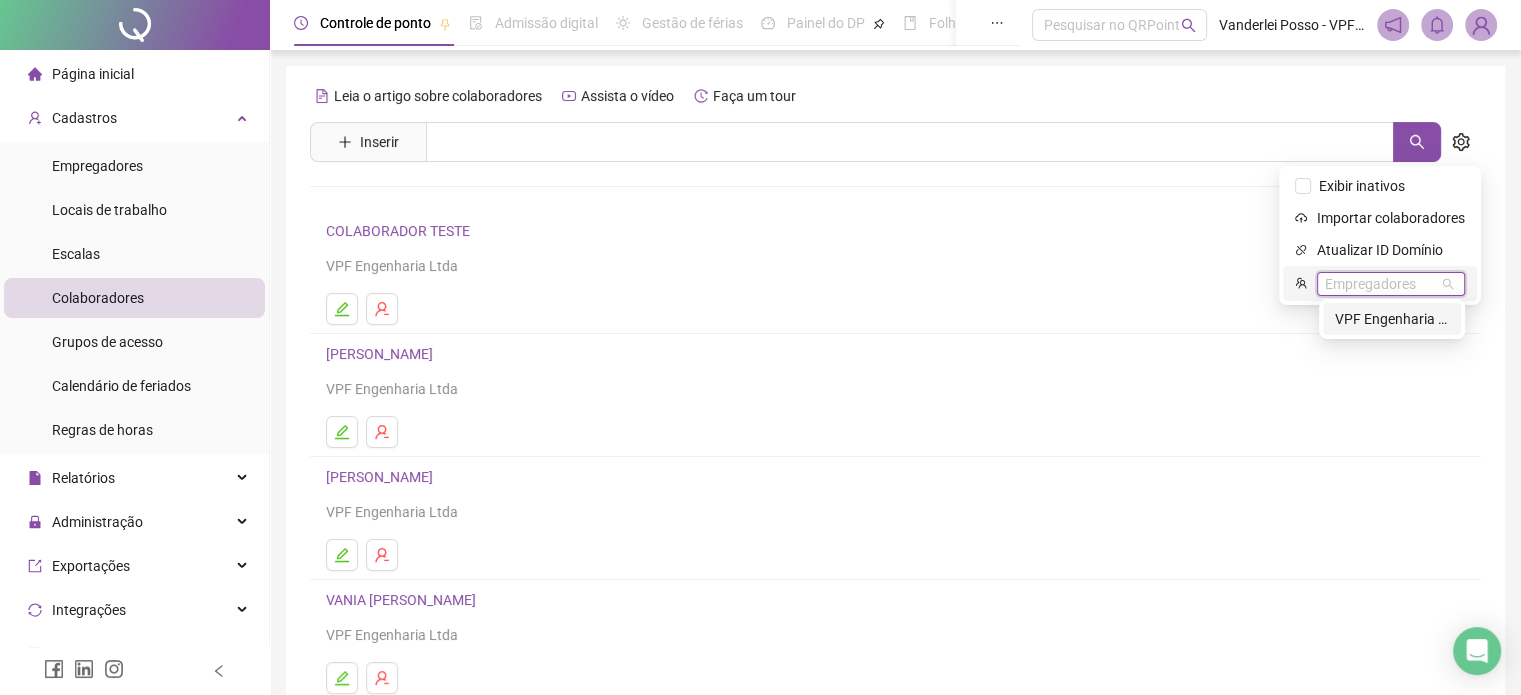 click on "VPF Engenharia Ltda" at bounding box center (1392, 319) 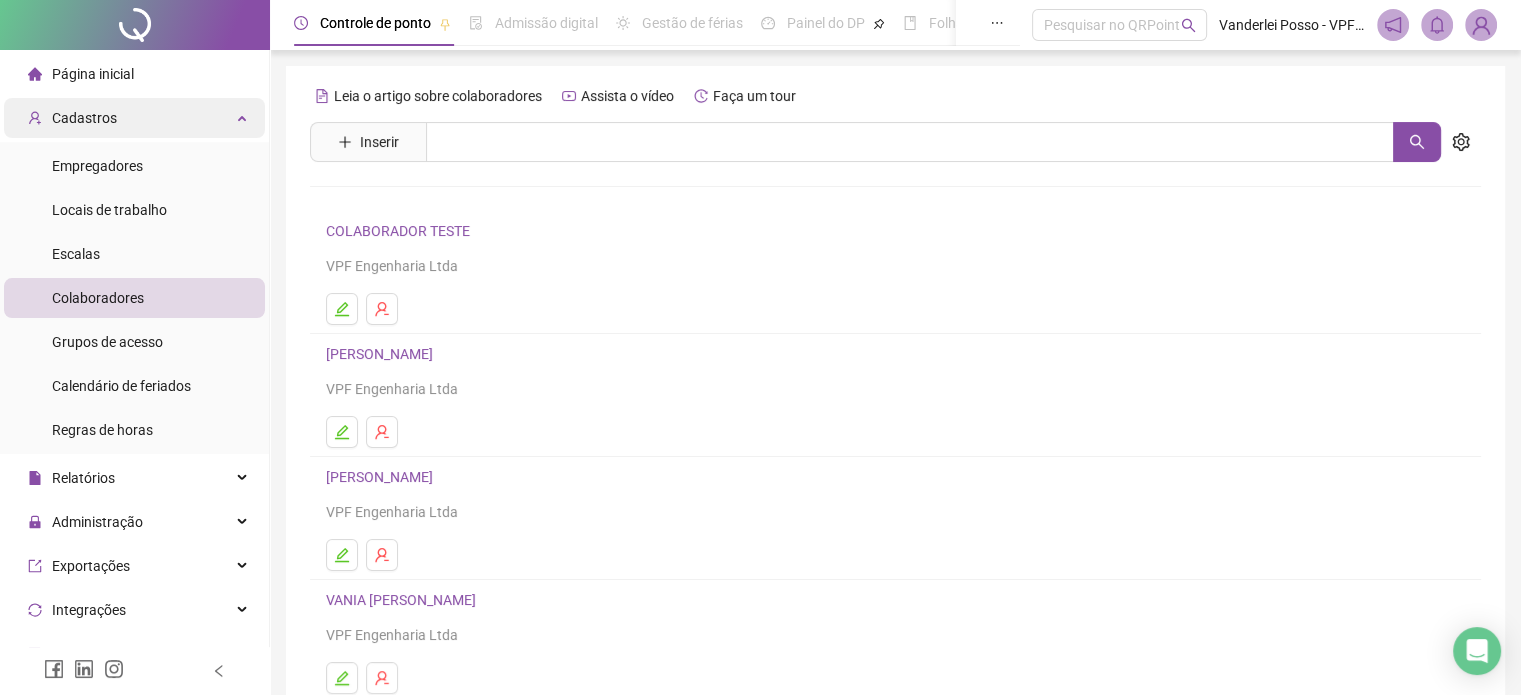 click on "Cadastros" at bounding box center [134, 118] 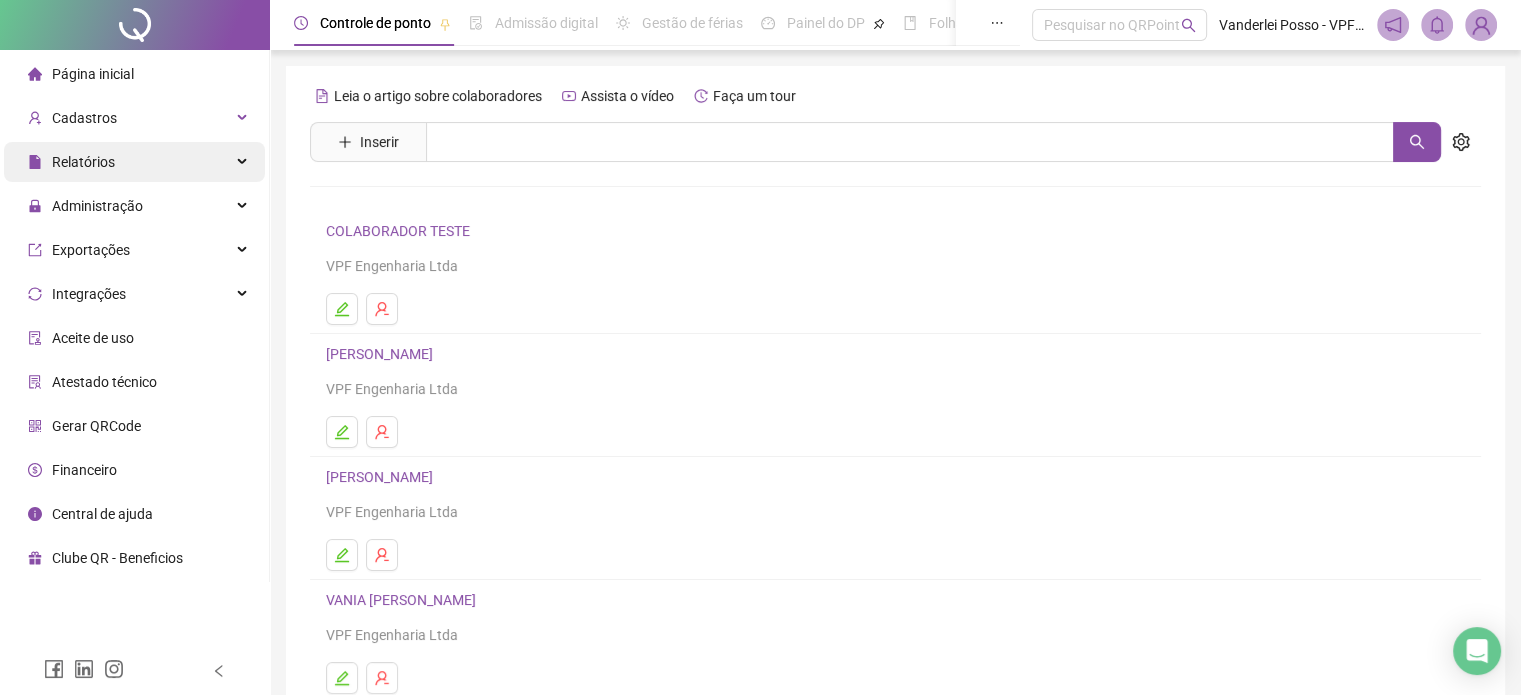 click on "Relatórios" at bounding box center [134, 162] 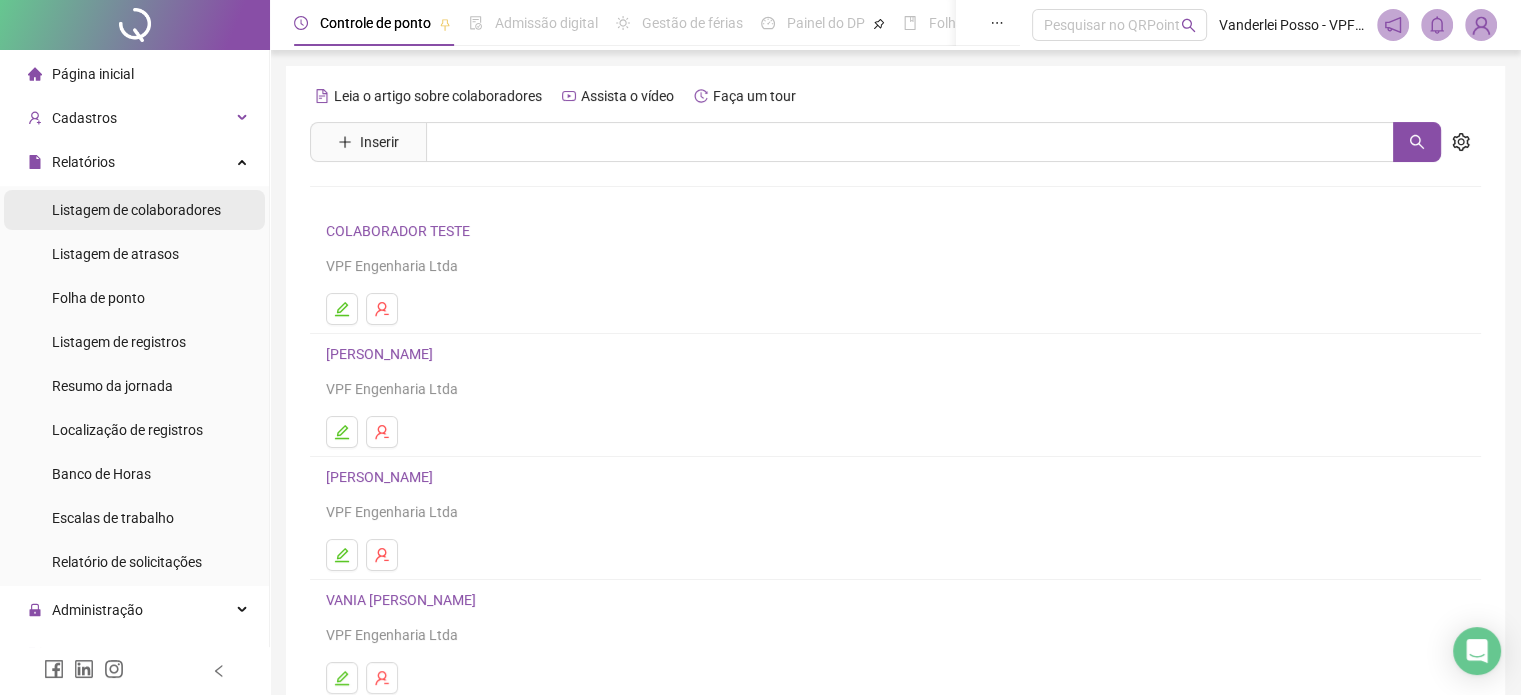 click on "Listagem de colaboradores" at bounding box center [136, 210] 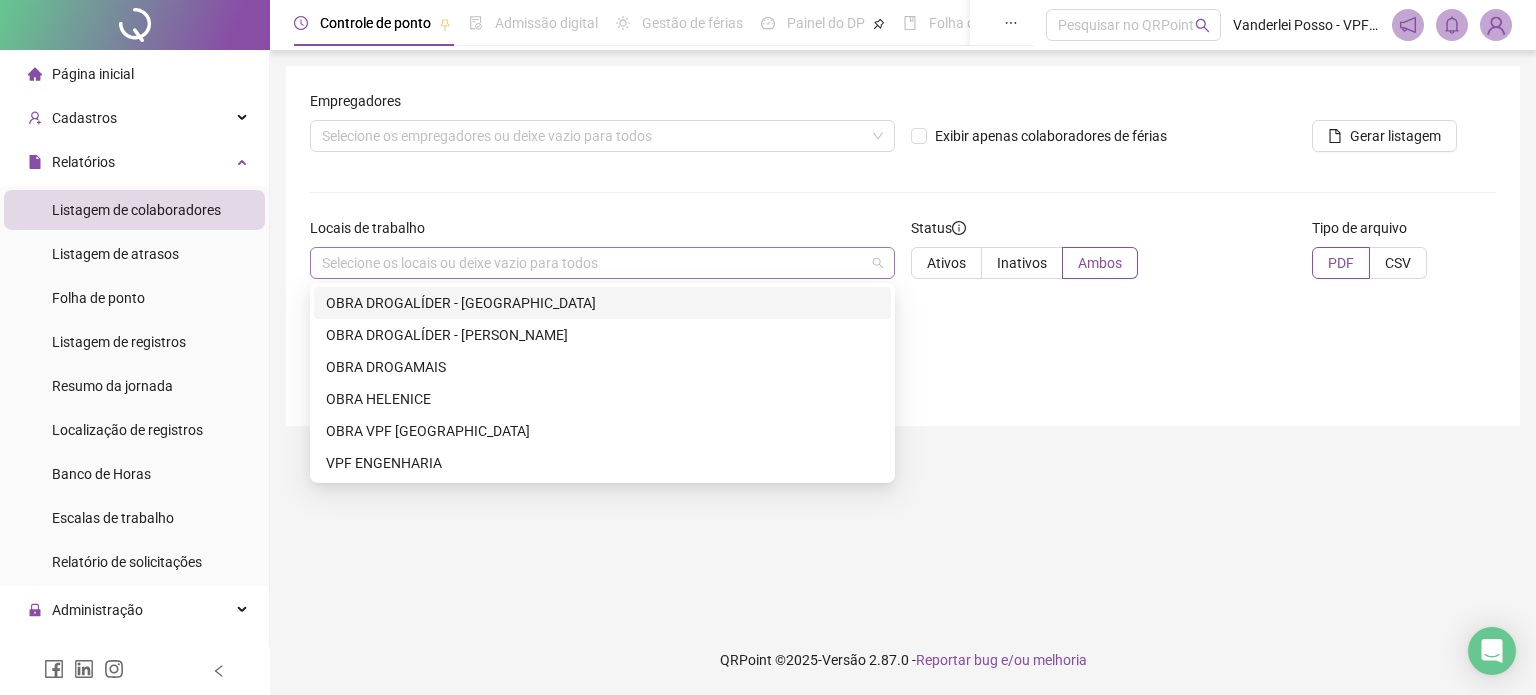 click at bounding box center (592, 263) 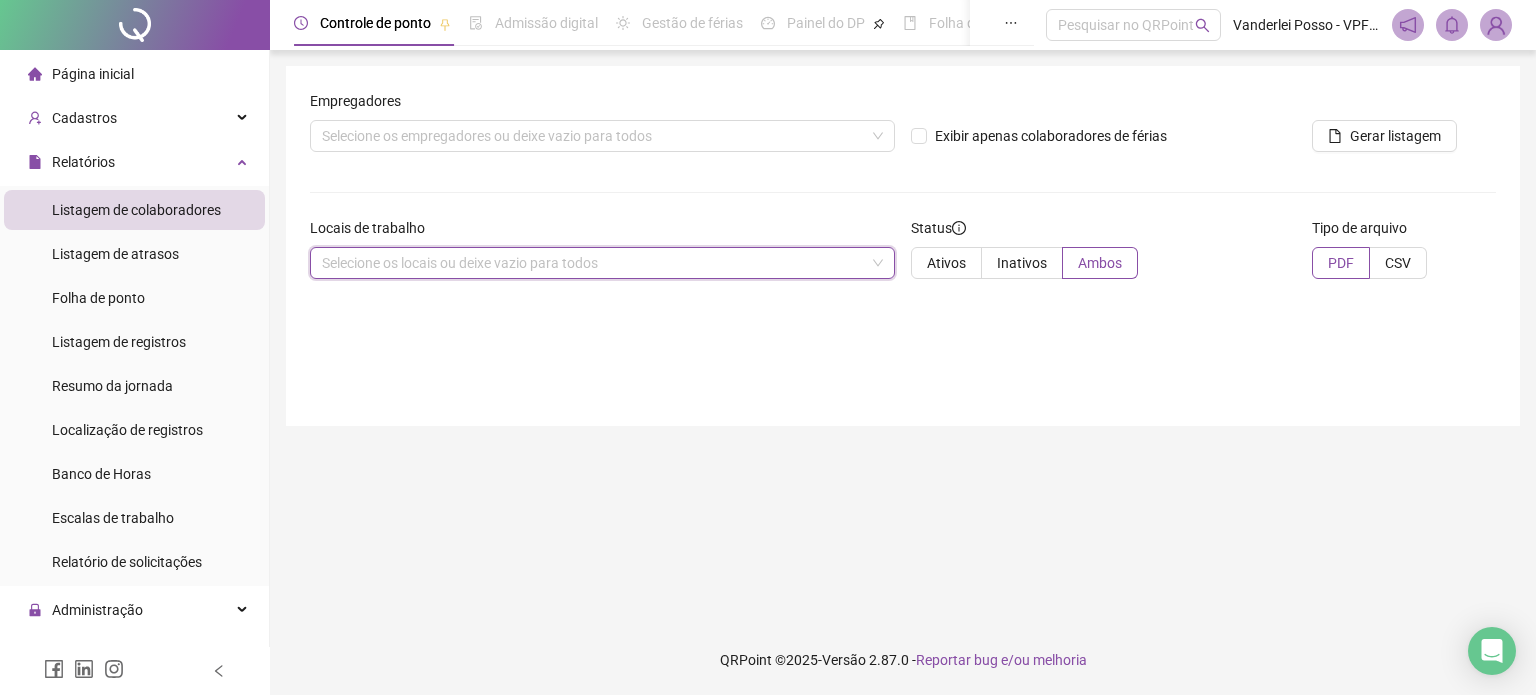 click at bounding box center [592, 263] 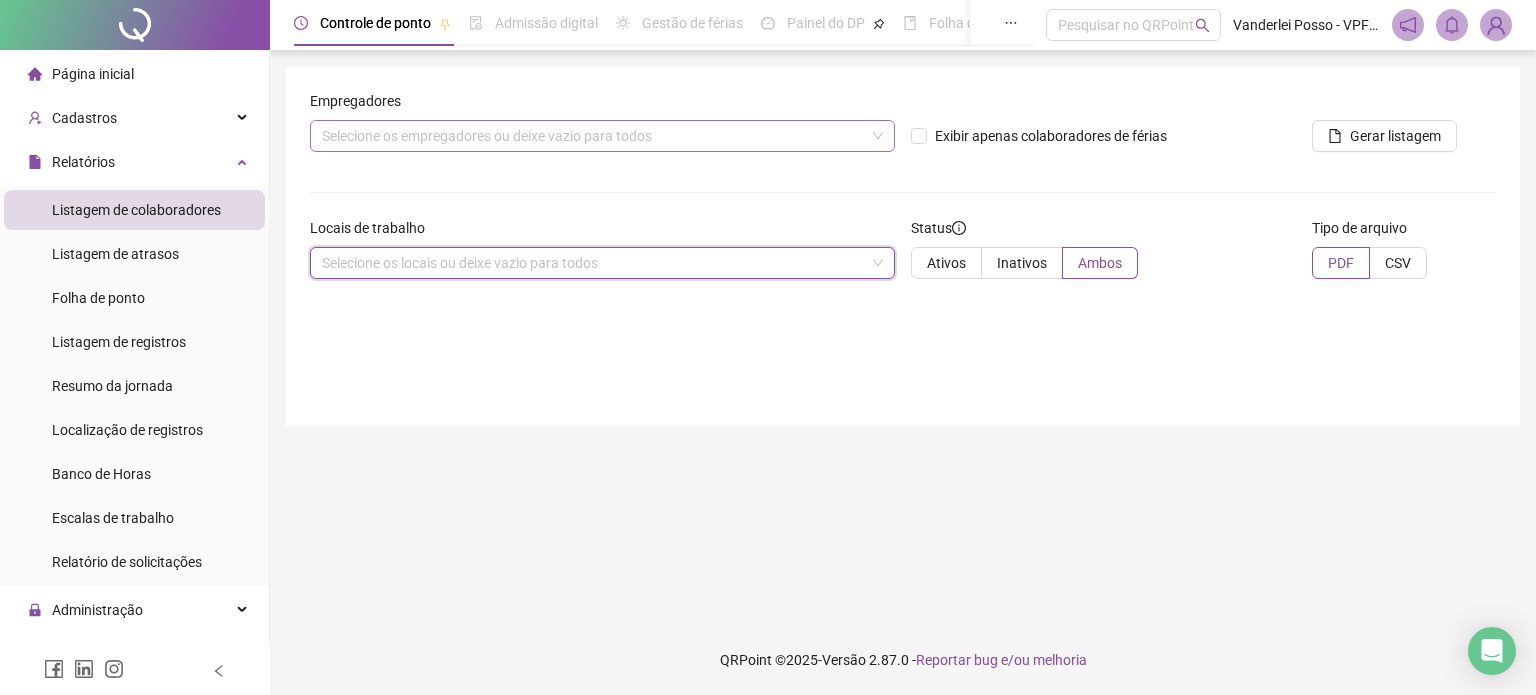click at bounding box center [592, 136] 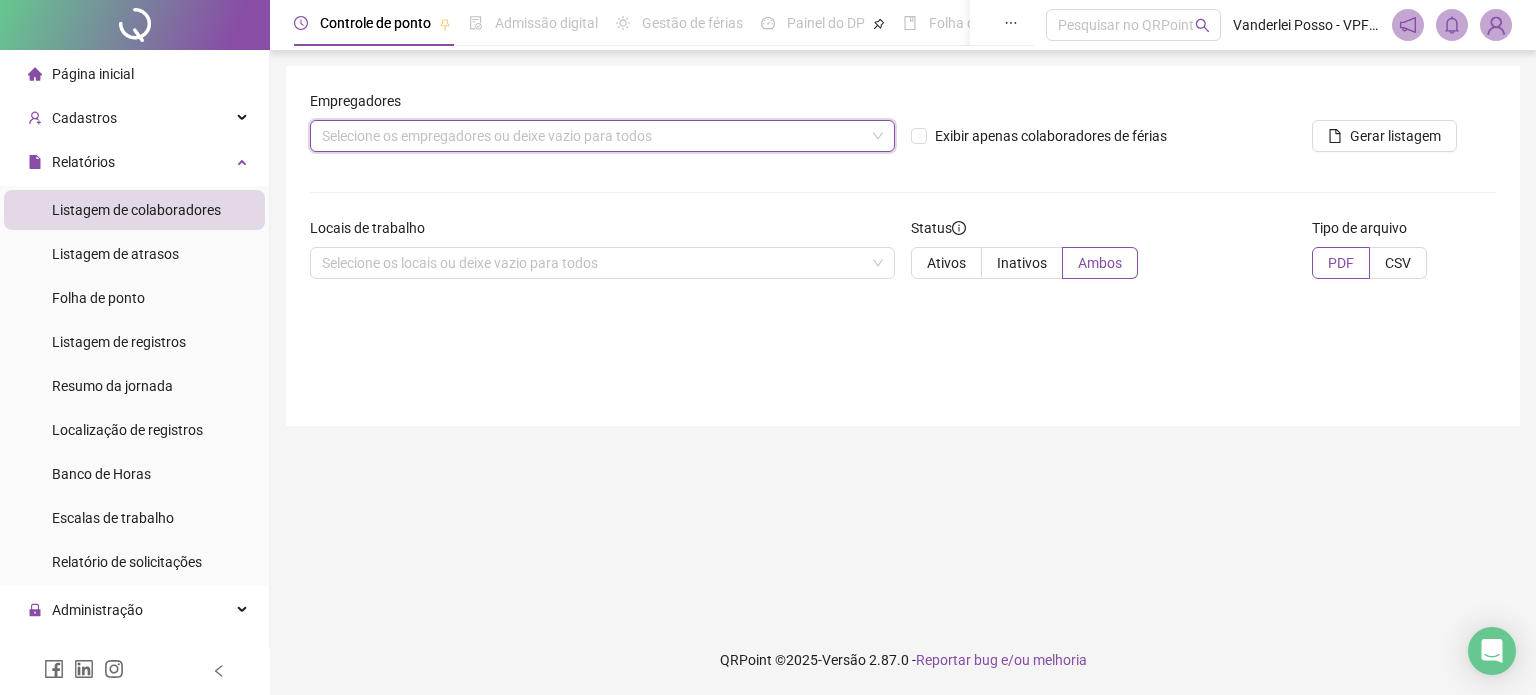 click at bounding box center [592, 136] 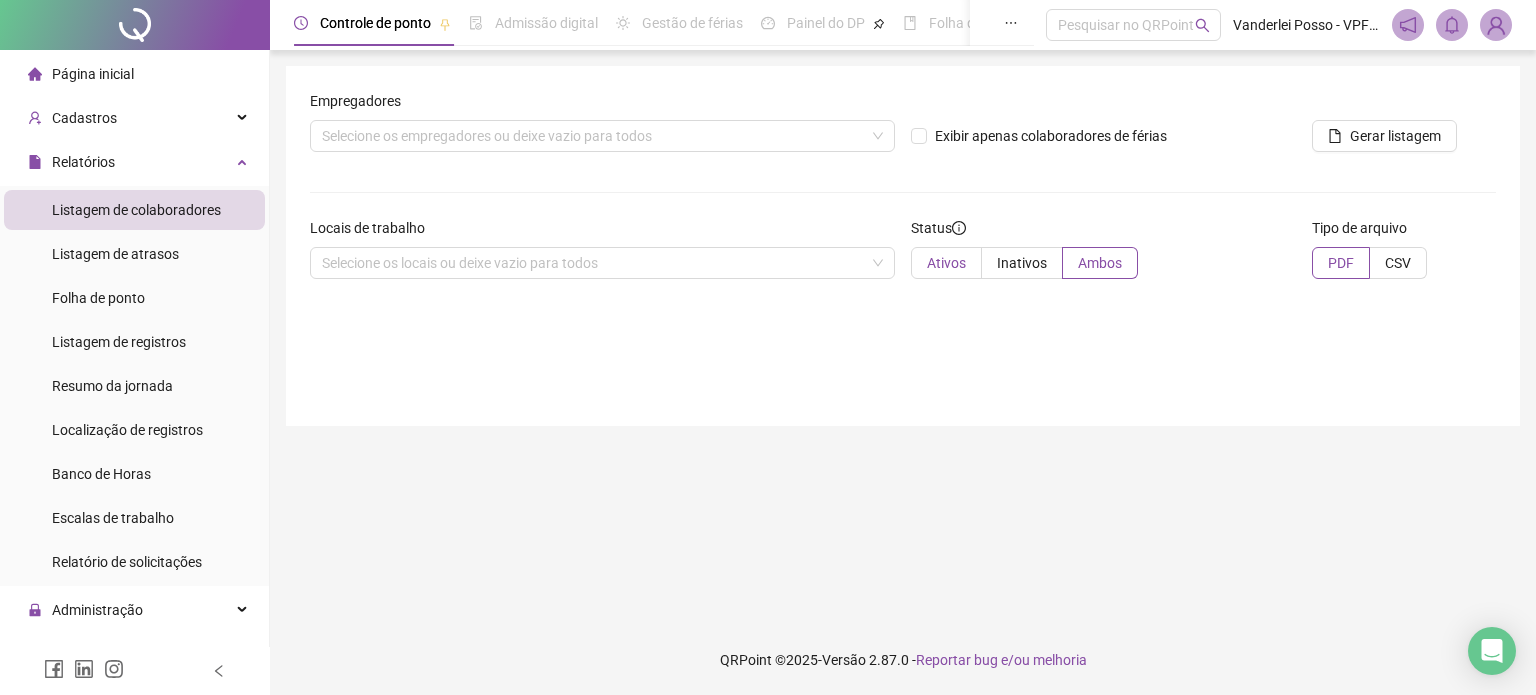 click on "Ativos" at bounding box center [946, 263] 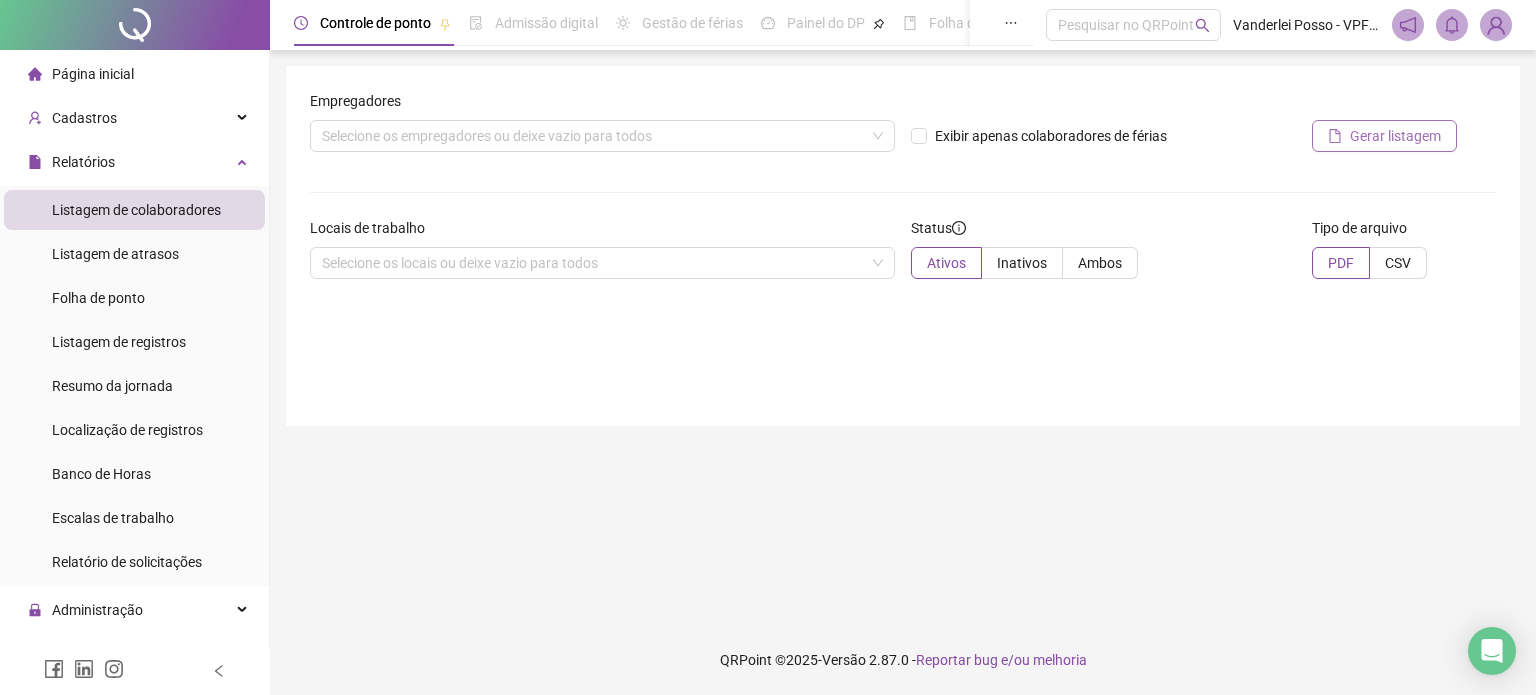 click on "Gerar listagem" at bounding box center [1395, 136] 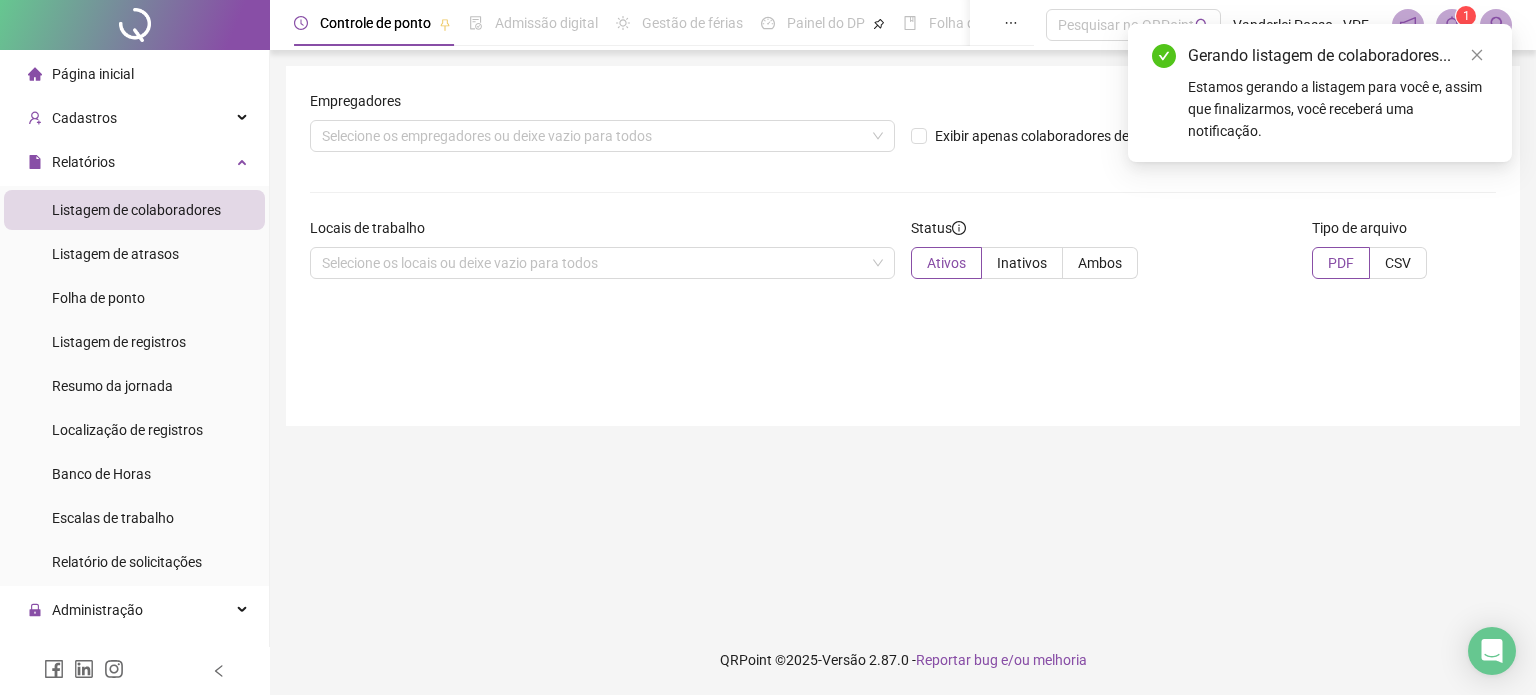 click 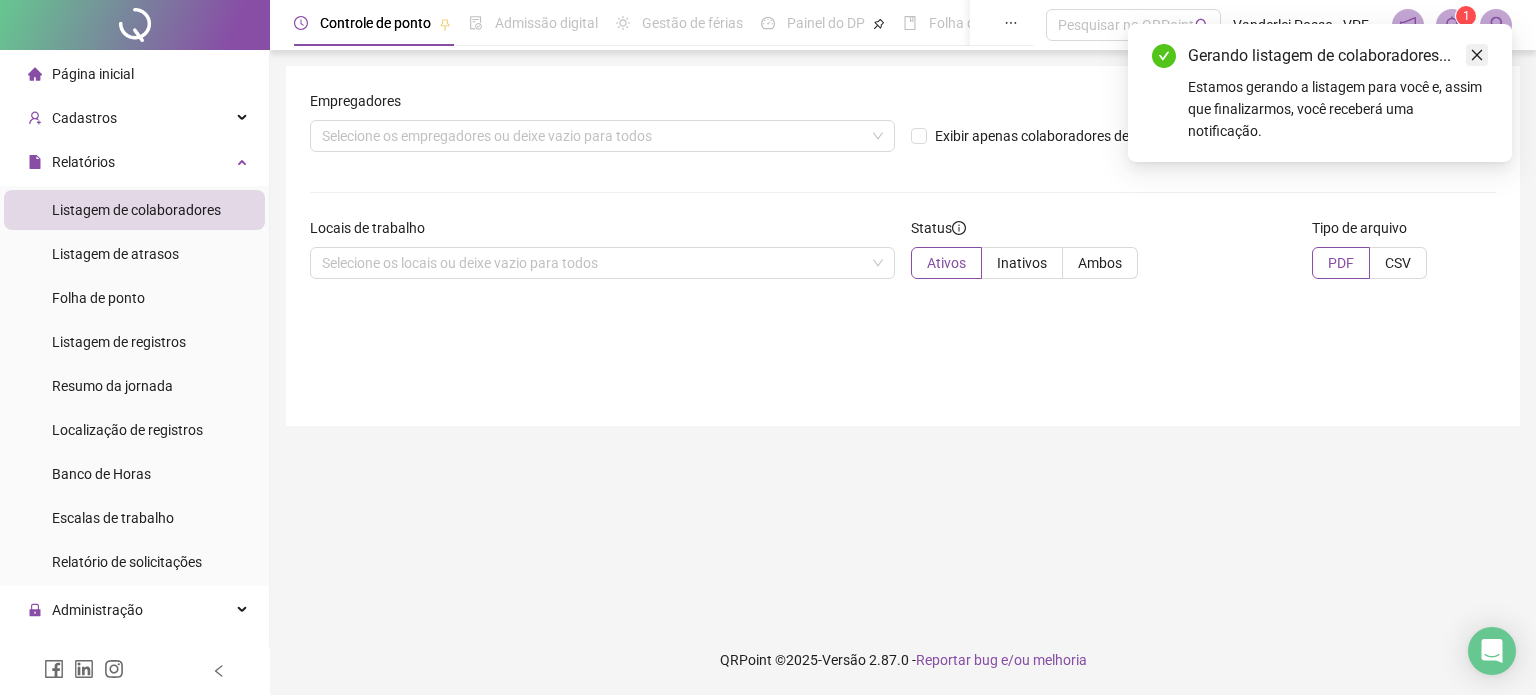 click 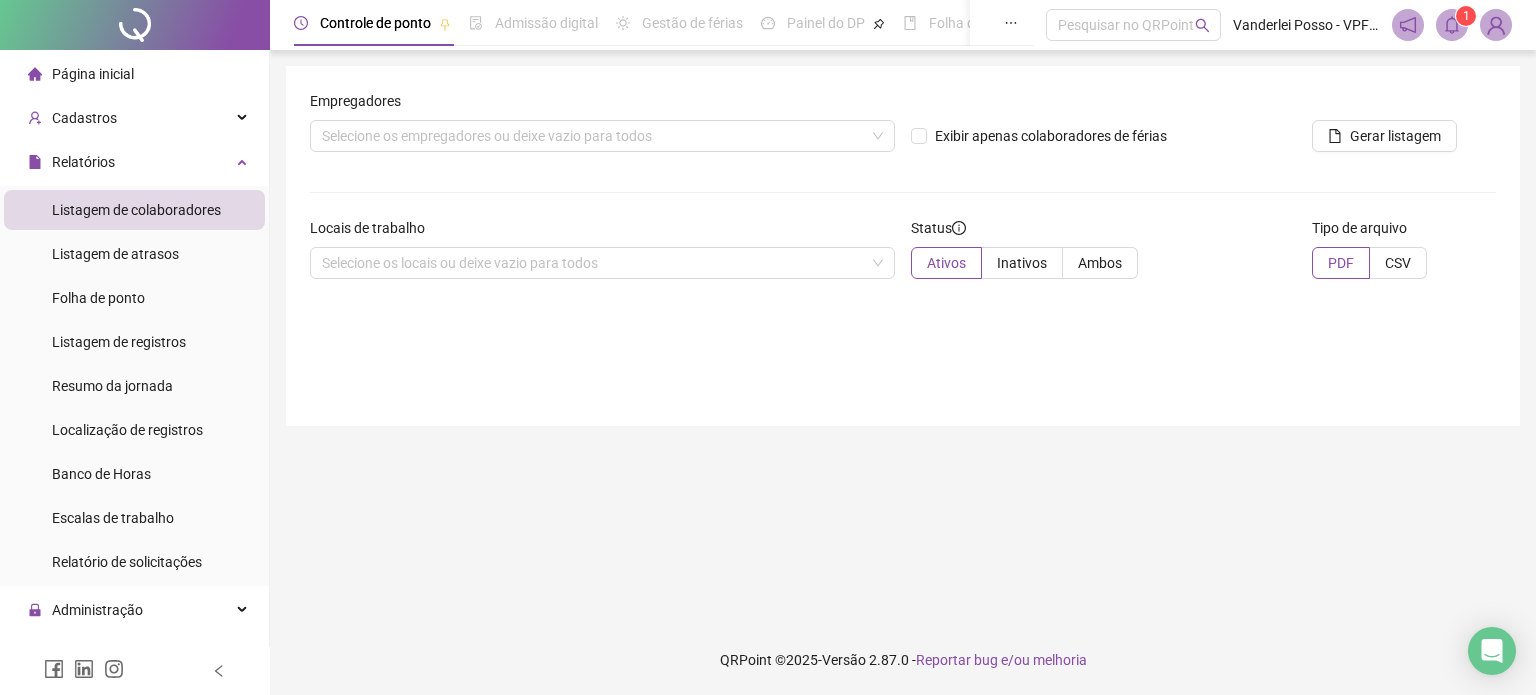 click 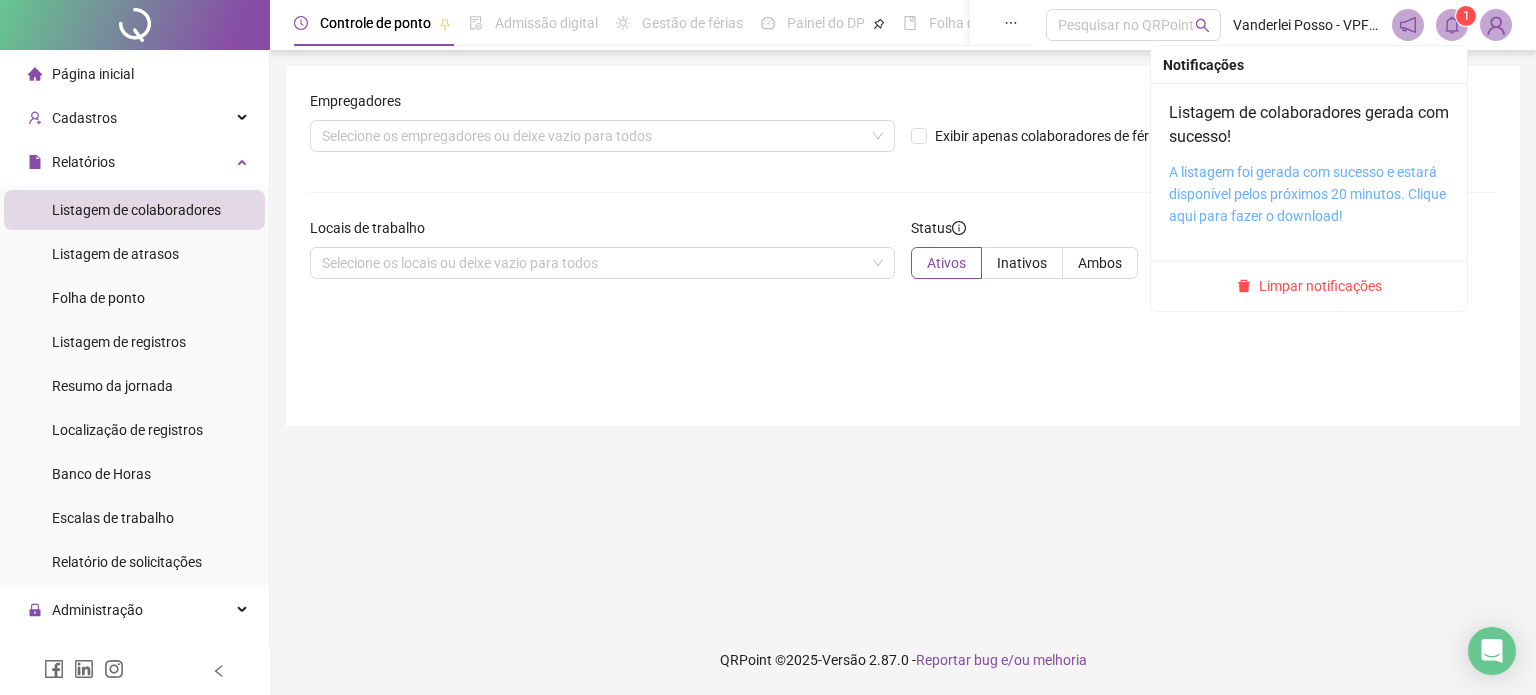 click on "A listagem foi gerada com sucesso e estará disponível pelos próximos 20 minutos.
Clique aqui para fazer o download!" at bounding box center (1307, 194) 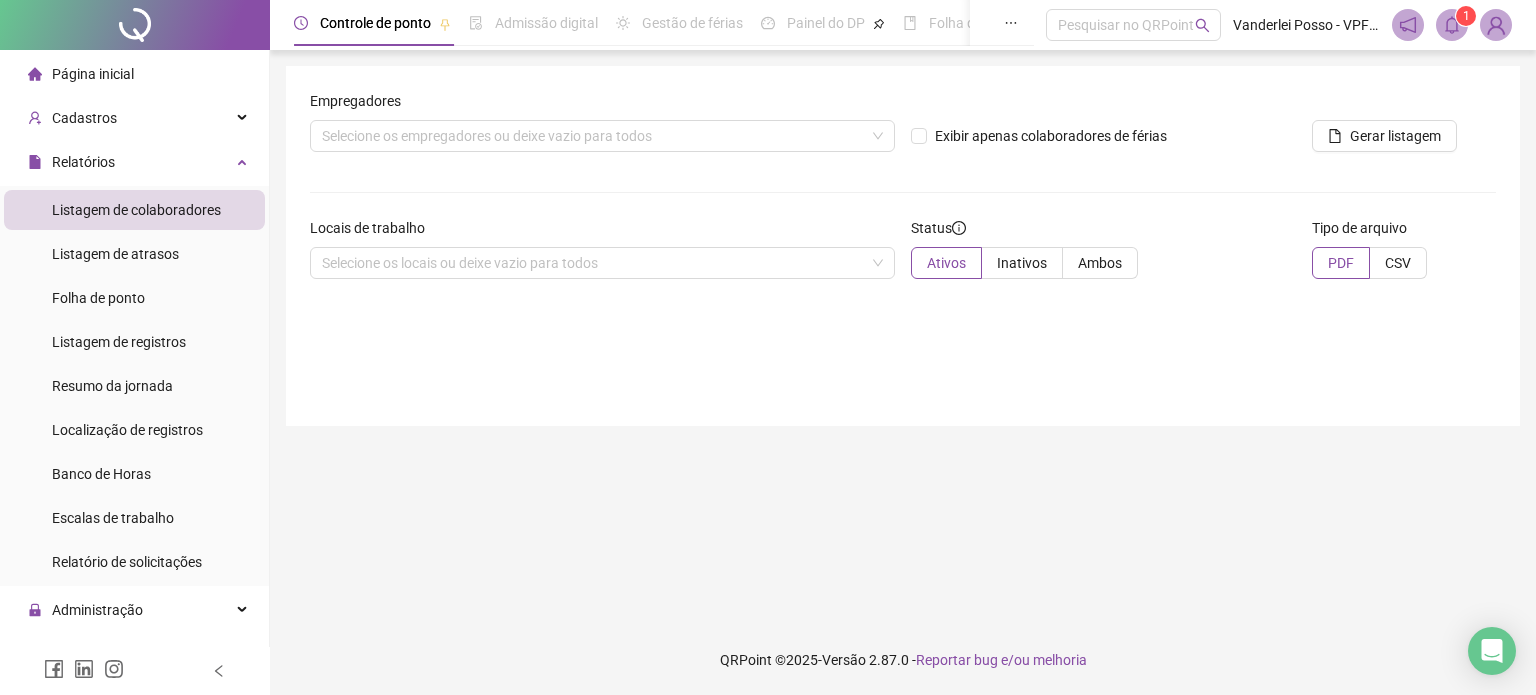 click 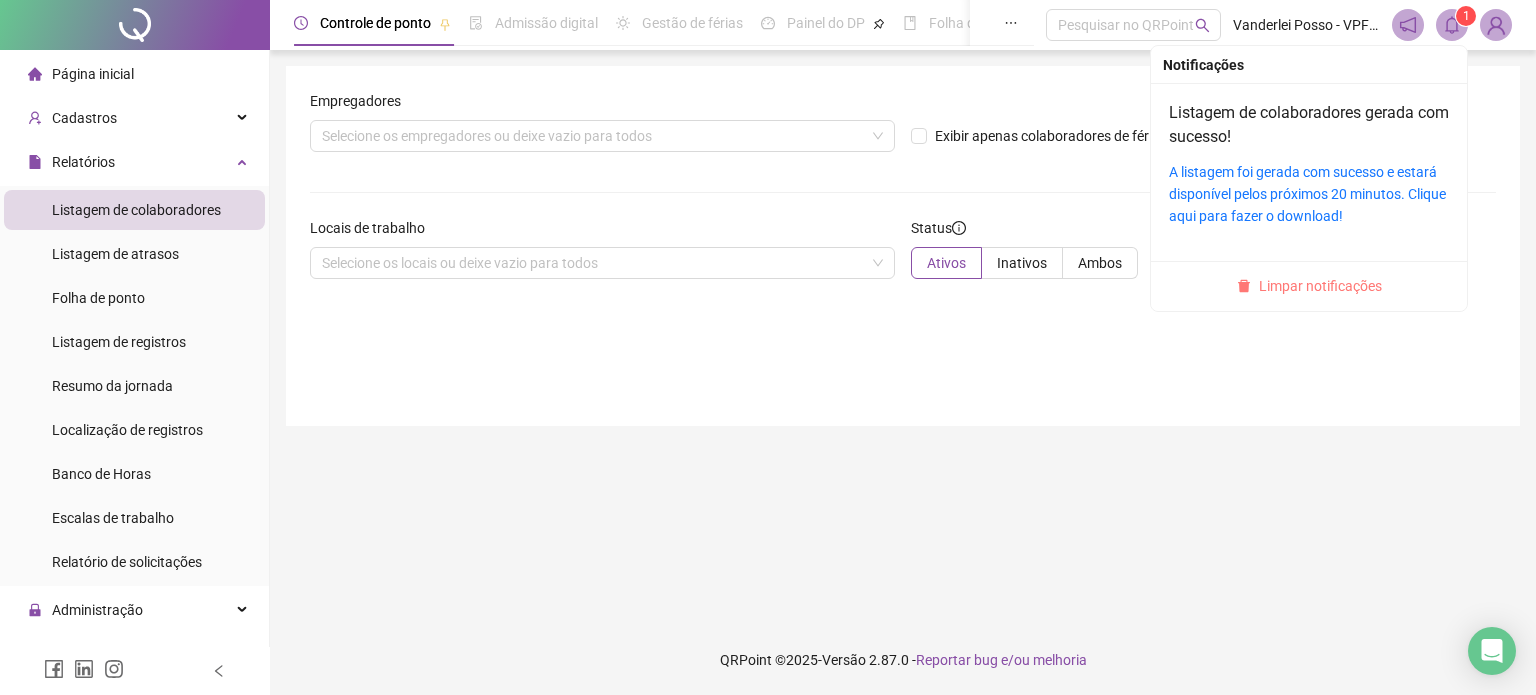 click on "Limpar notificações" at bounding box center [1320, 286] 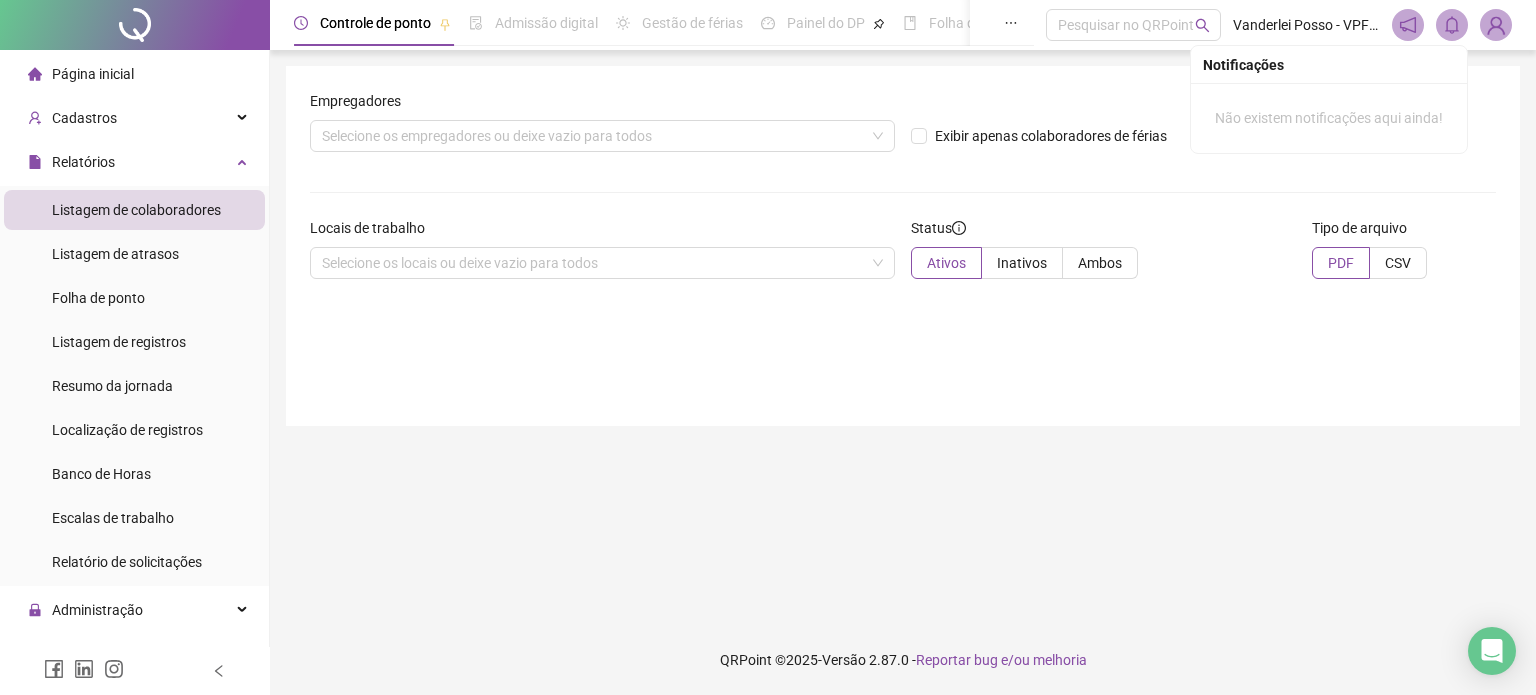 click on "Empregadores   Selecione os empregadores ou deixe vazio para todos   Exibir apenas colaboradores de férias   Gerar listagem Locais de trabalho   Selecione os locais ou deixe vazio para todos Status   Ativos Inativos Ambos Tipo de arquivo PDF CSV" at bounding box center [903, 192] 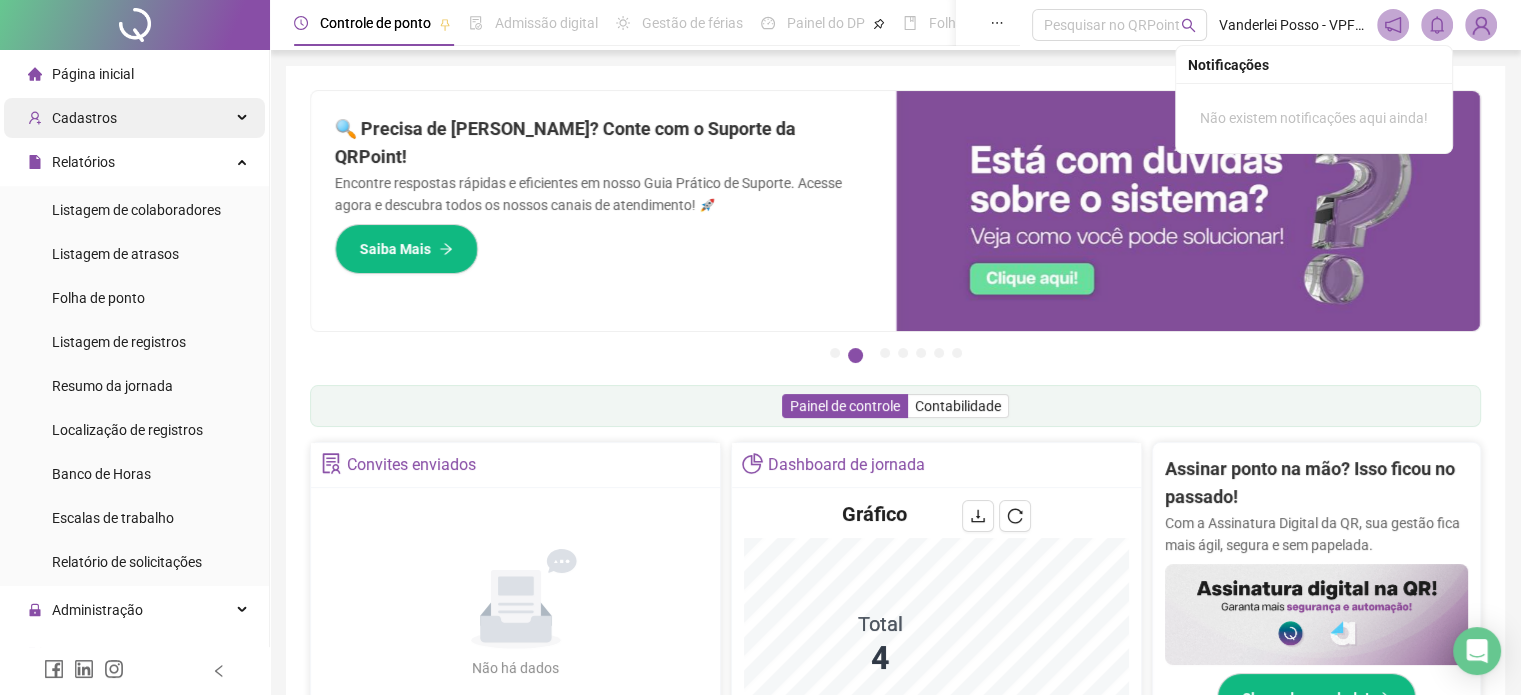 click on "Cadastros" at bounding box center (84, 118) 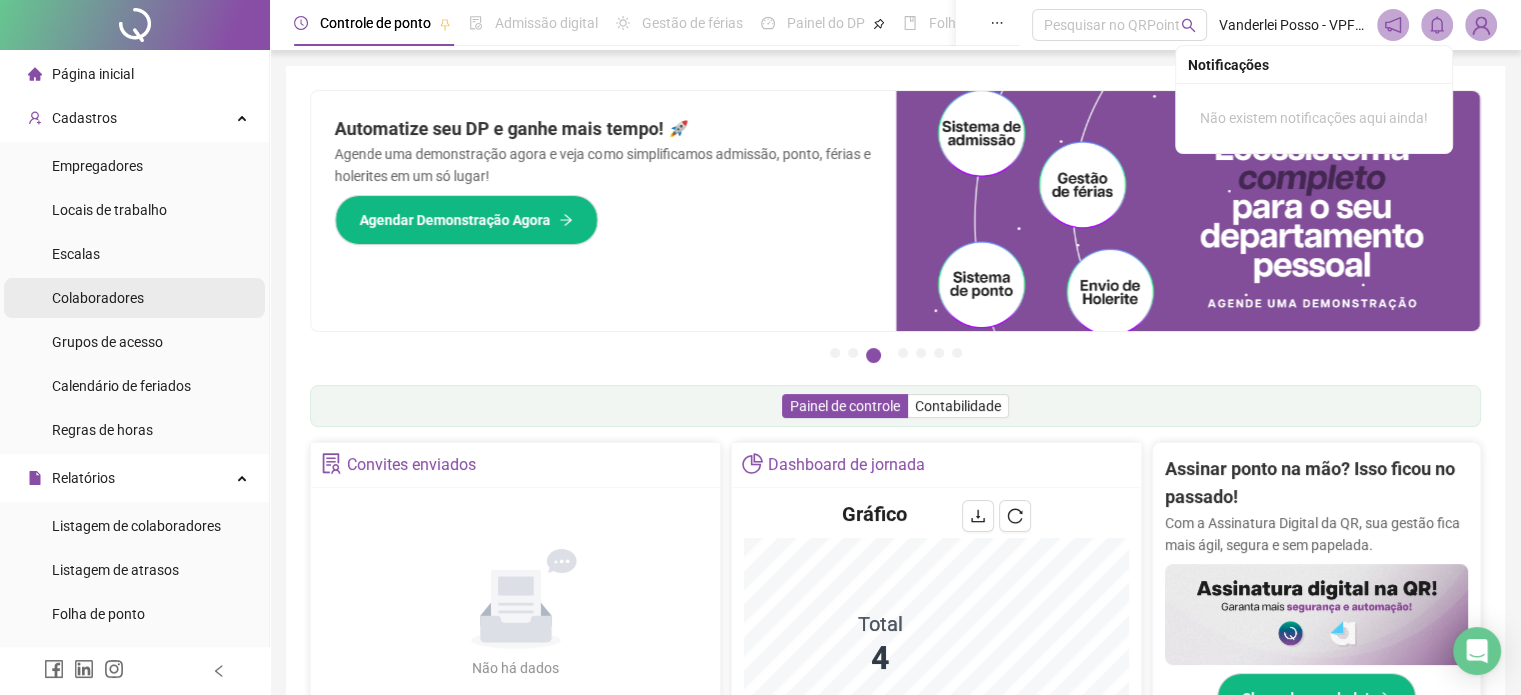 click on "Colaboradores" at bounding box center (98, 298) 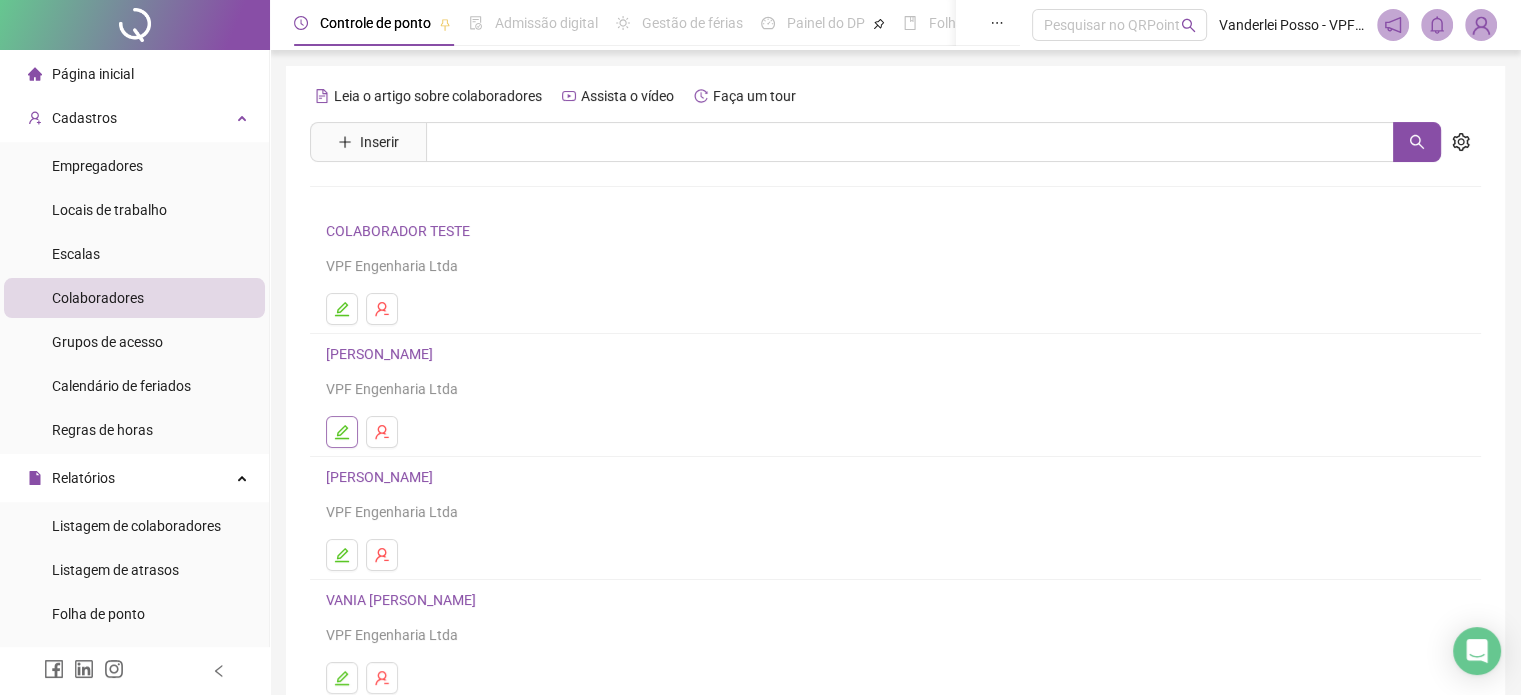 click at bounding box center [342, 432] 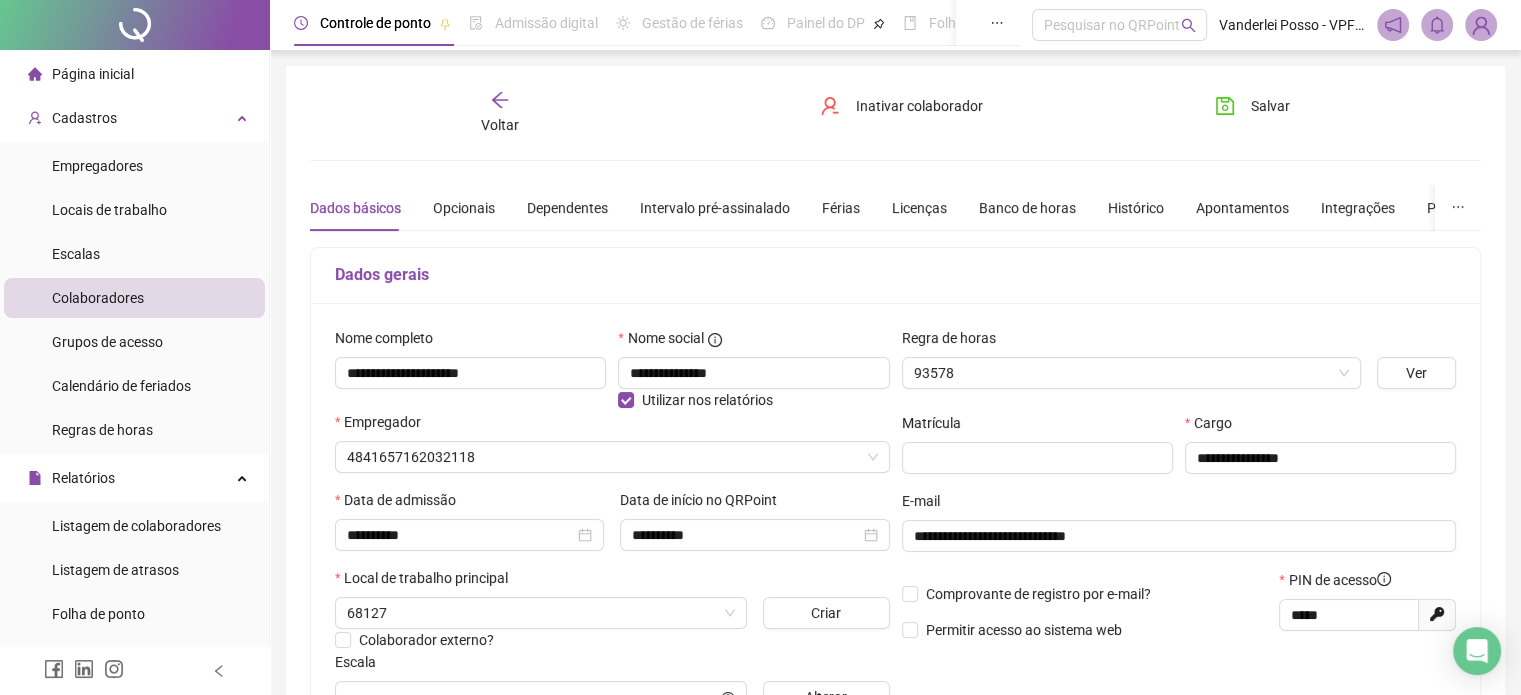 type on "**********" 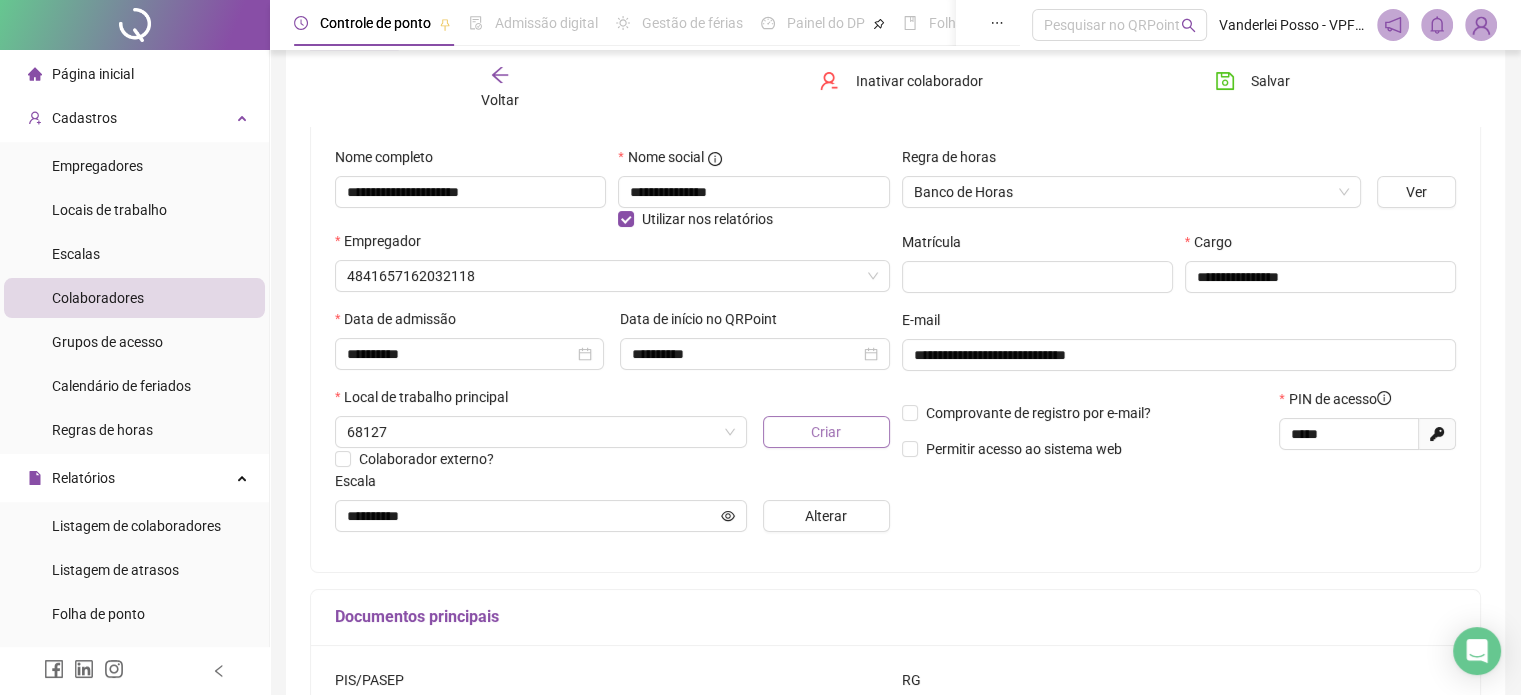 scroll, scrollTop: 200, scrollLeft: 0, axis: vertical 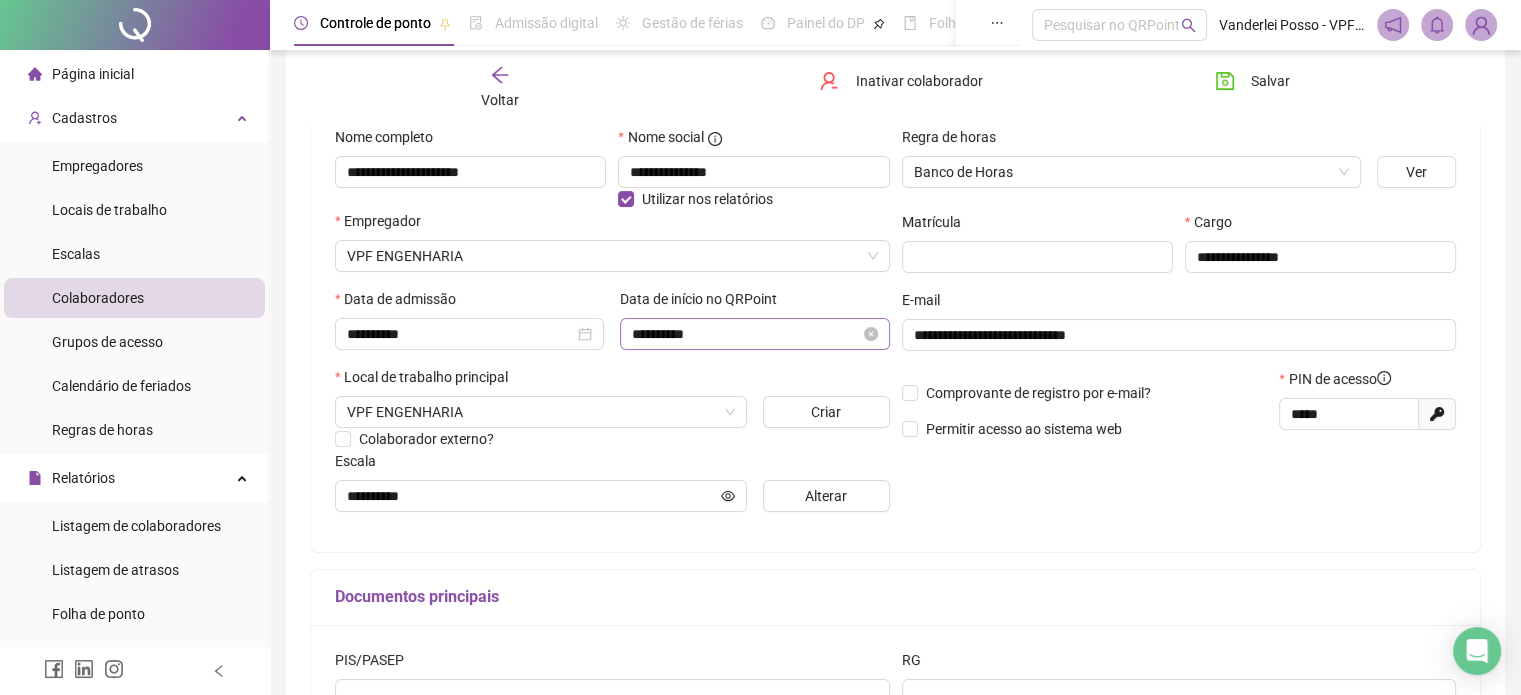 click on "**********" at bounding box center (754, 334) 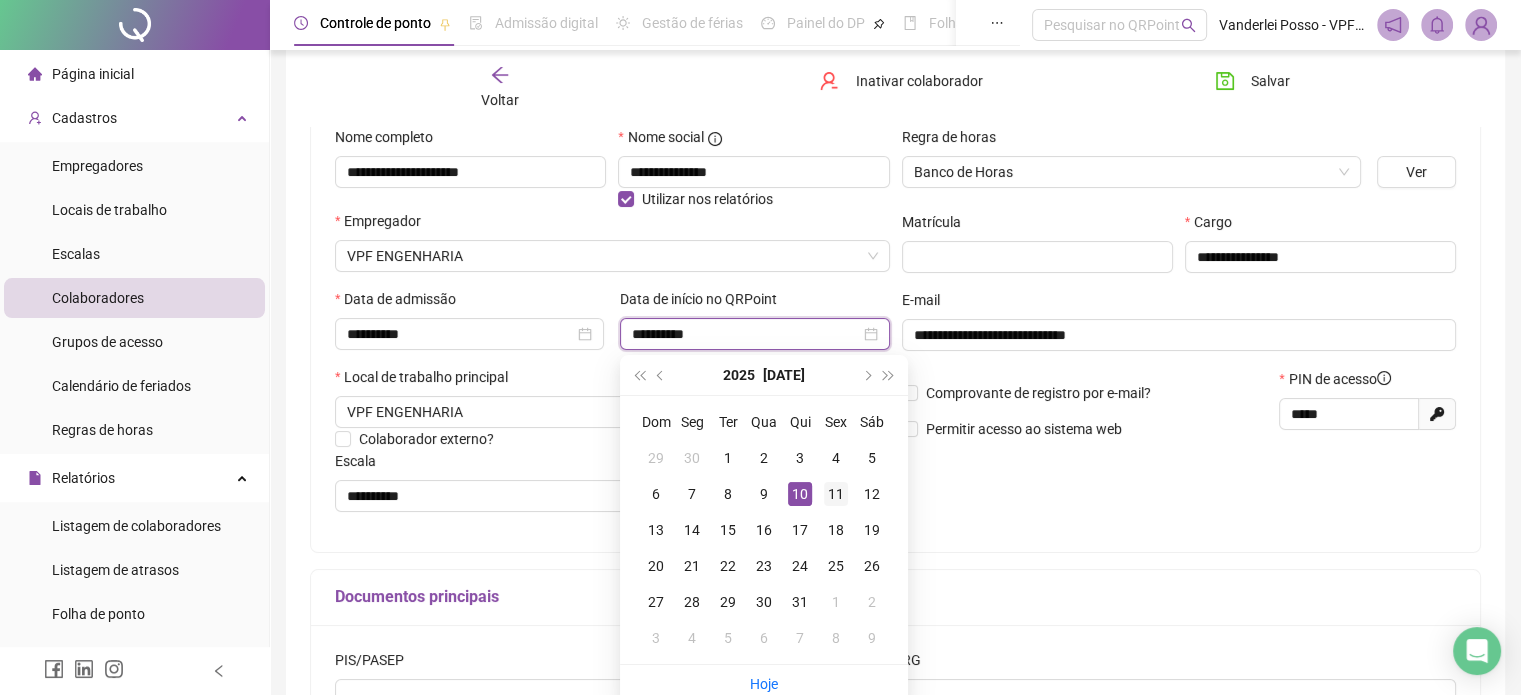 type on "**********" 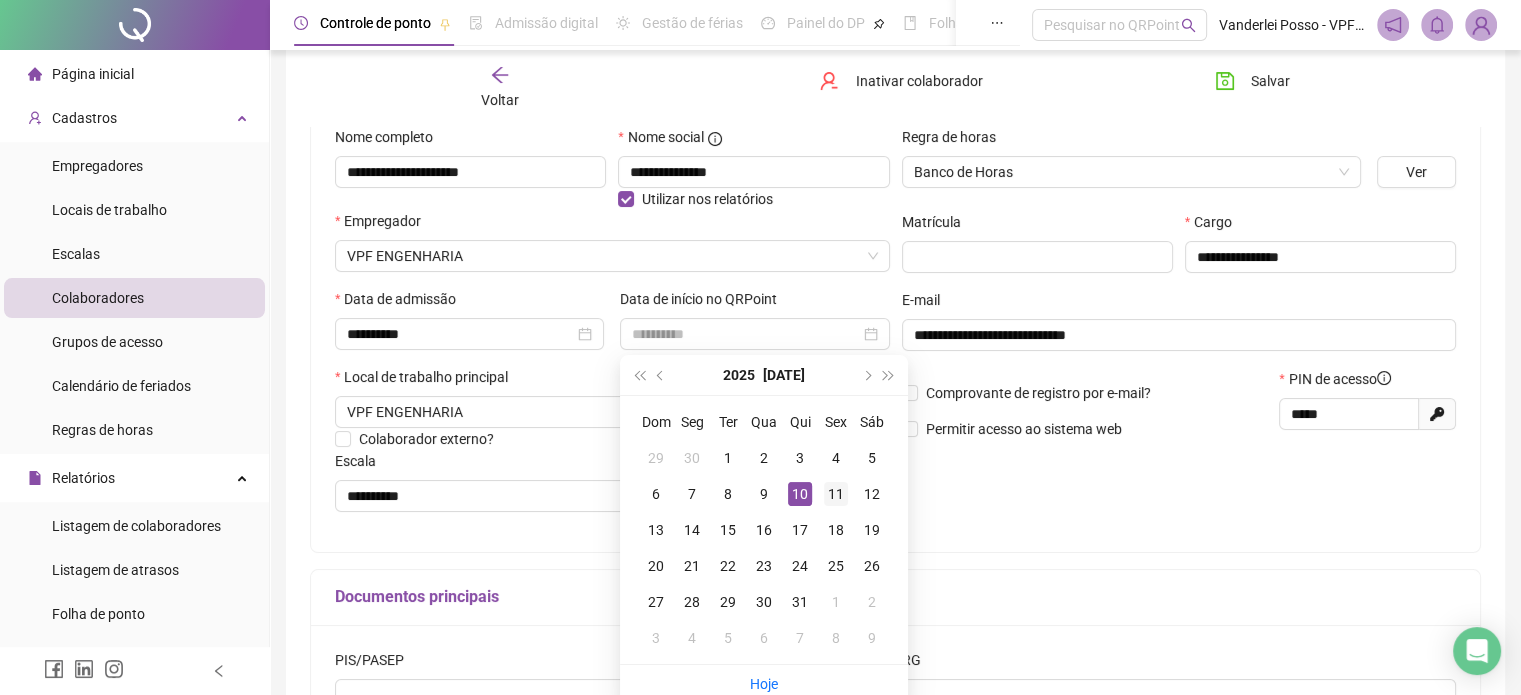 click on "11" at bounding box center [836, 494] 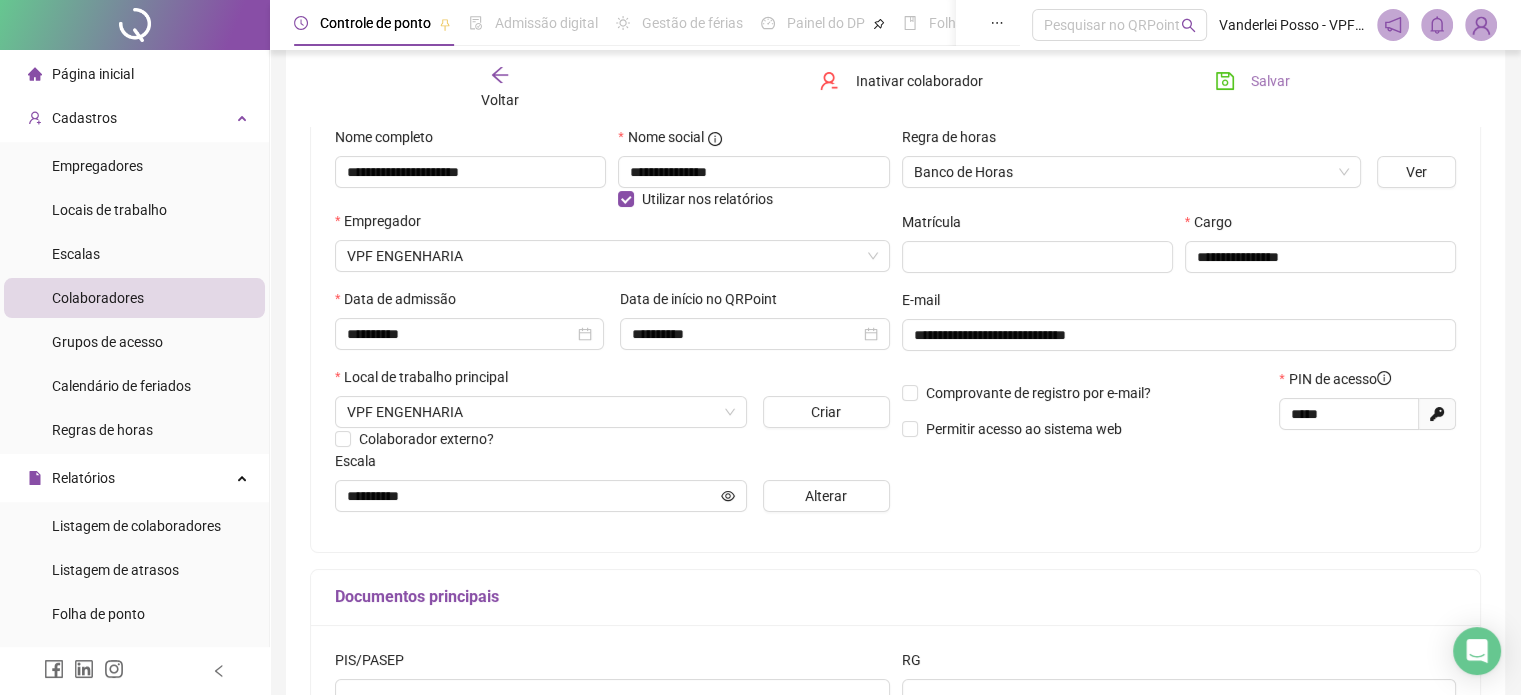 click on "Salvar" at bounding box center (1270, 81) 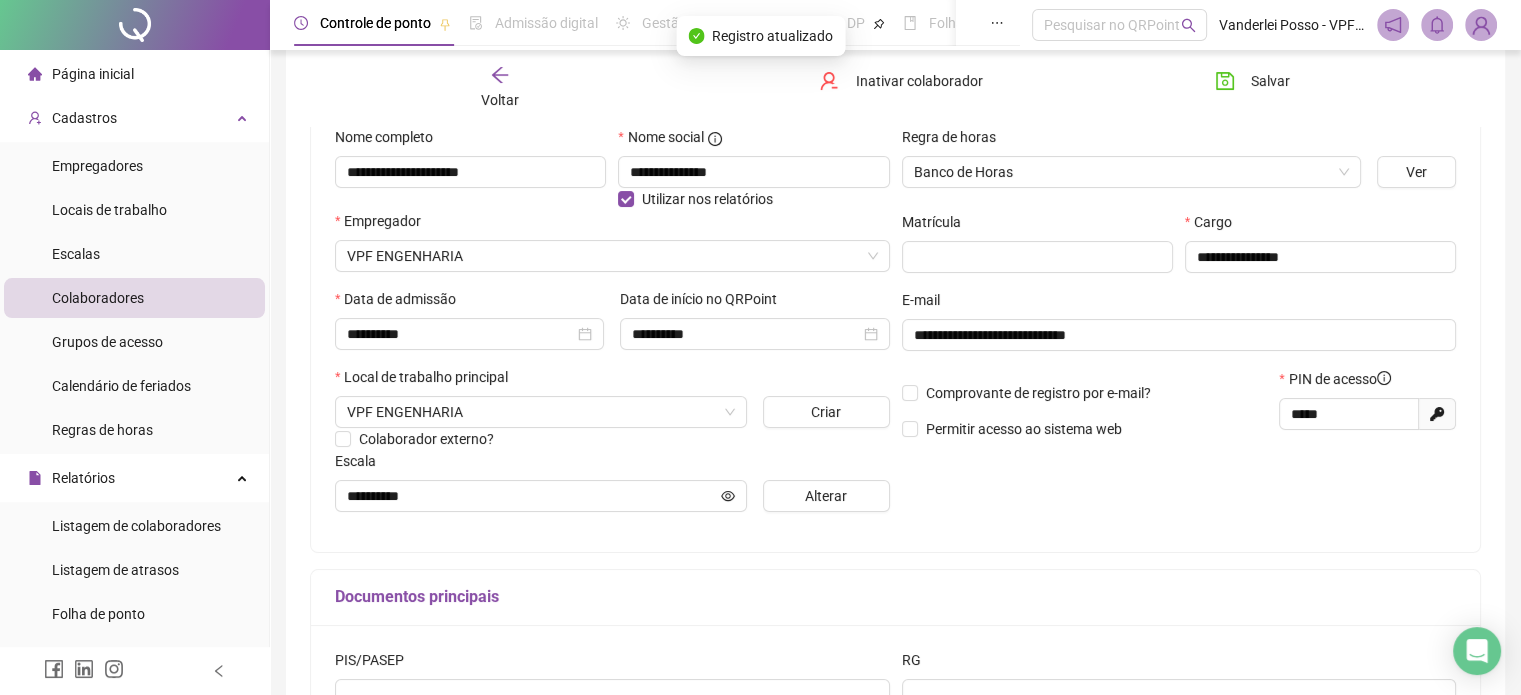 click 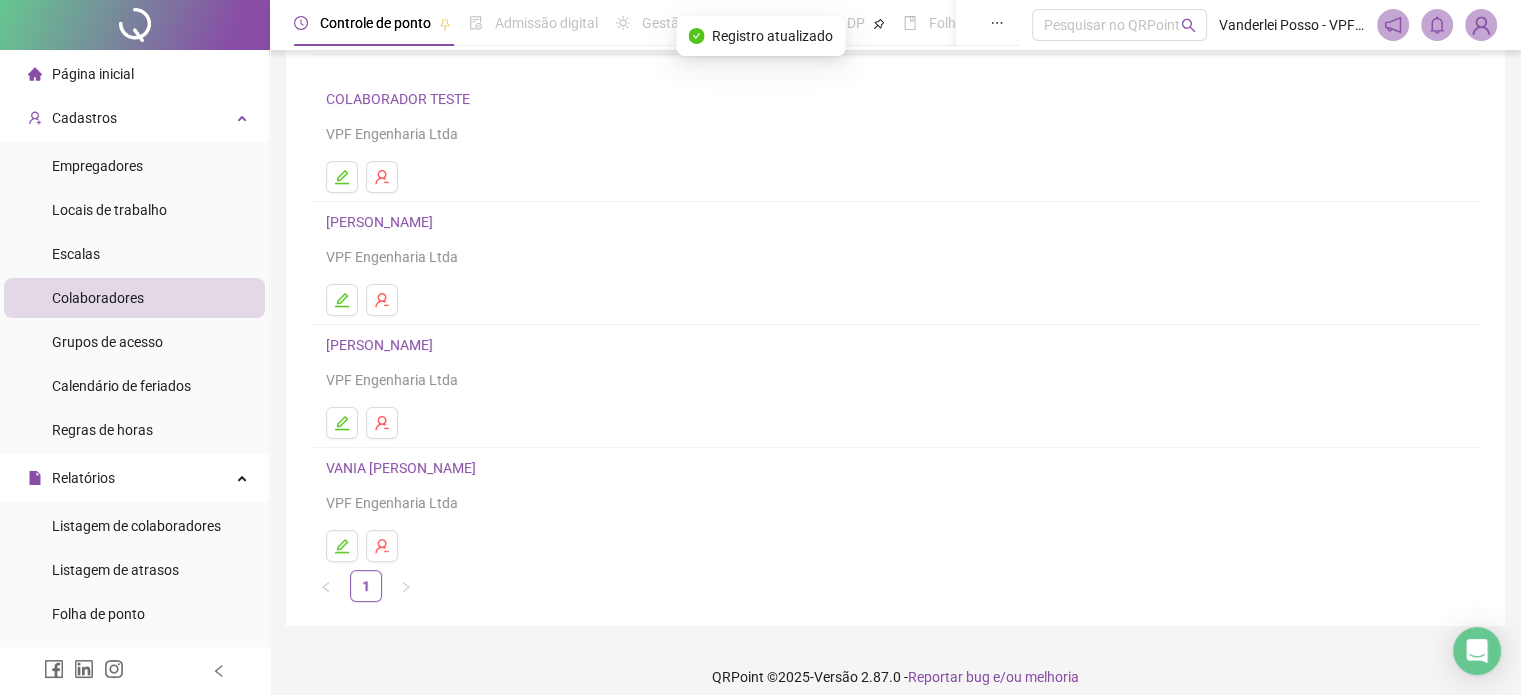 scroll, scrollTop: 148, scrollLeft: 0, axis: vertical 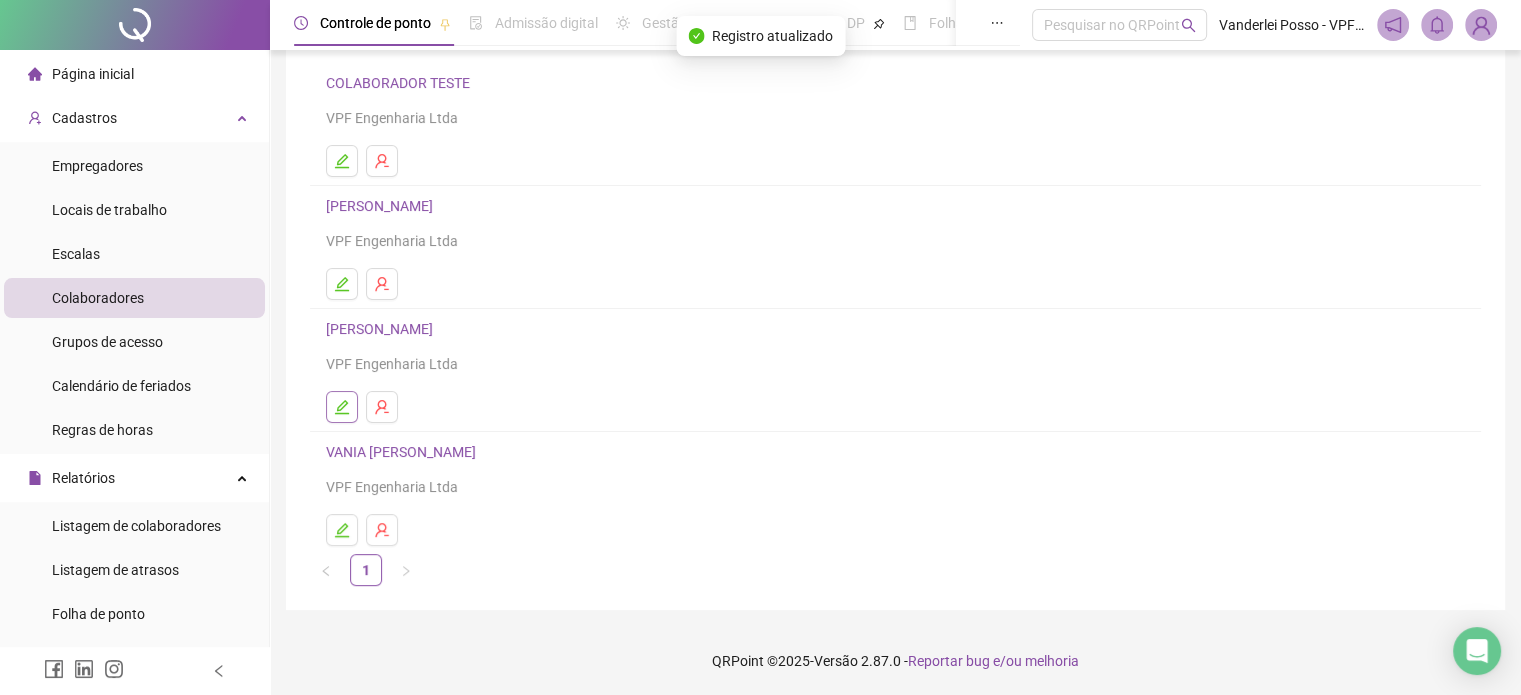 click at bounding box center [342, 407] 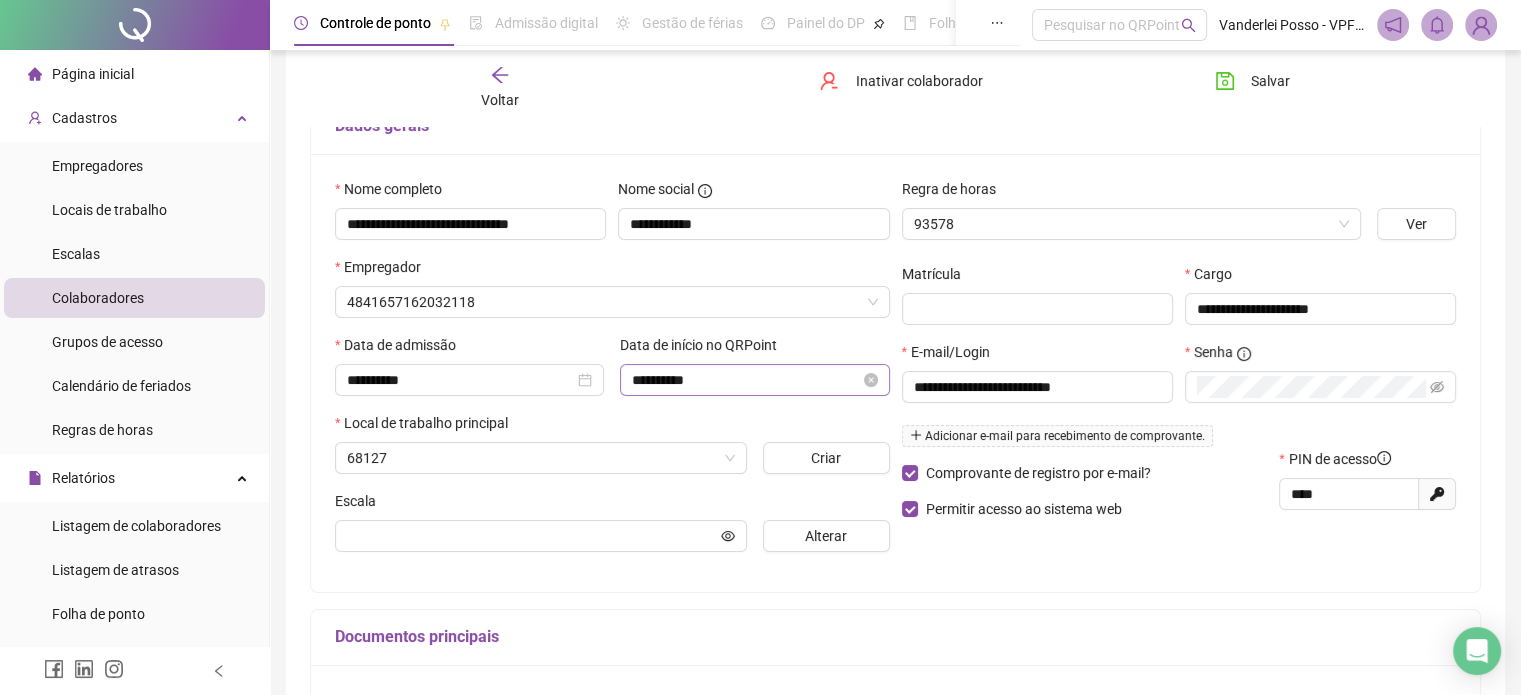 scroll, scrollTop: 158, scrollLeft: 0, axis: vertical 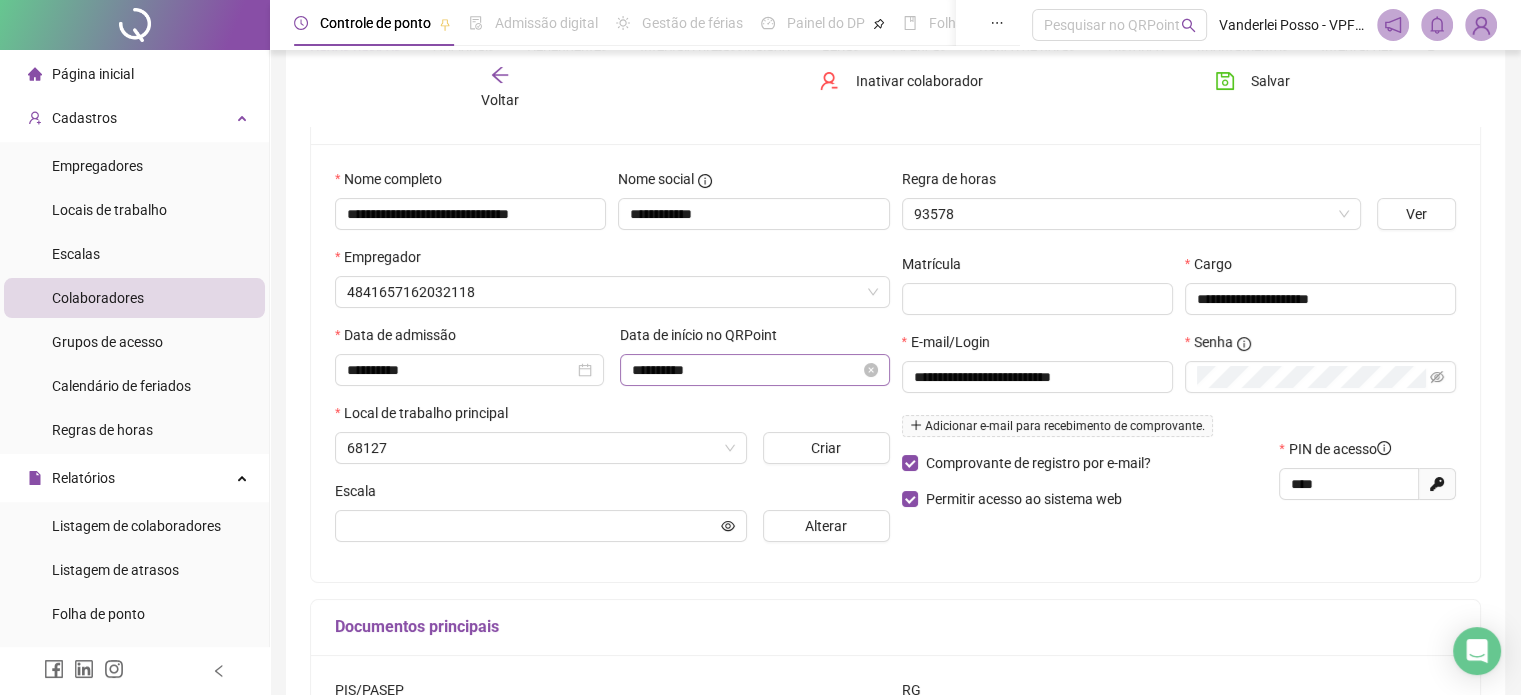type on "**********" 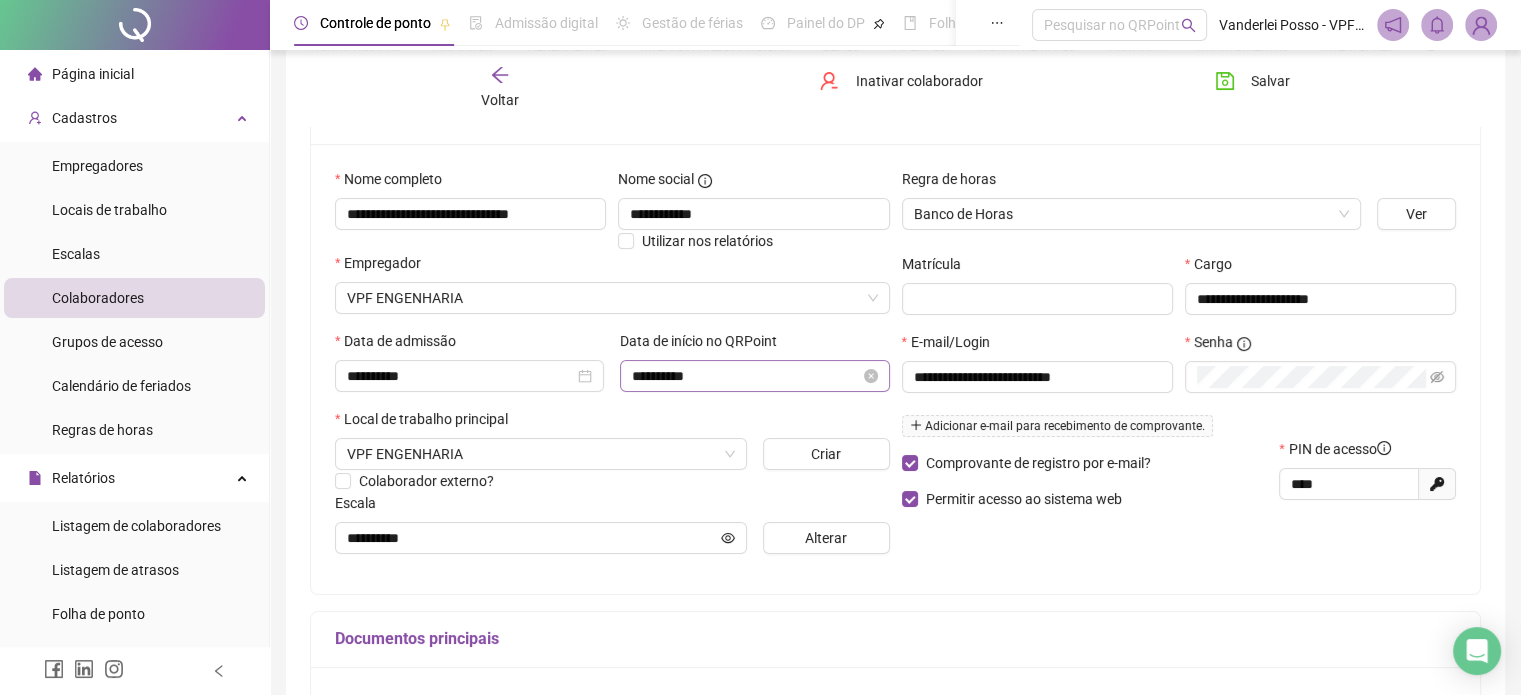 click on "**********" at bounding box center [754, 376] 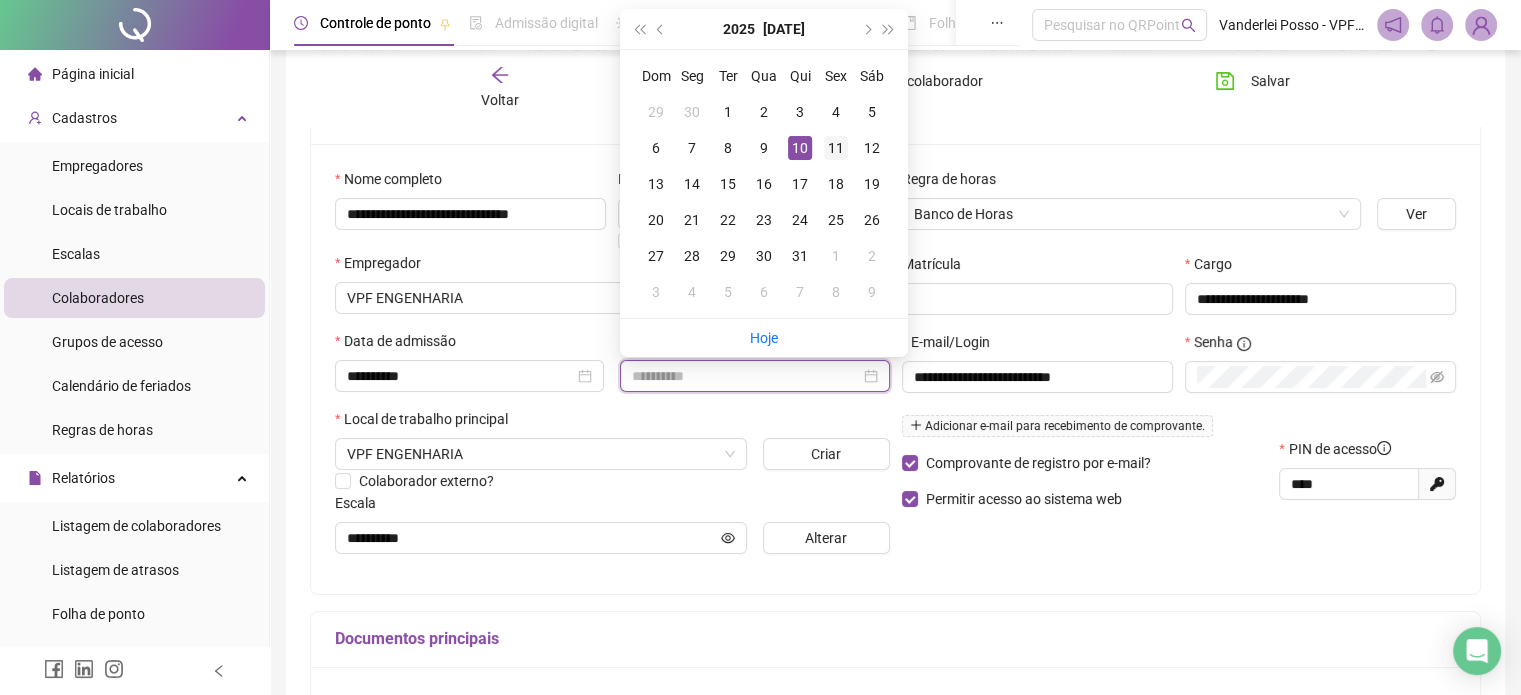 type on "**********" 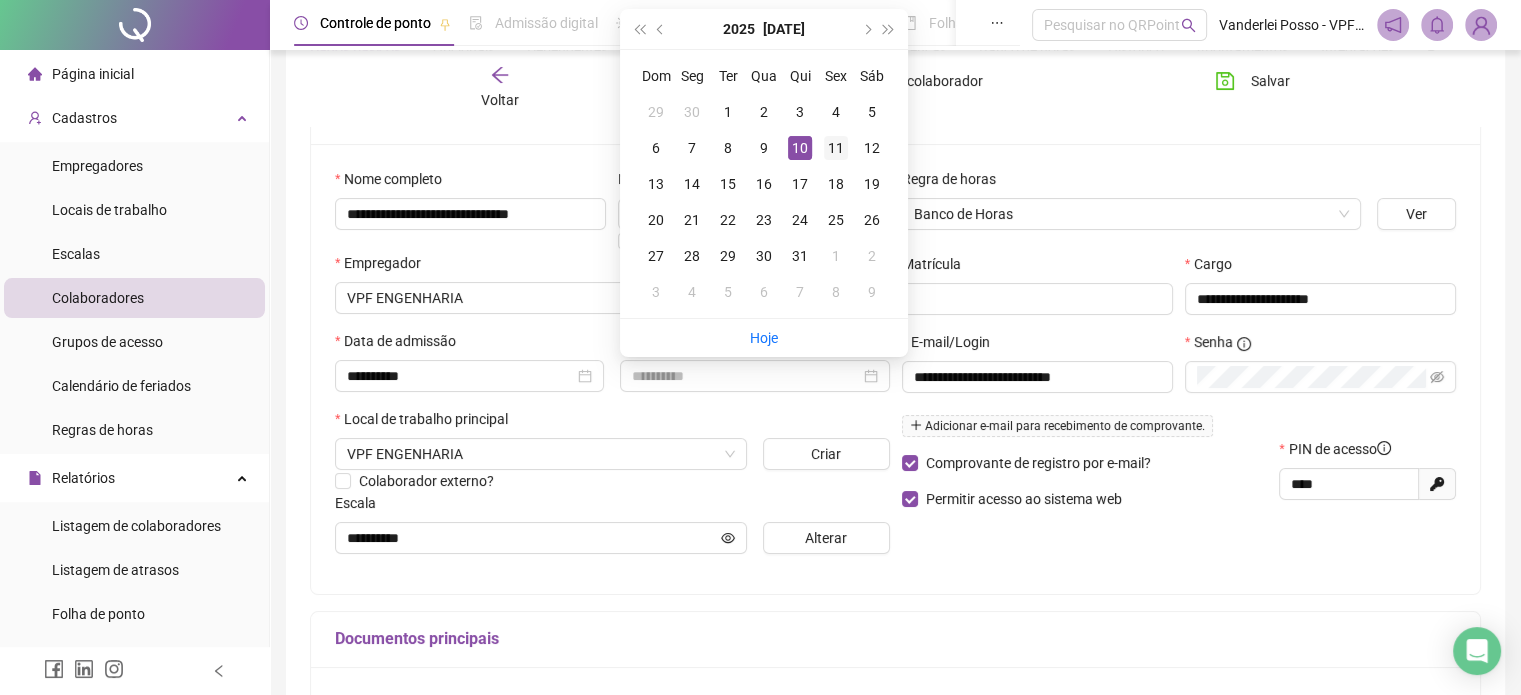 click on "11" at bounding box center (836, 148) 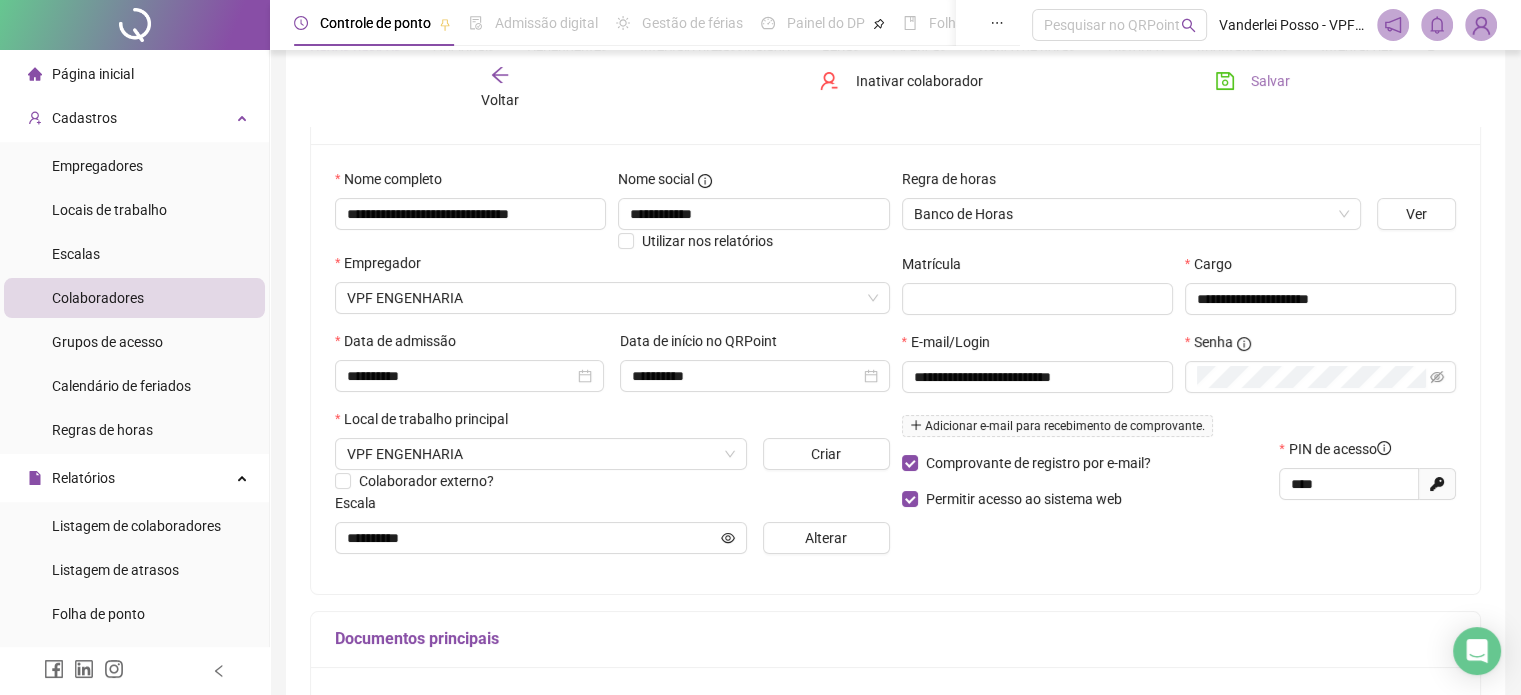 click on "Salvar" at bounding box center [1270, 81] 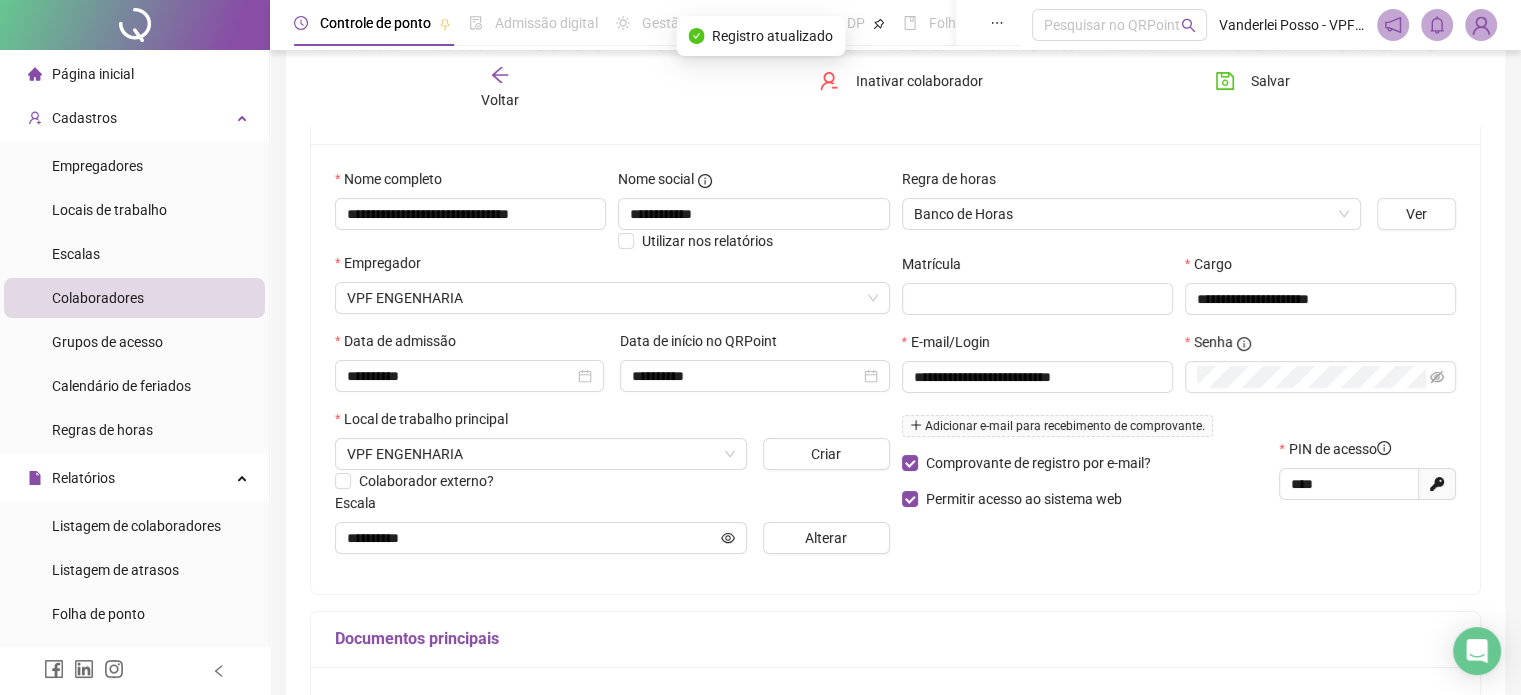 click on "Voltar" at bounding box center [500, 88] 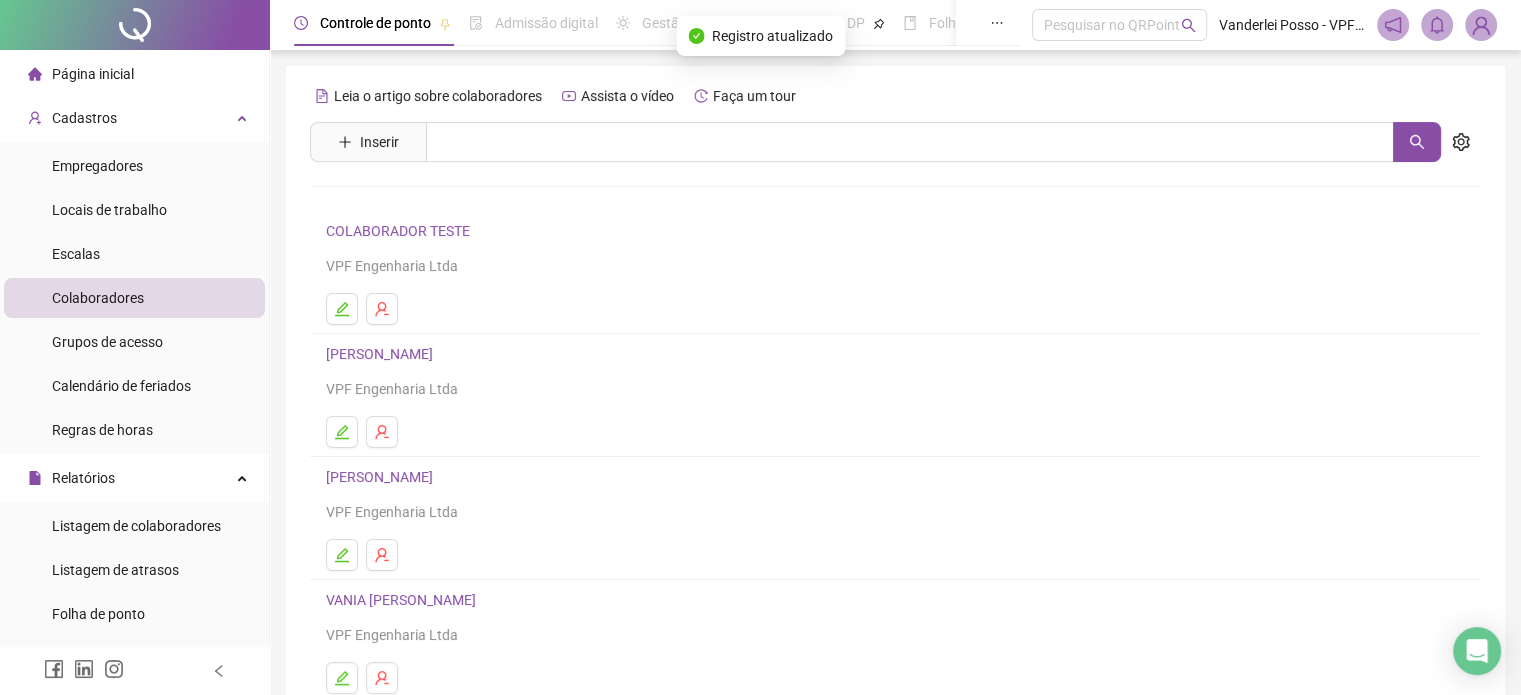 click on "VANIA [PERSON_NAME]" at bounding box center (404, 600) 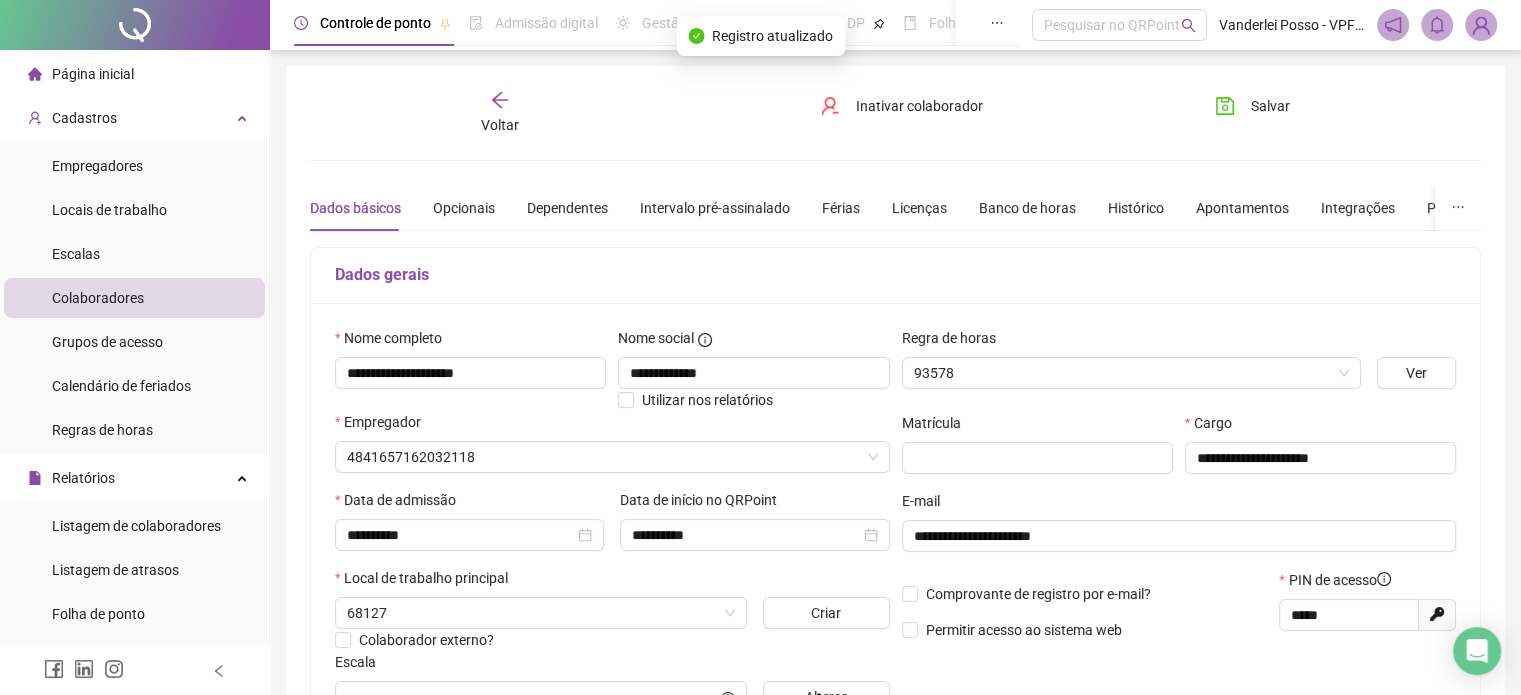 type on "**********" 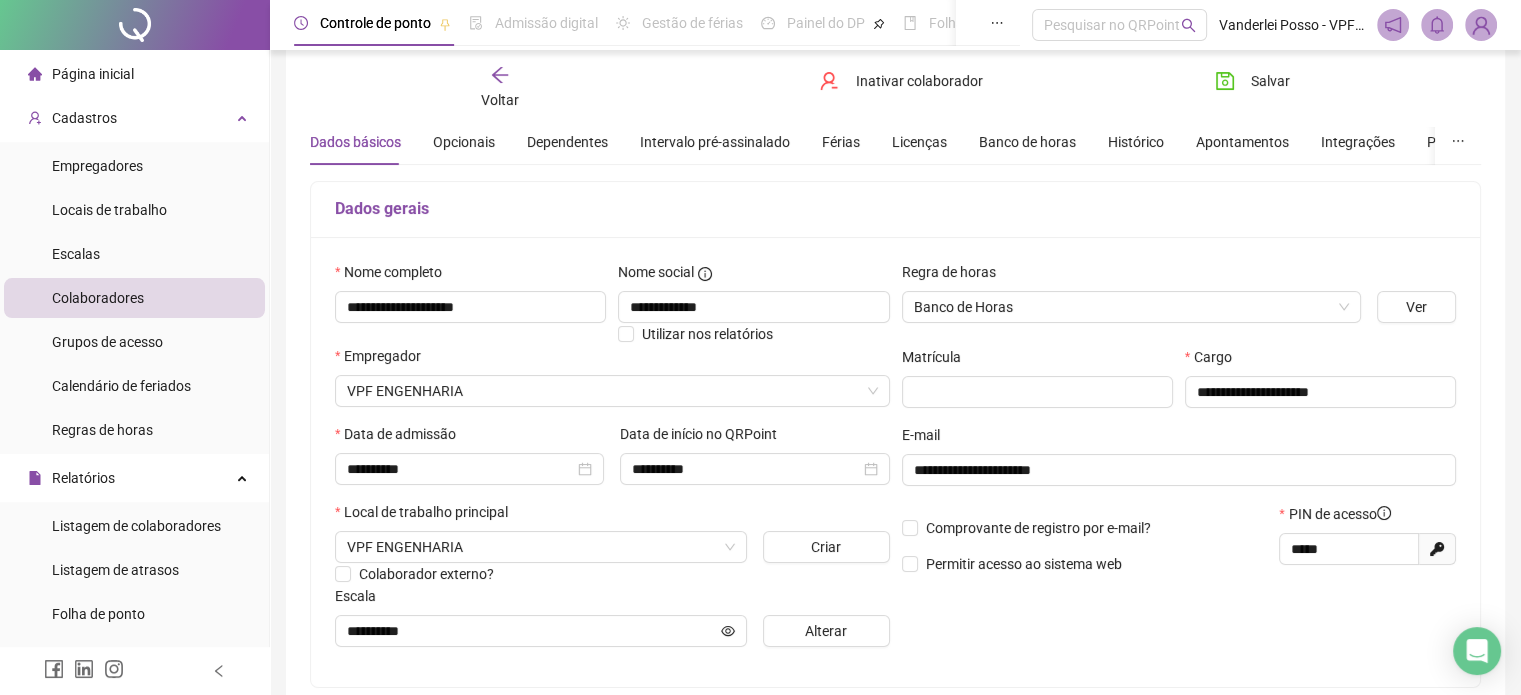 scroll, scrollTop: 100, scrollLeft: 0, axis: vertical 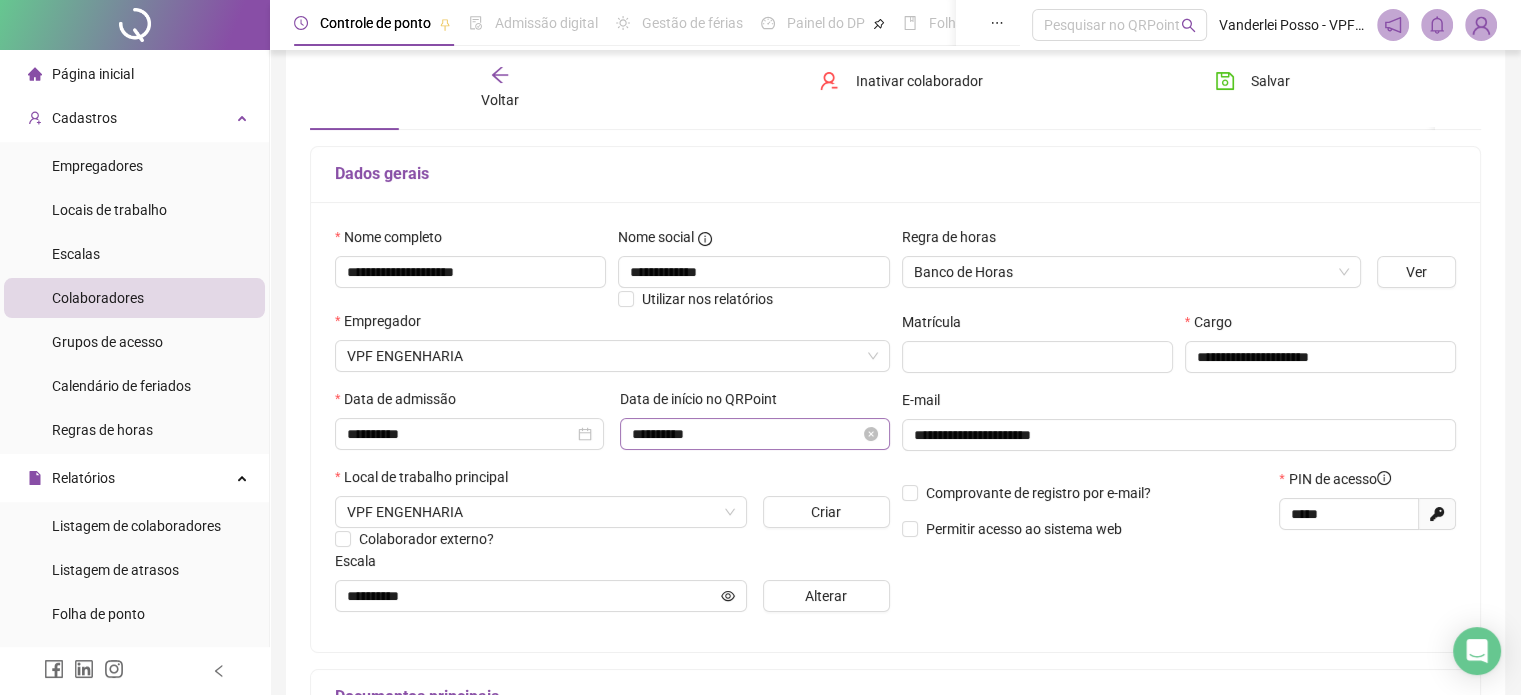click on "**********" at bounding box center [754, 434] 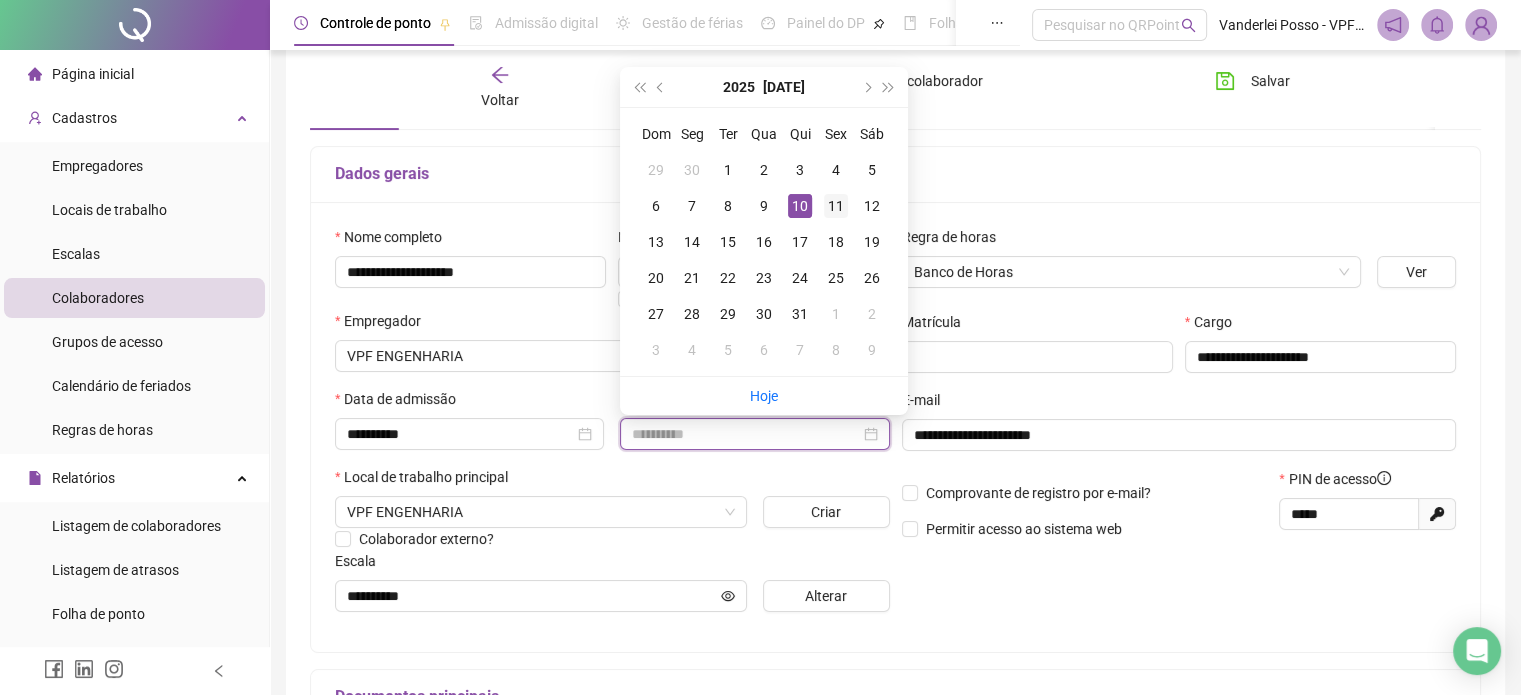 type on "**********" 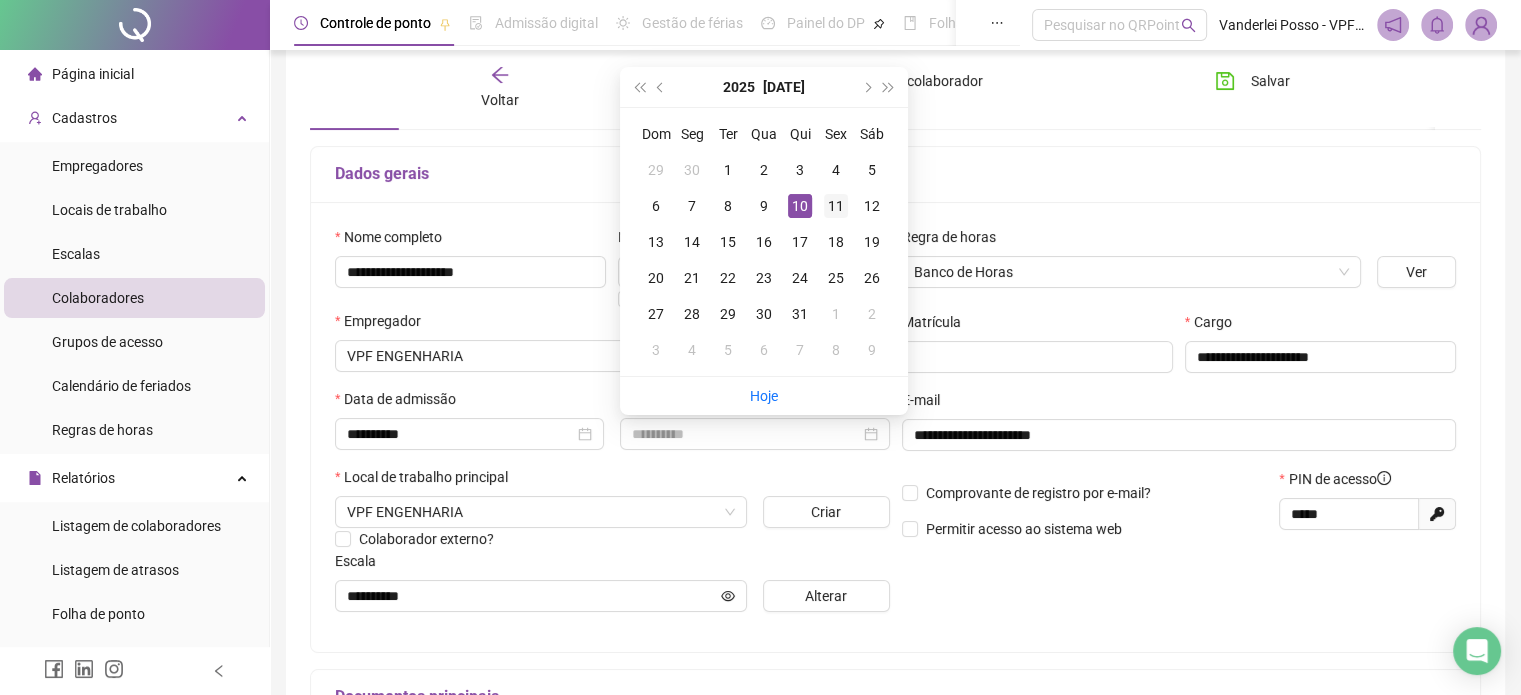 click on "11" at bounding box center [836, 206] 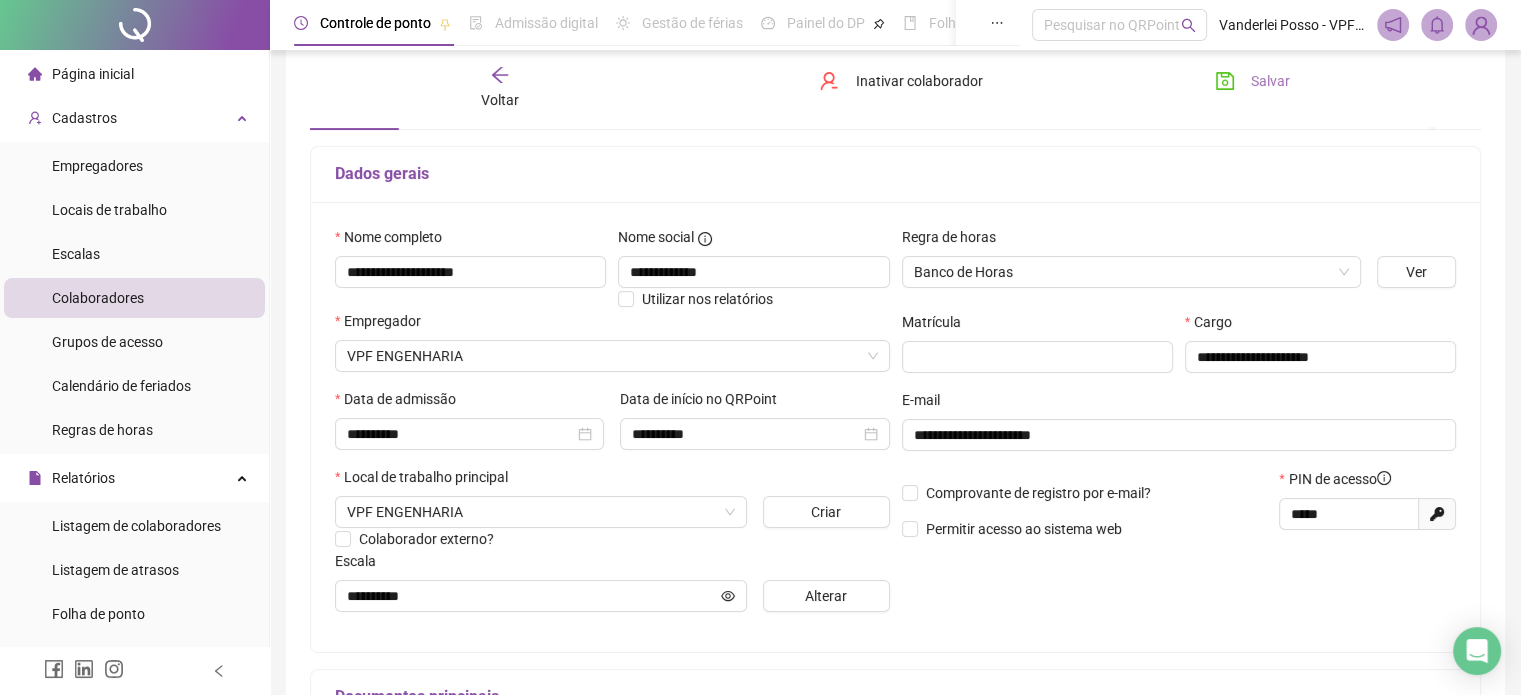 click on "Salvar" at bounding box center (1270, 81) 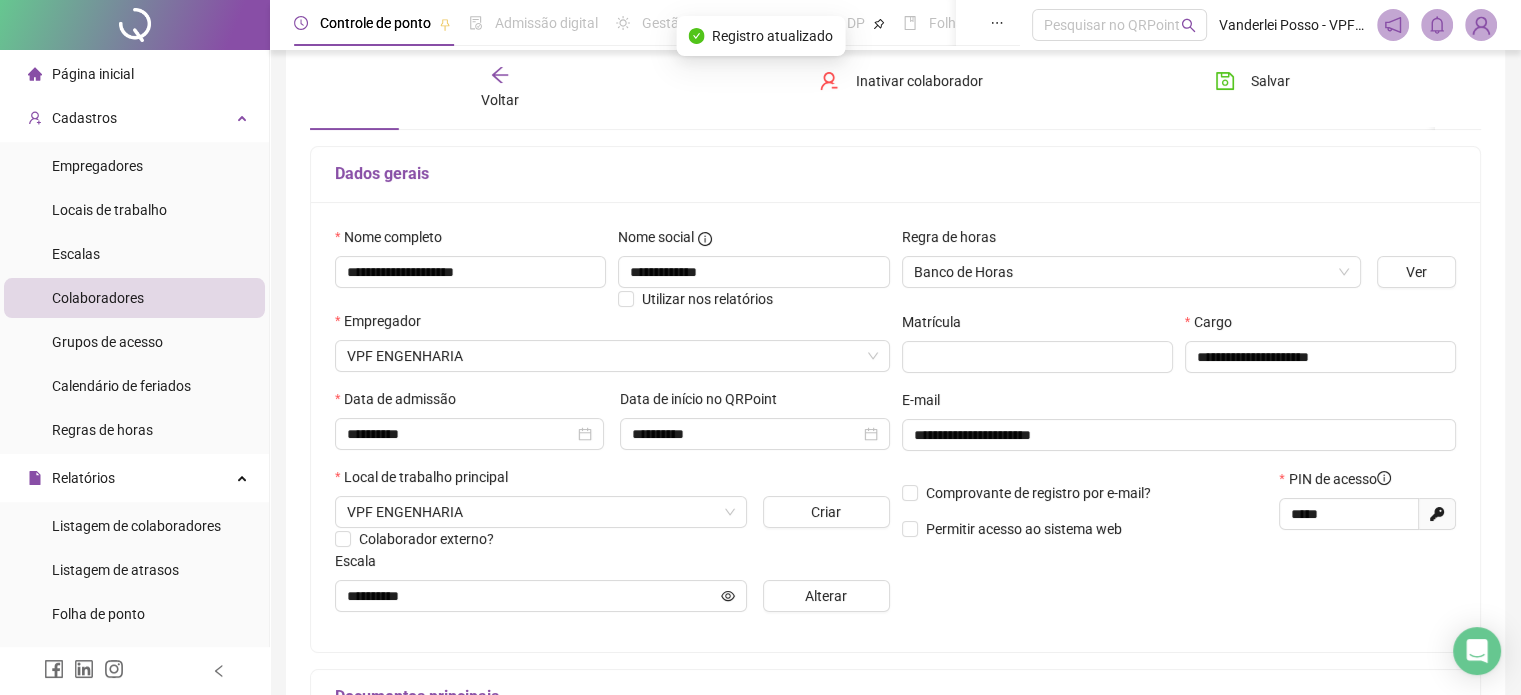 click on "Voltar" at bounding box center [500, 100] 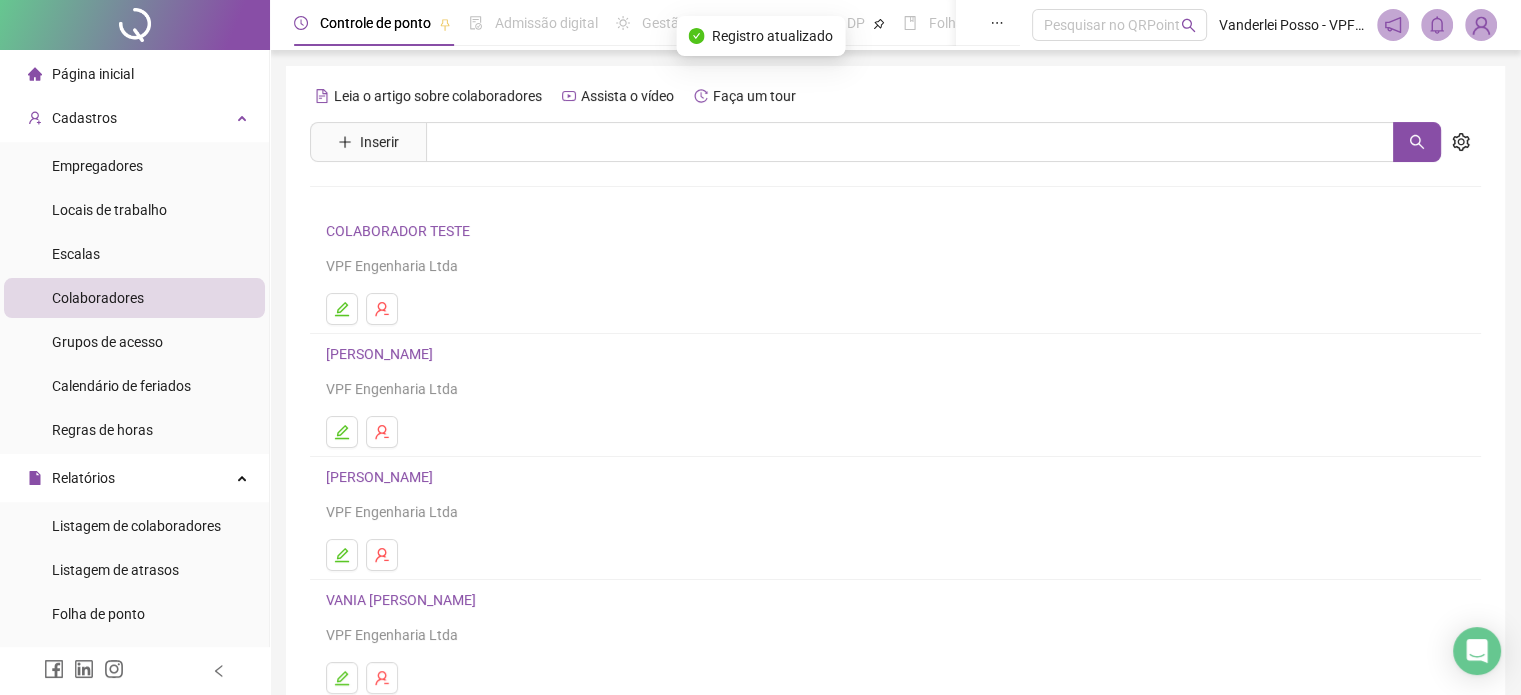click on "Página inicial" at bounding box center (81, 74) 